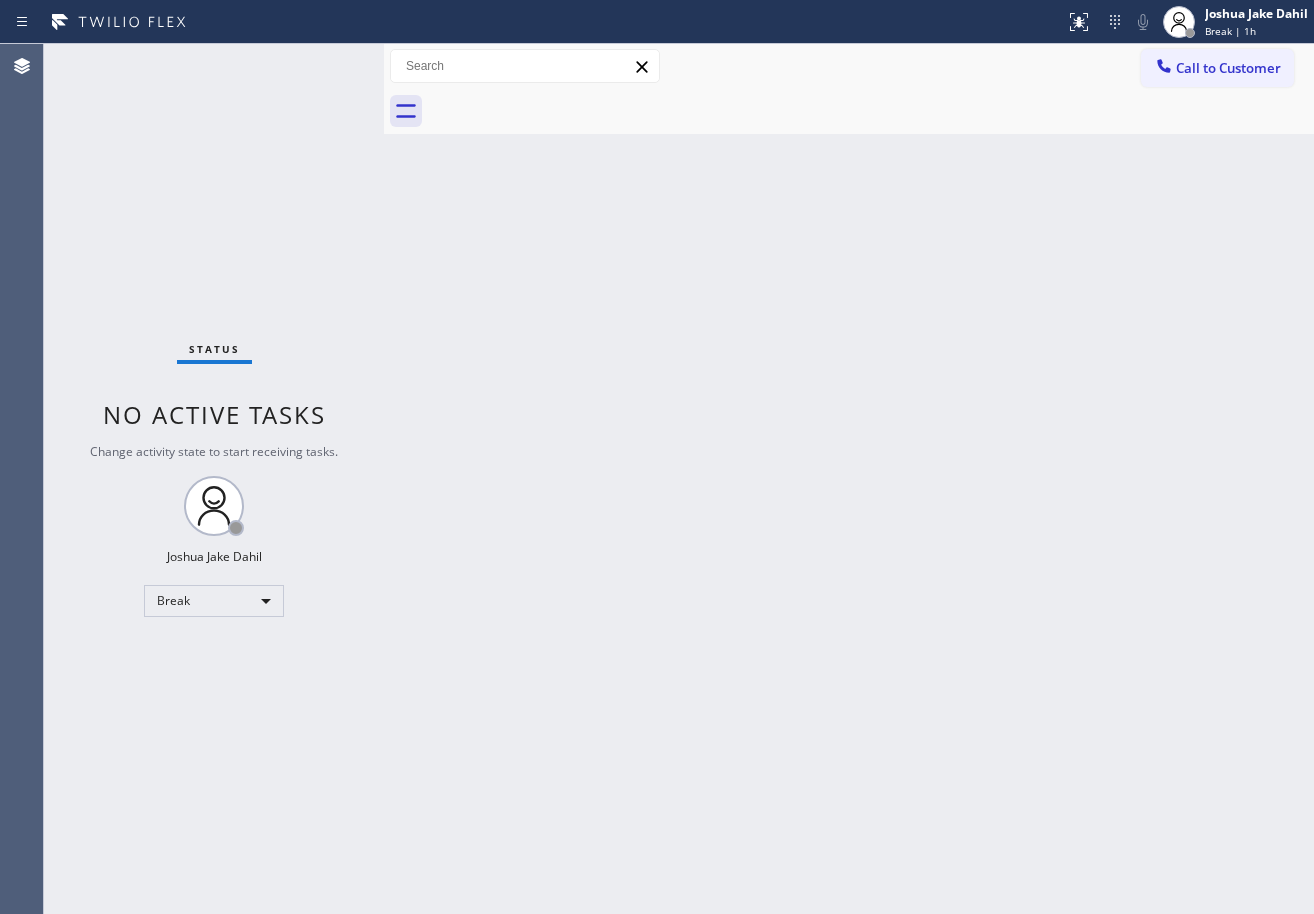 scroll, scrollTop: 0, scrollLeft: 0, axis: both 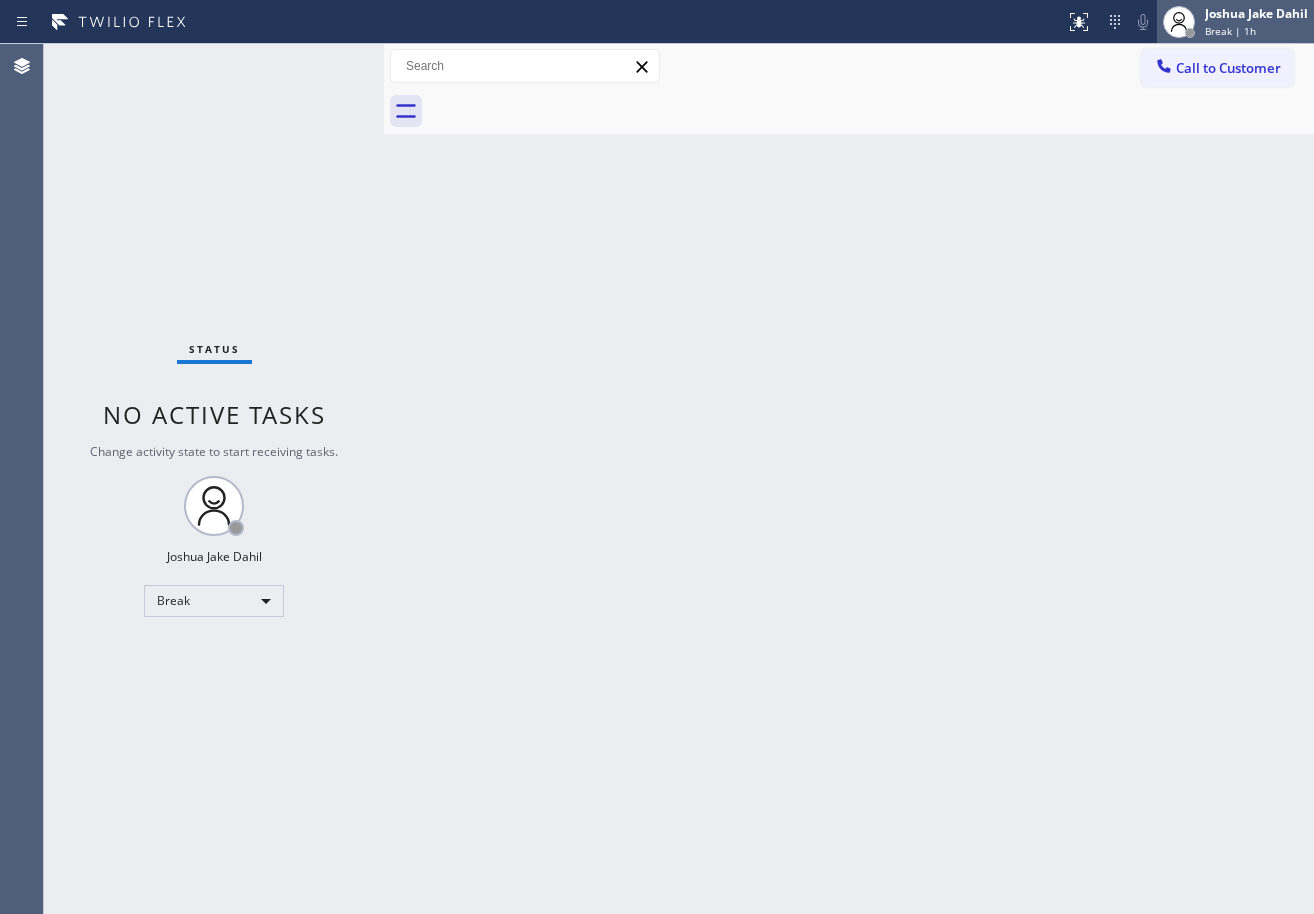 click on "Break | 1h" at bounding box center [1230, 31] 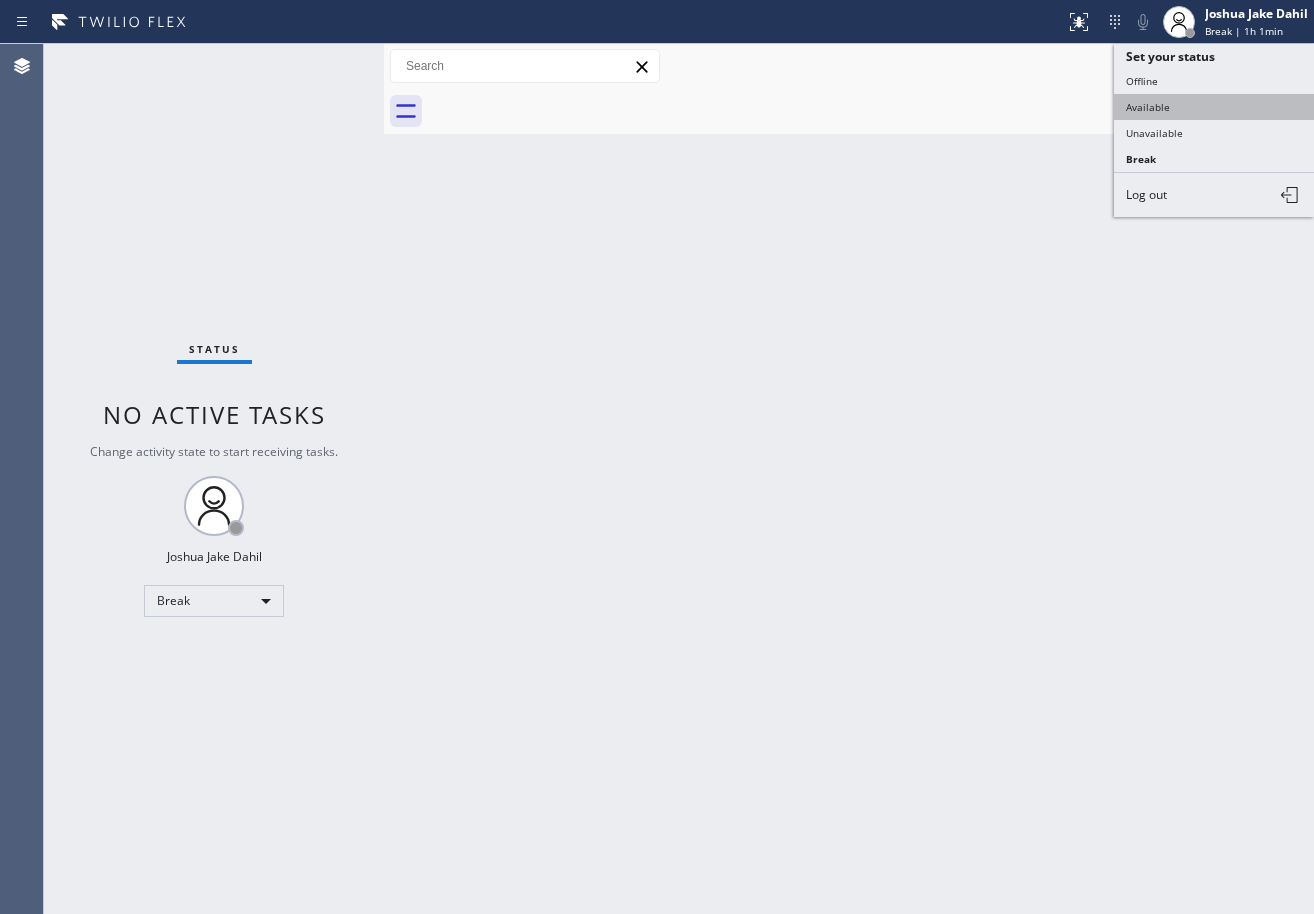 click on "Available" at bounding box center [1214, 107] 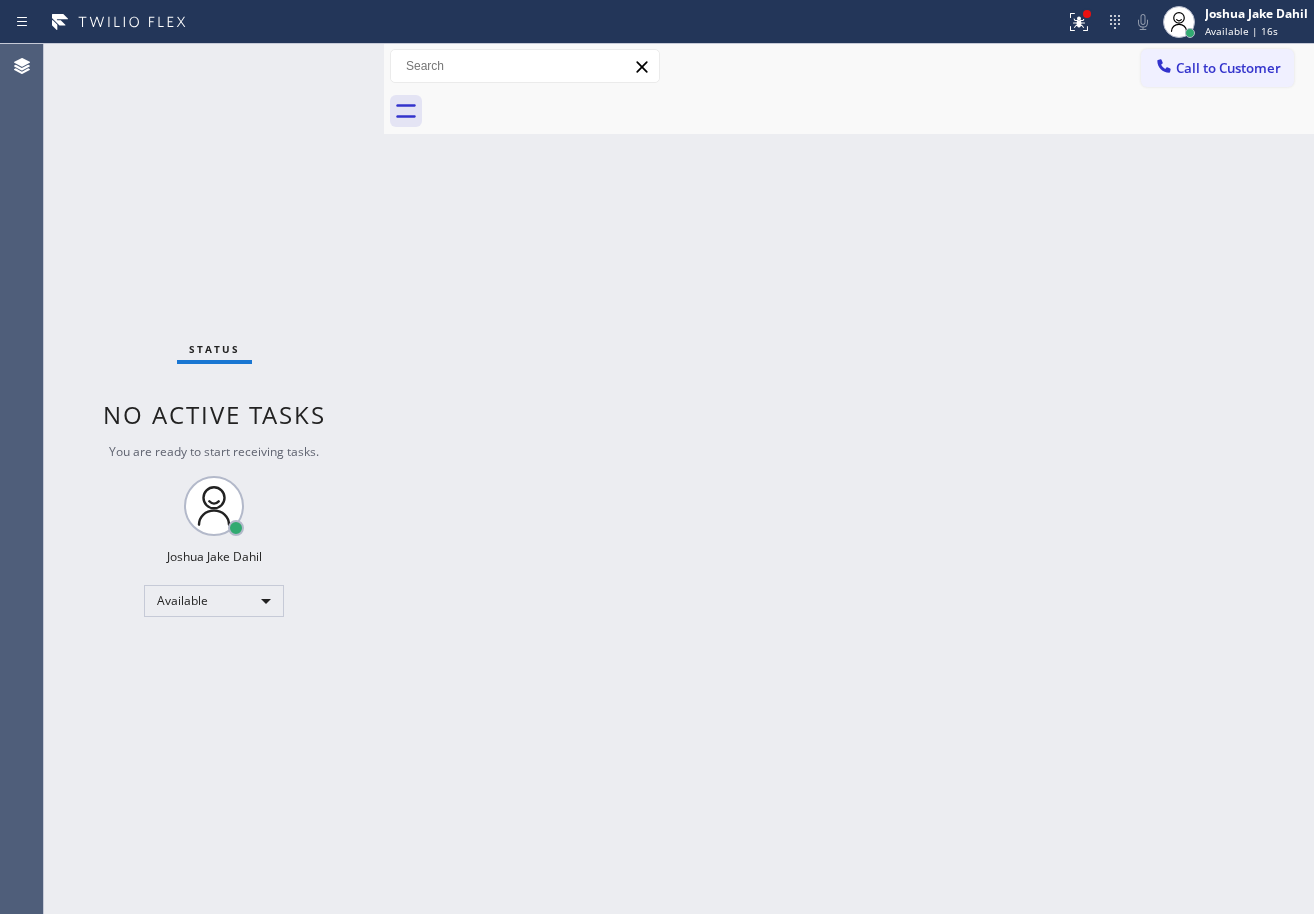 drag, startPoint x: 1083, startPoint y: 18, endPoint x: 1082, endPoint y: 72, distance: 54.00926 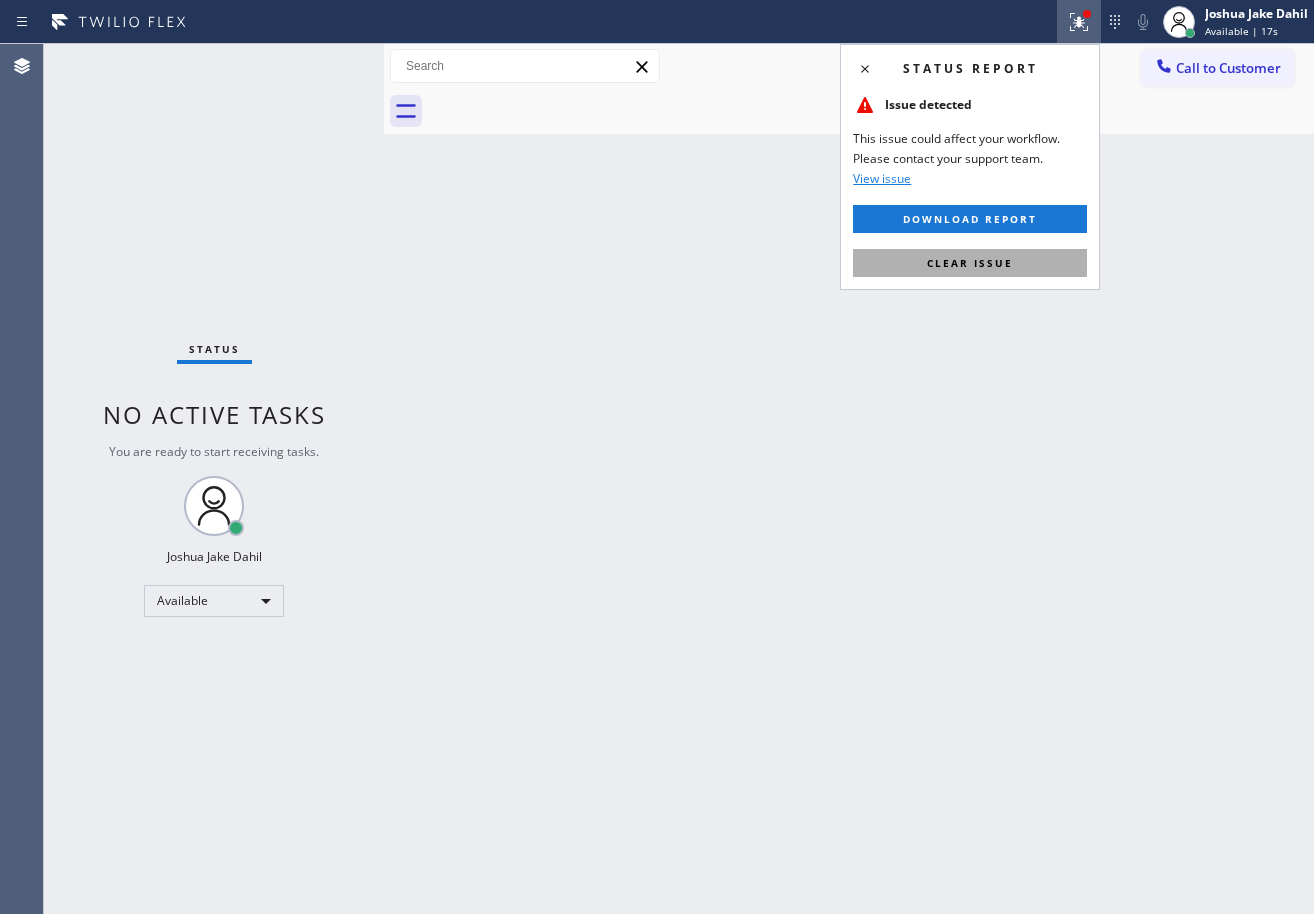 click on "Clear issue" at bounding box center (970, 263) 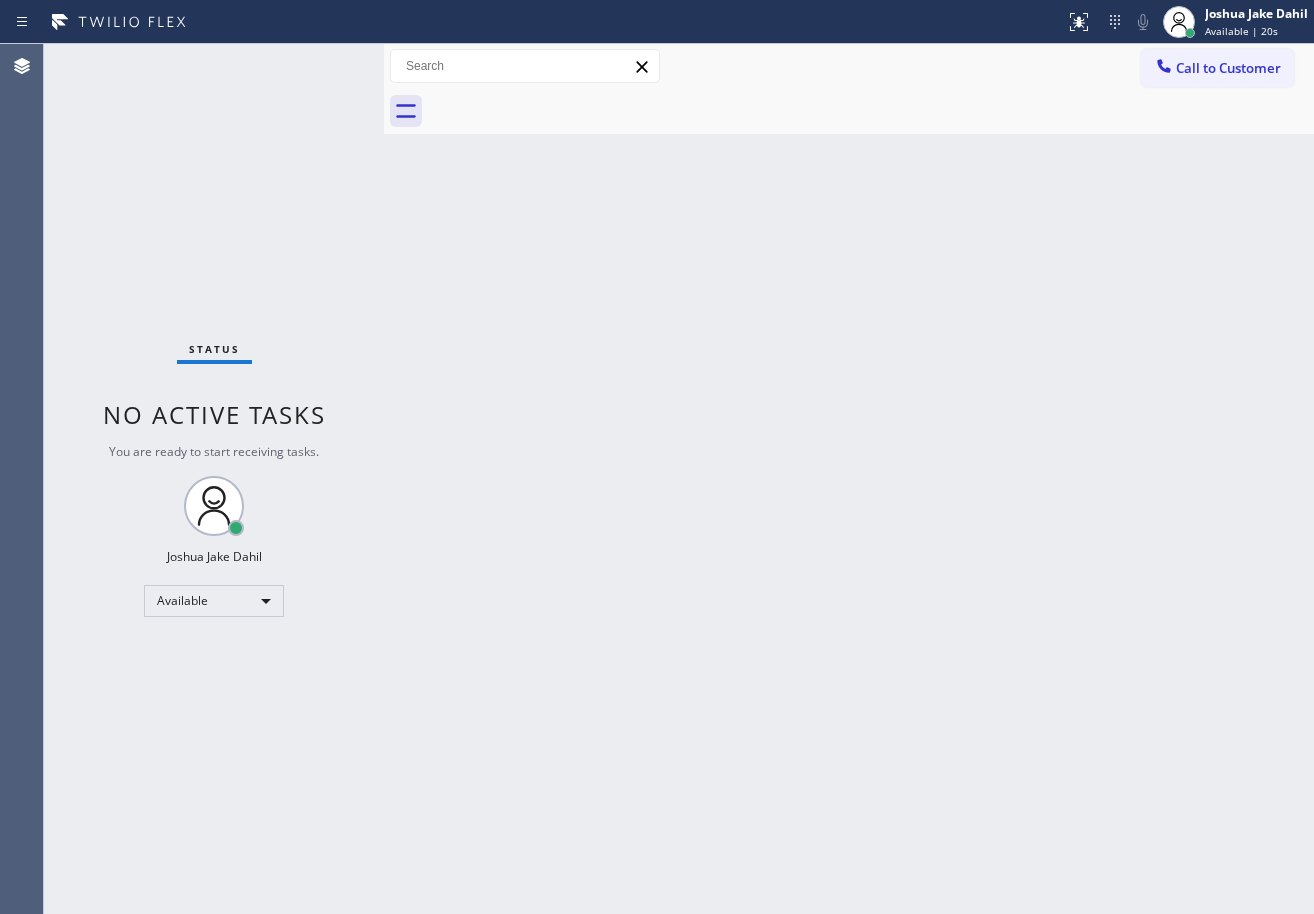 click on "Back to Dashboard Change Sender ID Customers Technicians Select a contact Outbound call Technician Search Technician Your caller id phone number Your caller id phone number Call Technician info Name   Phone none Address none Change Sender ID HVAC [PHONE] 5 Star Appliance [PHONE] Appliance Repair [PHONE] Plumbing [PHONE] Air Duct Cleaning [PHONE]  Electricians [PHONE] Cancel Change Check personal SMS Reset Change booking ([PHONE]) [PHONE] Call to Customer Outbound call Location 5 Star Appliance Repair Your caller id phone number ([PHONE]) [PHONE] Customer number Call Outbound call Technician Search Technician Your caller id phone number Your caller id phone number Call" at bounding box center [849, 479] 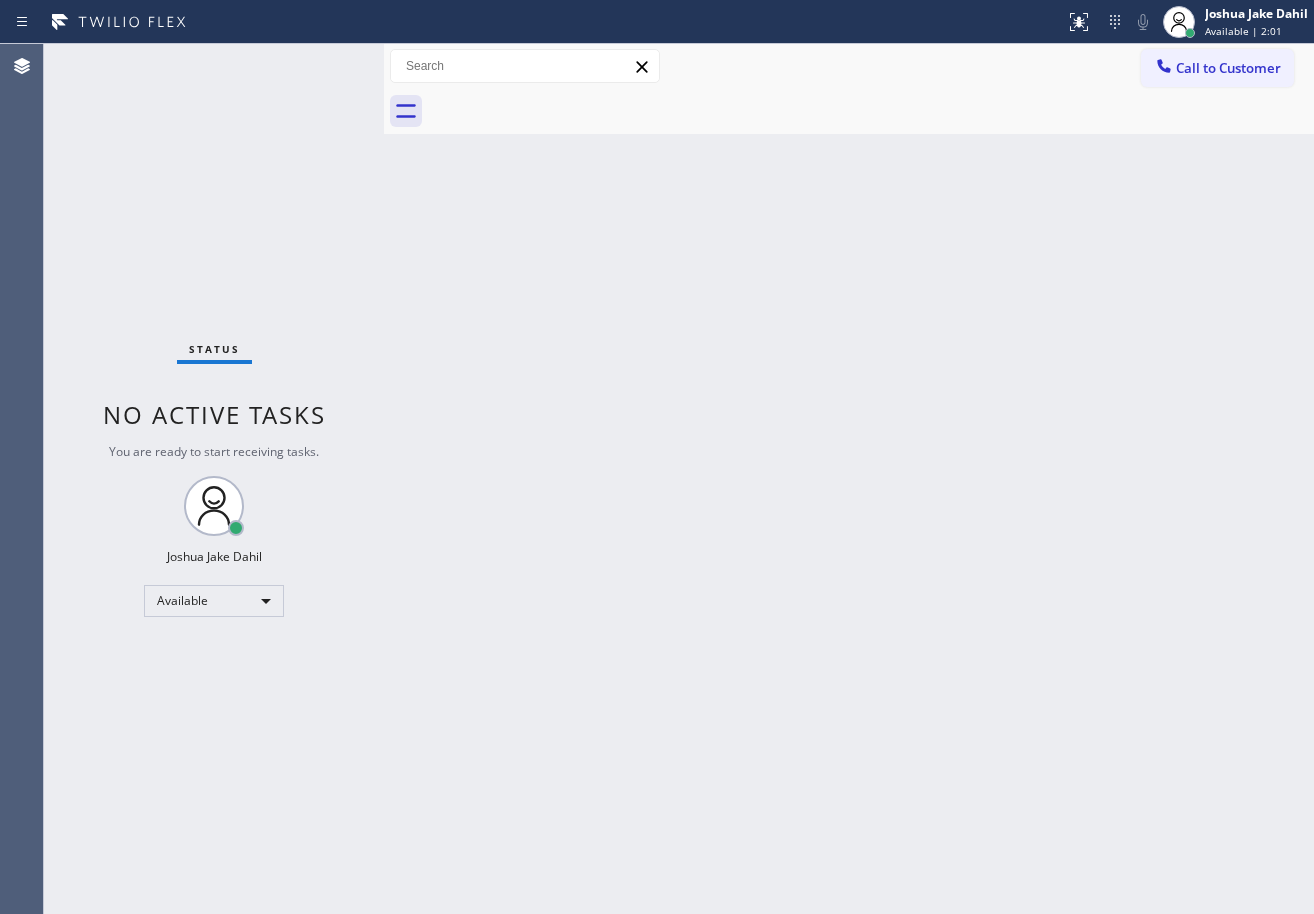 click on "Status No active tasks You are ready to start receiving tasks. [FIRST] [LAST] Available" at bounding box center (214, 479) 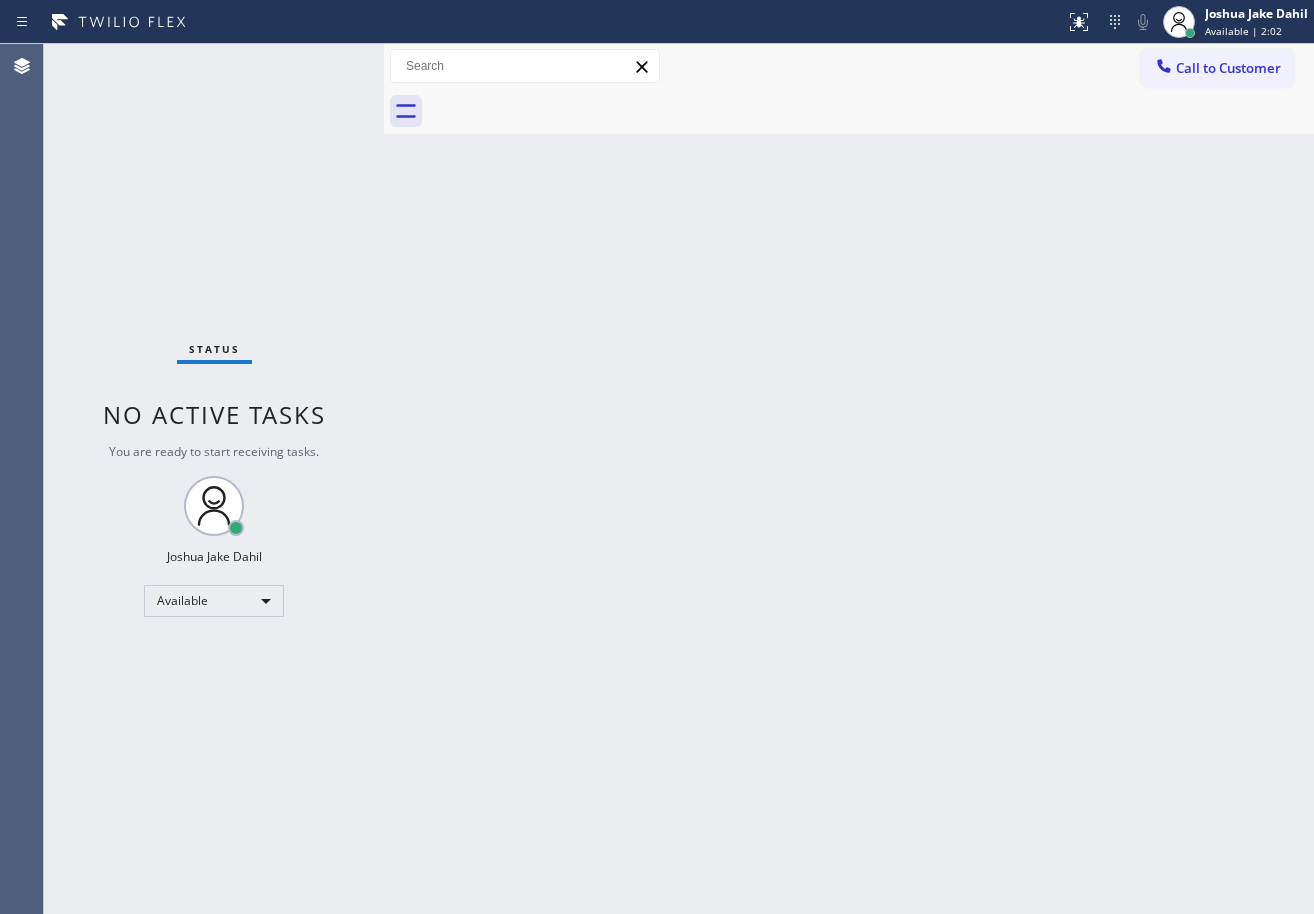 click on "Status No active tasks You are ready to start receiving tasks. [FIRST] [LAST] Available" at bounding box center [214, 479] 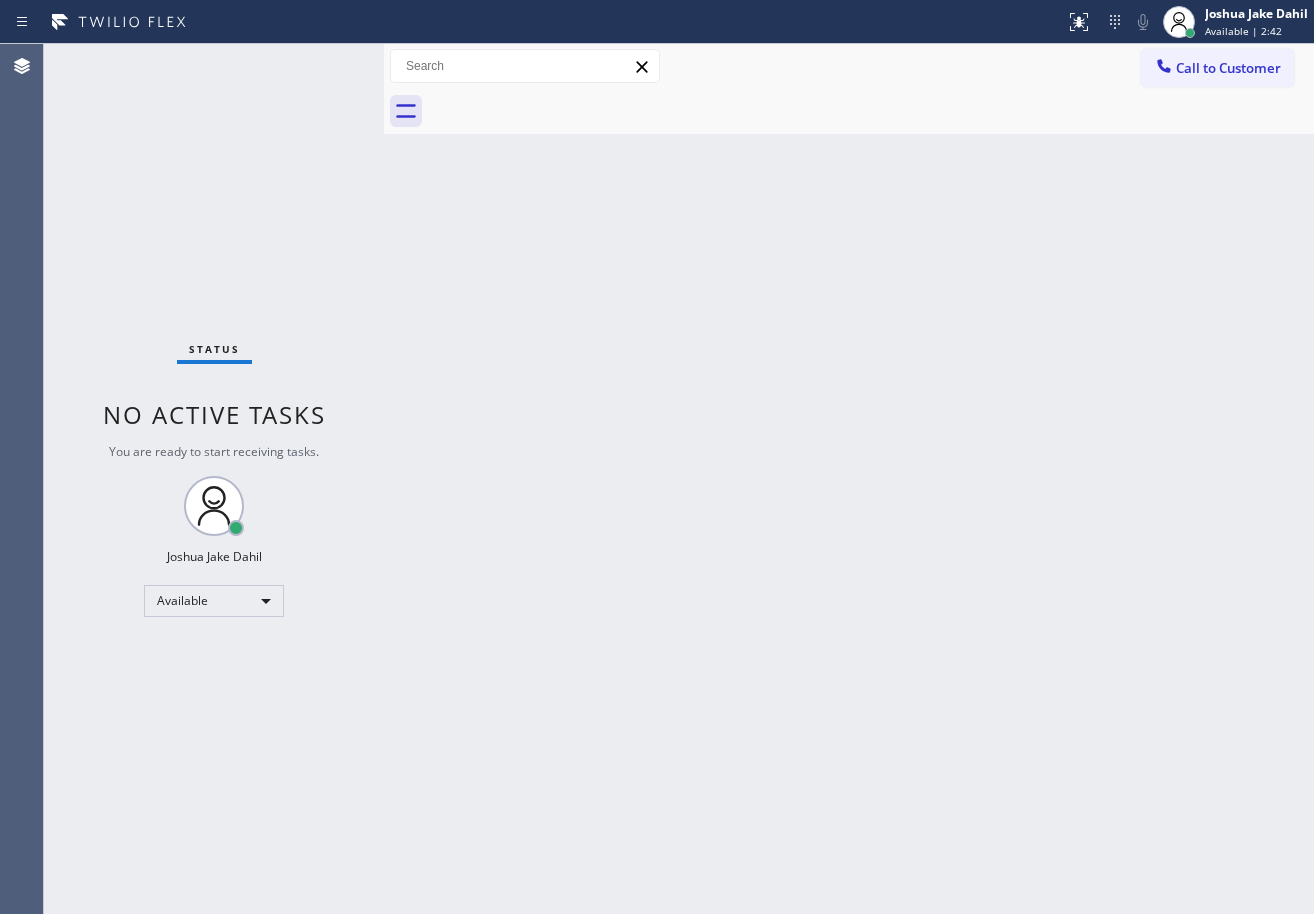 click on "Status No active tasks You are ready to start receiving tasks. [FIRST] [LAST] Available" at bounding box center (214, 479) 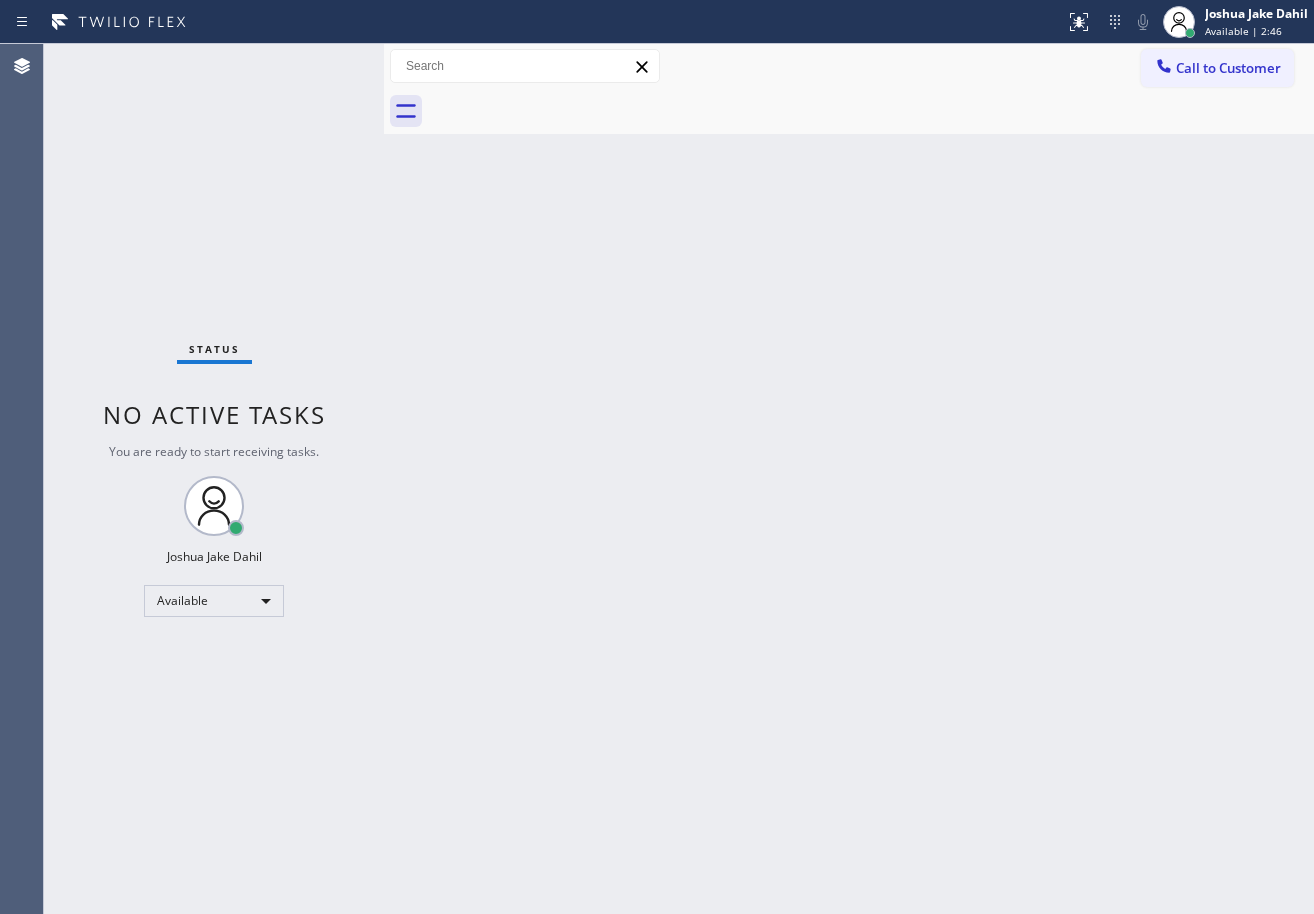 click on "Status No active tasks You are ready to start receiving tasks. [FIRST] [LAST] Available" at bounding box center (214, 479) 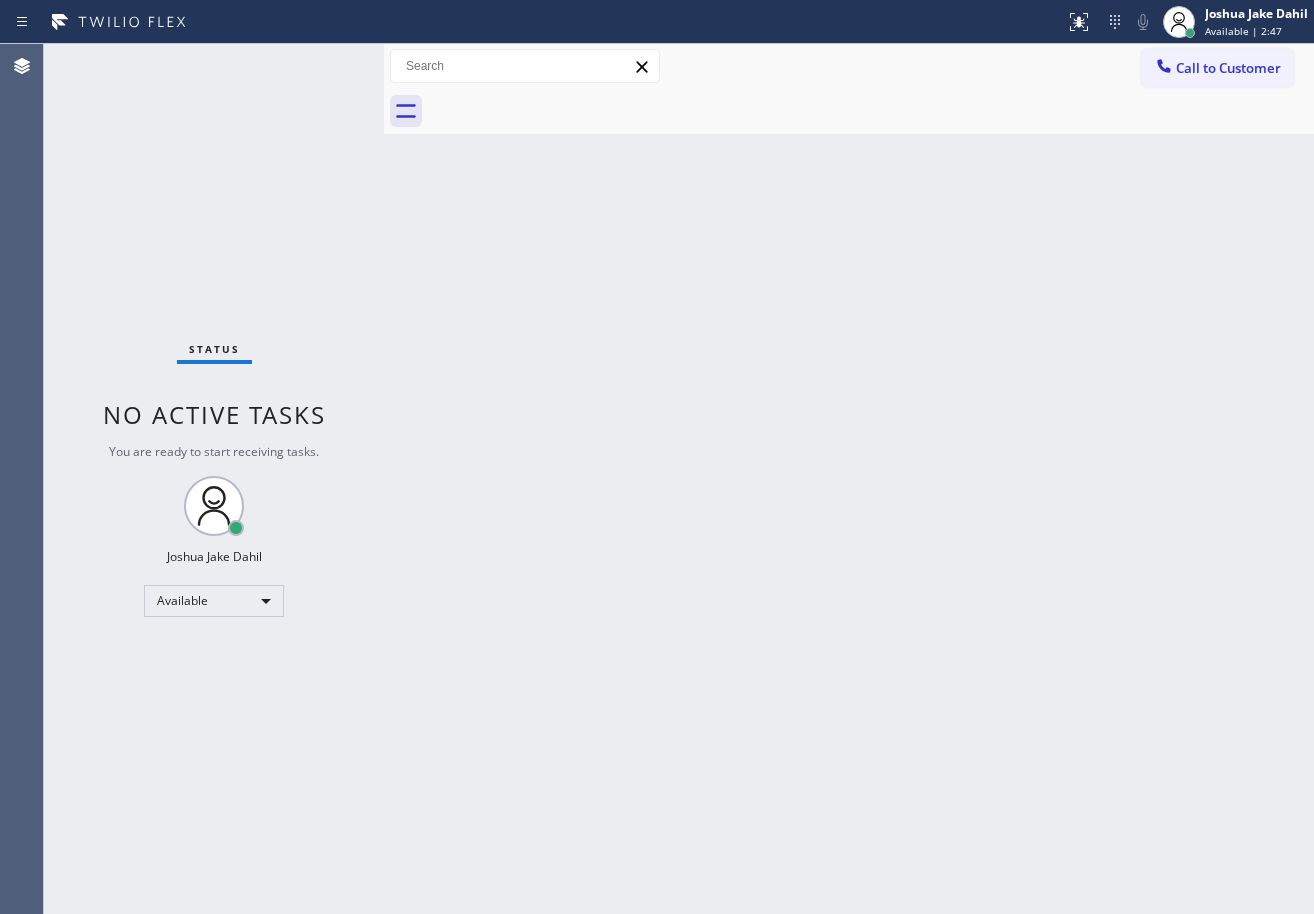 click on "Status No active tasks You are ready to start receiving tasks. [FIRST] [LAST] Available" at bounding box center [214, 479] 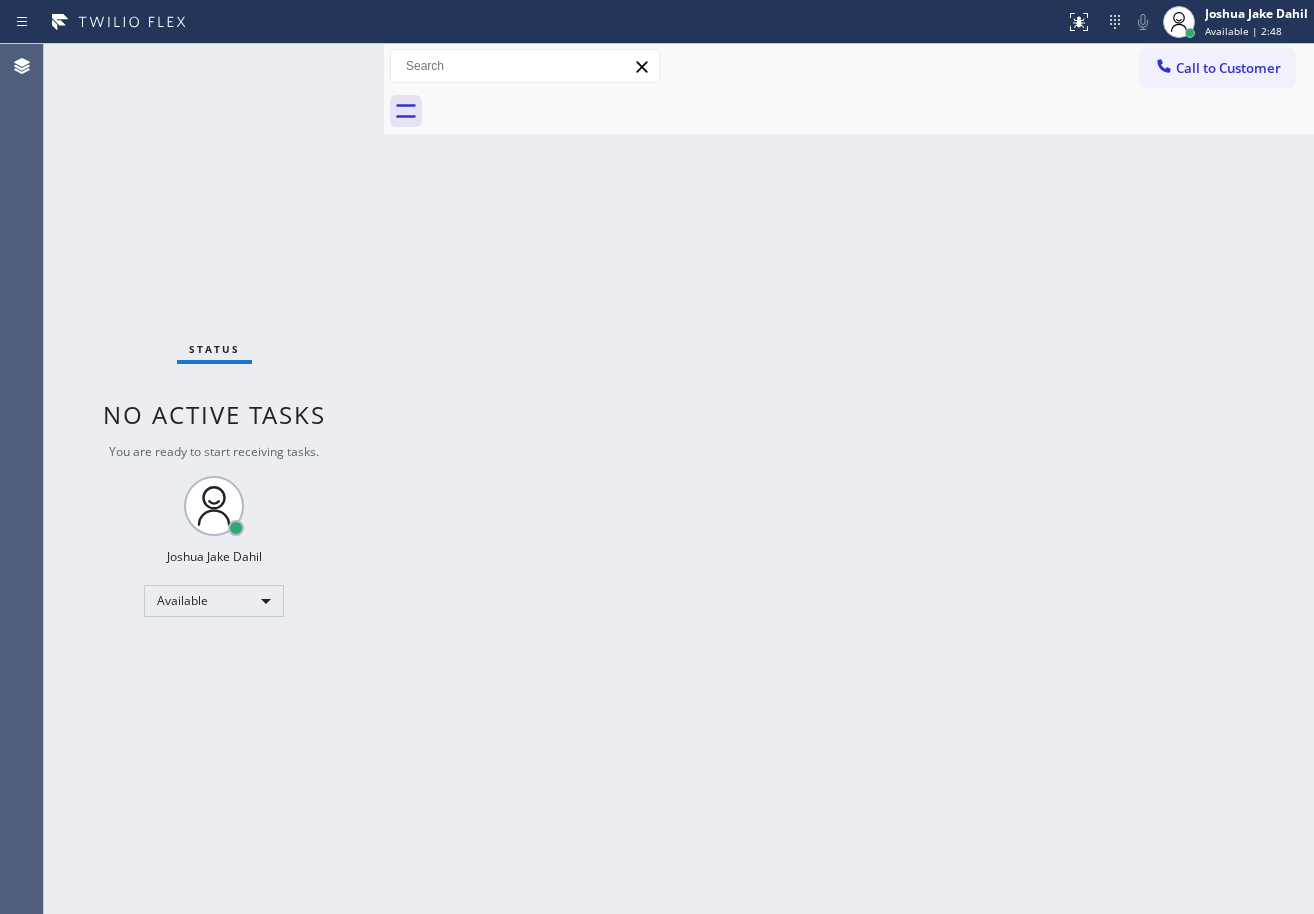 click on "Status No active tasks You are ready to start receiving tasks. [FIRST] [LAST] Available" at bounding box center [214, 479] 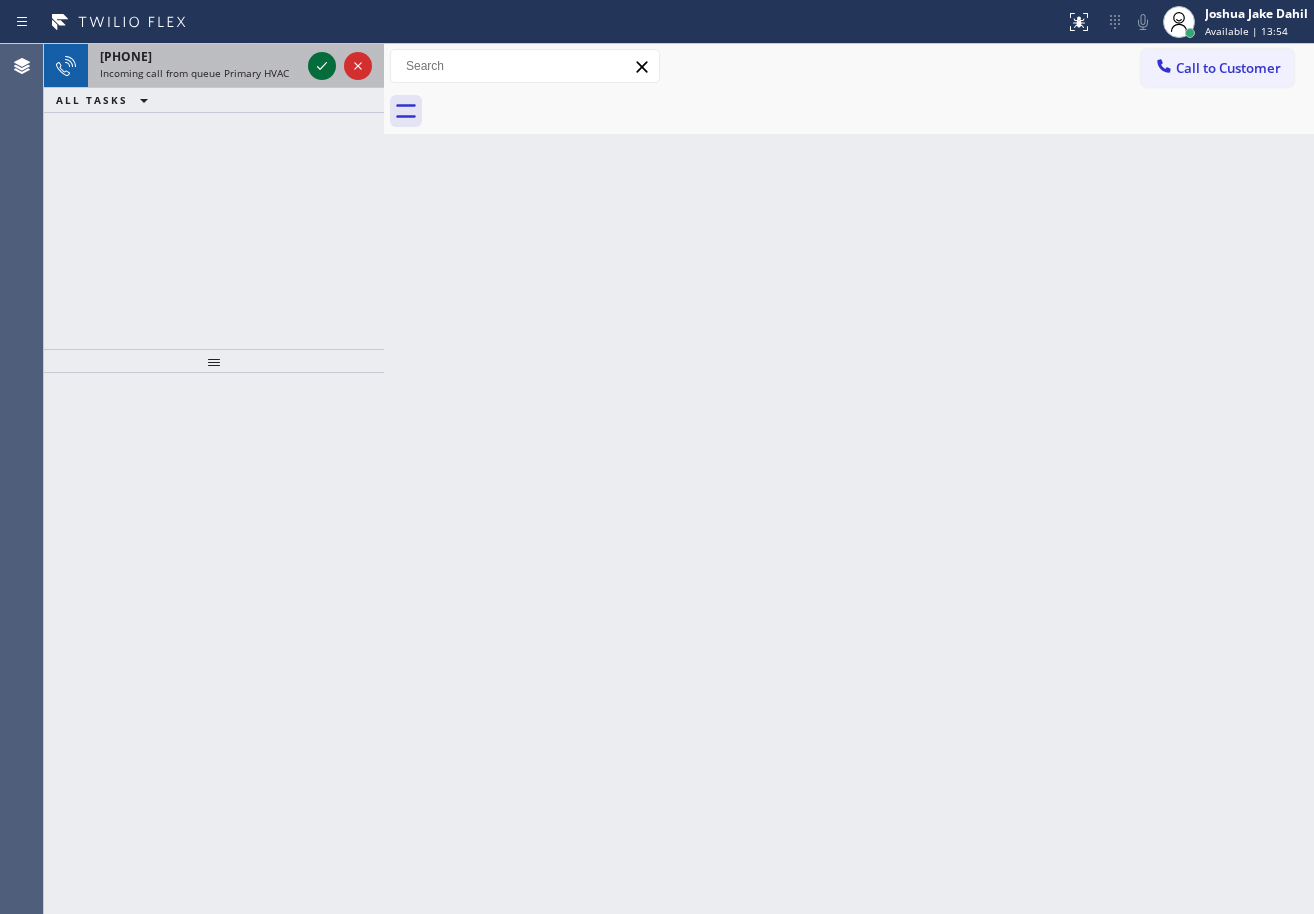 click 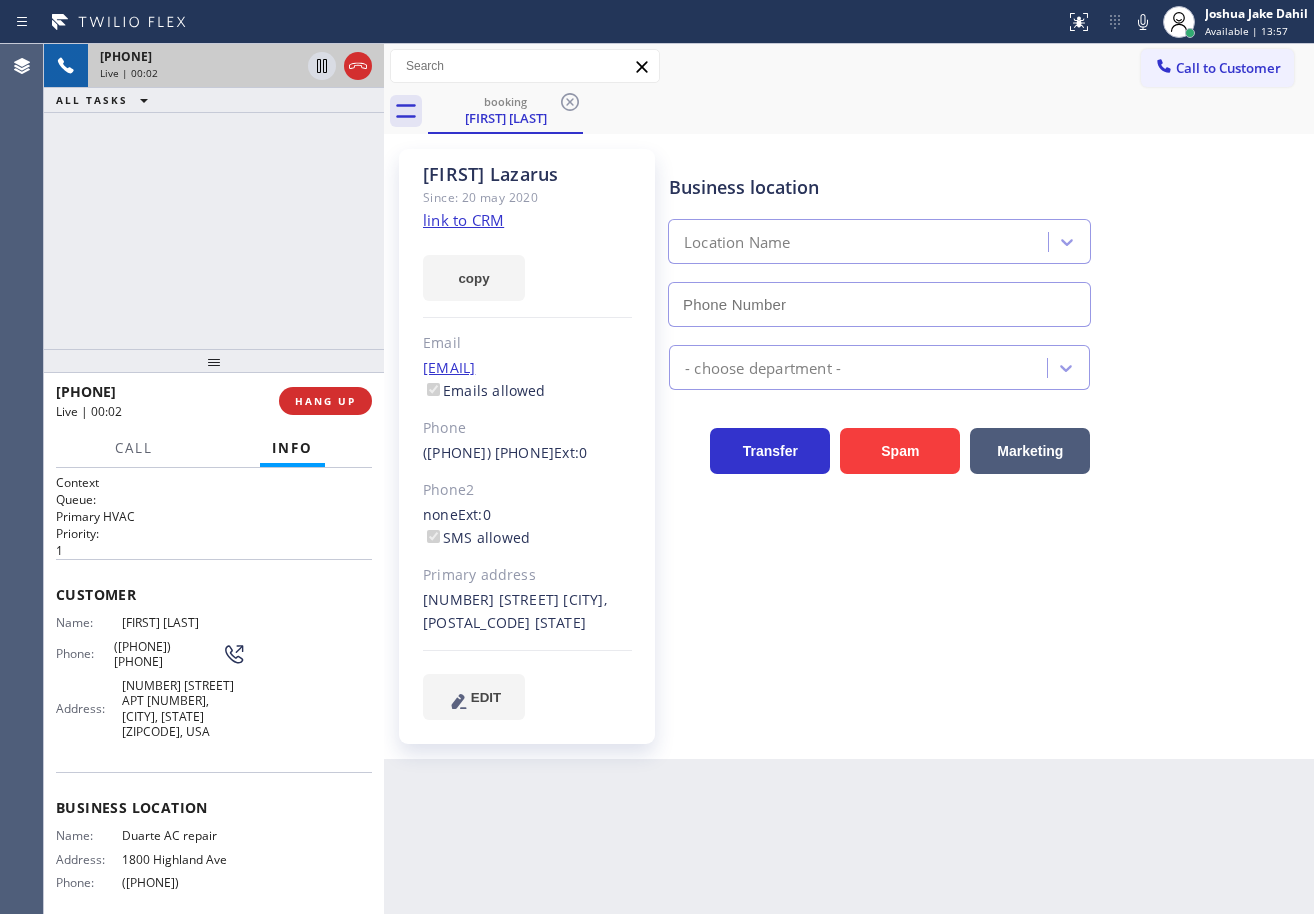 type on "([PHONE])" 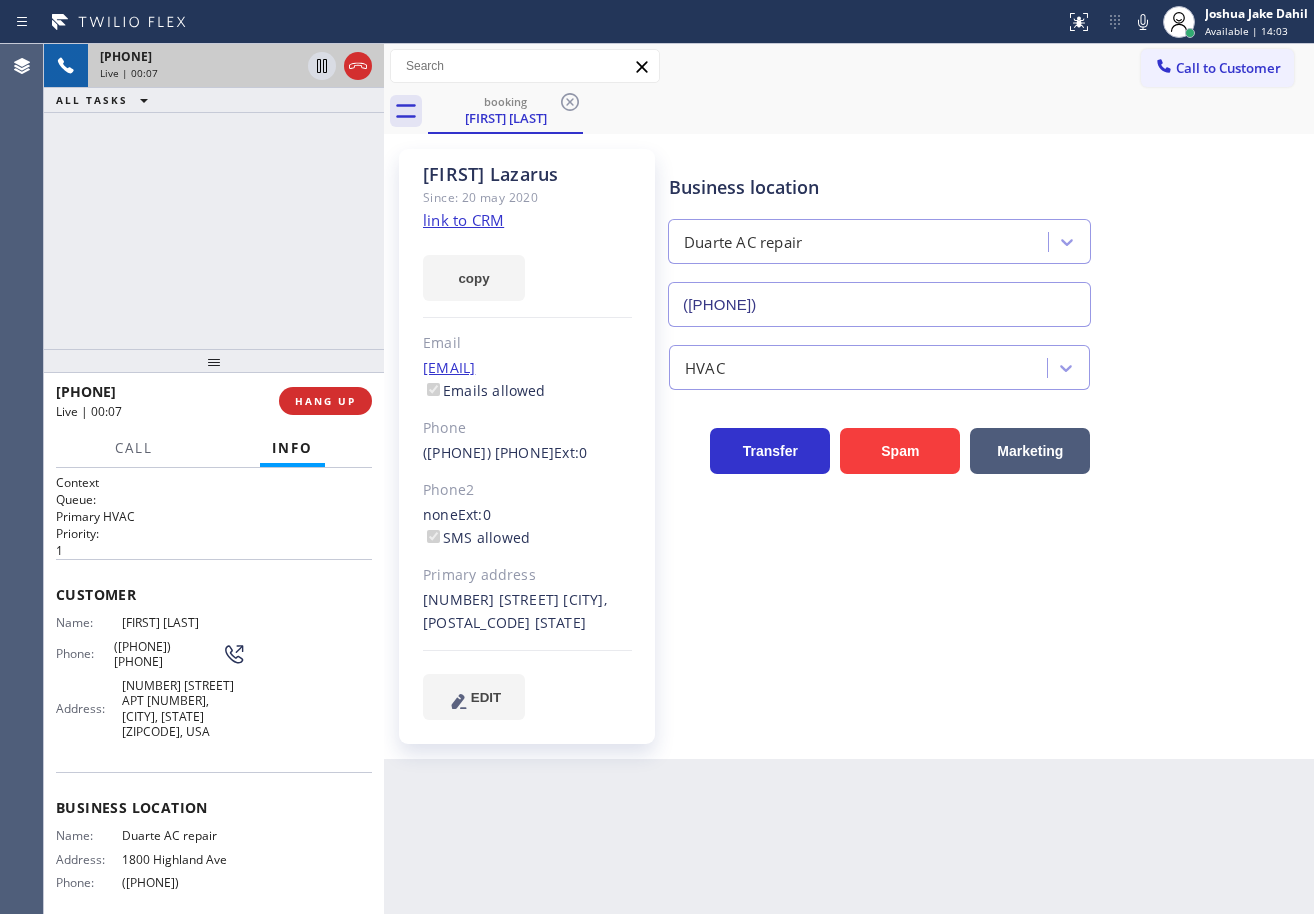 click on "Business location Duarte AC repair ([PHONE]) HVAC Transfer Spam Marketing" at bounding box center (987, 434) 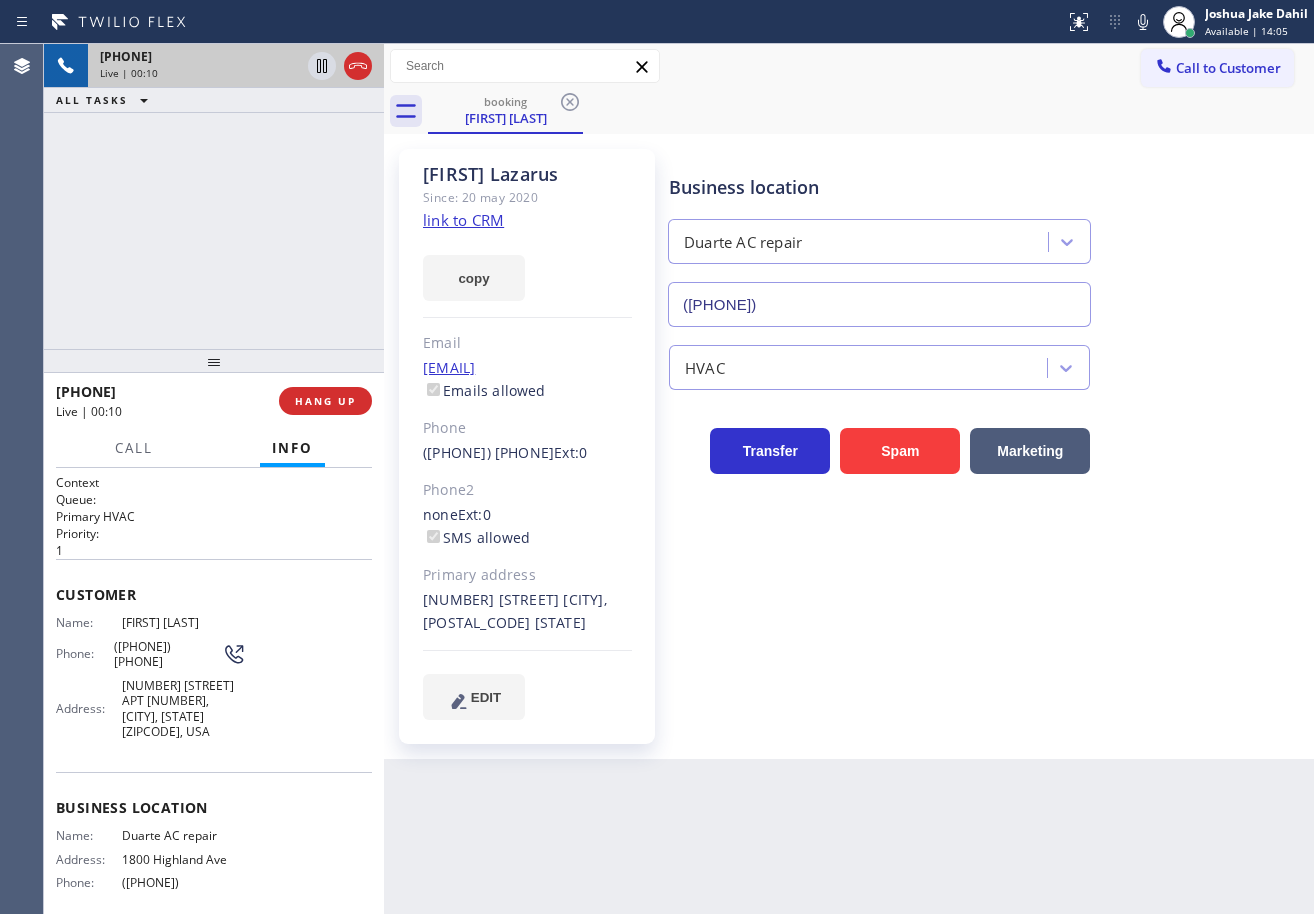 click on "link to CRM" 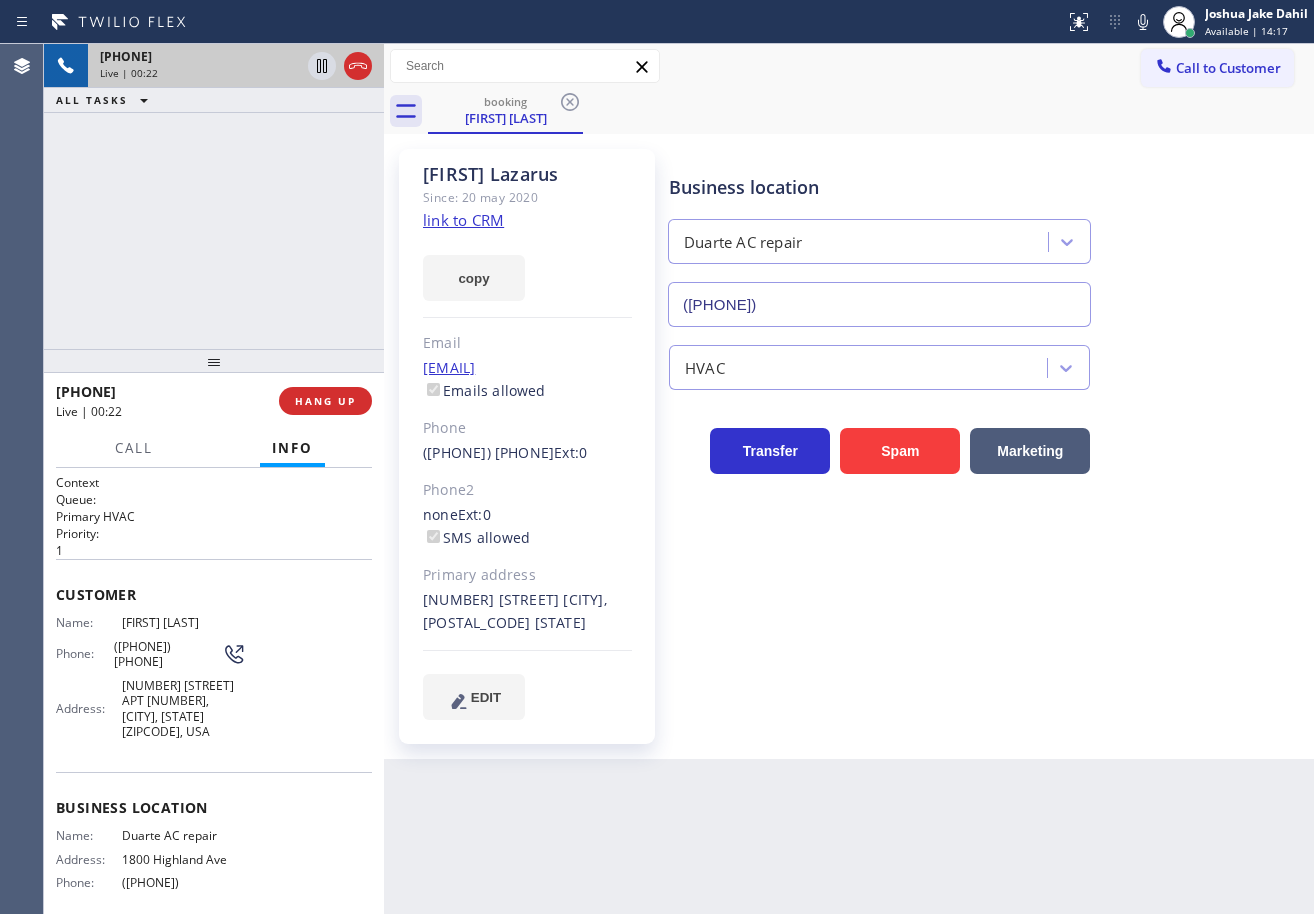 drag, startPoint x: 326, startPoint y: 212, endPoint x: 369, endPoint y: 204, distance: 43.737854 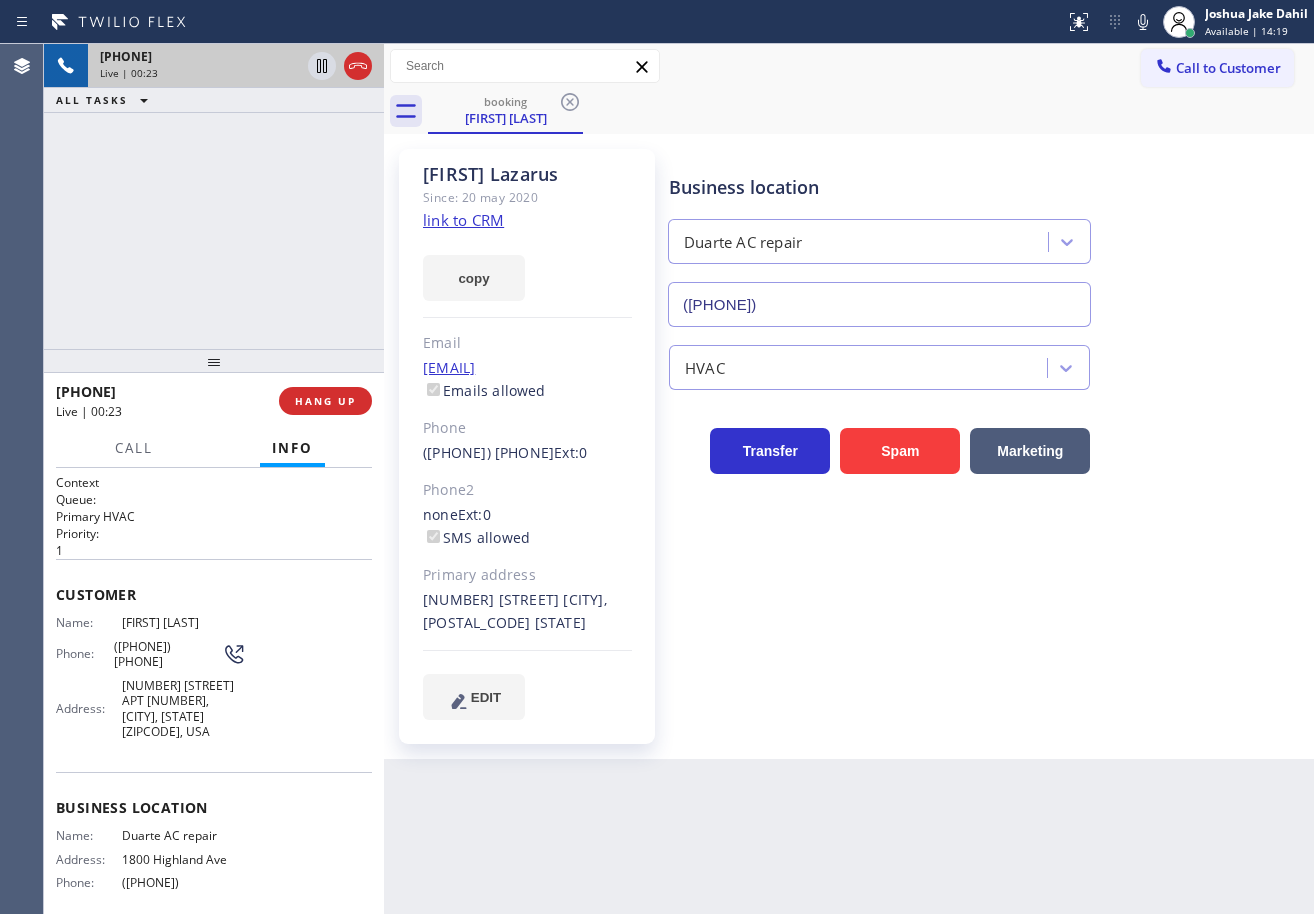 click on "Business location Duarte AC repair ([PHONE]) HVAC Transfer Spam Marketing" at bounding box center [987, 434] 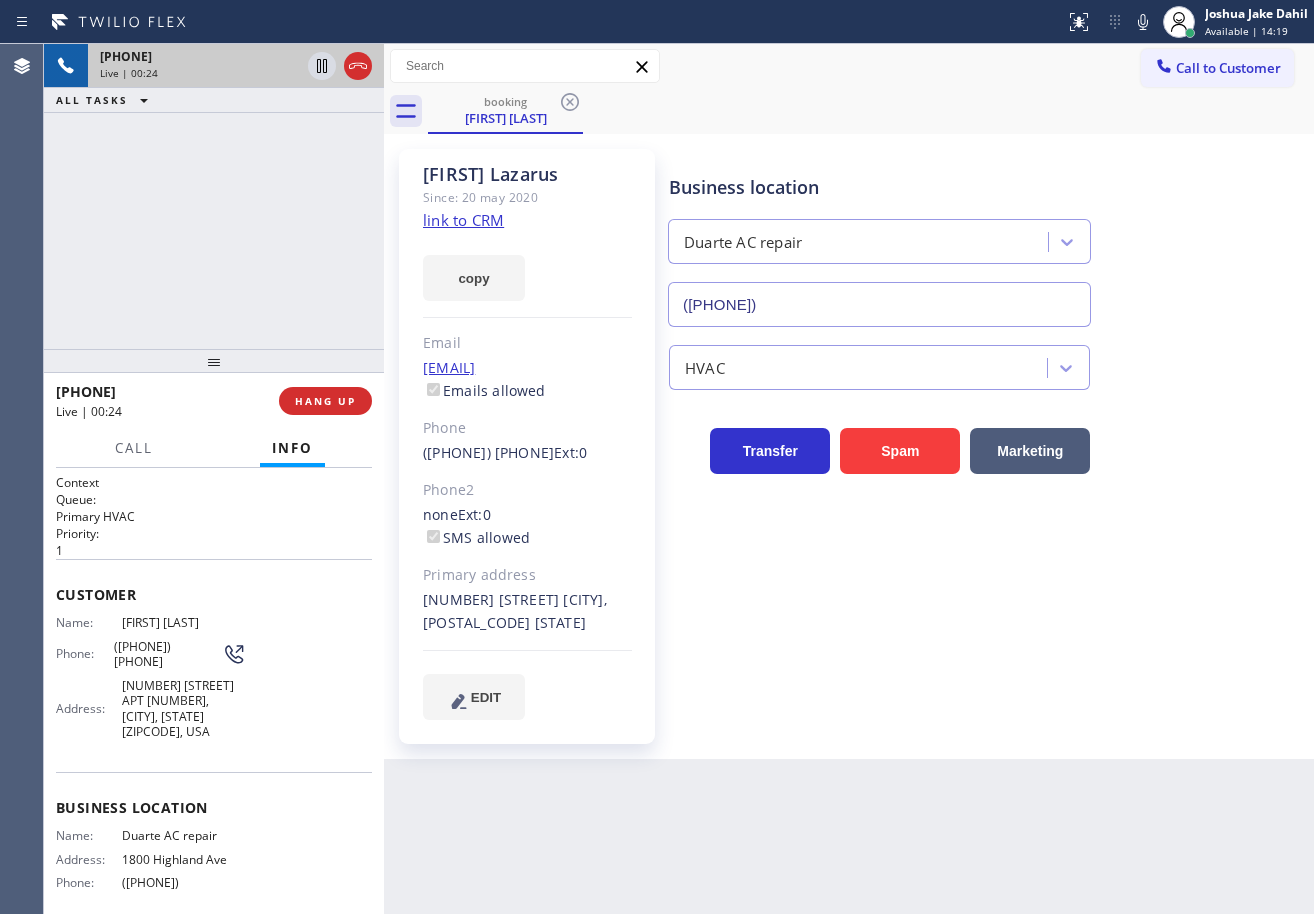 click on "Business location Duarte AC repair ([PHONE]) HVAC Transfer Spam Marketing" at bounding box center (987, 434) 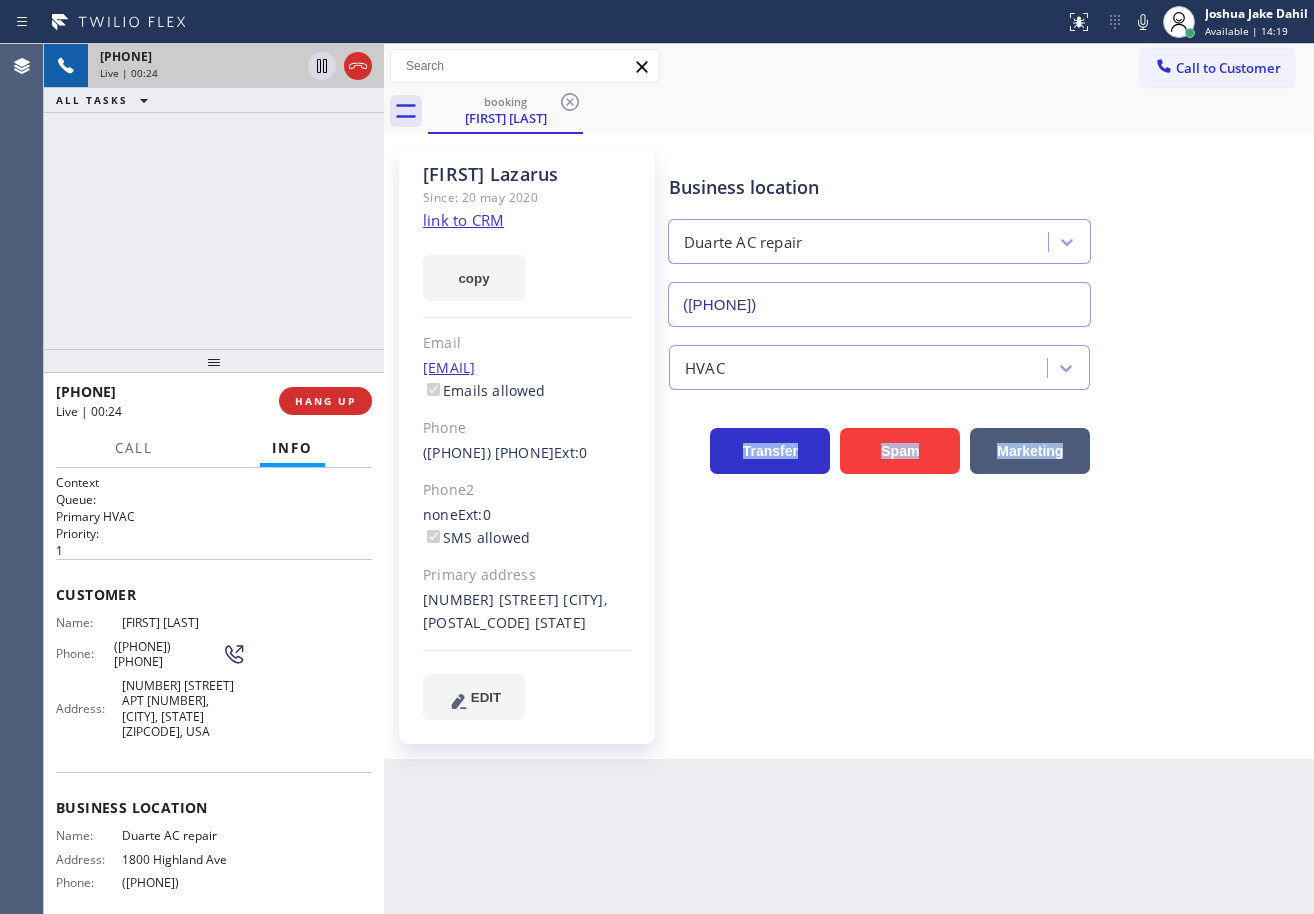 click on "Business location Duarte AC repair ([PHONE]) HVAC Transfer Spam Marketing" at bounding box center [987, 434] 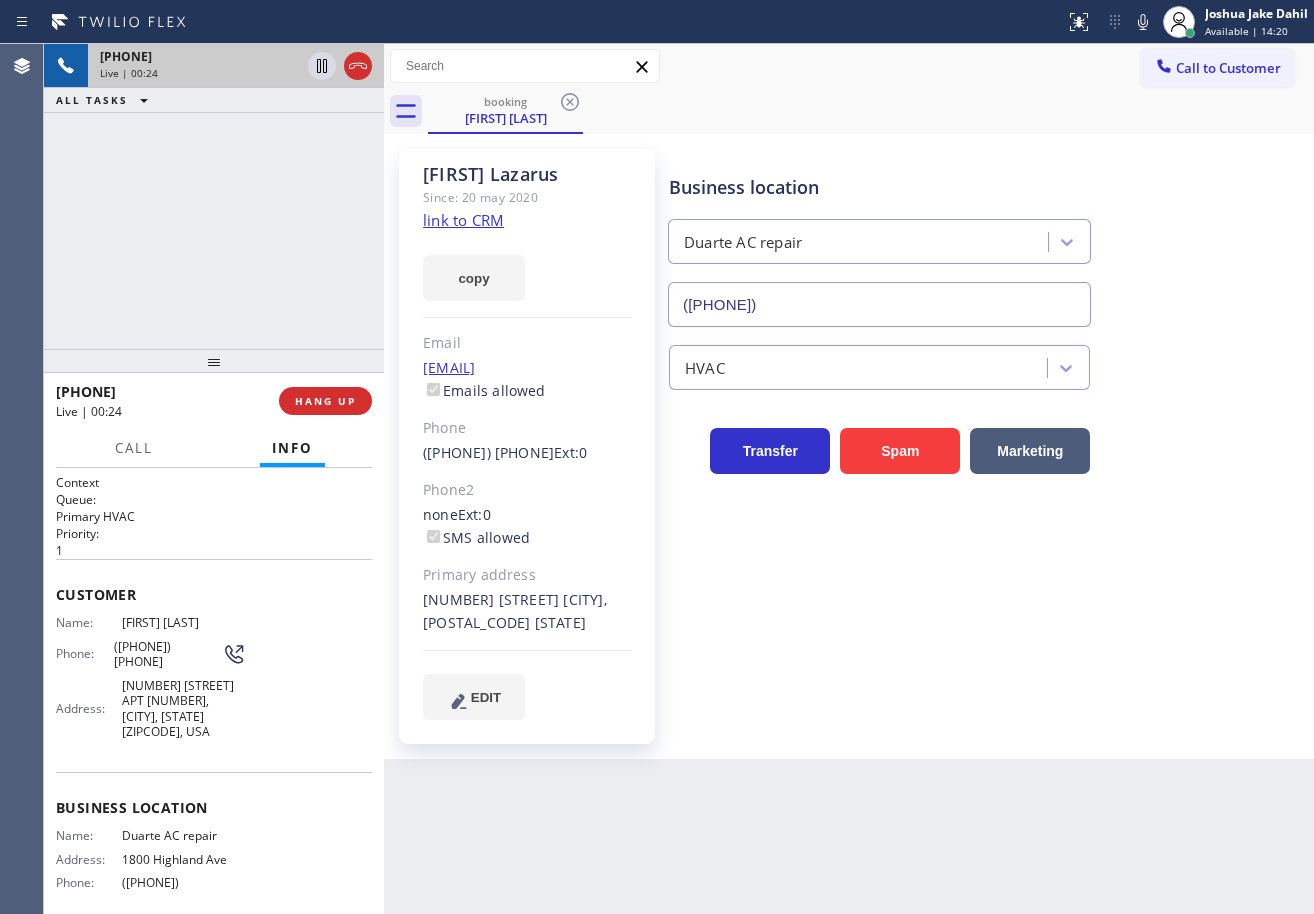 click on "Business location Duarte AC repair ([PHONE]) HVAC Transfer Spam Marketing" at bounding box center [987, 434] 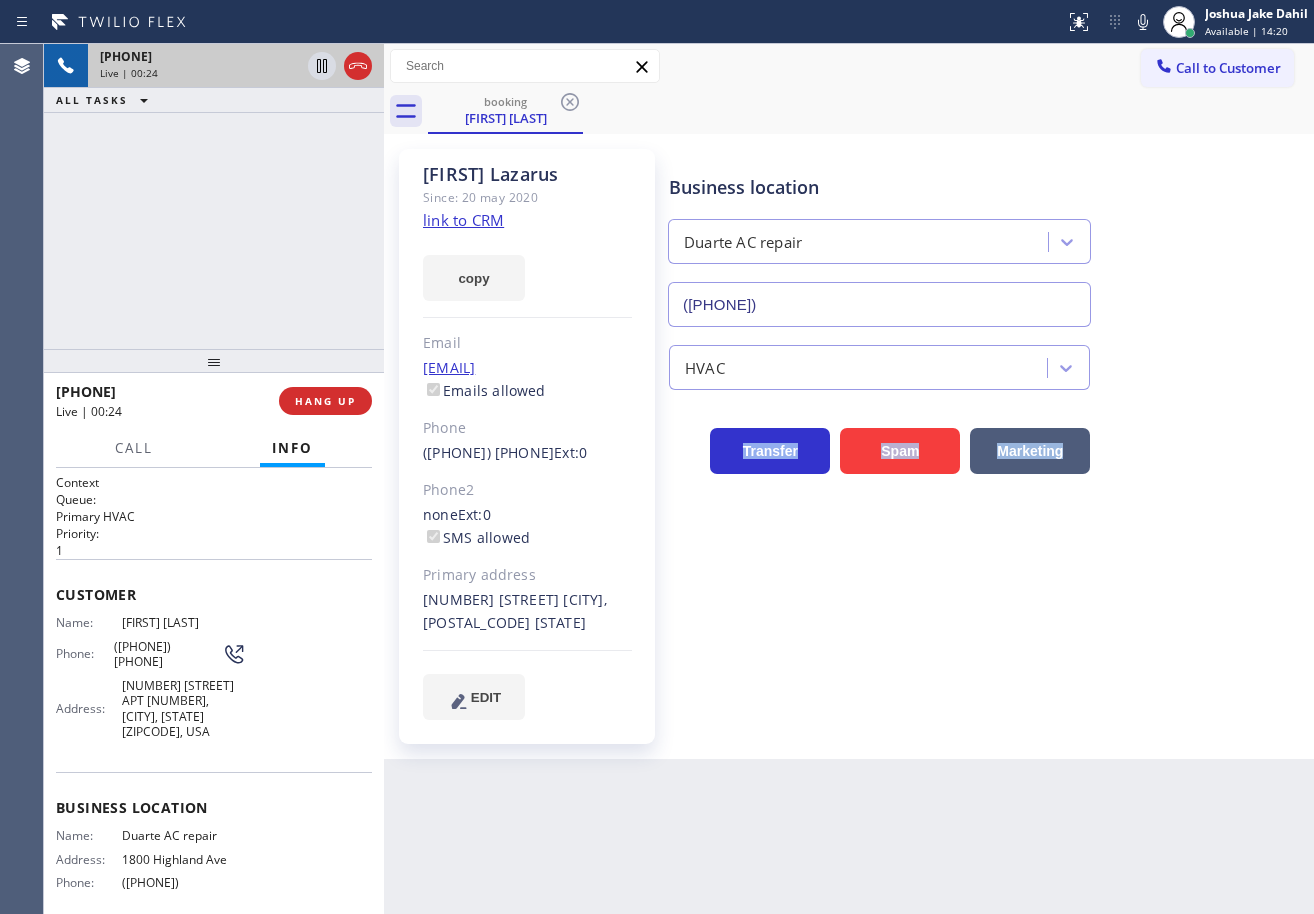 click on "Business location Duarte AC repair ([PHONE]) HVAC Transfer Spam Marketing" at bounding box center (987, 434) 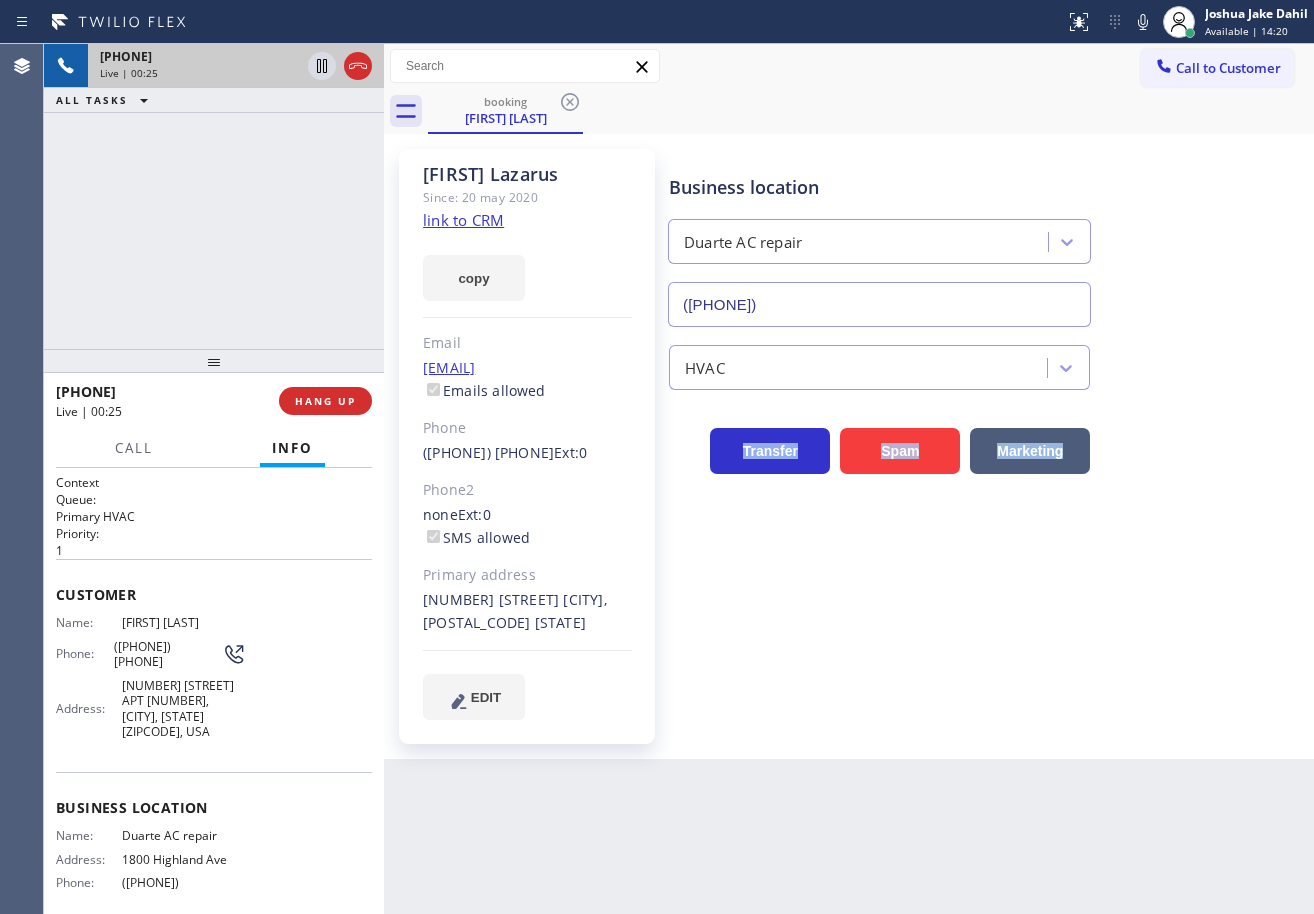 click on "Business location Duarte AC repair ([PHONE]) HVAC Transfer Spam Marketing" at bounding box center (987, 434) 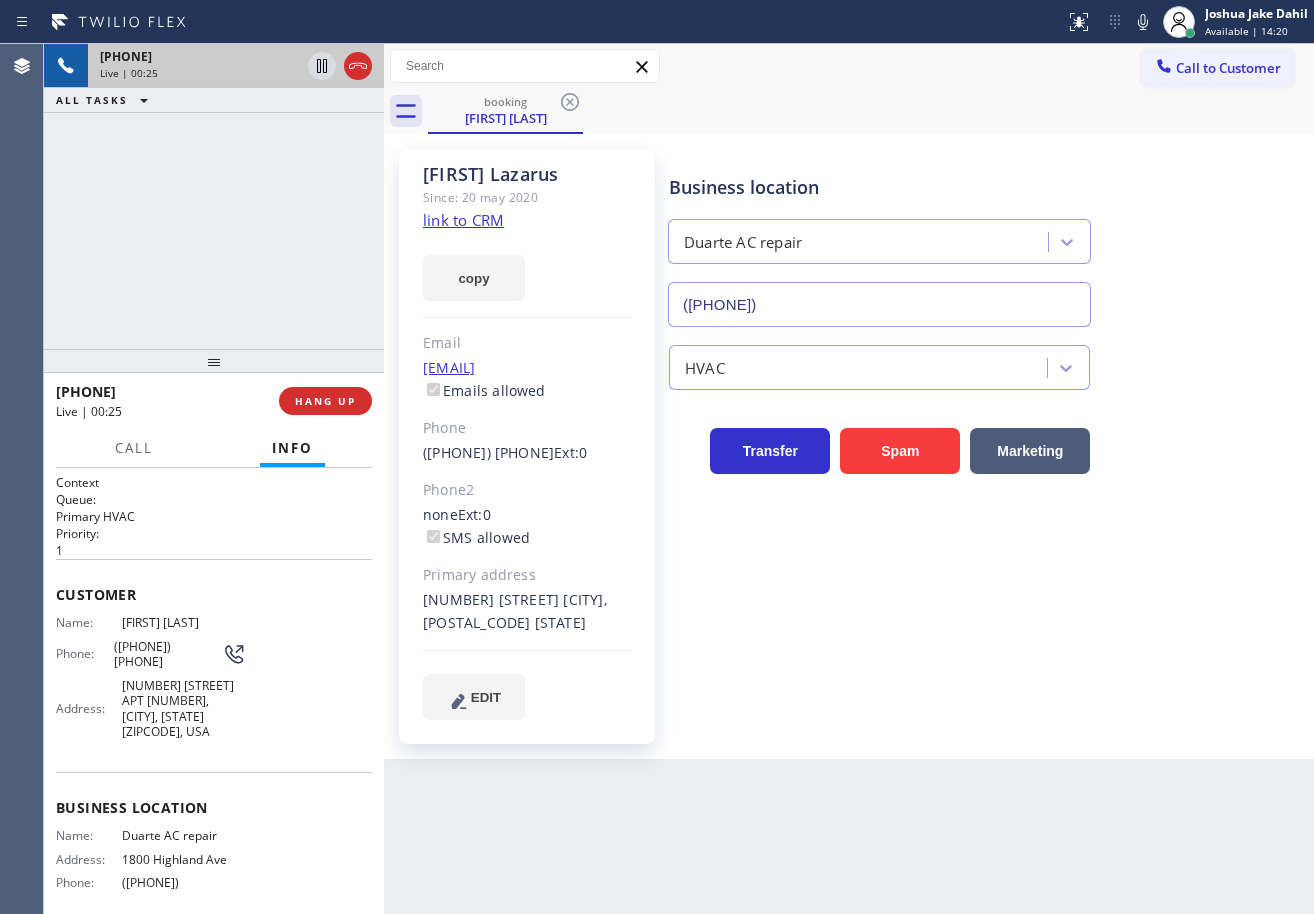 click on "Business location Duarte AC repair ([PHONE]) HVAC Transfer Spam Marketing" at bounding box center [987, 434] 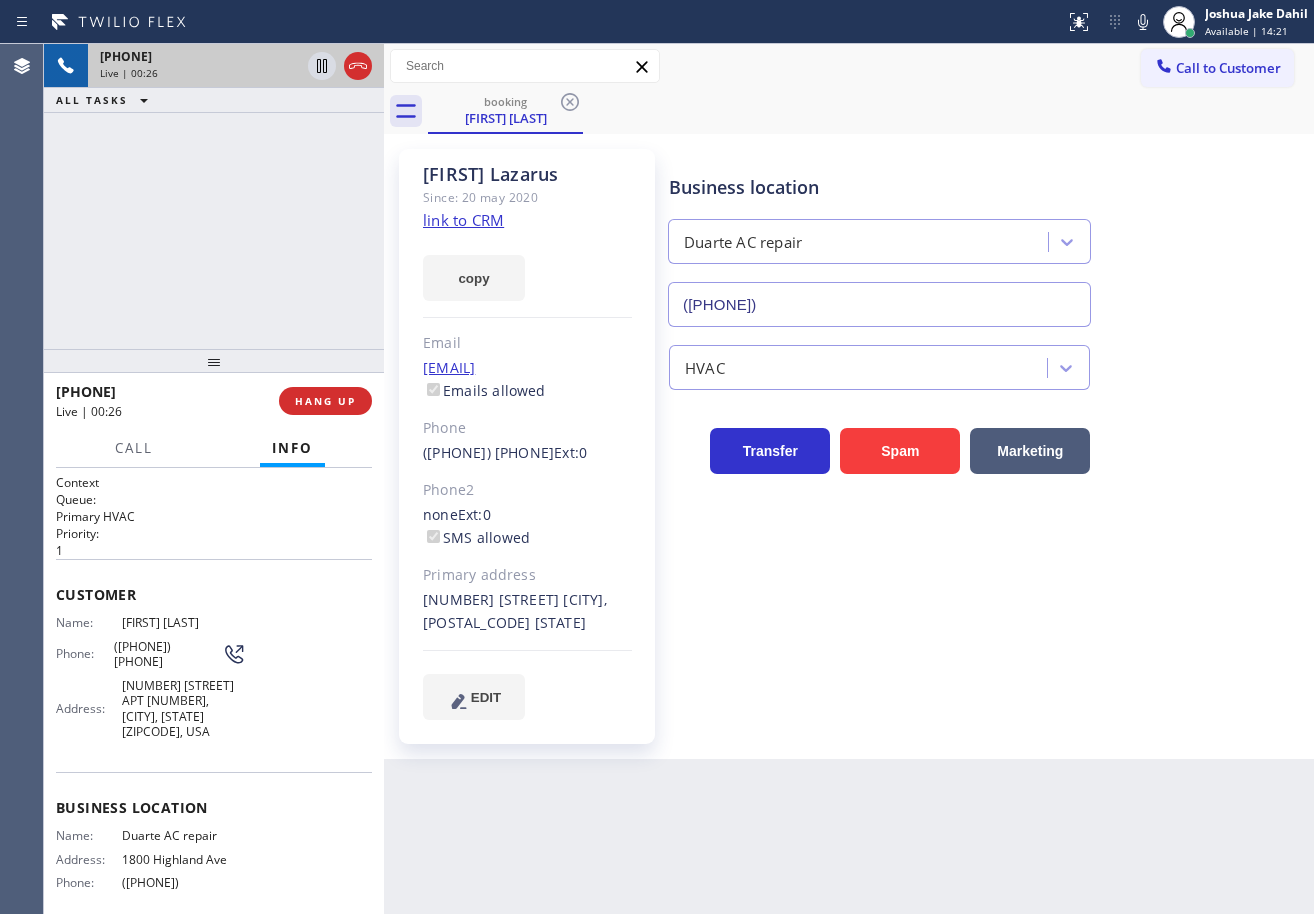 click on "Business location Duarte AC repair ([PHONE]) HVAC Transfer Spam Marketing" at bounding box center (987, 434) 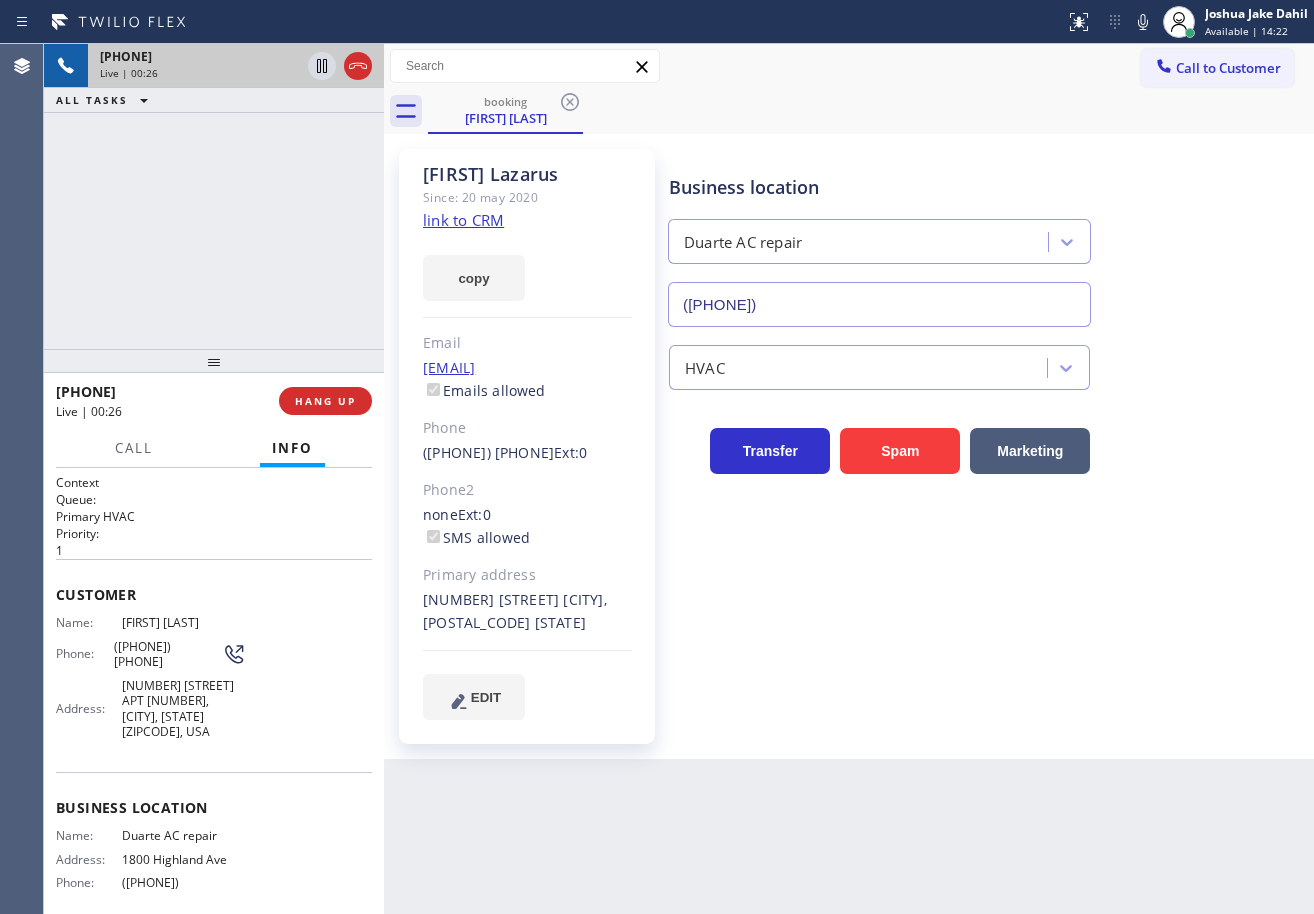 drag, startPoint x: 1176, startPoint y: 194, endPoint x: 1176, endPoint y: 181, distance: 13 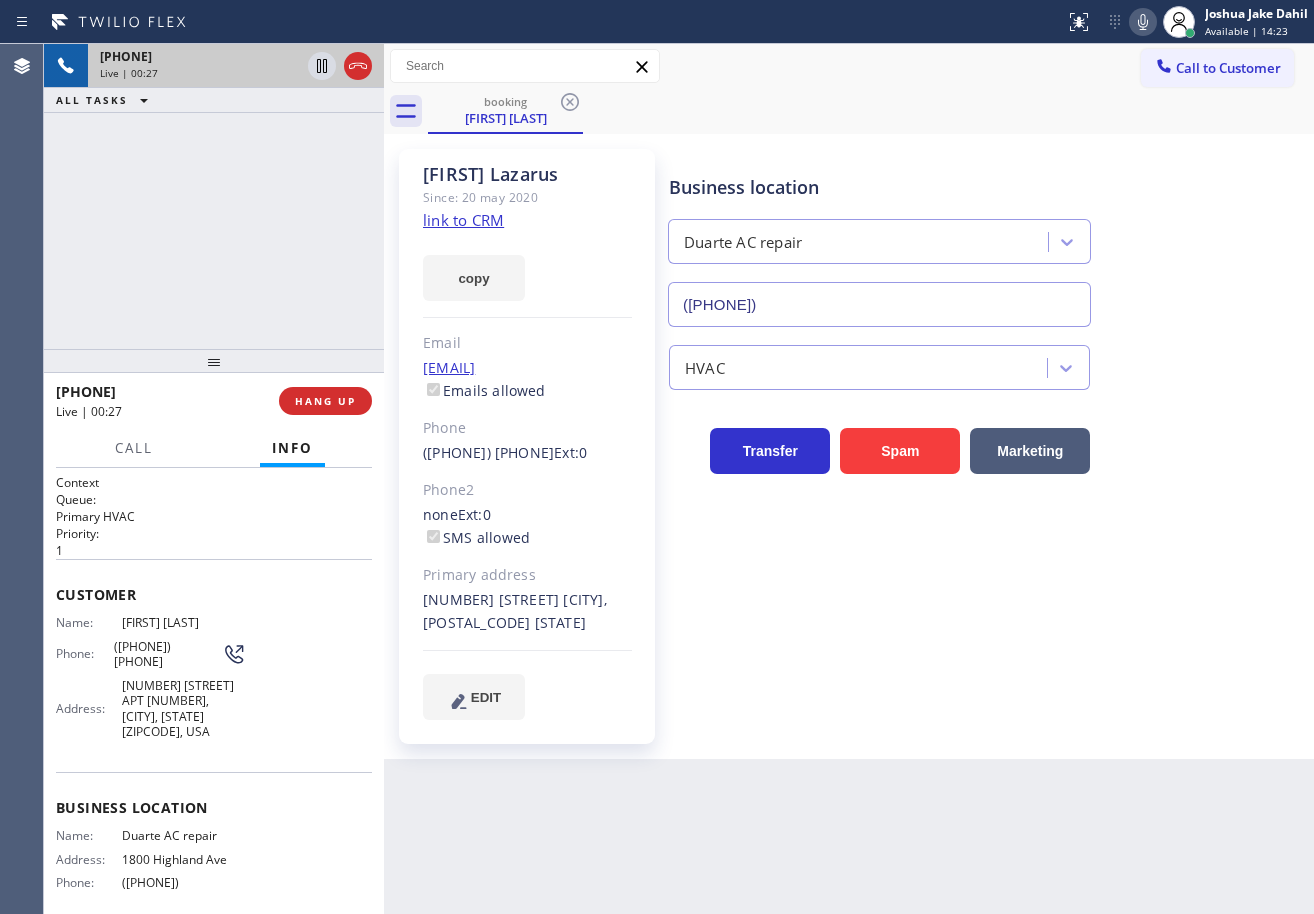 click 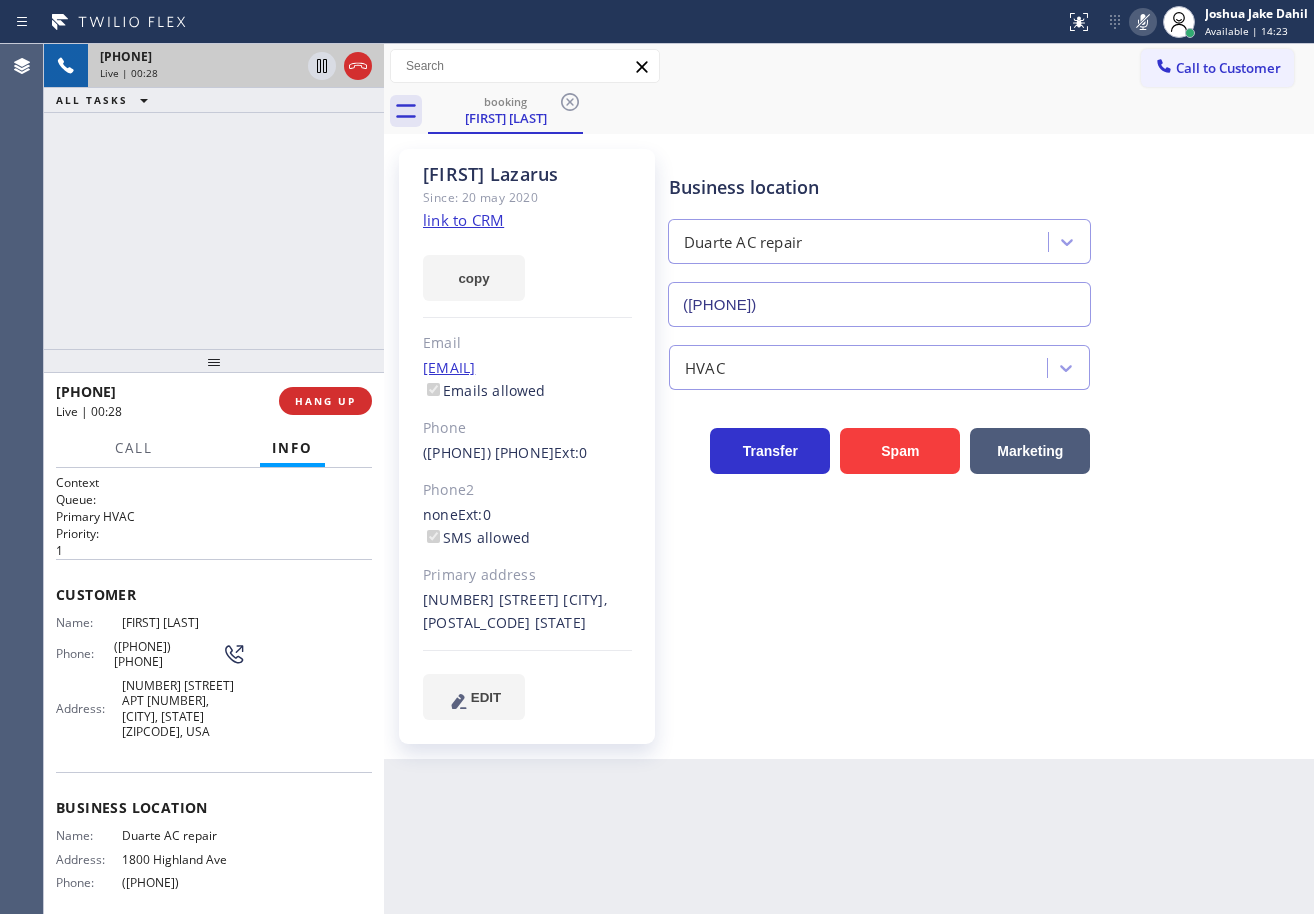 drag, startPoint x: 1105, startPoint y: 92, endPoint x: 956, endPoint y: 97, distance: 149.08386 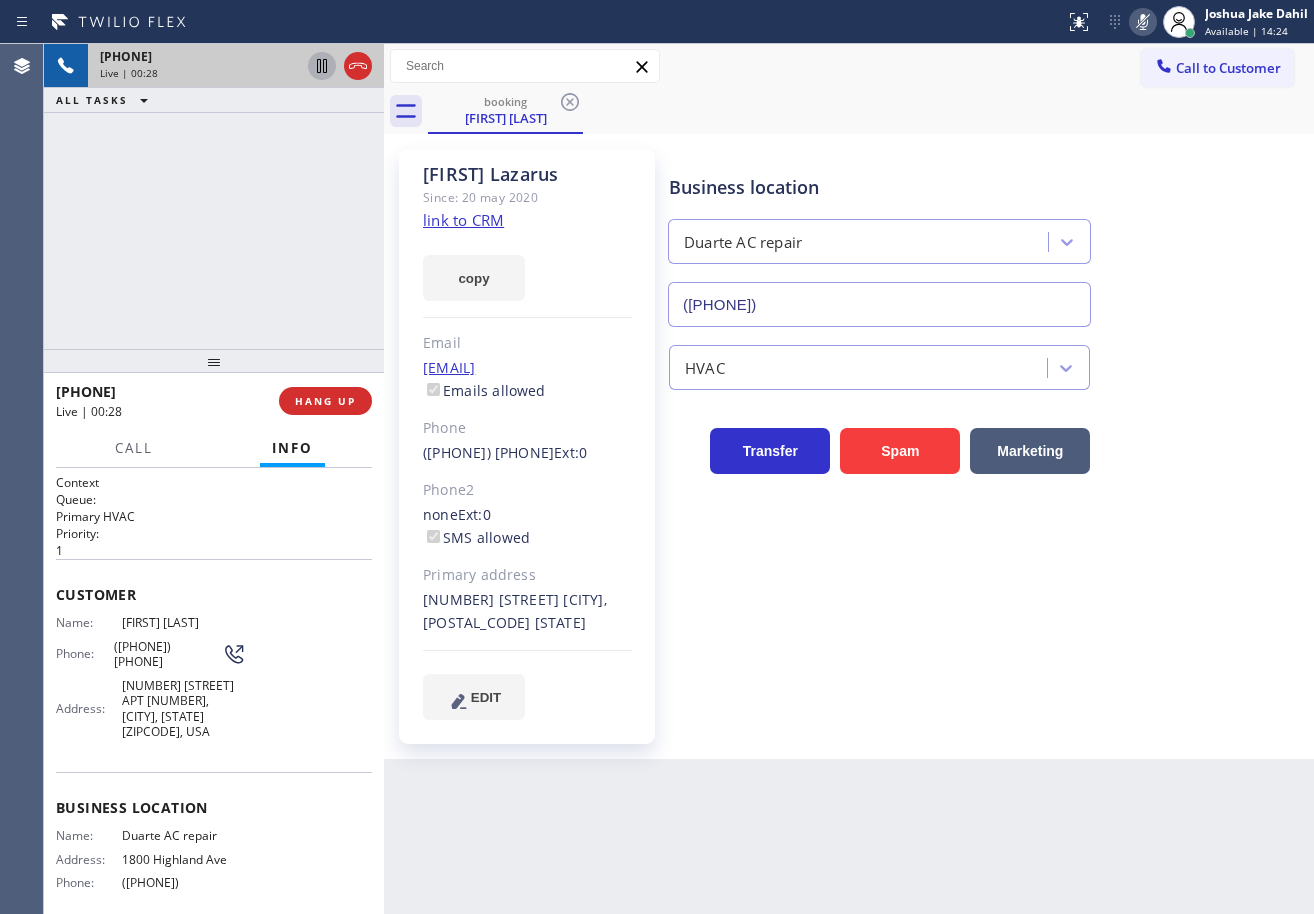 click 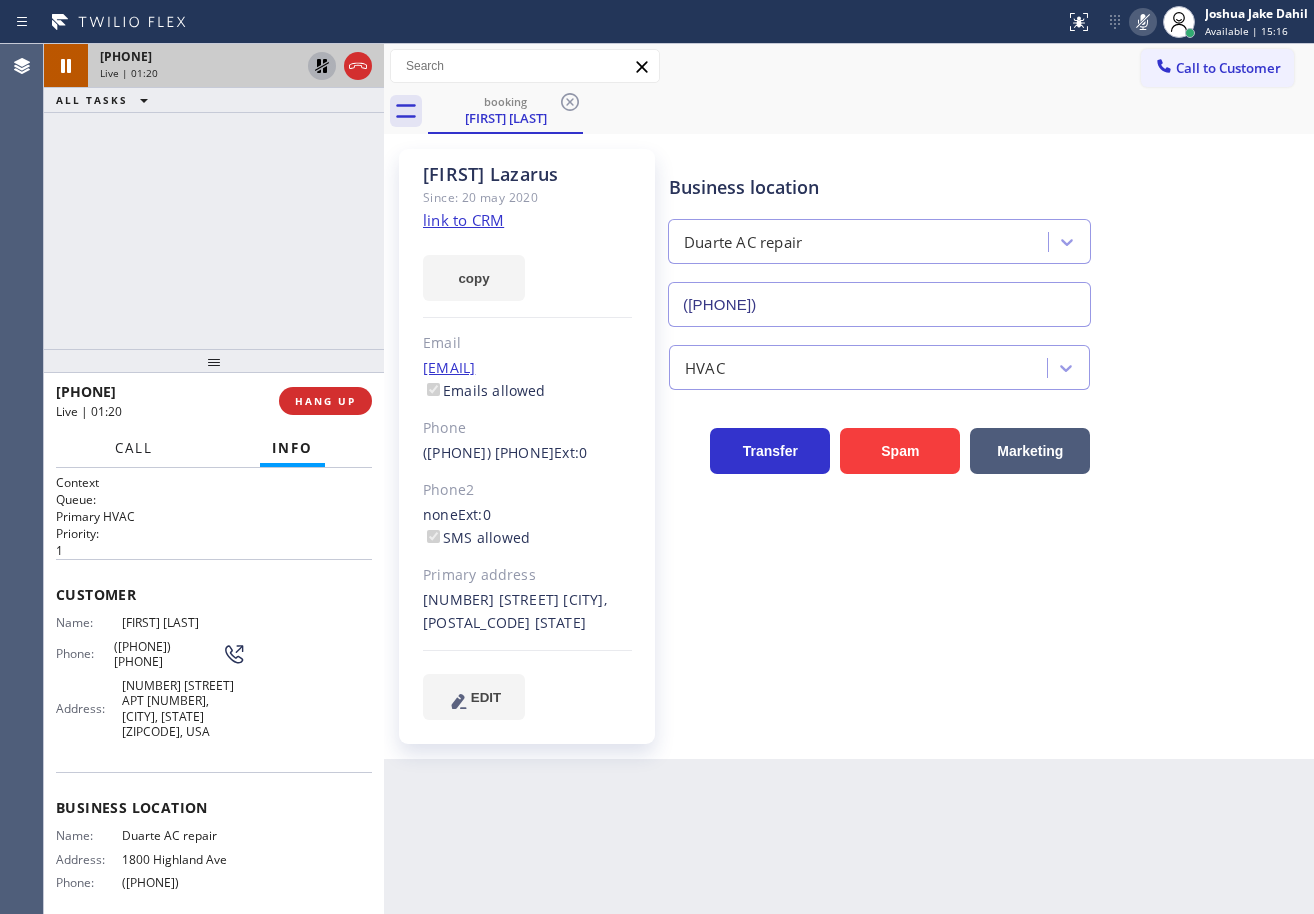 click on "Call" at bounding box center [134, 448] 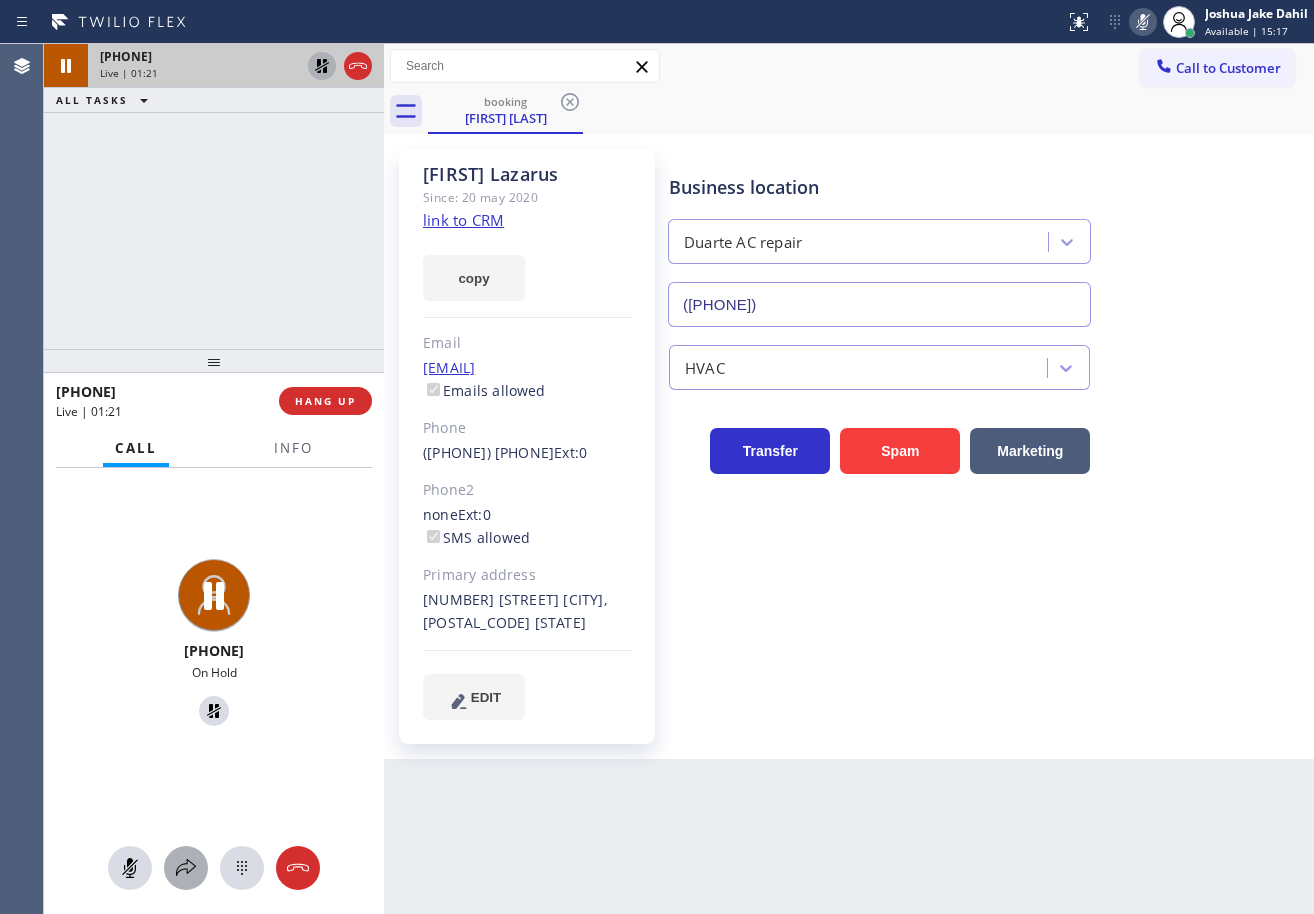 click 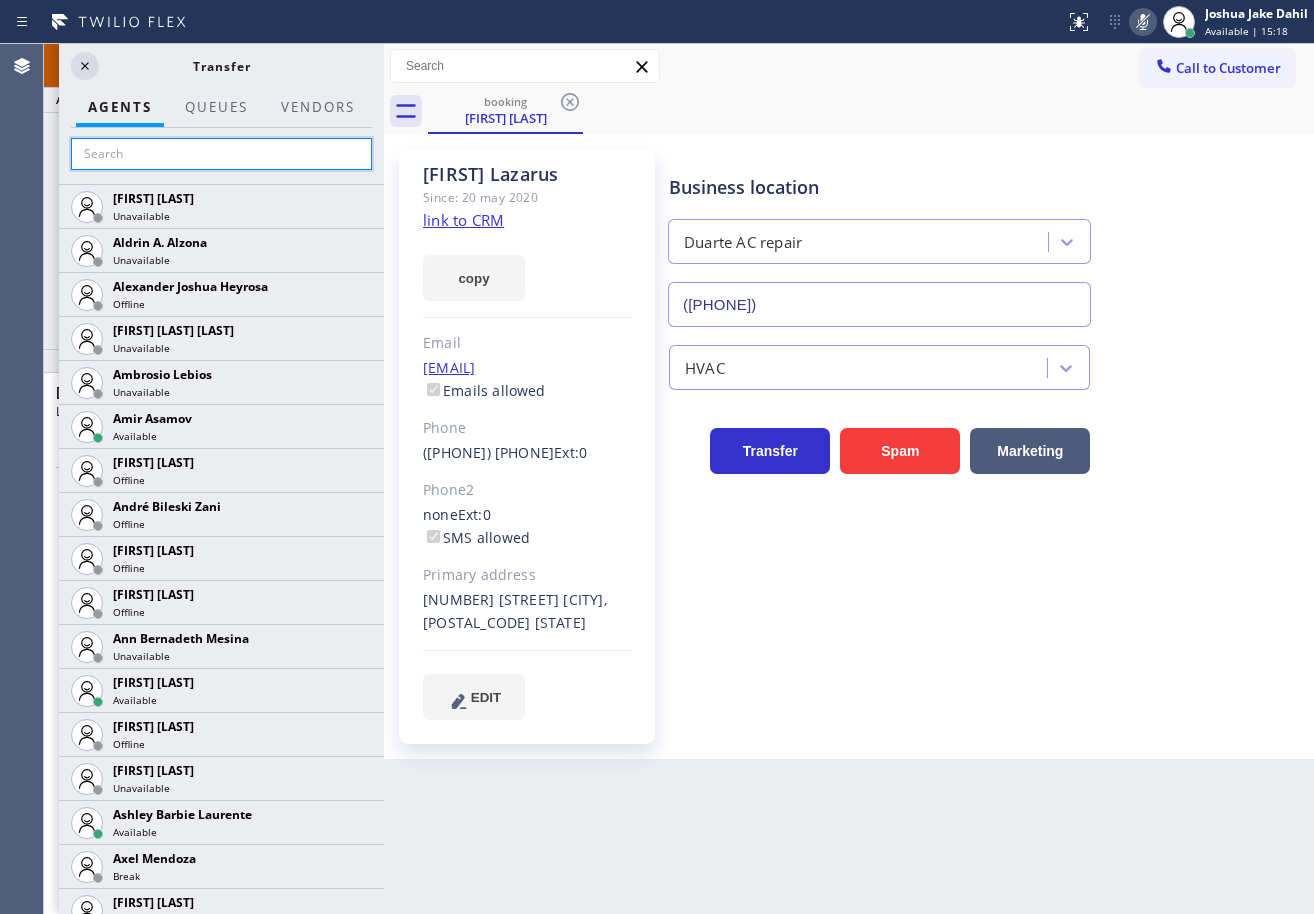 click at bounding box center [221, 154] 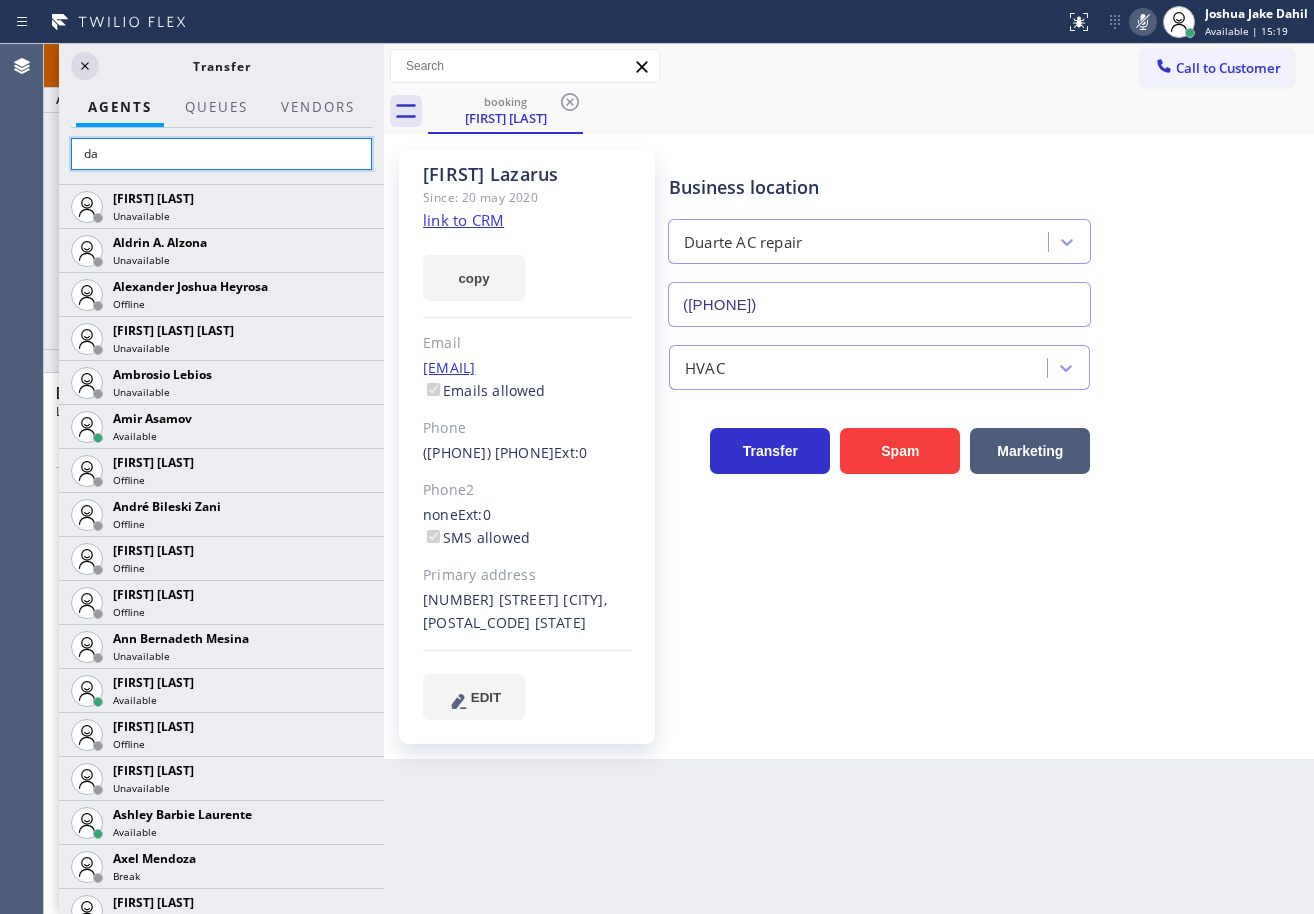 type on "dav" 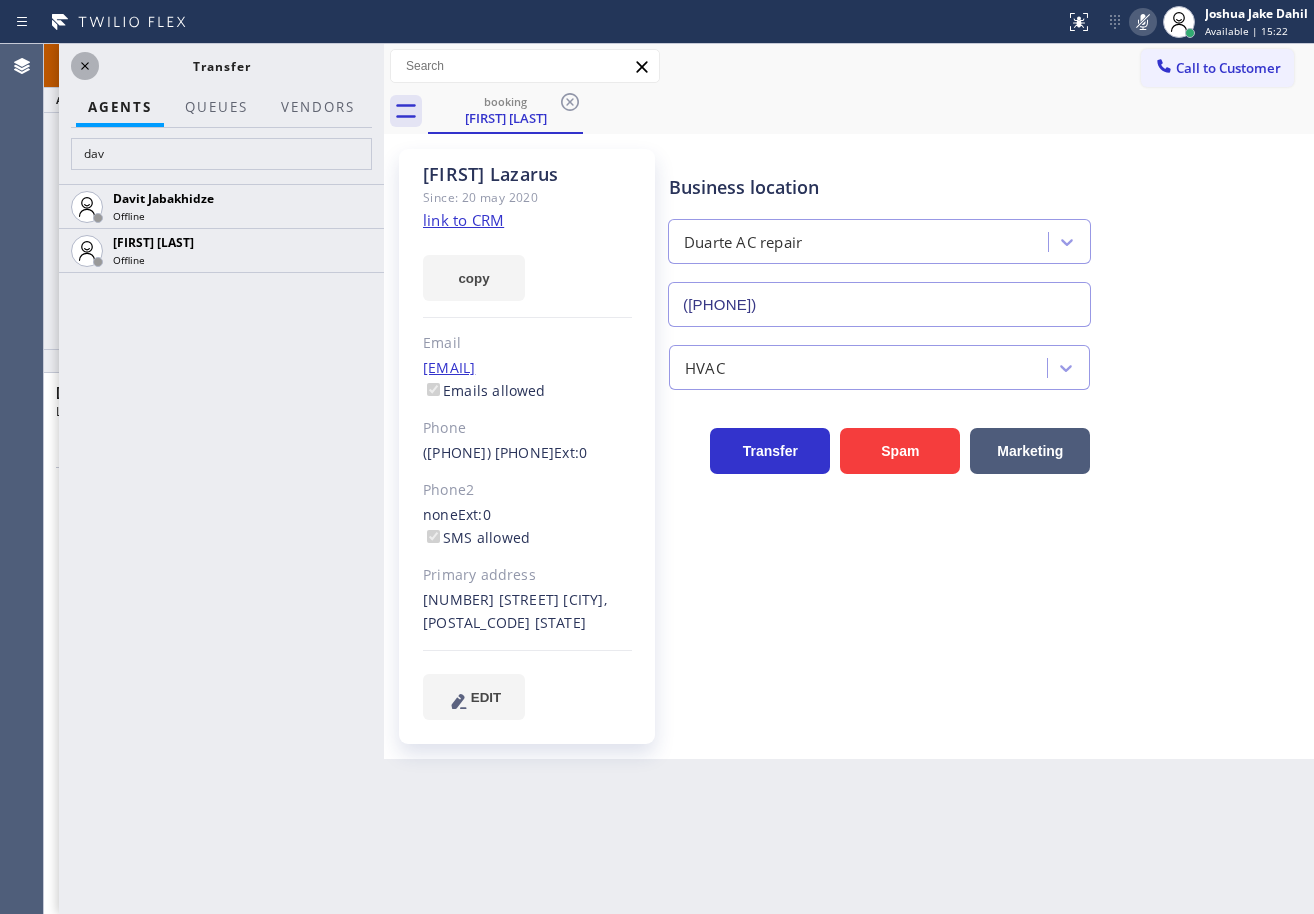click 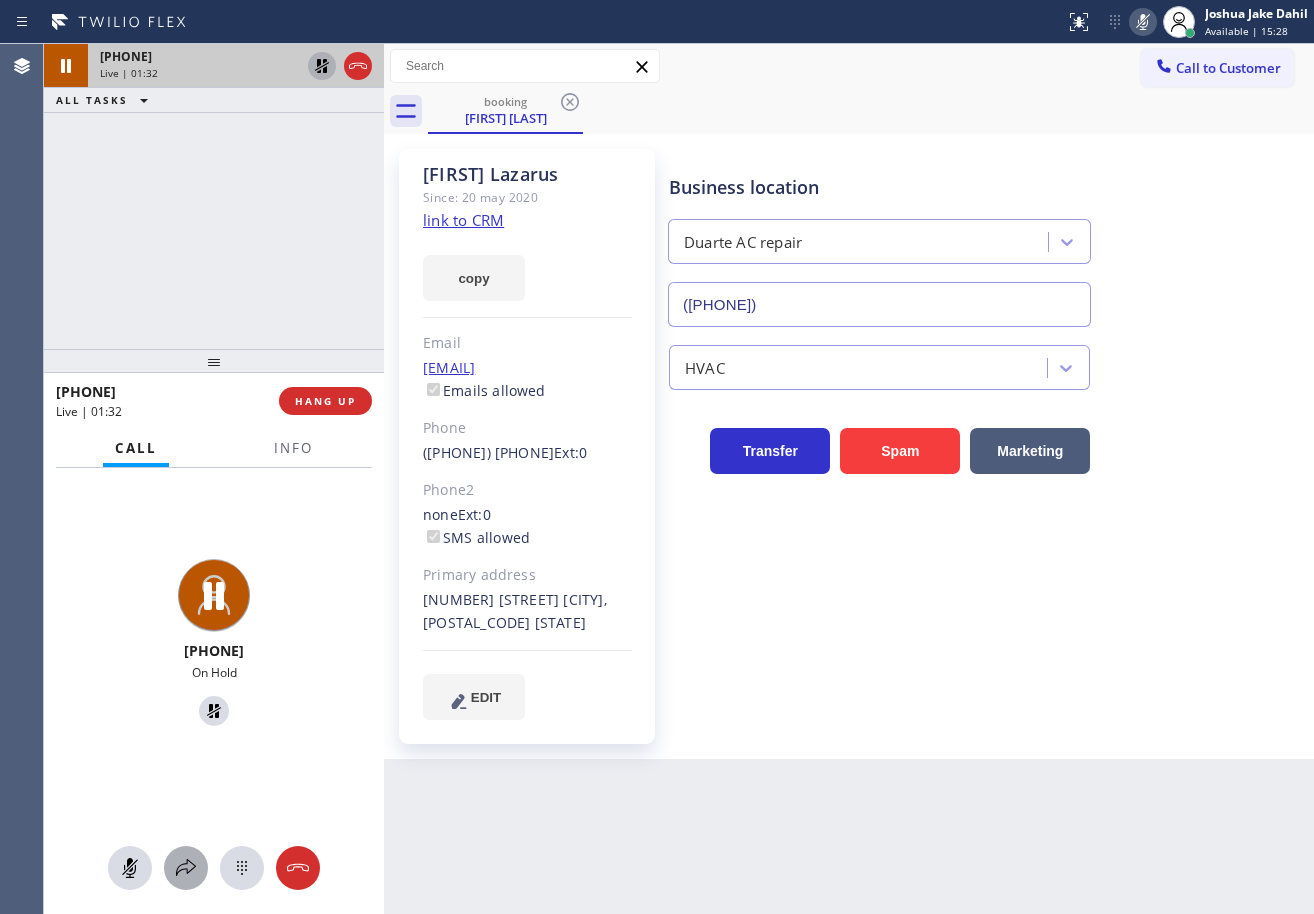 click 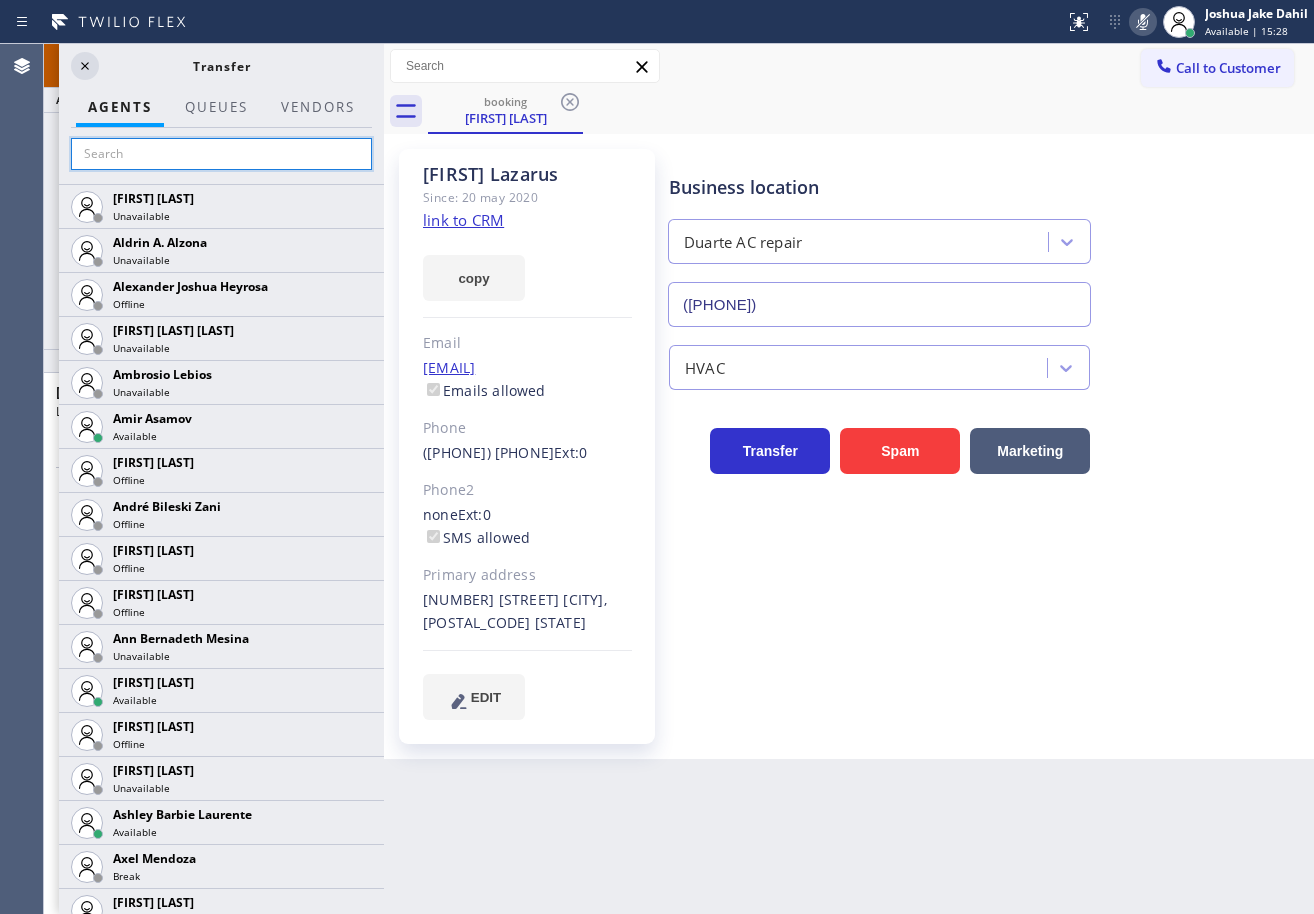 click at bounding box center [221, 154] 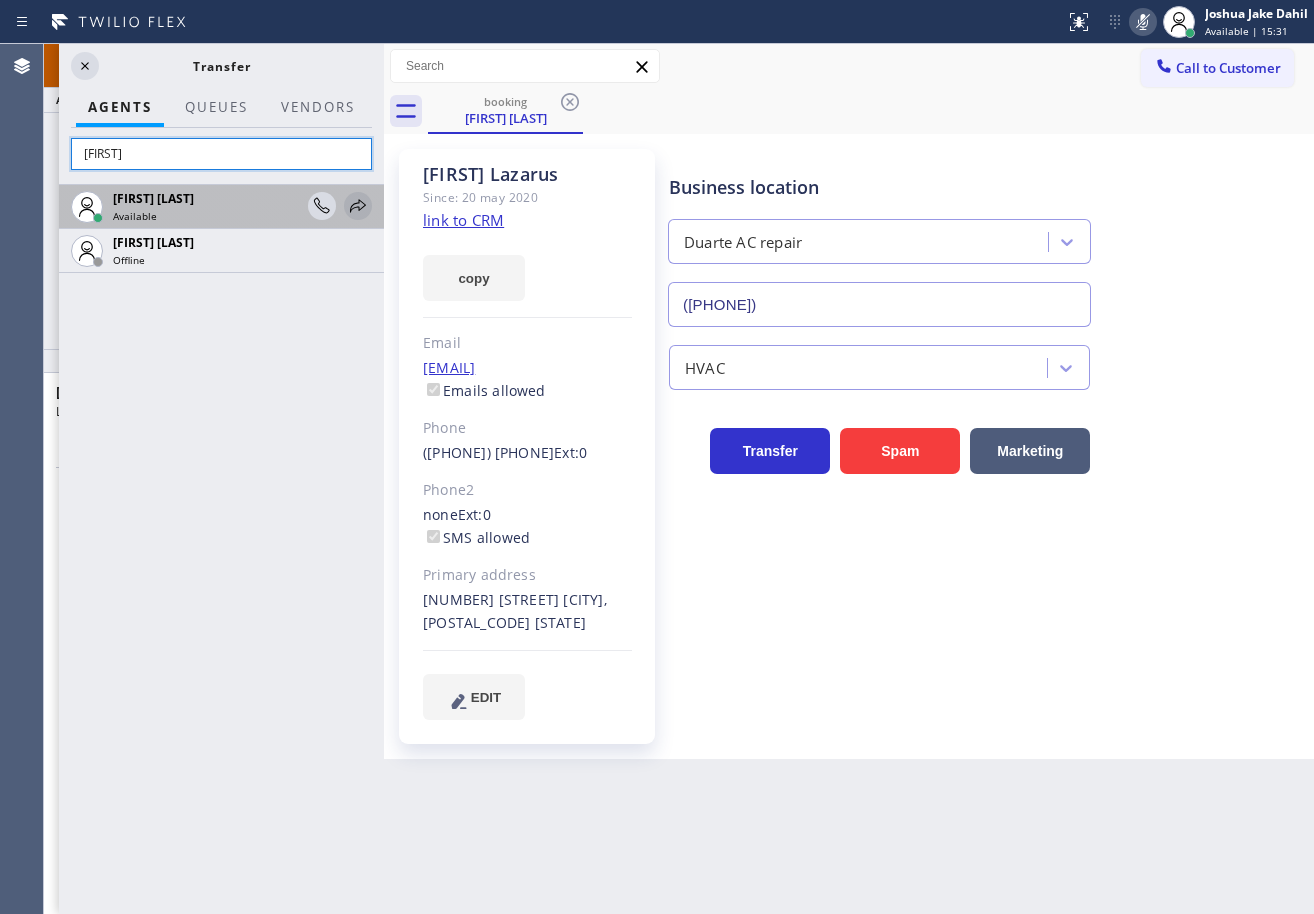 type on "[FIRST]" 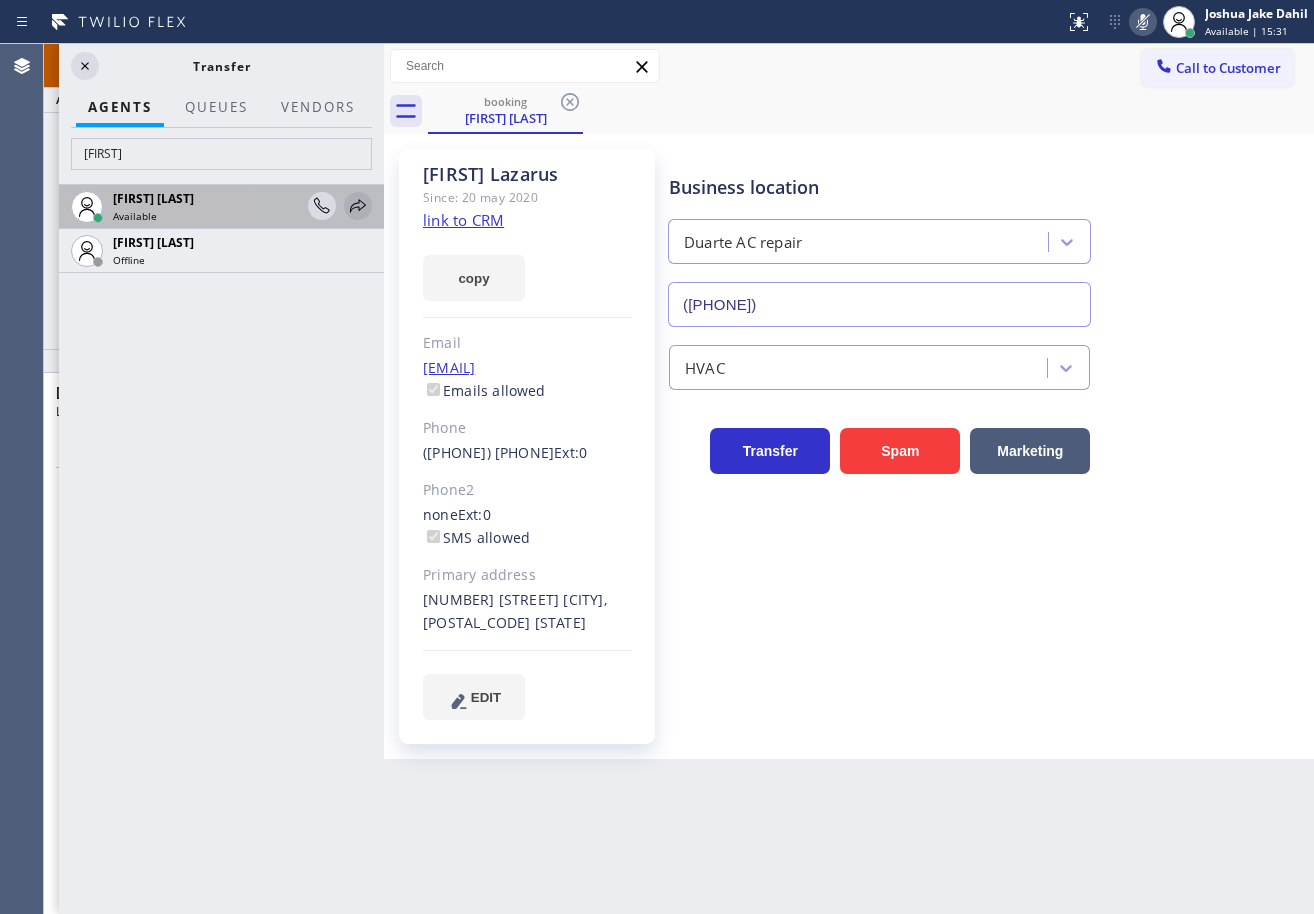 click 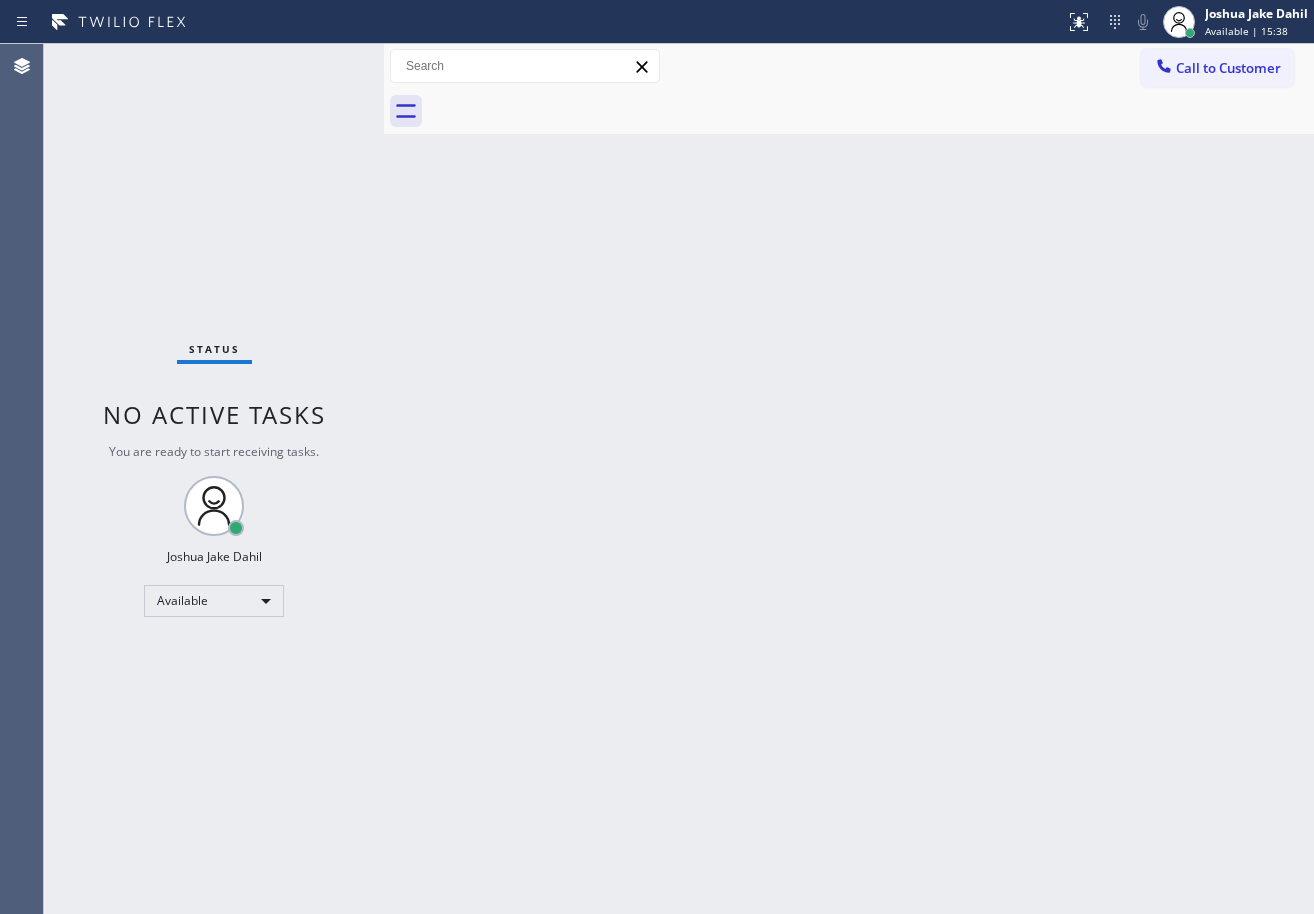 click on "Status No active tasks You are ready to start receiving tasks. [FIRST] [LAST] Available" at bounding box center (214, 479) 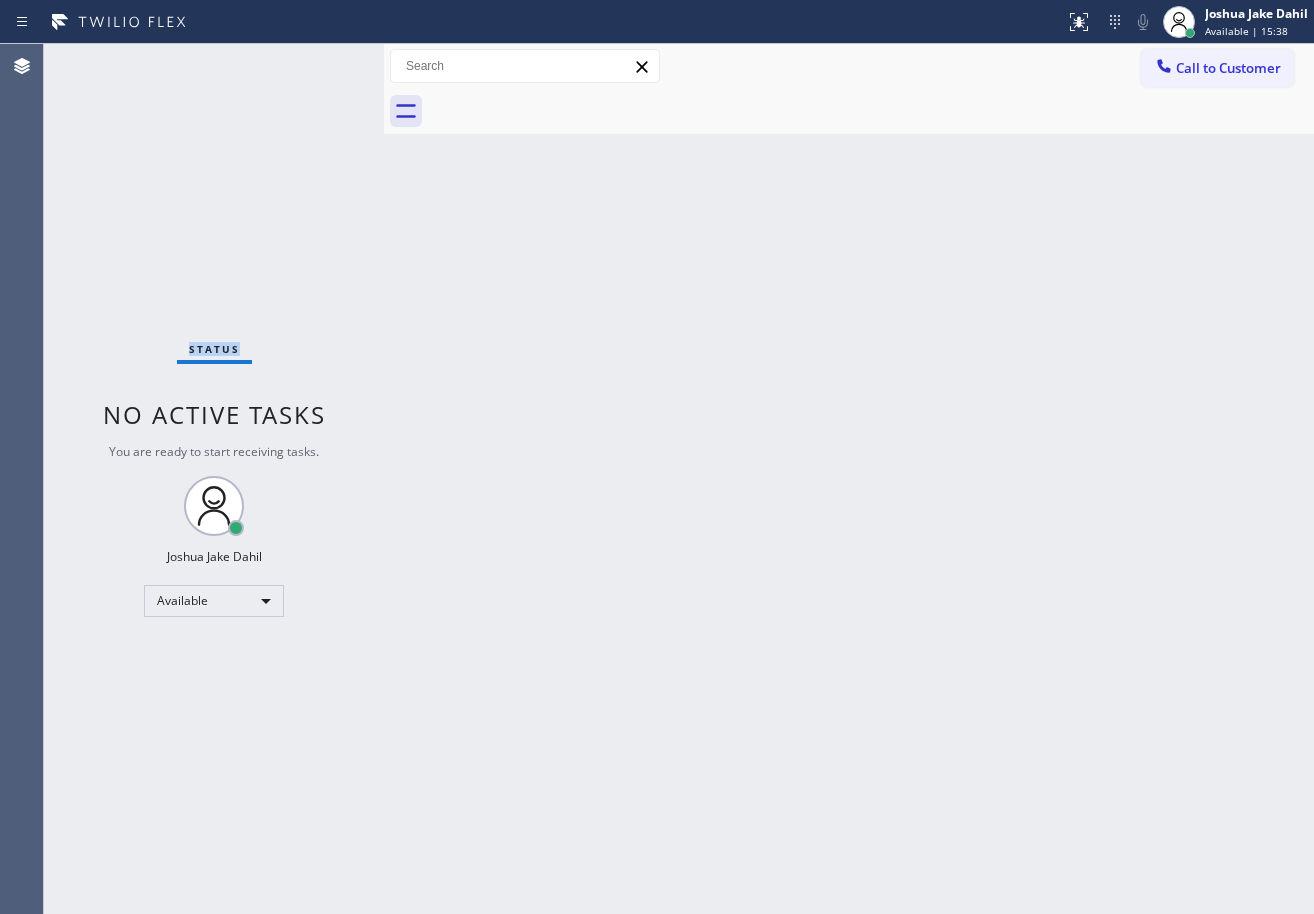 click on "Status No active tasks You are ready to start receiving tasks. [FIRST] [LAST] Available" at bounding box center (214, 479) 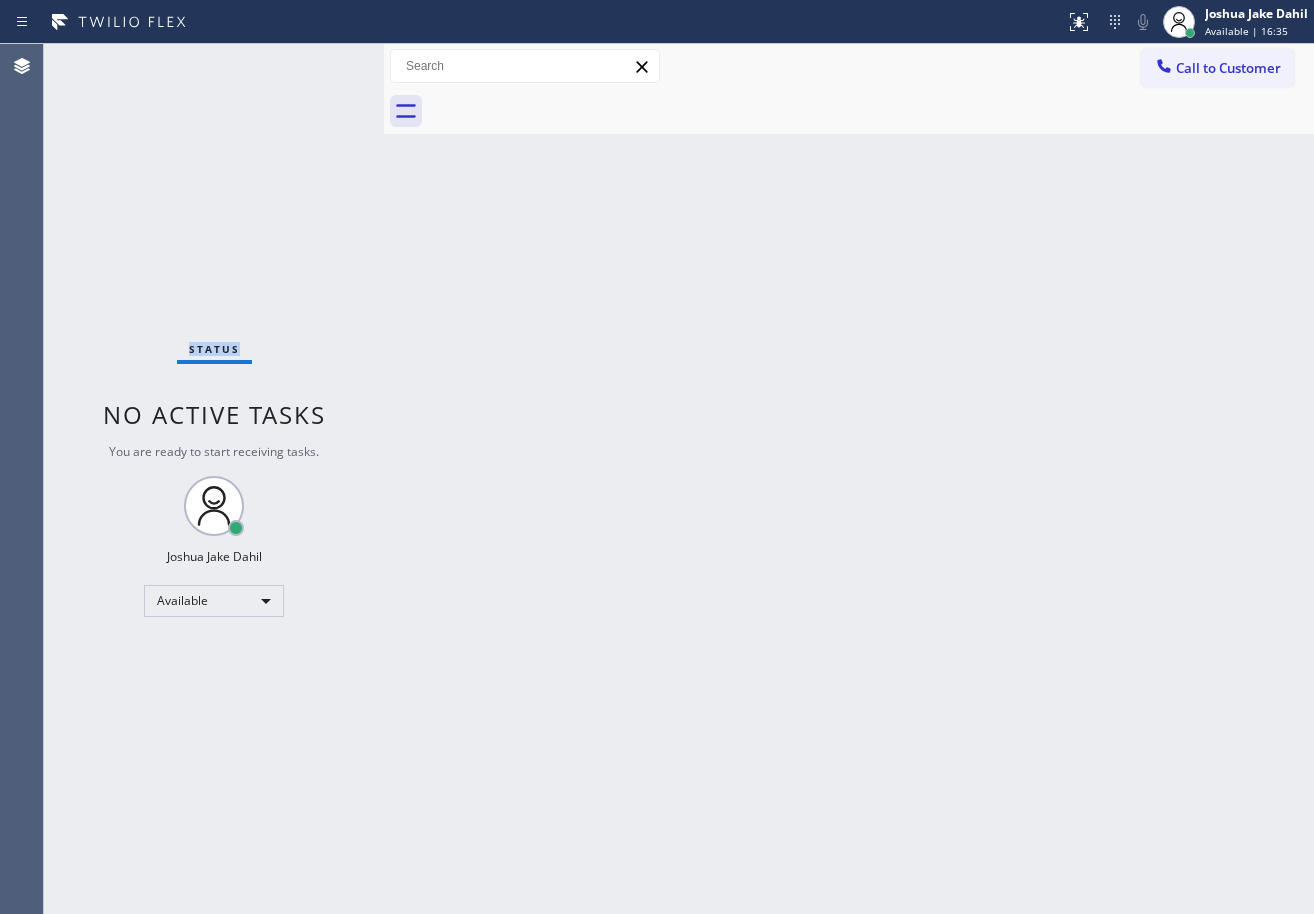 click on "Status No active tasks You are ready to start receiving tasks. [FIRST] [LAST] Available" at bounding box center (214, 479) 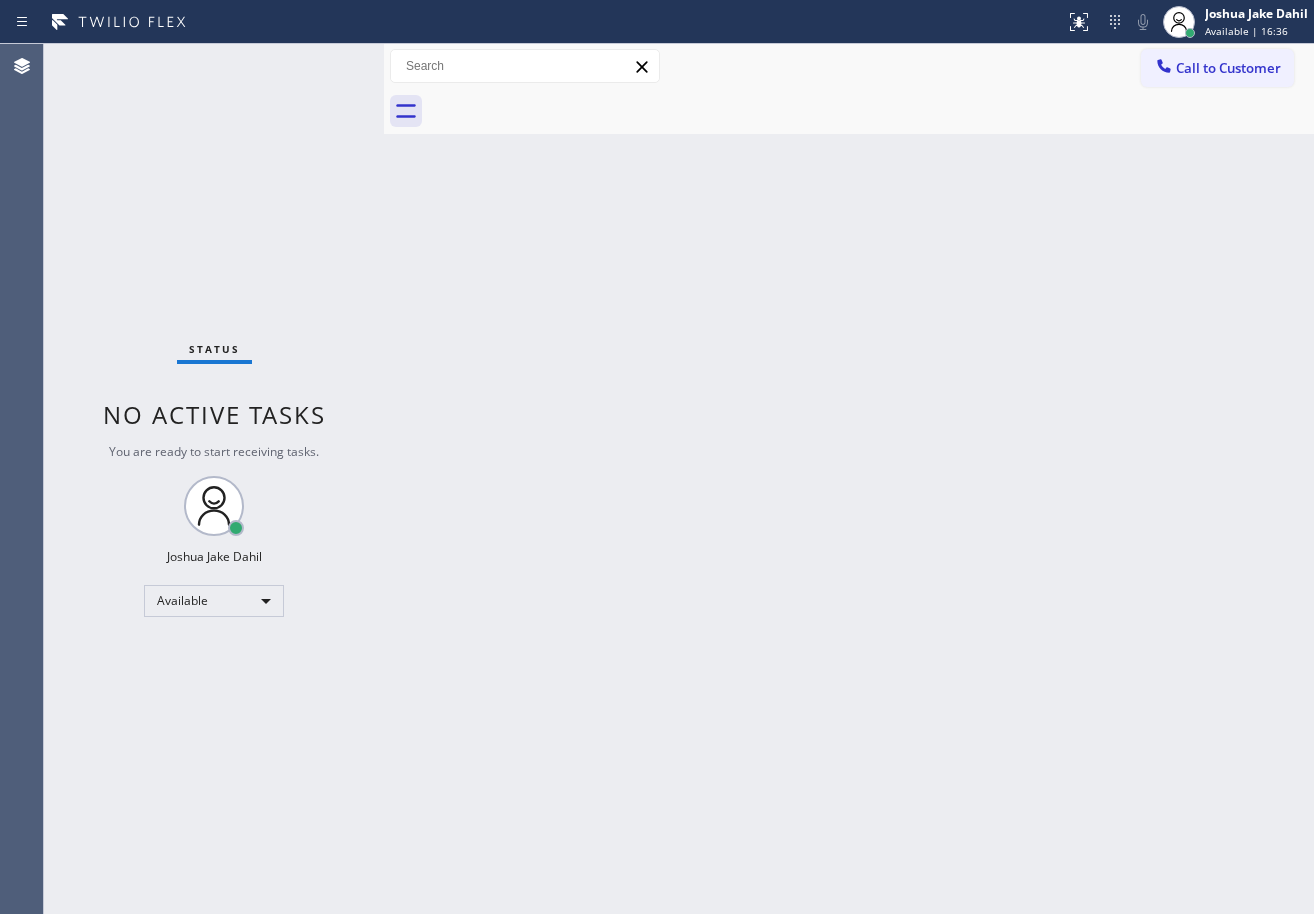 click on "Status No active tasks You are ready to start receiving tasks. [FIRST] [LAST] Available" at bounding box center (214, 479) 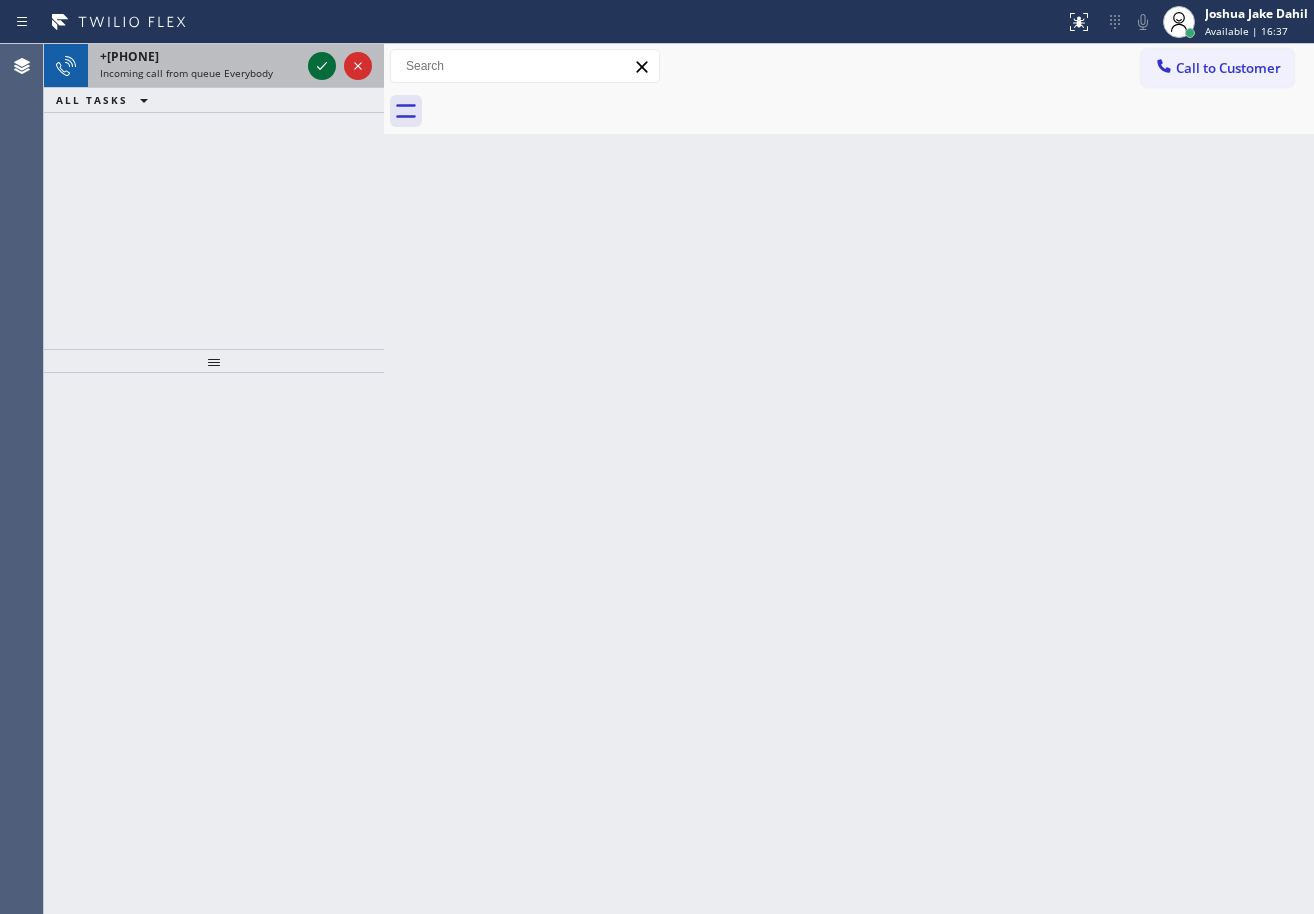 click 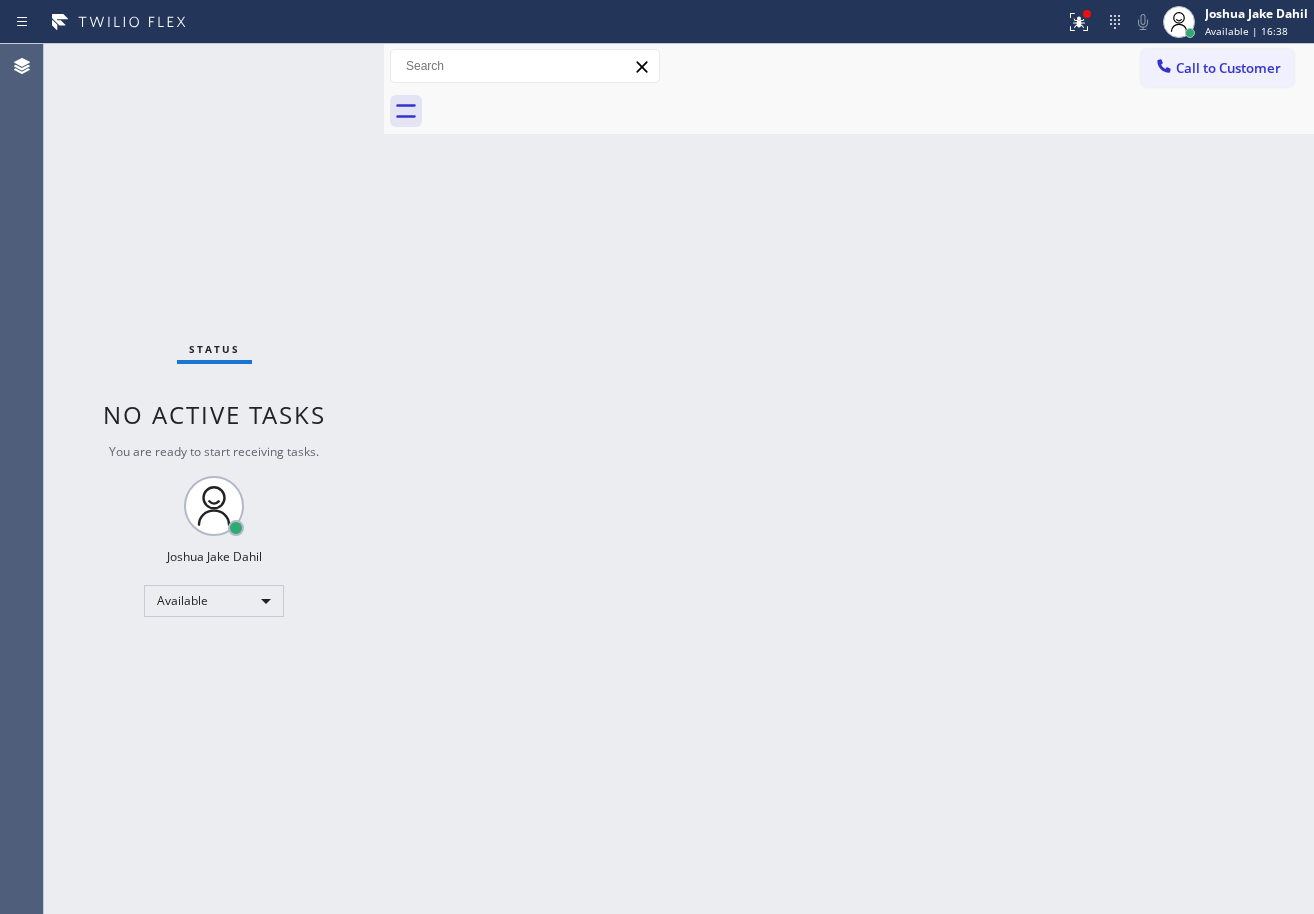 click on "Status No active tasks You are ready to start receiving tasks. [FIRST] [LAST] Available" at bounding box center (214, 479) 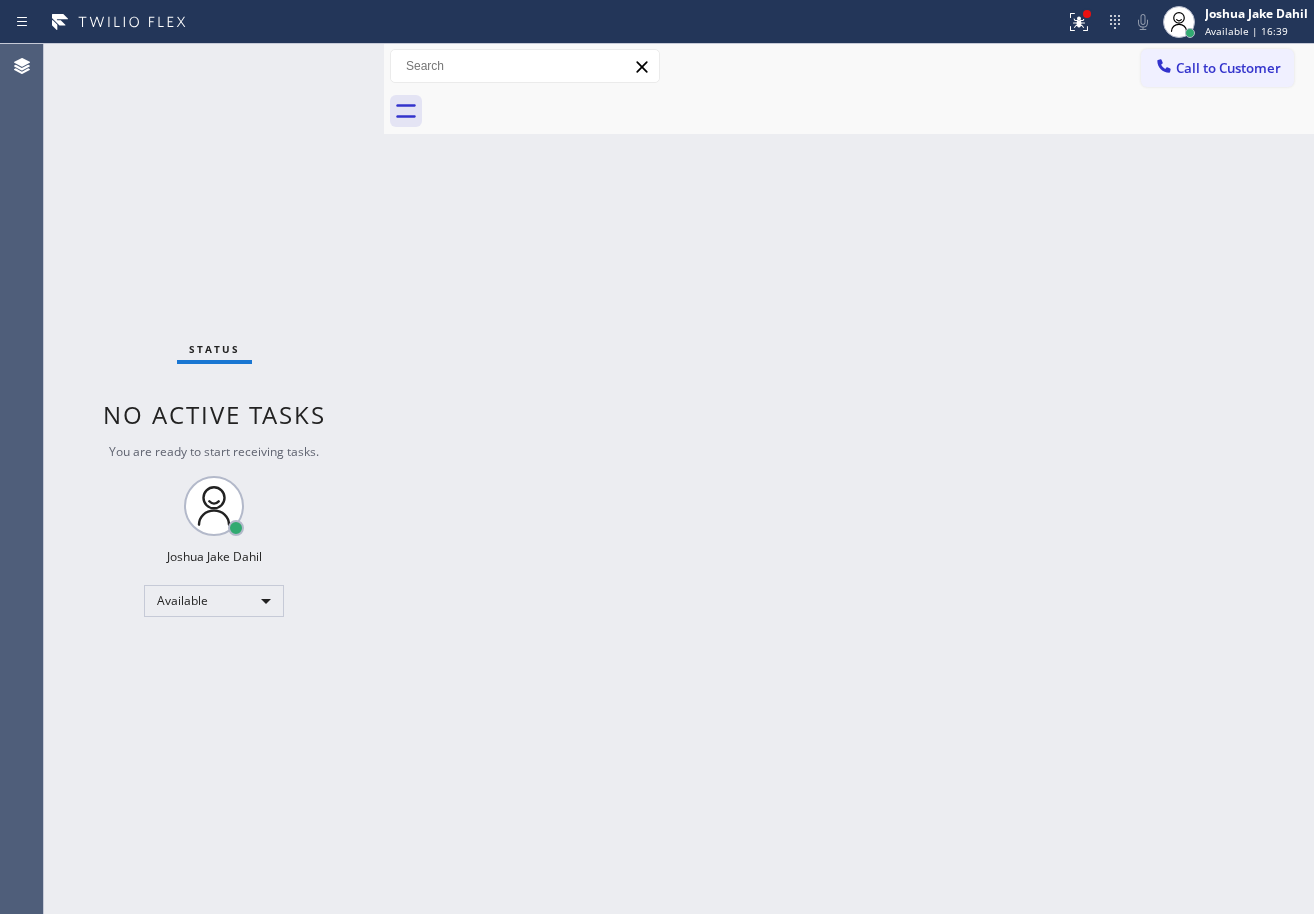 click on "Status No active tasks You are ready to start receiving tasks. [FIRST] [LAST] Available" at bounding box center [214, 479] 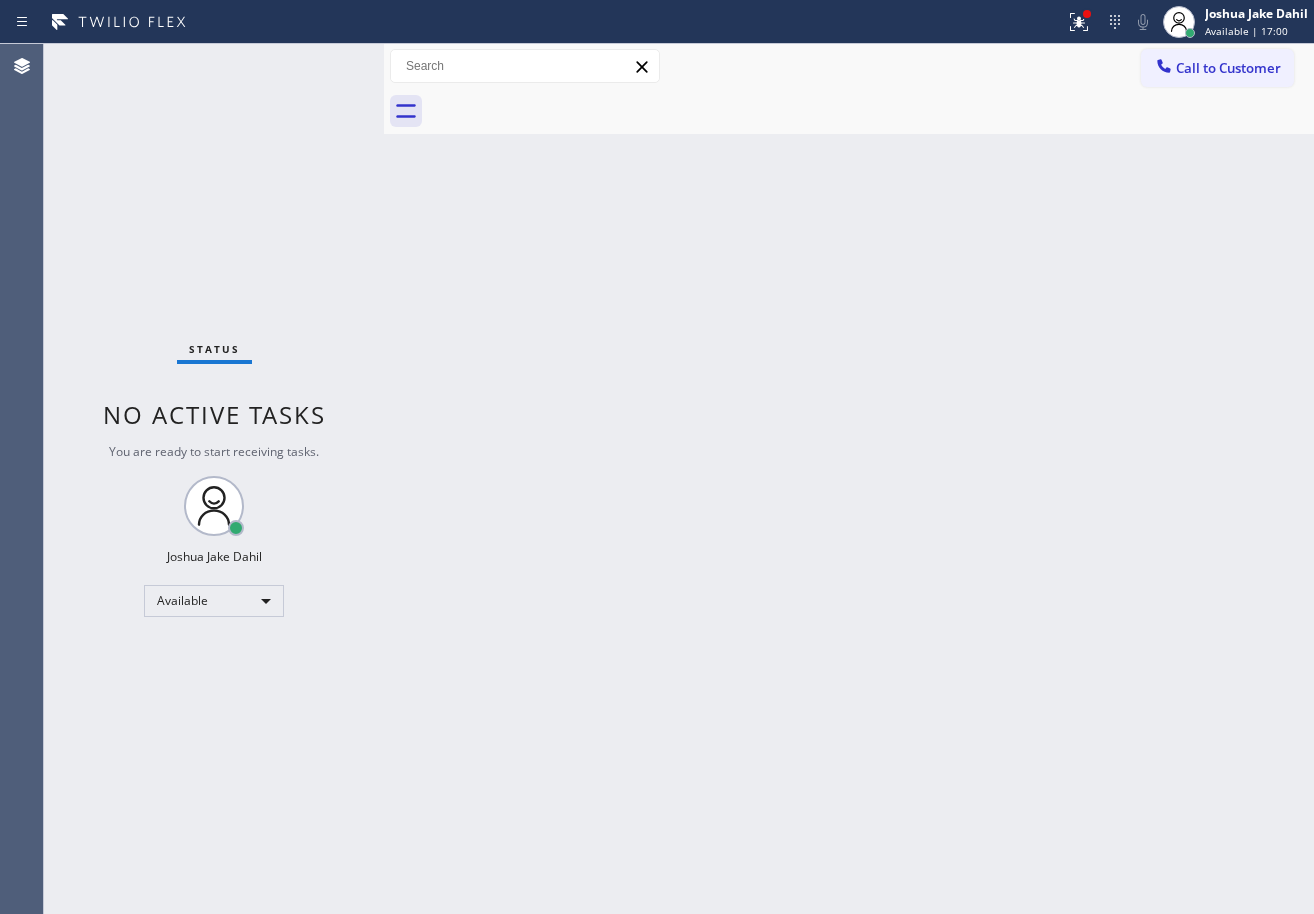 click on "Status No active tasks You are ready to start receiving tasks. [FIRST] [LAST] Available" at bounding box center [214, 479] 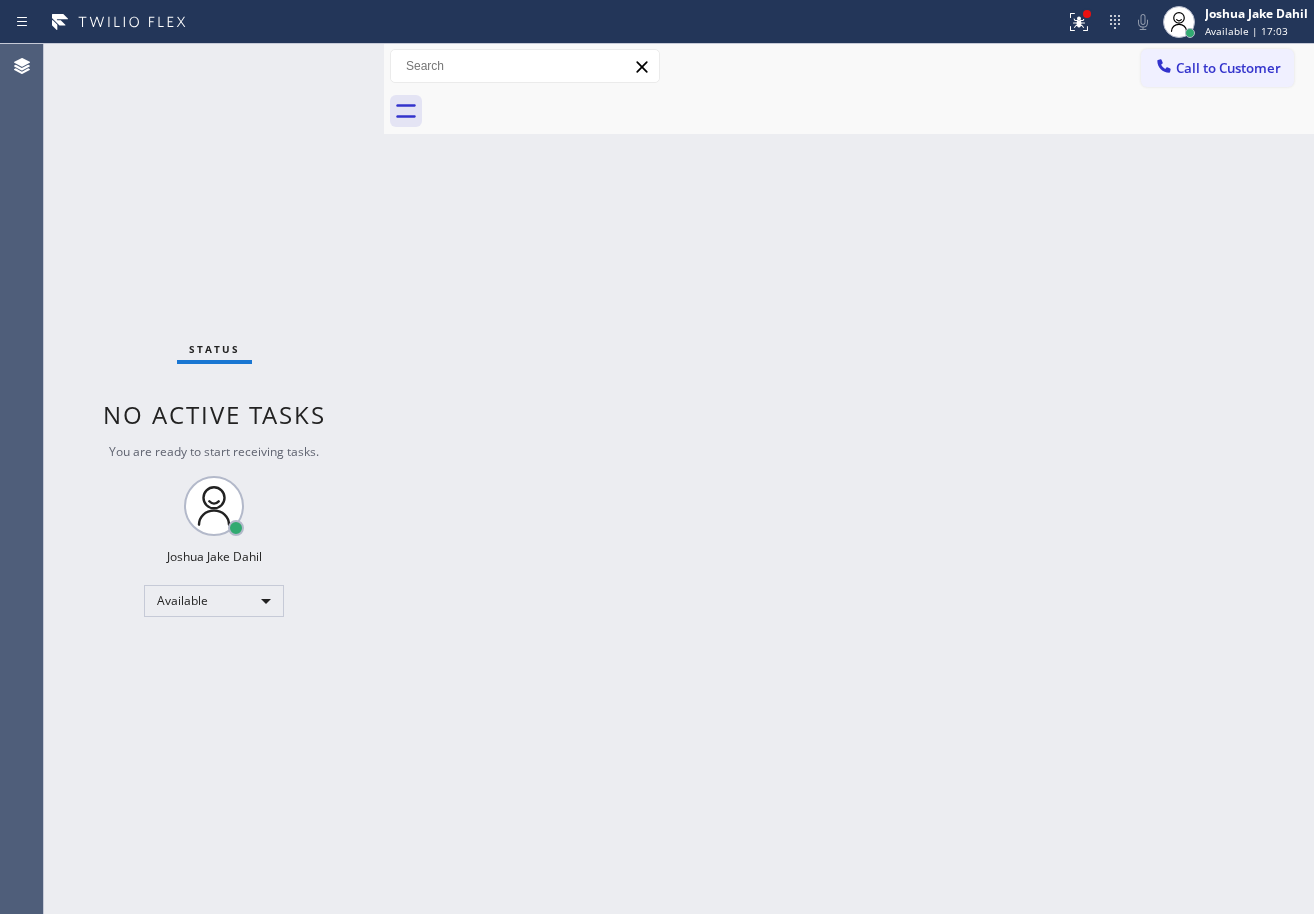click on "Status No active tasks You are ready to start receiving tasks. [FIRST] [LAST] Available" at bounding box center (214, 479) 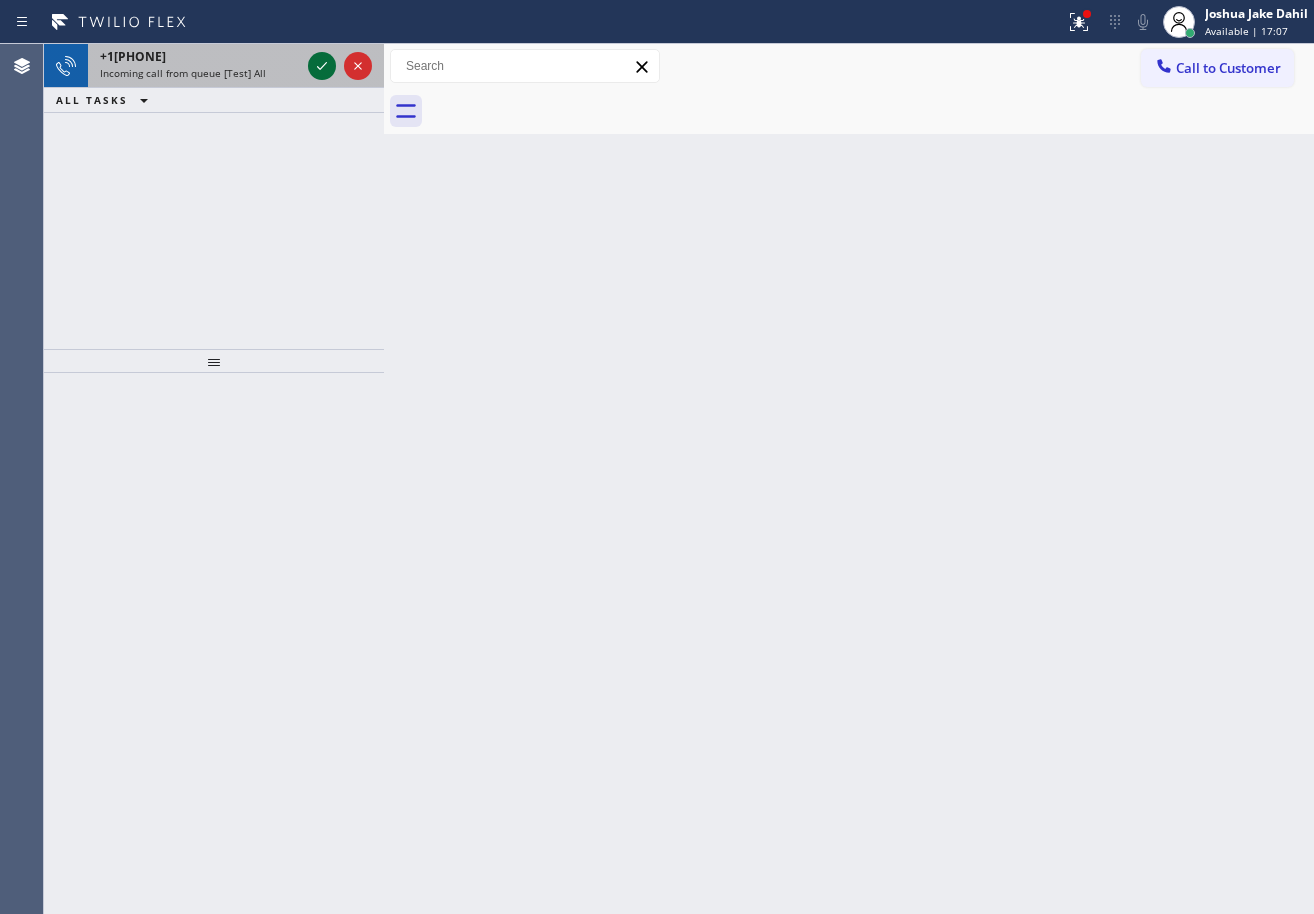 click 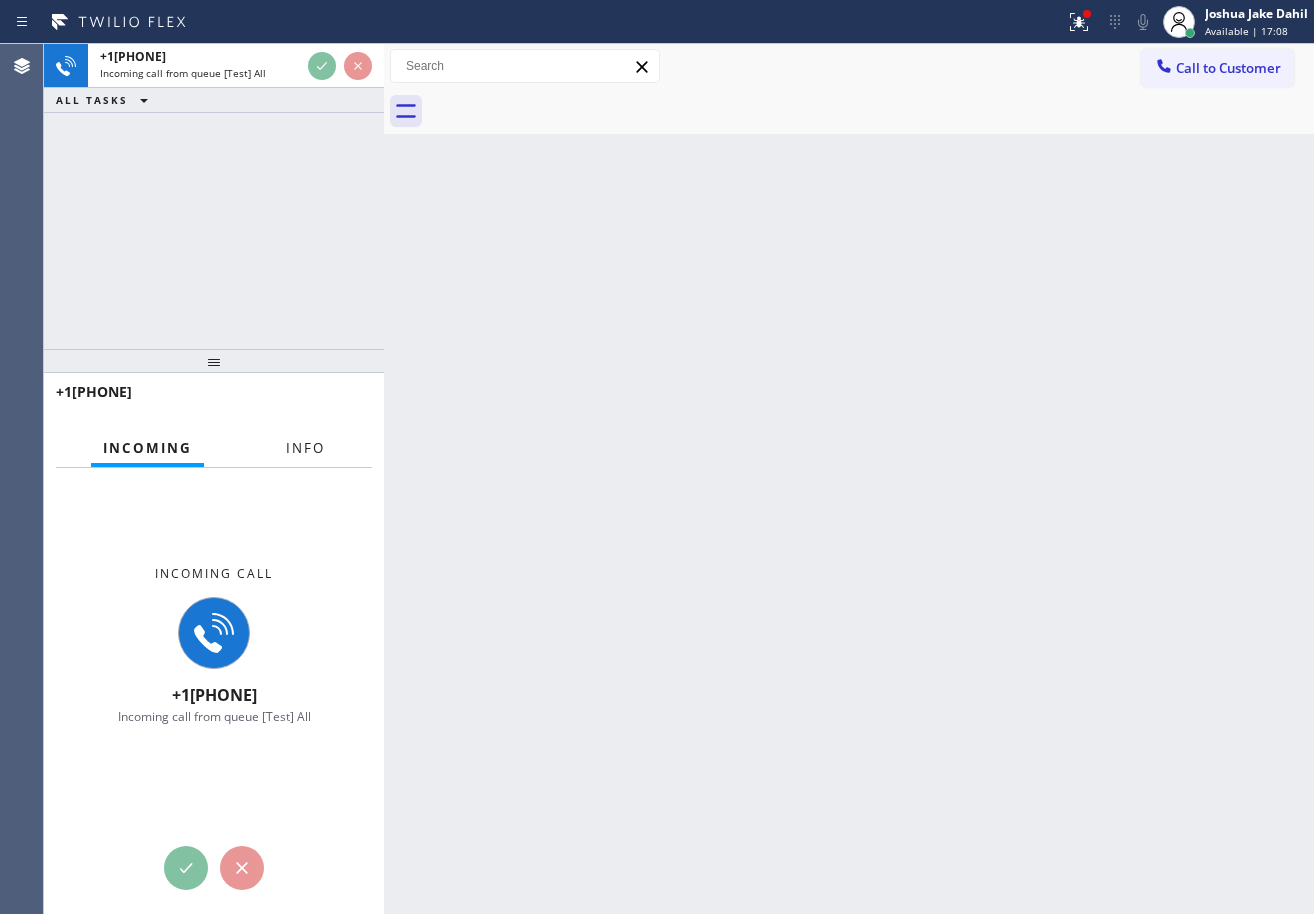 click on "Info" at bounding box center (305, 448) 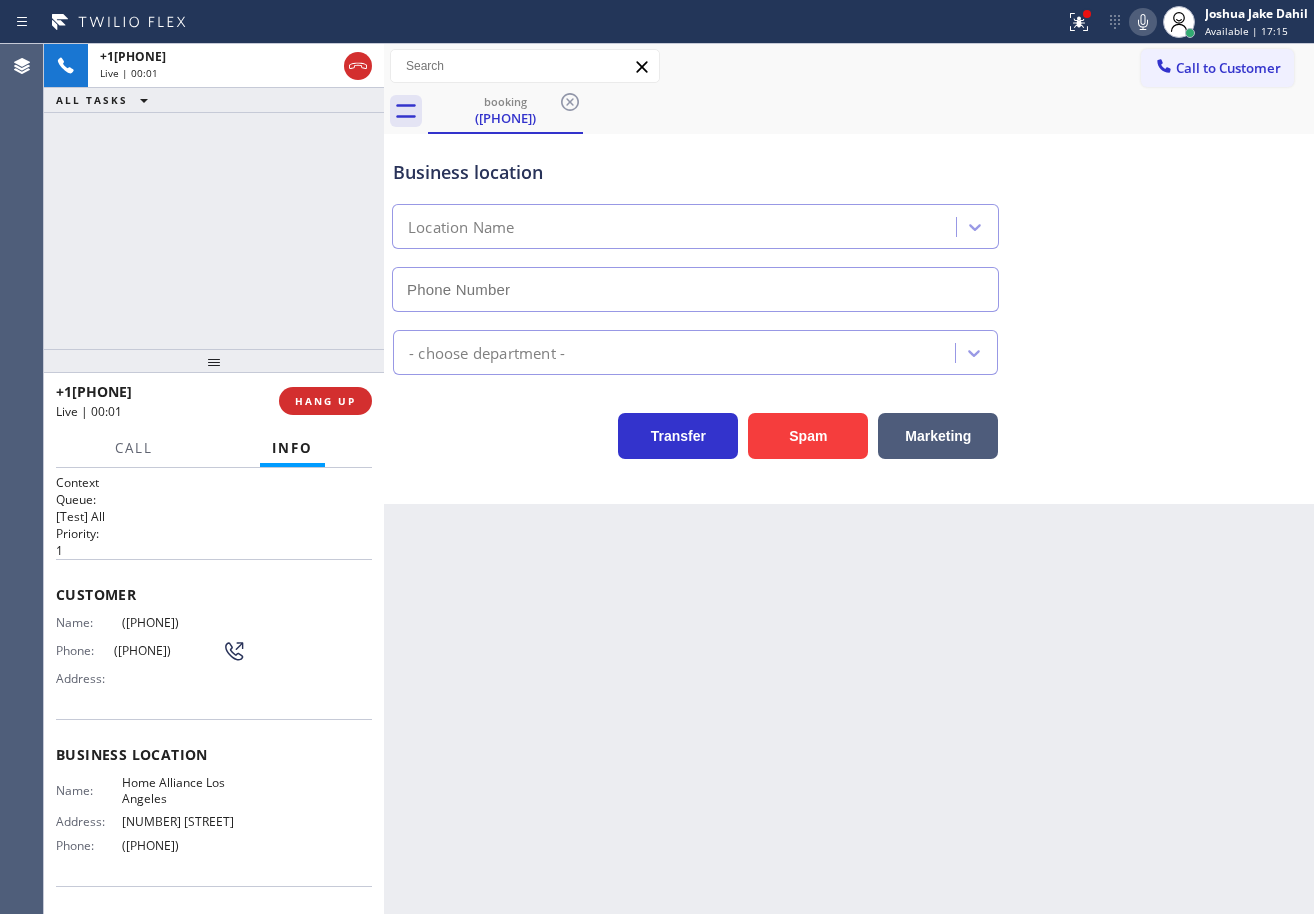 type on "([PHONE])" 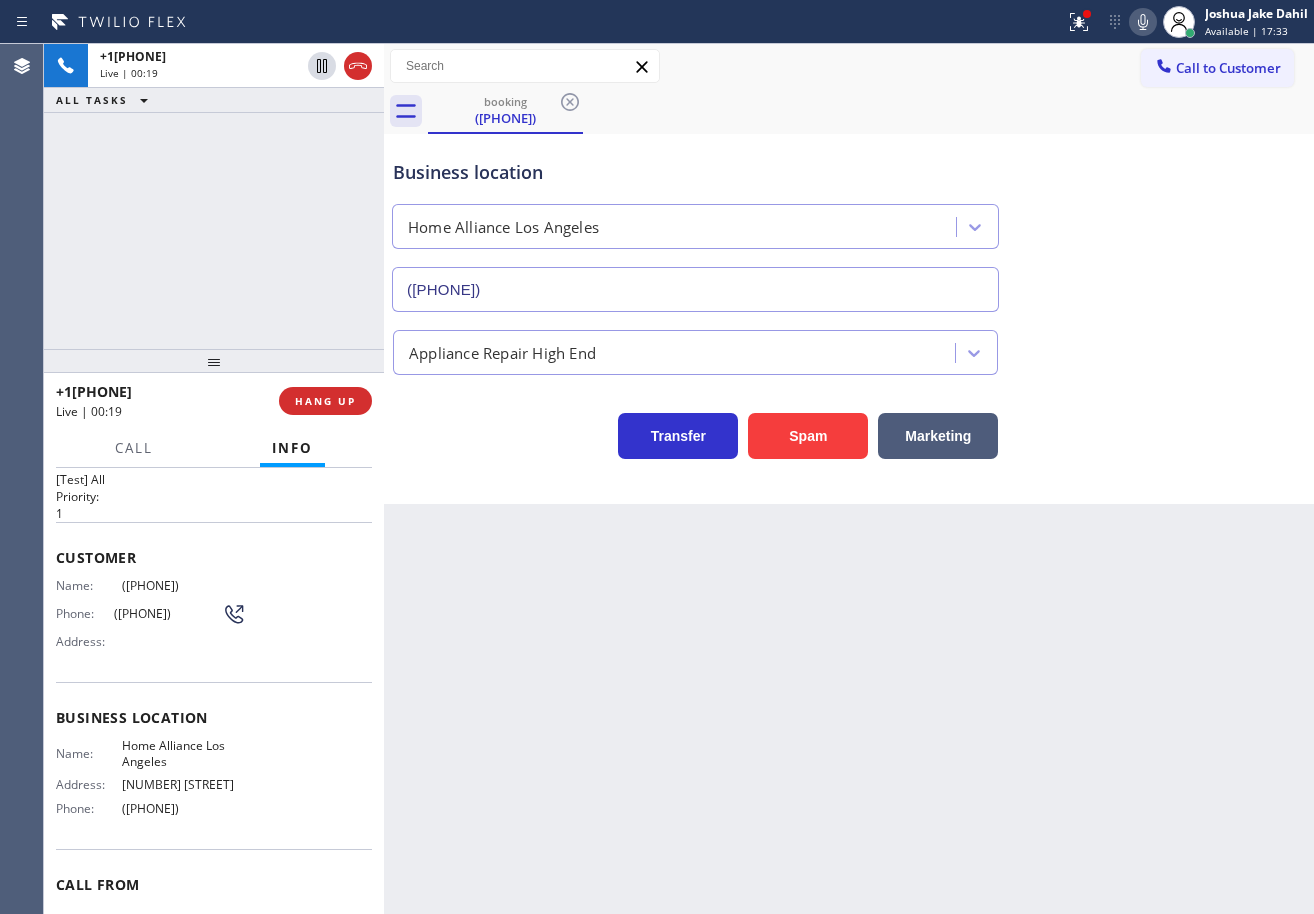 scroll, scrollTop: 0, scrollLeft: 0, axis: both 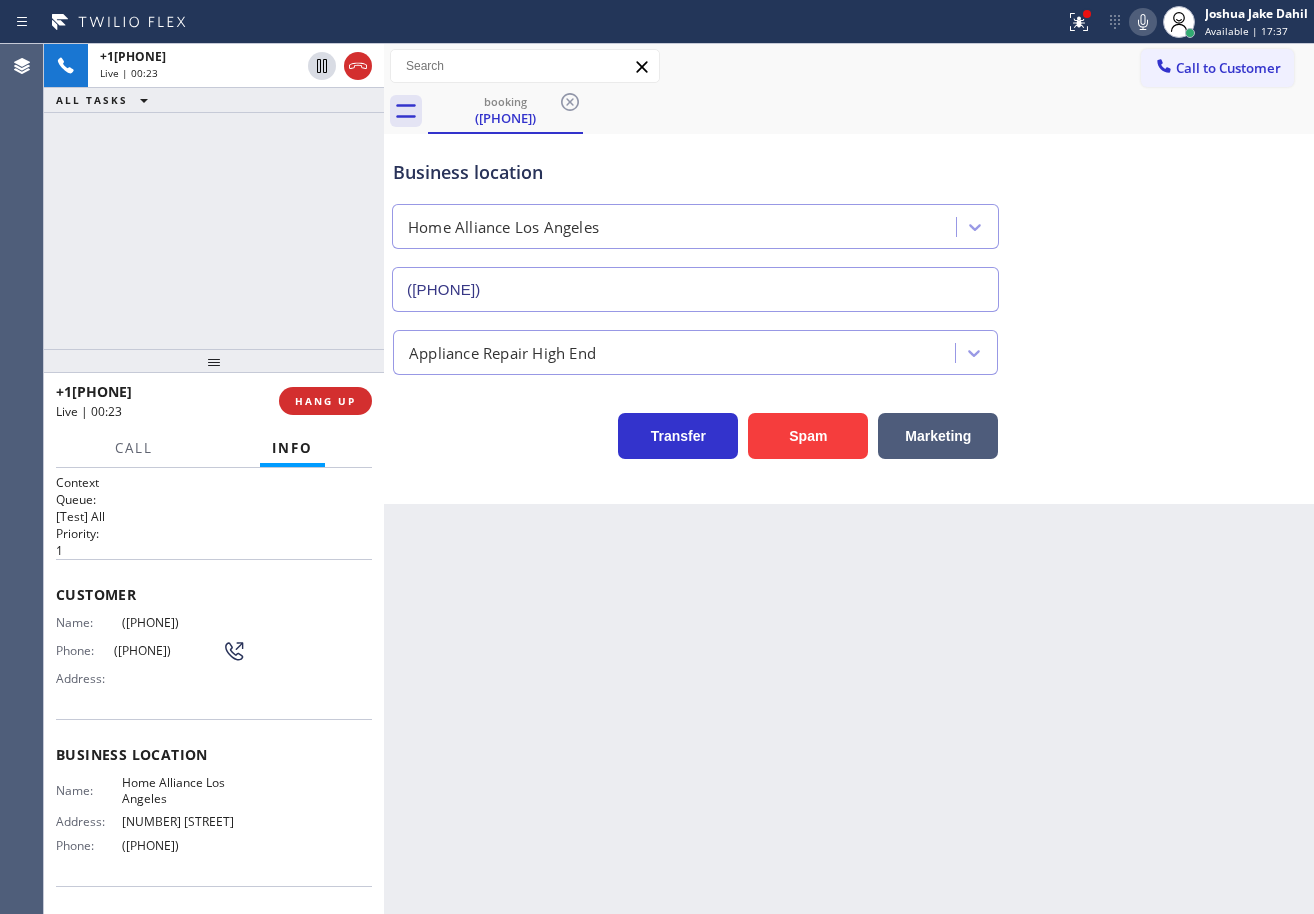 click on "[PHONE] Live | 00:23 ALL TASKS ALL TASKS ACTIVE TASKS TASKS IN WRAP UP" at bounding box center [214, 196] 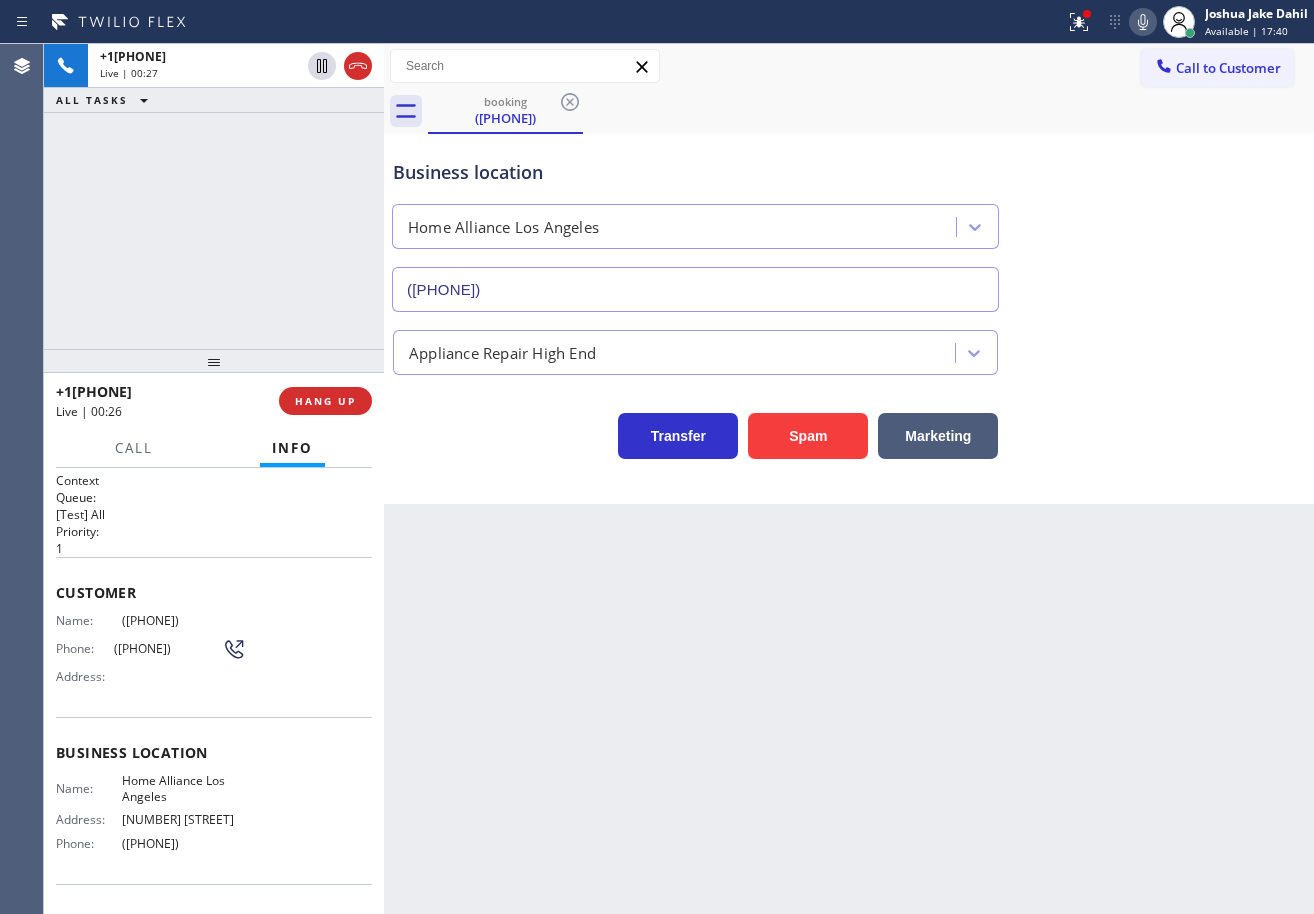 scroll, scrollTop: 0, scrollLeft: 0, axis: both 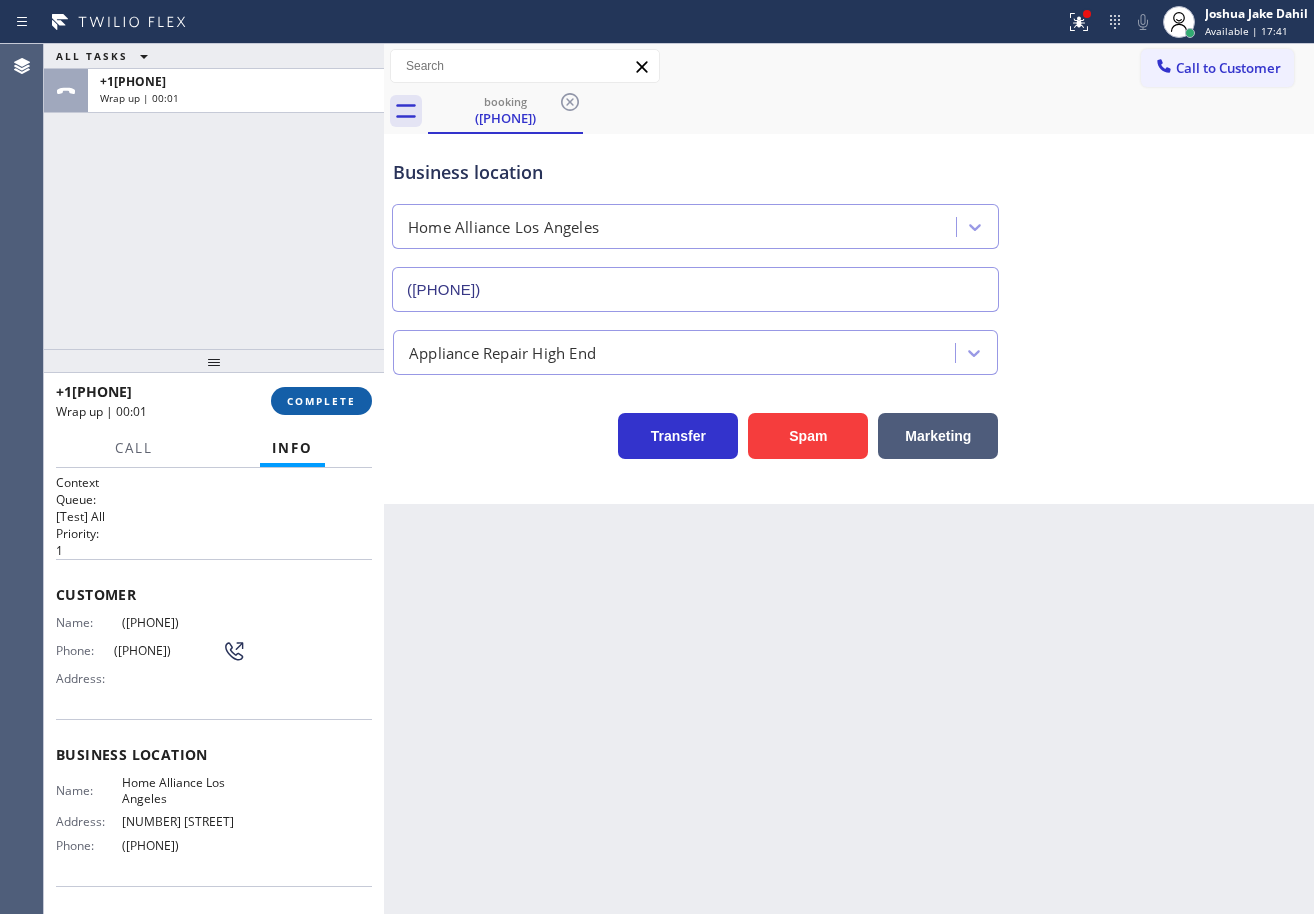 click on "COMPLETE" at bounding box center [321, 401] 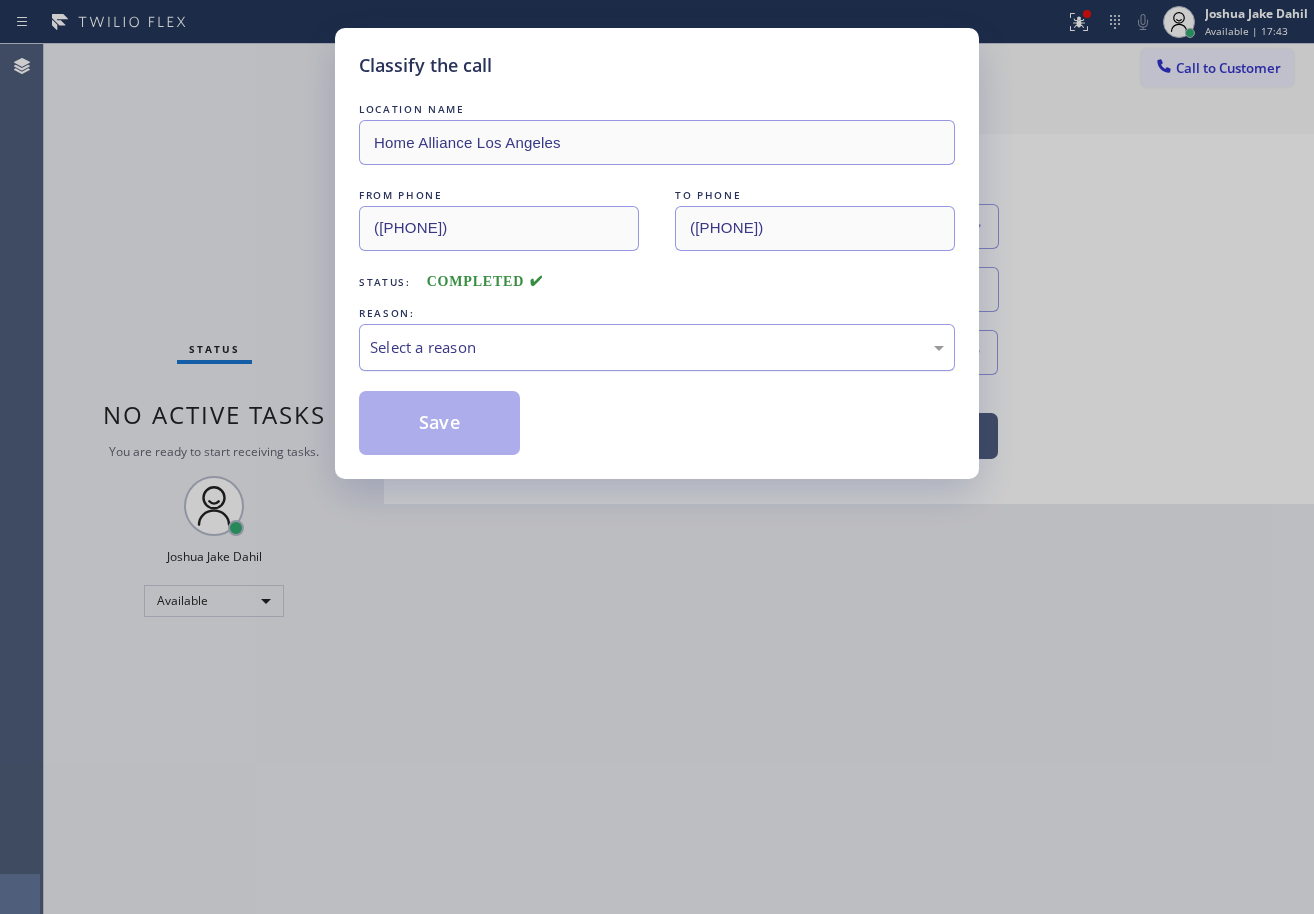 click on "Select a reason" at bounding box center [657, 347] 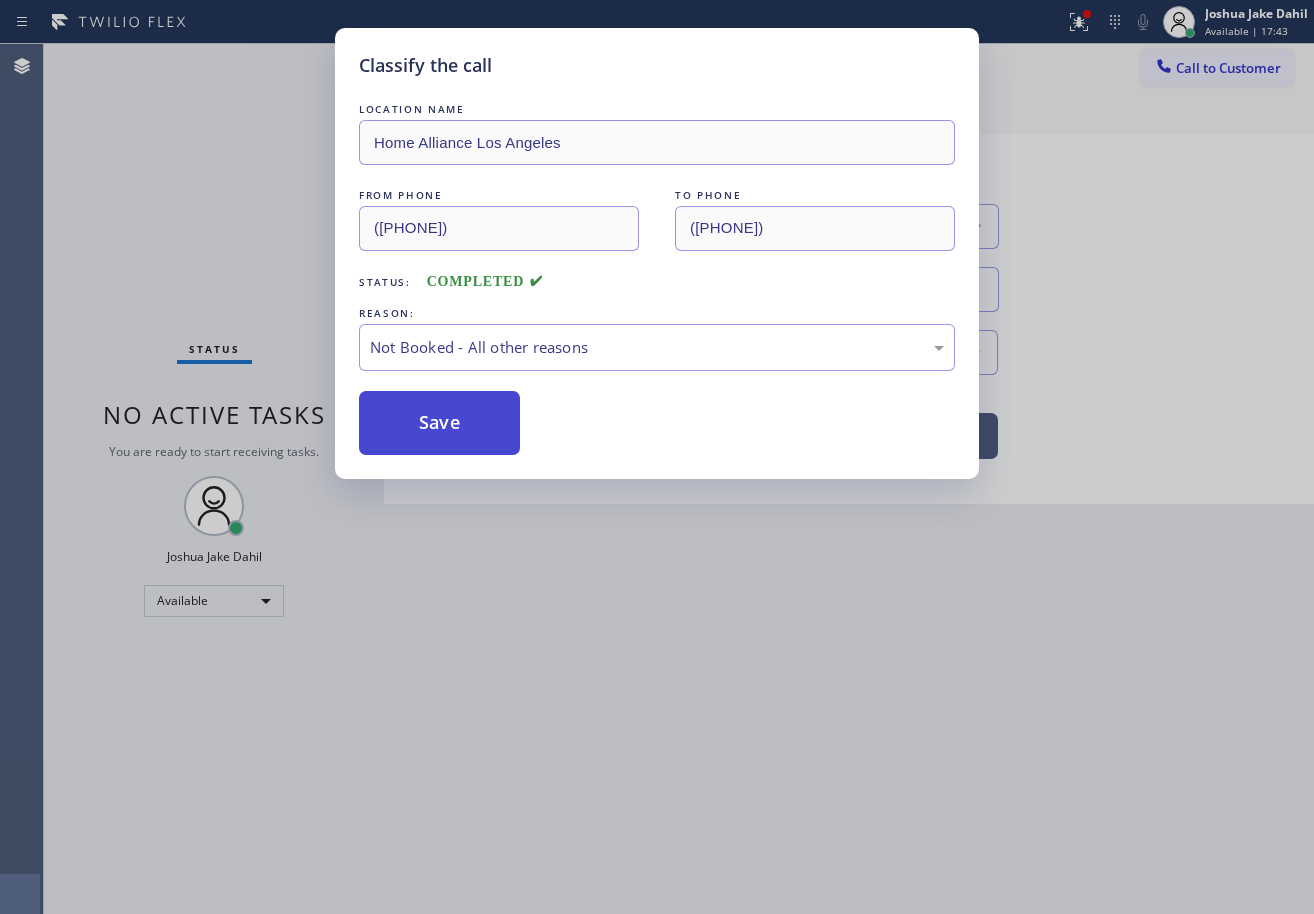click on "Save" at bounding box center [439, 423] 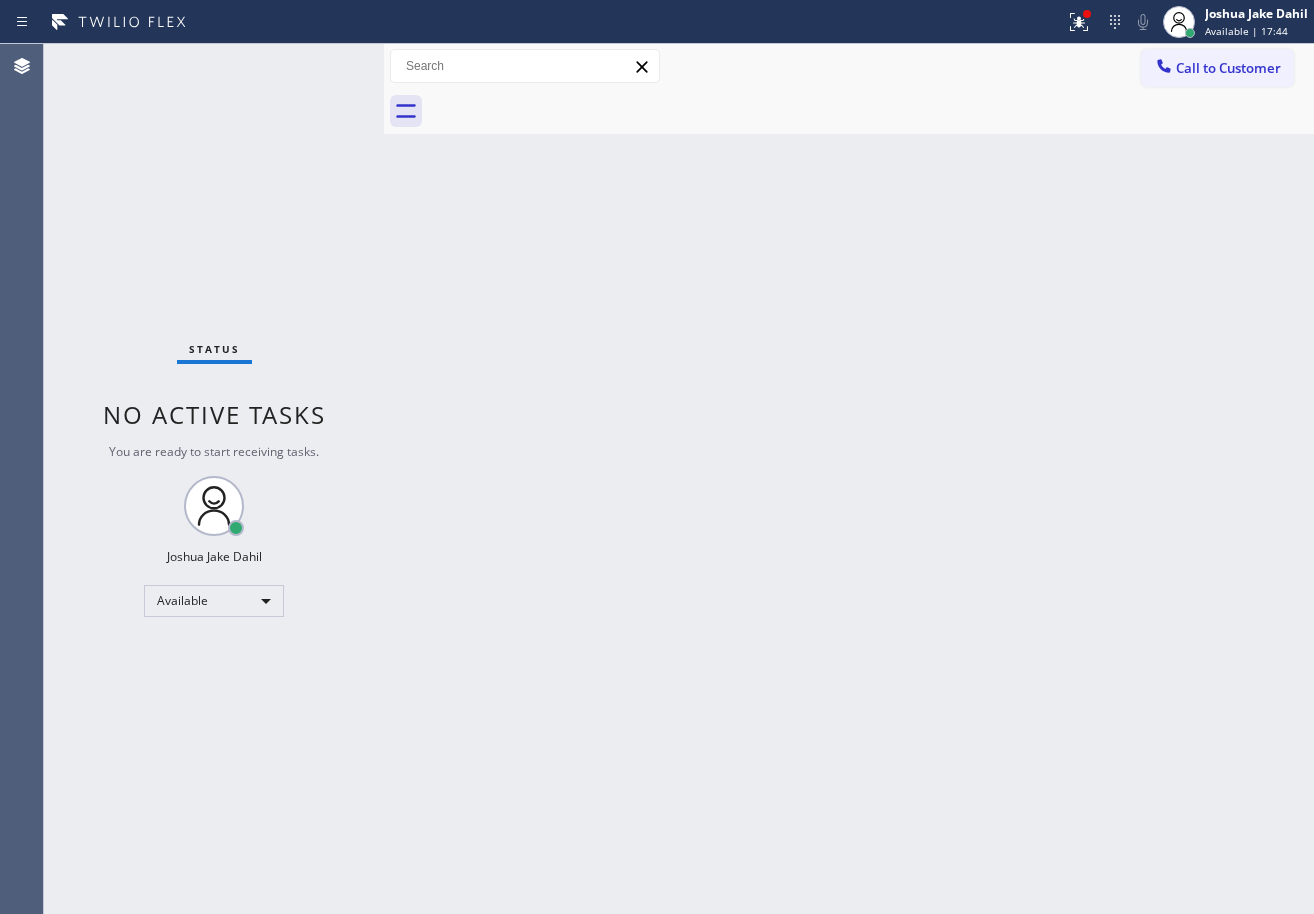 click on "Status No active tasks You are ready to start receiving tasks. [FIRST] [LAST] Available" at bounding box center (214, 479) 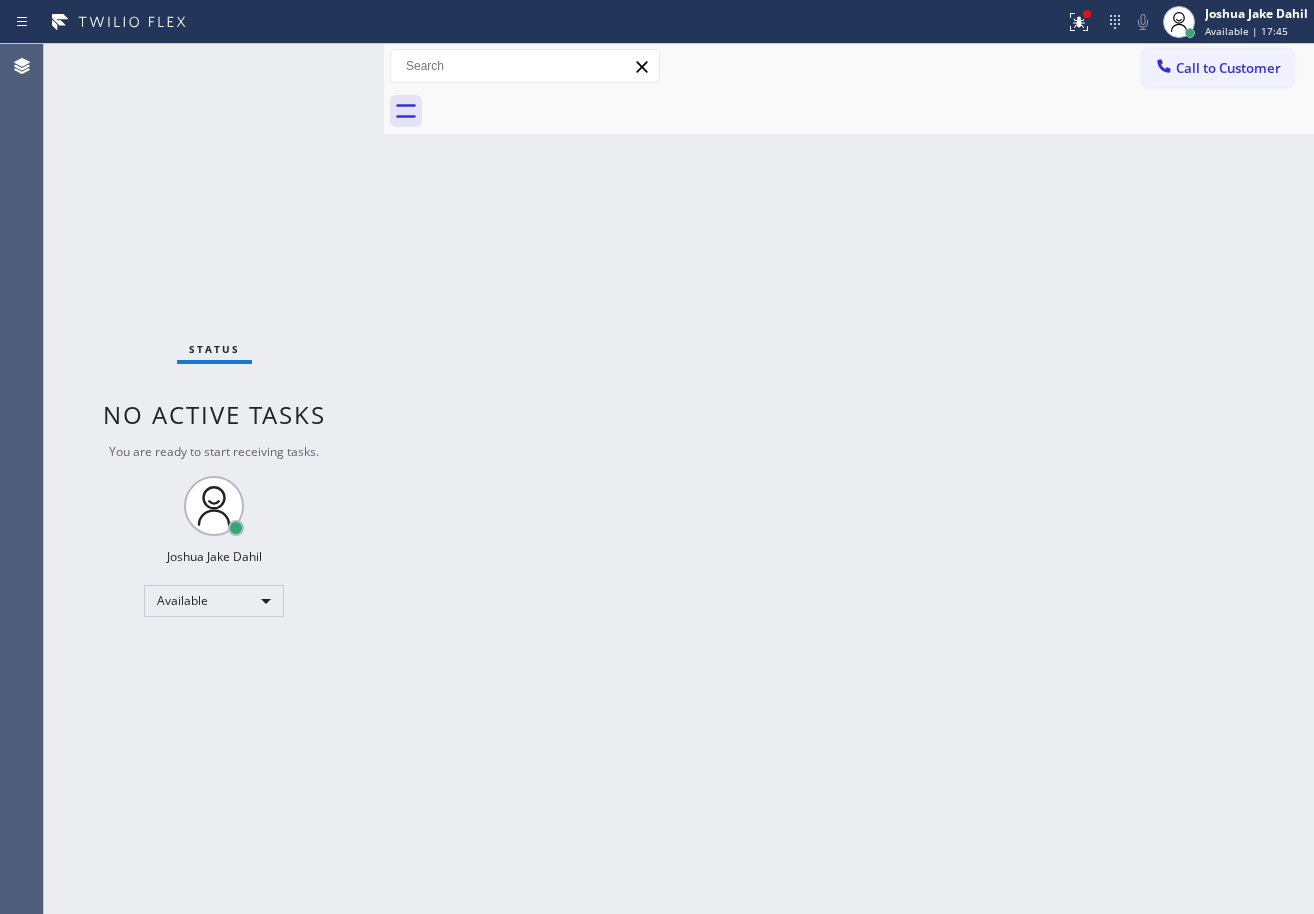 click on "Status No active tasks You are ready to start receiving tasks. [FIRST] [LAST] Available" at bounding box center [214, 479] 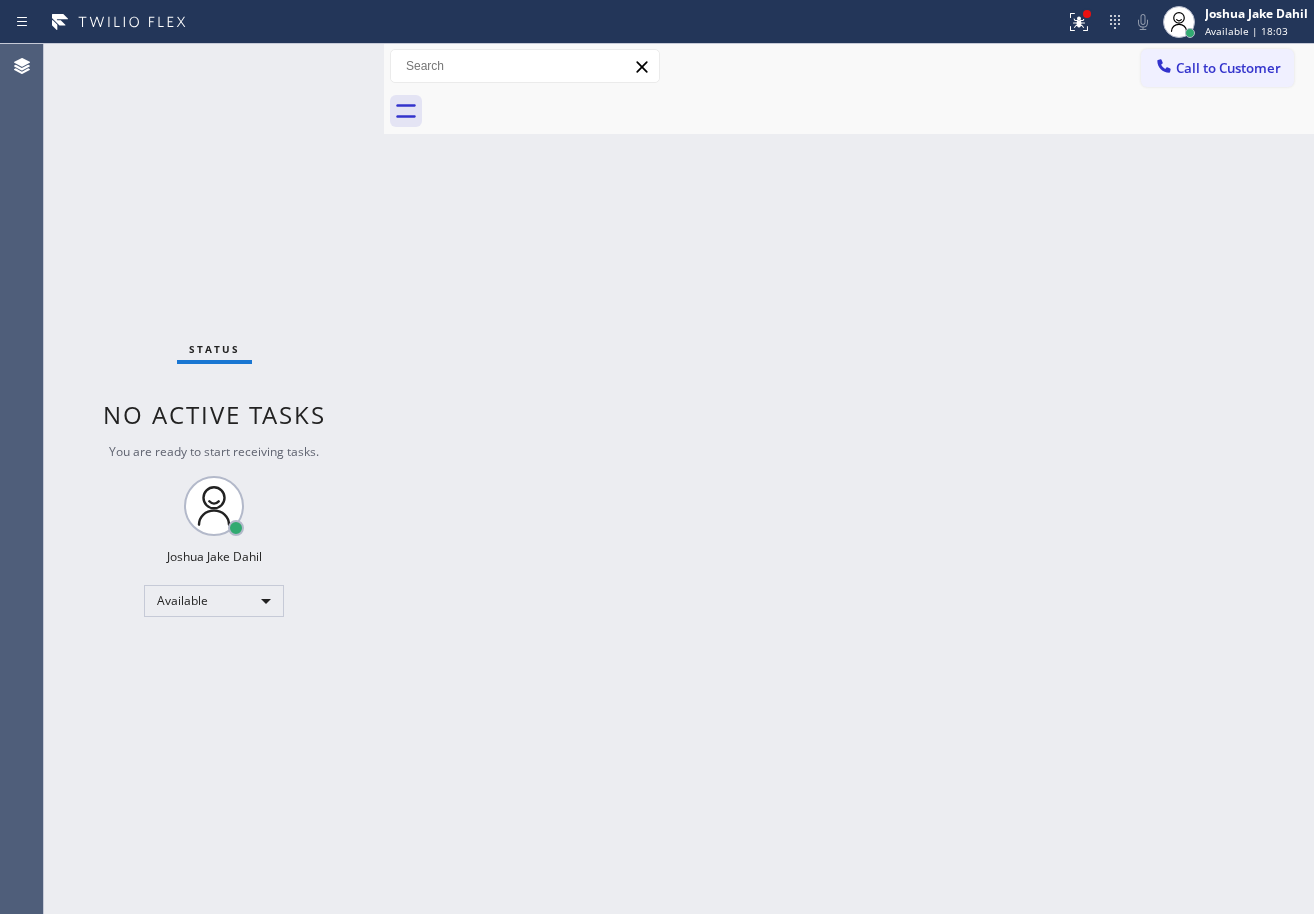click on "Status No active tasks You are ready to start receiving tasks. [FIRST] [LAST] Available" at bounding box center [214, 479] 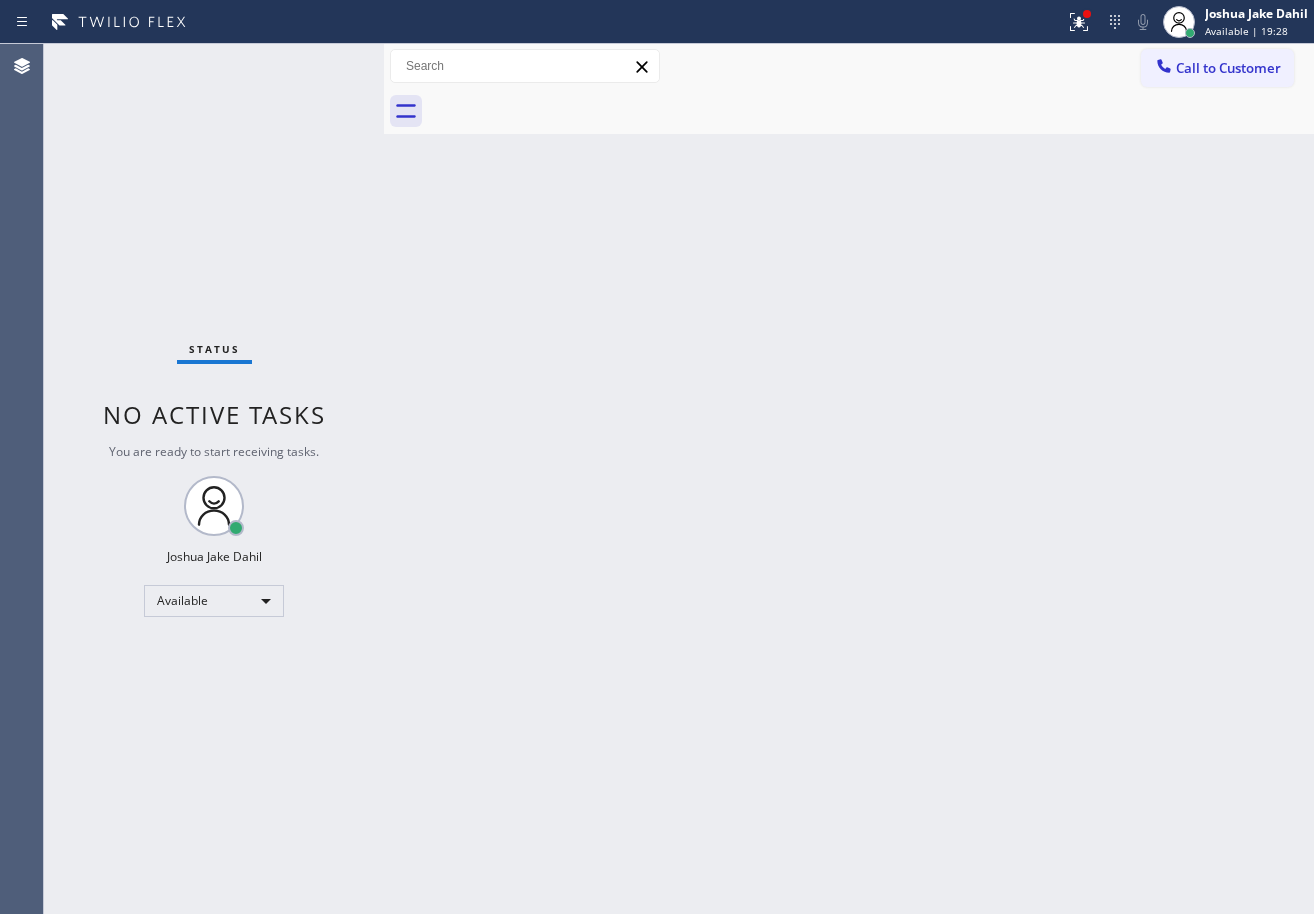 click on "Status No active tasks You are ready to start receiving tasks. [FIRST] [LAST] Available" at bounding box center (214, 479) 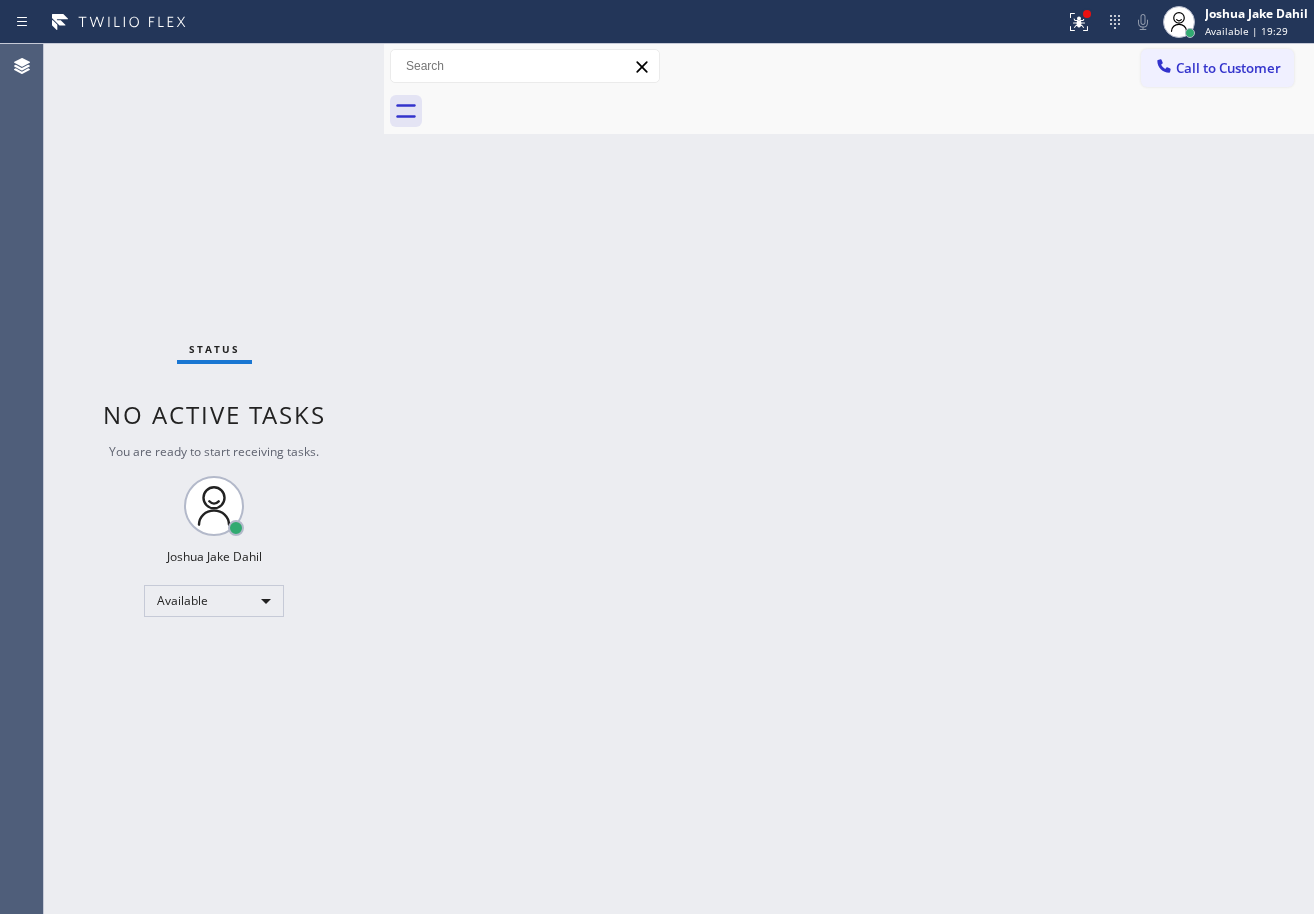 click on "Status No active tasks You are ready to start receiving tasks. [FIRST] [LAST] Available" at bounding box center (214, 479) 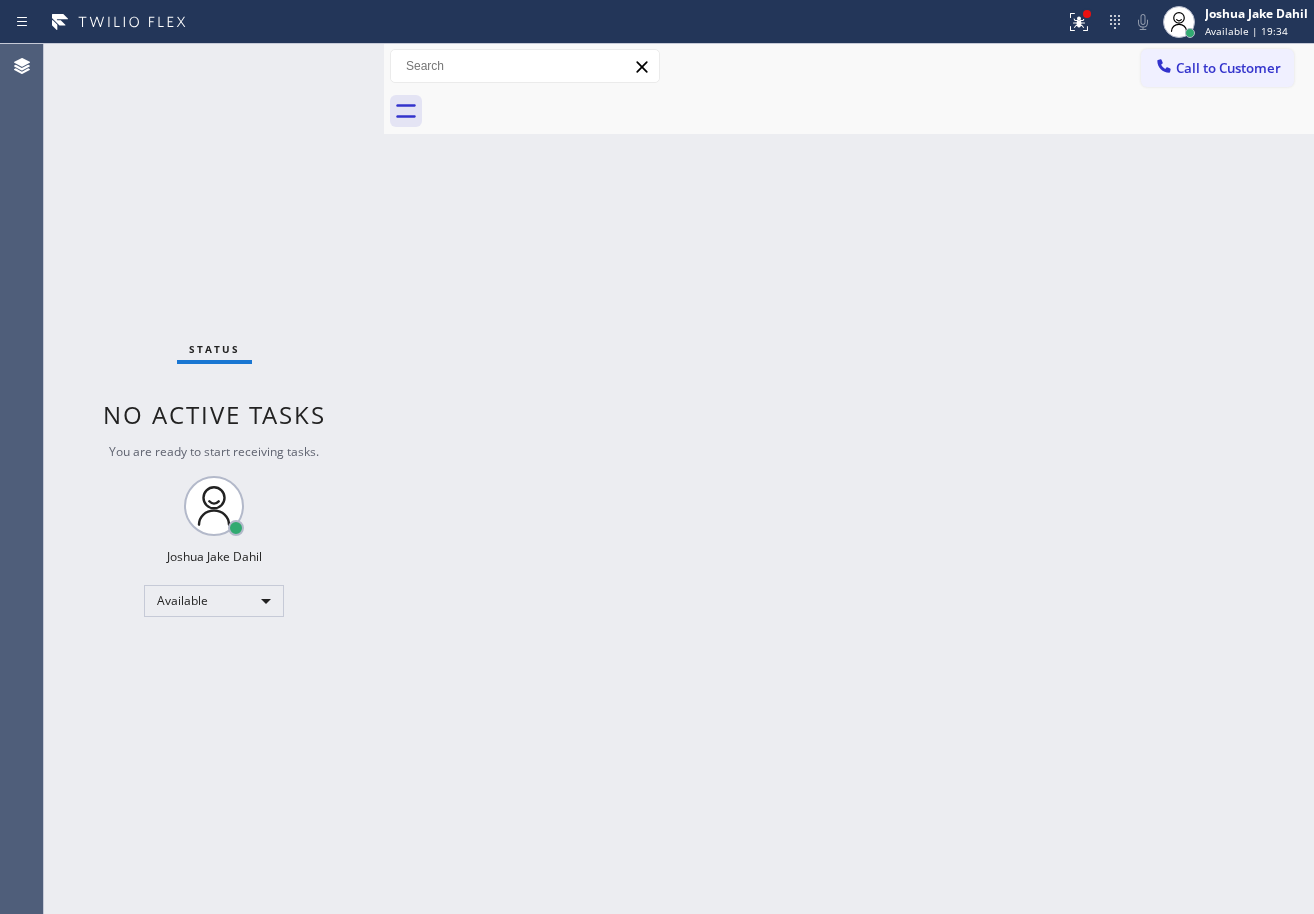 click on "Status No active tasks You are ready to start receiving tasks. [FIRST] [LAST] Available" at bounding box center [214, 479] 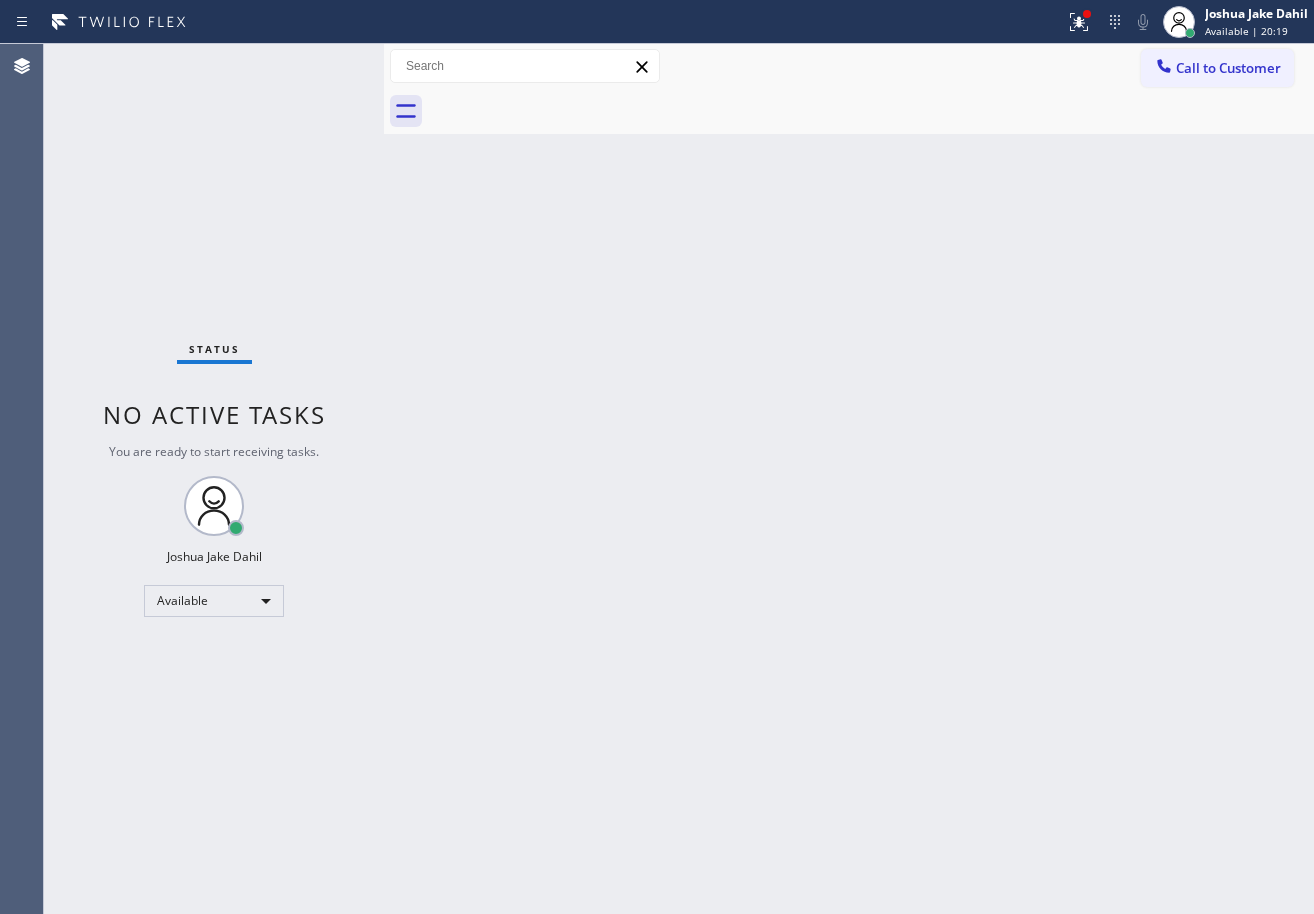 click on "Status No active tasks You are ready to start receiving tasks. [FIRST] [LAST] Available" at bounding box center (214, 479) 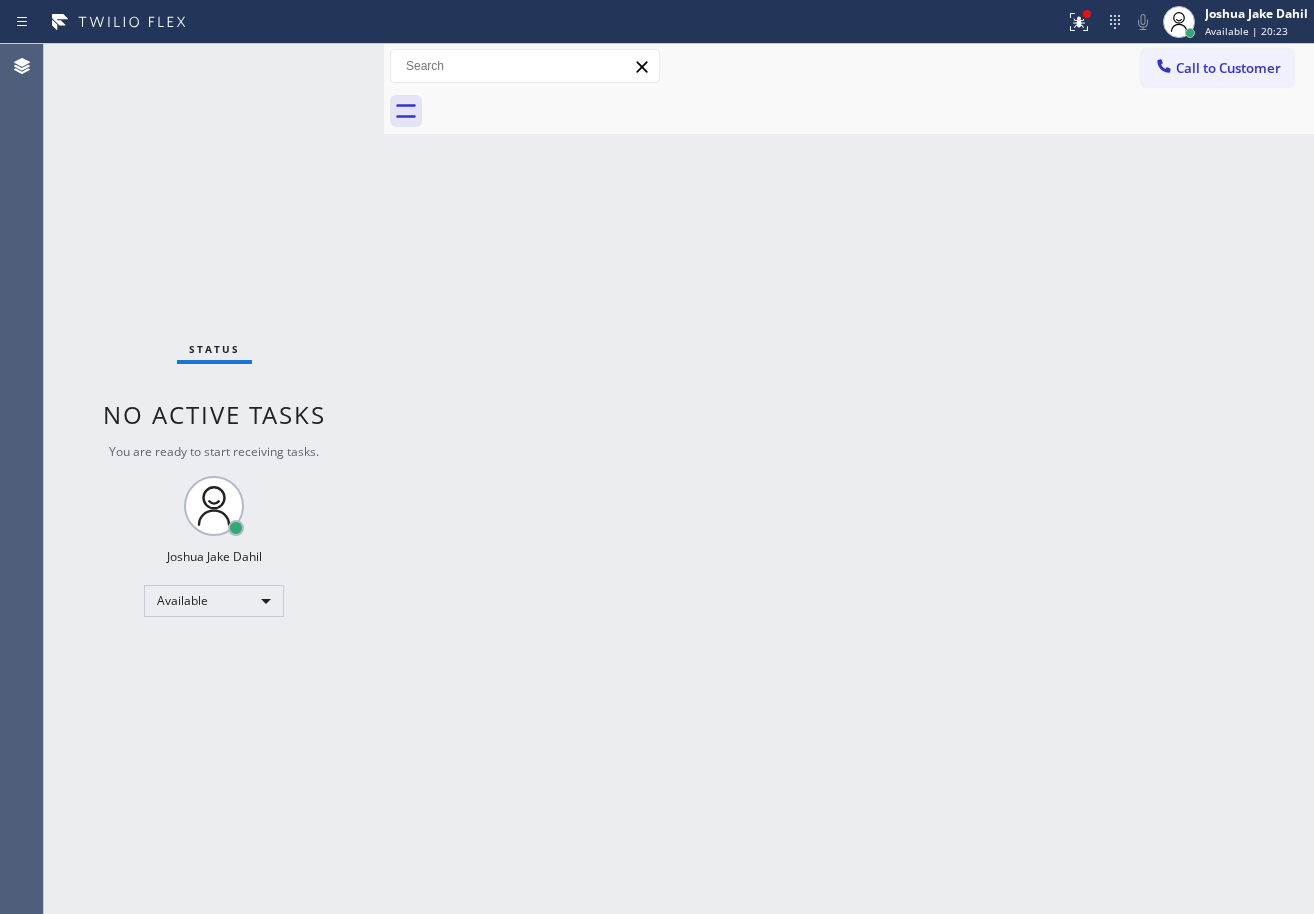 click on "Status No active tasks You are ready to start receiving tasks. [FIRST] [LAST] Available" at bounding box center (214, 479) 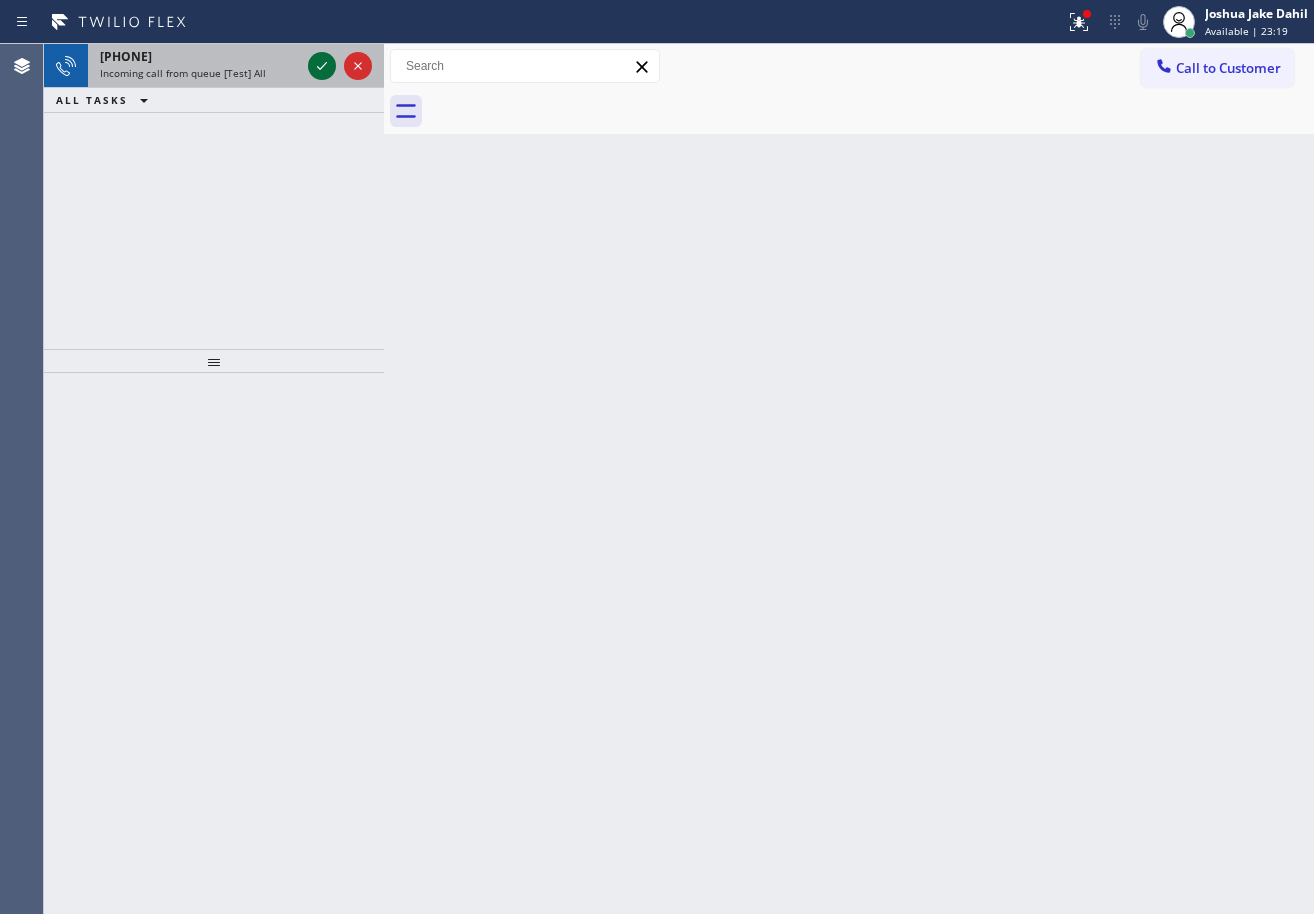 click 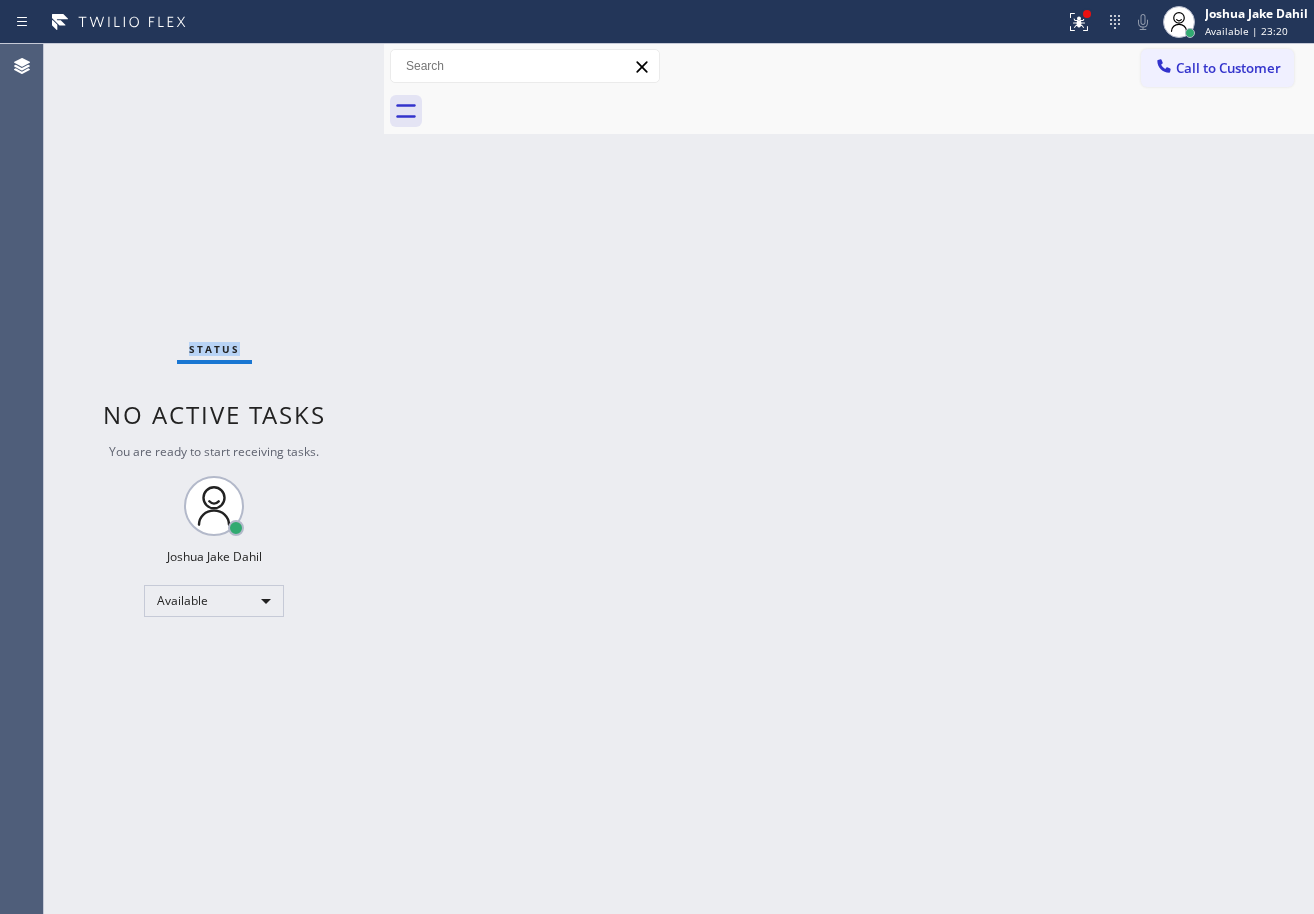 click on "Status No active tasks You are ready to start receiving tasks. [FIRST] [LAST] Available" at bounding box center [214, 479] 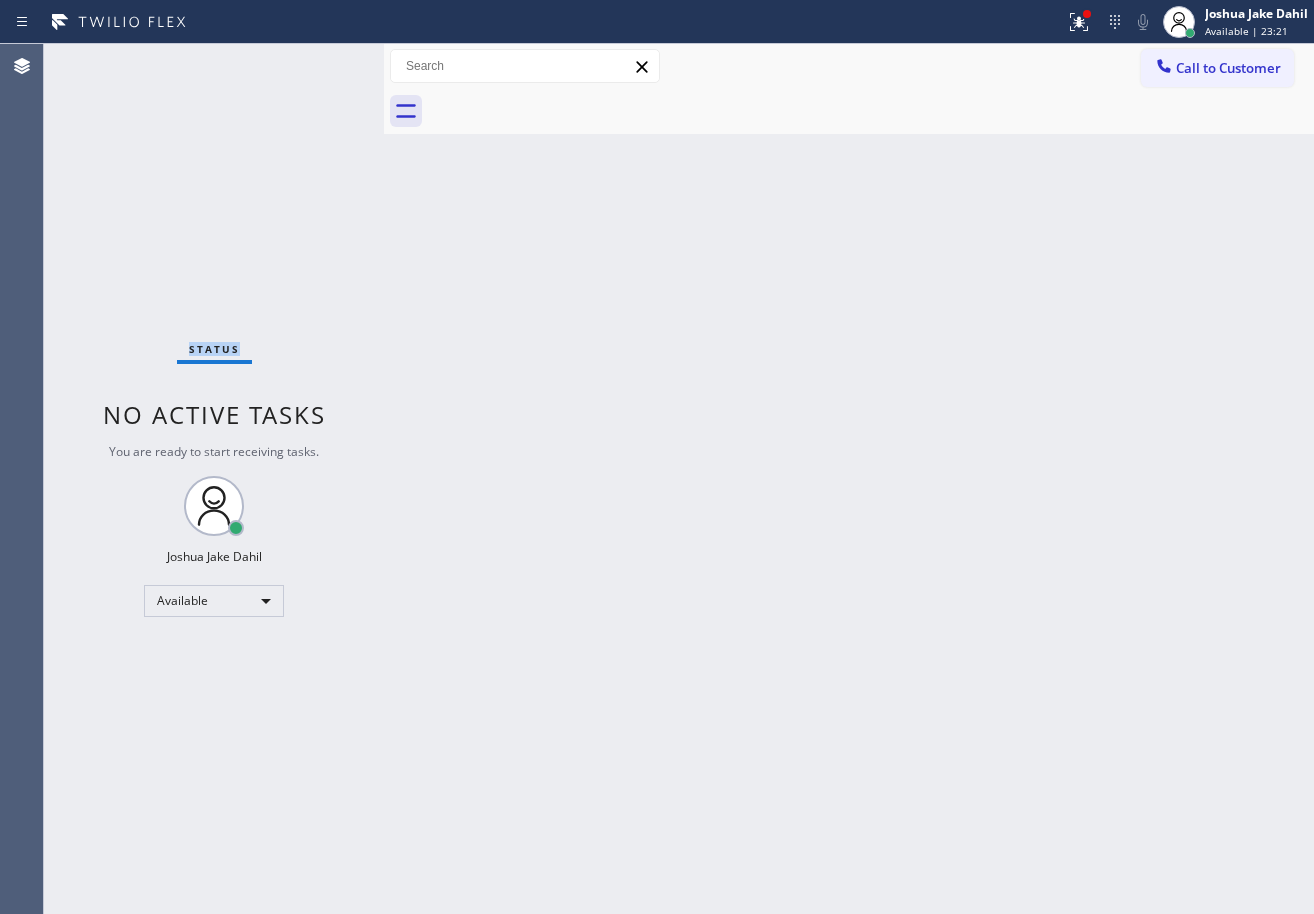 click on "Status No active tasks You are ready to start receiving tasks. [FIRST] [LAST] Available" at bounding box center [214, 479] 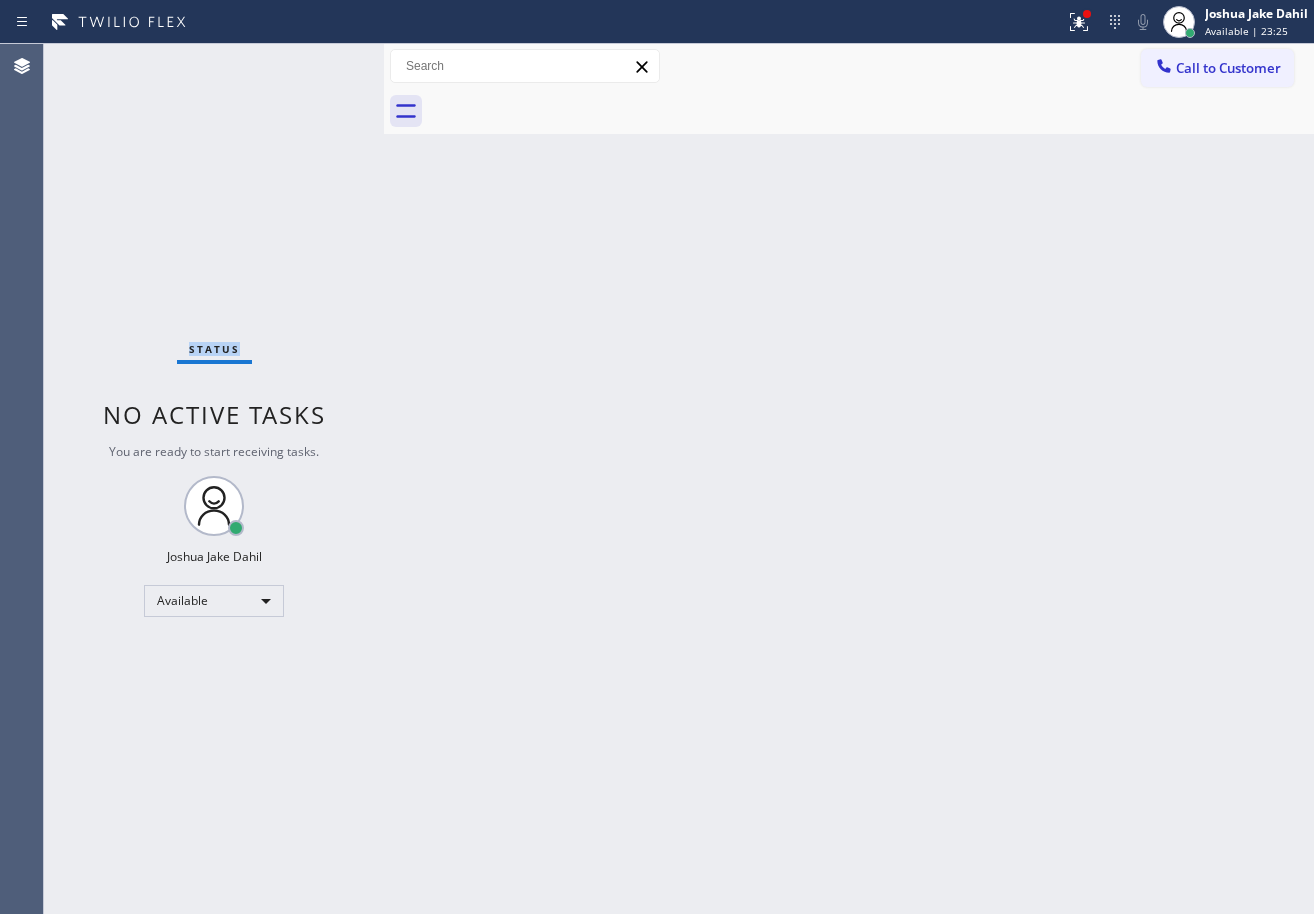 click on "Status No active tasks You are ready to start receiving tasks. [FIRST] [LAST] Available" at bounding box center [214, 479] 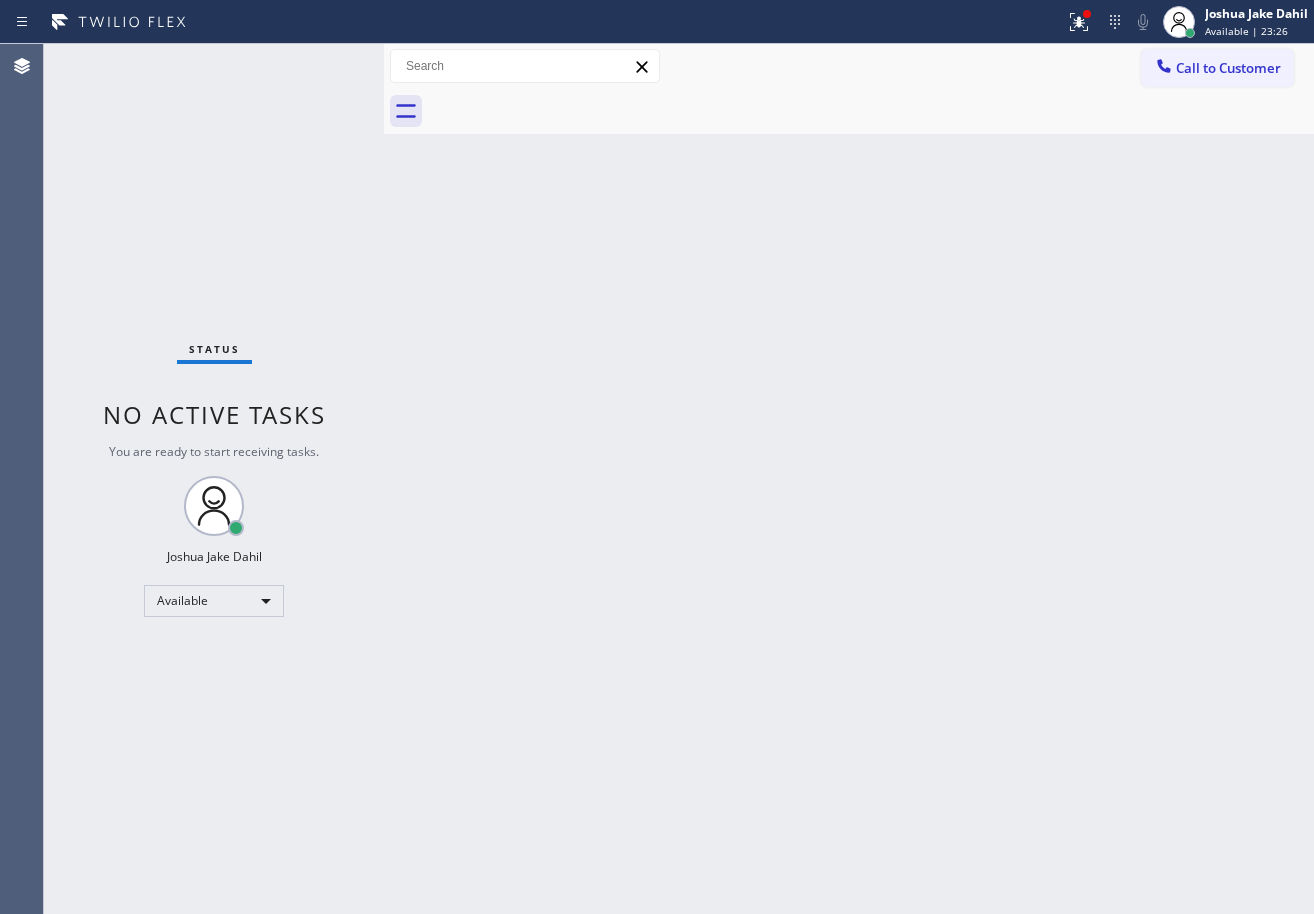 click on "Status No active tasks You are ready to start receiving tasks. [FIRST] [LAST] Available" at bounding box center (214, 479) 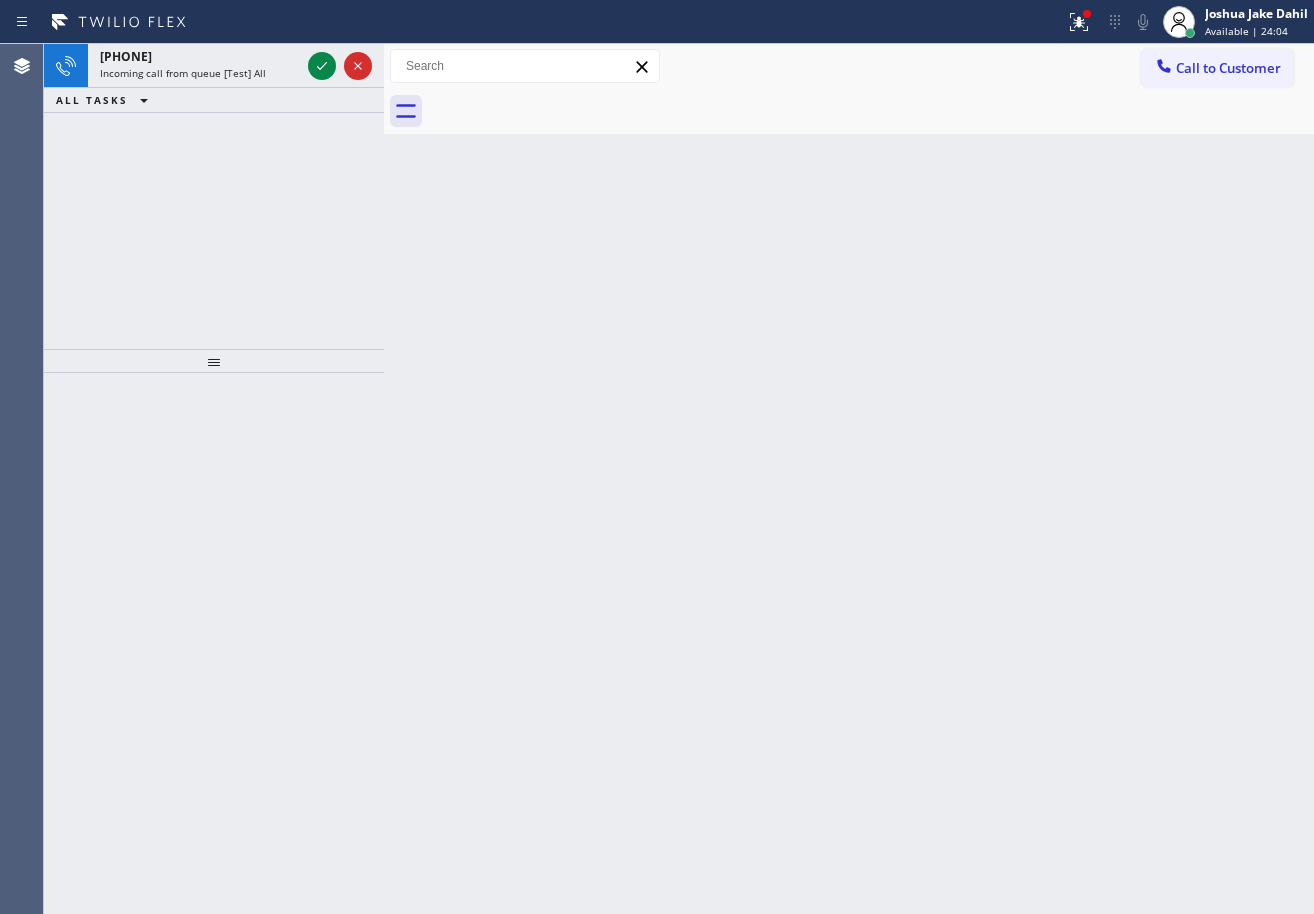 click 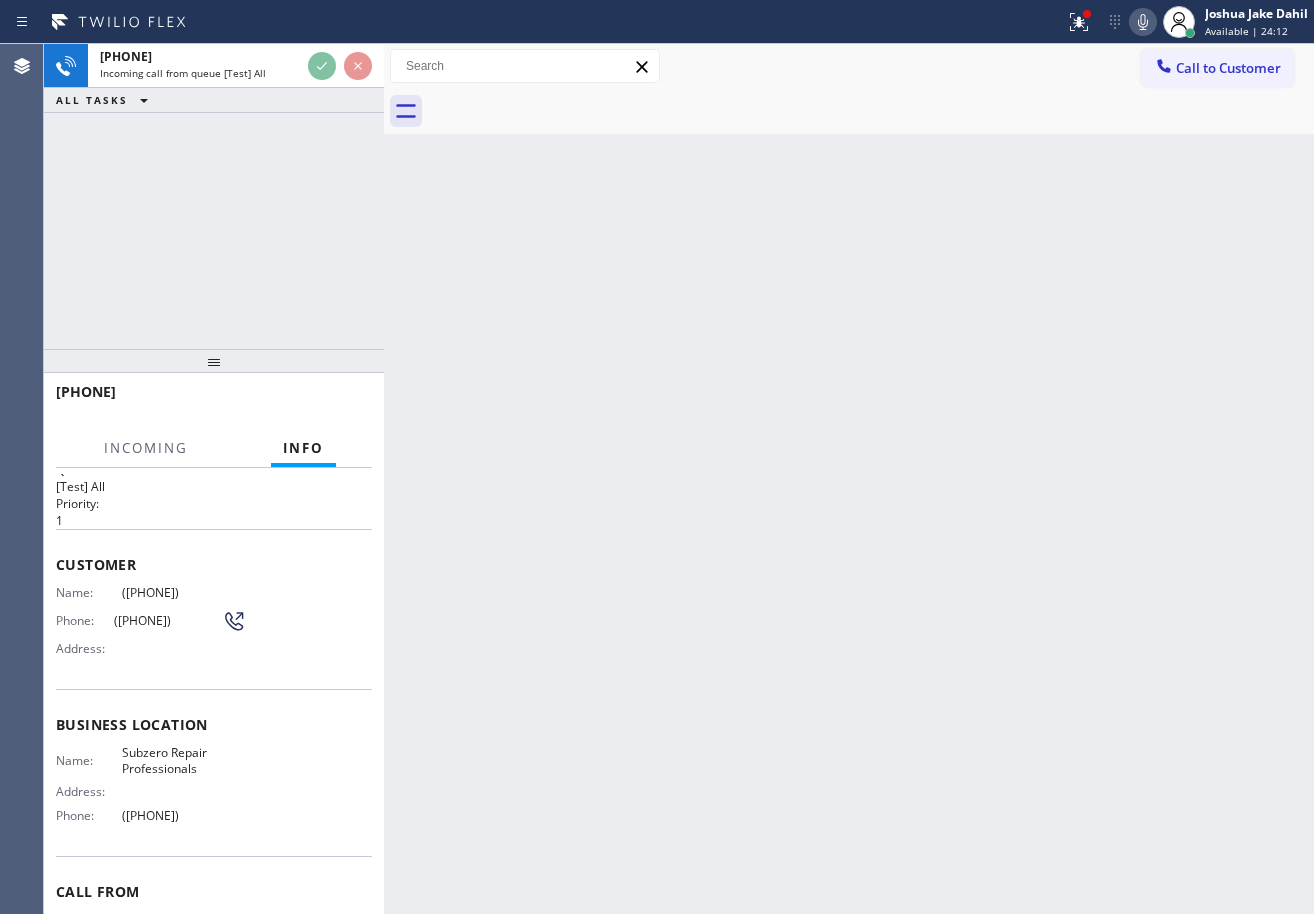 scroll, scrollTop: 0, scrollLeft: 0, axis: both 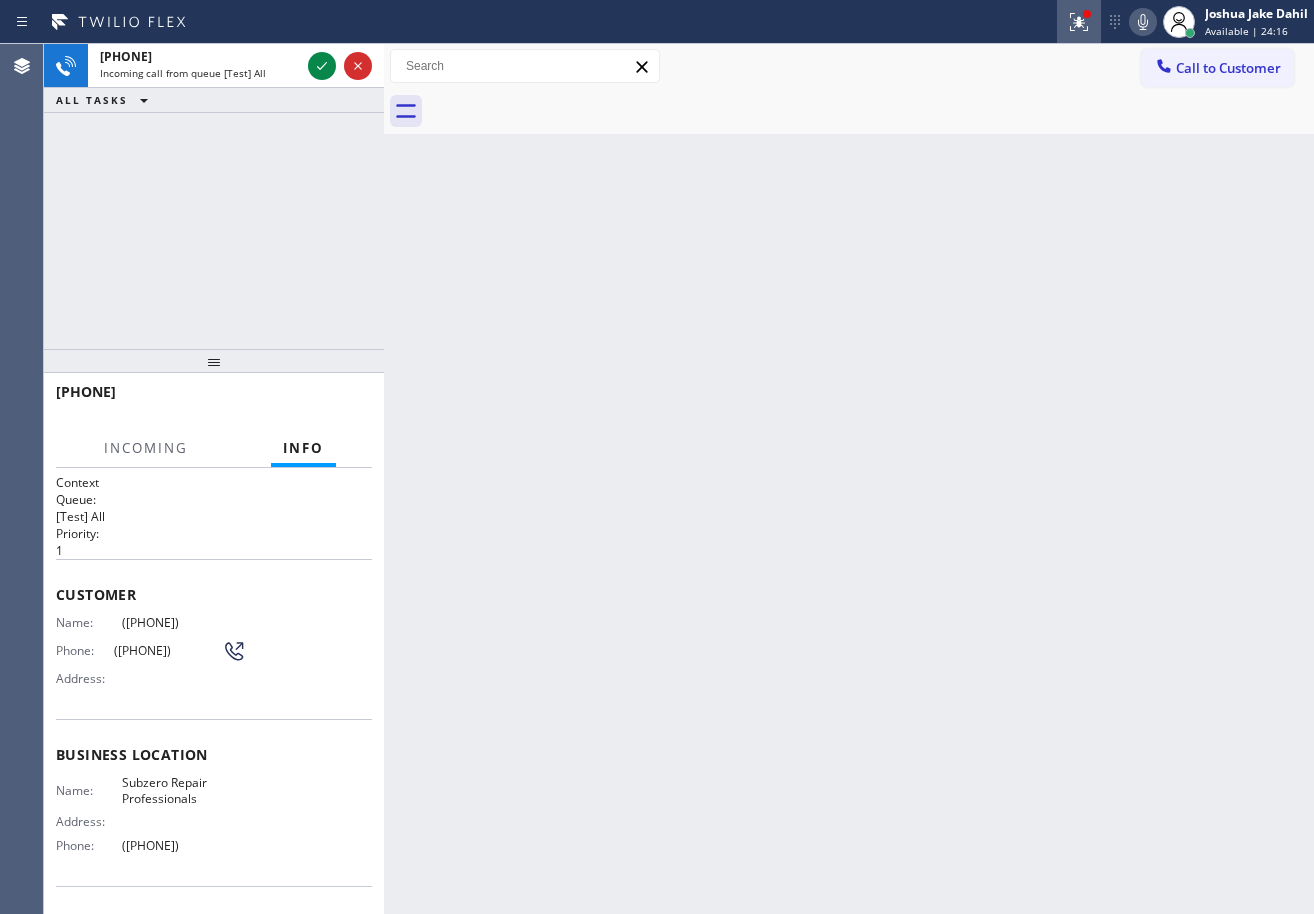 click 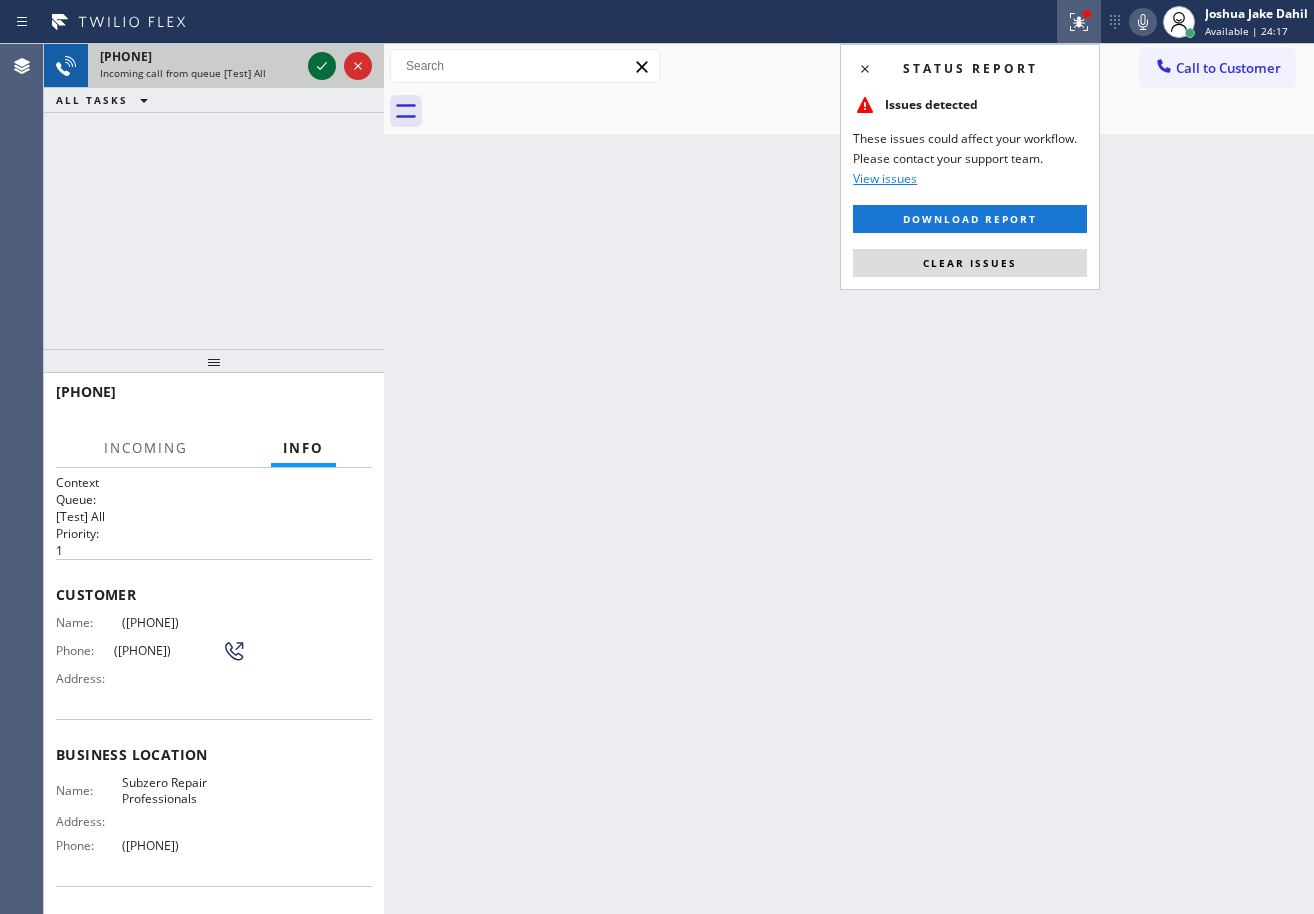 click 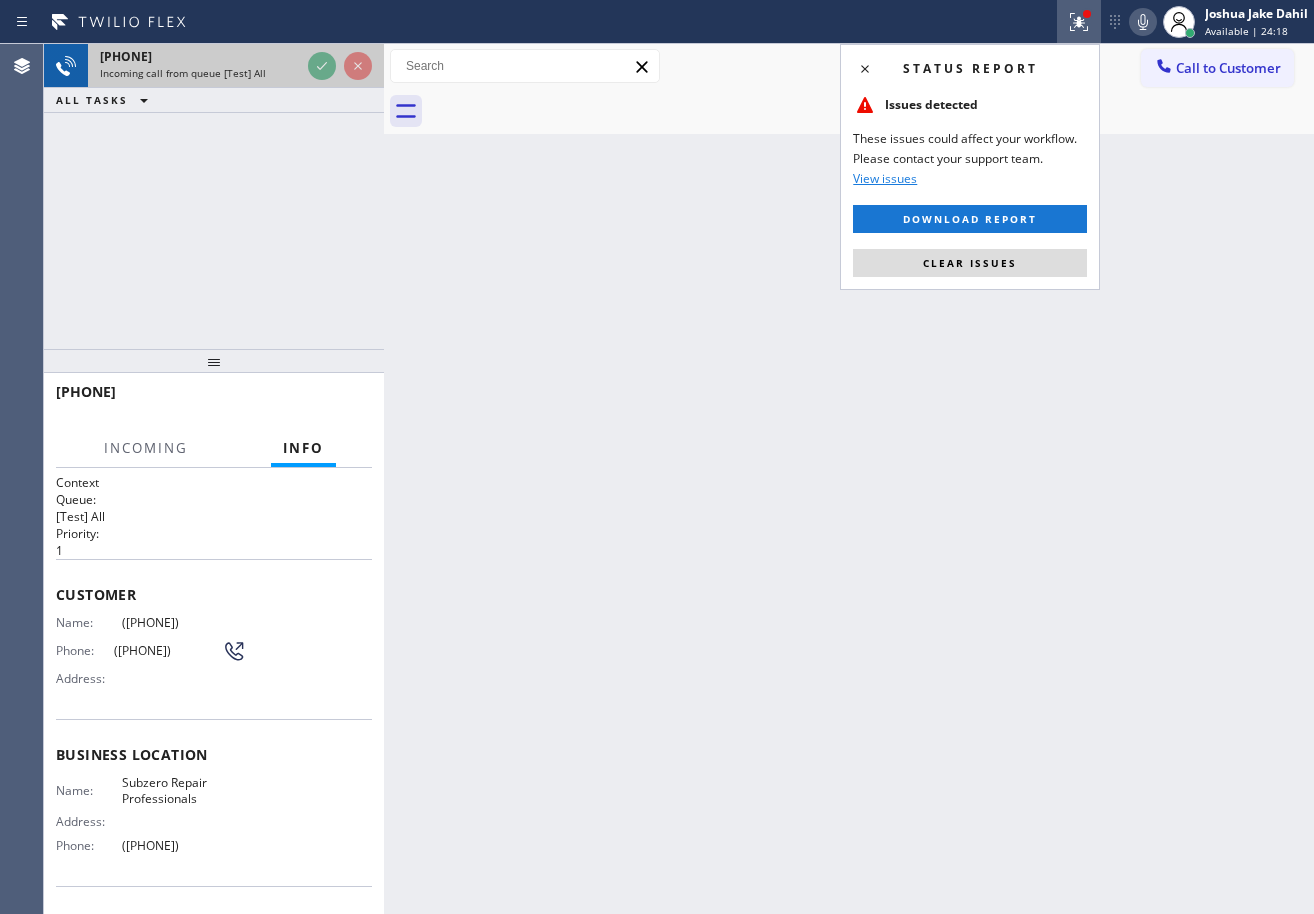 click 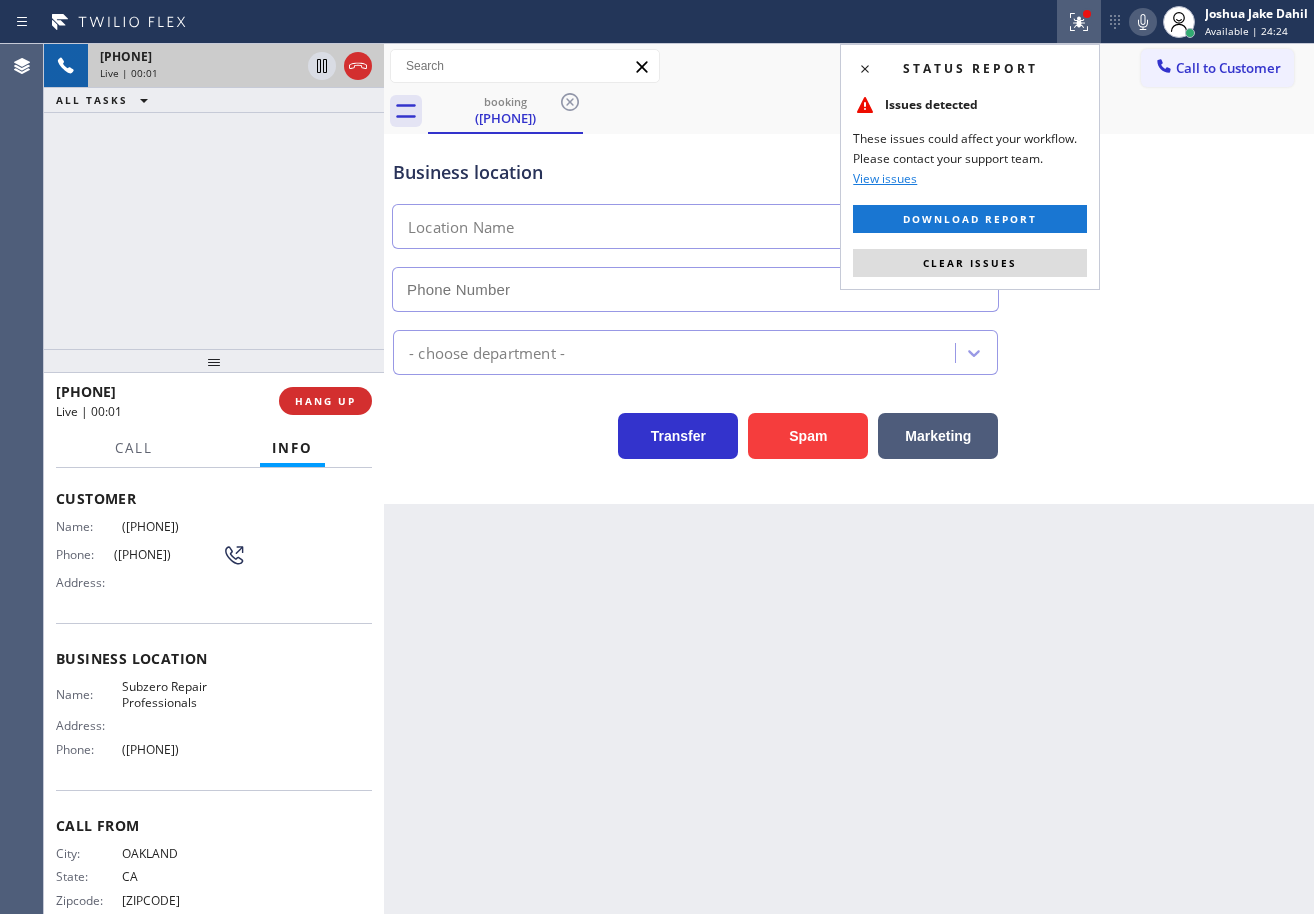 scroll, scrollTop: 0, scrollLeft: 0, axis: both 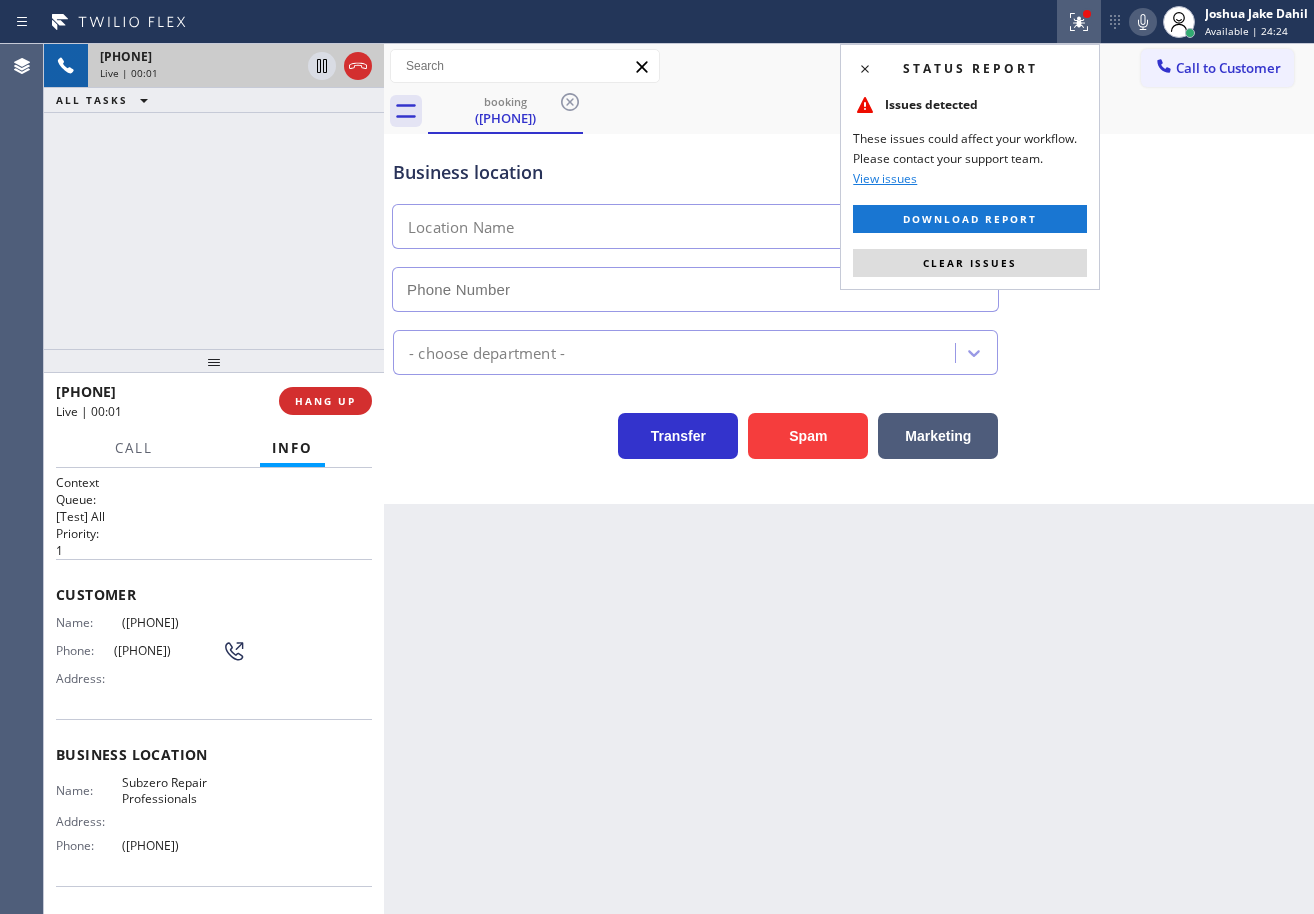 type on "([PHONE])" 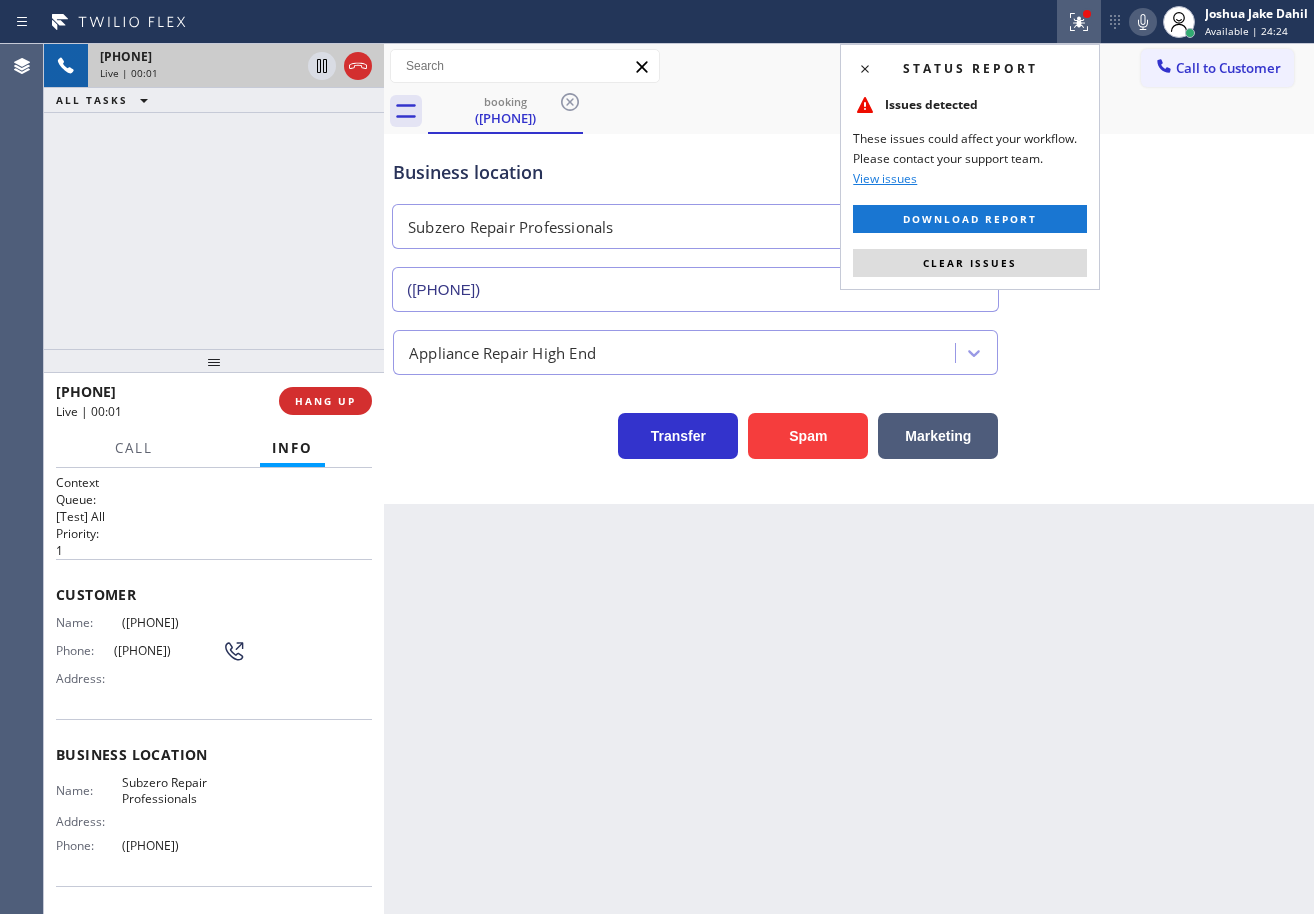 click on "[PHONE] Live | 00:01 ALL TASKS ALL TASKS ACTIVE TASKS TASKS IN WRAP UP" at bounding box center (214, 196) 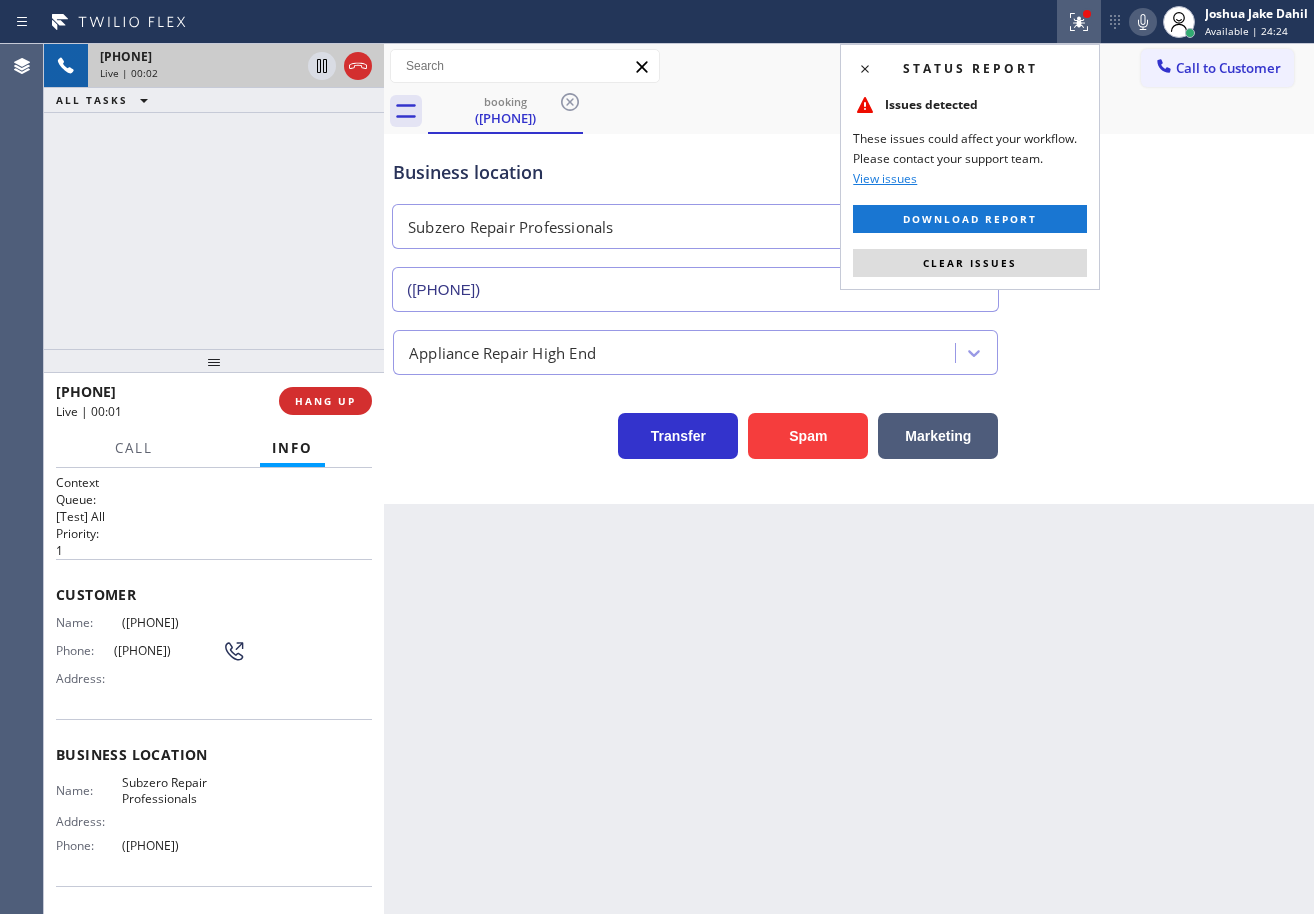 click on "[PHONE] Live | 00:02 ALL TASKS ALL TASKS ACTIVE TASKS TASKS IN WRAP UP" at bounding box center (214, 196) 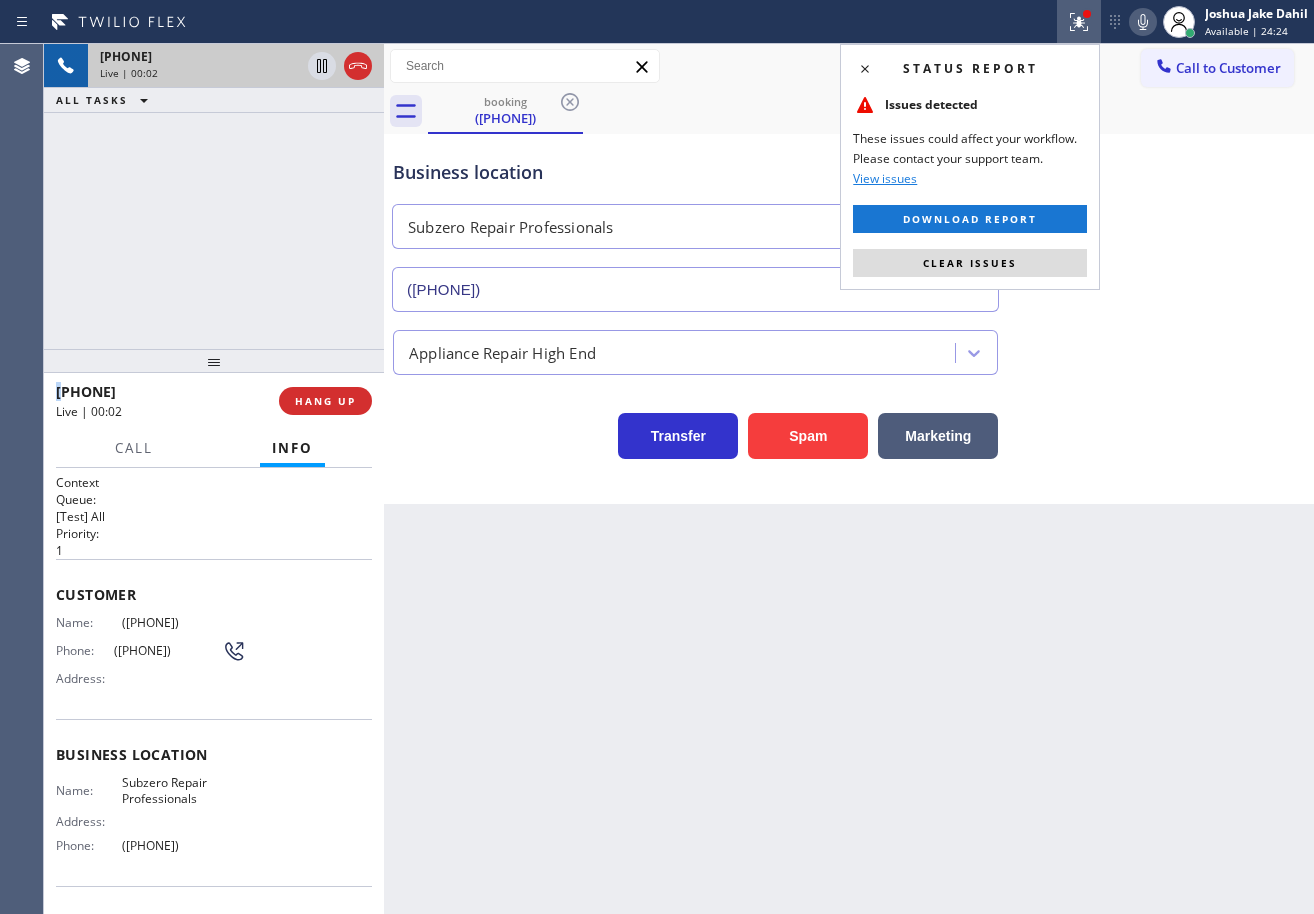 click on "[PHONE] Live | 00:02 ALL TASKS ALL TASKS ACTIVE TASKS TASKS IN WRAP UP" at bounding box center (214, 196) 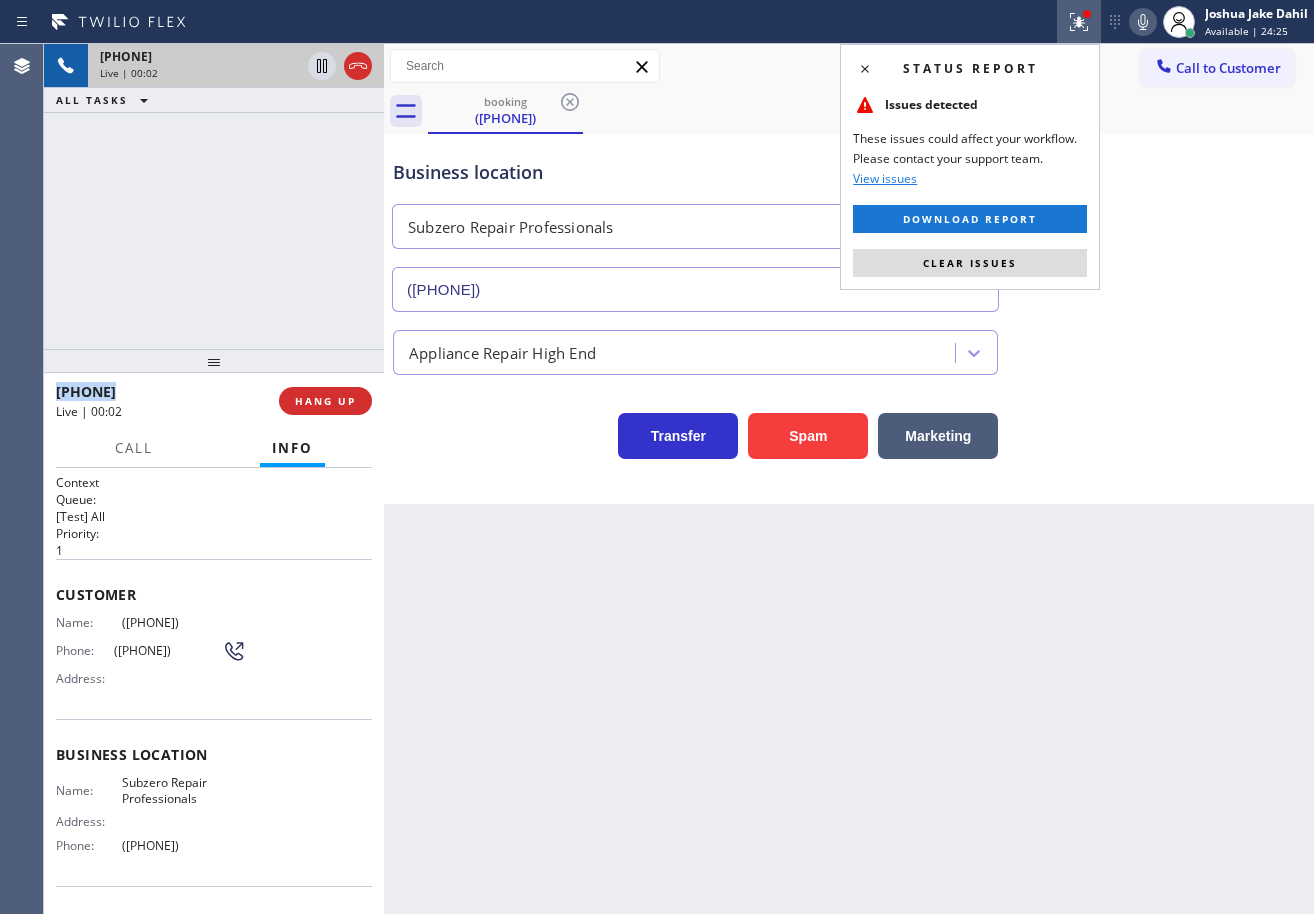 click on "[PHONE] Live | 00:02 ALL TASKS ALL TASKS ACTIVE TASKS TASKS IN WRAP UP" at bounding box center (214, 196) 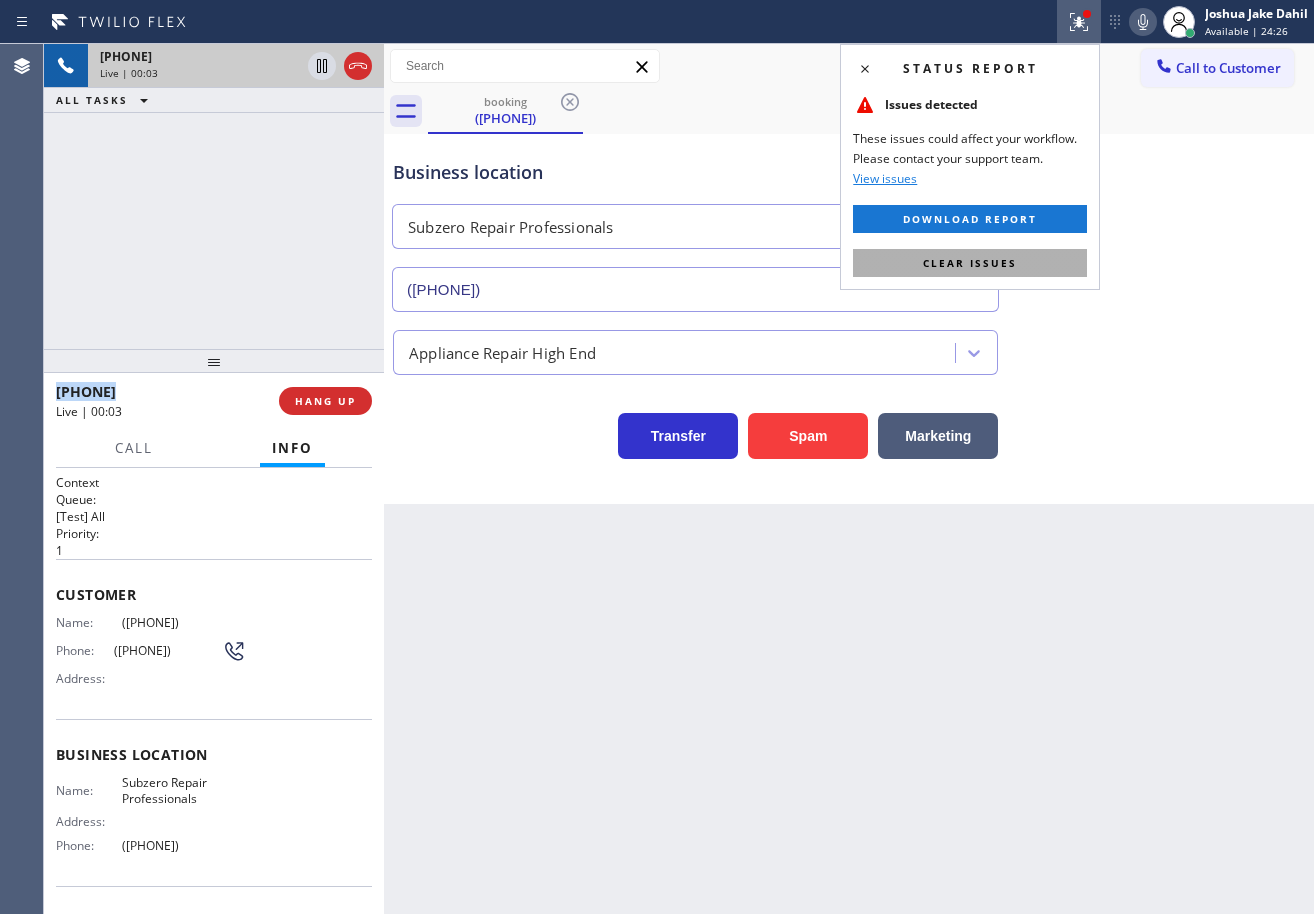 click on "Clear issues" at bounding box center [970, 263] 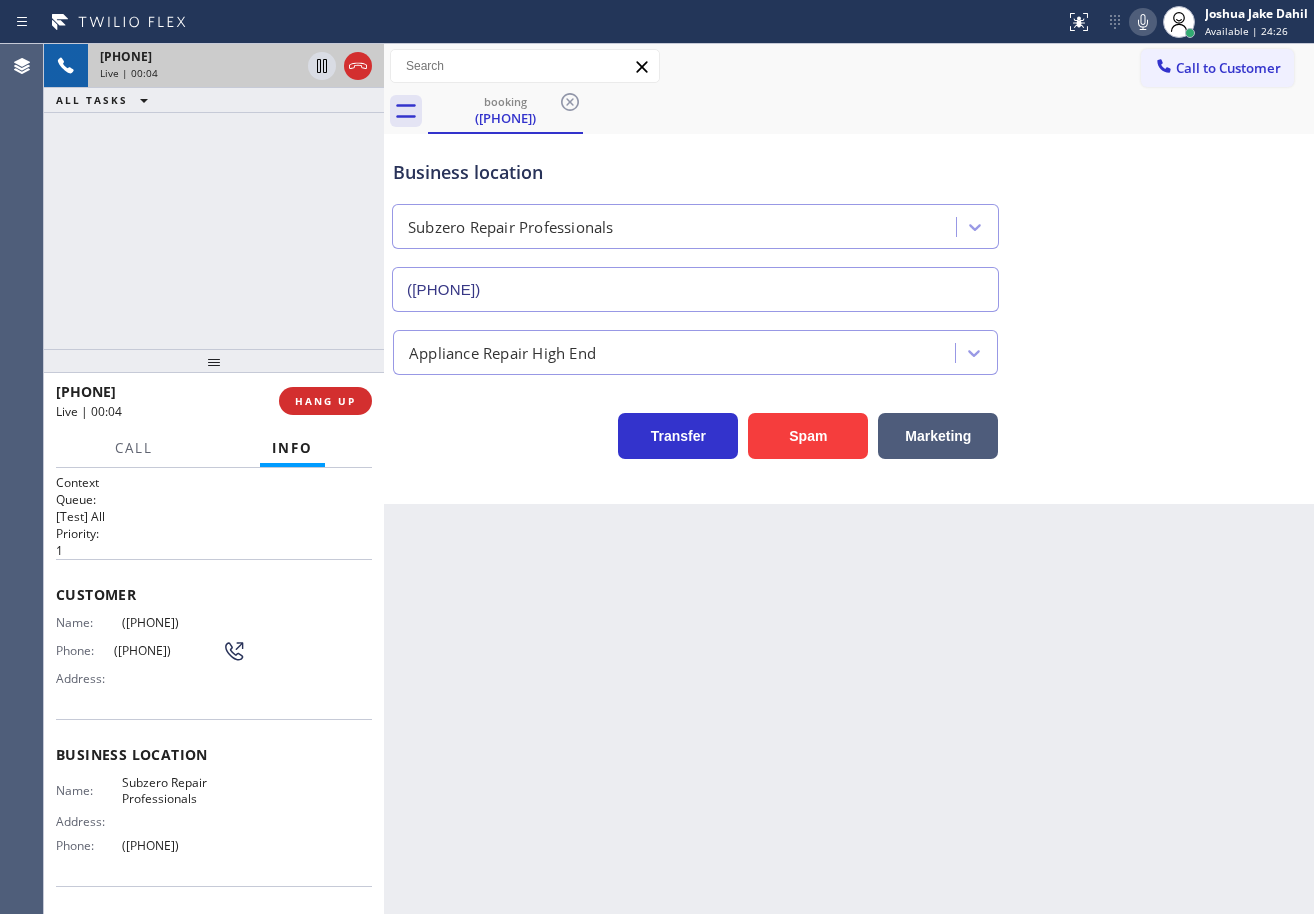 click on "Back to Dashboard Change Sender ID Customers Technicians Select a contact Outbound call Technician Search Technician Your caller id phone number Your caller id phone number Call Technician info Name   Phone none Address none Change Sender ID HVAC +[PHONE] 5 Star Appliance +[PHONE] Appliance Repair +[PHONE] Plumbing +[PHONE] Air Duct Cleaning +[PHONE]  Electricians +[PHONE] Cancel Change Check personal SMS Reset Change booking ([PHONE]) Call to Customer Outbound call Location 5 Star Appliance Repair Your caller id phone number ([PHONE]) Customer number Call Outbound call Technician Search Technician Your caller id phone number Your caller id phone number Call booking ([PHONE]) Business location Subzero Repair  Professionals ([PHONE]) Appliance Repair High End Transfer Spam Marketing" at bounding box center [849, 479] 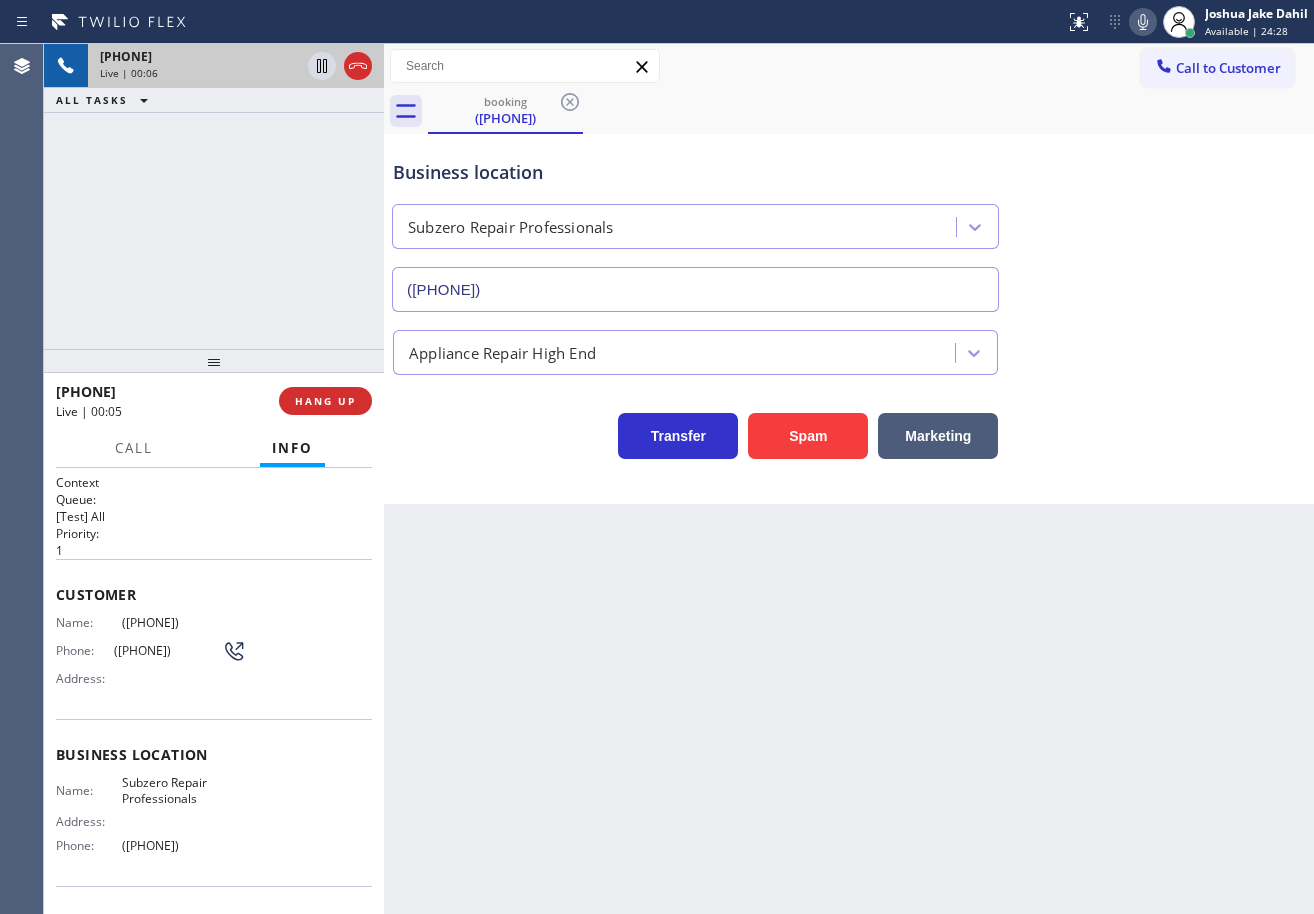 click on "Back to Dashboard Change Sender ID Customers Technicians Select a contact Outbound call Technician Search Technician Your caller id phone number Your caller id phone number Call Technician info Name   Phone none Address none Change Sender ID HVAC +[PHONE] 5 Star Appliance +[PHONE] Appliance Repair +[PHONE] Plumbing +[PHONE] Air Duct Cleaning +[PHONE]  Electricians +[PHONE] Cancel Change Check personal SMS Reset Change booking ([PHONE]) Call to Customer Outbound call Location 5 Star Appliance Repair Your caller id phone number ([PHONE]) Customer number Call Outbound call Technician Search Technician Your caller id phone number Your caller id phone number Call booking ([PHONE]) Business location Subzero Repair  Professionals ([PHONE]) Appliance Repair High End Transfer Spam Marketing" at bounding box center (849, 479) 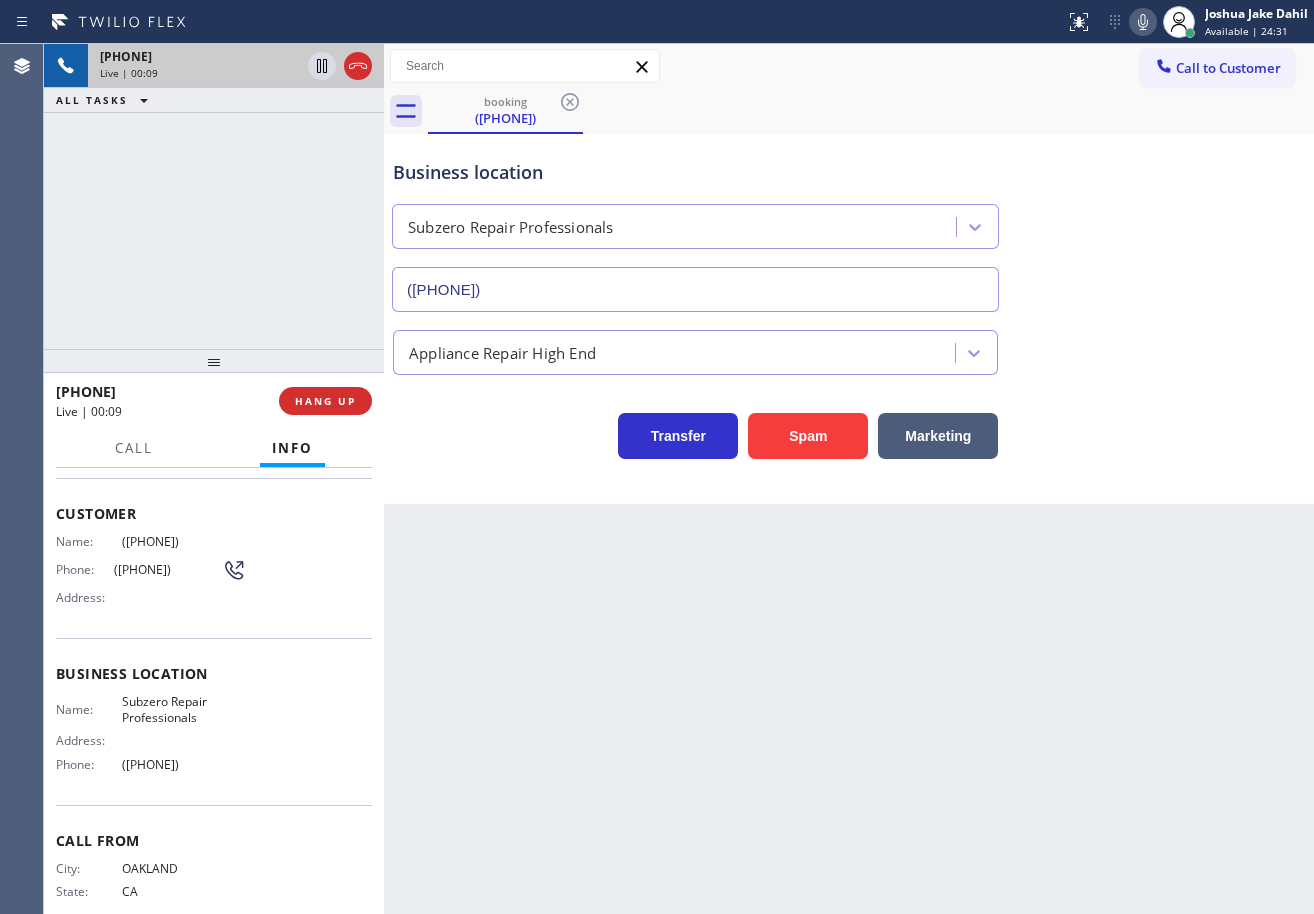 scroll, scrollTop: 0, scrollLeft: 0, axis: both 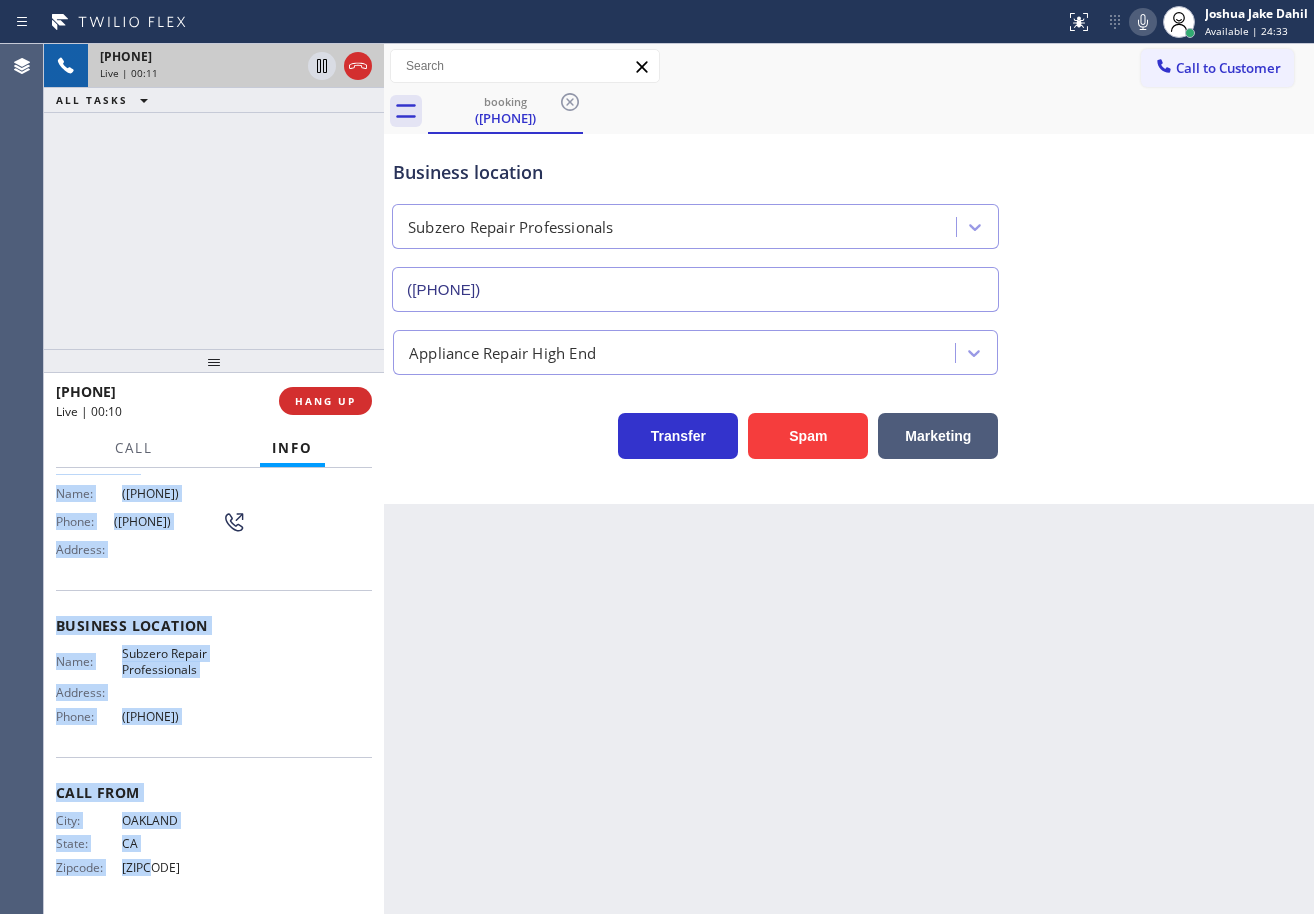 drag, startPoint x: 53, startPoint y: 591, endPoint x: 362, endPoint y: 698, distance: 327.00153 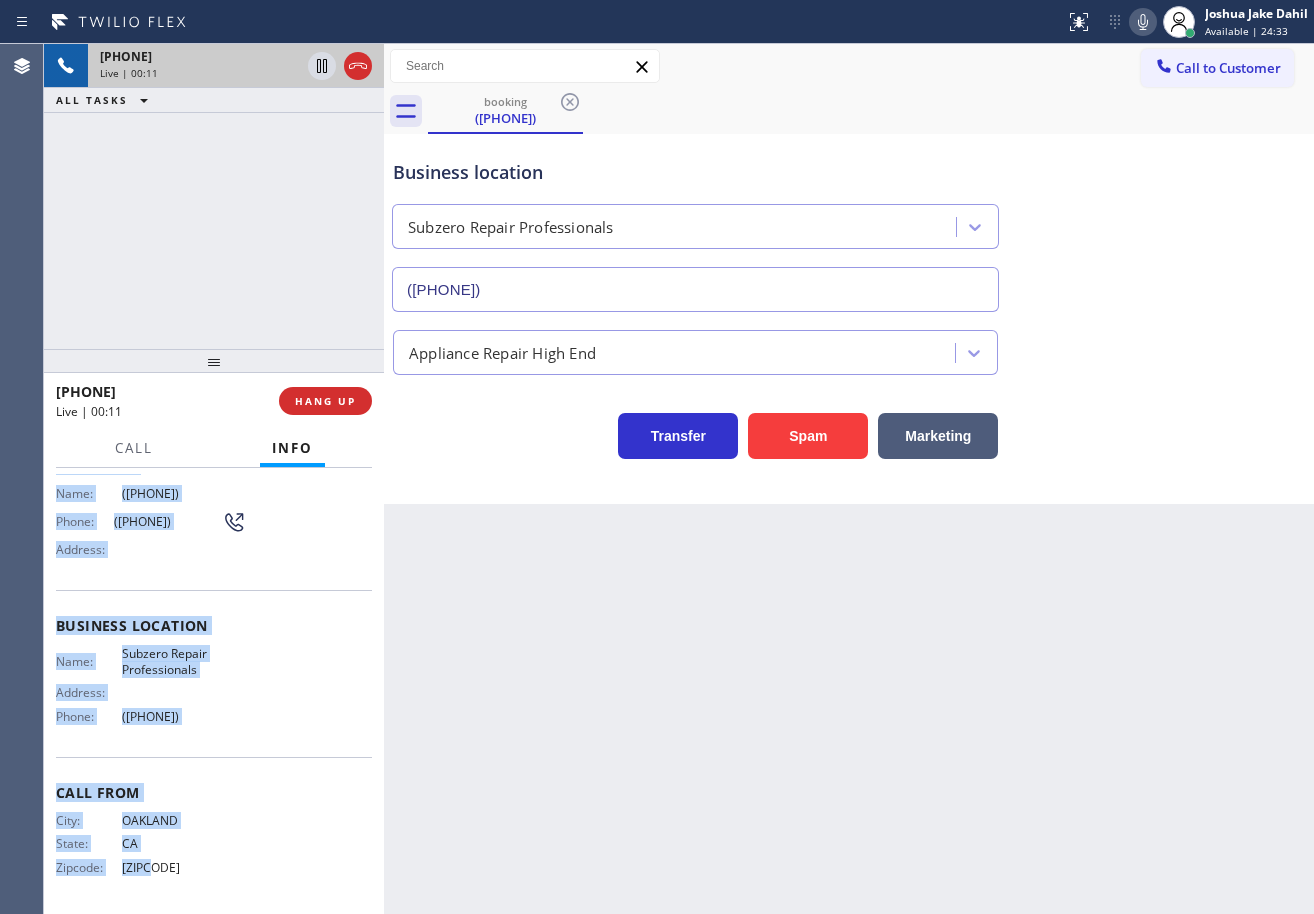 copy on "Customer Name: ([PHONE]) Phone: ([PHONE]) Address: Business location Name: Subzero Repair Professionals Address: Phone: ([PHONE])" 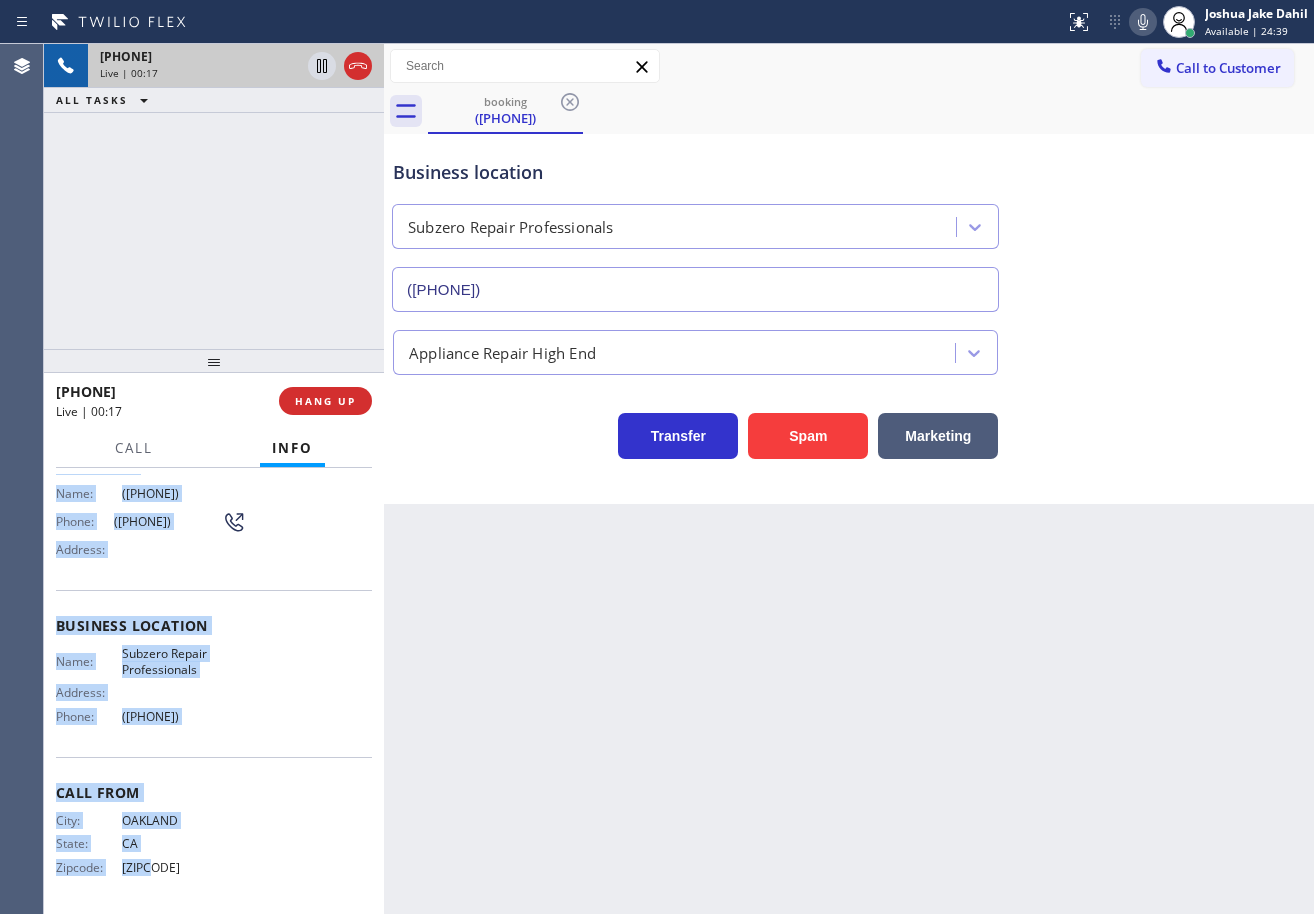 click 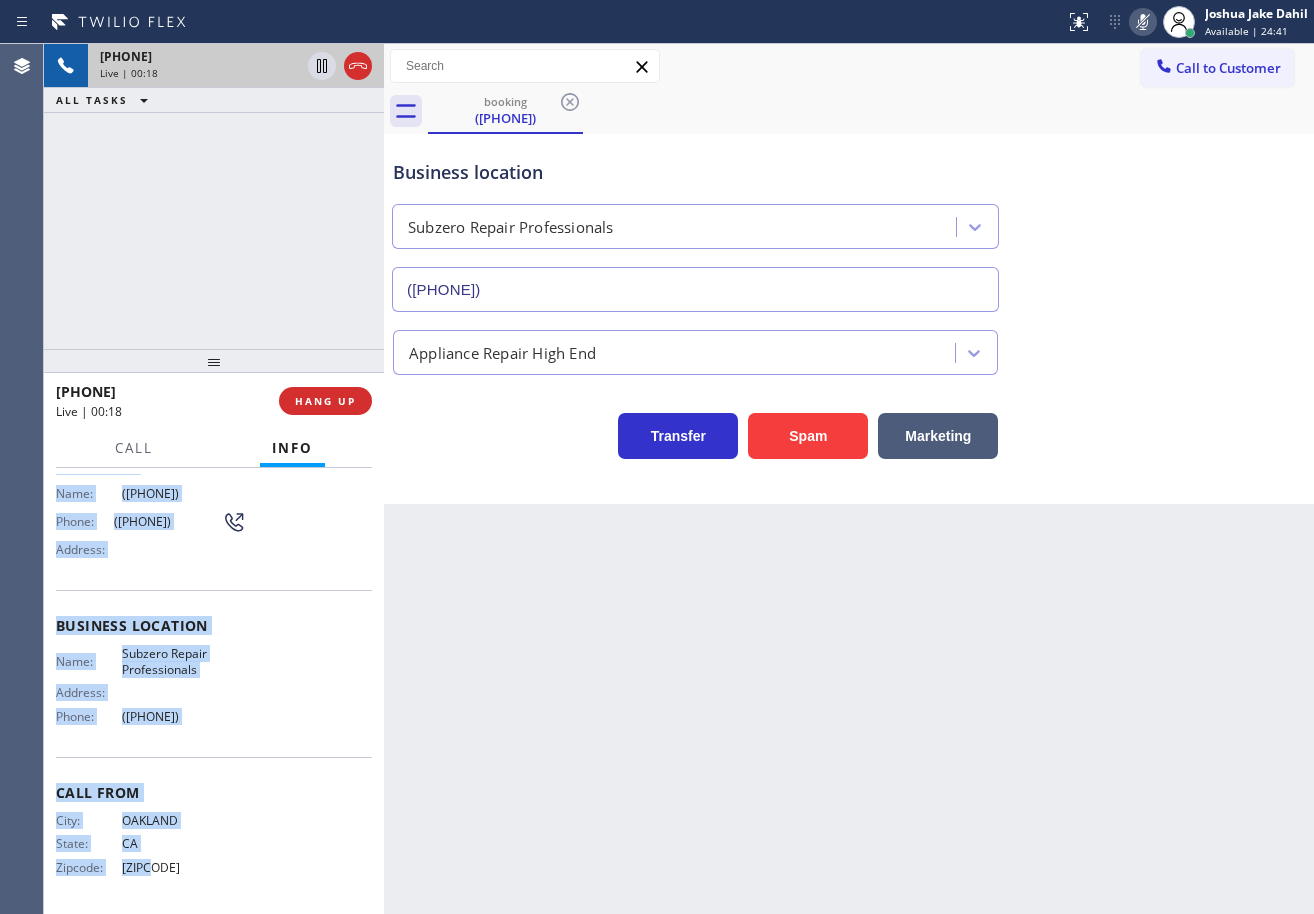 click 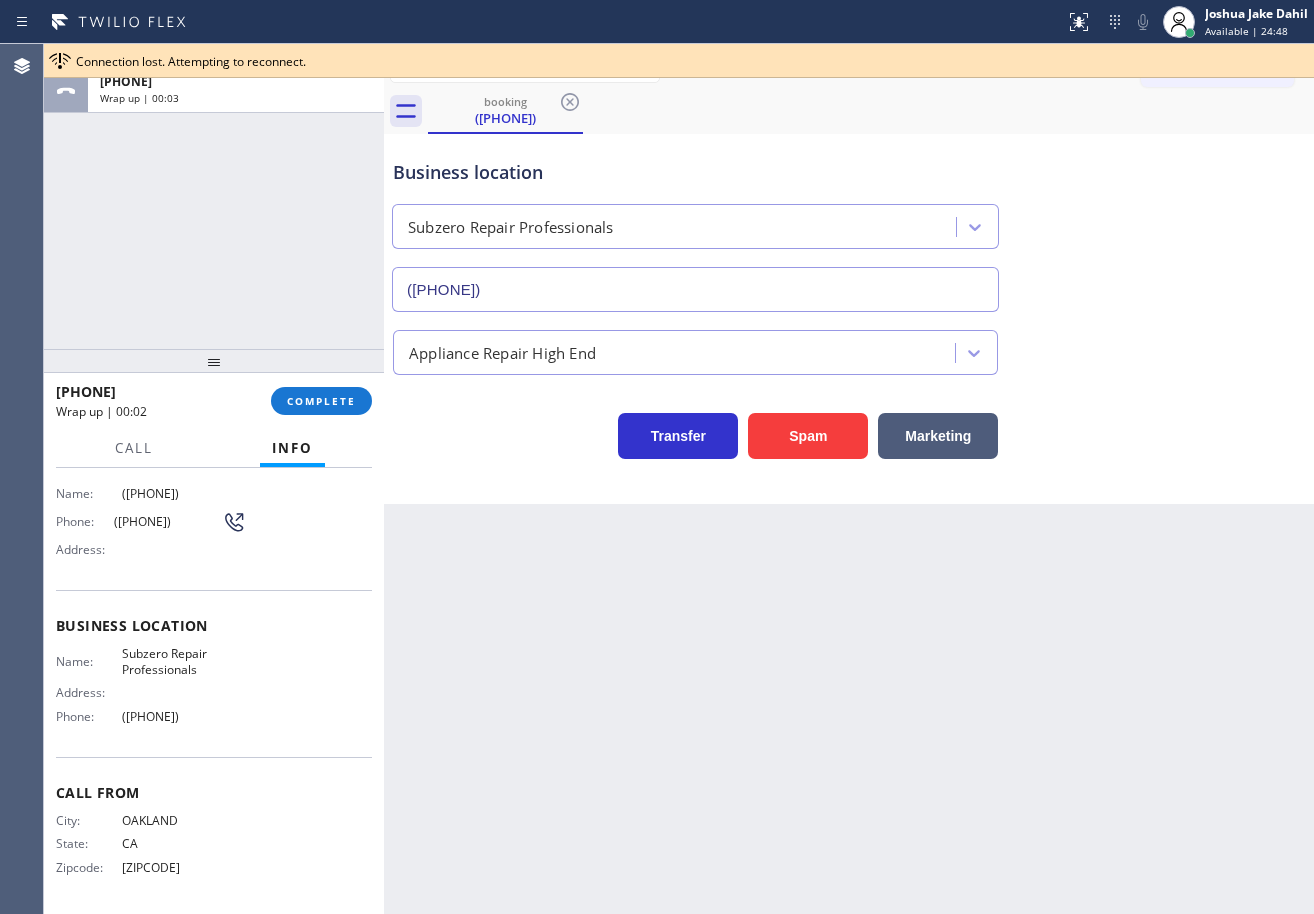 click on "Business location Subzero Repair Professionals ([PHONE])" at bounding box center (849, 221) 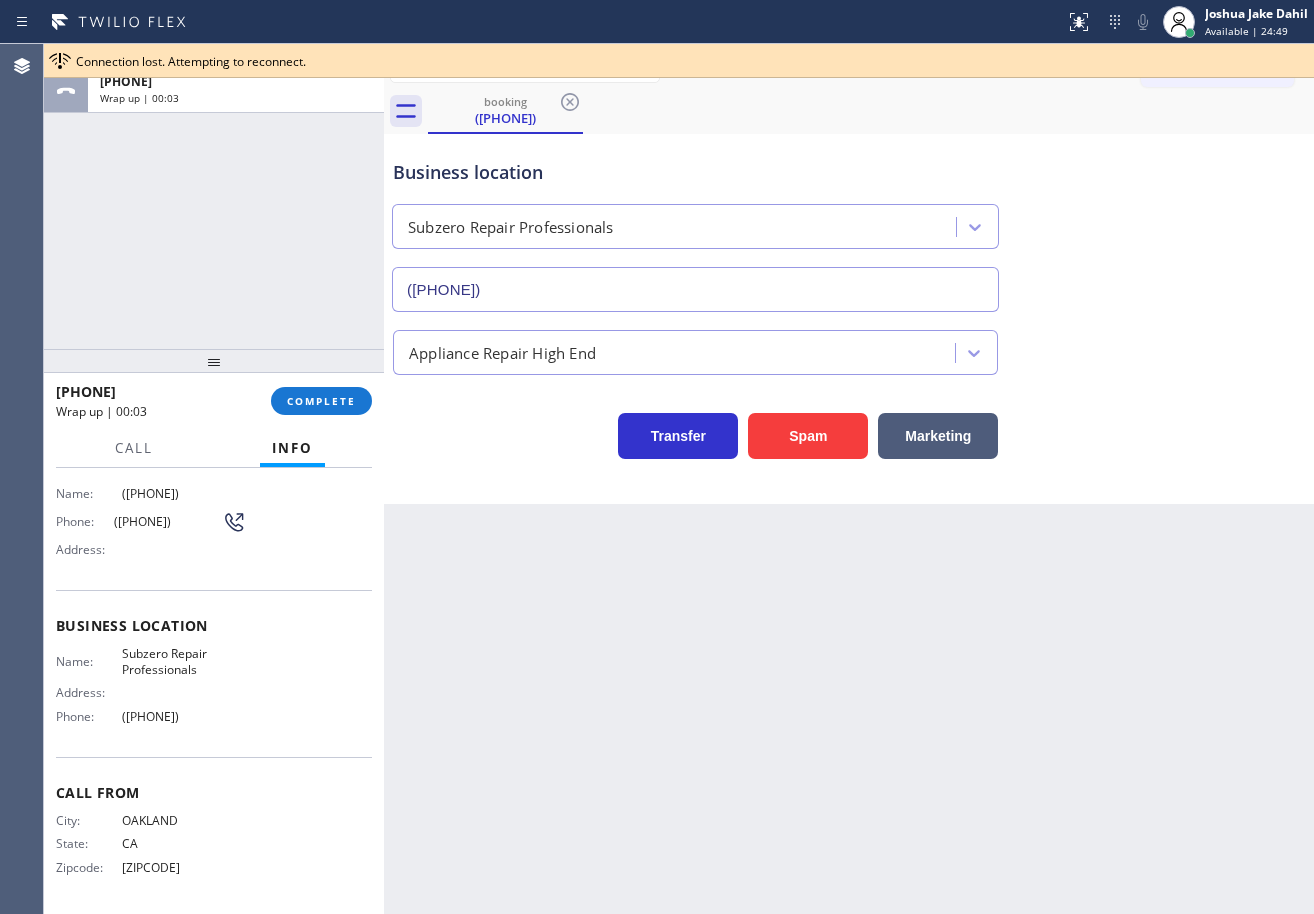 click on "ALL TASKS ALL TASKS ACTIVE TASKS TASKS IN WRAP UP +1[PHONE] Wrap up | 00:03" at bounding box center (214, 196) 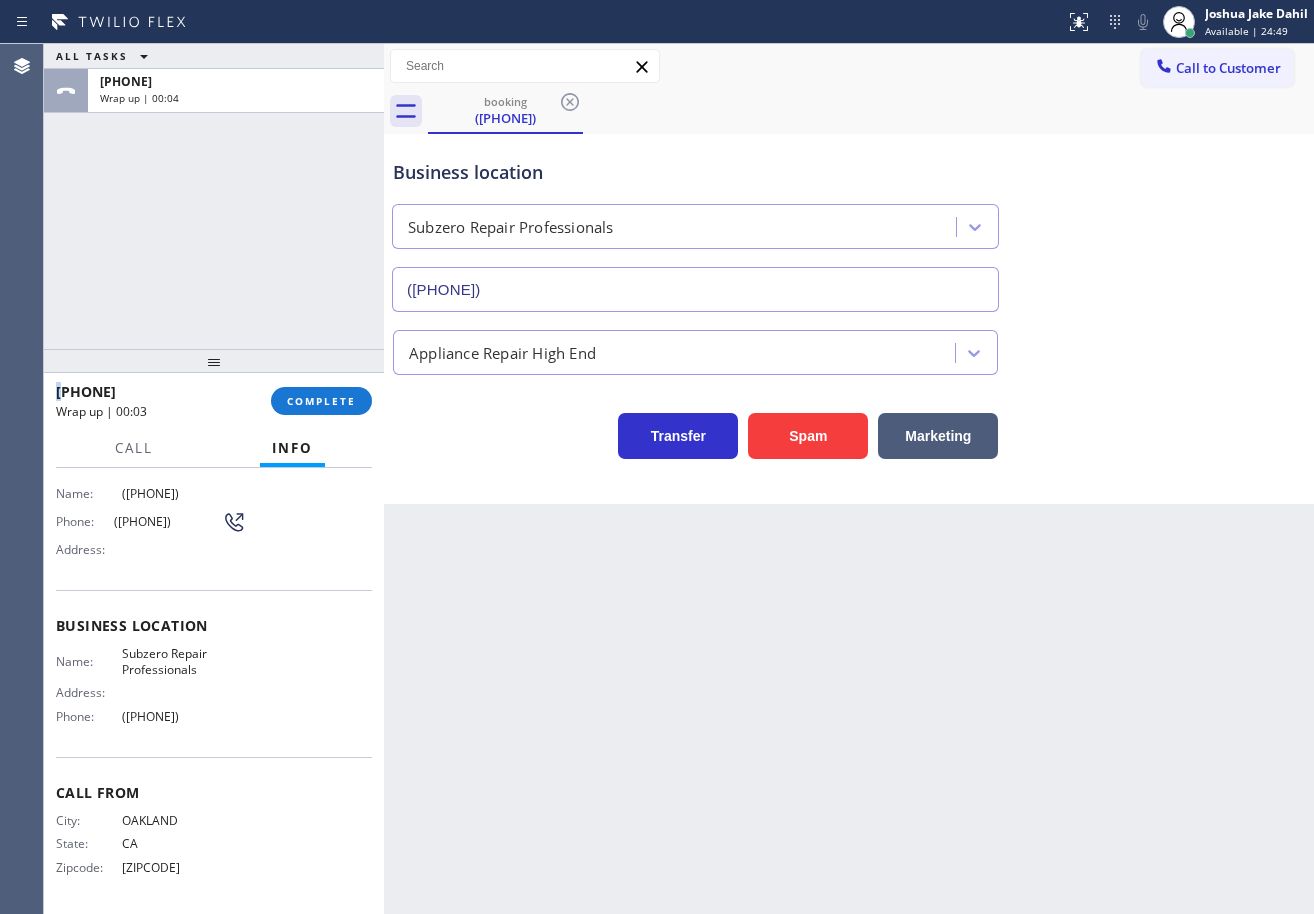 click on "ALL TASKS ALL TASKS ACTIVE TASKS TASKS IN WRAP UP +[PHONE] Wrap up | 00:04" at bounding box center [214, 196] 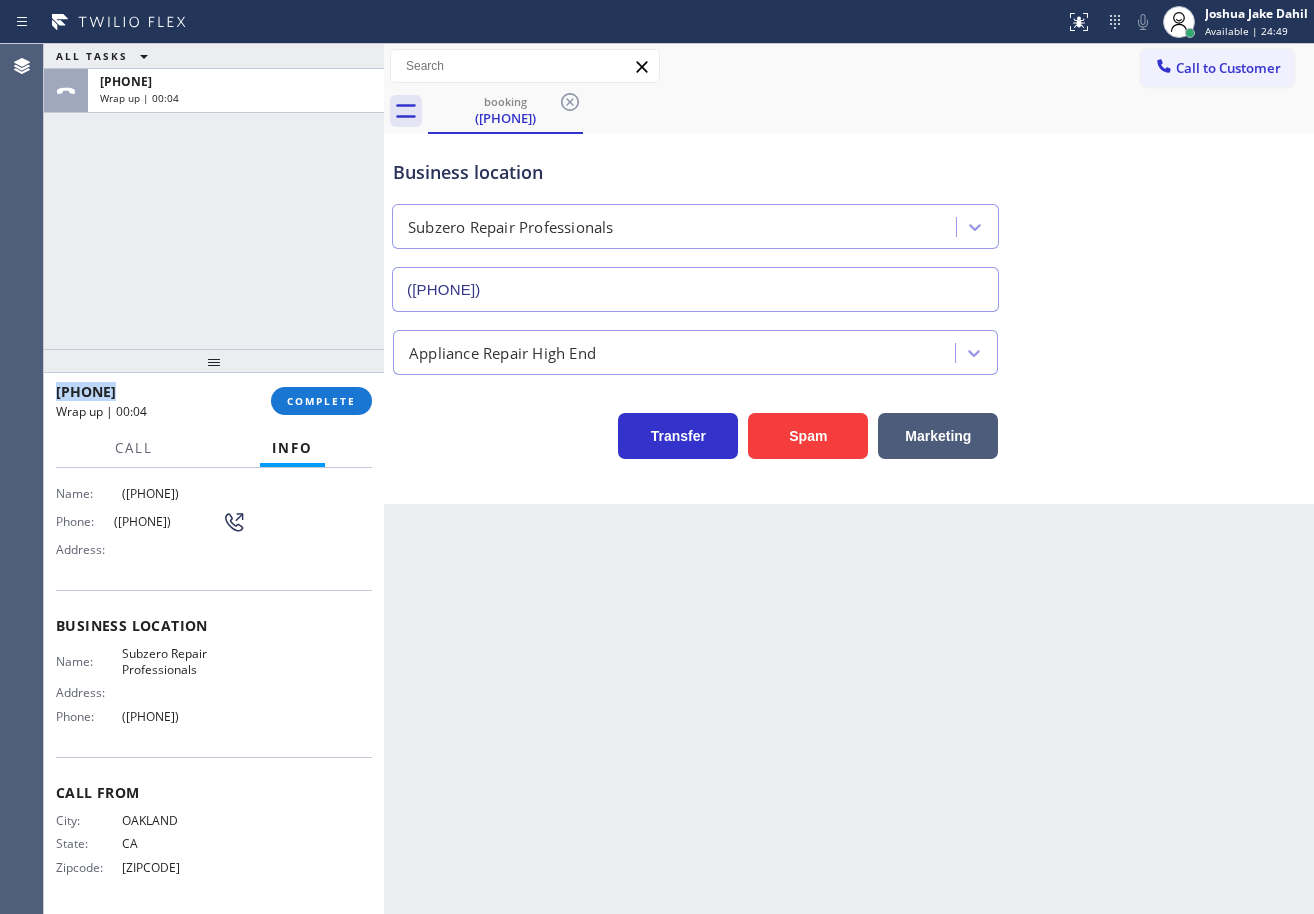 click on "ALL TASKS ALL TASKS ACTIVE TASKS TASKS IN WRAP UP +[PHONE] Wrap up | 00:04" at bounding box center (214, 196) 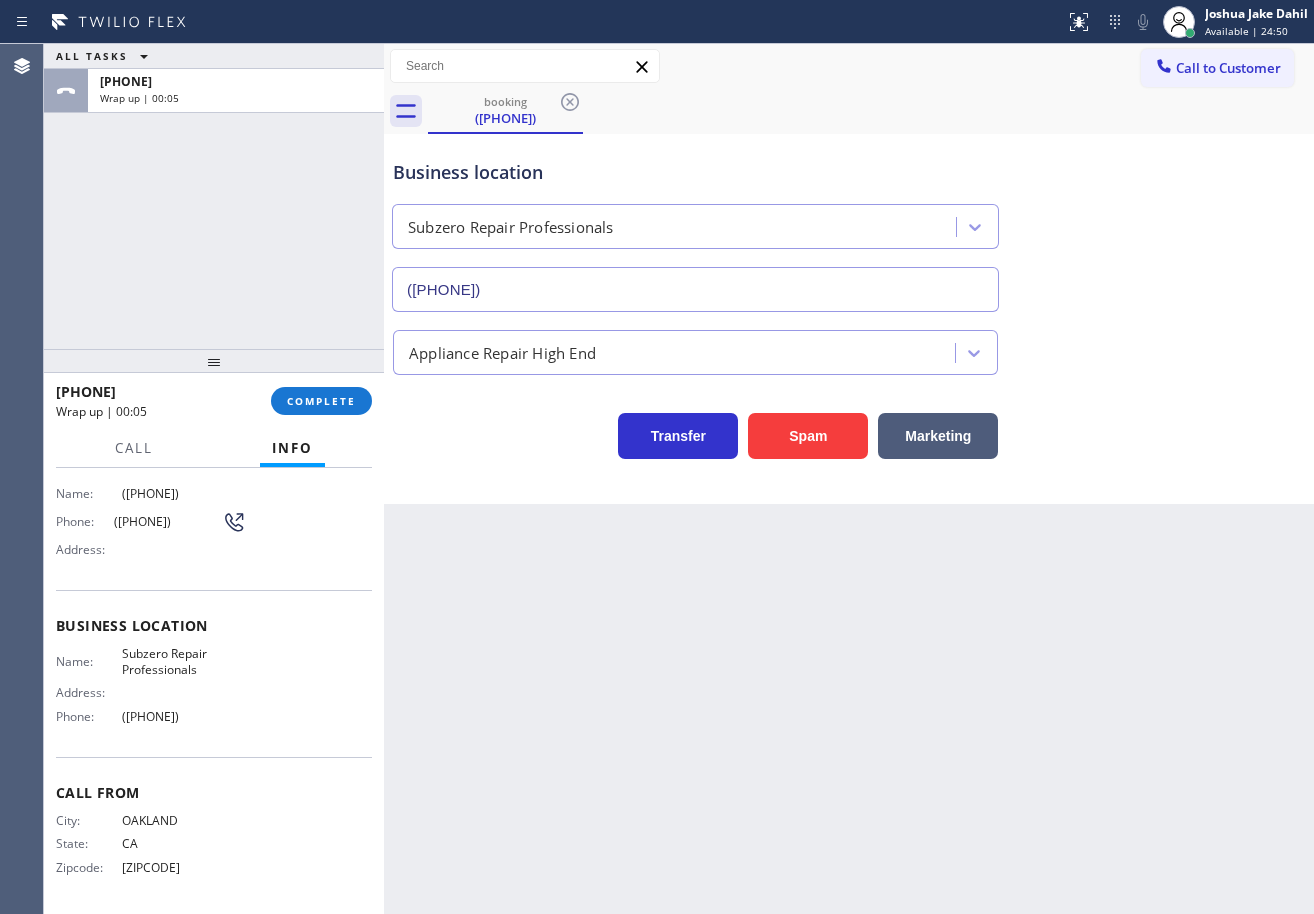 click on "ALL TASKS ALL TASKS ACTIVE TASKS TASKS IN WRAP UP +1[PHONE] Wrap up | 00:05" at bounding box center [214, 196] 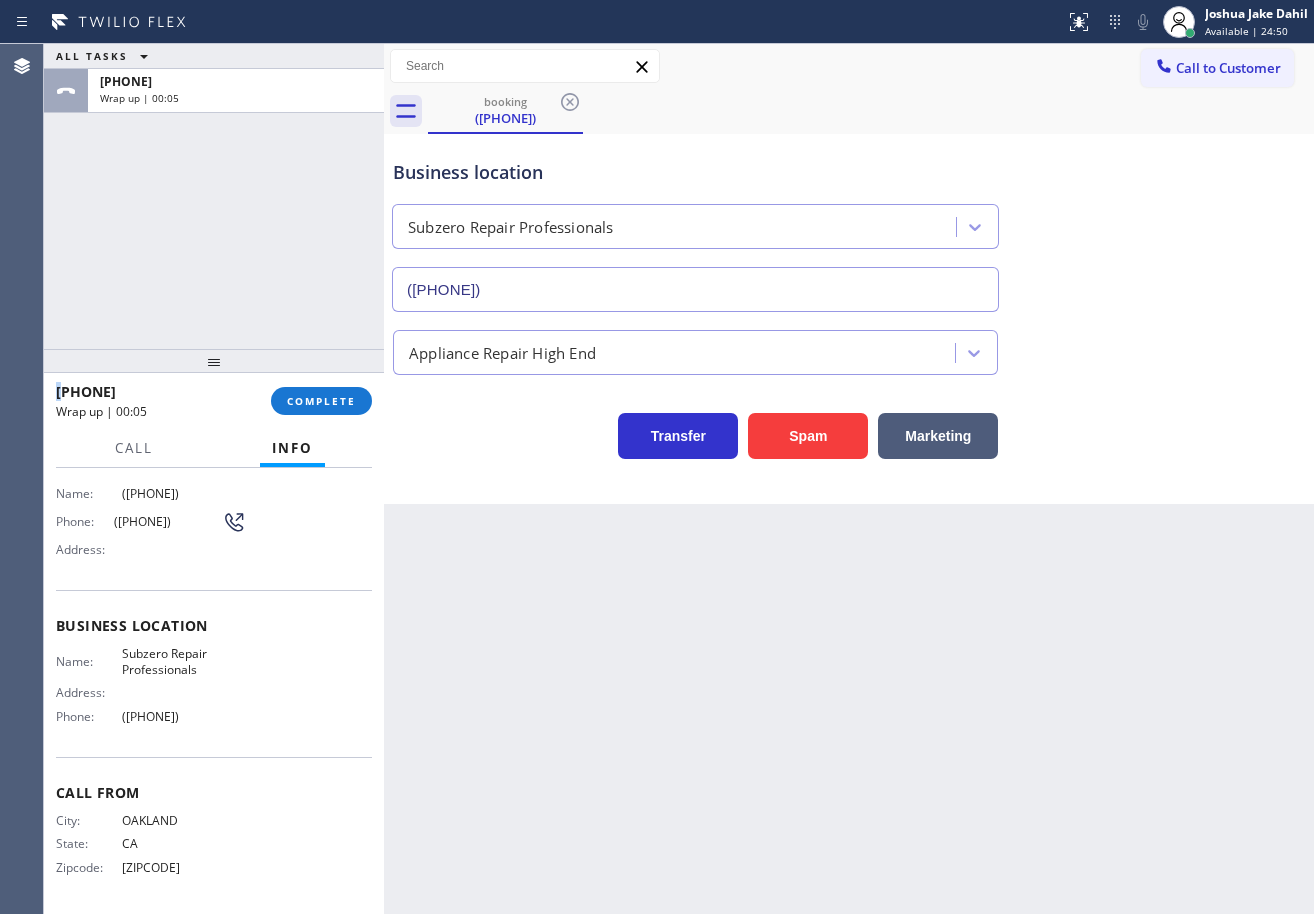 click on "ALL TASKS ALL TASKS ACTIVE TASKS TASKS IN WRAP UP +1[PHONE] Wrap up | 00:05" at bounding box center (214, 196) 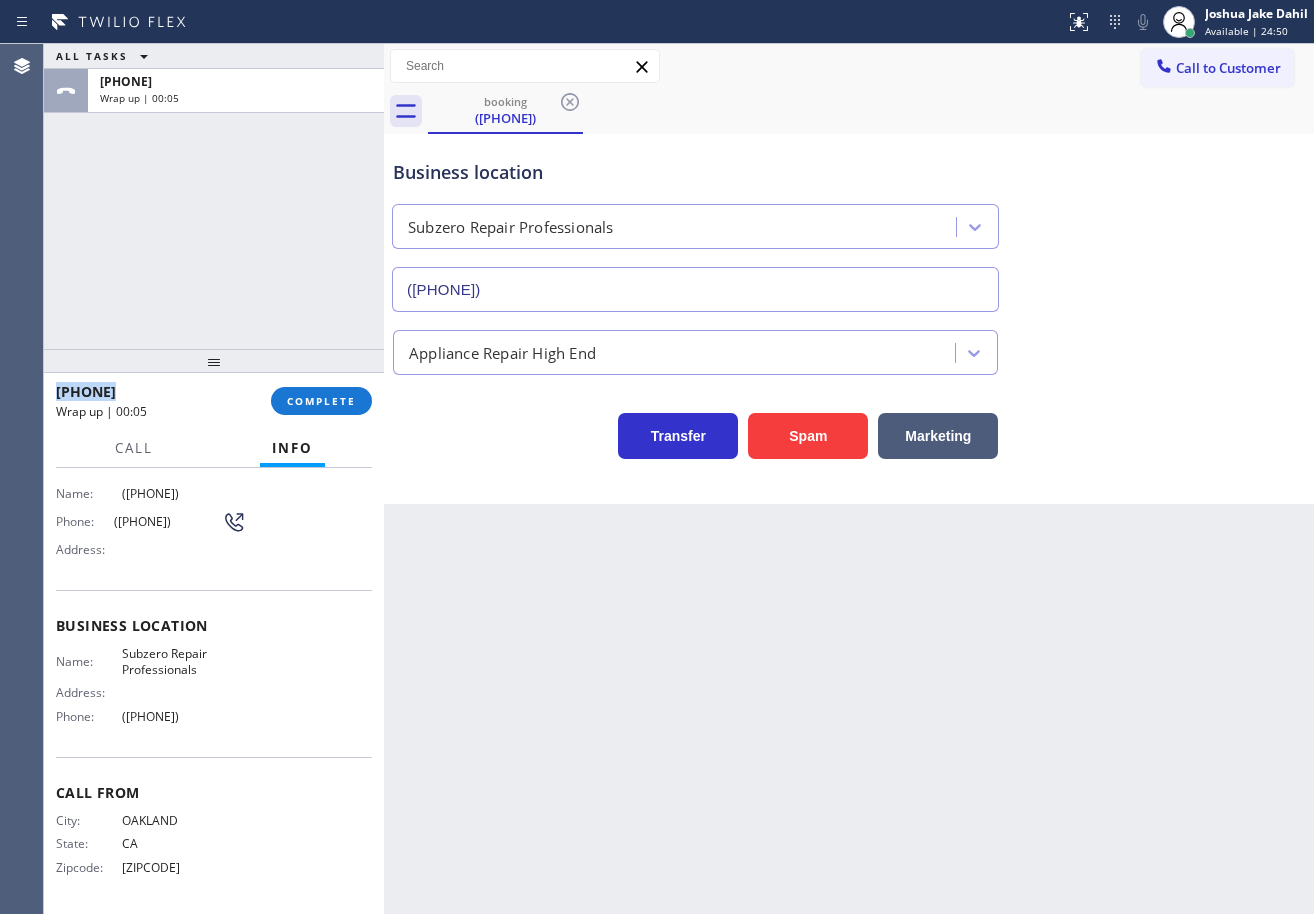 click on "ALL TASKS ALL TASKS ACTIVE TASKS TASKS IN WRAP UP +1[PHONE] Wrap up | 00:05" at bounding box center [214, 196] 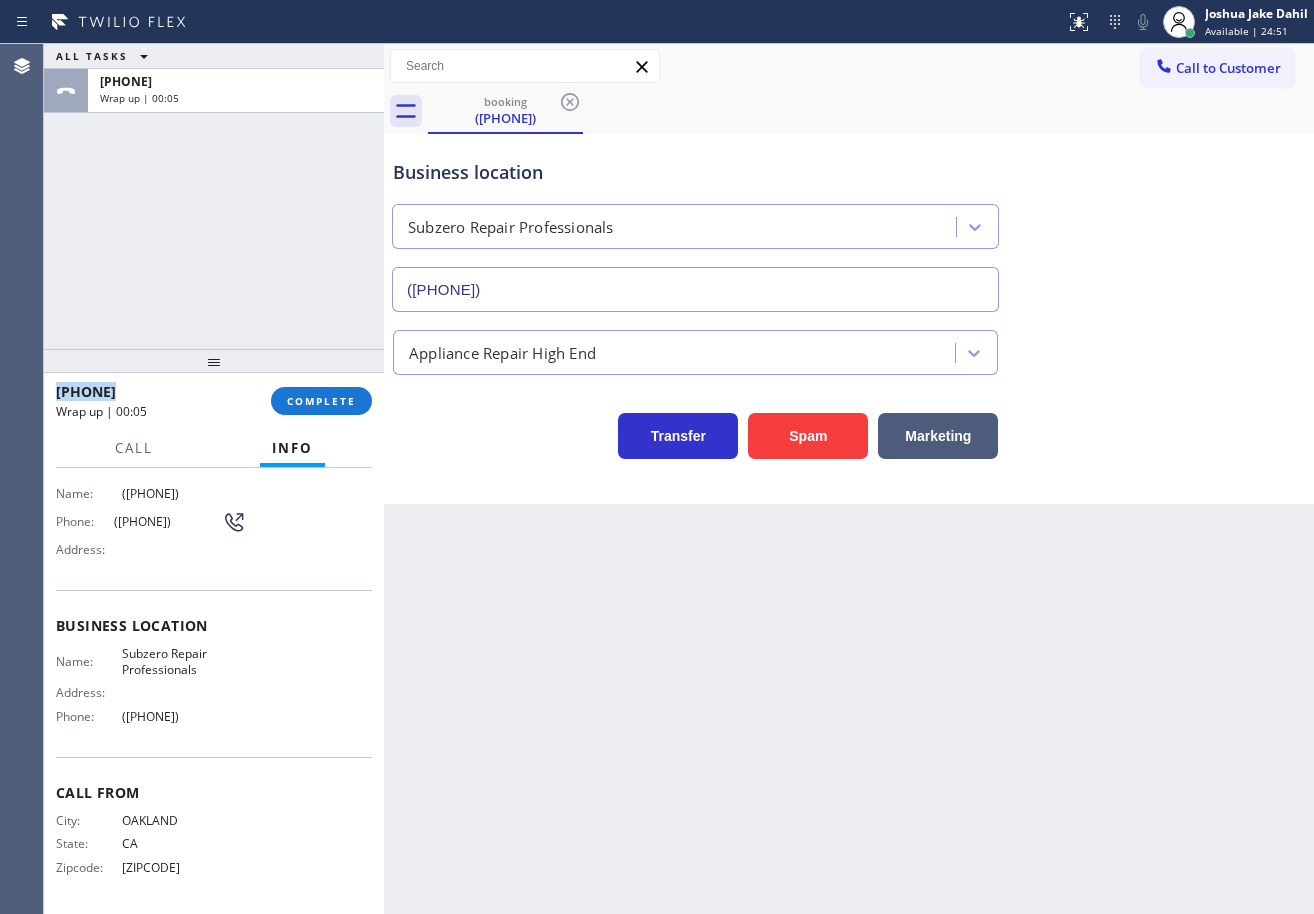 click on "ALL TASKS ALL TASKS ACTIVE TASKS TASKS IN WRAP UP +1[PHONE] Wrap up | 00:05" at bounding box center (214, 196) 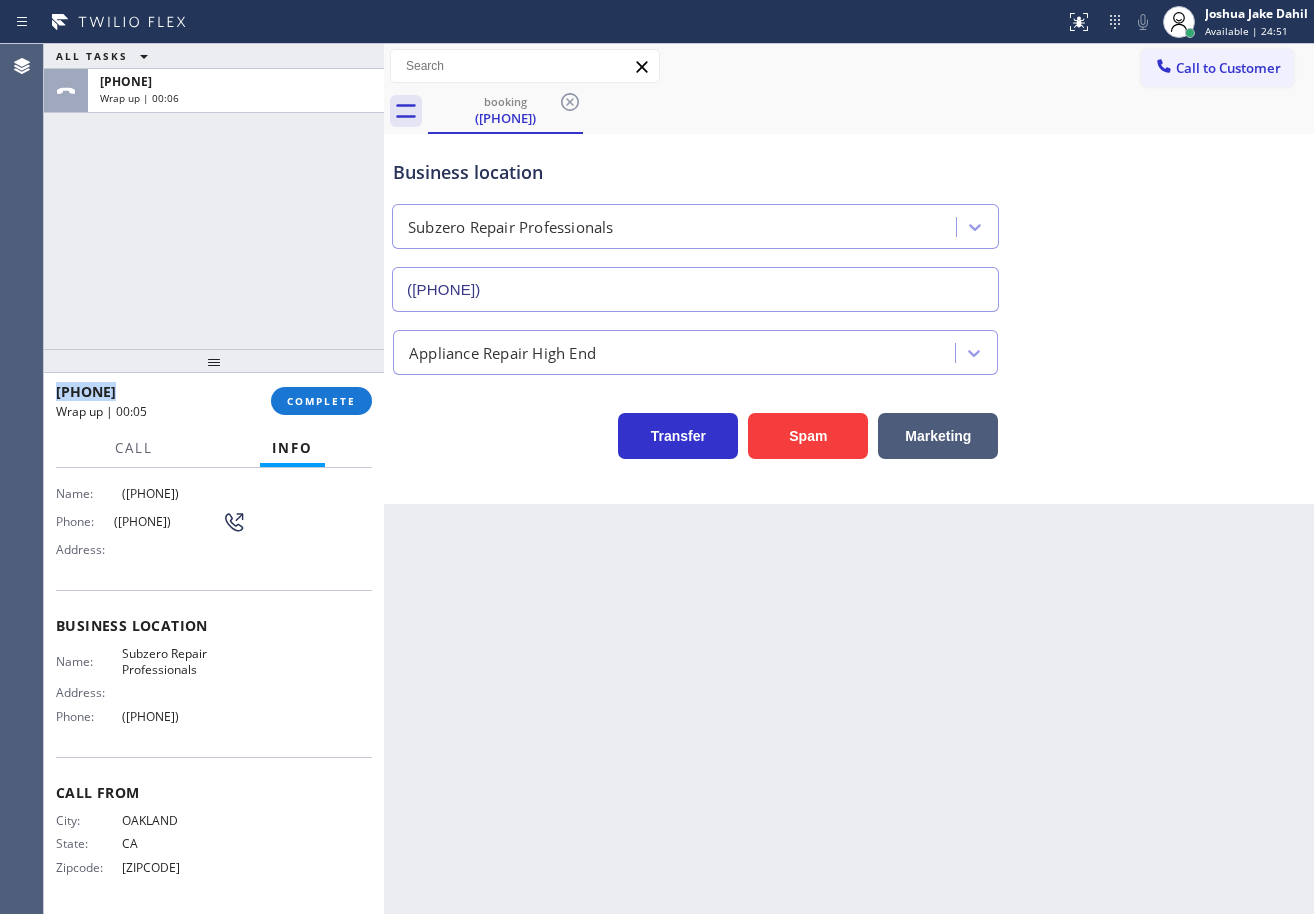 click on "ALL TASKS ALL TASKS ACTIVE TASKS TASKS IN WRAP UP +1[PHONE] Wrap up | 00:06" at bounding box center (214, 196) 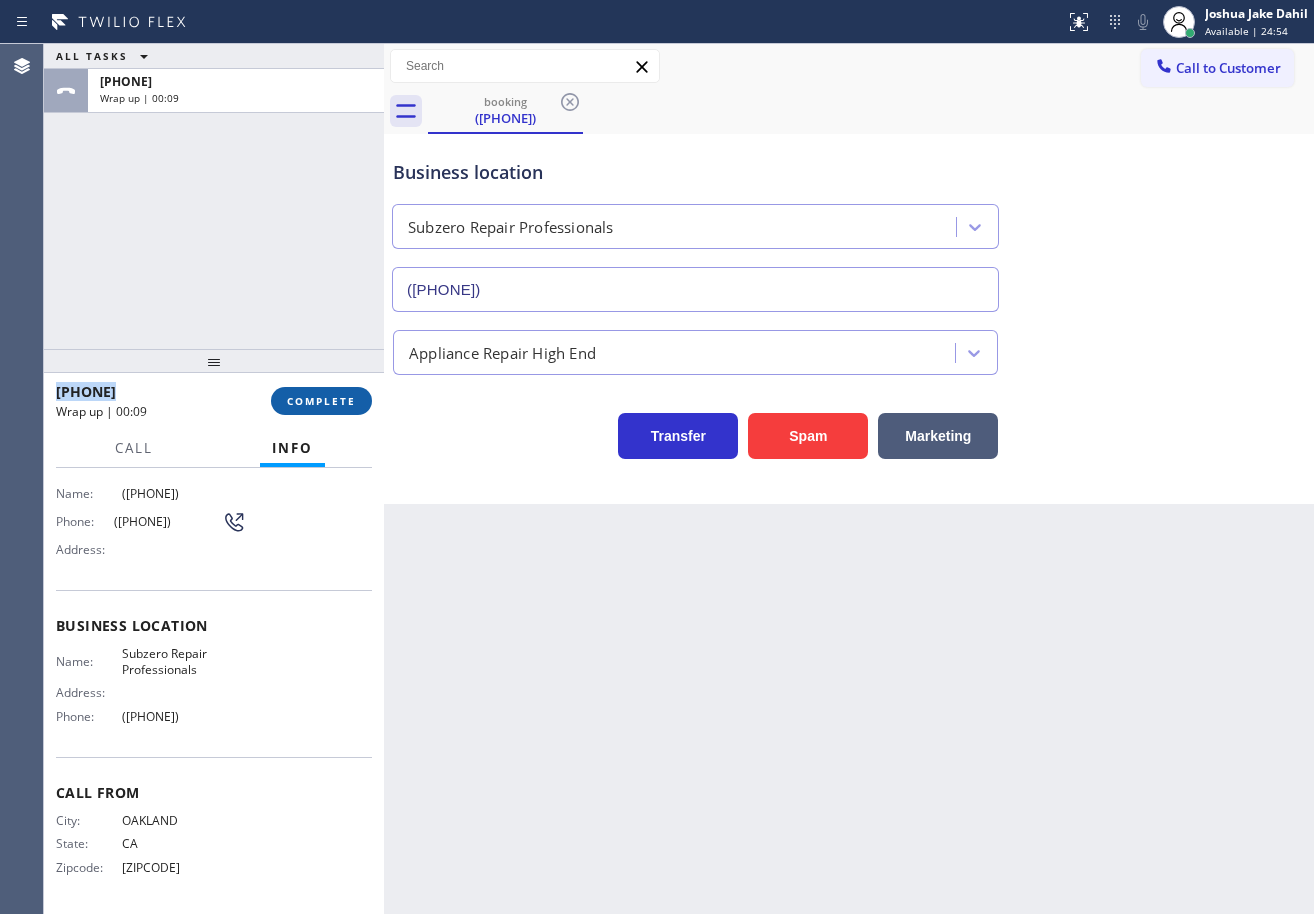 click on "COMPLETE" at bounding box center [321, 401] 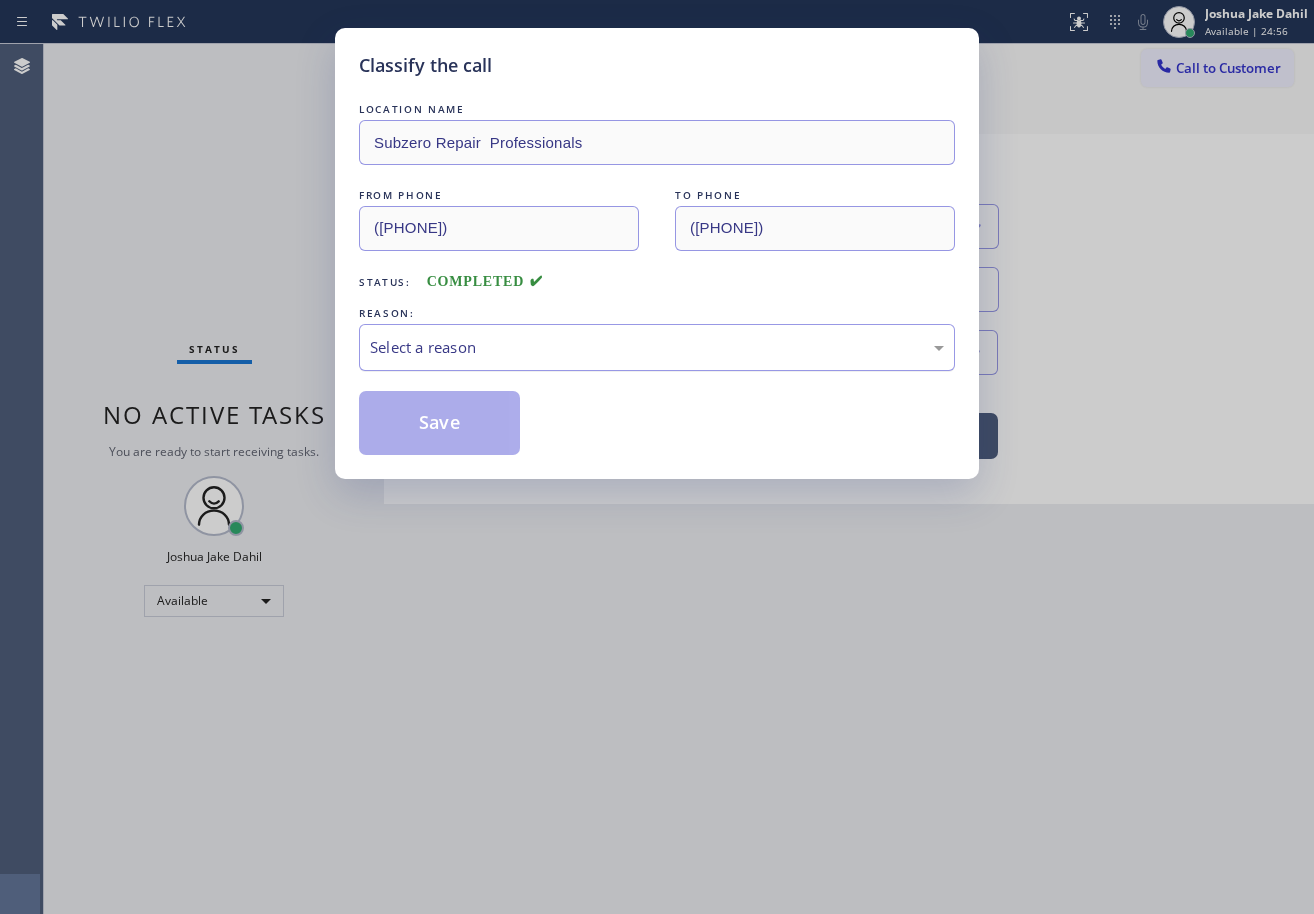 click on "Select a reason" at bounding box center [657, 347] 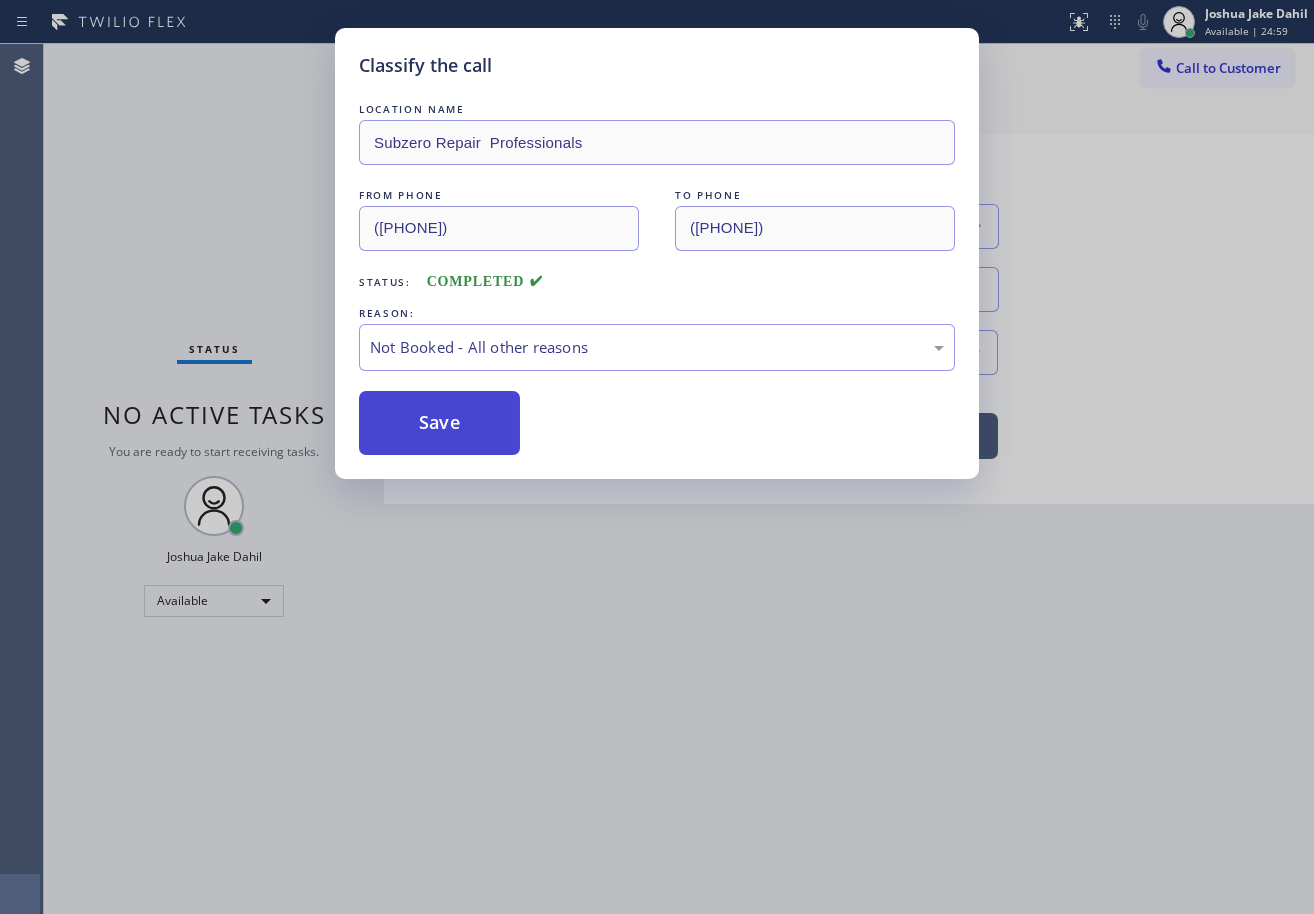 click on "Save" at bounding box center [439, 423] 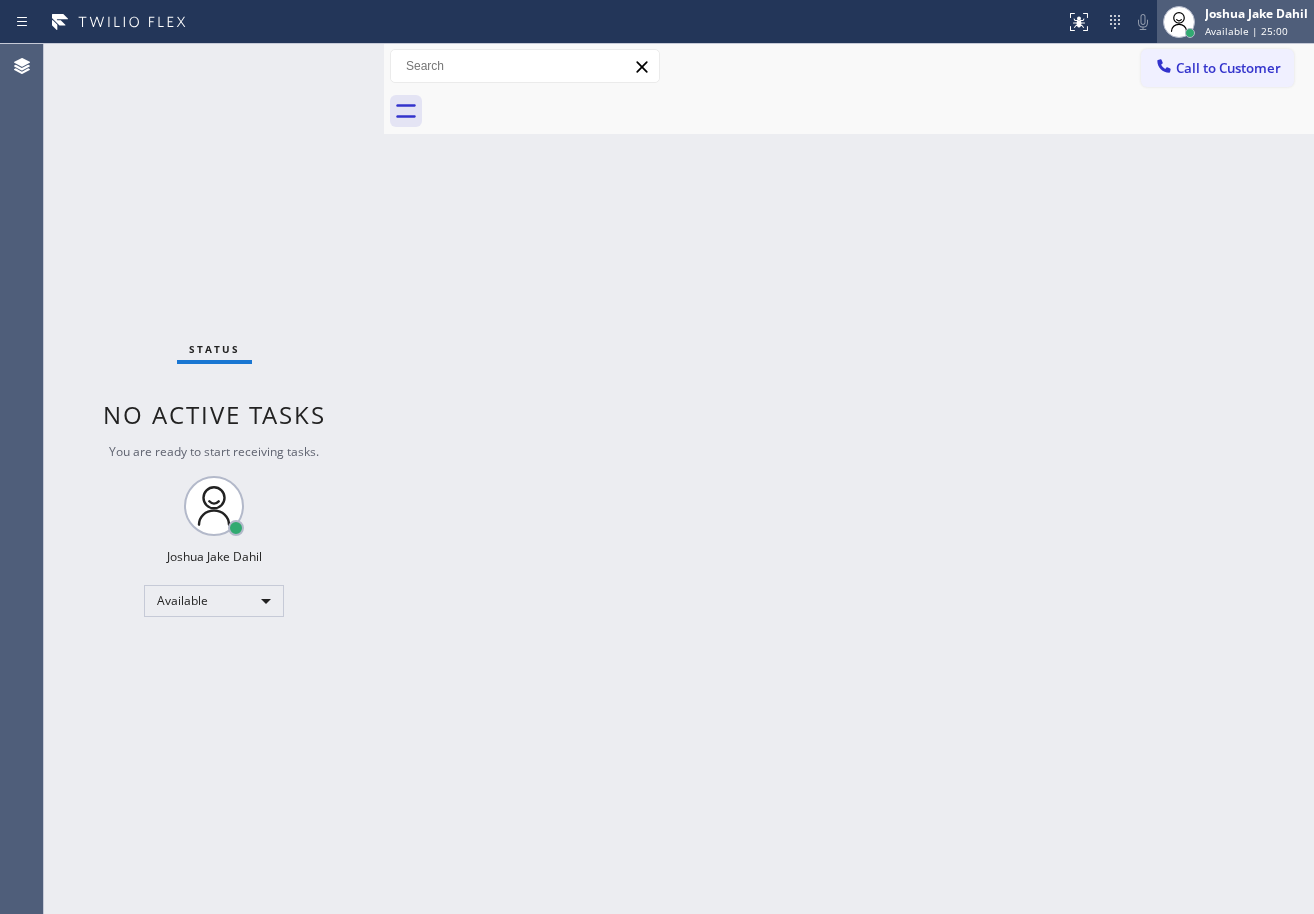 click on "Available | 25:00" at bounding box center [1246, 31] 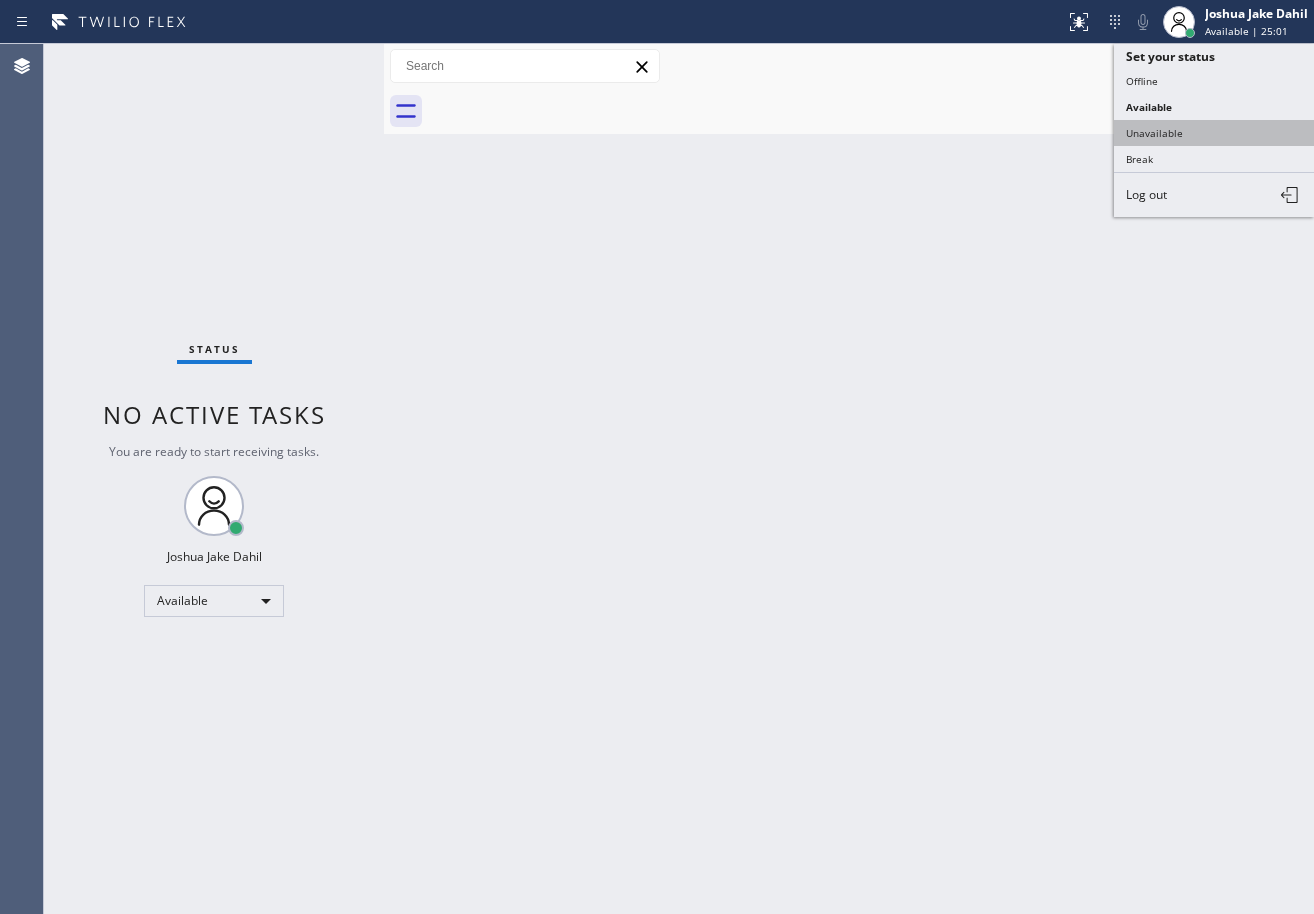 click on "Unavailable" at bounding box center (1214, 133) 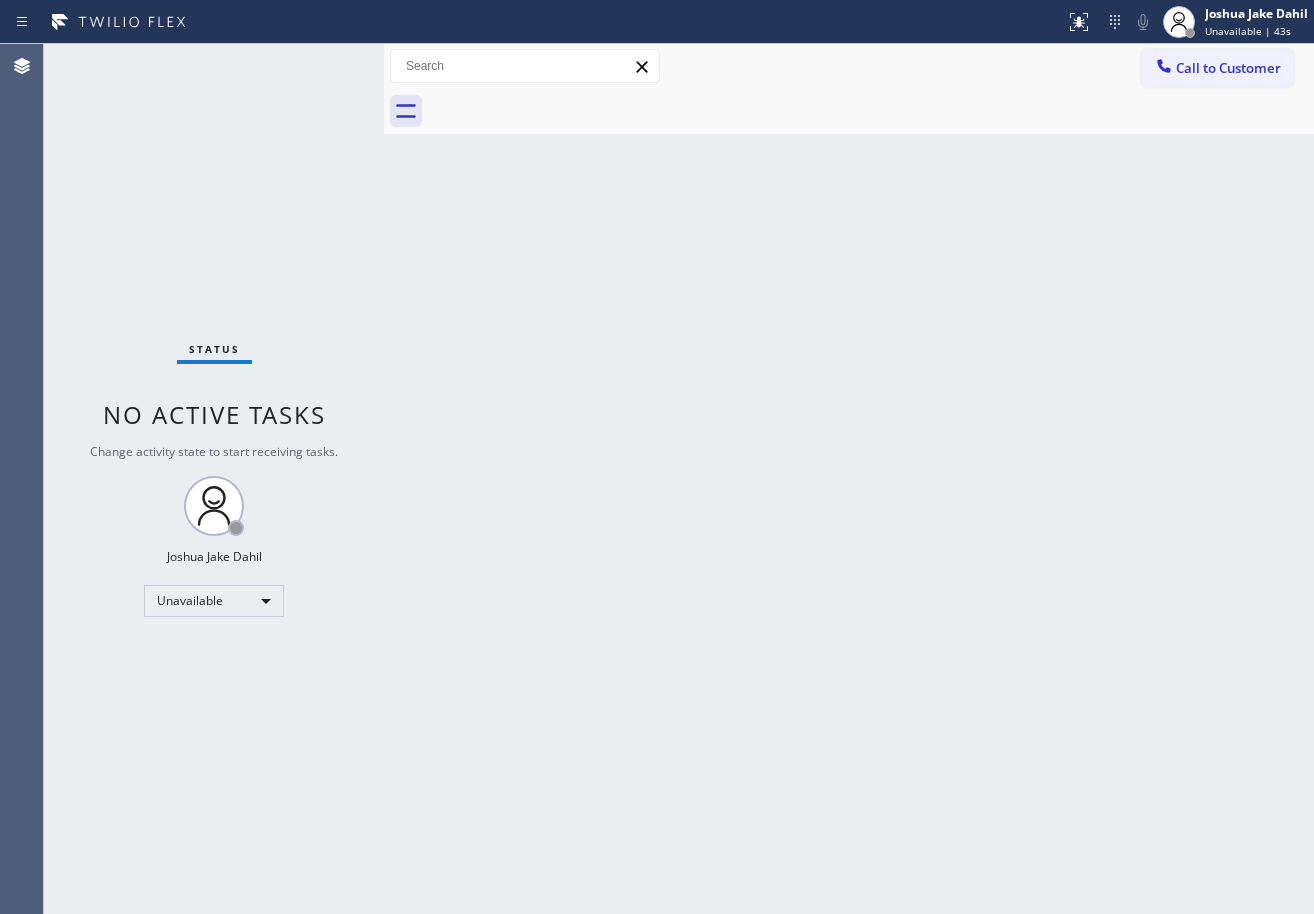 click at bounding box center [871, 111] 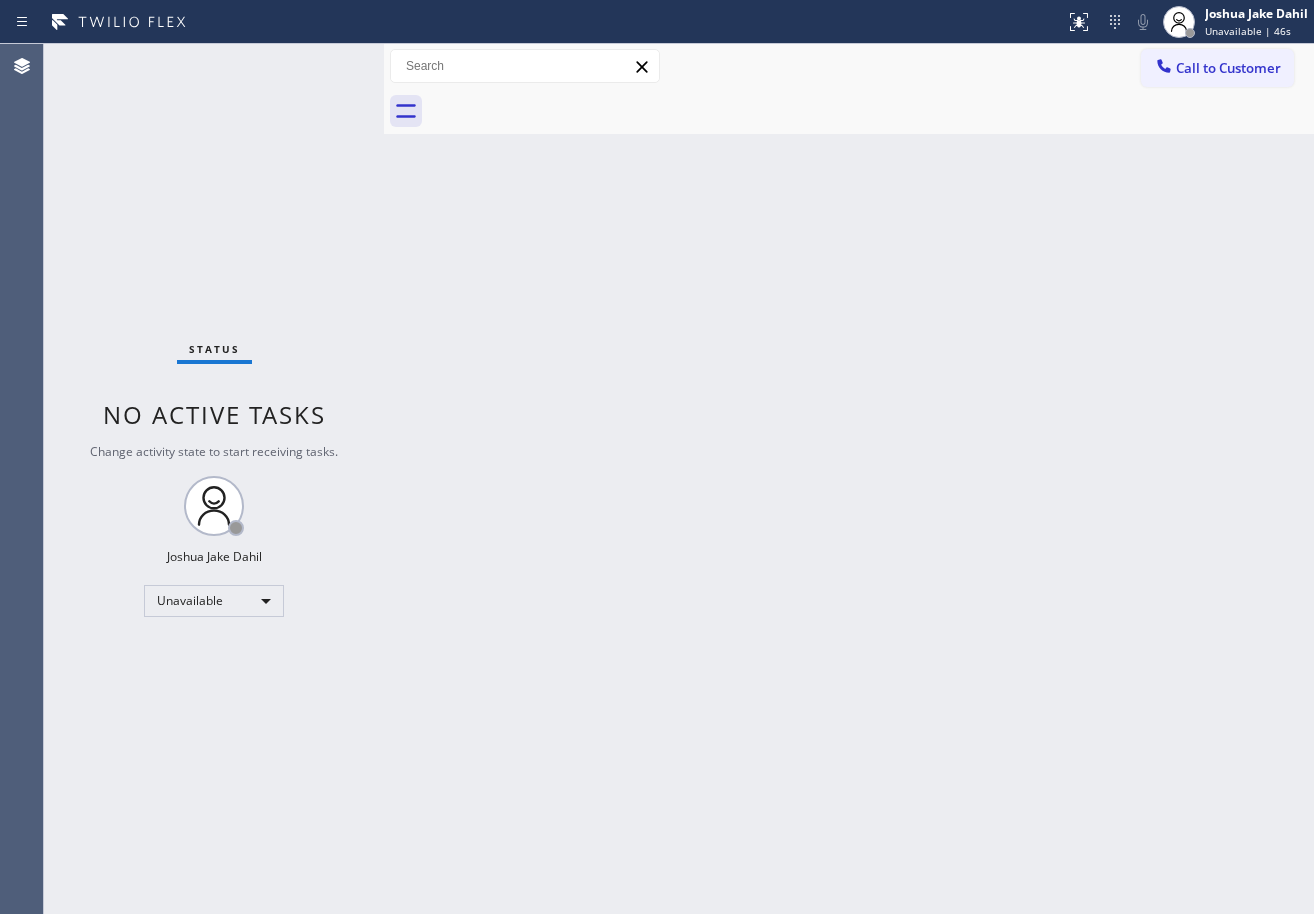 click on "Back to Dashboard Change Sender ID Customers Technicians Select a contact Outbound call Technician Search Technician Your caller id phone number Your caller id phone number Call Technician info Name   Phone none Address none Change Sender ID HVAC [PHONE] 5 Star Appliance [PHONE] Appliance Repair [PHONE] Plumbing [PHONE] Air Duct Cleaning [PHONE]  Electricians [PHONE] Cancel Change Check personal SMS Reset Change booking ([PHONE]) [PHONE] Call to Customer Outbound call Location 5 Star Appliance Repair Your caller id phone number ([PHONE]) [PHONE] Customer number Call Outbound call Technician Search Technician Your caller id phone number Your caller id phone number Call" at bounding box center [849, 479] 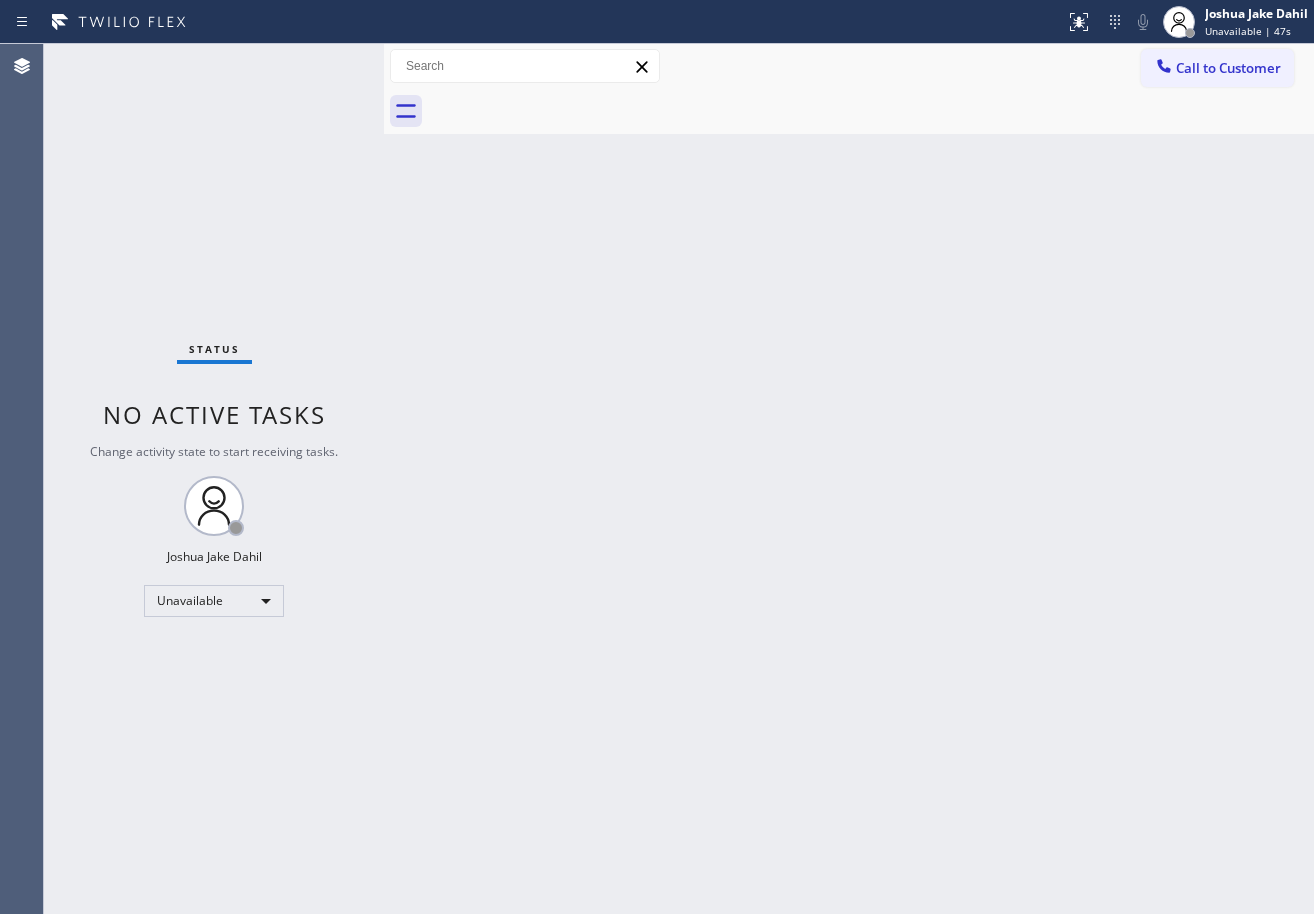 click on "Back to Dashboard Change Sender ID Customers Technicians Select a contact Outbound call Technician Search Technician Your caller id phone number Your caller id phone number Call Technician info Name   Phone none Address none Change Sender ID HVAC [PHONE] 5 Star Appliance [PHONE] Appliance Repair [PHONE] Plumbing [PHONE] Air Duct Cleaning [PHONE]  Electricians [PHONE] Cancel Change Check personal SMS Reset Change booking ([PHONE]) [PHONE] Call to Customer Outbound call Location 5 Star Appliance Repair Your caller id phone number ([PHONE]) [PHONE] Customer number Call Outbound call Technician Search Technician Your caller id phone number Your caller id phone number Call" at bounding box center (849, 479) 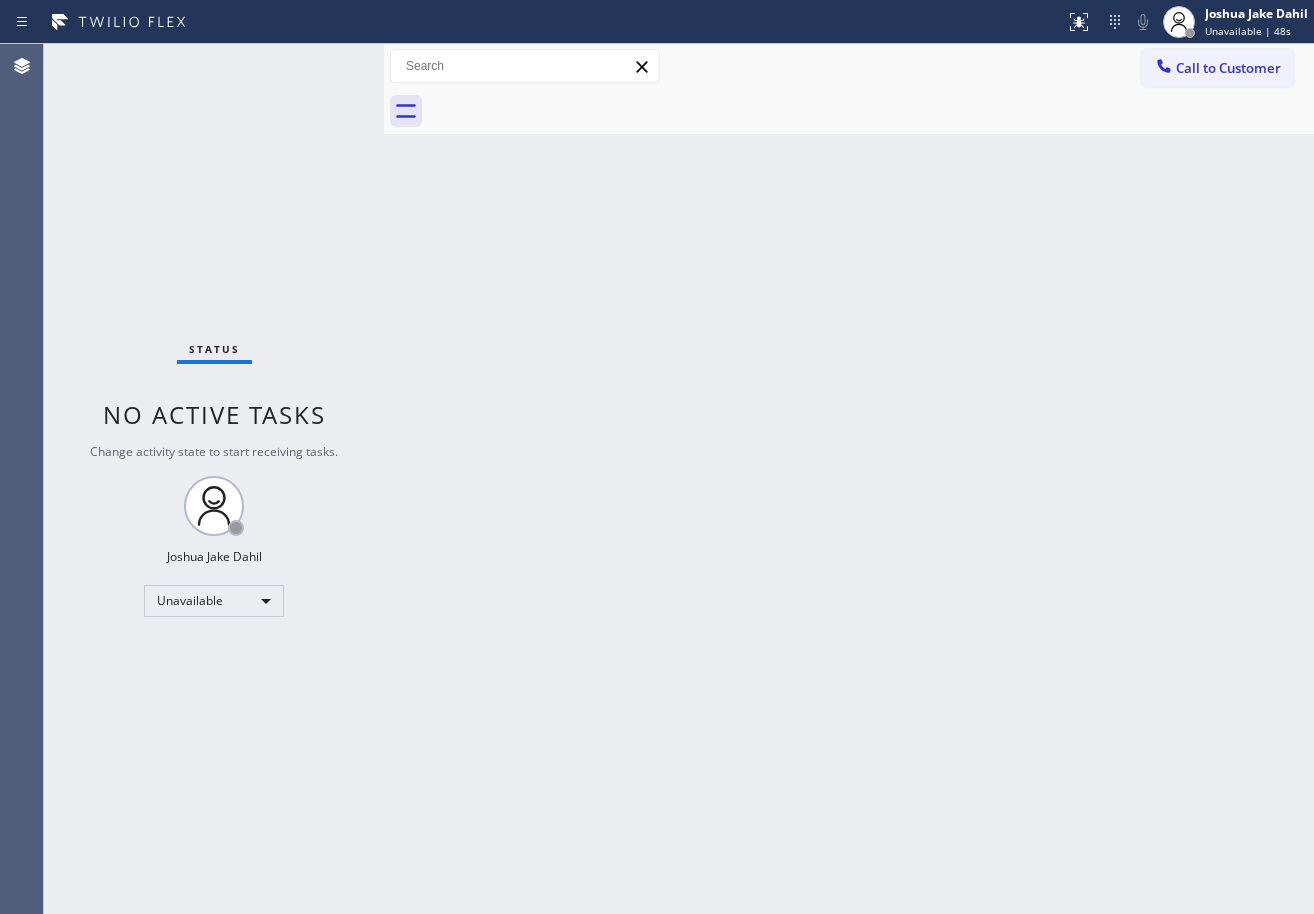 click on "Unavailable | 48s" at bounding box center [1248, 31] 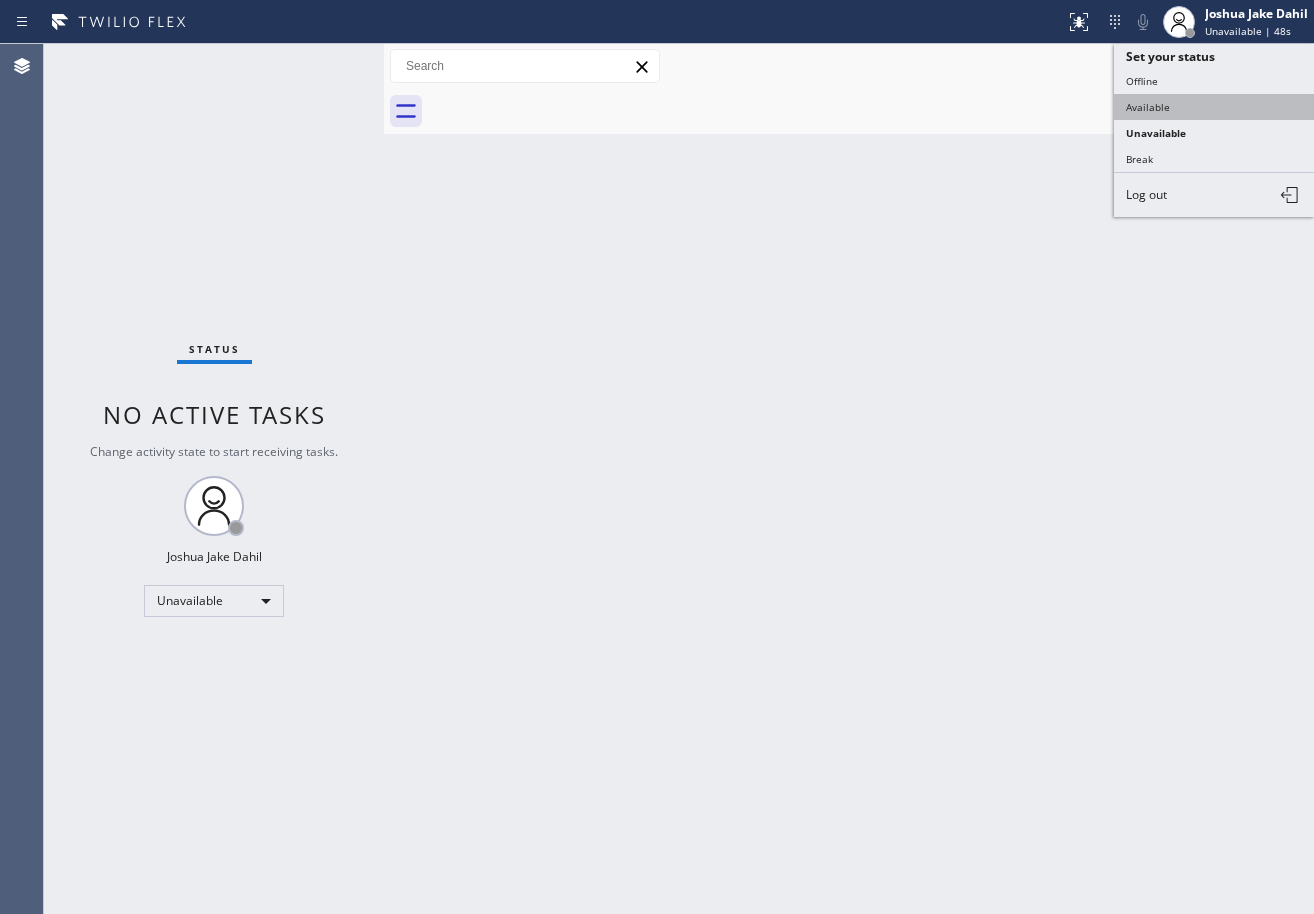 click on "Available" at bounding box center (1214, 107) 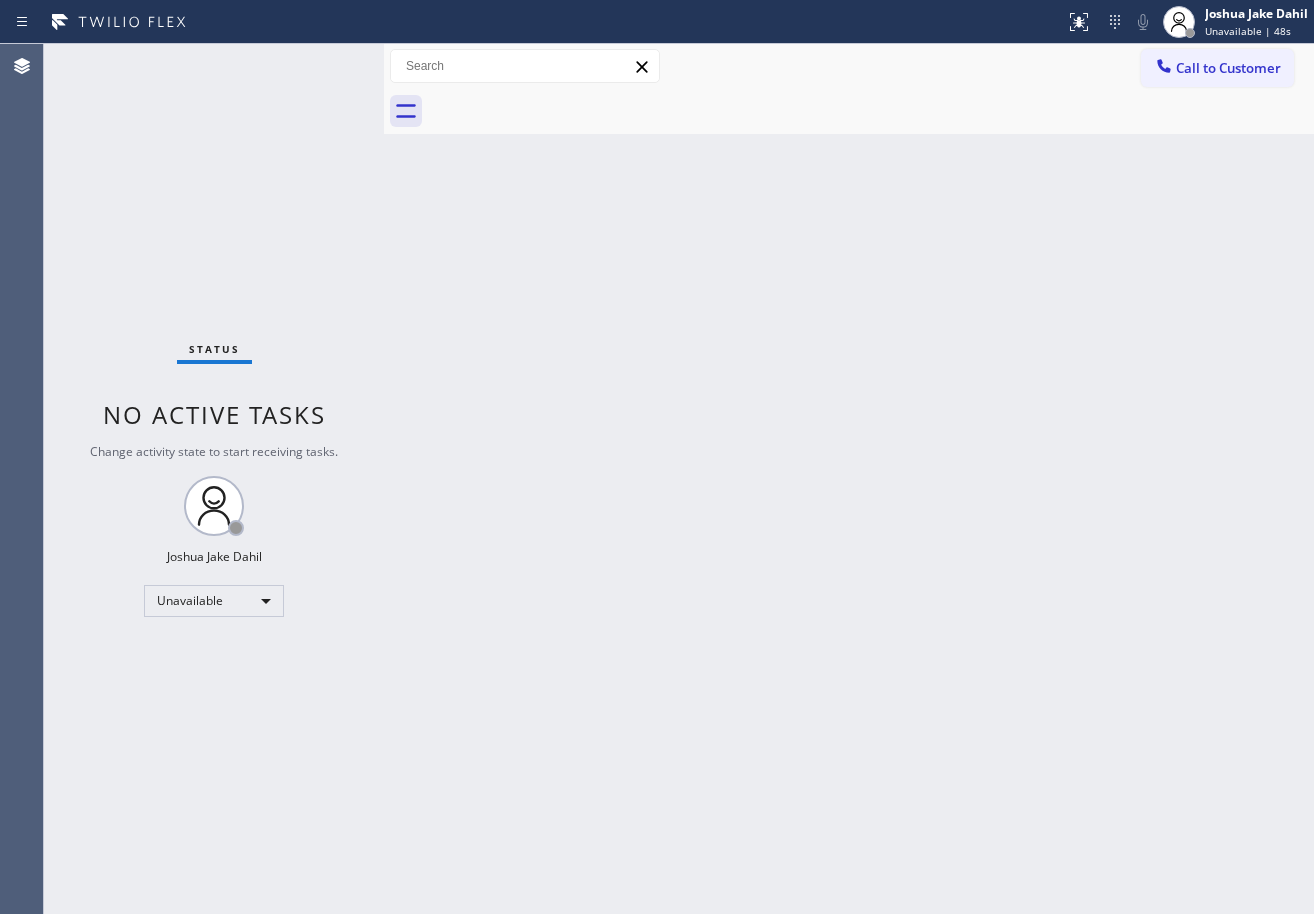 drag, startPoint x: 980, startPoint y: 257, endPoint x: 759, endPoint y: 227, distance: 223.0269 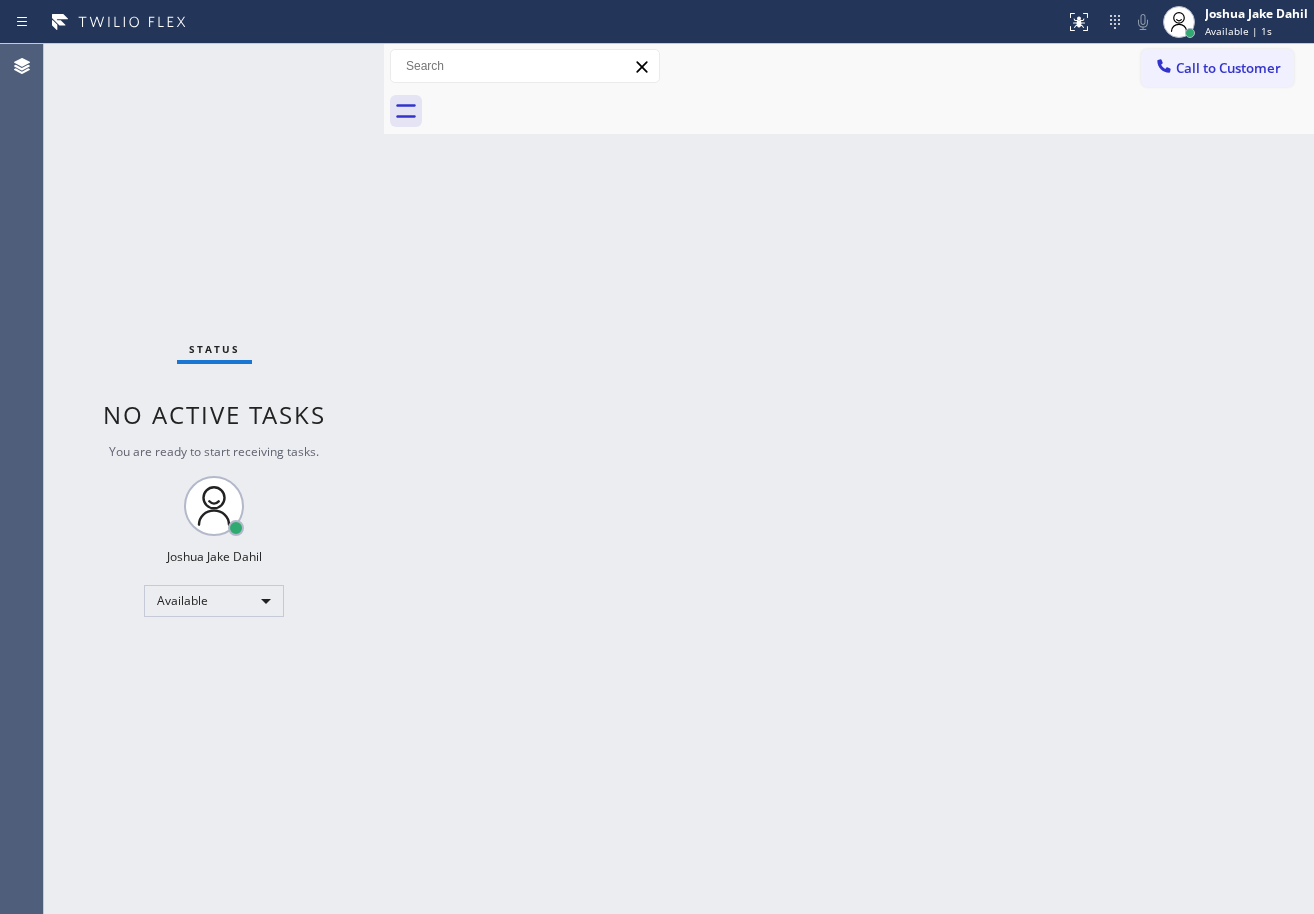 click on "Back to Dashboard Change Sender ID Customers Technicians Select a contact Outbound call Technician Search Technician Your caller id phone number Your caller id phone number Call Technician info Name   Phone none Address none Change Sender ID HVAC [PHONE] 5 Star Appliance [PHONE] Appliance Repair [PHONE] Plumbing [PHONE] Air Duct Cleaning [PHONE]  Electricians [PHONE] Cancel Change Check personal SMS Reset Change booking ([PHONE]) [PHONE] Call to Customer Outbound call Location 5 Star Appliance Repair Your caller id phone number ([PHONE]) [PHONE] Customer number Call Outbound call Technician Search Technician Your caller id phone number Your caller id phone number Call" at bounding box center (849, 479) 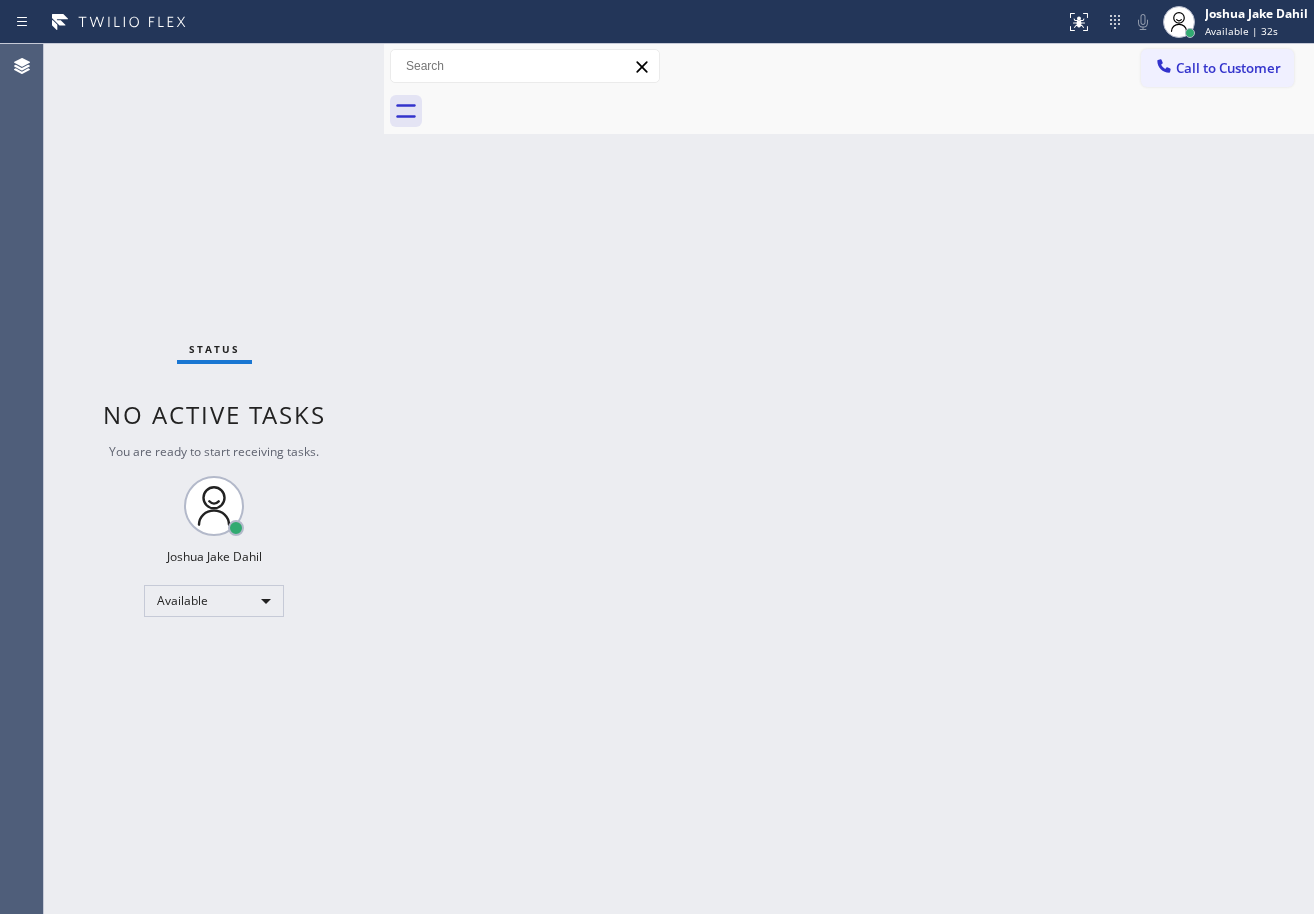 click on "Back to Dashboard Change Sender ID Customers Technicians Select a contact Outbound call Technician Search Technician Your caller id phone number Your caller id phone number Call Technician info Name   Phone none Address none Change Sender ID HVAC [PHONE] 5 Star Appliance [PHONE] Appliance Repair [PHONE] Plumbing [PHONE] Air Duct Cleaning [PHONE]  Electricians [PHONE] Cancel Change Check personal SMS Reset Change booking ([PHONE]) [PHONE] Call to Customer Outbound call Location 5 Star Appliance Repair Your caller id phone number ([PHONE]) [PHONE] Customer number Call Outbound call Technician Search Technician Your caller id phone number Your caller id phone number Call" at bounding box center [849, 479] 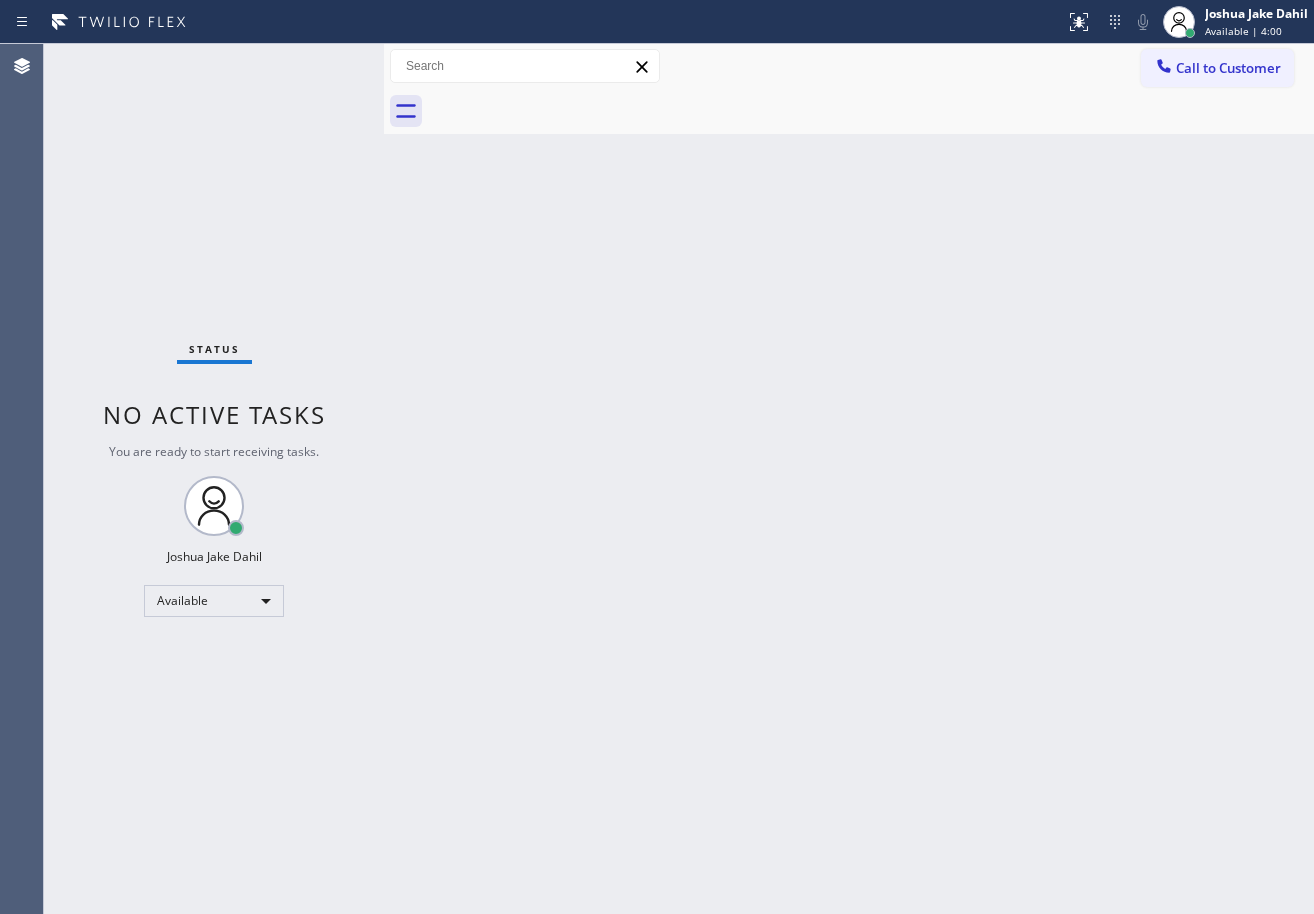 click on "Status No active tasks You are ready to start receiving tasks. [FIRST] [LAST] Available" at bounding box center [214, 479] 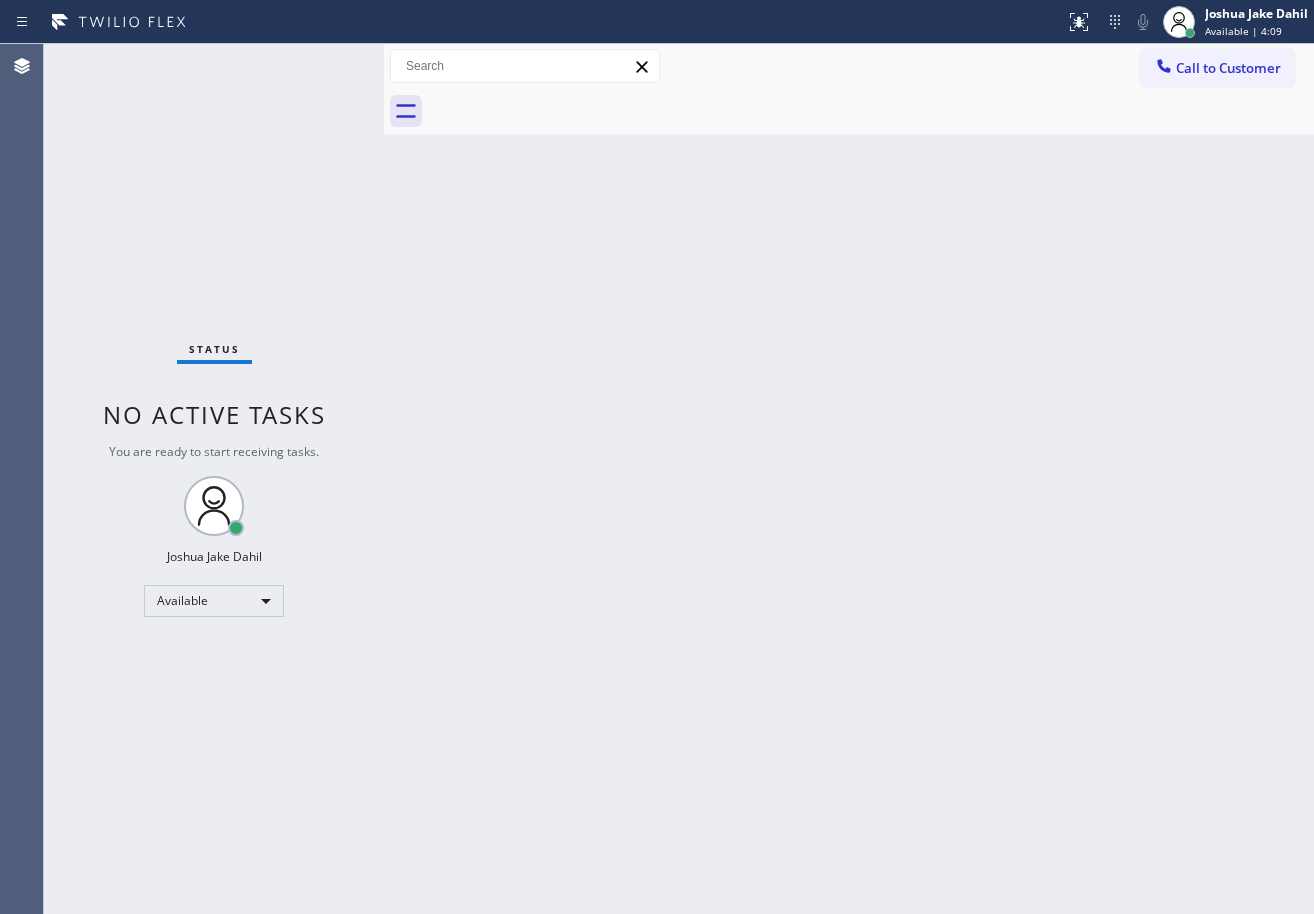 drag, startPoint x: 1113, startPoint y: 798, endPoint x: 1057, endPoint y: 849, distance: 75.74299 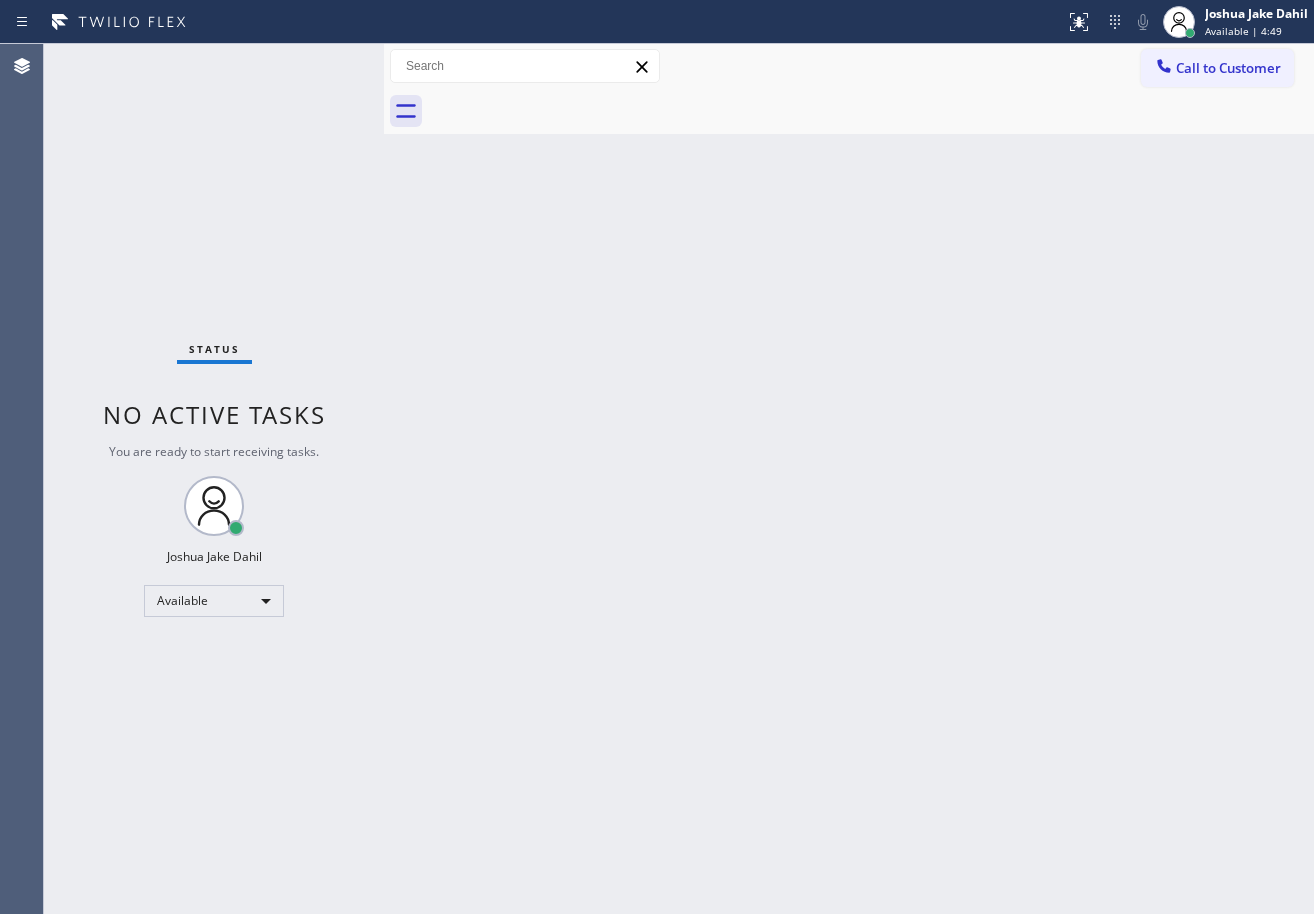click on "Status No active tasks You are ready to start receiving tasks. [FIRST] [LAST] Available" at bounding box center (214, 479) 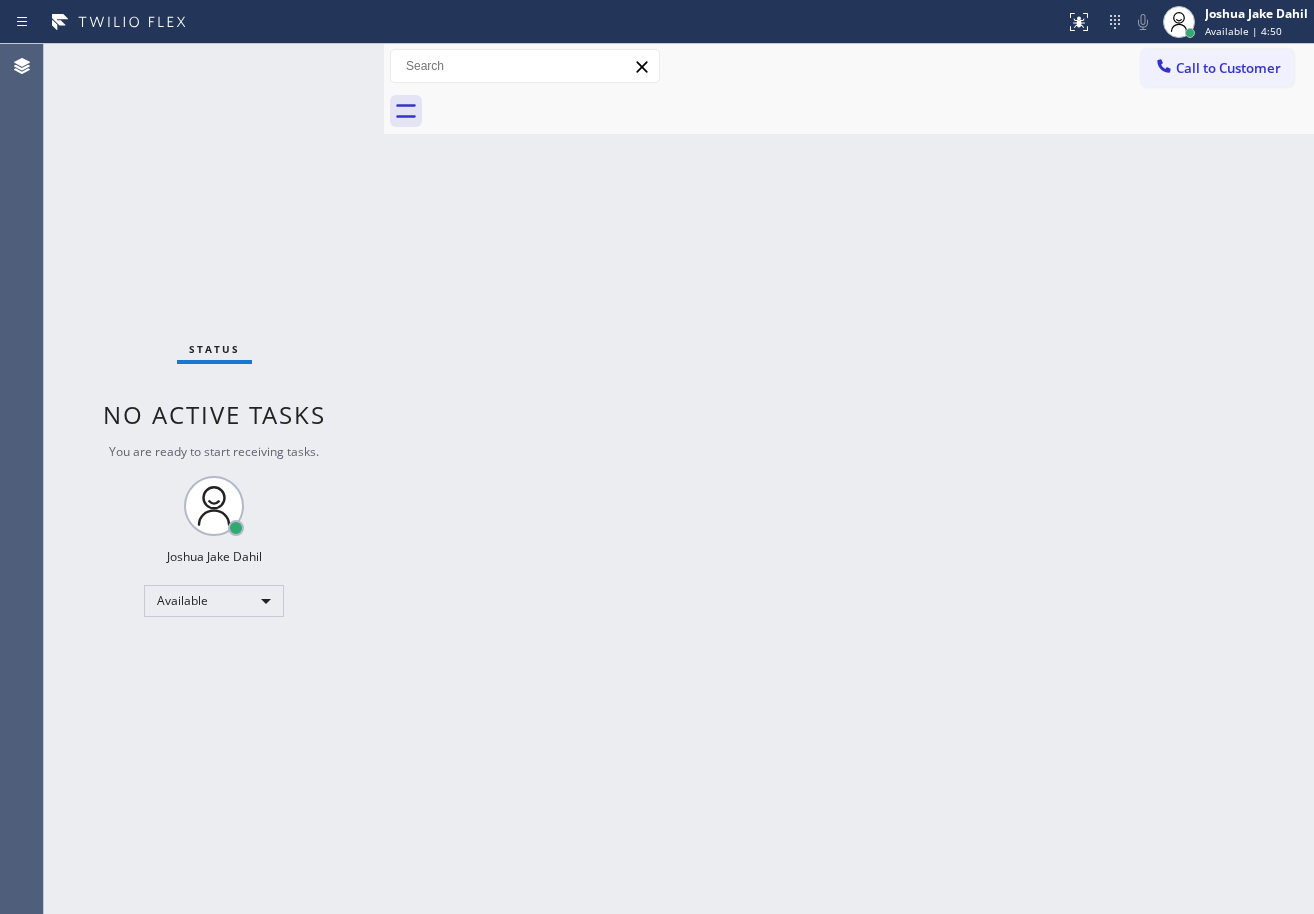click on "Status No active tasks You are ready to start receiving tasks. [FIRST] [LAST] Available" at bounding box center (214, 479) 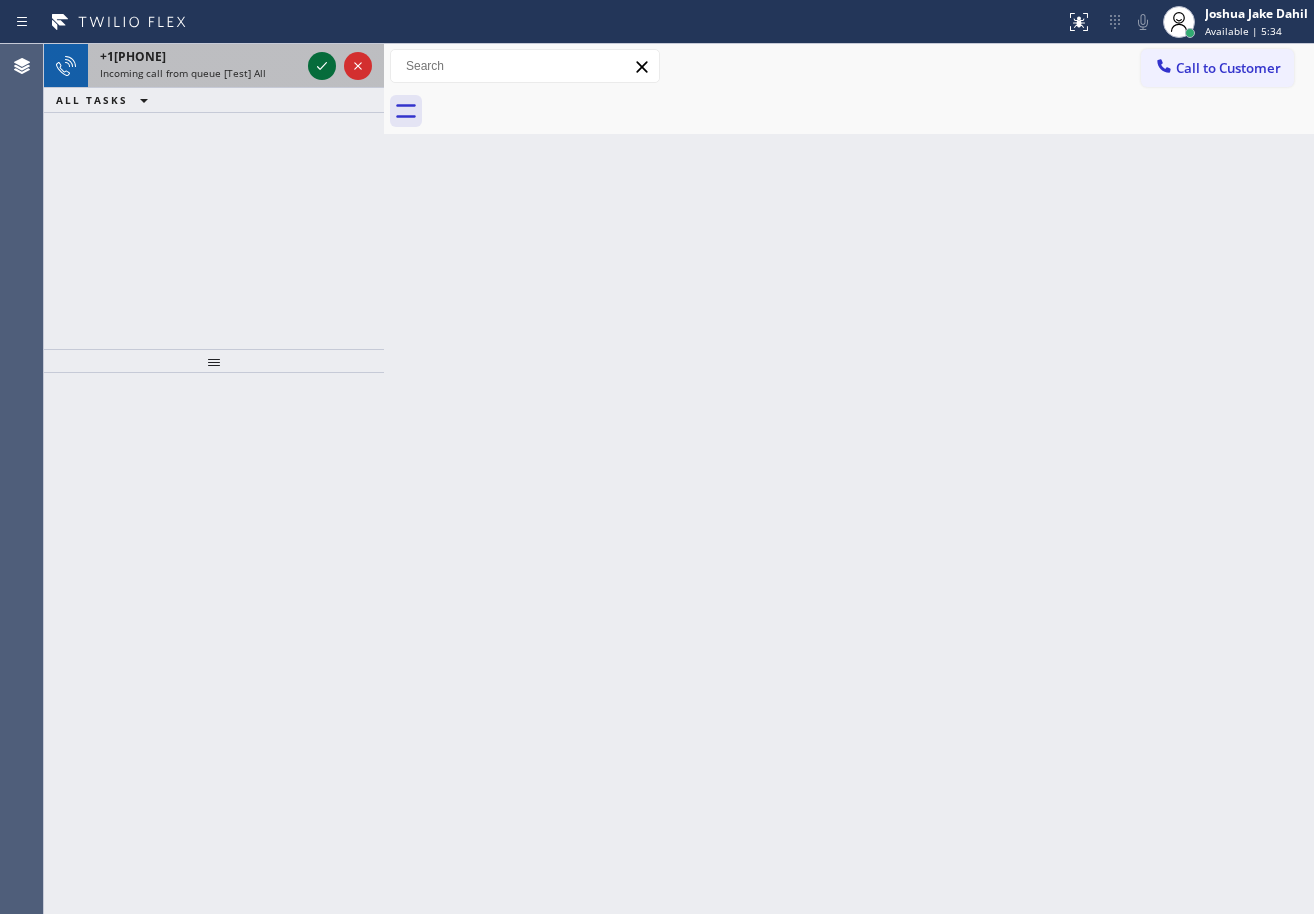 click at bounding box center (340, 66) 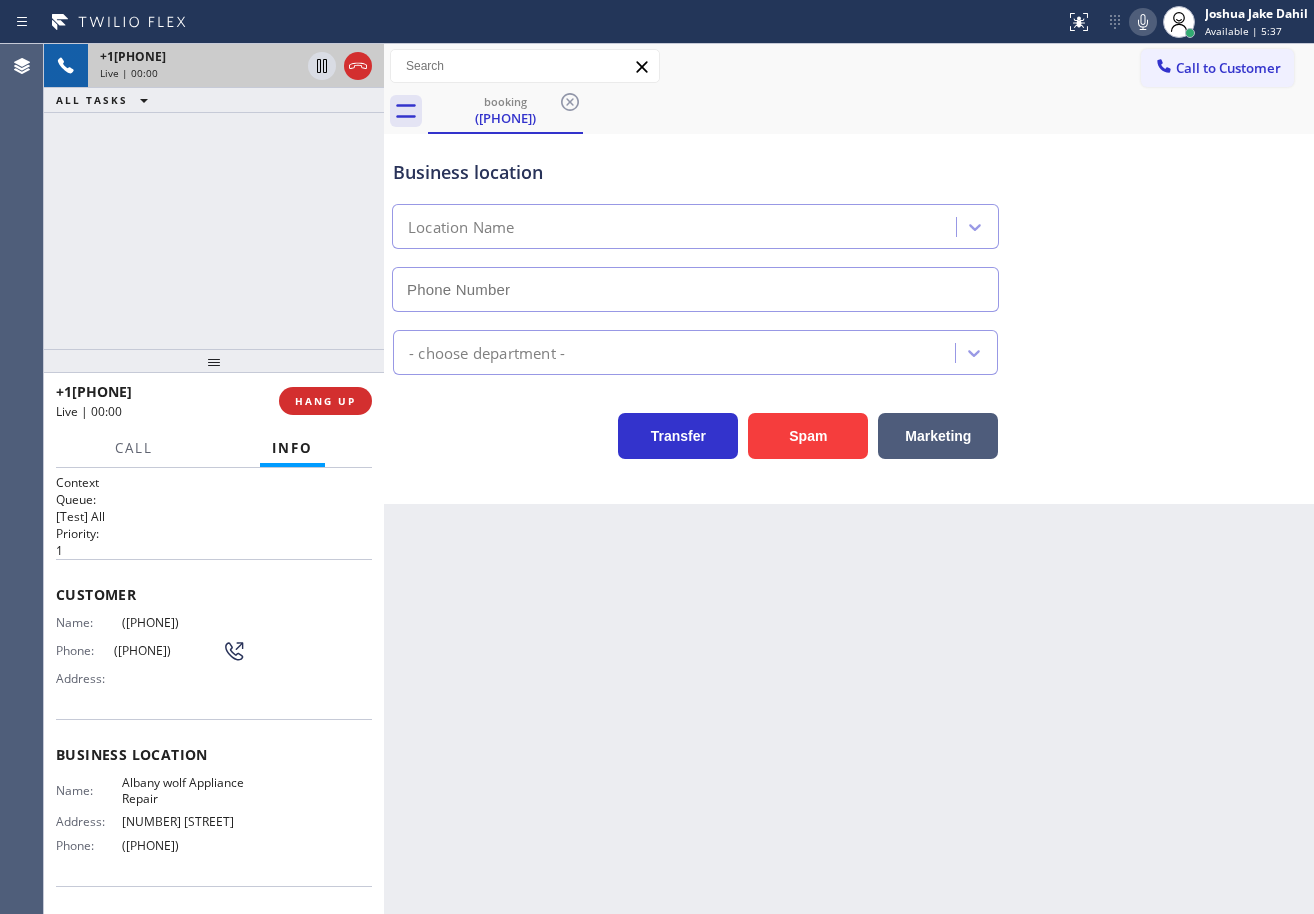 type on "([PHONE])" 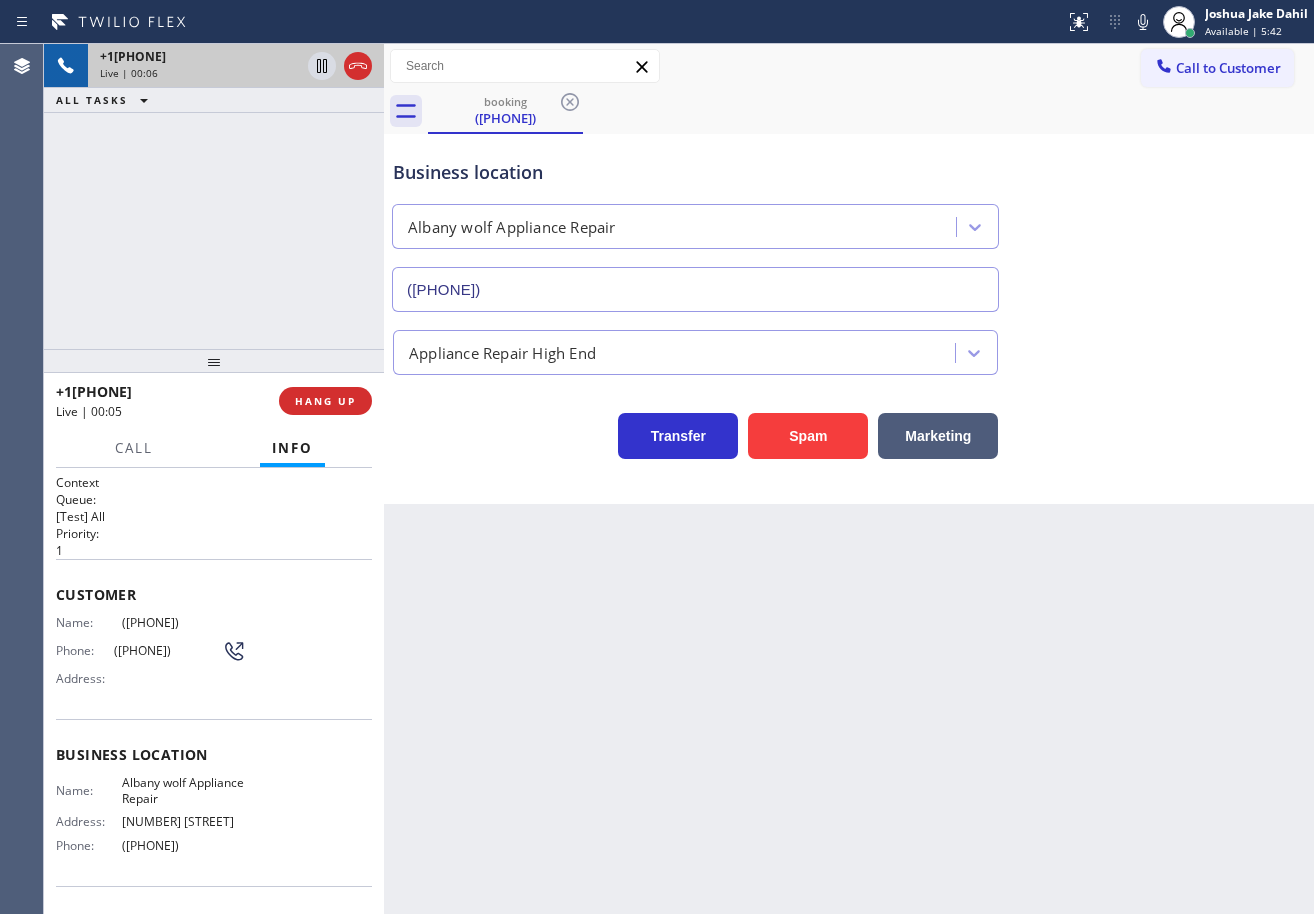 drag, startPoint x: 1136, startPoint y: 26, endPoint x: 1187, endPoint y: 136, distance: 121.24768 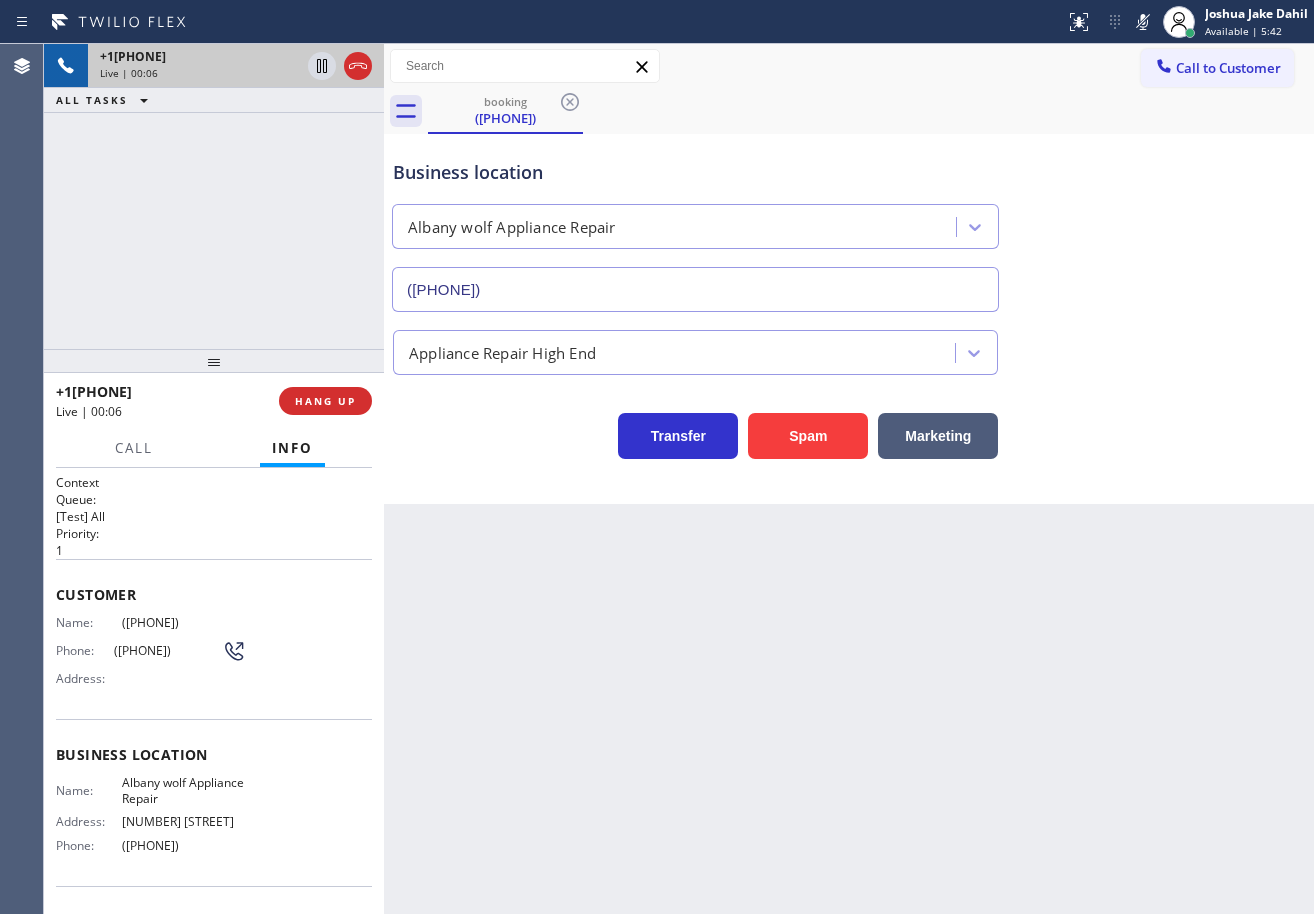 click on "Business location Albany wolf Appliance Repair ([PHONE])" at bounding box center [849, 221] 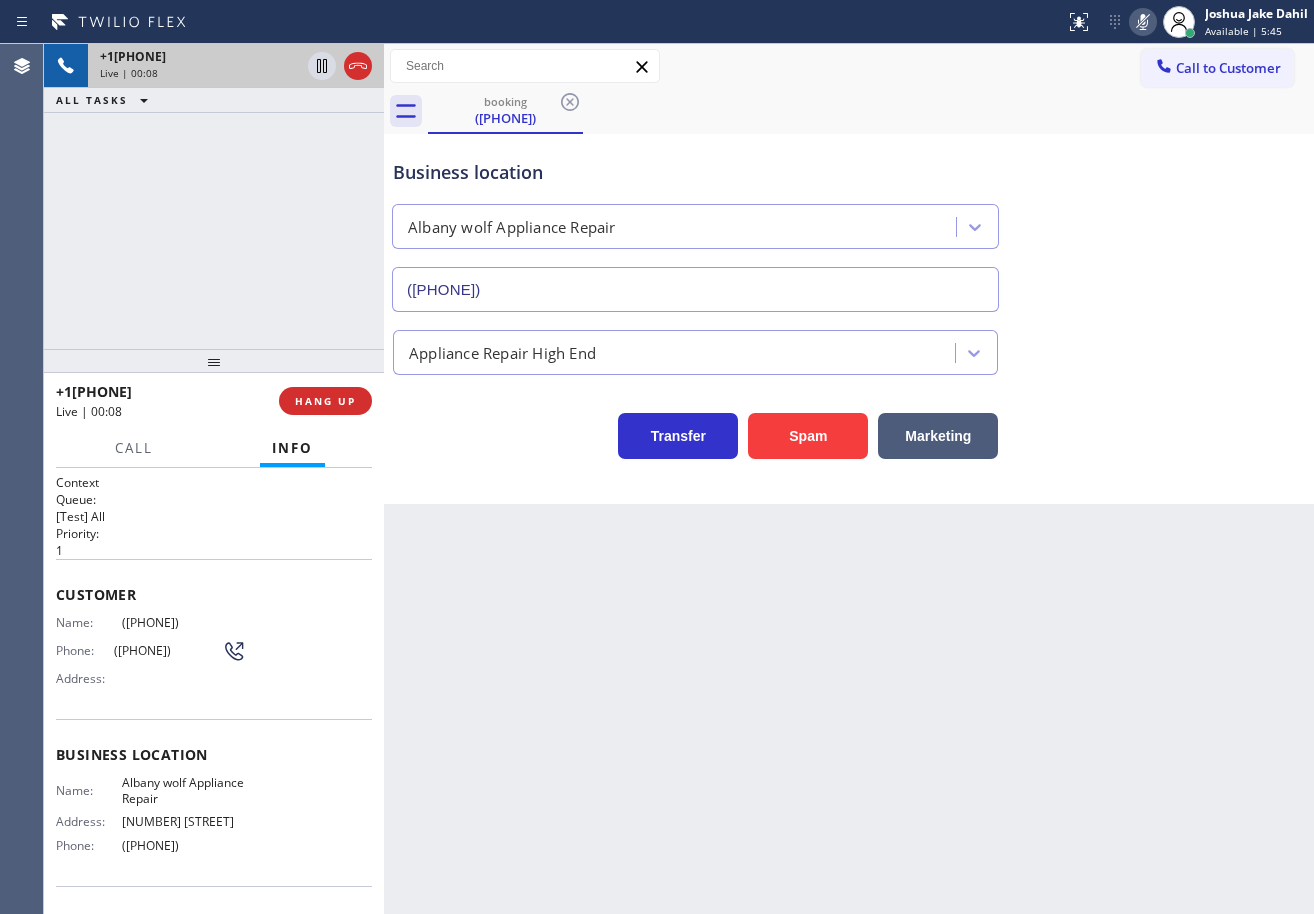 click 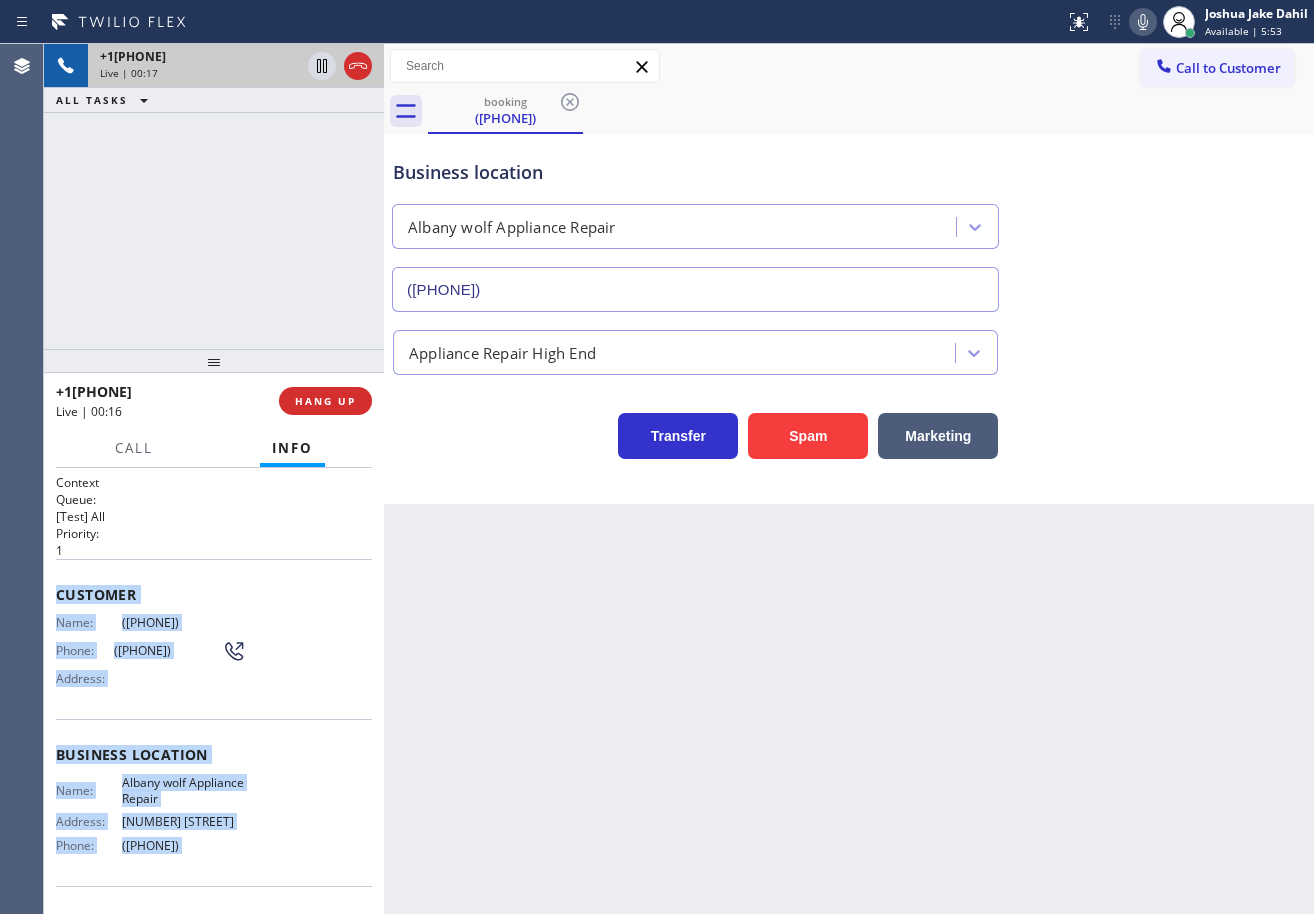 scroll, scrollTop: 129, scrollLeft: 0, axis: vertical 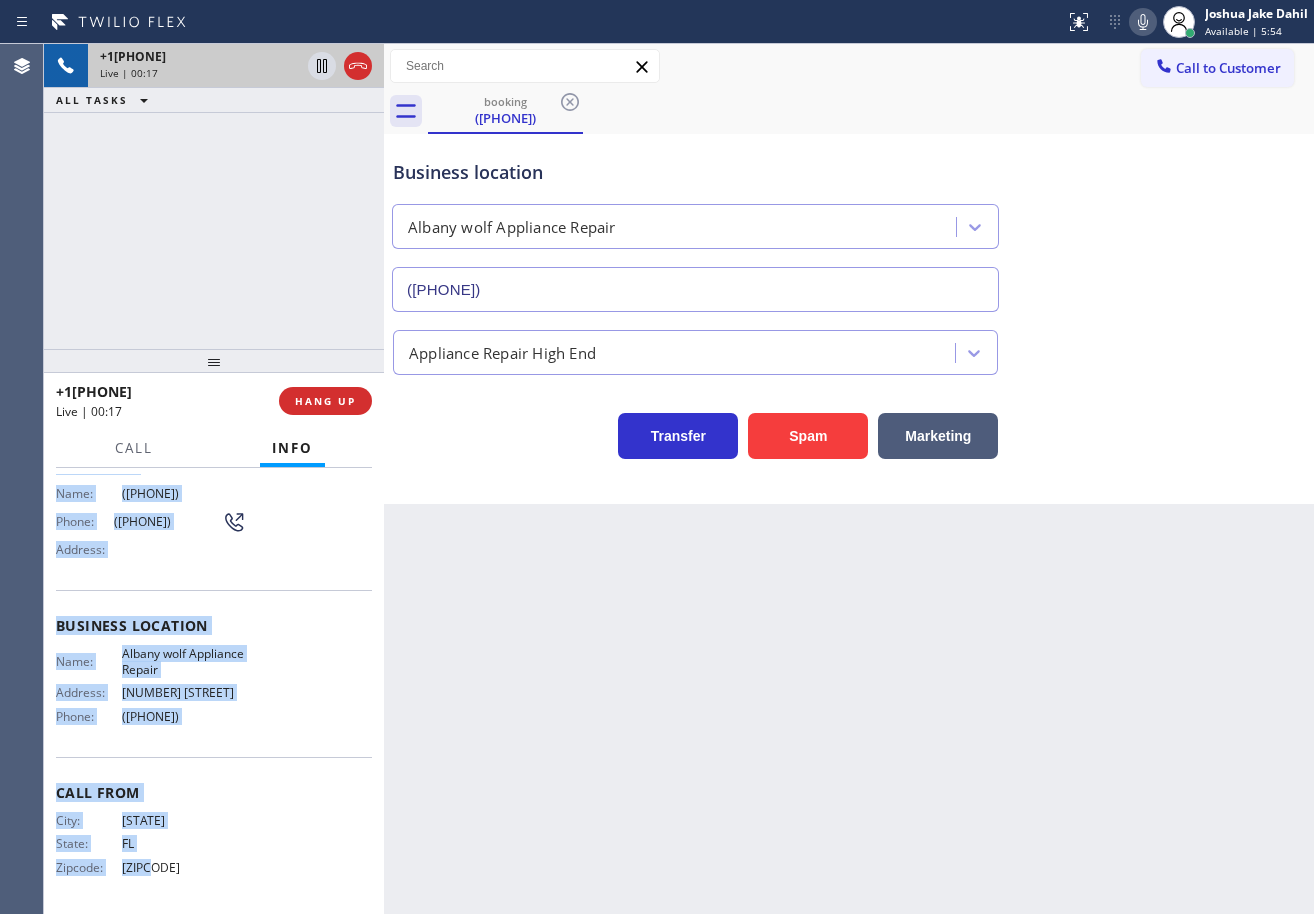 drag, startPoint x: 51, startPoint y: 586, endPoint x: 214, endPoint y: 715, distance: 207.87015 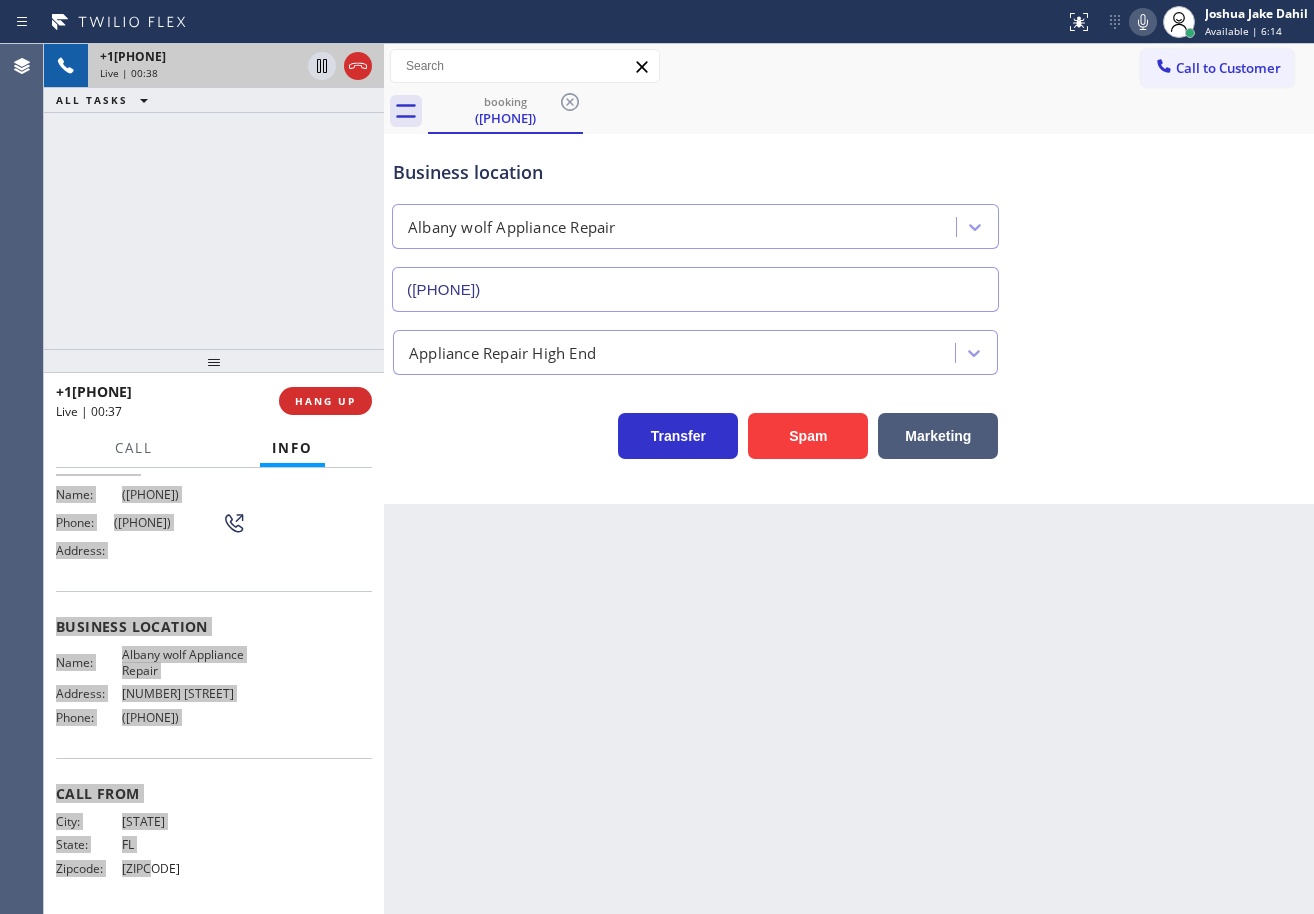 scroll, scrollTop: 129, scrollLeft: 0, axis: vertical 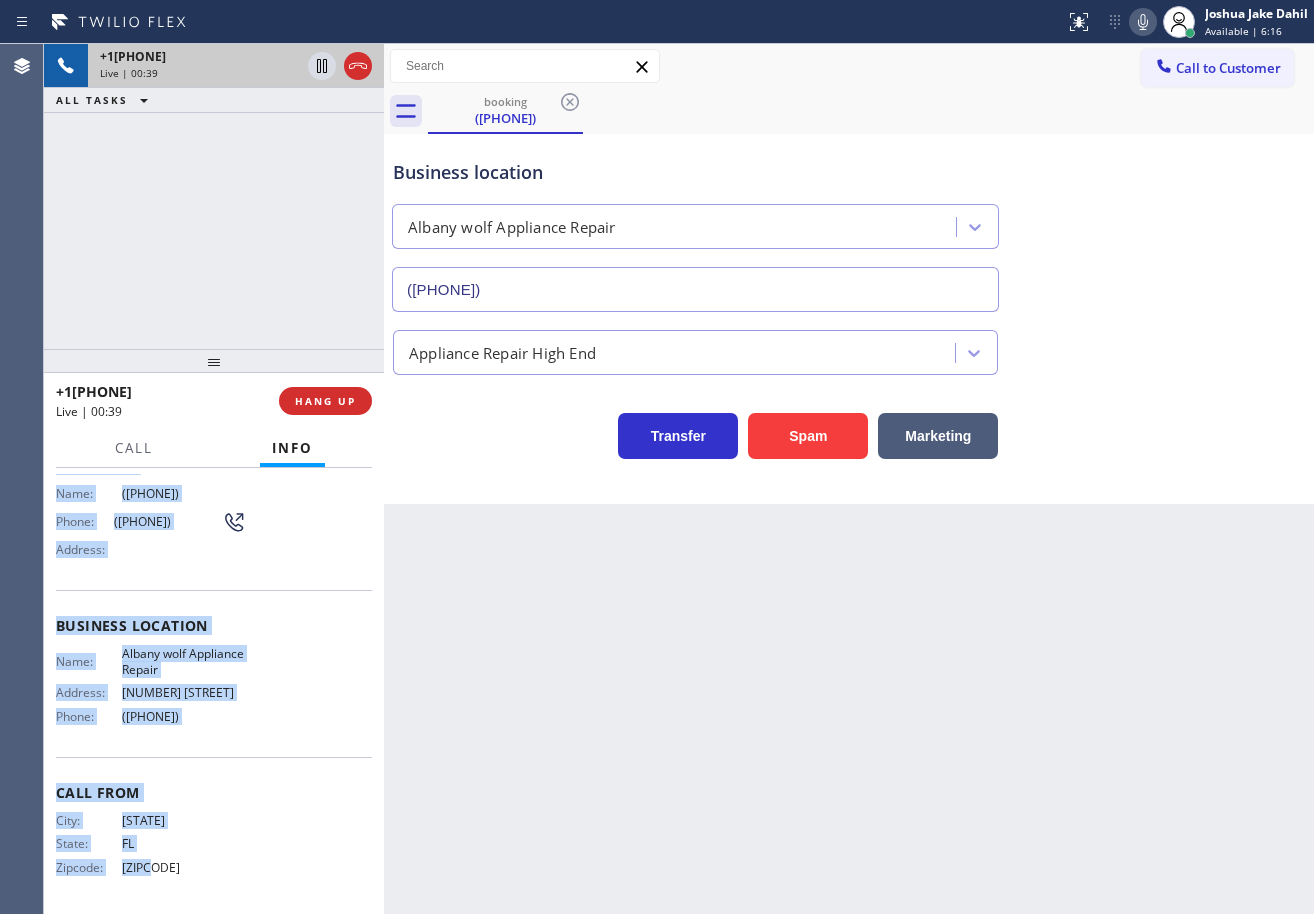 click 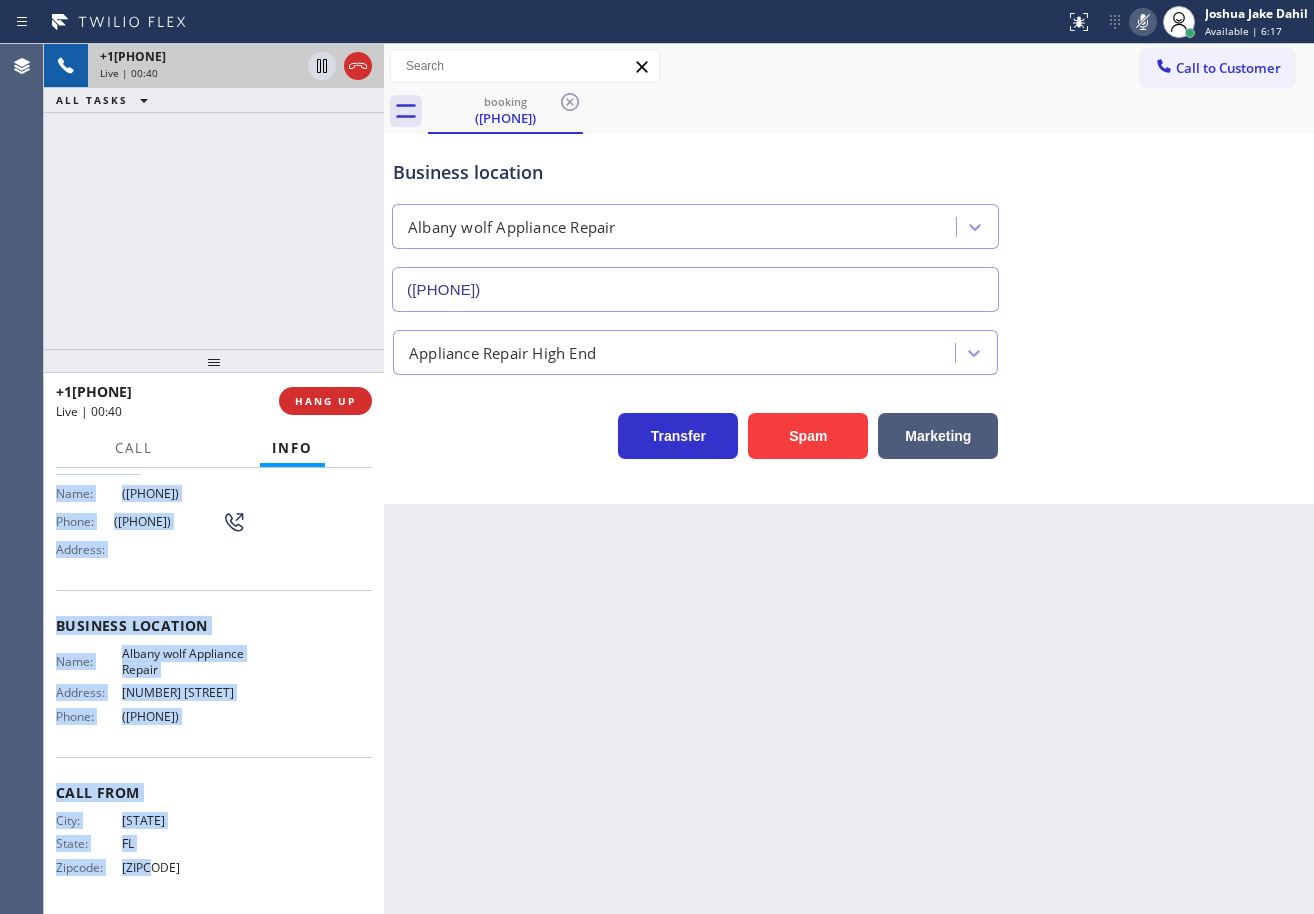 click 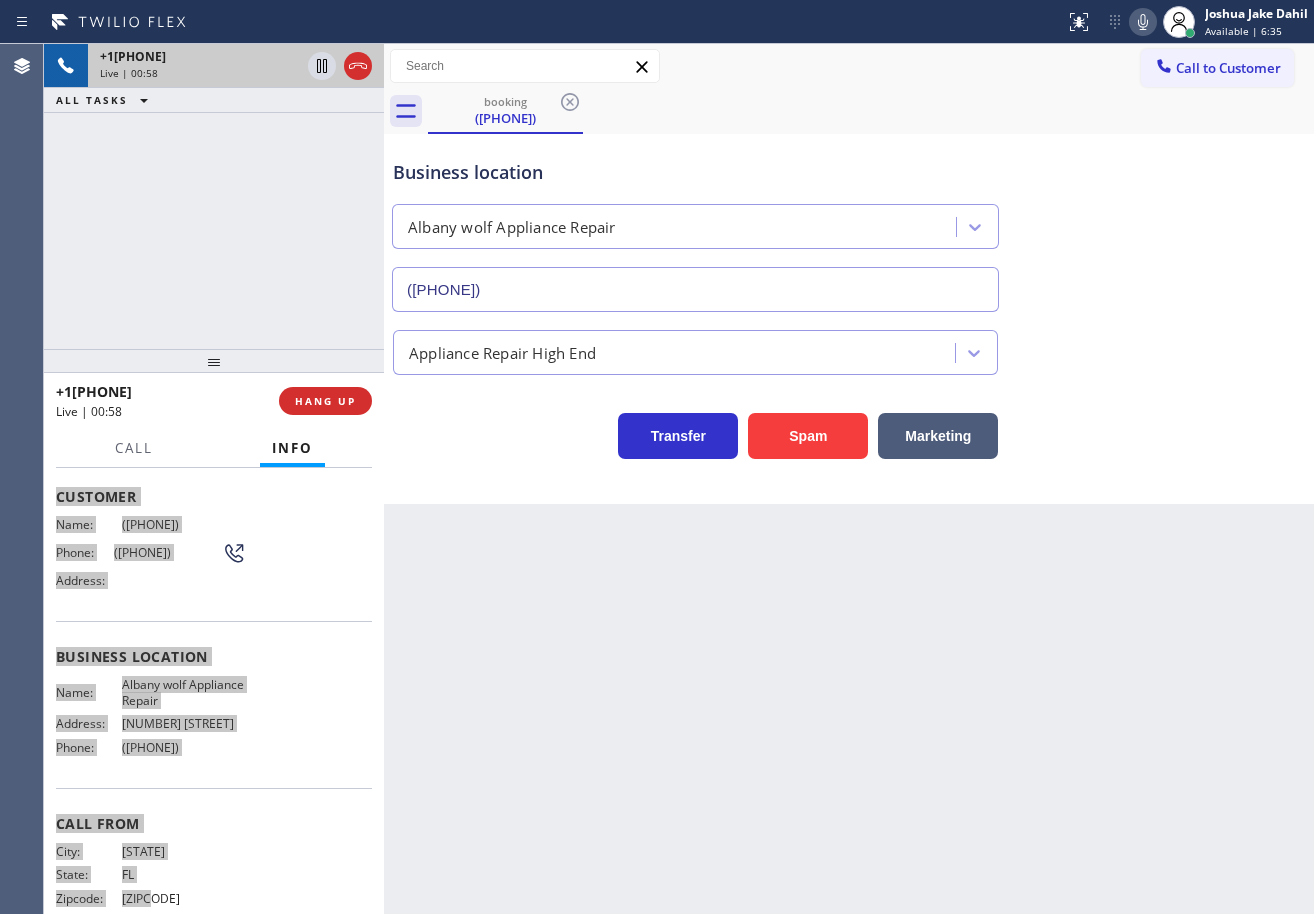 scroll, scrollTop: 100, scrollLeft: 0, axis: vertical 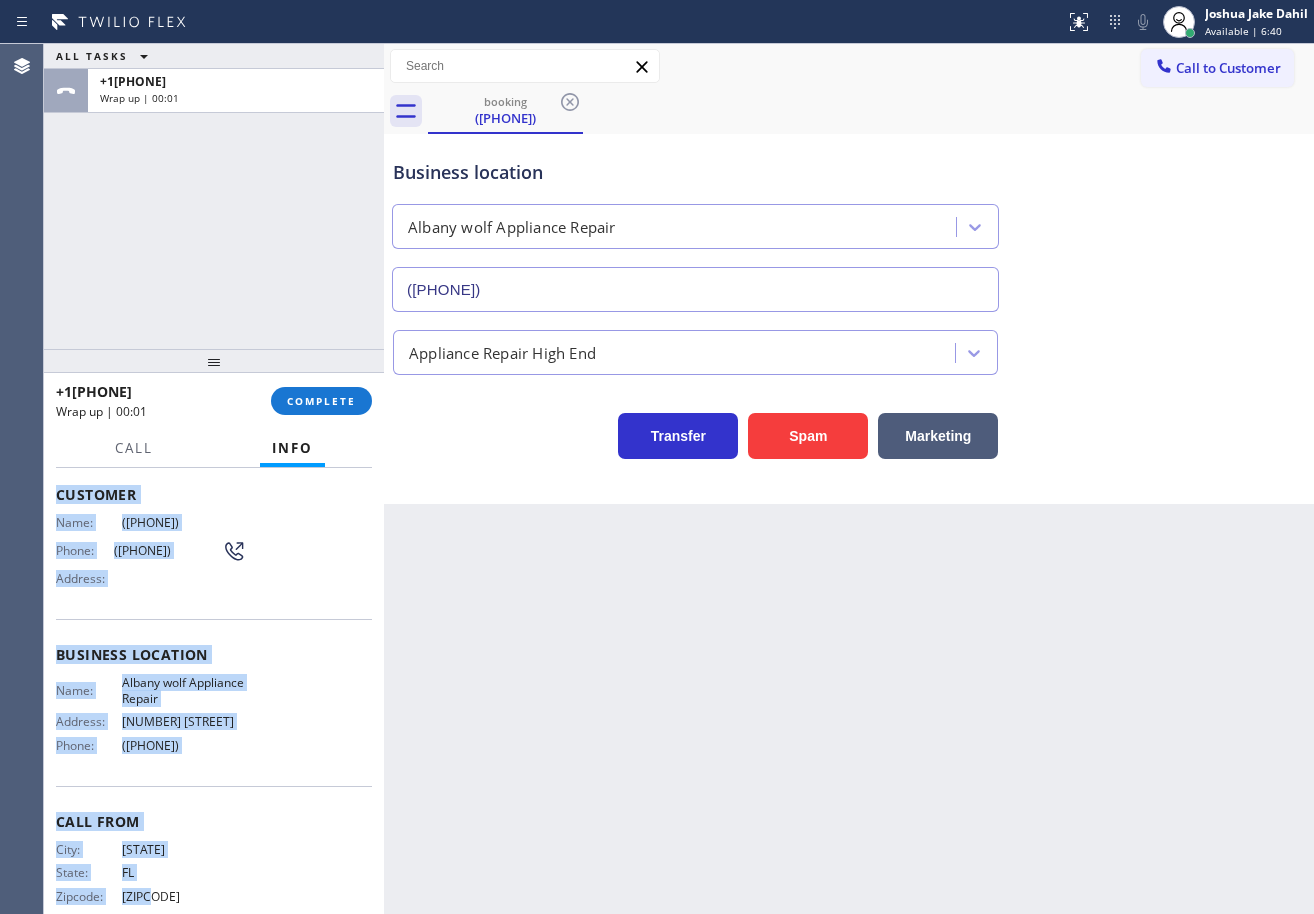 click at bounding box center (214, 361) 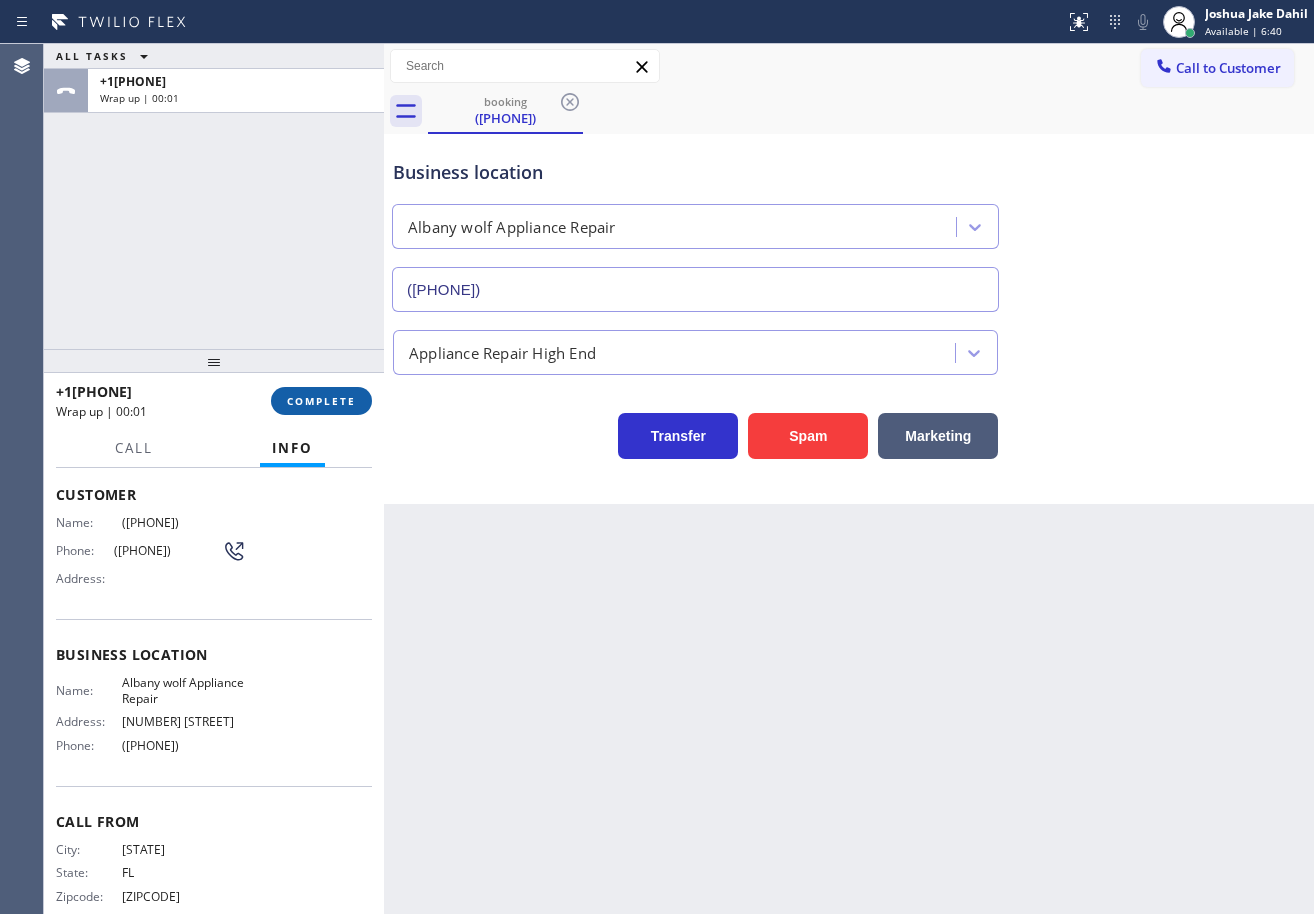 click on "COMPLETE" at bounding box center (321, 401) 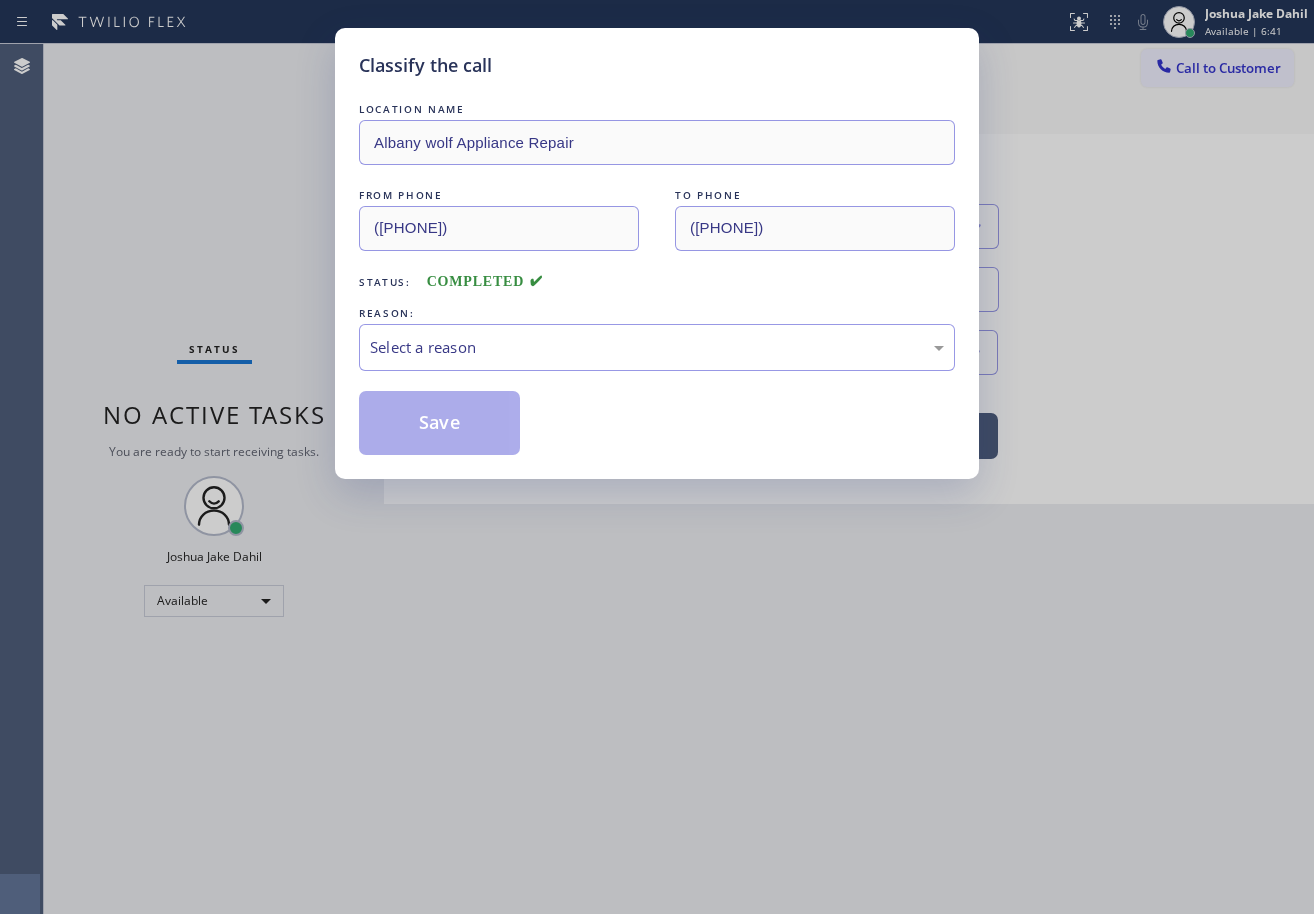 click on "Select a reason" at bounding box center [657, 347] 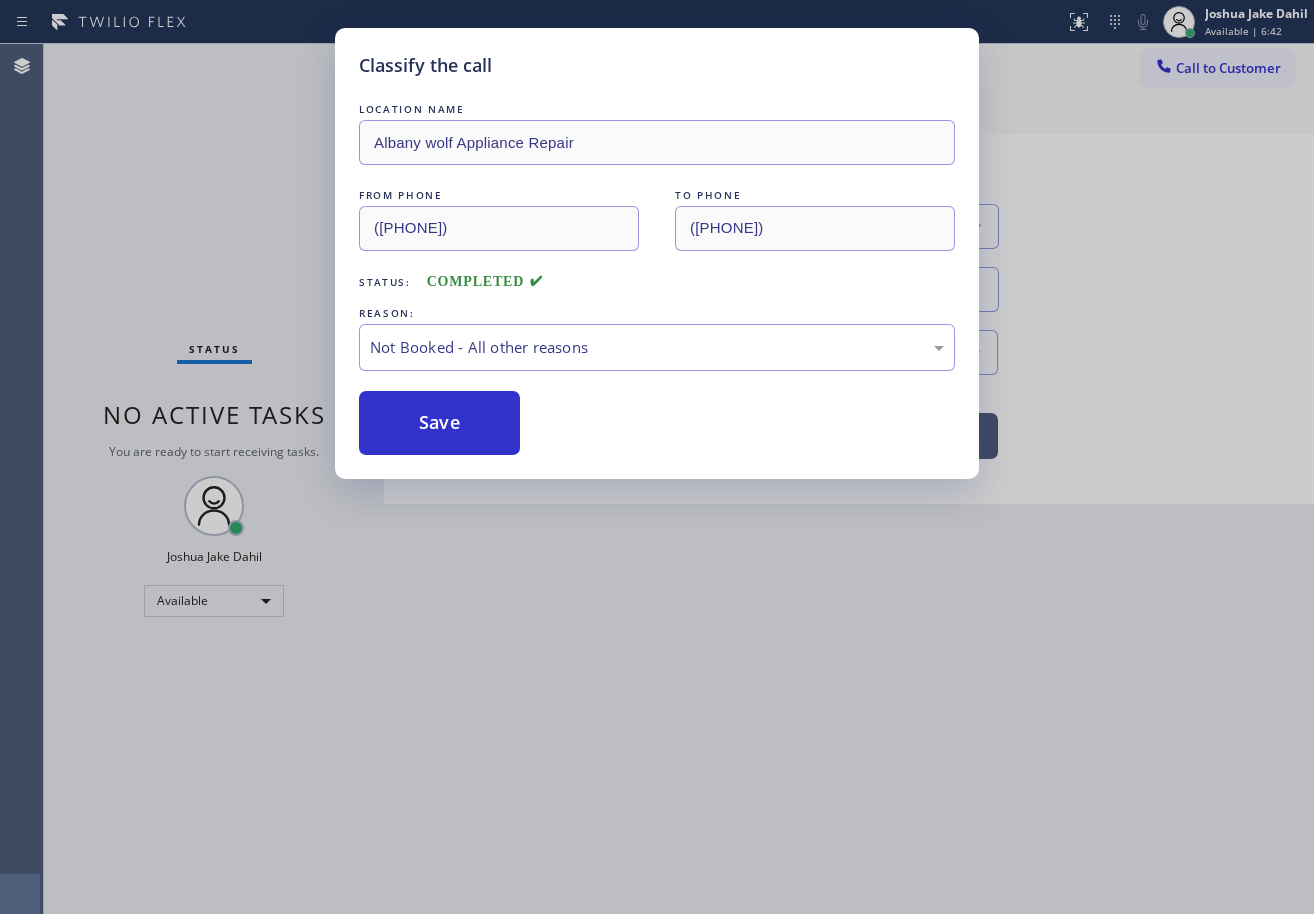 click on "Save" at bounding box center [439, 423] 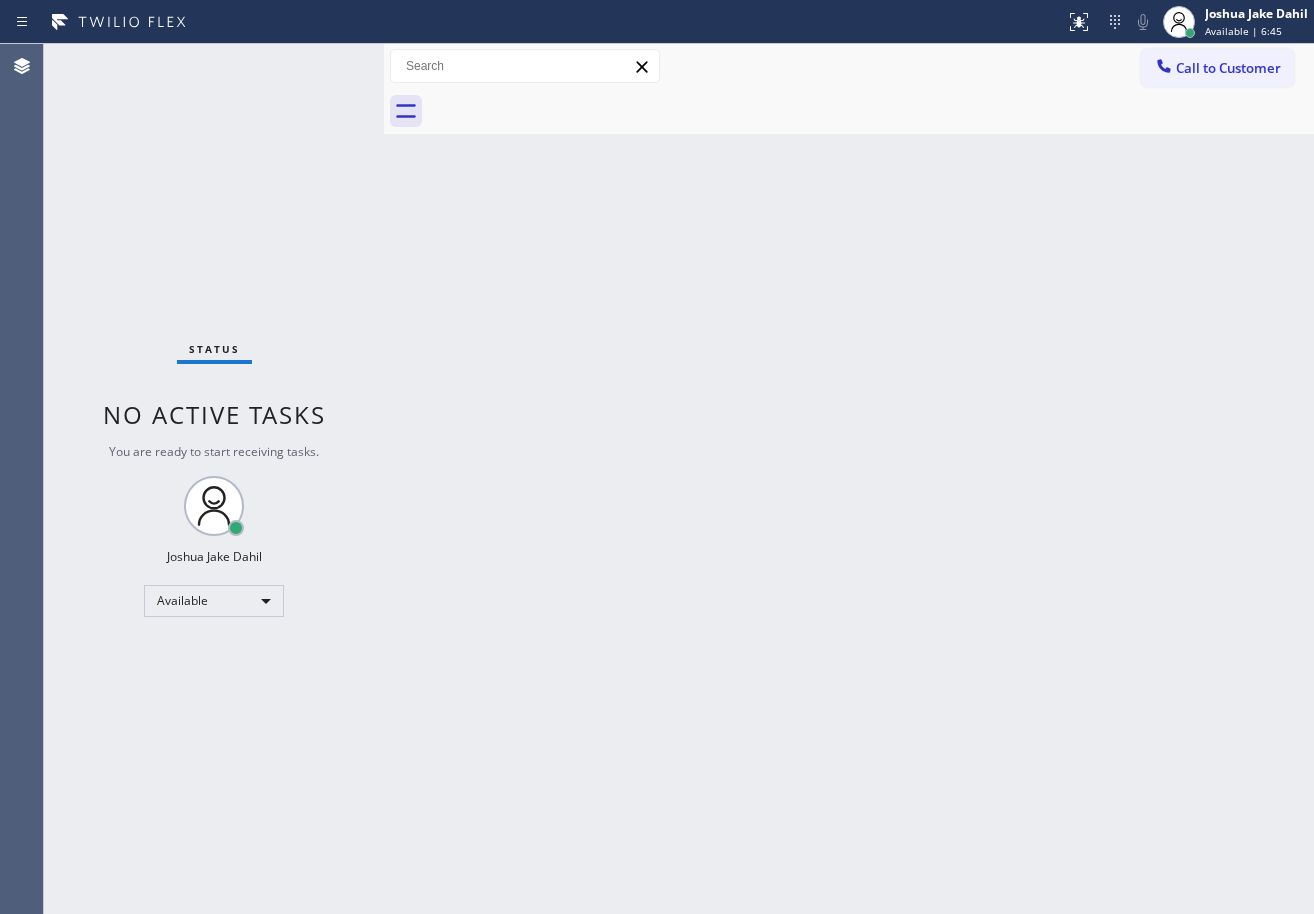 drag, startPoint x: 881, startPoint y: 679, endPoint x: 866, endPoint y: 701, distance: 26.627054 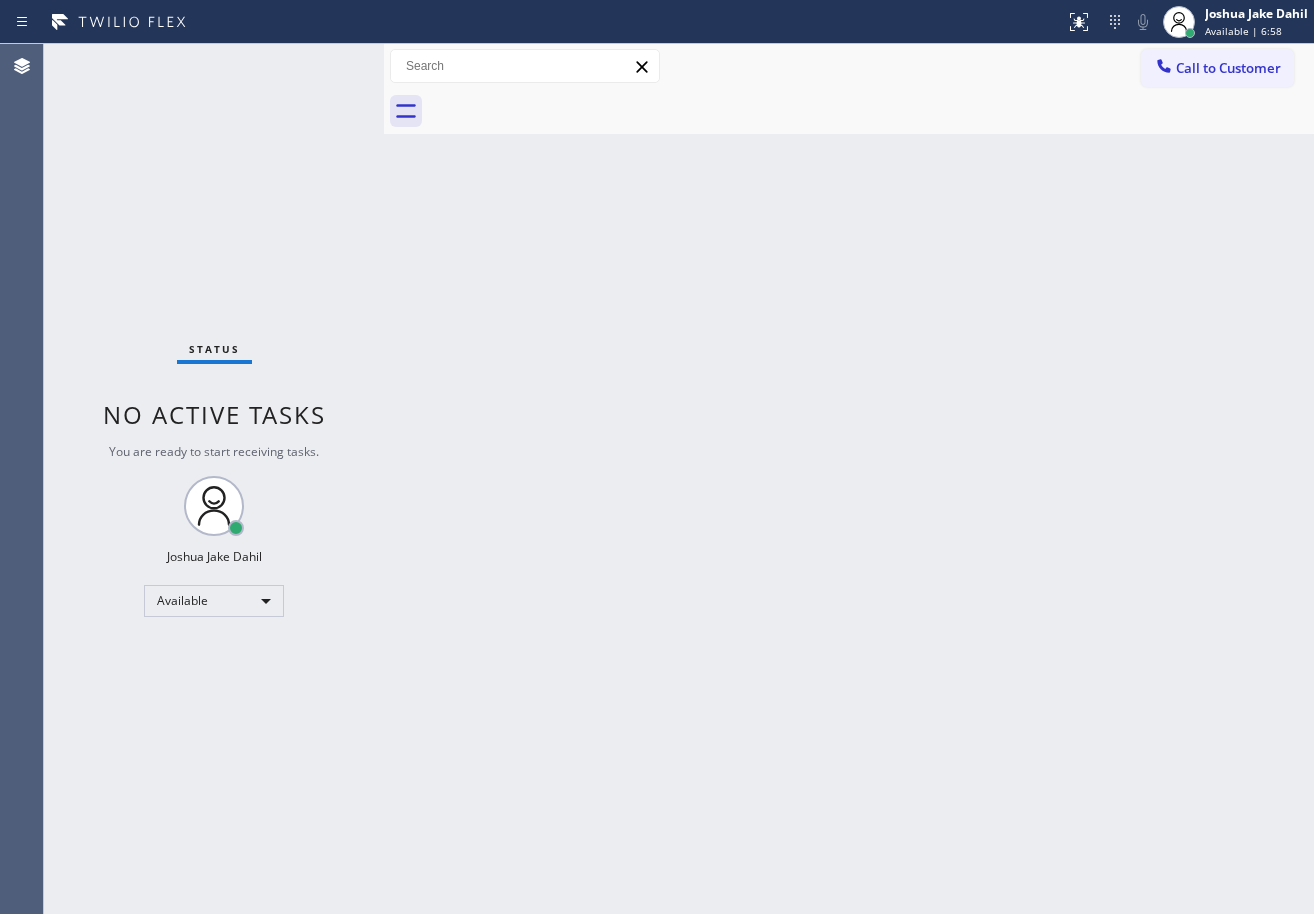 click on "Status No active tasks You are ready to start receiving tasks. [FIRST] [LAST] Available" at bounding box center [214, 479] 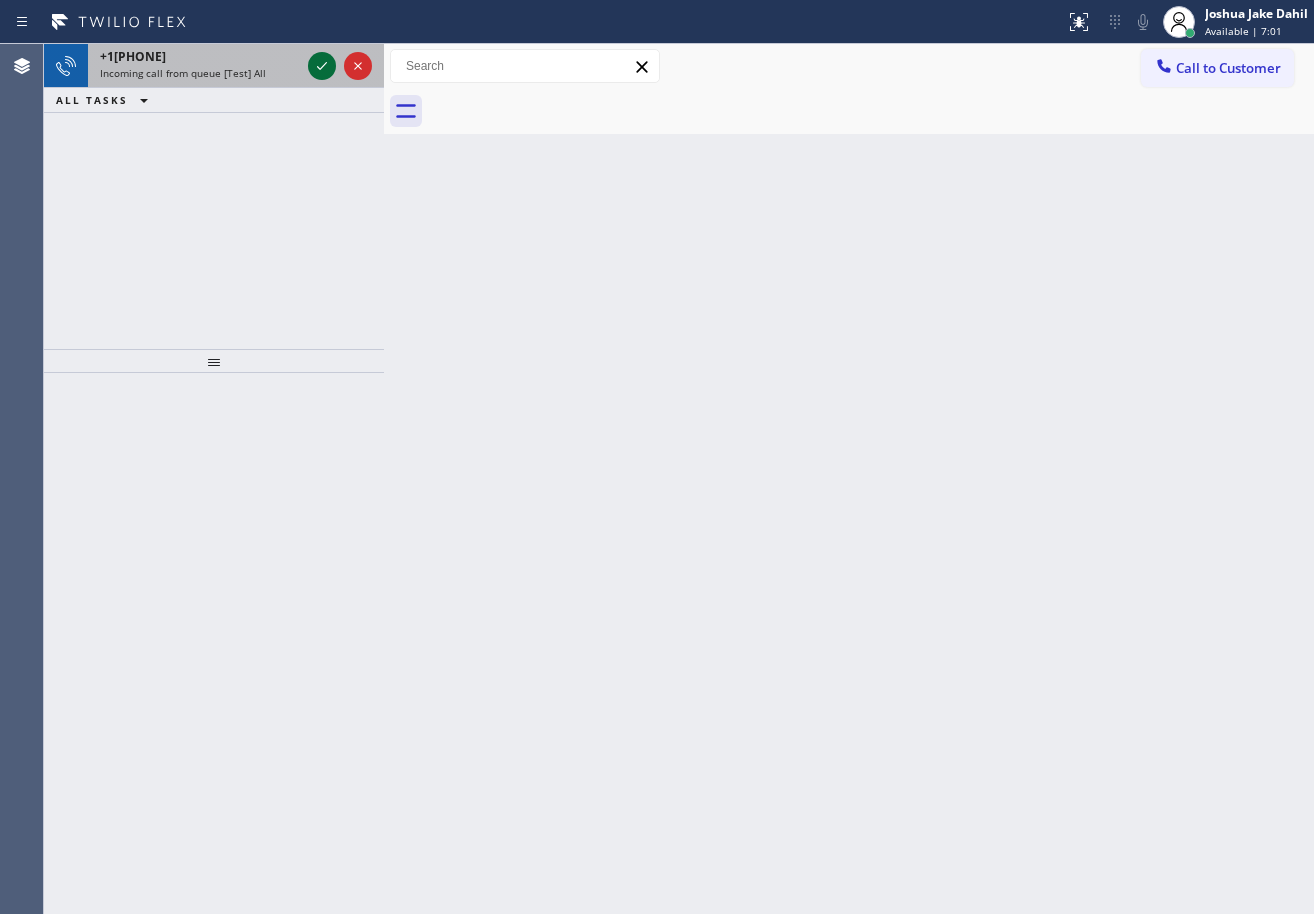 click 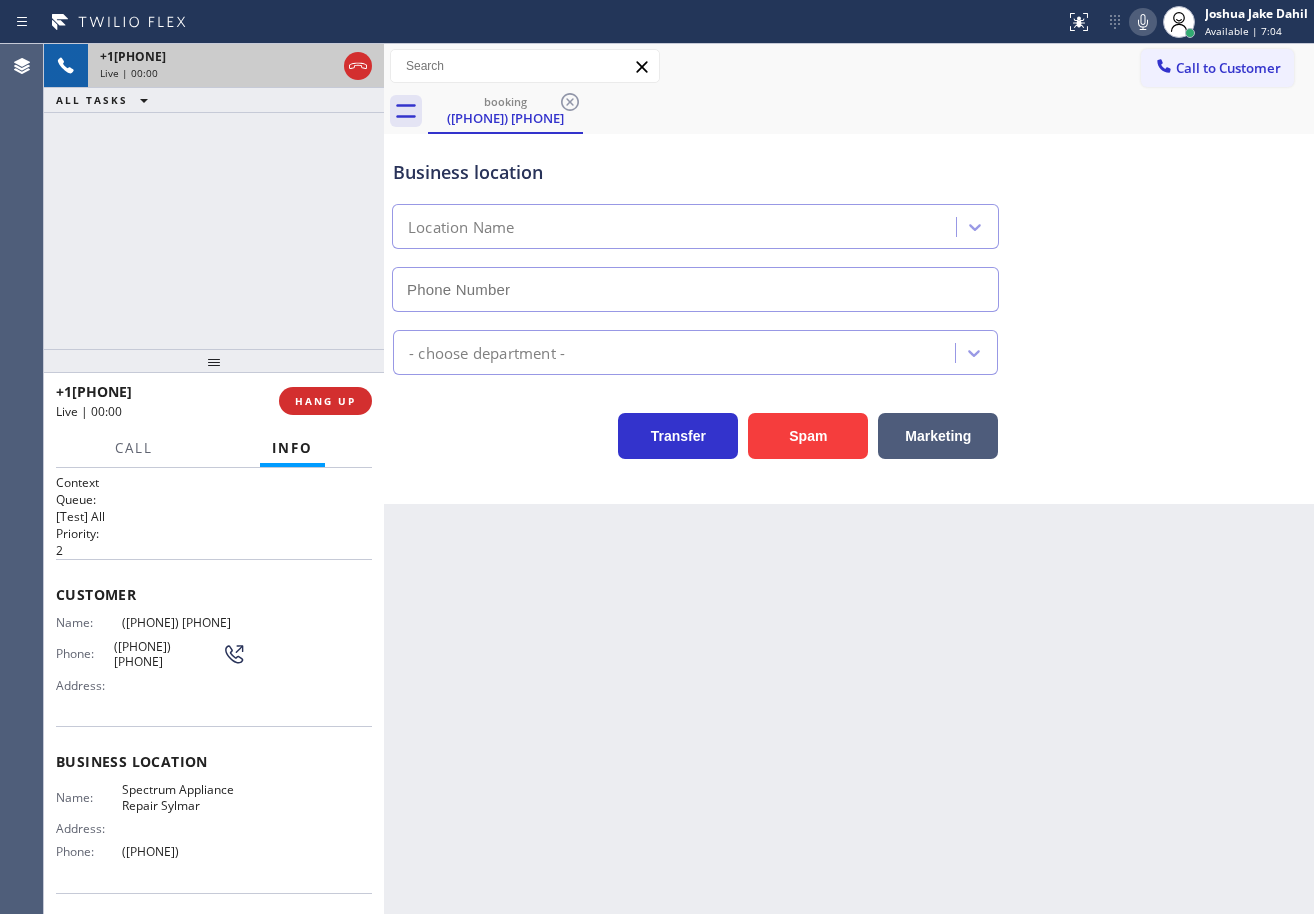 scroll, scrollTop: 82, scrollLeft: 0, axis: vertical 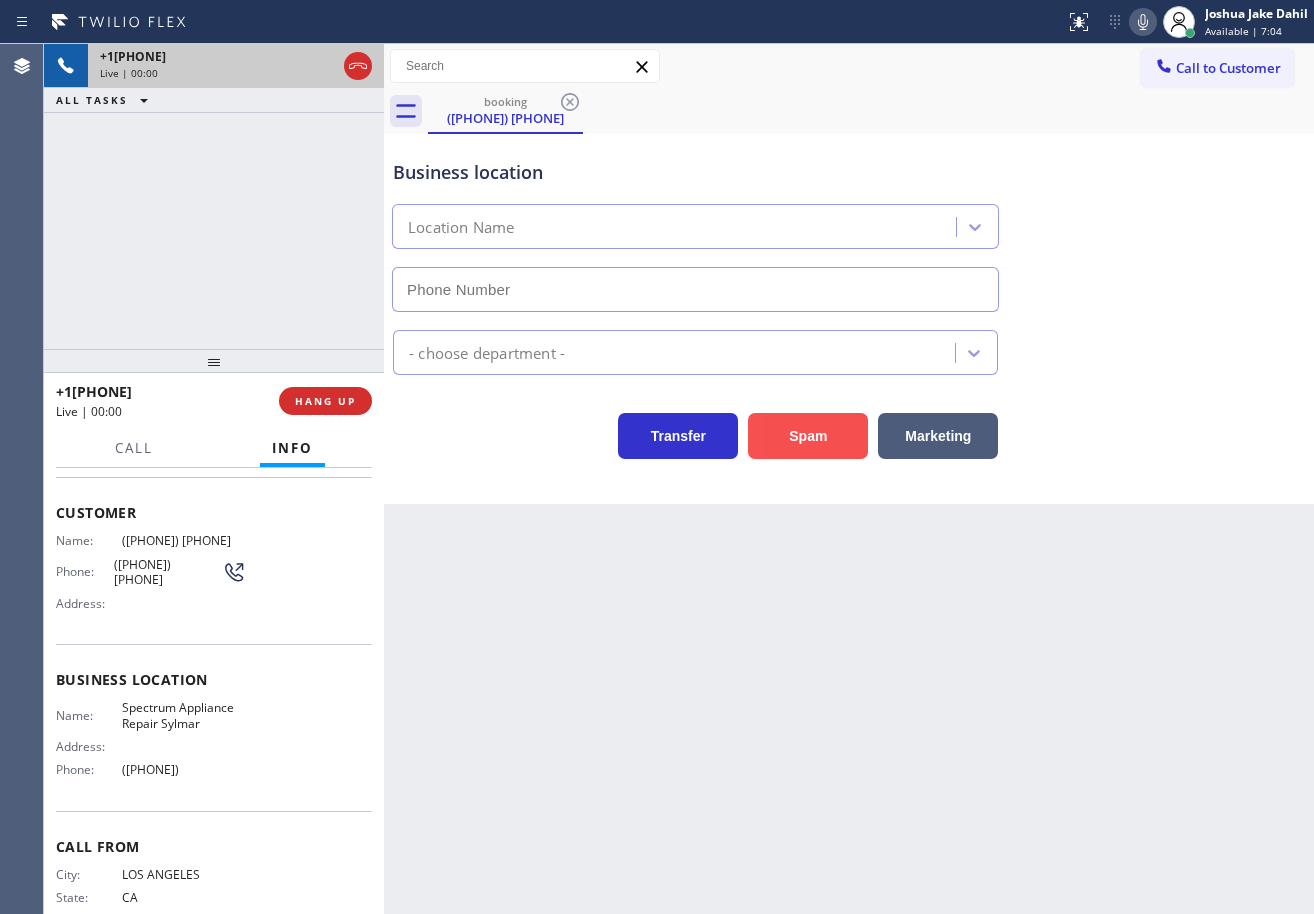 type on "([PHONE])" 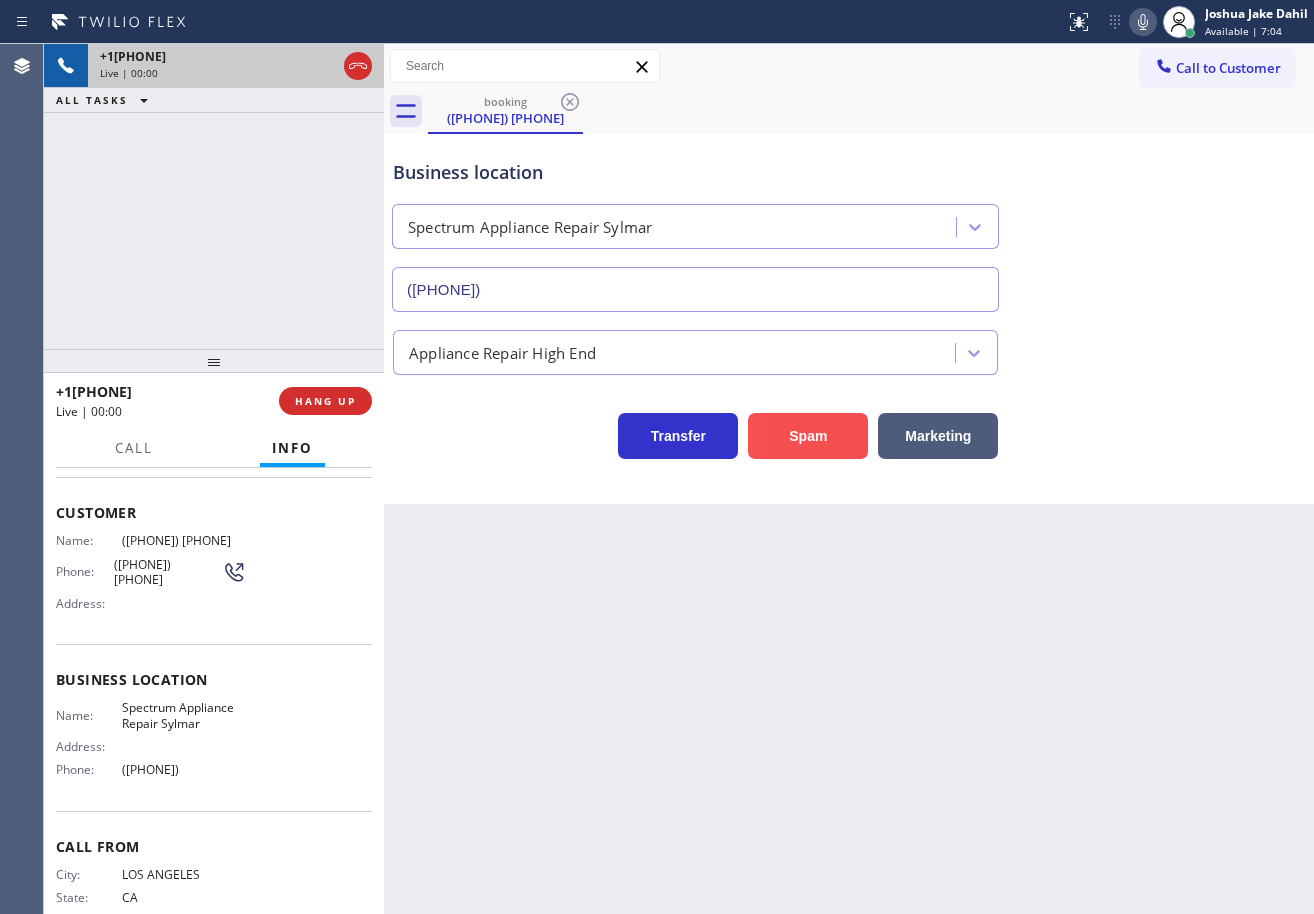 scroll, scrollTop: 0, scrollLeft: 0, axis: both 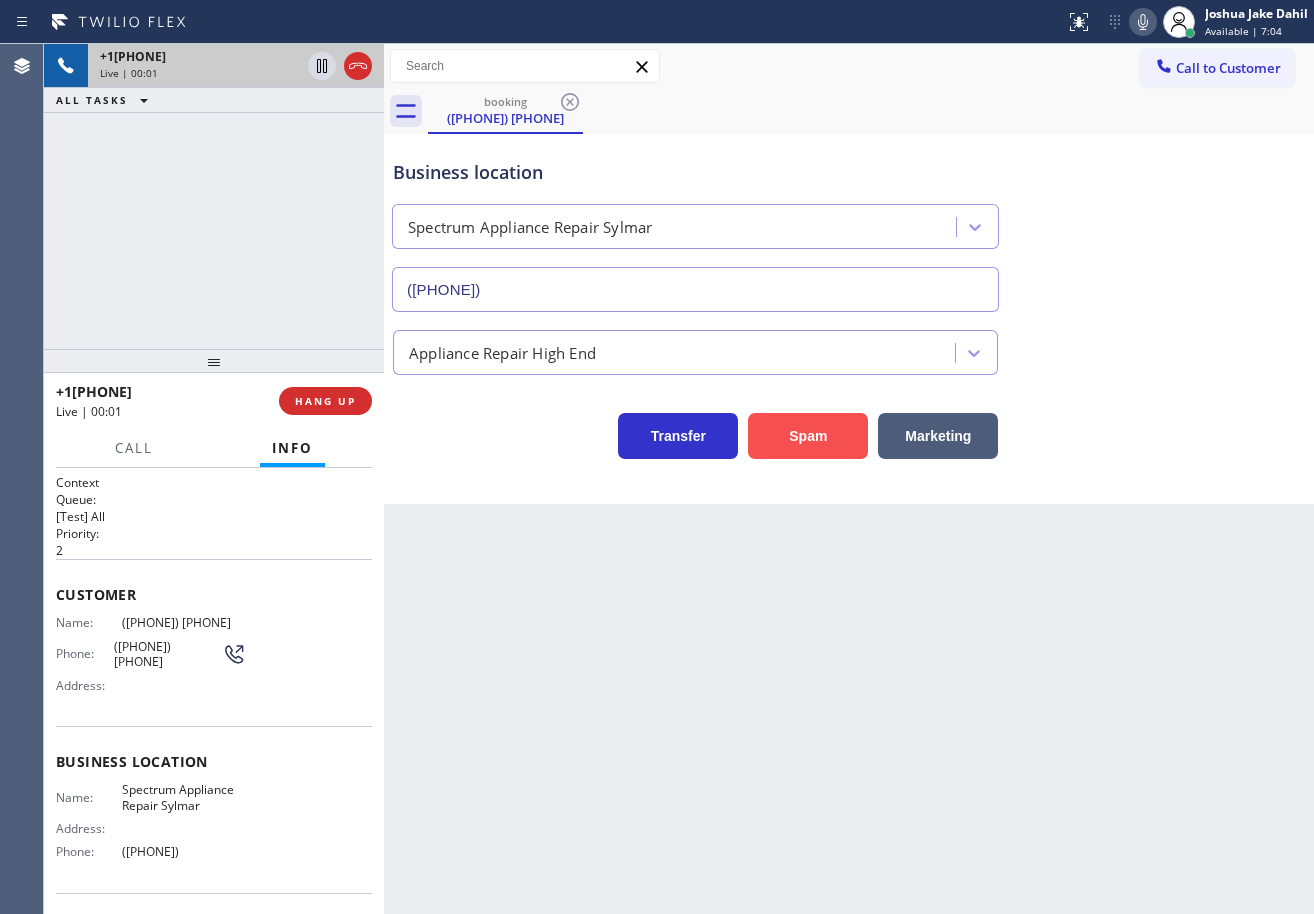 click on "Spam" at bounding box center [808, 436] 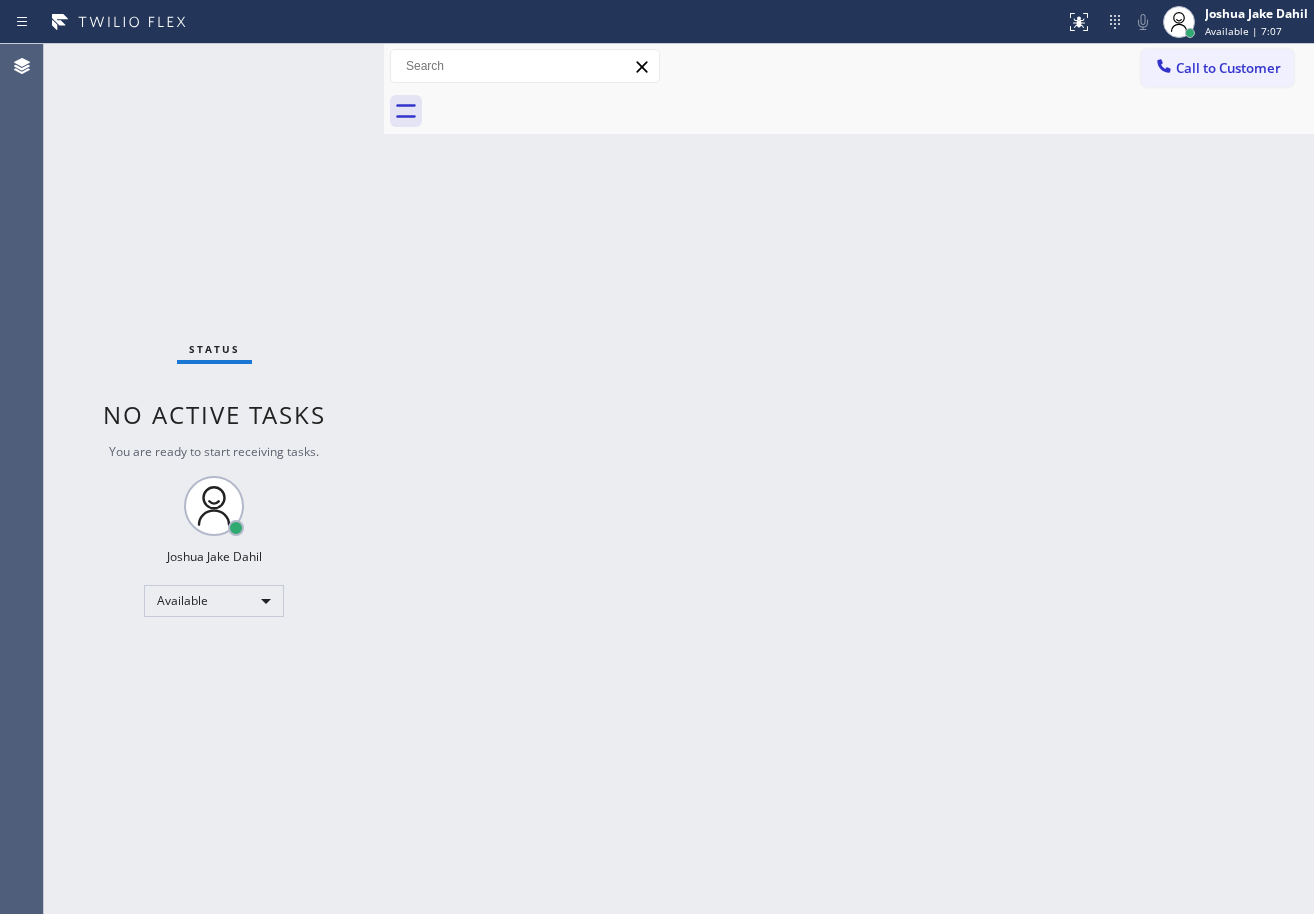 click on "Back to Dashboard Change Sender ID Customers Technicians Select a contact Outbound call Technician Search Technician Your caller id phone number Your caller id phone number Call Technician info Name   Phone none Address none Change Sender ID HVAC [PHONE] 5 Star Appliance [PHONE] Appliance Repair [PHONE] Plumbing [PHONE] Air Duct Cleaning [PHONE]  Electricians [PHONE] Cancel Change Check personal SMS Reset Change booking ([PHONE]) [PHONE] Call to Customer Outbound call Location 5 Star Appliance Repair Your caller id phone number ([PHONE]) [PHONE] Customer number Call Outbound call Technician Search Technician Your caller id phone number Your caller id phone number Call" at bounding box center [849, 479] 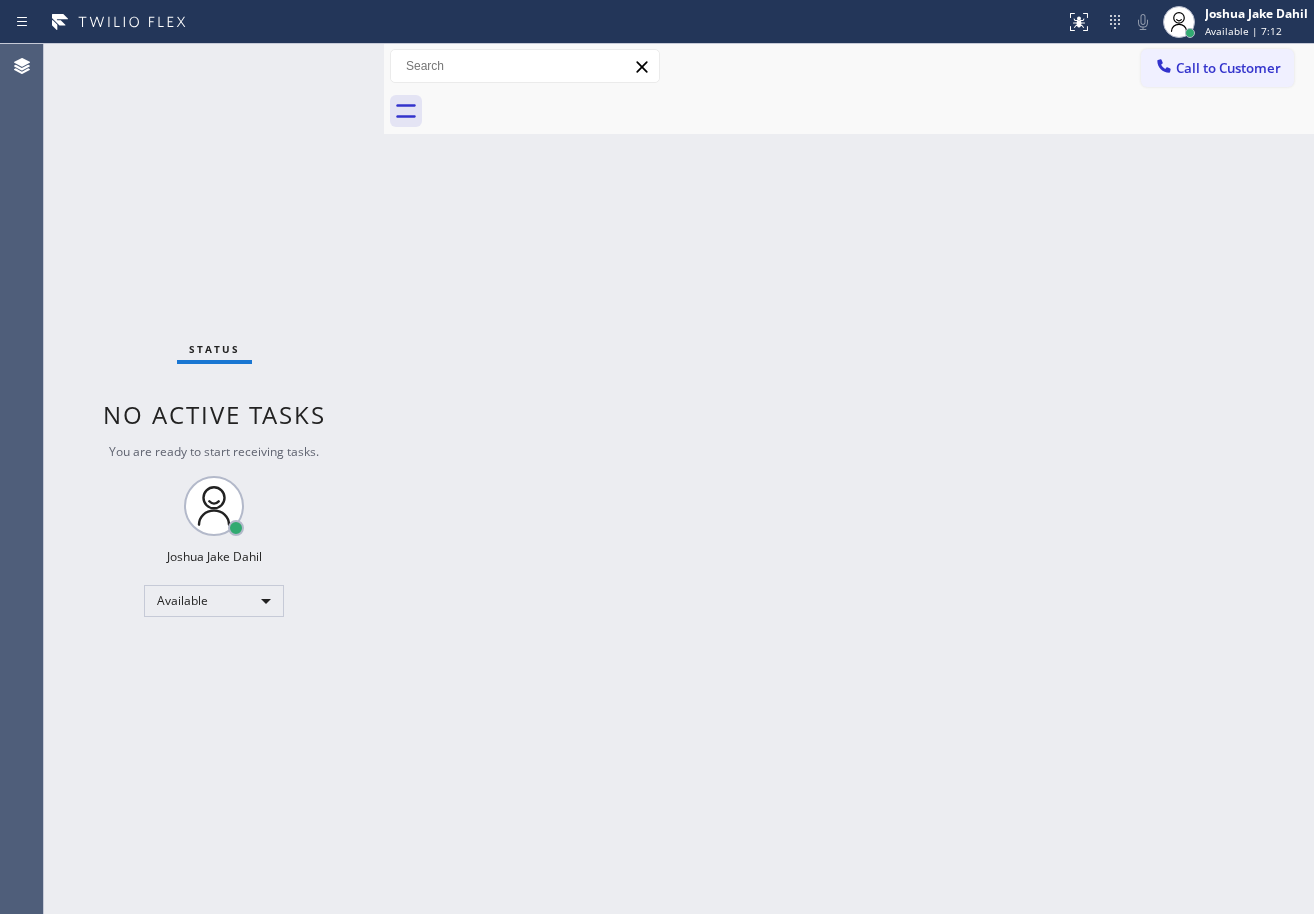 click on "Back to Dashboard Change Sender ID Customers Technicians Select a contact Outbound call Technician Search Technician Your caller id phone number Your caller id phone number Call Technician info Name   Phone none Address none Change Sender ID HVAC [PHONE] 5 Star Appliance [PHONE] Appliance Repair [PHONE] Plumbing [PHONE] Air Duct Cleaning [PHONE]  Electricians [PHONE] Cancel Change Check personal SMS Reset Change booking ([PHONE]) [PHONE] Call to Customer Outbound call Location 5 Star Appliance Repair Your caller id phone number ([PHONE]) [PHONE] Customer number Call Outbound call Technician Search Technician Your caller id phone number Your caller id phone number Call" at bounding box center [849, 479] 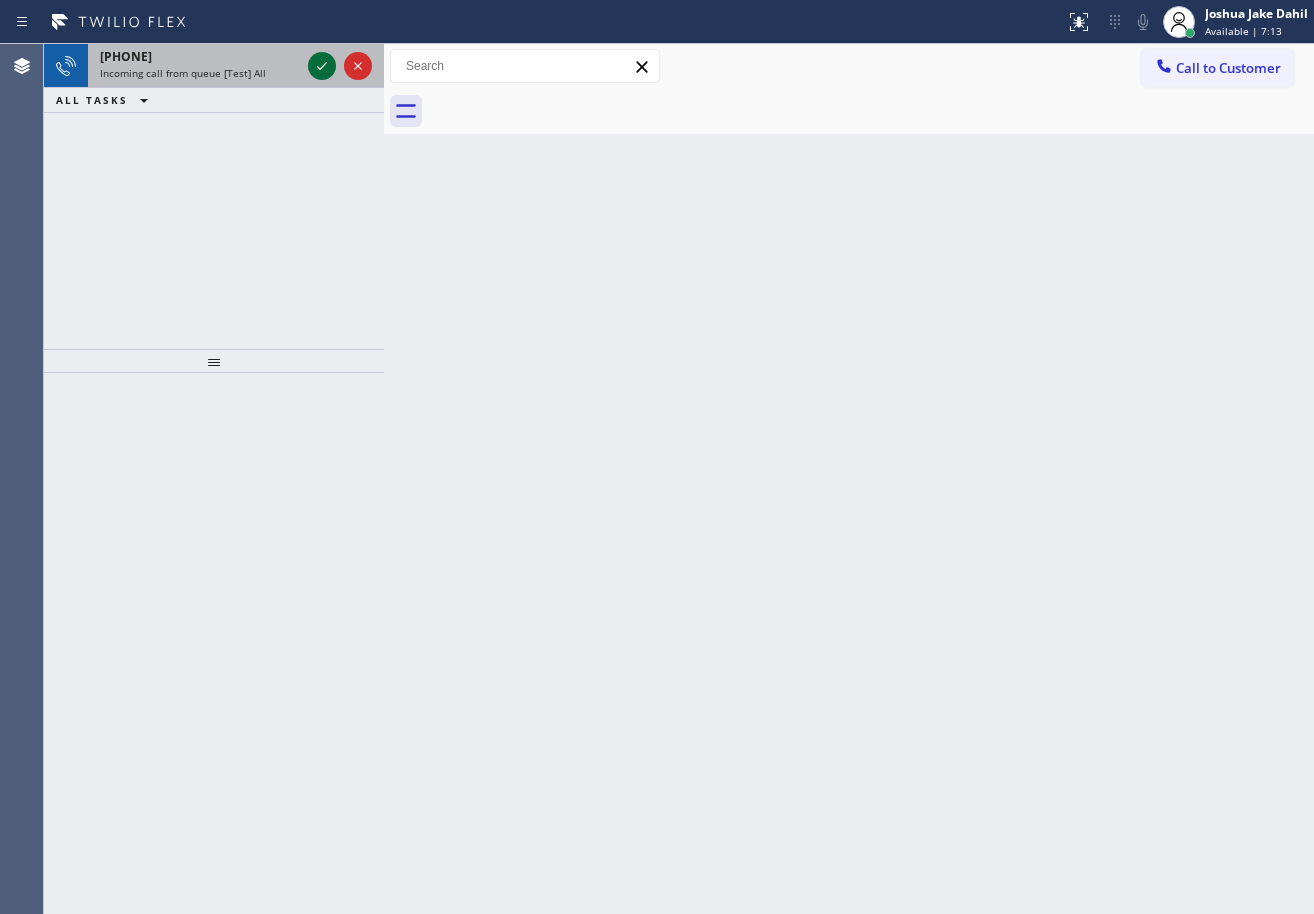 click 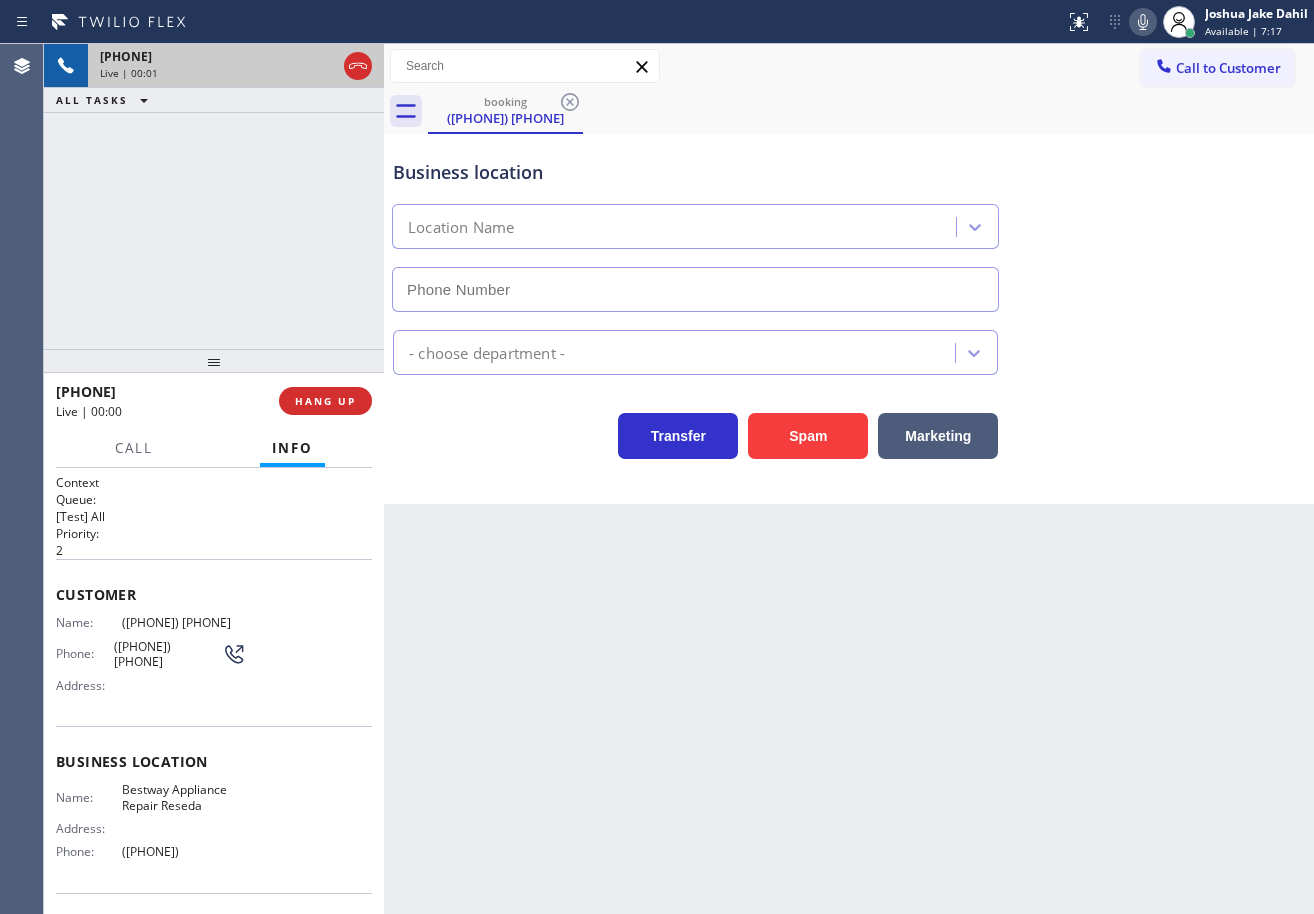 type on "([PHONE])" 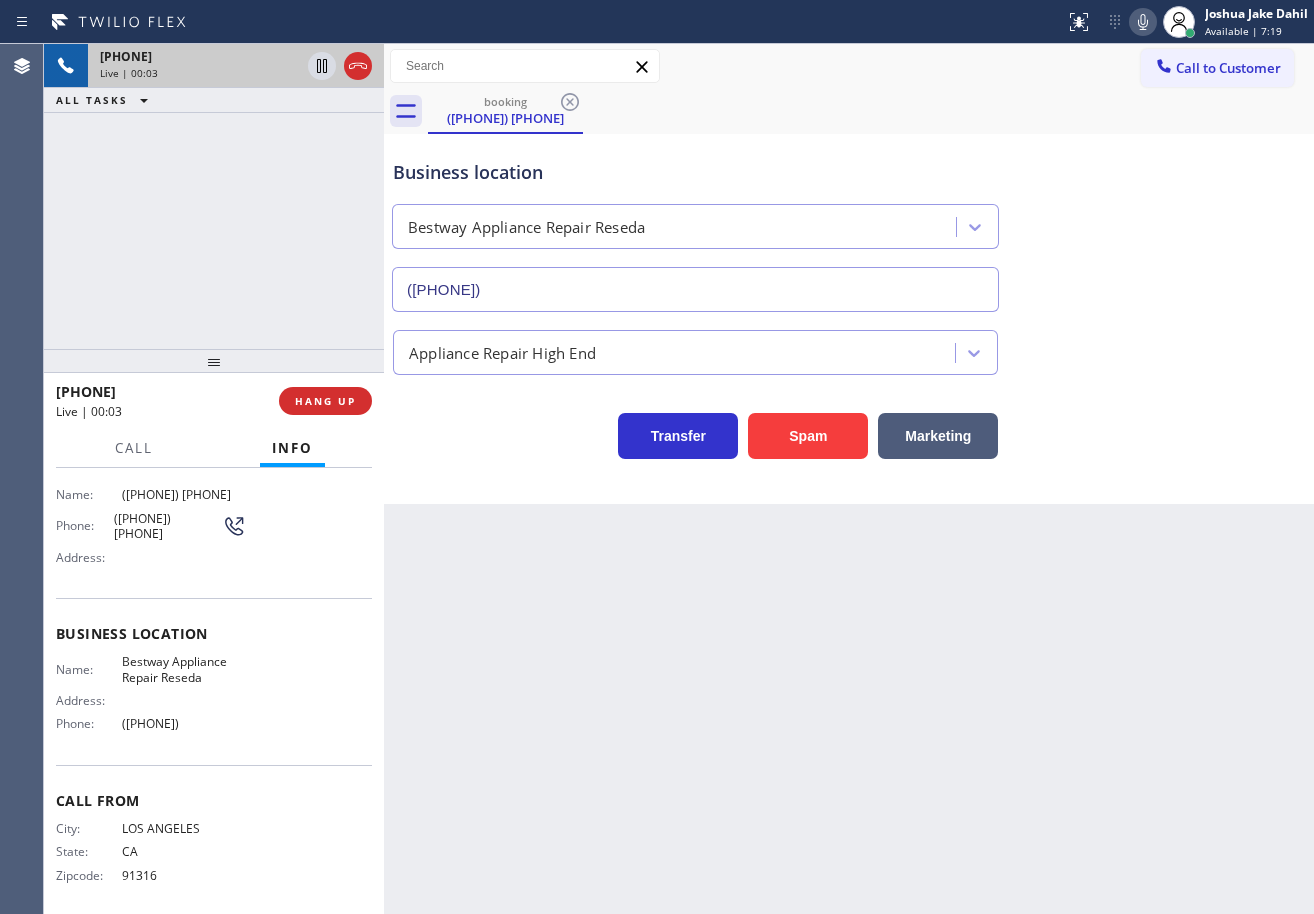 scroll, scrollTop: 129, scrollLeft: 0, axis: vertical 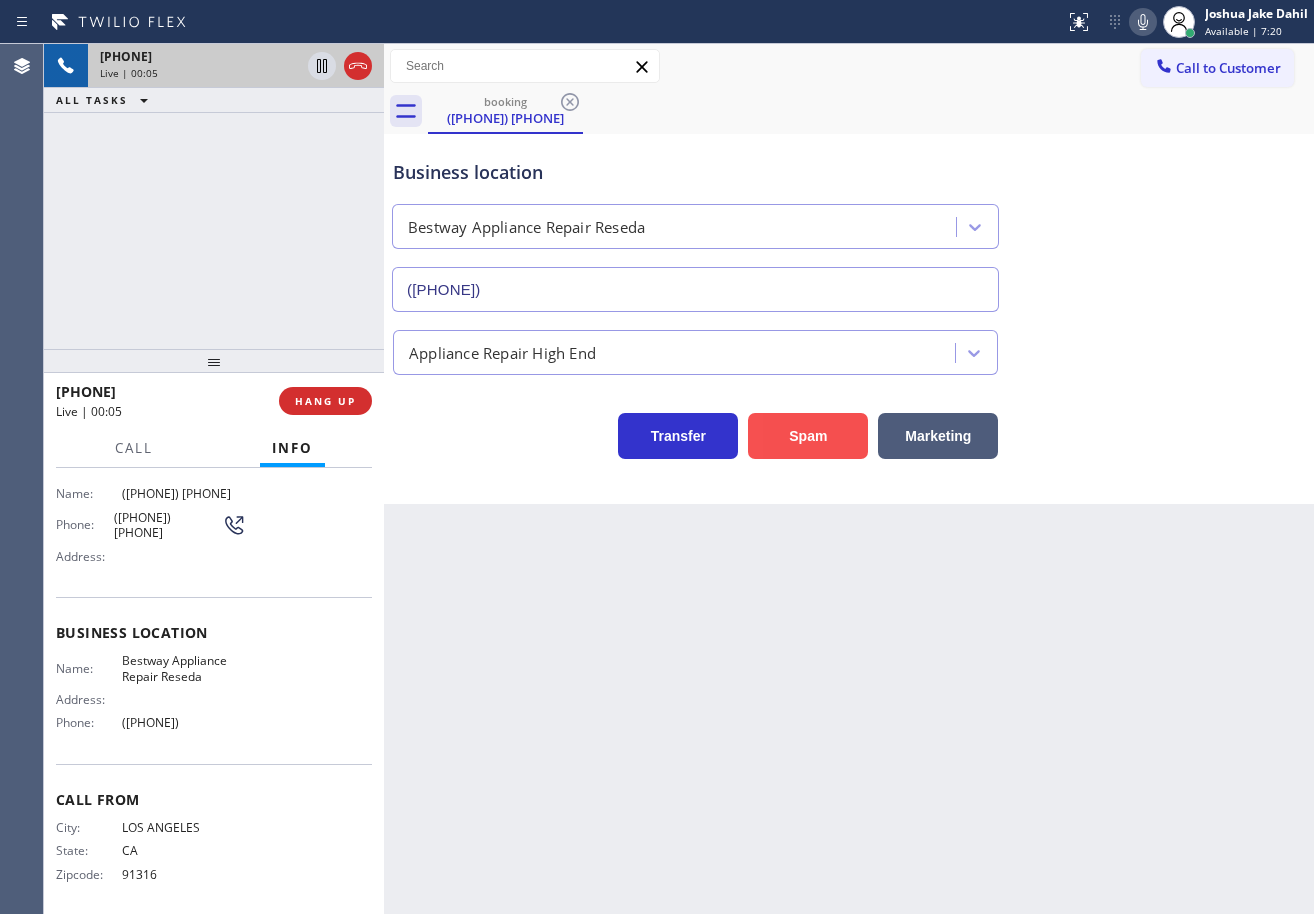 click on "Spam" at bounding box center (808, 436) 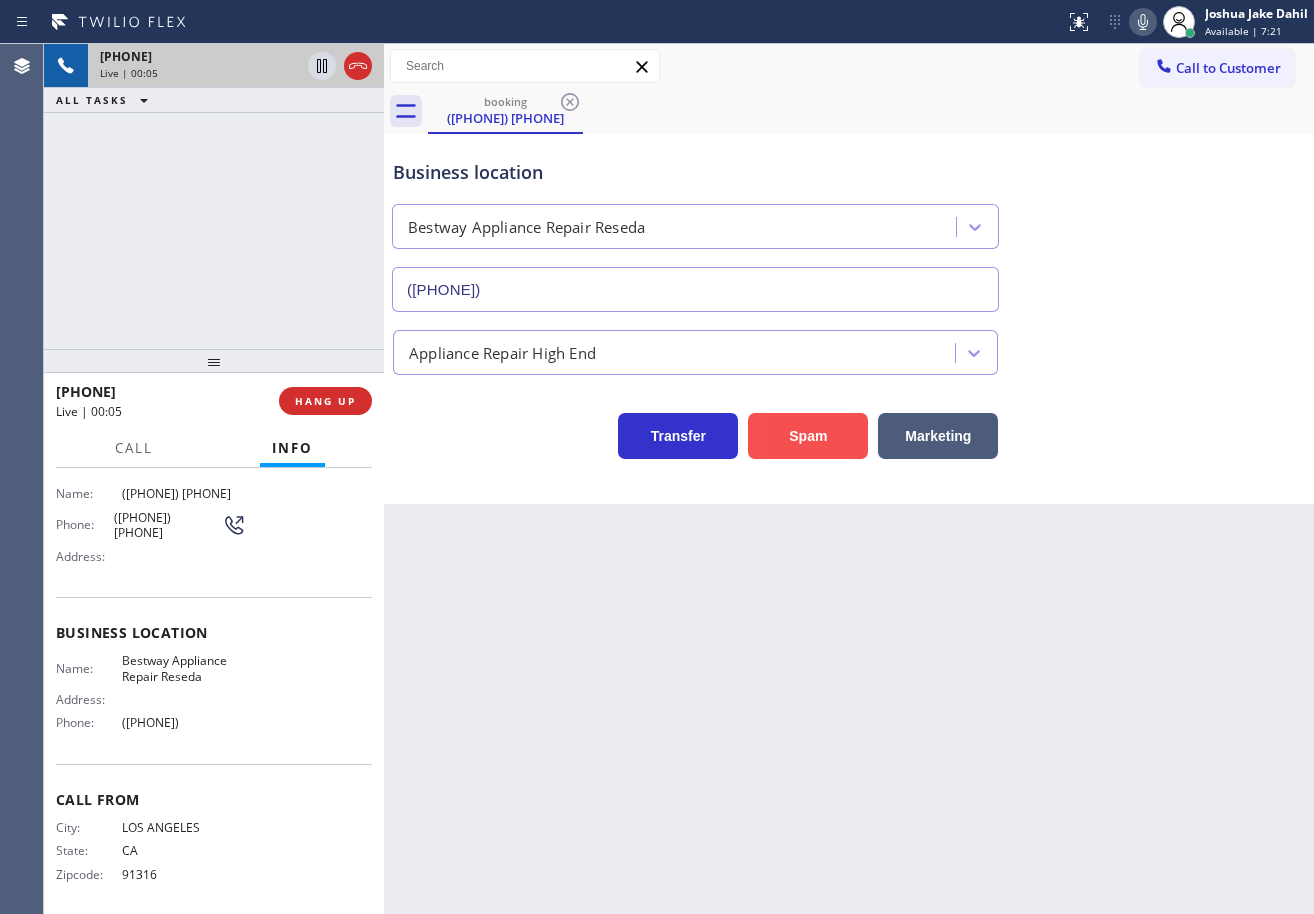 click on "Spam" at bounding box center (808, 436) 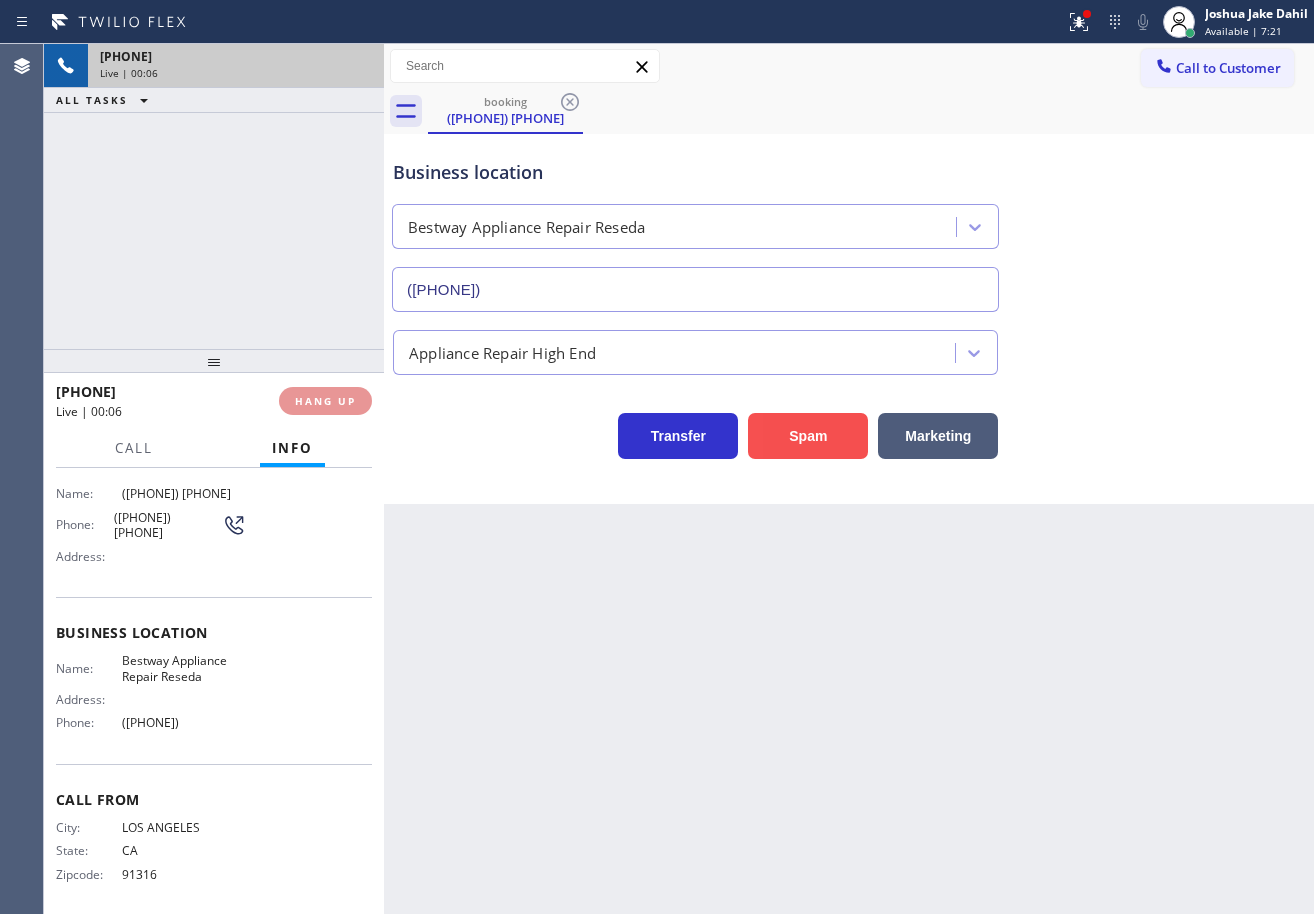 click on "Spam" at bounding box center [808, 436] 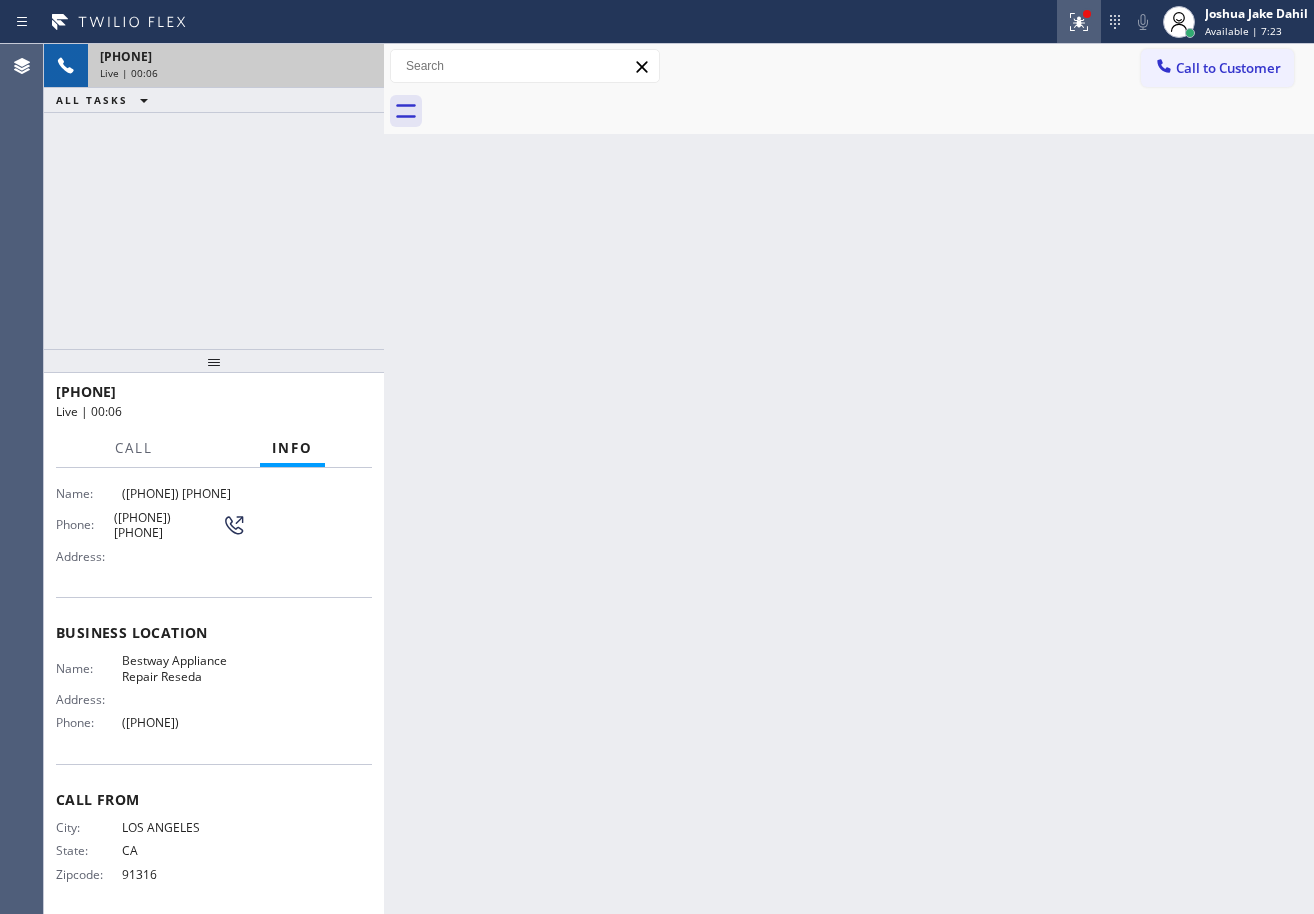 drag, startPoint x: 1077, startPoint y: 27, endPoint x: 1067, endPoint y: 160, distance: 133.37541 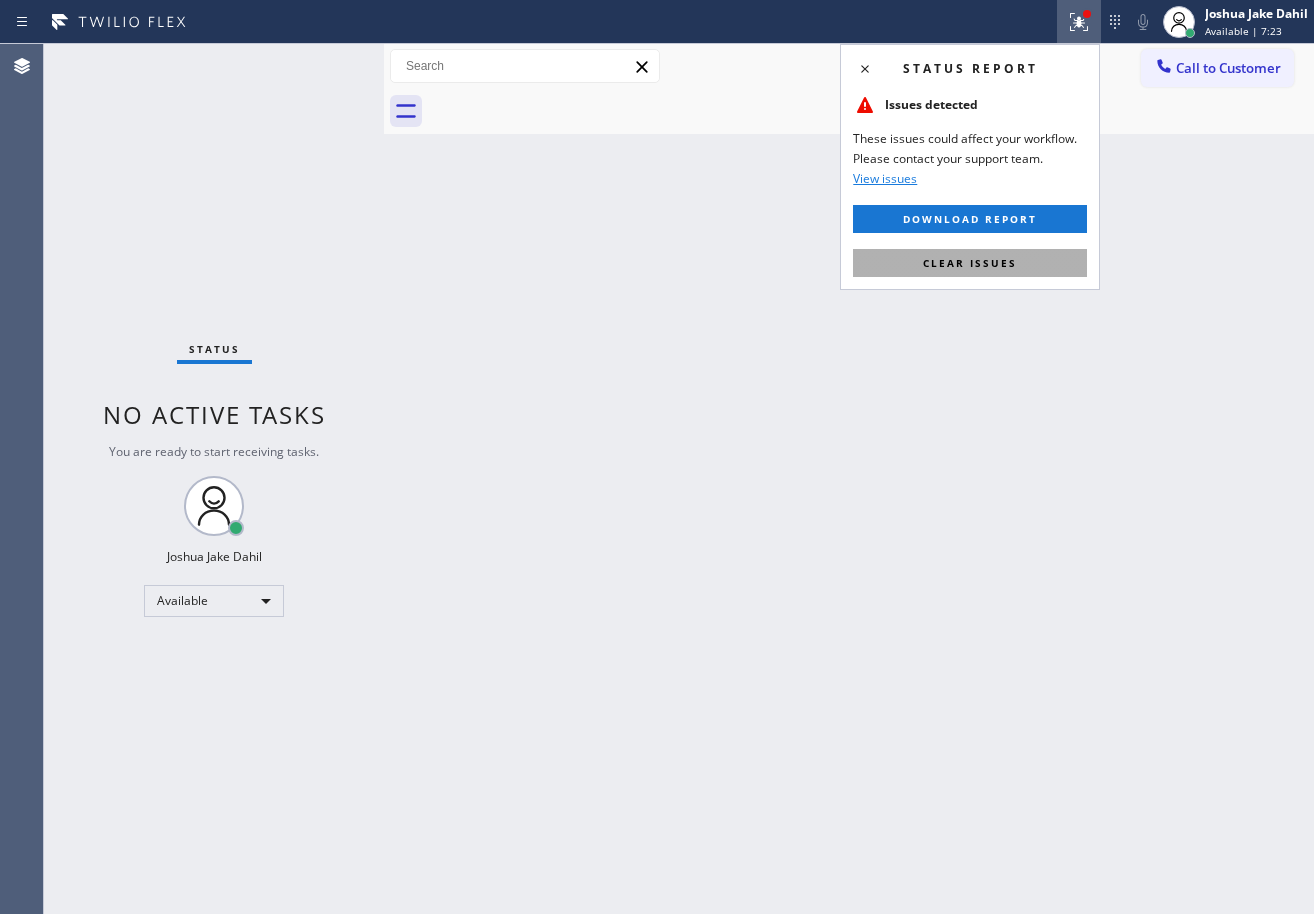 click on "Clear issues" at bounding box center [970, 263] 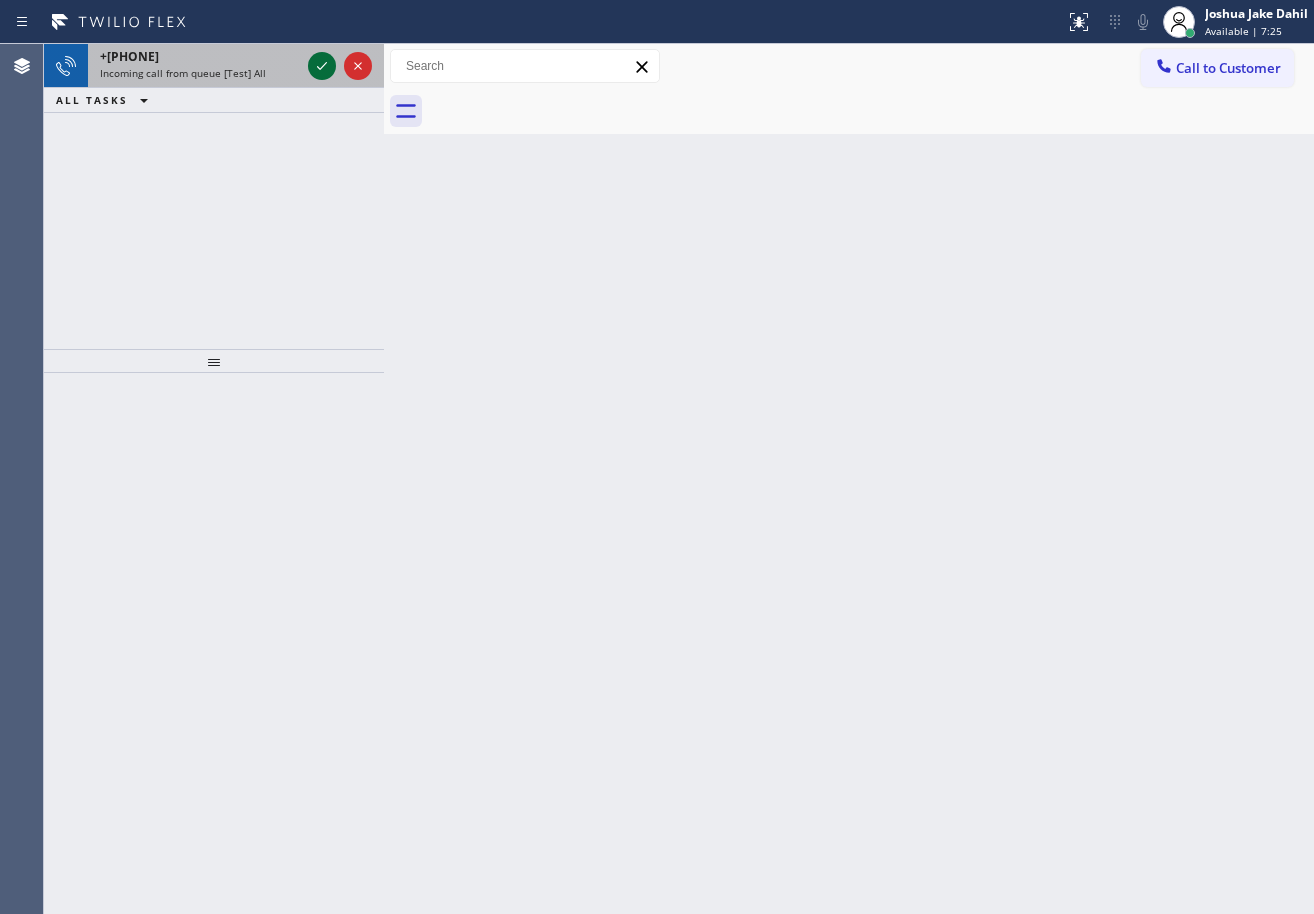 click 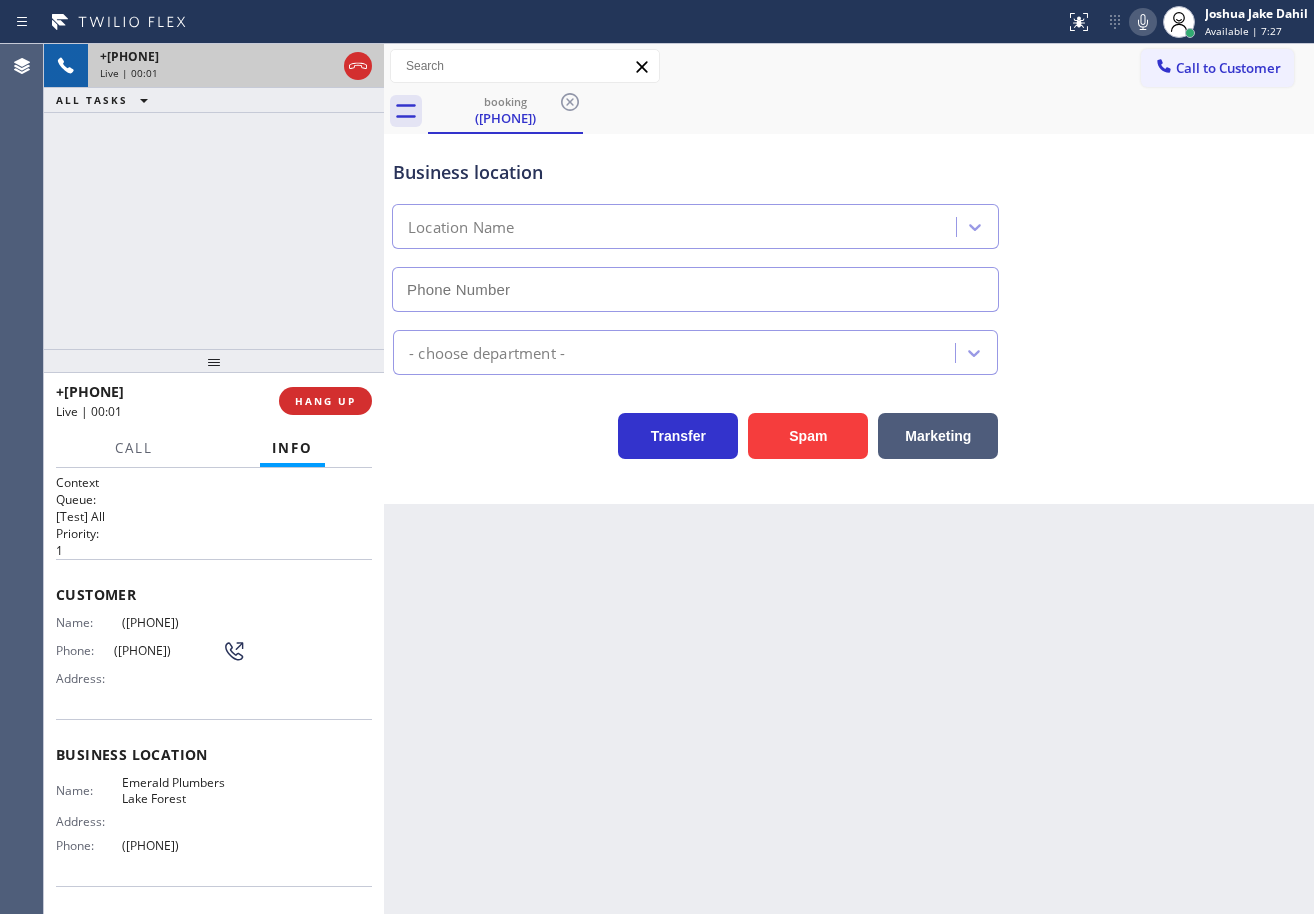 type on "([PHONE])" 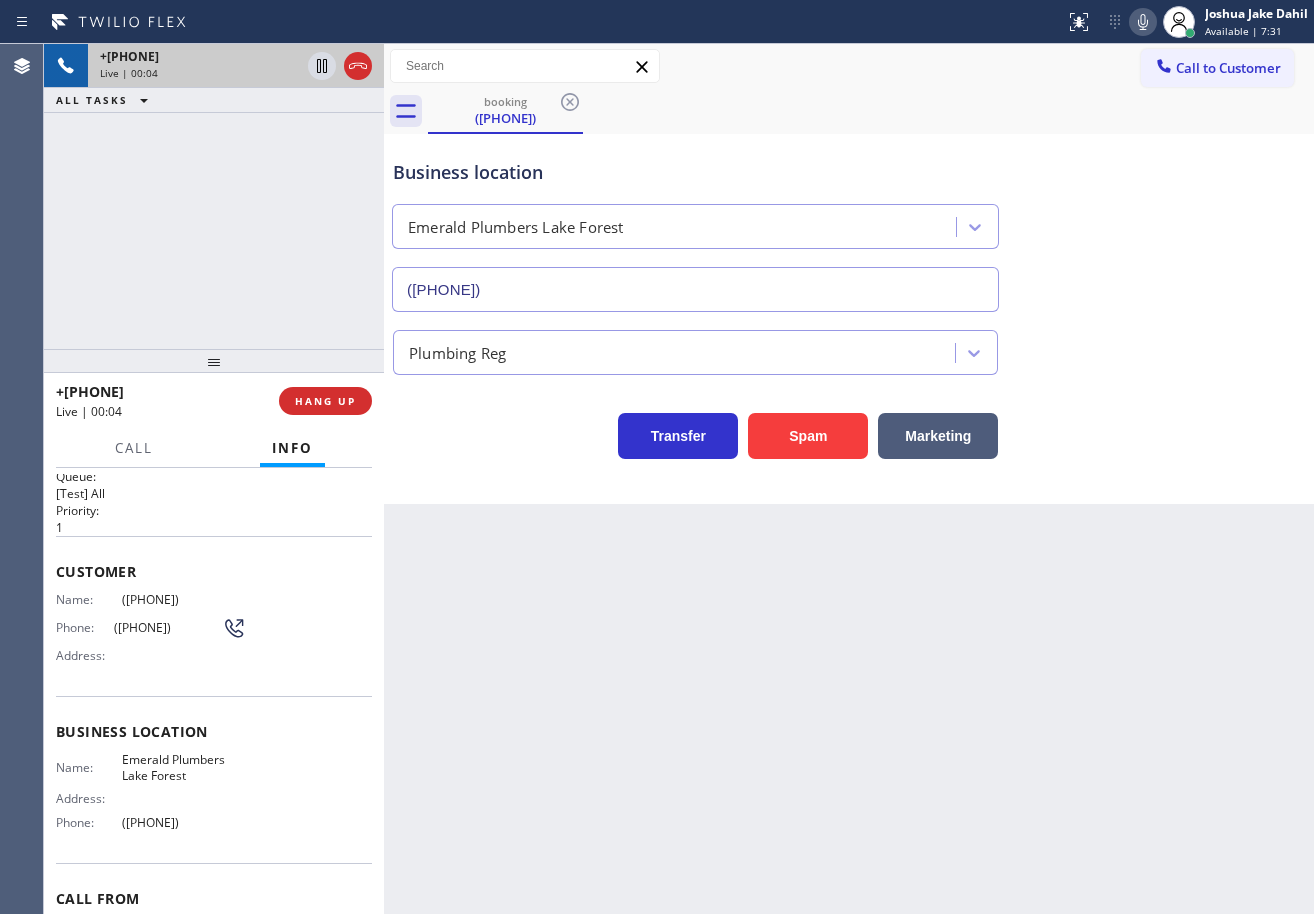 scroll, scrollTop: 129, scrollLeft: 0, axis: vertical 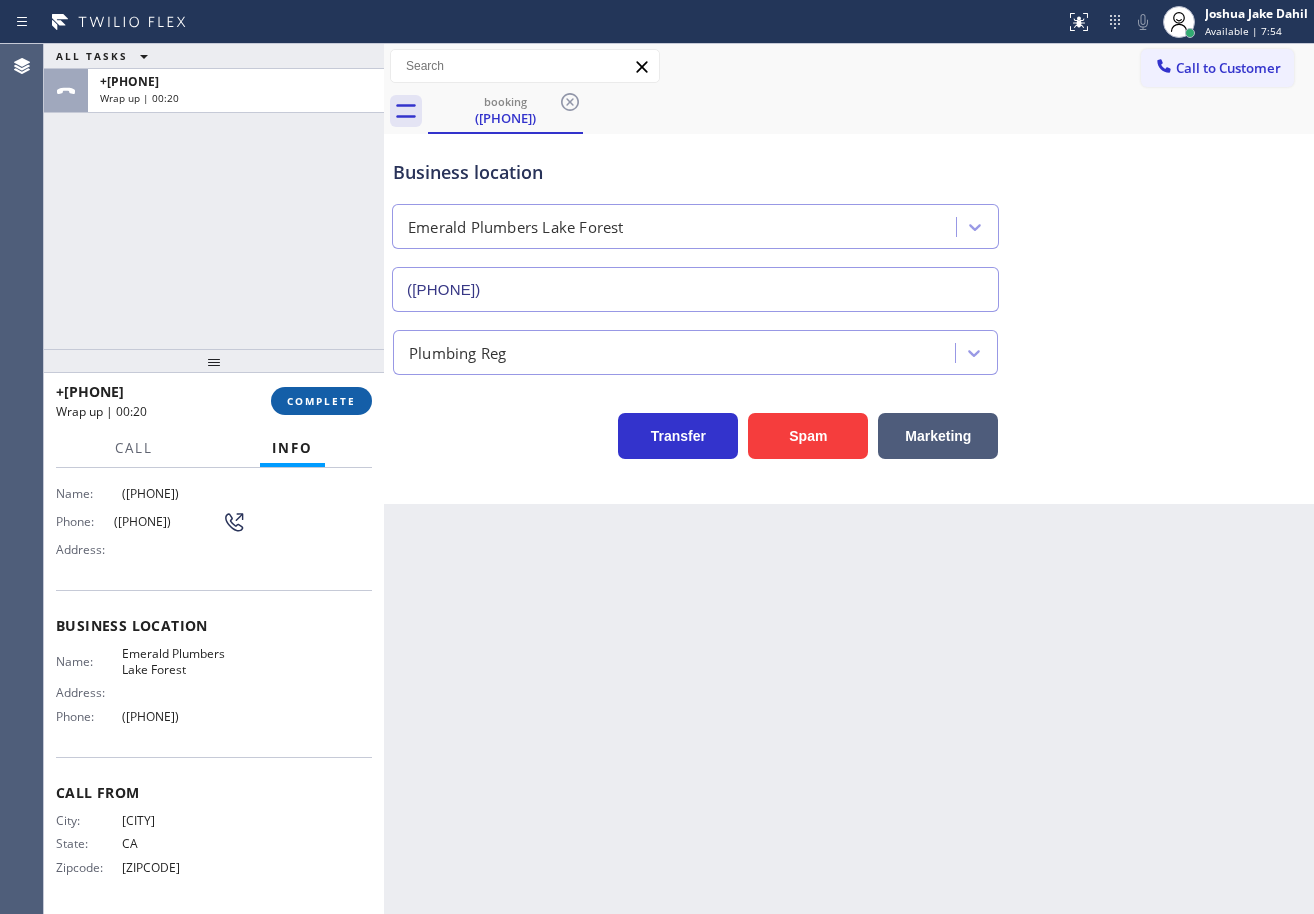 click on "COMPLETE" at bounding box center (321, 401) 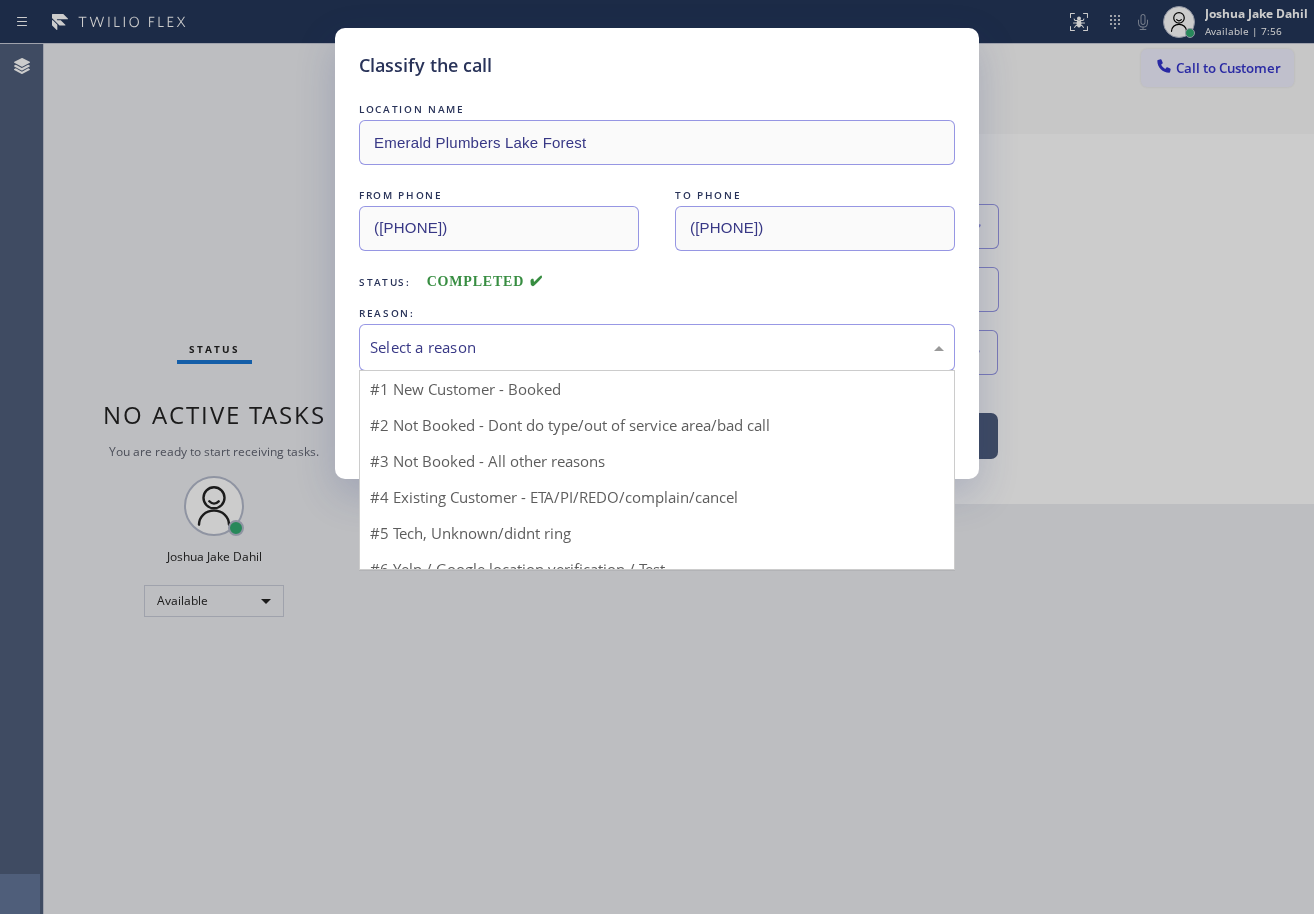 click on "Select a reason" at bounding box center (657, 347) 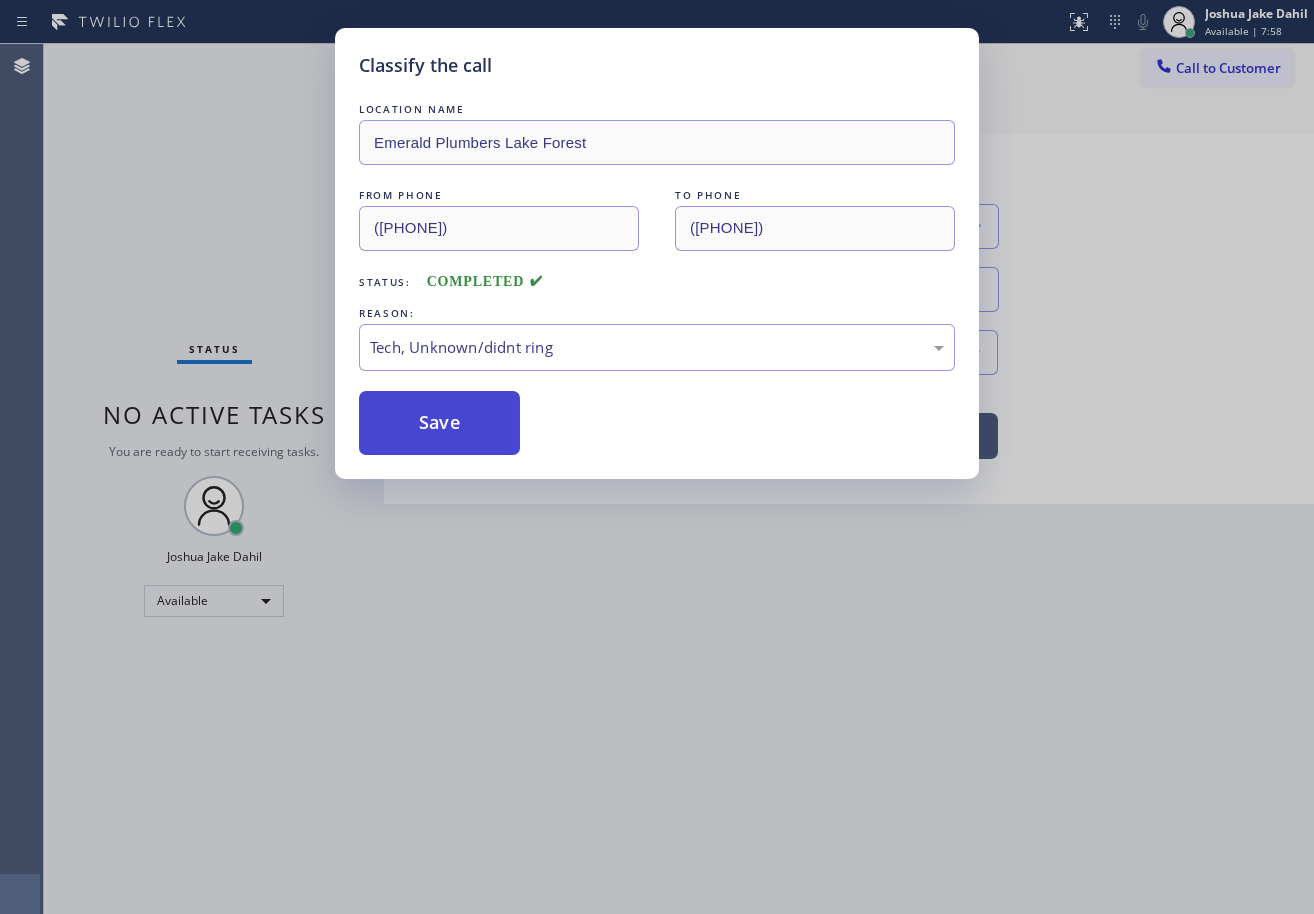 click on "Save" at bounding box center [439, 423] 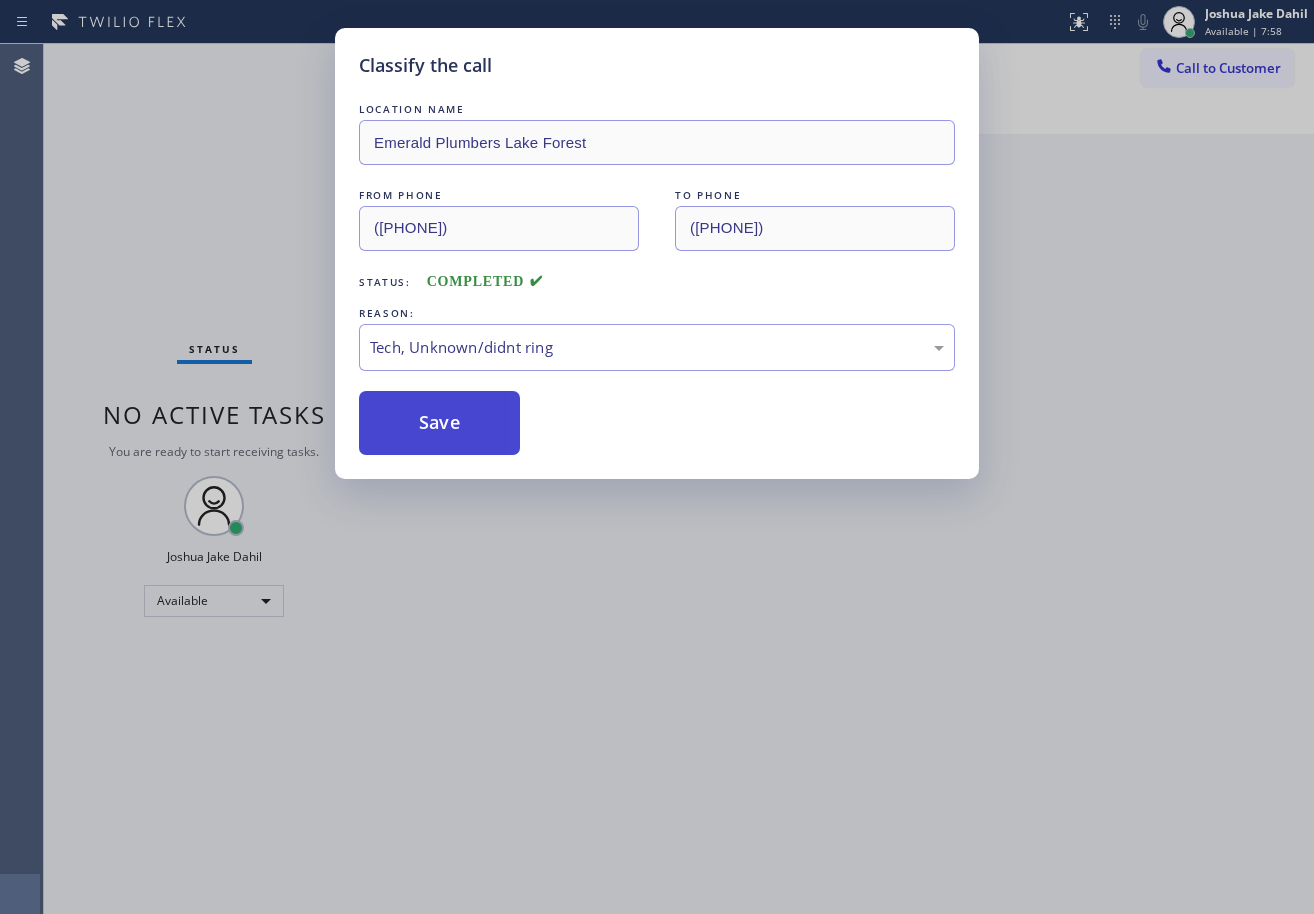 click on "Save" at bounding box center (439, 423) 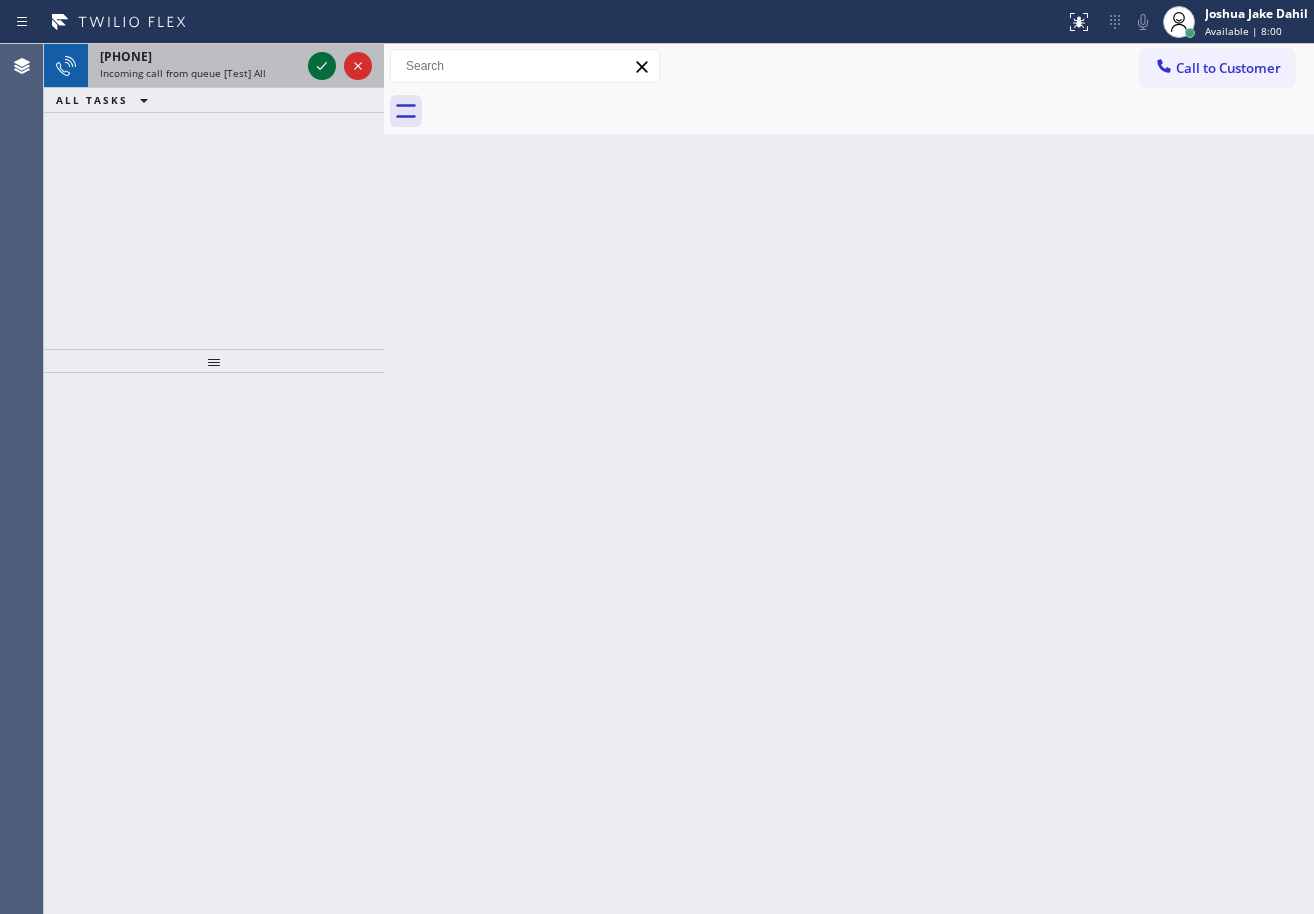 click 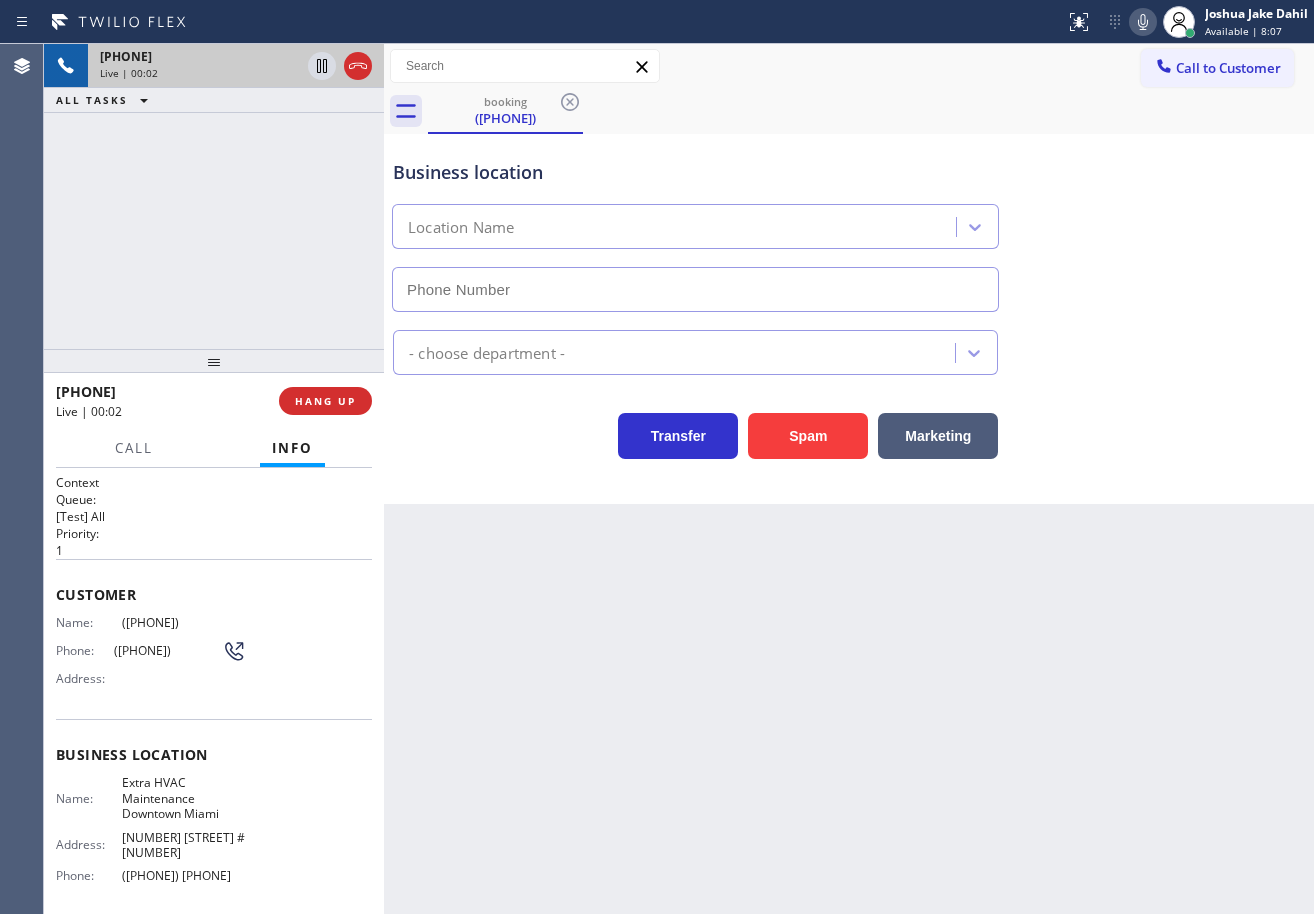 type on "([PHONE]) [PHONE]" 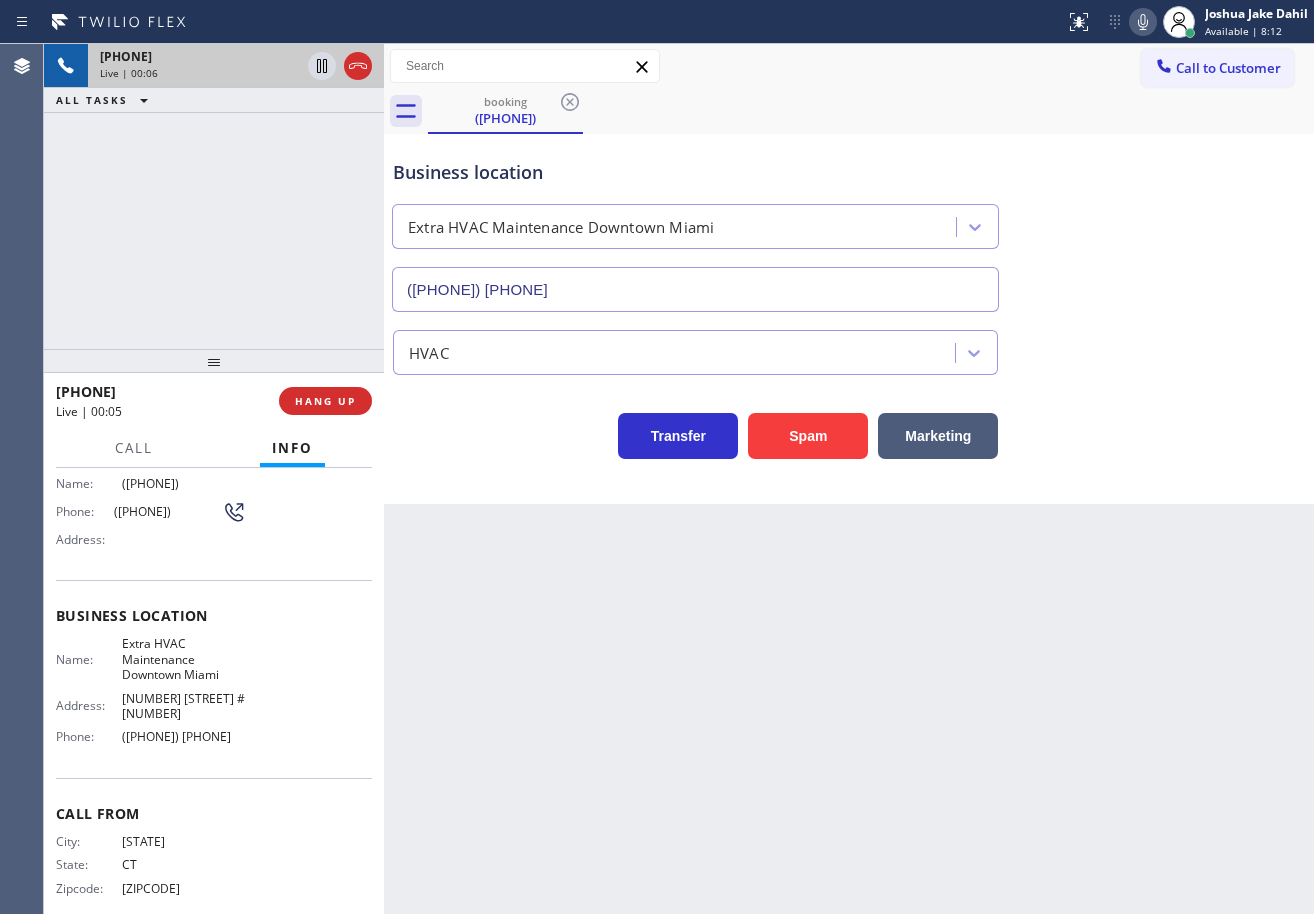 scroll, scrollTop: 0, scrollLeft: 0, axis: both 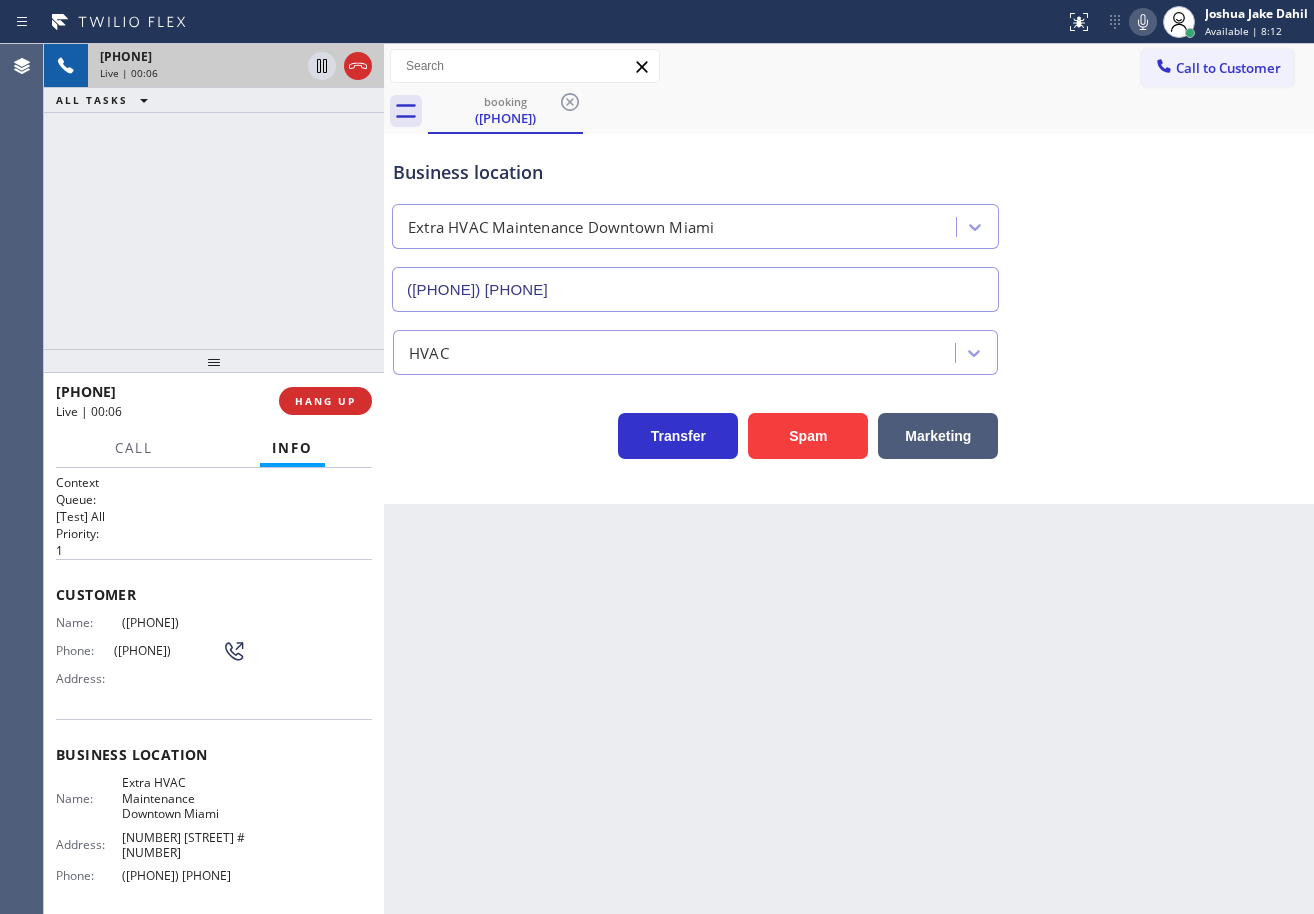 click on "Back to Dashboard Change Sender ID Customers Technicians Select a contact Outbound call Technician Search Technician Your caller id phone number Your caller id phone number Call Technician info Name   Phone none Address none Change Sender ID HVAC +[PHONE] 5 Star Appliance +[PHONE] Appliance Repair +[PHONE] Plumbing +[PHONE] Air Duct Cleaning +[PHONE]  Electricians +[PHONE] Cancel Change Check personal SMS Reset Change booking ([PHONE]) Call to Customer Outbound call Location 5 Star Appliance Repair Your caller id phone number ([PHONE]) Customer number Call Outbound call Technician Search Technician Your caller id phone number Your caller id phone number Call booking ([PHONE]) Business location Extra HVAC Maintenance Downtown [CITY] ([PHONE]) HVAC Transfer Spam Marketing" at bounding box center (849, 479) 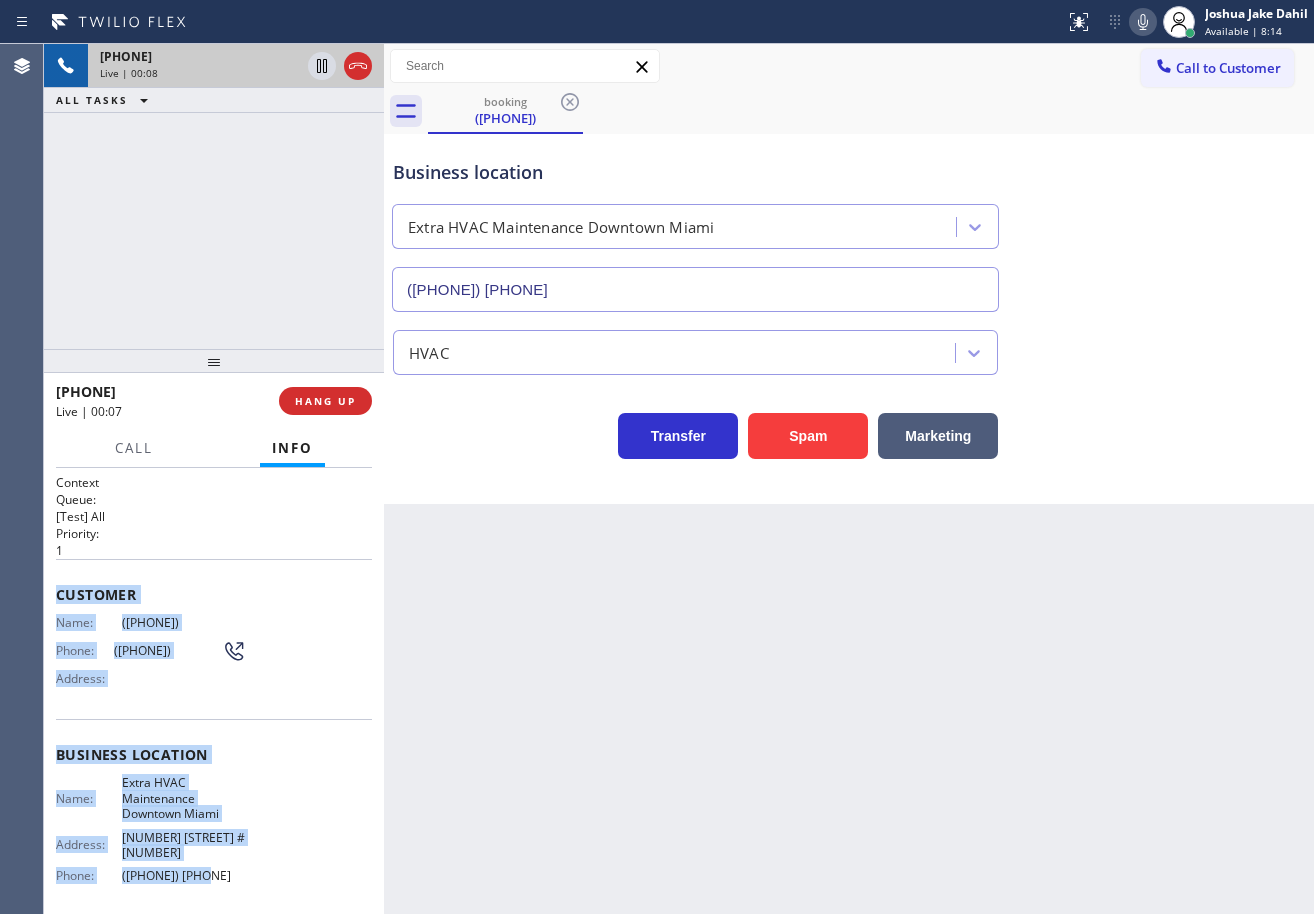 scroll, scrollTop: 160, scrollLeft: 0, axis: vertical 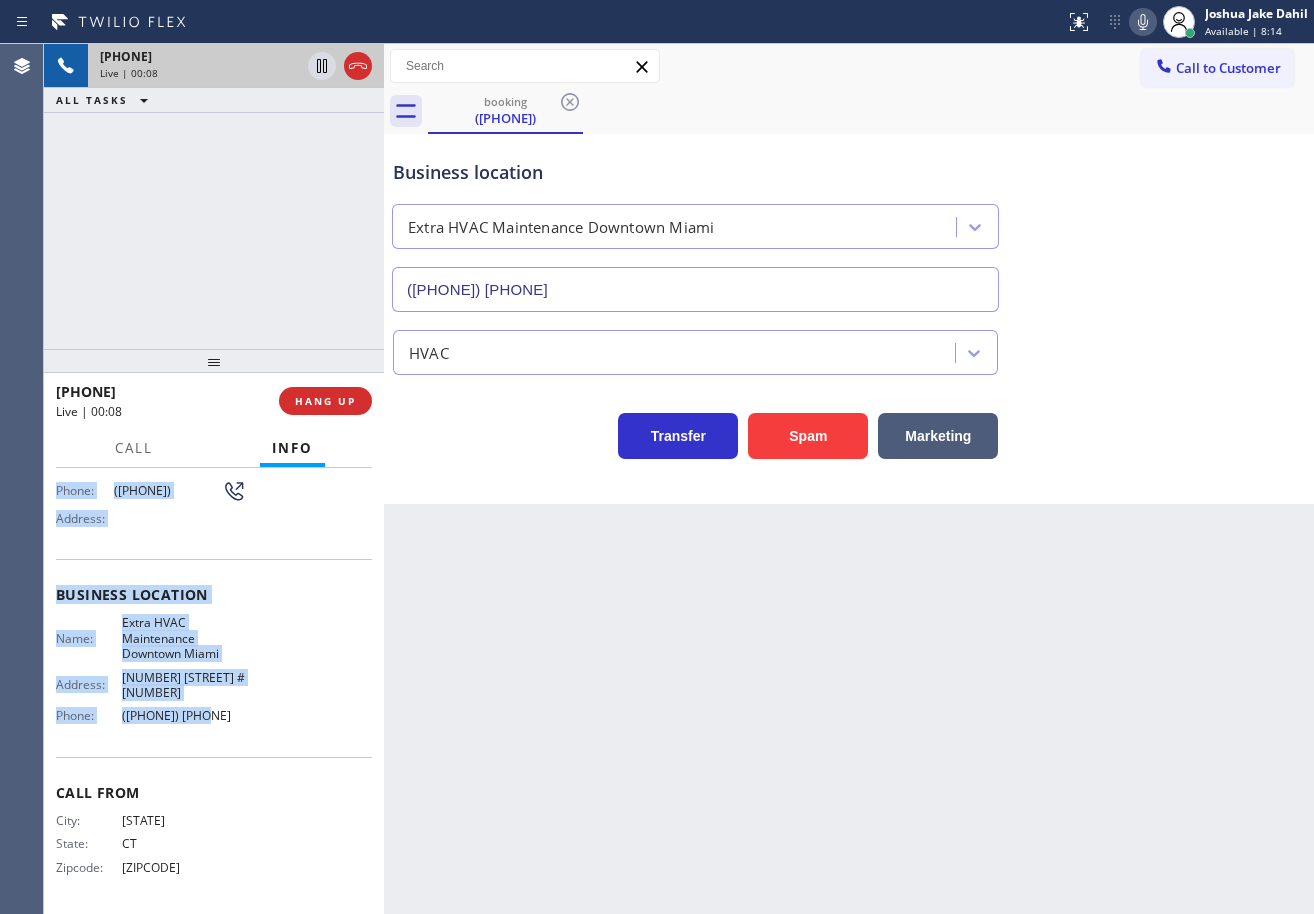 drag, startPoint x: 52, startPoint y: 588, endPoint x: 207, endPoint y: 741, distance: 217.79349 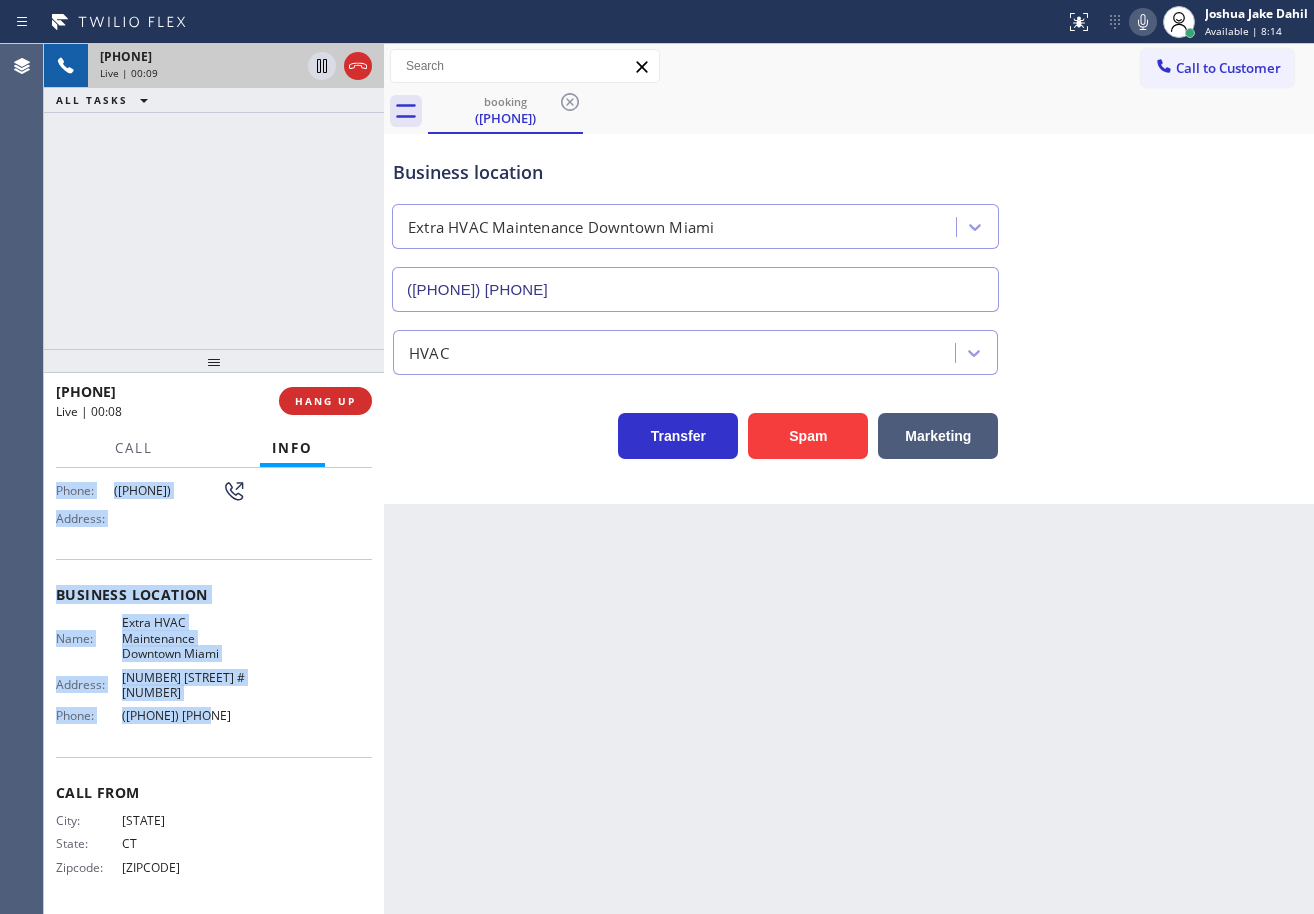 copy on "Customer Name: ([PHONE]) Phone: ([PHONE]) Address: Business location Name: Extra HVAC Maintenance Downtown Miami Address: 1395 Brickell Avenue #900 Phone: ([PHONE])" 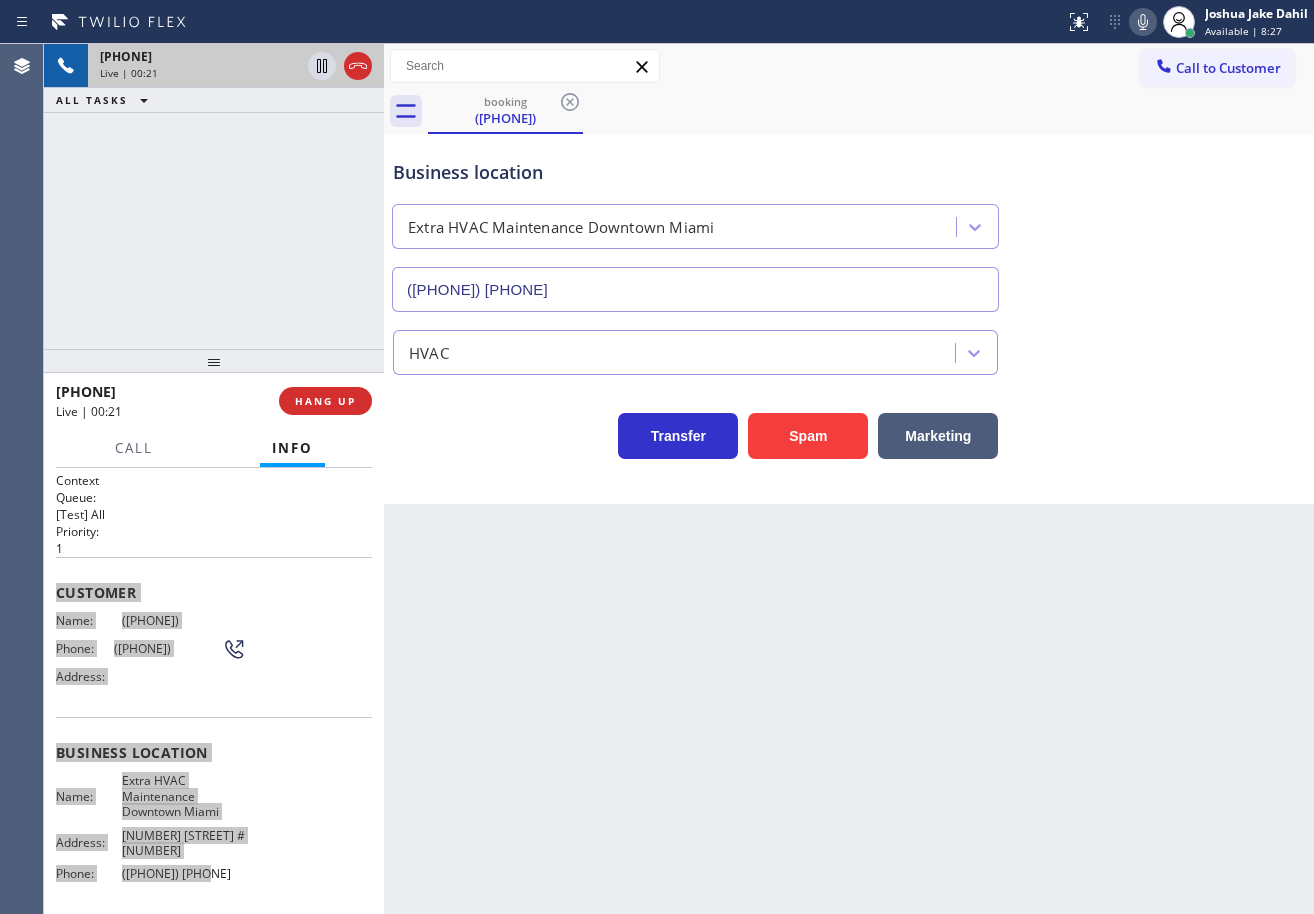 scroll, scrollTop: 0, scrollLeft: 0, axis: both 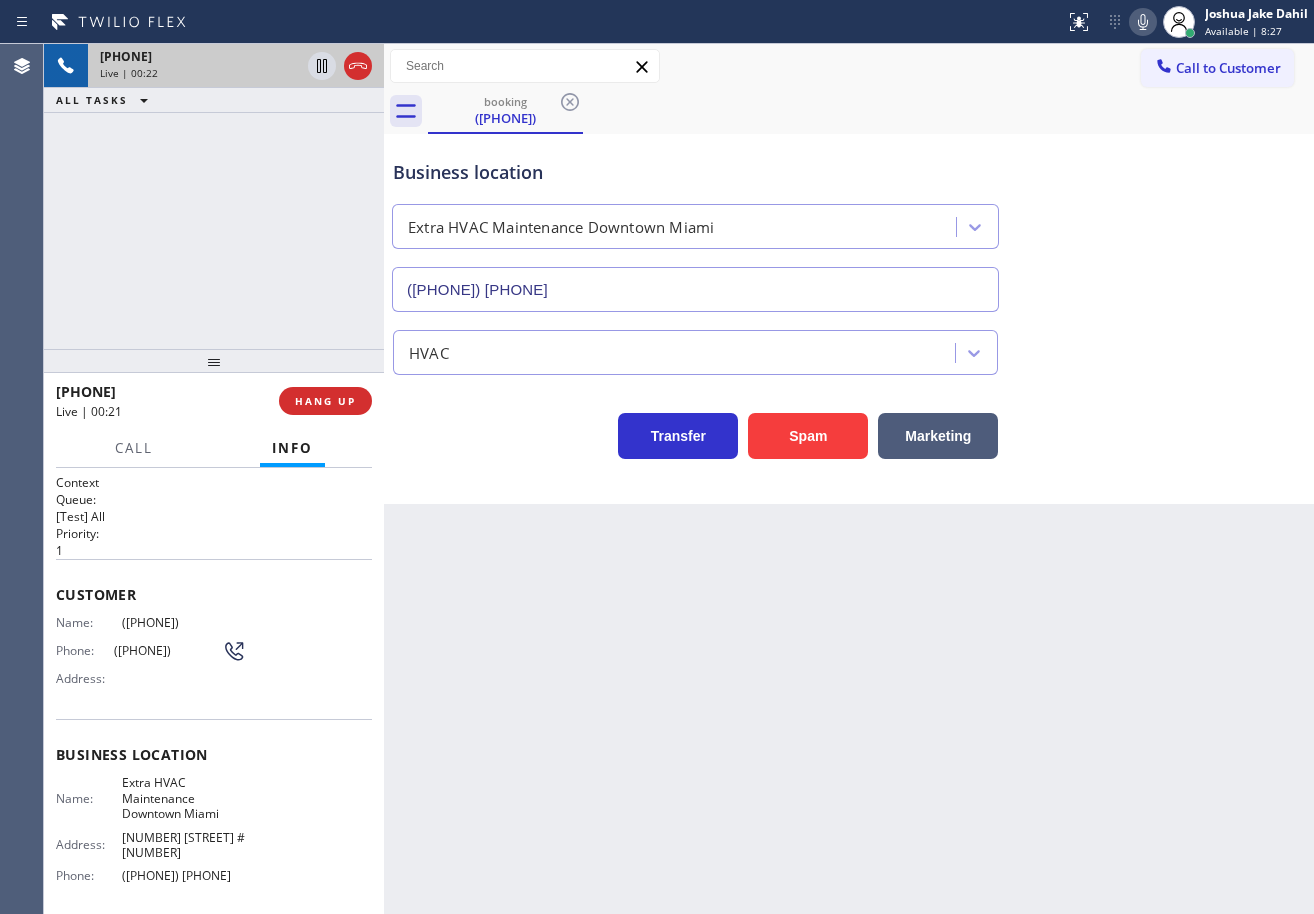 click on "+1[PHONE] Live | 00:22 ALL TASKS ALL TASKS ACTIVE TASKS TASKS IN WRAP UP" at bounding box center [214, 196] 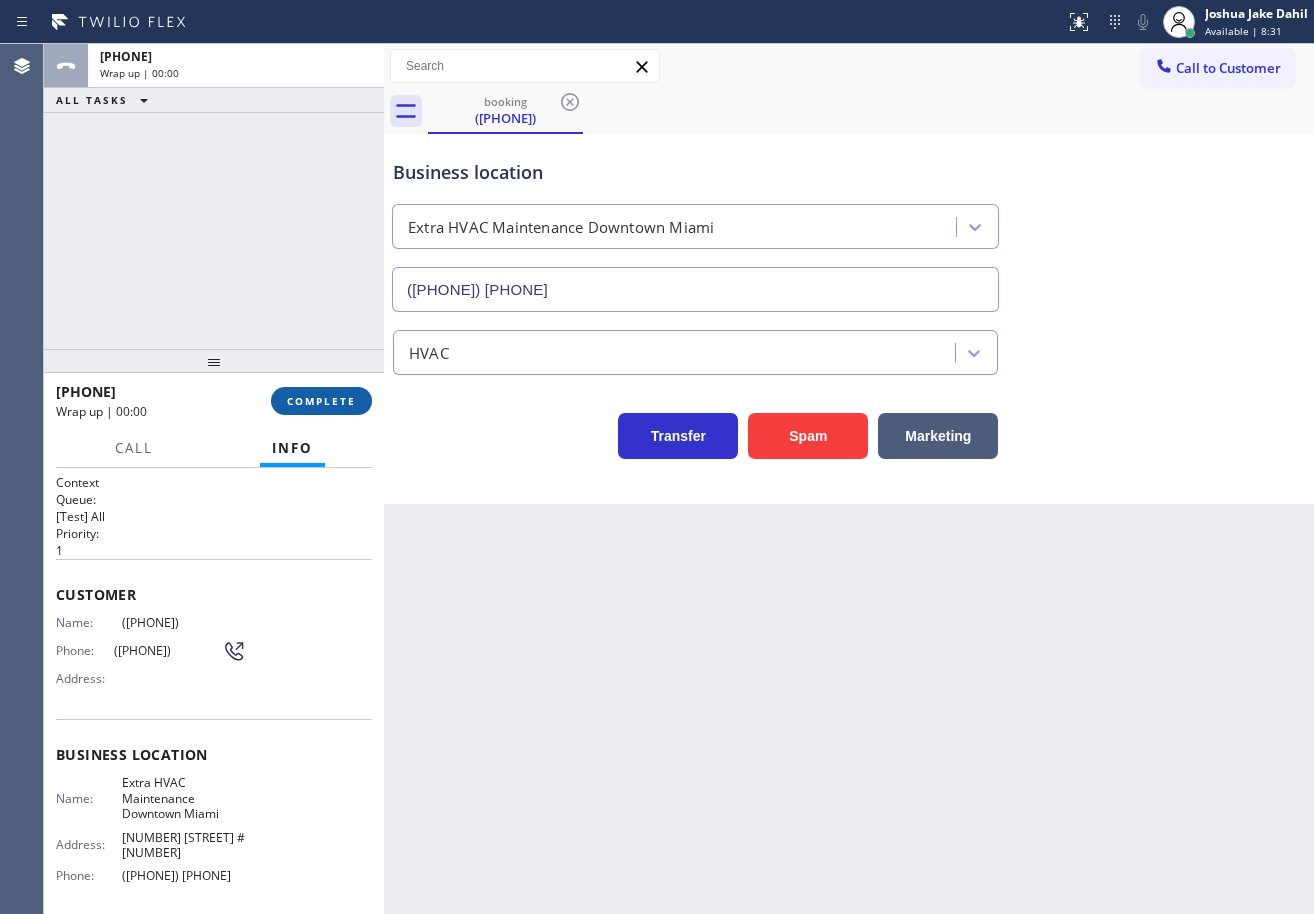 click on "COMPLETE" at bounding box center [321, 401] 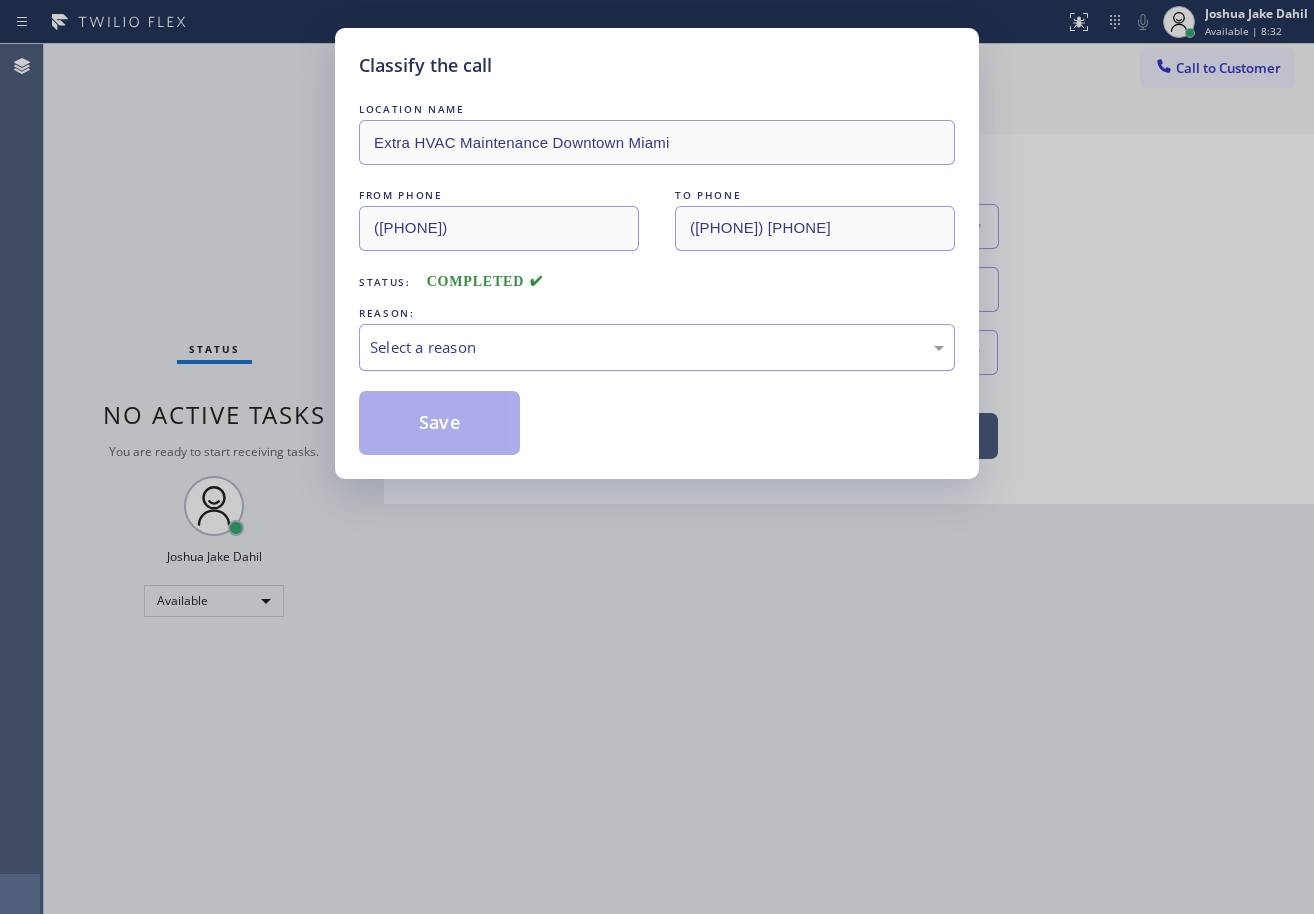 click on "Select a reason" at bounding box center [657, 347] 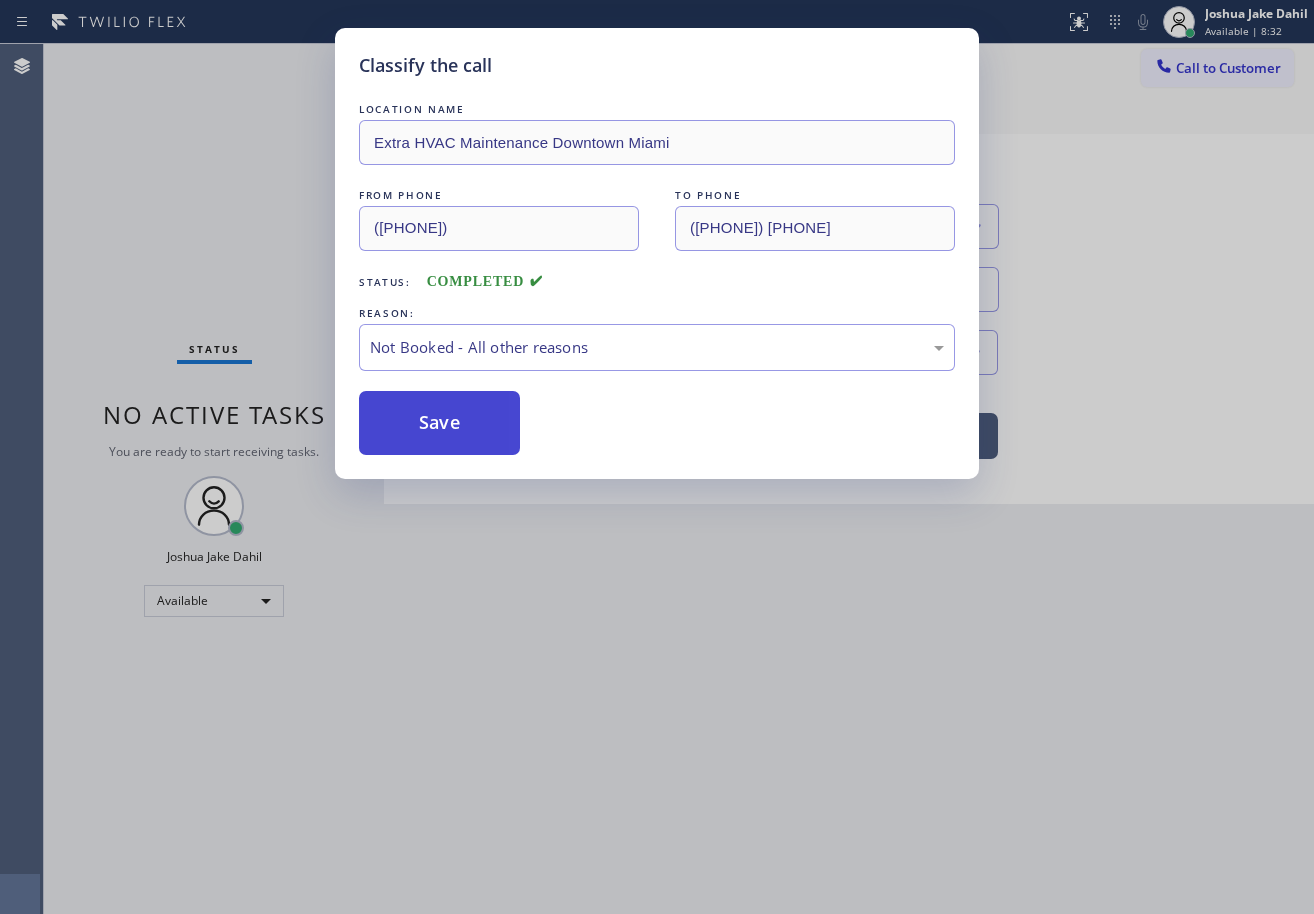 click on "Save" at bounding box center (439, 423) 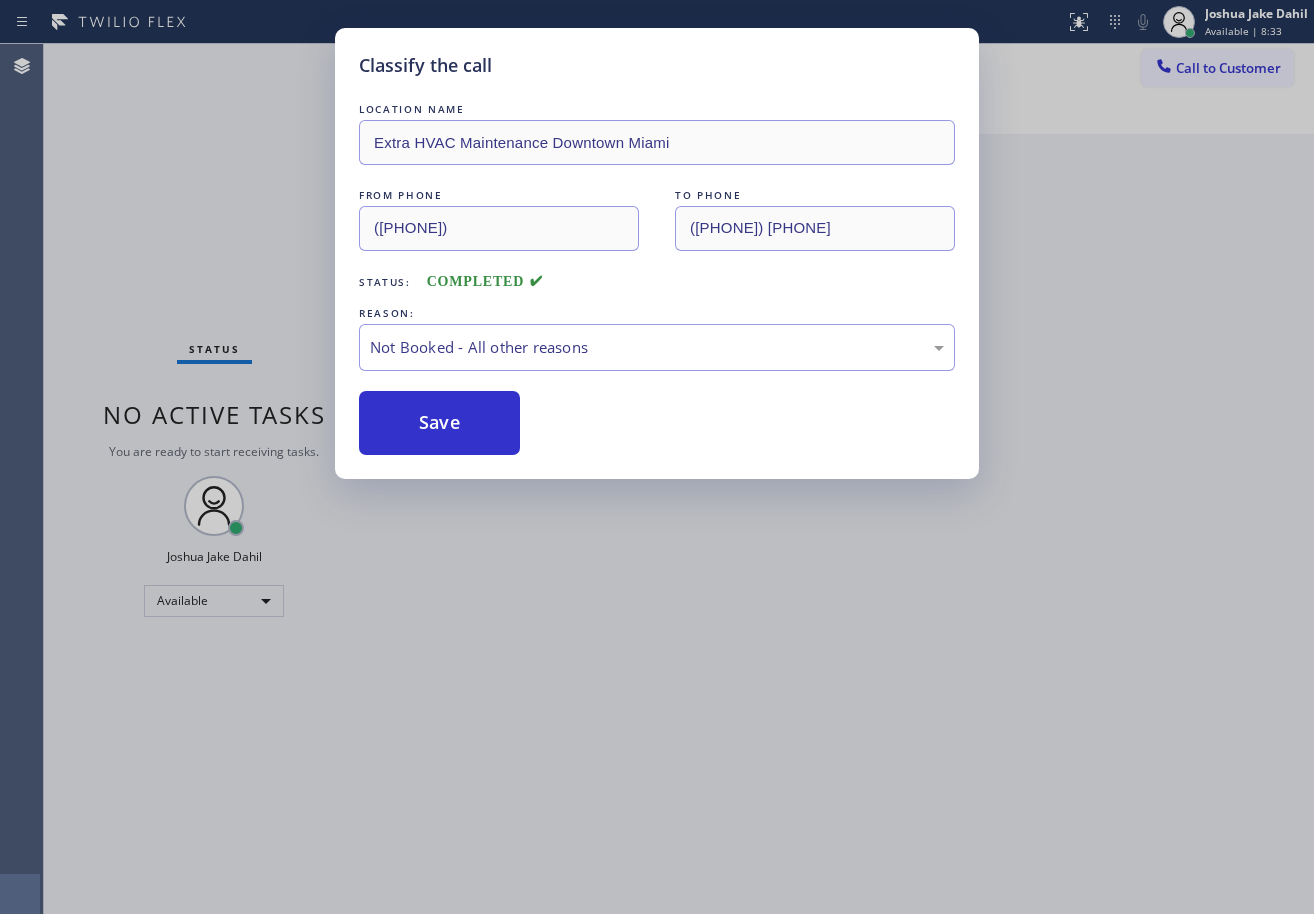drag, startPoint x: 433, startPoint y: 411, endPoint x: 1281, endPoint y: 325, distance: 852.3497 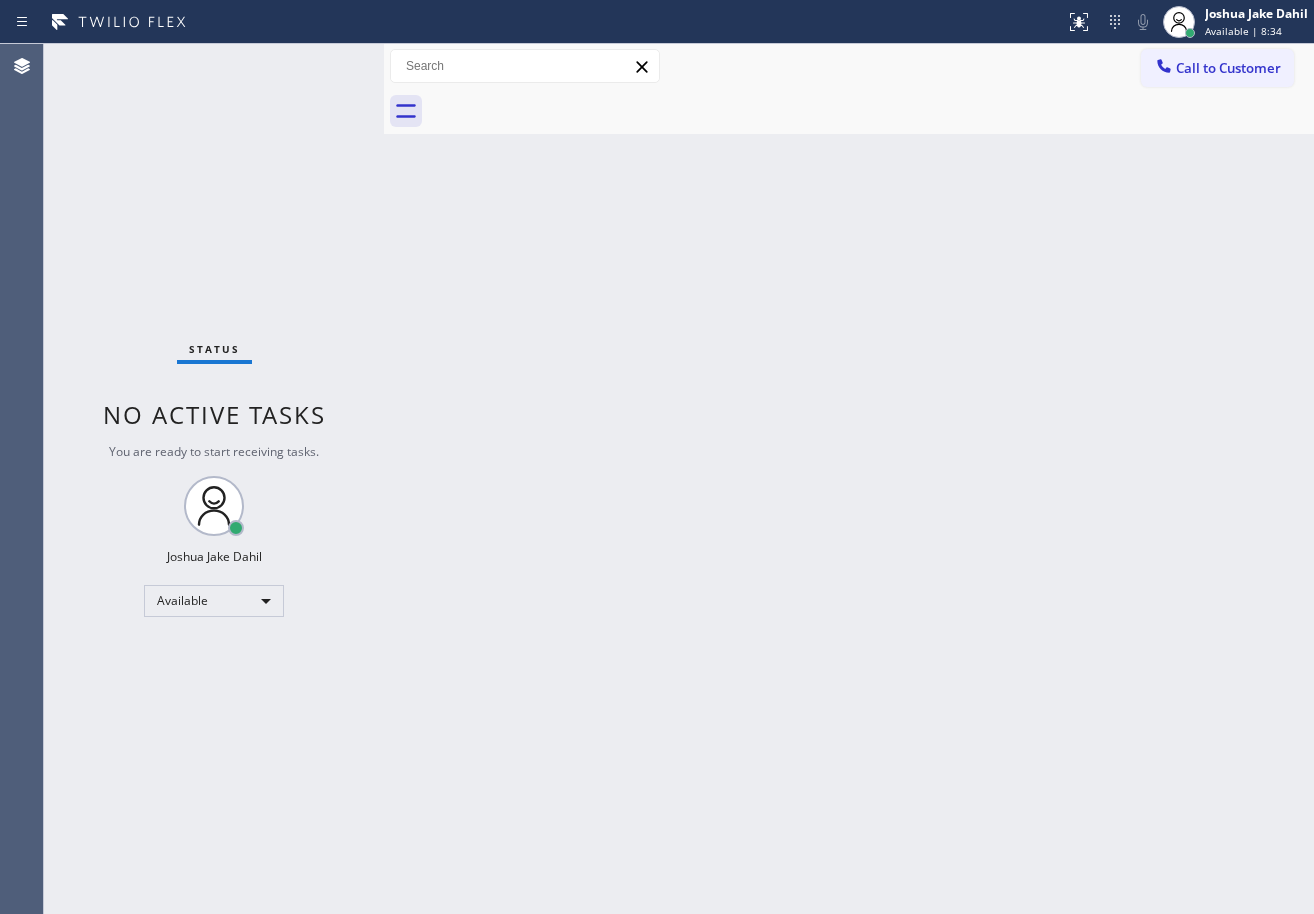 drag, startPoint x: 1076, startPoint y: 475, endPoint x: 1115, endPoint y: 722, distance: 250.06 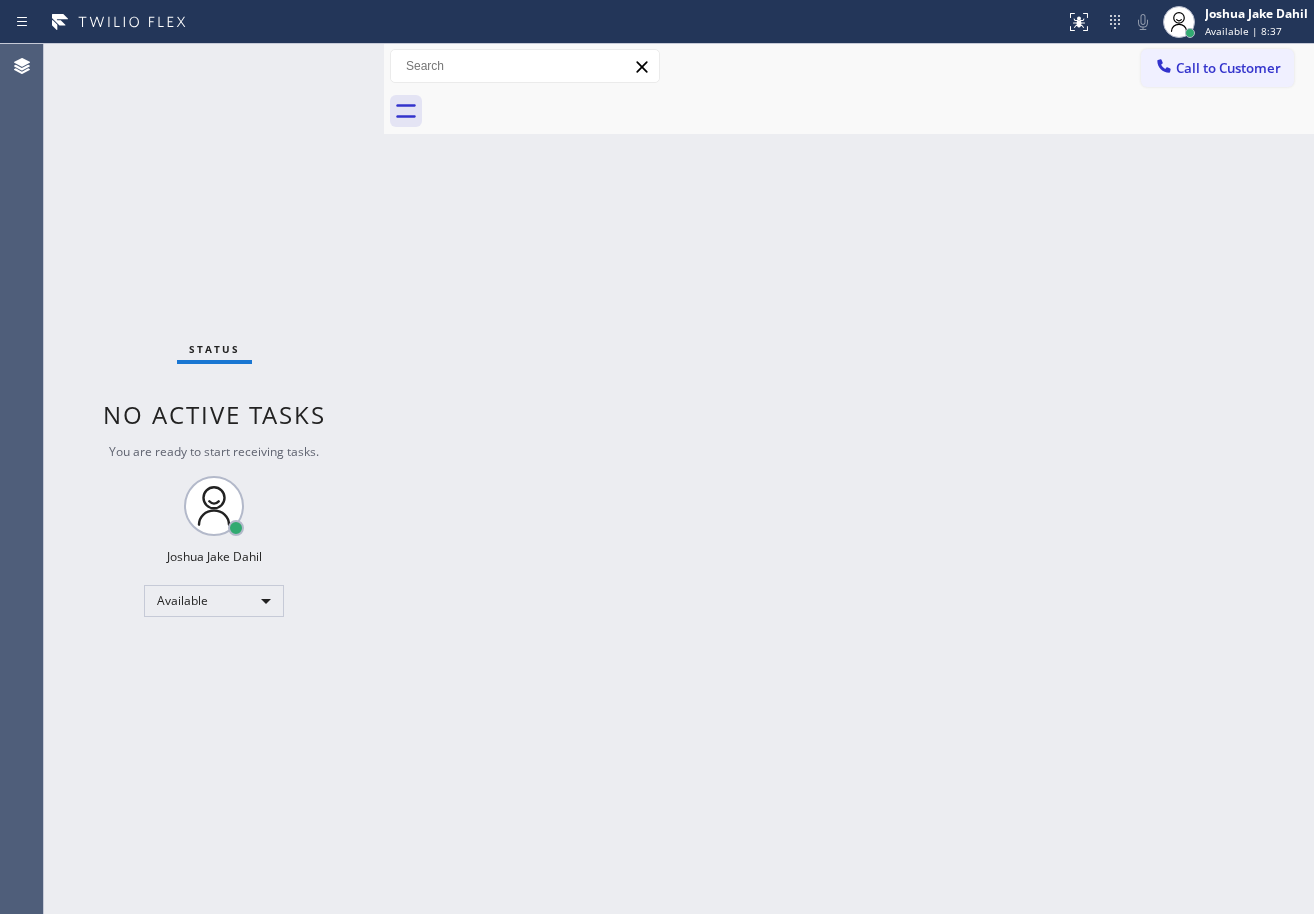 click on "Back to Dashboard Change Sender ID Customers Technicians Select a contact Outbound call Technician Search Technician Your caller id phone number Your caller id phone number Call Technician info Name   Phone none Address none Change Sender ID HVAC [PHONE] 5 Star Appliance [PHONE] Appliance Repair [PHONE] Plumbing [PHONE] Air Duct Cleaning [PHONE]  Electricians [PHONE] Cancel Change Check personal SMS Reset Change booking ([PHONE]) [PHONE] Call to Customer Outbound call Location 5 Star Appliance Repair Your caller id phone number ([PHONE]) [PHONE] Customer number Call Outbound call Technician Search Technician Your caller id phone number Your caller id phone number Call" at bounding box center (849, 479) 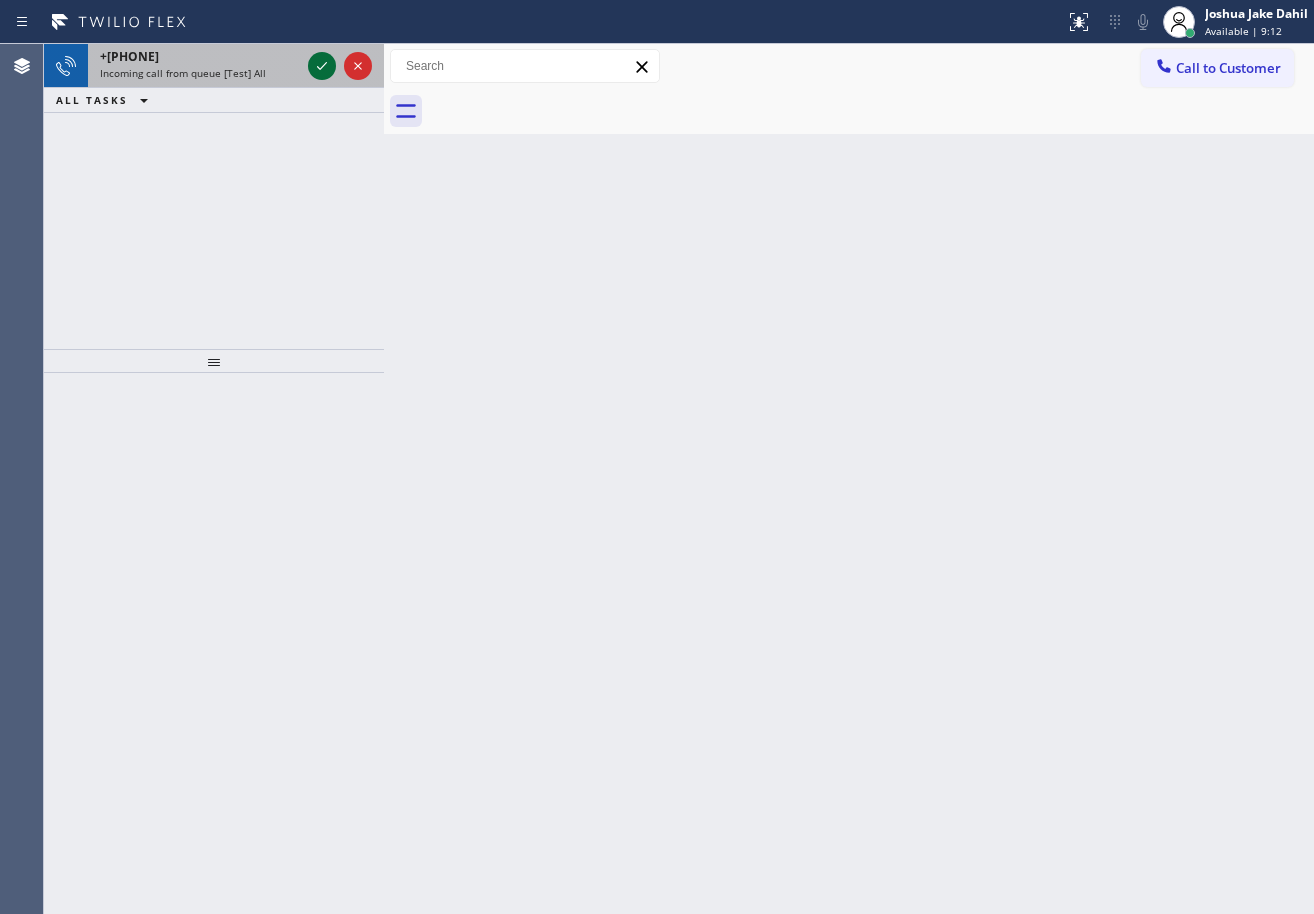 click 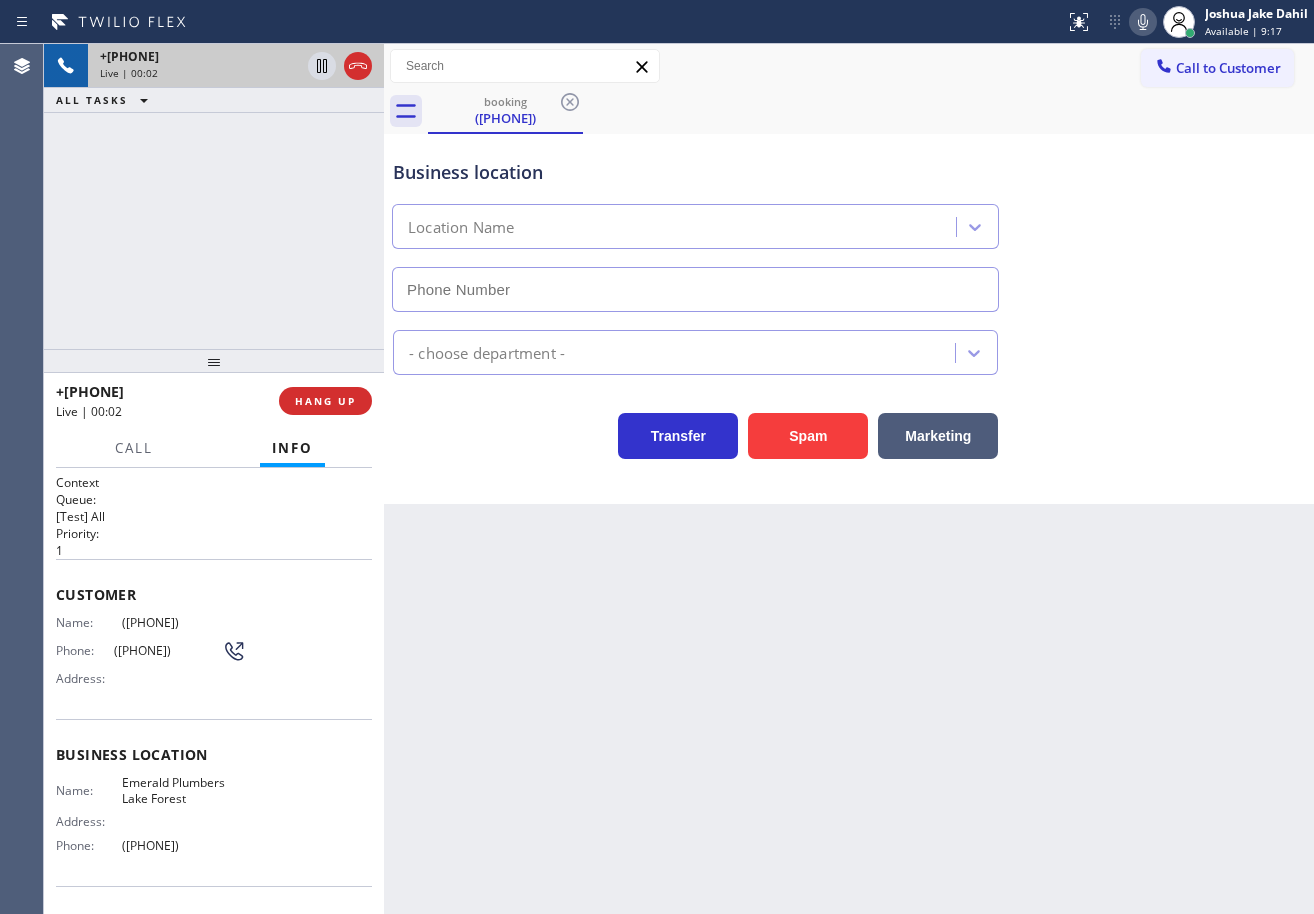 type on "([PHONE])" 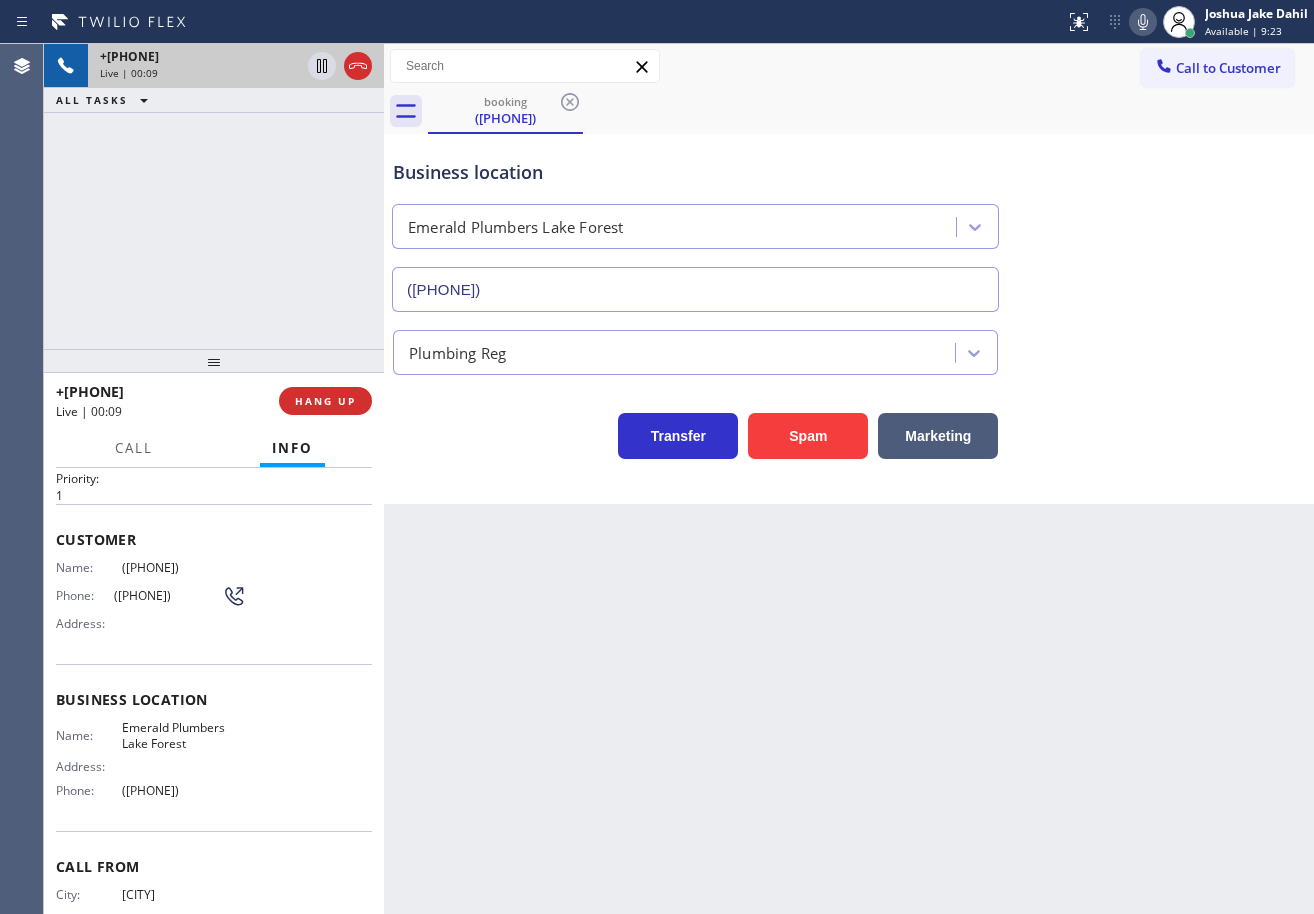 scroll, scrollTop: 0, scrollLeft: 0, axis: both 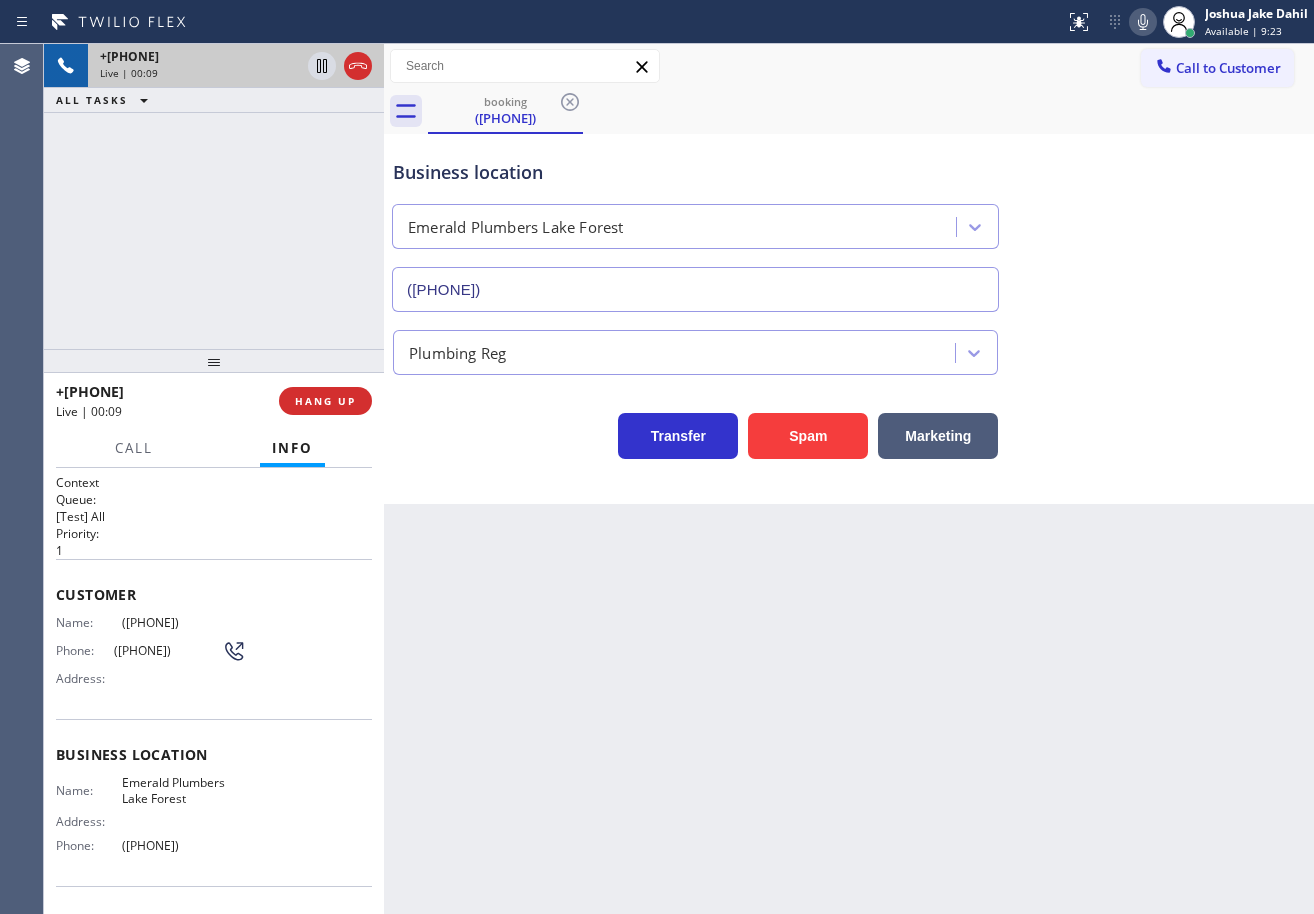 click on "Back to Dashboard Change Sender ID Customers Technicians Select a contact Outbound call Technician Search Technician Your caller id phone number Your caller id phone number Call Technician info Name   Phone none Address none Change Sender ID HVAC [PHONE] 5 Star Appliance [PHONE] Appliance Repair [PHONE] Plumbing [PHONE] Air Duct Cleaning [PHONE]  Electricians [PHONE] Cancel Change Check personal SMS Reset Change booking ([PHONE]) [PHONE] Call to Customer Outbound call Location 5 Star Appliance Repair Your caller id phone number ([PHONE]) [PHONE] Customer number Call Outbound call Technician Search Technician Your caller id phone number Your caller id phone number Call booking ([PHONE]) [PHONE] Business location Emerald Plumbers Lake Forest ([PHONE]) [PHONE] Plumbing Reg Transfer Spam Marketing" at bounding box center [849, 479] 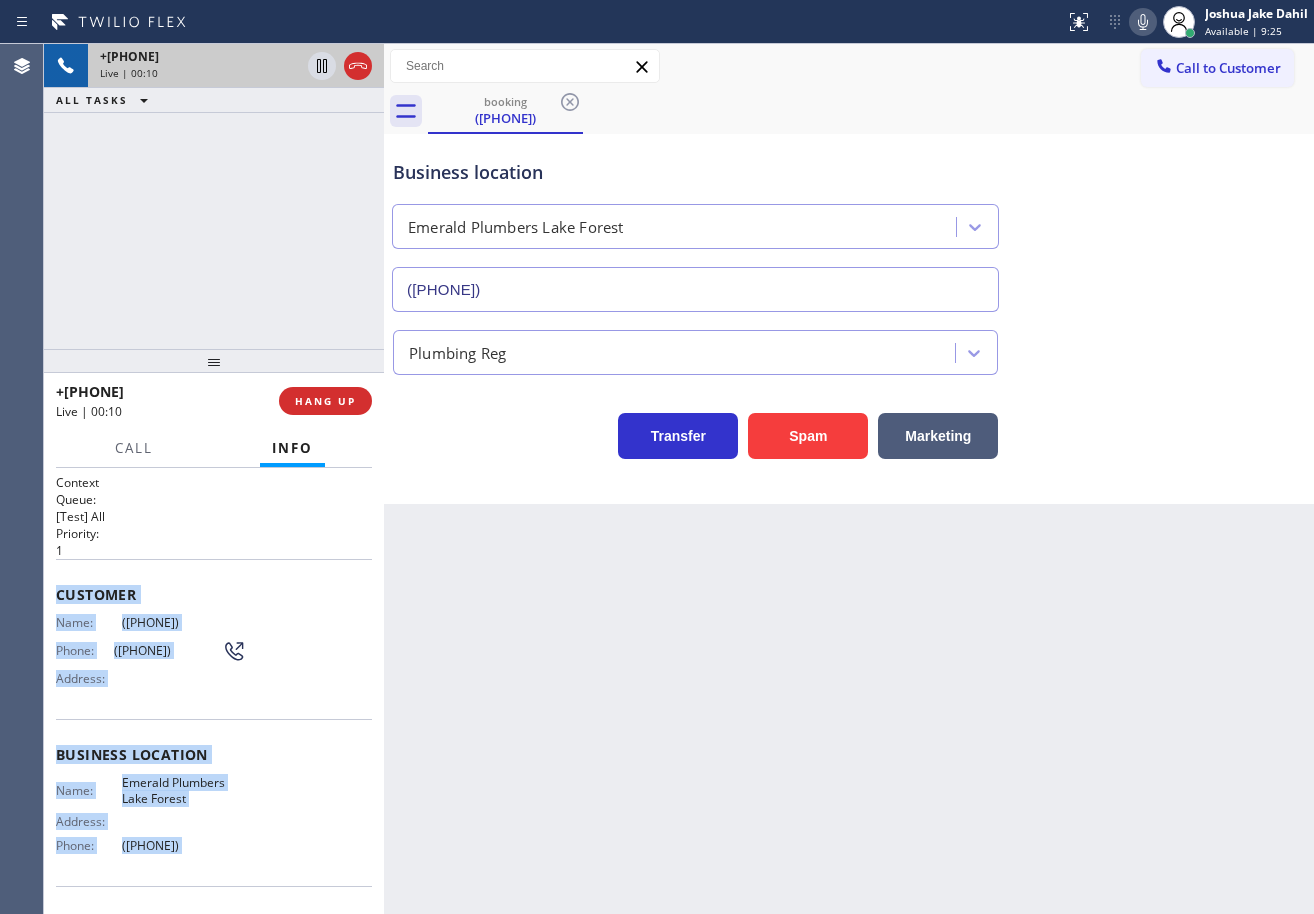 scroll, scrollTop: 129, scrollLeft: 0, axis: vertical 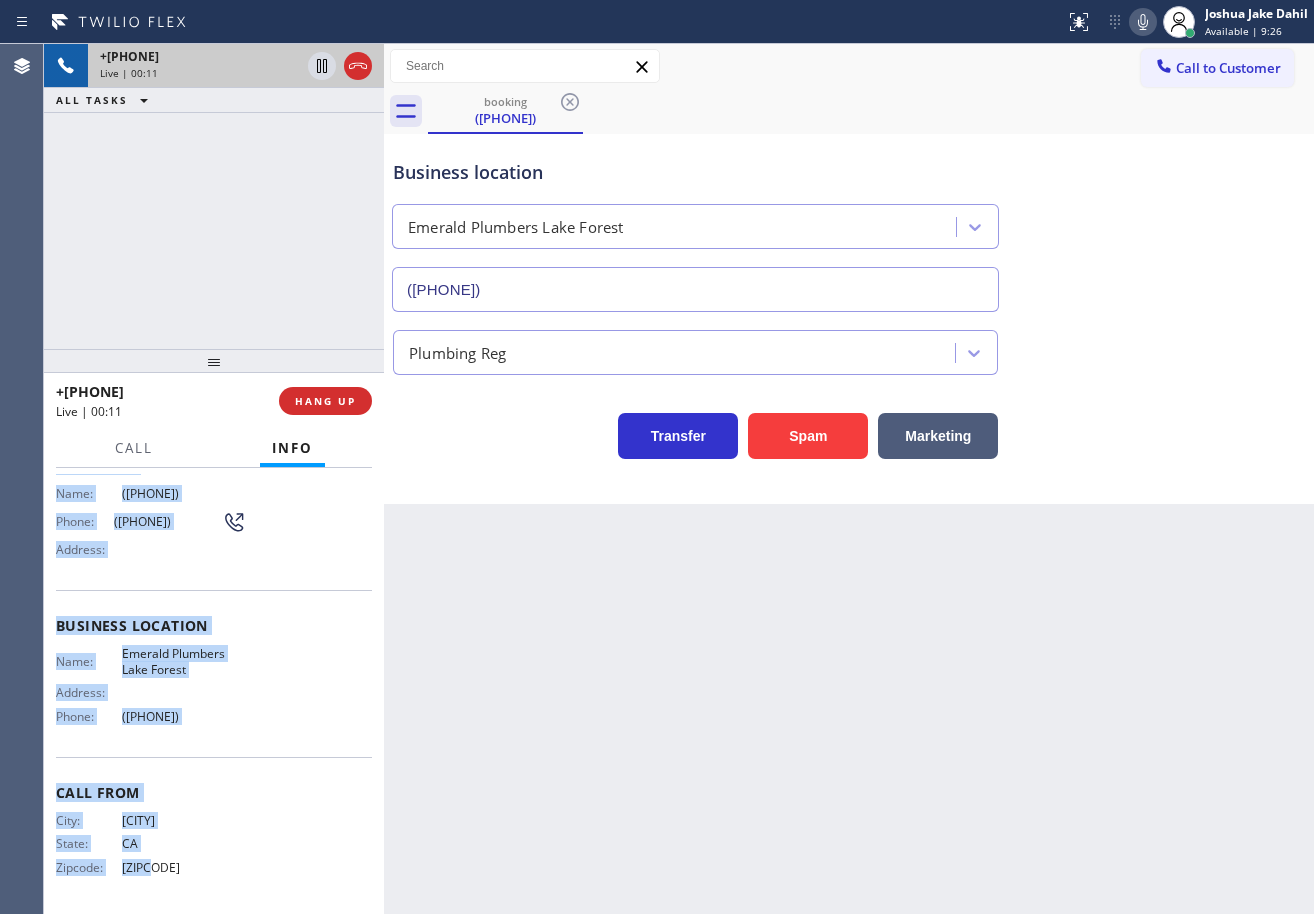 drag, startPoint x: 51, startPoint y: 589, endPoint x: 225, endPoint y: 737, distance: 228.42941 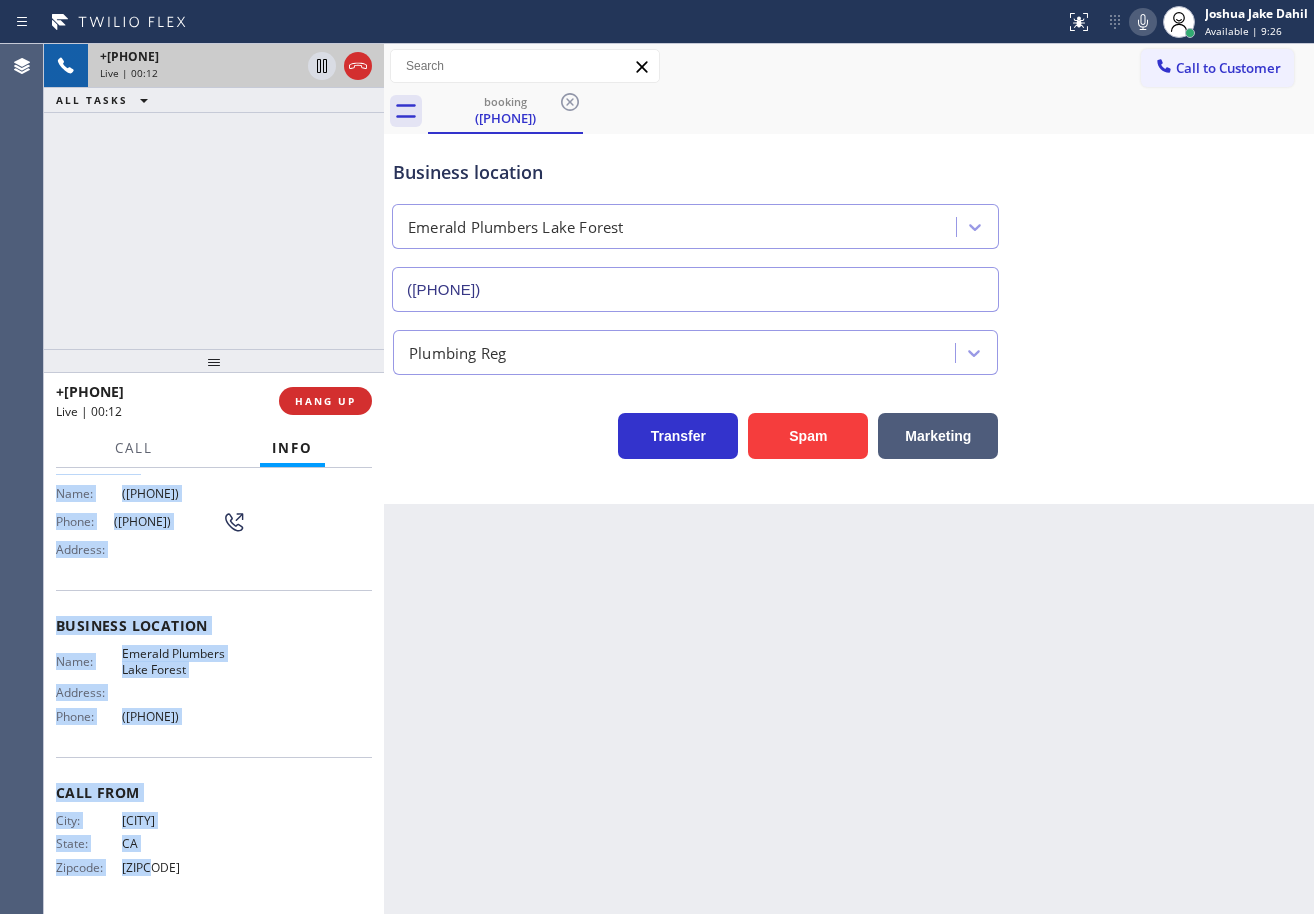copy on "Customer Name: ([PHONE]) Phone: ([PHONE]) Address: Business location Name: Emerald Plumbers Lake Forest Address: Phone: ([PHONE])" 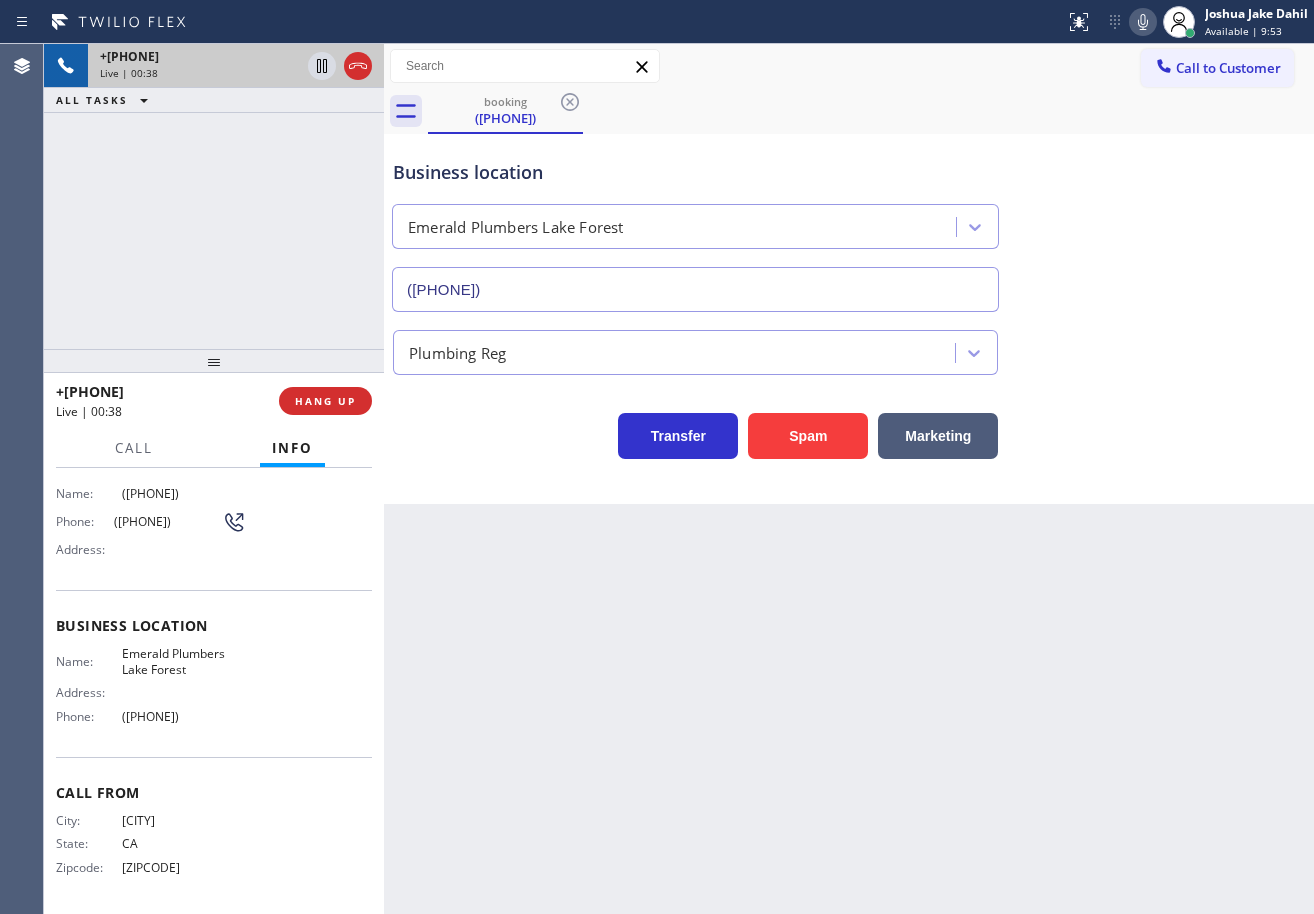drag, startPoint x: 1072, startPoint y: 554, endPoint x: 1071, endPoint y: 535, distance: 19.026299 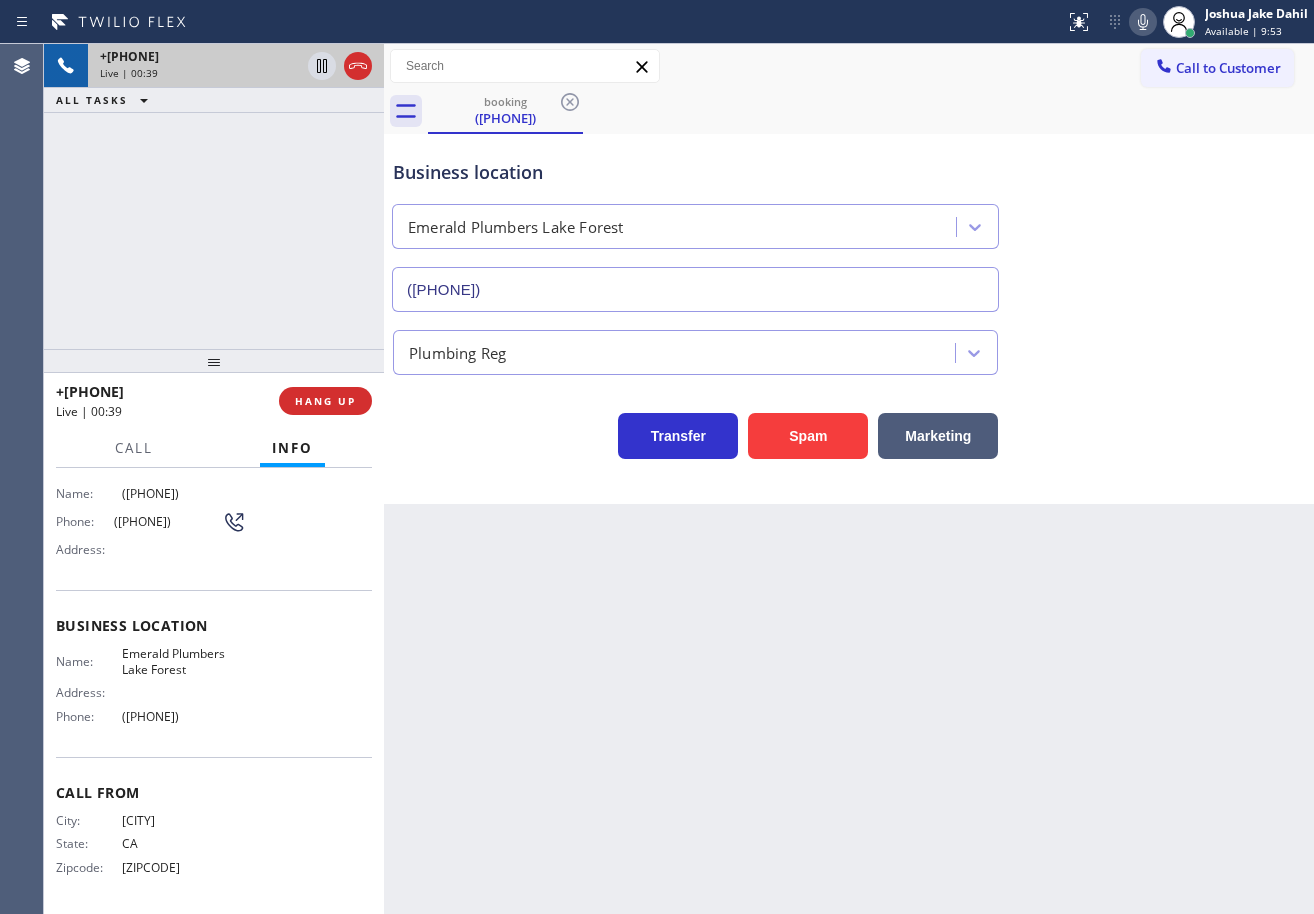 click on "Back to Dashboard Change Sender ID Customers Technicians Select a contact Outbound call Technician Search Technician Your caller id phone number Your caller id phone number Call Technician info Name   Phone none Address none Change Sender ID HVAC [PHONE] 5 Star Appliance [PHONE] Appliance Repair [PHONE] Plumbing [PHONE] Air Duct Cleaning [PHONE]  Electricians [PHONE] Cancel Change Check personal SMS Reset Change booking ([PHONE]) [PHONE] Call to Customer Outbound call Location 5 Star Appliance Repair Your caller id phone number ([PHONE]) [PHONE] Customer number Call Outbound call Technician Search Technician Your caller id phone number Your caller id phone number Call booking ([PHONE]) [PHONE] Business location Emerald Plumbers Lake Forest ([PHONE]) [PHONE] Plumbing Reg Transfer Spam Marketing" at bounding box center (849, 479) 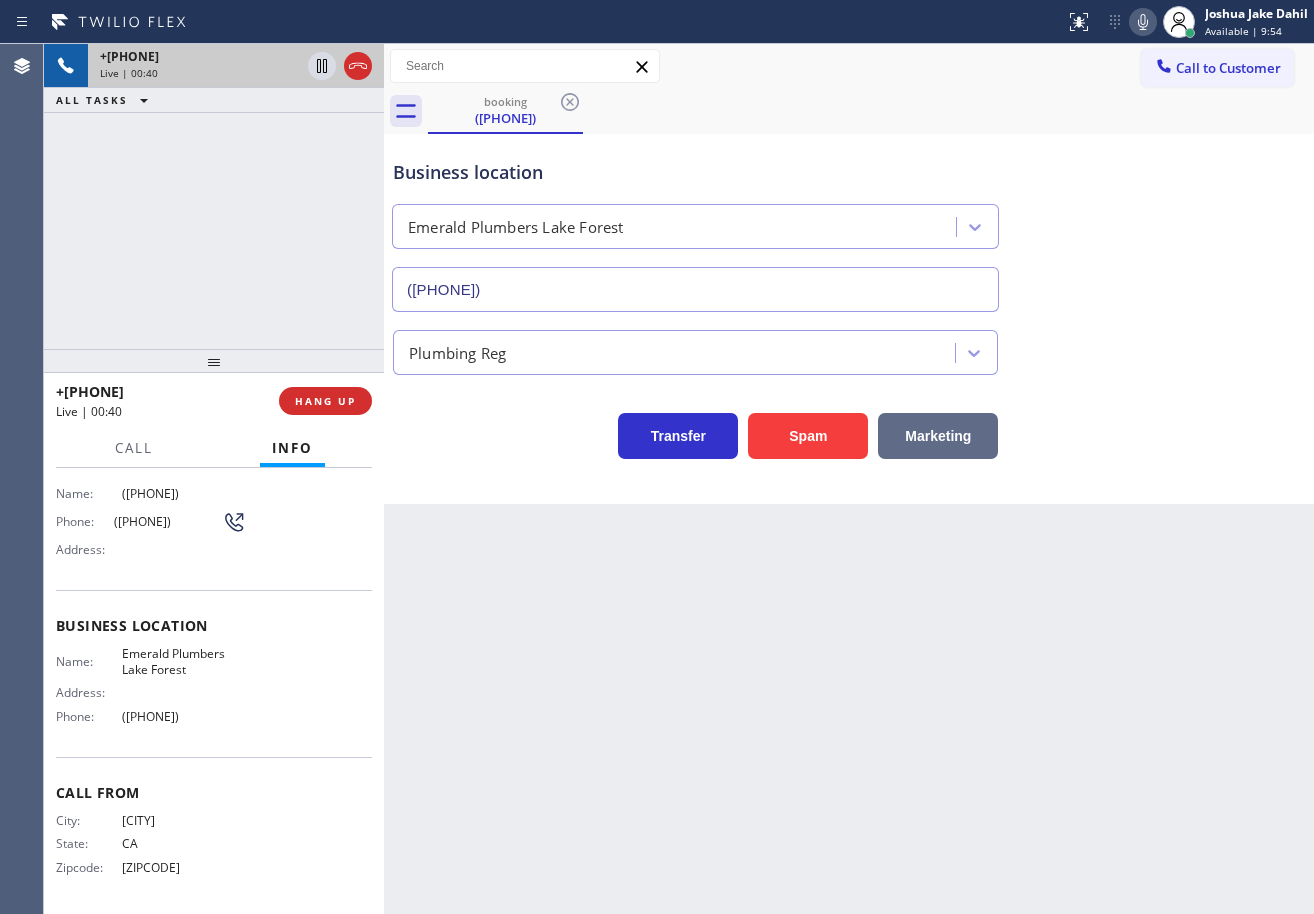 click on "Marketing" at bounding box center [938, 436] 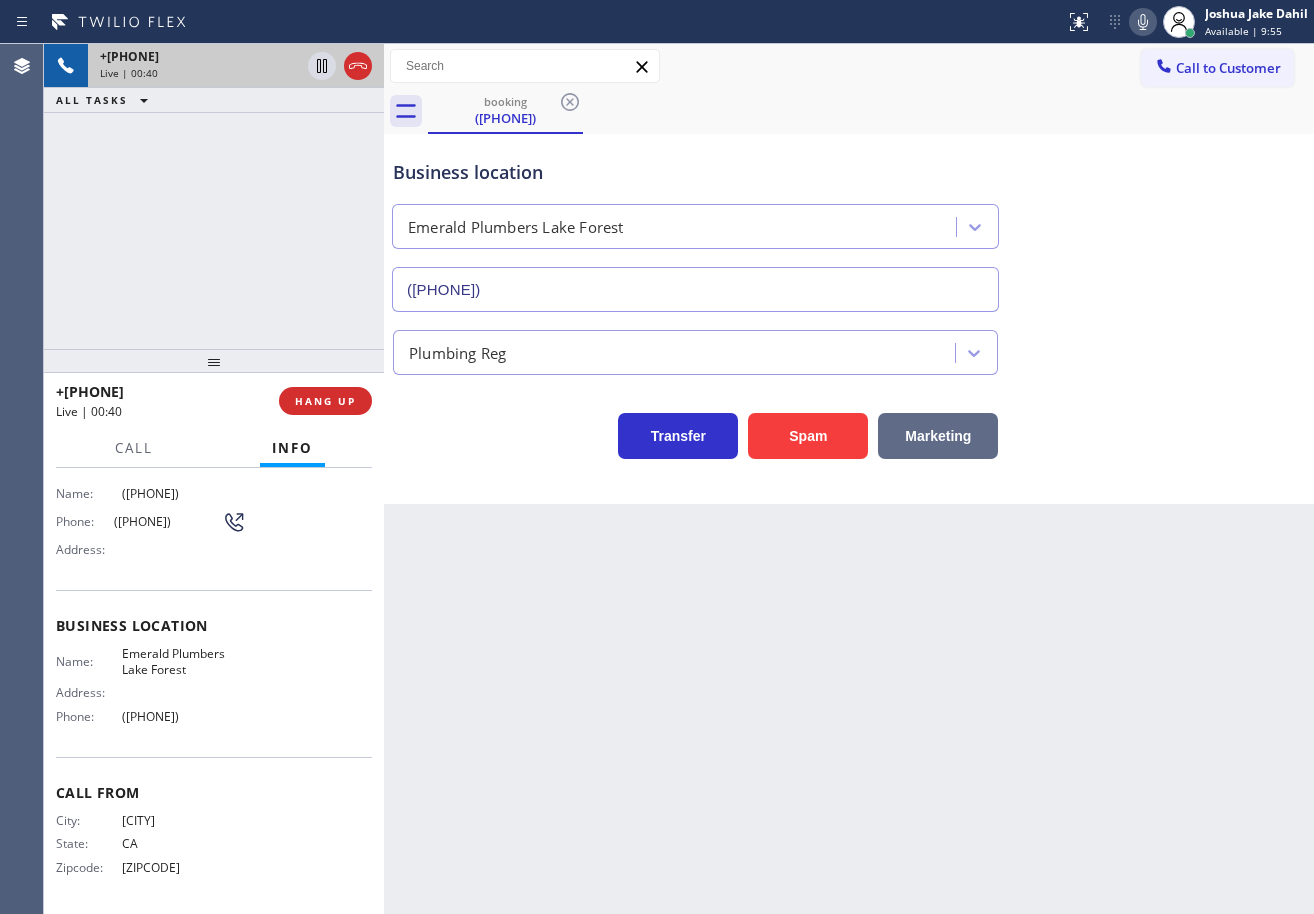 click on "Marketing" at bounding box center [938, 436] 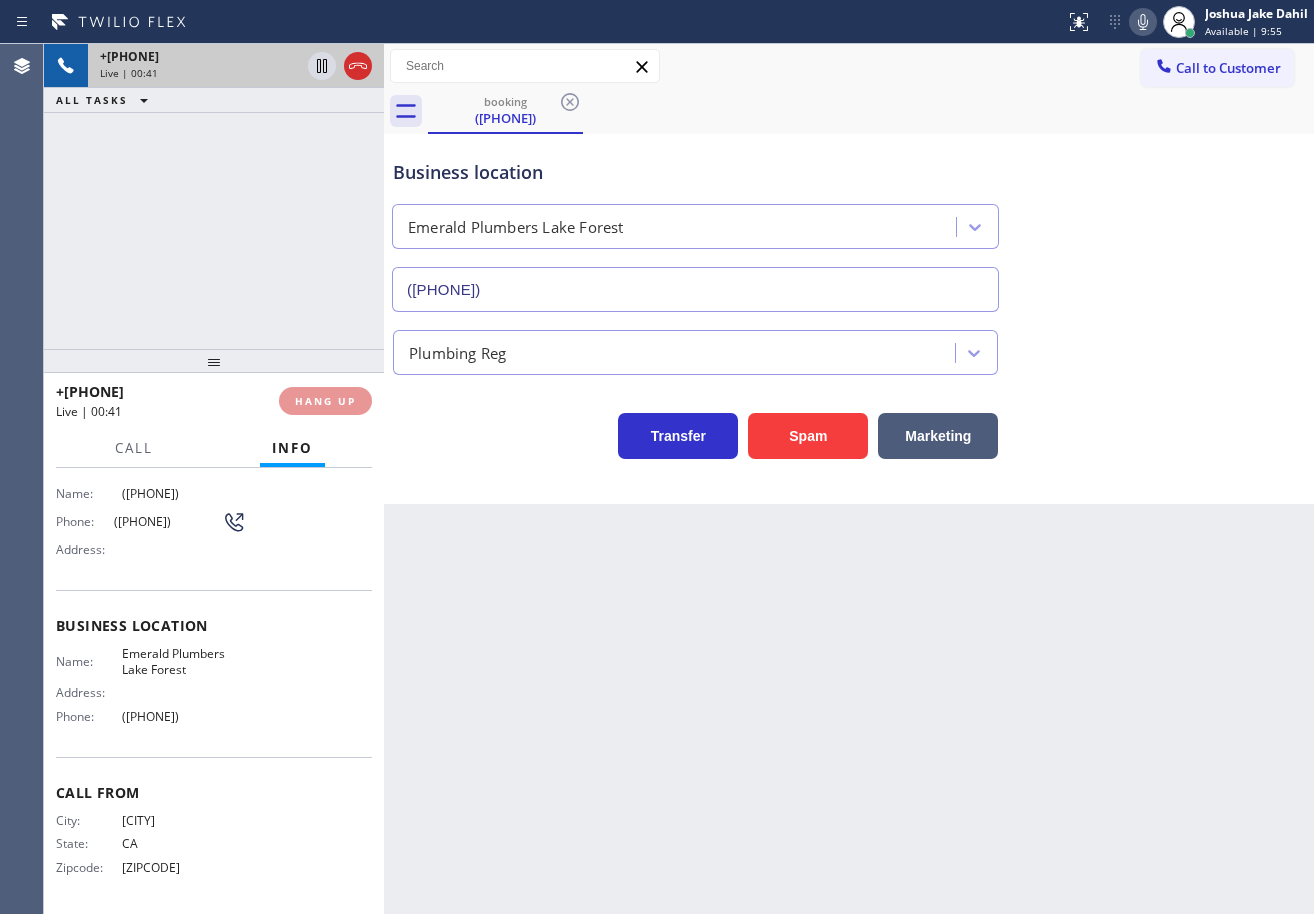 drag, startPoint x: 966, startPoint y: 439, endPoint x: 604, endPoint y: 405, distance: 363.59317 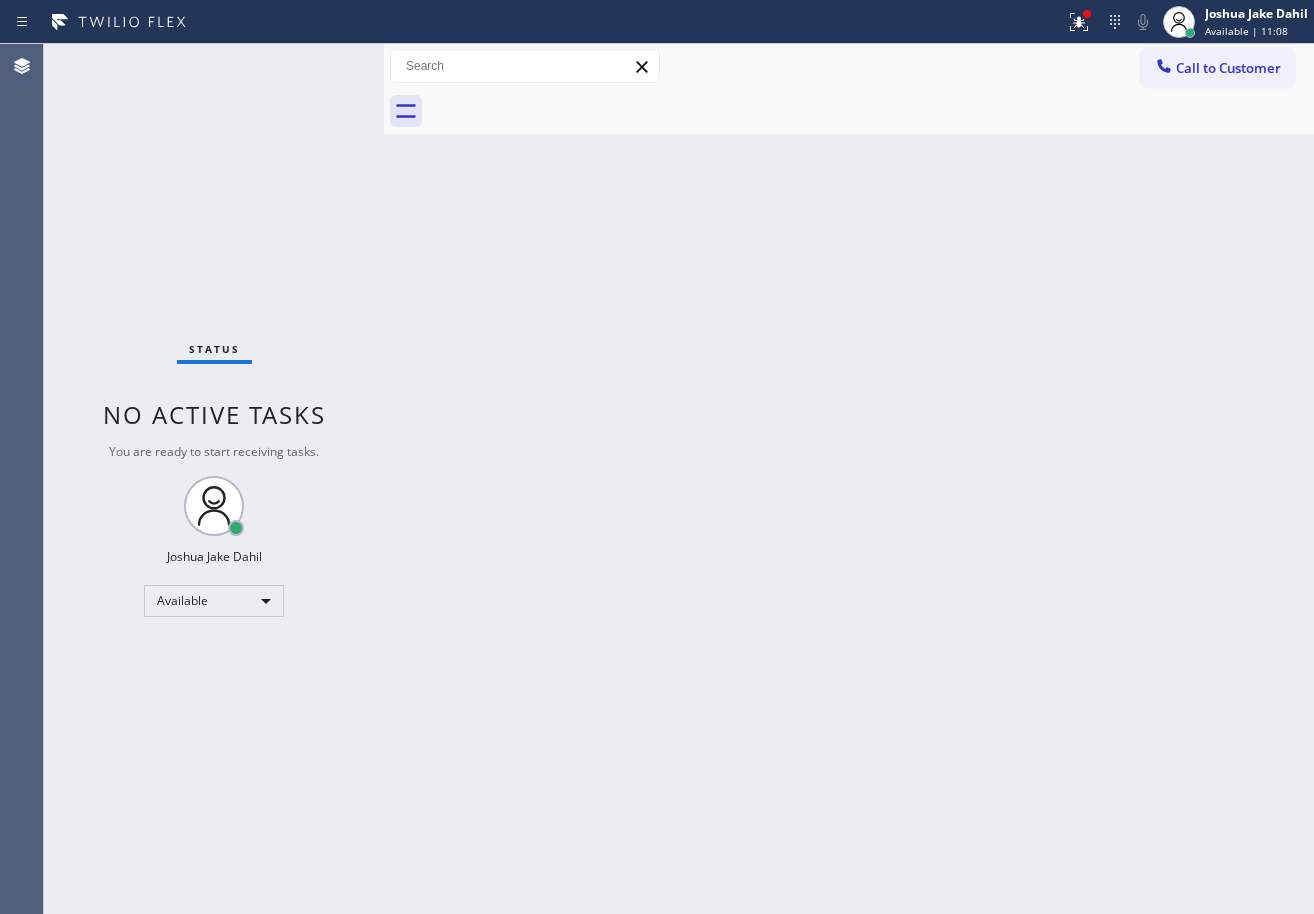 click on "Status No active tasks You are ready to start receiving tasks. [FIRST] [LAST] Available" at bounding box center (214, 479) 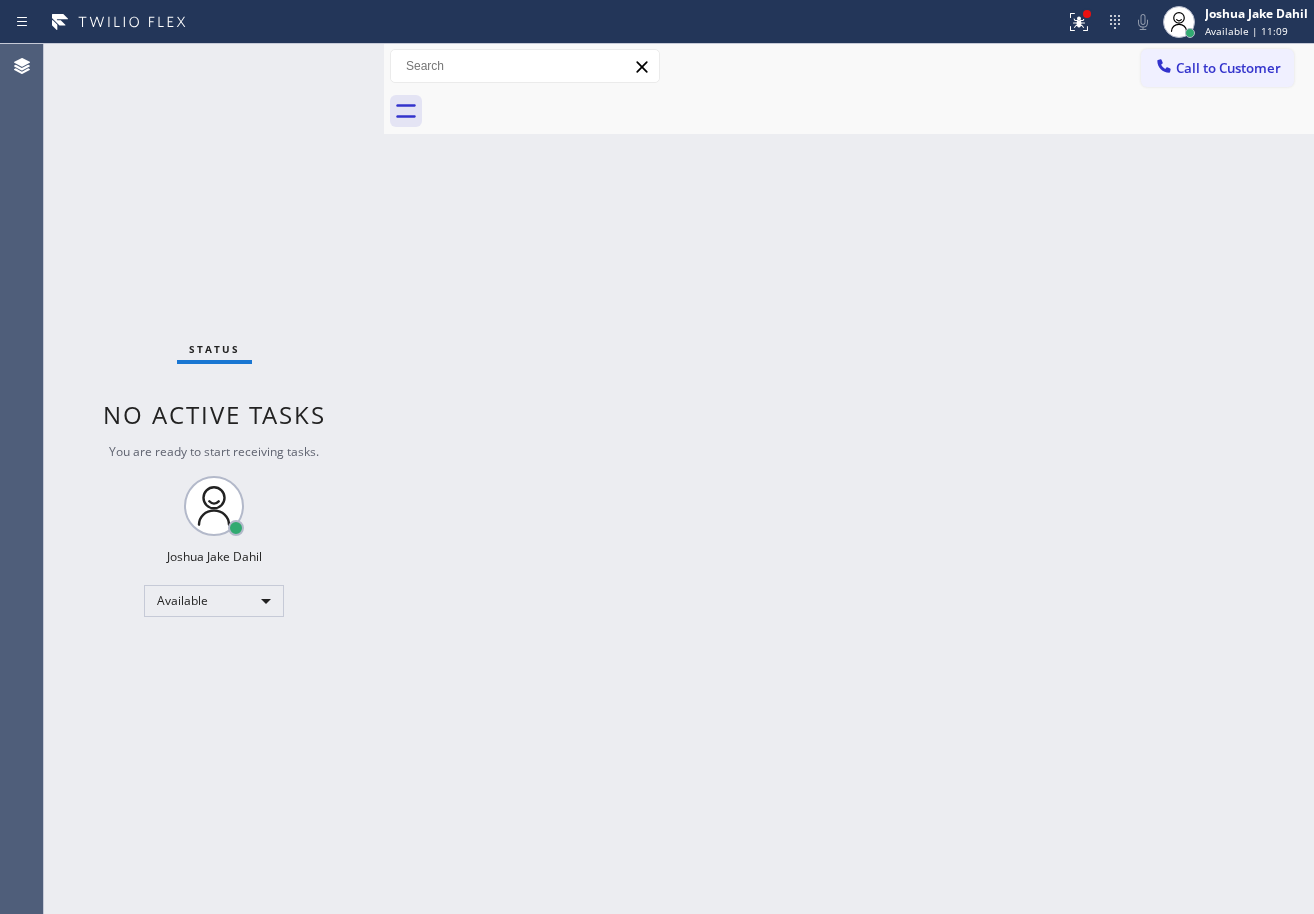 click on "Status No active tasks You are ready to start receiving tasks. [FIRST] [LAST] Available" at bounding box center [214, 479] 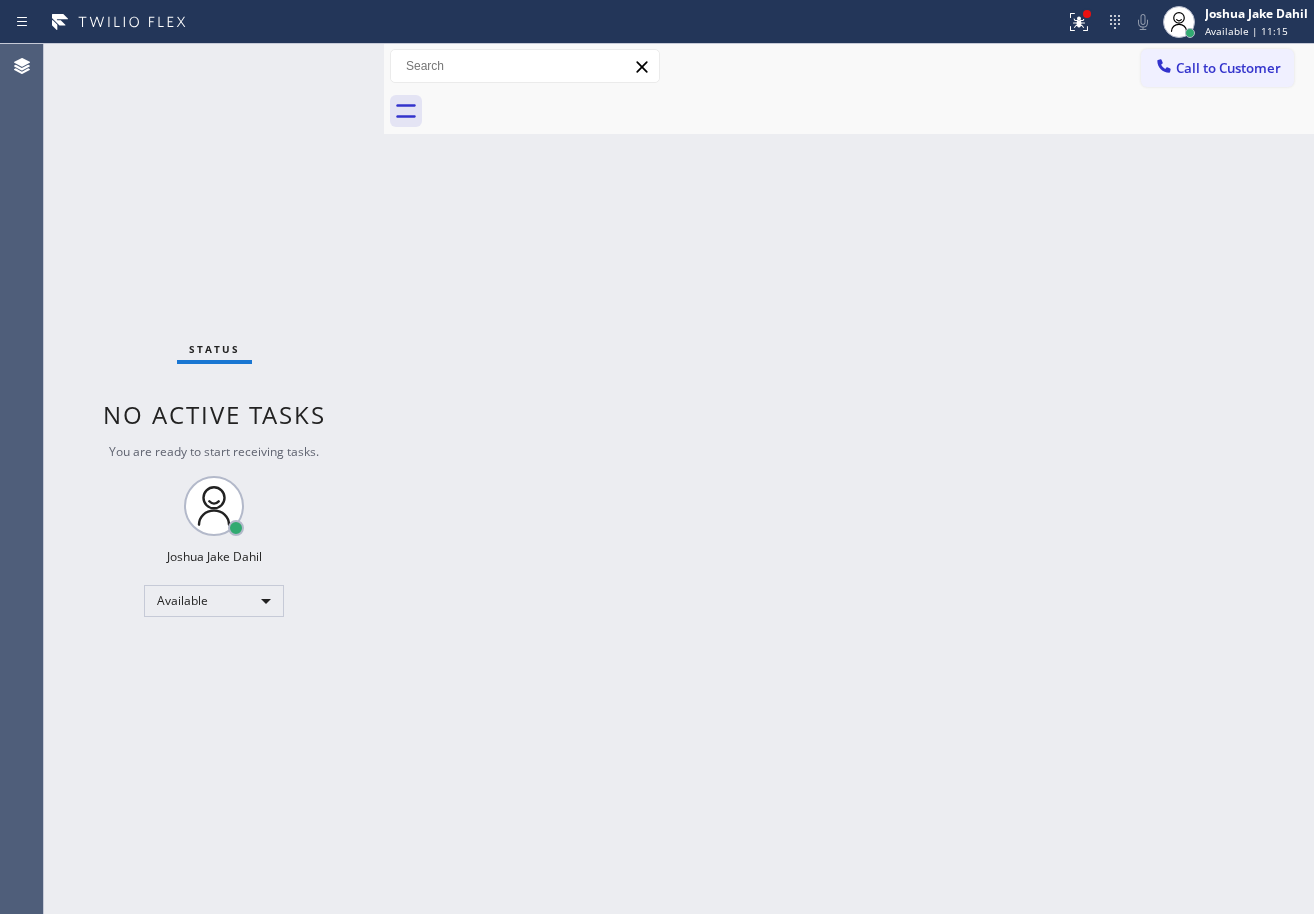 drag, startPoint x: 772, startPoint y: 635, endPoint x: 814, endPoint y: 588, distance: 63.03174 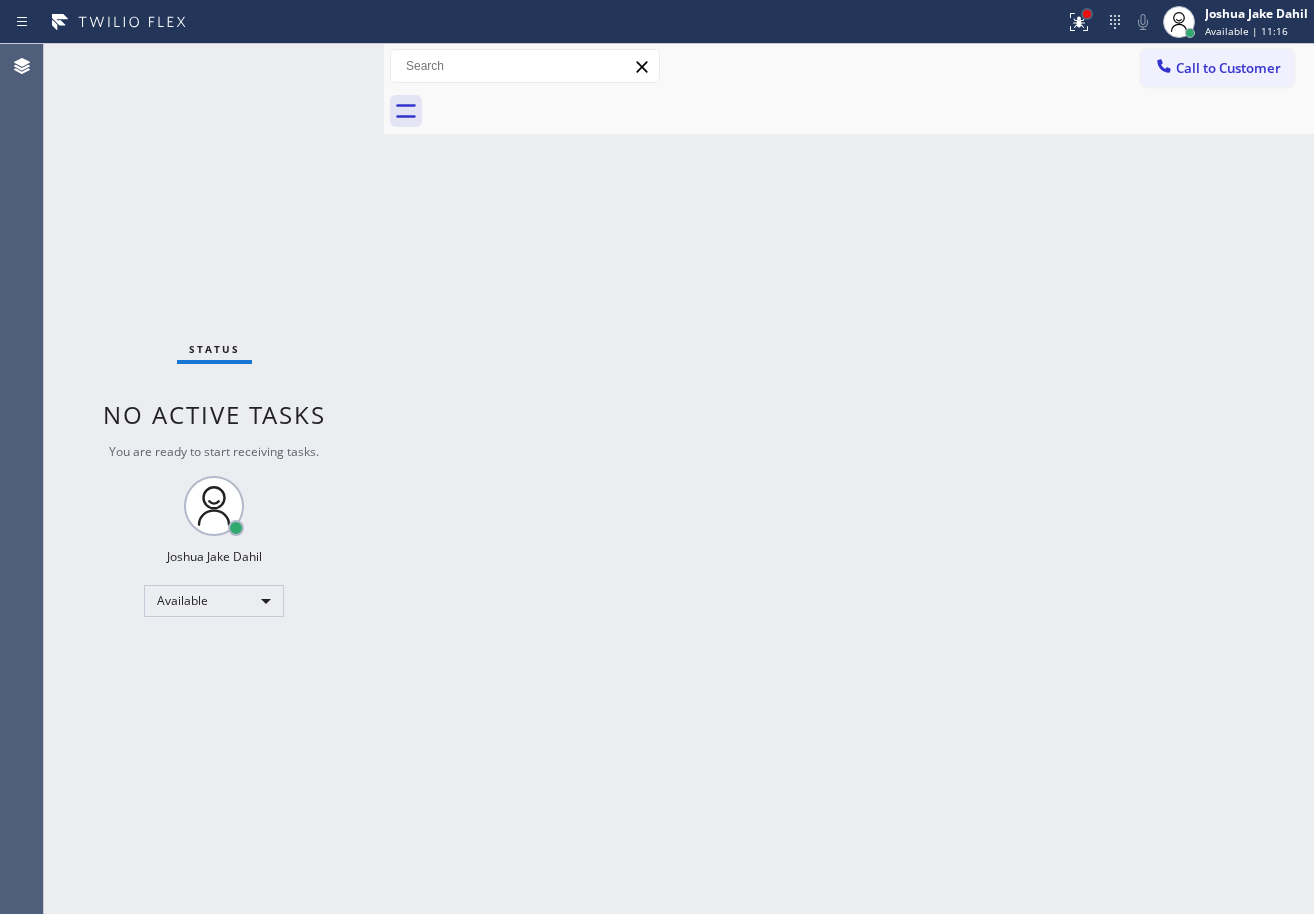 click at bounding box center [1087, 14] 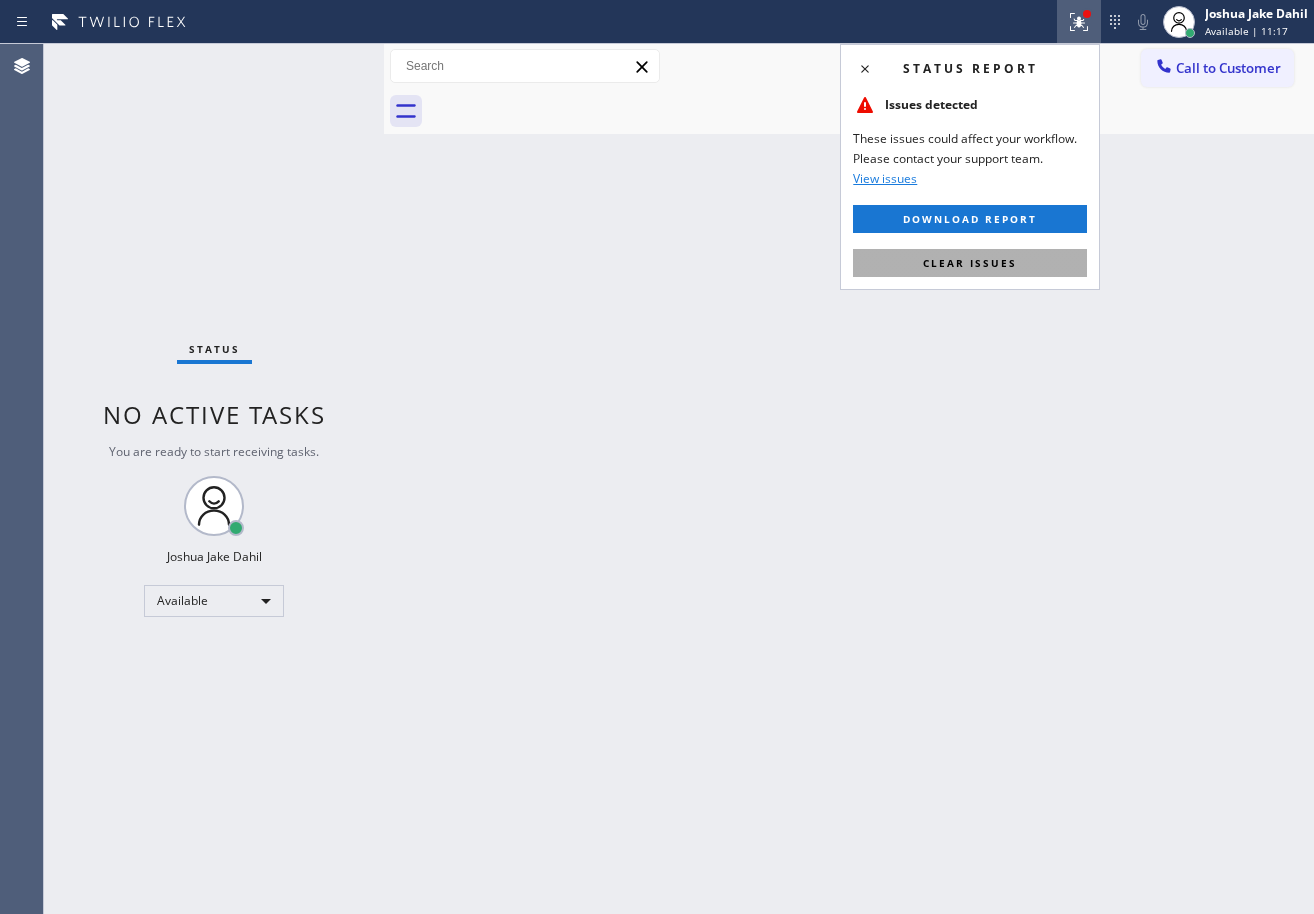click on "Clear issues" at bounding box center (970, 263) 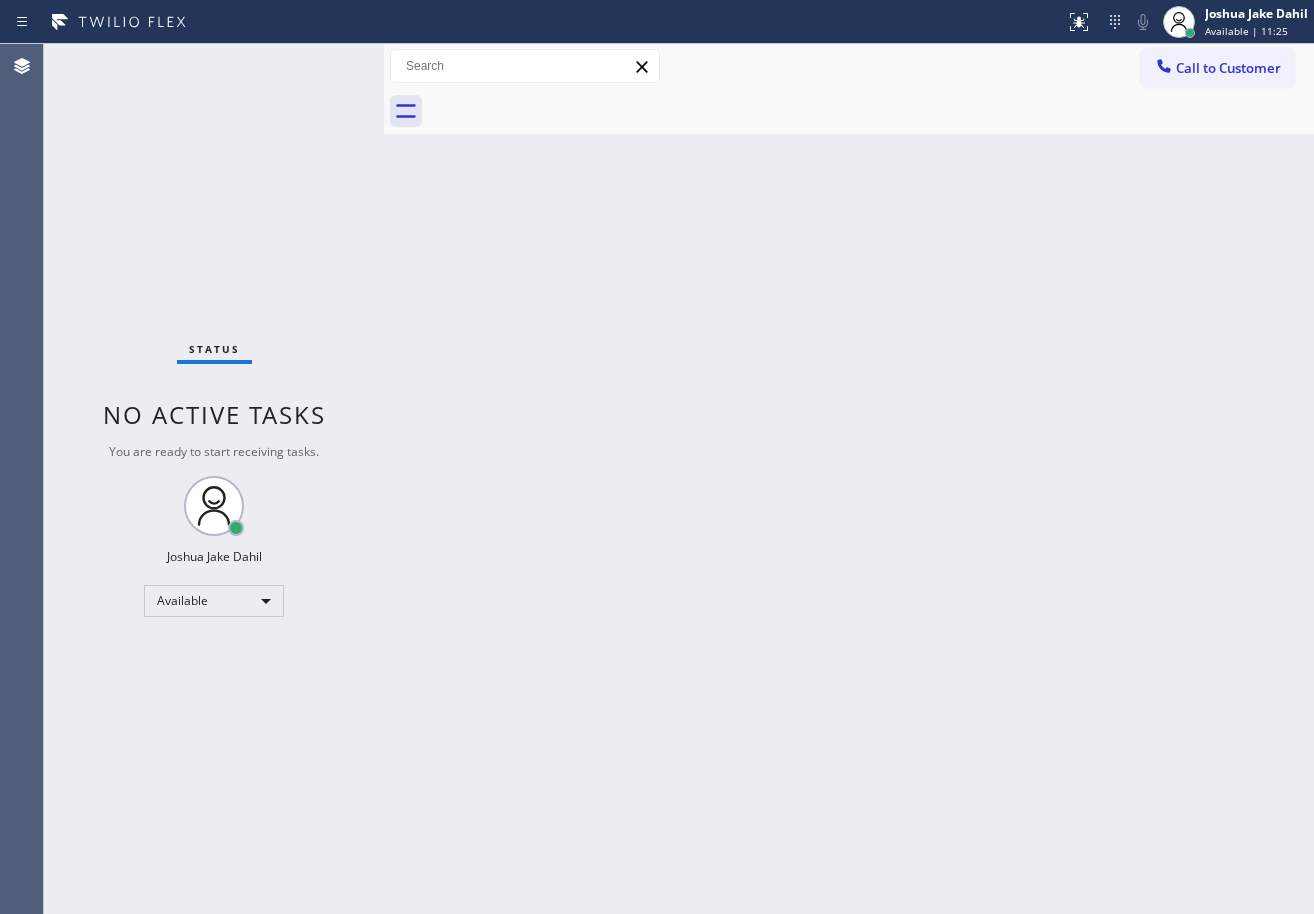 click on "Status No active tasks You are ready to start receiving tasks. [FIRST] [LAST] Available" at bounding box center [214, 479] 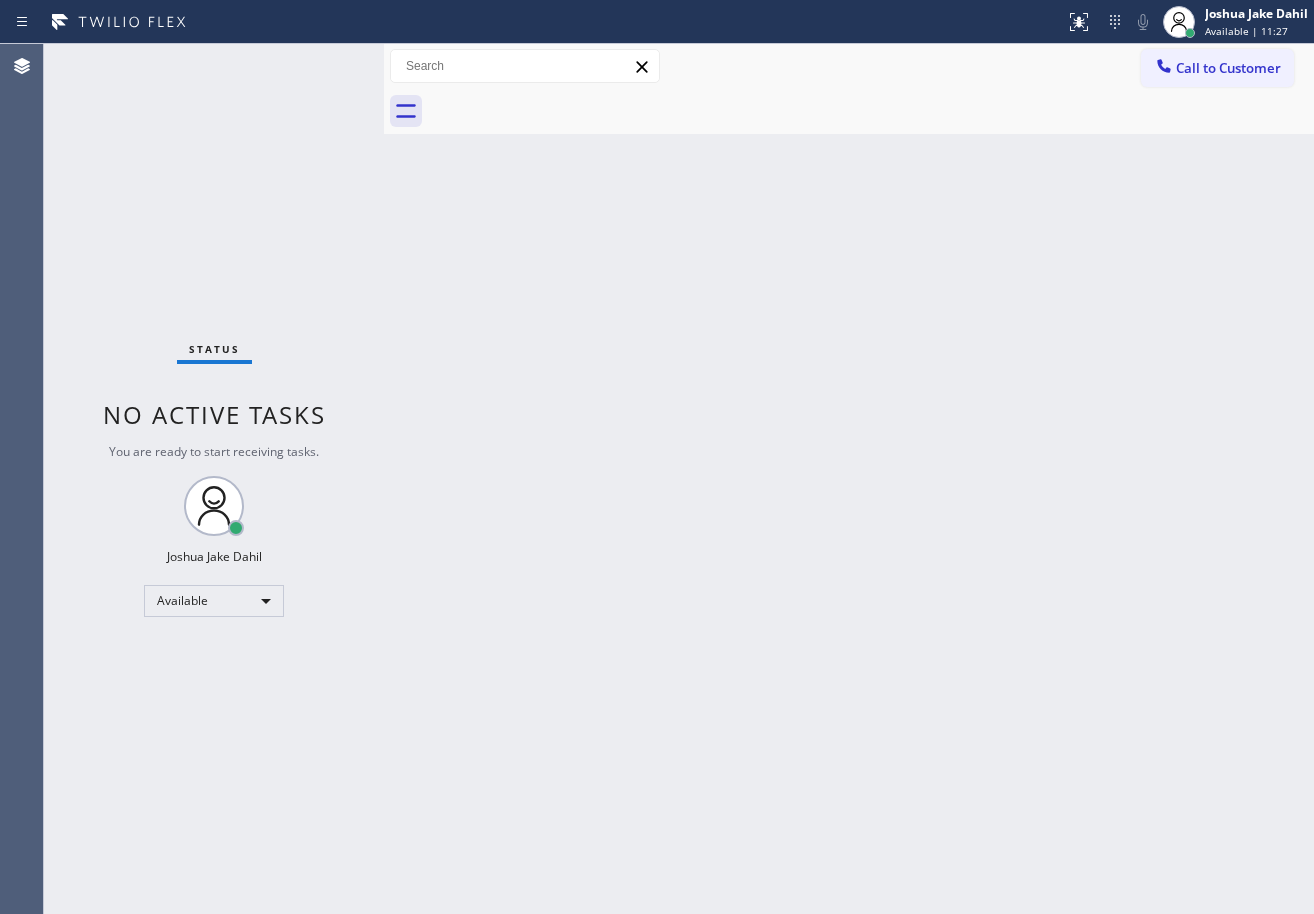 click on "Back to Dashboard Change Sender ID Customers Technicians Select a contact Outbound call Technician Search Technician Your caller id phone number Your caller id phone number Call Technician info Name   Phone none Address none Change Sender ID HVAC [PHONE] 5 Star Appliance [PHONE] Appliance Repair [PHONE] Plumbing [PHONE] Air Duct Cleaning [PHONE]  Electricians [PHONE] Cancel Change Check personal SMS Reset Change booking ([PHONE]) [PHONE] Call to Customer Outbound call Location 5 Star Appliance Repair Your caller id phone number ([PHONE]) [PHONE] Customer number Call Outbound call Technician Search Technician Your caller id phone number Your caller id phone number Call" at bounding box center [849, 479] 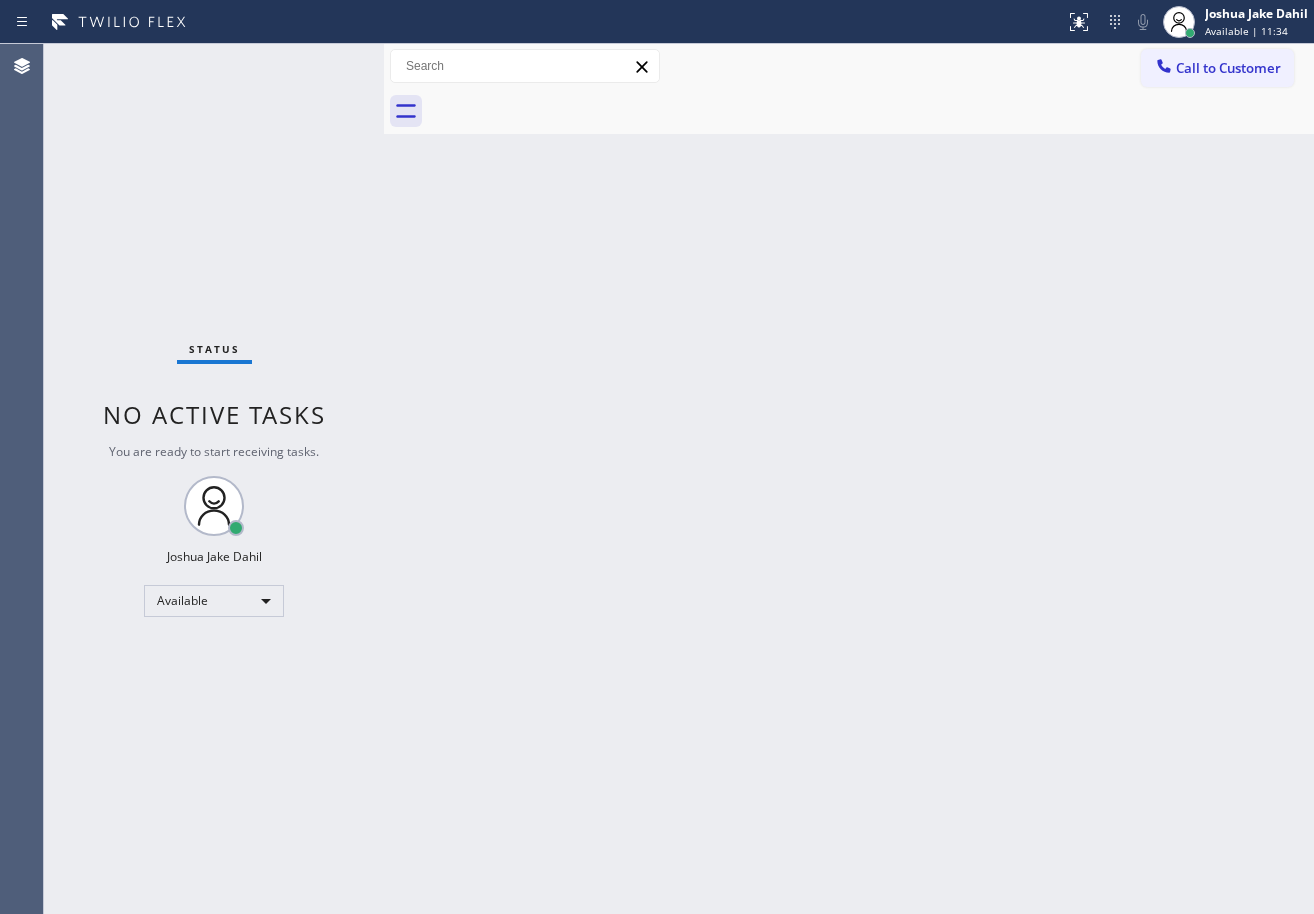 click on "Status No active tasks You are ready to start receiving tasks. [FIRST] [LAST] Available" at bounding box center [214, 479] 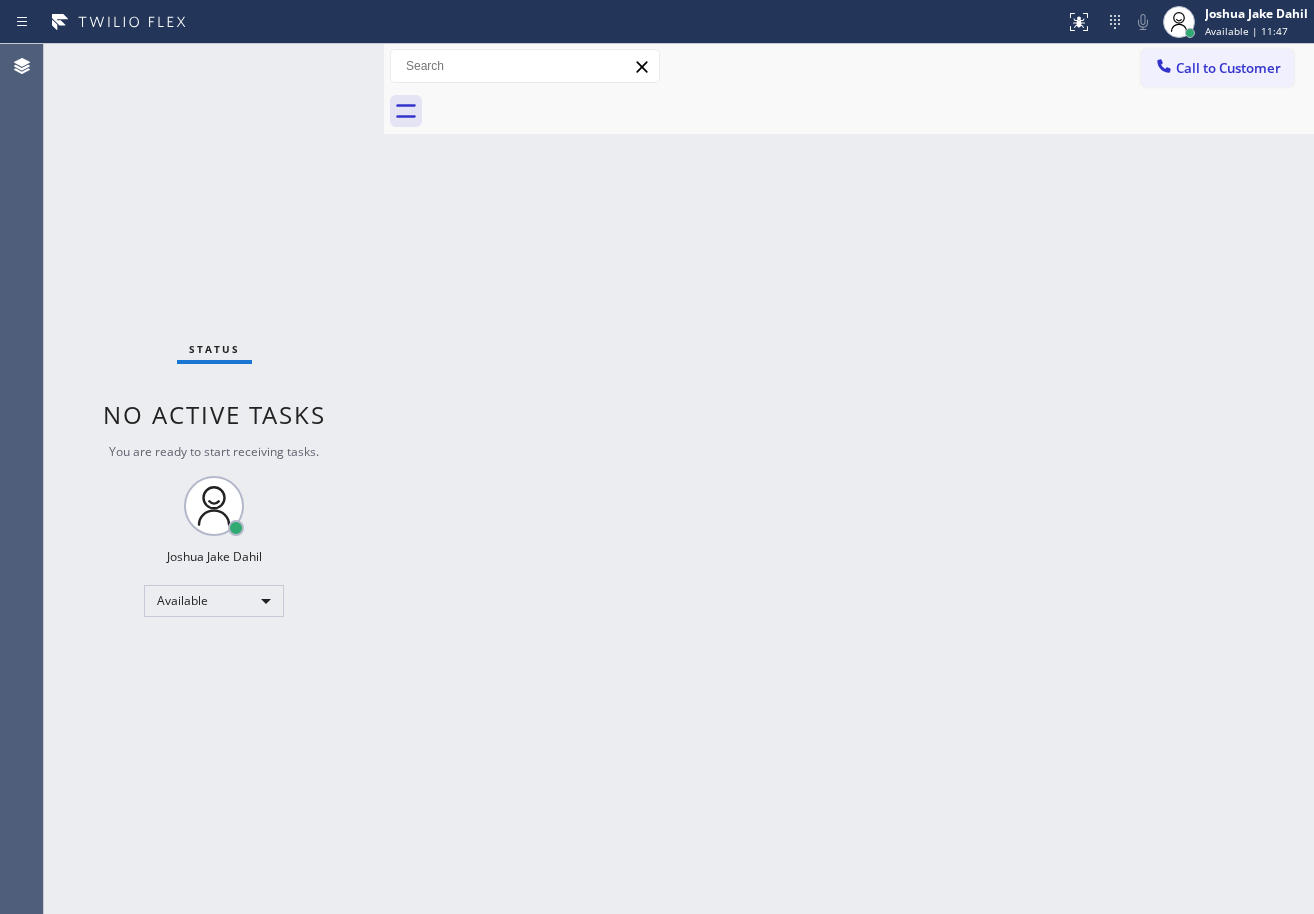 click on "Back to Dashboard Change Sender ID Customers Technicians Select a contact Outbound call Technician Search Technician Your caller id phone number Your caller id phone number Call Technician info Name   Phone none Address none Change Sender ID HVAC [PHONE] 5 Star Appliance [PHONE] Appliance Repair [PHONE] Plumbing [PHONE] Air Duct Cleaning [PHONE]  Electricians [PHONE] Cancel Change Check personal SMS Reset Change booking ([PHONE]) [PHONE] Call to Customer Outbound call Location 5 Star Appliance Repair Your caller id phone number ([PHONE]) [PHONE] Customer number Call Outbound call Technician Search Technician Your caller id phone number Your caller id phone number Call" at bounding box center [849, 479] 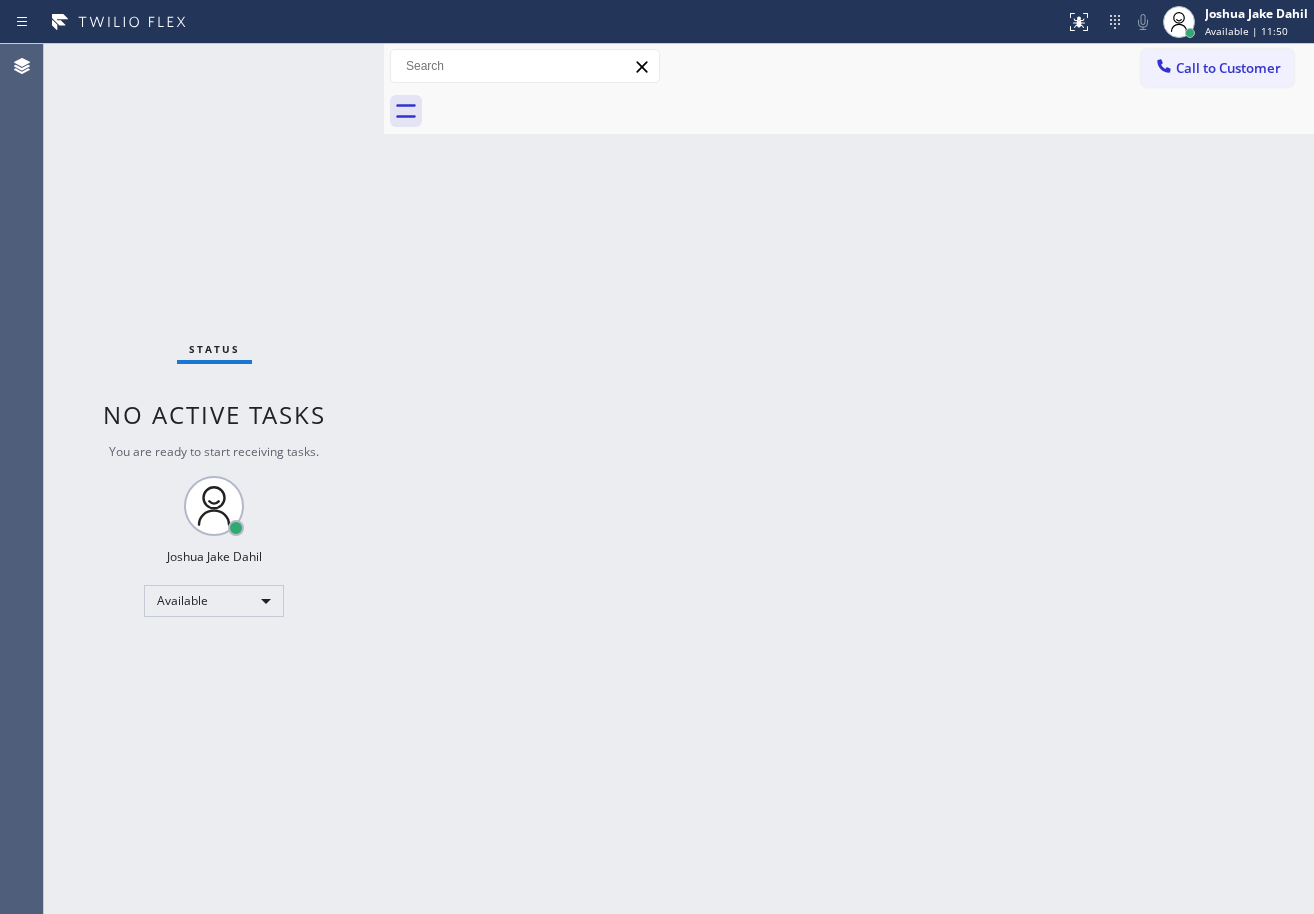 drag, startPoint x: 1007, startPoint y: 809, endPoint x: 960, endPoint y: 898, distance: 100.6479 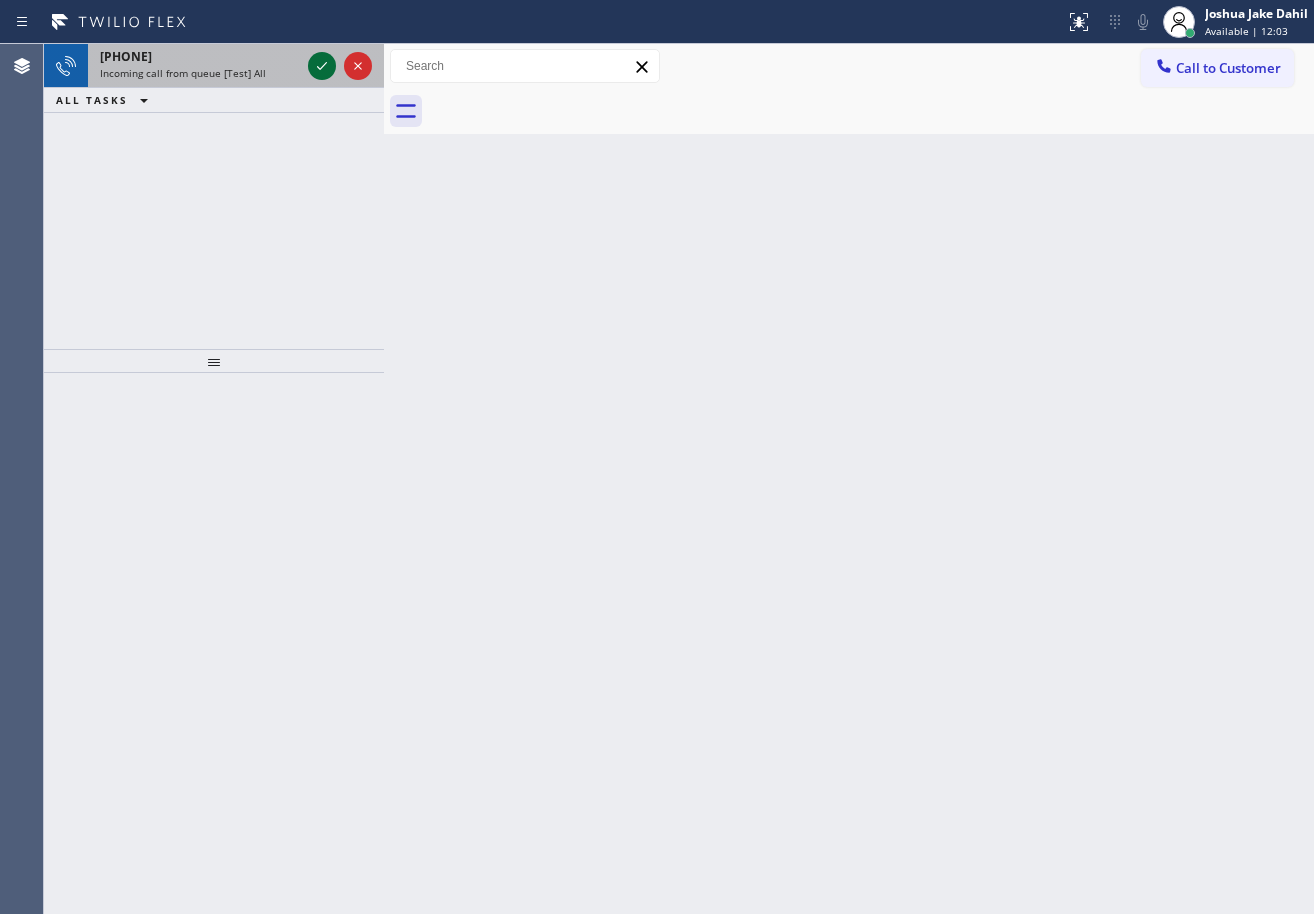 click 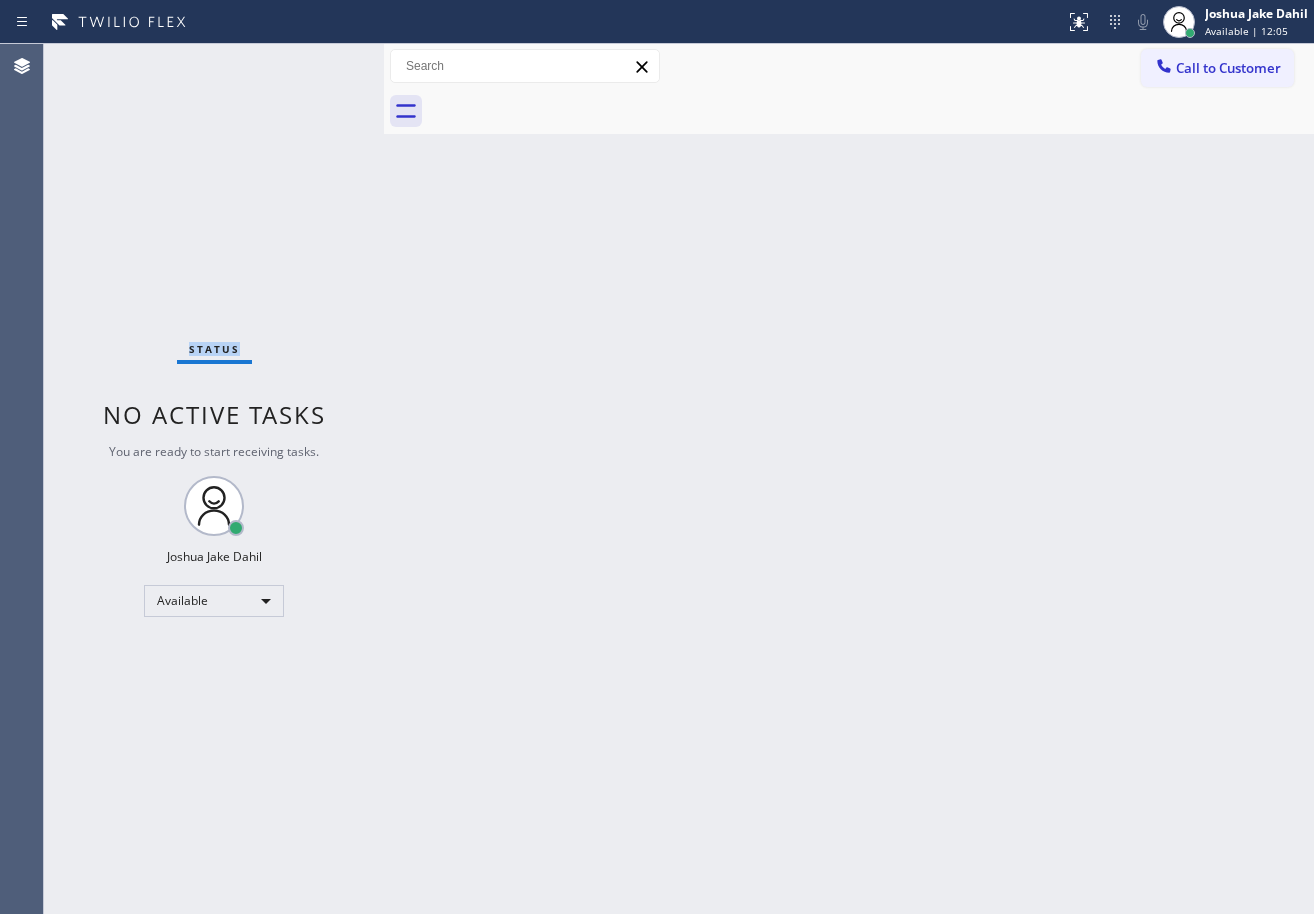 click on "Status No active tasks You are ready to start receiving tasks. [FIRST] [LAST] Available" at bounding box center (214, 479) 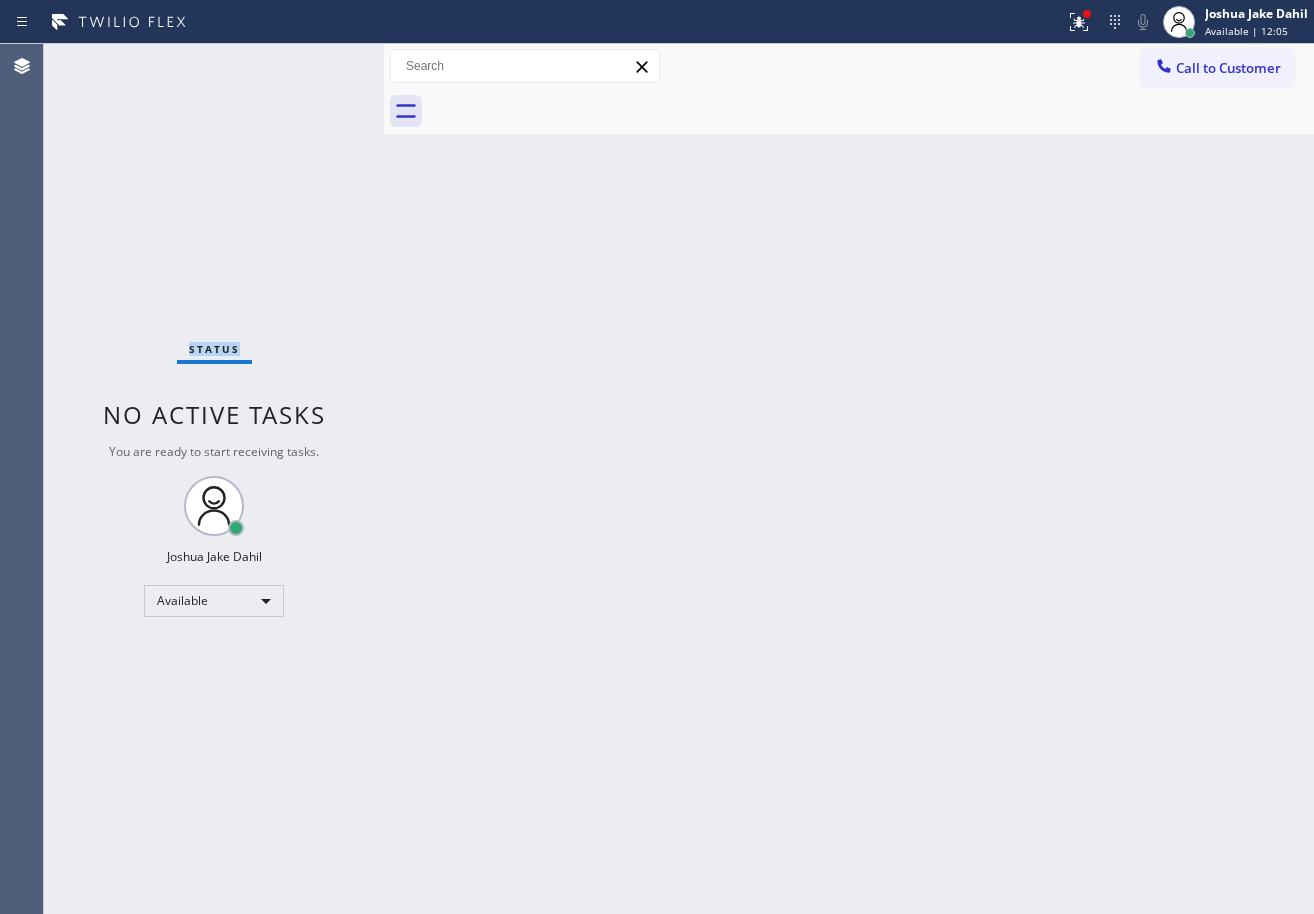 click on "Status No active tasks You are ready to start receiving tasks. [FIRST] [LAST] Available" at bounding box center (214, 479) 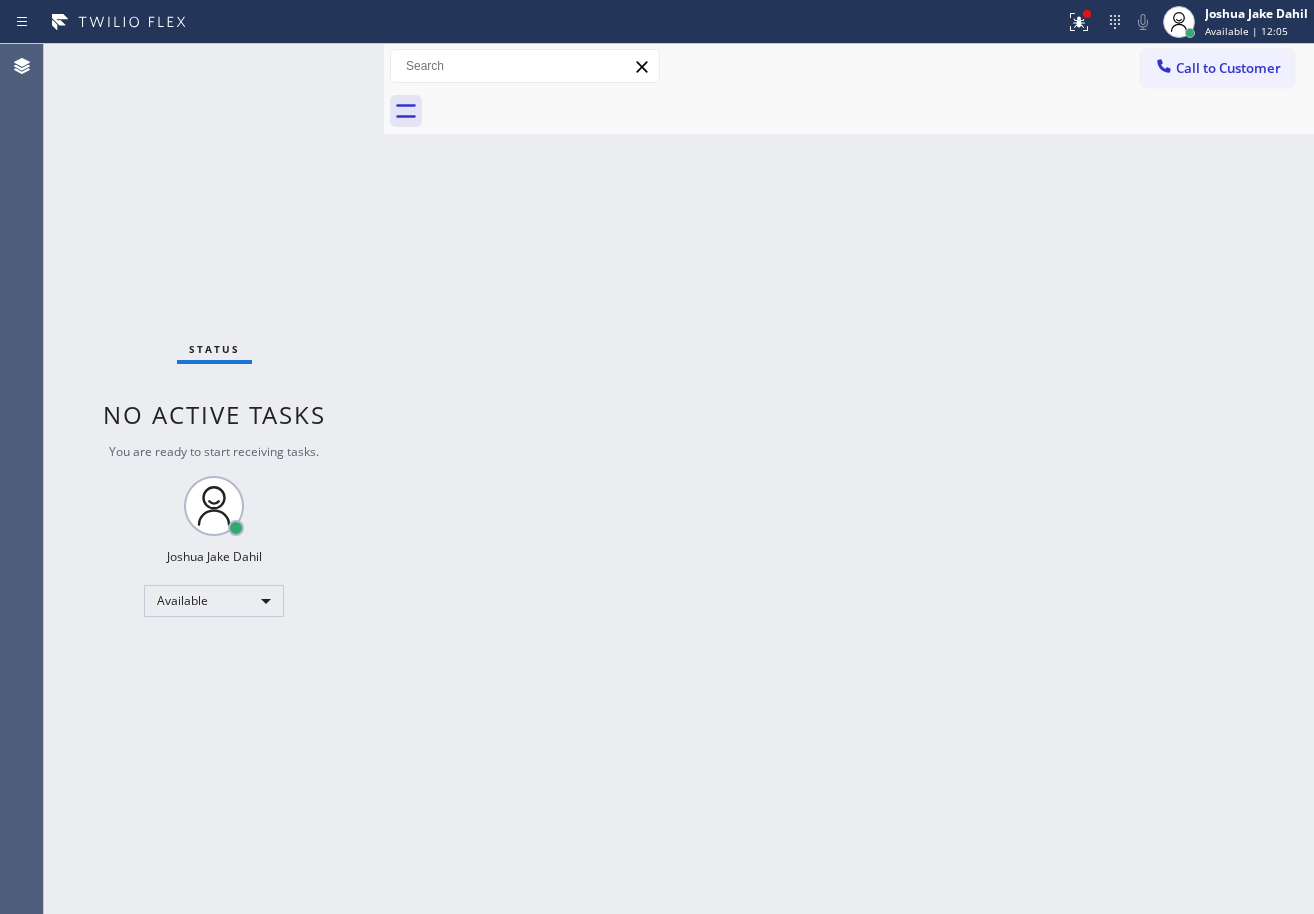 click on "Back to Dashboard Change Sender ID Customers Technicians Select a contact Outbound call Technician Search Technician Your caller id phone number Your caller id phone number Call Technician info Name   Phone none Address none Change Sender ID HVAC [PHONE] 5 Star Appliance [PHONE] Appliance Repair [PHONE] Plumbing [PHONE] Air Duct Cleaning [PHONE]  Electricians [PHONE] Cancel Change Check personal SMS Reset Change booking ([PHONE]) [PHONE] Call to Customer Outbound call Location 5 Star Appliance Repair Your caller id phone number ([PHONE]) [PHONE] Customer number Call Outbound call Technician Search Technician Your caller id phone number Your caller id phone number Call" at bounding box center [849, 479] 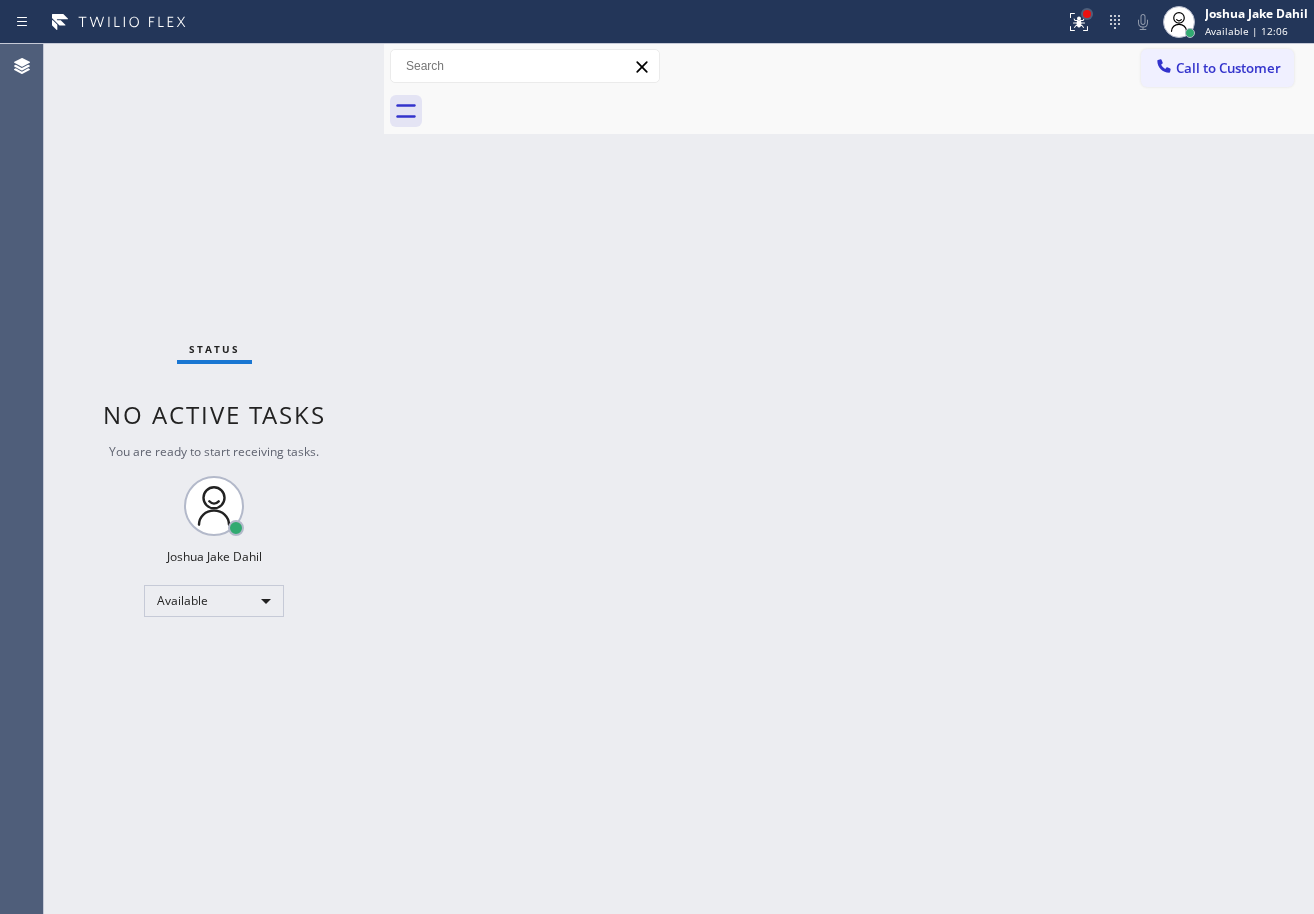 click at bounding box center (1087, 14) 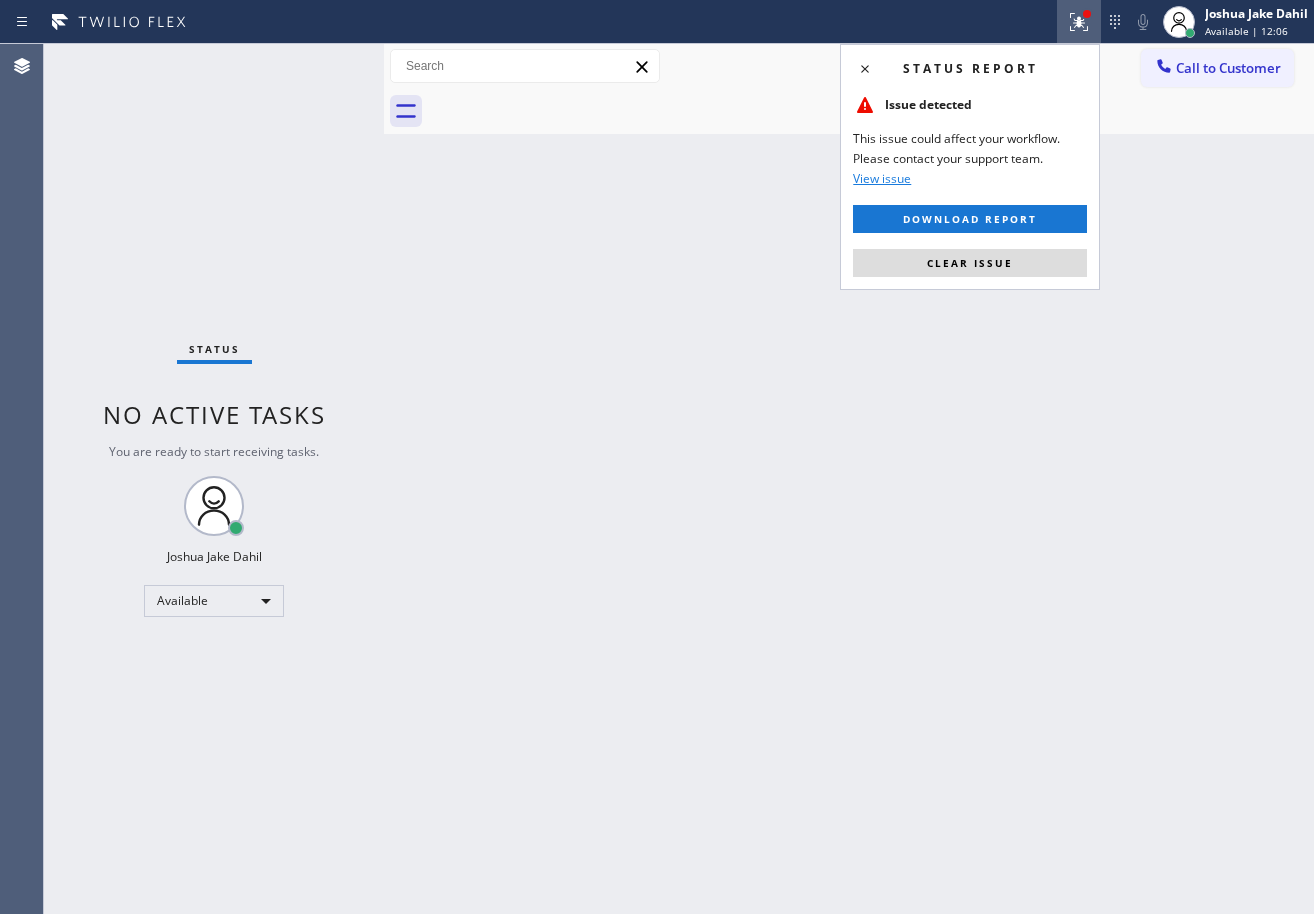click on "Status report Issue detected This issue could affect your workflow. Please contact your support team. View issue Download report Clear issue" at bounding box center (970, 167) 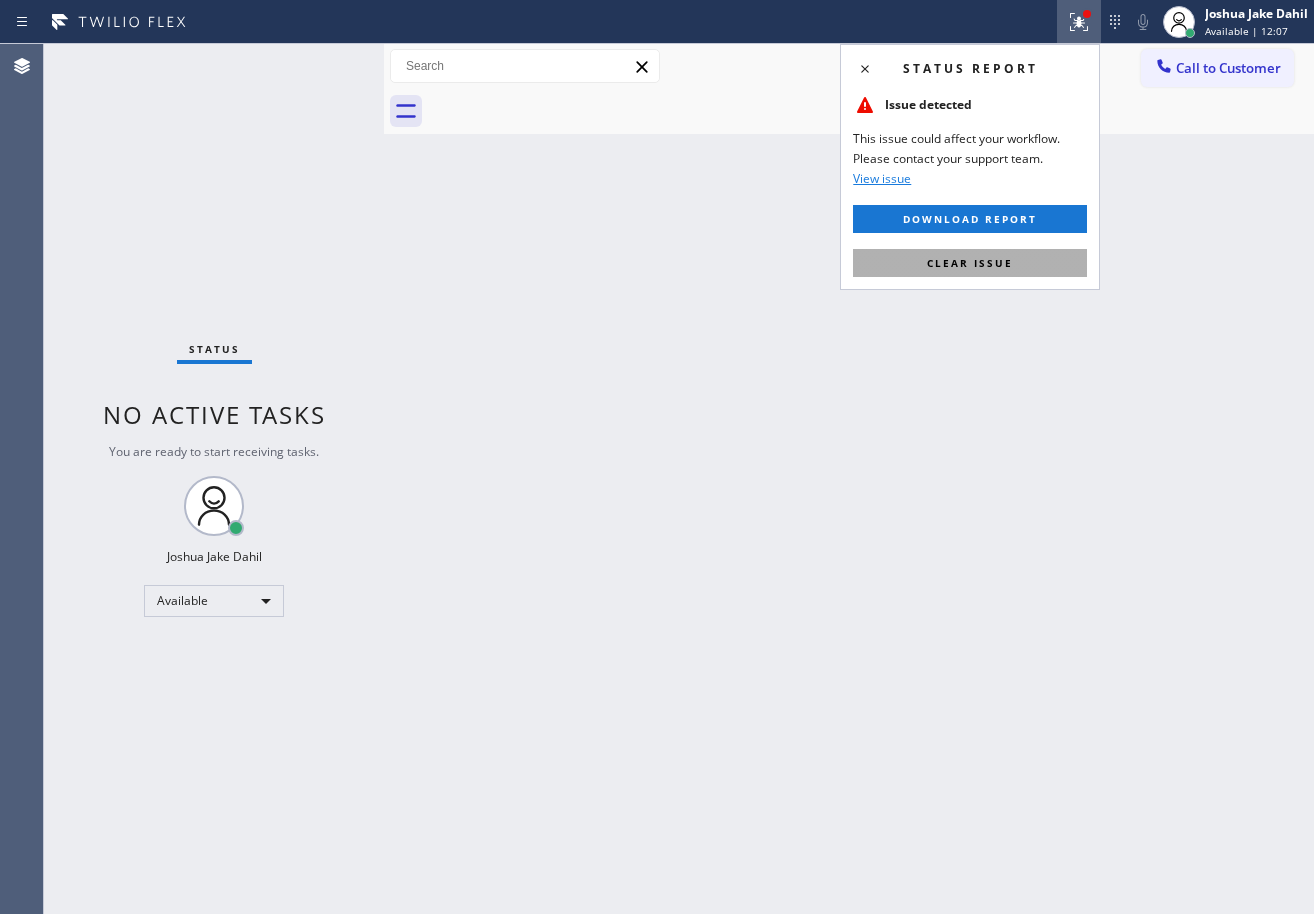 click on "Clear issue" at bounding box center (970, 263) 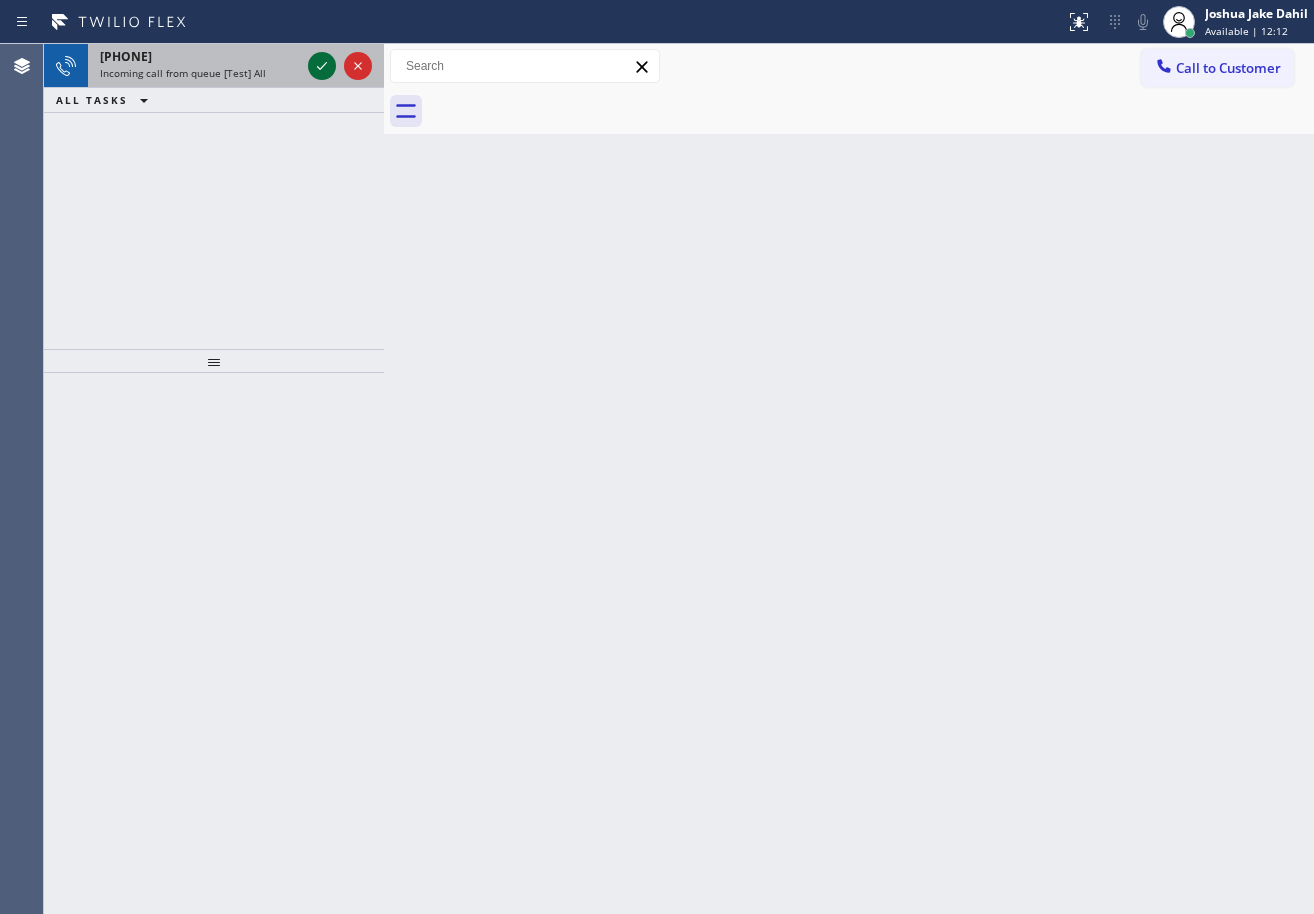 click 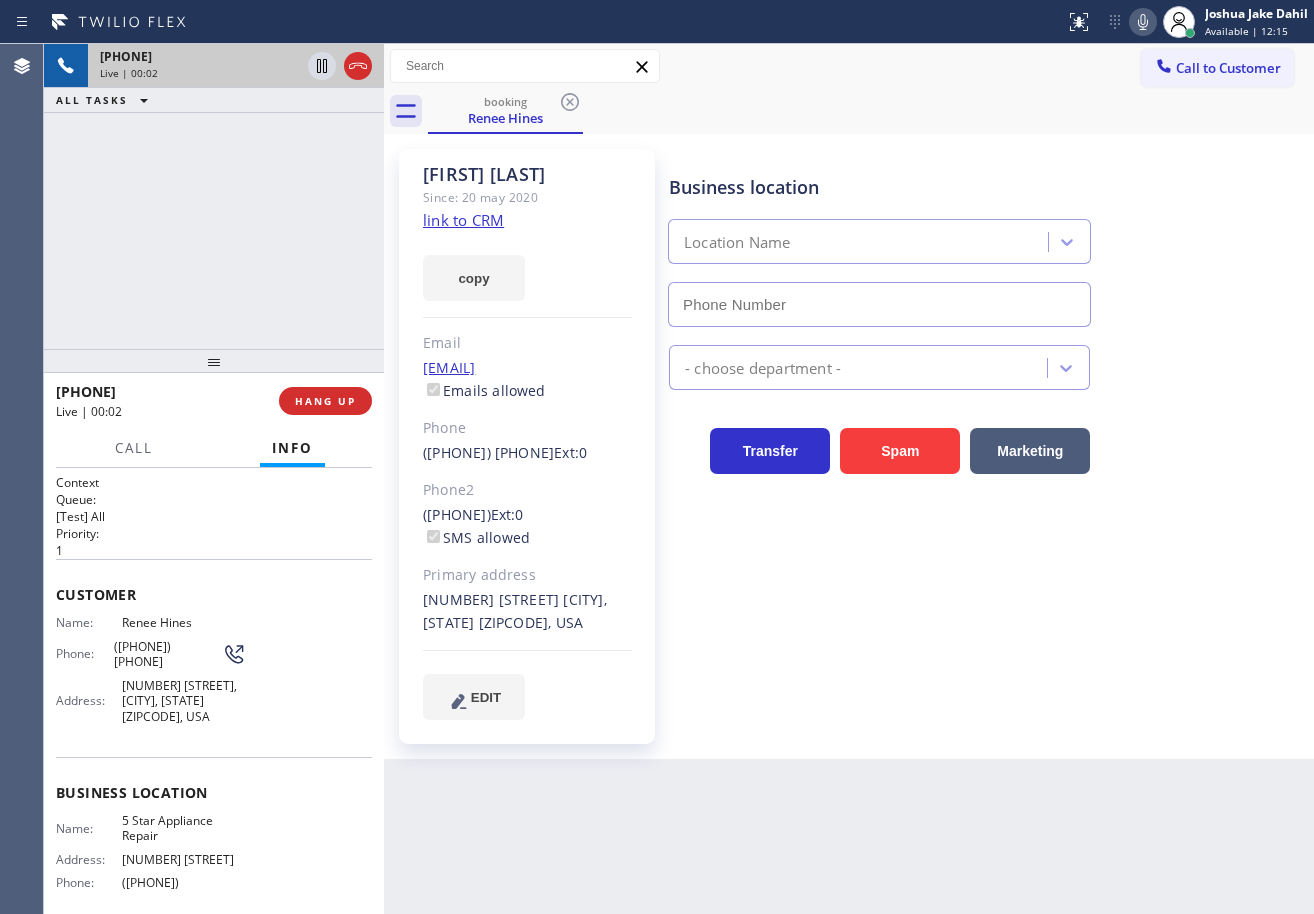 type on "([PHONE])" 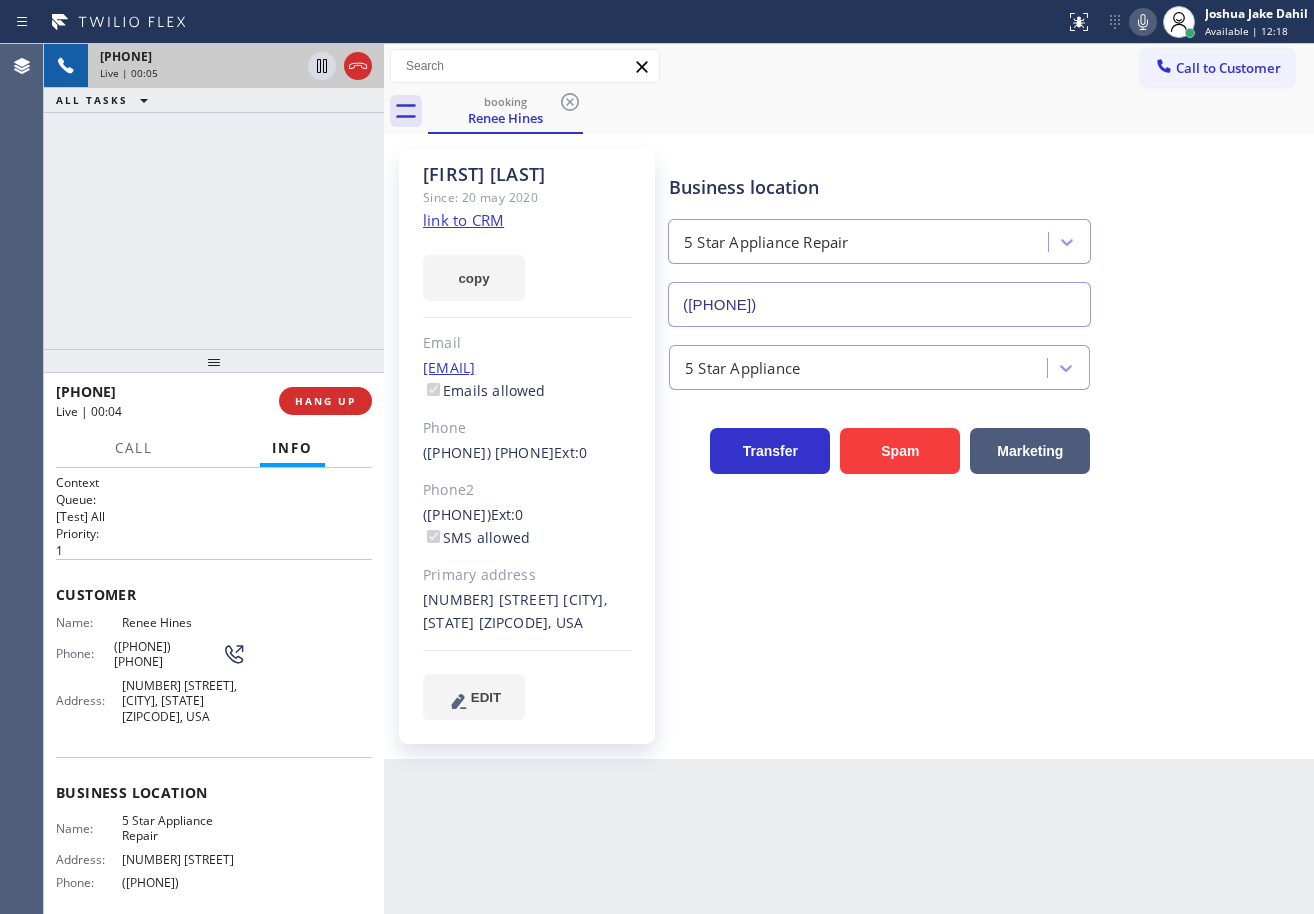 click on "link to CRM" 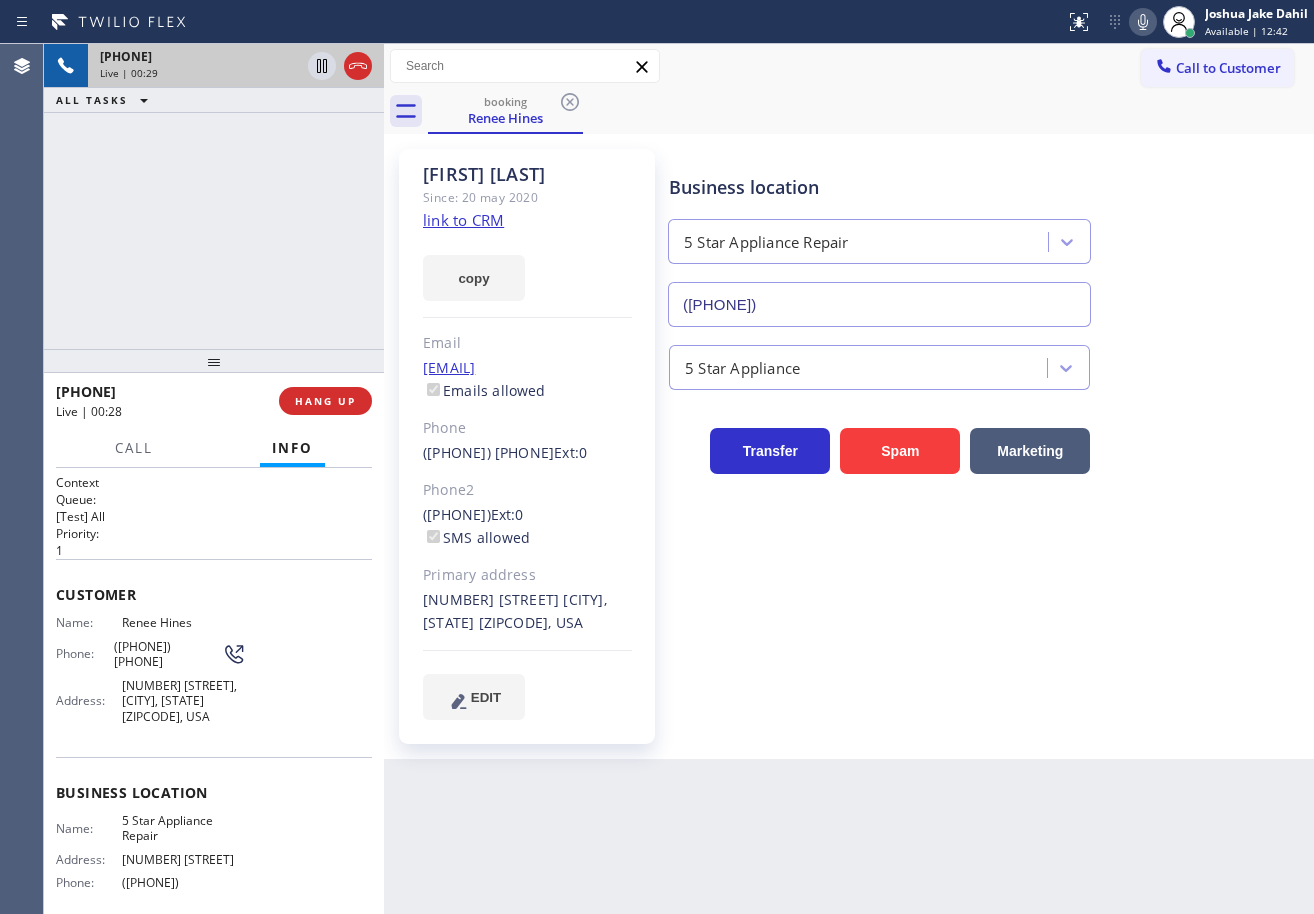 click 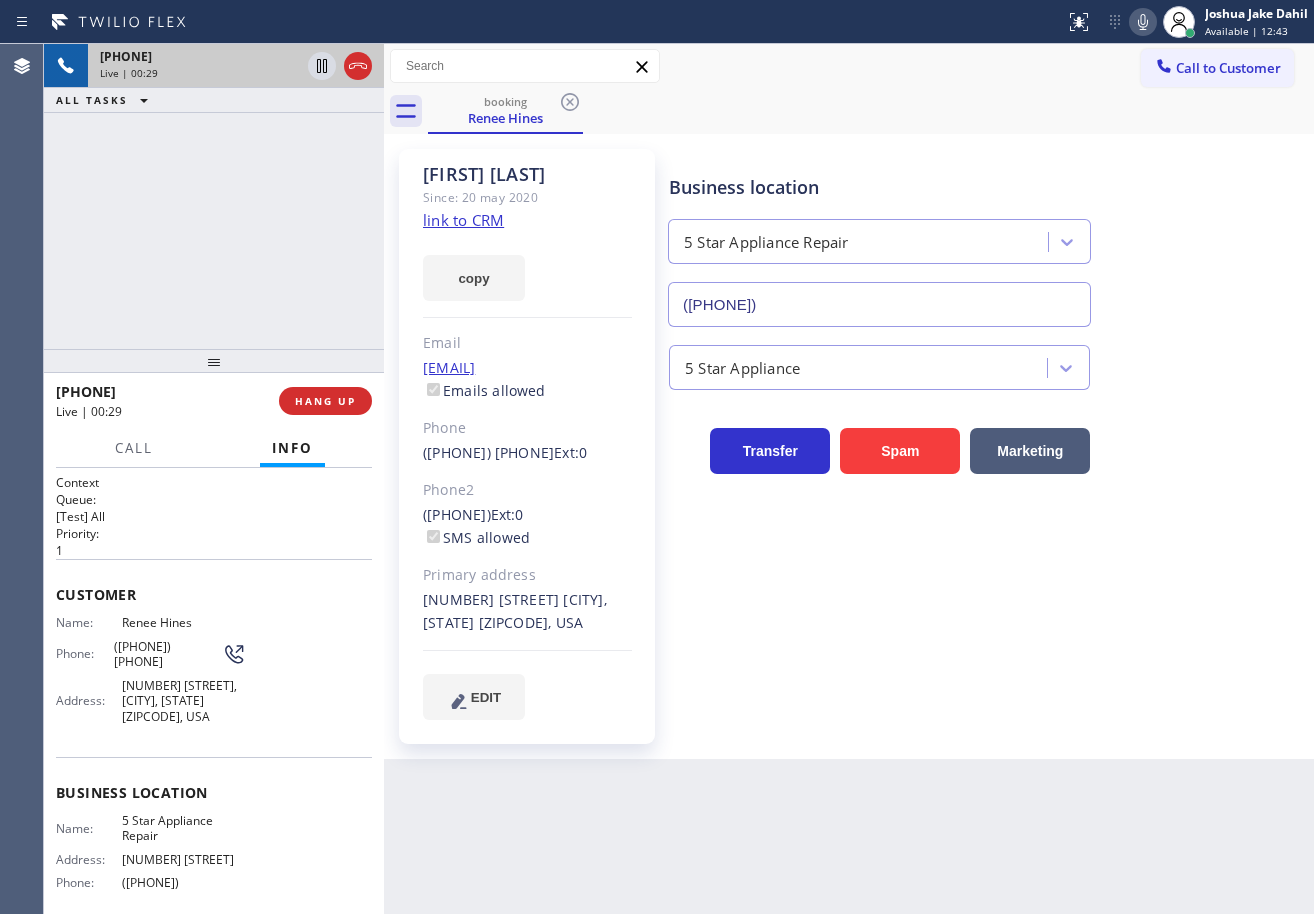 click on "+1[PHONE] Live | 00:29 ALL TASKS ALL TASKS ACTIVE TASKS TASKS IN WRAP UP" at bounding box center (214, 196) 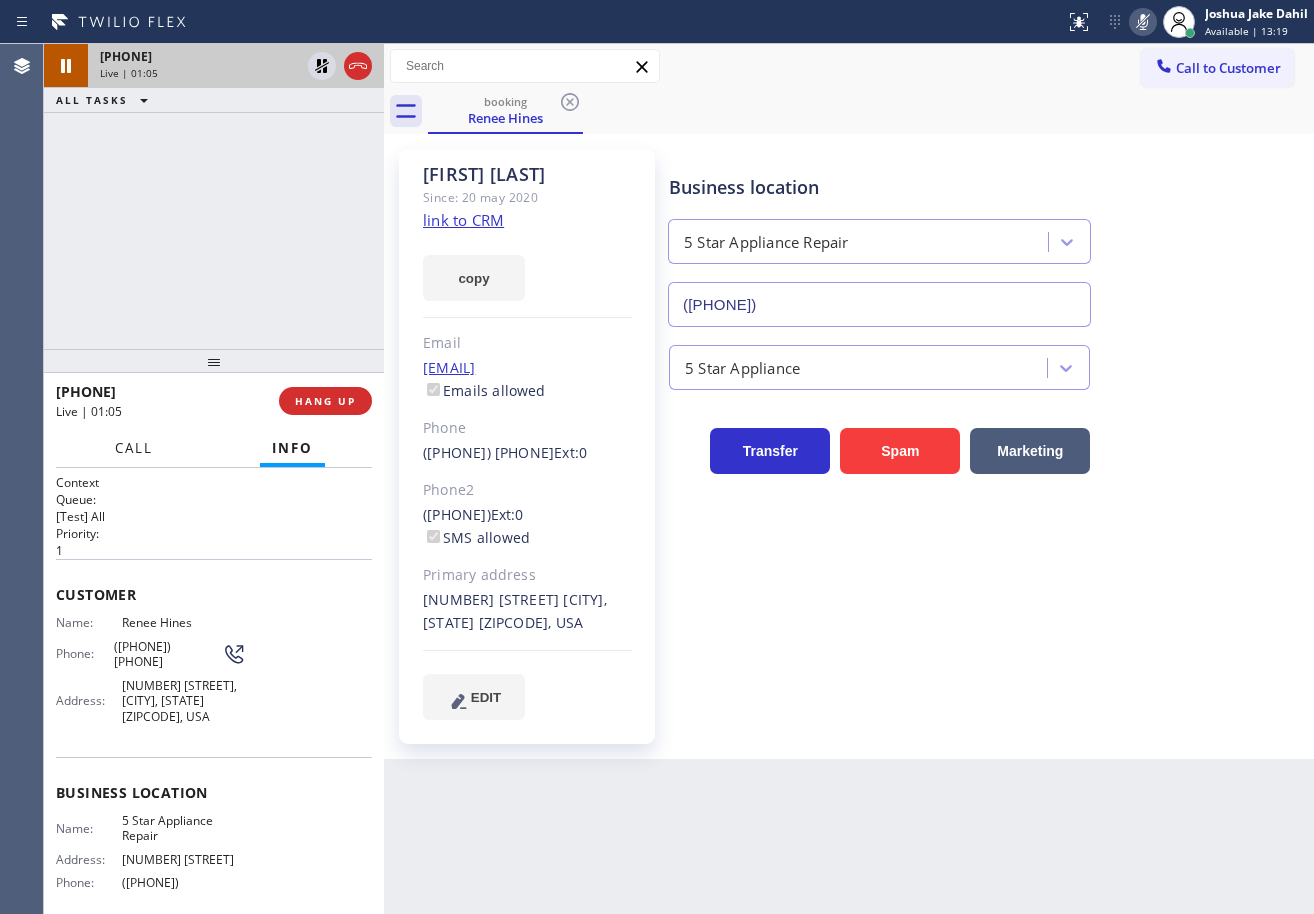 drag, startPoint x: 106, startPoint y: 449, endPoint x: 152, endPoint y: 580, distance: 138.84163 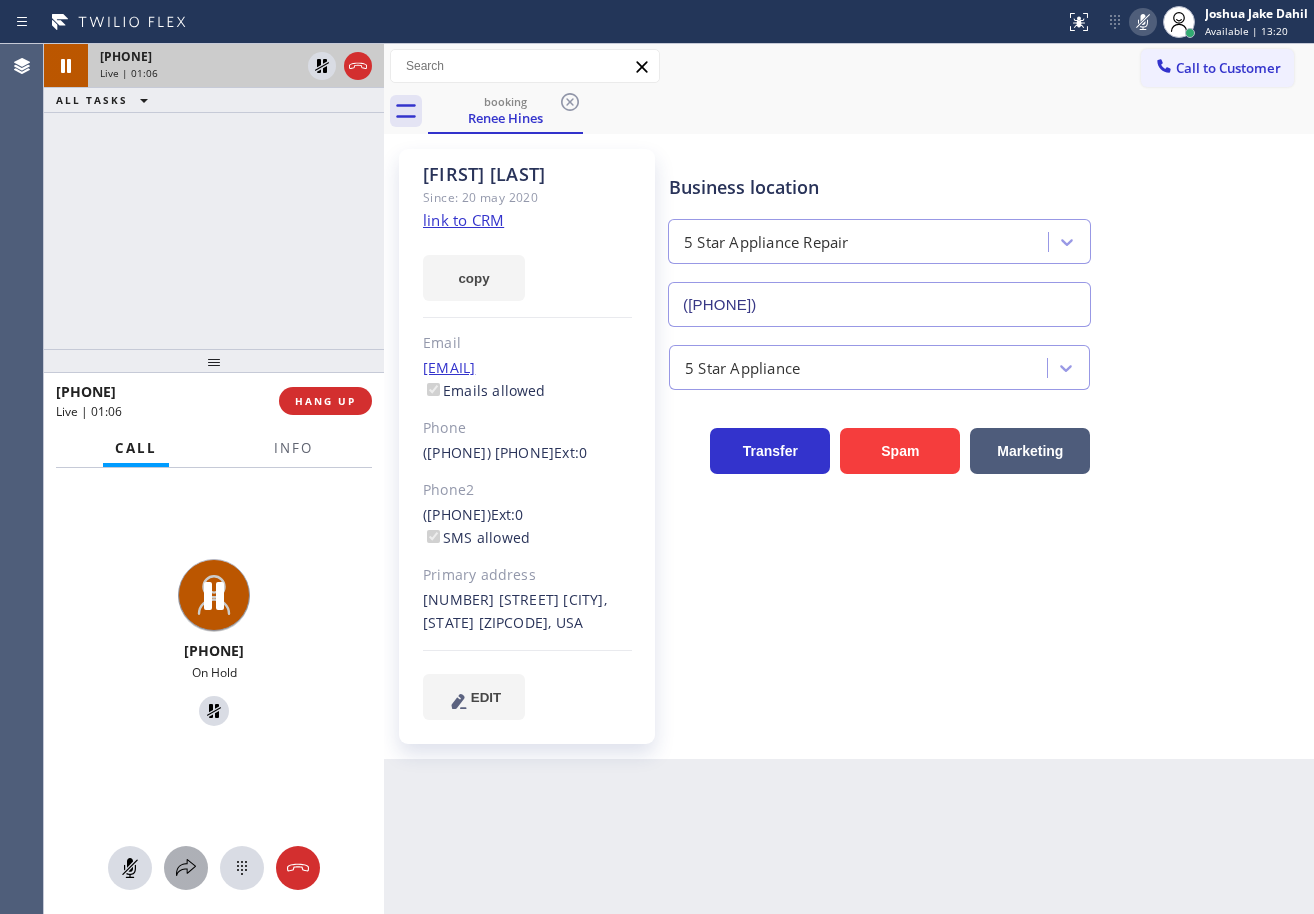 click 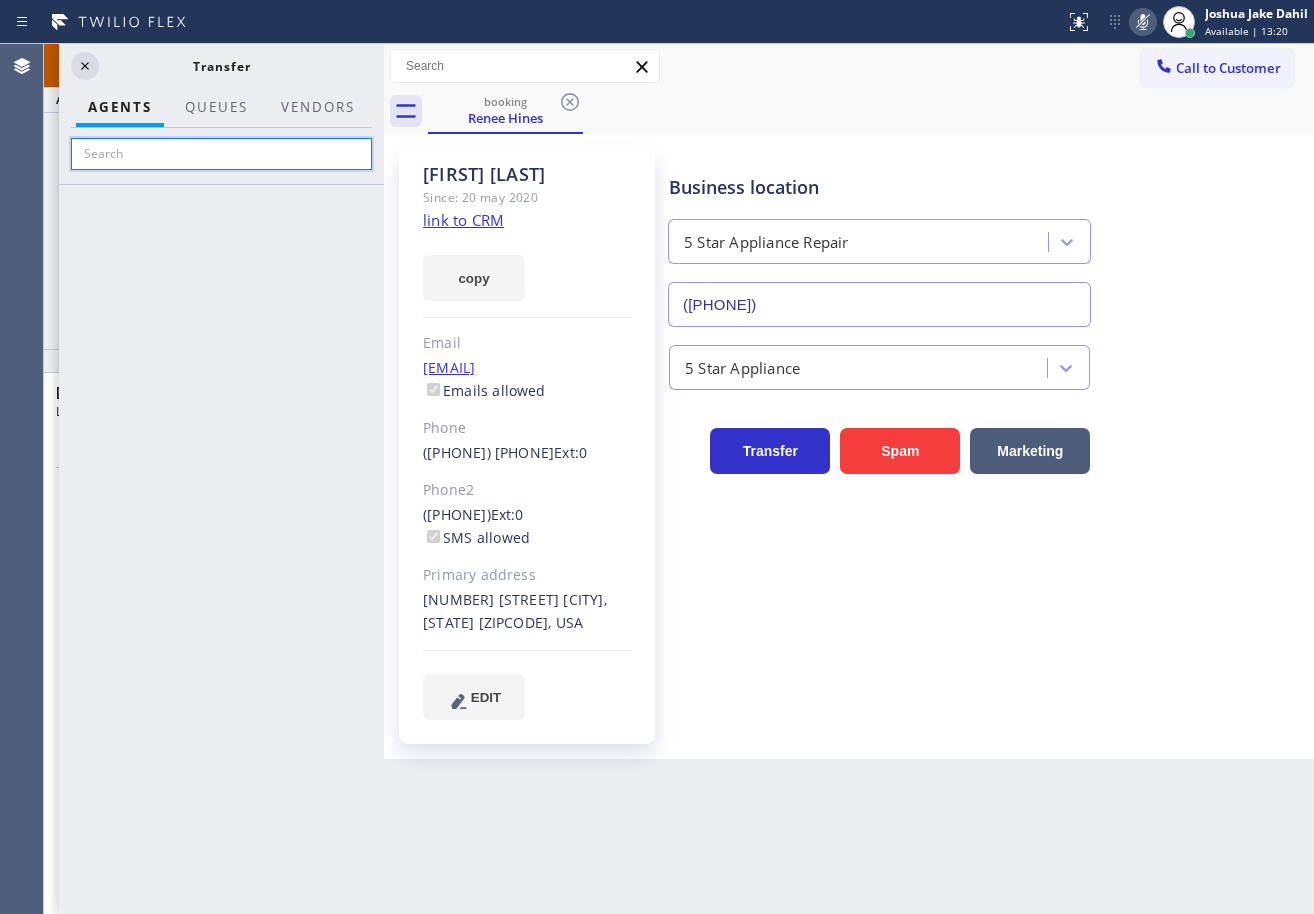 click at bounding box center [221, 154] 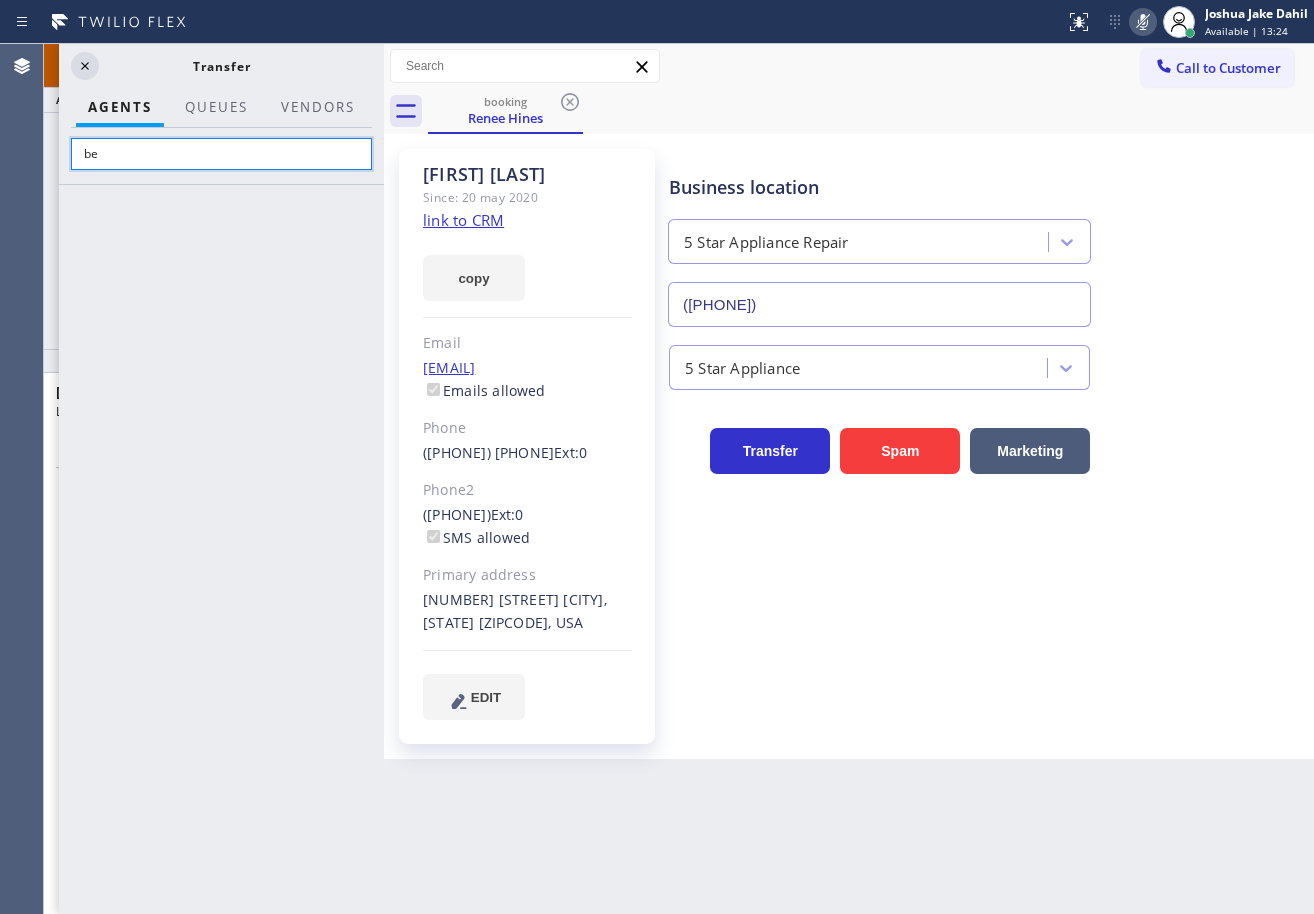 type on "b" 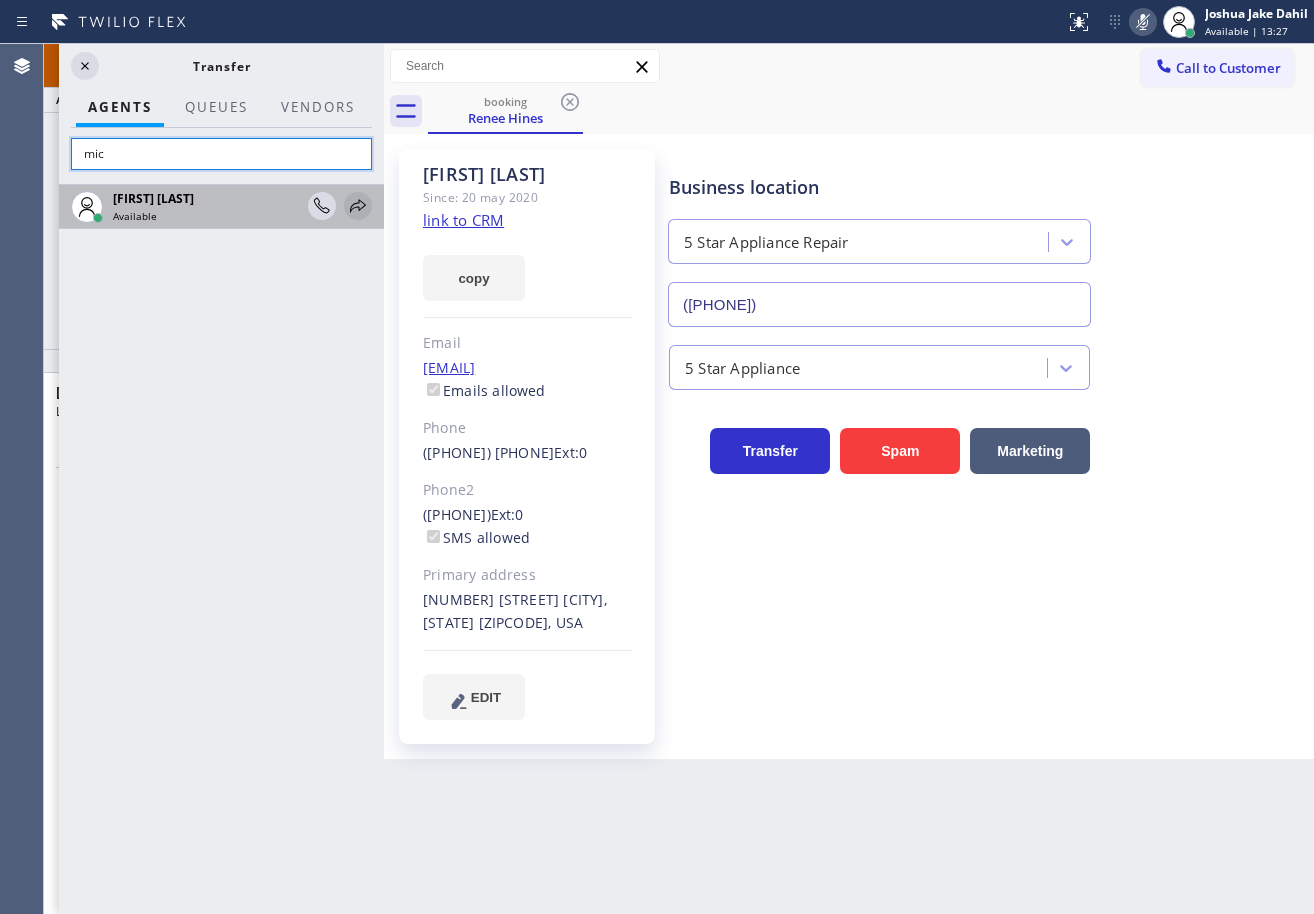 type on "mic" 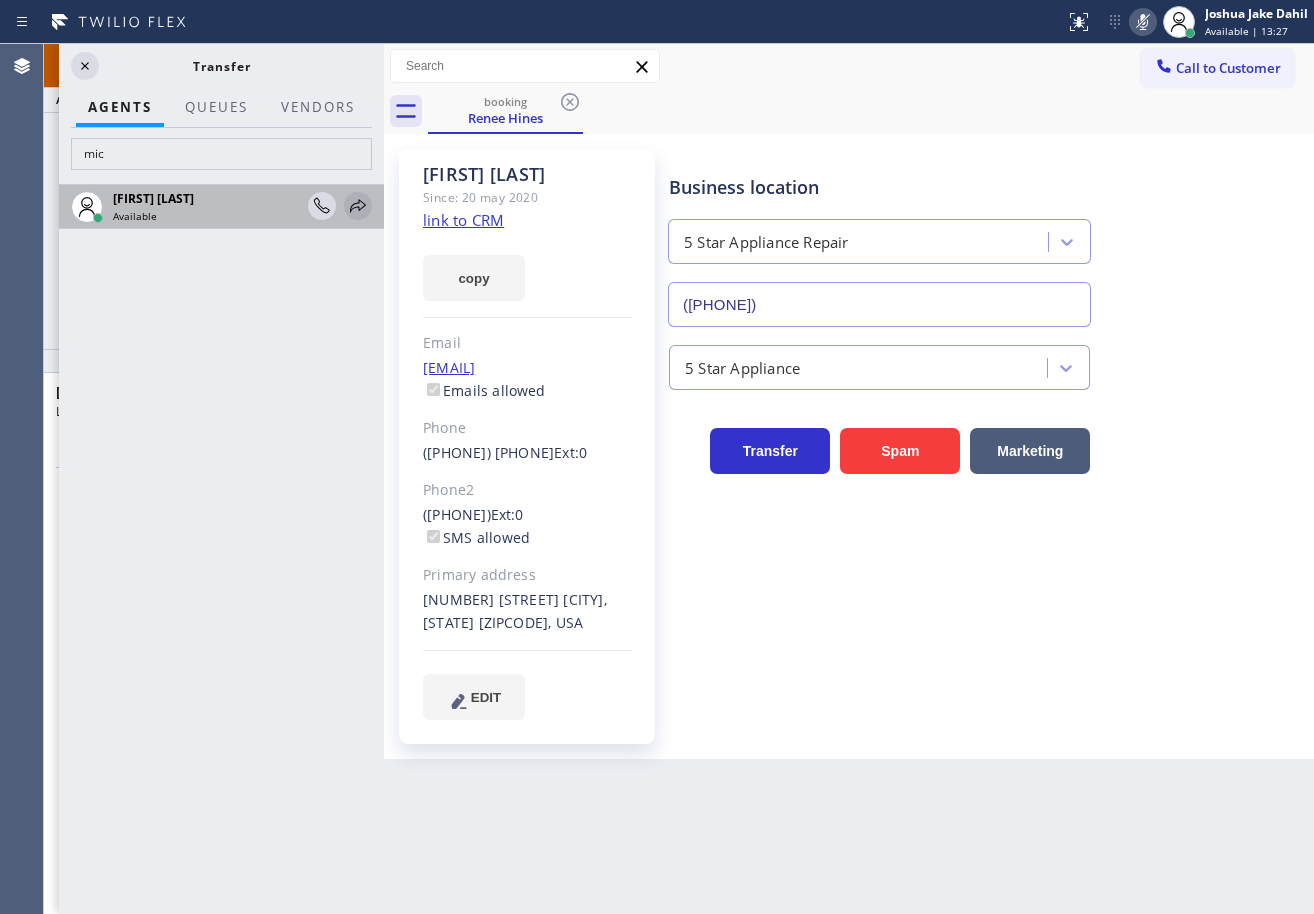 click 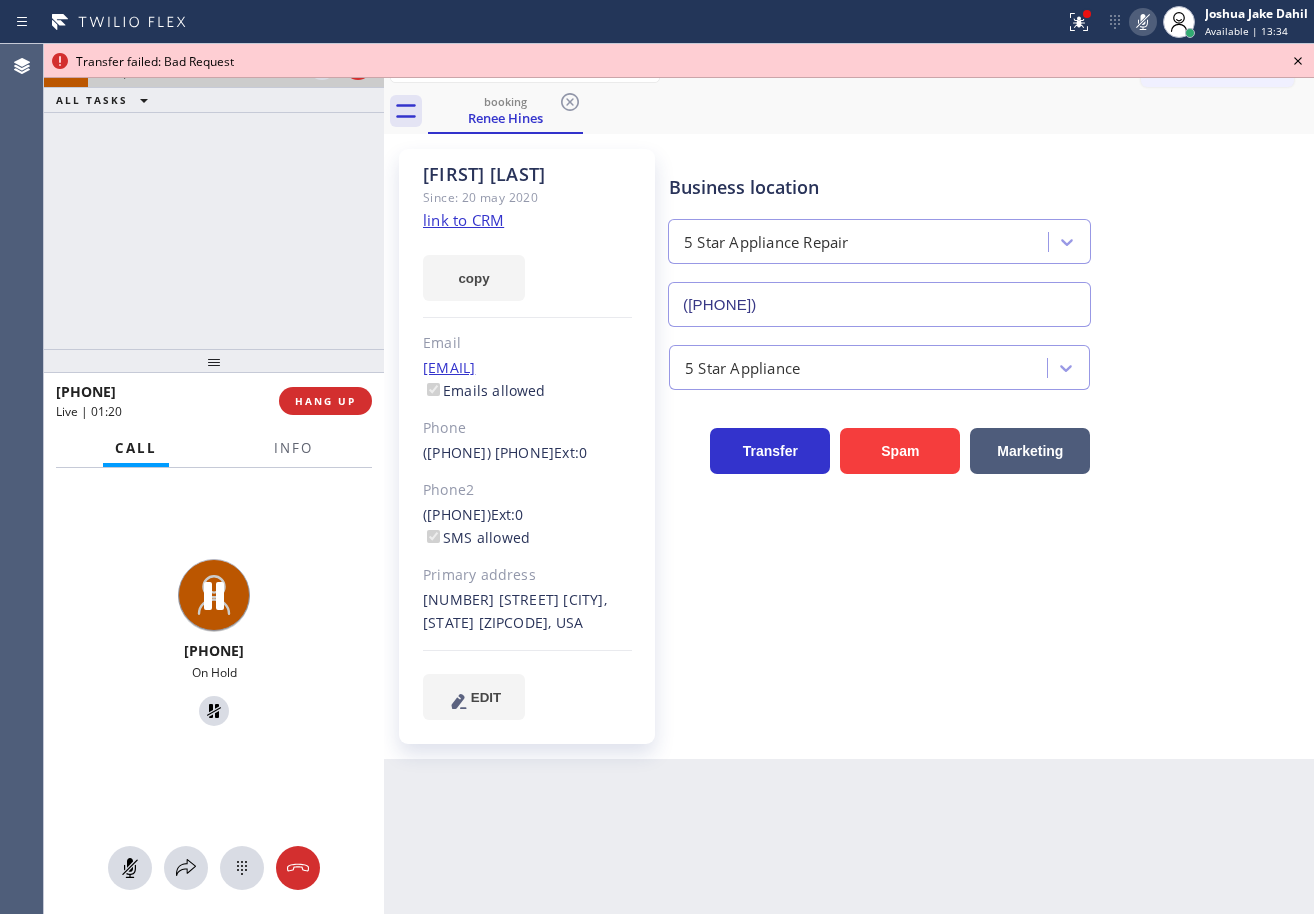 click on "+1[PHONE] Live | 01:20 ALL TASKS ALL TASKS ACTIVE TASKS TASKS IN WRAP UP" at bounding box center [214, 196] 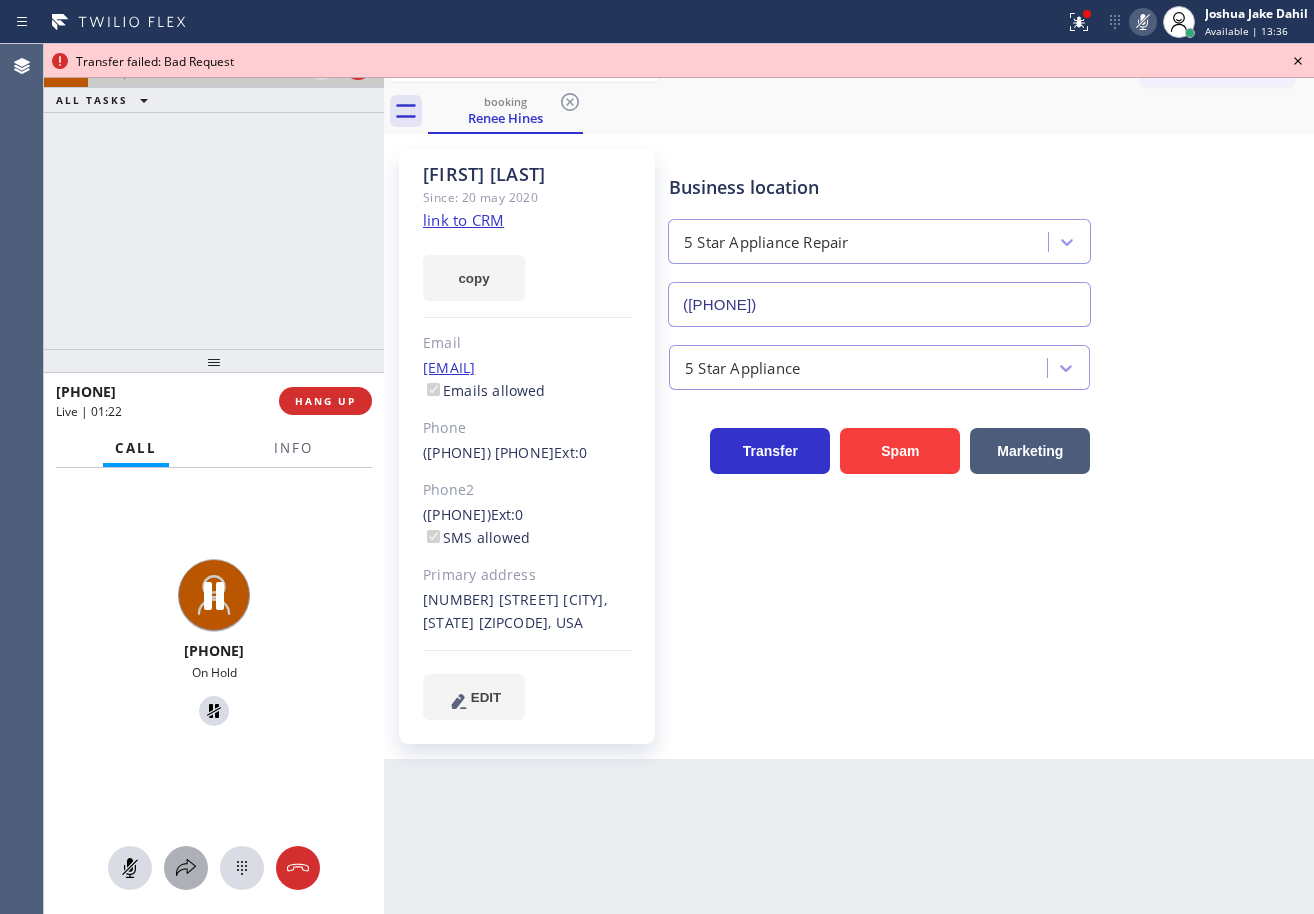 click 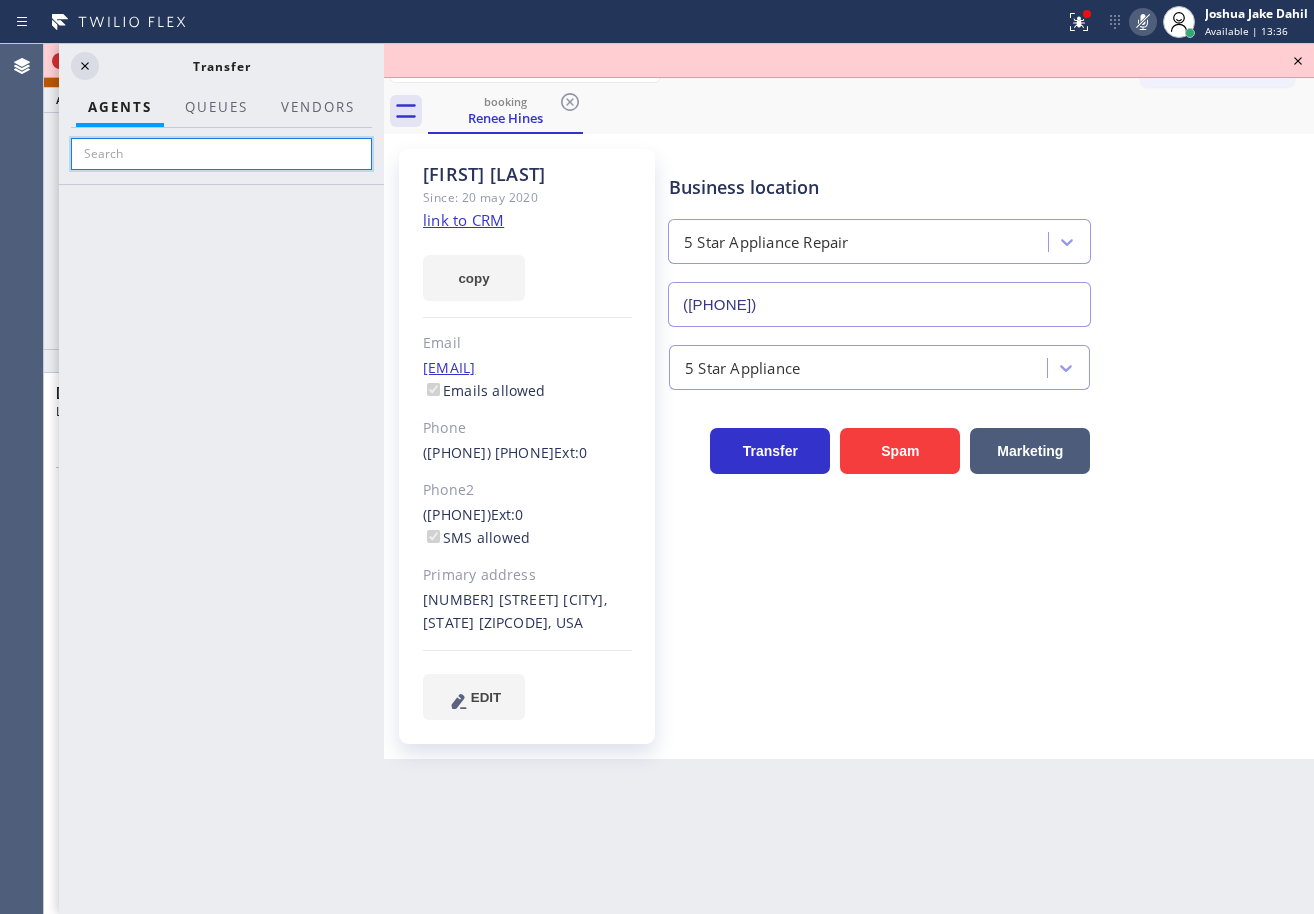 click at bounding box center (221, 154) 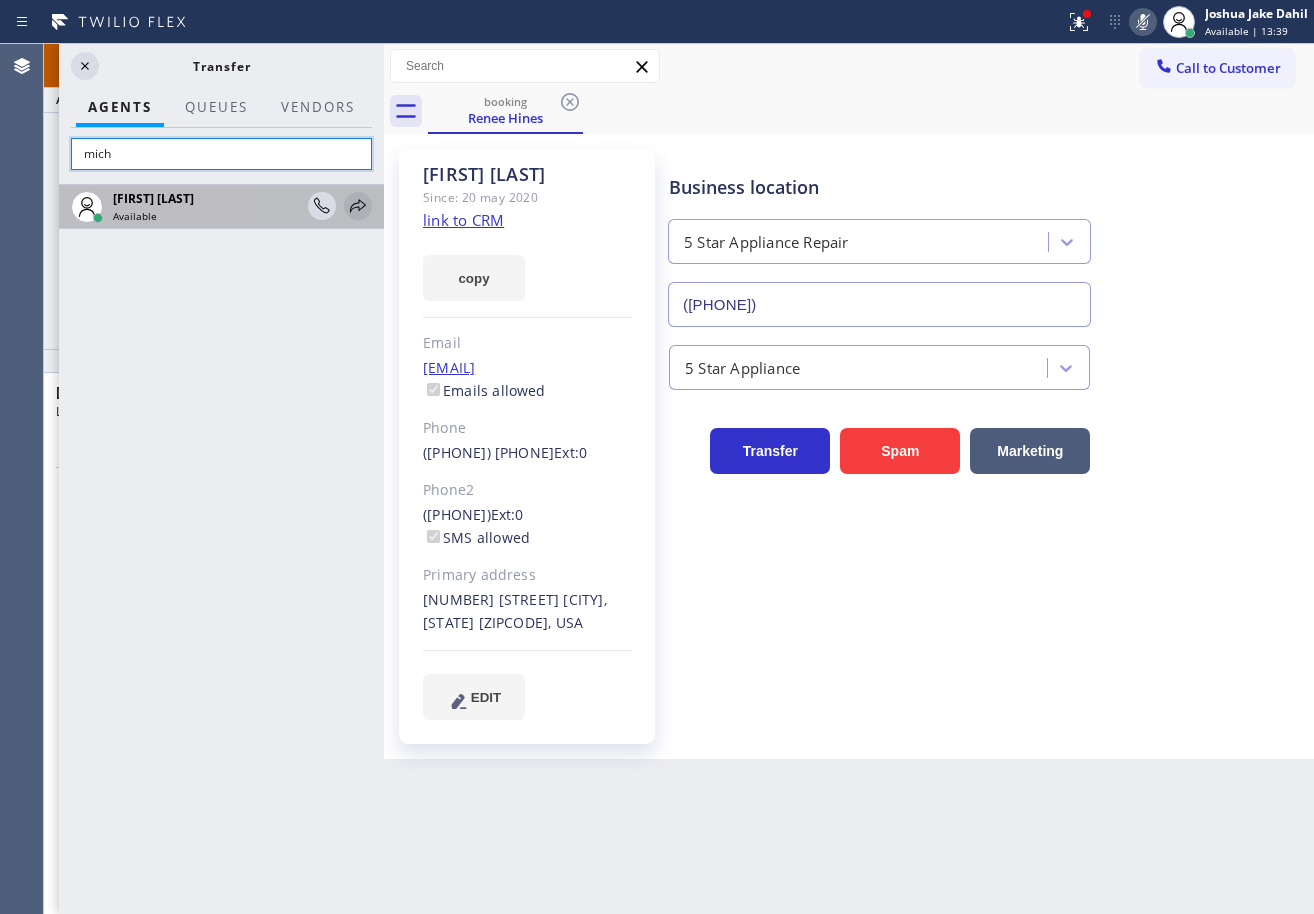 type on "mich" 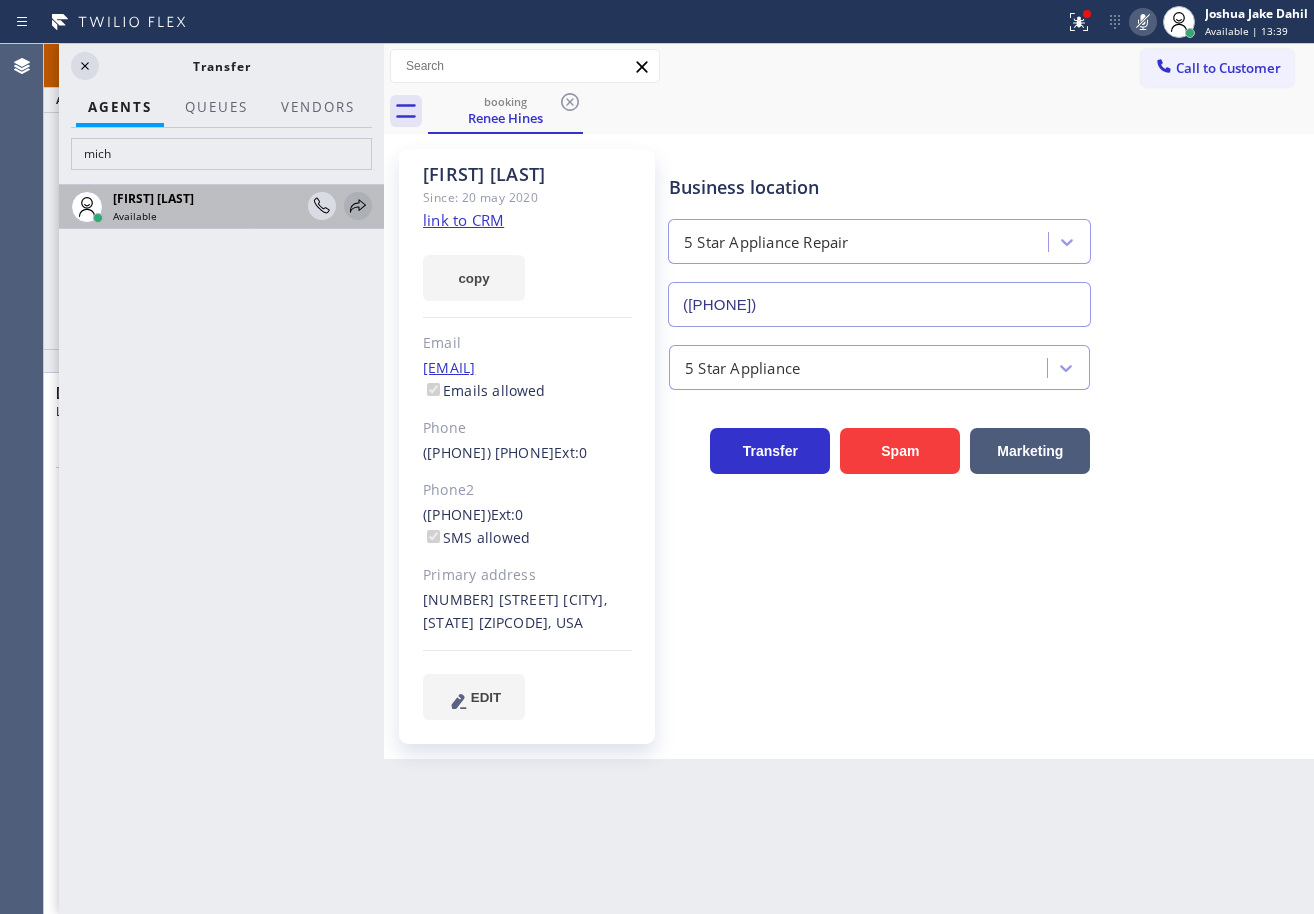 click 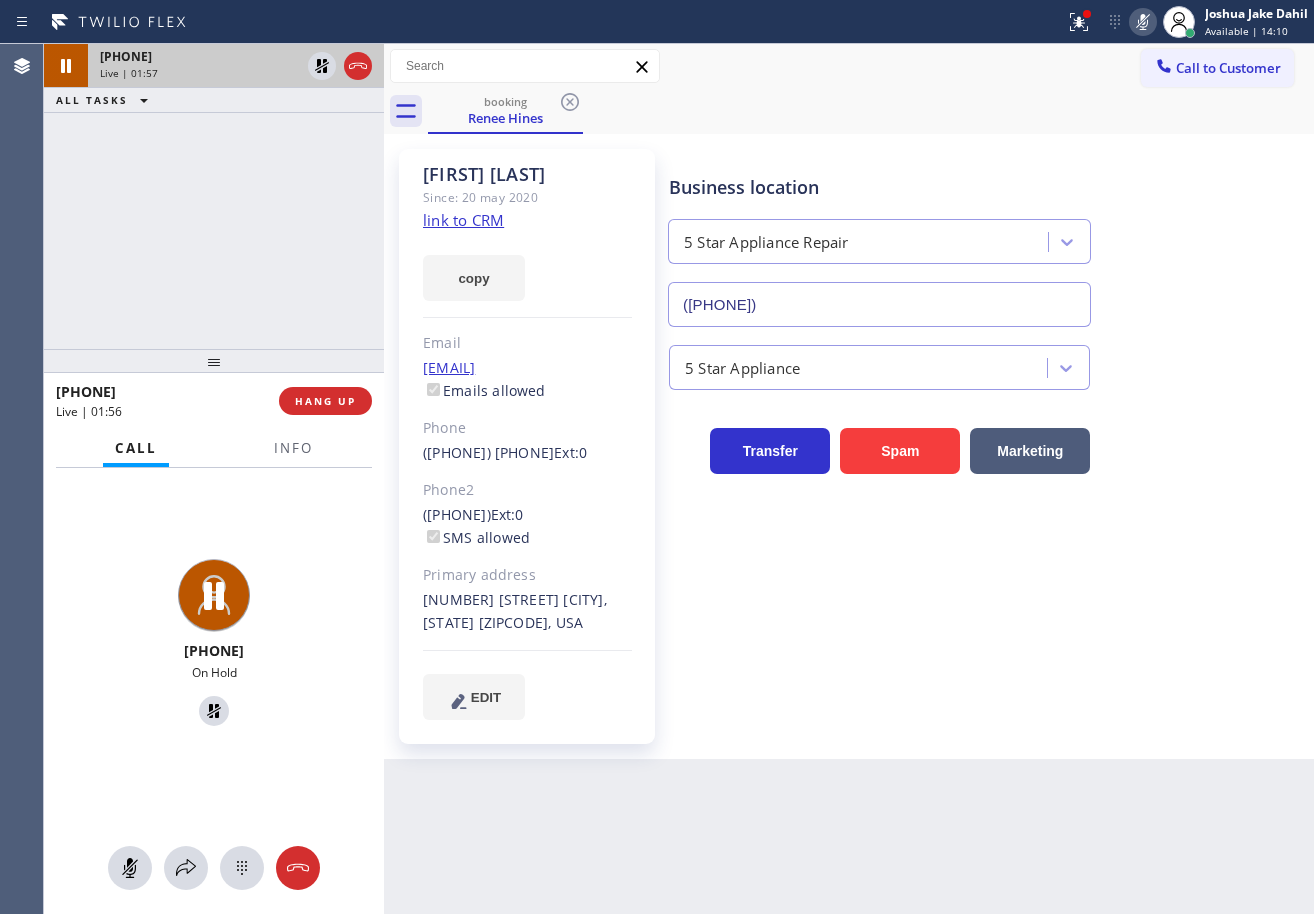 drag, startPoint x: 130, startPoint y: 239, endPoint x: 308, endPoint y: 48, distance: 261.0843 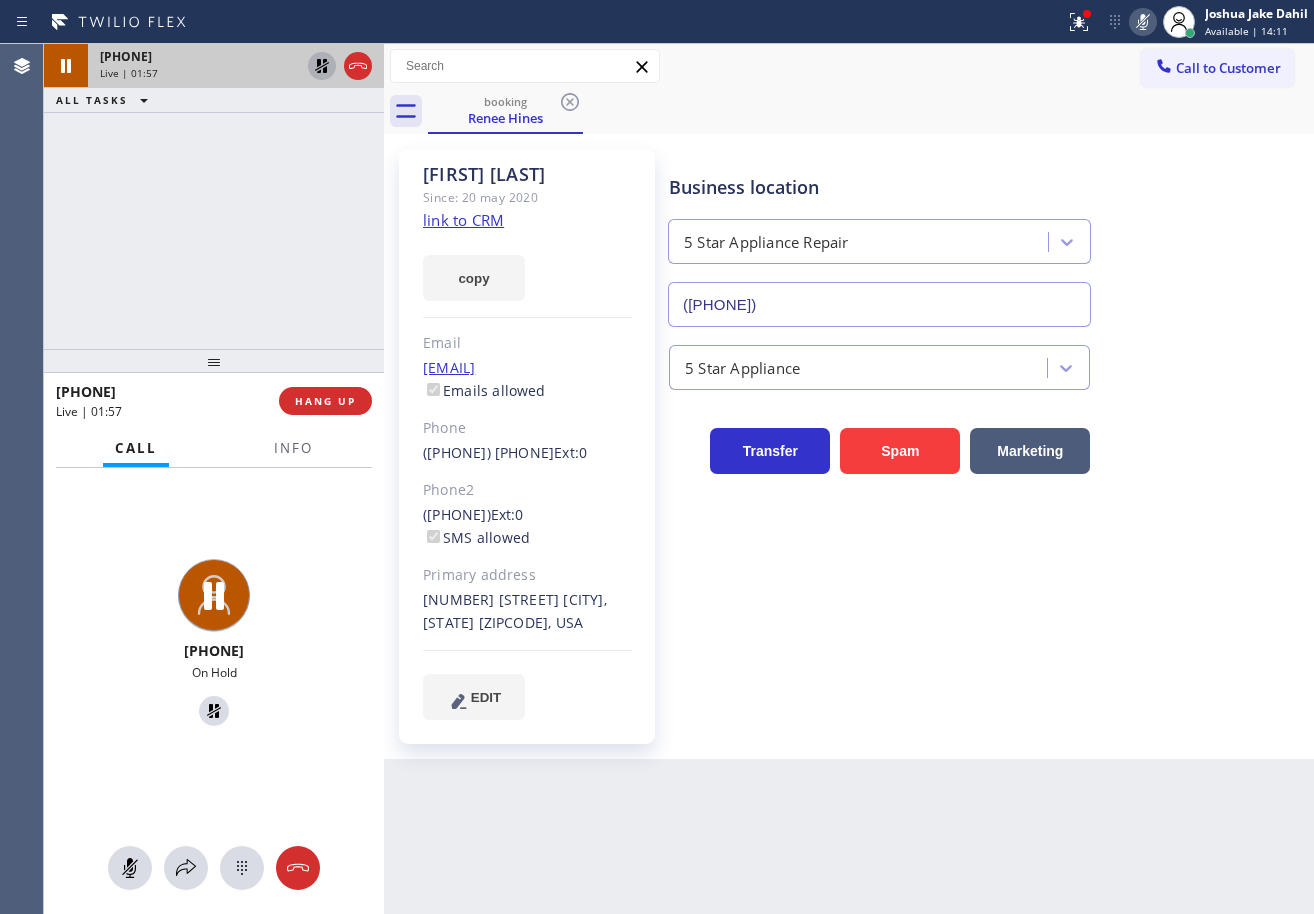 click 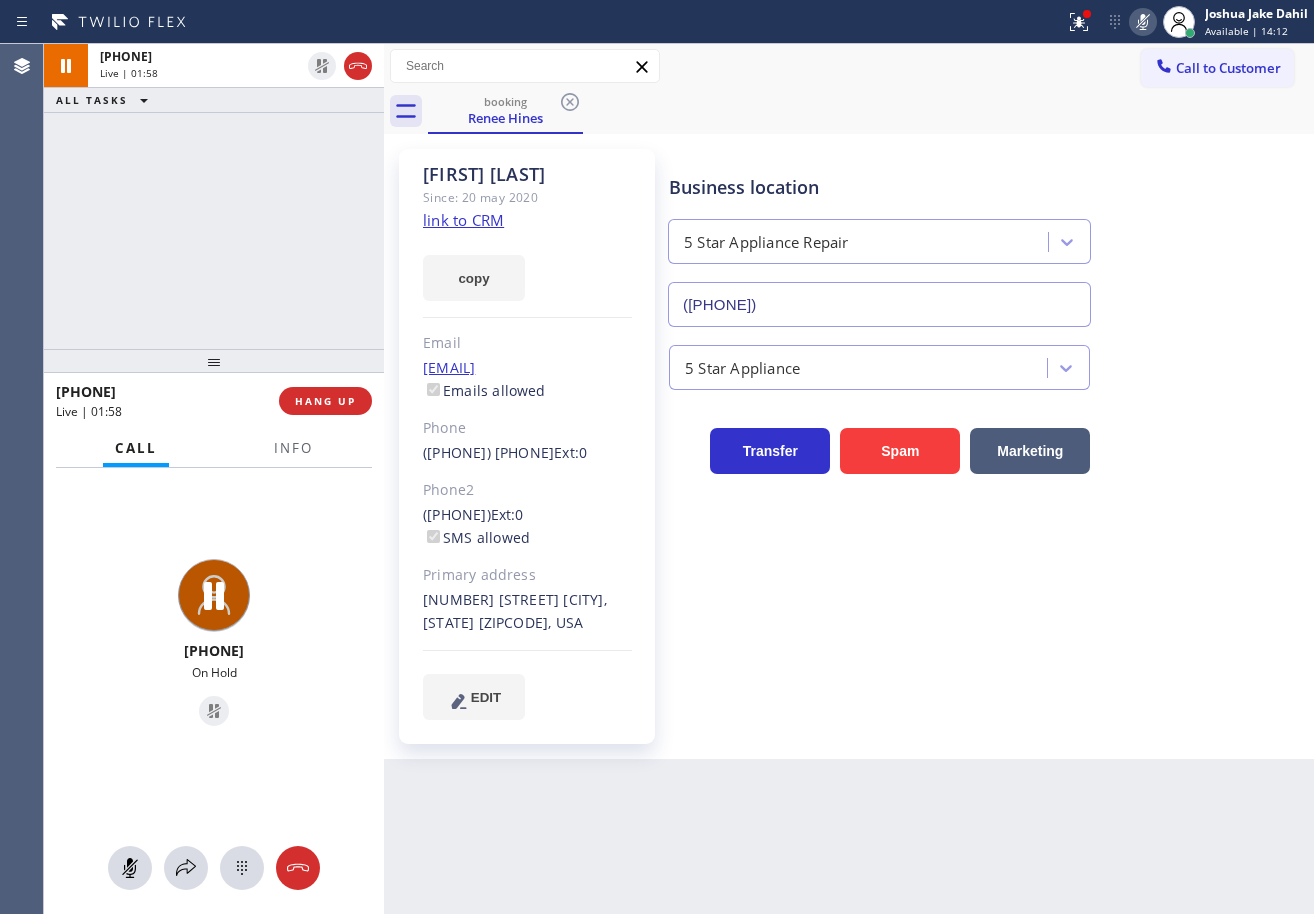 click 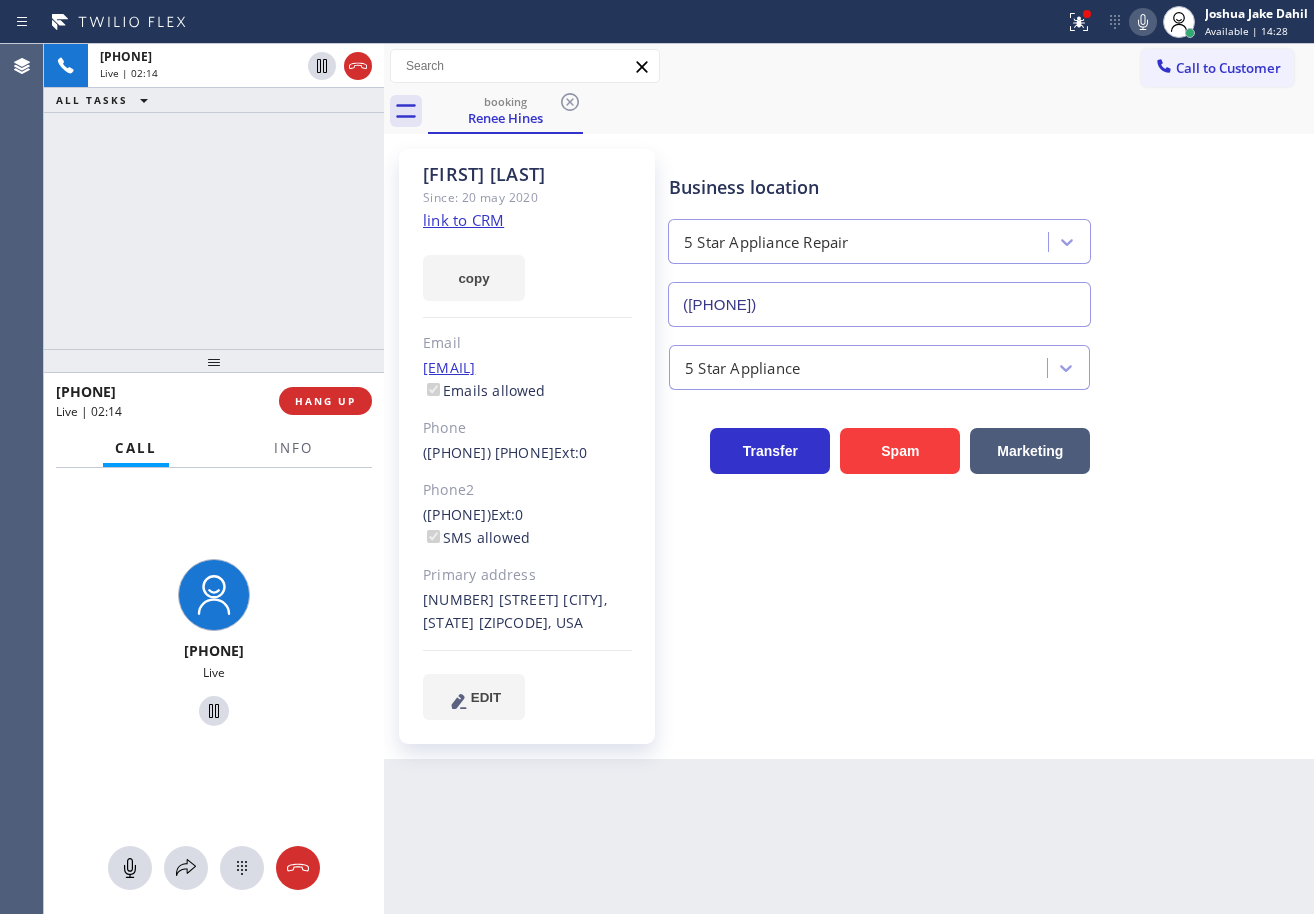 click on "+1[PHONE] Live | 02:14 ALL TASKS ALL TASKS ACTIVE TASKS TASKS IN WRAP UP" at bounding box center (214, 196) 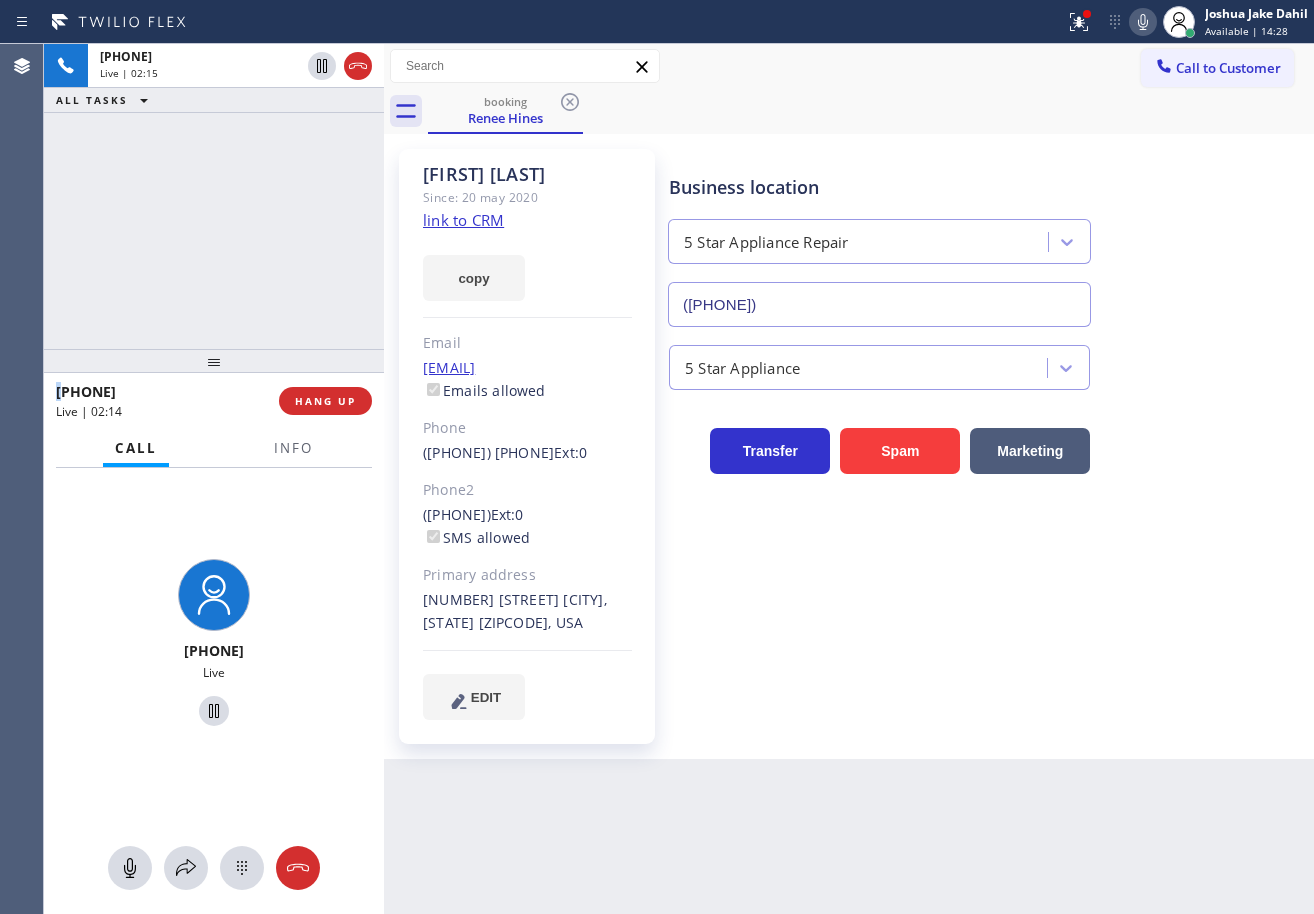 click on "+[PHONE] Live | 02:15 ALL TASKS ALL TASKS ACTIVE TASKS TASKS IN WRAP UP" at bounding box center (214, 196) 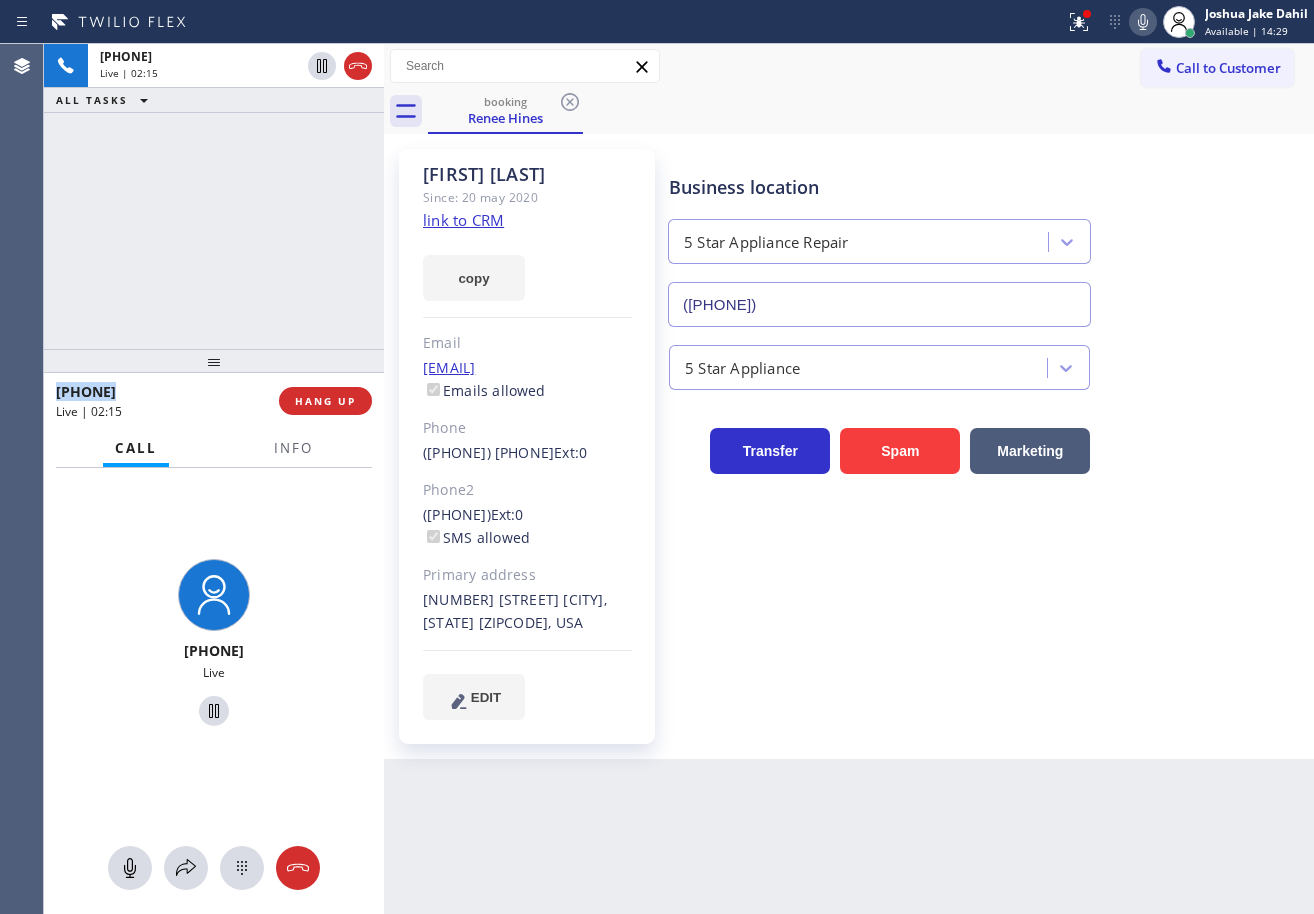 click on "+[PHONE] Live | 02:15 ALL TASKS ALL TASKS ACTIVE TASKS TASKS IN WRAP UP" at bounding box center (214, 196) 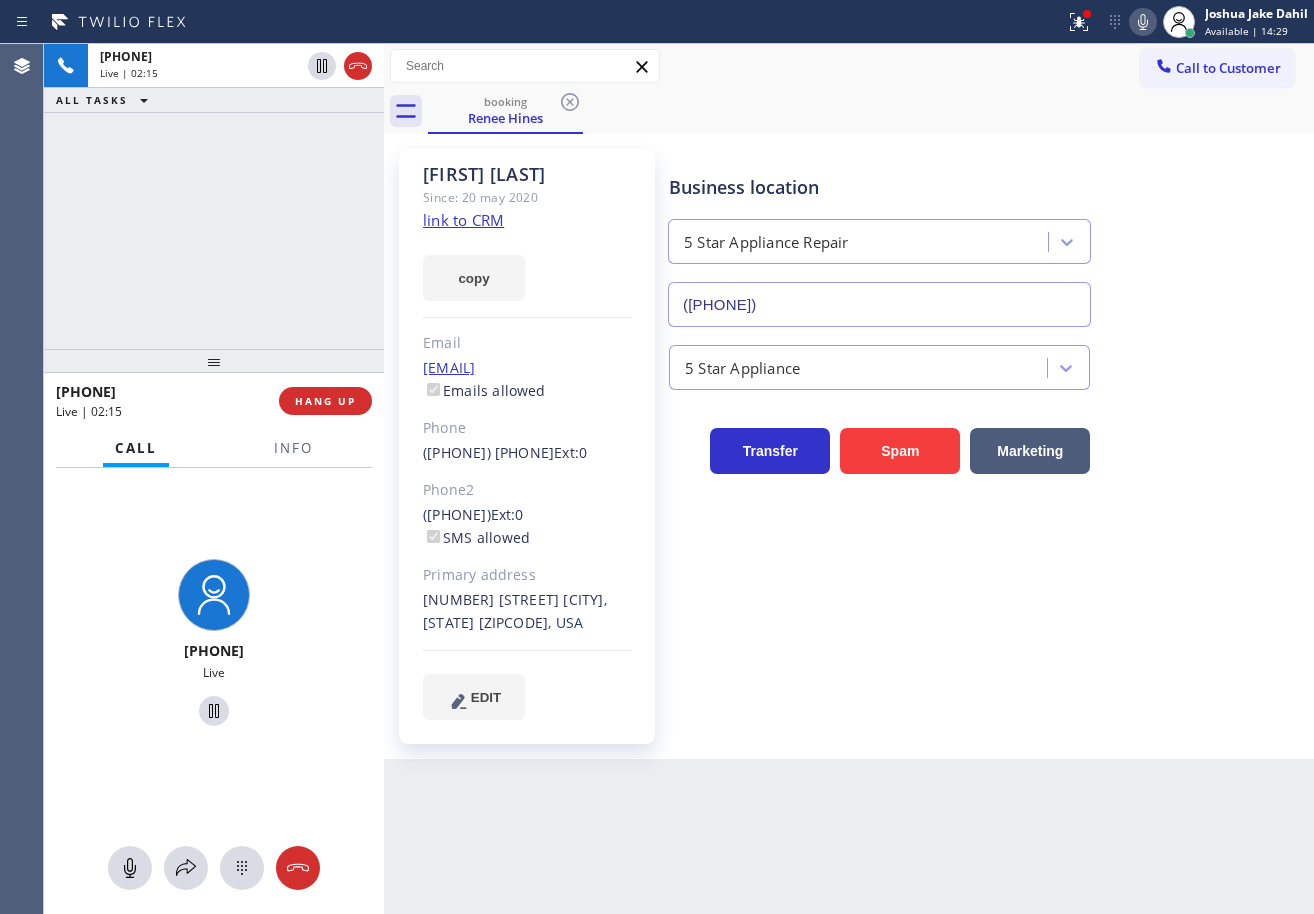 click on "+[PHONE] Live | 02:15 ALL TASKS ALL TASKS ACTIVE TASKS TASKS IN WRAP UP" at bounding box center (214, 196) 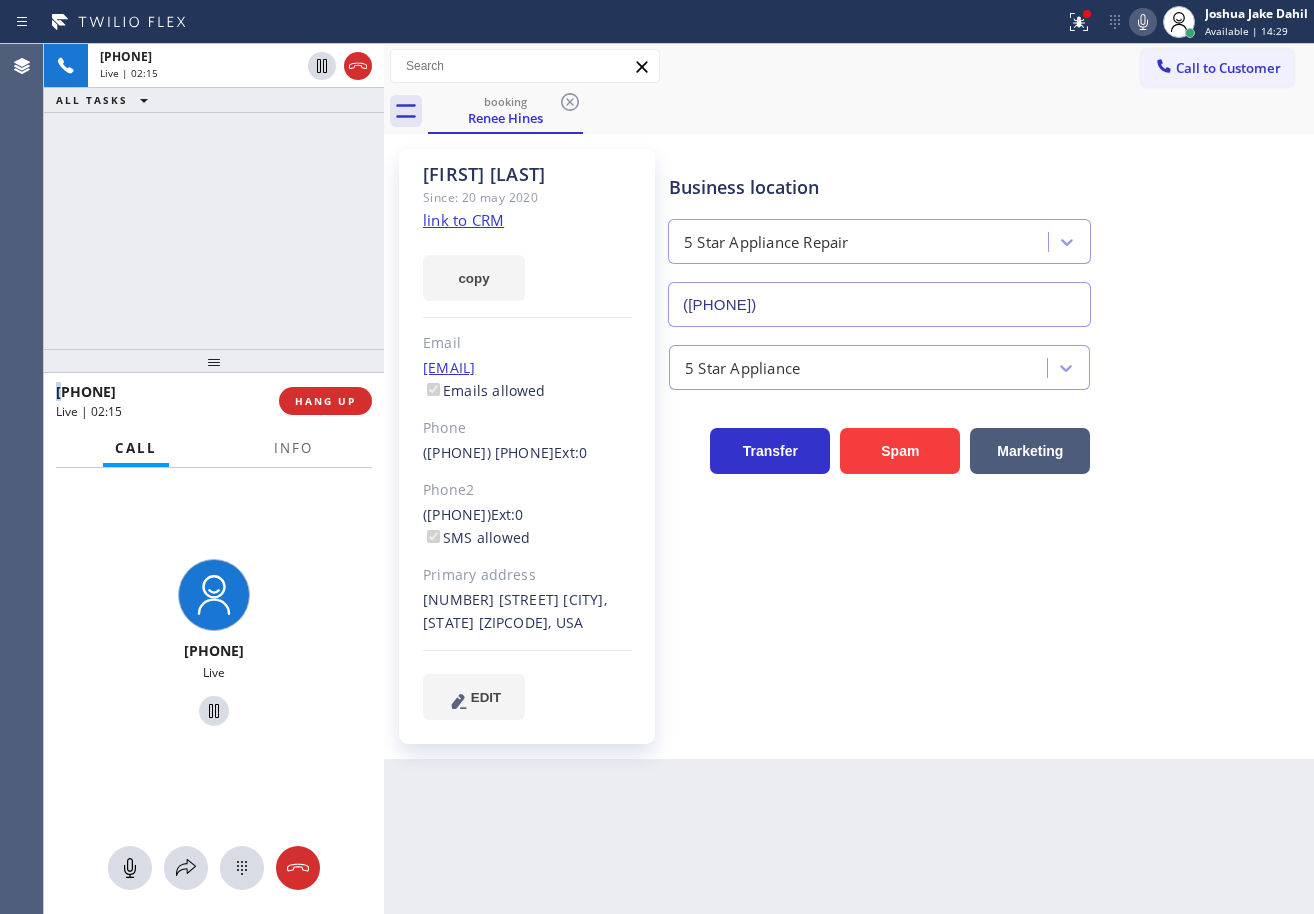 click on "+[PHONE] Live | 02:15 ALL TASKS ALL TASKS ACTIVE TASKS TASKS IN WRAP UP" at bounding box center [214, 196] 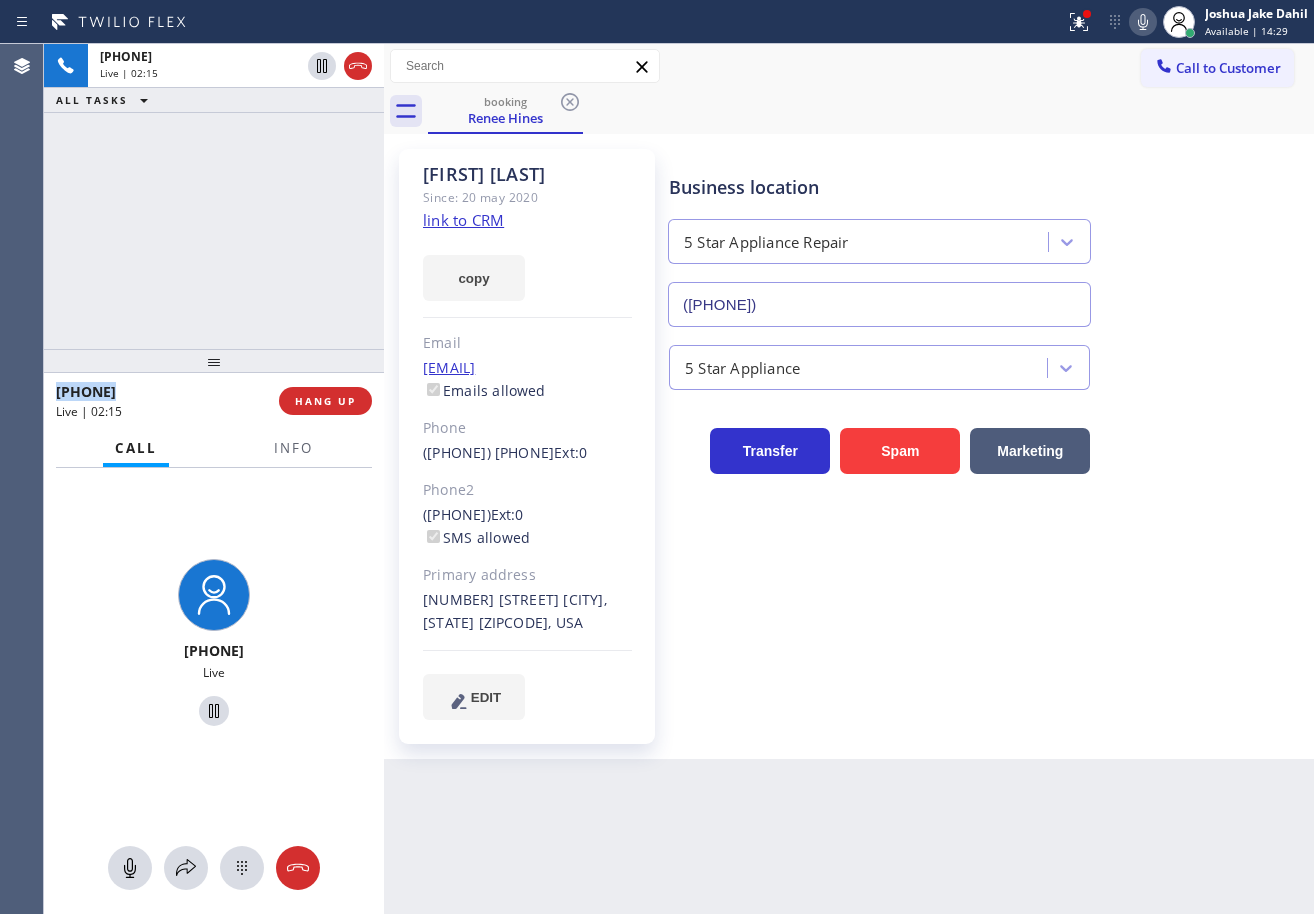 click on "+[PHONE] Live | 02:15 ALL TASKS ALL TASKS ACTIVE TASKS TASKS IN WRAP UP" at bounding box center [214, 196] 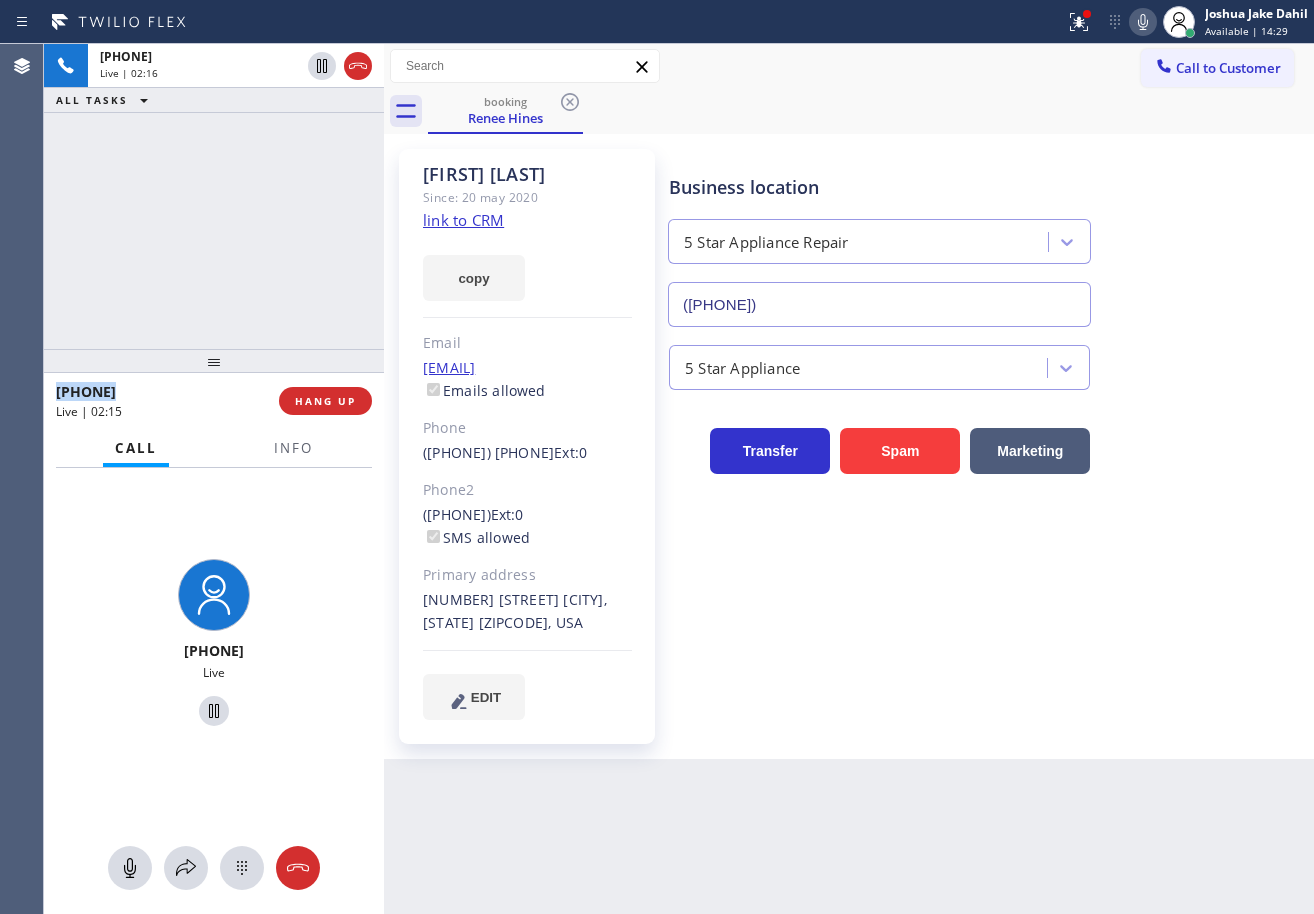 click on "+1[PHONE] Live | 02:16 ALL TASKS ALL TASKS ACTIVE TASKS TASKS IN WRAP UP" at bounding box center (214, 196) 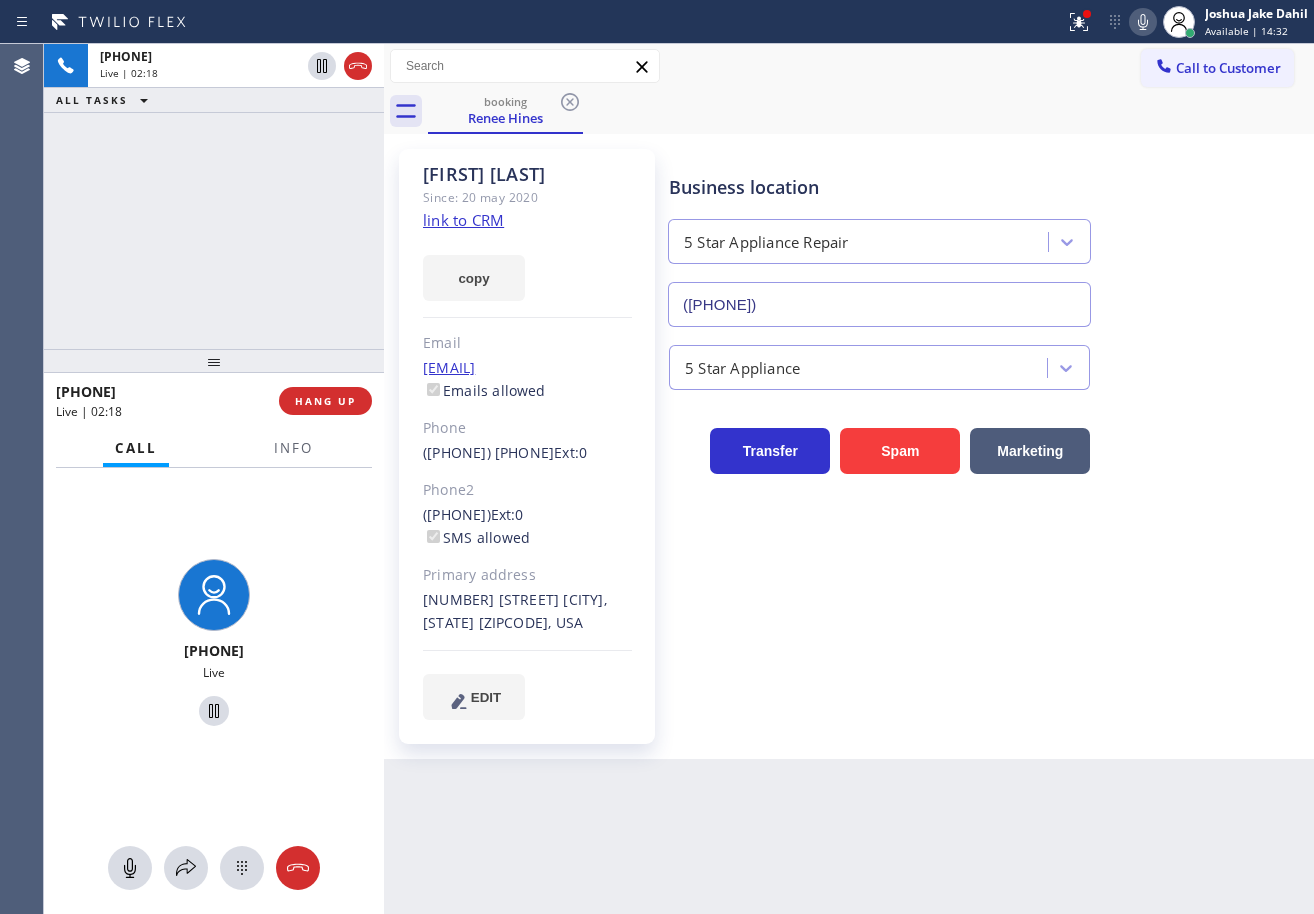 drag, startPoint x: 244, startPoint y: 238, endPoint x: 301, endPoint y: 271, distance: 65.863495 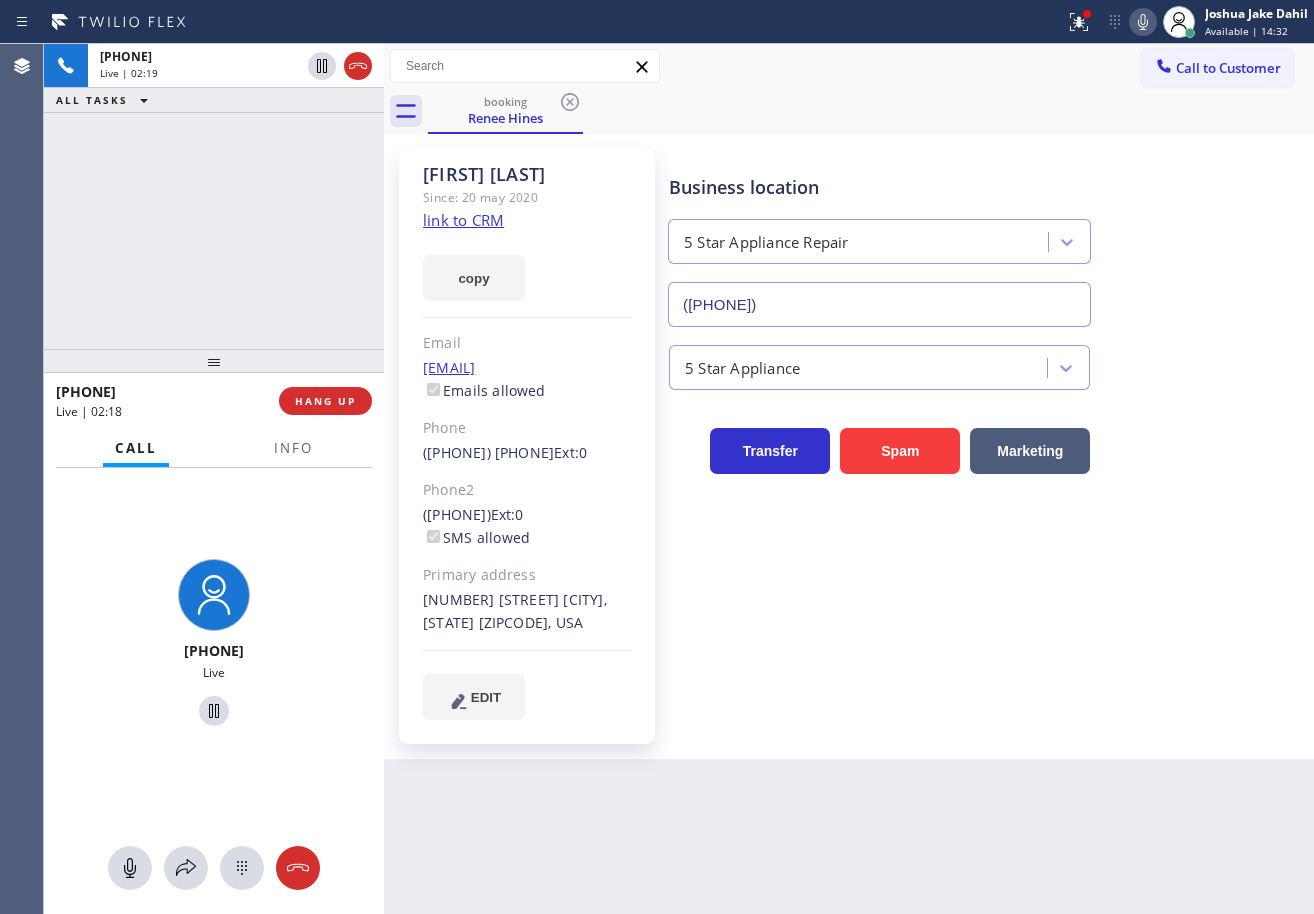 click on "+[PHONE] Live | 02:19 ALL TASKS ALL TASKS ACTIVE TASKS TASKS IN WRAP UP" at bounding box center [214, 196] 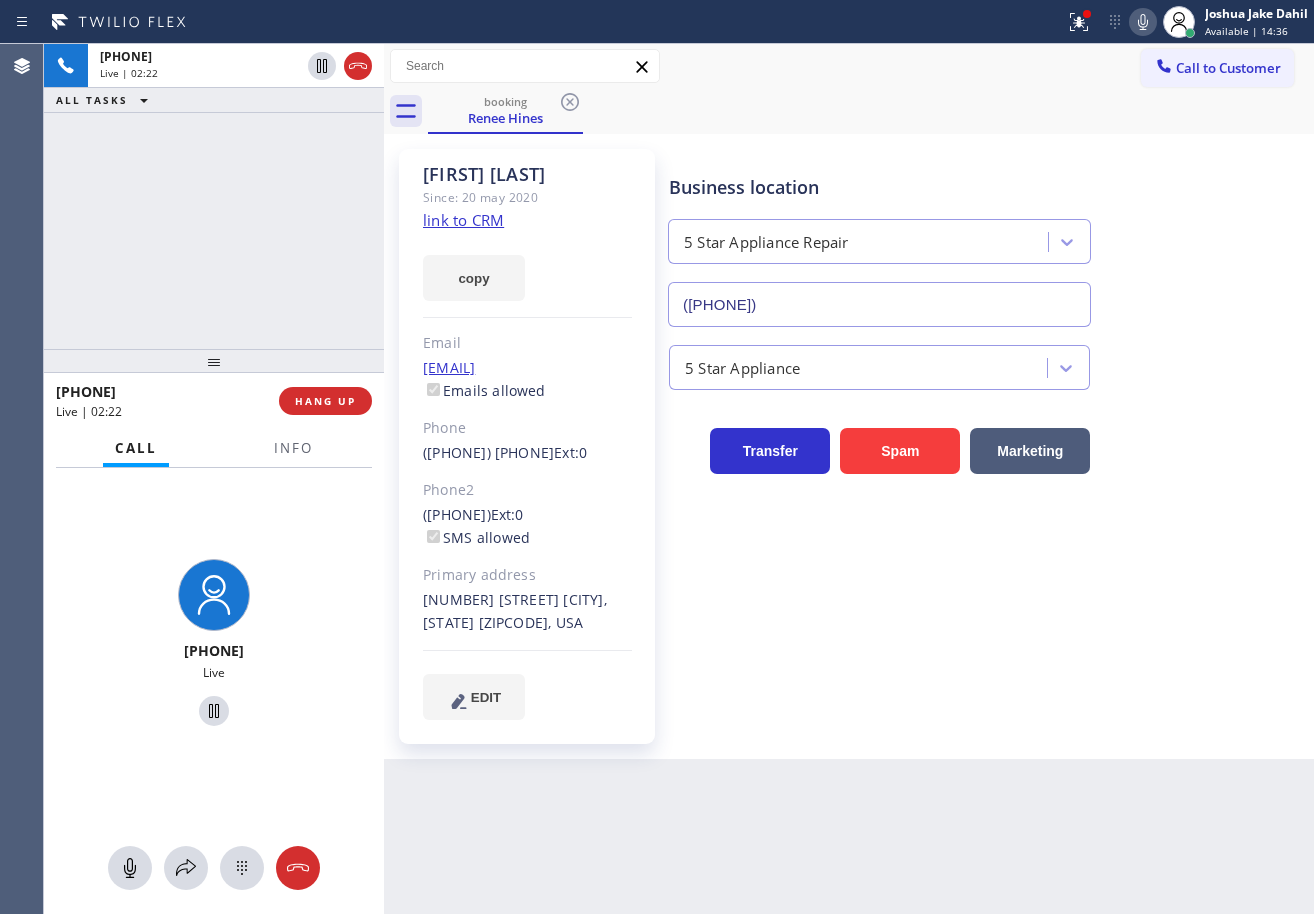 click on "+1[PHONE] Live | 02:22 ALL TASKS ALL TASKS ACTIVE TASKS TASKS IN WRAP UP" at bounding box center (214, 196) 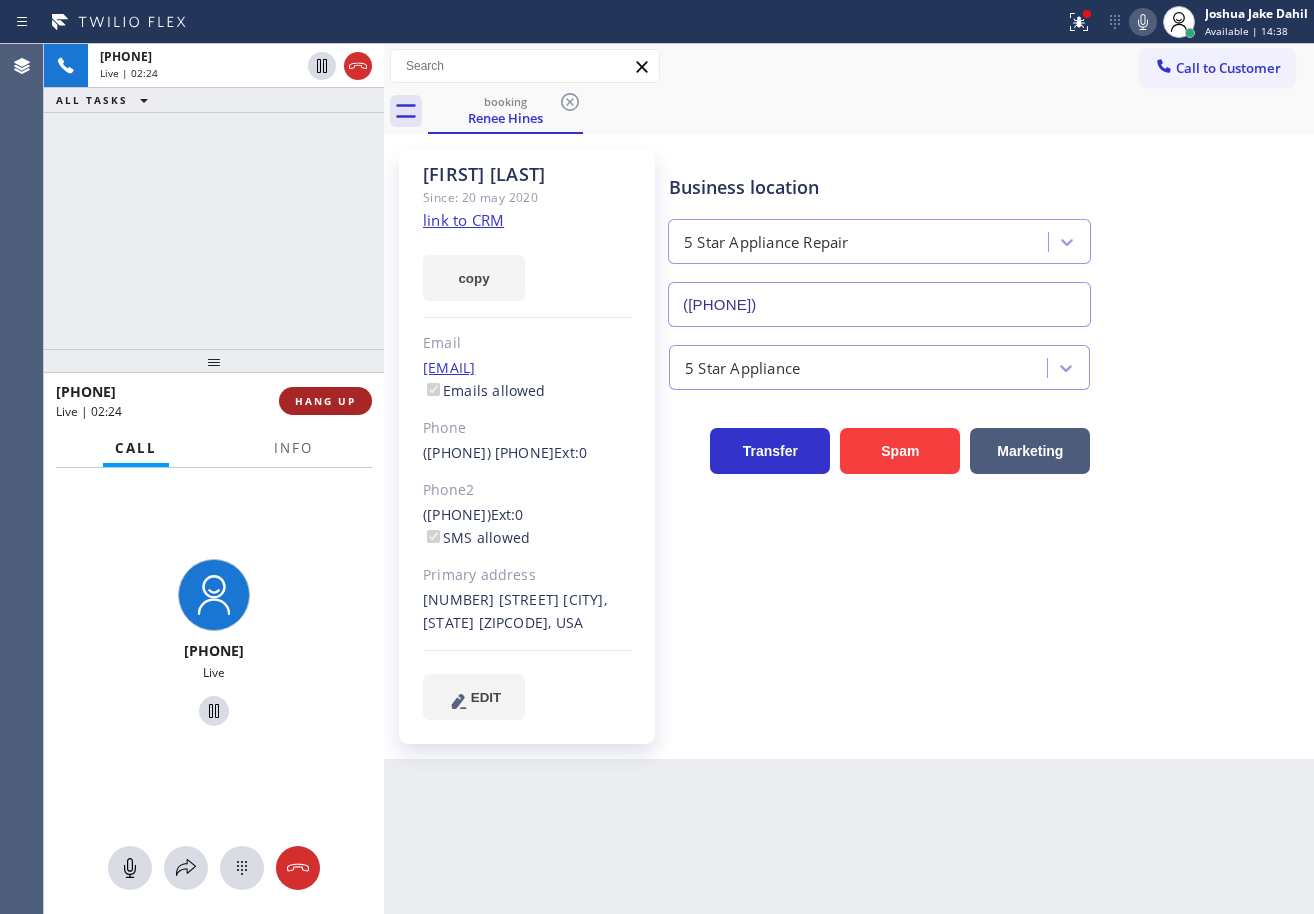 click on "HANG UP" at bounding box center (325, 401) 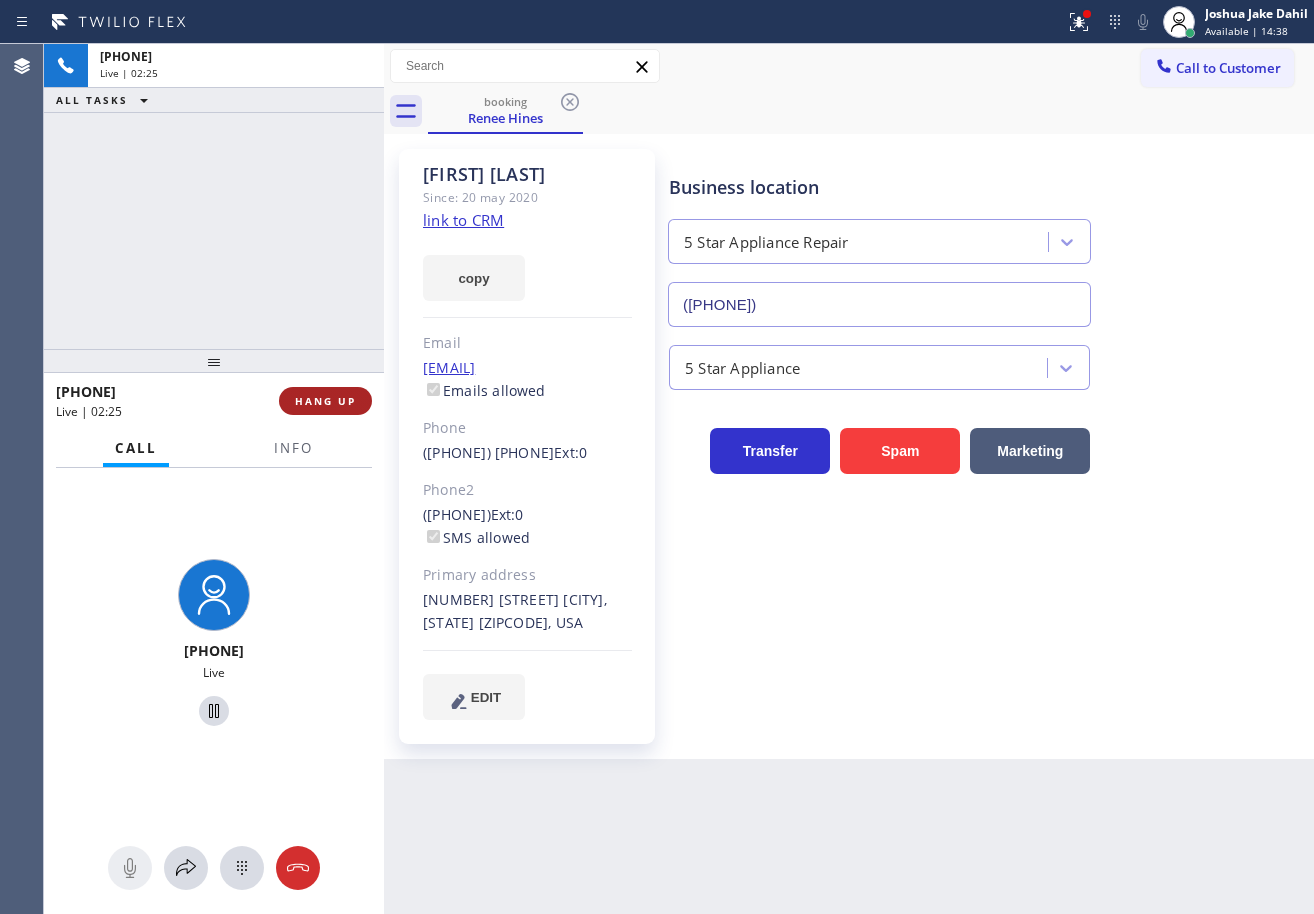 click on "HANG UP" at bounding box center (325, 401) 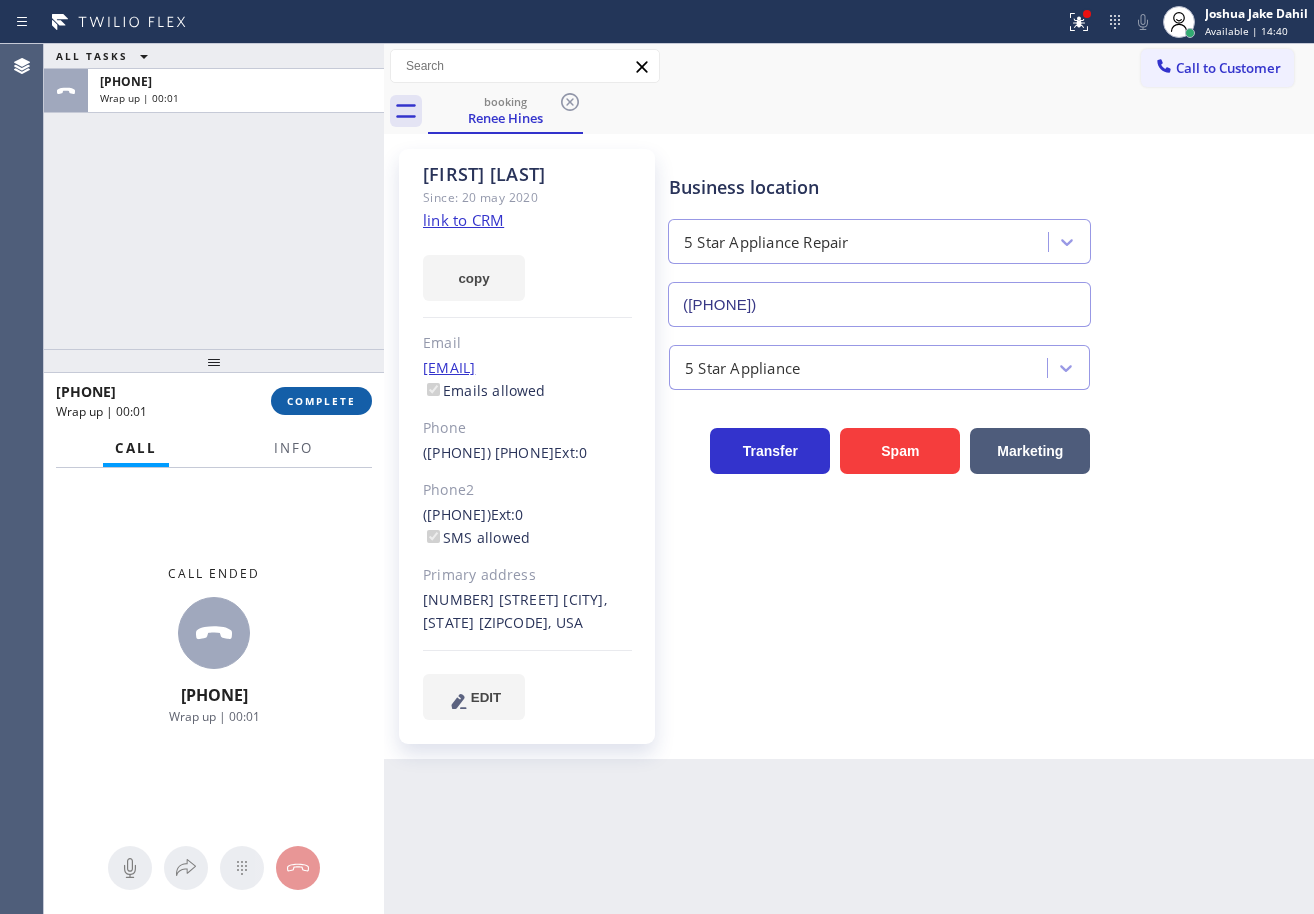 click on "COMPLETE" at bounding box center [321, 401] 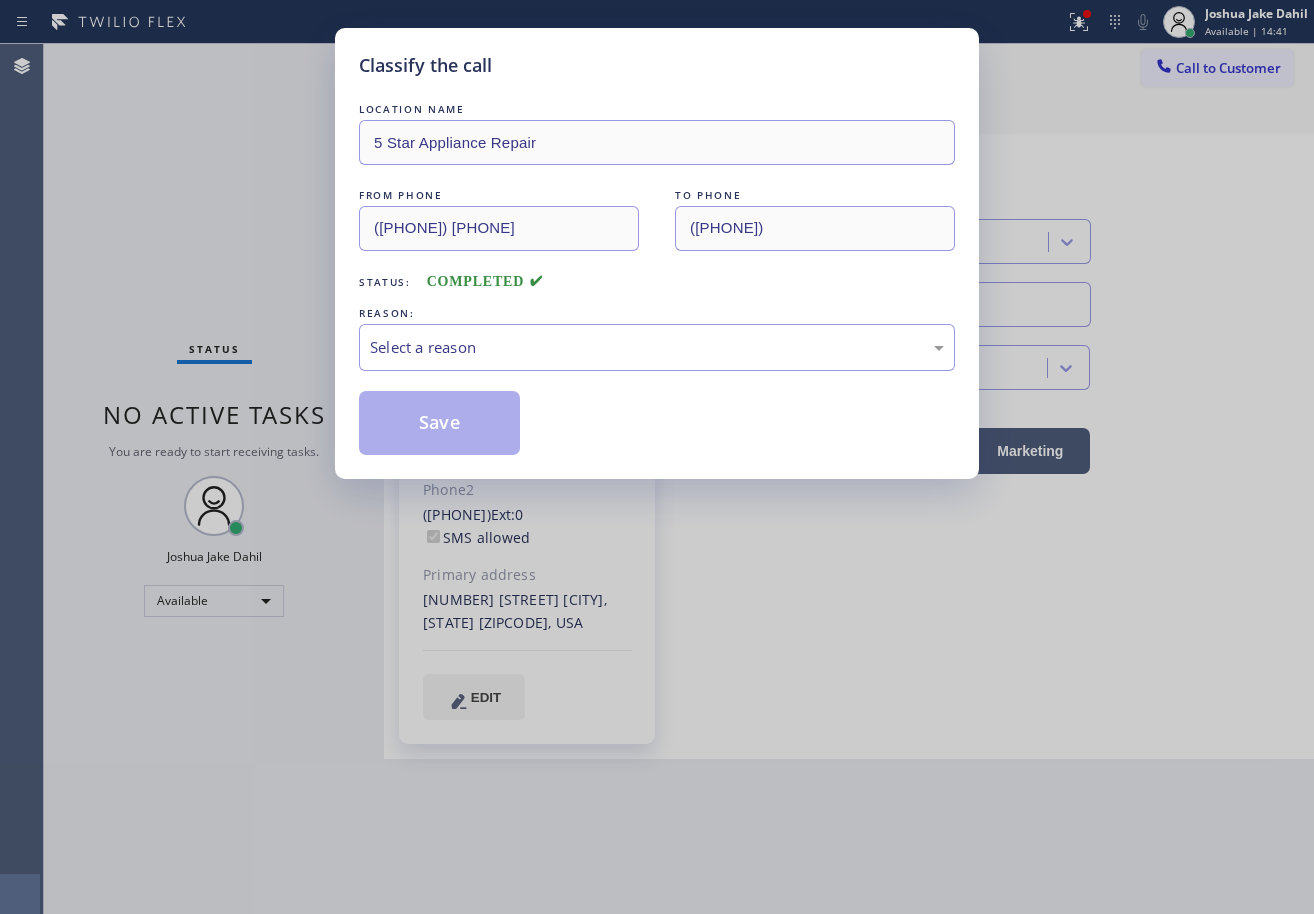 click on "Select a reason" at bounding box center (657, 347) 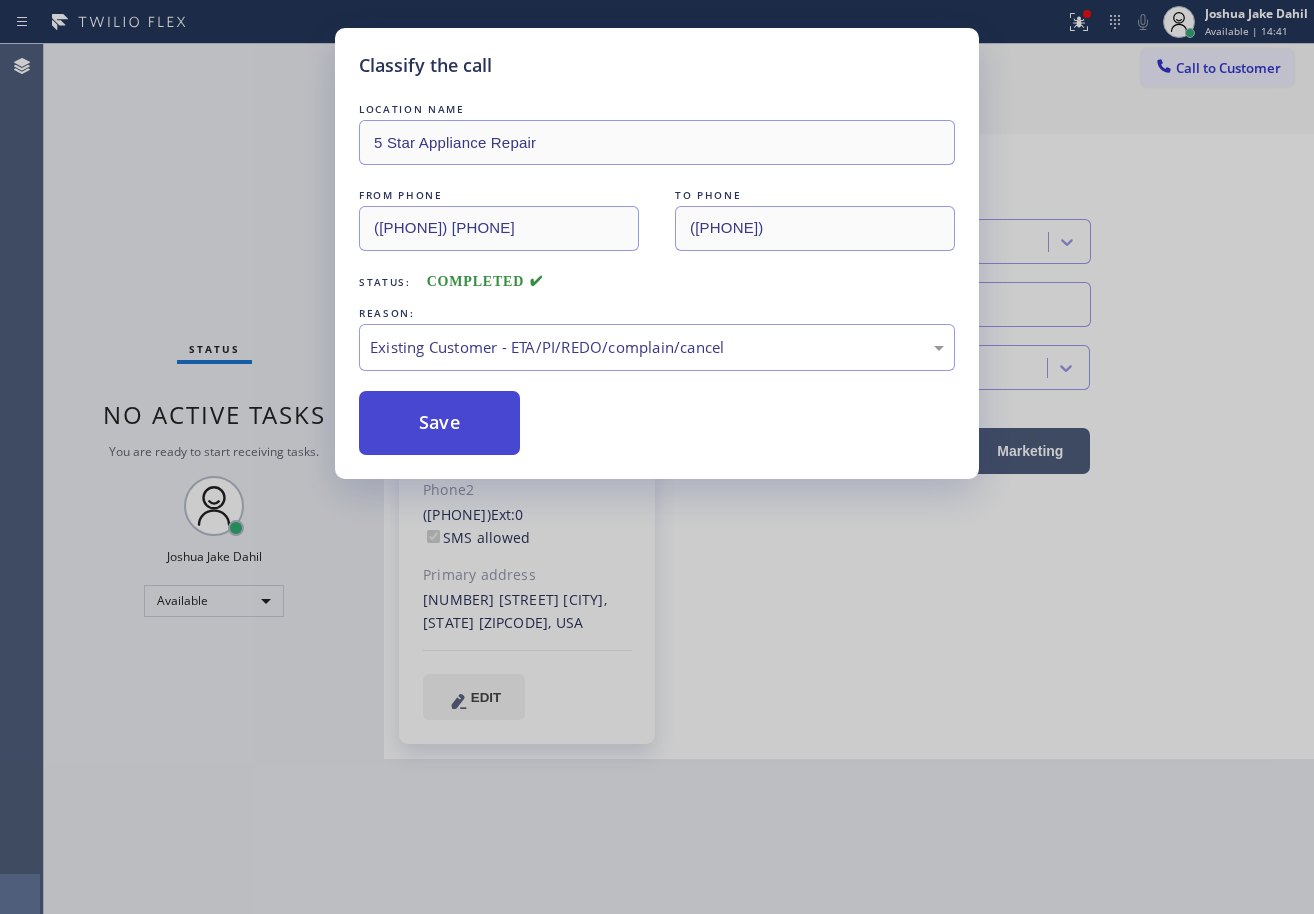 click on "Save" at bounding box center [439, 423] 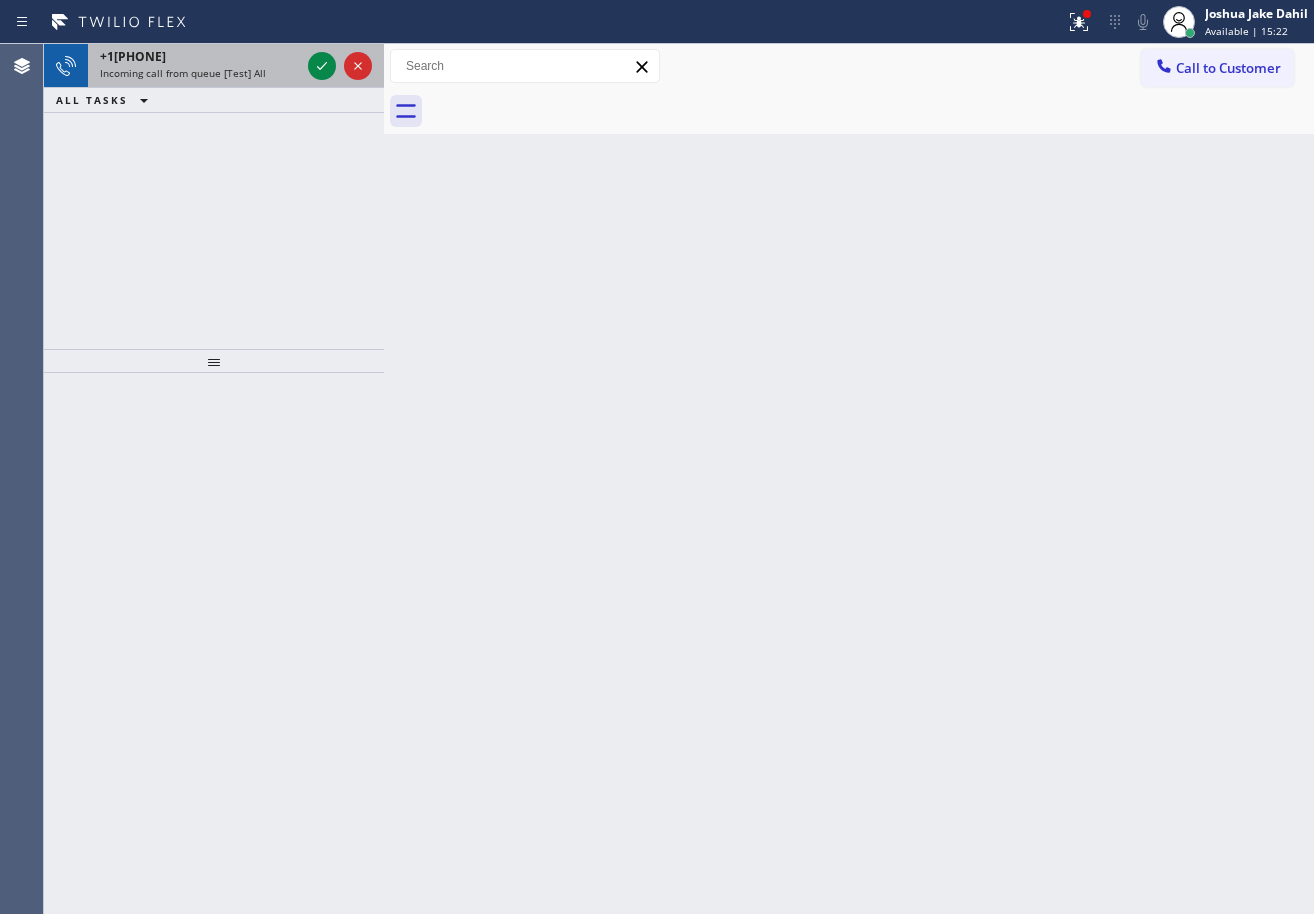 click on "+1[PHONE]" at bounding box center (200, 56) 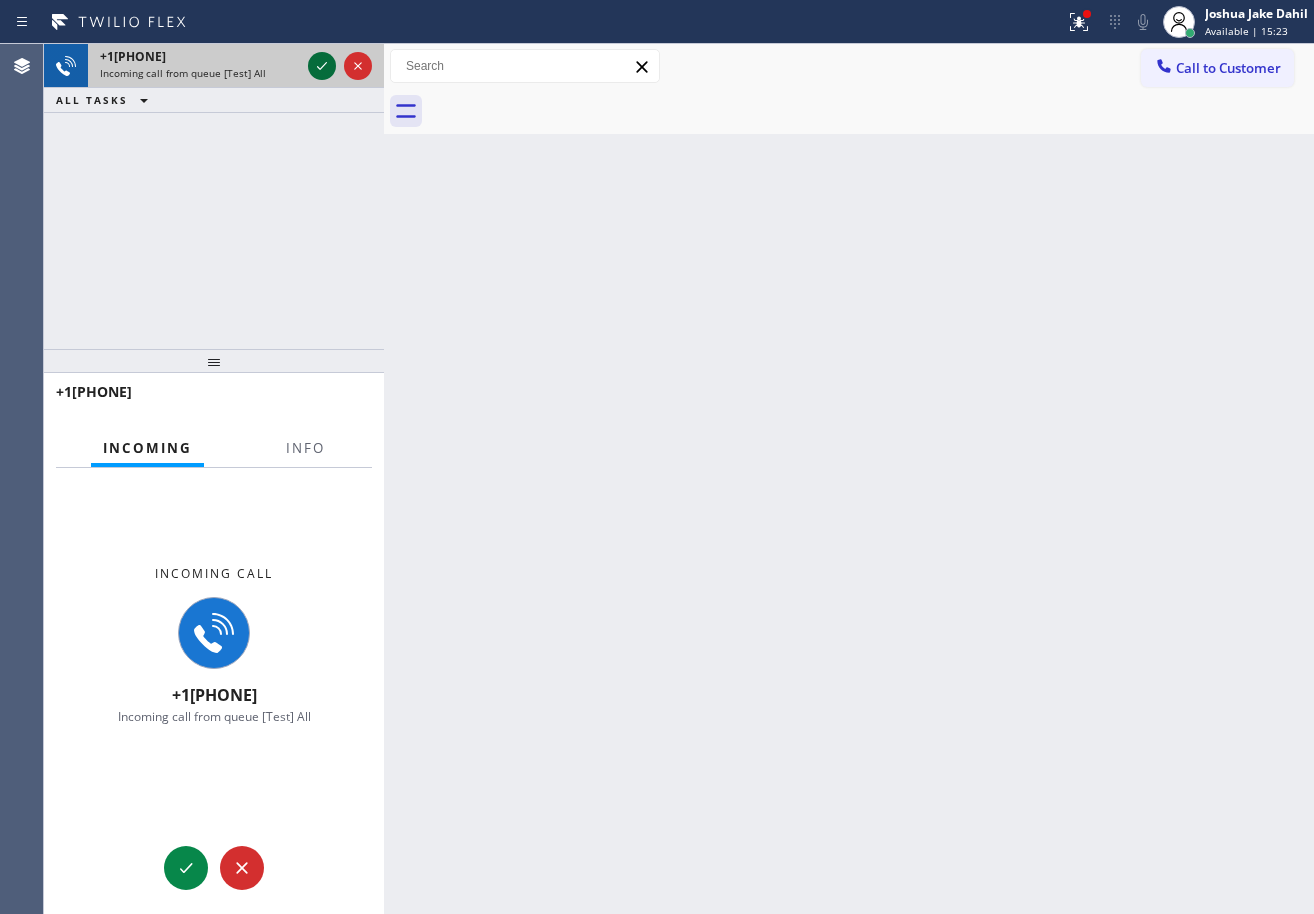 drag, startPoint x: 293, startPoint y: 59, endPoint x: 314, endPoint y: 62, distance: 21.213203 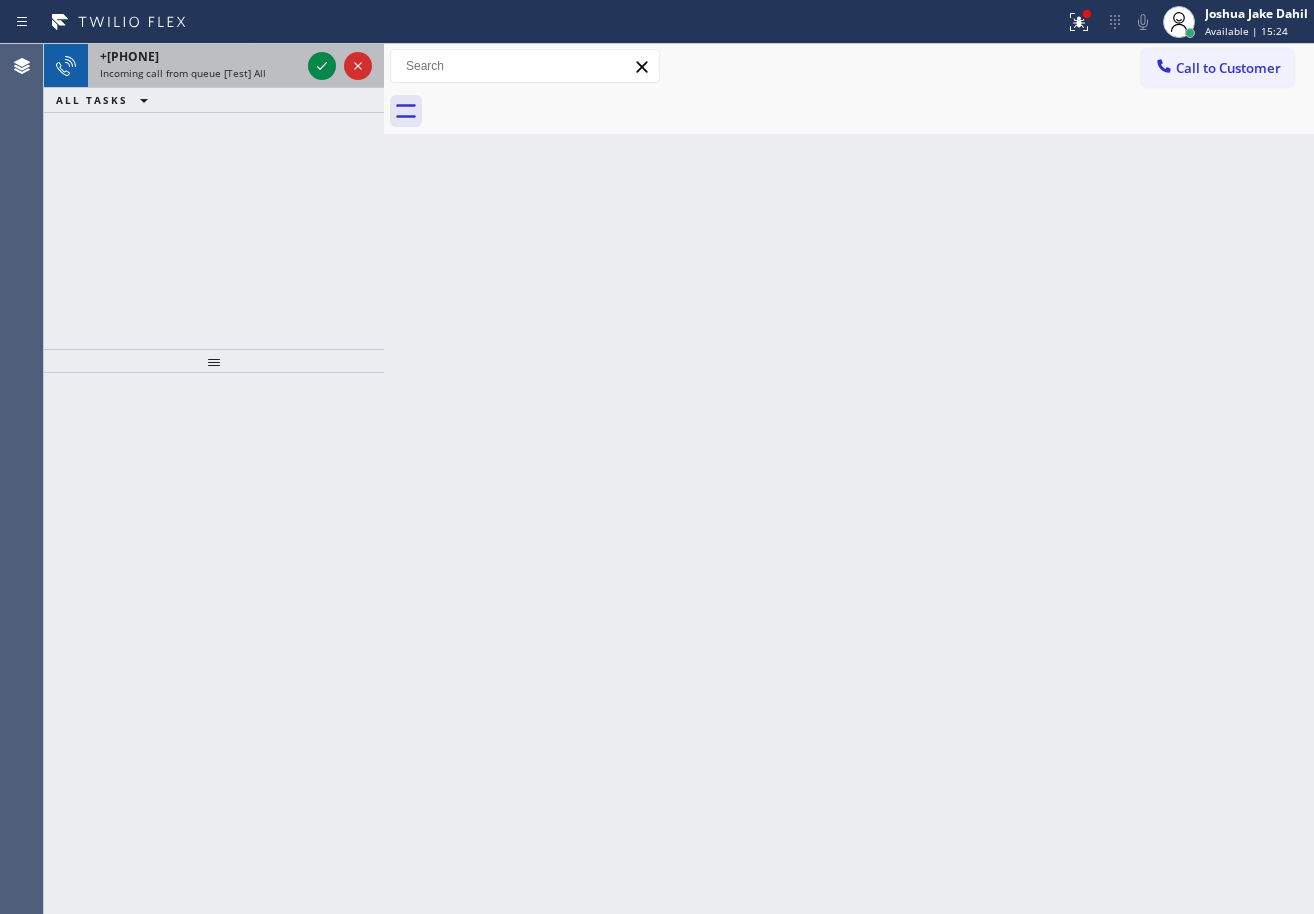 click on "+[PHONE]" at bounding box center [200, 56] 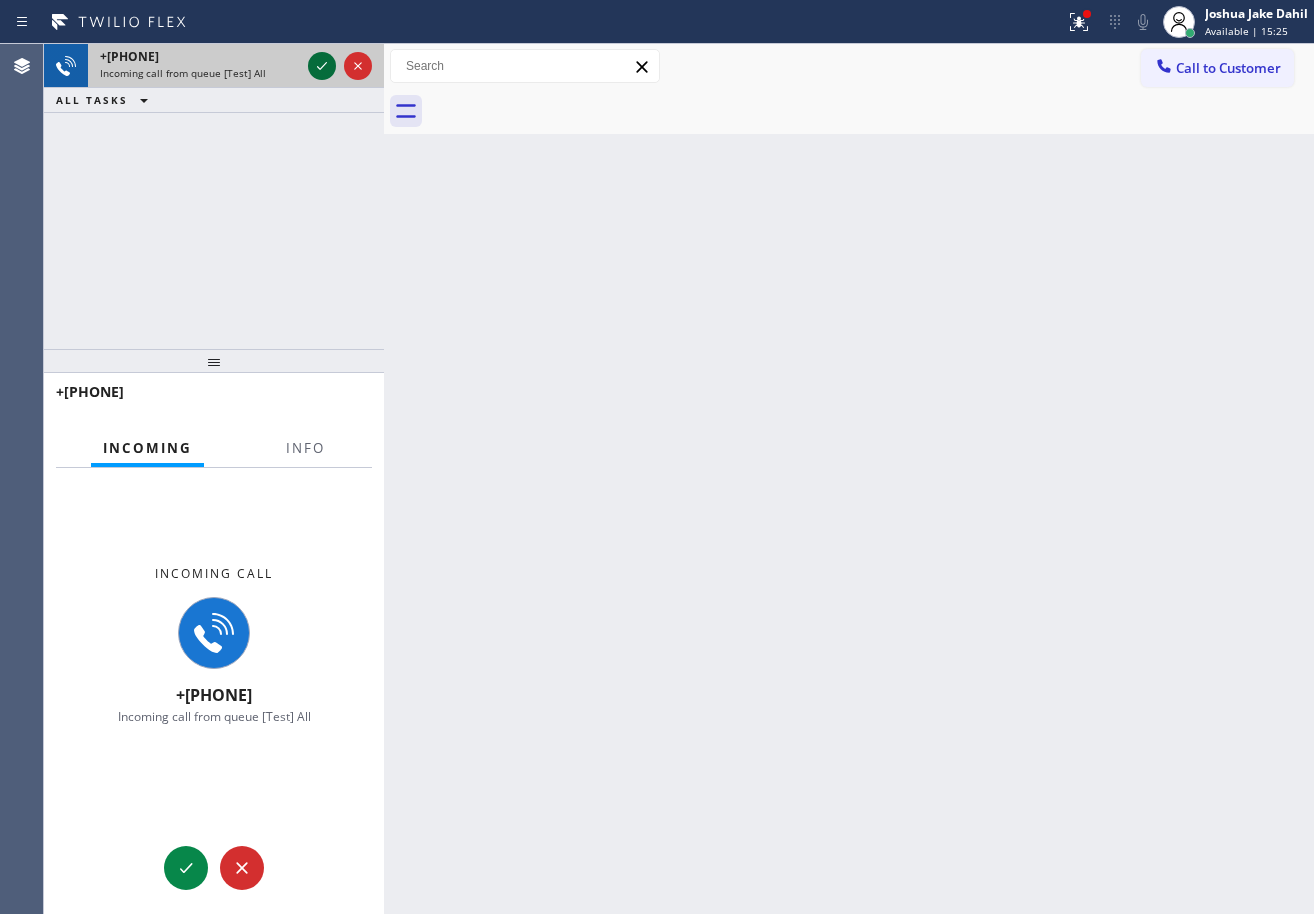 click 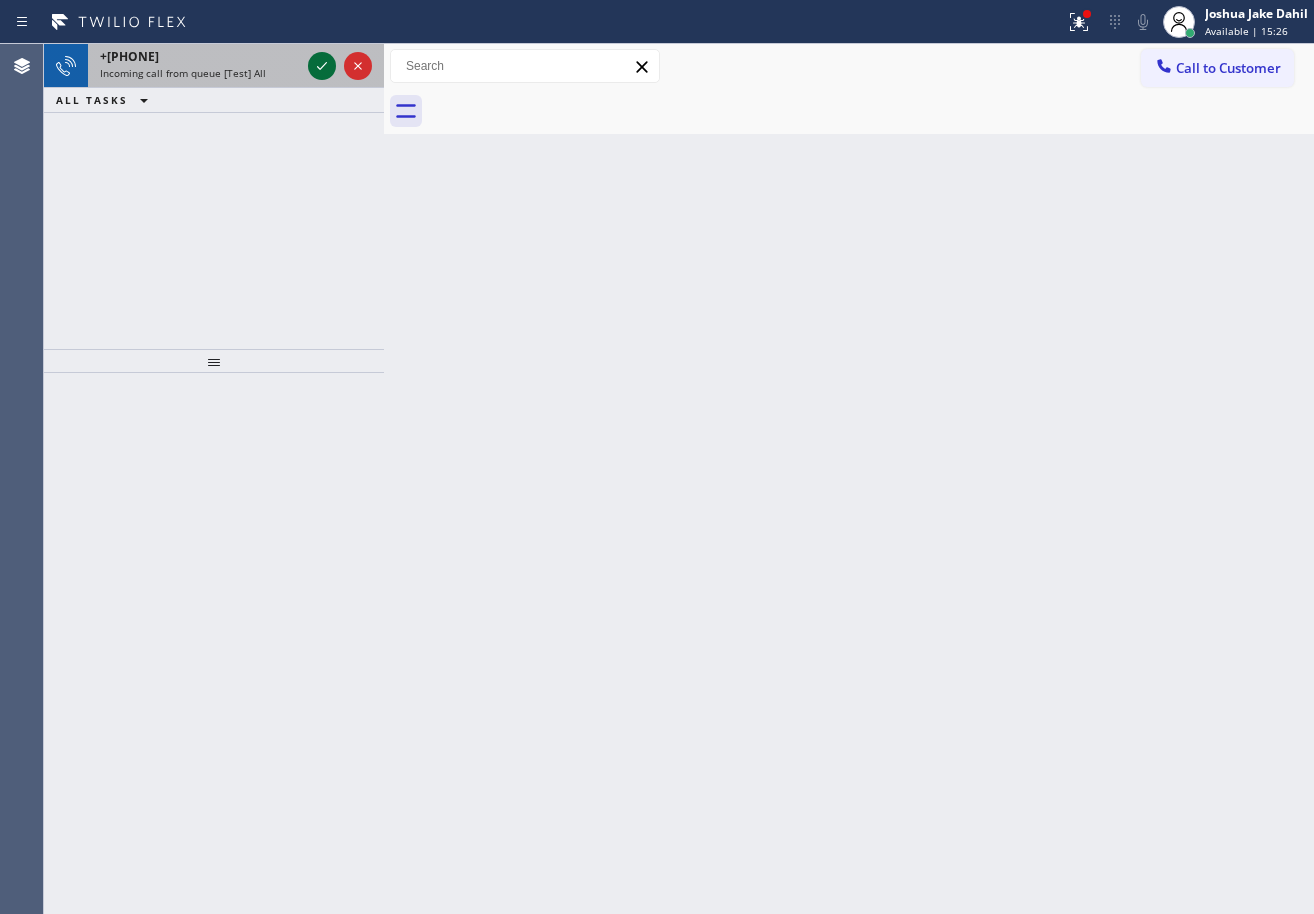 click 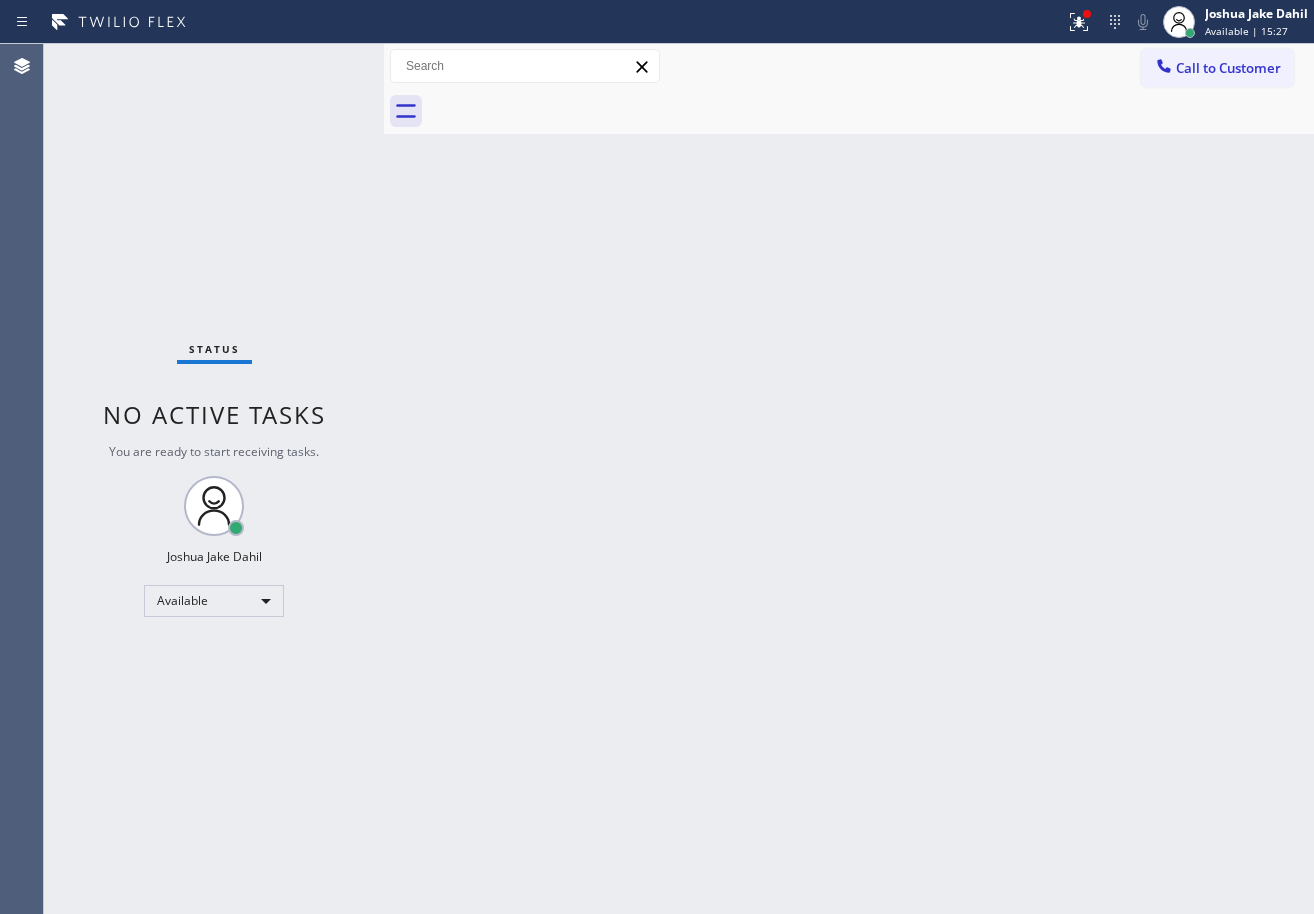 click on "You are ready to start receiving tasks." at bounding box center (214, 451) 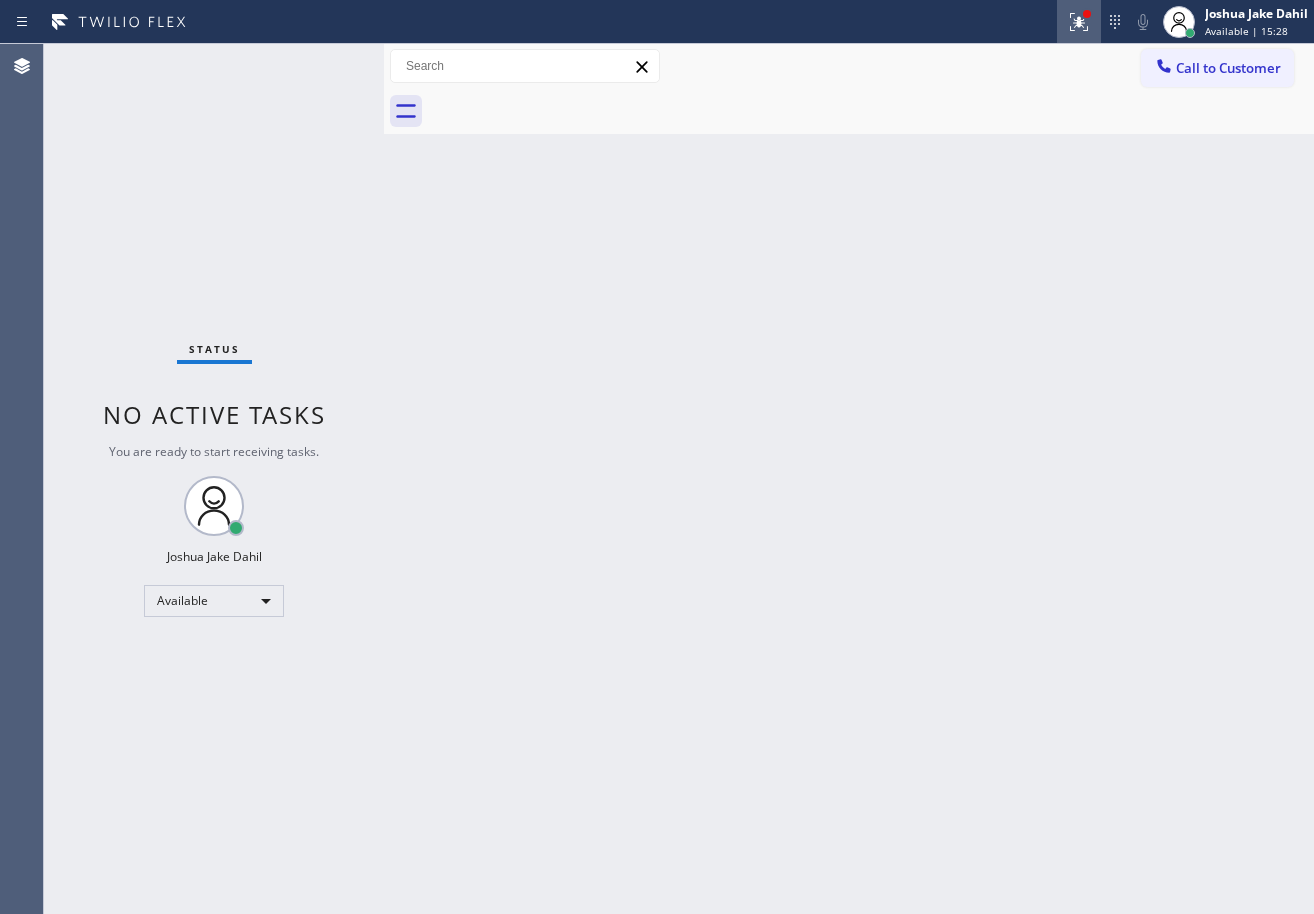 click 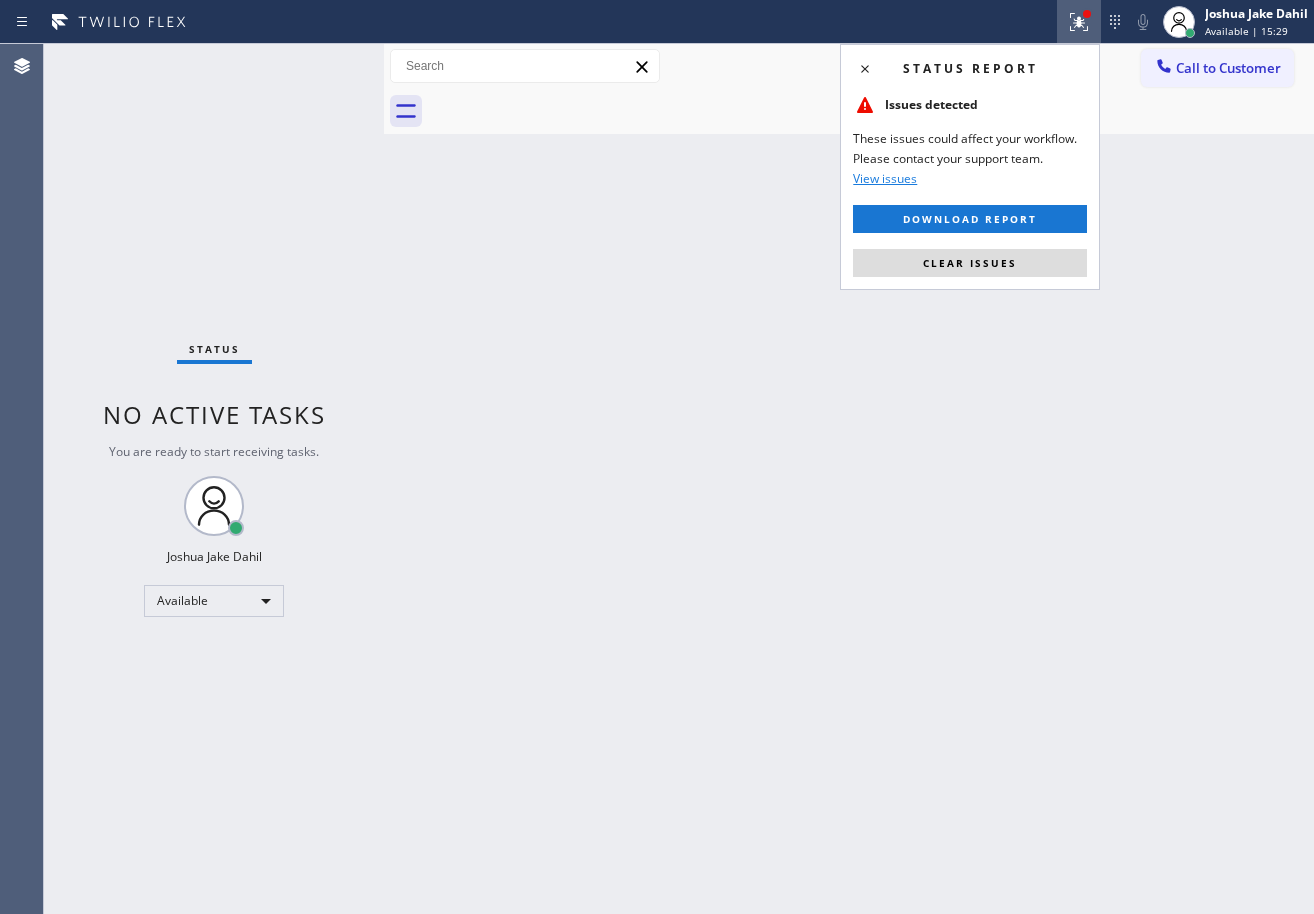 click on "Clear issues" at bounding box center (970, 263) 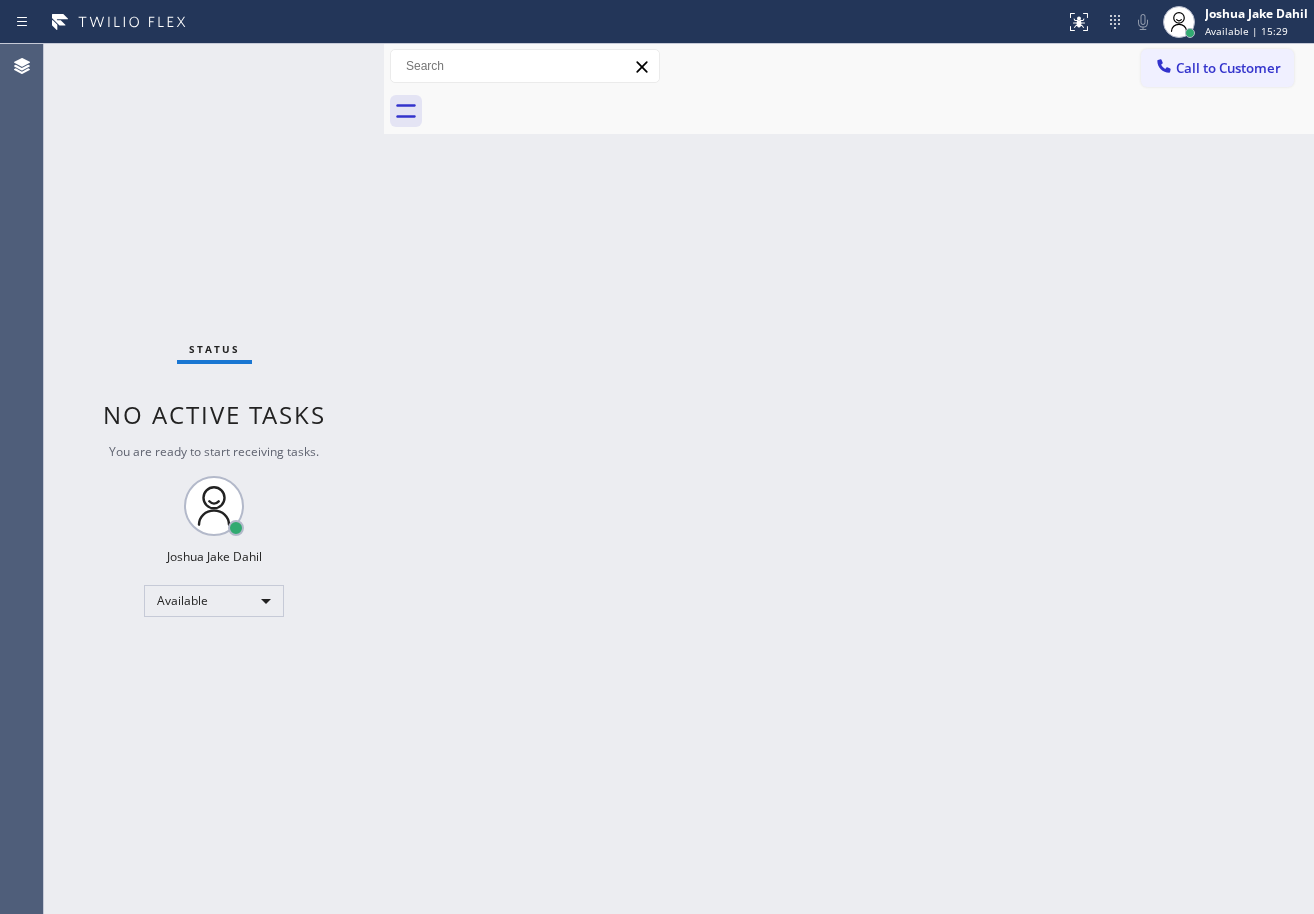 drag, startPoint x: 941, startPoint y: 321, endPoint x: 937, endPoint y: 539, distance: 218.0367 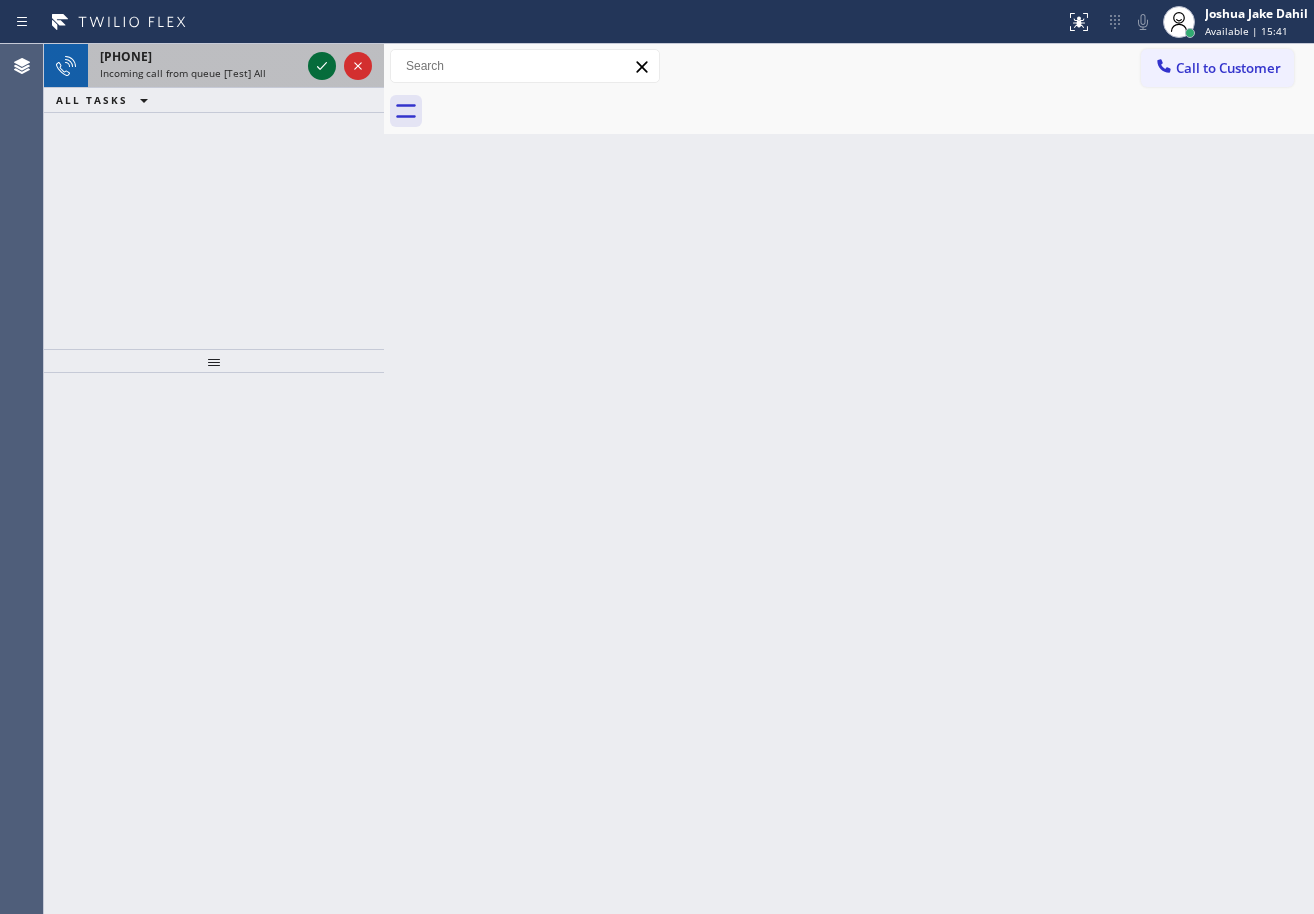 click 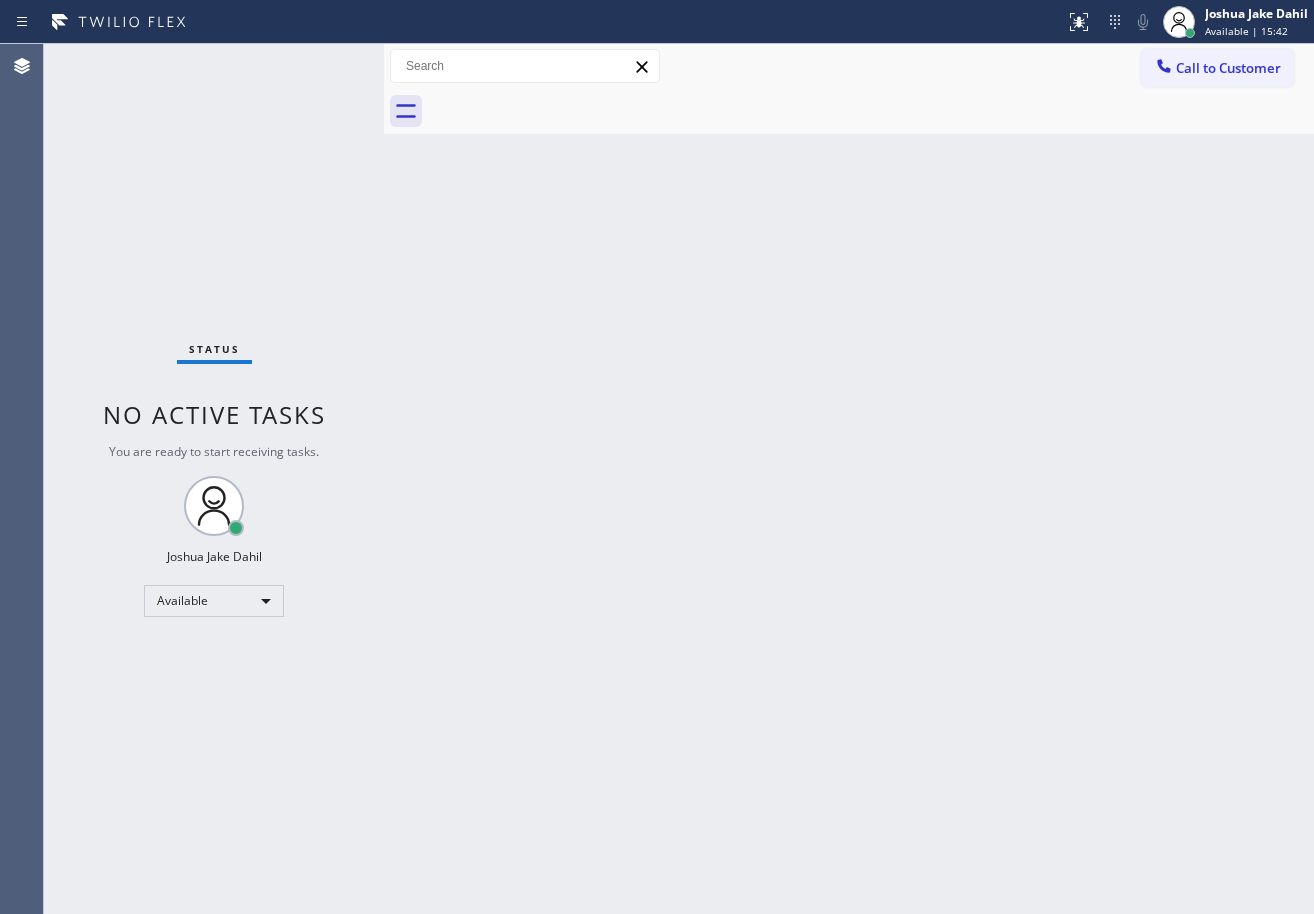 click on "Status No active tasks You are ready to start receiving tasks. [FIRST] [LAST] Available" at bounding box center [214, 479] 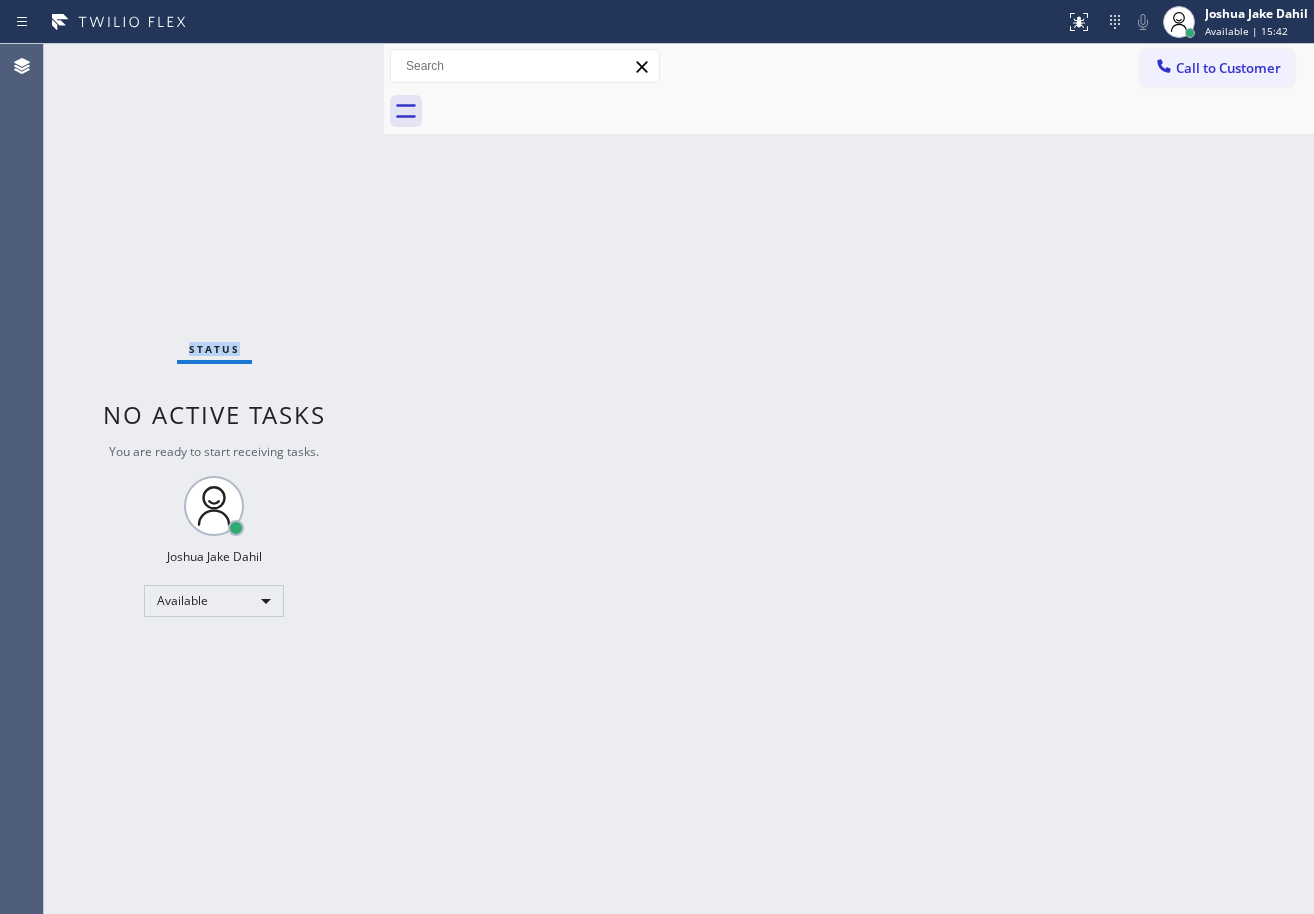 click on "Status No active tasks You are ready to start receiving tasks. [FIRST] [LAST] Available" at bounding box center (214, 479) 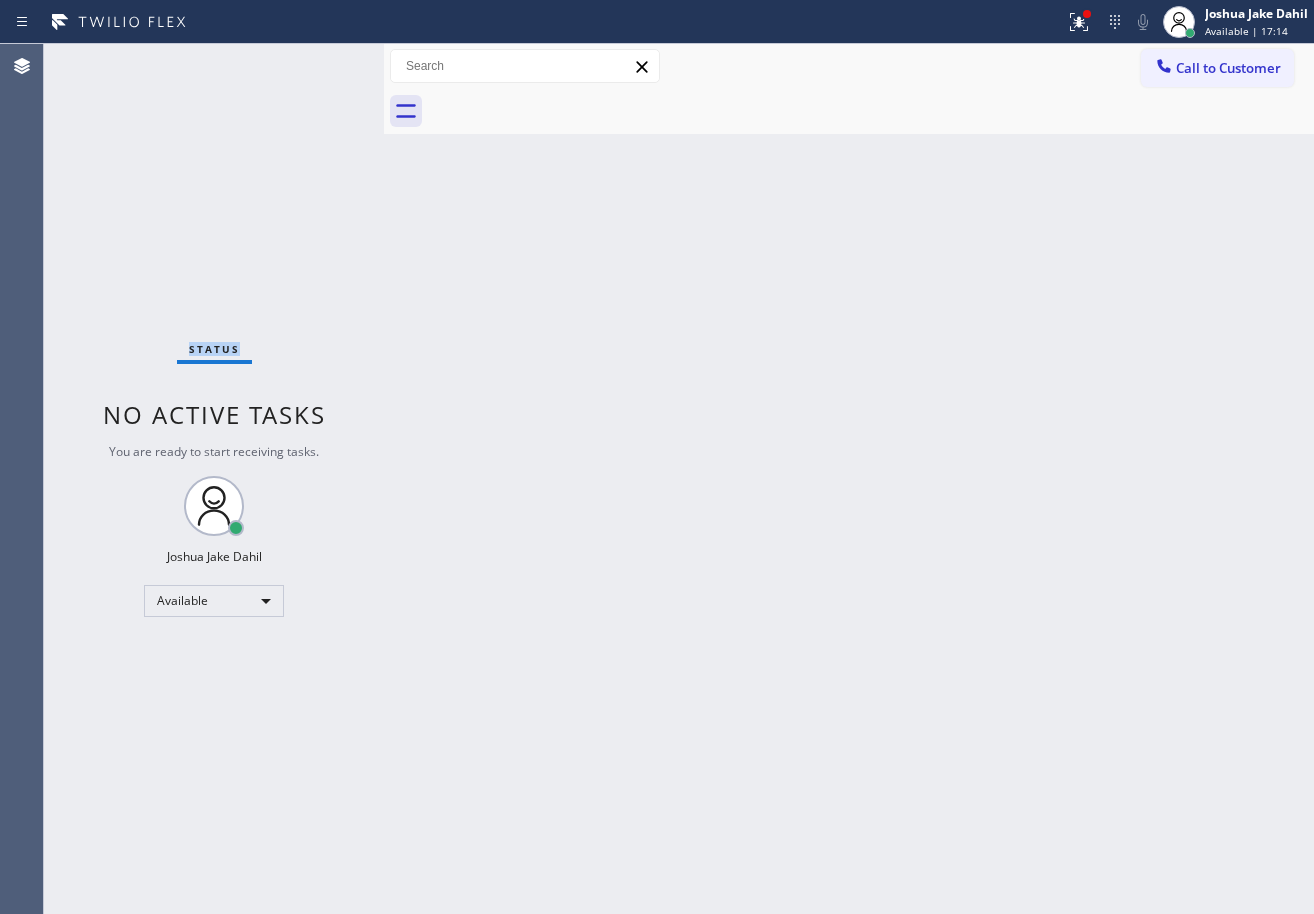 click on "Status No active tasks You are ready to start receiving tasks. [FIRST] [LAST] Available" at bounding box center [214, 479] 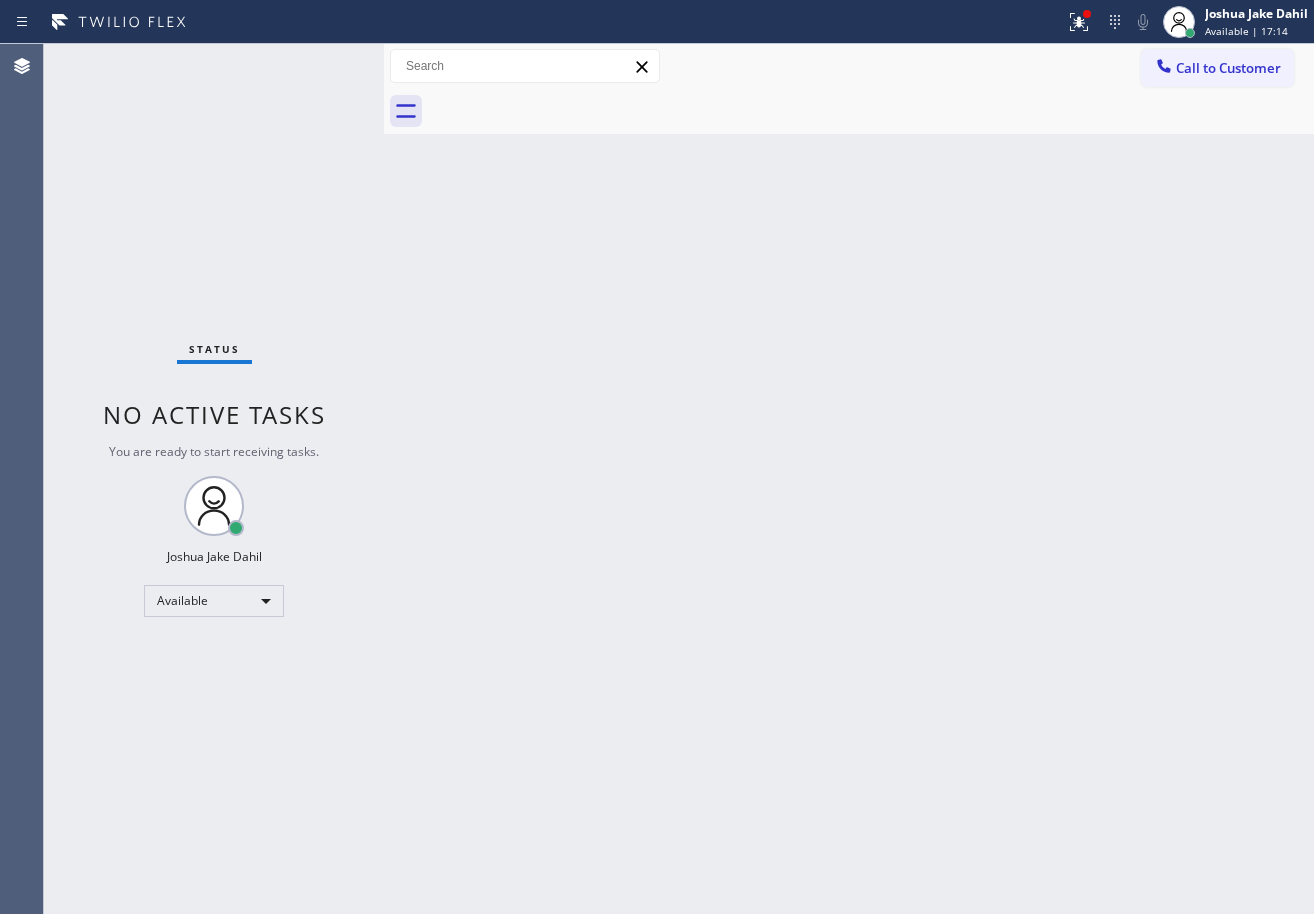 click on "Status No active tasks You are ready to start receiving tasks. [FIRST] [LAST] Available" at bounding box center (214, 479) 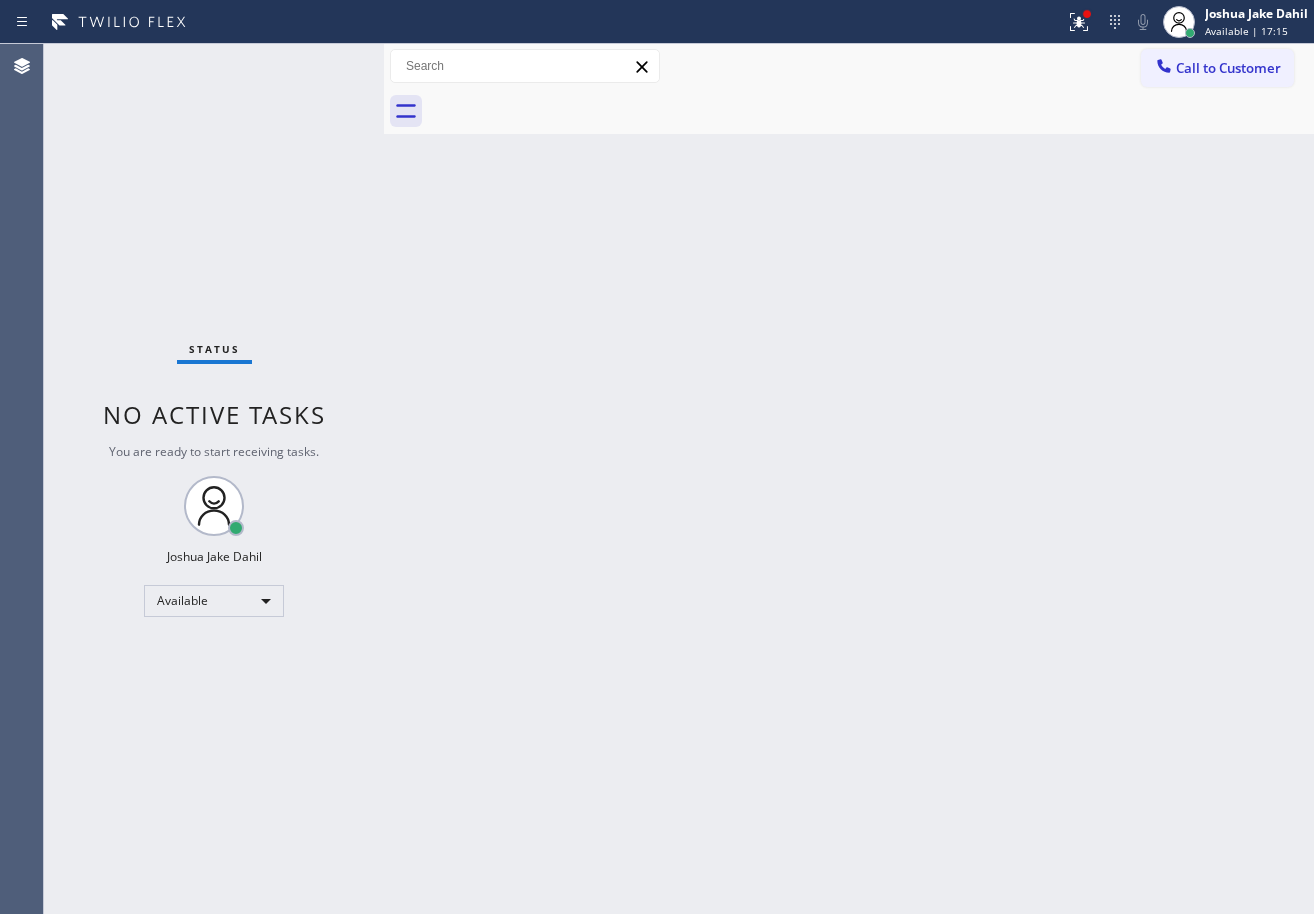 click on "Status No active tasks You are ready to start receiving tasks. [FIRST] [LAST] Available" at bounding box center (214, 479) 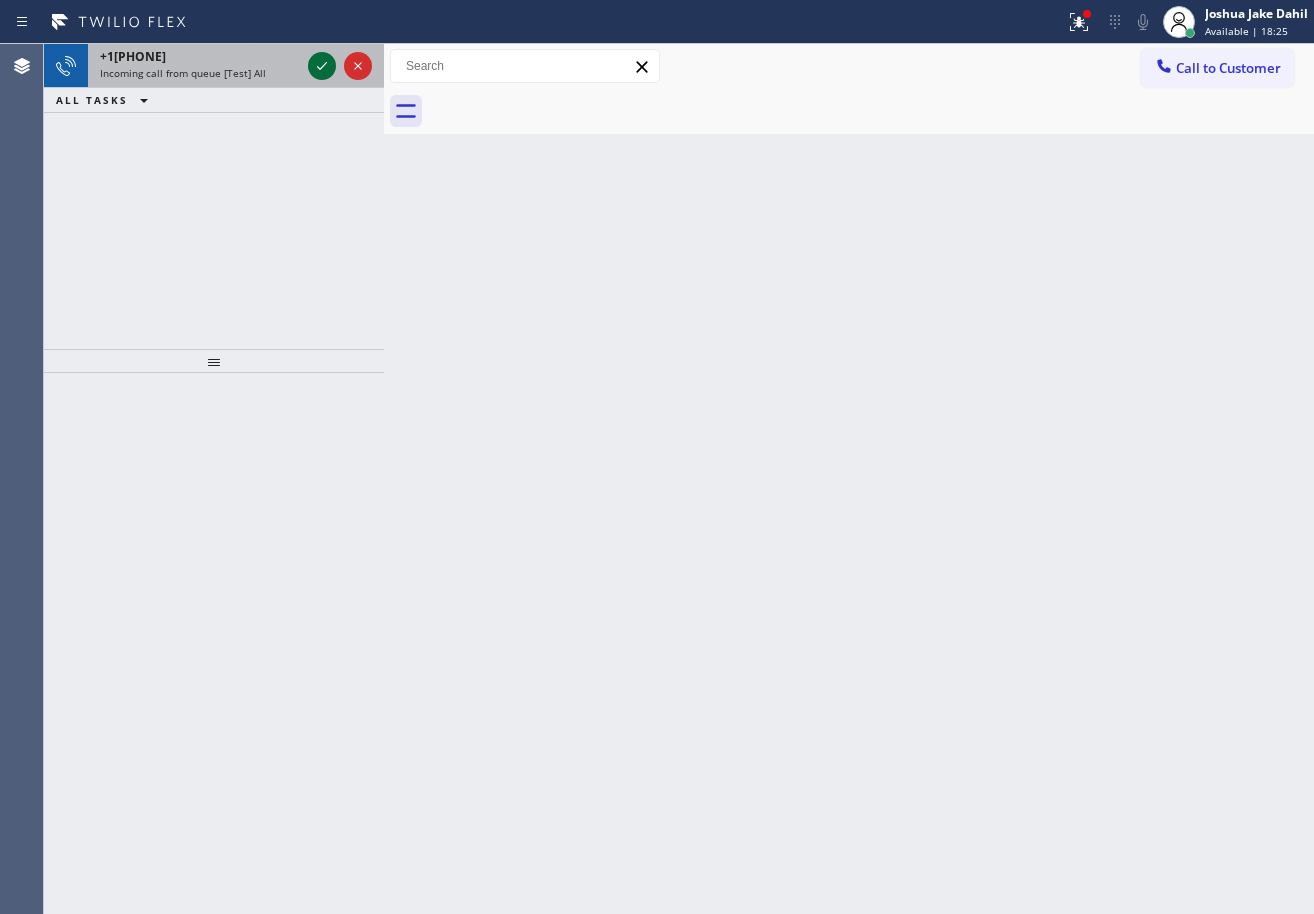 click 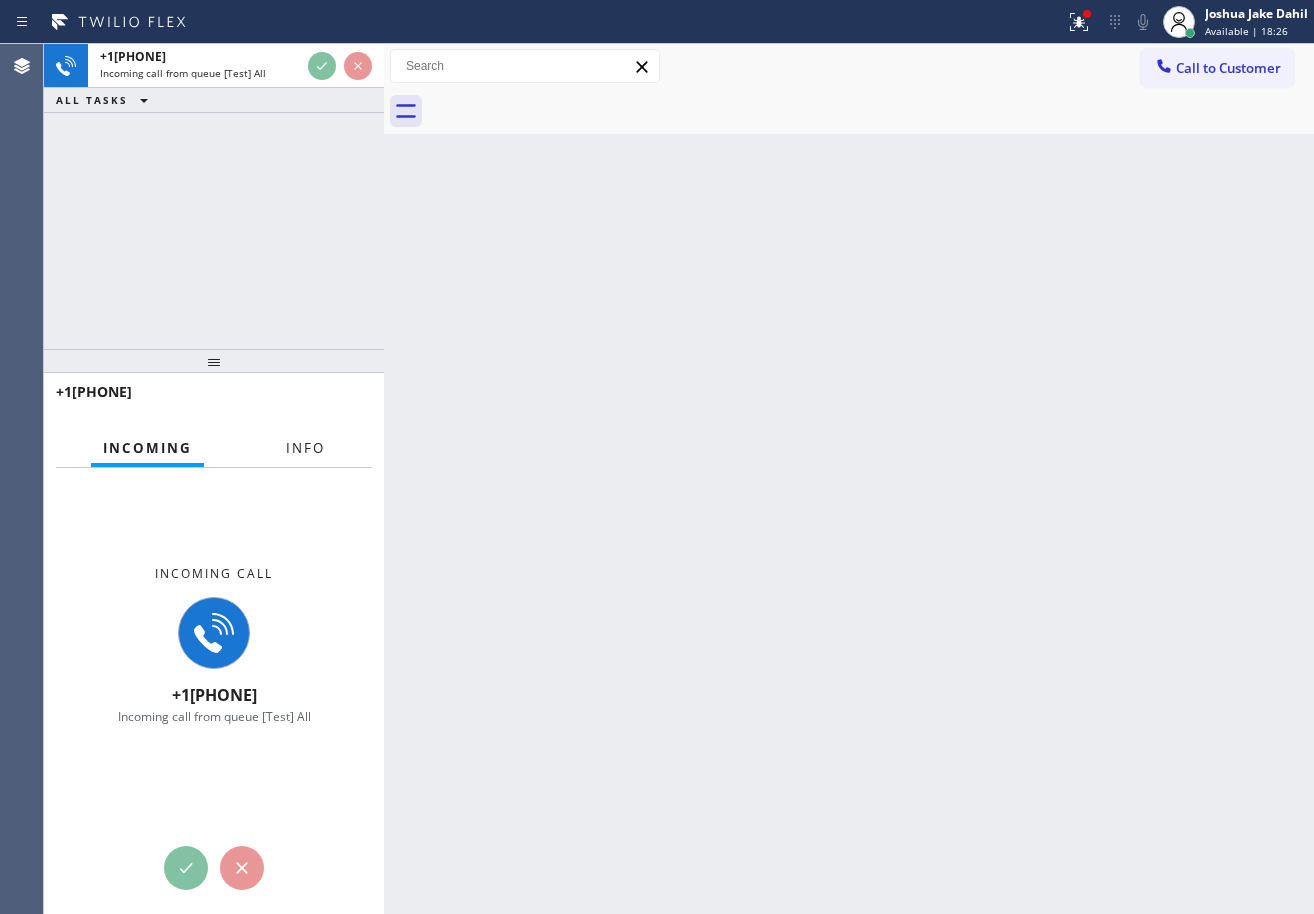 click on "Info" at bounding box center [305, 448] 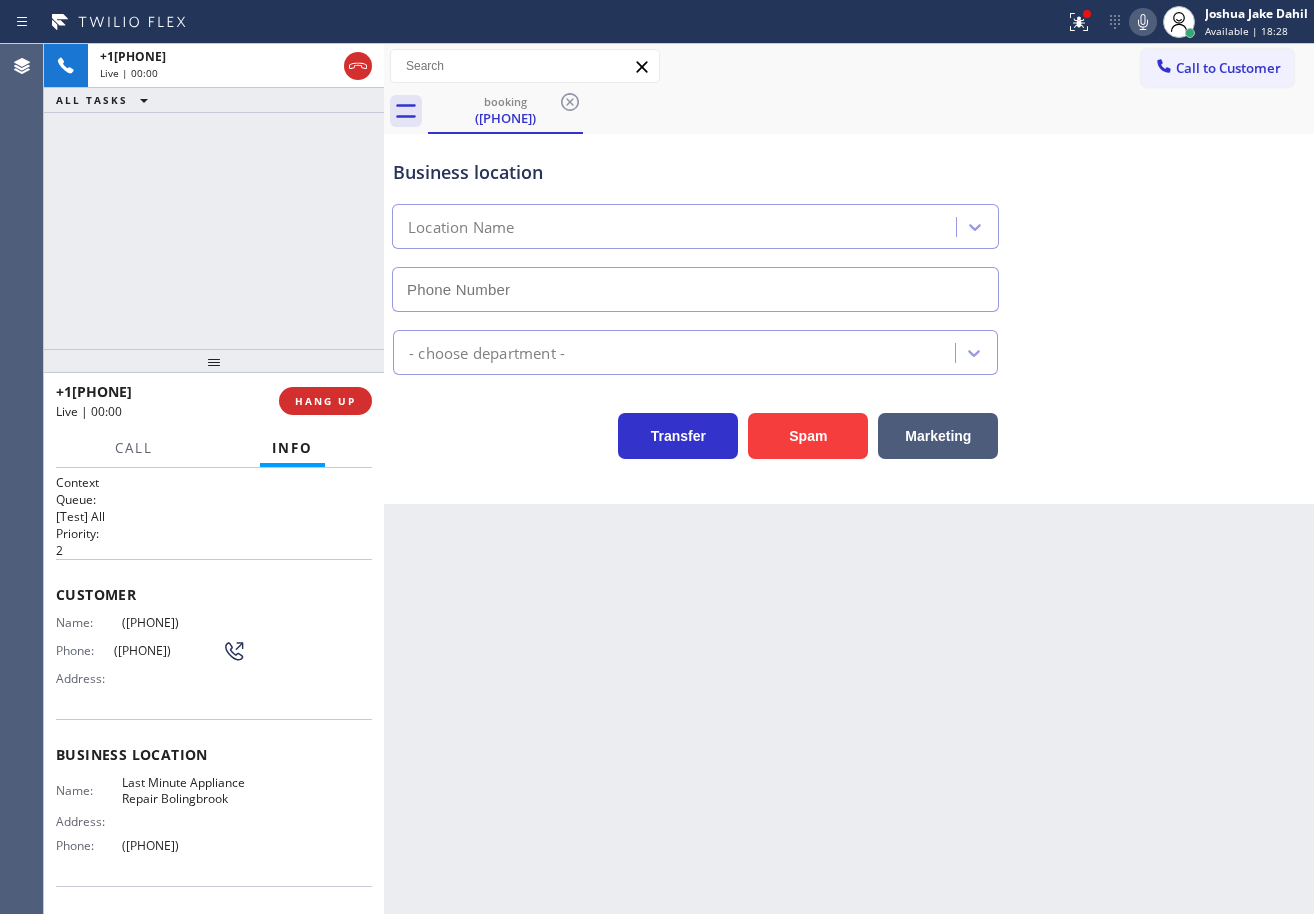 type on "([PHONE])" 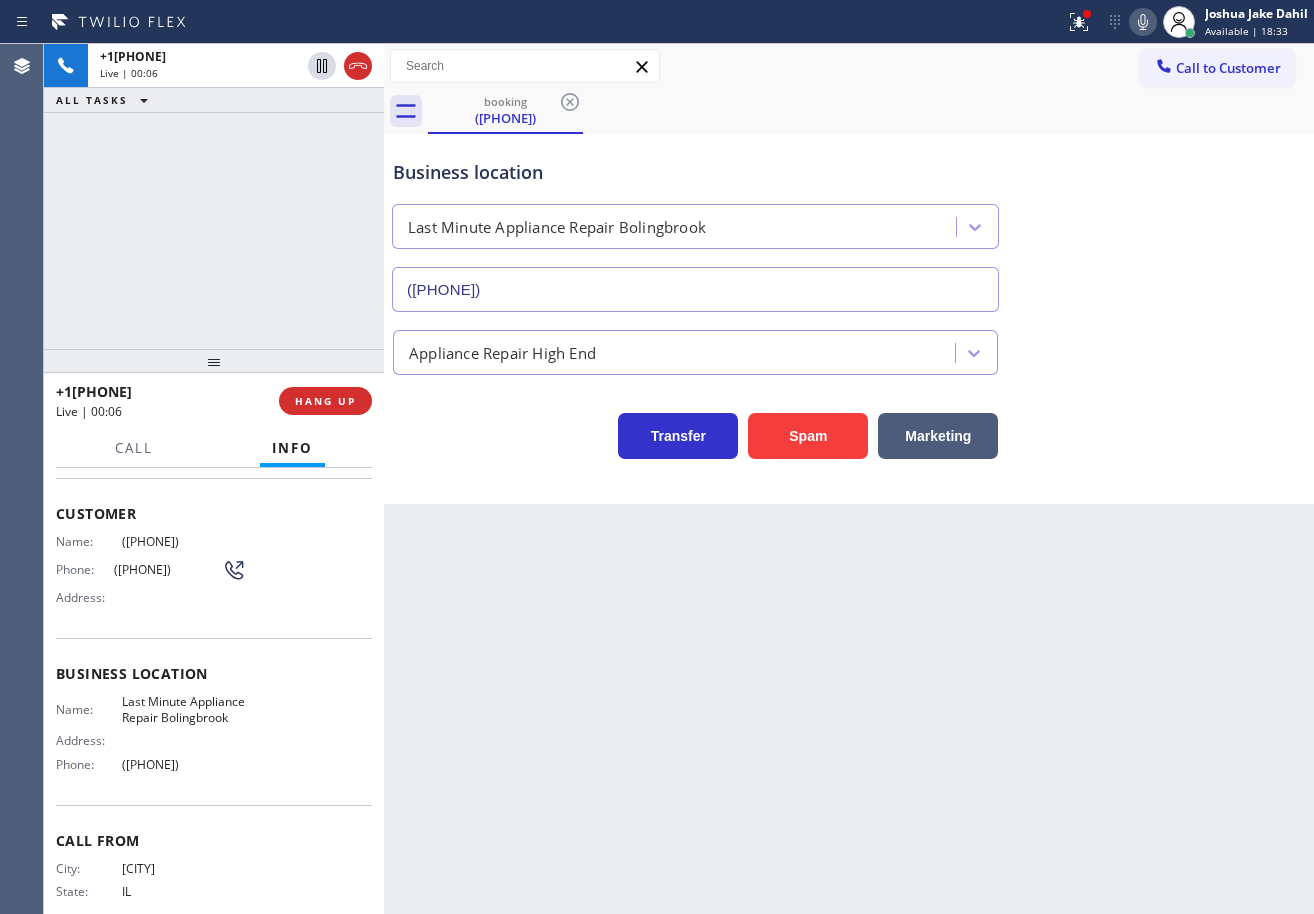 scroll, scrollTop: 0, scrollLeft: 0, axis: both 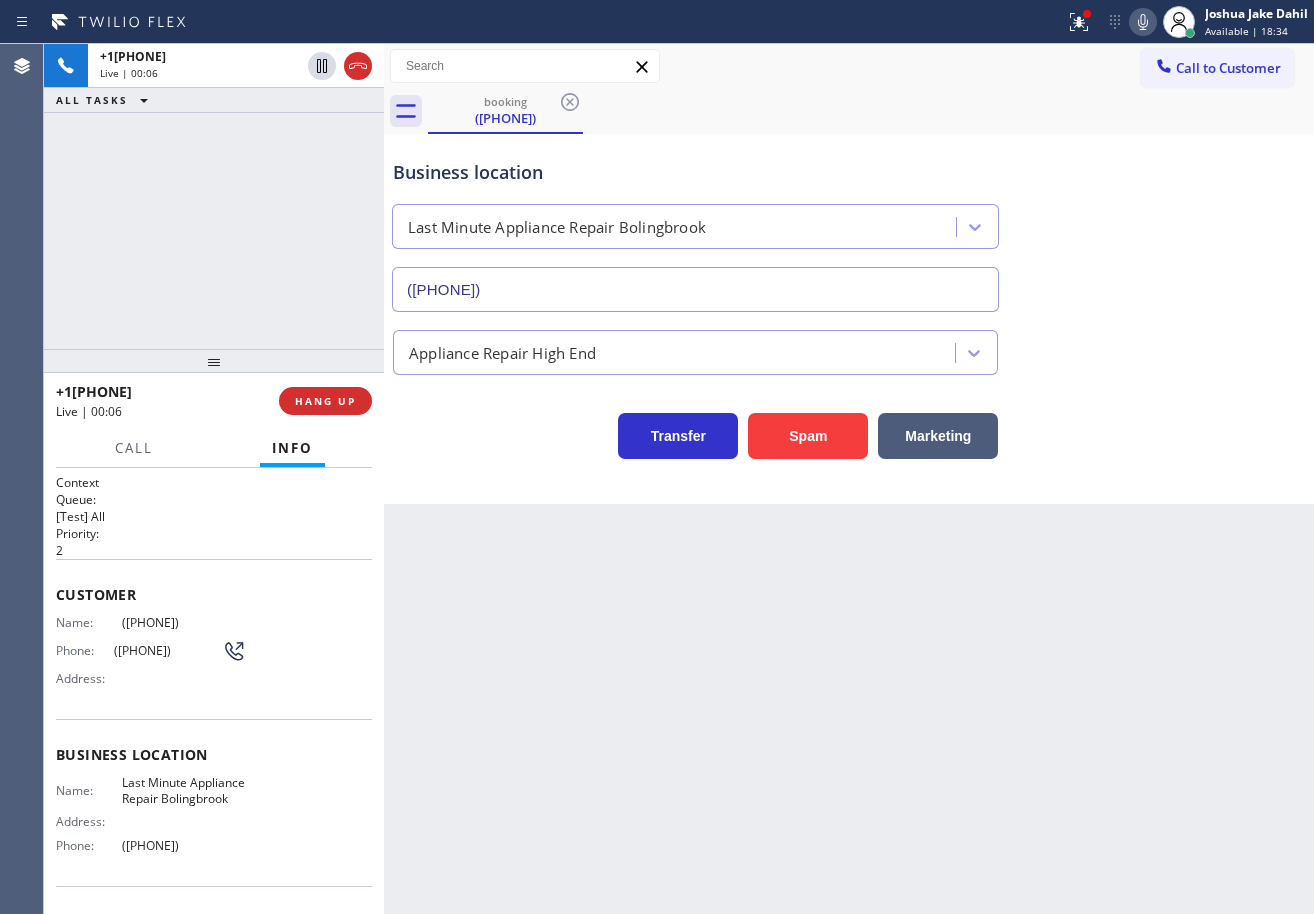 click on "booking ([PHONE]) Call to Customer Outbound call Location 5 Star Appliance Repair Your caller id phone number ([PHONE]) Customer number Call Outbound call Technician Search Technician Your caller id phone number Your caller id phone number Call booking ([PHONE]) Business location Last Minute Appliance Repair Bolingbrook ([PHONE]) Appliance Repair High End Transfer Spam Marketing" at bounding box center (849, 479) 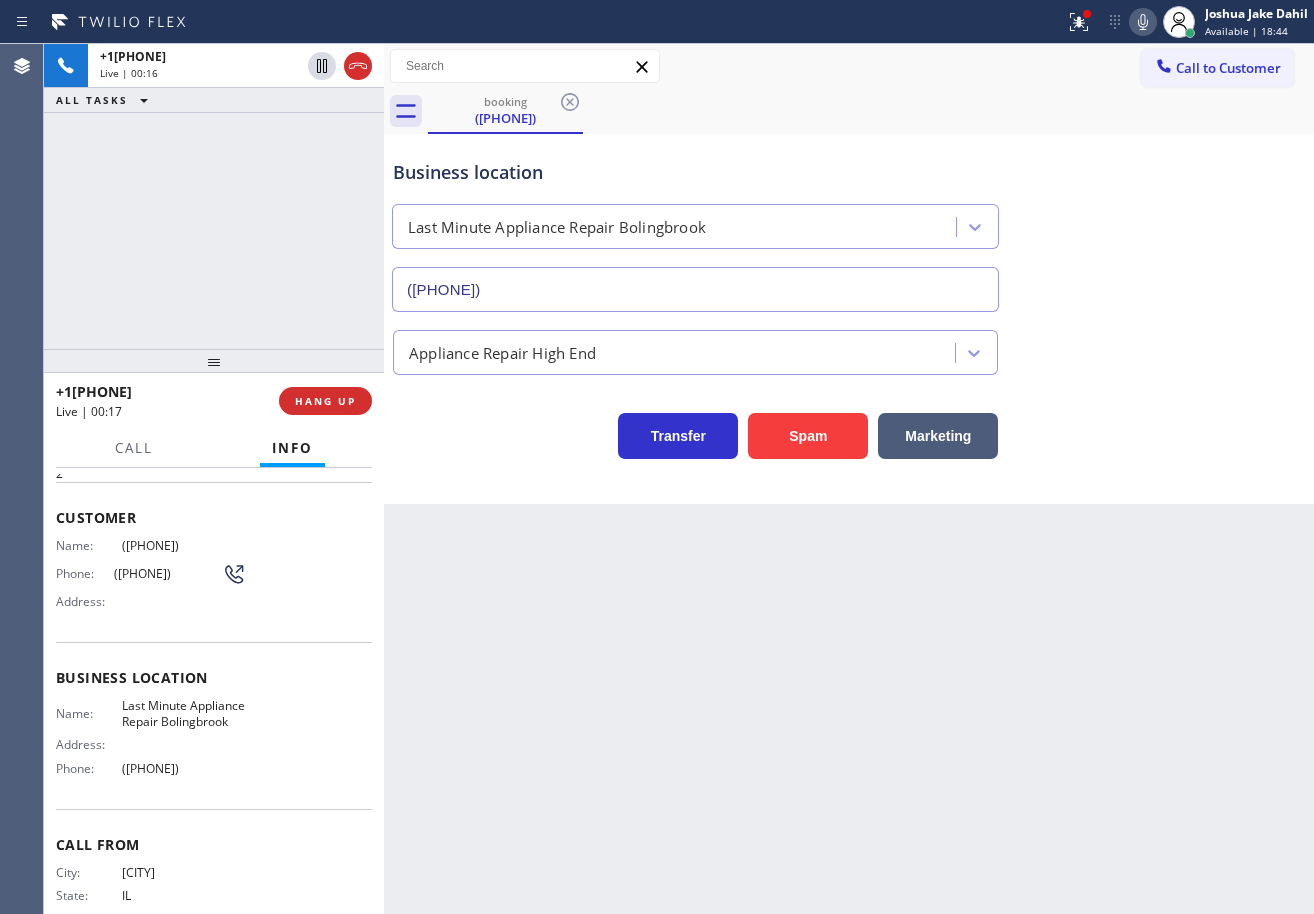 scroll, scrollTop: 0, scrollLeft: 0, axis: both 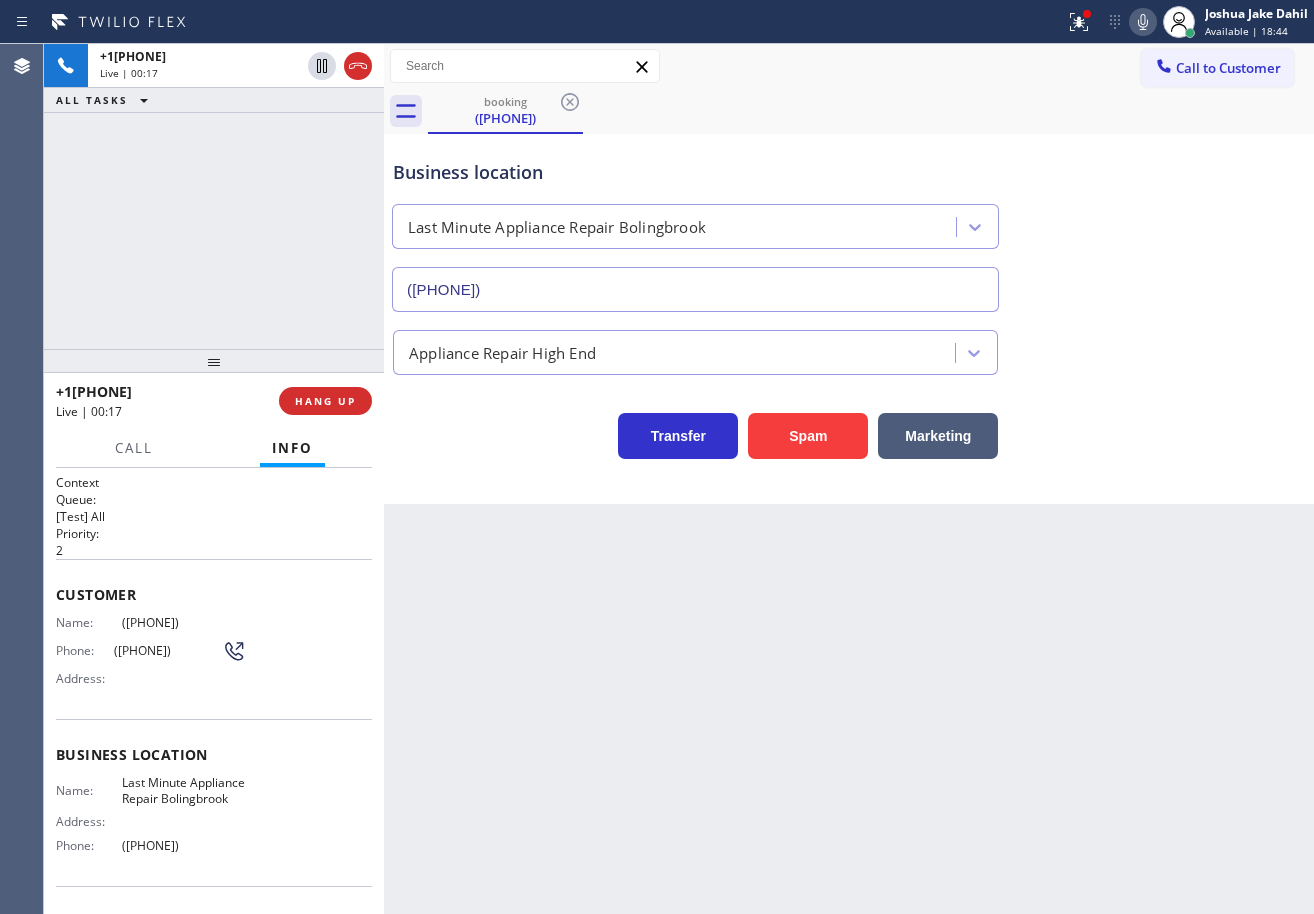 click on "+[PHONE] Live | 00:17 ALL TASKS ALL TASKS ACTIVE TASKS TASKS IN WRAP UP" at bounding box center (214, 196) 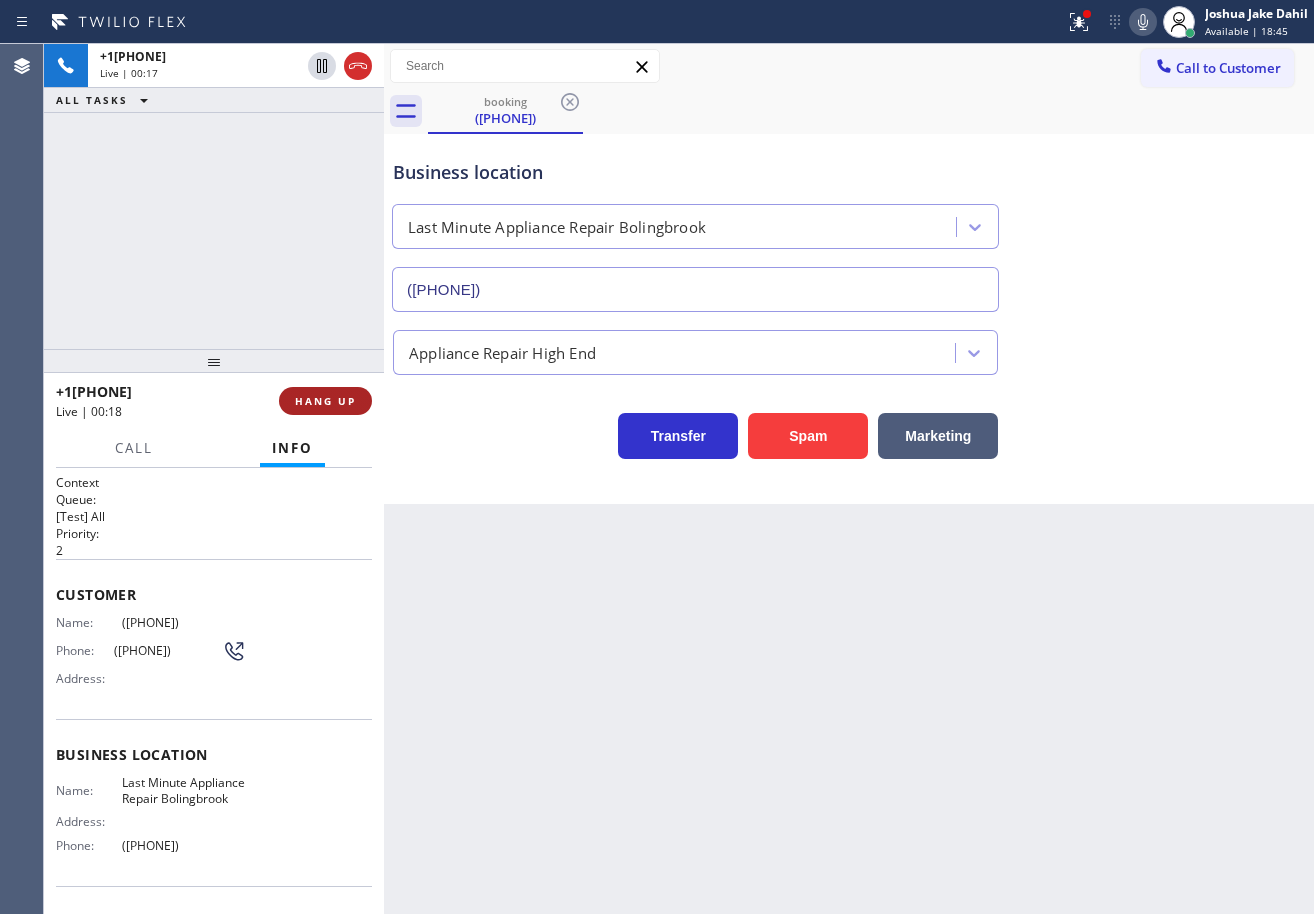click on "HANG UP" at bounding box center (325, 401) 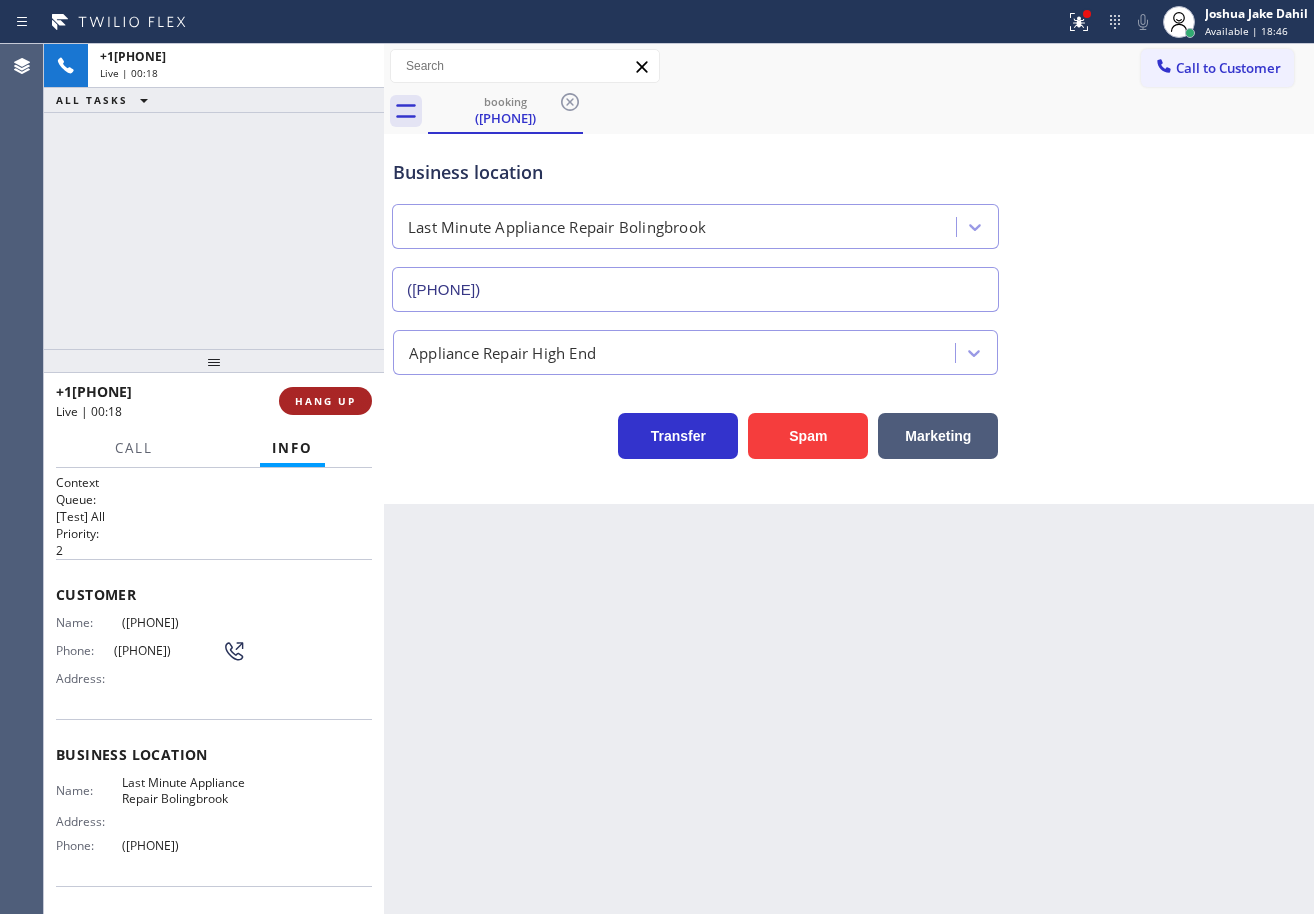 click on "HANG UP" at bounding box center (325, 401) 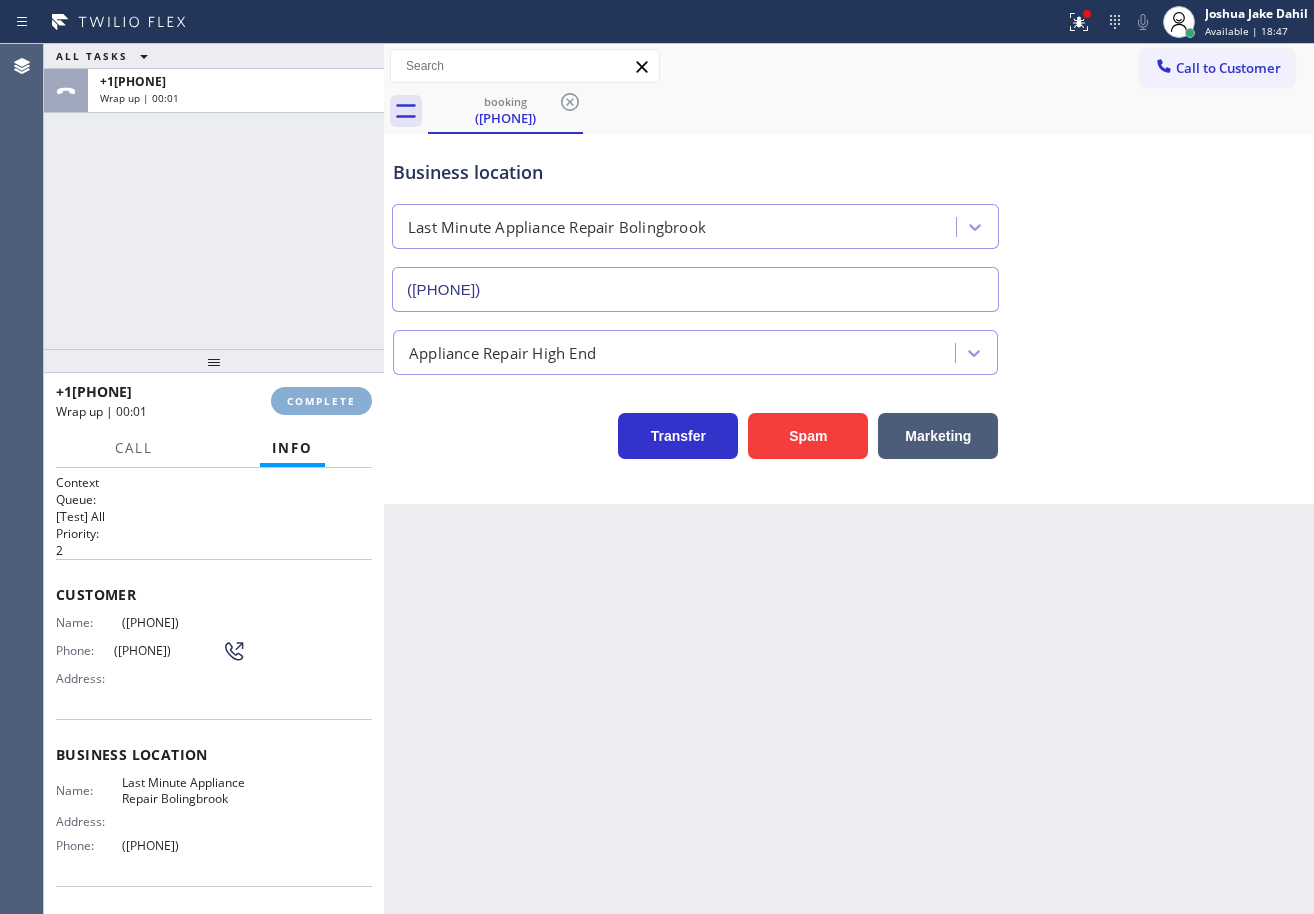click on "COMPLETE" at bounding box center [321, 401] 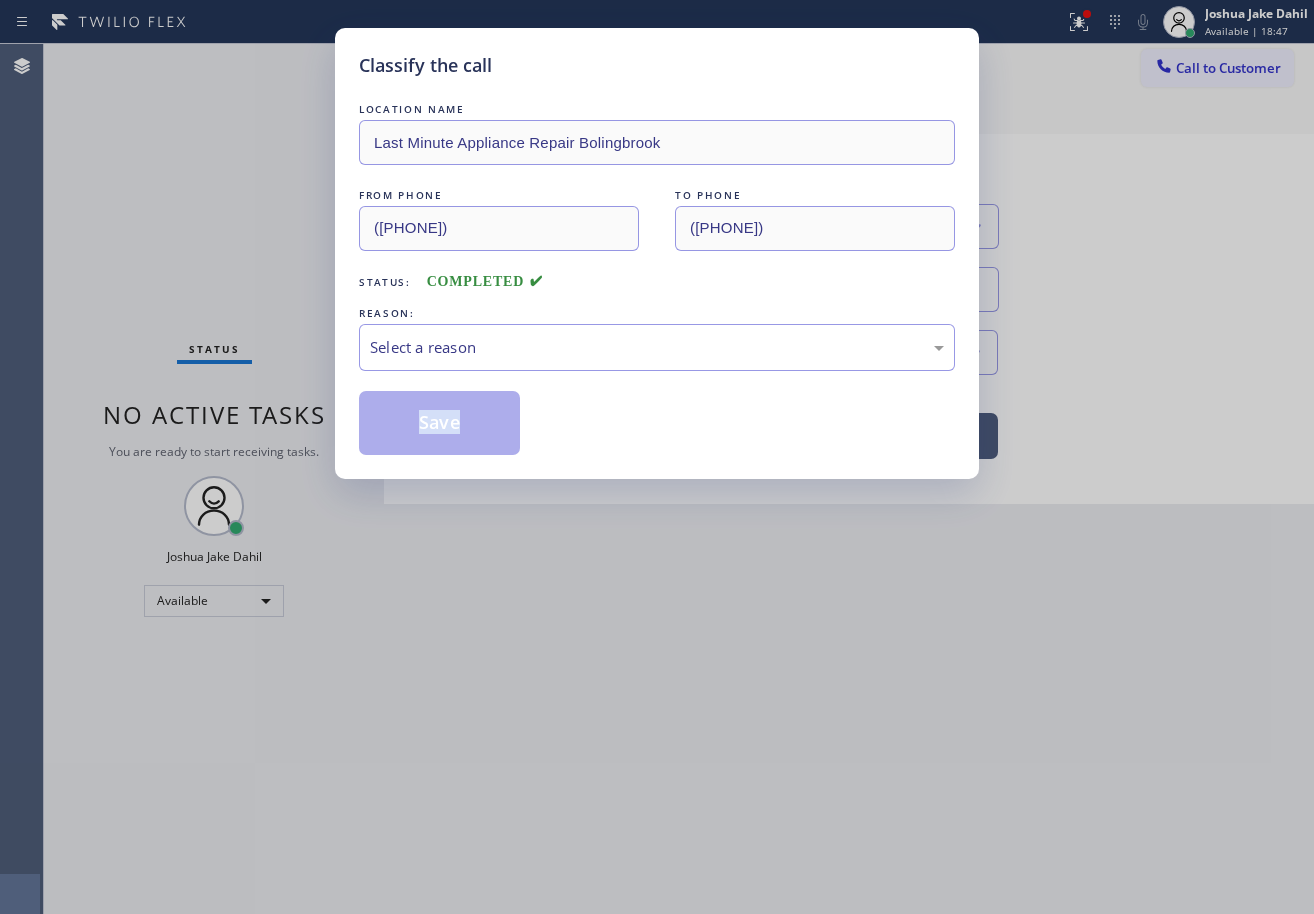 click on "Classify the call LOCATION NAME Last Minute Appliance Repair [CITY] FROM PHONE ([PHONE]) TO PHONE ([PHONE]) Status: COMPLETED REASON: Select a reason Save" at bounding box center (657, 457) 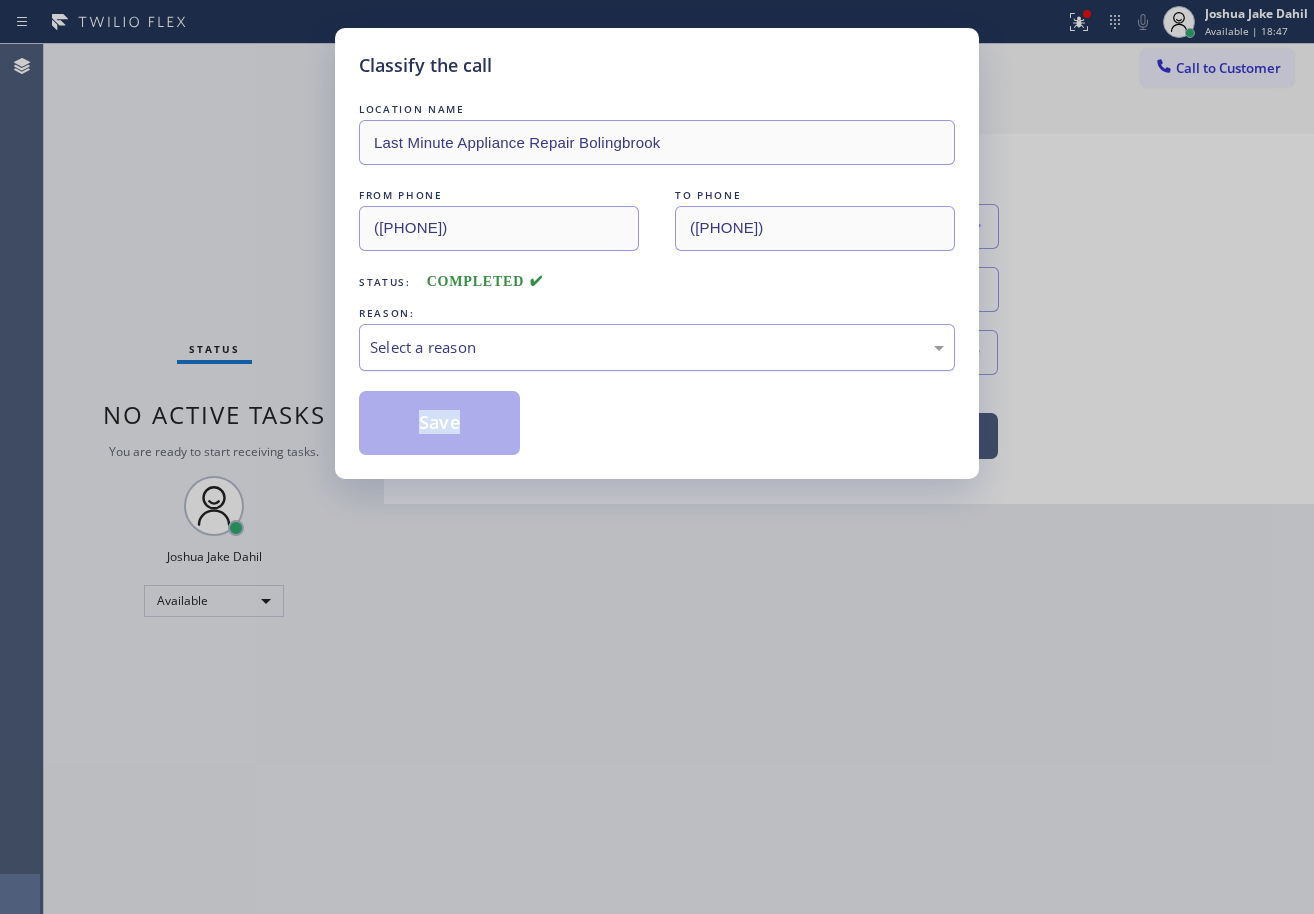 click on "Select a reason" at bounding box center [657, 347] 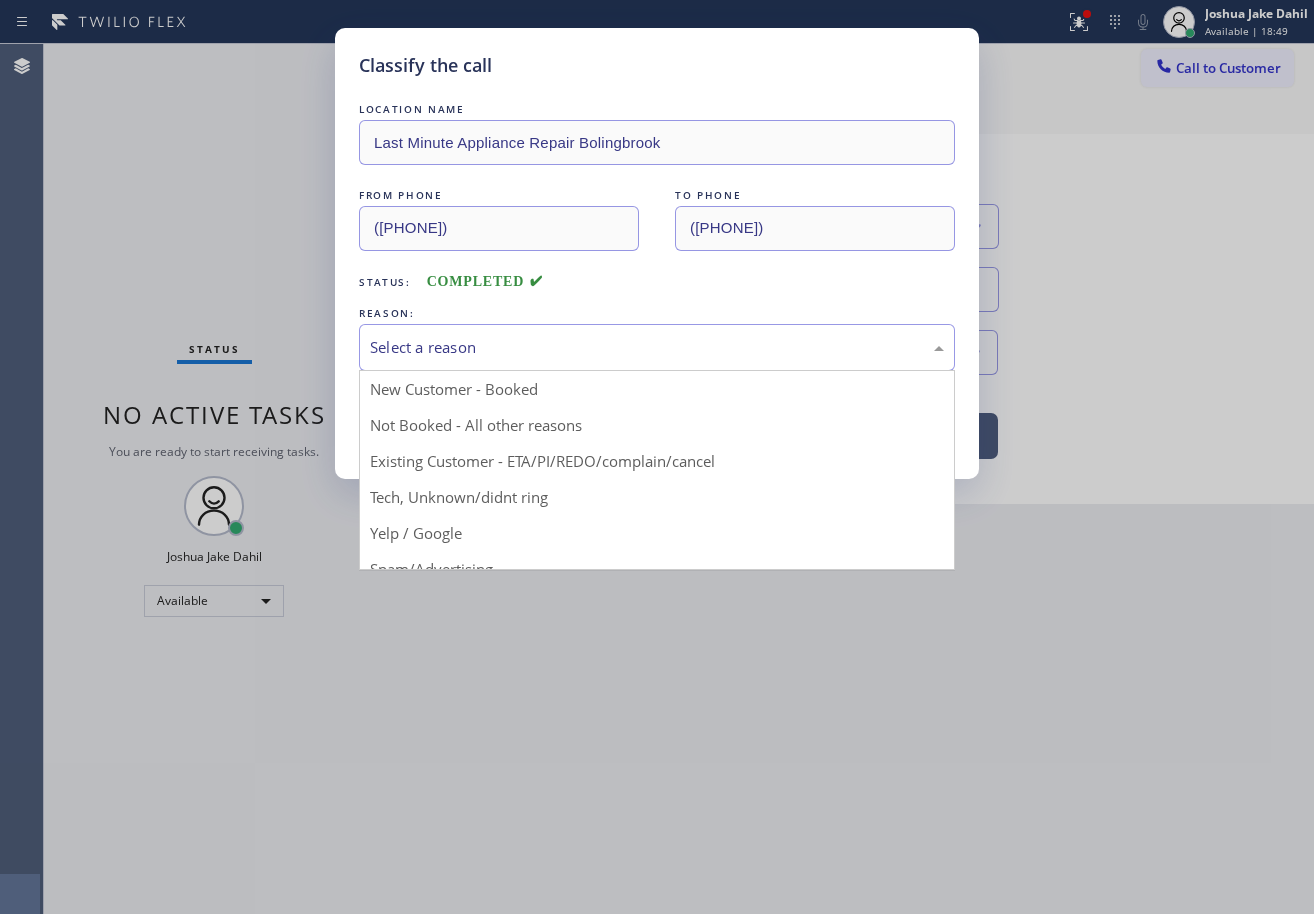 drag, startPoint x: 469, startPoint y: 501, endPoint x: 463, endPoint y: 459, distance: 42.426407 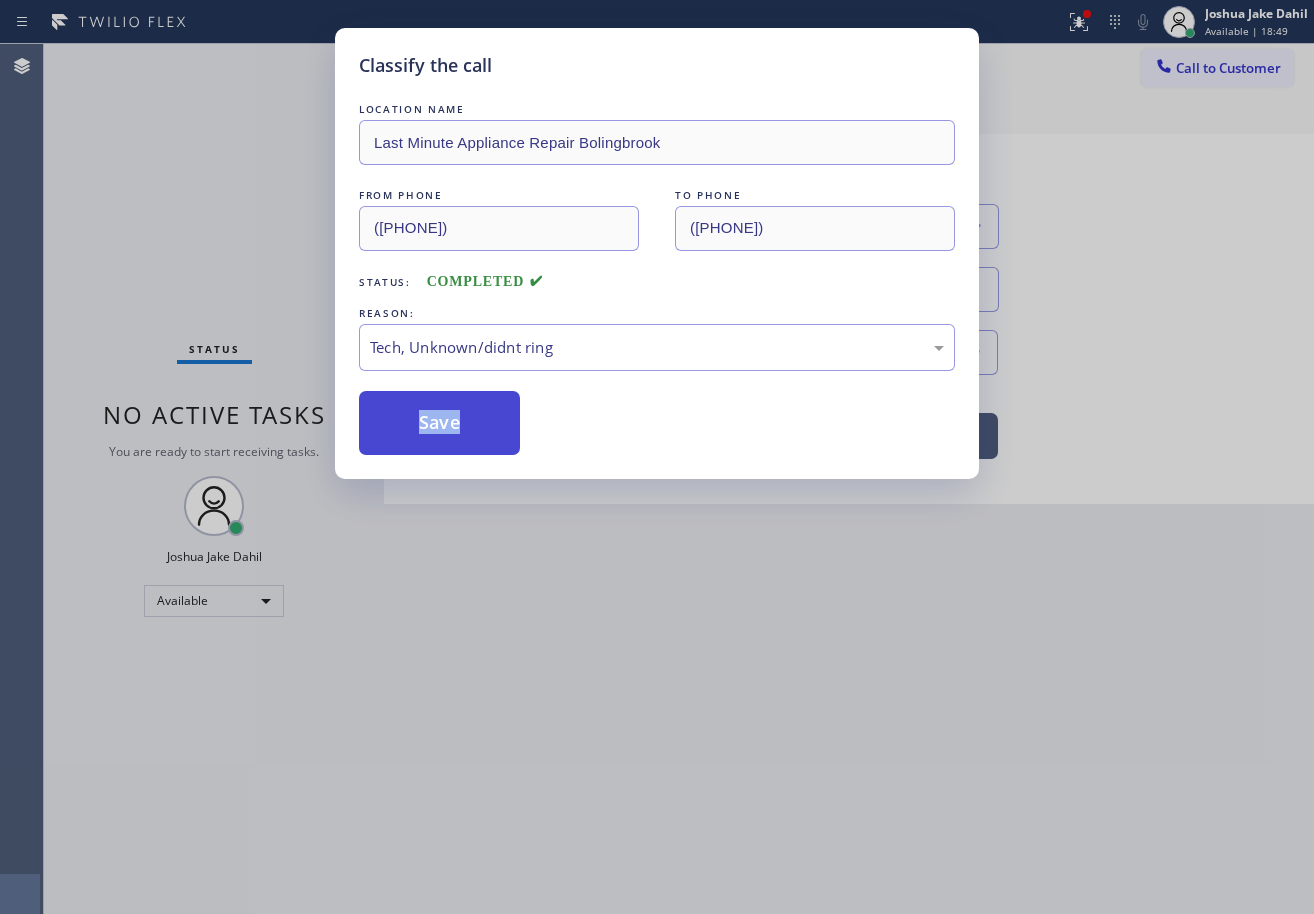 click on "Save" at bounding box center (439, 423) 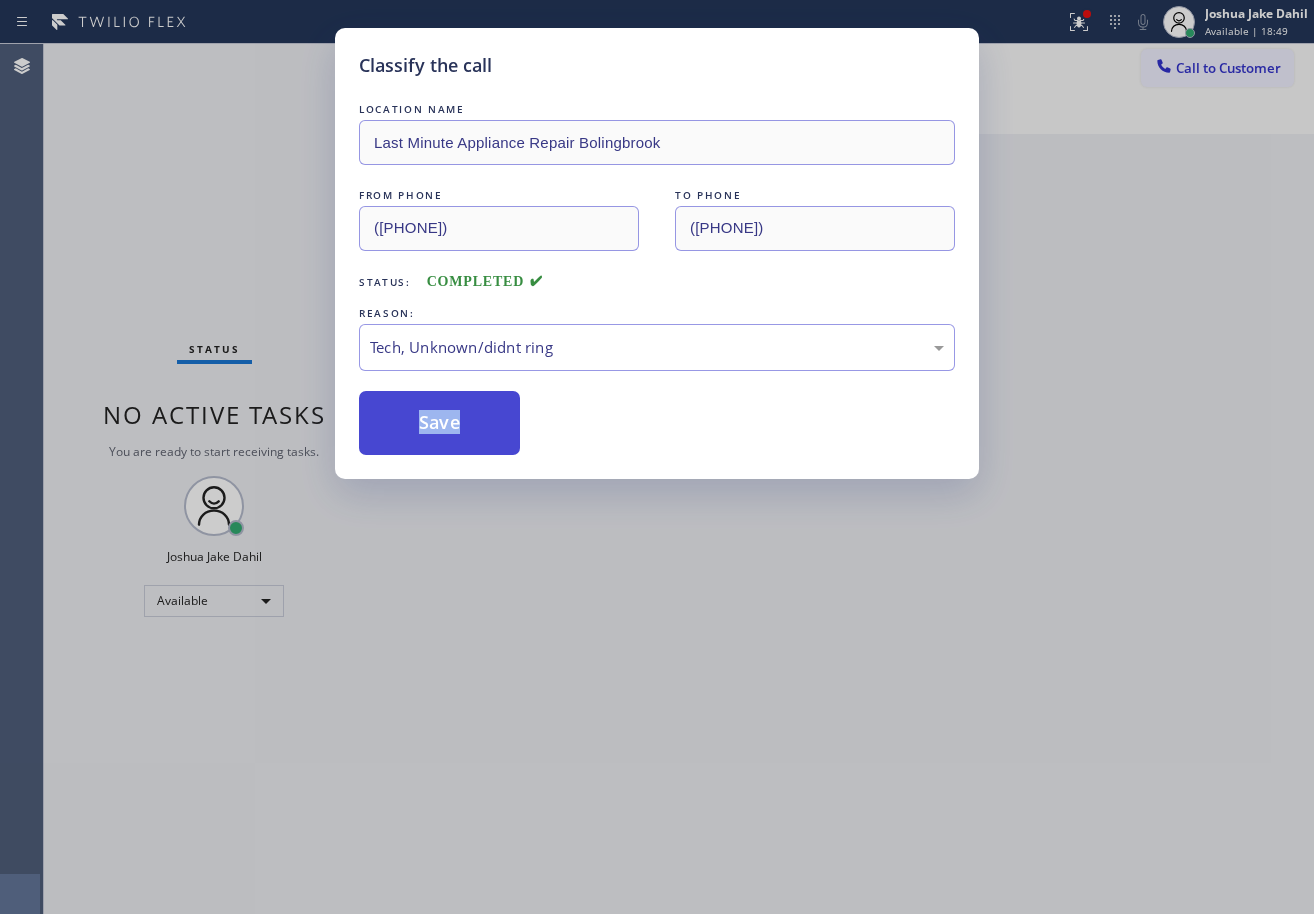click on "Save" at bounding box center (439, 423) 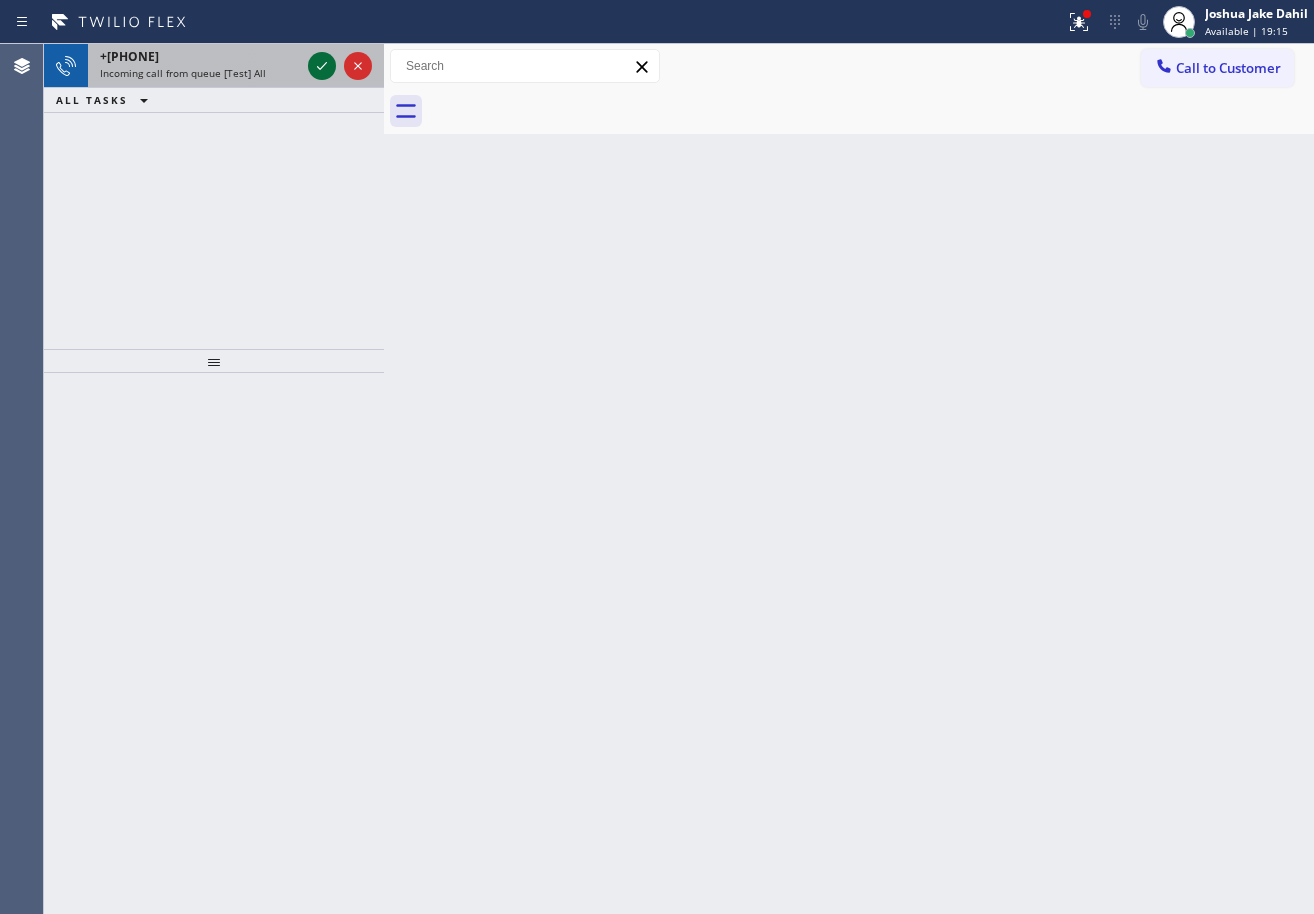 click 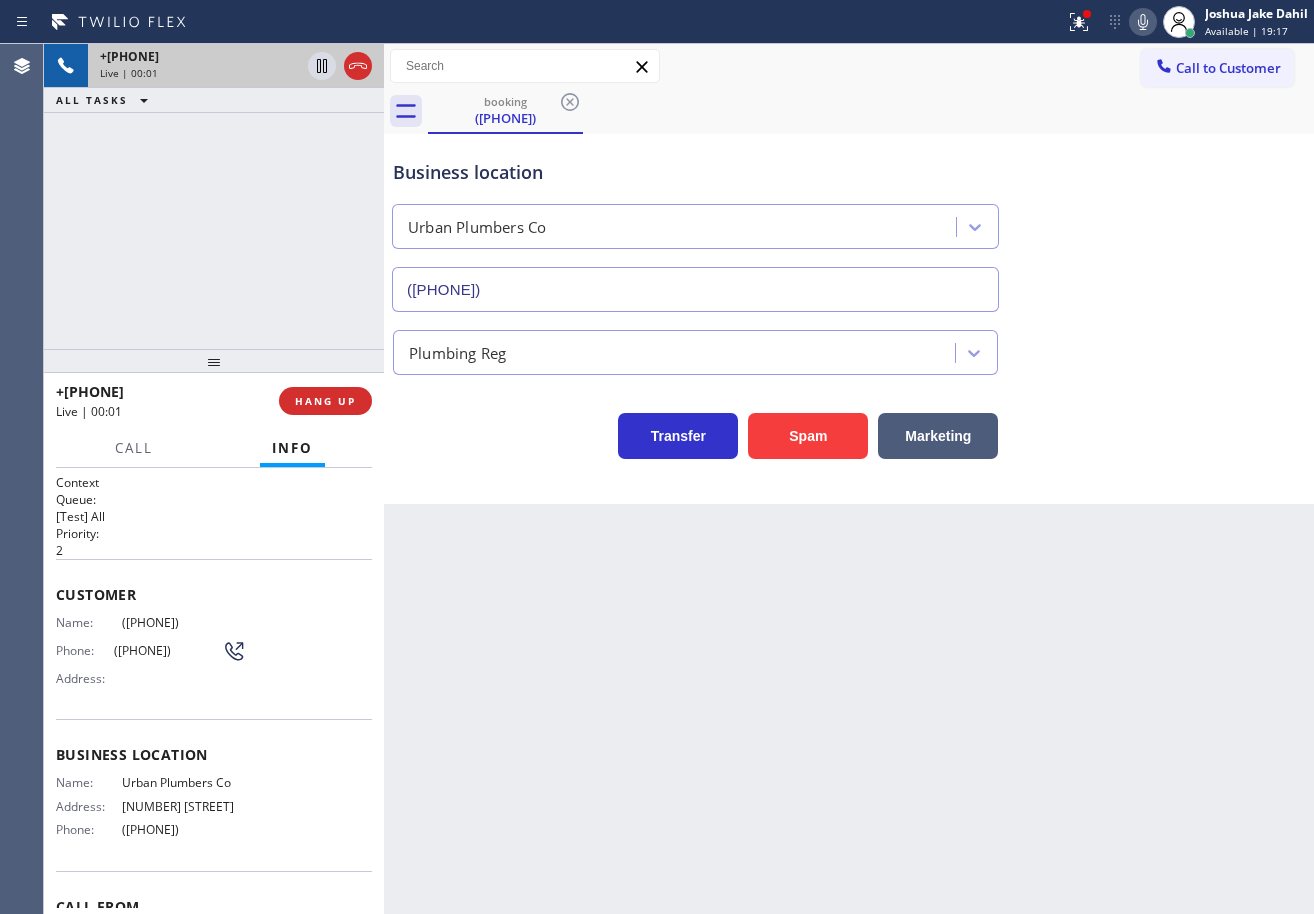 type on "([PHONE])" 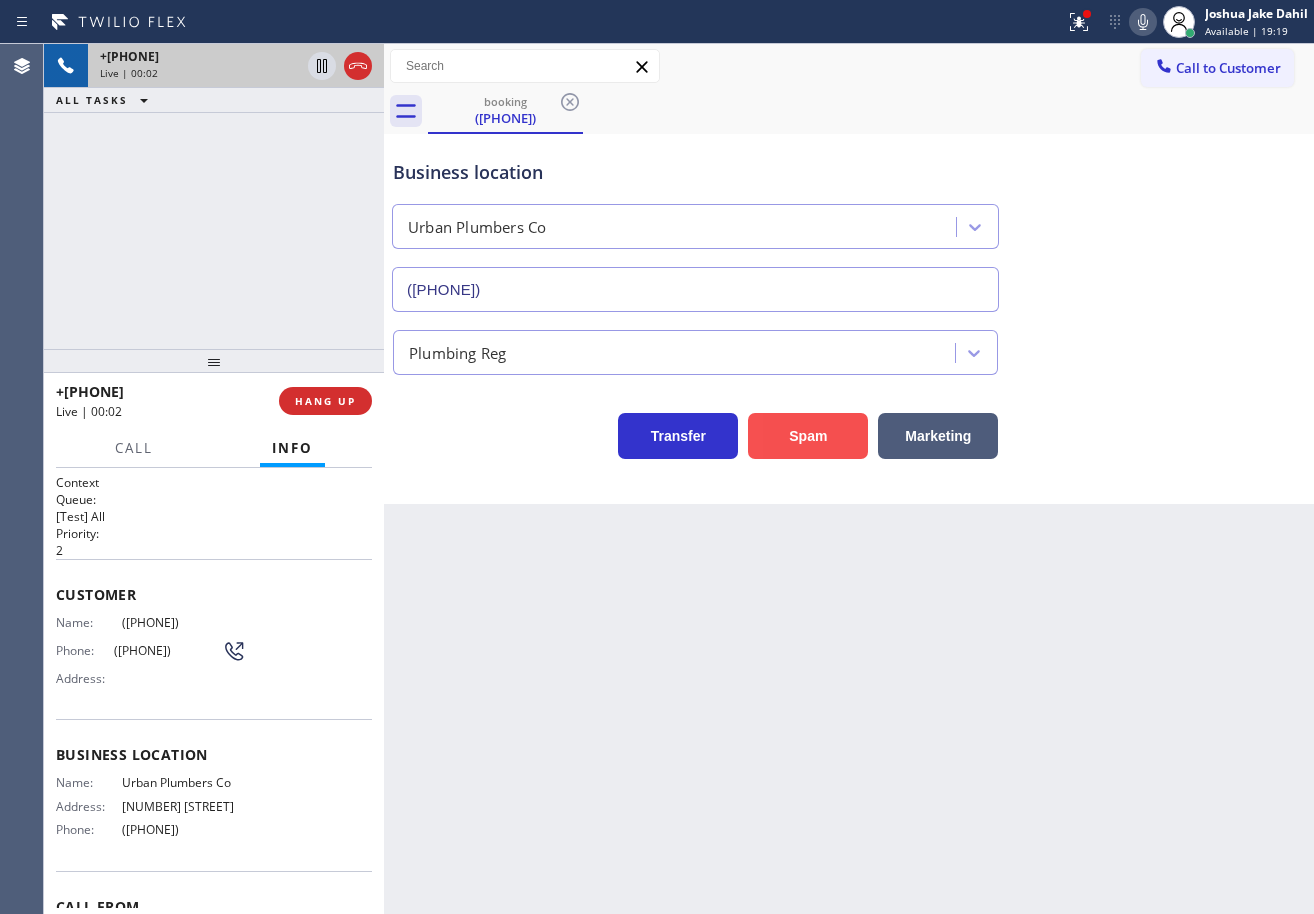 click on "Spam" at bounding box center (808, 436) 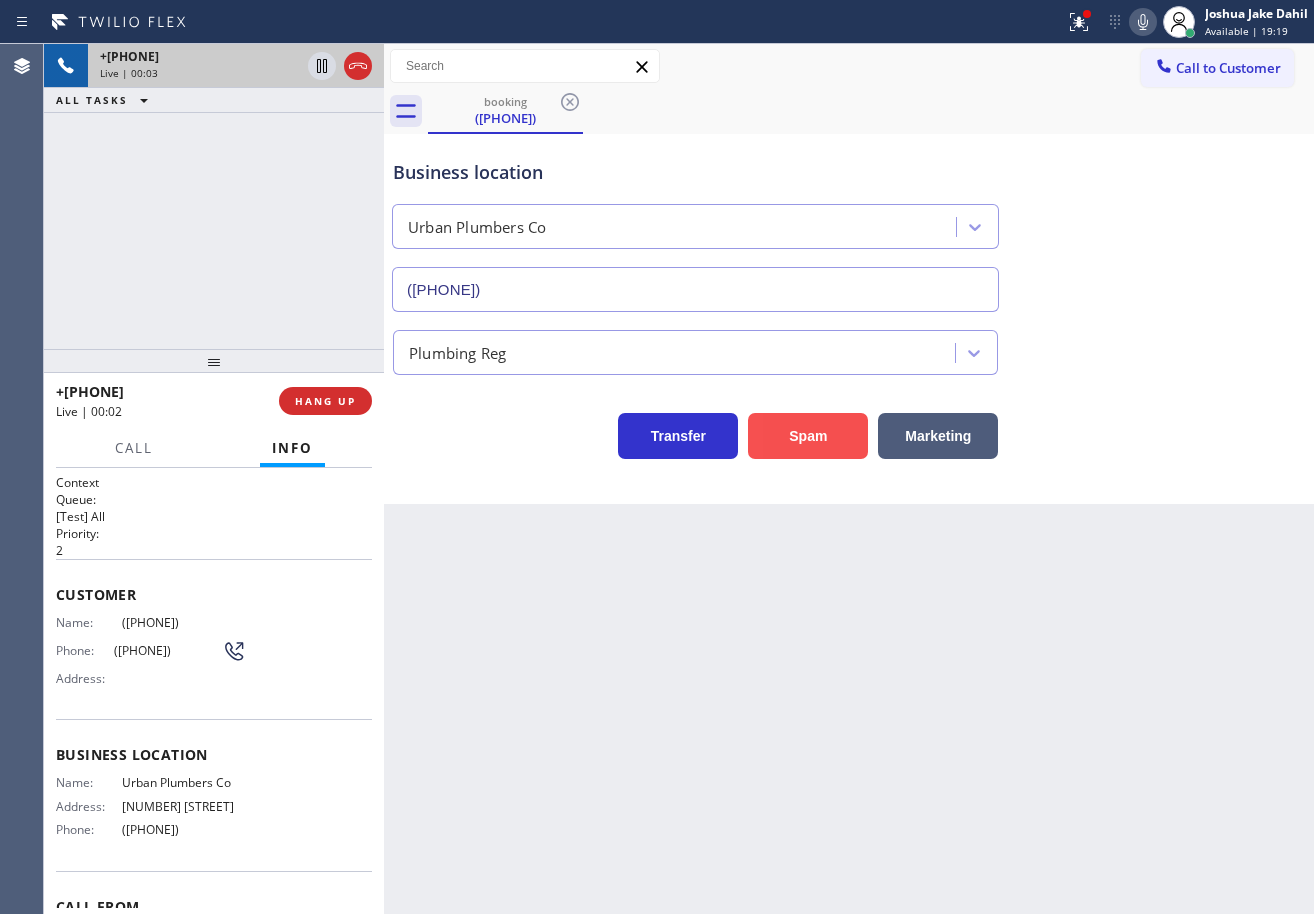 click on "Spam" at bounding box center (808, 436) 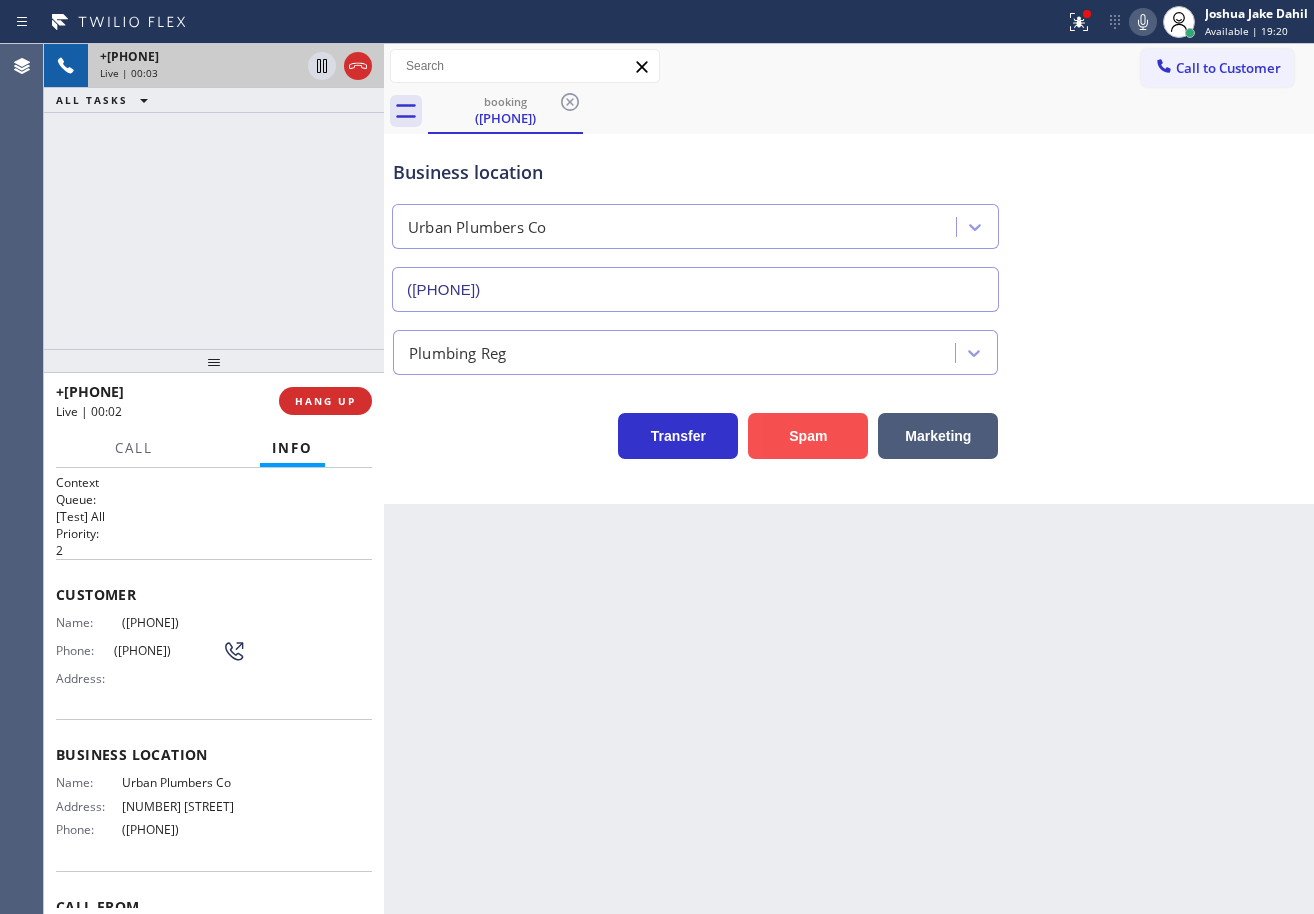 click on "Spam" at bounding box center [808, 436] 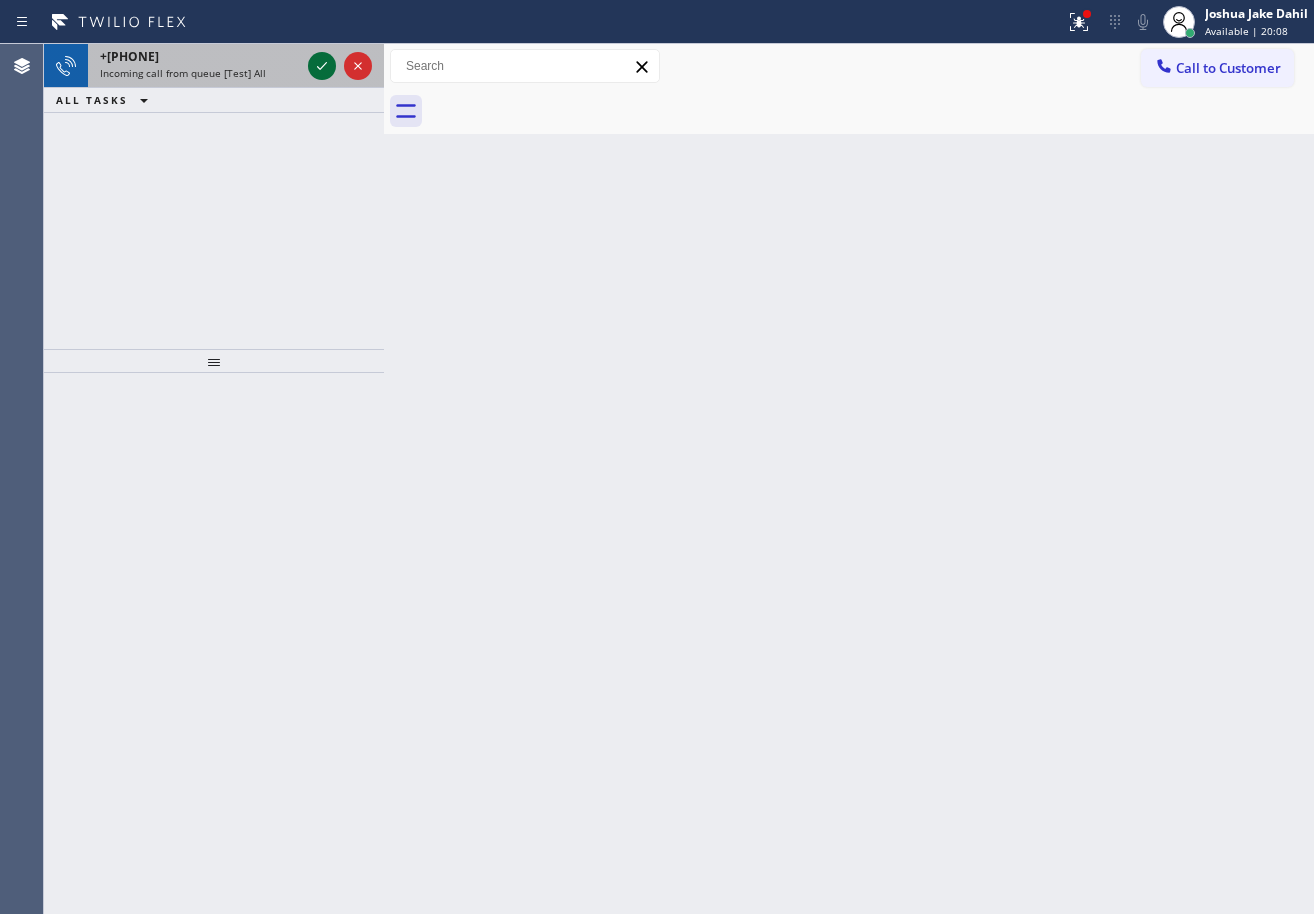 click on "Incoming call from queue [Test] All" at bounding box center (183, 73) 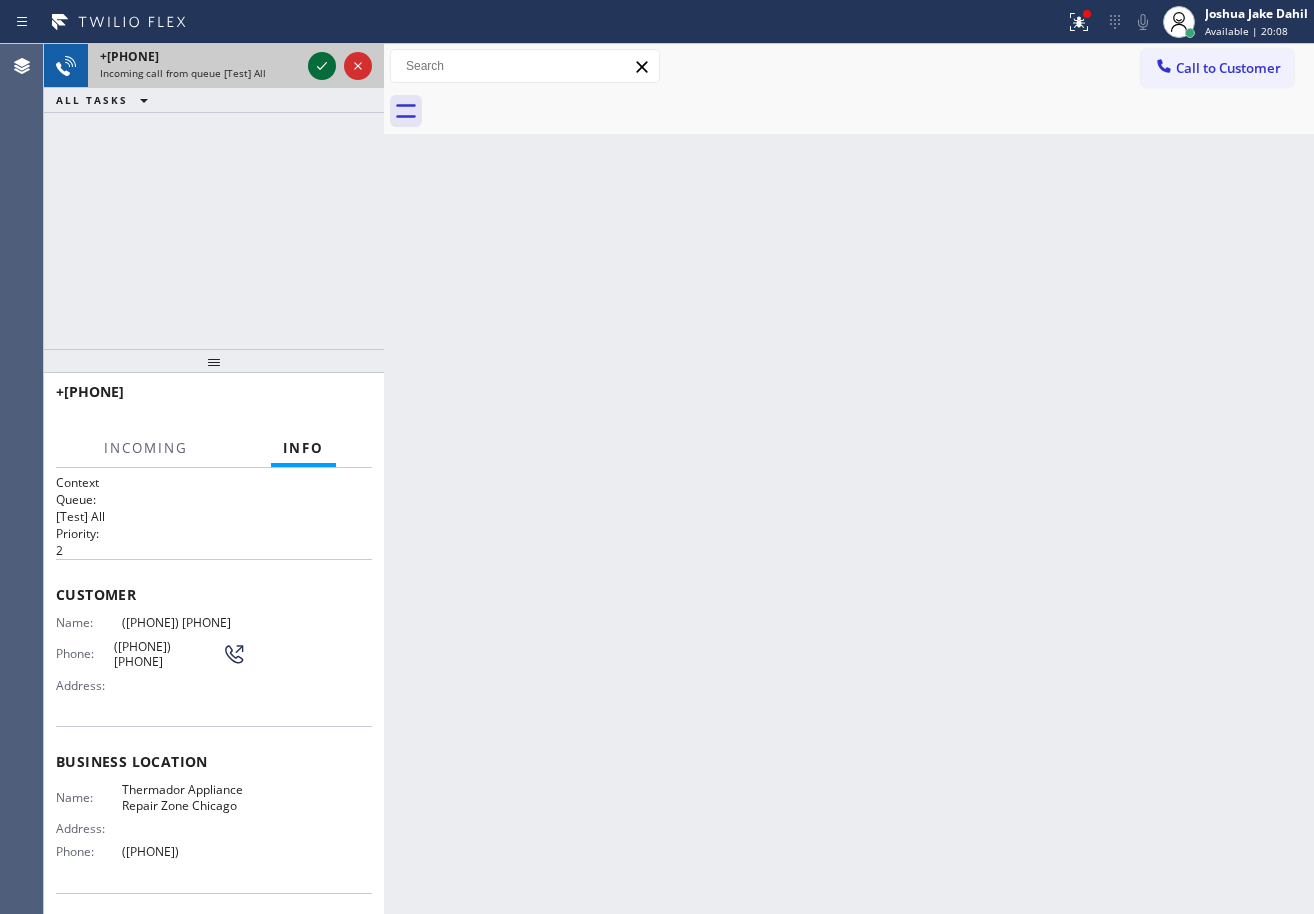click 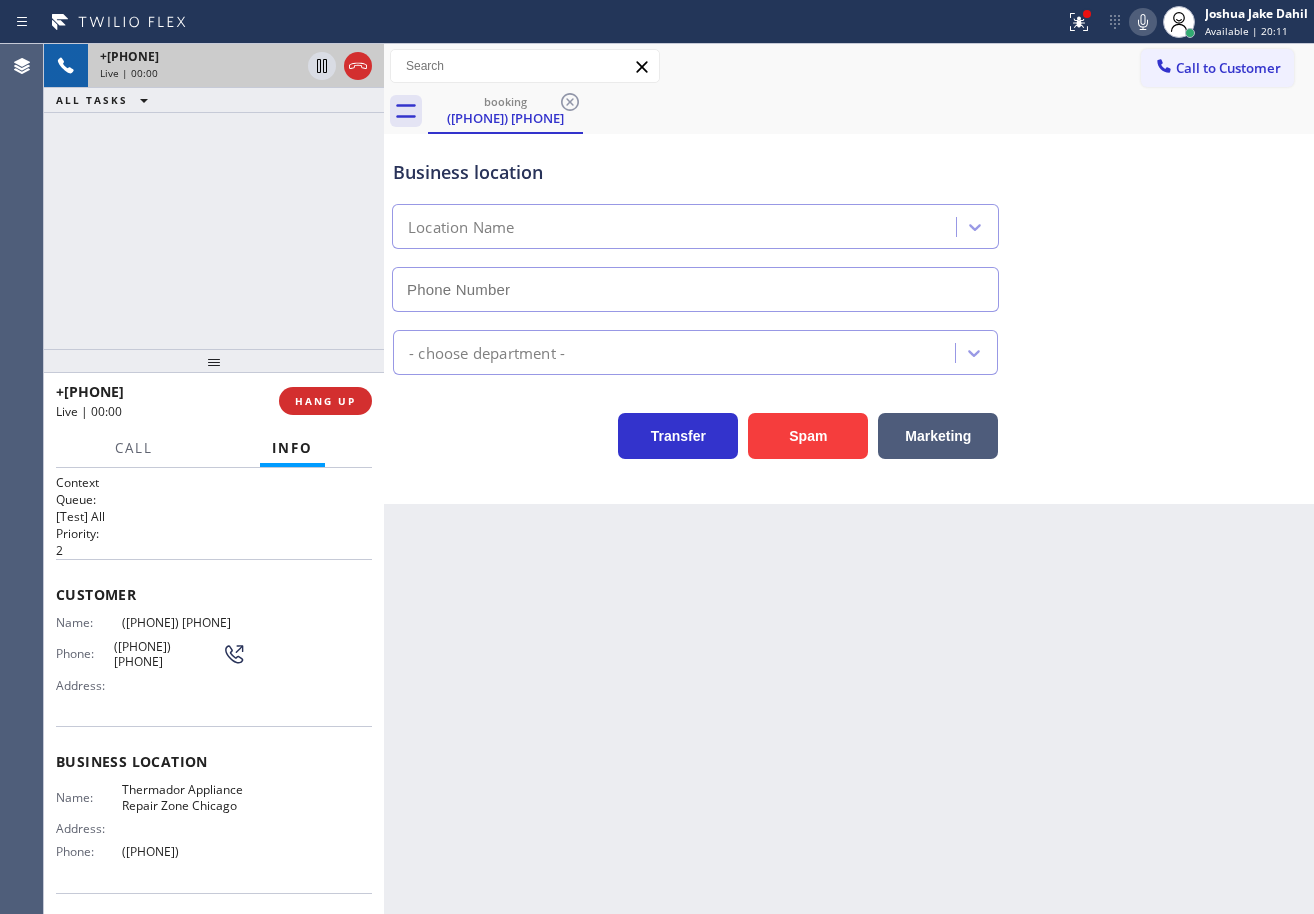 type on "([PHONE])" 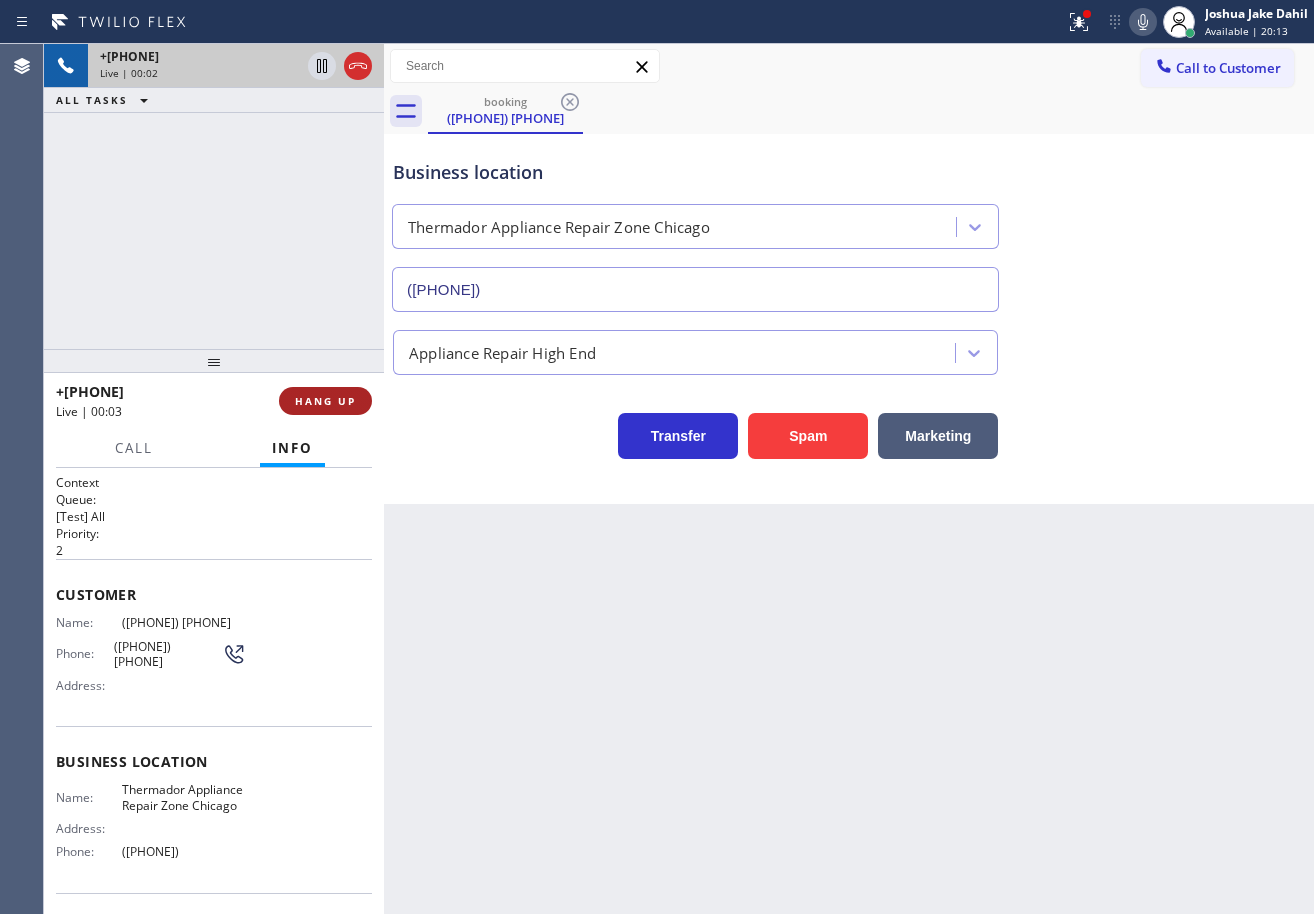 click on "HANG UP" at bounding box center (325, 401) 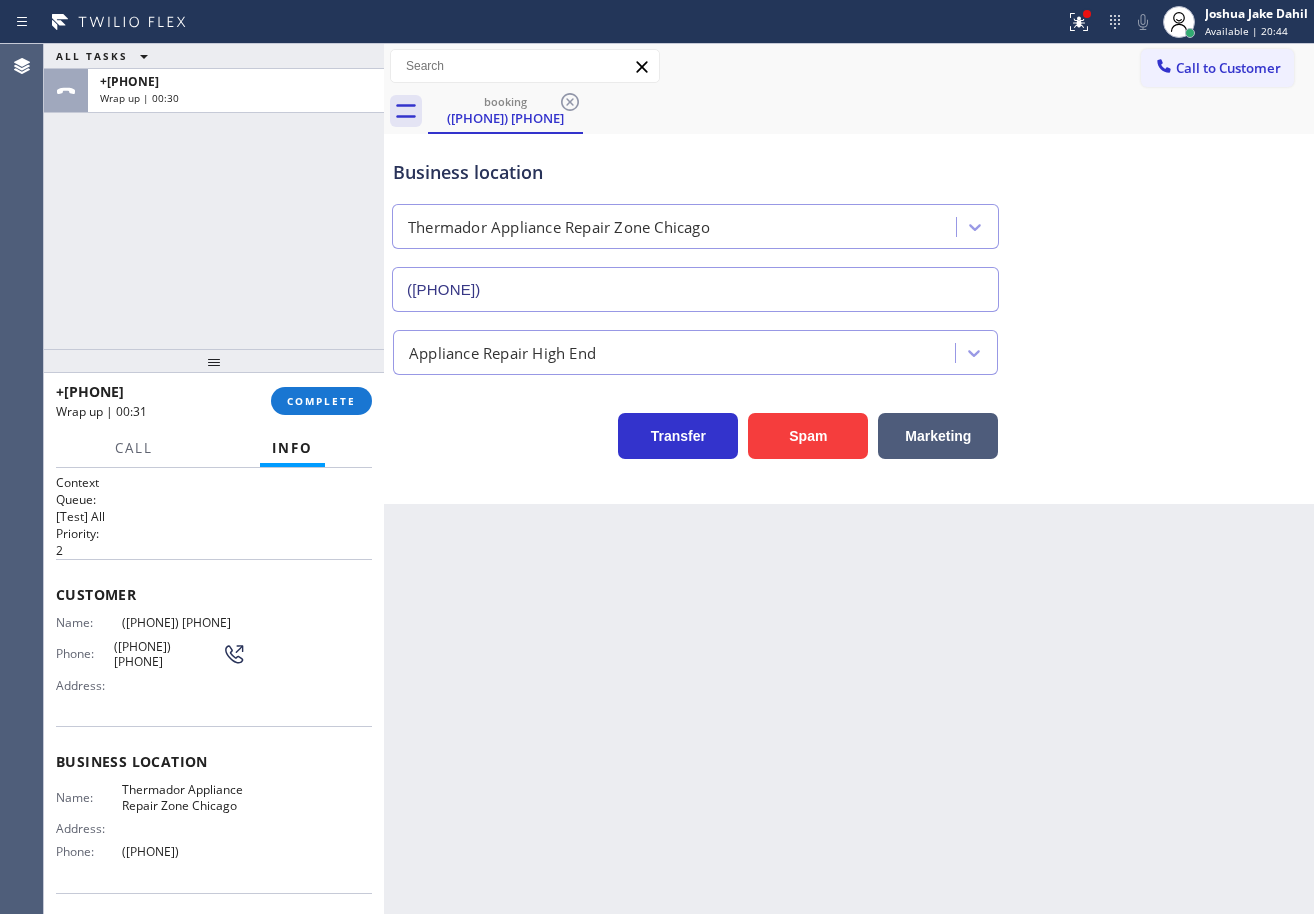 click on "ALL TASKS ALL TASKS ACTIVE TASKS TASKS IN WRAP UP +[PHONE] Wrap up | 00:30" at bounding box center [214, 196] 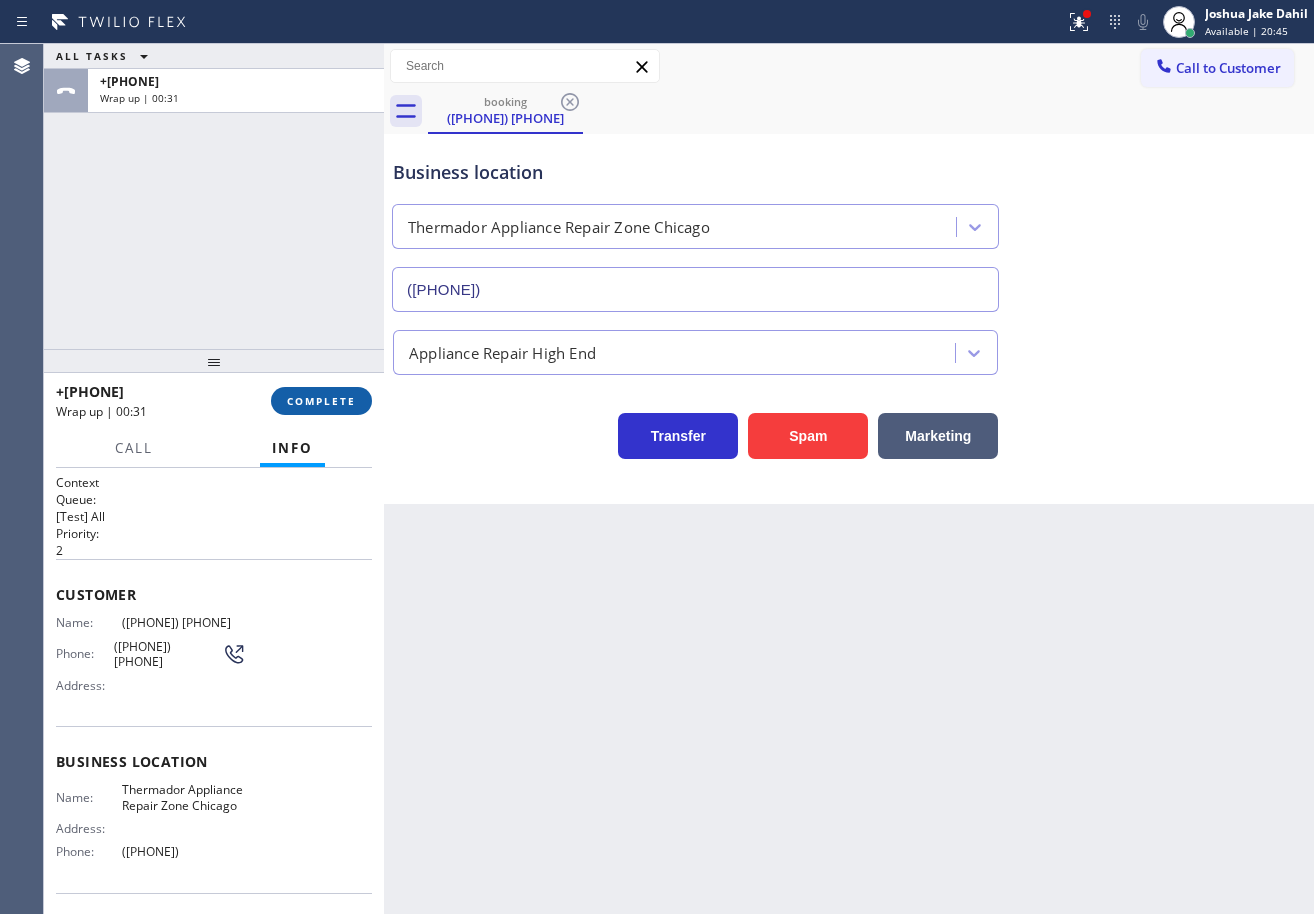 click on "COMPLETE" at bounding box center [321, 401] 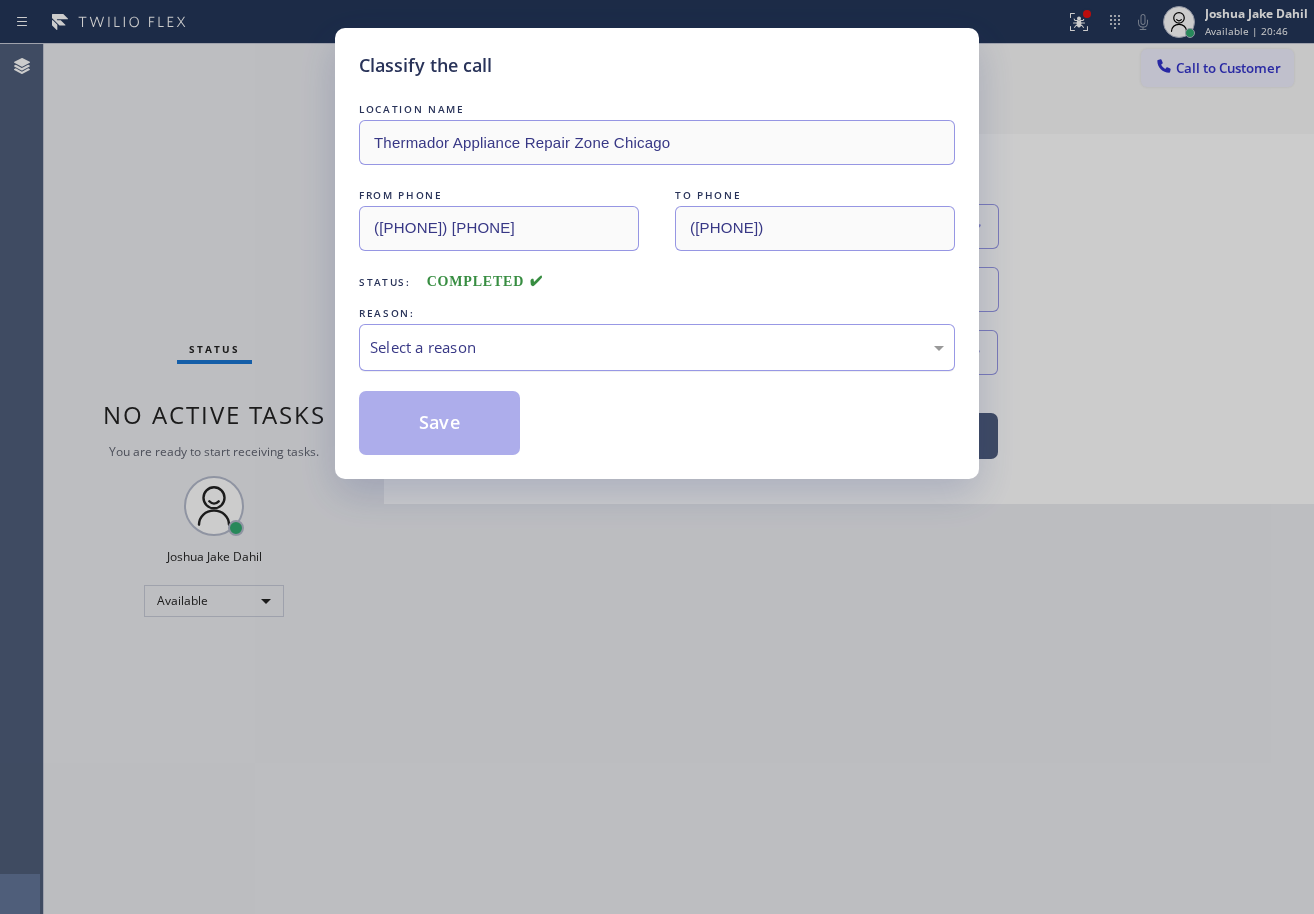 click on "Select a reason" at bounding box center (657, 347) 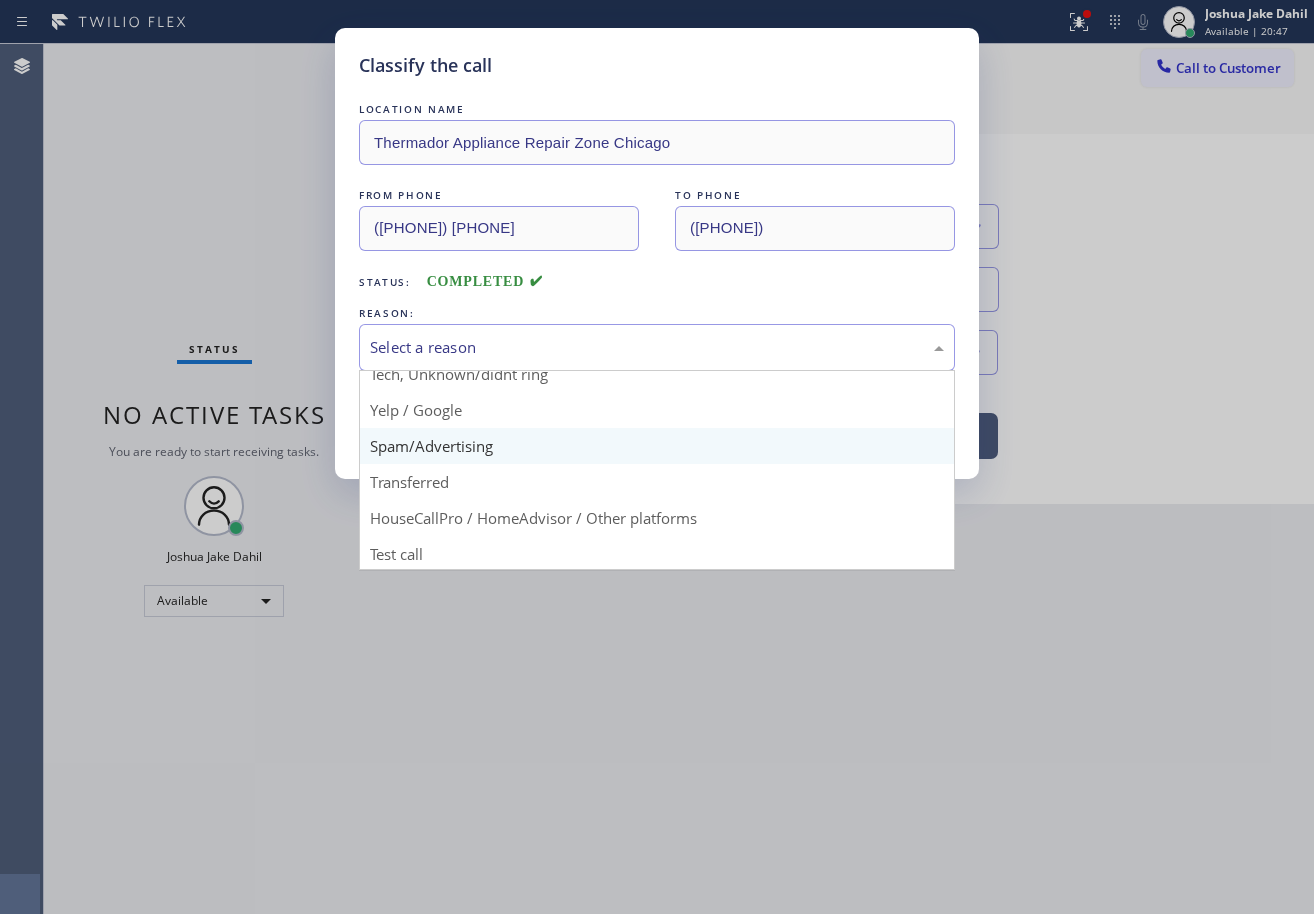 scroll, scrollTop: 126, scrollLeft: 0, axis: vertical 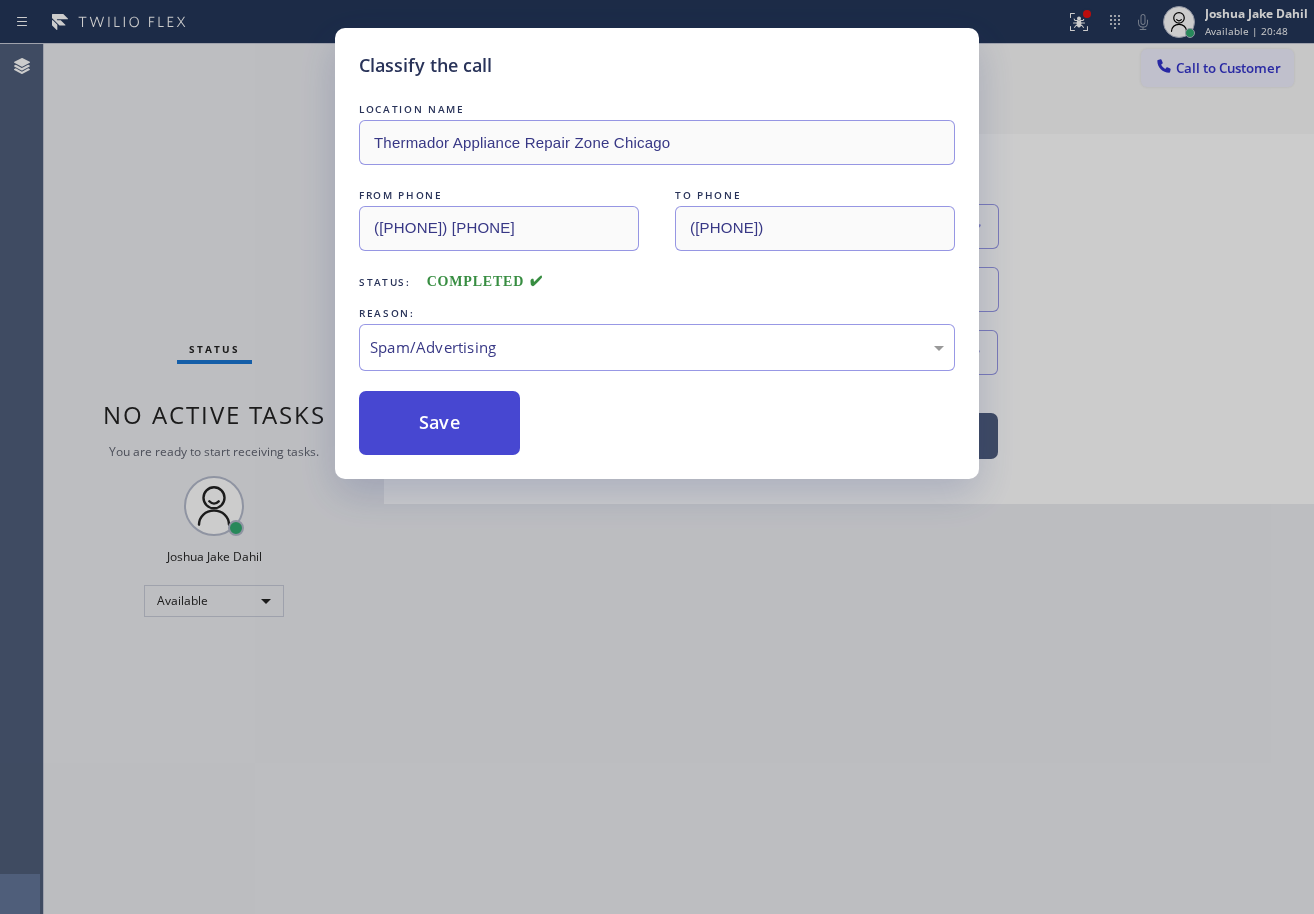 click on "Save" at bounding box center (439, 423) 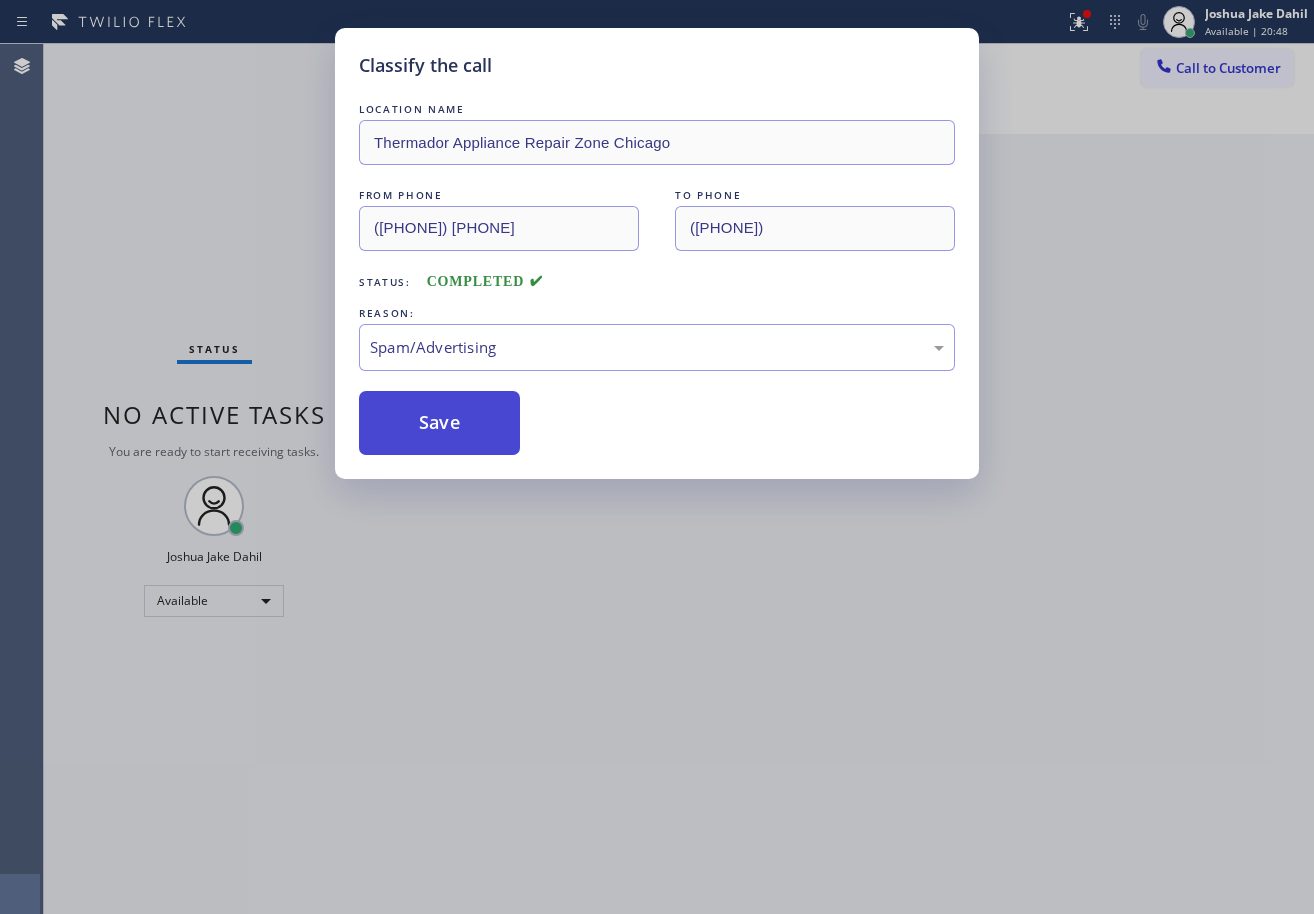 click on "Save" at bounding box center [439, 423] 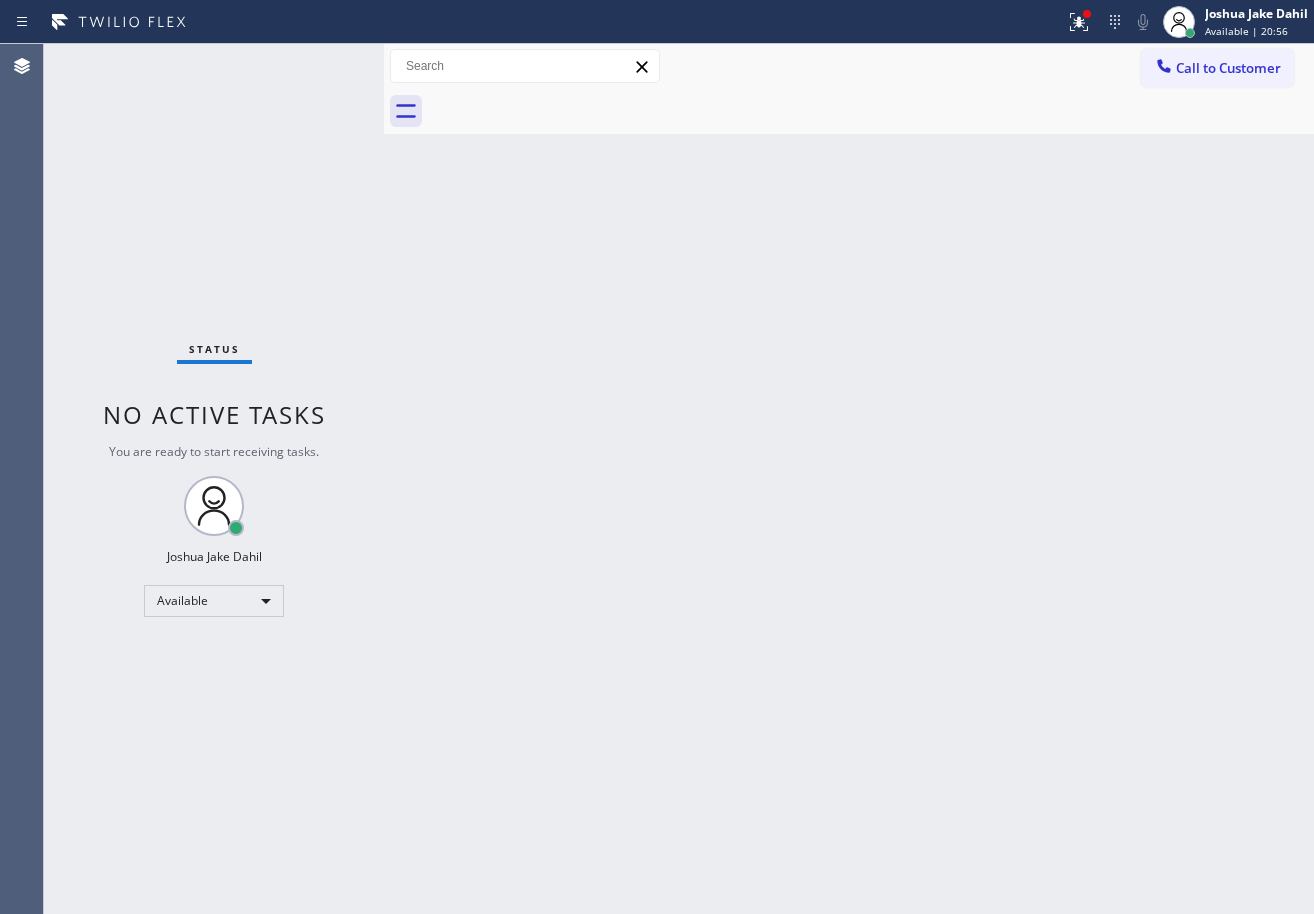 drag, startPoint x: 742, startPoint y: 503, endPoint x: 880, endPoint y: 691, distance: 233.21236 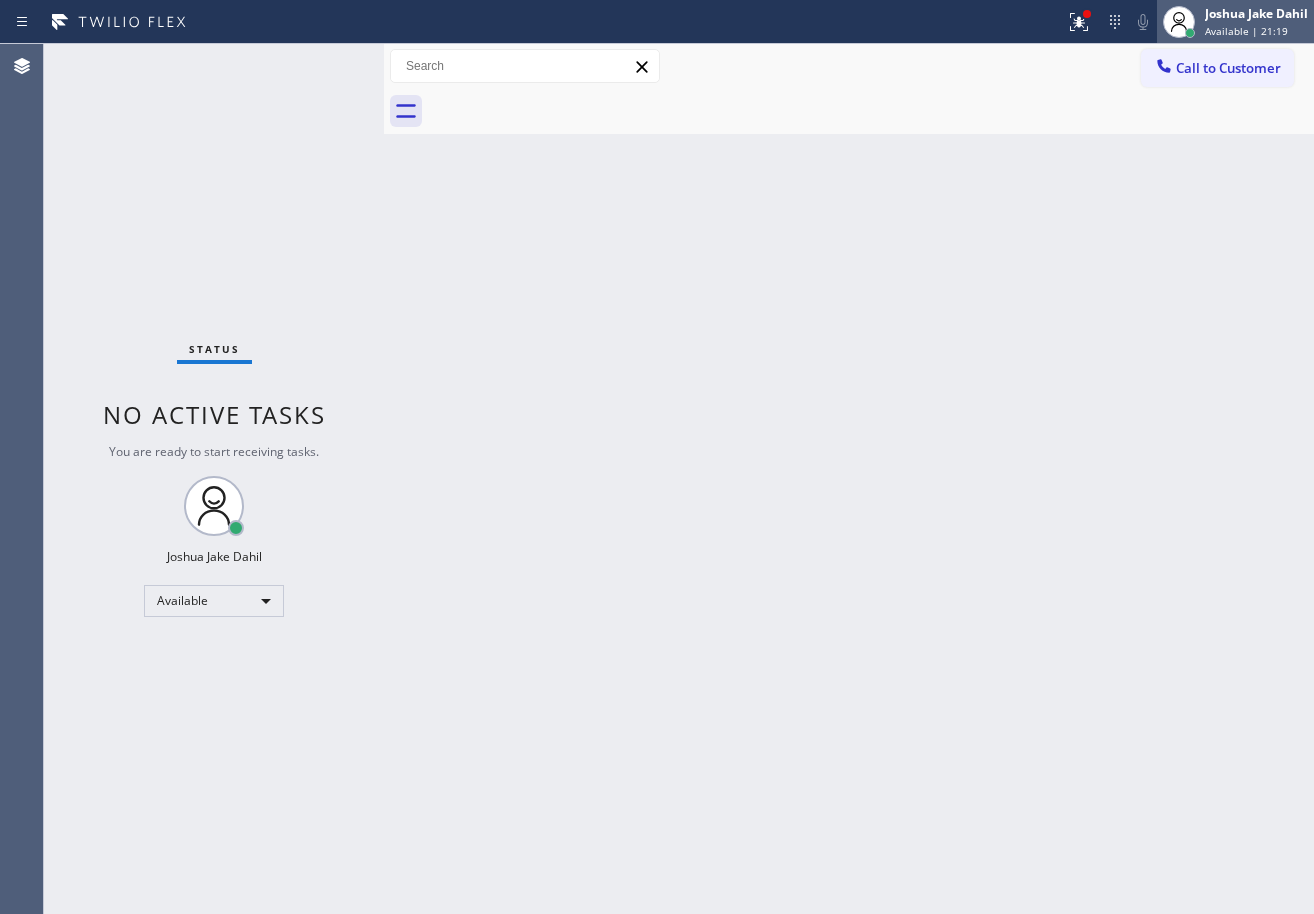 click on "Available | 21:19" at bounding box center (1246, 31) 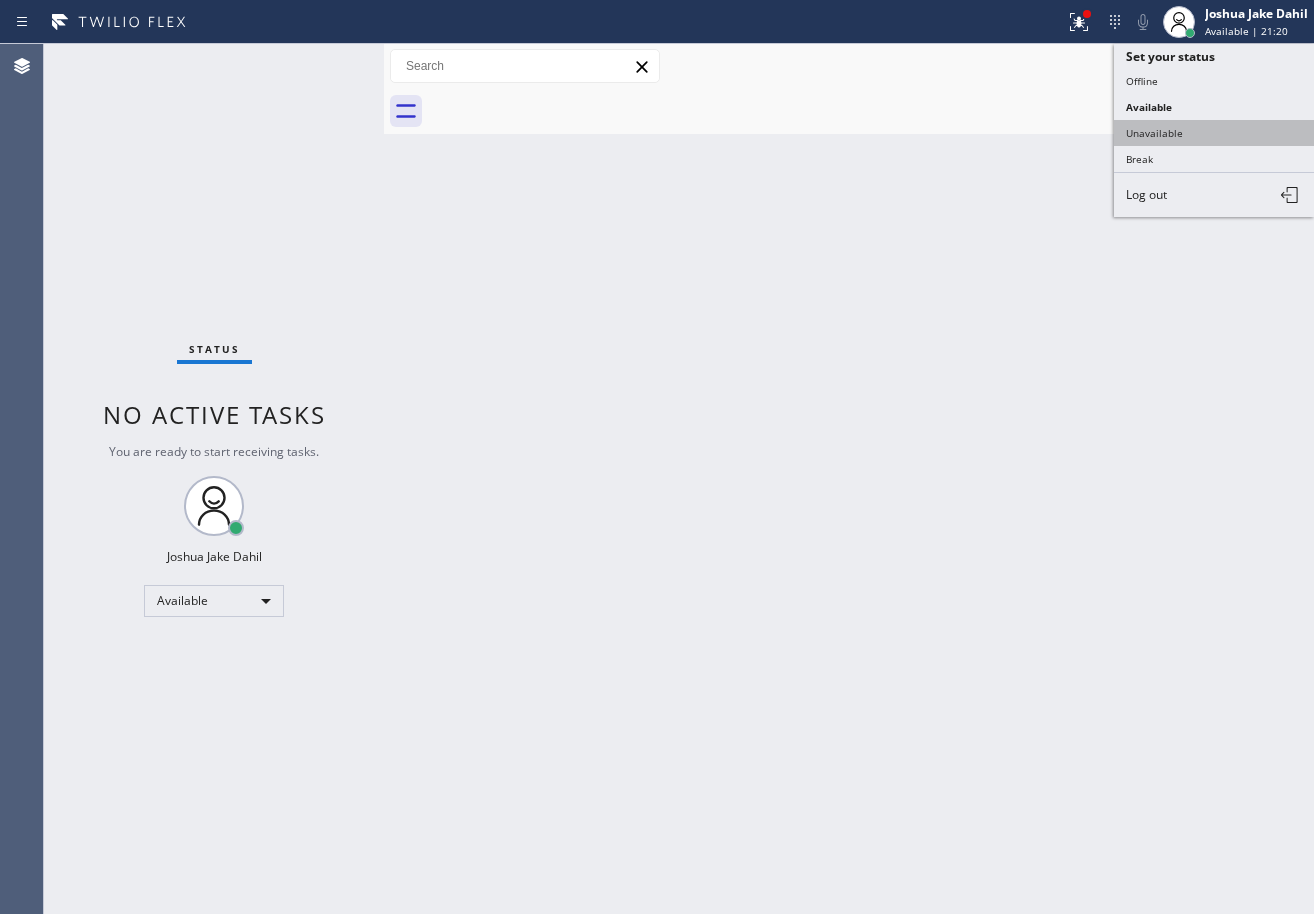 drag, startPoint x: 1203, startPoint y: 133, endPoint x: 1172, endPoint y: 183, distance: 58.830265 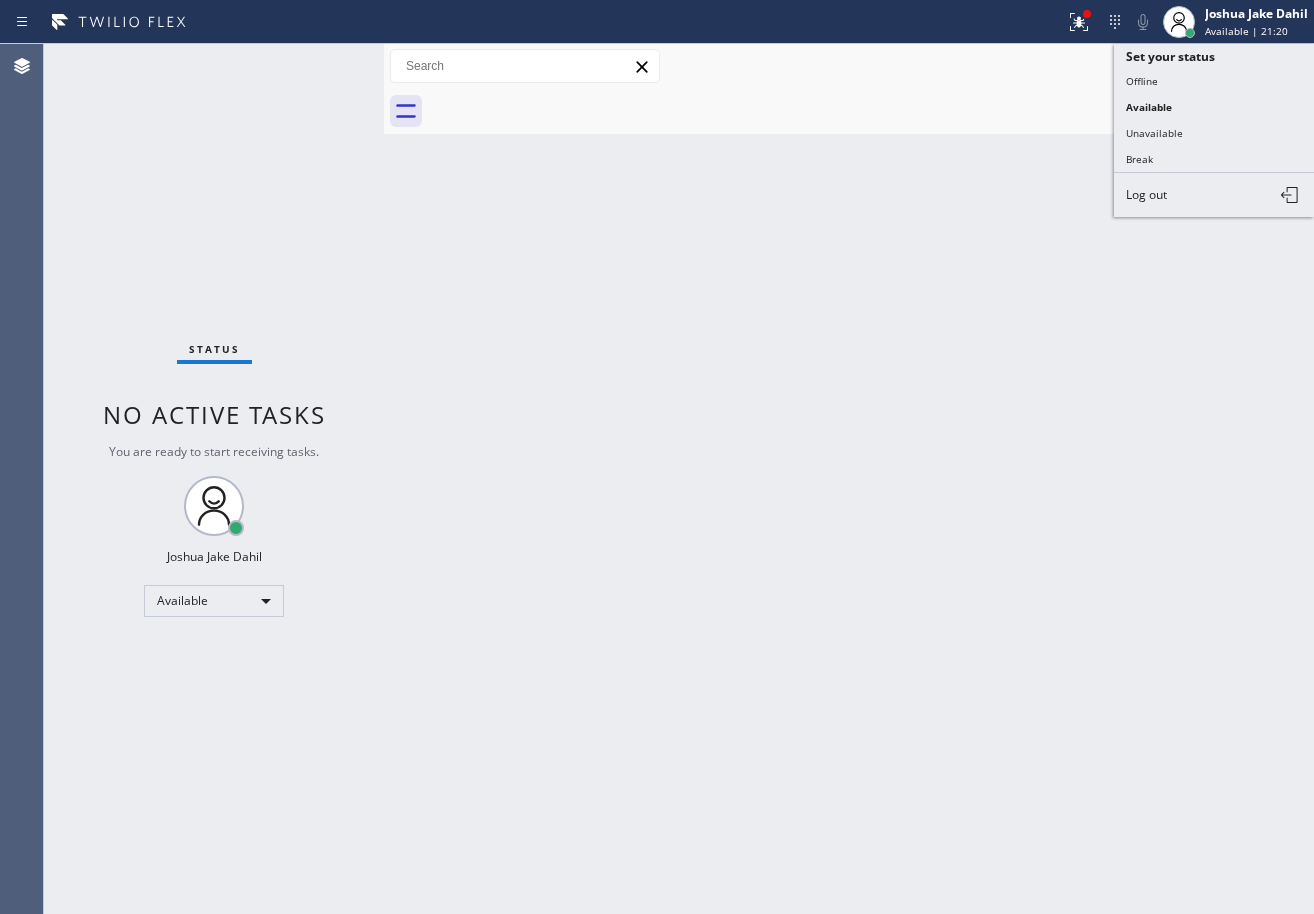 click on "Unavailable" at bounding box center [1214, 133] 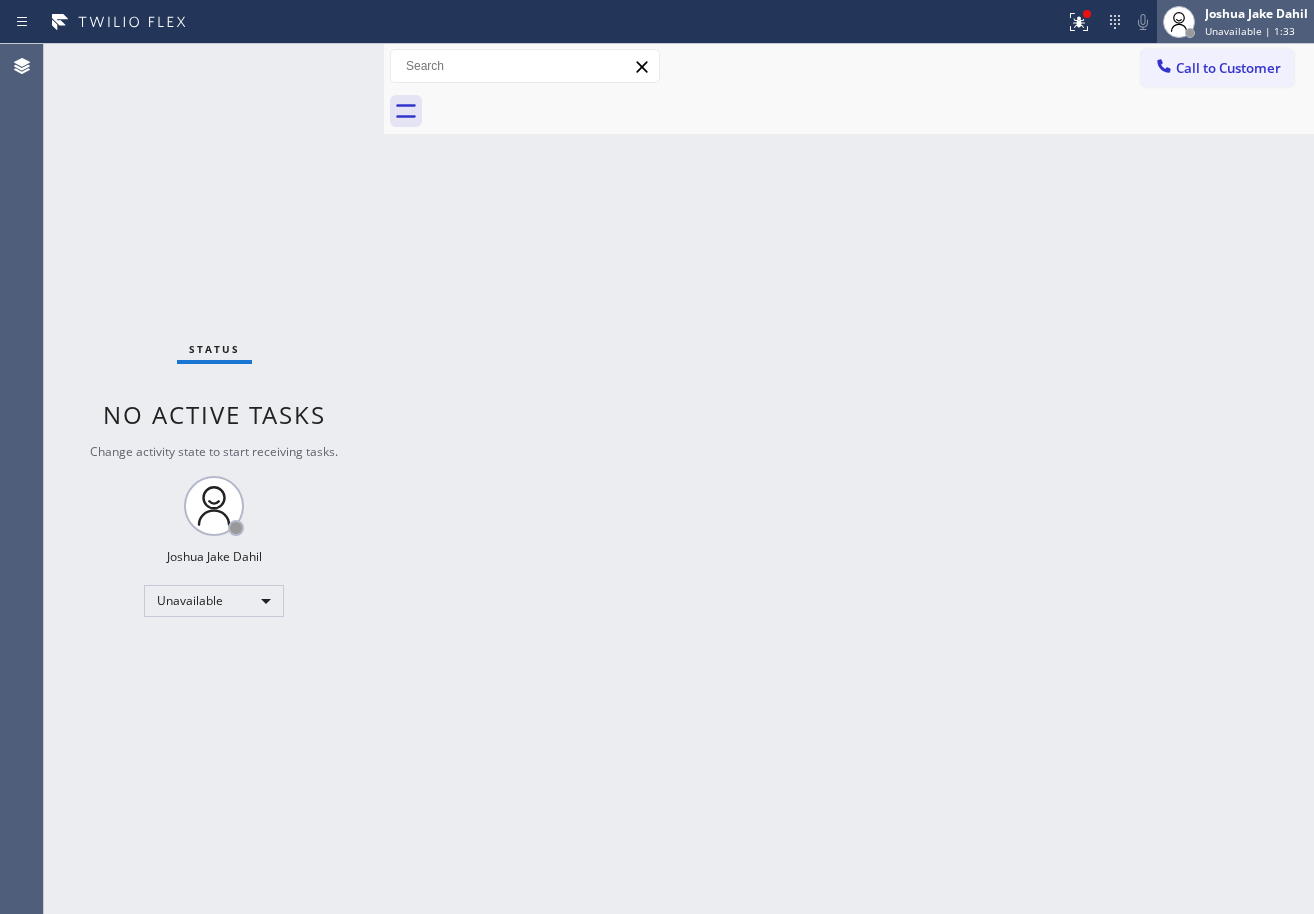 click on "Joshua Jake Dahil" at bounding box center (1256, 13) 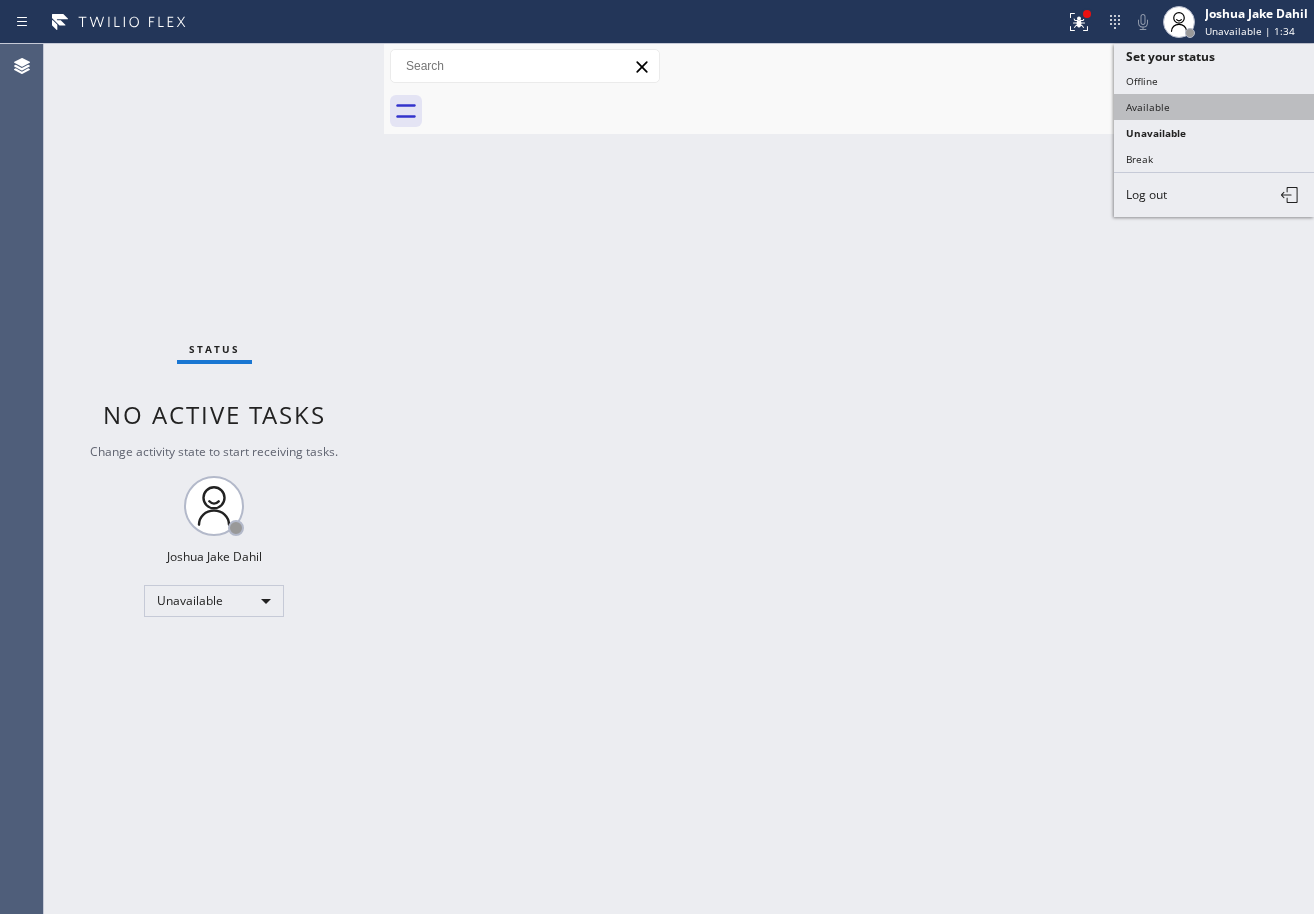 click on "Available" at bounding box center [1214, 107] 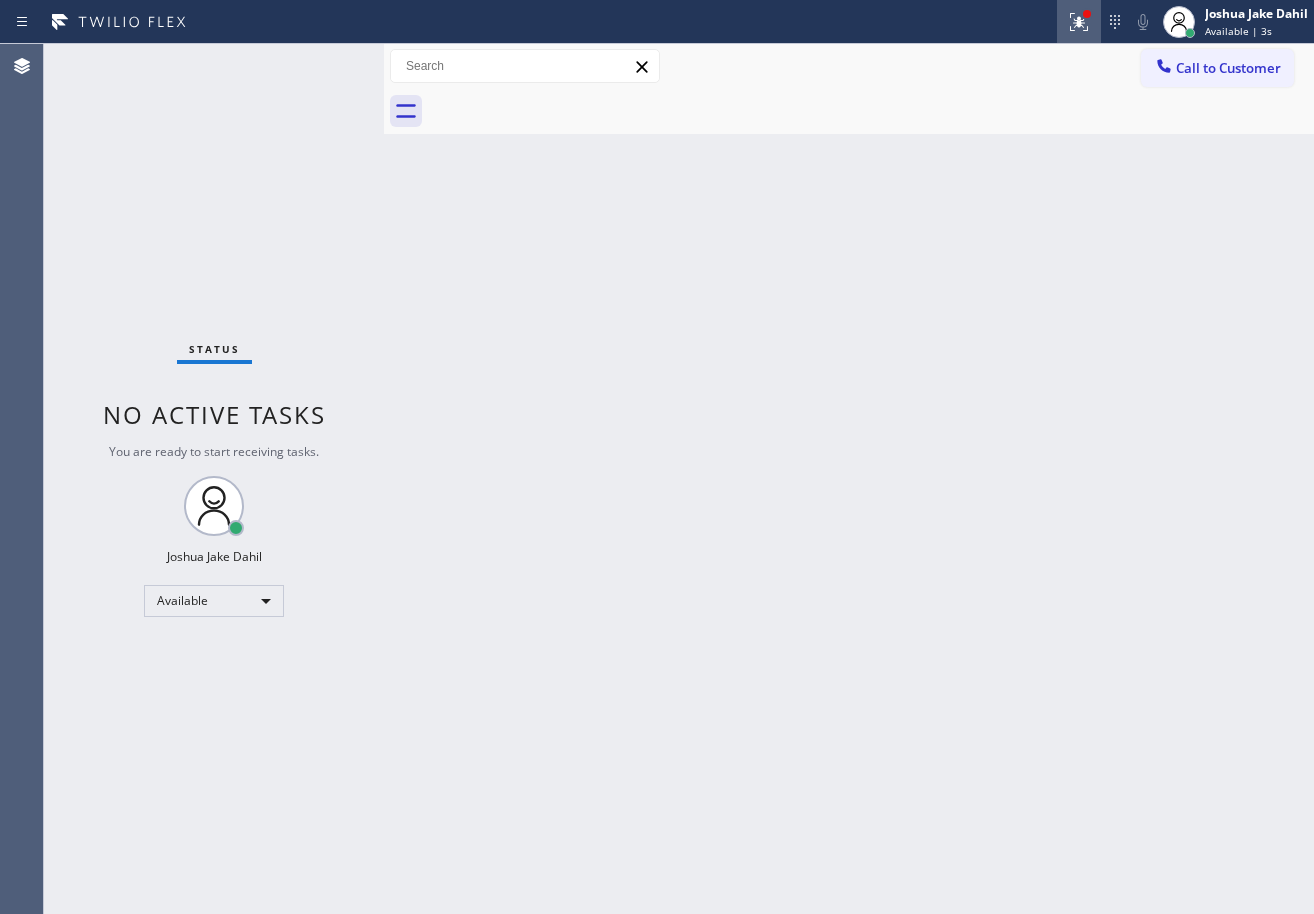 click 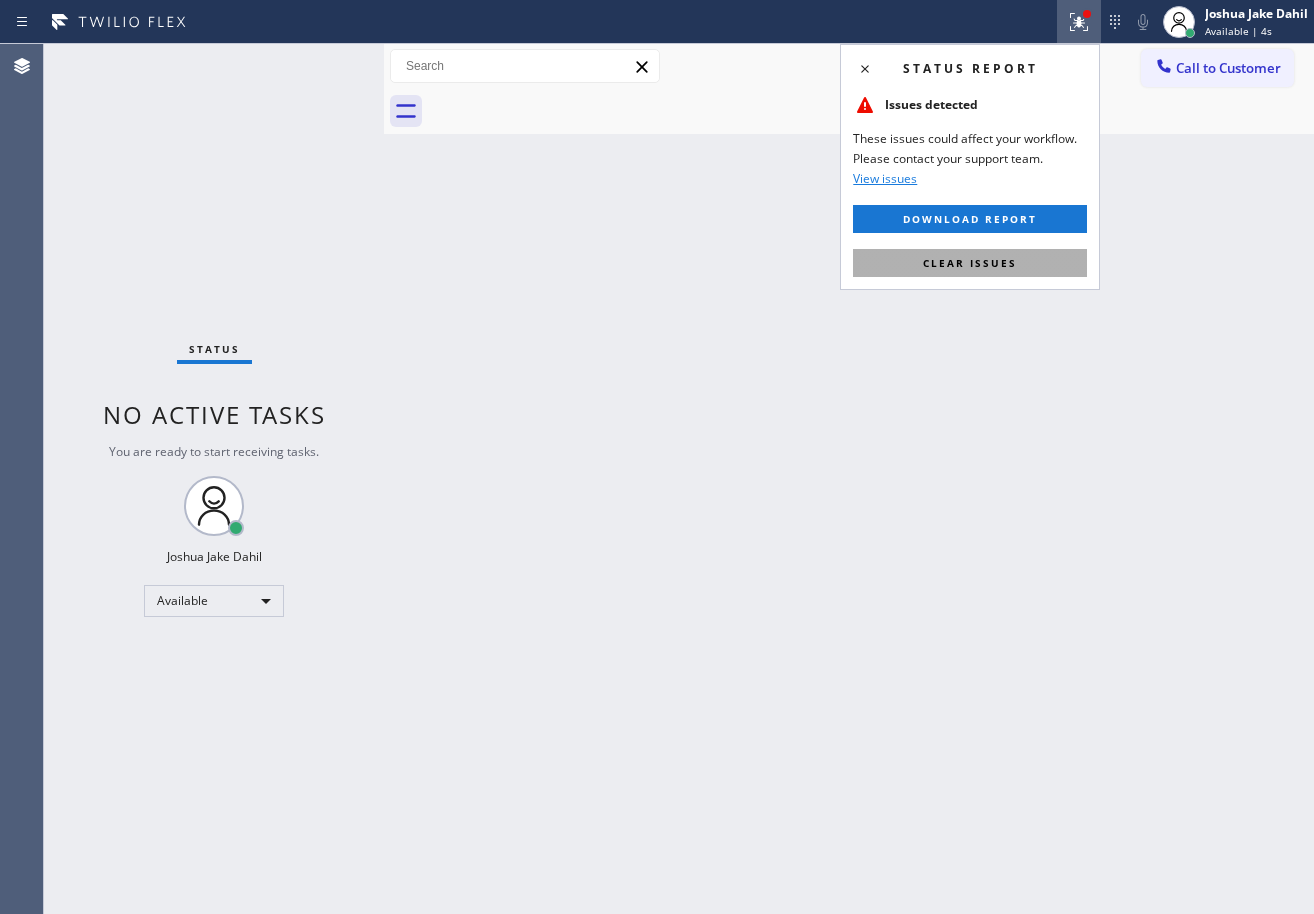 click on "Clear issues" at bounding box center (970, 263) 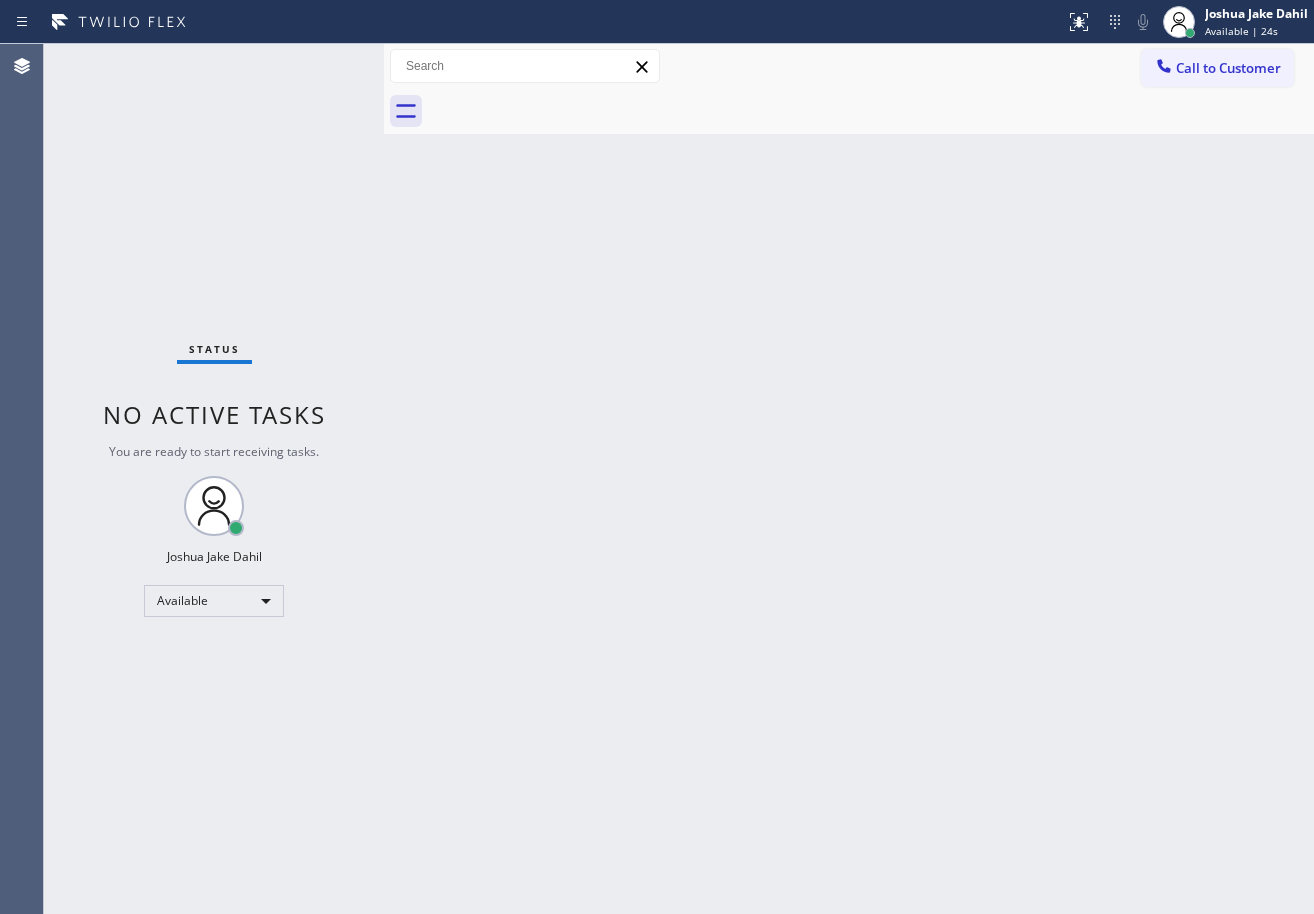 click on "Back to Dashboard Change Sender ID Customers Technicians Select a contact Outbound call Technician Search Technician Your caller id phone number Your caller id phone number Call Technician info Name   Phone none Address none Change Sender ID HVAC [PHONE] 5 Star Appliance [PHONE] Appliance Repair [PHONE] Plumbing [PHONE] Air Duct Cleaning [PHONE]  Electricians [PHONE] Cancel Change Check personal SMS Reset Change booking ([PHONE]) [PHONE] Call to Customer Outbound call Location 5 Star Appliance Repair Your caller id phone number ([PHONE]) [PHONE] Customer number Call Outbound call Technician Search Technician Your caller id phone number Your caller id phone number Call" at bounding box center (849, 479) 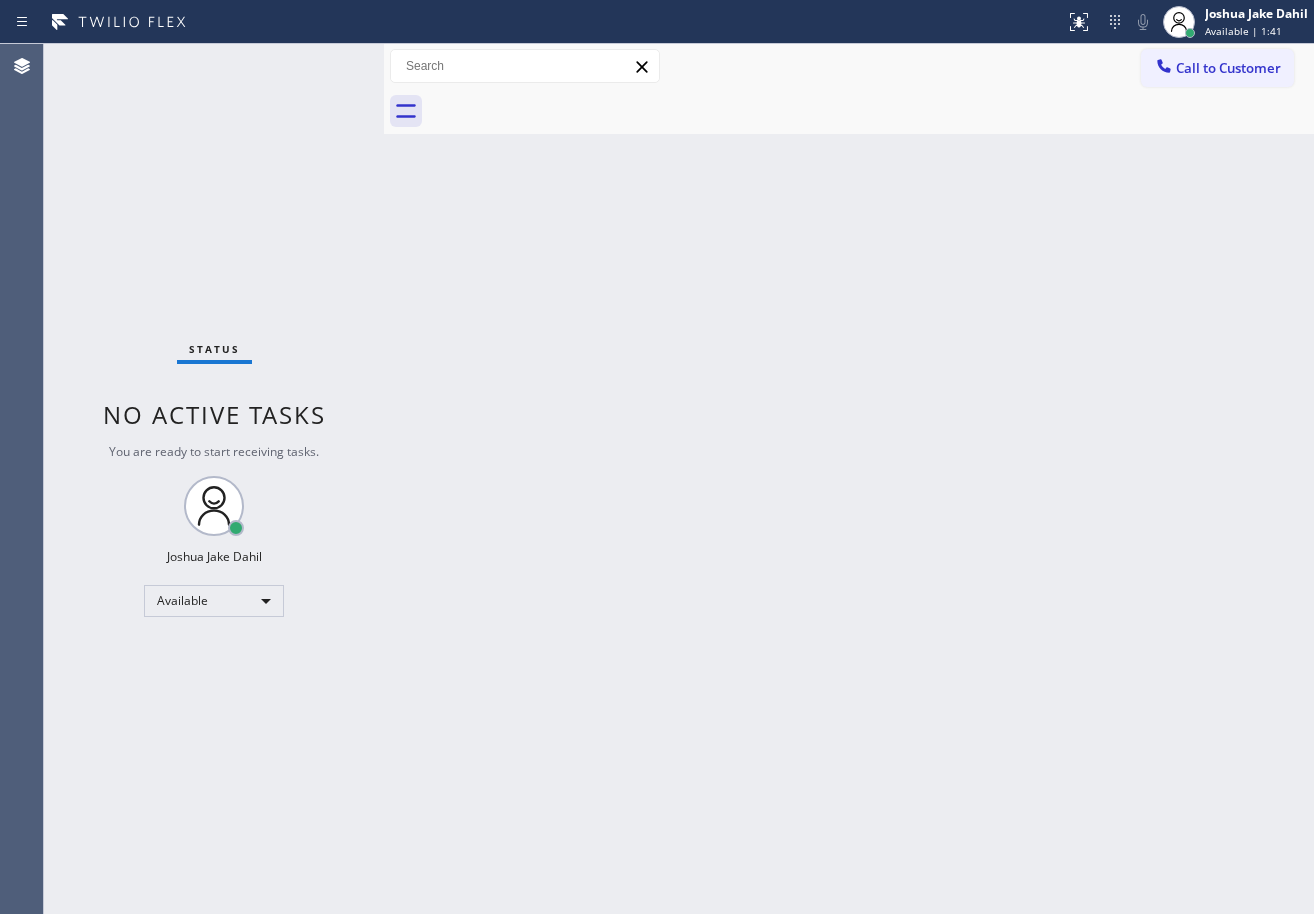 click on "Status No active tasks You are ready to start receiving tasks. [FIRST] [LAST] Available" at bounding box center (214, 479) 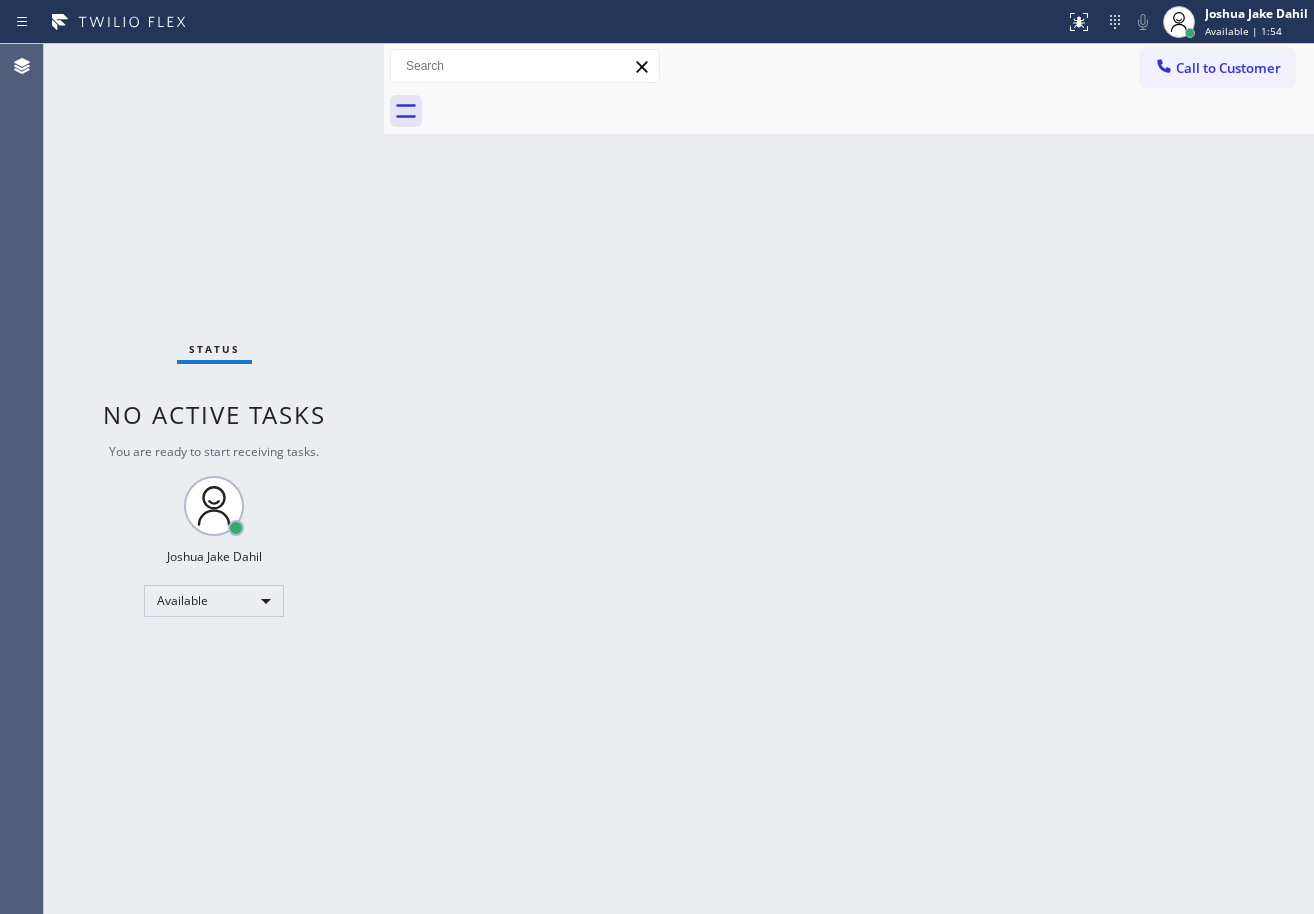 click on "Status No active tasks You are ready to start receiving tasks. [FIRST] [LAST] Available" at bounding box center (214, 479) 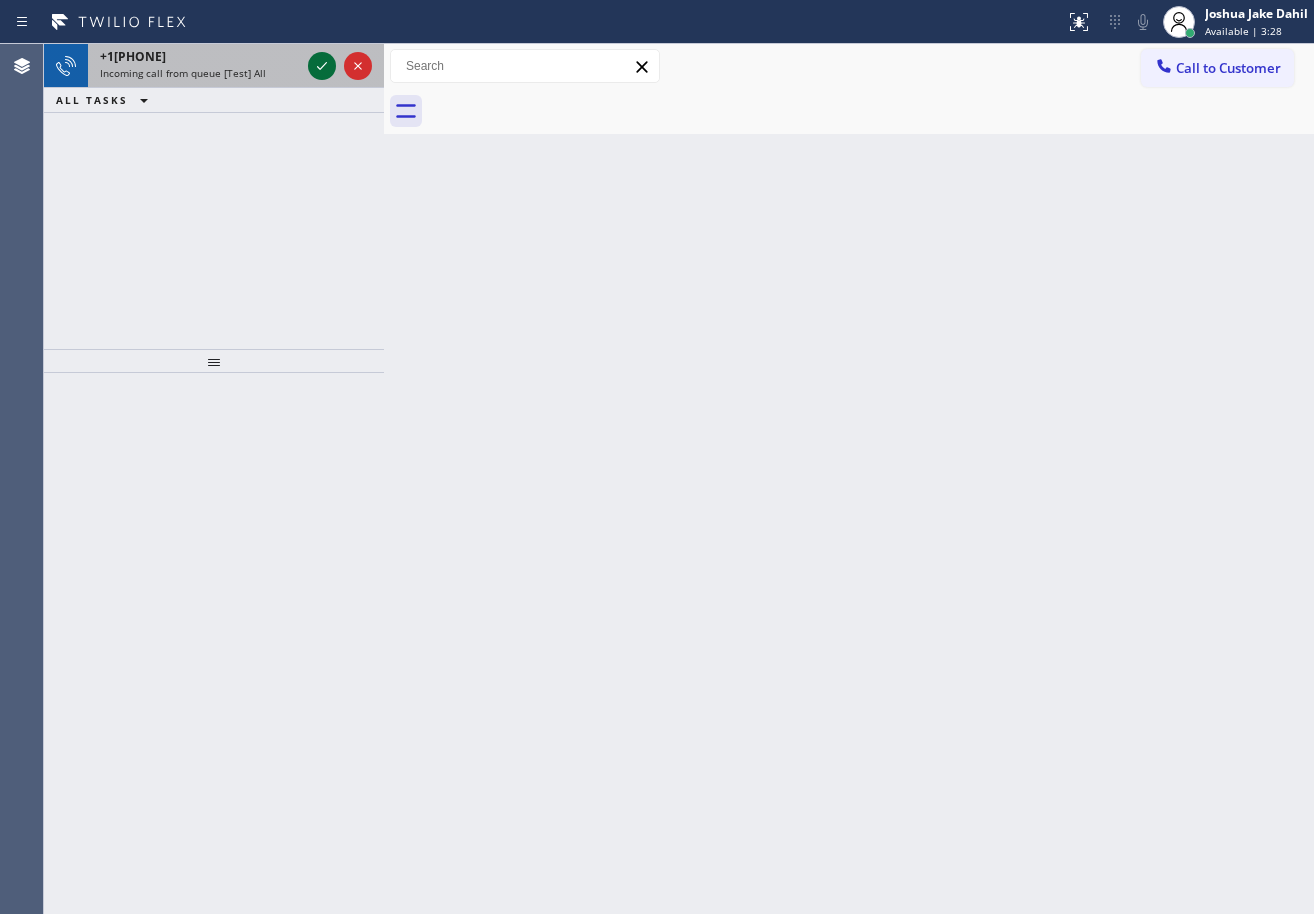 click 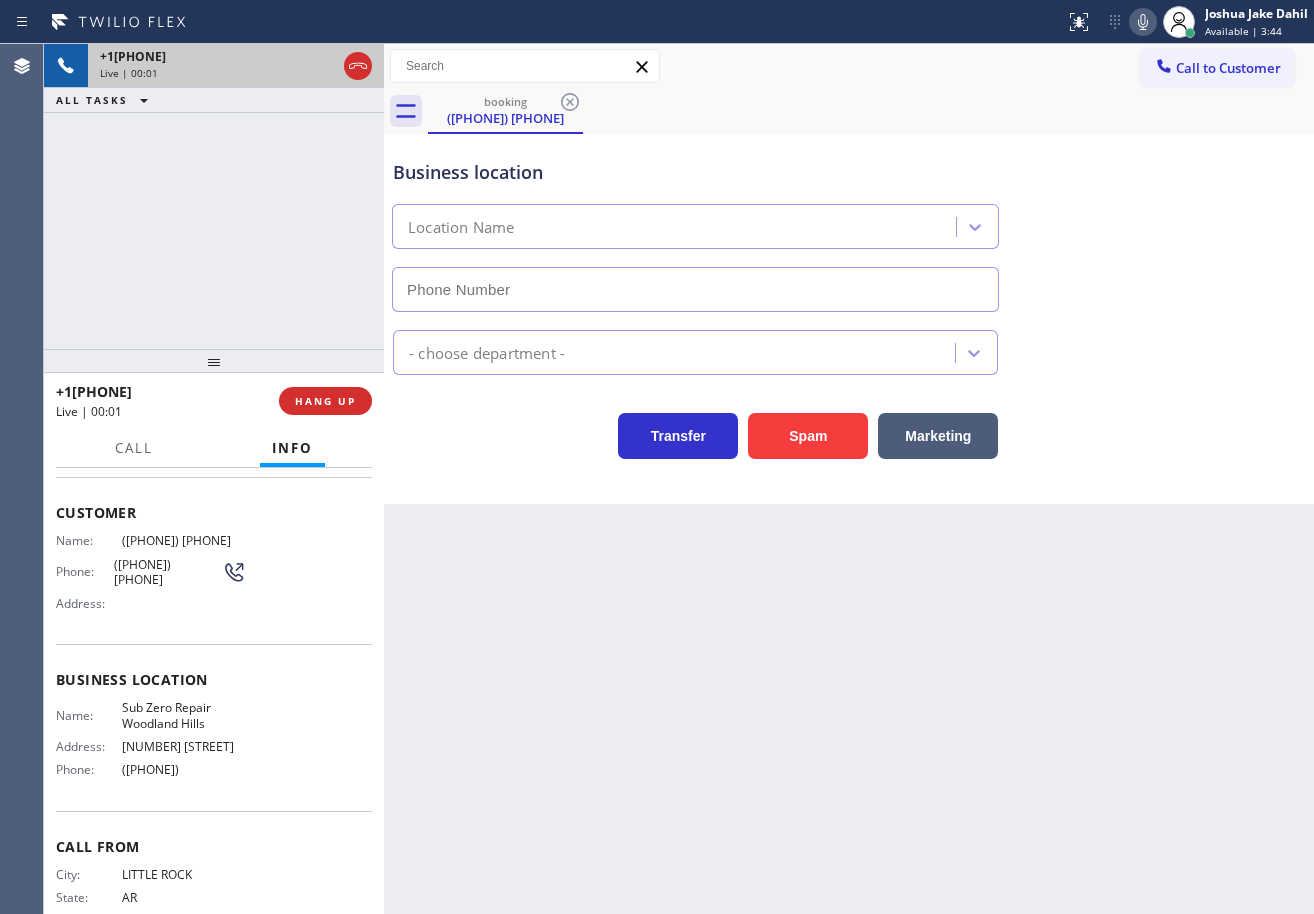 type on "([PHONE])" 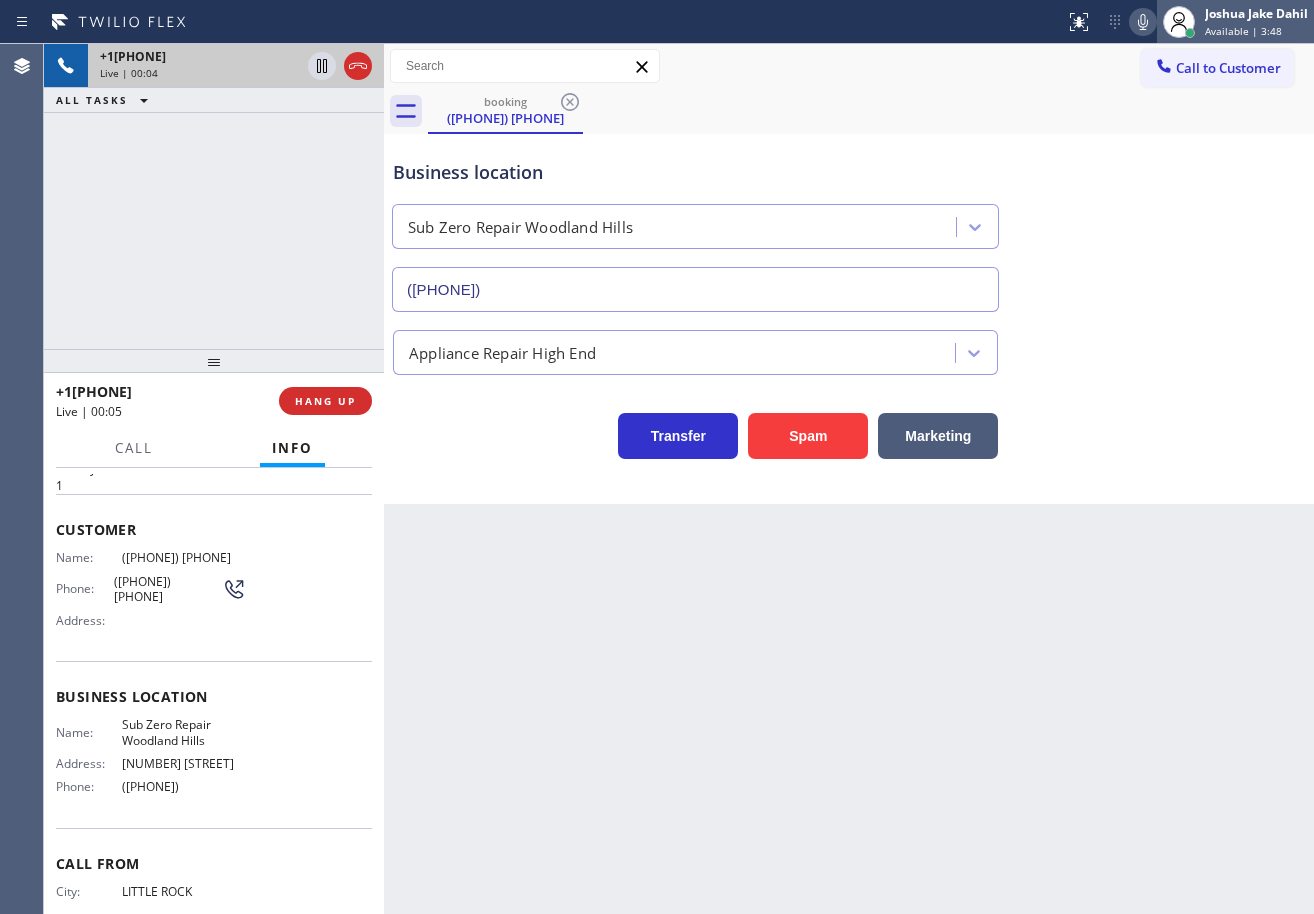 scroll, scrollTop: 0, scrollLeft: 0, axis: both 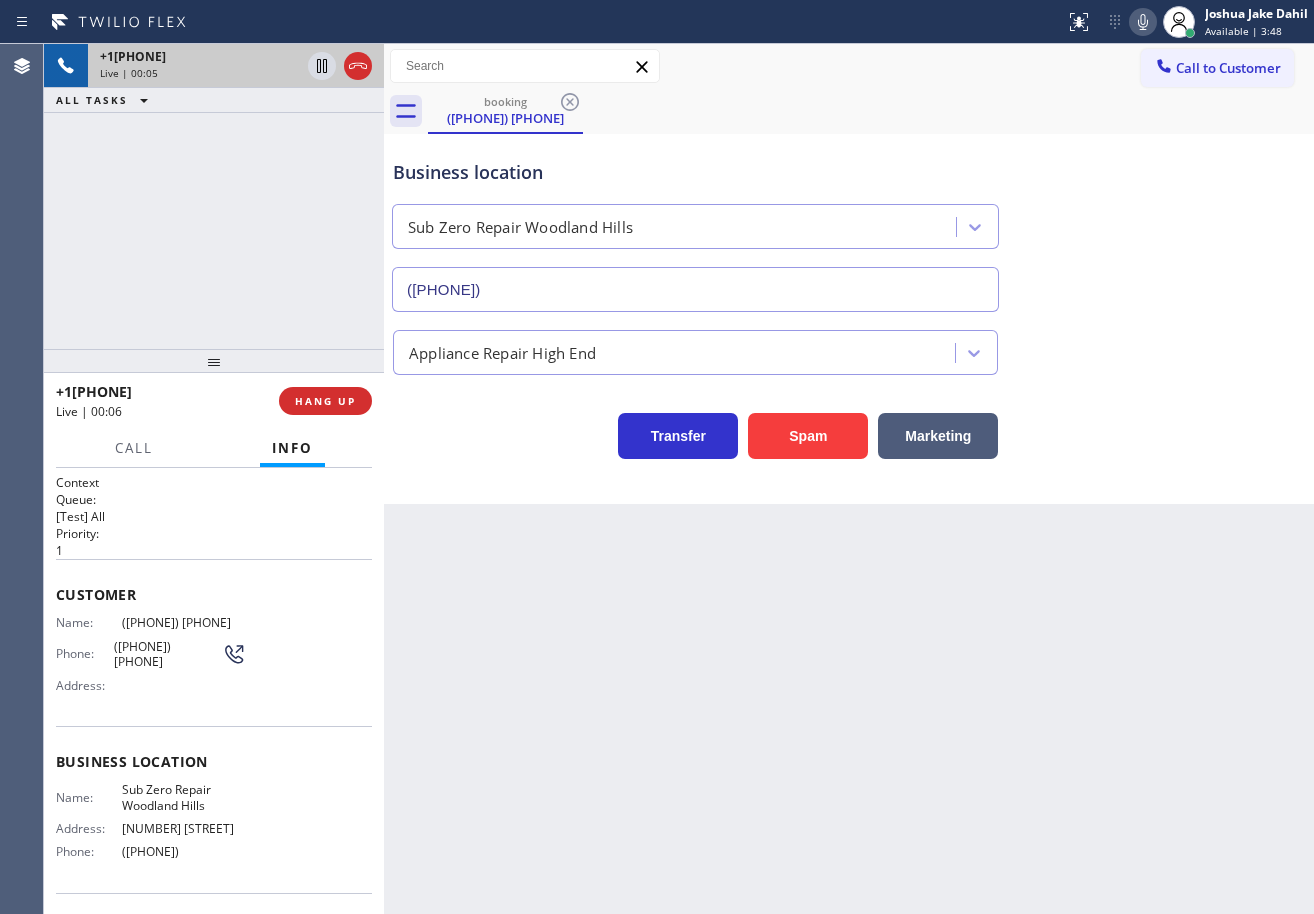 click 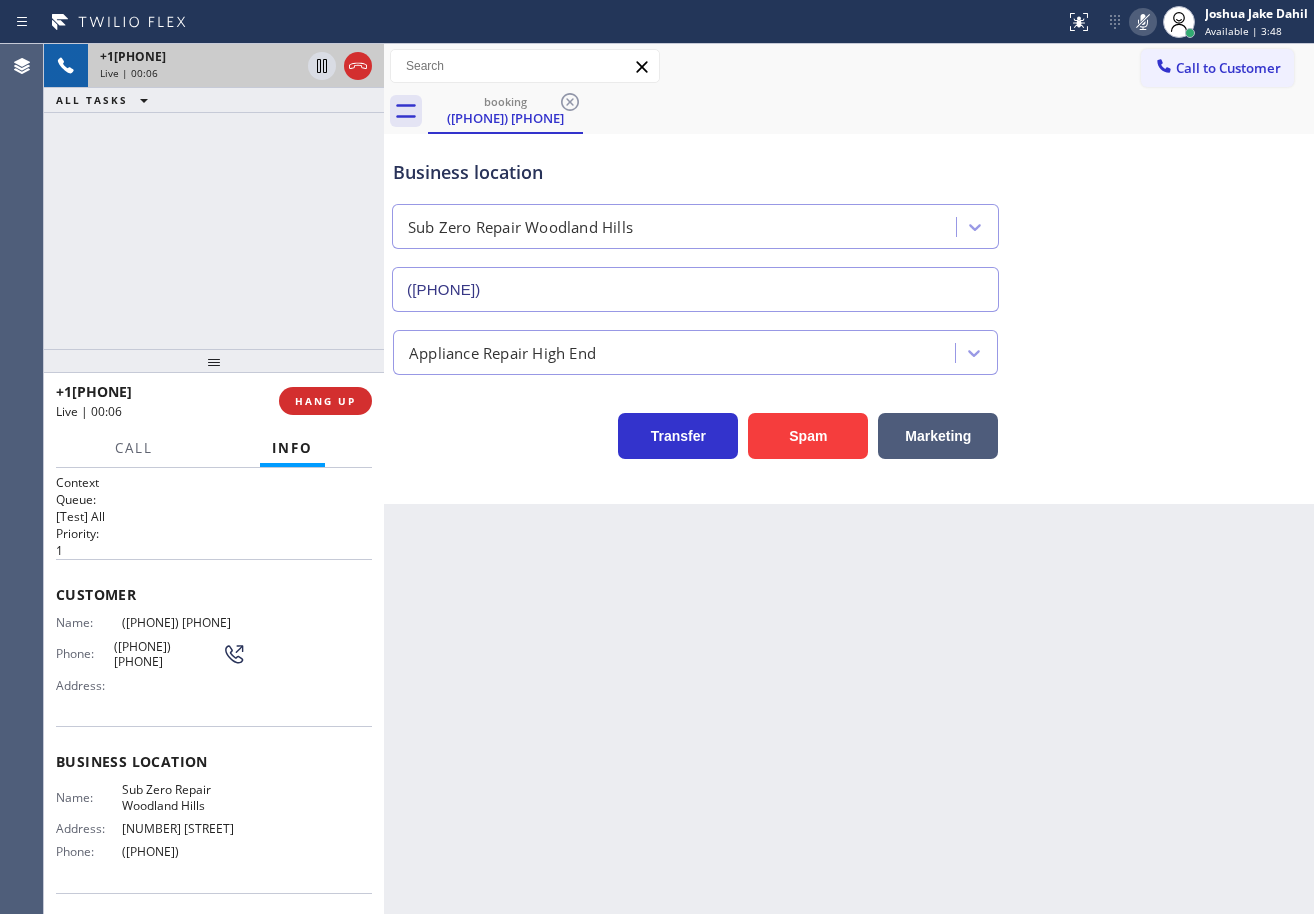 click on "Business location Sub Zero Repair Woodland Hills ([PHONE])" at bounding box center [849, 221] 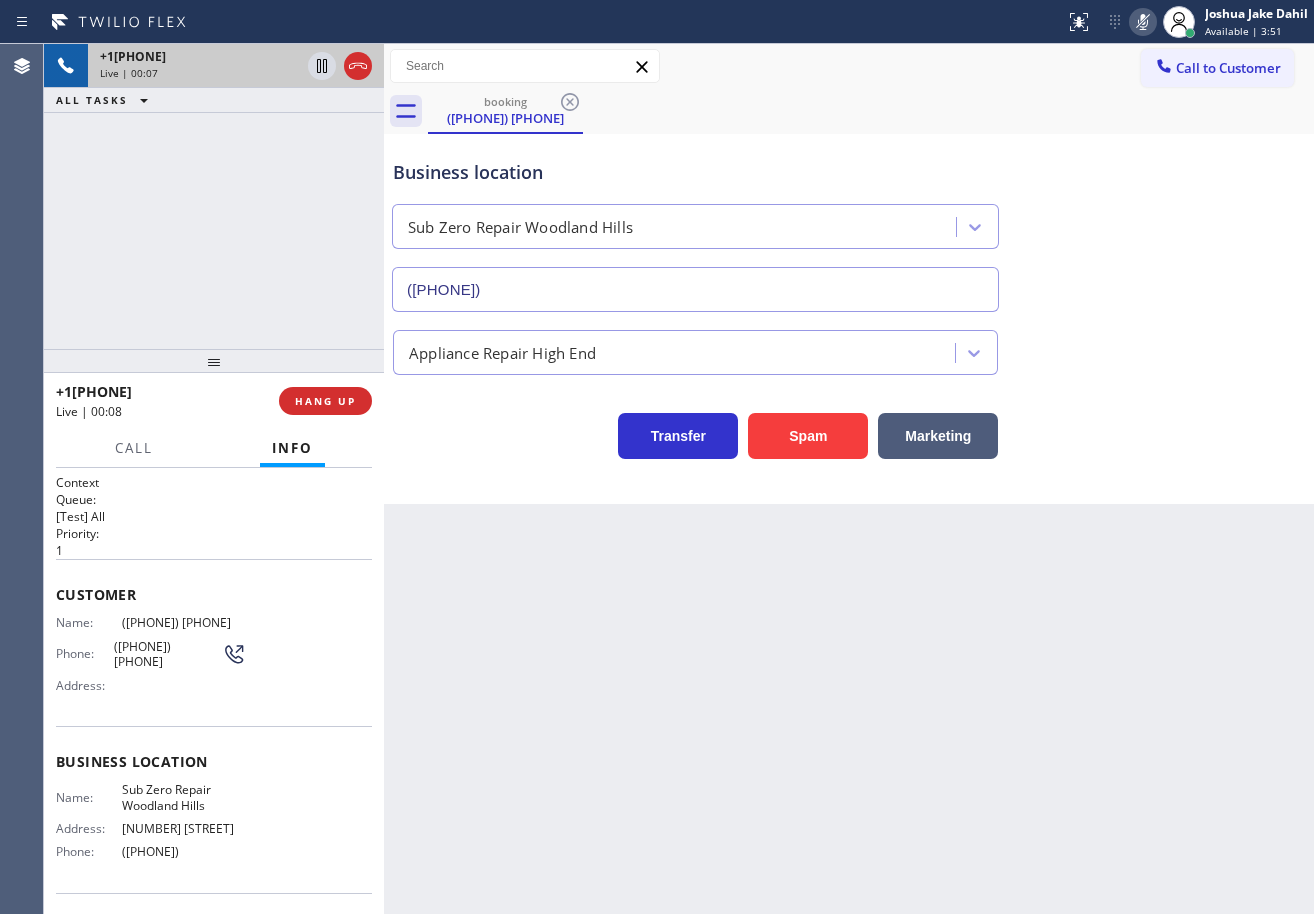 click 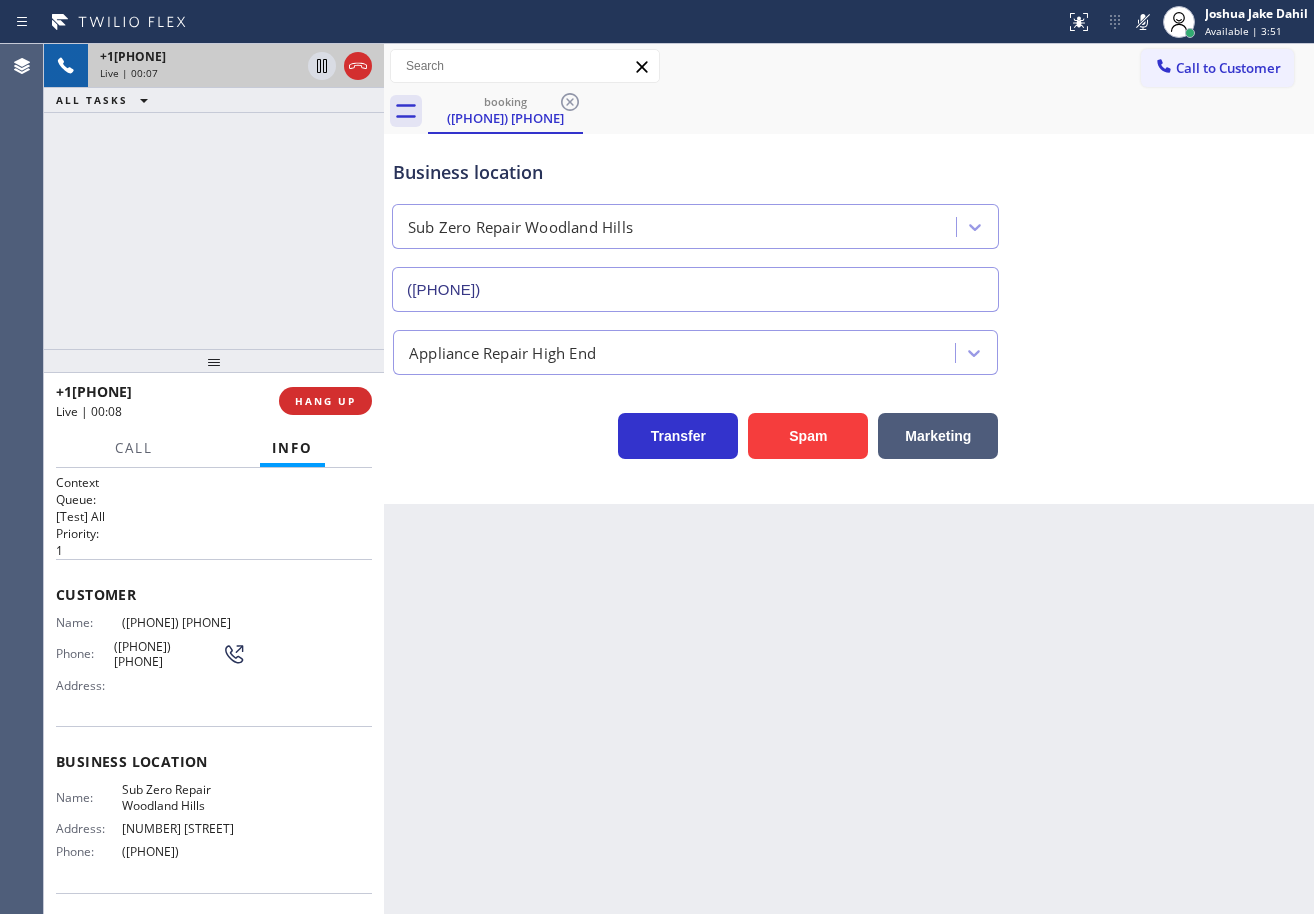 click on "Business location Sub Zero Repair Woodland Hills ([PHONE])" at bounding box center [849, 221] 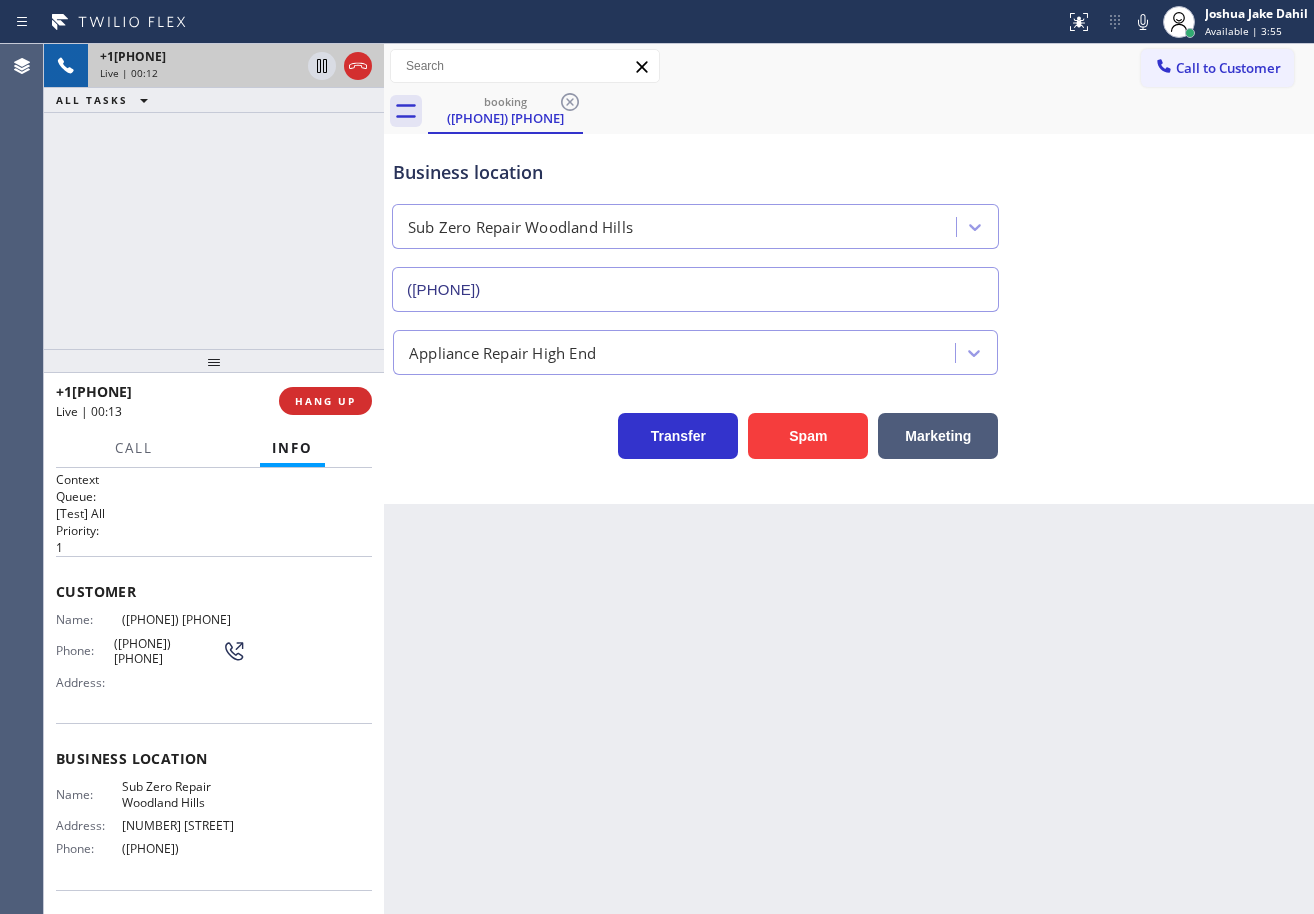 scroll, scrollTop: 0, scrollLeft: 0, axis: both 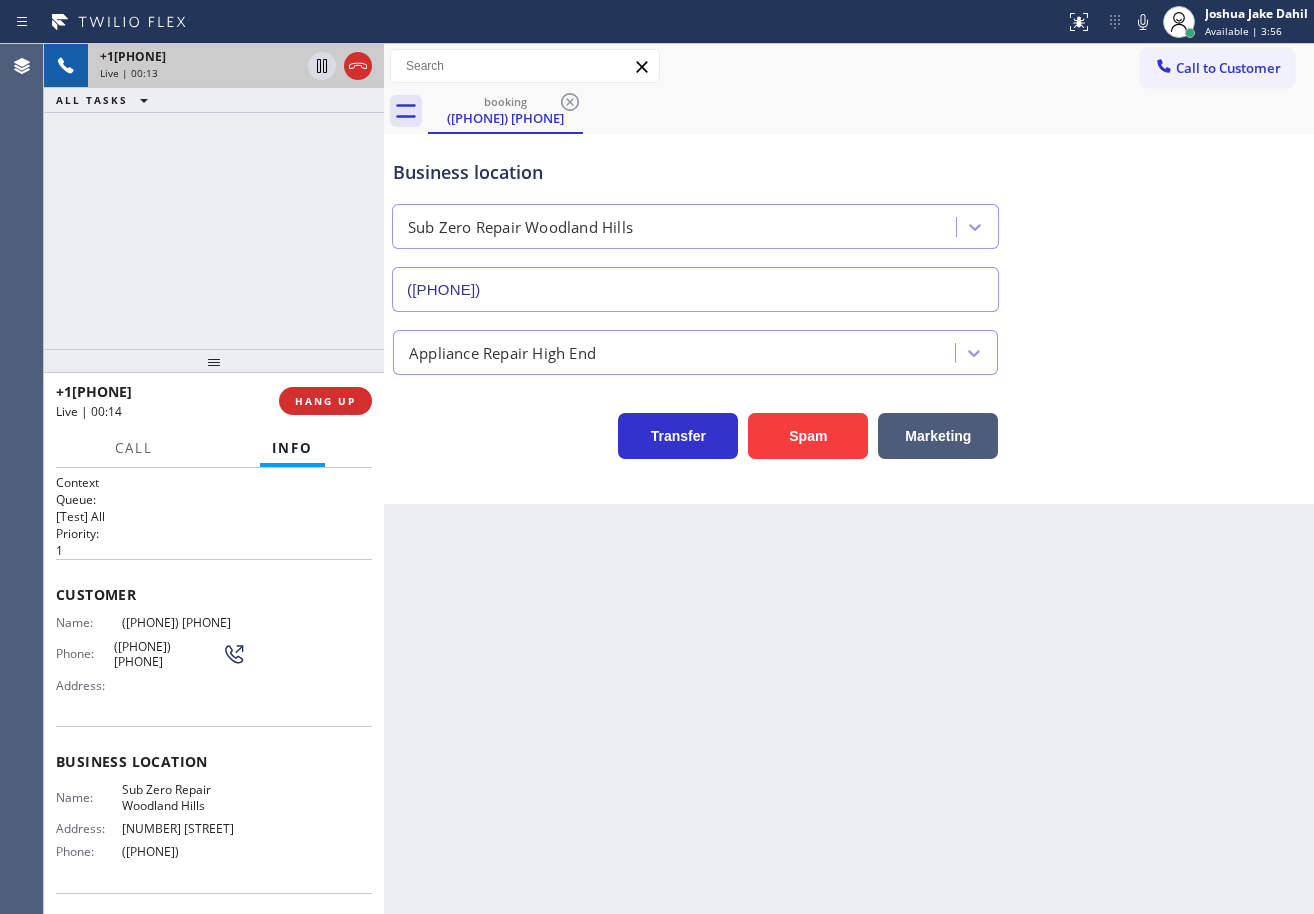 drag, startPoint x: 330, startPoint y: 394, endPoint x: 315, endPoint y: 346, distance: 50.289165 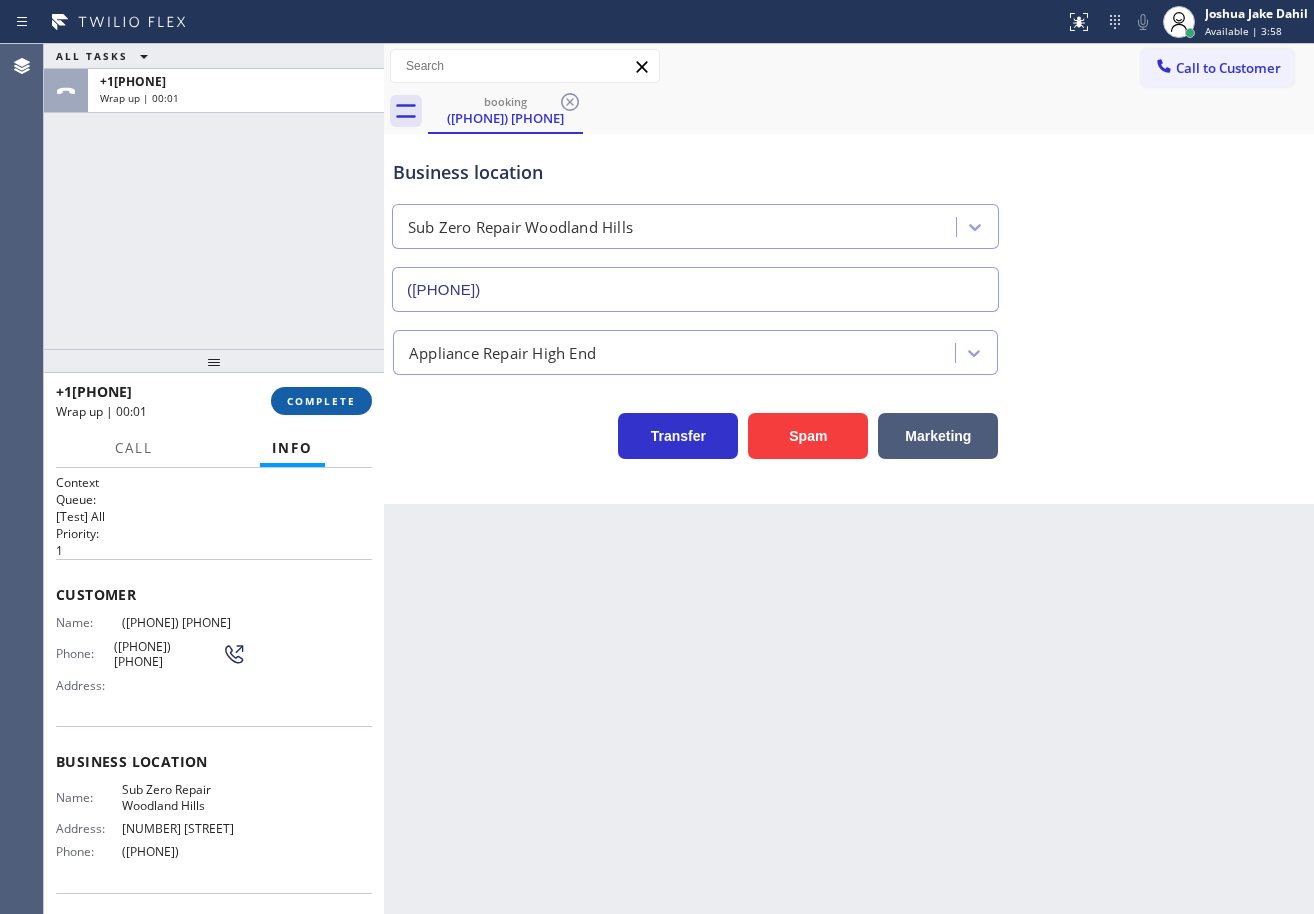 click on "COMPLETE" at bounding box center [321, 401] 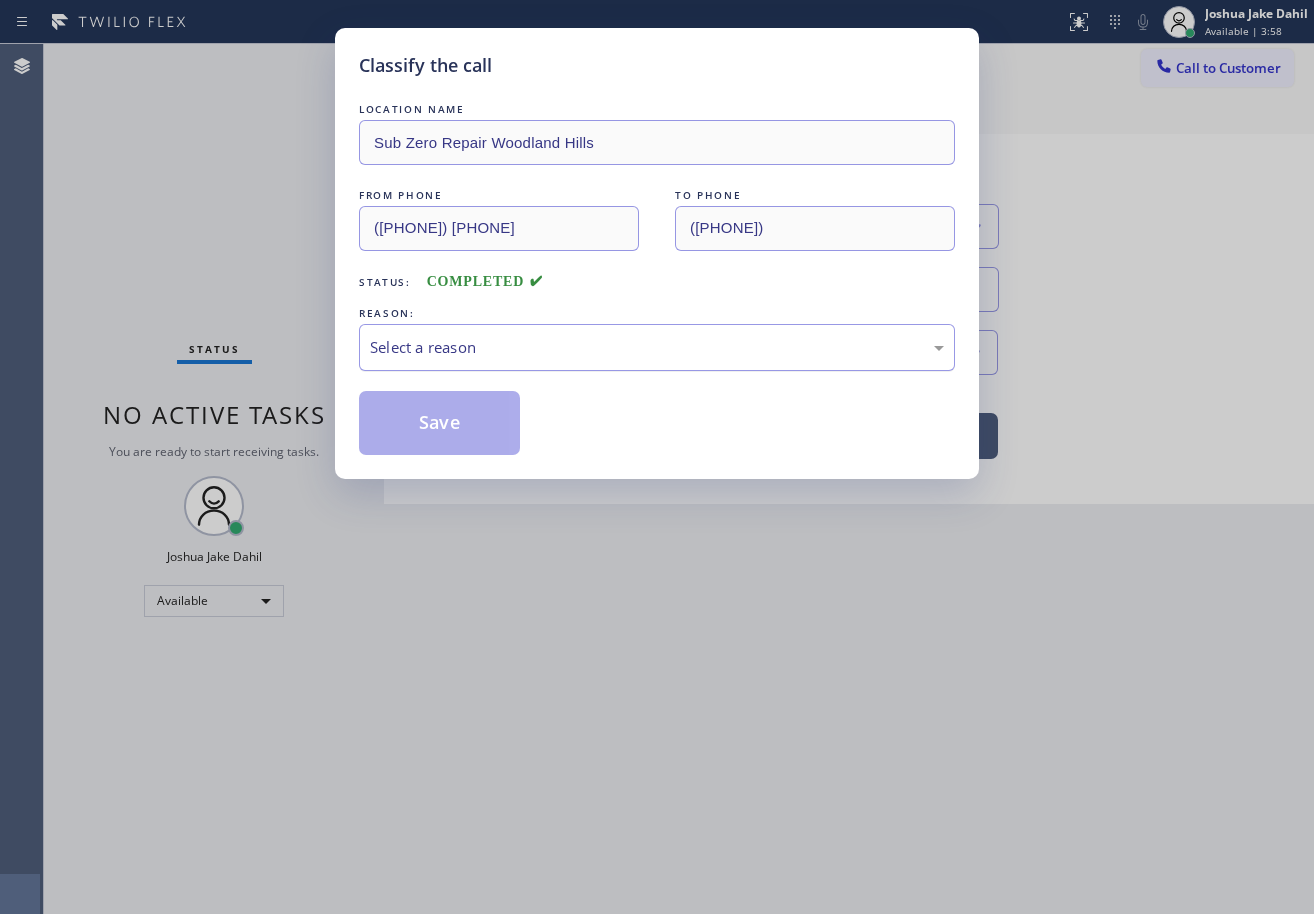 click on "Select a reason" at bounding box center (657, 347) 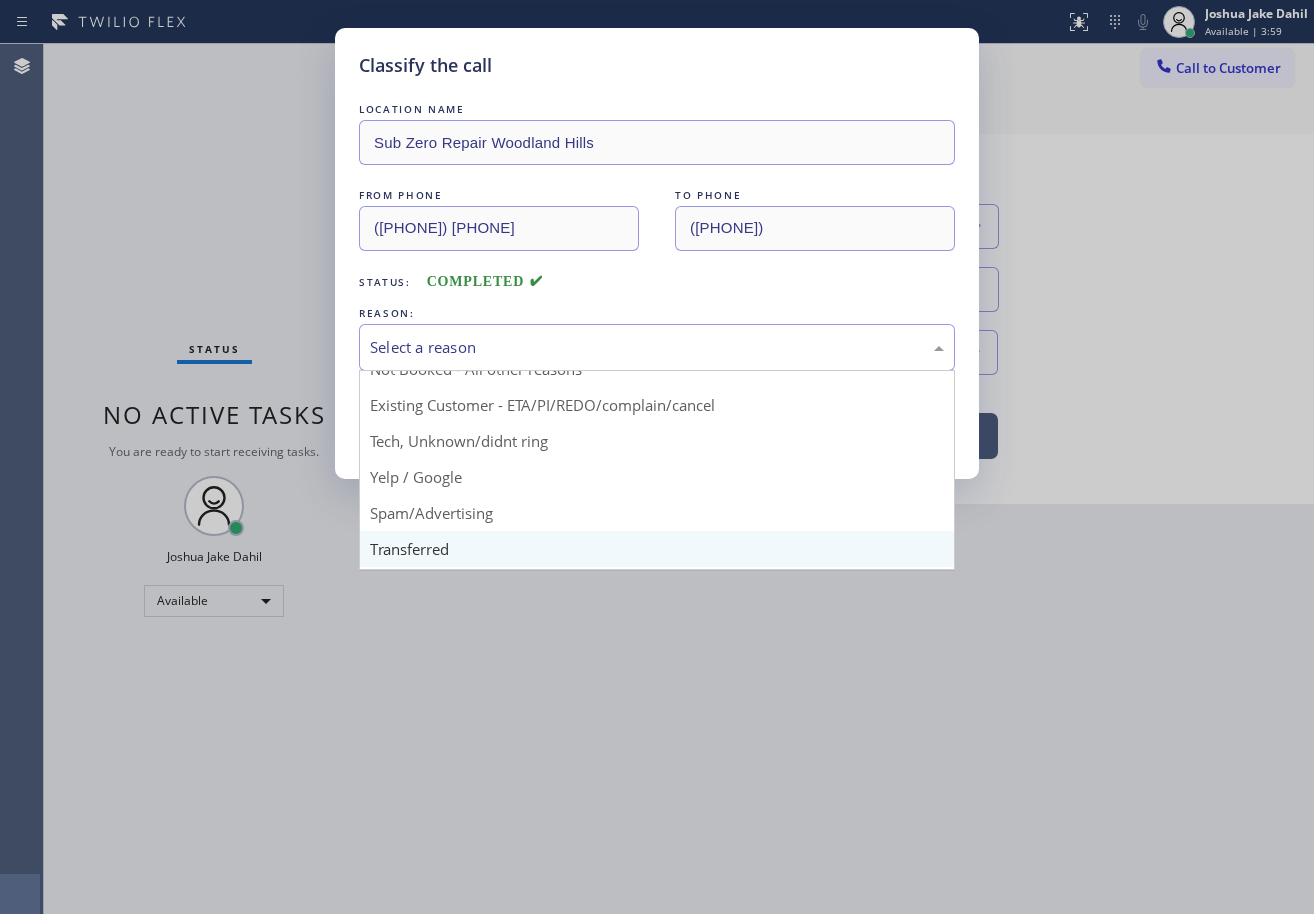 scroll, scrollTop: 100, scrollLeft: 0, axis: vertical 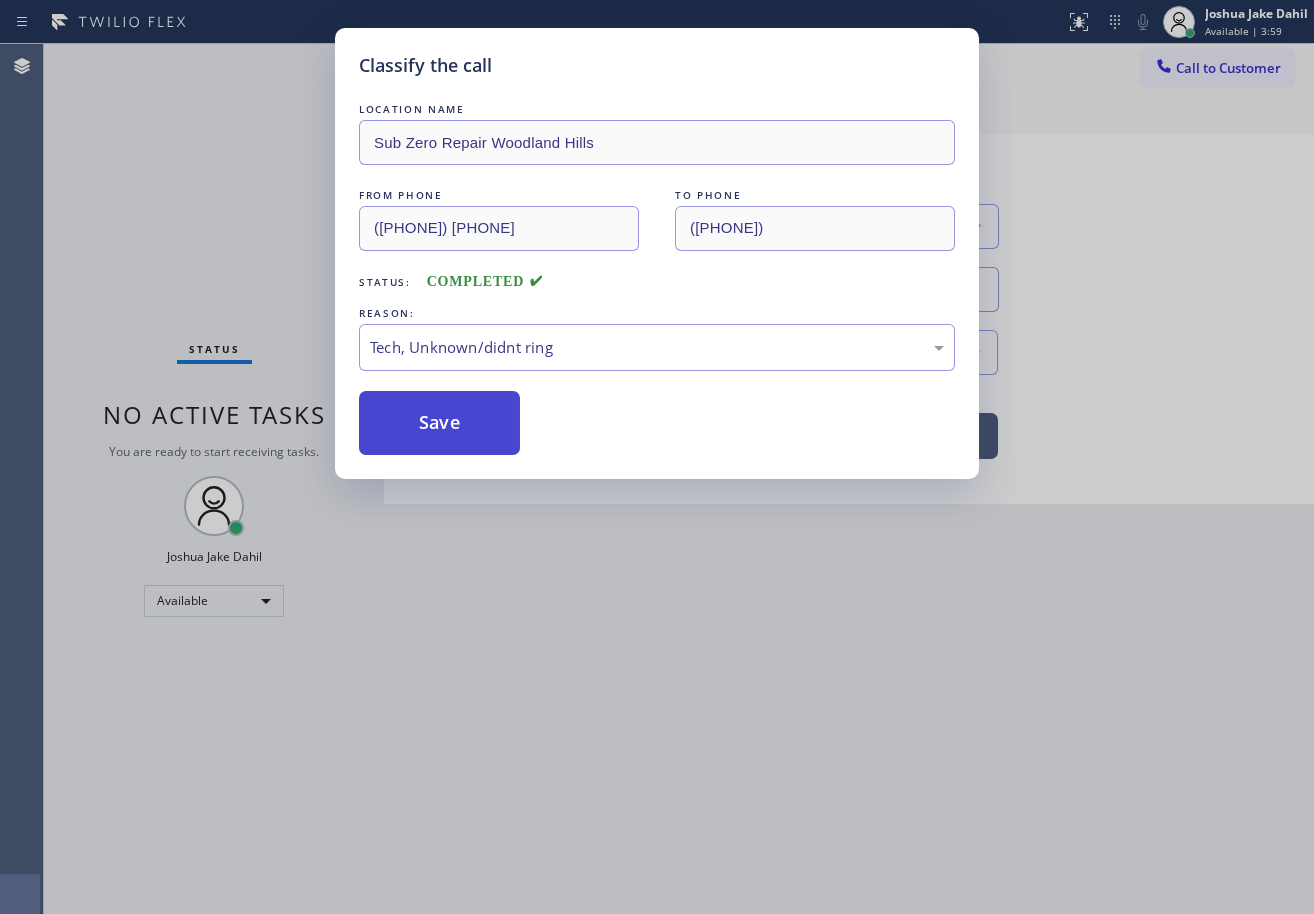 drag, startPoint x: 496, startPoint y: 380, endPoint x: 478, endPoint y: 422, distance: 45.694637 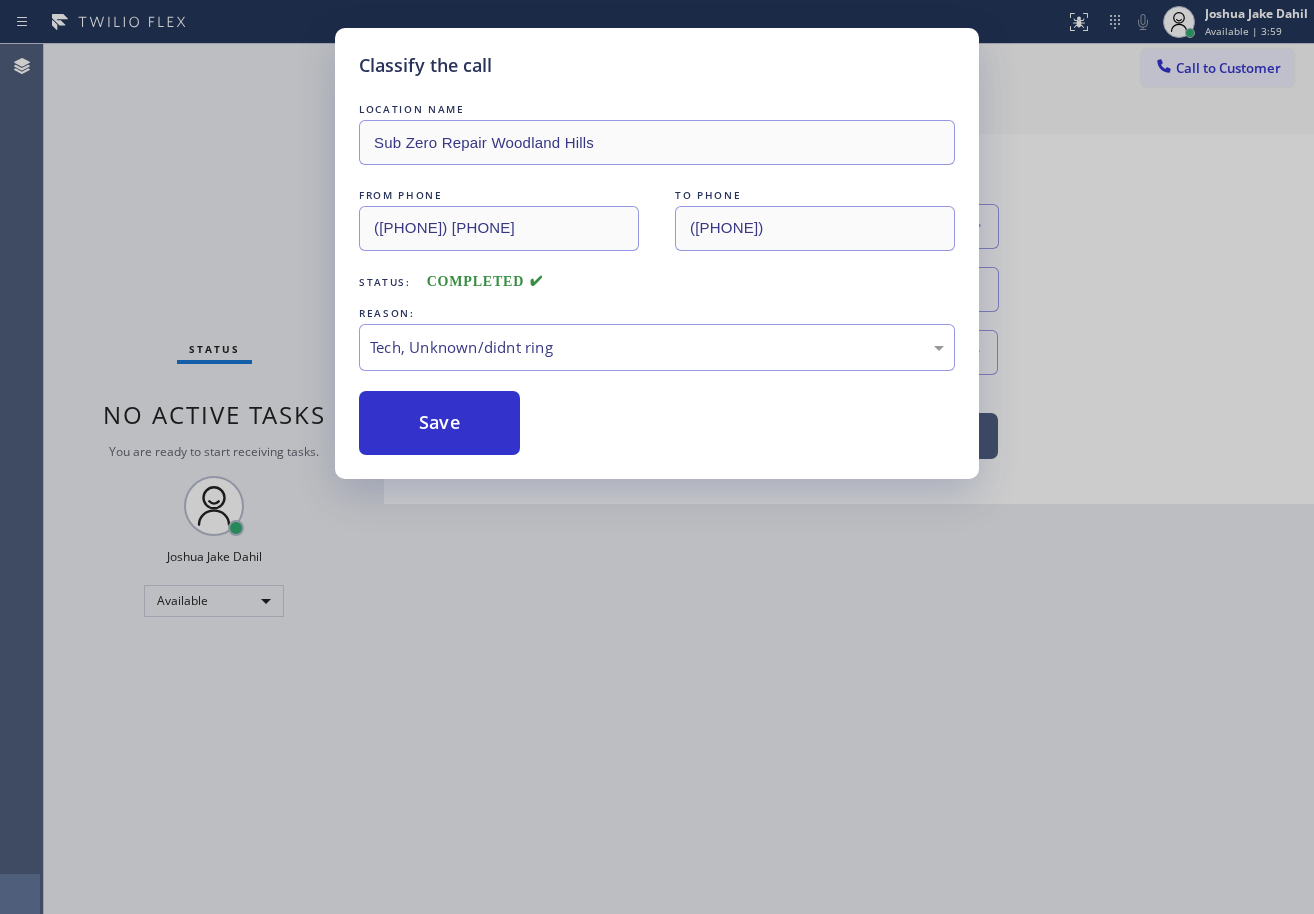 click on "Save" at bounding box center (439, 423) 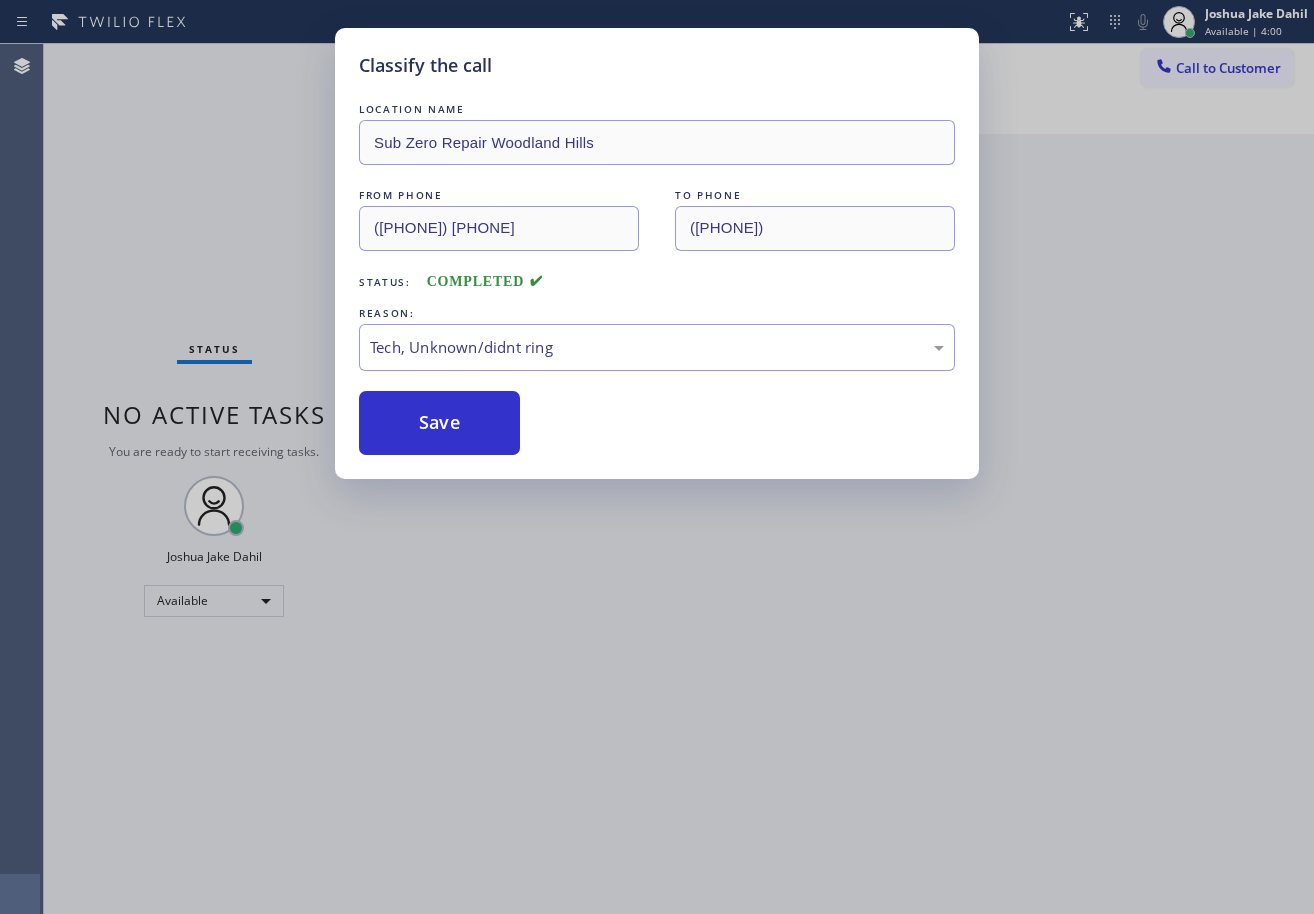 click on "Classify the call LOCATION NAME Sub Zero Repair [CITY] FROM PHONE ([PHONE]) TO PHONE ([PHONE]) Status: COMPLETED REASON: Tech, Unknown/didnt ring Save" at bounding box center (657, 253) 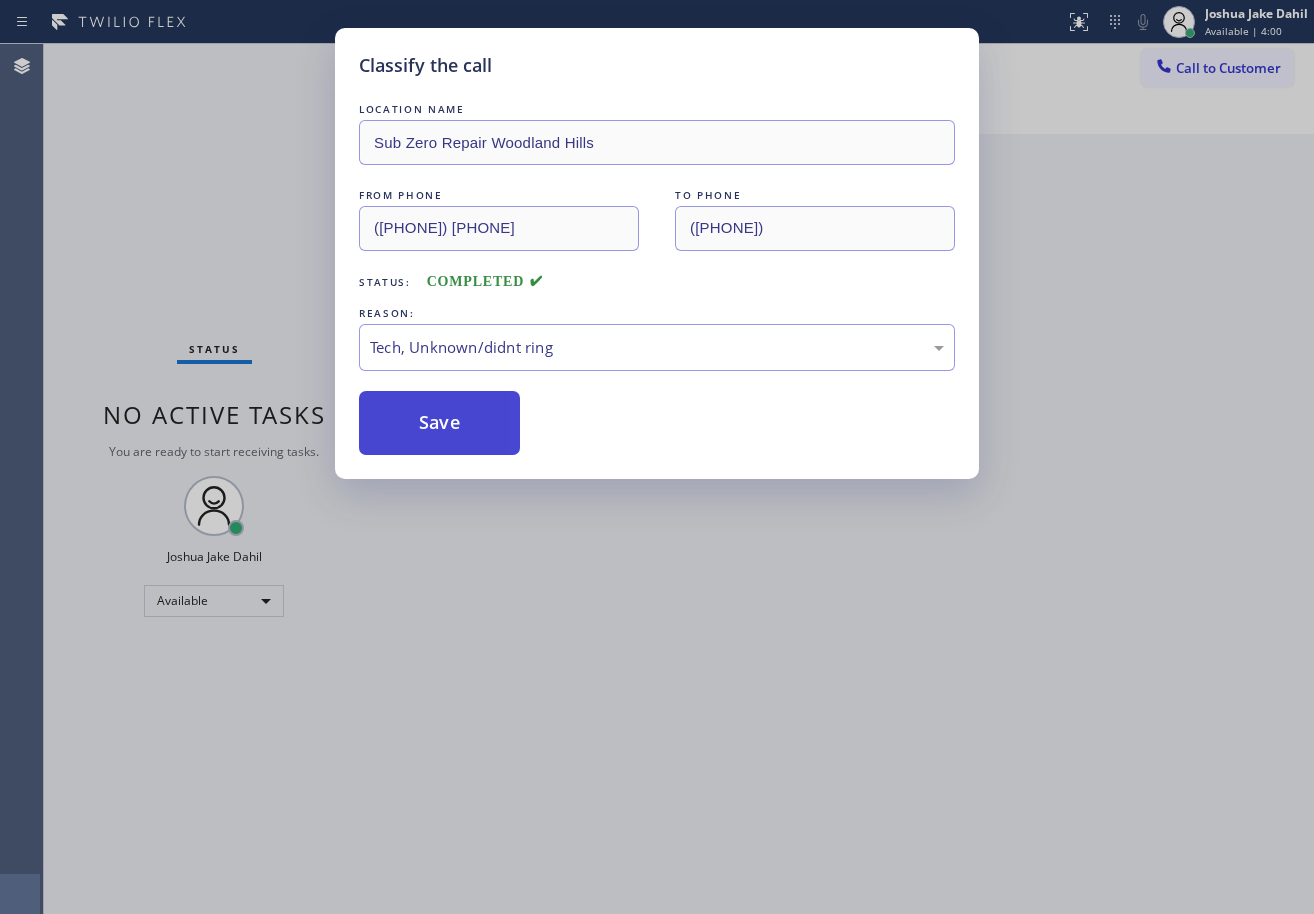 click on "Save" at bounding box center (439, 423) 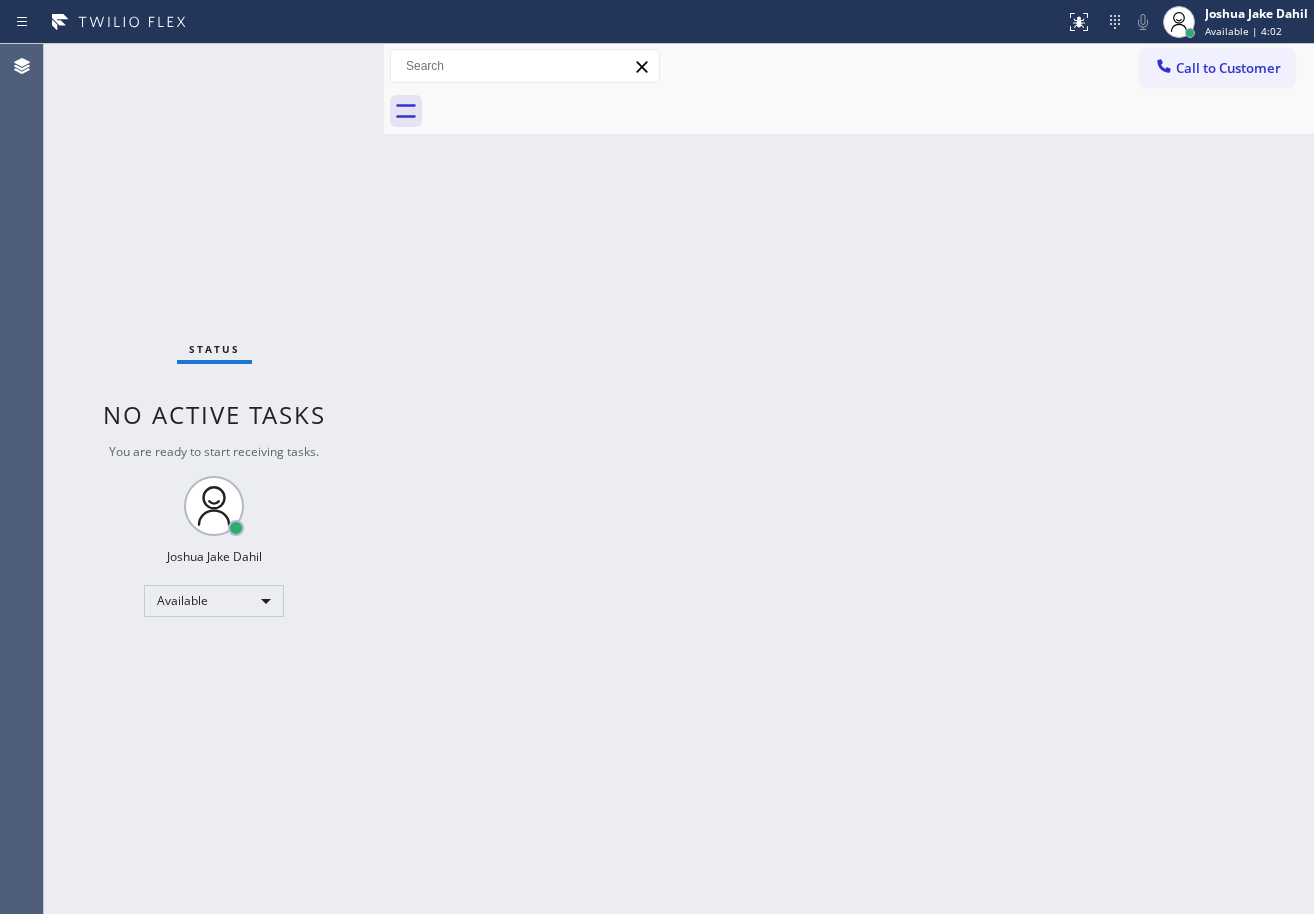 click on "Back to Dashboard Change Sender ID Customers Technicians Select a contact Outbound call Technician Search Technician Your caller id phone number Your caller id phone number Call Technician info Name   Phone none Address none Change Sender ID HVAC [PHONE] 5 Star Appliance [PHONE] Appliance Repair [PHONE] Plumbing [PHONE] Air Duct Cleaning [PHONE]  Electricians [PHONE] Cancel Change Check personal SMS Reset Change booking ([PHONE]) [PHONE] Call to Customer Outbound call Location 5 Star Appliance Repair Your caller id phone number ([PHONE]) [PHONE] Customer number Call Outbound call Technician Search Technician Your caller id phone number Your caller id phone number Call" at bounding box center [849, 479] 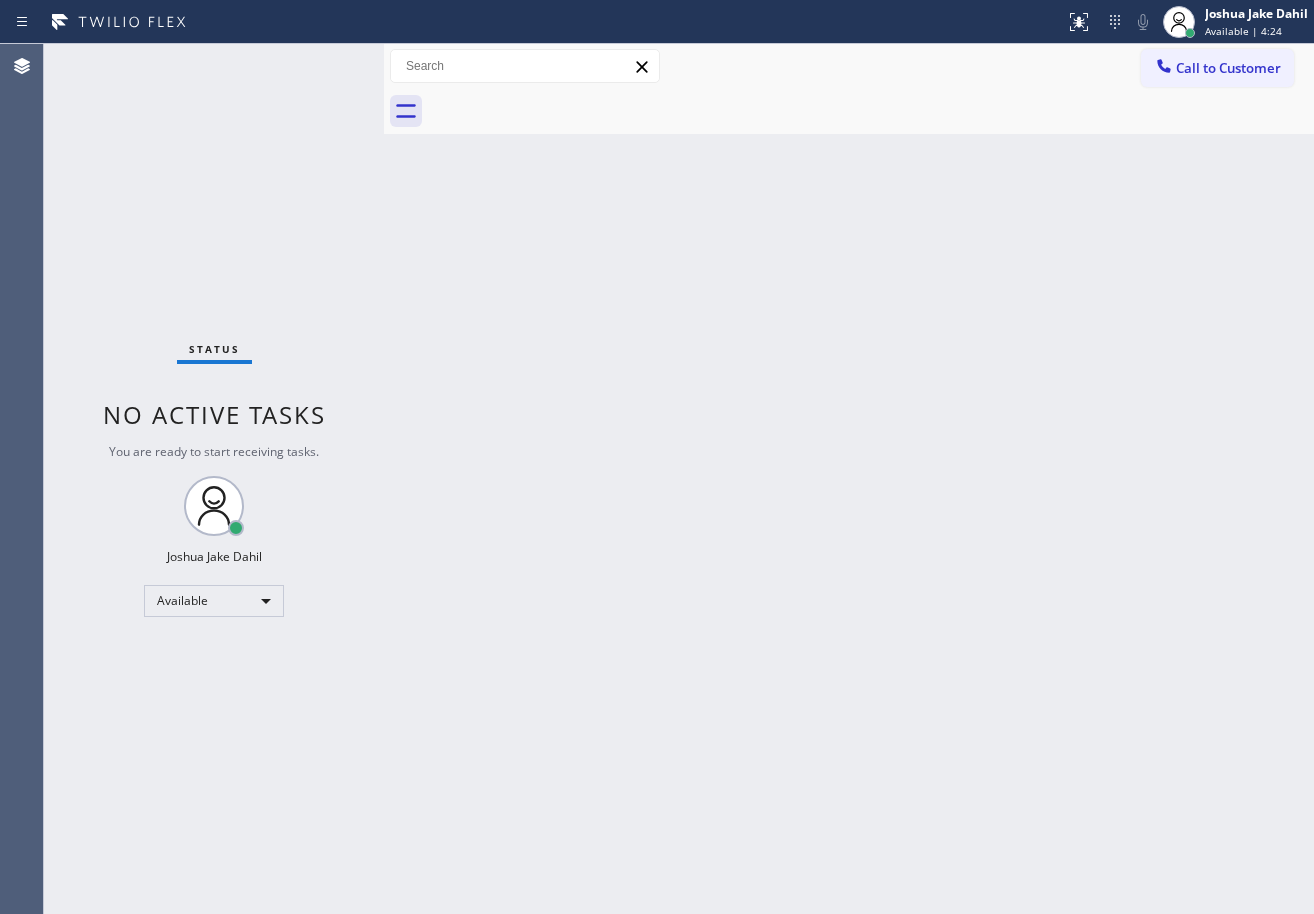 click on "Back to Dashboard Change Sender ID Customers Technicians Select a contact Outbound call Technician Search Technician Your caller id phone number Your caller id phone number Call Technician info Name   Phone none Address none Change Sender ID HVAC [PHONE] 5 Star Appliance [PHONE] Appliance Repair [PHONE] Plumbing [PHONE] Air Duct Cleaning [PHONE]  Electricians [PHONE] Cancel Change Check personal SMS Reset Change booking ([PHONE]) [PHONE] Call to Customer Outbound call Location 5 Star Appliance Repair Your caller id phone number ([PHONE]) [PHONE] Customer number Call Outbound call Technician Search Technician Your caller id phone number Your caller id phone number Call" at bounding box center (849, 479) 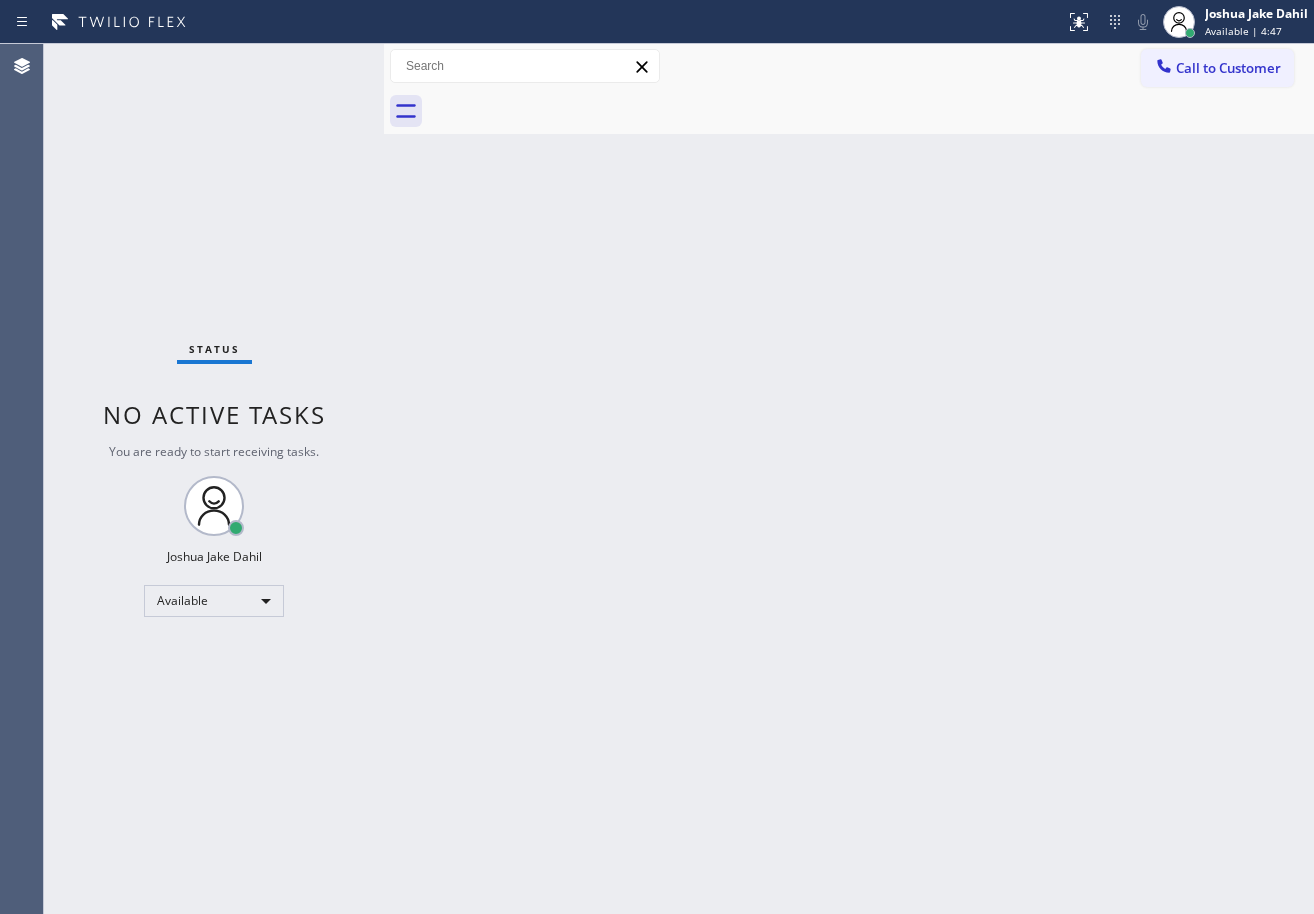 click on "Status No active tasks You are ready to start receiving tasks. [FIRST] [LAST] Available" at bounding box center (214, 479) 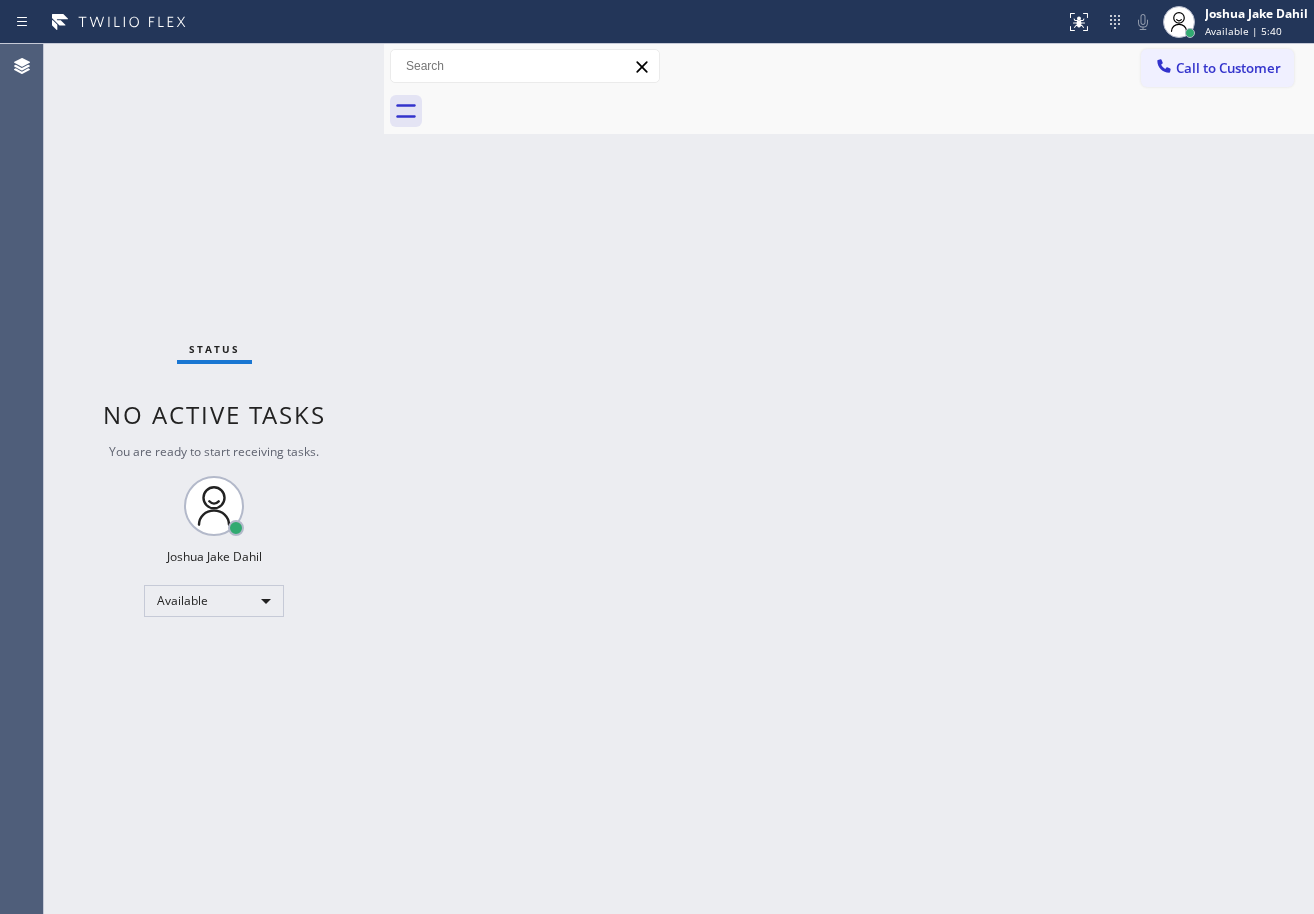 click on "Back to Dashboard Change Sender ID Customers Technicians Select a contact Outbound call Technician Search Technician Your caller id phone number Your caller id phone number Call Technician info Name   Phone none Address none Change Sender ID HVAC [PHONE] 5 Star Appliance [PHONE] Appliance Repair [PHONE] Plumbing [PHONE] Air Duct Cleaning [PHONE]  Electricians [PHONE] Cancel Change Check personal SMS Reset Change booking ([PHONE]) [PHONE] Call to Customer Outbound call Location 5 Star Appliance Repair Your caller id phone number ([PHONE]) [PHONE] Customer number Call Outbound call Technician Search Technician Your caller id phone number Your caller id phone number Call" at bounding box center [849, 479] 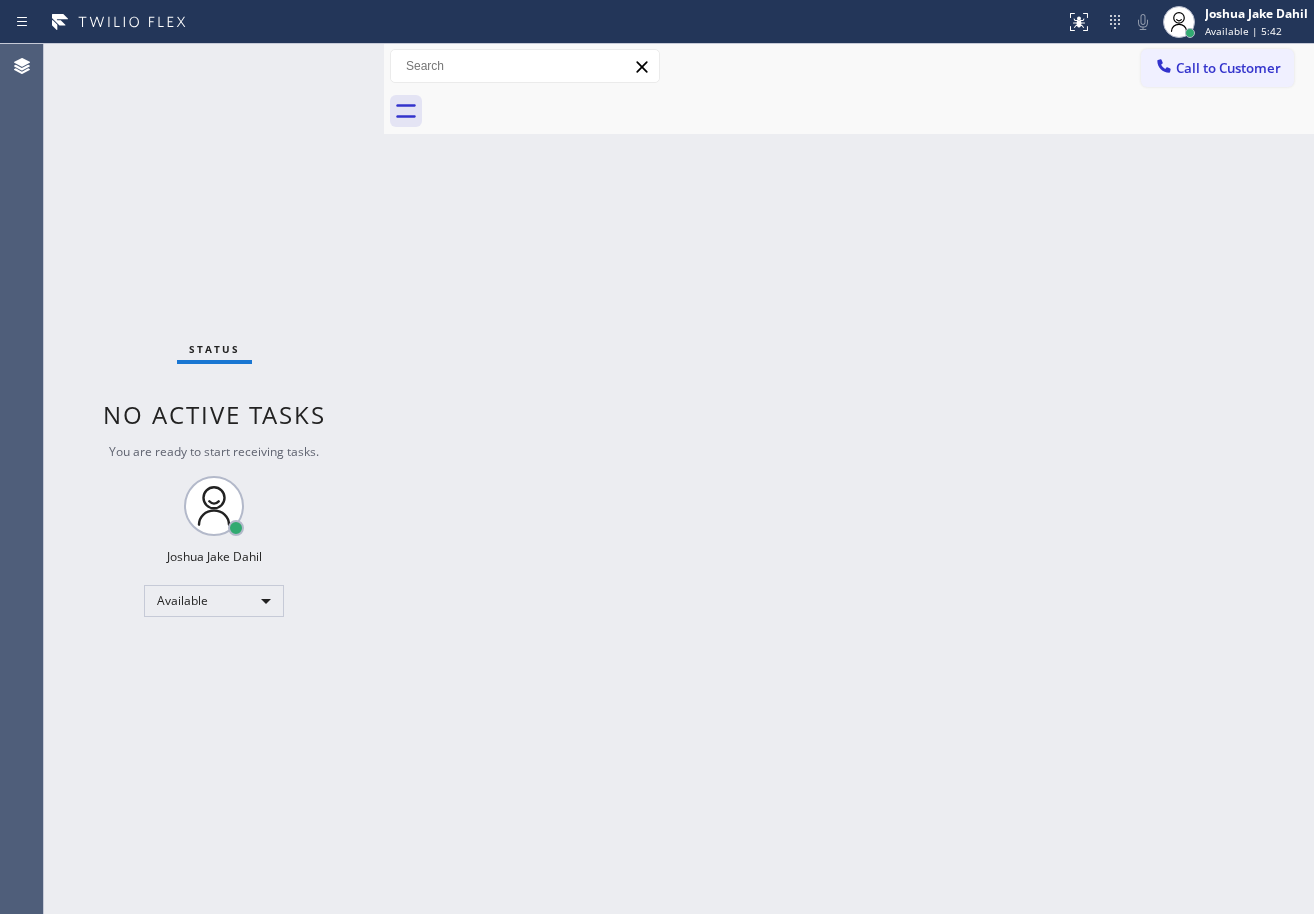 click on "Back to Dashboard Change Sender ID Customers Technicians Select a contact Outbound call Technician Search Technician Your caller id phone number Your caller id phone number Call Technician info Name   Phone none Address none Change Sender ID HVAC [PHONE] 5 Star Appliance [PHONE] Appliance Repair [PHONE] Plumbing [PHONE] Air Duct Cleaning [PHONE]  Electricians [PHONE] Cancel Change Check personal SMS Reset Change booking ([PHONE]) [PHONE] Call to Customer Outbound call Location 5 Star Appliance Repair Your caller id phone number ([PHONE]) [PHONE] Customer number Call Outbound call Technician Search Technician Your caller id phone number Your caller id phone number Call" at bounding box center [849, 479] 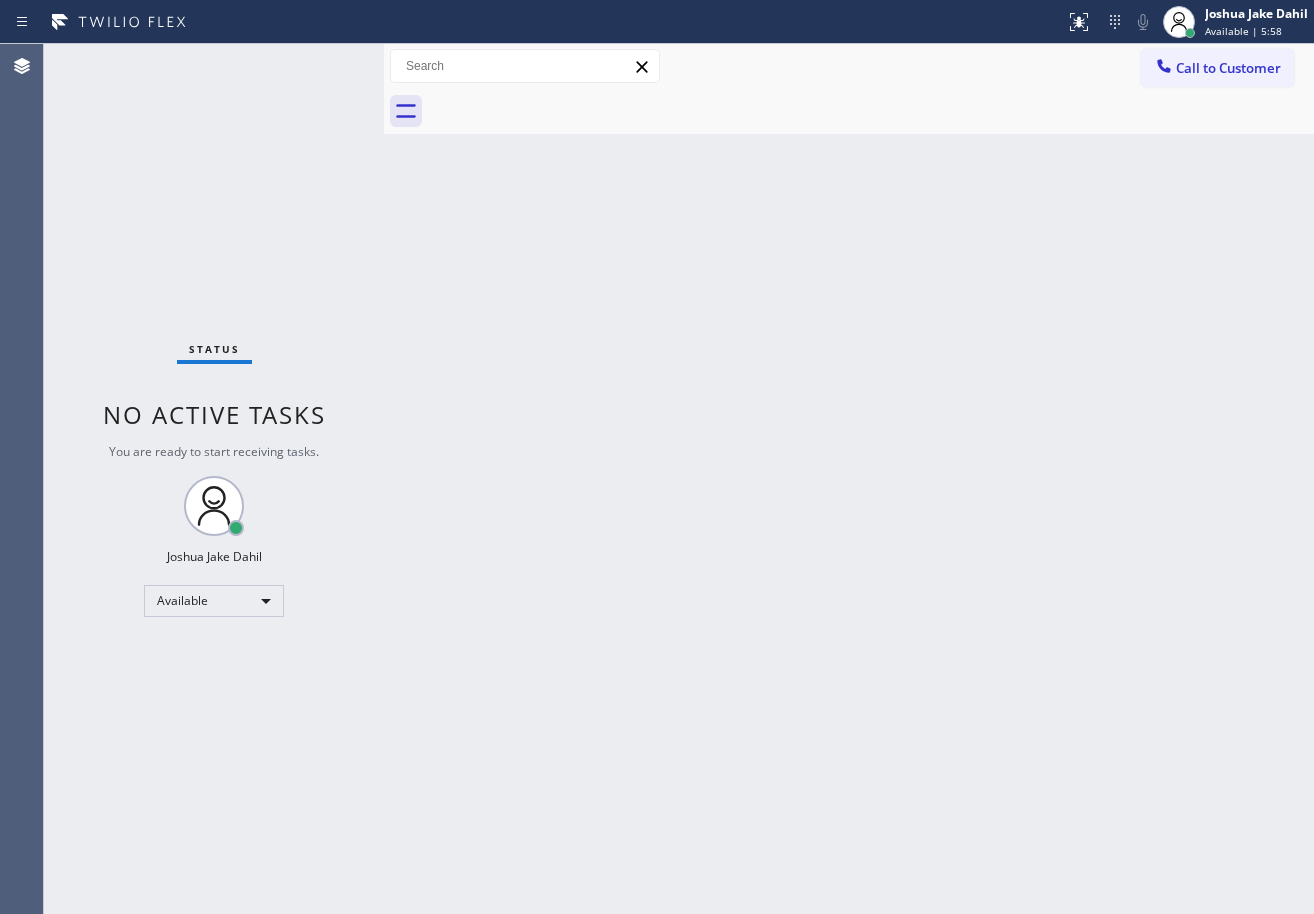 click on "Status No active tasks You are ready to start receiving tasks. [FIRST] [LAST] Available" at bounding box center [214, 479] 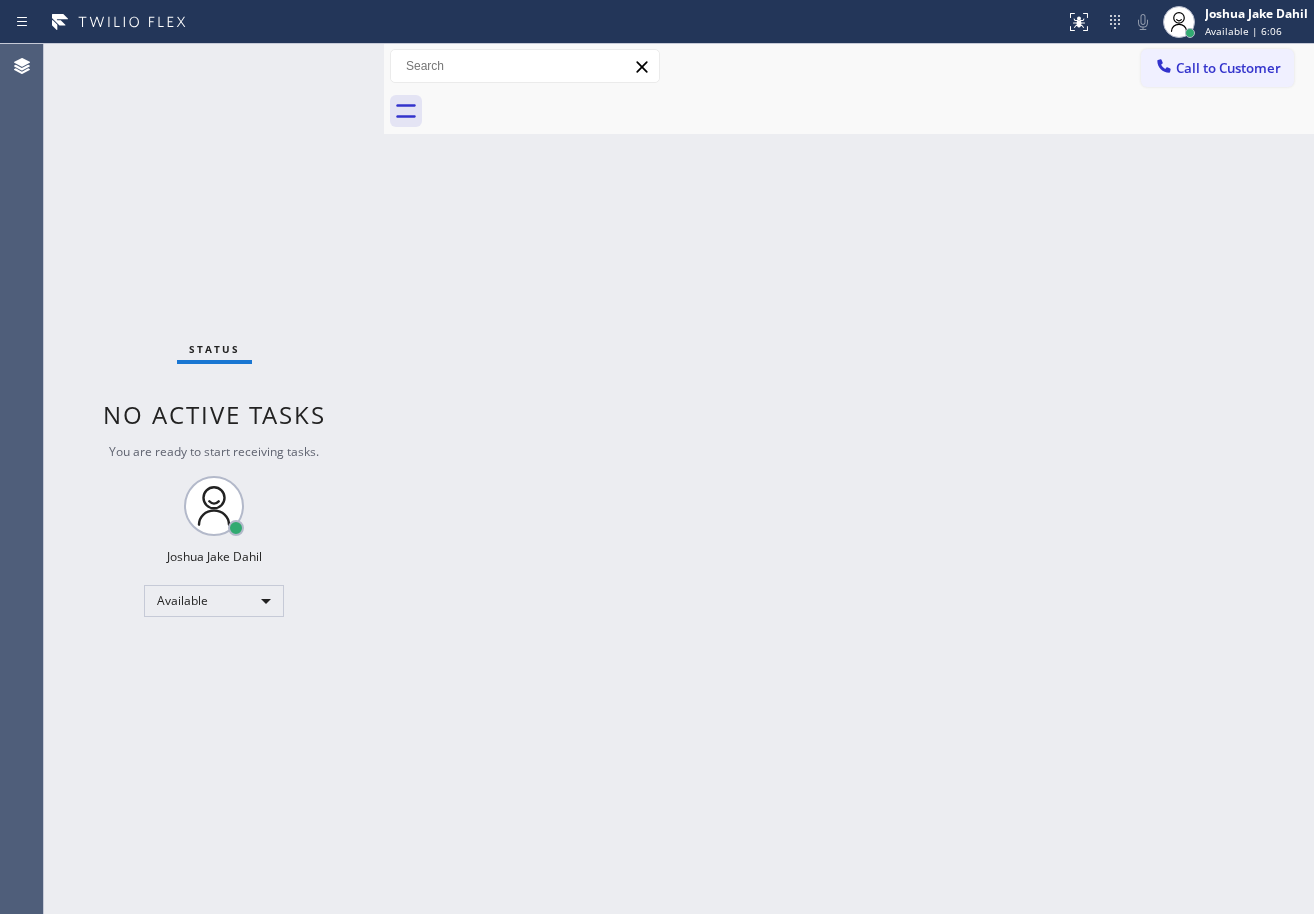 click on "Back to Dashboard Change Sender ID Customers Technicians Select a contact Outbound call Technician Search Technician Your caller id phone number Your caller id phone number Call Technician info Name   Phone none Address none Change Sender ID HVAC [PHONE] 5 Star Appliance [PHONE] Appliance Repair [PHONE] Plumbing [PHONE] Air Duct Cleaning [PHONE]  Electricians [PHONE] Cancel Change Check personal SMS Reset Change booking ([PHONE]) [PHONE] Call to Customer Outbound call Location 5 Star Appliance Repair Your caller id phone number ([PHONE]) [PHONE] Customer number Call Outbound call Technician Search Technician Your caller id phone number Your caller id phone number Call" at bounding box center (849, 479) 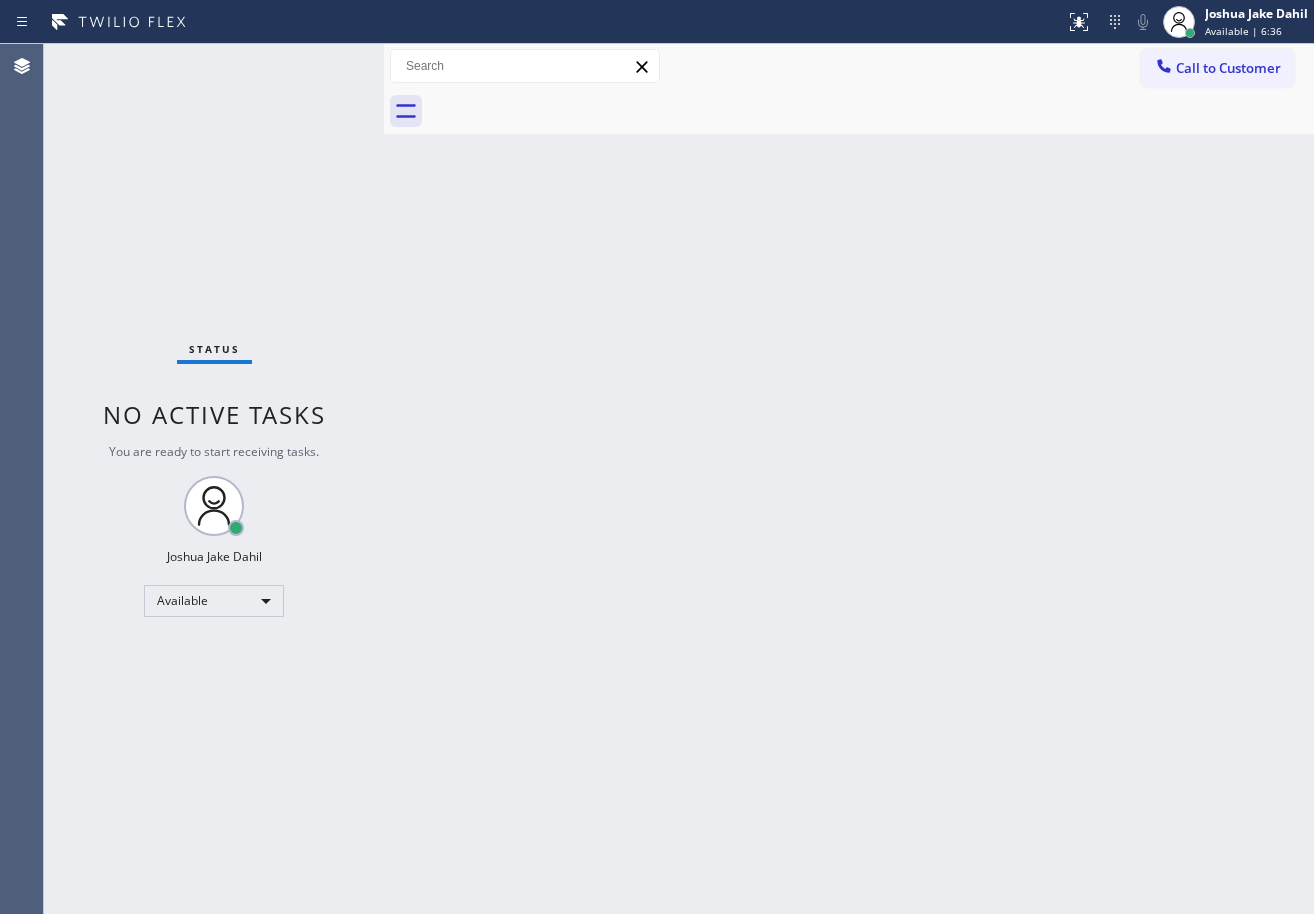 click on "Status No active tasks You are ready to start receiving tasks. [FIRST] [LAST] Available" at bounding box center [214, 479] 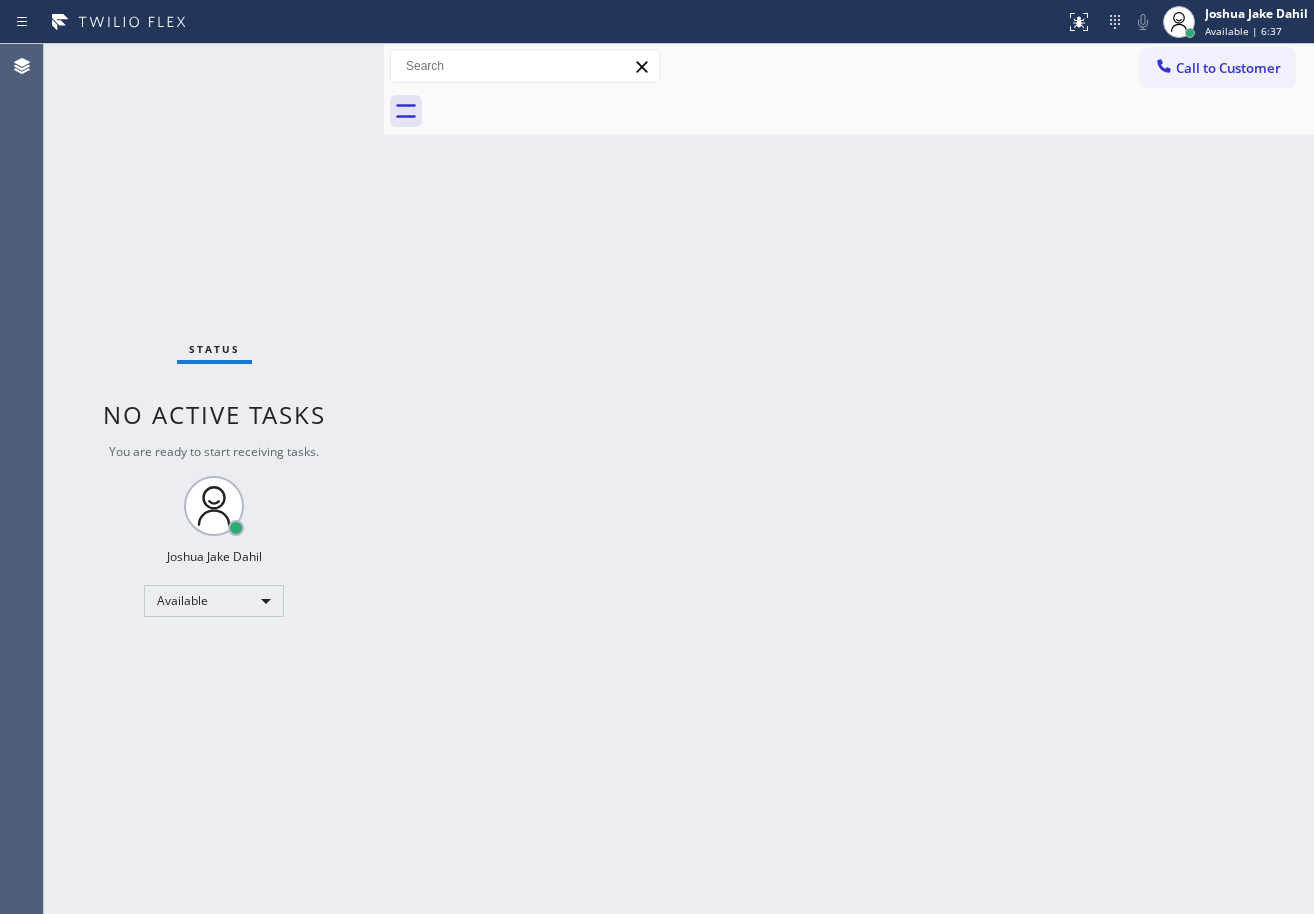 click on "Status No active tasks You are ready to start receiving tasks. [FIRST] [LAST] Available" at bounding box center (214, 479) 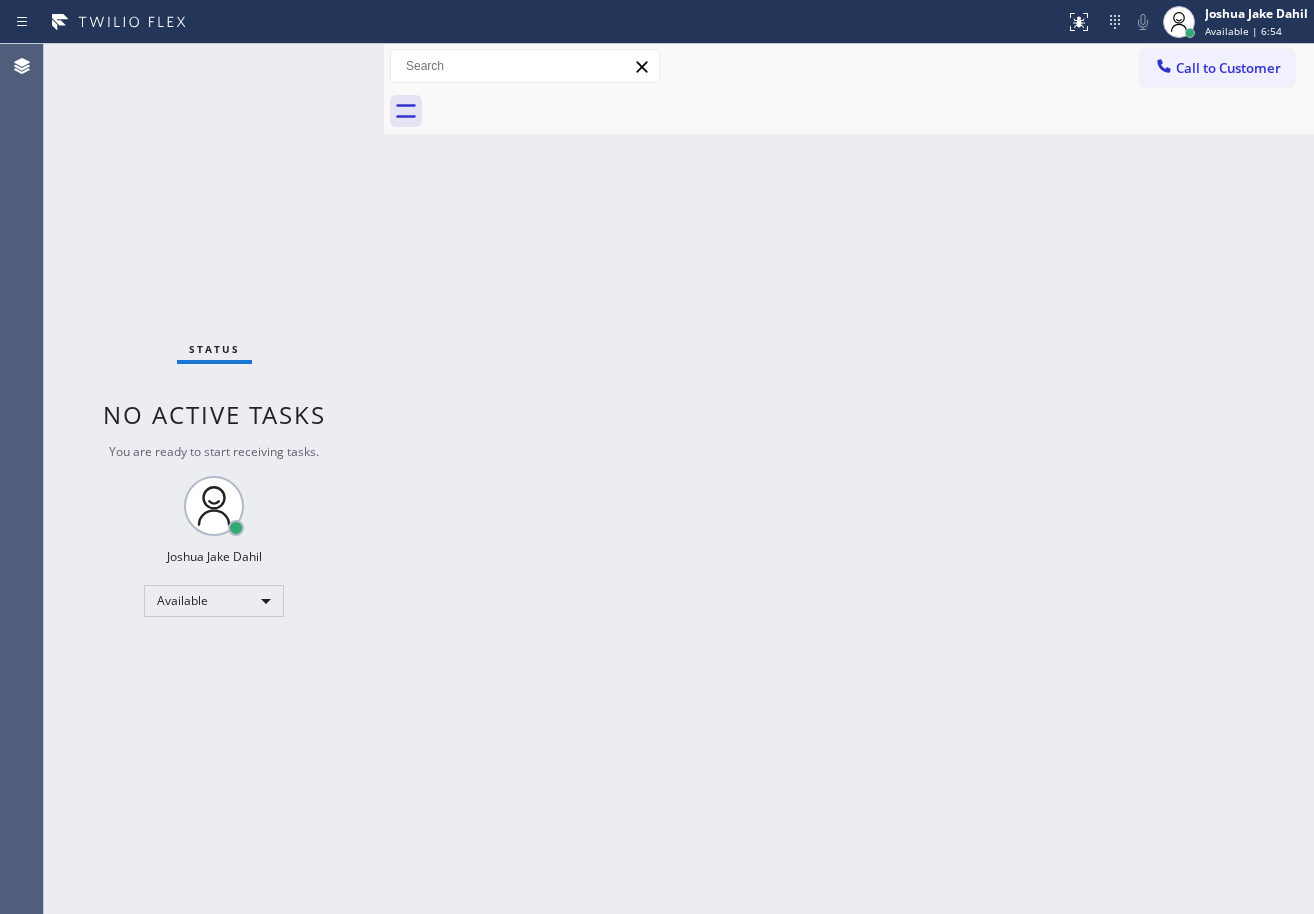click on "Status No active tasks You are ready to start receiving tasks. [FIRST] [LAST] Available" at bounding box center (214, 479) 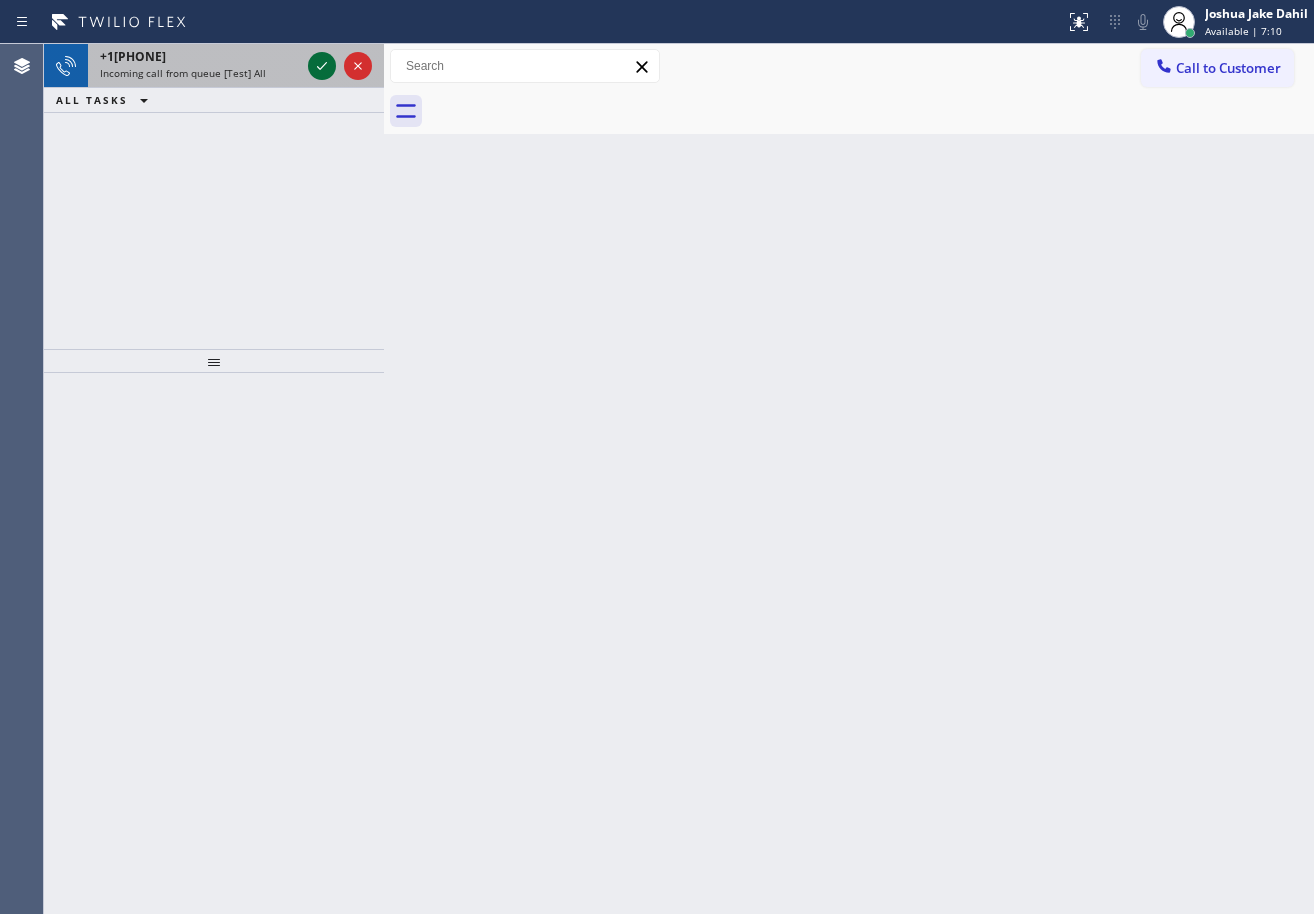 click 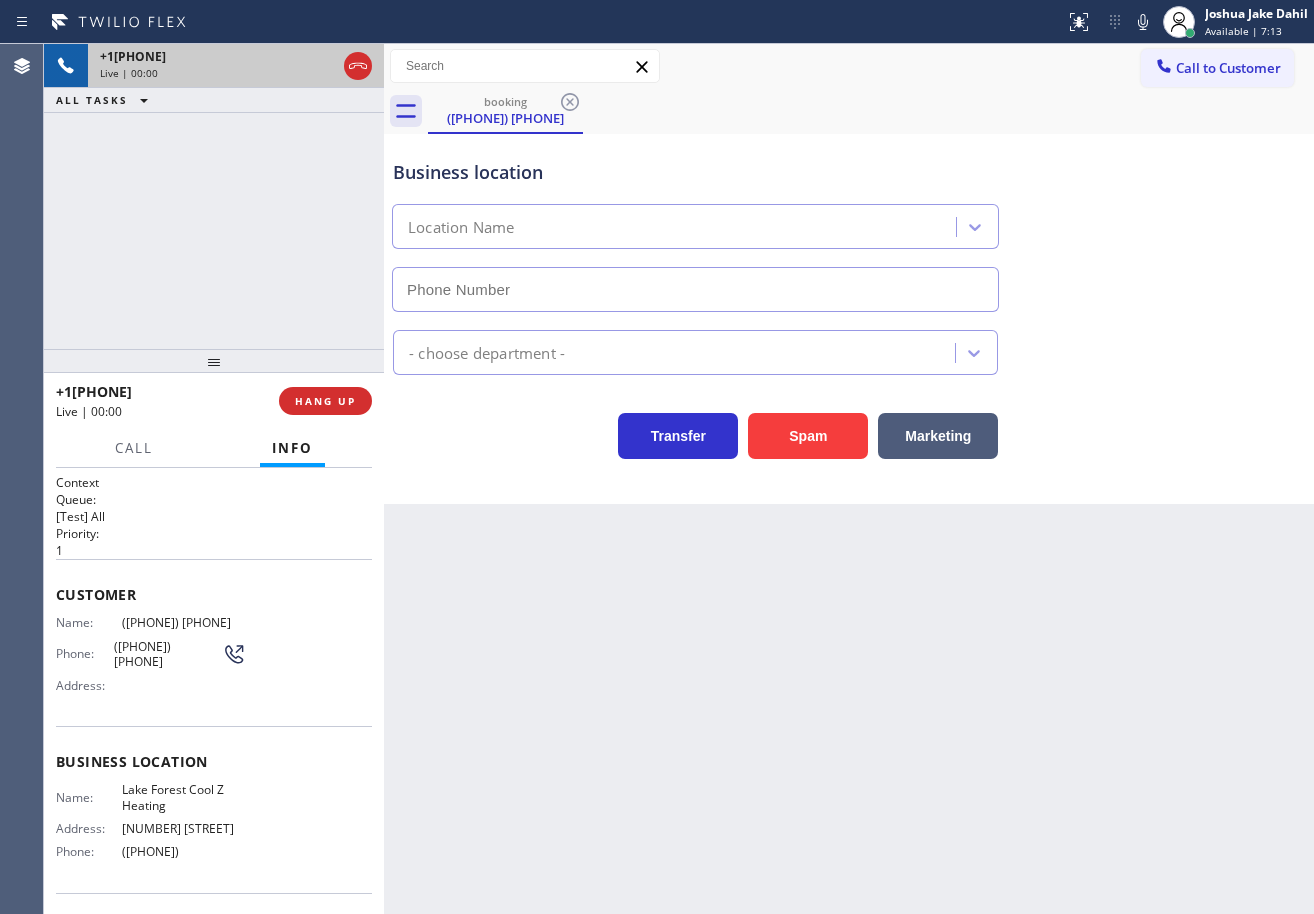 type on "([PHONE])" 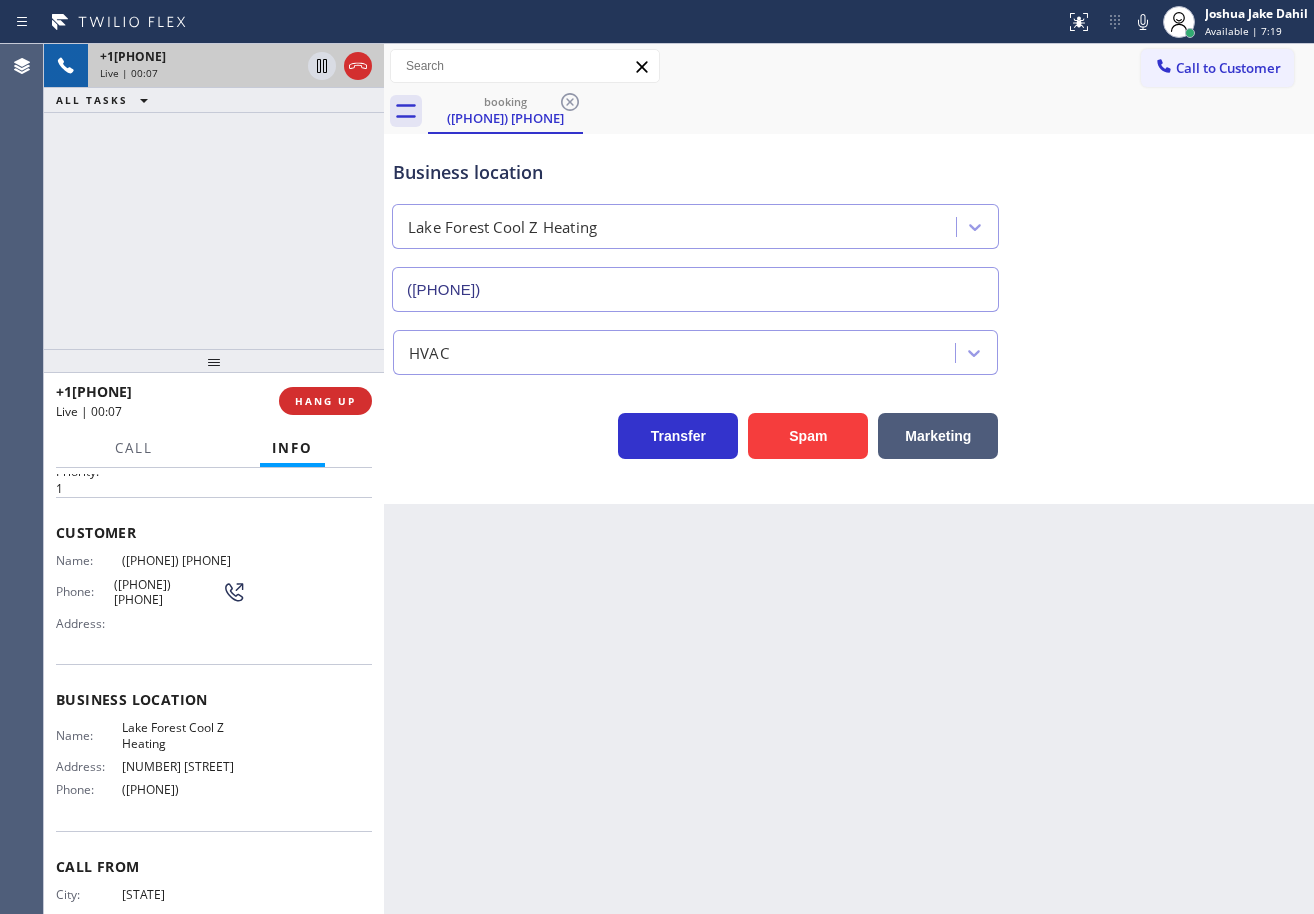 scroll, scrollTop: 0, scrollLeft: 0, axis: both 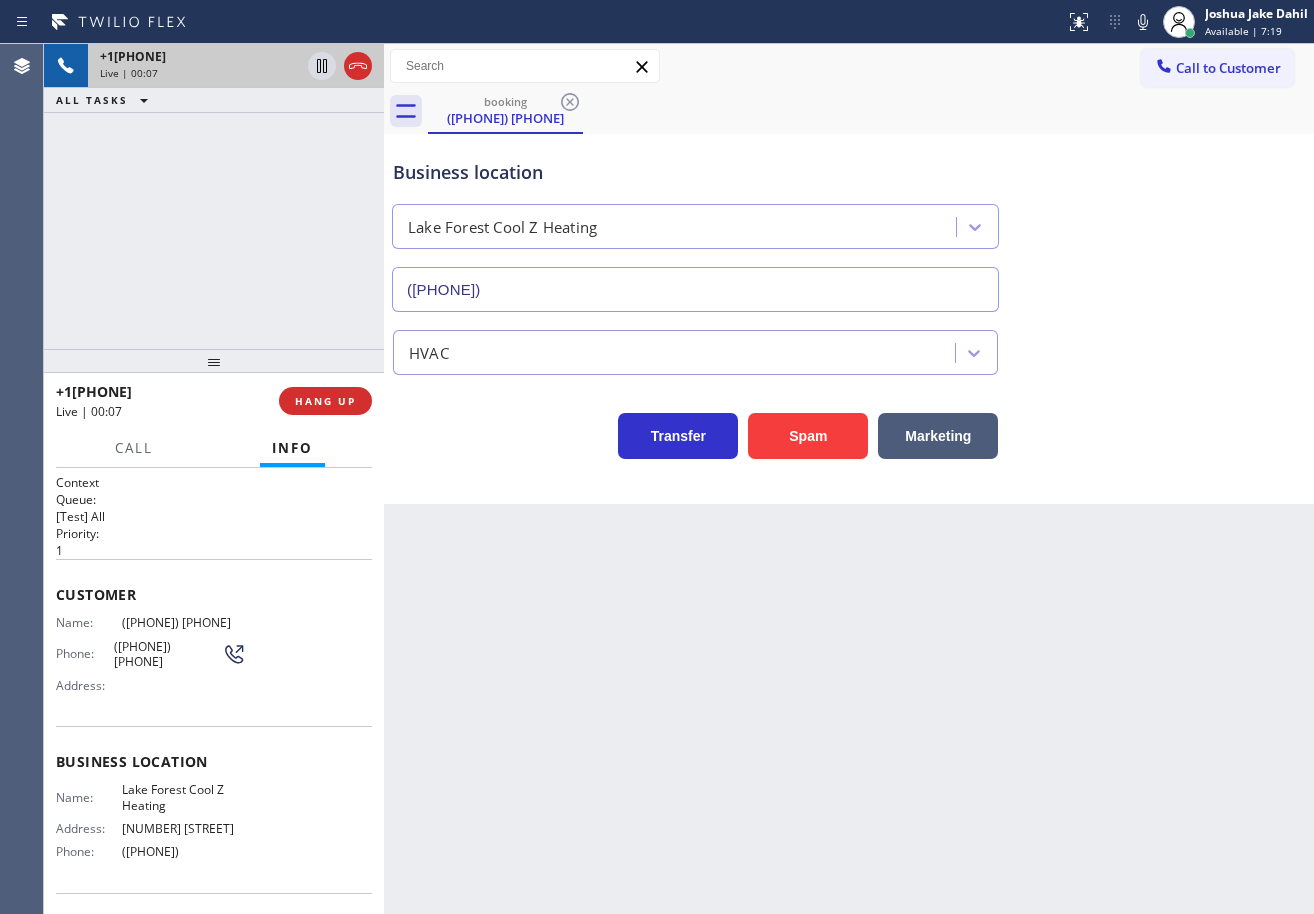 click on "booking ([PHONE]) Call to Customer Outbound call Location 5 Star Appliance Repair Your caller id phone number ([PHONE]) Customer number Call Outbound call Technician Search Technician Your caller id phone number Your caller id phone number Call booking ([PHONE]) Business location Lake Forest Cool Z Heating ([PHONE]) HVAC Transfer Spam Marketing" at bounding box center [849, 479] 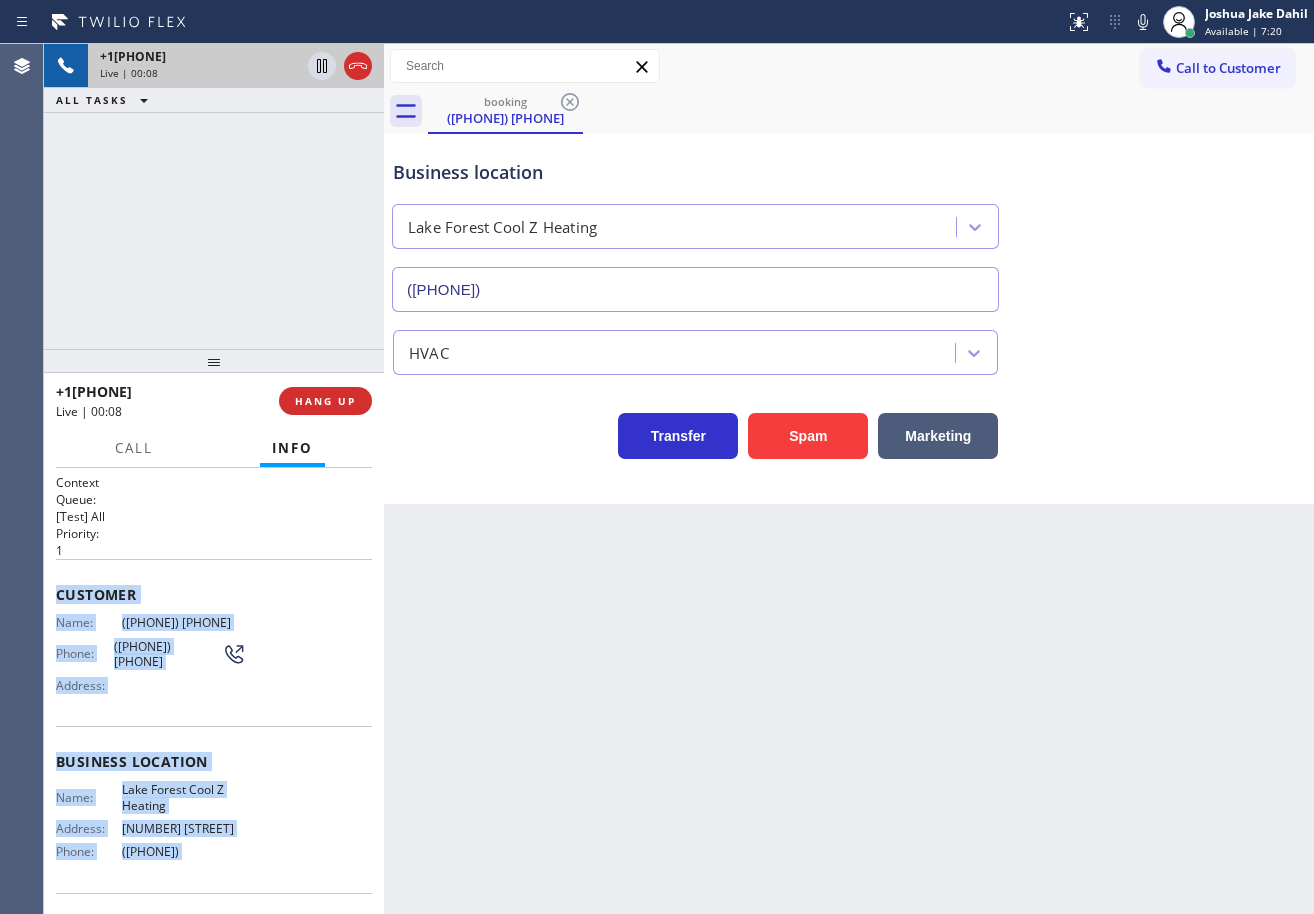 scroll, scrollTop: 129, scrollLeft: 0, axis: vertical 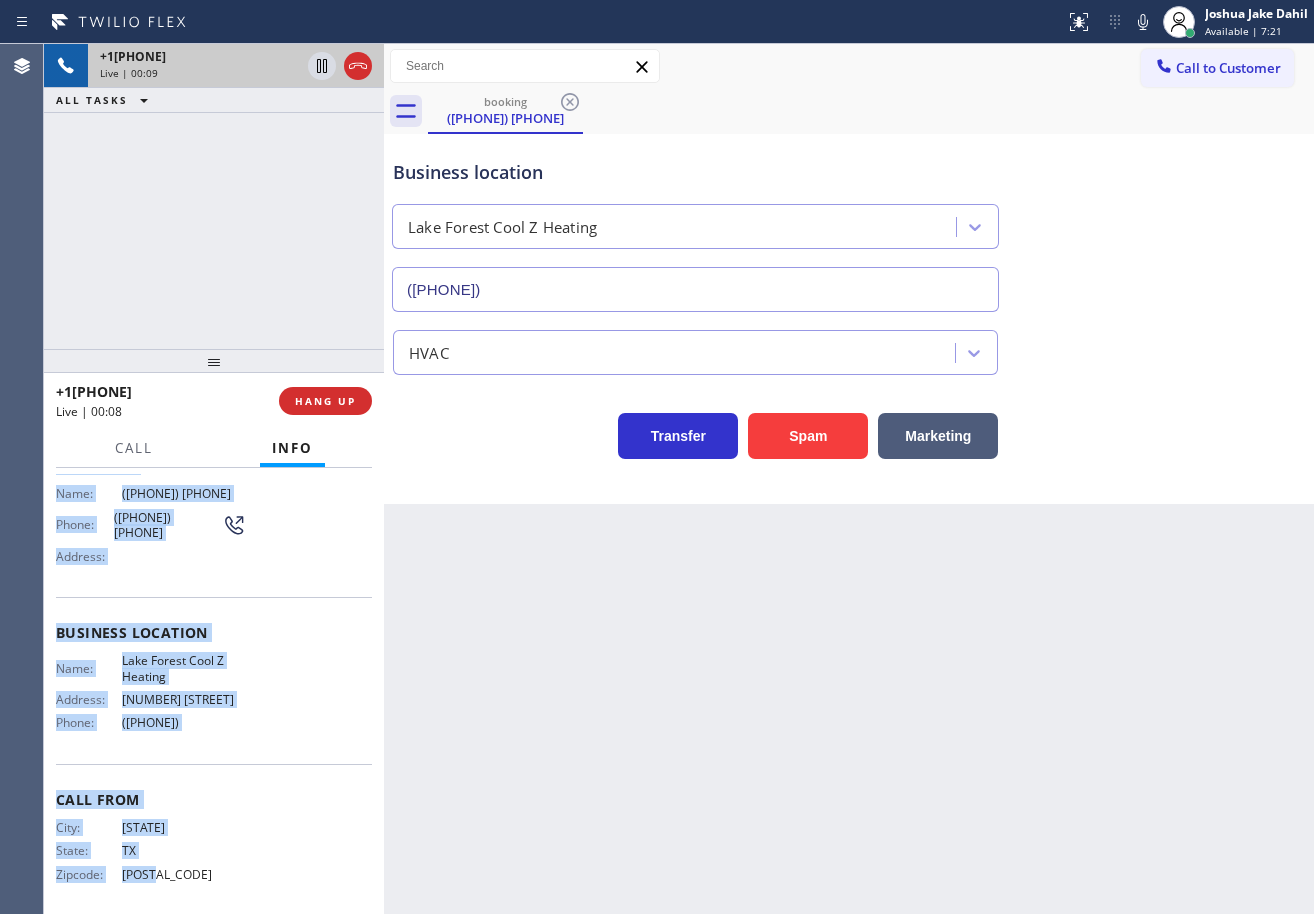 drag, startPoint x: 51, startPoint y: 590, endPoint x: 226, endPoint y: 734, distance: 226.62965 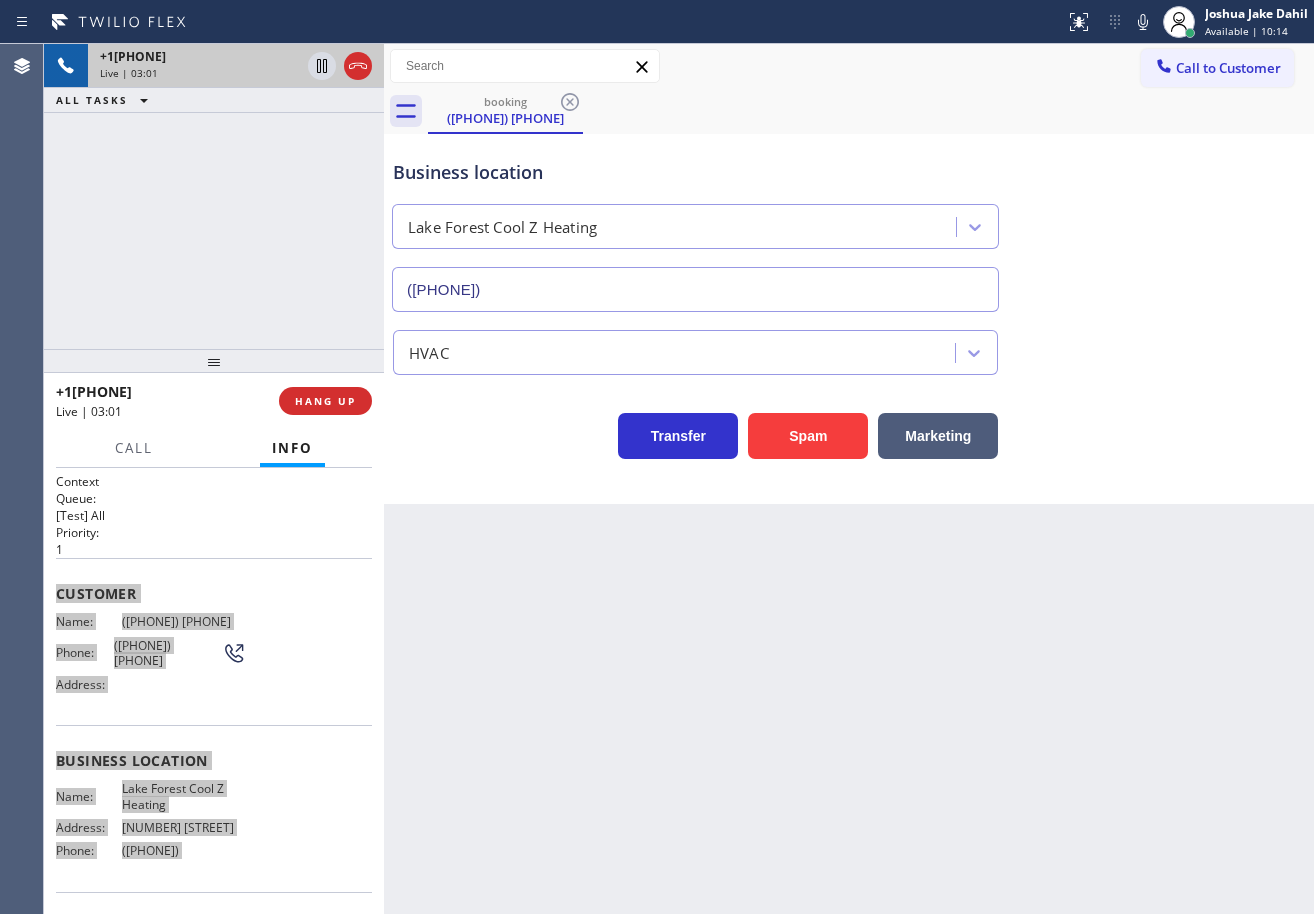 scroll, scrollTop: 0, scrollLeft: 0, axis: both 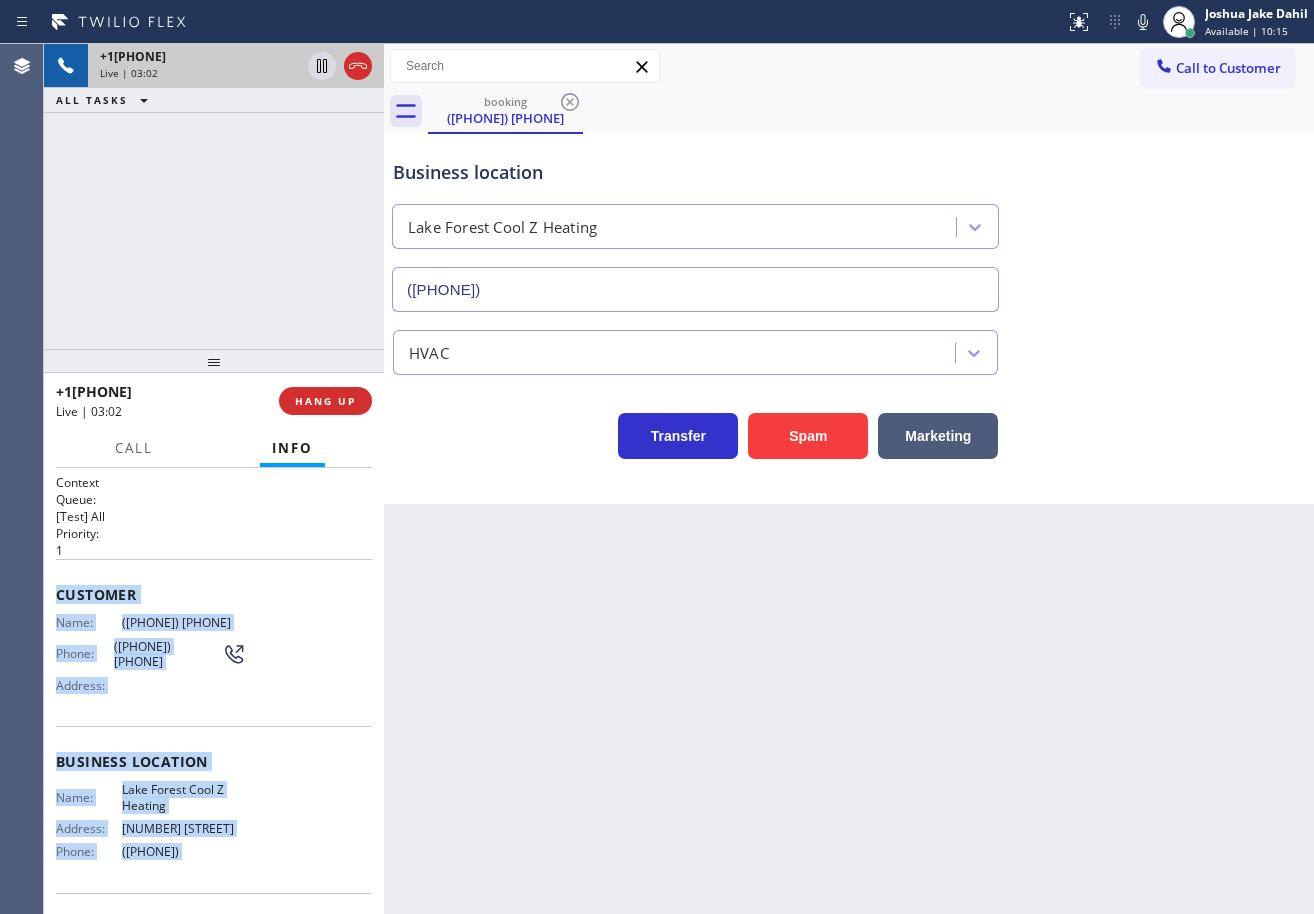 click on "booking ([PHONE]) Call to Customer Outbound call Location 5 Star Appliance Repair Your caller id phone number ([PHONE]) Customer number Call Outbound call Technician Search Technician Your caller id phone number Your caller id phone number Call booking ([PHONE]) Business location Lake Forest Cool Z Heating ([PHONE]) HVAC Transfer Spam Marketing" at bounding box center [849, 479] 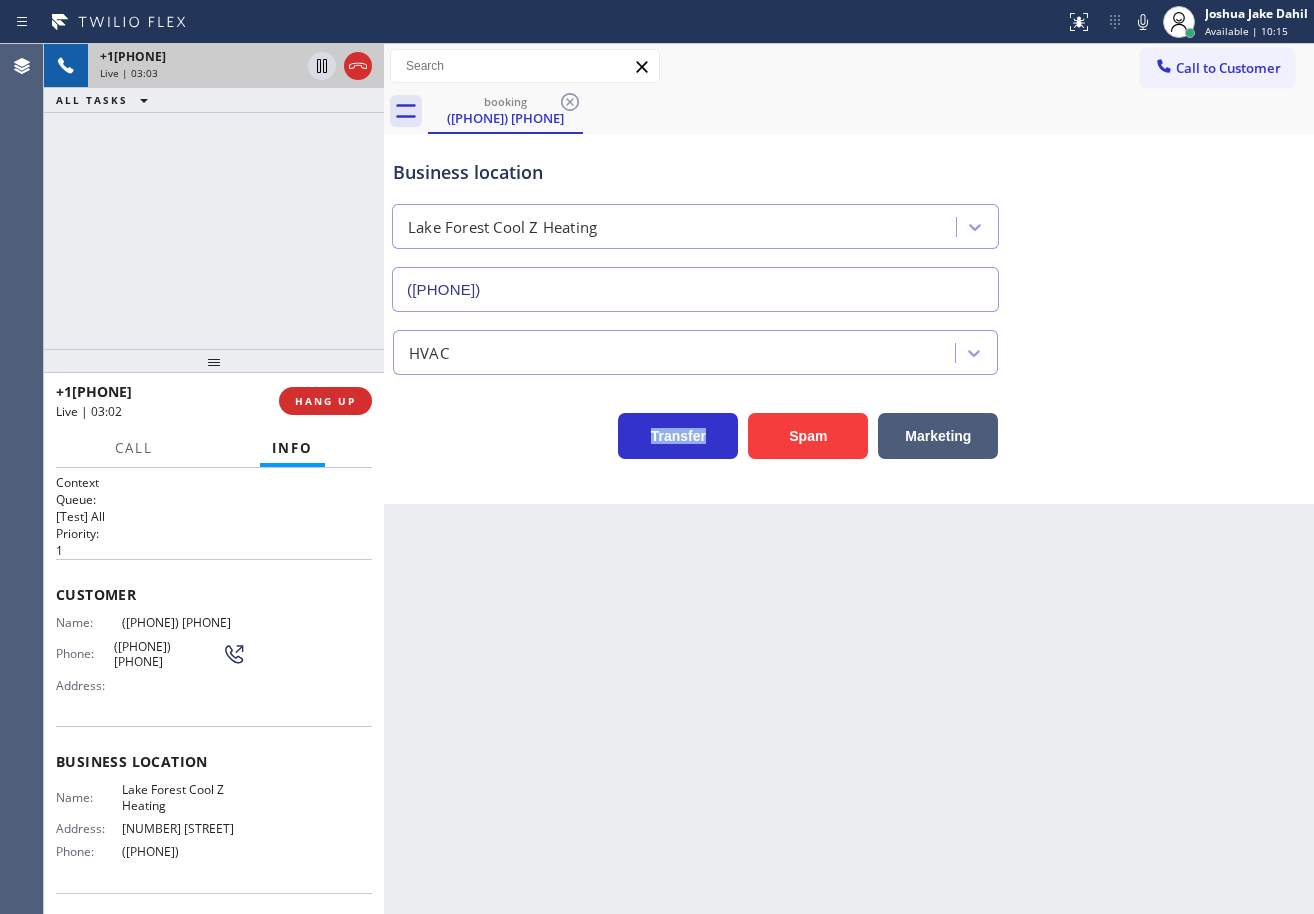 click on "booking ([PHONE]) Call to Customer Outbound call Location 5 Star Appliance Repair Your caller id phone number ([PHONE]) Customer number Call Outbound call Technician Search Technician Your caller id phone number Your caller id phone number Call booking ([PHONE]) Business location Lake Forest Cool Z Heating ([PHONE]) HVAC Transfer Spam Marketing" at bounding box center (849, 479) 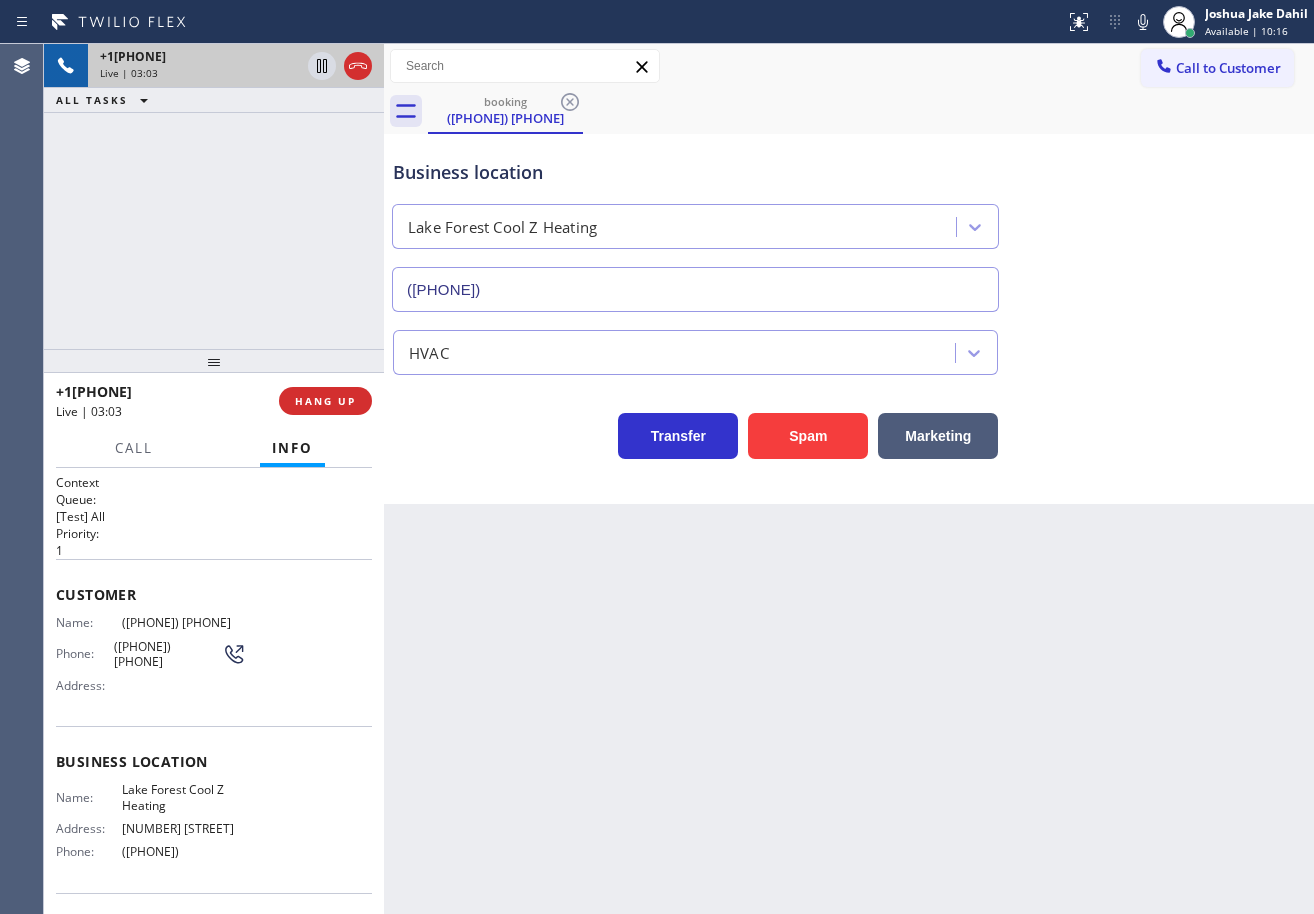 click on "+1[PHONE] Live | 03:03 ALL TASKS ALL TASKS ACTIVE TASKS TASKS IN WRAP UP" at bounding box center (214, 196) 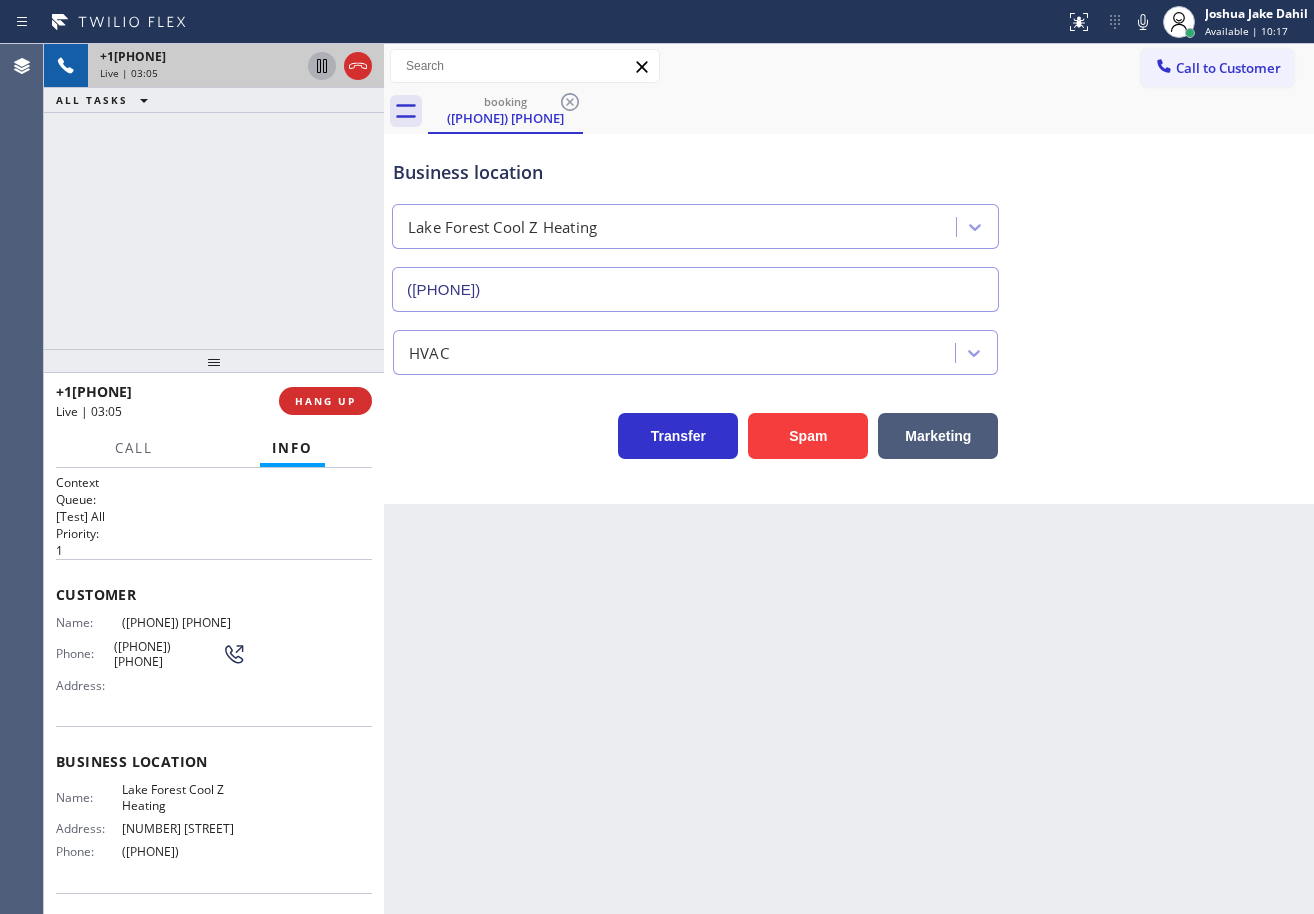 click 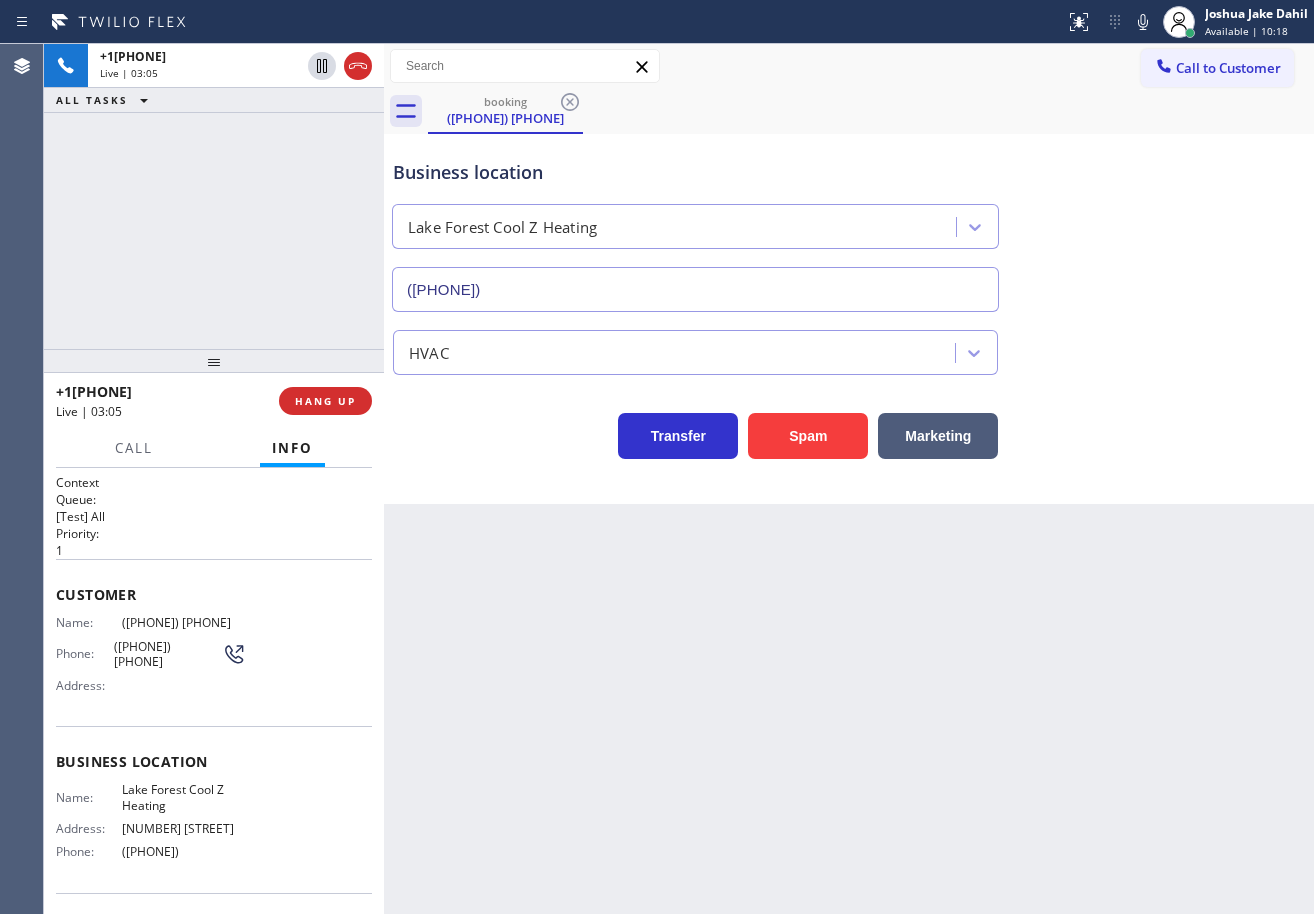 drag, startPoint x: 264, startPoint y: 207, endPoint x: 393, endPoint y: 183, distance: 131.21356 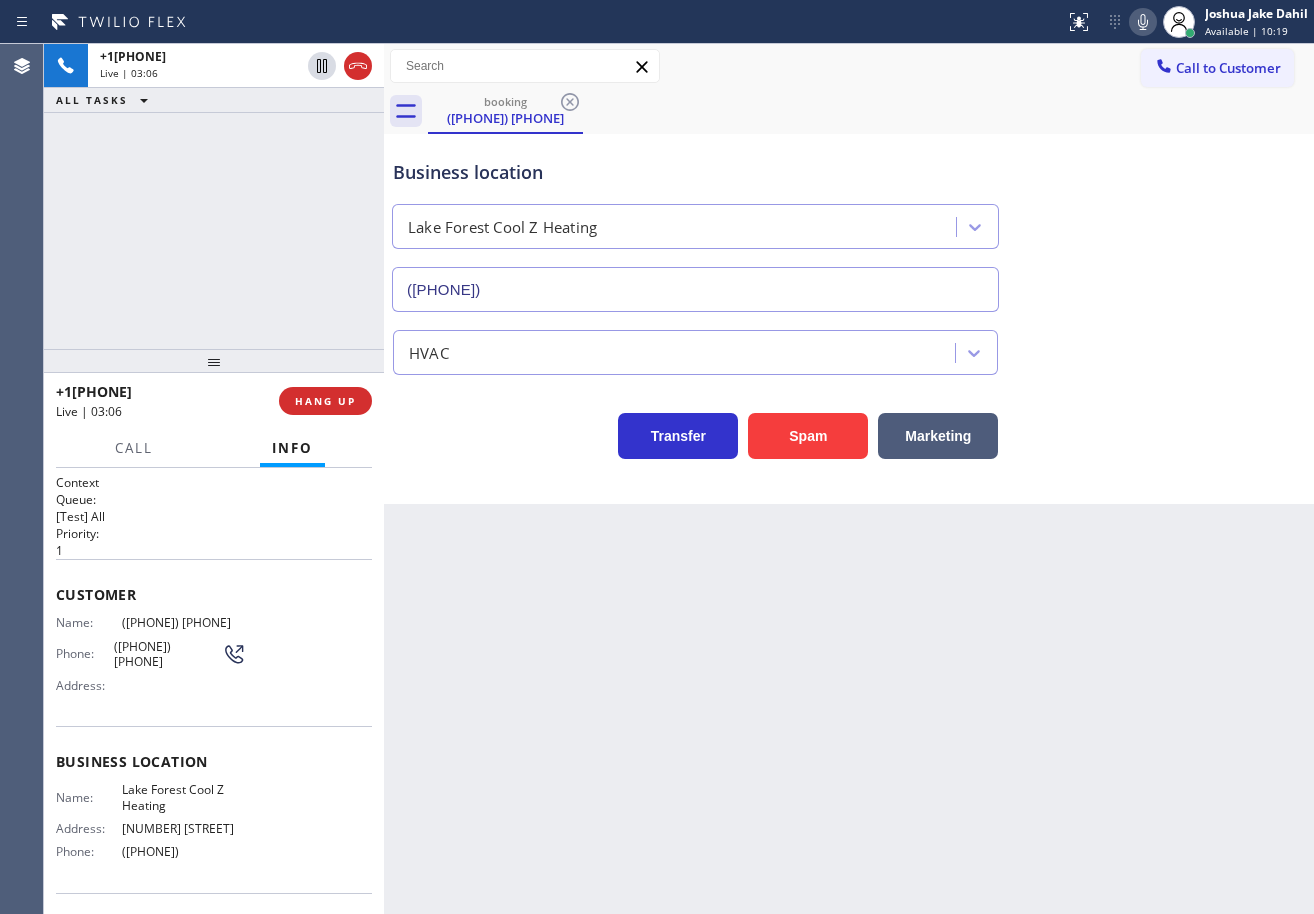 click 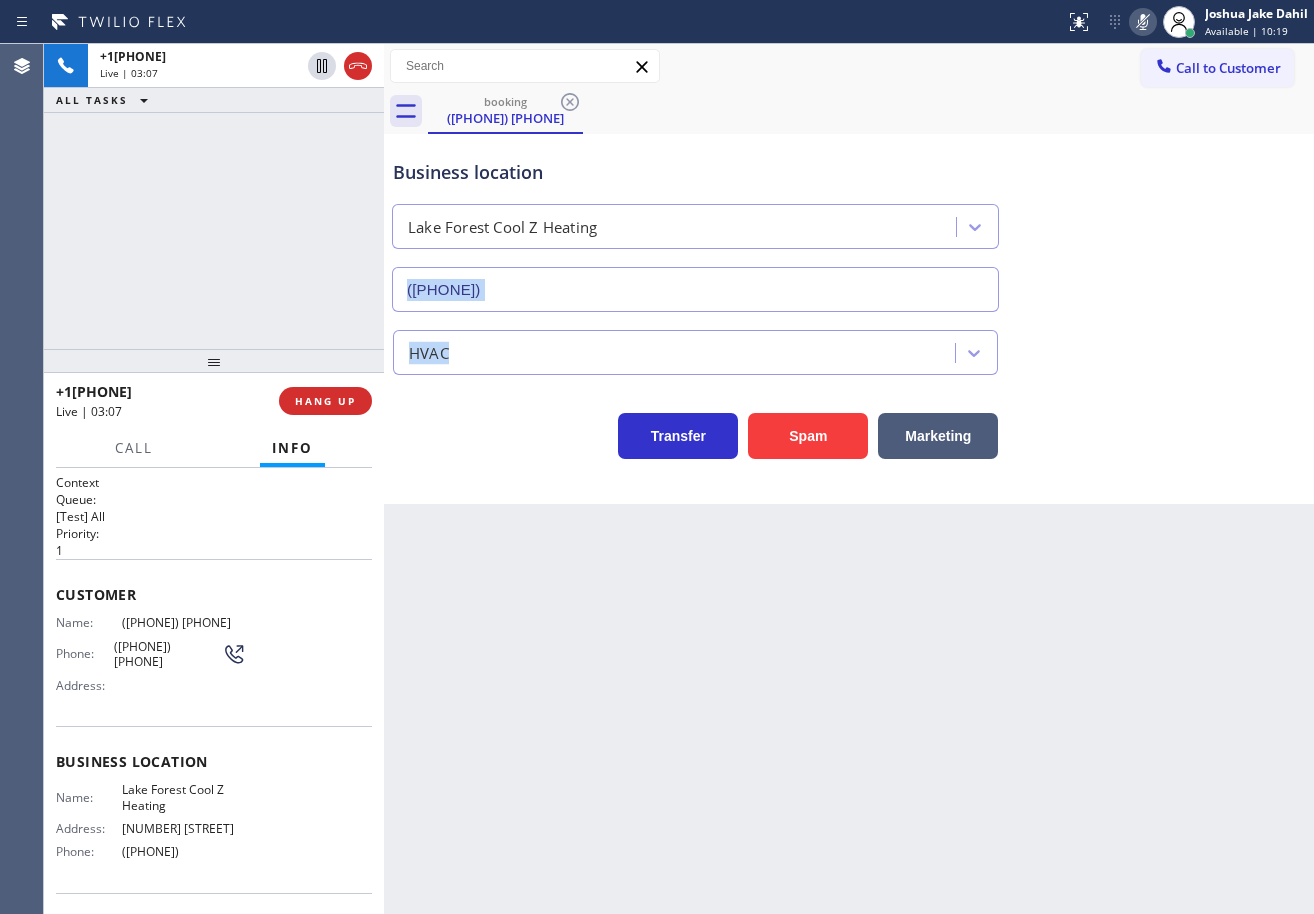 drag, startPoint x: 1168, startPoint y: 325, endPoint x: 1201, endPoint y: 337, distance: 35.1141 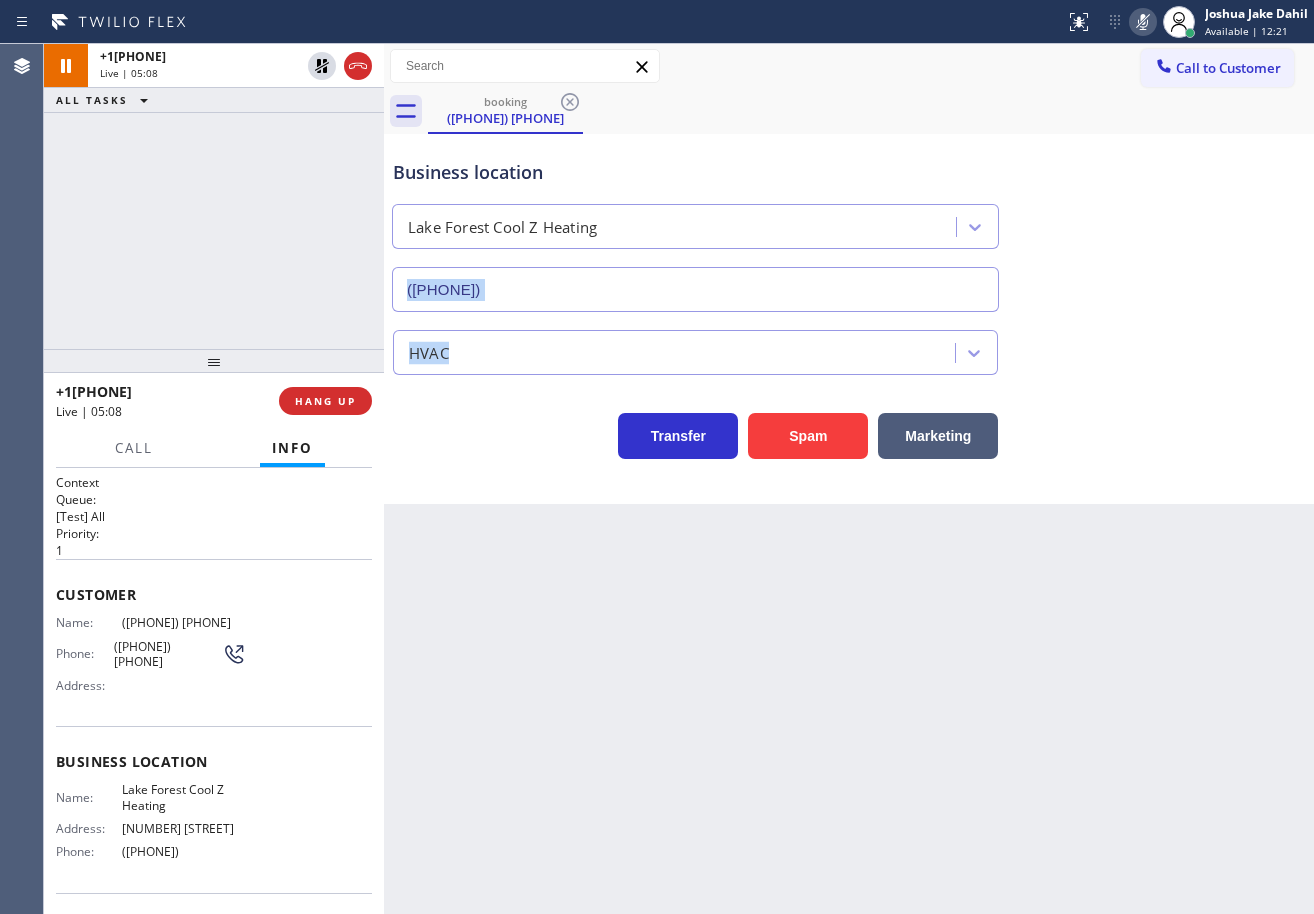 click on "booking ([PHONE])" at bounding box center [871, 111] 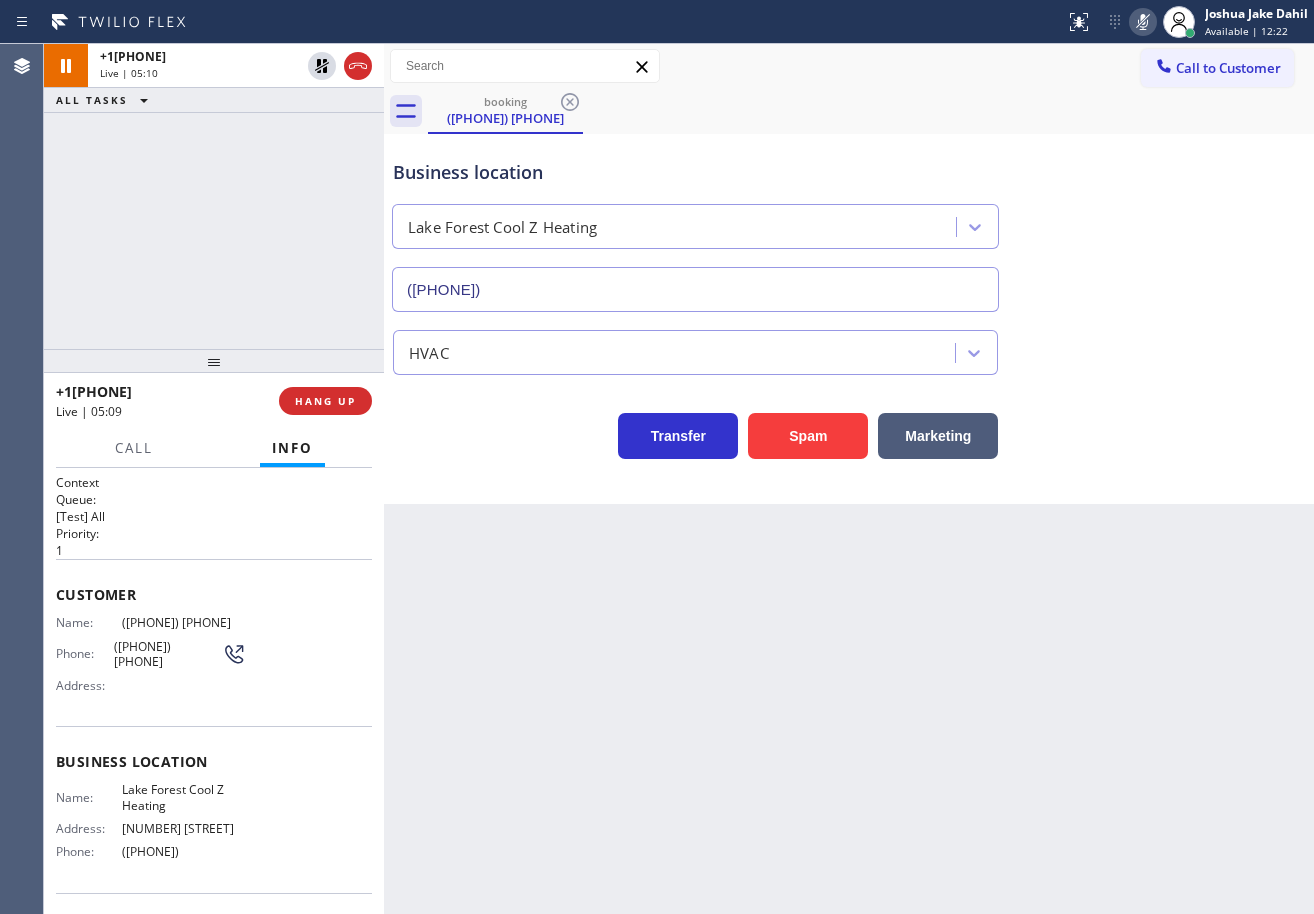 click on "booking ([PHONE]) Call to Customer Outbound call Location 5 Star Appliance Repair Your caller id phone number ([PHONE]) Customer number Call Outbound call Technician Search Technician Your caller id phone number Your caller id phone number Call booking ([PHONE]) Business location Lake Forest Cool Z Heating ([PHONE]) HVAC Transfer Spam Marketing" at bounding box center [849, 479] 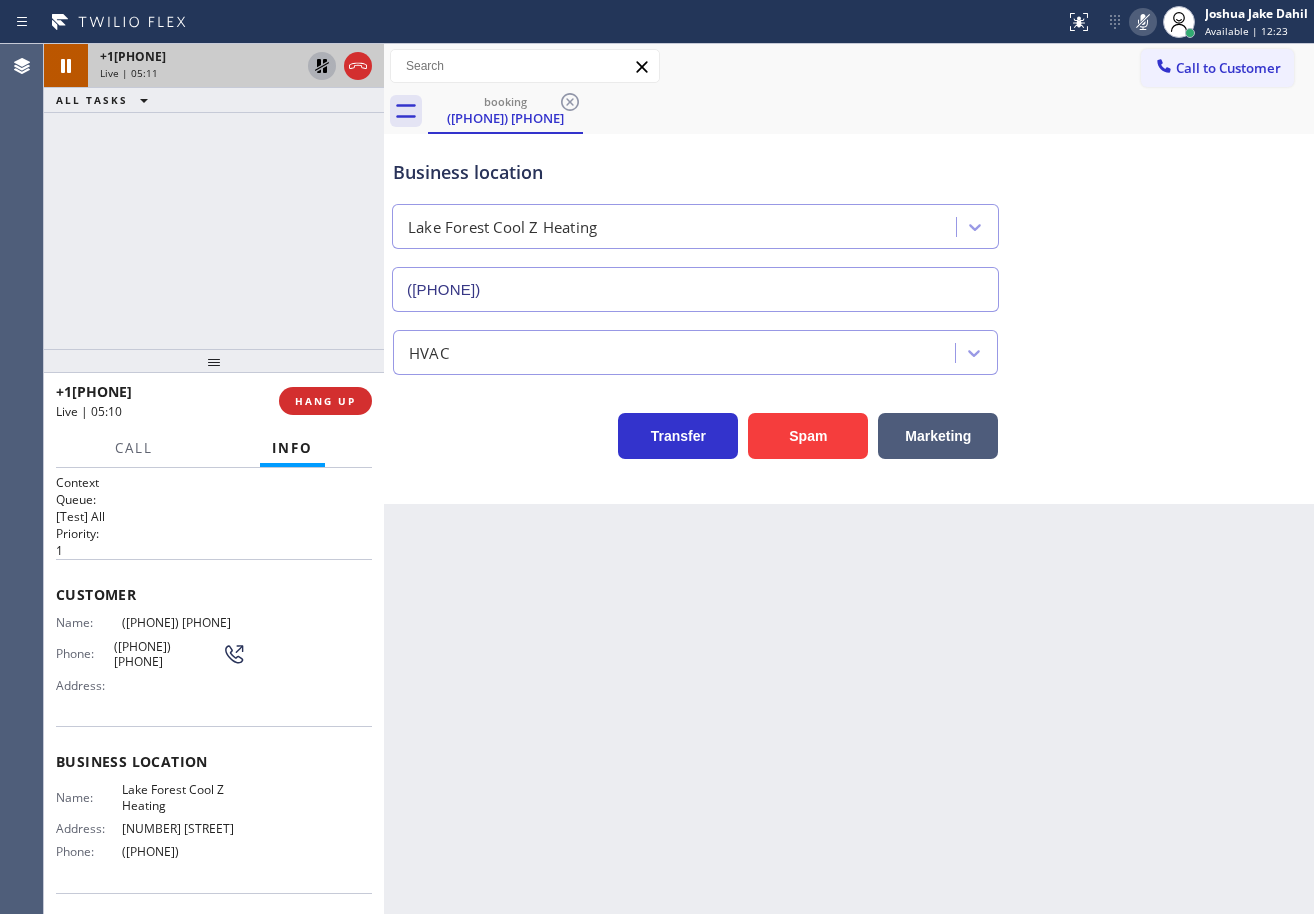 click 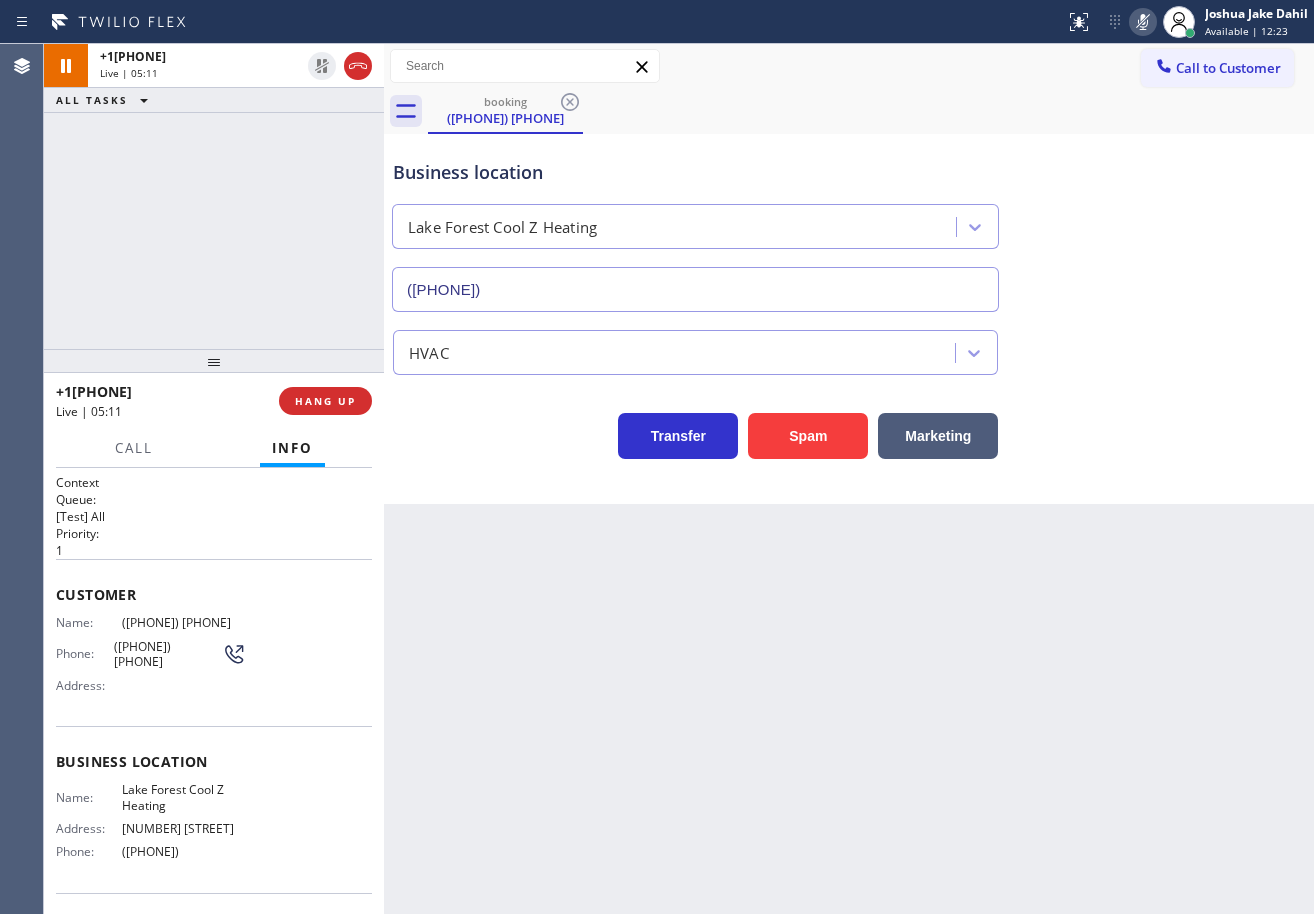 click on "+1[PHONE] Live | 05:11 ALL TASKS ALL TASKS ACTIVE TASKS TASKS IN WRAP UP" at bounding box center [214, 196] 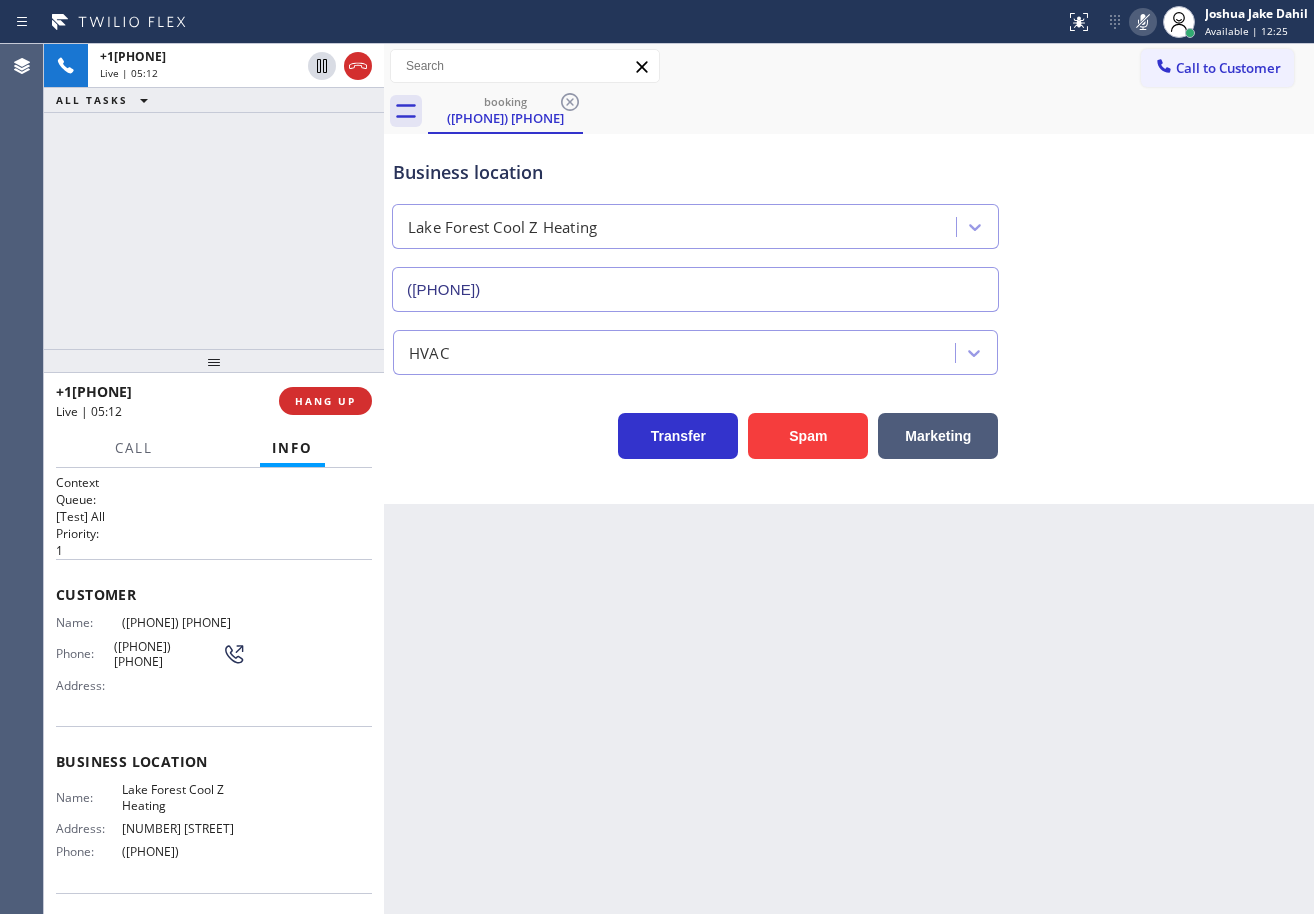 drag, startPoint x: 1136, startPoint y: 21, endPoint x: 1108, endPoint y: 222, distance: 202.94087 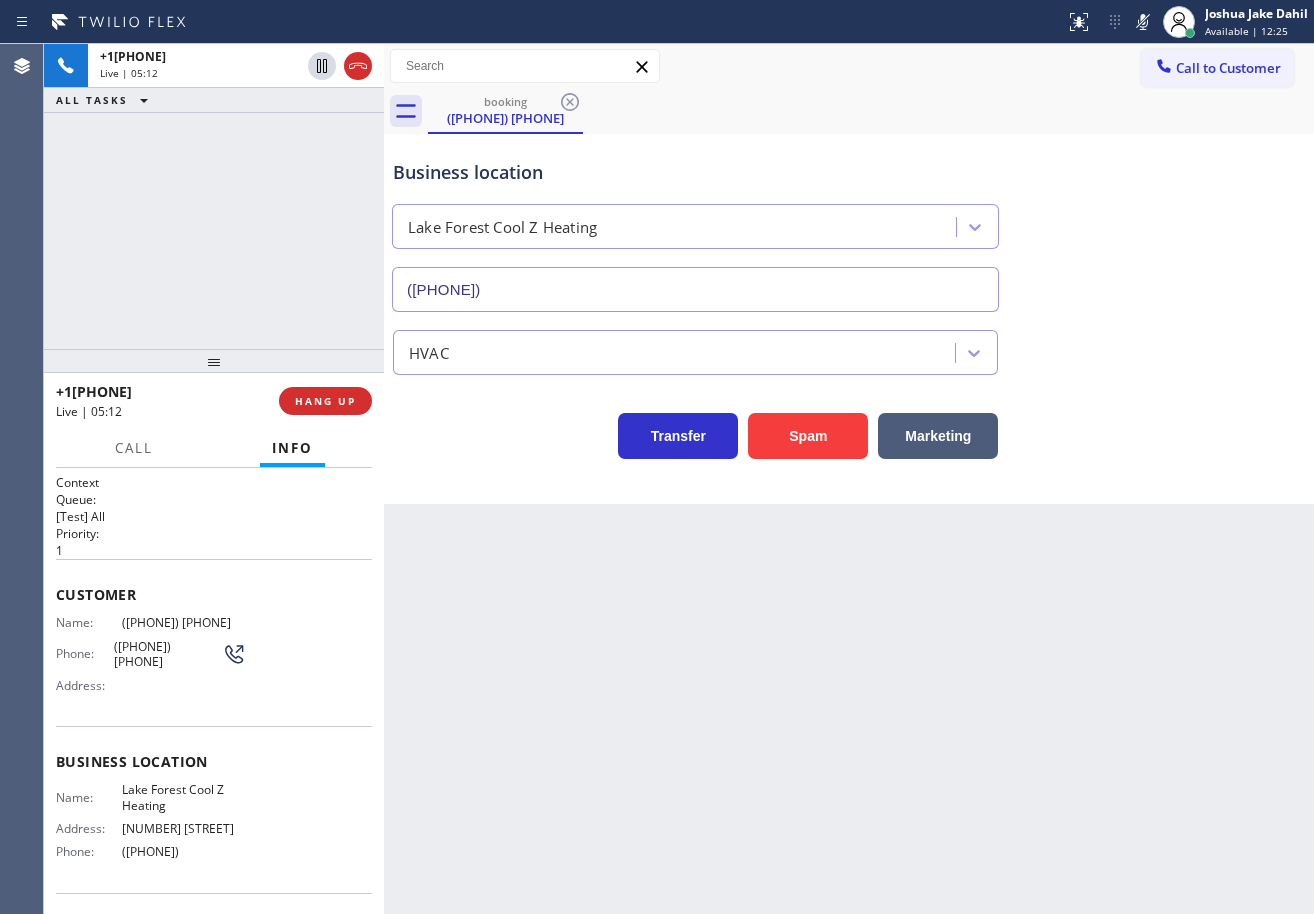 click 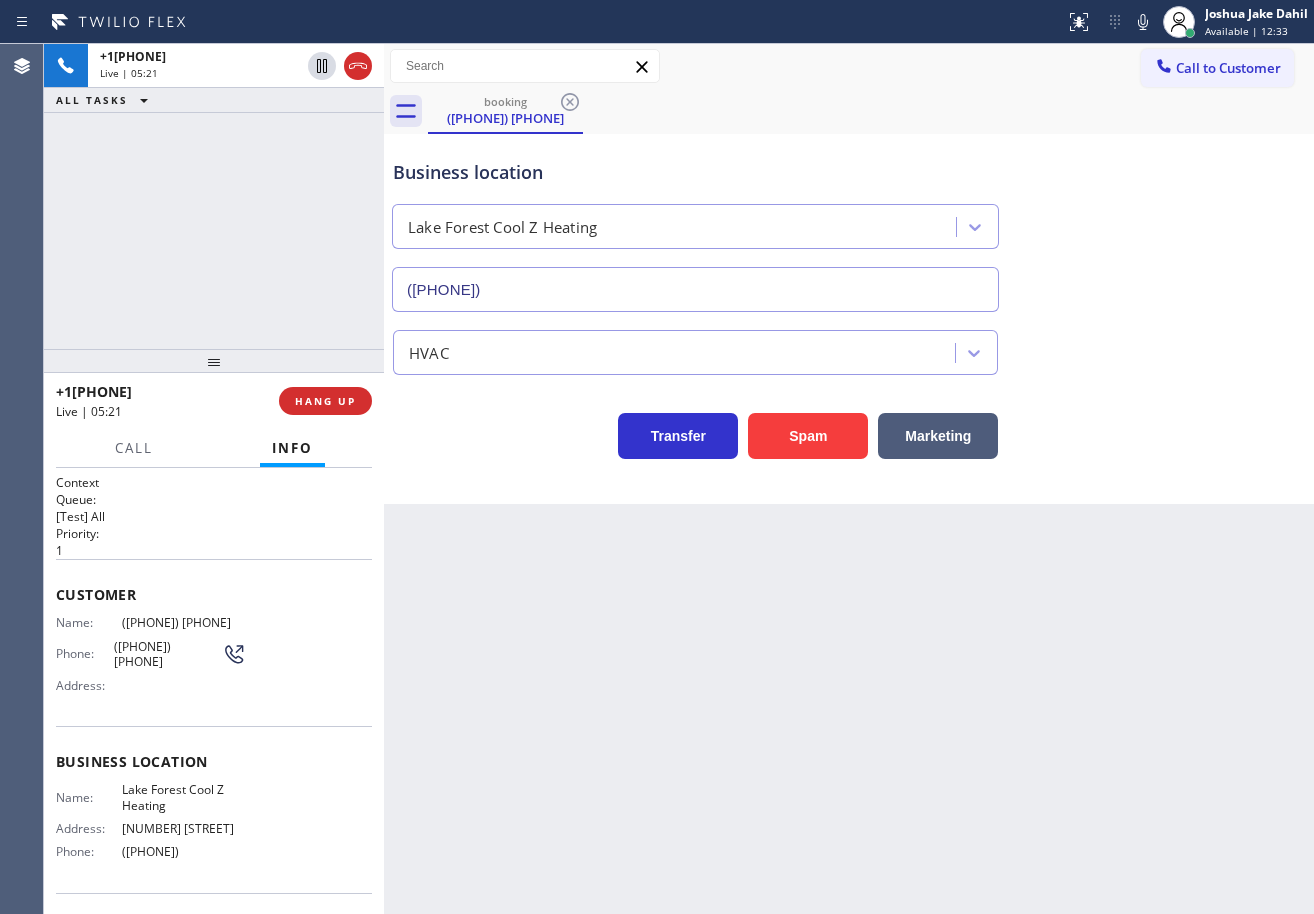click on "Business location Lake Forest Cool Z Heating ([PHONE]) [PHONE]" at bounding box center [695, 225] 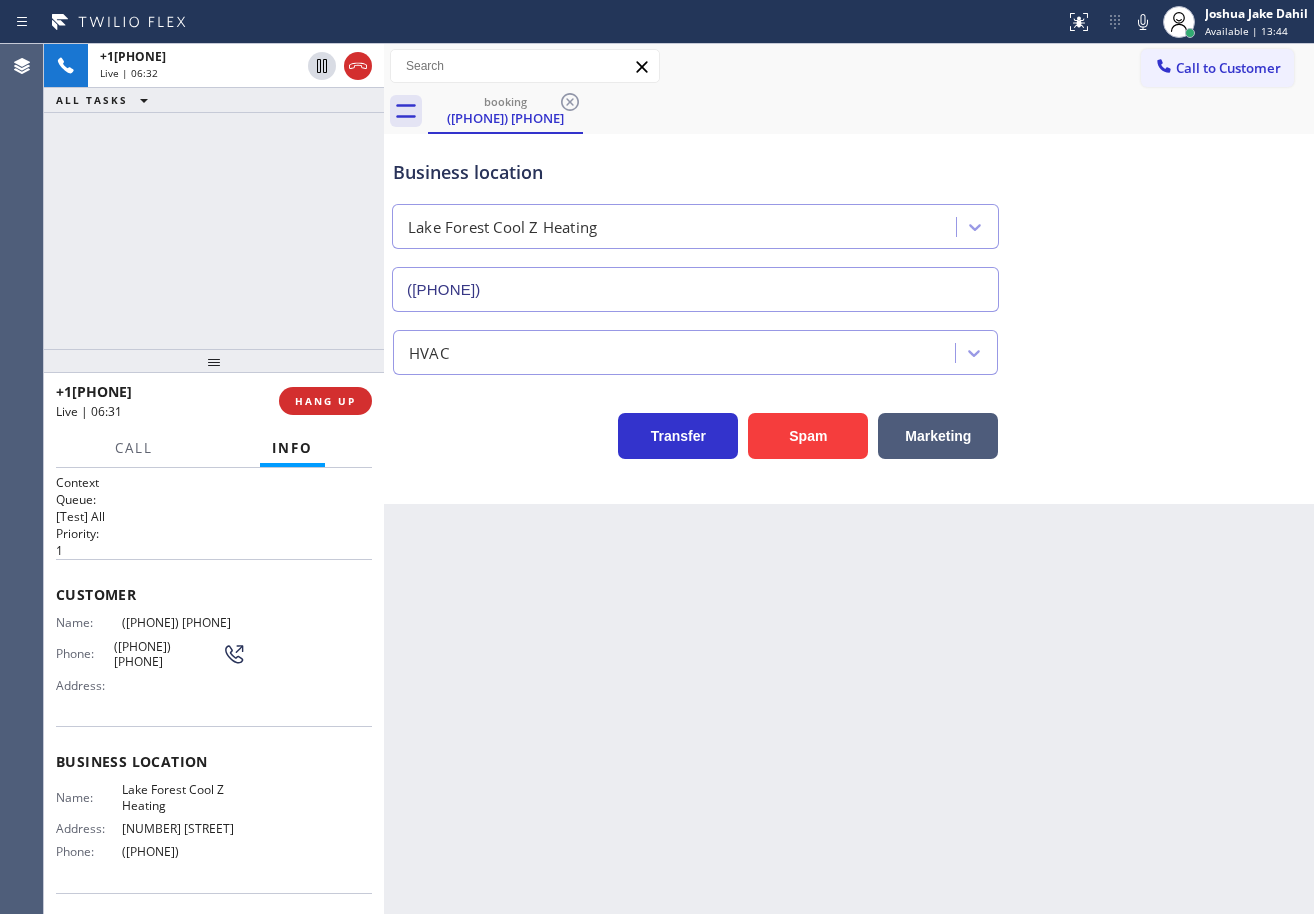 click on "Business location Lake Forest Cool Z Heating ([PHONE]) [PHONE]" at bounding box center [849, 221] 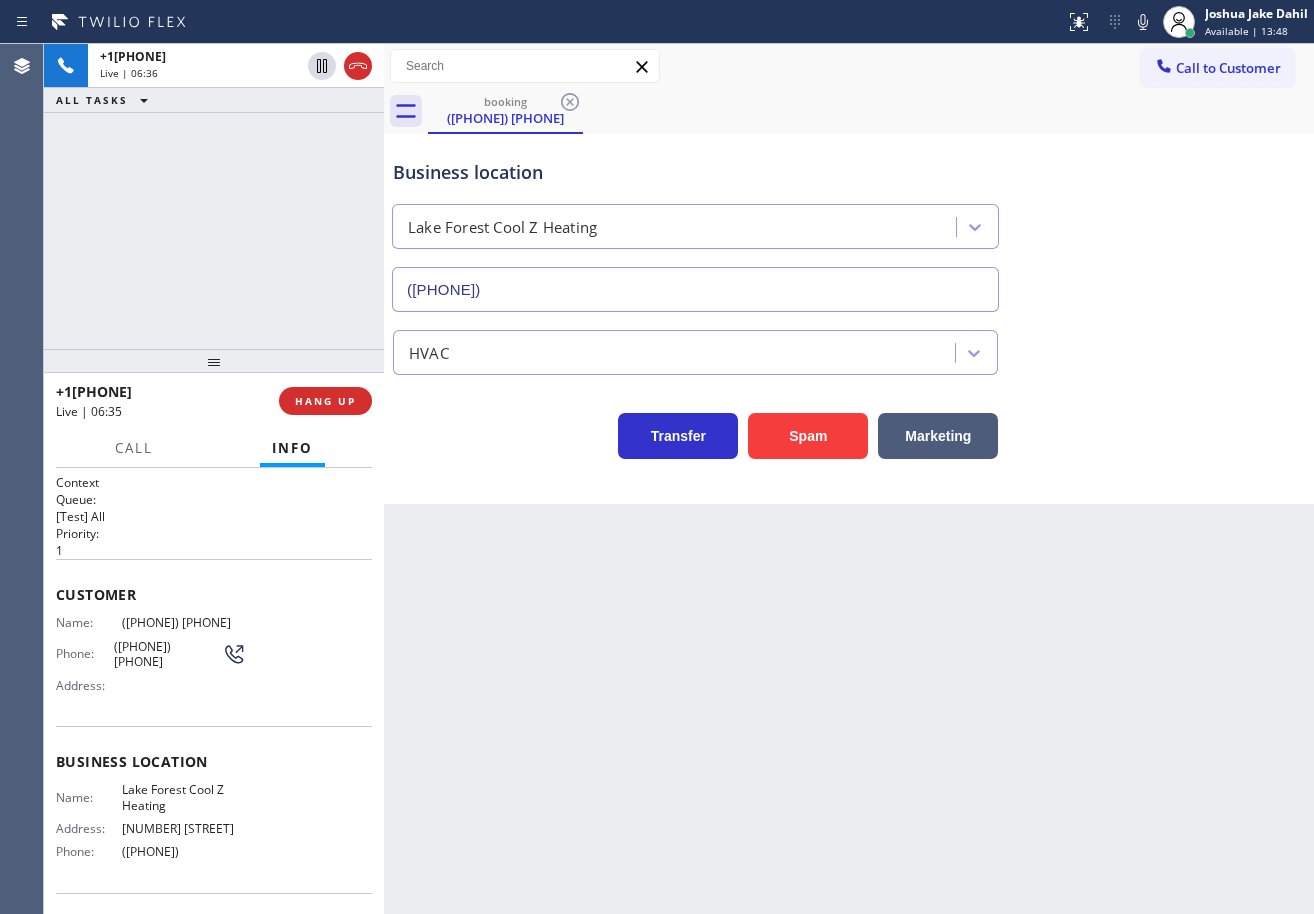 click on "booking ([PHONE]) Call to Customer Outbound call Location 5 Star Appliance Repair Your caller id phone number ([PHONE]) Customer number Call Outbound call Technician Search Technician Your caller id phone number Your caller id phone number Call booking ([PHONE]) Business location Lake Forest Cool Z Heating ([PHONE]) HVAC Transfer Spam Marketing" at bounding box center (849, 479) 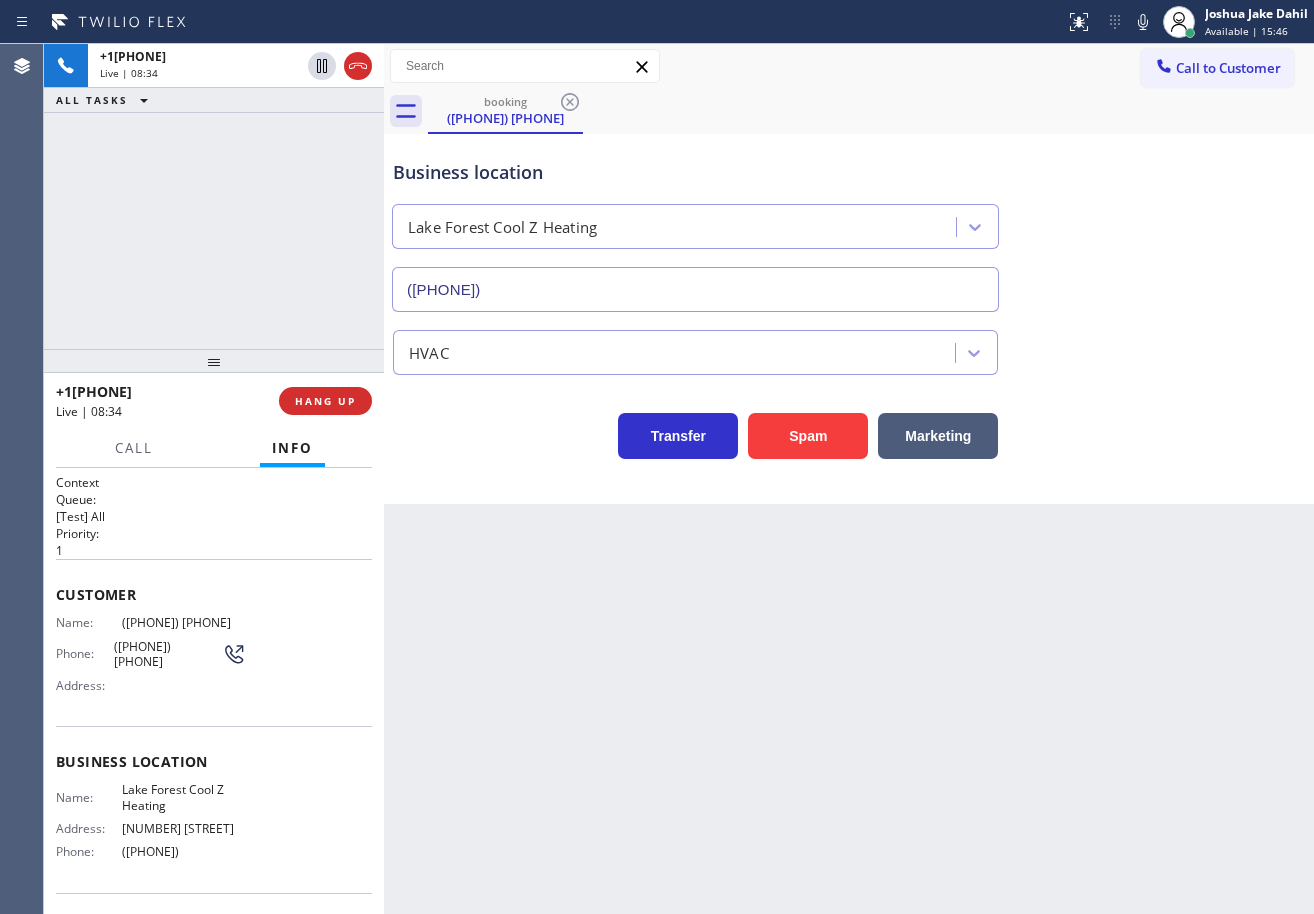 click on "Business location Lake Forest Cool Z Heating ([PHONE]) [PHONE]" at bounding box center (849, 221) 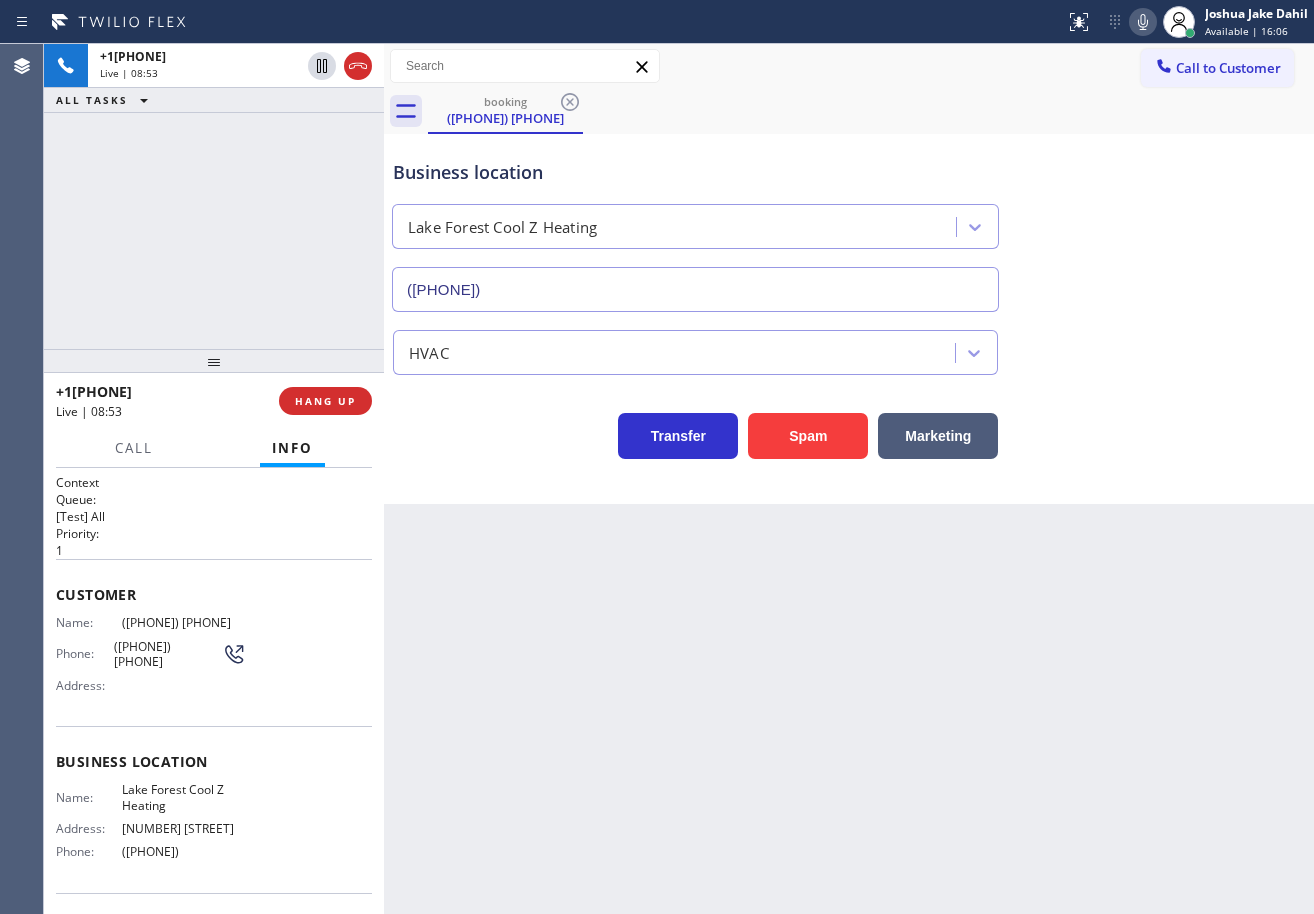 click 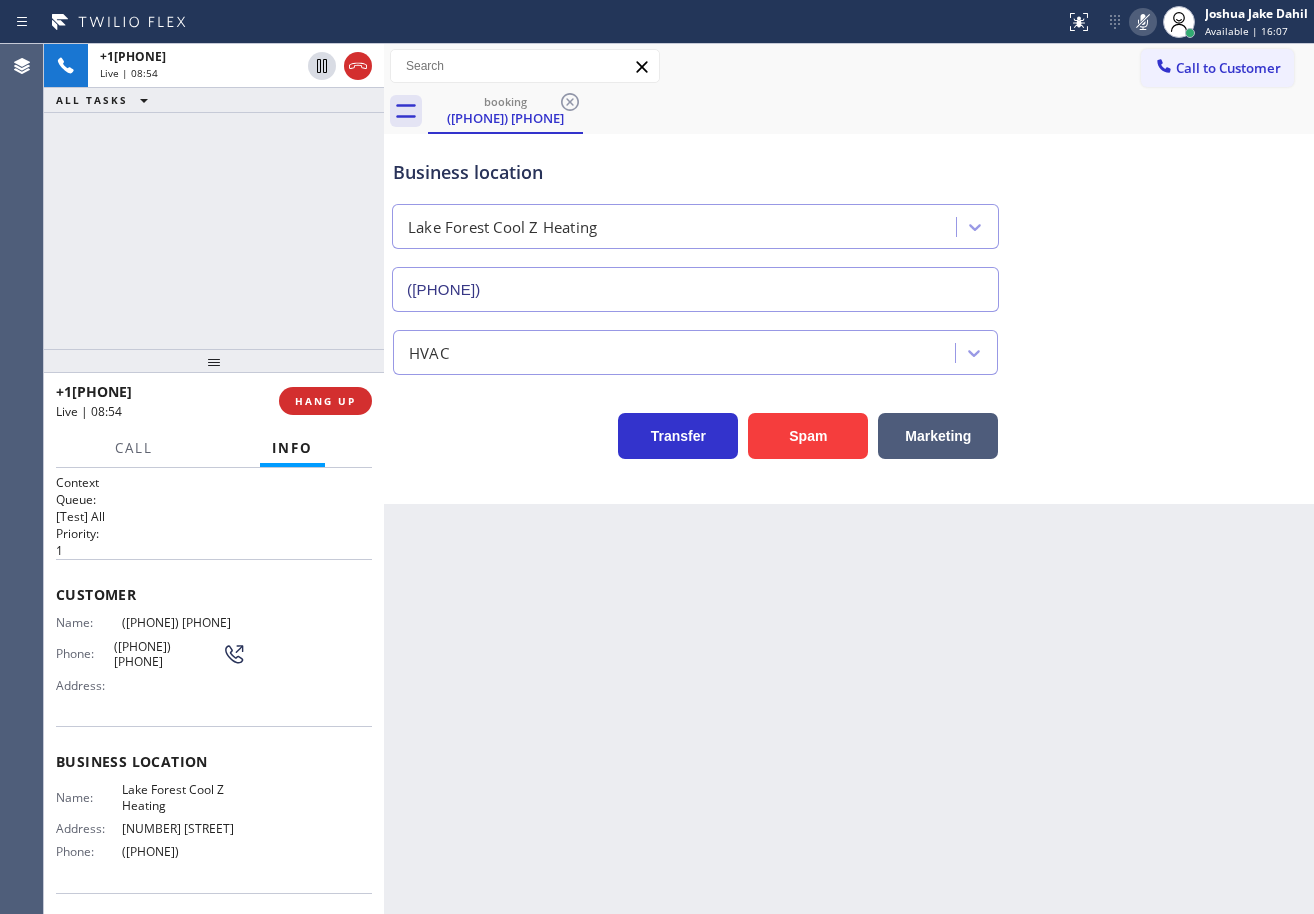 click 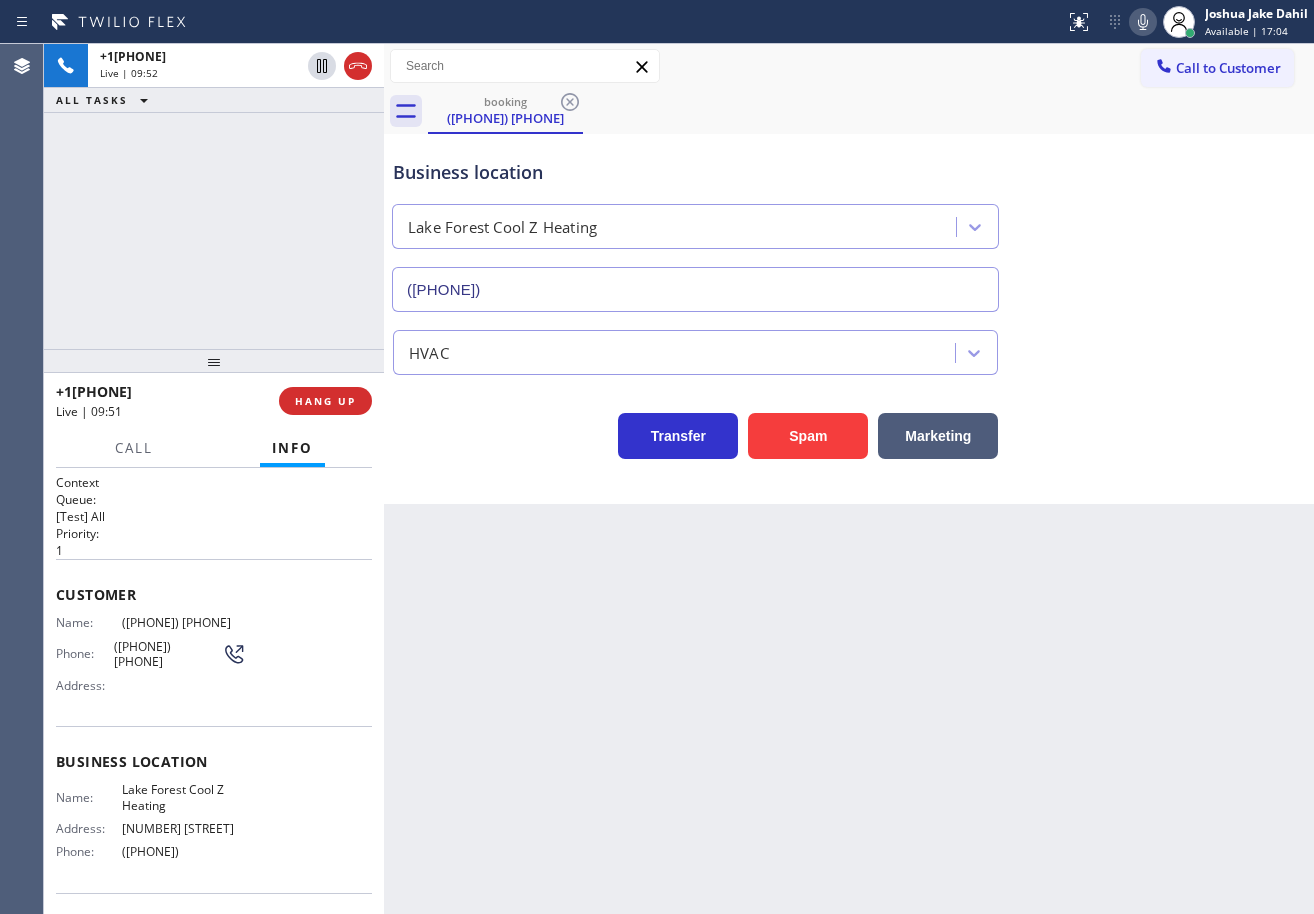 drag, startPoint x: 1120, startPoint y: 107, endPoint x: 1143, endPoint y: 189, distance: 85.16454 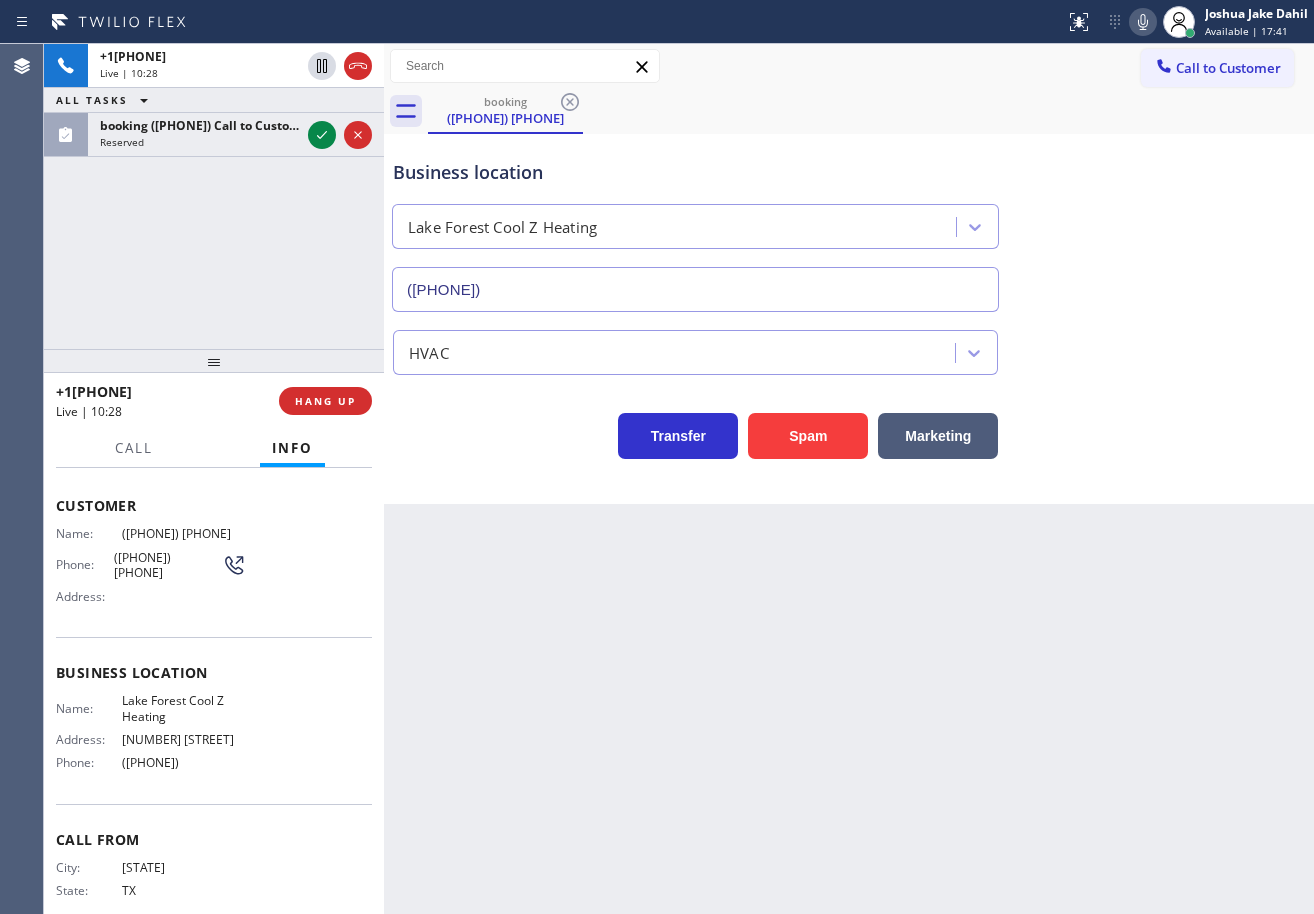 scroll, scrollTop: 100, scrollLeft: 0, axis: vertical 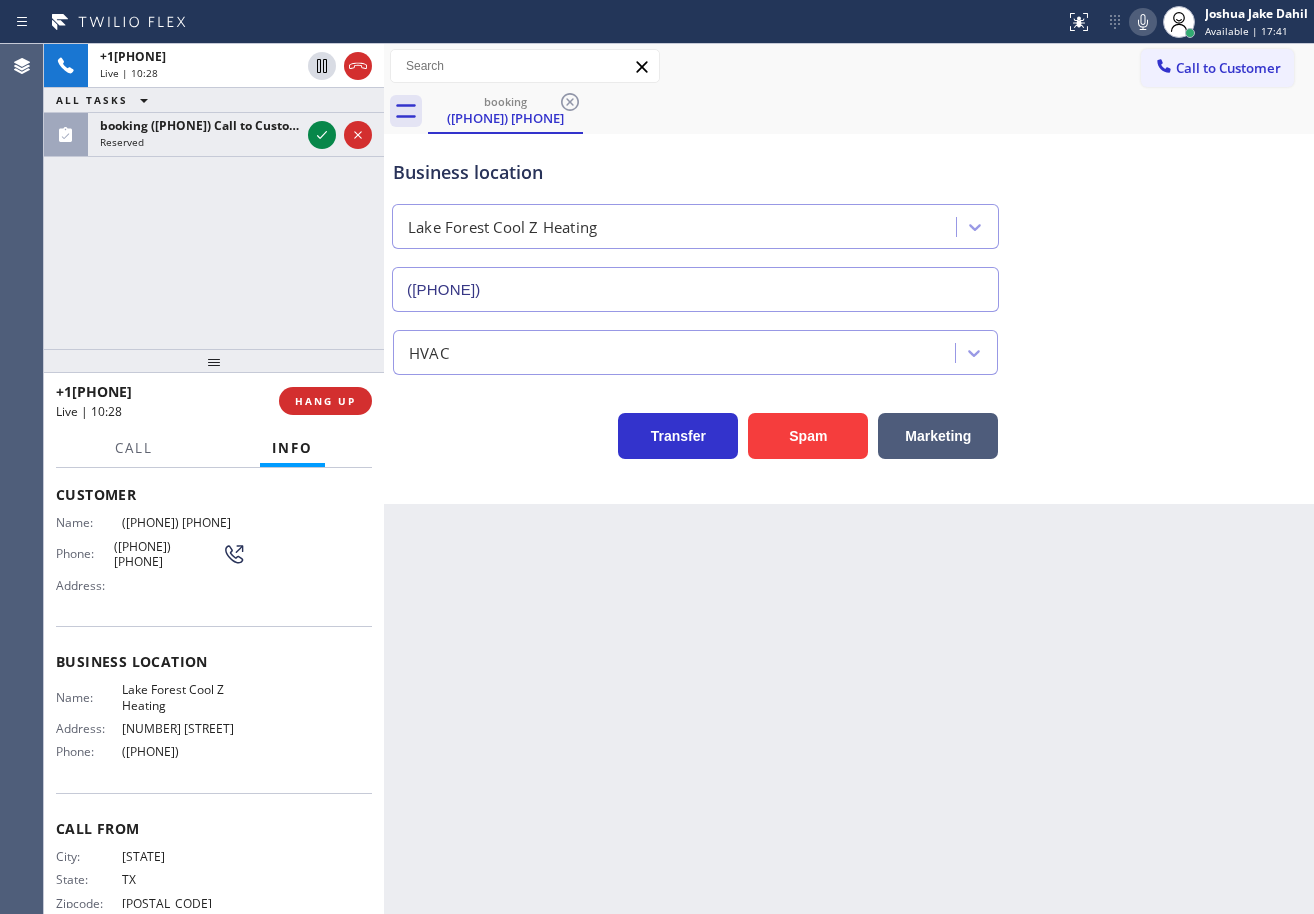 click on "[PHONE] Live | 10:28 ALL TASKS ALL TASKS ACTIVE TASKS TASKS IN WRAP UP ([PHONE]) [PHONE] Reserved" at bounding box center [214, 196] 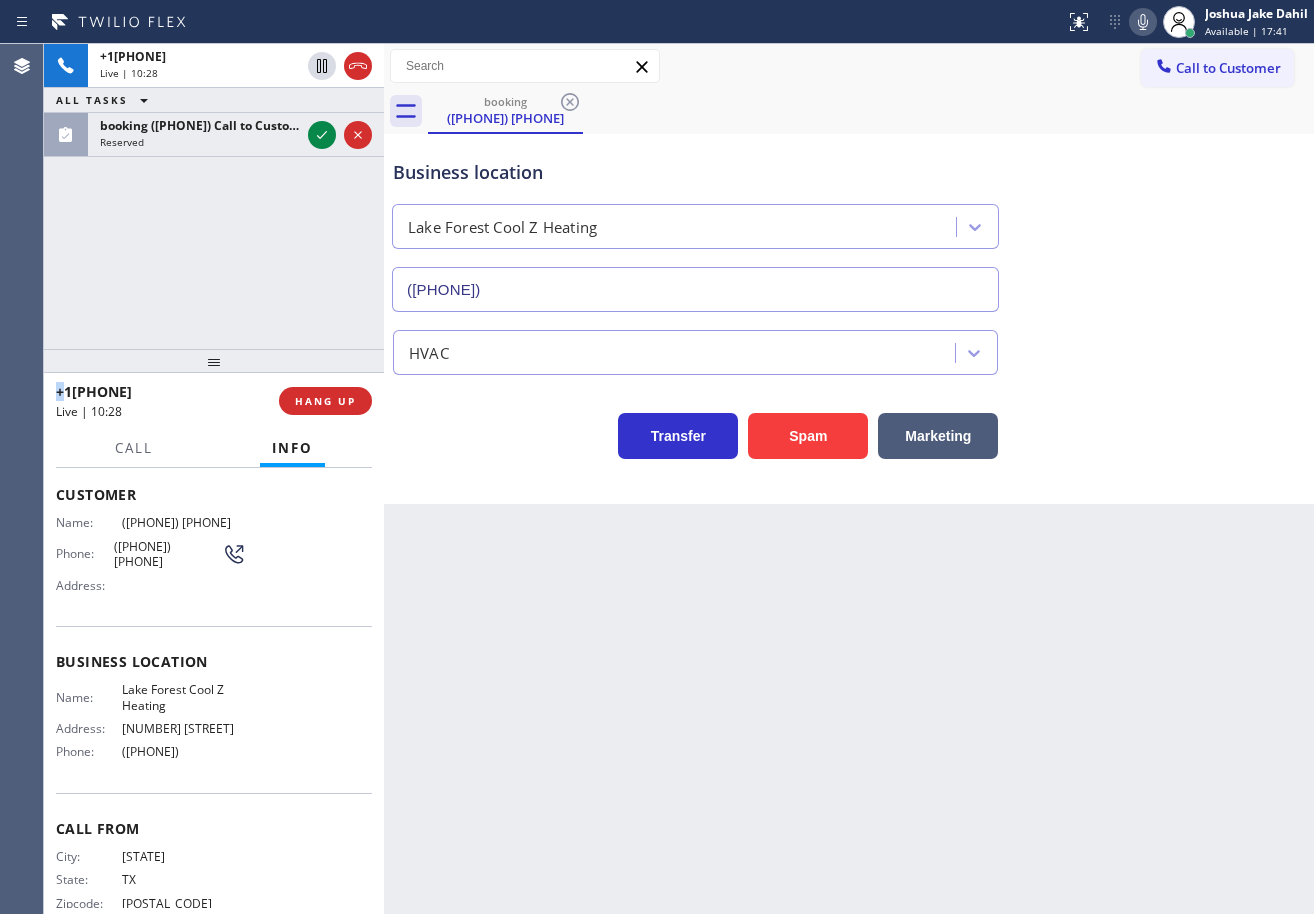 click on "[PHONE] Live | 10:28 ALL TASKS ALL TASKS ACTIVE TASKS TASKS IN WRAP UP ([PHONE]) [PHONE] Reserved" at bounding box center [214, 196] 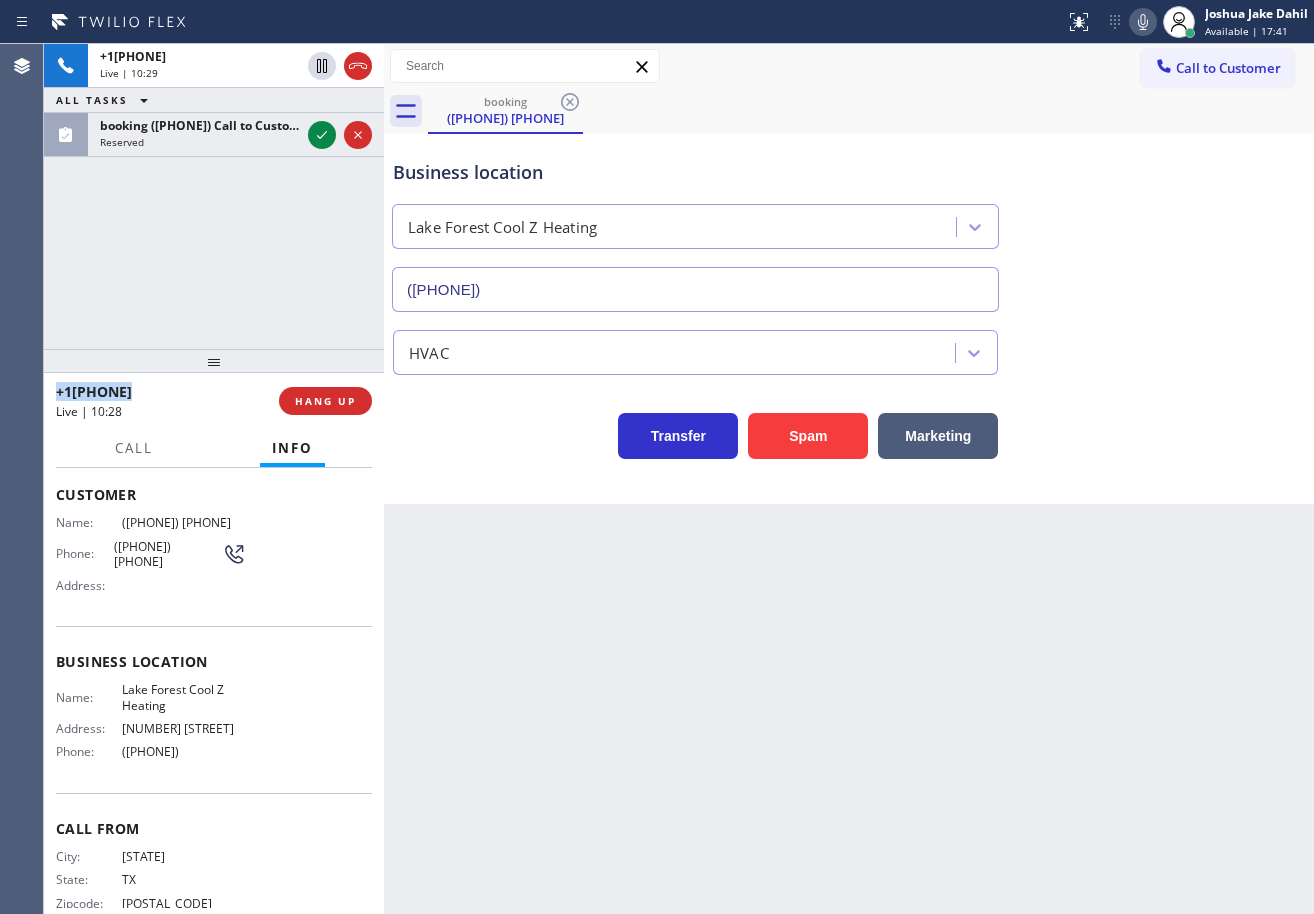 click on "+1[PHONE] Live | 10:29 ALL TASKS ALL TASKS ACTIVE TASKS TASKS IN WRAP UP ([PHONE]) Reserved" at bounding box center [214, 196] 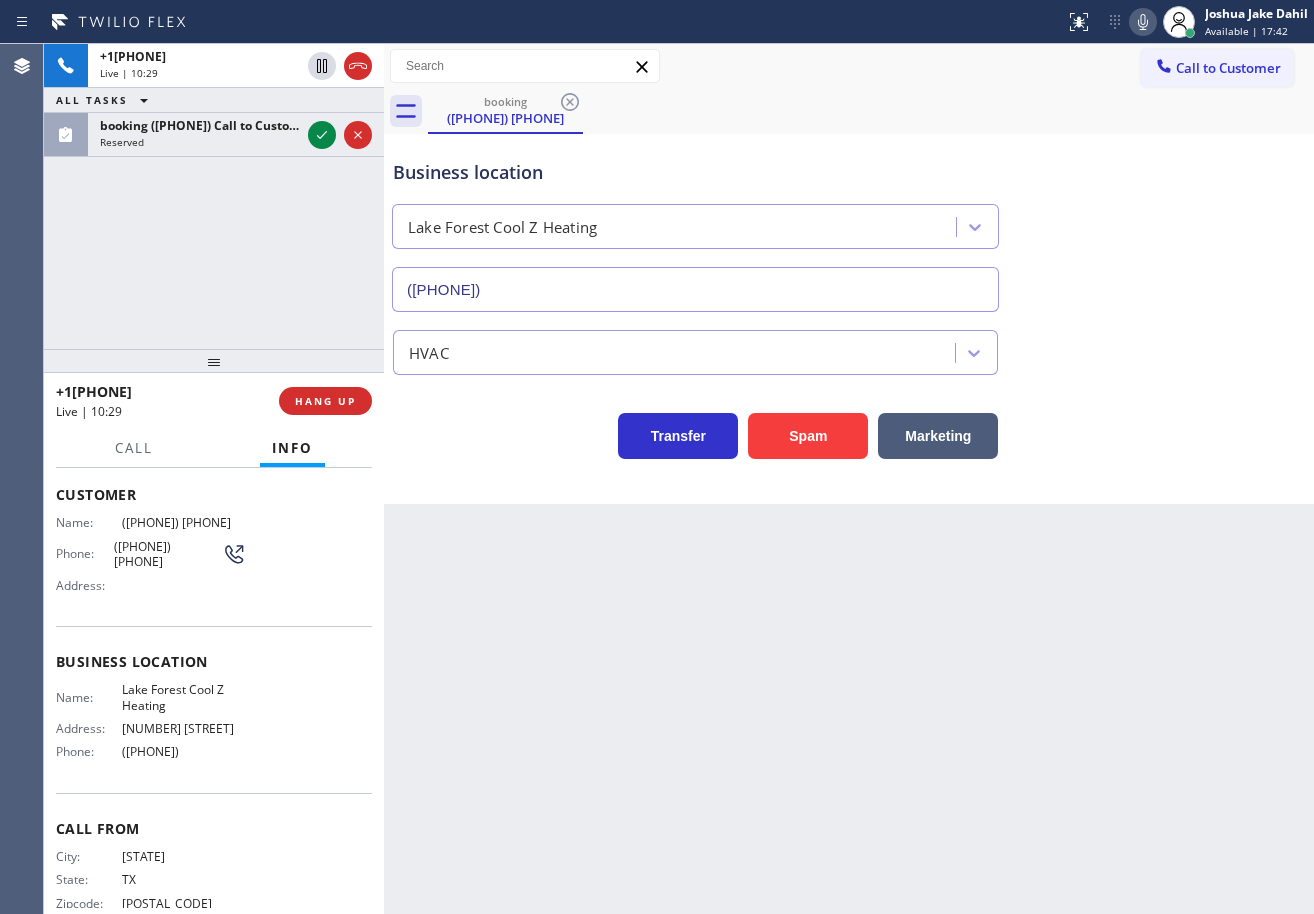 click on "+1[PHONE] Live | 10:29 ALL TASKS ALL TASKS ACTIVE TASKS TASKS IN WRAP UP ([PHONE]) Reserved" at bounding box center (214, 196) 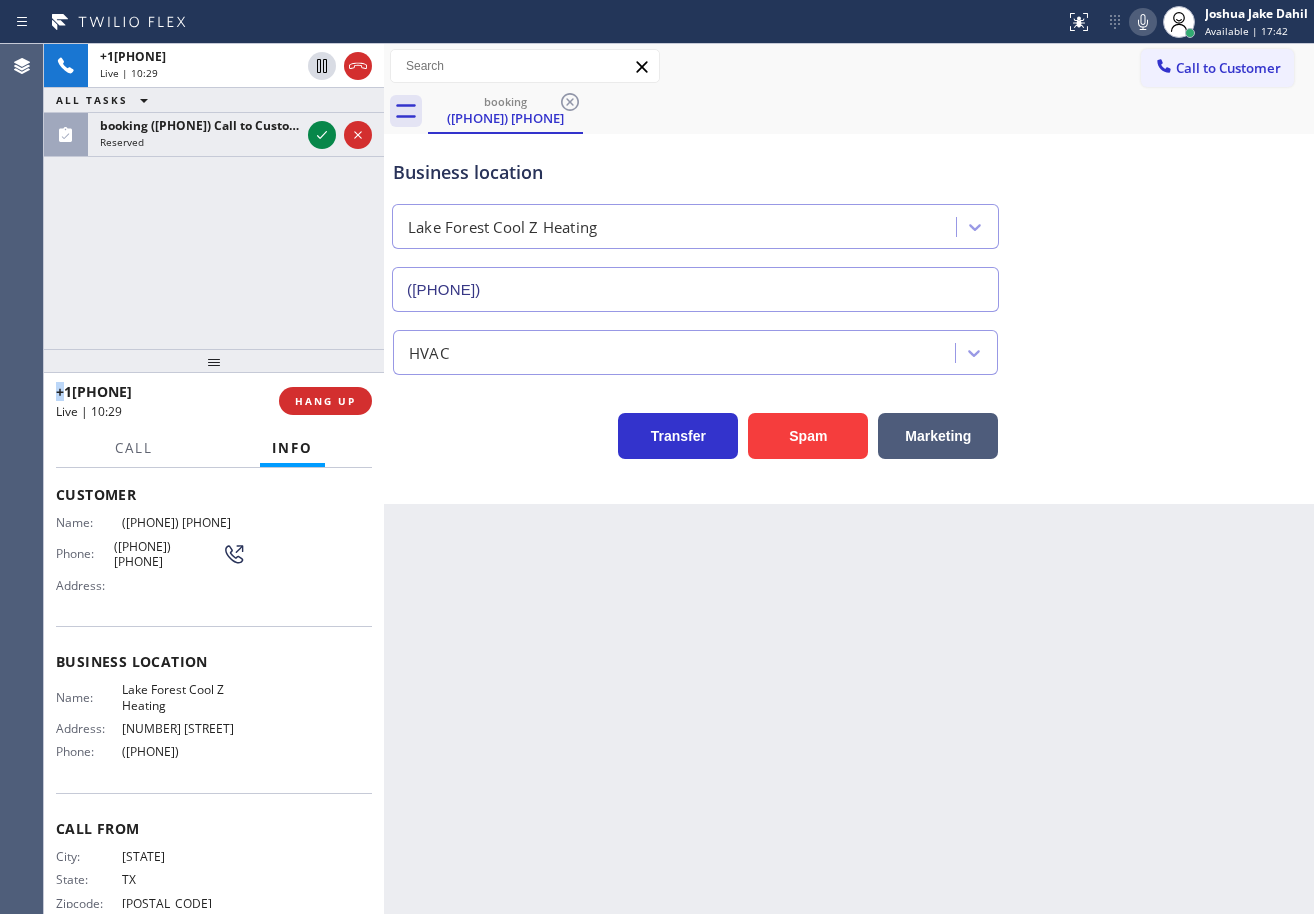 click on "+1[PHONE] Live | 10:29 ALL TASKS ALL TASKS ACTIVE TASKS TASKS IN WRAP UP ([PHONE]) Reserved" at bounding box center [214, 196] 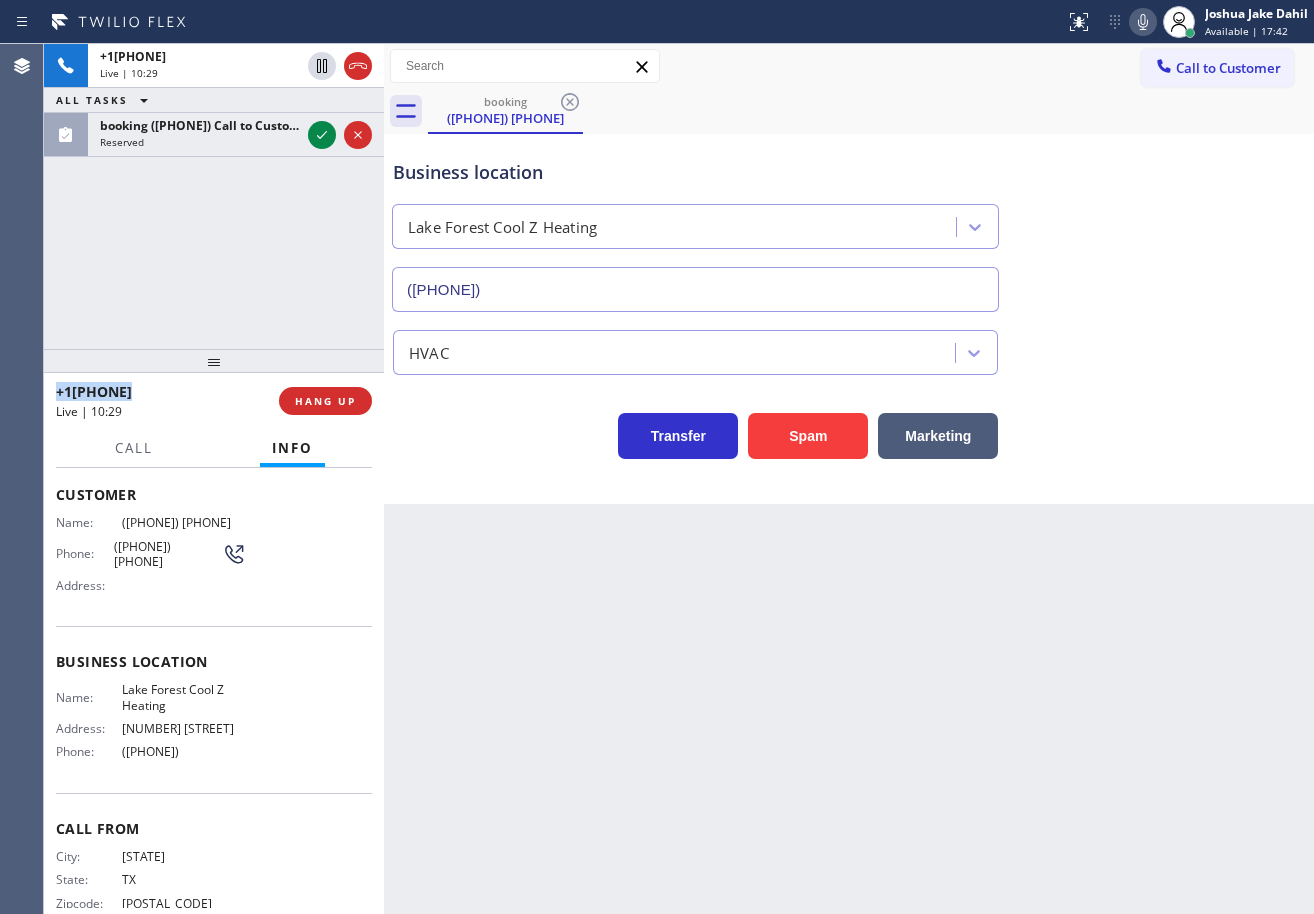 click on "+1[PHONE] Live | 10:29 ALL TASKS ALL TASKS ACTIVE TASKS TASKS IN WRAP UP ([PHONE]) Reserved" at bounding box center [214, 196] 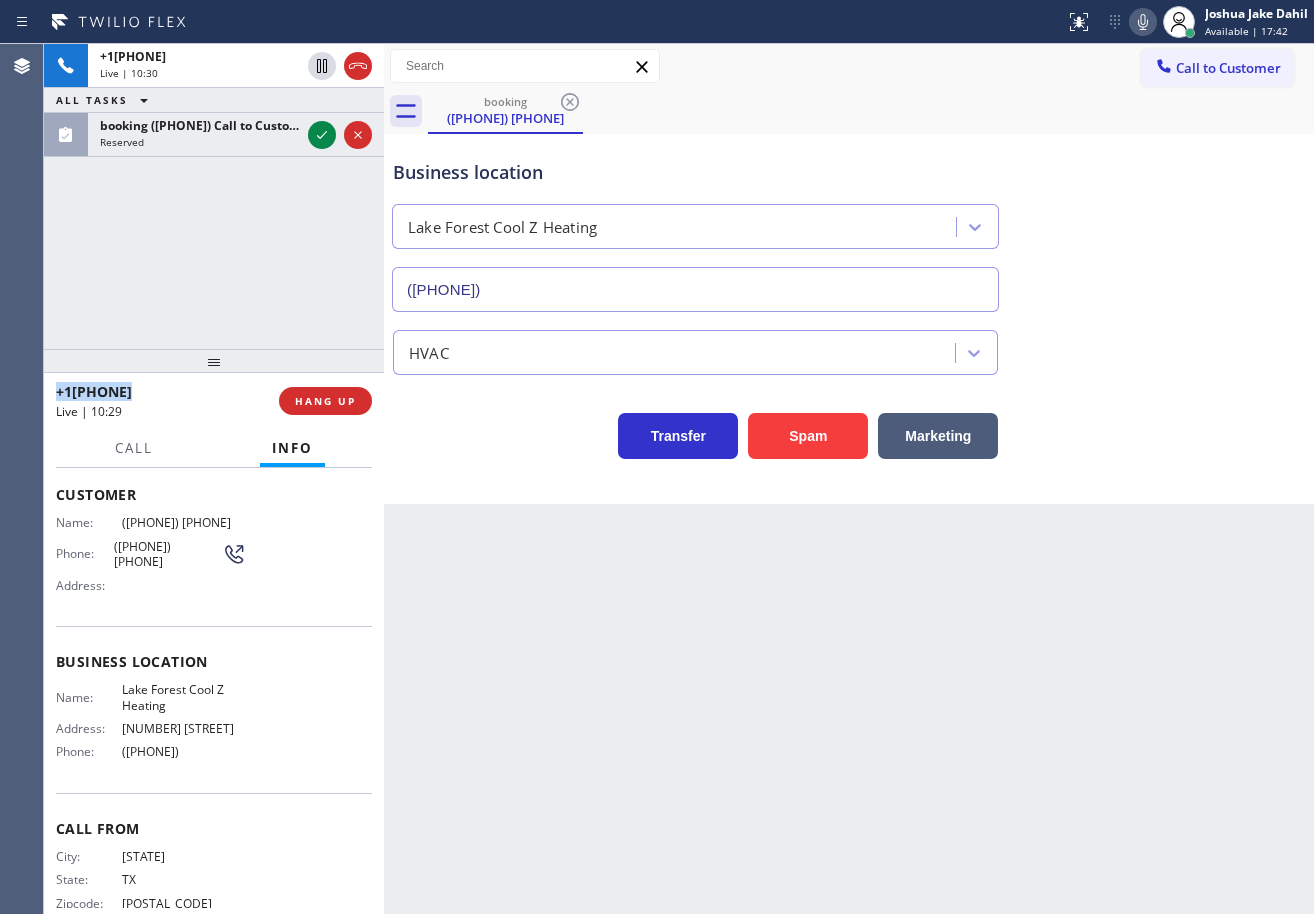 click on "+1[PHONE] Live | 10:30 ALL TASKS ALL TASKS ACTIVE TASKS TASKS IN WRAP UP ([PHONE]) Reserved" at bounding box center (214, 196) 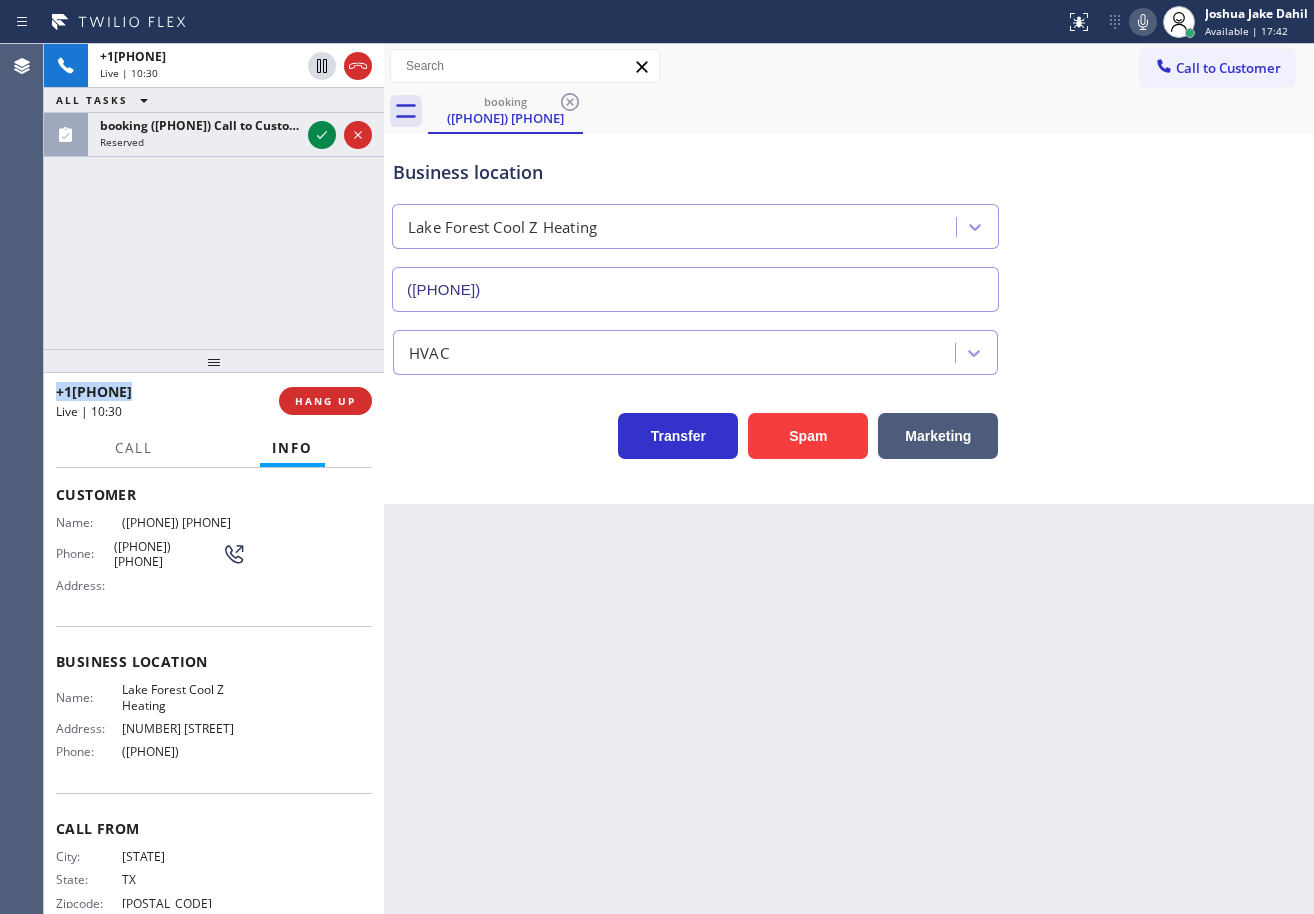 click on "+1[PHONE] Live | 10:30 ALL TASKS ALL TASKS ACTIVE TASKS TASKS IN WRAP UP ([PHONE]) Reserved" at bounding box center (214, 196) 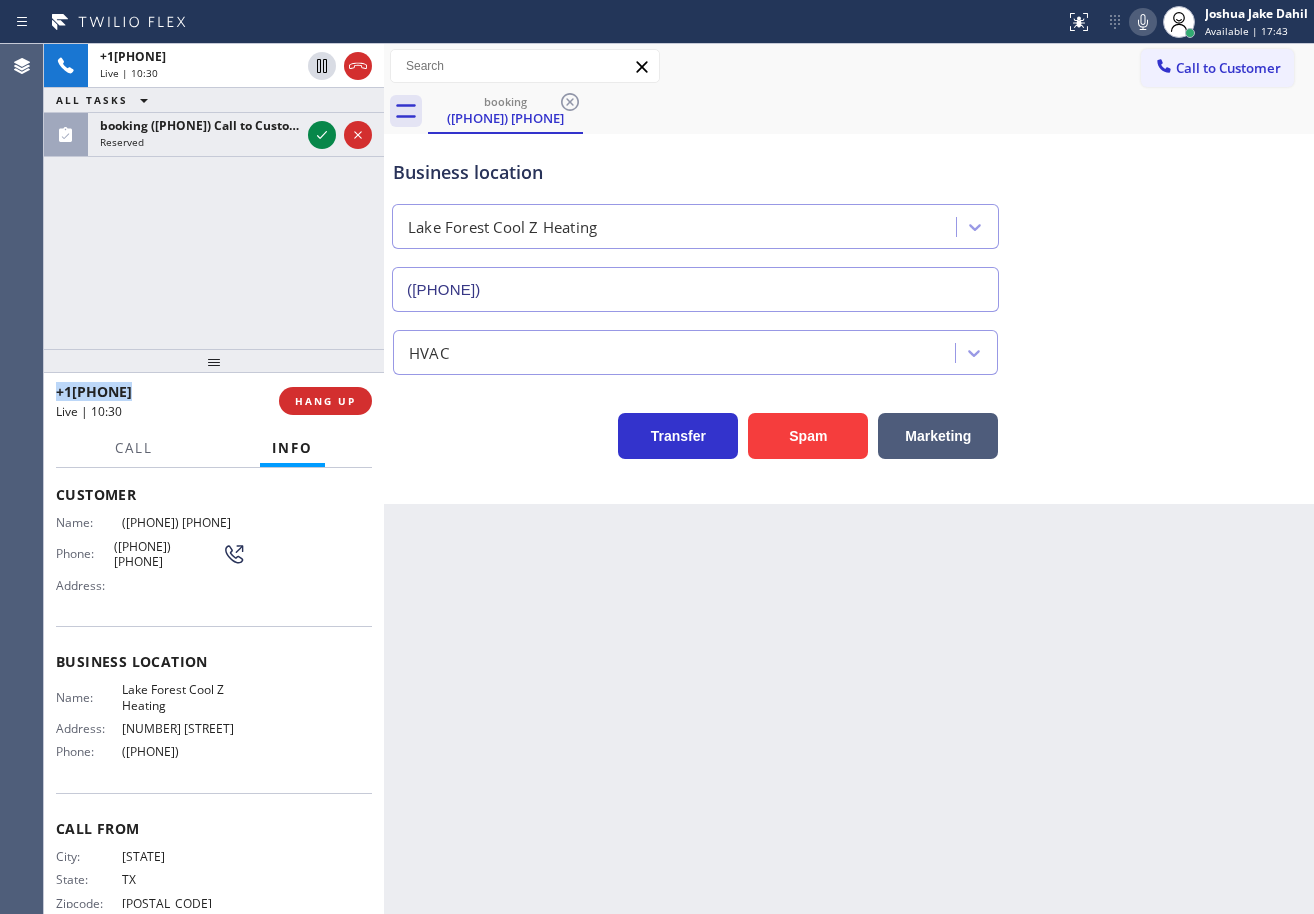 click on "+1[PHONE] Live | 10:30 ALL TASKS ALL TASKS ACTIVE TASKS TASKS IN WRAP UP ([PHONE]) Reserved" at bounding box center [214, 196] 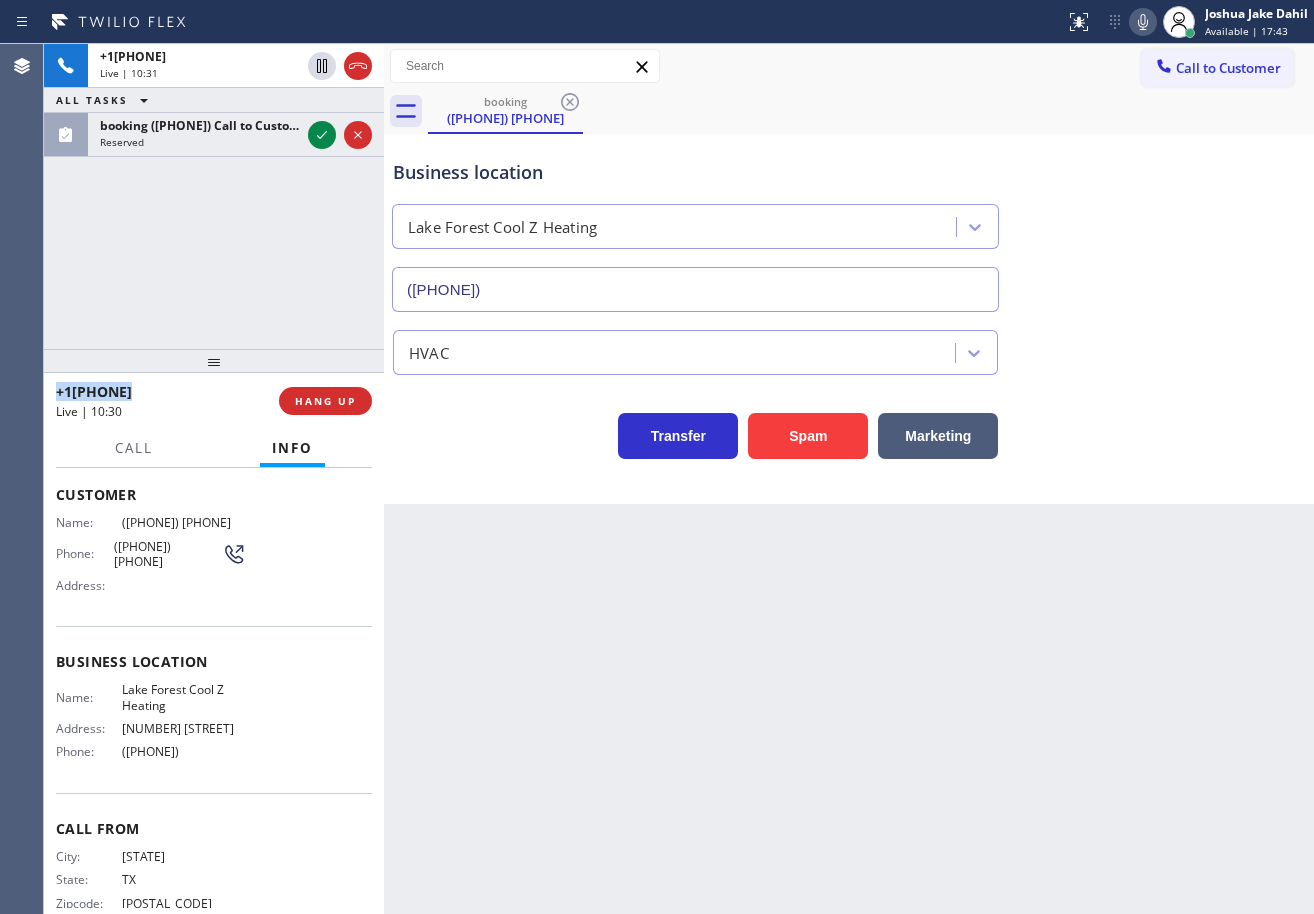 click on "[PHONE] Live | 10:31 ALL TASKS ALL TASKS ACTIVE TASKS TASKS IN WRAP UP ([PHONE]) [PHONE] Reserved" at bounding box center [214, 196] 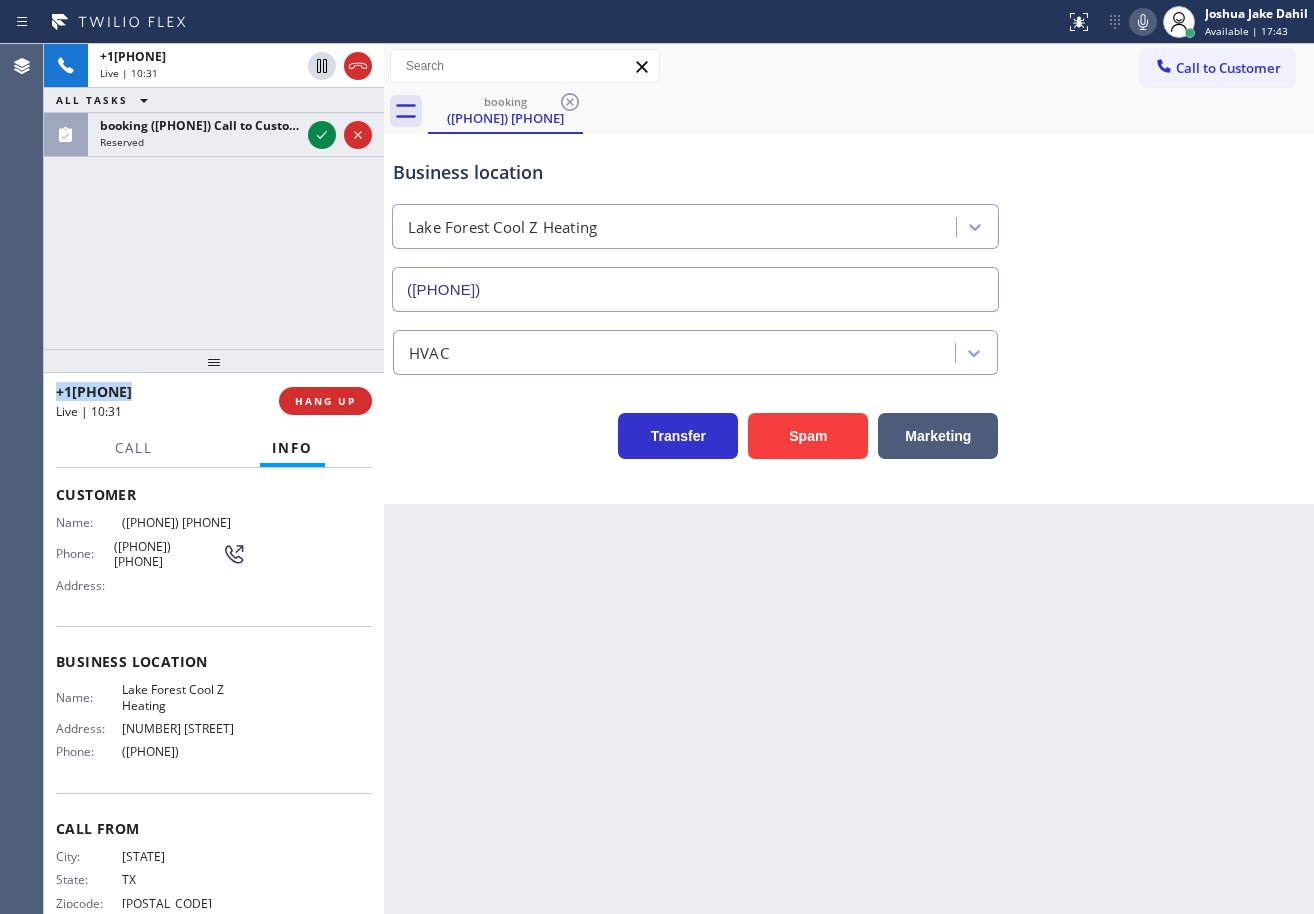 click on "[PHONE] Live | 10:31 ALL TASKS ALL TASKS ACTIVE TASKS TASKS IN WRAP UP ([PHONE]) [PHONE] Reserved" at bounding box center [214, 196] 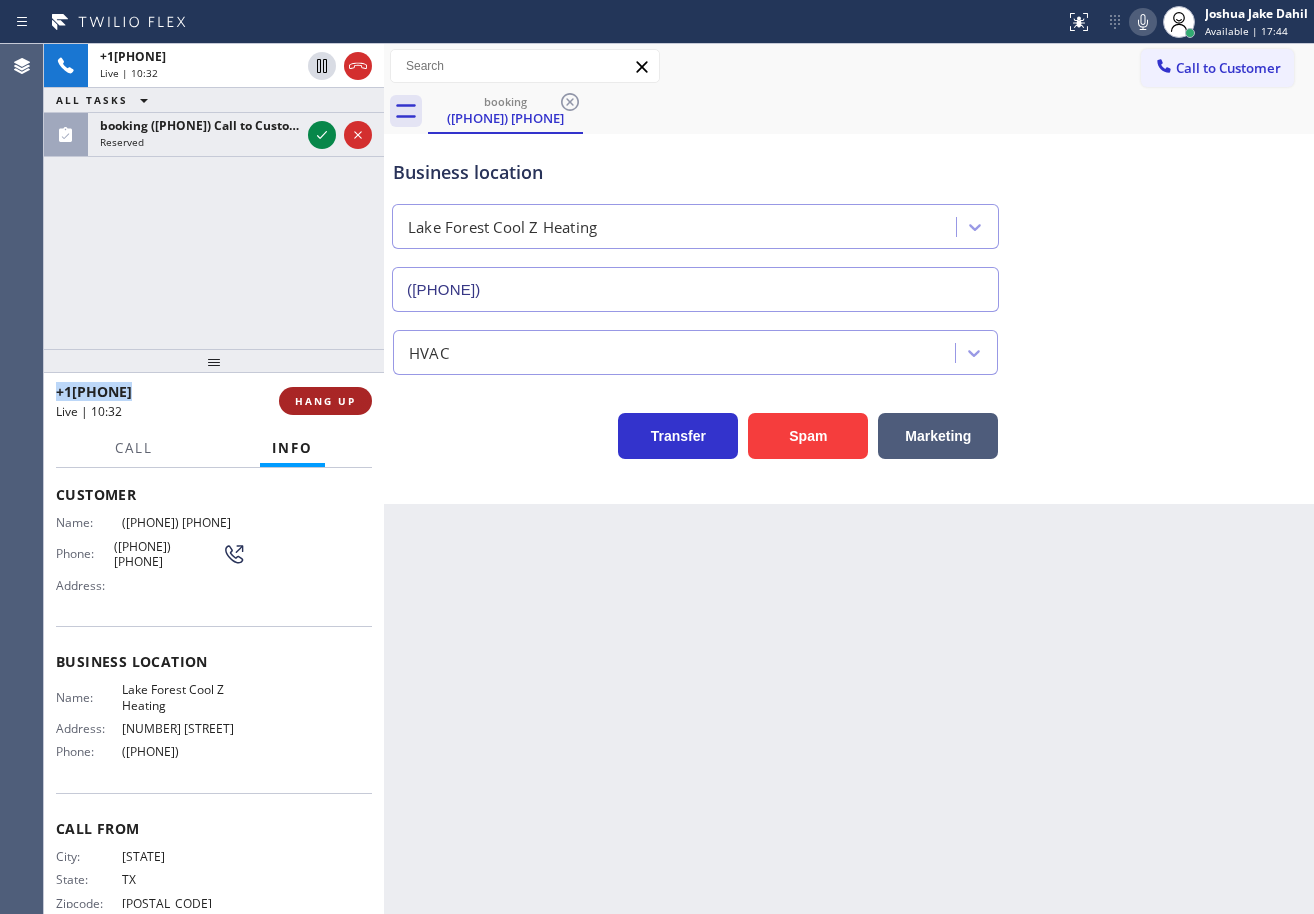 click on "HANG UP" at bounding box center [325, 401] 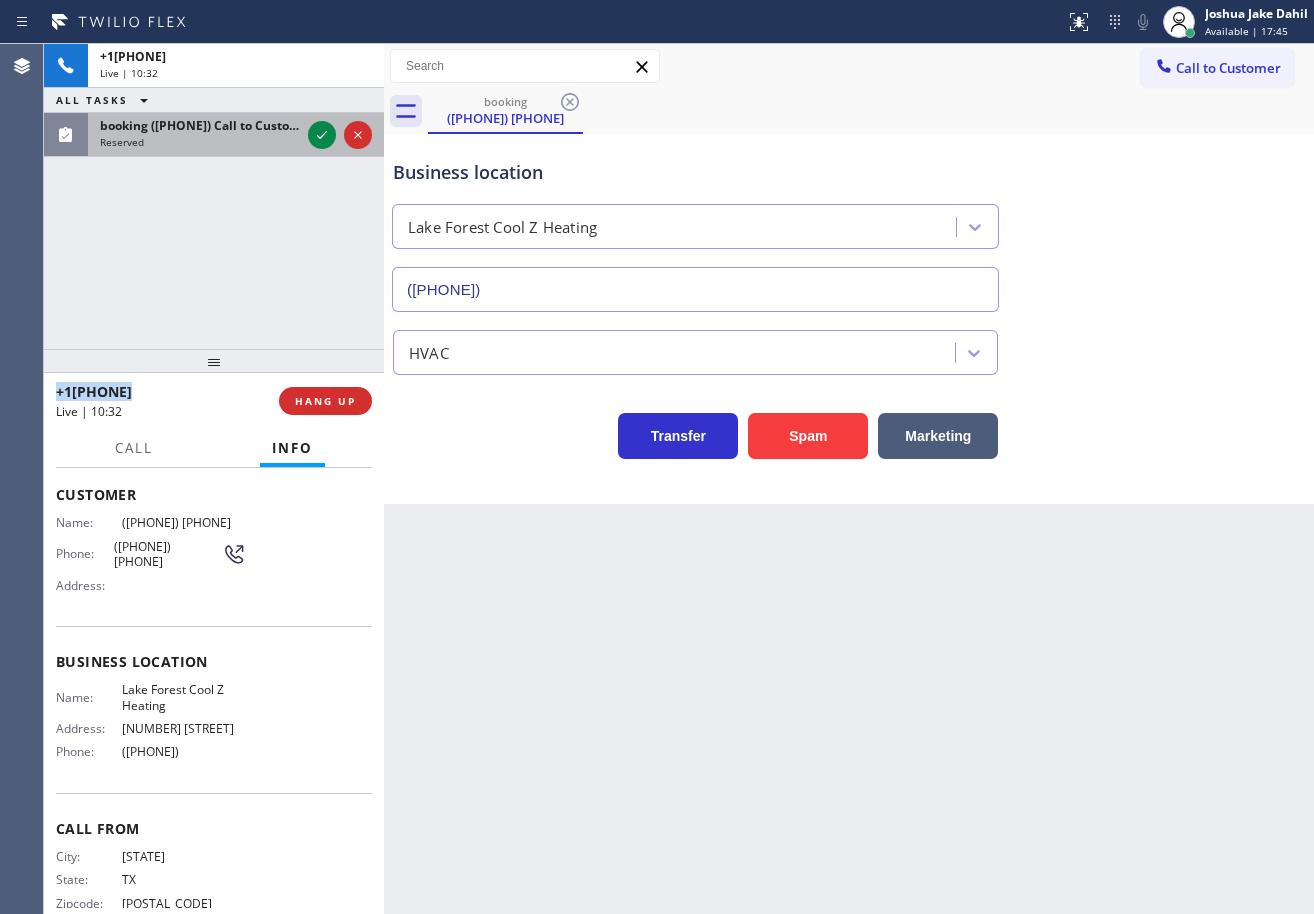 click on "Reserved" at bounding box center (200, 142) 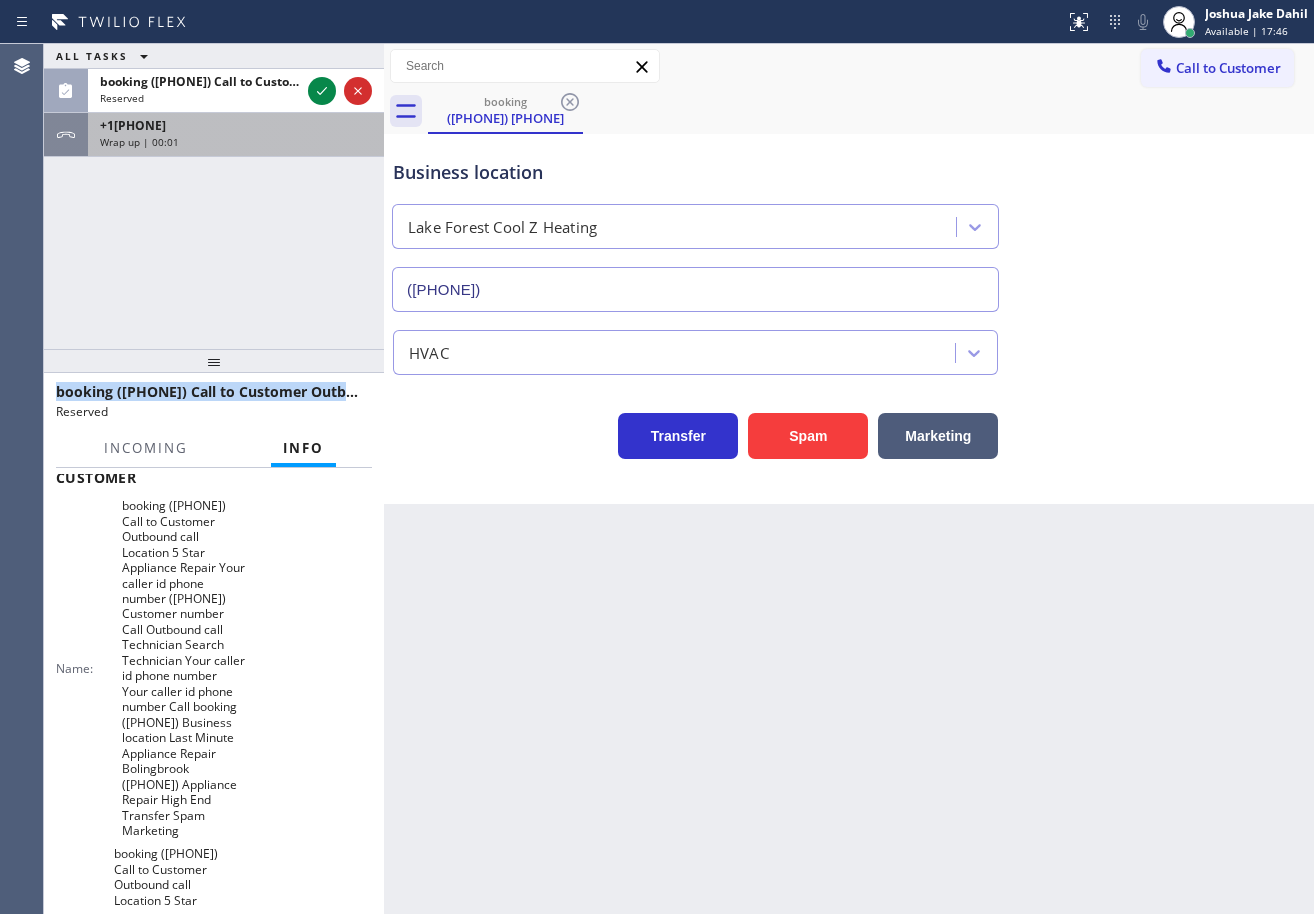 scroll, scrollTop: 117, scrollLeft: 0, axis: vertical 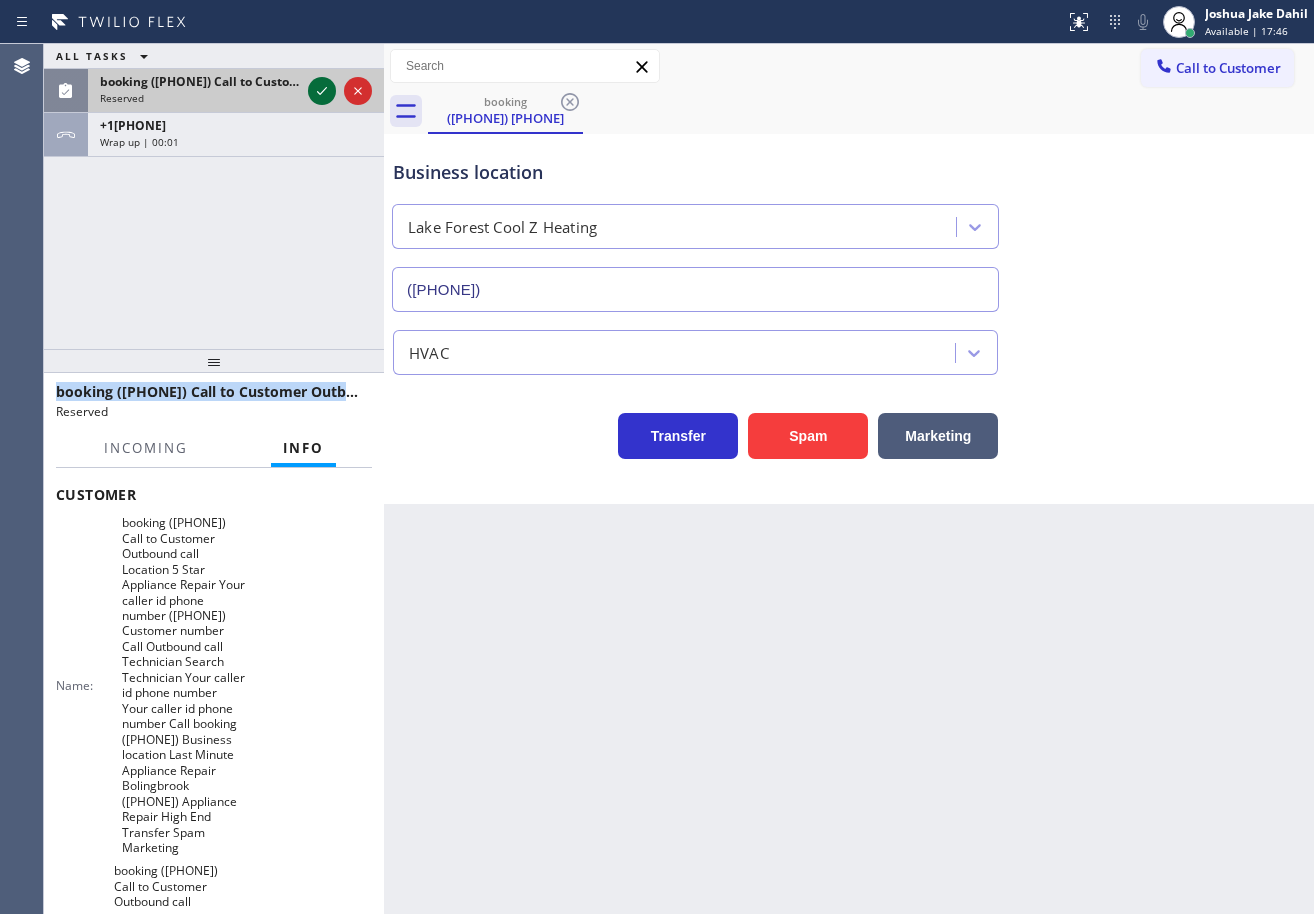 click 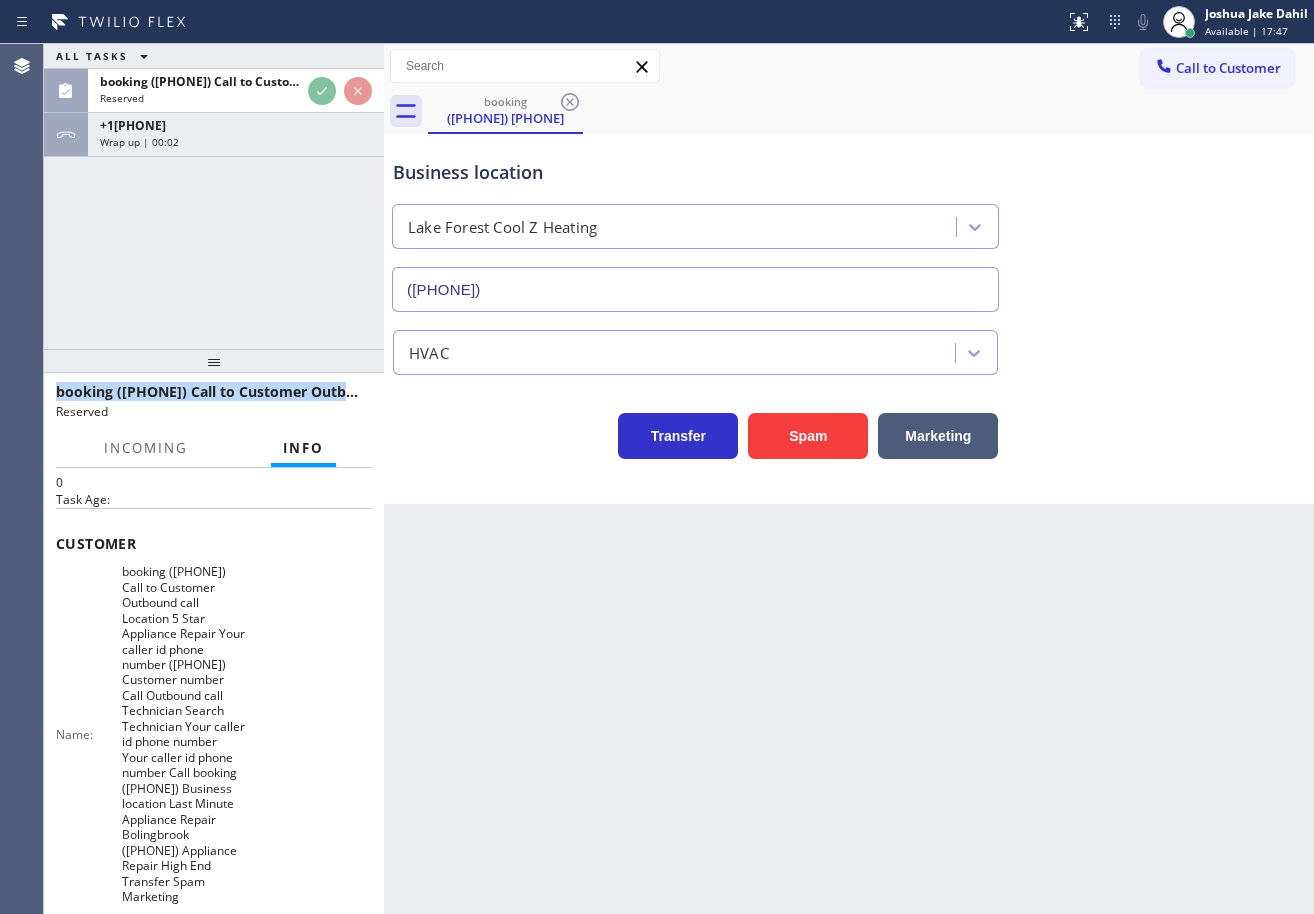 scroll, scrollTop: 0, scrollLeft: 0, axis: both 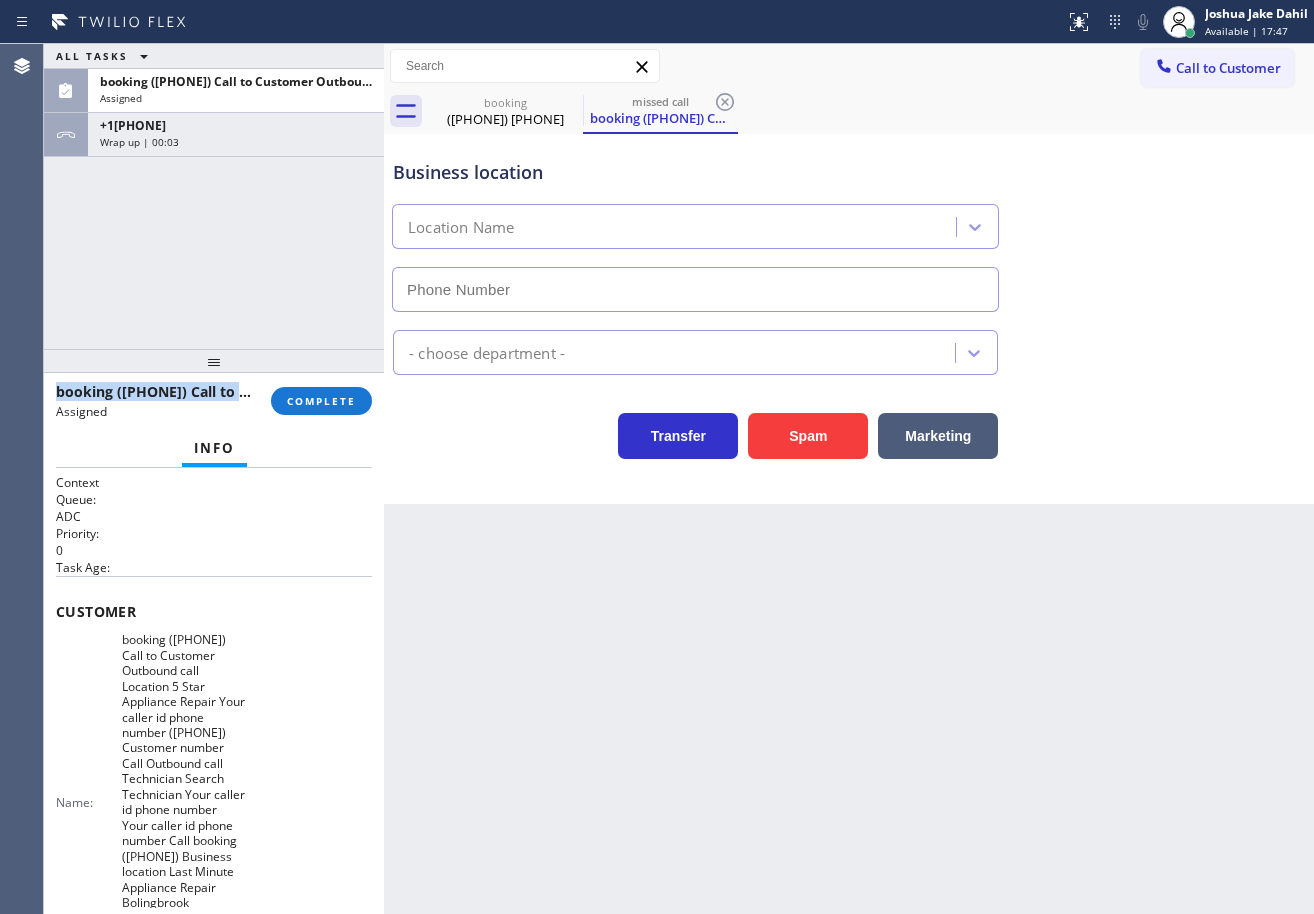 type on "([PHONE])" 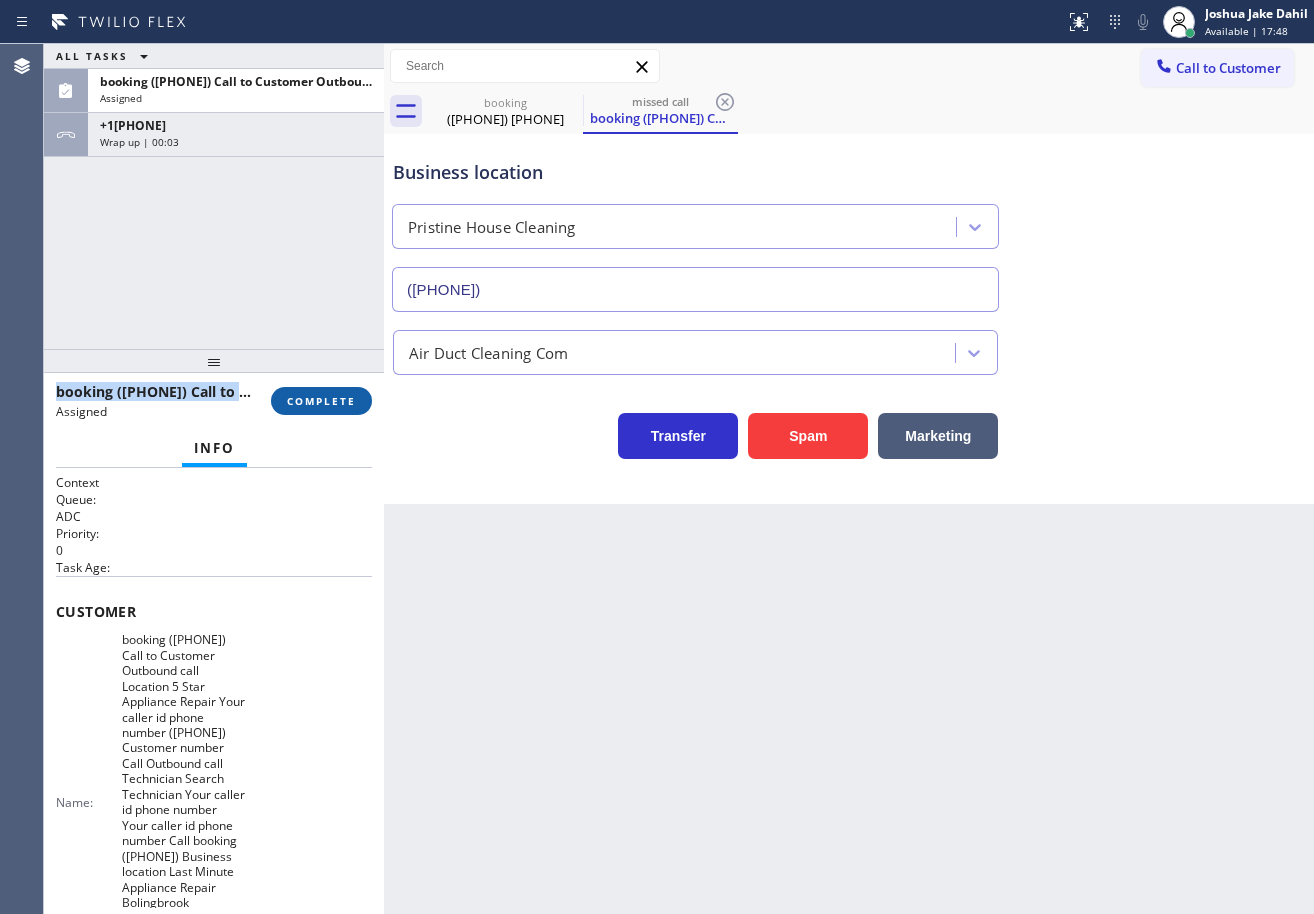 click on "COMPLETE" at bounding box center [321, 401] 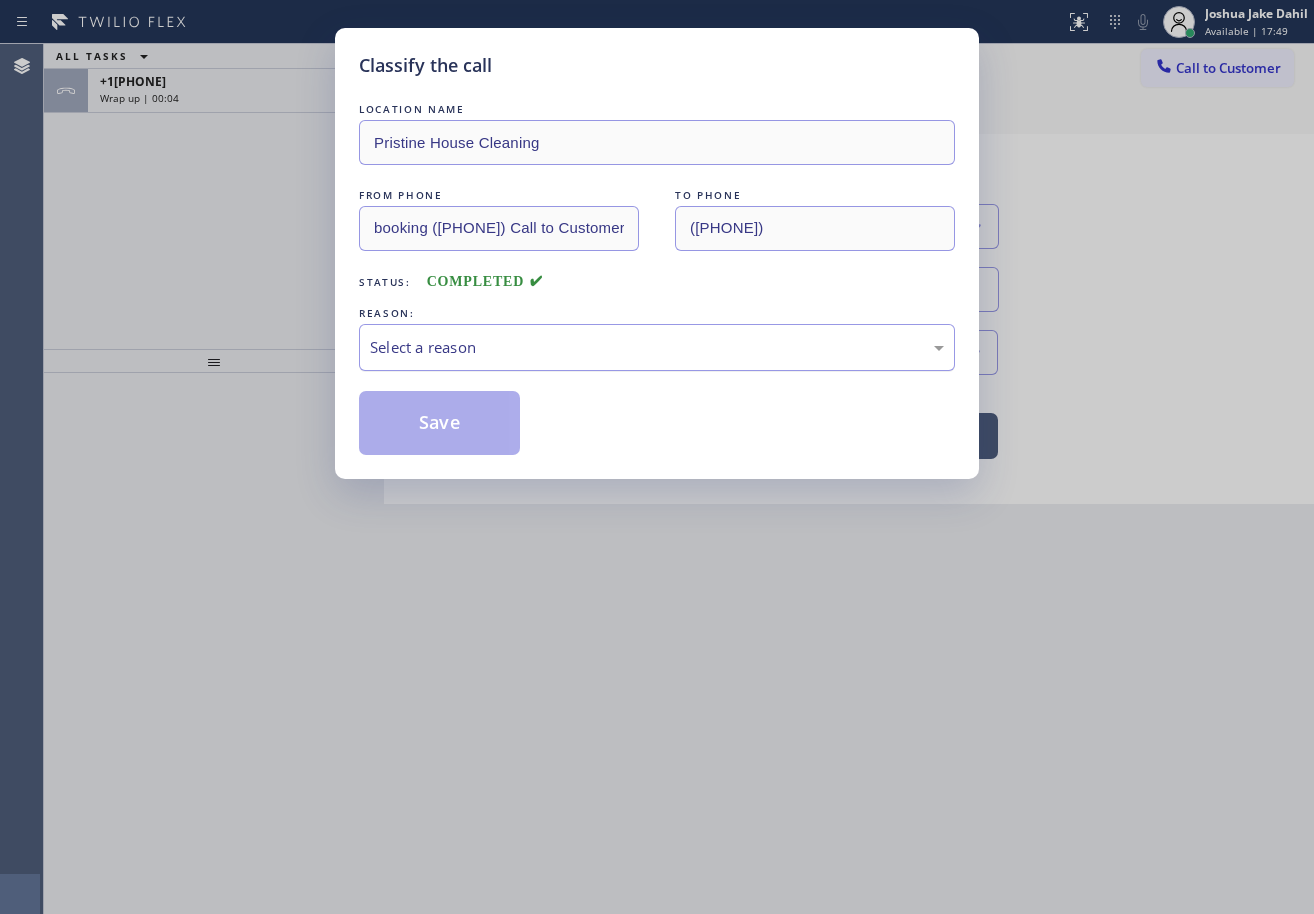 click on "Select a reason" at bounding box center (657, 347) 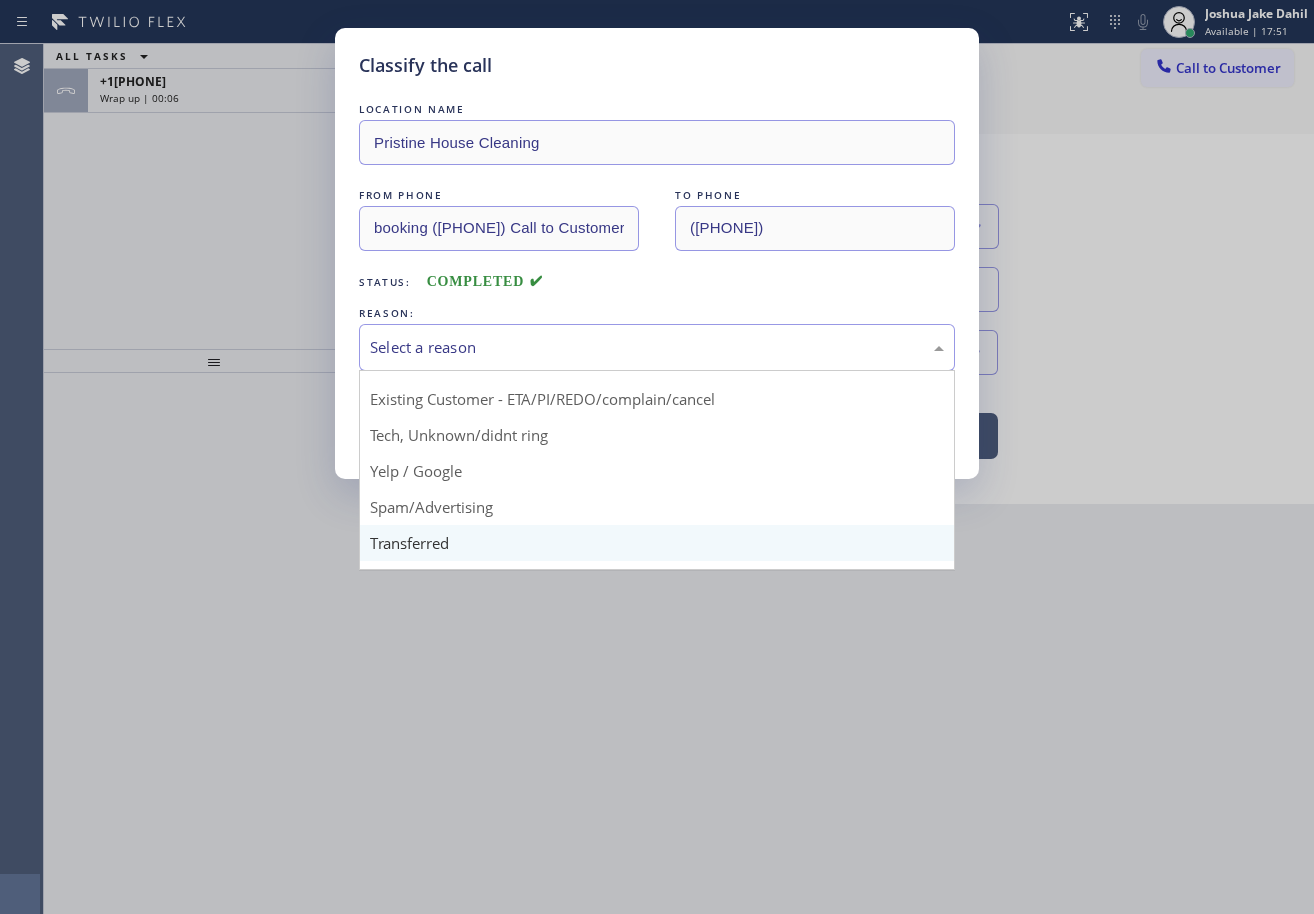 scroll, scrollTop: 126, scrollLeft: 0, axis: vertical 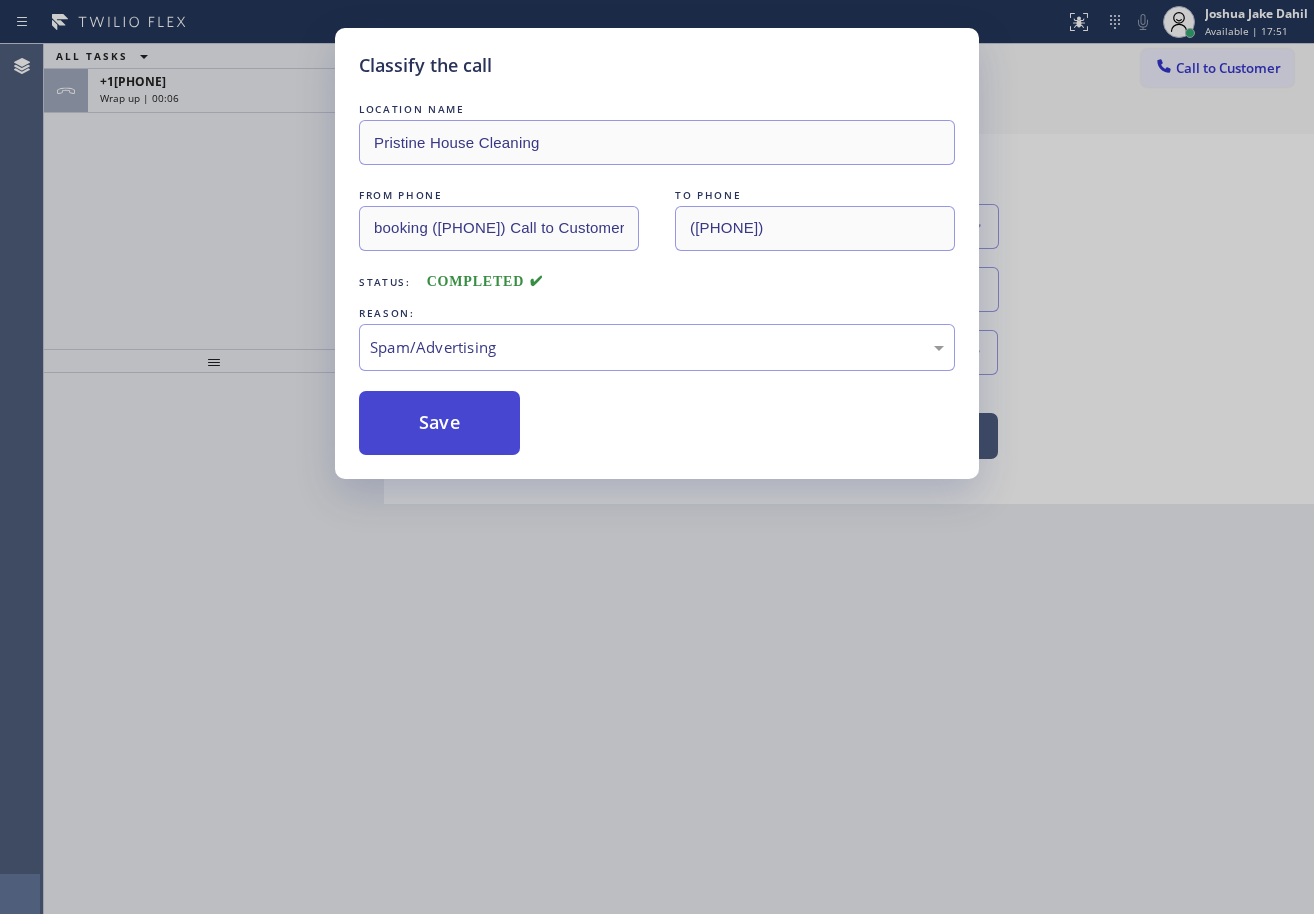 click on "Save" at bounding box center [439, 423] 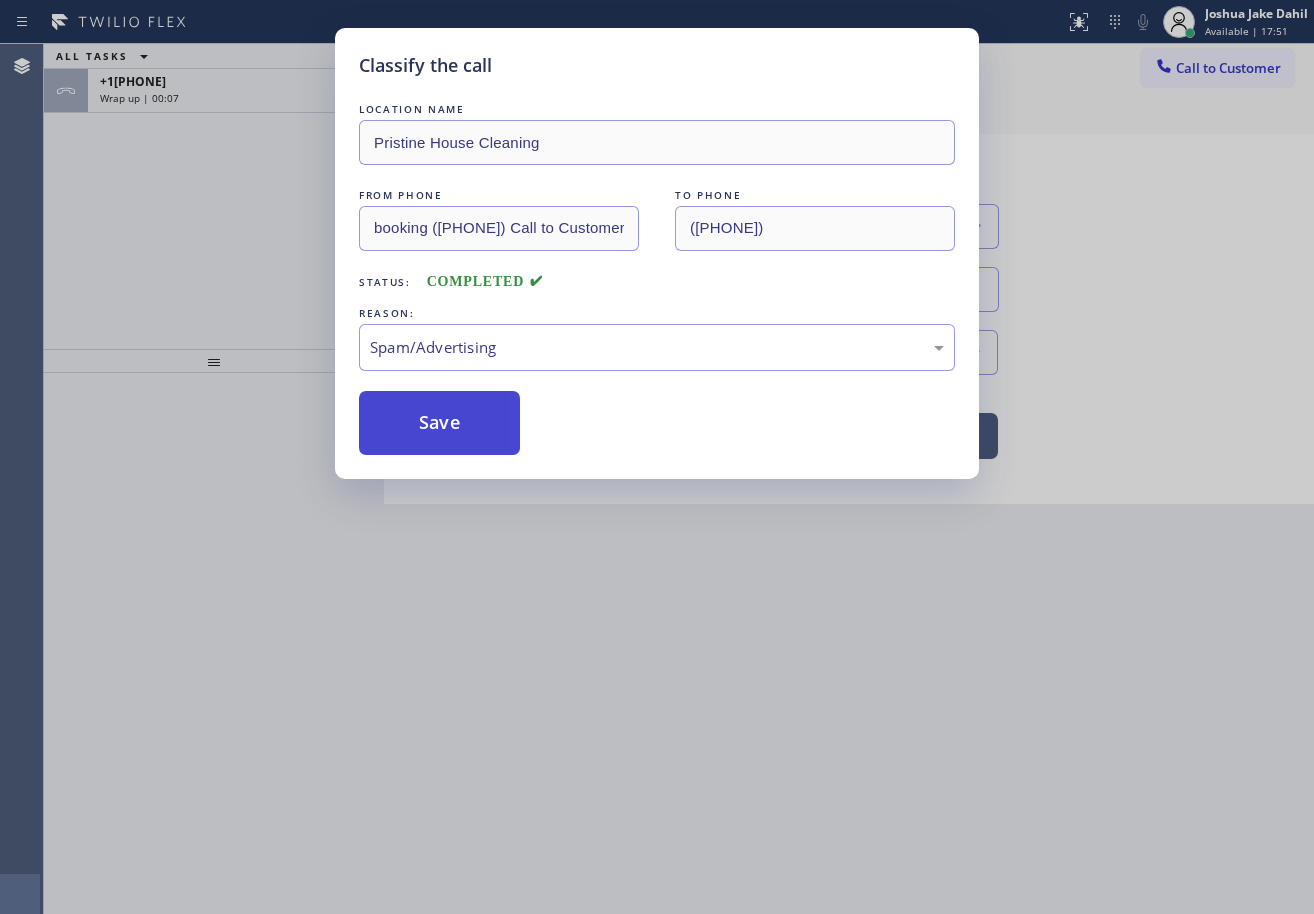 click on "Save" at bounding box center (439, 423) 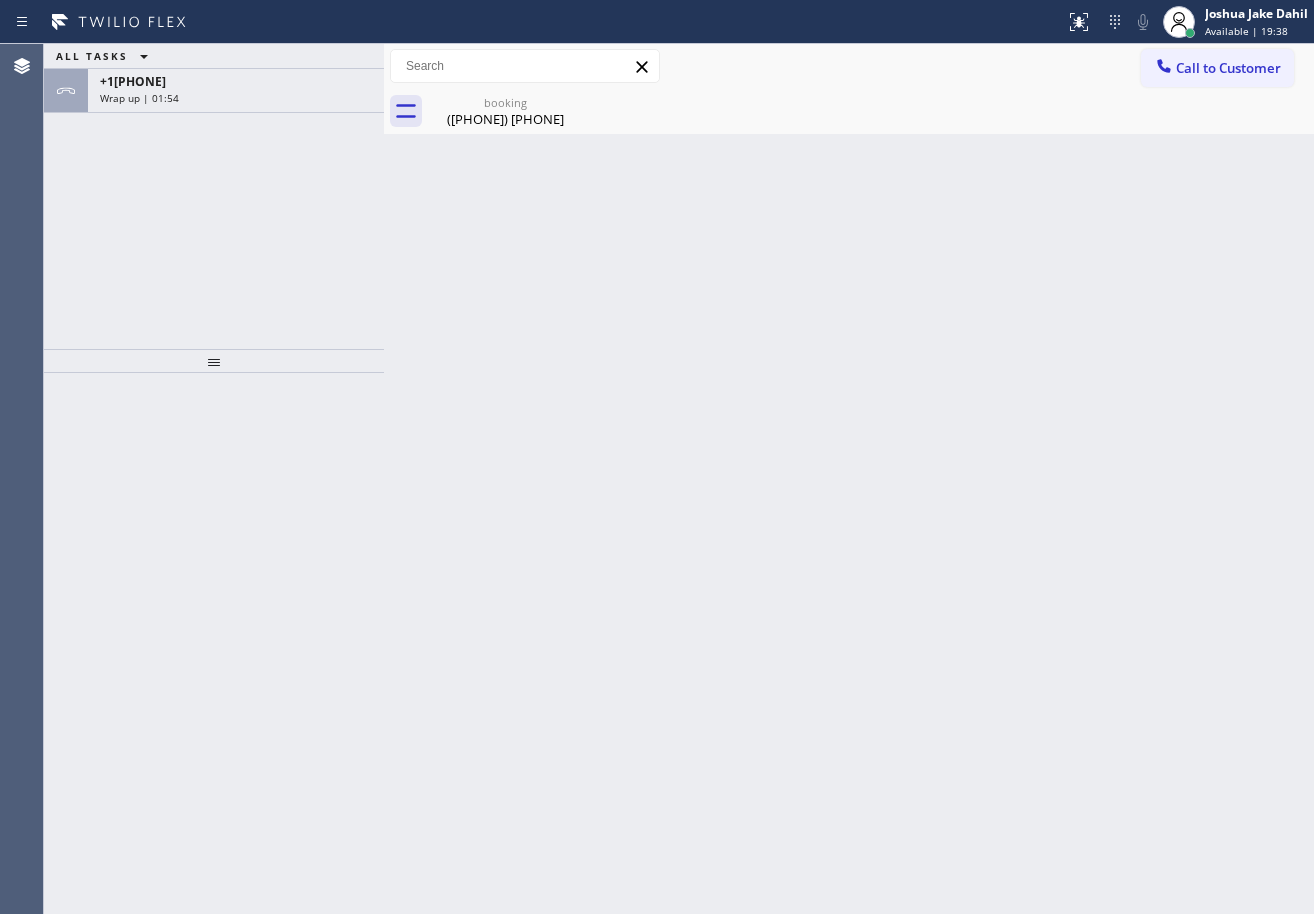 click on "Available | 19:38" at bounding box center [1246, 31] 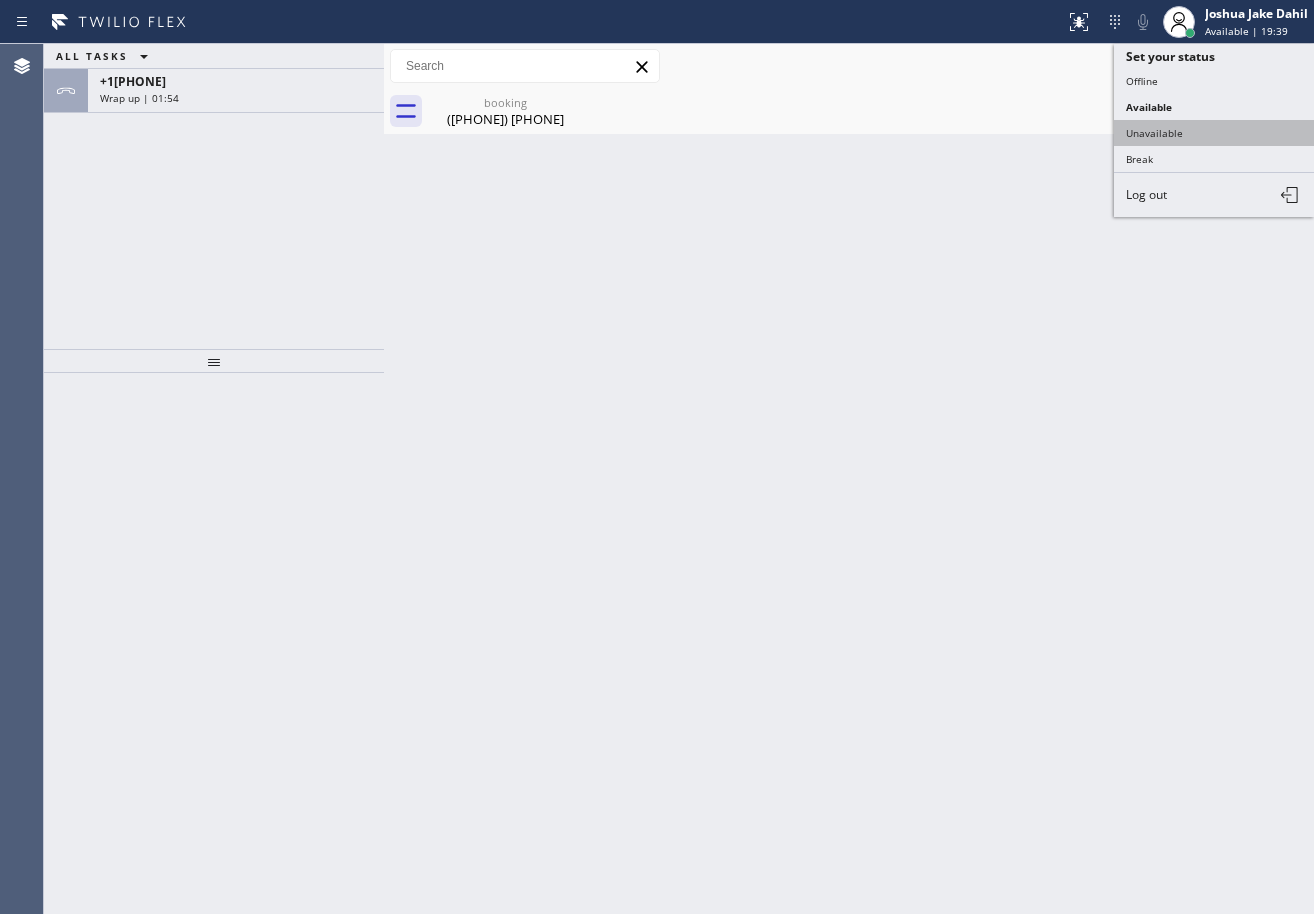 click on "Unavailable" at bounding box center (1214, 133) 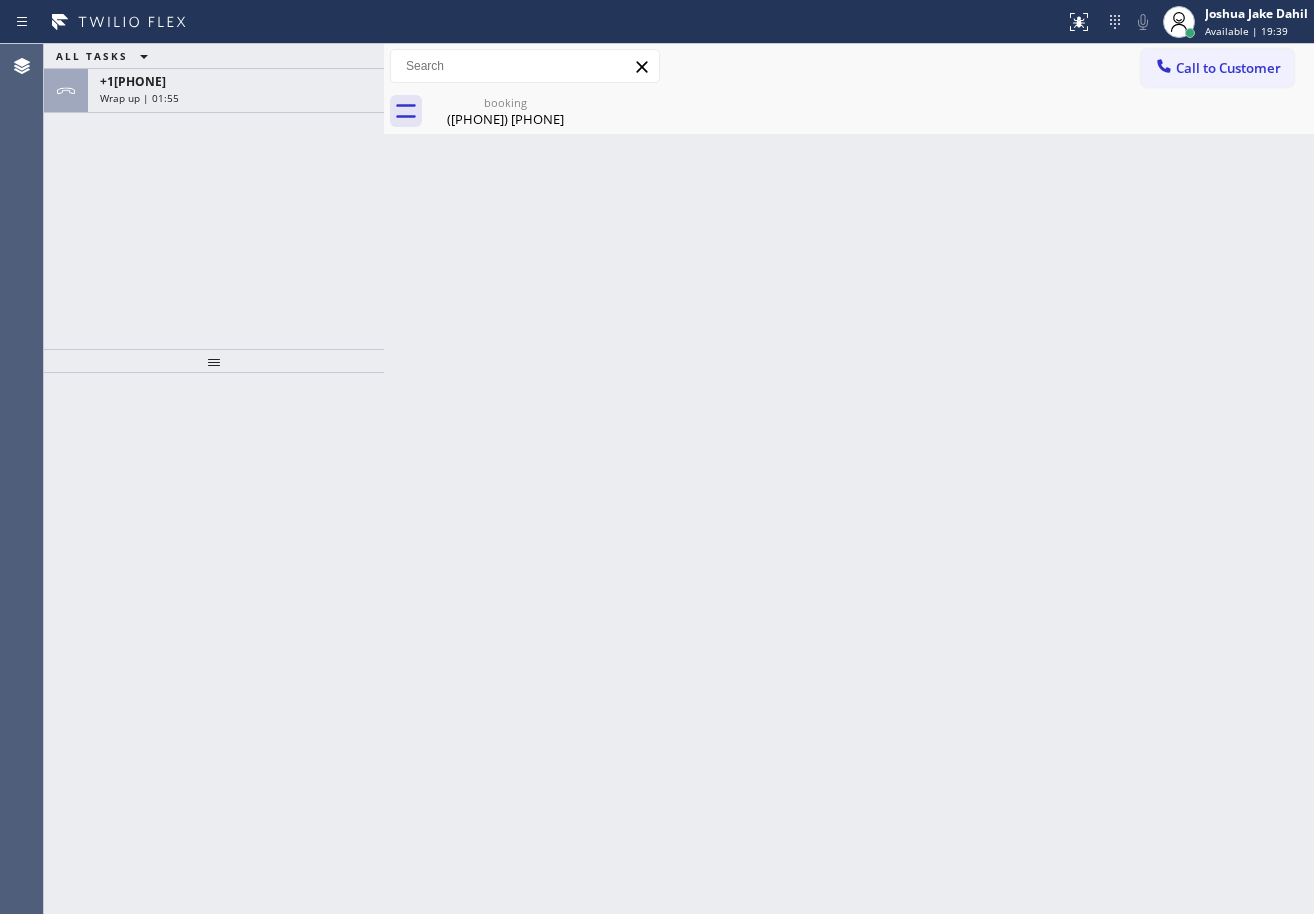 click on "Wrap up | 01:55" at bounding box center (236, 98) 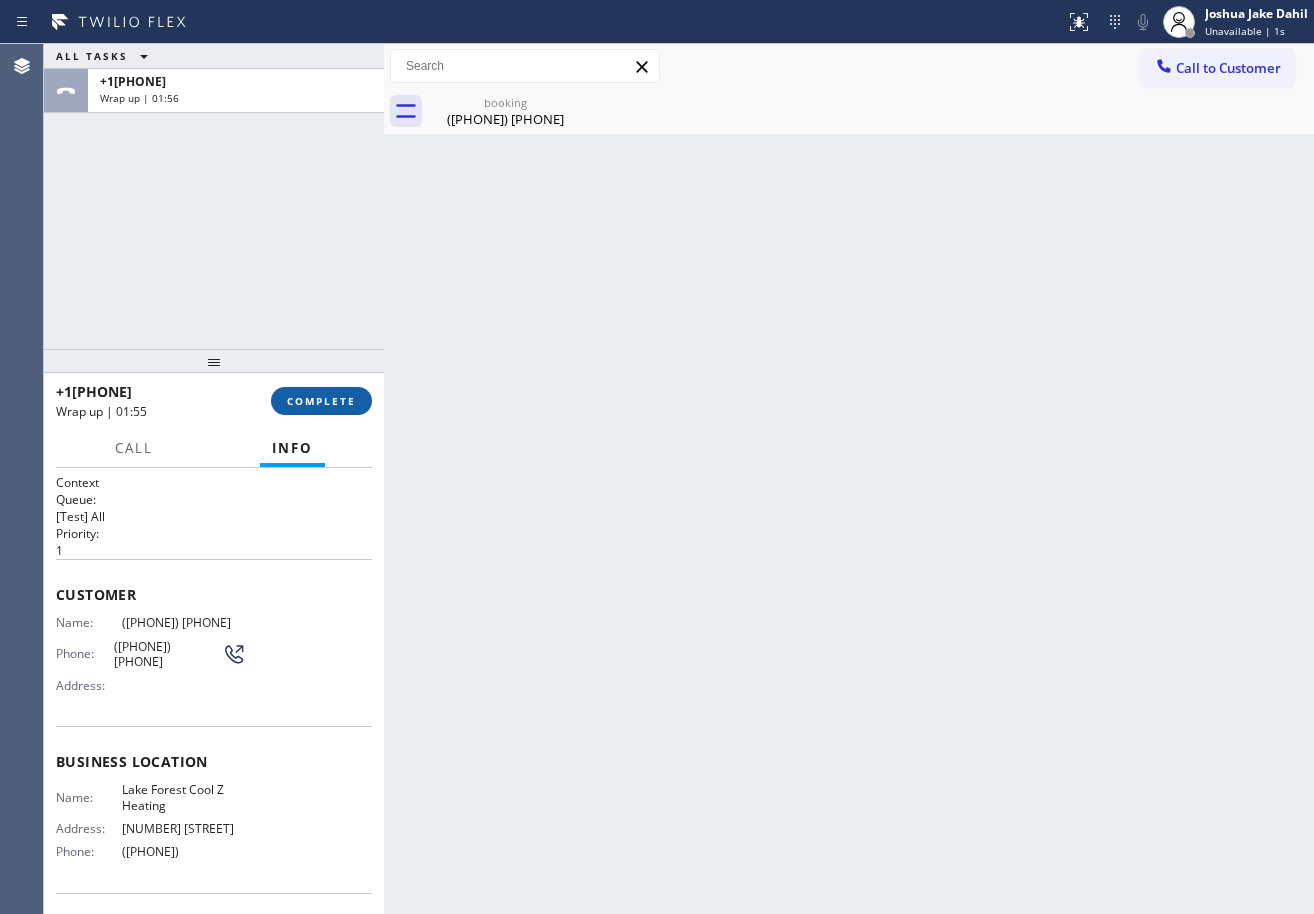 click on "COMPLETE" at bounding box center [321, 401] 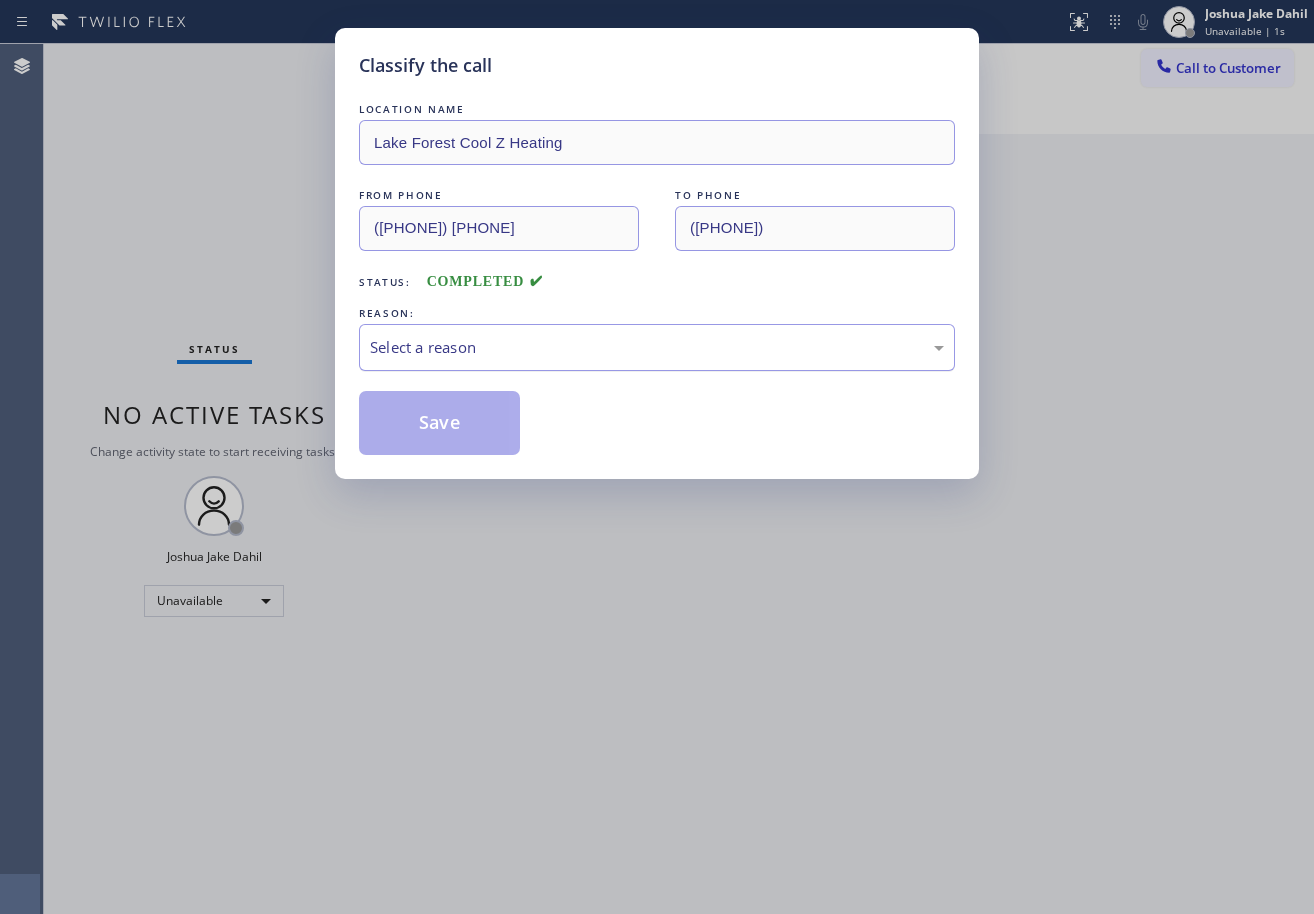 click on "Select a reason" at bounding box center [657, 347] 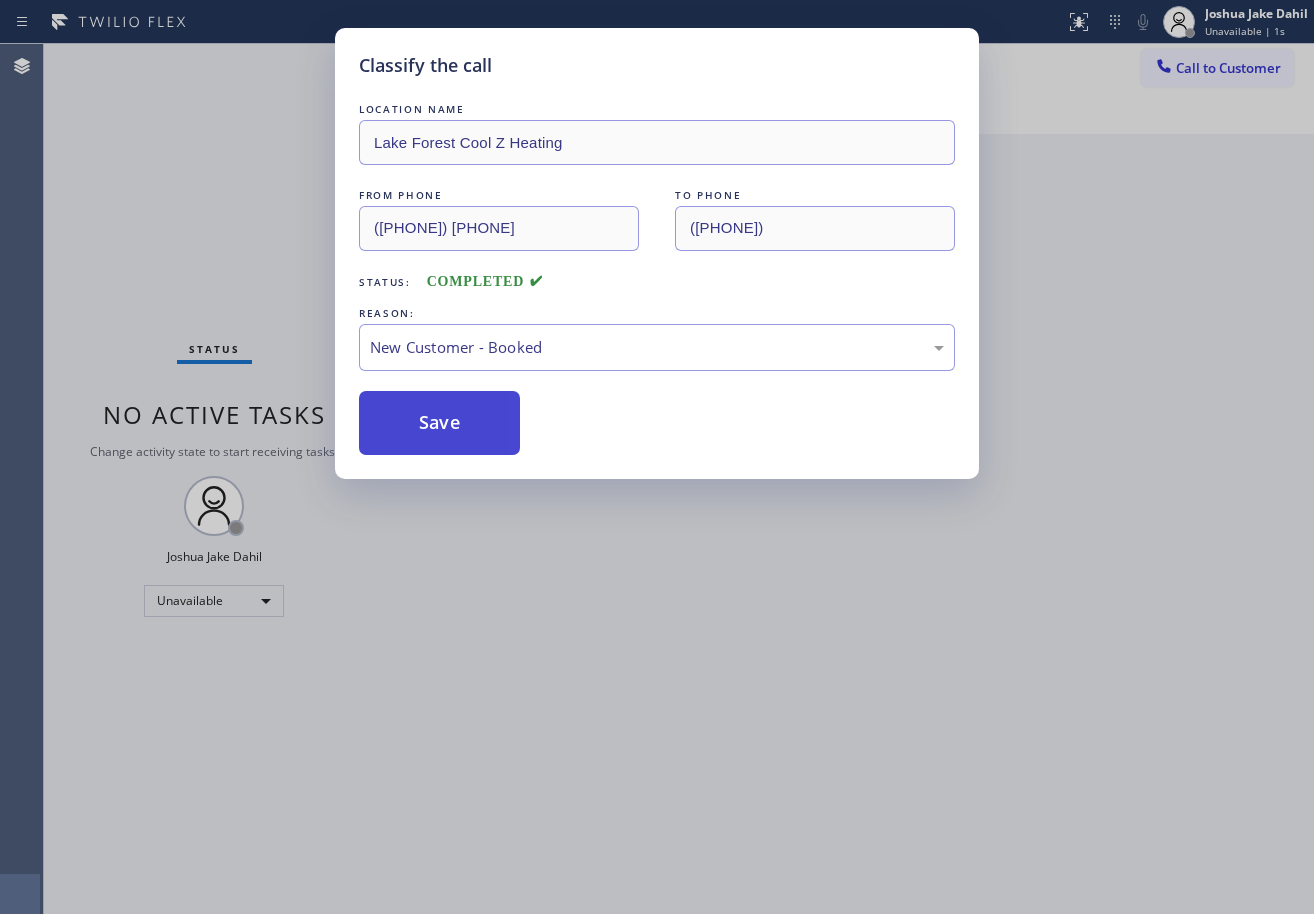 click on "Save" at bounding box center [439, 423] 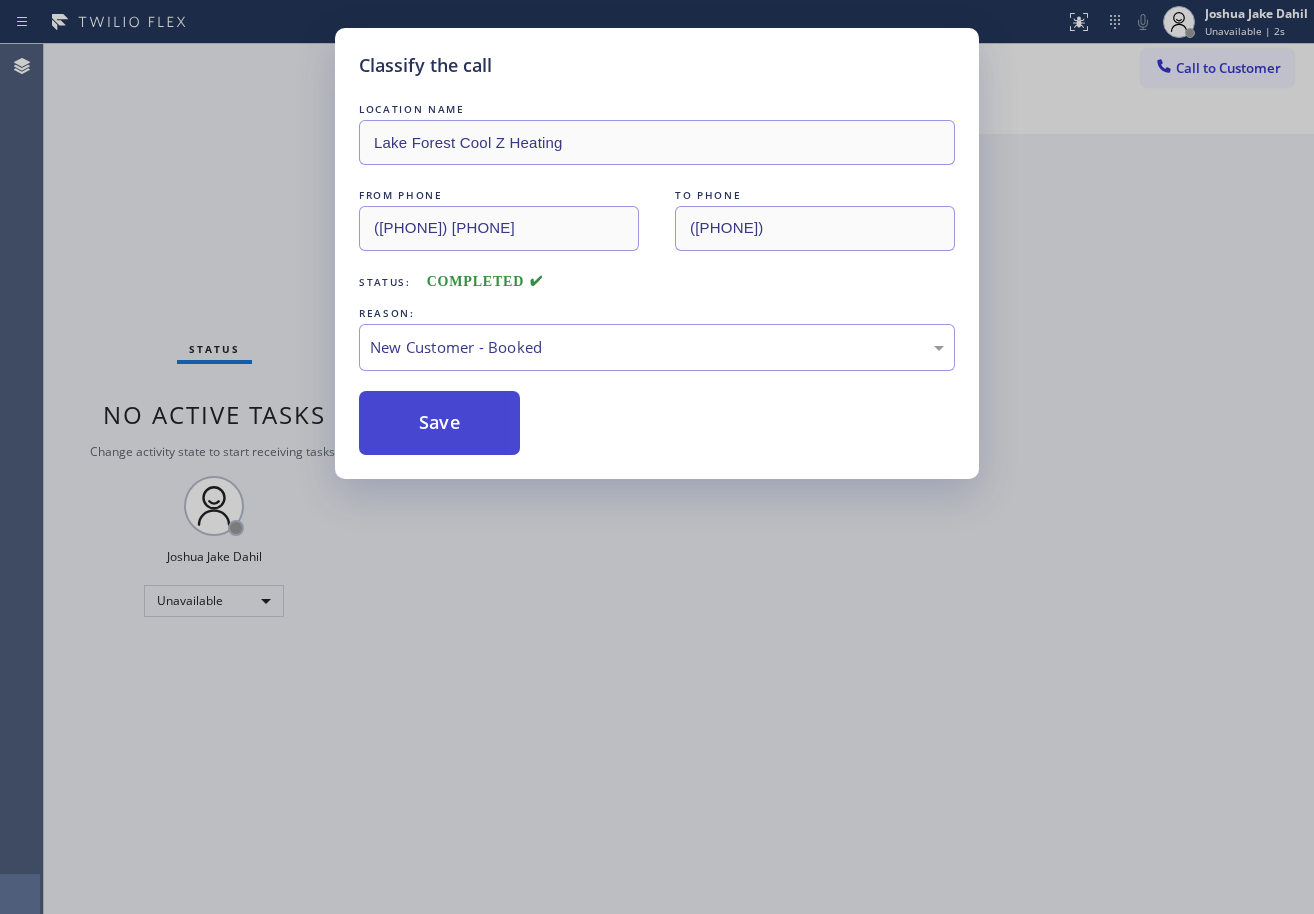 click on "Save" at bounding box center [439, 423] 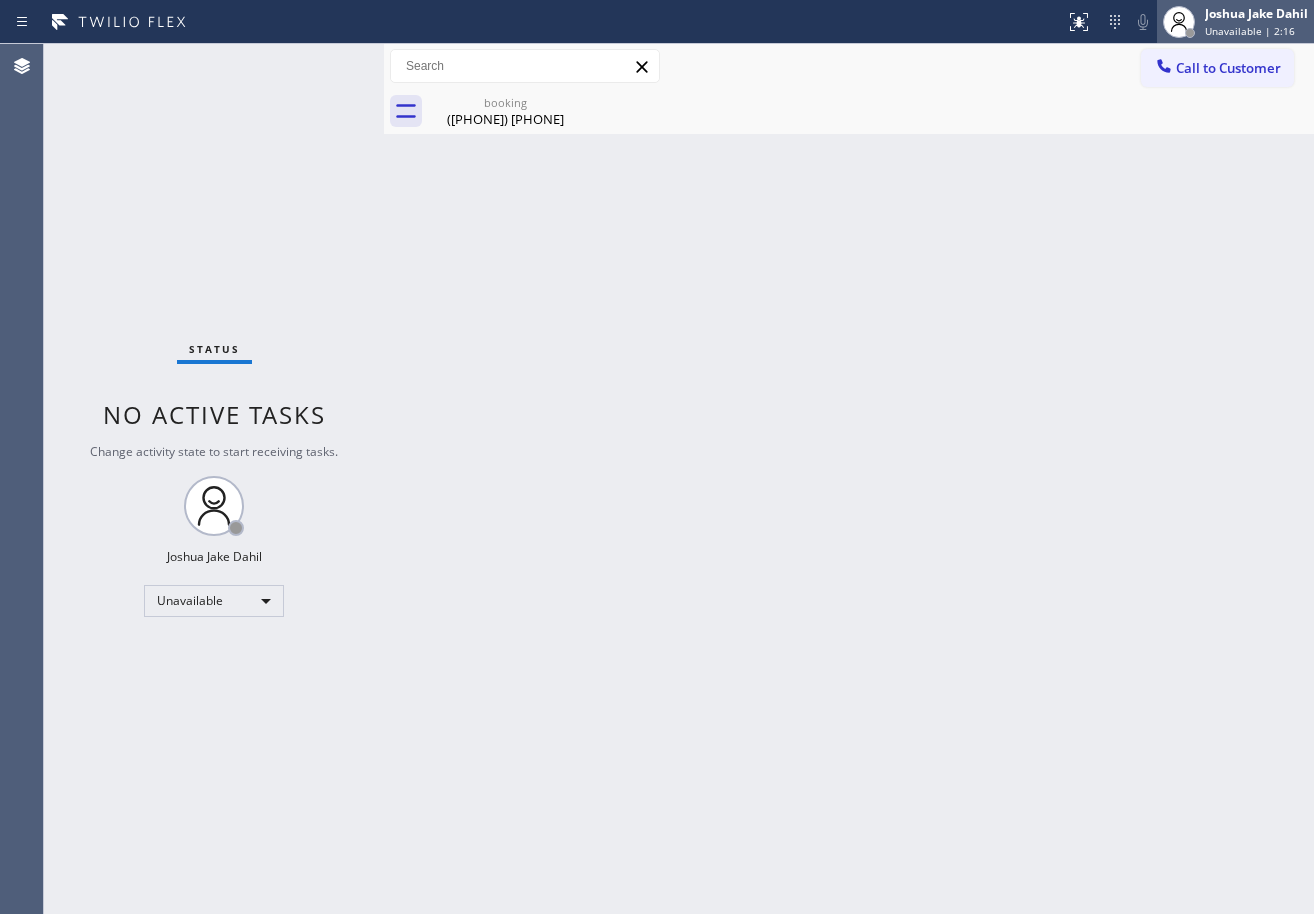 click on "Joshua Jake Dahil Unavailable | 2:16" at bounding box center (1257, 21) 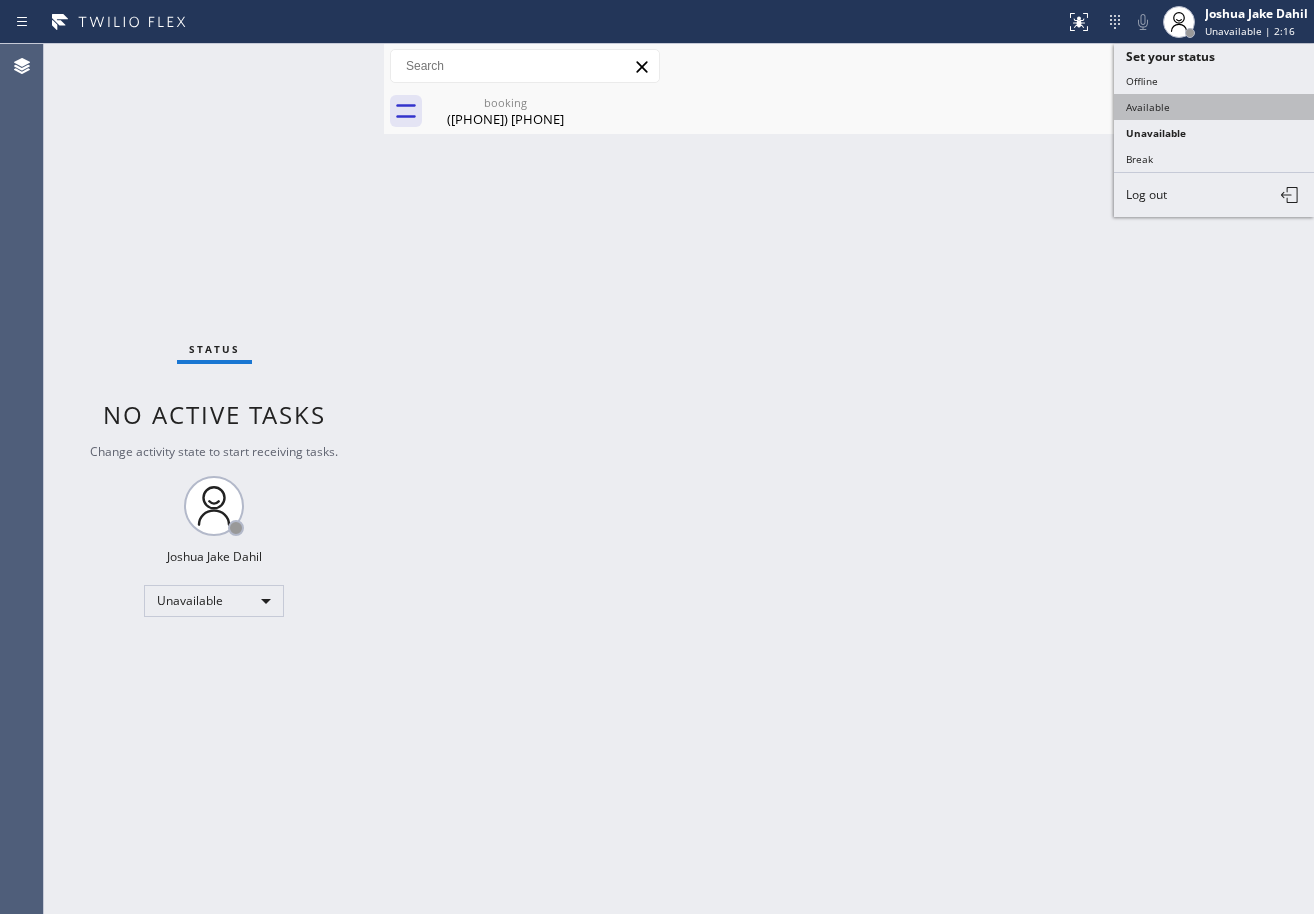 click on "Available" at bounding box center (1214, 107) 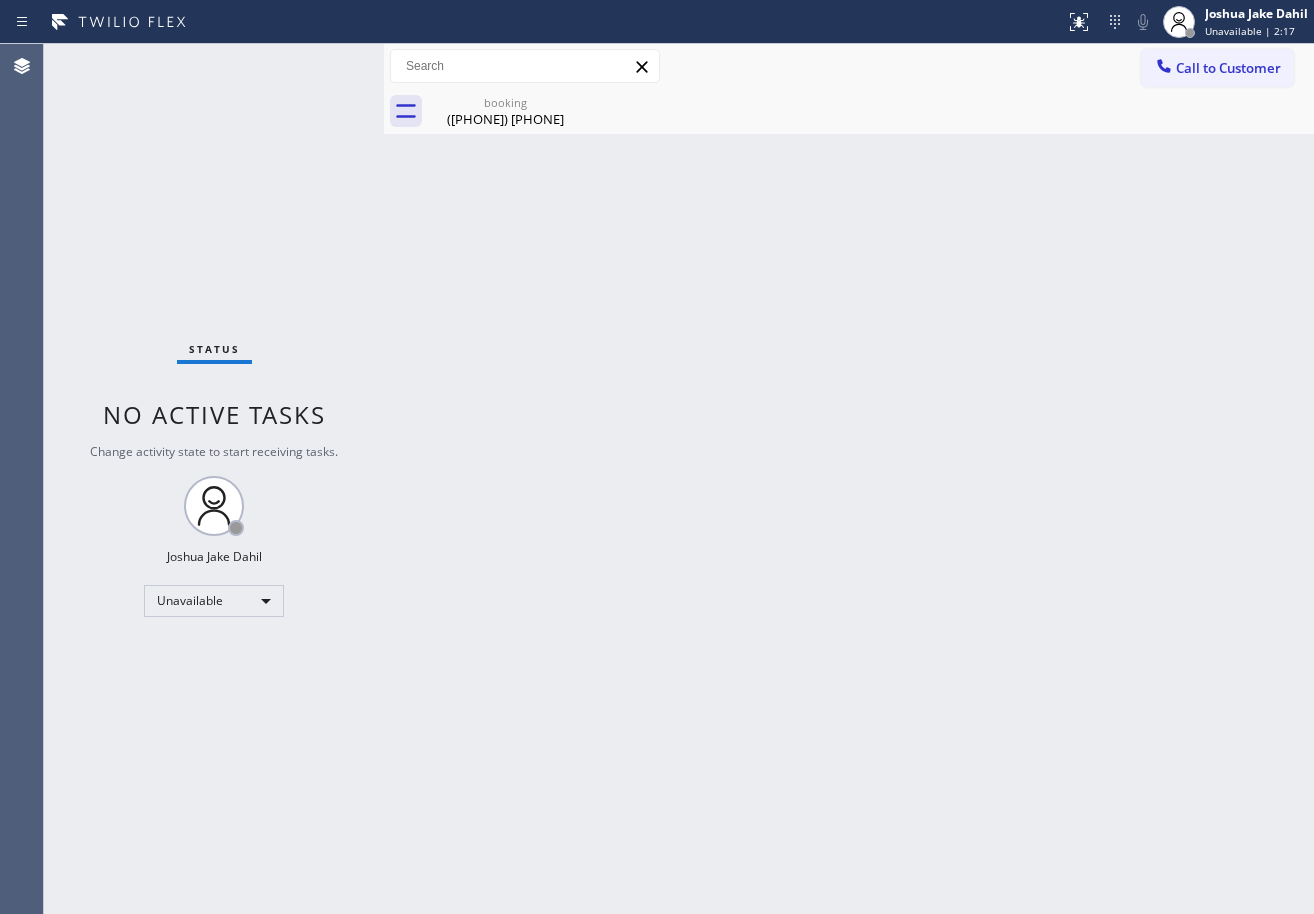 click on "booking" at bounding box center [505, 102] 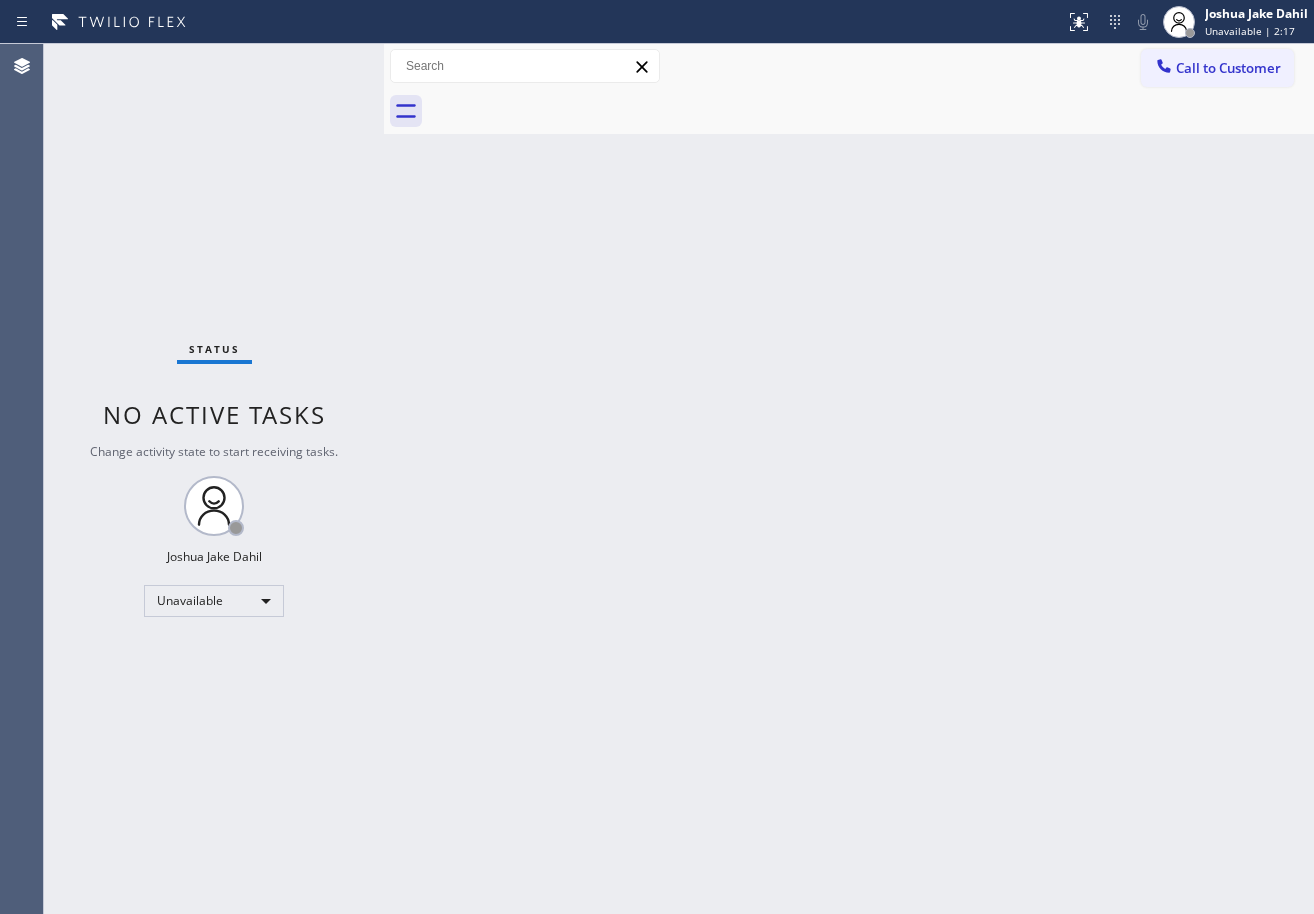 drag, startPoint x: 656, startPoint y: 297, endPoint x: 1167, endPoint y: 894, distance: 785.83075 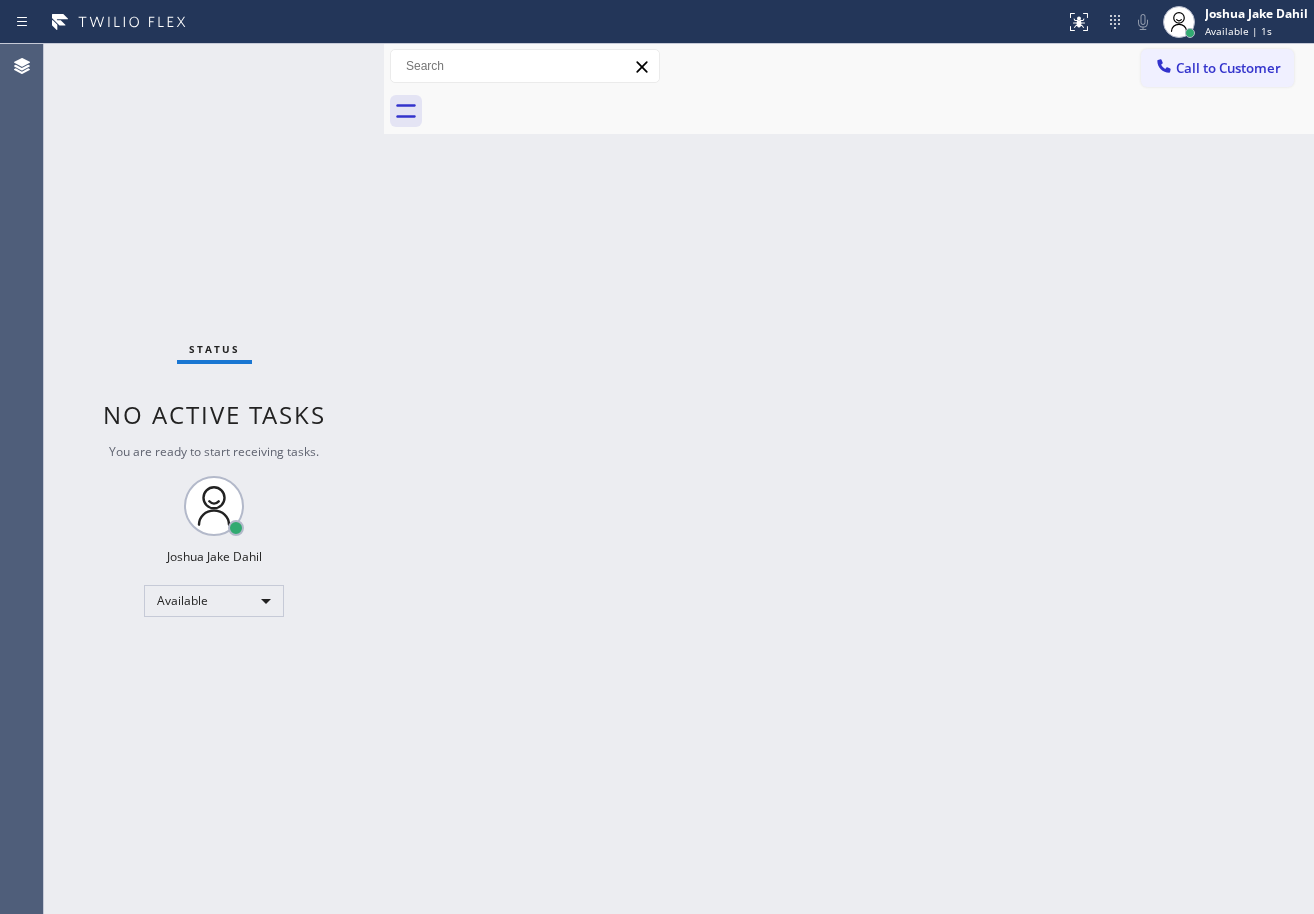 click on "Back to Dashboard Change Sender ID Customers Technicians Select a contact Outbound call Technician Search Technician Your caller id phone number Your caller id phone number Call Technician info Name   Phone none Address none Change Sender ID HVAC [PHONE] 5 Star Appliance [PHONE] Appliance Repair [PHONE] Plumbing [PHONE] Air Duct Cleaning [PHONE]  Electricians [PHONE] Cancel Change Check personal SMS Reset Change booking ([PHONE]) [PHONE] Call to Customer Outbound call Location 5 Star Appliance Repair Your caller id phone number ([PHONE]) [PHONE] Customer number Call Outbound call Technician Search Technician Your caller id phone number Your caller id phone number Call" at bounding box center (849, 479) 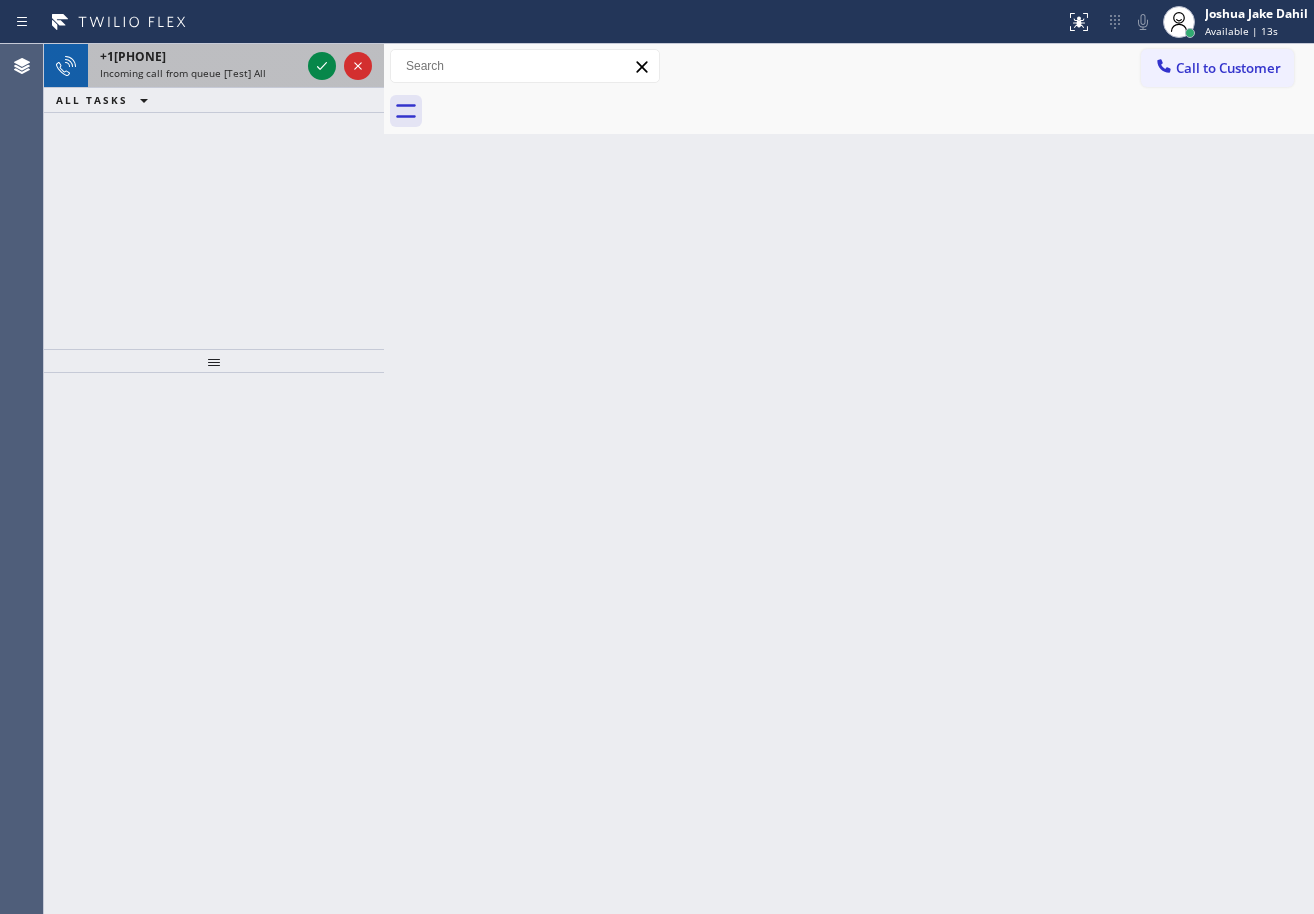 drag, startPoint x: 268, startPoint y: 63, endPoint x: 303, endPoint y: 58, distance: 35.35534 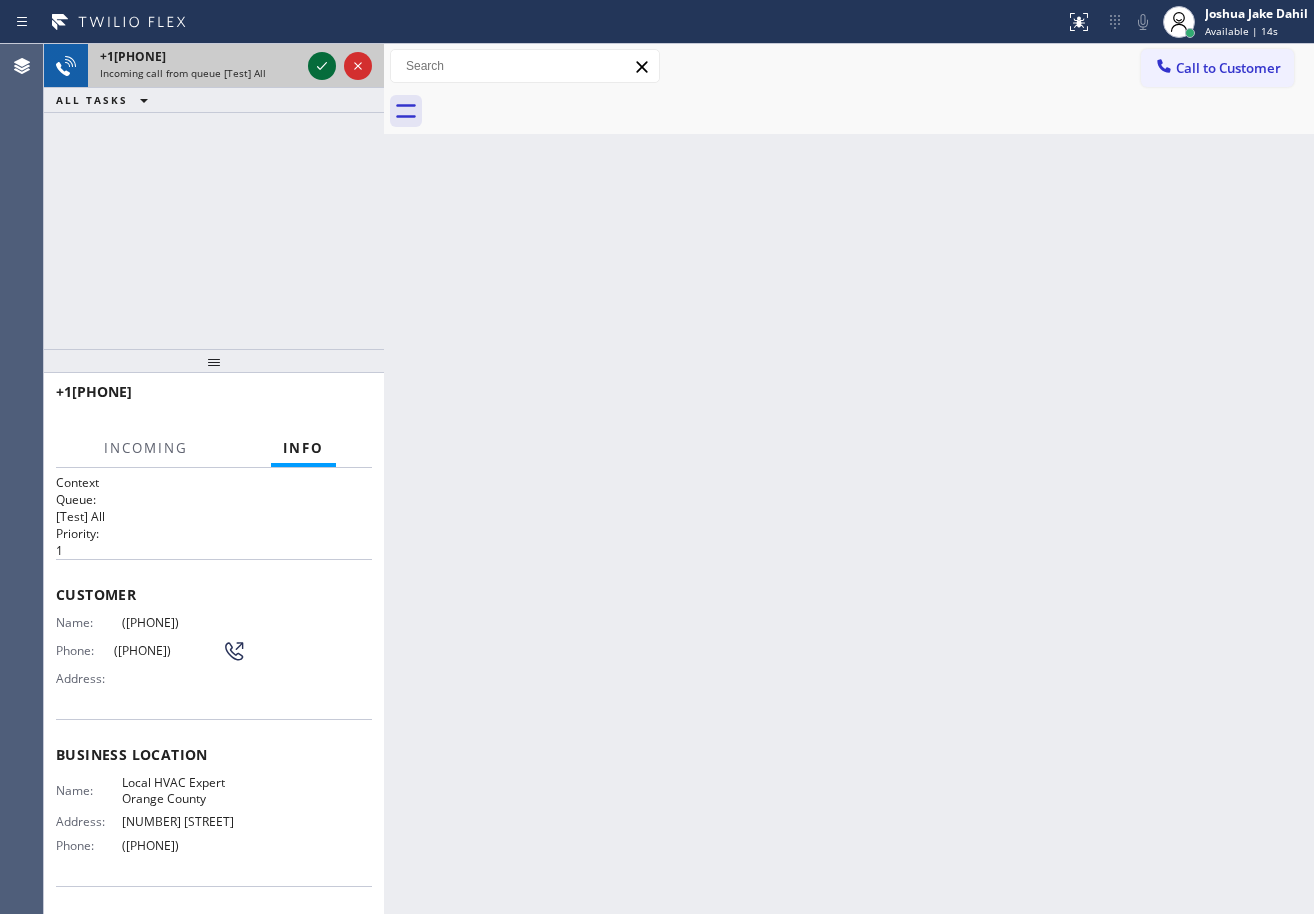 click 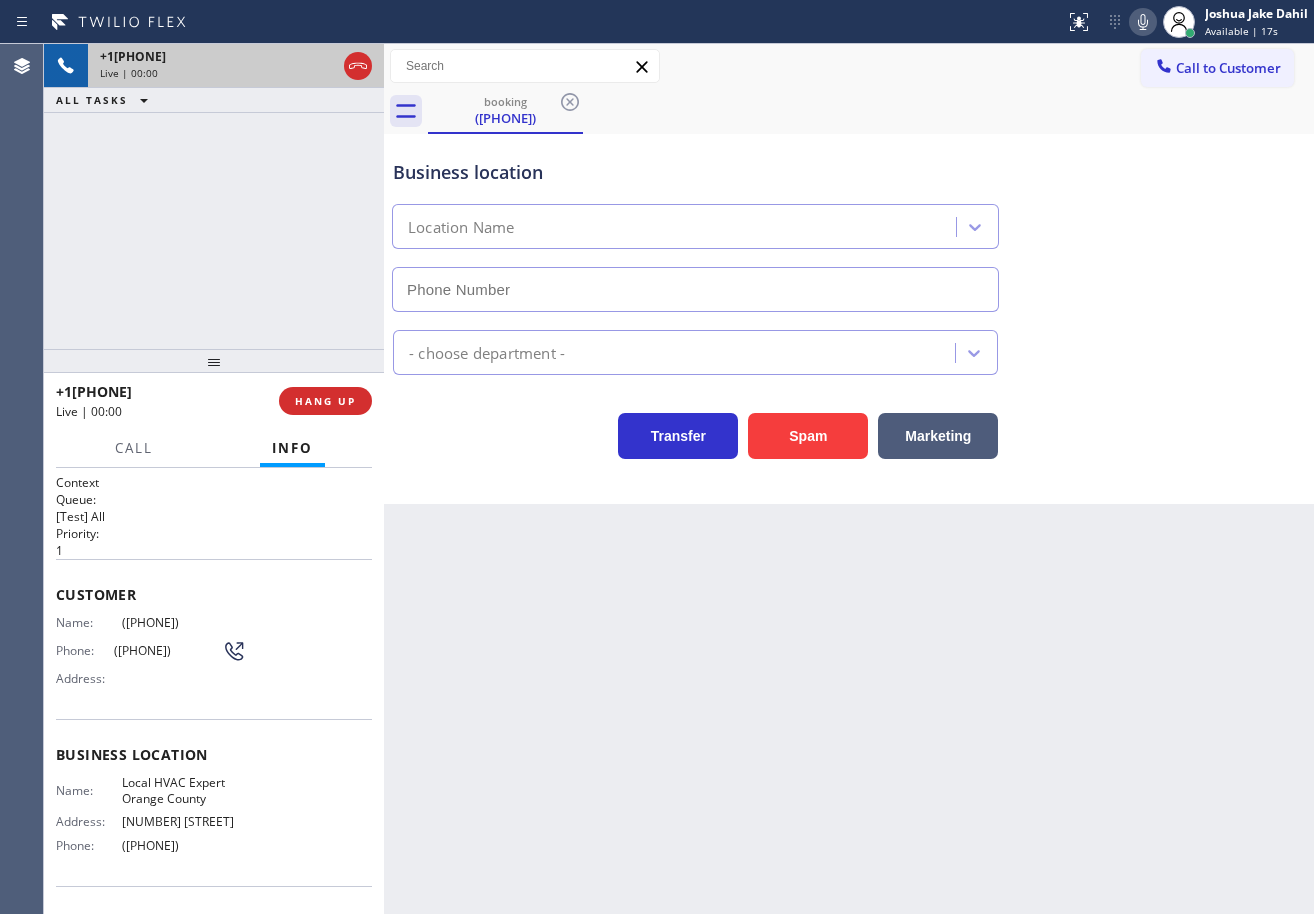 type on "([PHONE])" 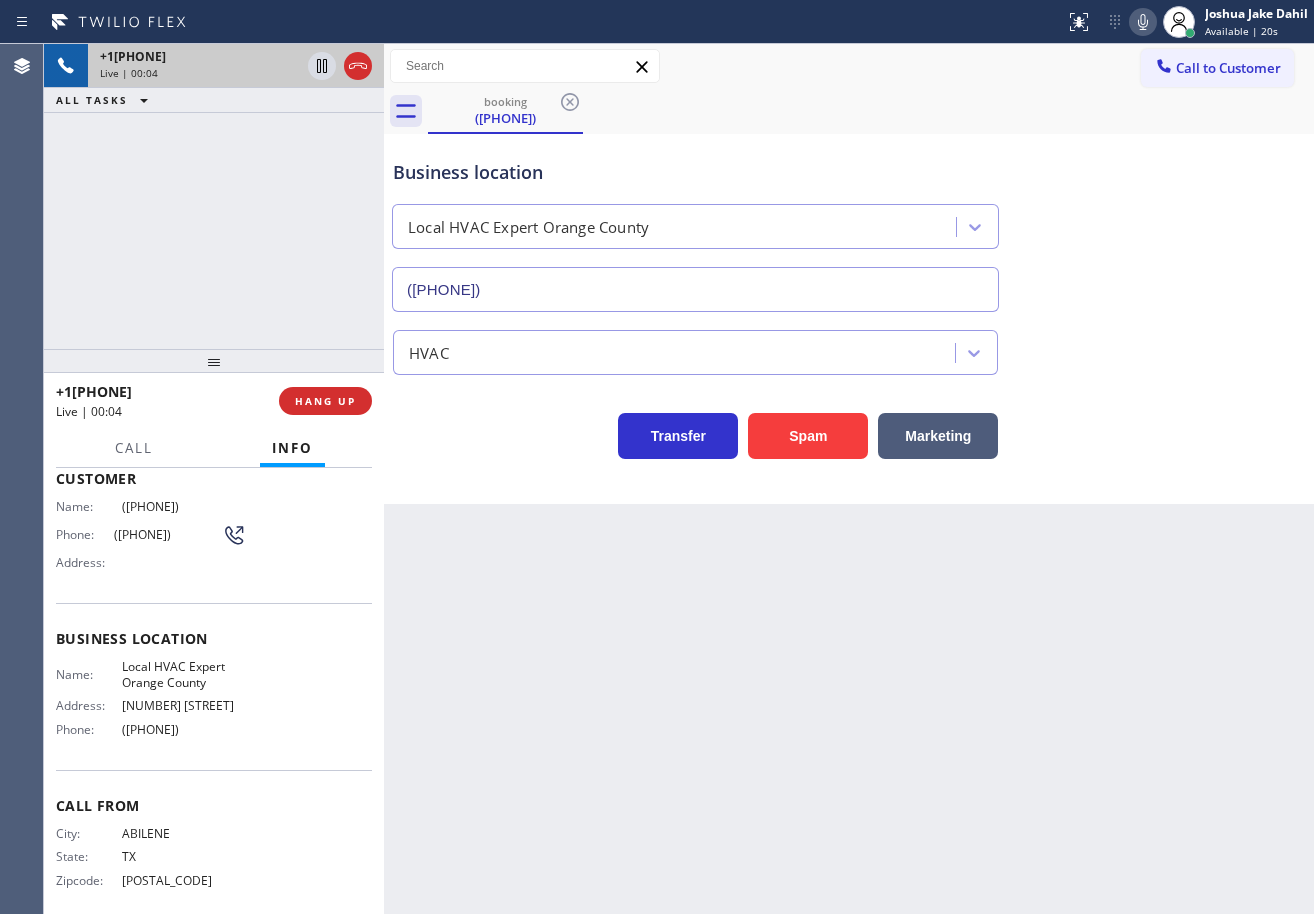 scroll, scrollTop: 129, scrollLeft: 0, axis: vertical 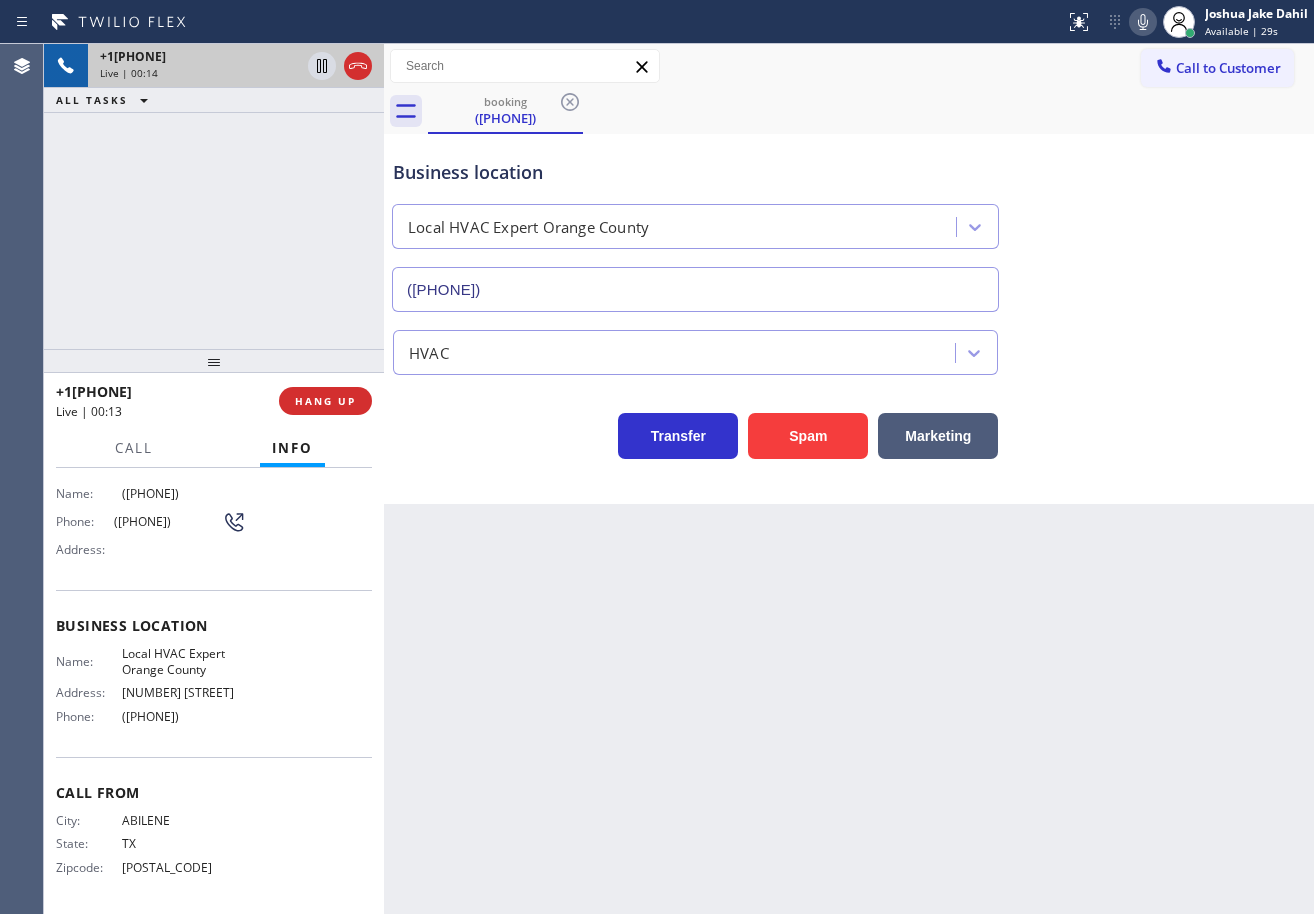click on "+[PHONE] Live | 00:14 ALL TASKS ALL TASKS ACTIVE TASKS TASKS IN WRAP UP" at bounding box center [214, 196] 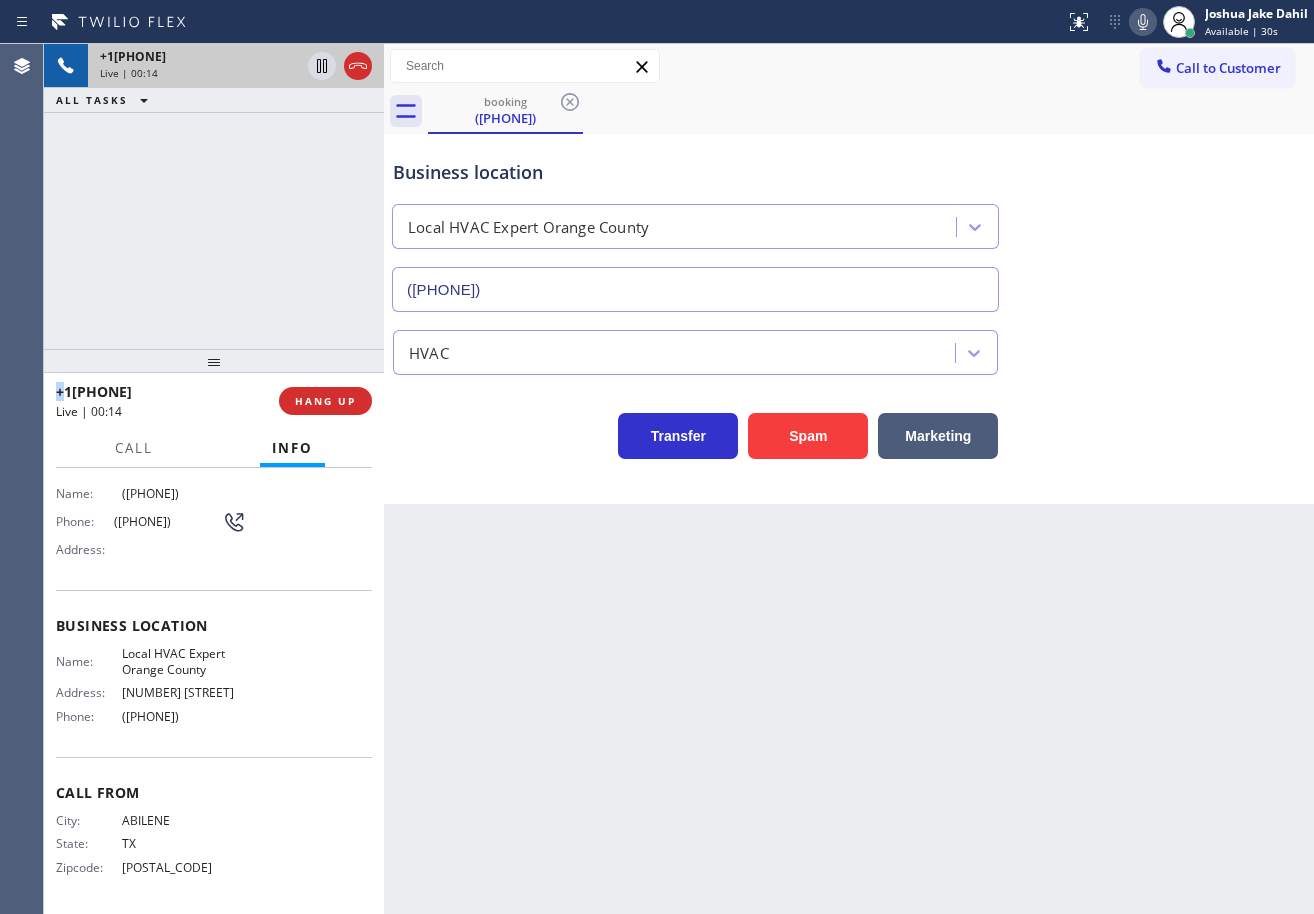 click on "+[PHONE] Live | 00:14 ALL TASKS ALL TASKS ACTIVE TASKS TASKS IN WRAP UP" at bounding box center (214, 196) 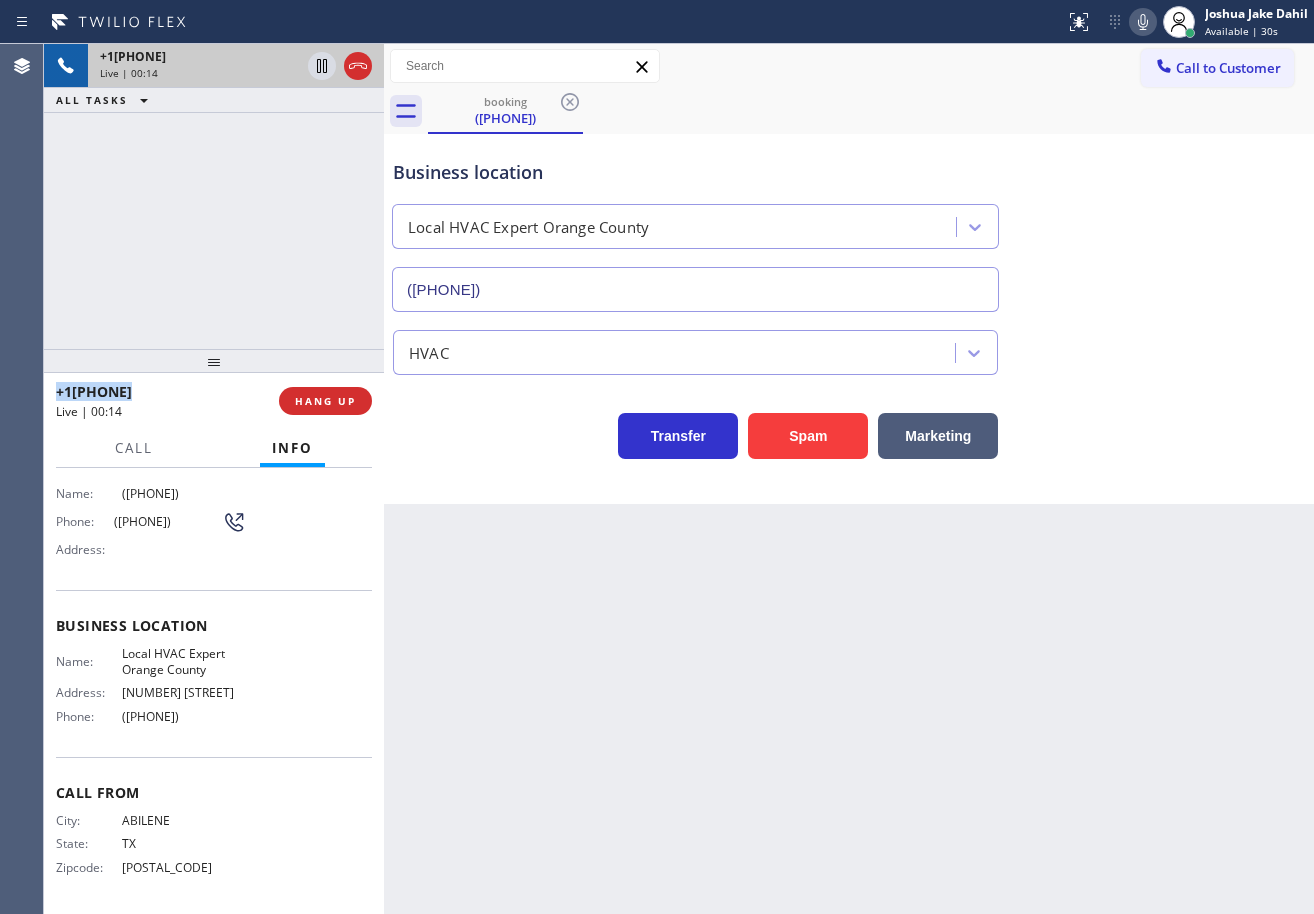 click on "+[PHONE] Live | 00:14 ALL TASKS ALL TASKS ACTIVE TASKS TASKS IN WRAP UP" at bounding box center (214, 196) 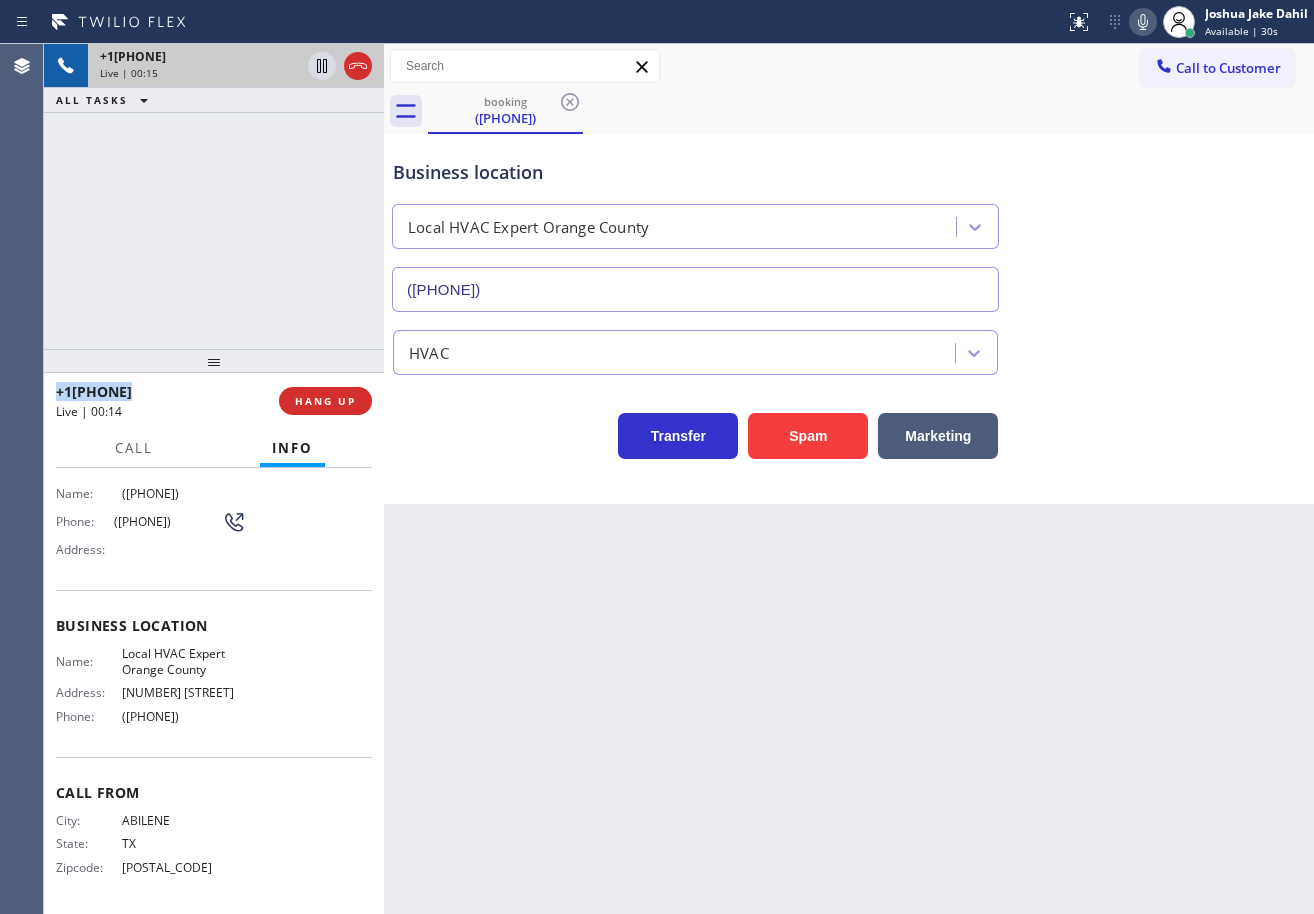 click on "+1[PHONE] Live | 00:15 ALL TASKS ALL TASKS ACTIVE TASKS TASKS IN WRAP UP" at bounding box center [214, 196] 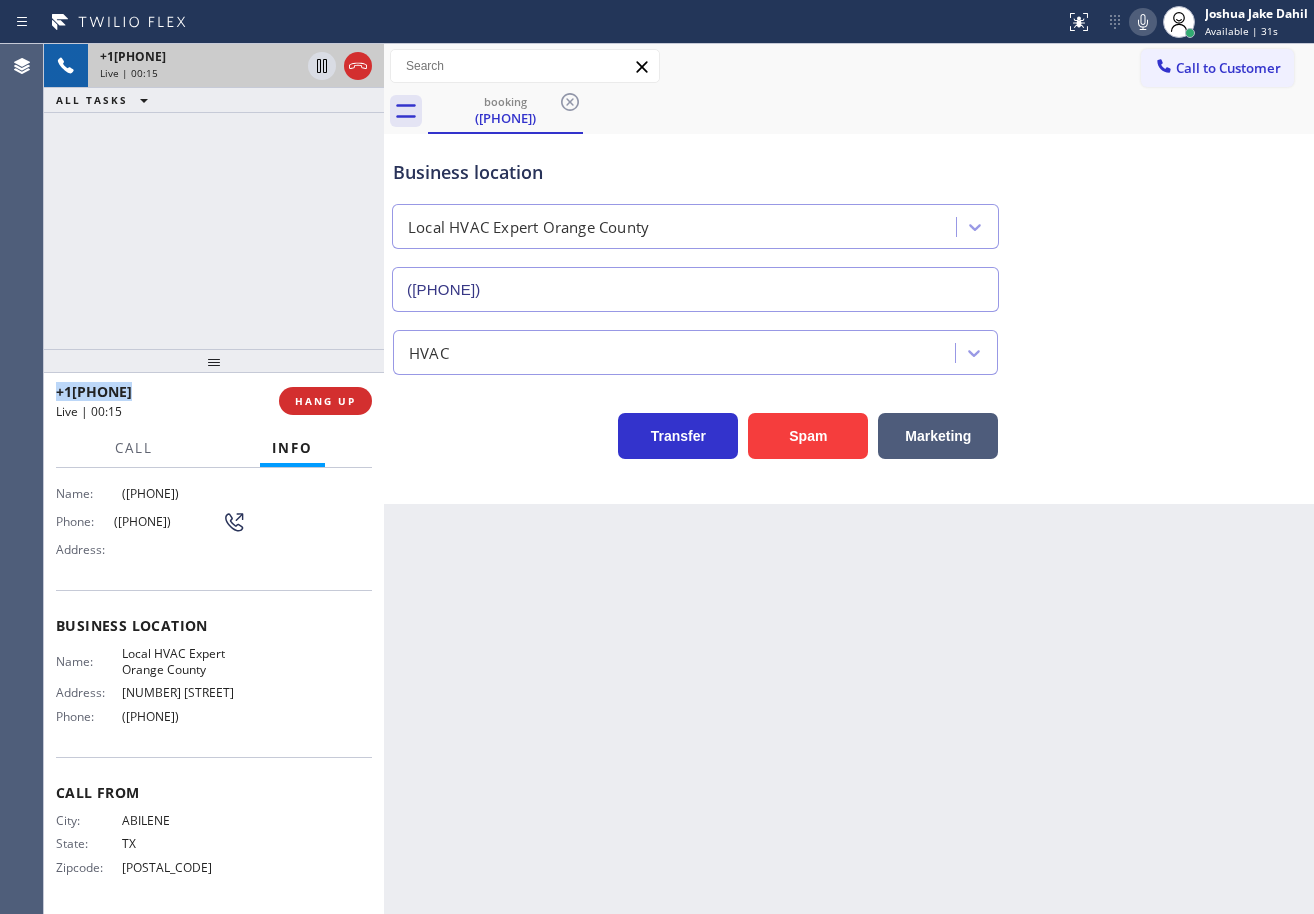 click on "+1[PHONE] Live | 00:15 ALL TASKS ALL TASKS ACTIVE TASKS TASKS IN WRAP UP" at bounding box center [214, 196] 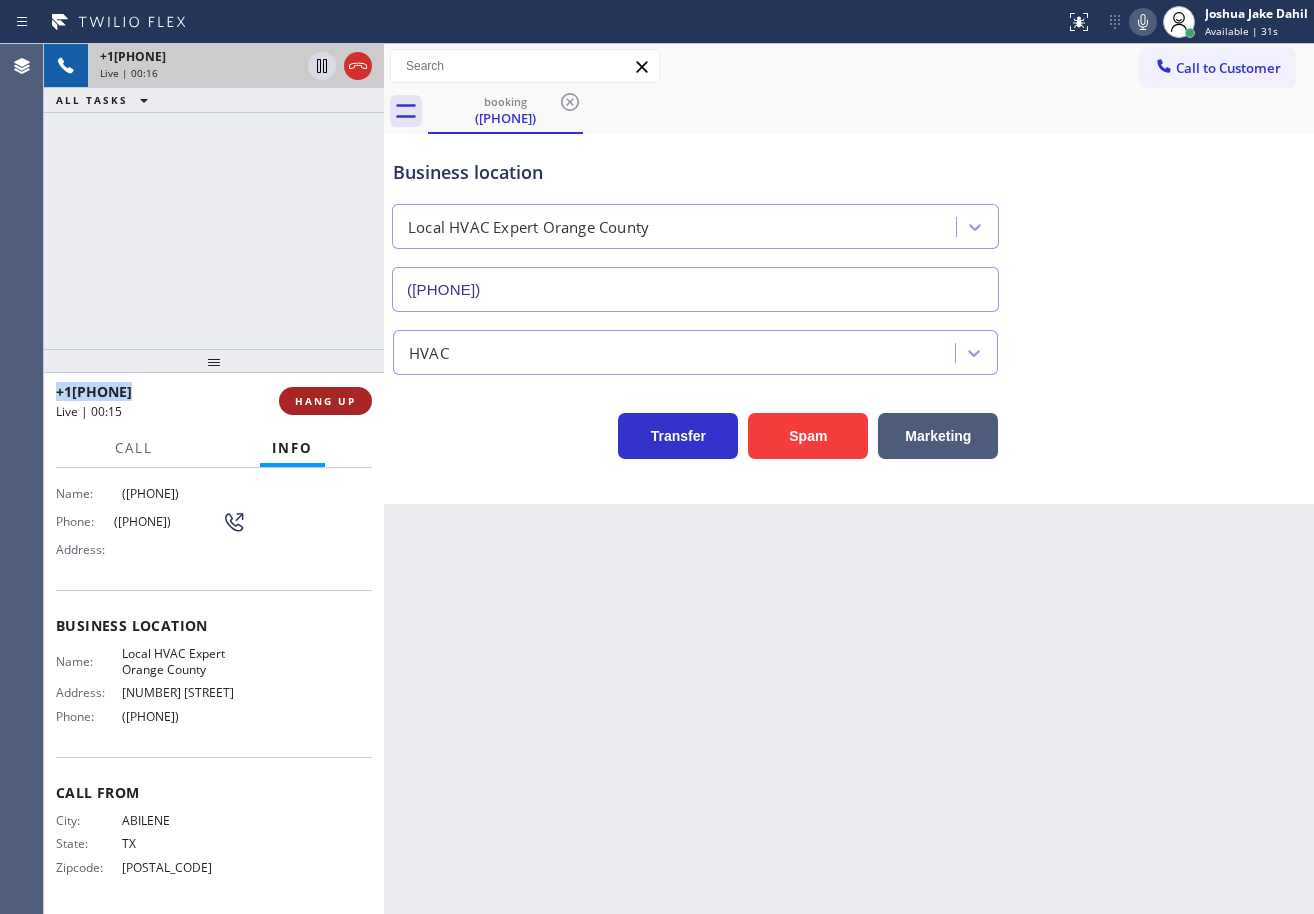 click on "HANG UP" at bounding box center (325, 401) 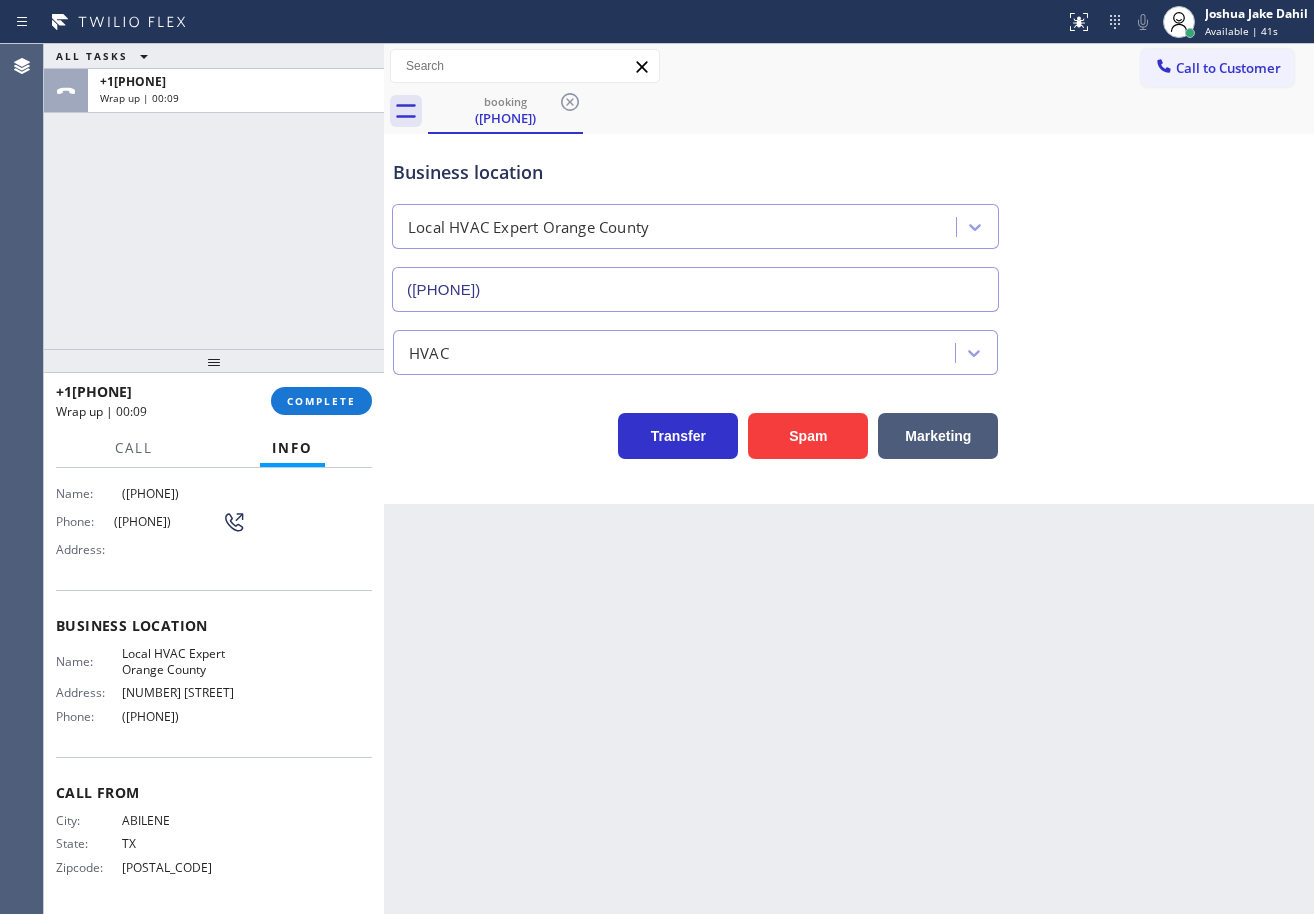 click on "ALL TASKS ALL TASKS ACTIVE TASKS TASKS IN WRAP UP [PHONE] Wrap up | 00:09" at bounding box center (214, 196) 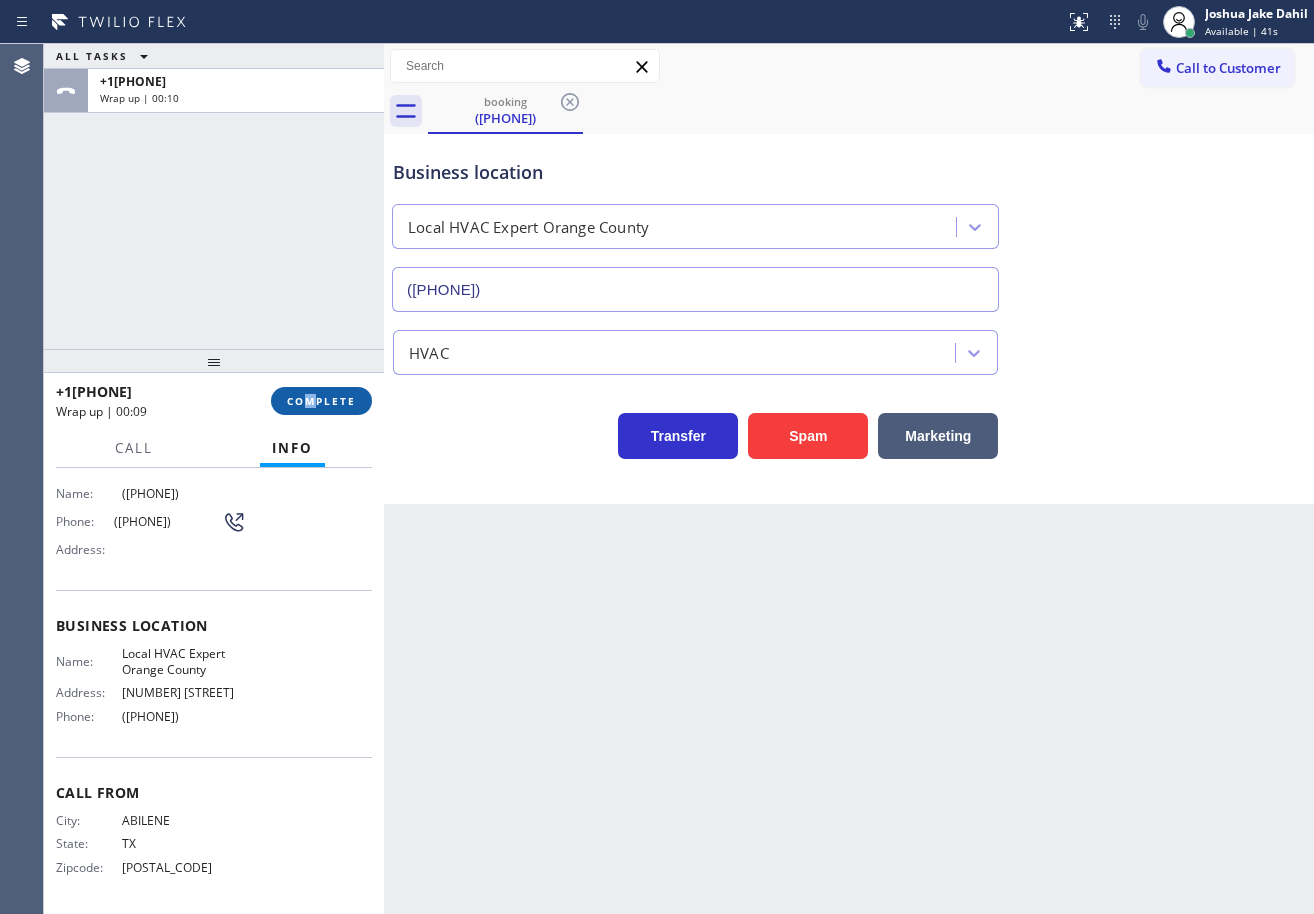 click on "[PHONE] Wrap up | 00:09 COMPLETE" at bounding box center [214, 401] 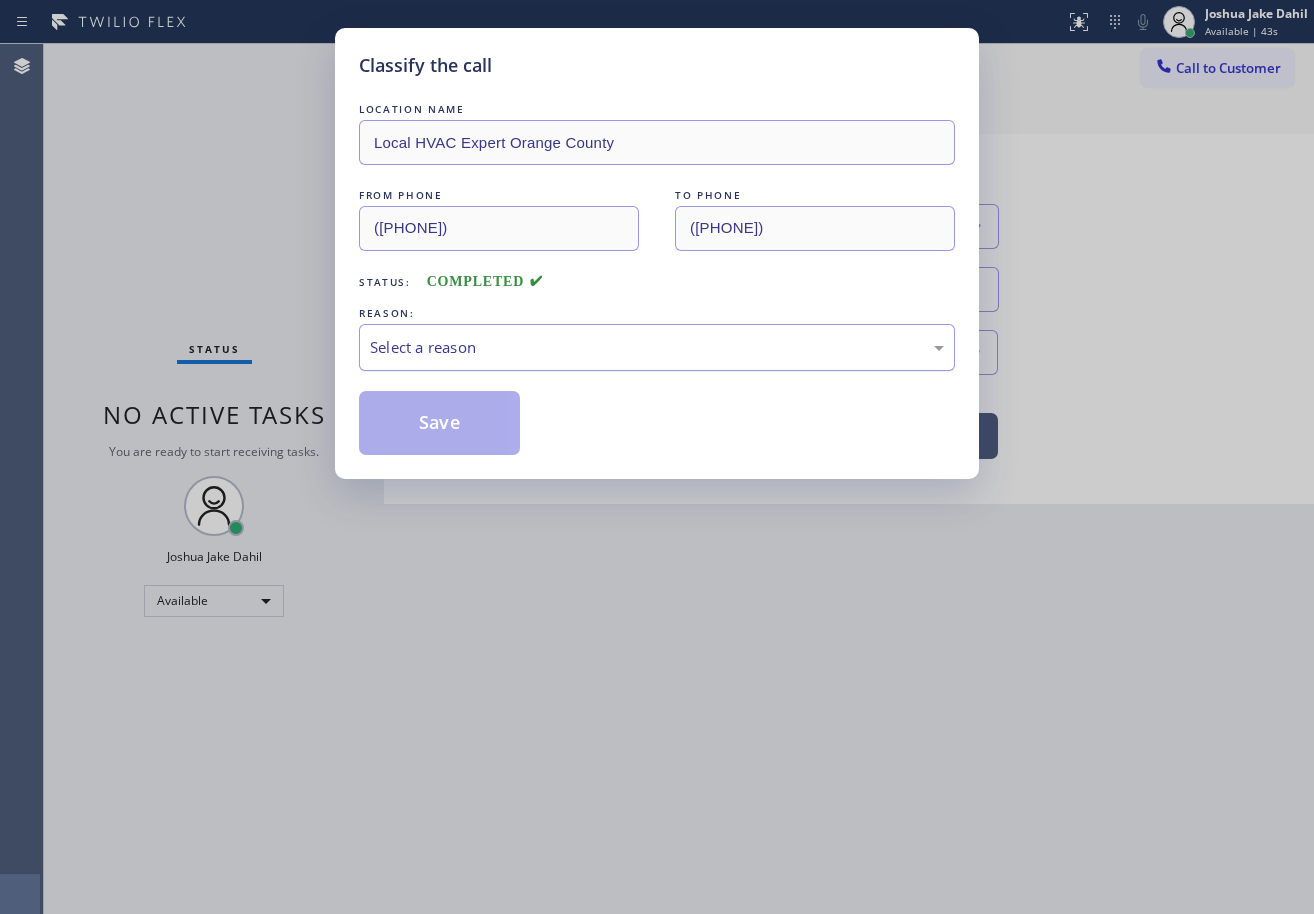 drag, startPoint x: 438, startPoint y: 318, endPoint x: 465, endPoint y: 346, distance: 38.8973 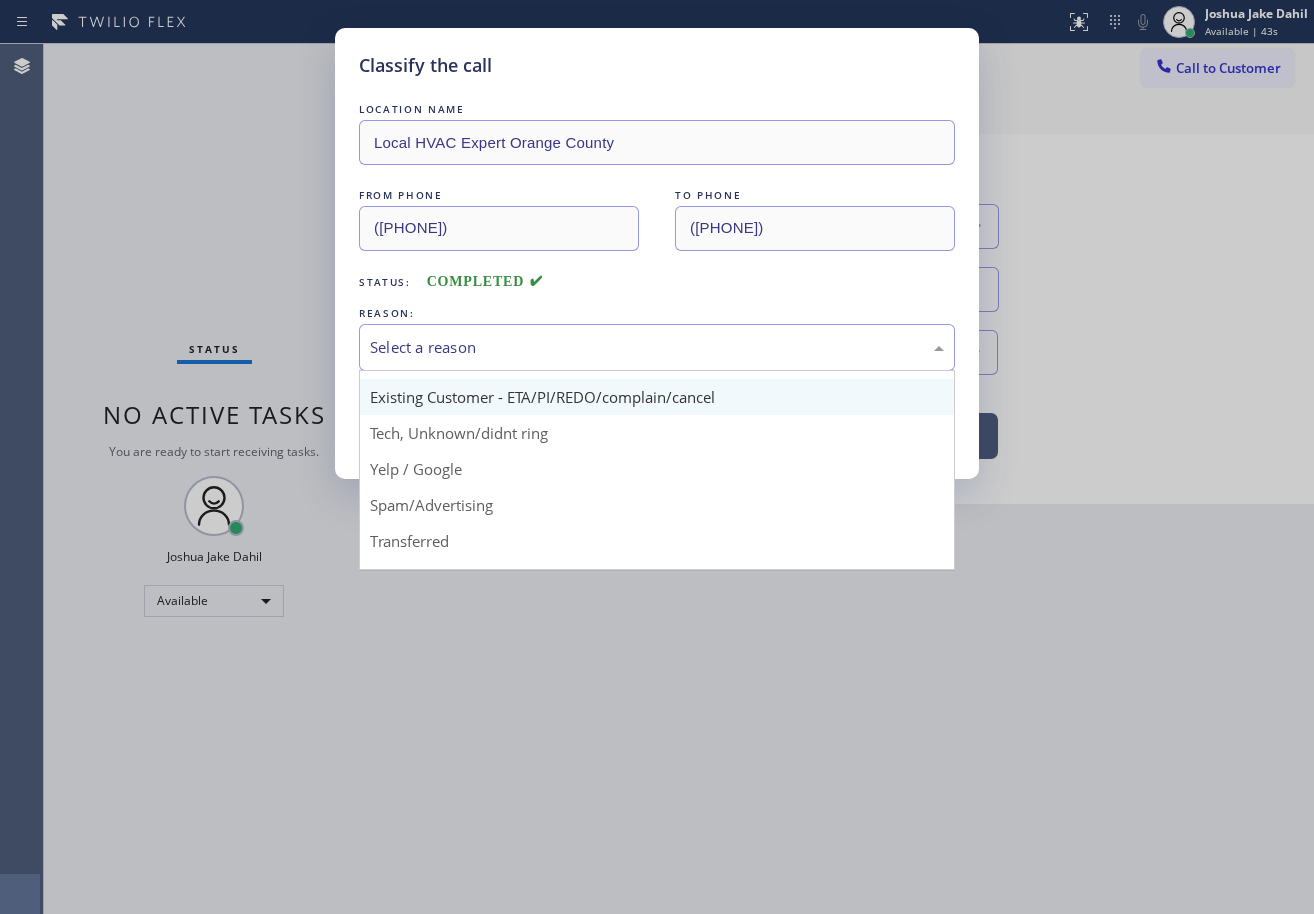 scroll, scrollTop: 0, scrollLeft: 0, axis: both 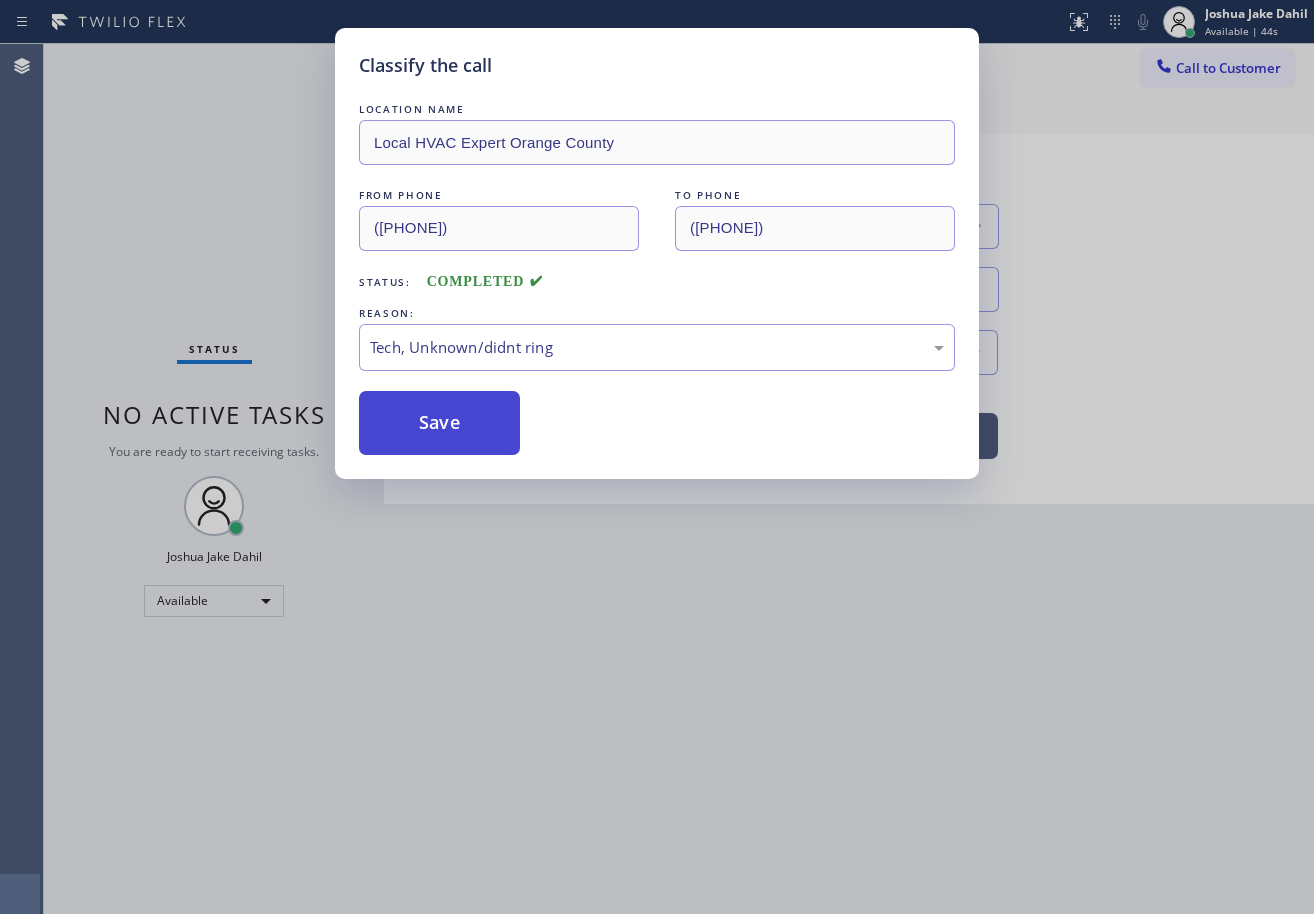 click on "Save" at bounding box center (439, 423) 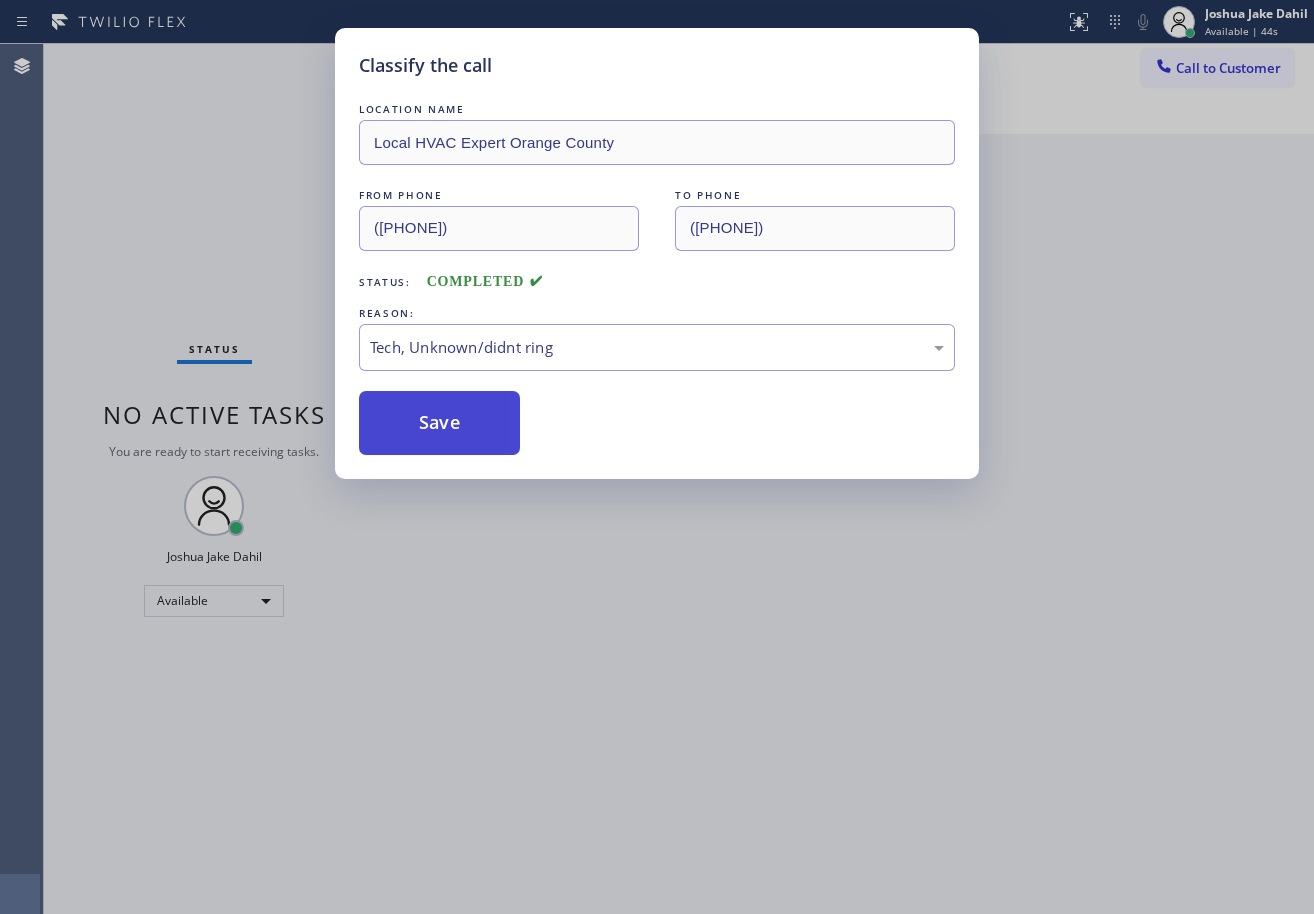 click on "Save" at bounding box center [439, 423] 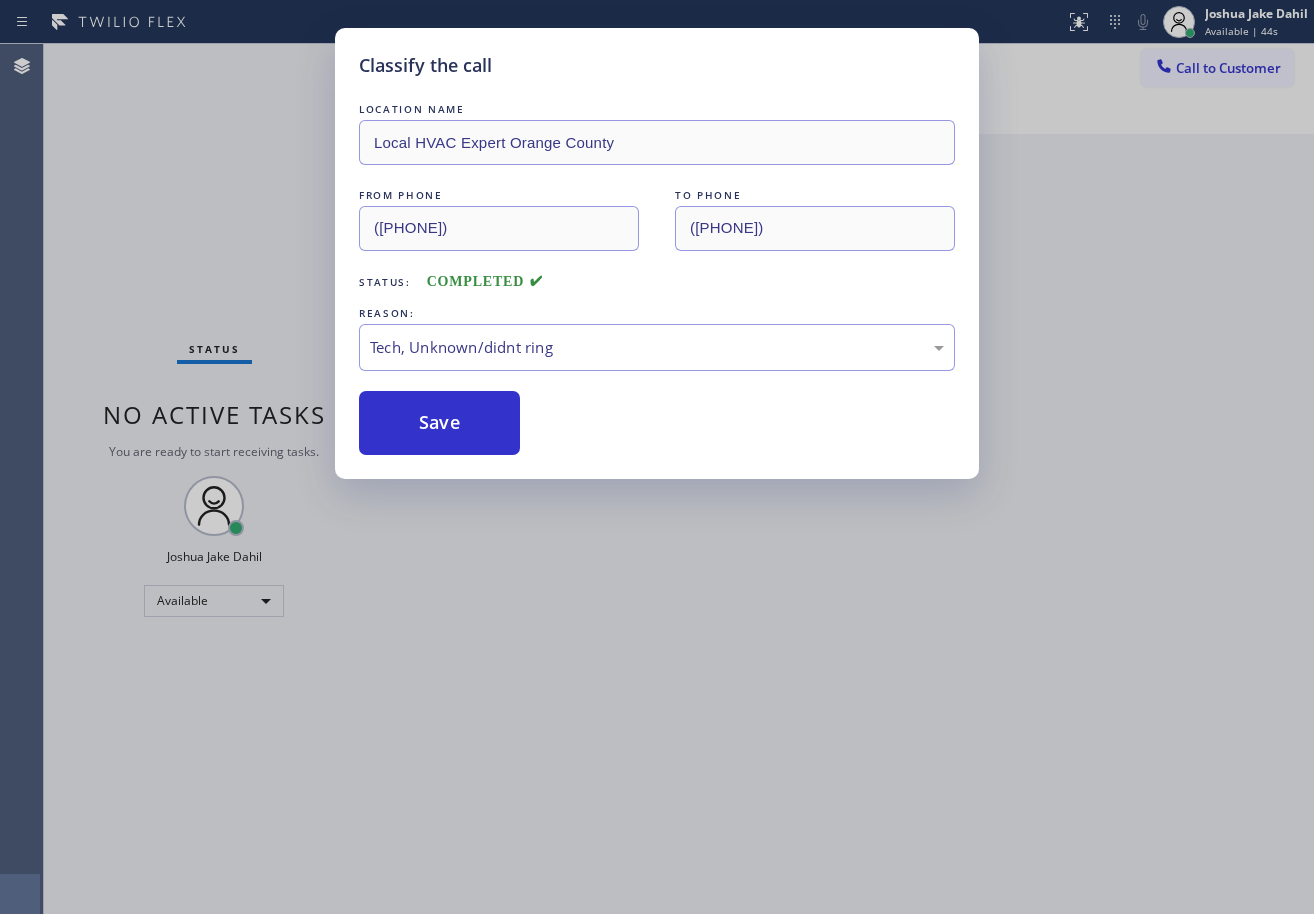 drag, startPoint x: 832, startPoint y: 772, endPoint x: 921, endPoint y: 854, distance: 121.016525 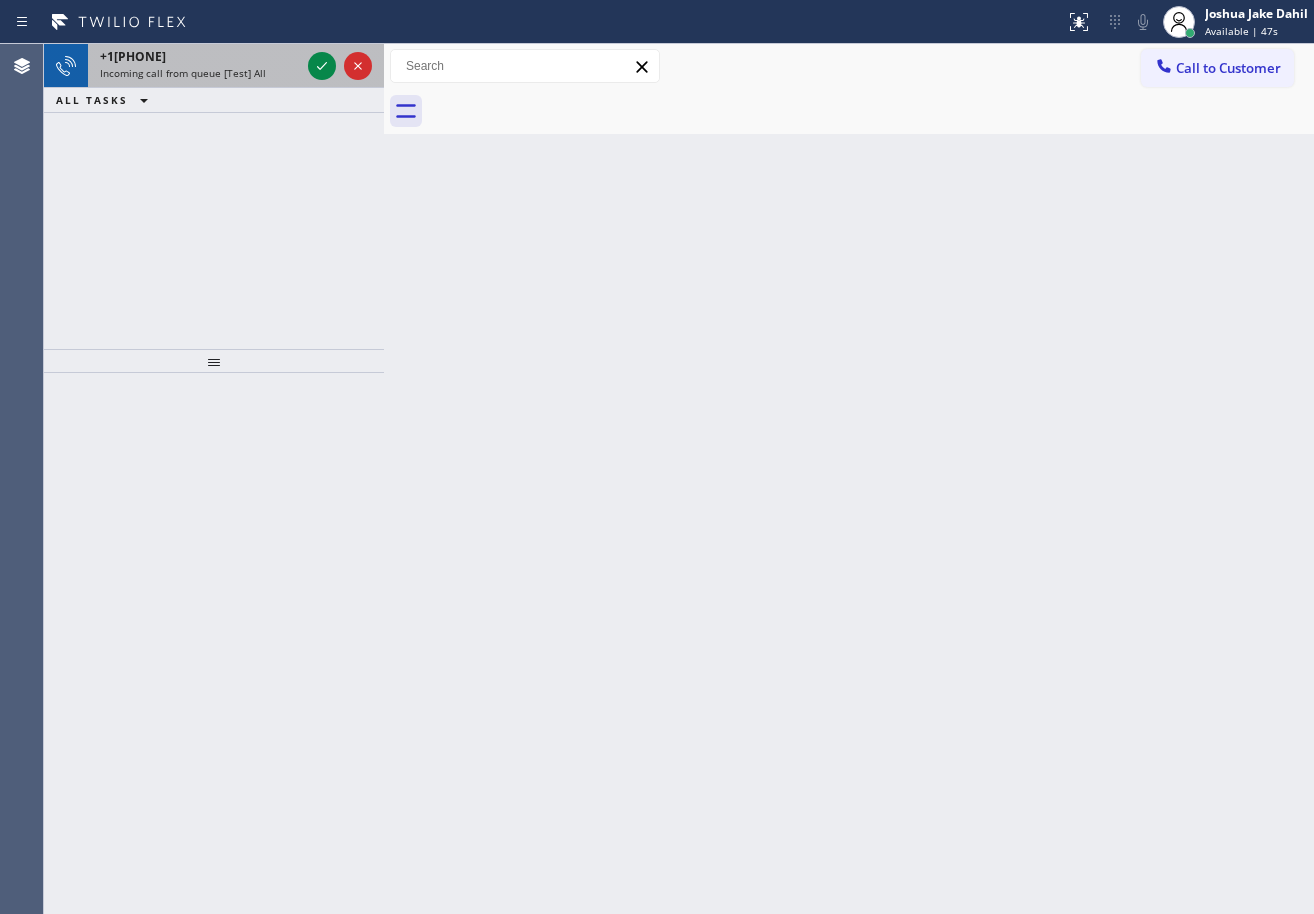 click at bounding box center [340, 66] 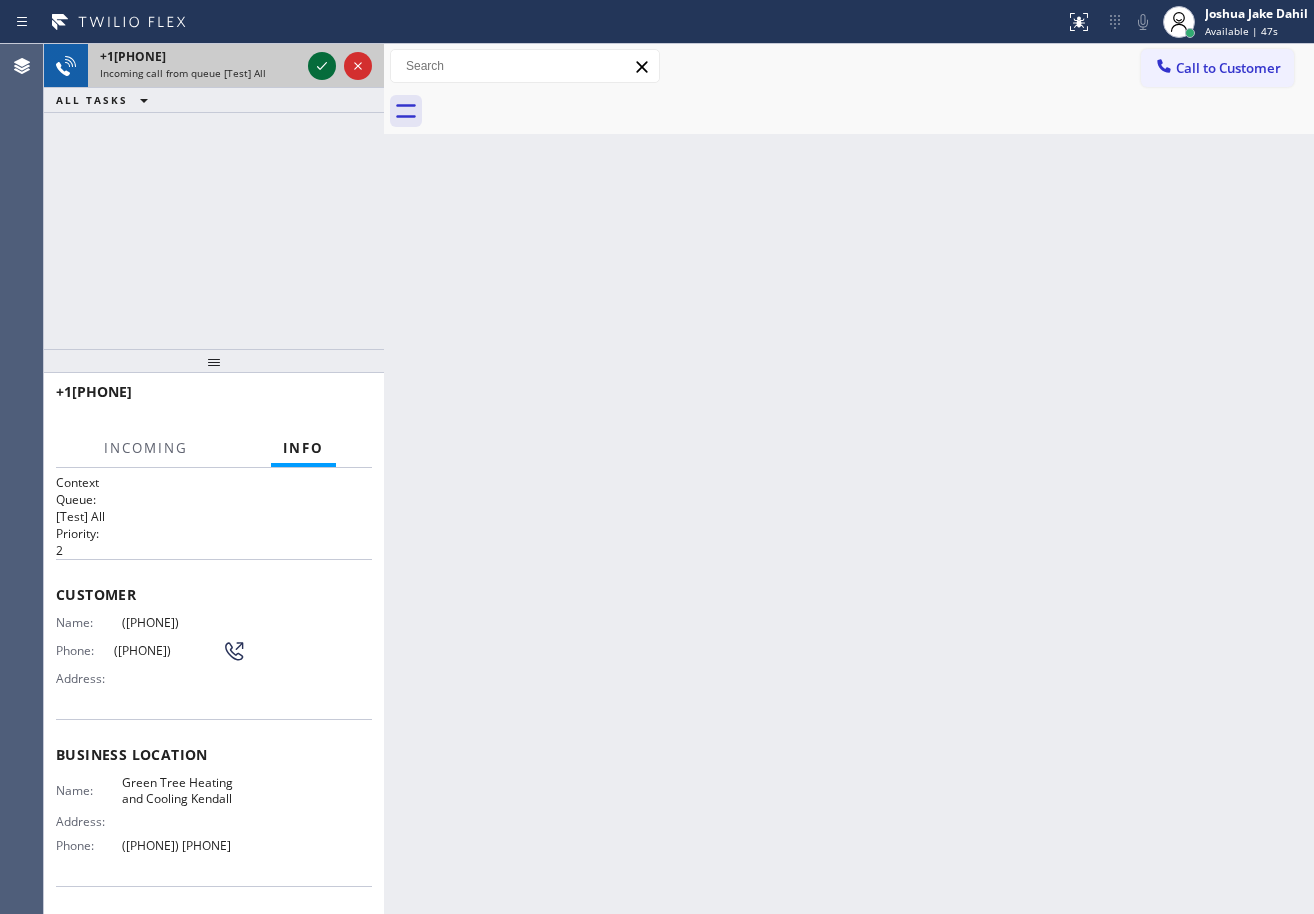 click 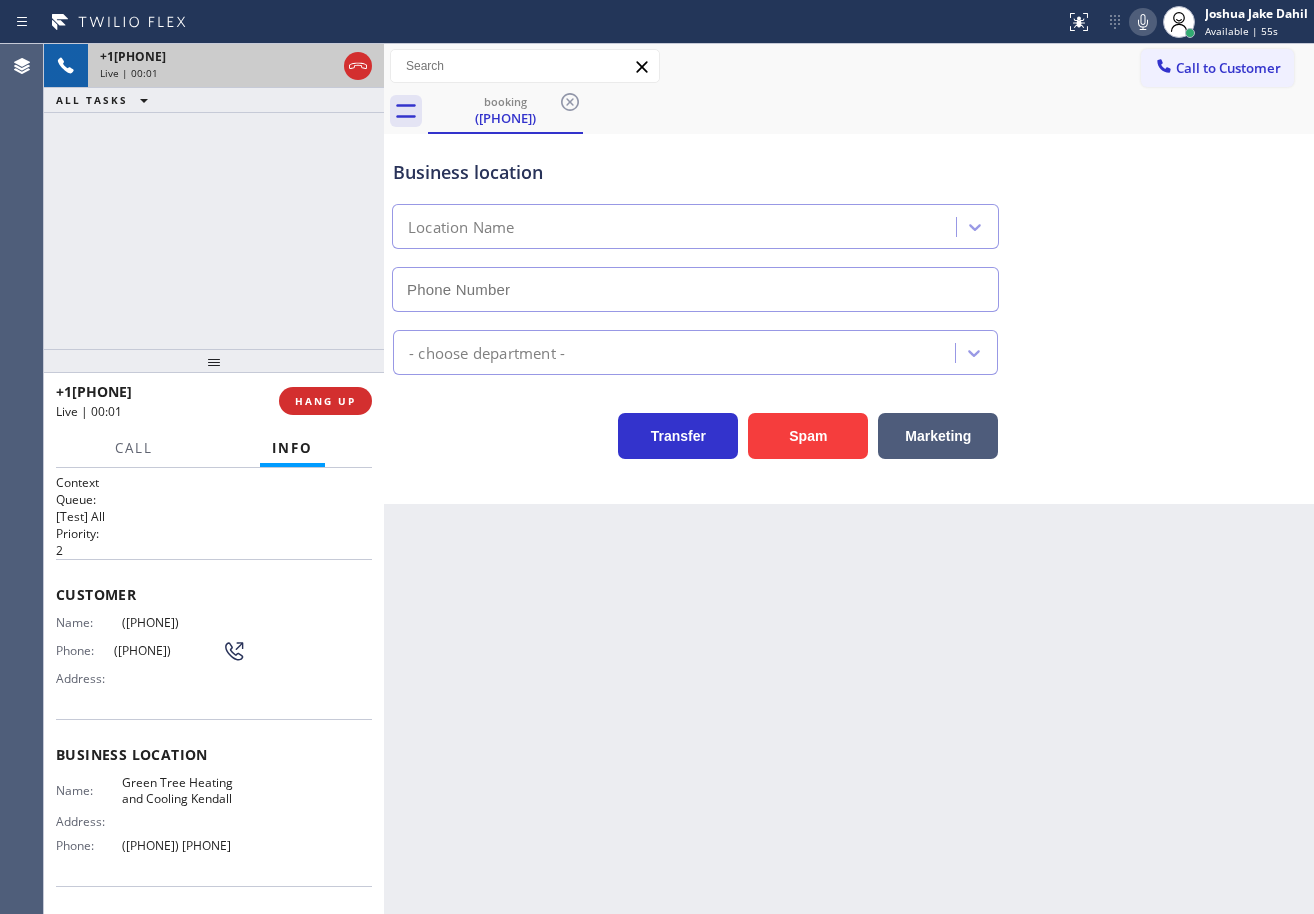 scroll, scrollTop: 0, scrollLeft: 0, axis: both 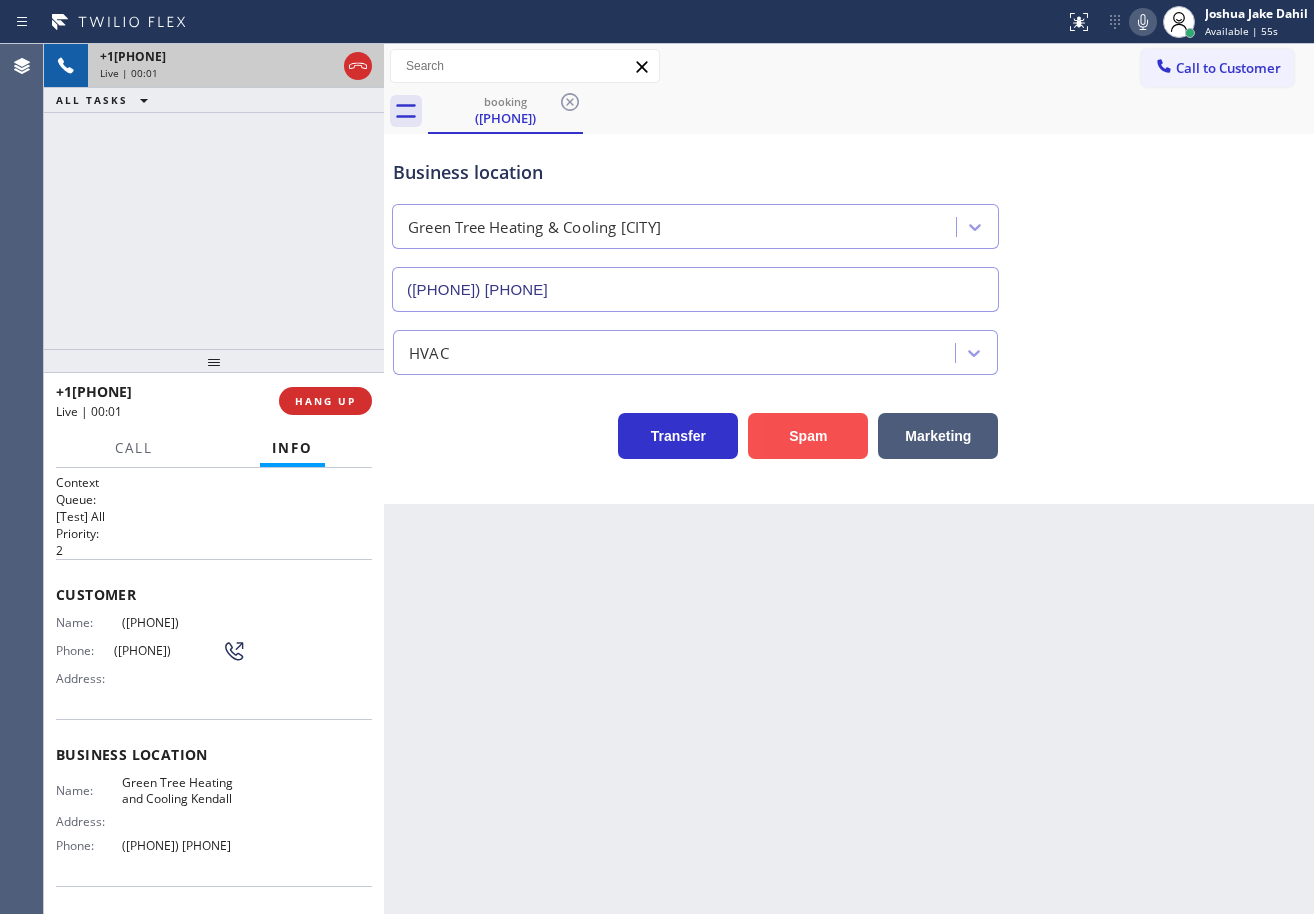 click on "Spam" at bounding box center (808, 436) 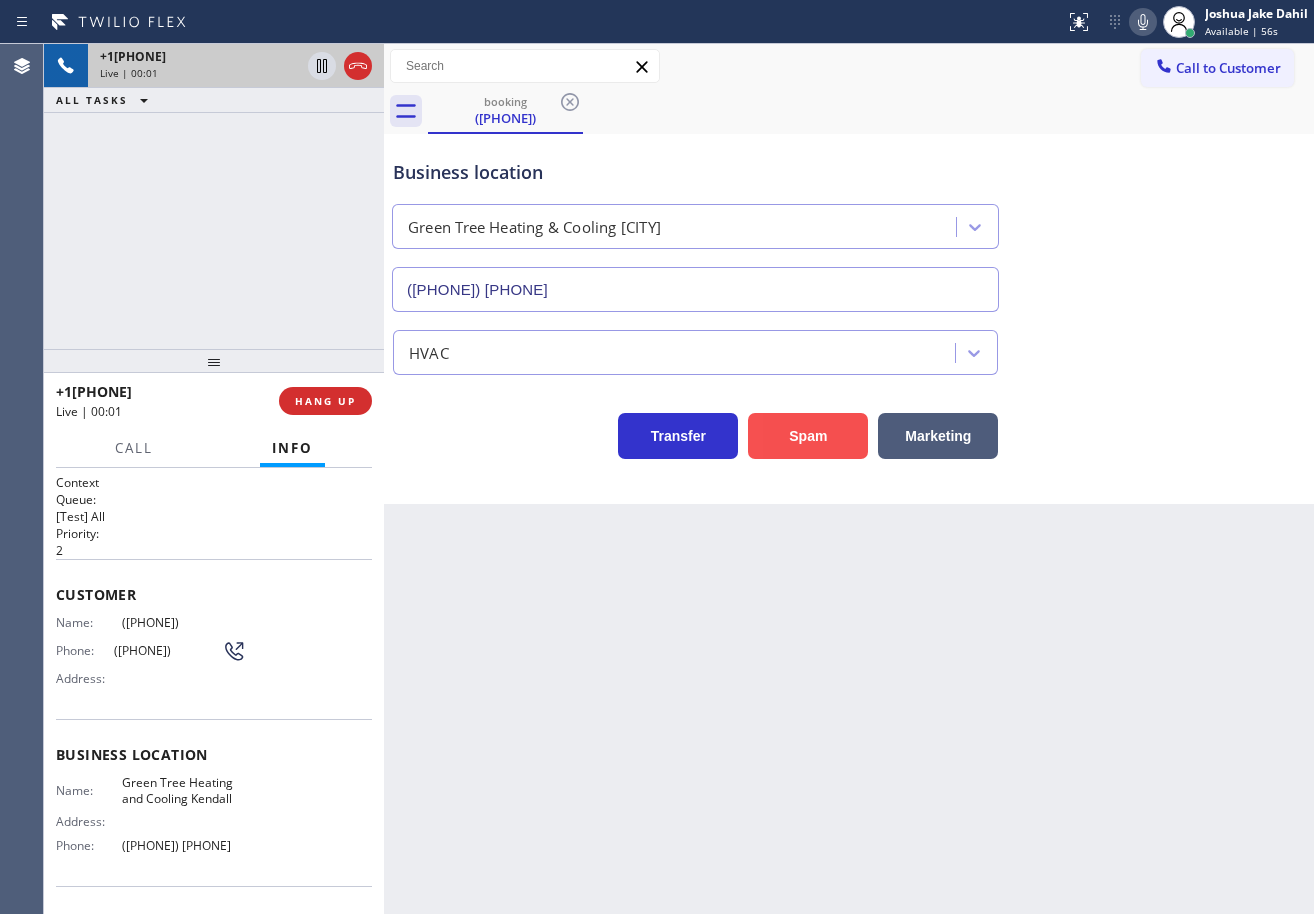 click on "Spam" at bounding box center (808, 436) 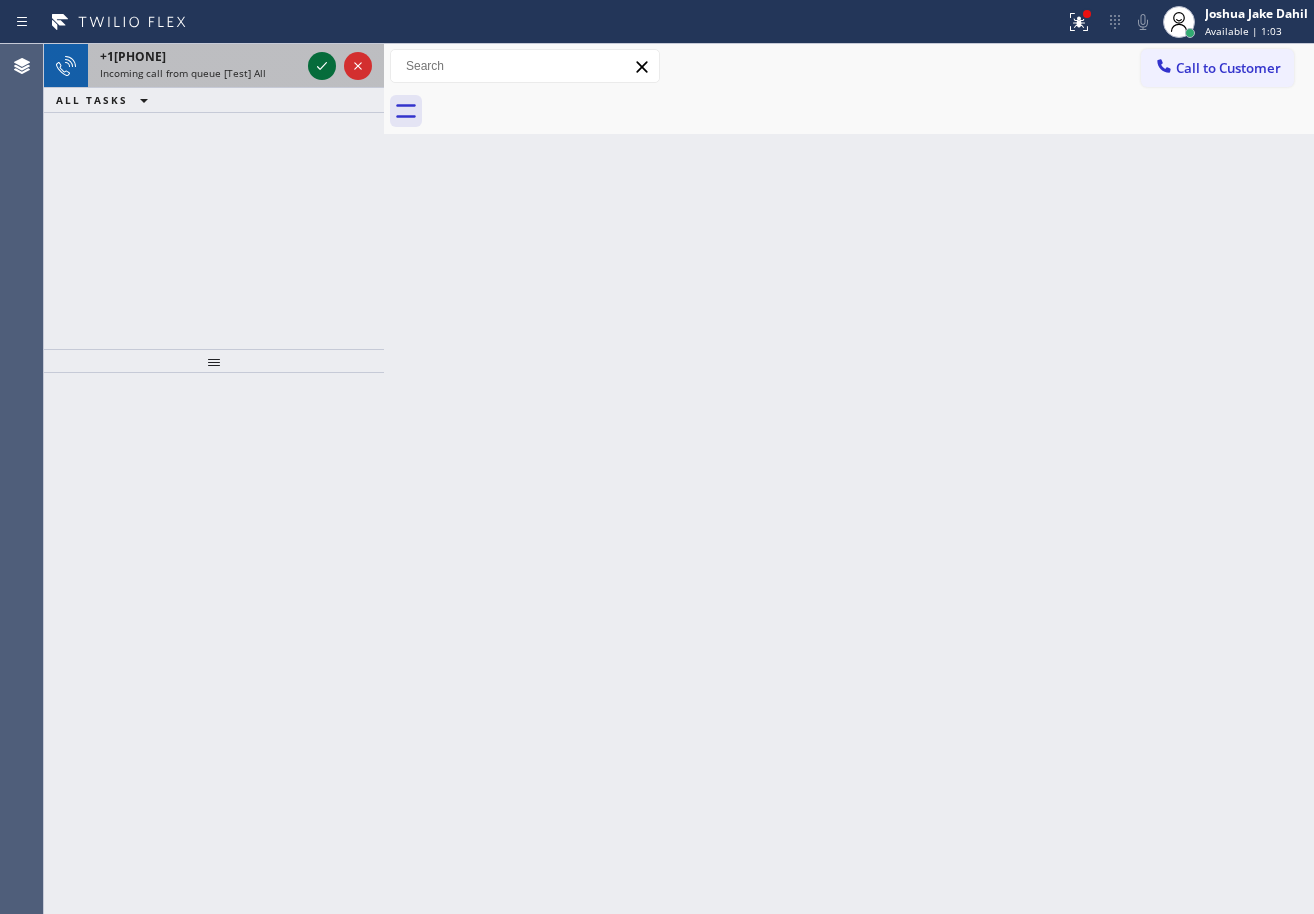 click at bounding box center (322, 66) 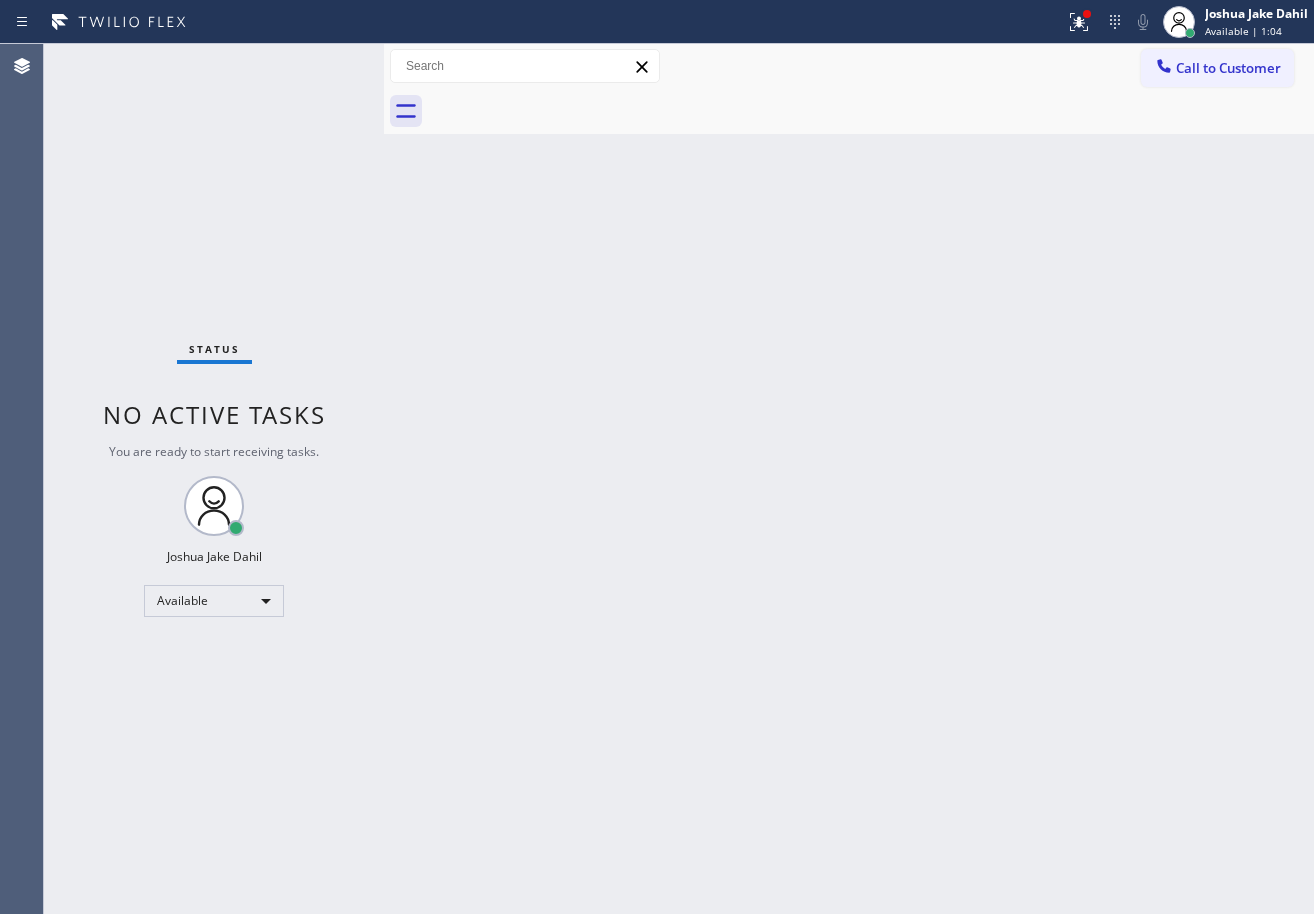 click on "Status No active tasks You are ready to start receiving tasks. [FIRST] [LAST] Available" at bounding box center (214, 479) 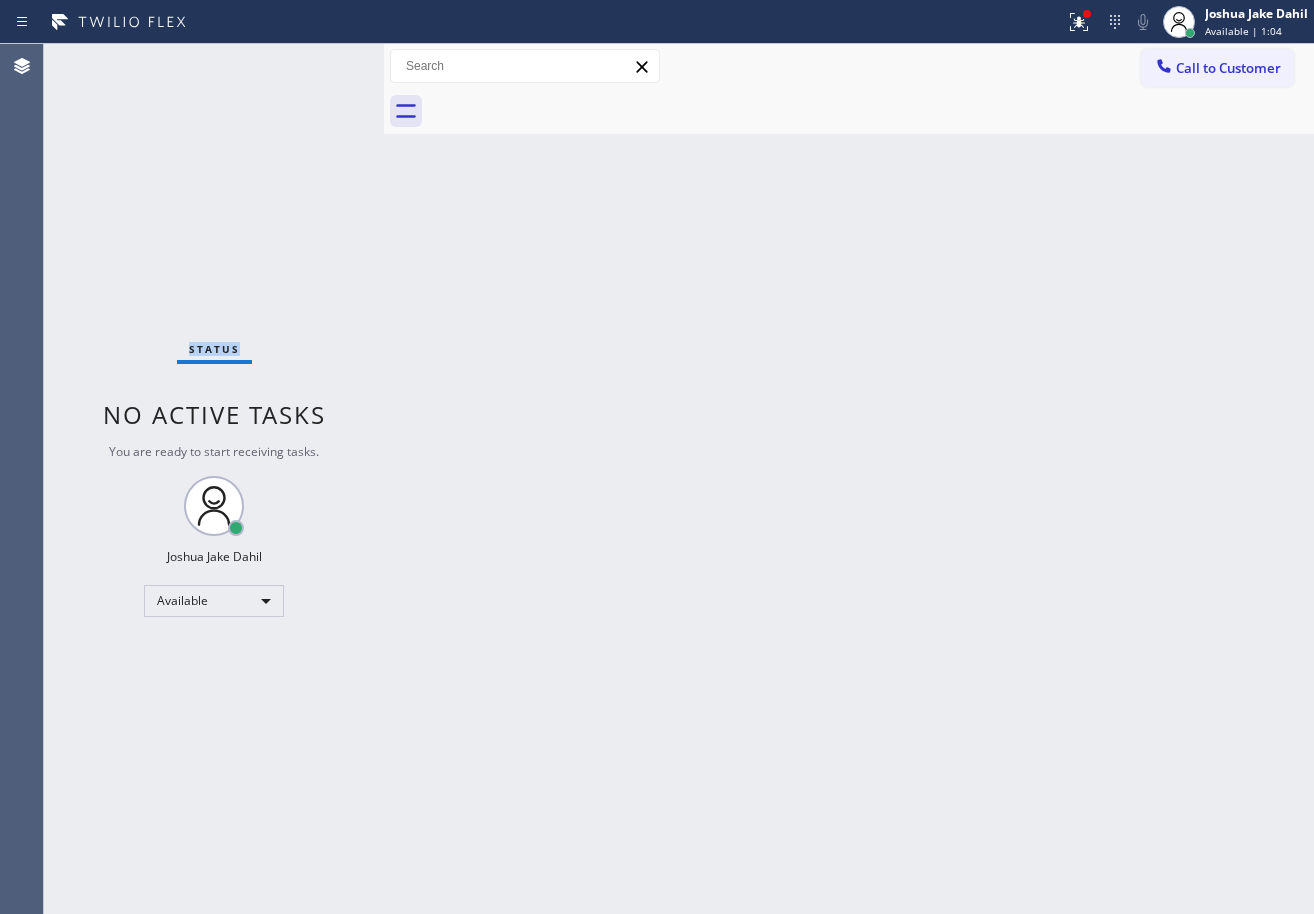 click on "Status No active tasks You are ready to start receiving tasks. [FIRST] [LAST] Available" at bounding box center [214, 479] 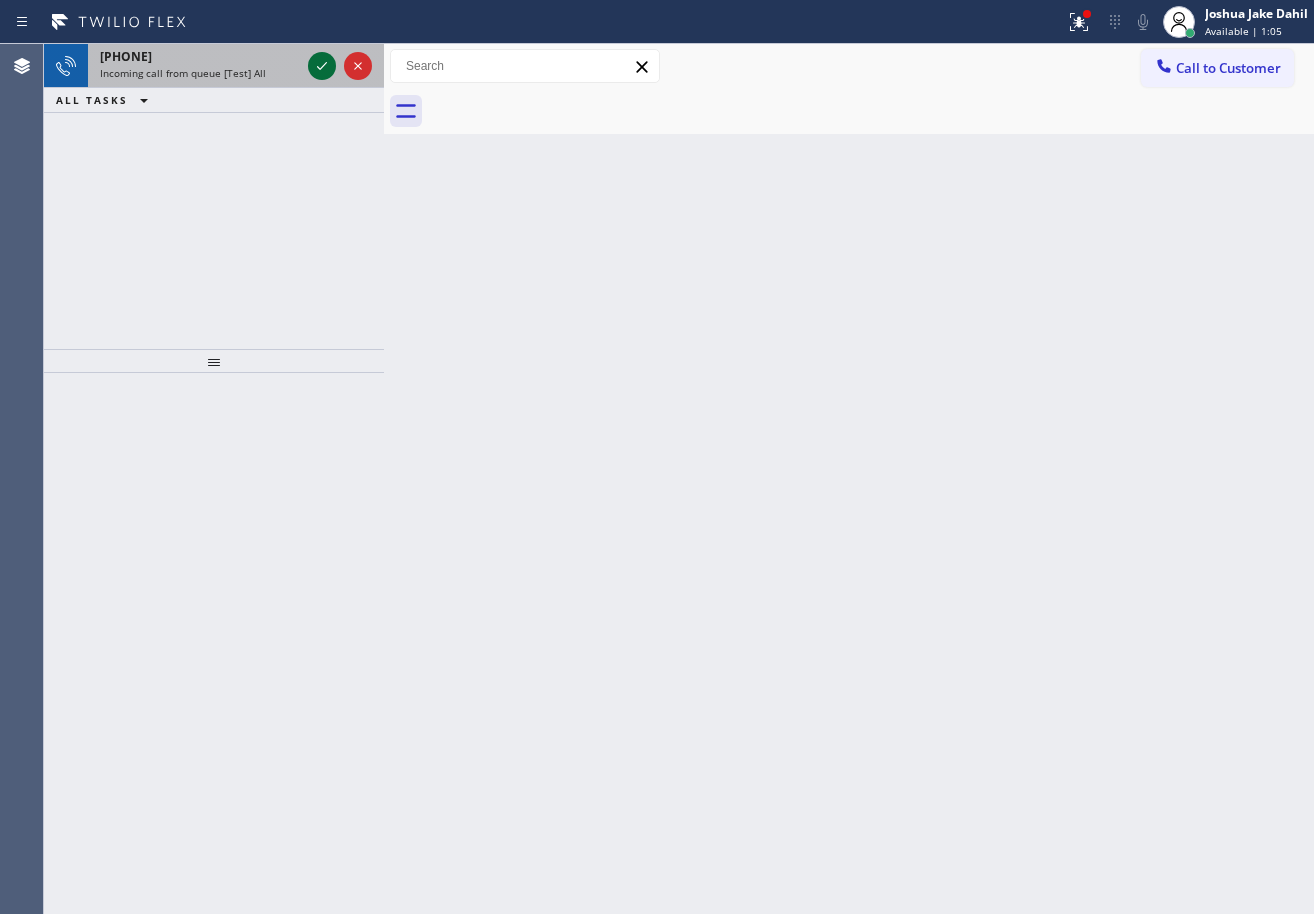 click 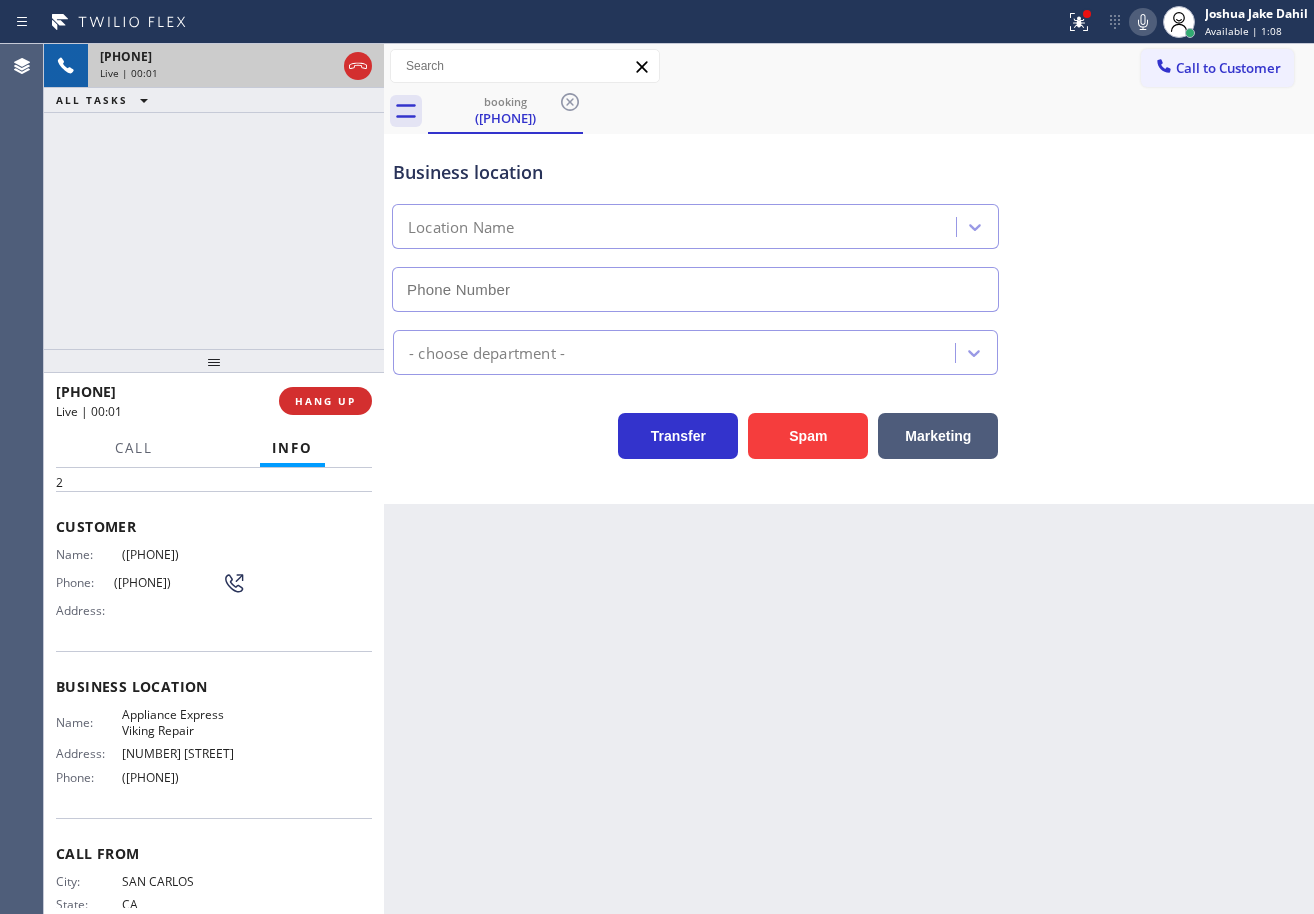 type on "([PHONE])" 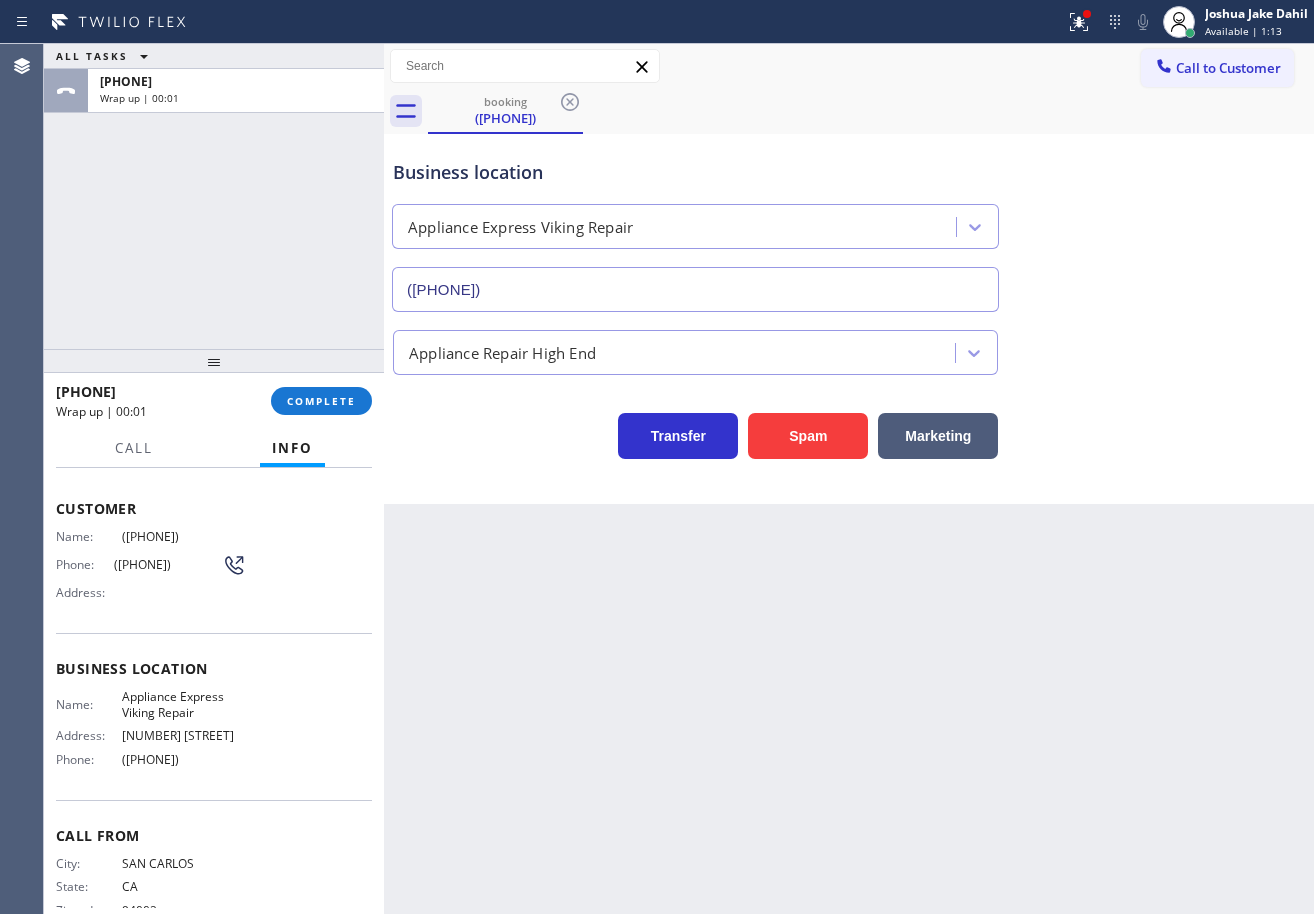 scroll, scrollTop: 129, scrollLeft: 0, axis: vertical 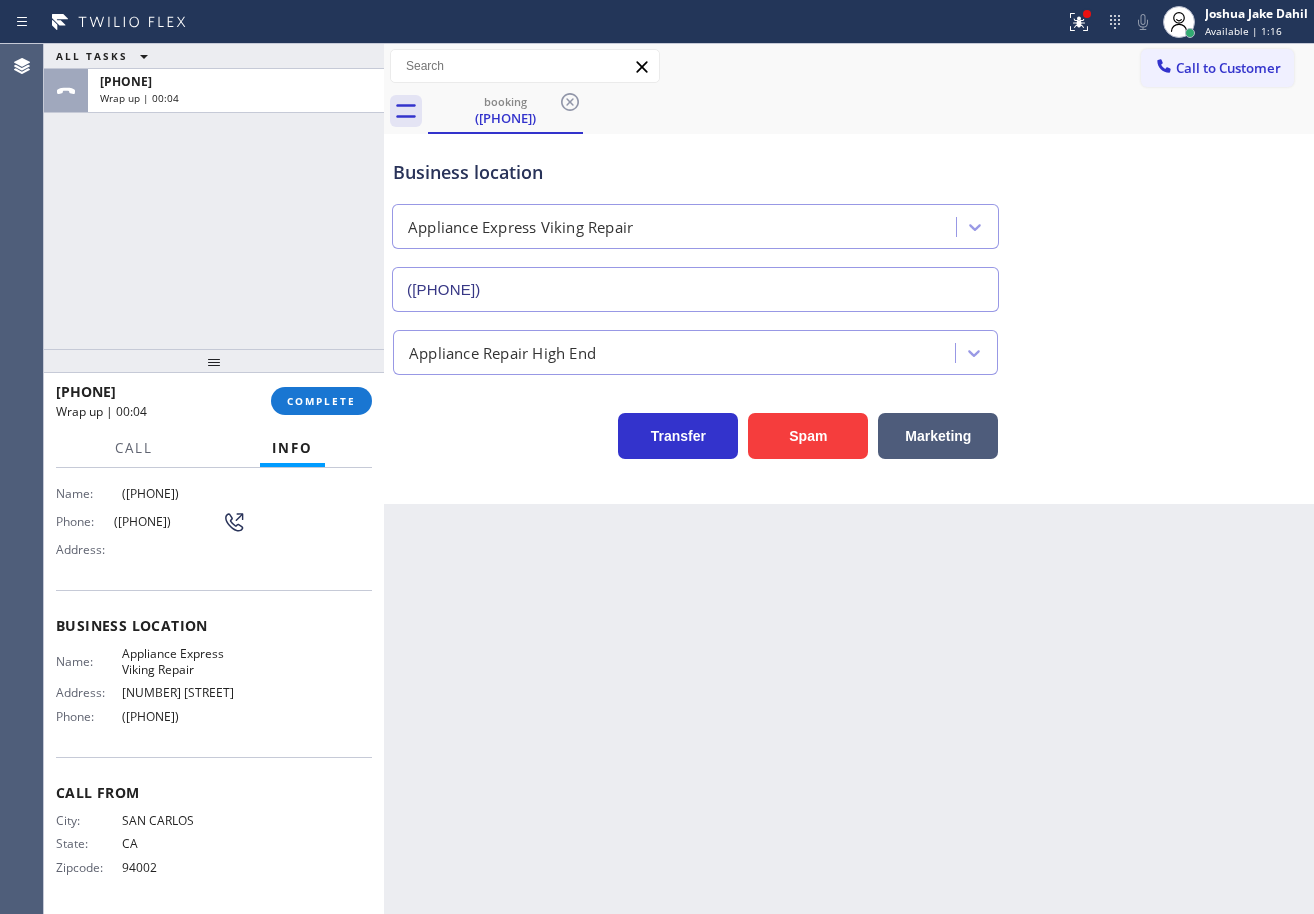 click on "ALL TASKS ALL TASKS ACTIVE TASKS TASKS IN WRAP UP +1[PHONE] Wrap up | 00:04" at bounding box center [214, 196] 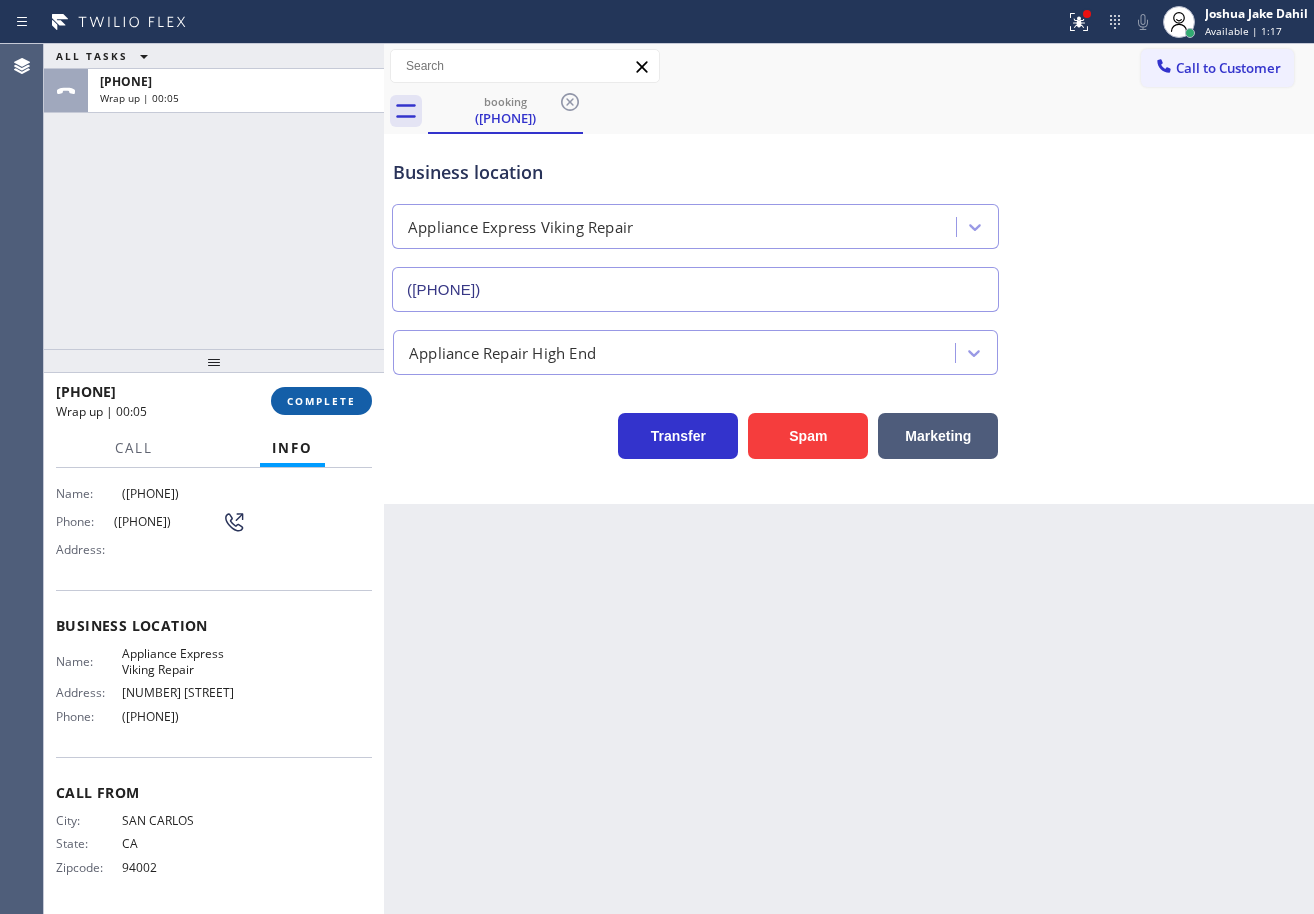 click on "COMPLETE" at bounding box center (321, 401) 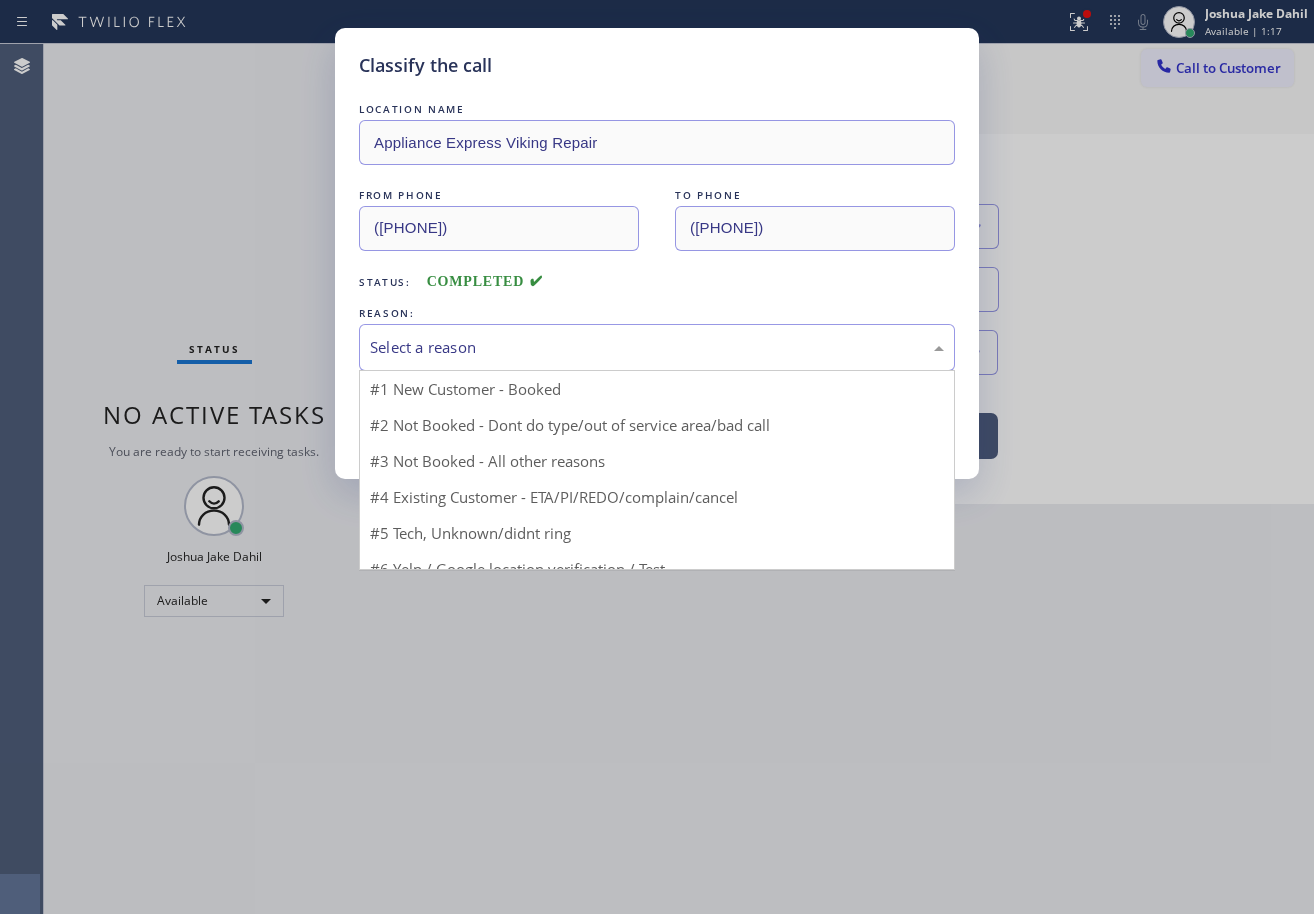 click on "Select a reason" at bounding box center (657, 347) 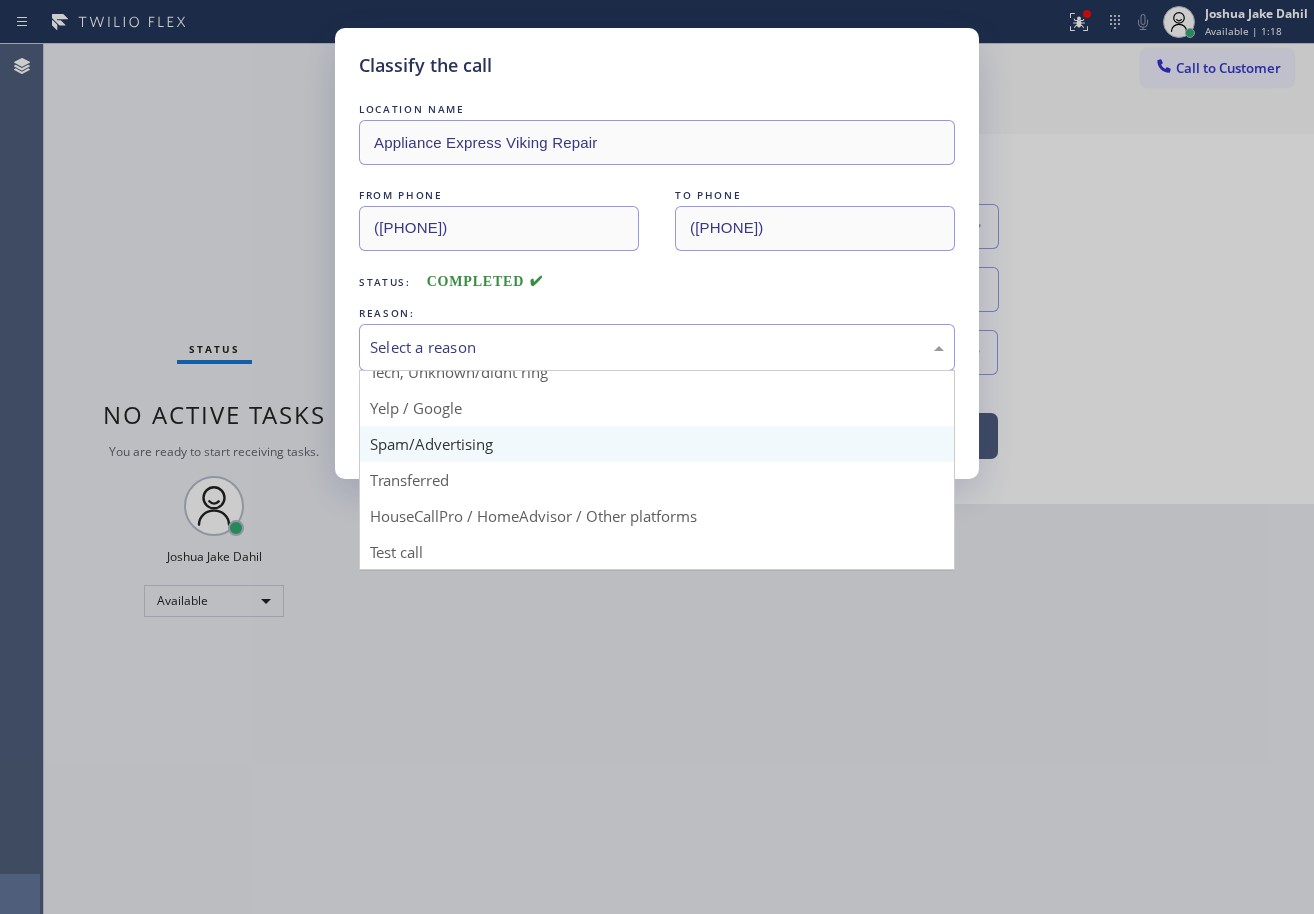 scroll, scrollTop: 126, scrollLeft: 0, axis: vertical 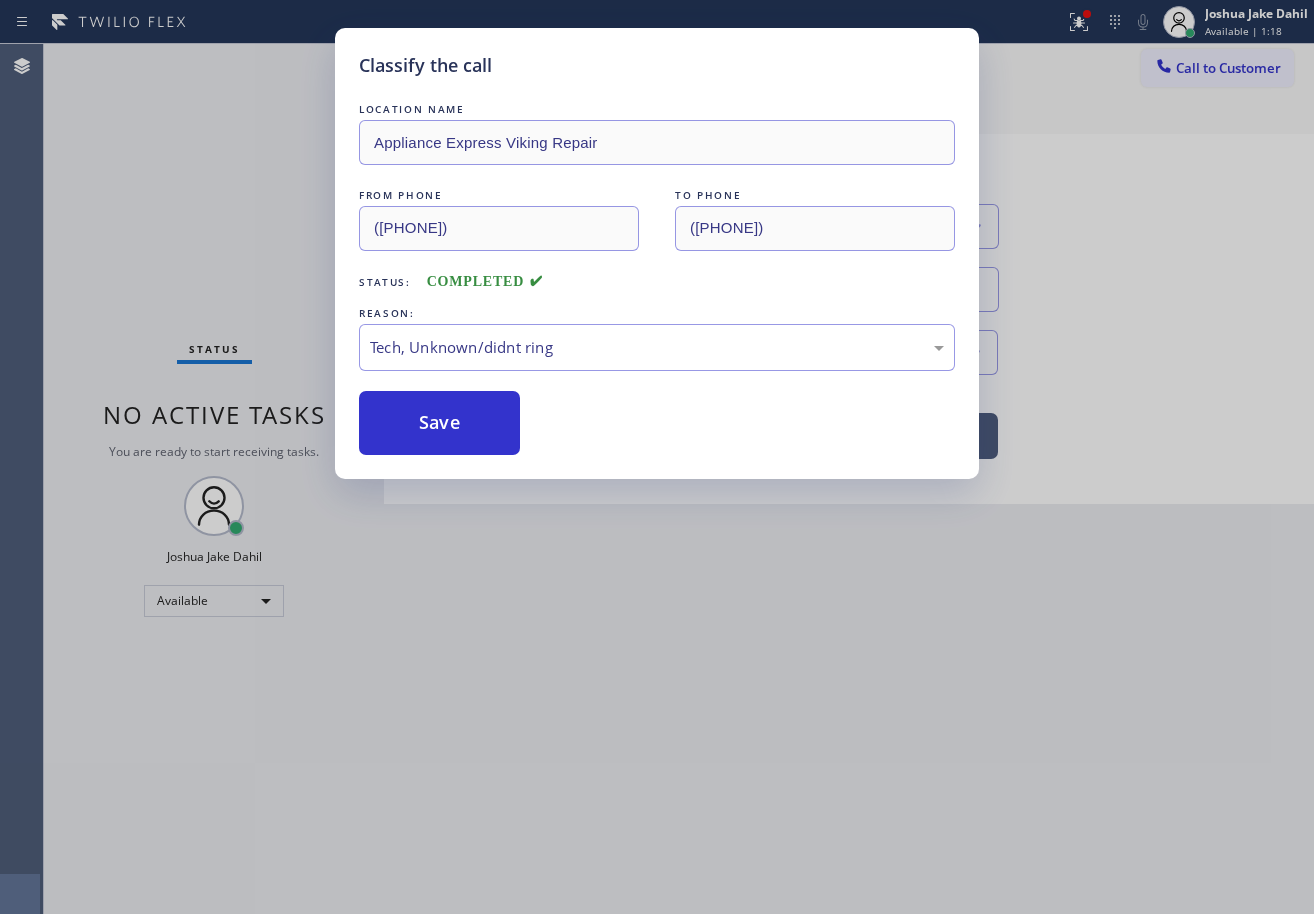 click on "LOCATION NAME Appliance Express Viking Repair FROM PHONE ([PHONE]) TO PHONE ([PHONE]) Status: COMPLETED REASON: Tech, Unknown/didnt ring Save" at bounding box center [657, 277] 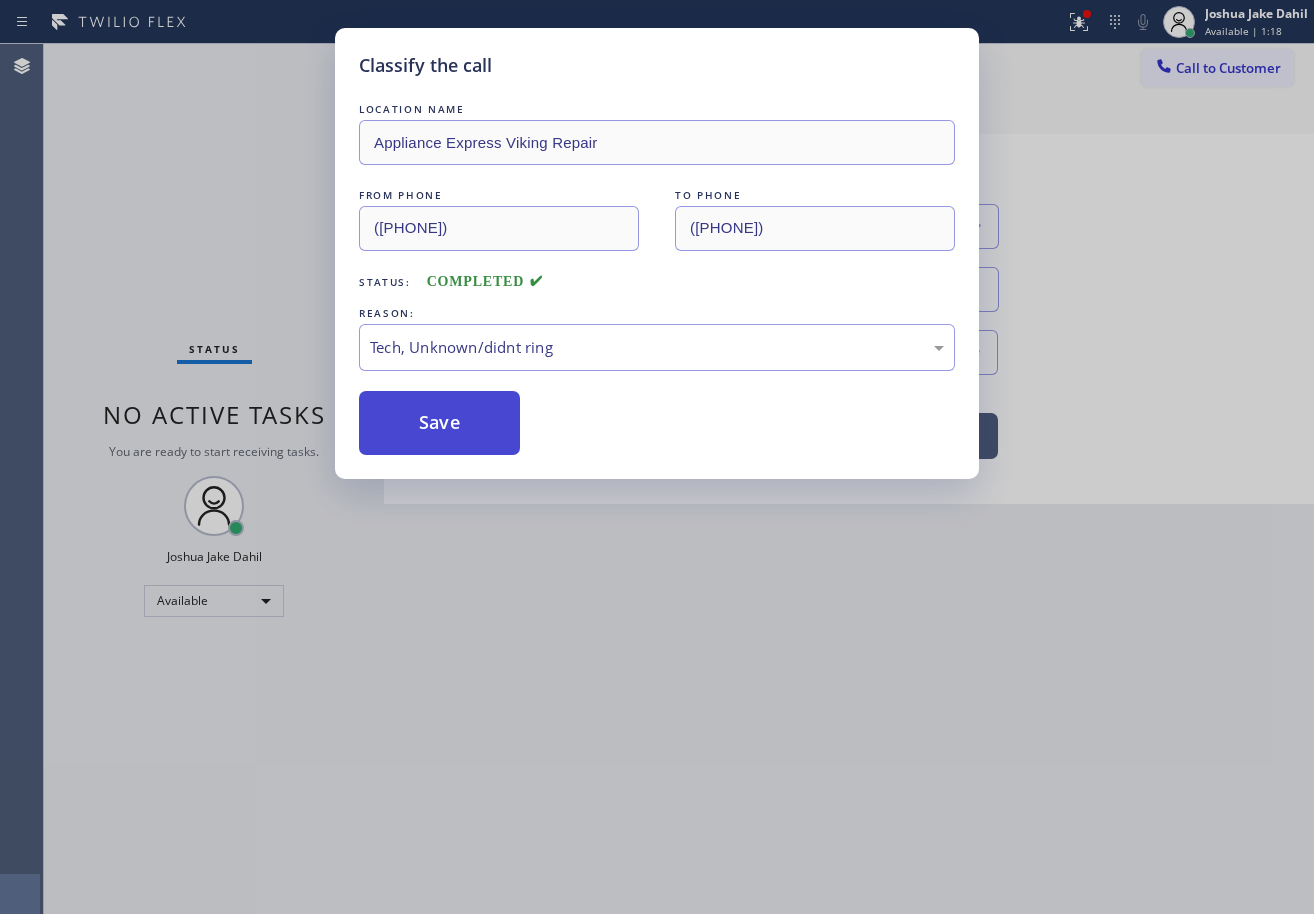 click on "Save" at bounding box center (439, 423) 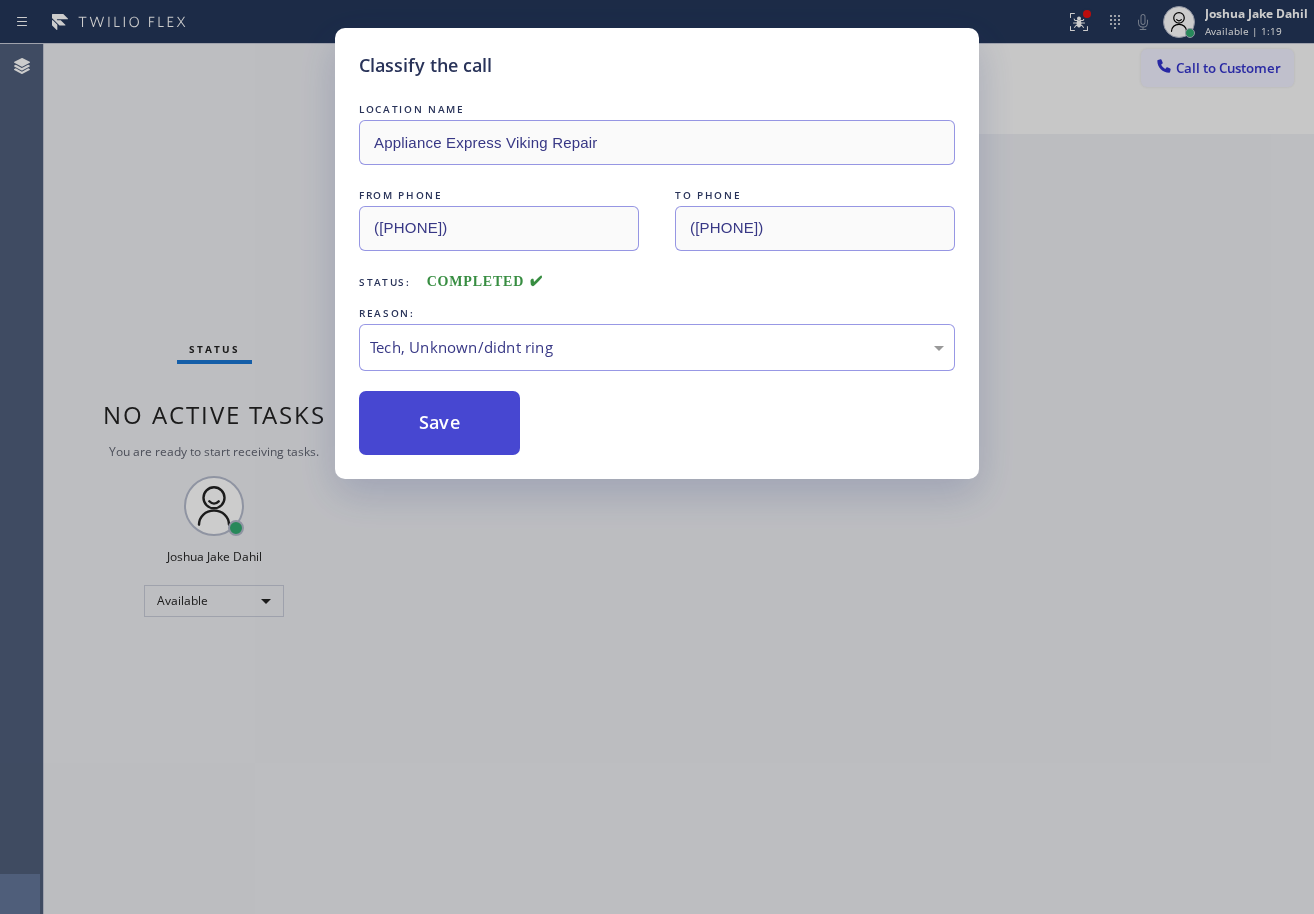 click on "Save" at bounding box center (439, 423) 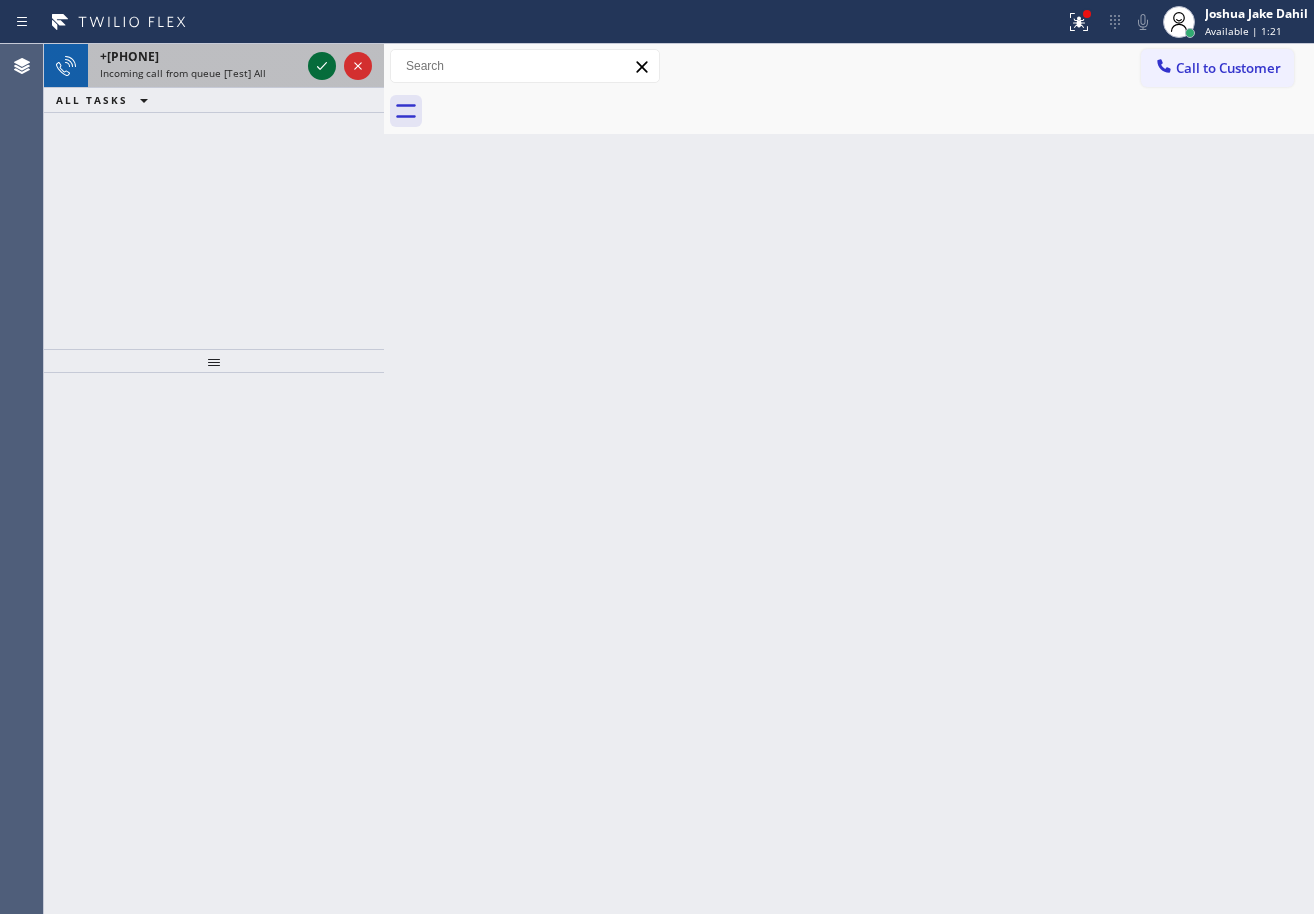 click 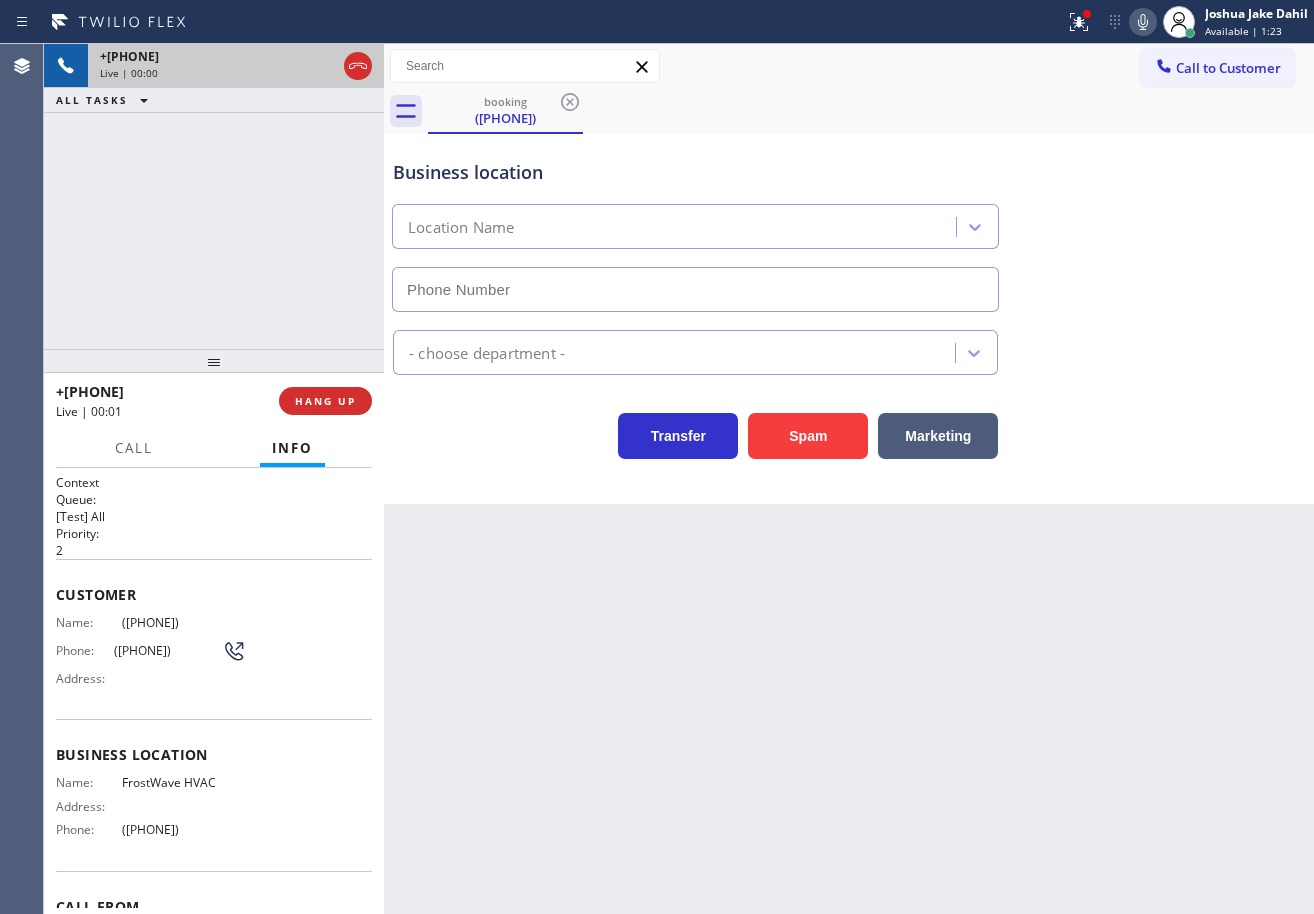 type on "([PHONE])" 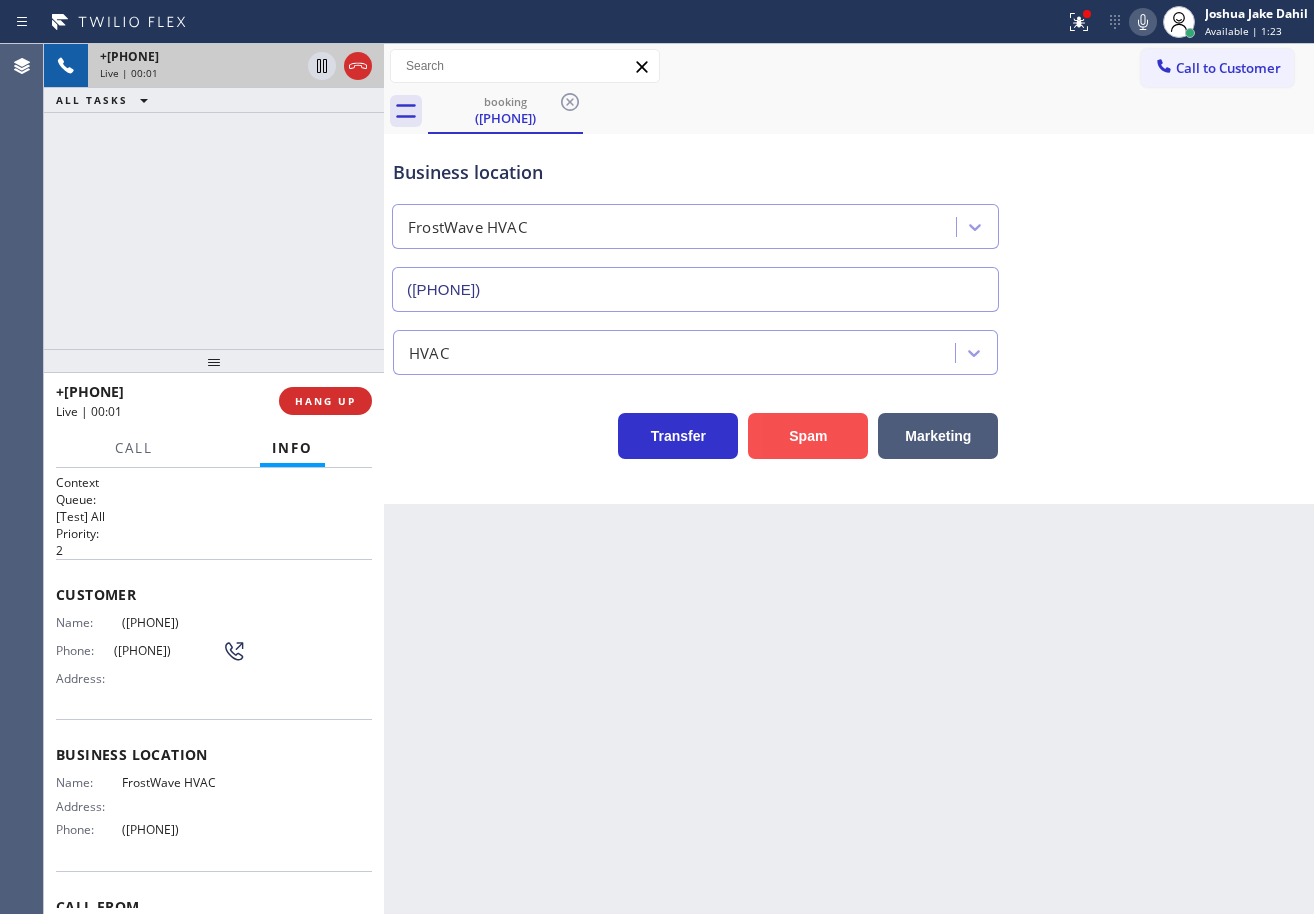 click on "Spam" at bounding box center (808, 436) 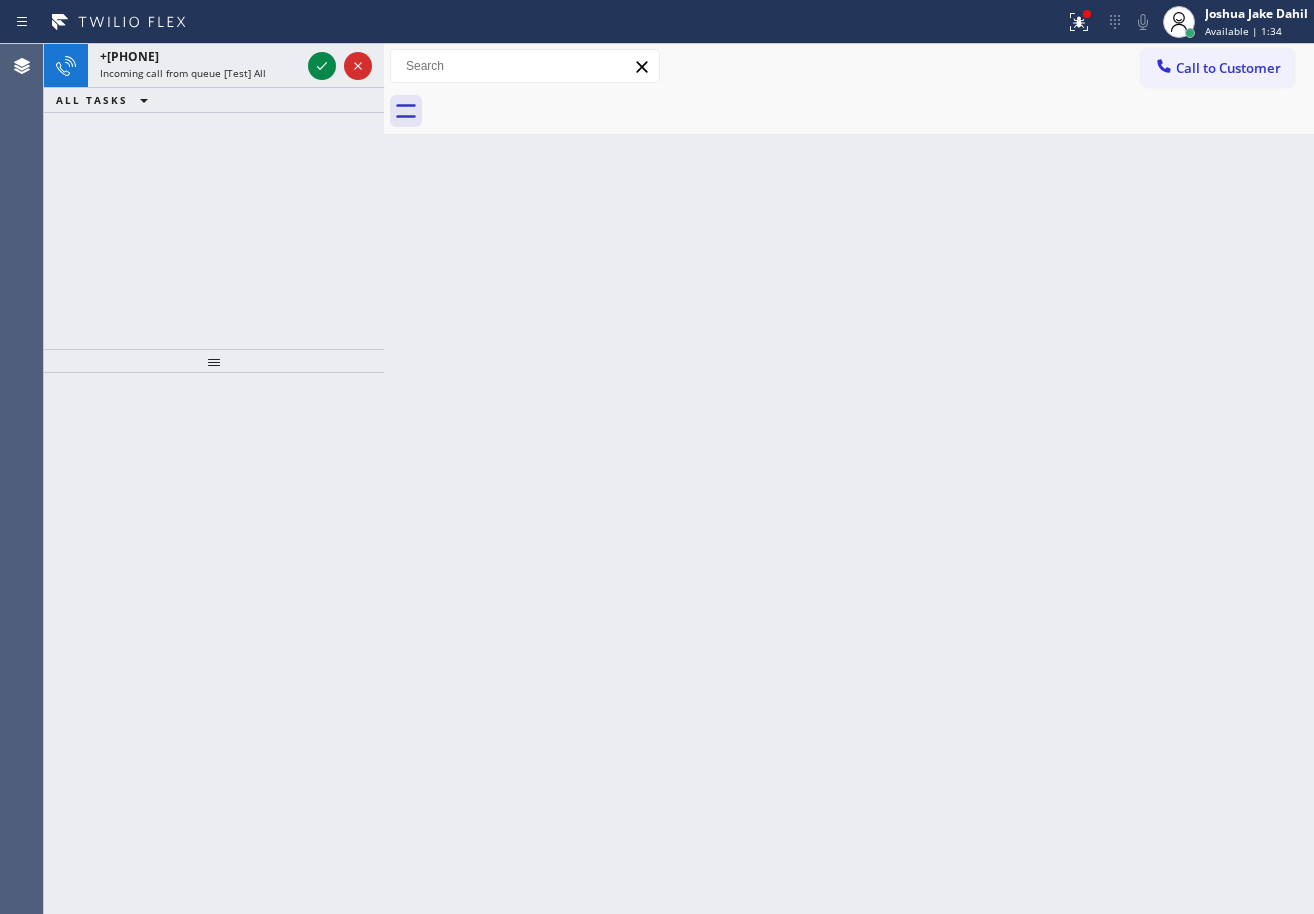 click on "+1[PHONE] Incoming call from queue [Test] All ALL TASKS ALL TASKS ACTIVE TASKS TASKS IN WRAP UP" at bounding box center [214, 196] 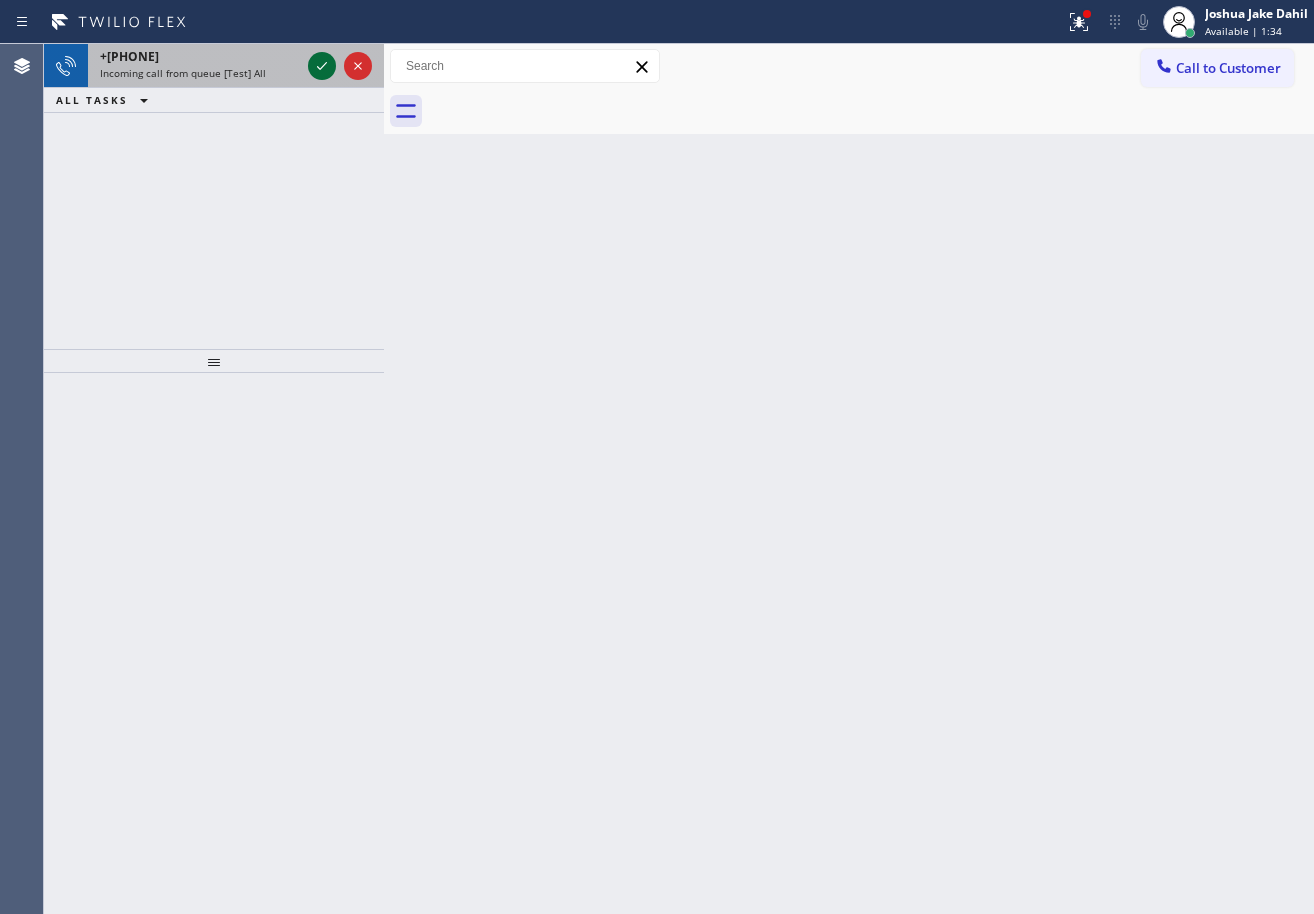 click at bounding box center [322, 66] 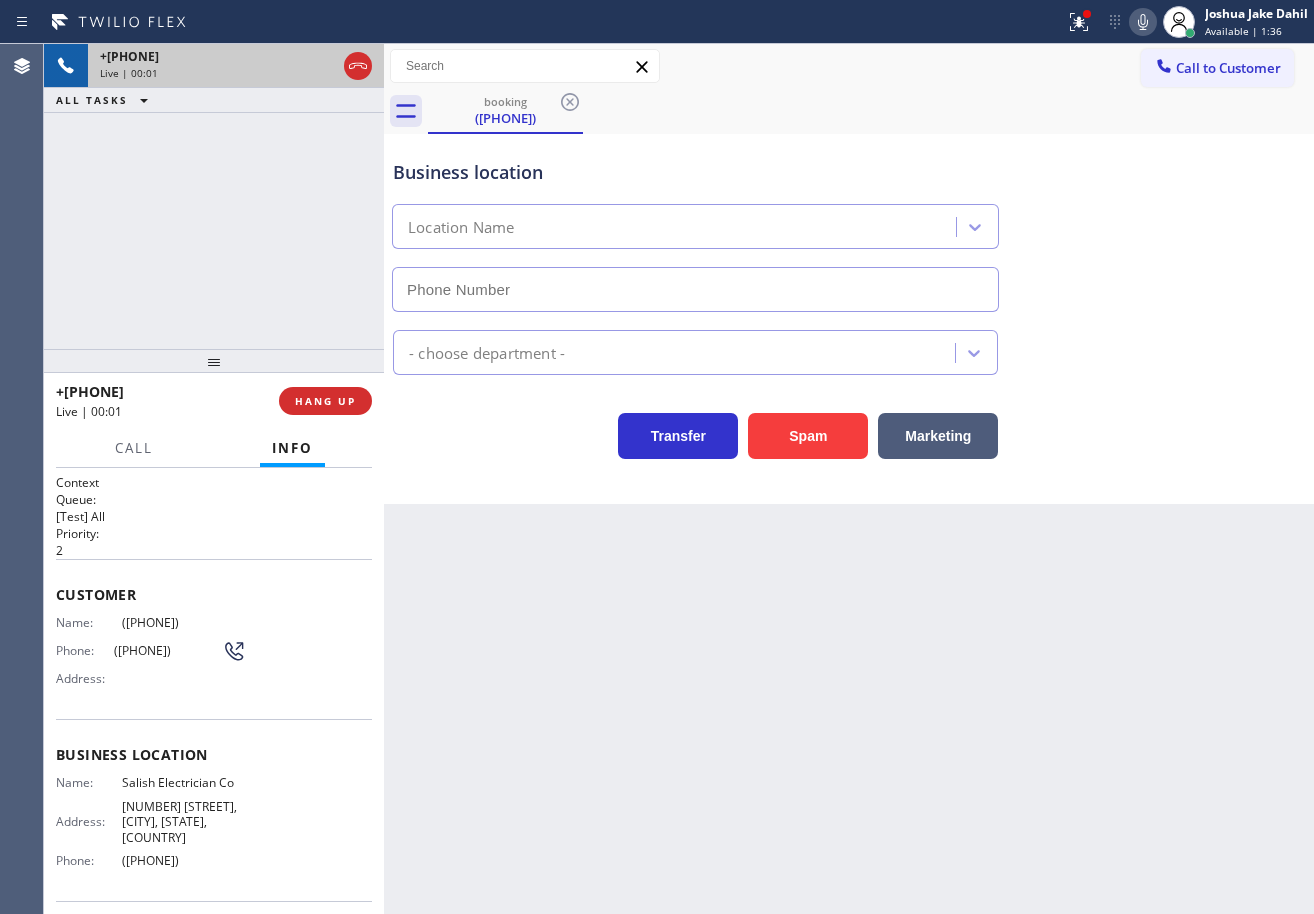 type on "([PHONE])" 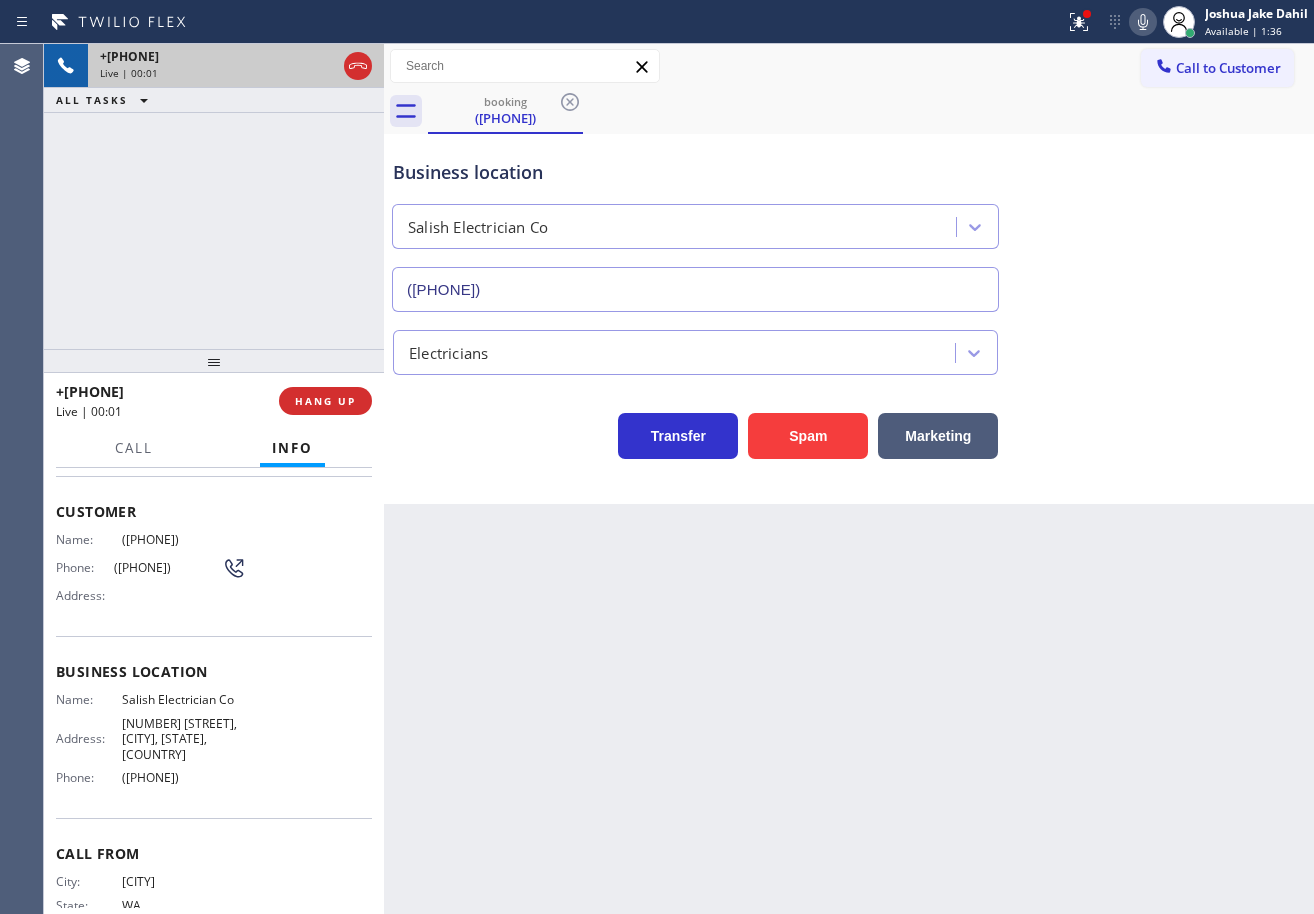scroll, scrollTop: 0, scrollLeft: 0, axis: both 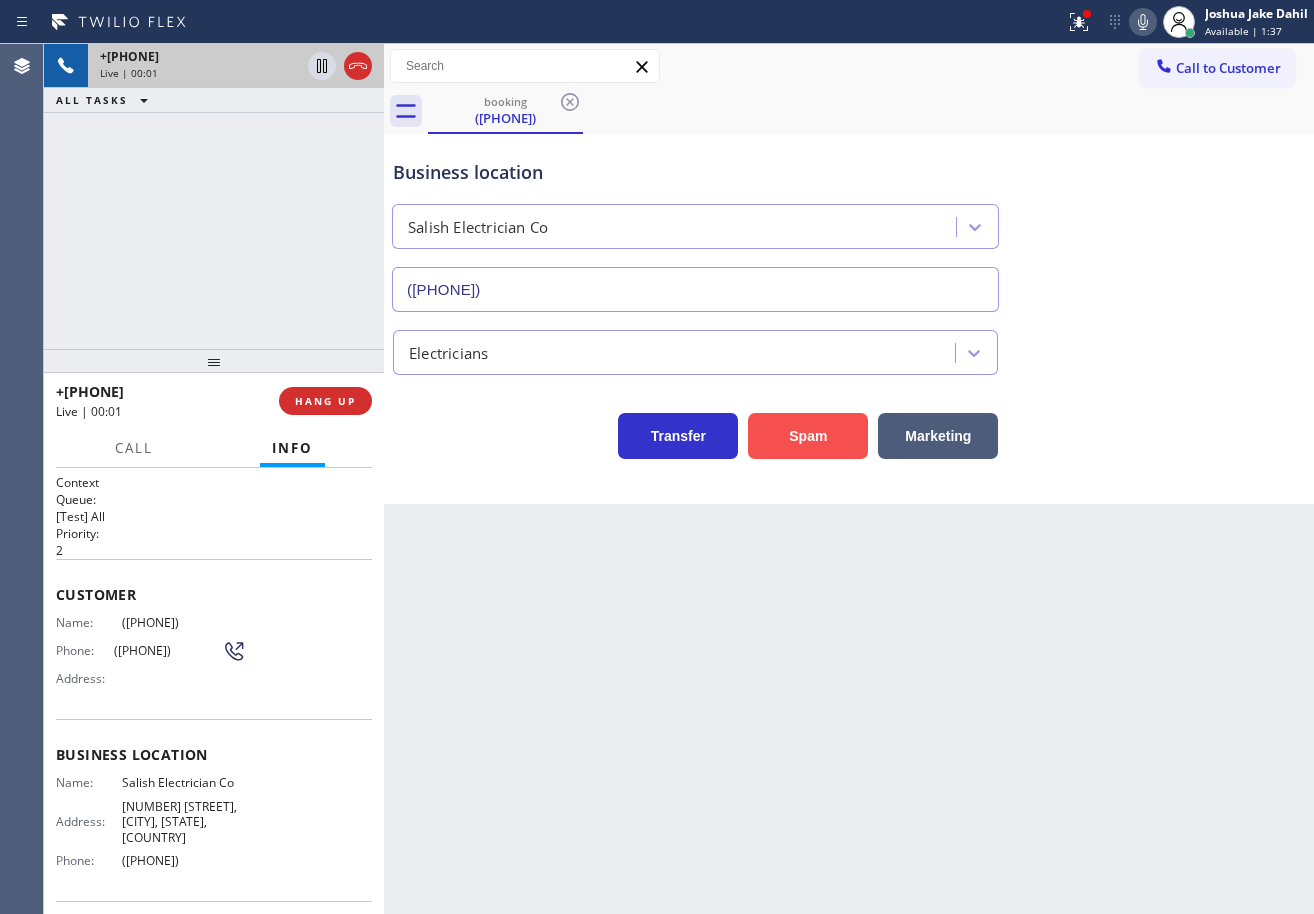 click on "Spam" at bounding box center (808, 436) 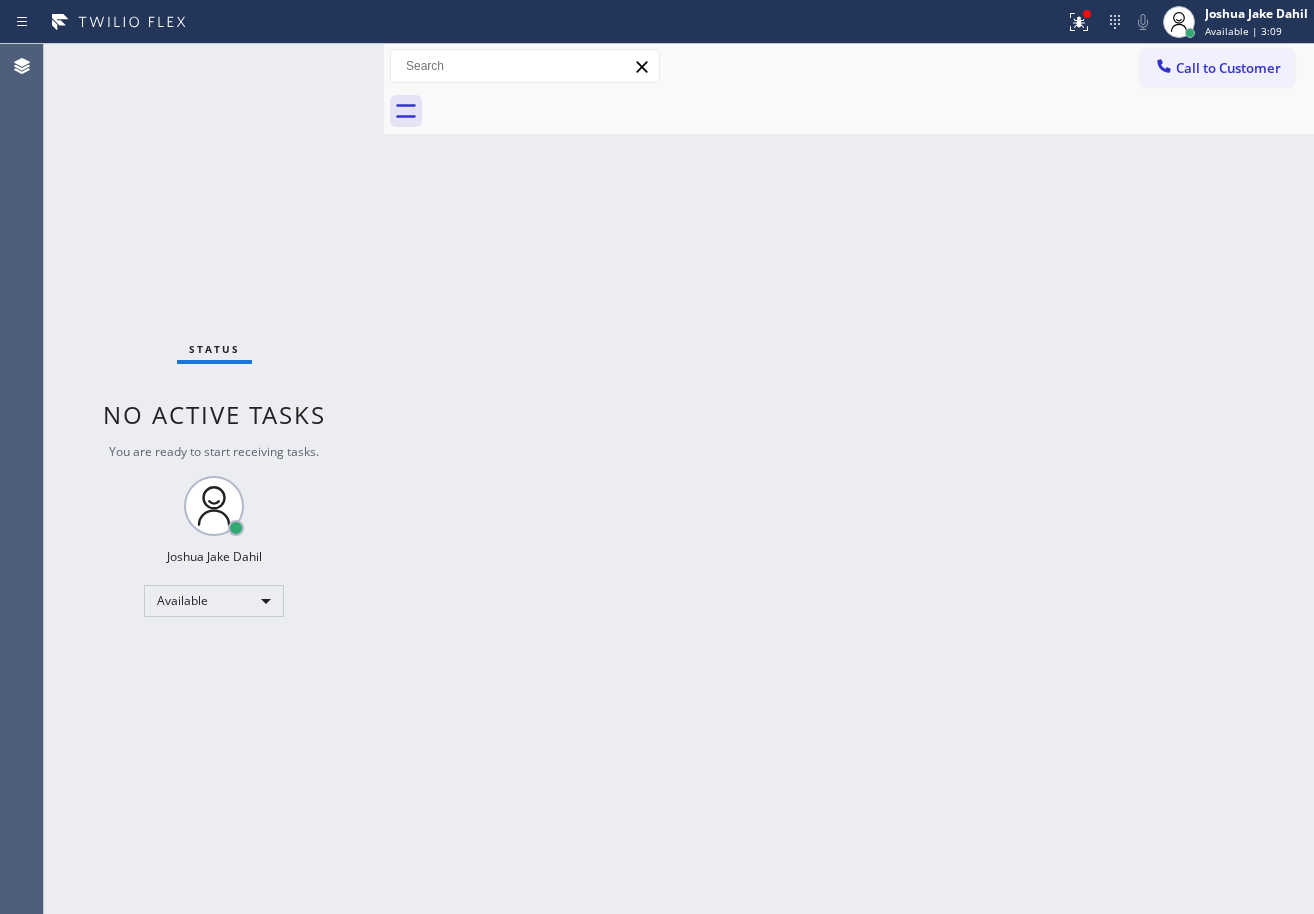 click on "Back to Dashboard Change Sender ID Customers Technicians Select a contact Outbound call Technician Search Technician Your caller id phone number Your caller id phone number Call Technician info Name   Phone none Address none Change Sender ID HVAC [PHONE] 5 Star Appliance [PHONE] Appliance Repair [PHONE] Plumbing [PHONE] Air Duct Cleaning [PHONE]  Electricians [PHONE] Cancel Change Check personal SMS Reset Change booking ([PHONE]) [PHONE] Call to Customer Outbound call Location 5 Star Appliance Repair Your caller id phone number ([PHONE]) [PHONE] Customer number Call Outbound call Technician Search Technician Your caller id phone number Your caller id phone number Call" at bounding box center [849, 479] 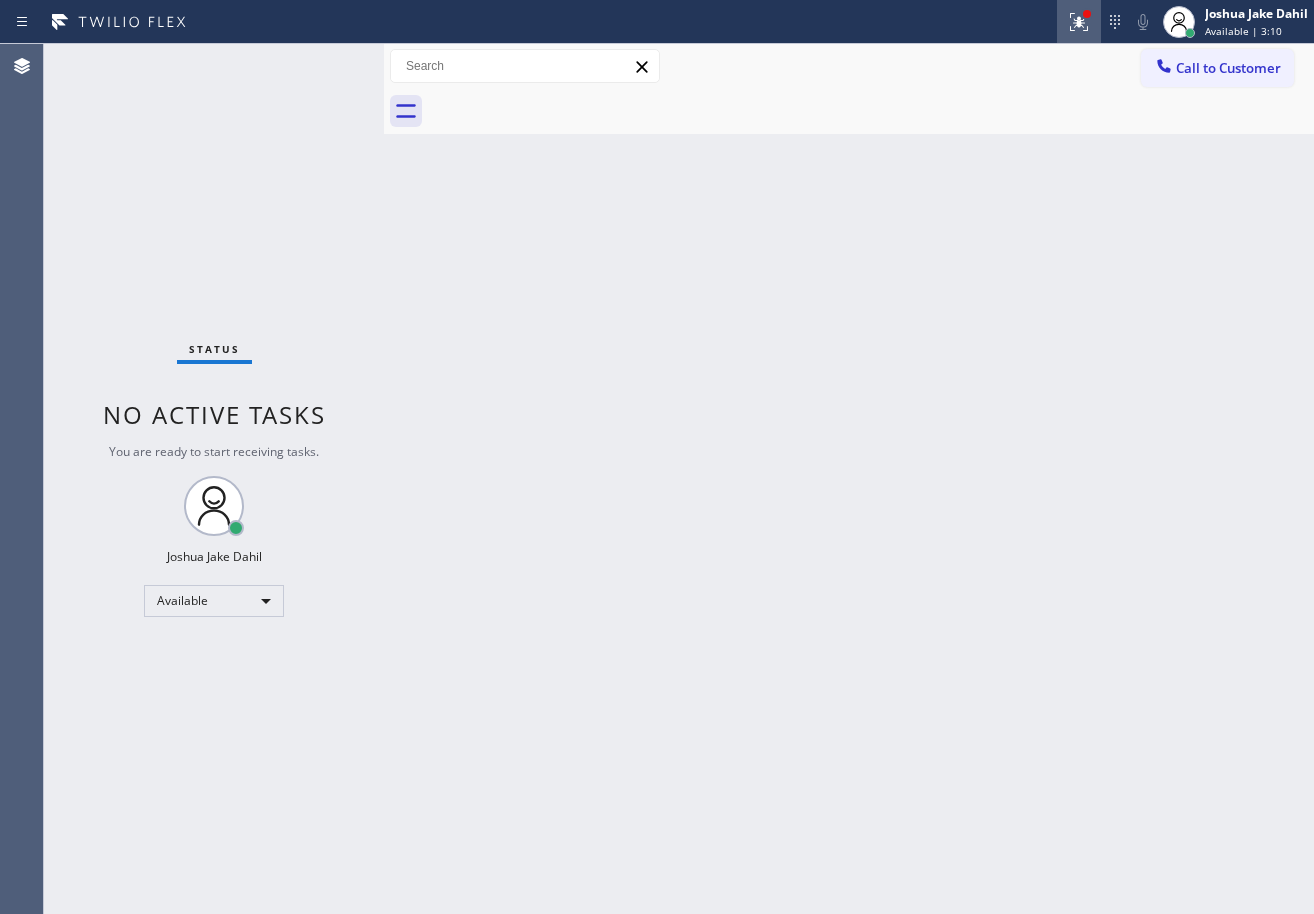 click 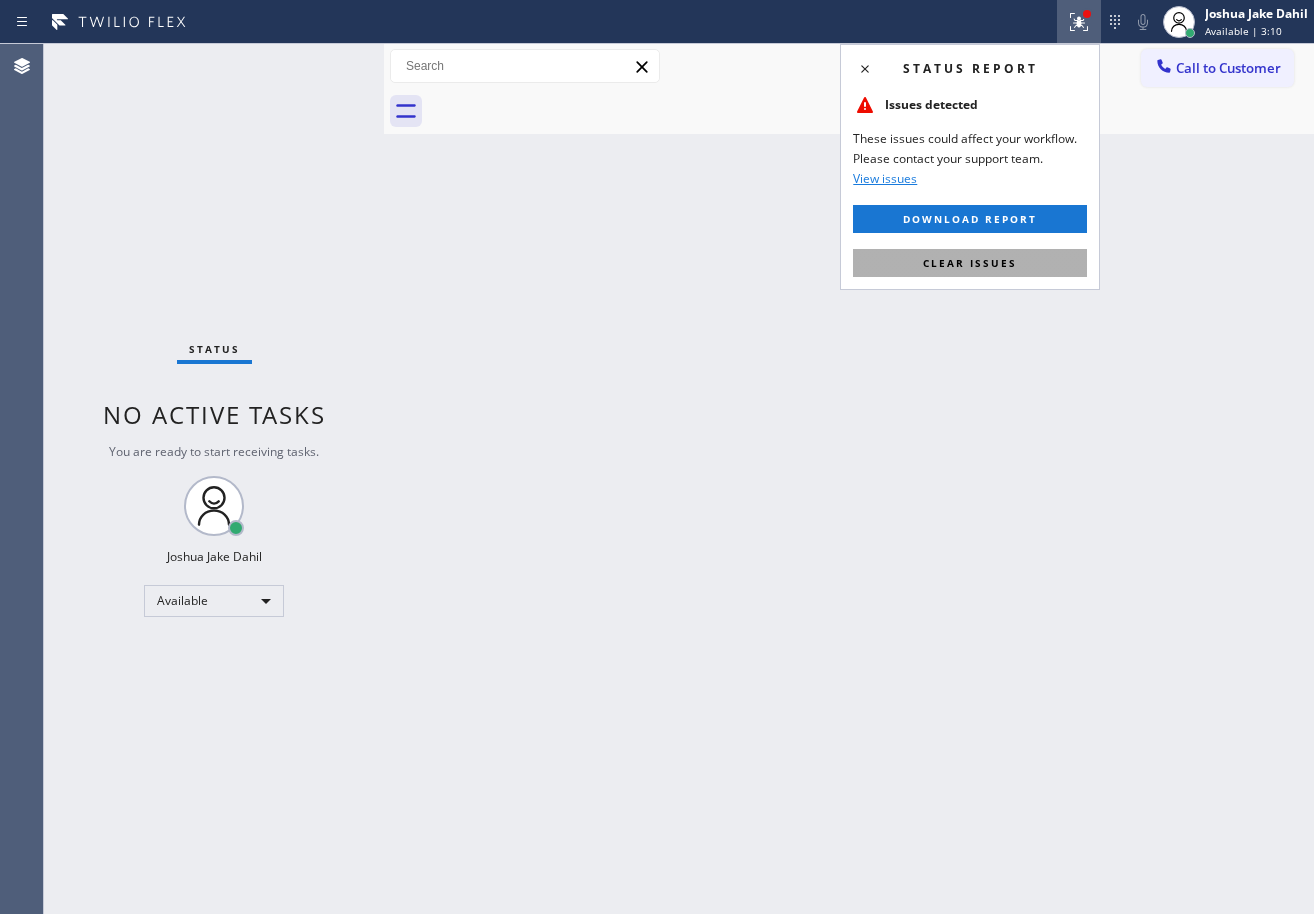 click on "Clear issues" at bounding box center (970, 263) 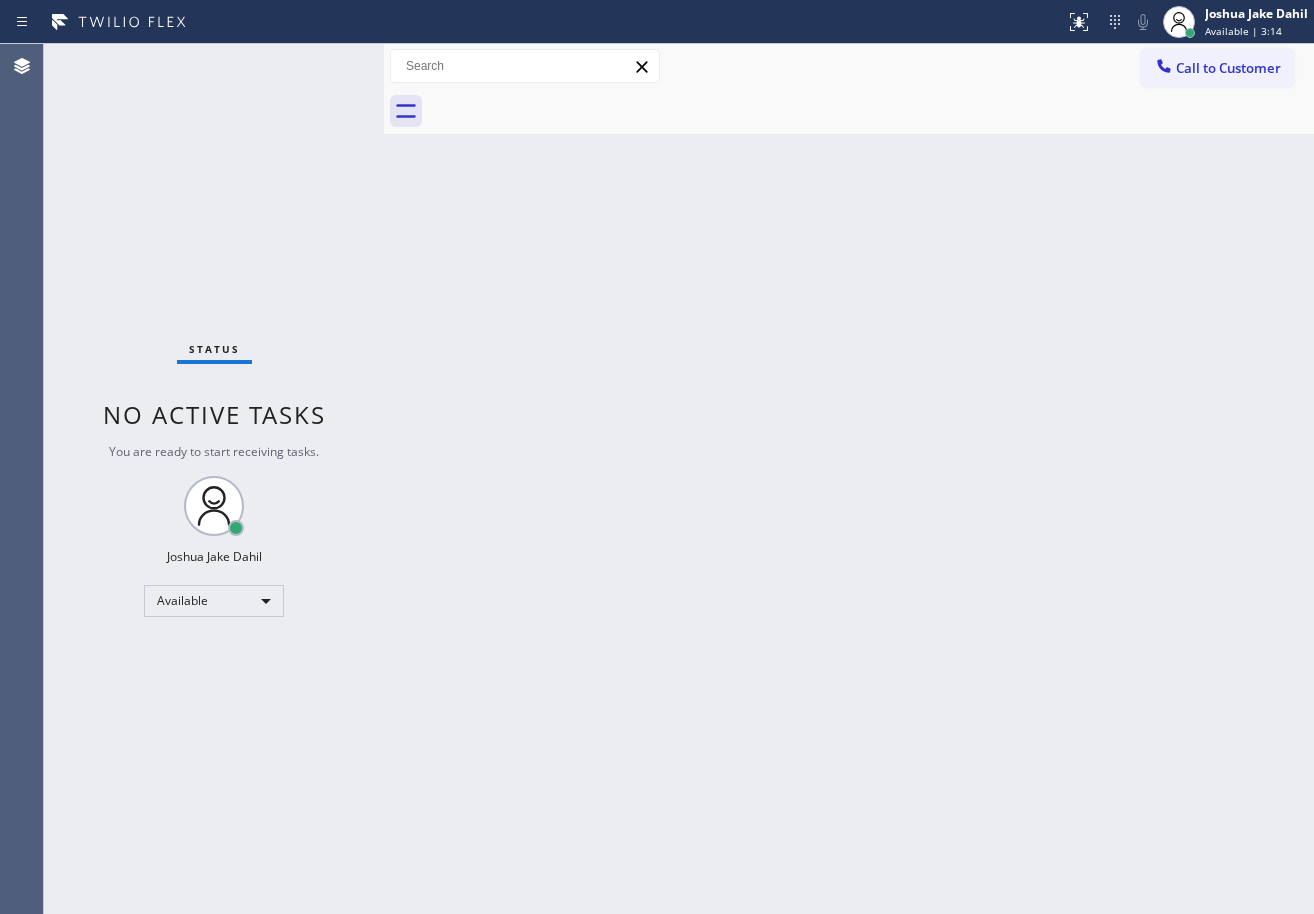drag, startPoint x: 817, startPoint y: 465, endPoint x: 846, endPoint y: 508, distance: 51.86521 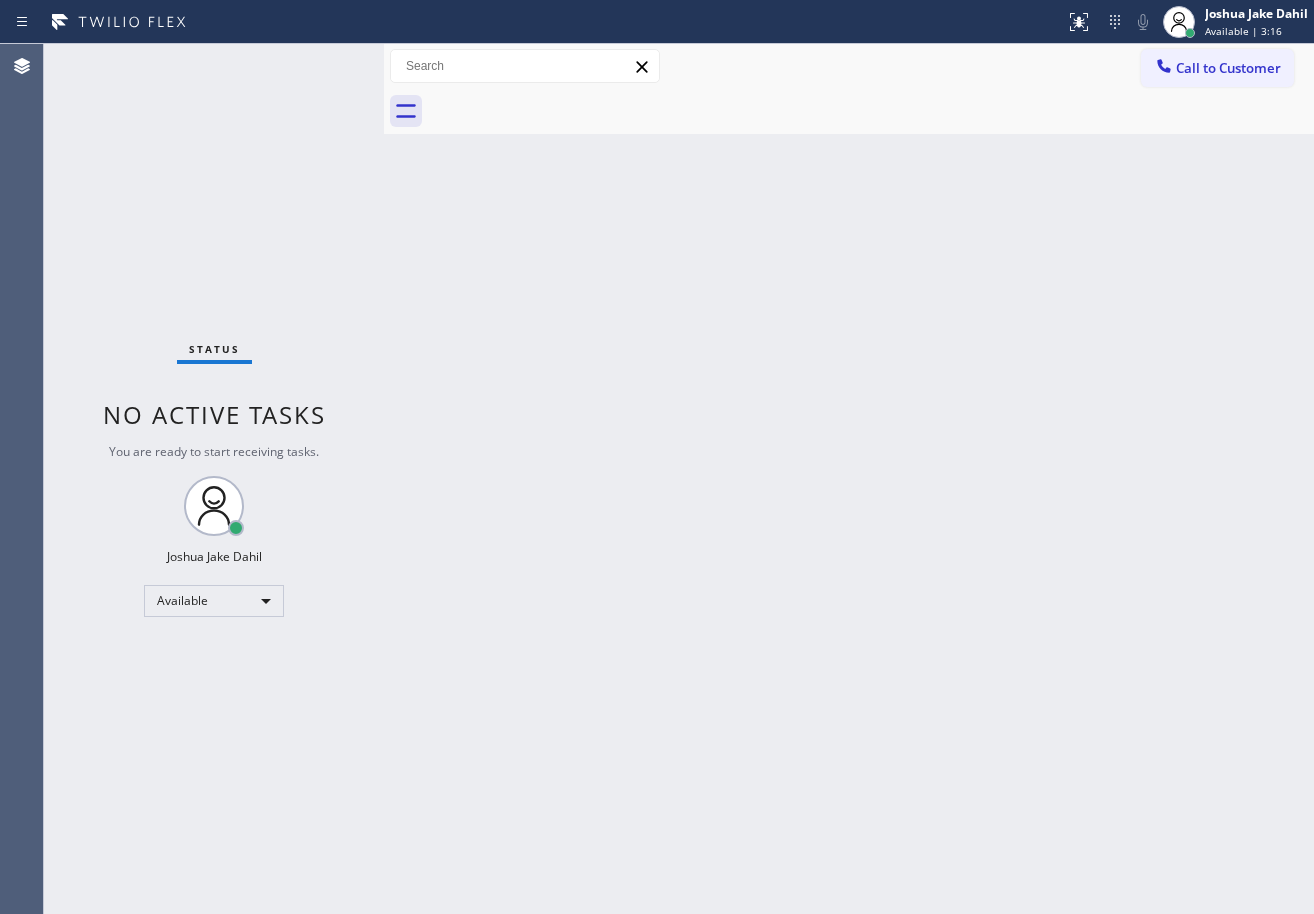 click on "Back to Dashboard Change Sender ID Customers Technicians Select a contact Outbound call Technician Search Technician Your caller id phone number Your caller id phone number Call Technician info Name   Phone none Address none Change Sender ID HVAC [PHONE] 5 Star Appliance [PHONE] Appliance Repair [PHONE] Plumbing [PHONE] Air Duct Cleaning [PHONE]  Electricians [PHONE] Cancel Change Check personal SMS Reset Change booking ([PHONE]) [PHONE] Call to Customer Outbound call Location 5 Star Appliance Repair Your caller id phone number ([PHONE]) [PHONE] Customer number Call Outbound call Technician Search Technician Your caller id phone number Your caller id phone number Call" at bounding box center (849, 479) 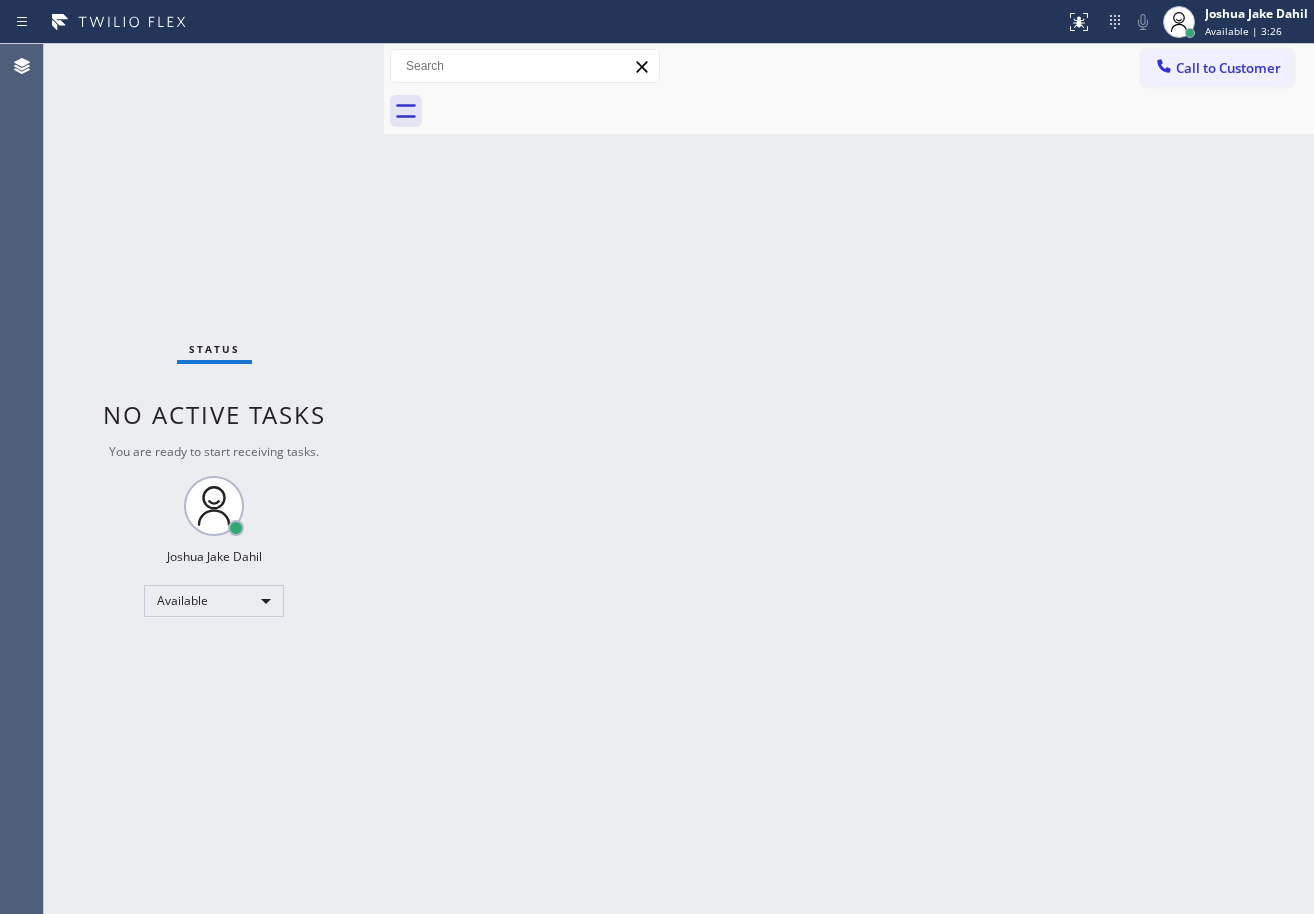 click on "Call to Customer Outbound call Location 5 Star Appliance Repair Your caller id phone number (855) 731-4952 Customer number Call Outbound call Technician Search Technician Your caller id phone number Your caller id phone number Call" at bounding box center (849, 66) 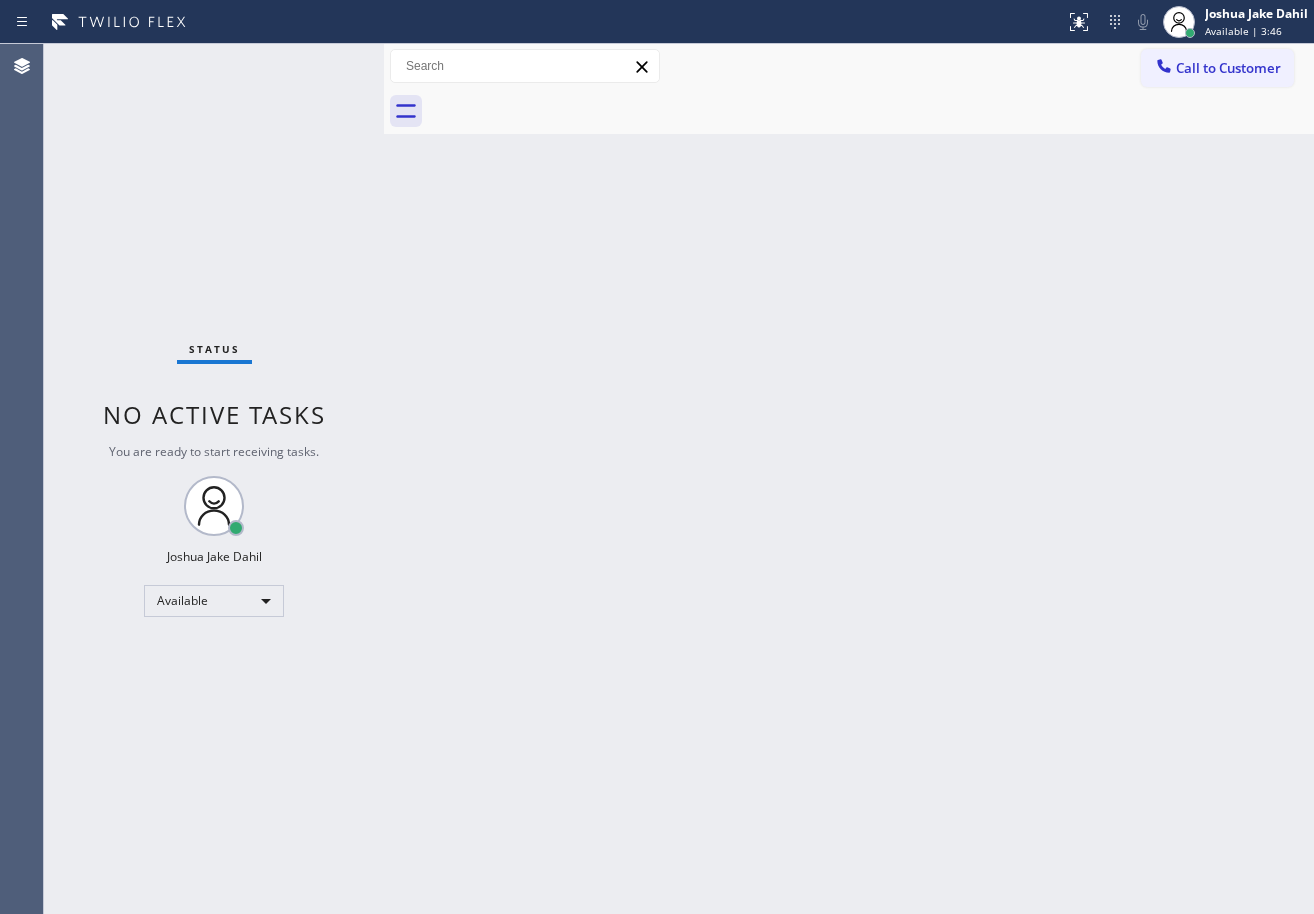 click on "Back to Dashboard Change Sender ID Customers Technicians Select a contact Outbound call Technician Search Technician Your caller id phone number Your caller id phone number Call Technician info Name   Phone none Address none Change Sender ID HVAC [PHONE] 5 Star Appliance [PHONE] Appliance Repair [PHONE] Plumbing [PHONE] Air Duct Cleaning [PHONE]  Electricians [PHONE] Cancel Change Check personal SMS Reset Change booking ([PHONE]) [PHONE] Call to Customer Outbound call Location 5 Star Appliance Repair Your caller id phone number ([PHONE]) [PHONE] Customer number Call Outbound call Technician Search Technician Your caller id phone number Your caller id phone number Call" at bounding box center (849, 479) 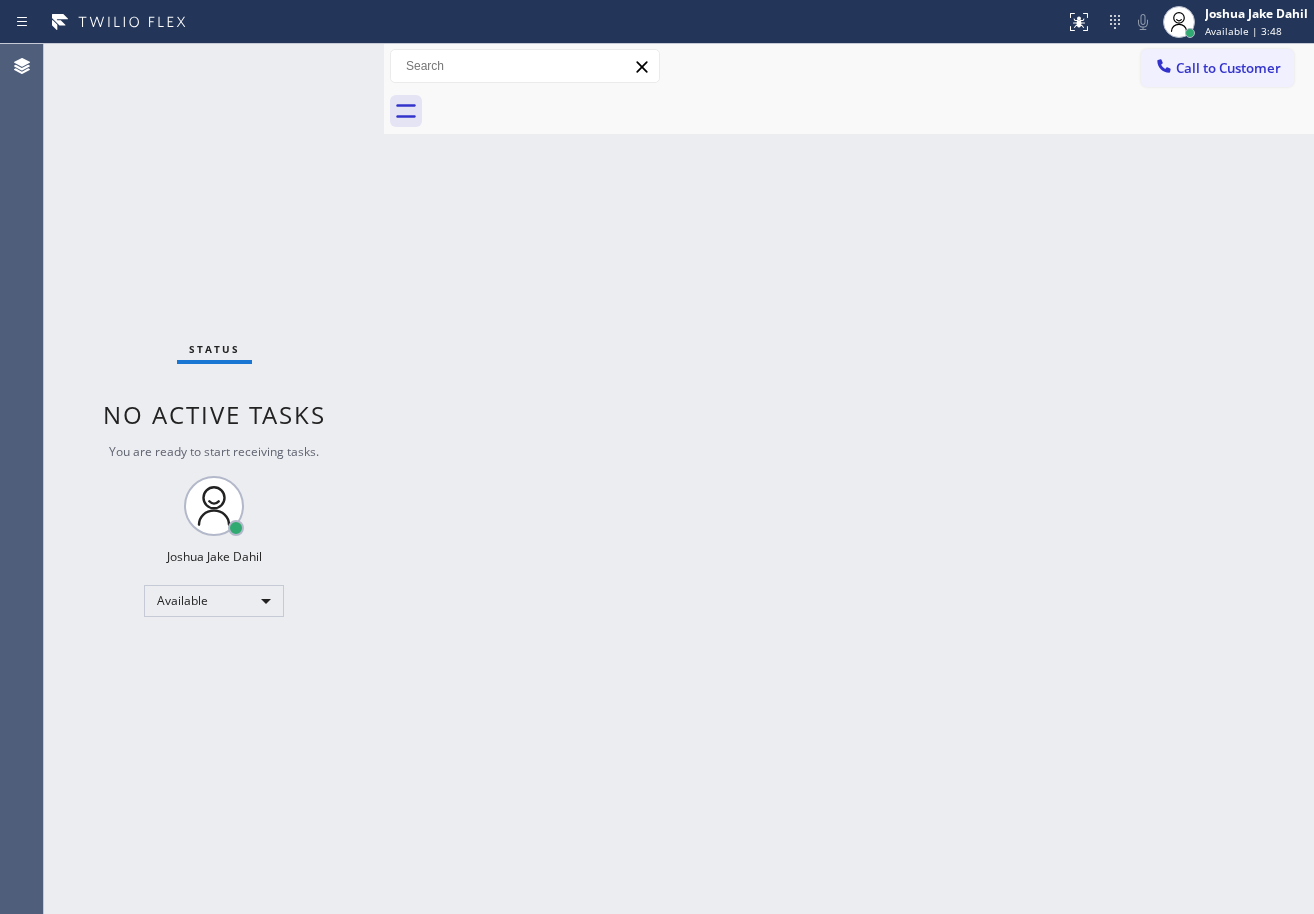 click on "Back to Dashboard Change Sender ID Customers Technicians Select a contact Outbound call Technician Search Technician Your caller id phone number Your caller id phone number Call Technician info Name   Phone none Address none Change Sender ID HVAC [PHONE] 5 Star Appliance [PHONE] Appliance Repair [PHONE] Plumbing [PHONE] Air Duct Cleaning [PHONE]  Electricians [PHONE] Cancel Change Check personal SMS Reset Change booking ([PHONE]) [PHONE] Call to Customer Outbound call Location 5 Star Appliance Repair Your caller id phone number ([PHONE]) [PHONE] Customer number Call Outbound call Technician Search Technician Your caller id phone number Your caller id phone number Call" at bounding box center [849, 479] 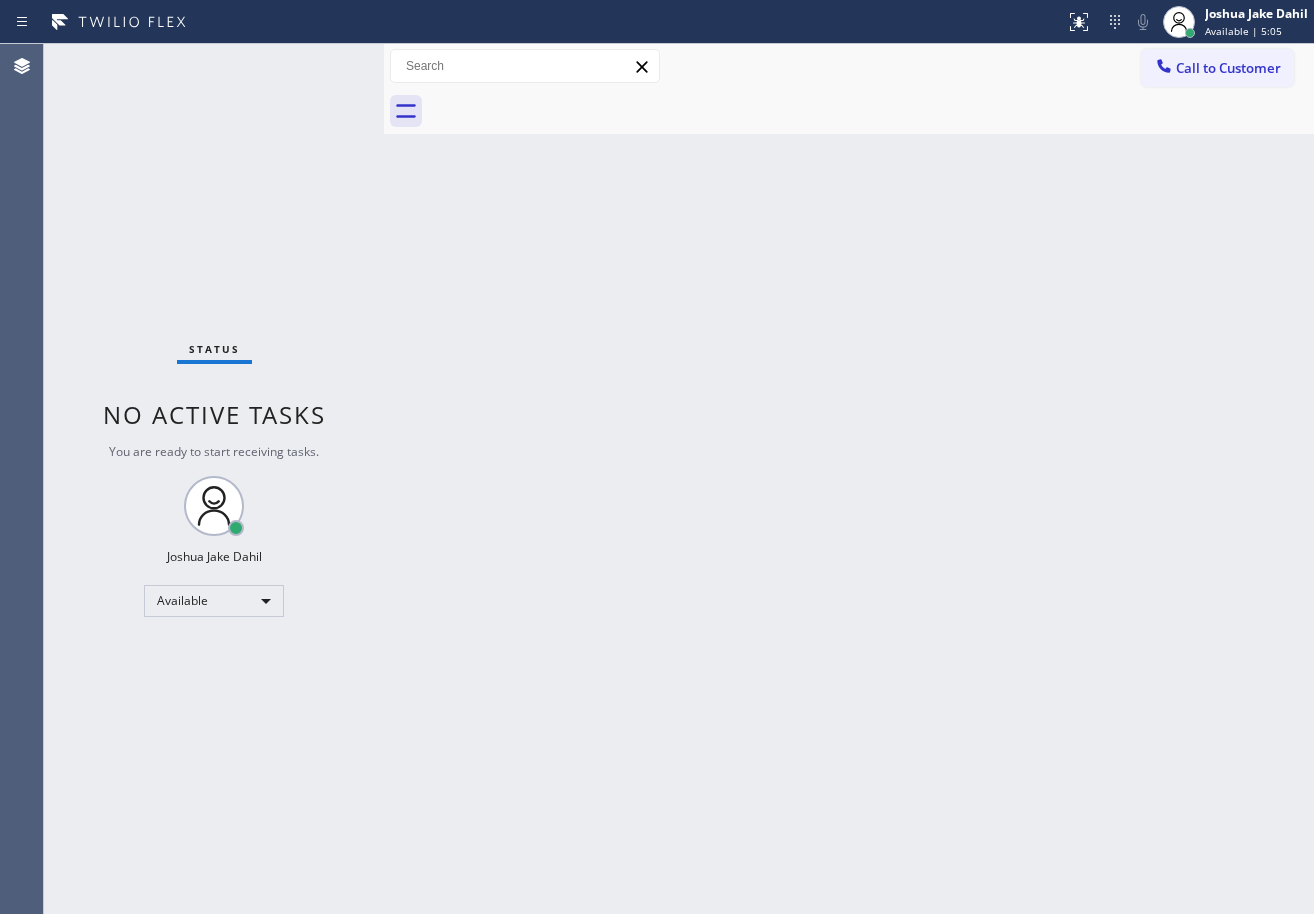 drag, startPoint x: 789, startPoint y: 508, endPoint x: 1123, endPoint y: 583, distance: 342.3171 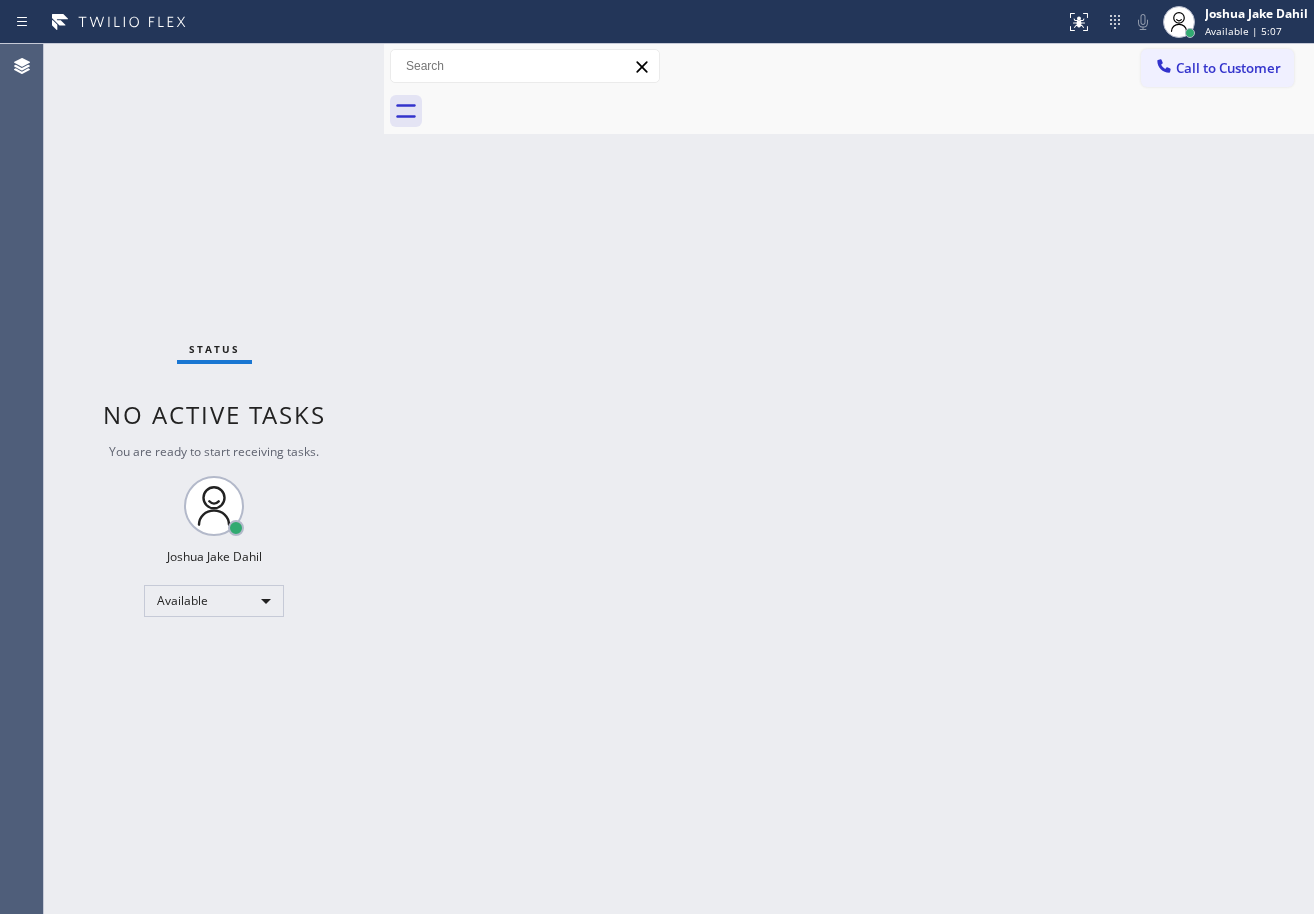 click on "Back to Dashboard Change Sender ID Customers Technicians Select a contact Outbound call Technician Search Technician Your caller id phone number Your caller id phone number Call Technician info Name   Phone none Address none Change Sender ID HVAC [PHONE] 5 Star Appliance [PHONE] Appliance Repair [PHONE] Plumbing [PHONE] Air Duct Cleaning [PHONE]  Electricians [PHONE] Cancel Change Check personal SMS Reset Change booking ([PHONE]) [PHONE] Call to Customer Outbound call Location 5 Star Appliance Repair Your caller id phone number ([PHONE]) [PHONE] Customer number Call Outbound call Technician Search Technician Your caller id phone number Your caller id phone number Call" at bounding box center [849, 479] 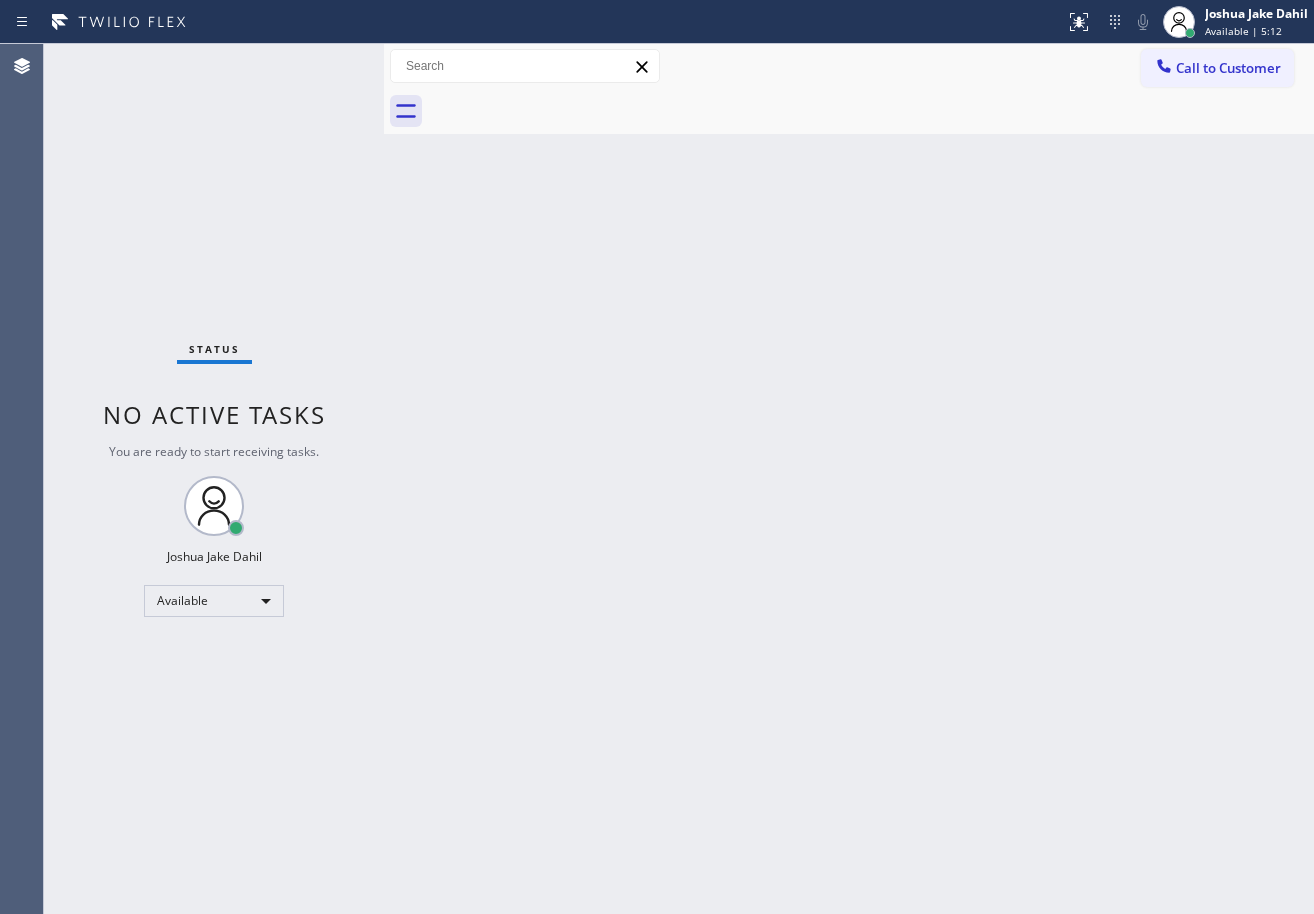 click on "Back to Dashboard Change Sender ID Customers Technicians Select a contact Outbound call Technician Search Technician Your caller id phone number Your caller id phone number Call Technician info Name   Phone none Address none Change Sender ID HVAC [PHONE] 5 Star Appliance [PHONE] Appliance Repair [PHONE] Plumbing [PHONE] Air Duct Cleaning [PHONE]  Electricians [PHONE] Cancel Change Check personal SMS Reset Change booking ([PHONE]) [PHONE] Call to Customer Outbound call Location 5 Star Appliance Repair Your caller id phone number ([PHONE]) [PHONE] Customer number Call Outbound call Technician Search Technician Your caller id phone number Your caller id phone number Call" at bounding box center [849, 479] 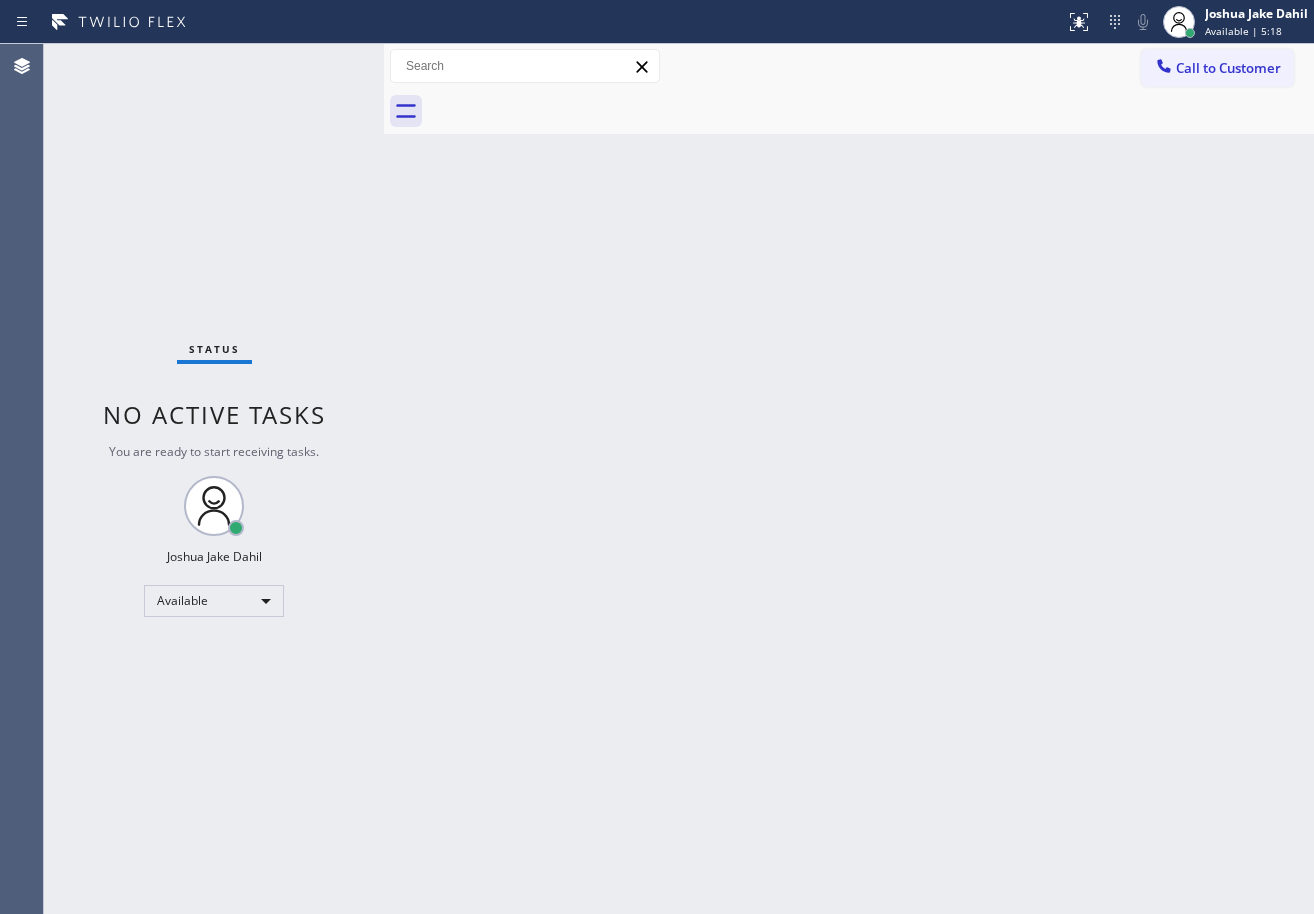 drag, startPoint x: 893, startPoint y: 446, endPoint x: 1109, endPoint y: 794, distance: 409.58514 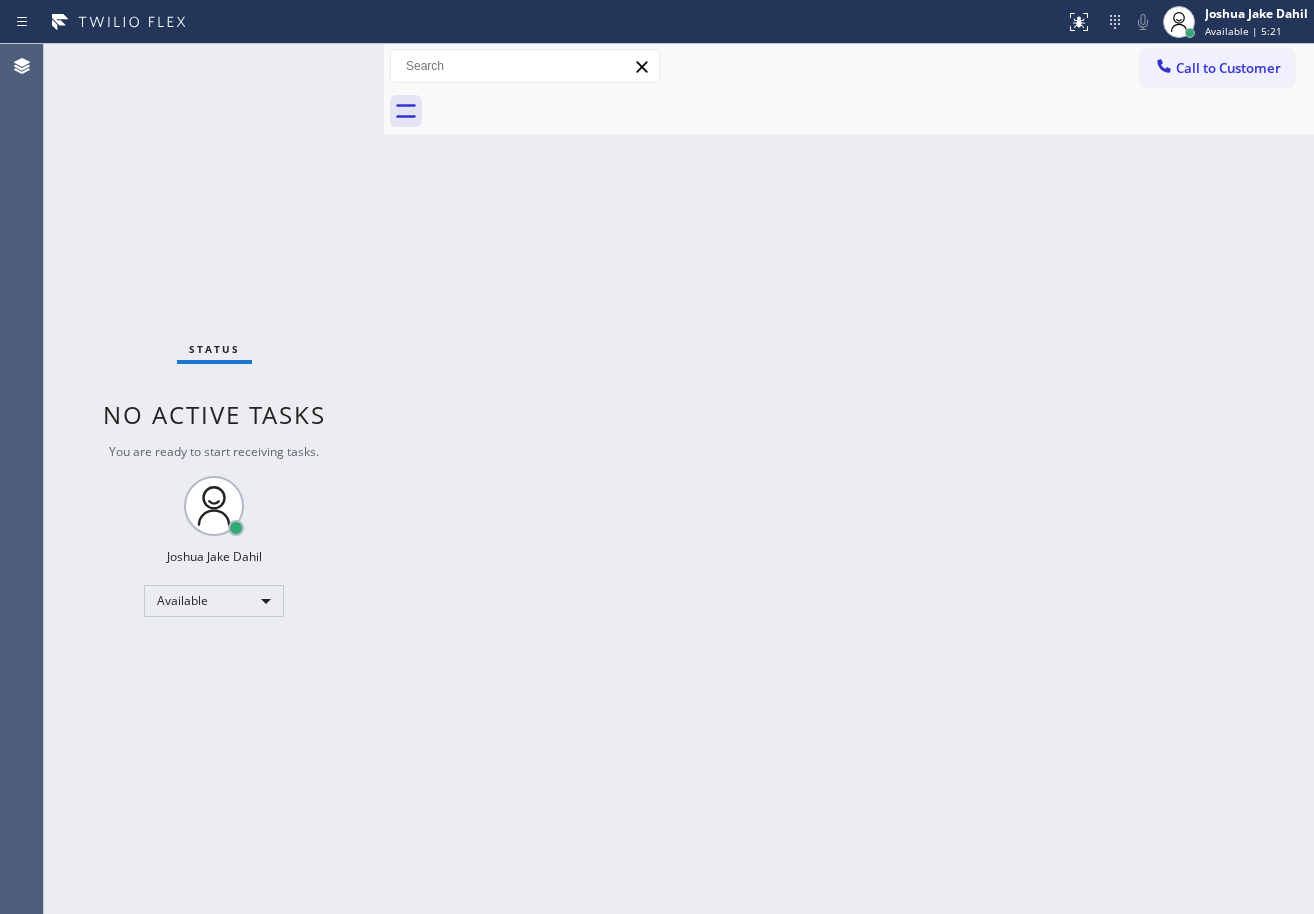 drag, startPoint x: 474, startPoint y: 347, endPoint x: 474, endPoint y: 328, distance: 19 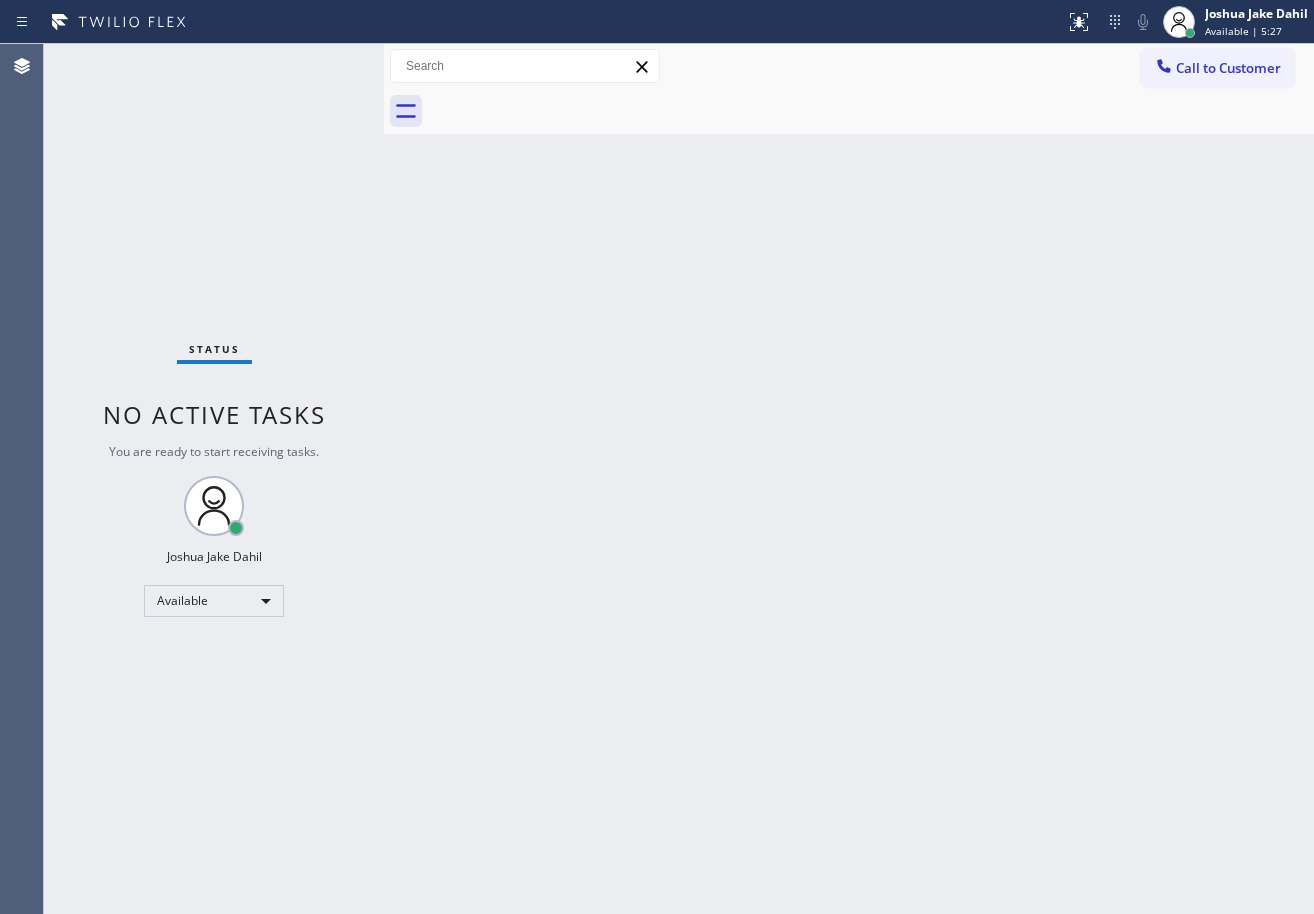 drag, startPoint x: 840, startPoint y: 604, endPoint x: 859, endPoint y: 612, distance: 20.615528 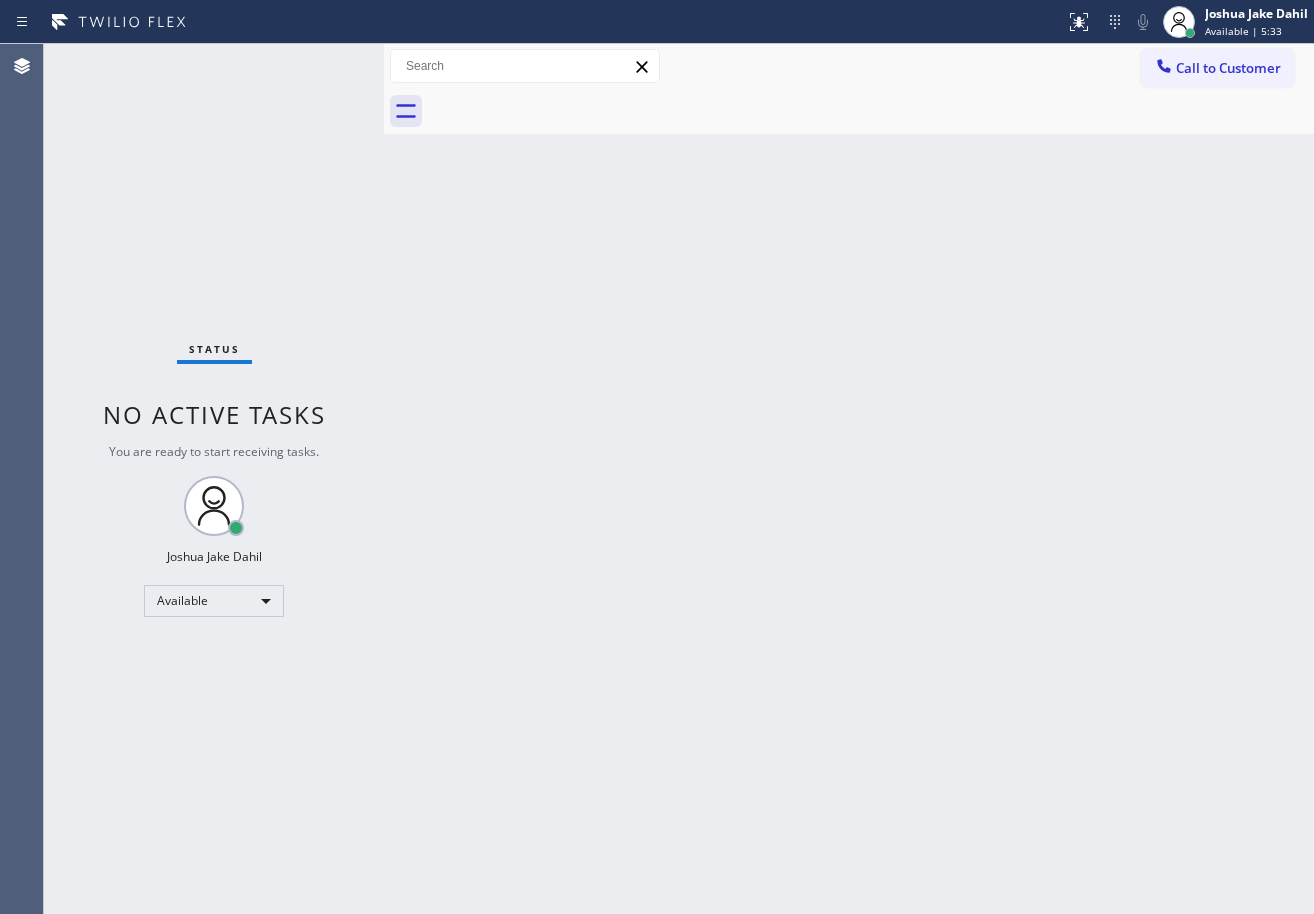 click on "Status No active tasks You are ready to start receiving tasks. [FIRST] [LAST] Available" at bounding box center (214, 479) 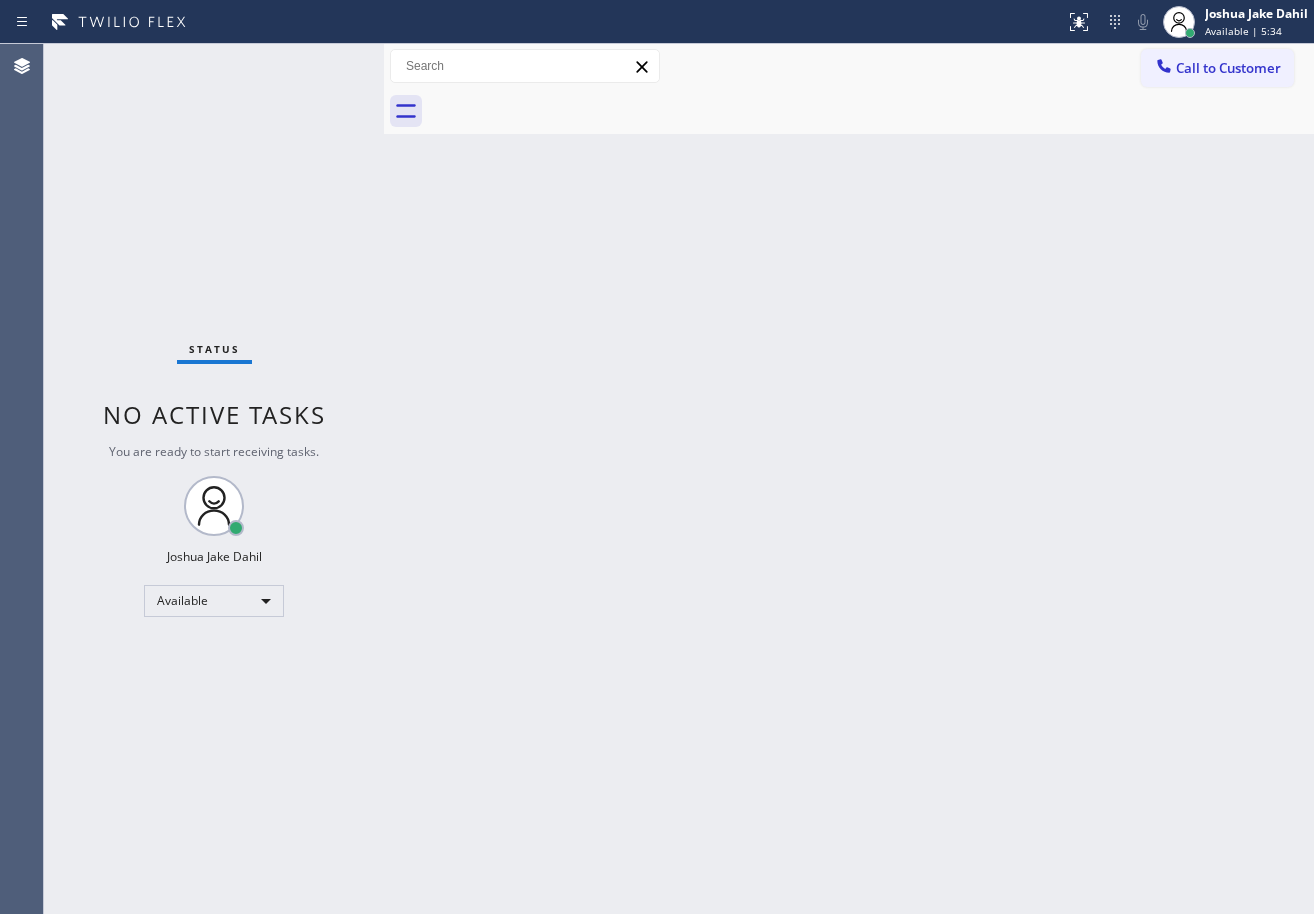 click on "Status No active tasks You are ready to start receiving tasks. [FIRST] [LAST] Available" at bounding box center (214, 479) 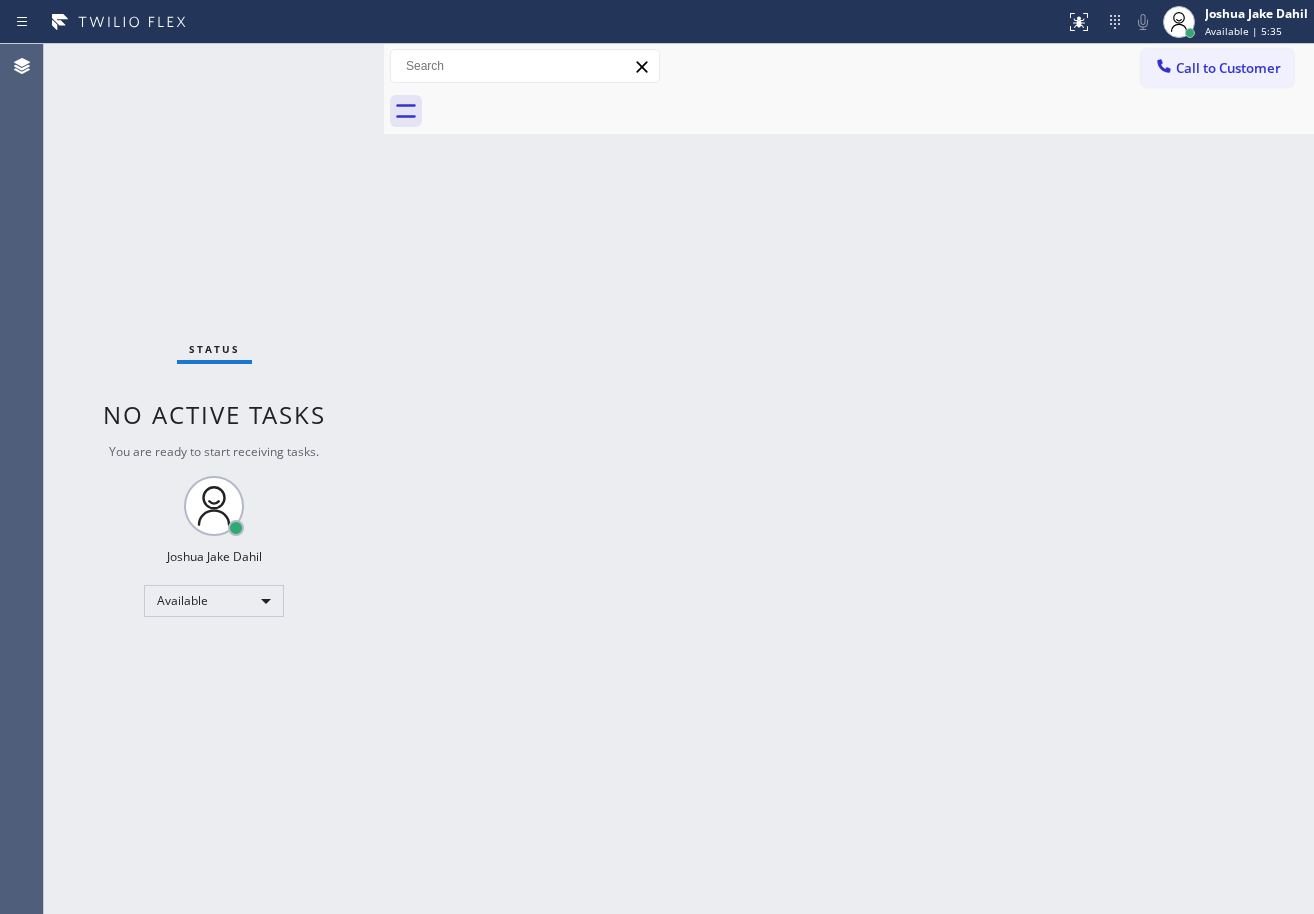 click on "Status No active tasks You are ready to start receiving tasks. [FIRST] [LAST] Available" at bounding box center [214, 479] 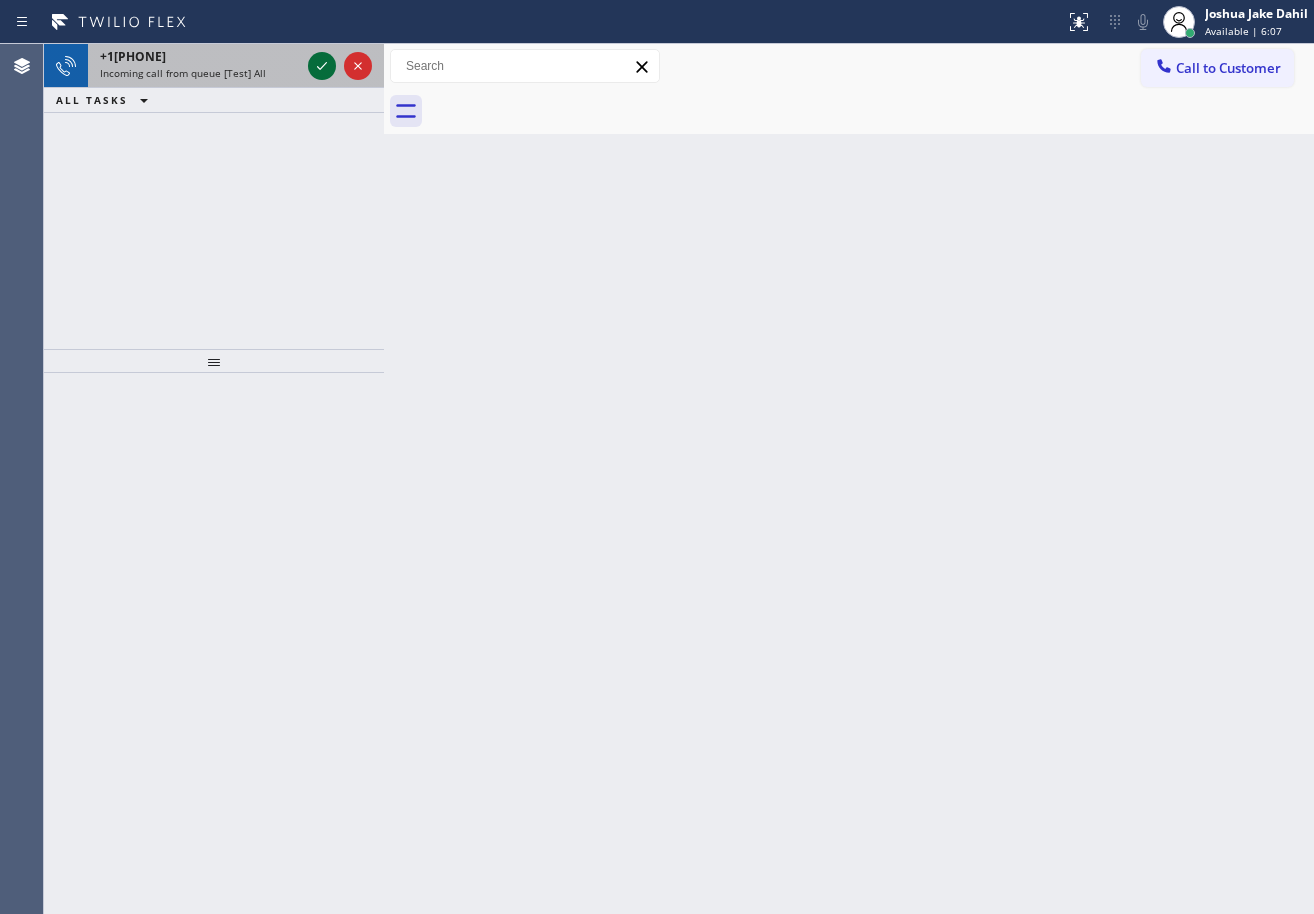 click 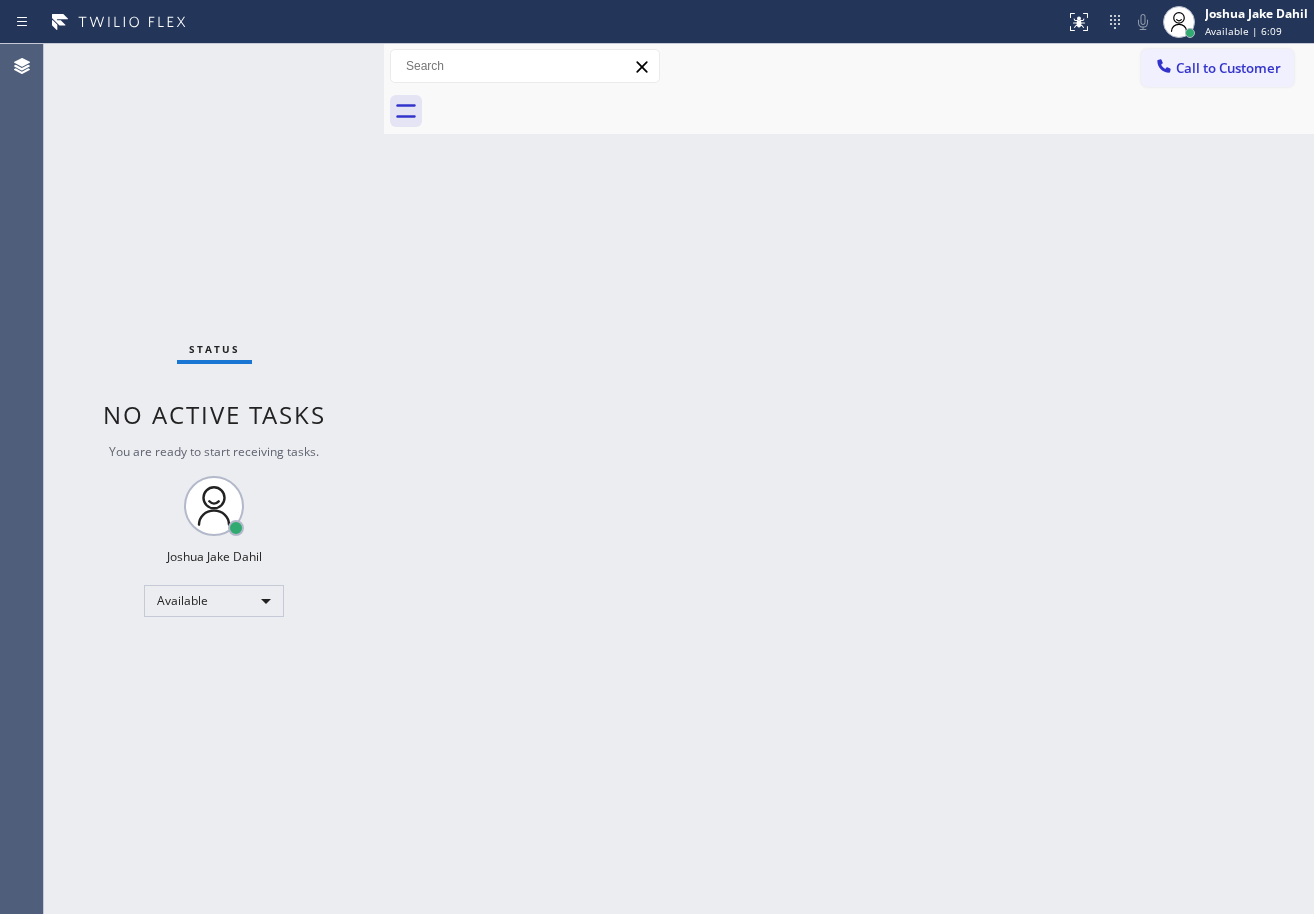 click on "Status No active tasks You are ready to start receiving tasks. [FIRST] [LAST] Available" at bounding box center [214, 479] 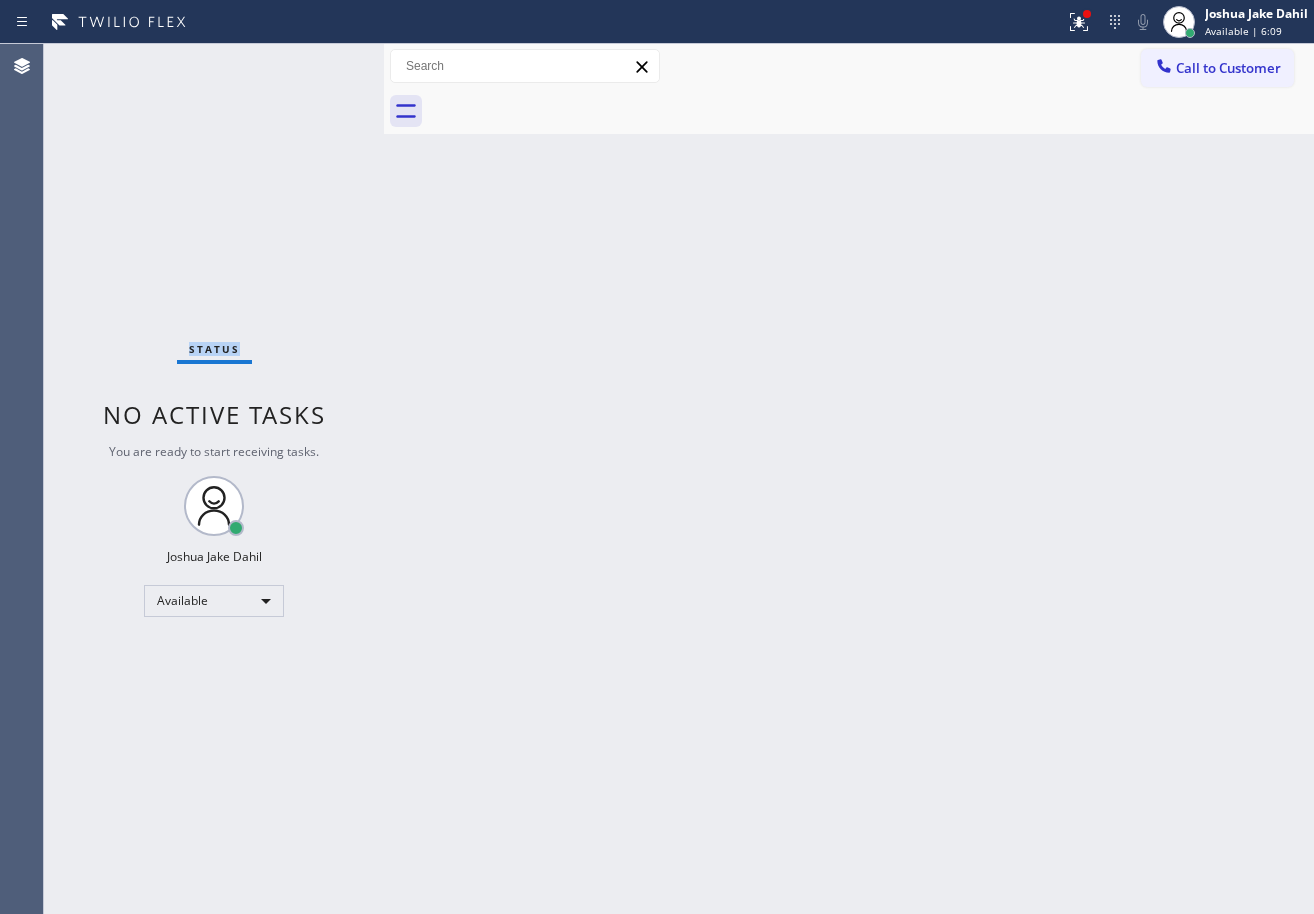 click on "Status No active tasks You are ready to start receiving tasks. [FIRST] [LAST] Available" at bounding box center [214, 479] 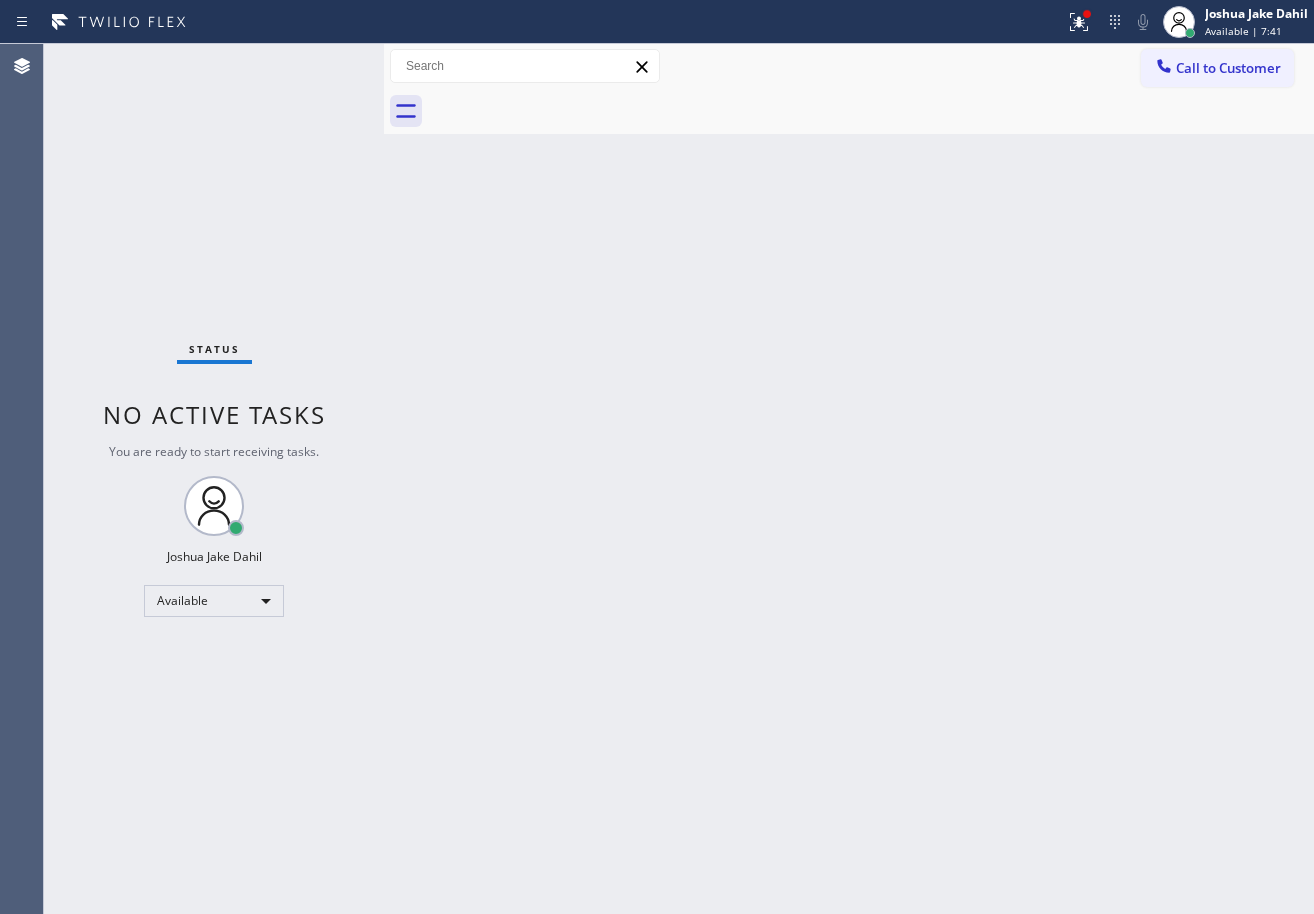 click on "Back to Dashboard Change Sender ID Customers Technicians Select a contact Outbound call Technician Search Technician Your caller id phone number Your caller id phone number Call Technician info Name   Phone none Address none Change Sender ID HVAC [PHONE] 5 Star Appliance [PHONE] Appliance Repair [PHONE] Plumbing [PHONE] Air Duct Cleaning [PHONE]  Electricians [PHONE] Cancel Change Check personal SMS Reset Change booking ([PHONE]) [PHONE] Call to Customer Outbound call Location 5 Star Appliance Repair Your caller id phone number ([PHONE]) [PHONE] Customer number Call Outbound call Technician Search Technician Your caller id phone number Your caller id phone number Call" at bounding box center [849, 479] 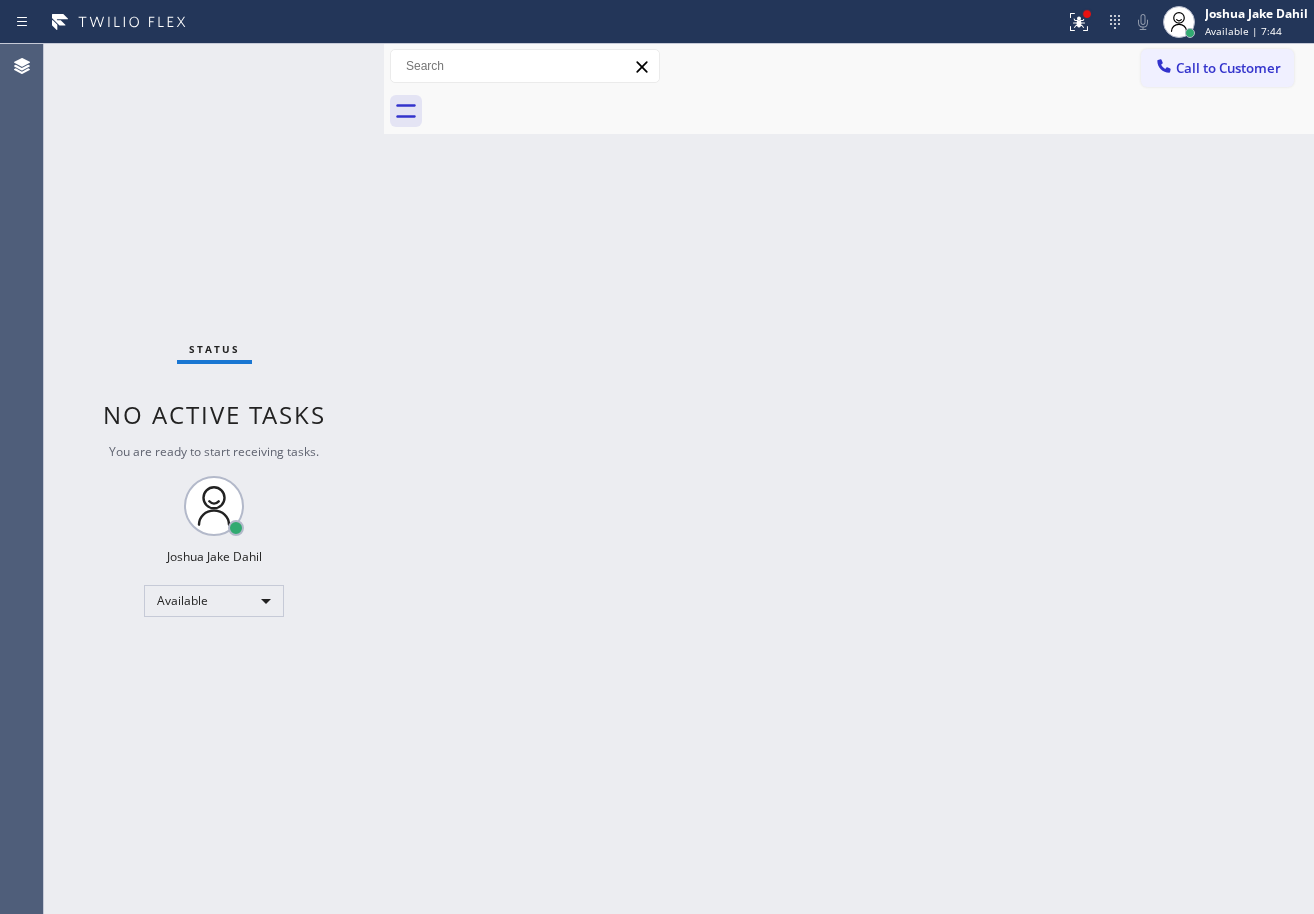 drag, startPoint x: 306, startPoint y: 81, endPoint x: 359, endPoint y: 78, distance: 53.08484 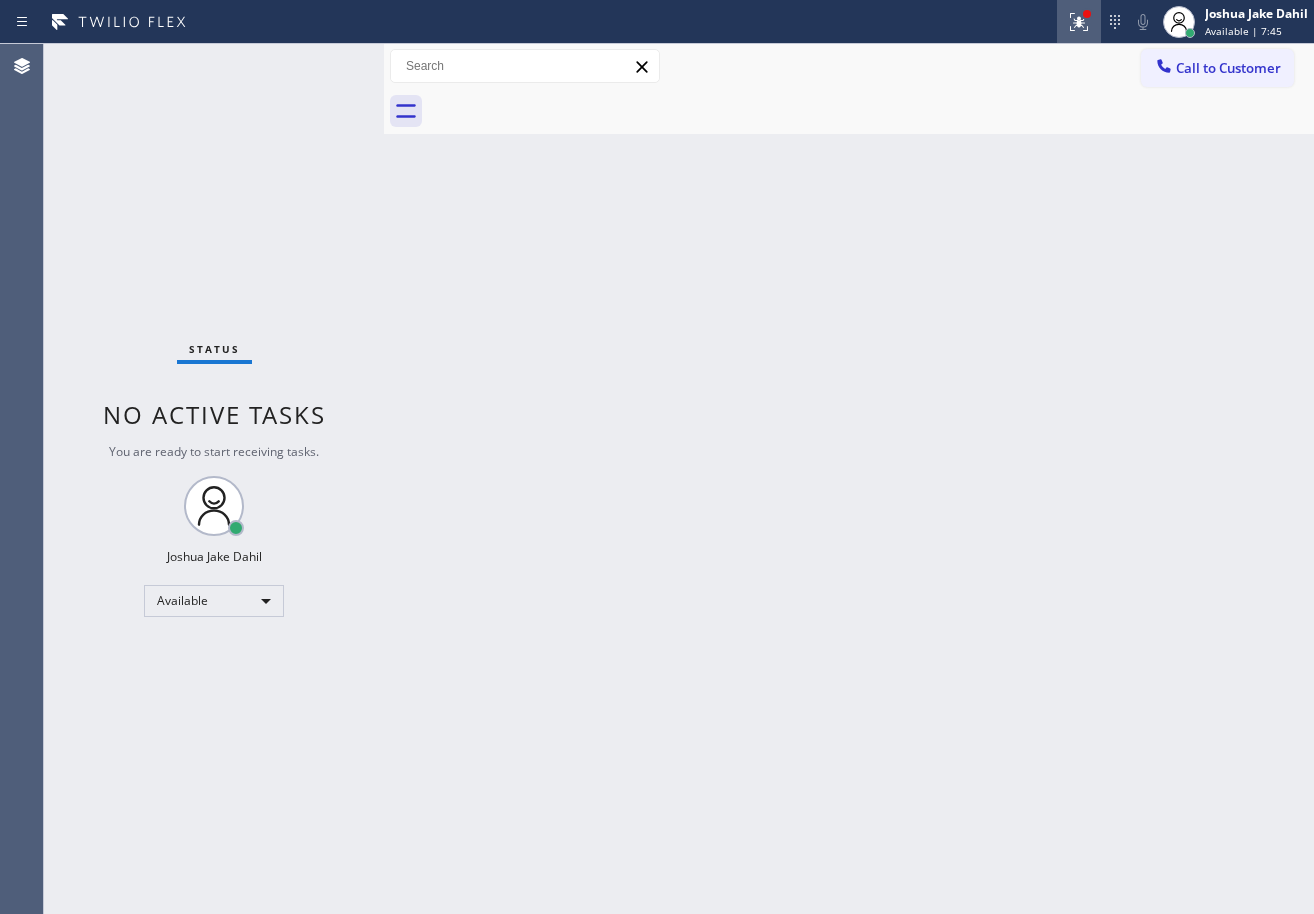 click at bounding box center (1079, 22) 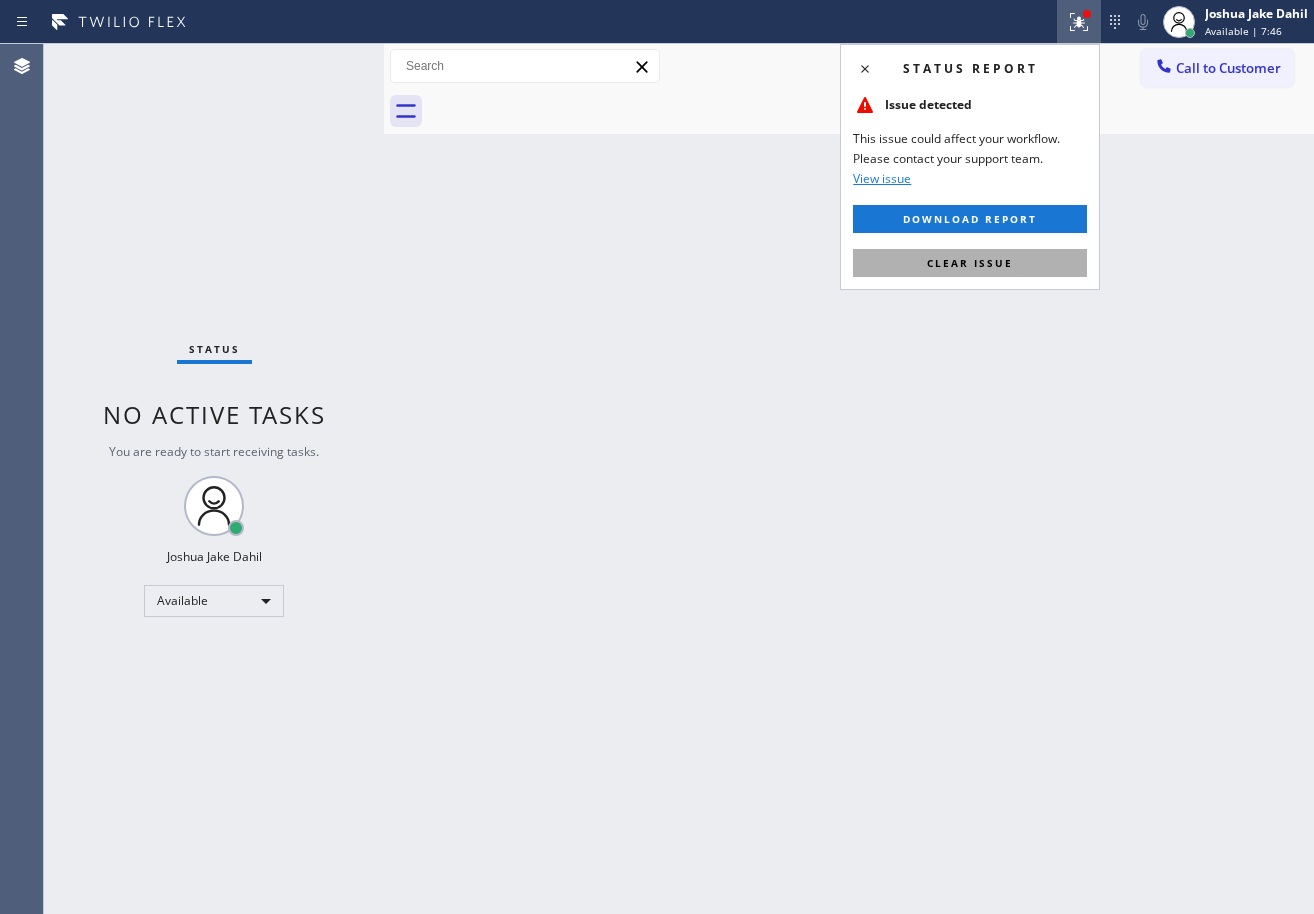 click on "Clear issue" at bounding box center (970, 263) 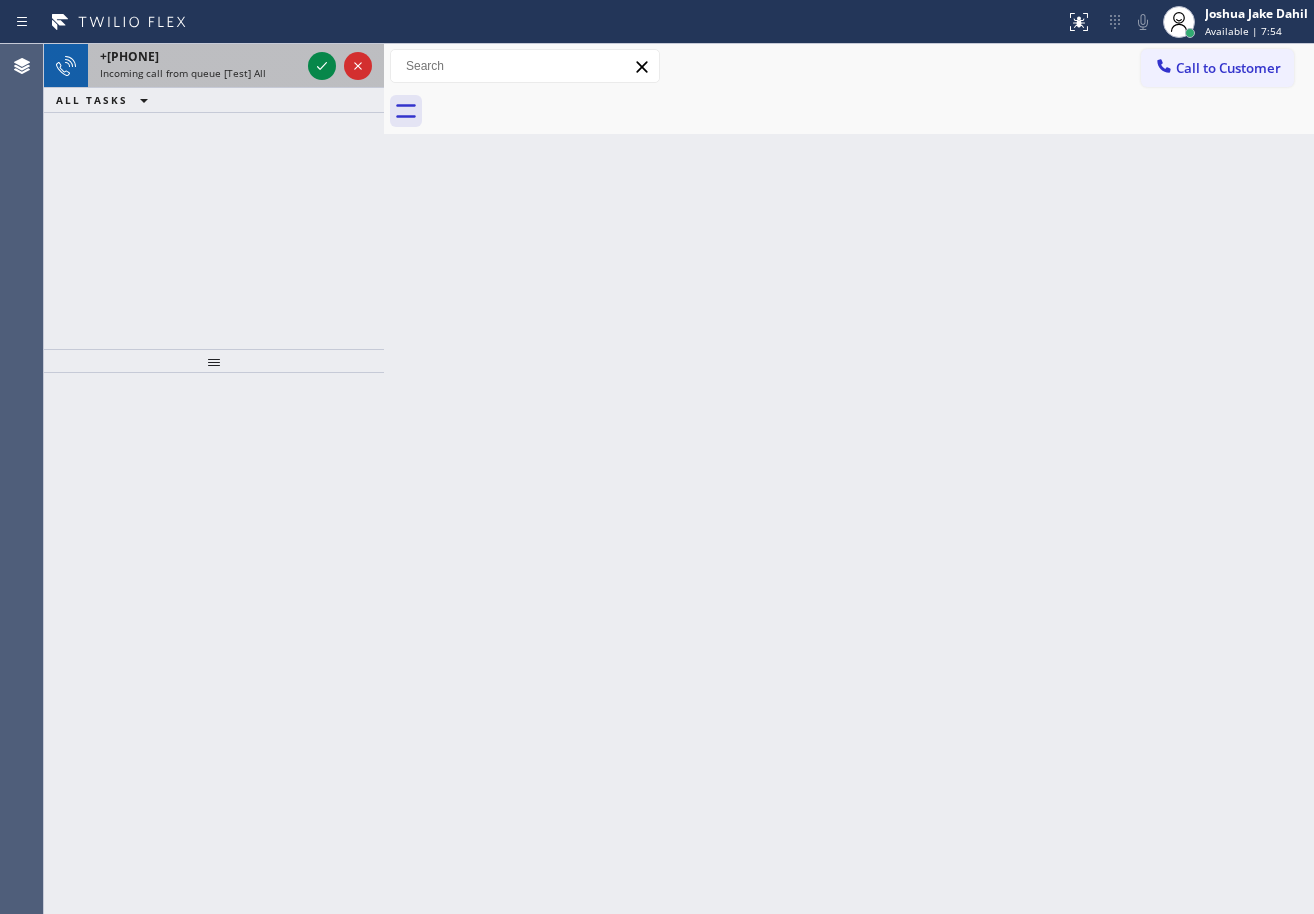 click on "Incoming call from queue [Test] All" at bounding box center [183, 73] 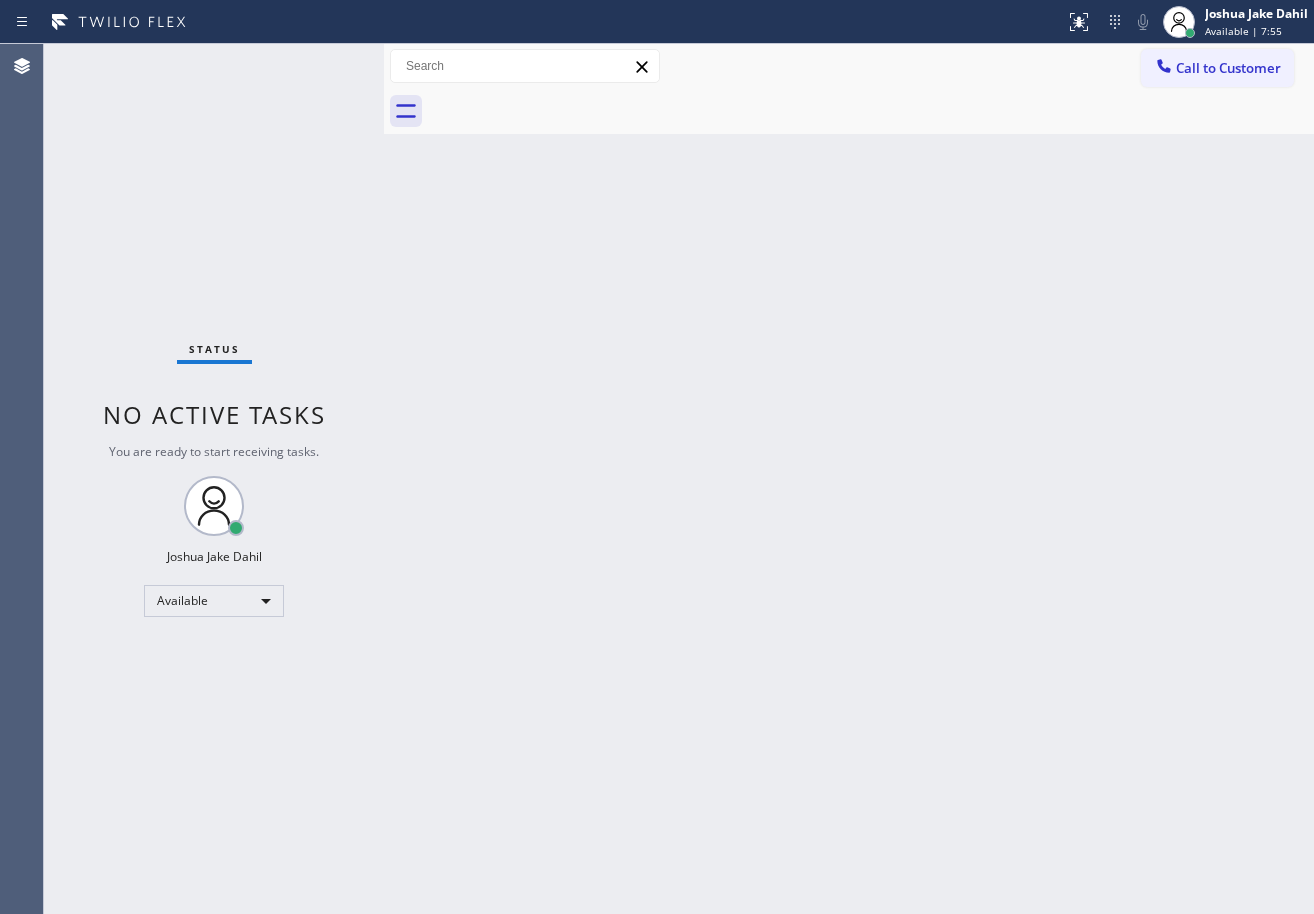 click on "Status No active tasks You are ready to start receiving tasks. [FIRST] [LAST] Available" at bounding box center (214, 479) 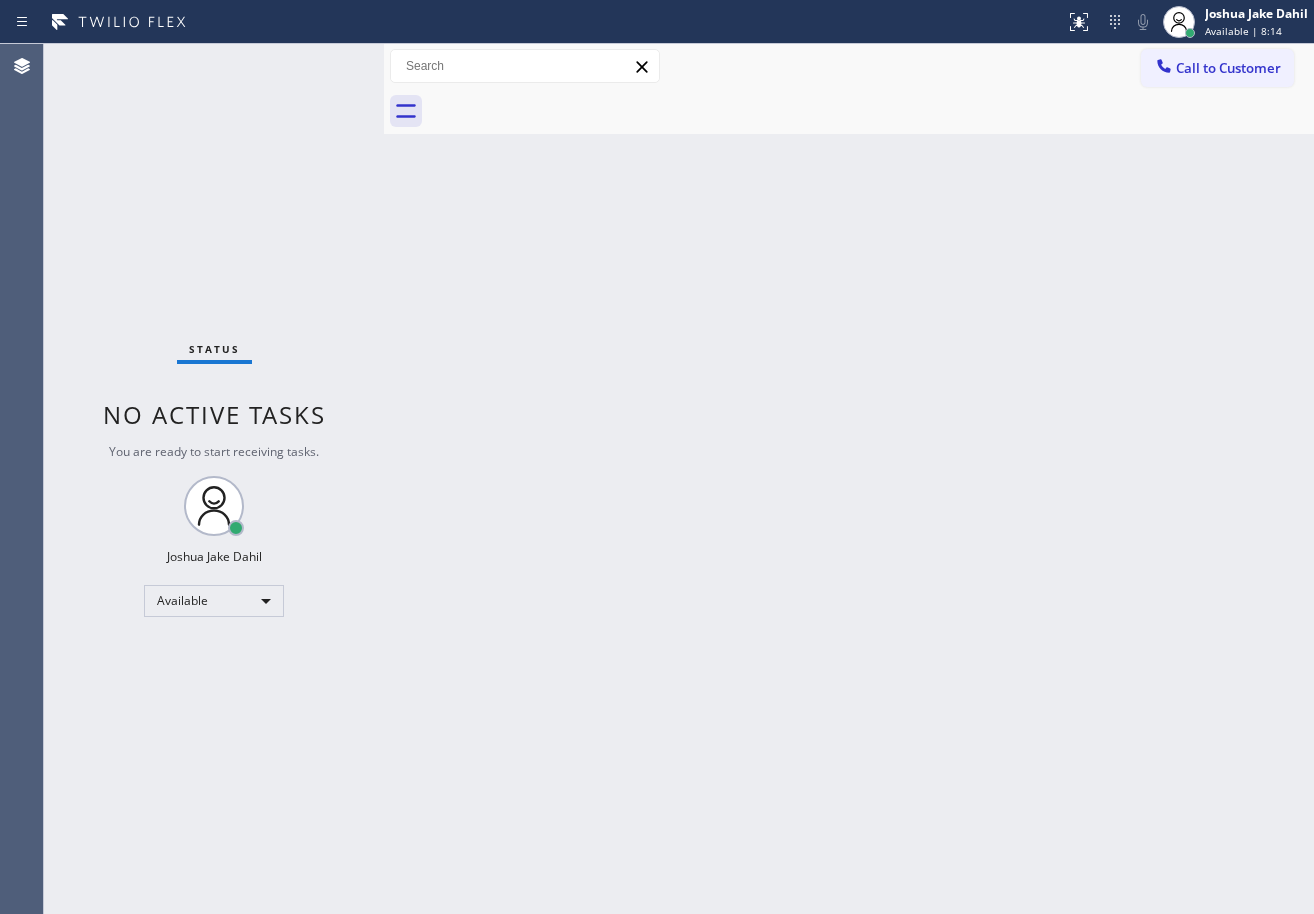drag, startPoint x: 892, startPoint y: 370, endPoint x: 858, endPoint y: 360, distance: 35.44009 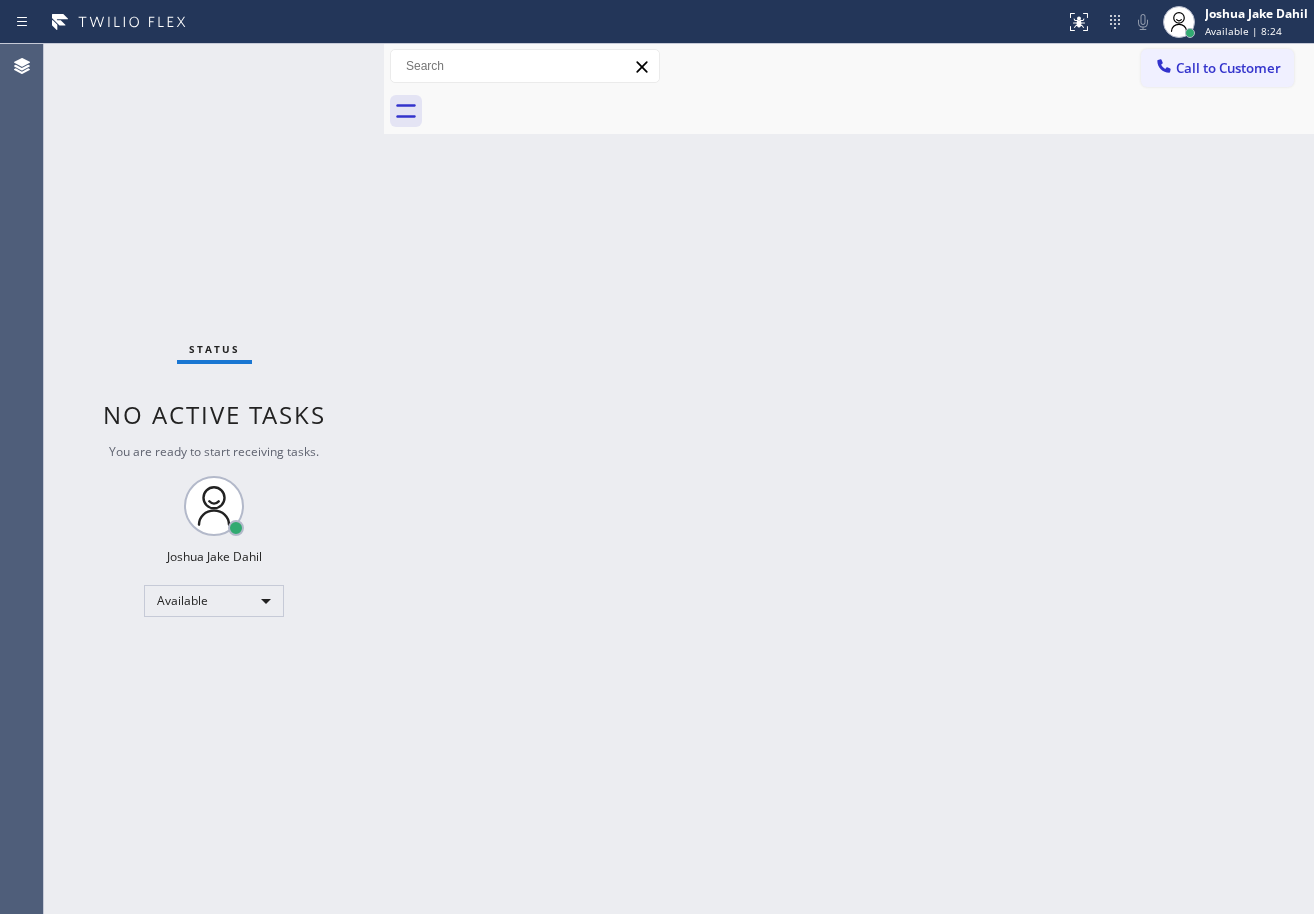 click on "Status No active tasks You are ready to start receiving tasks. [FIRST] [LAST] Available" at bounding box center (214, 479) 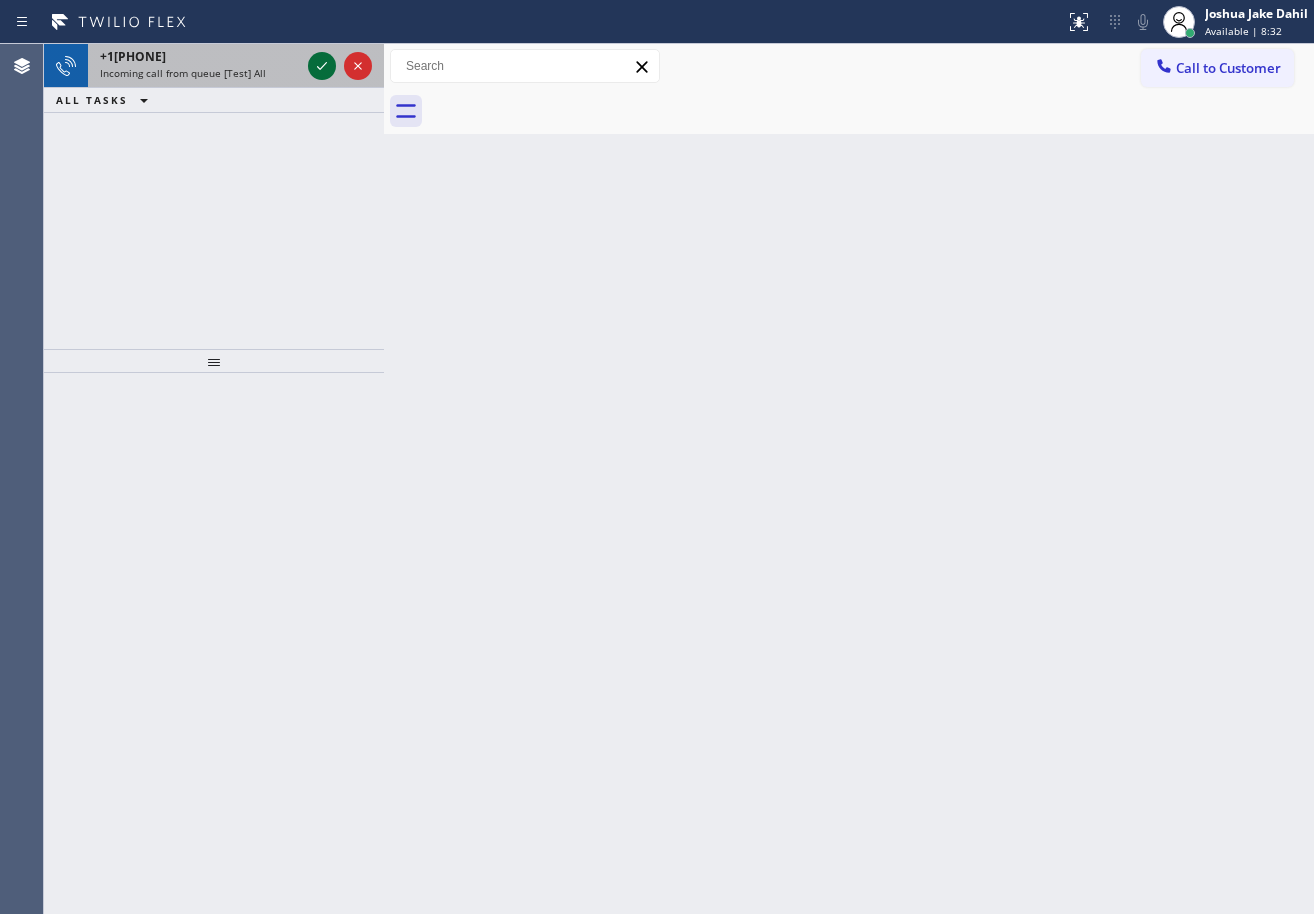 click at bounding box center [340, 66] 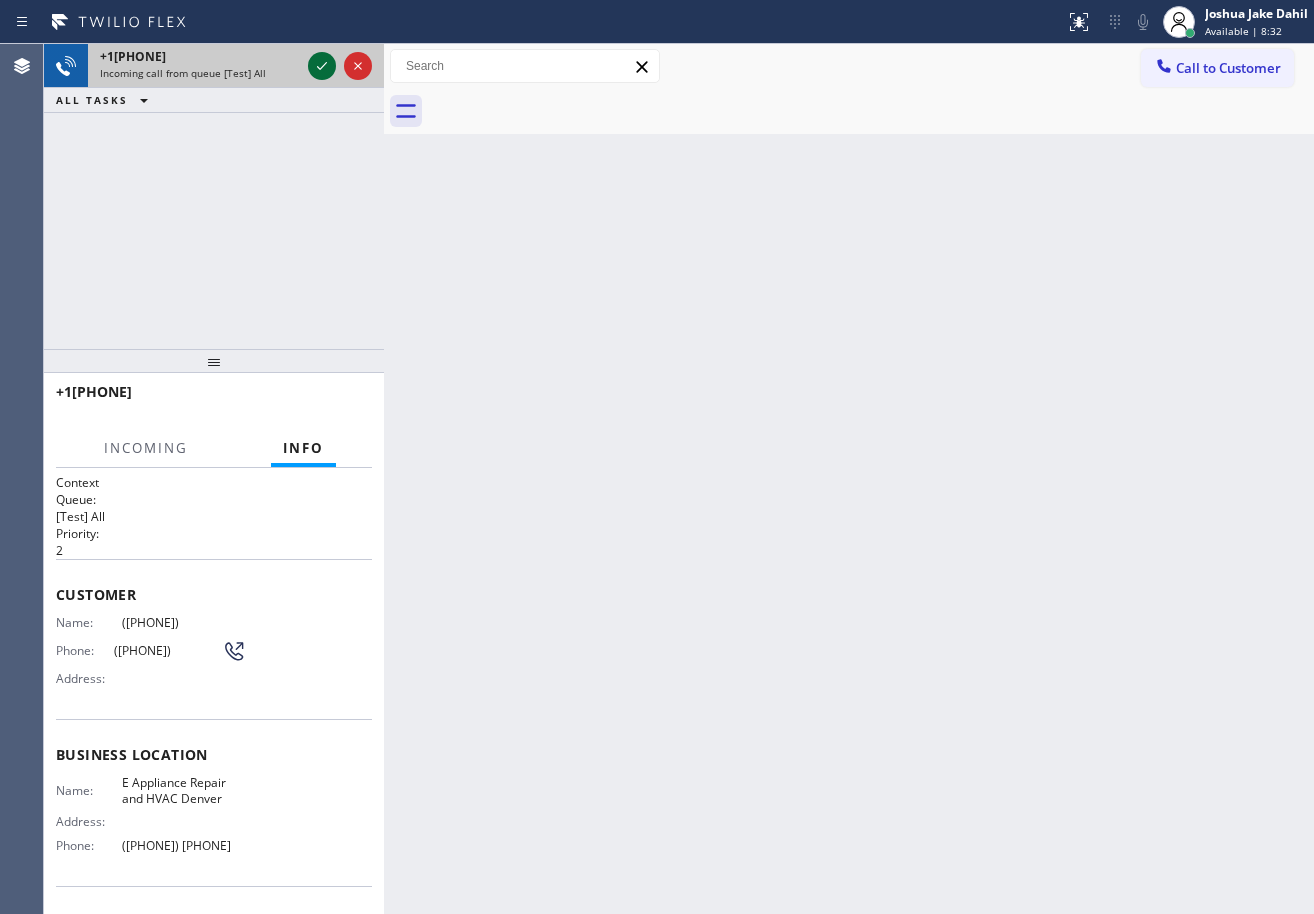click 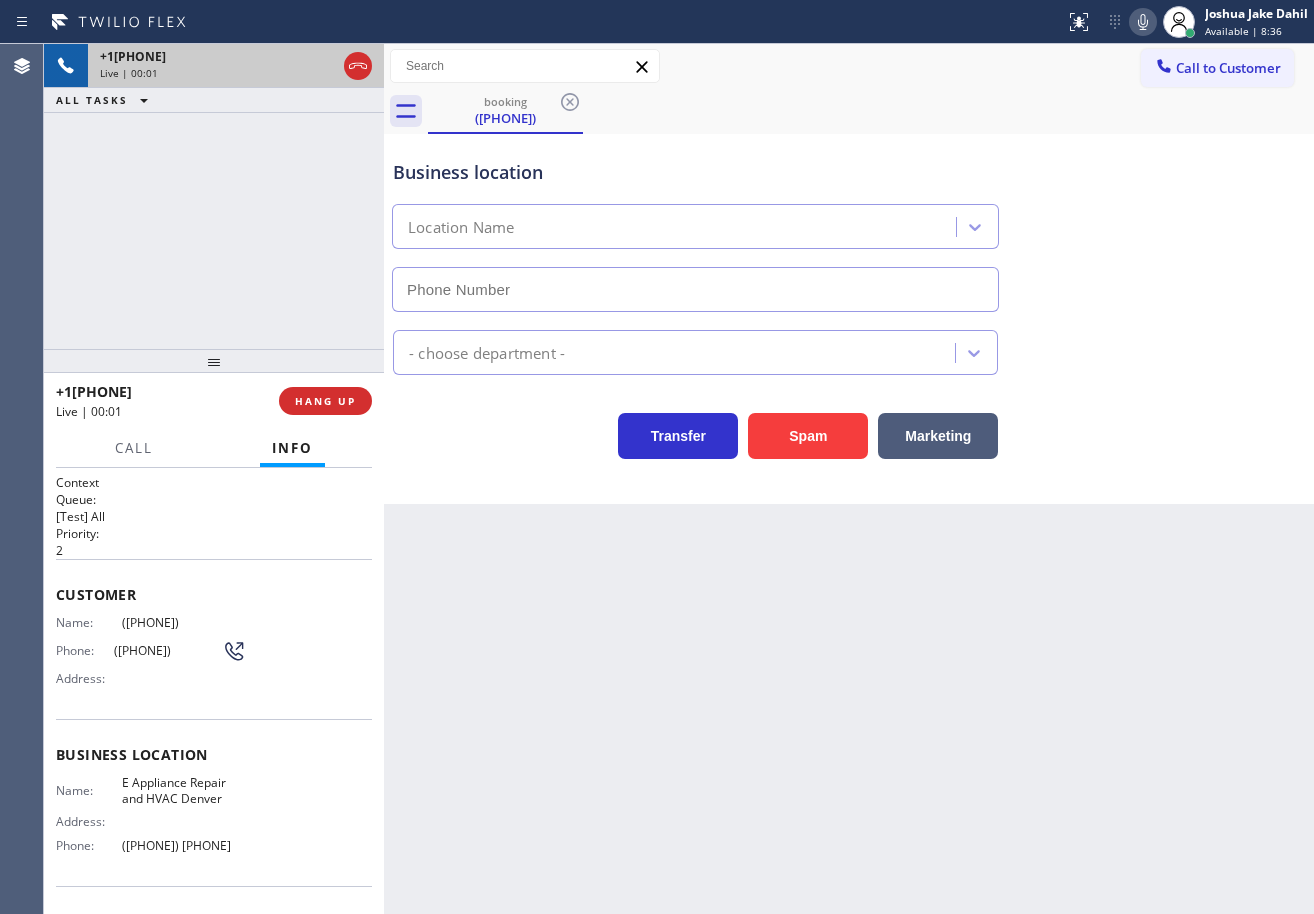 type on "([PHONE]) [PHONE]" 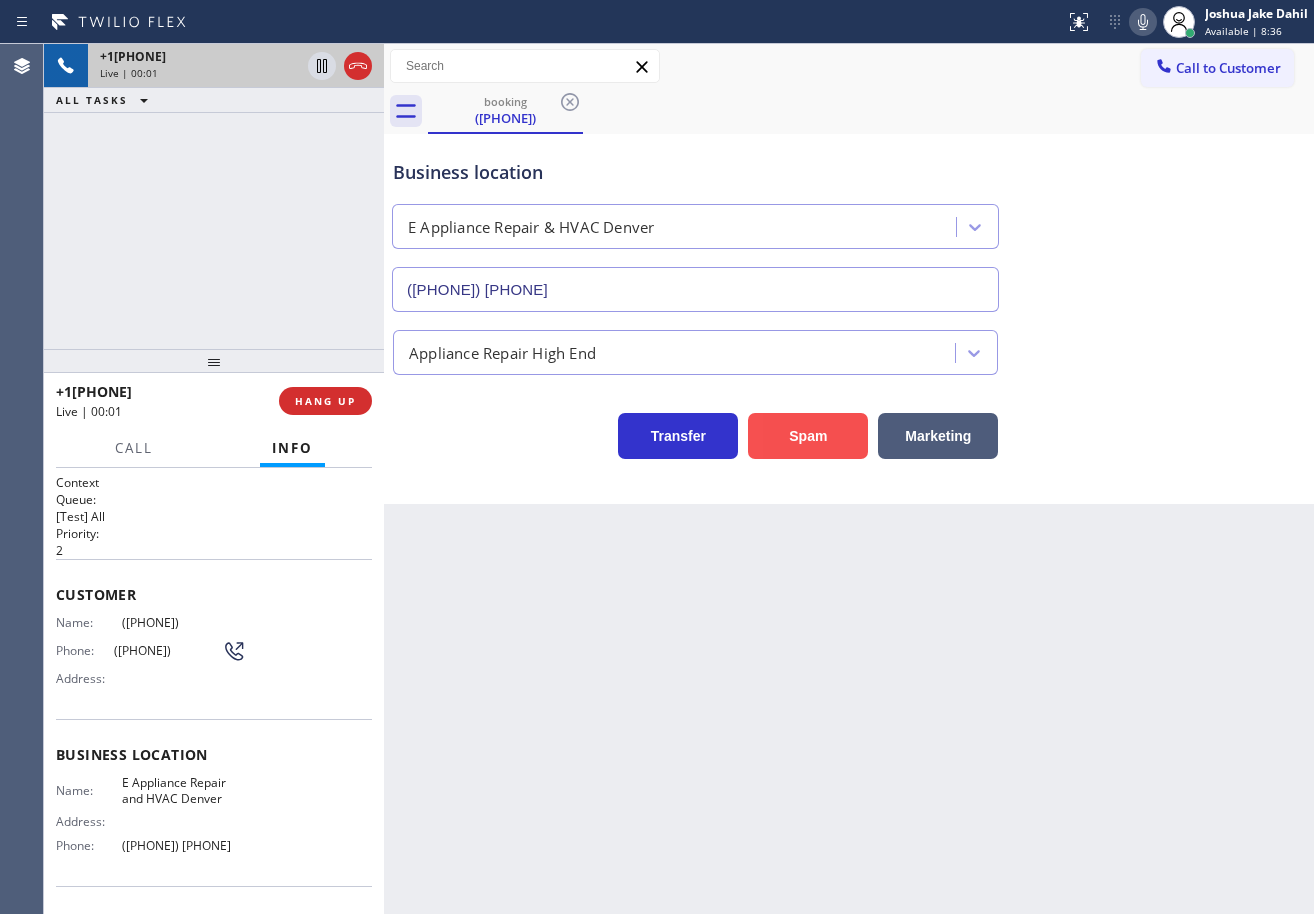 click on "Spam" at bounding box center (808, 436) 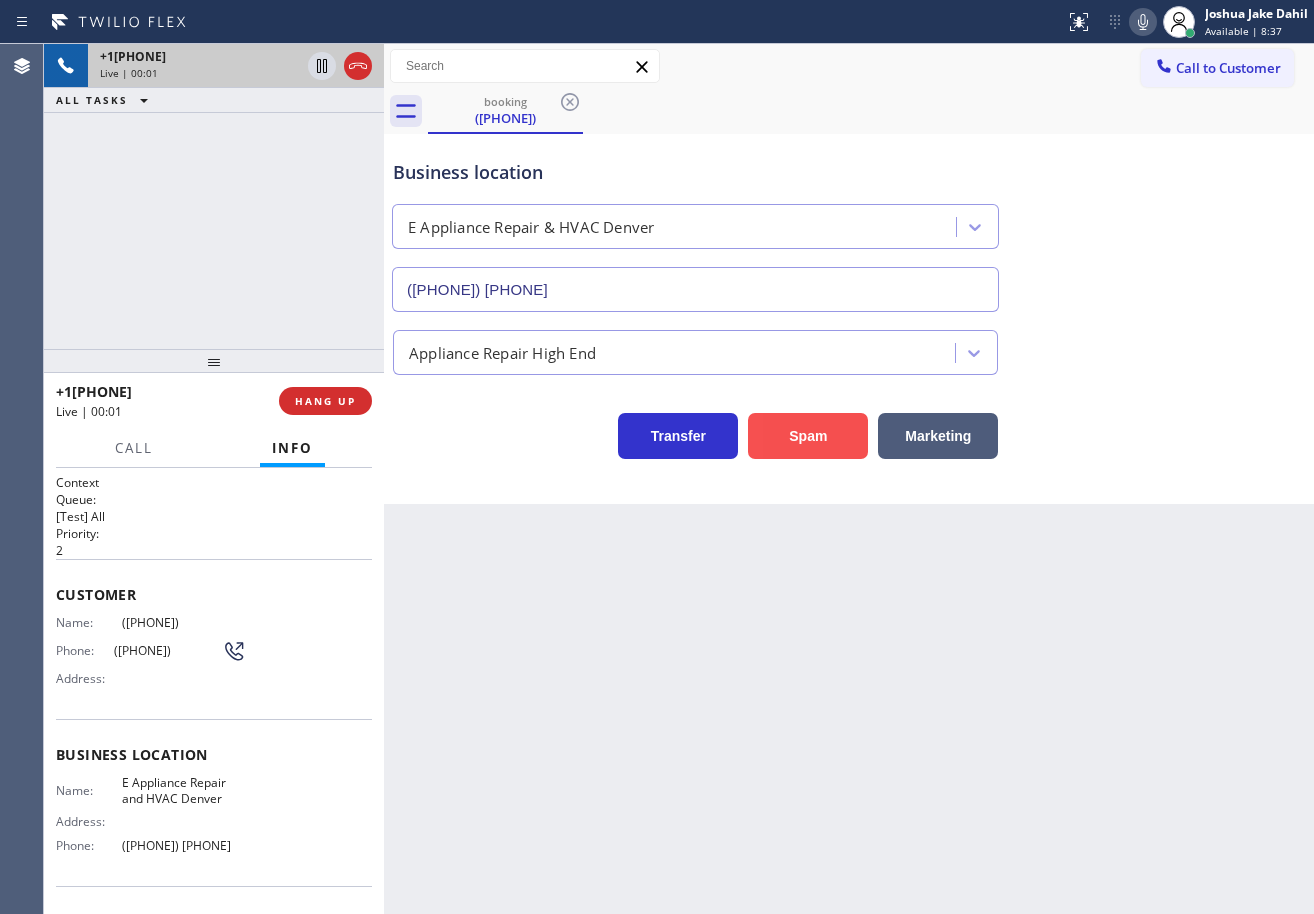 click on "Spam" at bounding box center (808, 436) 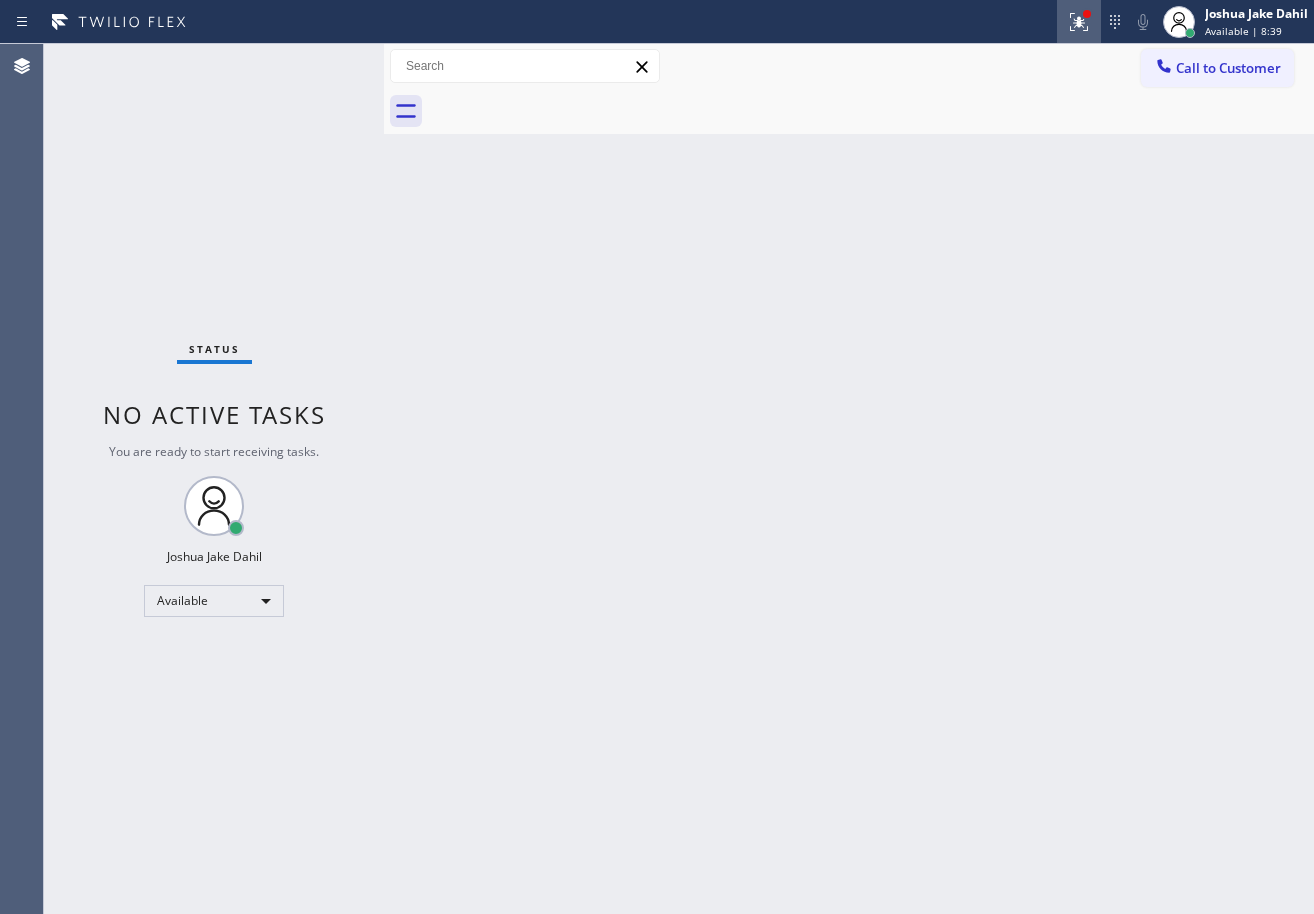 click 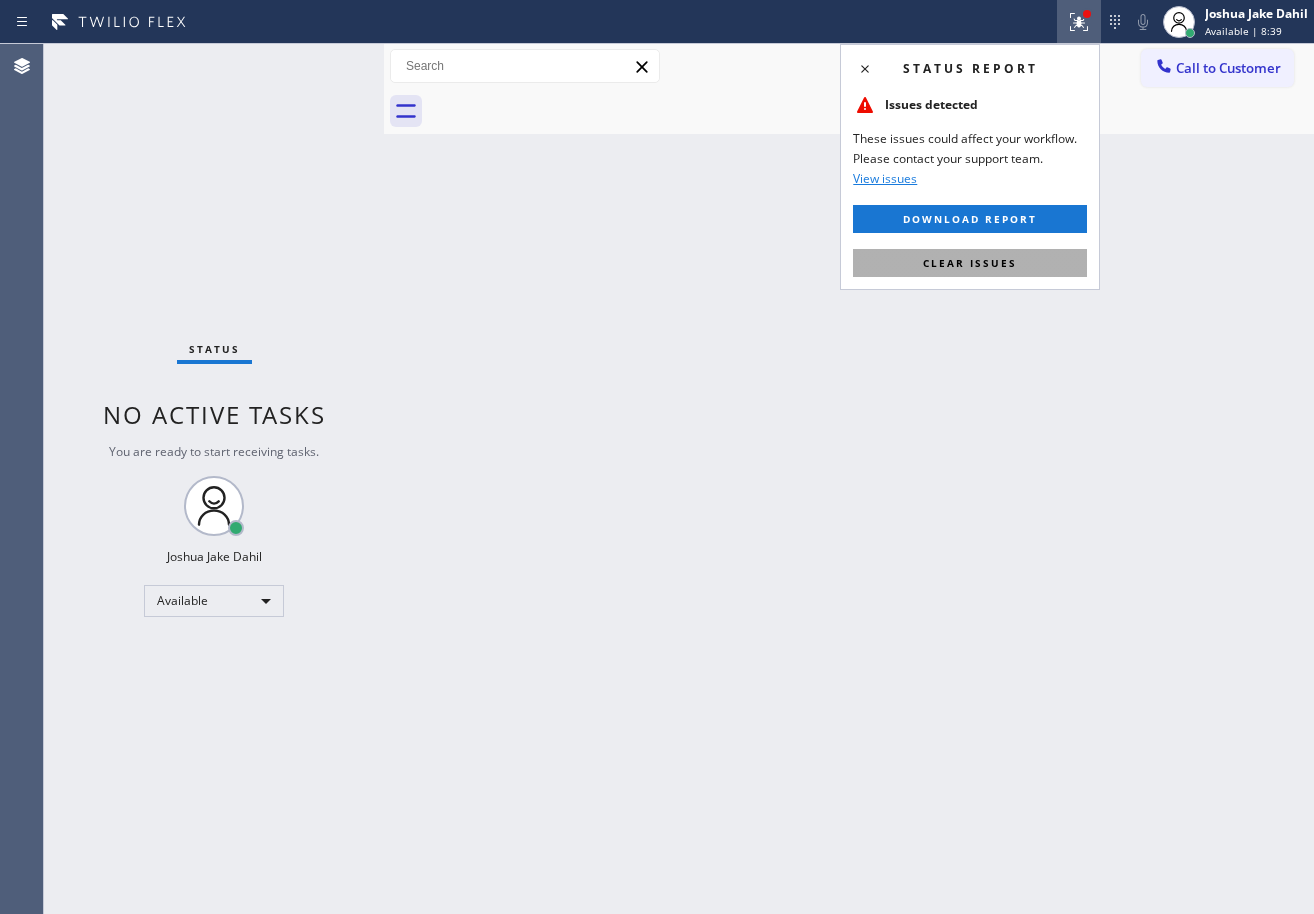 click on "Clear issues" at bounding box center (970, 263) 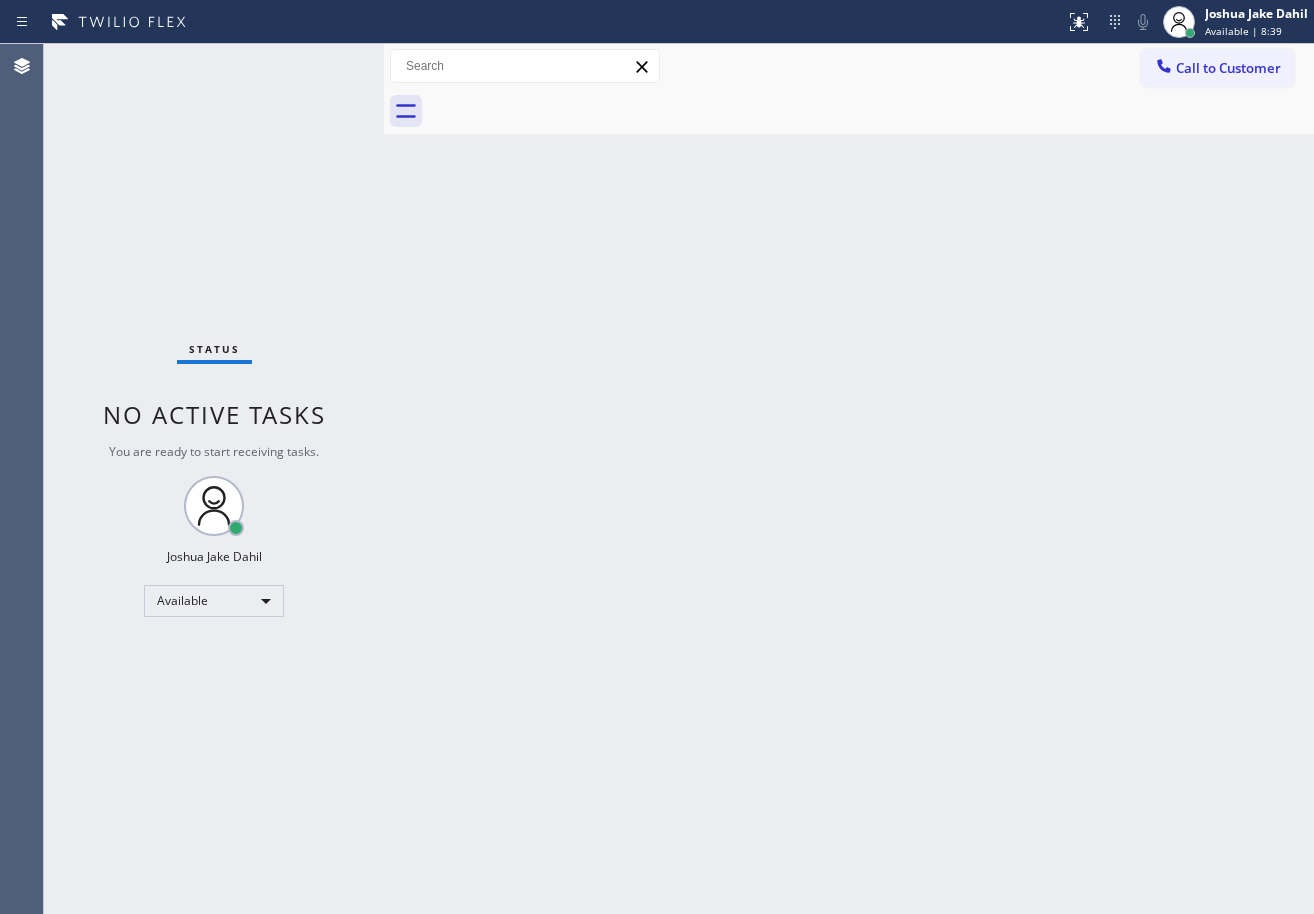 drag, startPoint x: 1020, startPoint y: 252, endPoint x: 1002, endPoint y: 261, distance: 20.12461 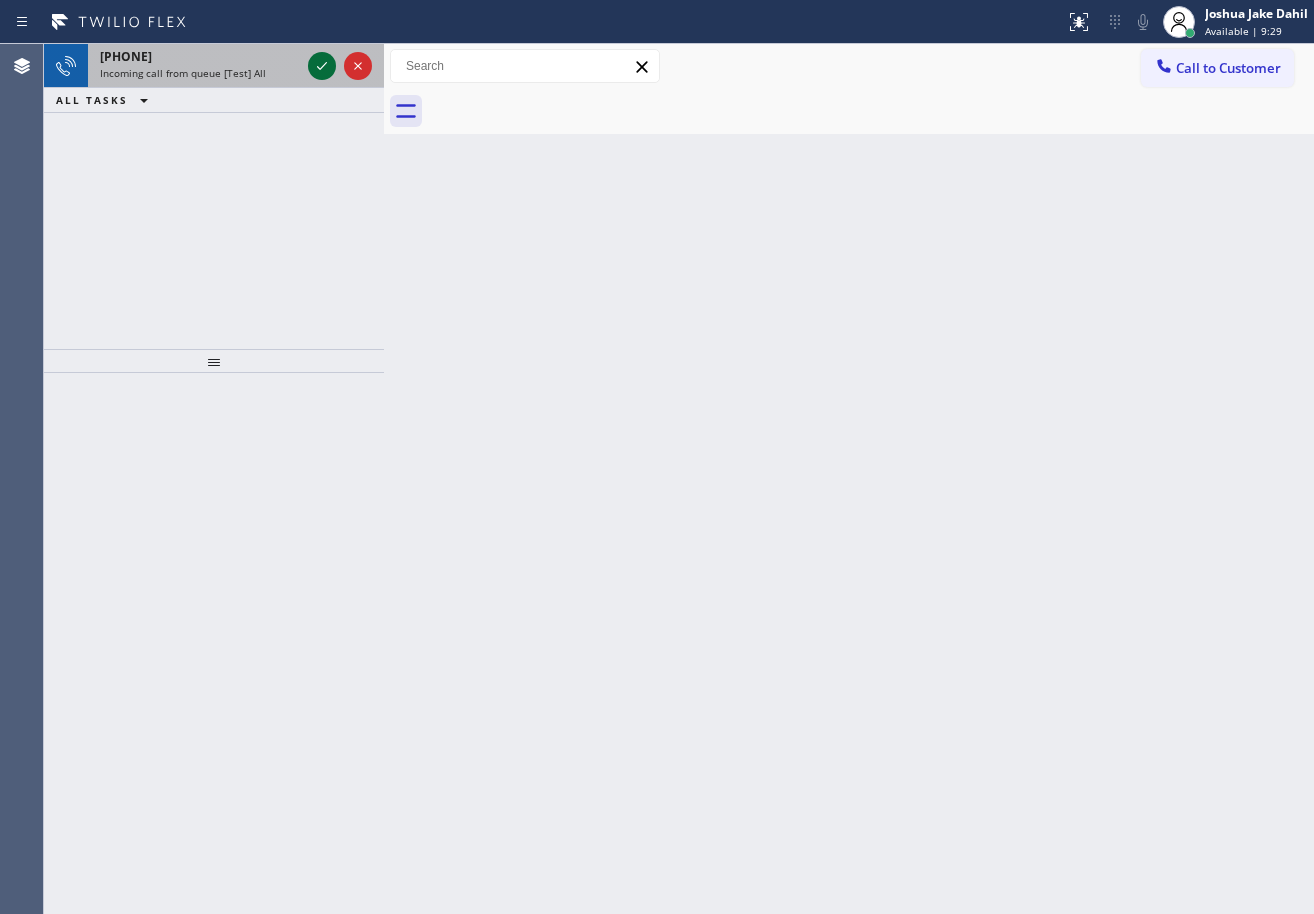click 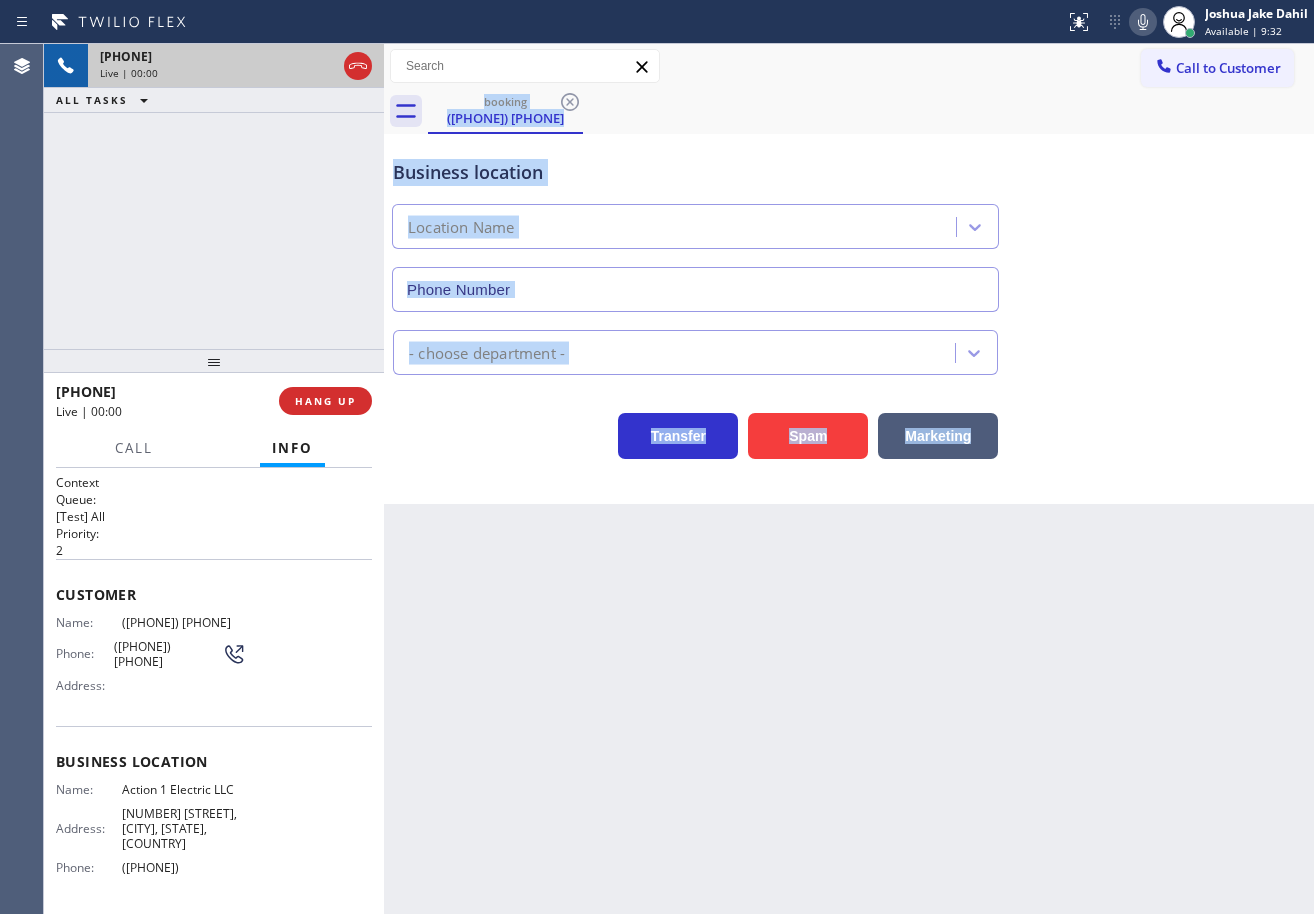 type on "([PHONE])" 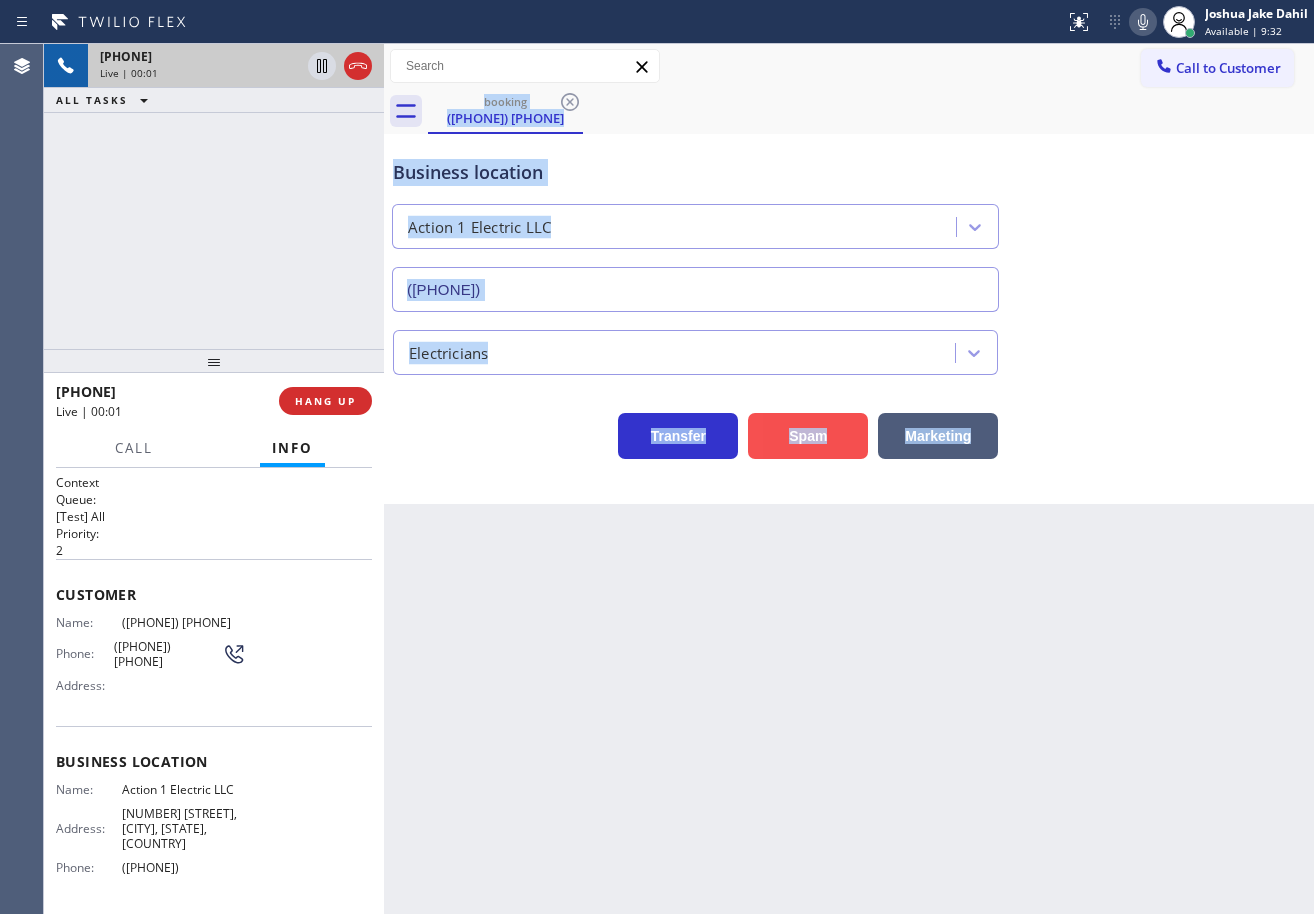 click on "Spam" at bounding box center [808, 436] 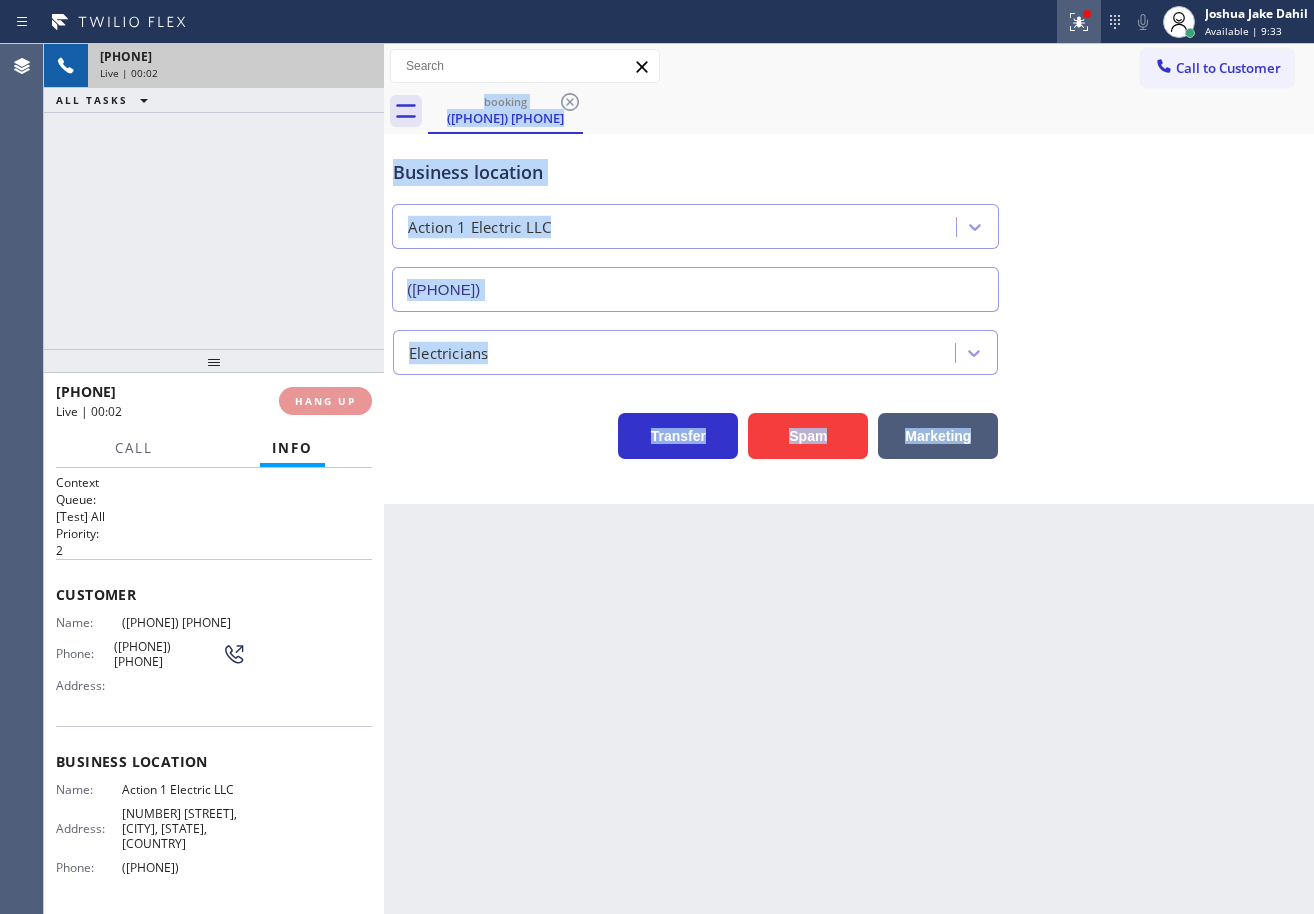 click 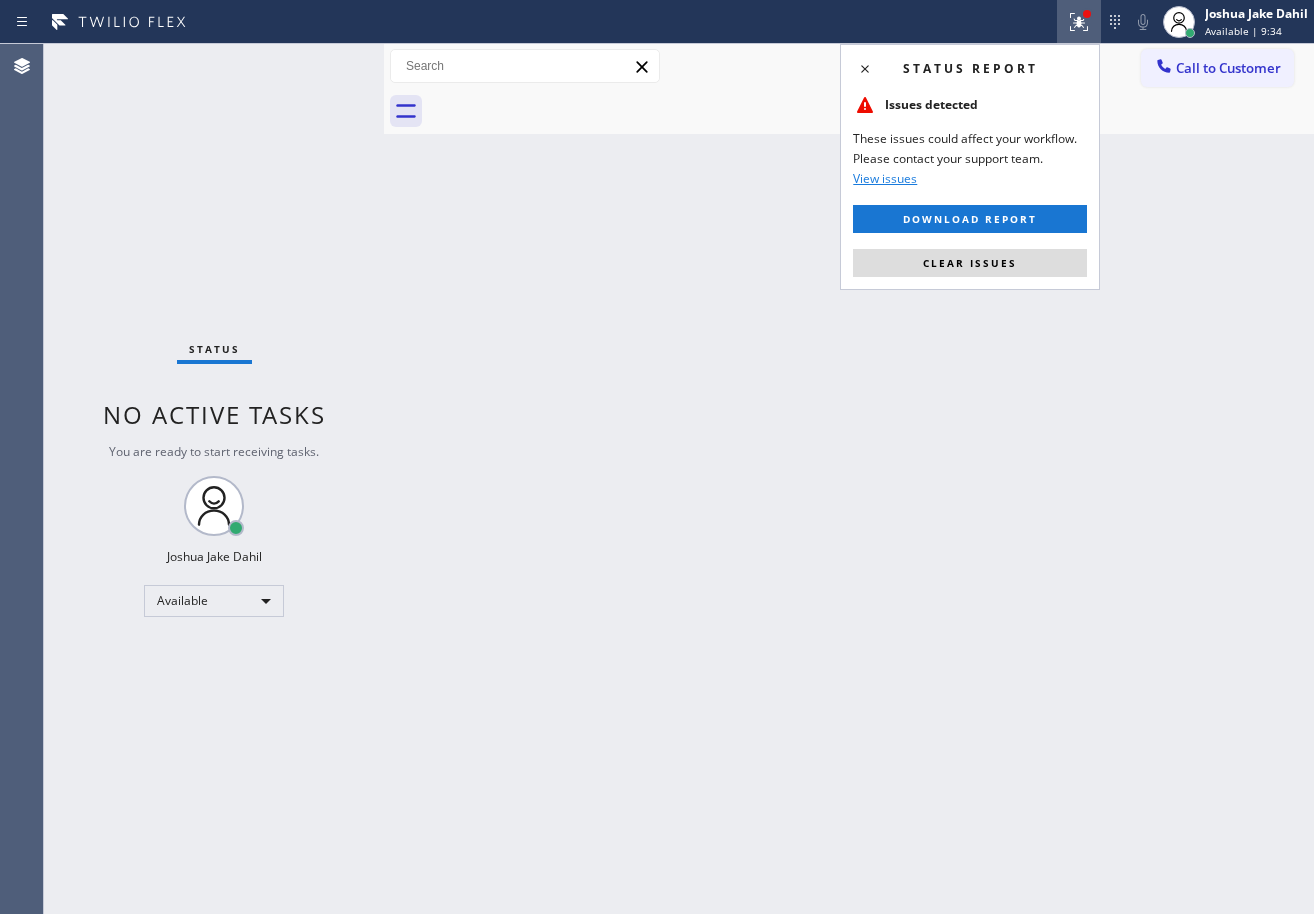 click on "Clear issues" at bounding box center (970, 263) 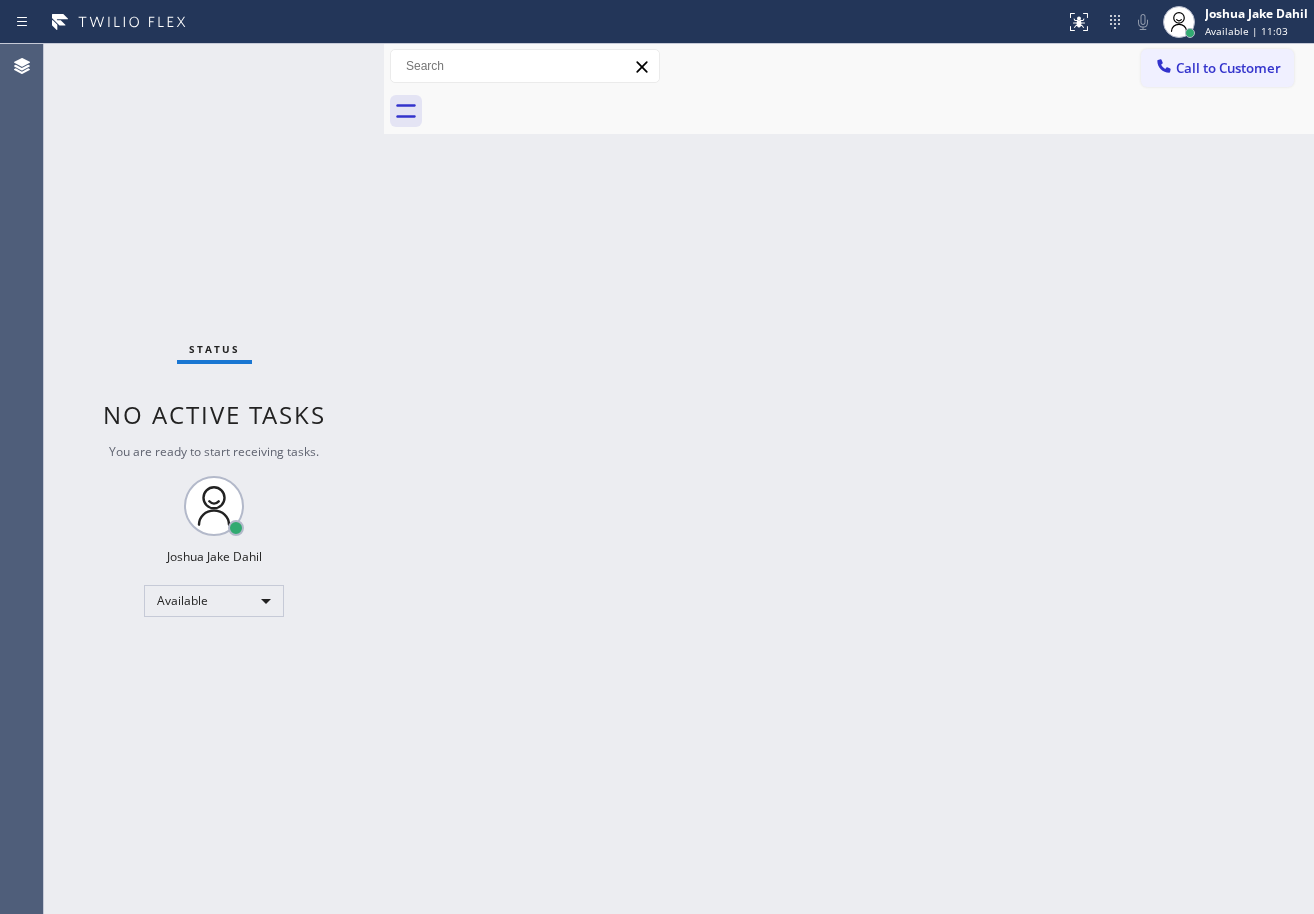 click on "Back to Dashboard Change Sender ID Customers Technicians Select a contact Outbound call Technician Search Technician Your caller id phone number Your caller id phone number Call Technician info Name   Phone none Address none Change Sender ID HVAC [PHONE] 5 Star Appliance [PHONE] Appliance Repair [PHONE] Plumbing [PHONE] Air Duct Cleaning [PHONE]  Electricians [PHONE] Cancel Change Check personal SMS Reset Change booking ([PHONE]) [PHONE] Call to Customer Outbound call Location 5 Star Appliance Repair Your caller id phone number ([PHONE]) [PHONE] Customer number Call Outbound call Technician Search Technician Your caller id phone number Your caller id phone number Call" at bounding box center [849, 479] 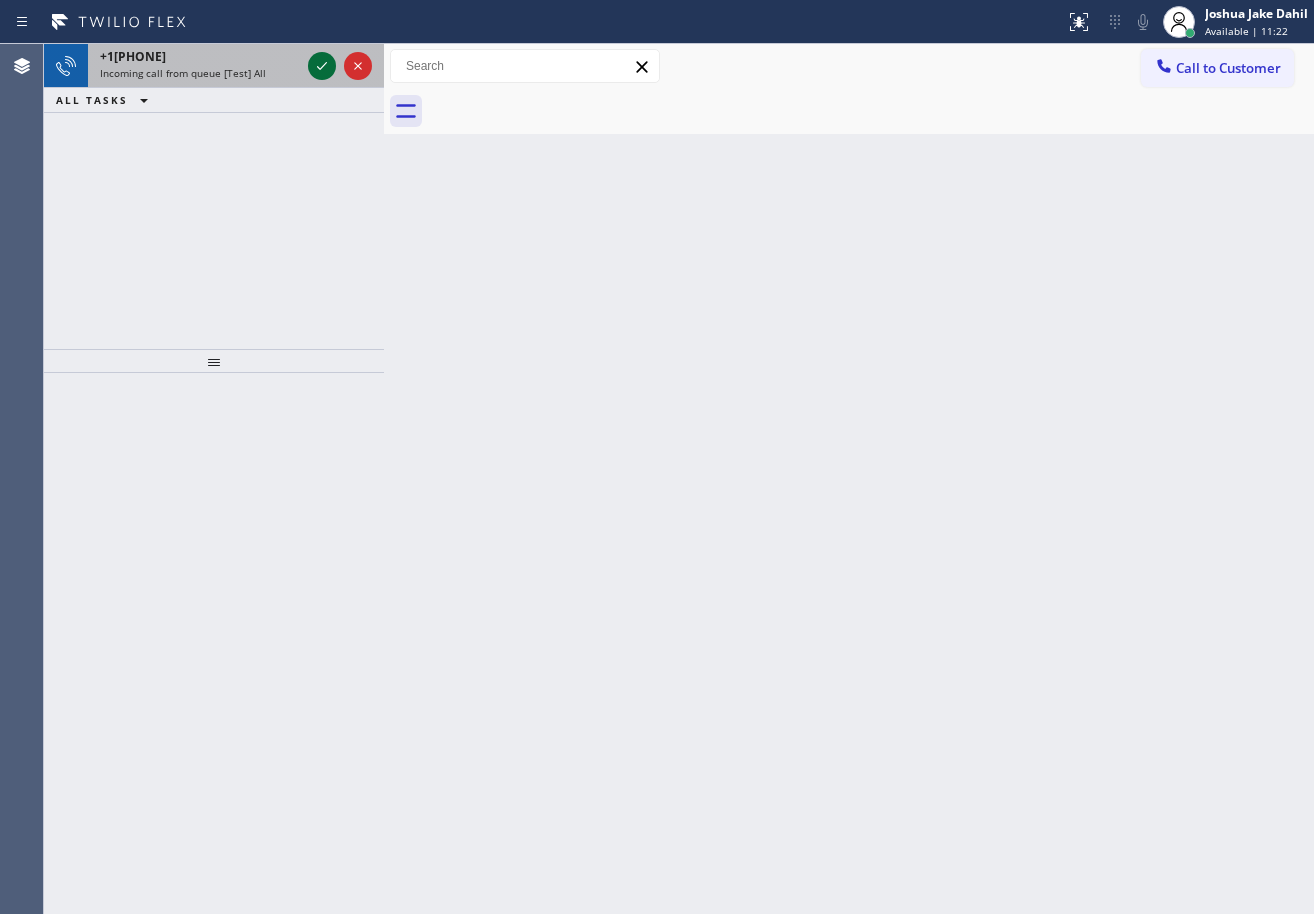 click 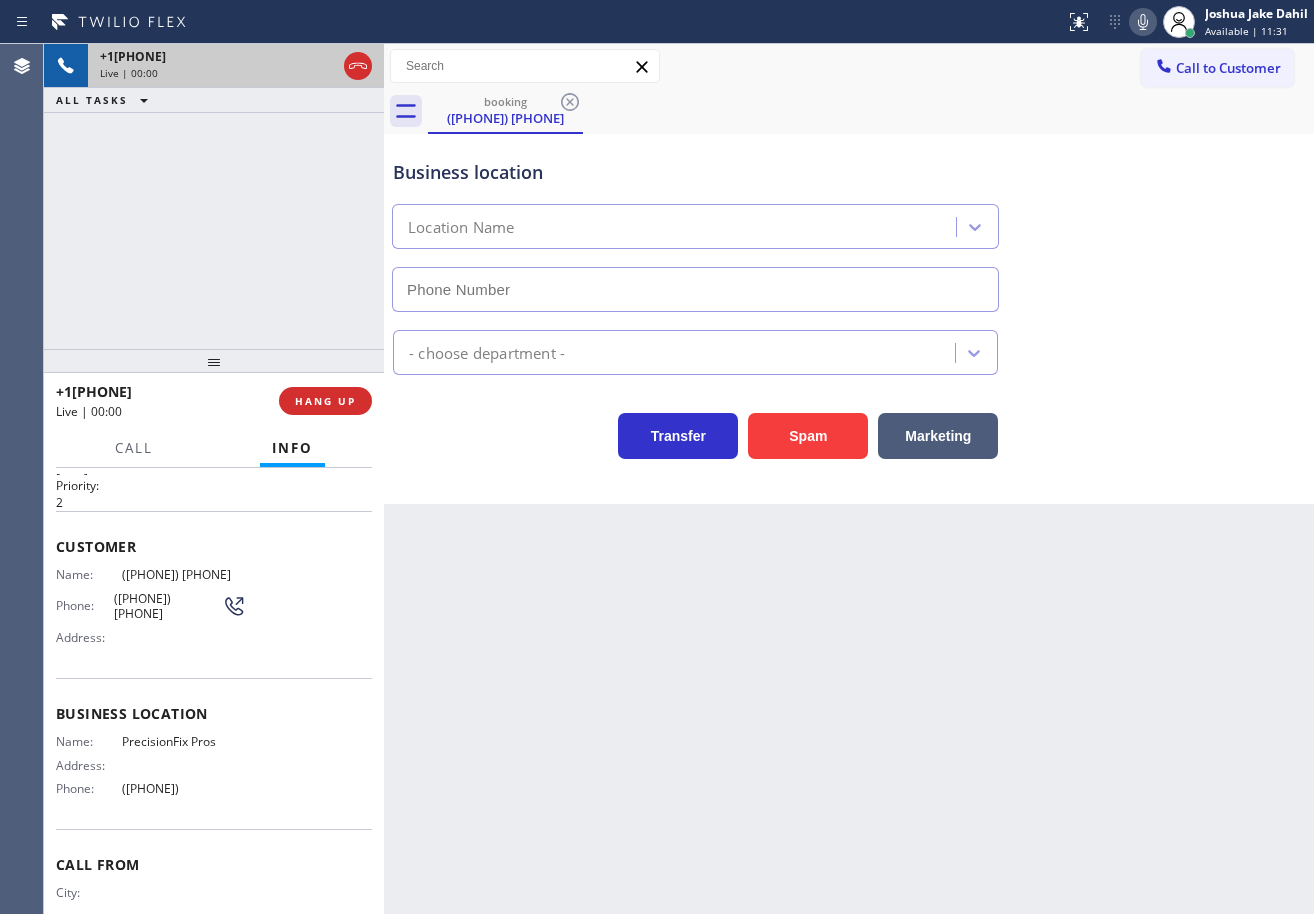 scroll, scrollTop: 84, scrollLeft: 0, axis: vertical 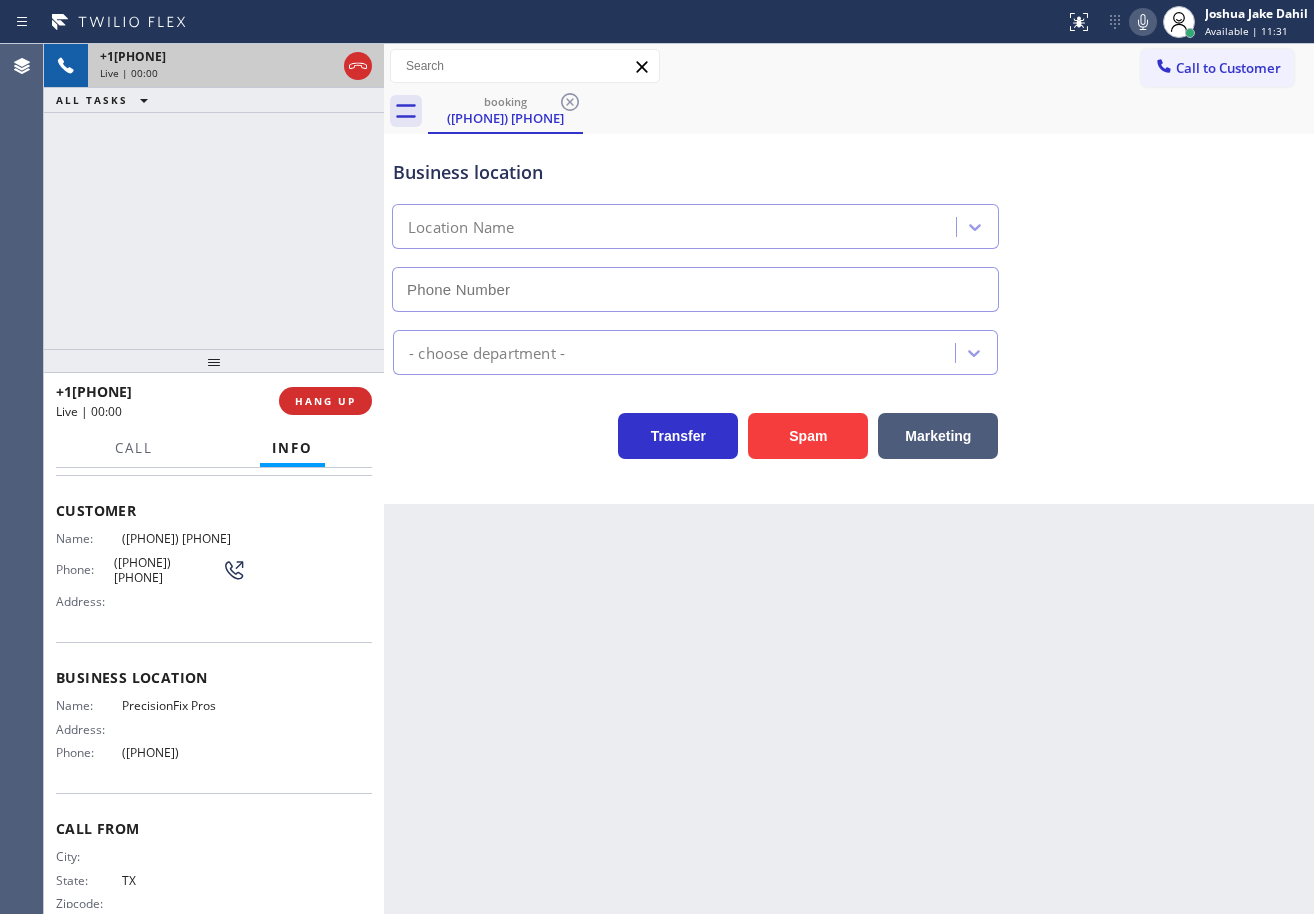 type on "([PHONE])" 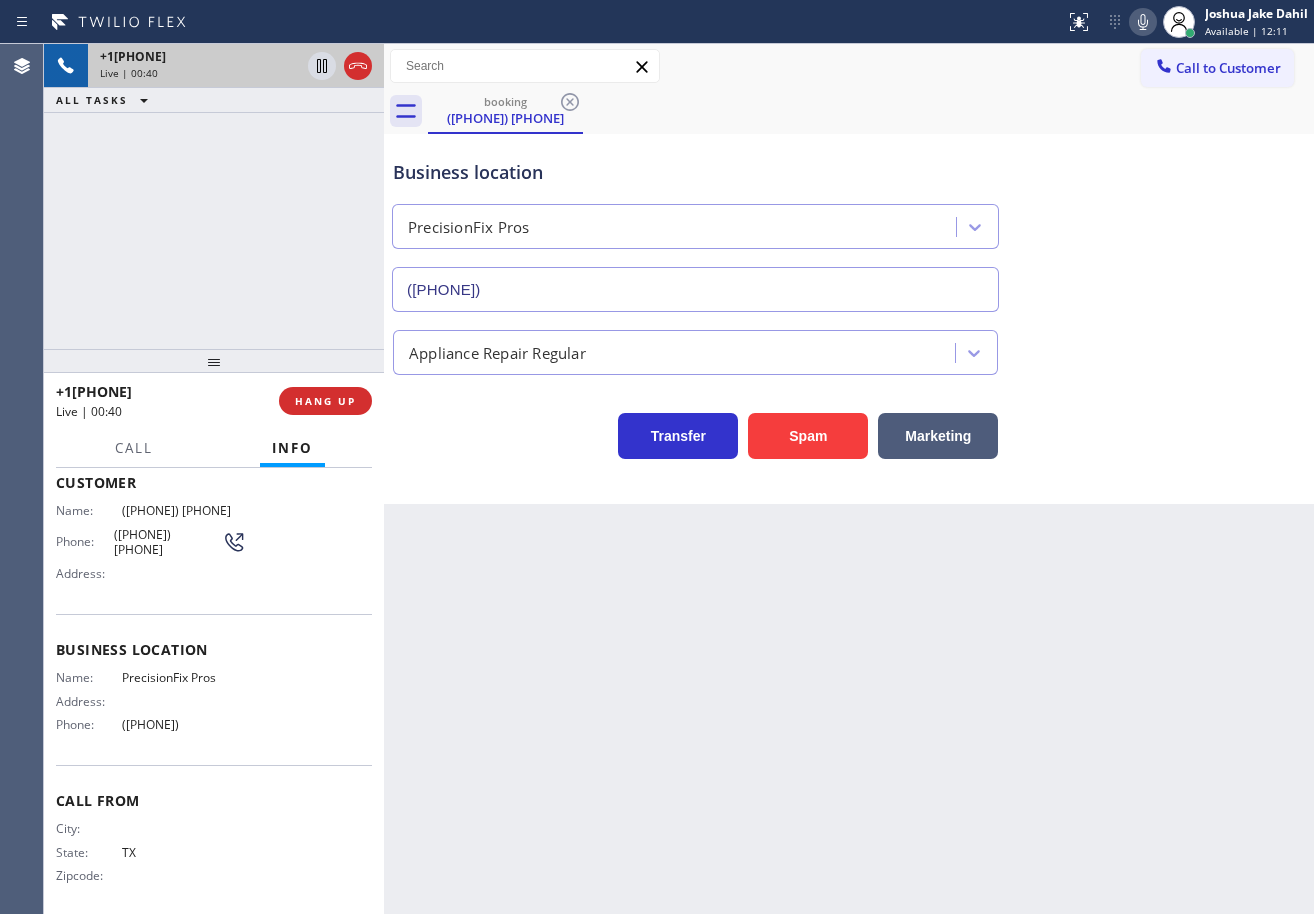 scroll, scrollTop: 114, scrollLeft: 0, axis: vertical 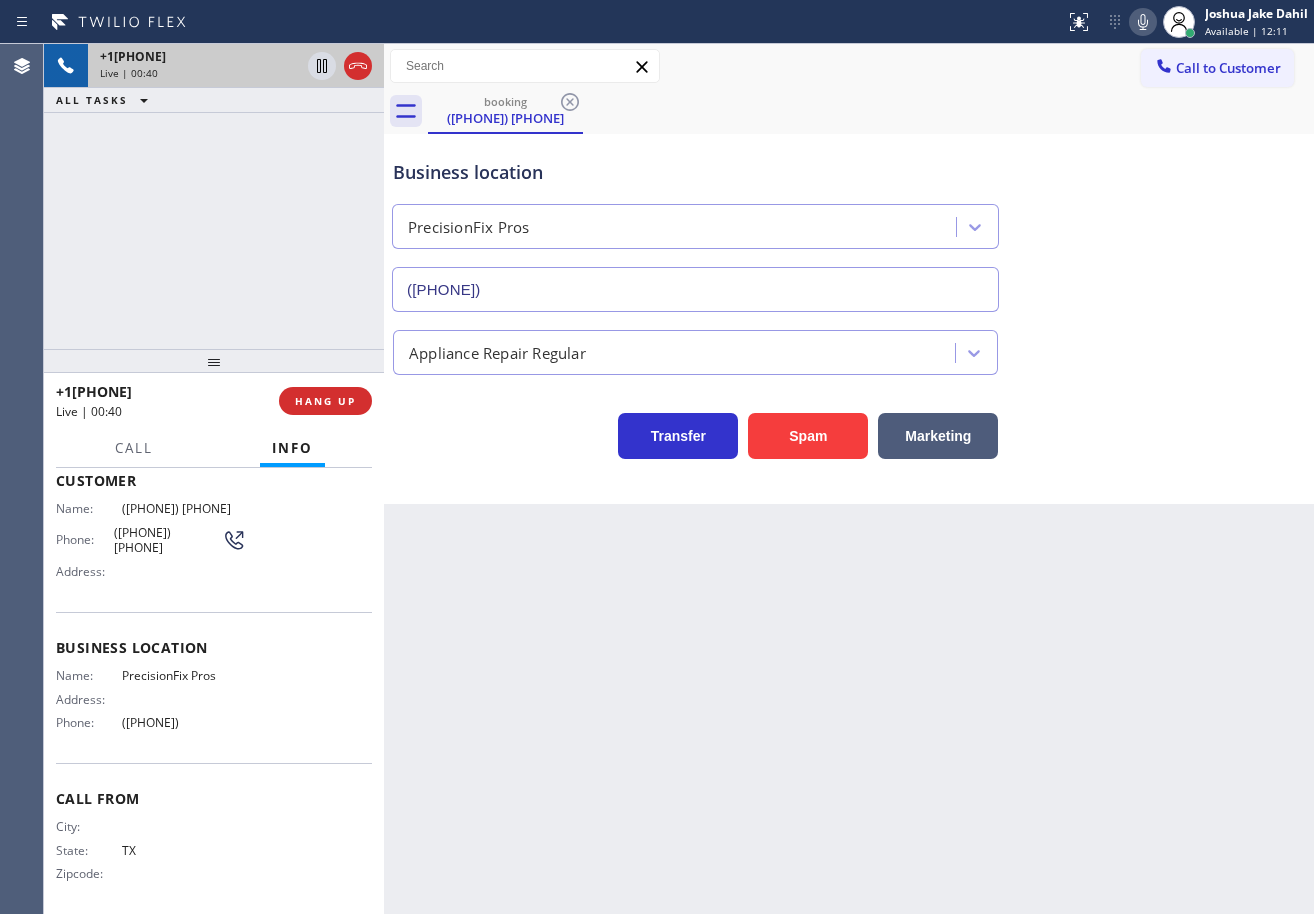 click on "[PHONE] Live | 00:40 ALL TASKS ALL TASKS ACTIVE TASKS TASKS IN WRAP UP" at bounding box center (214, 196) 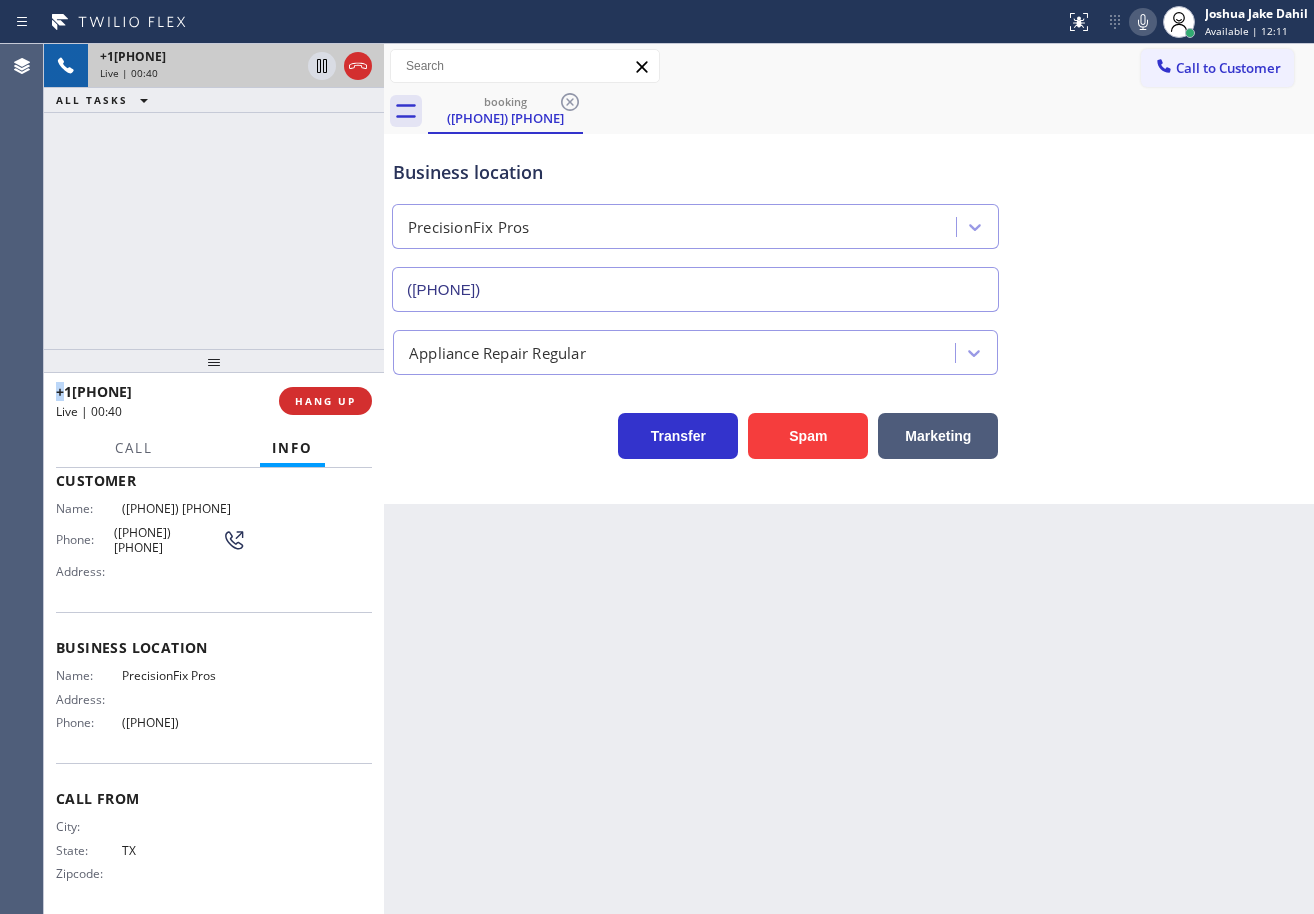 click on "[PHONE] Live | 00:40 ALL TASKS ALL TASKS ACTIVE TASKS TASKS IN WRAP UP" at bounding box center [214, 196] 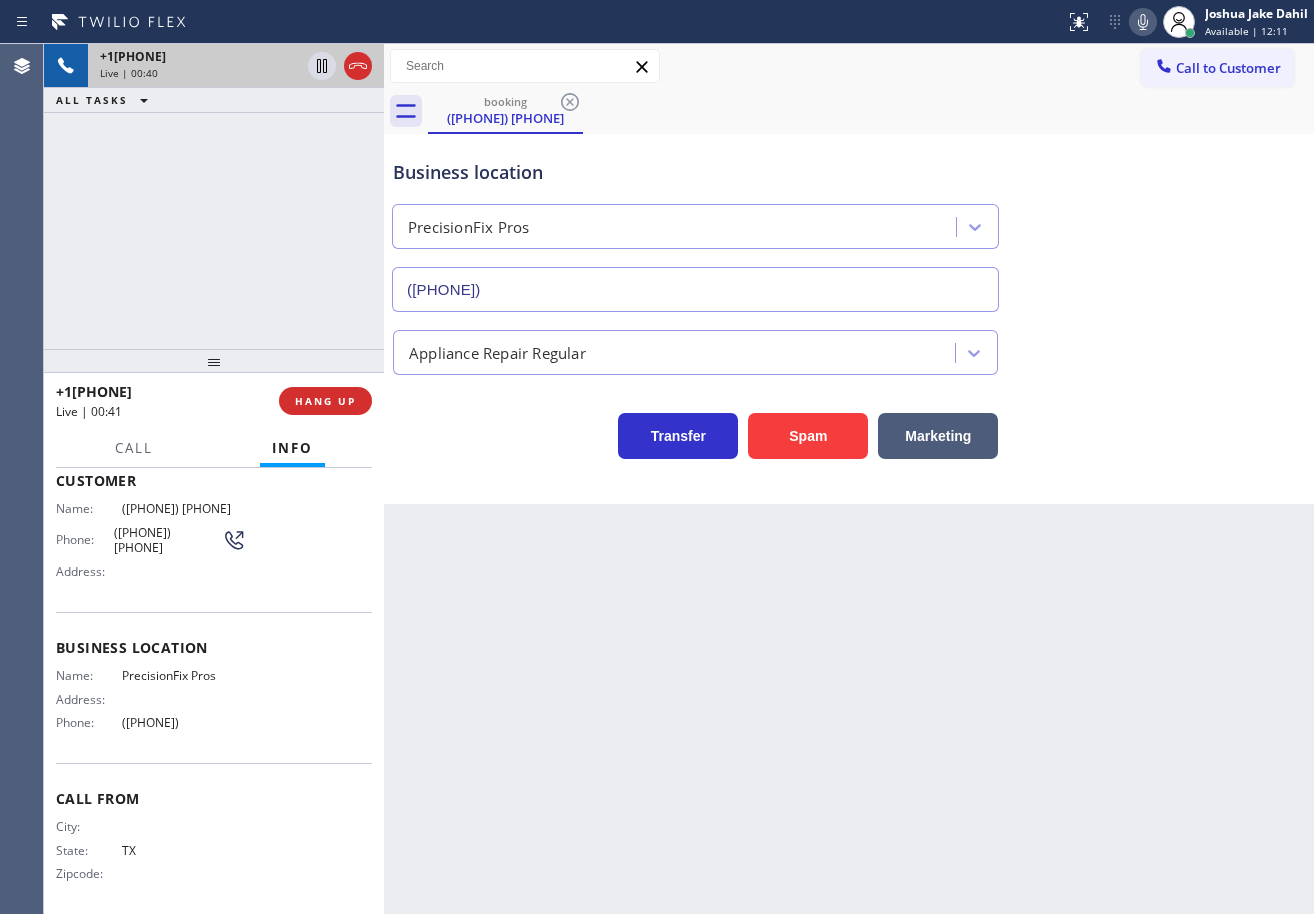click on "[PHONE] Live | 00:40 ALL TASKS ALL TASKS ACTIVE TASKS TASKS IN WRAP UP" at bounding box center (214, 196) 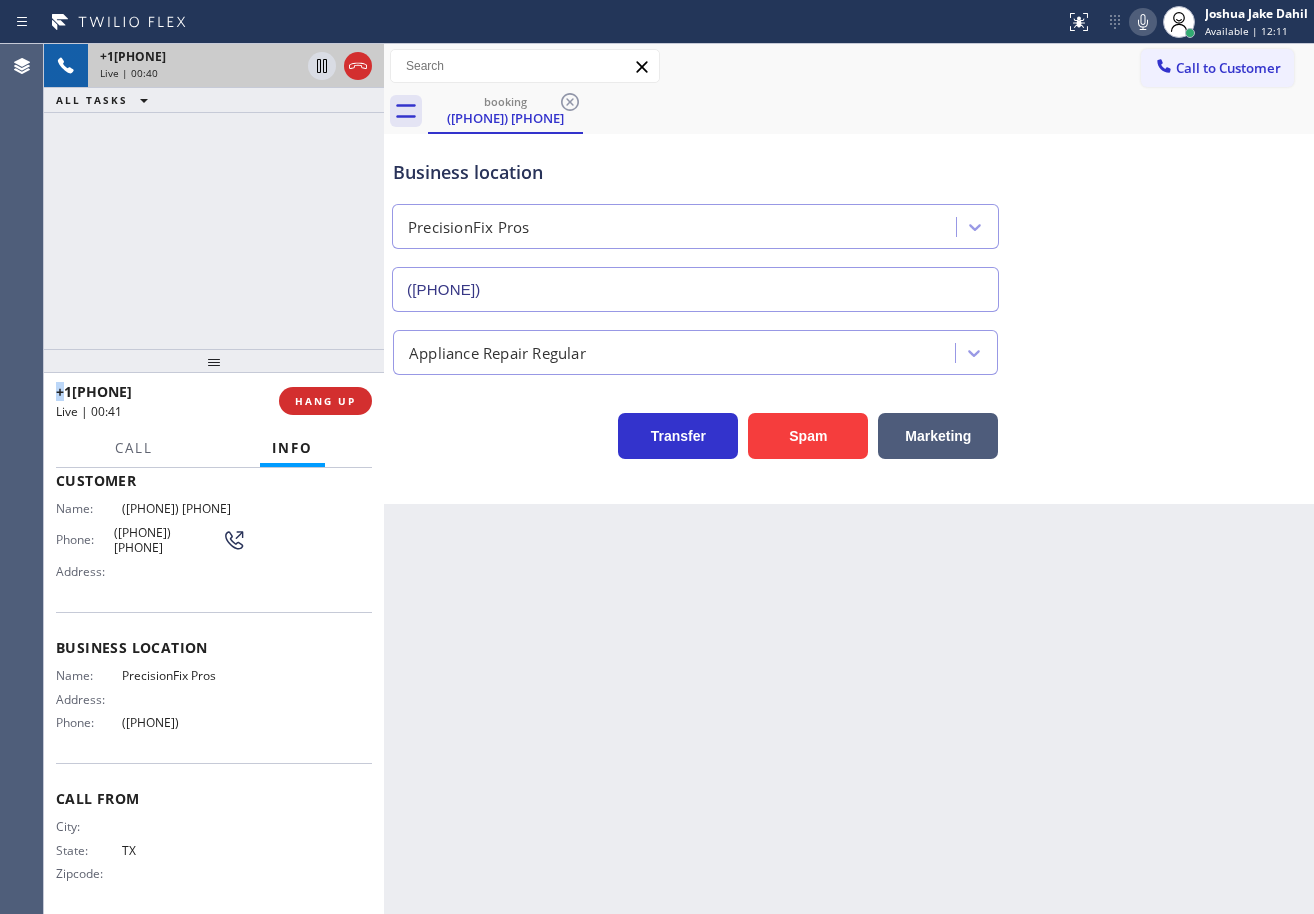 click on "[PHONE] Live | 00:40 ALL TASKS ALL TASKS ACTIVE TASKS TASKS IN WRAP UP" at bounding box center [214, 196] 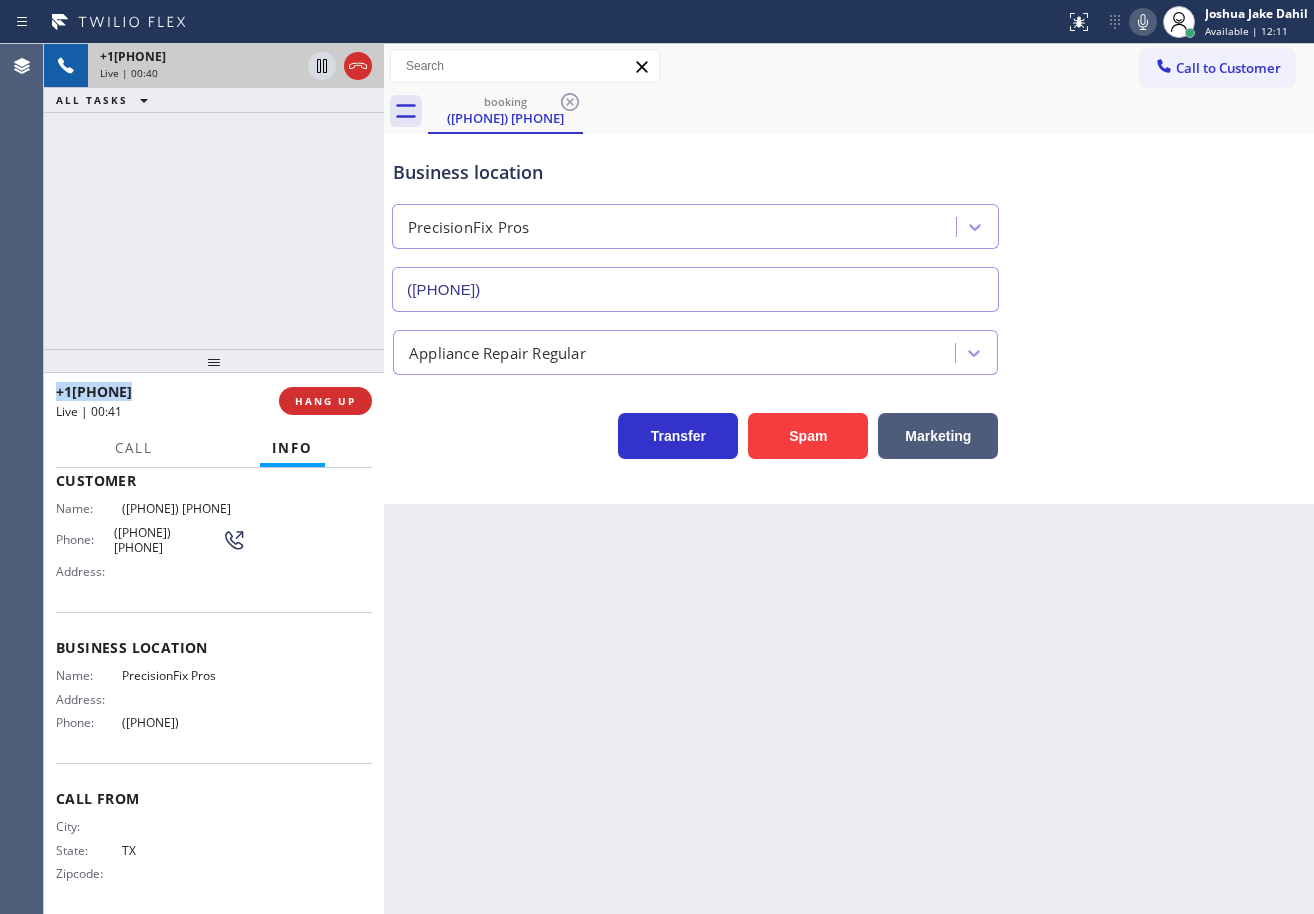 click on "[PHONE] Live | 00:40 ALL TASKS ALL TASKS ACTIVE TASKS TASKS IN WRAP UP" at bounding box center (214, 196) 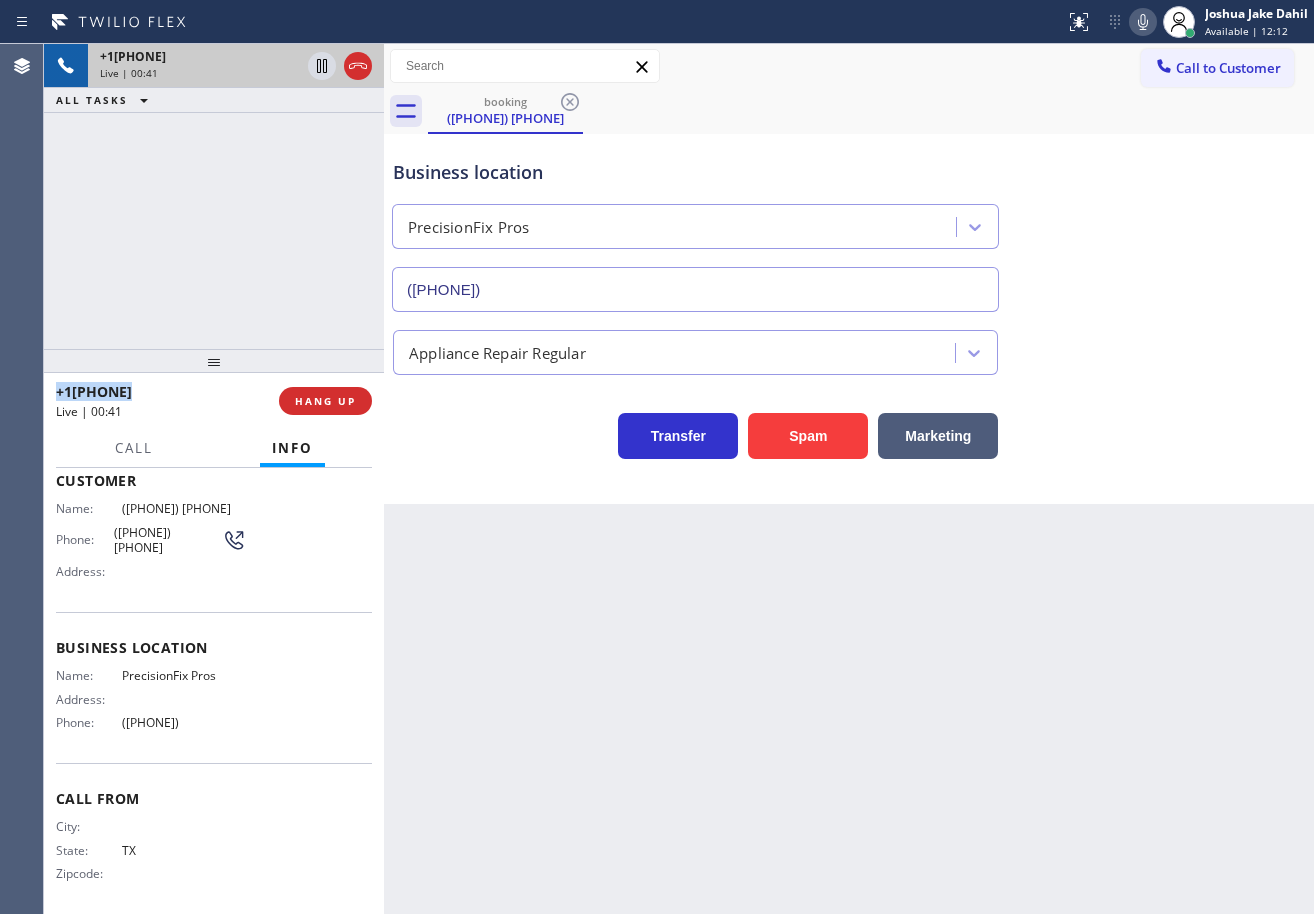 click on "+1[PHONE] Live | 00:41 ALL TASKS ALL TASKS ACTIVE TASKS TASKS IN WRAP UP" at bounding box center [214, 196] 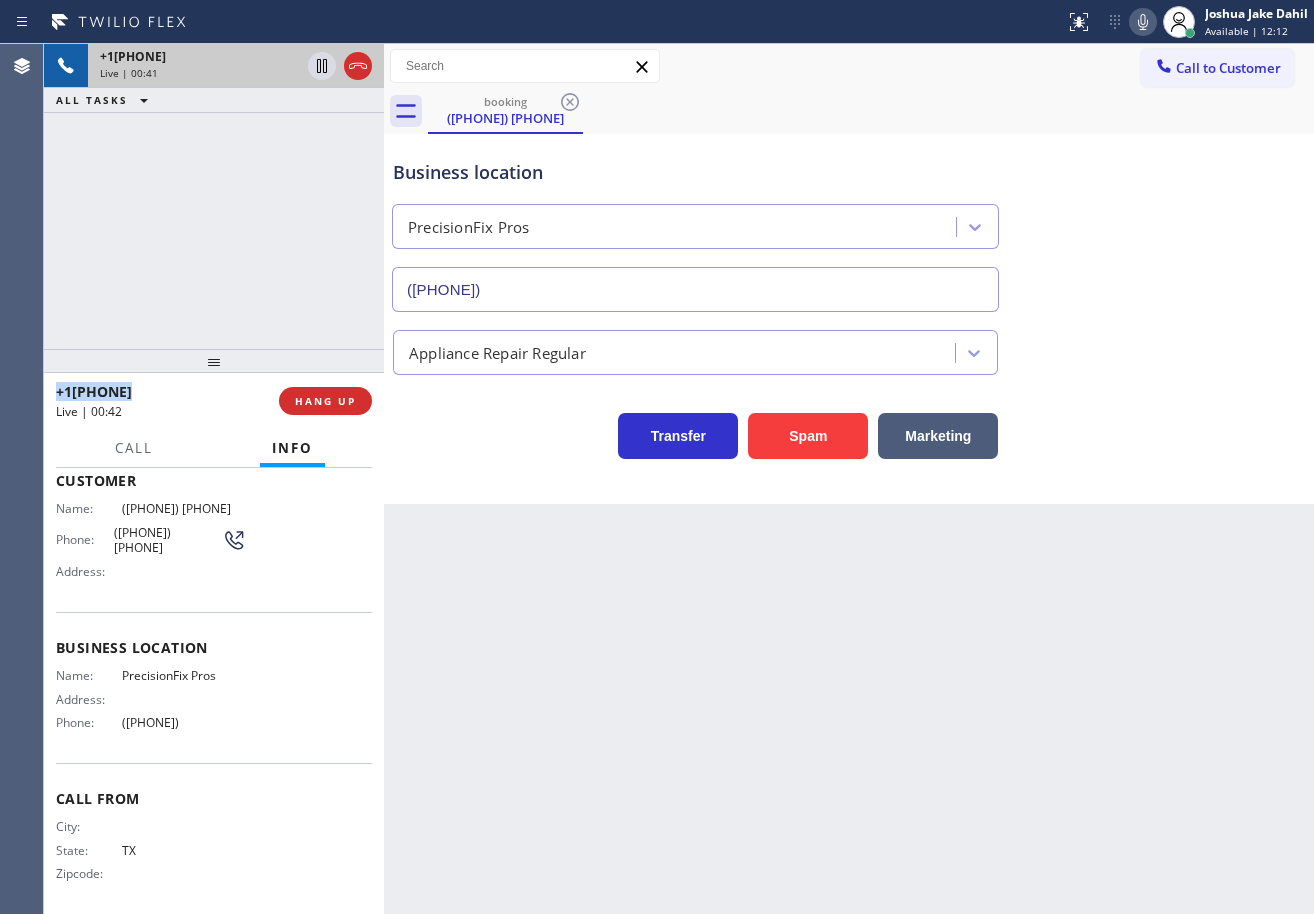 click on "+1[PHONE] Live | 00:41 ALL TASKS ALL TASKS ACTIVE TASKS TASKS IN WRAP UP" at bounding box center [214, 196] 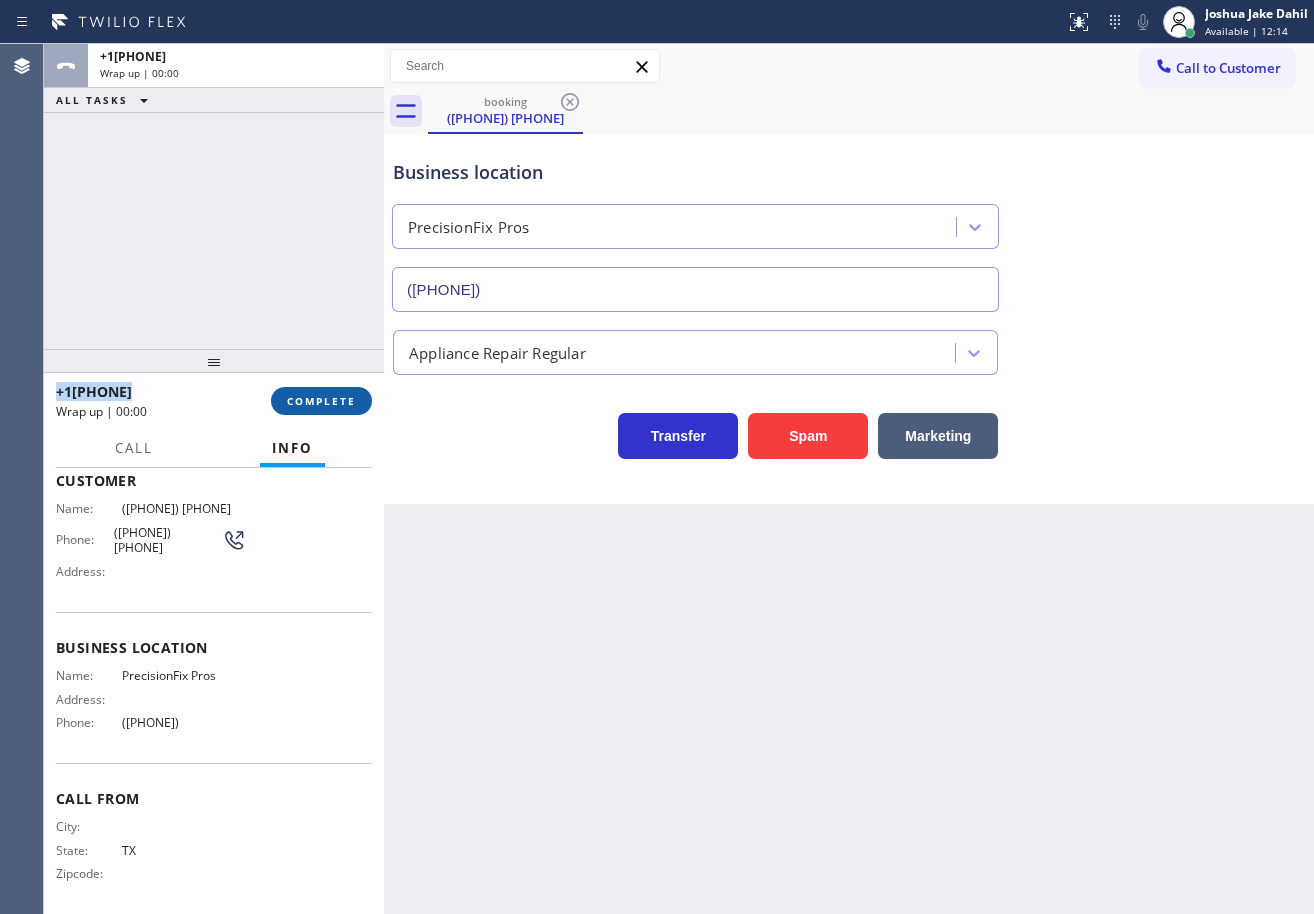 click on "COMPLETE" at bounding box center (321, 401) 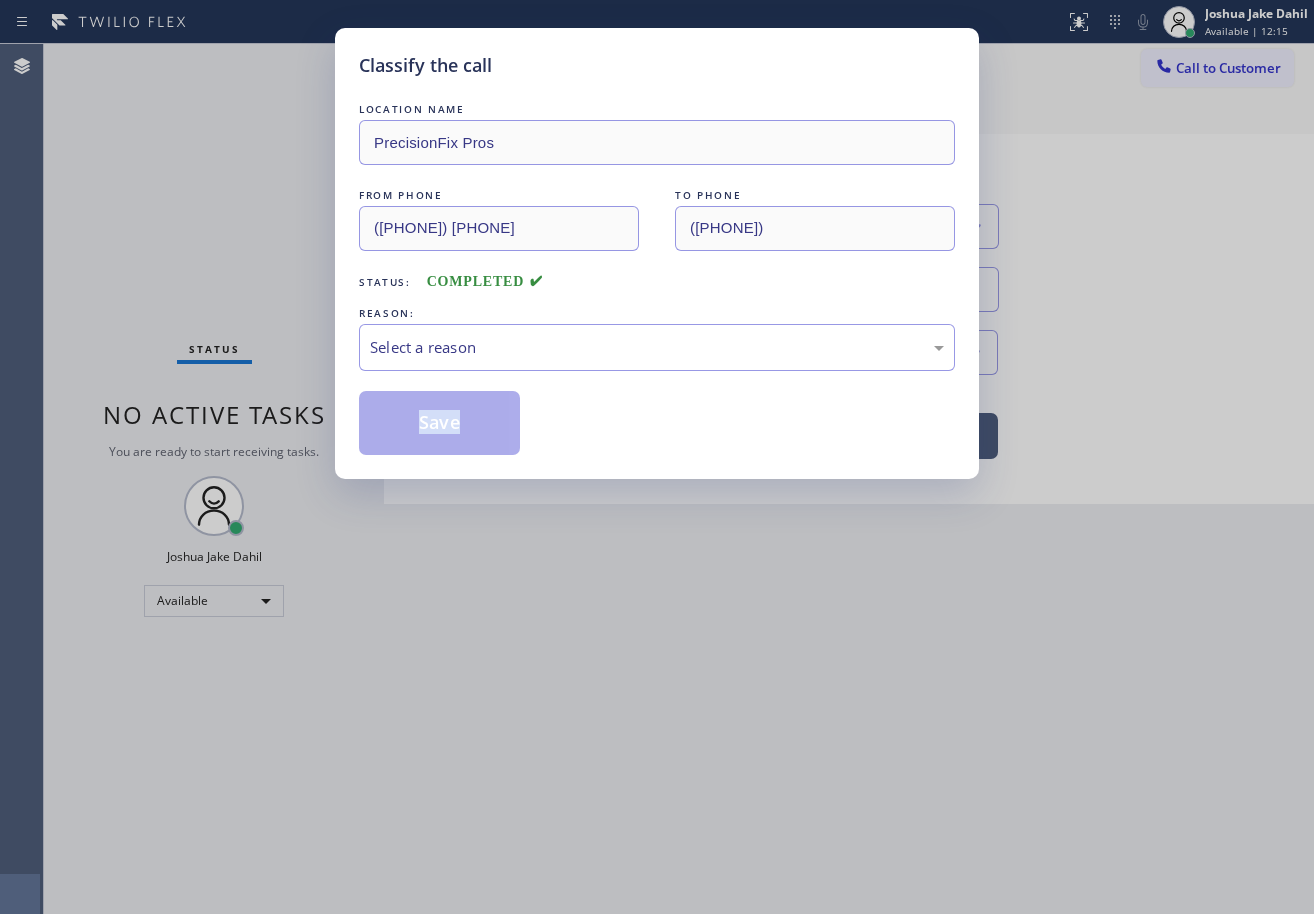 click on "Classify the call LOCATION NAME PrecisionFix Pros FROM PHONE ([PHONE]) TO PHONE ([PHONE]) Status: COMPLETED REASON: Select a reason Save" at bounding box center (657, 253) 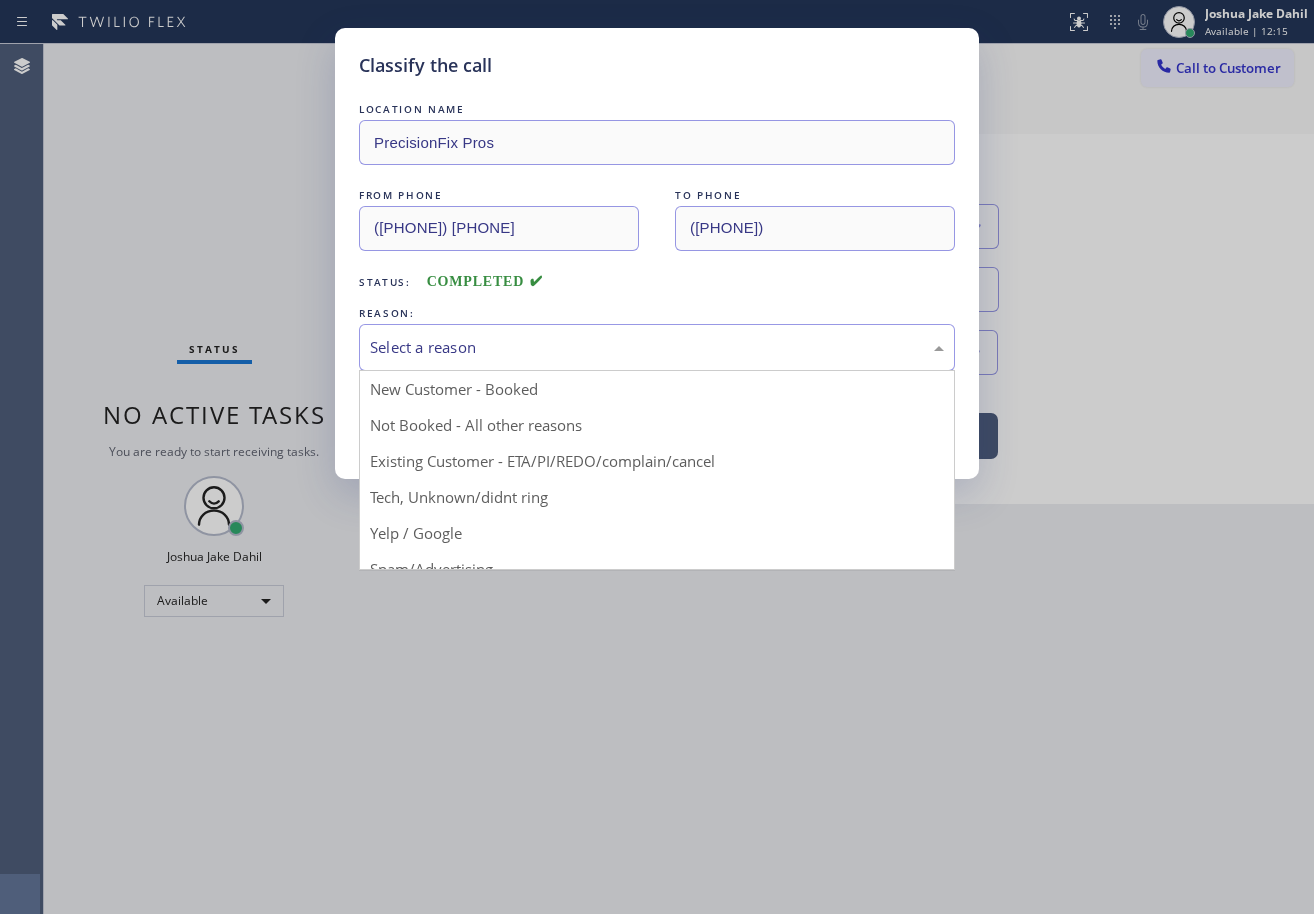 click on "Select a reason" at bounding box center (657, 347) 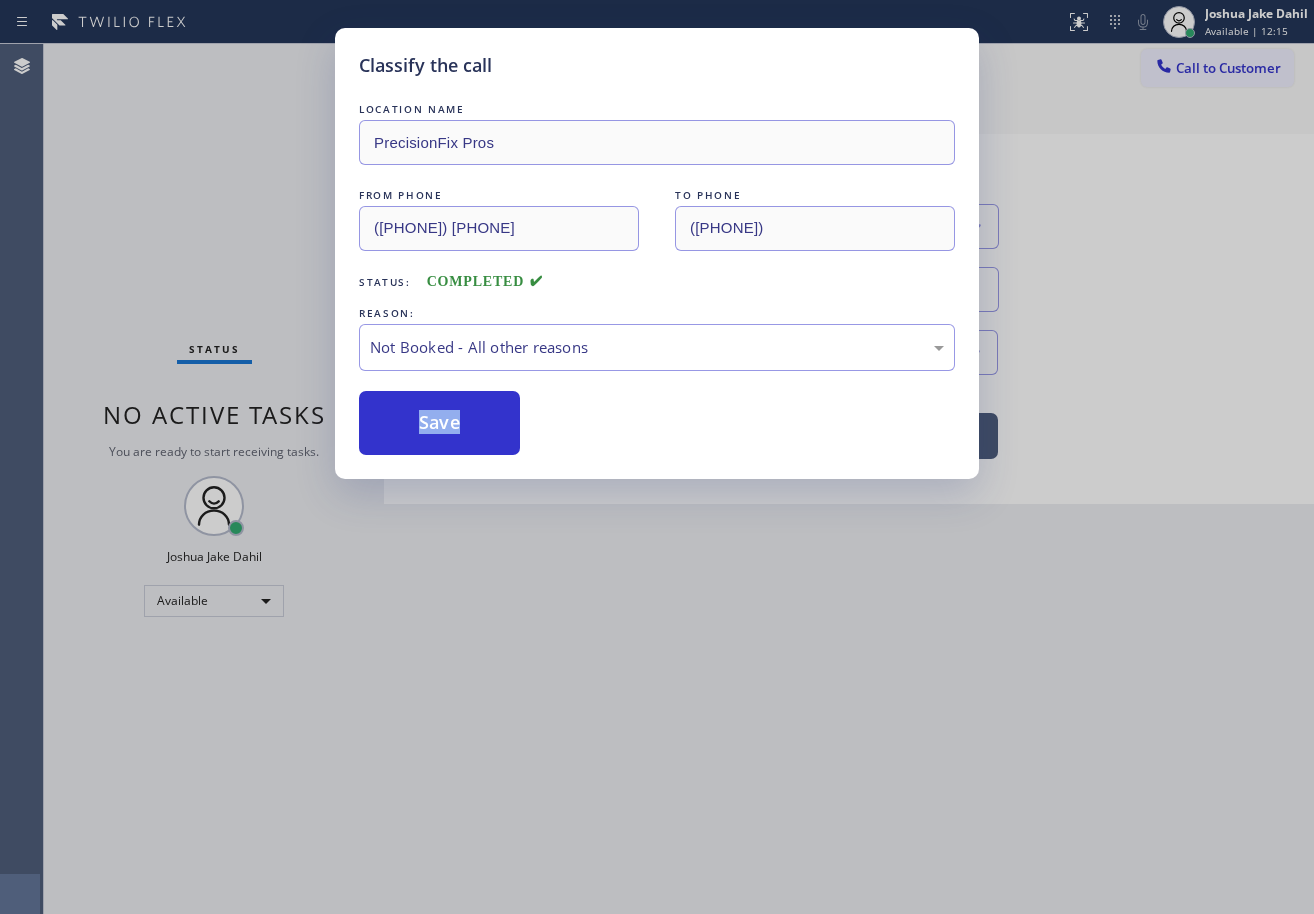 click on "Save" at bounding box center (439, 423) 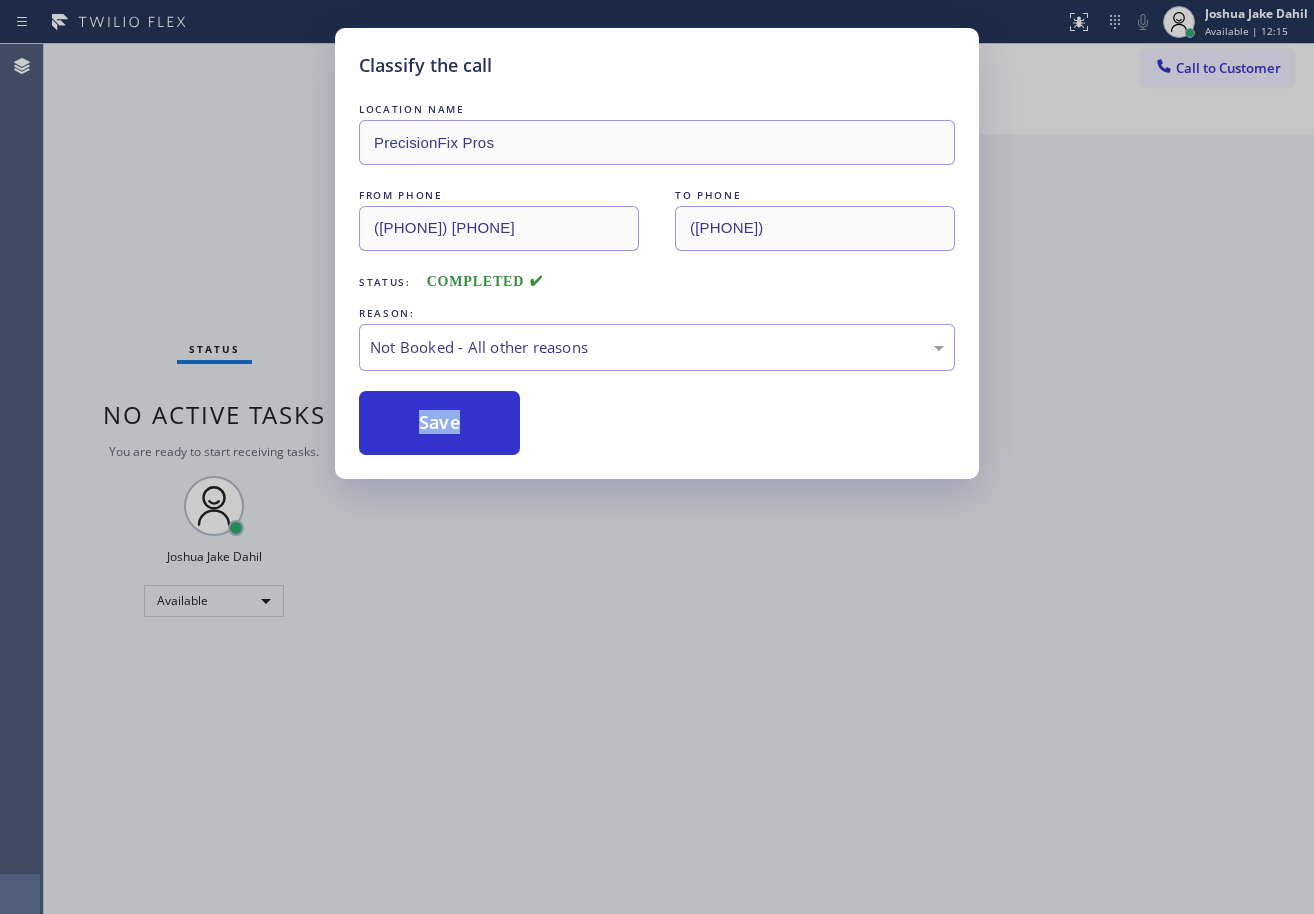 click on "Save" at bounding box center (439, 423) 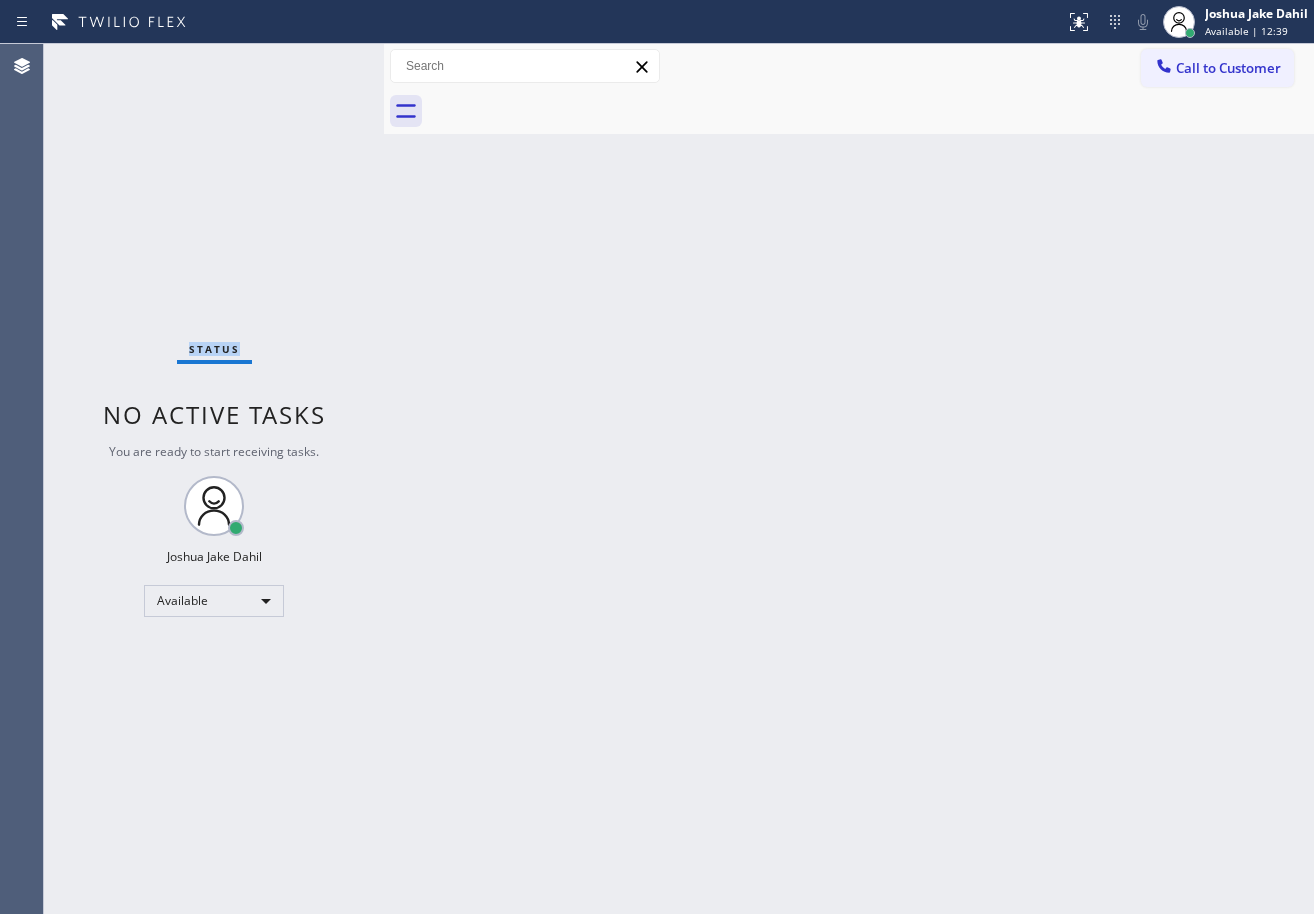 click on "Status No active tasks You are ready to start receiving tasks. [FIRST] [LAST] Available" at bounding box center (214, 479) 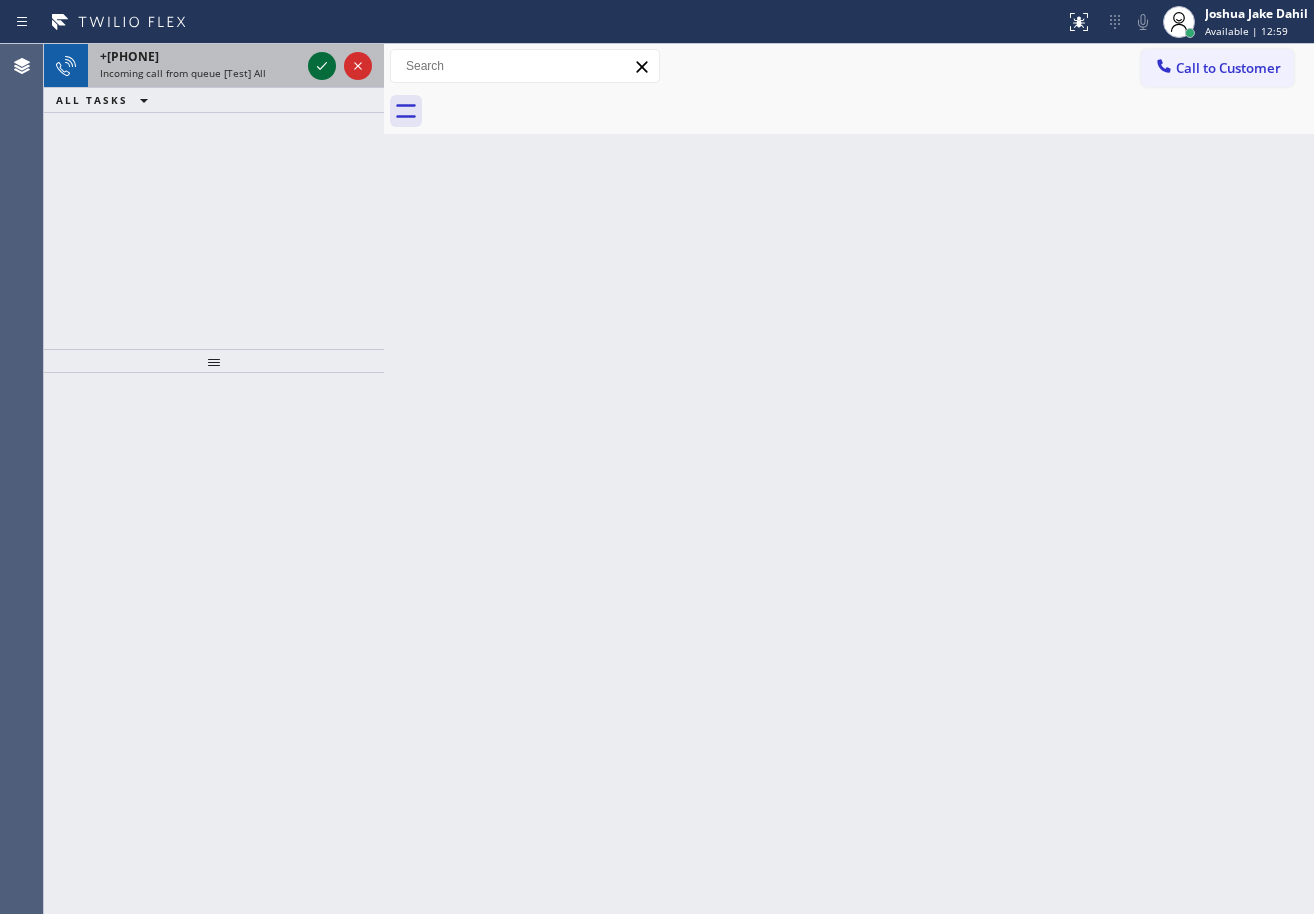 click 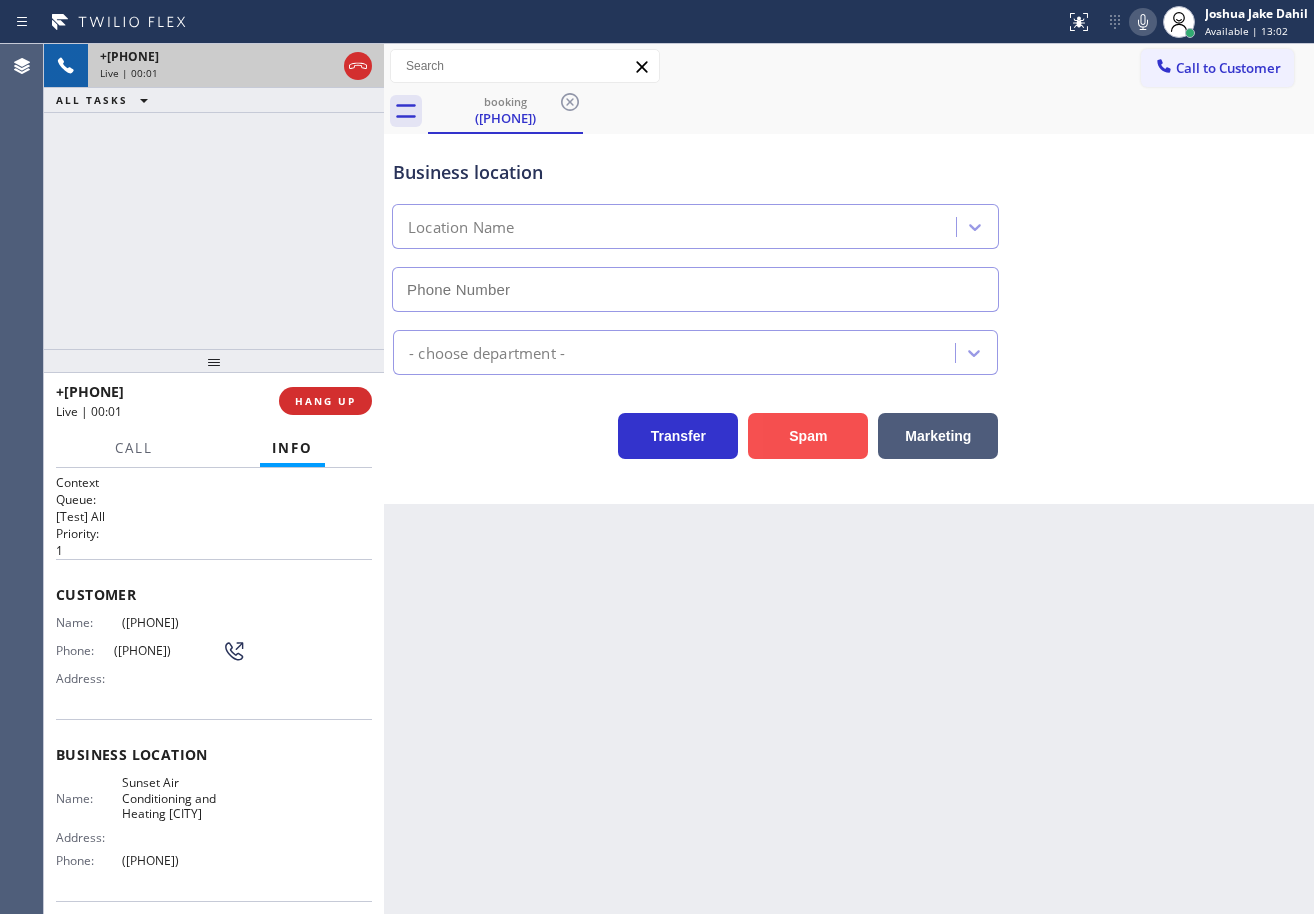 type on "([PHONE])" 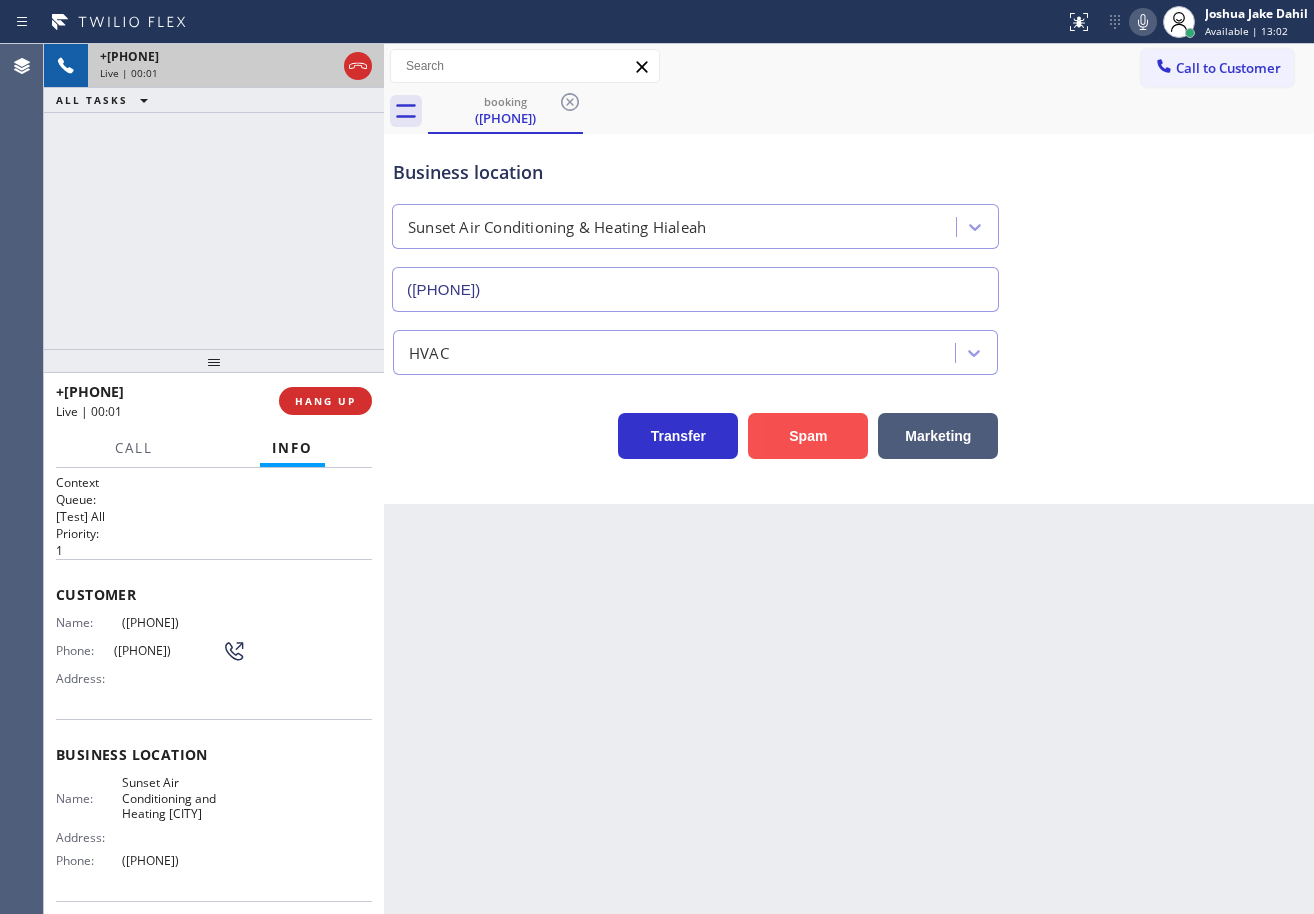 click on "Spam" at bounding box center [808, 436] 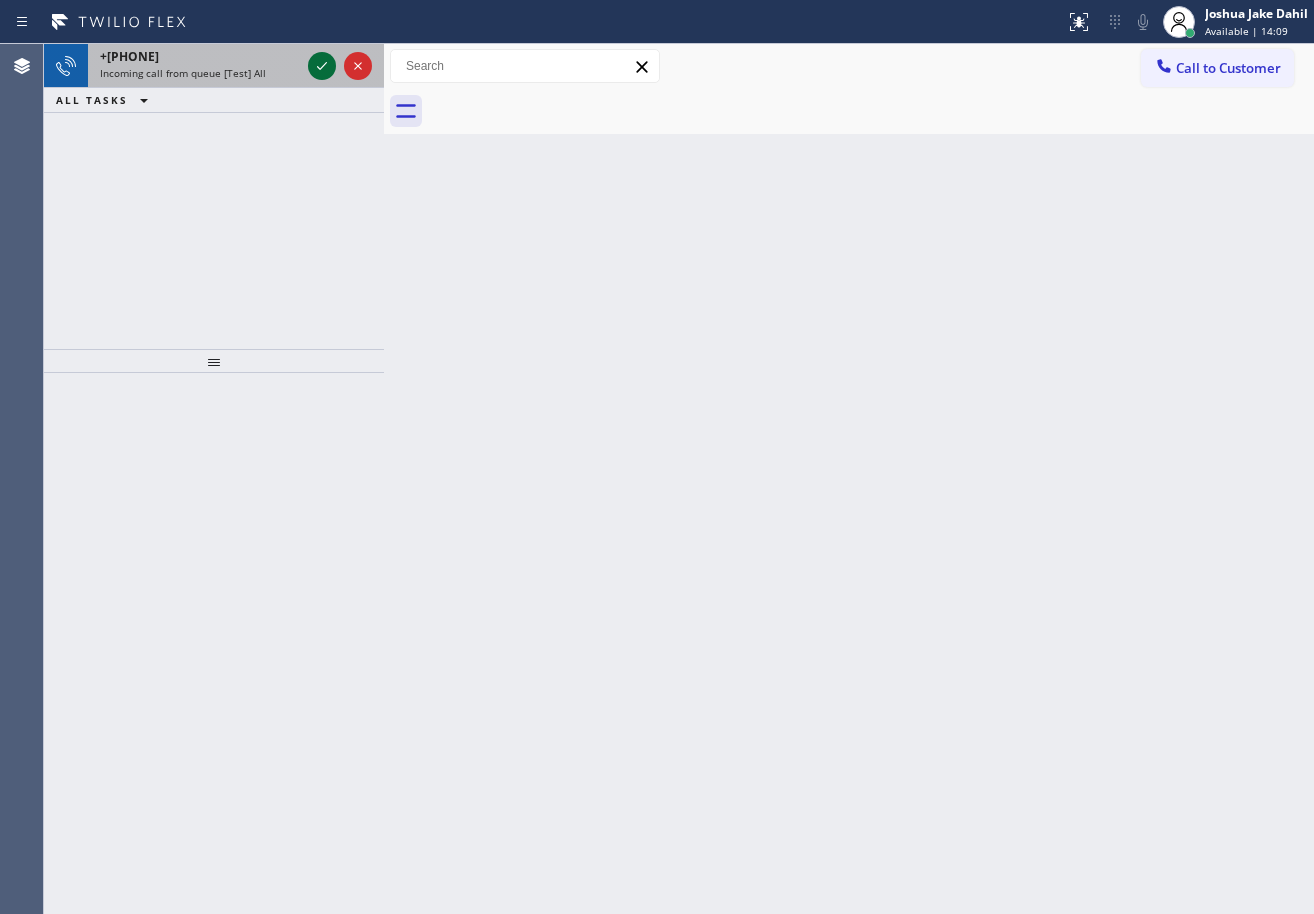 click 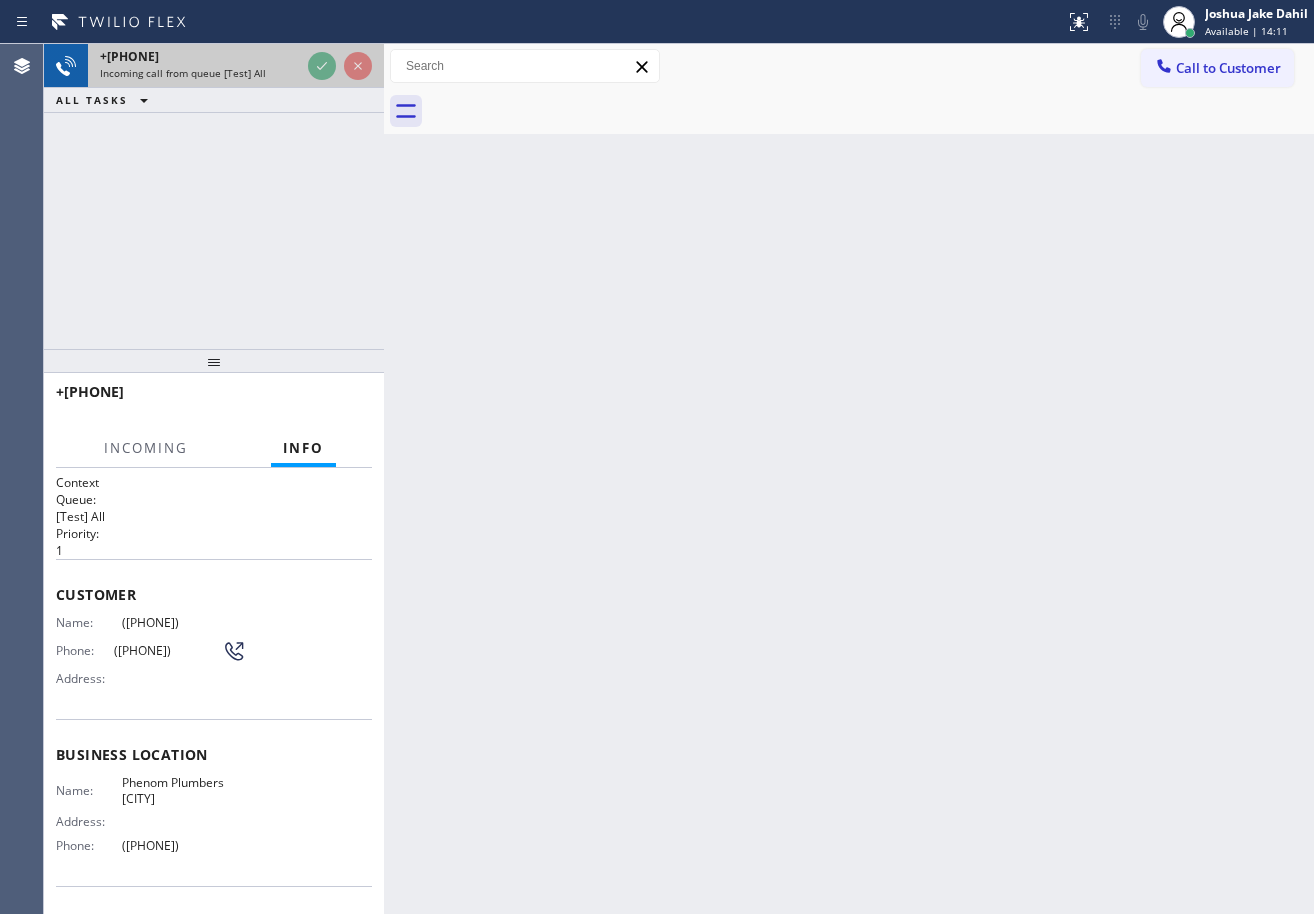 click at bounding box center (340, 66) 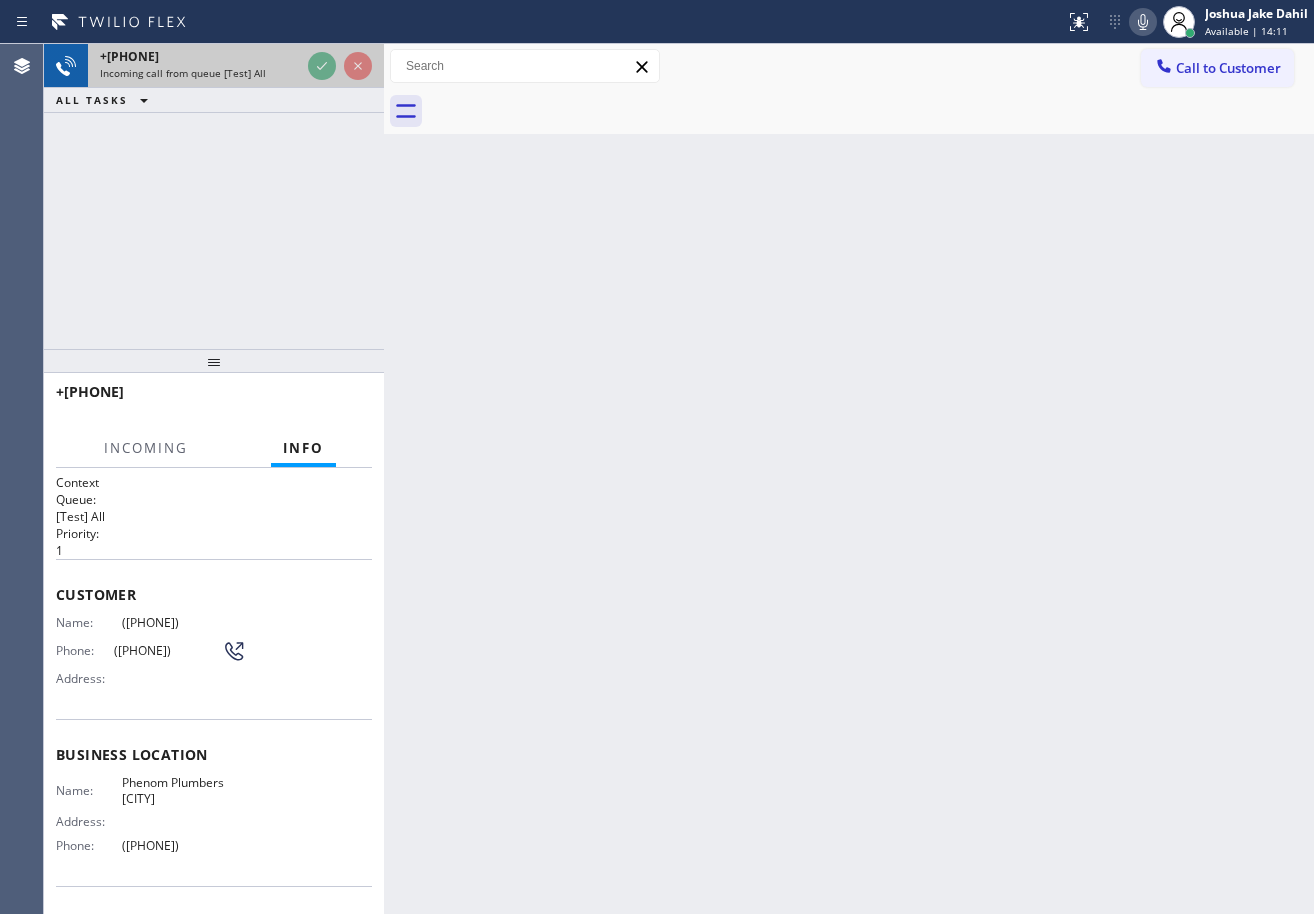 click at bounding box center (340, 66) 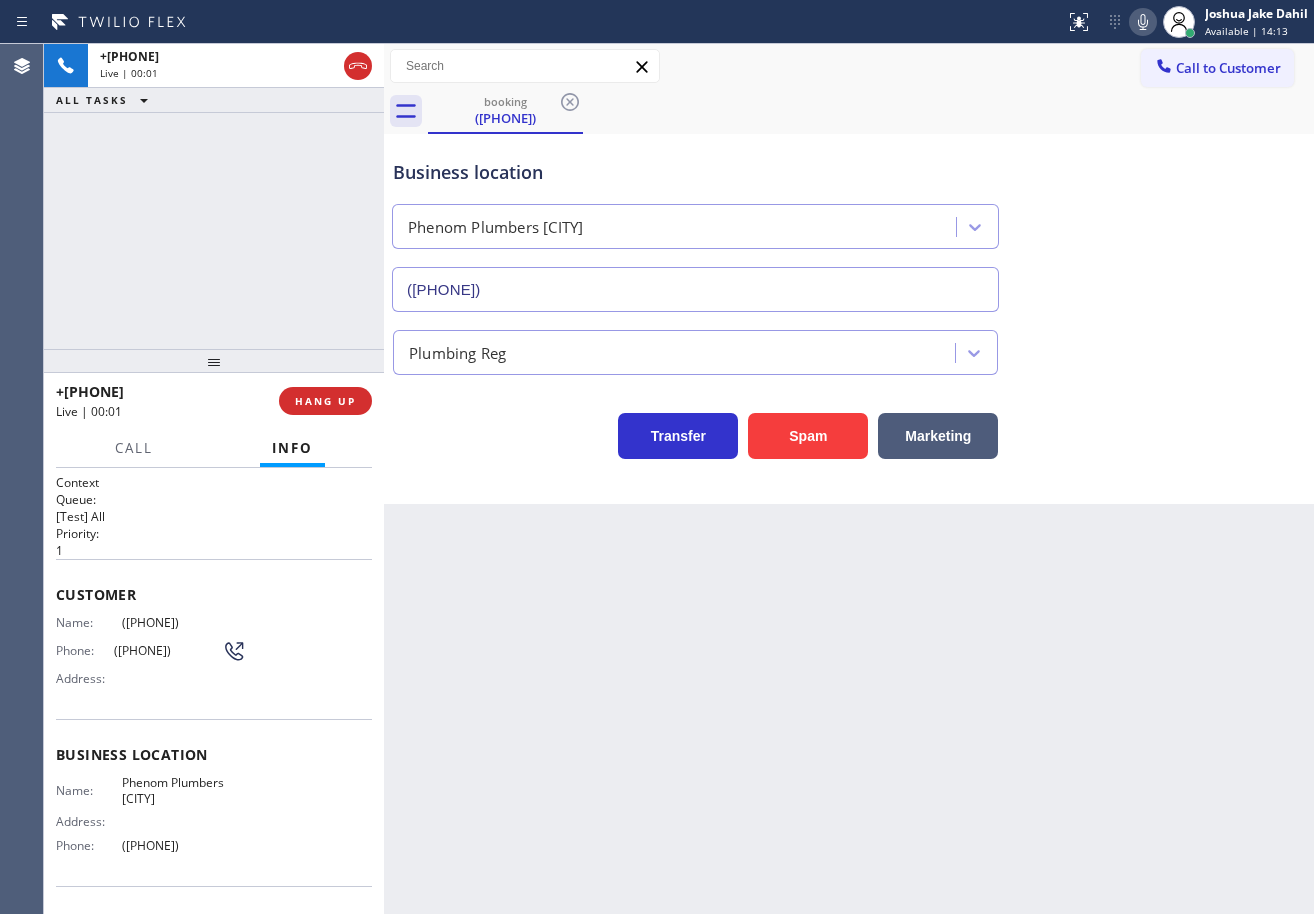 type on "([PHONE])" 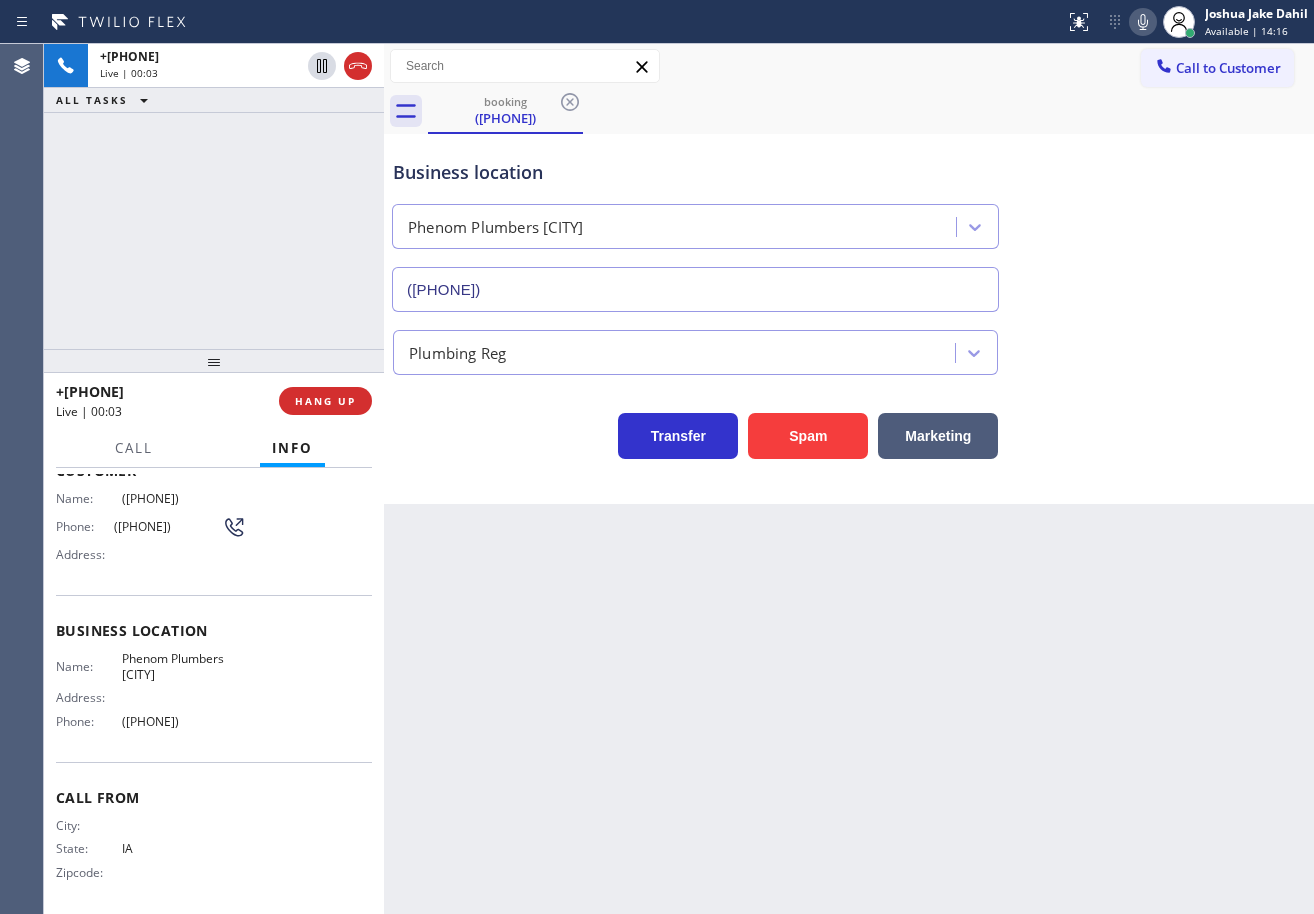 scroll, scrollTop: 129, scrollLeft: 0, axis: vertical 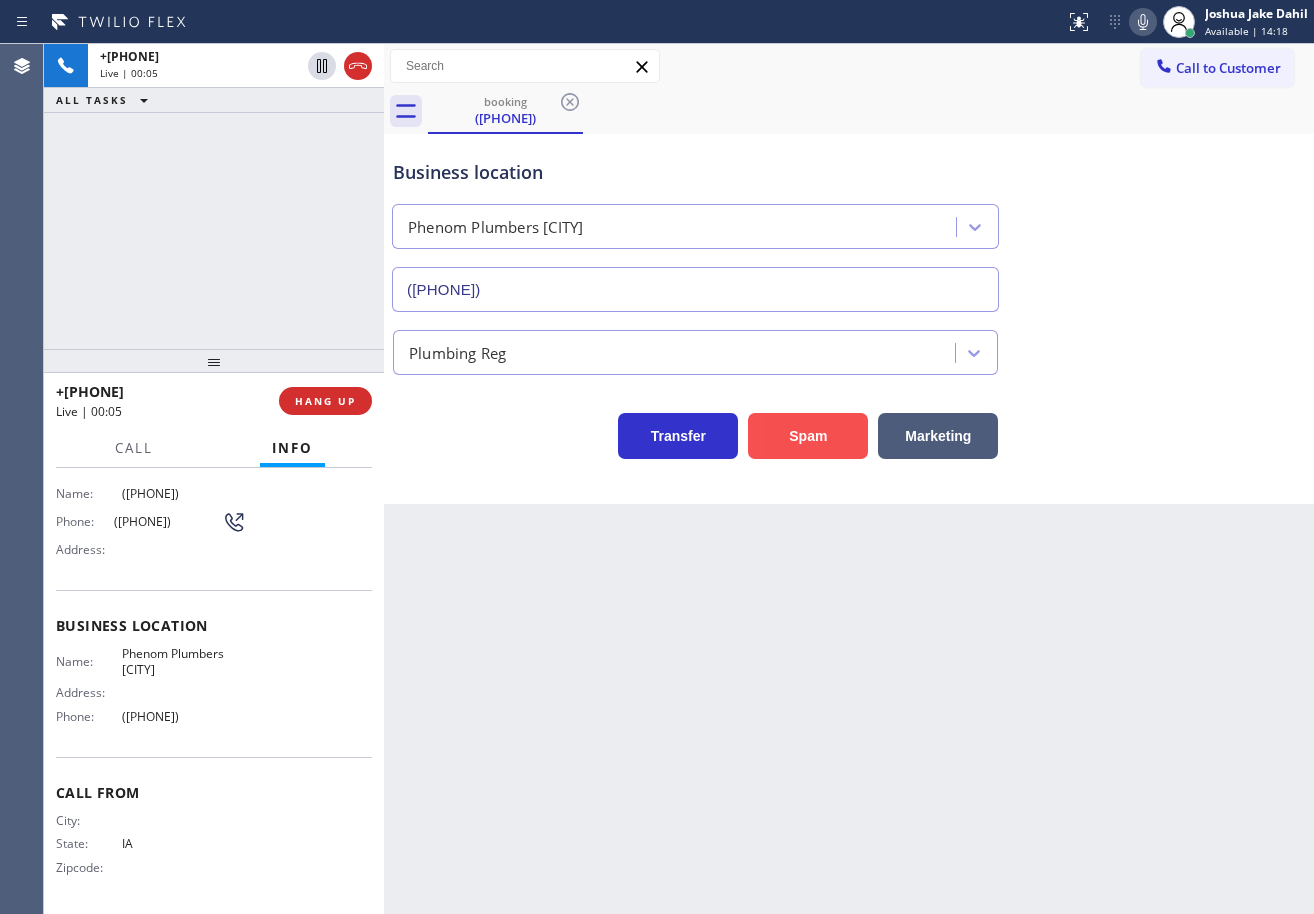 click on "Spam" at bounding box center (808, 436) 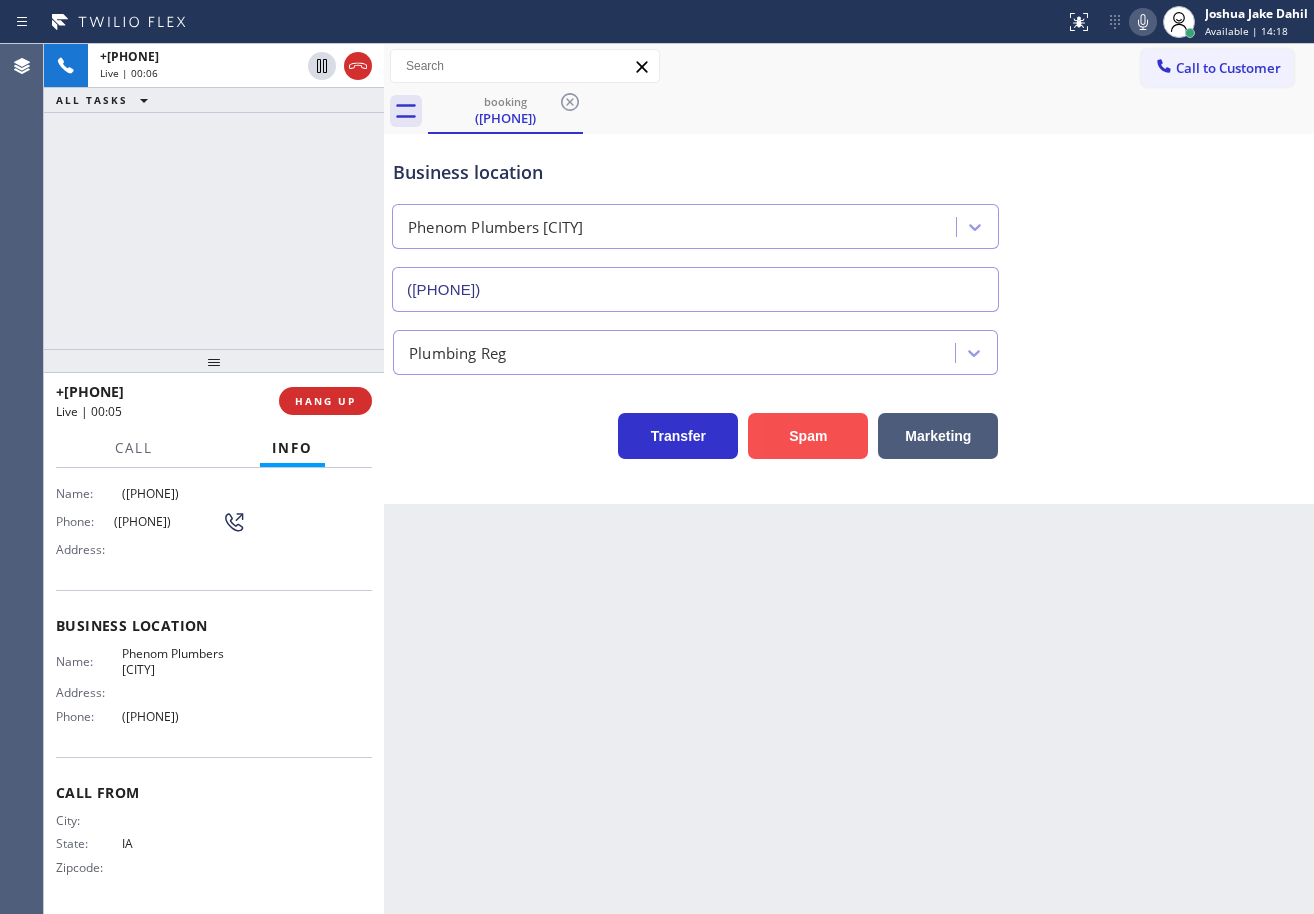 click on "Spam" at bounding box center (808, 436) 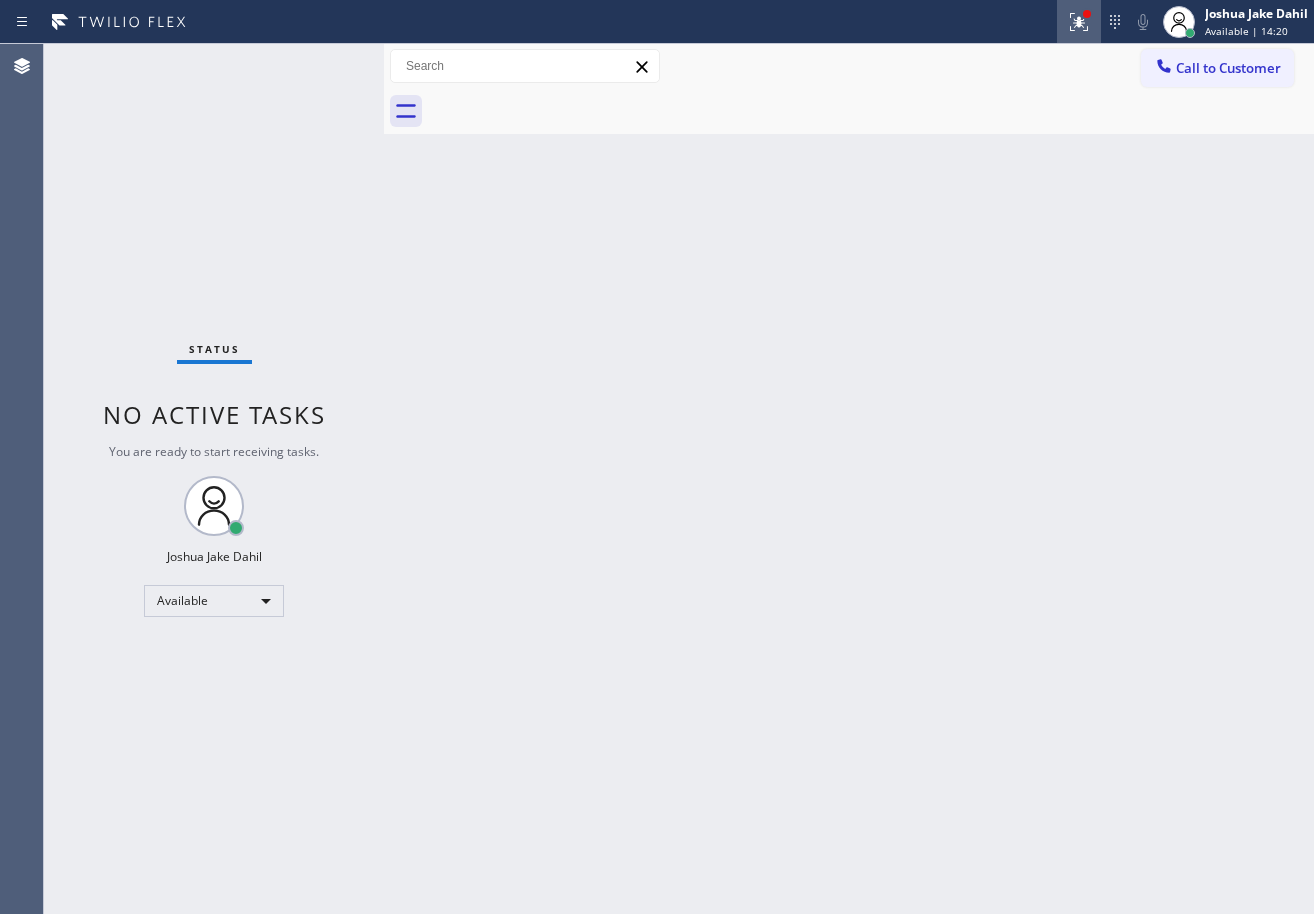 click at bounding box center (1079, 22) 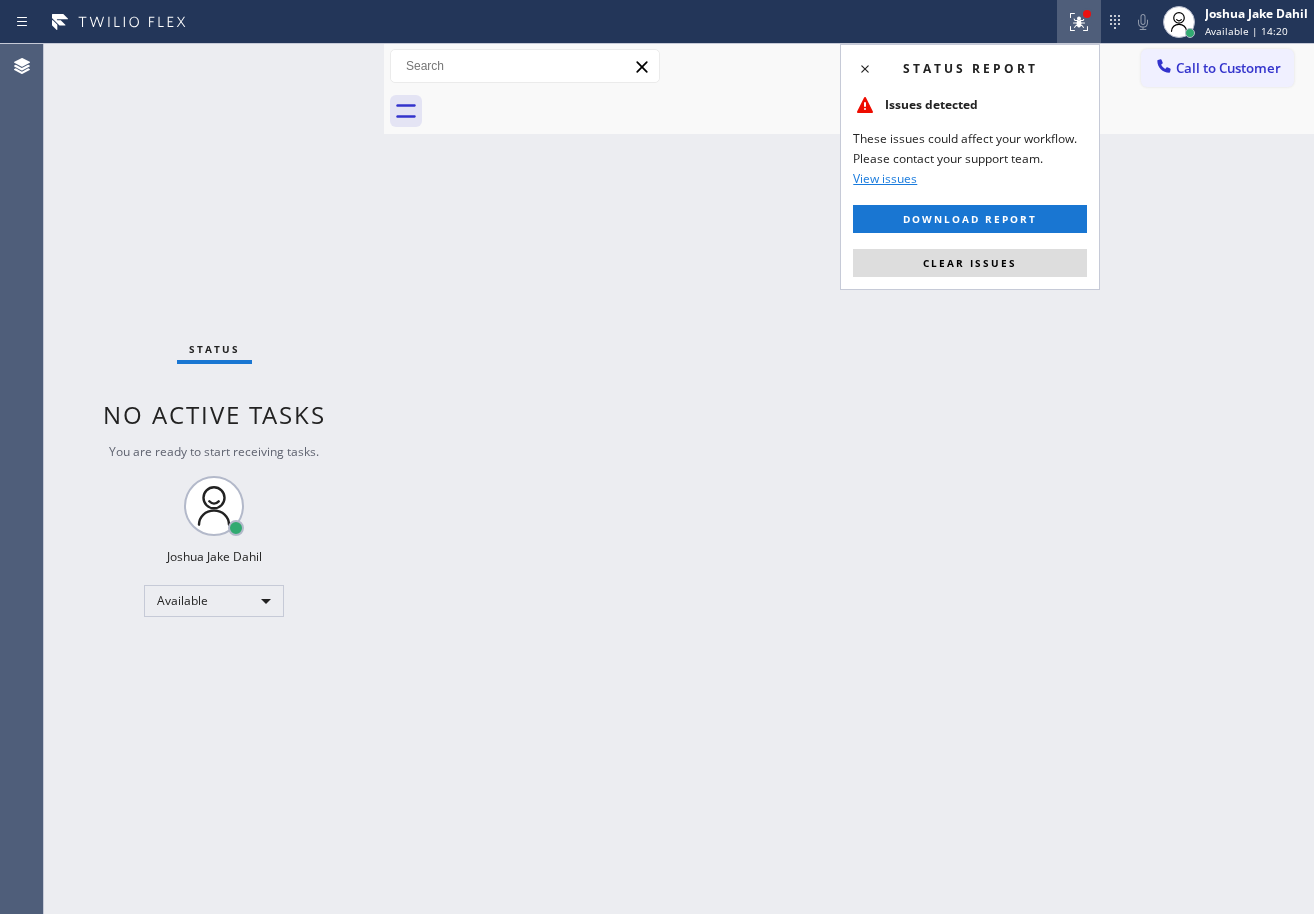 click on "Clear issues" at bounding box center [970, 263] 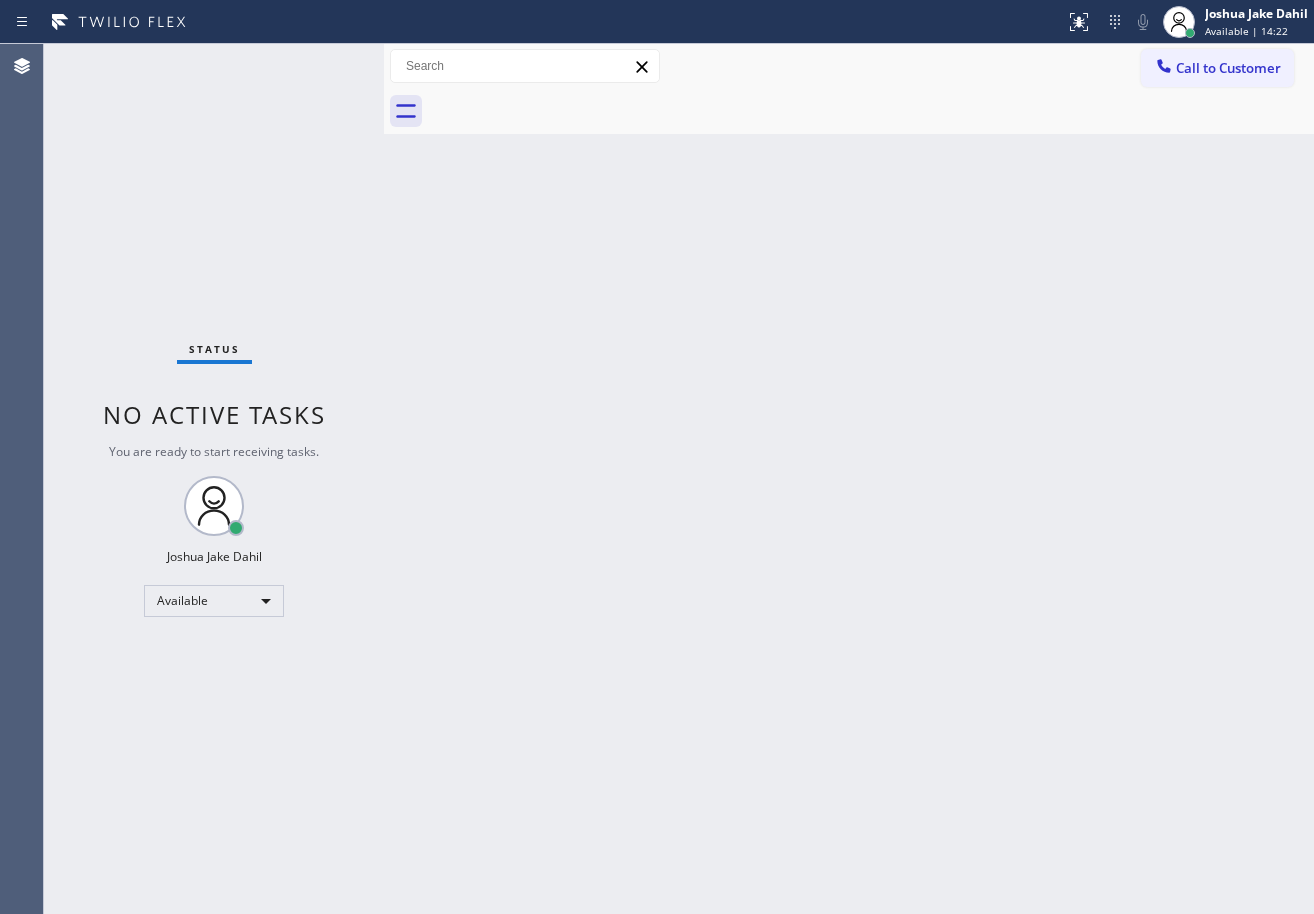 click on "Status No active tasks You are ready to start receiving tasks. [FIRST] [LAST] Available" at bounding box center (214, 479) 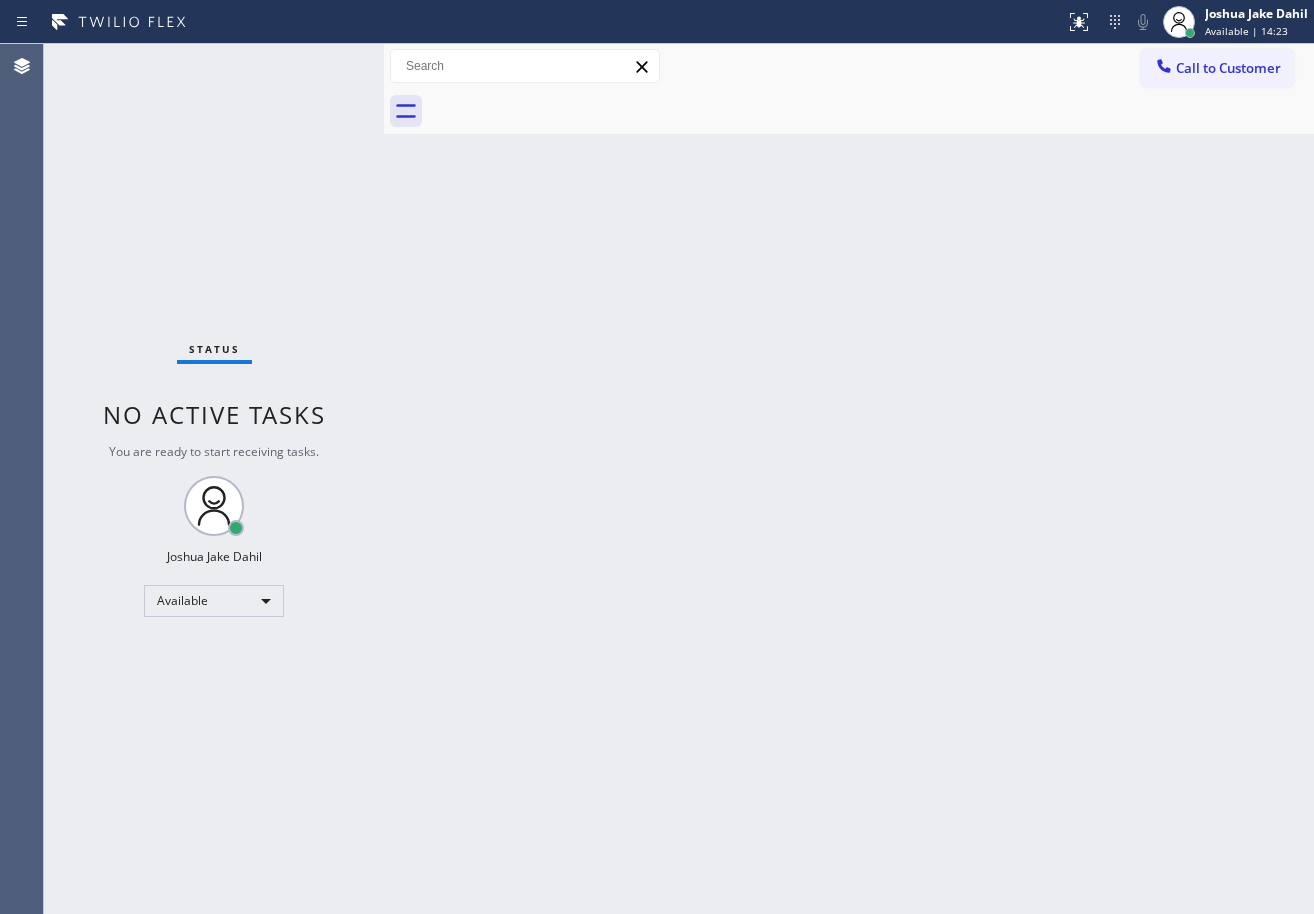 click on "Status No active tasks You are ready to start receiving tasks. [FIRST] [LAST] Available" at bounding box center (214, 479) 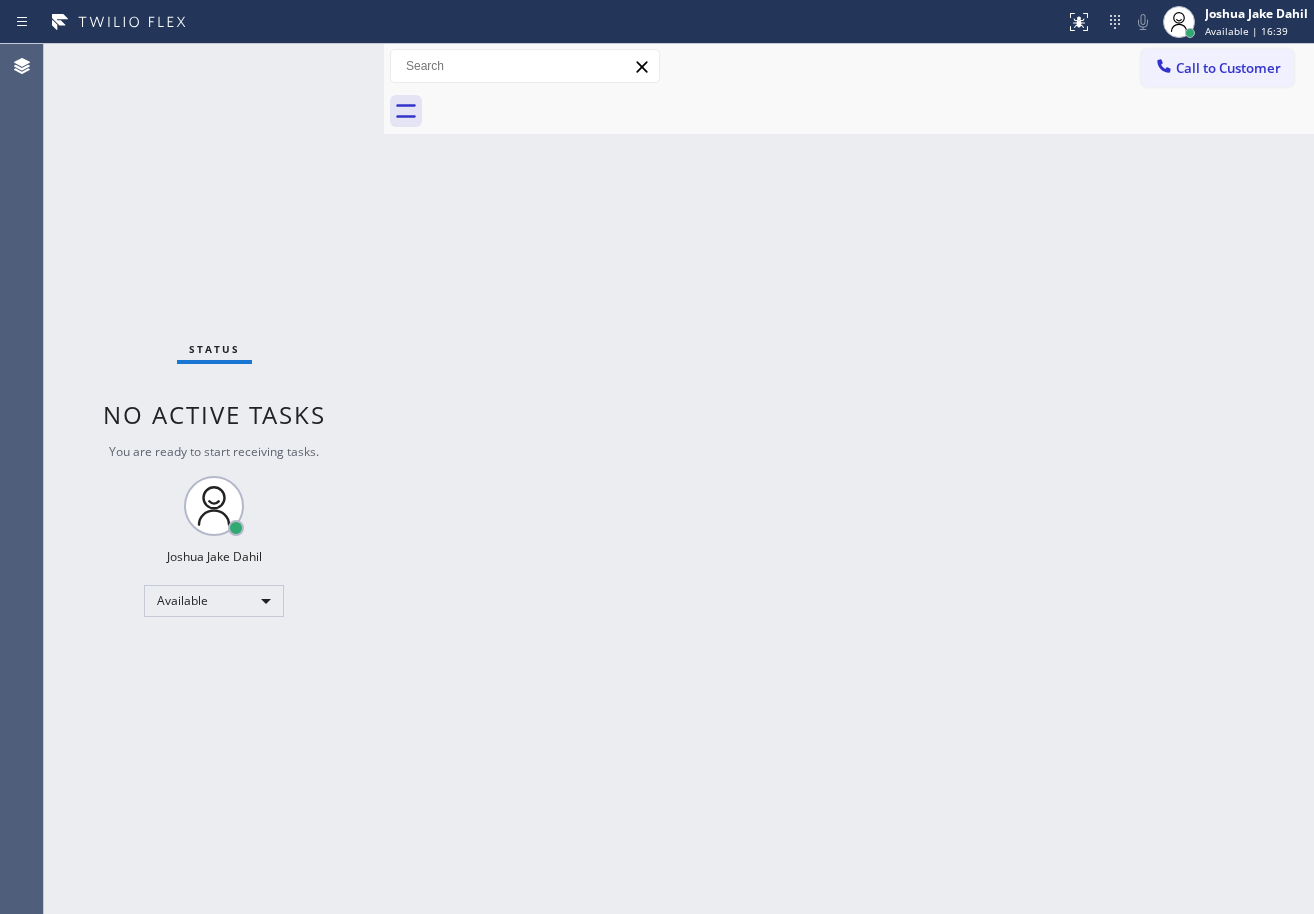 click on "Back to Dashboard Change Sender ID Customers Technicians Select a contact Outbound call Technician Search Technician Your caller id phone number Your caller id phone number Call Technician info Name   Phone none Address none Change Sender ID HVAC [PHONE] 5 Star Appliance [PHONE] Appliance Repair [PHONE] Plumbing [PHONE] Air Duct Cleaning [PHONE]  Electricians [PHONE] Cancel Change Check personal SMS Reset Change booking ([PHONE]) [PHONE] Call to Customer Outbound call Location 5 Star Appliance Repair Your caller id phone number ([PHONE]) [PHONE] Customer number Call Outbound call Technician Search Technician Your caller id phone number Your caller id phone number Call" at bounding box center (849, 479) 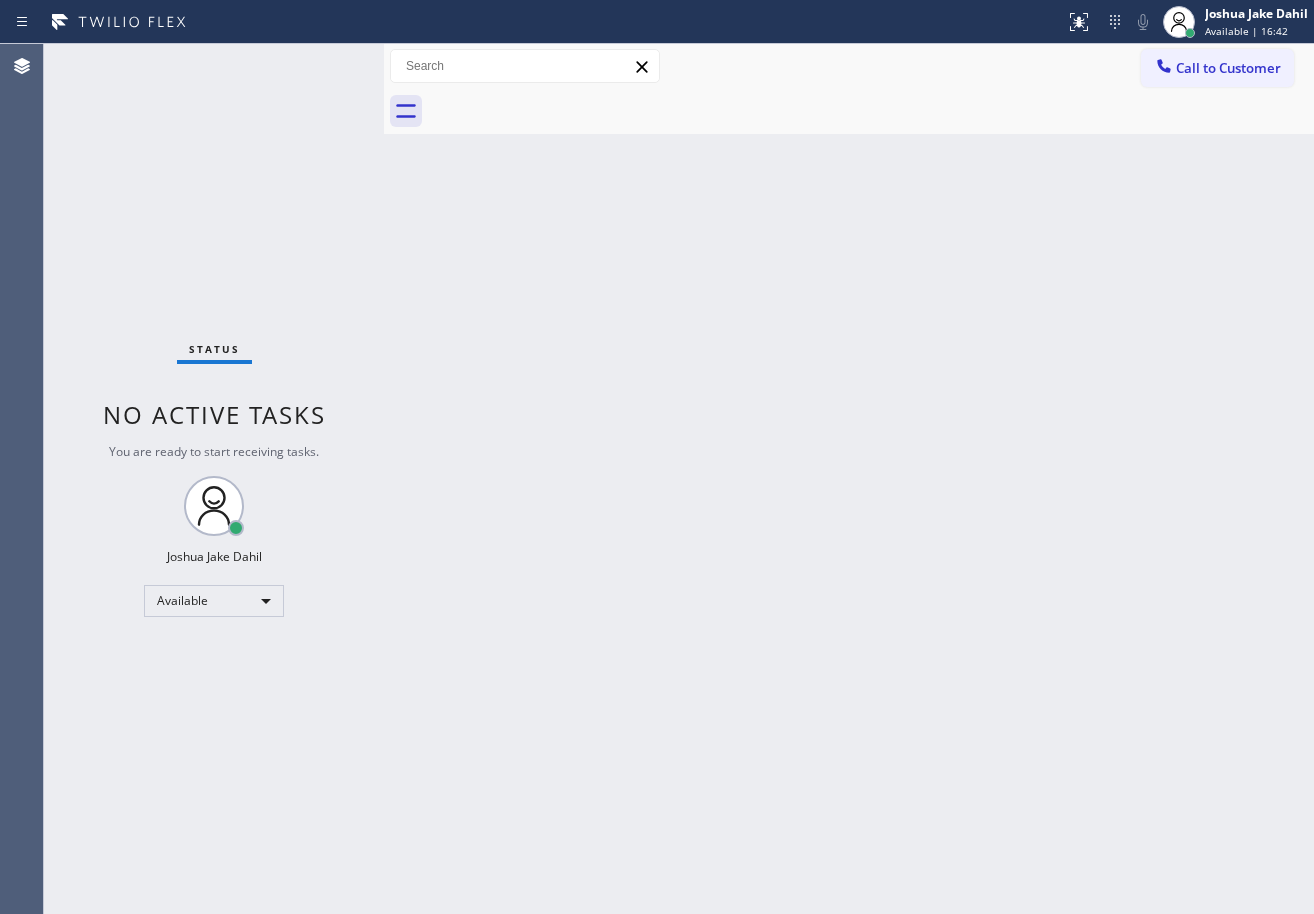 click on "Back to Dashboard Change Sender ID Customers Technicians Select a contact Outbound call Technician Search Technician Your caller id phone number Your caller id phone number Call Technician info Name   Phone none Address none Change Sender ID HVAC [PHONE] 5 Star Appliance [PHONE] Appliance Repair [PHONE] Plumbing [PHONE] Air Duct Cleaning [PHONE]  Electricians [PHONE] Cancel Change Check personal SMS Reset Change booking ([PHONE]) [PHONE] Call to Customer Outbound call Location 5 Star Appliance Repair Your caller id phone number ([PHONE]) [PHONE] Customer number Call Outbound call Technician Search Technician Your caller id phone number Your caller id phone number Call" at bounding box center (849, 479) 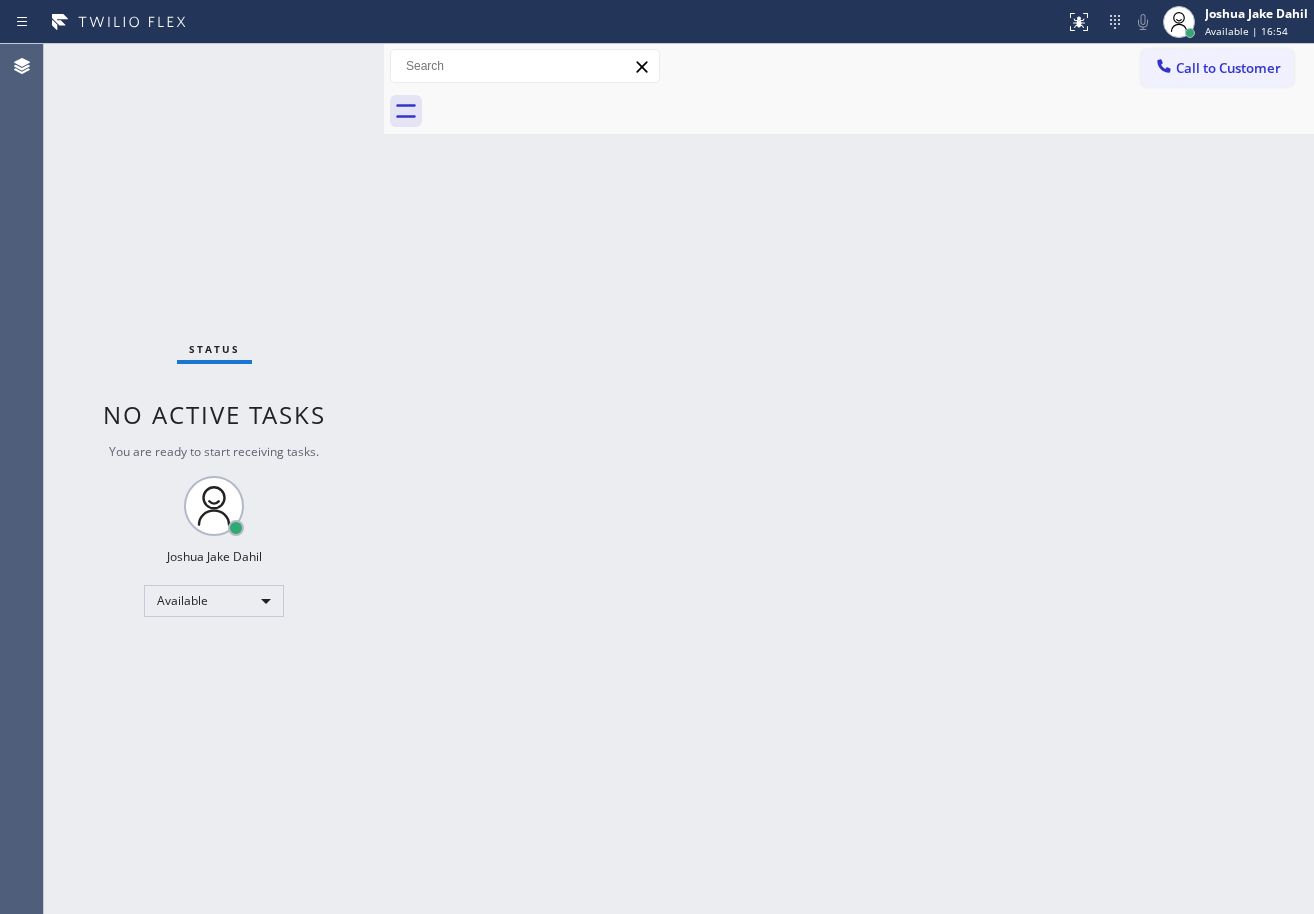 click on "Status No active tasks You are ready to start receiving tasks. [FIRST] [LAST] Available" at bounding box center [214, 479] 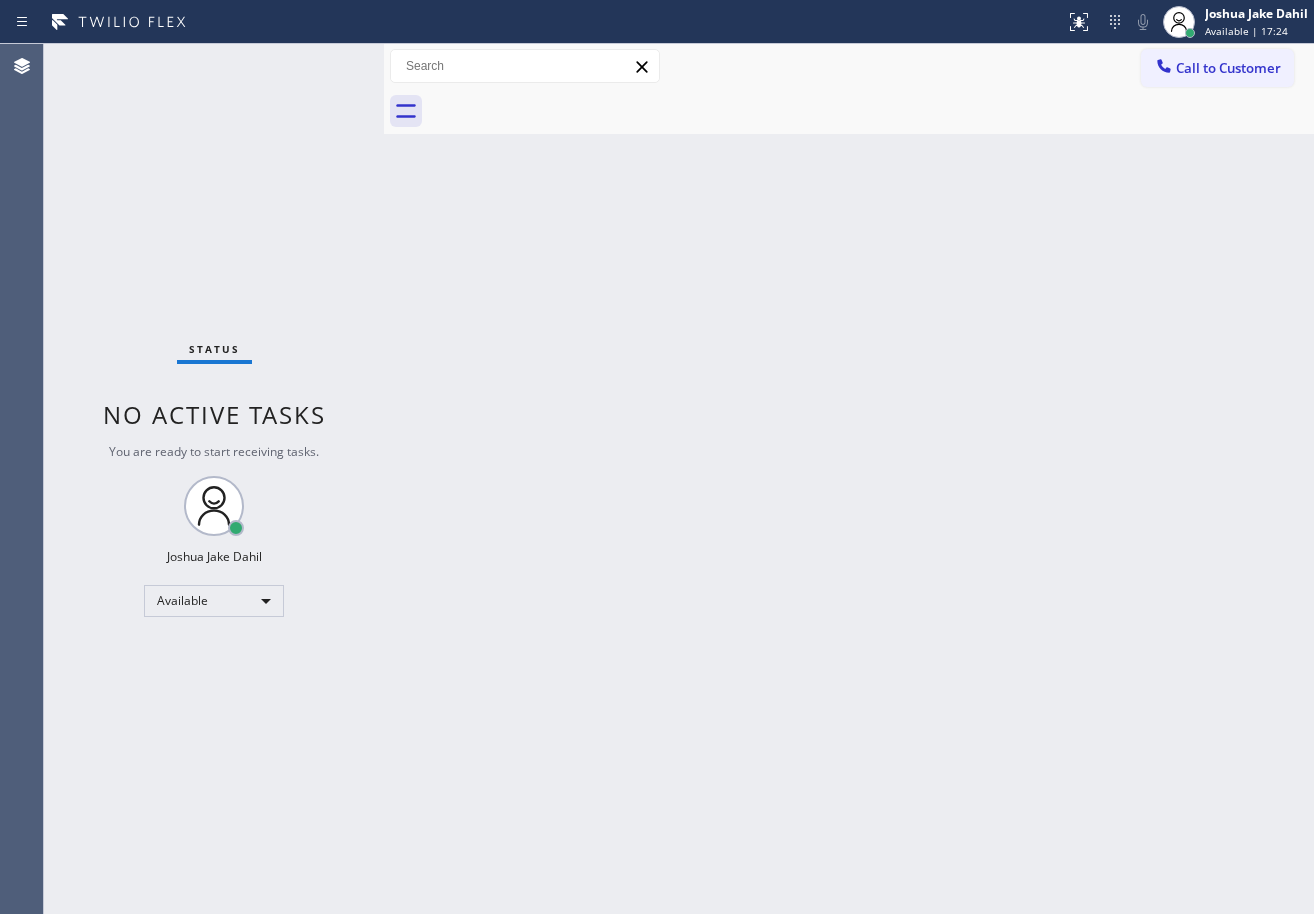 click on "Back to Dashboard Change Sender ID Customers Technicians Select a contact Outbound call Technician Search Technician Your caller id phone number Your caller id phone number Call Technician info Name   Phone none Address none Change Sender ID HVAC [PHONE] 5 Star Appliance [PHONE] Appliance Repair [PHONE] Plumbing [PHONE] Air Duct Cleaning [PHONE]  Electricians [PHONE] Cancel Change Check personal SMS Reset Change booking ([PHONE]) [PHONE] Call to Customer Outbound call Location 5 Star Appliance Repair Your caller id phone number ([PHONE]) [PHONE] Customer number Call Outbound call Technician Search Technician Your caller id phone number Your caller id phone number Call" at bounding box center [849, 479] 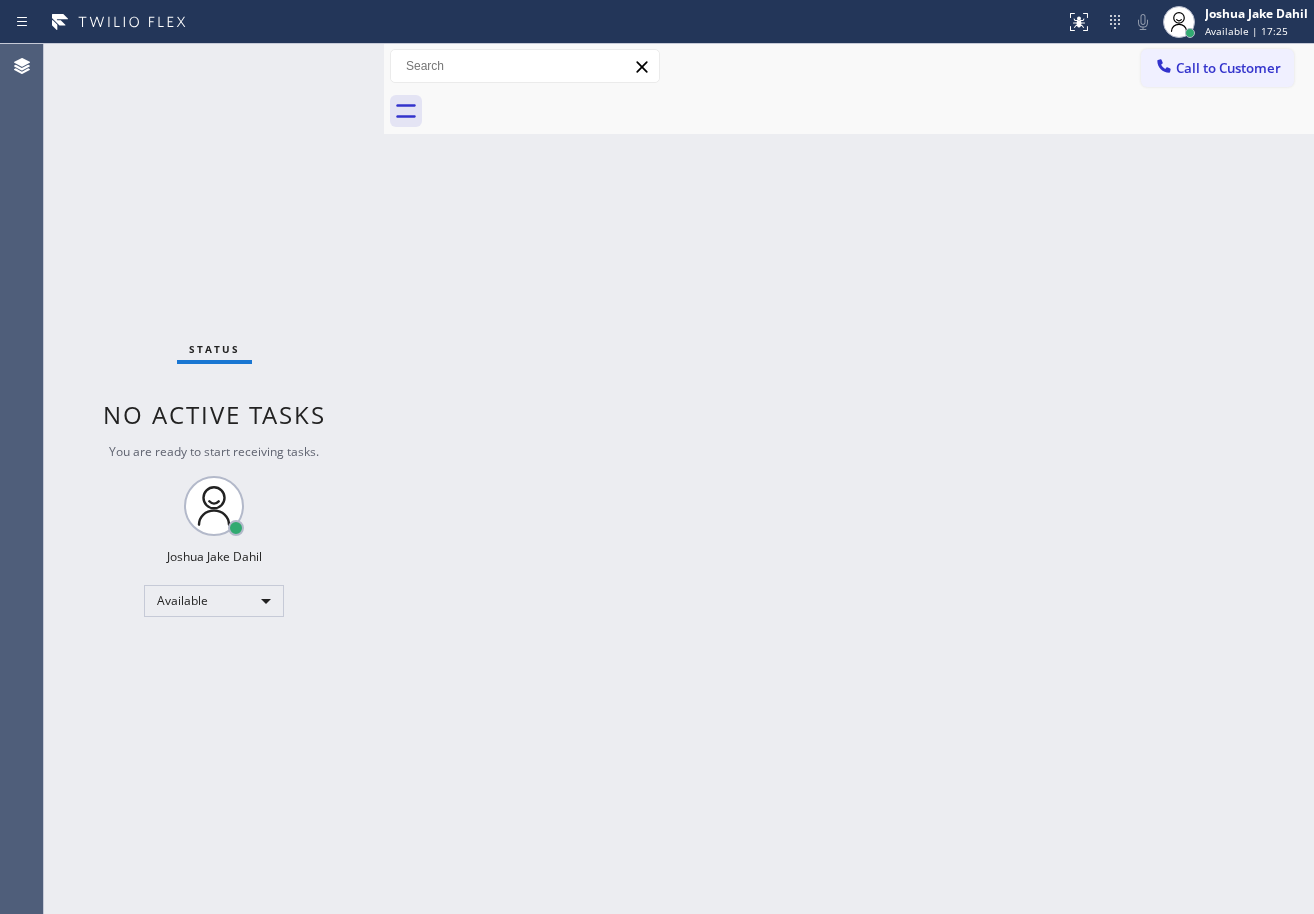 drag, startPoint x: 827, startPoint y: 750, endPoint x: 1062, endPoint y: 778, distance: 236.6622 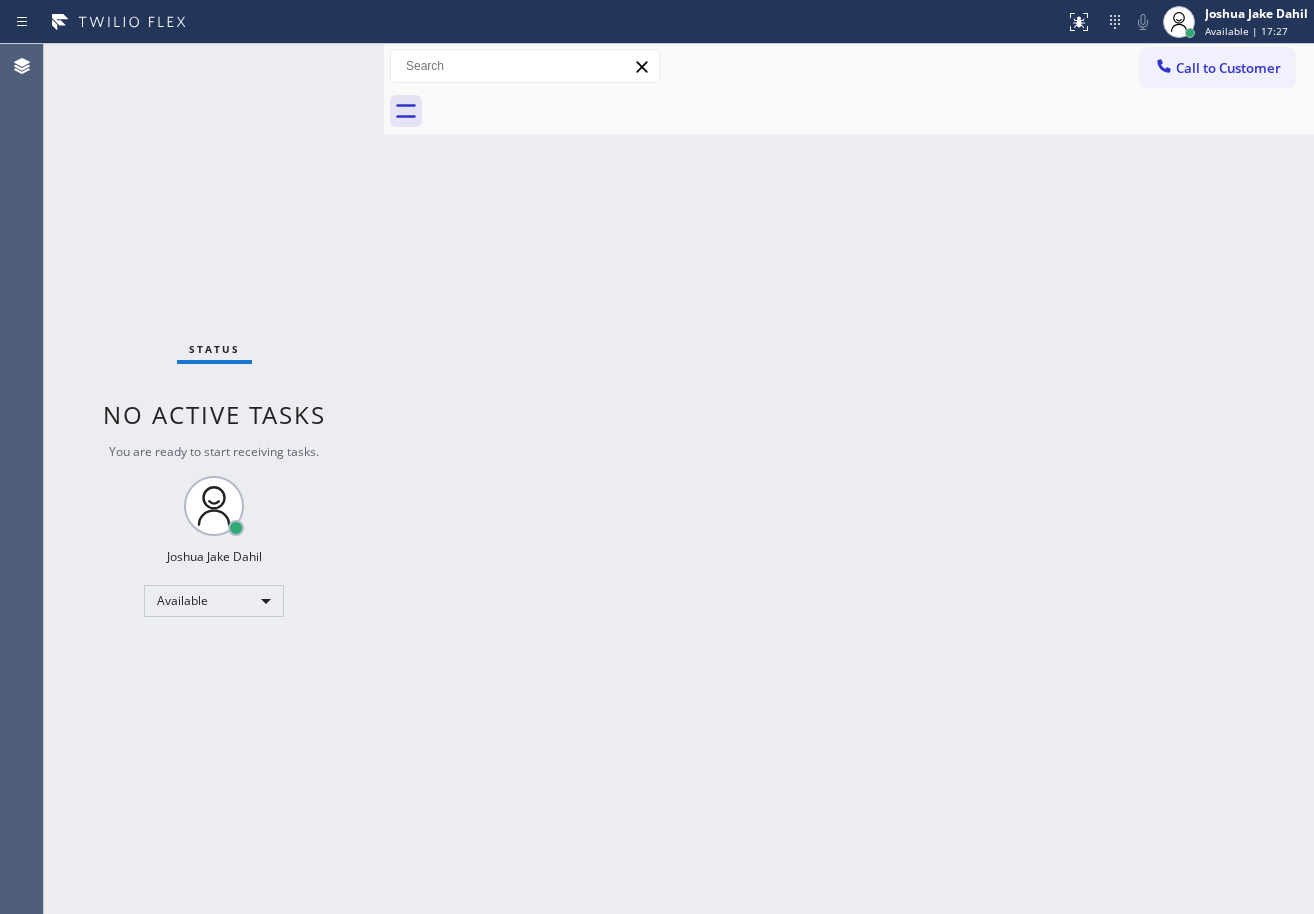 click on "Back to Dashboard Change Sender ID Customers Technicians Select a contact Outbound call Technician Search Technician Your caller id phone number Your caller id phone number Call Technician info Name   Phone none Address none Change Sender ID HVAC [PHONE] 5 Star Appliance [PHONE] Appliance Repair [PHONE] Plumbing [PHONE] Air Duct Cleaning [PHONE]  Electricians [PHONE] Cancel Change Check personal SMS Reset Change booking ([PHONE]) [PHONE] Call to Customer Outbound call Location 5 Star Appliance Repair Your caller id phone number ([PHONE]) [PHONE] Customer number Call Outbound call Technician Search Technician Your caller id phone number Your caller id phone number Call" at bounding box center (849, 479) 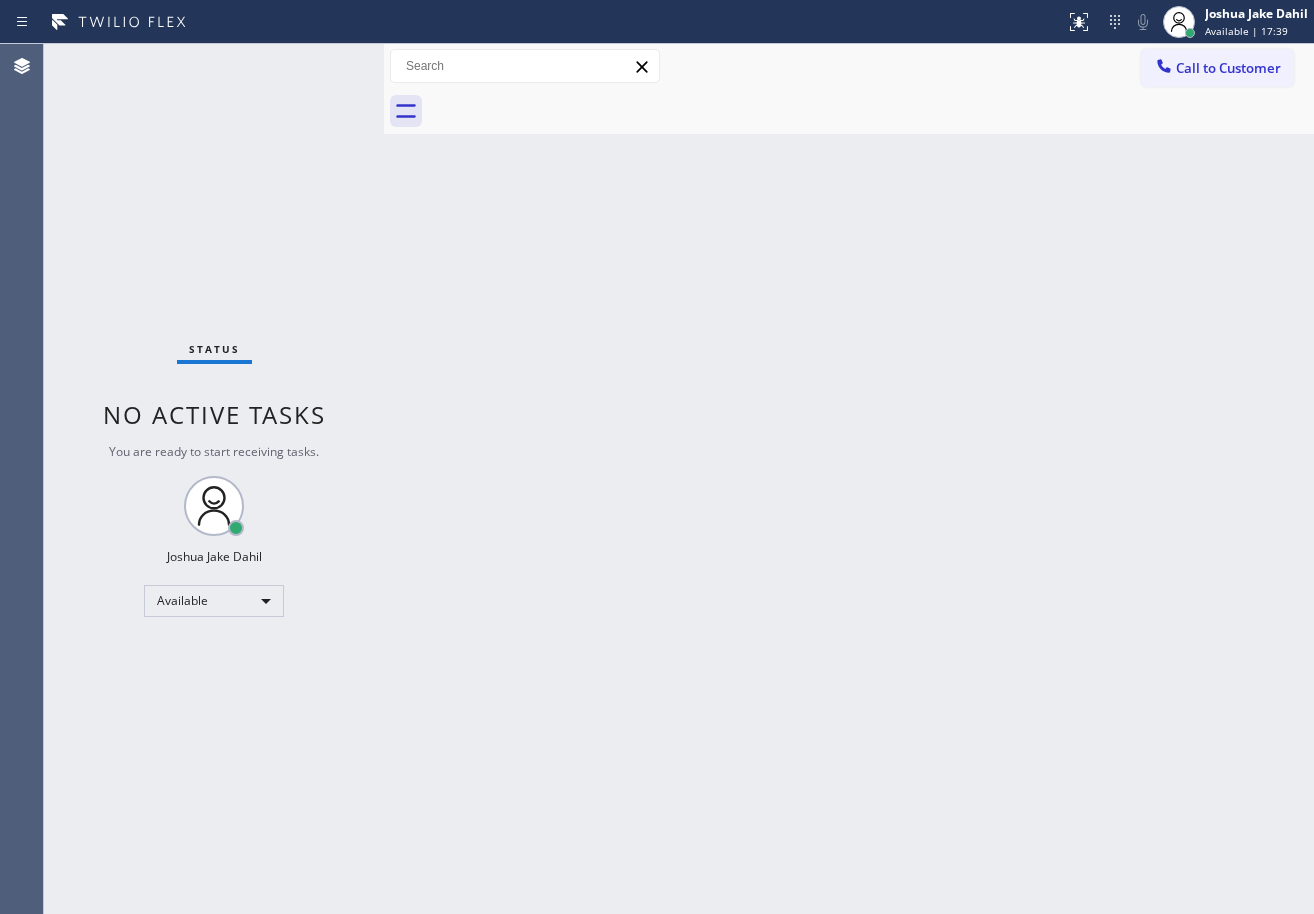 click on "Status No active tasks You are ready to start receiving tasks. [FIRST] [LAST] Available" at bounding box center (214, 479) 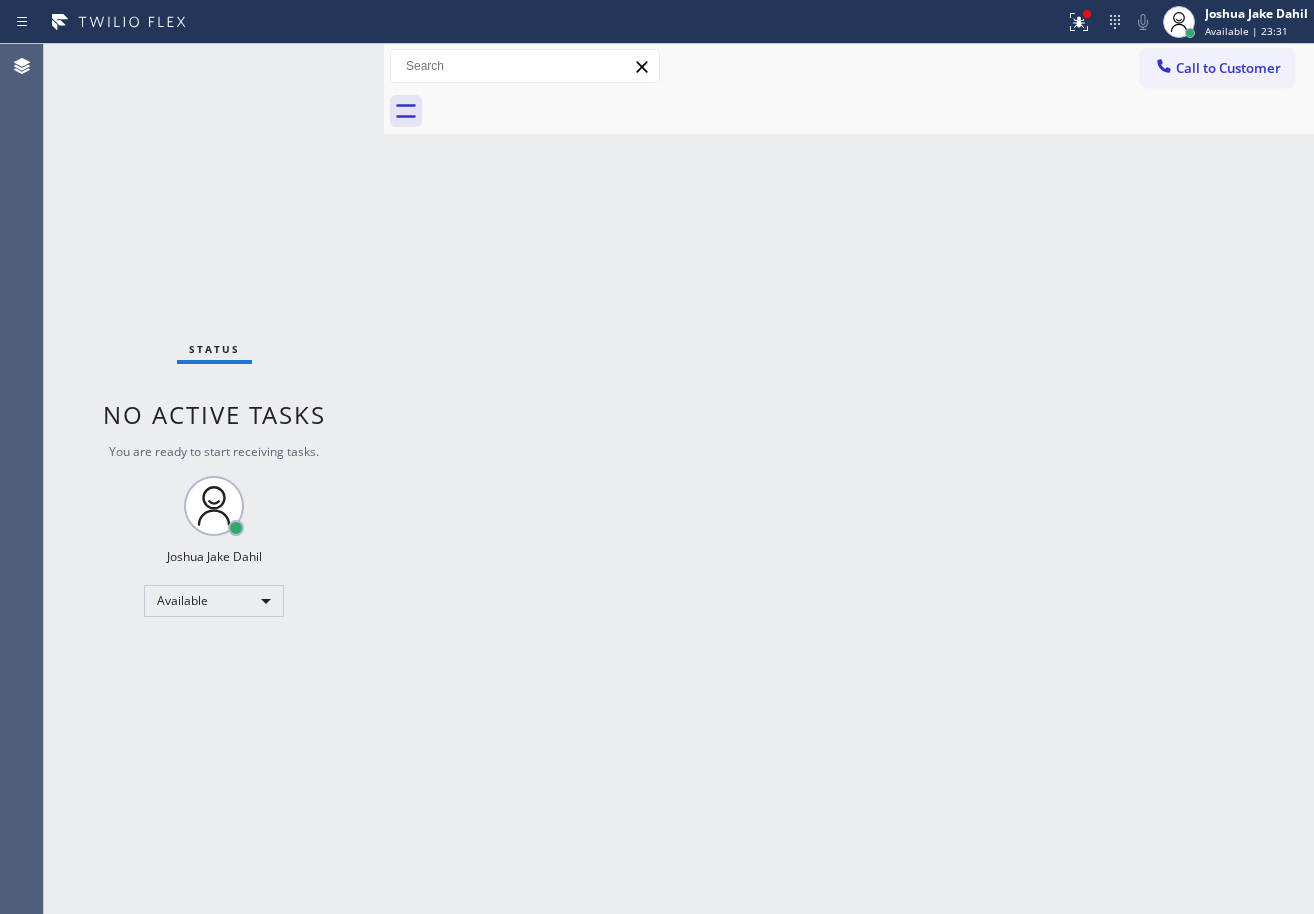 click on "Back to Dashboard Change Sender ID Customers Technicians Select a contact Outbound call Technician Search Technician Your caller id phone number Your caller id phone number Call Technician info Name   Phone none Address none Change Sender ID HVAC [PHONE] 5 Star Appliance [PHONE] Appliance Repair [PHONE] Plumbing [PHONE] Air Duct Cleaning [PHONE]  Electricians [PHONE] Cancel Change Check personal SMS Reset Change booking ([PHONE]) [PHONE] Call to Customer Outbound call Location 5 Star Appliance Repair Your caller id phone number ([PHONE]) [PHONE] Customer number Call Outbound call Technician Search Technician Your caller id phone number Your caller id phone number Call" at bounding box center [849, 479] 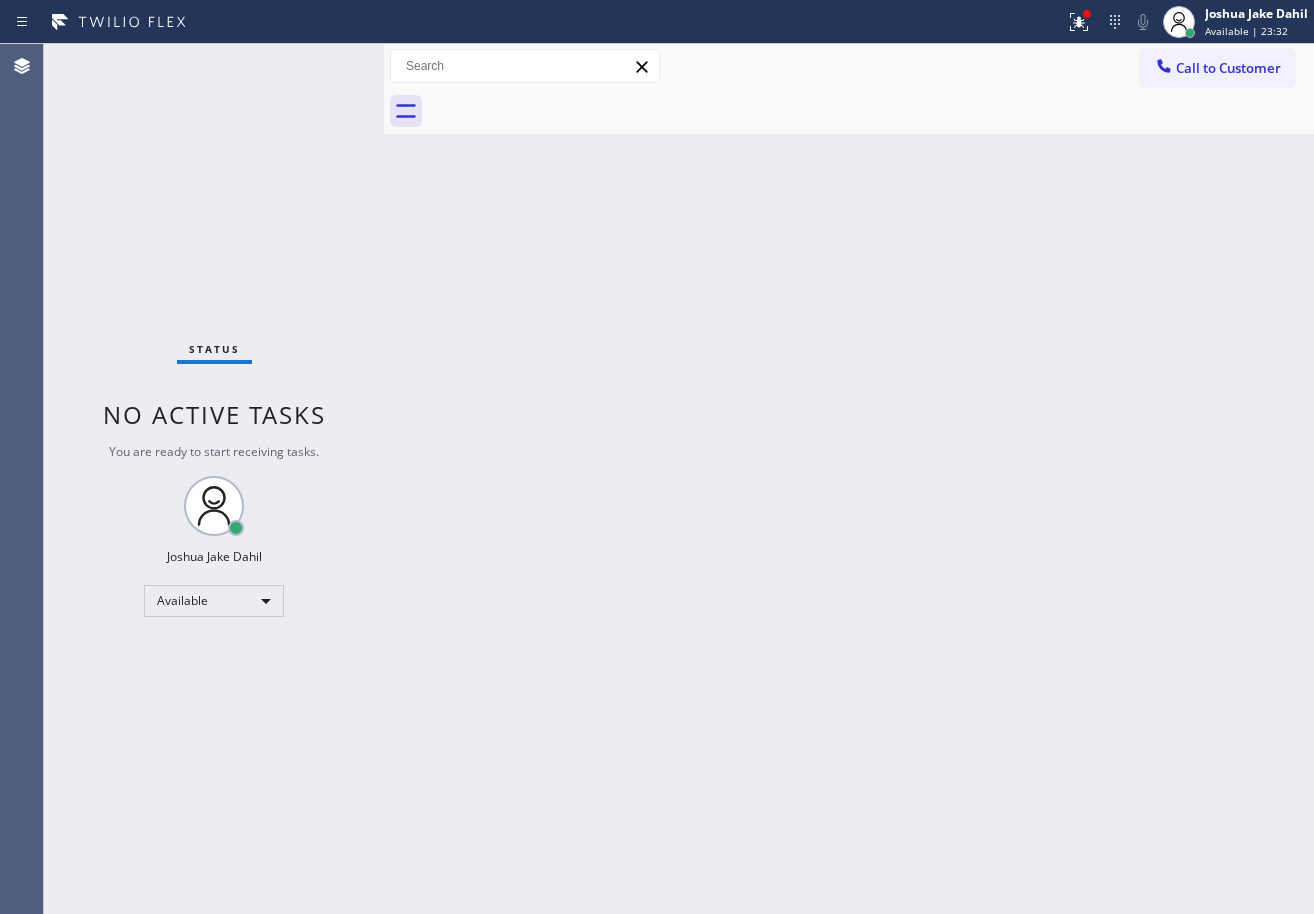 click on "Back to Dashboard Change Sender ID Customers Technicians Select a contact Outbound call Technician Search Technician Your caller id phone number Your caller id phone number Call Technician info Name   Phone none Address none Change Sender ID HVAC [PHONE] 5 Star Appliance [PHONE] Appliance Repair [PHONE] Plumbing [PHONE] Air Duct Cleaning [PHONE]  Electricians [PHONE] Cancel Change Check personal SMS Reset Change booking ([PHONE]) [PHONE] Call to Customer Outbound call Location 5 Star Appliance Repair Your caller id phone number ([PHONE]) [PHONE] Customer number Call Outbound call Technician Search Technician Your caller id phone number Your caller id phone number Call" at bounding box center (849, 479) 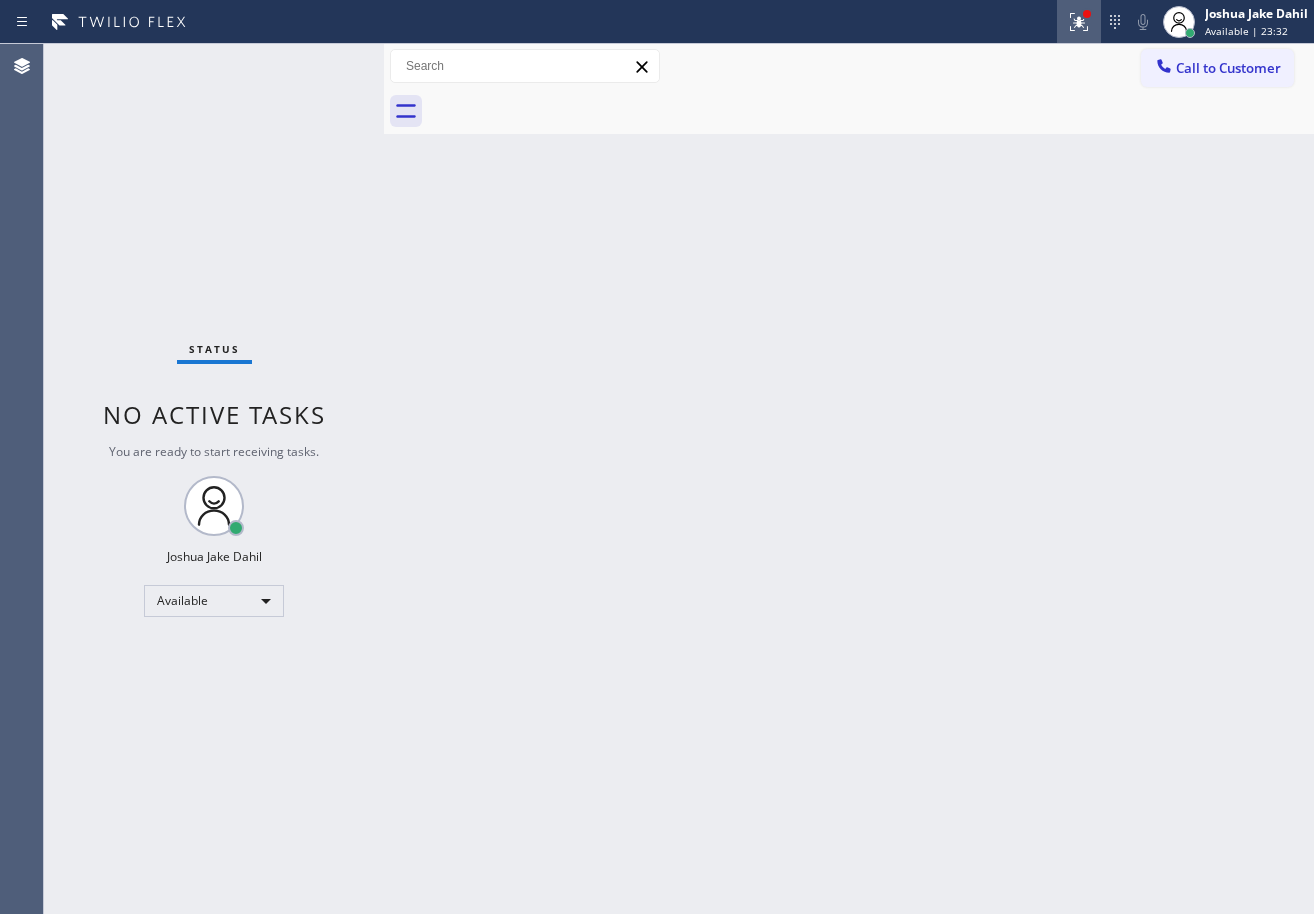 click 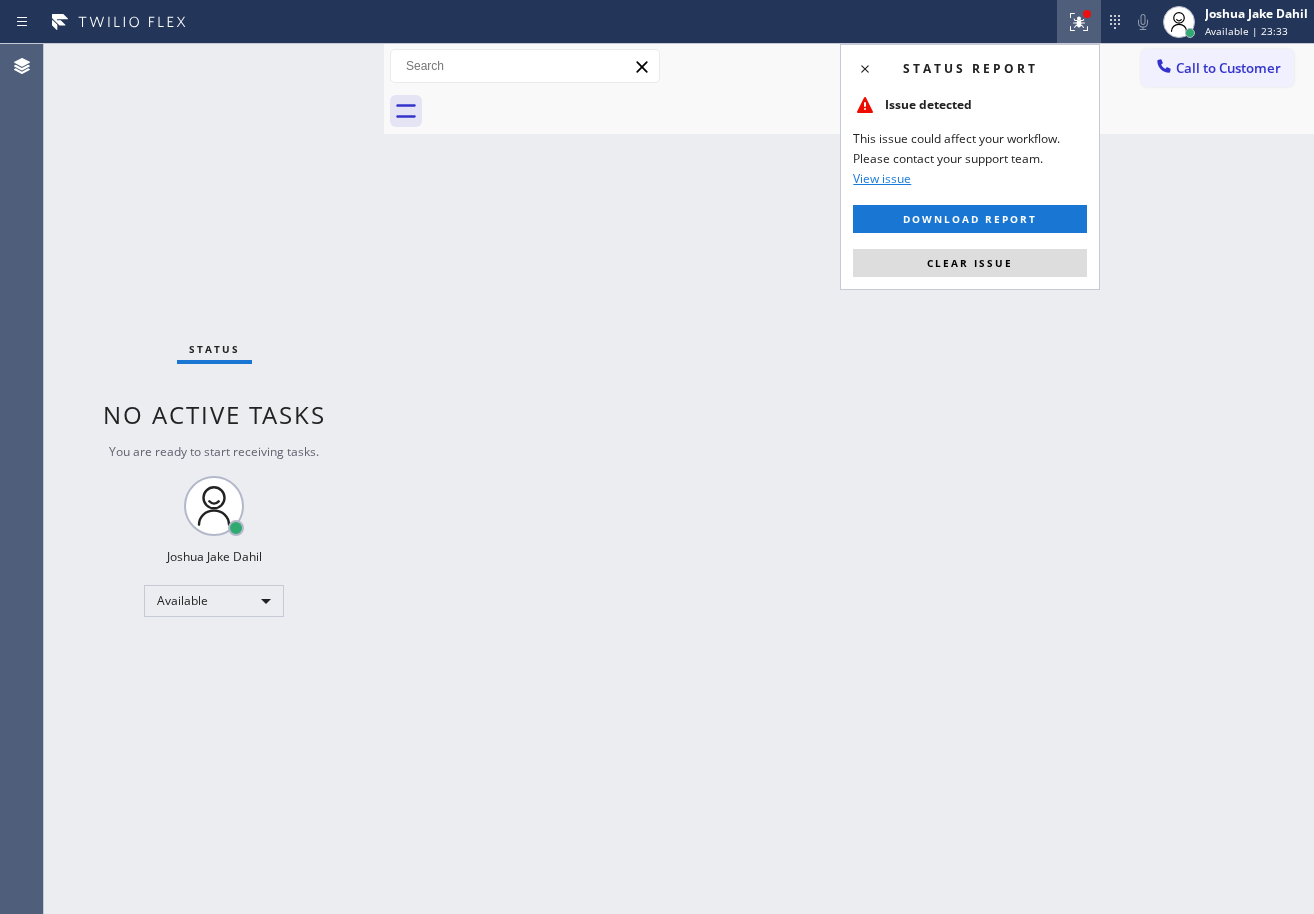 click on "Clear issue" at bounding box center [970, 263] 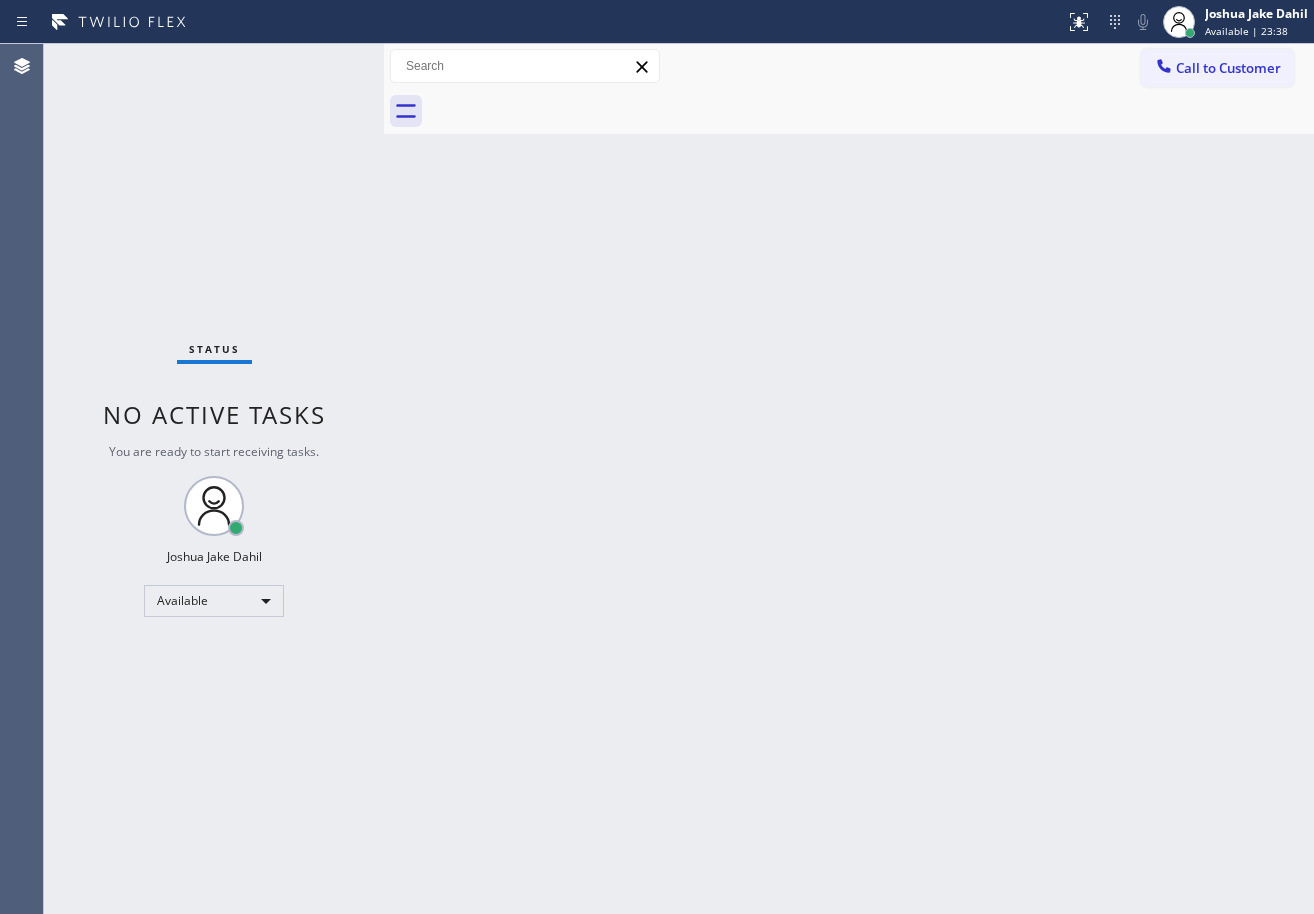 drag, startPoint x: 791, startPoint y: 409, endPoint x: 696, endPoint y: 288, distance: 153.83757 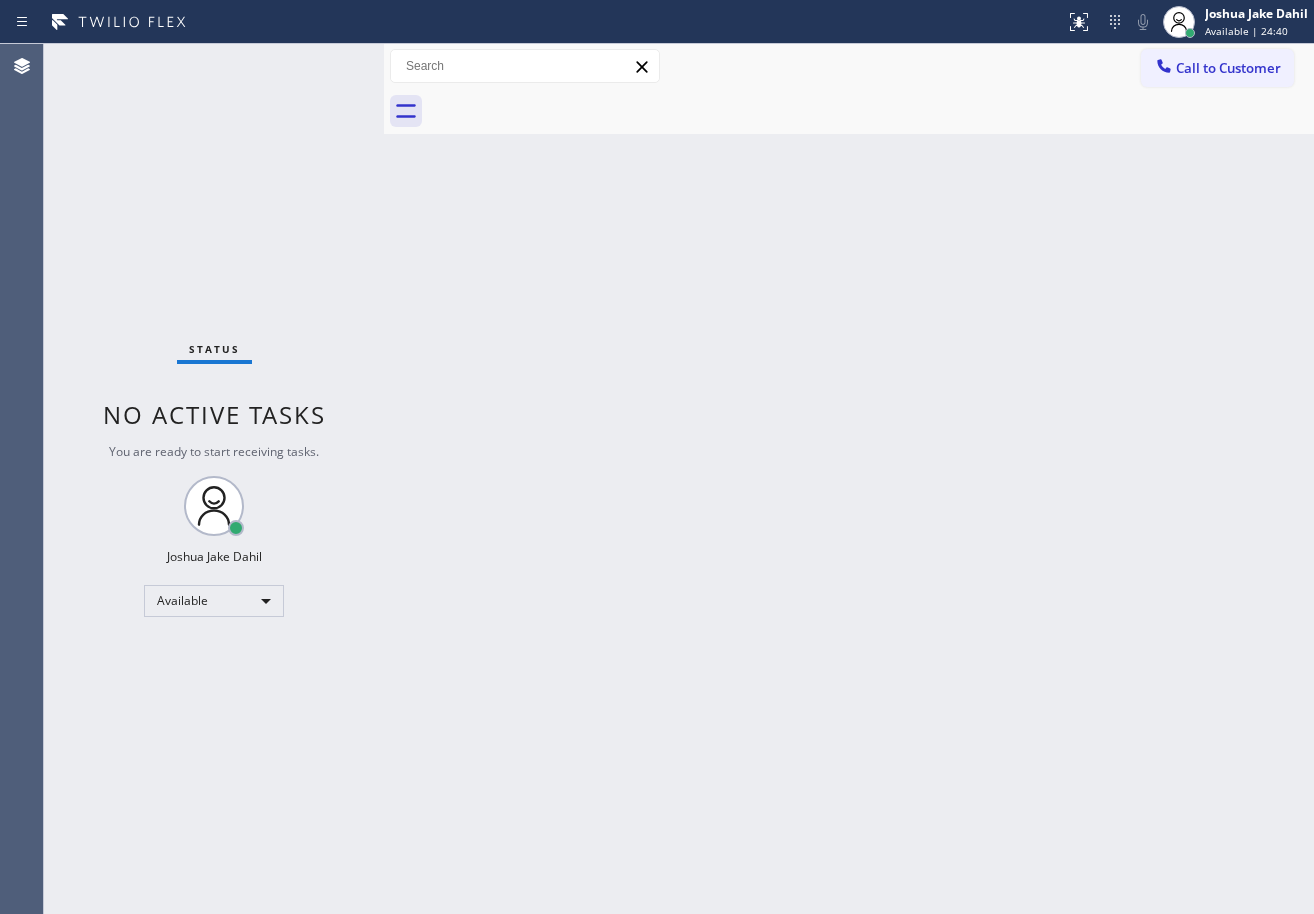 click on "Back to Dashboard Change Sender ID Customers Technicians Select a contact Outbound call Technician Search Technician Your caller id phone number Your caller id phone number Call Technician info Name   Phone none Address none Change Sender ID HVAC [PHONE] 5 Star Appliance [PHONE] Appliance Repair [PHONE] Plumbing [PHONE] Air Duct Cleaning [PHONE]  Electricians [PHONE] Cancel Change Check personal SMS Reset Change booking ([PHONE]) [PHONE] Call to Customer Outbound call Location 5 Star Appliance Repair Your caller id phone number ([PHONE]) [PHONE] Customer number Call Outbound call Technician Search Technician Your caller id phone number Your caller id phone number Call" at bounding box center (849, 479) 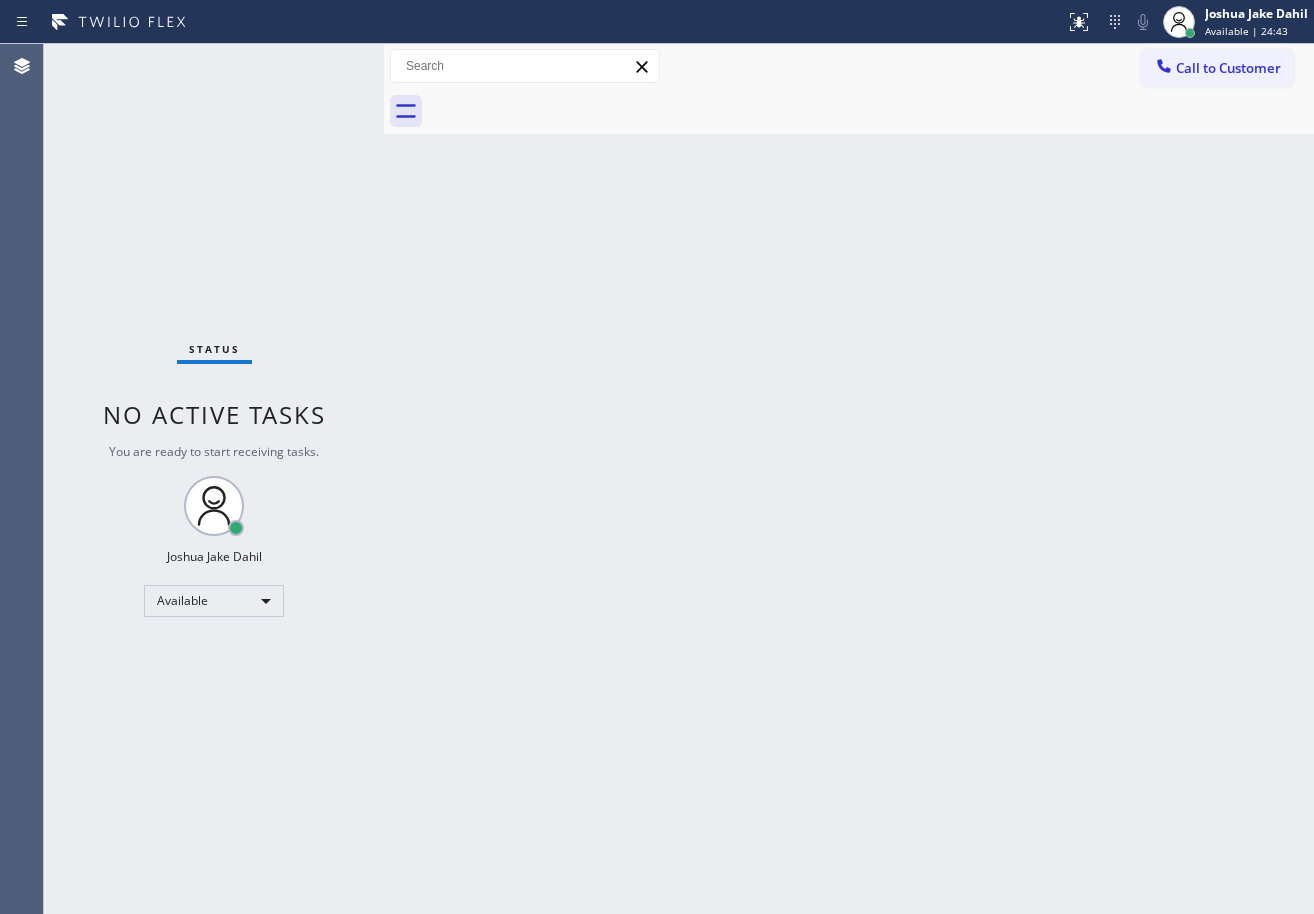 click on "Back to Dashboard Change Sender ID Customers Technicians Select a contact Outbound call Technician Search Technician Your caller id phone number Your caller id phone number Call Technician info Name   Phone none Address none Change Sender ID HVAC [PHONE] 5 Star Appliance [PHONE] Appliance Repair [PHONE] Plumbing [PHONE] Air Duct Cleaning [PHONE]  Electricians [PHONE] Cancel Change Check personal SMS Reset Change booking ([PHONE]) [PHONE] Call to Customer Outbound call Location 5 Star Appliance Repair Your caller id phone number ([PHONE]) [PHONE] Customer number Call Outbound call Technician Search Technician Your caller id phone number Your caller id phone number Call" at bounding box center [849, 479] 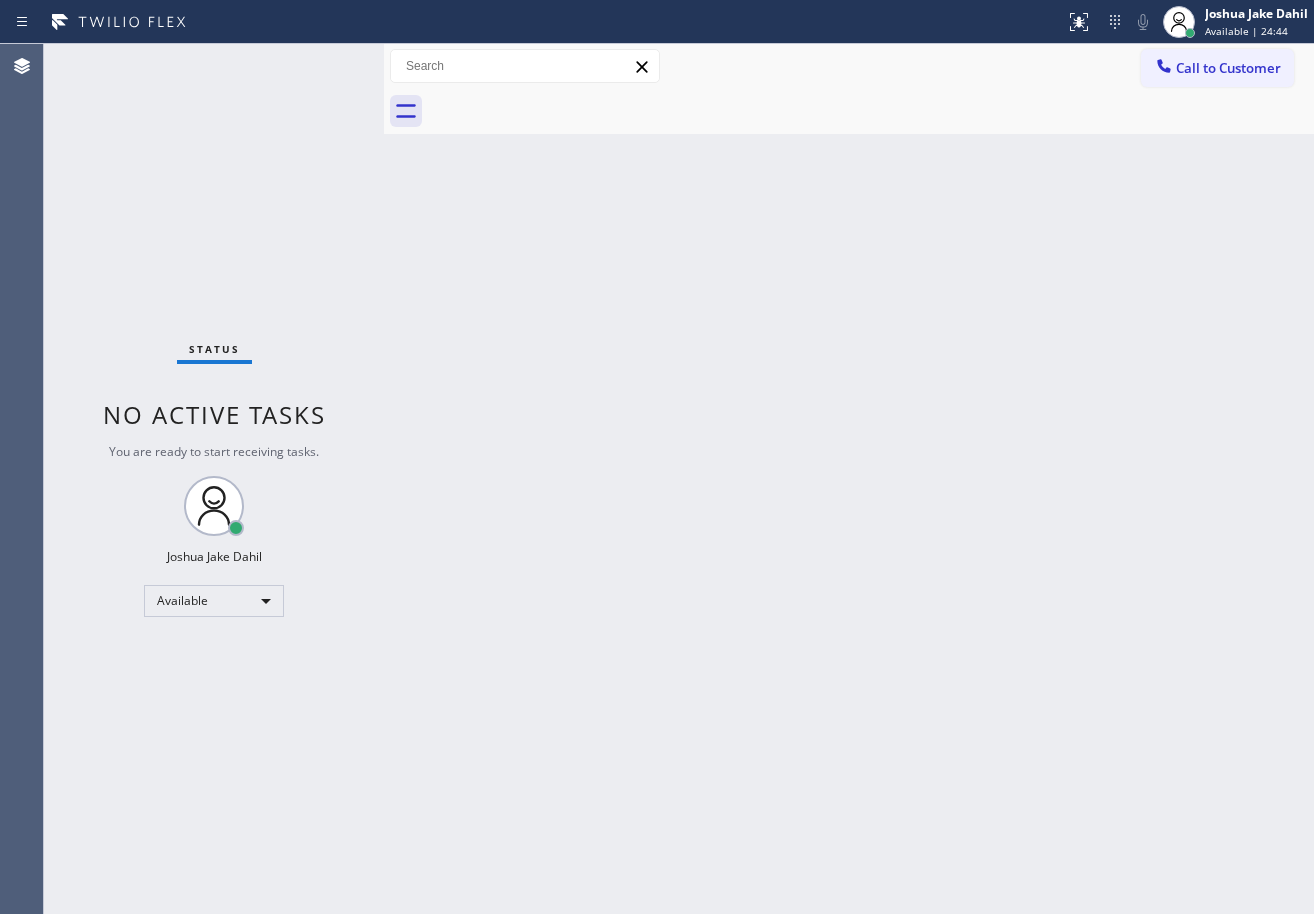 click on "Back to Dashboard Change Sender ID Customers Technicians Select a contact Outbound call Technician Search Technician Your caller id phone number Your caller id phone number Call Technician info Name   Phone none Address none Change Sender ID HVAC [PHONE] 5 Star Appliance [PHONE] Appliance Repair [PHONE] Plumbing [PHONE] Air Duct Cleaning [PHONE]  Electricians [PHONE] Cancel Change Check personal SMS Reset Change booking ([PHONE]) [PHONE] Call to Customer Outbound call Location 5 Star Appliance Repair Your caller id phone number ([PHONE]) [PHONE] Customer number Call Outbound call Technician Search Technician Your caller id phone number Your caller id phone number Call" at bounding box center (849, 479) 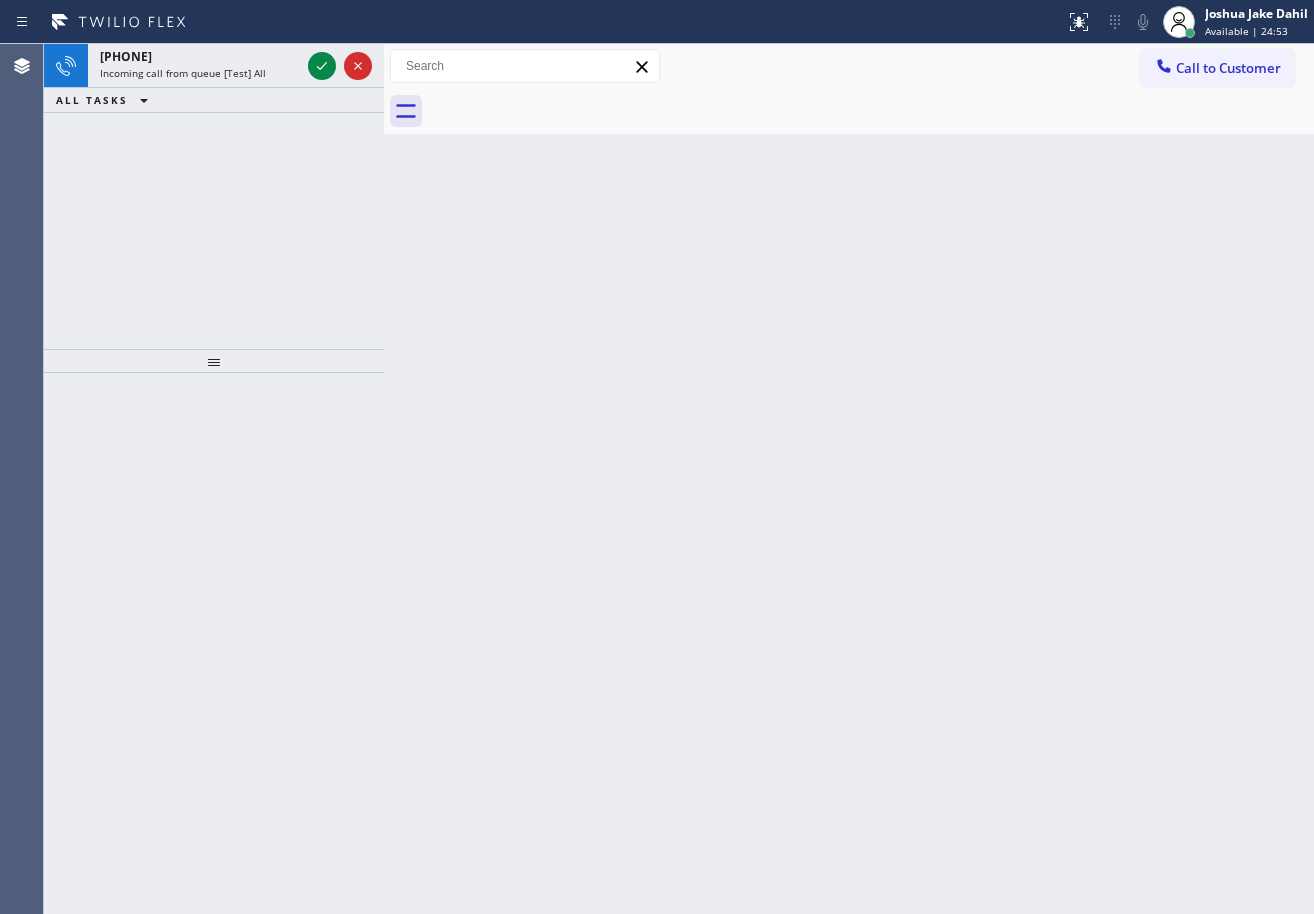 click on "Back to Dashboard Change Sender ID Customers Technicians Select a contact Outbound call Technician Search Technician Your caller id phone number Your caller id phone number Call Technician info Name   Phone none Address none Change Sender ID HVAC [PHONE] 5 Star Appliance [PHONE] Appliance Repair [PHONE] Plumbing [PHONE] Air Duct Cleaning [PHONE]  Electricians [PHONE] Cancel Change Check personal SMS Reset Change booking ([PHONE]) [PHONE] Call to Customer Outbound call Location 5 Star Appliance Repair Your caller id phone number ([PHONE]) [PHONE] Customer number Call Outbound call Technician Search Technician Your caller id phone number Your caller id phone number Call" at bounding box center [849, 479] 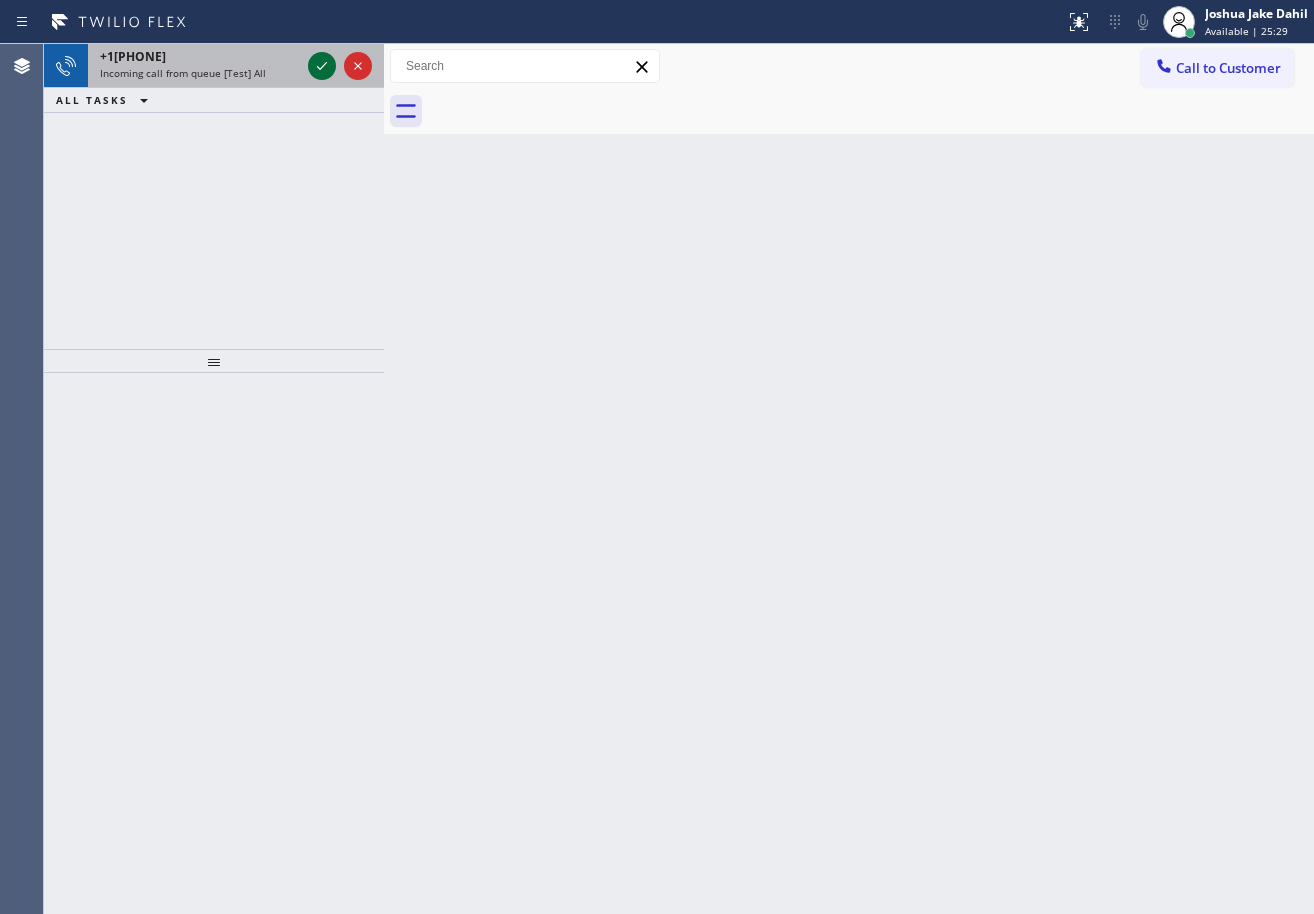 click 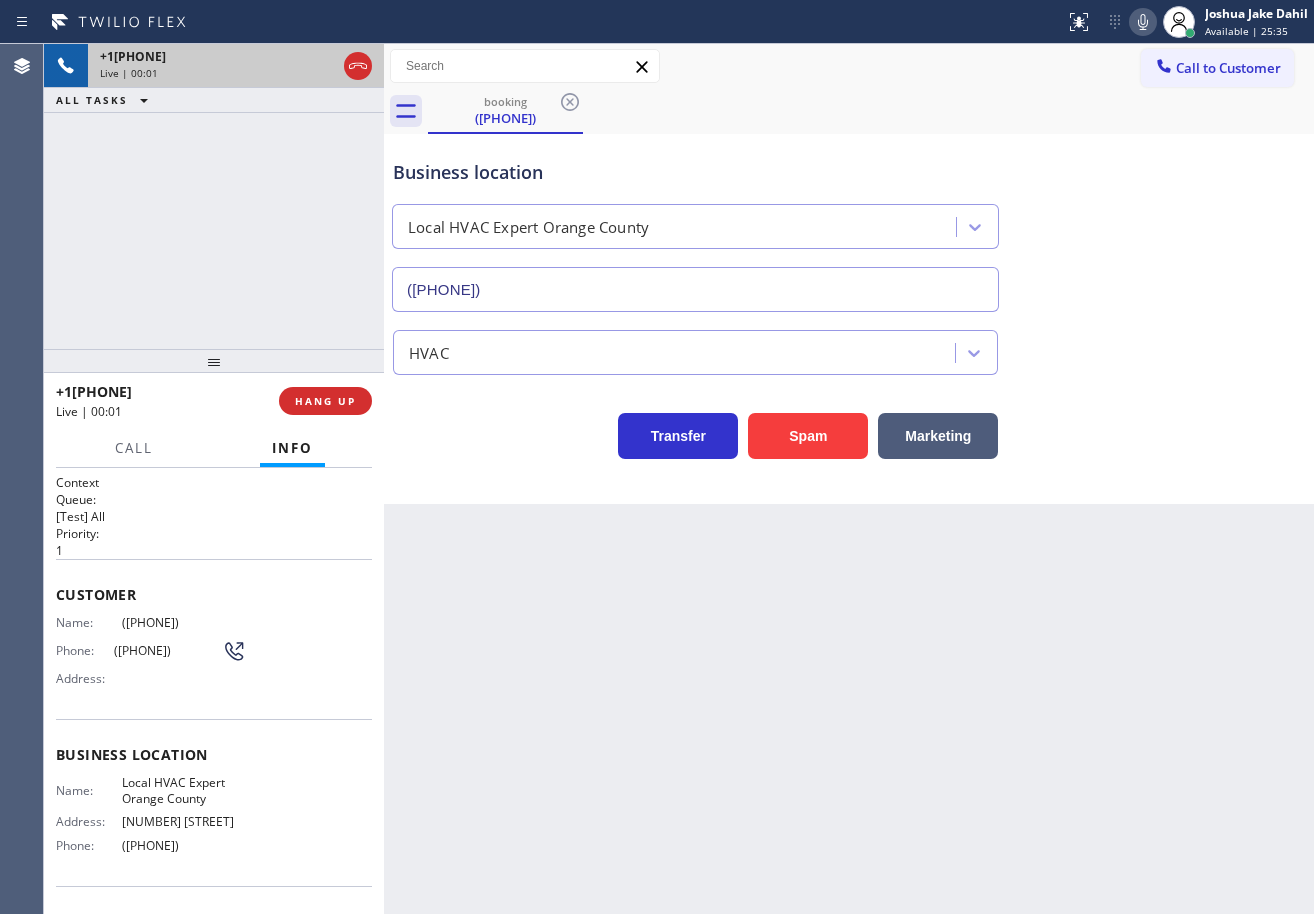 type on "([PHONE])" 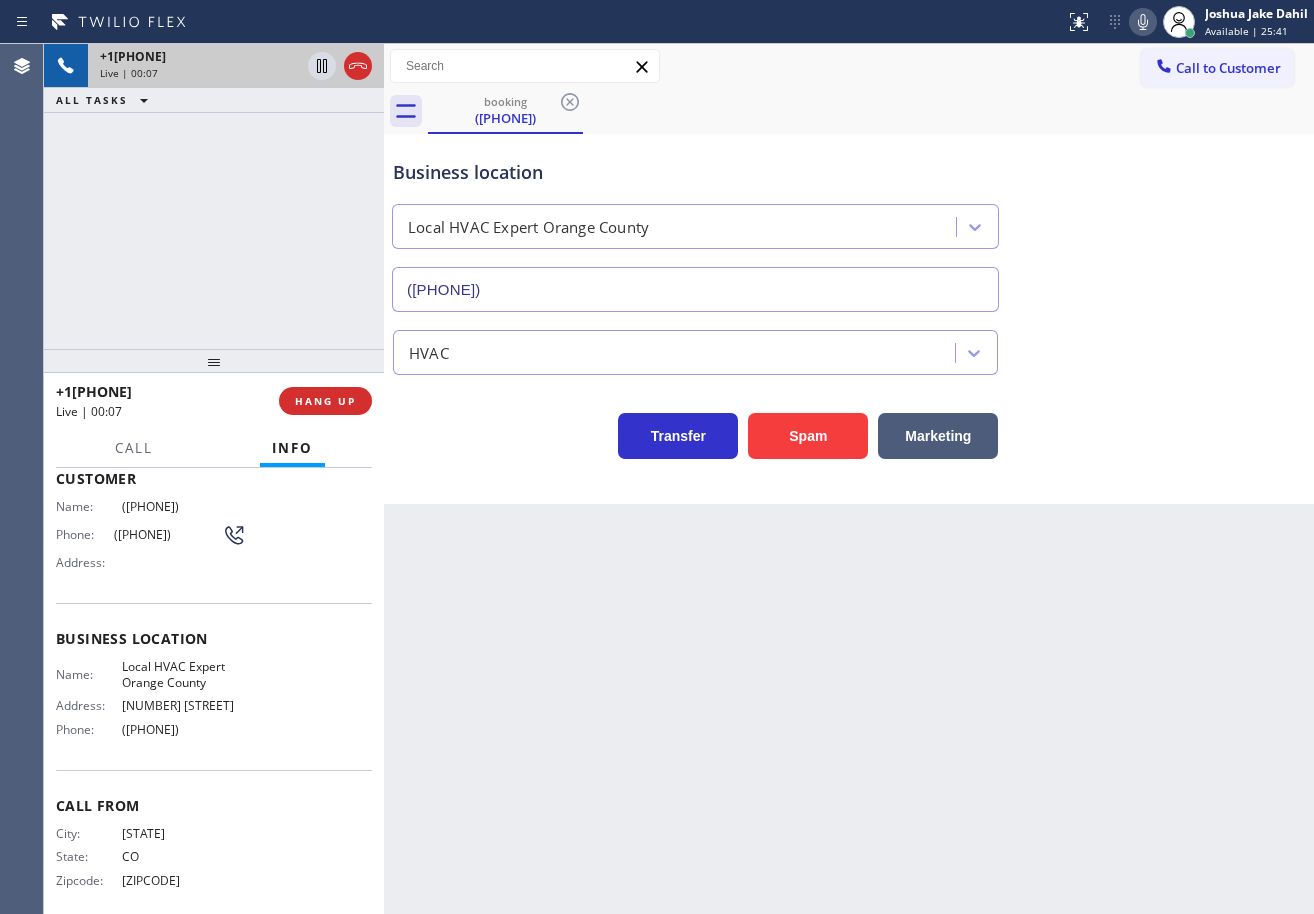scroll, scrollTop: 129, scrollLeft: 0, axis: vertical 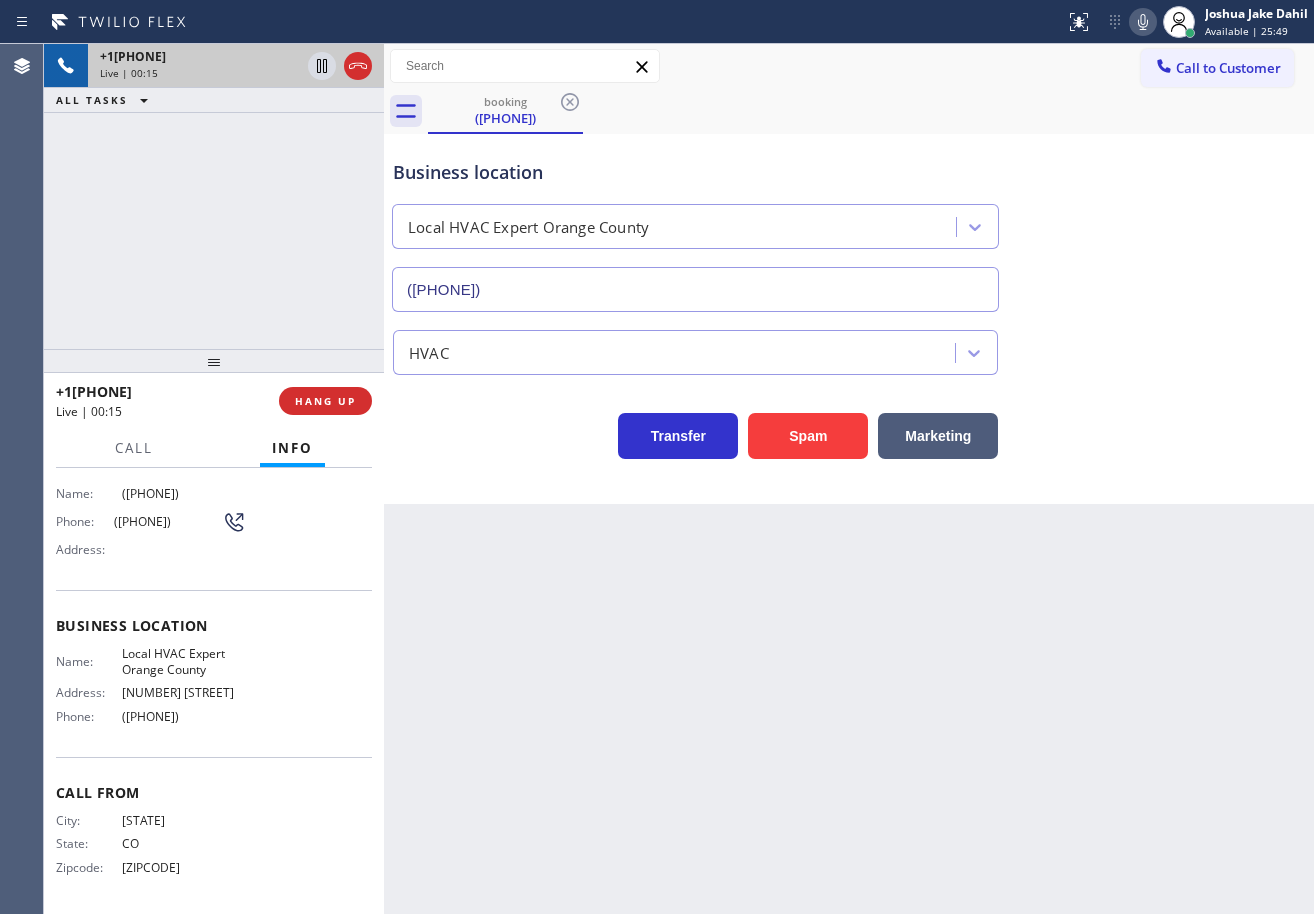 click on "Back to Dashboard Change Sender ID Customers Technicians Select a contact Outbound call Technician Search Technician Your caller id phone number Your caller id phone number Call Technician info Name   Phone none Address none Change Sender ID HVAC [PHONE] 5 Star Appliance [PHONE] Appliance Repair [PHONE] Plumbing [PHONE] Air Duct Cleaning [PHONE]  Electricians [PHONE] Cancel Change Check personal SMS Reset Change booking ([PHONE]) [PHONE] Call to Customer Outbound call Location 5 Star Appliance Repair Your caller id phone number ([PHONE]) [PHONE] Customer number Call Outbound call Technician Search Technician Your caller id phone number Your caller id phone number Call booking ([PHONE]) [PHONE] Business location Local HVAC Expert Orange County ([PHONE]) [PHONE] HVAC Transfer Spam Marketing" at bounding box center (849, 479) 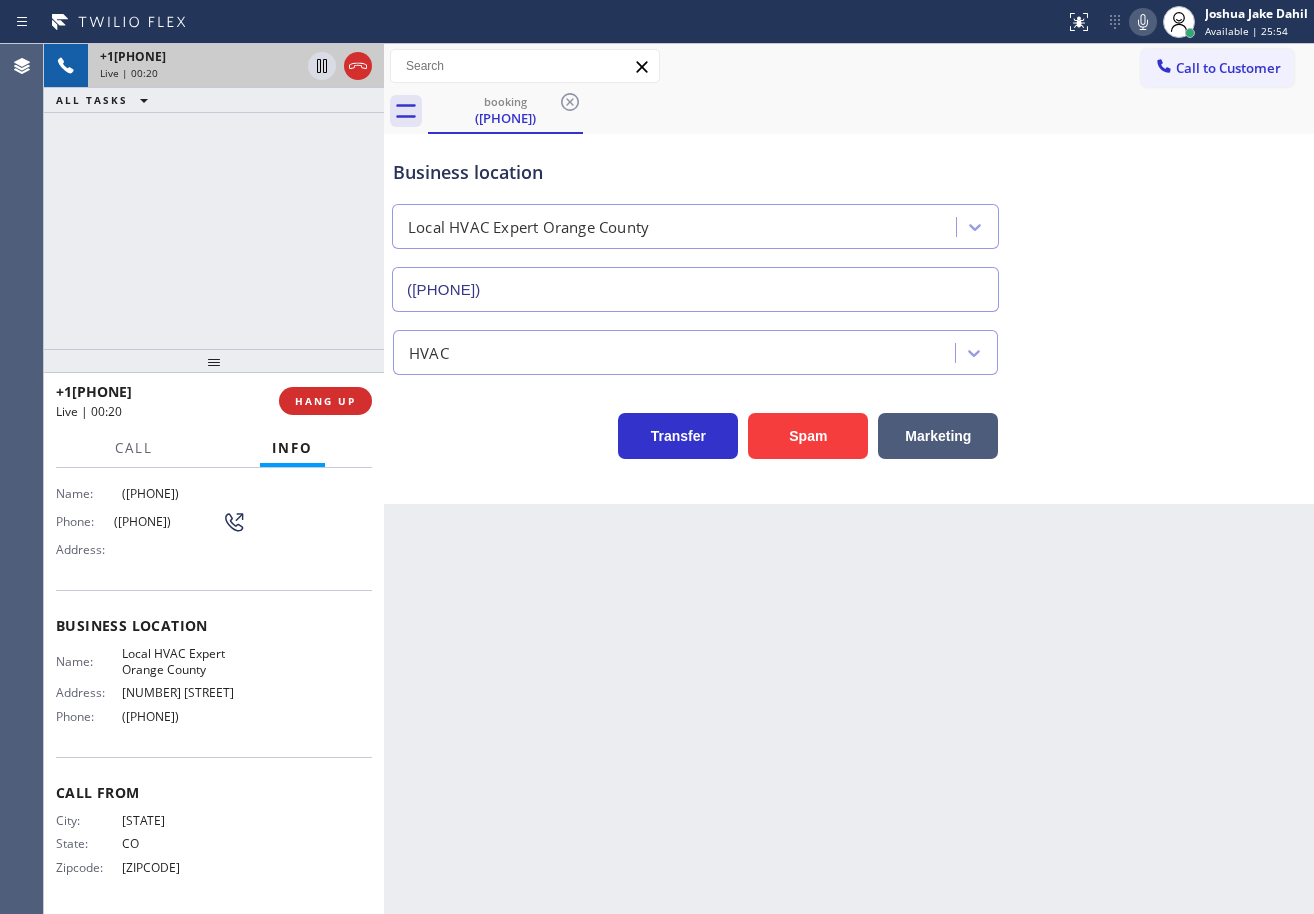 click on "Back to Dashboard Change Sender ID Customers Technicians Select a contact Outbound call Technician Search Technician Your caller id phone number Your caller id phone number Call Technician info Name   Phone none Address none Change Sender ID HVAC [PHONE] 5 Star Appliance [PHONE] Appliance Repair [PHONE] Plumbing [PHONE] Air Duct Cleaning [PHONE]  Electricians [PHONE] Cancel Change Check personal SMS Reset Change booking ([PHONE]) [PHONE] Call to Customer Outbound call Location 5 Star Appliance Repair Your caller id phone number ([PHONE]) [PHONE] Customer number Call Outbound call Technician Search Technician Your caller id phone number Your caller id phone number Call booking ([PHONE]) [PHONE] Business location Local HVAC Expert Orange County ([PHONE]) [PHONE] HVAC Transfer Spam Marketing" at bounding box center (849, 479) 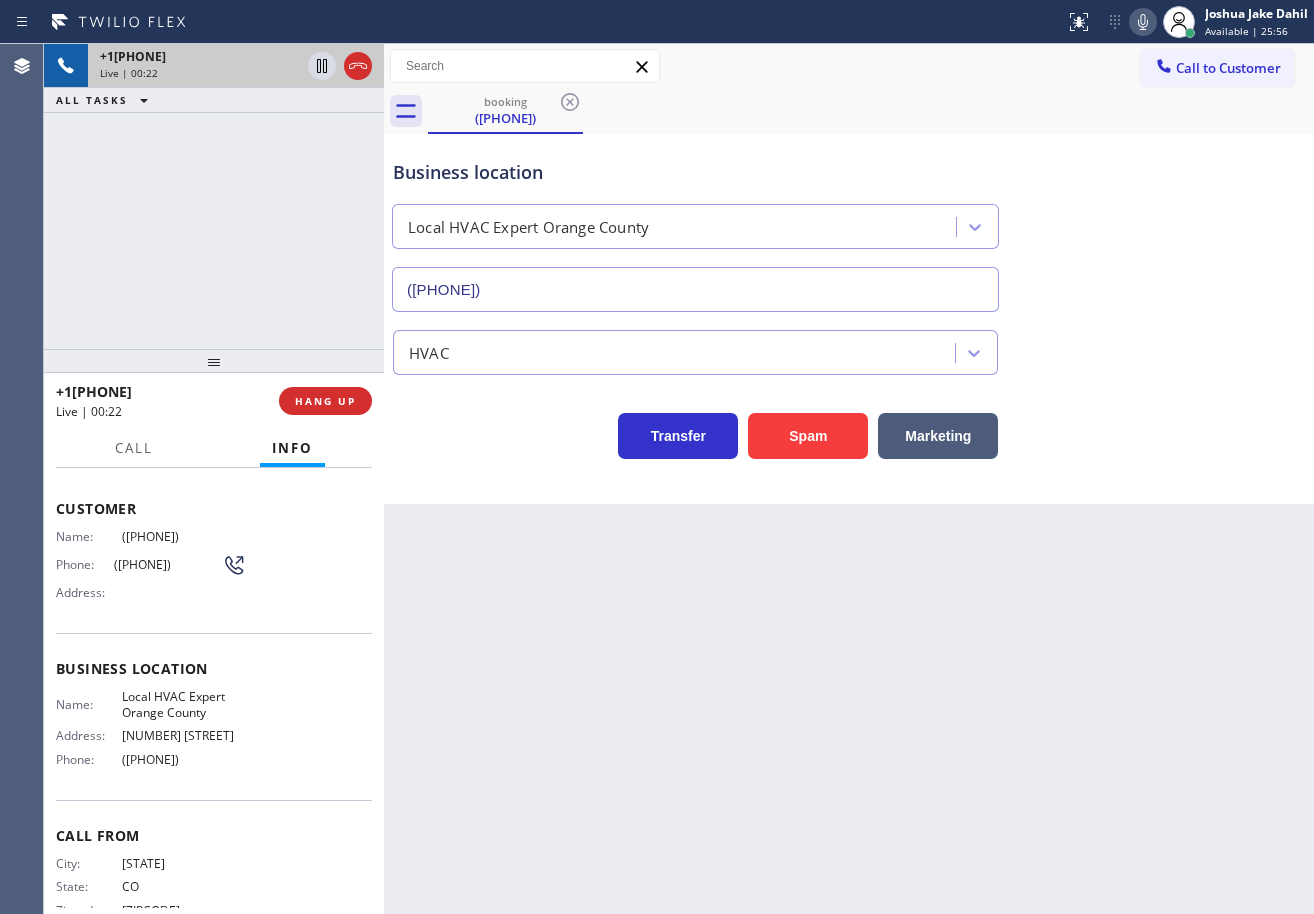 scroll, scrollTop: 0, scrollLeft: 0, axis: both 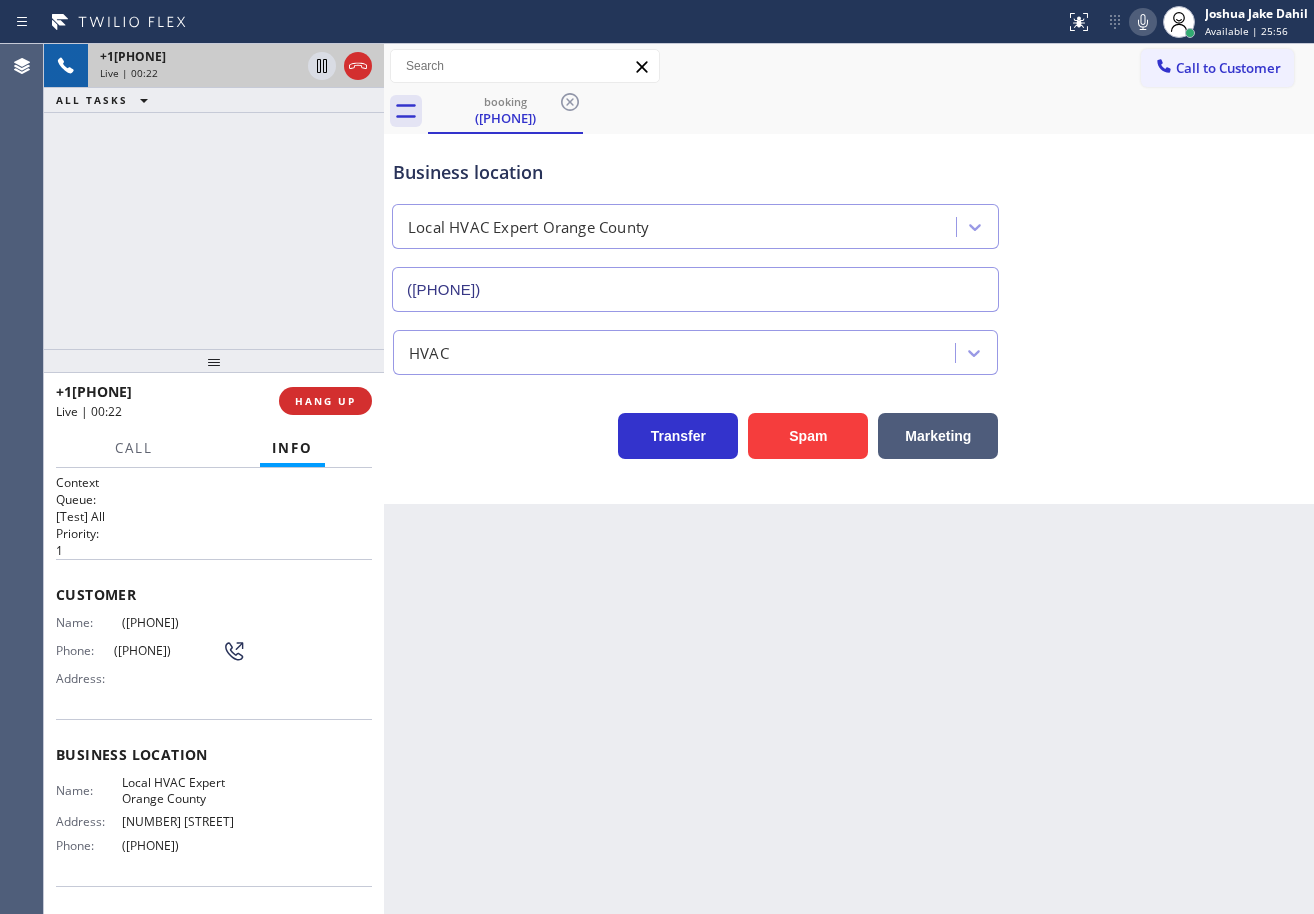 drag, startPoint x: 653, startPoint y: 683, endPoint x: 617, endPoint y: 660, distance: 42.72002 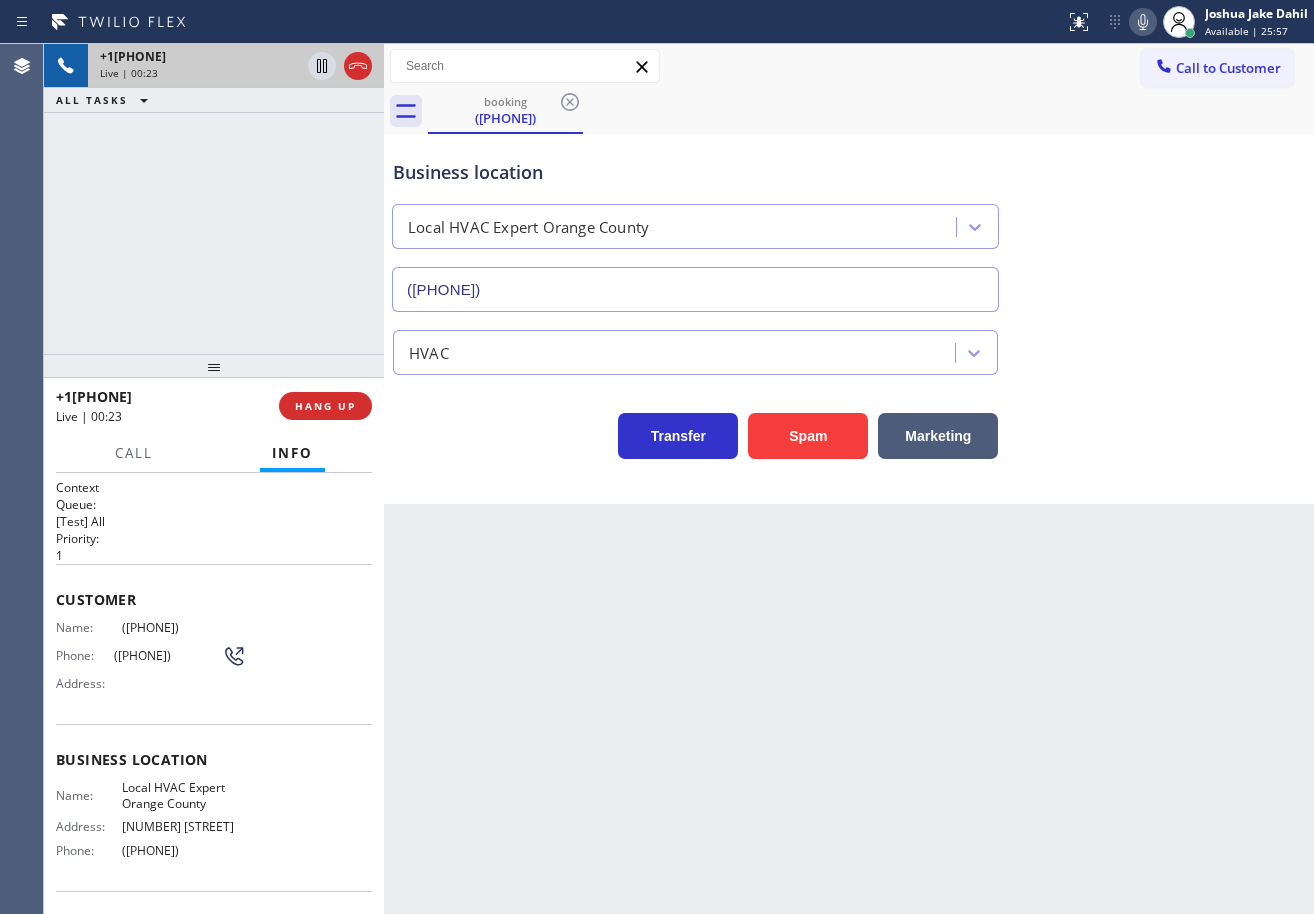 click at bounding box center (214, 366) 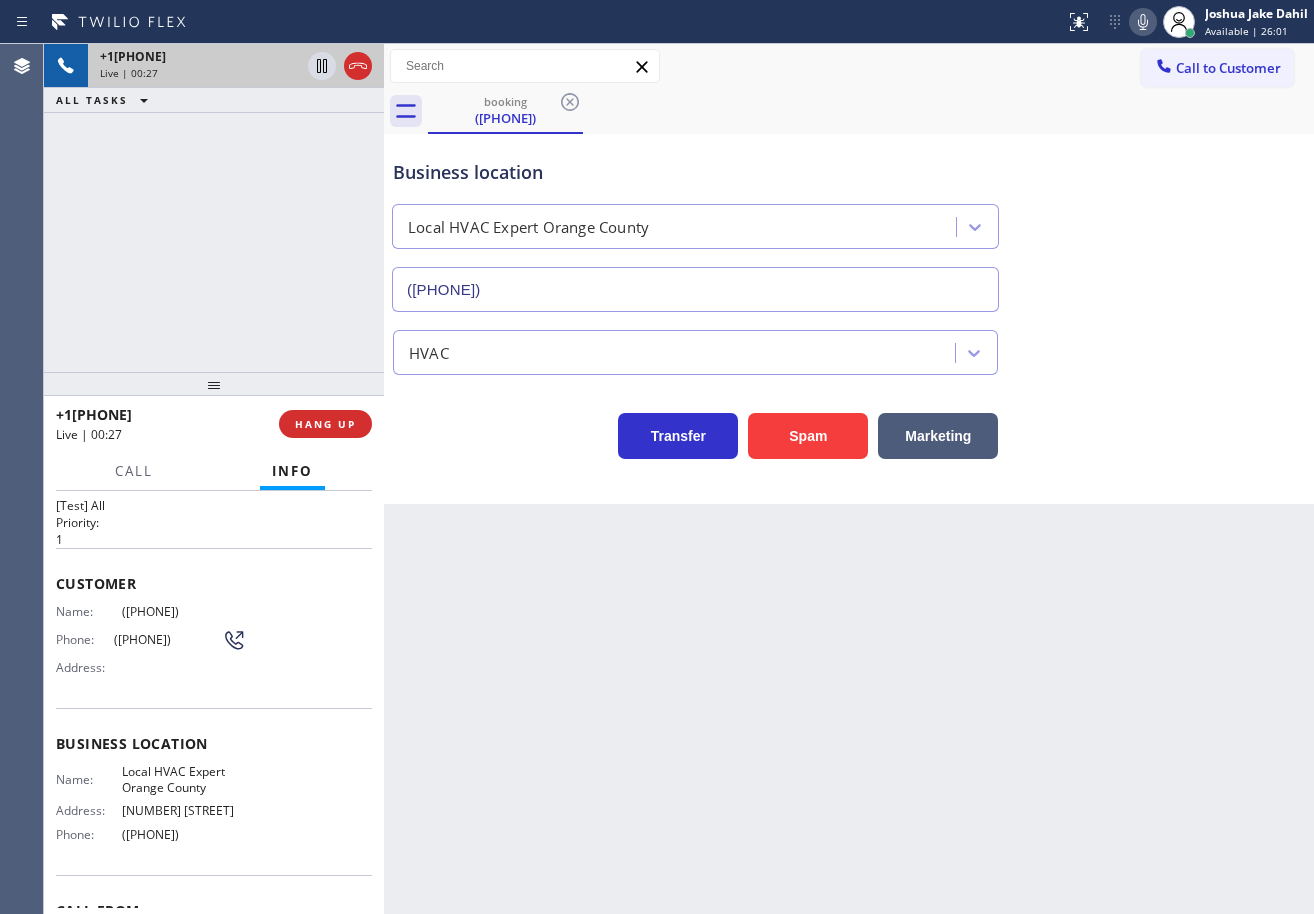 scroll, scrollTop: 0, scrollLeft: 0, axis: both 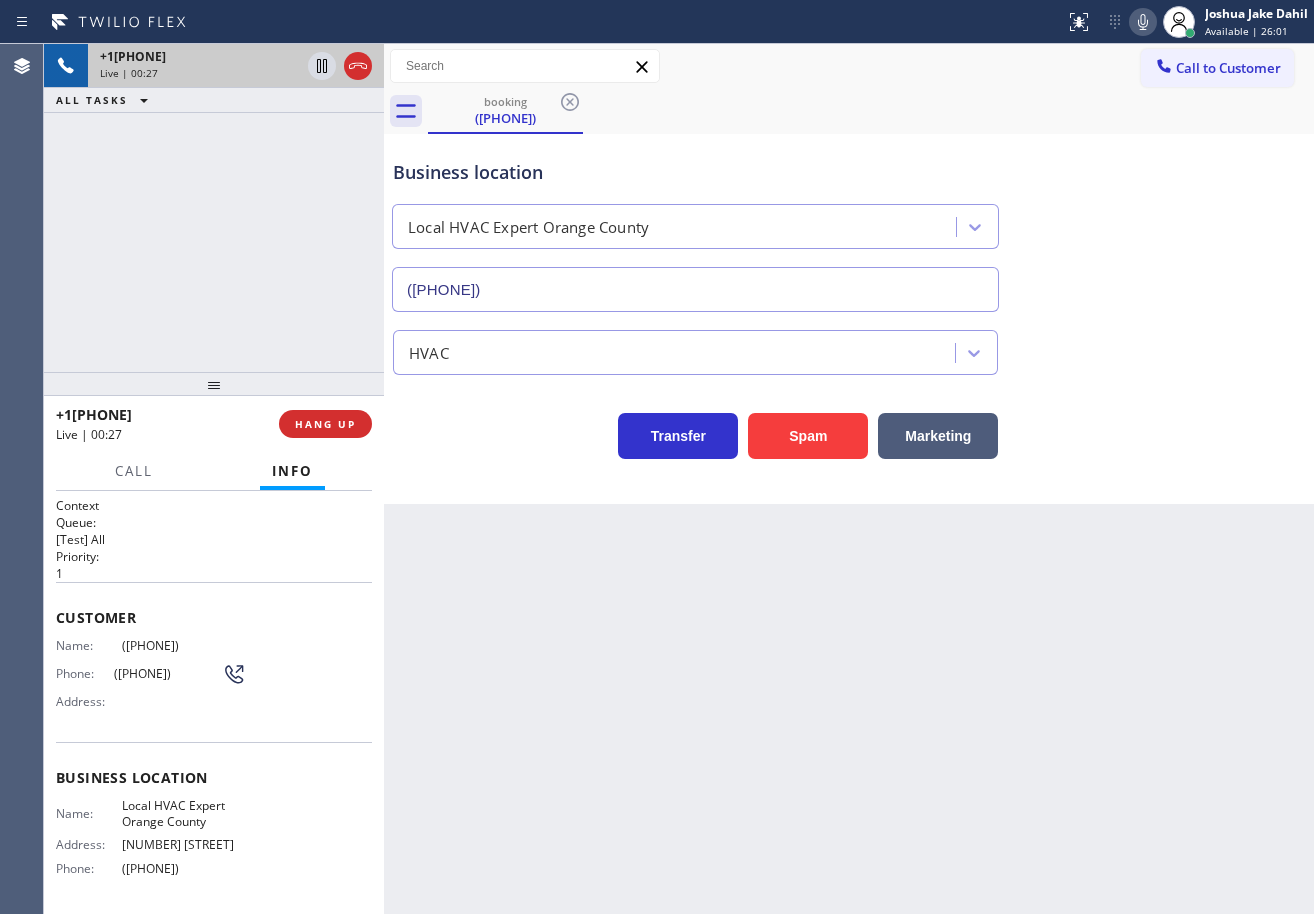 drag, startPoint x: 612, startPoint y: 719, endPoint x: 558, endPoint y: 727, distance: 54.589375 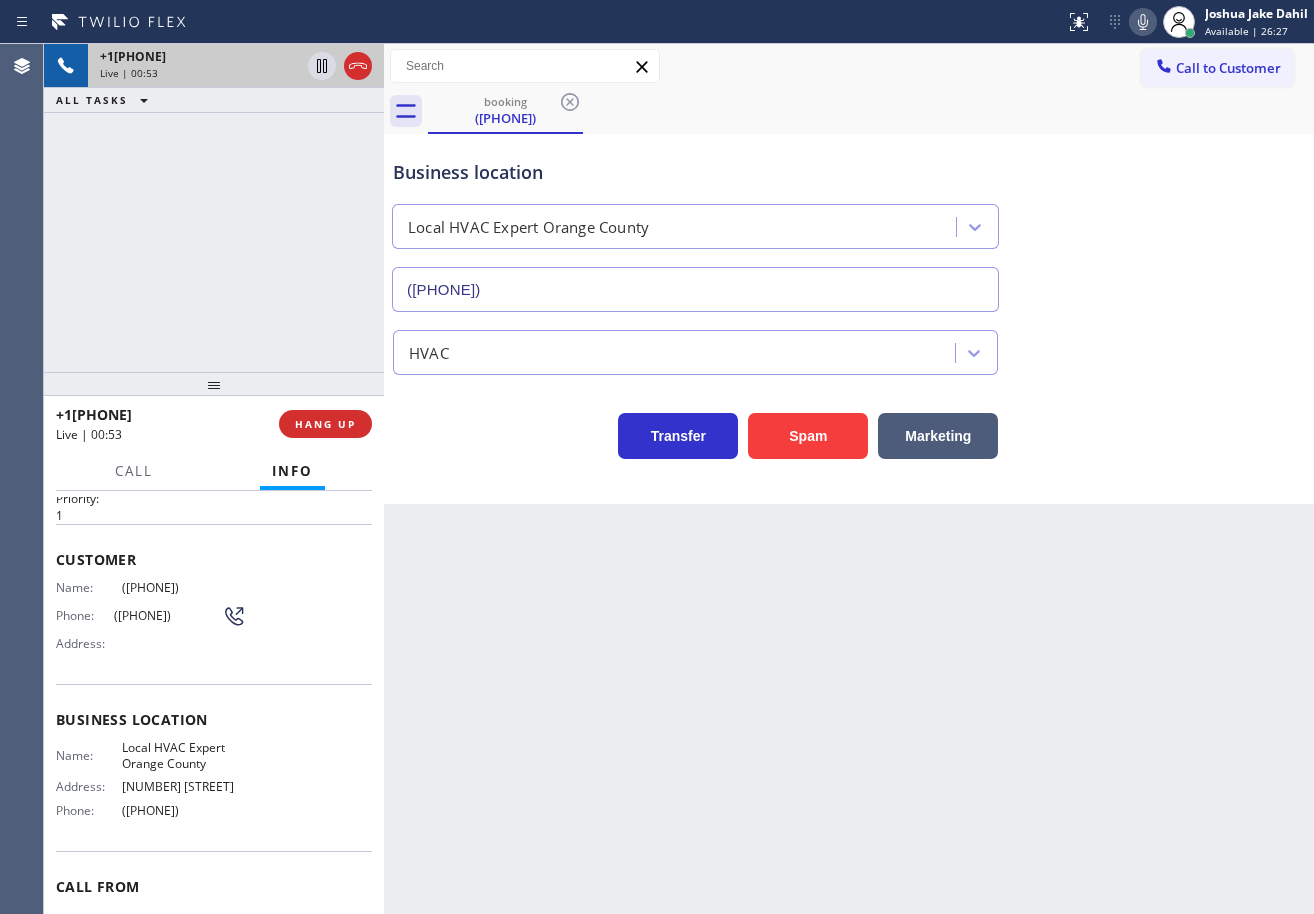 scroll, scrollTop: 151, scrollLeft: 0, axis: vertical 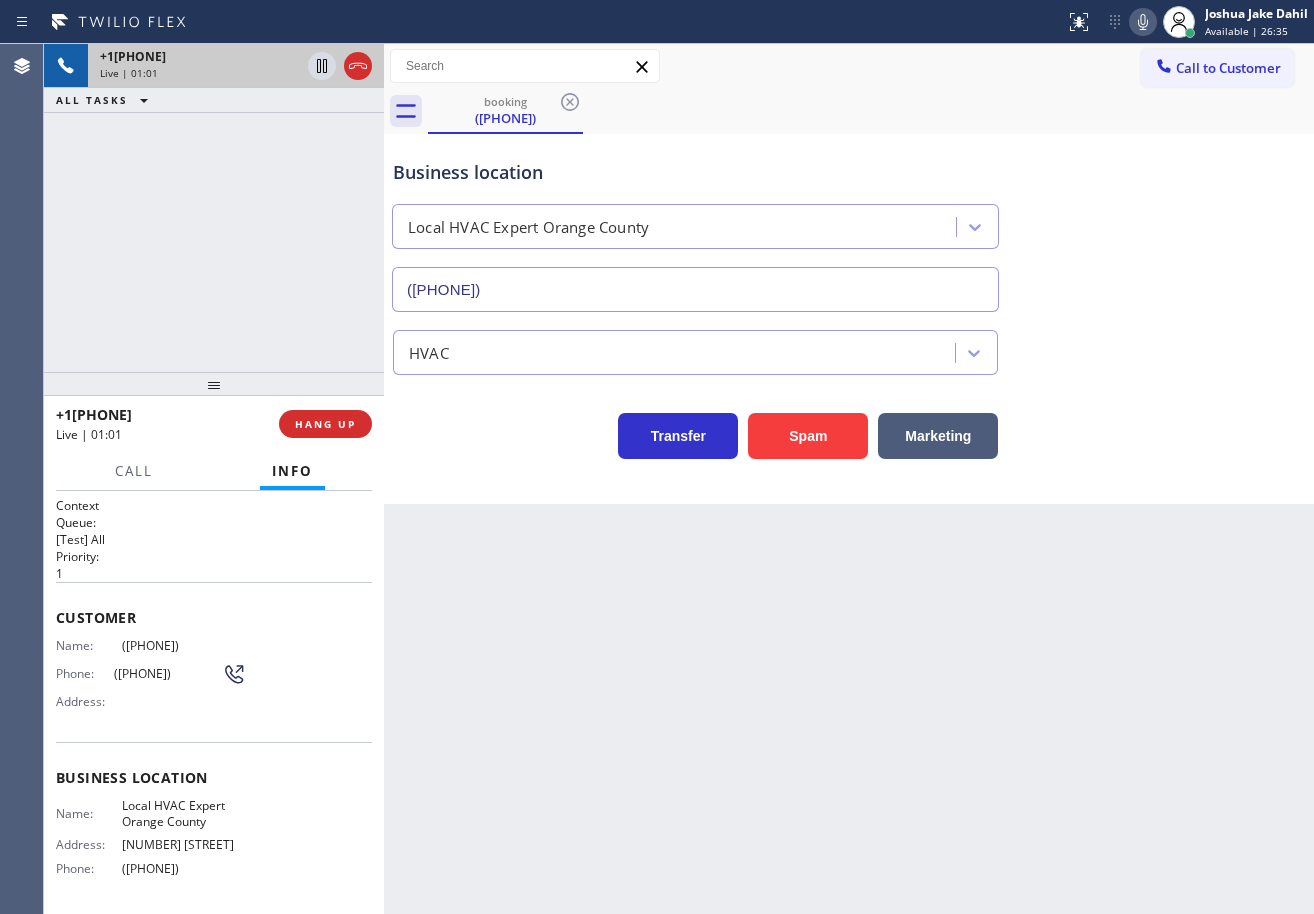 click on "Back to Dashboard Change Sender ID Customers Technicians Select a contact Outbound call Technician Search Technician Your caller id phone number Your caller id phone number Call Technician info Name   Phone none Address none Change Sender ID HVAC [PHONE] 5 Star Appliance [PHONE] Appliance Repair [PHONE] Plumbing [PHONE] Air Duct Cleaning [PHONE]  Electricians [PHONE] Cancel Change Check personal SMS Reset Change booking ([PHONE]) [PHONE] Call to Customer Outbound call Location 5 Star Appliance Repair Your caller id phone number ([PHONE]) [PHONE] Customer number Call Outbound call Technician Search Technician Your caller id phone number Your caller id phone number Call booking ([PHONE]) [PHONE] Business location Local HVAC Expert Orange County ([PHONE]) [PHONE] HVAC Transfer Spam Marketing" at bounding box center (849, 479) 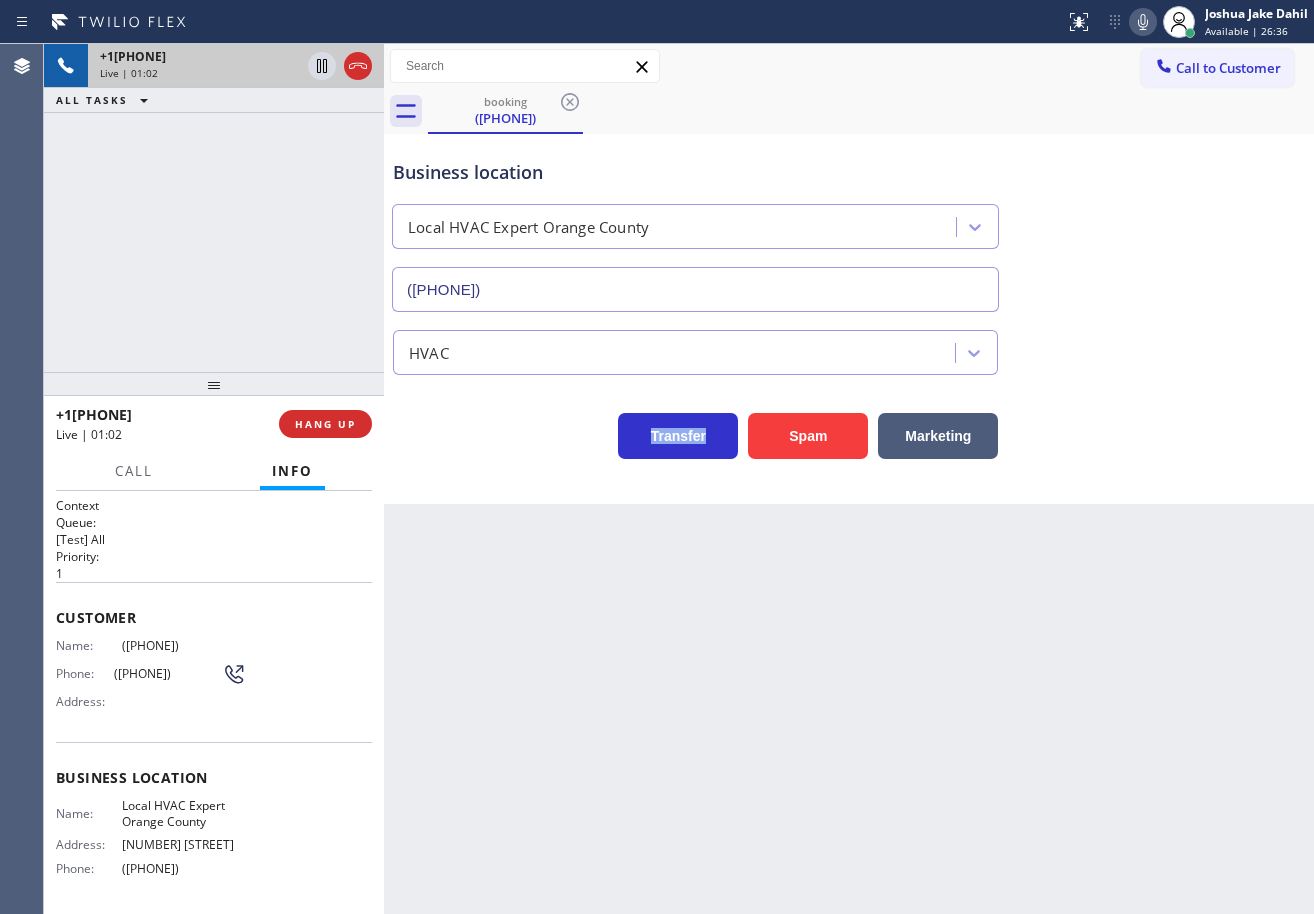 click on "Back to Dashboard Change Sender ID Customers Technicians Select a contact Outbound call Technician Search Technician Your caller id phone number Your caller id phone number Call Technician info Name   Phone none Address none Change Sender ID HVAC [PHONE] 5 Star Appliance [PHONE] Appliance Repair [PHONE] Plumbing [PHONE] Air Duct Cleaning [PHONE]  Electricians [PHONE] Cancel Change Check personal SMS Reset Change booking ([PHONE]) [PHONE] Call to Customer Outbound call Location 5 Star Appliance Repair Your caller id phone number ([PHONE]) [PHONE] Customer number Call Outbound call Technician Search Technician Your caller id phone number Your caller id phone number Call booking ([PHONE]) [PHONE] Business location Local HVAC Expert Orange County ([PHONE]) [PHONE] HVAC Transfer Spam Marketing" at bounding box center (849, 479) 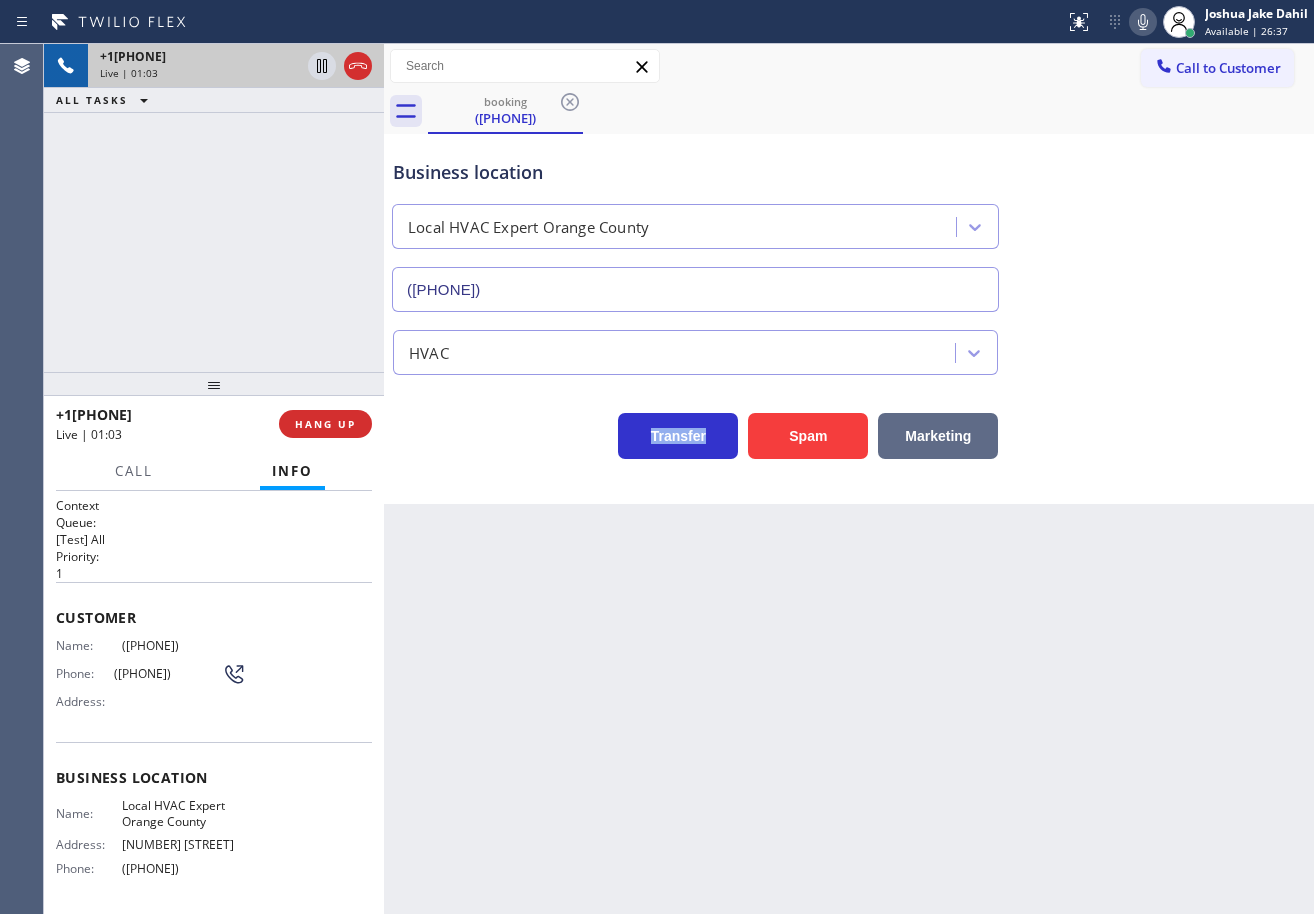 click on "Marketing" at bounding box center [938, 436] 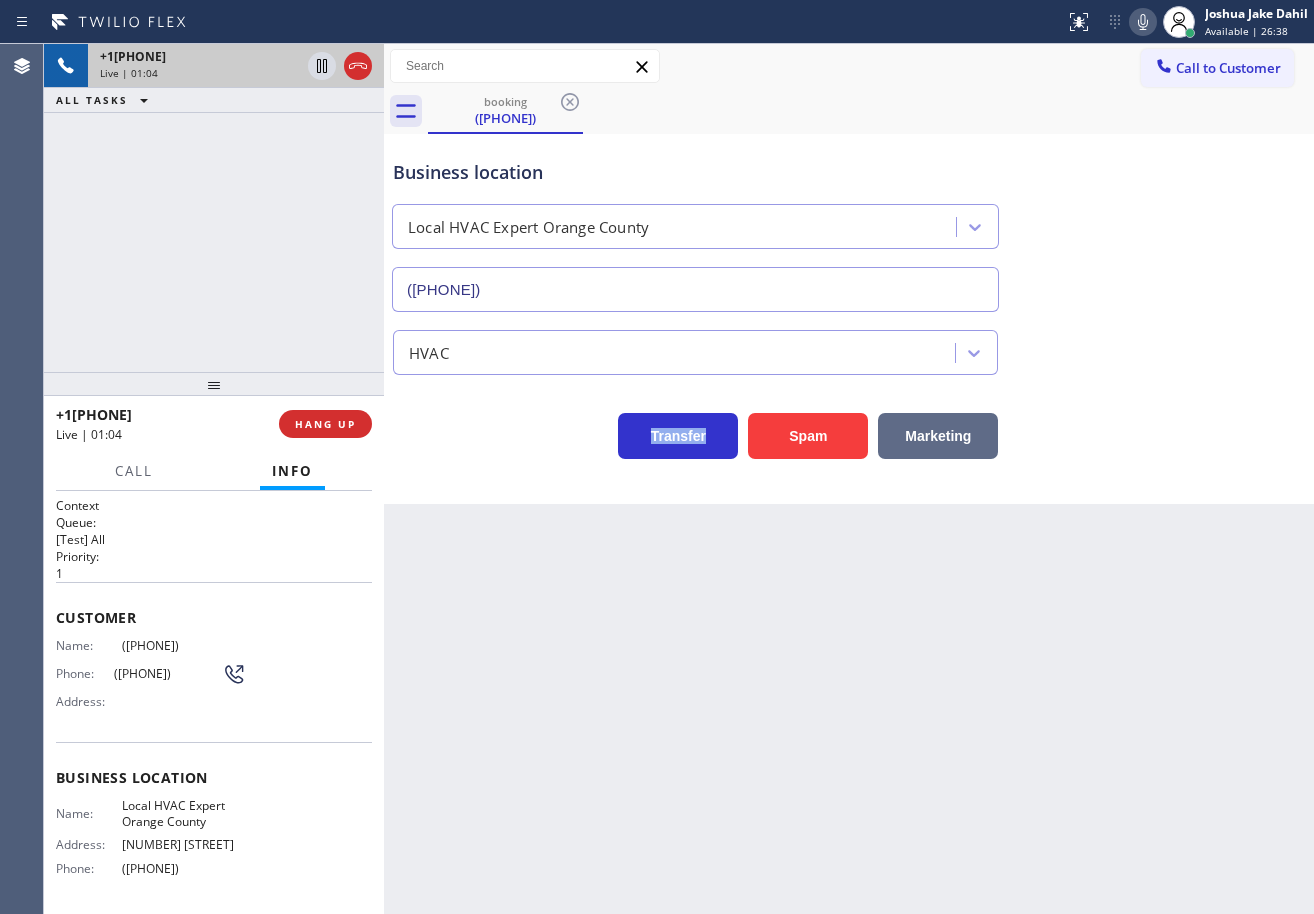 click on "Marketing" at bounding box center (938, 436) 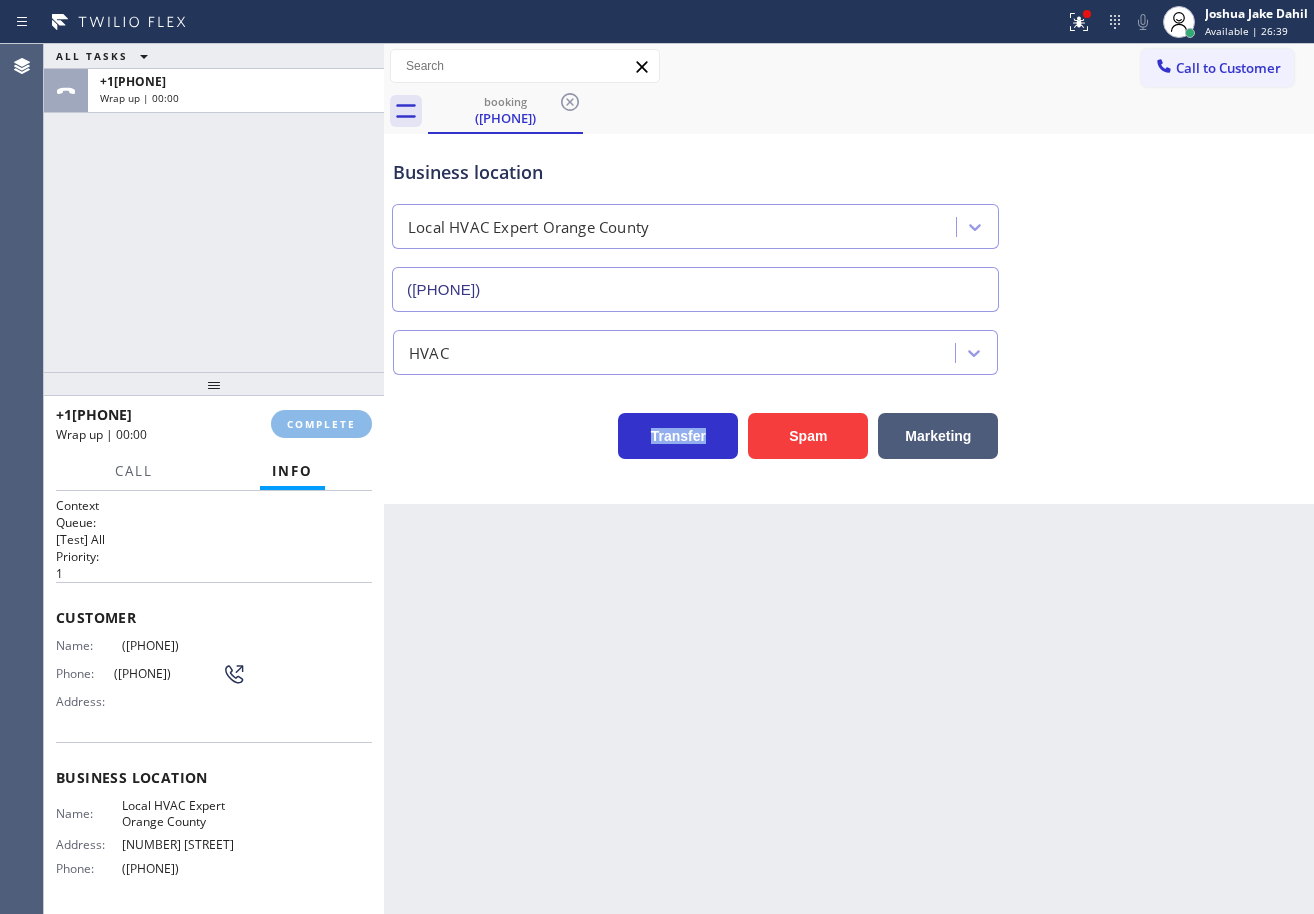 click 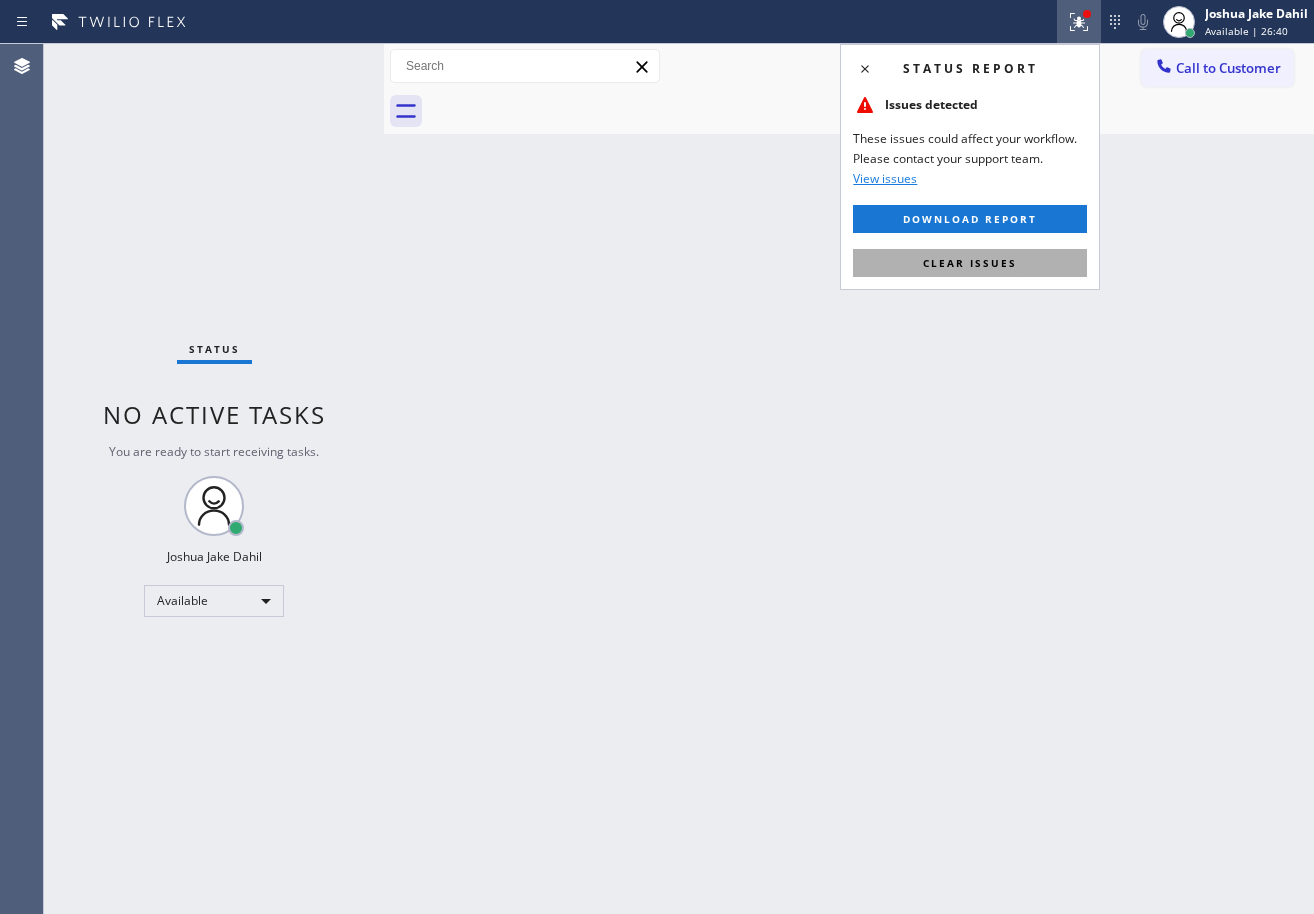 drag, startPoint x: 1021, startPoint y: 254, endPoint x: 1021, endPoint y: 271, distance: 17 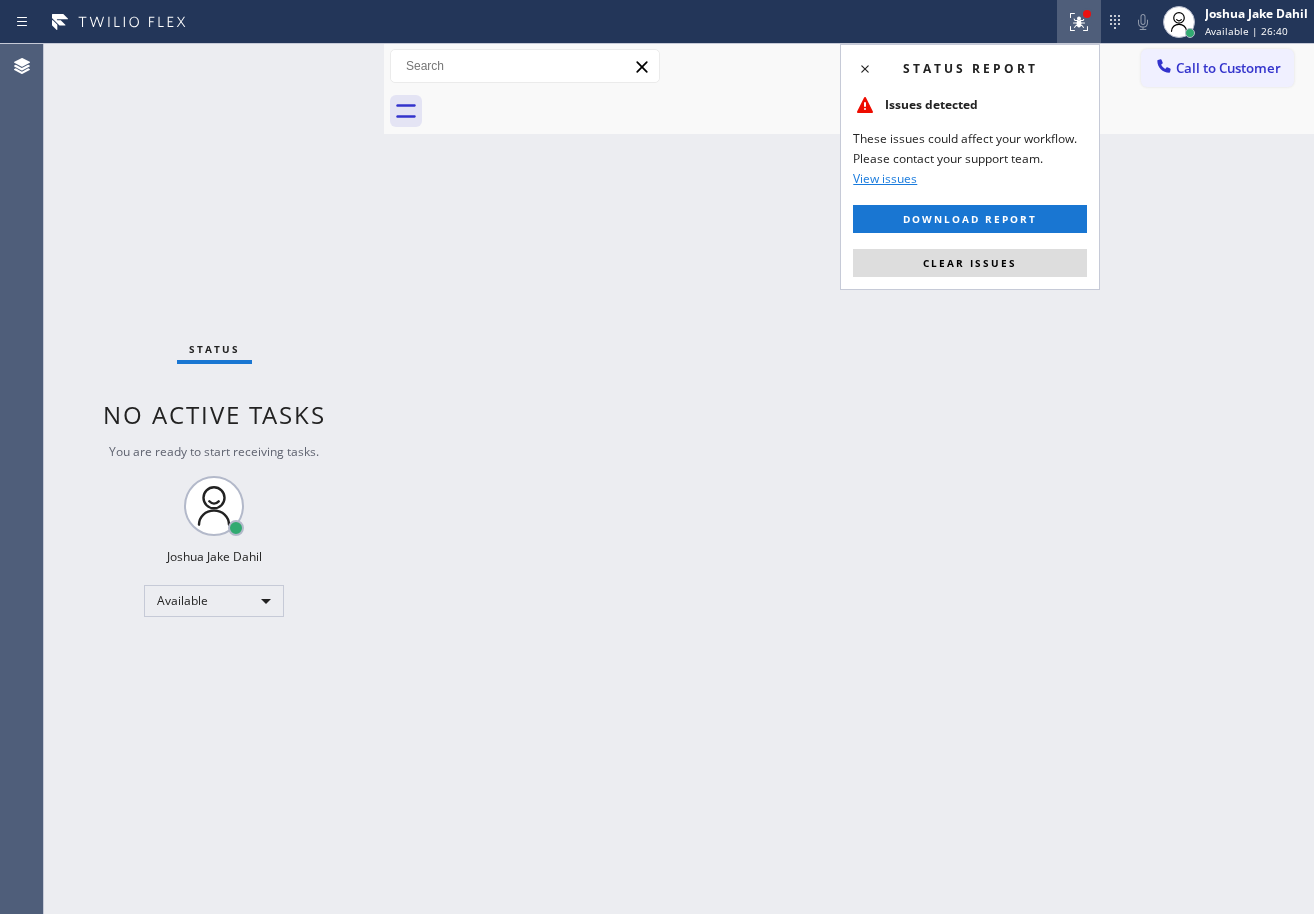 click on "Clear issues" at bounding box center (970, 263) 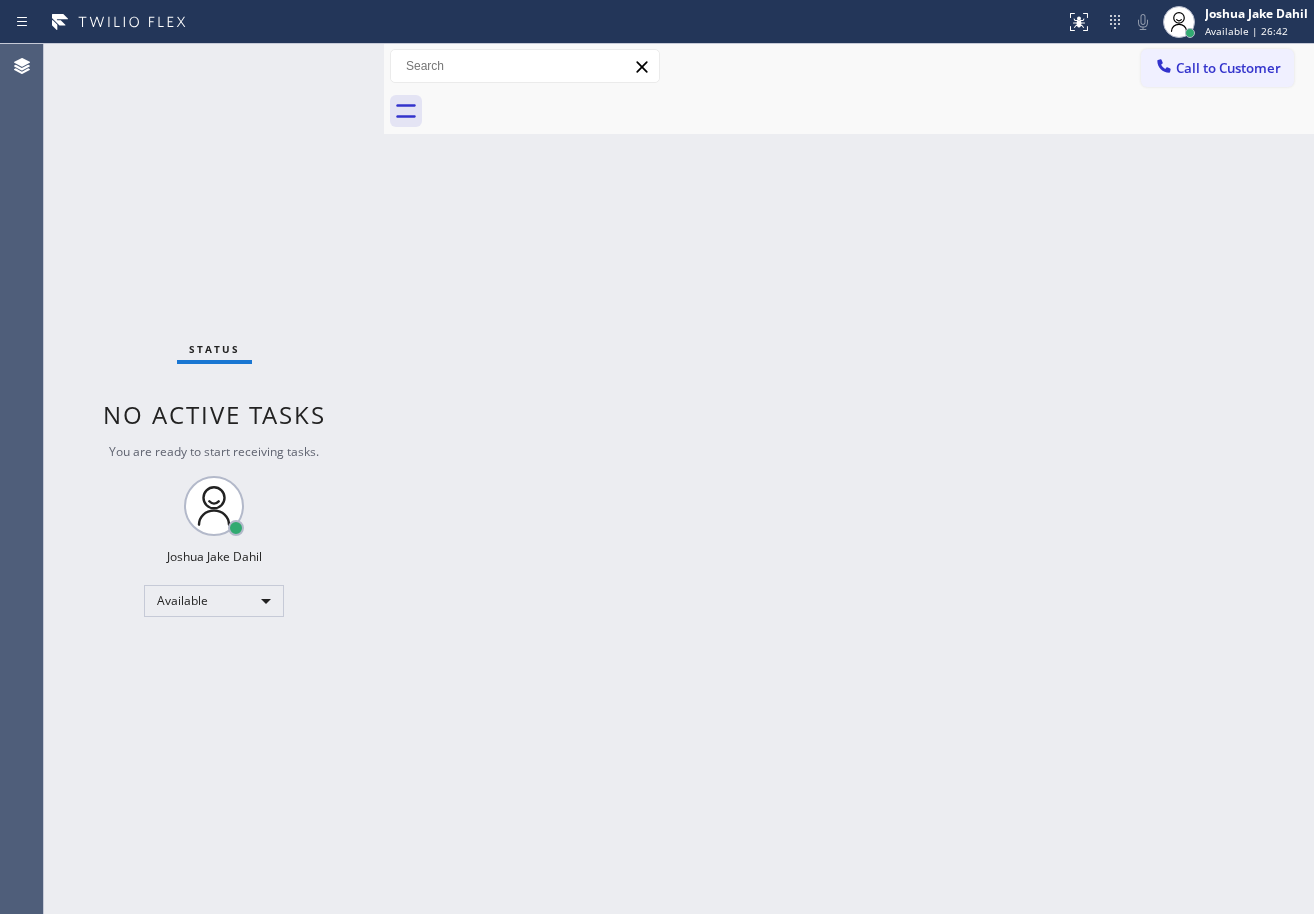 click on "Back to Dashboard Change Sender ID Customers Technicians Select a contact Outbound call Technician Search Technician Your caller id phone number Your caller id phone number Call Technician info Name   Phone none Address none Change Sender ID HVAC [PHONE] 5 Star Appliance [PHONE] Appliance Repair [PHONE] Plumbing [PHONE] Air Duct Cleaning [PHONE]  Electricians [PHONE] Cancel Change Check personal SMS Reset Change booking ([PHONE]) [PHONE] Call to Customer Outbound call Location 5 Star Appliance Repair Your caller id phone number ([PHONE]) [PHONE] Customer number Call Outbound call Technician Search Technician Your caller id phone number Your caller id phone number Call" at bounding box center [849, 479] 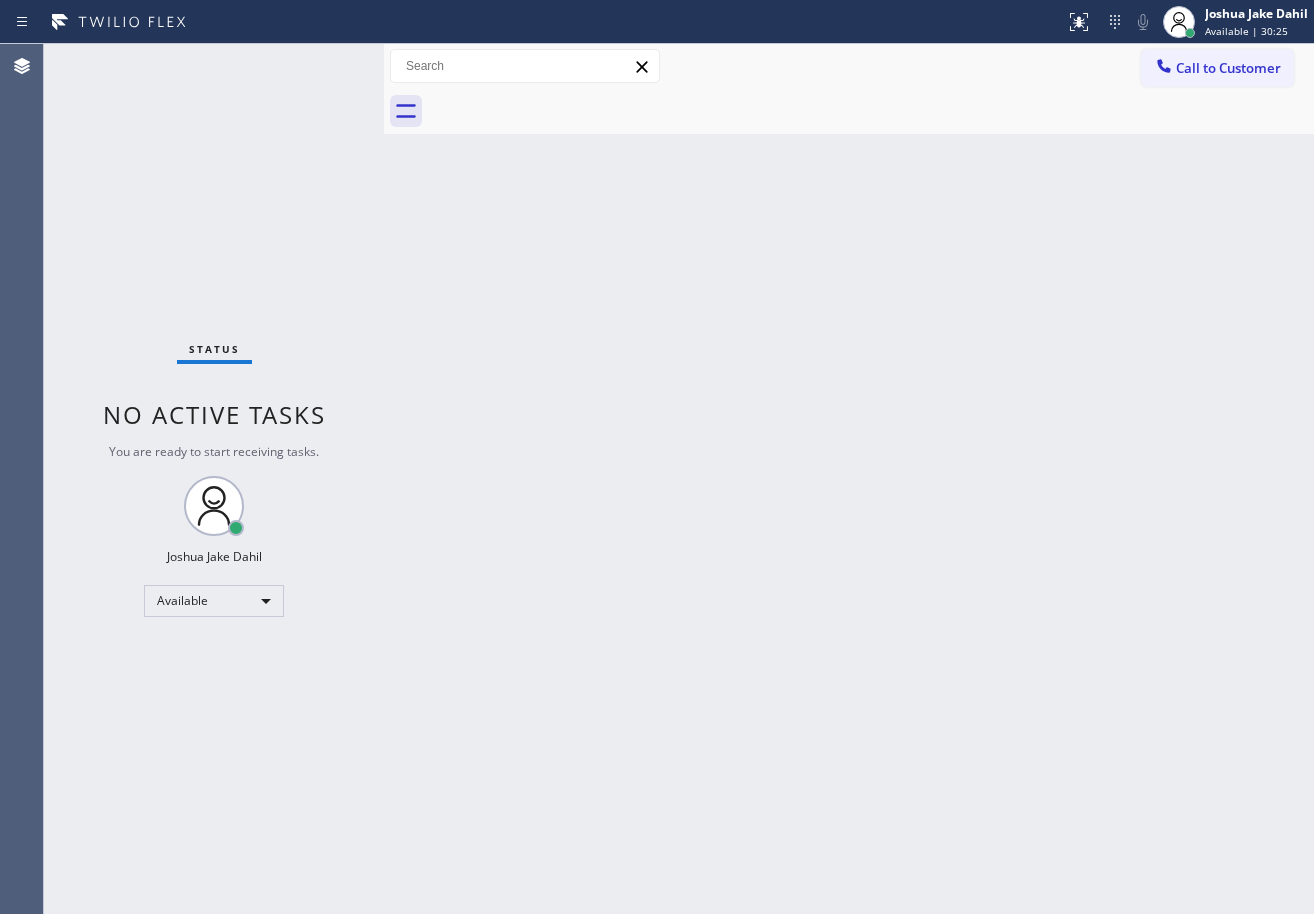 click on "Back to Dashboard Change Sender ID Customers Technicians Select a contact Outbound call Technician Search Technician Your caller id phone number Your caller id phone number Call Technician info Name   Phone none Address none Change Sender ID HVAC [PHONE] 5 Star Appliance [PHONE] Appliance Repair [PHONE] Plumbing [PHONE] Air Duct Cleaning [PHONE]  Electricians [PHONE] Cancel Change Check personal SMS Reset Change booking ([PHONE]) [PHONE] Call to Customer Outbound call Location 5 Star Appliance Repair Your caller id phone number ([PHONE]) [PHONE] Customer number Call Outbound call Technician Search Technician Your caller id phone number Your caller id phone number Call" at bounding box center (849, 479) 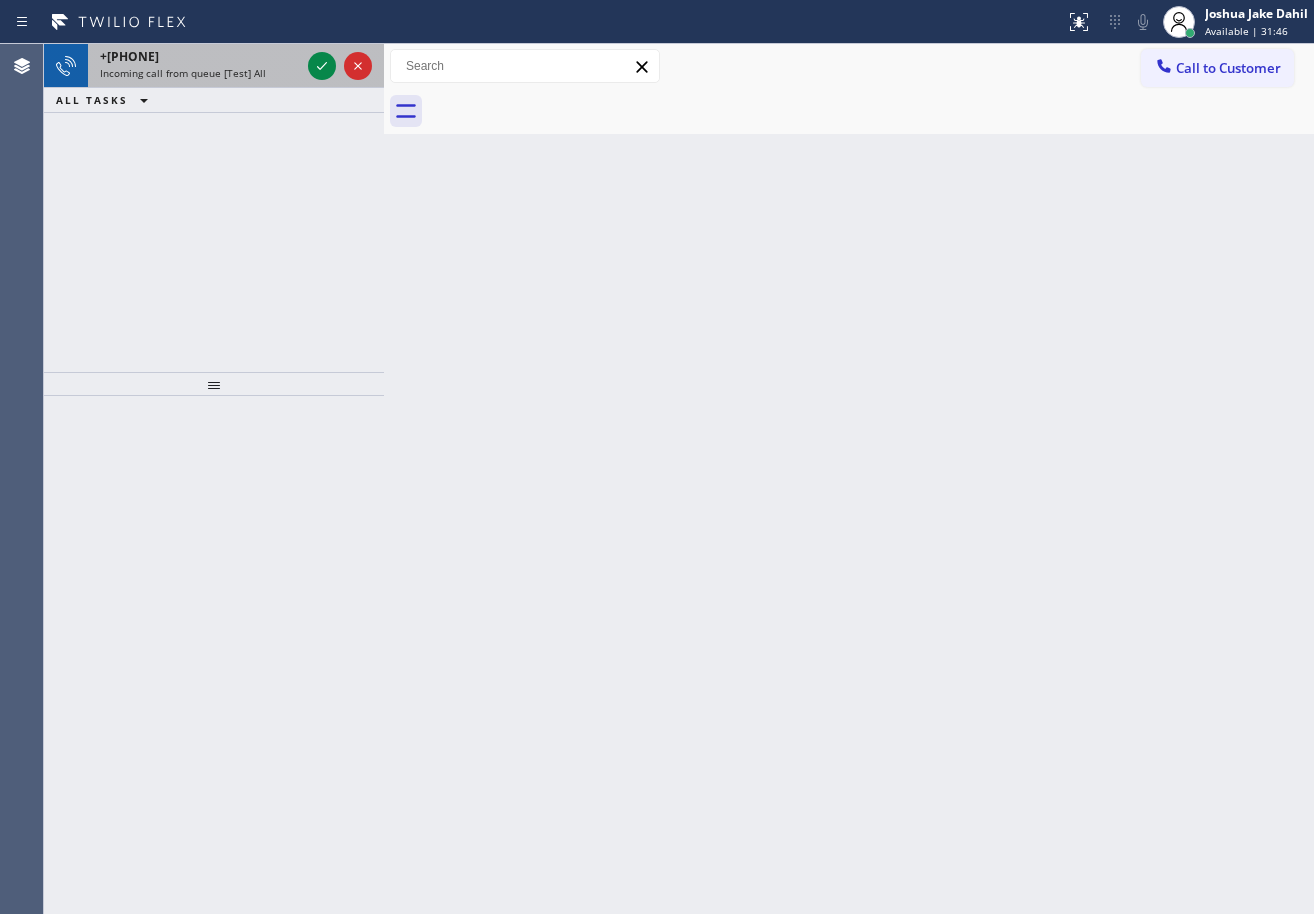 click on "+[PHONE]" at bounding box center (200, 56) 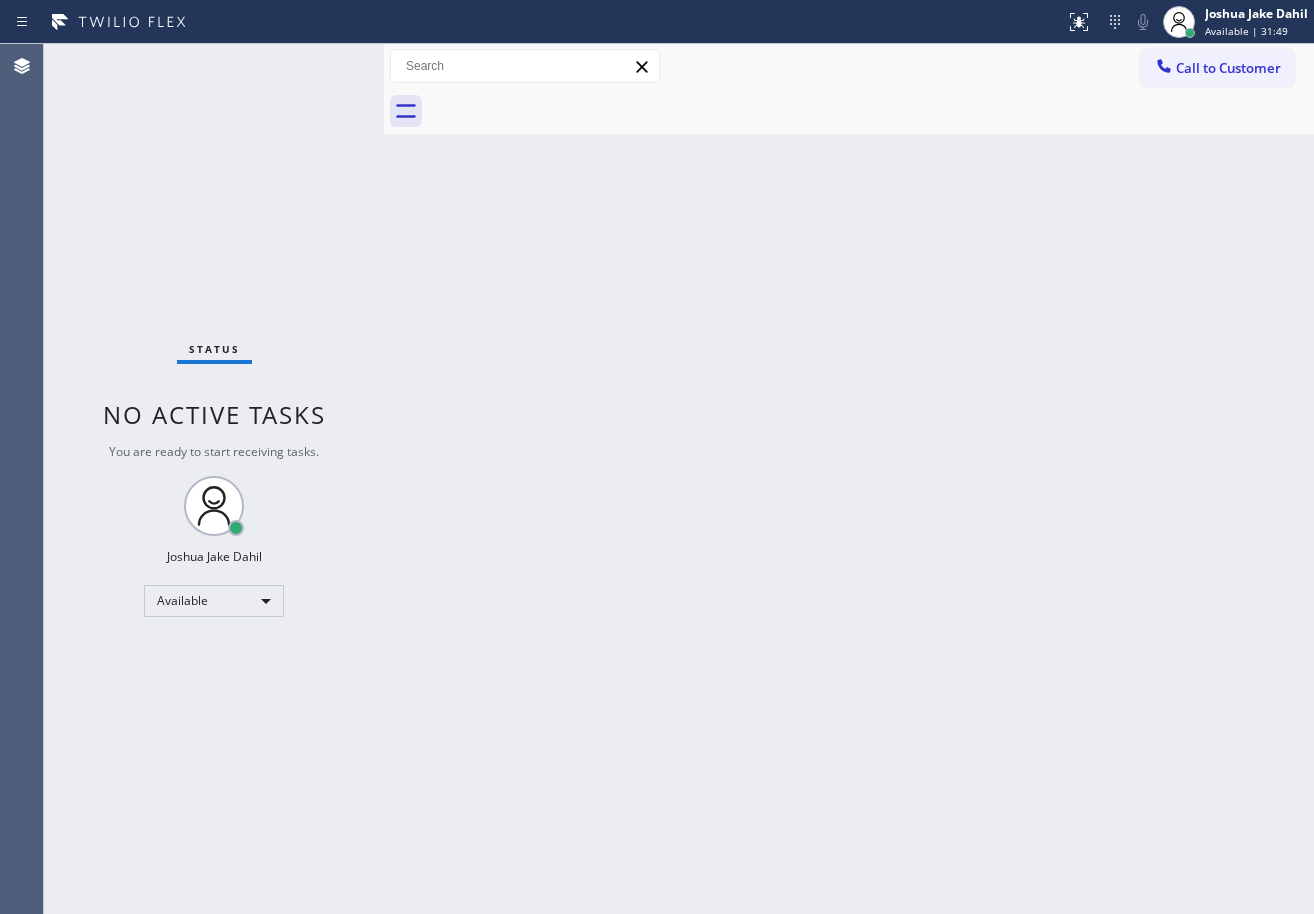 click on "Back to Dashboard Change Sender ID Customers Technicians Select a contact Outbound call Technician Search Technician Your caller id phone number Your caller id phone number Call Technician info Name   Phone none Address none Change Sender ID HVAC [PHONE] 5 Star Appliance [PHONE] Appliance Repair [PHONE] Plumbing [PHONE] Air Duct Cleaning [PHONE]  Electricians [PHONE] Cancel Change Check personal SMS Reset Change booking ([PHONE]) [PHONE] Call to Customer Outbound call Location 5 Star Appliance Repair Your caller id phone number ([PHONE]) [PHONE] Customer number Call Outbound call Technician Search Technician Your caller id phone number Your caller id phone number Call" at bounding box center (849, 479) 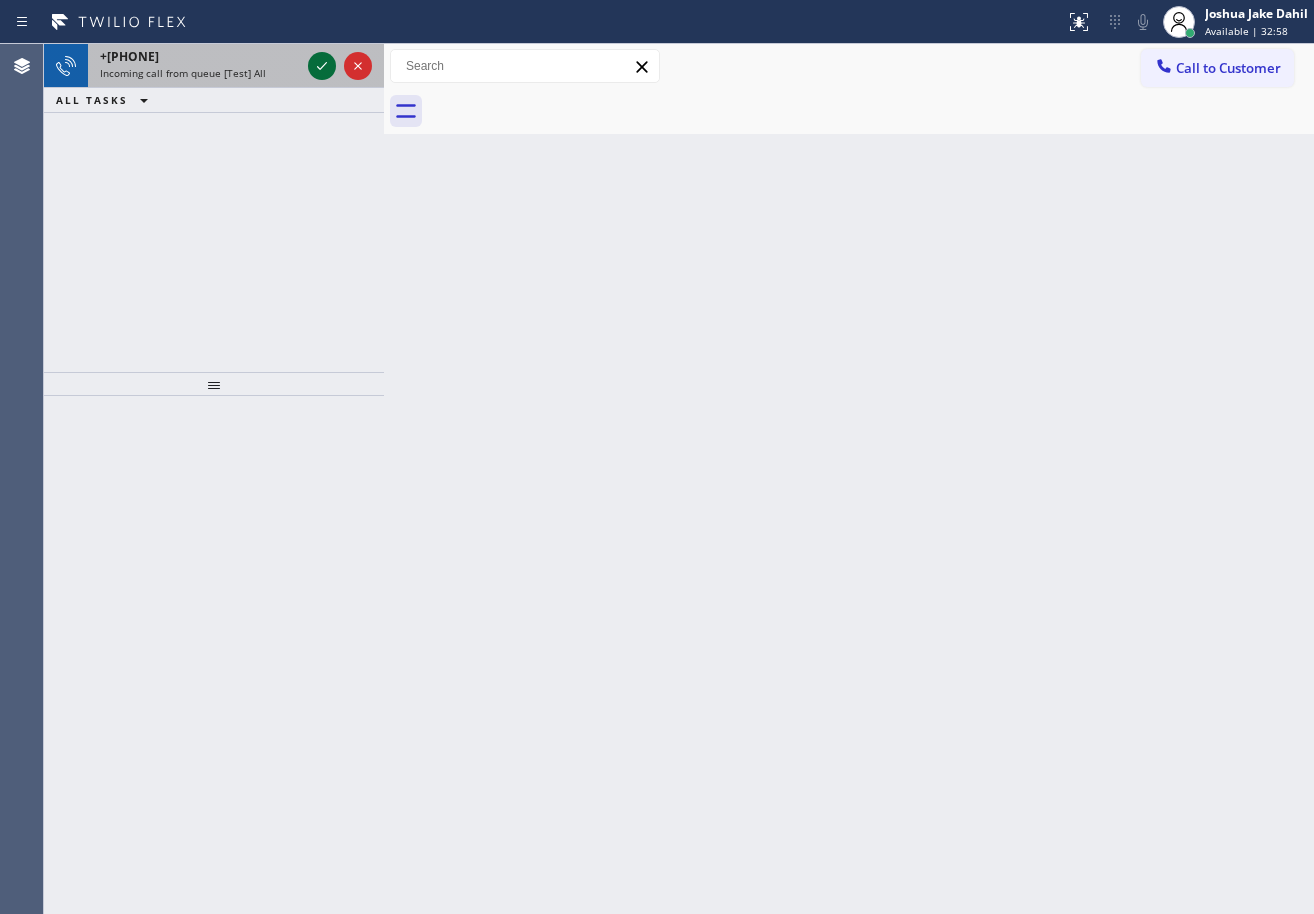 click on "Incoming call from queue [Test] All" at bounding box center (200, 73) 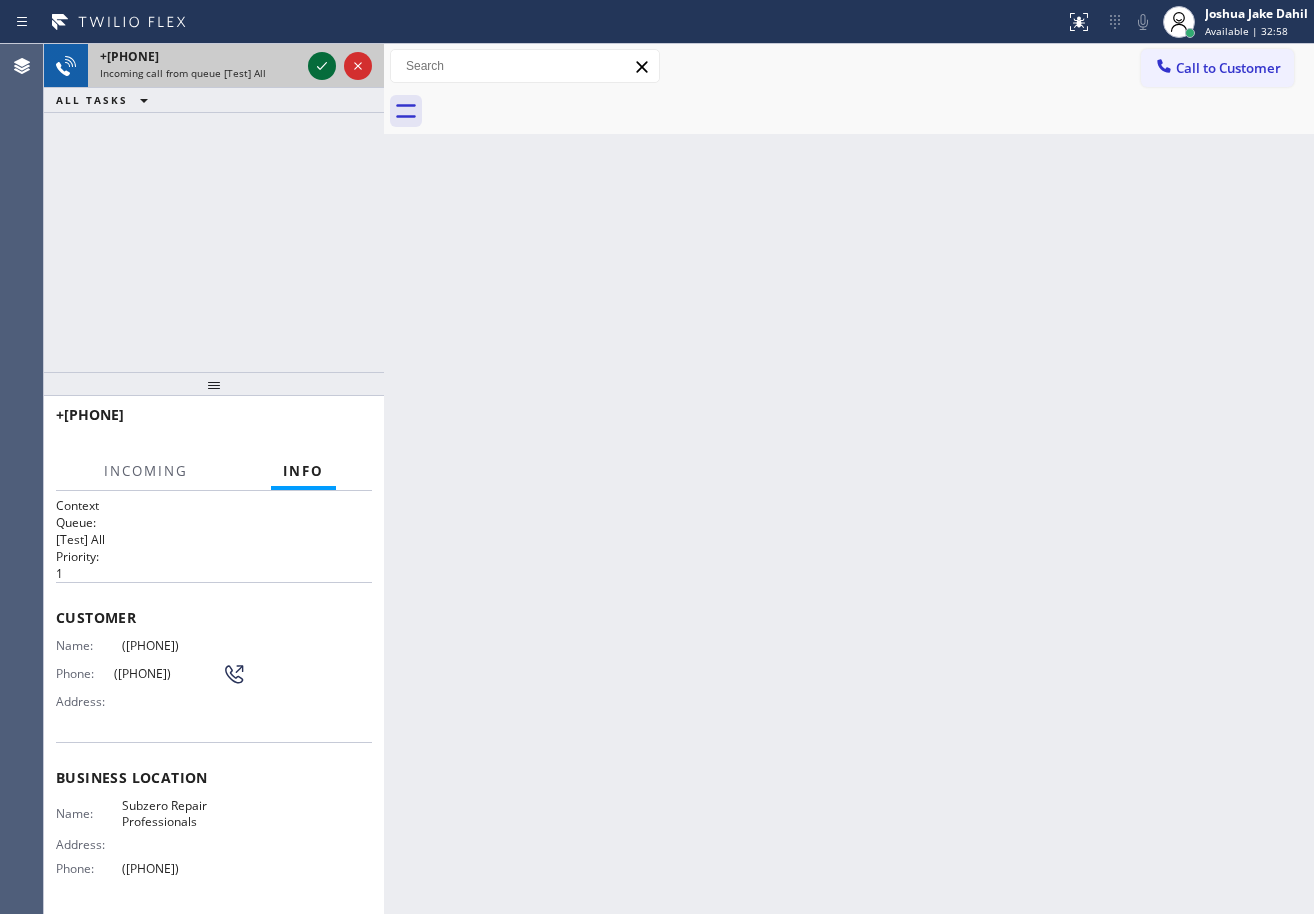 click 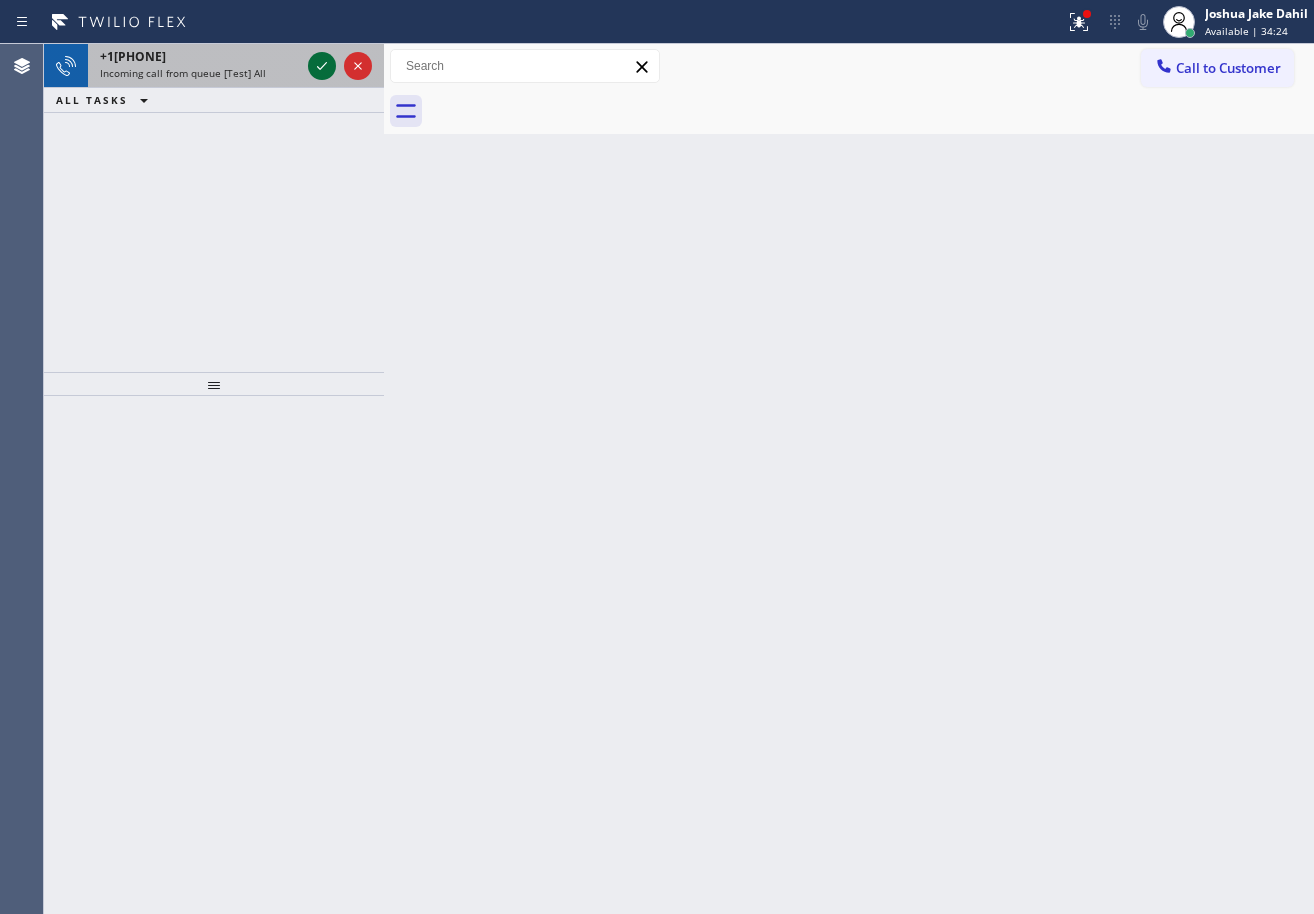 drag, startPoint x: 304, startPoint y: 66, endPoint x: 320, endPoint y: 67, distance: 16.03122 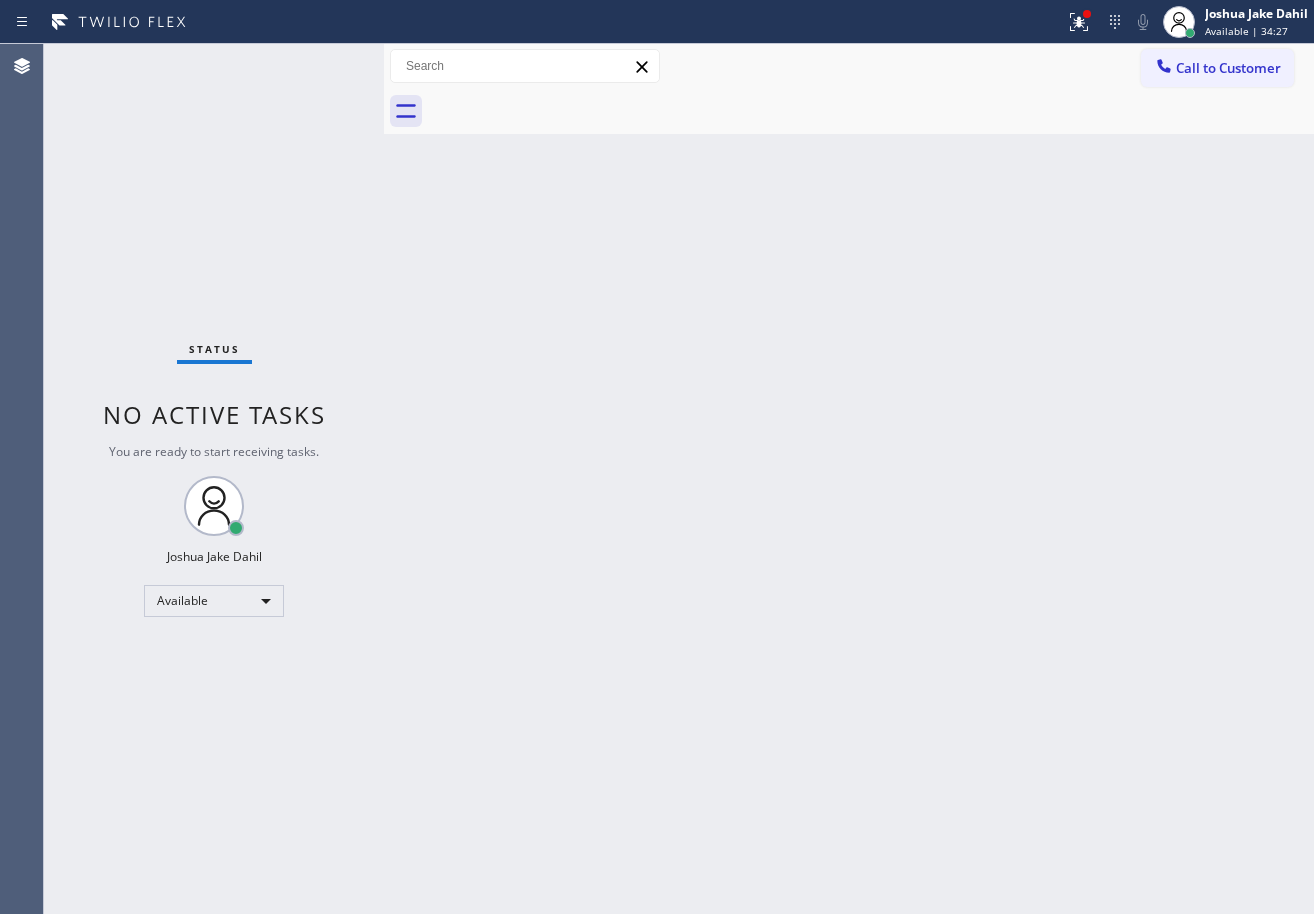click on "Status No active tasks You are ready to start receiving tasks. [FIRST] [LAST] Available" at bounding box center (214, 479) 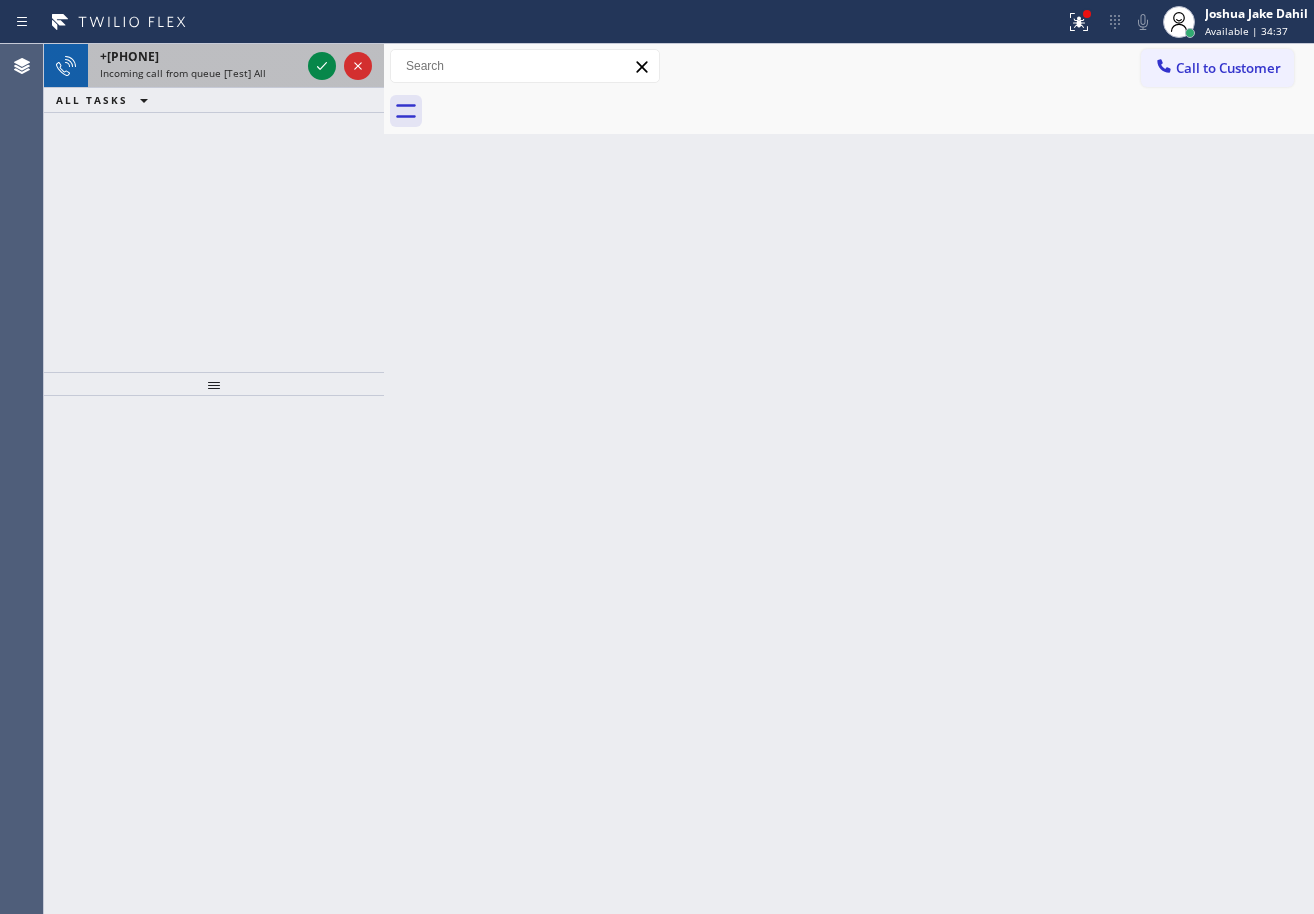 drag, startPoint x: 281, startPoint y: 59, endPoint x: 291, endPoint y: 61, distance: 10.198039 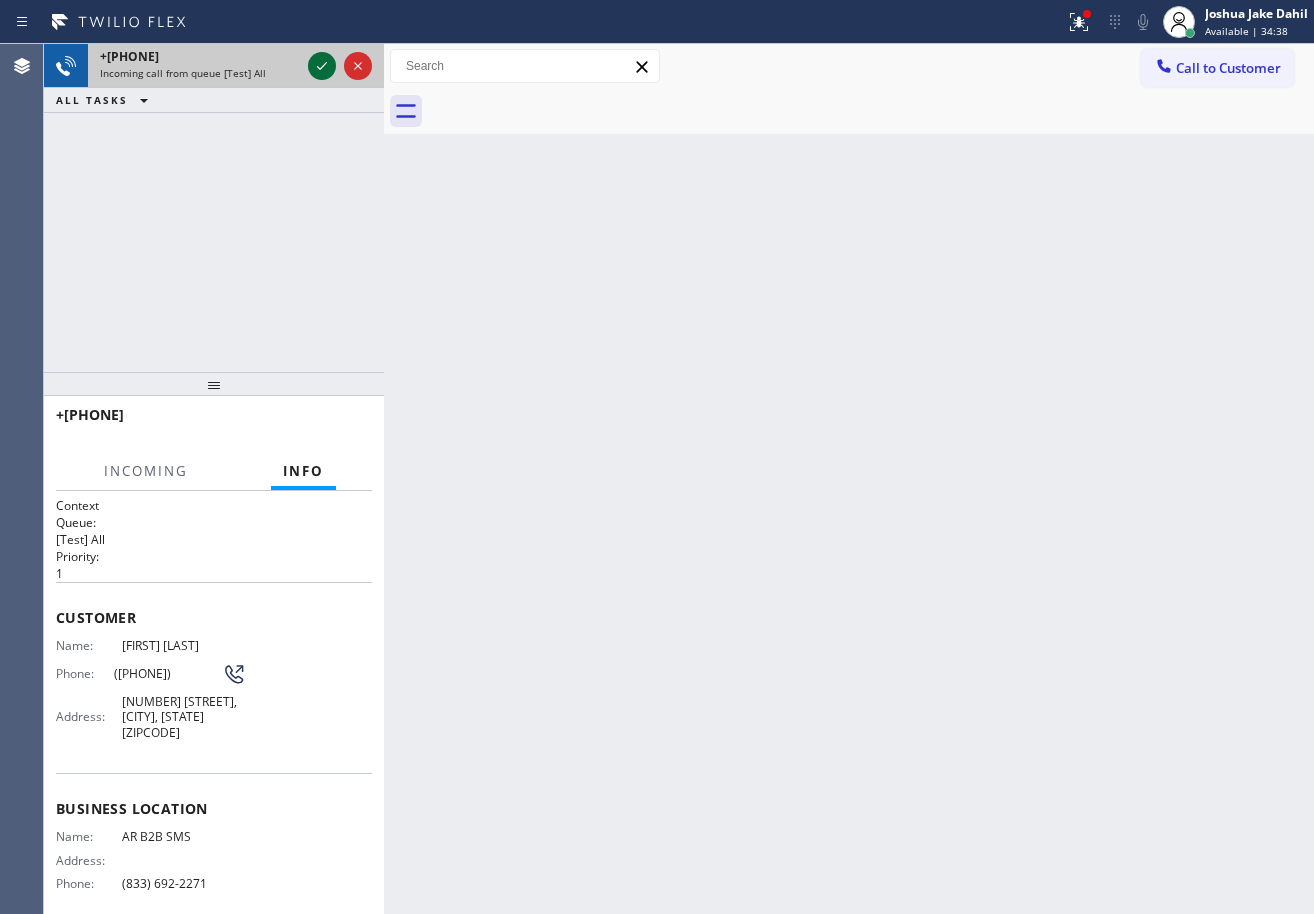 click 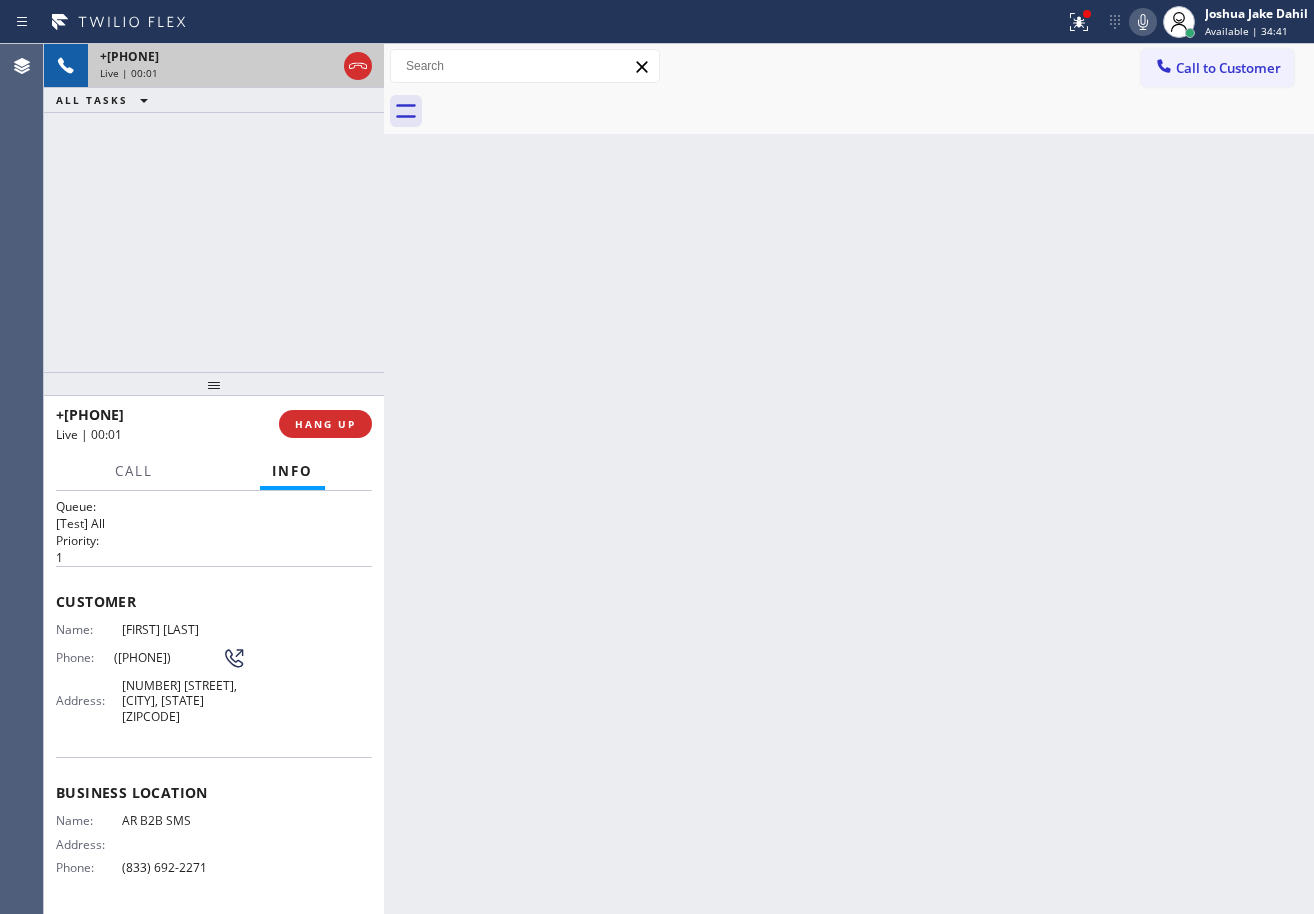 scroll, scrollTop: 0, scrollLeft: 0, axis: both 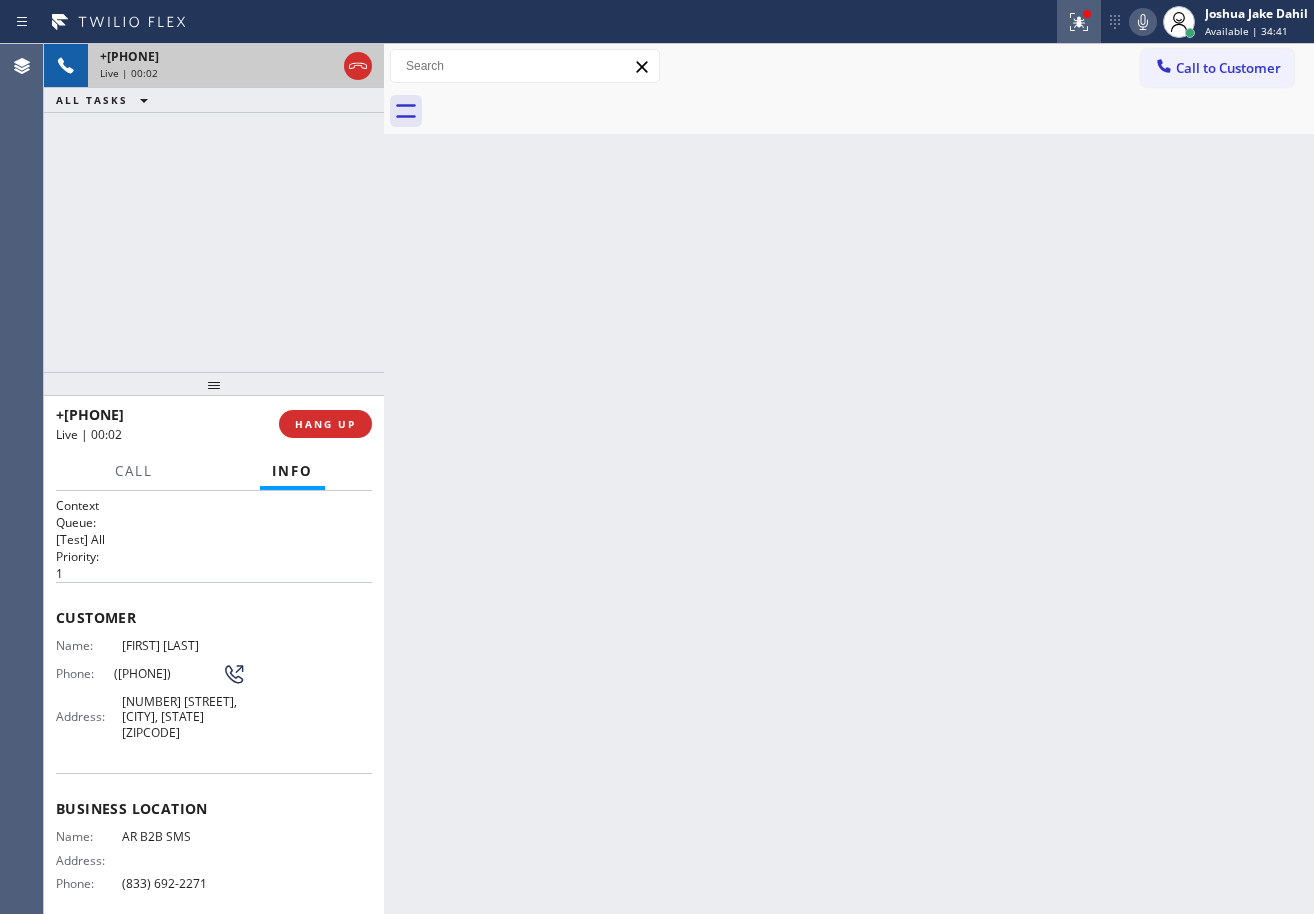 click 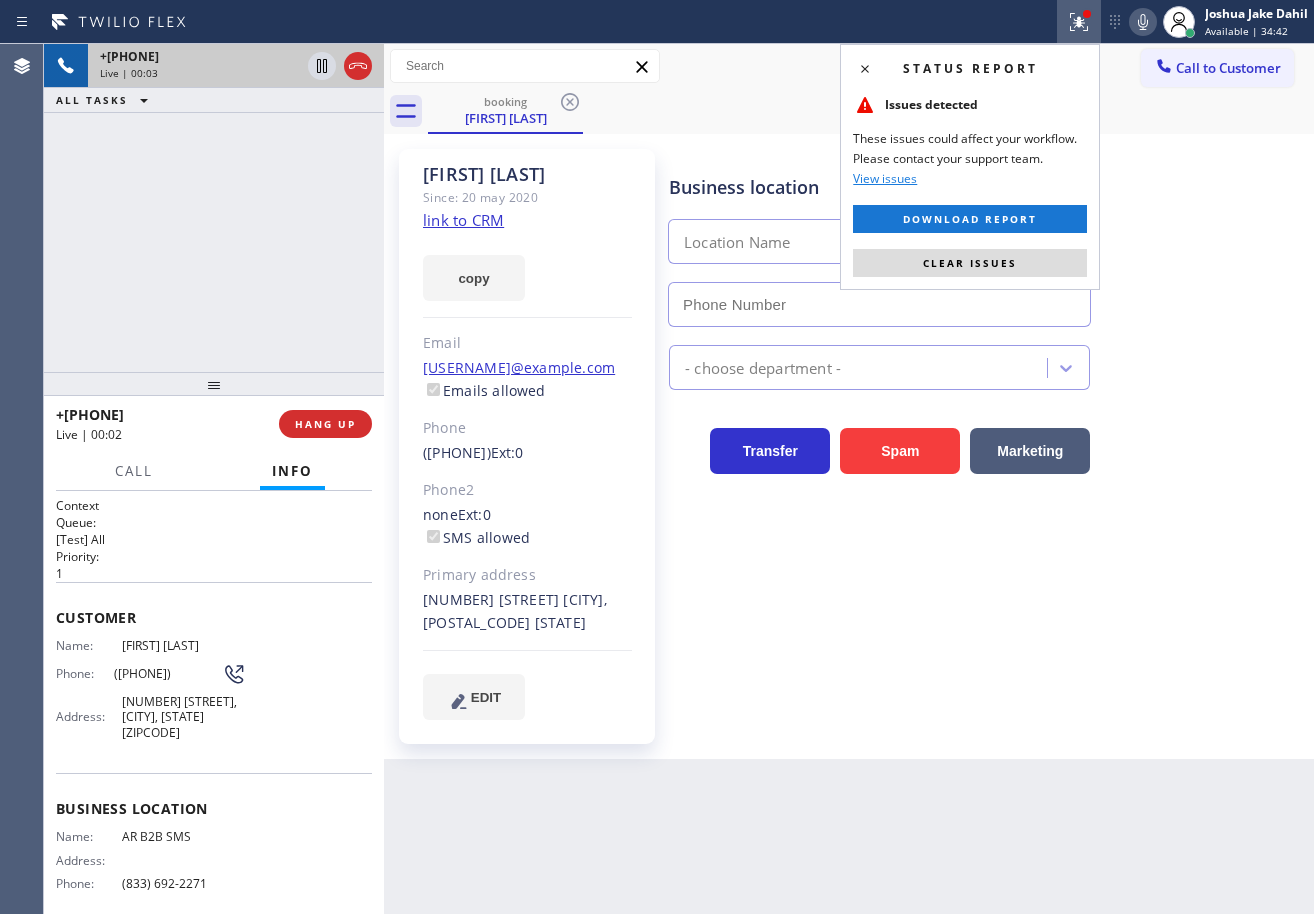 type on "(833) 692-2271" 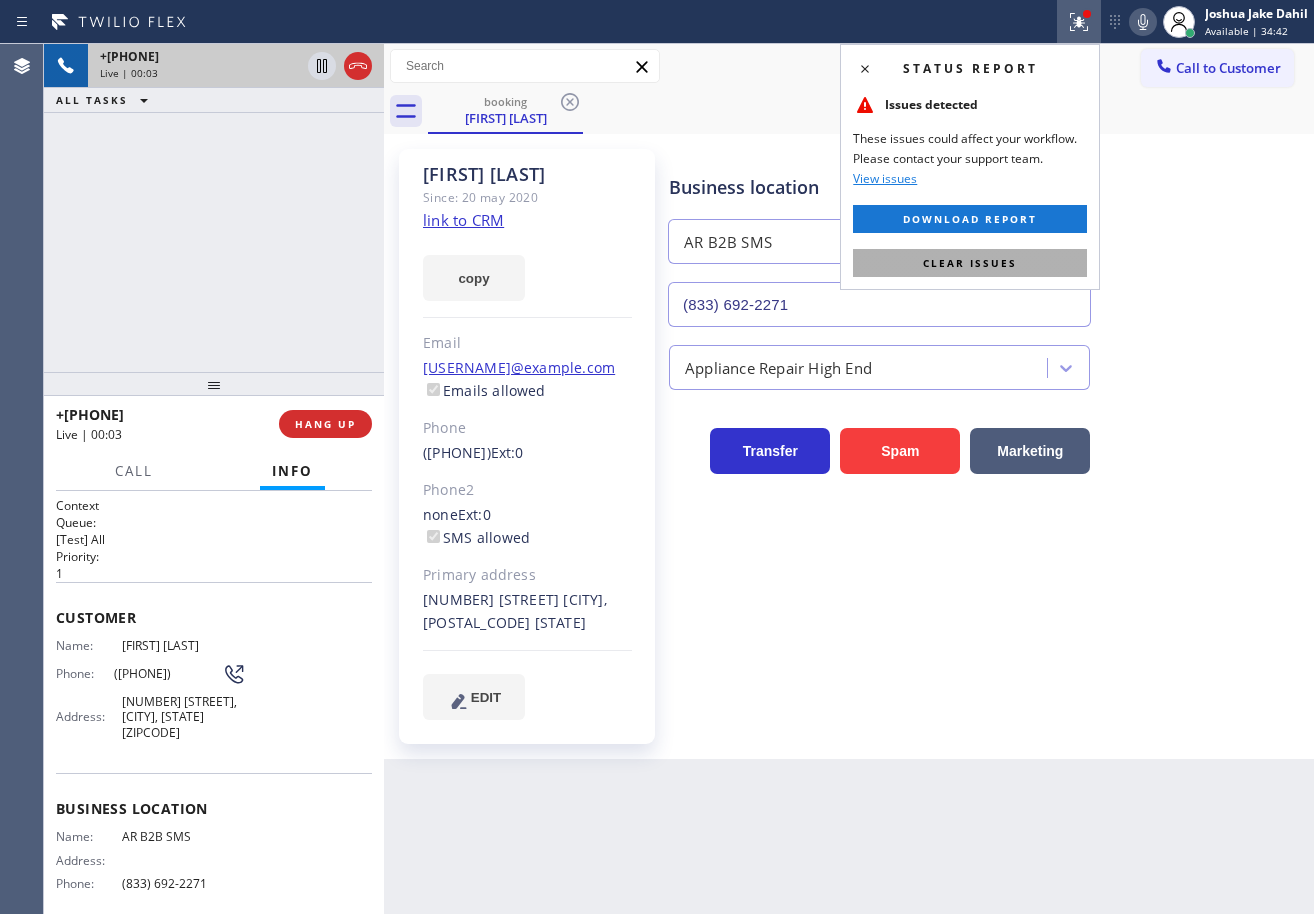 click on "Clear issues" at bounding box center (970, 263) 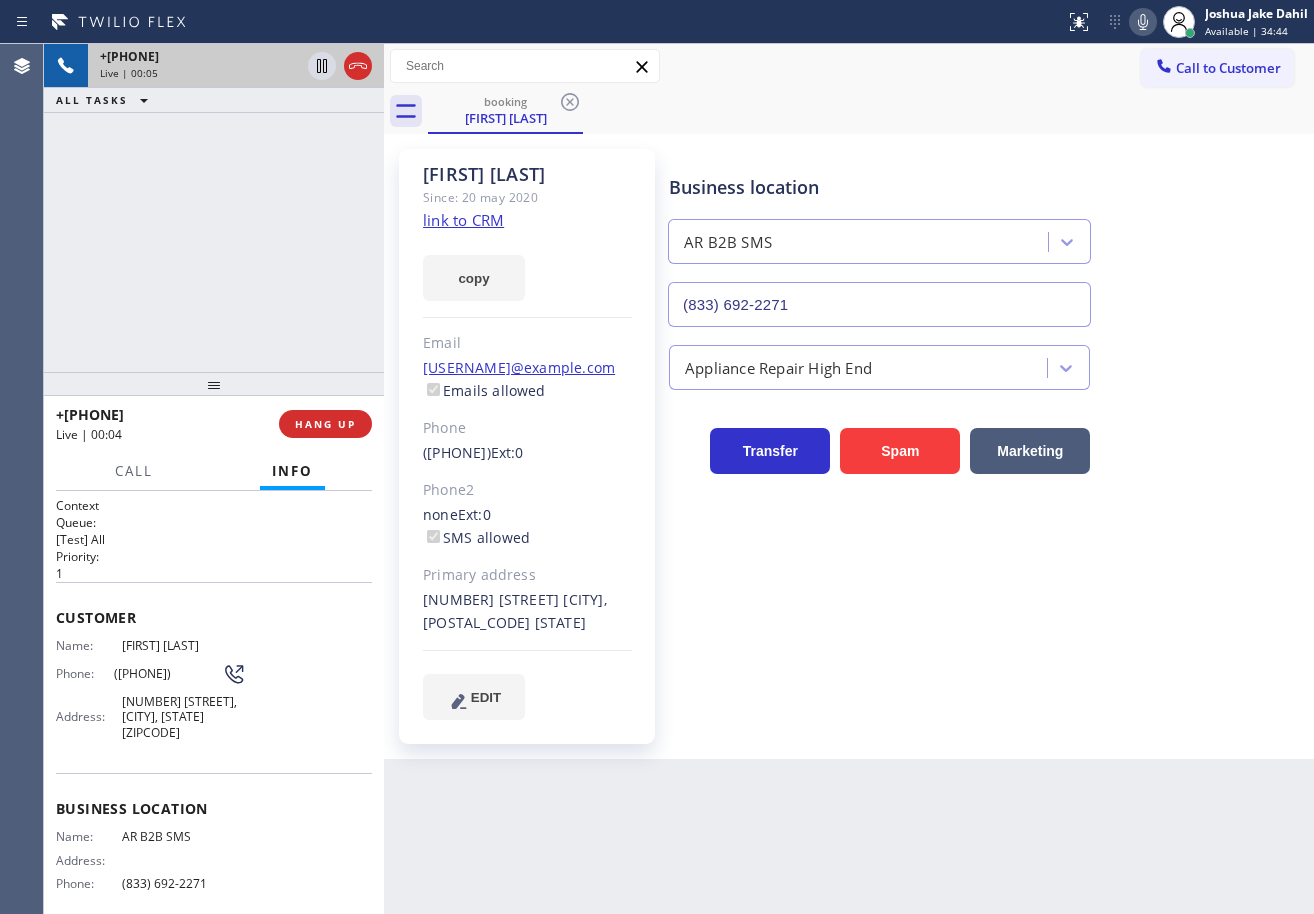 click on "Since: 20 may 2020" 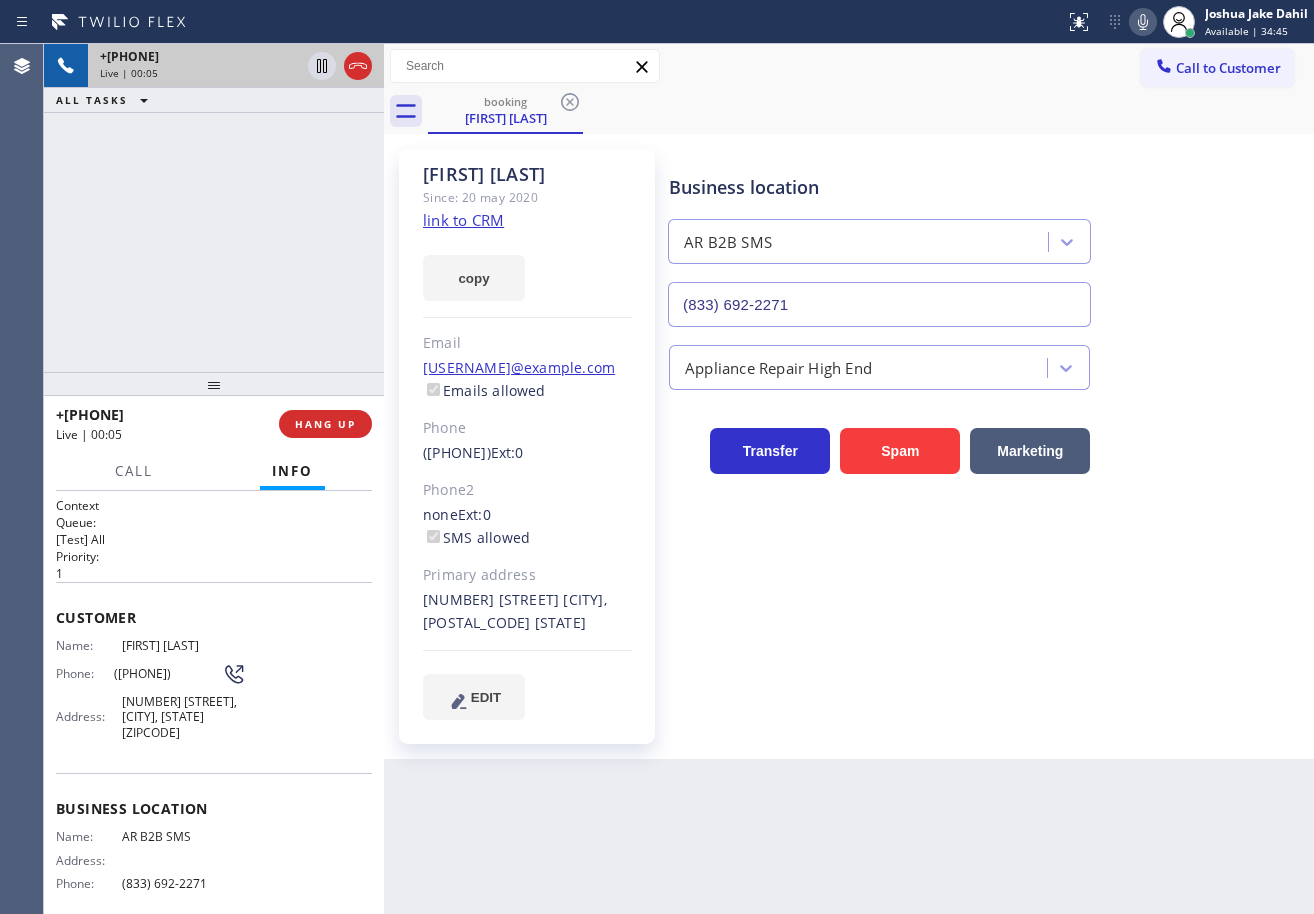 click on "link to CRM" 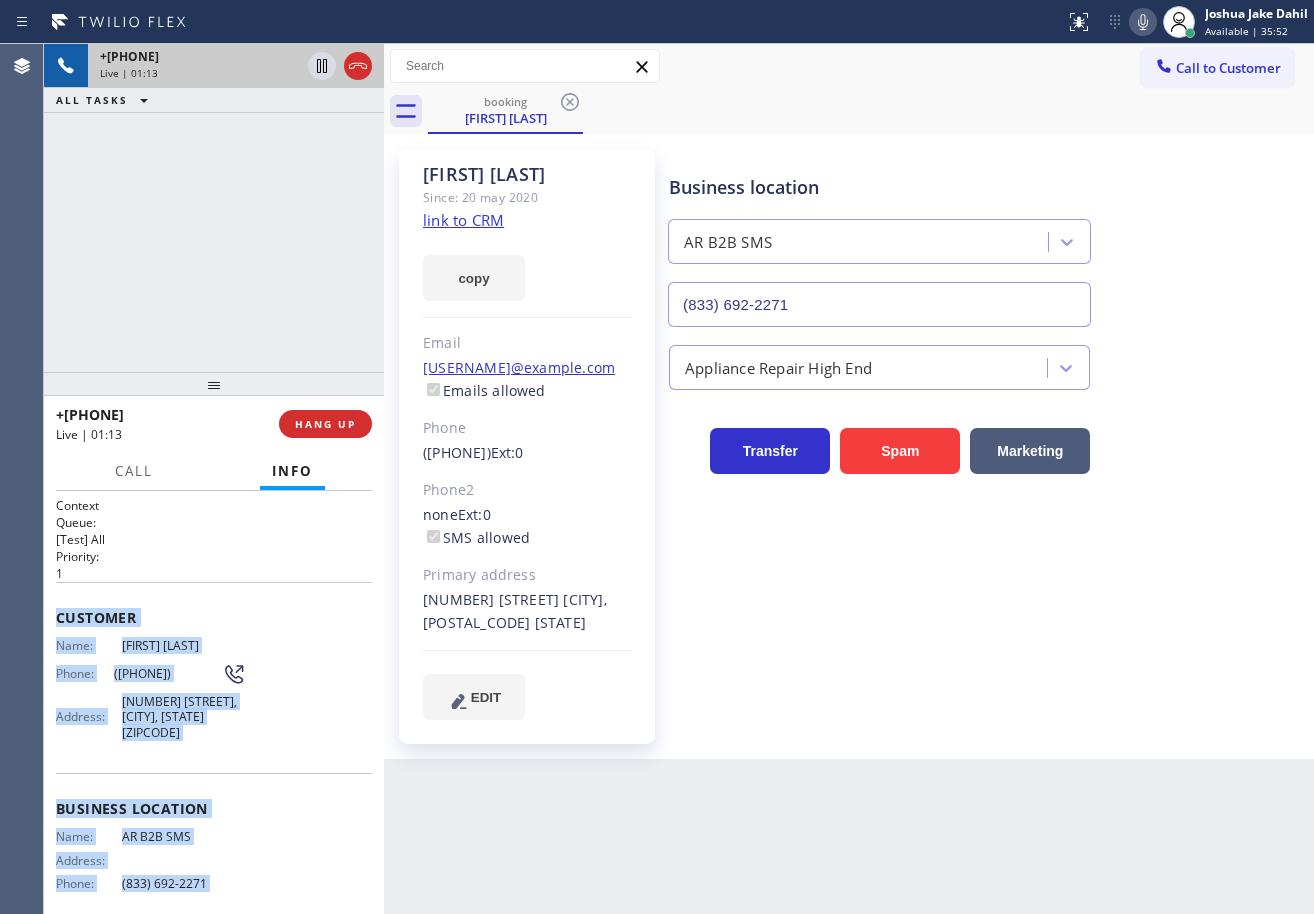 scroll, scrollTop: 152, scrollLeft: 0, axis: vertical 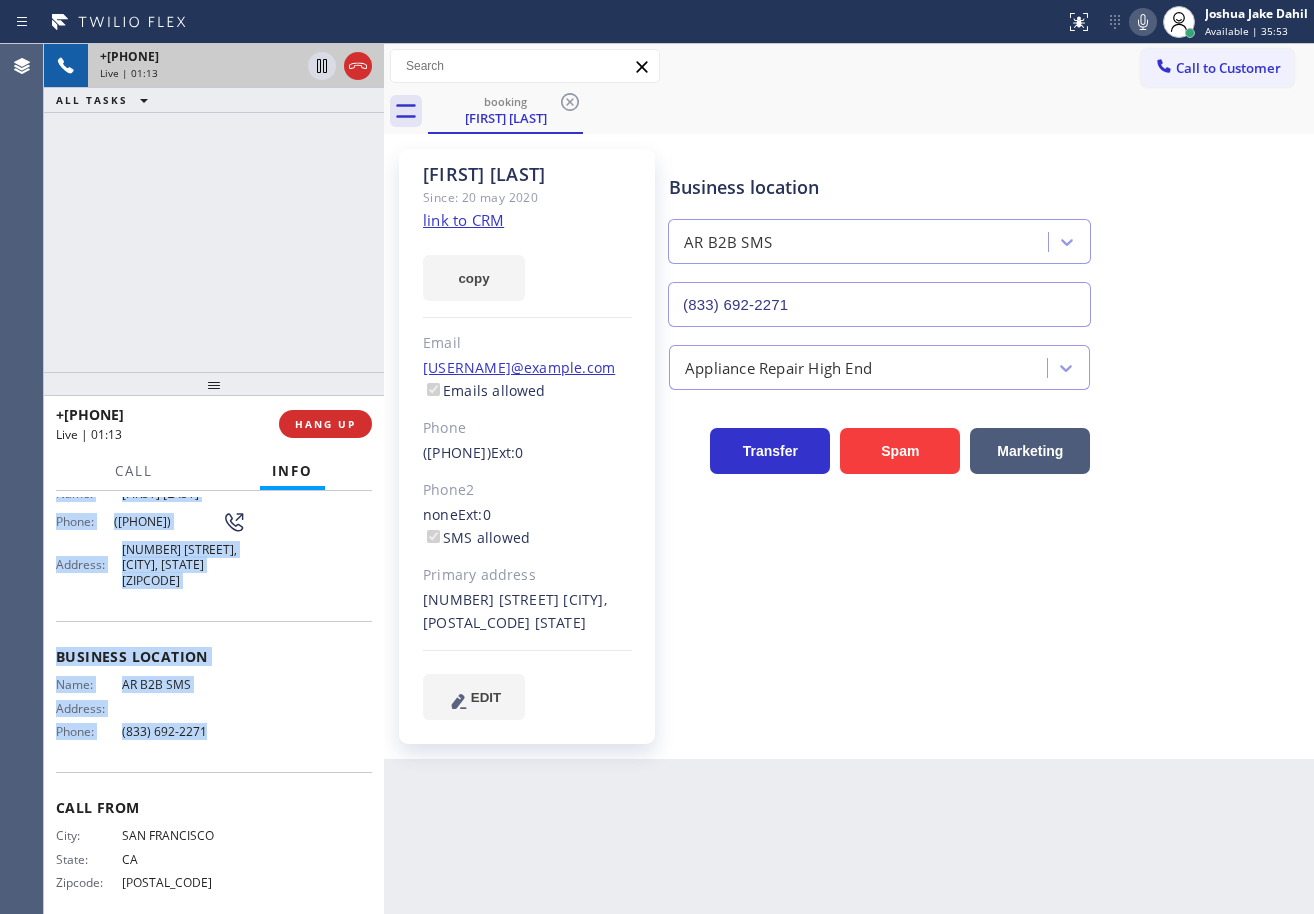 drag, startPoint x: 58, startPoint y: 615, endPoint x: 223, endPoint y: 723, distance: 197.20294 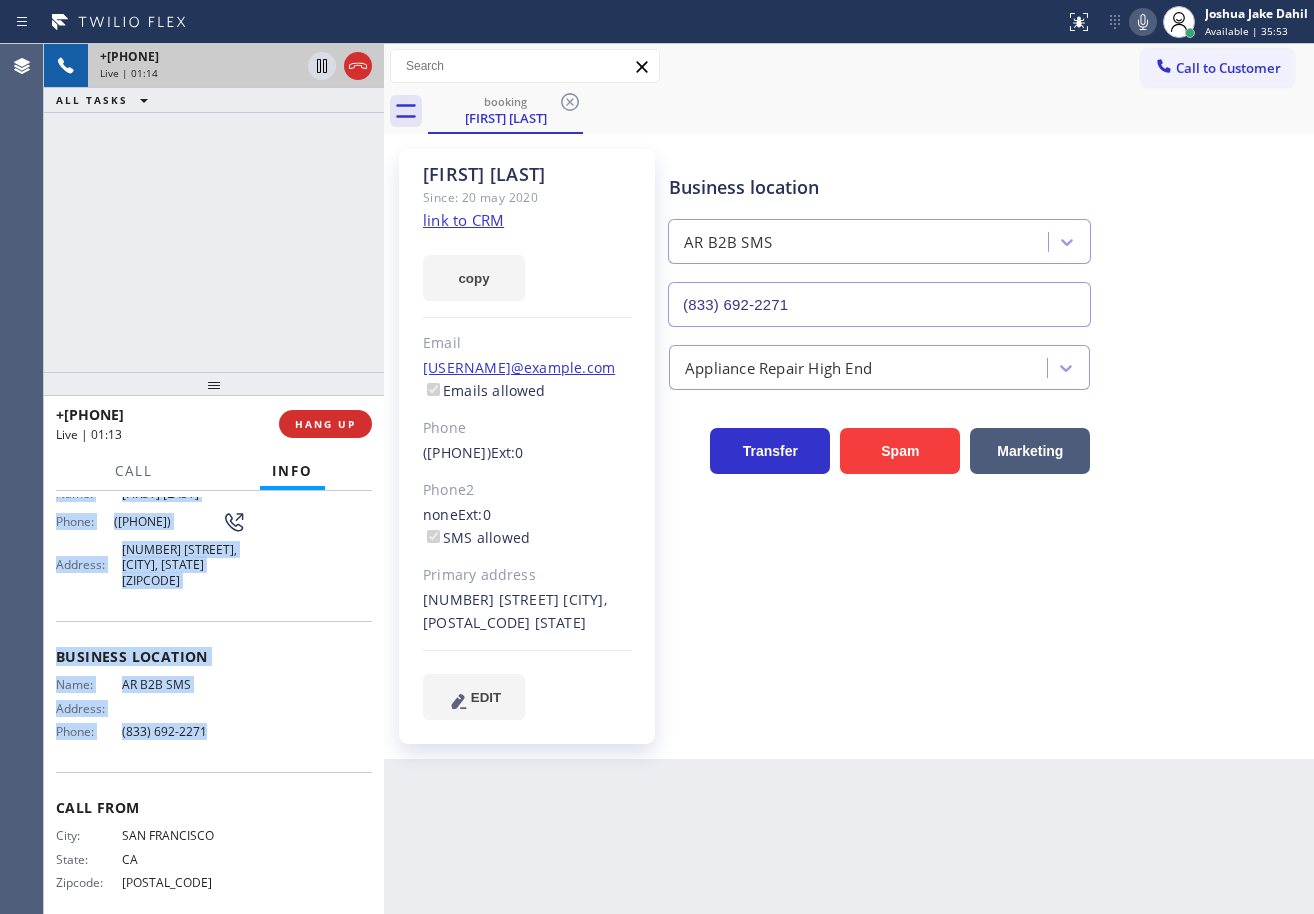 copy on "Customer Name: Wendy Raynolds Phone: ([PHONE]) Address: 4545 48th Street, San Diego, CA 92115 Business location Name: AR B2B SMS Address: Phone: ([PHONE])" 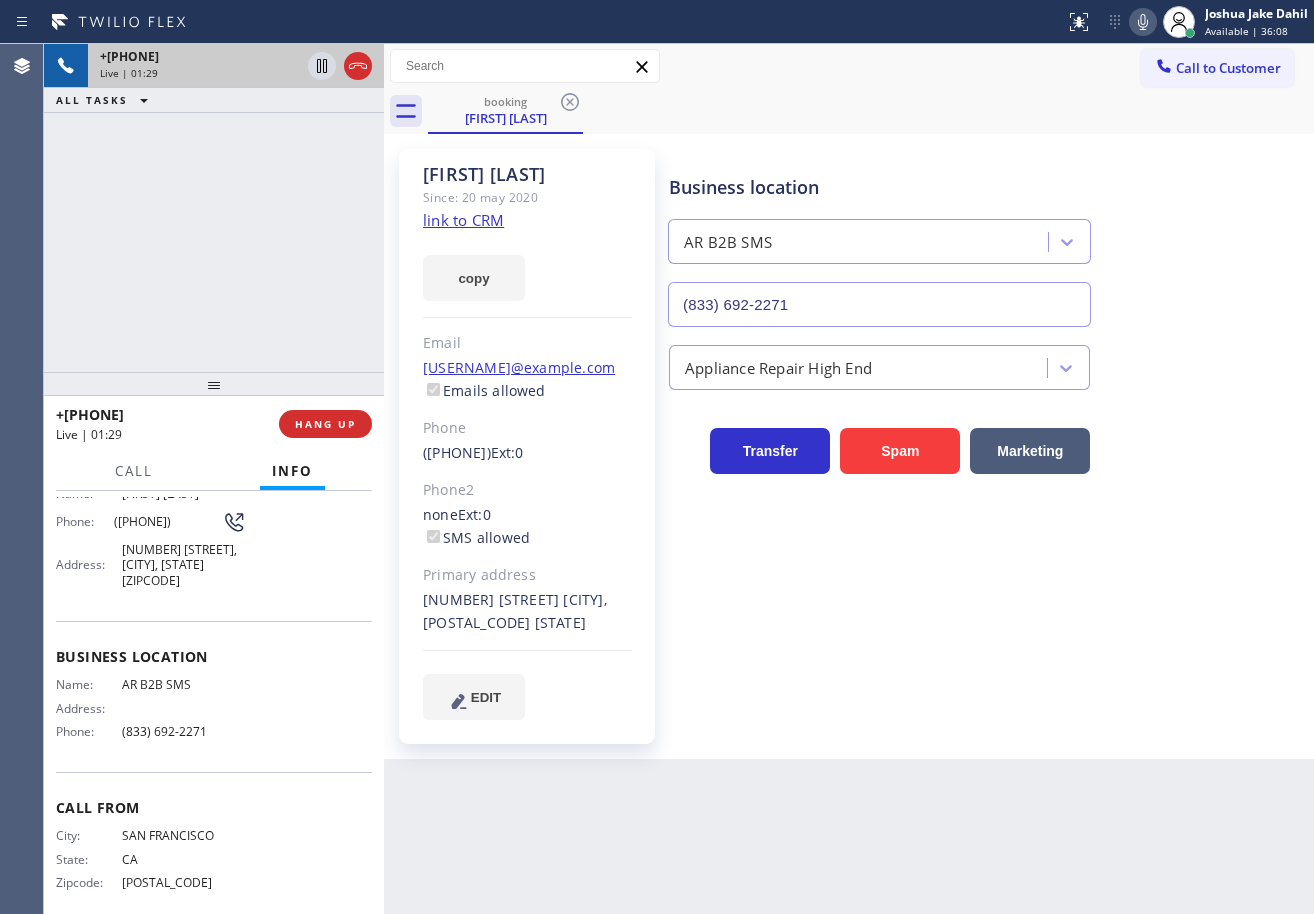 click on "Business location AR B2B SMS ([PHONE])" at bounding box center [987, 236] 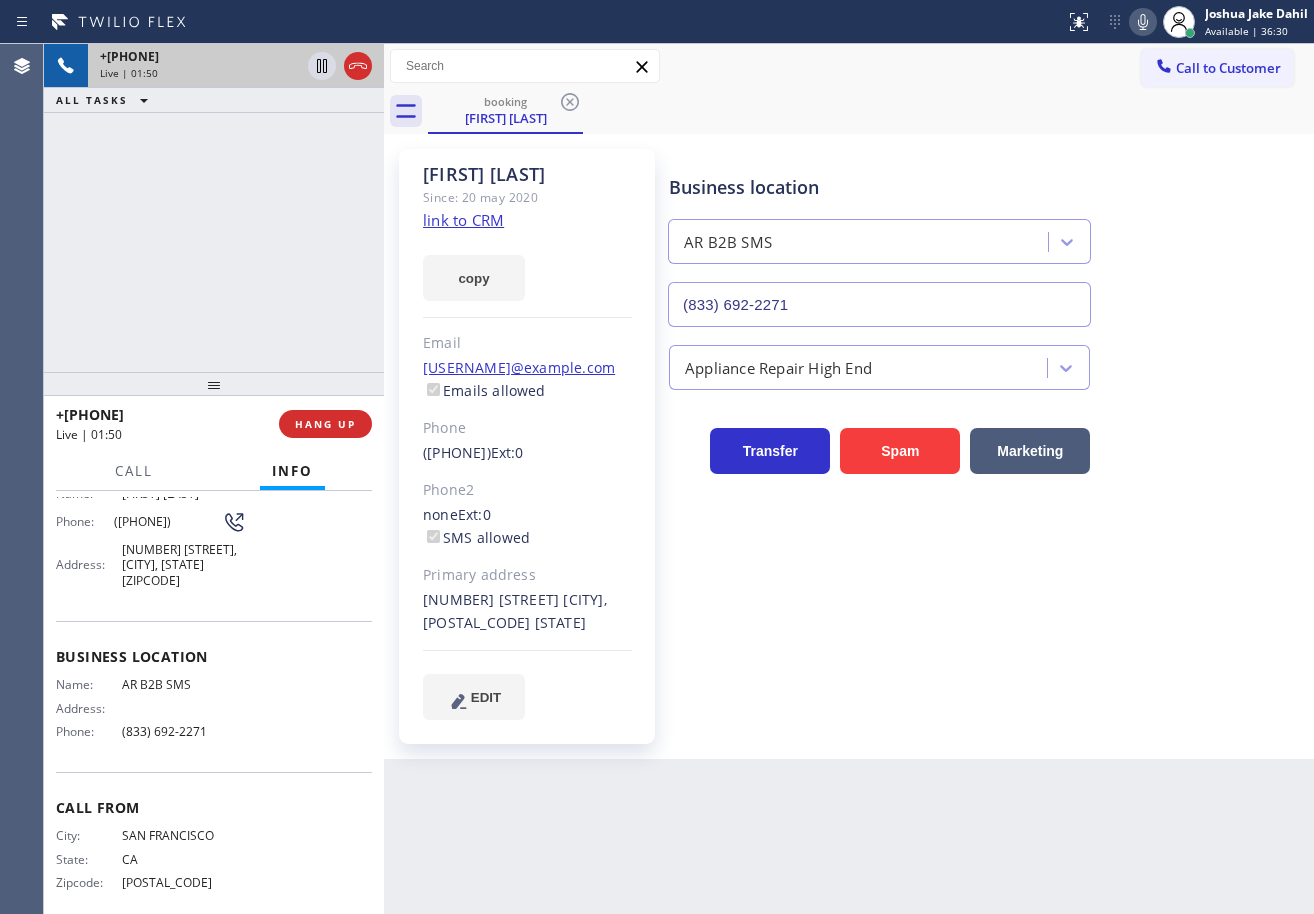 click on "Business location AR B2B SMS ([PHONE]) Appliance Repair High End Transfer Spam Marketing" at bounding box center (987, 434) 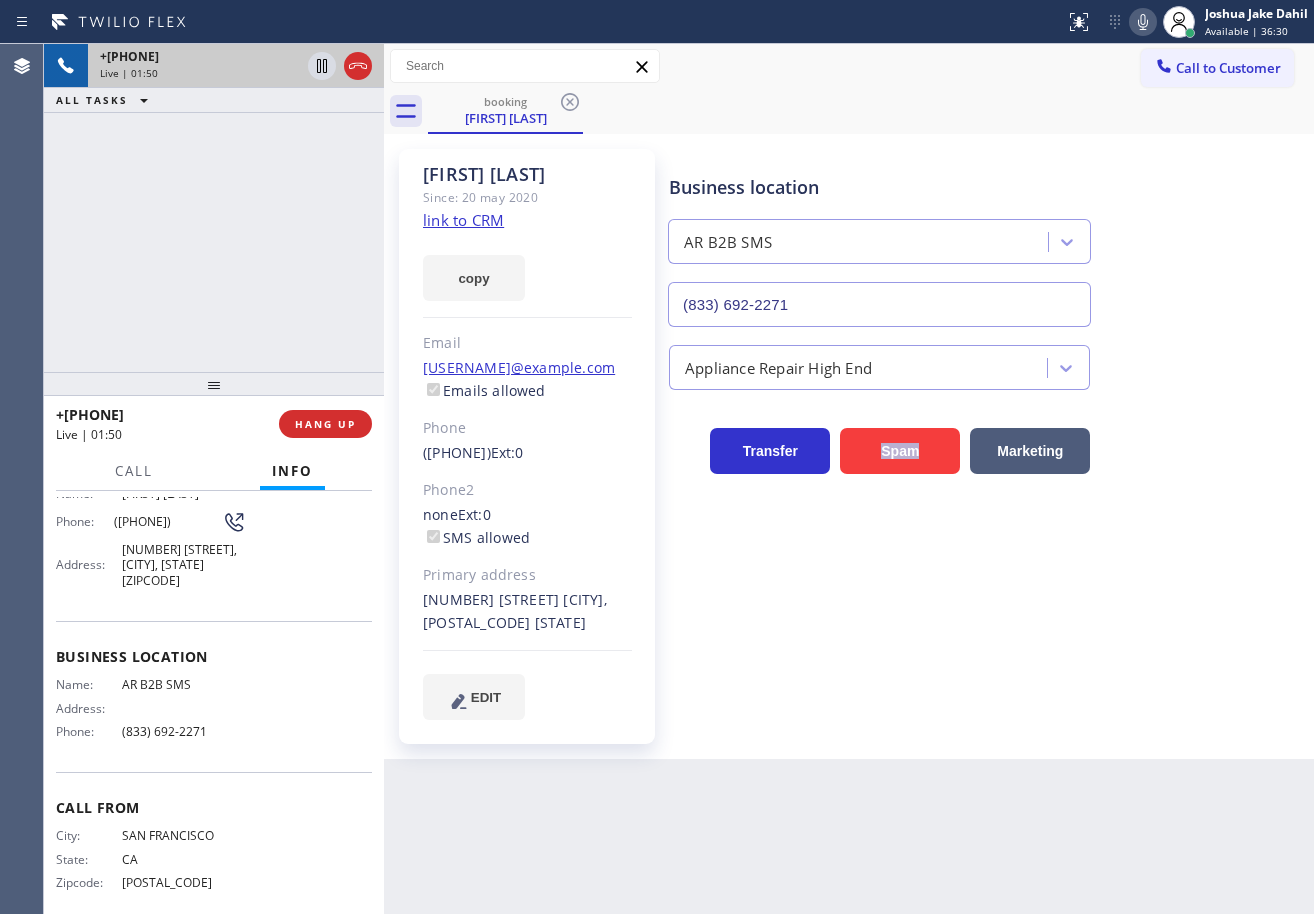 click on "Business location AR B2B SMS ([PHONE]) Appliance Repair High End Transfer Spam Marketing" at bounding box center (987, 434) 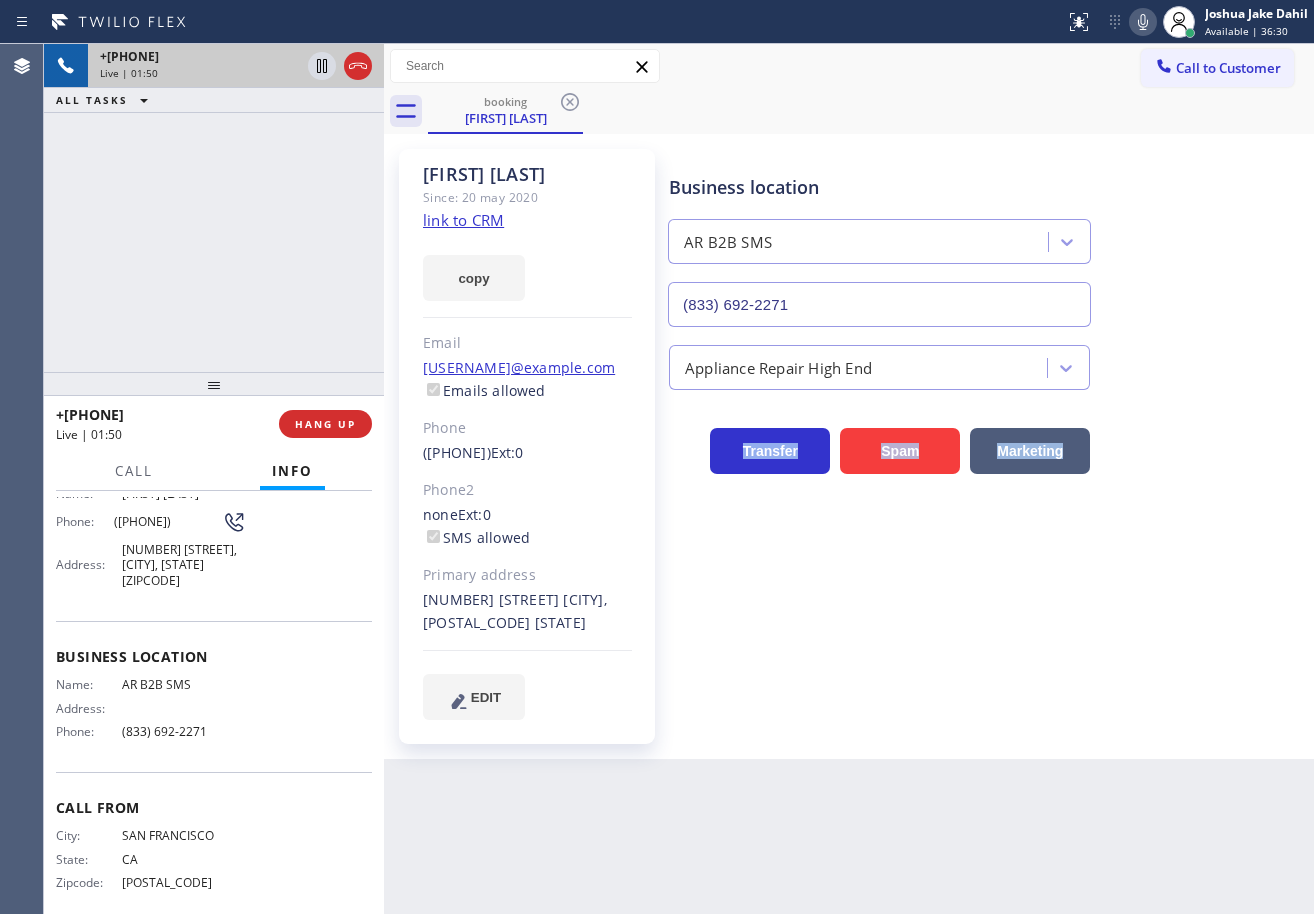 click on "Business location AR B2B SMS ([PHONE]) Appliance Repair High End Transfer Spam Marketing" at bounding box center (987, 434) 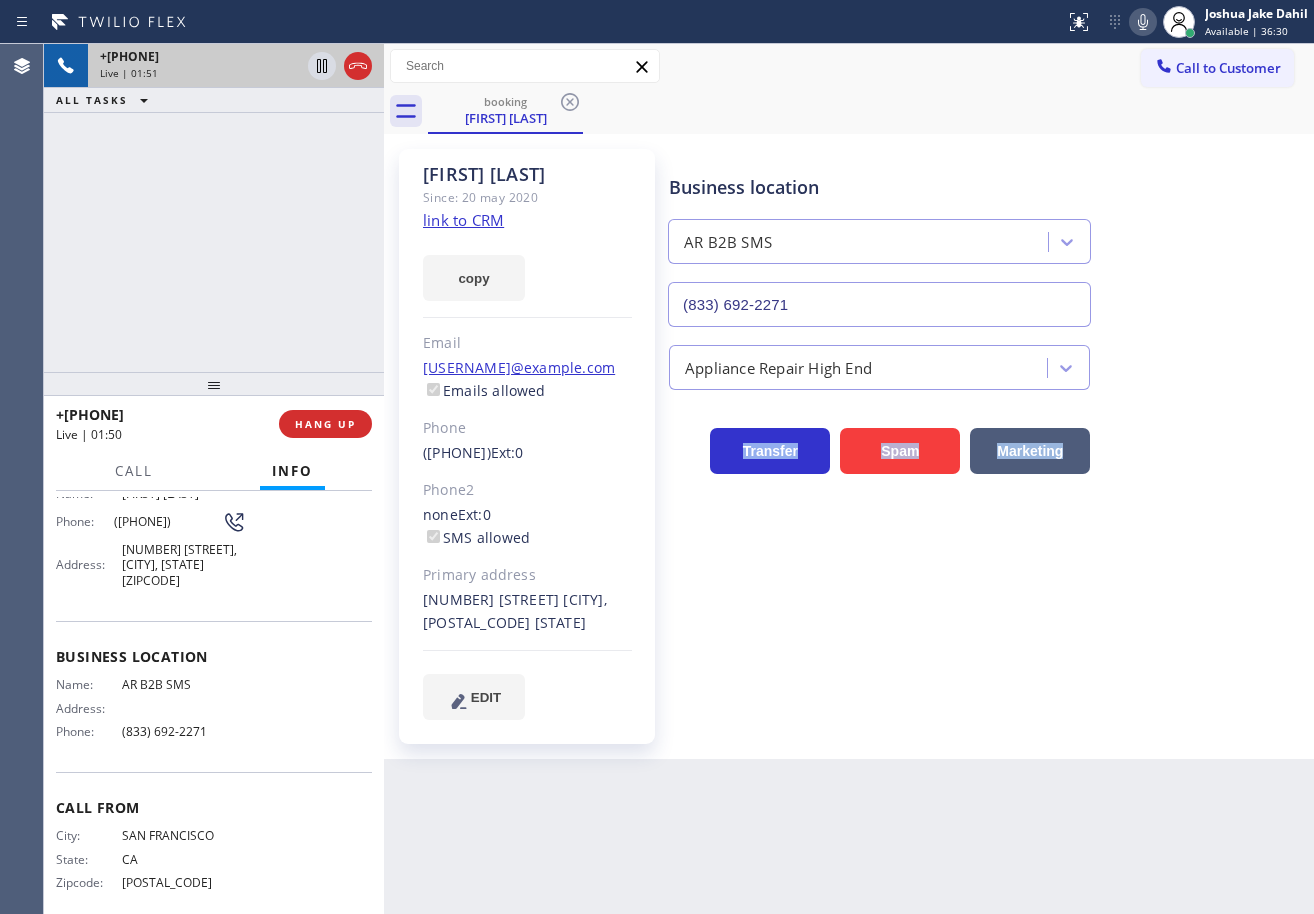 click on "Business location AR B2B SMS ([PHONE]) Appliance Repair High End Transfer Spam Marketing" at bounding box center (987, 434) 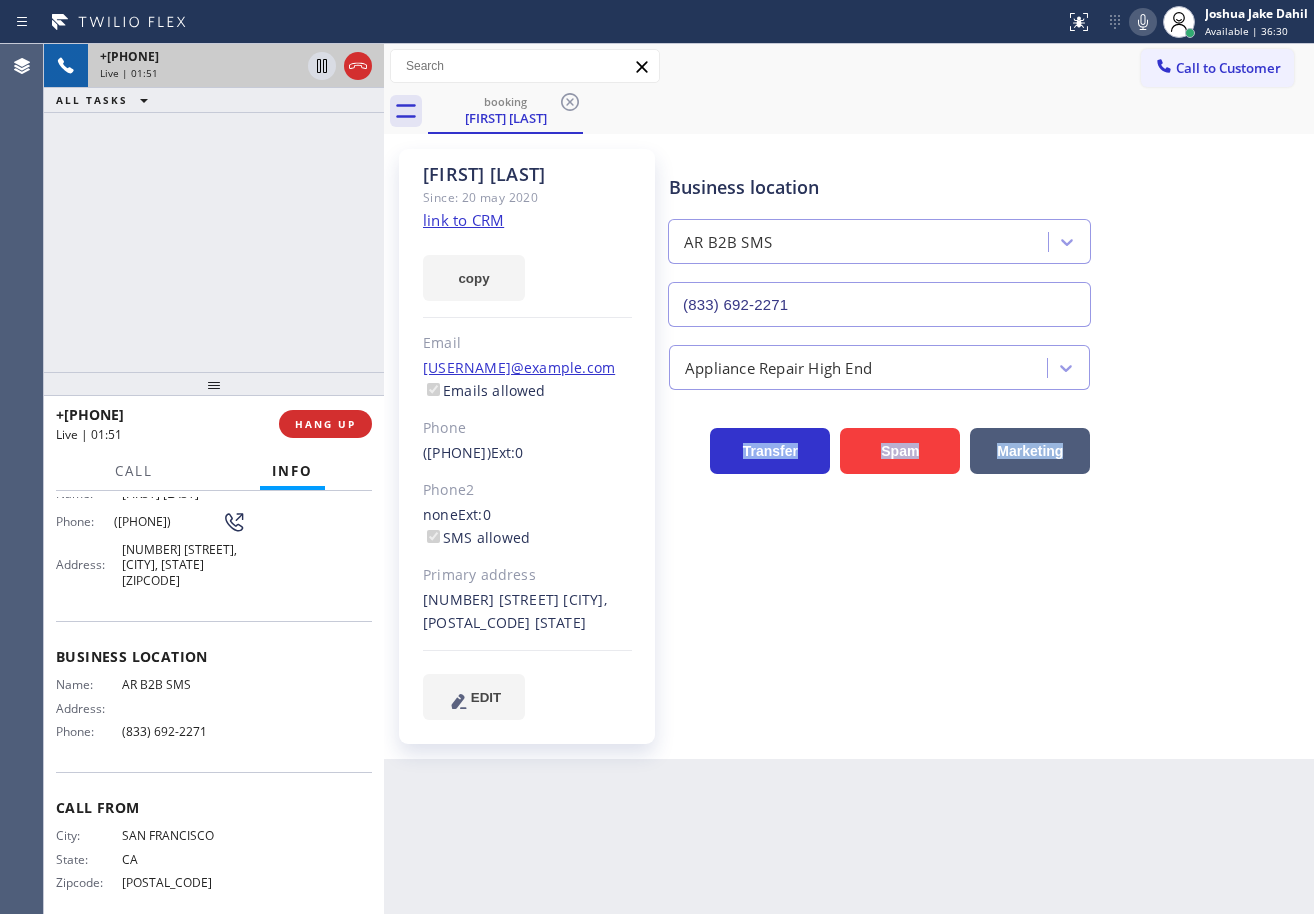 click on "Business location AR B2B SMS ([PHONE]) Appliance Repair High End Transfer Spam Marketing" at bounding box center [987, 434] 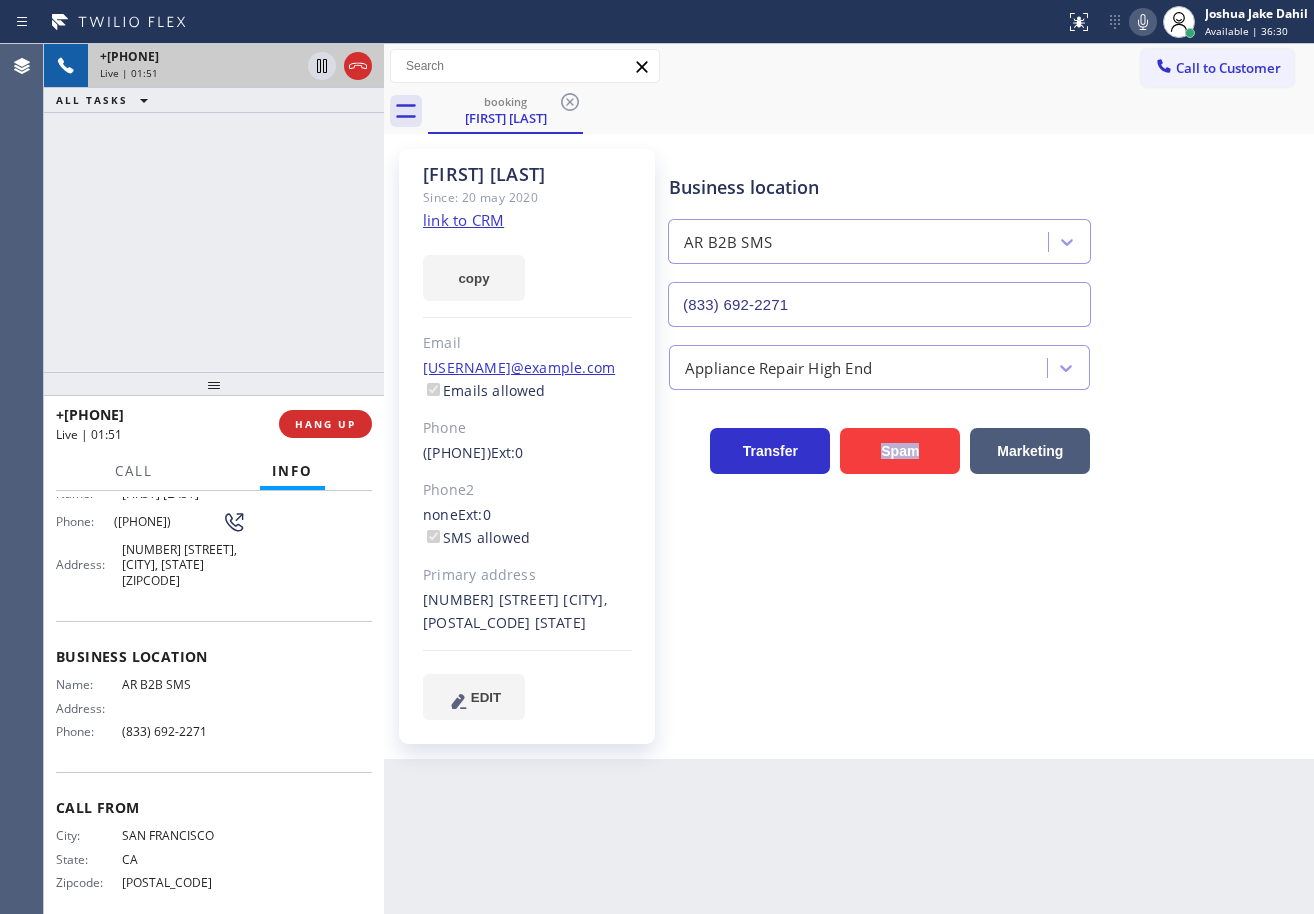 click on "Business location AR B2B SMS ([PHONE]) Appliance Repair High End Transfer Spam Marketing" at bounding box center (987, 434) 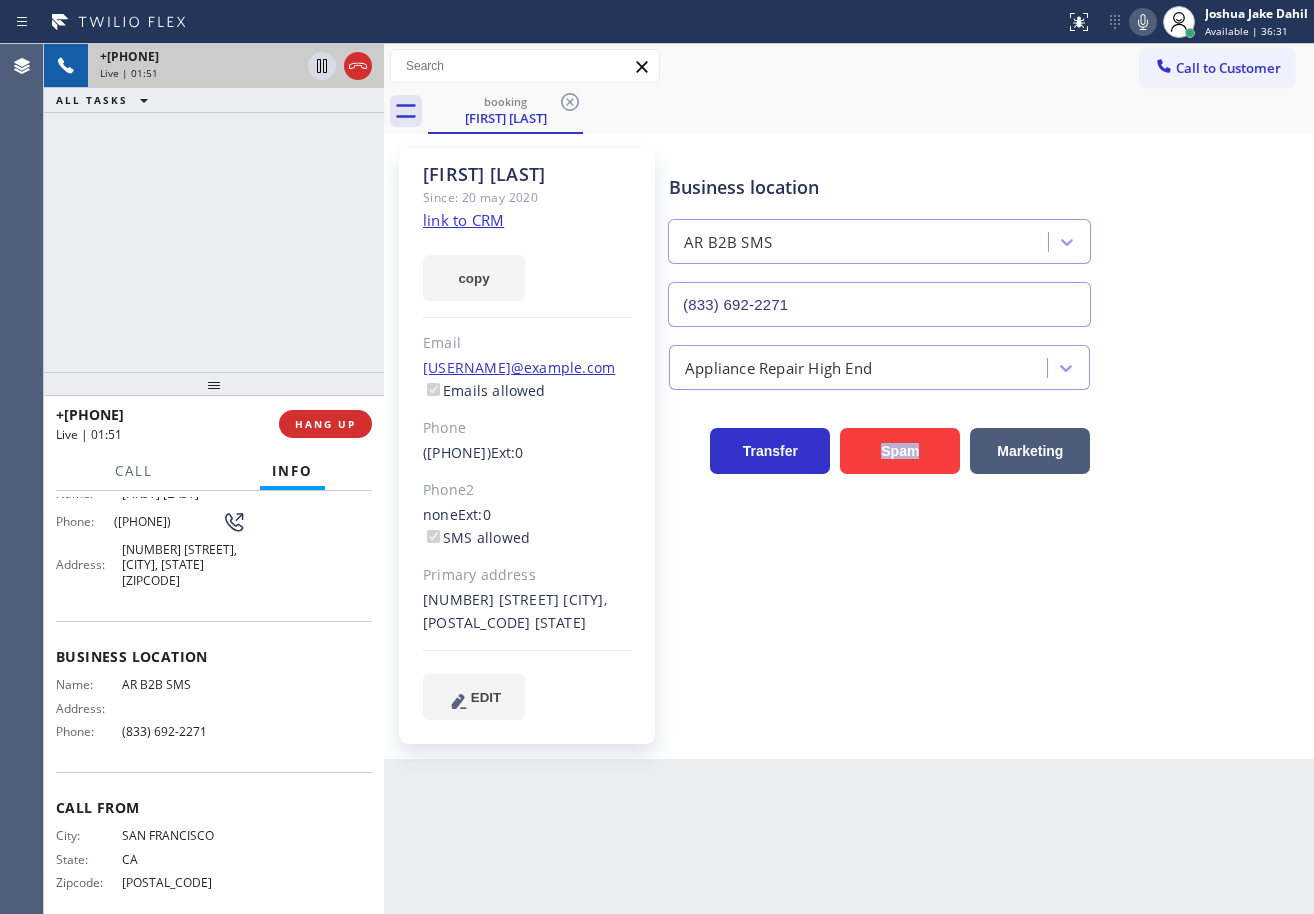 click on "Business location AR B2B SMS ([PHONE]) Appliance Repair High End Transfer Spam Marketing" at bounding box center (987, 434) 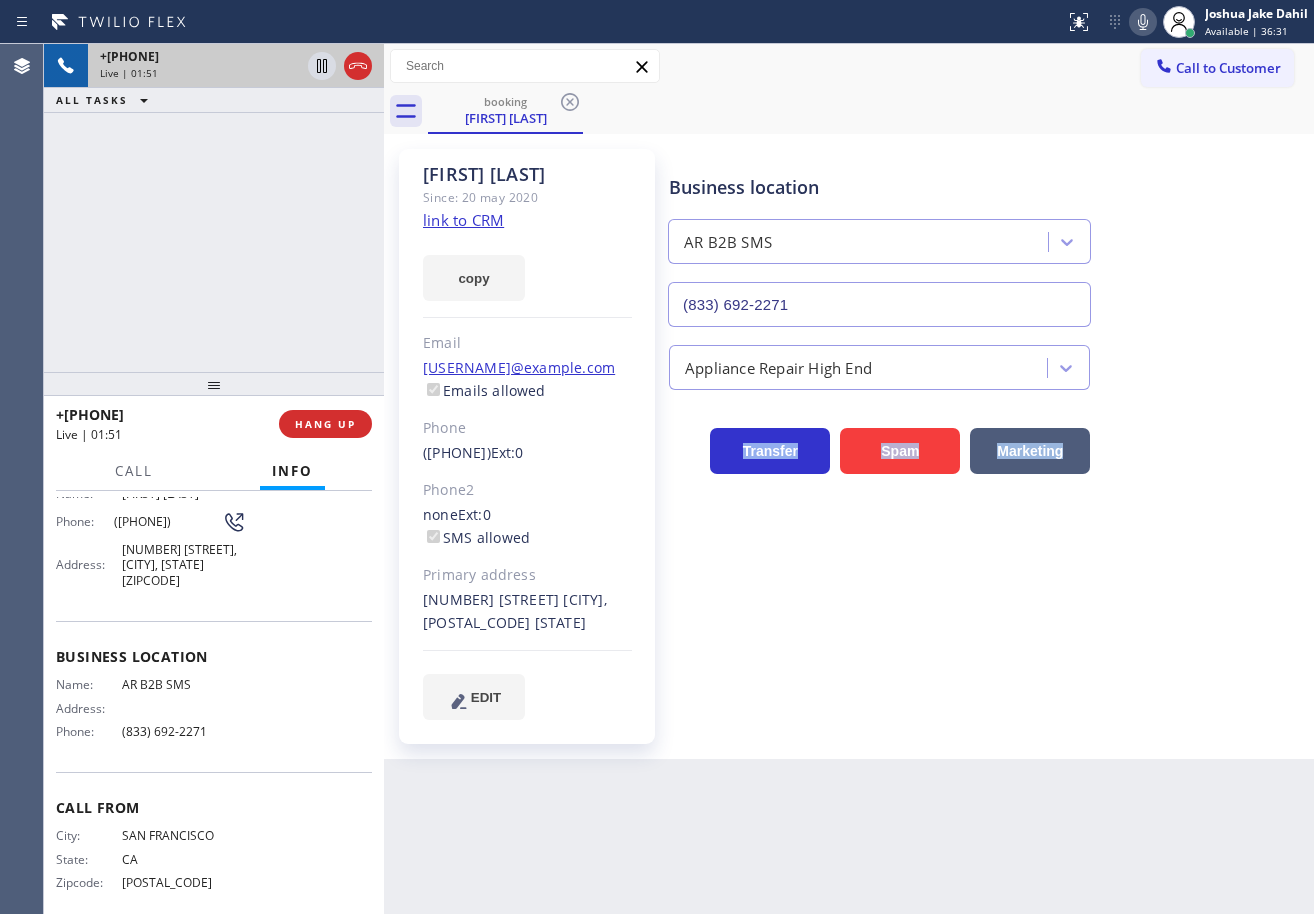 click on "Business location AR B2B SMS ([PHONE]) Appliance Repair High End Transfer Spam Marketing" at bounding box center [987, 434] 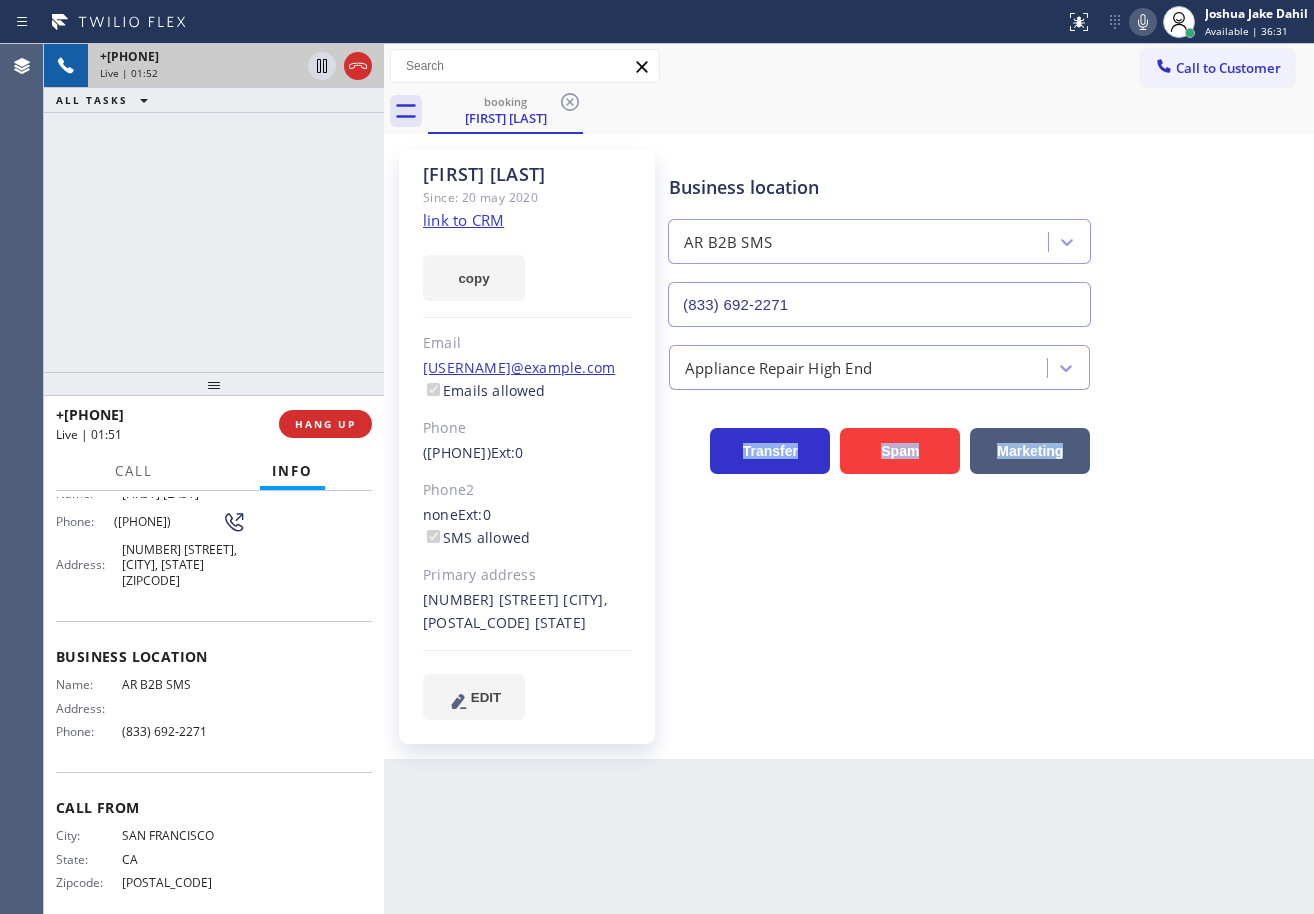 click on "Business location AR B2B SMS ([PHONE]) Appliance Repair High End Transfer Spam Marketing" at bounding box center (987, 434) 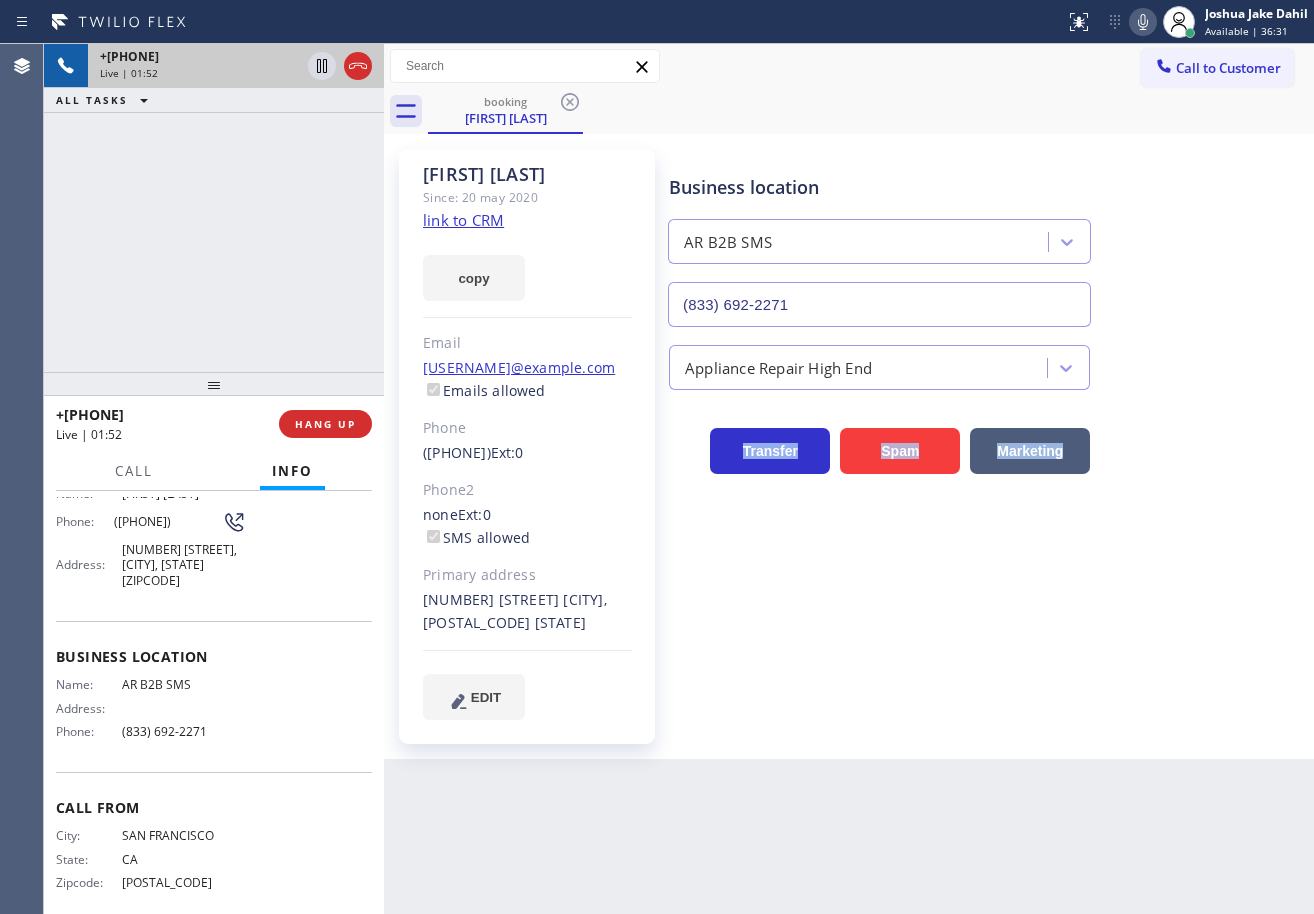 click on "Business location AR B2B SMS ([PHONE]) Appliance Repair High End Transfer Spam Marketing" at bounding box center (987, 434) 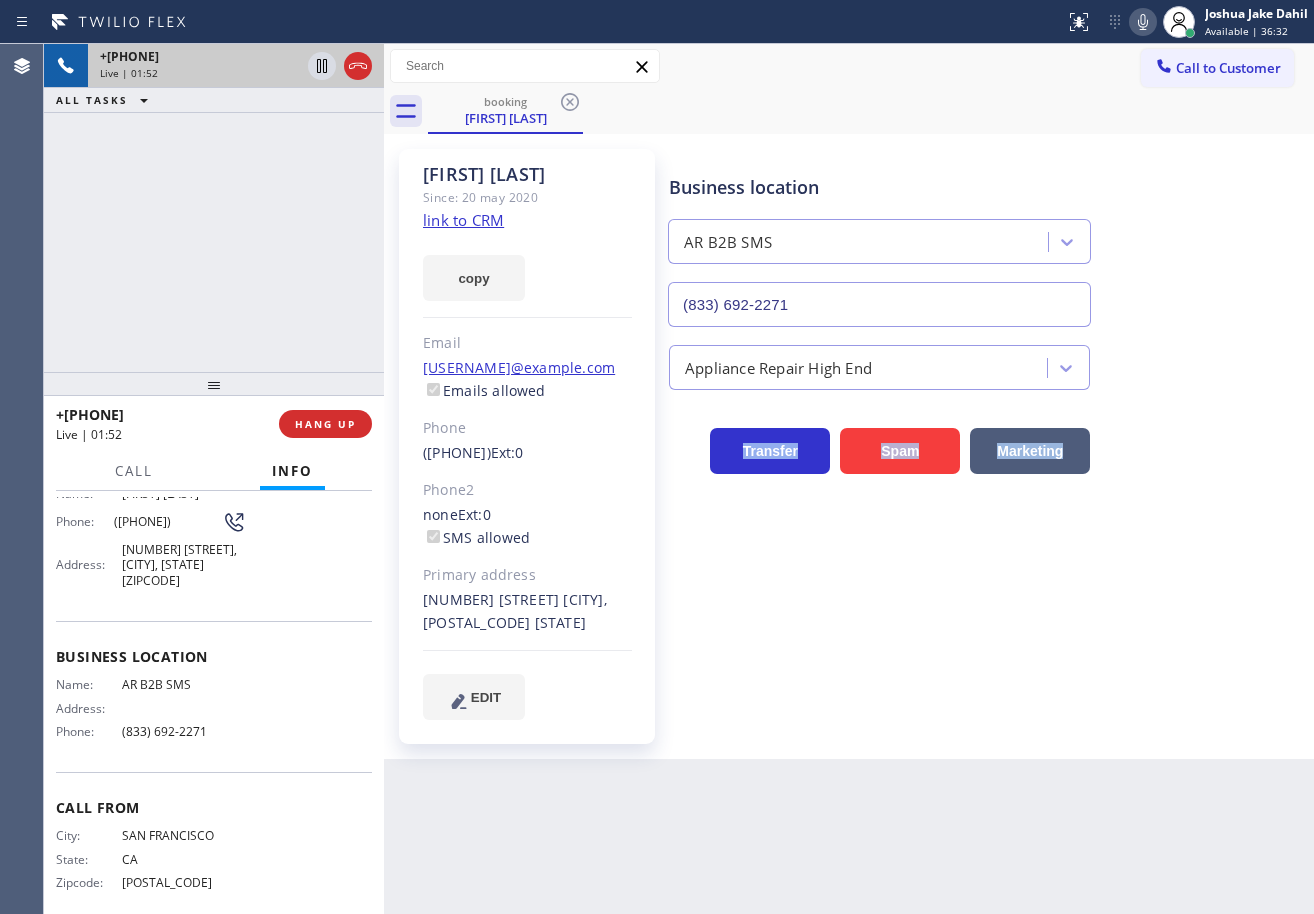 click on "Business location AR B2B SMS ([PHONE]) Appliance Repair High End Transfer Spam Marketing" at bounding box center (987, 434) 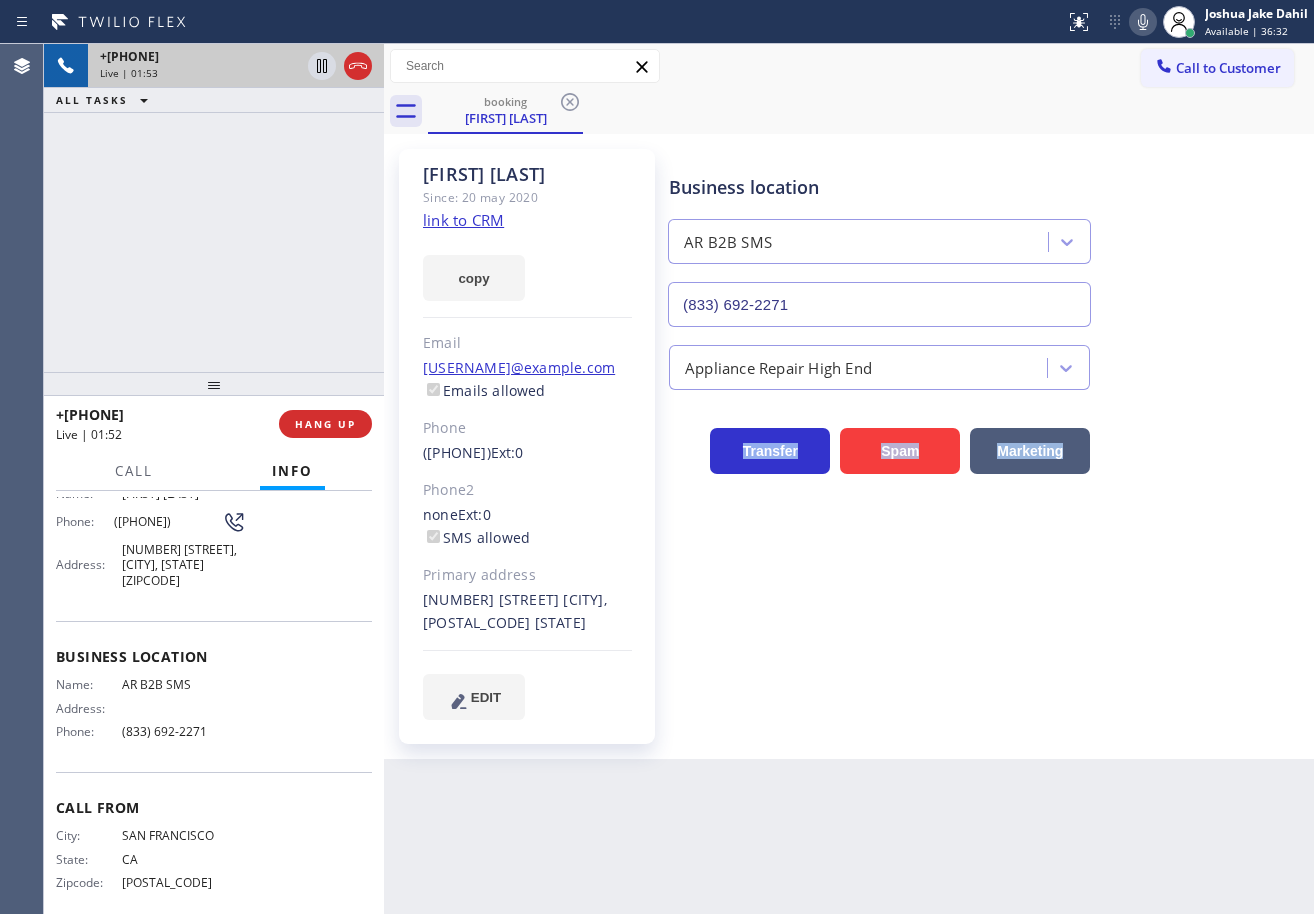 click on "Business location AR B2B SMS ([PHONE]) Appliance Repair High End Transfer Spam Marketing" at bounding box center [987, 434] 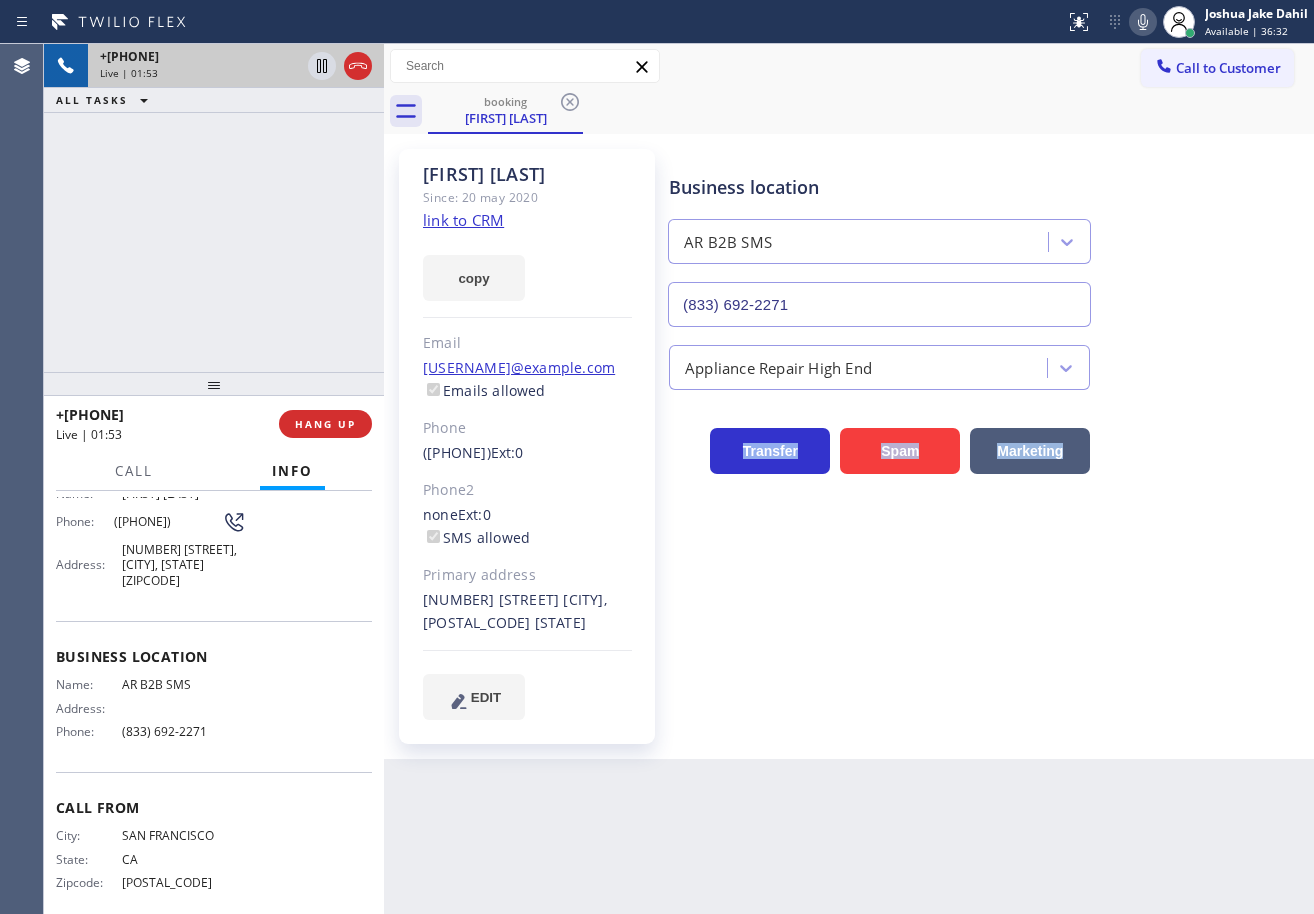 click on "Business location AR B2B SMS ([PHONE]) Appliance Repair High End Transfer Spam Marketing" at bounding box center [987, 434] 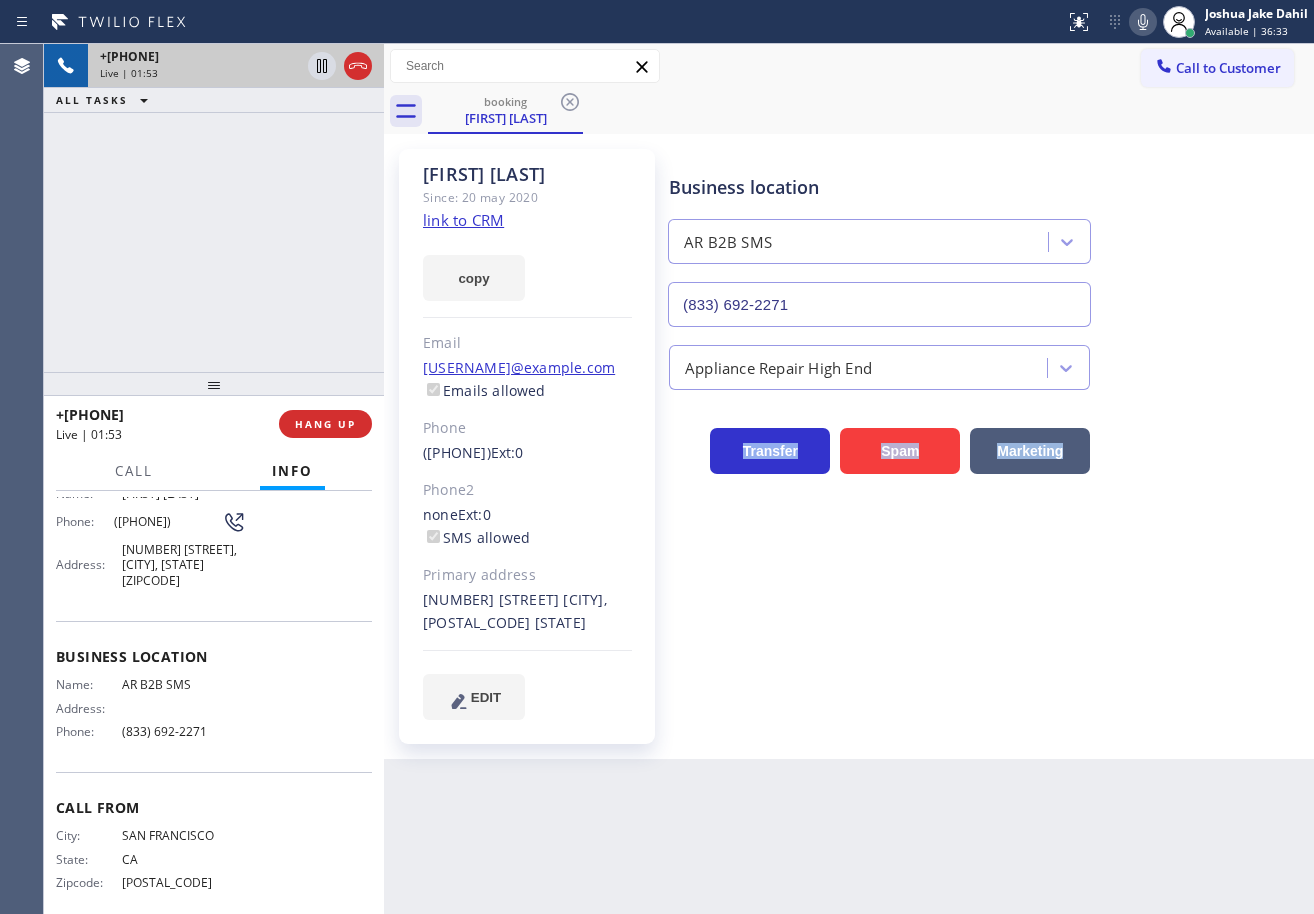 click on "Business location AR B2B SMS ([PHONE]) Appliance Repair High End Transfer Spam Marketing" at bounding box center [987, 434] 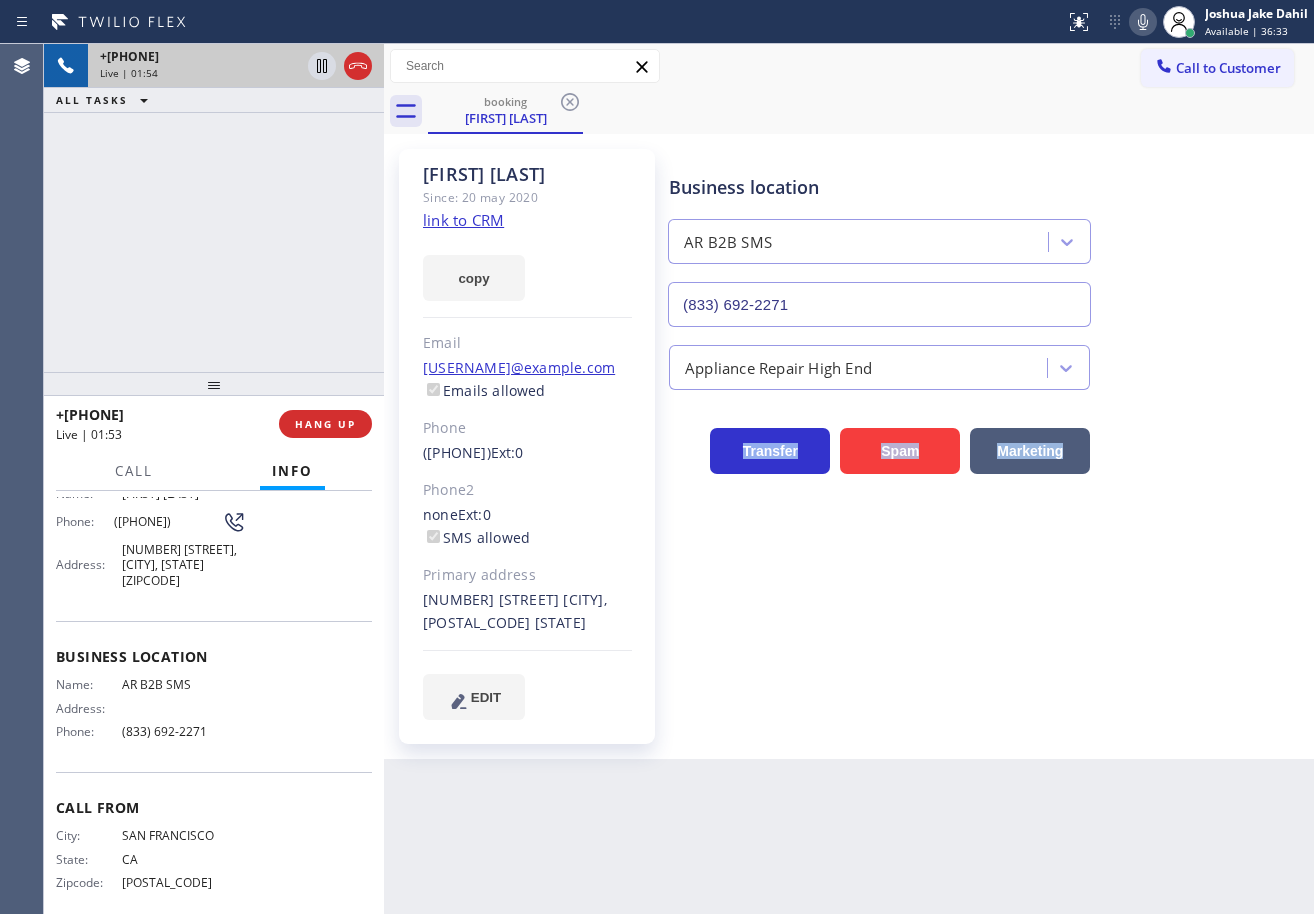 click on "Business location AR B2B SMS ([PHONE]) Appliance Repair High End Transfer Spam Marketing" at bounding box center (987, 434) 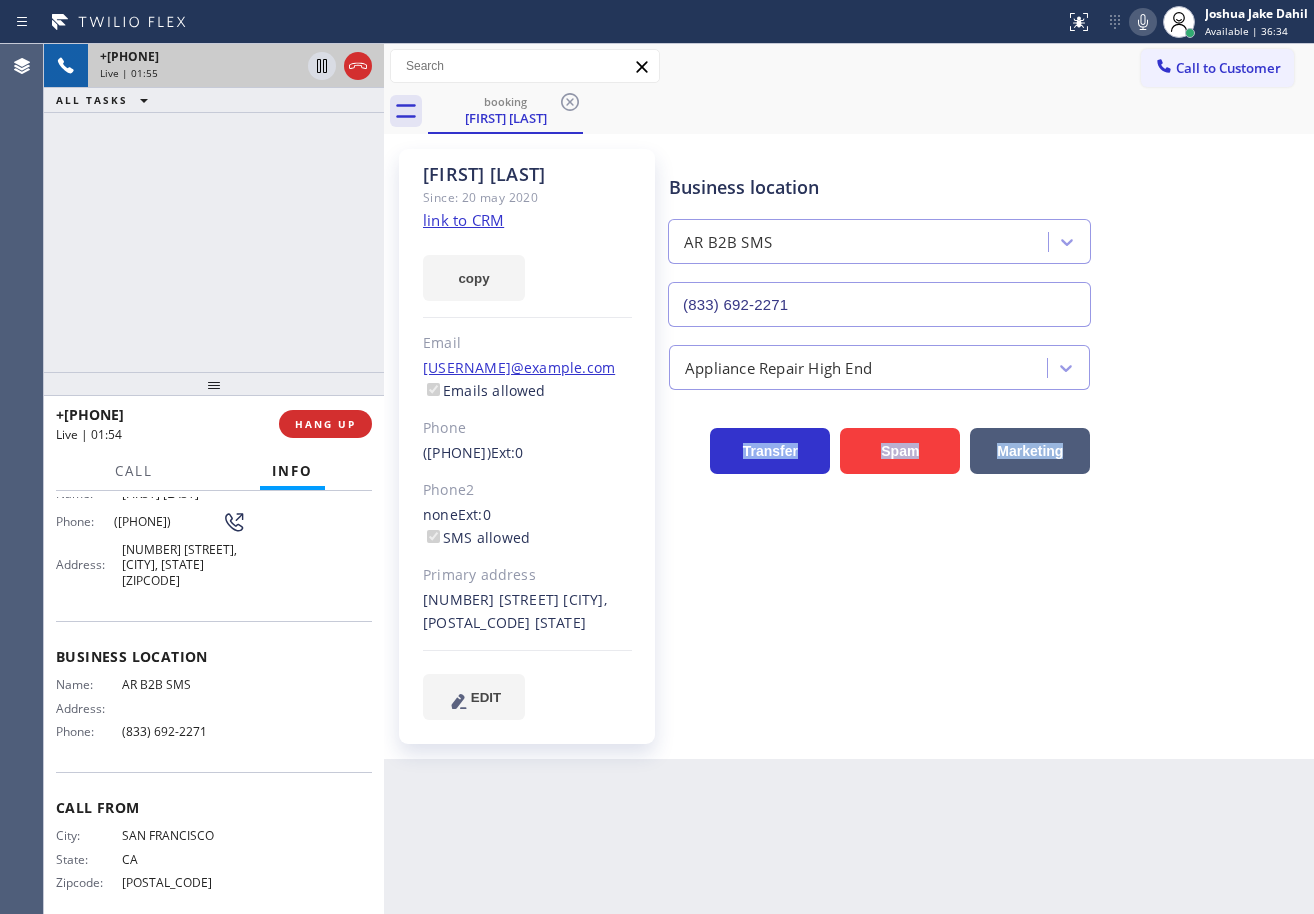 click on "Business location AR B2B SMS ([PHONE]) Appliance Repair High End Transfer Spam Marketing" at bounding box center (987, 434) 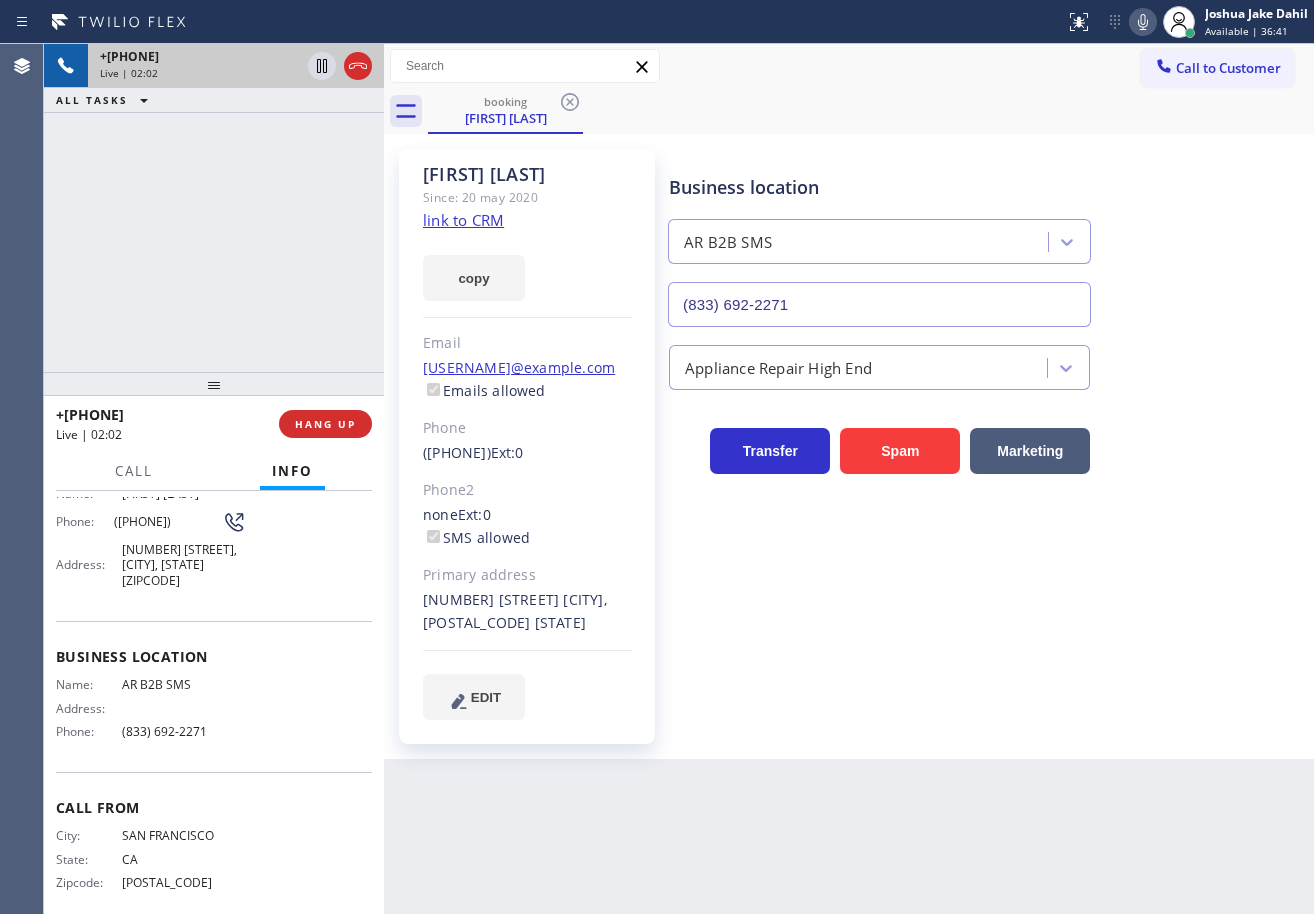 click on "Business location AR B2B SMS ([PHONE]) Appliance Repair High End Transfer Spam Marketing" at bounding box center (987, 434) 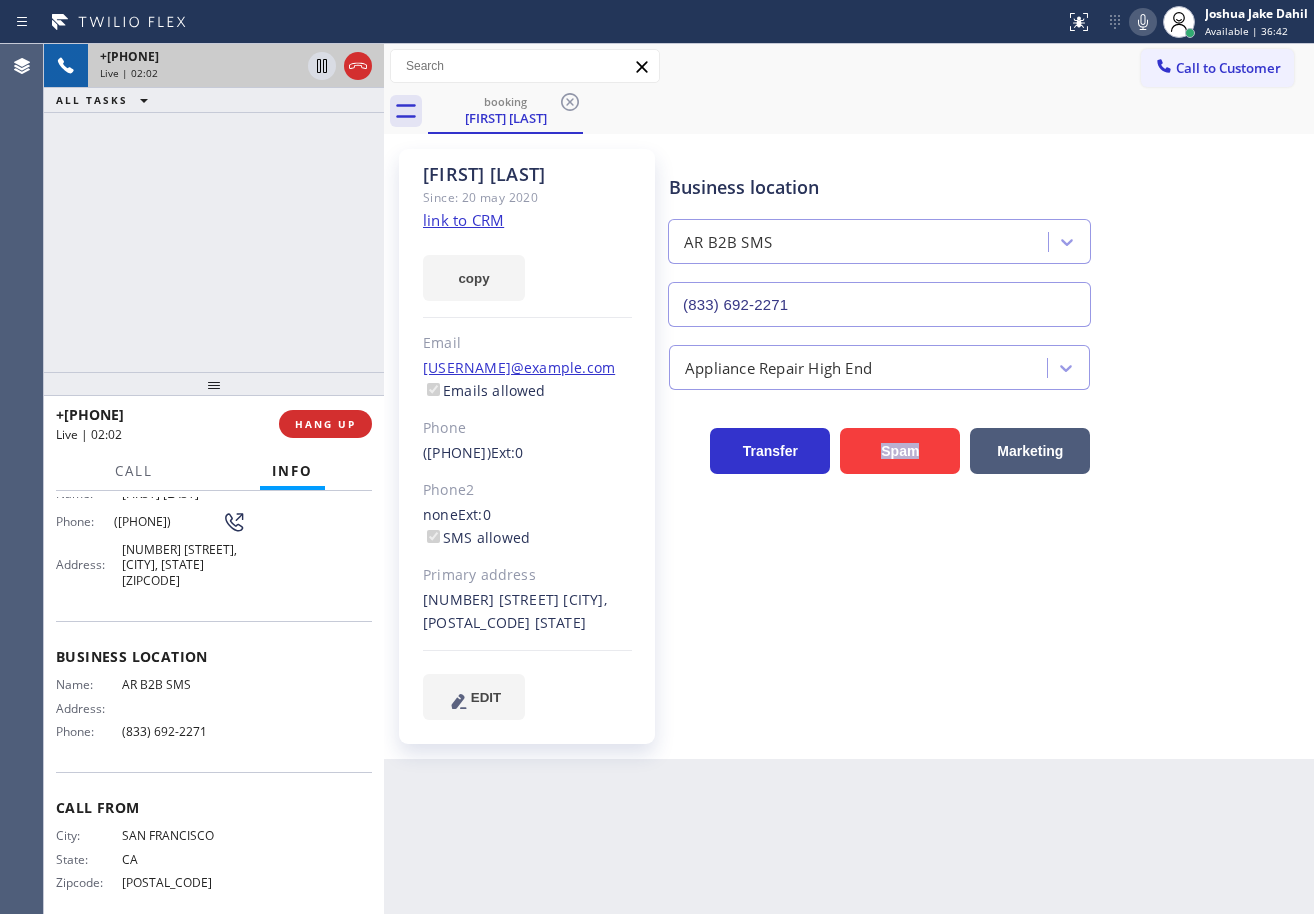 click on "Business location AR B2B SMS ([PHONE]) Appliance Repair High End Transfer Spam Marketing" at bounding box center (987, 434) 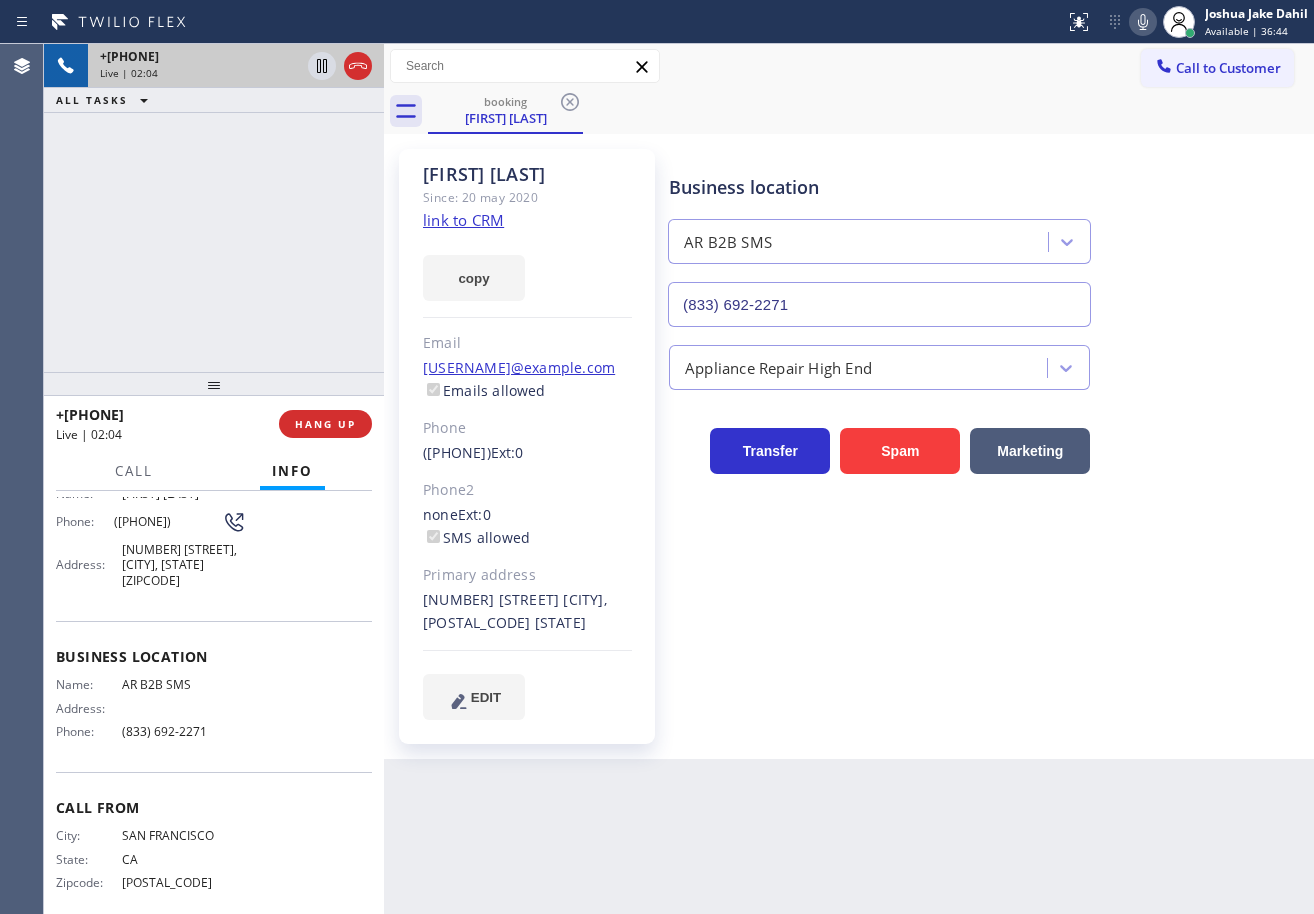 click on "Business location AR B2B SMS ([PHONE]) Appliance Repair High End Transfer Spam Marketing" at bounding box center (987, 434) 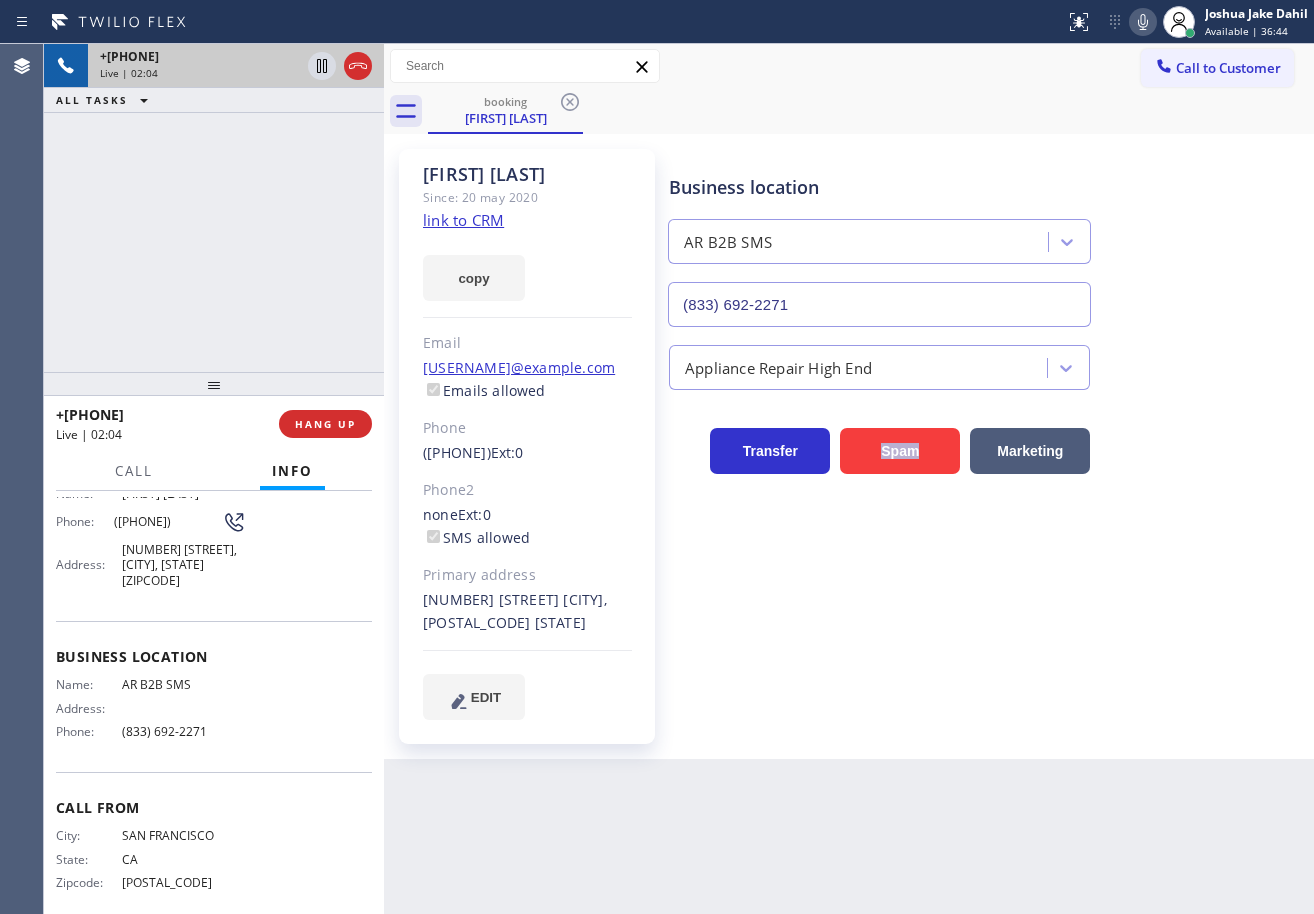click on "Business location AR B2B SMS ([PHONE]) Appliance Repair High End Transfer Spam Marketing" at bounding box center [987, 434] 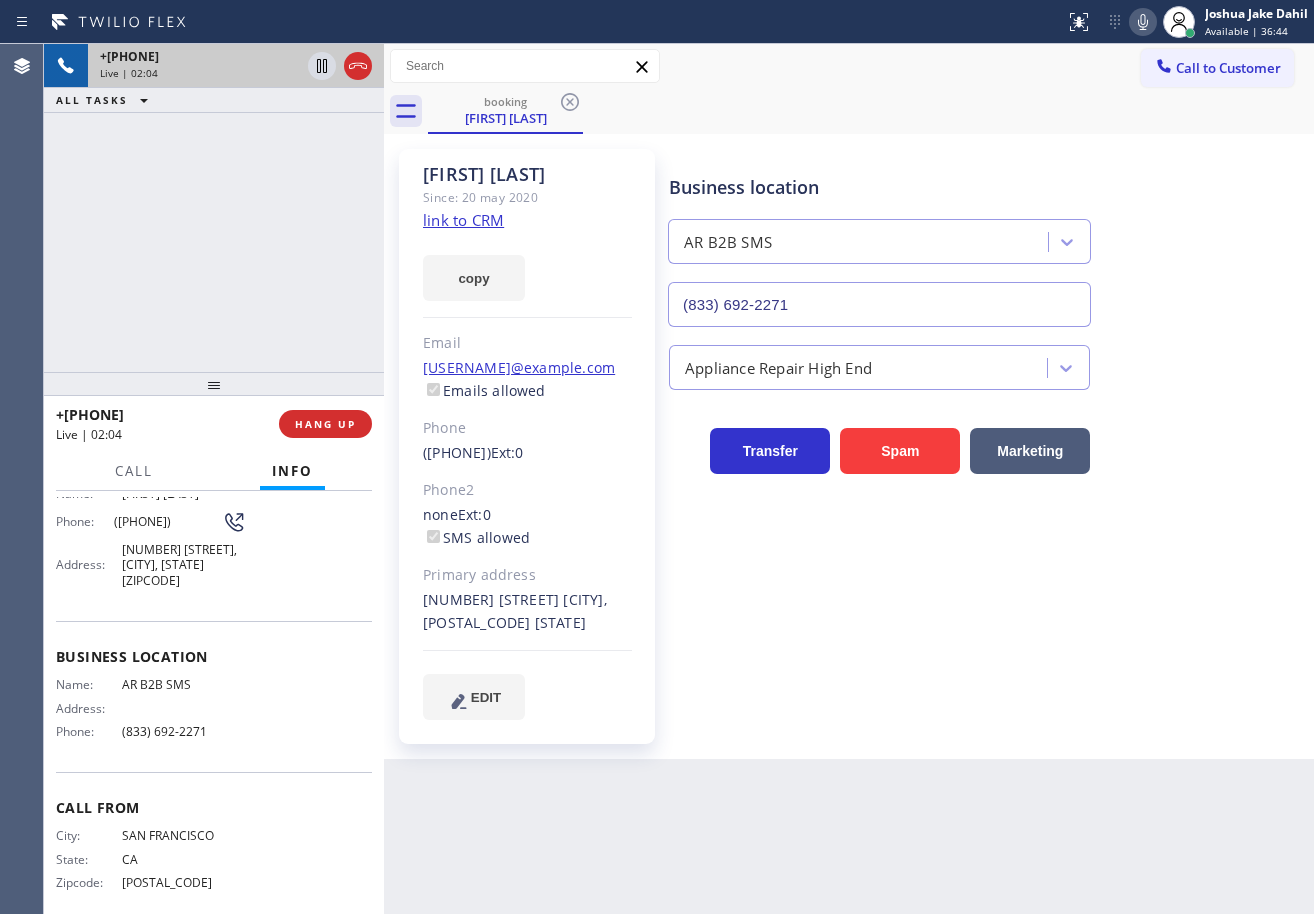 click on "Business location AR B2B SMS ([PHONE]) Appliance Repair High End Transfer Spam Marketing" at bounding box center (987, 434) 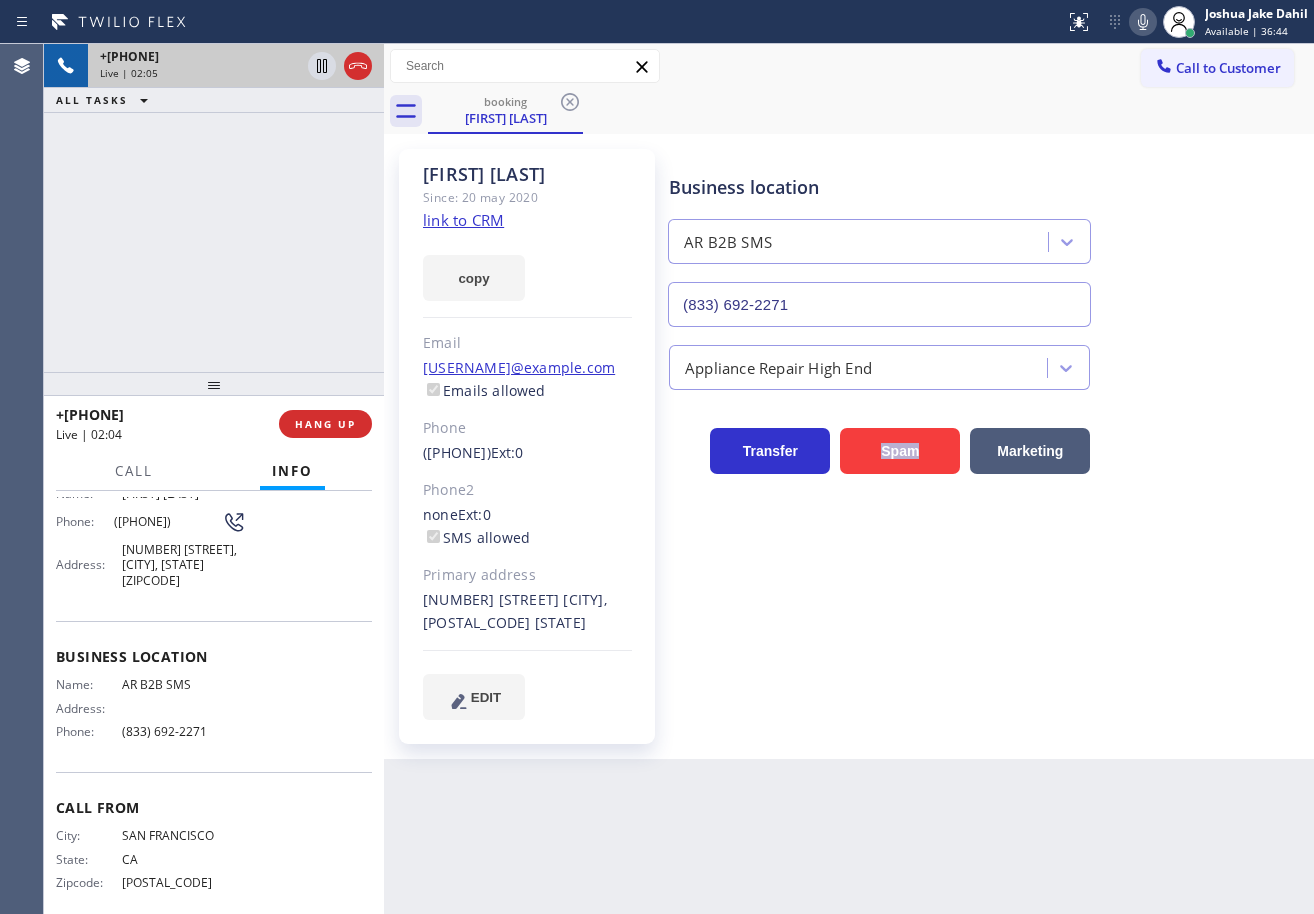 click on "Business location AR B2B SMS ([PHONE]) Appliance Repair High End Transfer Spam Marketing" at bounding box center (987, 434) 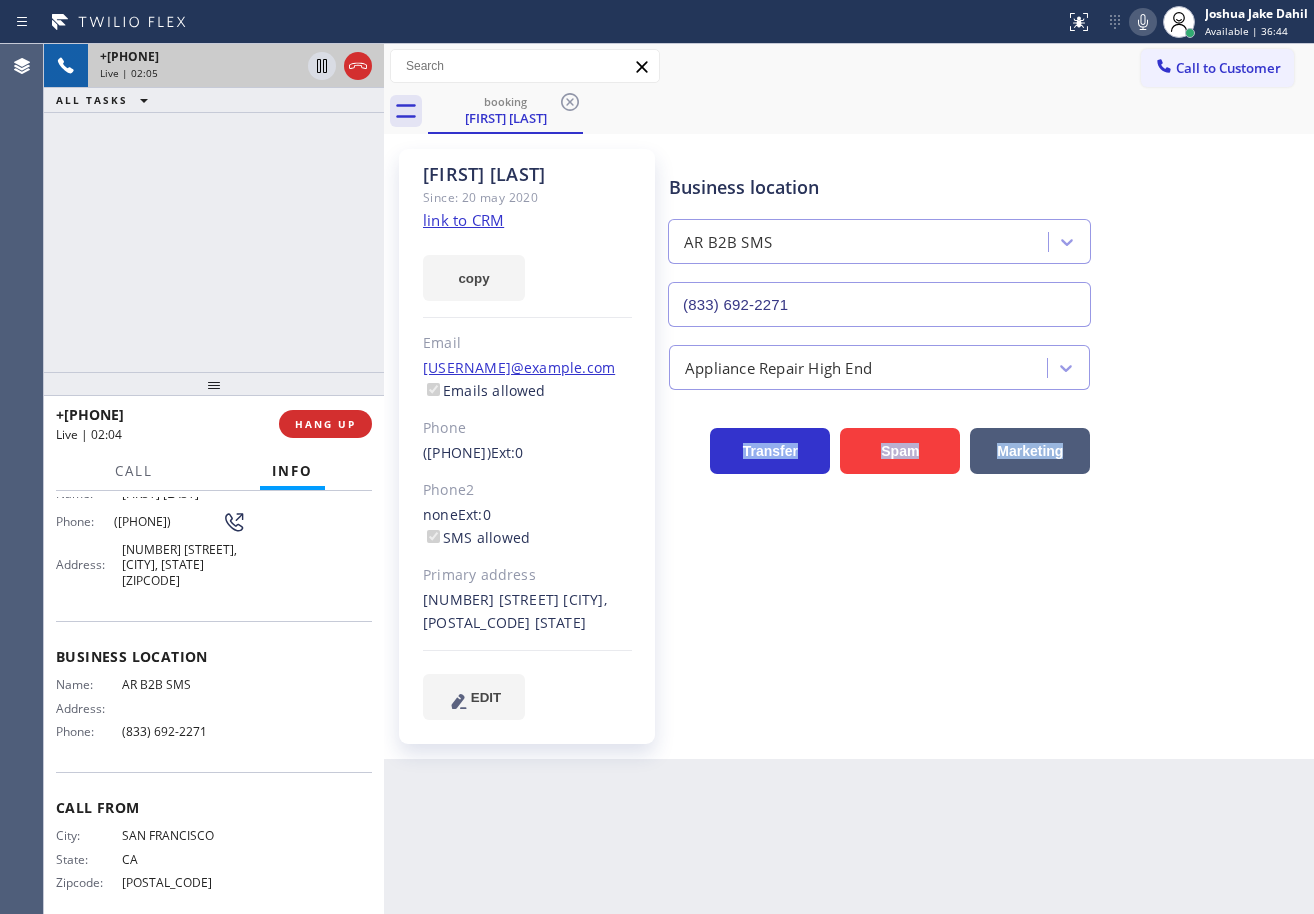 click on "Business location AR B2B SMS ([PHONE]) Appliance Repair High End Transfer Spam Marketing" at bounding box center (987, 434) 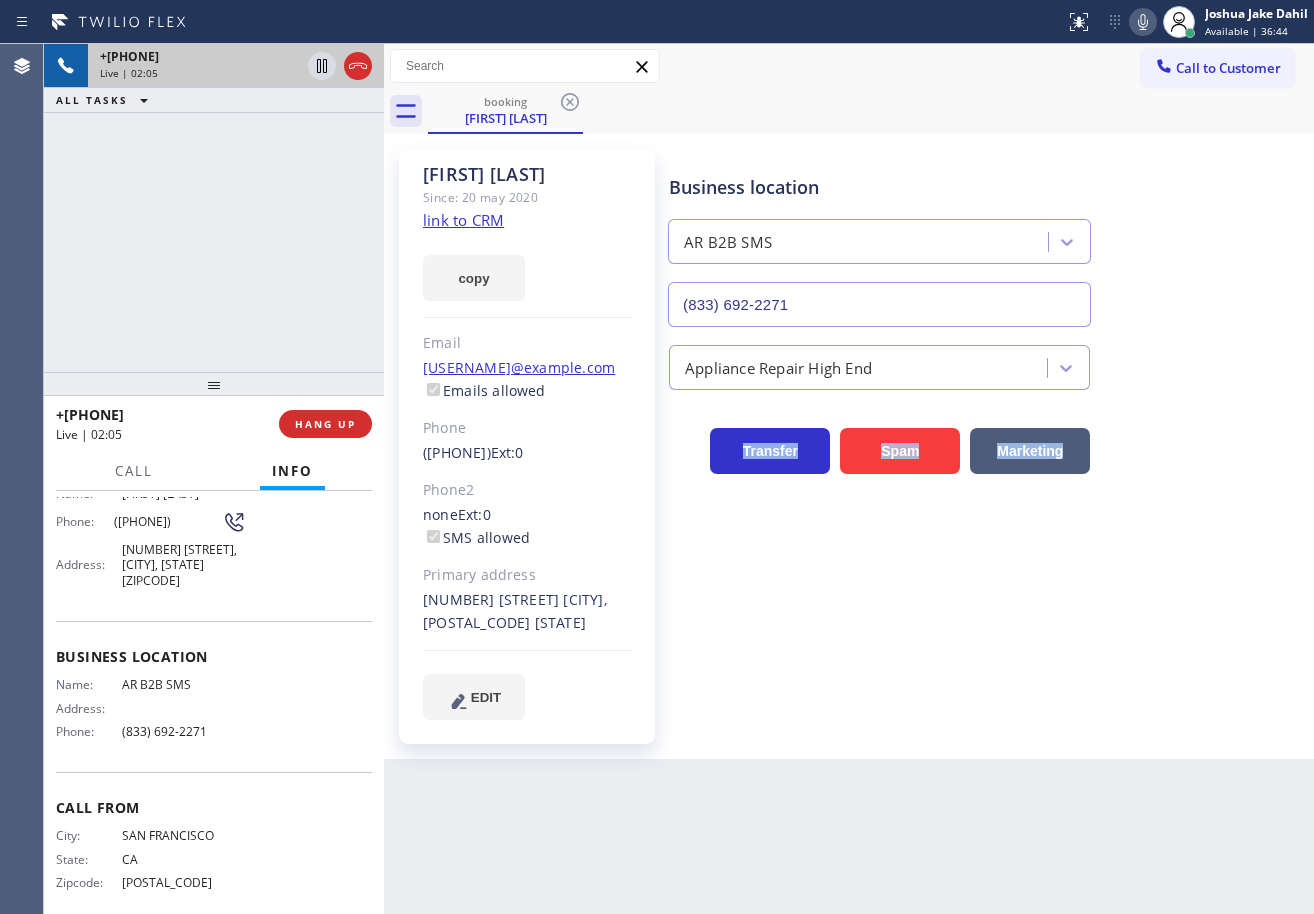 click on "Business location AR B2B SMS ([PHONE]) Appliance Repair High End Transfer Spam Marketing" at bounding box center [987, 434] 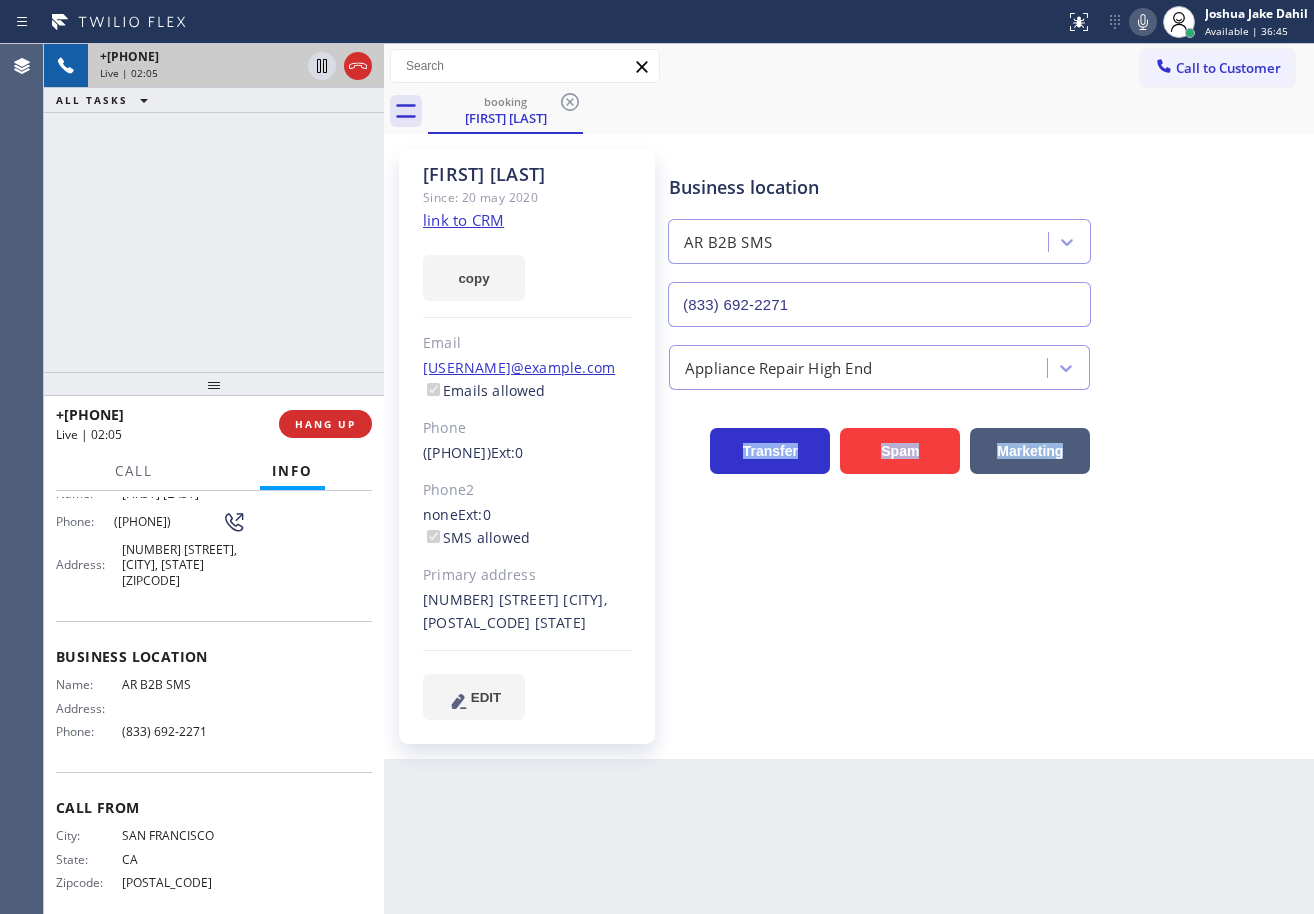 click on "Business location AR B2B SMS ([PHONE]) Appliance Repair High End Transfer Spam Marketing" at bounding box center (987, 434) 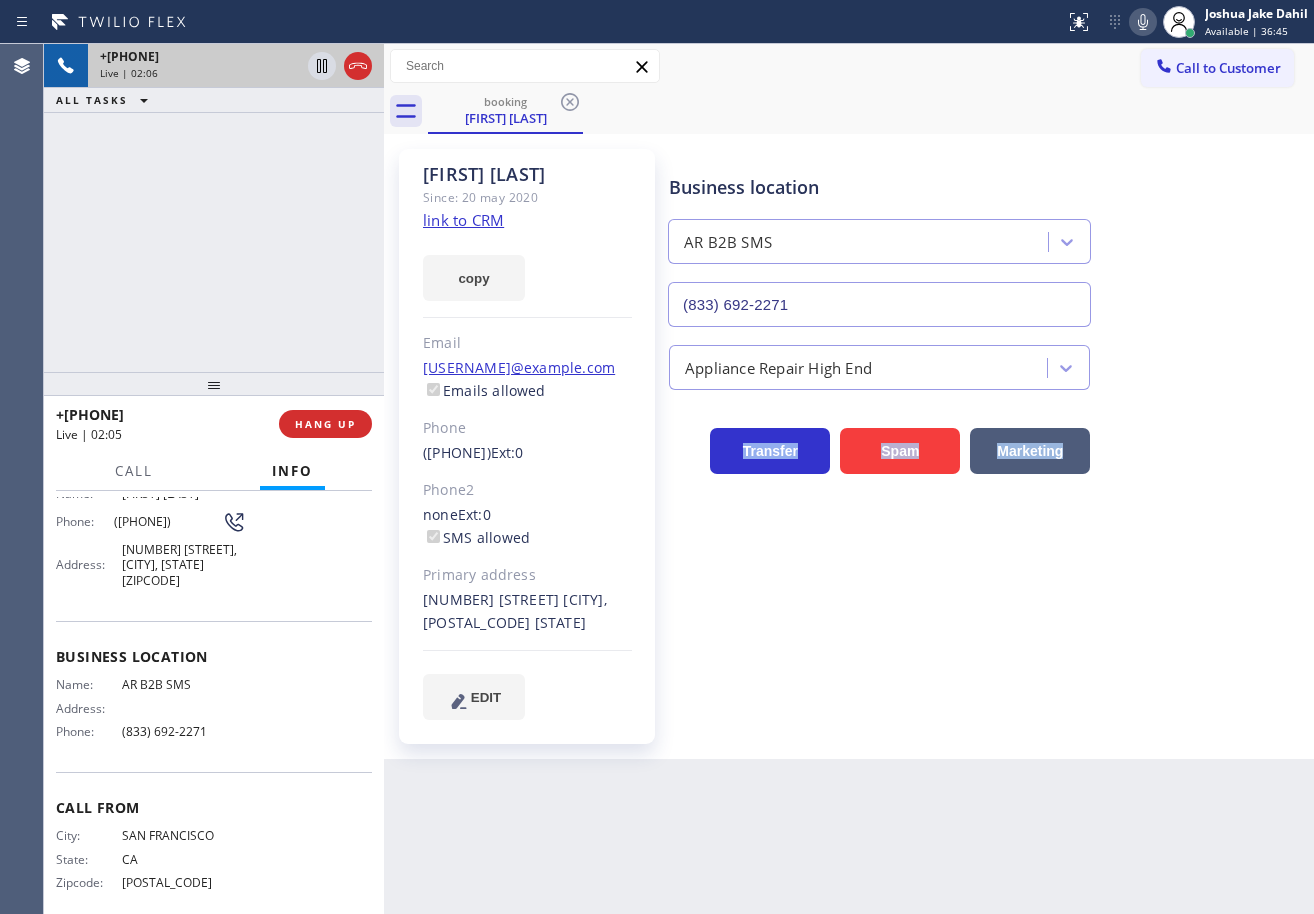 click on "Business location AR B2B SMS ([PHONE]) Appliance Repair High End Transfer Spam Marketing" at bounding box center [987, 434] 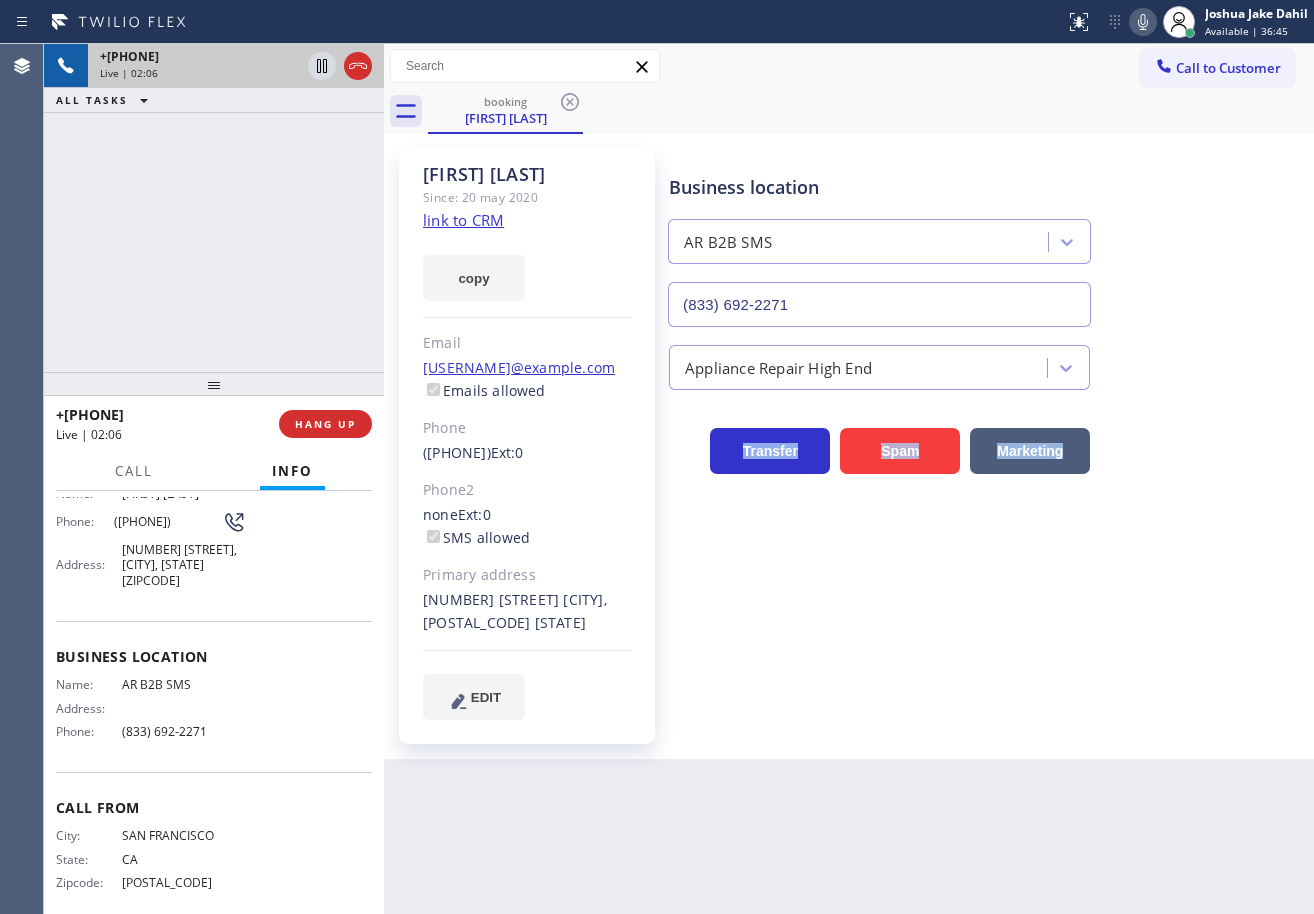 click on "Business location AR B2B SMS ([PHONE]) Appliance Repair High End Transfer Spam Marketing" at bounding box center [987, 434] 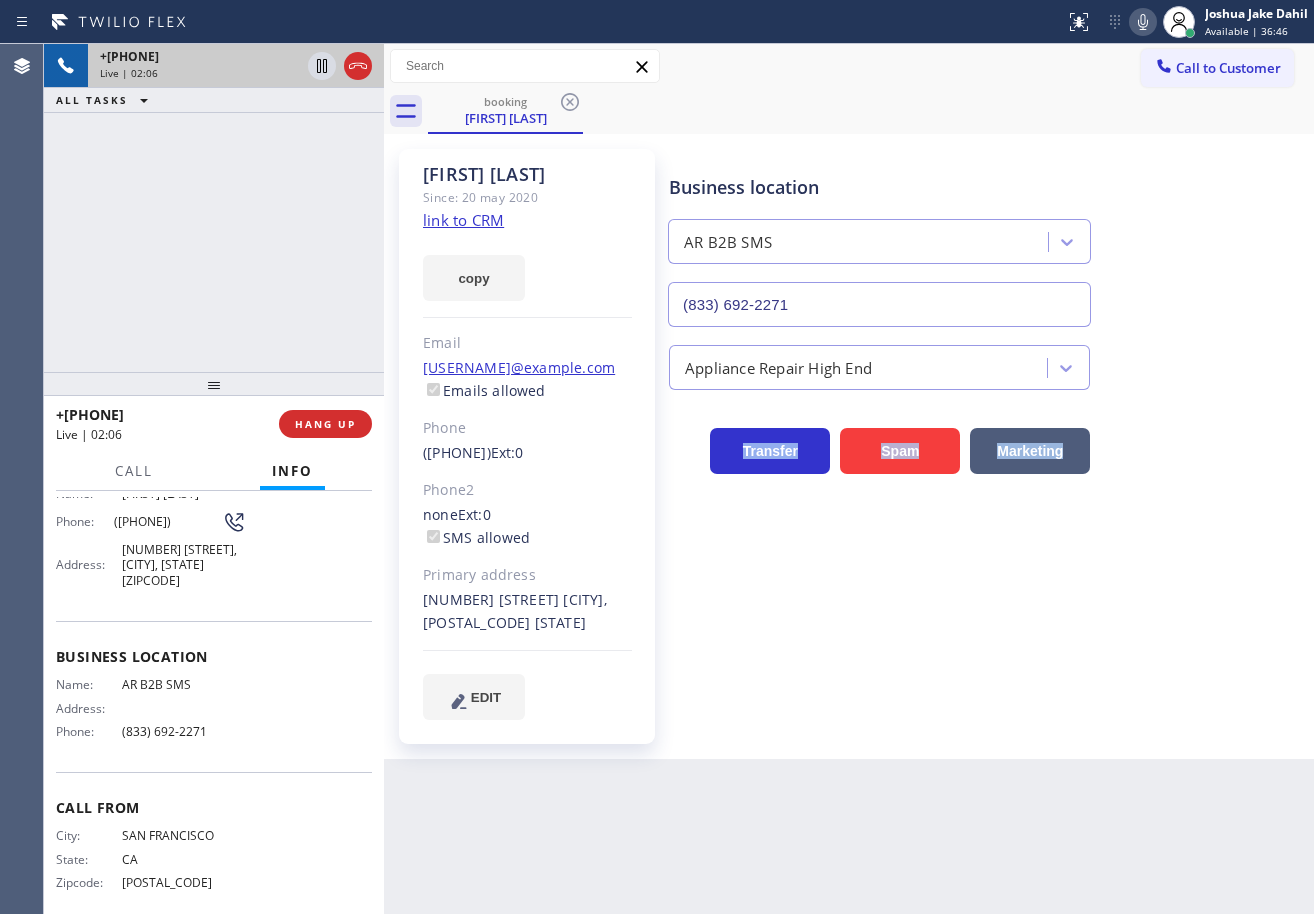click on "Business location AR B2B SMS ([PHONE]) Appliance Repair High End Transfer Spam Marketing" at bounding box center (987, 434) 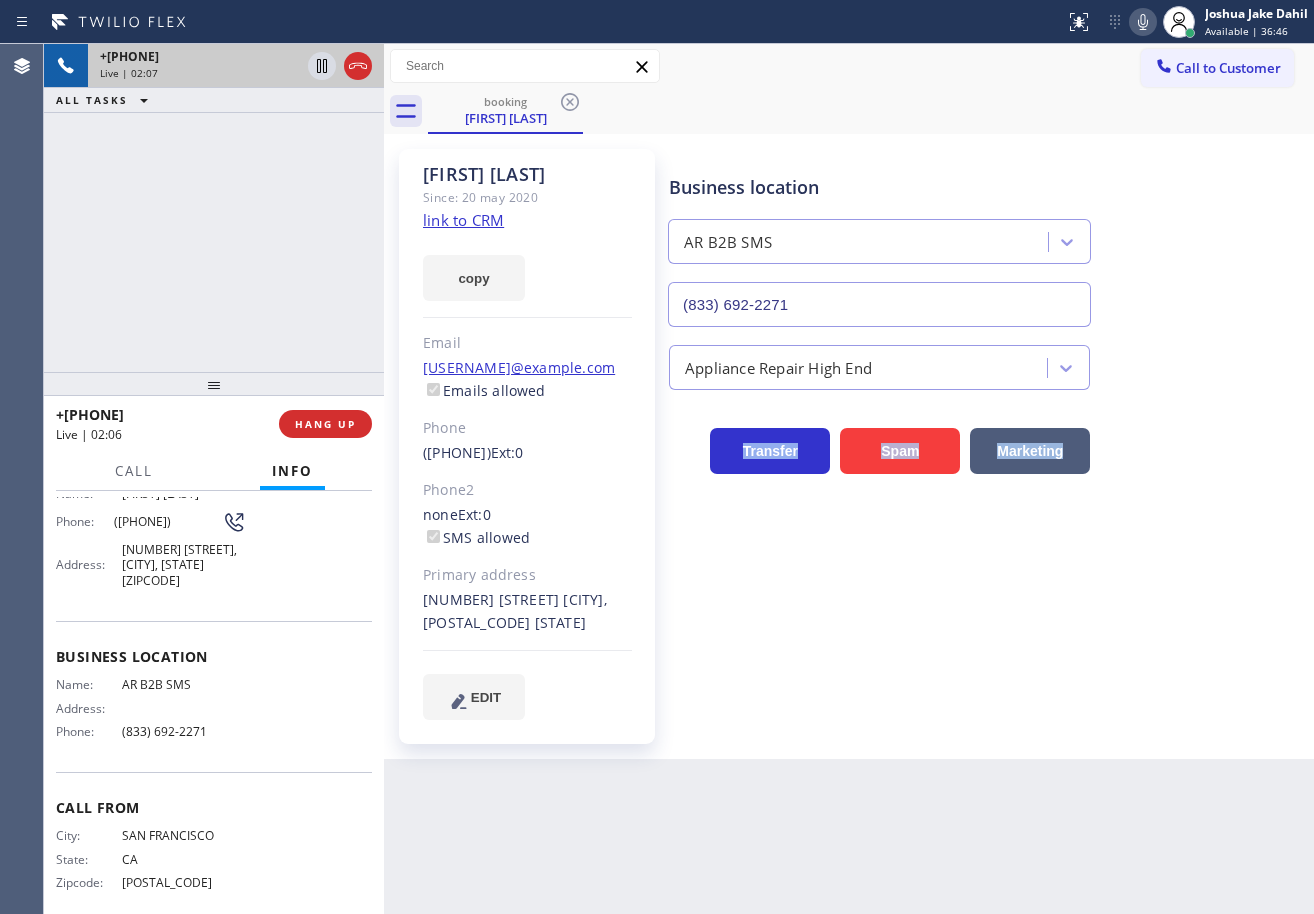 drag, startPoint x: 885, startPoint y: 638, endPoint x: 901, endPoint y: 636, distance: 16.124516 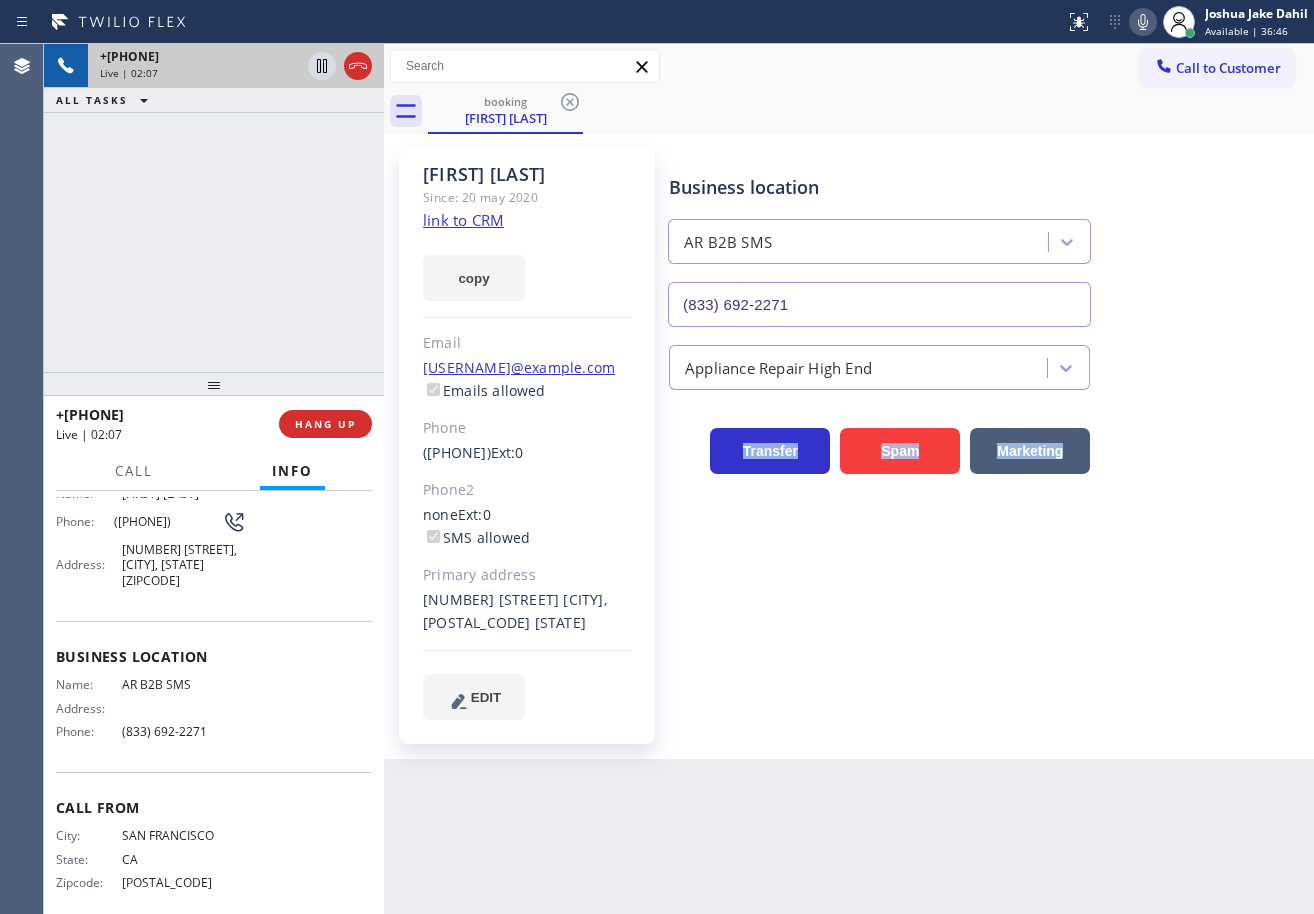 click on "Business location AR B2B SMS ([PHONE]) Appliance Repair High End Transfer Spam Marketing" at bounding box center (987, 434) 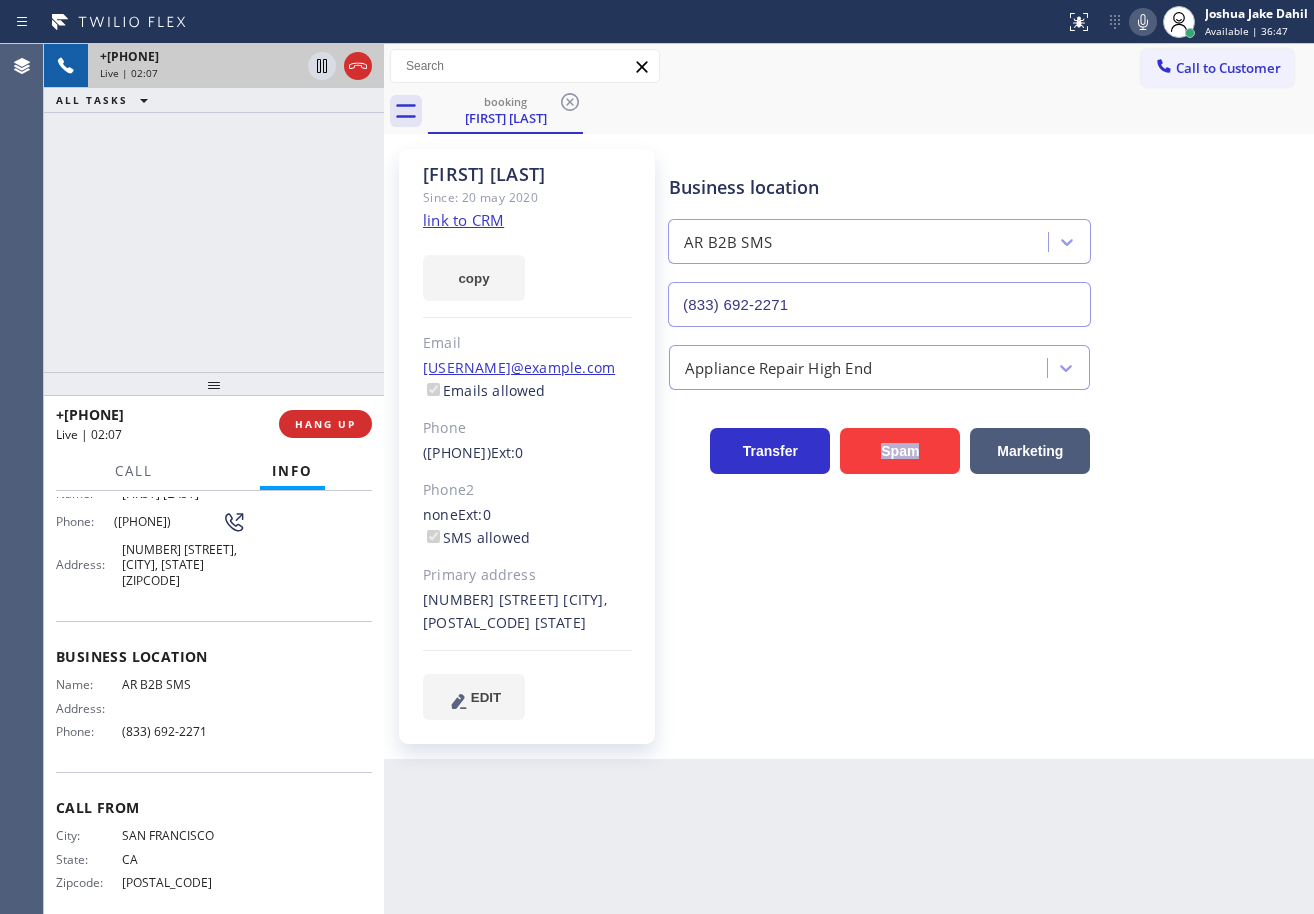 click on "Business location AR B2B SMS ([PHONE]) Appliance Repair High End Transfer Spam Marketing" at bounding box center (987, 434) 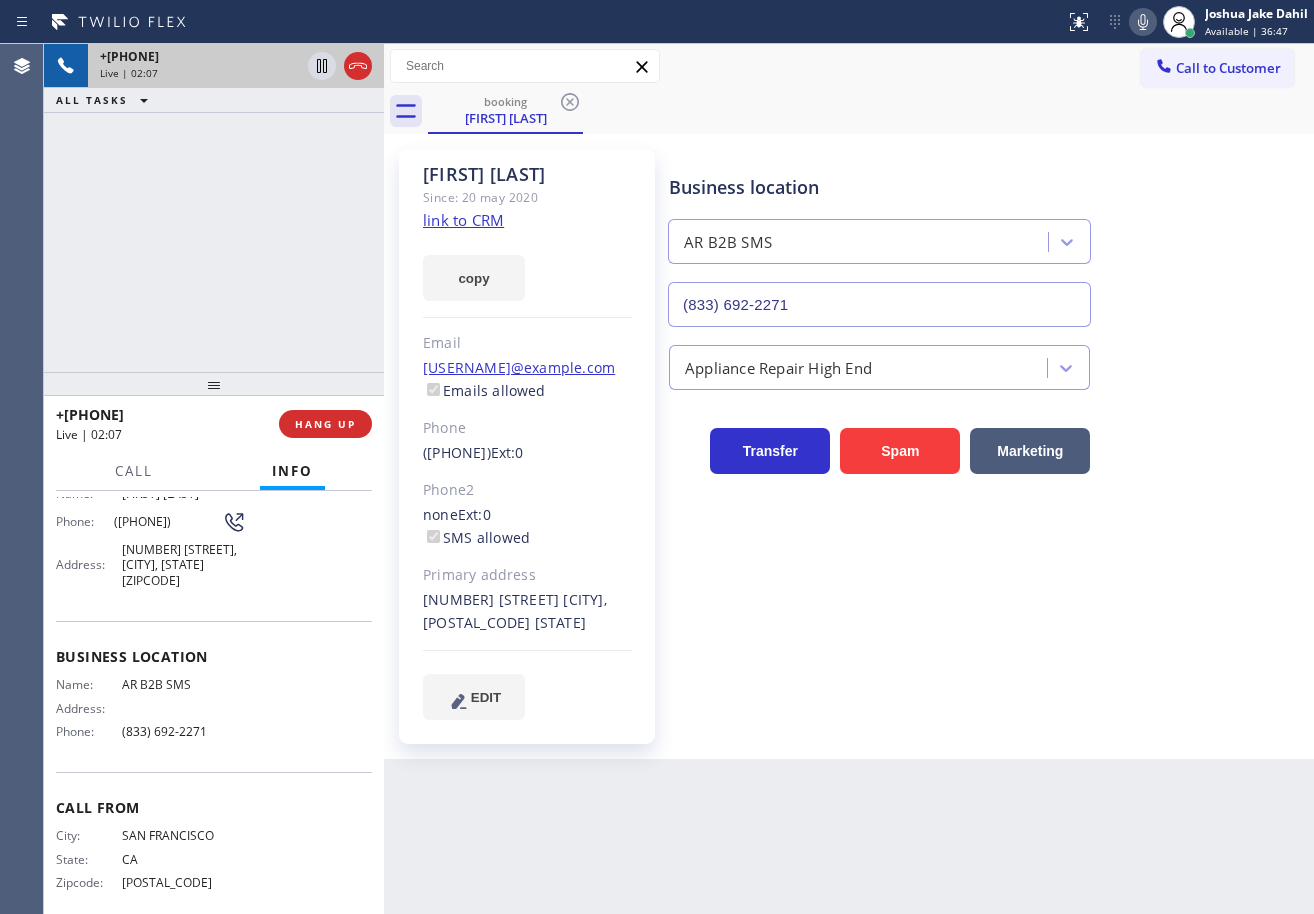 drag, startPoint x: 911, startPoint y: 627, endPoint x: 929, endPoint y: 600, distance: 32.449963 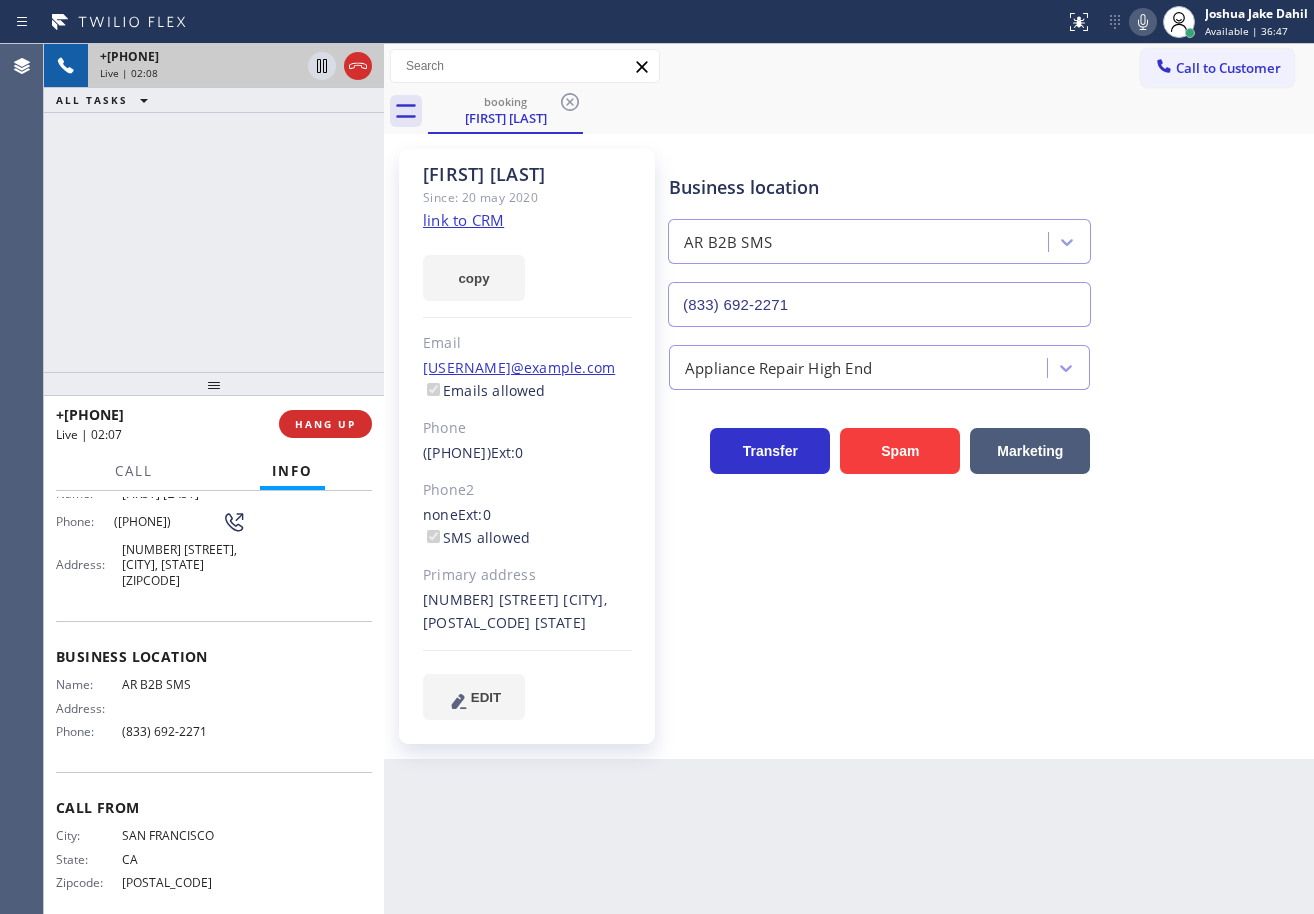drag, startPoint x: 980, startPoint y: 592, endPoint x: 871, endPoint y: 587, distance: 109.11462 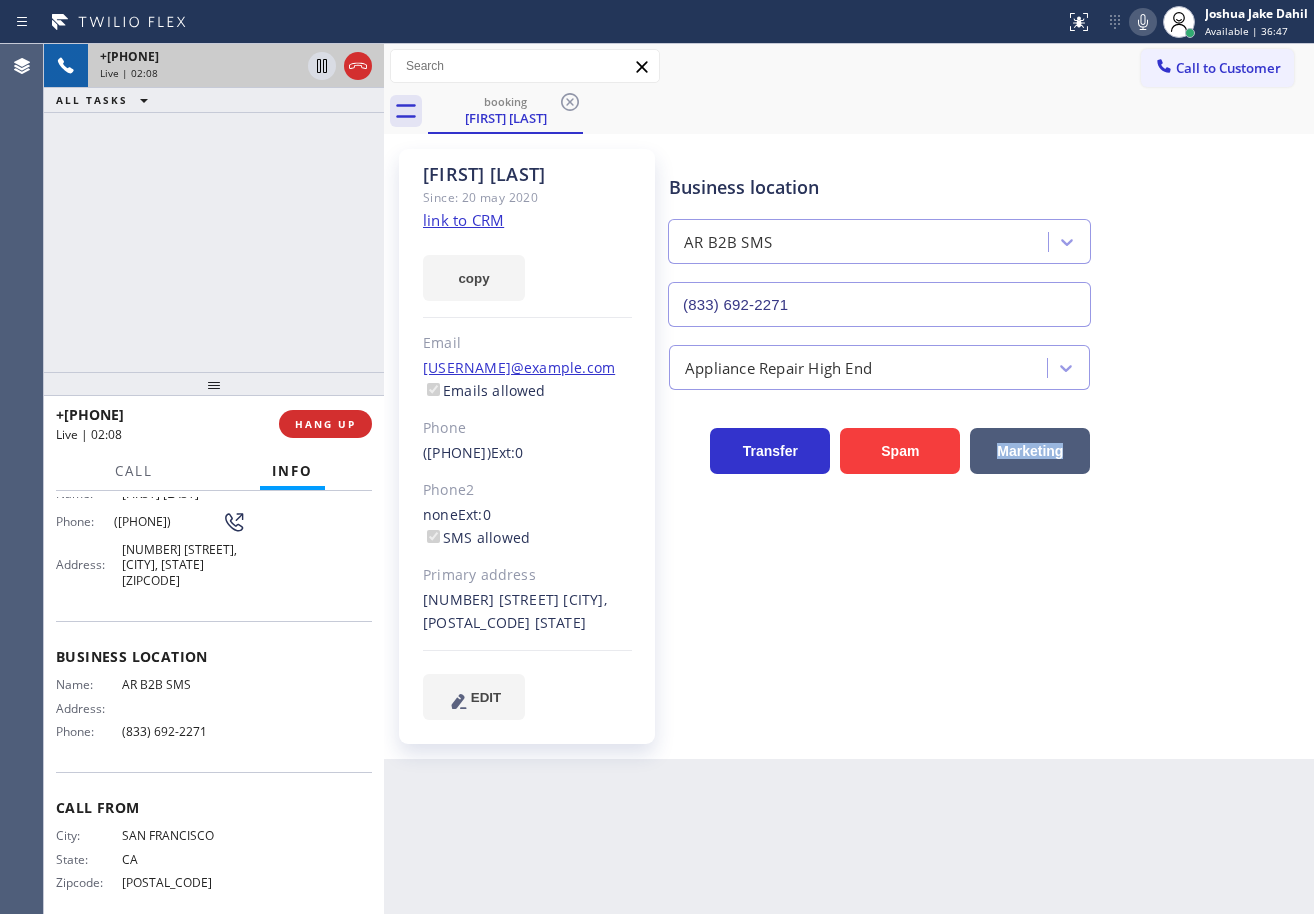 click on "Business location AR B2B SMS ([PHONE]) Appliance Repair High End Transfer Spam Marketing" at bounding box center (987, 434) 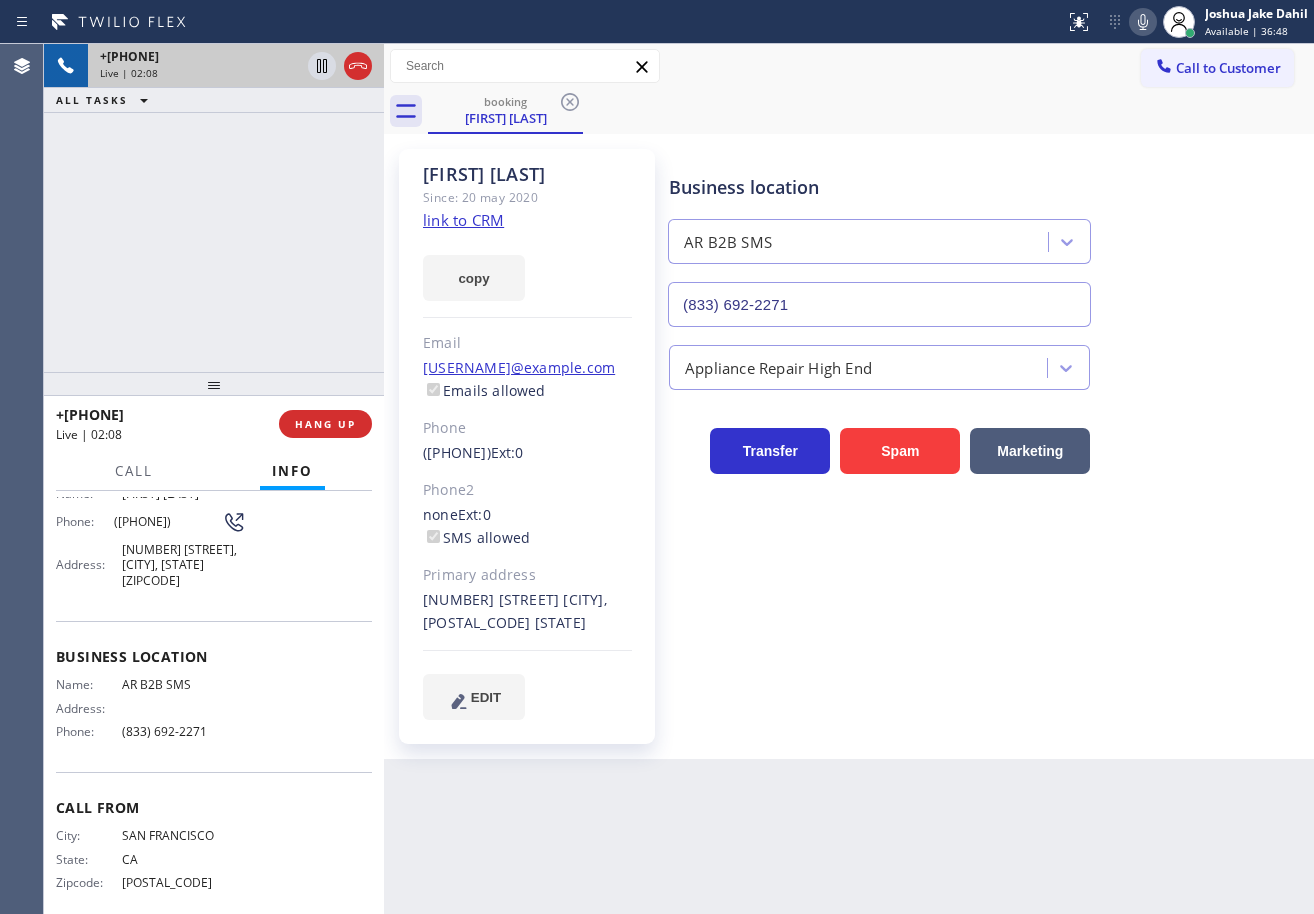 click on "Business location AR B2B SMS ([PHONE]) Appliance Repair High End Transfer Spam Marketing" at bounding box center [987, 434] 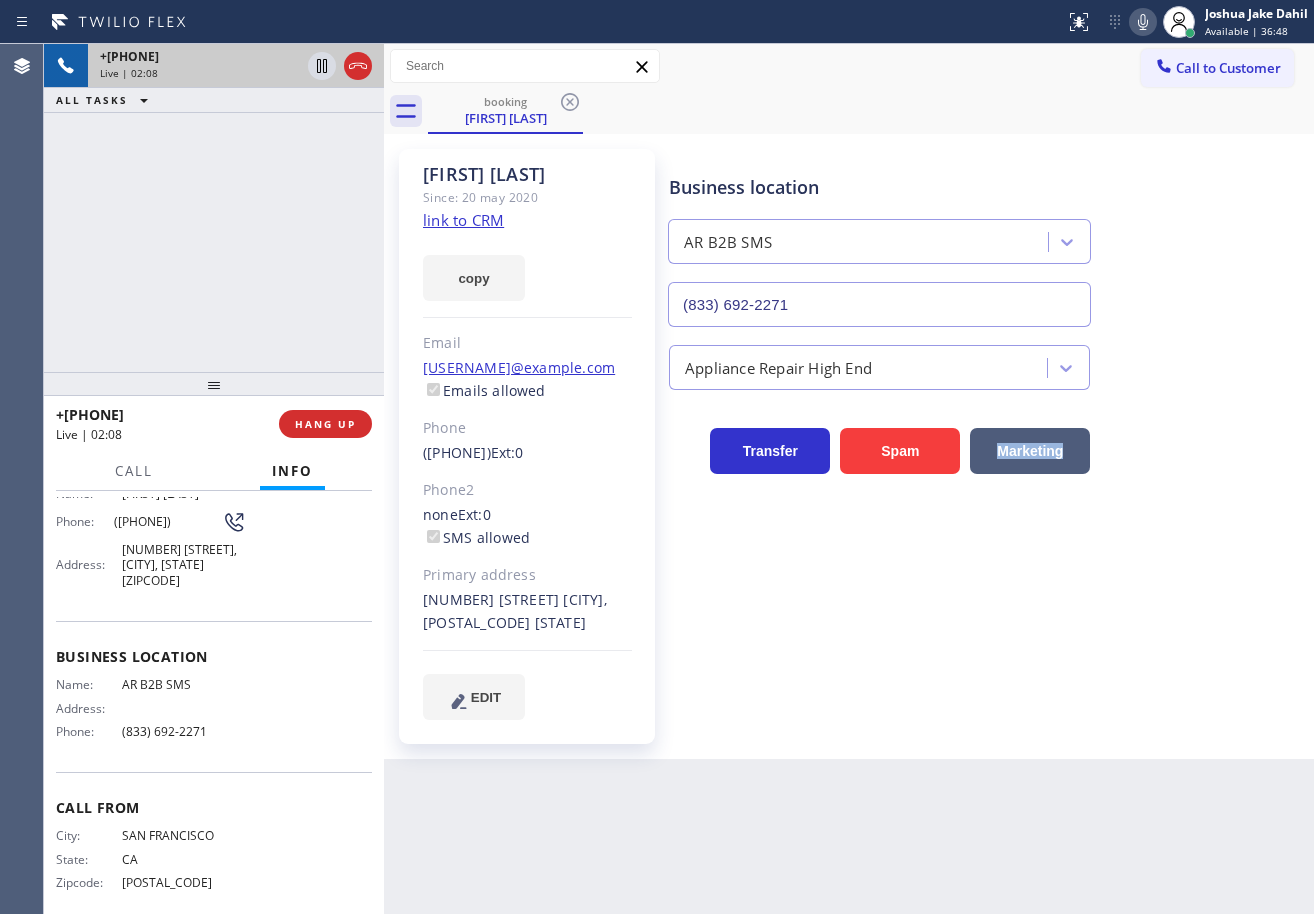 drag, startPoint x: 938, startPoint y: 605, endPoint x: 874, endPoint y: 607, distance: 64.03124 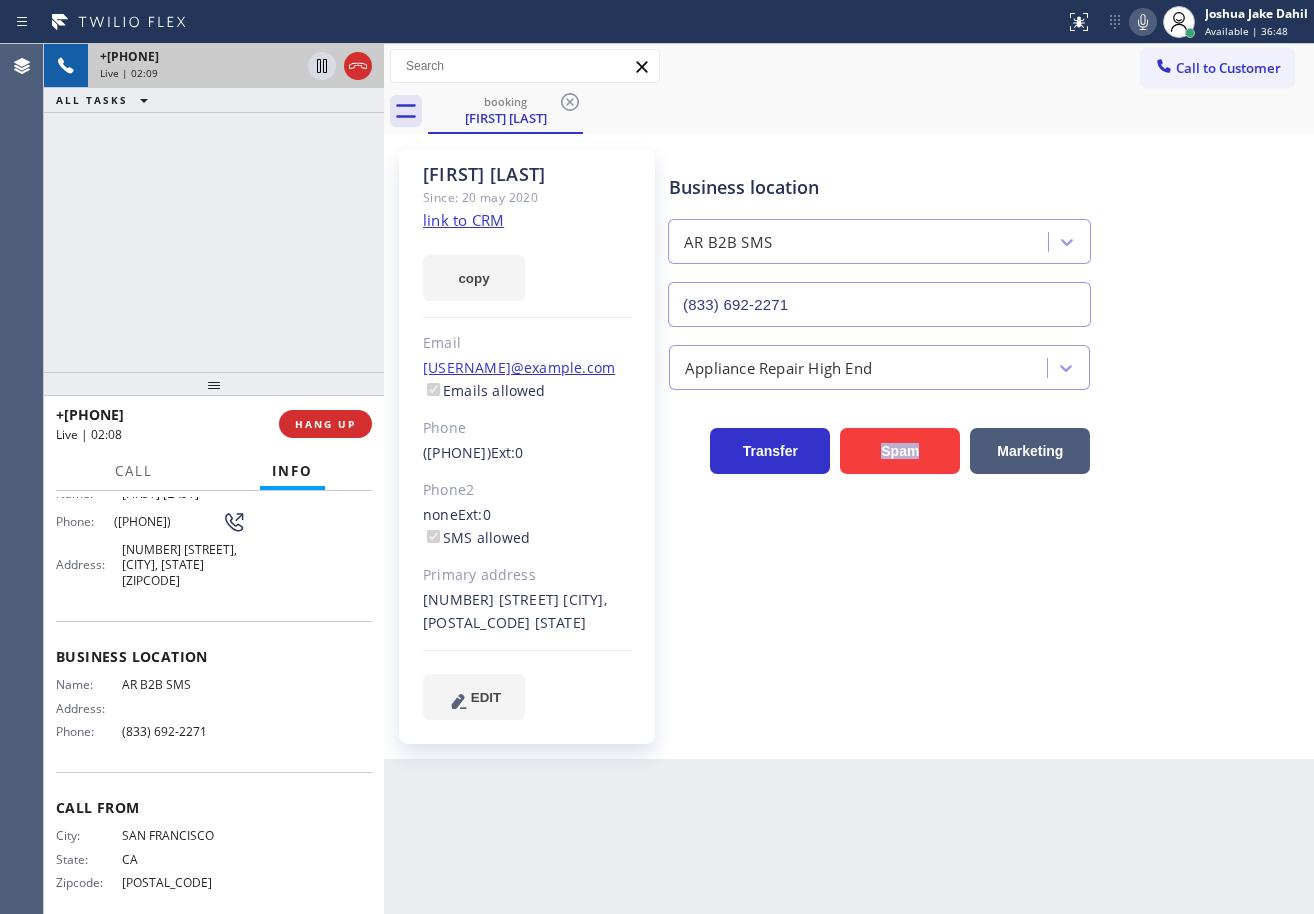 click on "Business location AR B2B SMS ([PHONE]) Appliance Repair High End Transfer Spam Marketing" at bounding box center [987, 434] 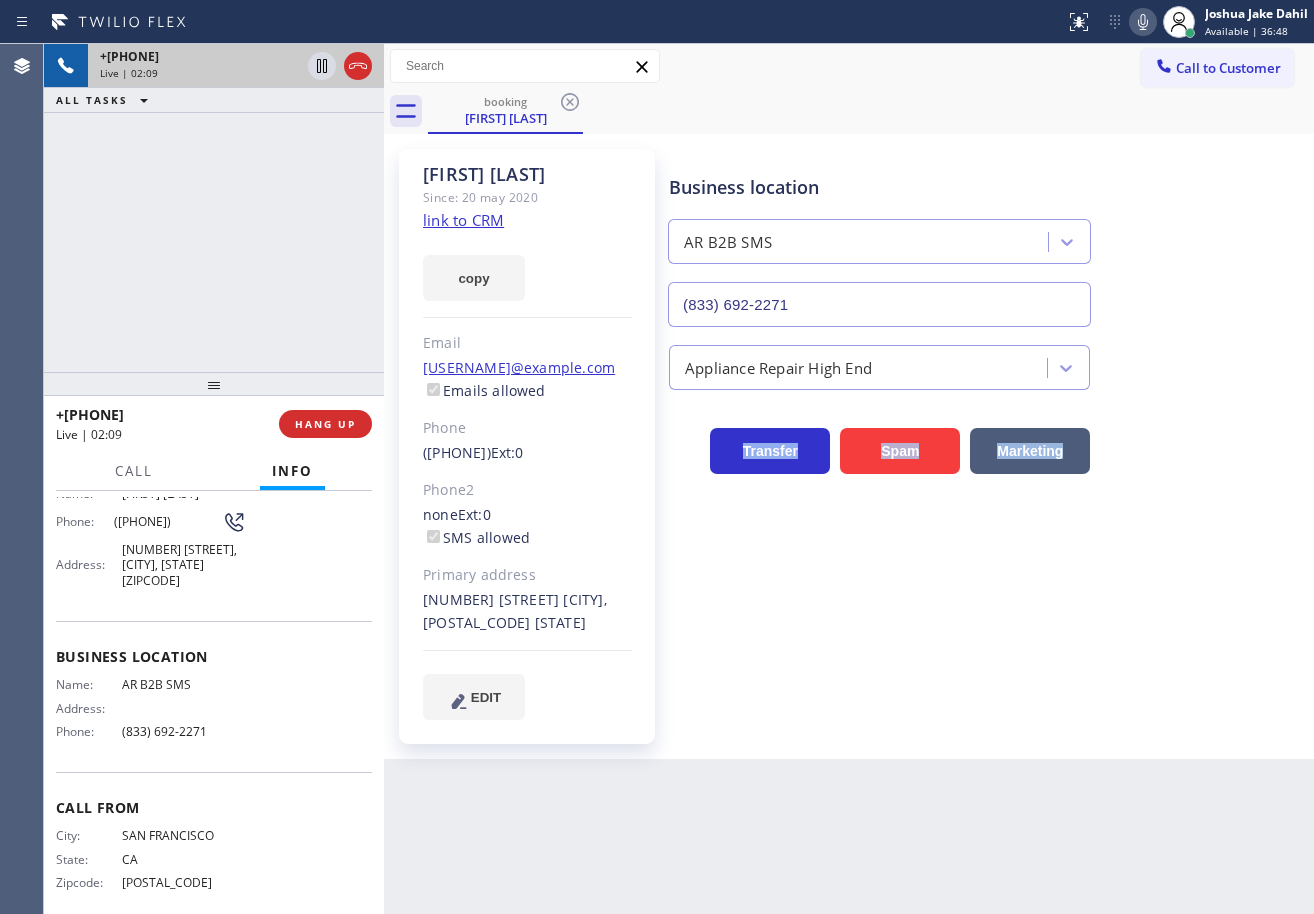 click on "Business location AR B2B SMS ([PHONE]) Appliance Repair High End Transfer Spam Marketing" at bounding box center [987, 434] 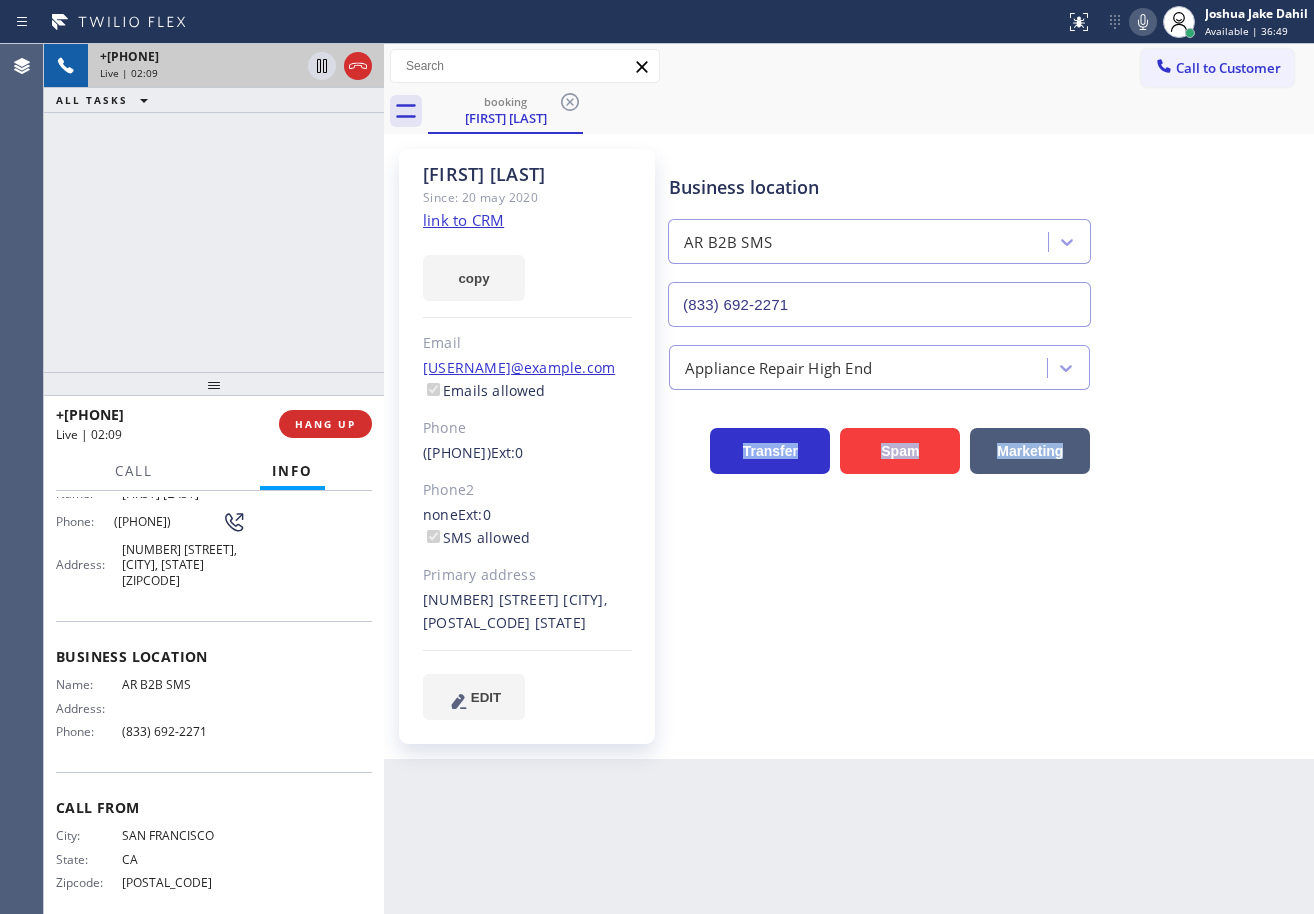 click on "Business location AR B2B SMS ([PHONE]) Appliance Repair High End Transfer Spam Marketing" at bounding box center [987, 434] 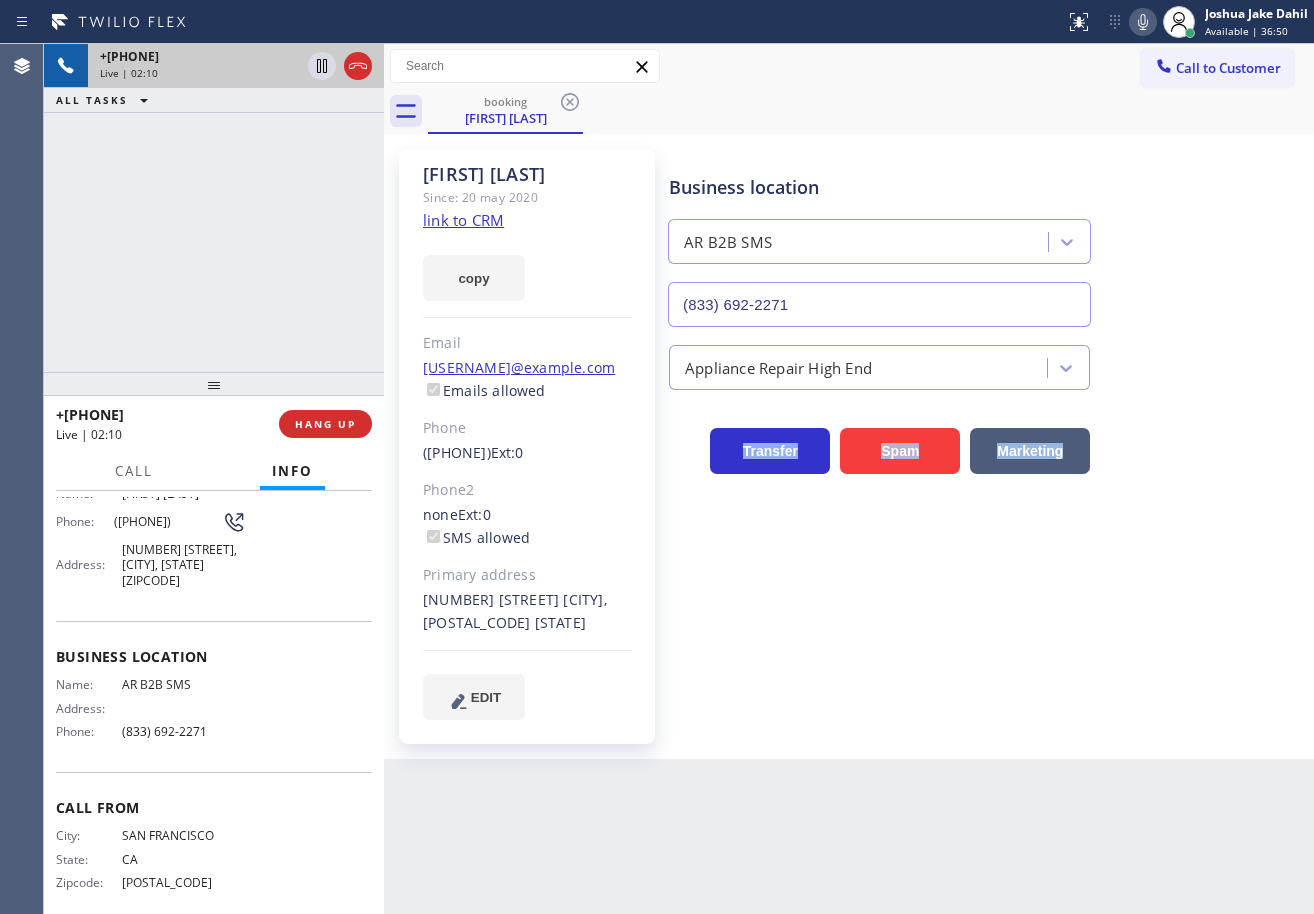 click on "Business location AR B2B SMS ([PHONE]) Appliance Repair High End Transfer Spam Marketing" at bounding box center (987, 434) 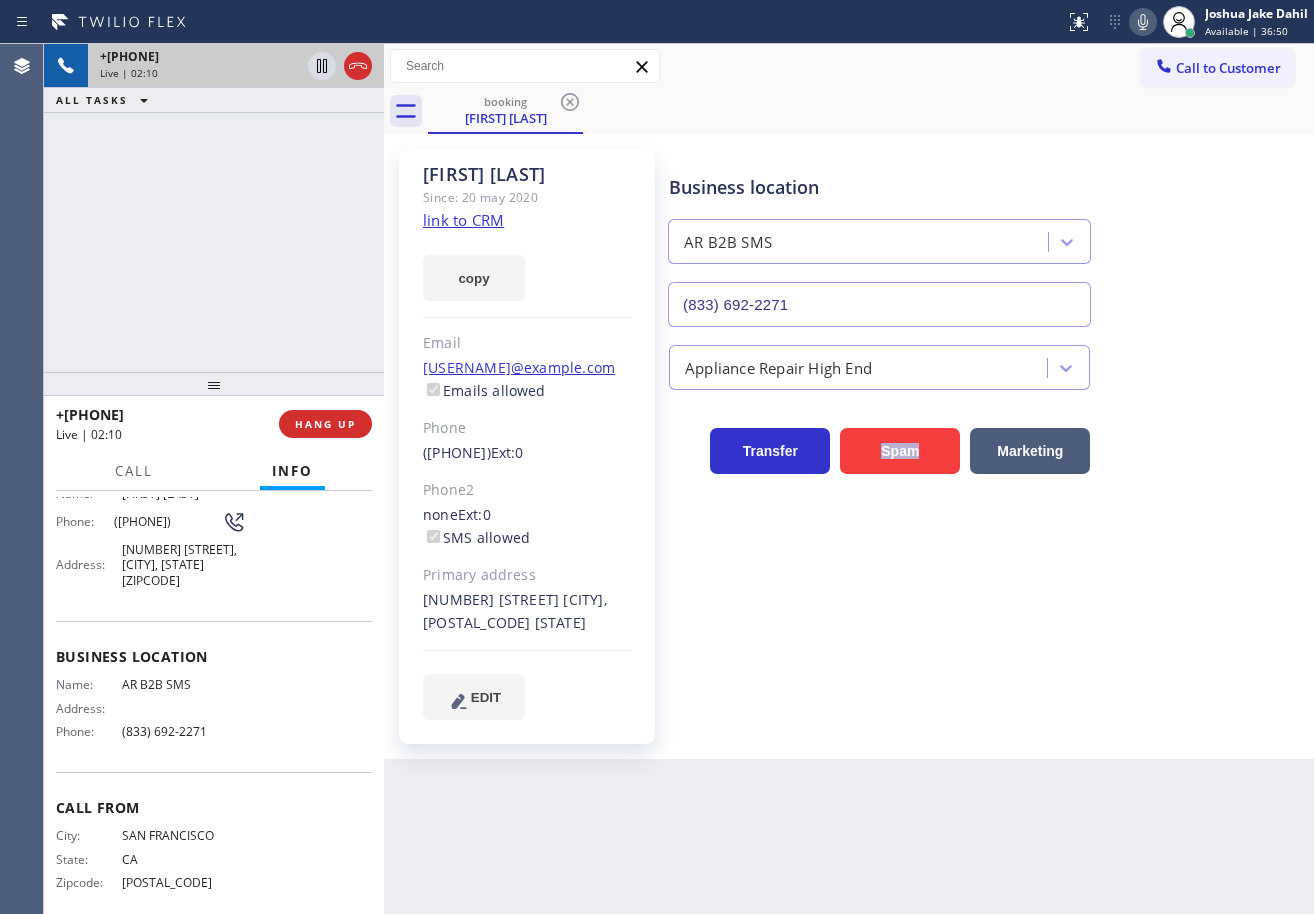 click on "Business location AR B2B SMS ([PHONE]) Appliance Repair High End Transfer Spam Marketing" at bounding box center [987, 434] 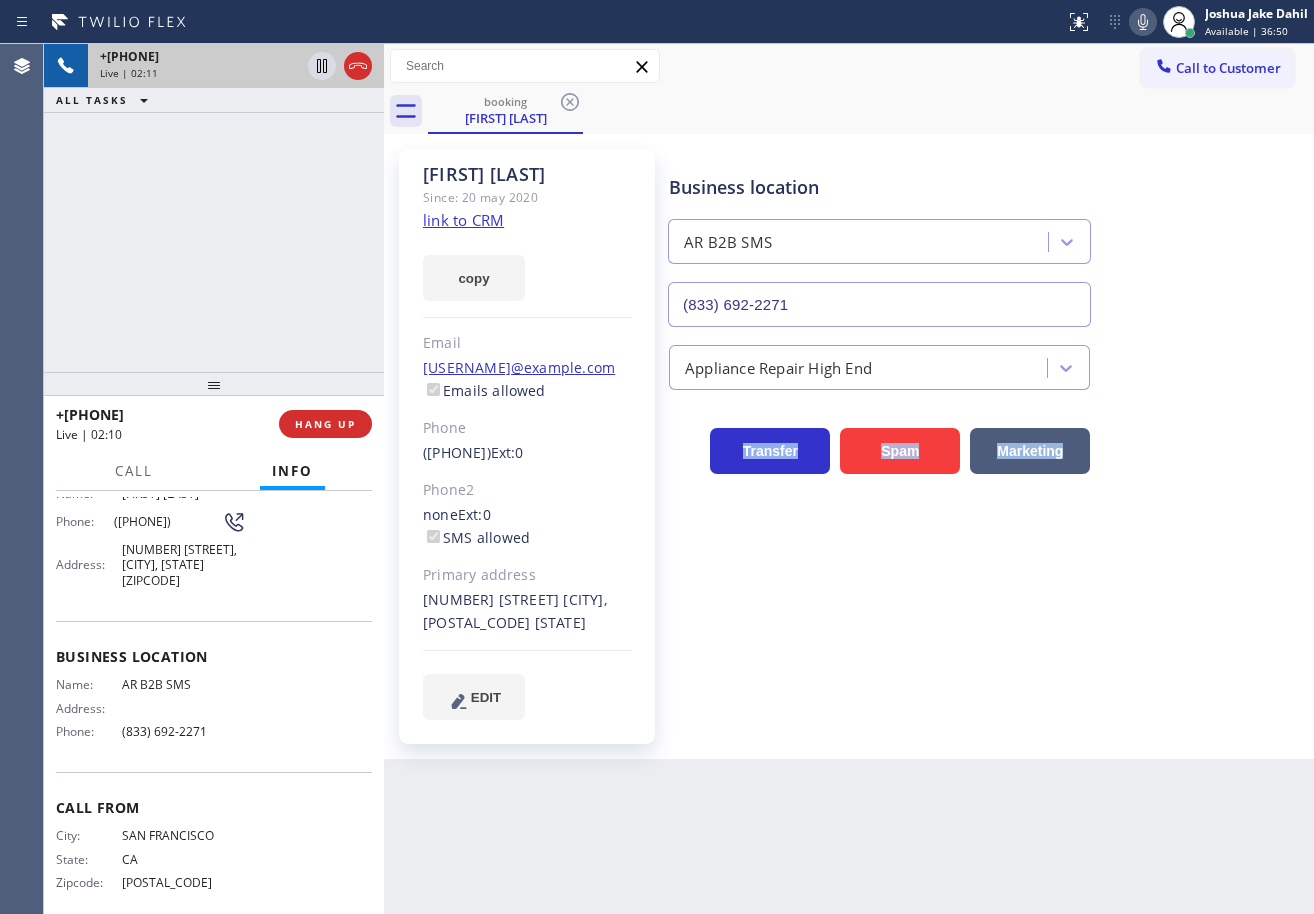 click on "Business location AR B2B SMS ([PHONE]) Appliance Repair High End Transfer Spam Marketing" at bounding box center (987, 434) 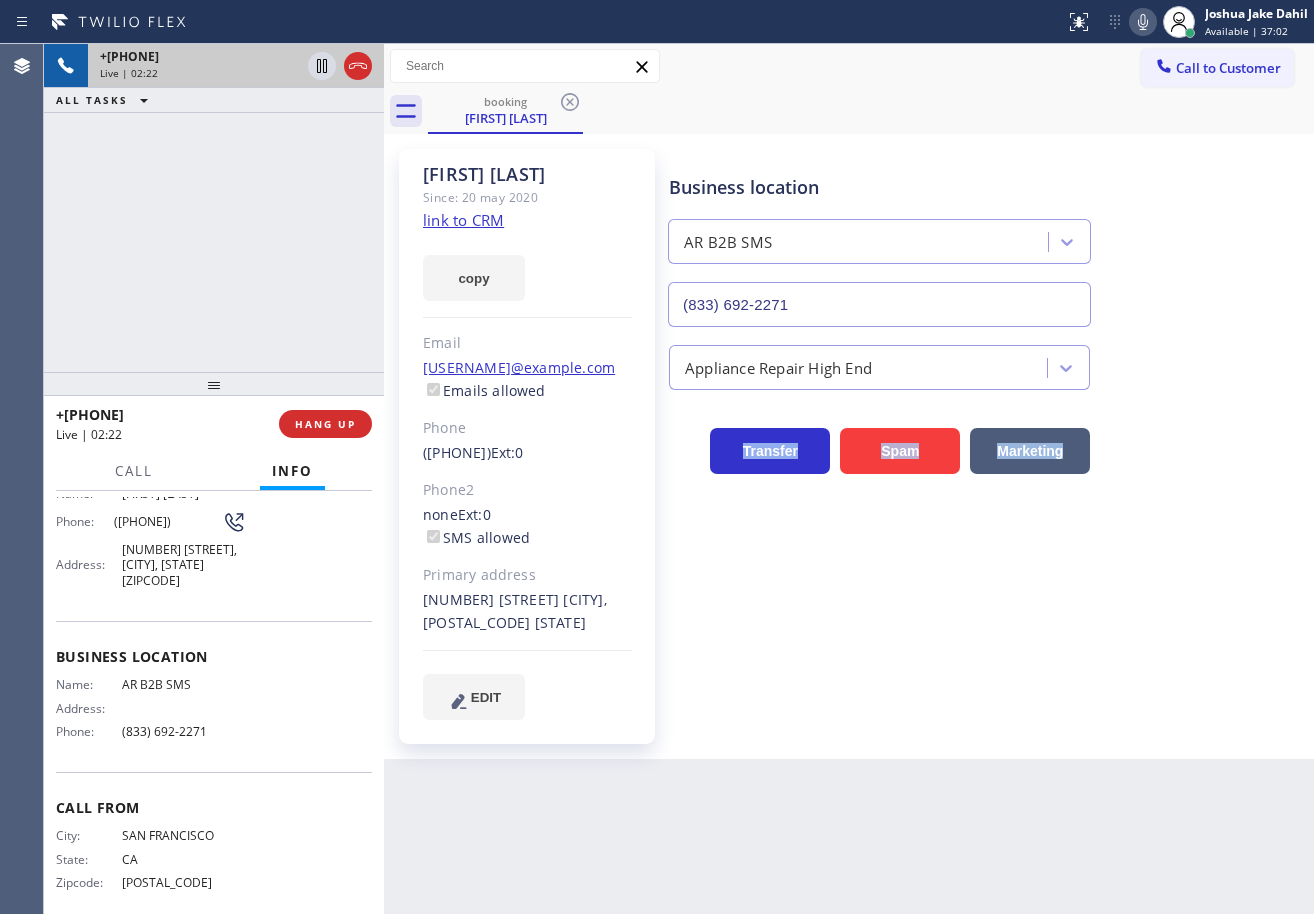 click on "+[PHONE] Live | 02:22 ALL TASKS ALL TASKS ACTIVE TASKS TASKS IN WRAP UP" at bounding box center [214, 208] 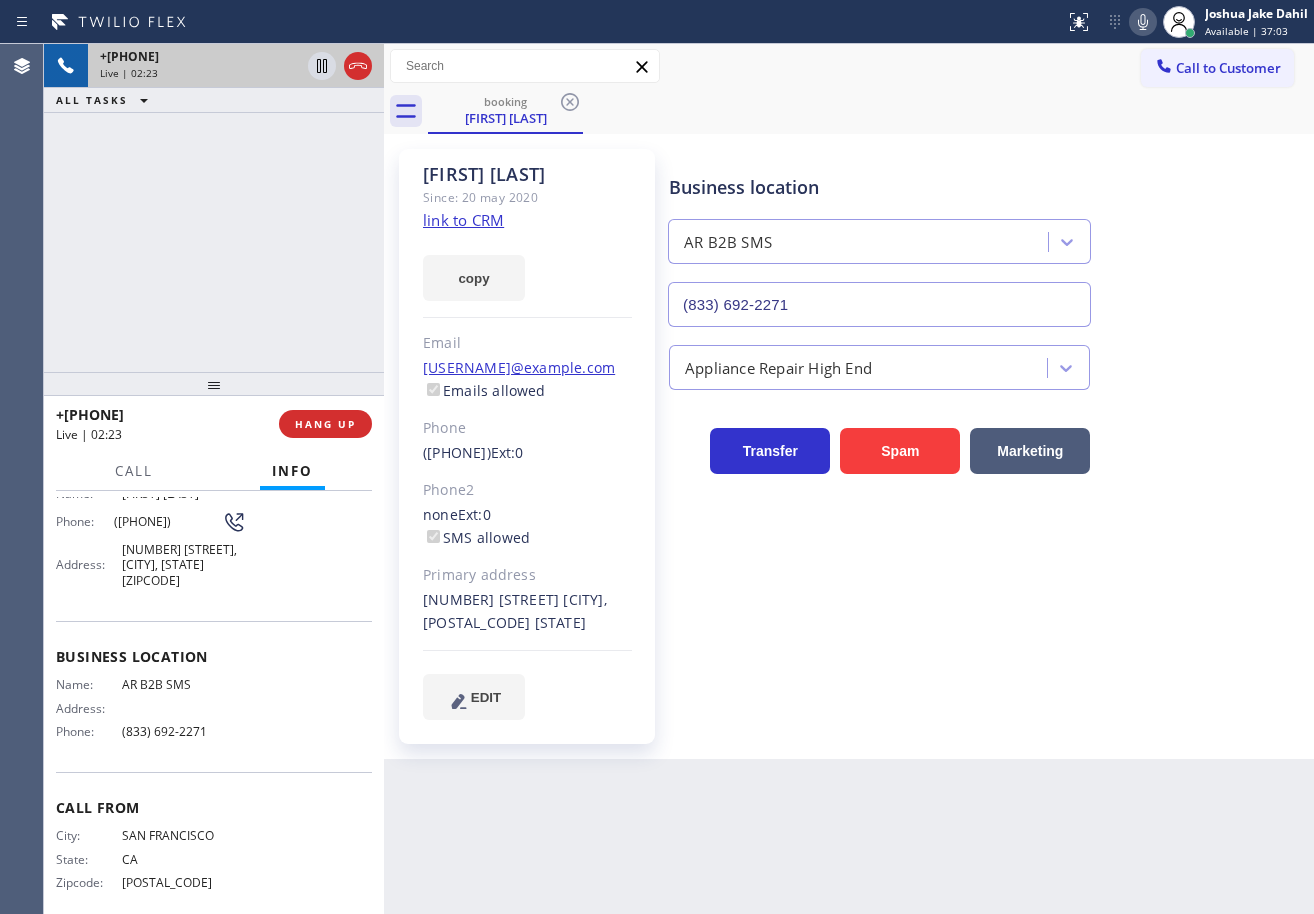 click on "Business location AR B2B SMS ([PHONE]) Appliance Repair High End Transfer Spam Marketing" at bounding box center [987, 434] 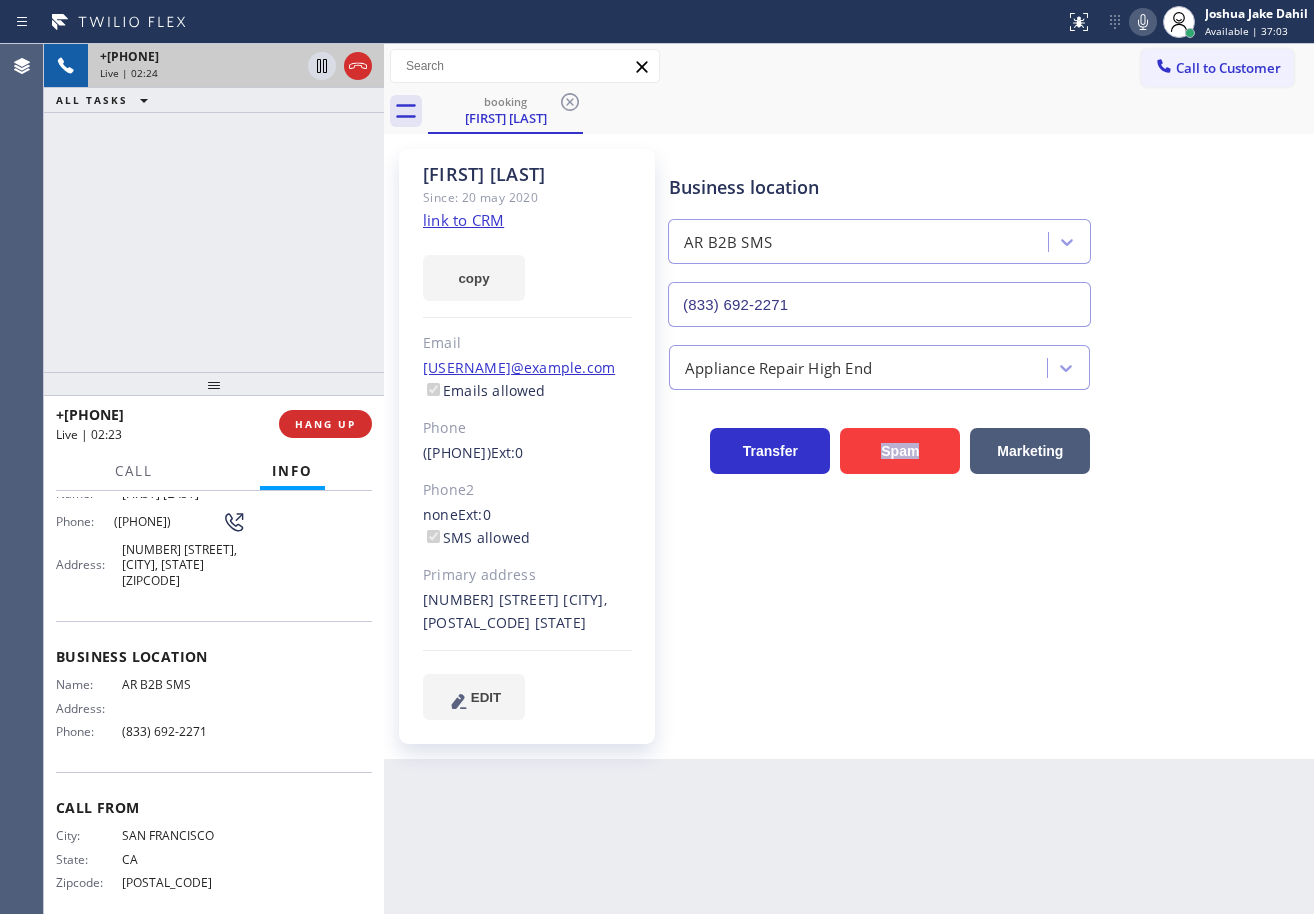drag, startPoint x: 835, startPoint y: 612, endPoint x: 844, endPoint y: 618, distance: 10.816654 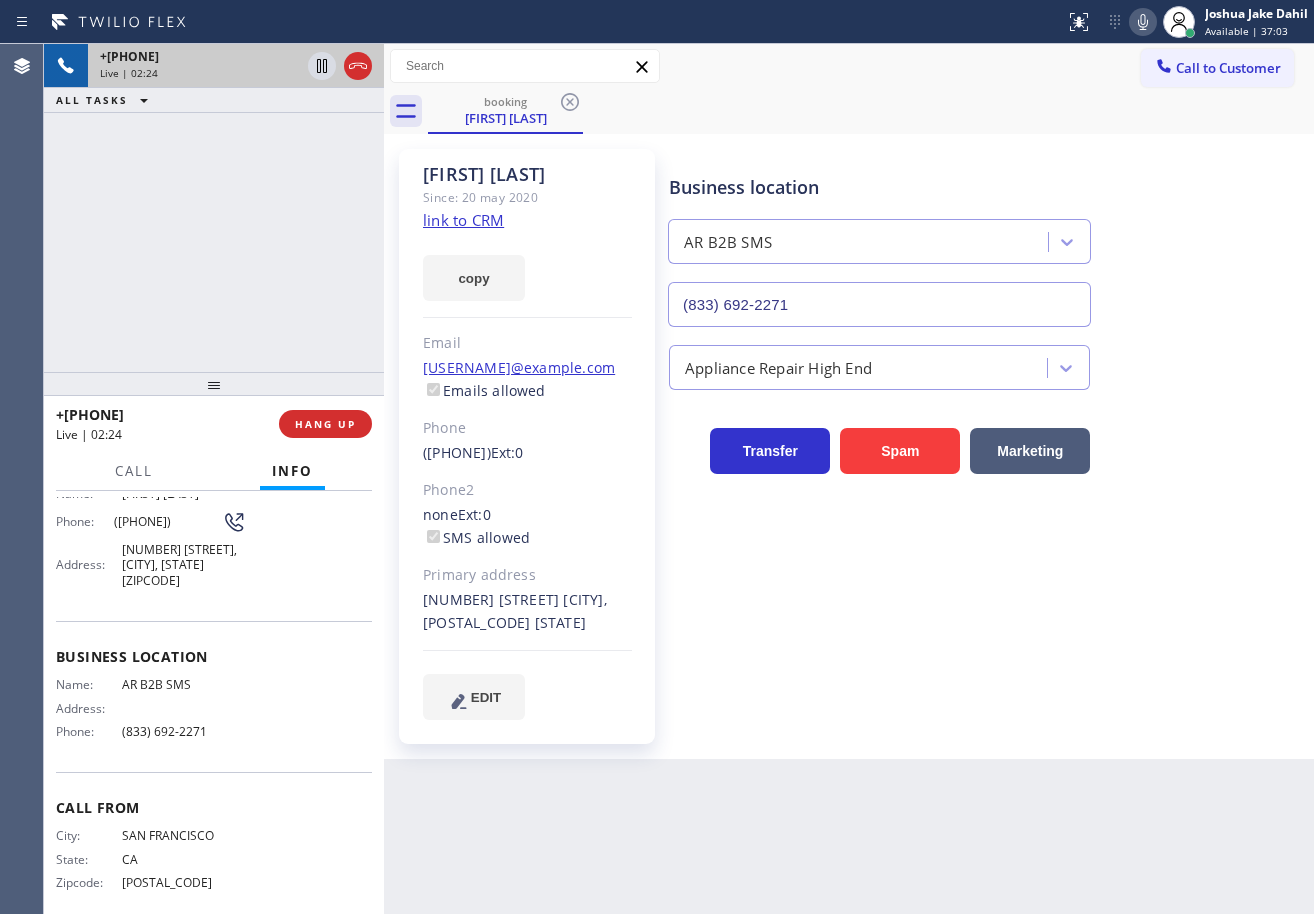 click on "Business location AR B2B SMS ([PHONE]) Appliance Repair High End Transfer Spam Marketing" at bounding box center [987, 434] 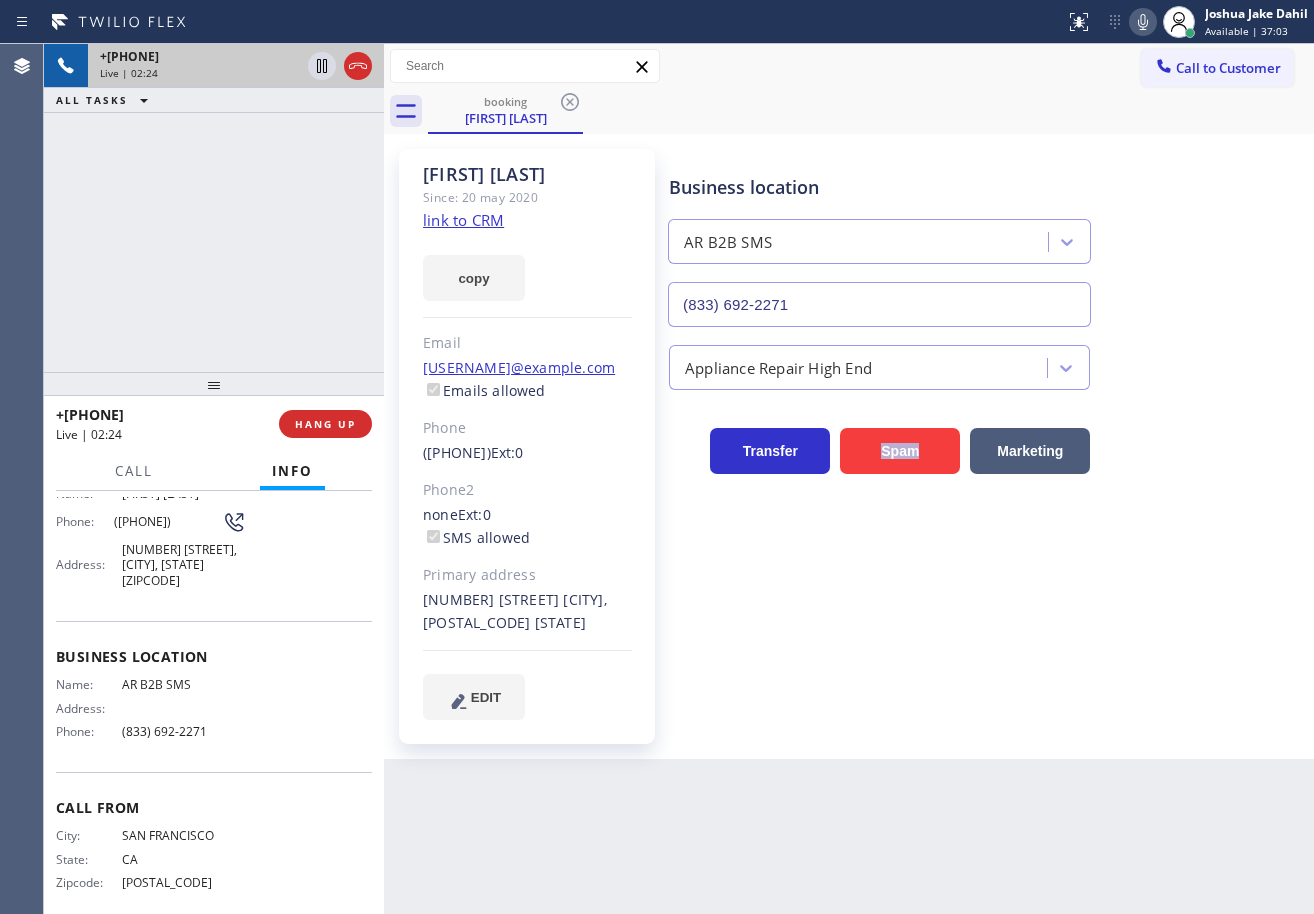 click on "Business location AR B2B SMS ([PHONE]) Appliance Repair High End Transfer Spam Marketing" at bounding box center (987, 434) 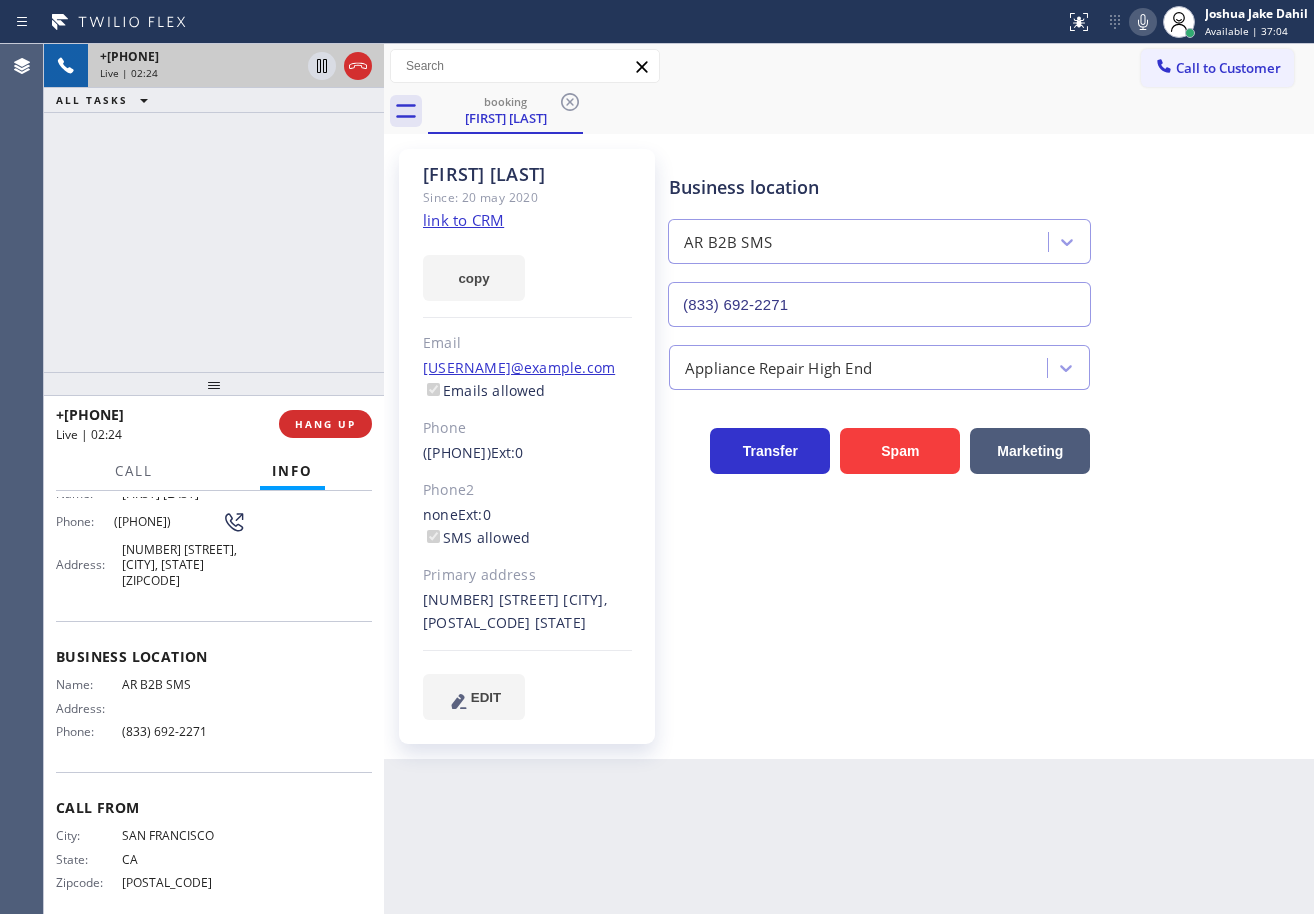 click on "Business location AR B2B SMS ([PHONE]) Appliance Repair High End Transfer Spam Marketing" at bounding box center [987, 434] 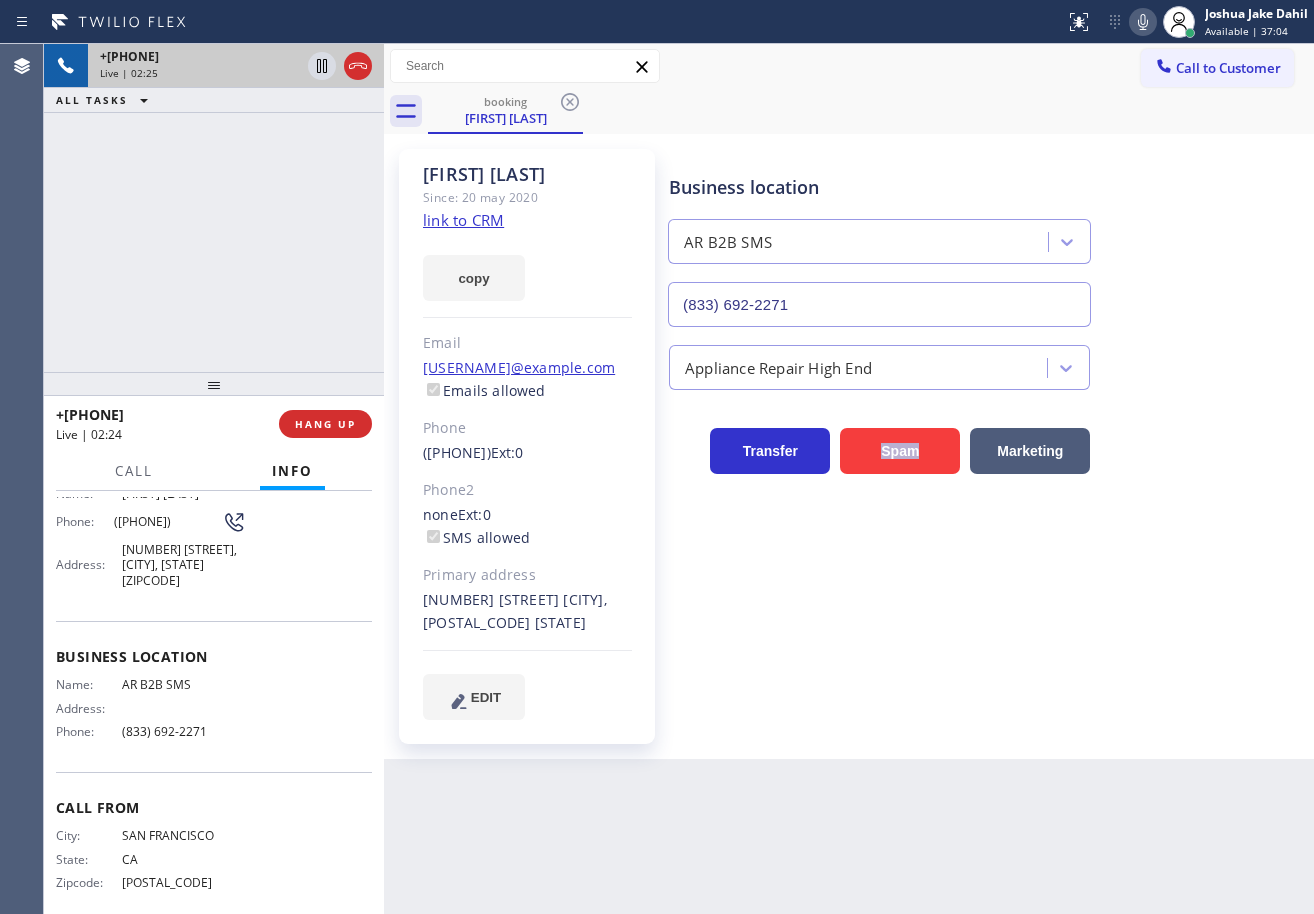 drag, startPoint x: 847, startPoint y: 621, endPoint x: 879, endPoint y: 642, distance: 38.27532 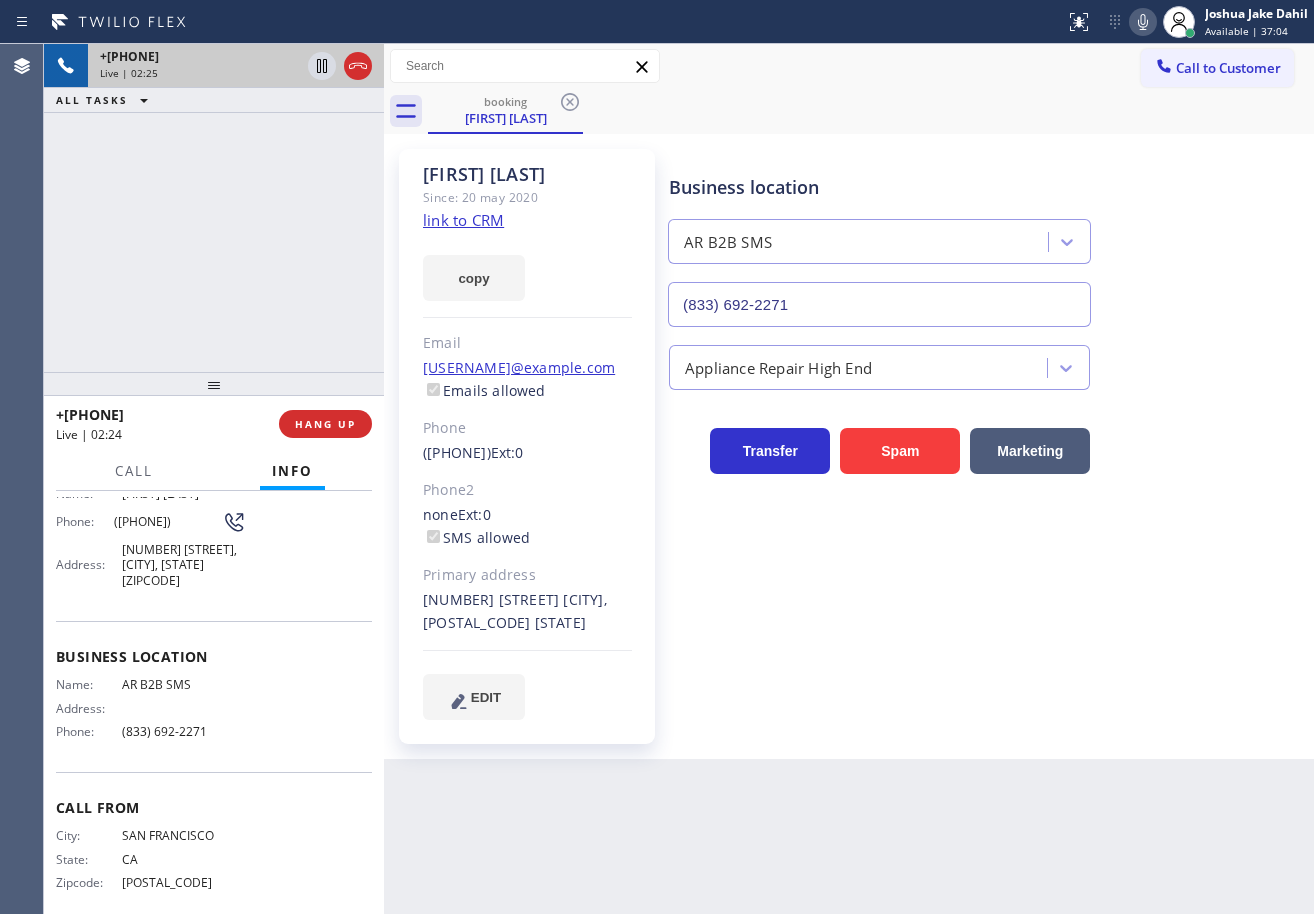 click on "Business location AR B2B SMS ([PHONE]) Appliance Repair High End Transfer Spam Marketing" at bounding box center (987, 434) 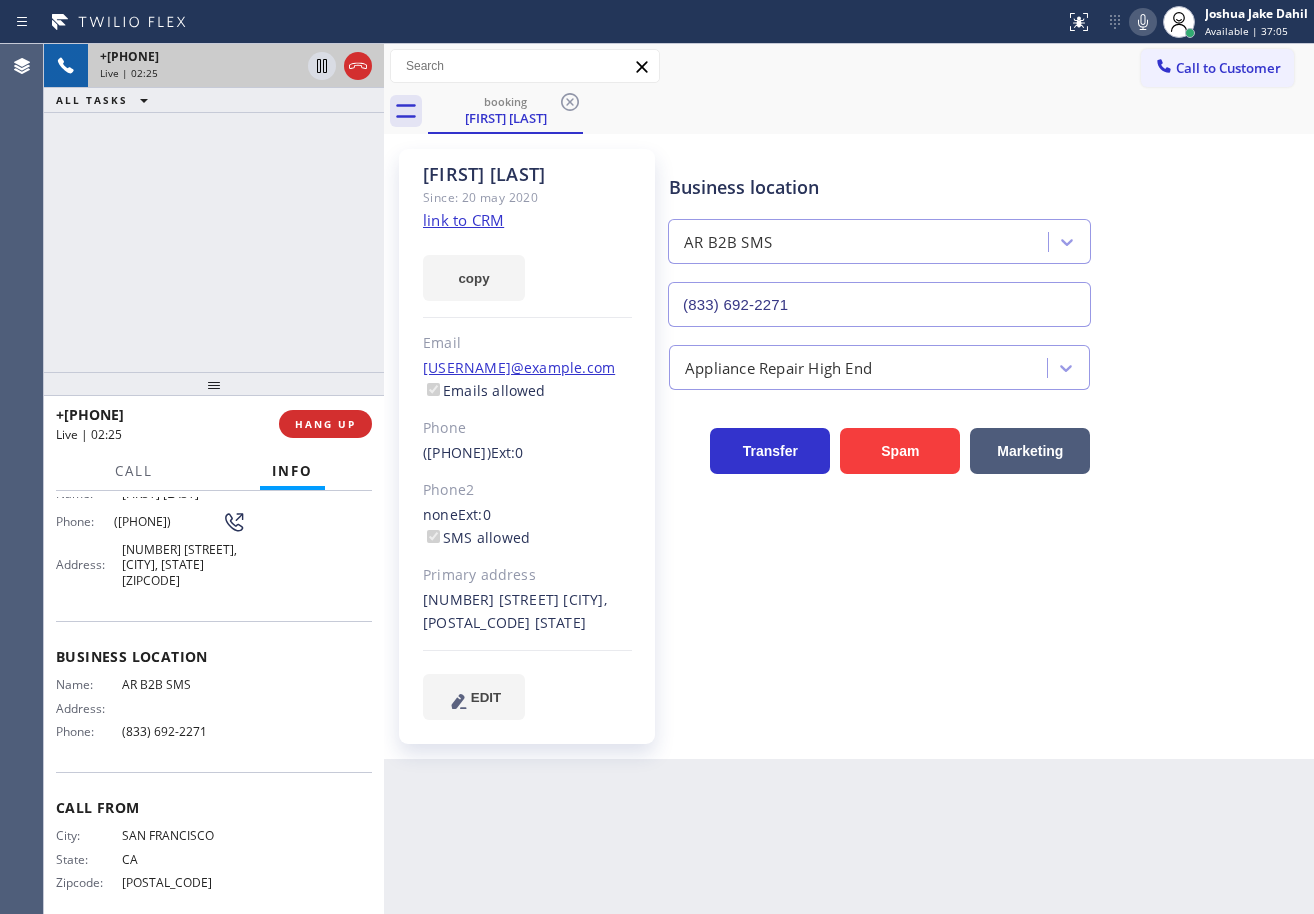 click on "Business location AR B2B SMS ([PHONE]) Appliance Repair High End Transfer Spam Marketing" at bounding box center (987, 434) 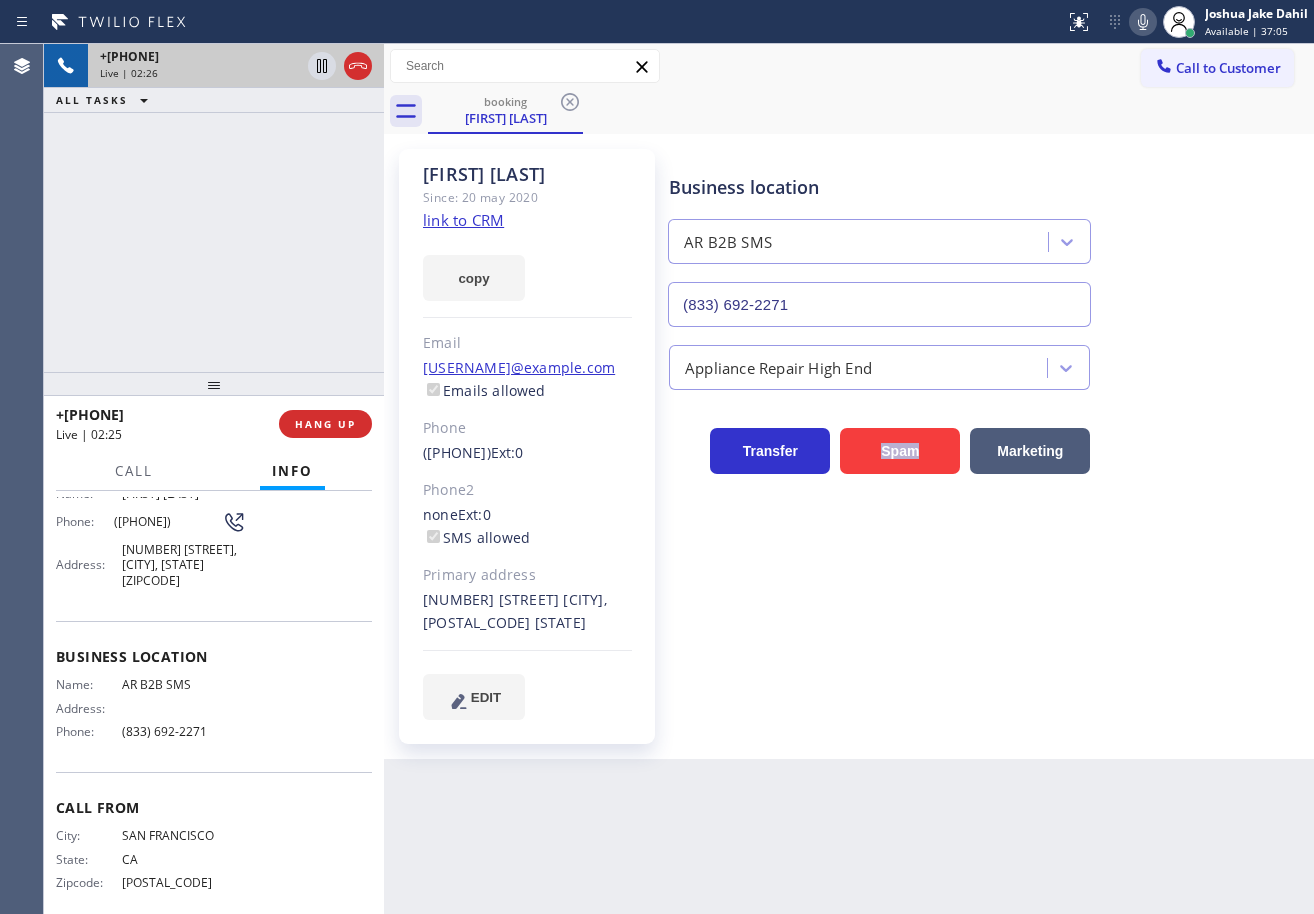click on "Business location AR B2B SMS ([PHONE]) Appliance Repair High End Transfer Spam Marketing" at bounding box center (987, 434) 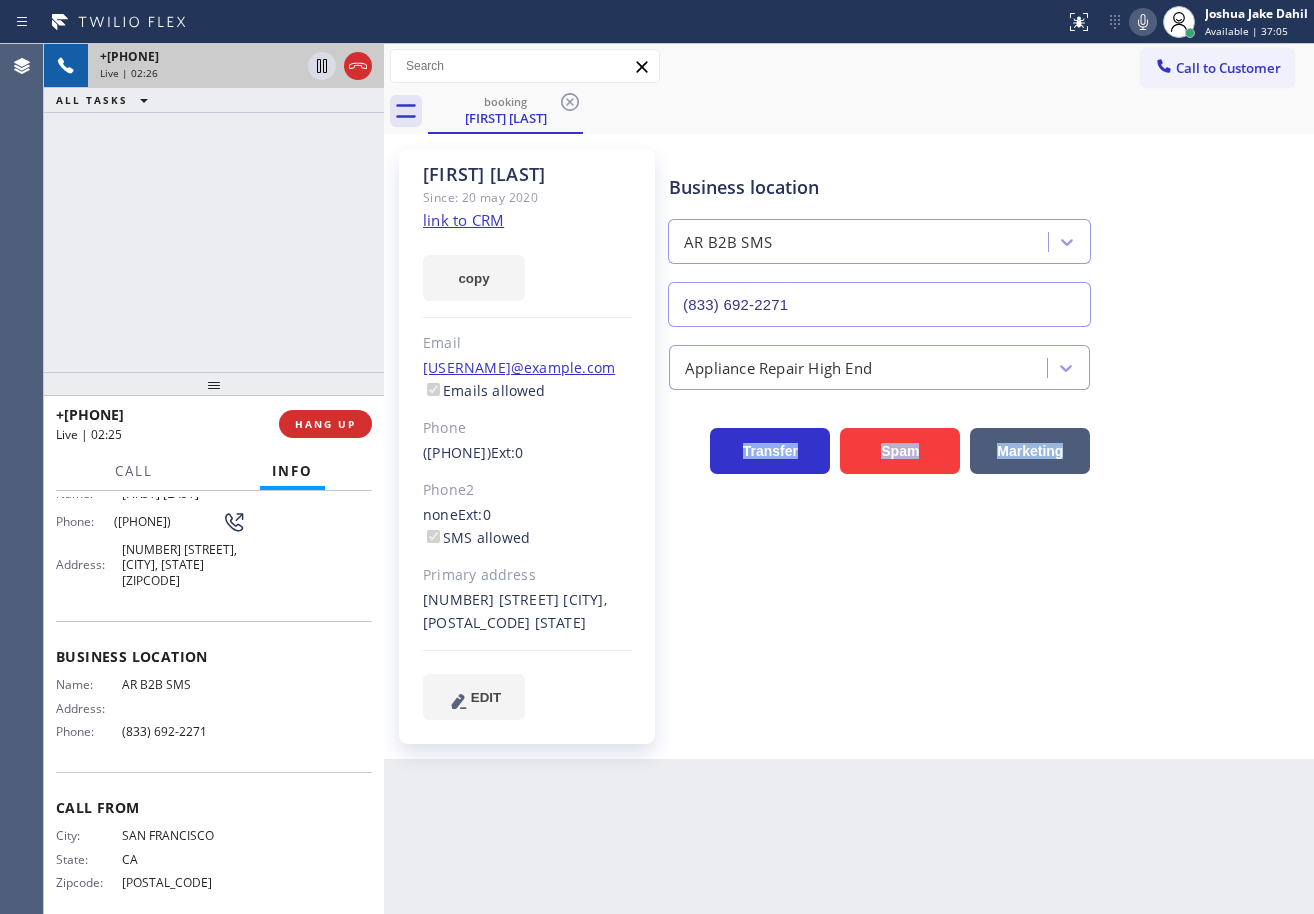 click on "Business location AR B2B SMS ([PHONE]) Appliance Repair High End Transfer Spam Marketing" at bounding box center (987, 434) 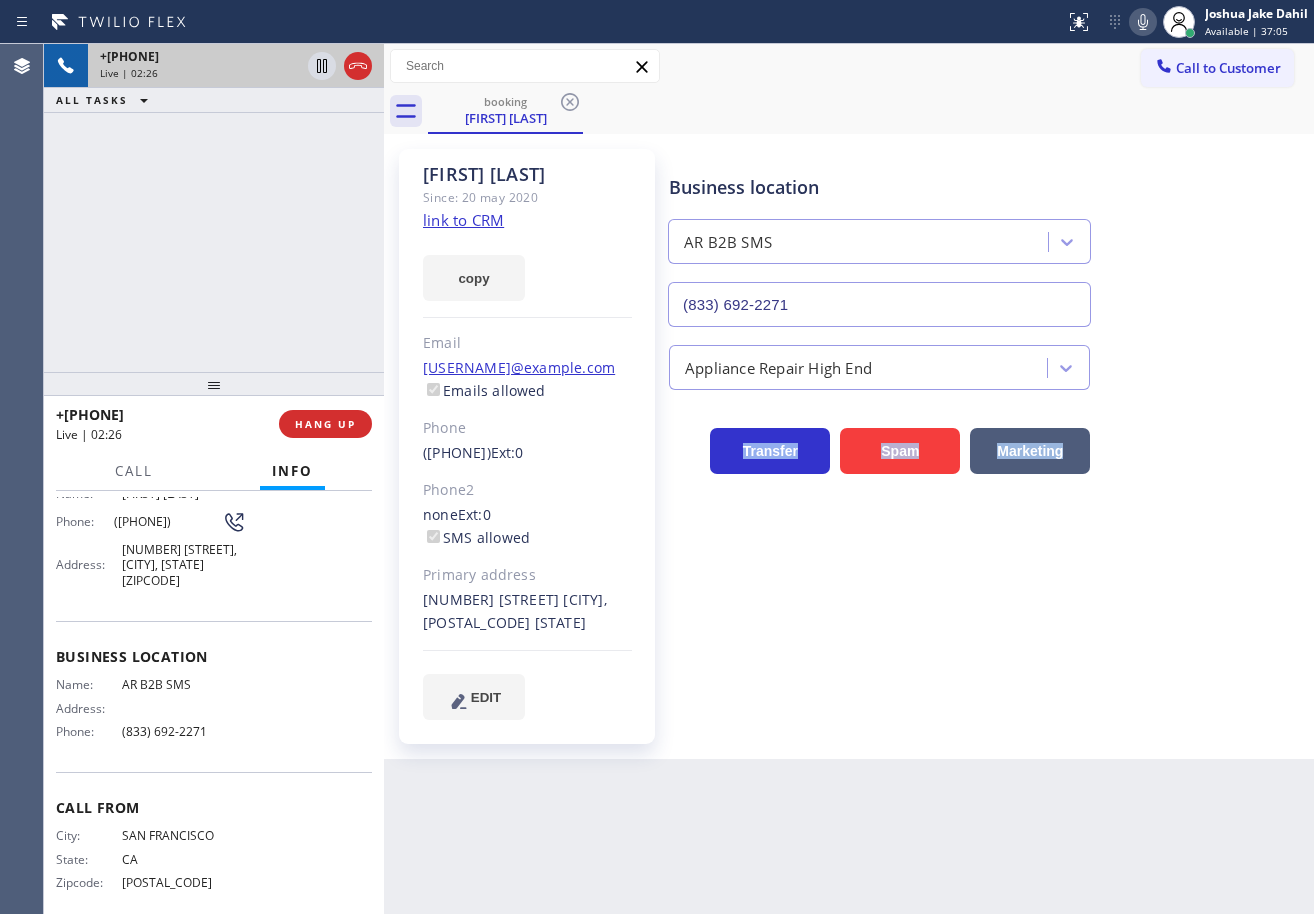 click on "Business location AR B2B SMS ([PHONE]) Appliance Repair High End Transfer Spam Marketing" at bounding box center [987, 434] 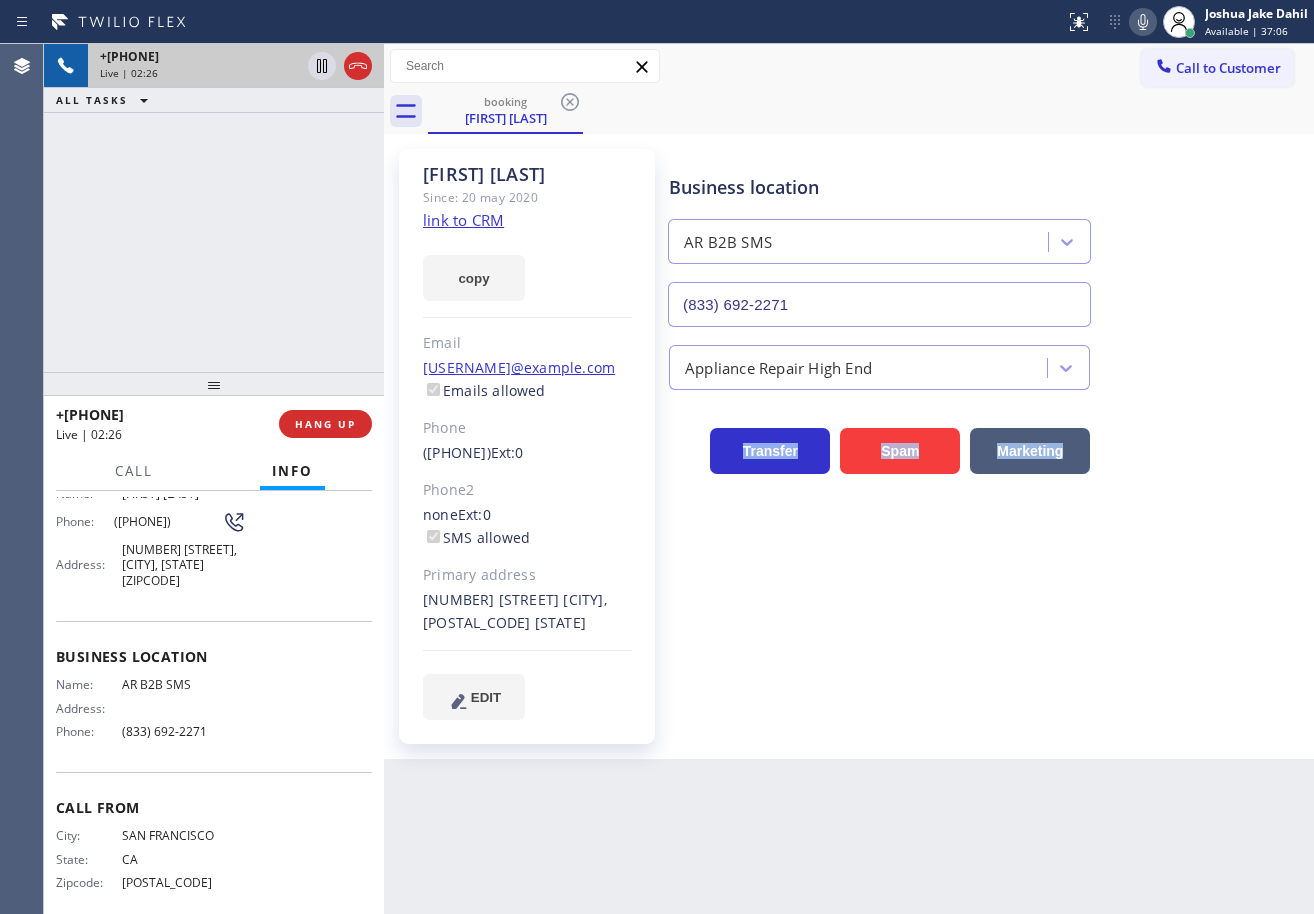 click on "Business location AR B2B SMS ([PHONE]) Appliance Repair High End Transfer Spam Marketing" at bounding box center (987, 434) 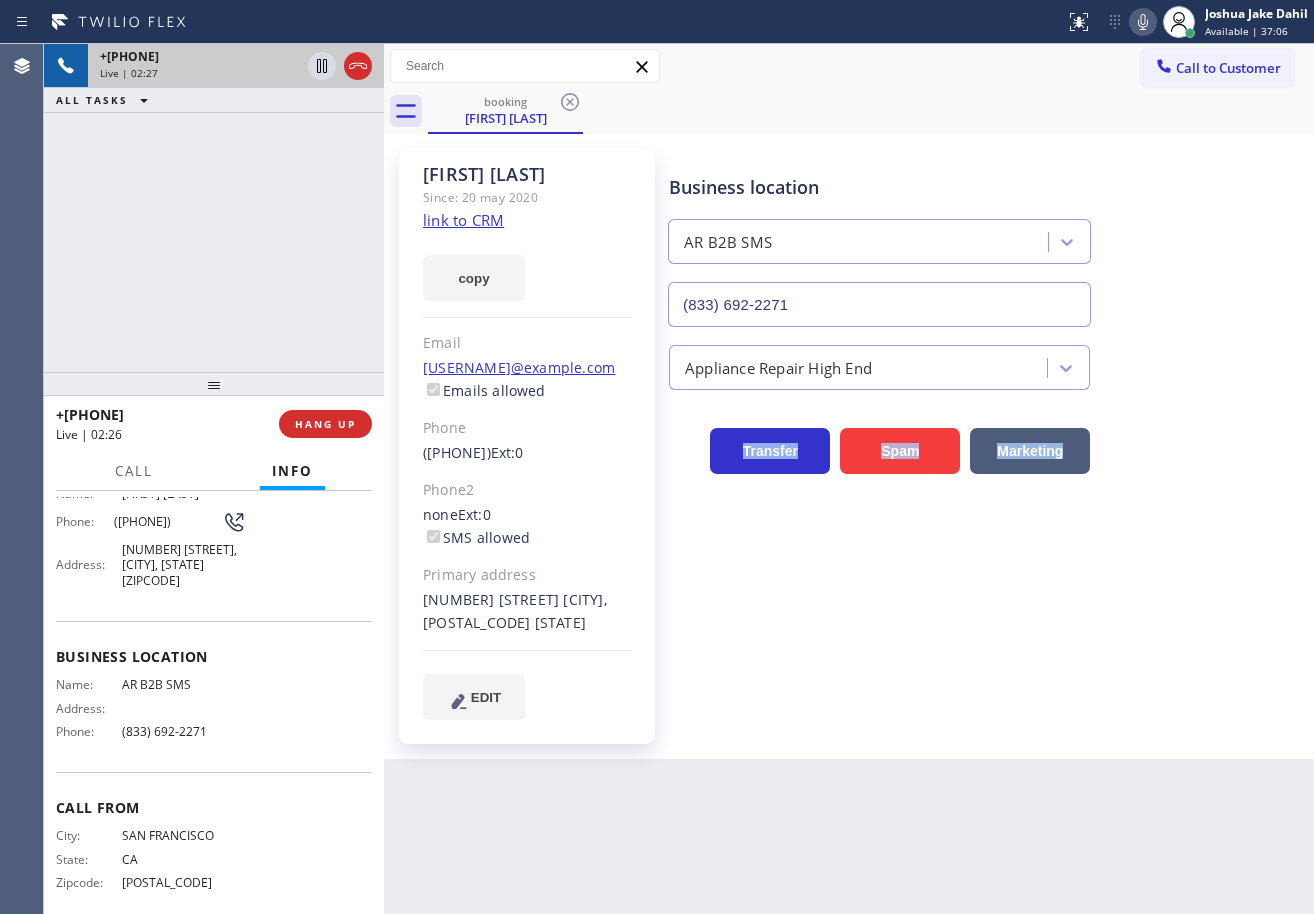 click on "Business location AR B2B SMS ([PHONE]) Appliance Repair High End Transfer Spam Marketing" at bounding box center [987, 434] 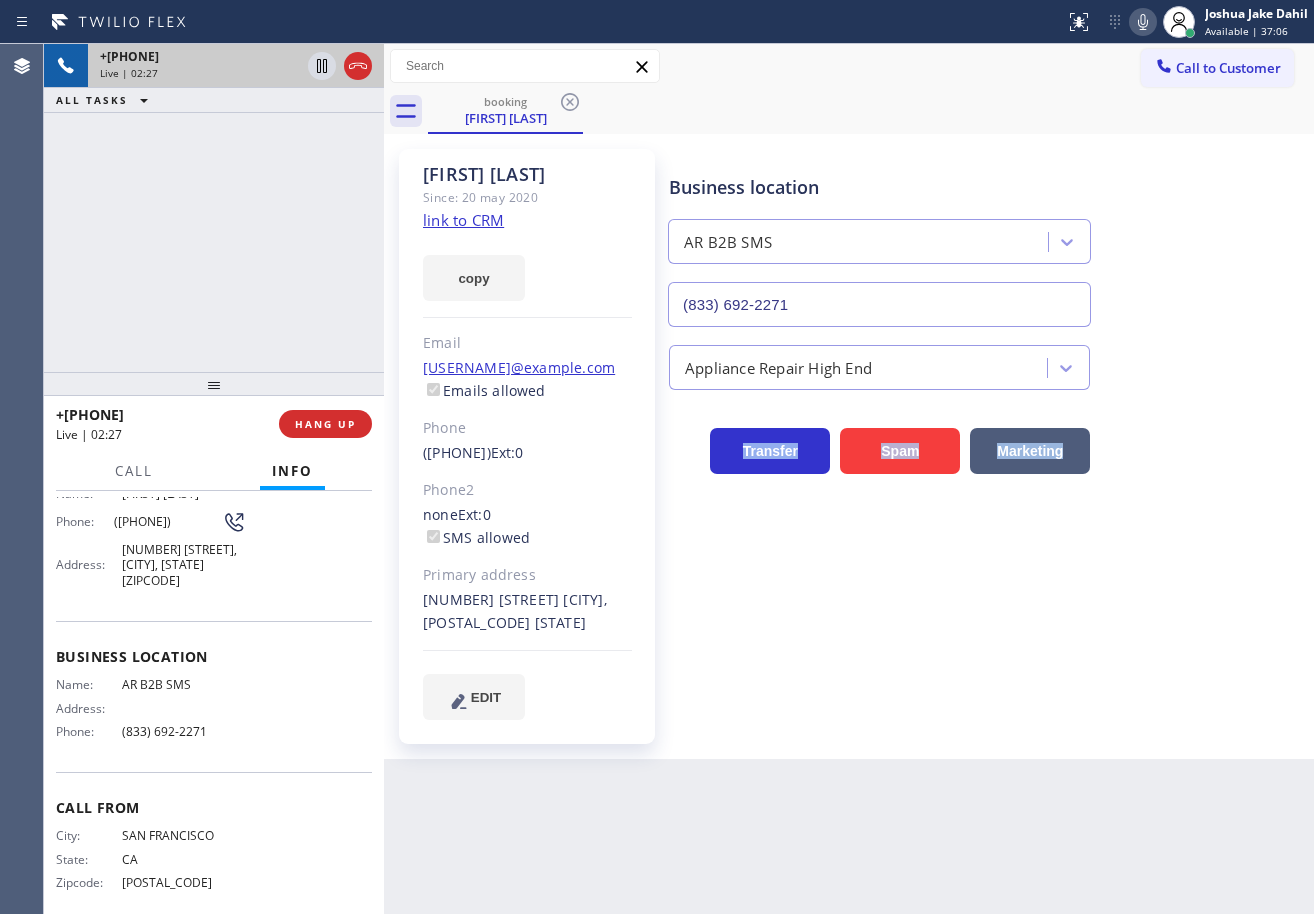 click on "Business location AR B2B SMS ([PHONE]) Appliance Repair High End Transfer Spam Marketing" at bounding box center (987, 434) 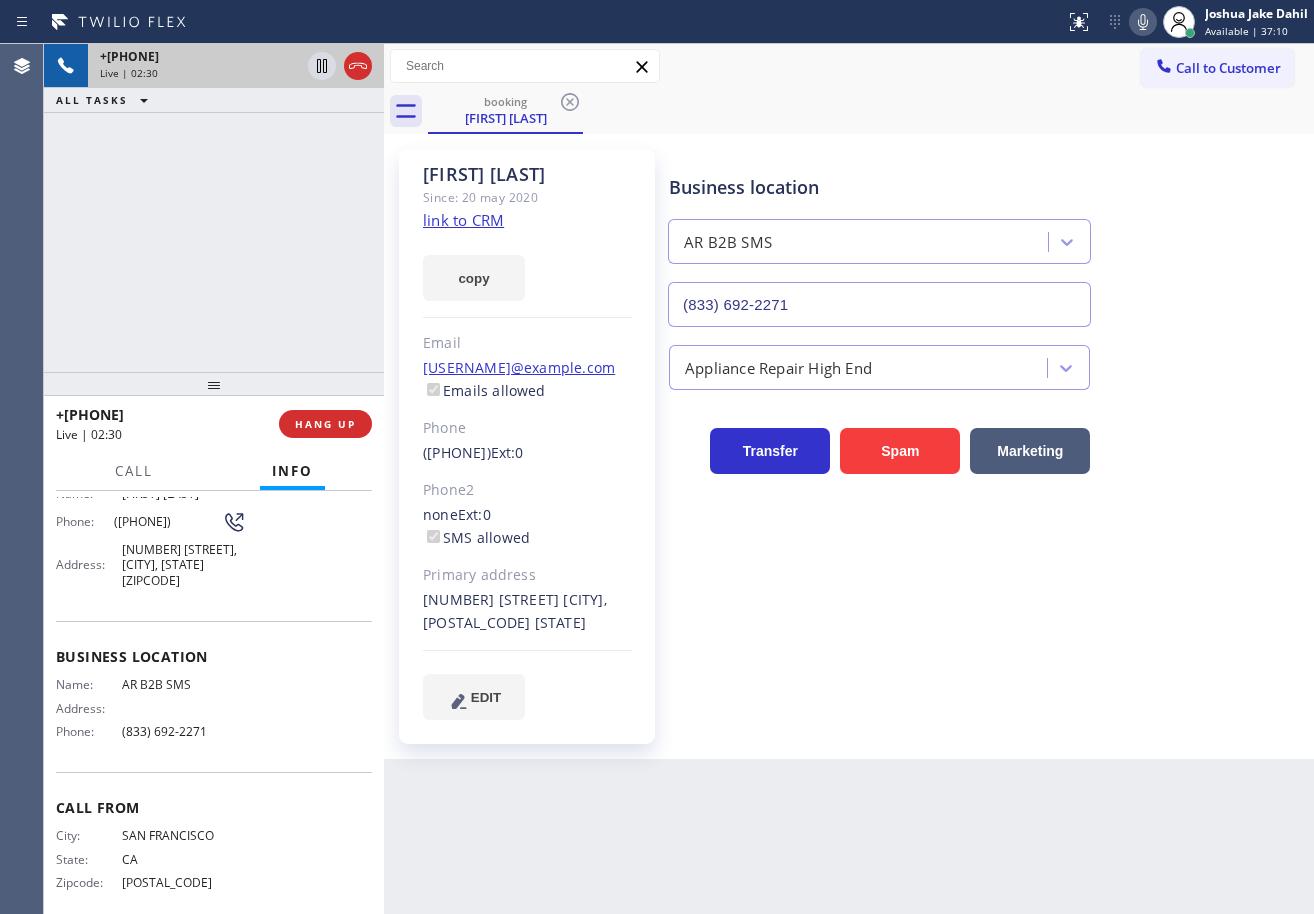 click on "Business location AR B2B SMS ([PHONE]) Appliance Repair High End Transfer Spam Marketing" at bounding box center (987, 434) 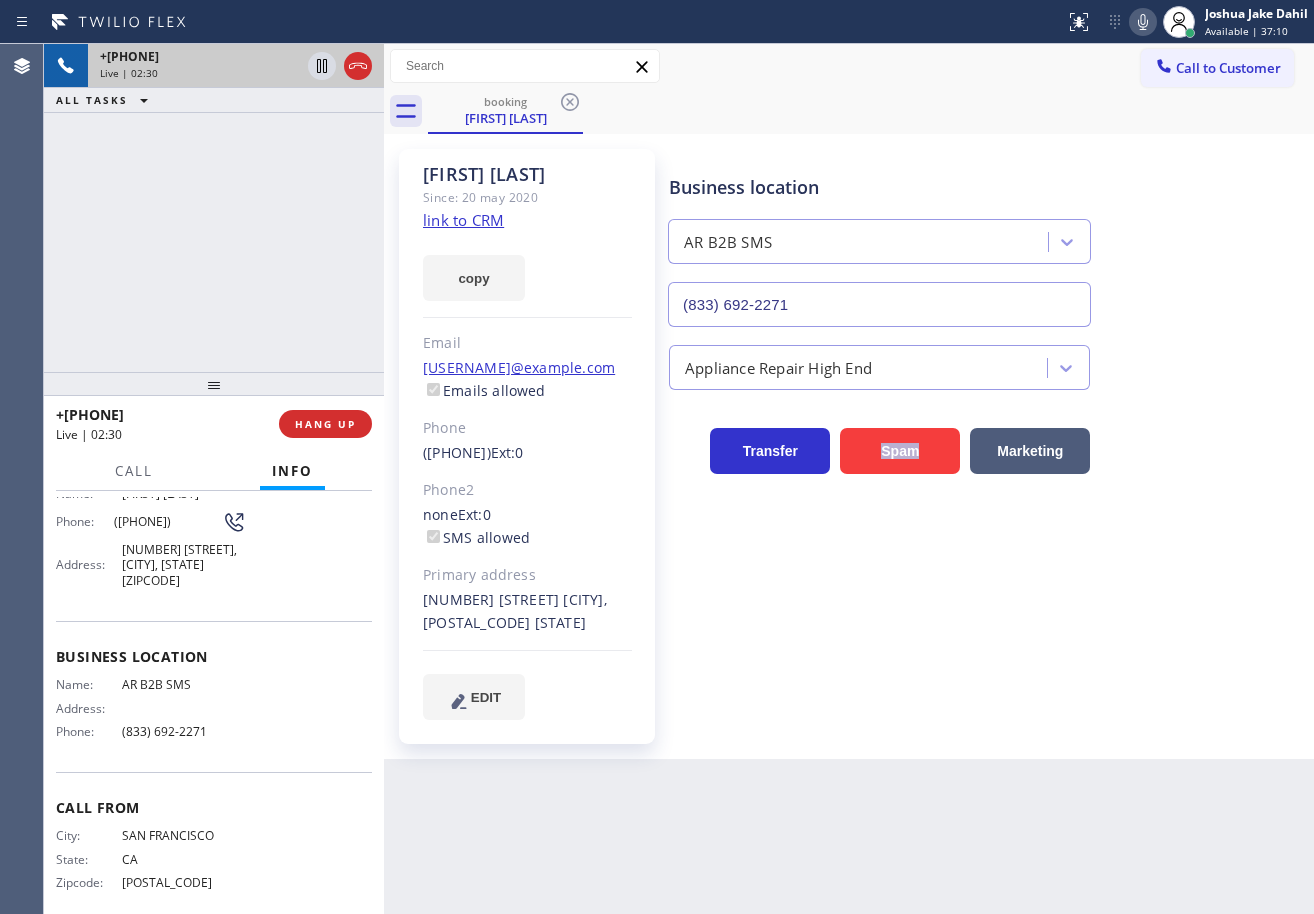 click on "Business location AR B2B SMS ([PHONE]) Appliance Repair High End Transfer Spam Marketing" at bounding box center [987, 434] 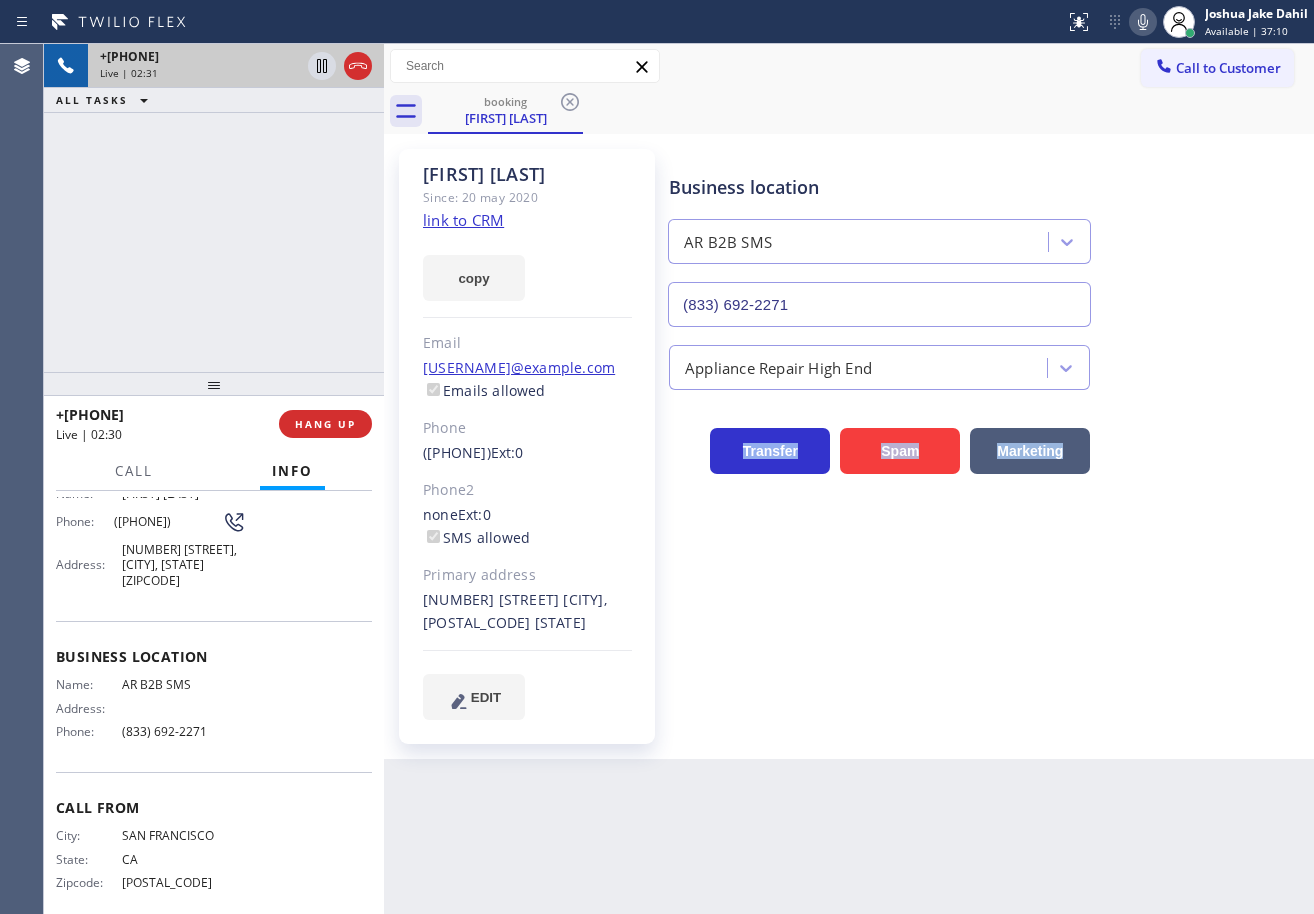 click on "Business location AR B2B SMS ([PHONE]) Appliance Repair High End Transfer Spam Marketing" at bounding box center [987, 434] 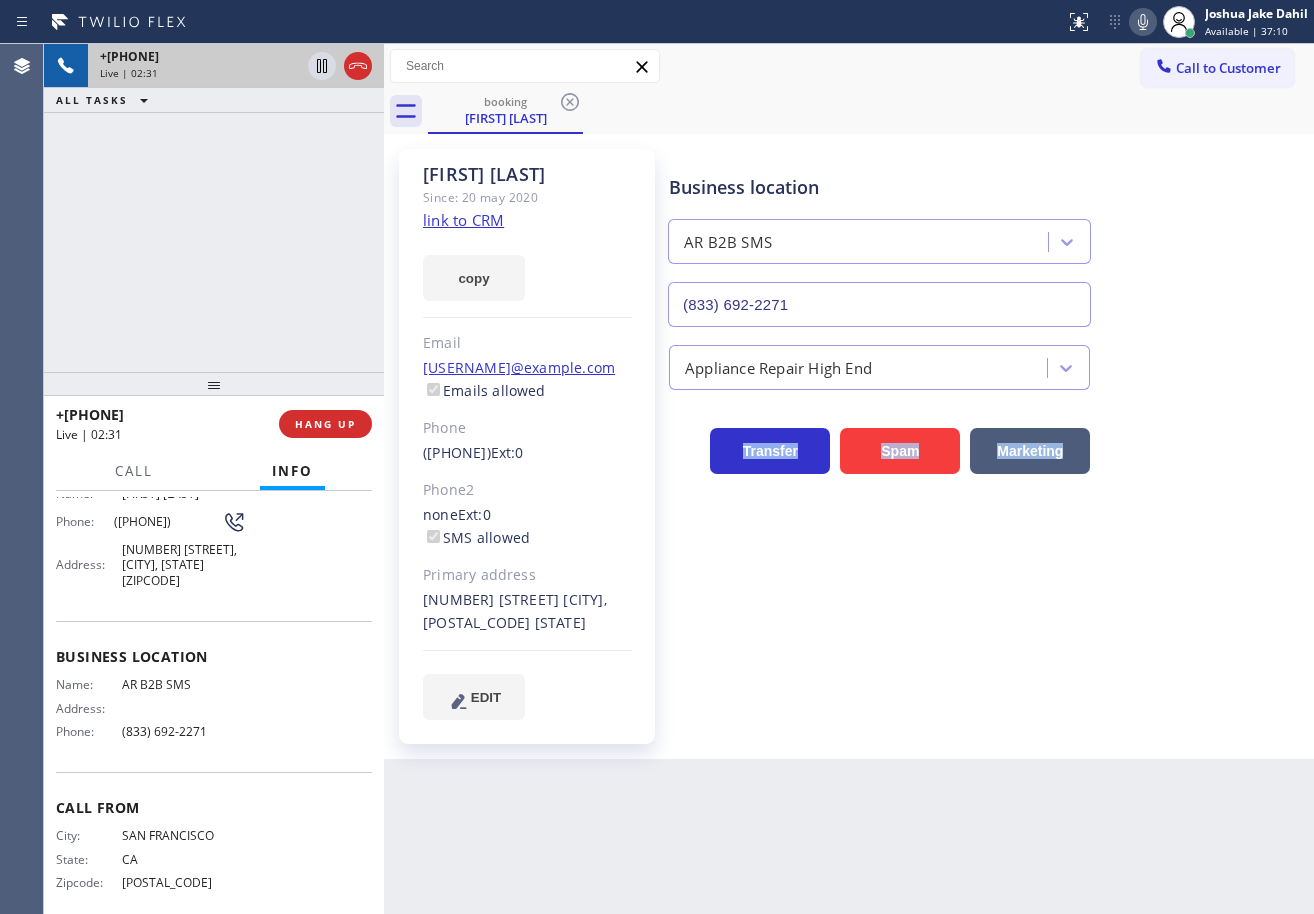 click on "Business location AR B2B SMS ([PHONE]) Appliance Repair High End Transfer Spam Marketing" at bounding box center [987, 434] 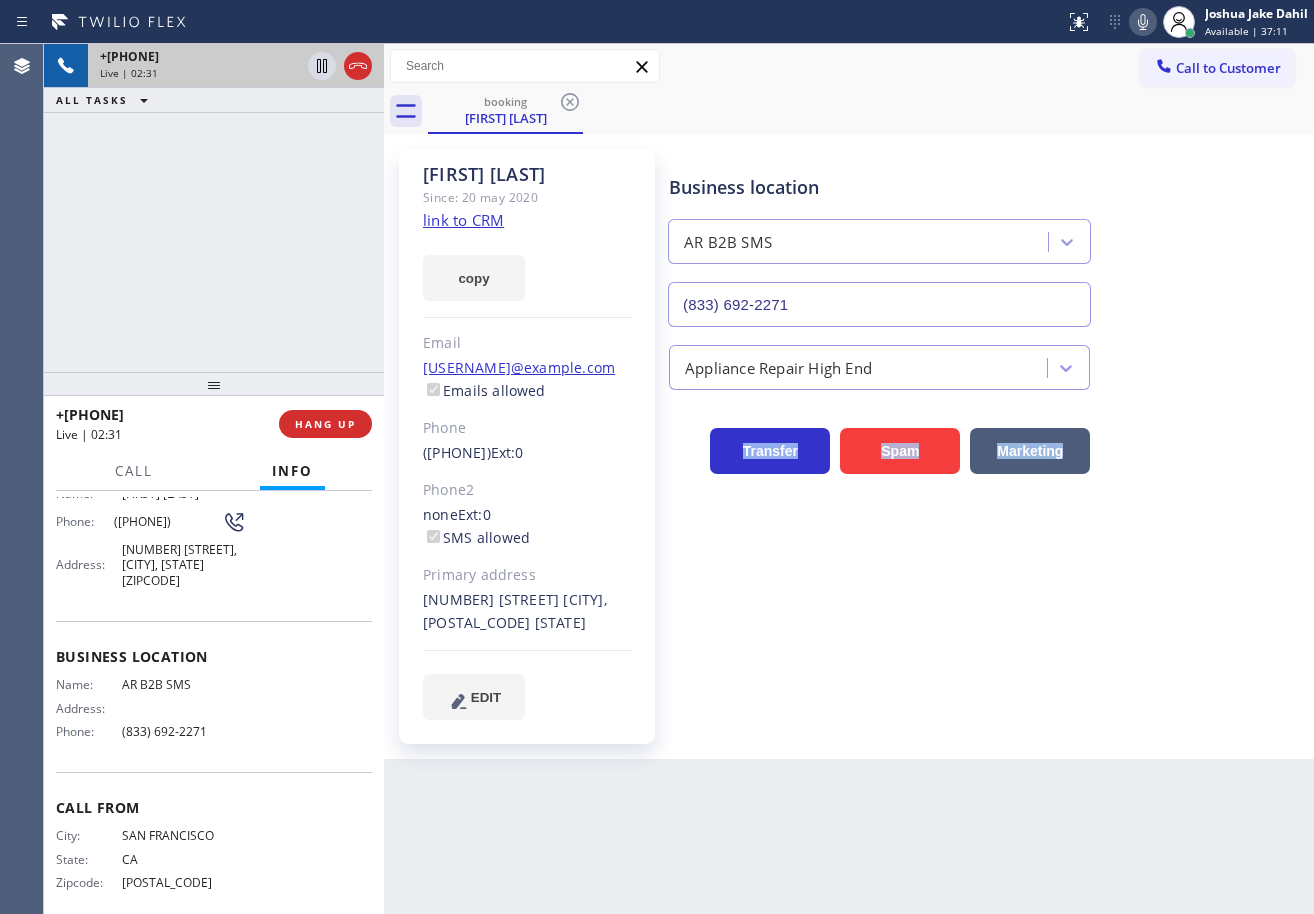 click on "Business location AR B2B SMS ([PHONE]) Appliance Repair High End Transfer Spam Marketing" at bounding box center (987, 434) 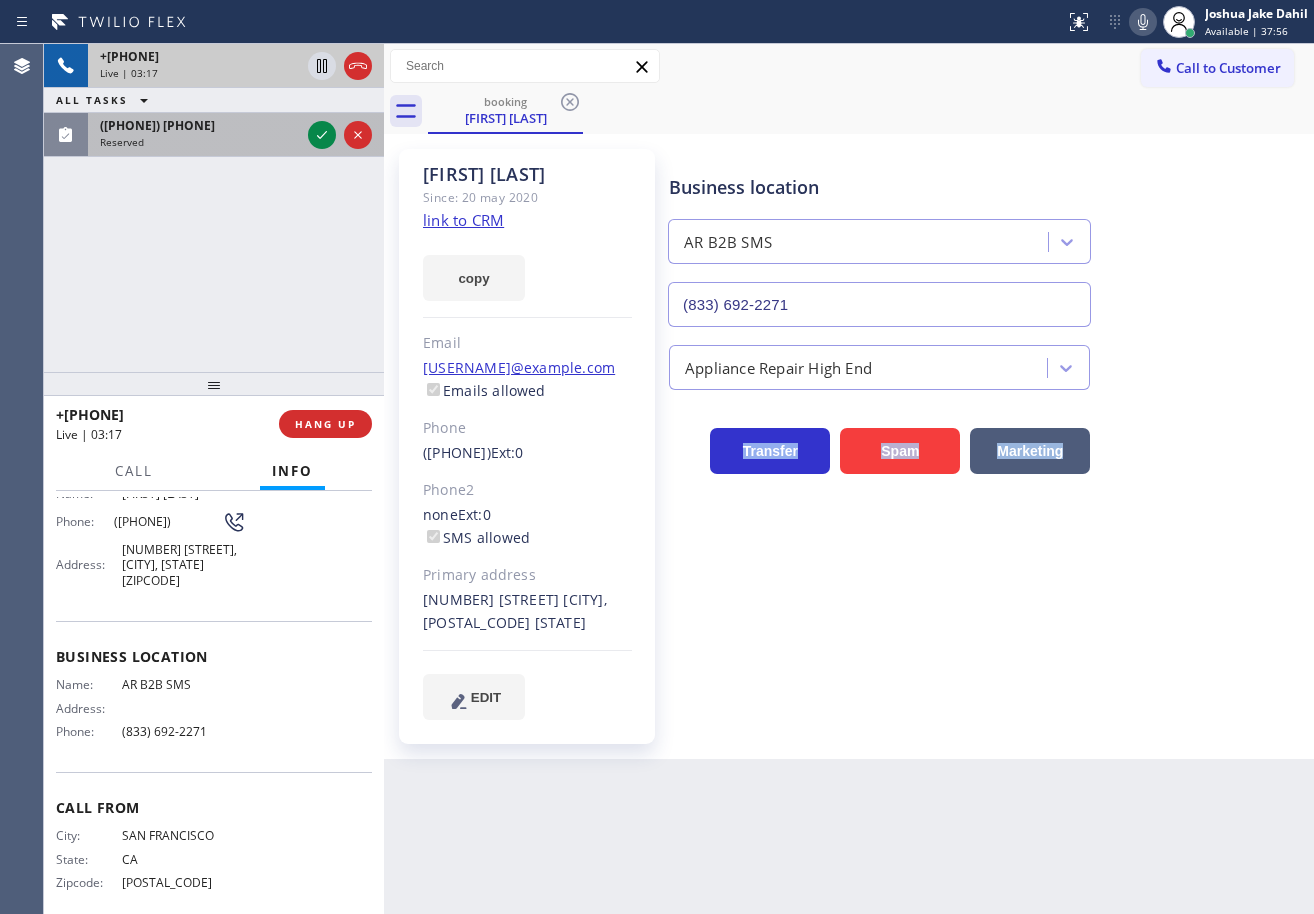 drag, startPoint x: 264, startPoint y: 146, endPoint x: 301, endPoint y: 135, distance: 38.600517 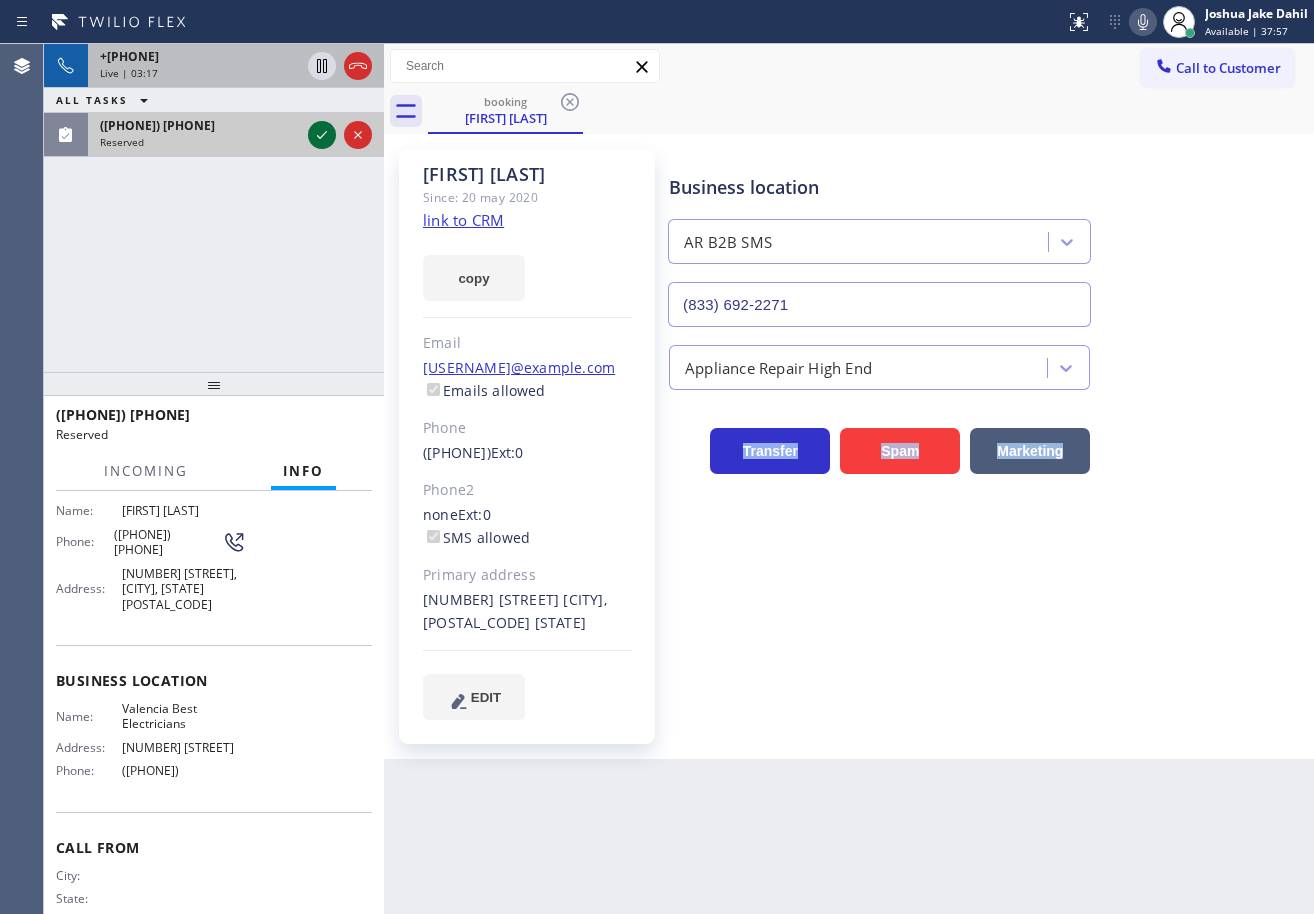 click 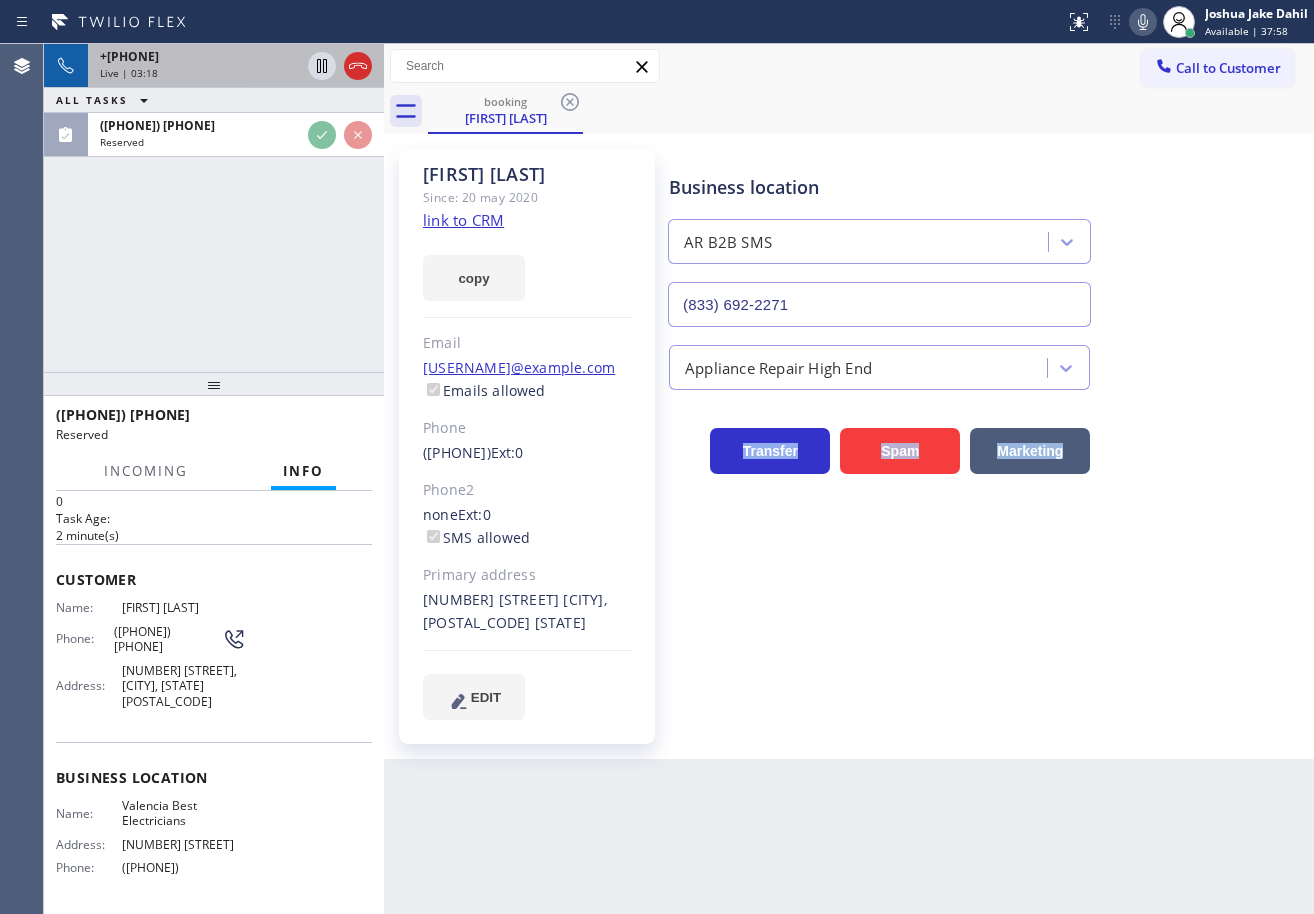 scroll, scrollTop: 0, scrollLeft: 0, axis: both 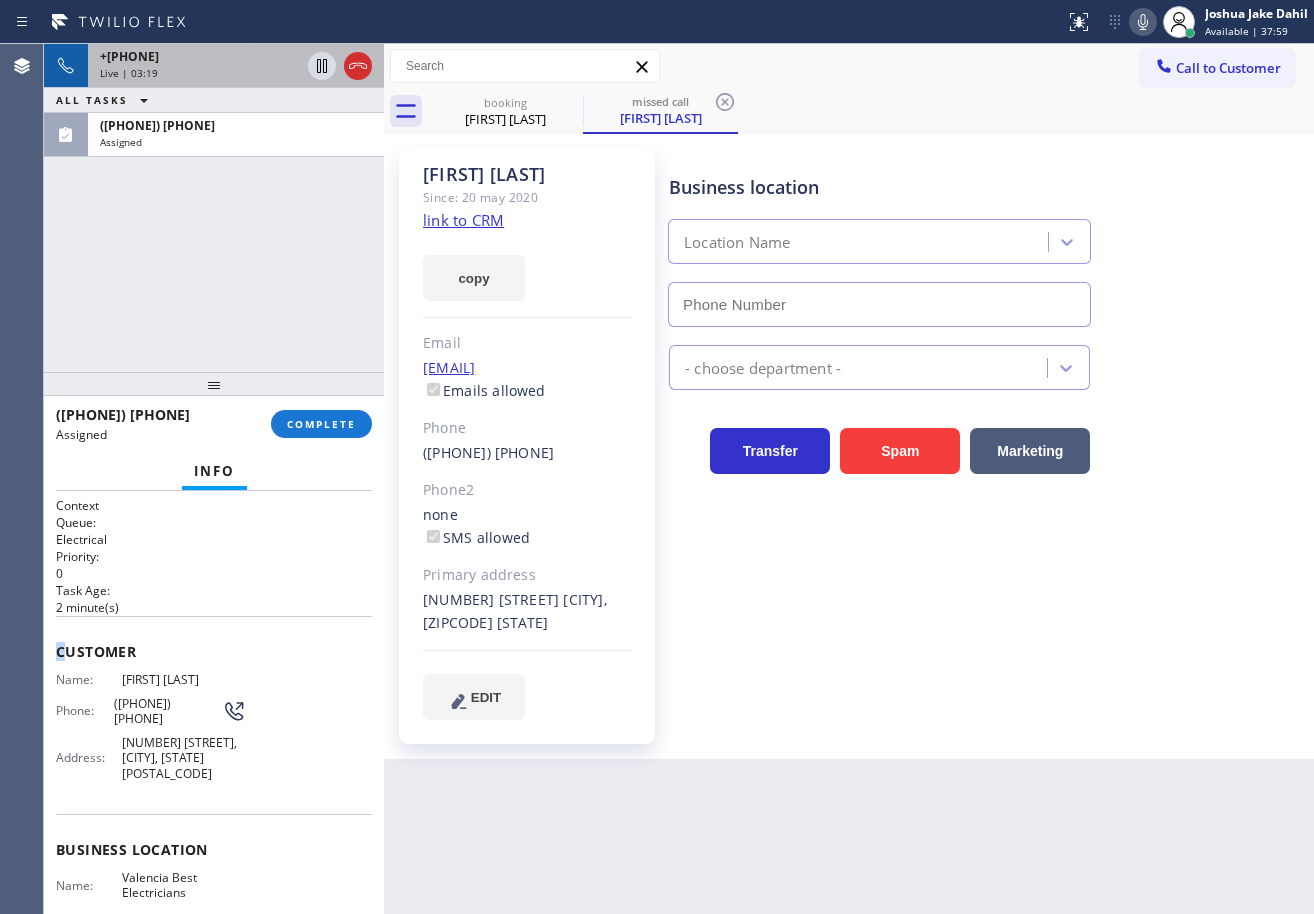 type on "([PHONE])" 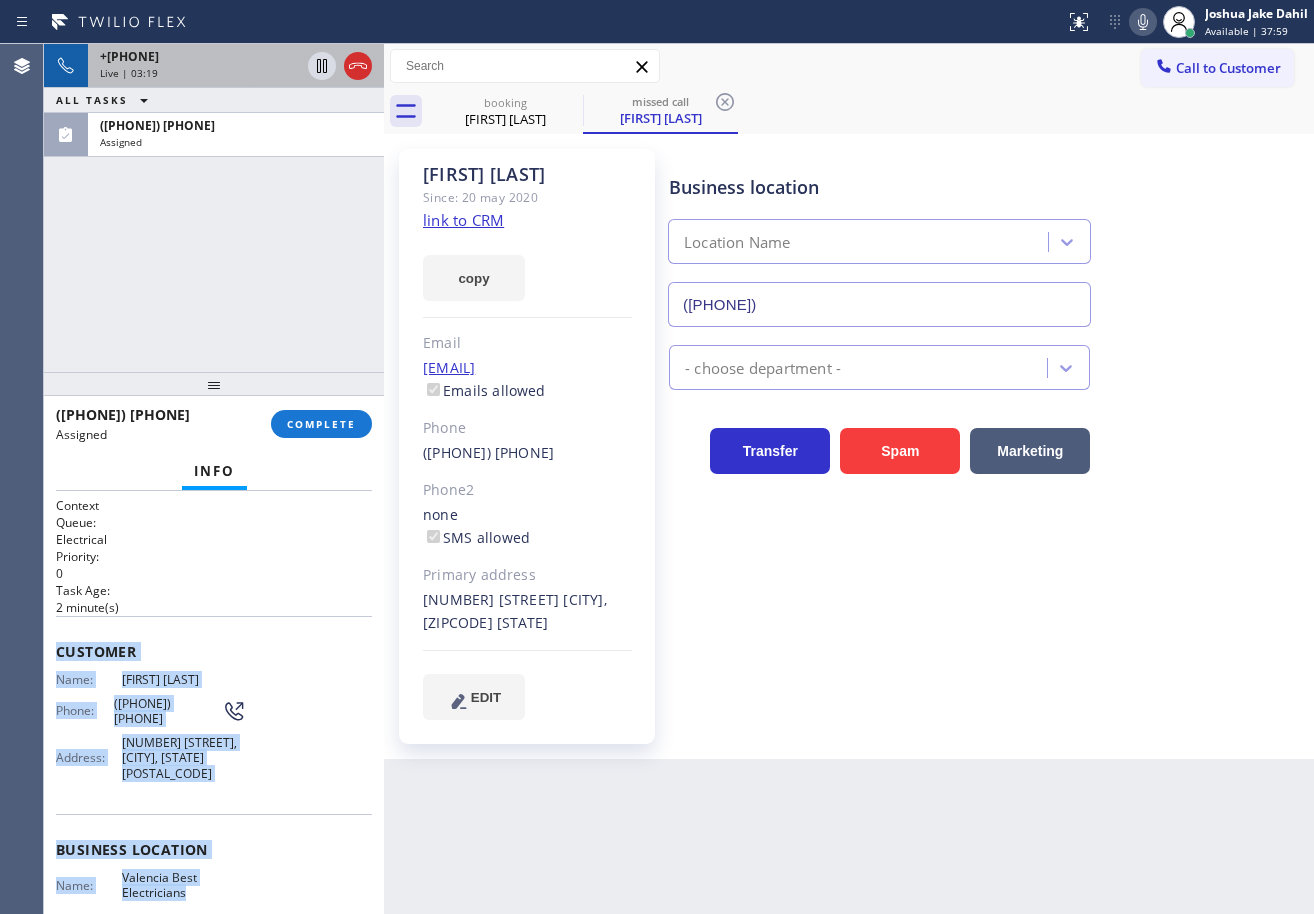 scroll, scrollTop: 217, scrollLeft: 0, axis: vertical 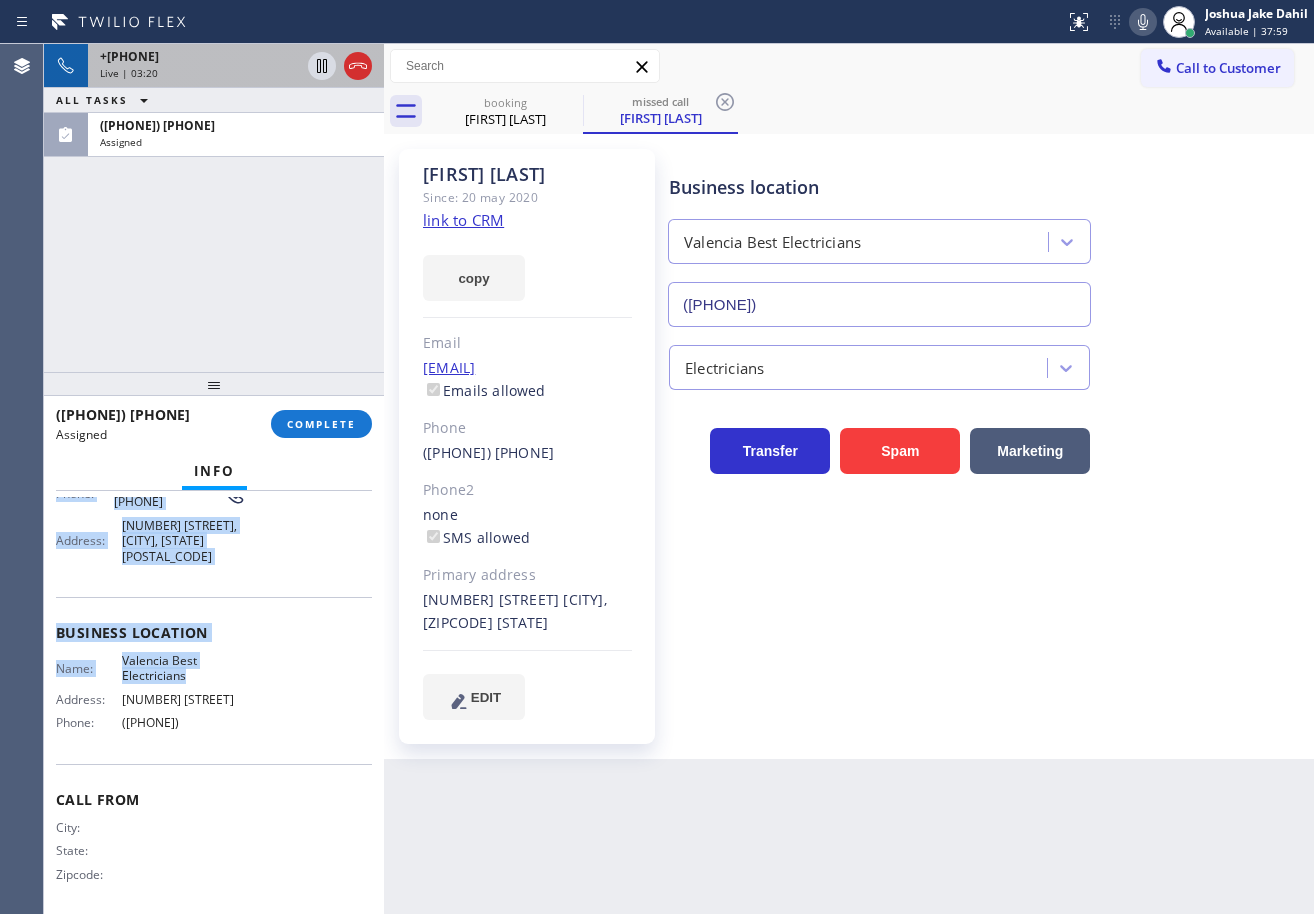 drag, startPoint x: 61, startPoint y: 646, endPoint x: 262, endPoint y: 680, distance: 203.85535 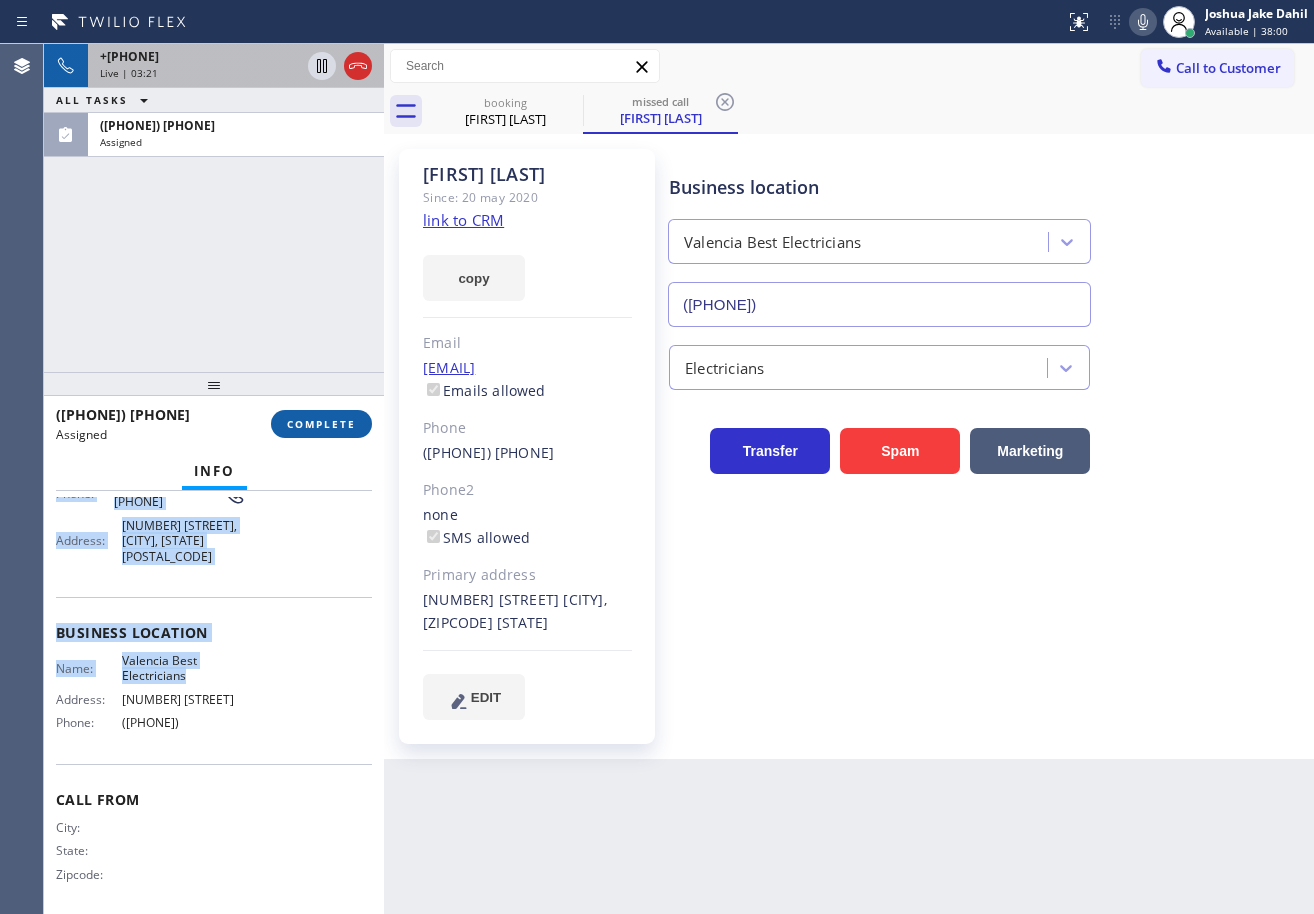 click on "COMPLETE" at bounding box center (321, 424) 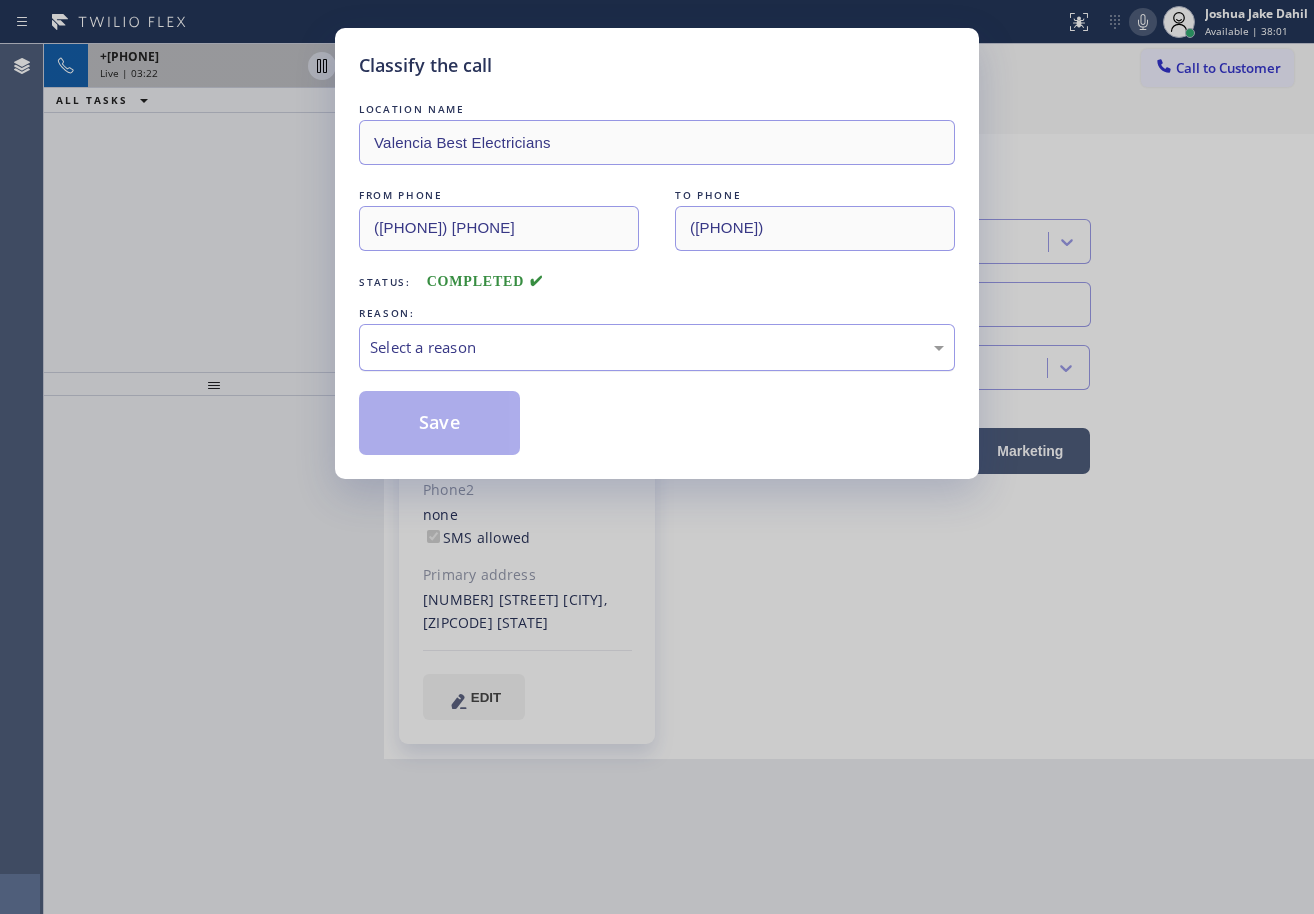 click on "Select a reason" at bounding box center [657, 347] 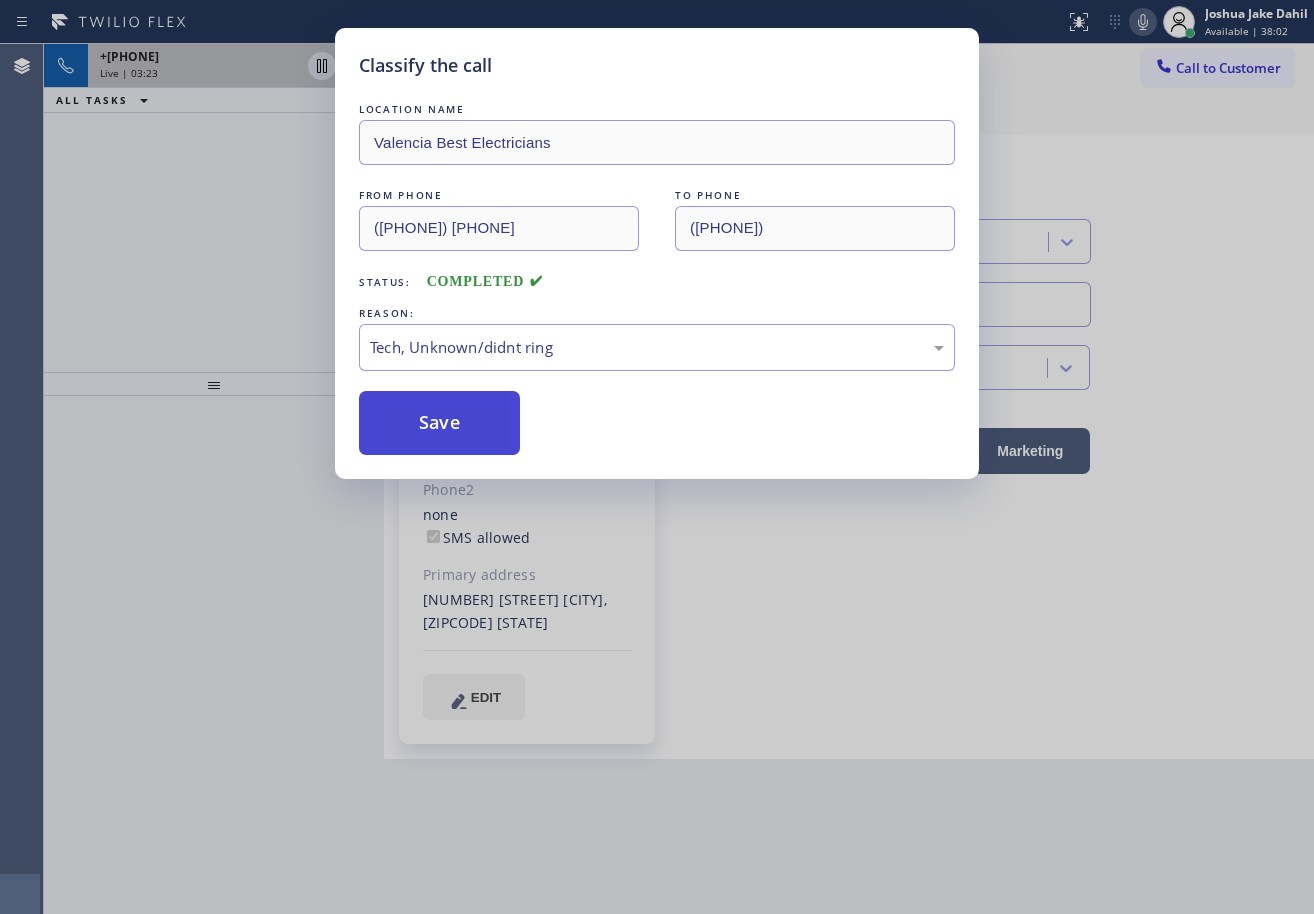 click on "Save" at bounding box center (439, 423) 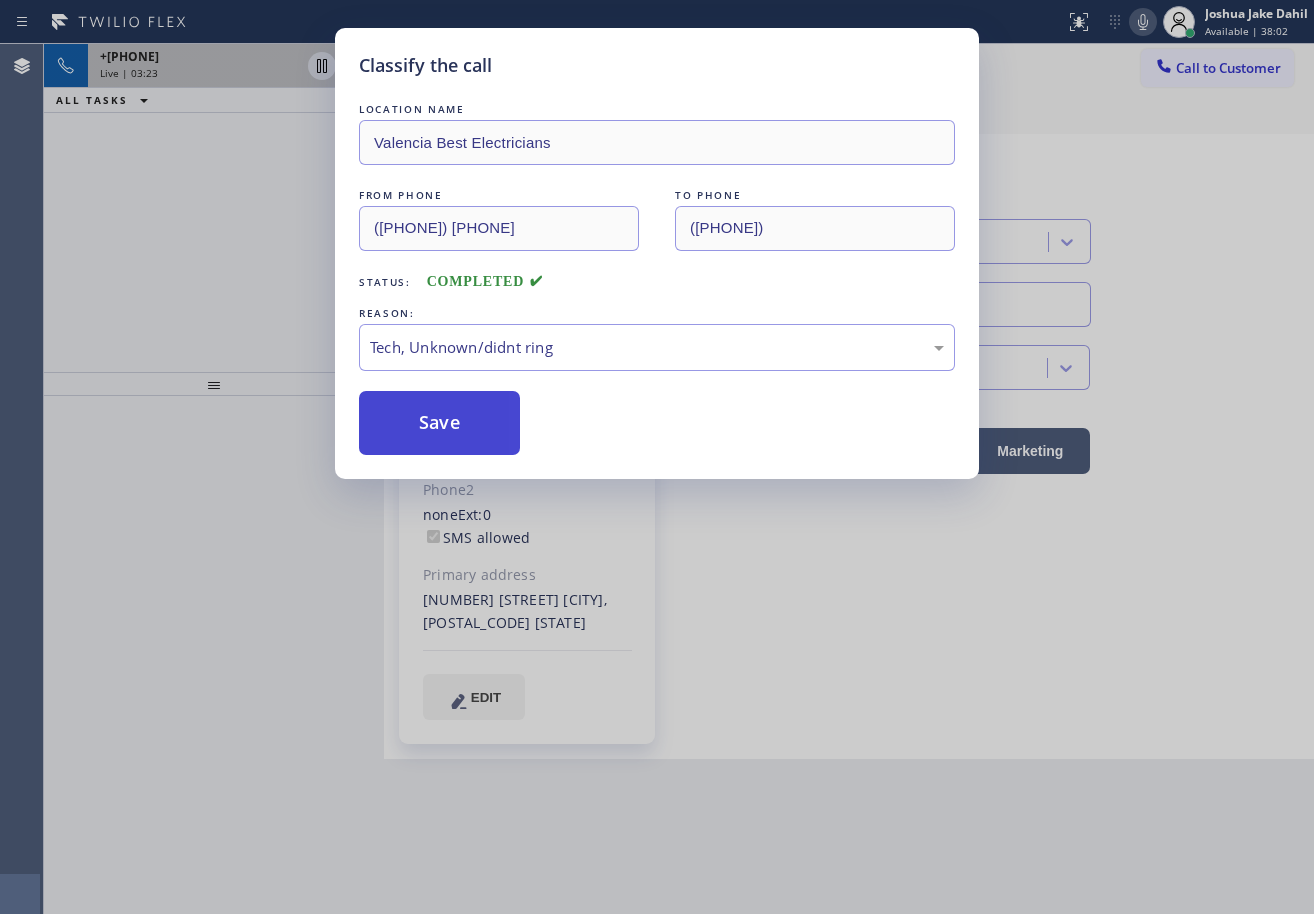 drag, startPoint x: 464, startPoint y: 426, endPoint x: 457, endPoint y: 93, distance: 333.07358 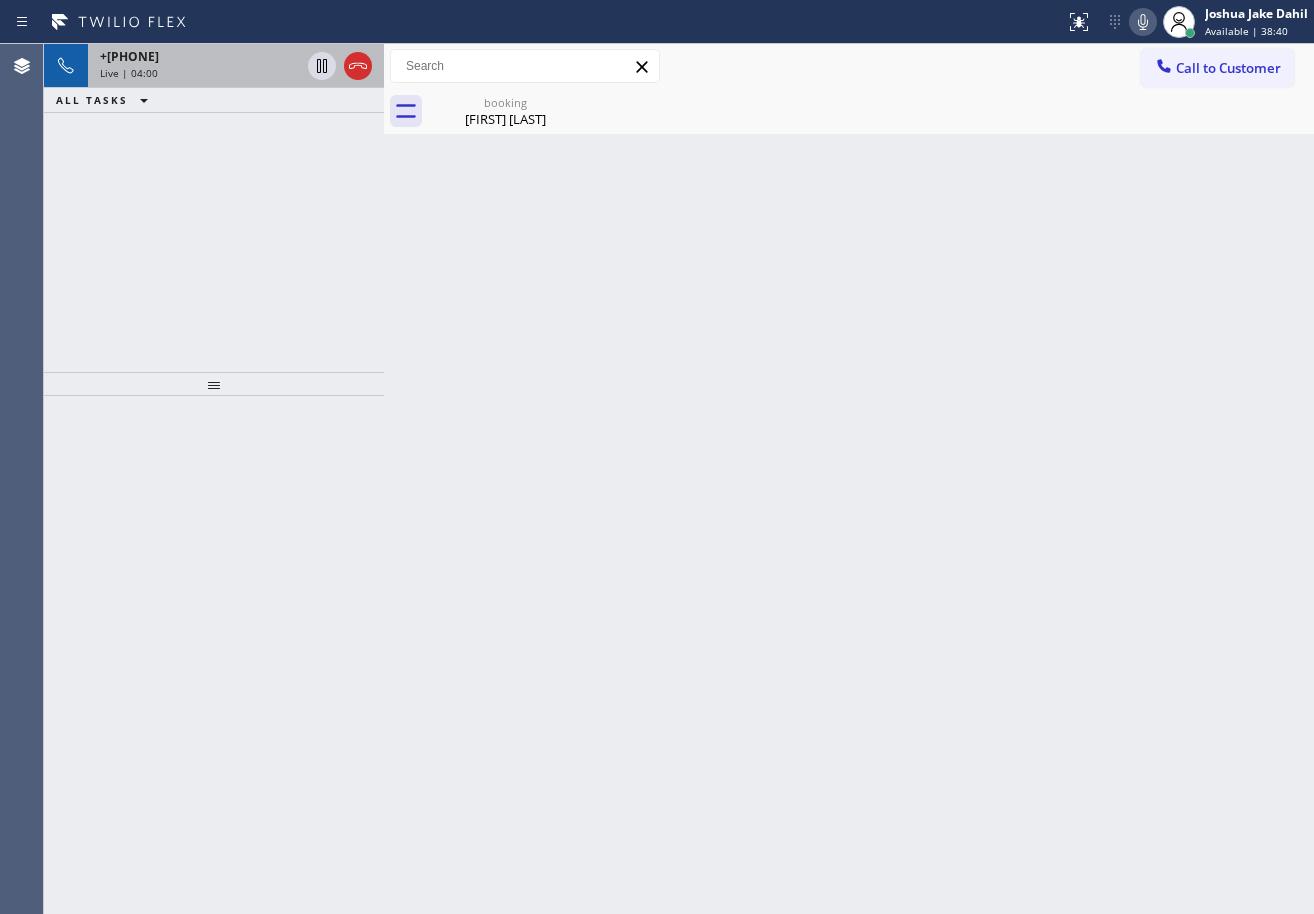click on "Live | 04:00" at bounding box center [200, 73] 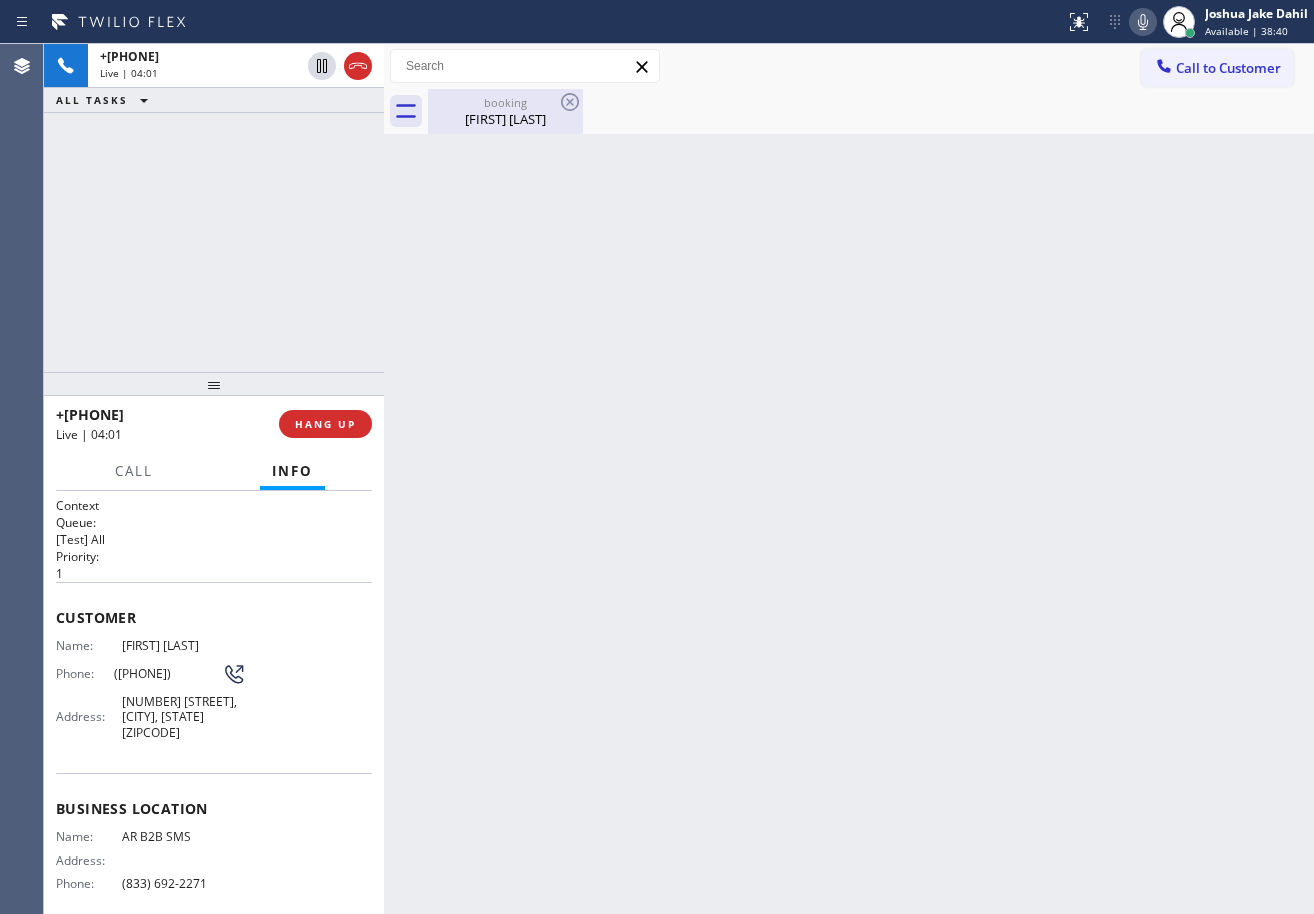 click on "[FIRST] [LAST]" at bounding box center (505, 119) 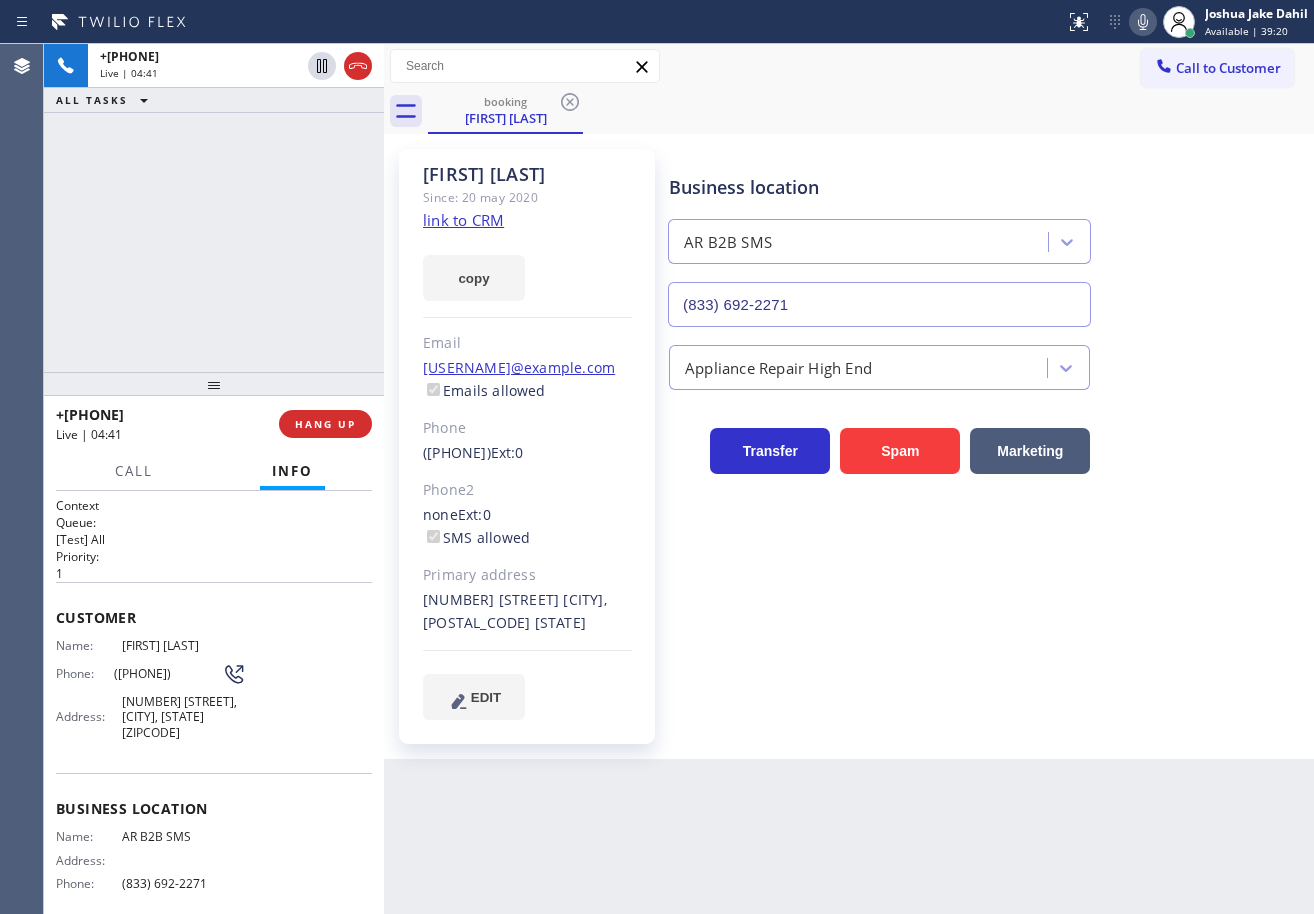 click on "+1[PHONE] Live | 04:41 ALL TASKS ALL TASKS ACTIVE TASKS TASKS IN WRAP UP" at bounding box center [214, 208] 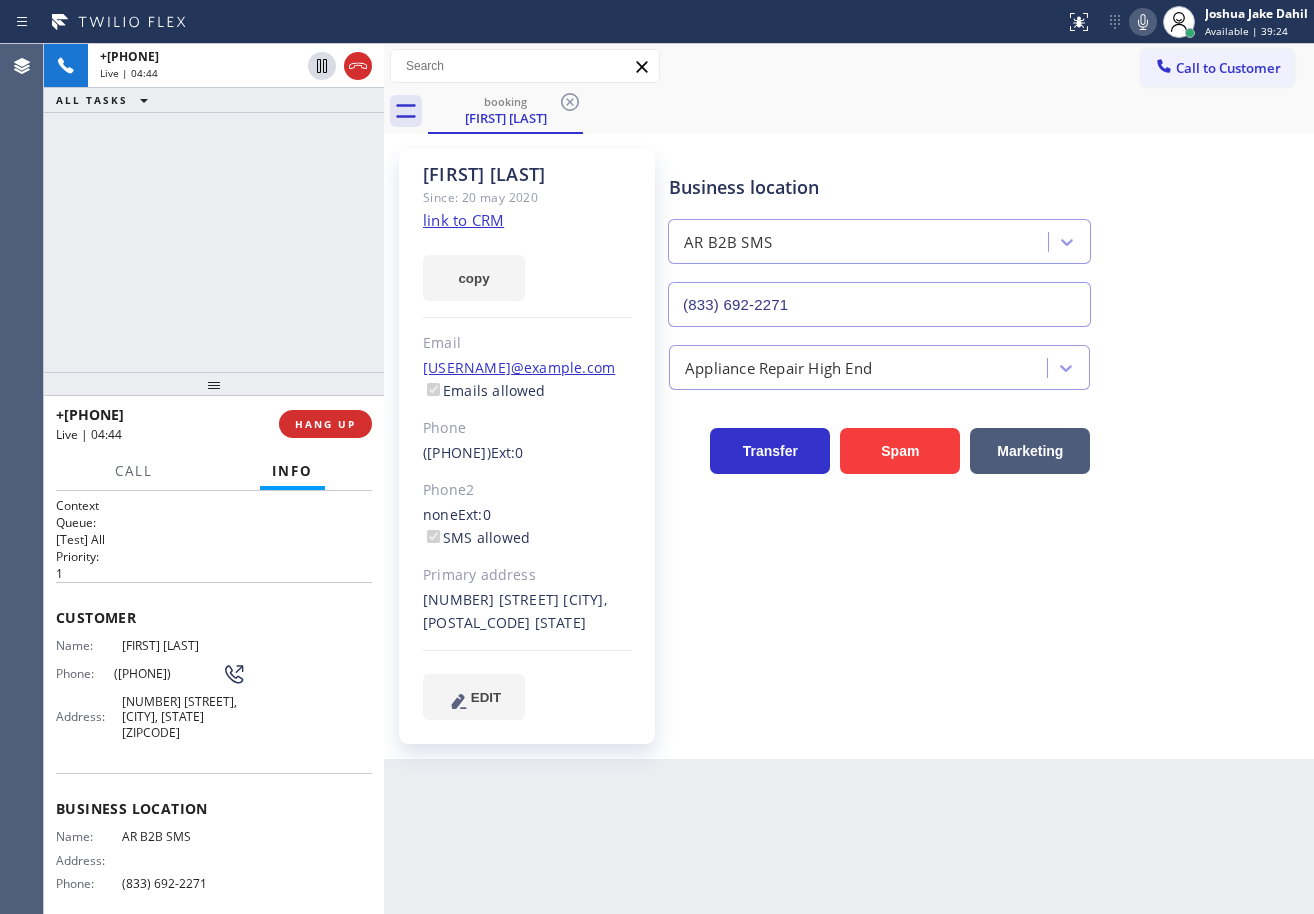 click on "Appliance Repair High End" at bounding box center (987, 363) 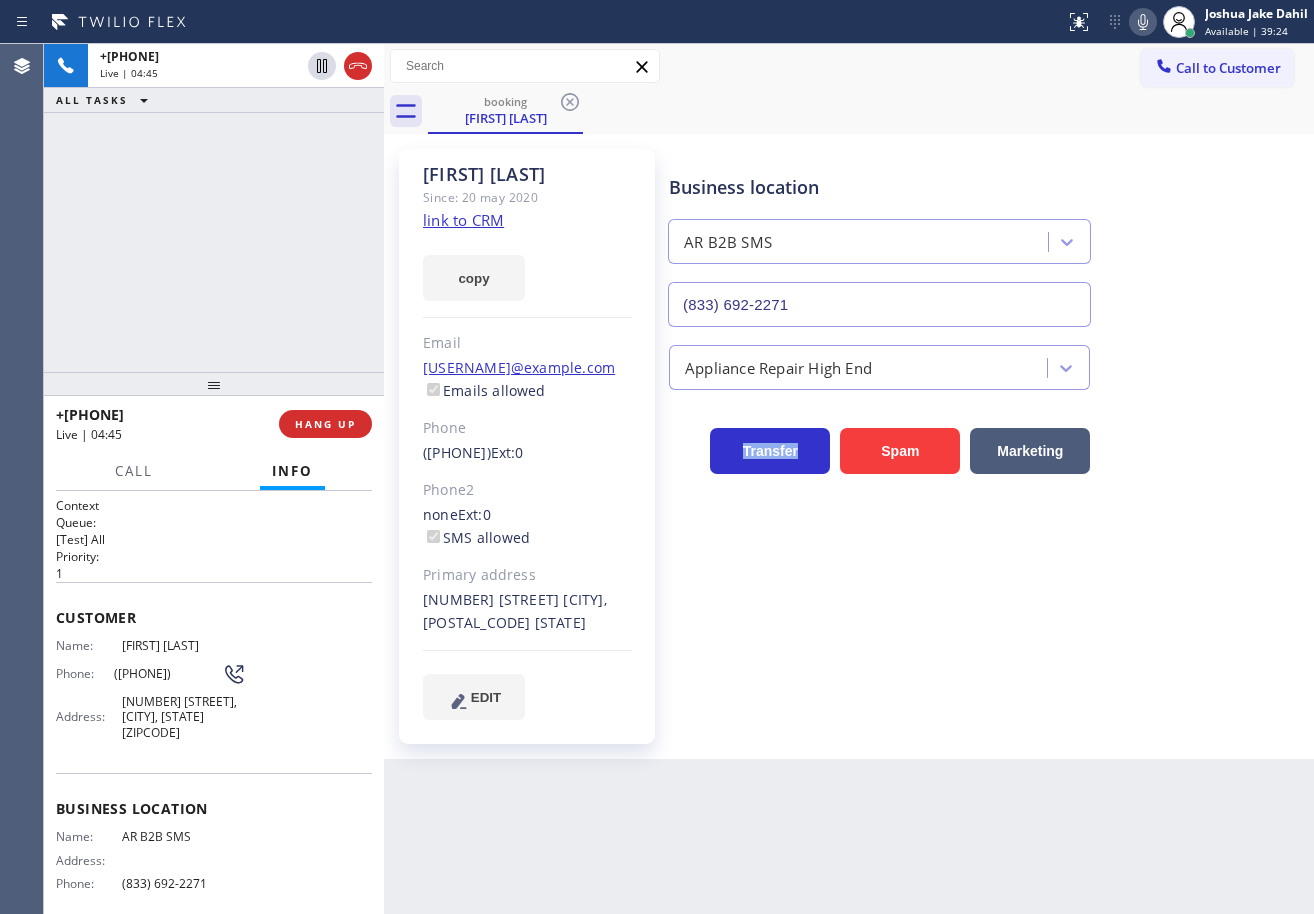 click on "Appliance Repair High End" at bounding box center (987, 363) 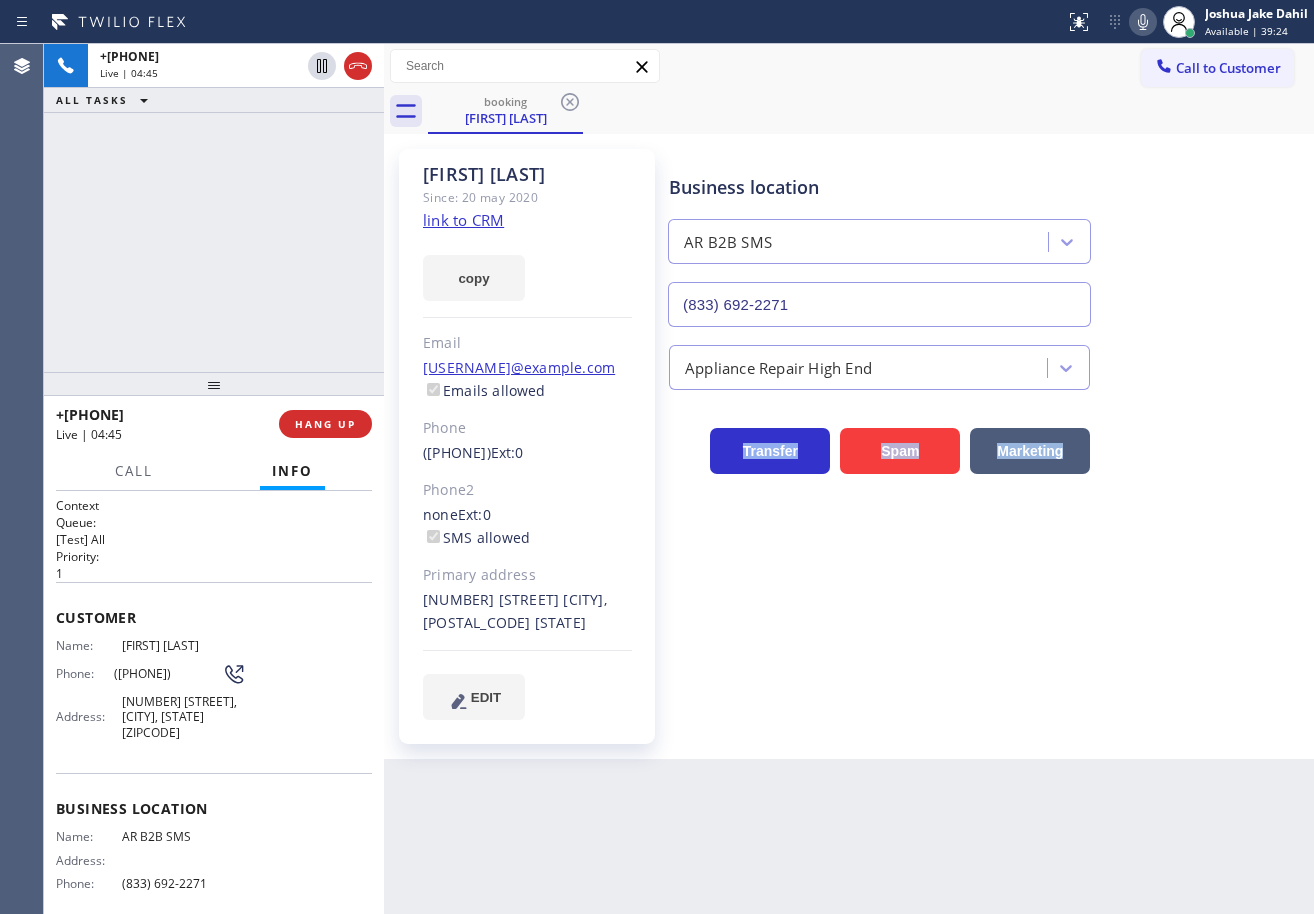 click on "Appliance Repair High End" at bounding box center (987, 363) 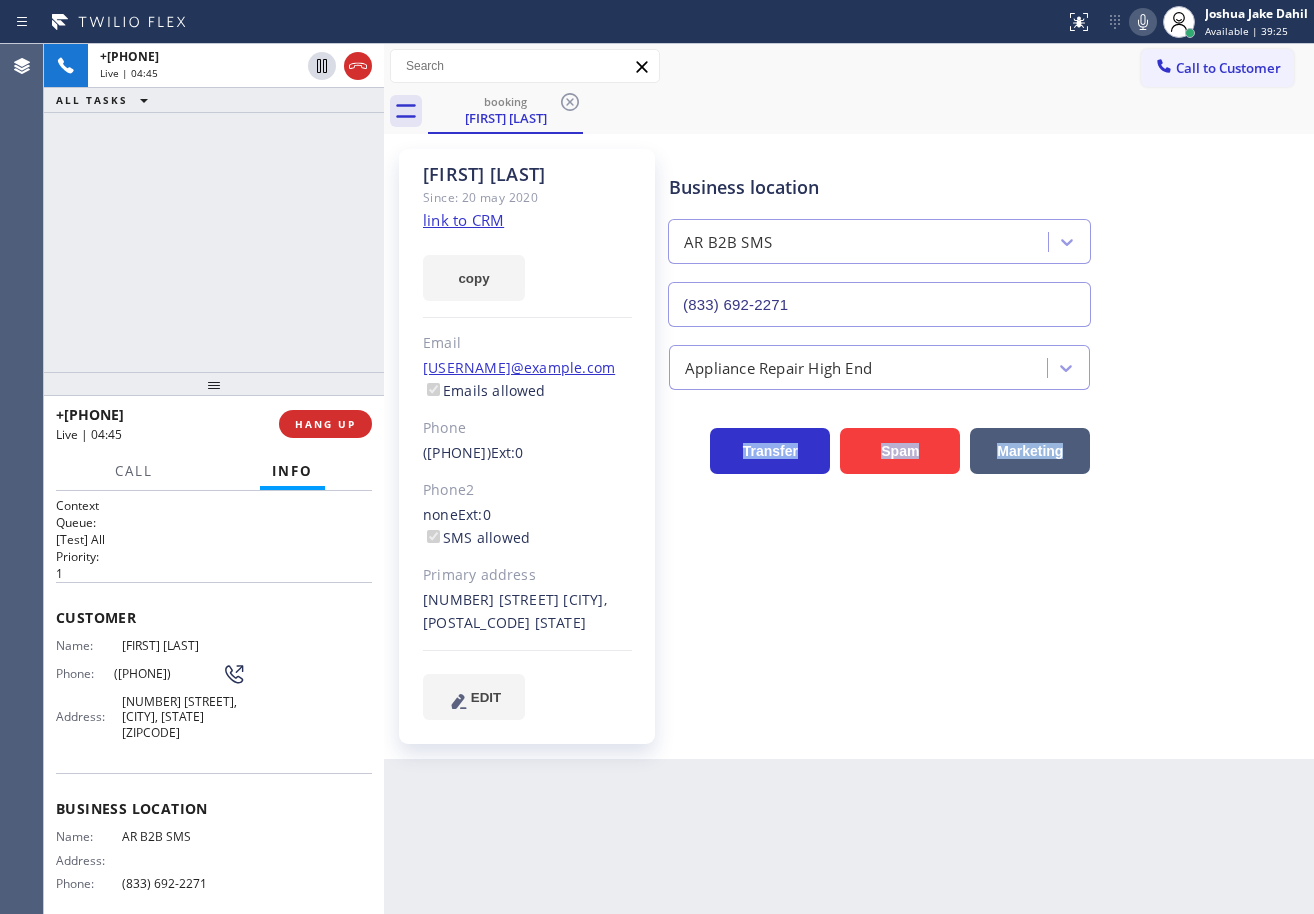 click on "Appliance Repair High End" at bounding box center (987, 363) 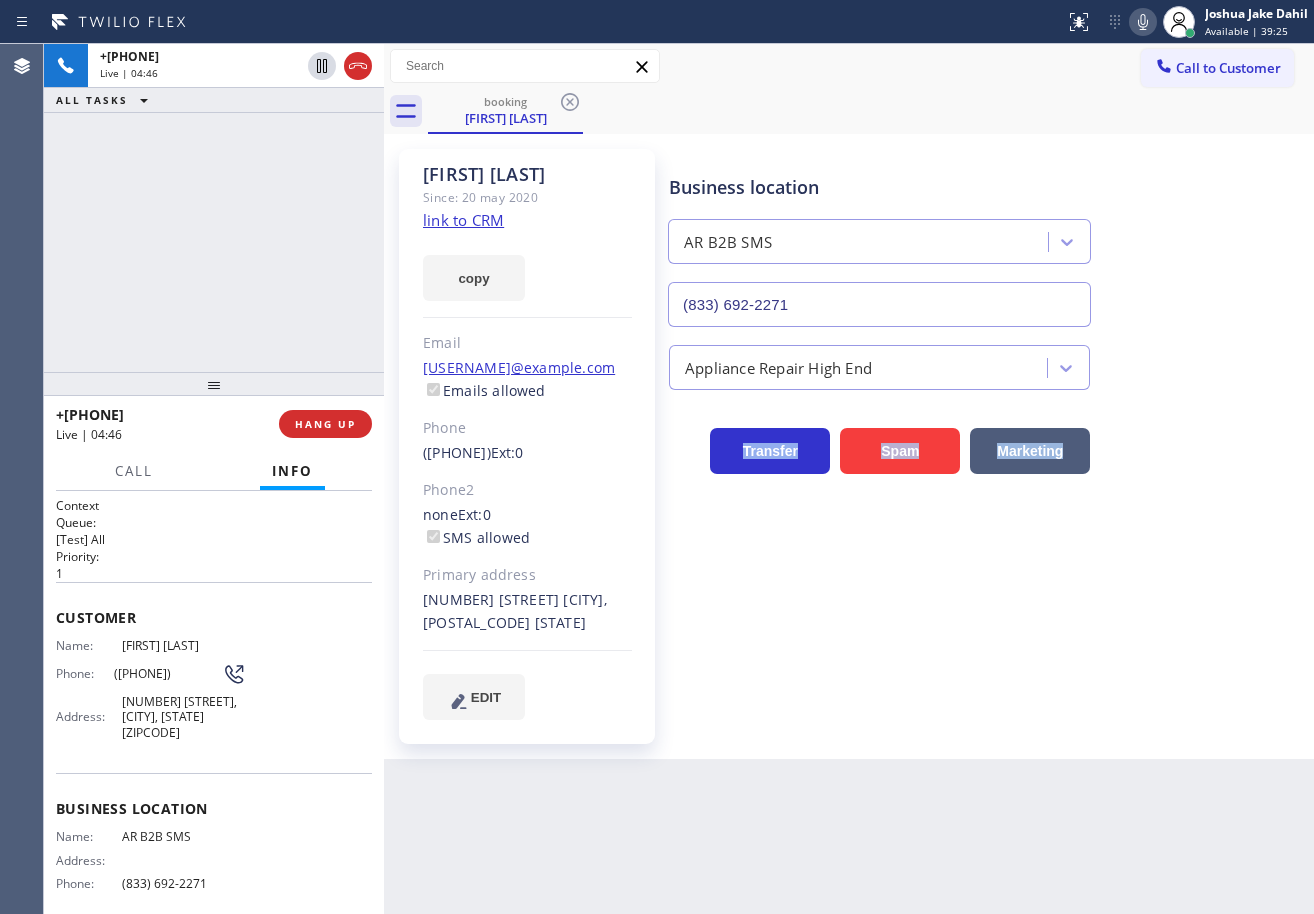 click on "Appliance Repair High End" at bounding box center (987, 363) 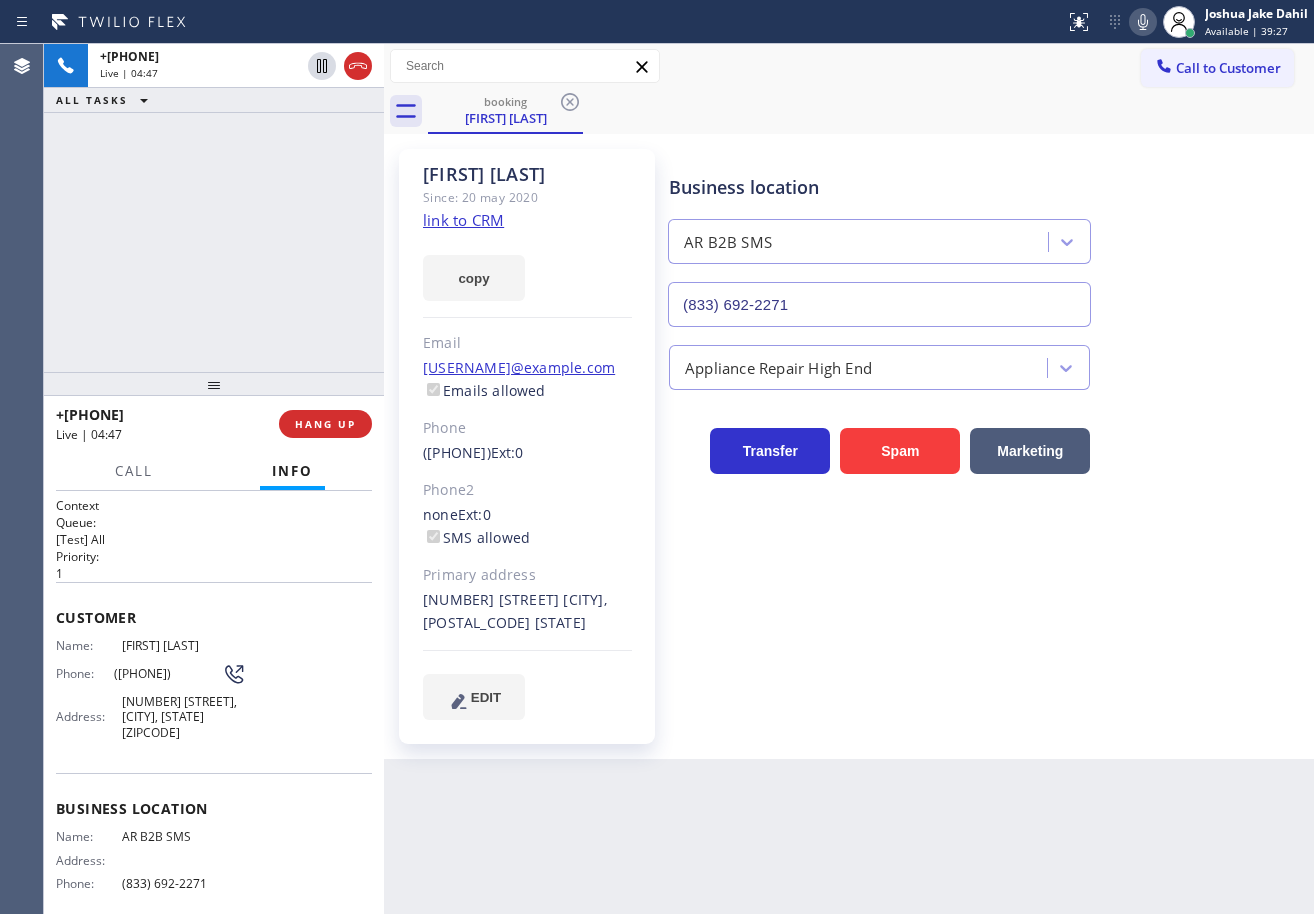click on "[PHONE] Live | 04:47 ALL TASKS ALL TASKS ACTIVE TASKS TASKS IN WRAP UP" at bounding box center (214, 208) 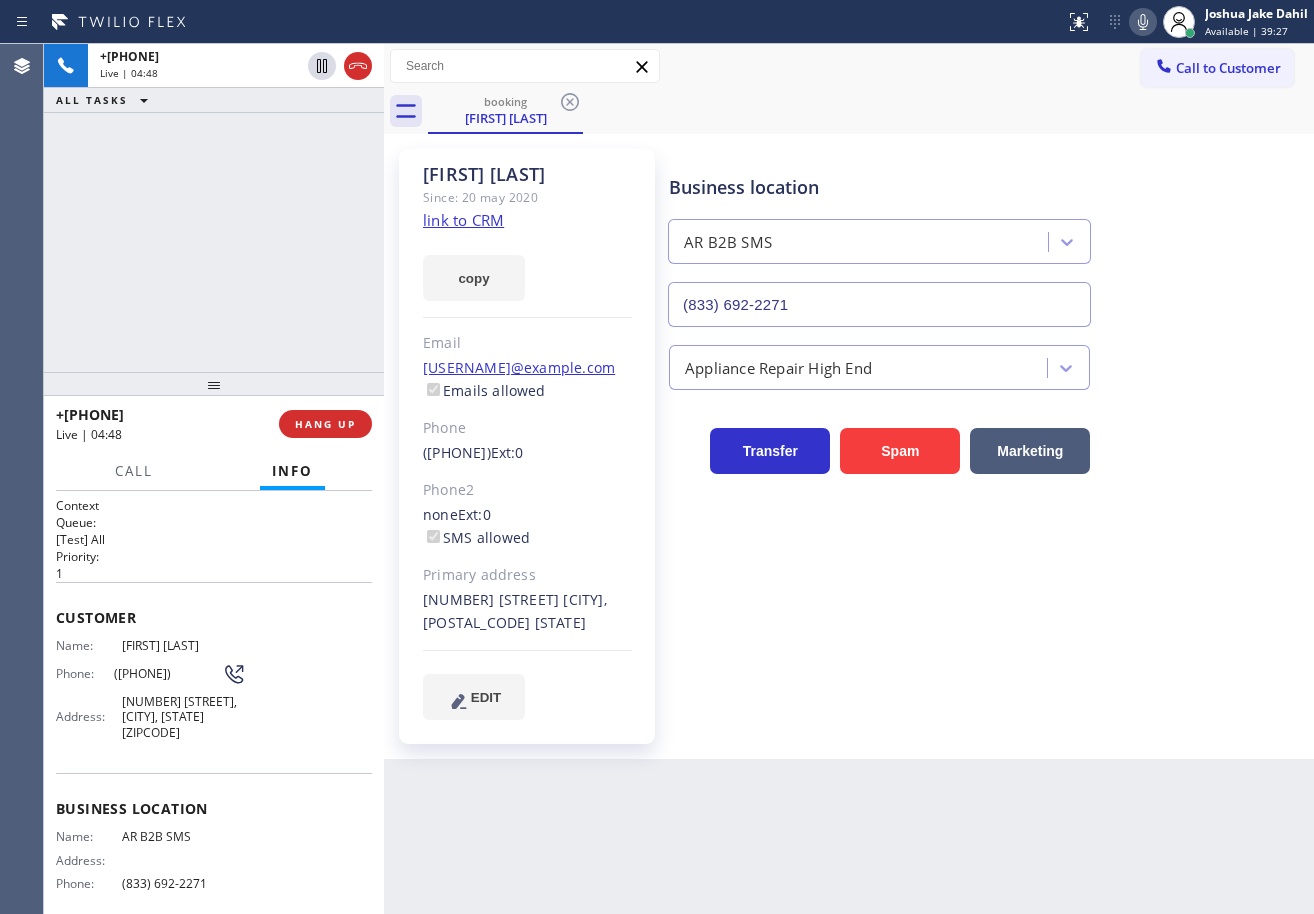 click on "+1[PHONE] Live | 04:48 ALL TASKS ALL TASKS ACTIVE TASKS TASKS IN WRAP UP" at bounding box center [214, 208] 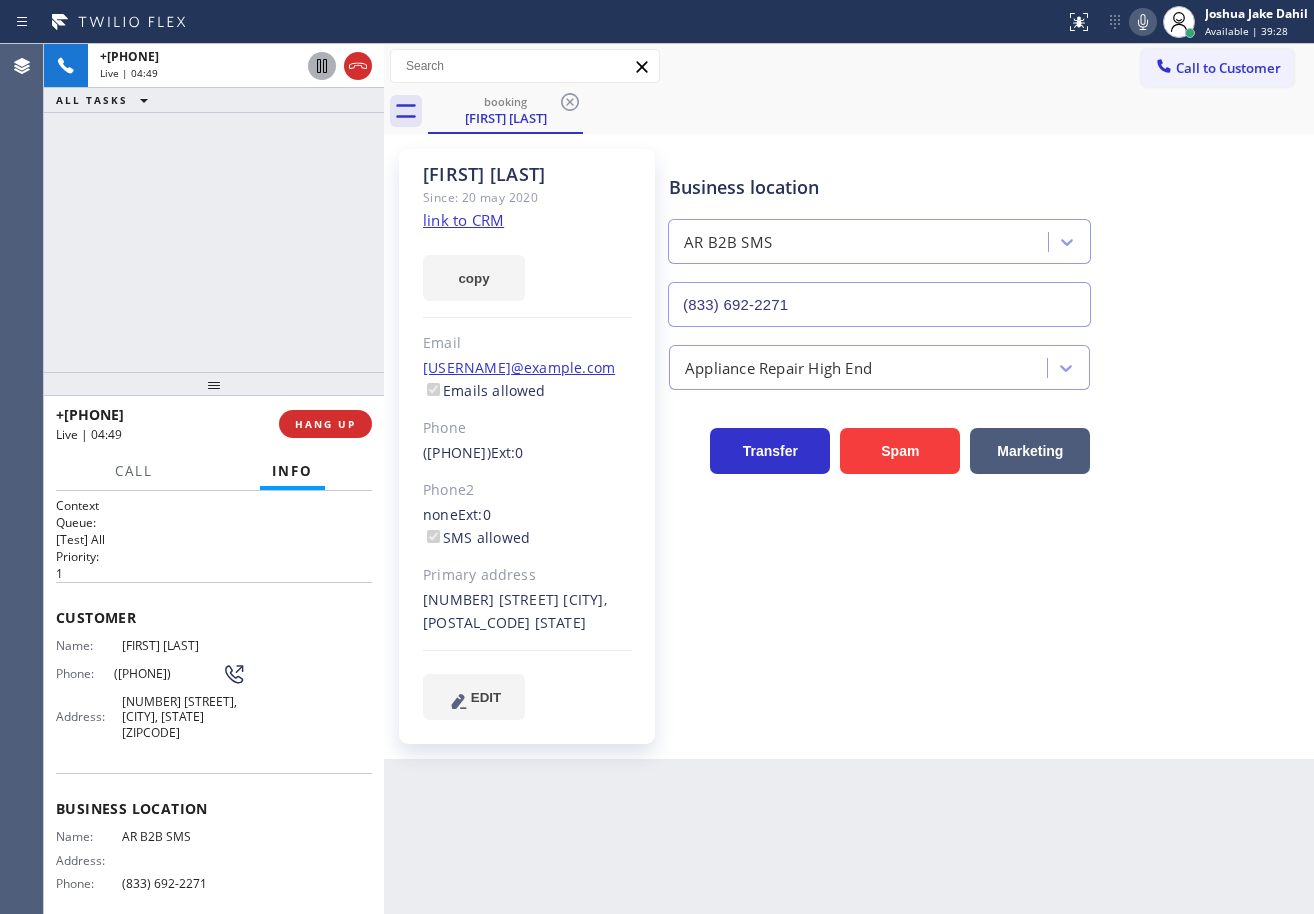 click 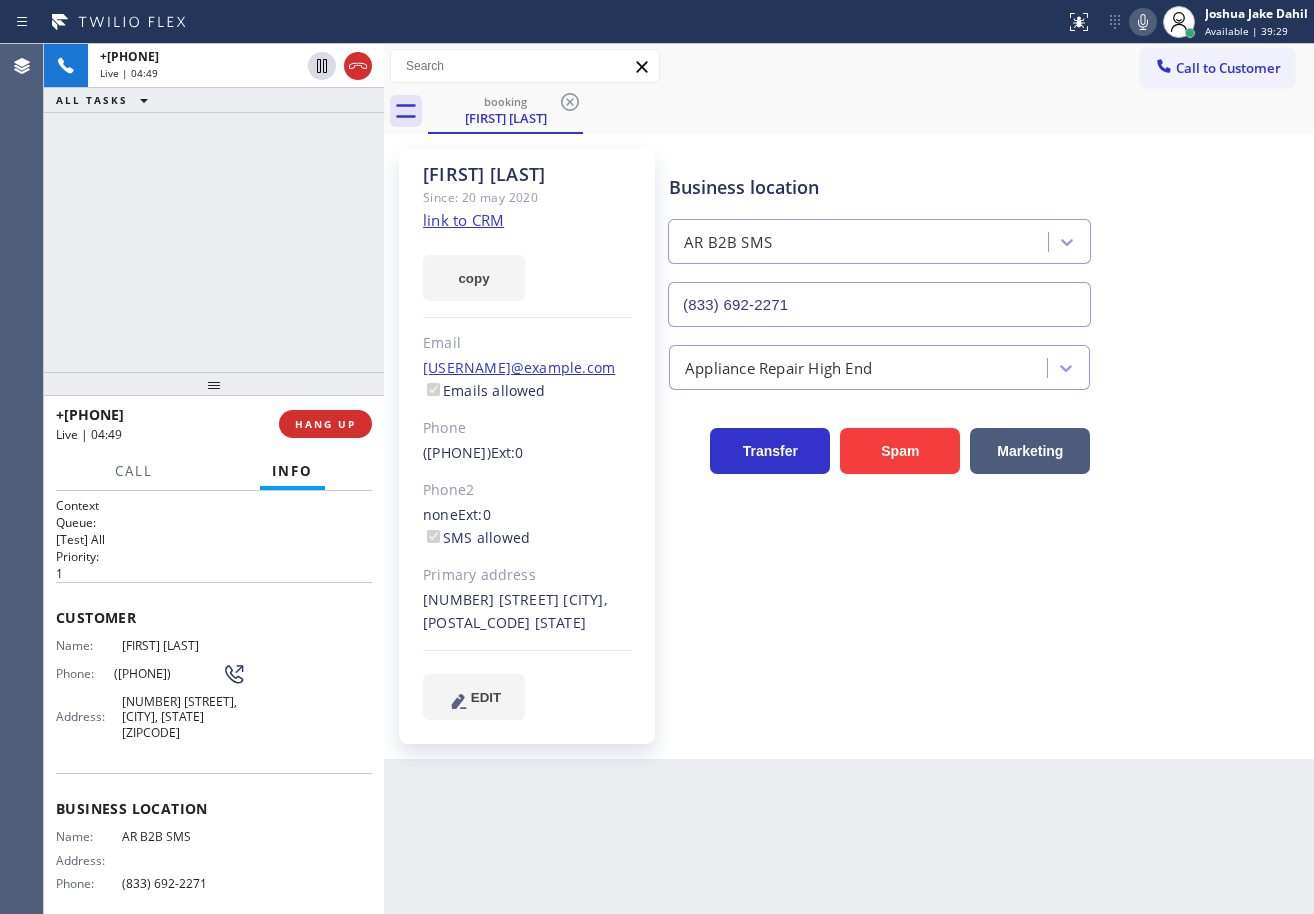 click on "+[PHONE] Live | 04:49 ALL TASKS ALL TASKS ACTIVE TASKS TASKS IN WRAP UP" at bounding box center (214, 208) 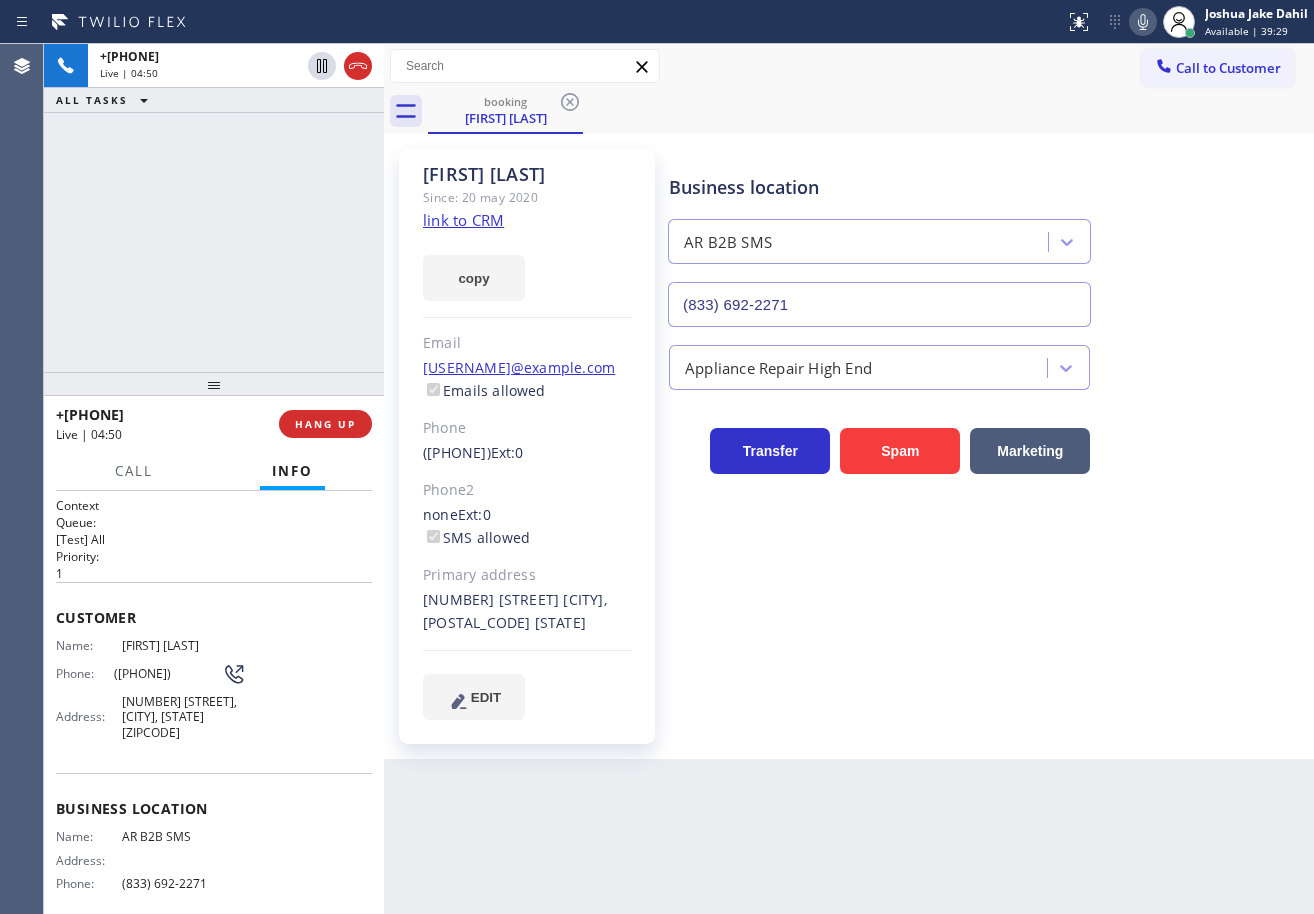 click 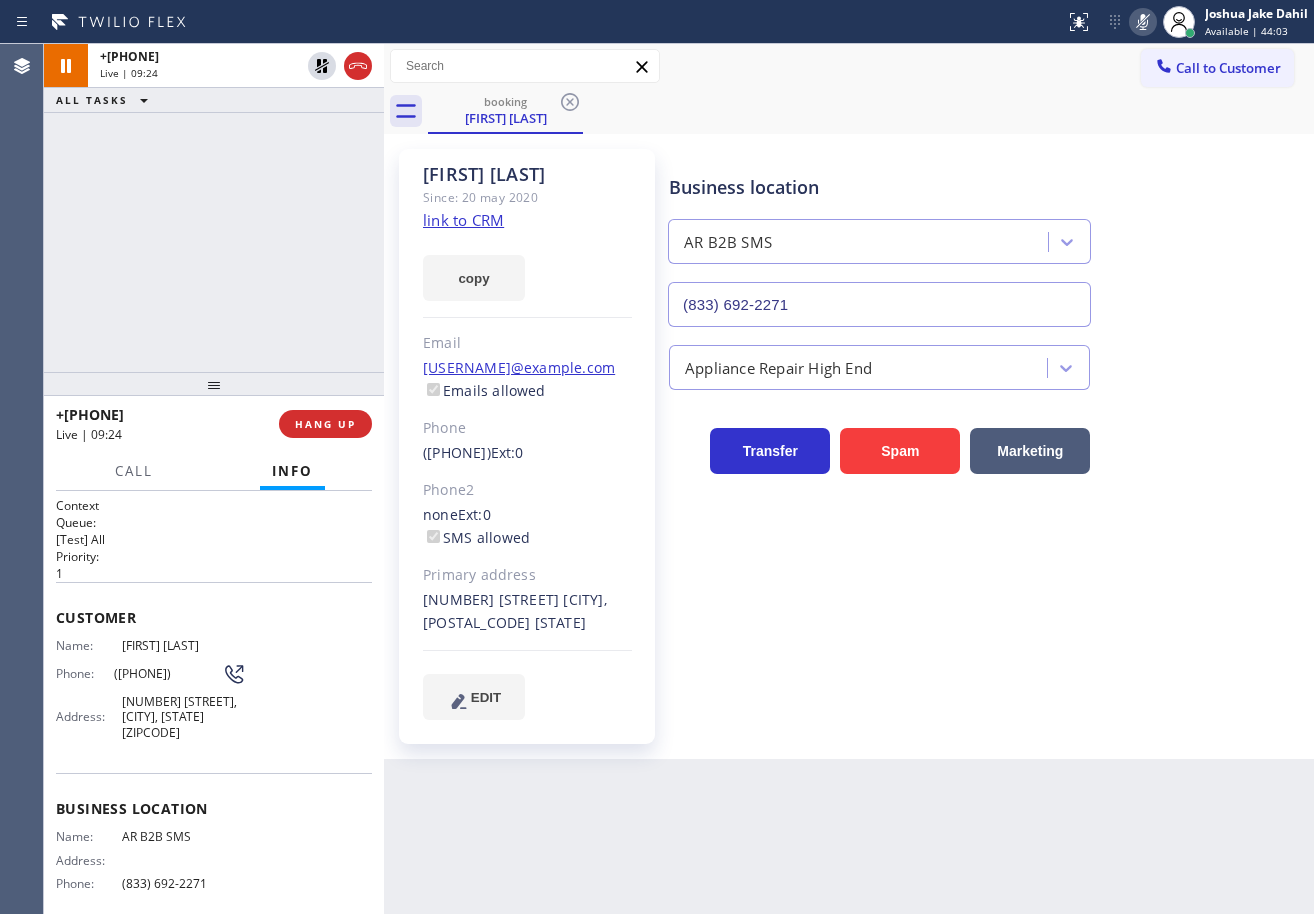 click on "ALL TASKS ALL TASKS ACTIVE TASKS TASKS IN WRAP UP" at bounding box center (214, 100) 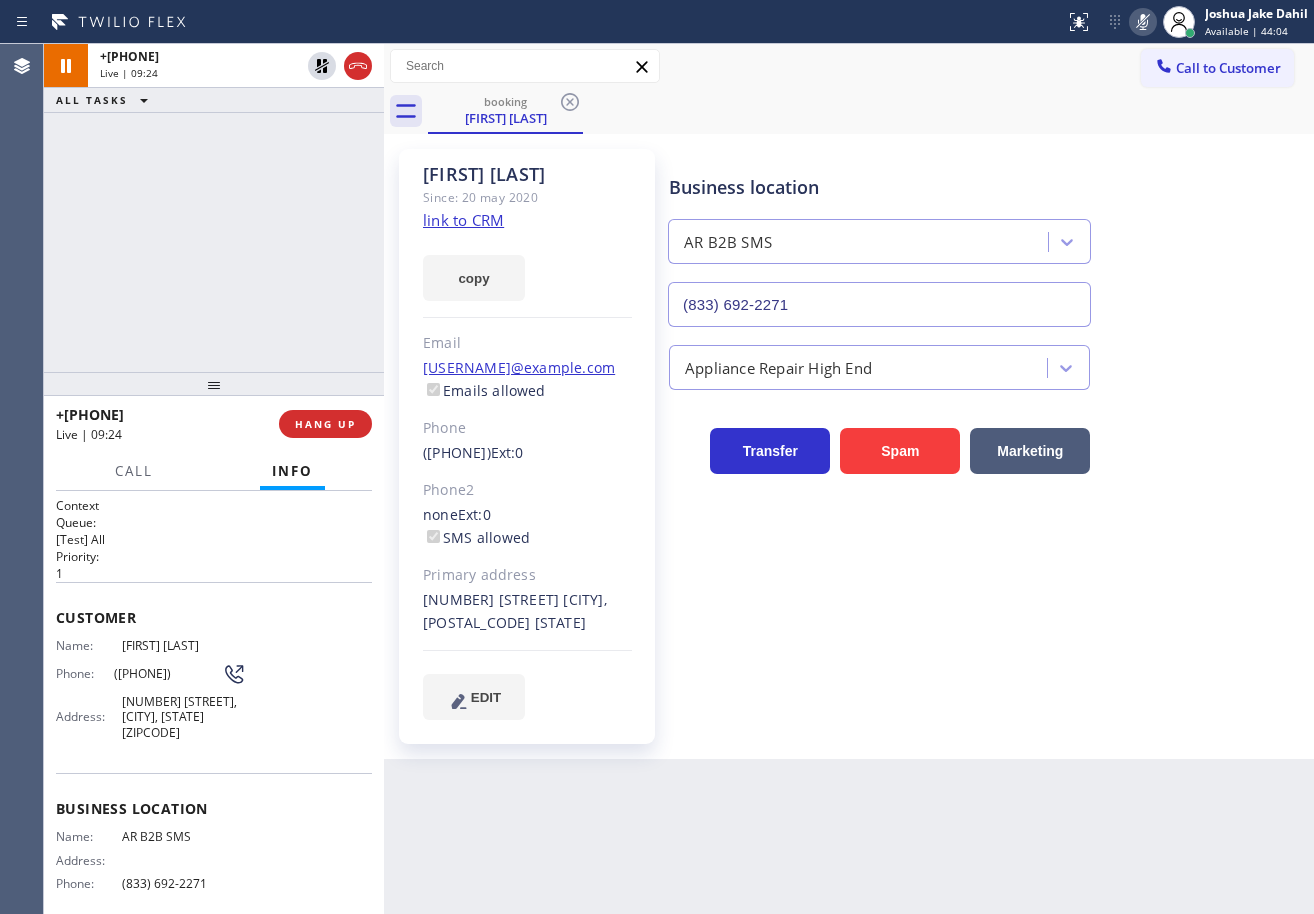 click 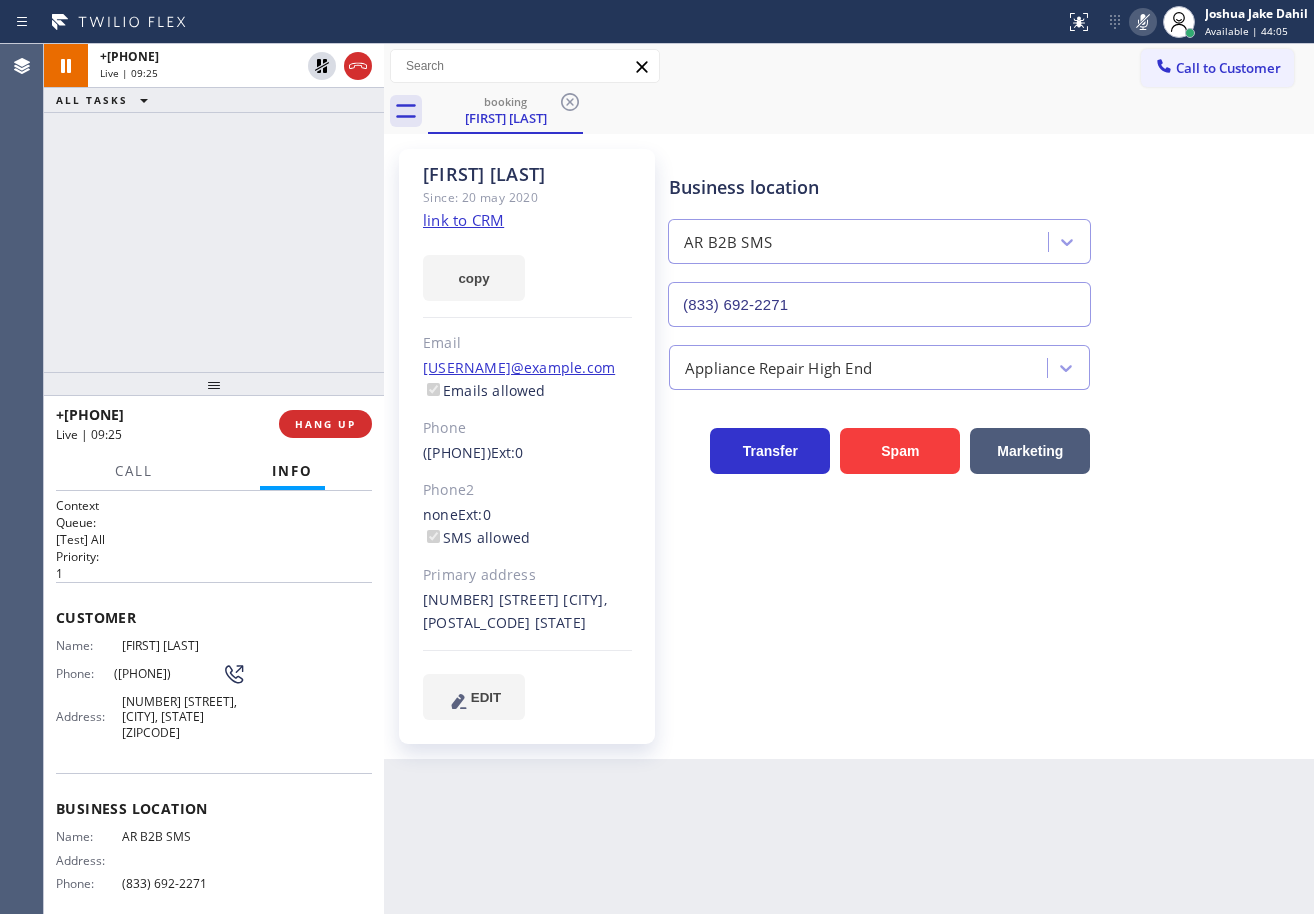 click 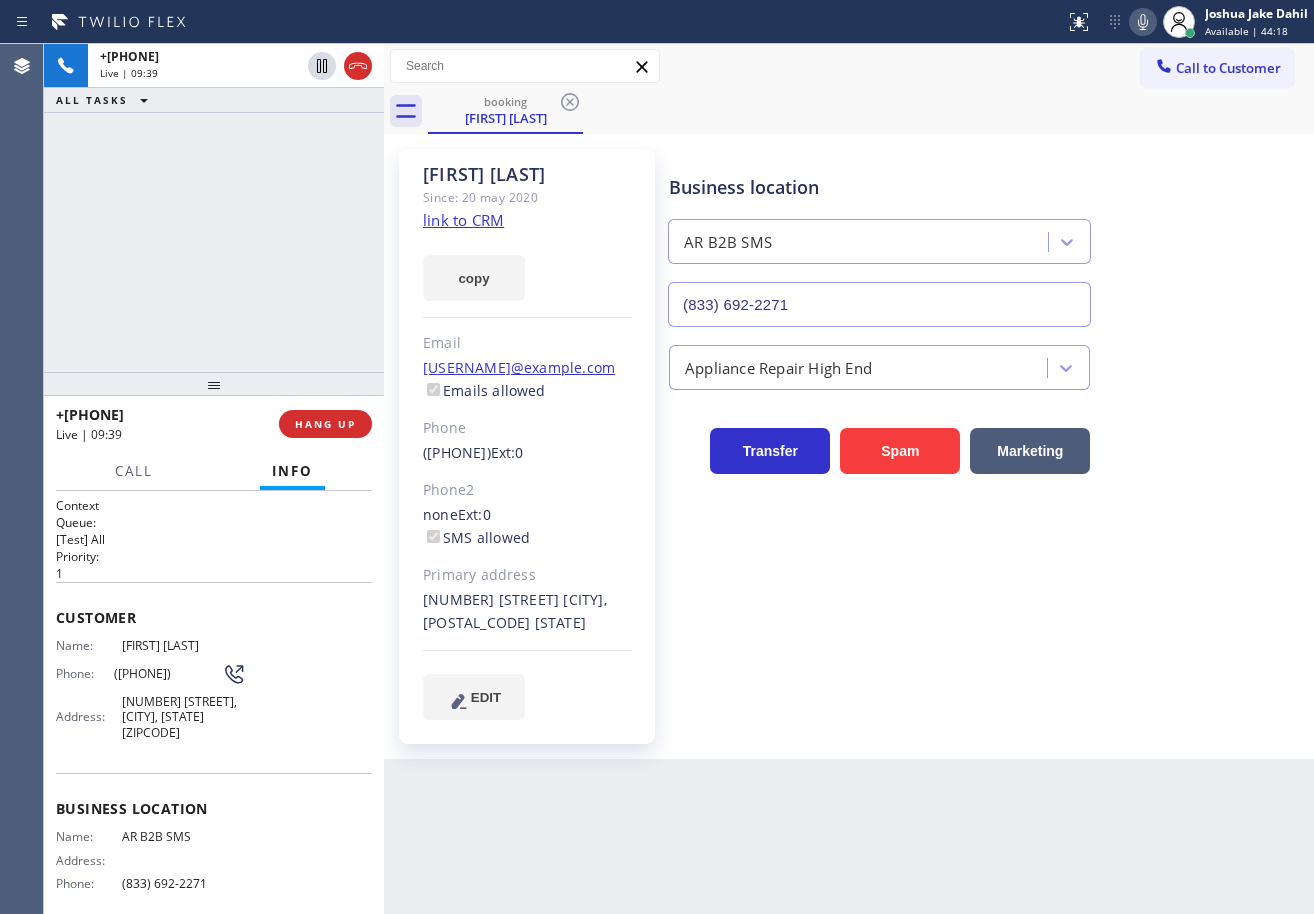 click on "+1[PHONE] Live | 09:39 ALL TASKS ALL TASKS ACTIVE TASKS TASKS IN WRAP UP" at bounding box center [214, 208] 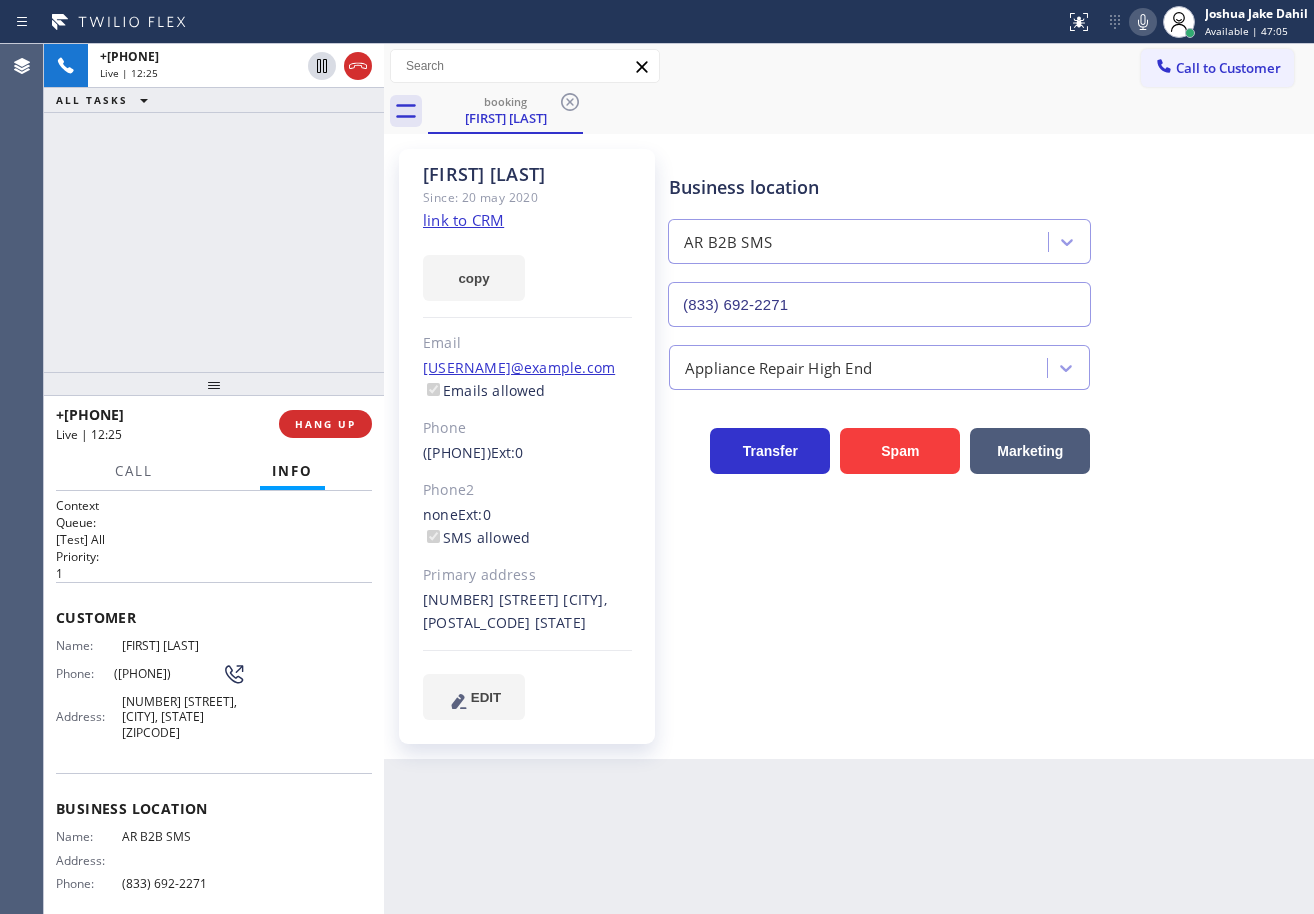 click on "Business location AR B2B SMS ([PHONE]) Appliance Repair High End Transfer Spam Marketing" at bounding box center [987, 434] 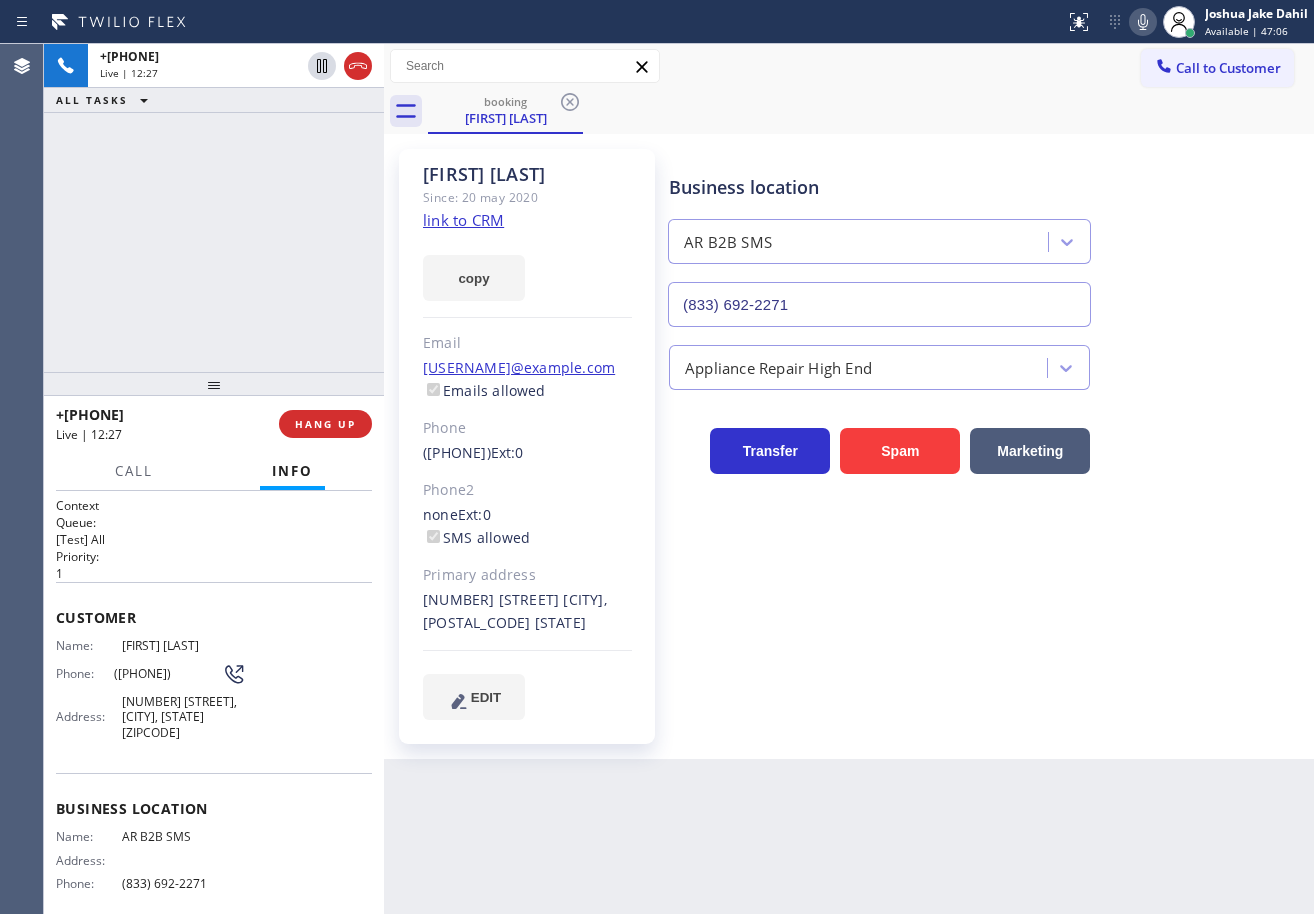 click 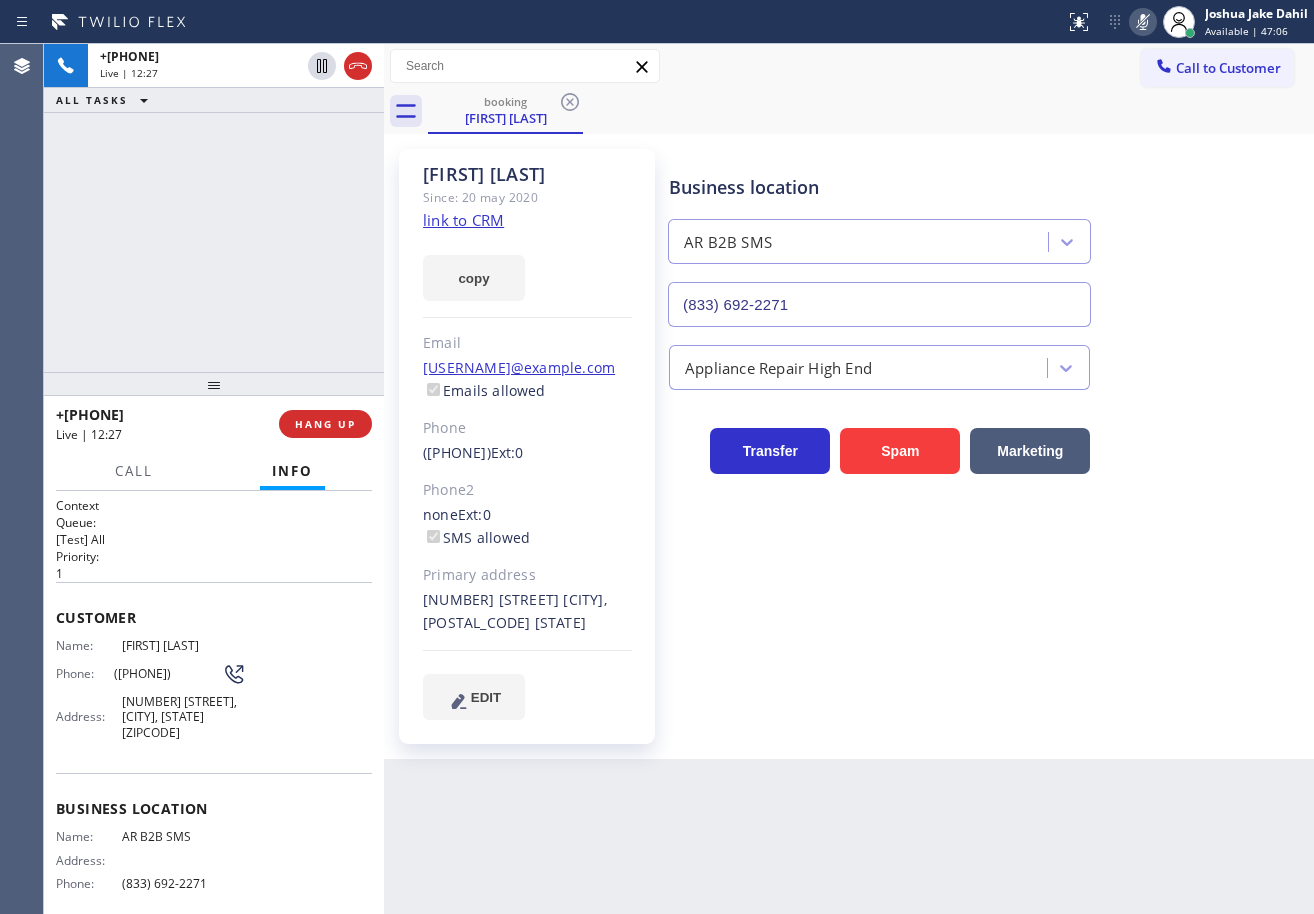 click on "booking [FIRST] [LAST]" at bounding box center [871, 111] 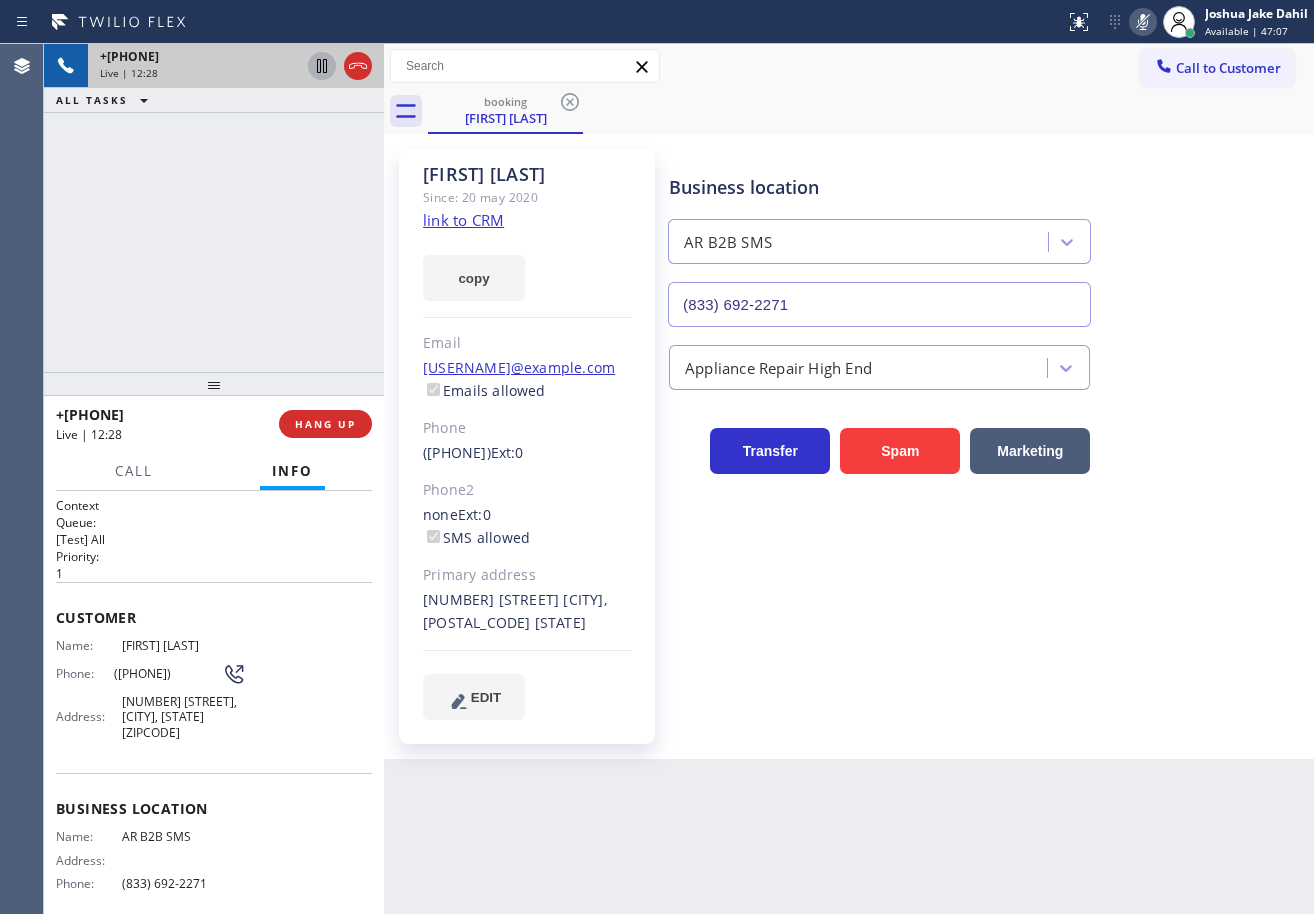 click 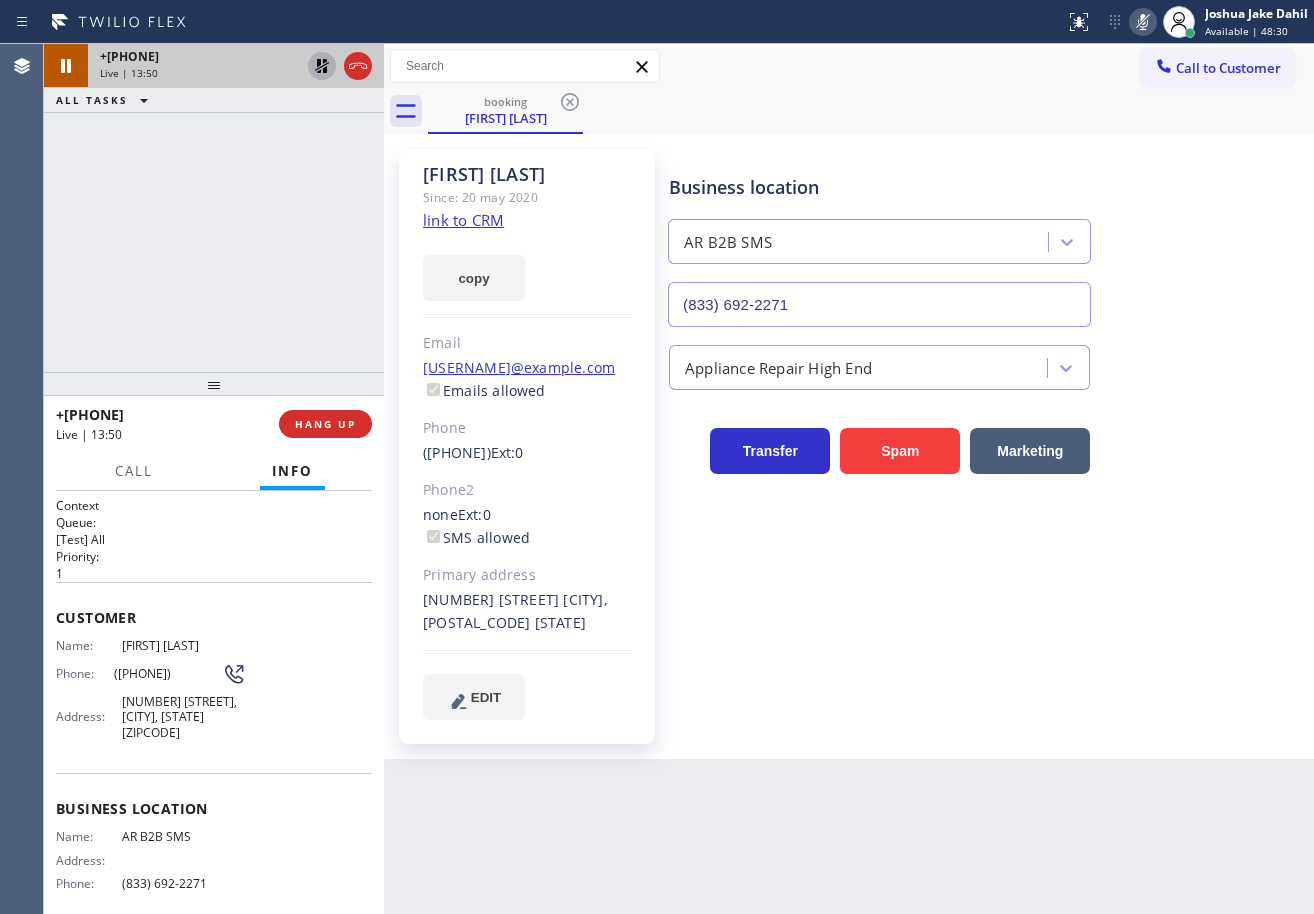 click on "+1[PHONE] Live | 13:50 ALL TASKS ALL TASKS ACTIVE TASKS TASKS IN WRAP UP" at bounding box center (214, 208) 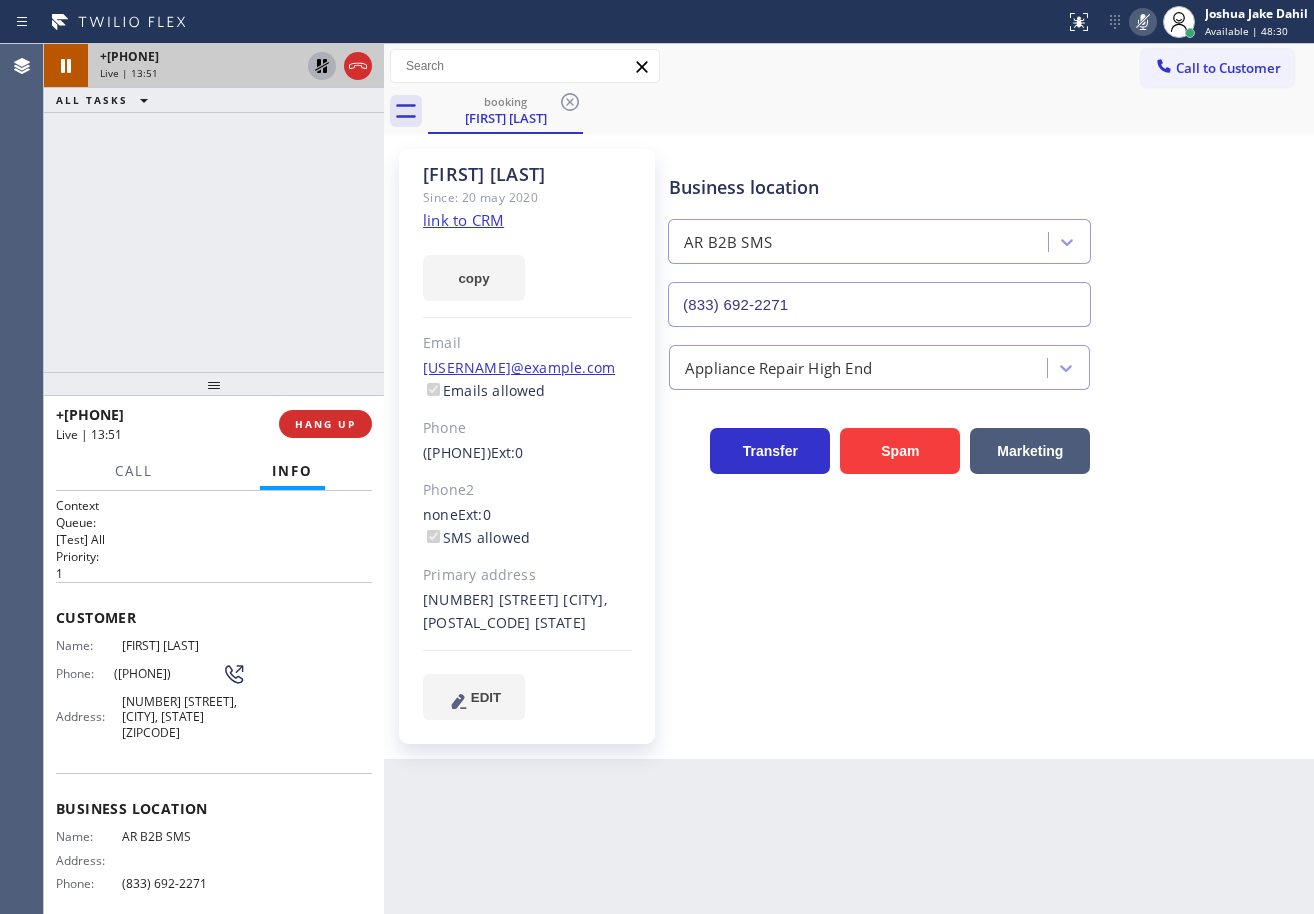 click 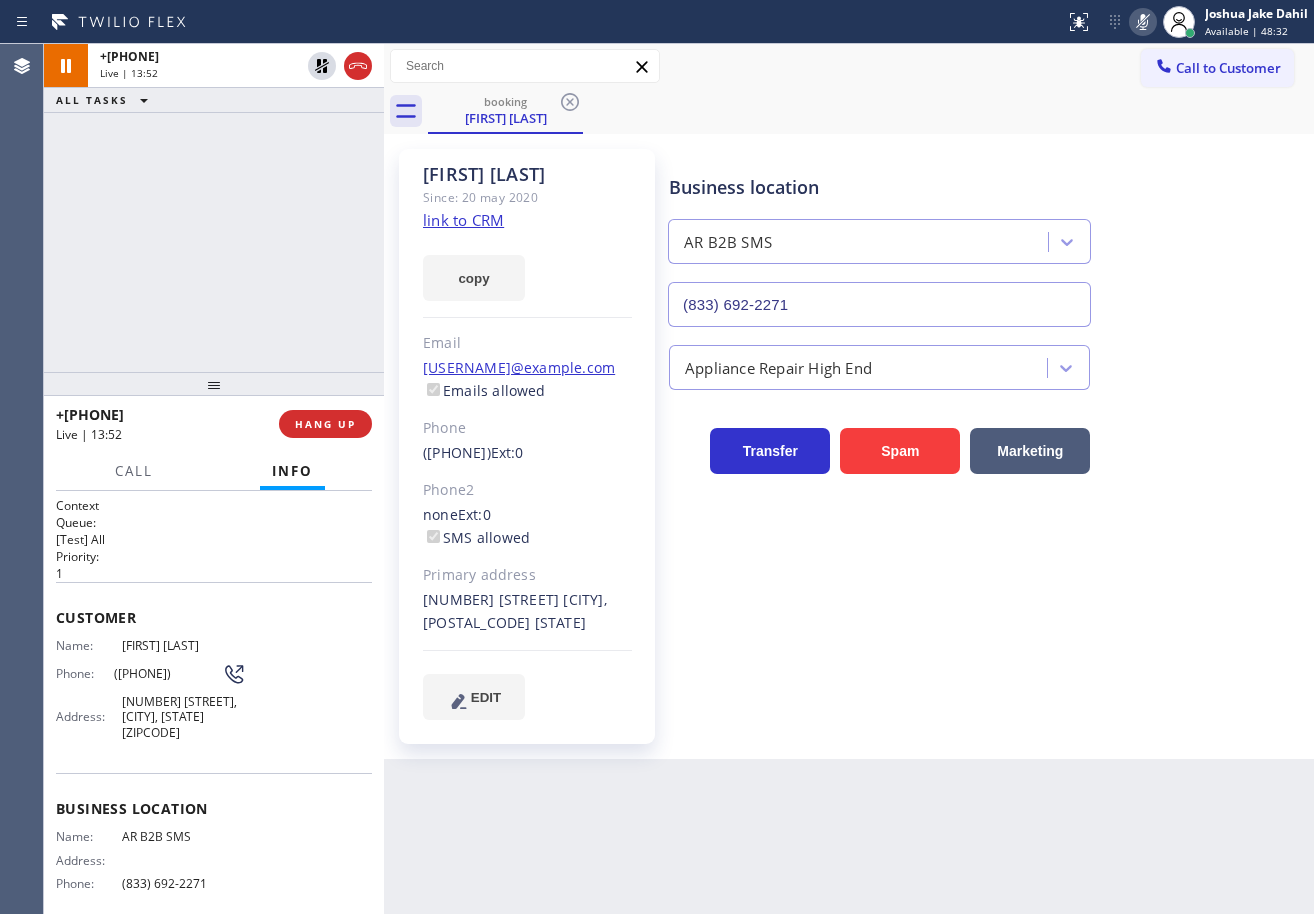 click 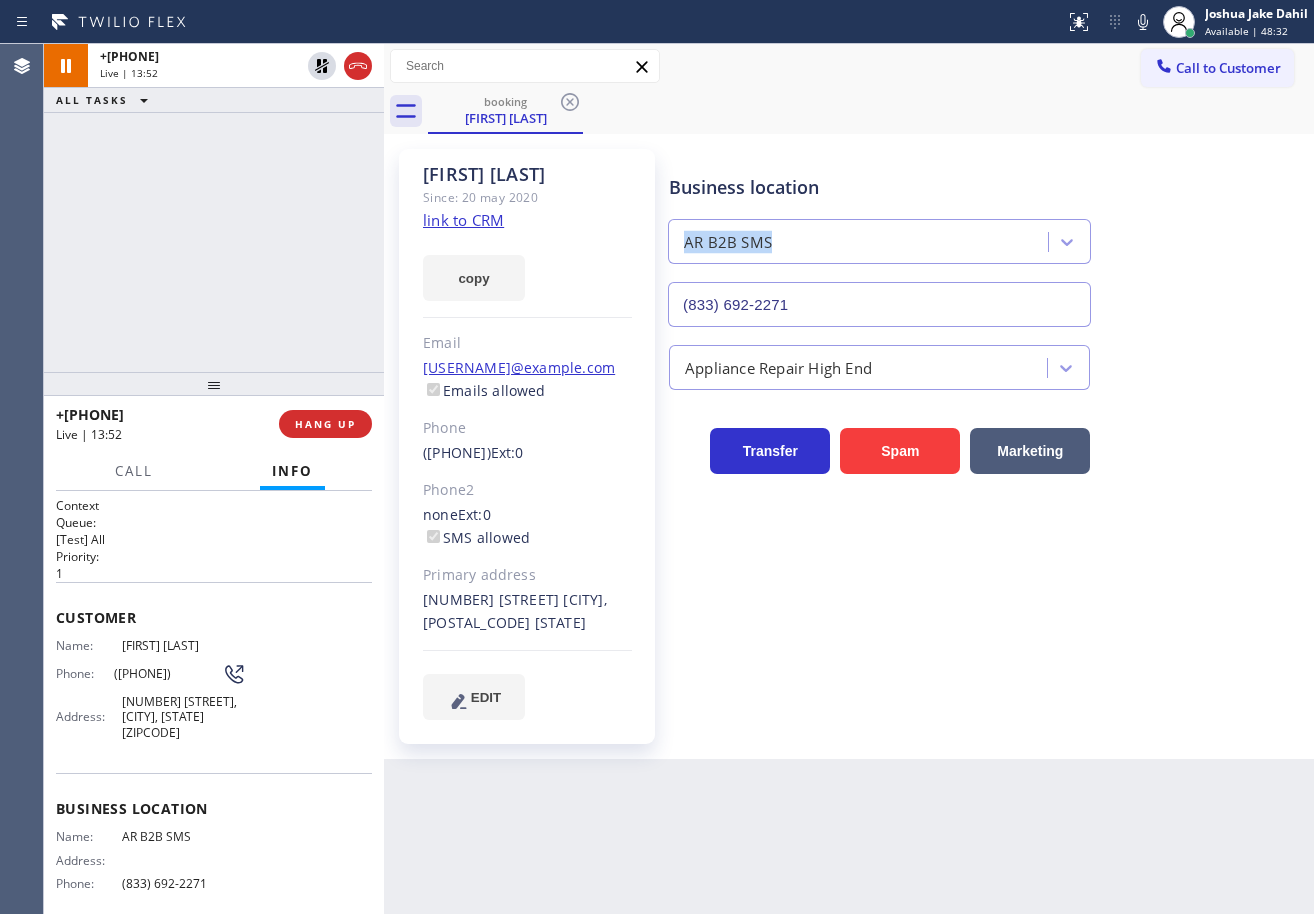 click on "Business location AR B2B SMS ([PHONE])" at bounding box center [987, 236] 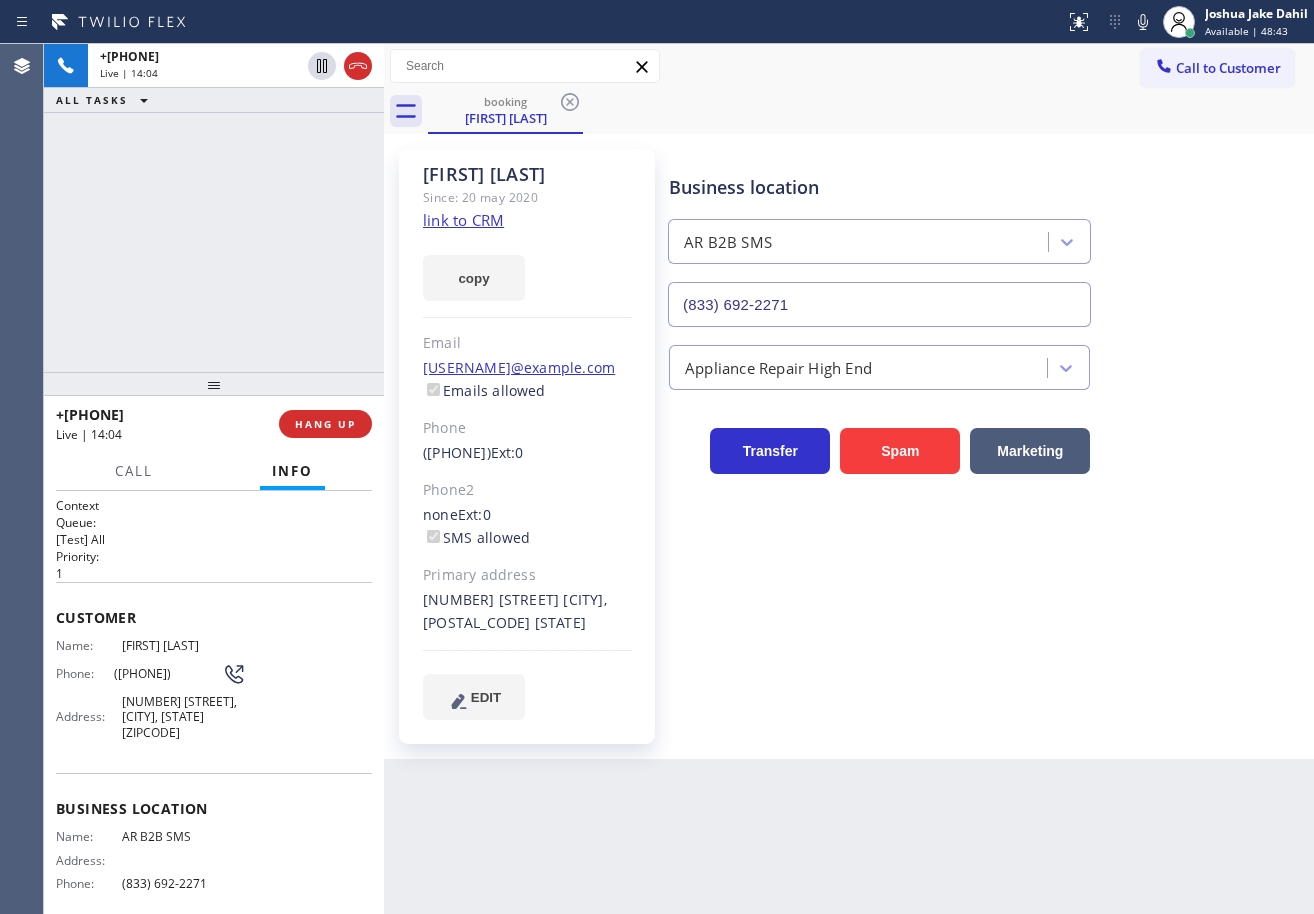click on "booking [FIRST] [LAST]" at bounding box center [871, 111] 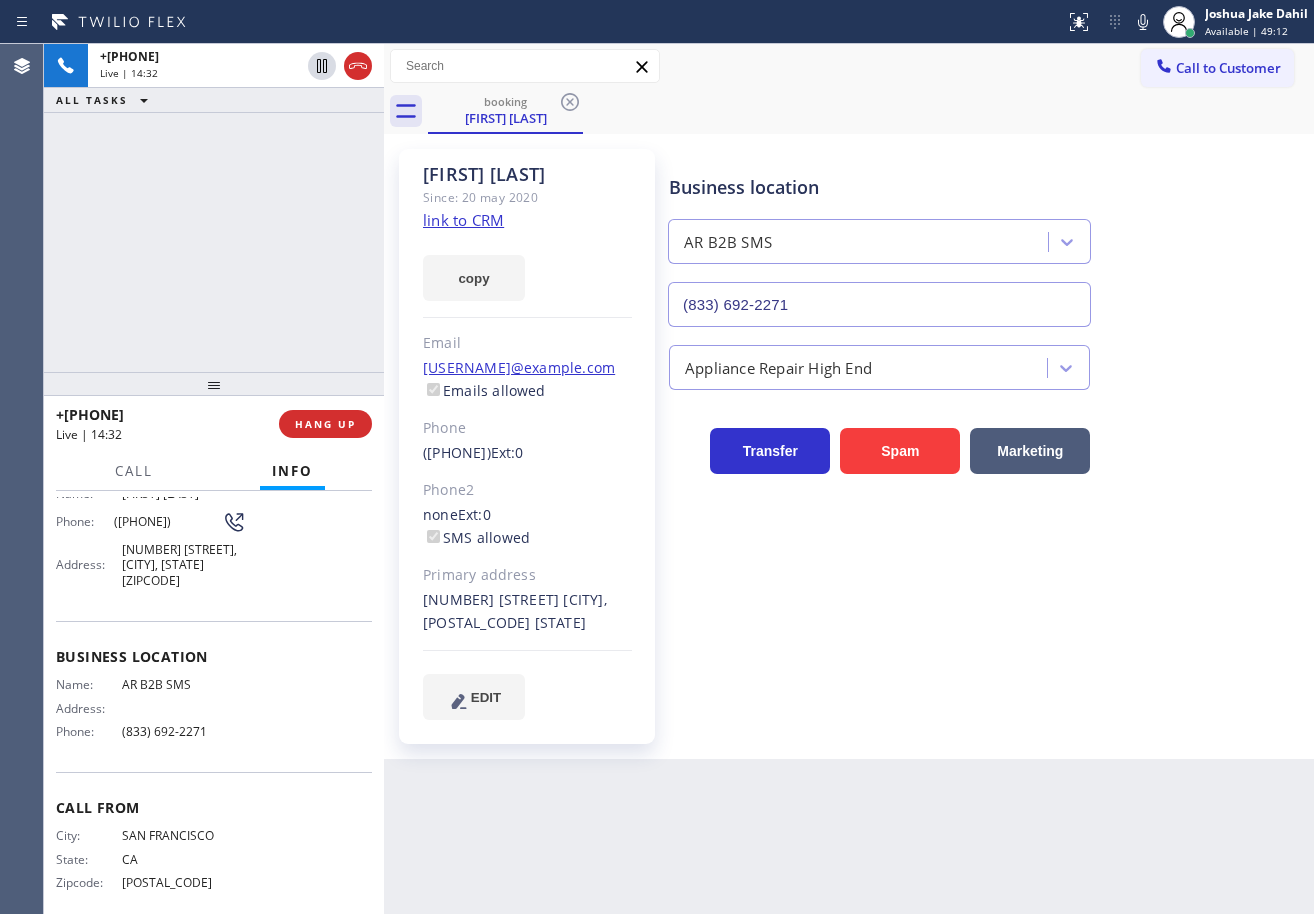 scroll, scrollTop: 0, scrollLeft: 0, axis: both 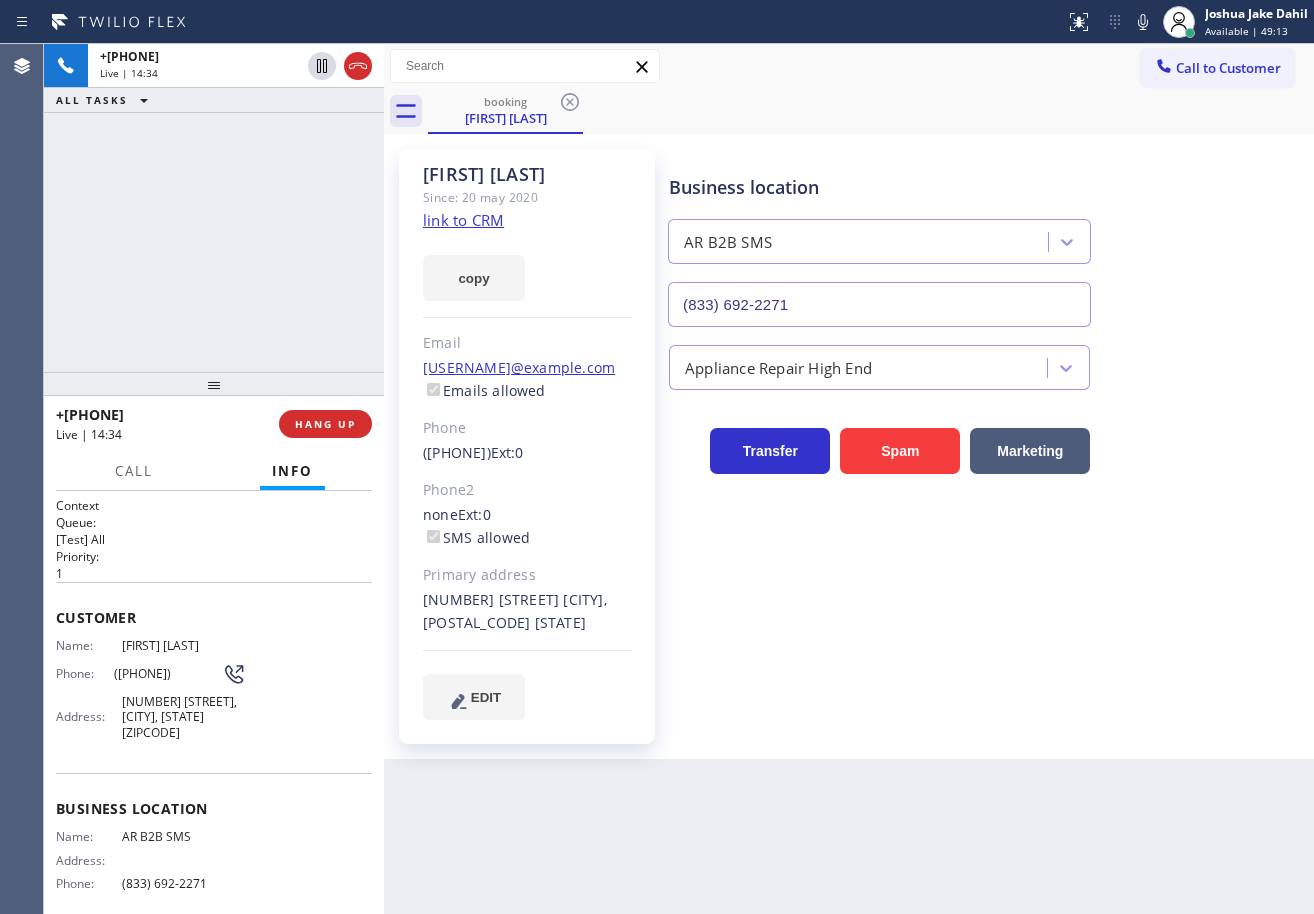 click on "+1[PHONE] Live | 14:34 ALL TASKS ALL TASKS ACTIVE TASKS TASKS IN WRAP UP" at bounding box center [214, 208] 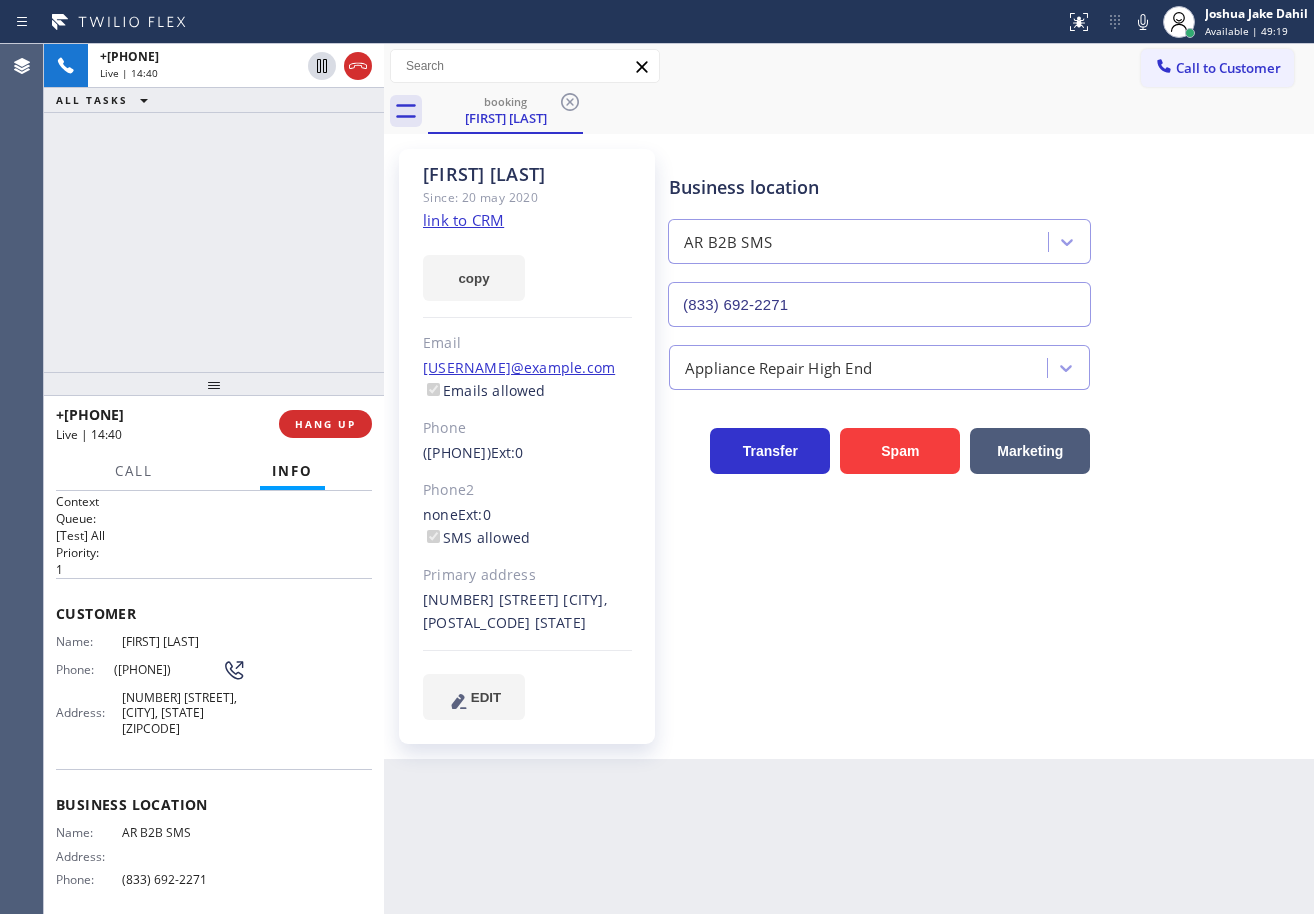 scroll, scrollTop: 0, scrollLeft: 0, axis: both 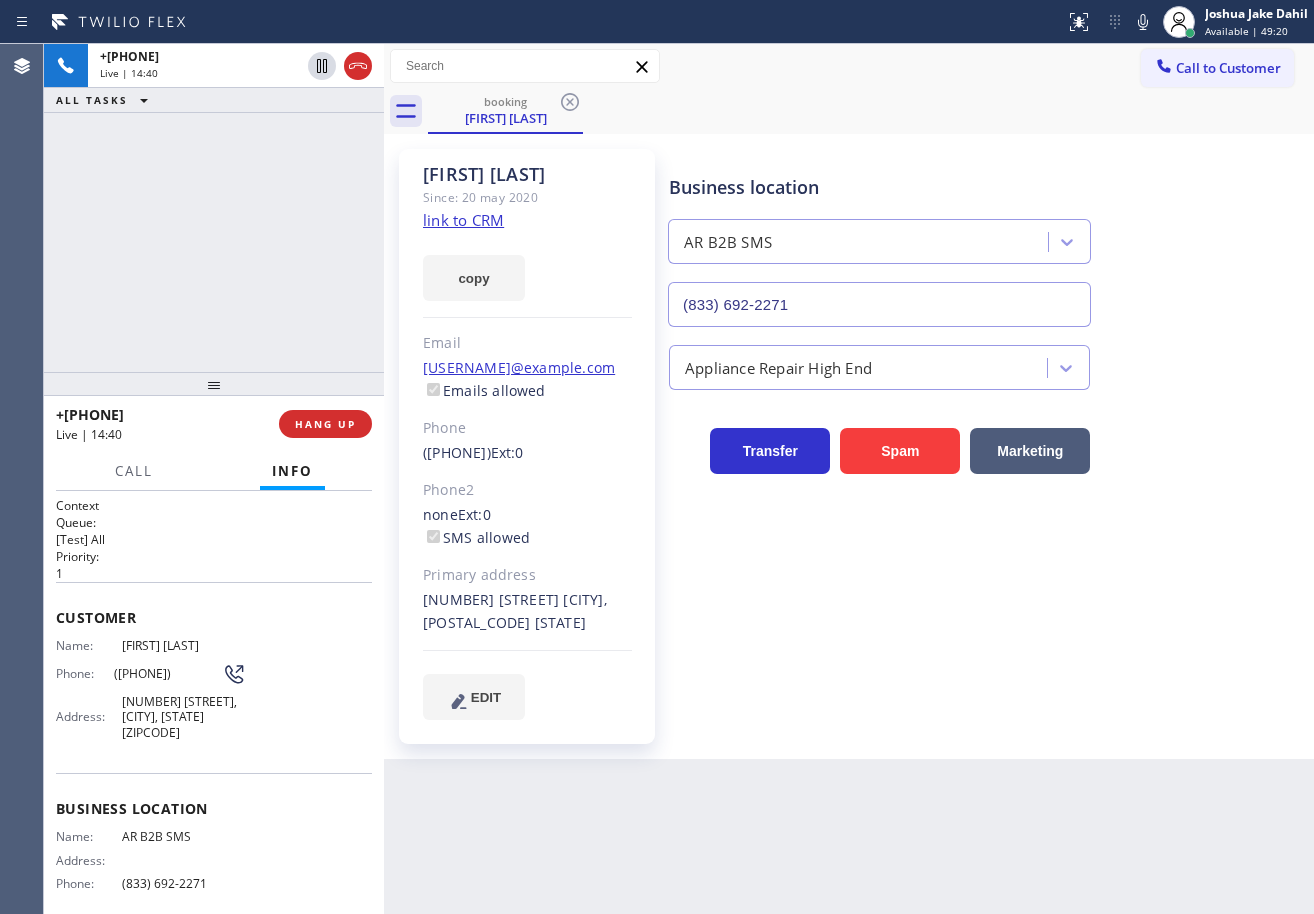 click on "+1[PHONE] Live | 14:40 ALL TASKS ALL TASKS ACTIVE TASKS TASKS IN WRAP UP" at bounding box center (214, 208) 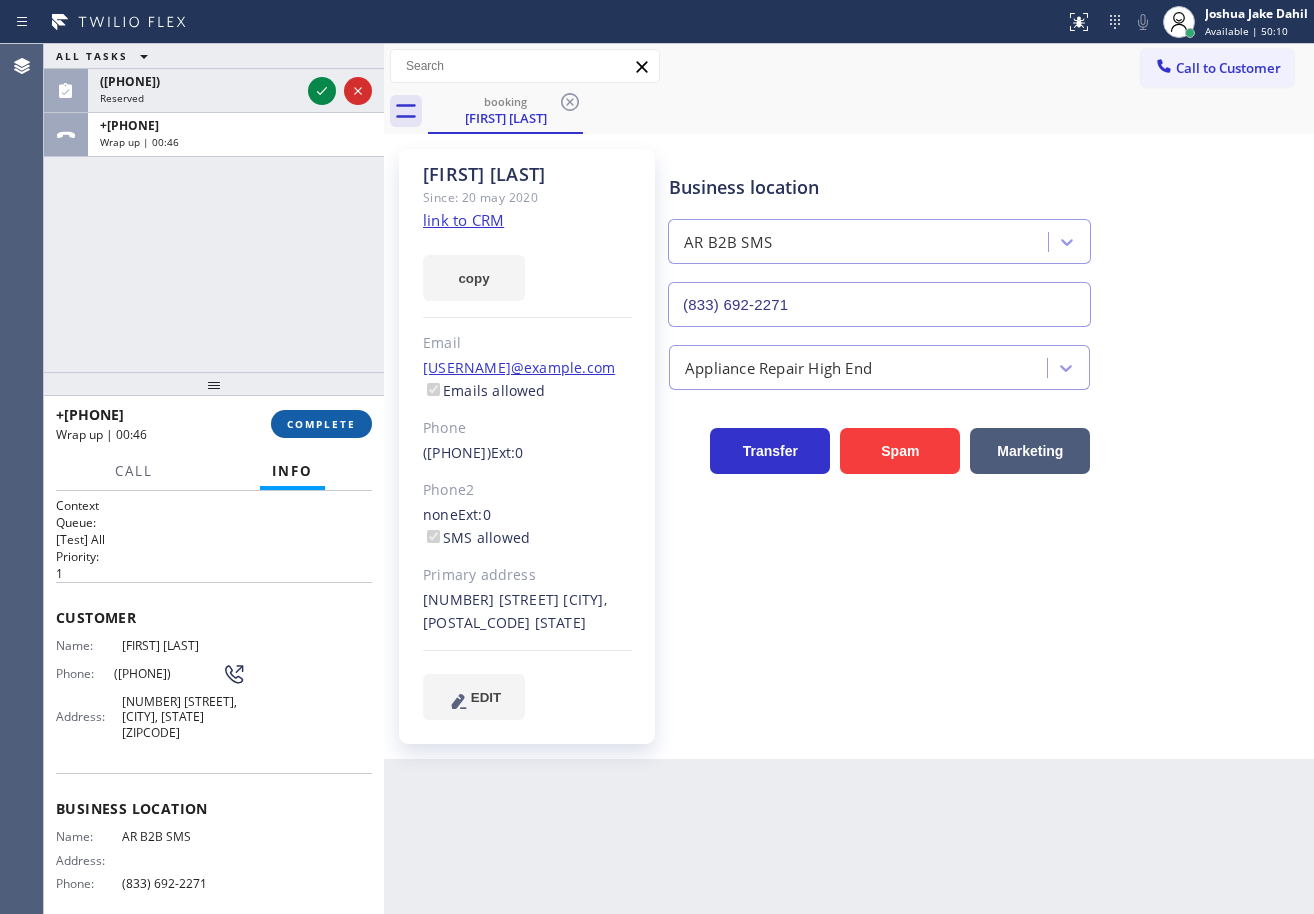 click on "COMPLETE" at bounding box center (321, 424) 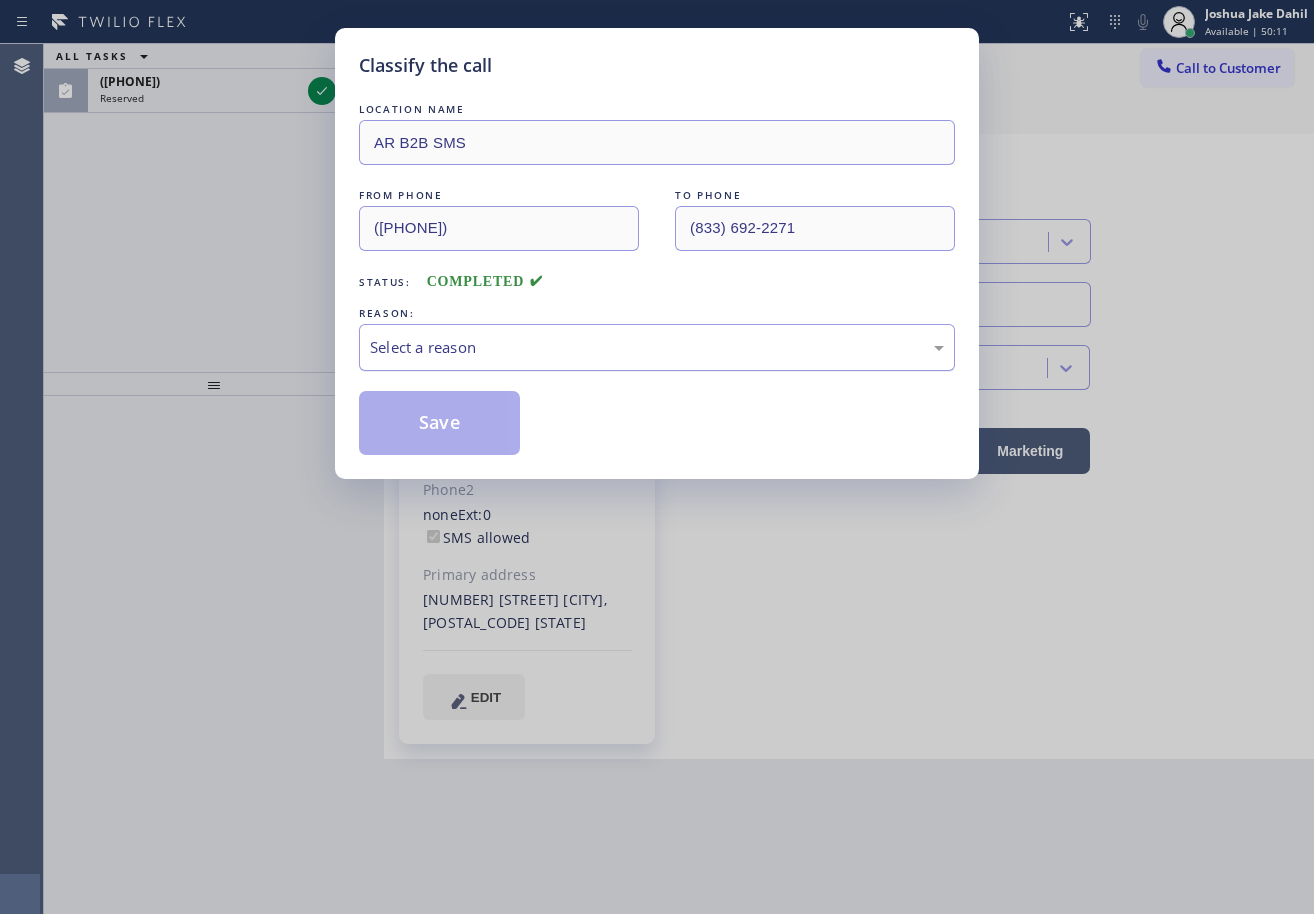click on "Select a reason" at bounding box center (657, 347) 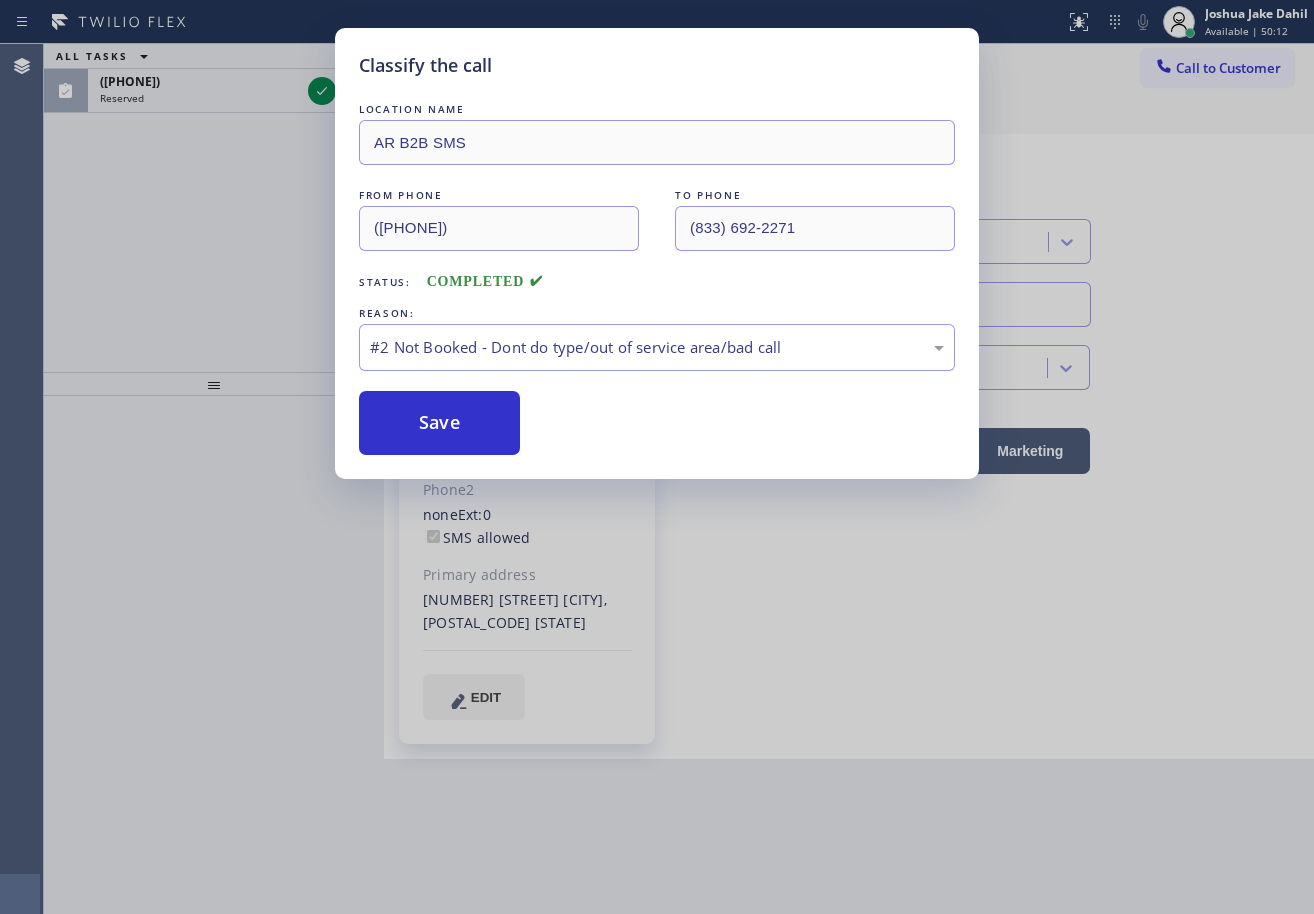 click on "Save" at bounding box center (439, 423) 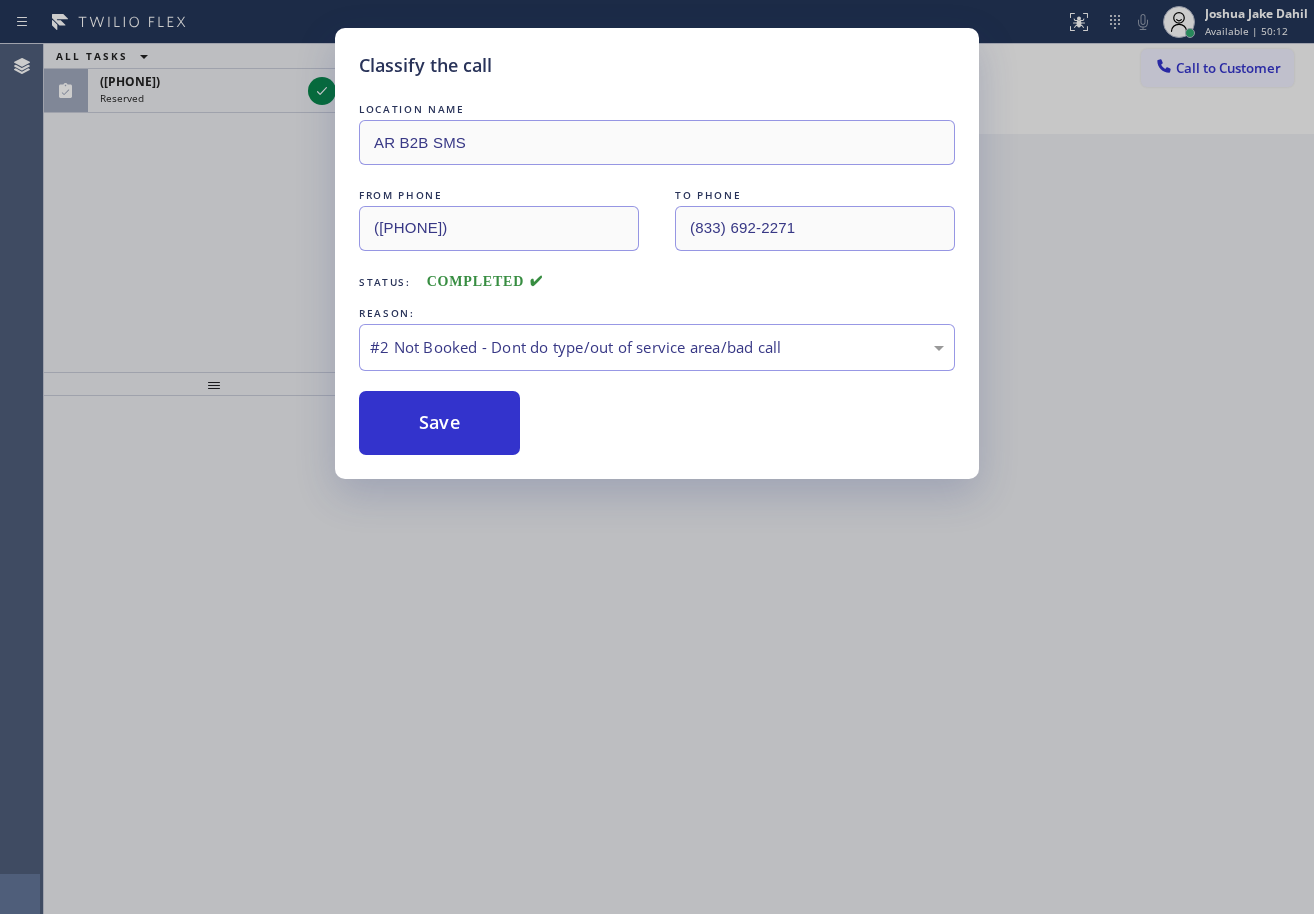 click on "Classify the call LOCATION NAME AR B2B SMS FROM PHONE ([PHONE]) TO PHONE ([PHONE]) Status: COMPLETED REASON: #2 Not Booked - Dont do type/out of service area/bad call Save" at bounding box center [657, 457] 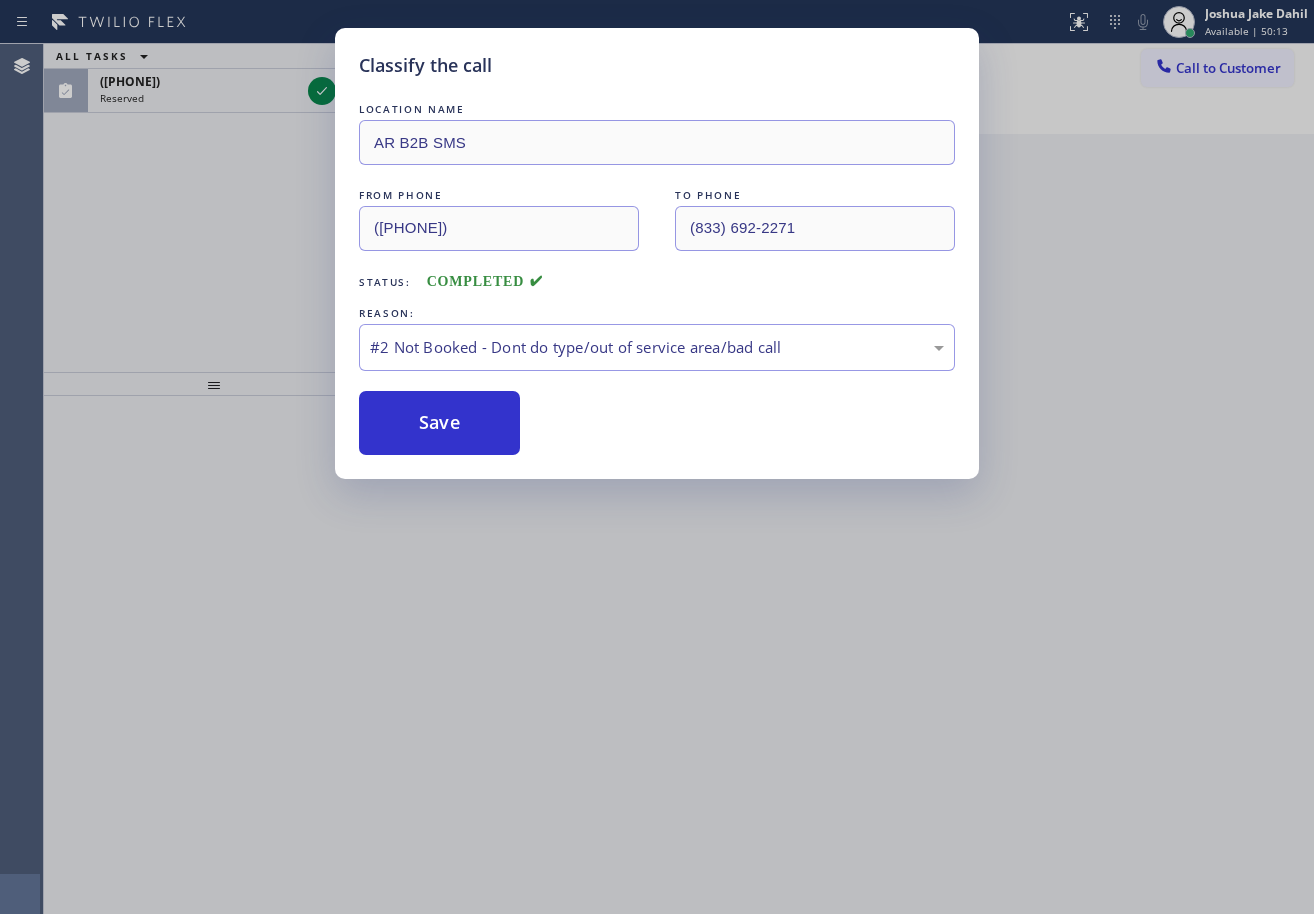 click on "Classify the call LOCATION NAME AR B2B SMS FROM PHONE ([PHONE]) TO PHONE ([PHONE]) Status: COMPLETED REASON: #2 Not Booked - Dont do type/out of service area/bad call Save" at bounding box center [657, 457] 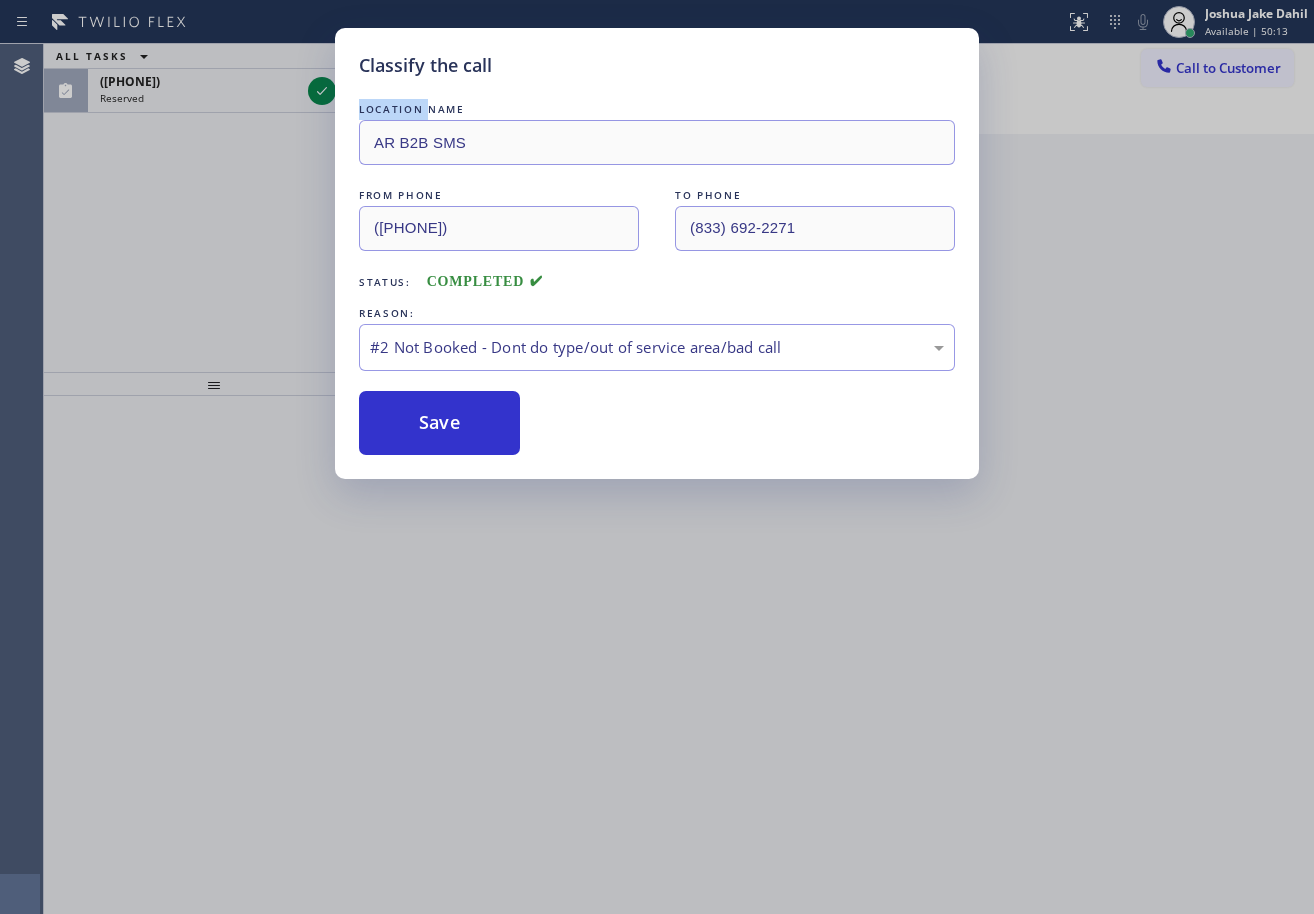 click on "Classify the call LOCATION NAME AR B2B SMS FROM PHONE ([PHONE]) TO PHONE ([PHONE]) Status: COMPLETED REASON: #2 Not Booked - Dont do type/out of service area/bad call Save" at bounding box center (657, 457) 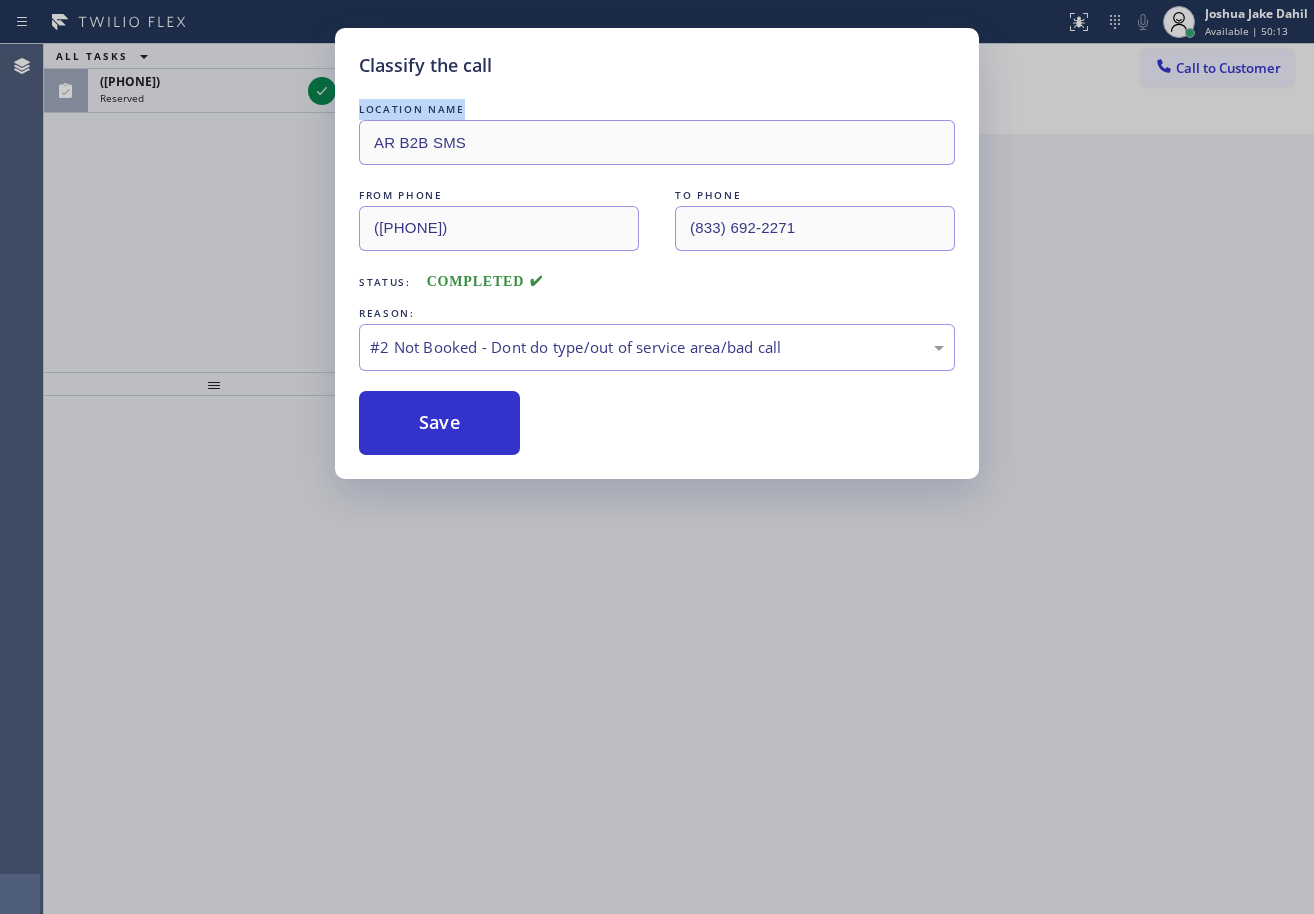 click on "Classify the call LOCATION NAME AR B2B SMS FROM PHONE ([PHONE]) TO PHONE ([PHONE]) Status: COMPLETED REASON: #2 Not Booked - Dont do type/out of service area/bad call Save" at bounding box center (657, 457) 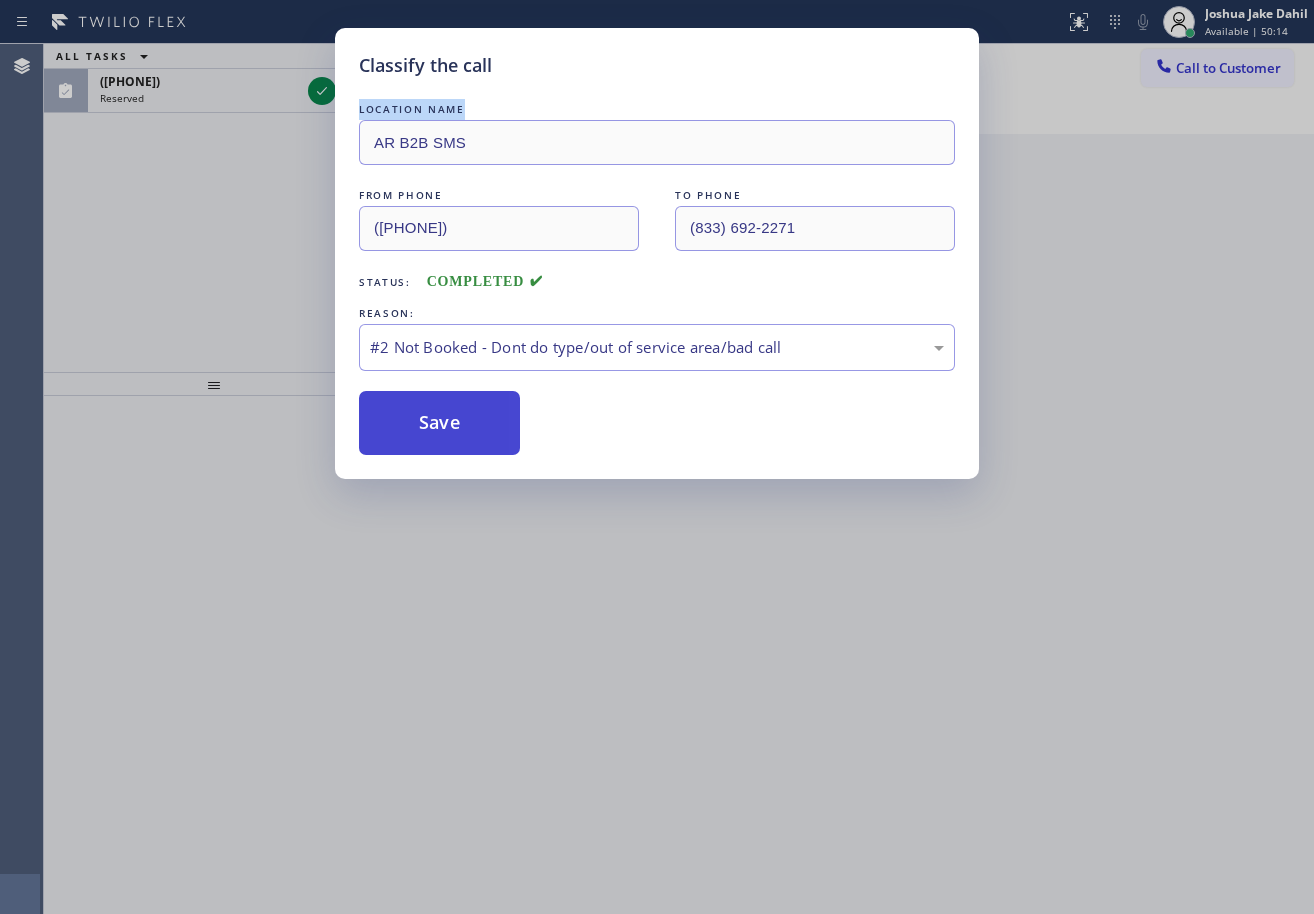 click on "Save" at bounding box center (439, 423) 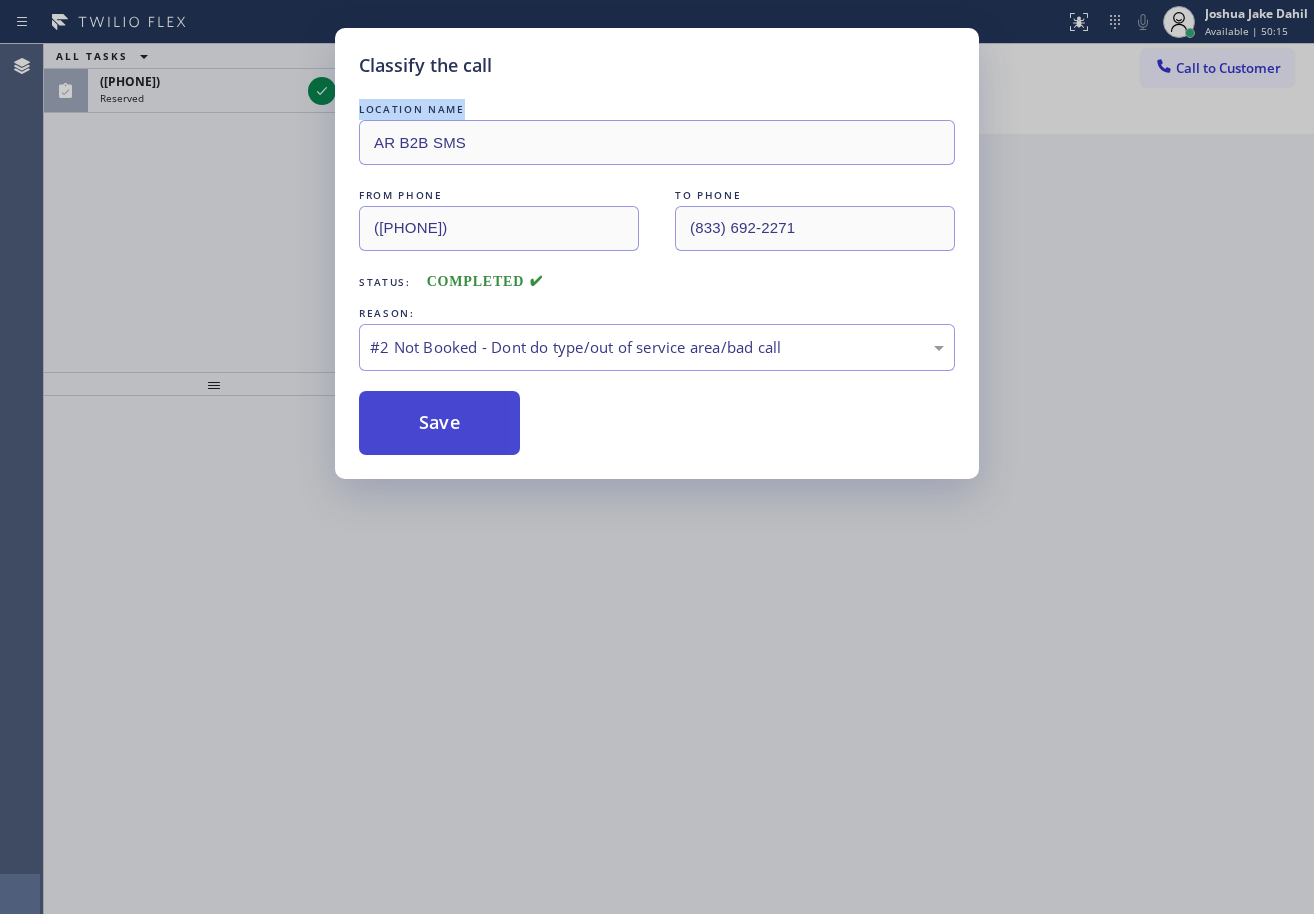 click on "Save" at bounding box center [439, 423] 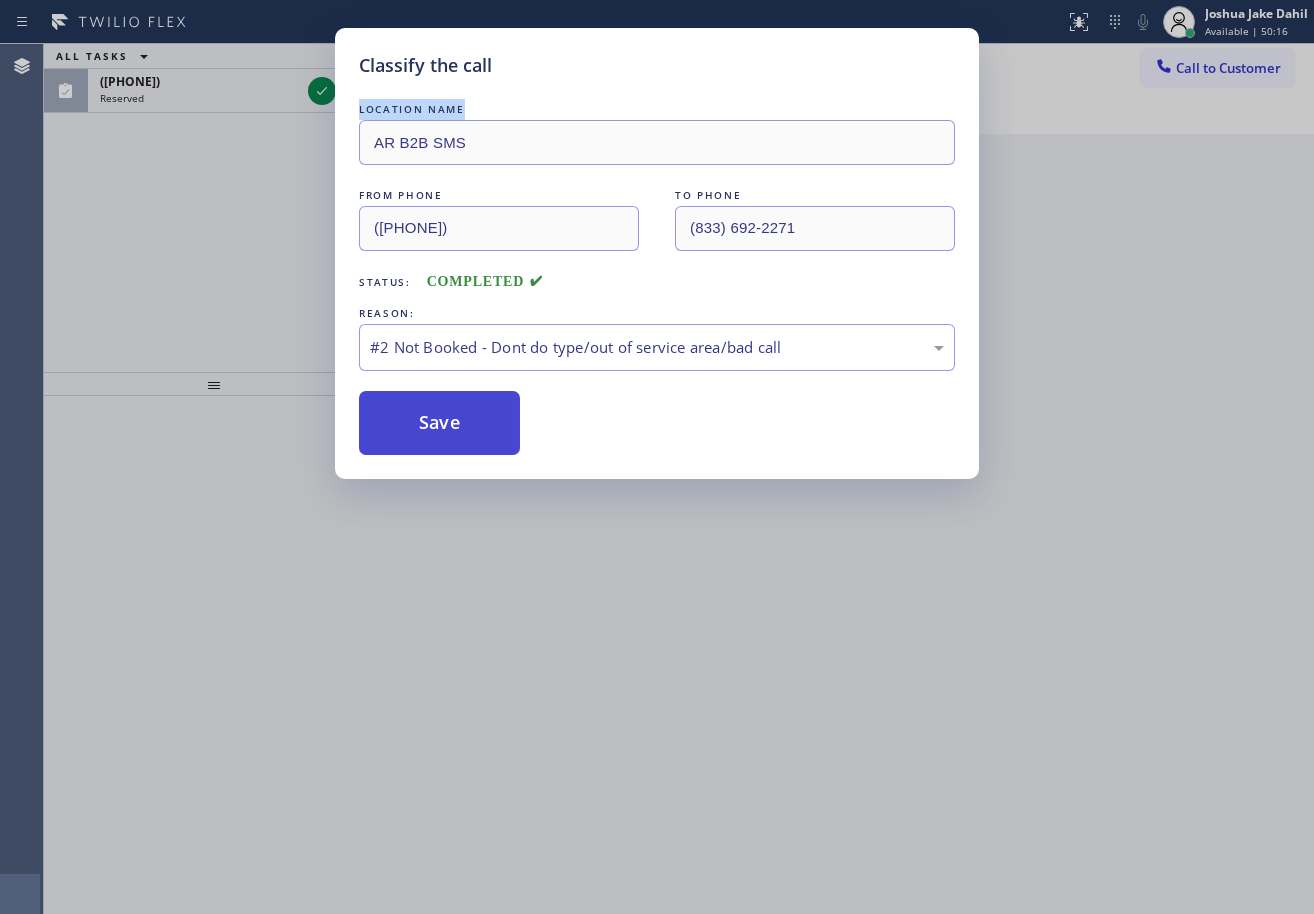 click on "Save" at bounding box center (439, 423) 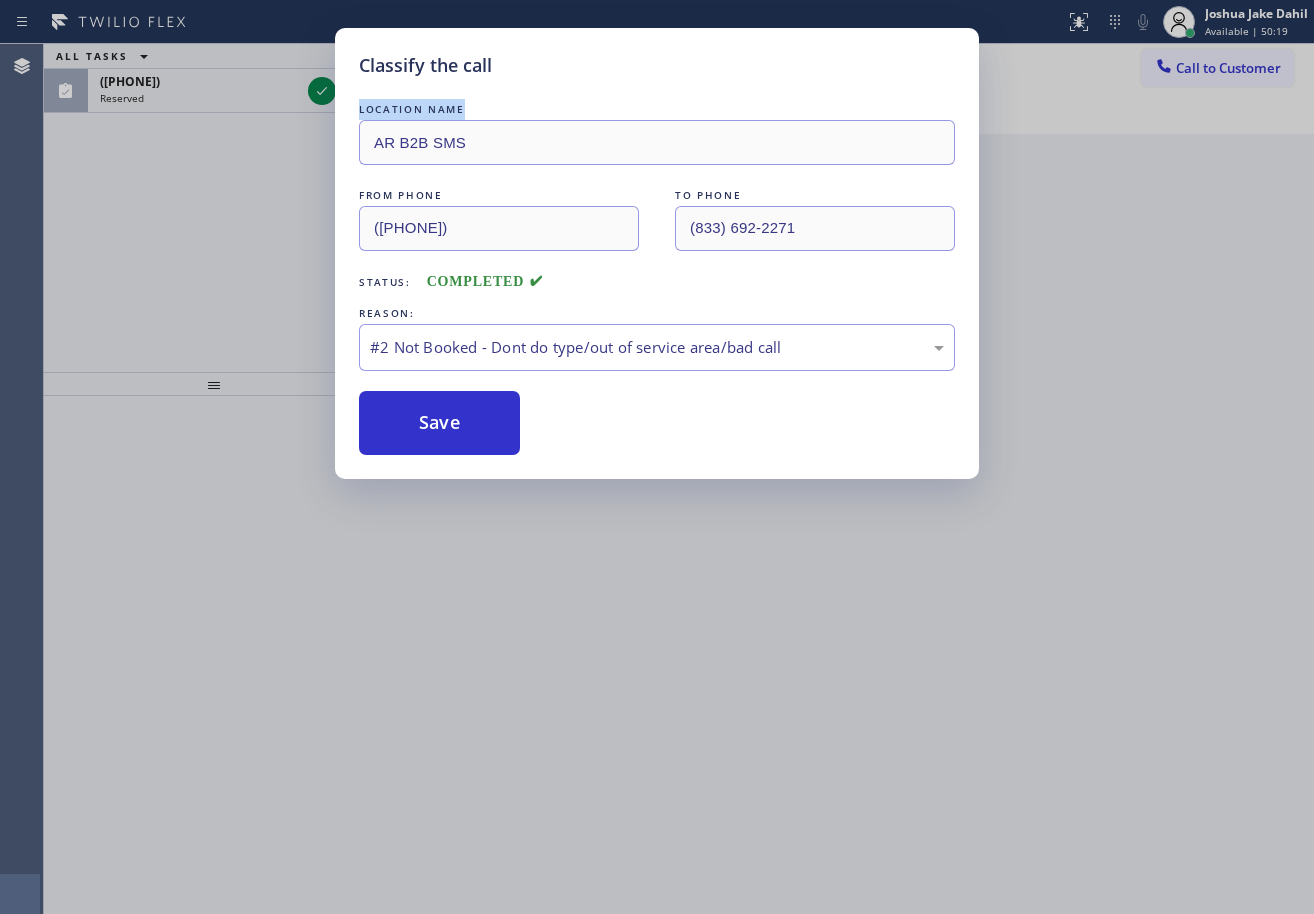 click on "Classify the call LOCATION NAME AR B2B SMS FROM PHONE ([PHONE]) TO PHONE ([PHONE]) Status: COMPLETED REASON: #2 Not Booked - Dont do type/out of service area/bad call Save" at bounding box center (657, 457) 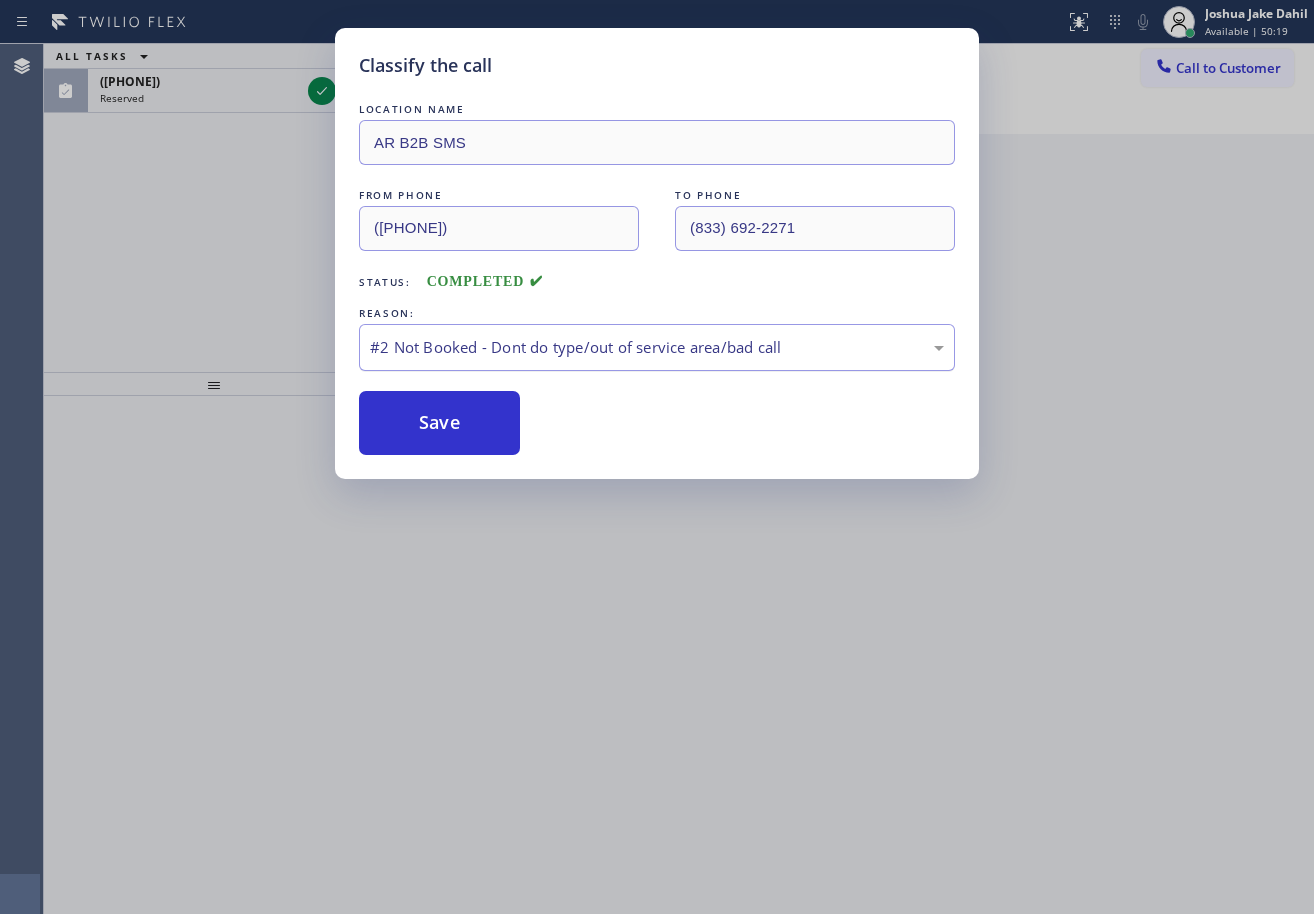 click on "#2 Not Booked - Dont do type/out of service area/bad call" at bounding box center [657, 347] 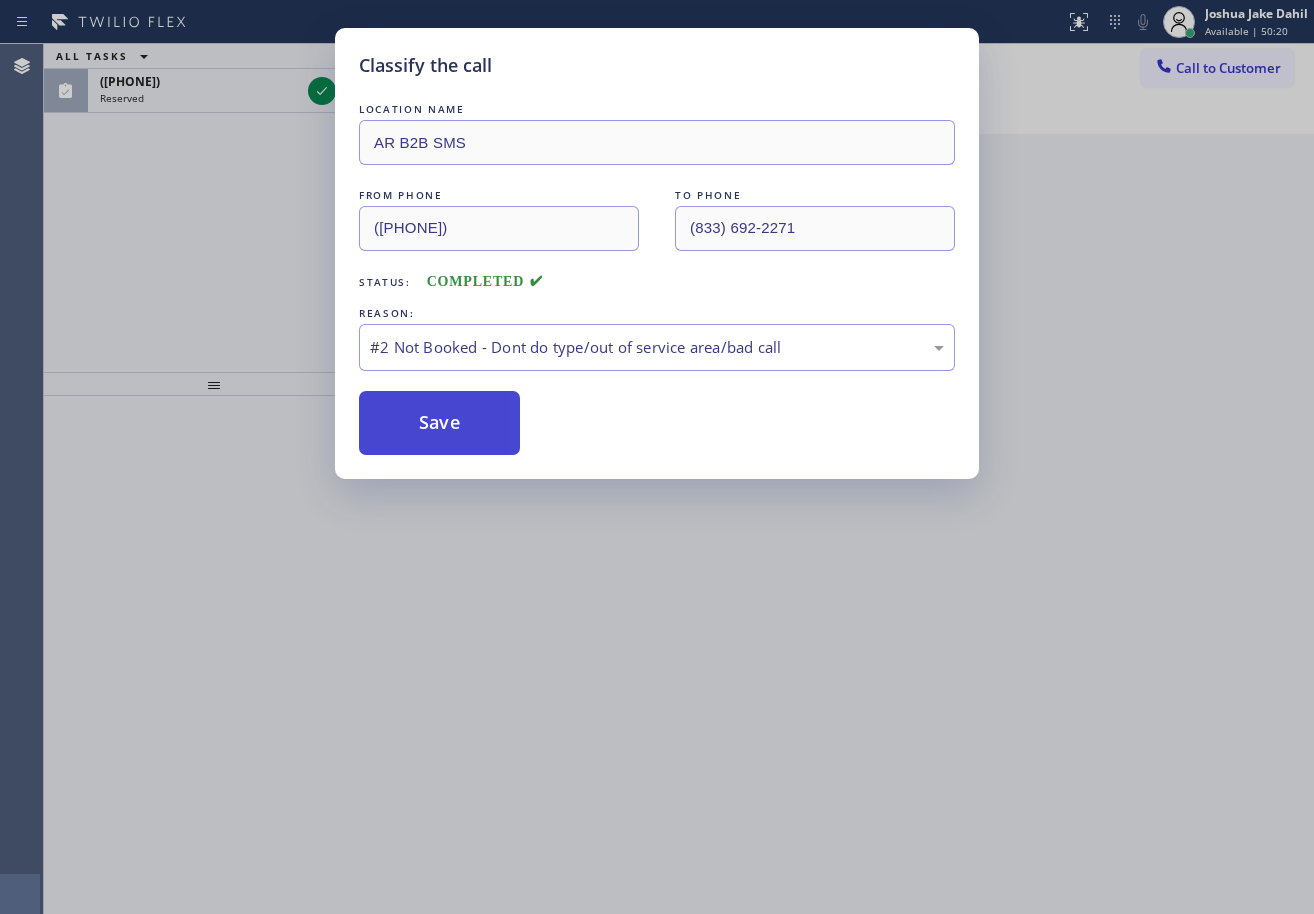 click on "Save" at bounding box center [439, 423] 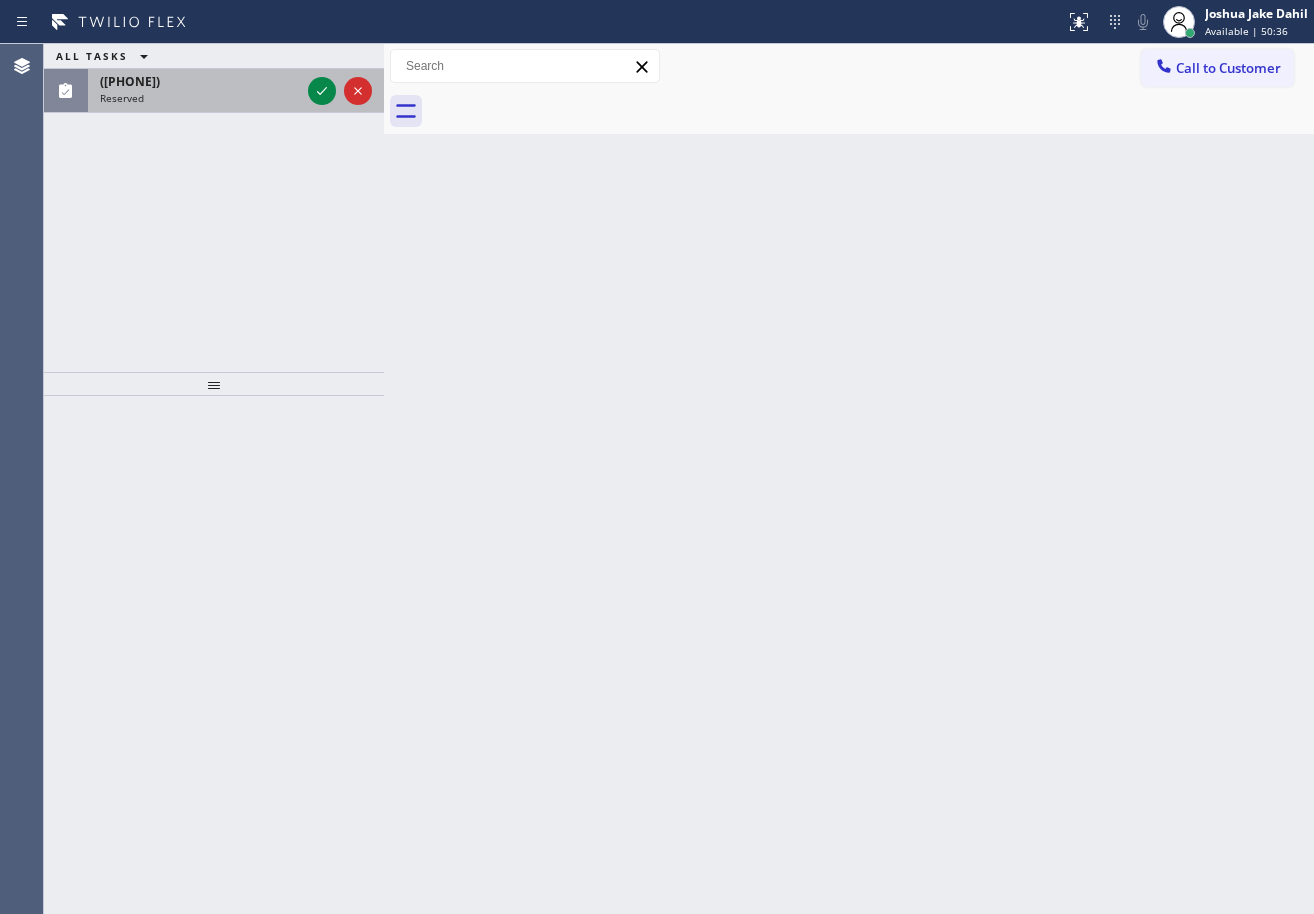 click on "Reserved" at bounding box center (200, 98) 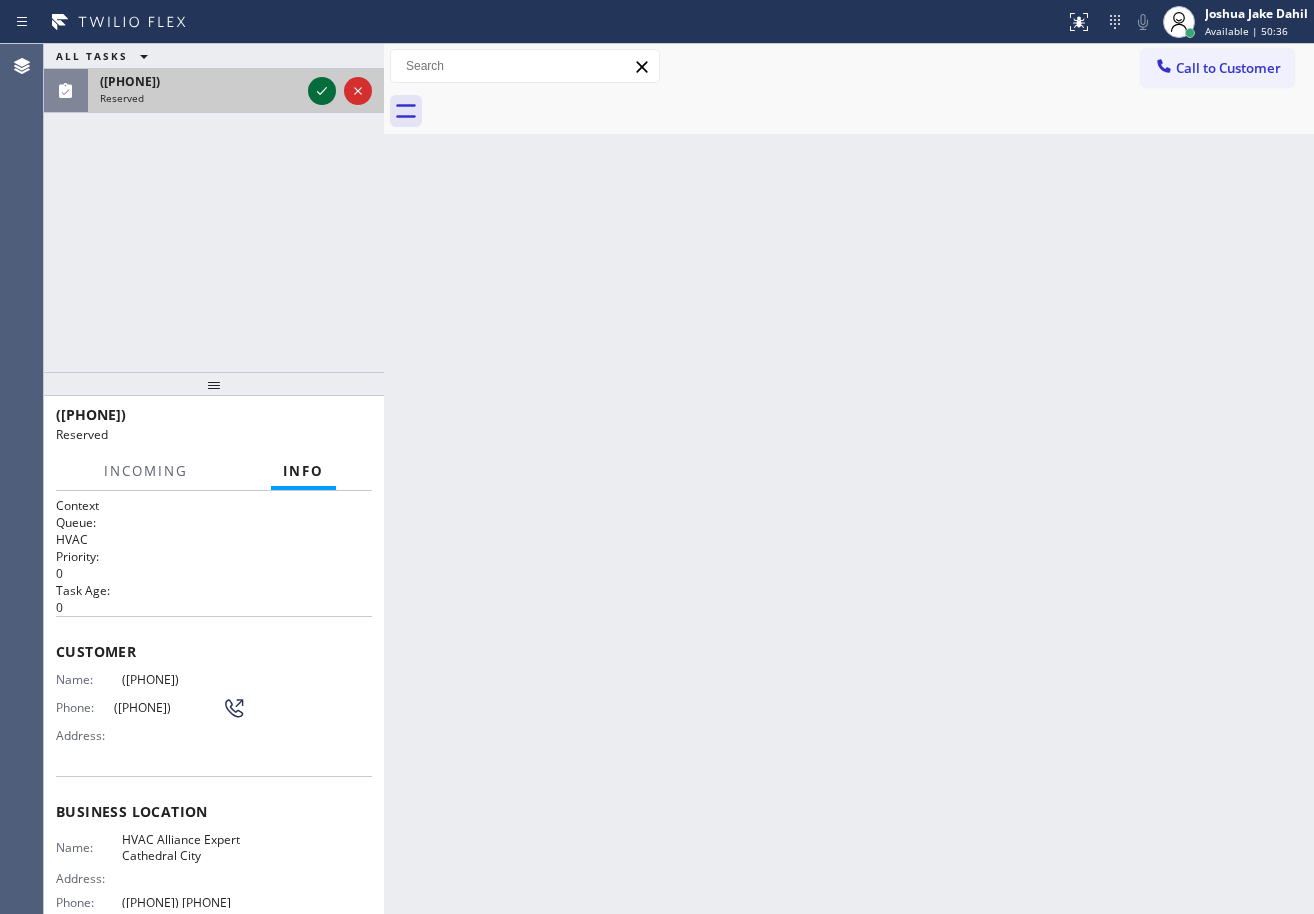click 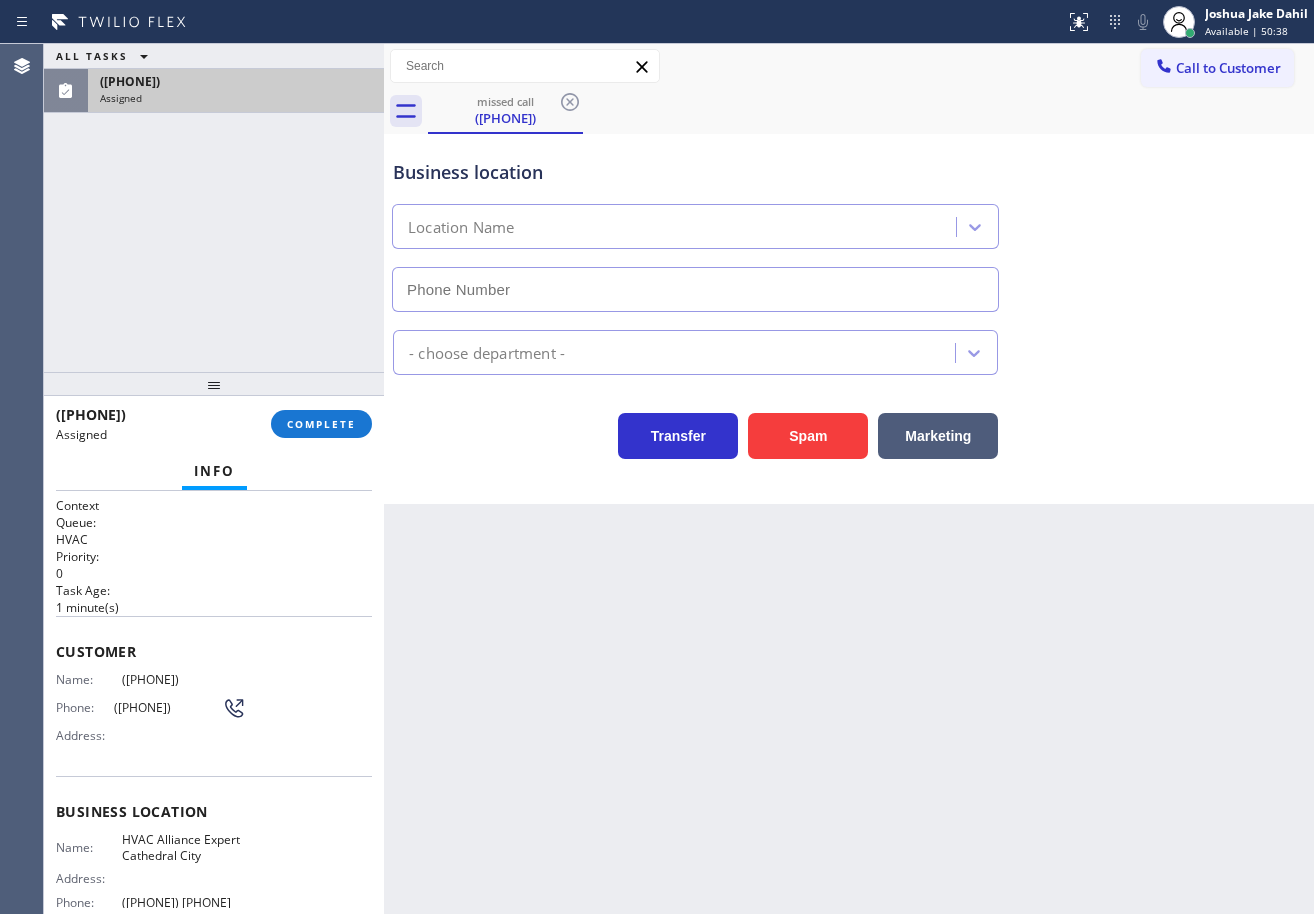 type on "([PHONE]) [PHONE]" 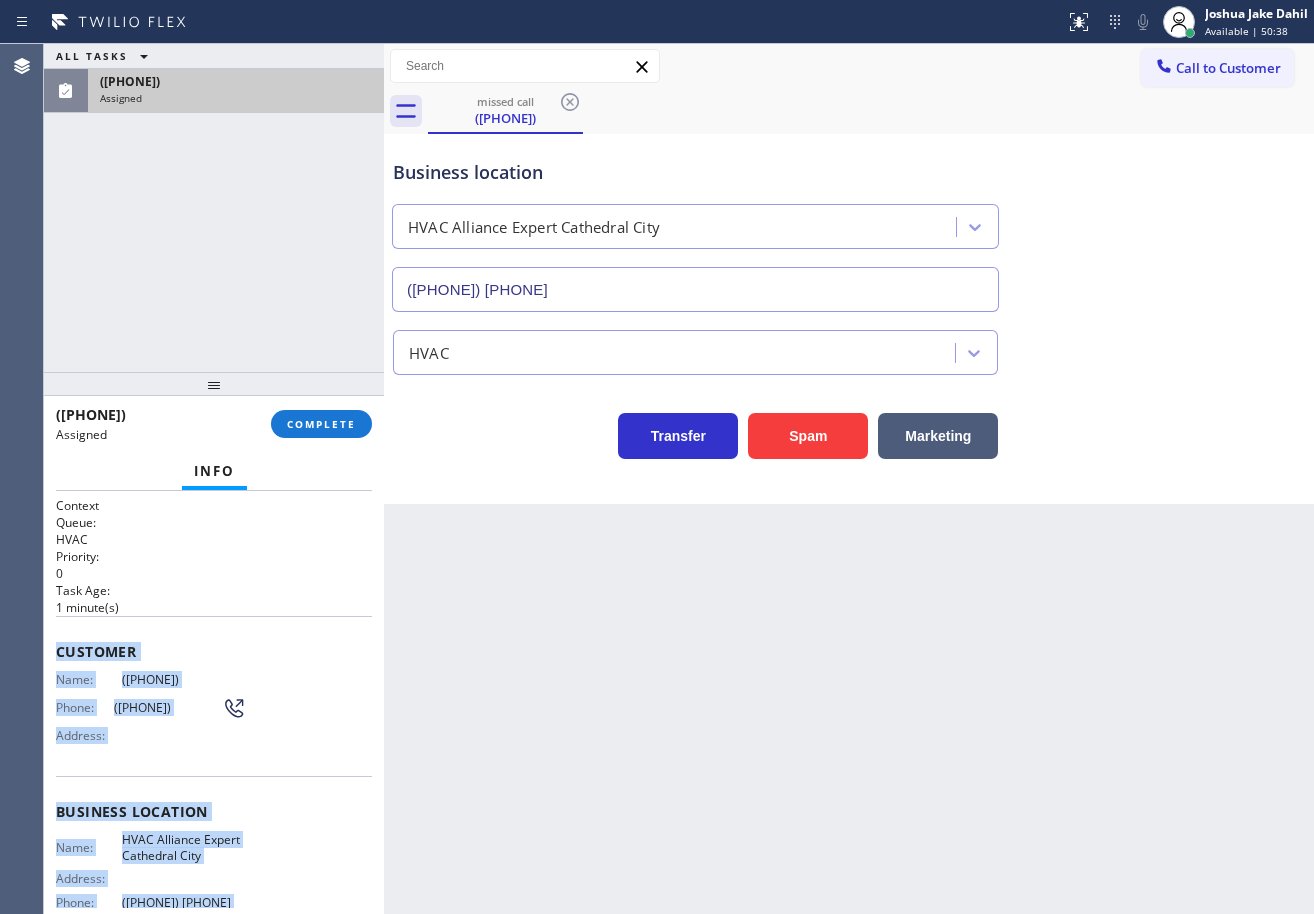 scroll, scrollTop: 186, scrollLeft: 0, axis: vertical 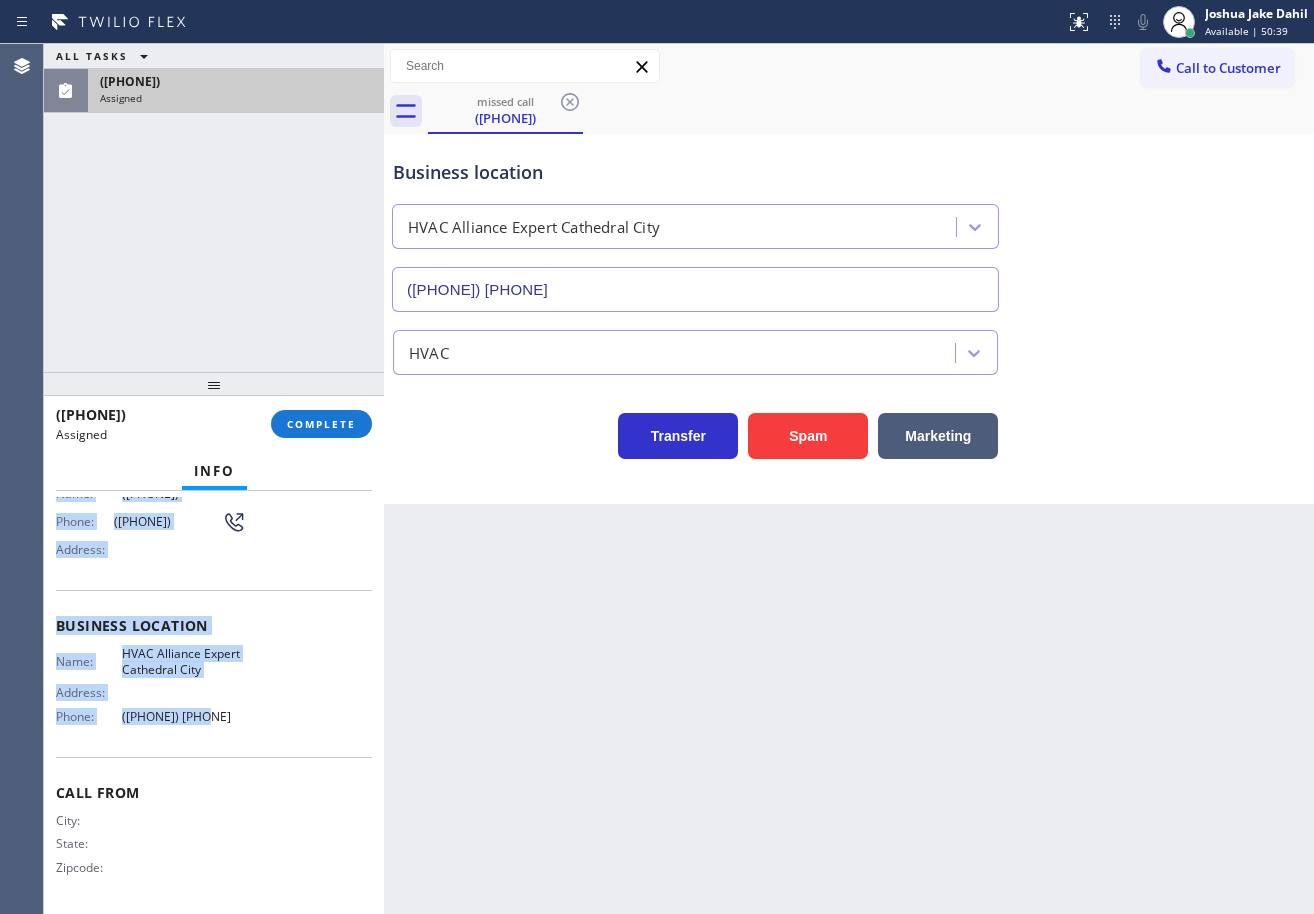 drag, startPoint x: 52, startPoint y: 644, endPoint x: 241, endPoint y: 738, distance: 211.0853 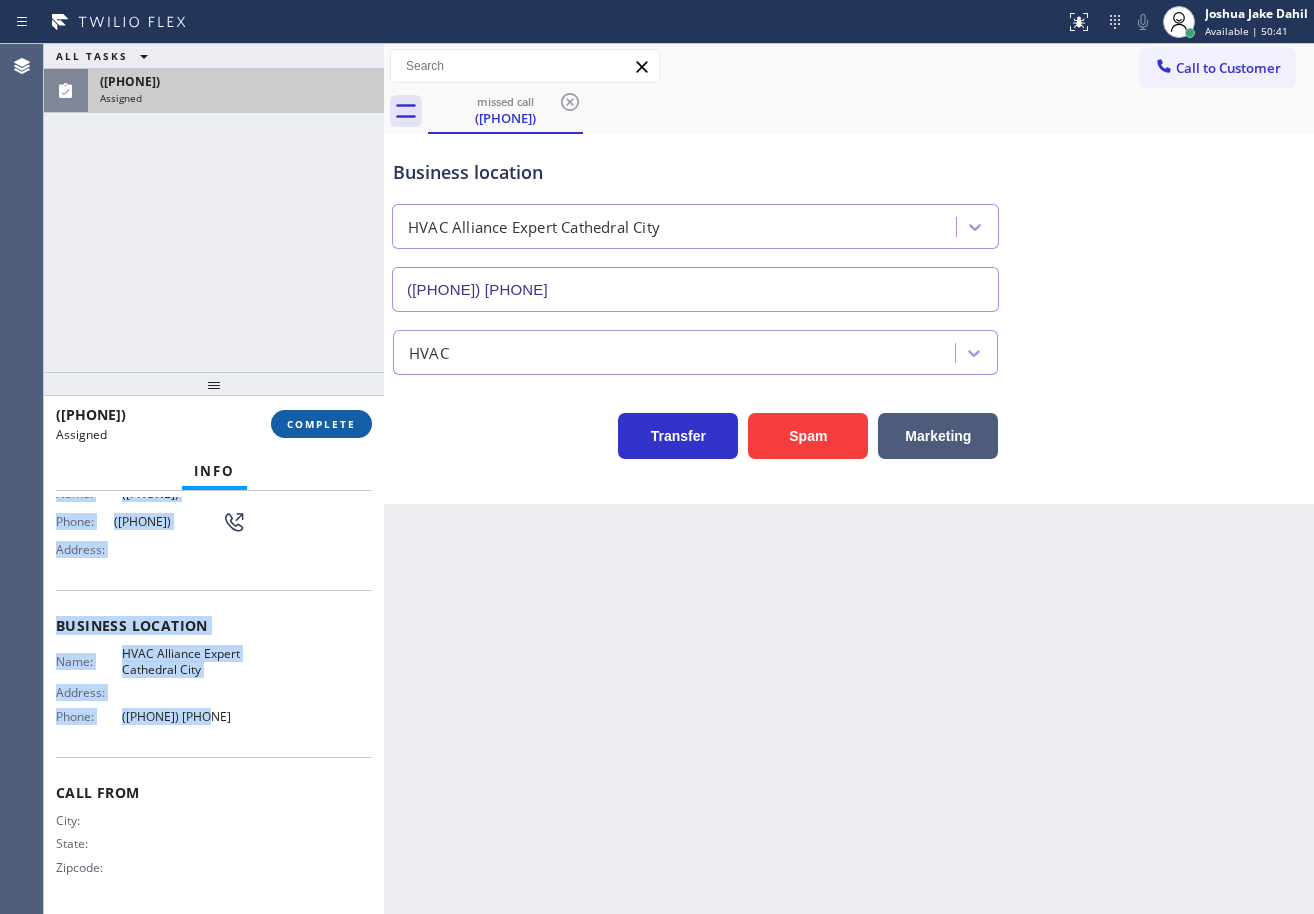 click on "COMPLETE" at bounding box center (321, 424) 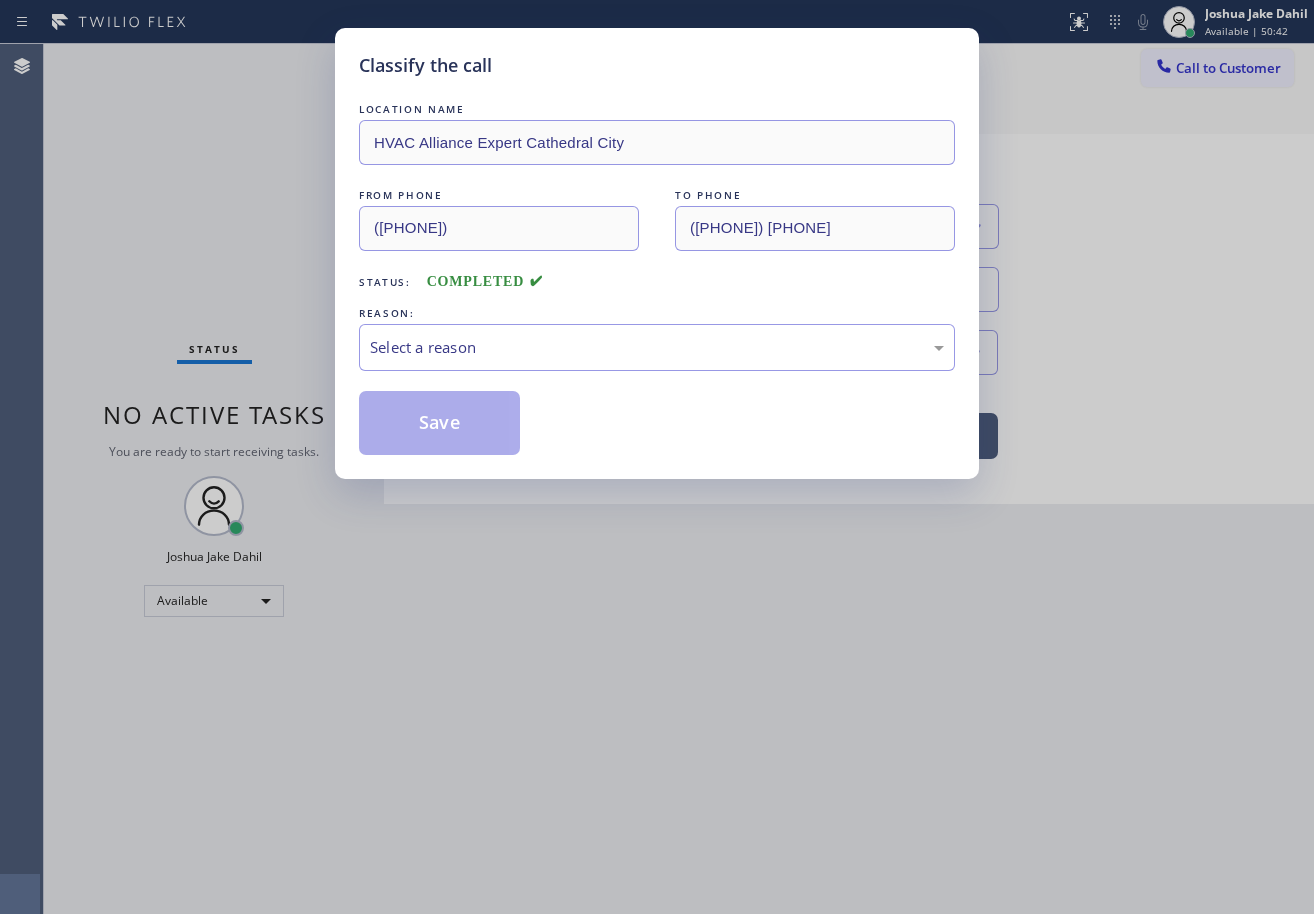 click on "Select a reason" at bounding box center [657, 347] 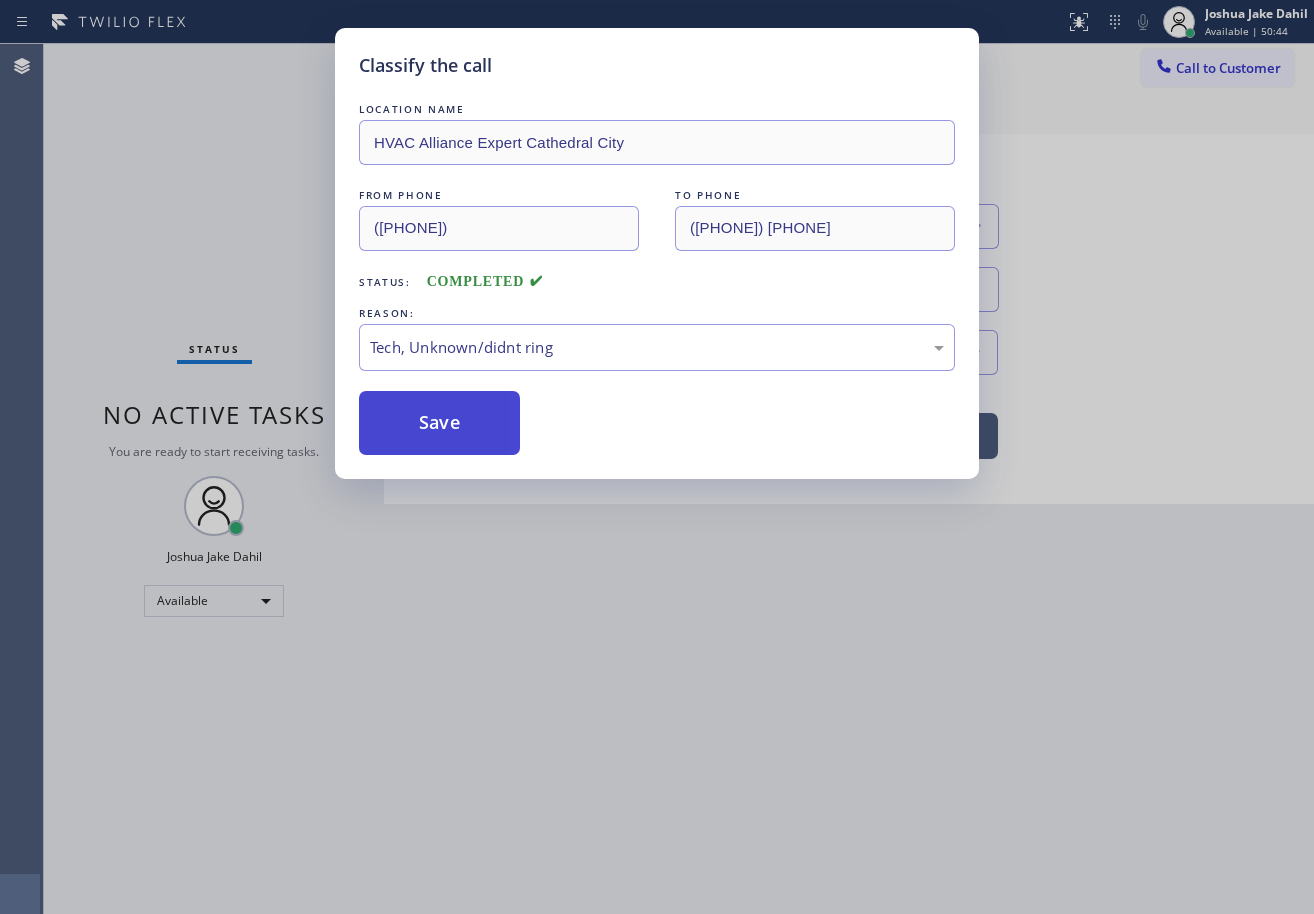 click on "Save" at bounding box center [439, 423] 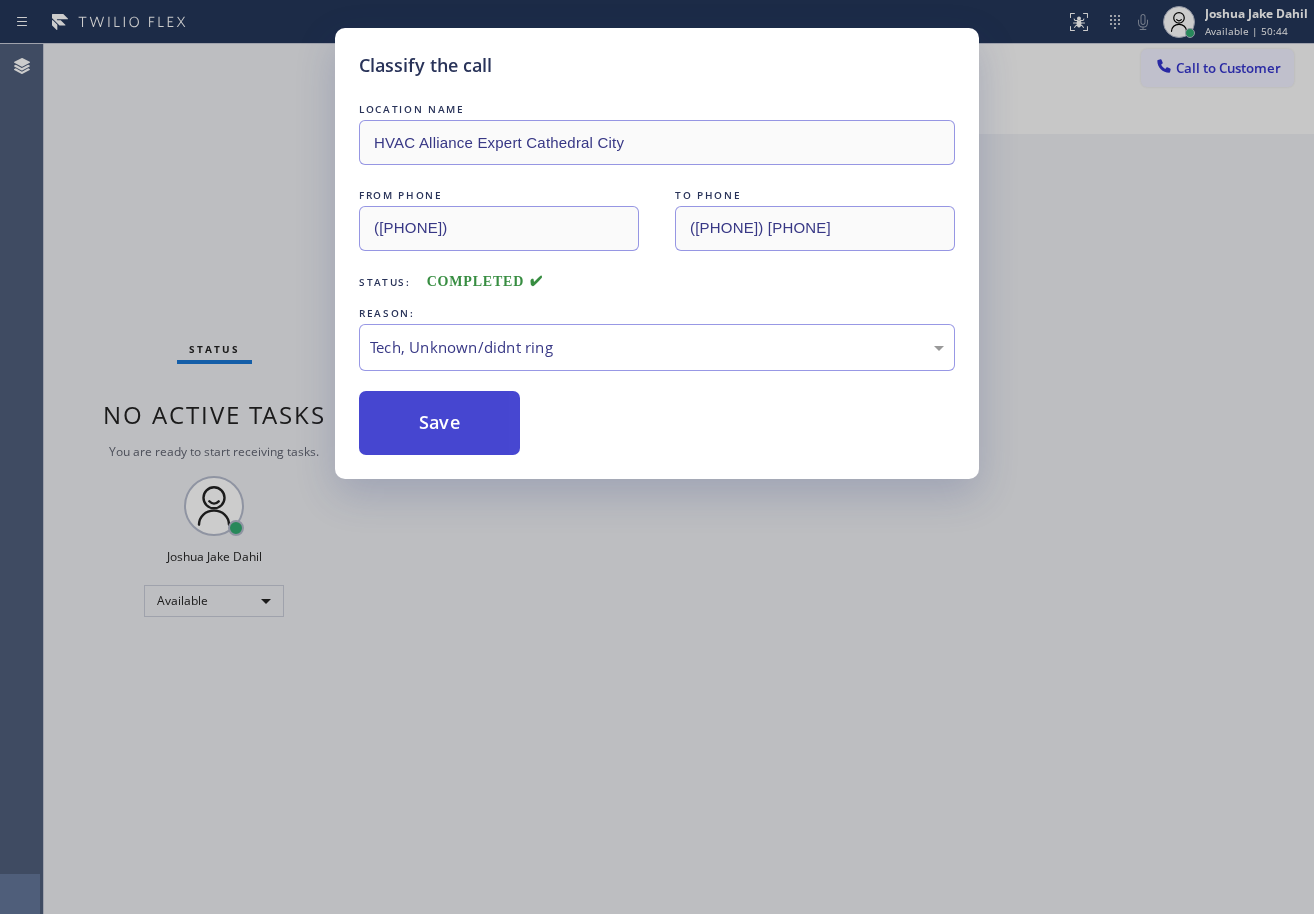 click on "Save" at bounding box center (439, 423) 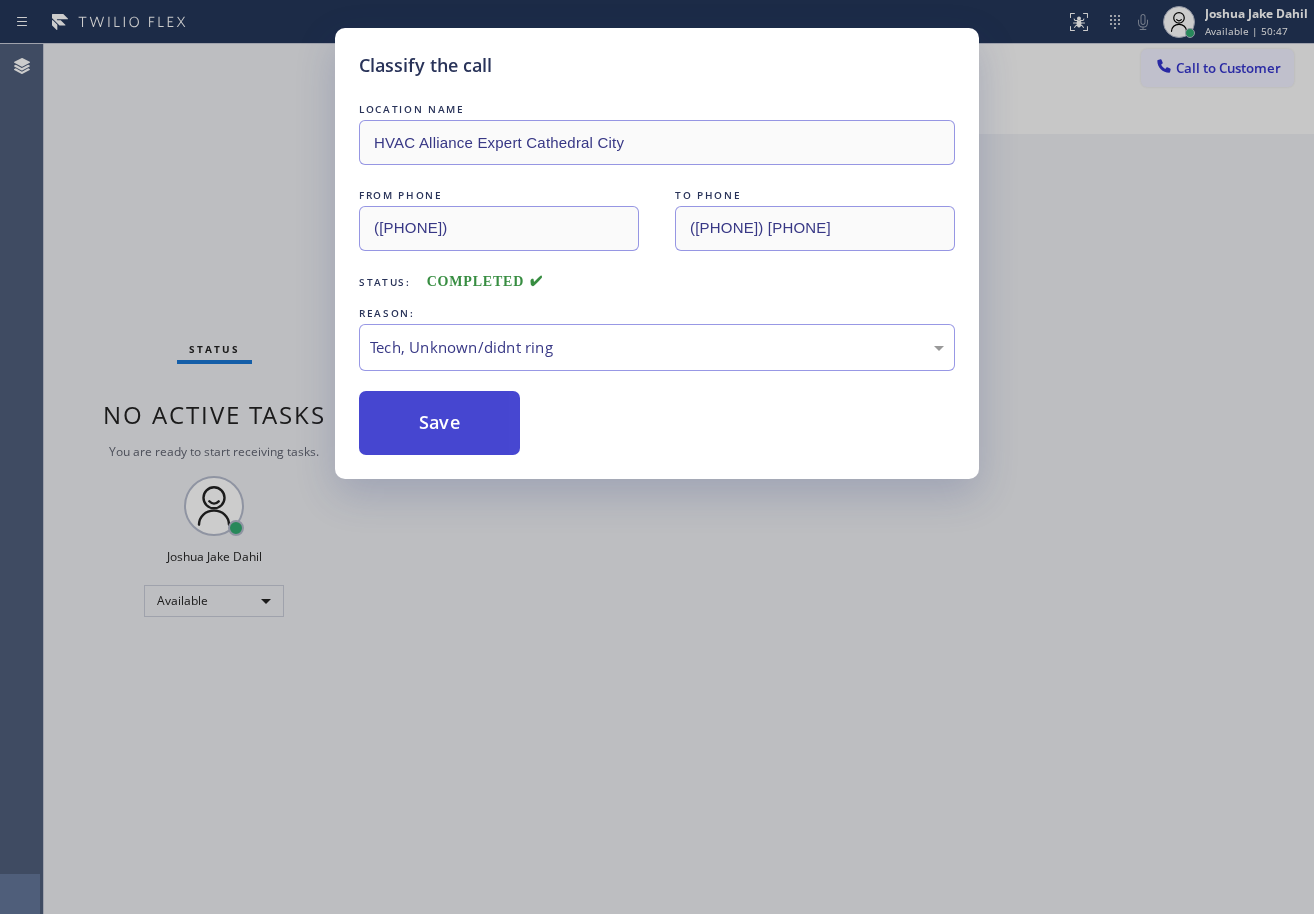 click on "Save" at bounding box center [439, 423] 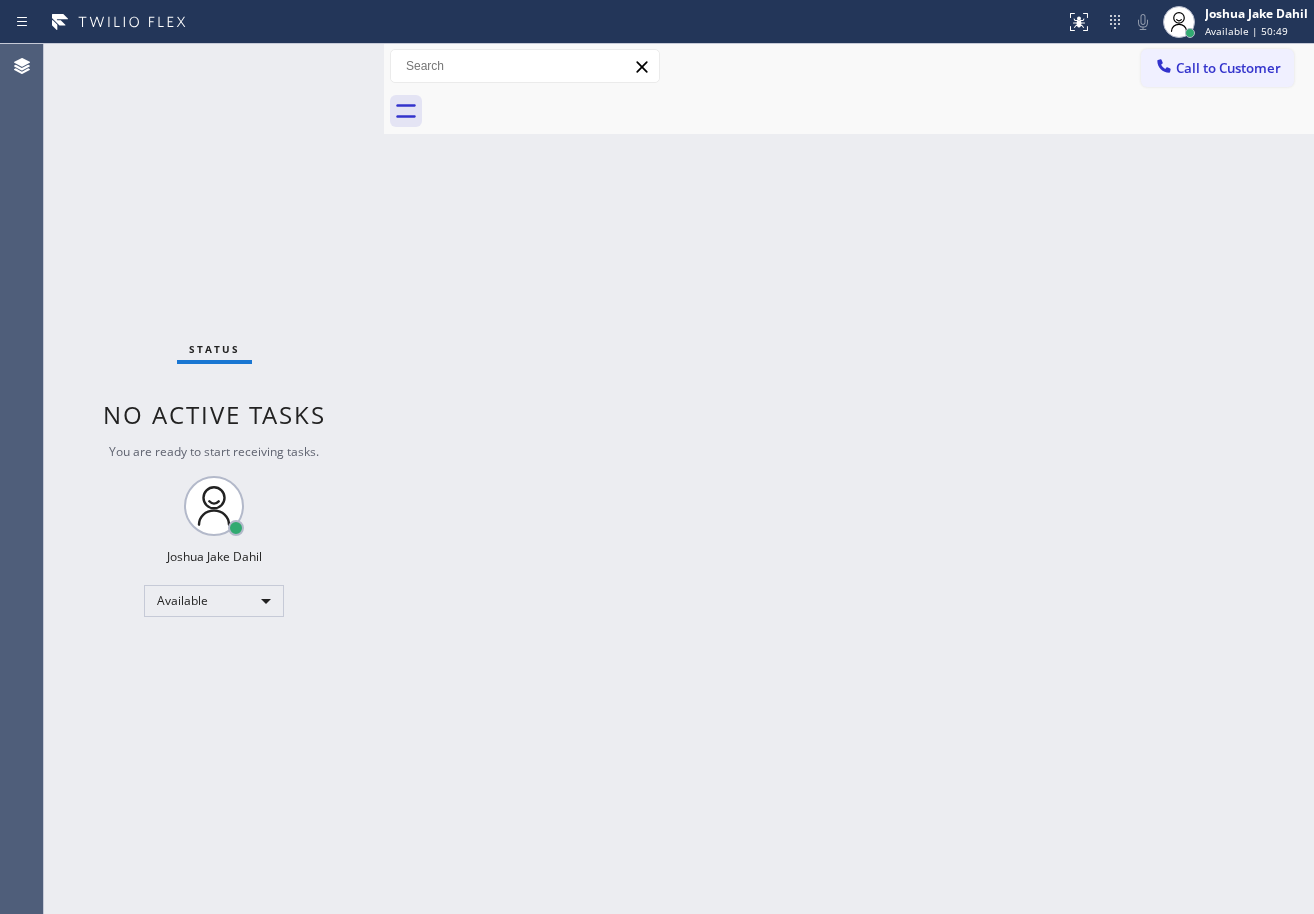 click 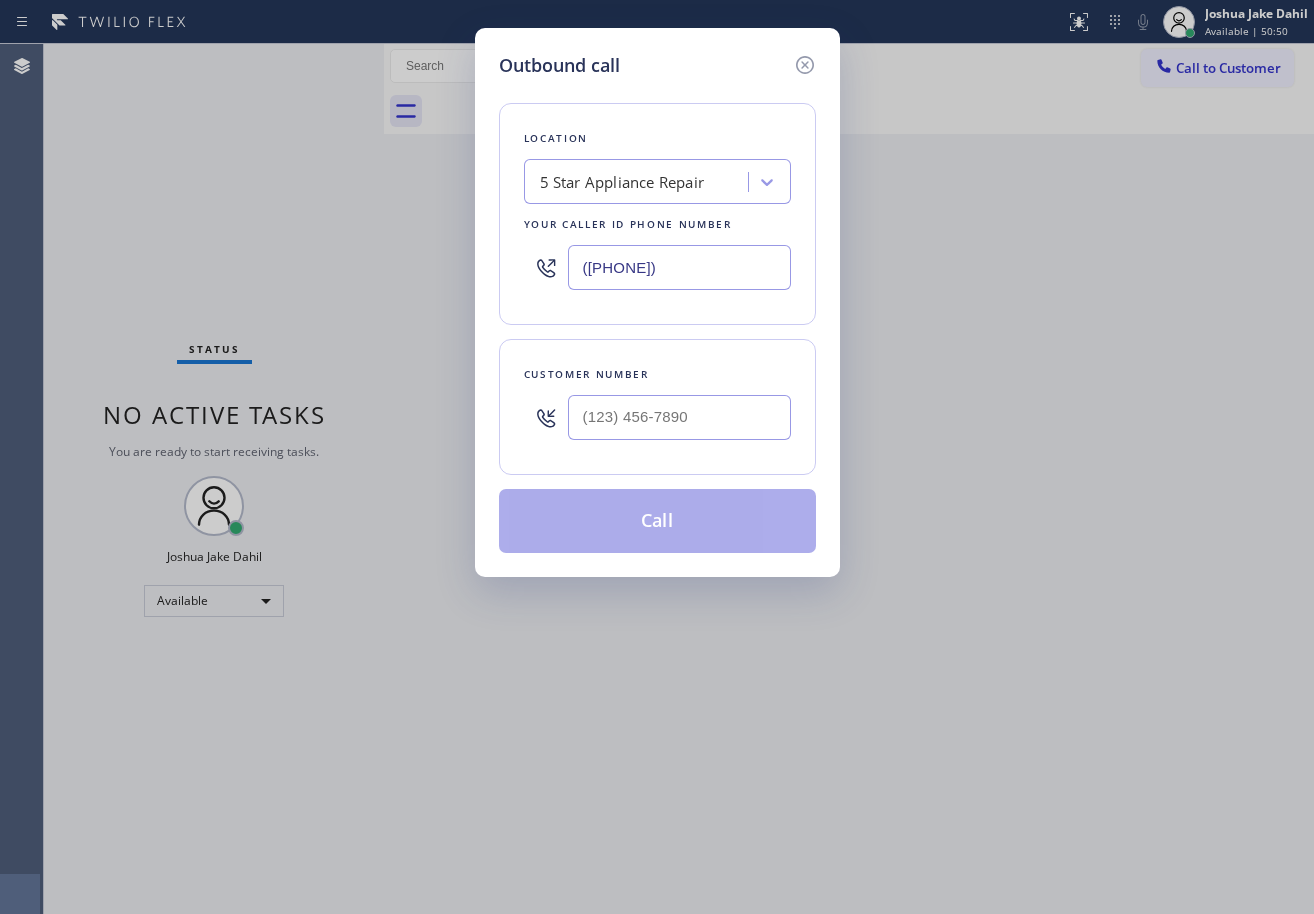click at bounding box center [679, 417] 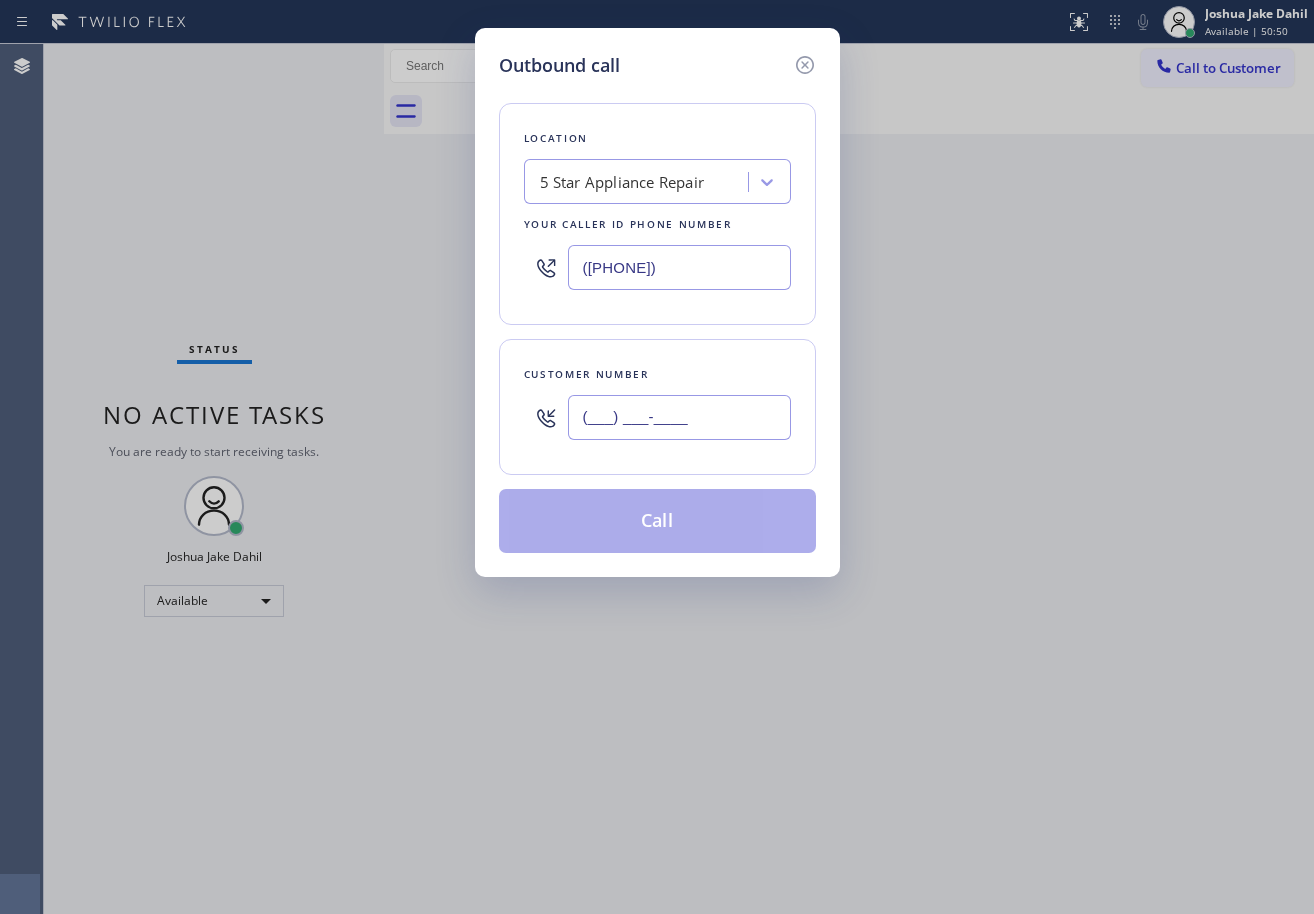 paste on "([PHONE])" 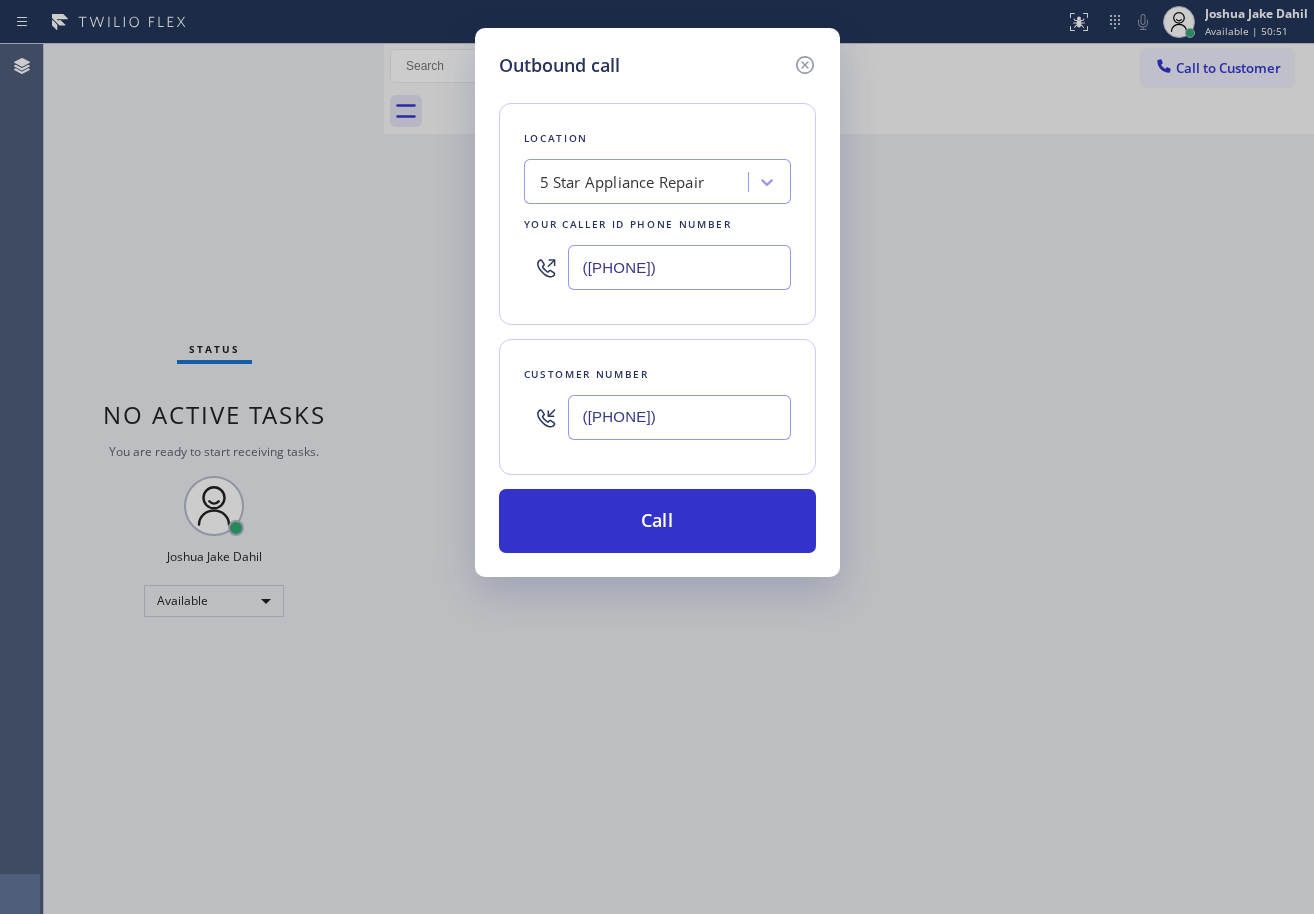 type on "([PHONE])" 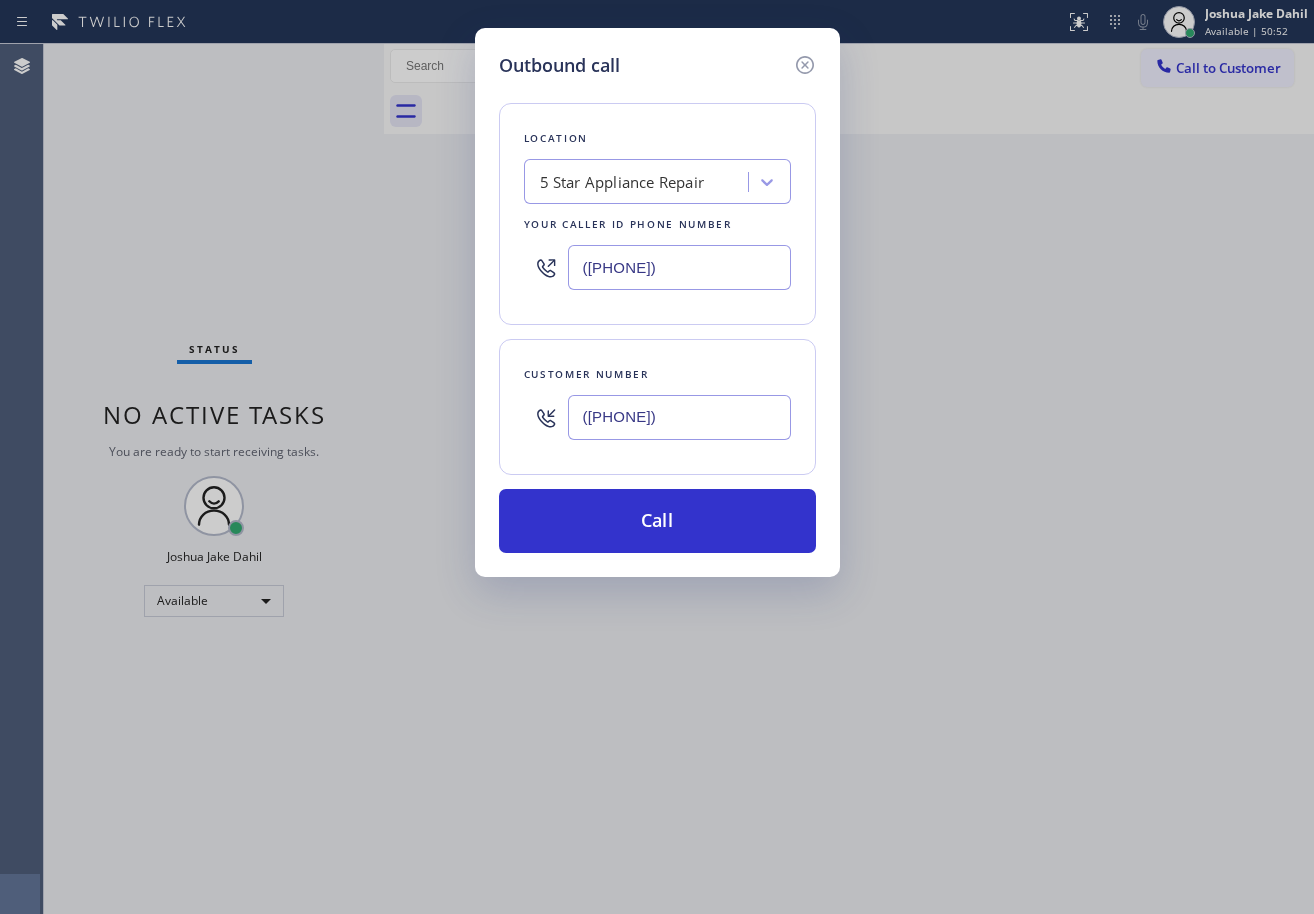 click on "([PHONE])" at bounding box center (679, 267) 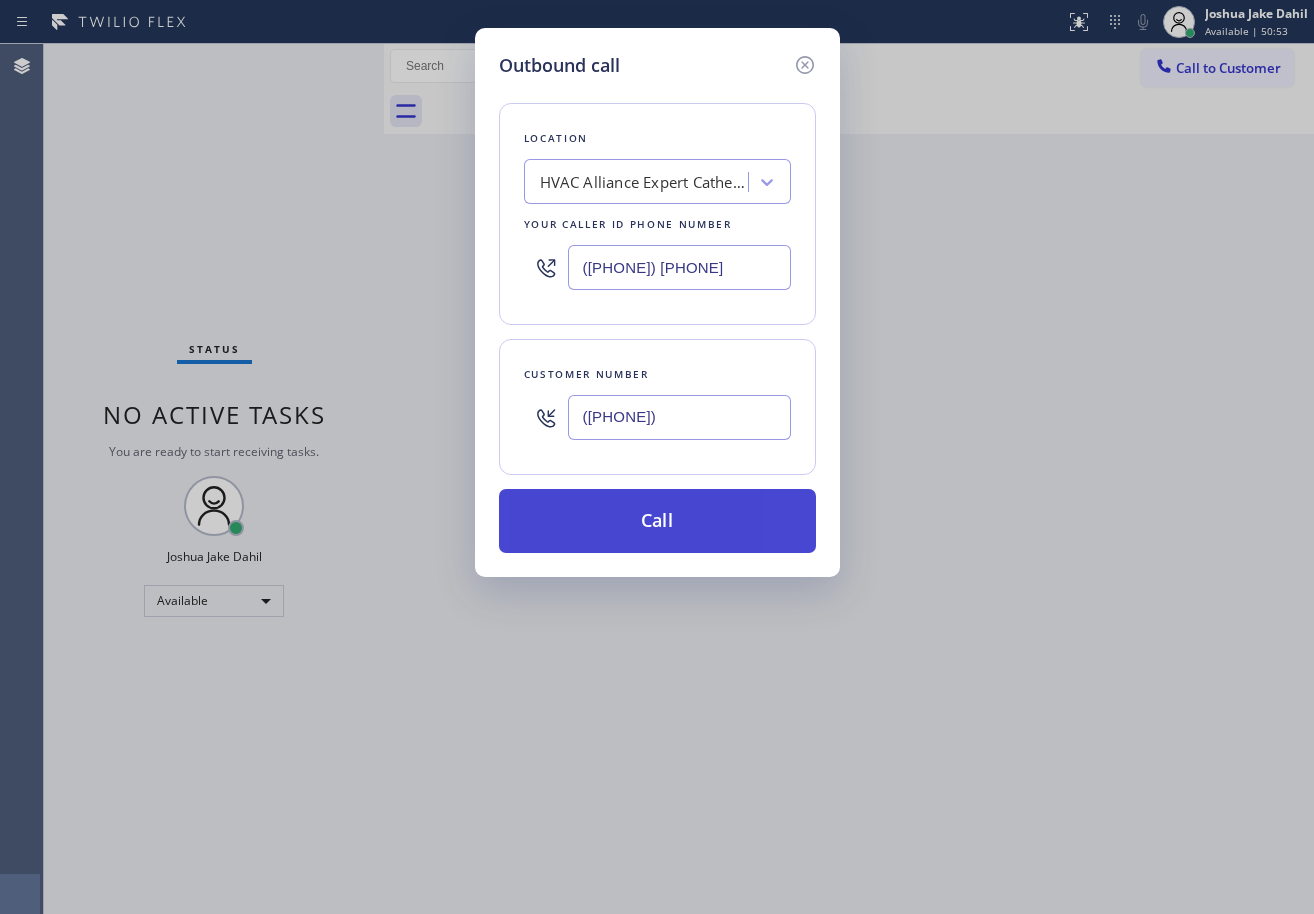 type on "([PHONE]) [PHONE]" 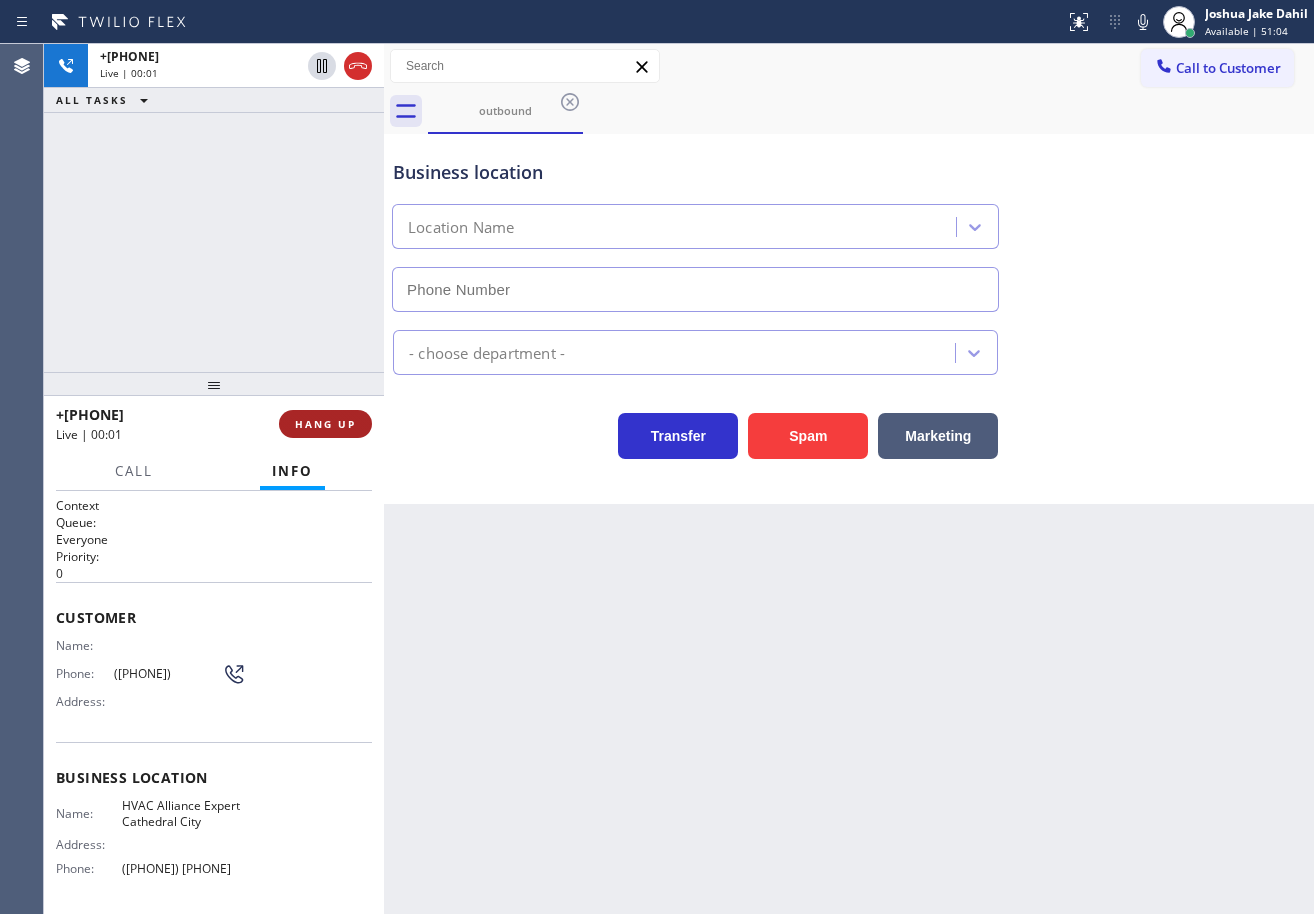 click on "+1[PHONE] Live | 00:01 ALL TASKS ALL TASKS ACTIVE TASKS TASKS IN WRAP UP" at bounding box center (214, 208) 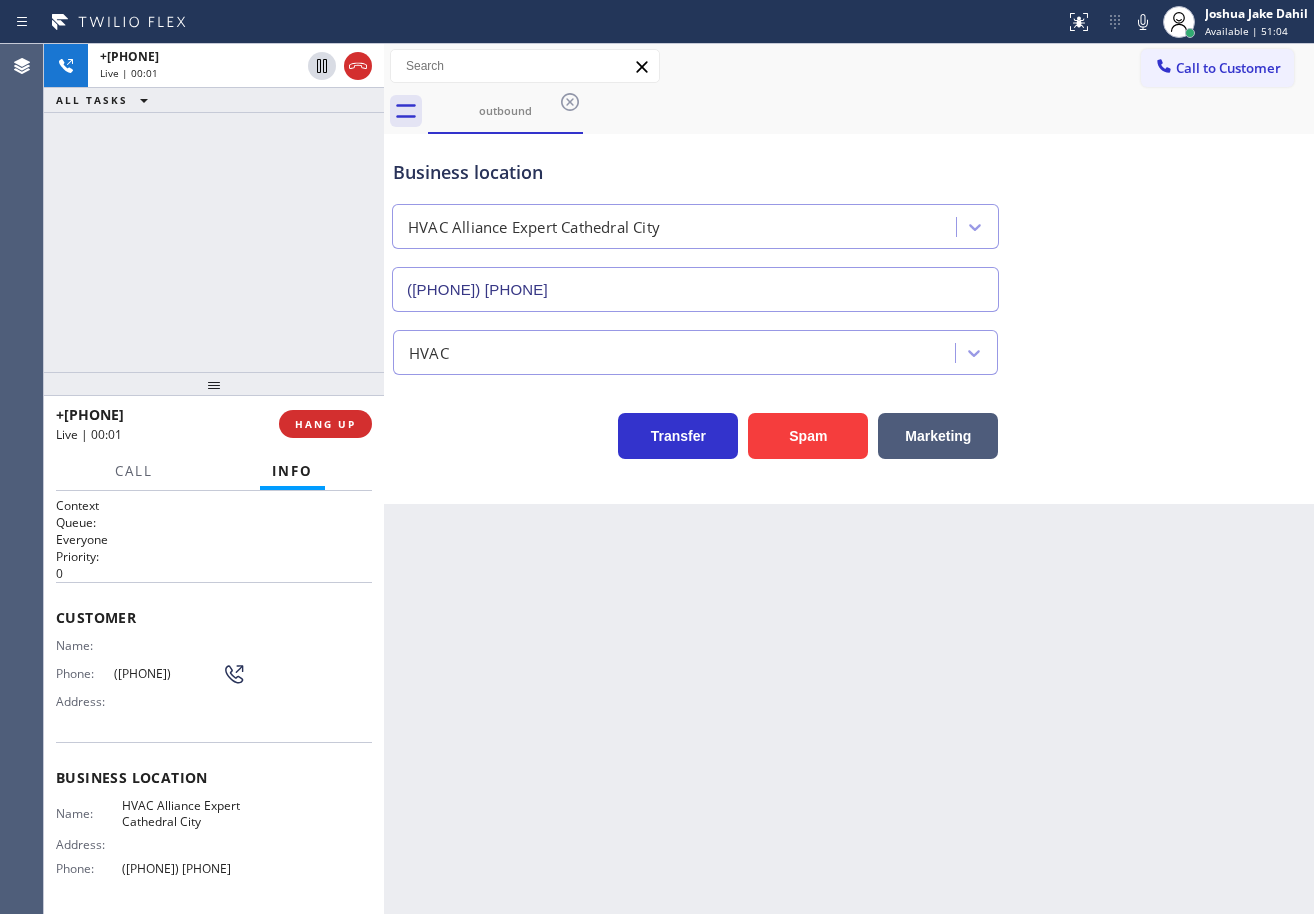type on "([PHONE]) [PHONE]" 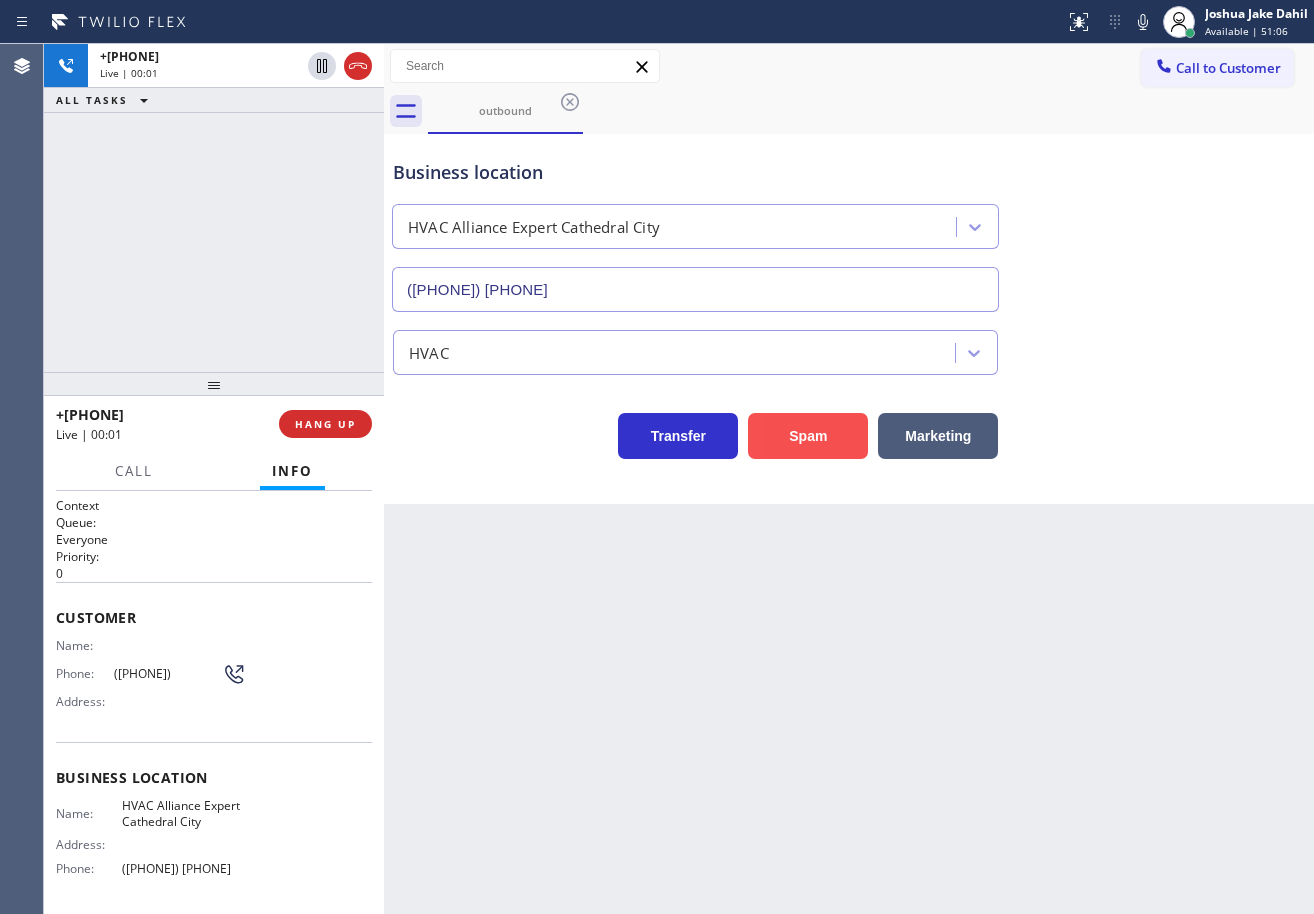click on "Spam" at bounding box center (808, 436) 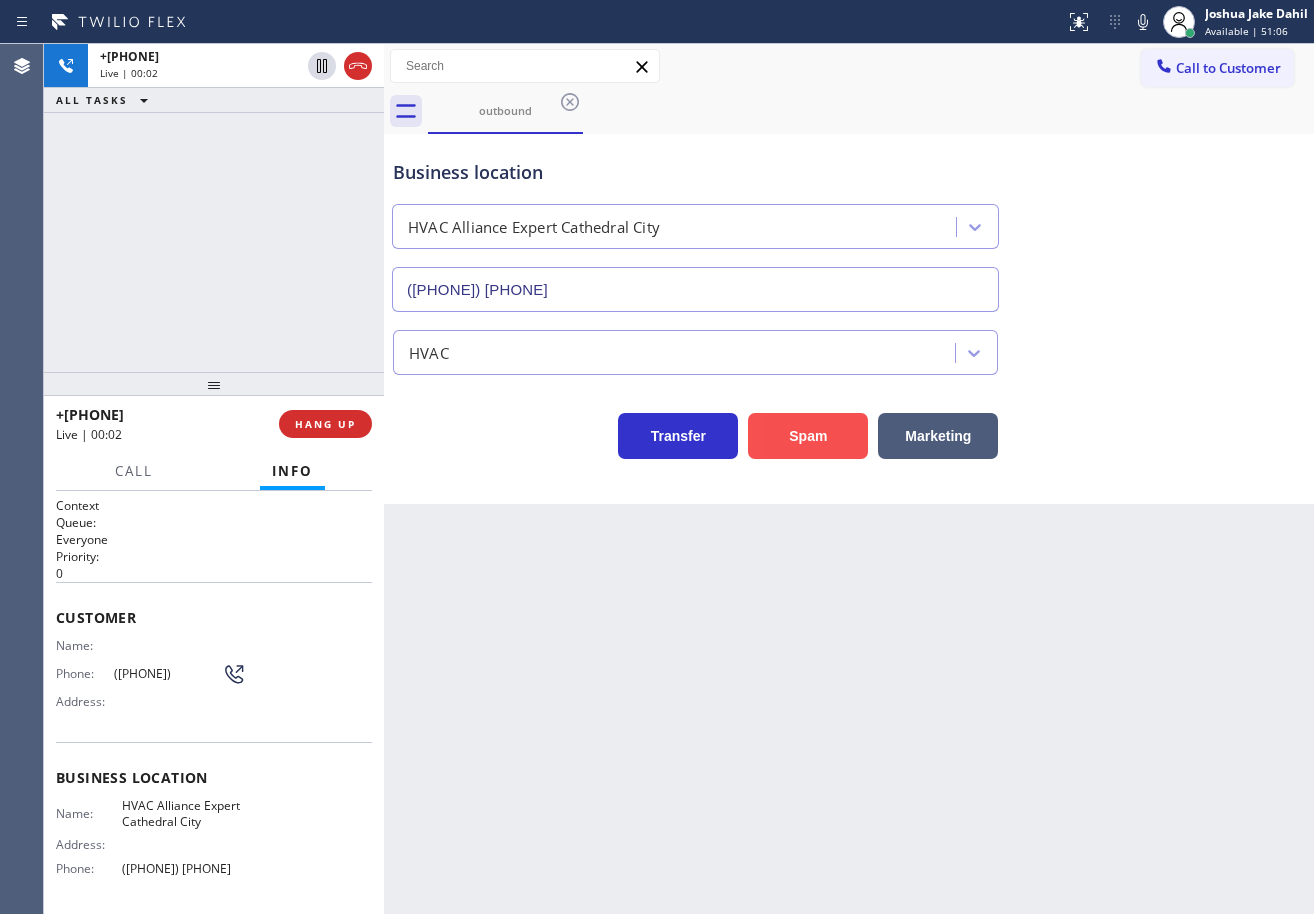 click on "Spam" at bounding box center (808, 436) 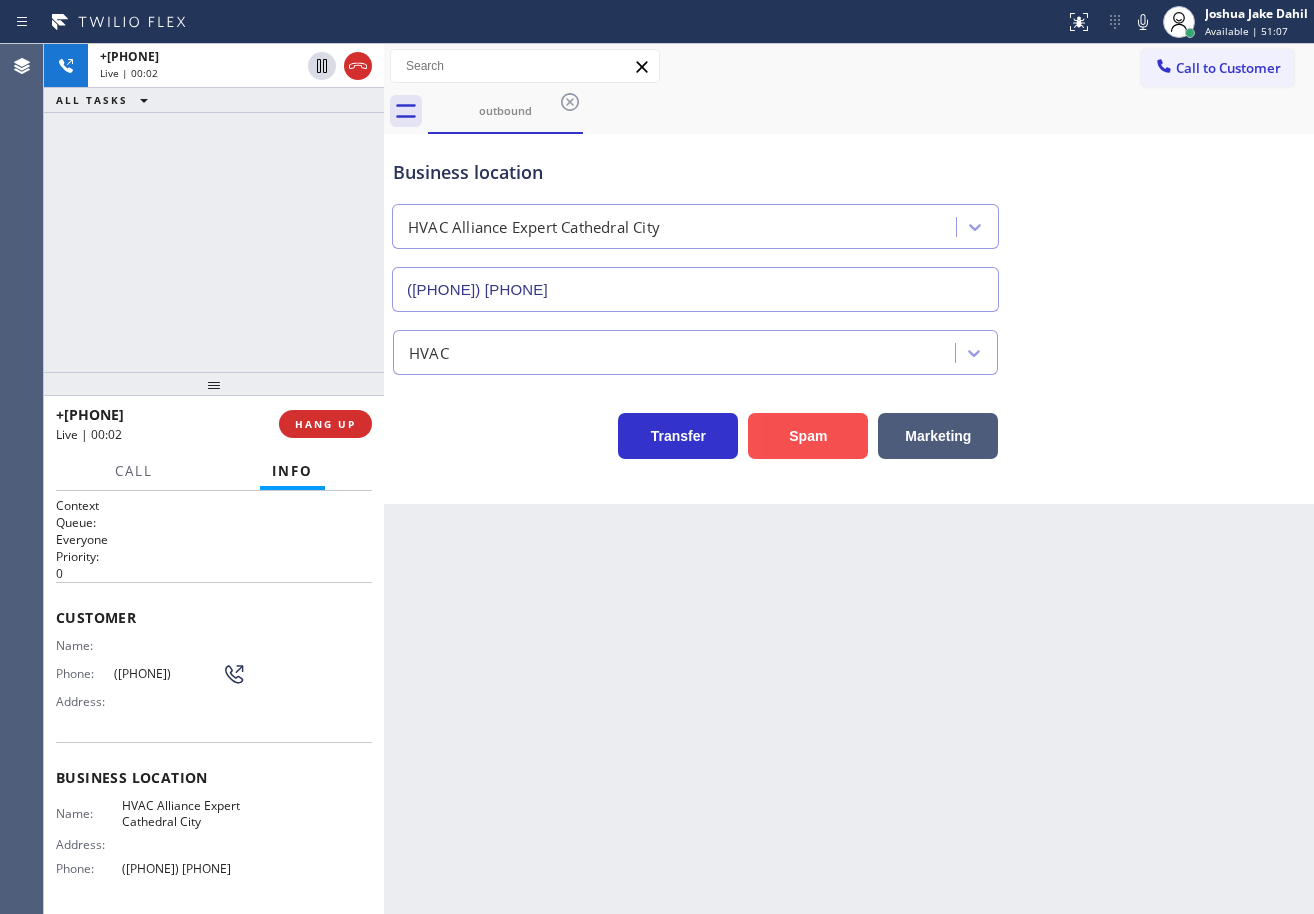 click on "Spam" at bounding box center [808, 436] 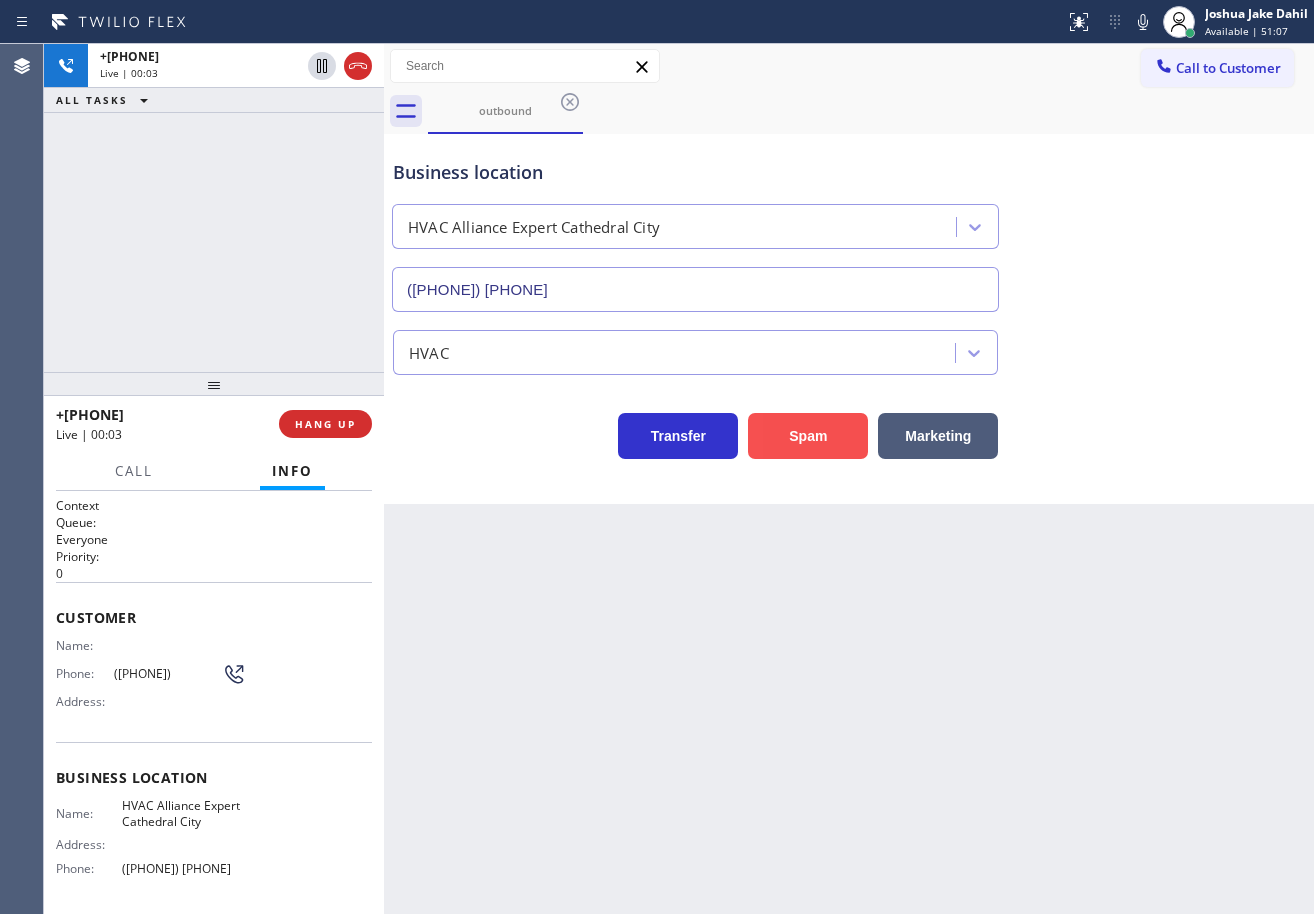 click on "Spam" at bounding box center [808, 436] 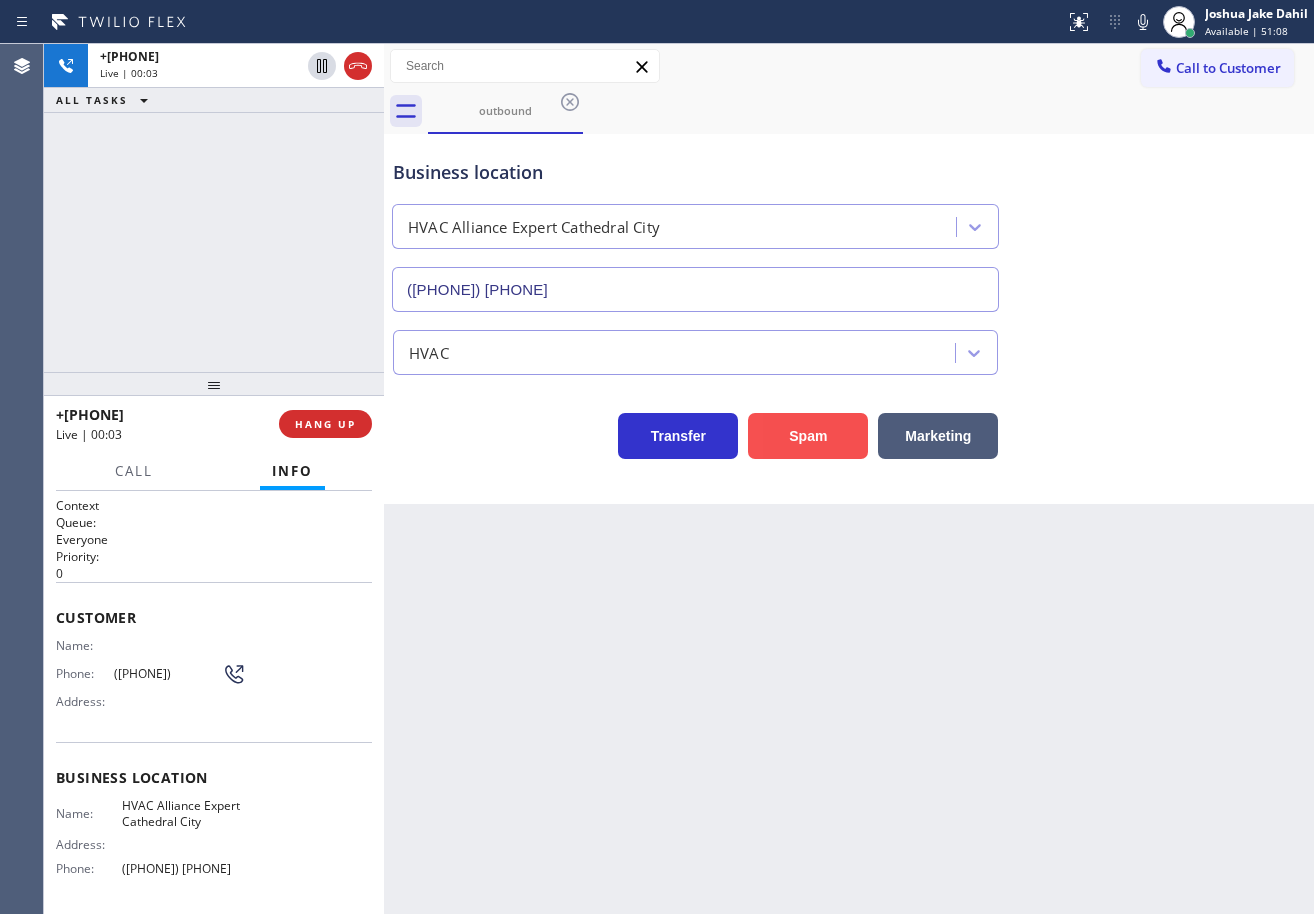click on "Spam" at bounding box center (808, 436) 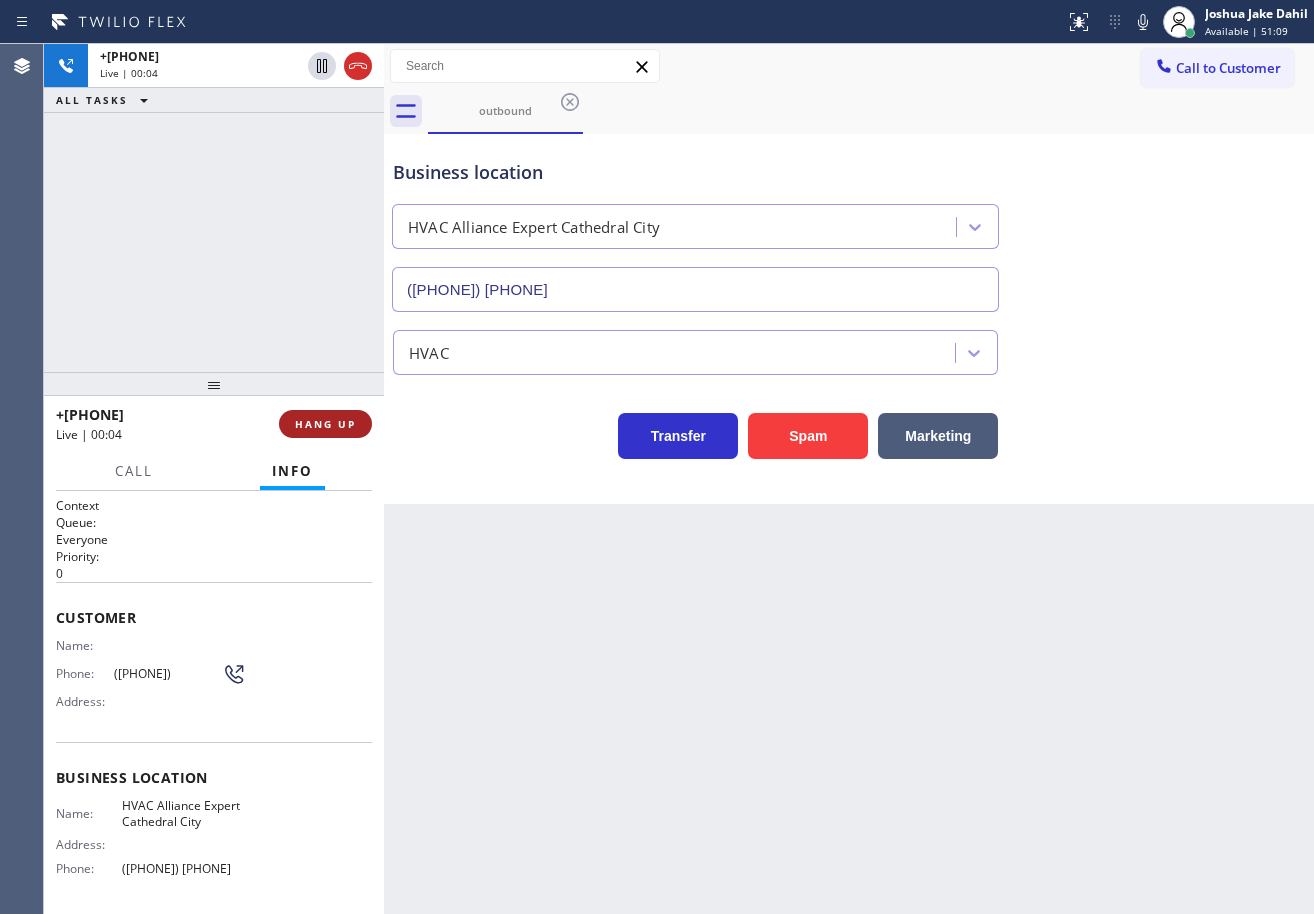 click on "HANG UP" at bounding box center (325, 424) 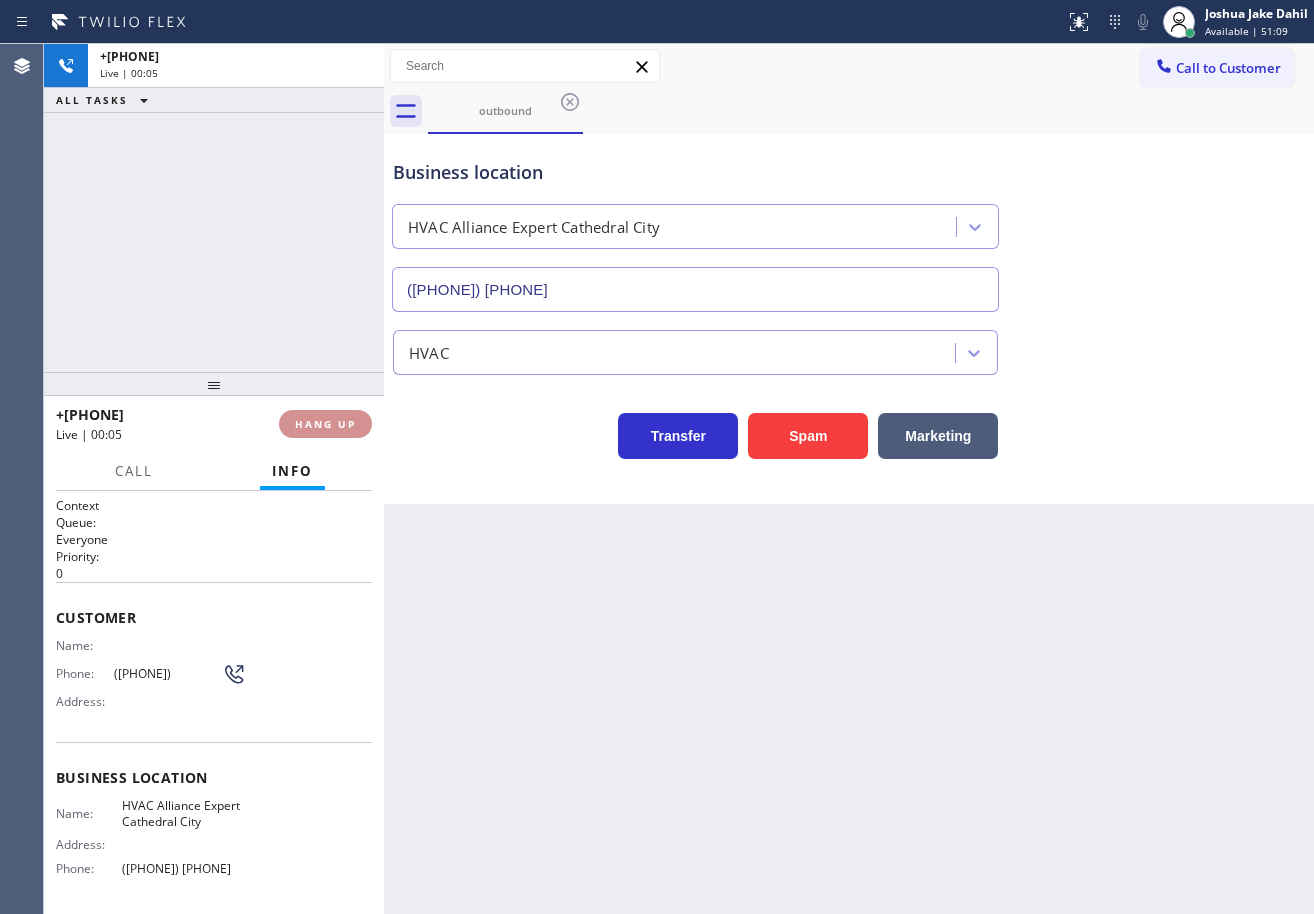 click on "HANG UP" at bounding box center (325, 424) 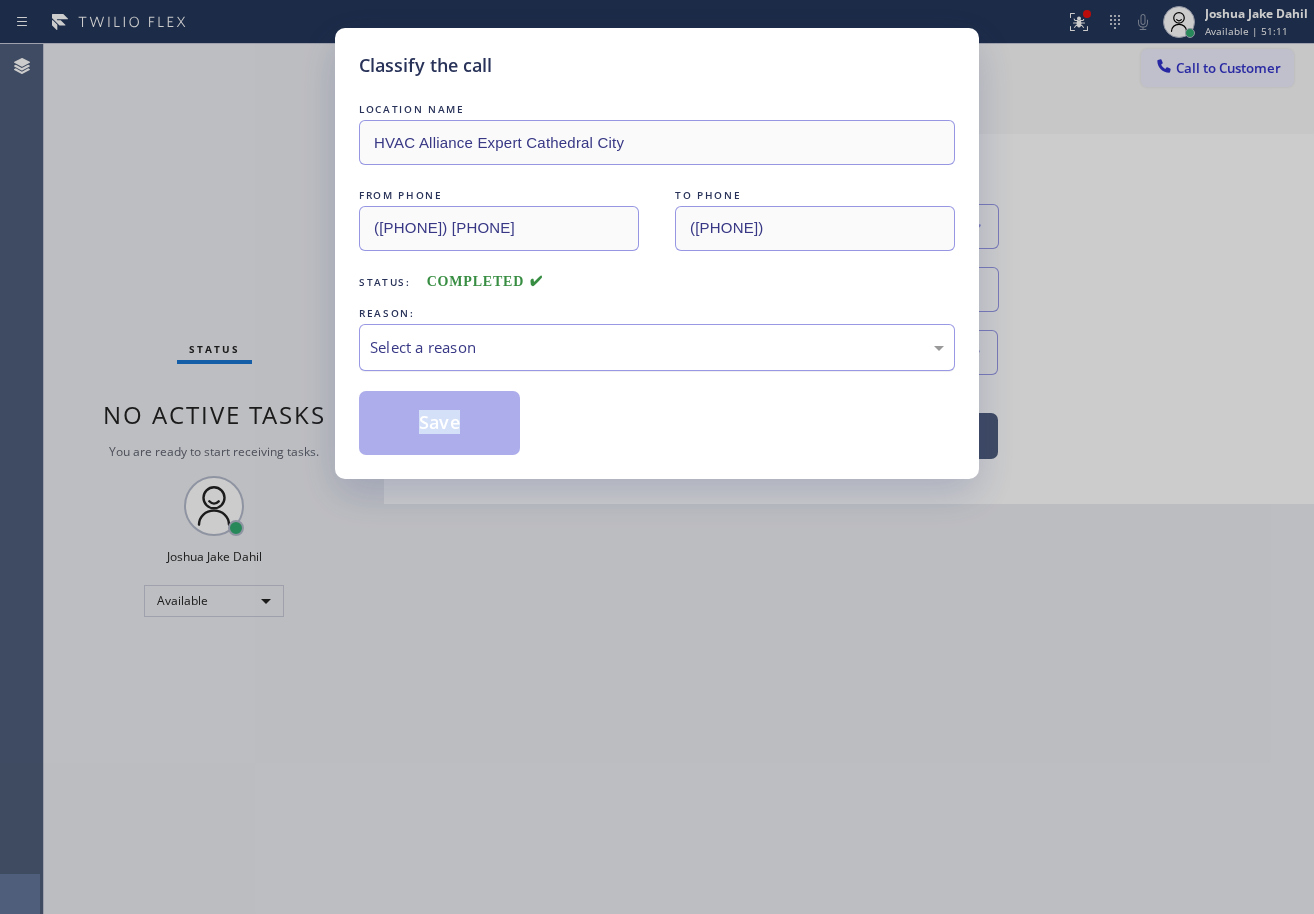 click on "Select a reason" at bounding box center (657, 347) 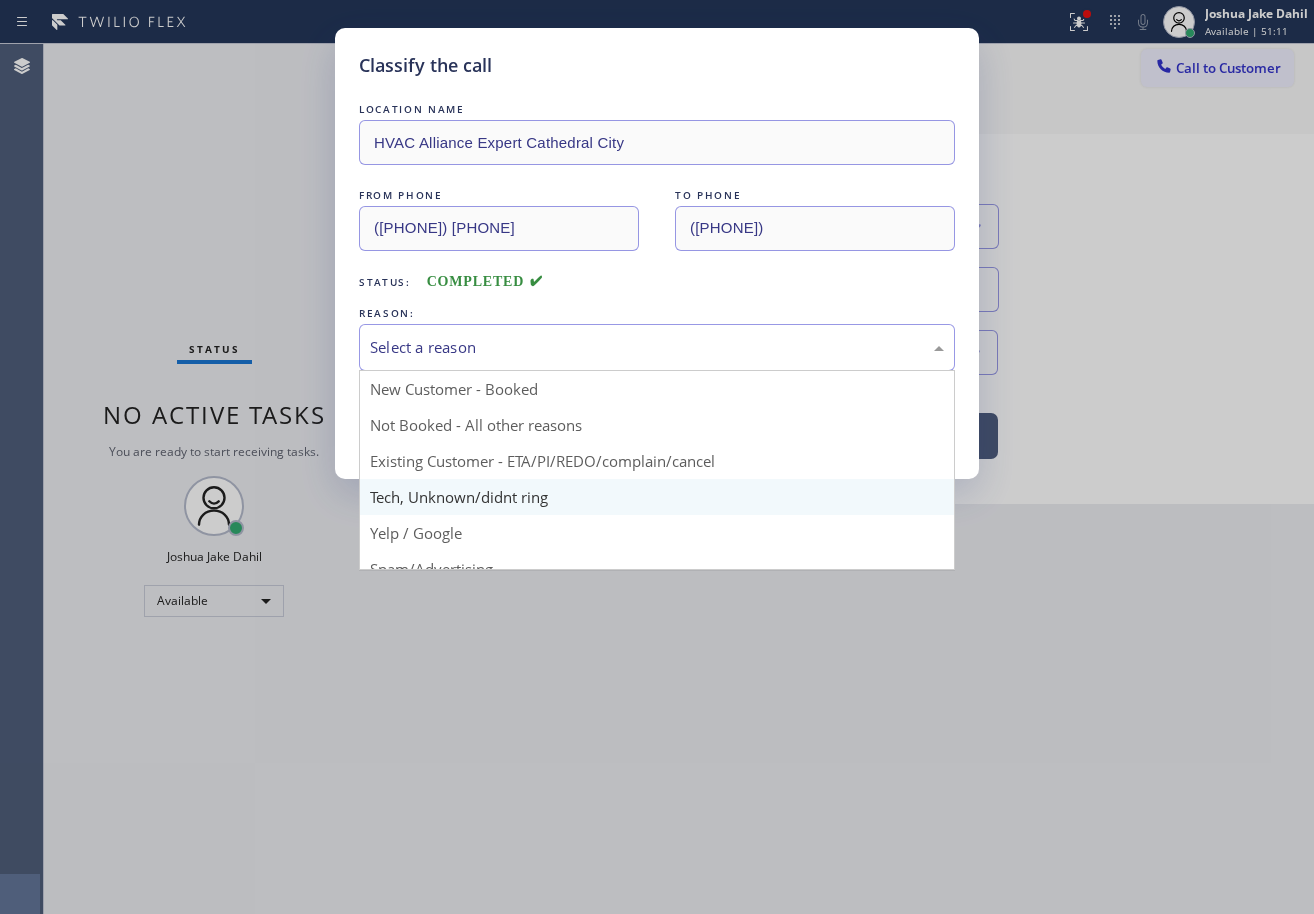 drag, startPoint x: 527, startPoint y: 485, endPoint x: 487, endPoint y: 434, distance: 64.815125 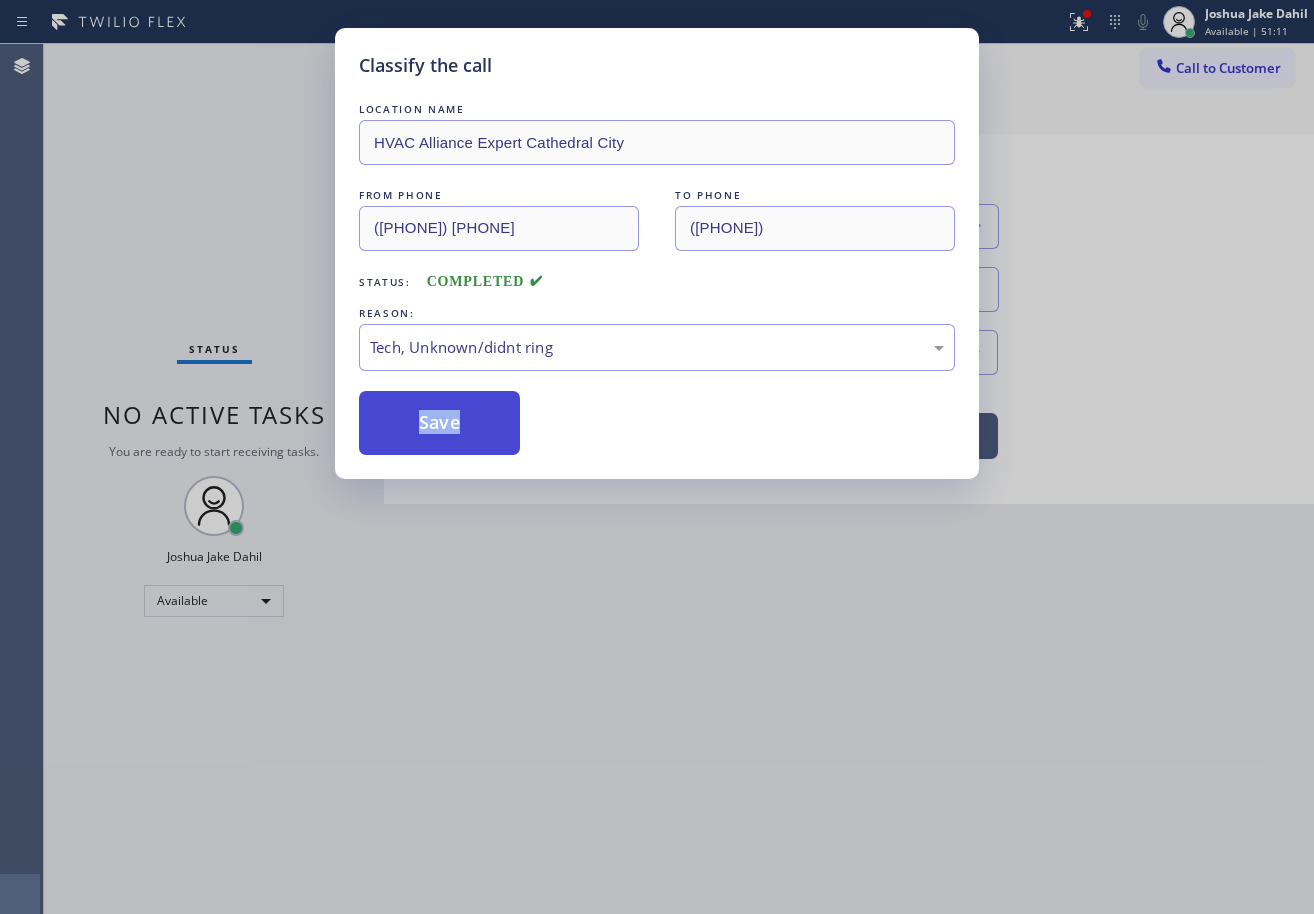 click on "Save" at bounding box center [439, 423] 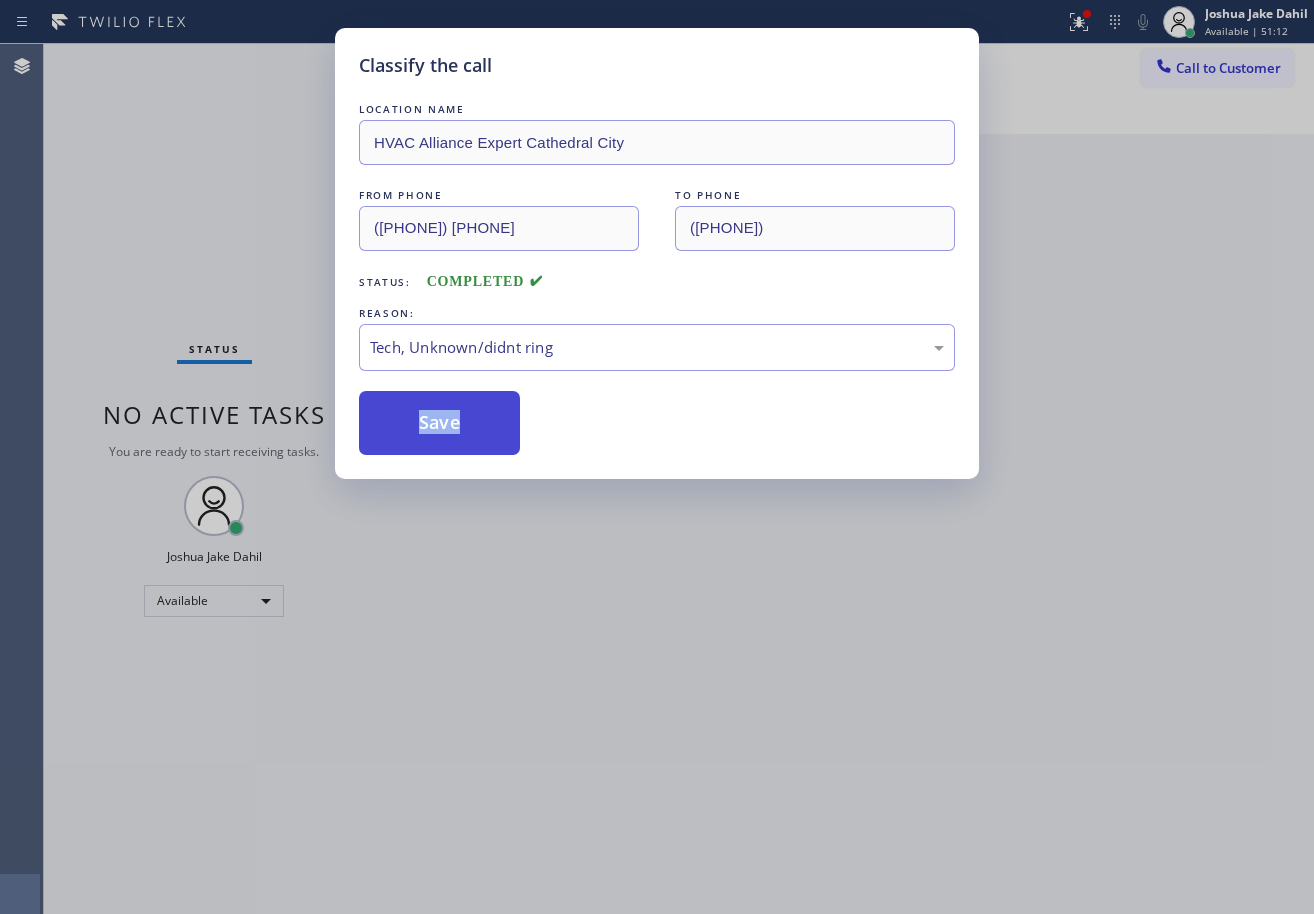 drag, startPoint x: 478, startPoint y: 428, endPoint x: 1294, endPoint y: 423, distance: 816.0153 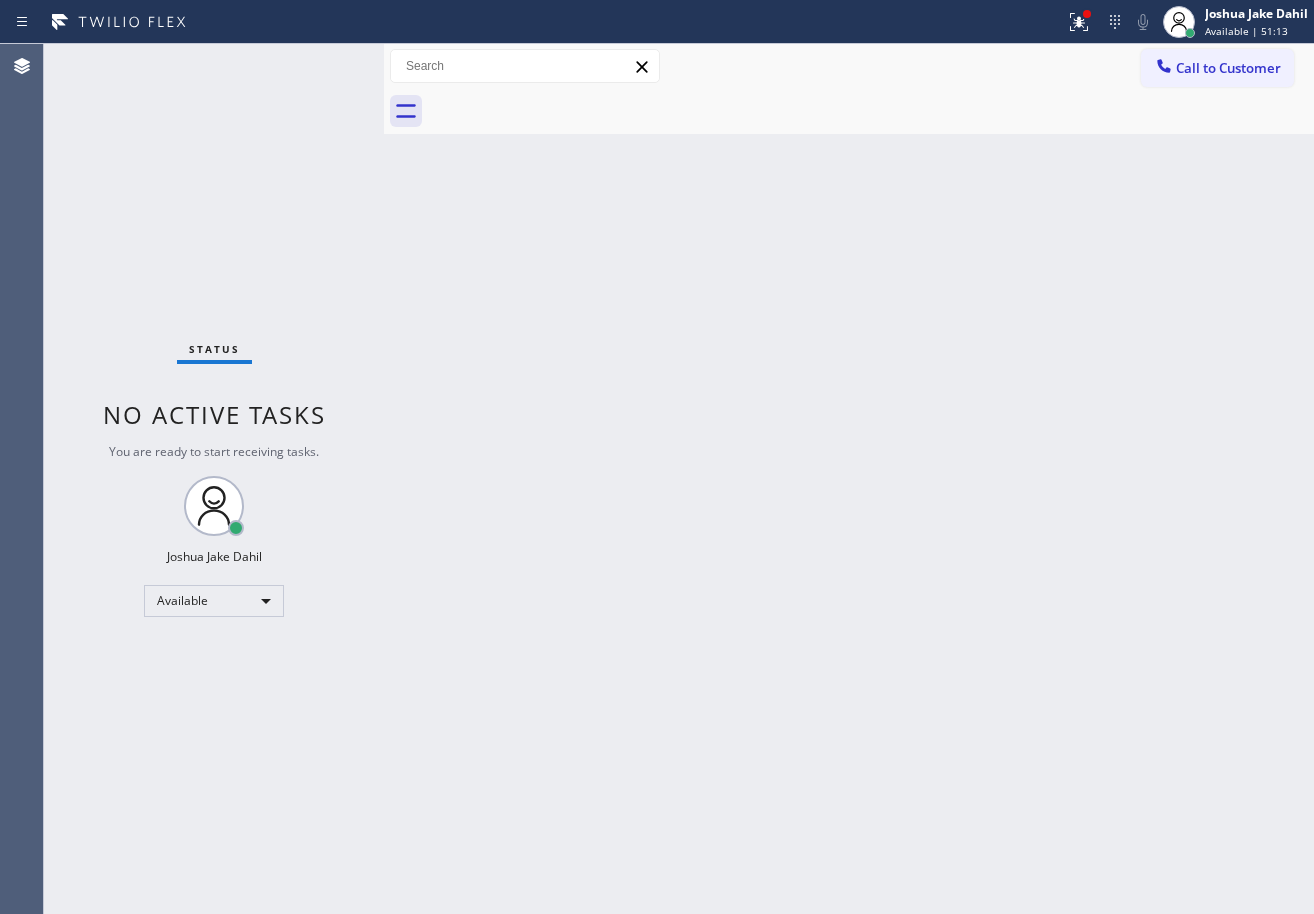 click on "Back to Dashboard Change Sender ID Customers Technicians Select a contact Outbound call Technician Search Technician Your caller id phone number Your caller id phone number Call Technician info Name   Phone none Address none Change Sender ID HVAC +[PHONE] 5 Star Appliance +[PHONE] Appliance Repair +[PHONE] Plumbing +[PHONE] Air Duct Cleaning +[PHONE]  Electricians +[PHONE] Cancel Change Check personal SMS Reset Change No tabs Call to Customer Outbound call Location HVAC Alliance Expert [CITY] Your caller id phone number ([PHONE]) Customer number Call Outbound call Technician Search Technician Your caller id phone number Your caller id phone number Call" at bounding box center (849, 479) 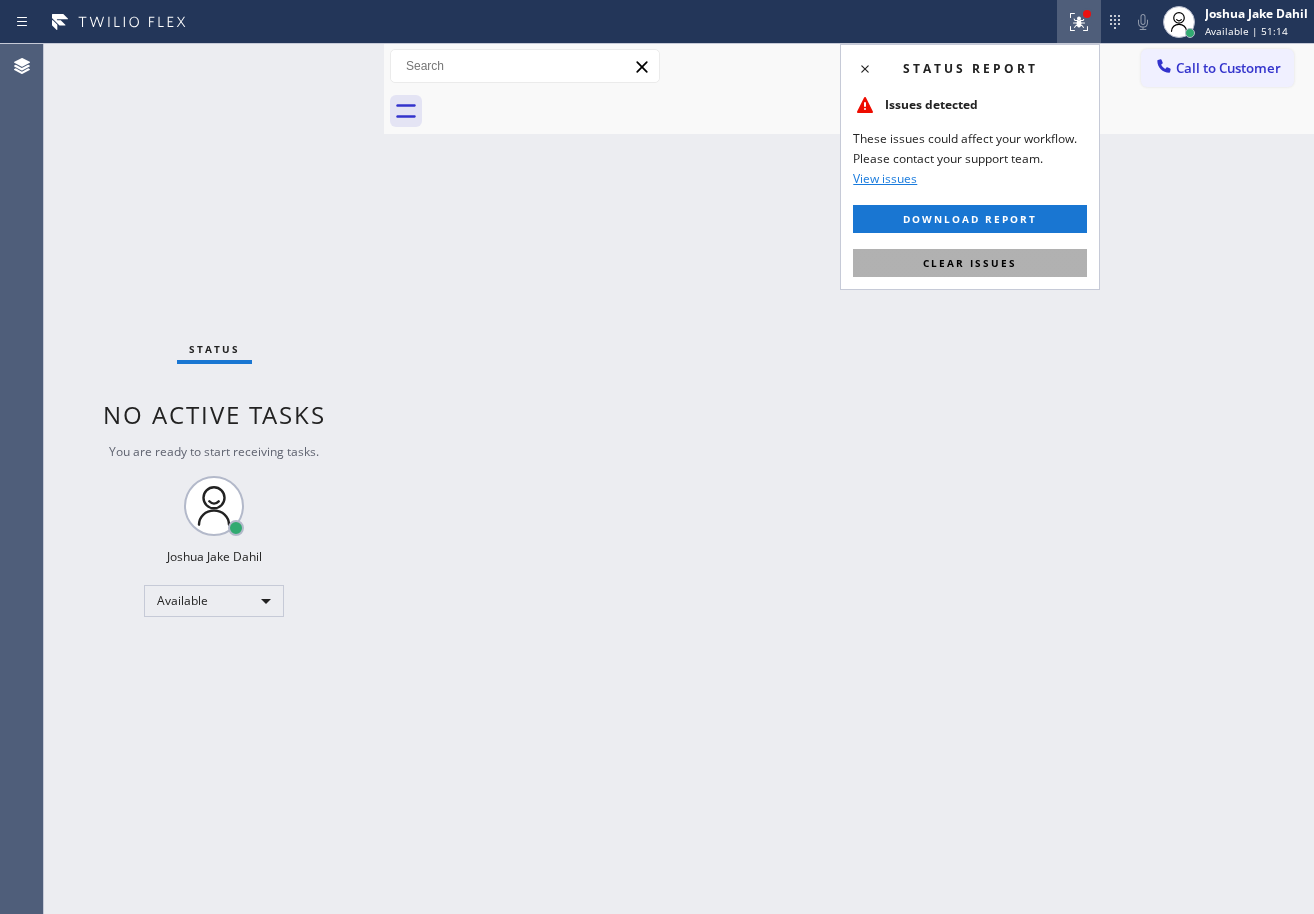 click on "Clear issues" at bounding box center [970, 263] 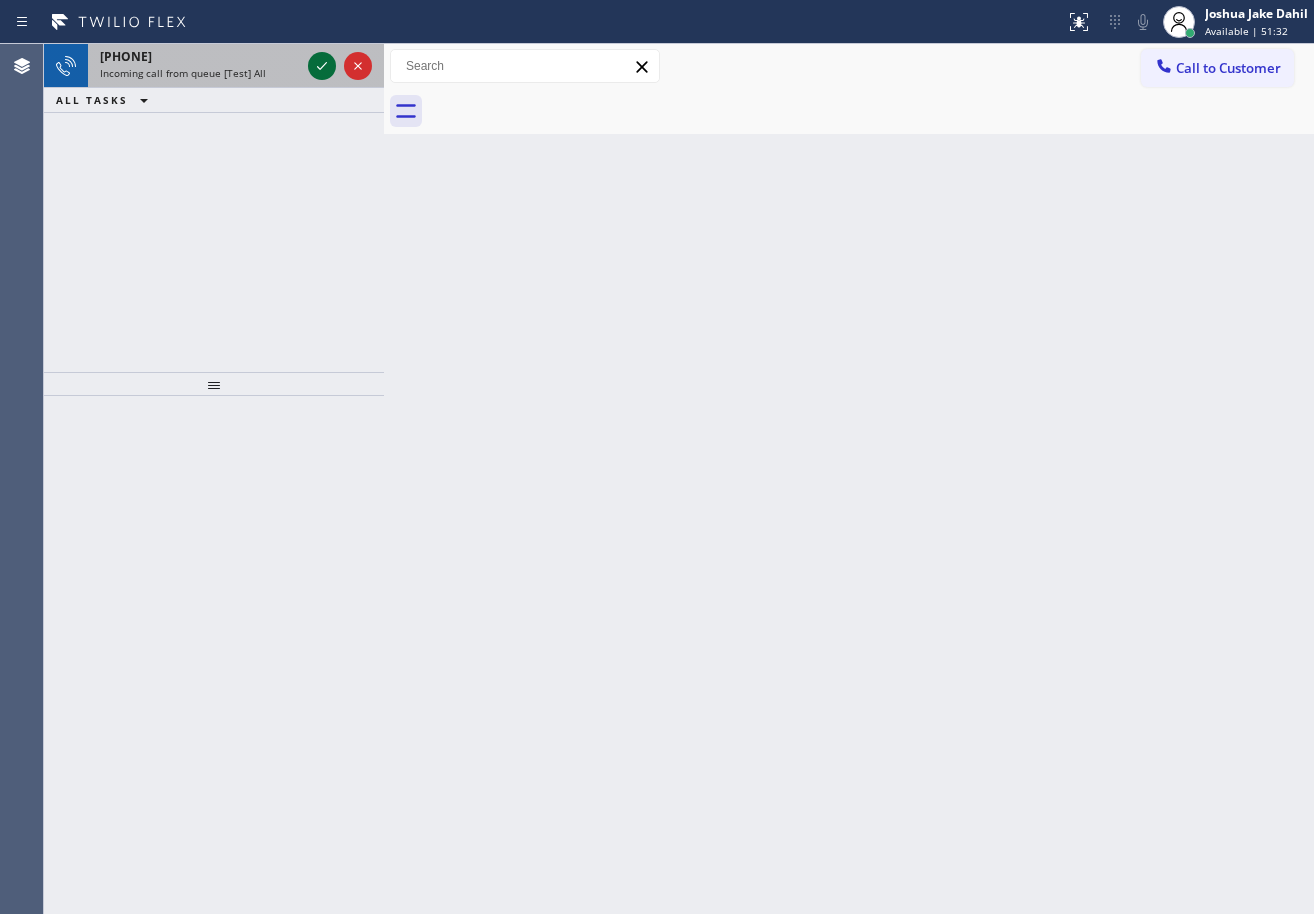 click at bounding box center (340, 66) 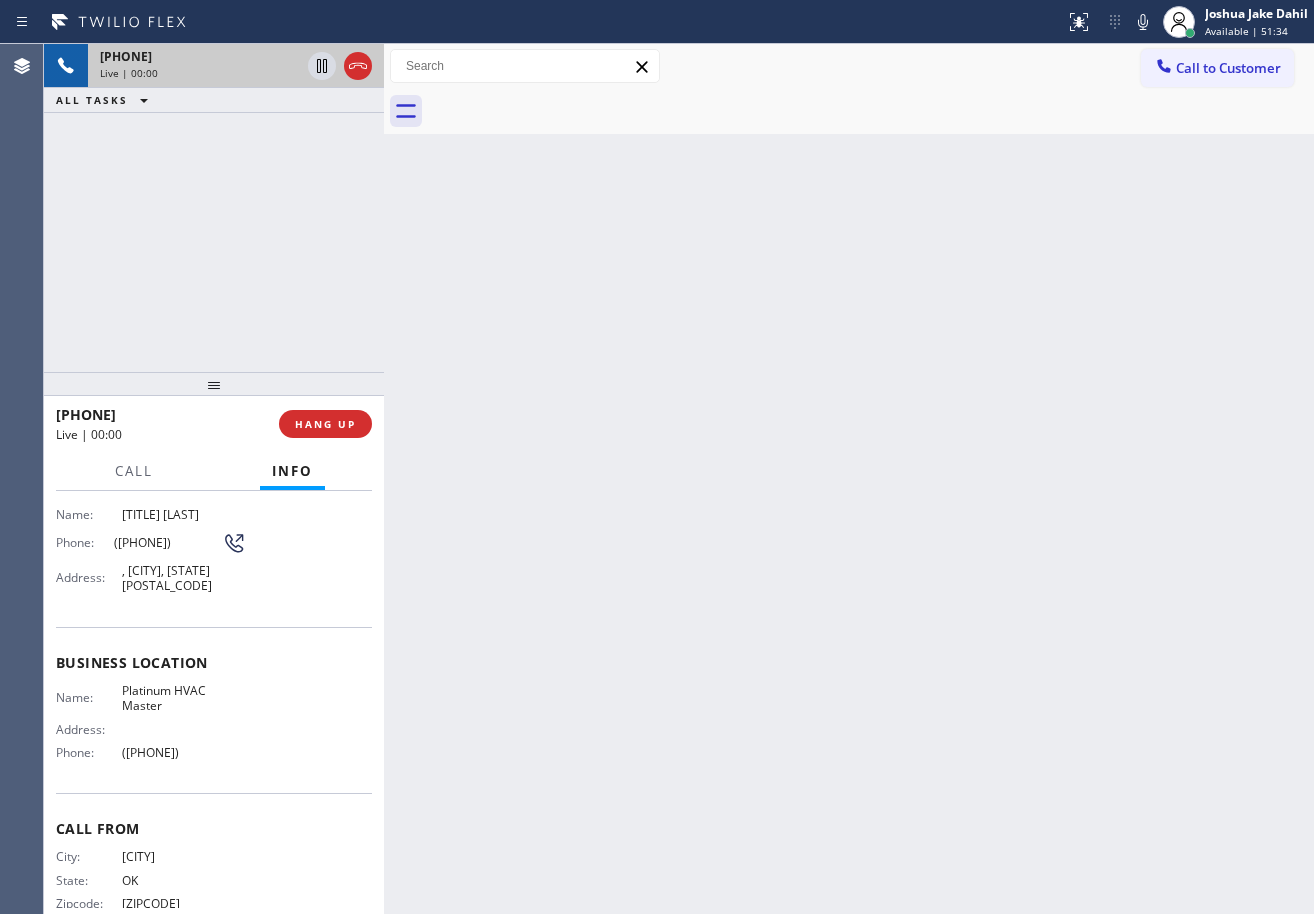 scroll, scrollTop: 0, scrollLeft: 0, axis: both 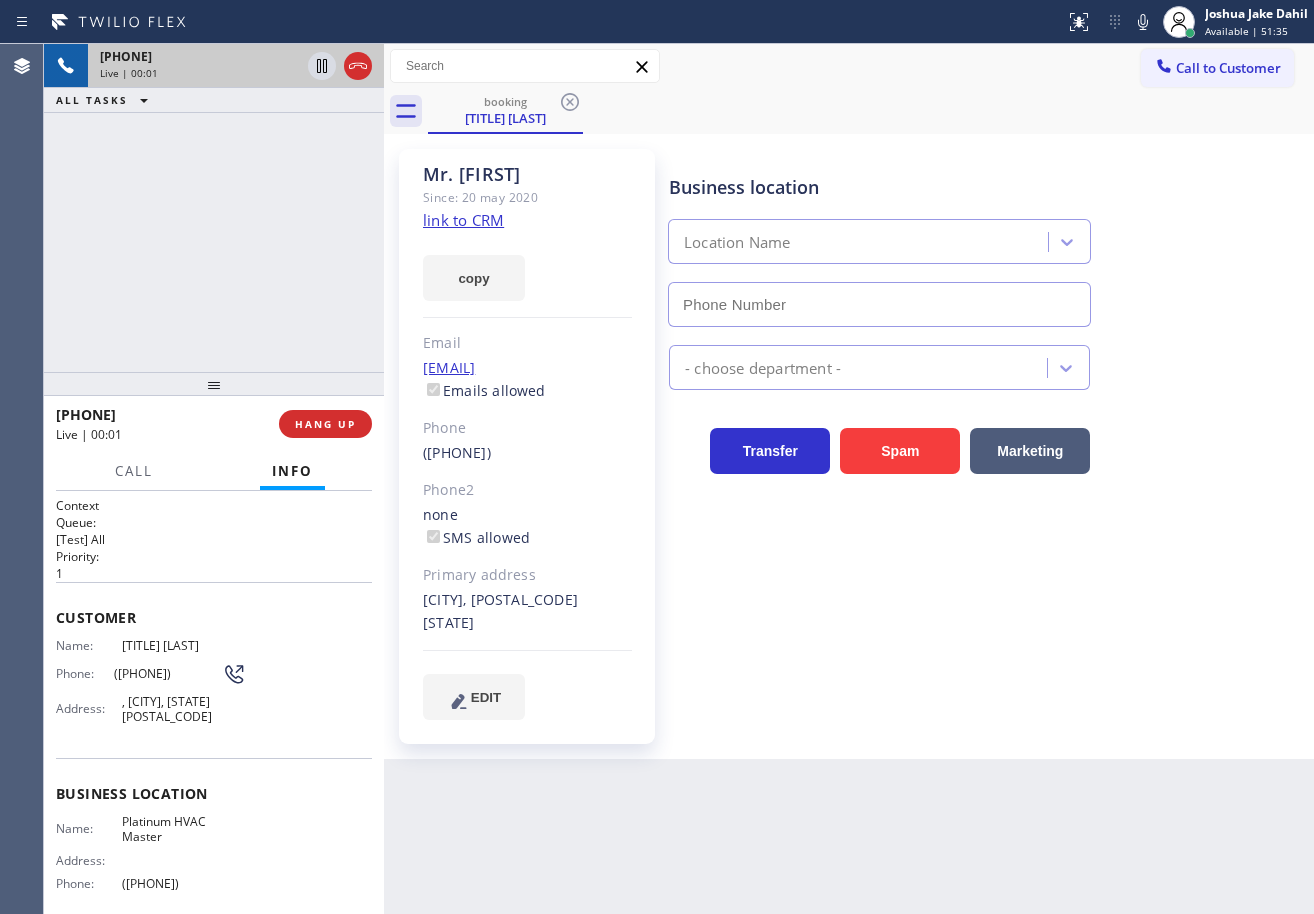 type on "([PHONE])" 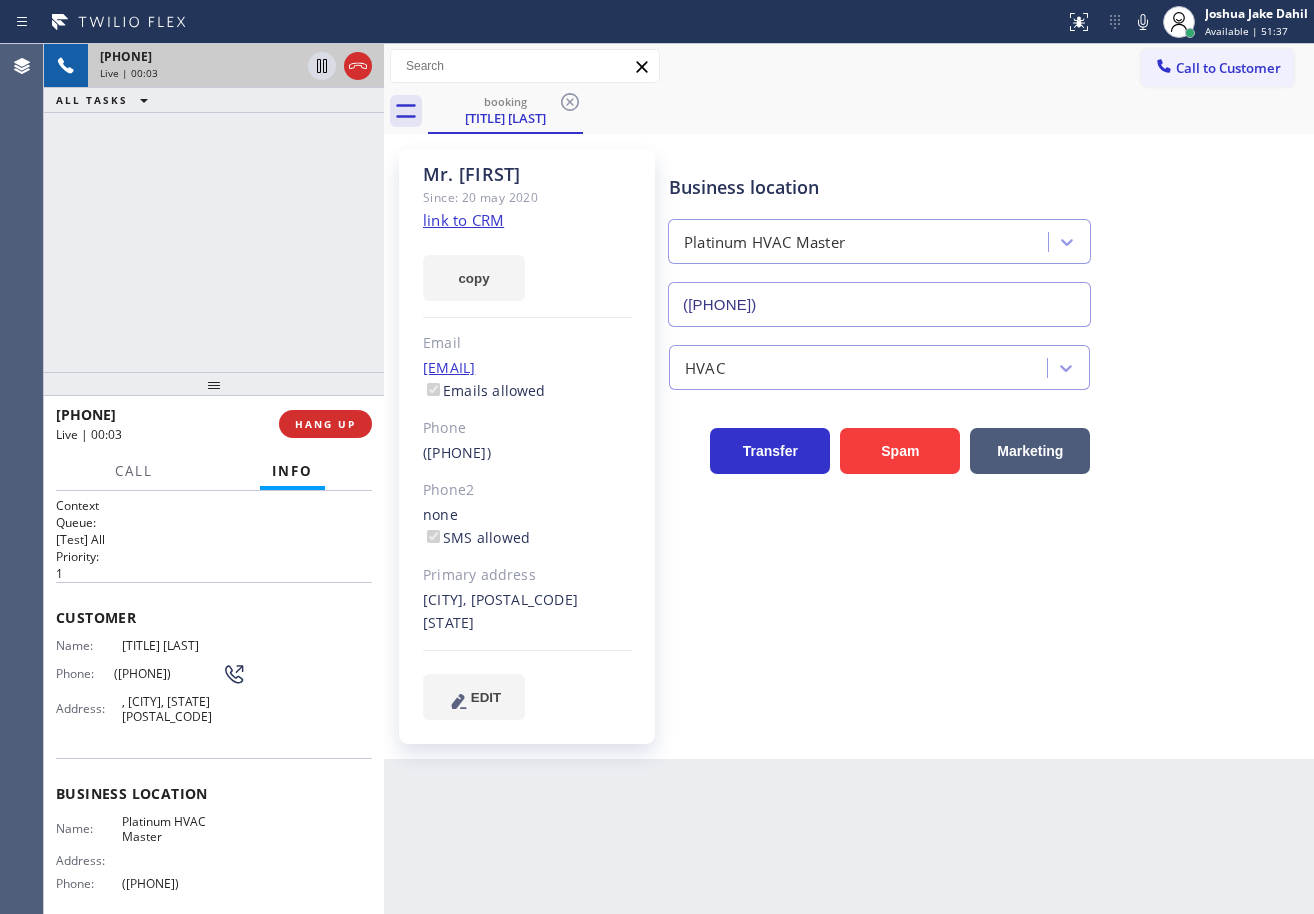click on "link to CRM" 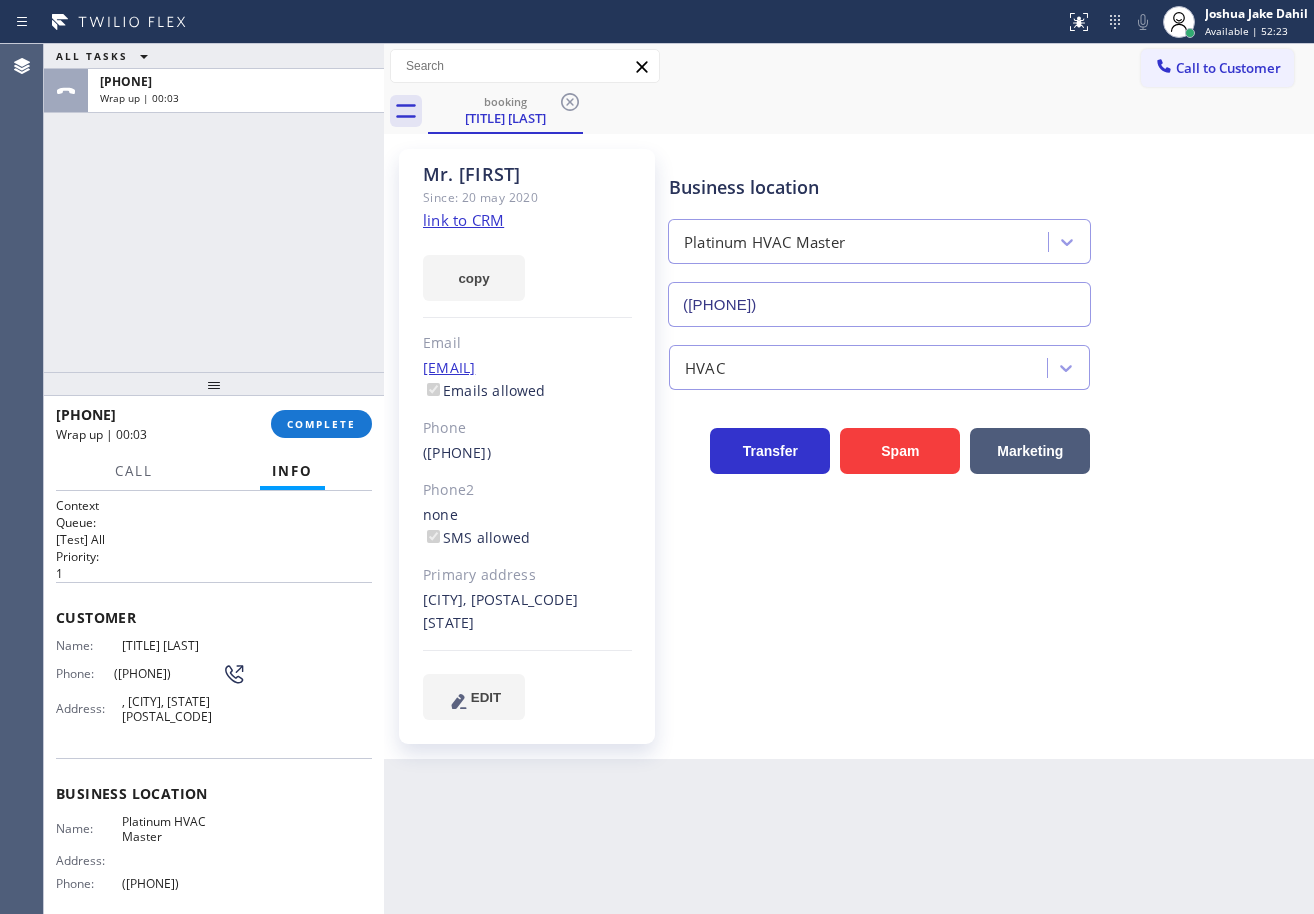 click on "booking [FIRST] [LAST]" at bounding box center [871, 111] 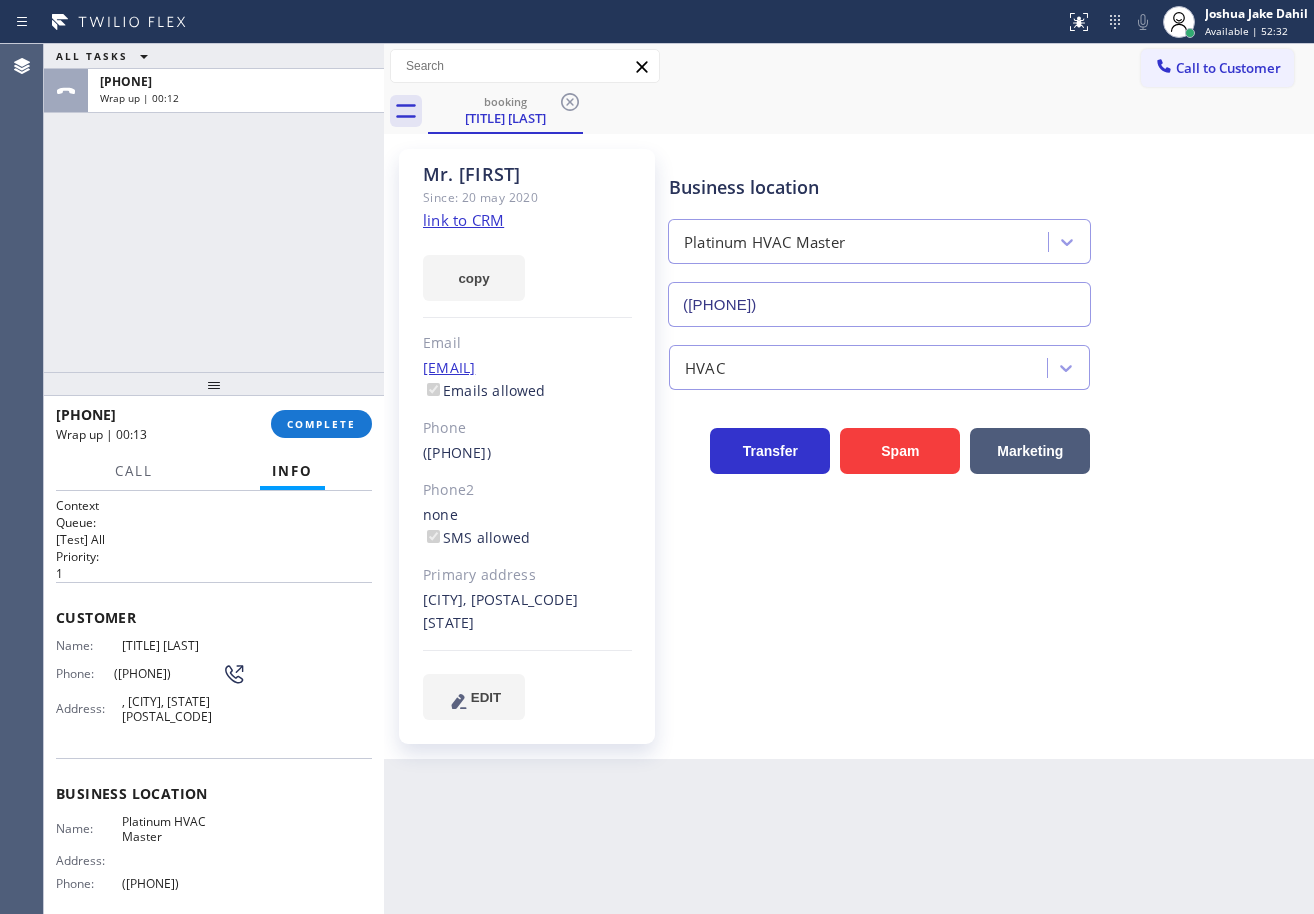 click on "ALL TASKS ALL TASKS ACTIVE TASKS TASKS IN WRAP UP [PHONE] Wrap up | 00:12" at bounding box center (214, 208) 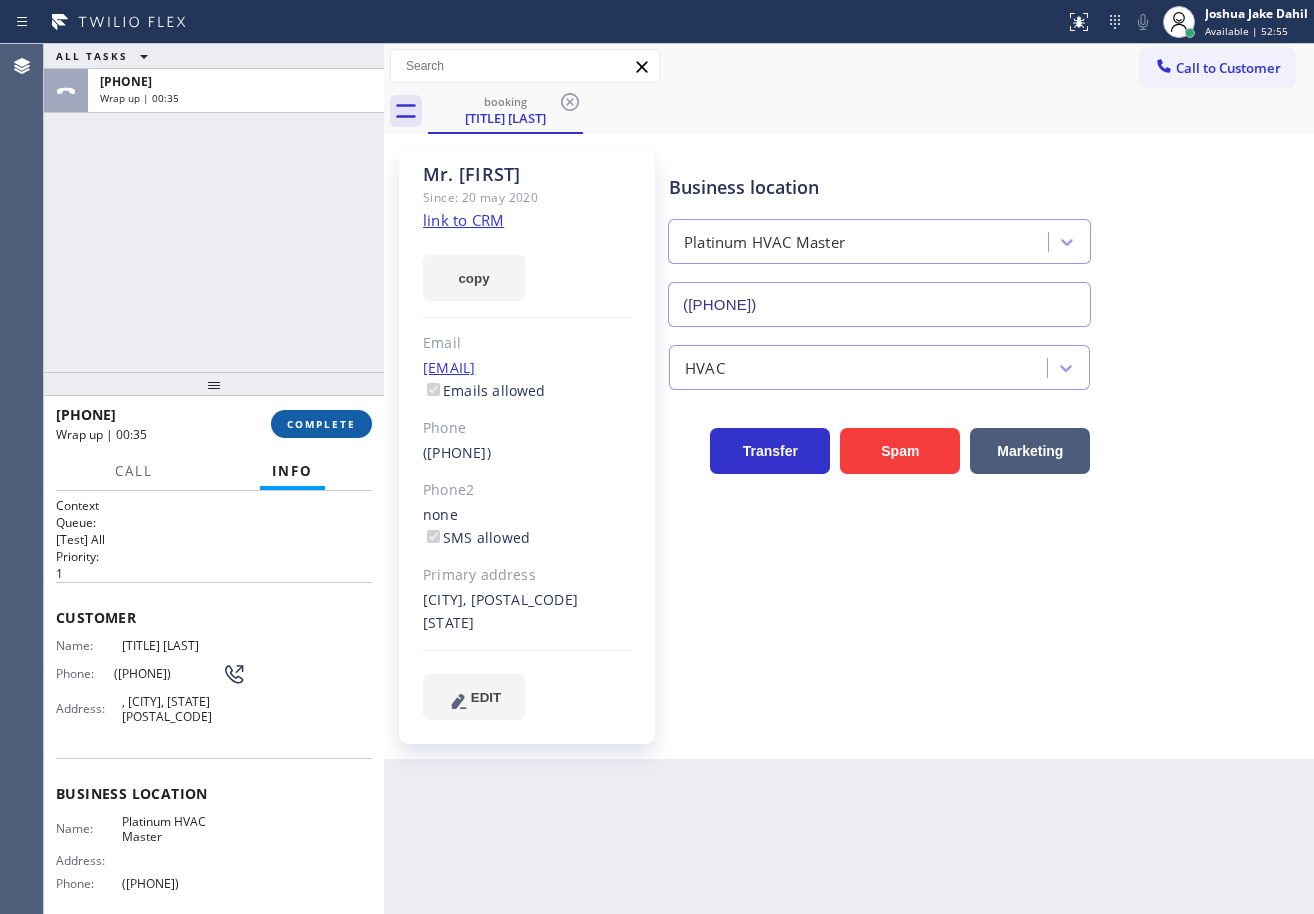 click on "COMPLETE" at bounding box center (321, 424) 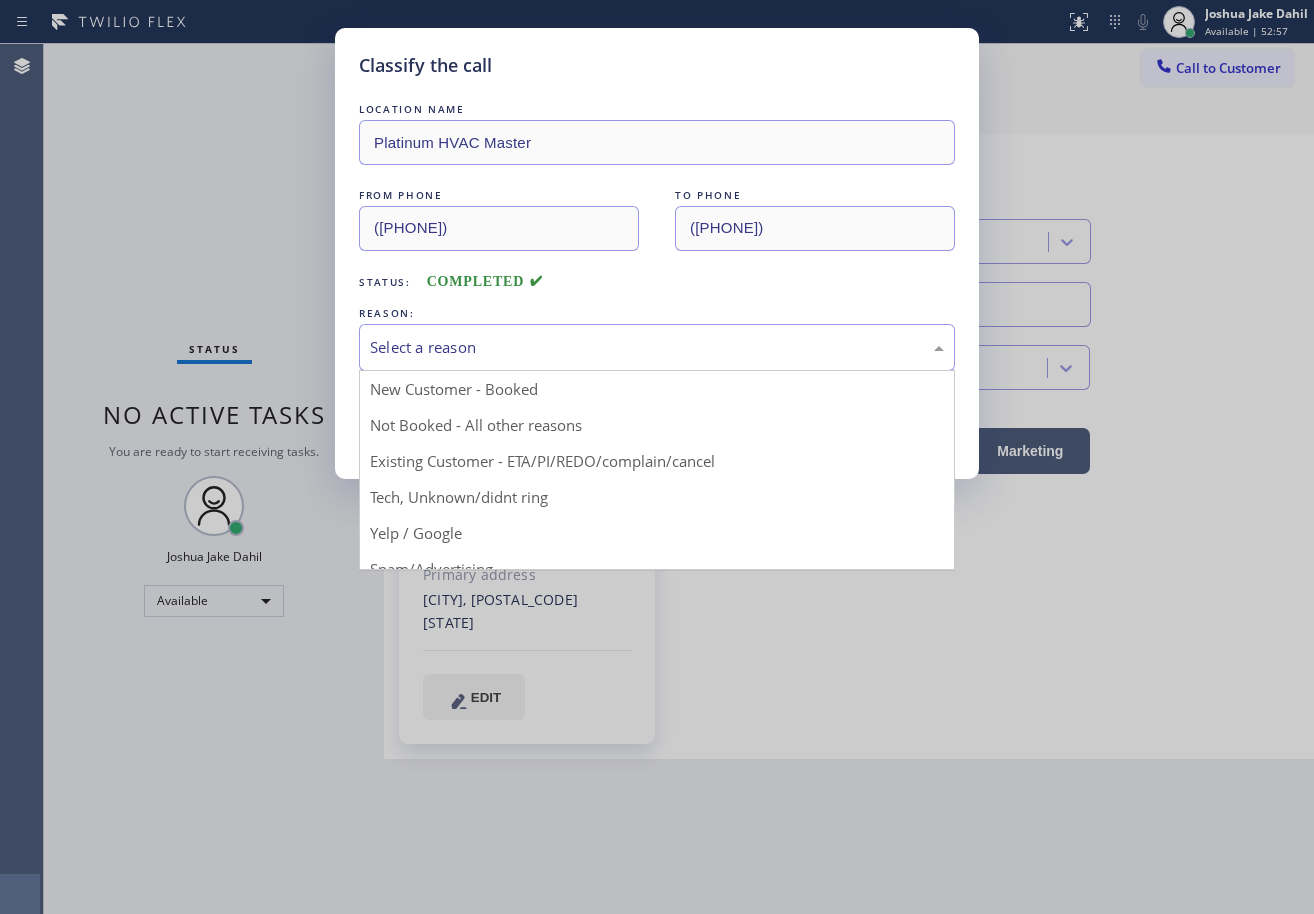 click on "Select a reason" at bounding box center (657, 347) 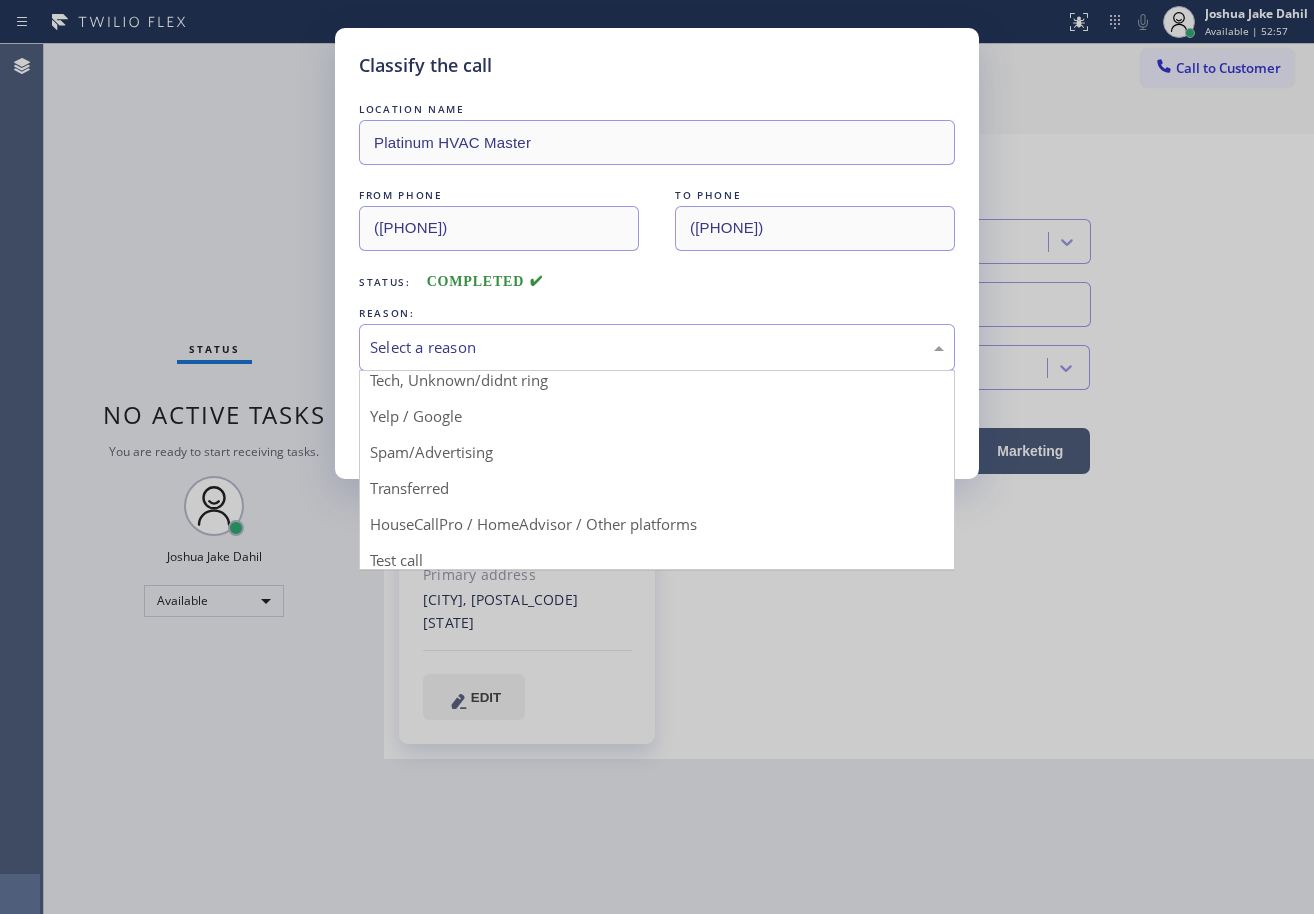 scroll, scrollTop: 0, scrollLeft: 0, axis: both 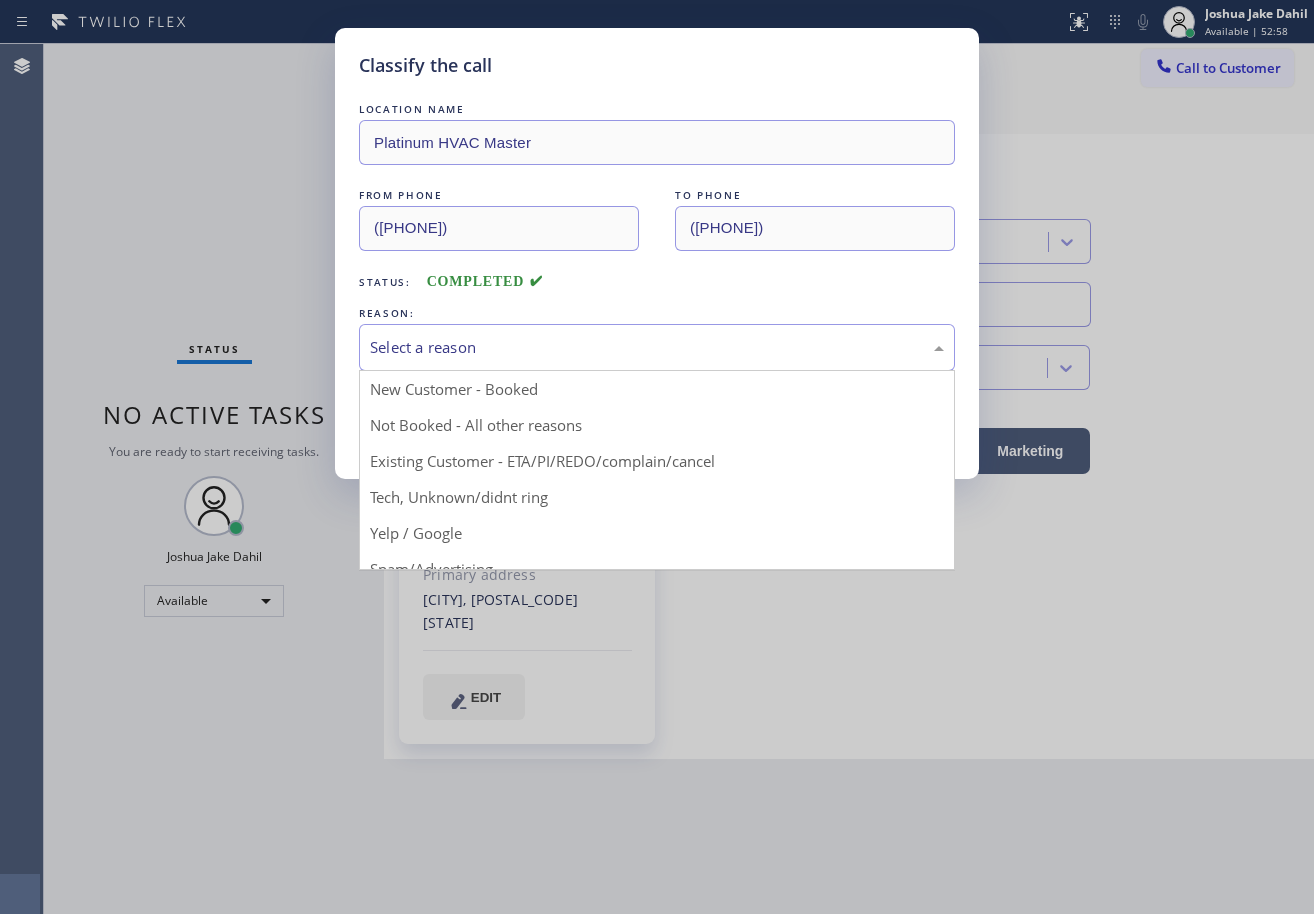 drag, startPoint x: 478, startPoint y: 430, endPoint x: 453, endPoint y: 419, distance: 27.313 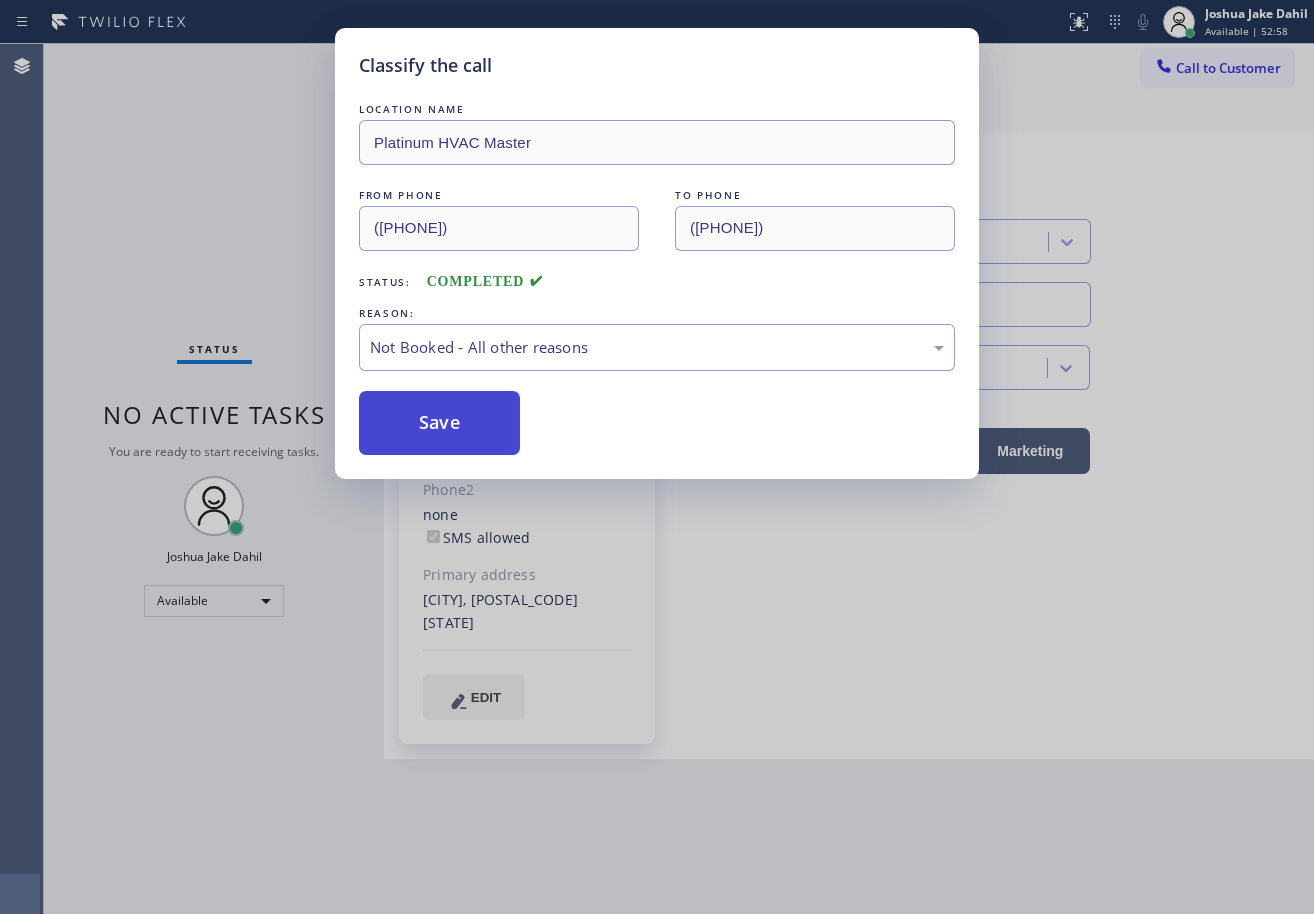 click on "Save" at bounding box center (439, 423) 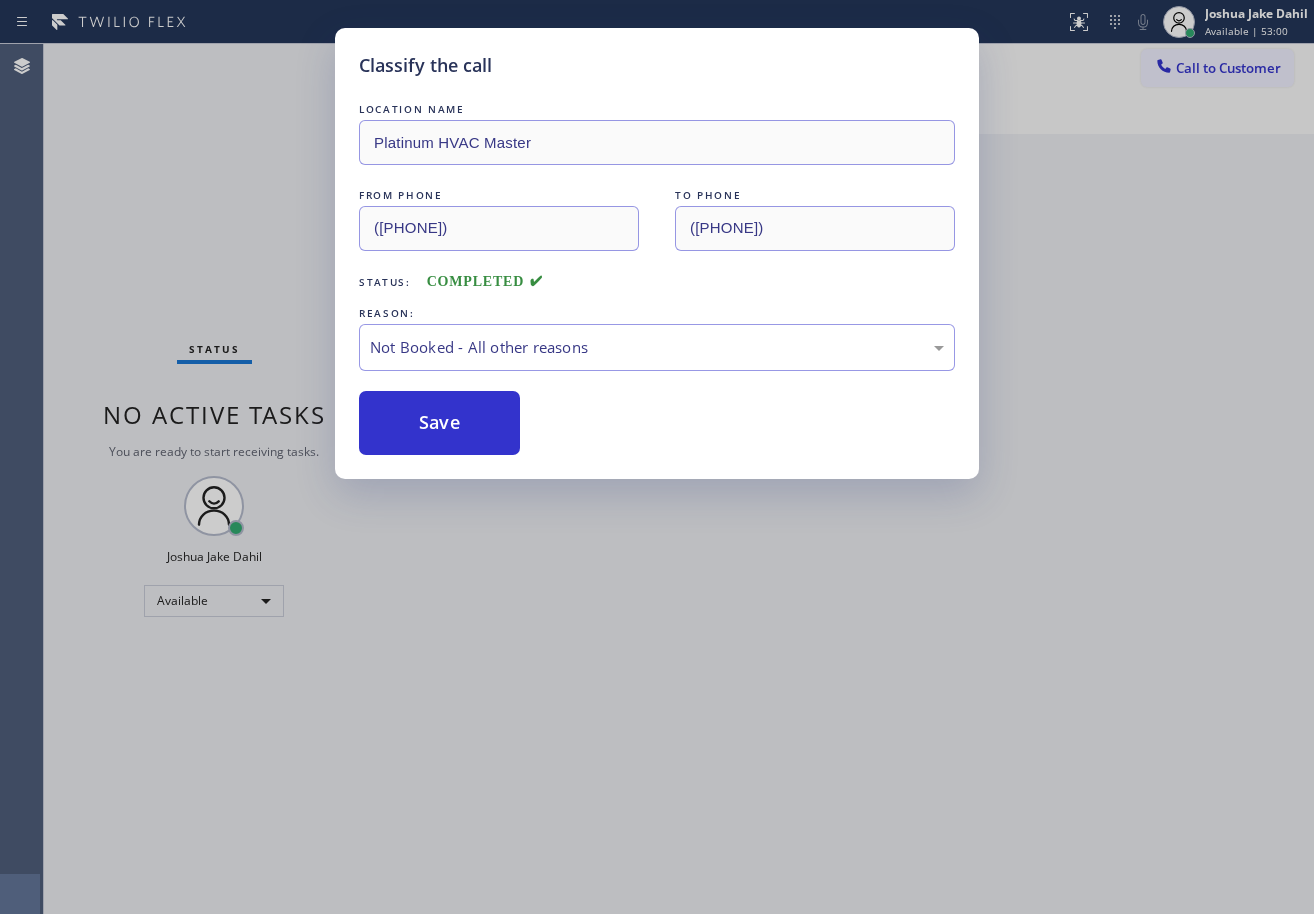 click on "Classify the call LOCATION NAME Platinum HVAC Master FROM PHONE ([PHONE]) [PHONE] TO PHONE ([PHONE]) [PHONE] Status: COMPLETED REASON: Not Booked - All other reasons Save" at bounding box center [657, 457] 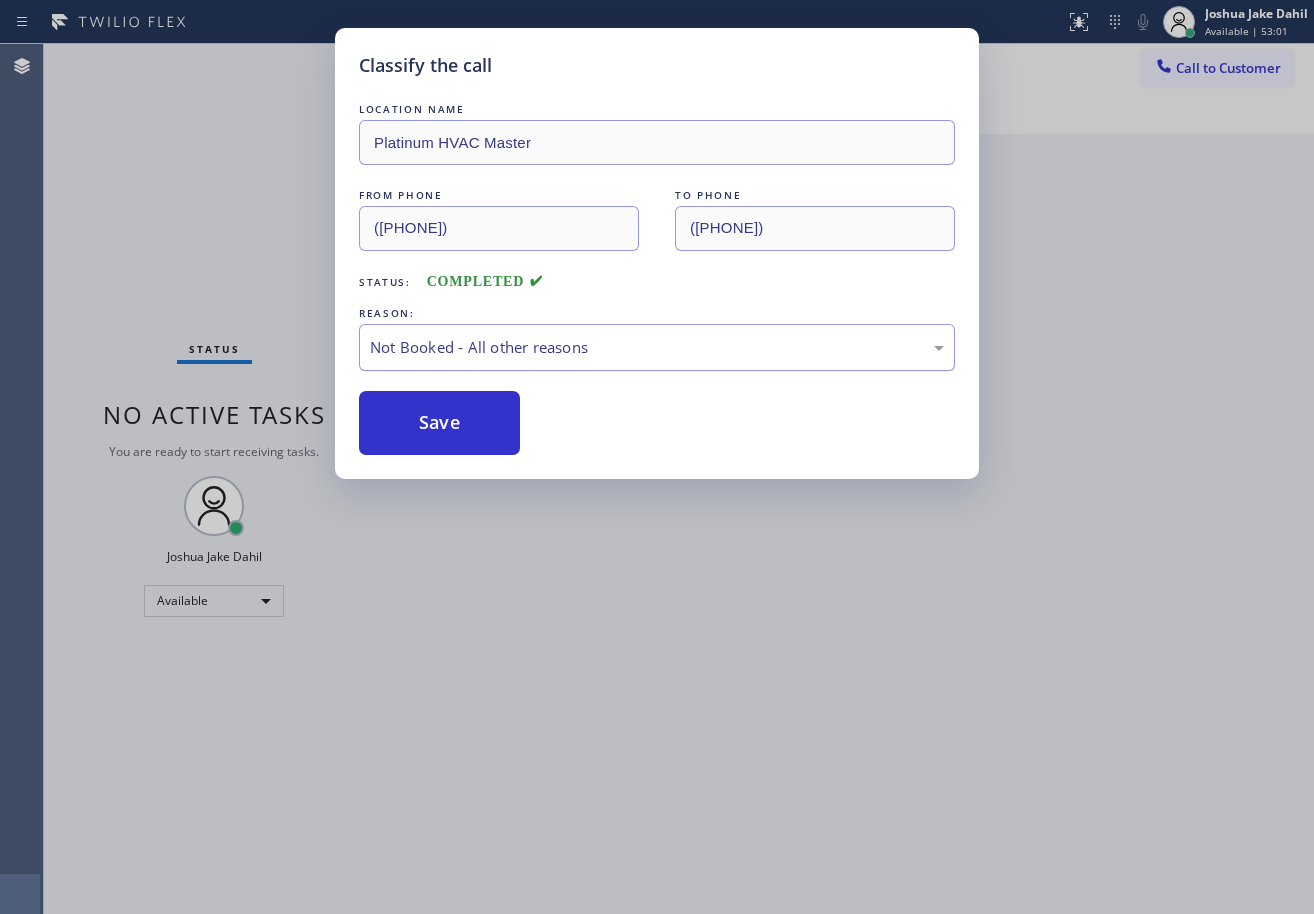 click on "Not Booked - All other reasons" at bounding box center (657, 347) 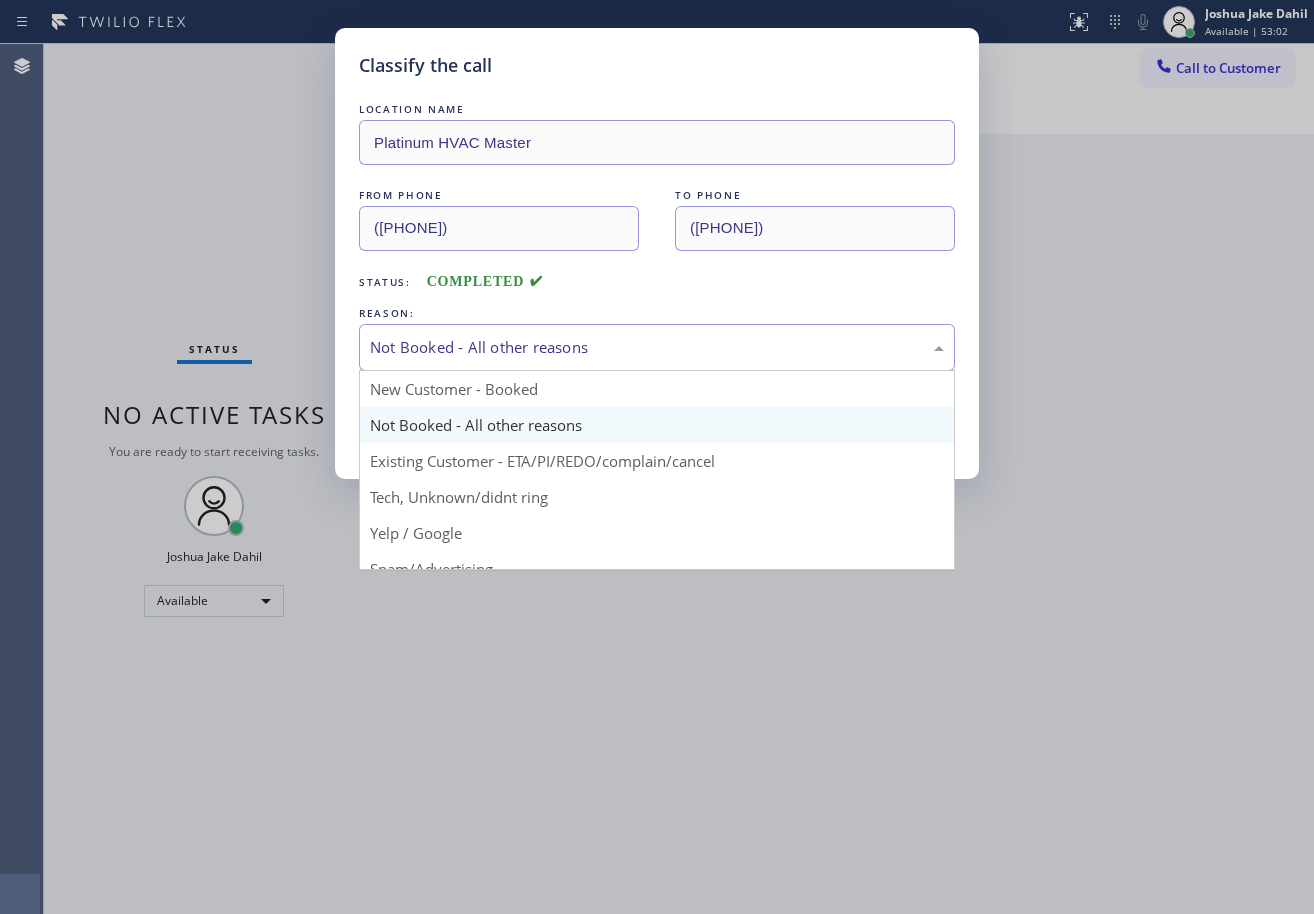 click on "Back to Dashboard Change Sender ID Customers Technicians Select a contact Outbound call Technician Search Technician Your caller id phone number Your caller id phone number Call Technician info Name   Phone none Address none Change Sender ID HVAC +[PHONE] 5 Star Appliance +[PHONE] Appliance Repair +[PHONE] Plumbing +[PHONE] Air Duct Cleaning +[PHONE]  Electricians +[PHONE] Cancel Change Check personal SMS Reset Change No tabs Call to Customer Outbound call Location HVAC Alliance Expert [CITY] Your caller id phone number ([PHONE]) Customer number Call Outbound call Technician Search Technician Your caller id phone number Your caller id phone number Call" at bounding box center (849, 479) 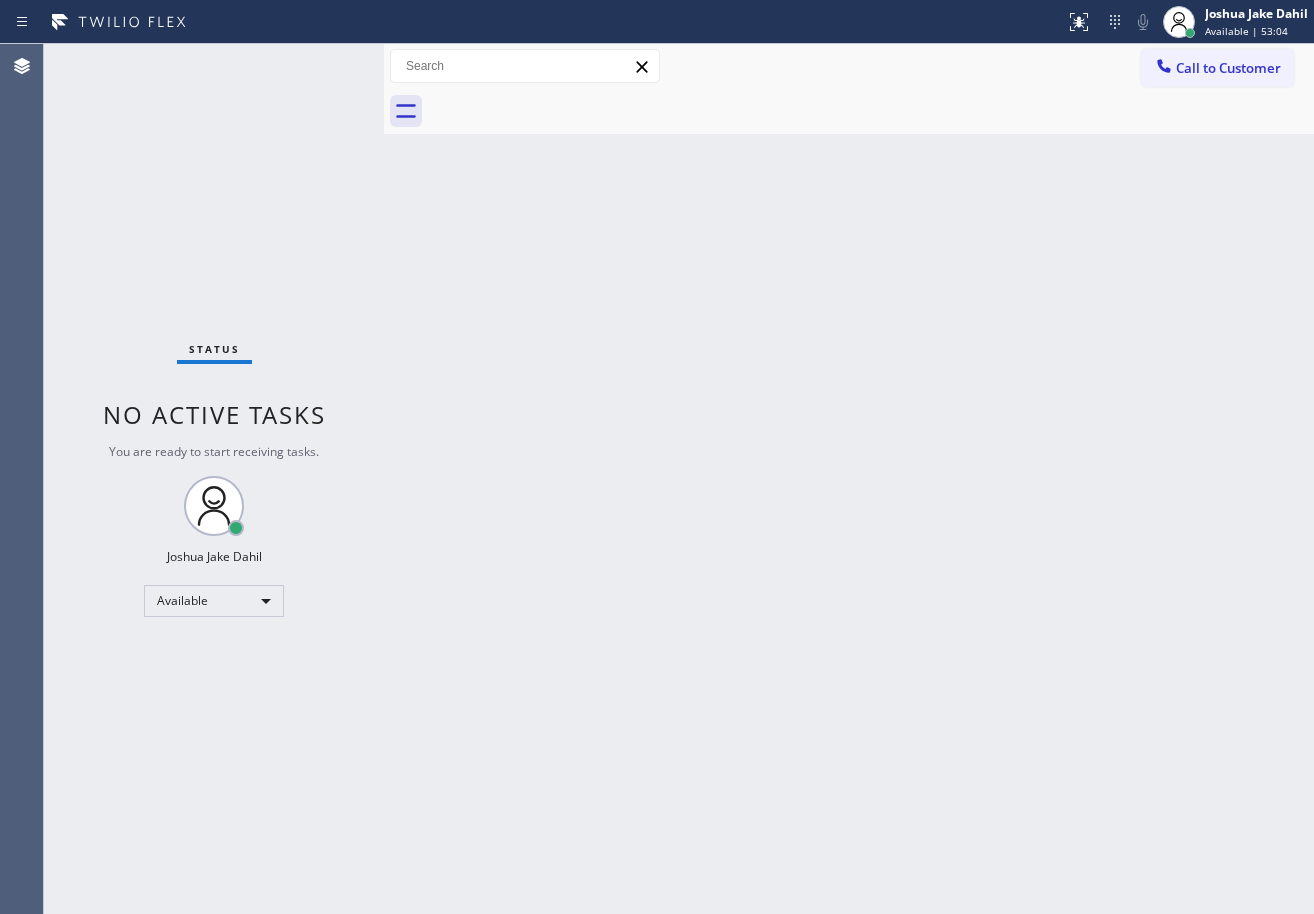 drag, startPoint x: 746, startPoint y: 138, endPoint x: 981, endPoint y: 759, distance: 663.9774 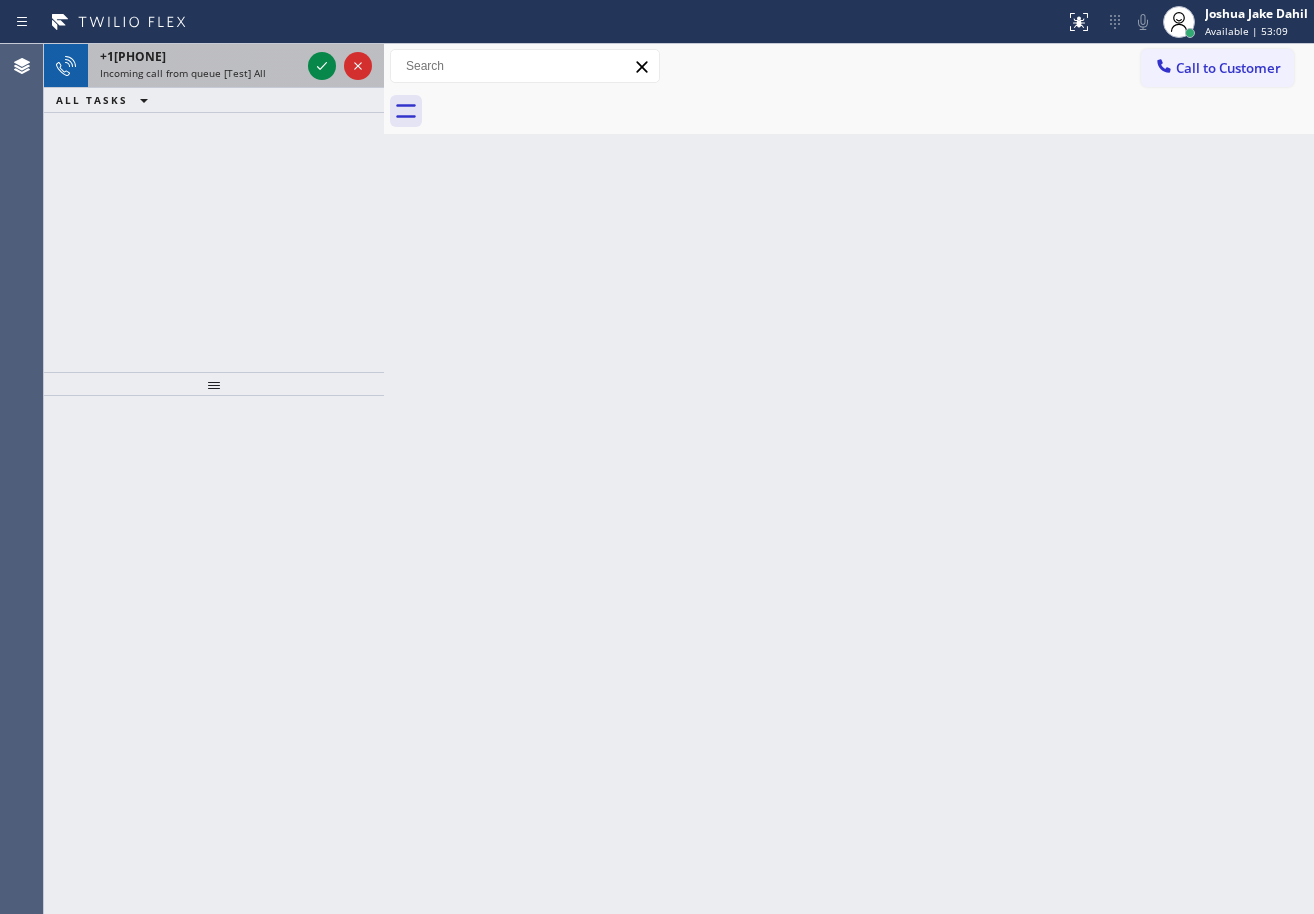 click on "Incoming call from queue [Test] All" at bounding box center [200, 73] 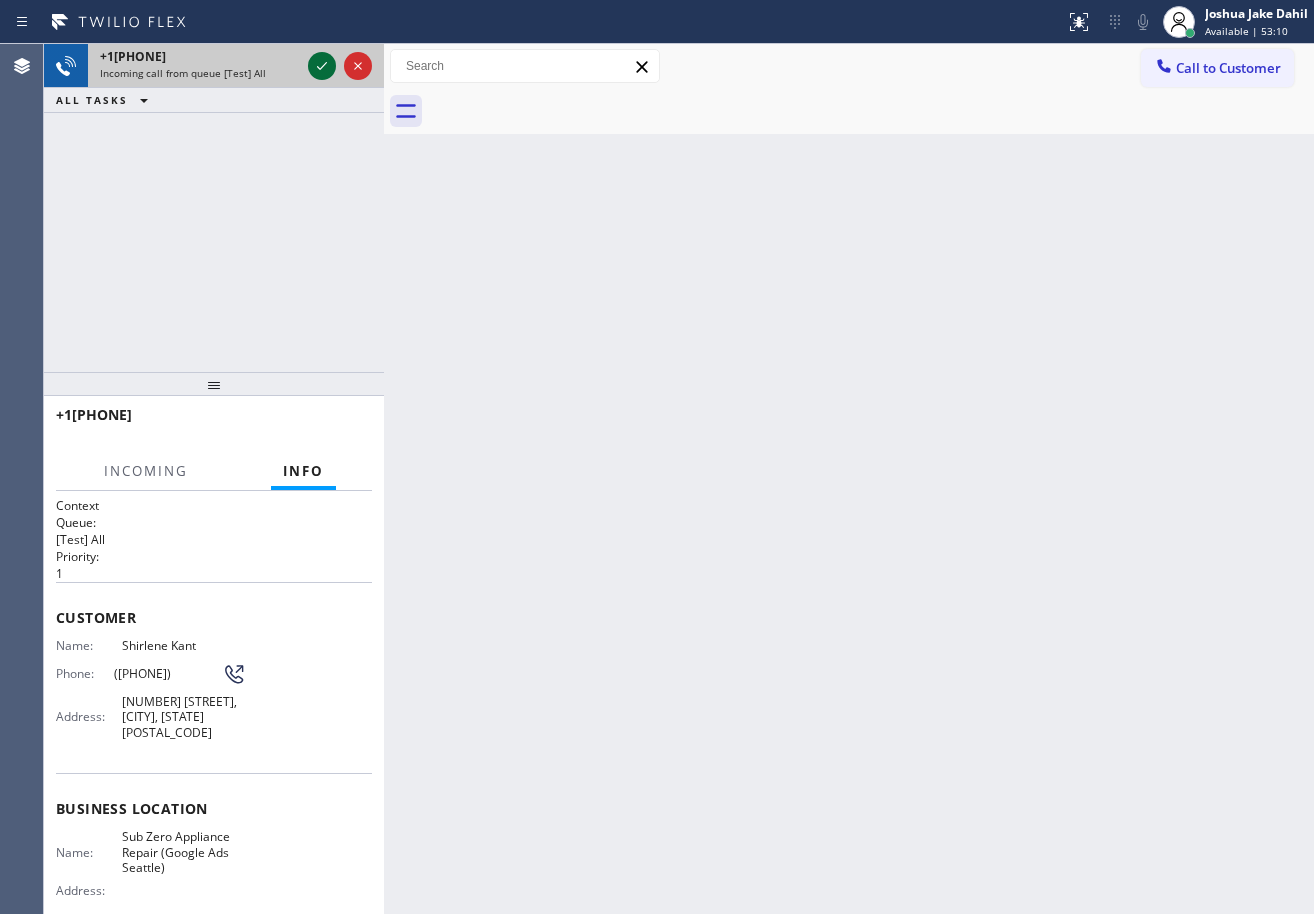 click 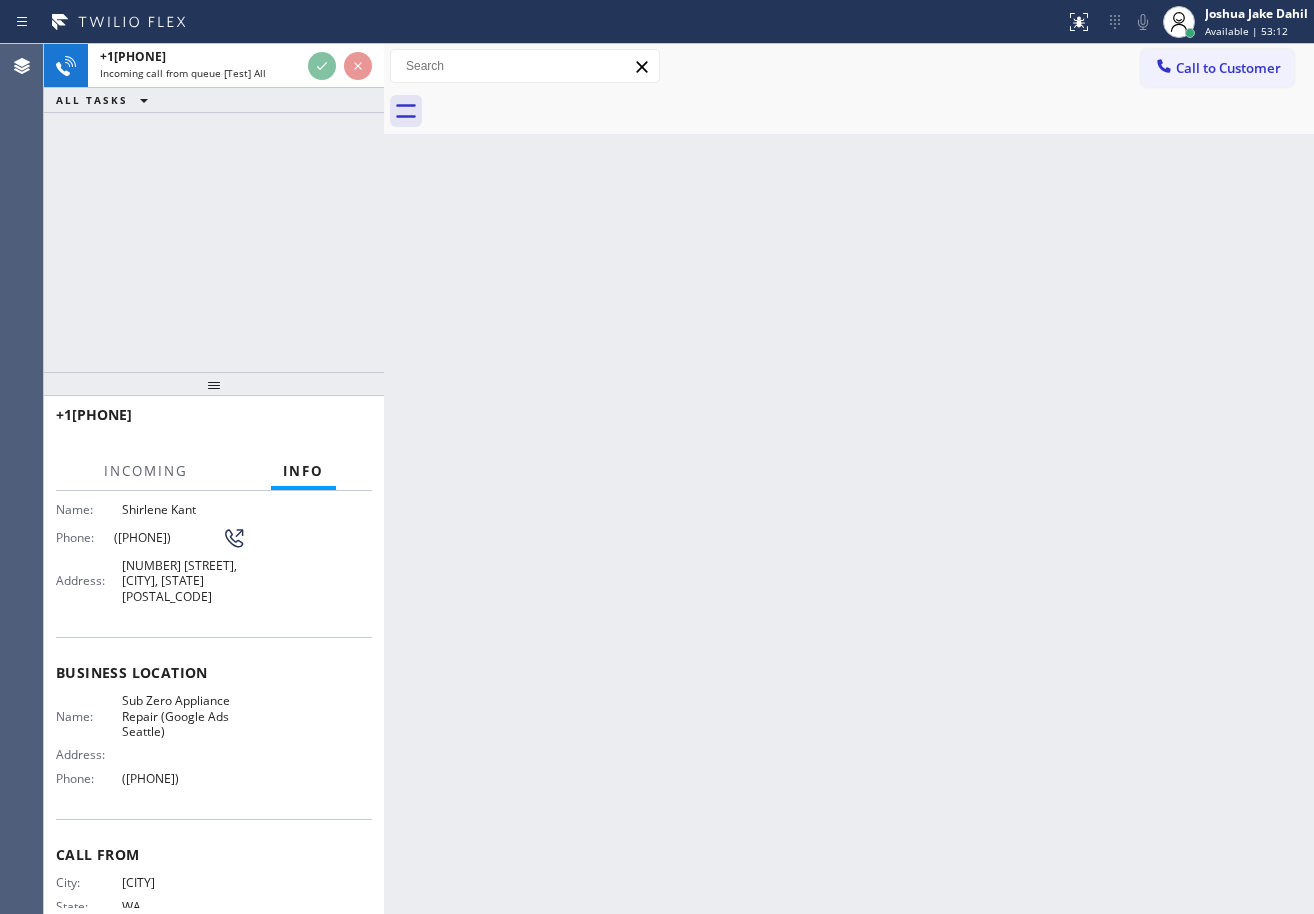 scroll, scrollTop: 0, scrollLeft: 0, axis: both 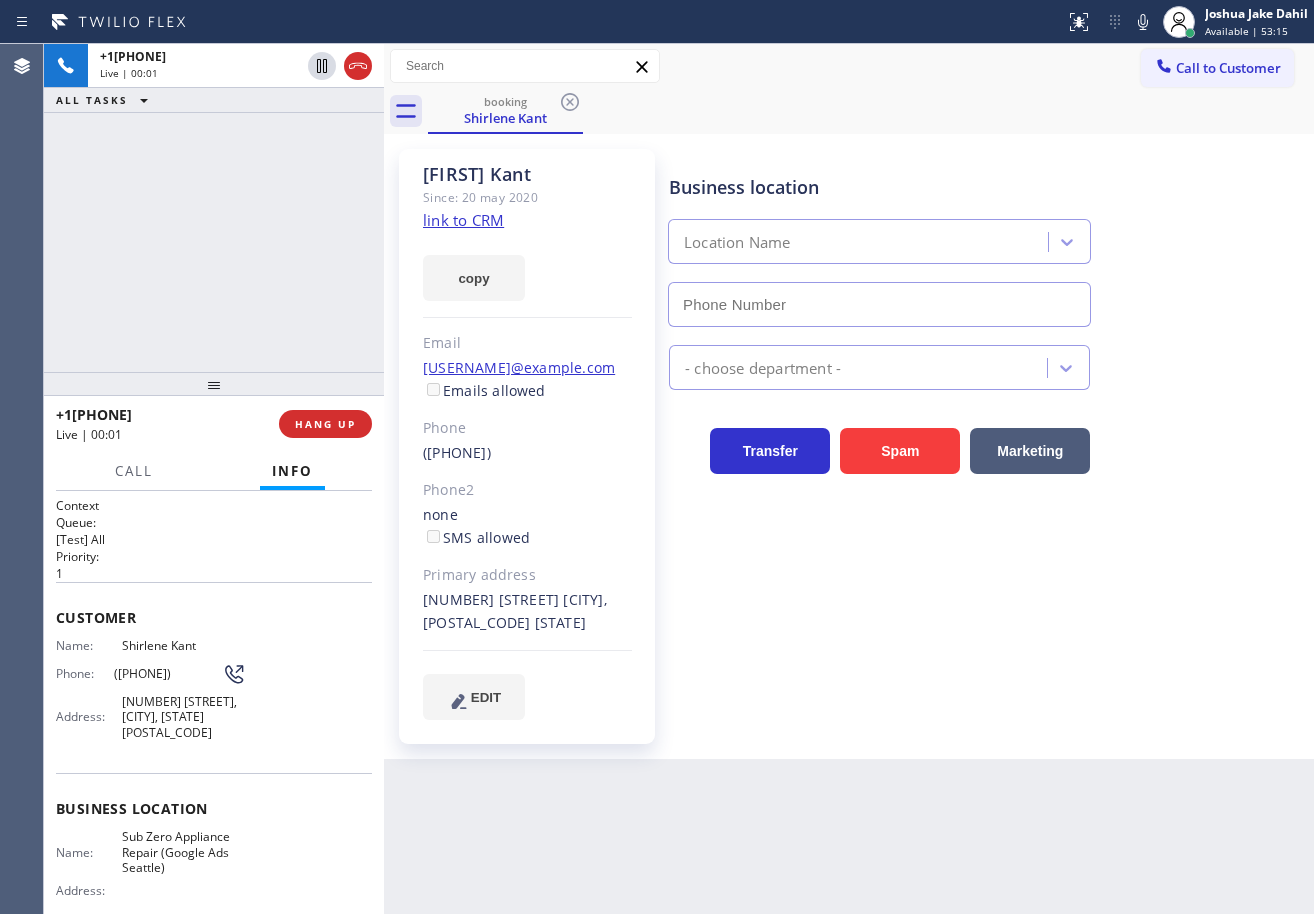 type on "([PHONE])" 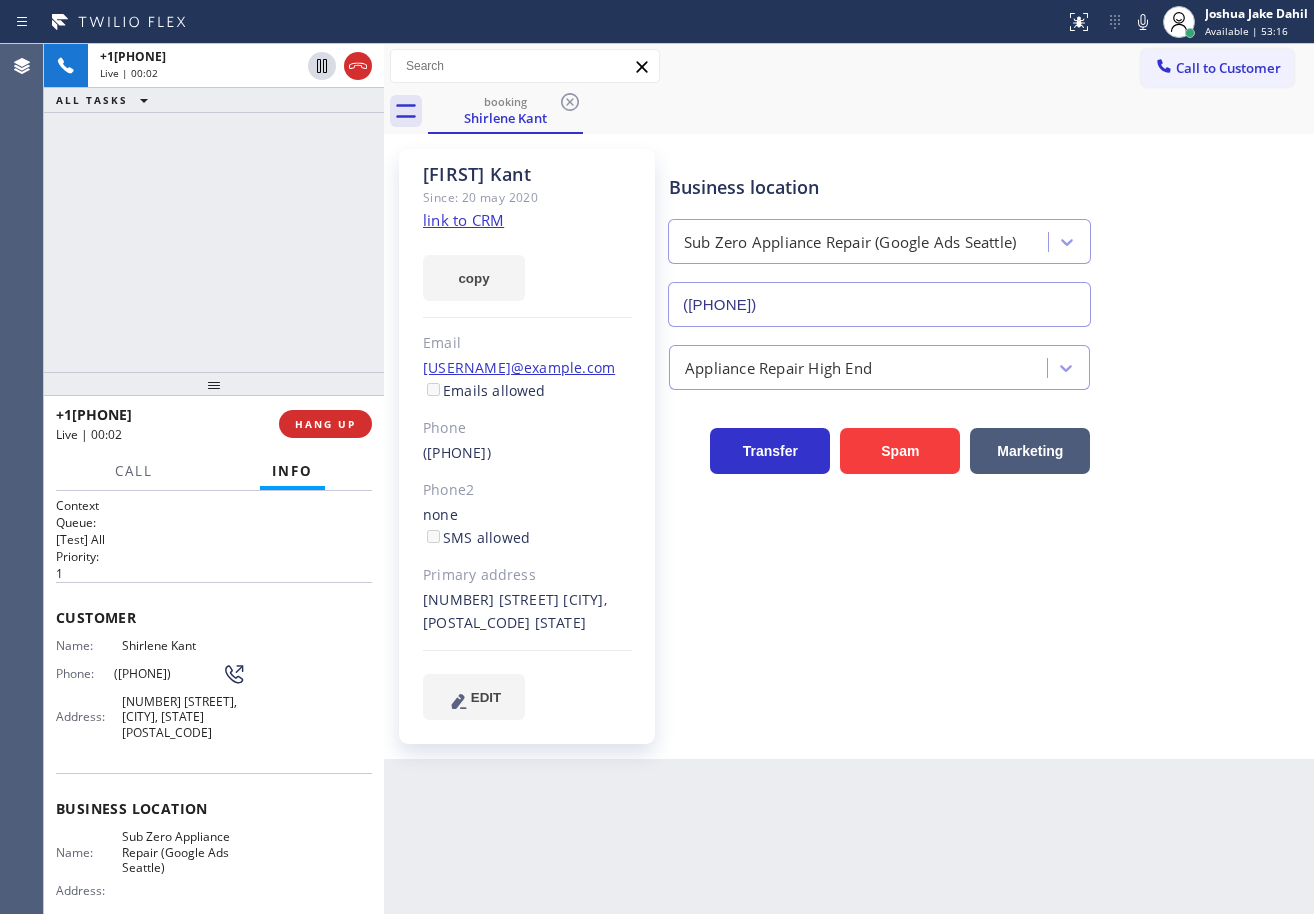 click on "+1[PHONE] Live | 00:02 ALL TASKS ALL TASKS ACTIVE TASKS TASKS IN WRAP UP" at bounding box center (214, 208) 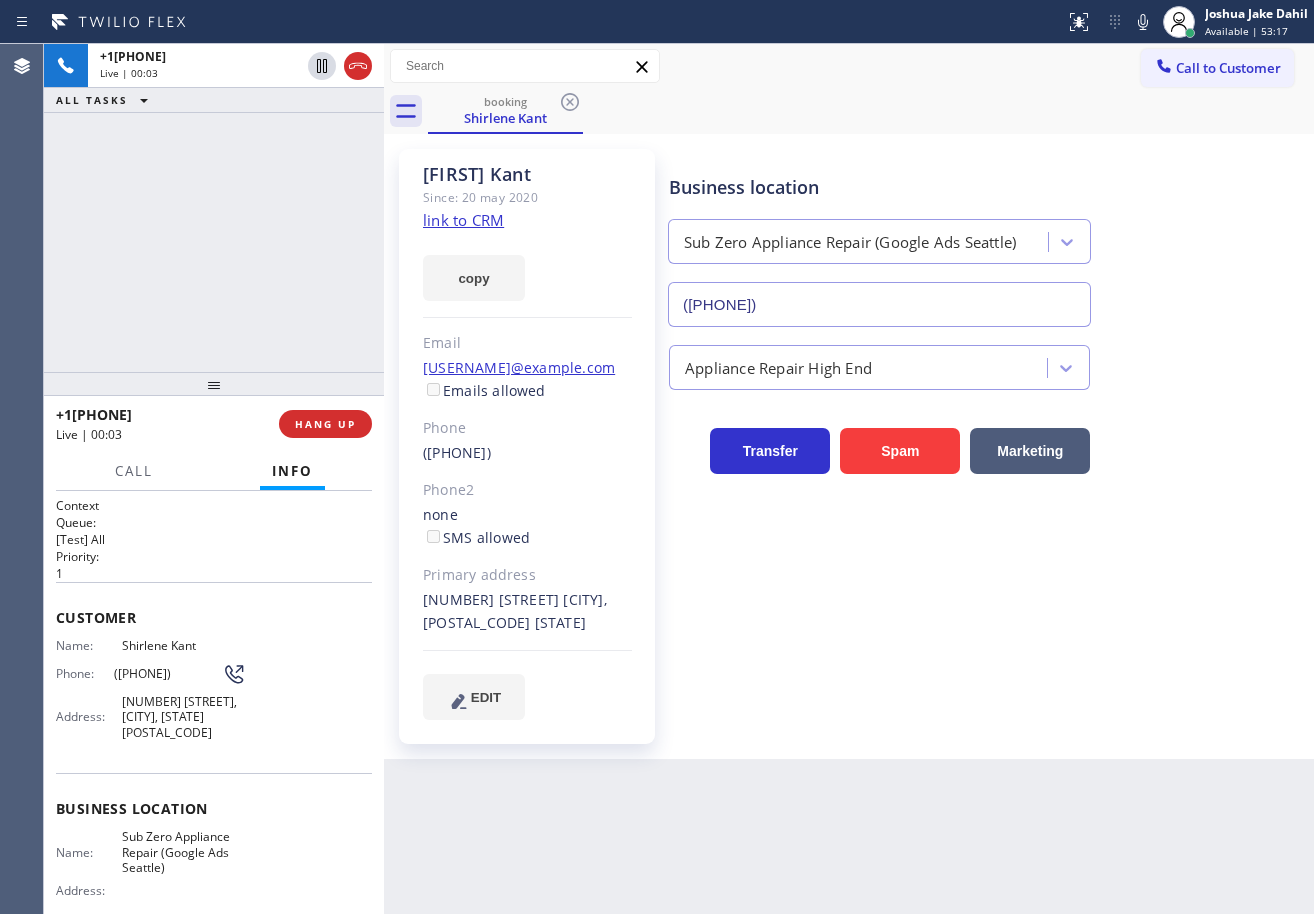 click on "link to CRM" 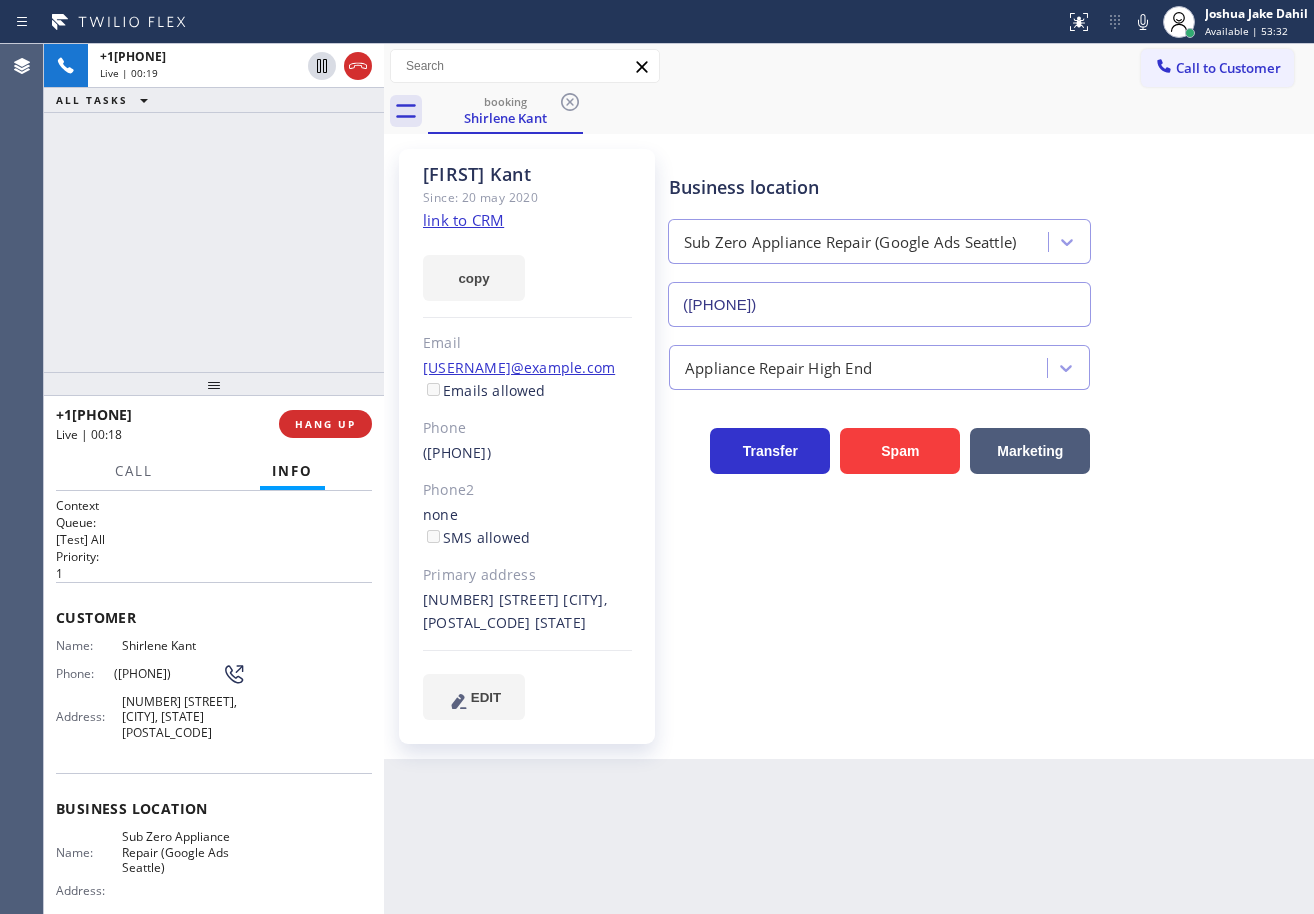 scroll, scrollTop: 199, scrollLeft: 0, axis: vertical 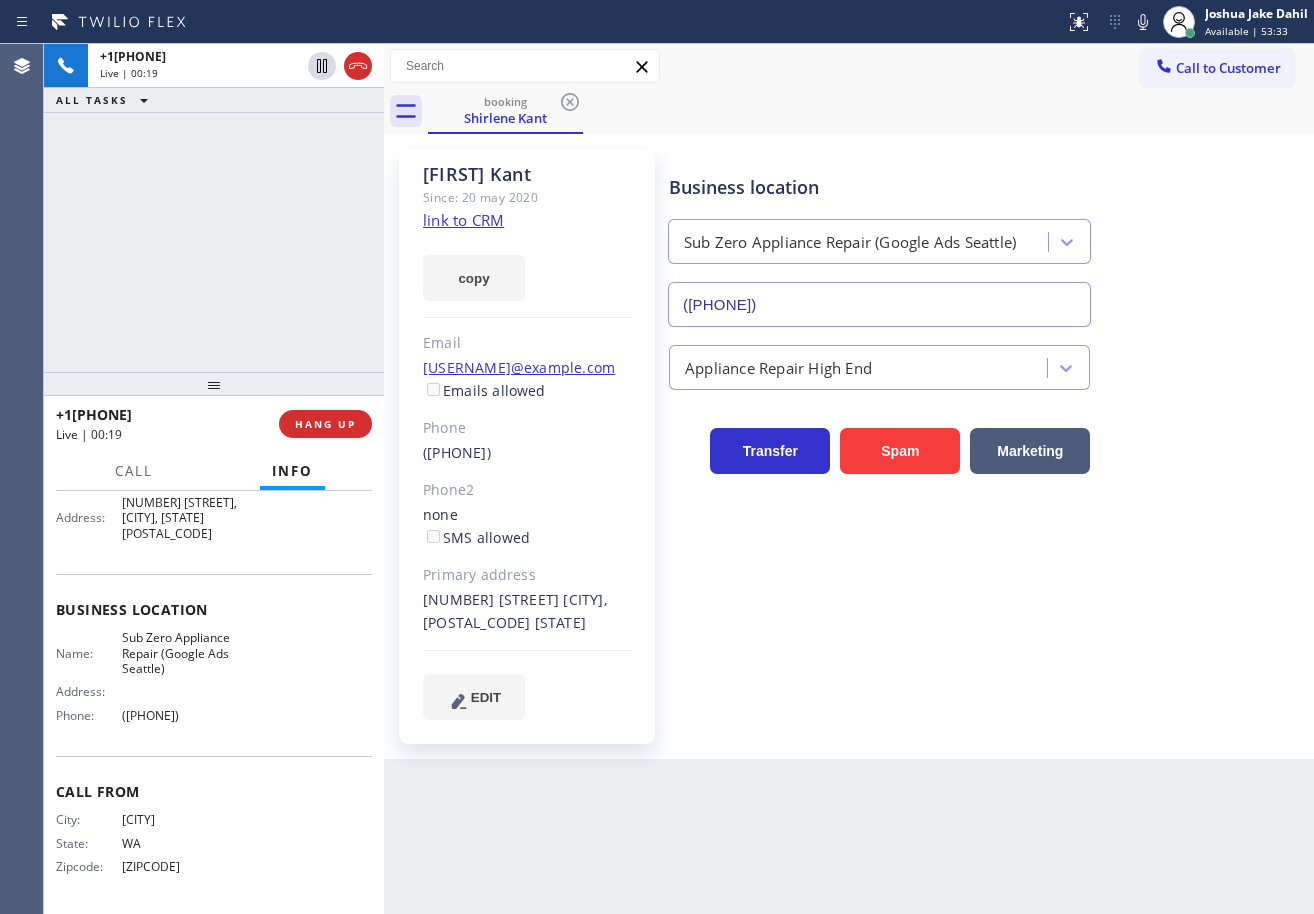 drag, startPoint x: 74, startPoint y: 622, endPoint x: 485, endPoint y: 553, distance: 416.75174 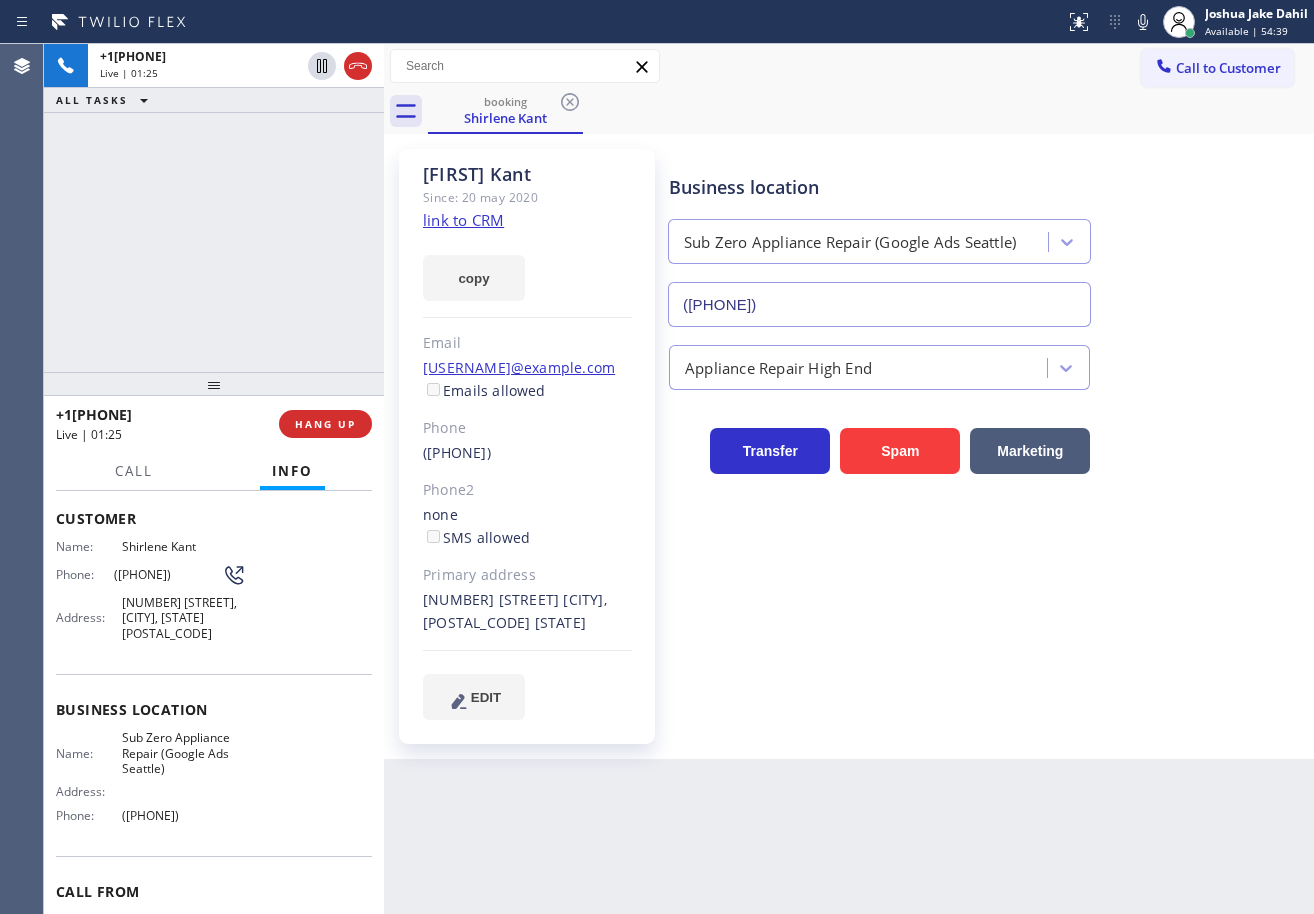 scroll, scrollTop: 0, scrollLeft: 0, axis: both 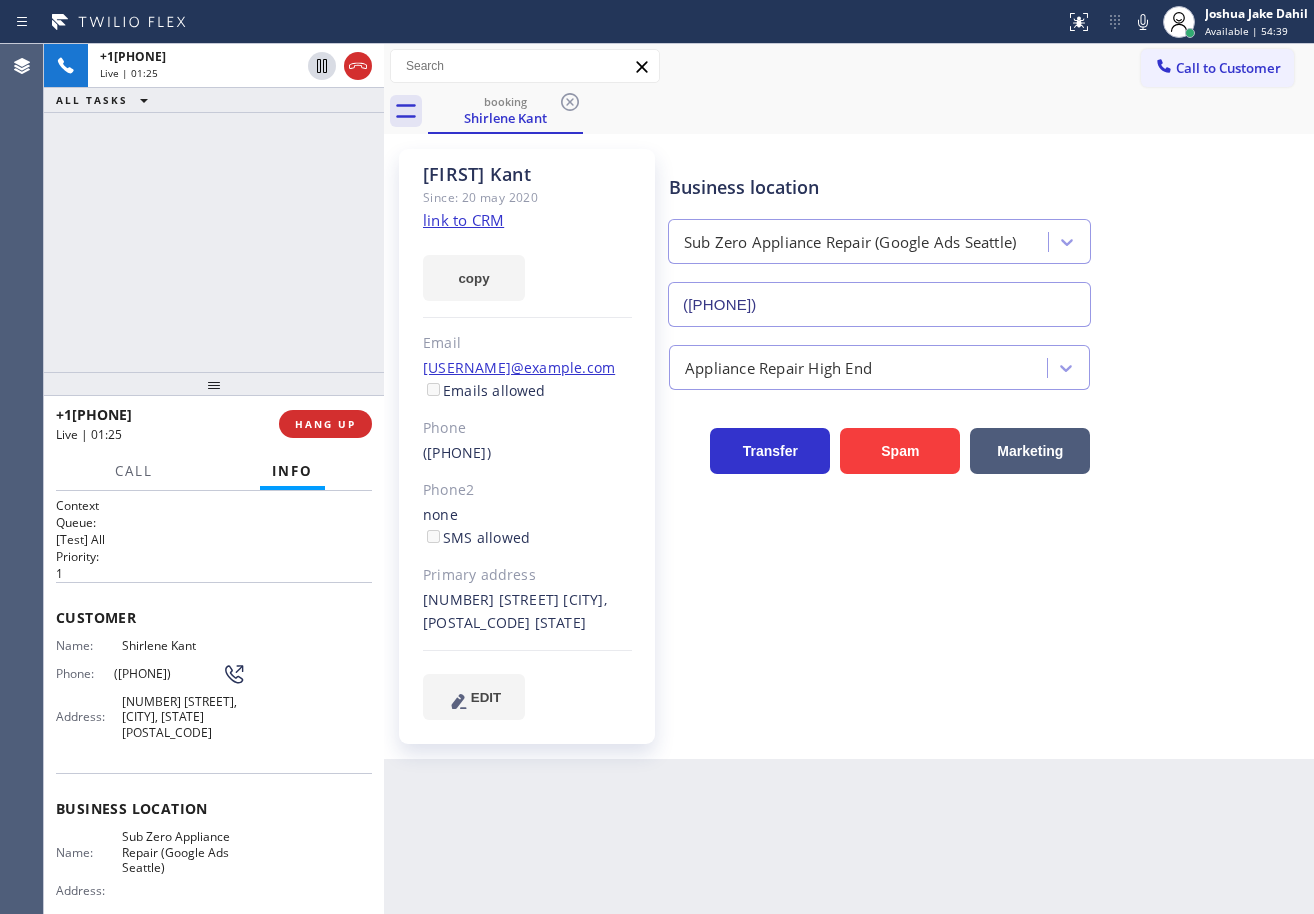 click on "Business location Sub Zero Appliance Repair (Google Ads Seattle) ([PHONE]) Appliance Repair High End Transfer Spam Marketing" at bounding box center (987, 434) 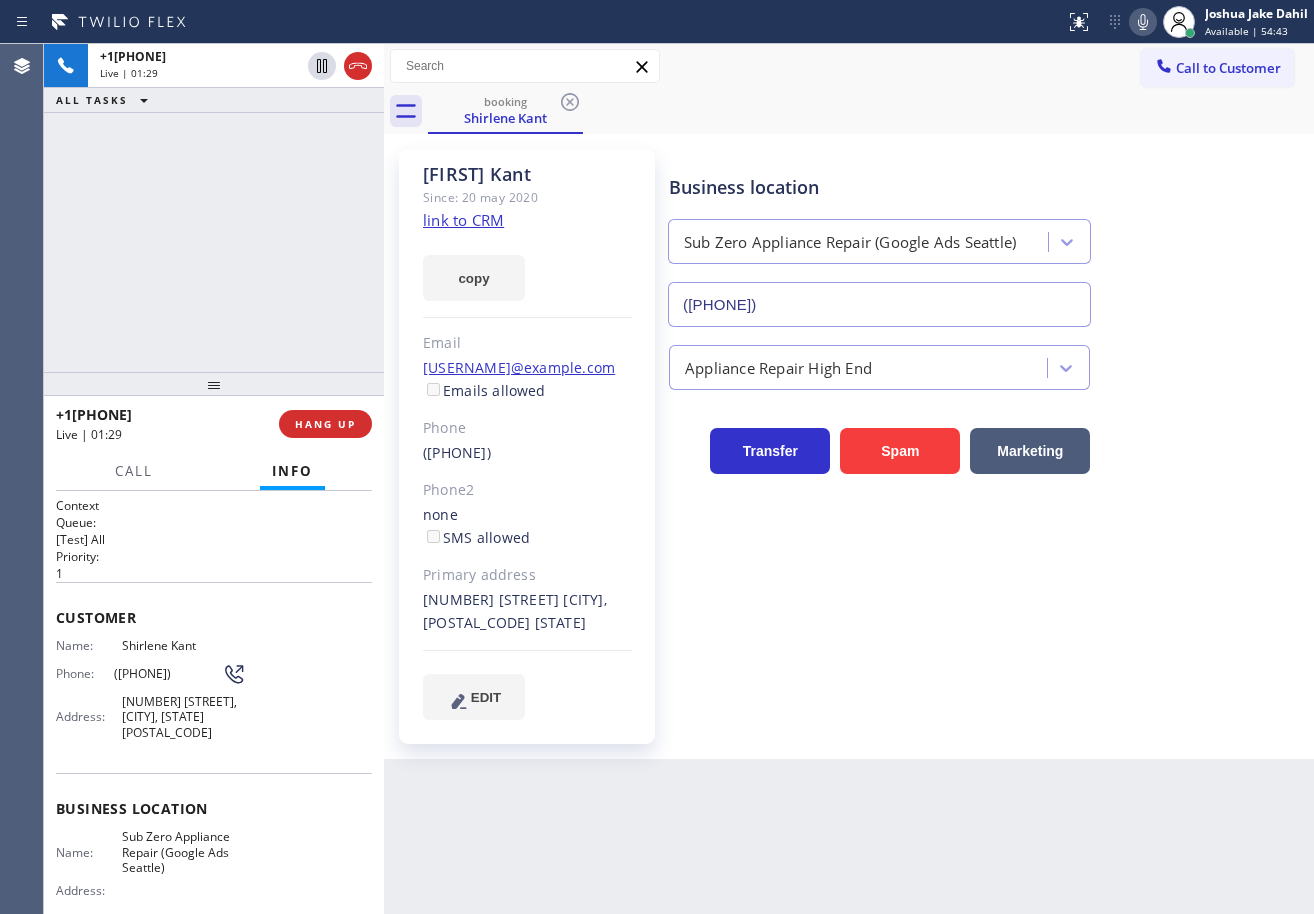 click 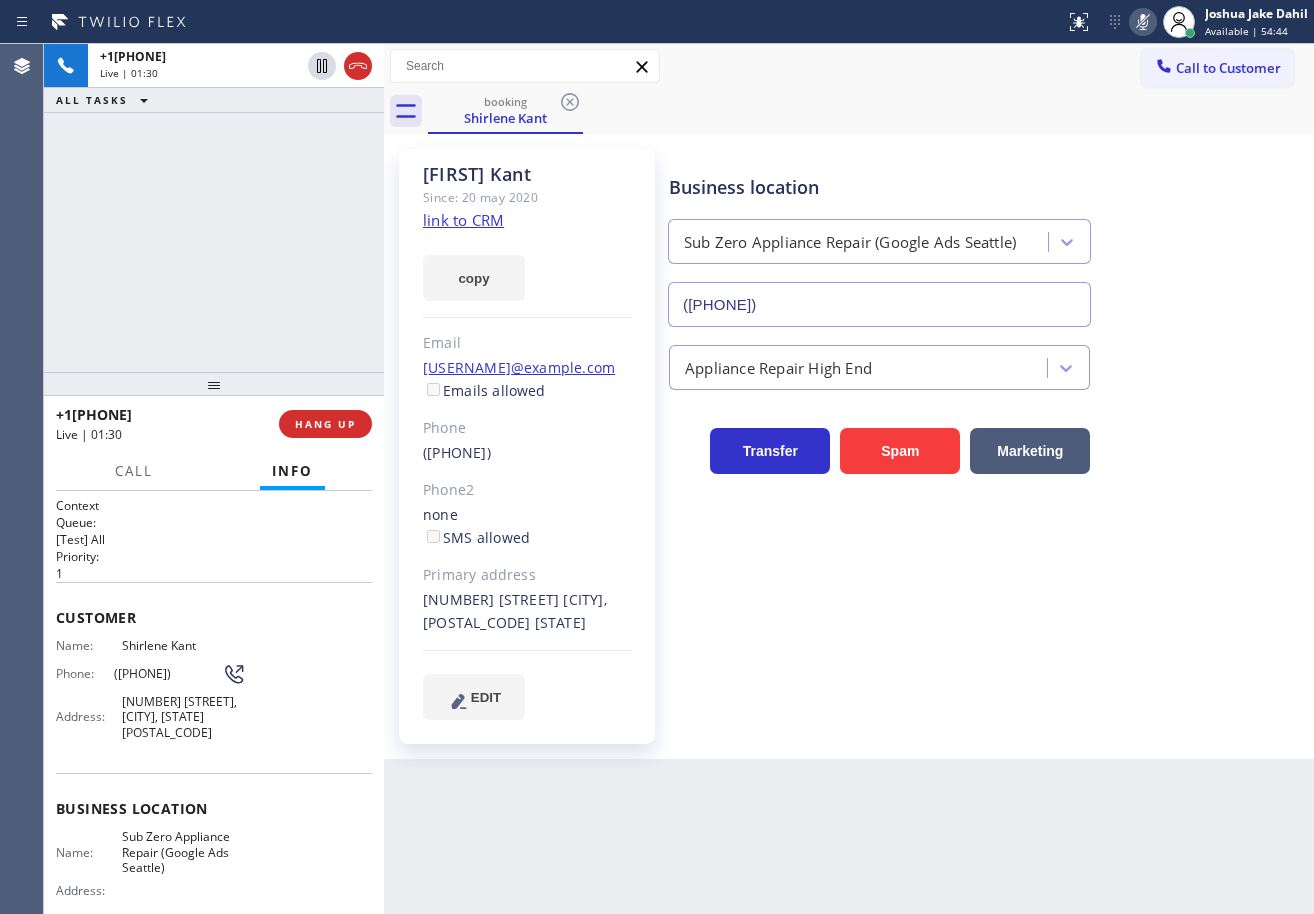 click 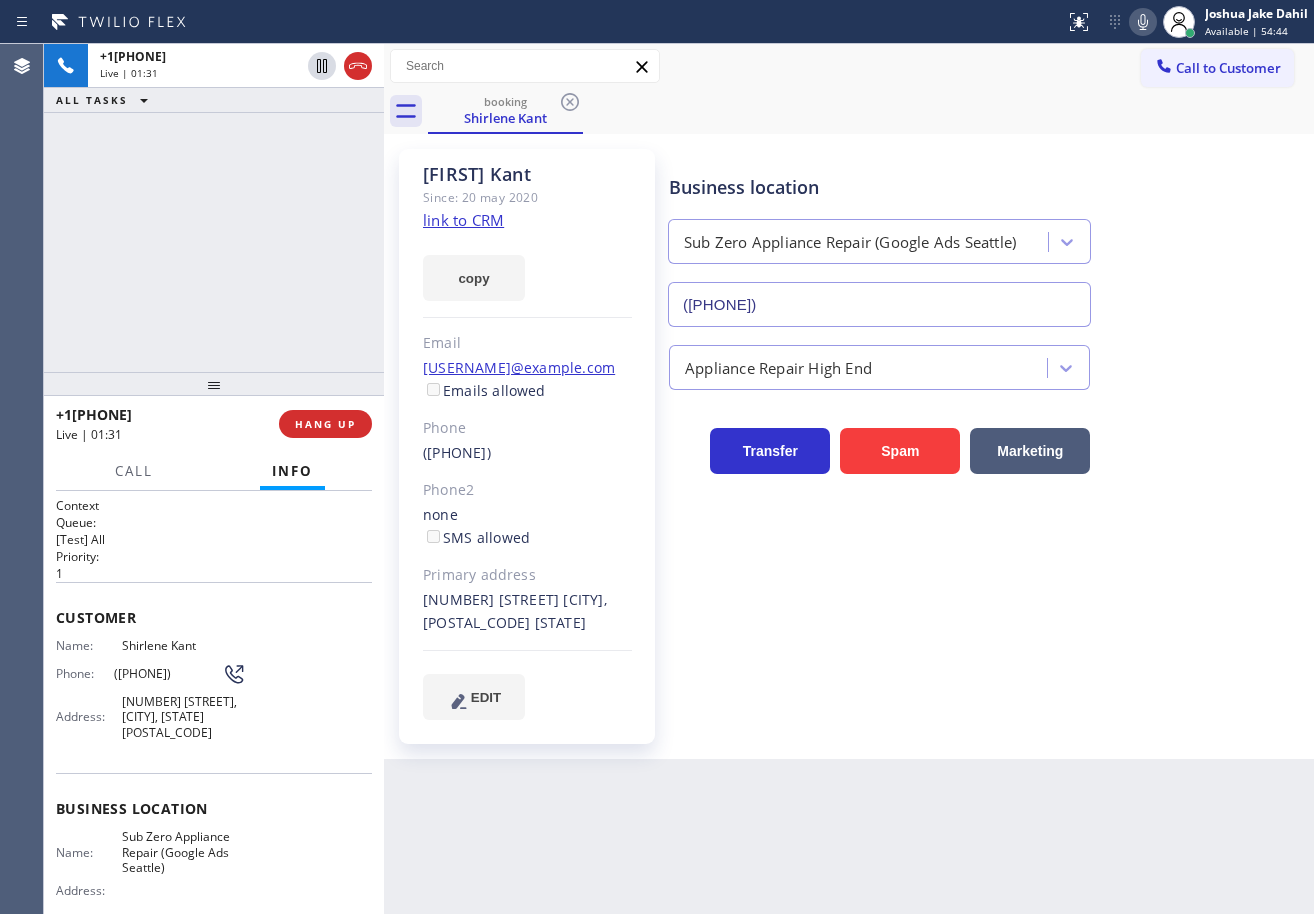 click on "Business location Sub Zero Appliance Repair (Google Ads Seattle) ([PHONE])" at bounding box center [987, 236] 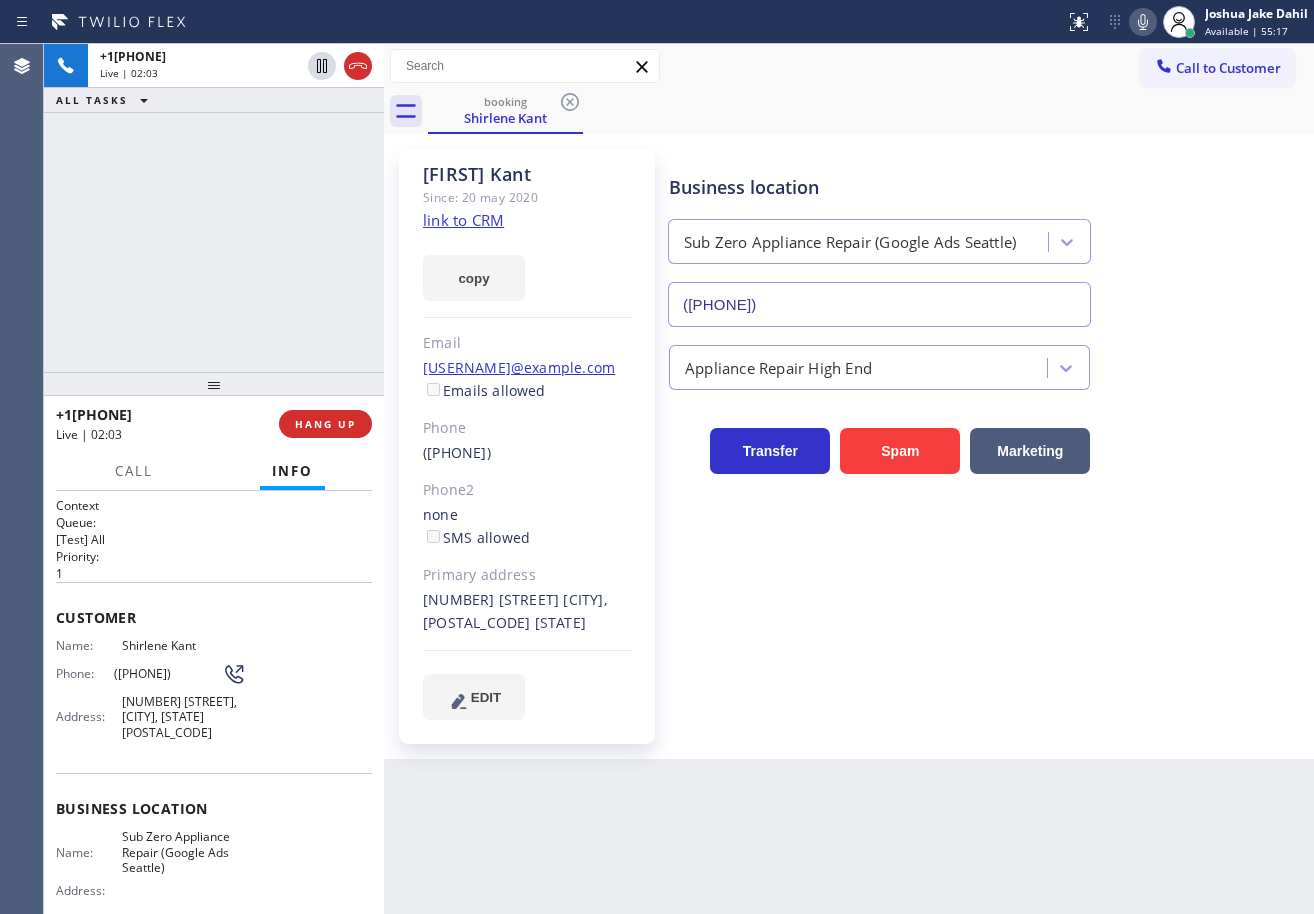 click on "+1[PHONE] Live | 02:03 ALL TASKS ALL TASKS ACTIVE TASKS TASKS IN WRAP UP" at bounding box center [214, 208] 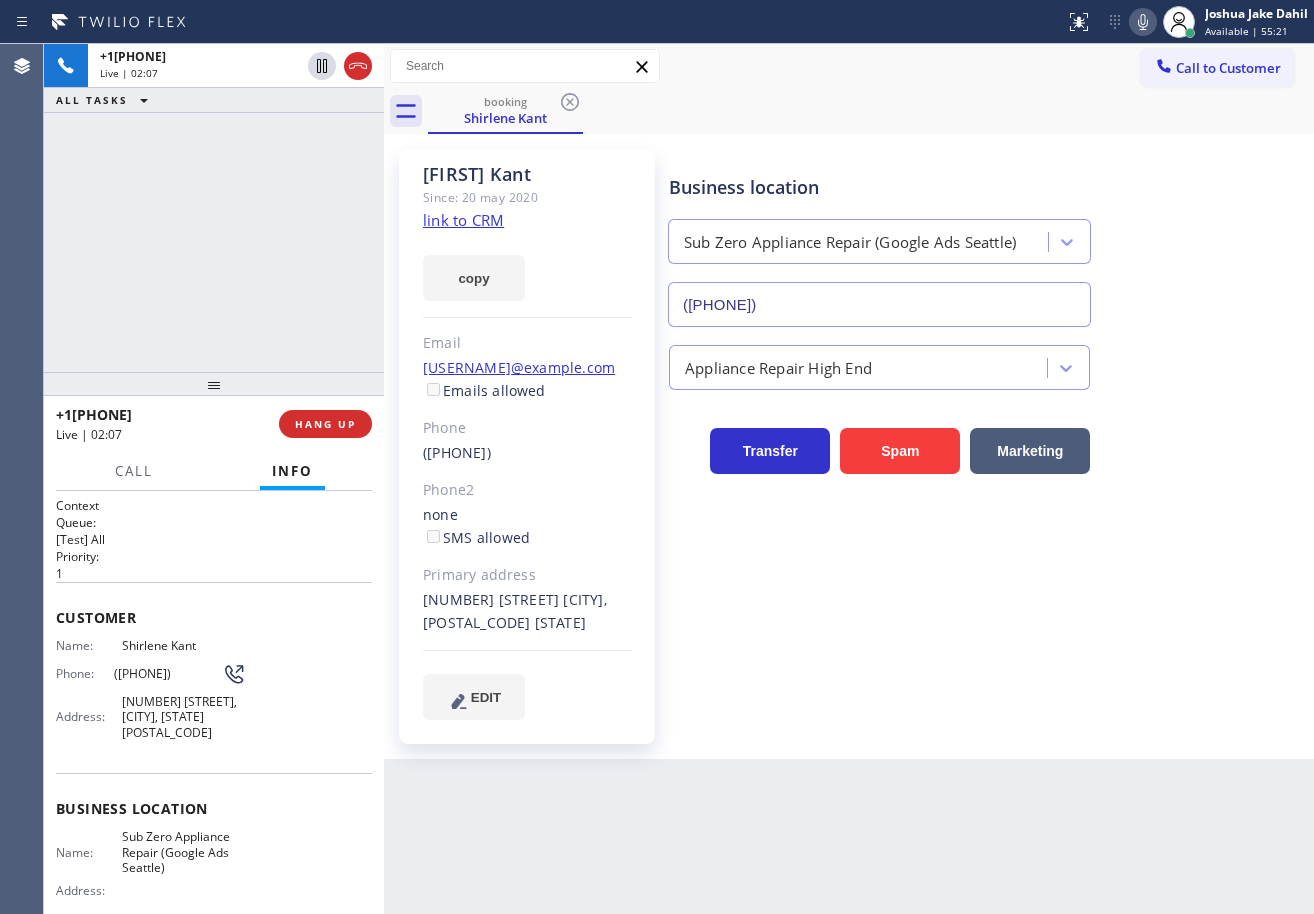click on "[PHONE] Live | 02:07 ALL TASKS ALL TASKS ACTIVE TASKS TASKS IN WRAP UP" at bounding box center (214, 208) 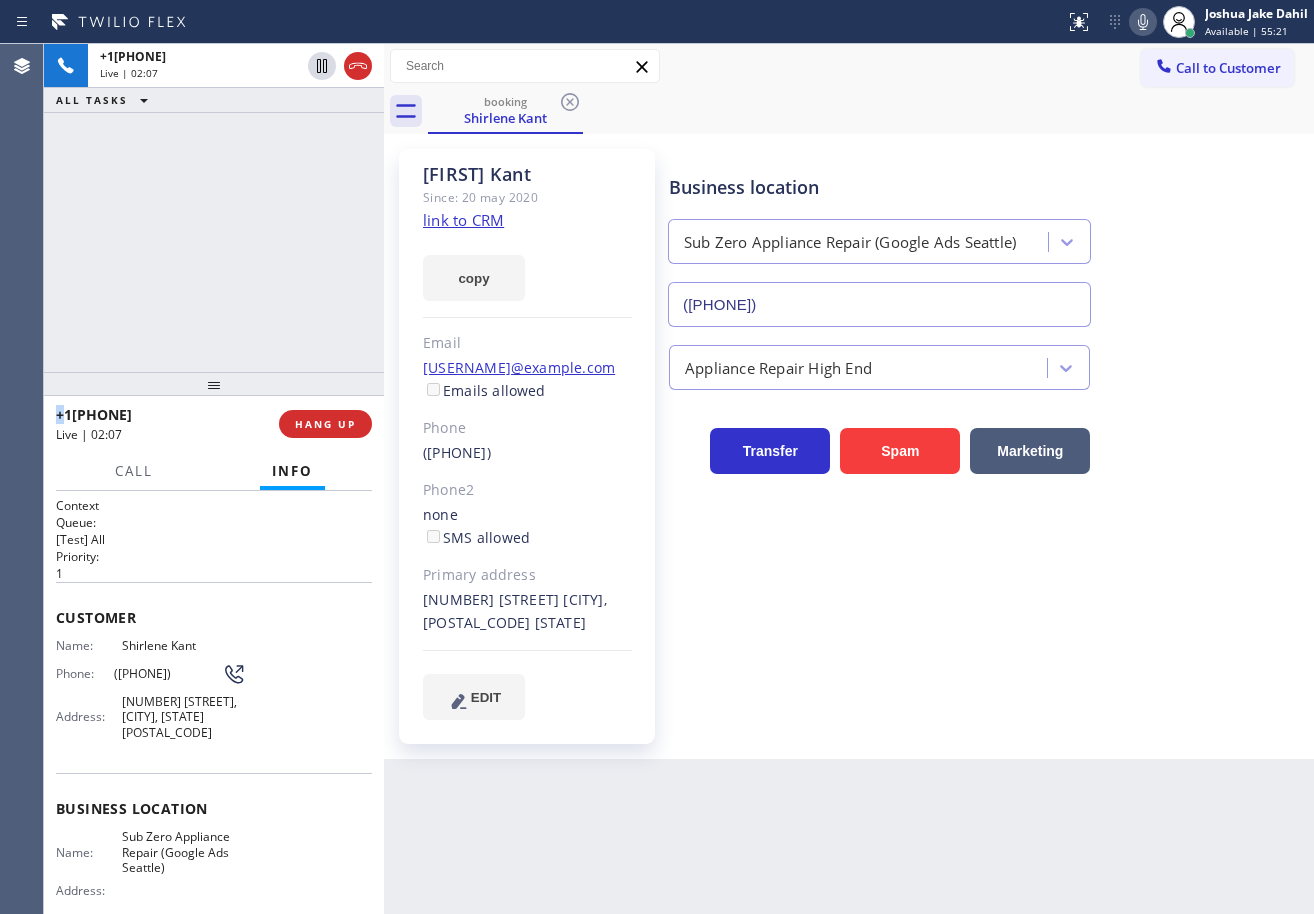 click on "[PHONE] Live | 02:07 ALL TASKS ALL TASKS ACTIVE TASKS TASKS IN WRAP UP" at bounding box center [214, 208] 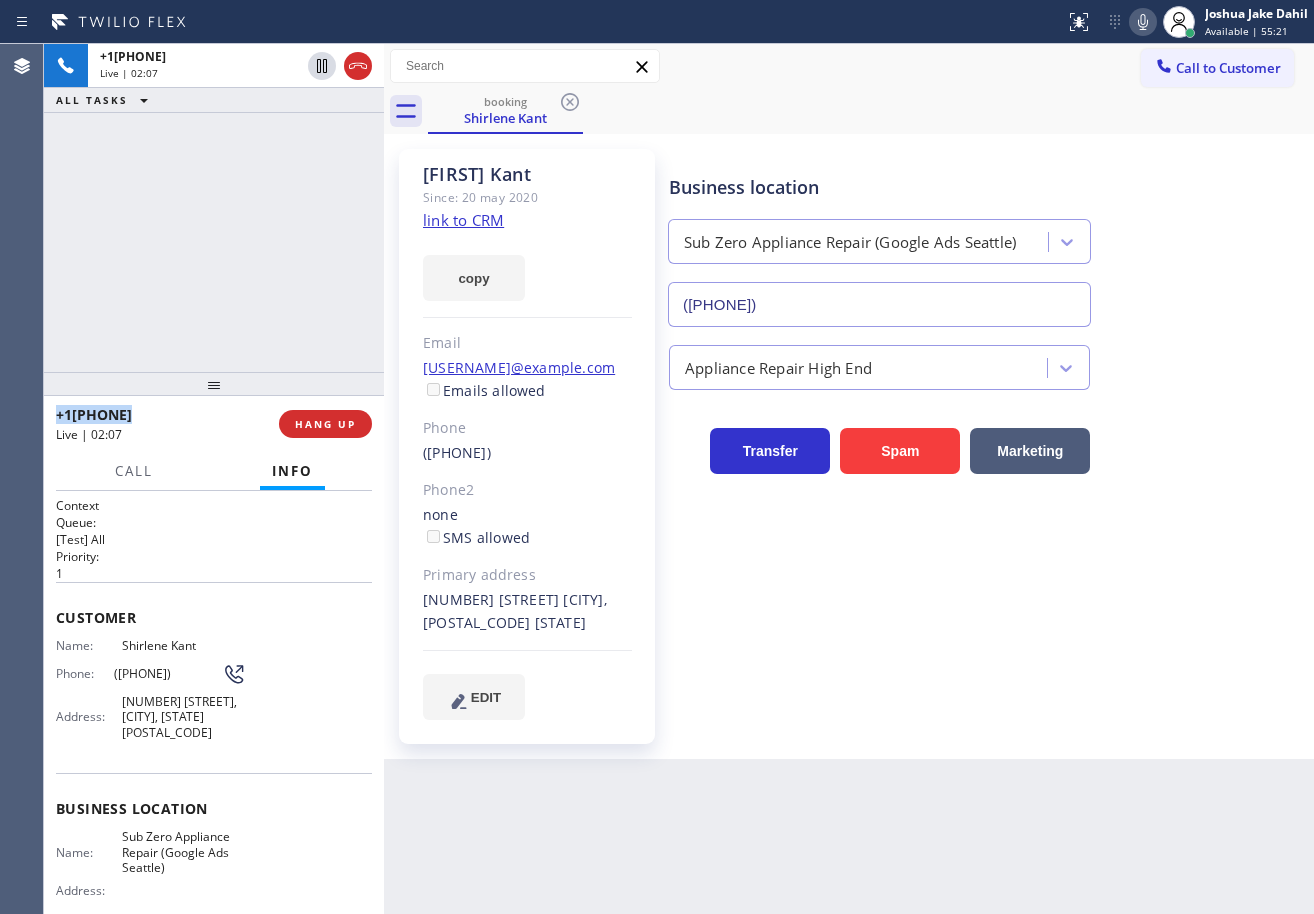 click on "[PHONE] Live | 02:07 ALL TASKS ALL TASKS ACTIVE TASKS TASKS IN WRAP UP" at bounding box center (214, 208) 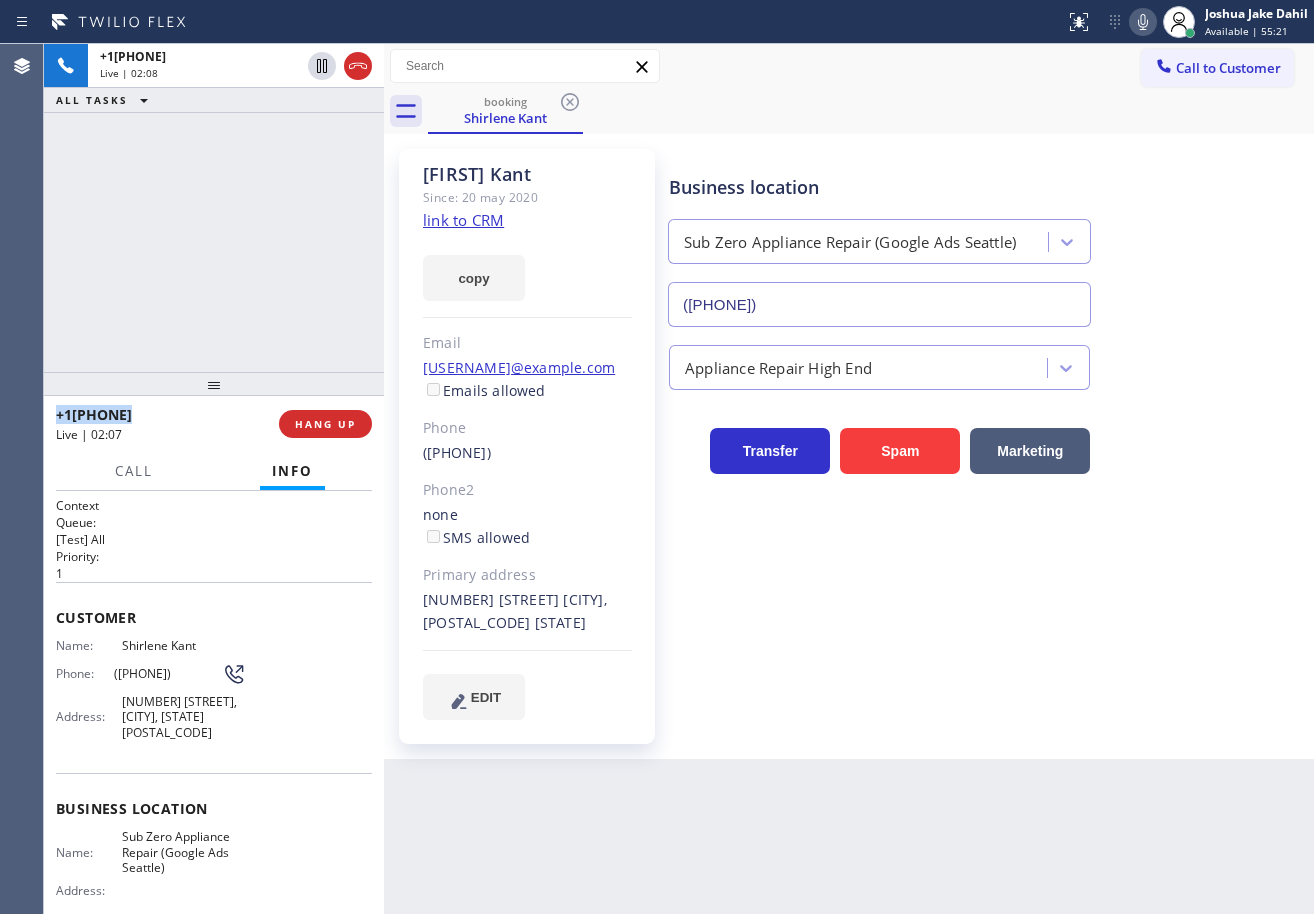click on "+1[PHONE] Live | 02:08 ALL TASKS ALL TASKS ACTIVE TASKS TASKS IN WRAP UP" at bounding box center [214, 208] 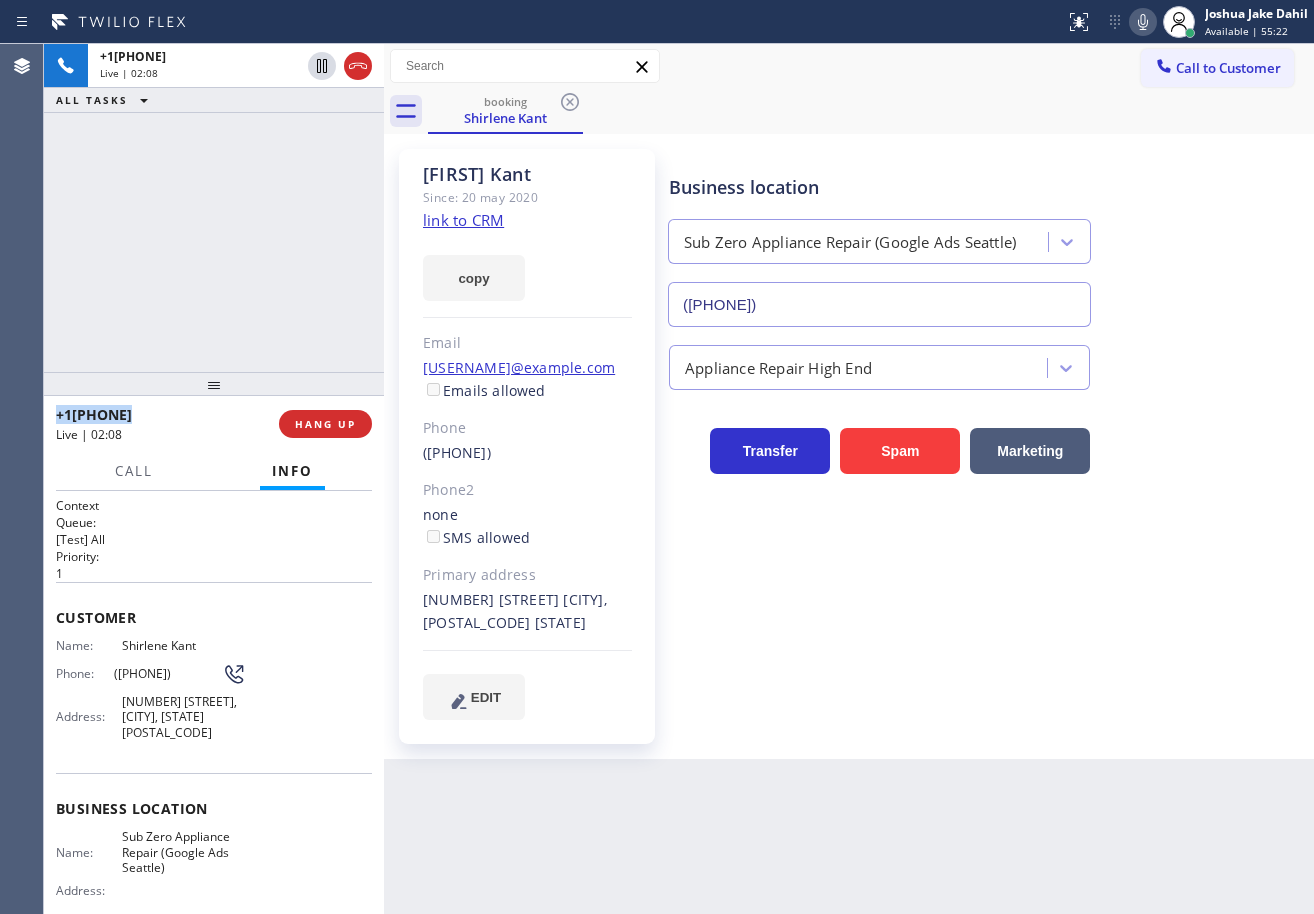 click on "+1[PHONE] Live | 02:08 ALL TASKS ALL TASKS ACTIVE TASKS TASKS IN WRAP UP" at bounding box center (214, 208) 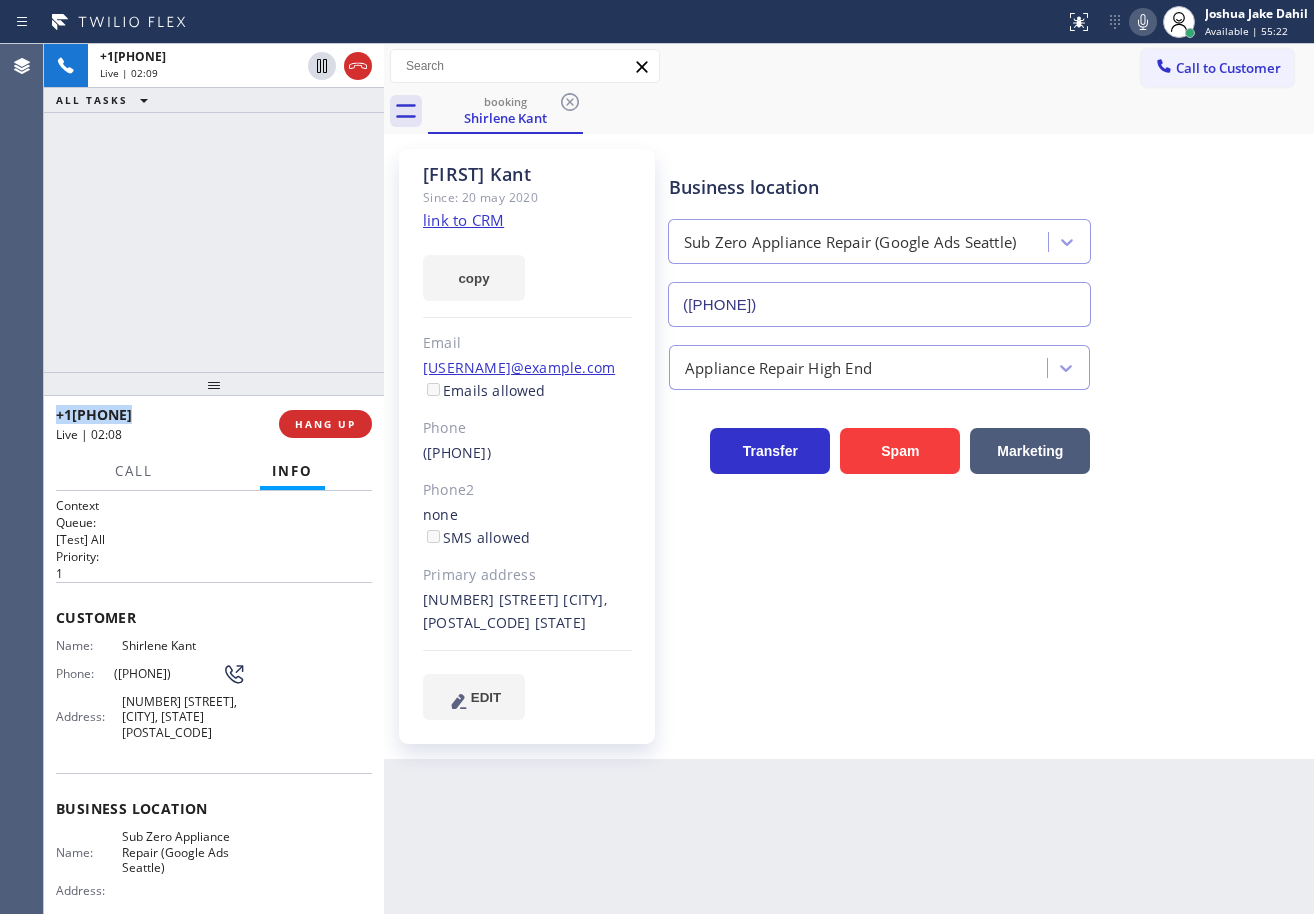 click on "+[PHONE] Live | 02:09 ALL TASKS ALL TASKS ACTIVE TASKS TASKS IN WRAP UP" at bounding box center [214, 208] 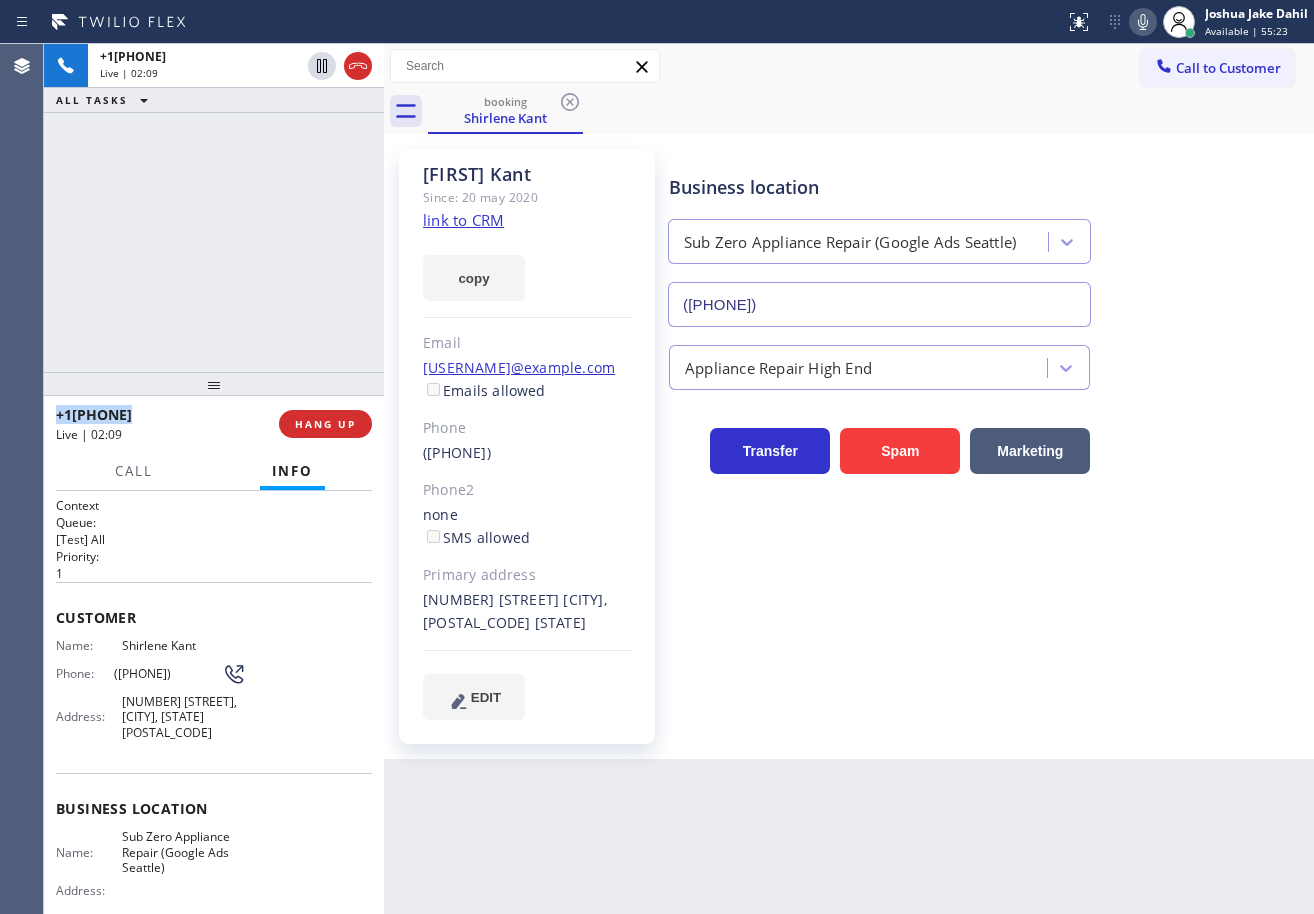 drag, startPoint x: 243, startPoint y: 200, endPoint x: 248, endPoint y: 162, distance: 38.327538 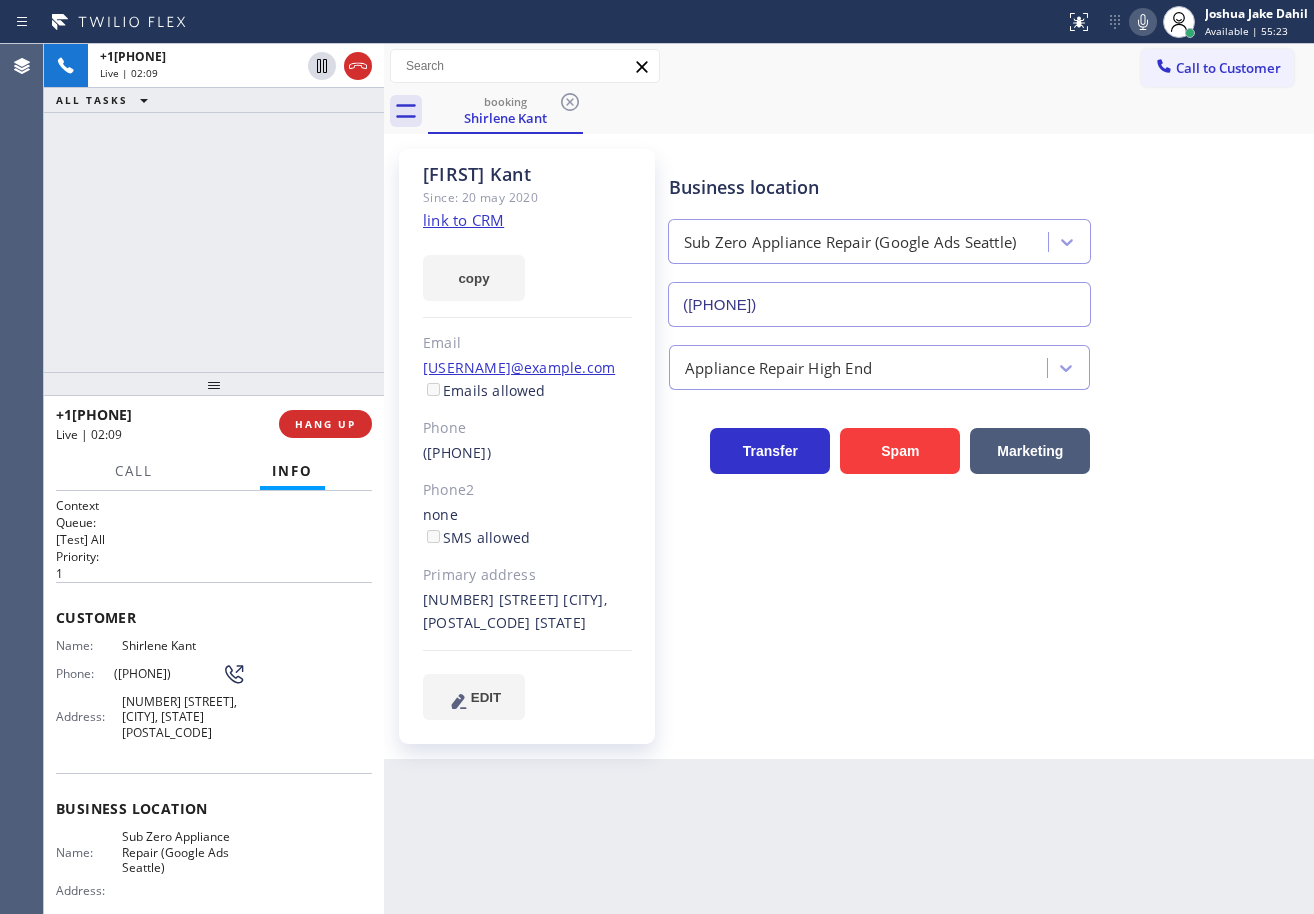 click on "+[PHONE] Live | 02:09 ALL TASKS ALL TASKS ACTIVE TASKS TASKS IN WRAP UP" at bounding box center [214, 208] 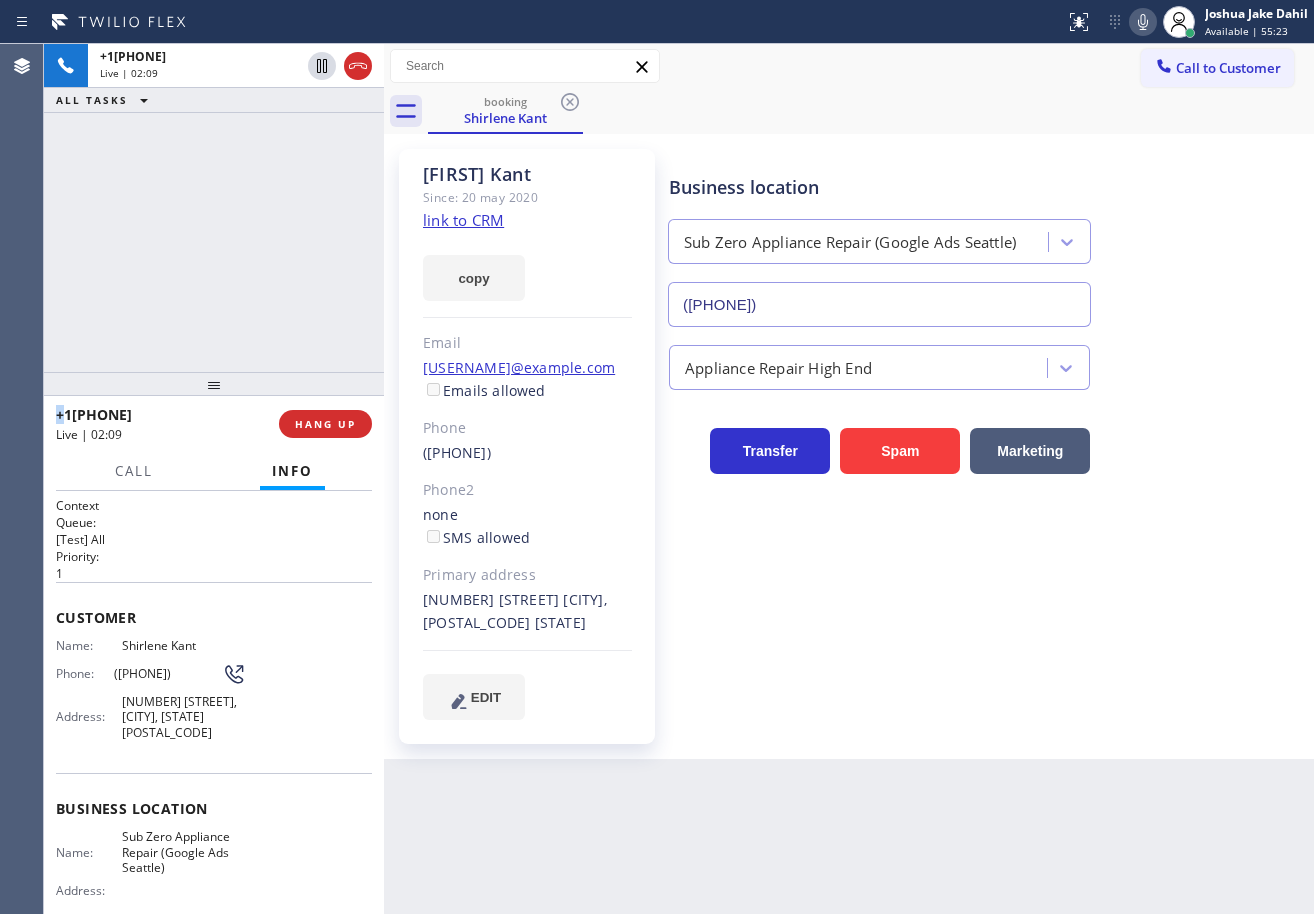 click on "+[PHONE] Live | 02:09 ALL TASKS ALL TASKS ACTIVE TASKS TASKS IN WRAP UP" at bounding box center [214, 208] 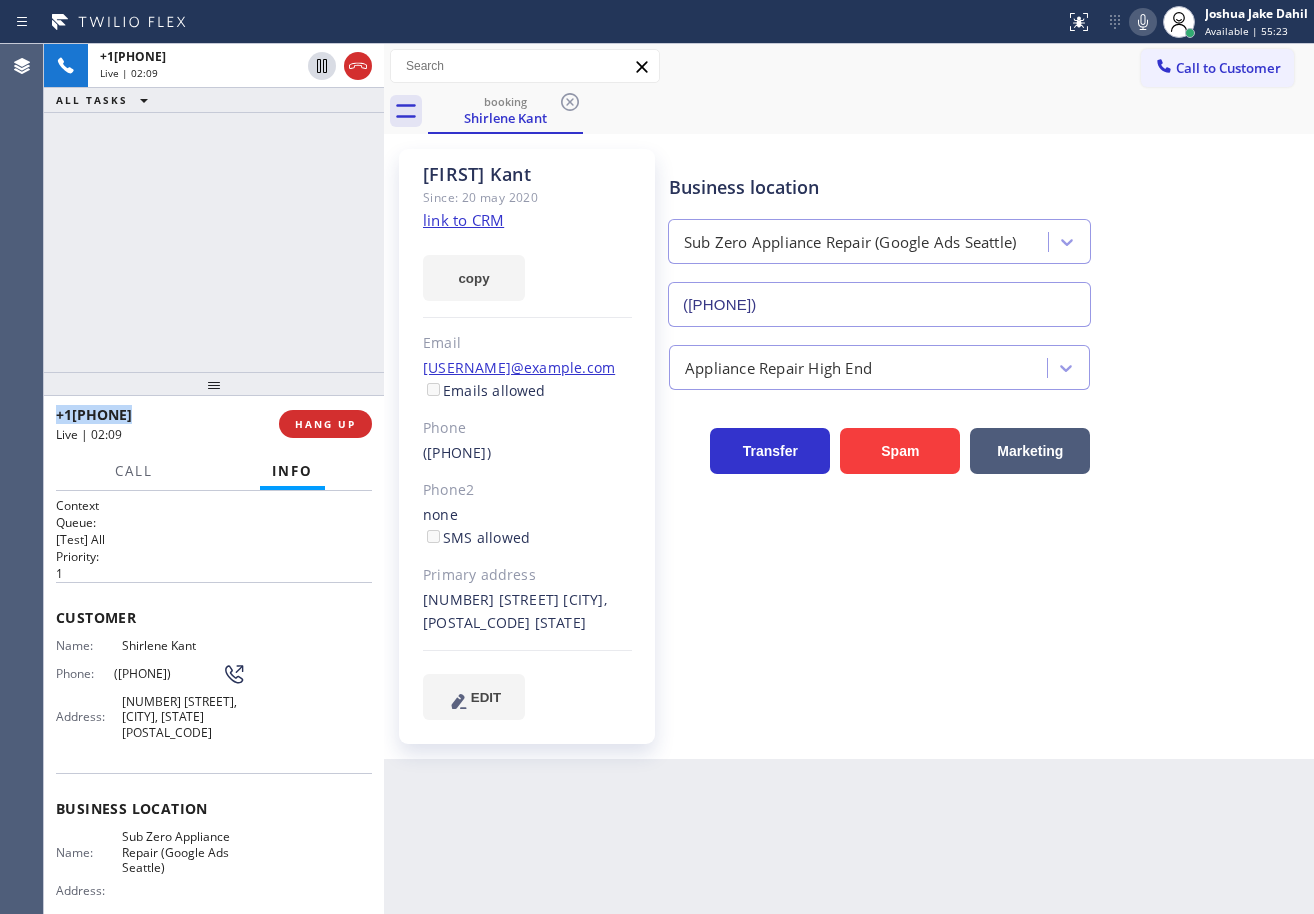 click on "+[PHONE] Live | 02:09 ALL TASKS ALL TASKS ACTIVE TASKS TASKS IN WRAP UP" at bounding box center (214, 208) 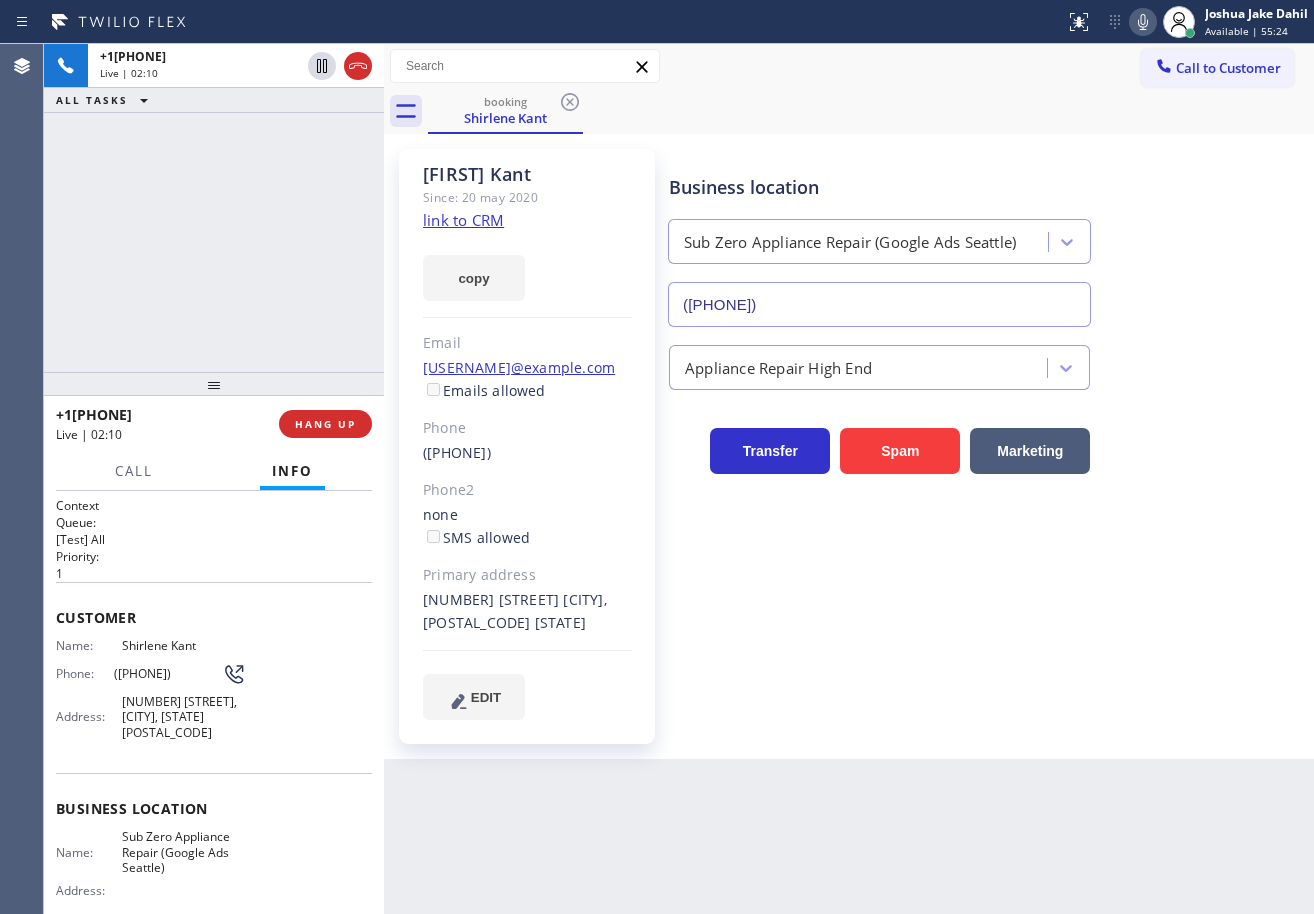 click on "+1[PHONE] Live | 02:10 ALL TASKS ALL TASKS ACTIVE TASKS TASKS IN WRAP UP" at bounding box center [214, 208] 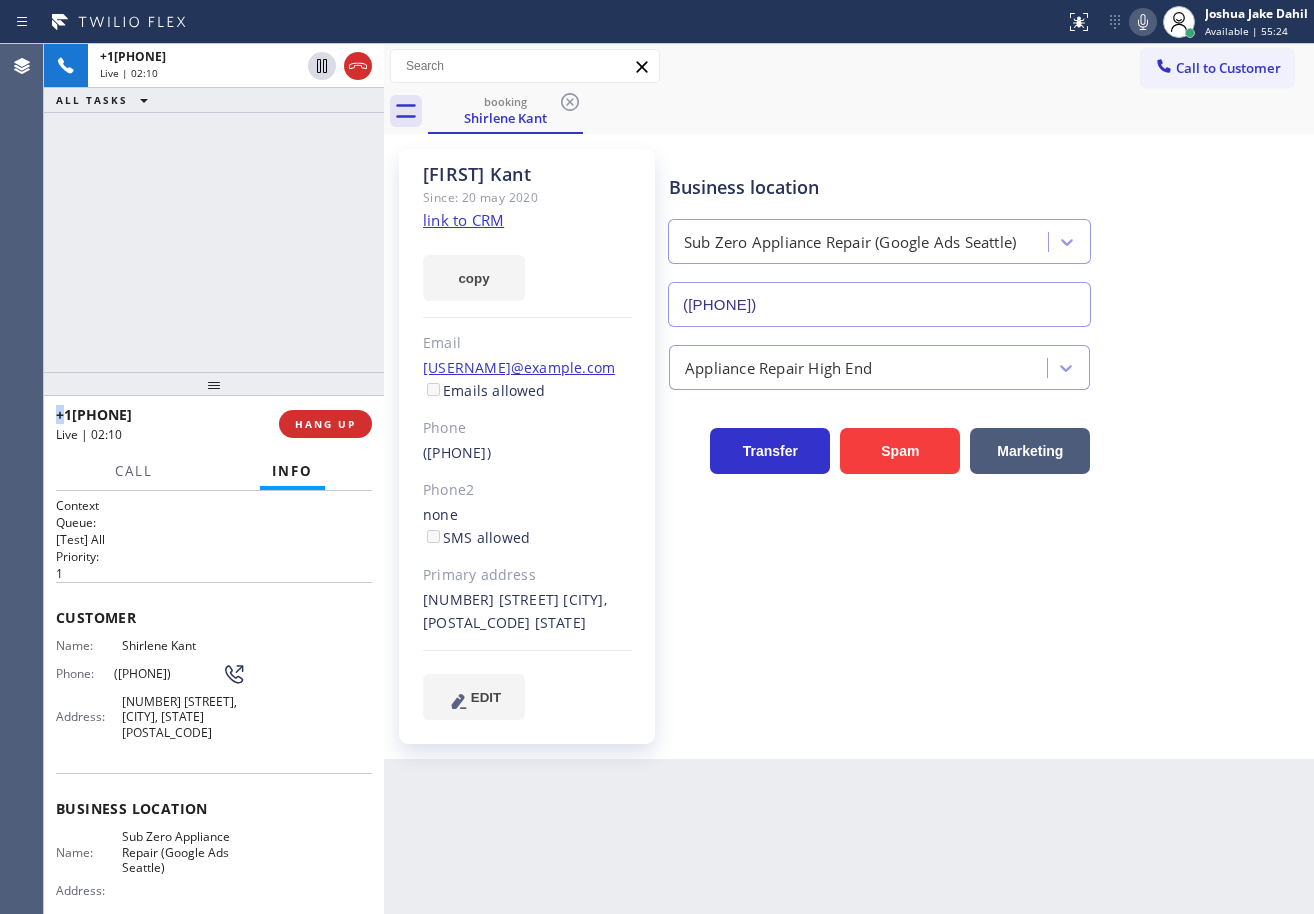 click on "+1[PHONE] Live | 02:10 ALL TASKS ALL TASKS ACTIVE TASKS TASKS IN WRAP UP" at bounding box center [214, 208] 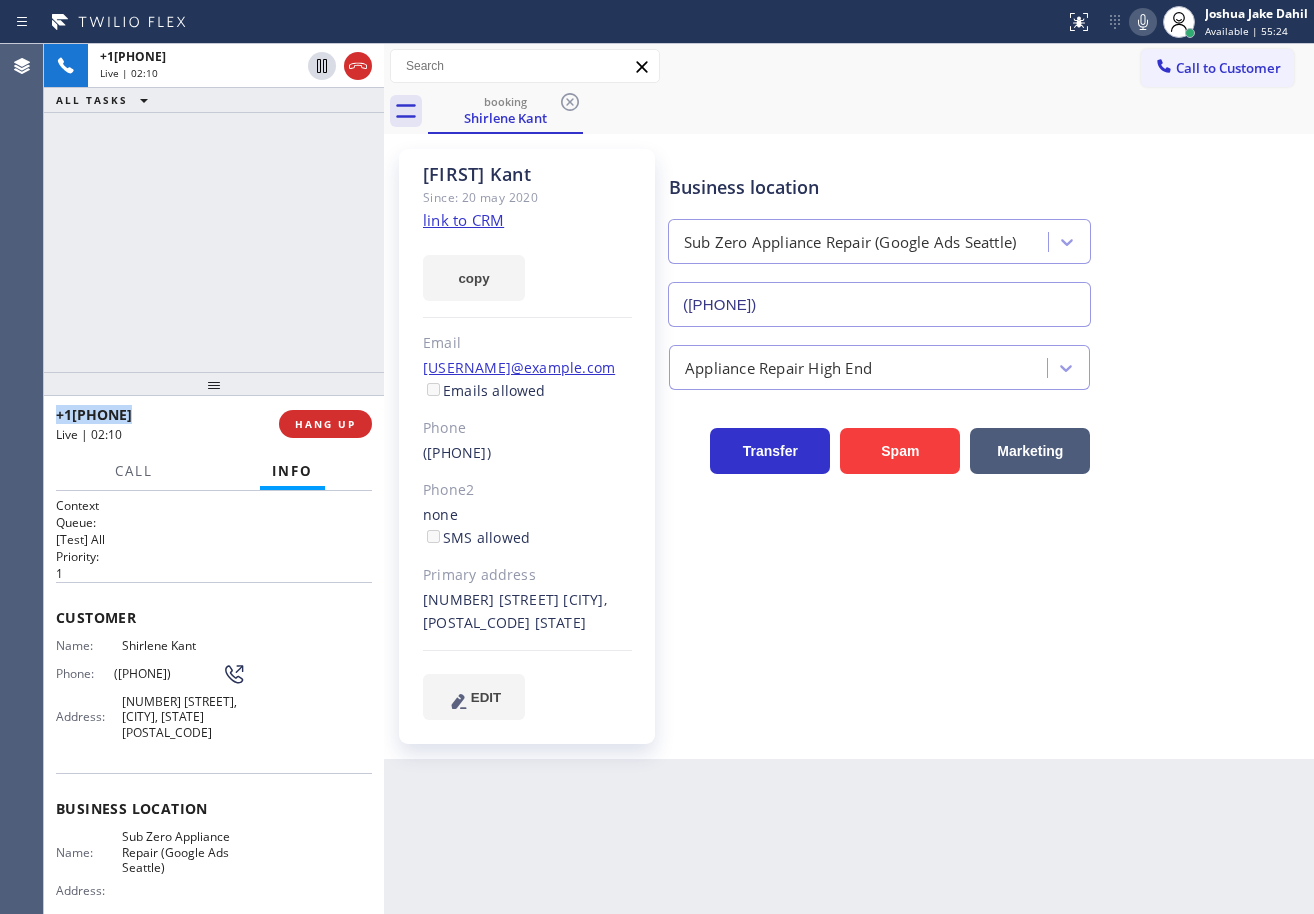 click on "+1[PHONE] Live | 02:10 ALL TASKS ALL TASKS ACTIVE TASKS TASKS IN WRAP UP" at bounding box center (214, 208) 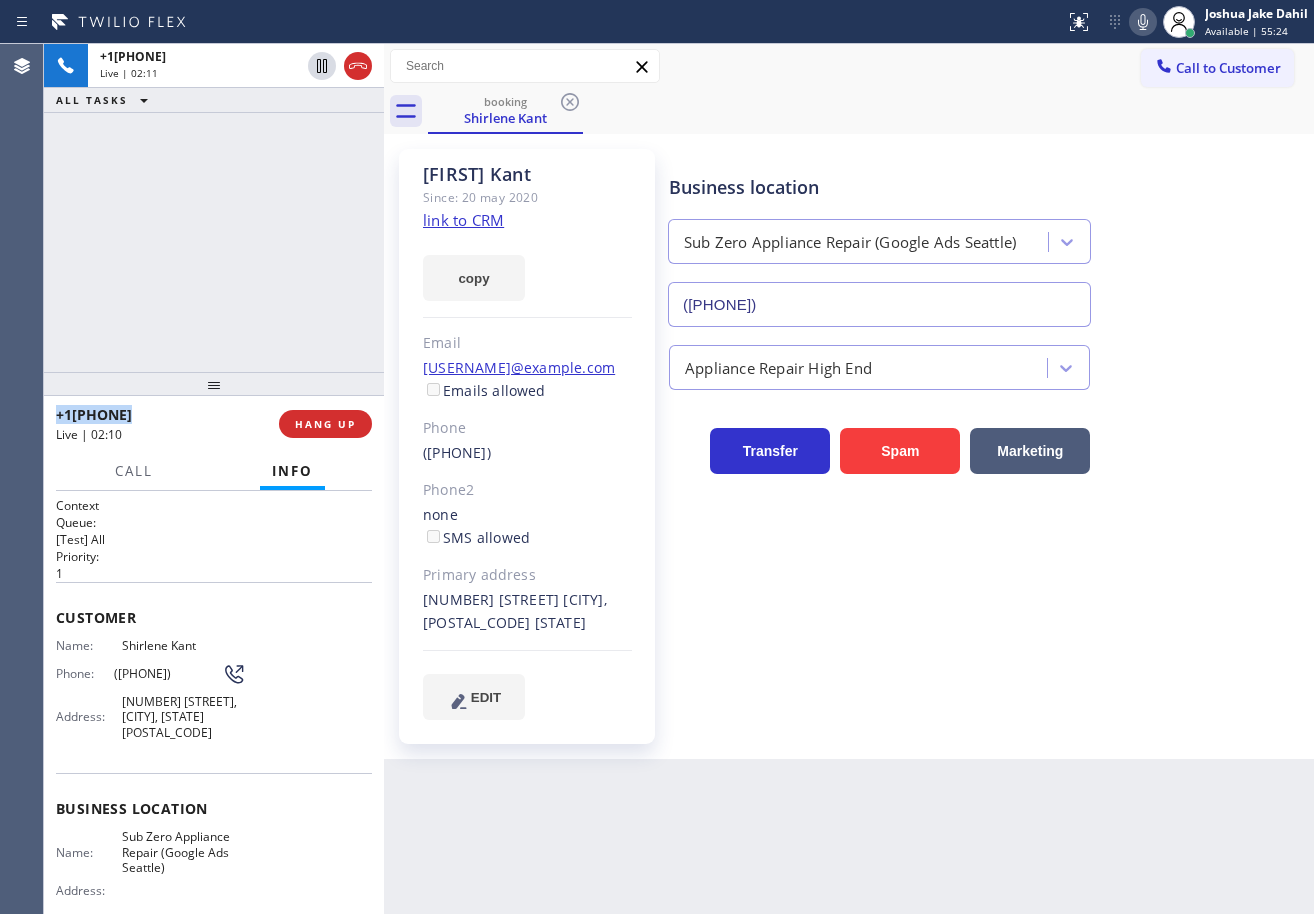 click on "+1[PHONE] Live | 02:11 ALL TASKS ALL TASKS ACTIVE TASKS TASKS IN WRAP UP" at bounding box center [214, 208] 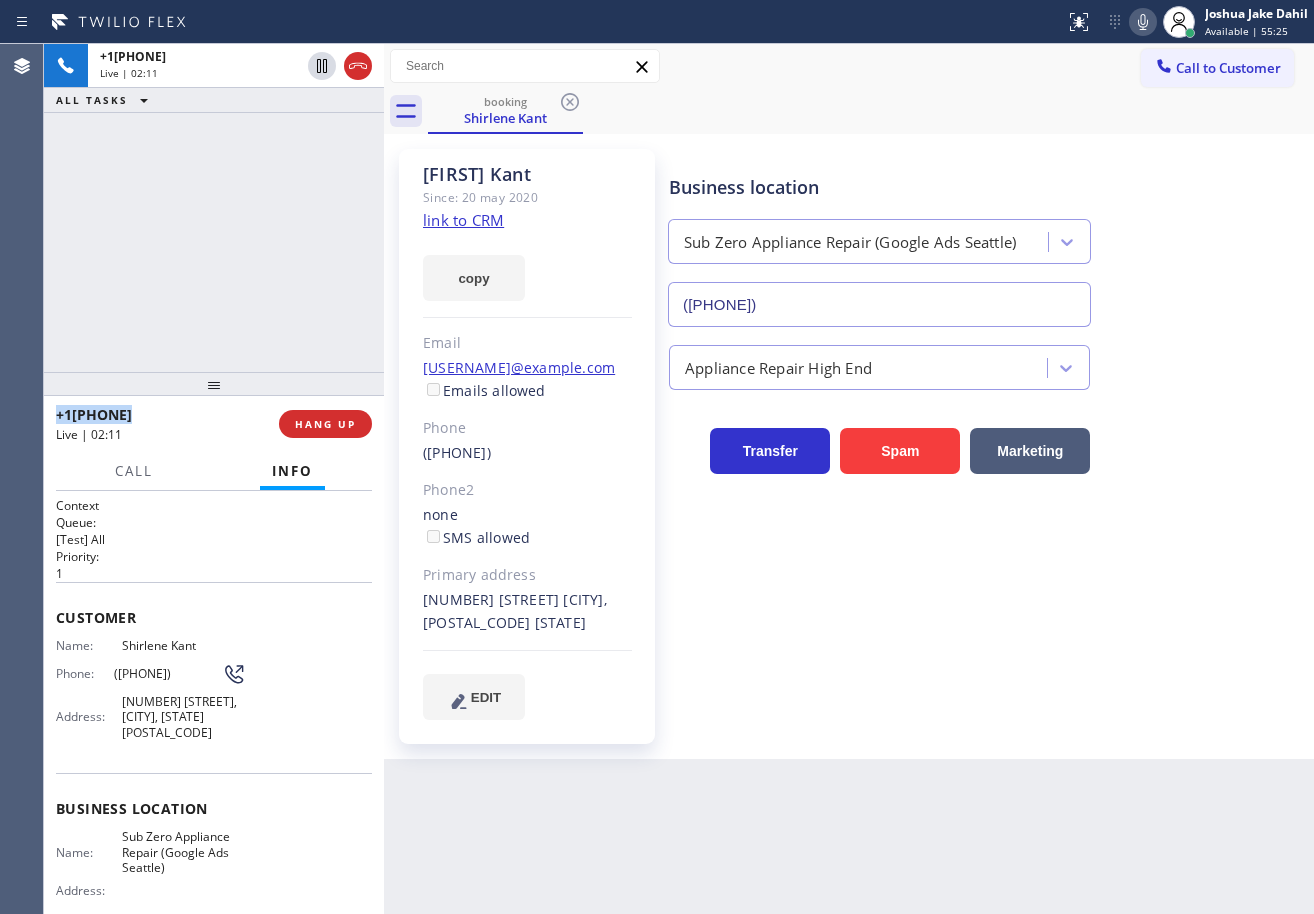 click on "+1[PHONE] Live | 02:11 ALL TASKS ALL TASKS ACTIVE TASKS TASKS IN WRAP UP" at bounding box center [214, 208] 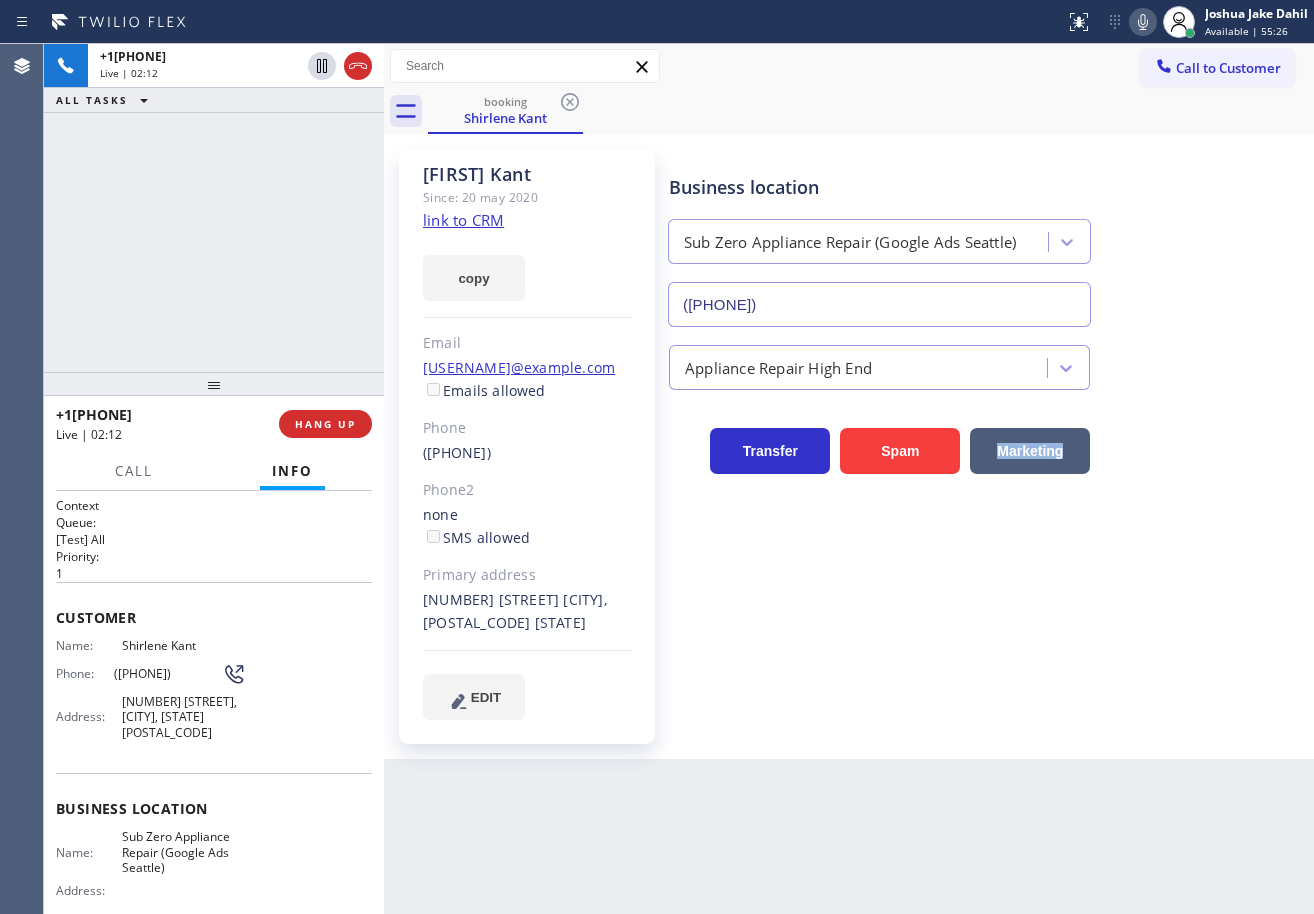 drag, startPoint x: 954, startPoint y: 765, endPoint x: 994, endPoint y: 765, distance: 40 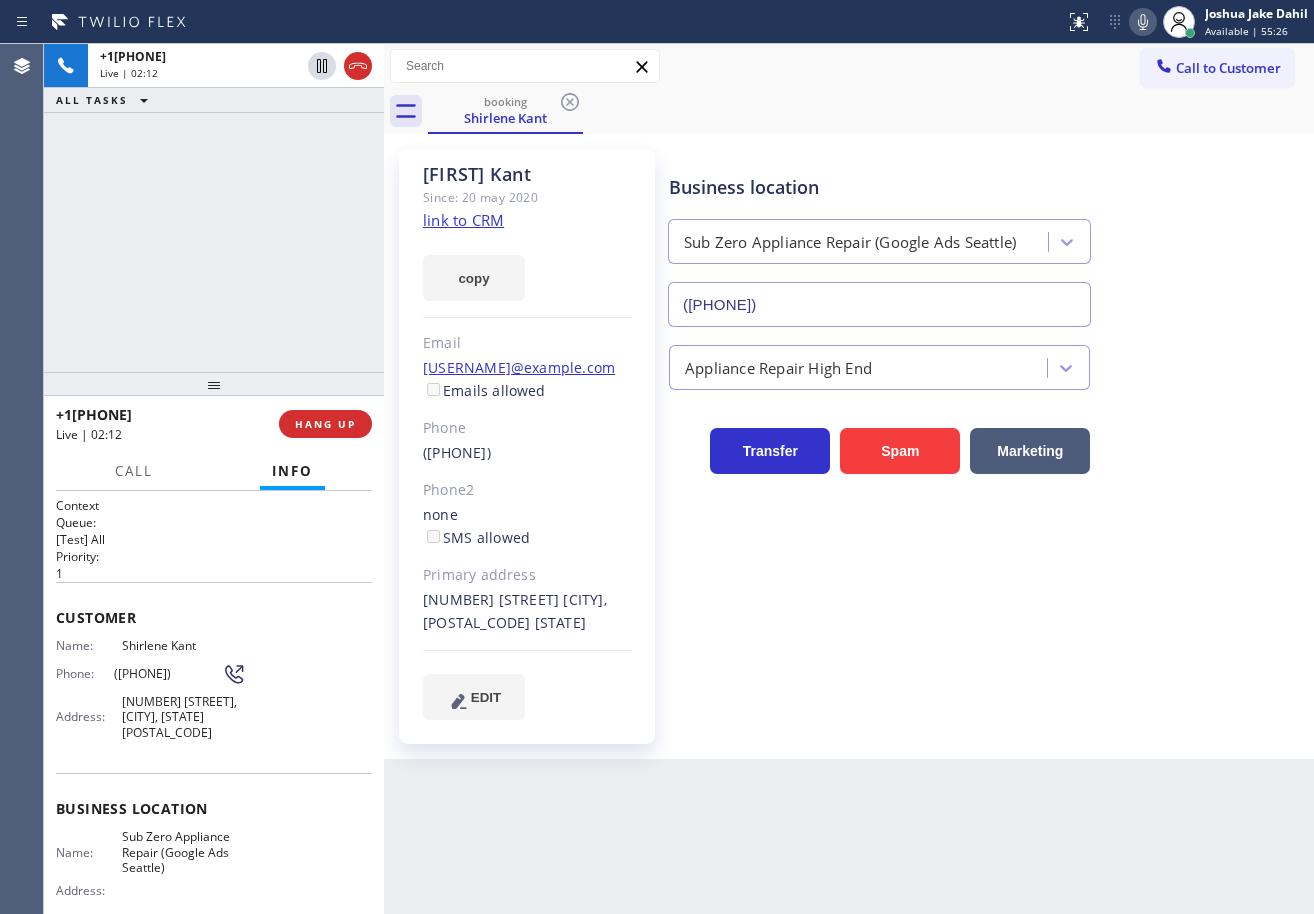 click on "Back to Dashboard Change Sender ID Customers Technicians Select a contact Outbound call Technician Search Technician Your caller id phone number Your caller id phone number Call Technician info Name Phone none Address none Change Sender ID HVAC +1[PHONE] 5 Star Appliance +1[PHONE] Appliance Repair +1[PHONE] Plumbing +1[PHONE] Air Duct Cleaning +1[PHONE] Electricians +1[PHONE] Cancel Change Check personal SMS Reset Change booking Shirlene Kant Call to Customer Outbound call Location HVAC Alliance Expert Cathedral City Your caller id phone number ([PHONE]) Customer number Call Outbound call Technician Search Technician Your caller id phone number Your caller id phone number Call booking Shirlene Kant Shirlene Kant Since: 20 may 2020 link to CRM copy Email shirlhregshirl@example.com Emails allowed Phone ([PHONE]) Phone2 none SMS allowed Primary address 3835 95th Avenue Northeast Bellevue, 98004 WA EDIT Outbound call Location Sub Zero Appliance Repair (Google Ads Seattle) Call" at bounding box center [849, 479] 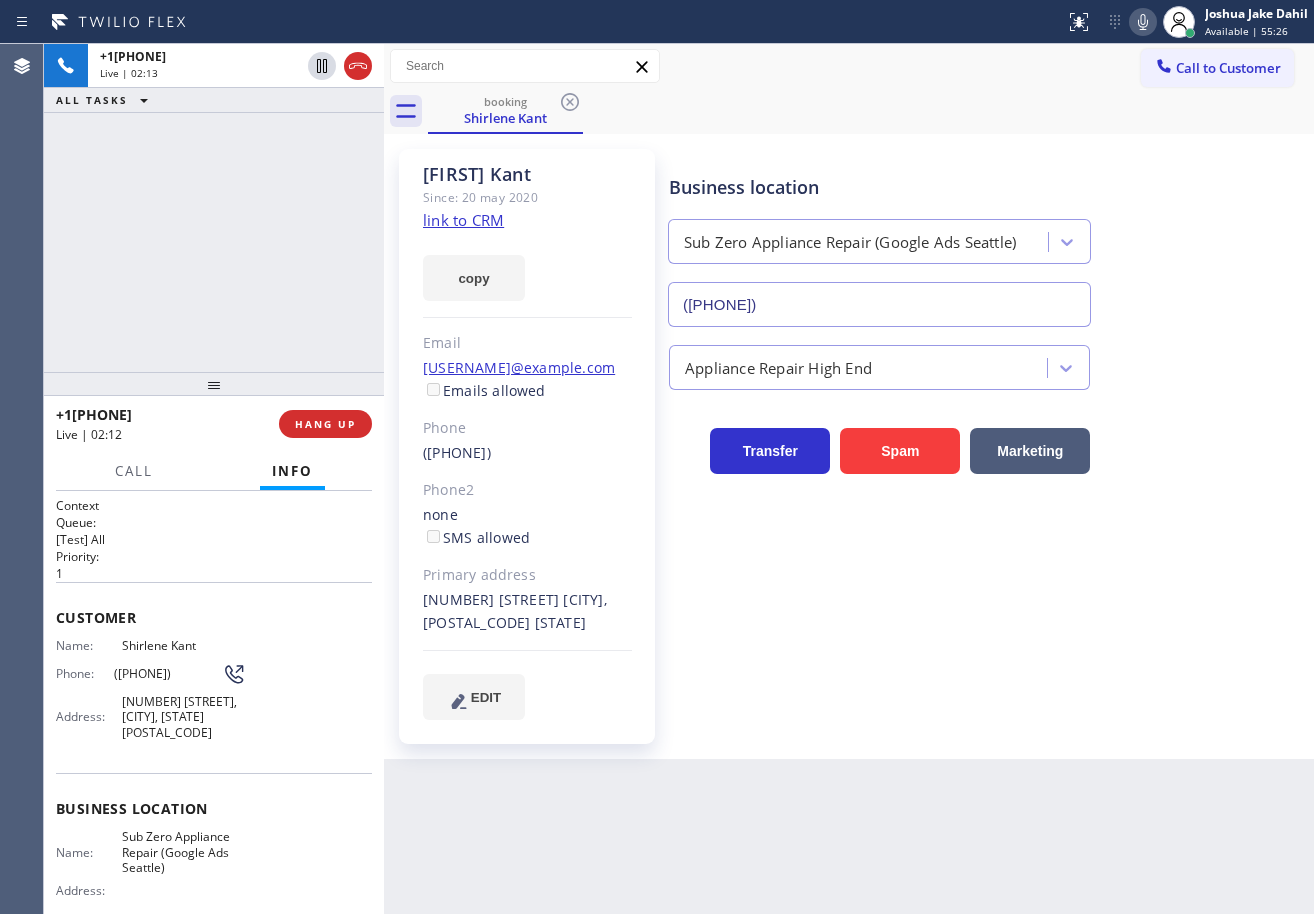 click on "Back to Dashboard Change Sender ID Customers Technicians Select a contact Outbound call Technician Search Technician Your caller id phone number Your caller id phone number Call Technician info Name Phone none Address none Change Sender ID HVAC +1[PHONE] 5 Star Appliance +1[PHONE] Appliance Repair +1[PHONE] Plumbing +1[PHONE] Air Duct Cleaning +1[PHONE] Electricians +1[PHONE] Cancel Change Check personal SMS Reset Change booking Shirlene Kant Call to Customer Outbound call Location HVAC Alliance Expert Cathedral City Your caller id phone number ([PHONE]) Customer number Call Outbound call Technician Search Technician Your caller id phone number Your caller id phone number Call booking Shirlene Kant Shirlene Kant Since: 20 may 2020 link to CRM copy Email shirlhregshirl@example.com Emails allowed Phone ([PHONE]) Phone2 none SMS allowed Primary address 3835 95th Avenue Northeast Bellevue, 98004 WA EDIT Outbound call Location Sub Zero Appliance Repair (Google Ads Seattle) Call" at bounding box center [849, 479] 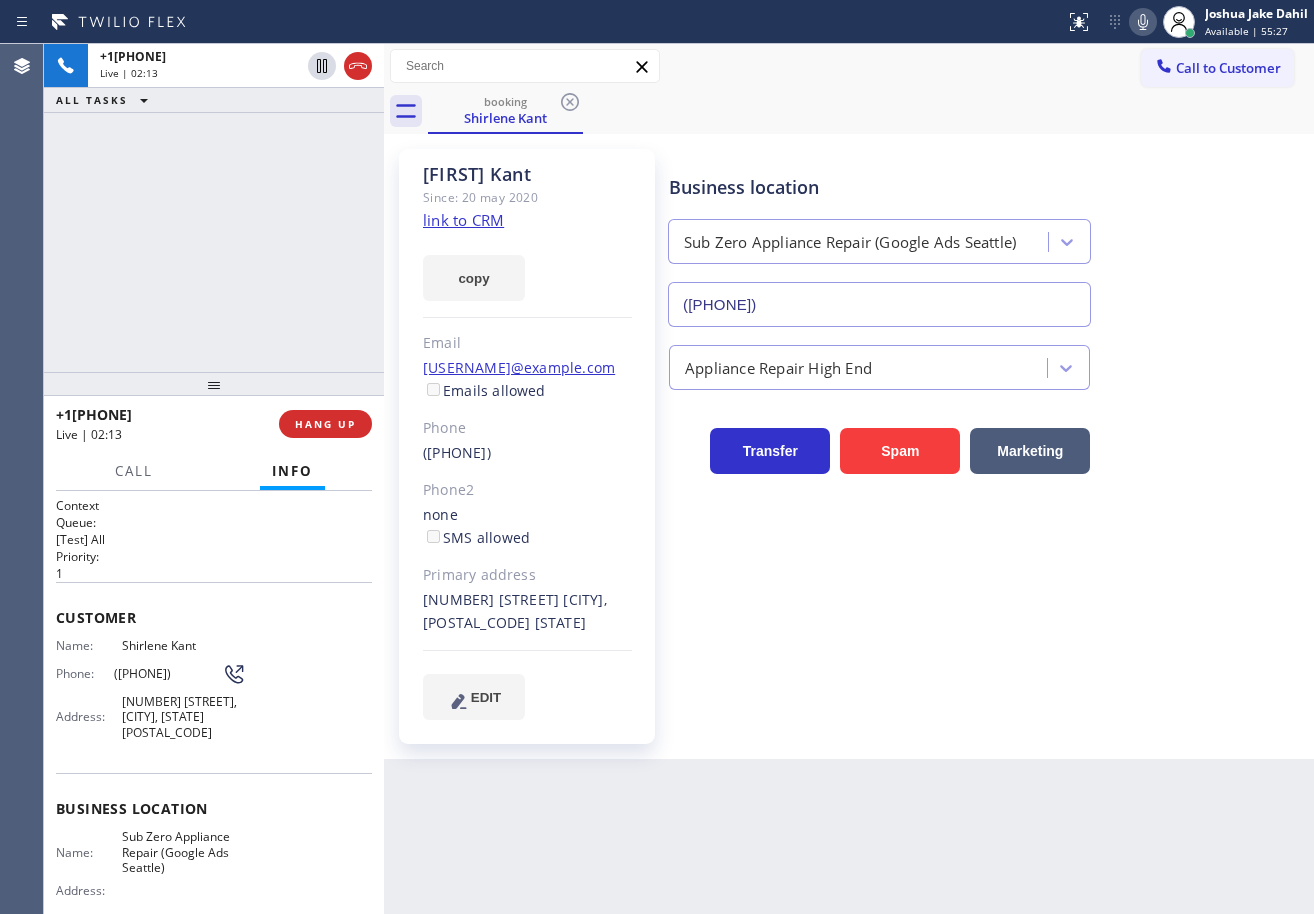 click on "Back to Dashboard Change Sender ID Customers Technicians Select a contact Outbound call Technician Search Technician Your caller id phone number Your caller id phone number Call Technician info Name Phone none Address none Change Sender ID HVAC +1[PHONE] 5 Star Appliance +1[PHONE] Appliance Repair +1[PHONE] Plumbing +1[PHONE] Air Duct Cleaning +1[PHONE] Electricians +1[PHONE] Cancel Change Check personal SMS Reset Change booking Shirlene Kant Call to Customer Outbound call Location HVAC Alliance Expert Cathedral City Your caller id phone number ([PHONE]) Customer number Call Outbound call Technician Search Technician Your caller id phone number Your caller id phone number Call booking Shirlene Kant Shirlene Kant Since: 20 may 2020 link to CRM copy Email shirlhregshirl@example.com Emails allowed Phone ([PHONE]) Phone2 none SMS allowed Primary address 3835 95th Avenue Northeast Bellevue, 98004 WA EDIT Outbound call Location Sub Zero Appliance Repair (Google Ads Seattle) Call" at bounding box center [849, 479] 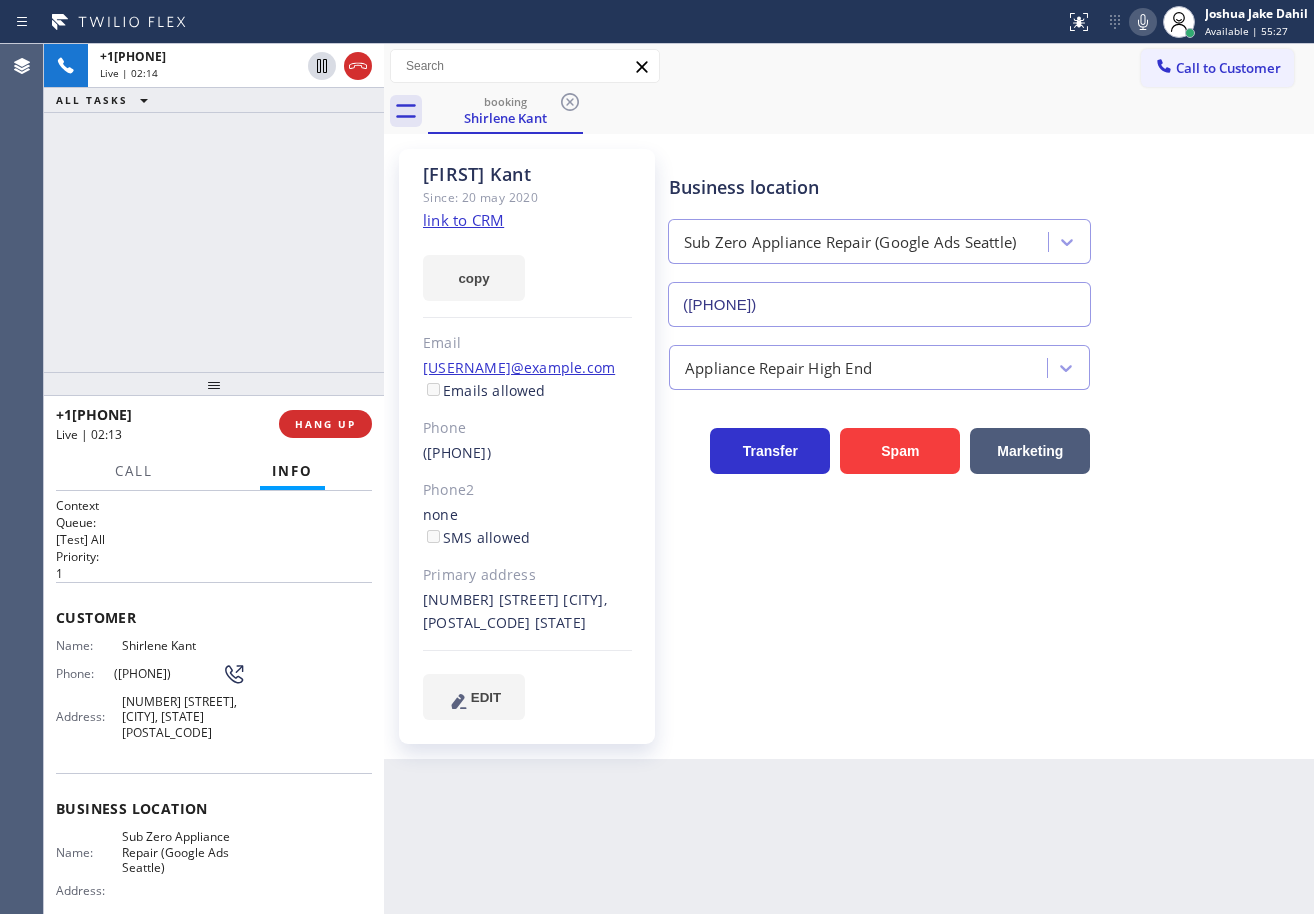 click on "Business location Sub Zero Appliance Repair (Google Ads Seattle) ([PHONE]) Appliance Repair High End Transfer Spam Marketing" at bounding box center [987, 454] 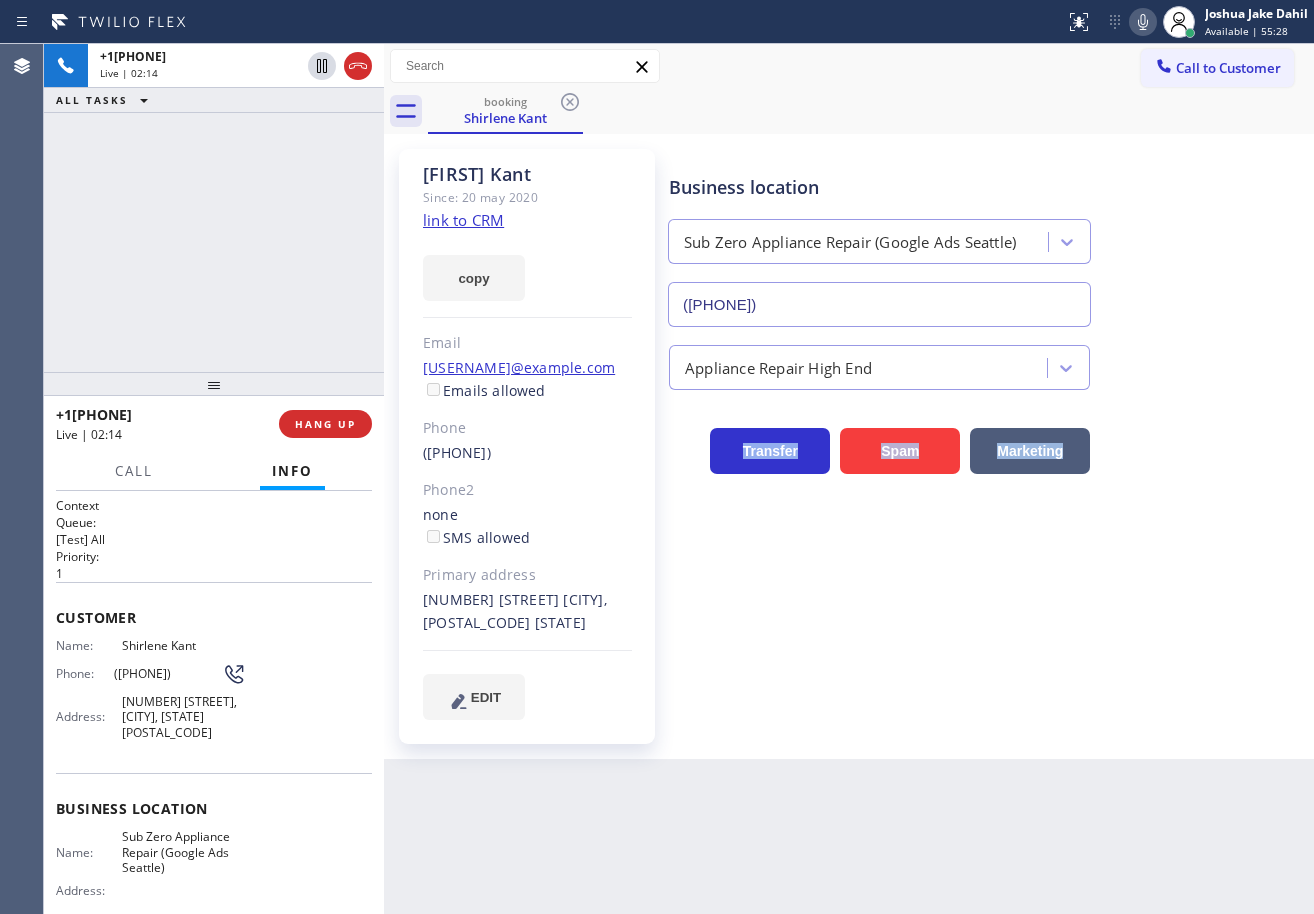 click on "Business location Sub Zero Appliance Repair (Google Ads Seattle) ([PHONE]) Appliance Repair High End Transfer Spam Marketing" at bounding box center [987, 454] 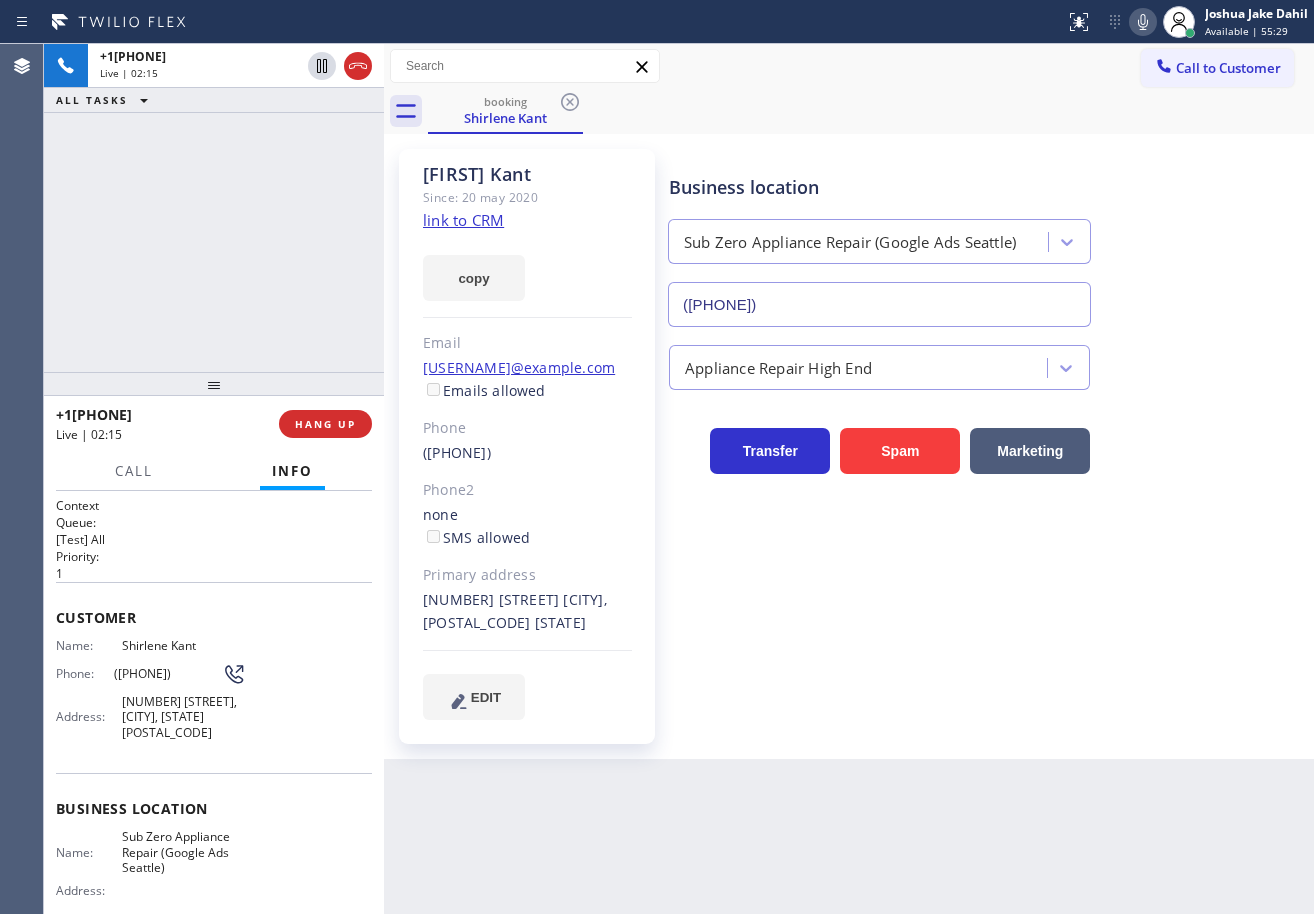 click on "+[PHONE] Live | 02:15 ALL TASKS ALL TASKS ACTIVE TASKS TASKS IN WRAP UP" at bounding box center [214, 208] 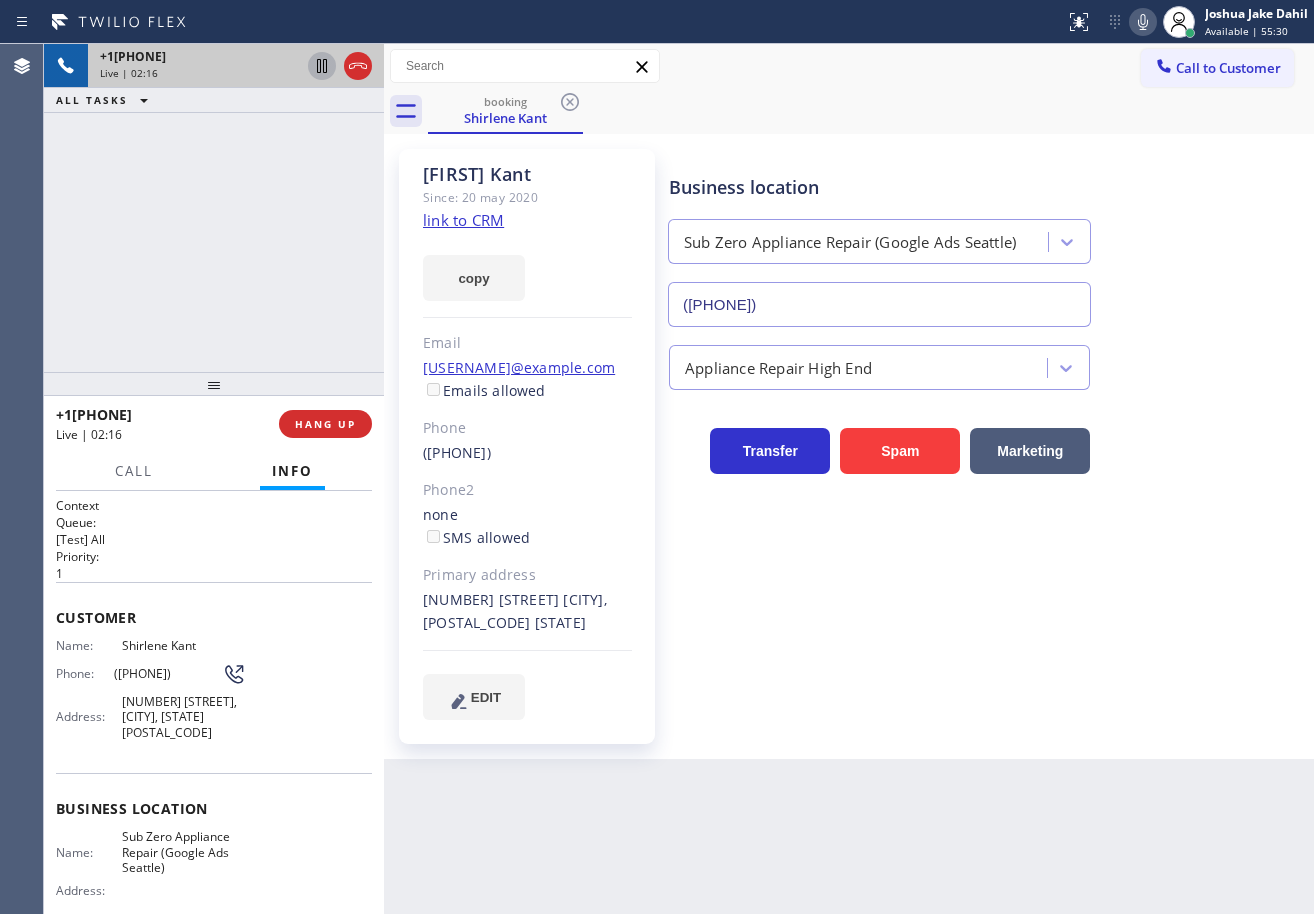 click 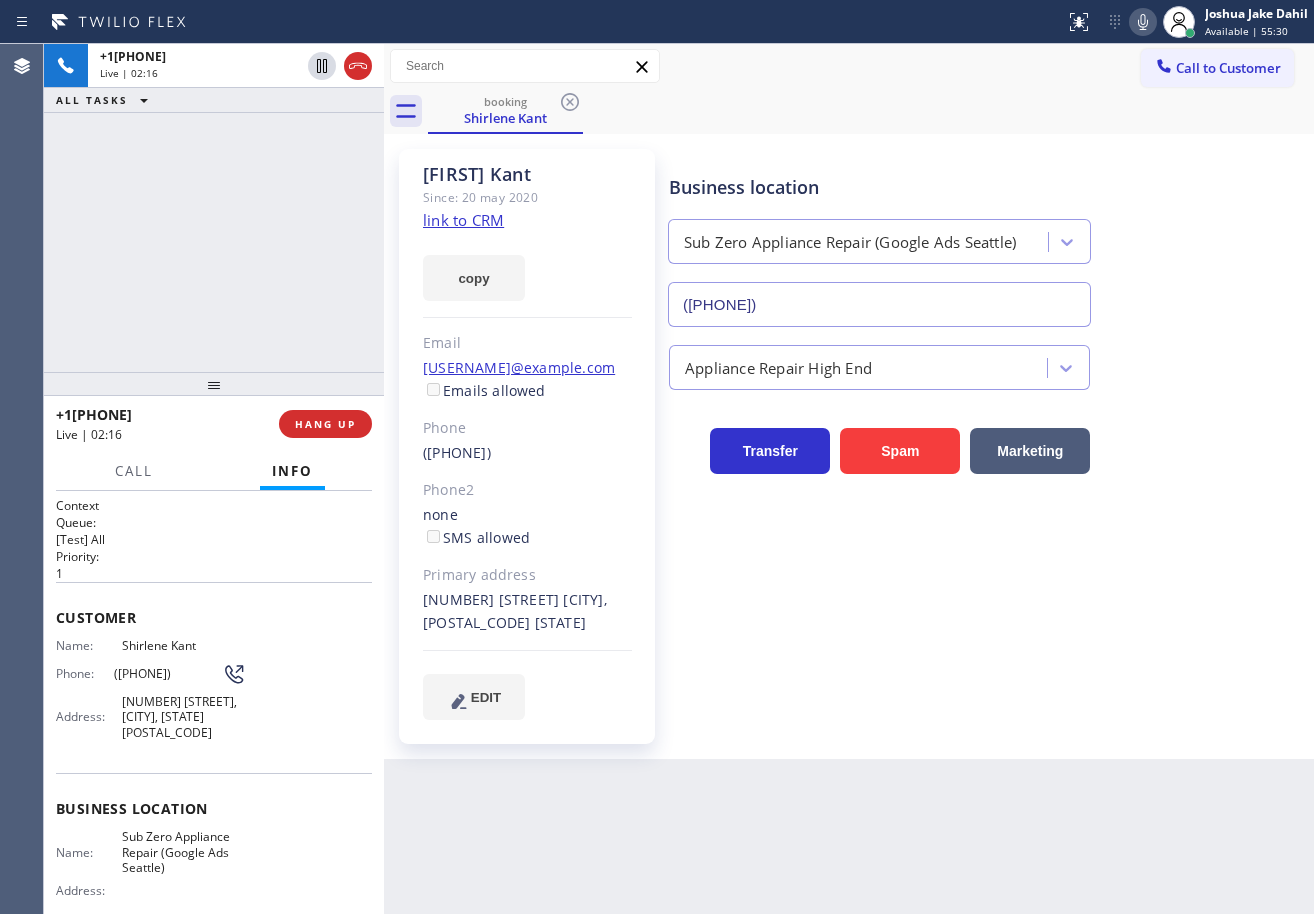click on "+1[PHONE] Live | 02:16 ALL TASKS ALL TASKS ACTIVE TASKS TASKS IN WRAP UP" at bounding box center [214, 208] 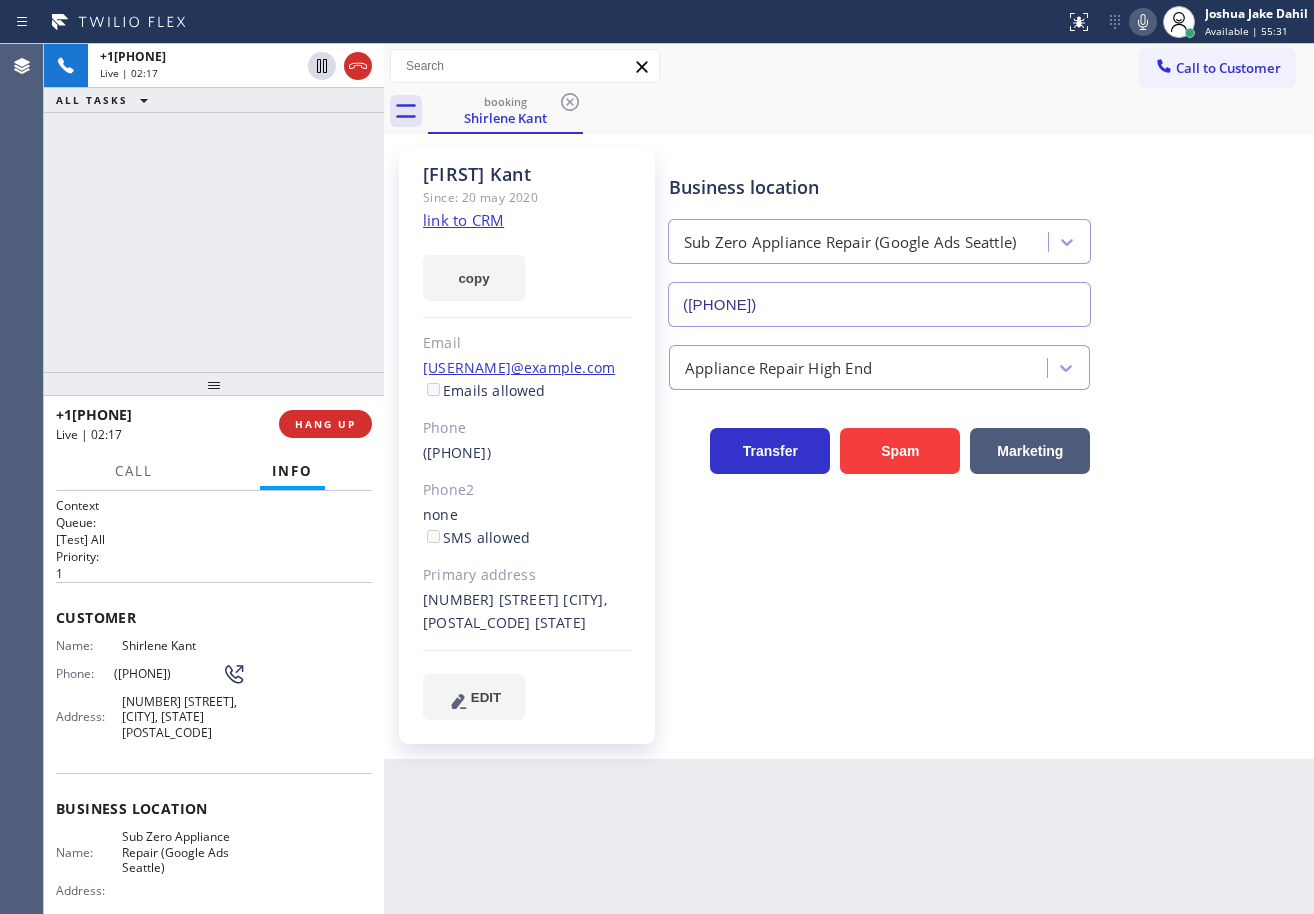 click 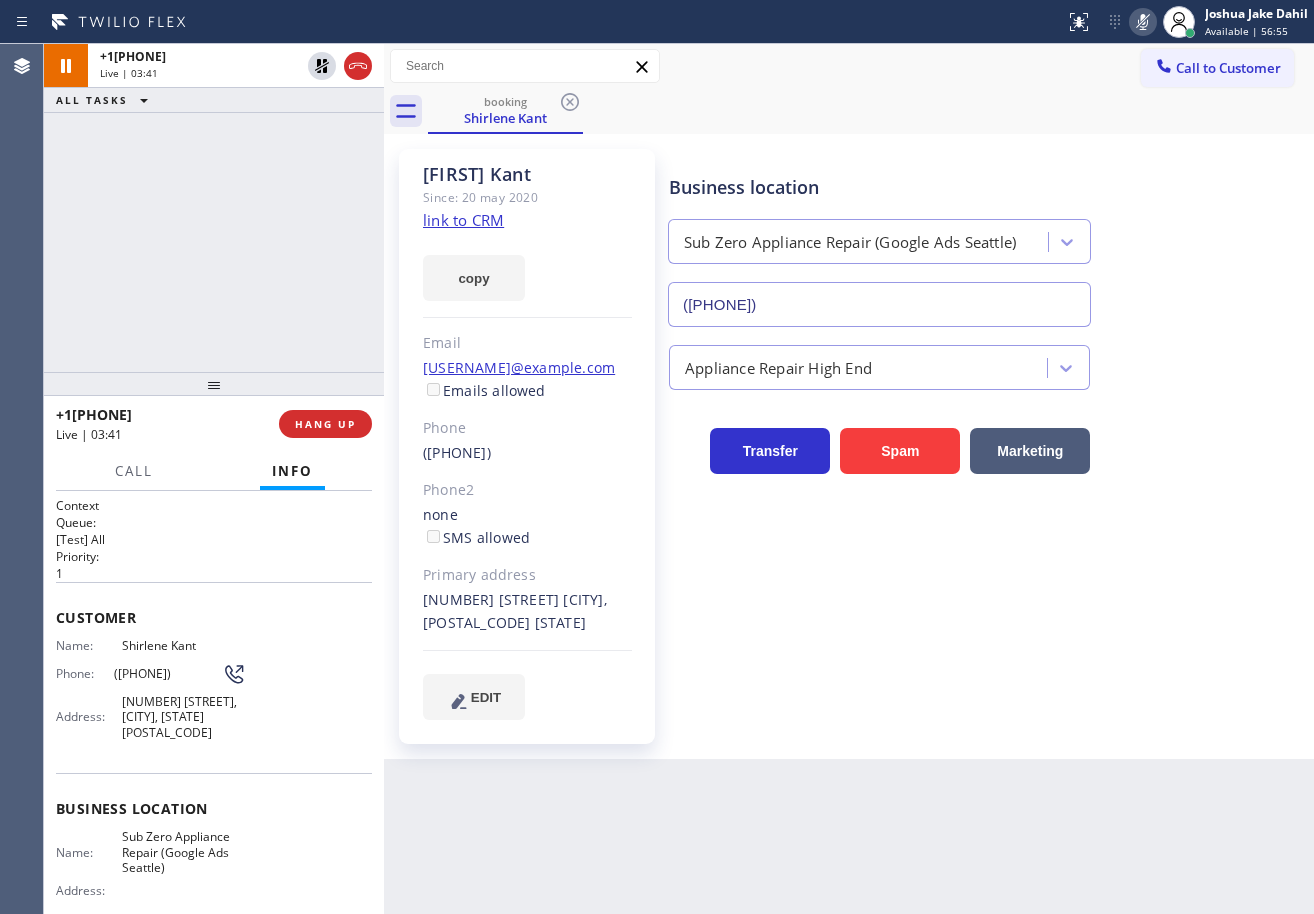 click on "Business location Sub Zero Appliance Repair (Google Ads Seattle) ([PHONE]) Appliance Repair High End Transfer Spam Marketing" at bounding box center [987, 434] 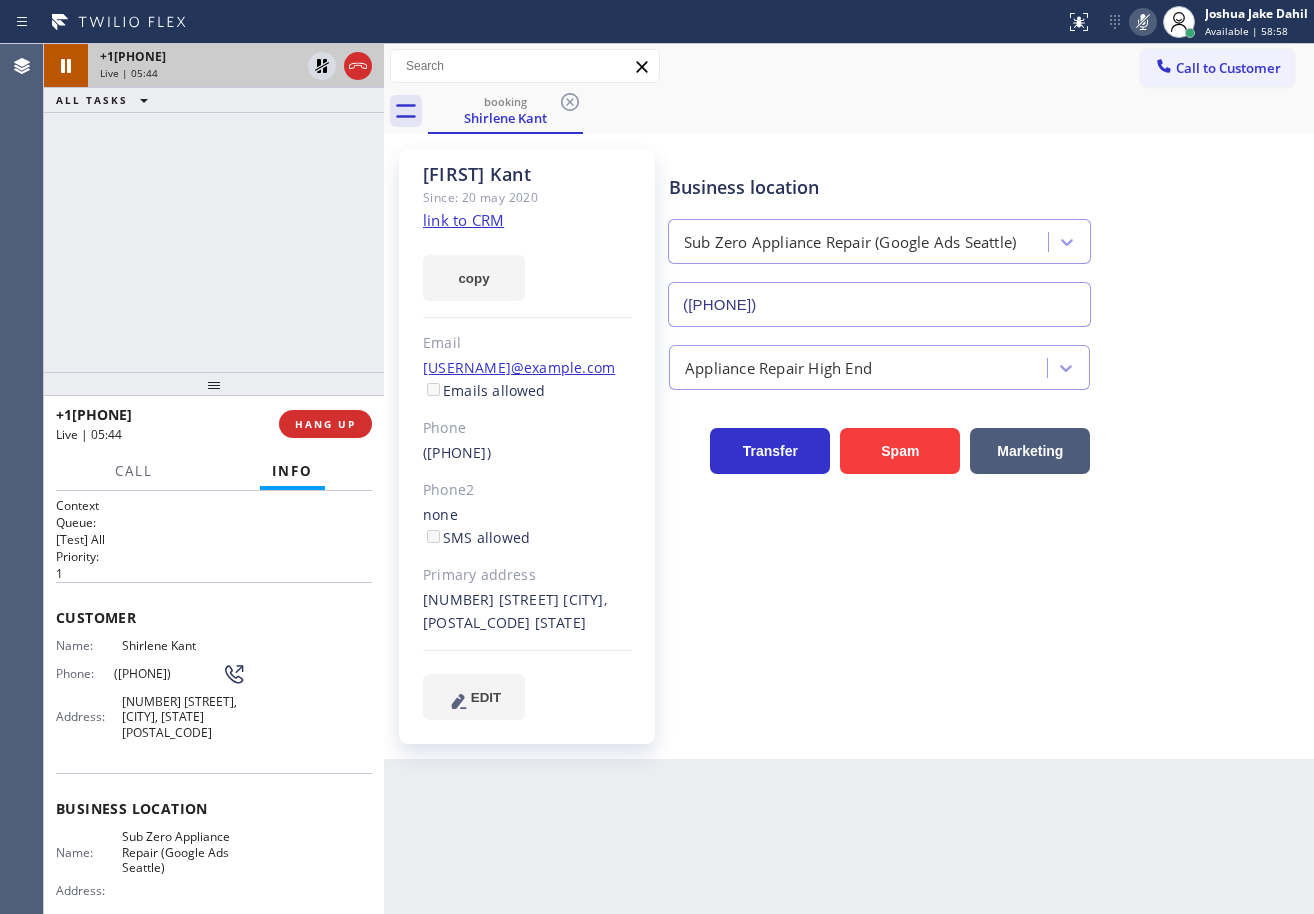 click on "+1[PHONE] Live | 05:44 ALL TASKS ALL TASKS ACTIVE TASKS TASKS IN WRAP UP" at bounding box center (214, 208) 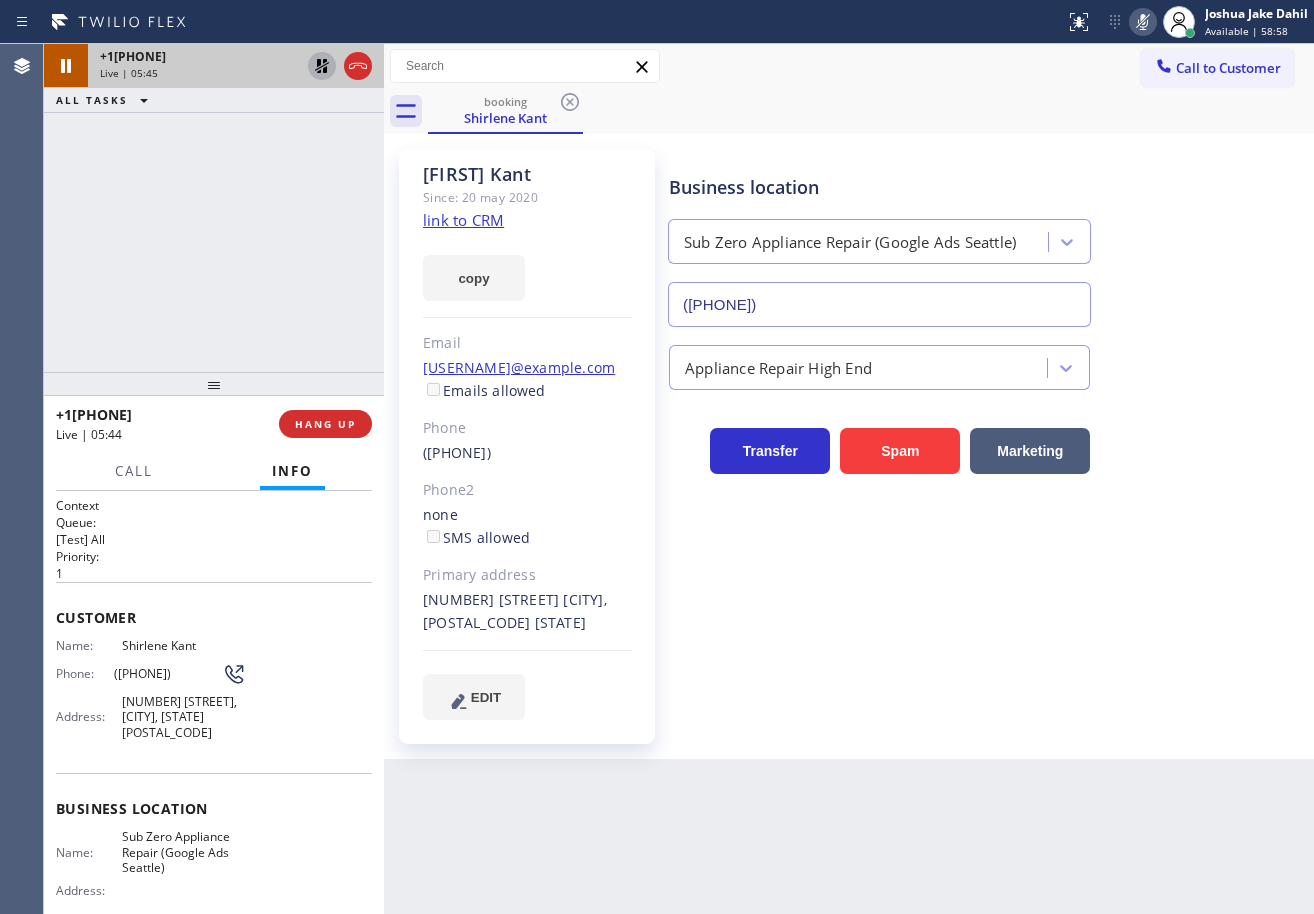 click 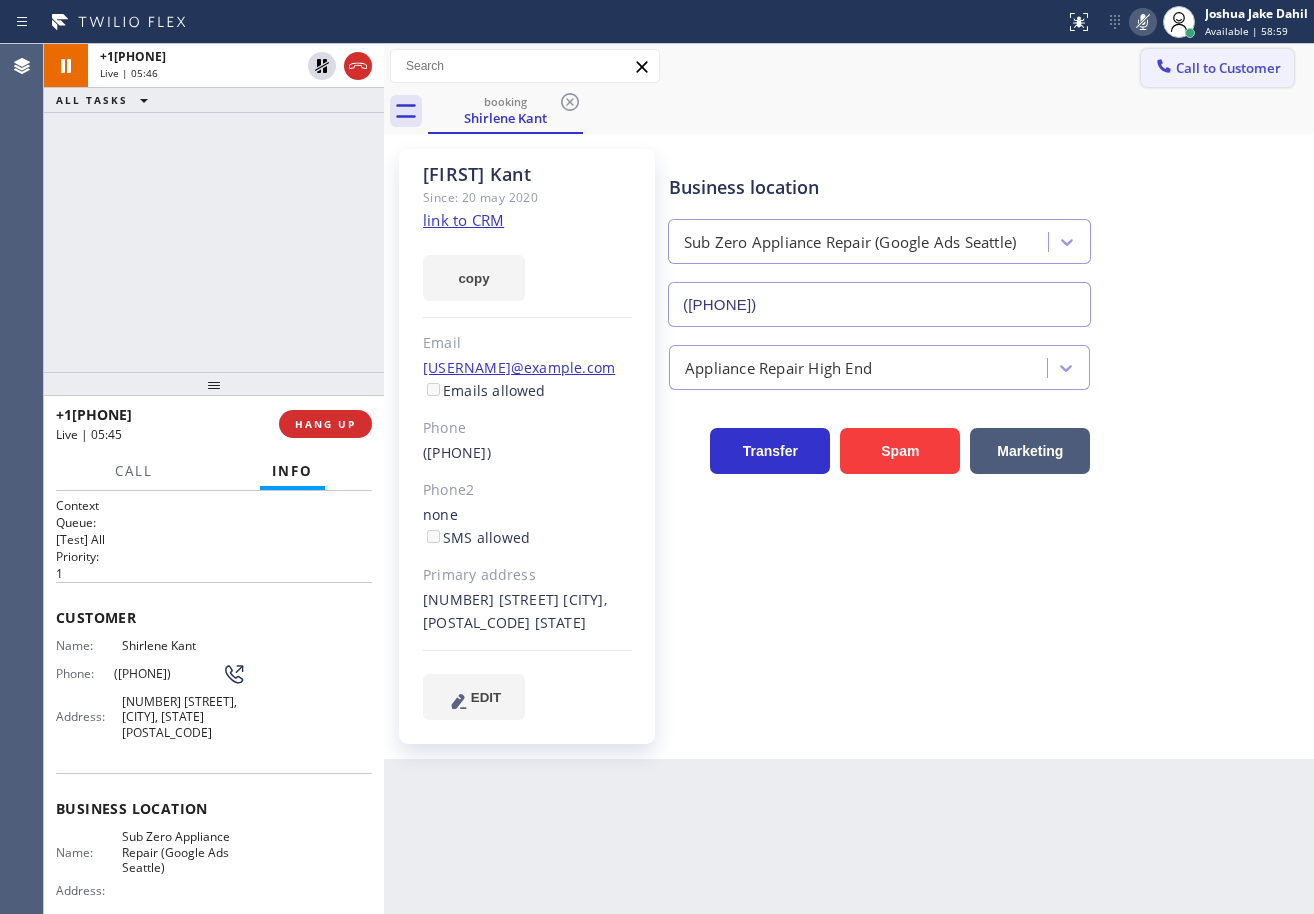 click 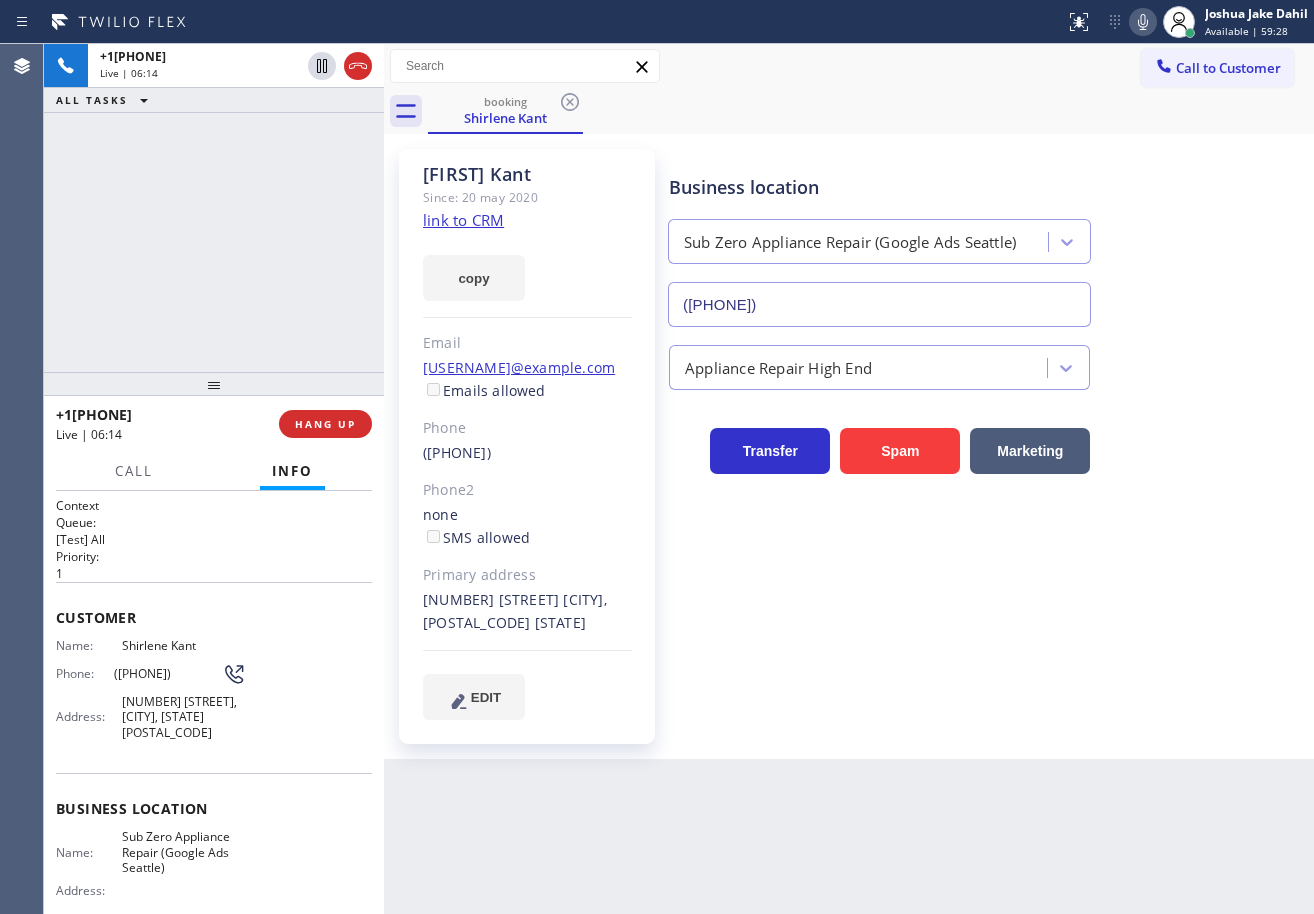 click on "+[PHONE] Live | 06:14 ALL TASKS ALL TASKS ACTIVE TASKS TASKS IN WRAP UP" at bounding box center [214, 208] 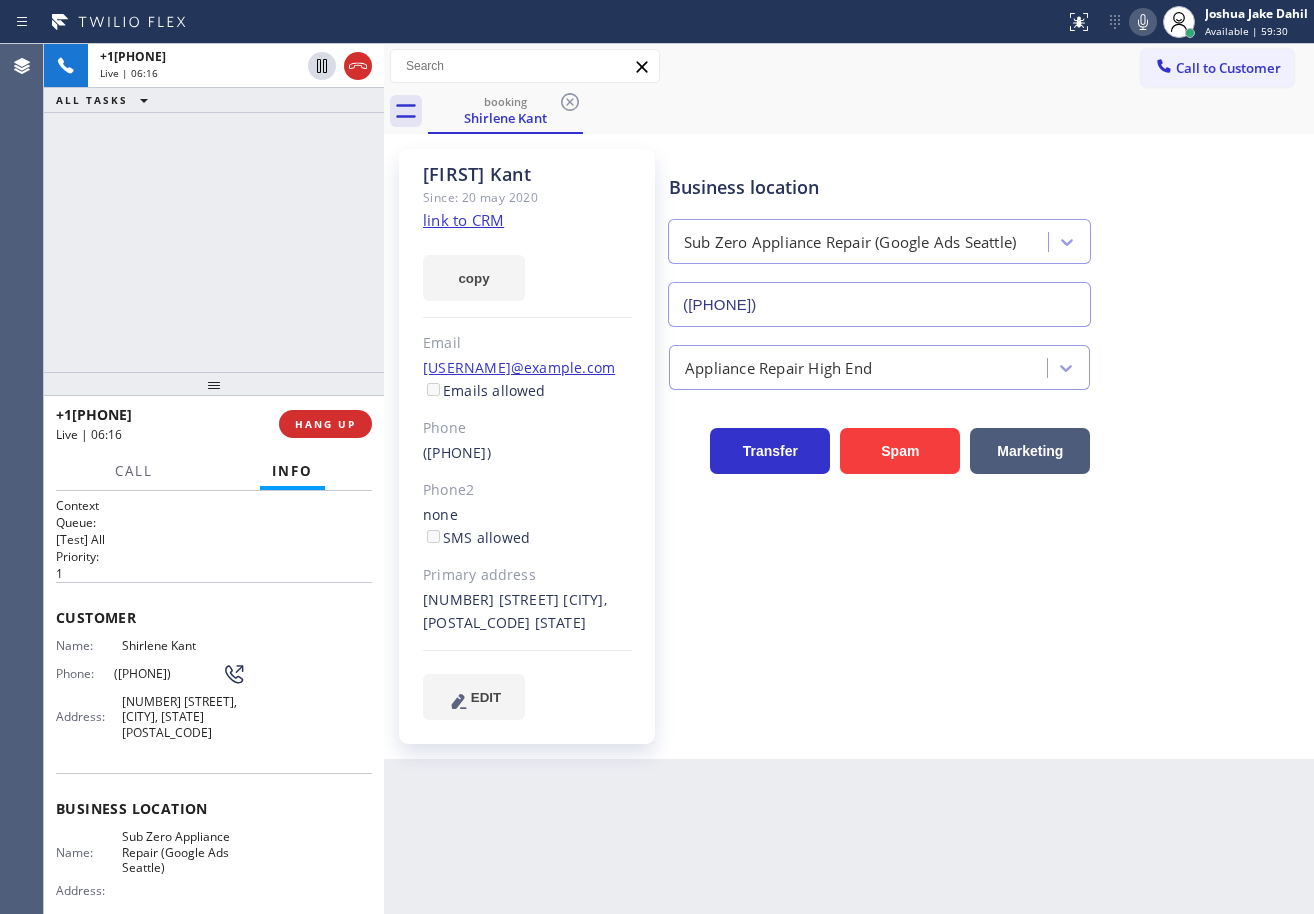click on "Business location Sub Zero Appliance Repair (Google Ads Seattle) ([PHONE]) Appliance Repair High End Transfer Spam Marketing" at bounding box center [987, 434] 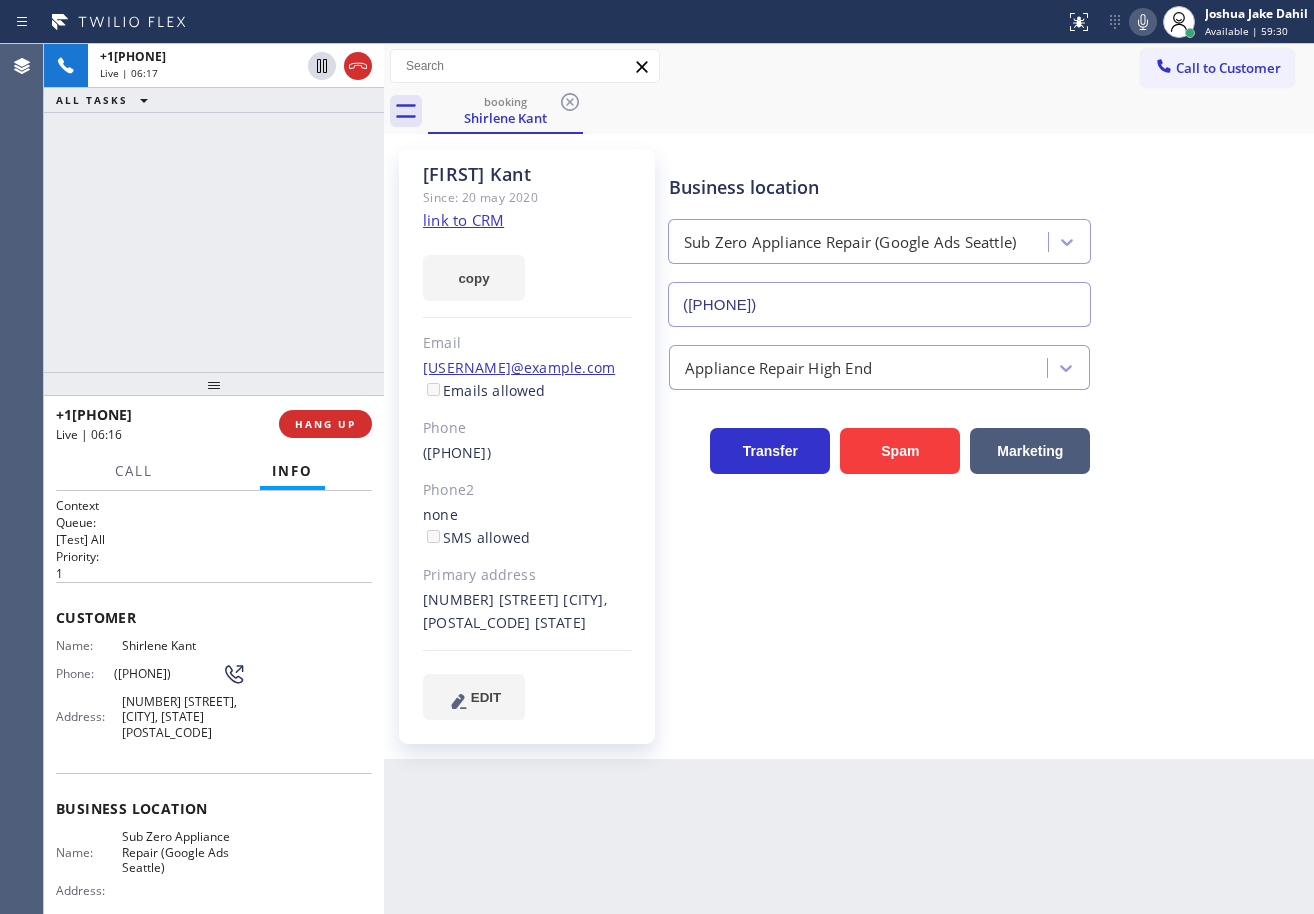 click on "Business location Sub Zero Appliance Repair (Google Ads Seattle) ([PHONE]) Appliance Repair High End Transfer Spam Marketing" at bounding box center (987, 434) 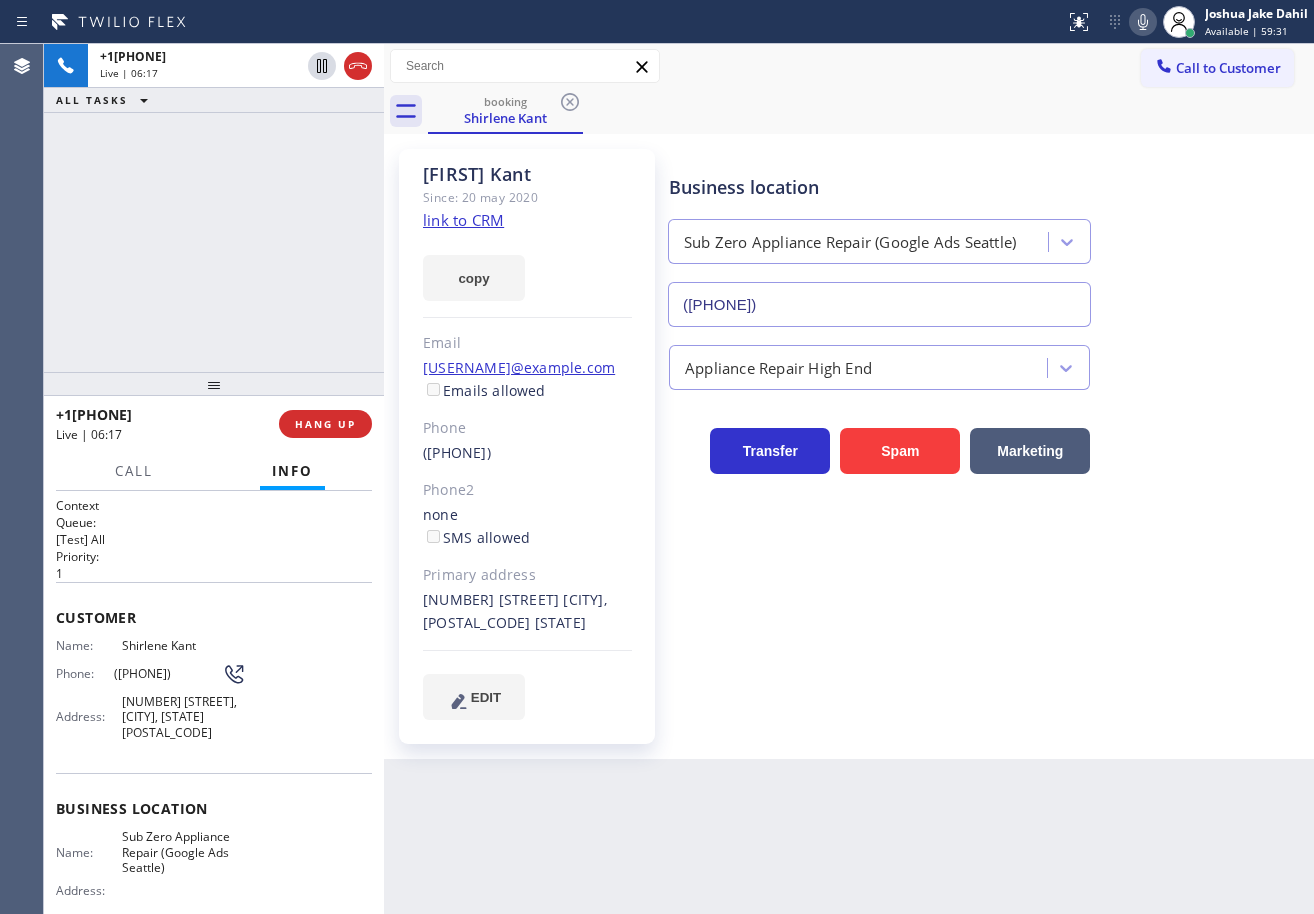 click on "Business location Sub Zero Appliance Repair (Google Ads Seattle) ([PHONE]) Appliance Repair High End Transfer Spam Marketing" at bounding box center [987, 434] 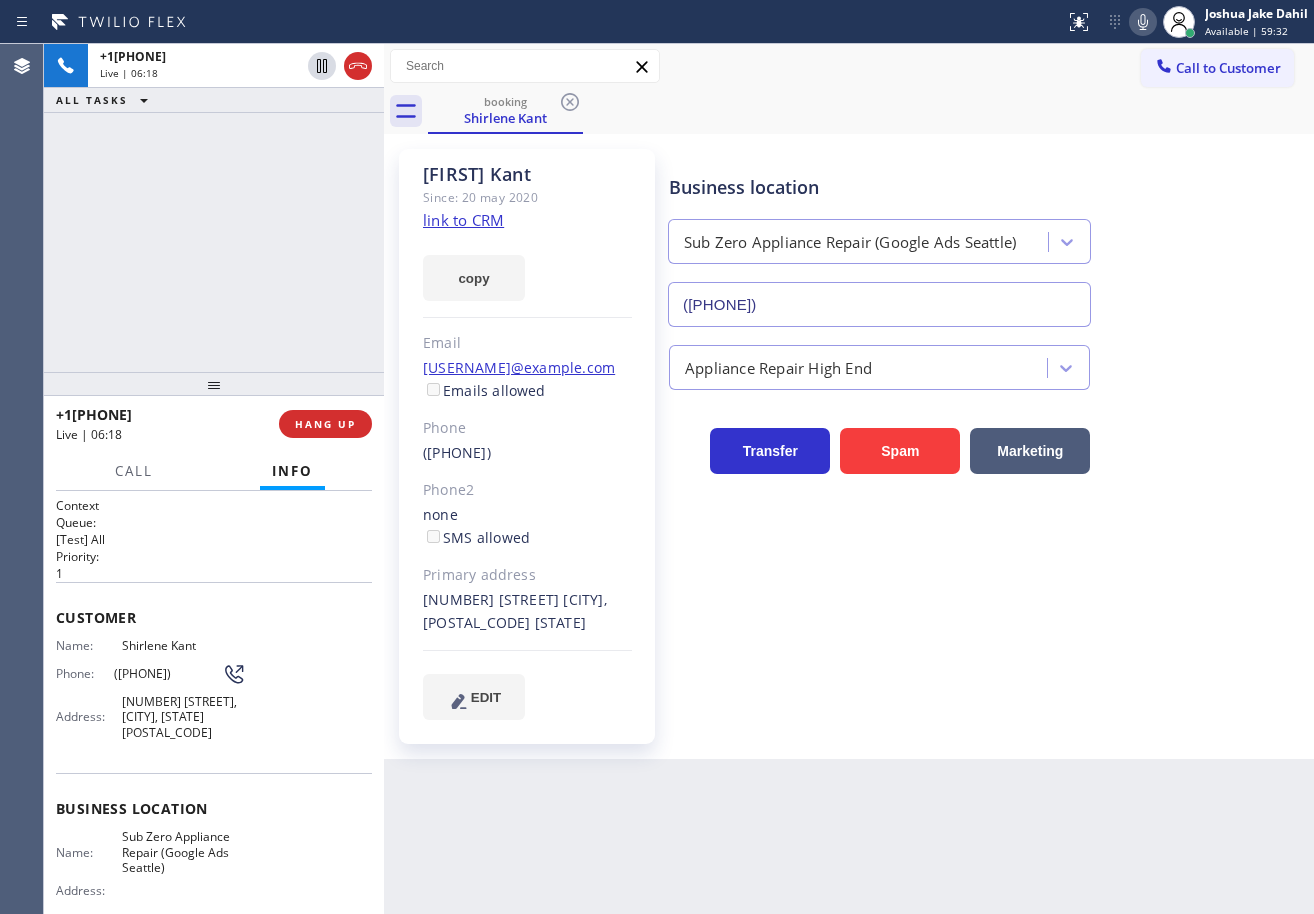 click 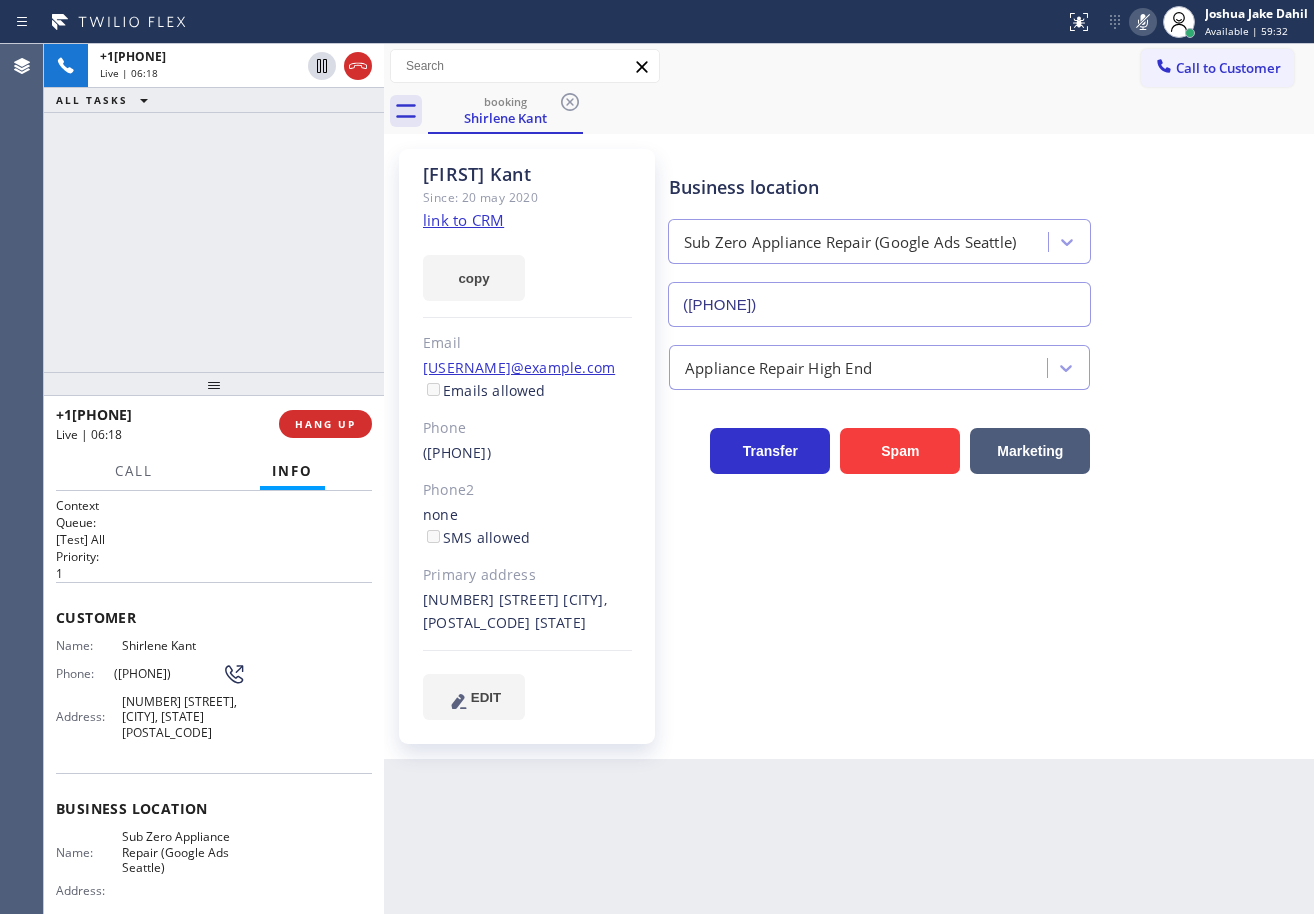 drag, startPoint x: 1119, startPoint y: 75, endPoint x: 1088, endPoint y: 95, distance: 36.891735 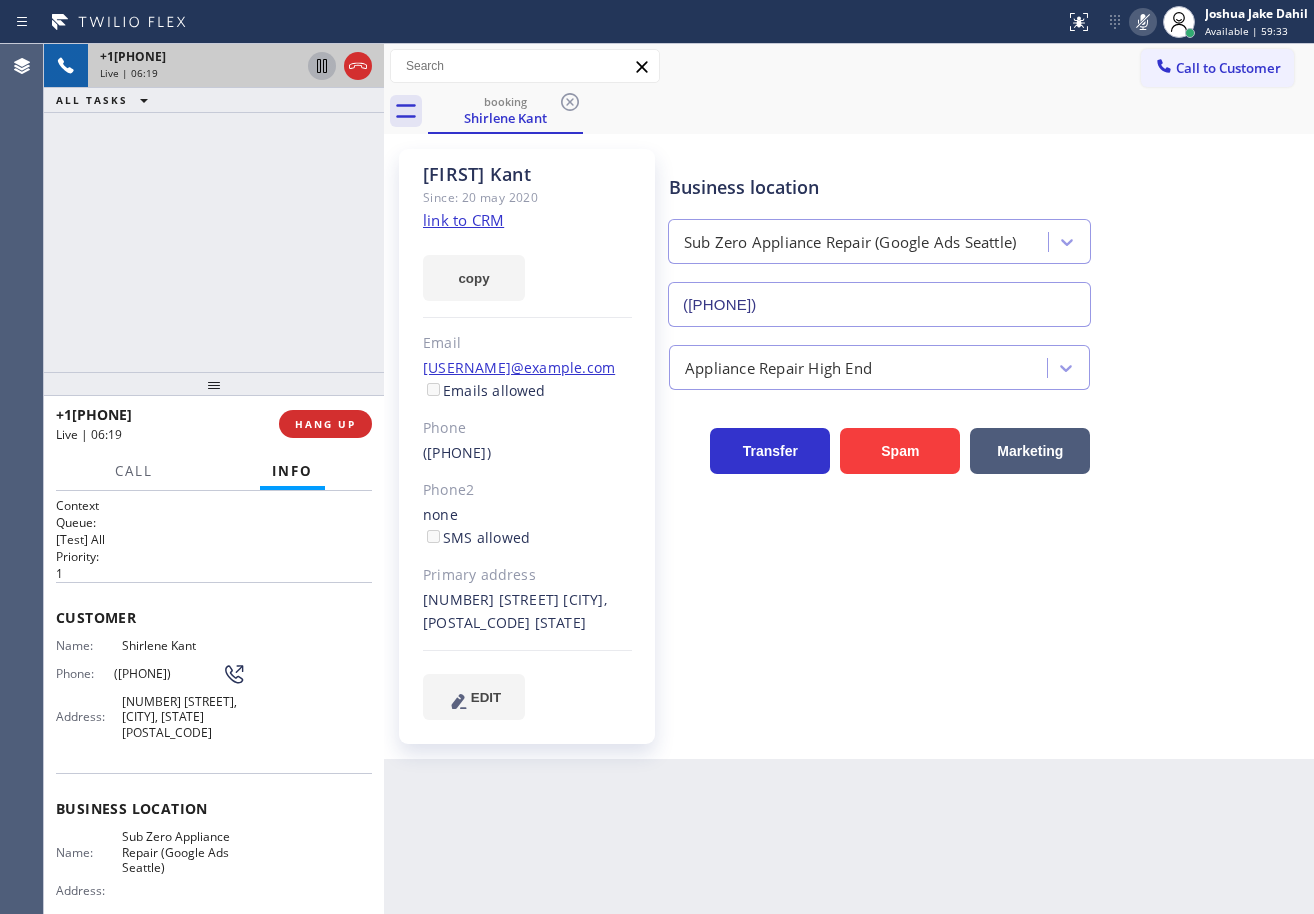 click 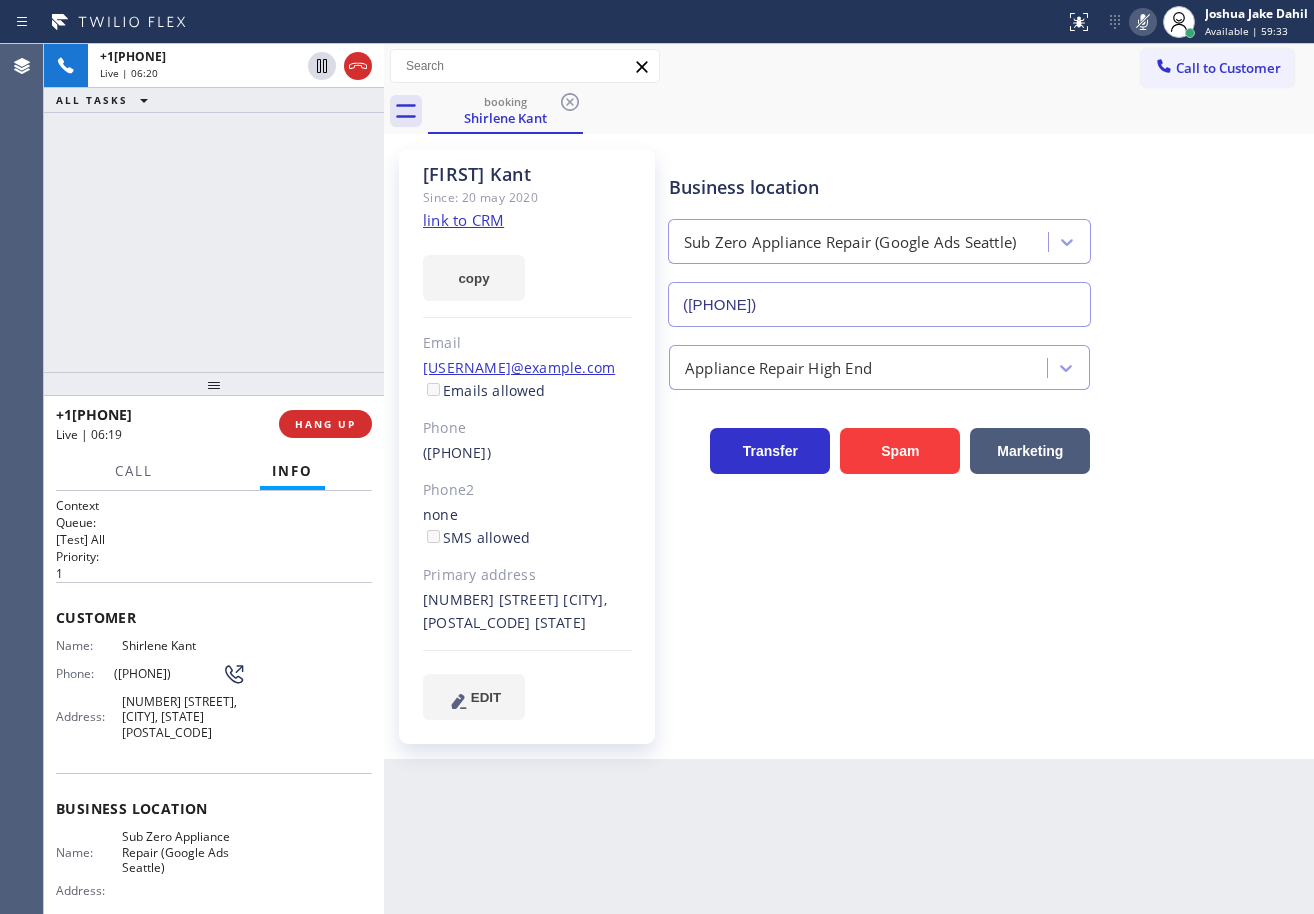 drag, startPoint x: 302, startPoint y: 123, endPoint x: 305, endPoint y: 147, distance: 24.186773 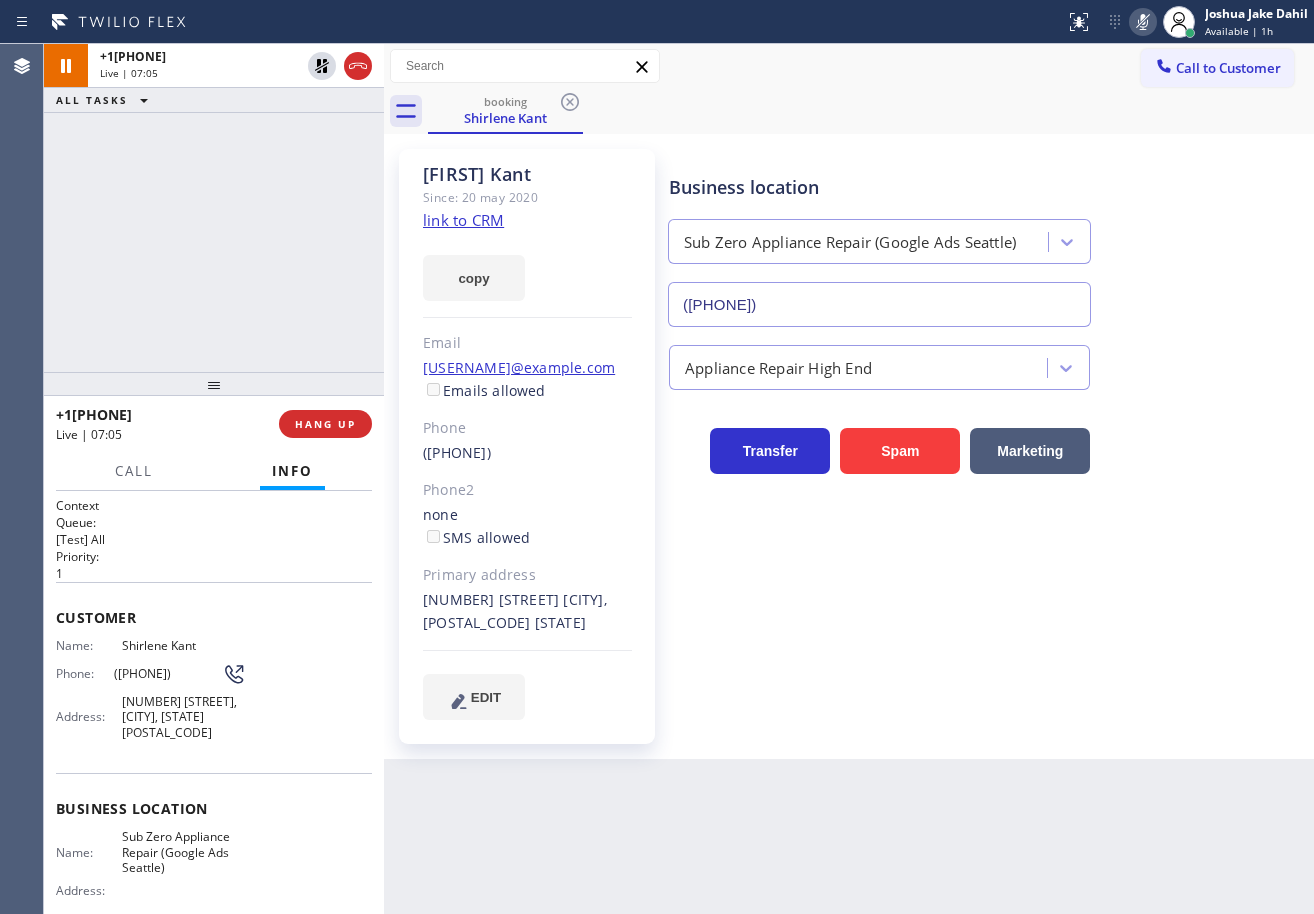 click on "+1[PHONE] Live | 07:05 ALL TASKS ALL TASKS ACTIVE TASKS TASKS IN WRAP UP" at bounding box center [214, 208] 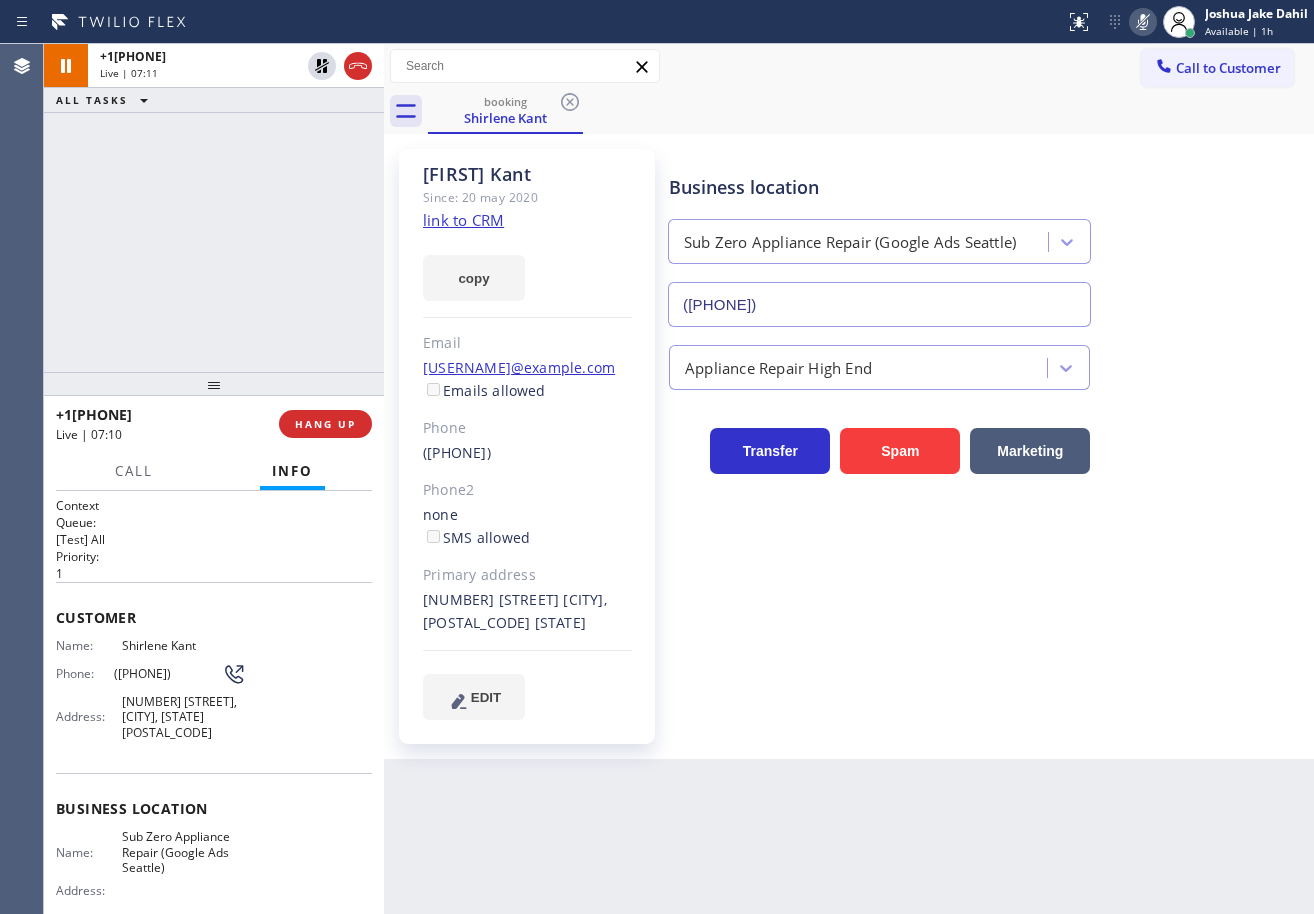 click on "[PHONE] Live | 07:11 ALL TASKS ALL TASKS ACTIVE TASKS TASKS IN WRAP UP" at bounding box center [214, 208] 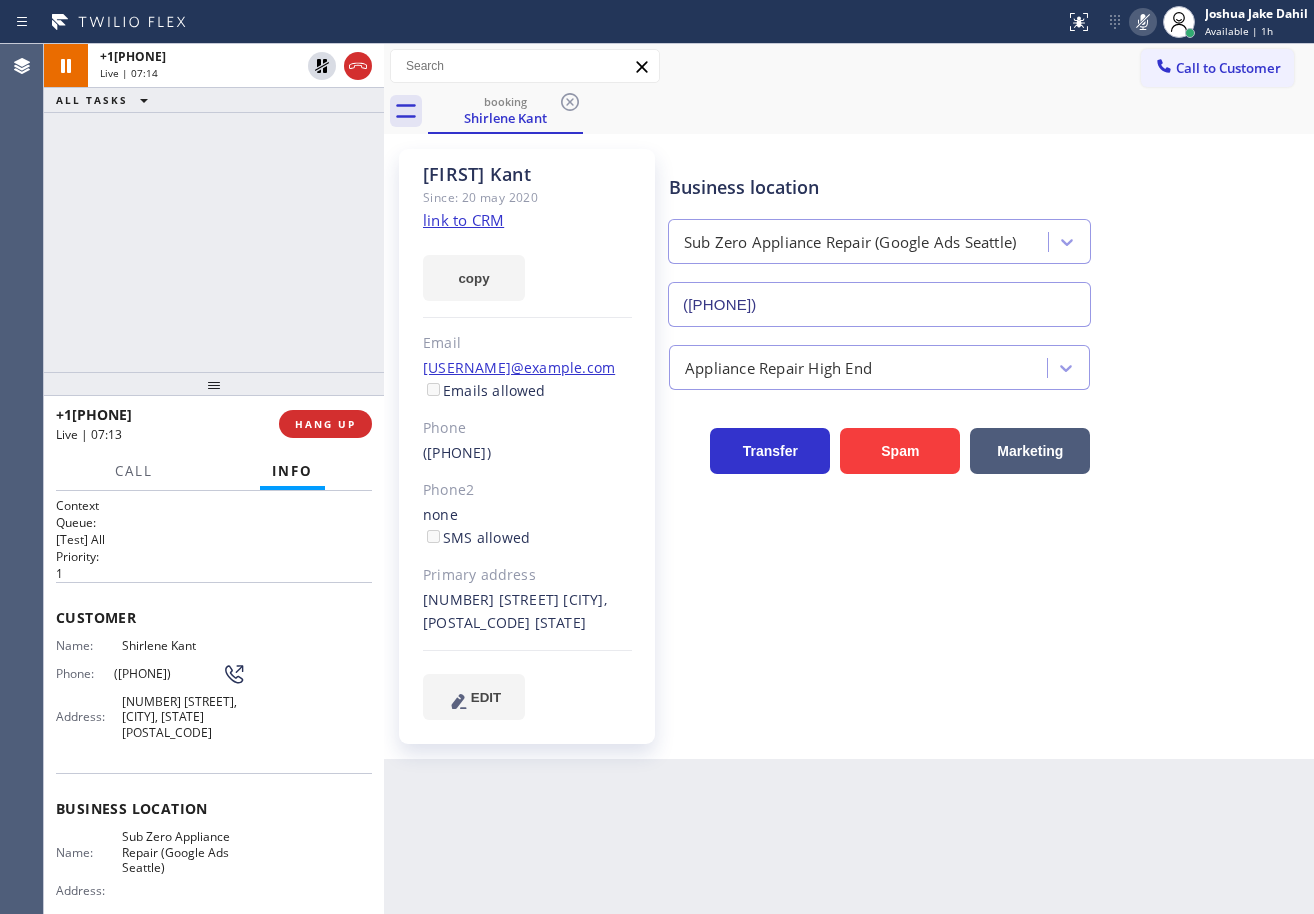 click on "+[PHONE] Live | 07:14 ALL TASKS ALL TASKS ACTIVE TASKS TASKS IN WRAP UP" at bounding box center (214, 208) 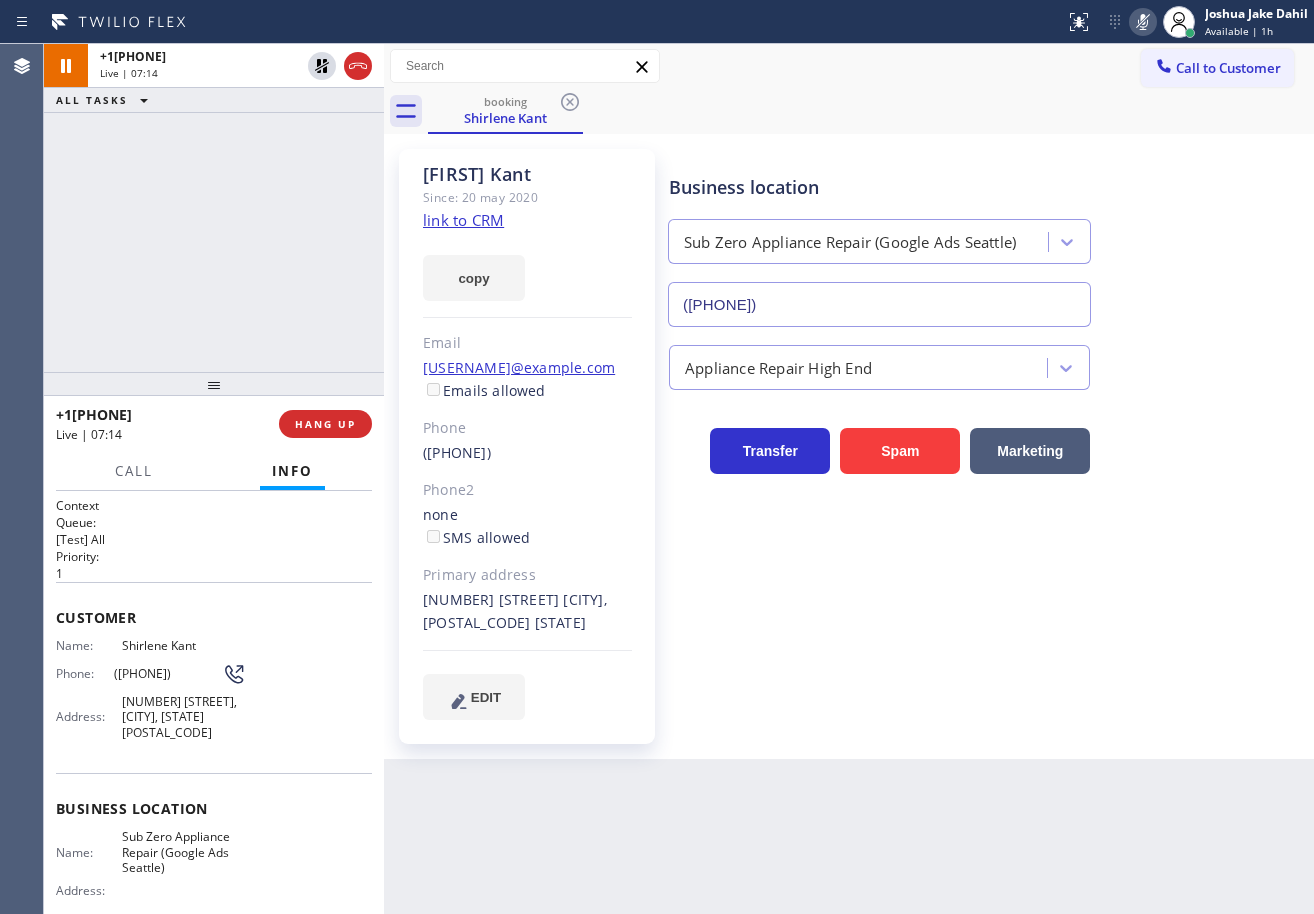 click 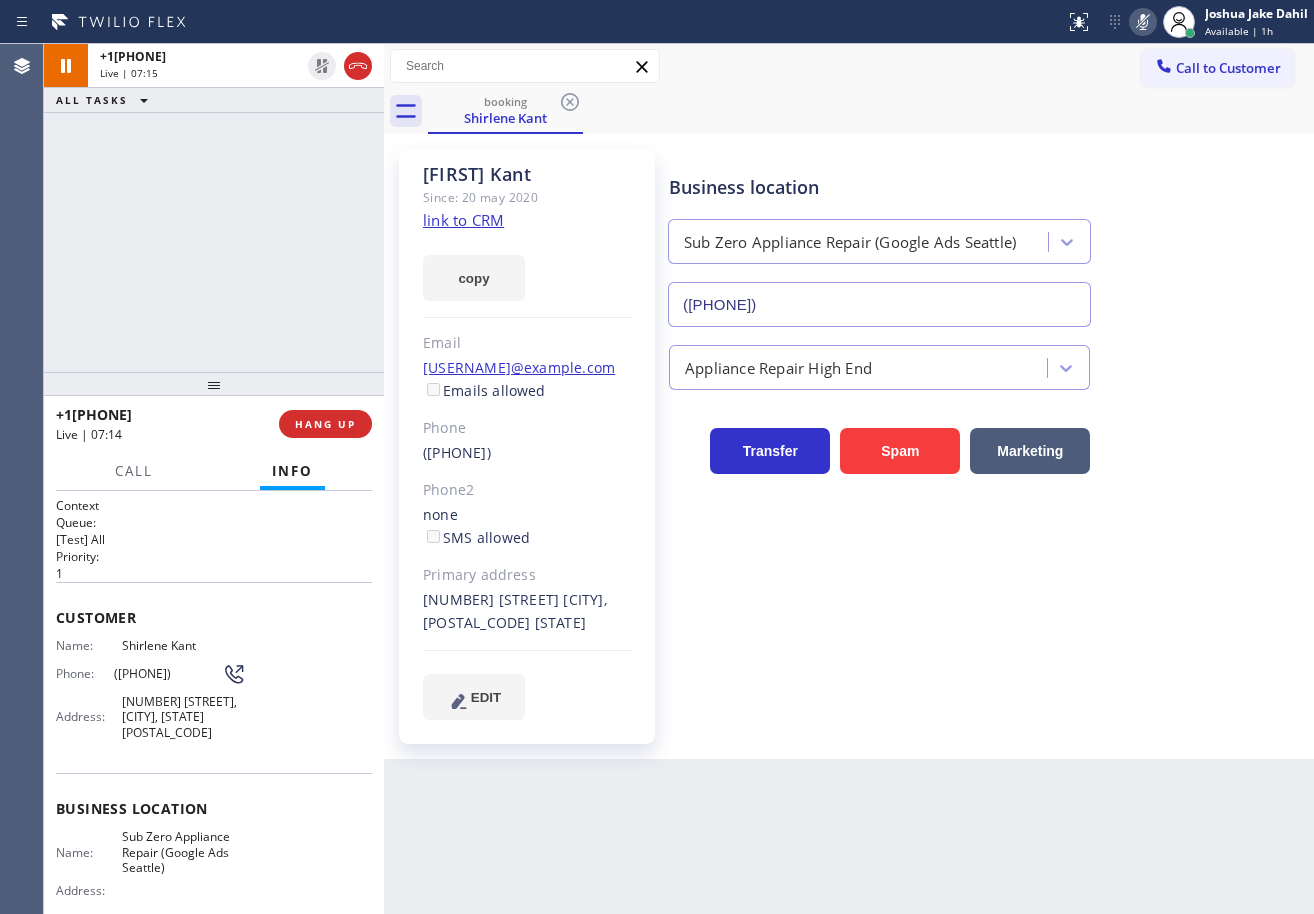 drag, startPoint x: 299, startPoint y: 152, endPoint x: 644, endPoint y: 143, distance: 345.11737 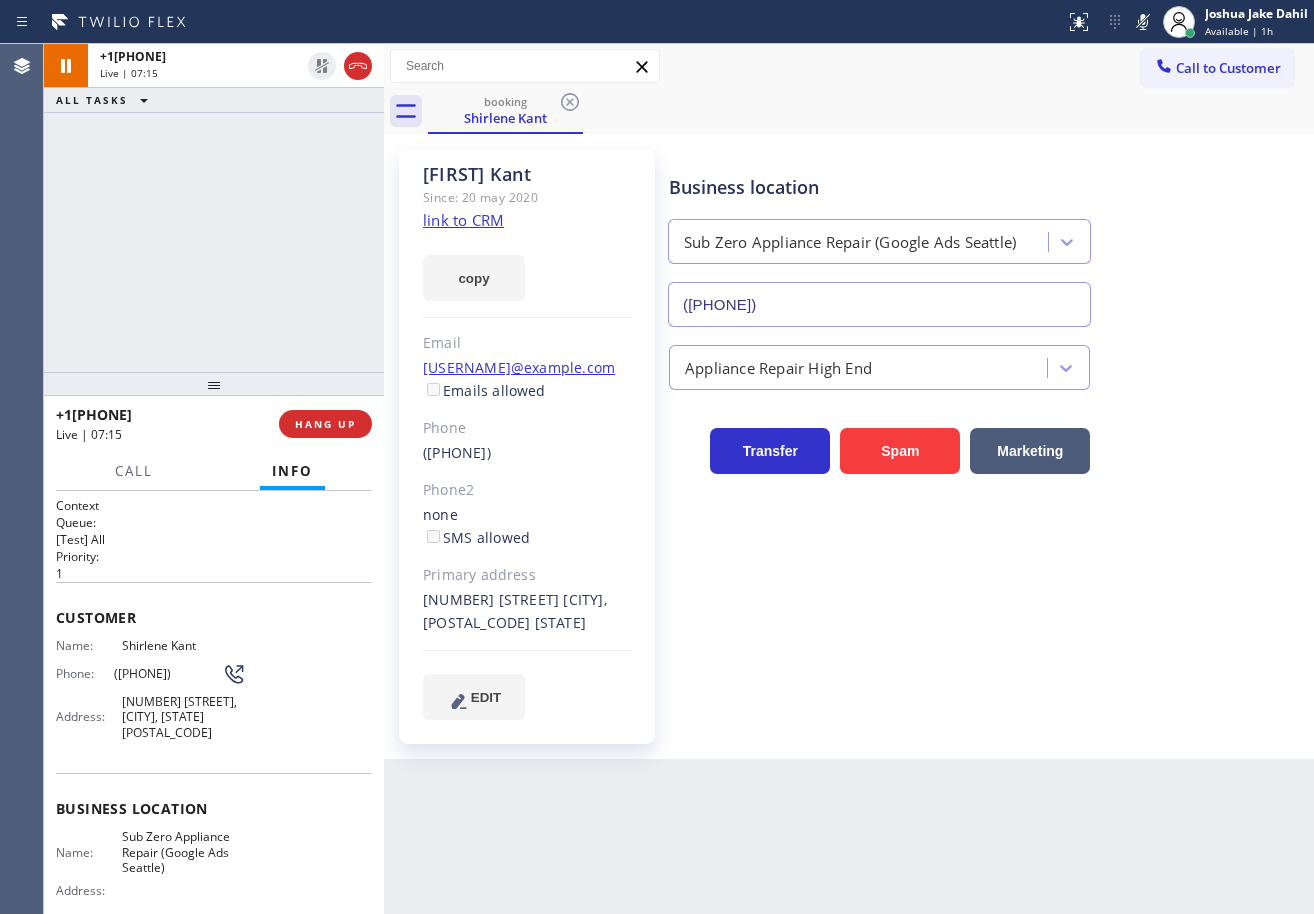 drag, startPoint x: 1143, startPoint y: 16, endPoint x: 1151, endPoint y: 42, distance: 27.202942 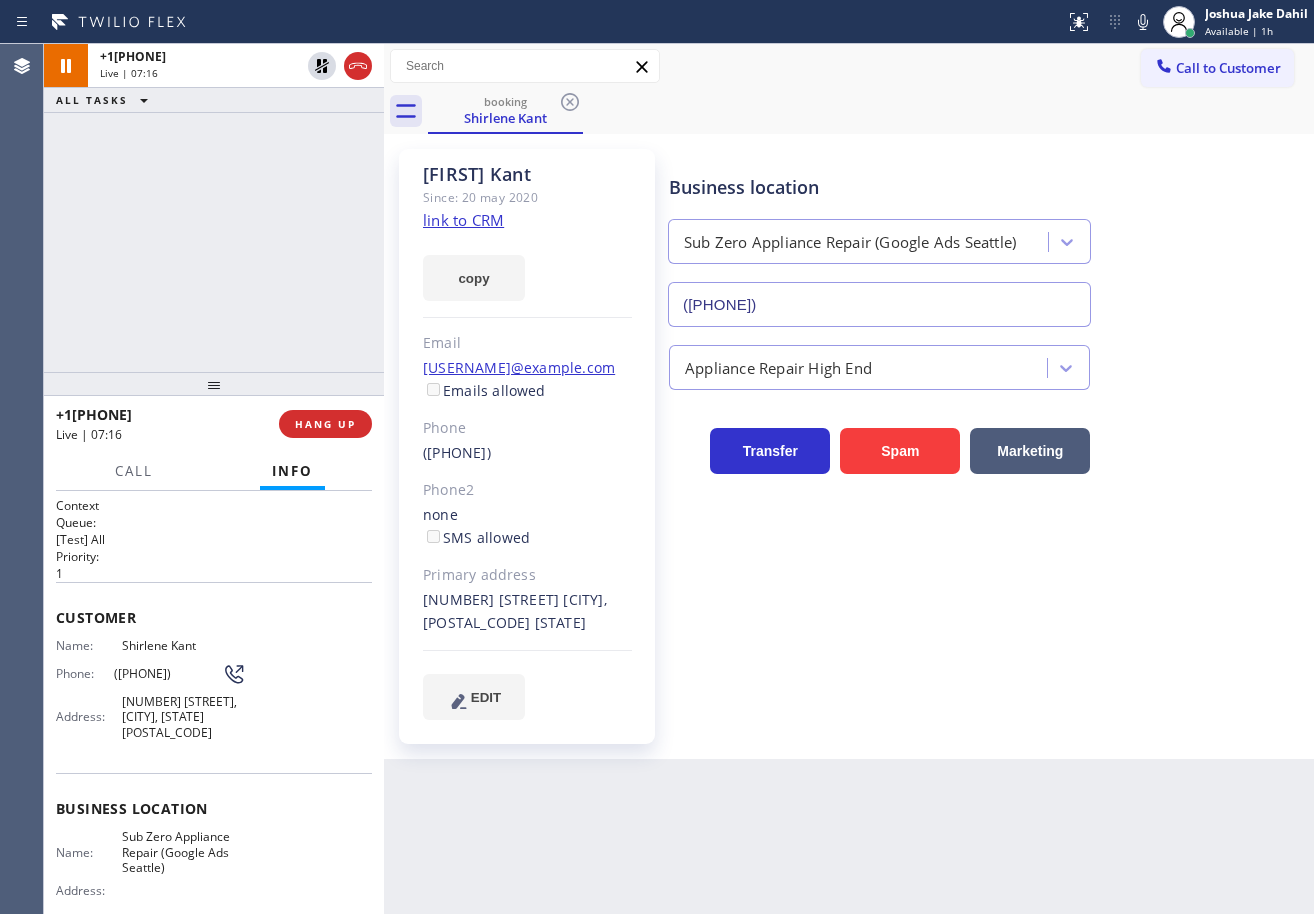 click on "booking [FIRST] [LAST]" at bounding box center [871, 111] 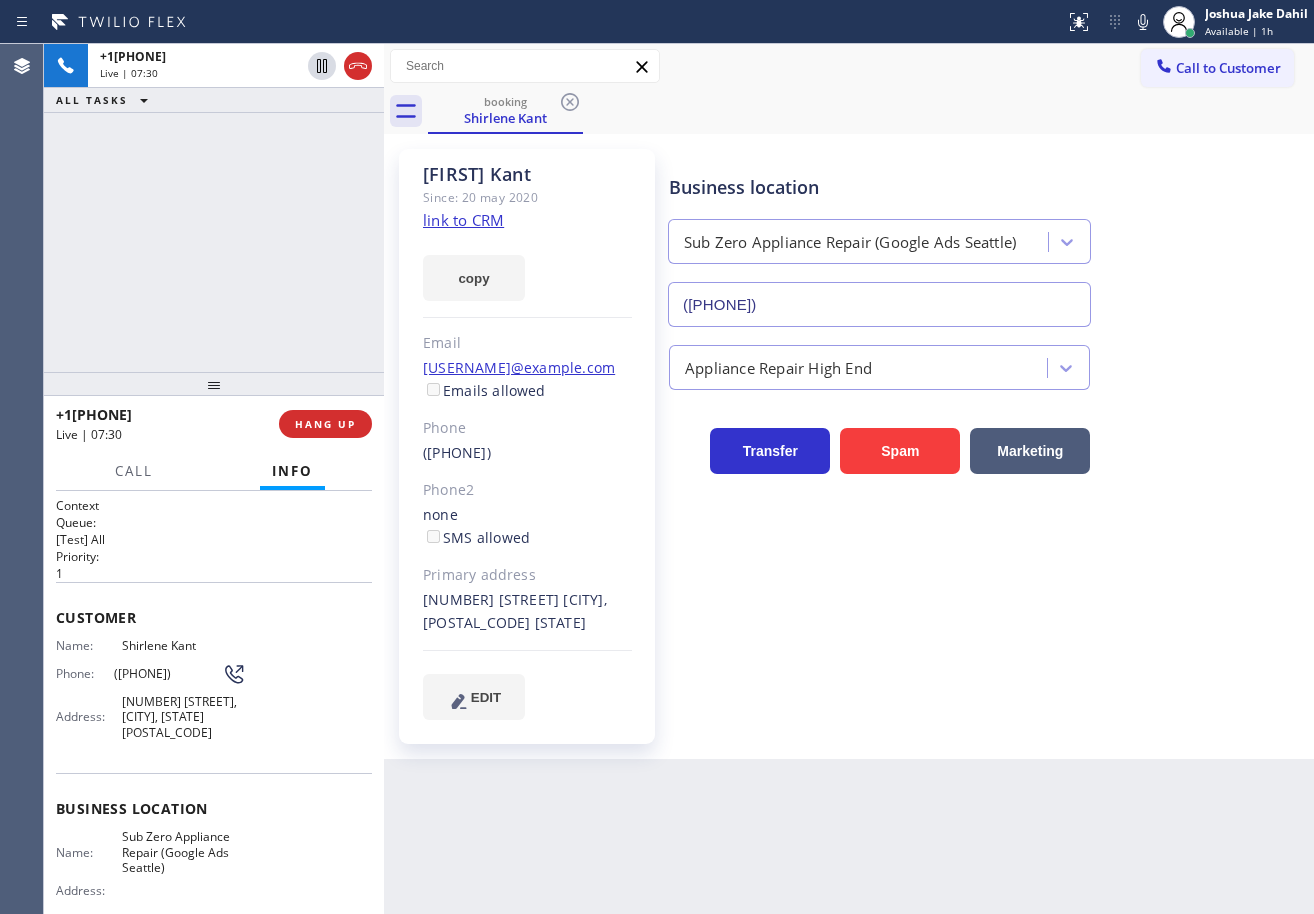 click on "Customer Name: [FIRST] [LAST] Since: [DATE] link to CRM copy Email [EMAIL] Emails allowed Phone ([PHONE]) Phone2 none SMS allowed Primary address [NUMBER] [STREET] [CITY], [POSTAL_CODE] [STATE] EDIT Outbound call Location Sub Zero Appliance Repair (Google Ads Seattle) Your caller id phone number ([PHONE]) Customer number Call Benefits Business location Sub Zero Appliance Repair (Google Ads Seattle) ([PHONE]) Appliance Repair High End Transfer Spam Marketing" at bounding box center (849, 446) 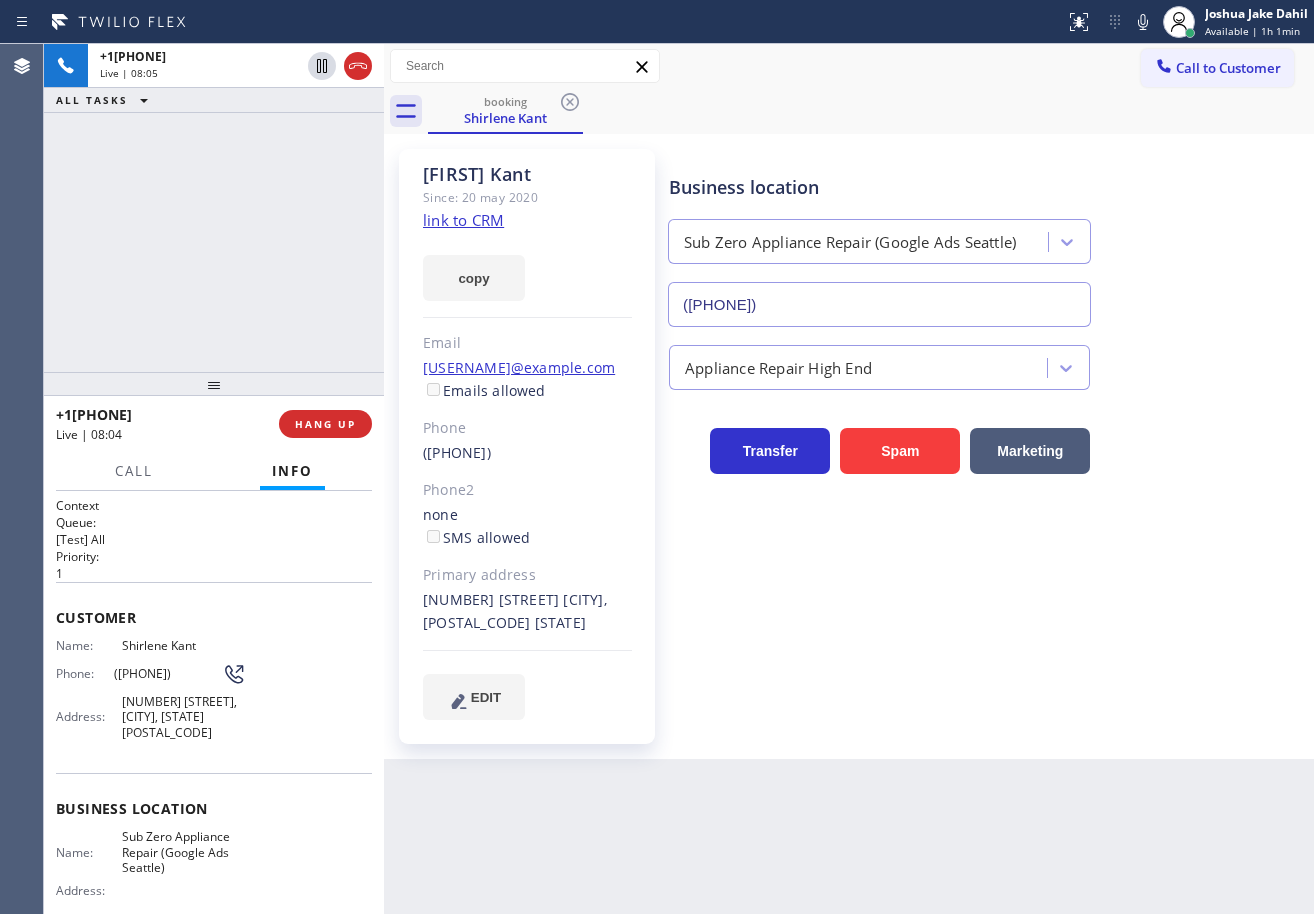 click on "Appliance Repair High End" at bounding box center [987, 363] 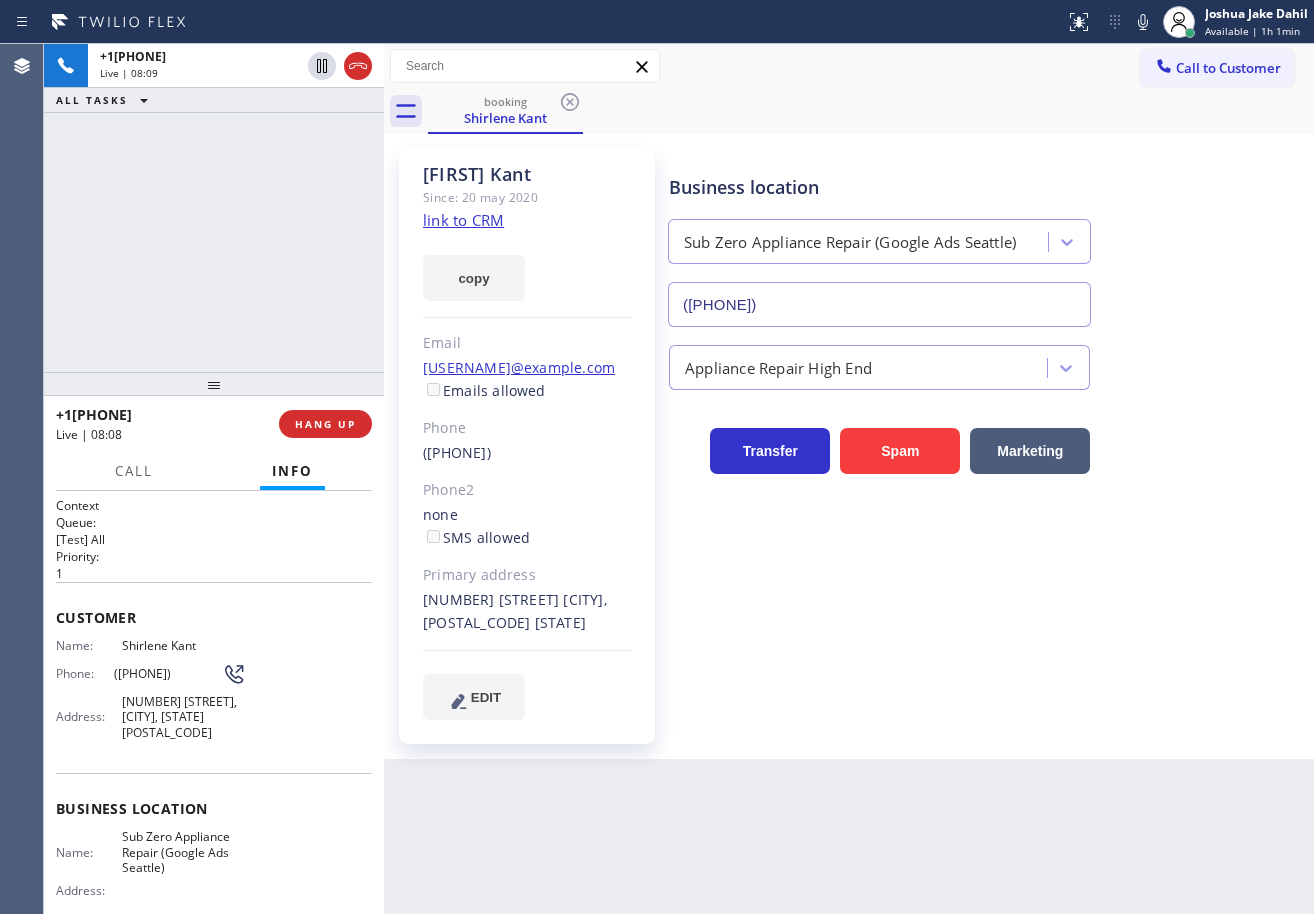 click on "+1[PHONE] Live | 08:09 ALL TASKS ALL TASKS ACTIVE TASKS TASKS IN WRAP UP" at bounding box center [214, 208] 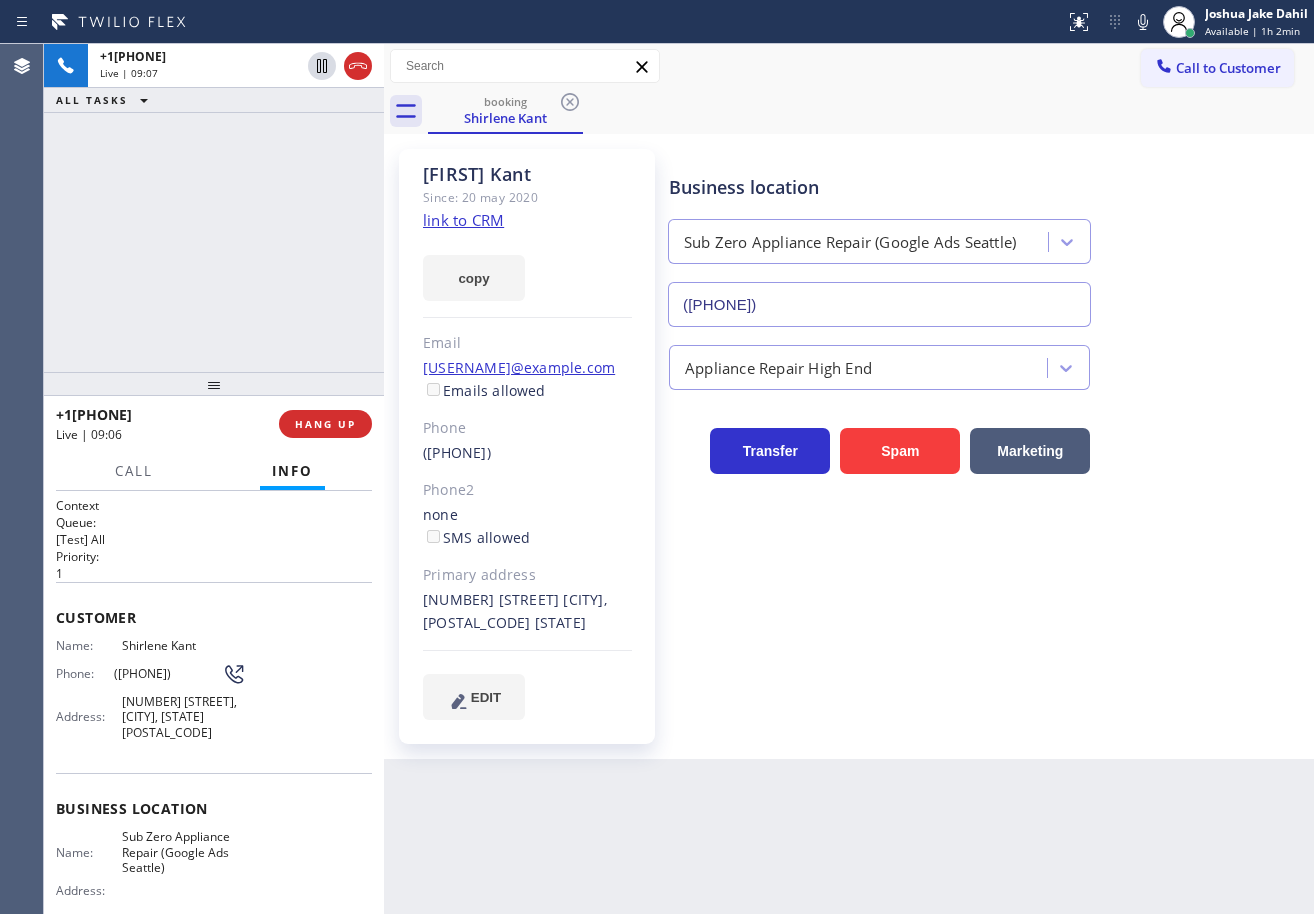 click on "Appliance Repair High End" at bounding box center (987, 363) 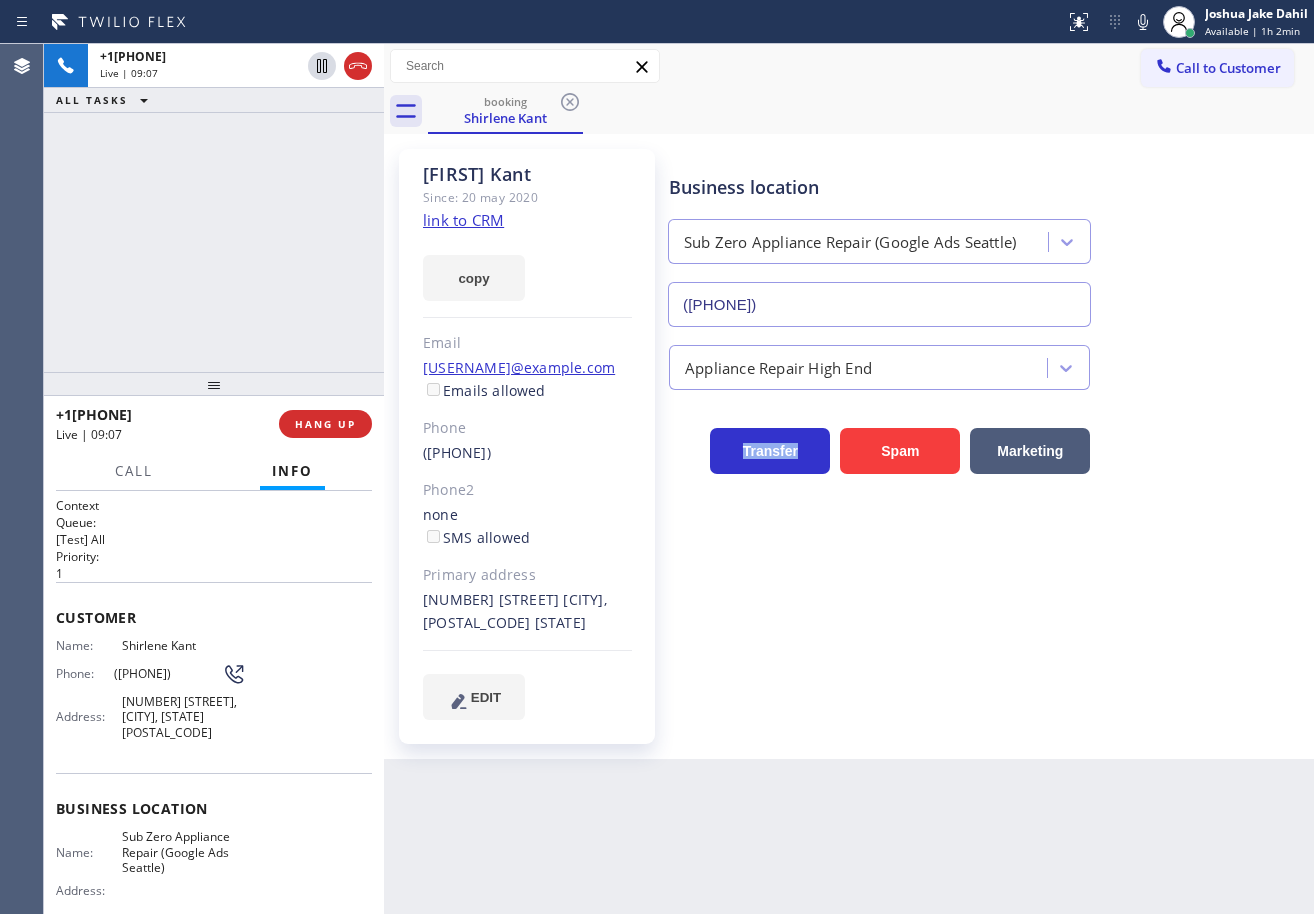 click on "Appliance Repair High End" at bounding box center [987, 363] 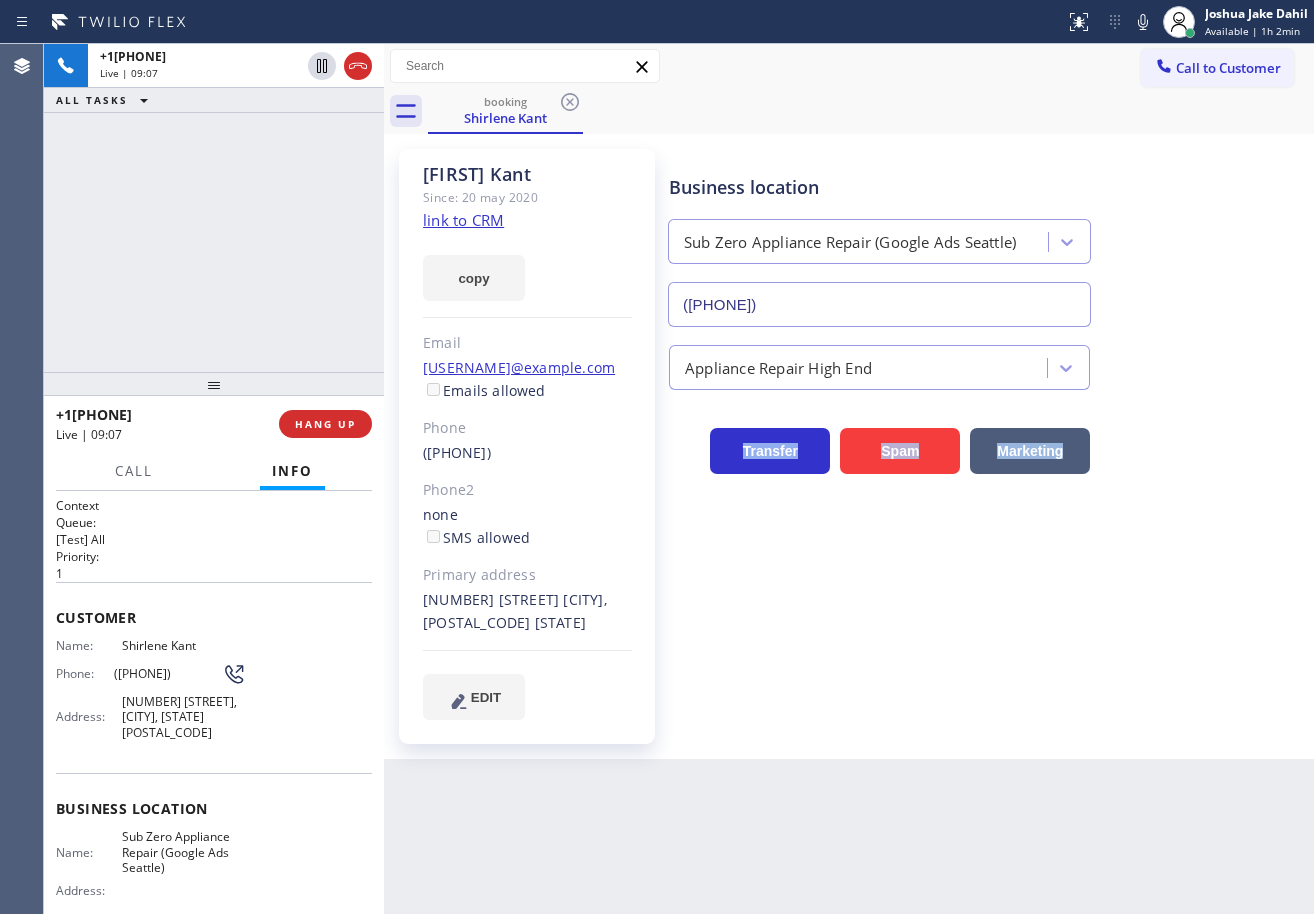 click on "Appliance Repair High End" at bounding box center (987, 363) 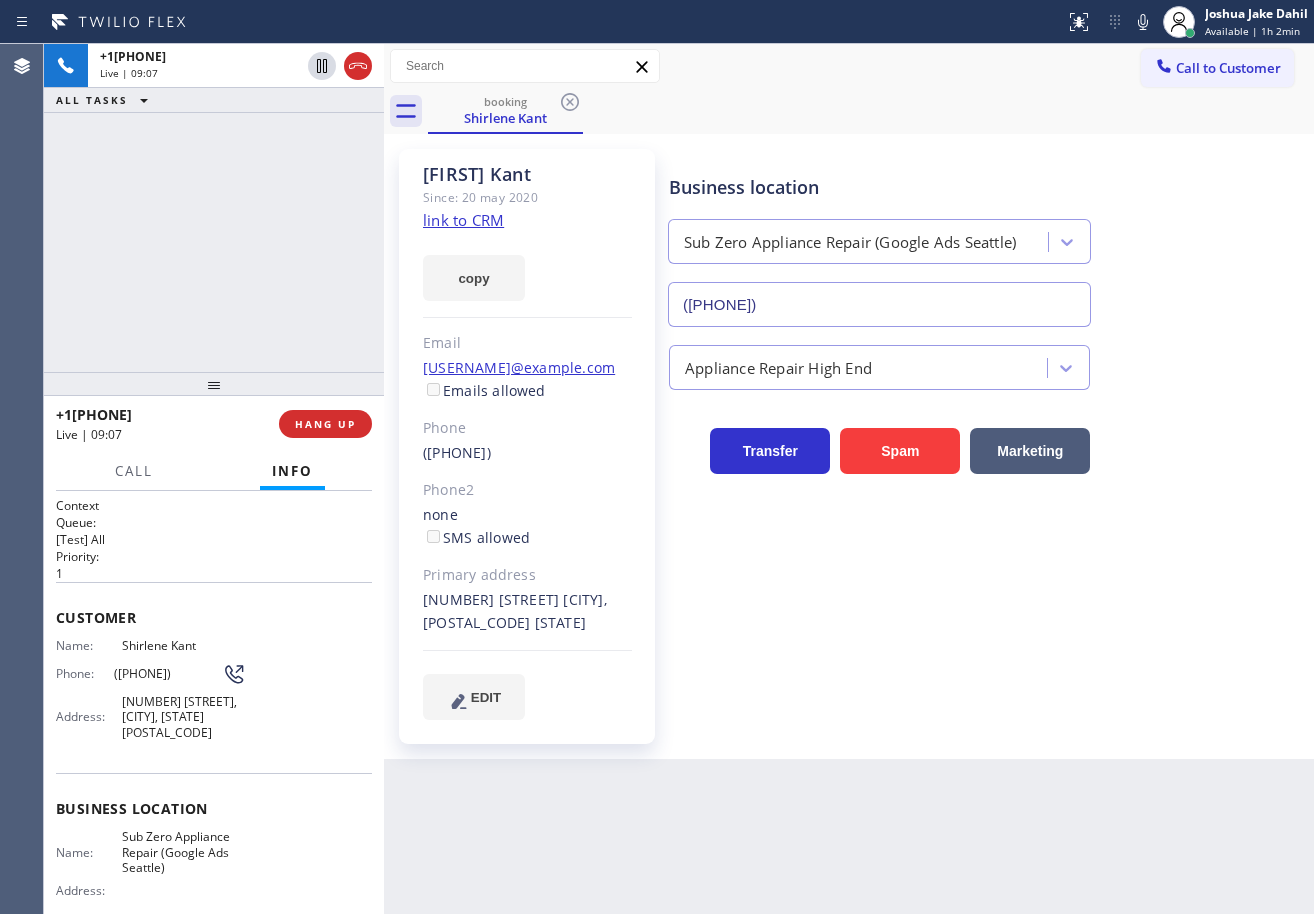 click on "Appliance Repair High End" at bounding box center [987, 363] 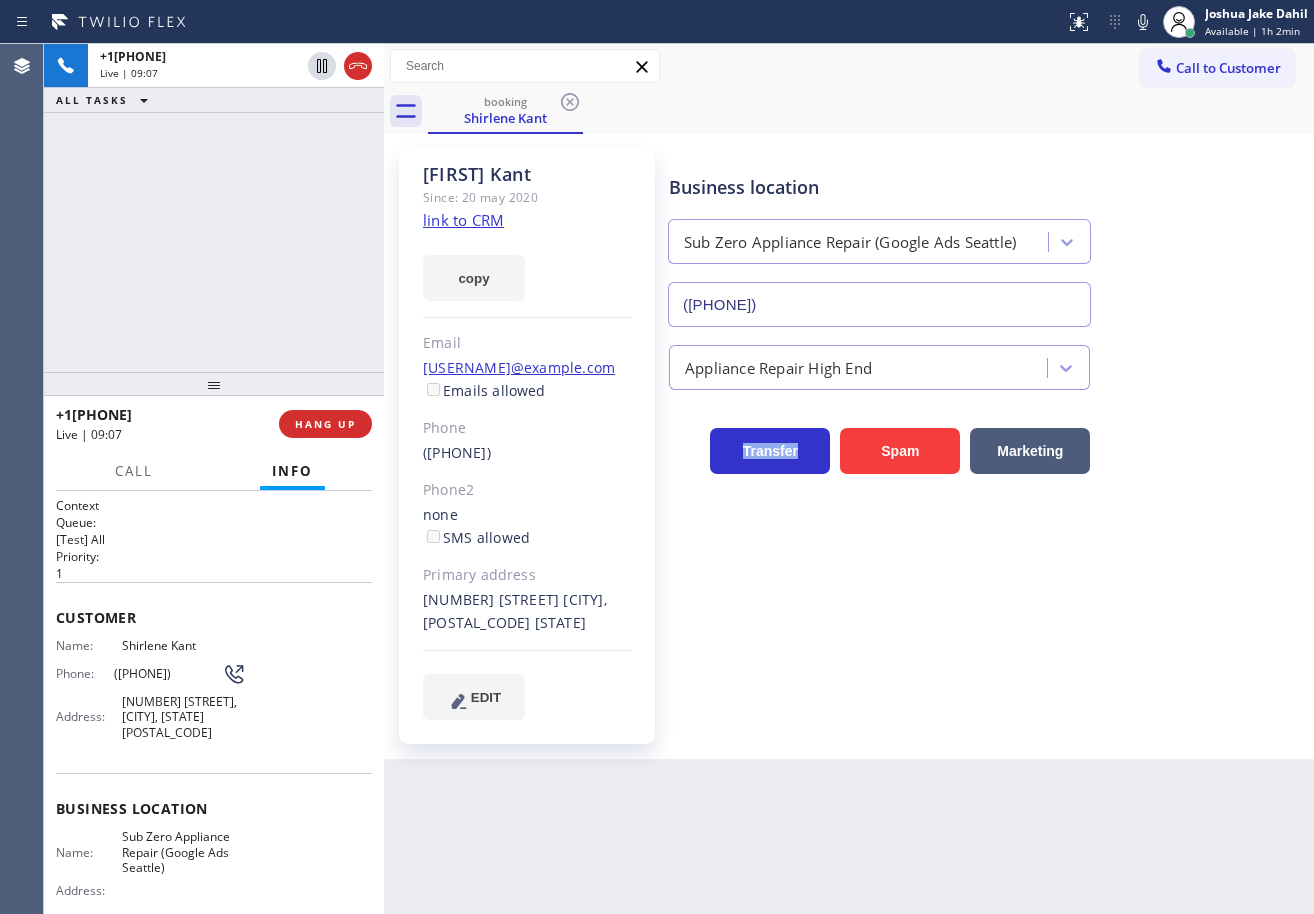 click on "Appliance Repair High End" at bounding box center [987, 363] 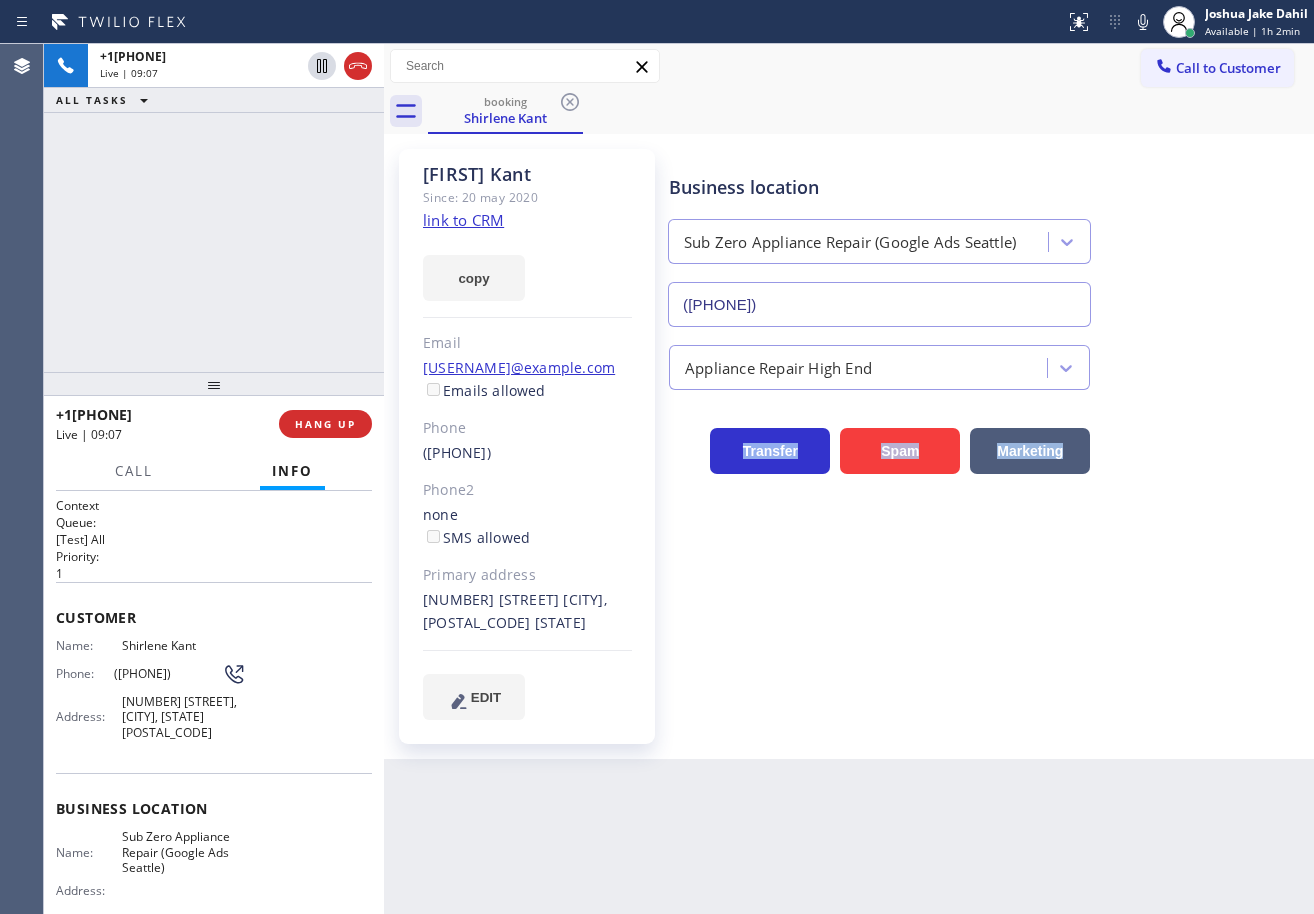 click on "Appliance Repair High End" at bounding box center (987, 363) 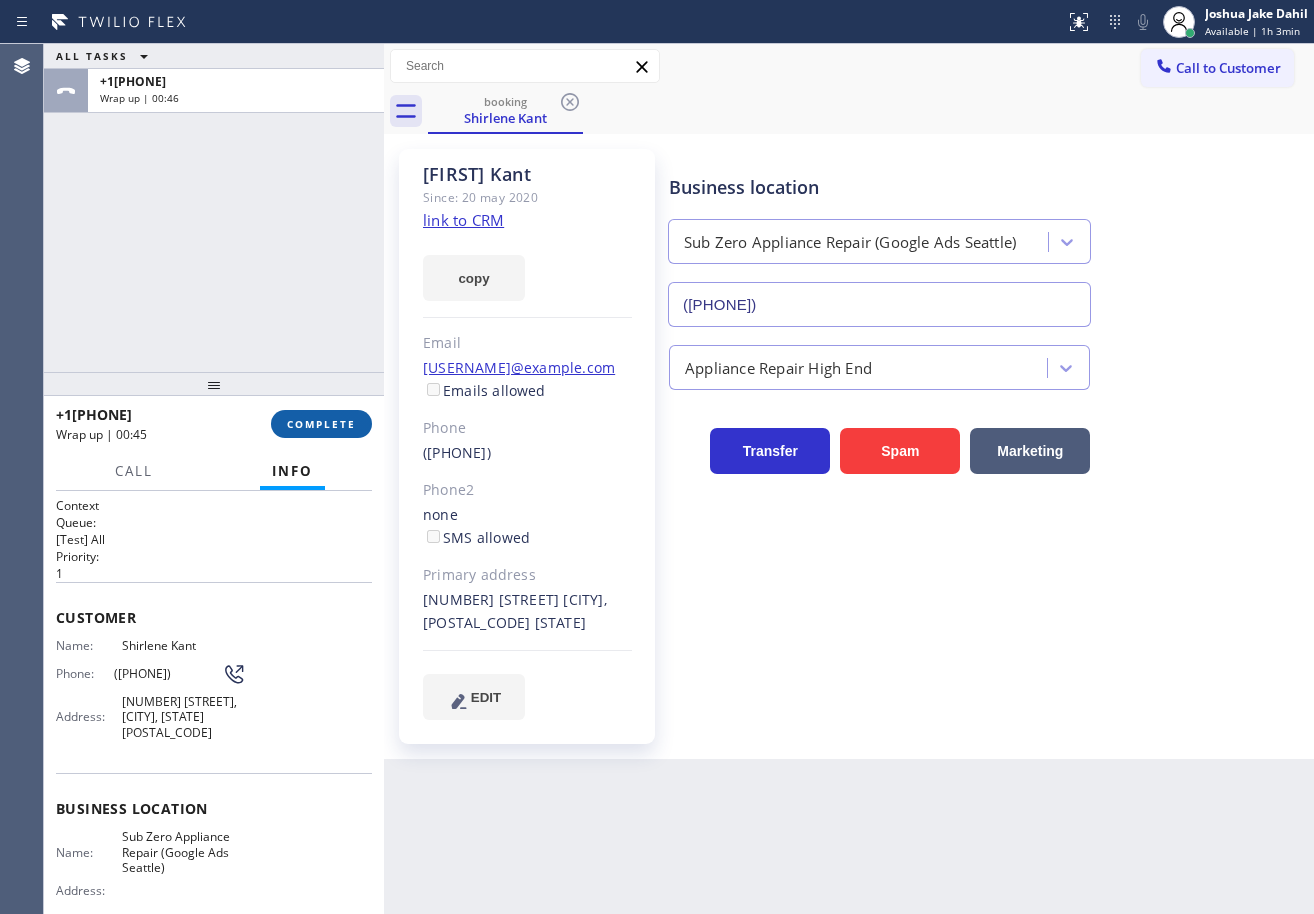 click on "[PHONE] Wrap up | 00:45 COMPLETE" at bounding box center [214, 424] 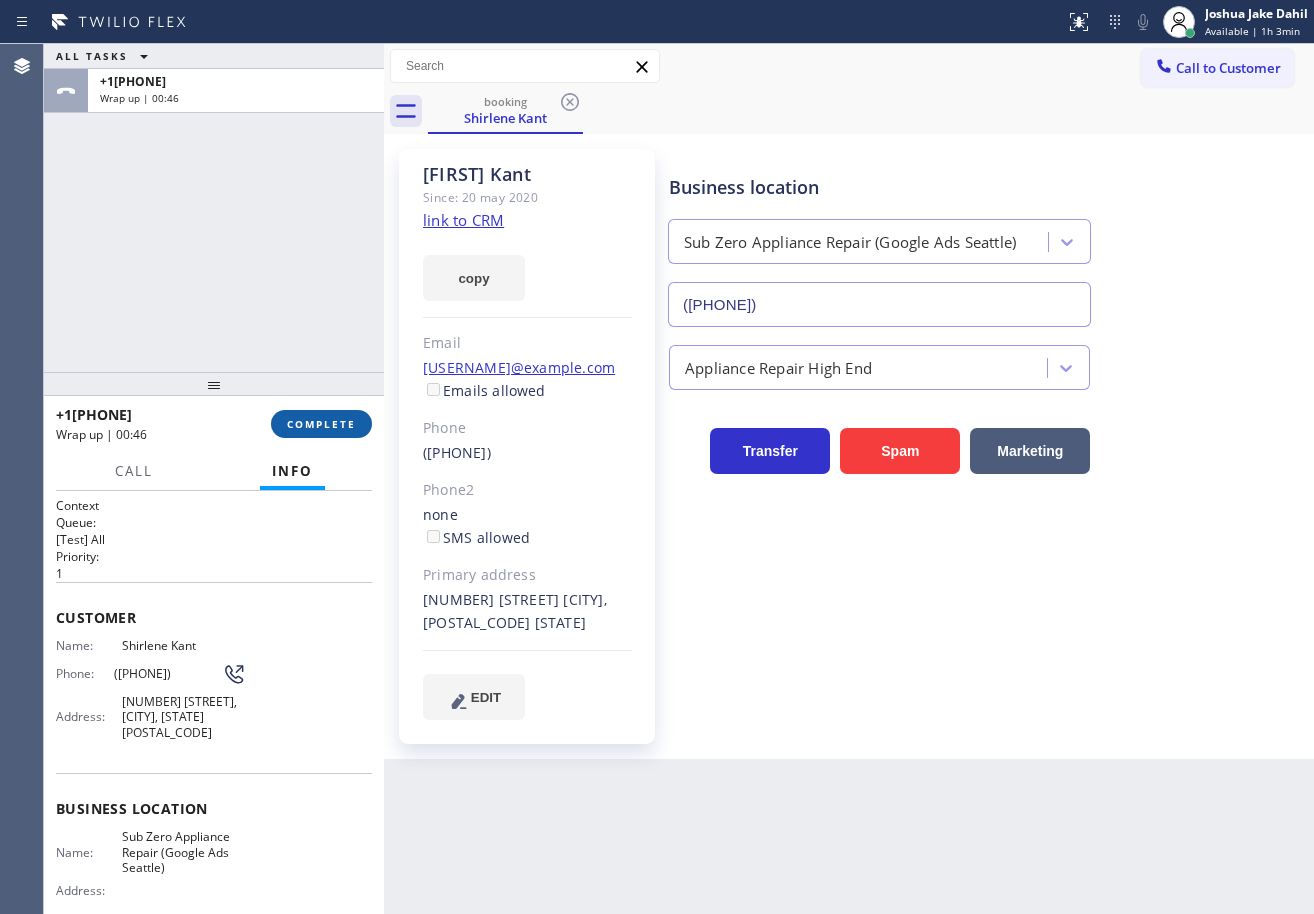 click on "COMPLETE" at bounding box center (321, 424) 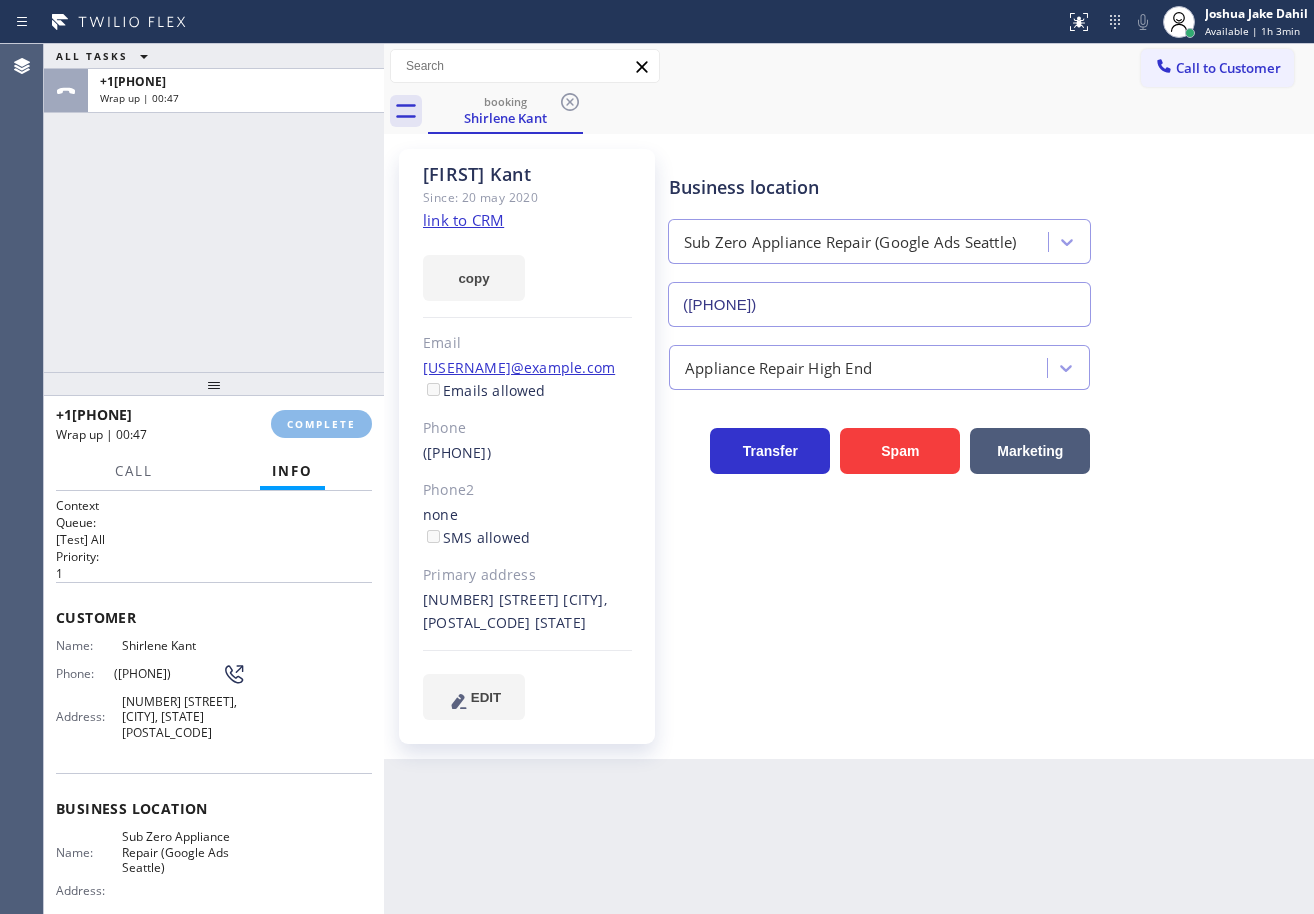 click on "Classify the call LOCATION NAME Zoom Electricians Westminster FROM PHONE ([PHONE]) [PHONE] TO PHONE ([PHONE]) [PHONE] Status: COMPLETED REASON: Spam/Advertising Save Classify the call LOCATION NAME AR B2B SMS FROM PHONE ([PHONE]) [PHONE] TO PHONE ([PHONE]) [PHONE] Status: COMPLETED REASON: Tech, Unknown/didnt ring Save Classify the call LOCATION NAME 5 Star Appliance Repair FROM PHONE ([PHONE]) [PHONE] TO PHONE ([PHONE]) [PHONE] Status: COMPLETED REASON: Existing Customer - ETA/PI/REDO/complain/cancel Save Classify the call LOCATION NAME 5 Star Appliance Repair FROM PHONE ([PHONE]) [PHONE] TO PHONE ([PHONE]) [PHONE] Status: COMPLETED REASON: Existing Customer - ETA/PI/REDO/complain/cancel Save Classify the call LOCATION NAME 5 Star Appliance Repair FROM PHONE ([PHONE]) [PHONE] TO PHONE ([PHONE]) [PHONE] Status: COMPLETED REASON: New Customer - Booked Save Classify the call LOCATION NAME Viking Repair Pro Paradise FROM PHONE ([PHONE]) [PHONE] TO PHONE ([PHONE]) [PHONE] Status: COMPLETED REASON: Spam/Advertising Save Classify the call FROM PHONE" at bounding box center [679, 479] 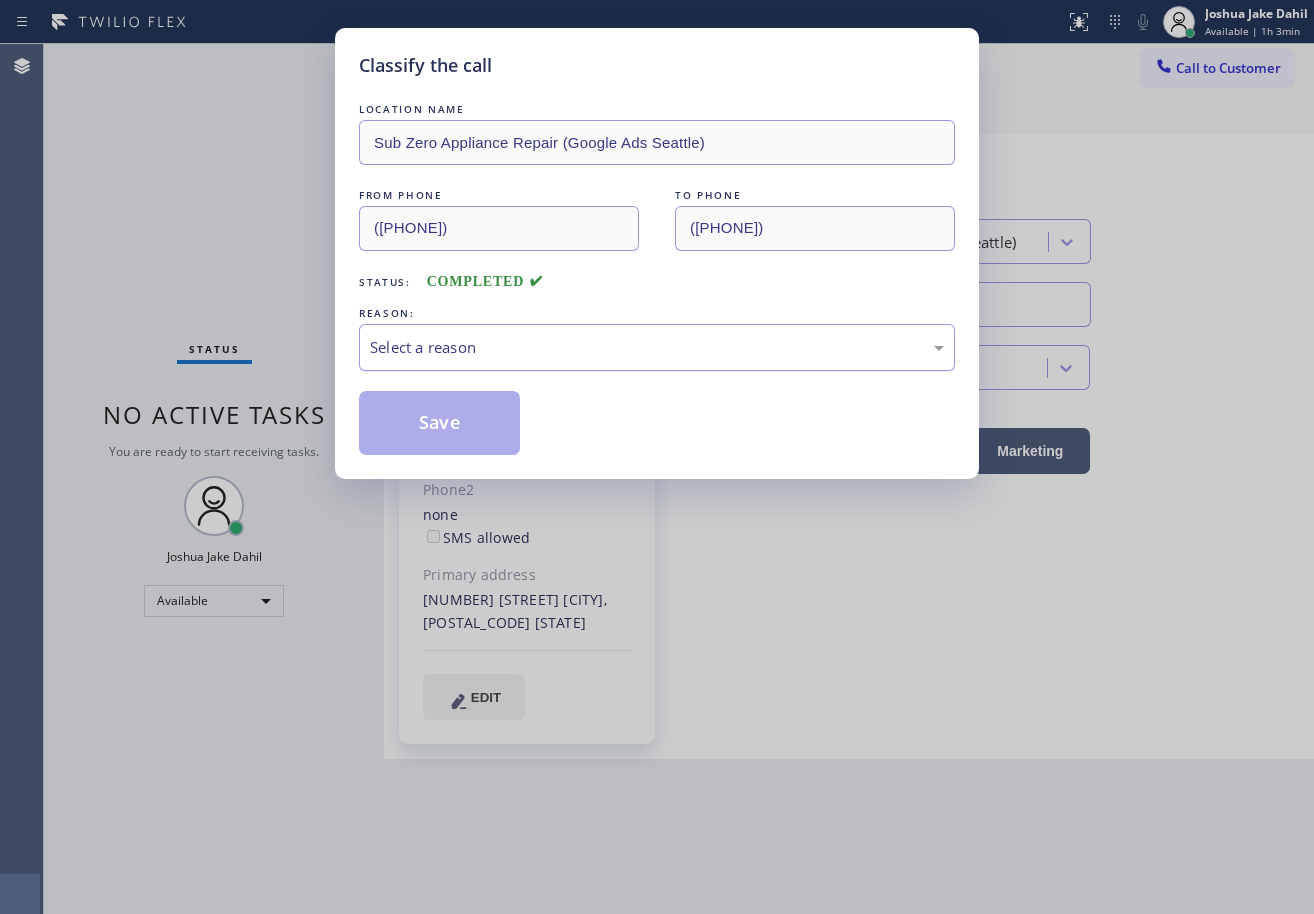 click on "Select a reason" at bounding box center [657, 347] 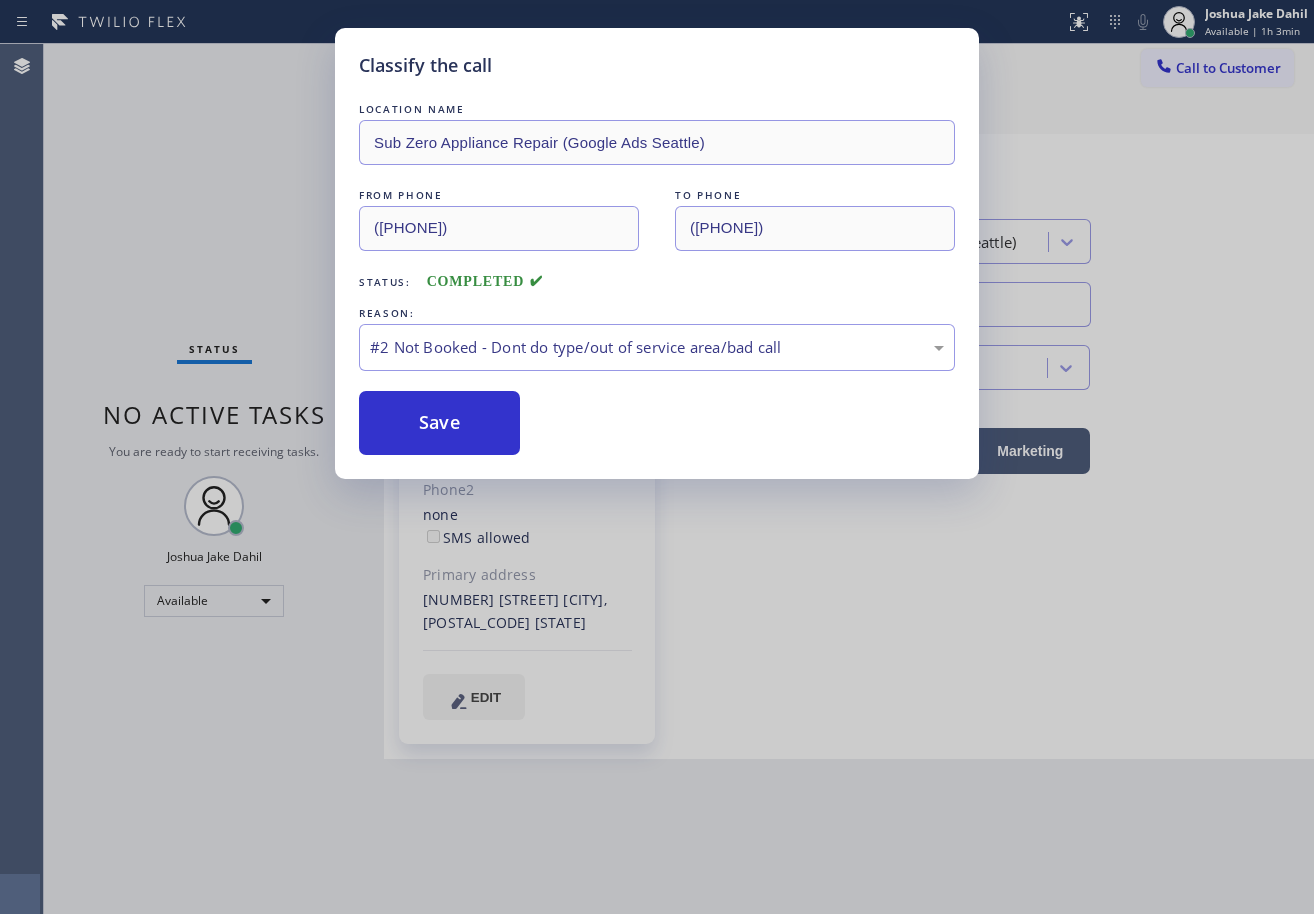 click on "Save" at bounding box center [439, 423] 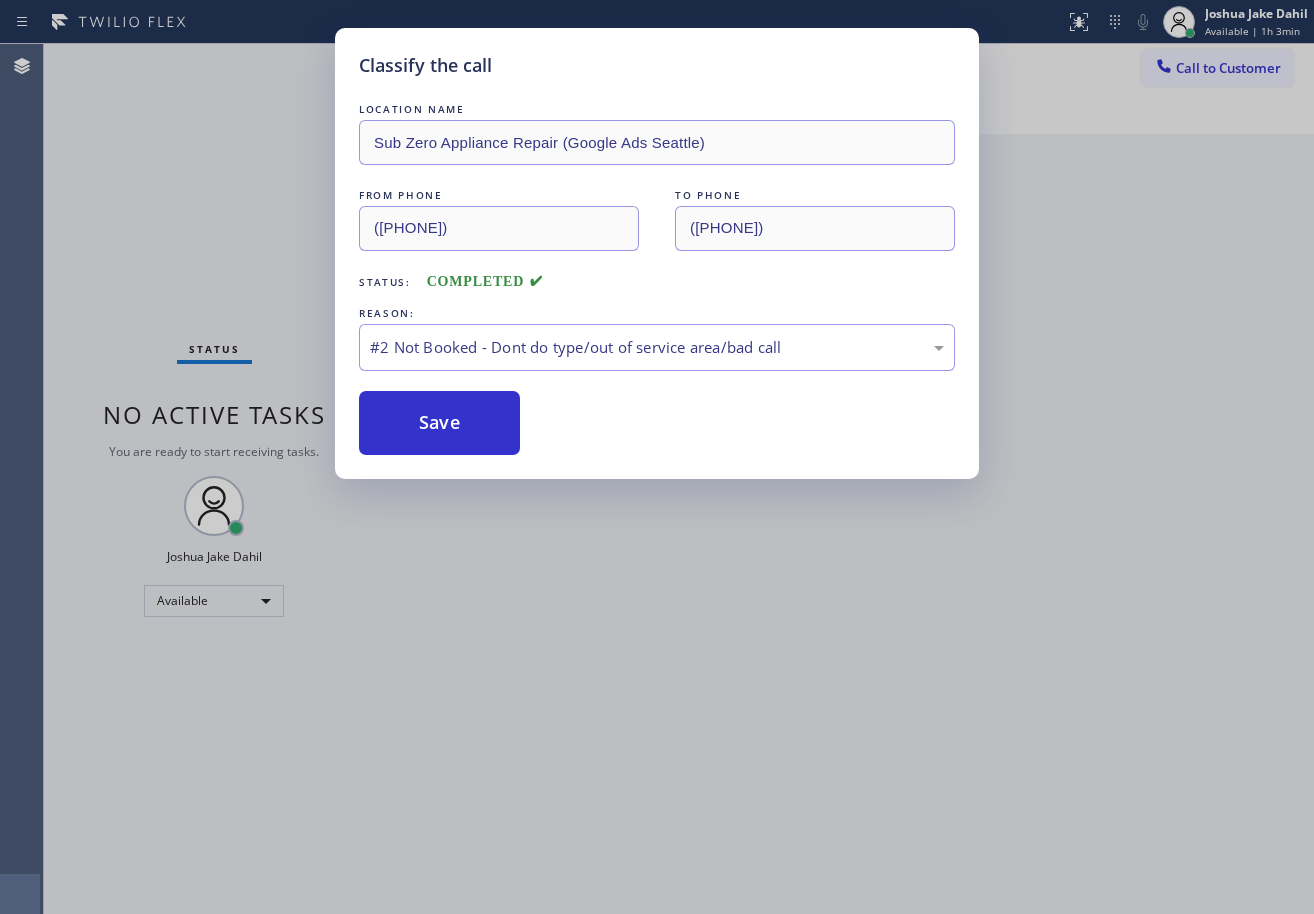 click on "Save" at bounding box center (439, 423) 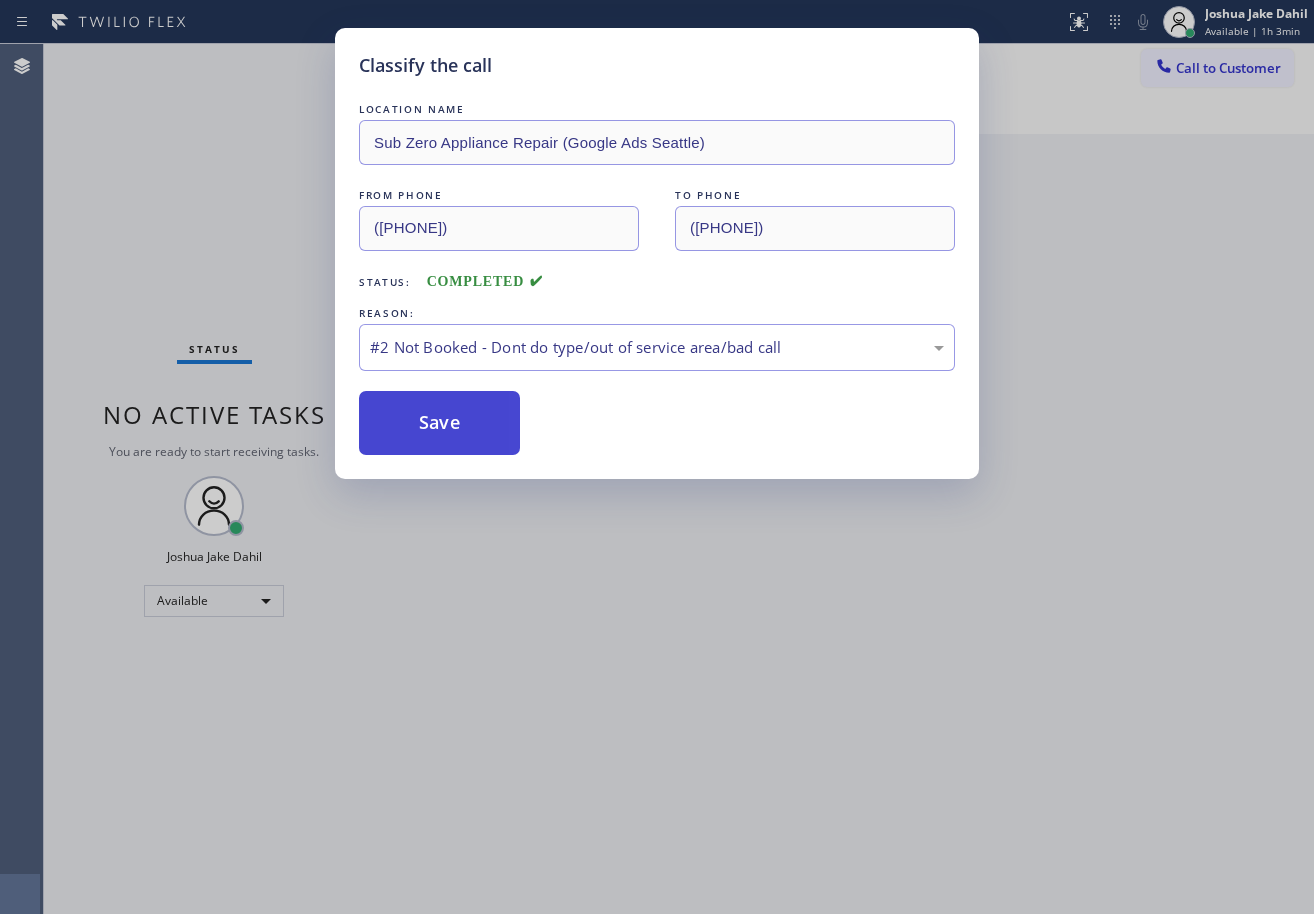 click on "Save" at bounding box center (439, 423) 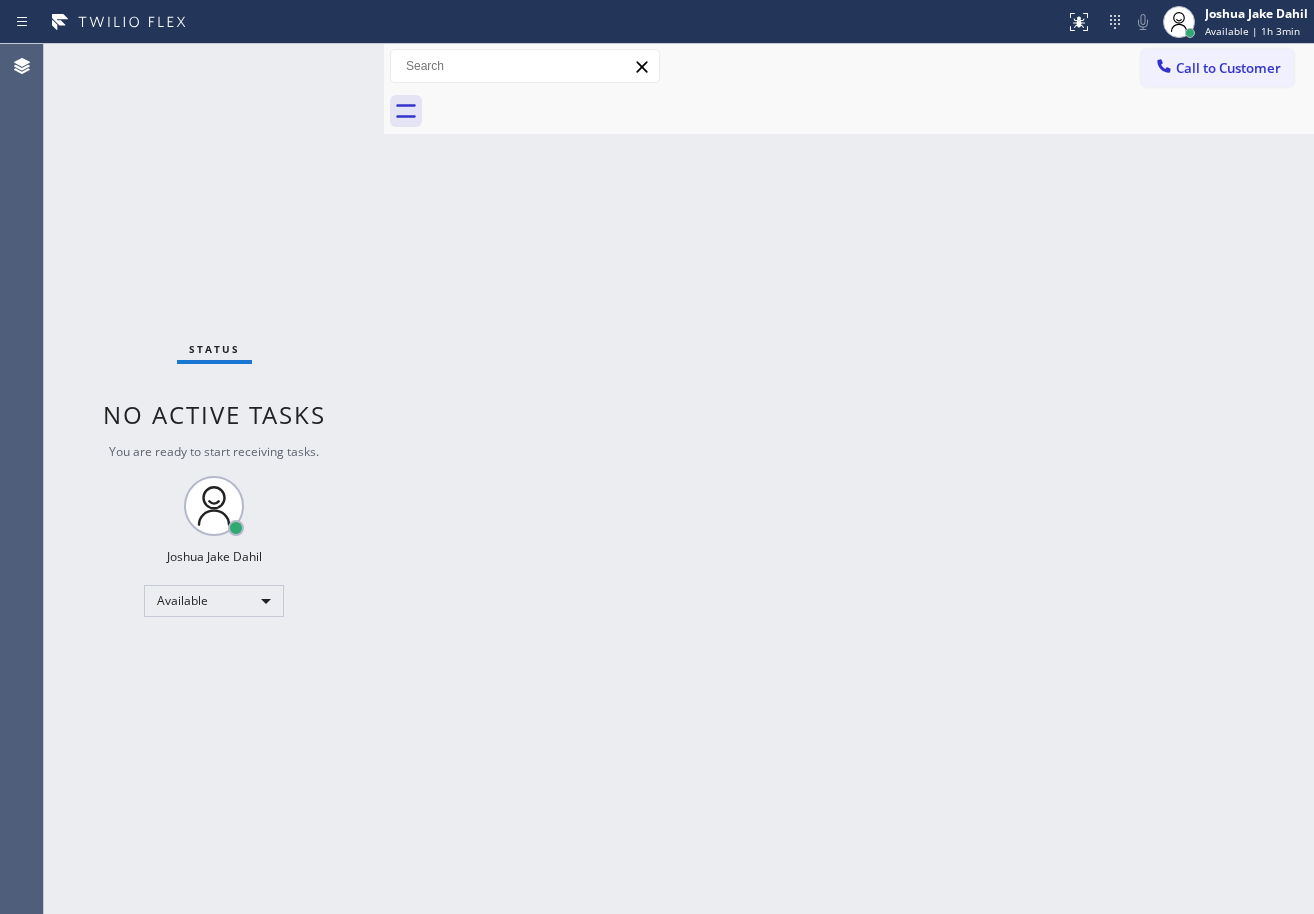 click on "Back to Dashboard Change Sender ID Customers Technicians Select a contact Outbound call Technician Search Technician Your caller id phone number Your caller id phone number Call Technician info Name   Phone none Address none Change Sender ID HVAC +[PHONE] 5 Star Appliance +[PHONE] Appliance Repair +[PHONE] Plumbing +[PHONE] Air Duct Cleaning +[PHONE]  Electricians +[PHONE] Cancel Change Check personal SMS Reset Change No tabs Call to Customer Outbound call Location HVAC Alliance Expert [CITY] Your caller id phone number ([PHONE]) Customer number Call Outbound call Technician Search Technician Your caller id phone number Your caller id phone number Call" at bounding box center [849, 479] 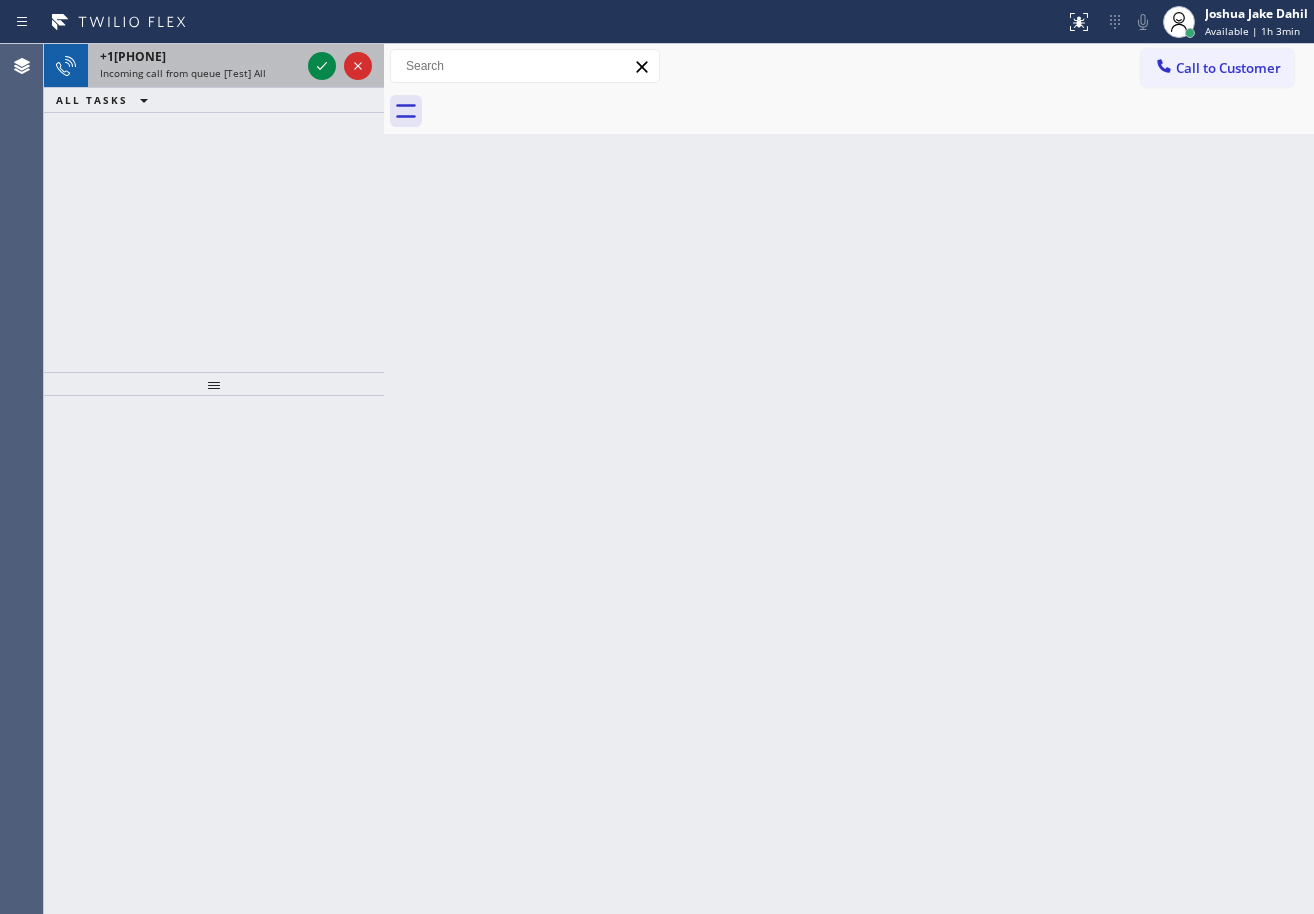 click on "+1[PHONE]" at bounding box center (200, 56) 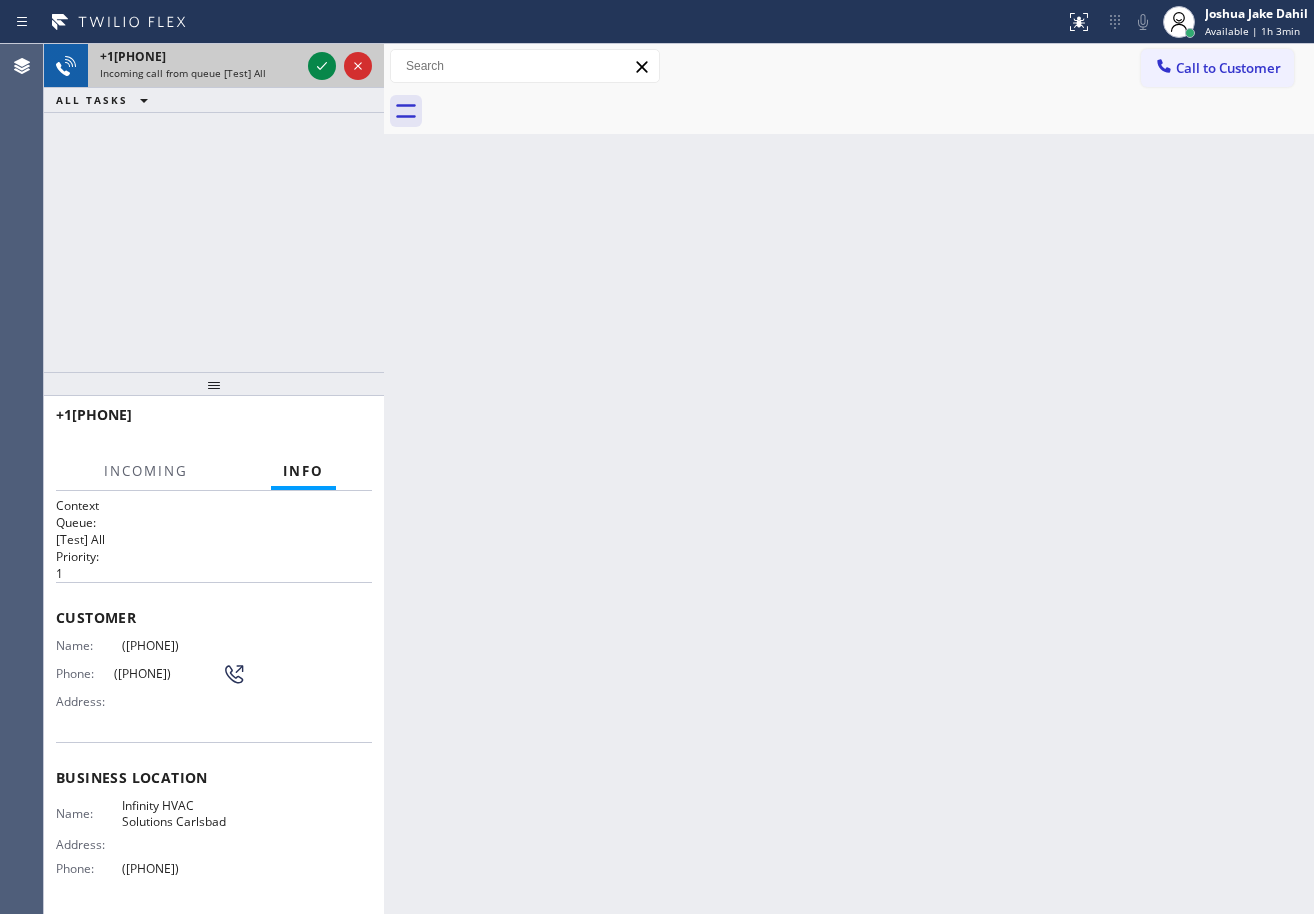 click on "+1[PHONE]" at bounding box center (200, 56) 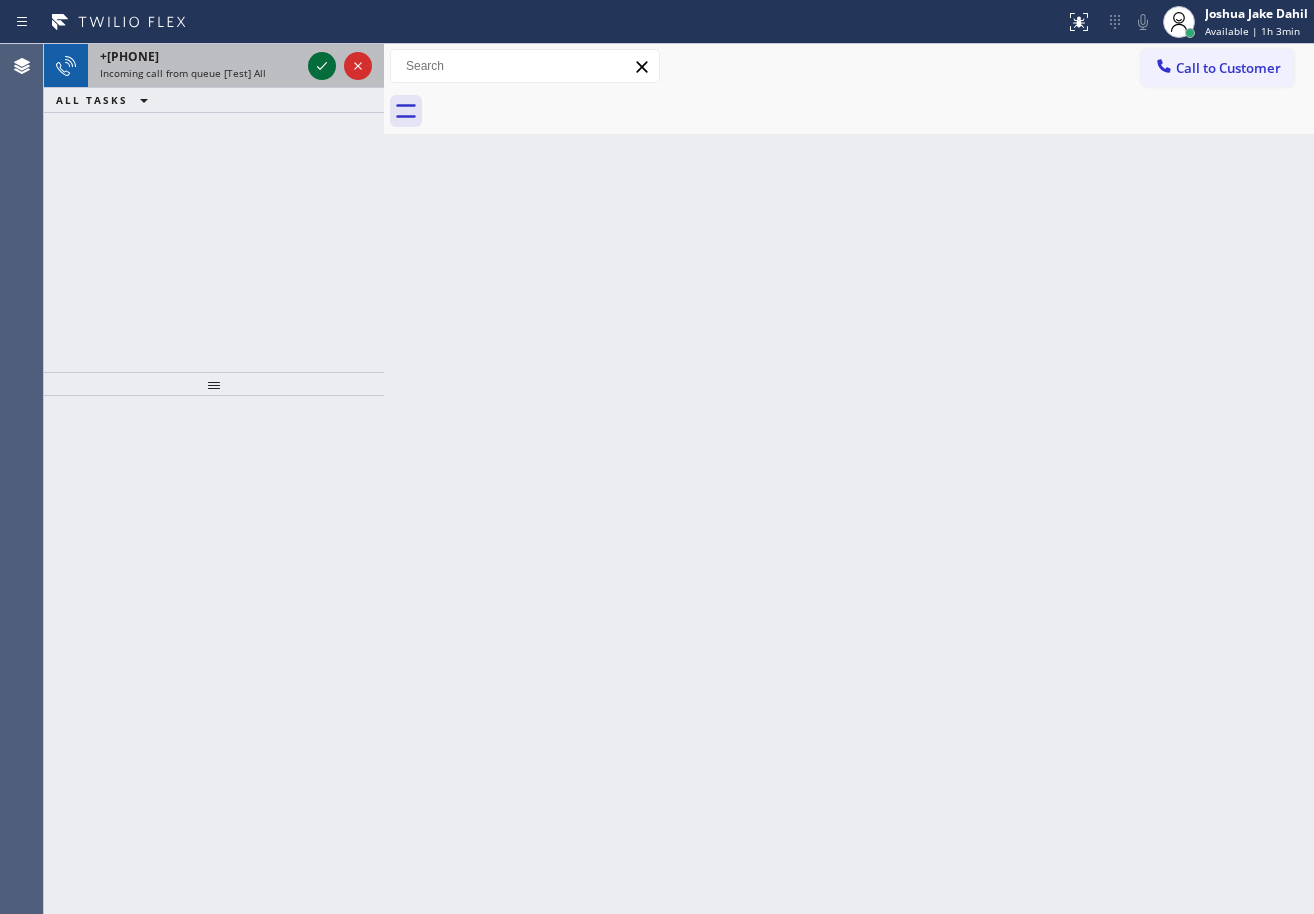 click 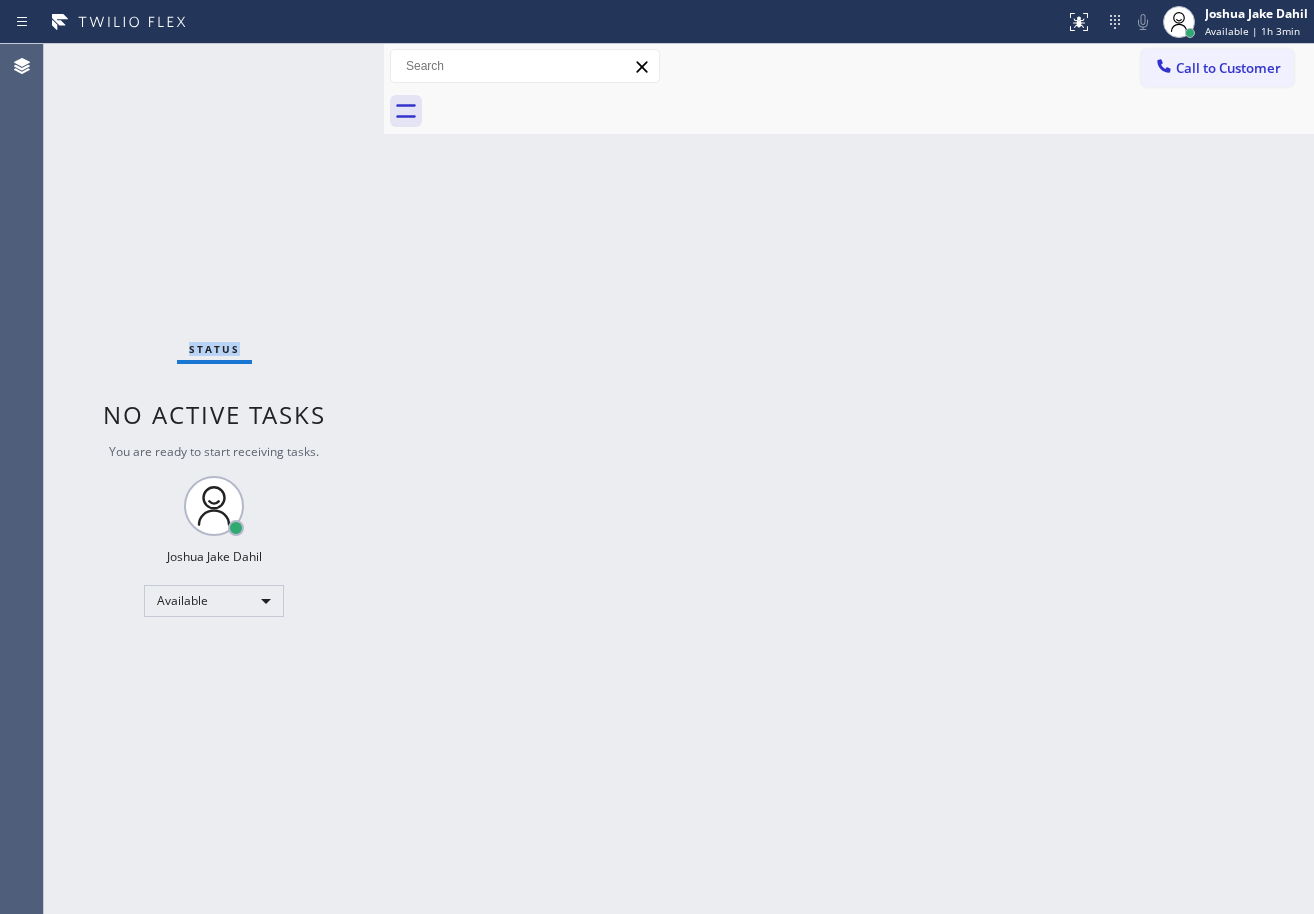 click on "Status No active tasks You are ready to start receiving tasks. [FIRST] [LAST] Available" at bounding box center (214, 479) 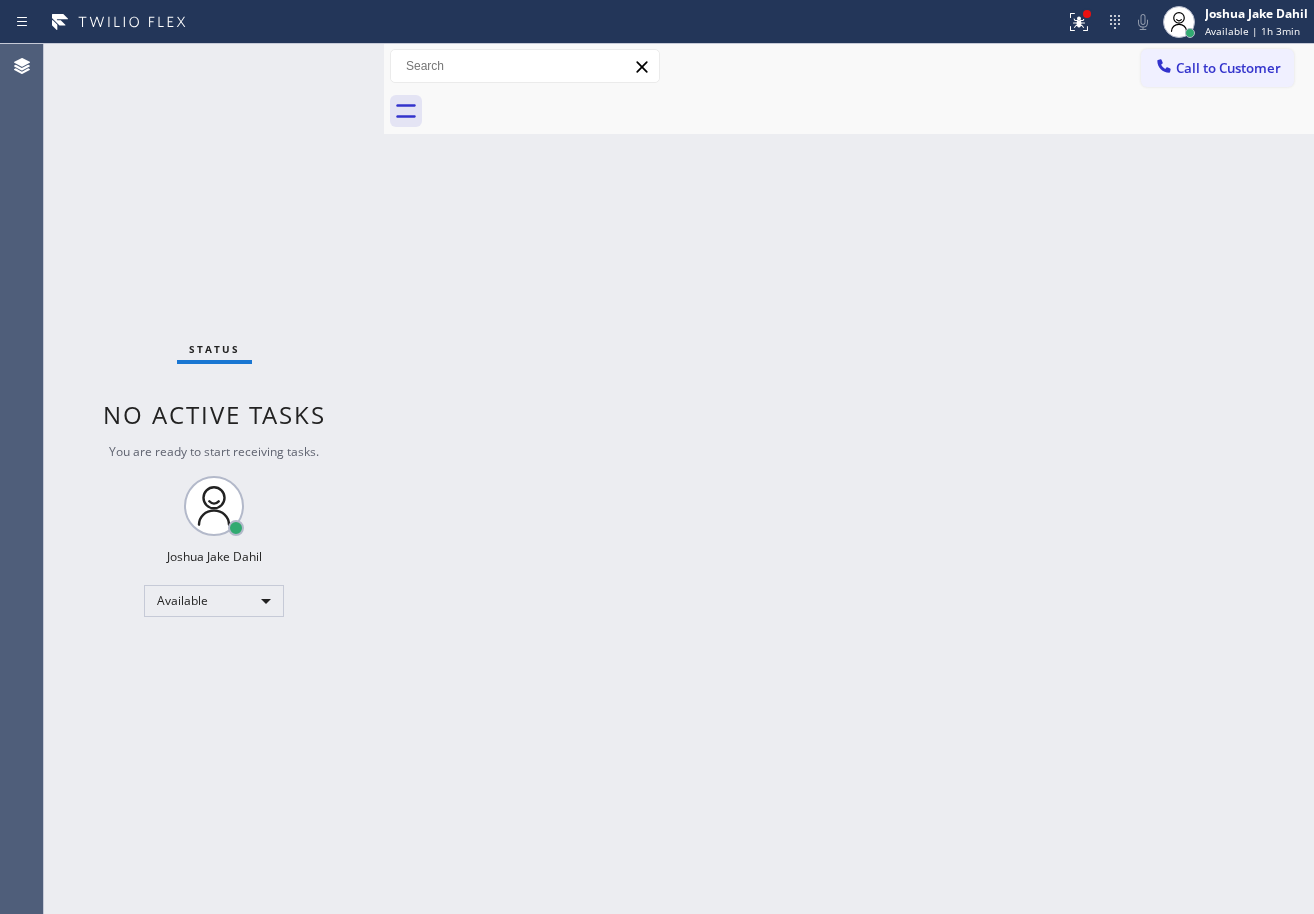 click on "Back to Dashboard Change Sender ID Customers Technicians Select a contact Outbound call Technician Search Technician Your caller id phone number Your caller id phone number Call Technician info Name   Phone none Address none Change Sender ID HVAC +[PHONE] 5 Star Appliance +[PHONE] Appliance Repair +[PHONE] Plumbing +[PHONE] Air Duct Cleaning +[PHONE]  Electricians +[PHONE] Cancel Change Check personal SMS Reset Change No tabs Call to Customer Outbound call Location HVAC Alliance Expert [CITY] Your caller id phone number ([PHONE]) Customer number Call Outbound call Technician Search Technician Your caller id phone number Your caller id phone number Call" at bounding box center [849, 479] 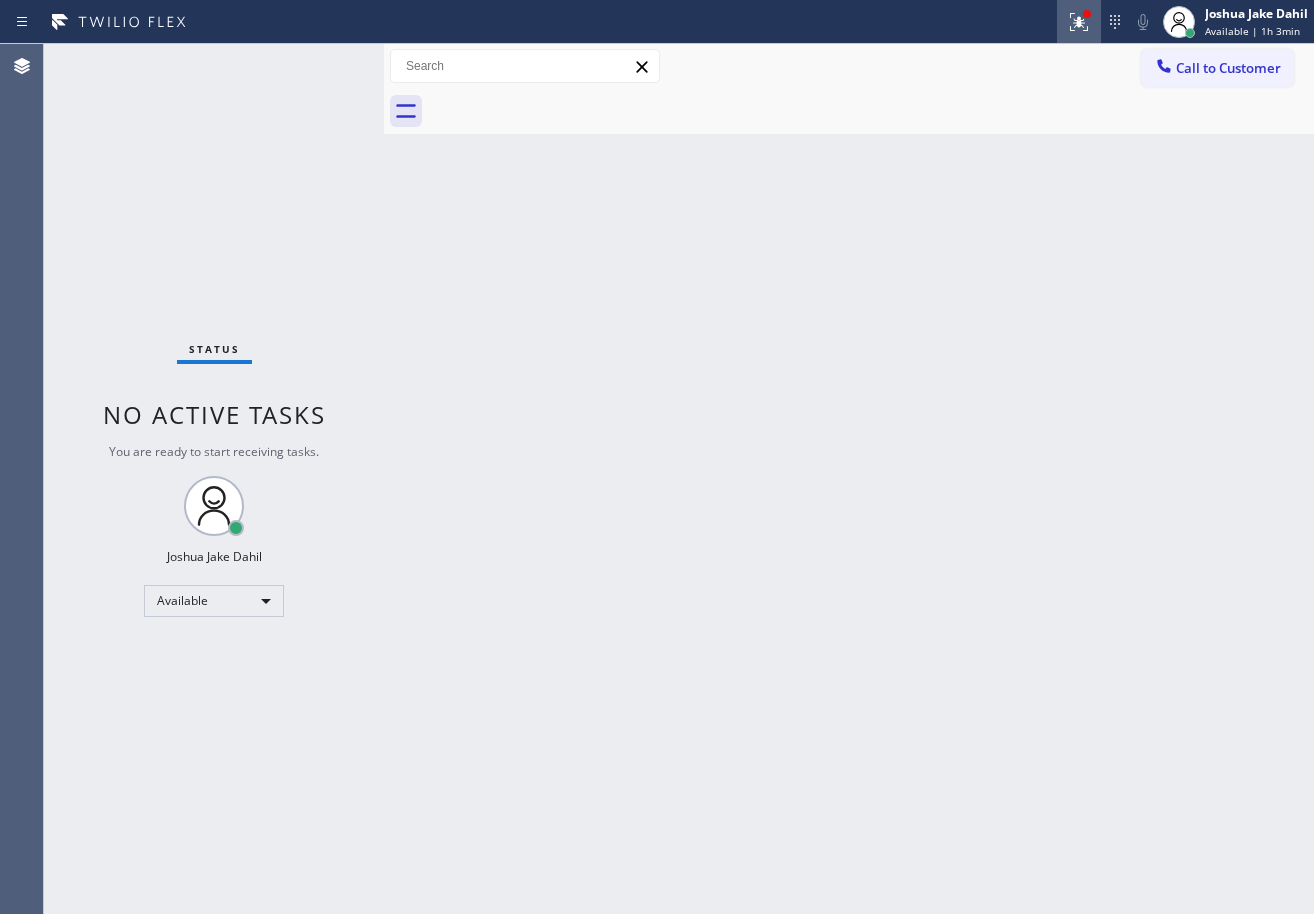 click 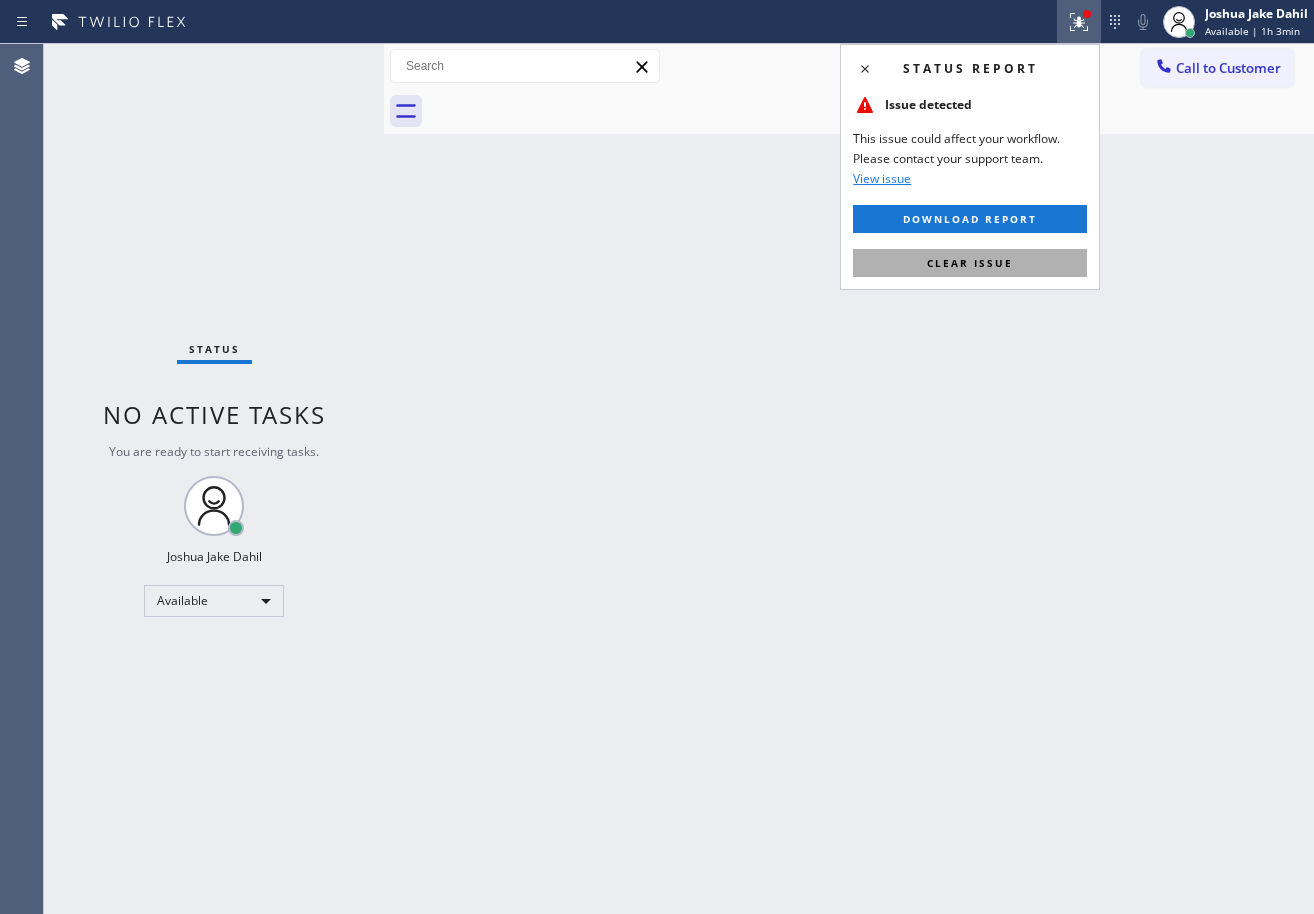 click on "Clear issue" at bounding box center [970, 263] 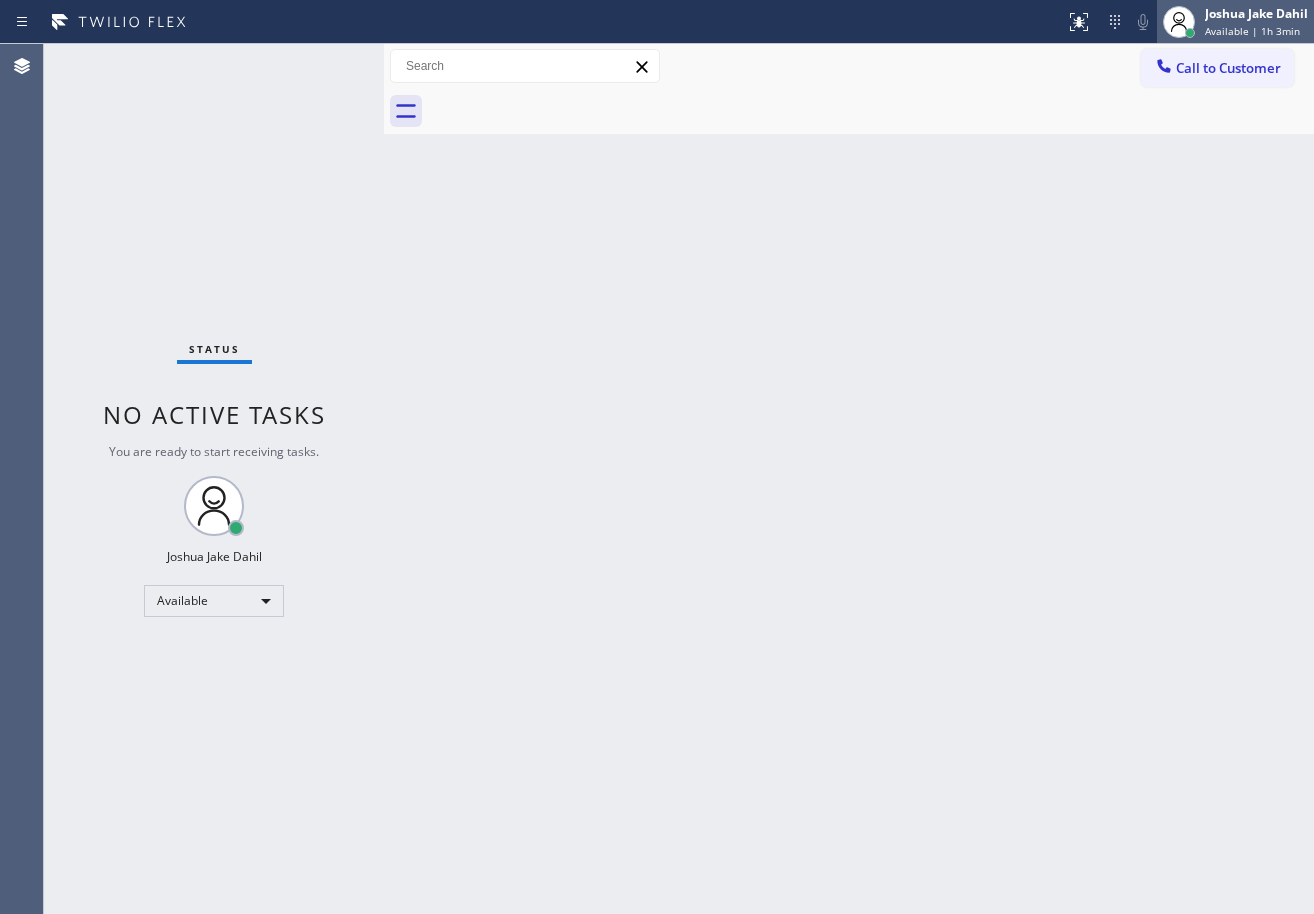 click on "Available | 1h 3min" at bounding box center (1252, 31) 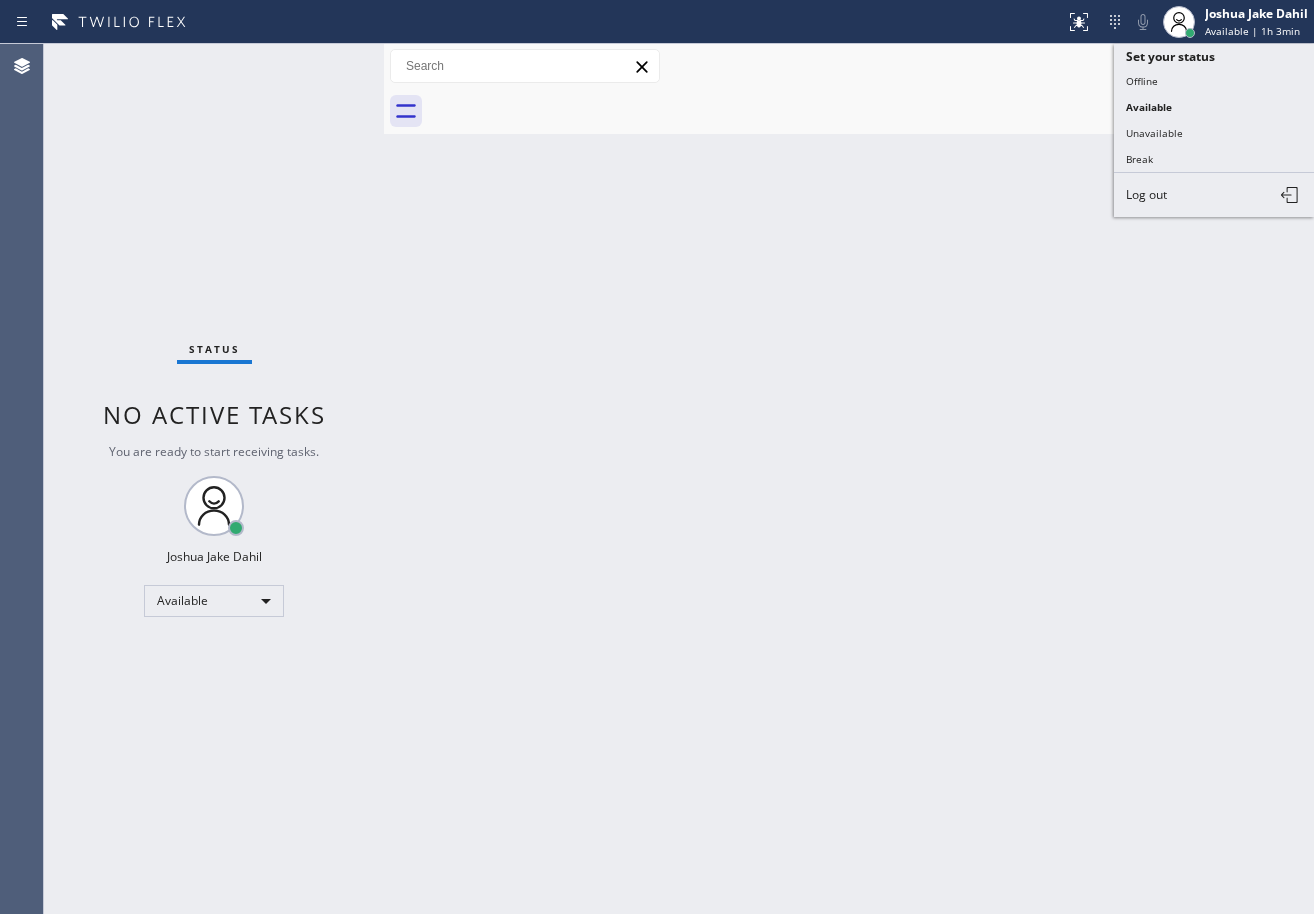click on "Back to Dashboard Change Sender ID Customers Technicians Select a contact Outbound call Technician Search Technician Your caller id phone number Your caller id phone number Call Technician info Name   Phone none Address none Change Sender ID HVAC +[PHONE] 5 Star Appliance +[PHONE] Appliance Repair +[PHONE] Plumbing +[PHONE] Air Duct Cleaning +[PHONE]  Electricians +[PHONE] Cancel Change Check personal SMS Reset Change No tabs Call to Customer Outbound call Location HVAC Alliance Expert [CITY] Your caller id phone number ([PHONE]) Customer number Call Outbound call Technician Search Technician Your caller id phone number Your caller id phone number Call" at bounding box center (849, 479) 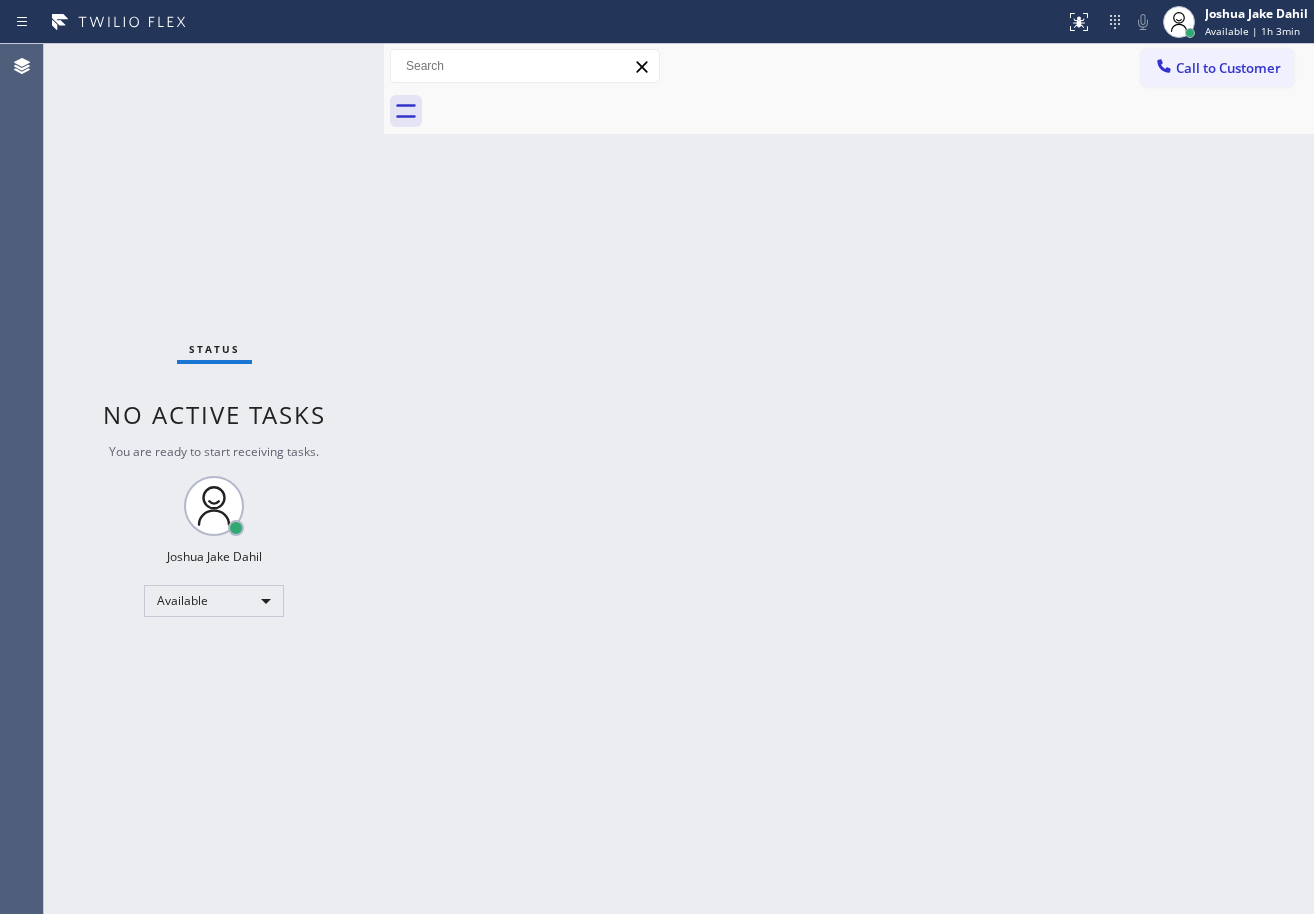 click on "Back to Dashboard Change Sender ID Customers Technicians Select a contact Outbound call Technician Search Technician Your caller id phone number Your caller id phone number Call Technician info Name   Phone none Address none Change Sender ID HVAC +[PHONE] 5 Star Appliance +[PHONE] Appliance Repair +[PHONE] Plumbing +[PHONE] Air Duct Cleaning +[PHONE]  Electricians +[PHONE] Cancel Change Check personal SMS Reset Change No tabs Call to Customer Outbound call Location HVAC Alliance Expert [CITY] Your caller id phone number ([PHONE]) Customer number Call Outbound call Technician Search Technician Your caller id phone number Your caller id phone number Call" at bounding box center [849, 479] 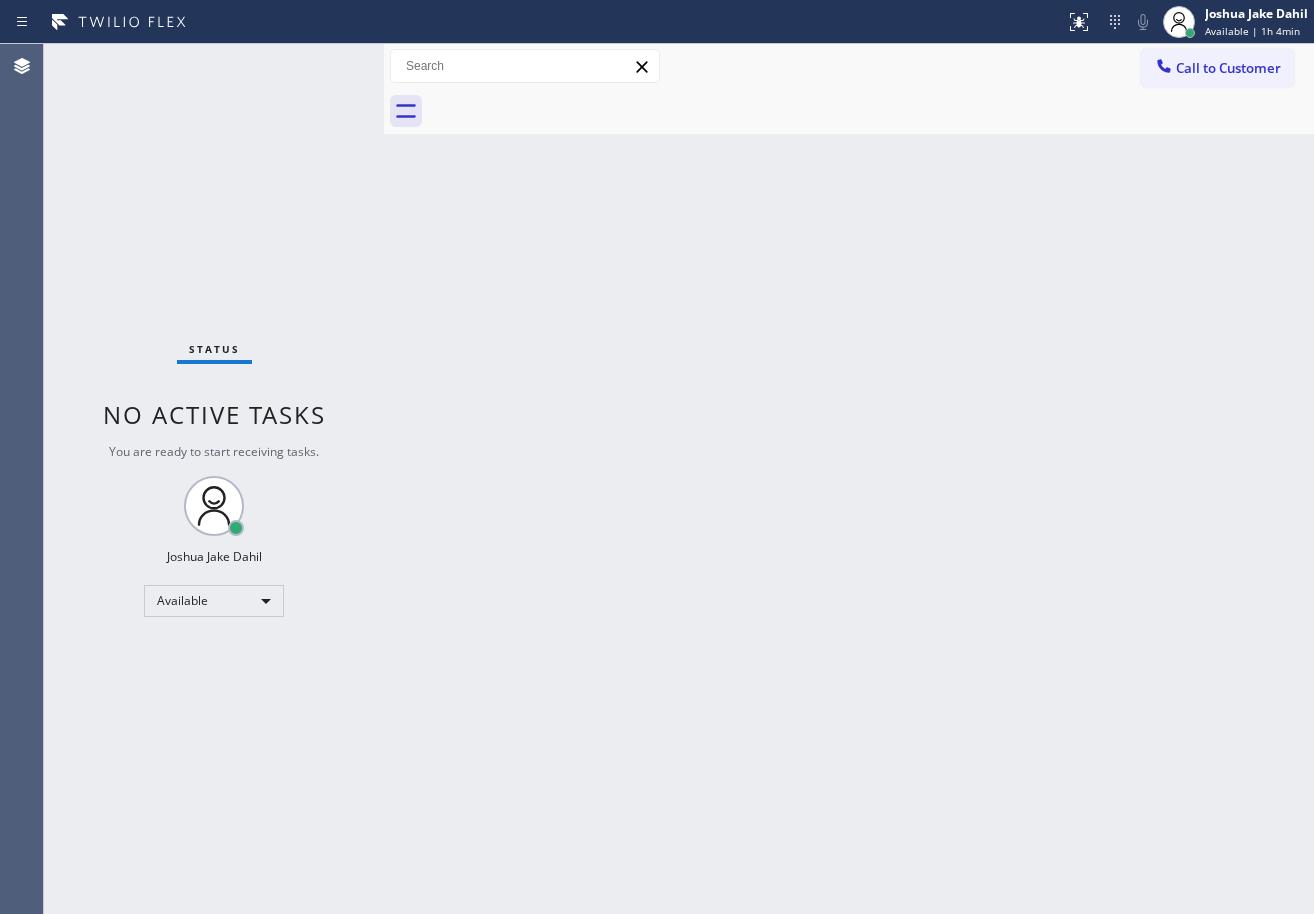 click on "Status No active tasks You are ready to start receiving tasks. [FIRST] [LAST] Available" at bounding box center [214, 479] 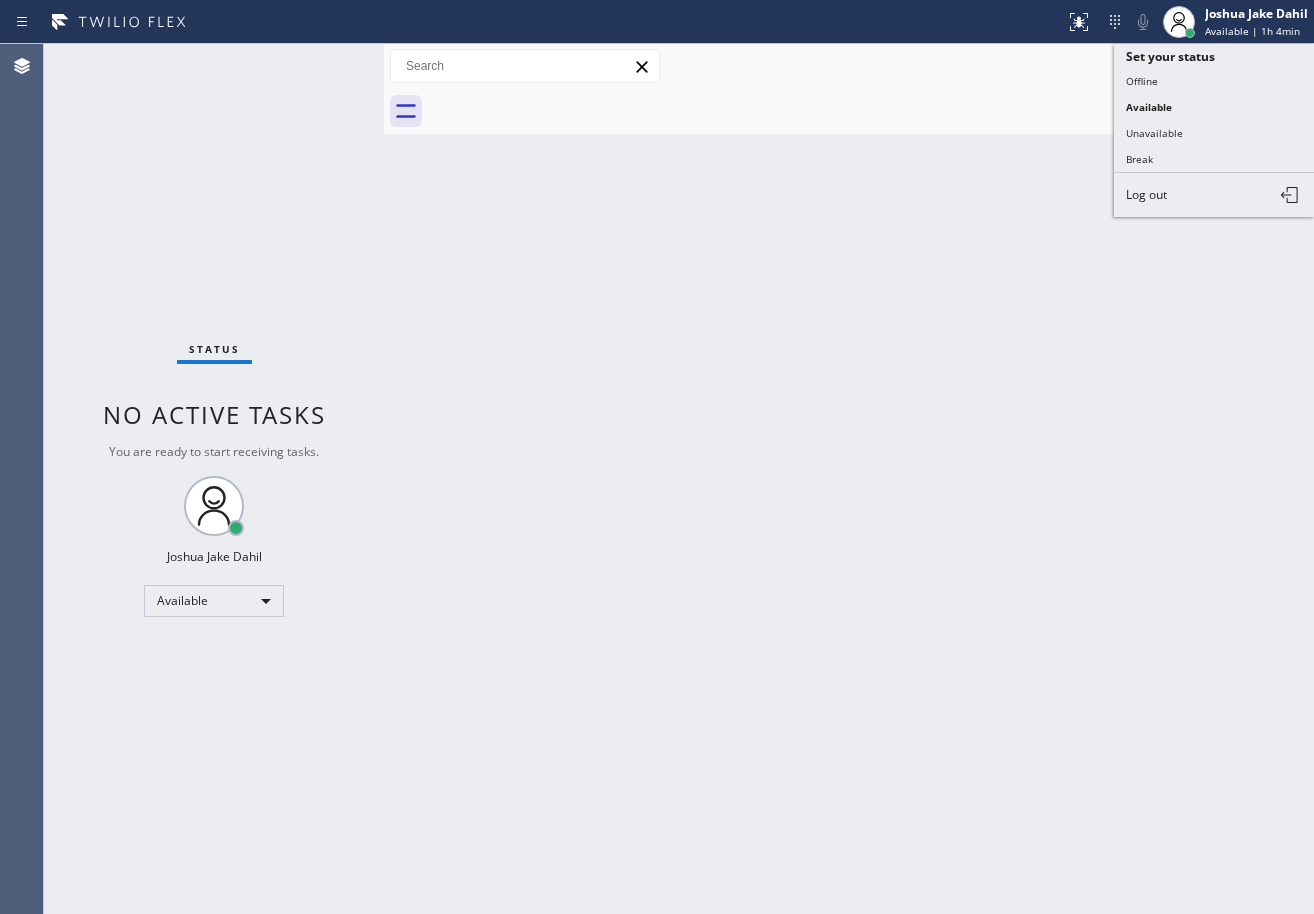 click on "Break" at bounding box center (1214, 159) 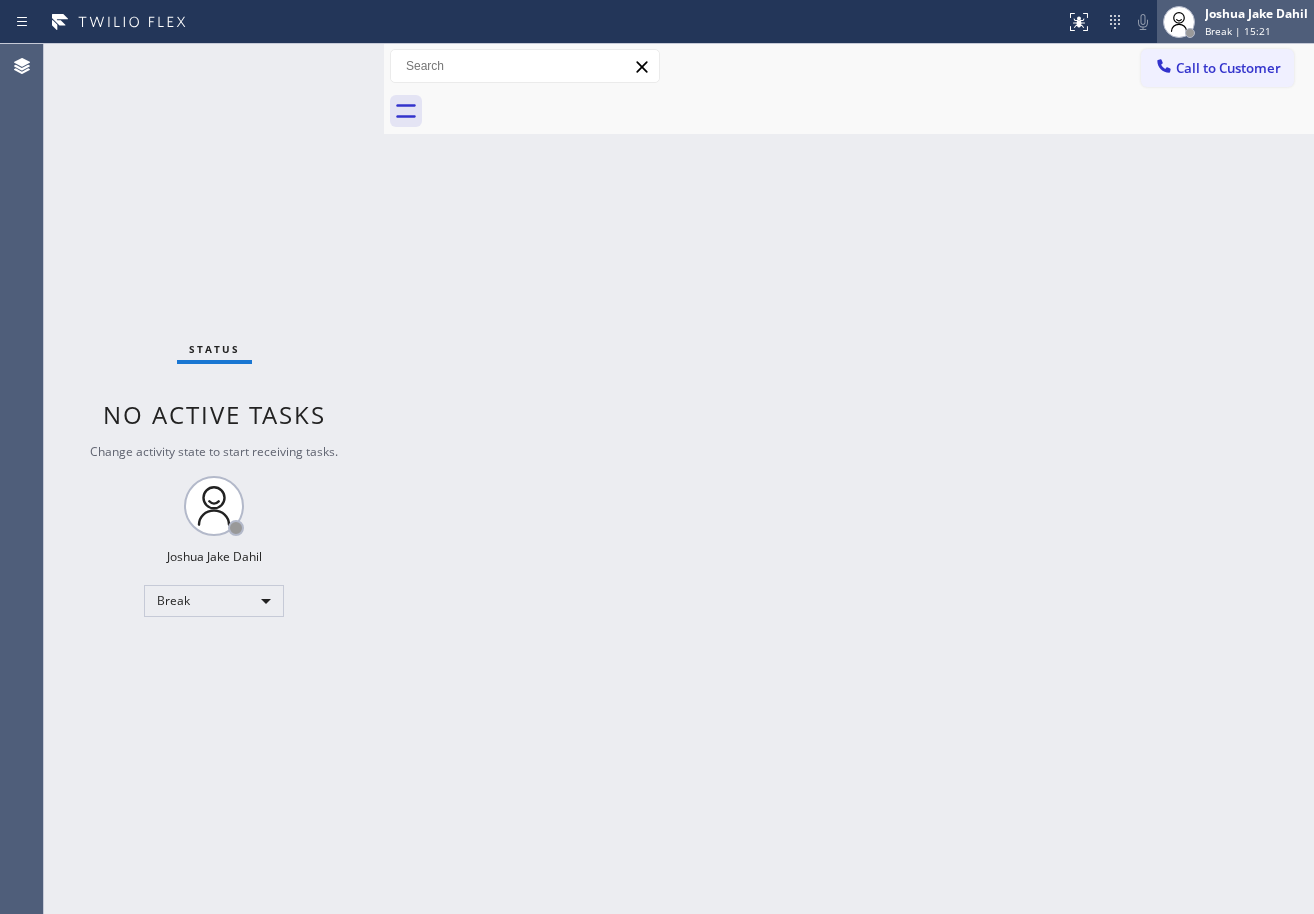 click on "[FIRST] [LAST] Break | 15:21" at bounding box center (1235, 22) 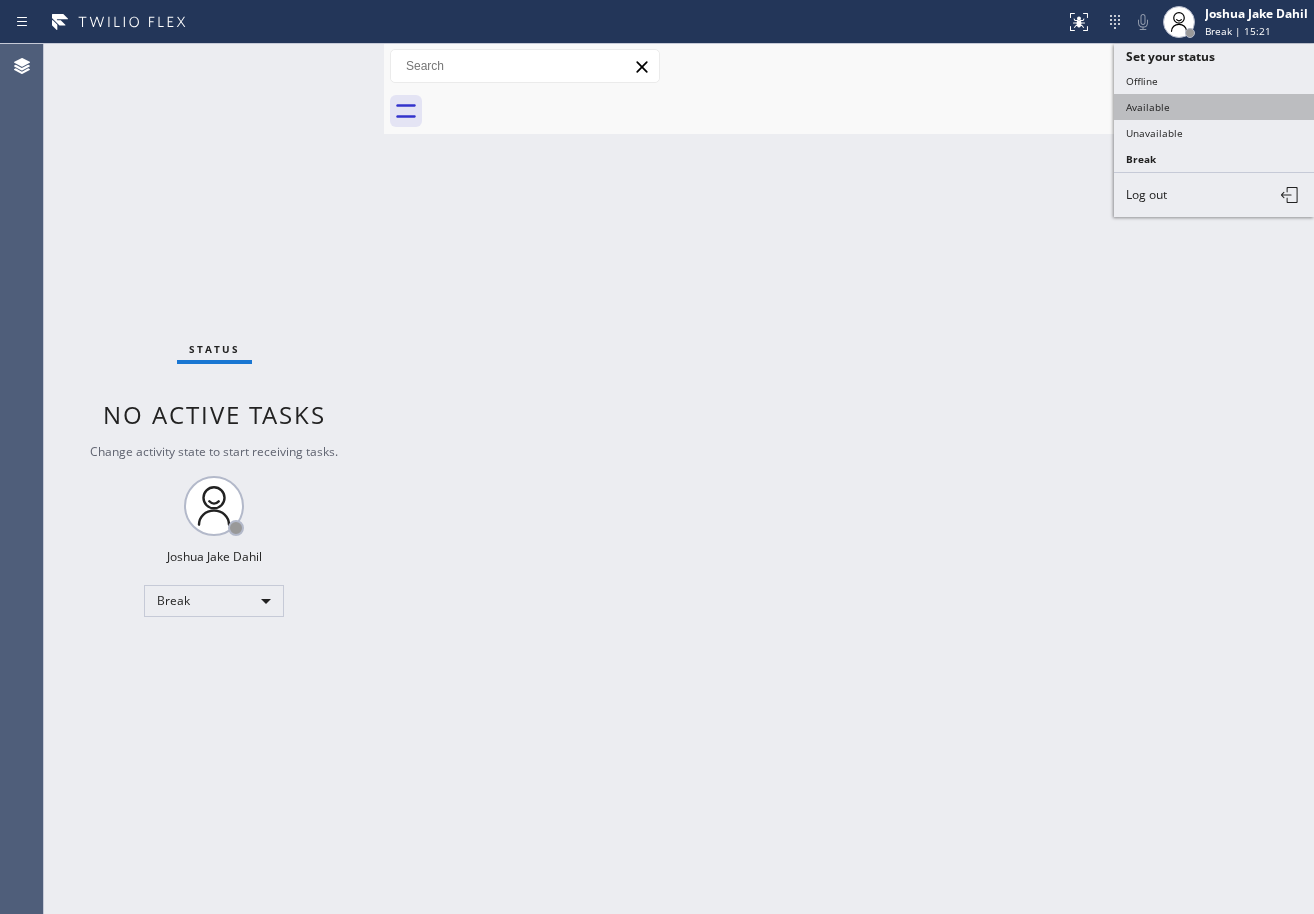 click on "Available" at bounding box center [1214, 107] 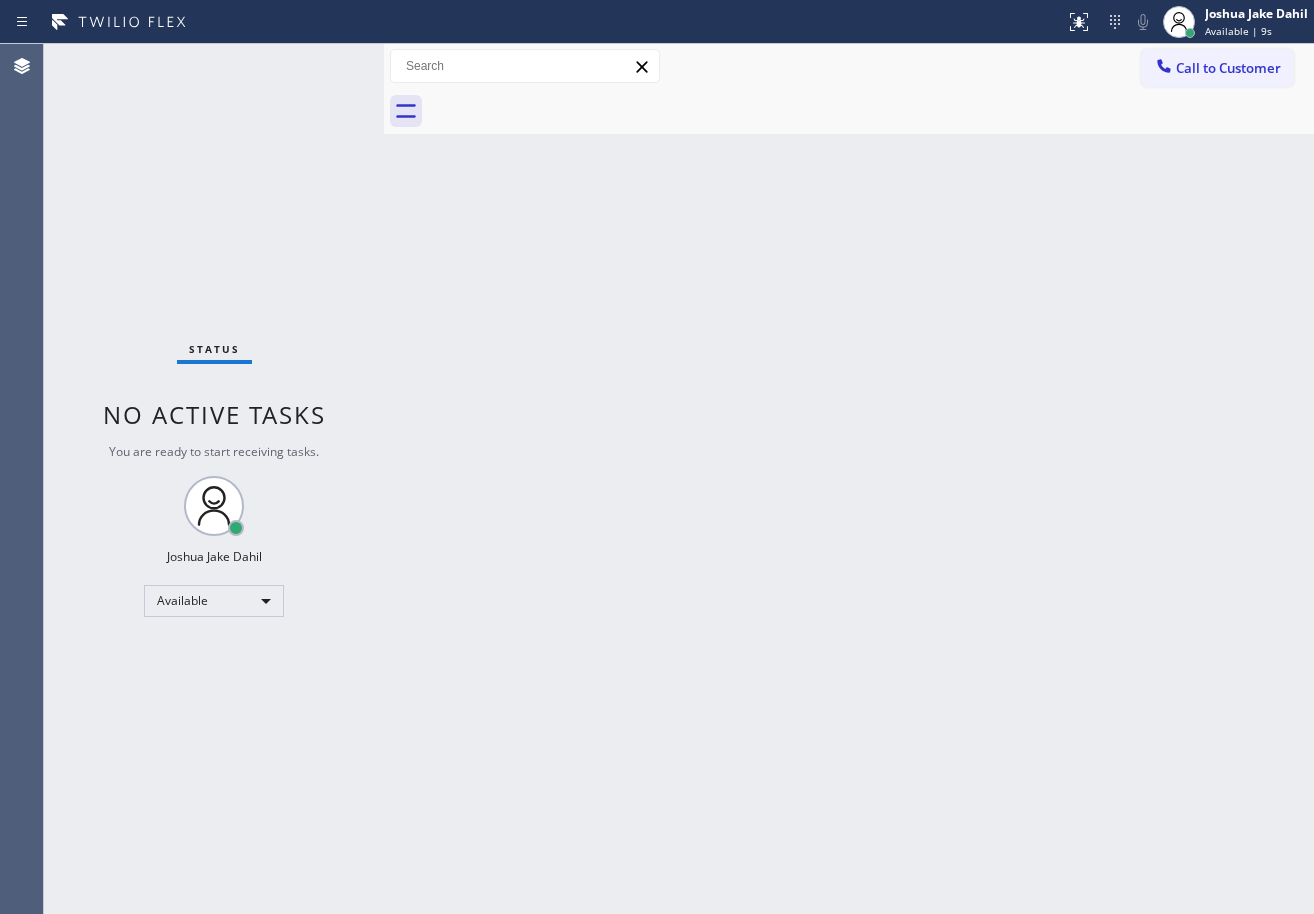 click on "Status No active tasks You are ready to start receiving tasks. [FIRST] [LAST] Available" at bounding box center (214, 479) 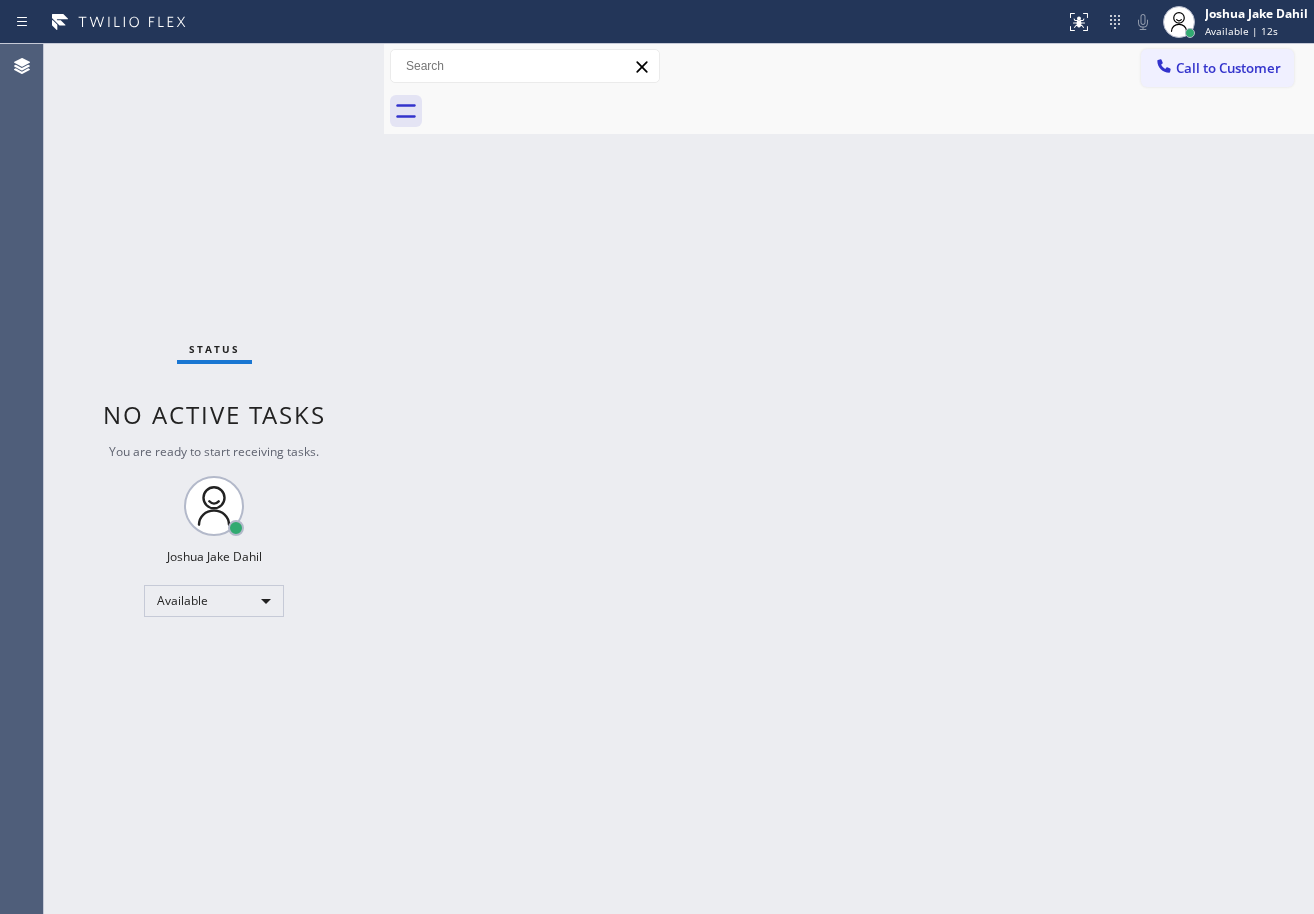 click on "Back to Dashboard Change Sender ID Customers Technicians Select a contact Outbound call Technician Search Technician Your caller id phone number Your caller id phone number Call Technician info Name   Phone none Address none Change Sender ID HVAC +[PHONE] 5 Star Appliance +[PHONE] Appliance Repair +[PHONE] Plumbing +[PHONE] Air Duct Cleaning +[PHONE]  Electricians +[PHONE] Cancel Change Check personal SMS Reset Change No tabs Call to Customer Outbound call Location HVAC Alliance Expert [CITY] Your caller id phone number ([PHONE]) Customer number Call Outbound call Technician Search Technician Your caller id phone number Your caller id phone number Call" at bounding box center (849, 479) 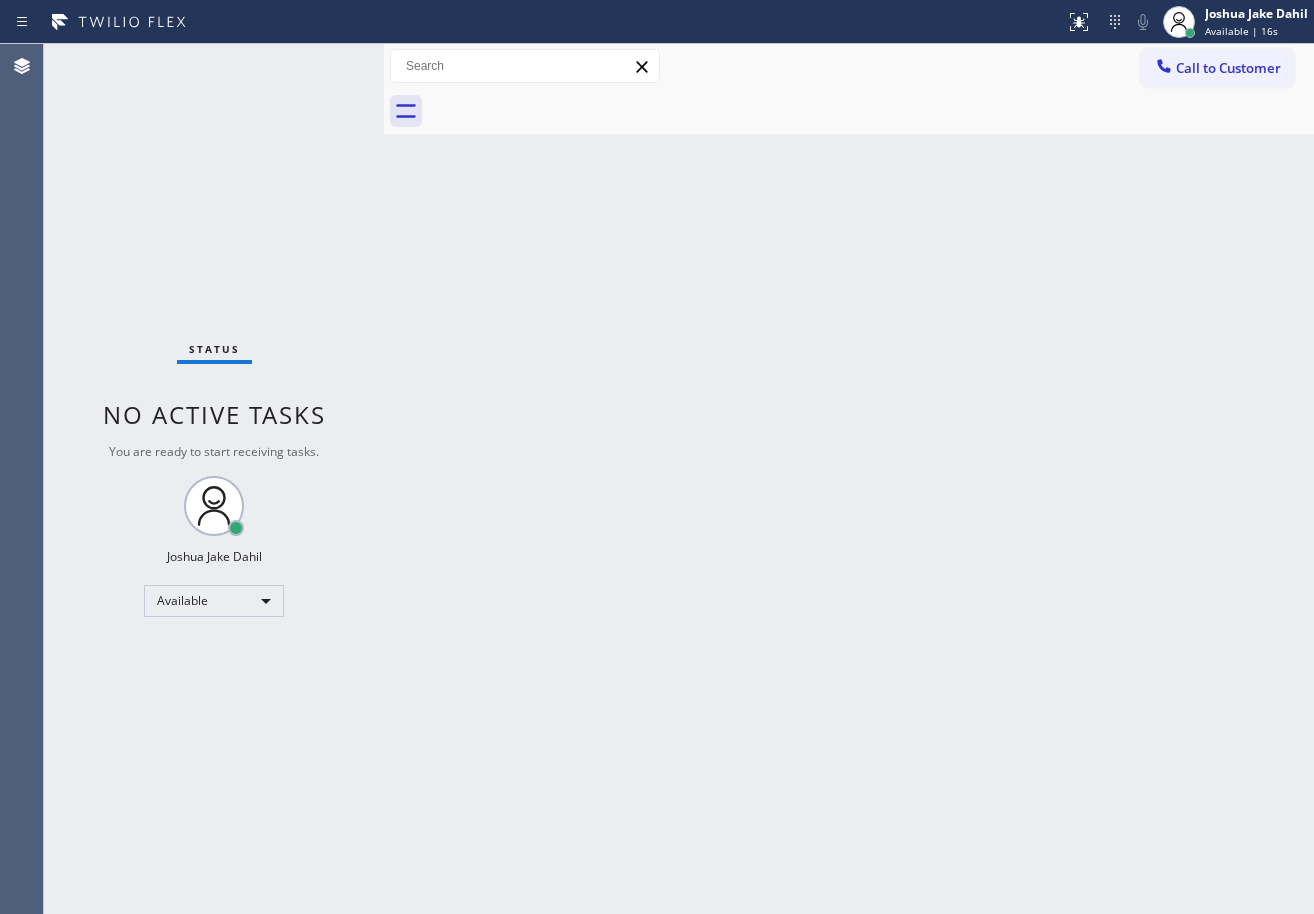 click at bounding box center (871, 111) 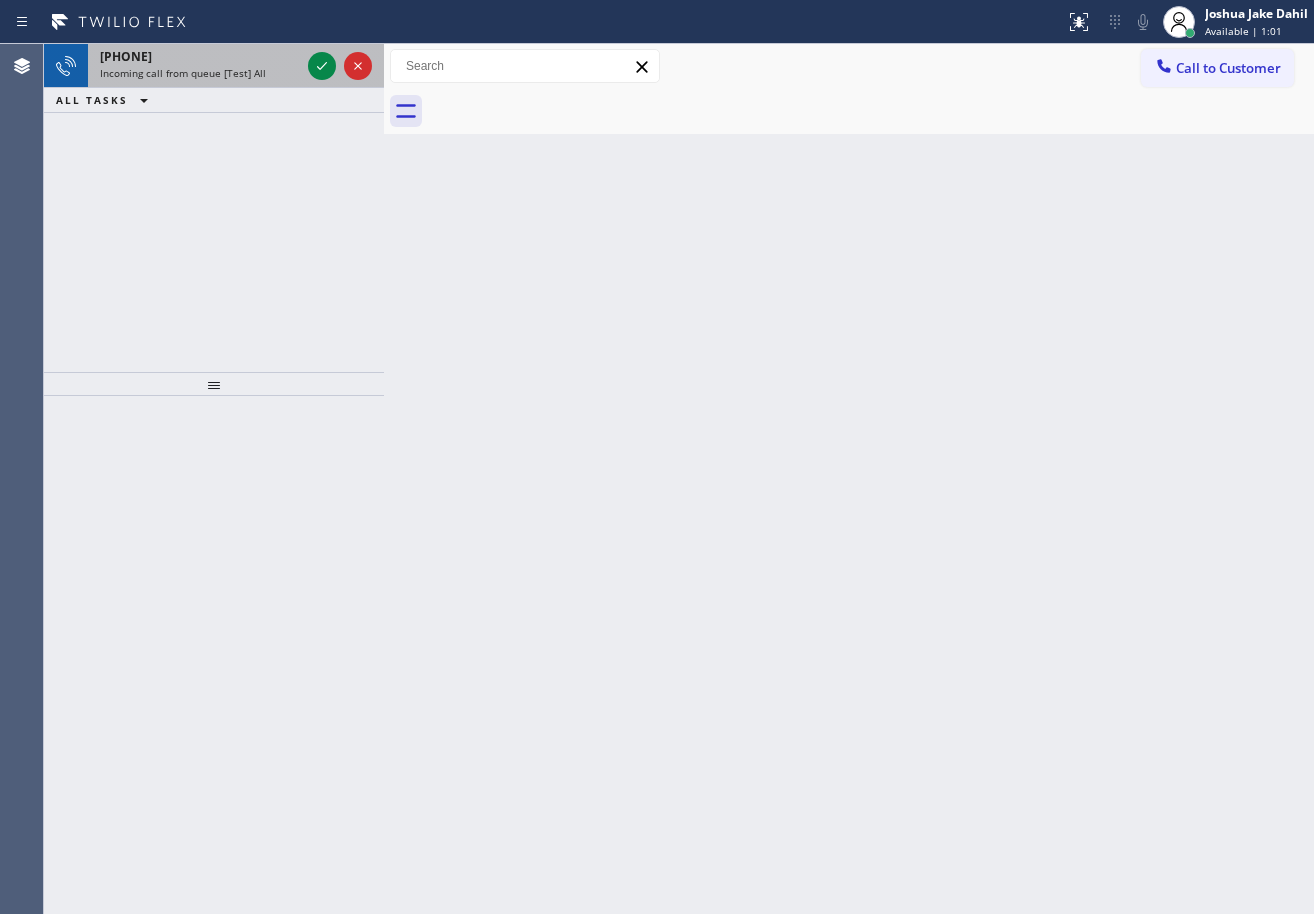 drag, startPoint x: 288, startPoint y: 60, endPoint x: 305, endPoint y: 60, distance: 17 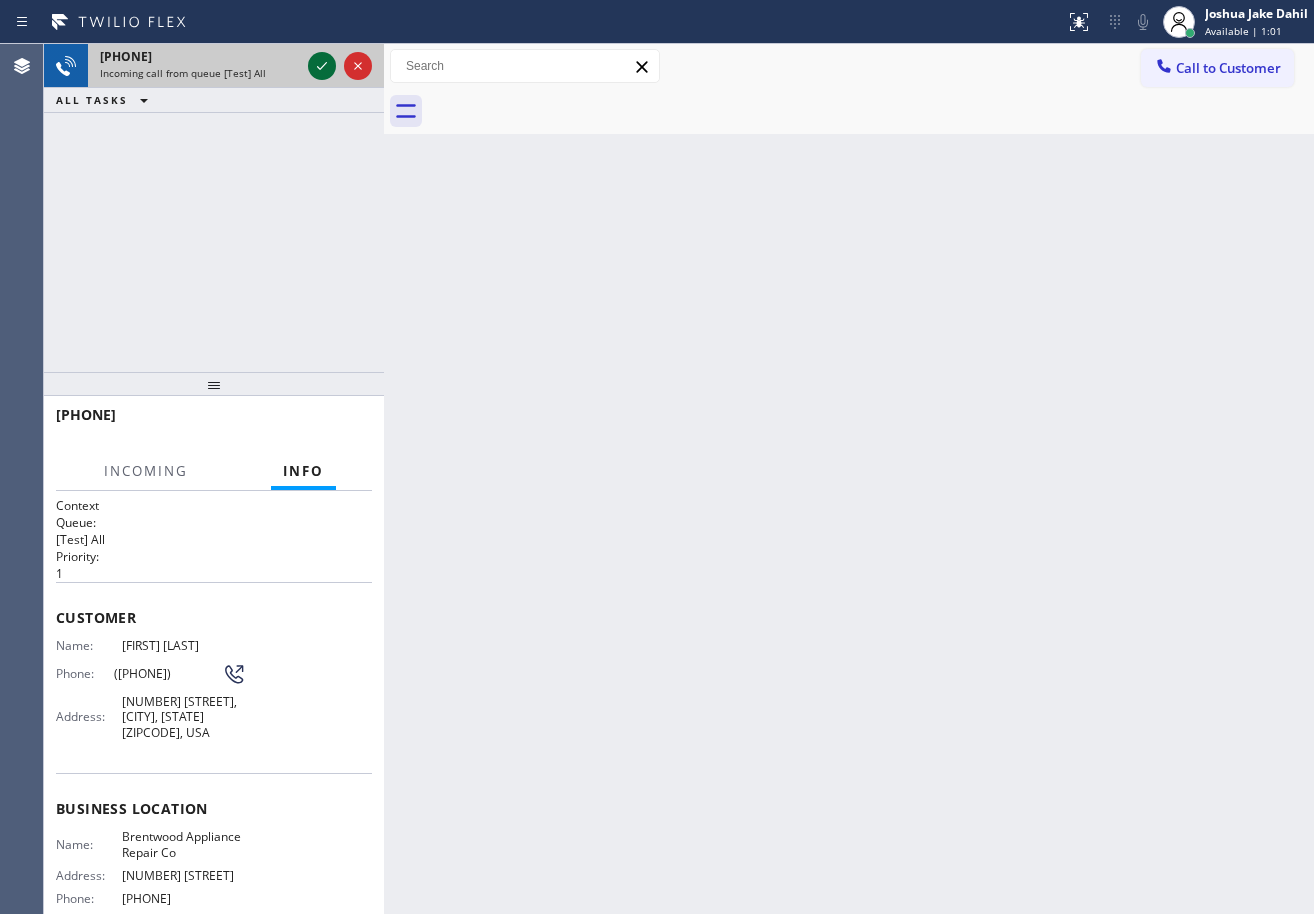click 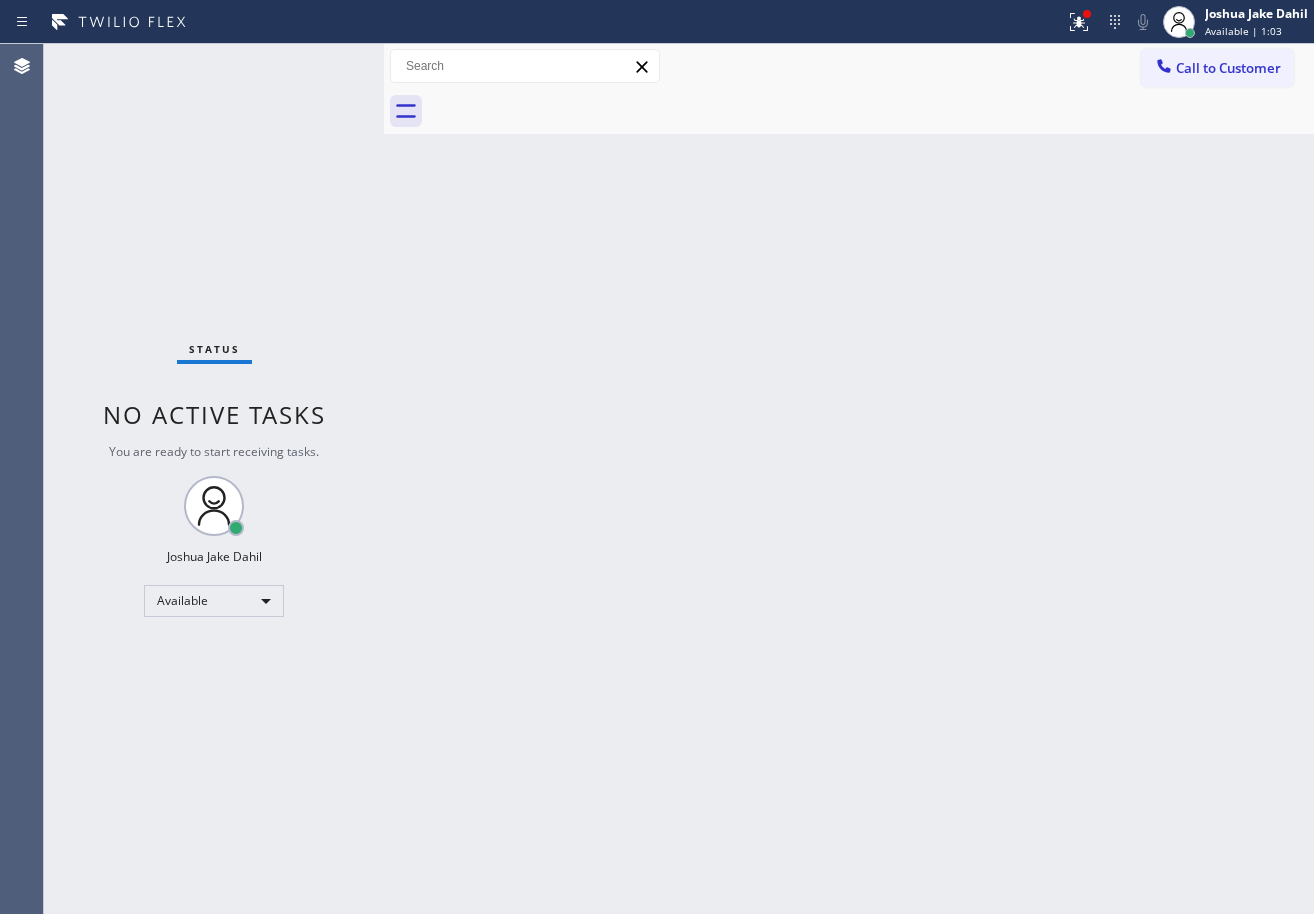 drag, startPoint x: 706, startPoint y: 399, endPoint x: 926, endPoint y: 274, distance: 253.03162 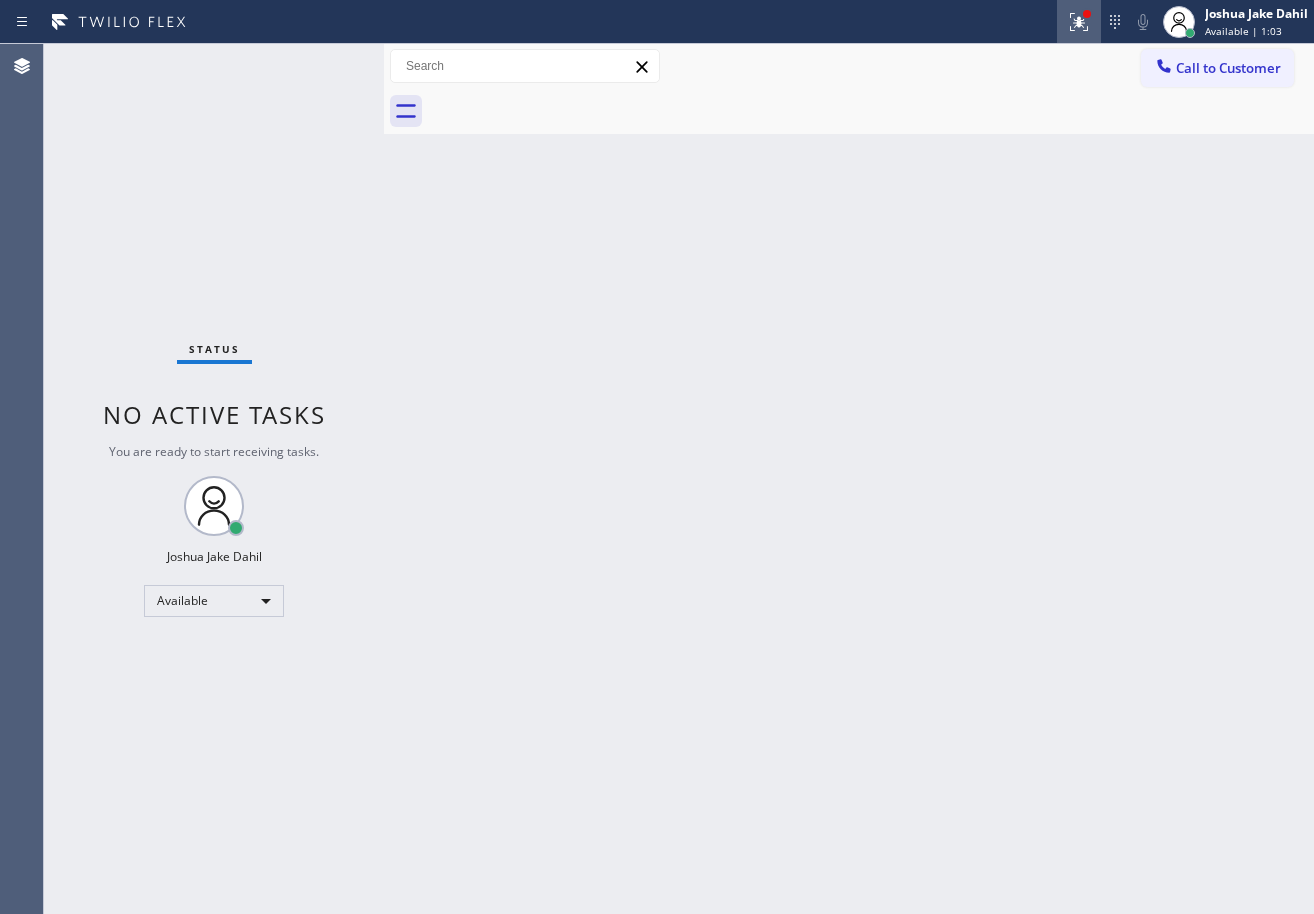 click 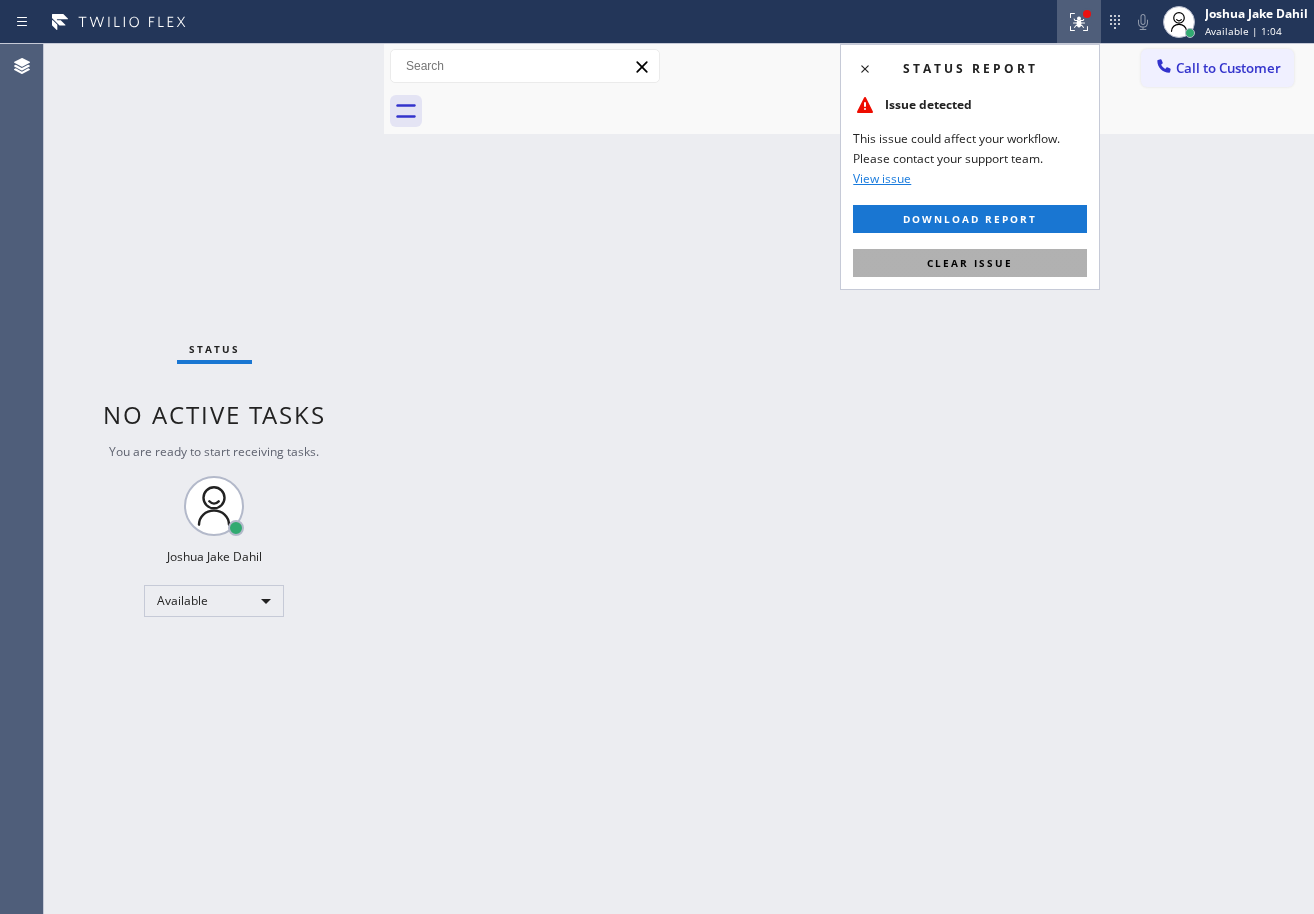 click on "Clear issue" at bounding box center [970, 263] 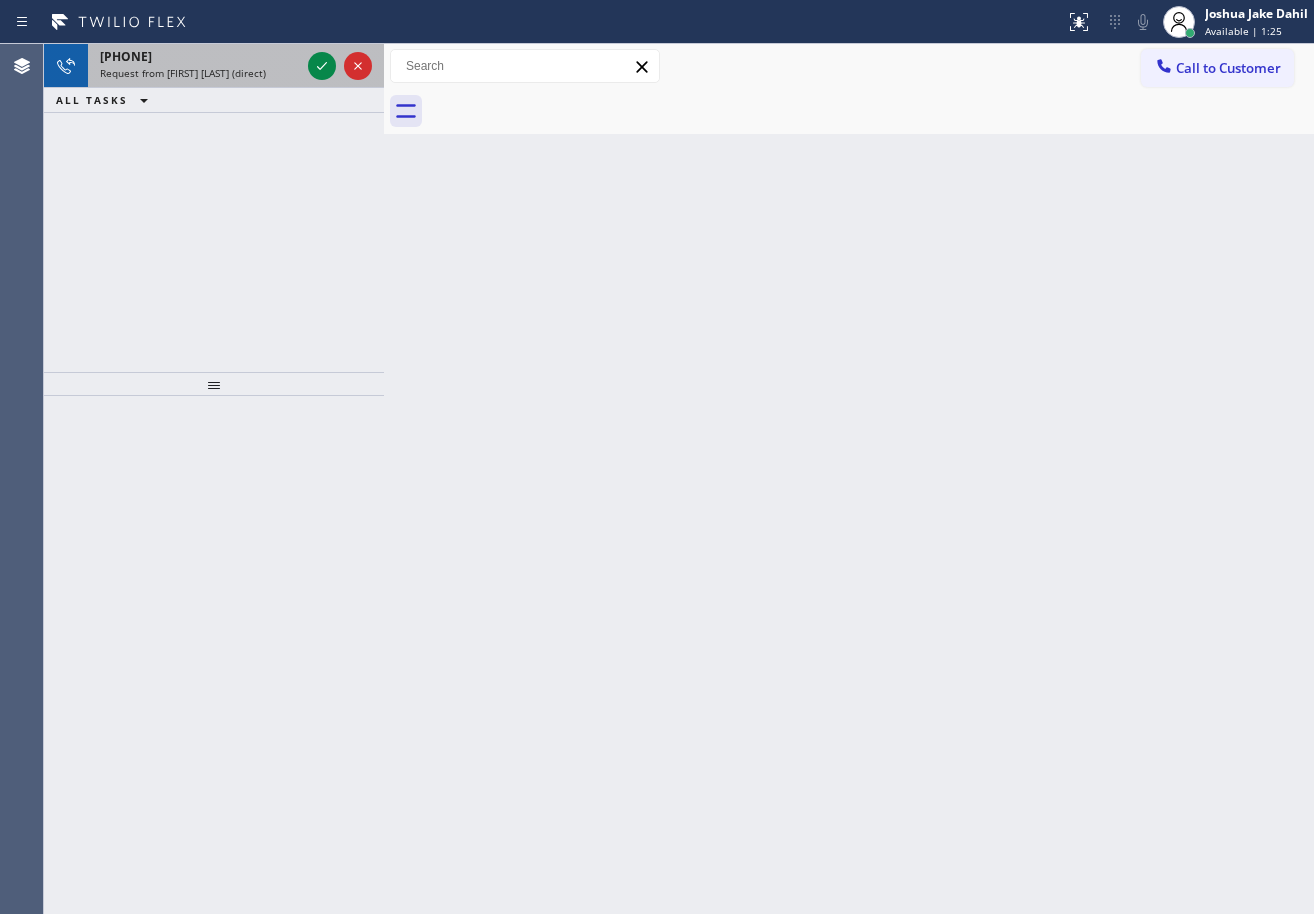 click on "[PHONE]" at bounding box center [200, 56] 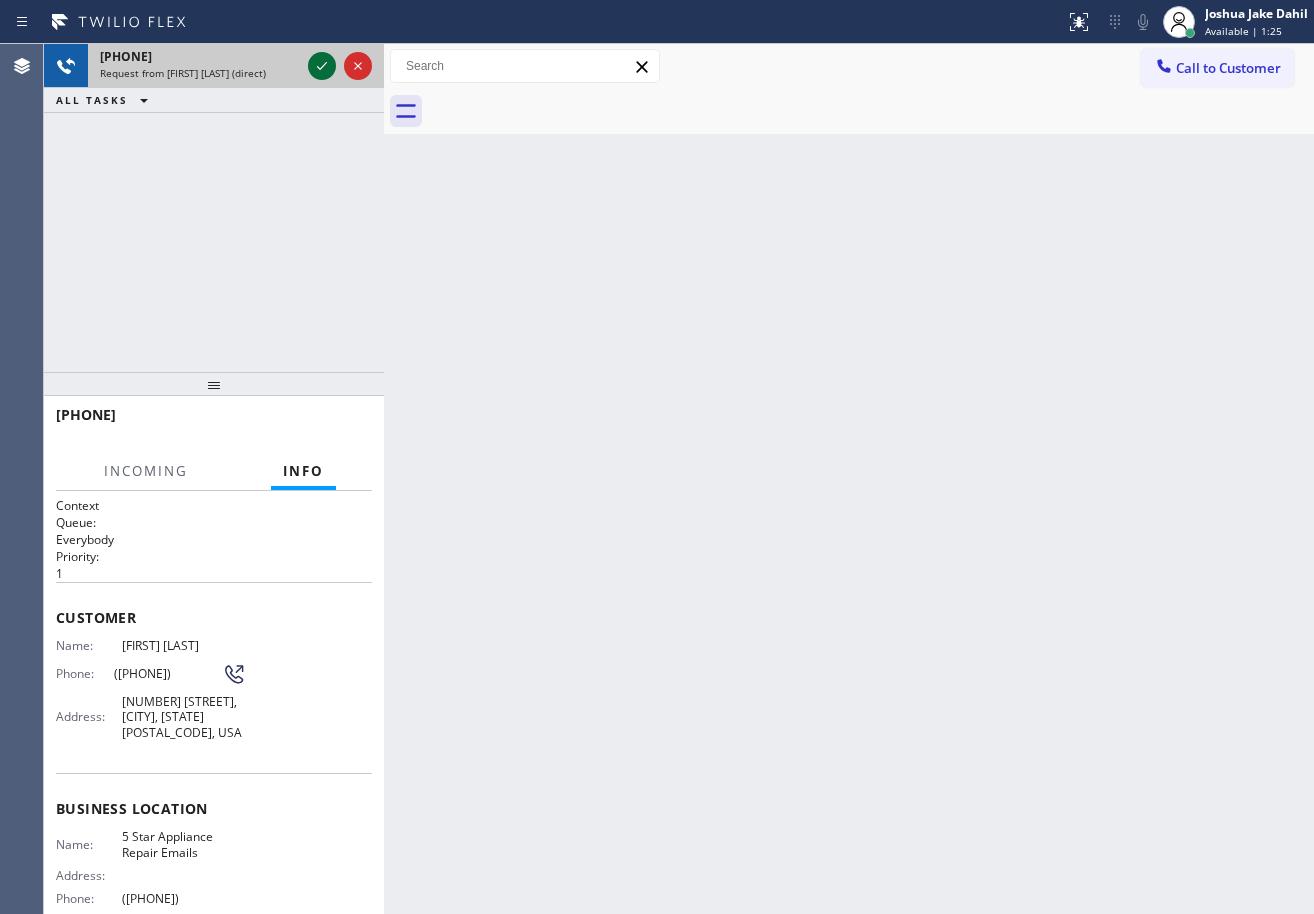 click 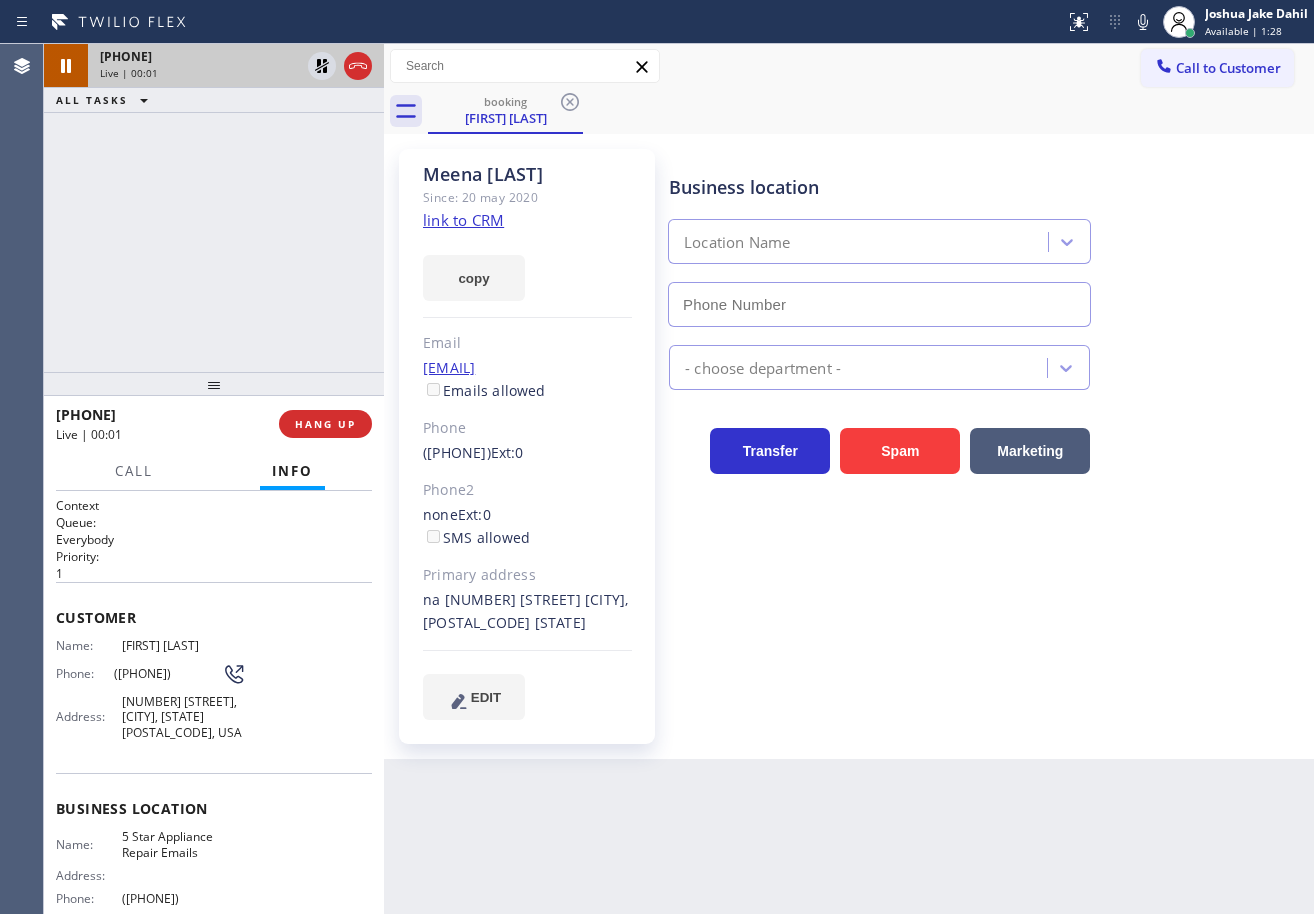 type on "([PHONE])" 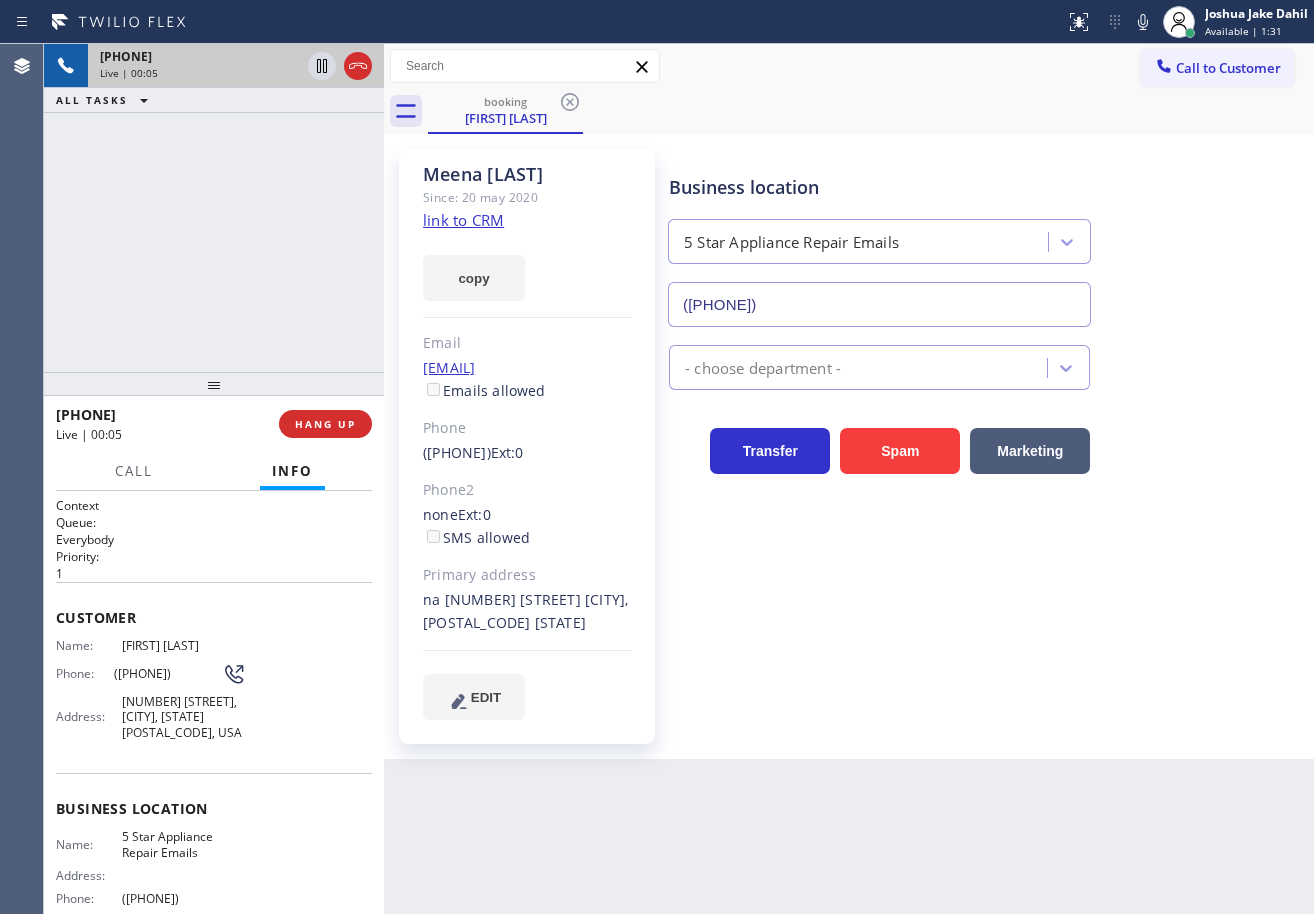 click on "link to CRM" 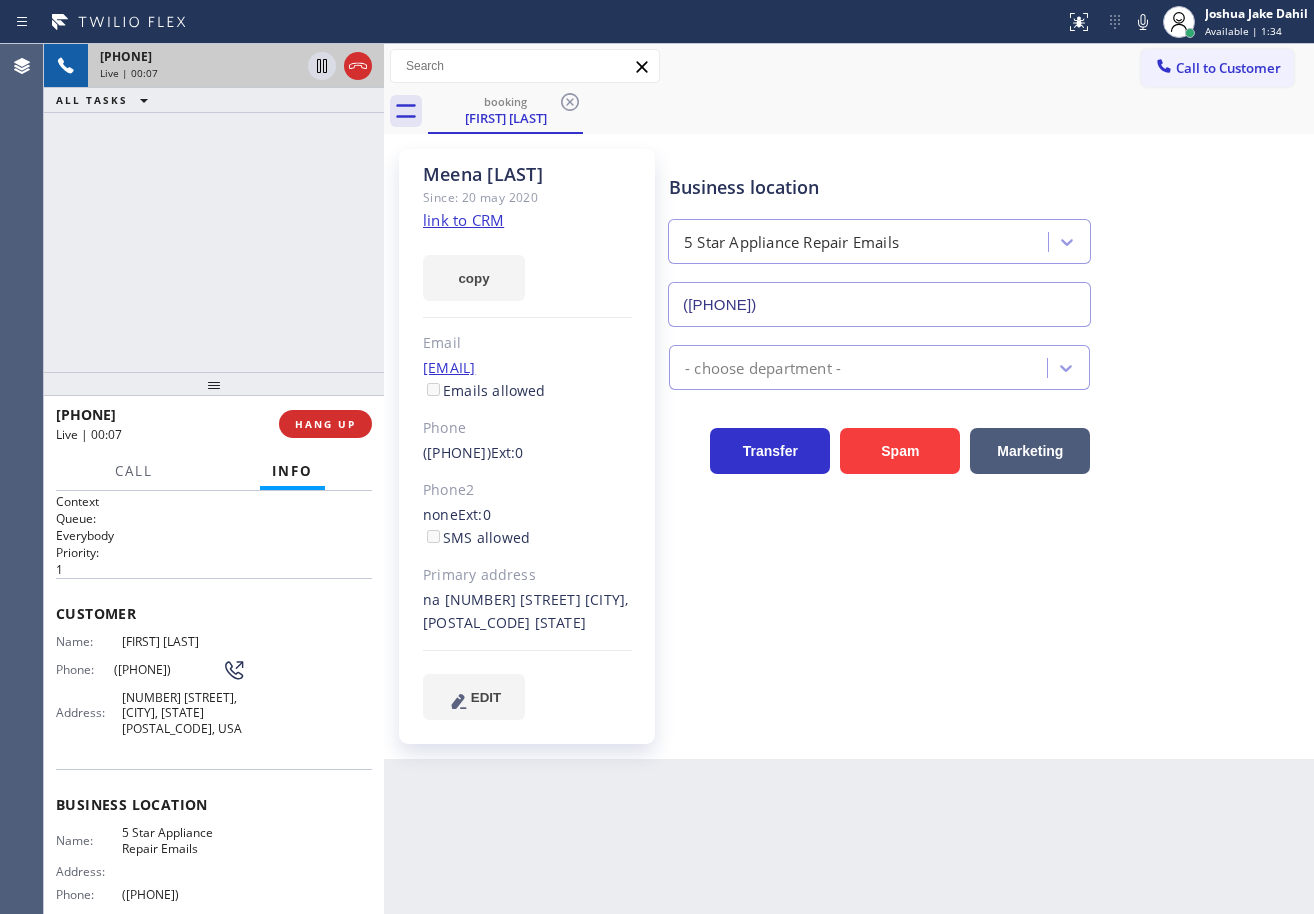 scroll, scrollTop: 0, scrollLeft: 0, axis: both 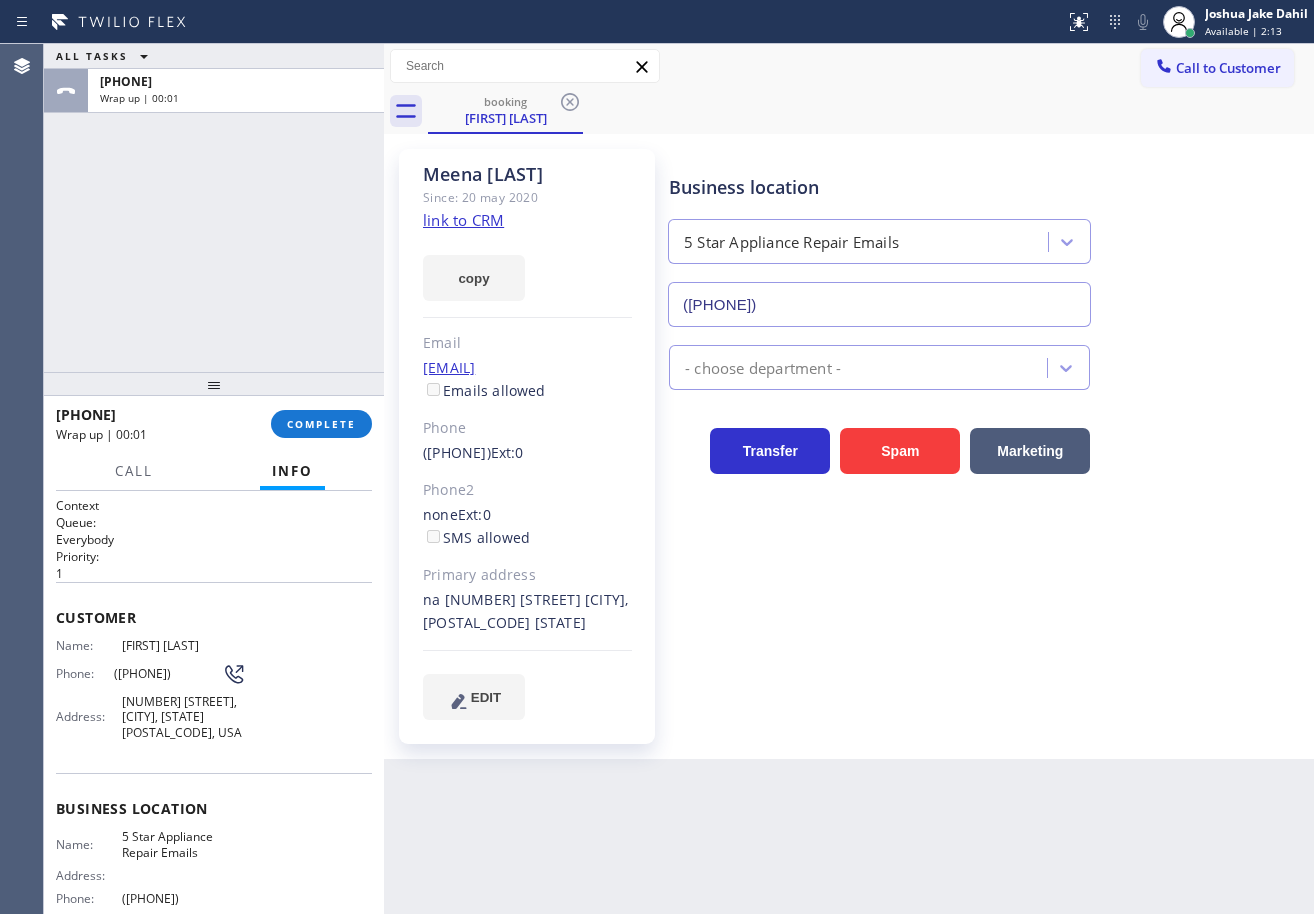 click at bounding box center (214, 384) 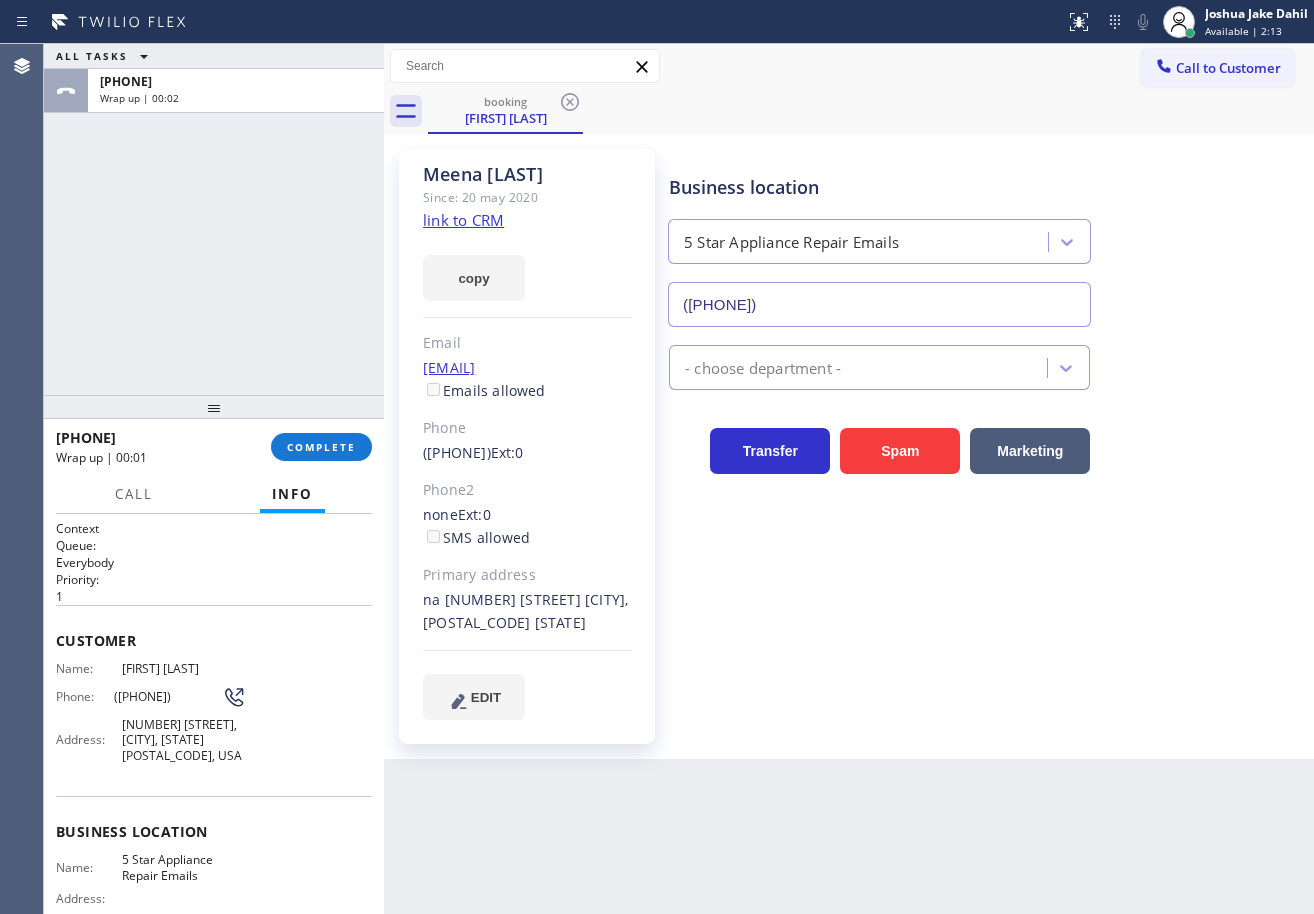 click at bounding box center (214, 407) 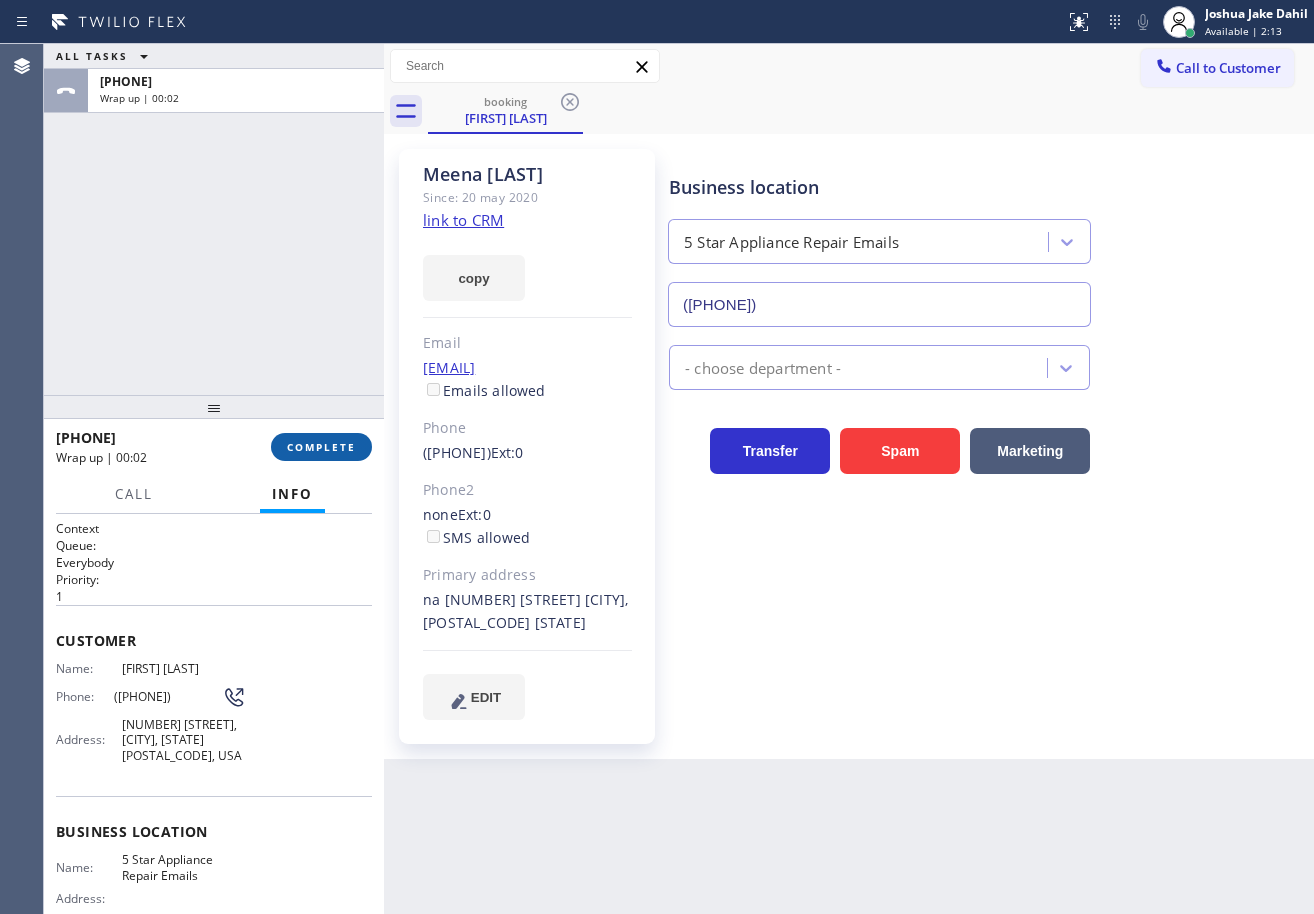 click on "+[PHONE] Wrap up | 00:02 COMPLETE" at bounding box center [214, 447] 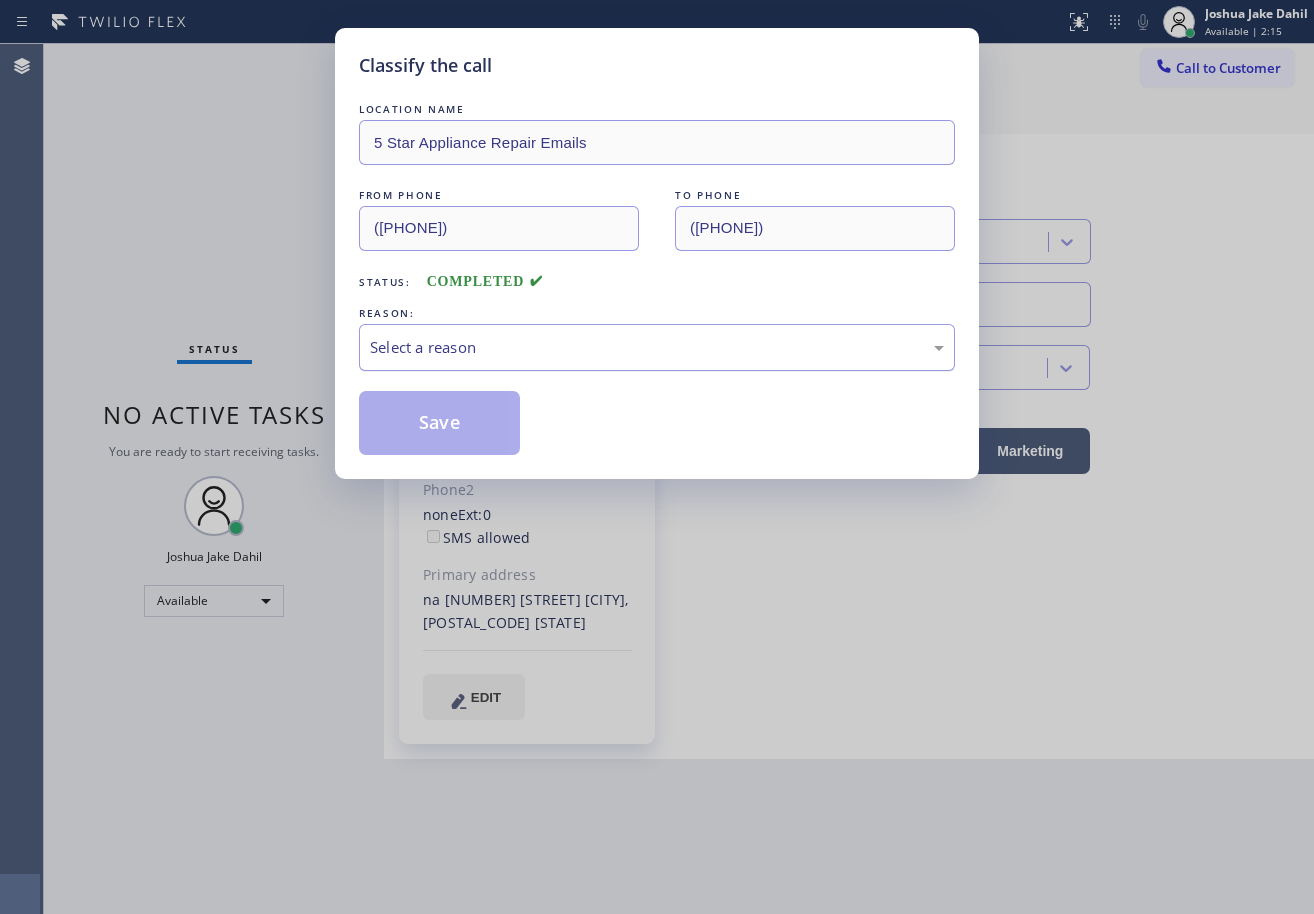click on "Select a reason" at bounding box center [657, 347] 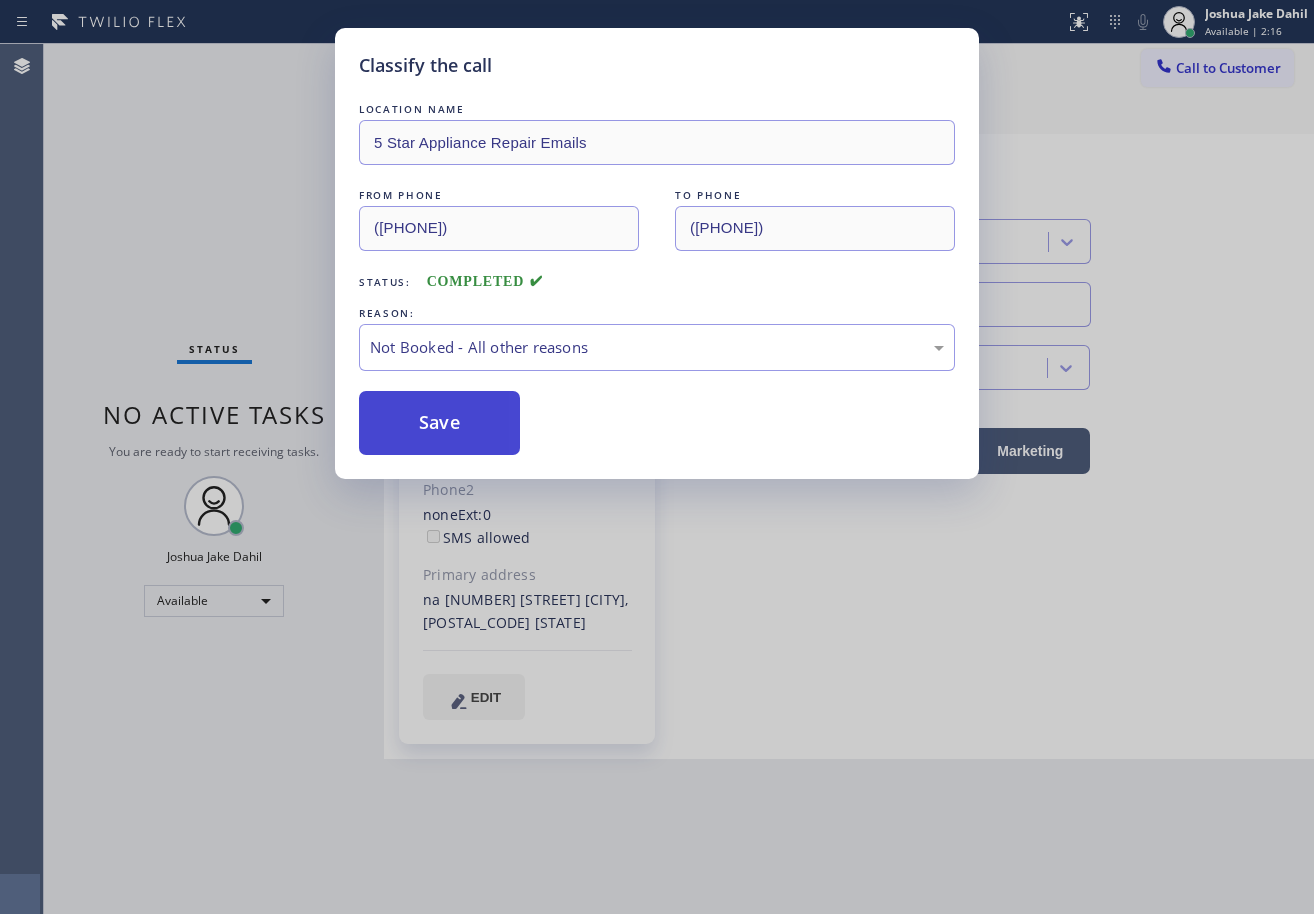 click on "Save" at bounding box center [439, 423] 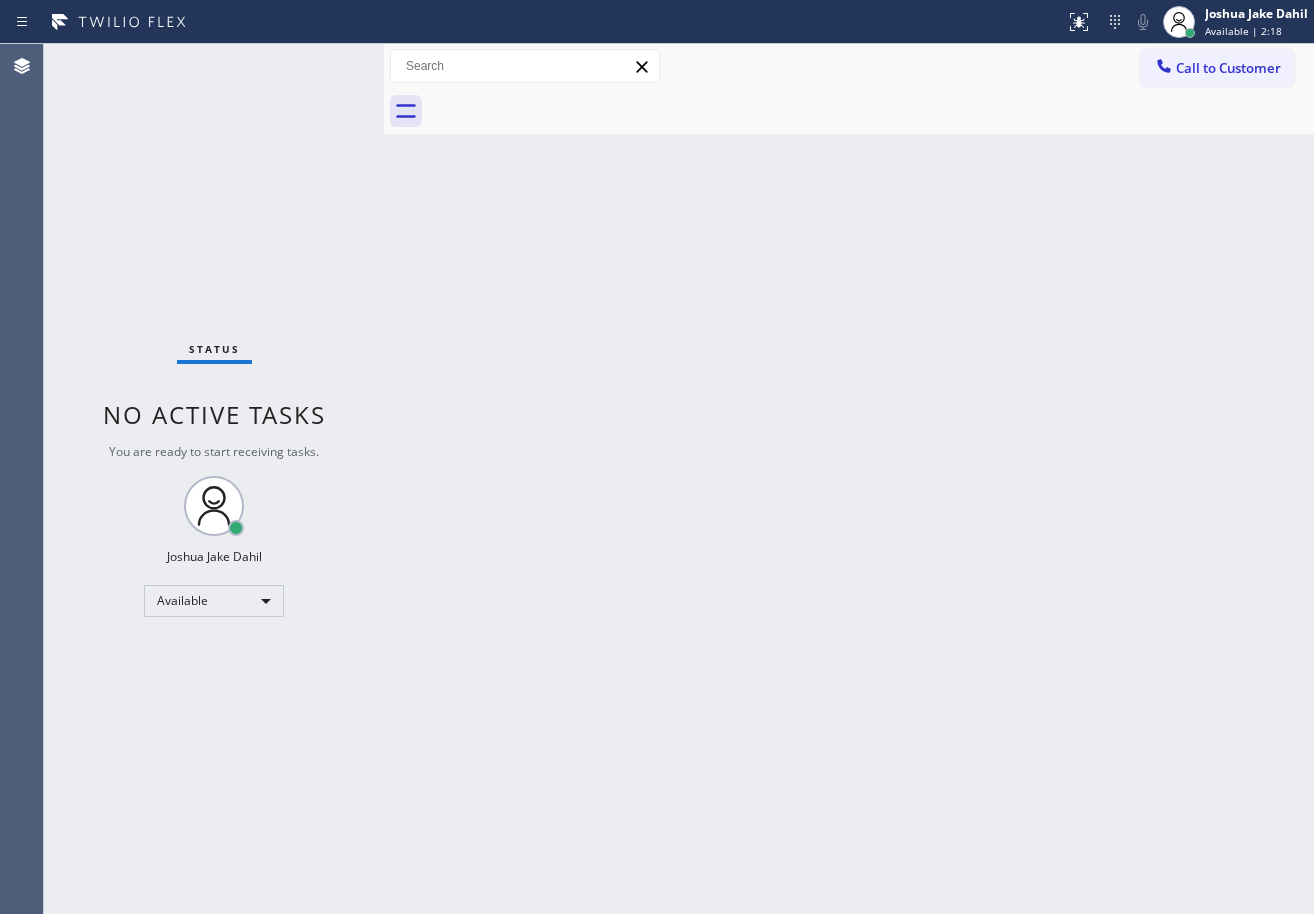 click on "Status No active tasks You are ready to start receiving tasks. [FIRST] [LAST] Available" at bounding box center [214, 479] 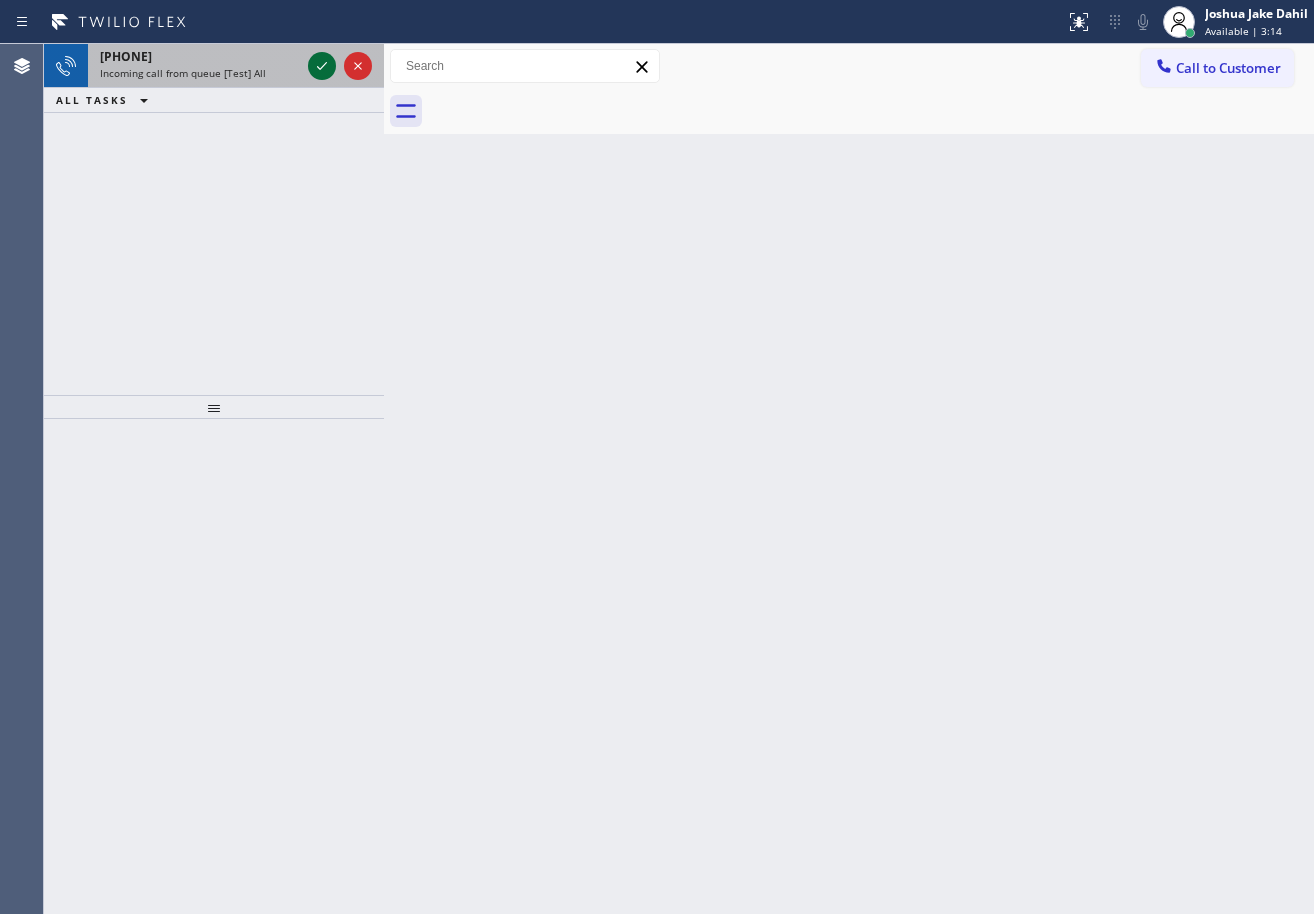 click 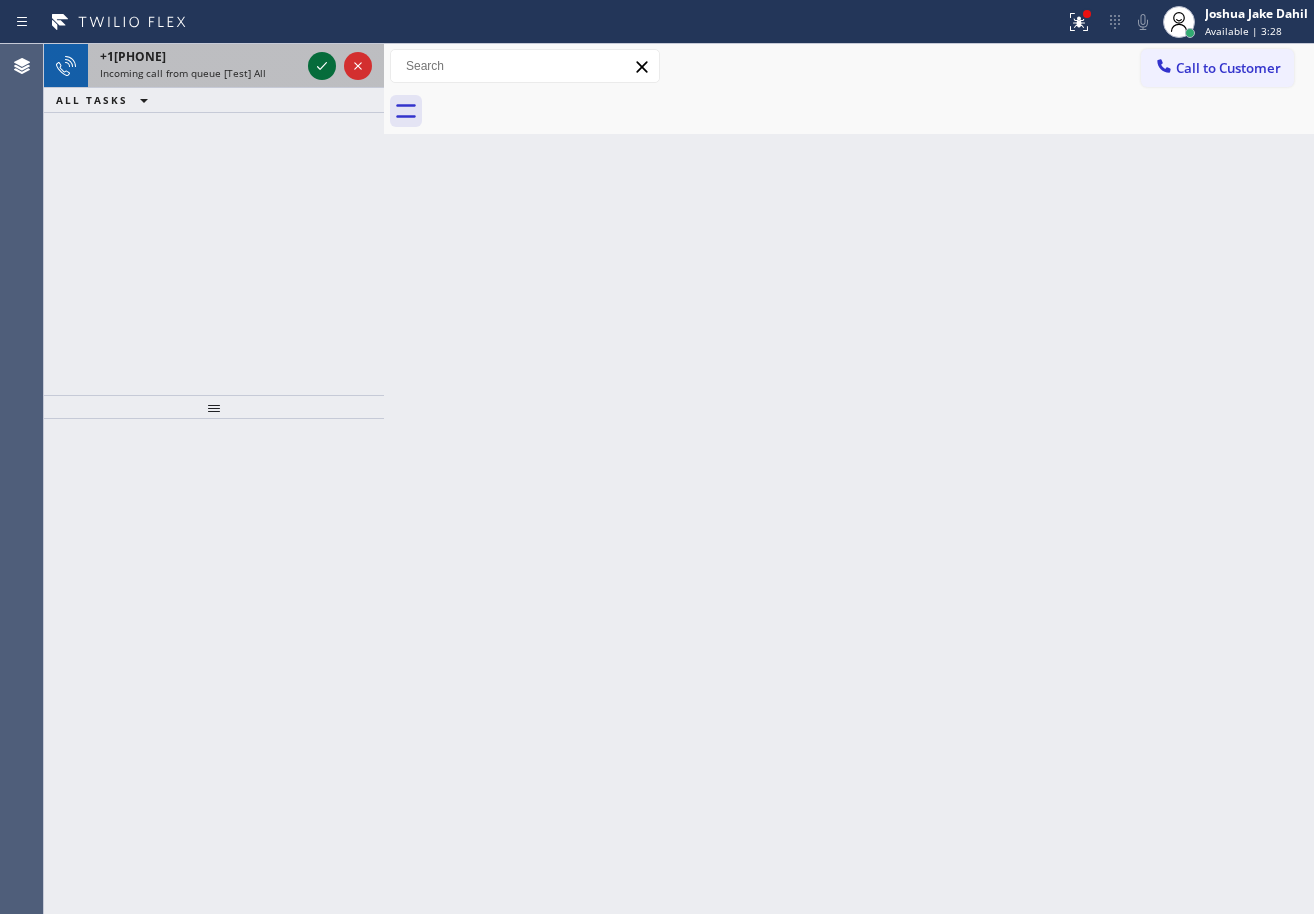 click at bounding box center [322, 66] 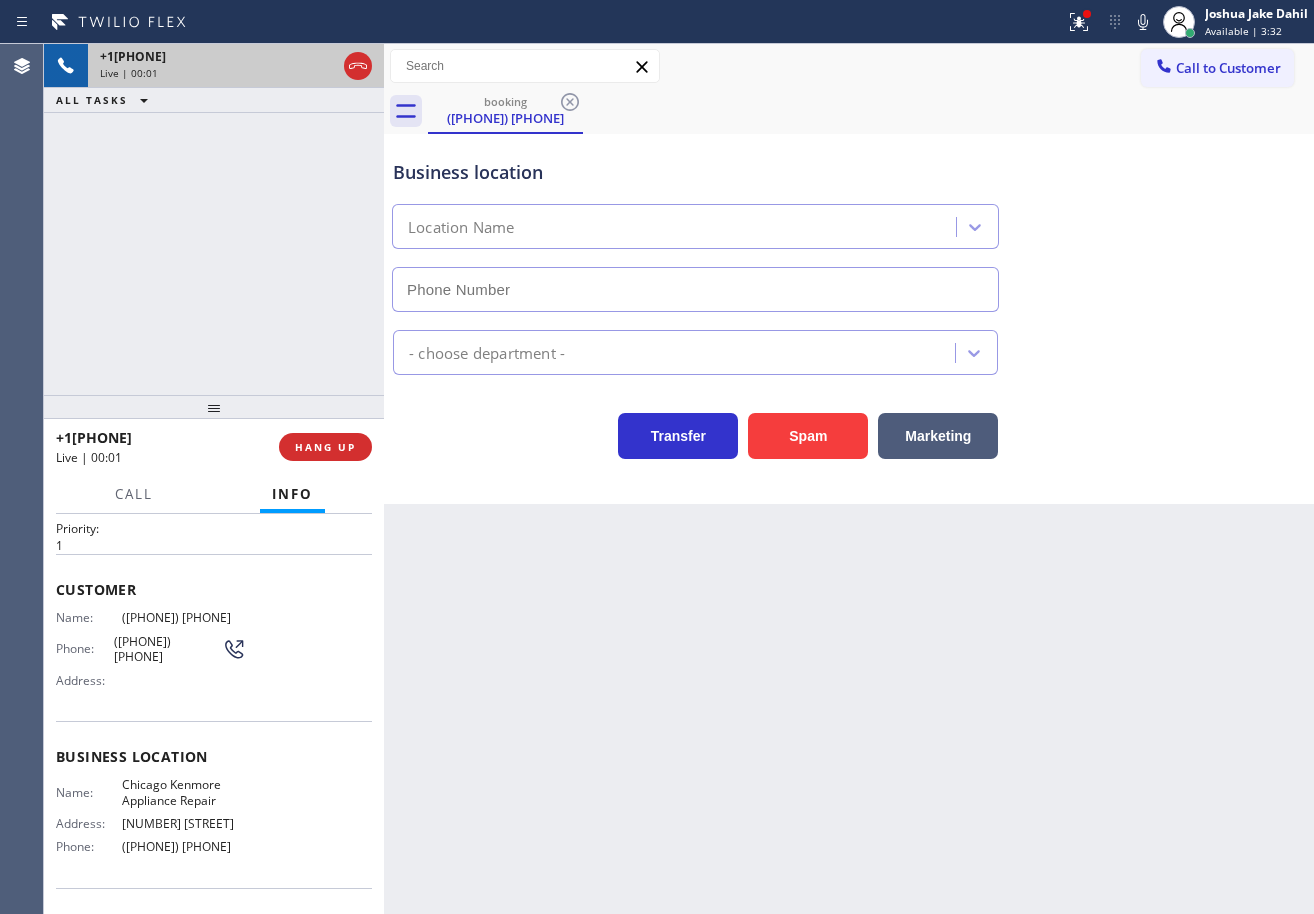type on "([PHONE]) [PHONE]" 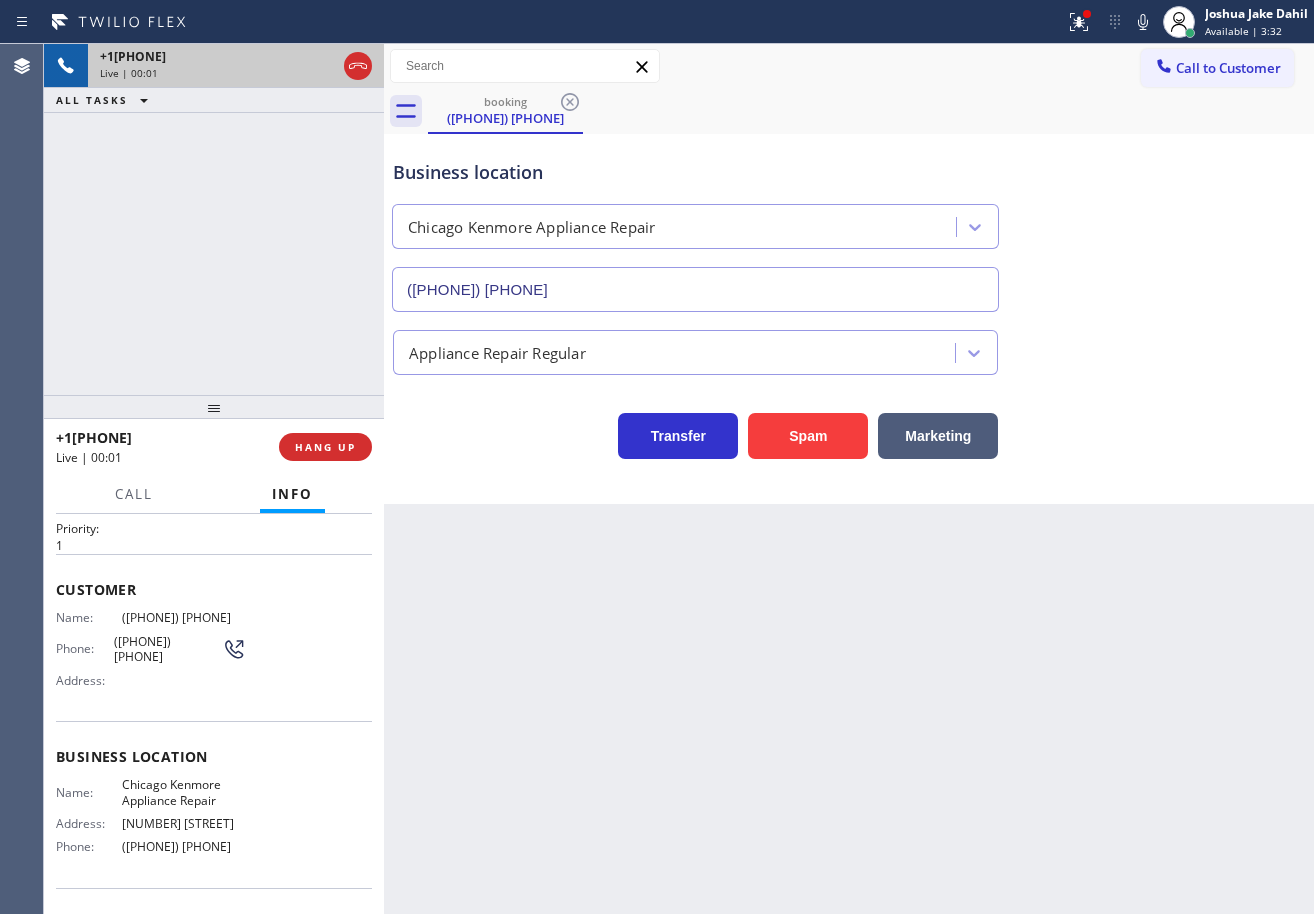 scroll, scrollTop: 100, scrollLeft: 0, axis: vertical 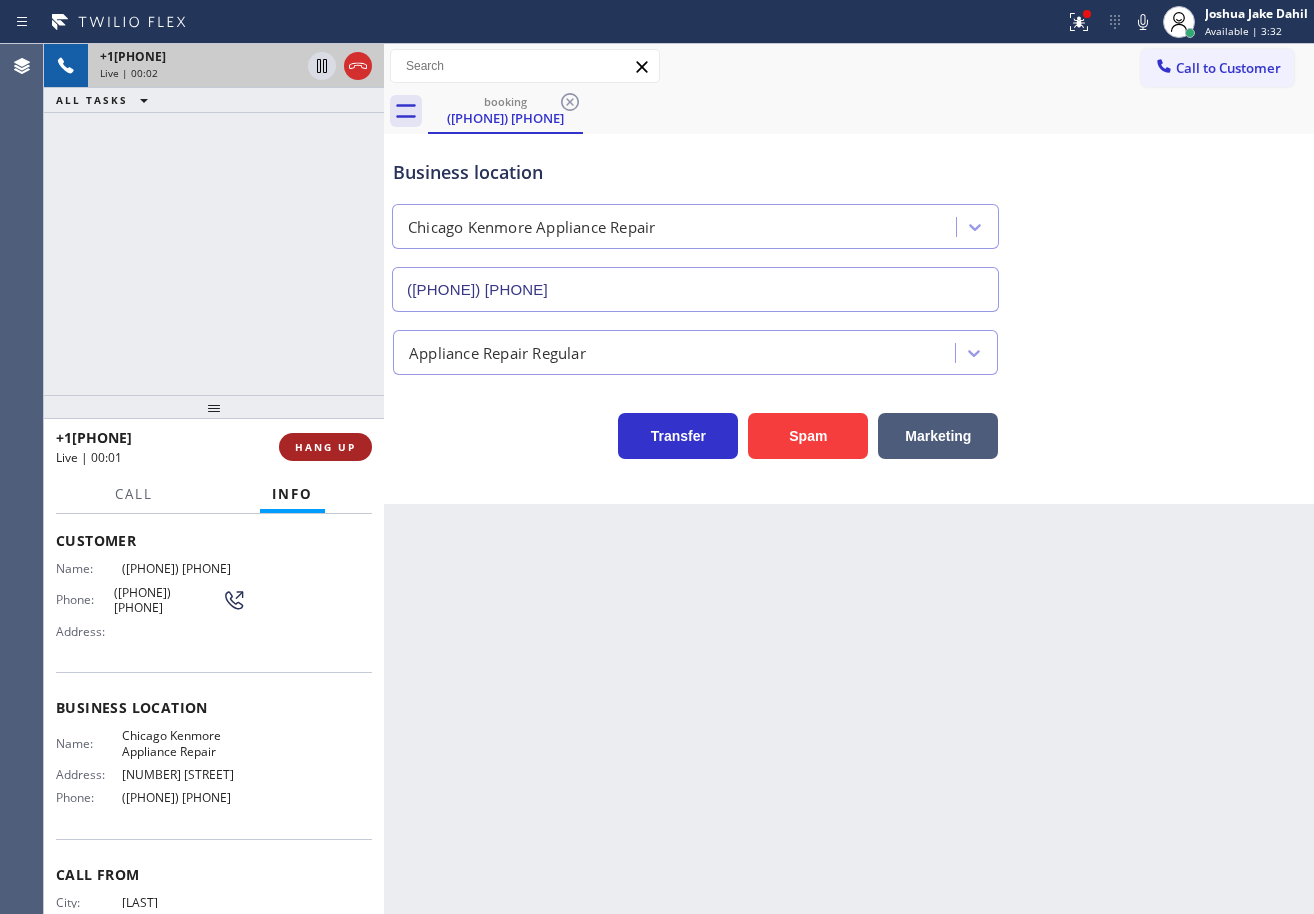 click on "HANG UP" at bounding box center [325, 447] 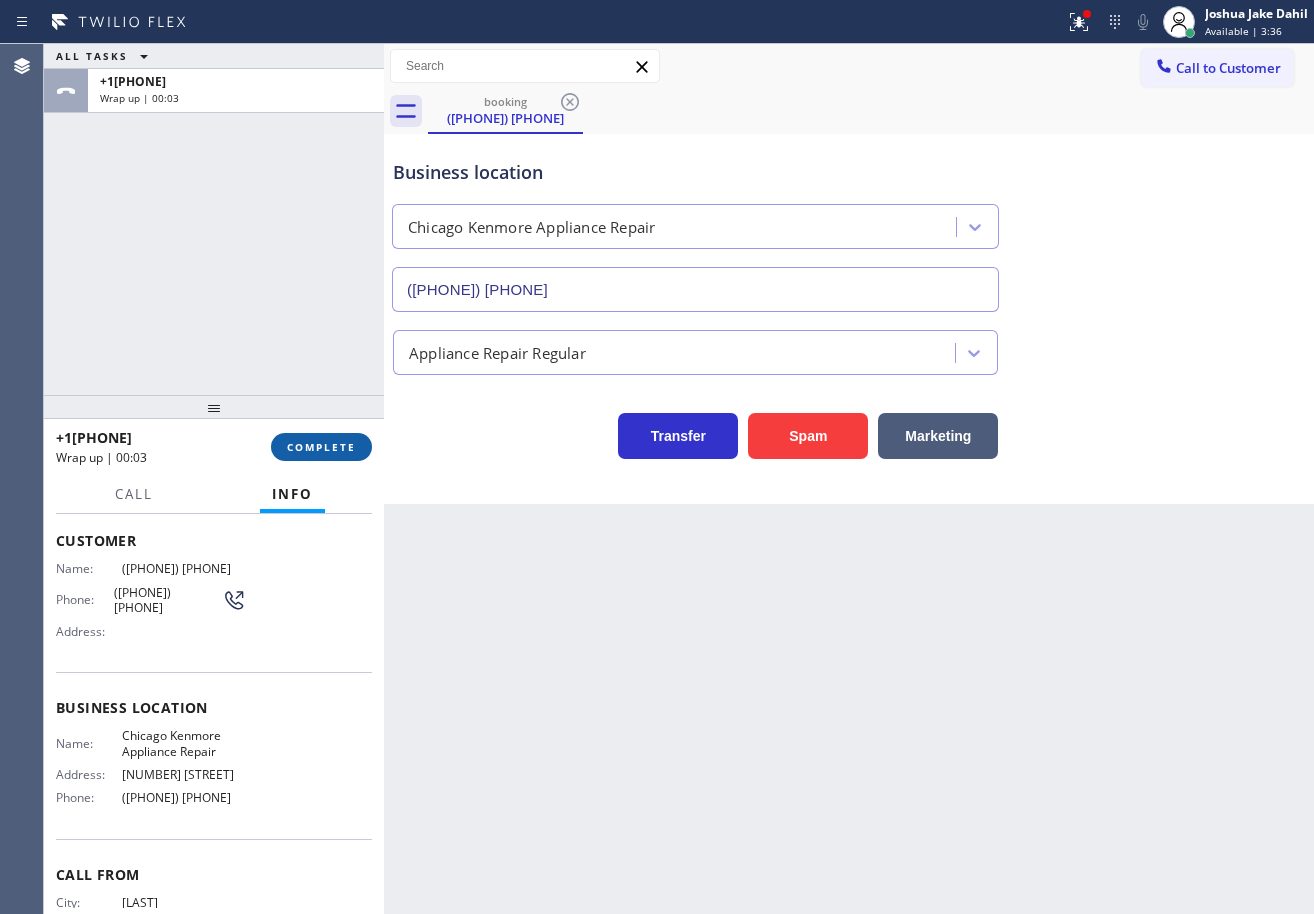 click on "COMPLETE" at bounding box center [321, 447] 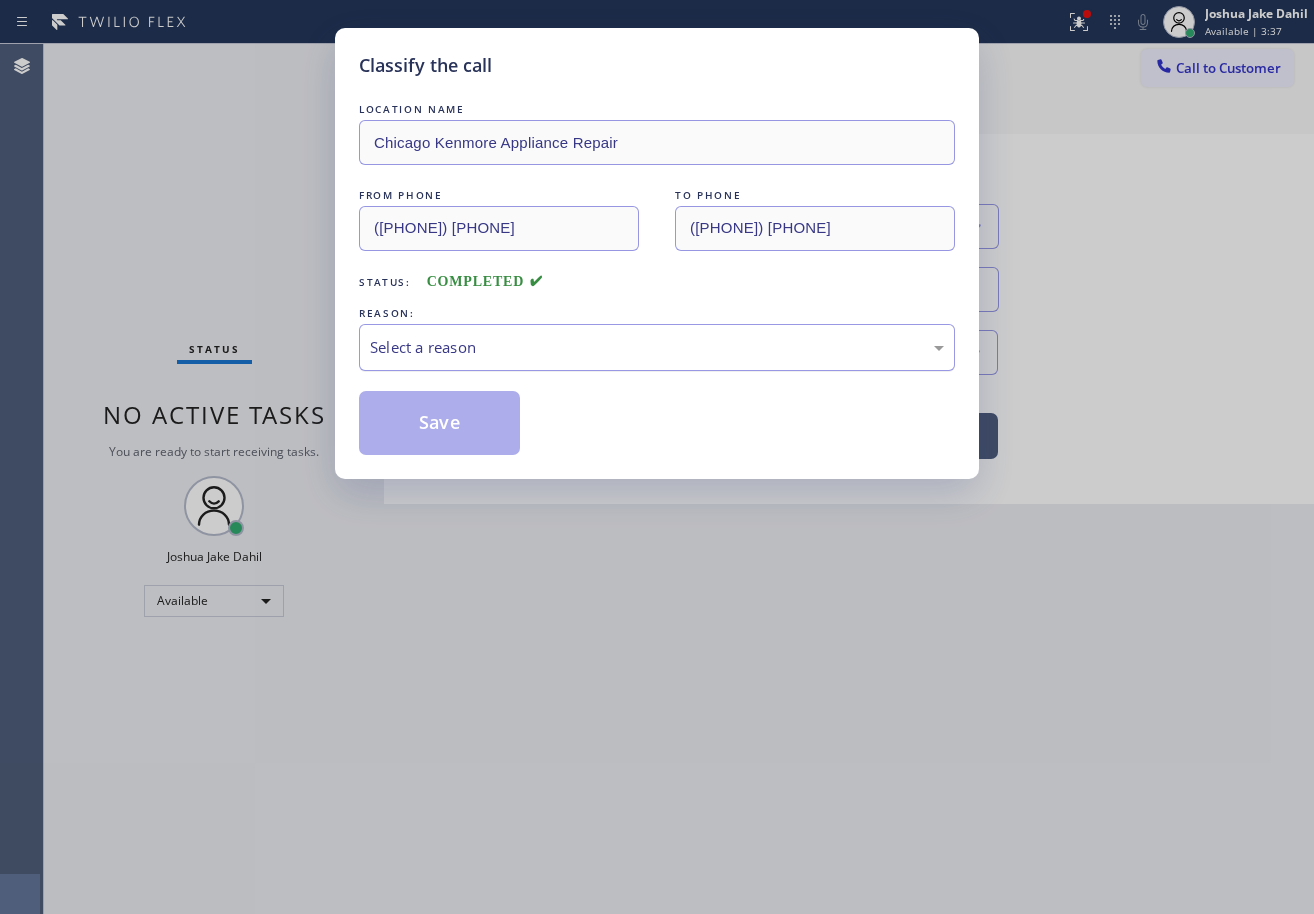 click on "Select a reason" at bounding box center (657, 347) 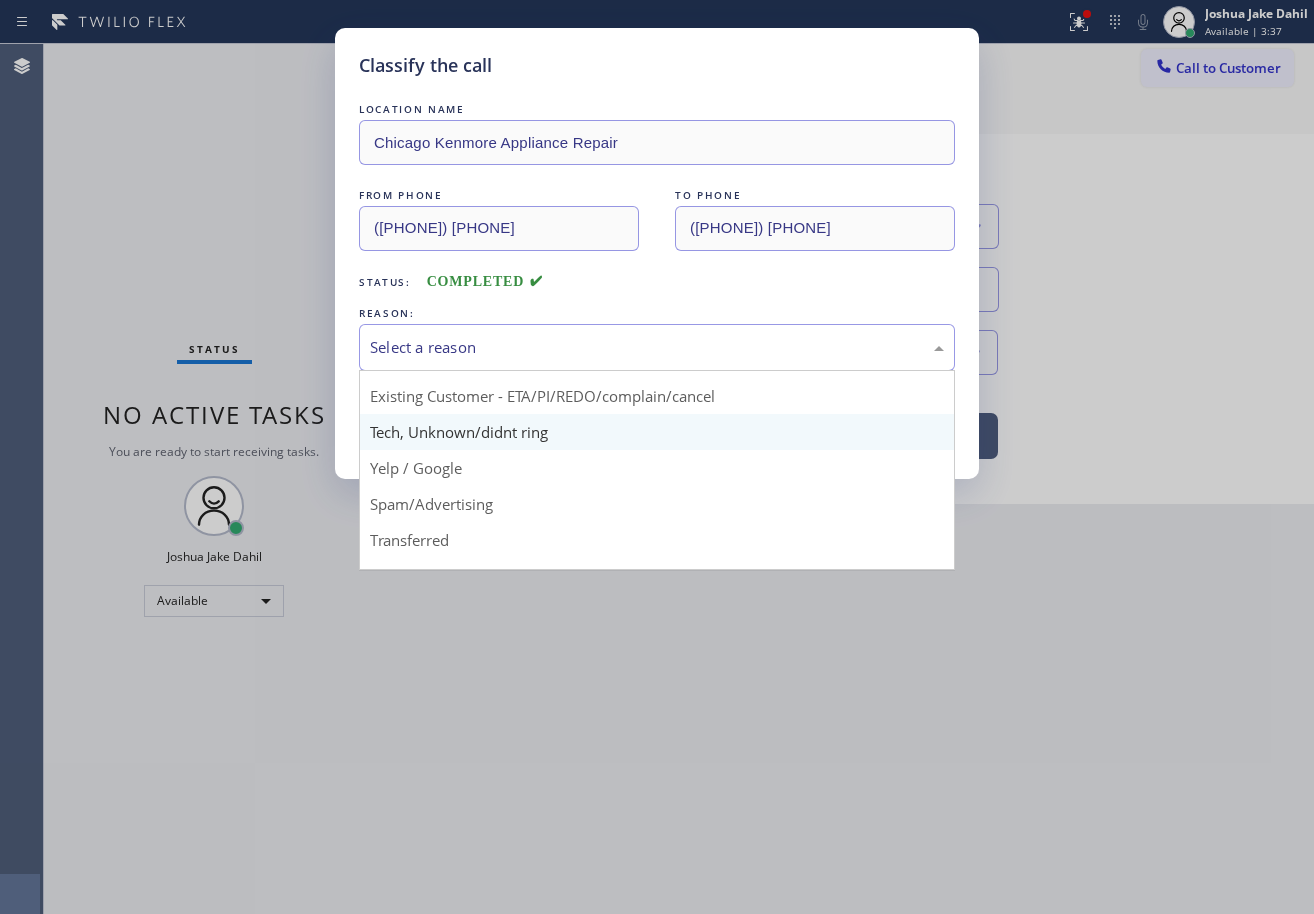 scroll, scrollTop: 100, scrollLeft: 0, axis: vertical 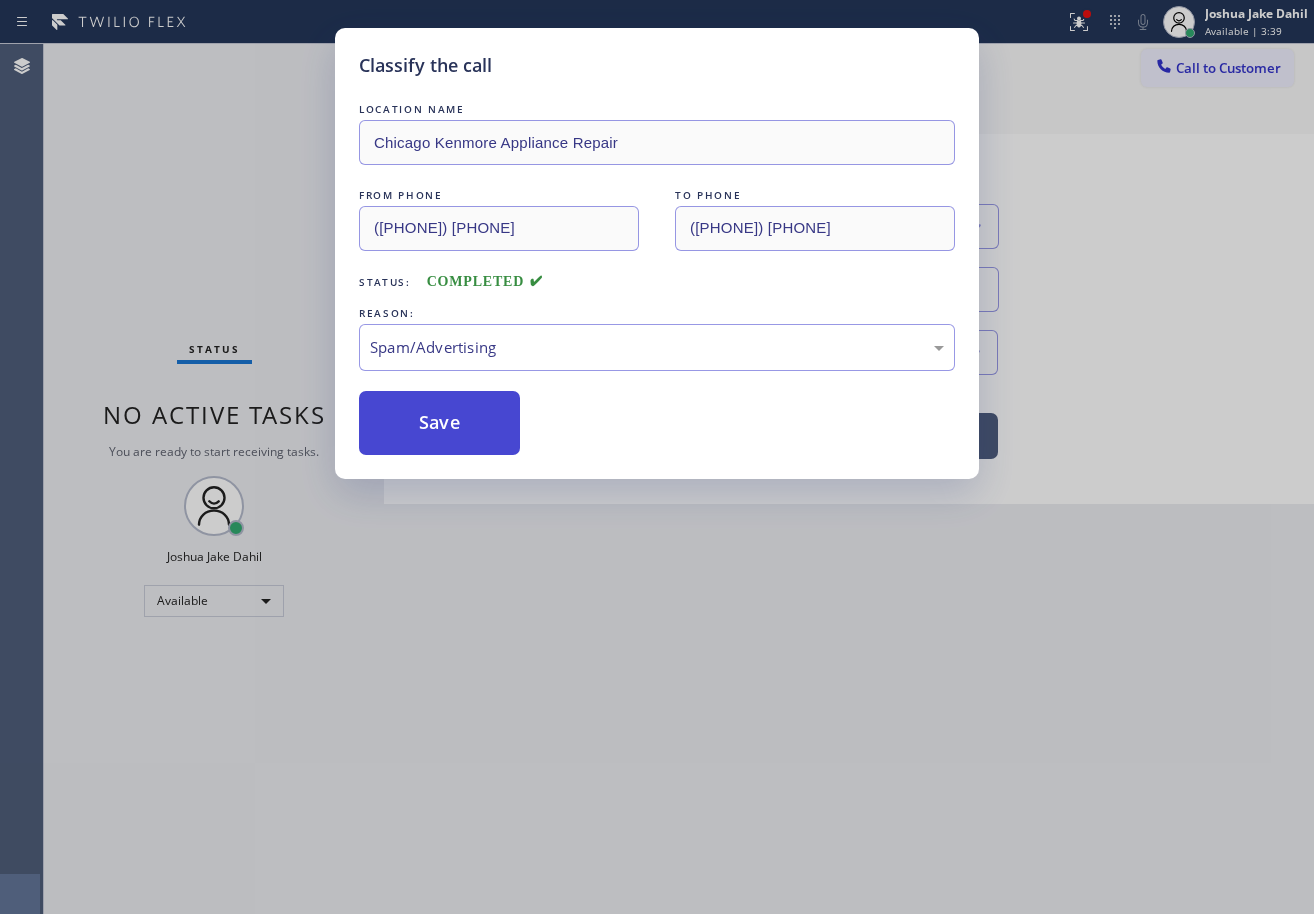 click on "Save" at bounding box center (439, 423) 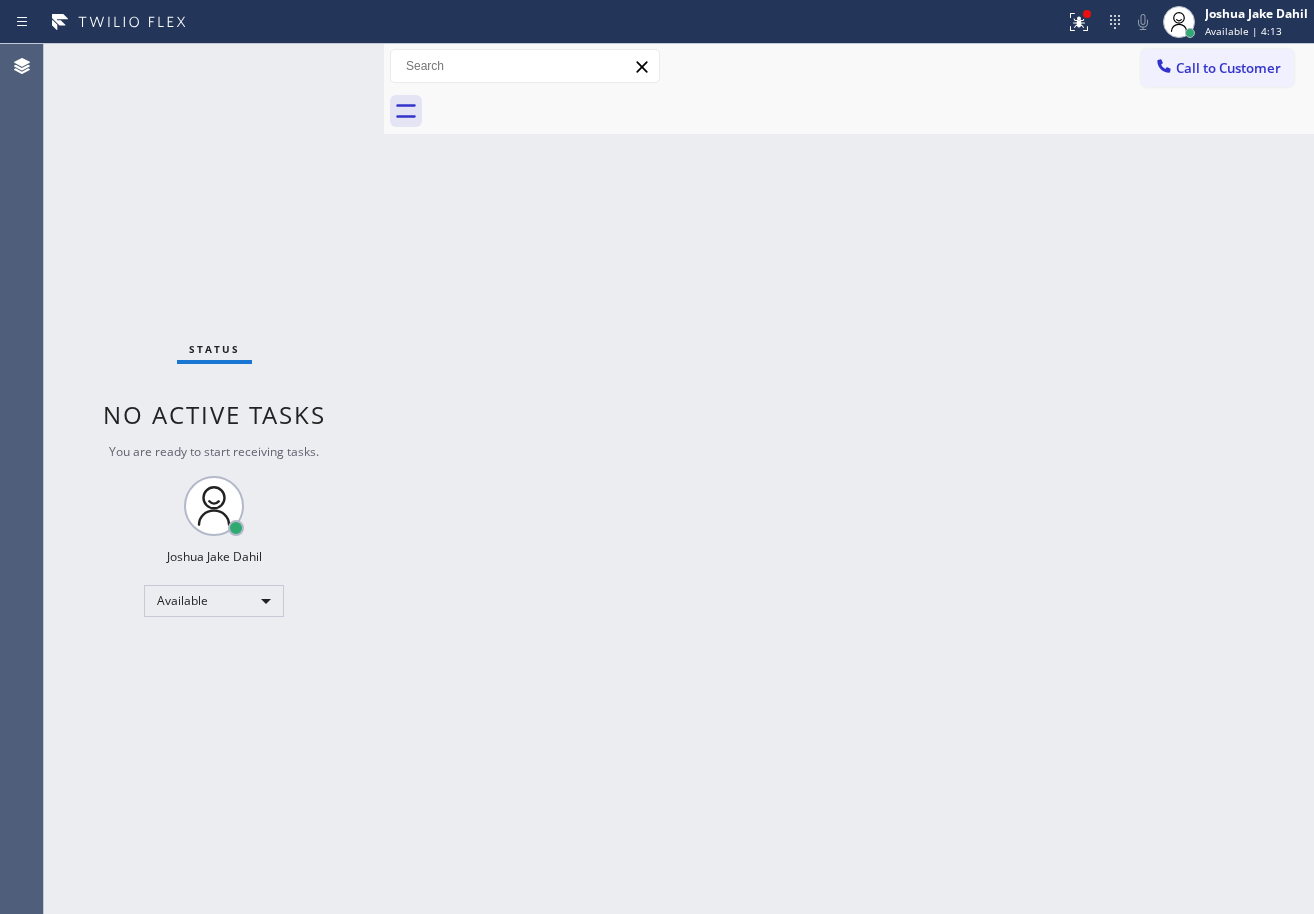 click on "Status No active tasks You are ready to start receiving tasks. [FIRST] [LAST] Available" at bounding box center [214, 479] 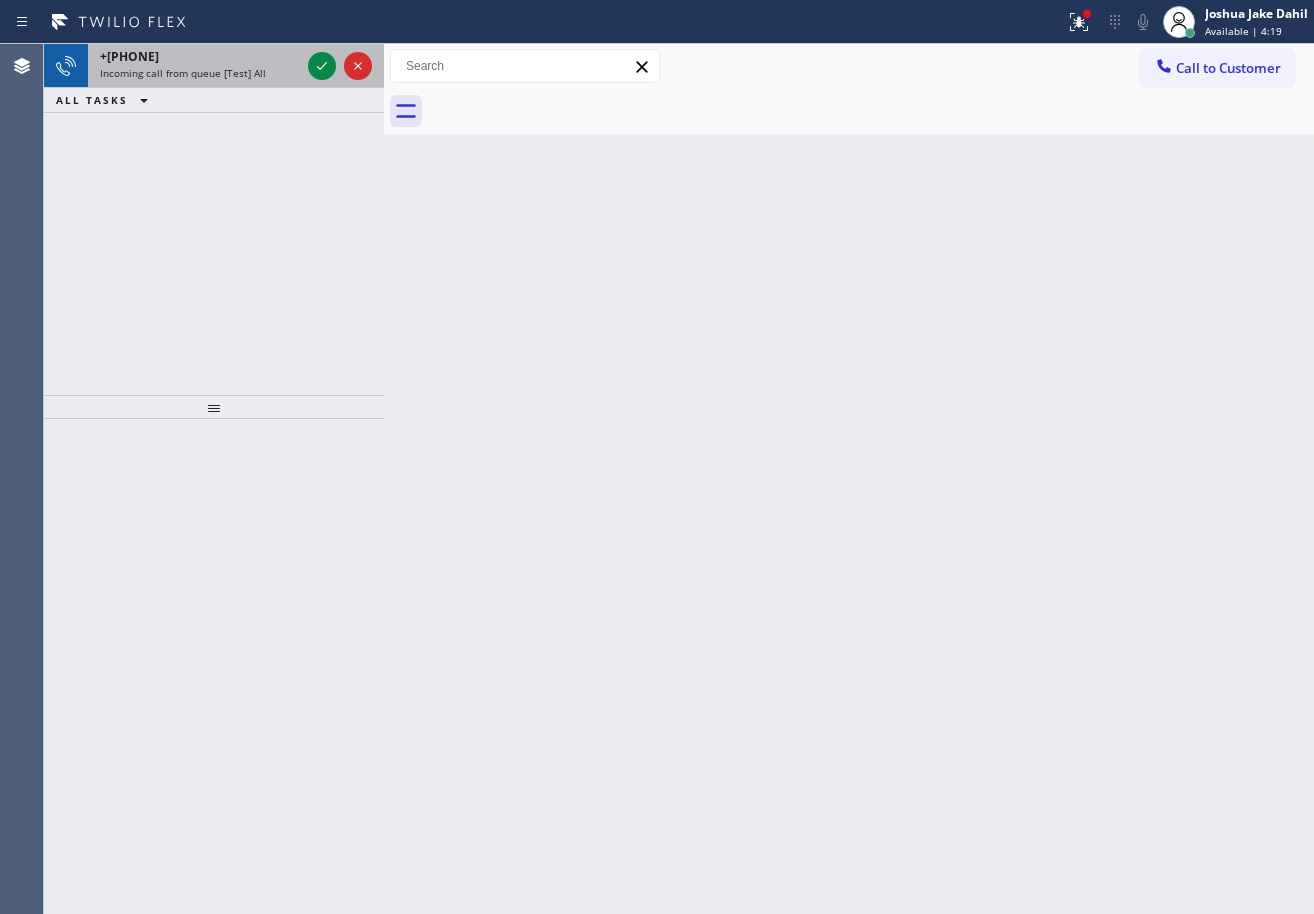 click on "+[PHONE]" at bounding box center (200, 56) 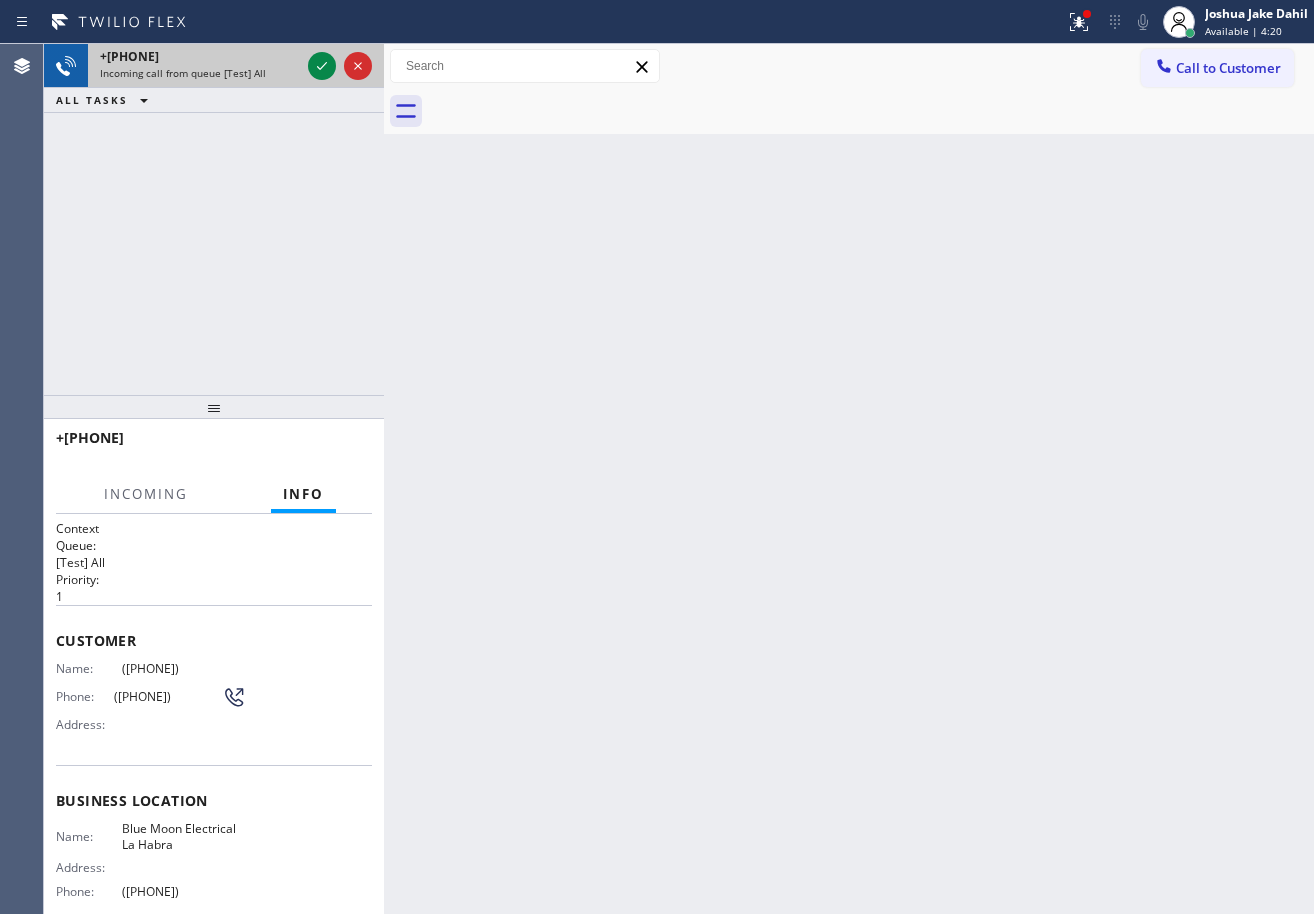 click on "+[PHONE]" at bounding box center [200, 56] 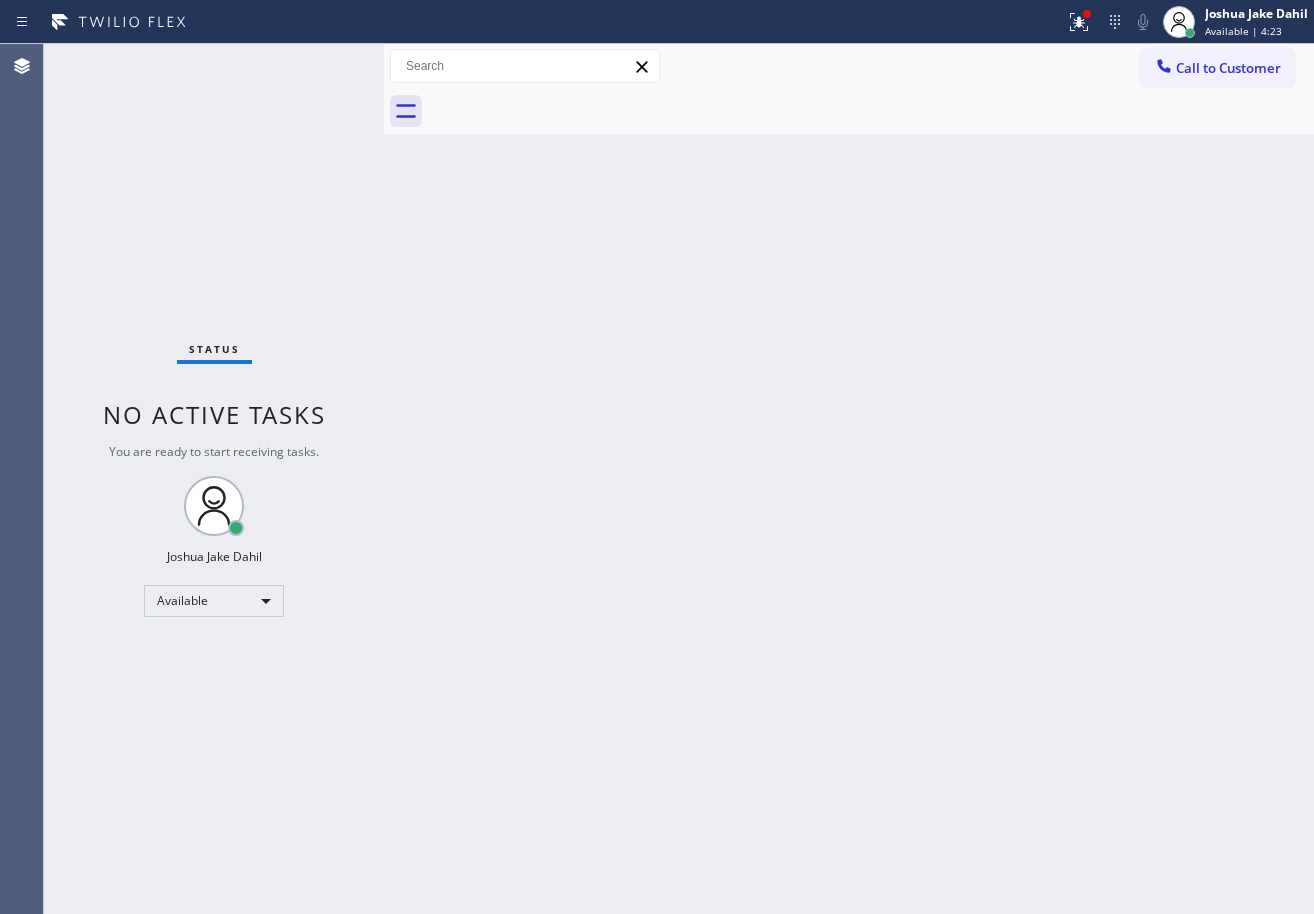 click on "Back to Dashboard Change Sender ID Customers Technicians Select a contact Outbound call Technician Search Technician Your caller id phone number Your caller id phone number Call Technician info Name   Phone none Address none Change Sender ID HVAC +[PHONE] 5 Star Appliance +[PHONE] Appliance Repair +[PHONE] Plumbing +[PHONE] Air Duct Cleaning +[PHONE]  Electricians +[PHONE] Cancel Change Check personal SMS Reset Change No tabs Call to Customer Outbound call Location HVAC Alliance Expert [CITY] Your caller id phone number ([PHONE]) Customer number Call Outbound call Technician Search Technician Your caller id phone number Your caller id phone number Call" at bounding box center (849, 479) 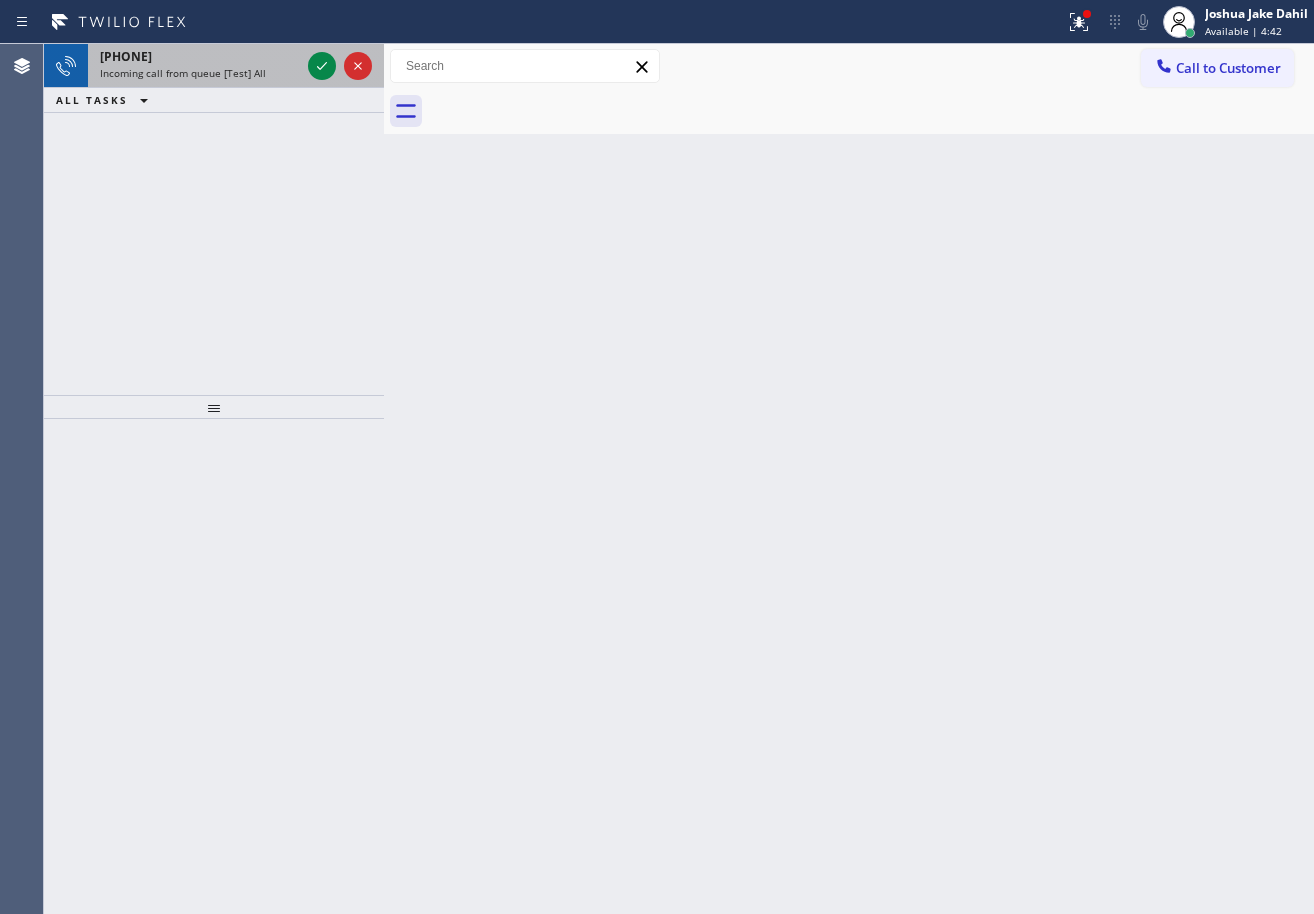click on "Incoming call from queue [Test] All" at bounding box center [183, 73] 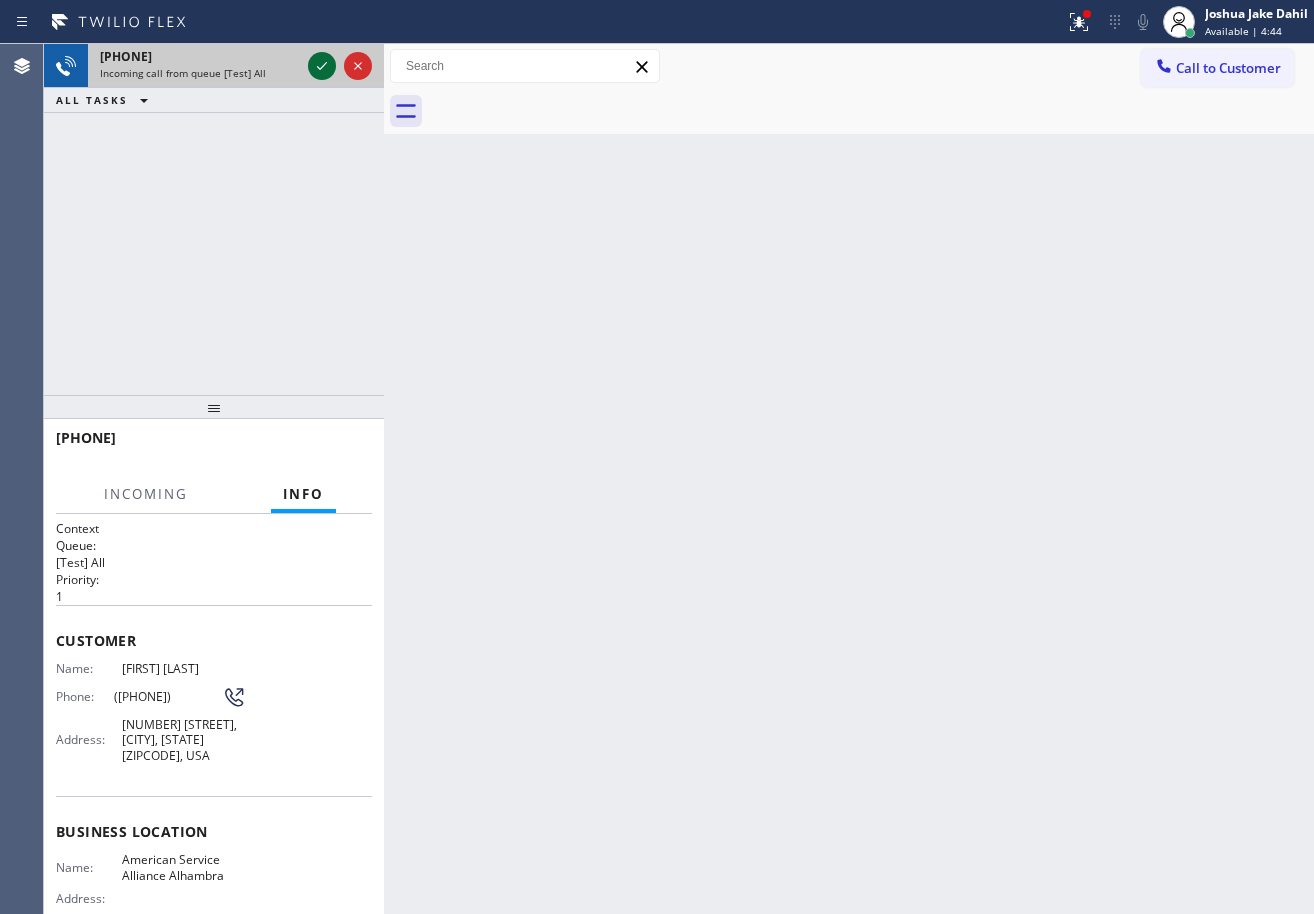 click 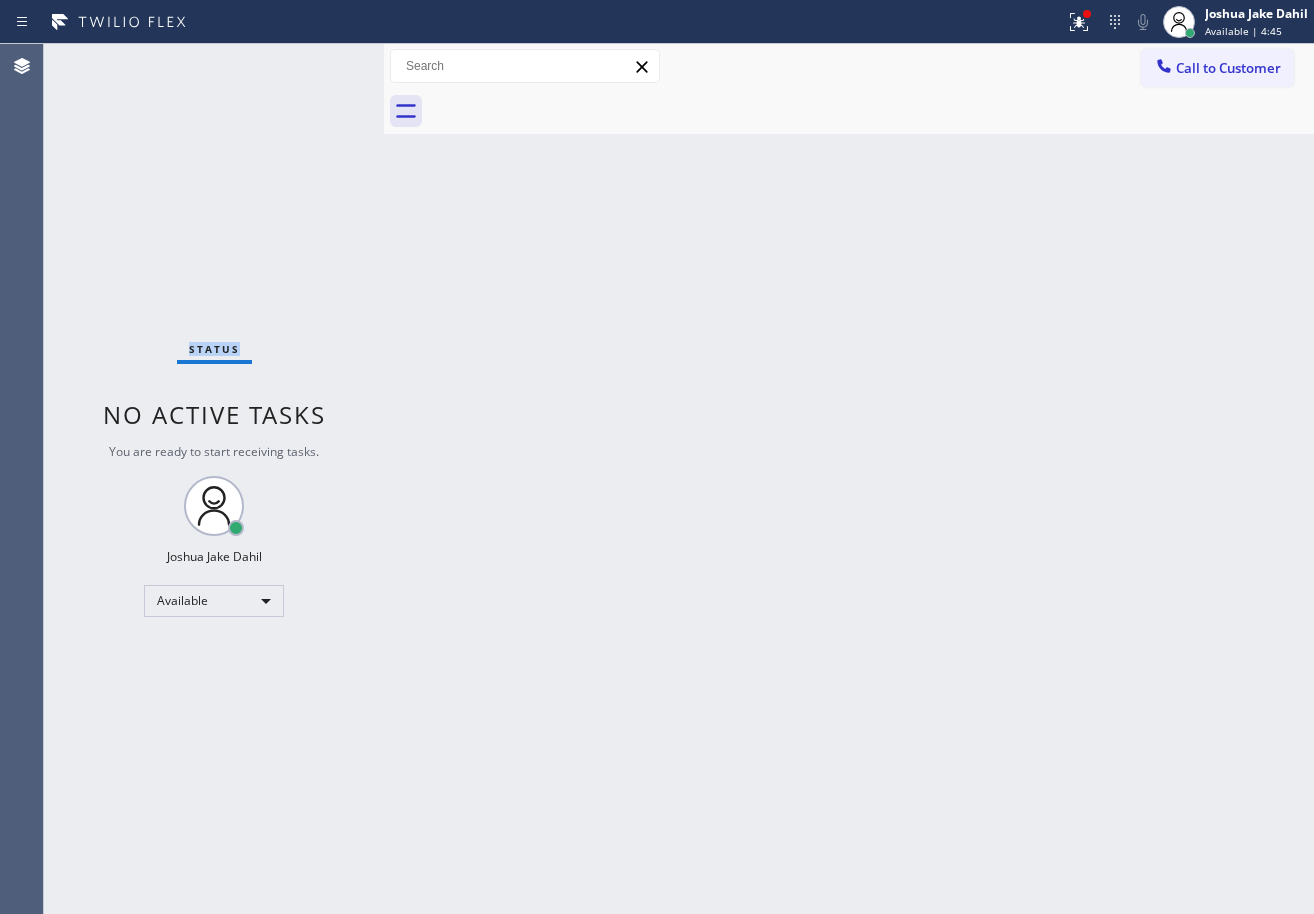click on "Status No active tasks You are ready to start receiving tasks. [FIRST] [LAST] Available" at bounding box center [214, 479] 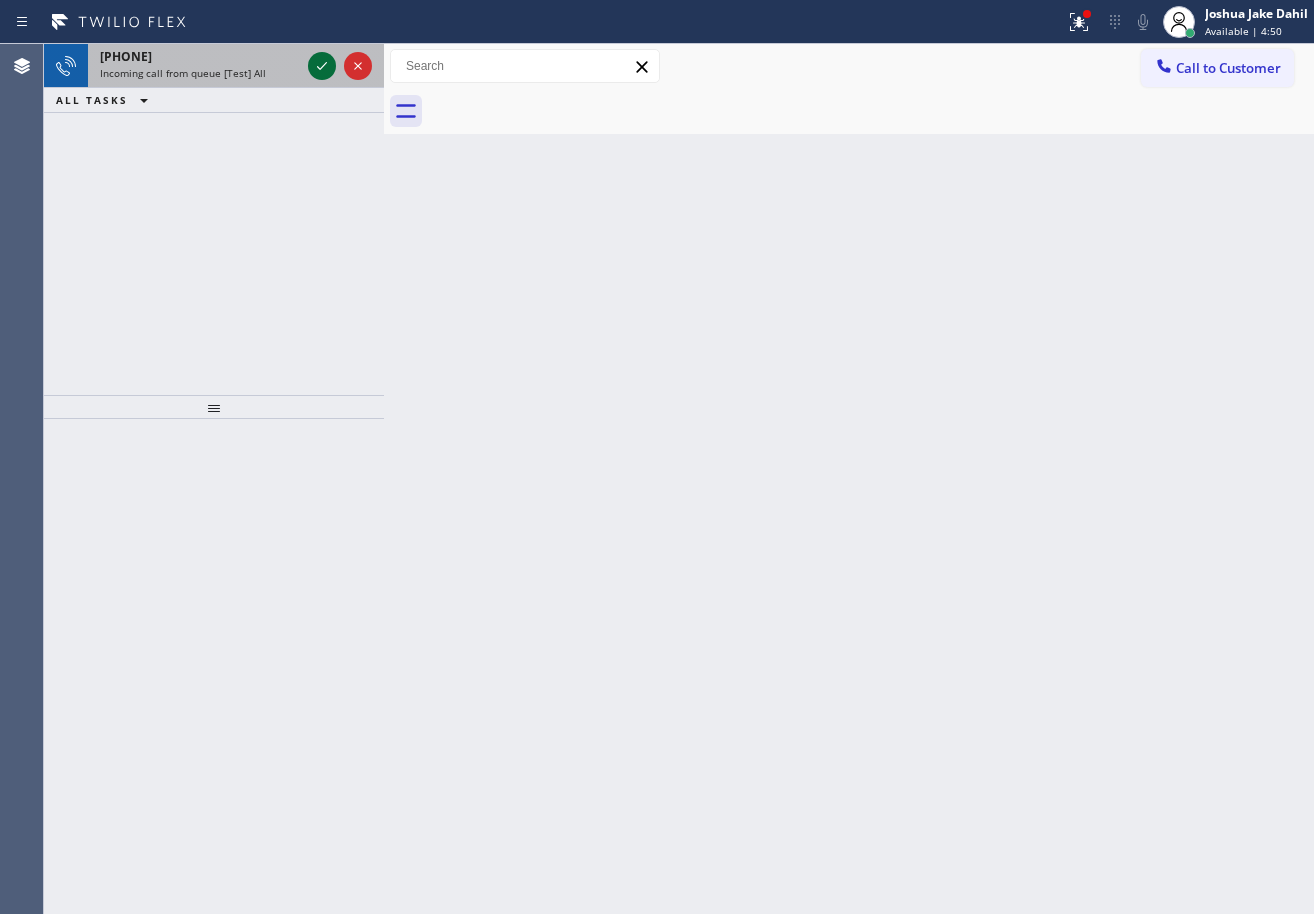 click 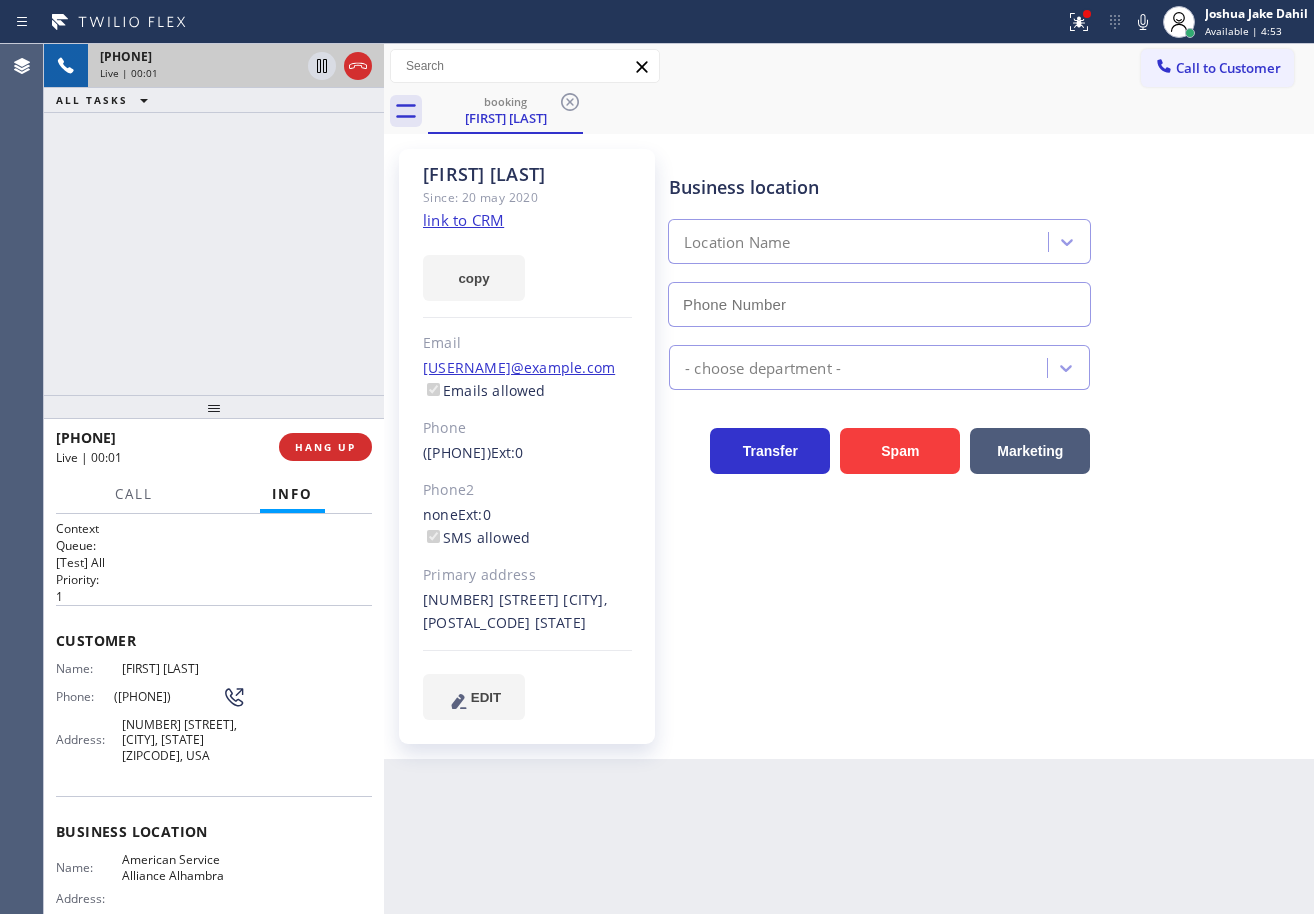 type on "([PHONE]) [PHONE]" 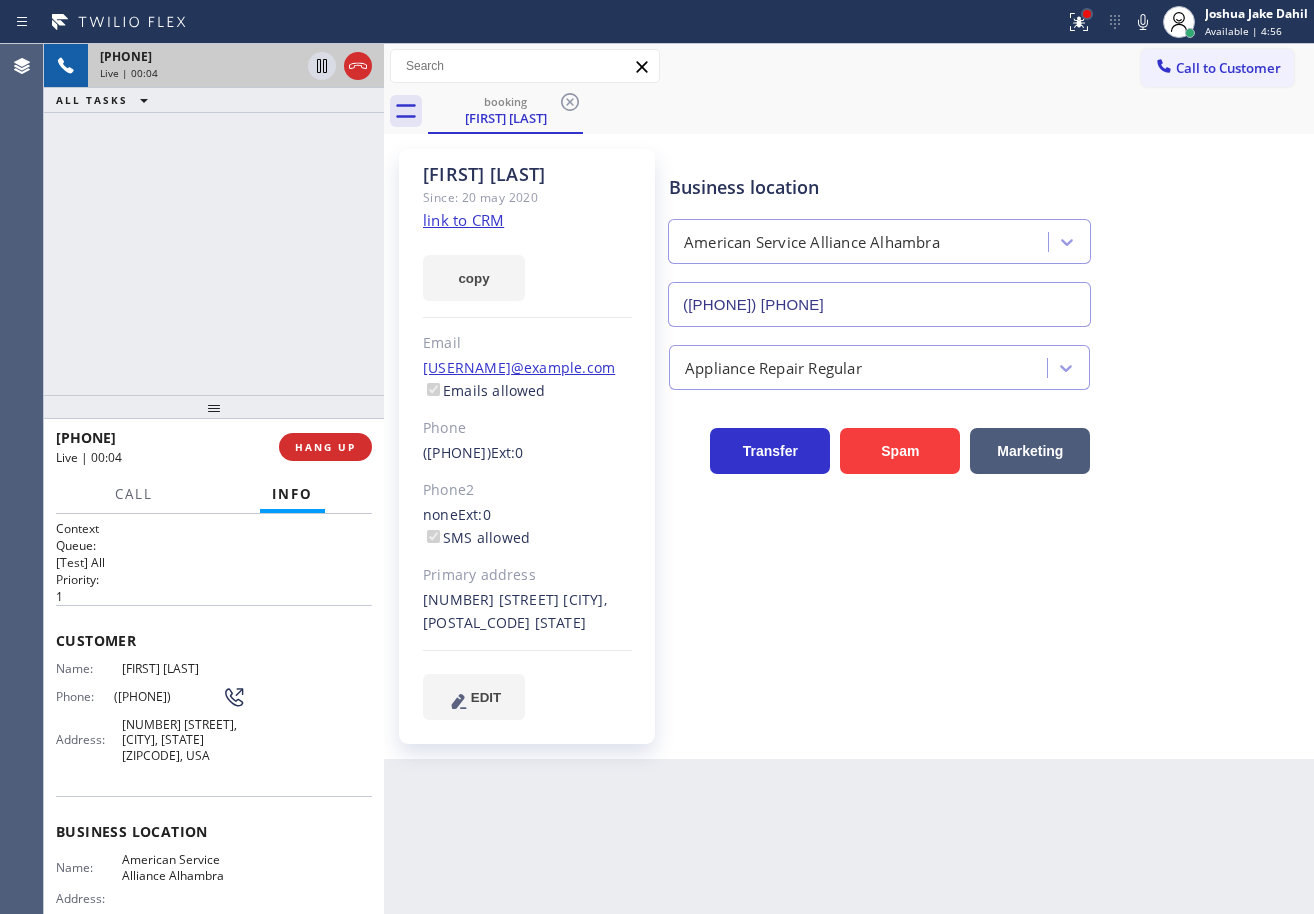 click at bounding box center [1087, 14] 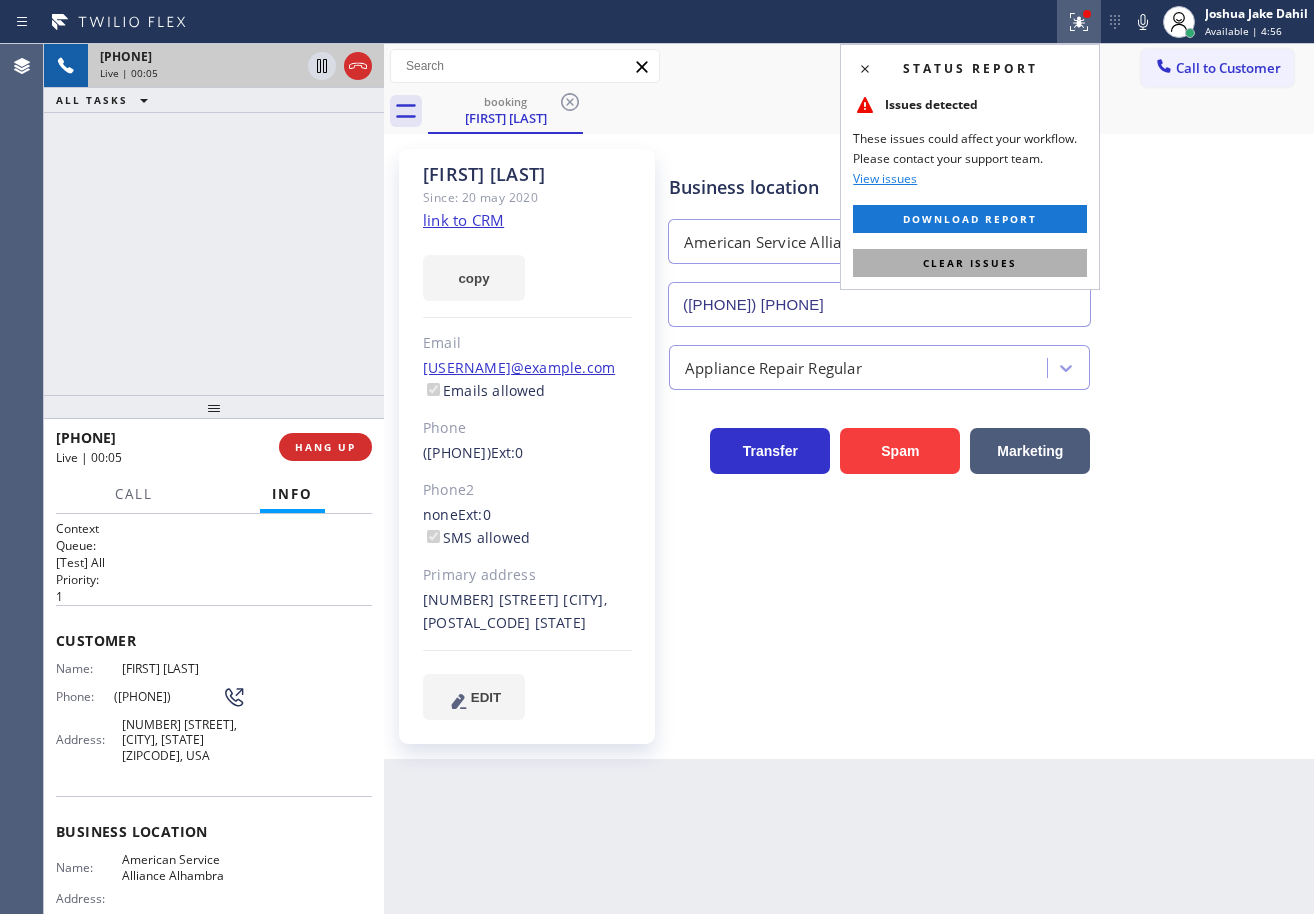 click on "Clear issues" at bounding box center (970, 263) 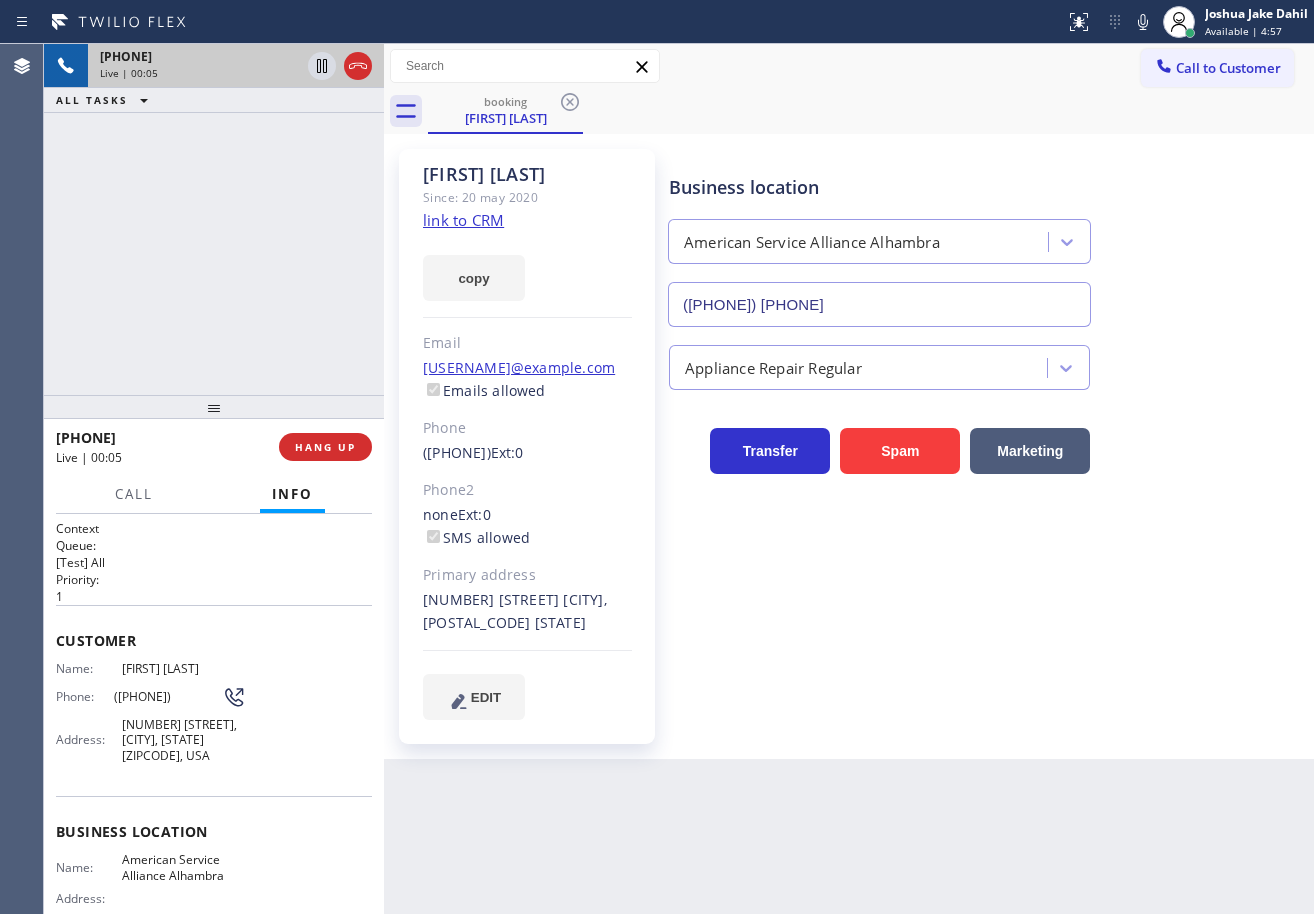 click on "booking Carrie Smith" at bounding box center (871, 111) 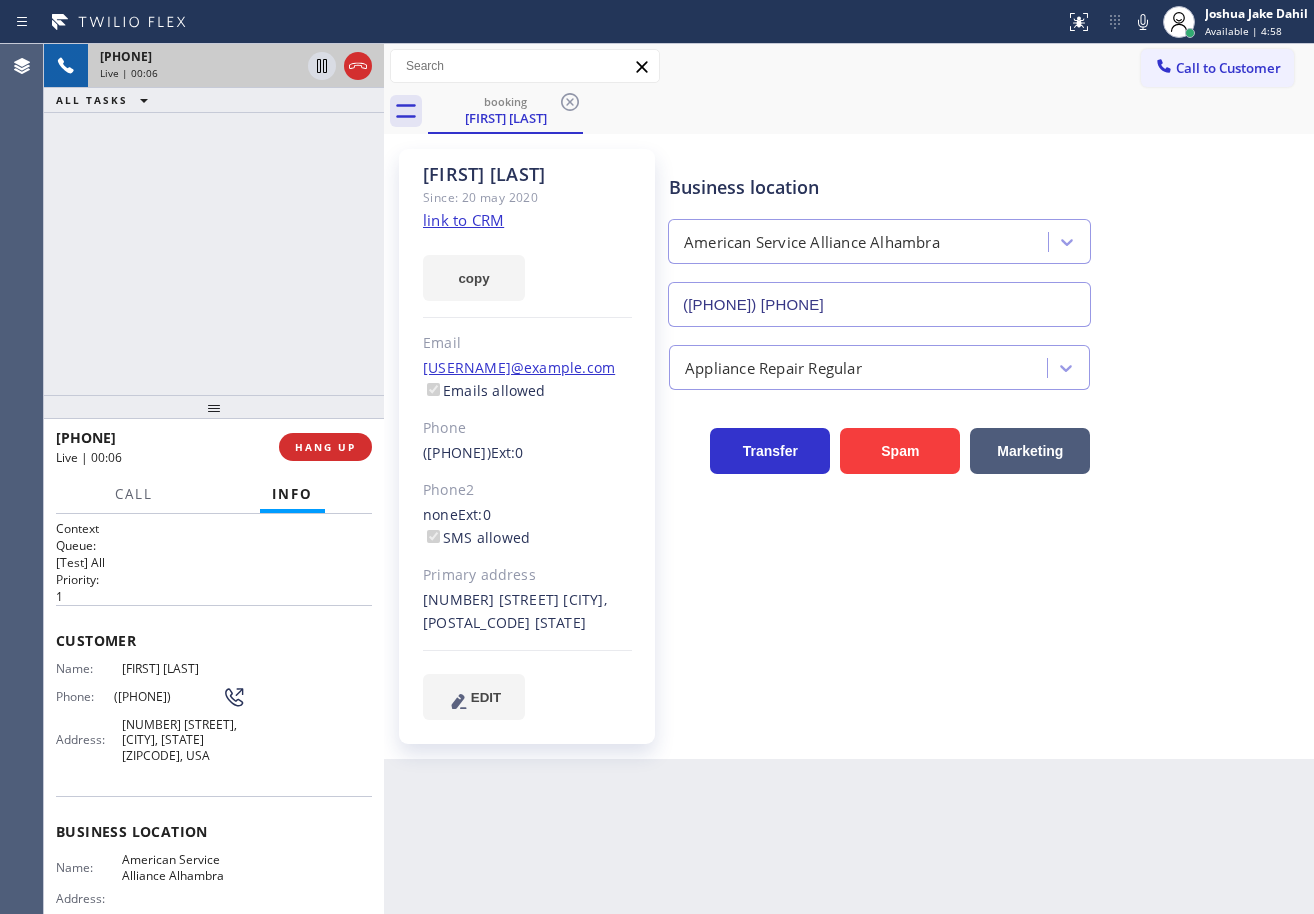 click on "link to CRM" 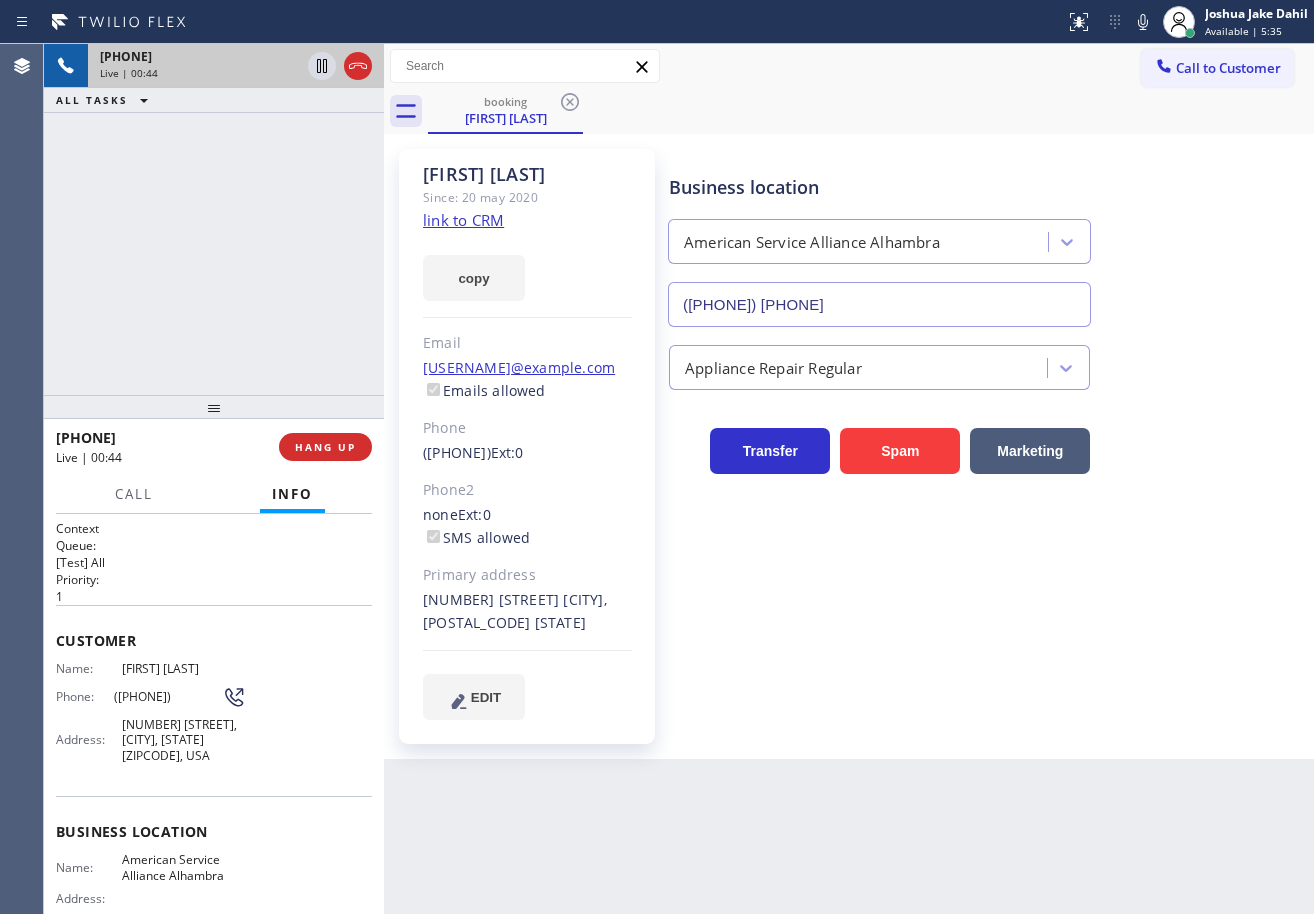 click on "+1[PHONE] Live | 00:44 ALL TASKS ALL TASKS ACTIVE TASKS TASKS IN WRAP UP" at bounding box center [214, 219] 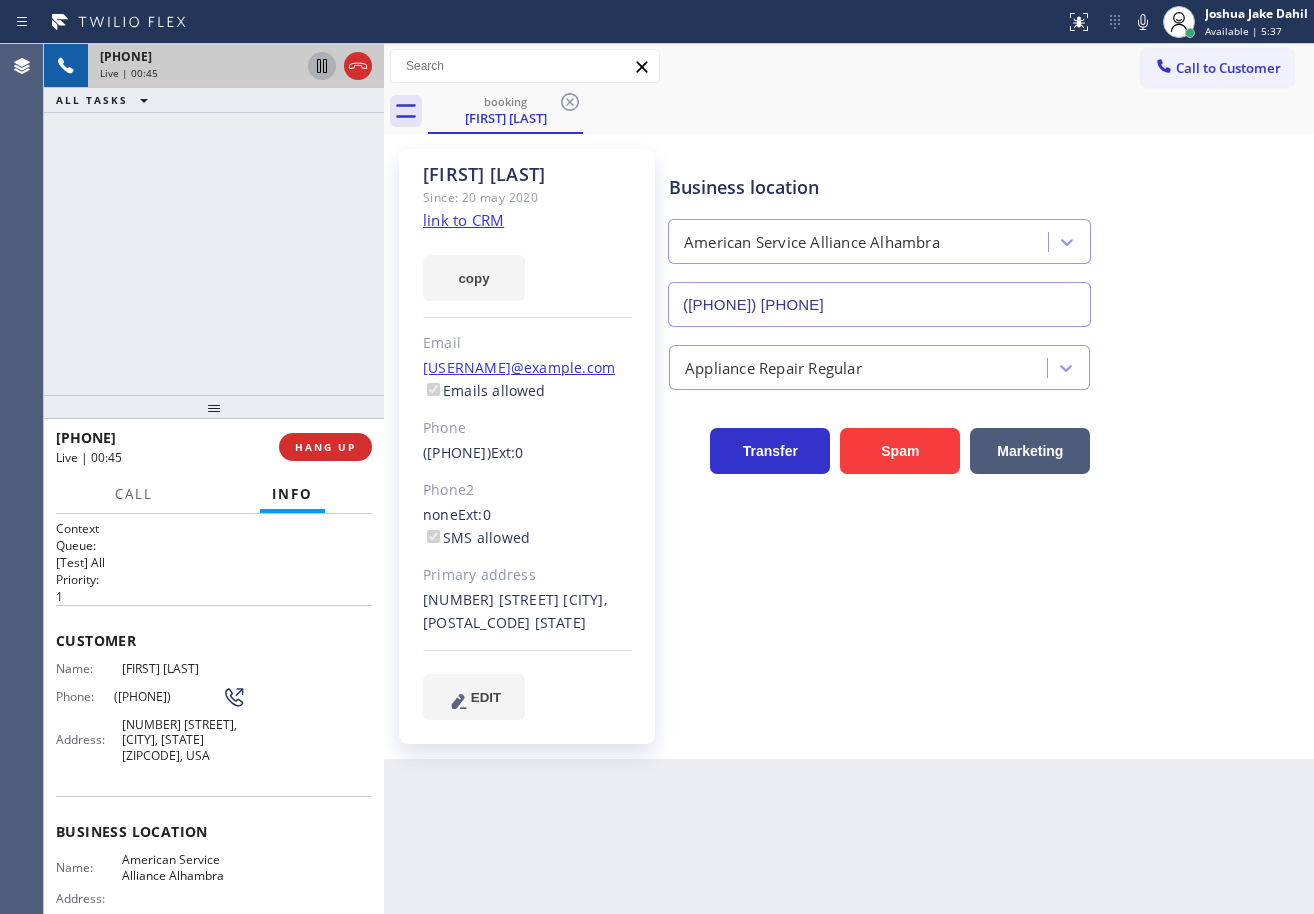 drag, startPoint x: 324, startPoint y: 71, endPoint x: 305, endPoint y: 163, distance: 93.941475 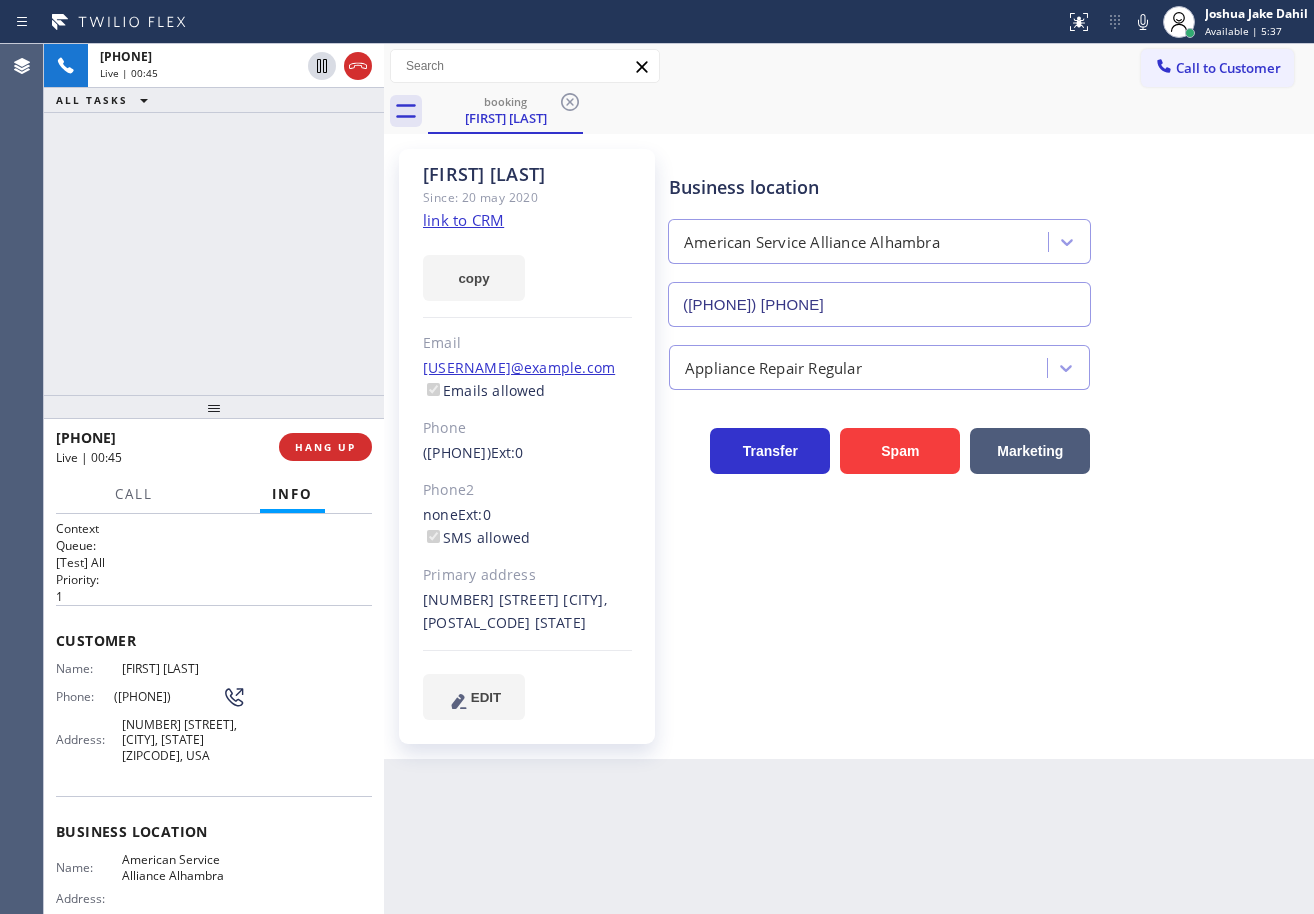 click on "[PHONE] Live | 00:45 ALL TASKS ALL TASKS ACTIVE TASKS TASKS IN WRAP UP" at bounding box center [214, 219] 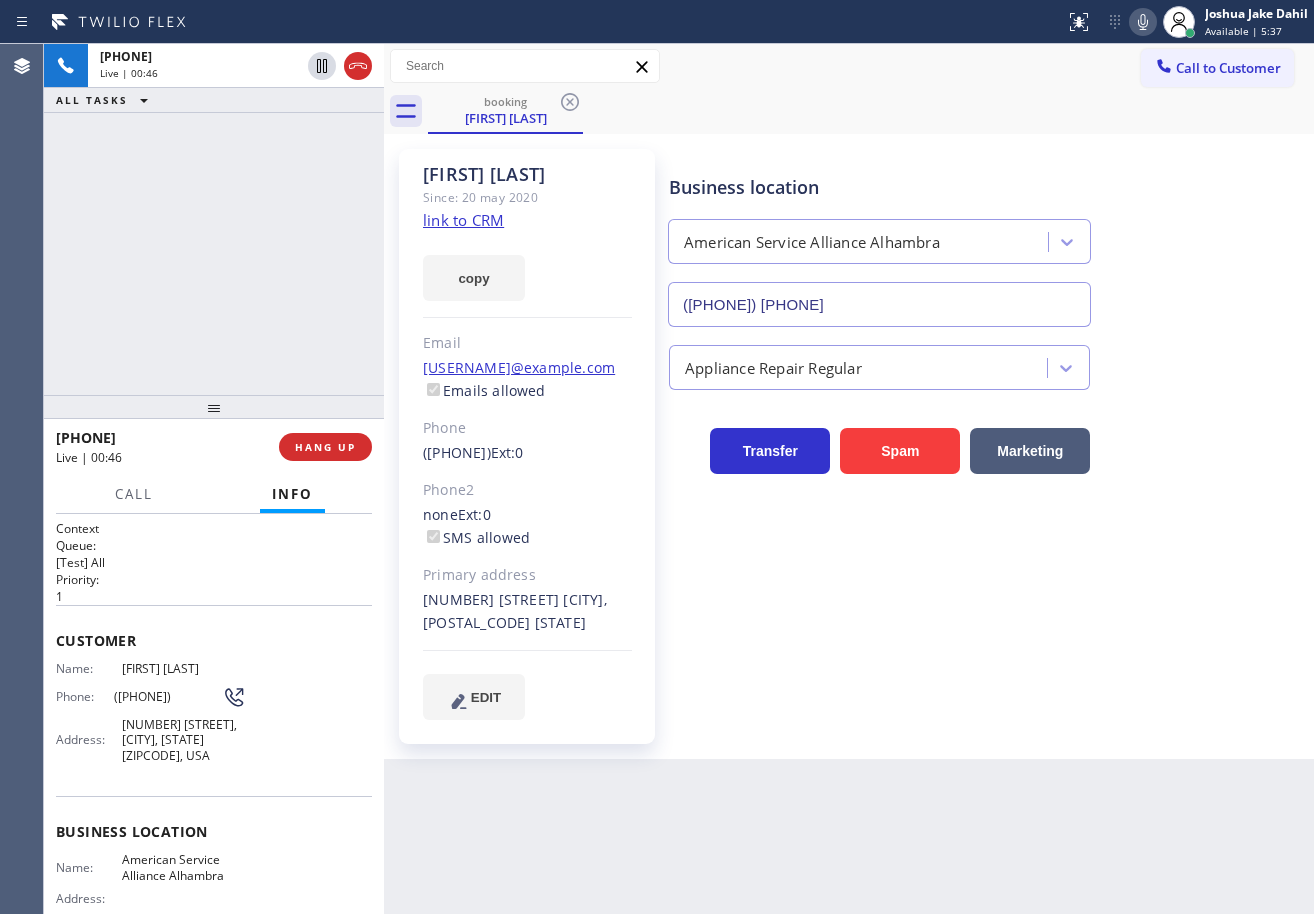 click 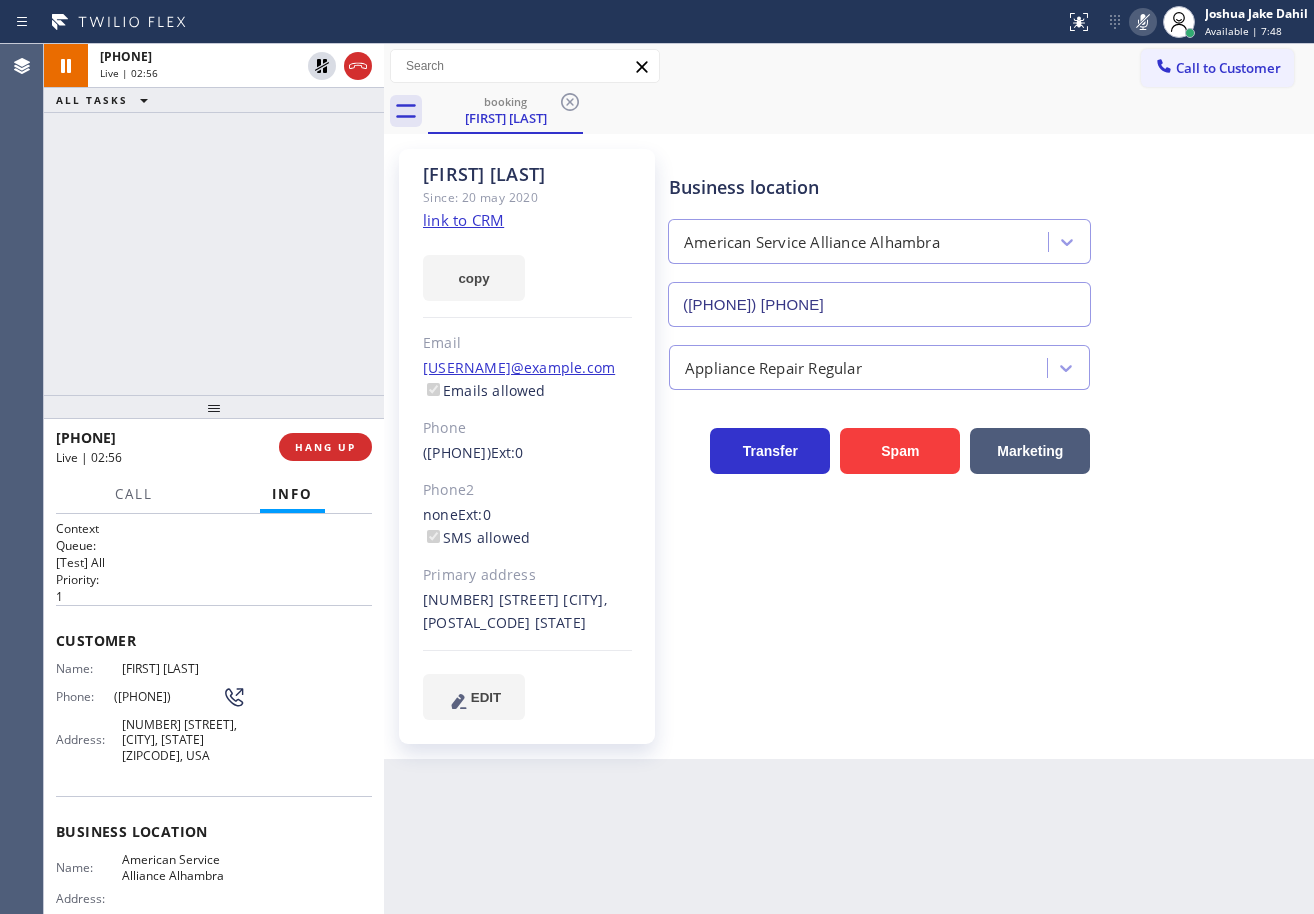 drag, startPoint x: 261, startPoint y: 202, endPoint x: 318, endPoint y: 89, distance: 126.56224 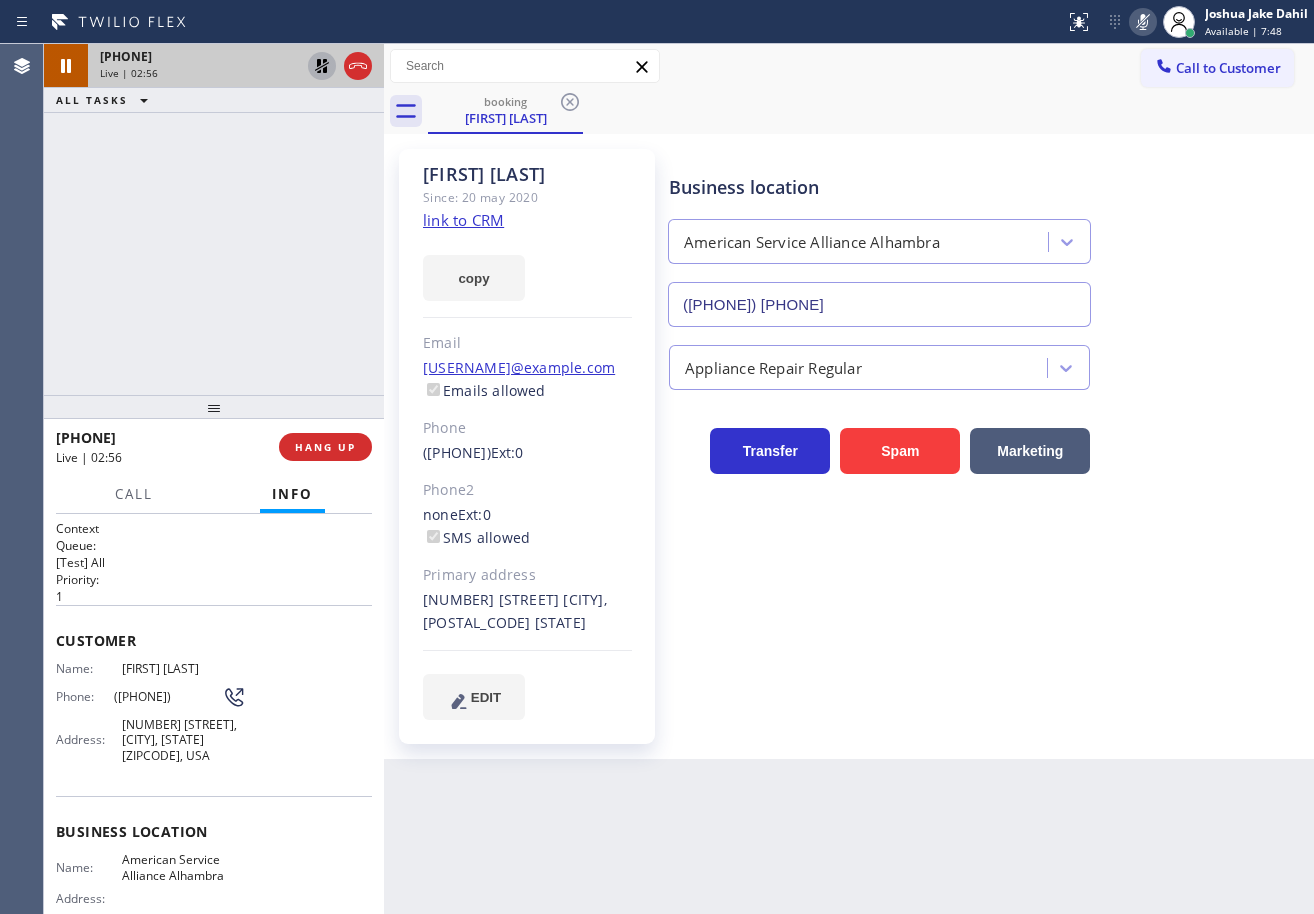 click 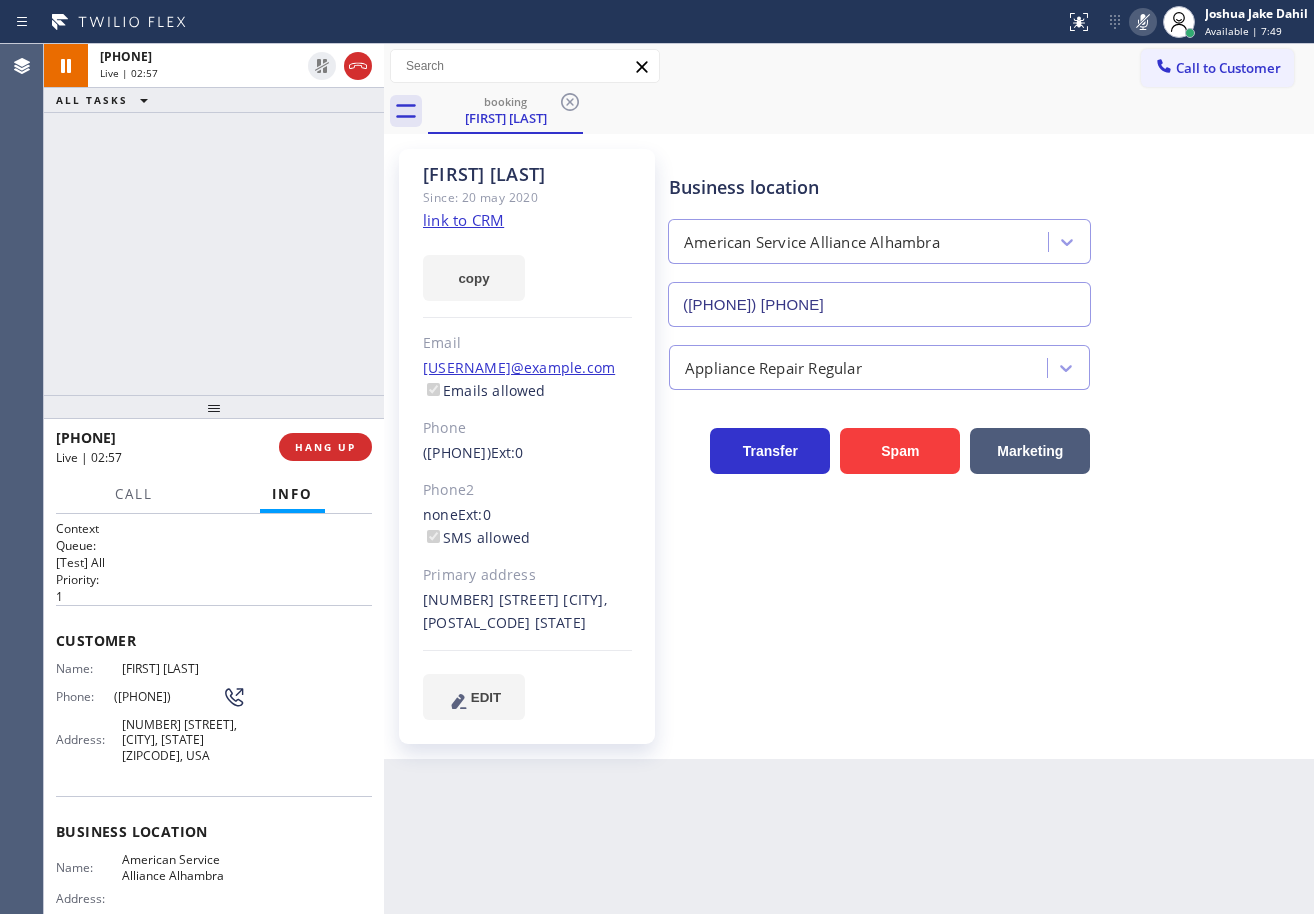 click 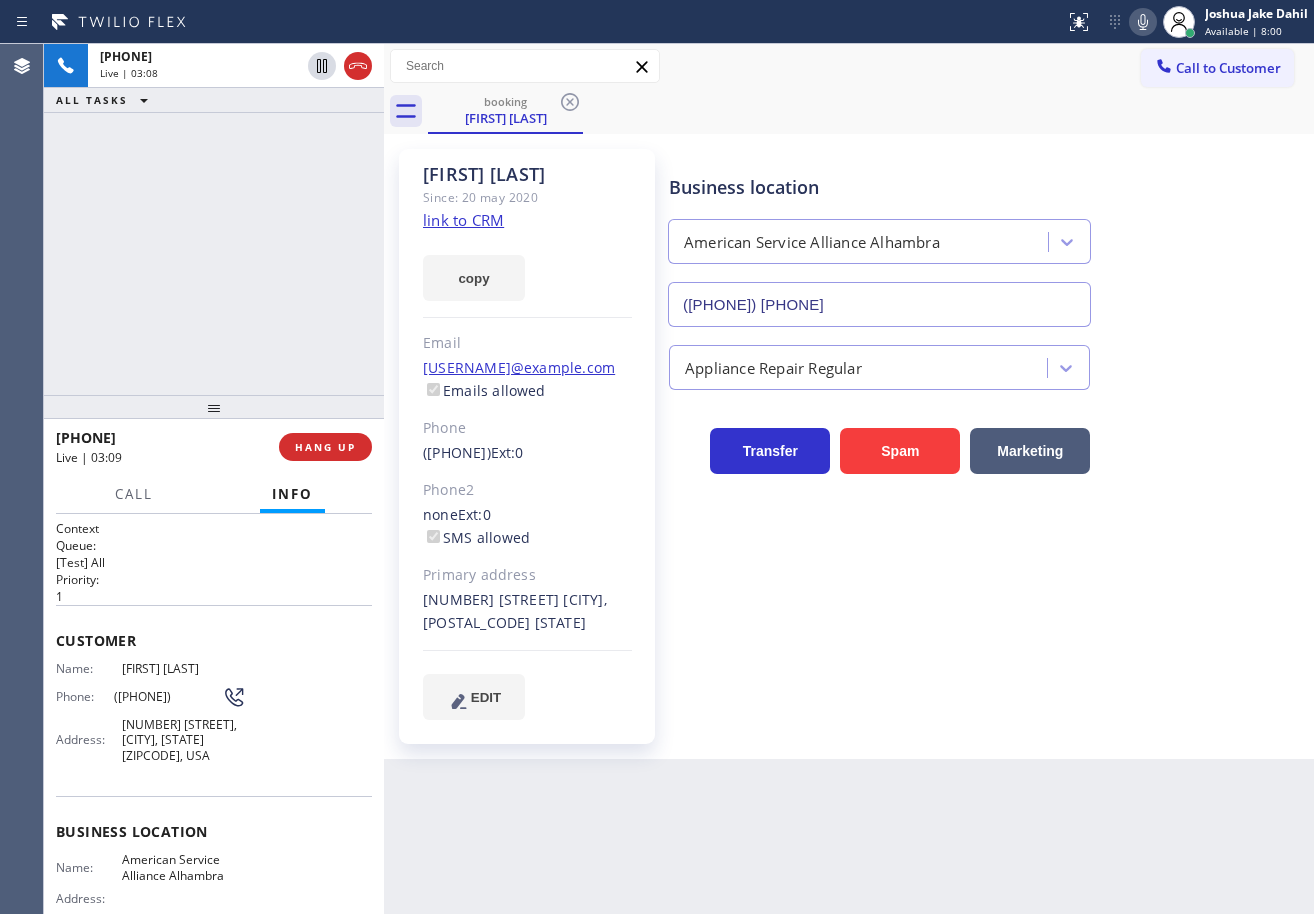 drag, startPoint x: 320, startPoint y: 147, endPoint x: 318, endPoint y: 177, distance: 30.066593 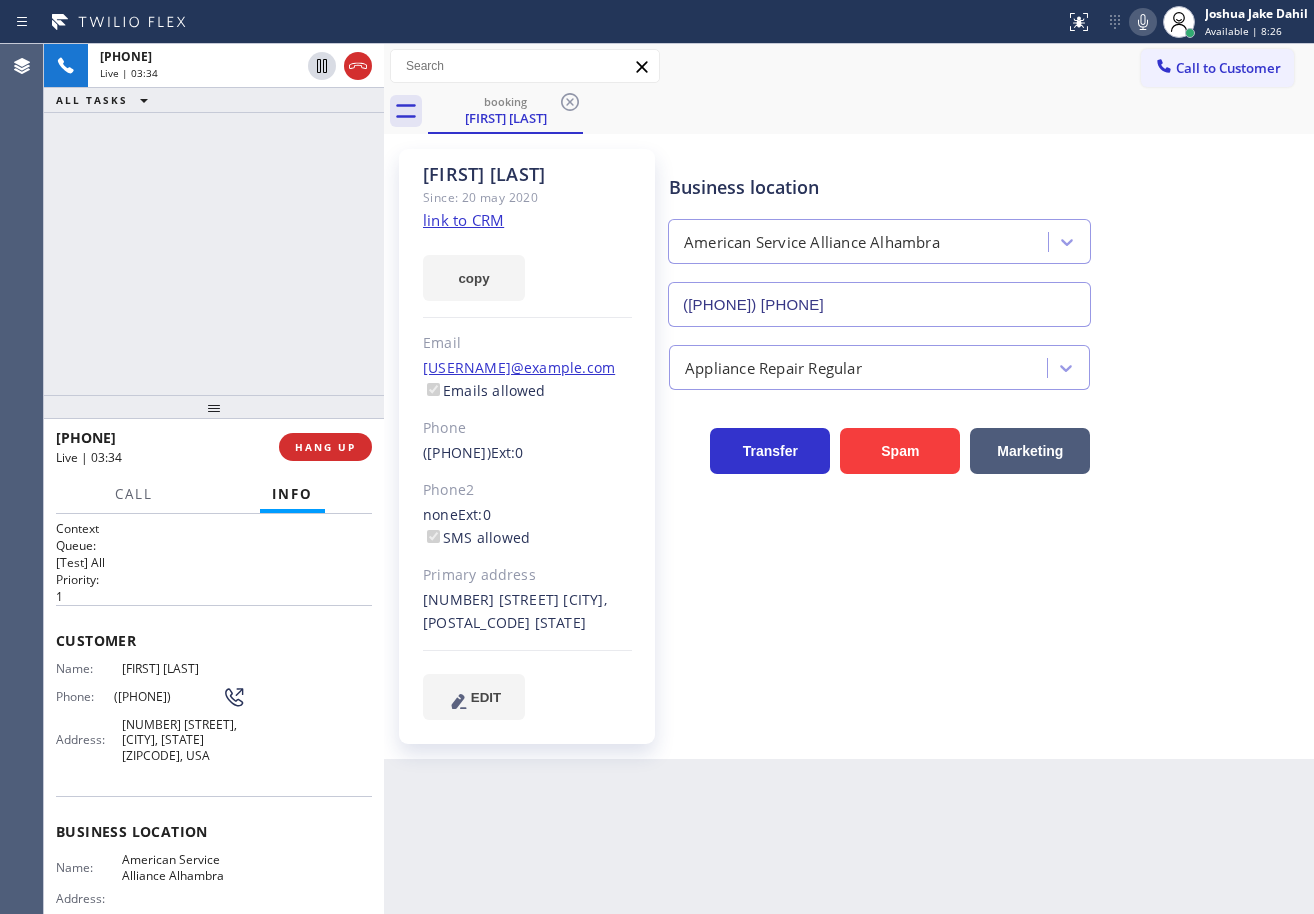 click on "+1[PHONE] Live | 03:34 ALL TASKS ALL TASKS ACTIVE TASKS TASKS IN WRAP UP" at bounding box center [214, 219] 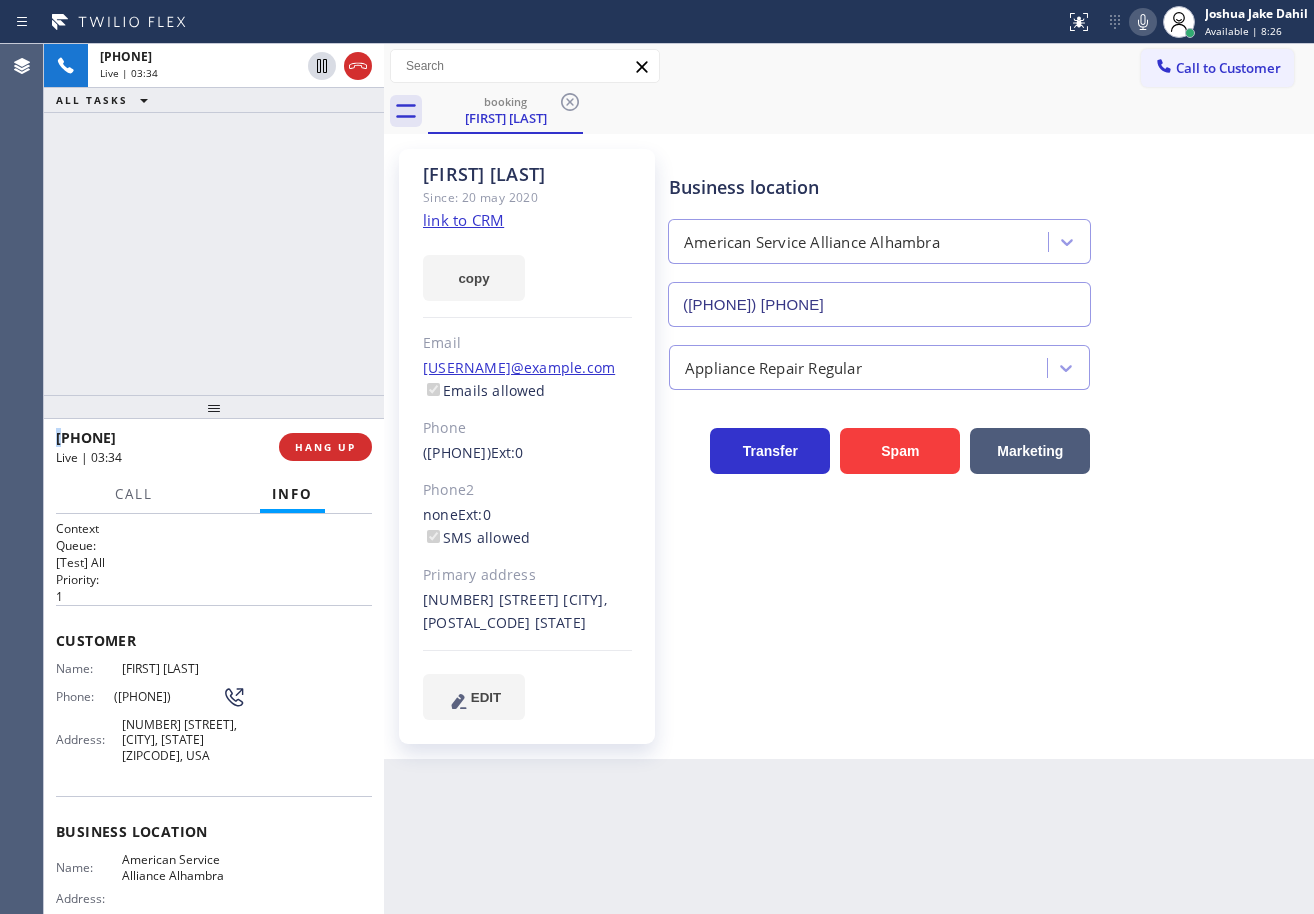 click on "+1[PHONE] Live | 03:34 ALL TASKS ALL TASKS ACTIVE TASKS TASKS IN WRAP UP" at bounding box center (214, 219) 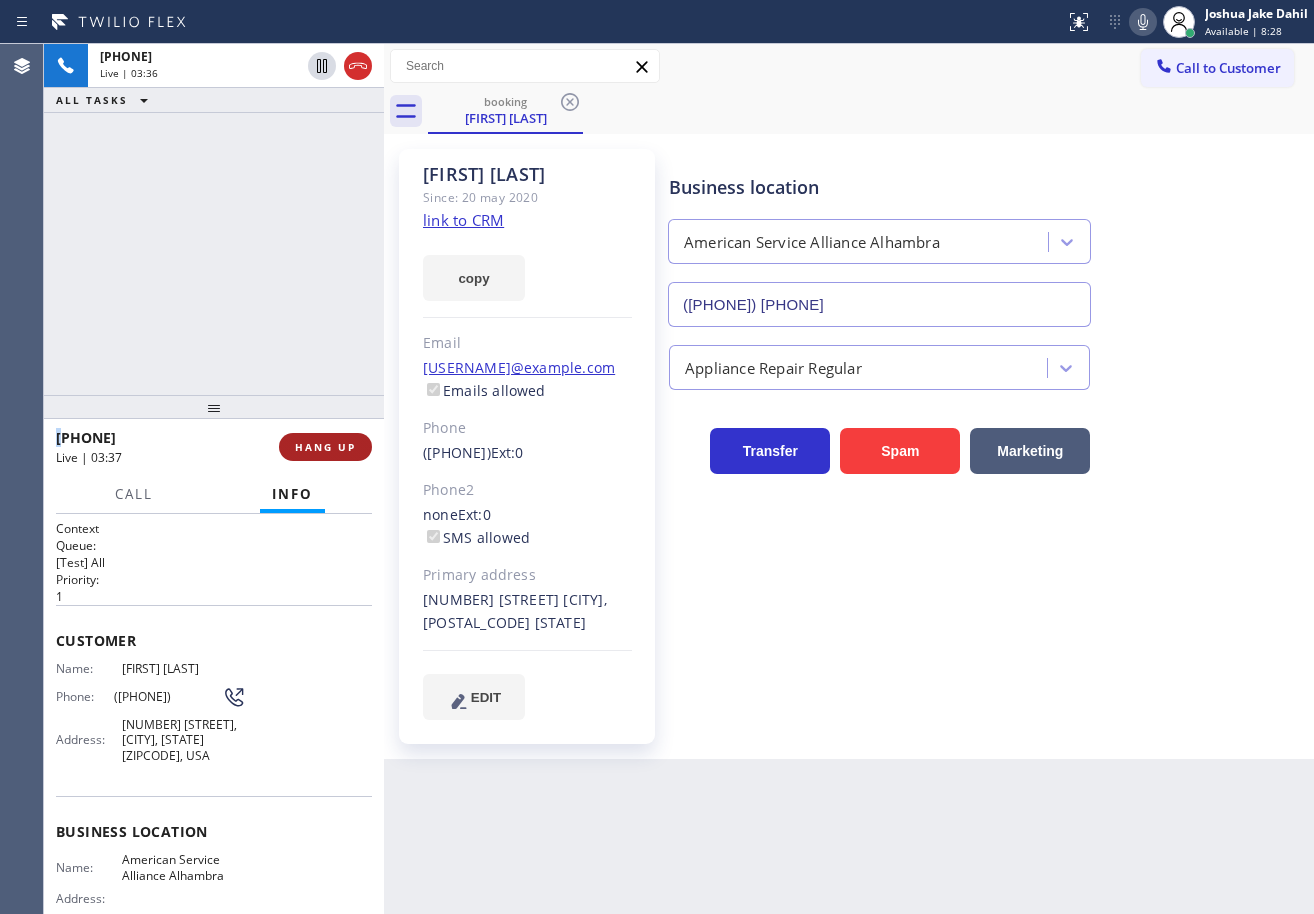 click on "HANG UP" at bounding box center [325, 447] 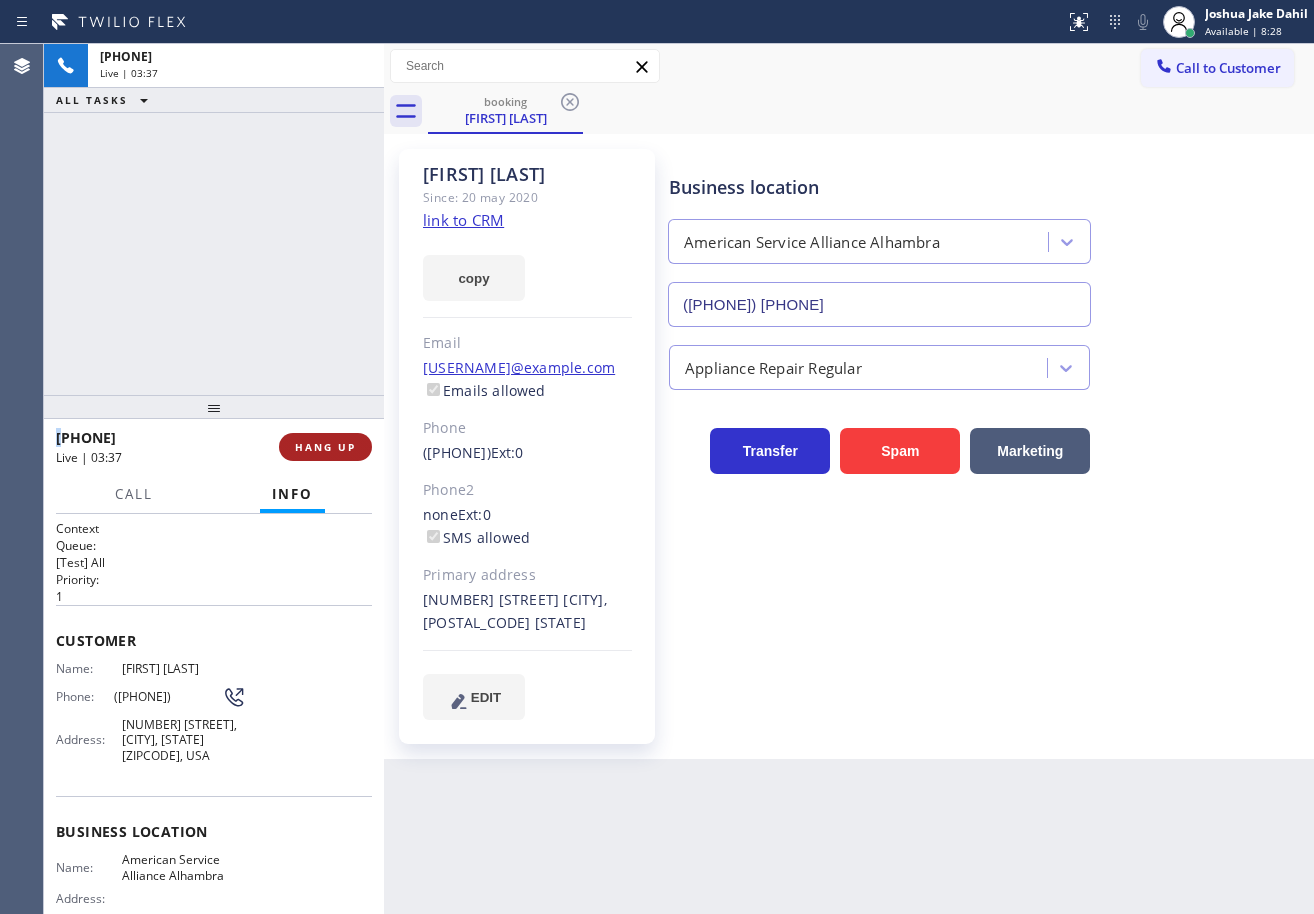 click on "HANG UP" at bounding box center (325, 447) 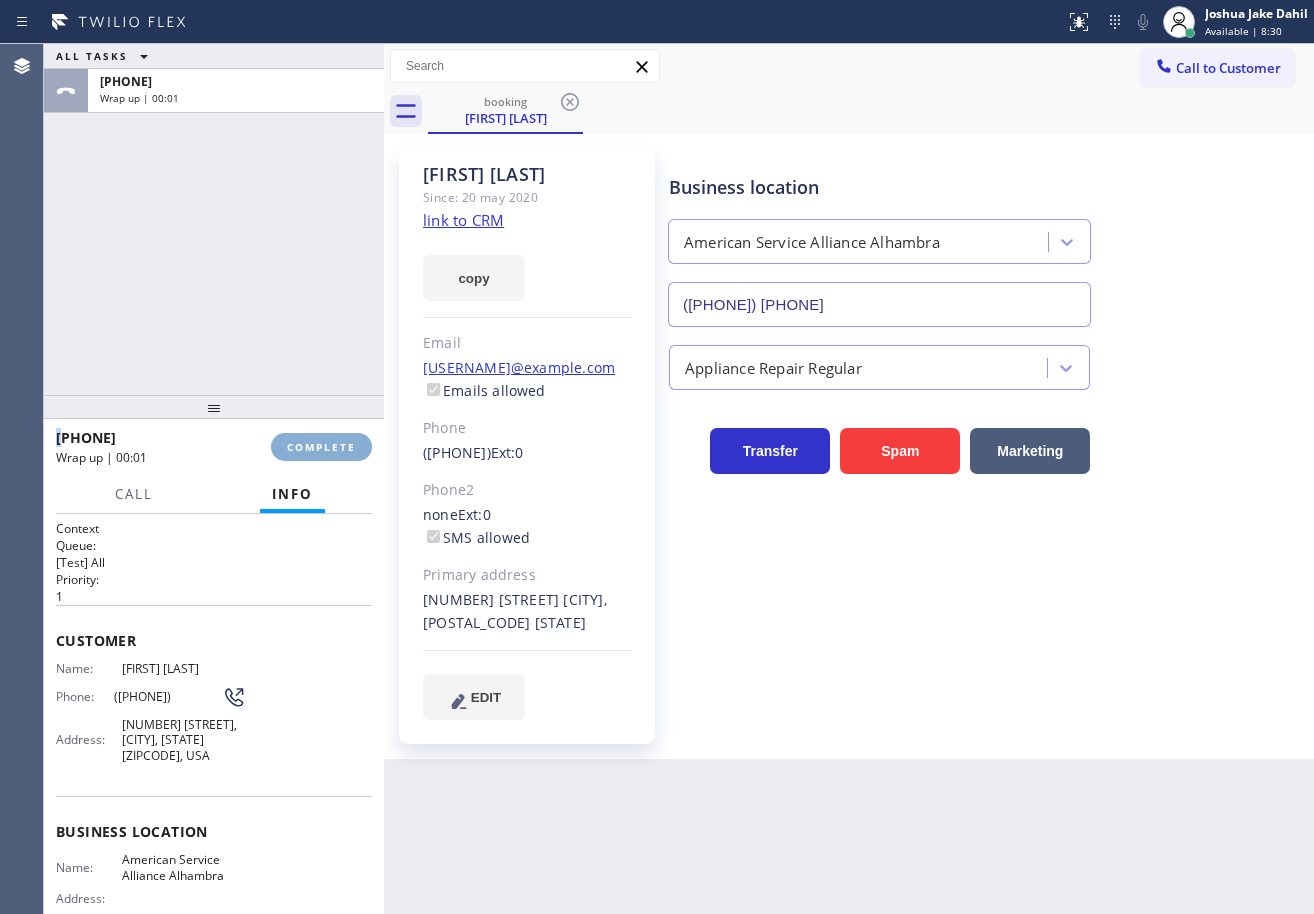 click on "COMPLETE" at bounding box center (321, 447) 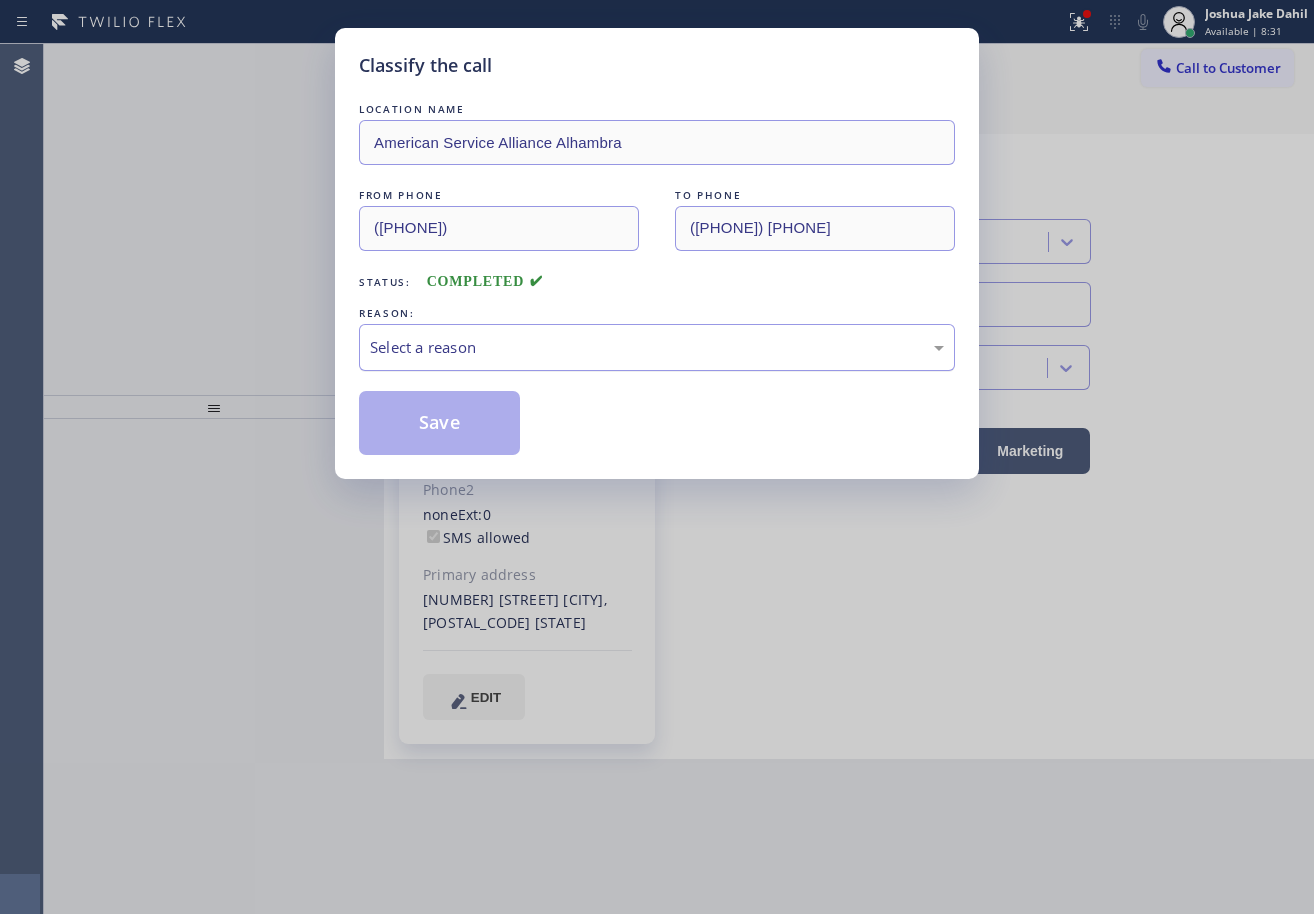 click on "Select a reason" at bounding box center (657, 347) 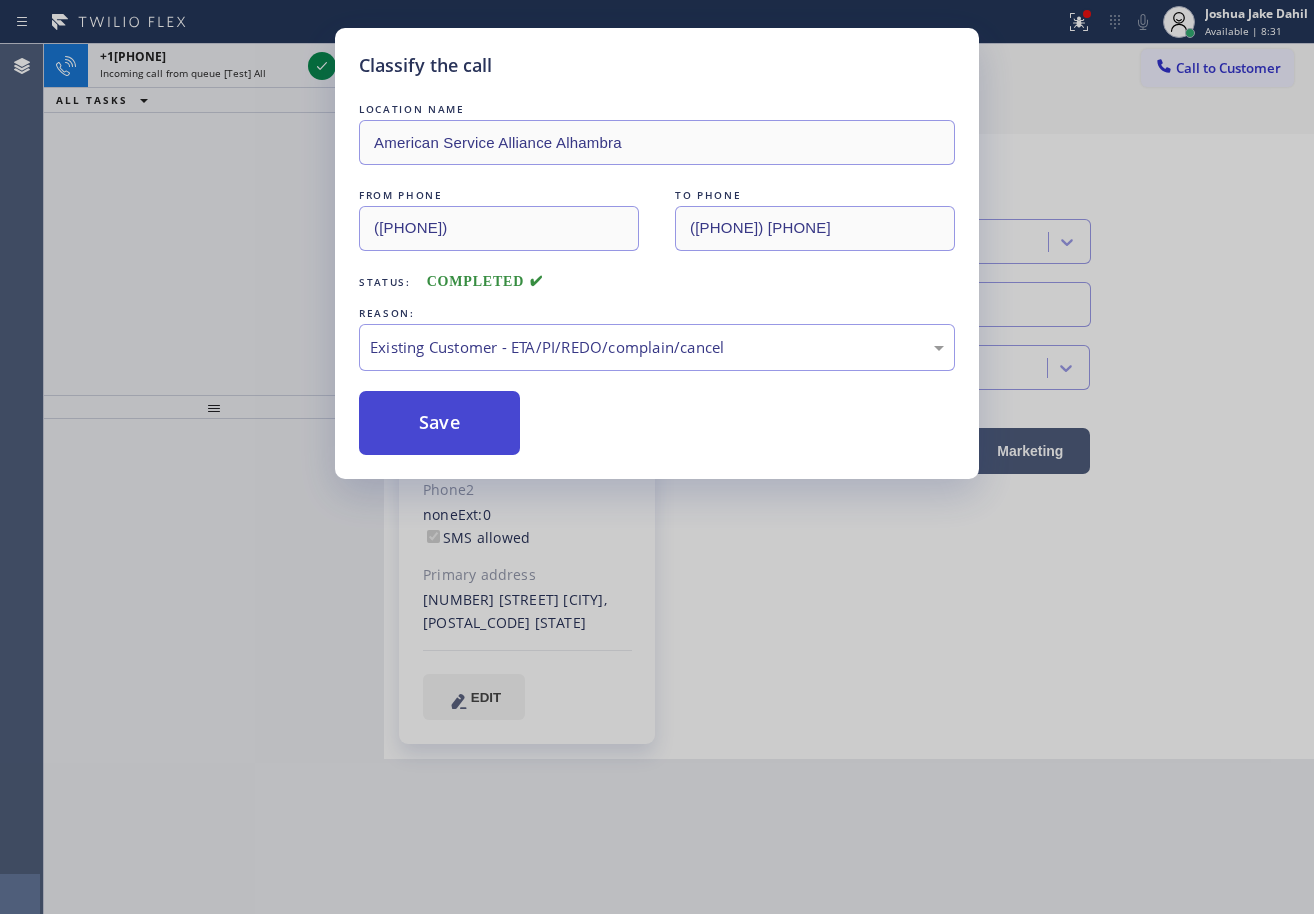 click on "Save" at bounding box center (439, 423) 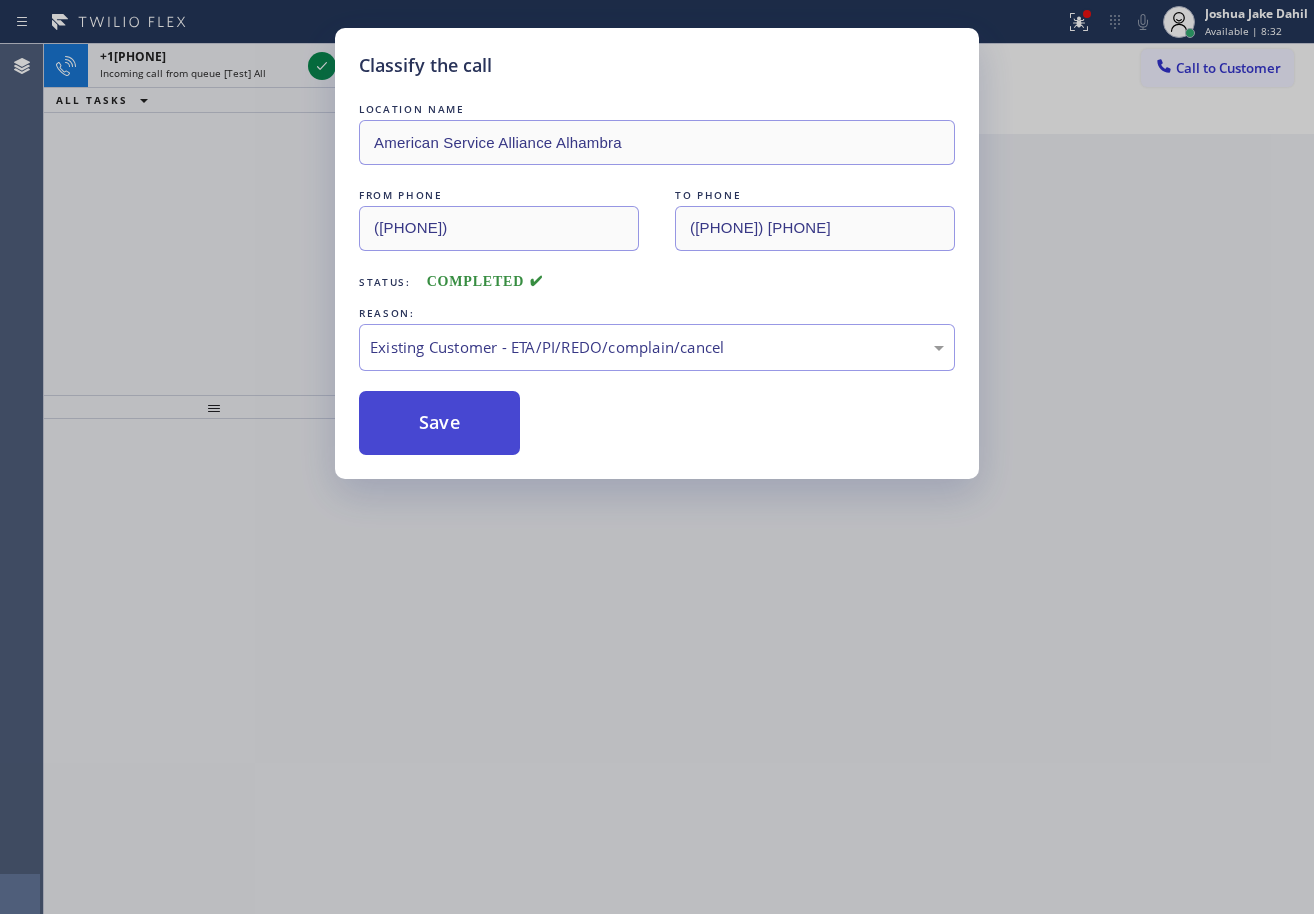 click on "Save" at bounding box center [439, 423] 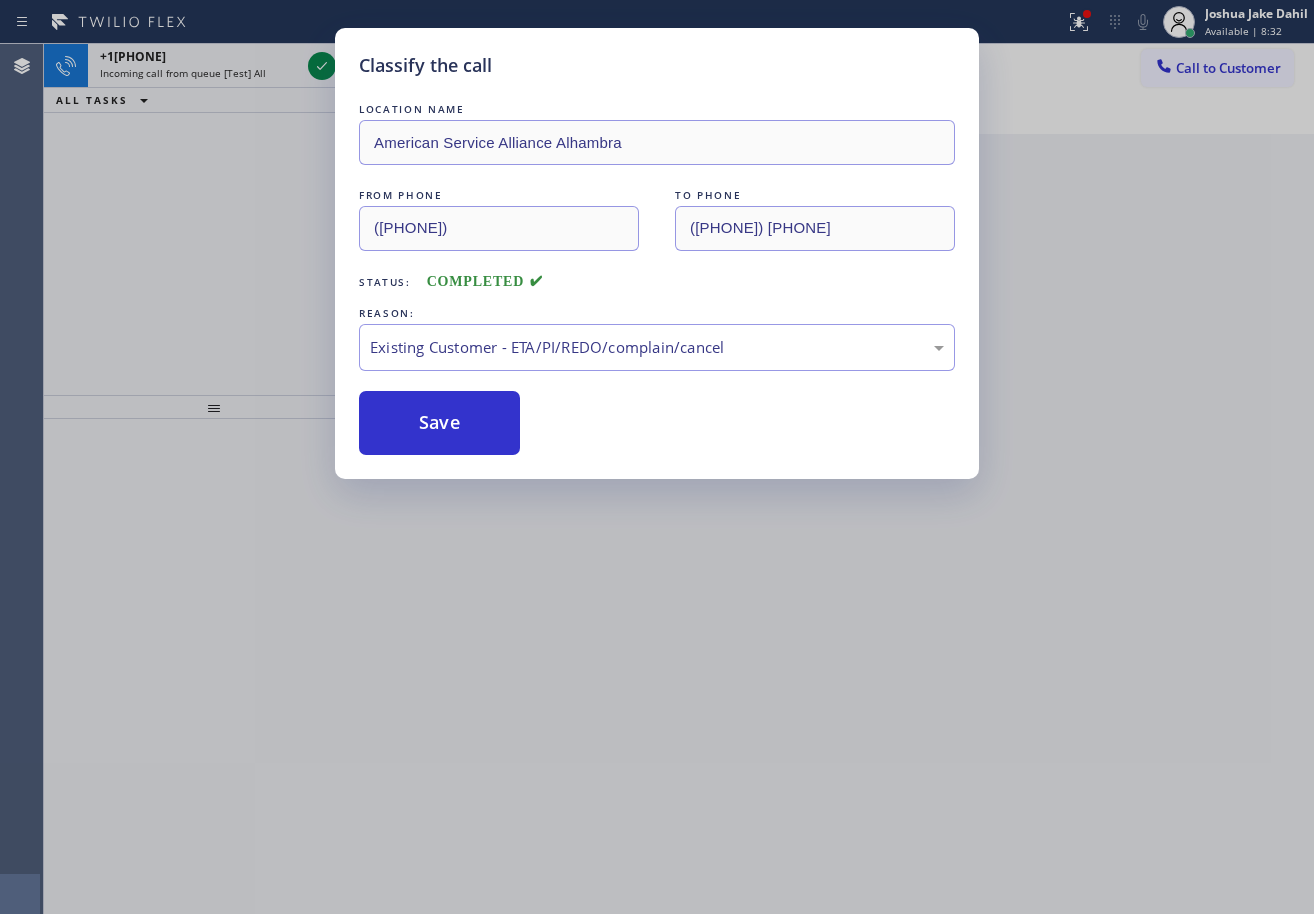 drag, startPoint x: 217, startPoint y: 213, endPoint x: 222, endPoint y: 100, distance: 113.110565 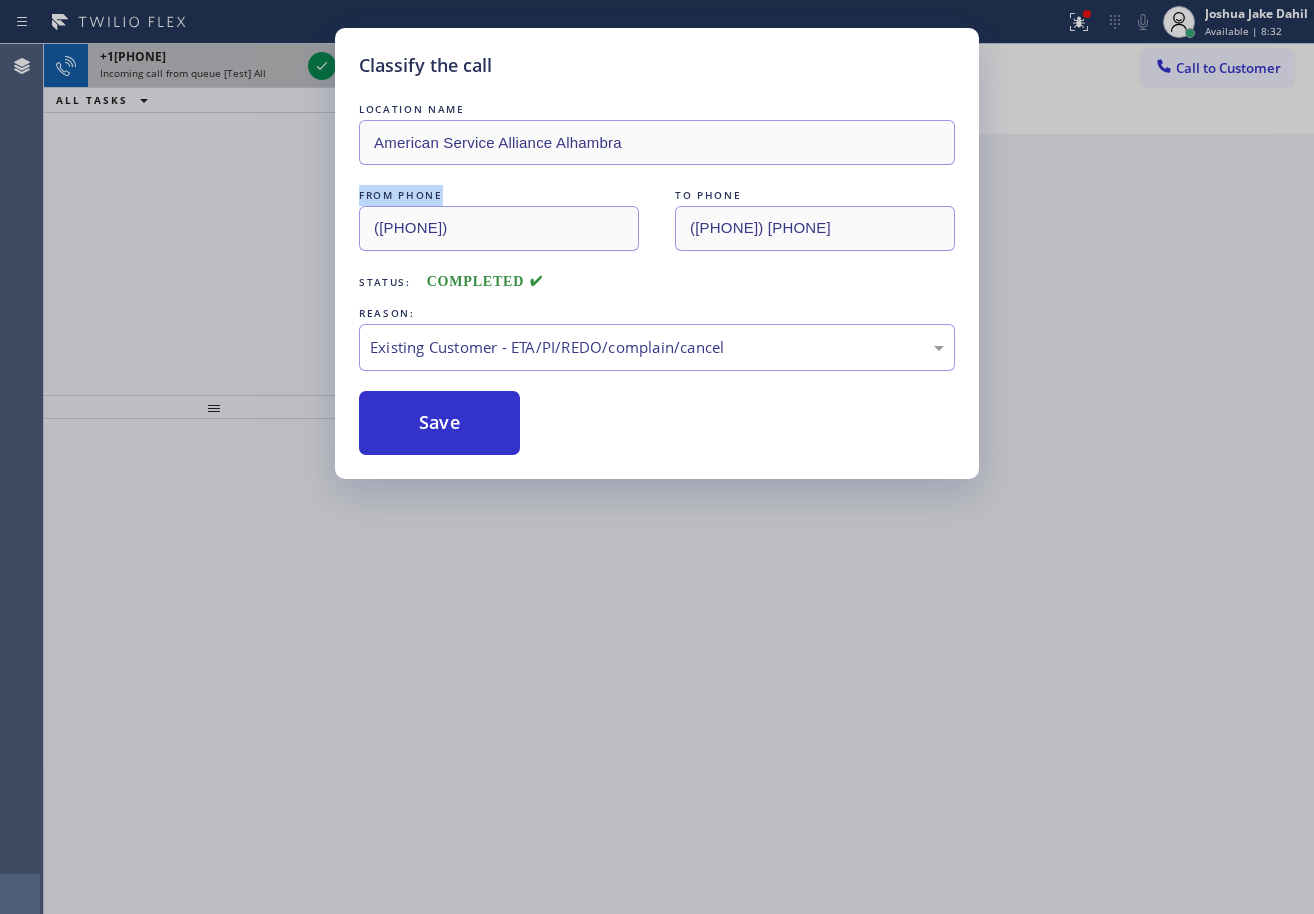 click on "+1[PHONE]" at bounding box center [200, 56] 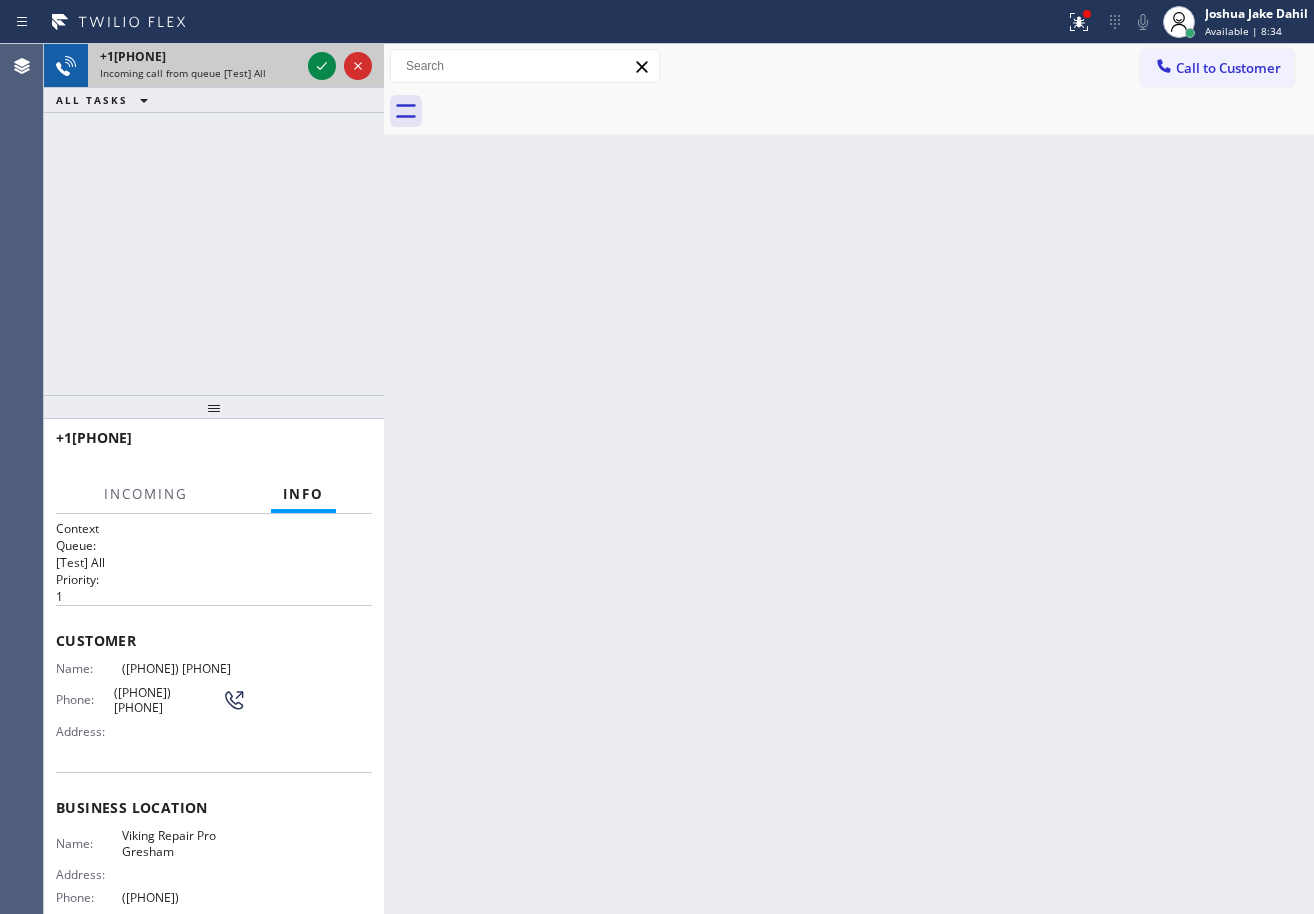 click on "+1[PHONE]" at bounding box center (200, 56) 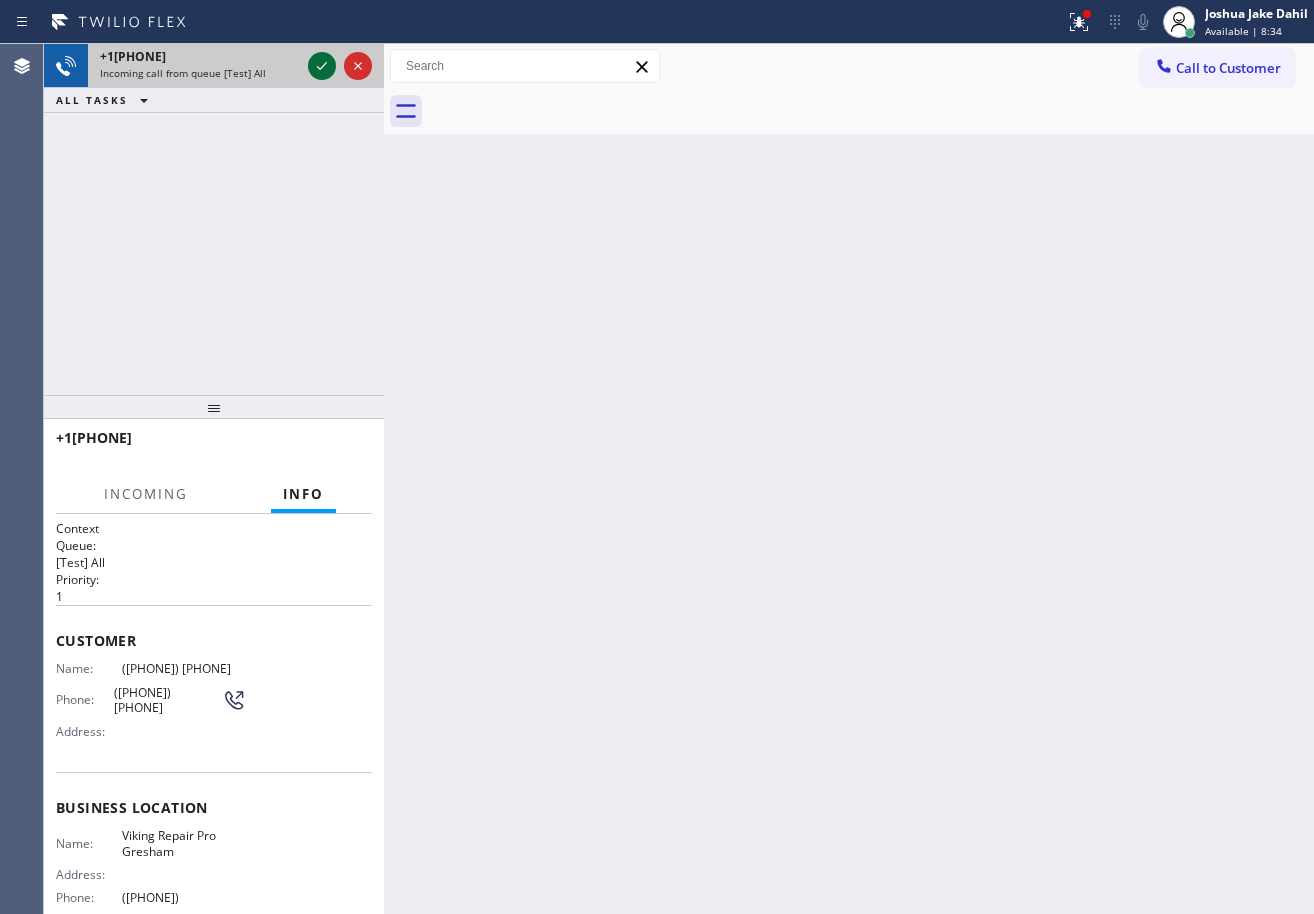 click 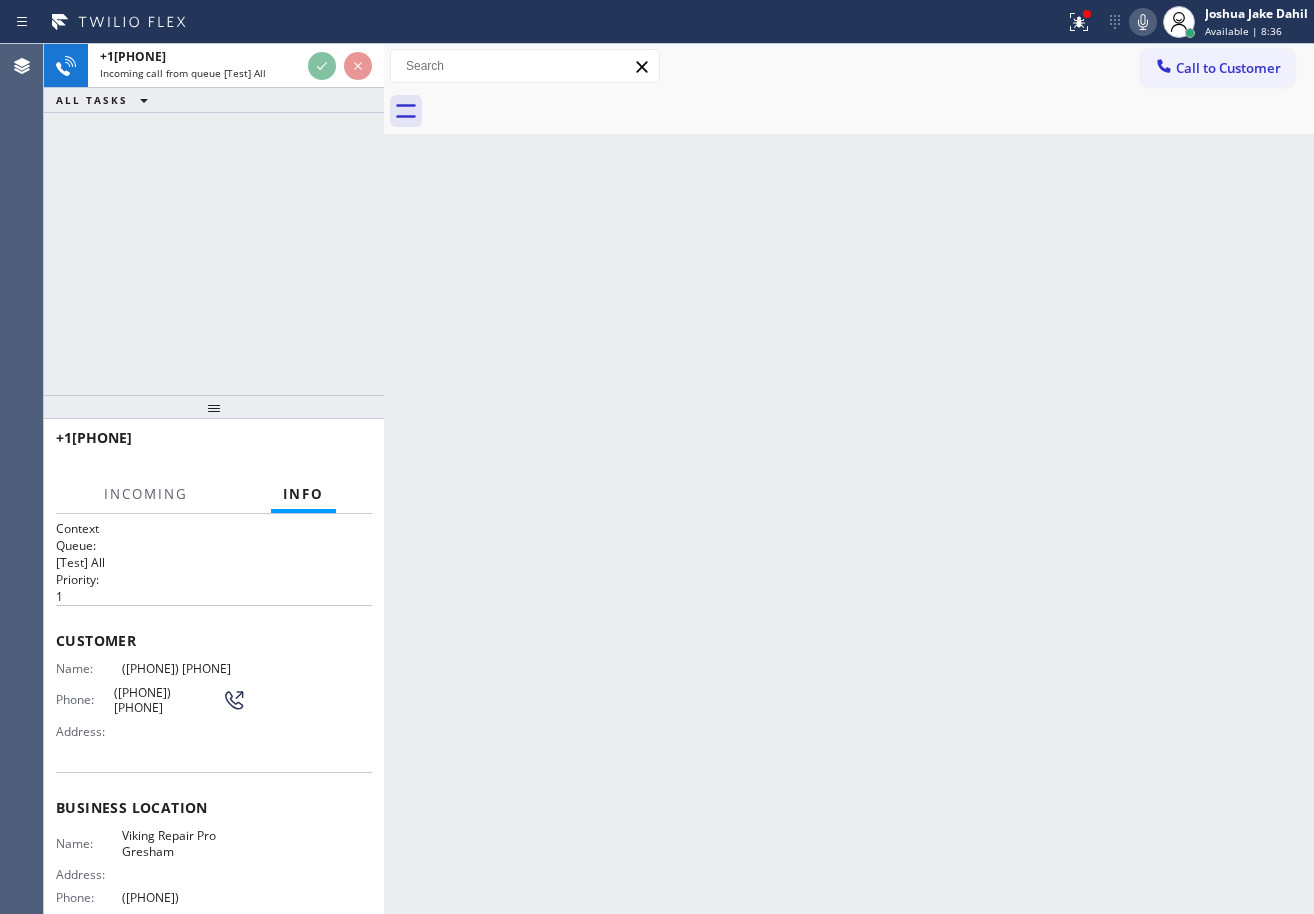 click at bounding box center (1087, 14) 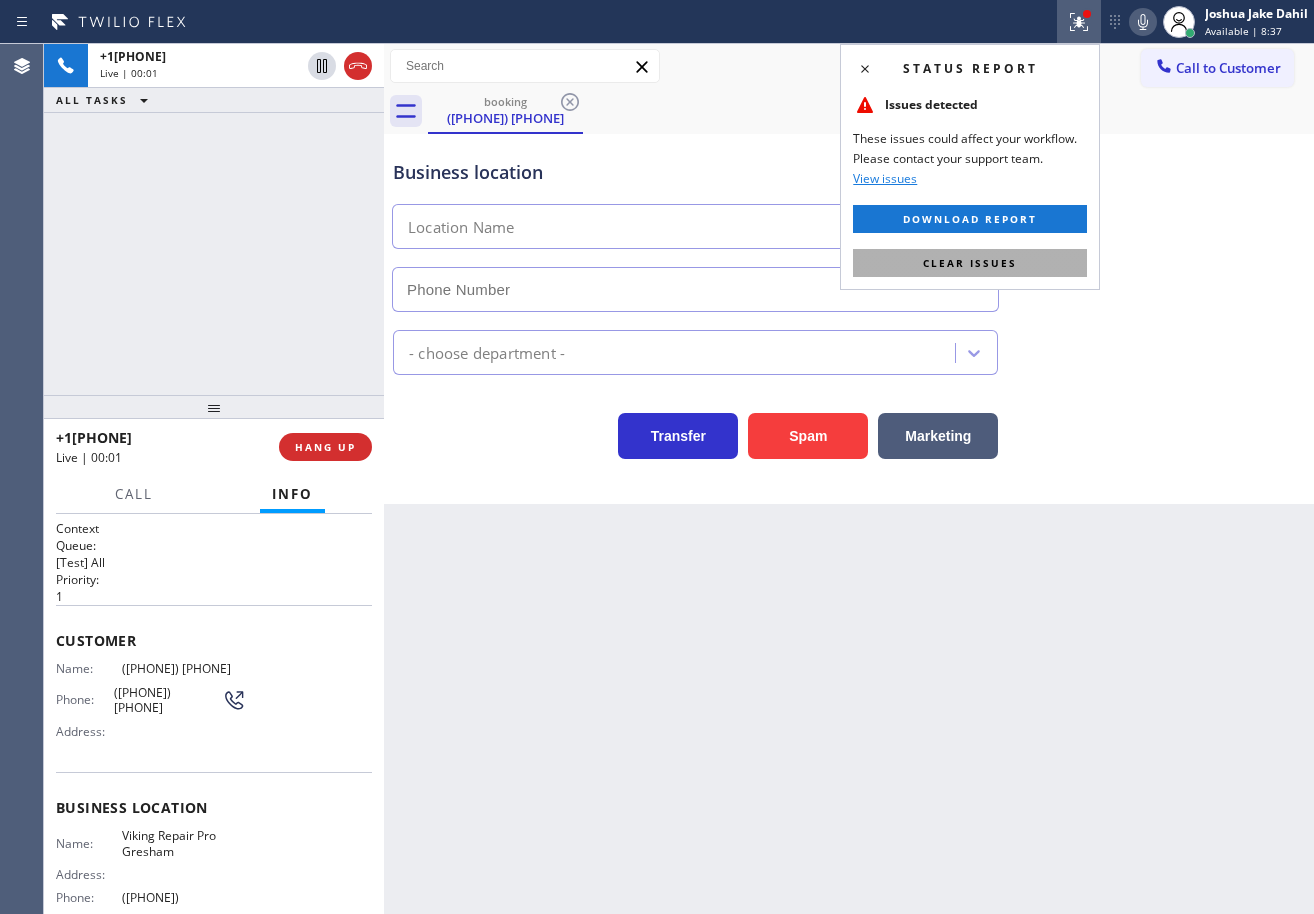 click on "Clear issues" at bounding box center (970, 263) 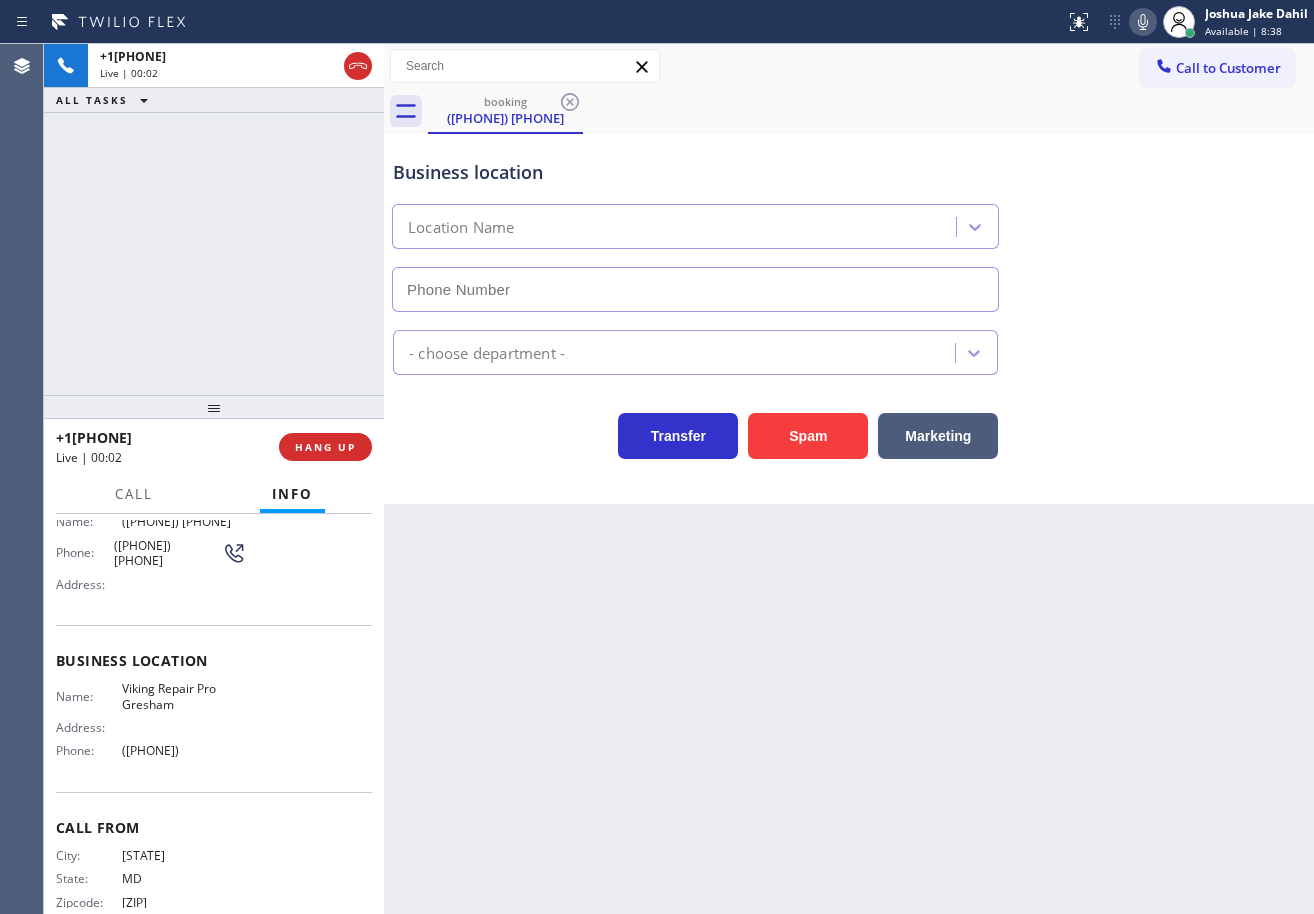 scroll, scrollTop: 175, scrollLeft: 0, axis: vertical 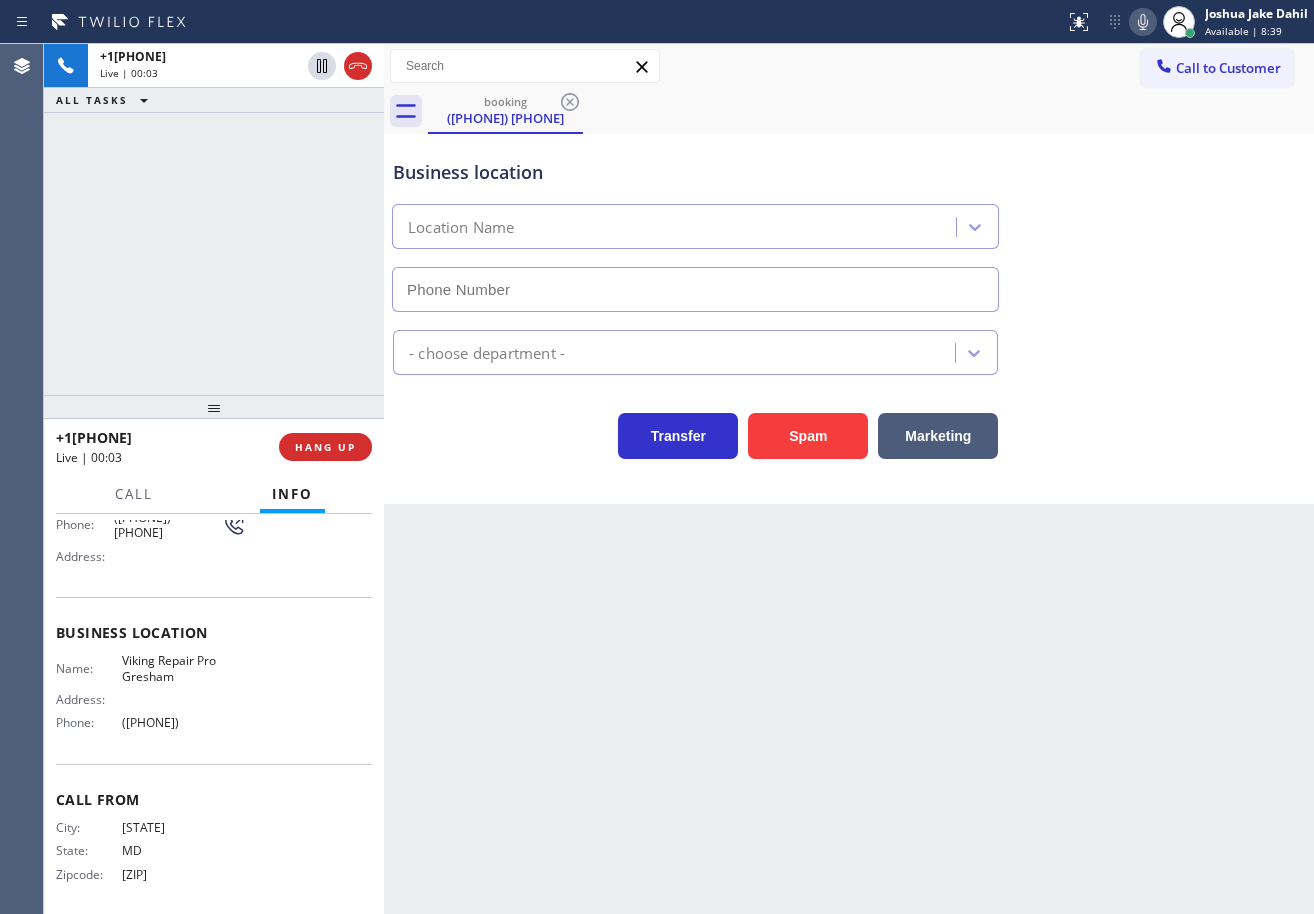 type on "([PHONE])" 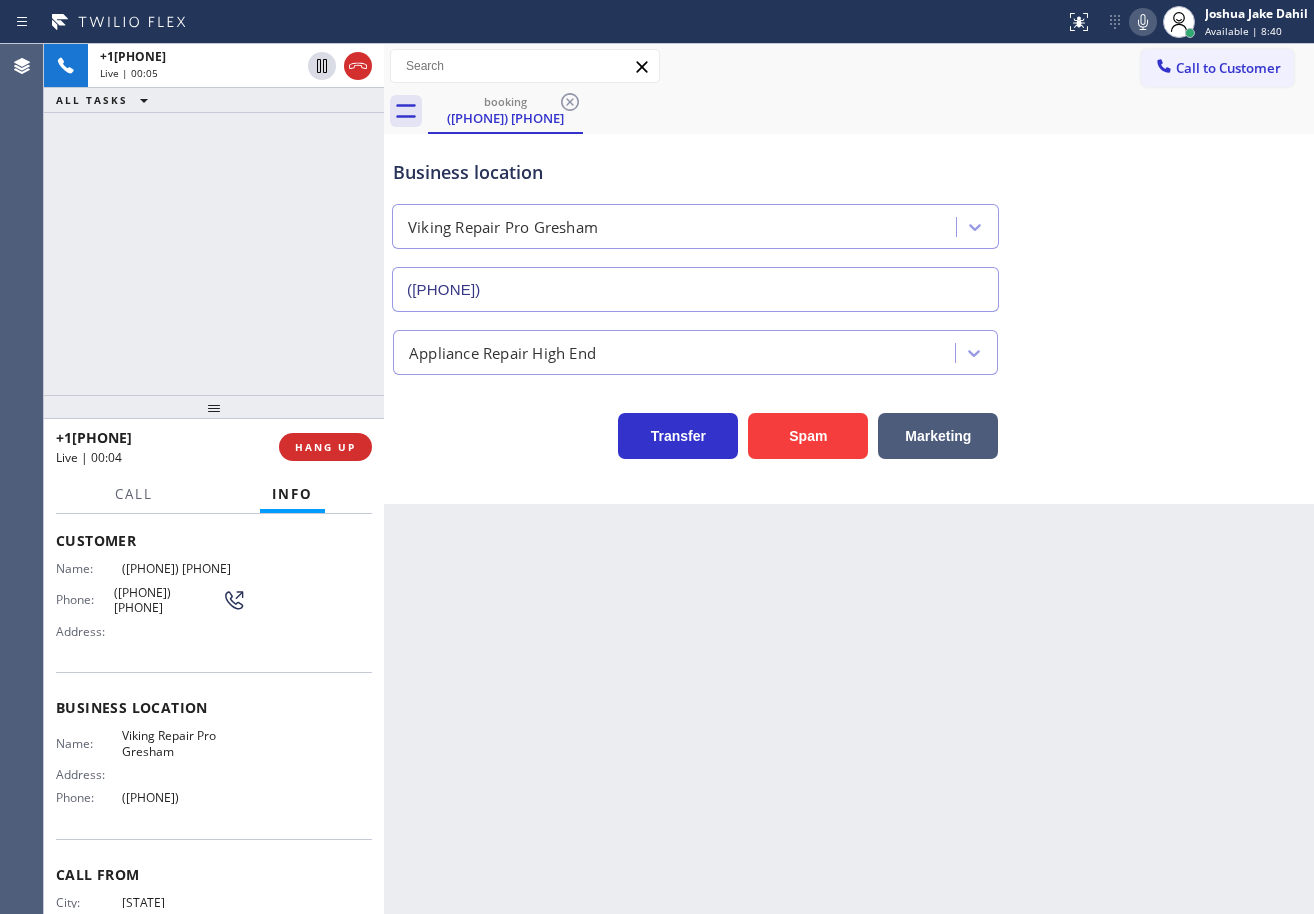 drag, startPoint x: 649, startPoint y: 745, endPoint x: 380, endPoint y: 694, distance: 273.7919 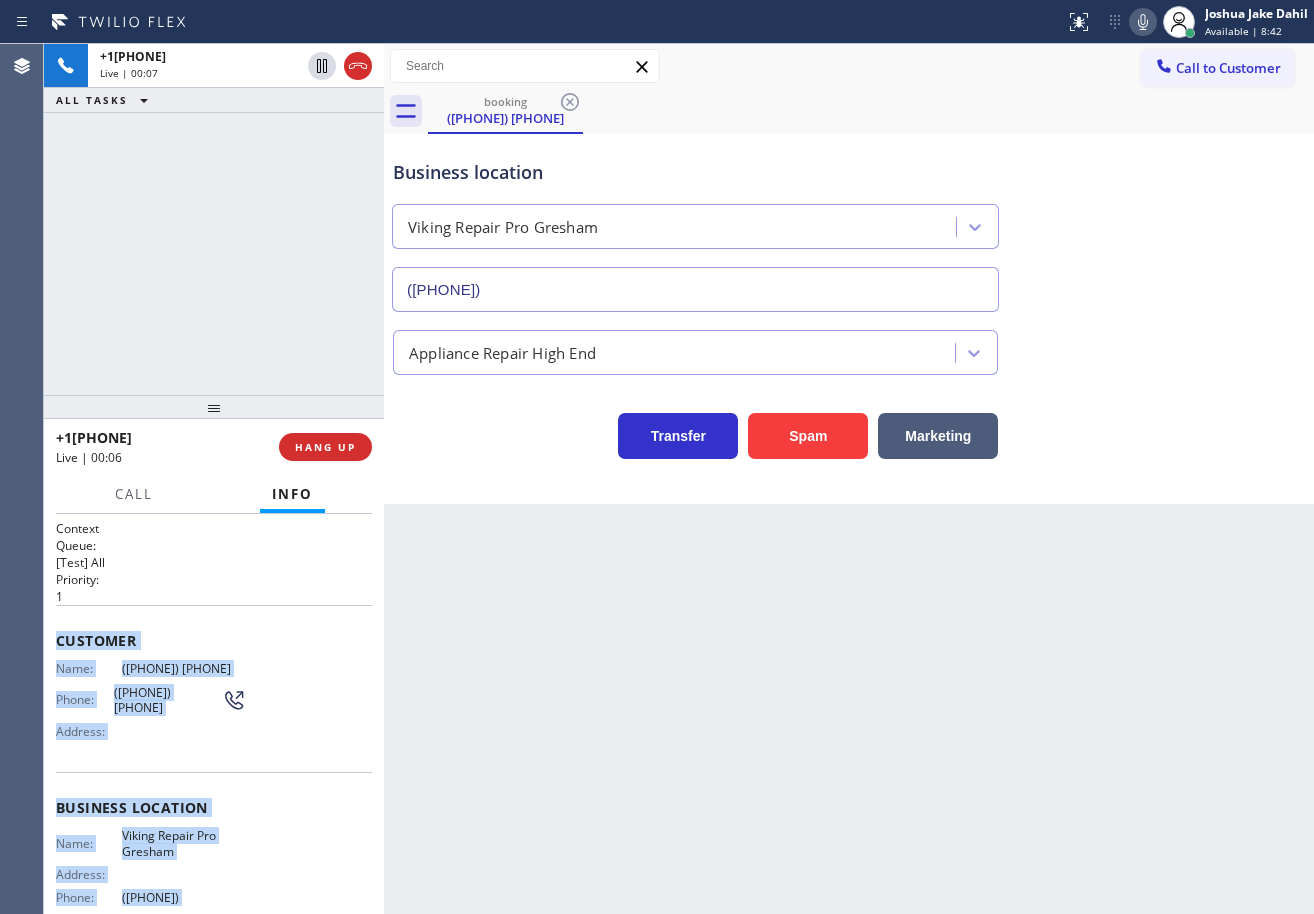 scroll, scrollTop: 175, scrollLeft: 0, axis: vertical 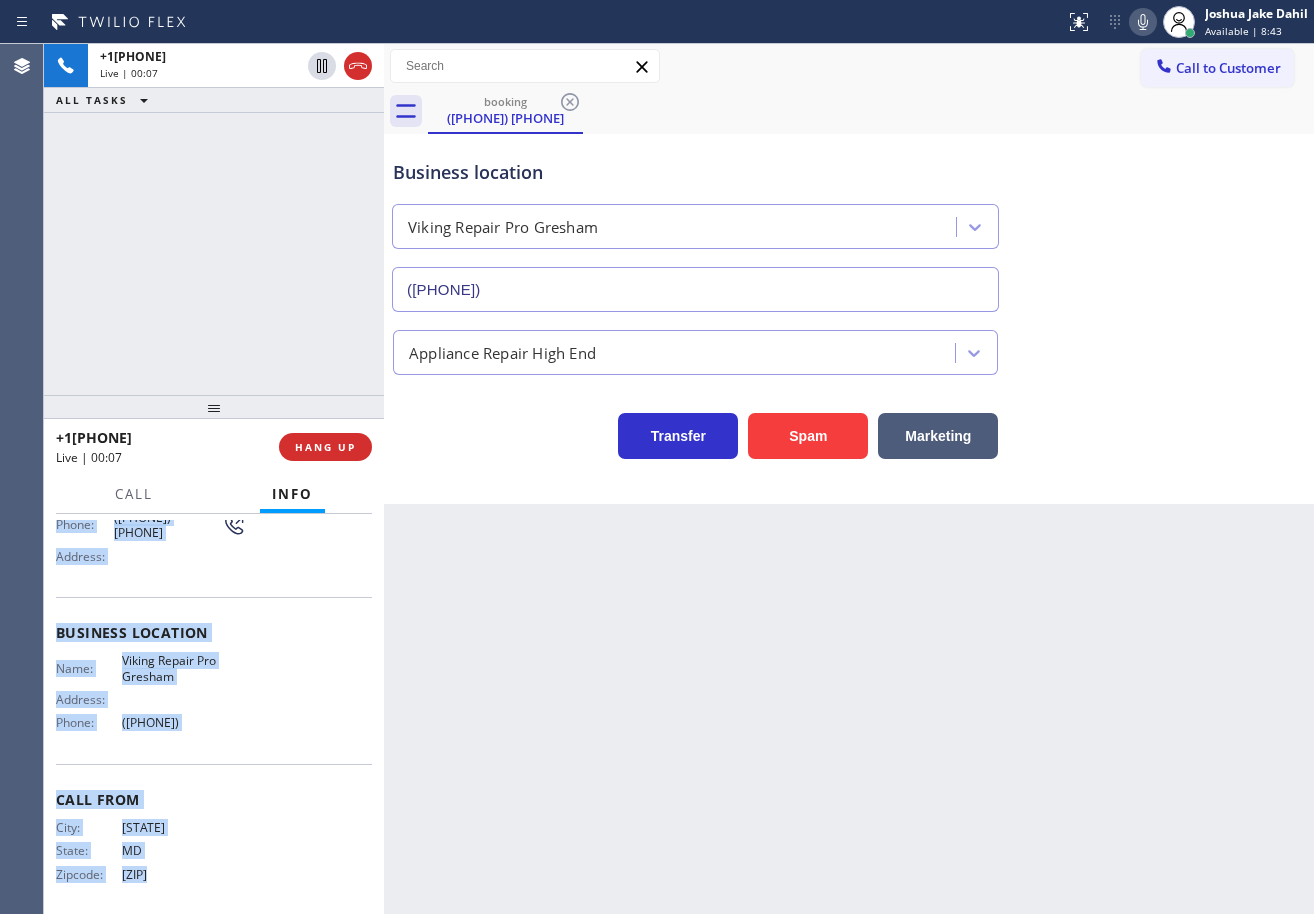 drag, startPoint x: 53, startPoint y: 636, endPoint x: 210, endPoint y: 737, distance: 186.68155 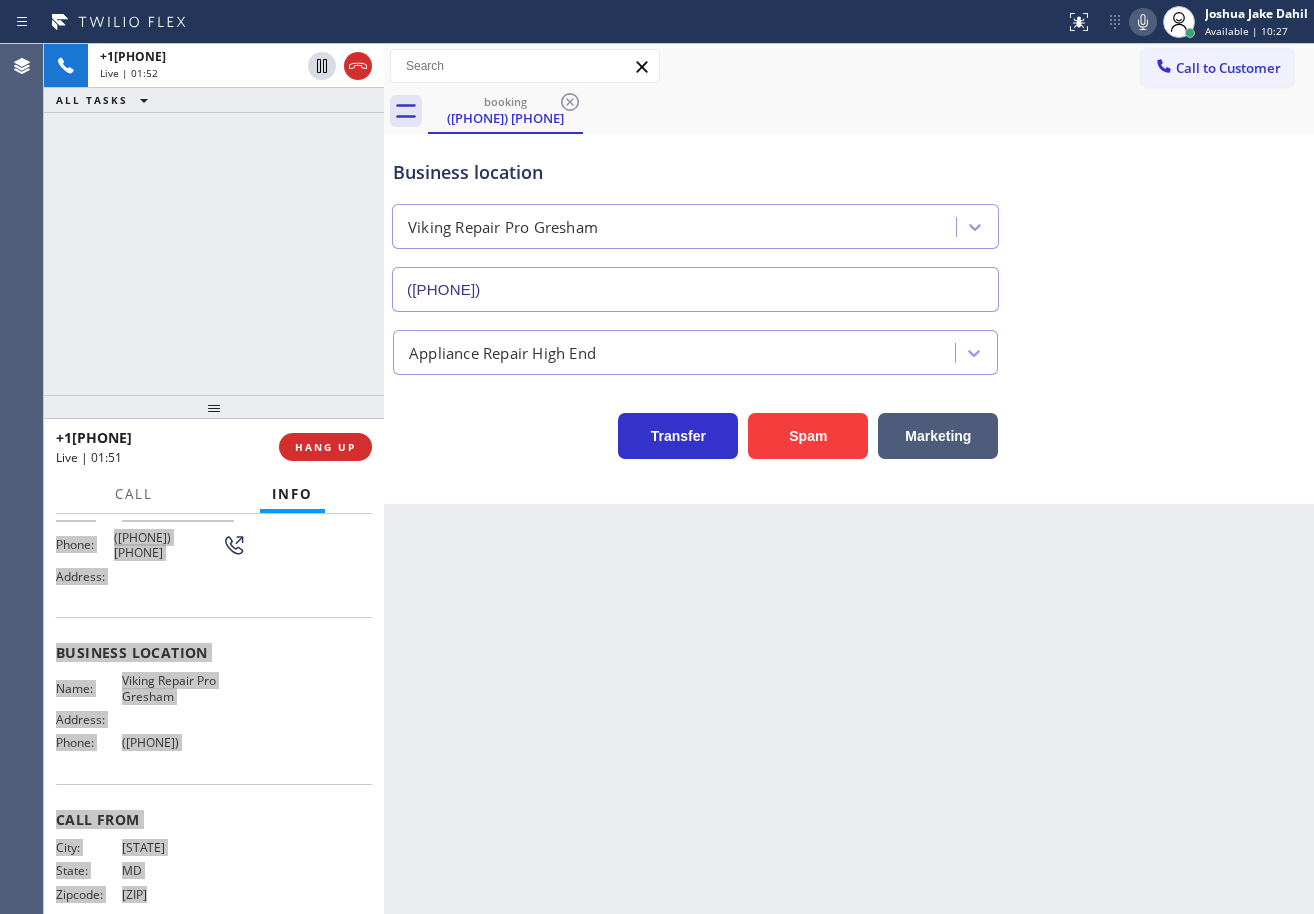 scroll, scrollTop: 175, scrollLeft: 0, axis: vertical 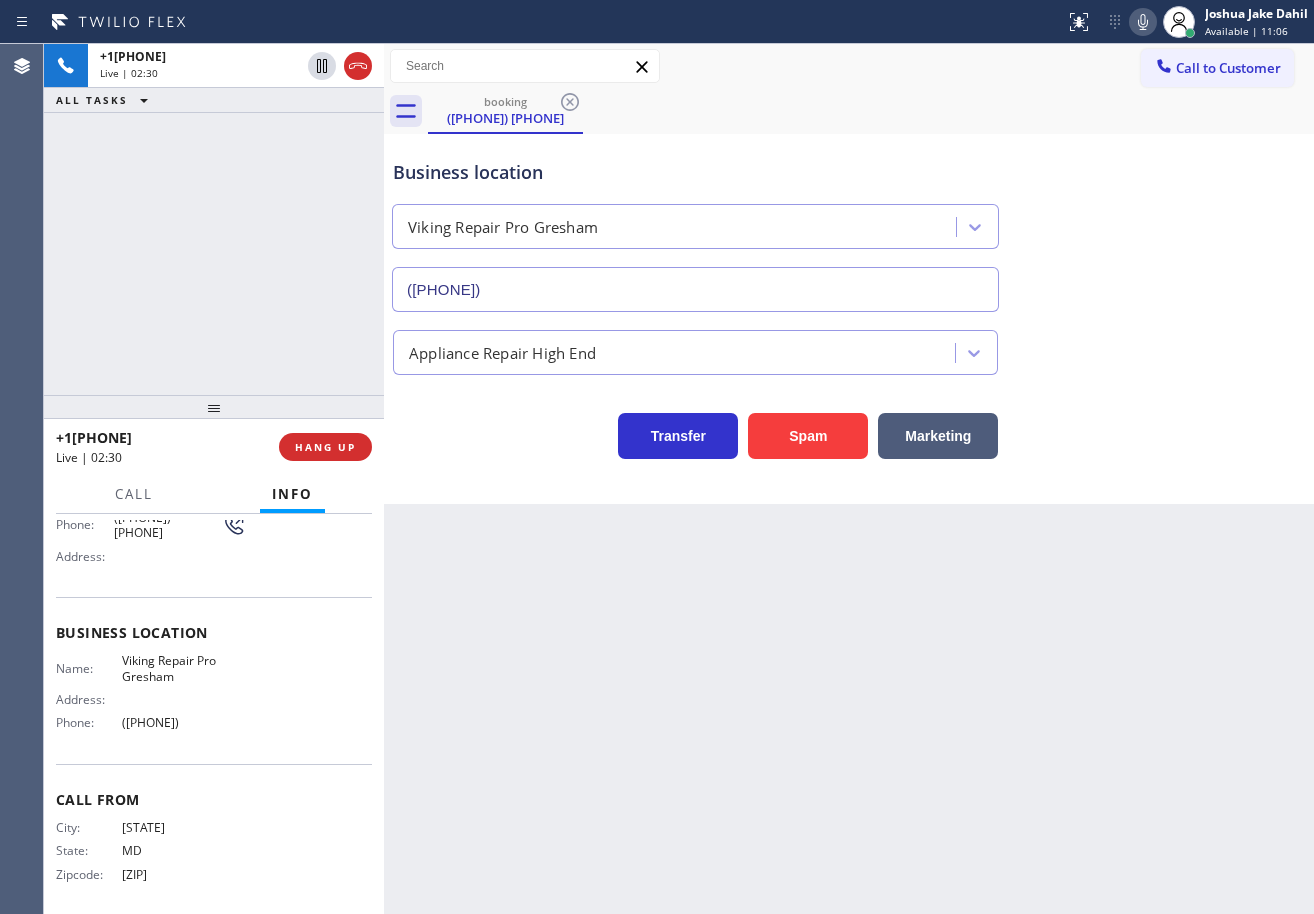 click on "Business location Viking Repair Pro Gresham ([PHONE])" at bounding box center (849, 221) 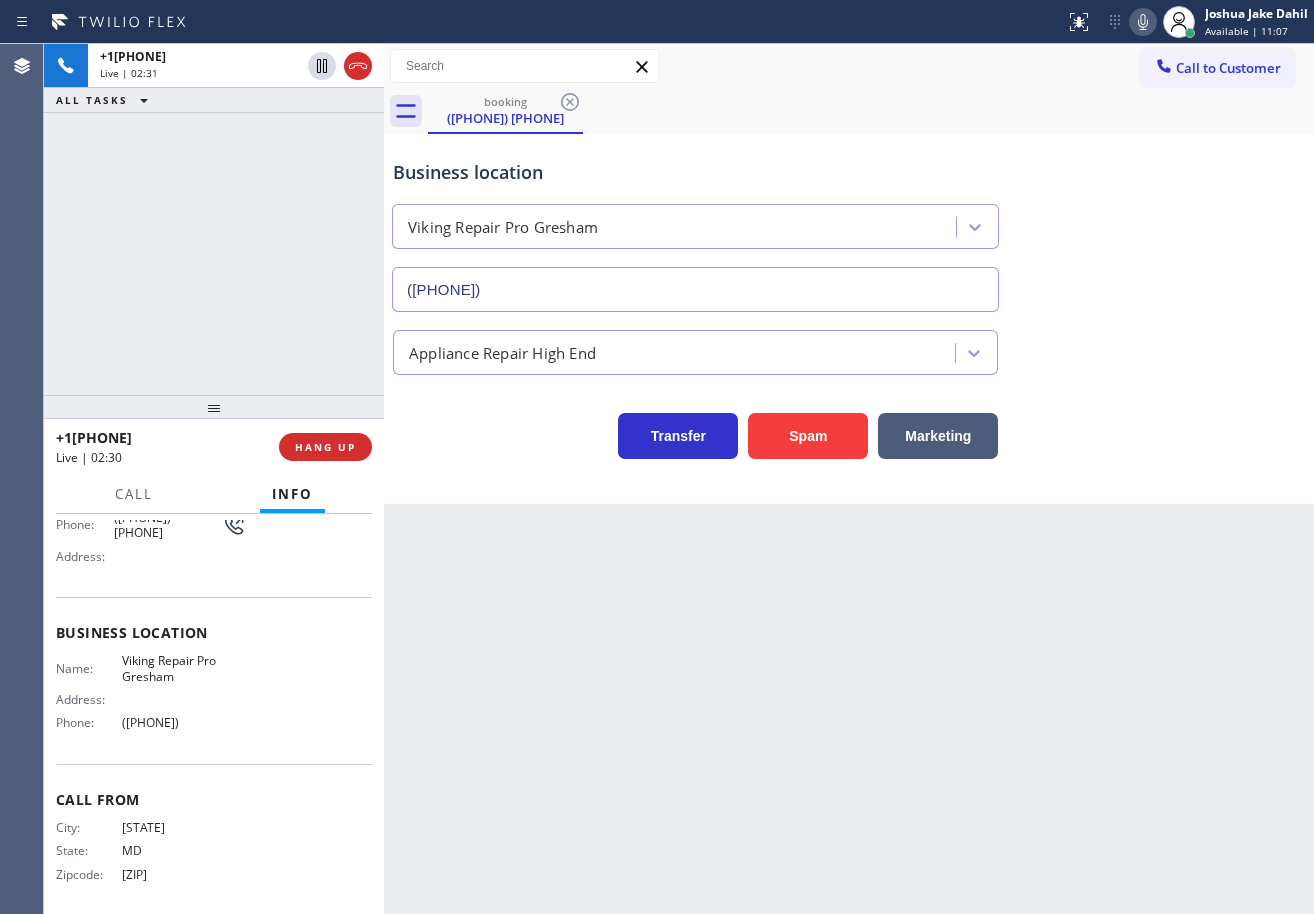 click 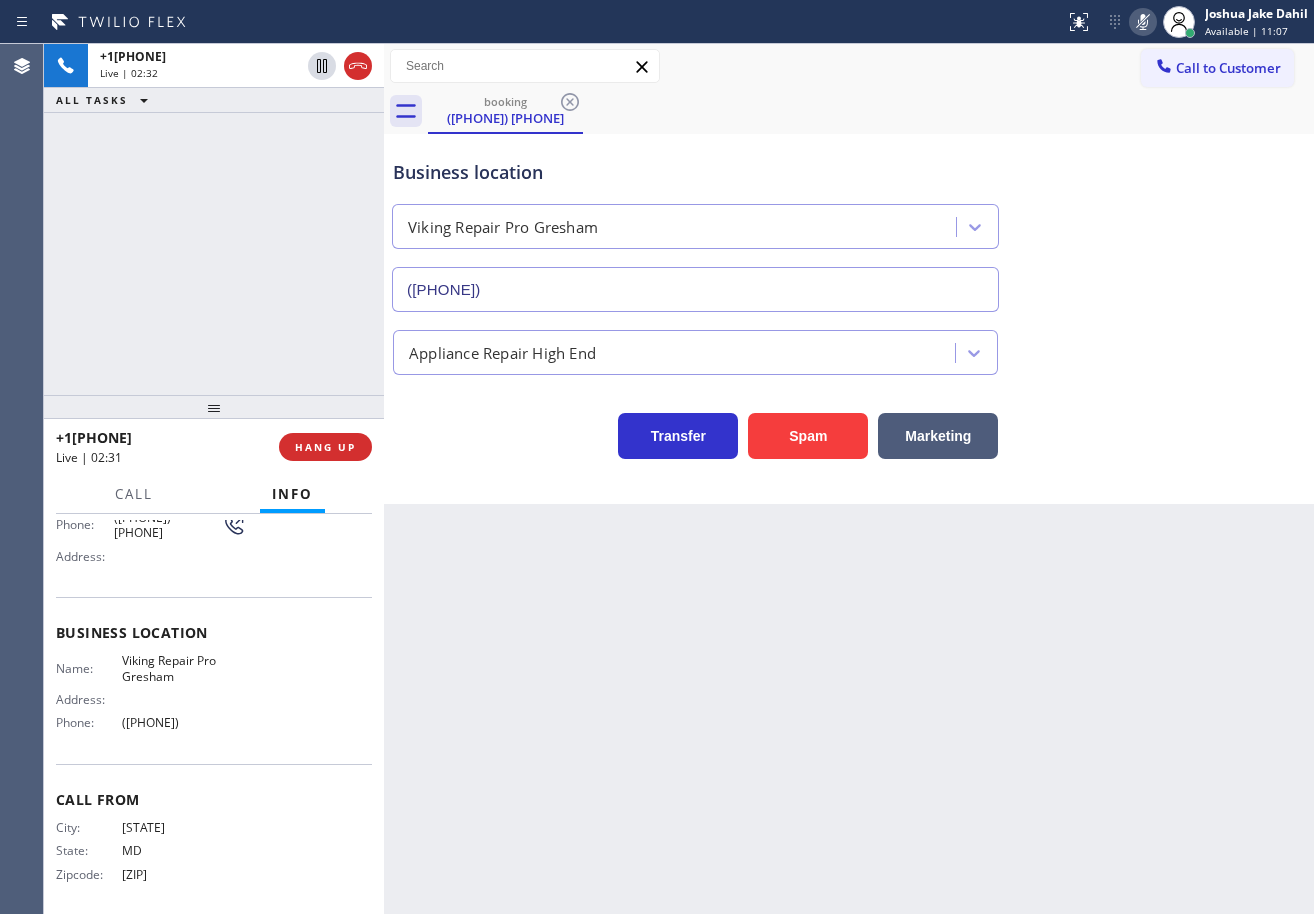 click on "Business location Viking Repair Pro Gresham ([PHONE])" at bounding box center [849, 221] 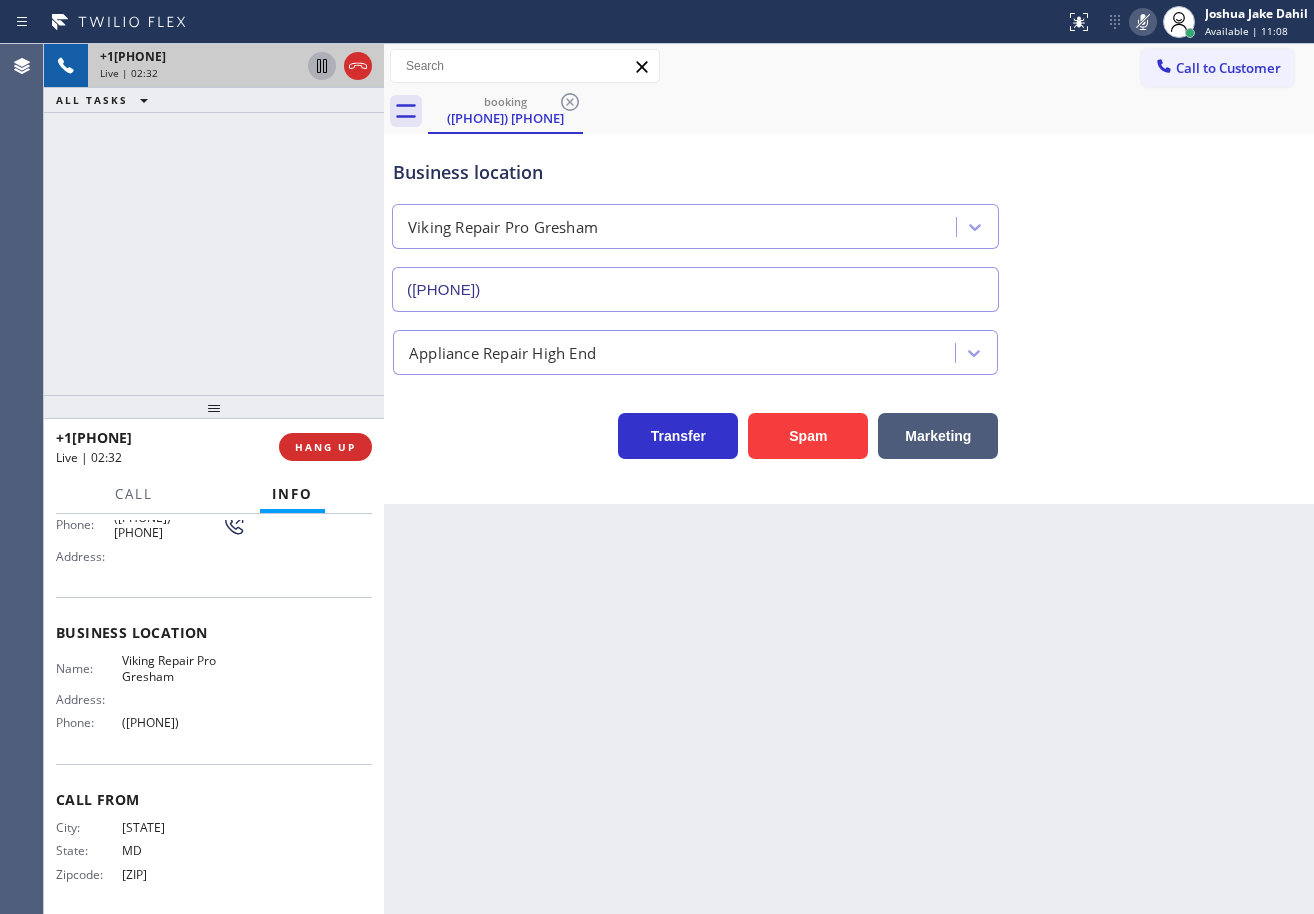 click 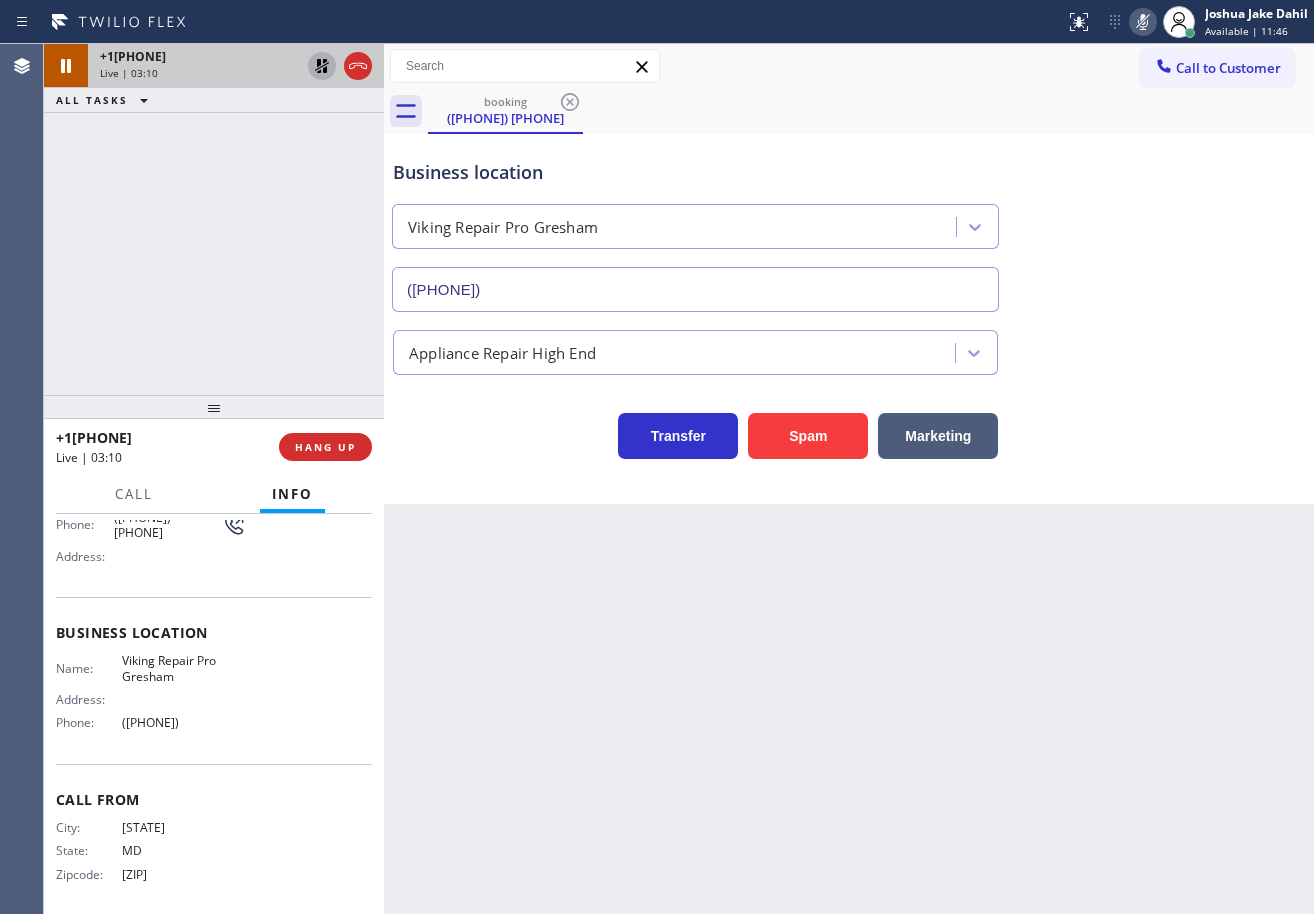 click 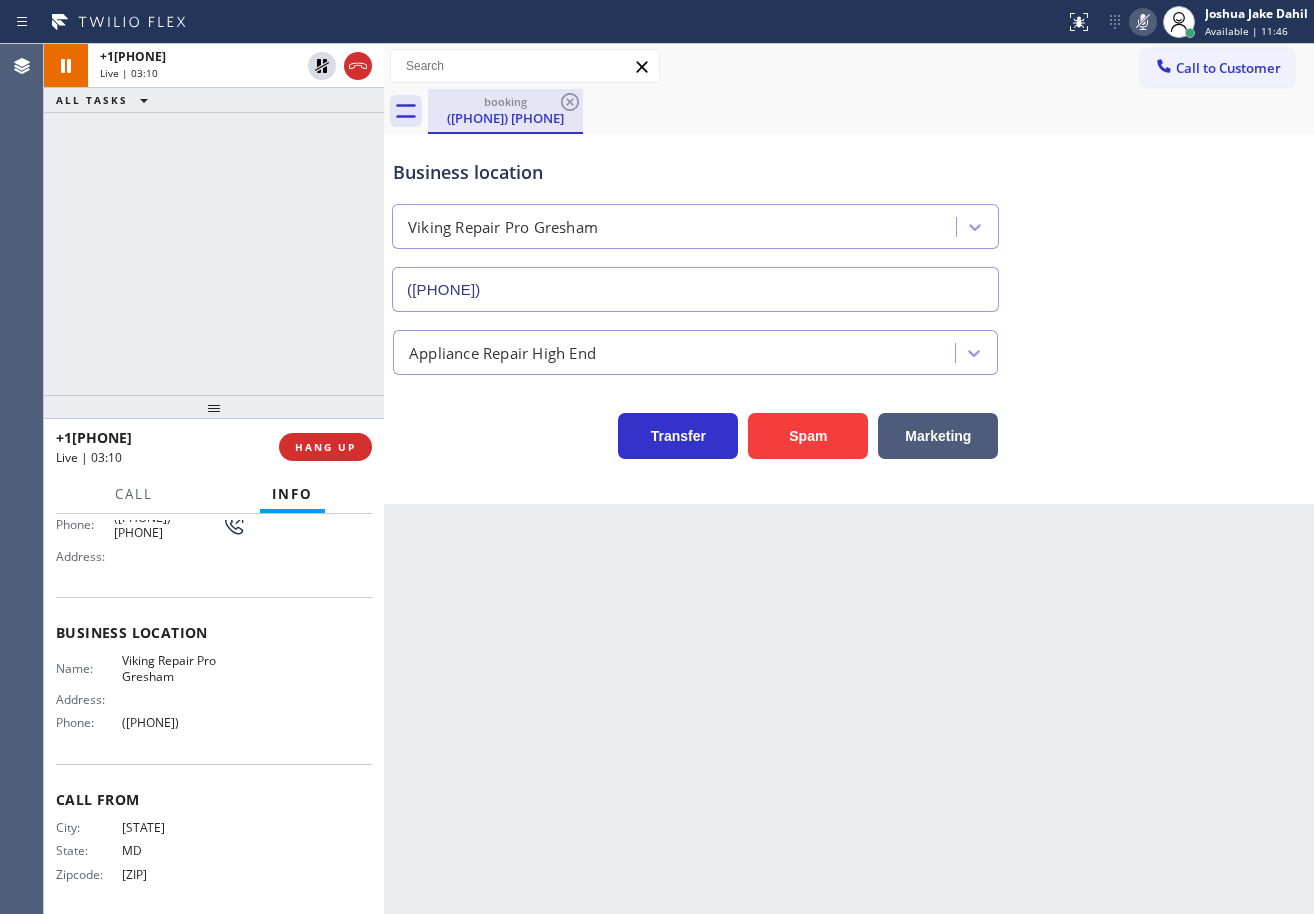 drag, startPoint x: 319, startPoint y: 117, endPoint x: 469, endPoint y: 121, distance: 150.05333 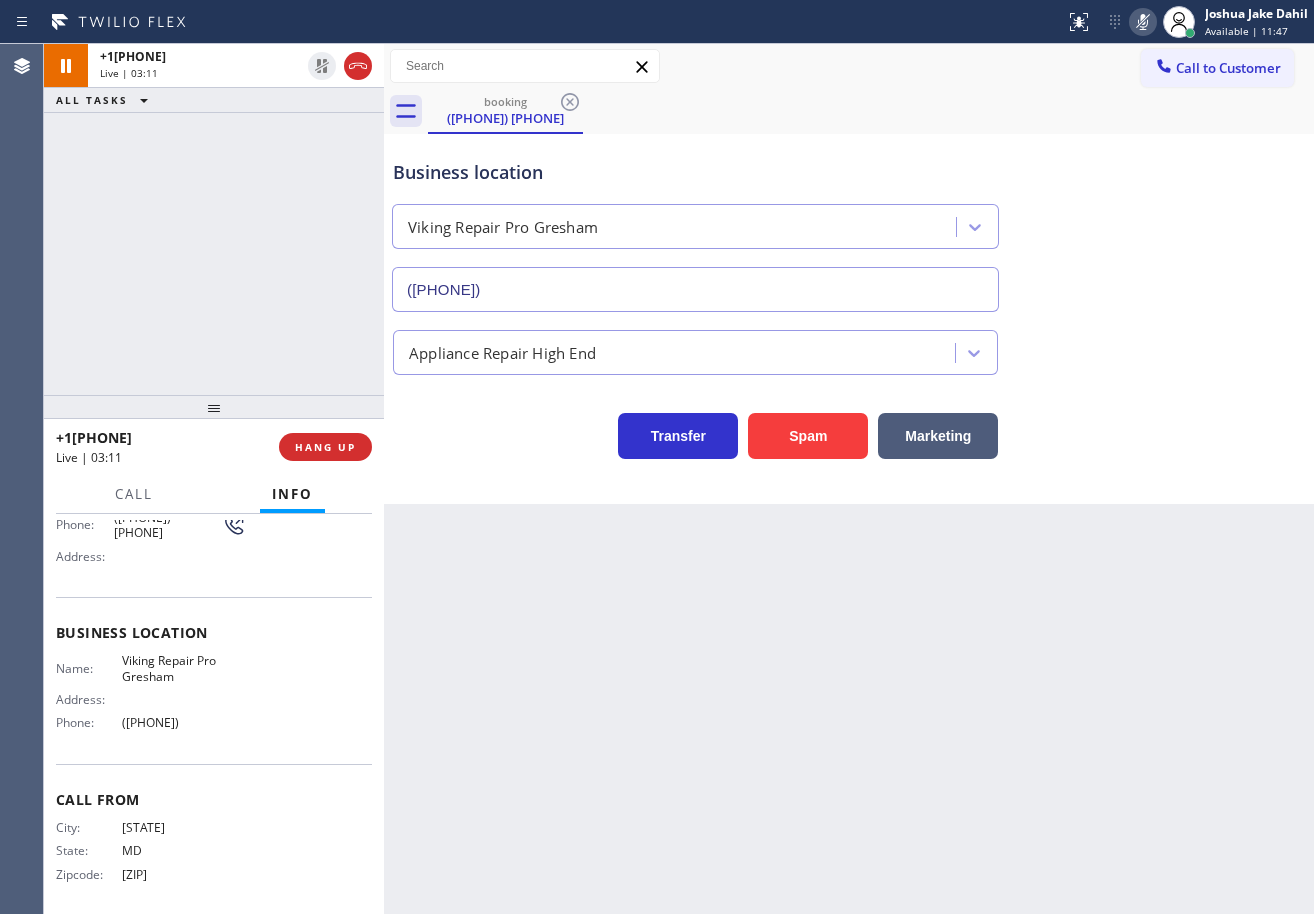click 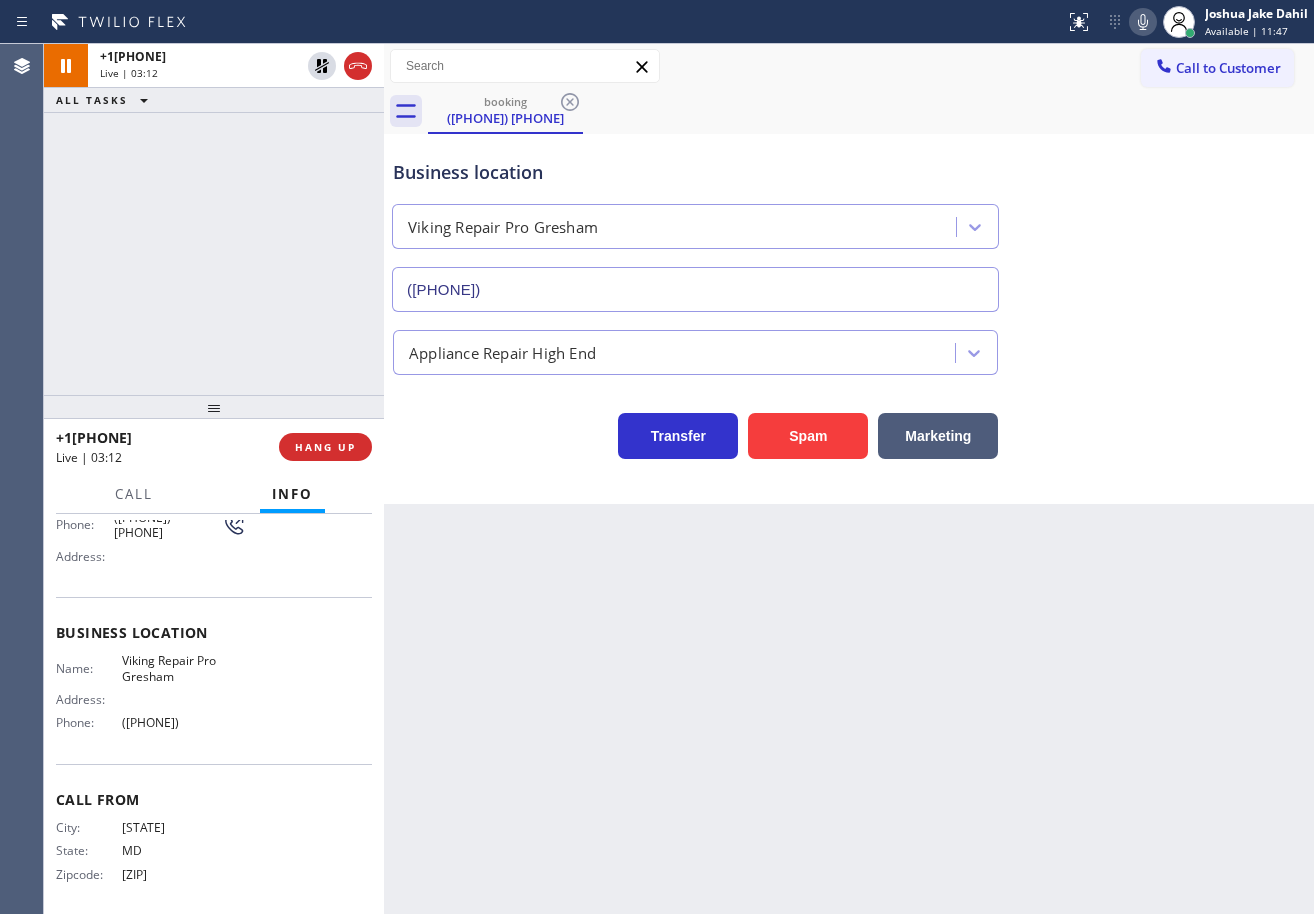 click on "Appliance Repair High End" at bounding box center (849, 343) 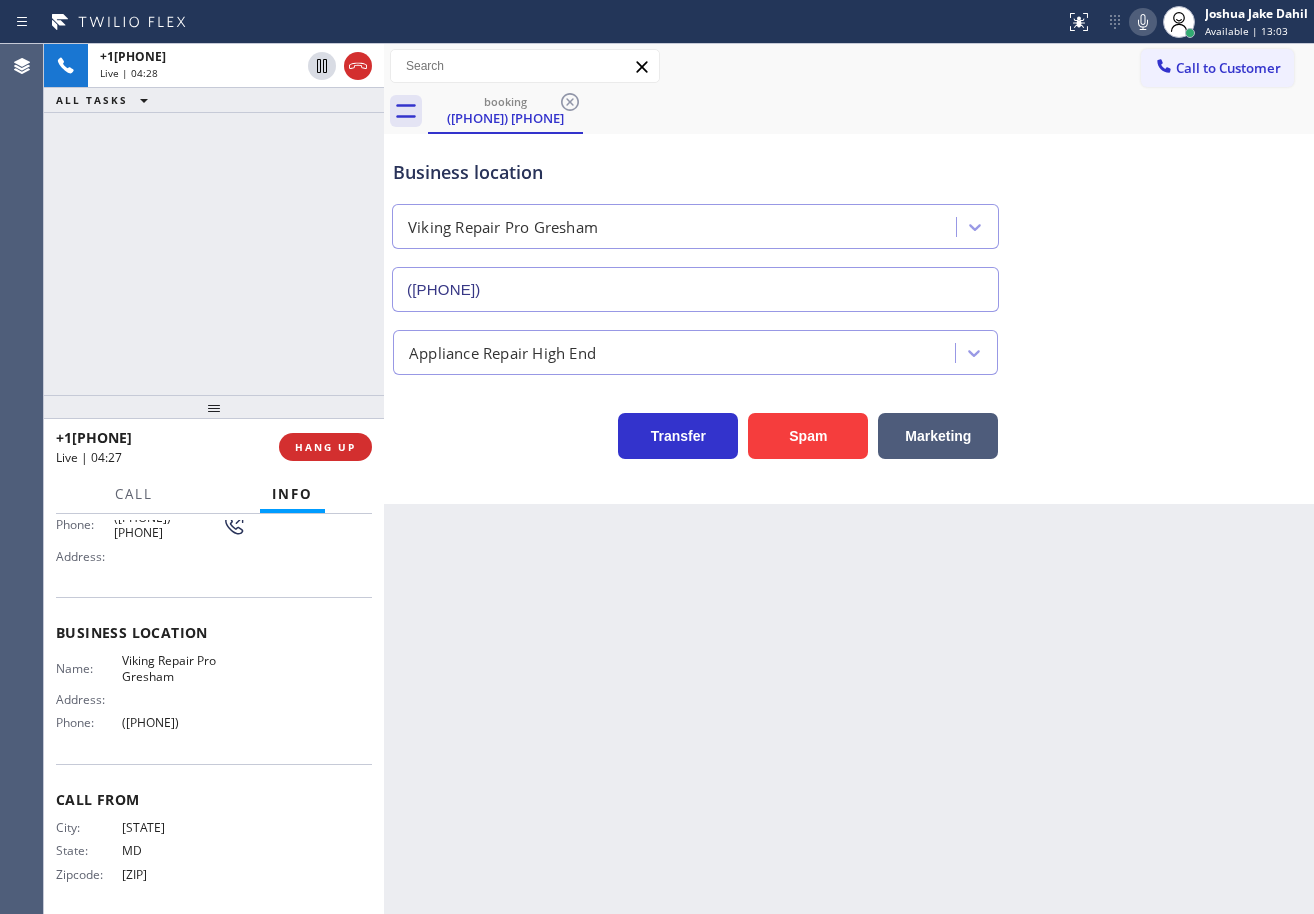 click on "[PHONE] Live | 04:28 ALL TASKS ALL TASKS ACTIVE TASKS TASKS IN WRAP UP" at bounding box center (214, 219) 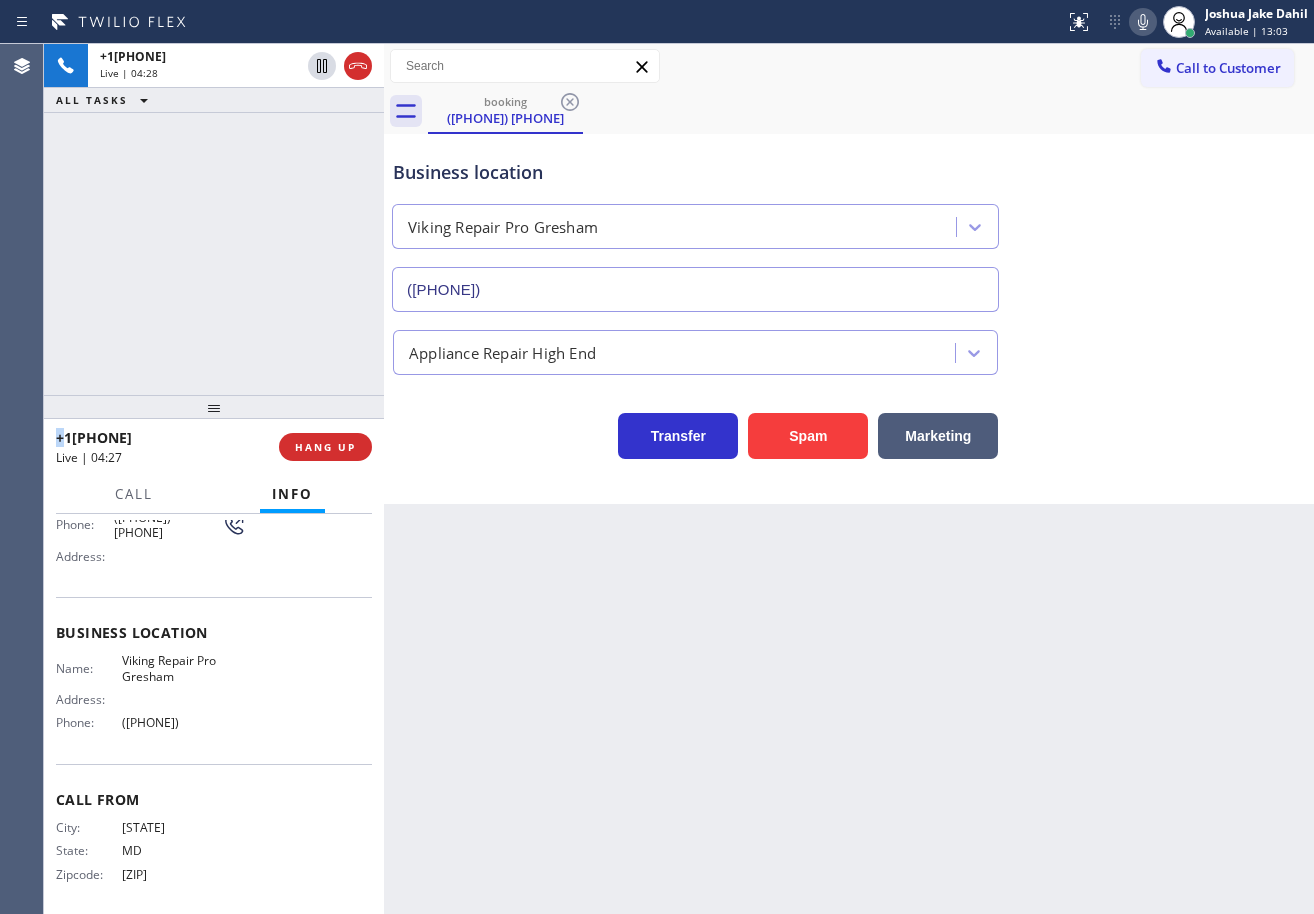 click on "[PHONE] Live | 04:28 ALL TASKS ALL TASKS ACTIVE TASKS TASKS IN WRAP UP" at bounding box center (214, 219) 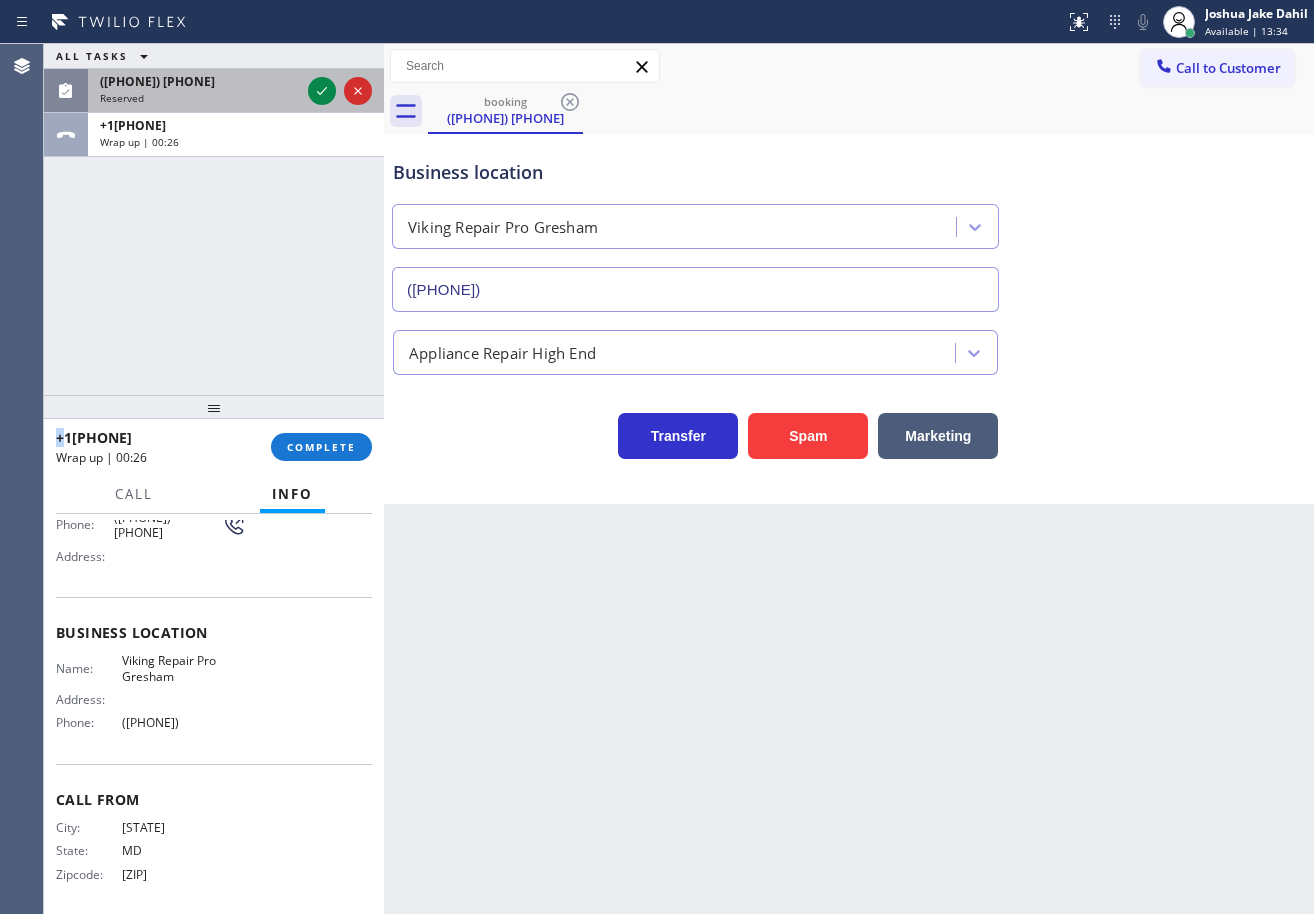 click on "([PHONE]) [PHONE] Reserved" at bounding box center (196, 91) 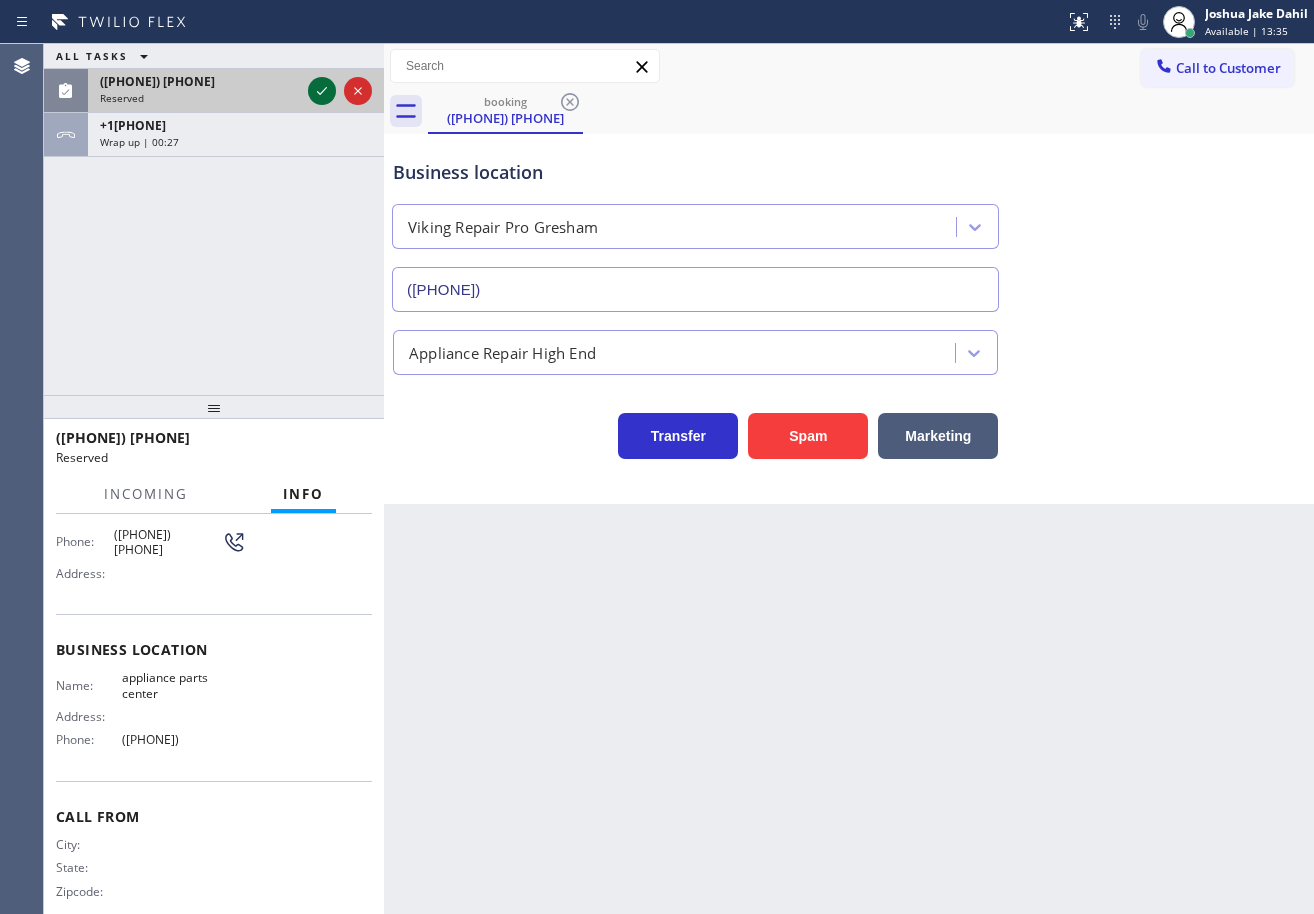 click 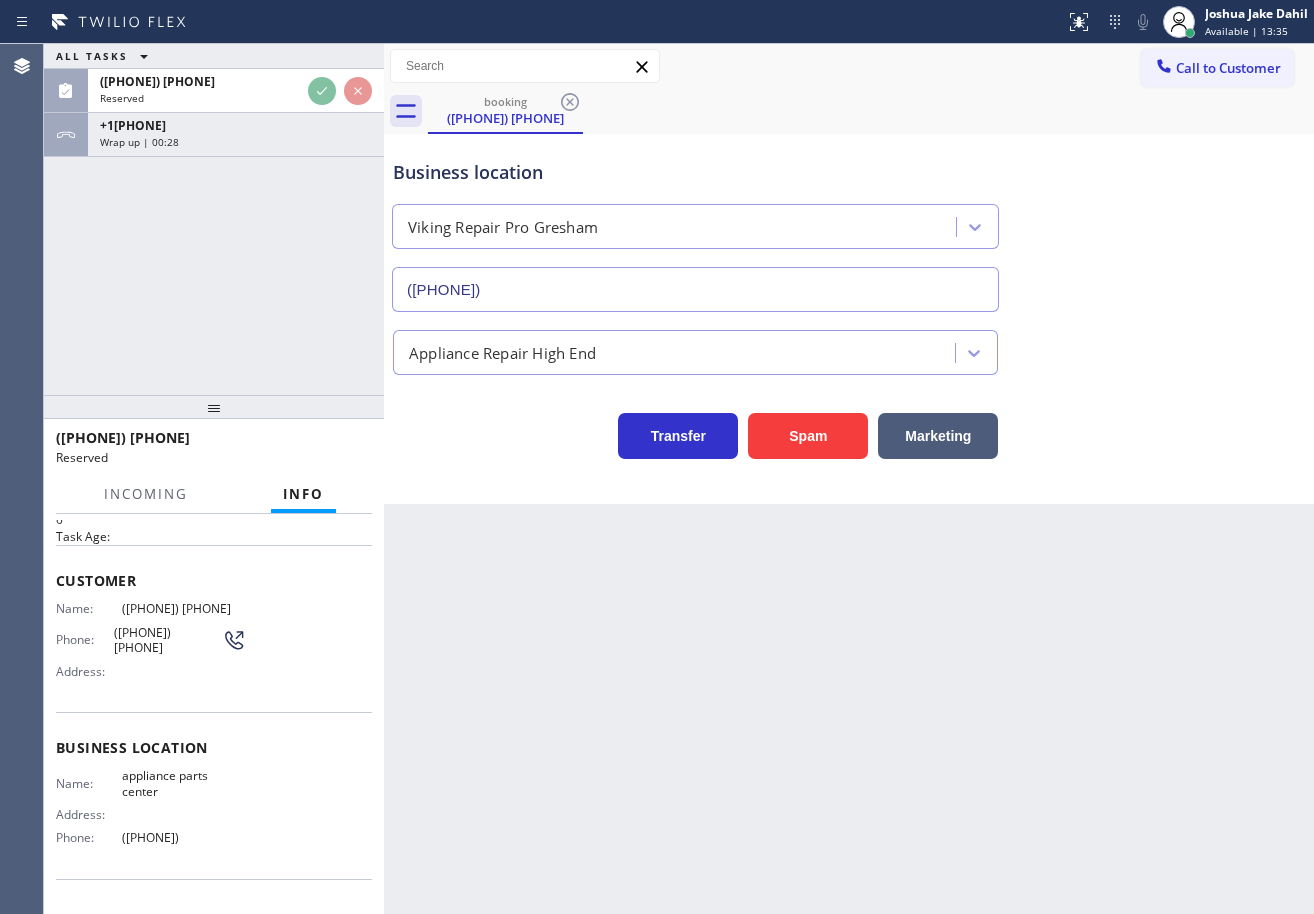 scroll, scrollTop: 0, scrollLeft: 0, axis: both 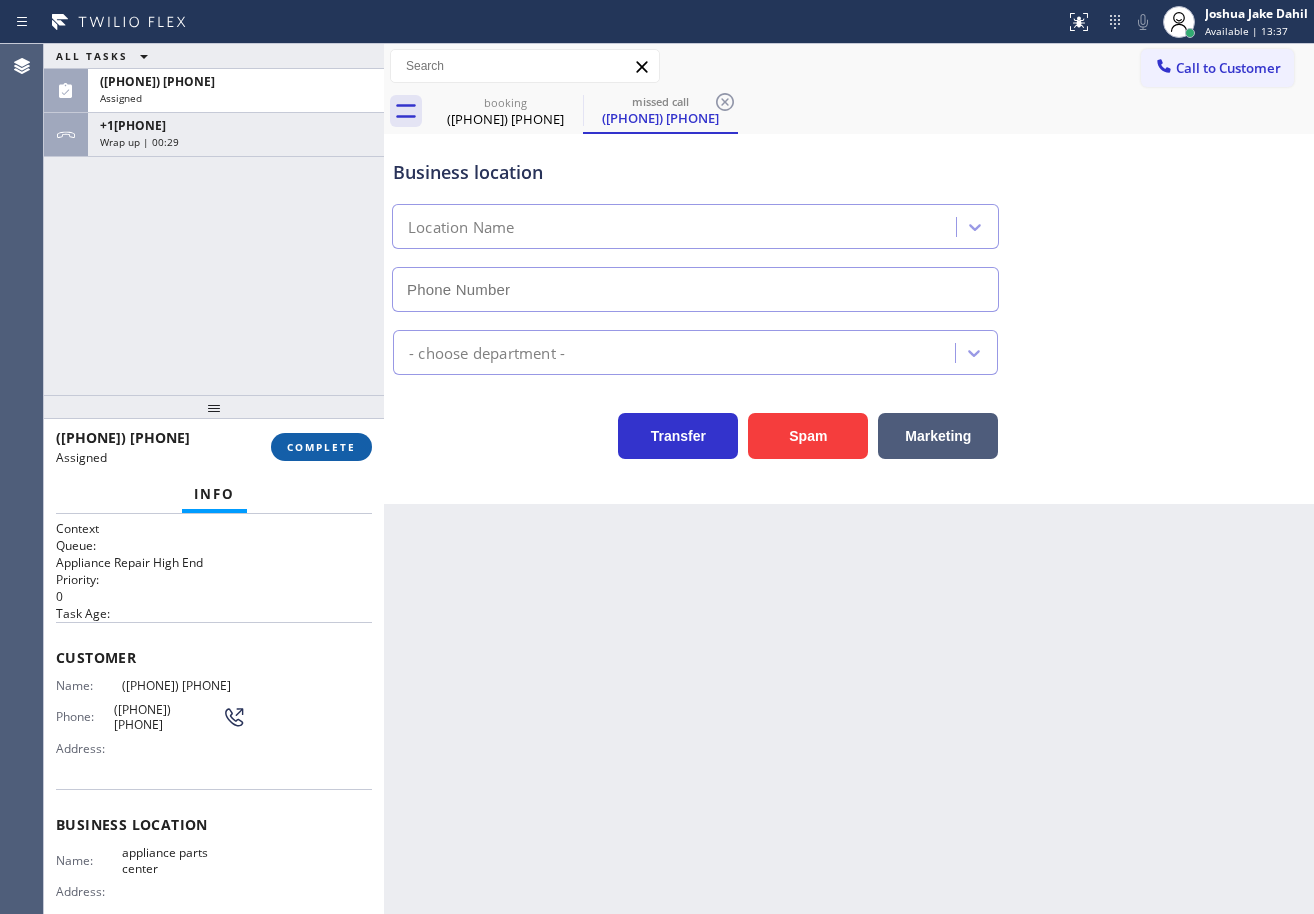 click on "COMPLETE" at bounding box center (321, 447) 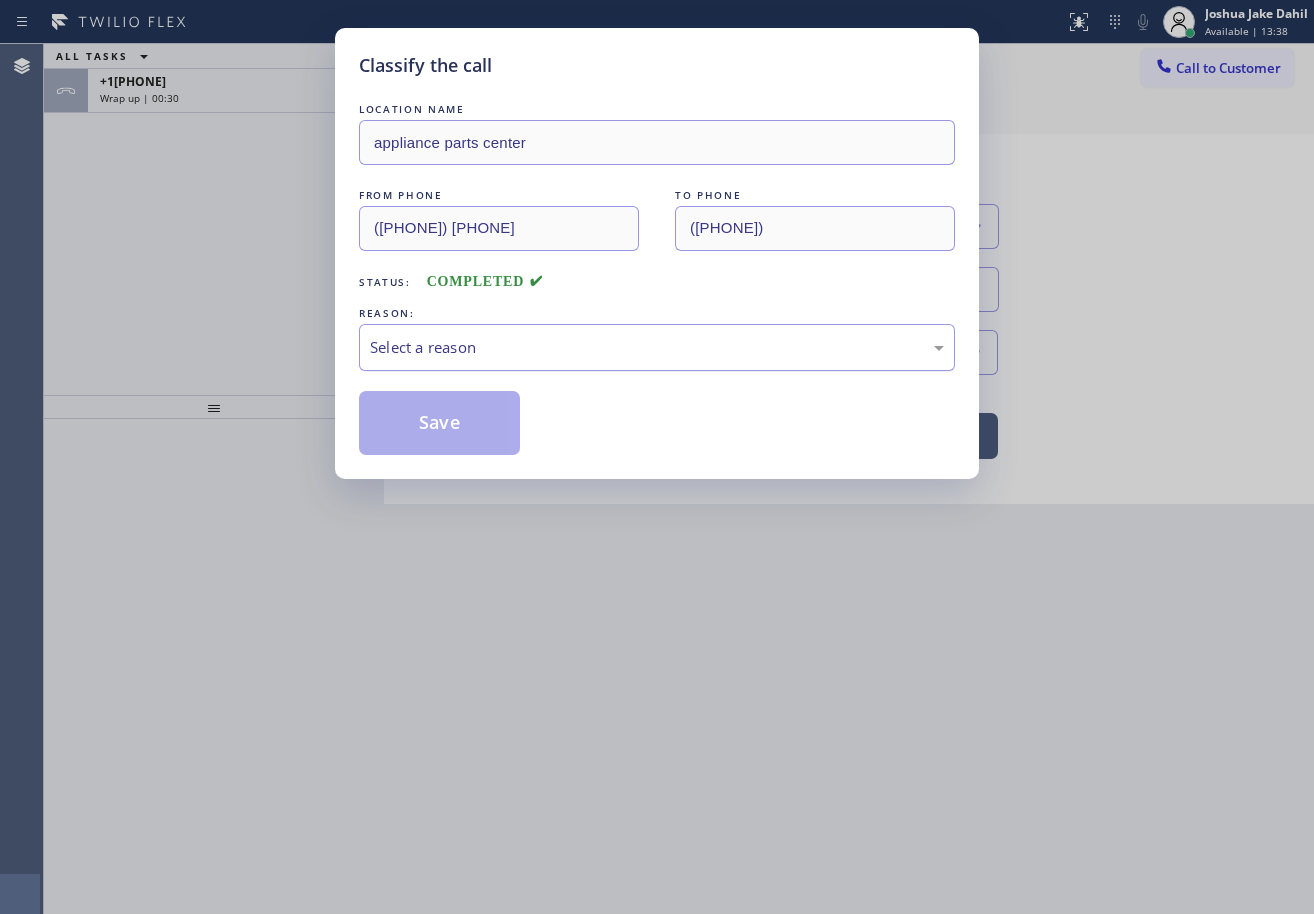 click on "Select a reason" at bounding box center (657, 347) 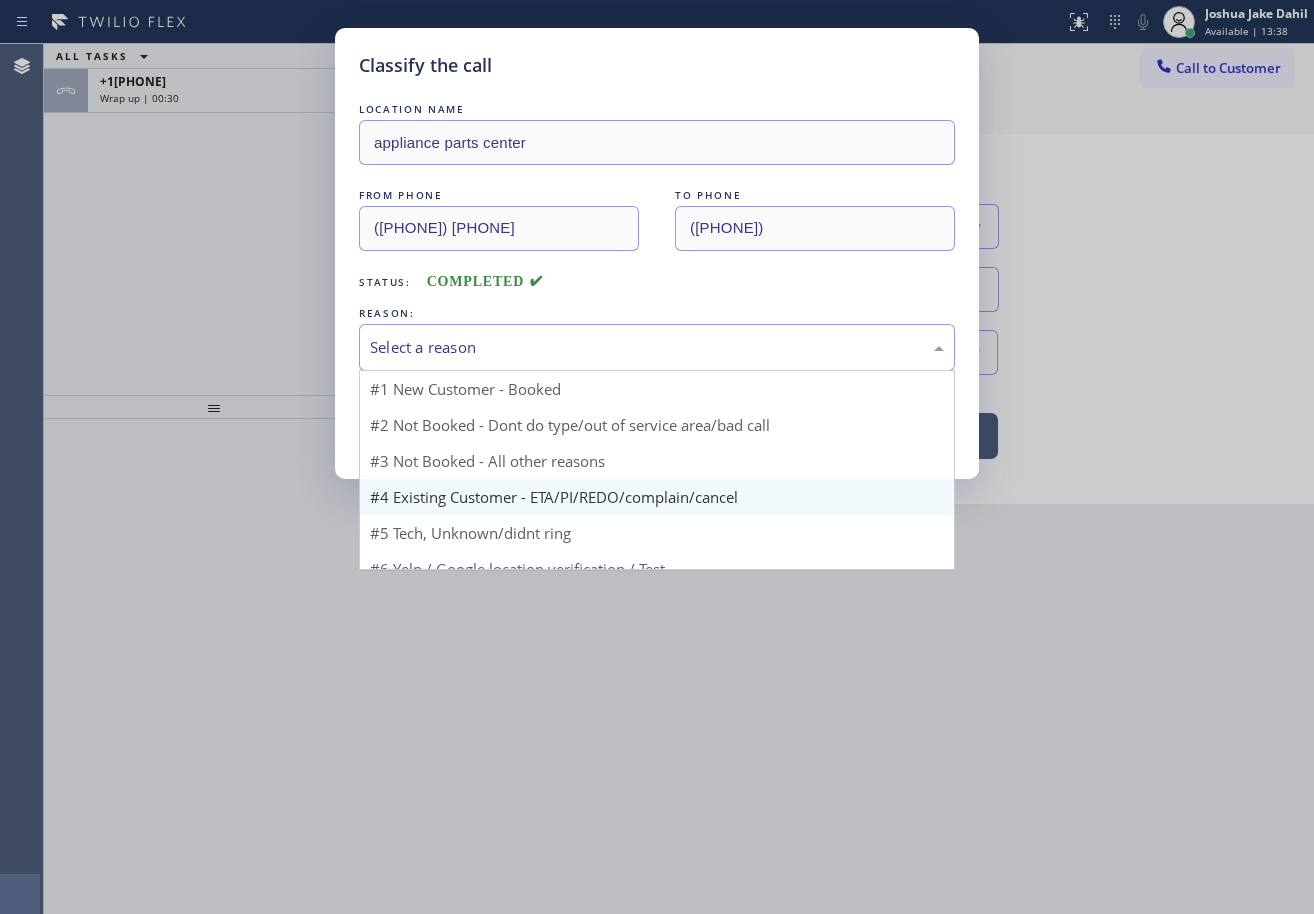 type on "([PHONE])" 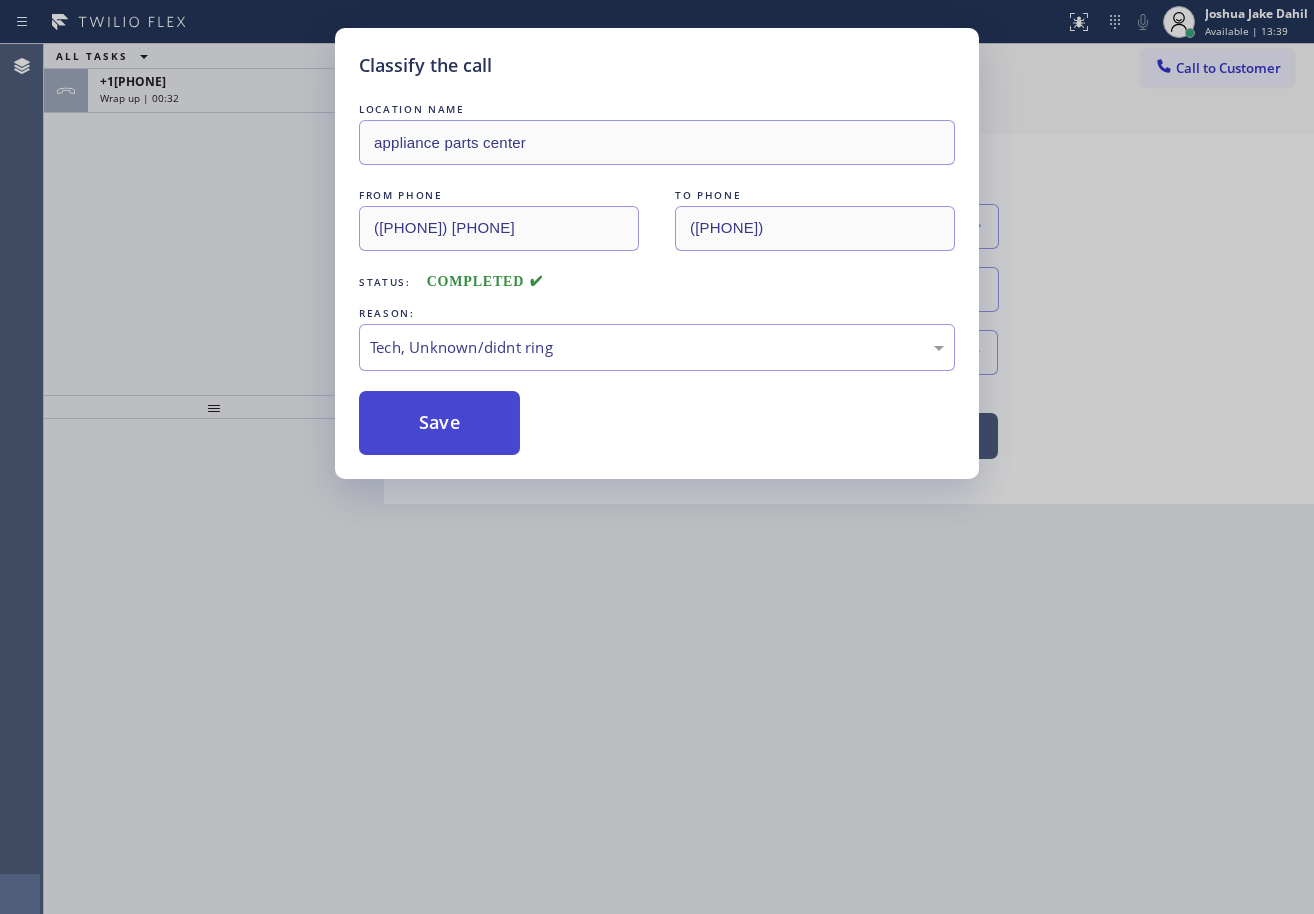 click on "Save" at bounding box center [439, 423] 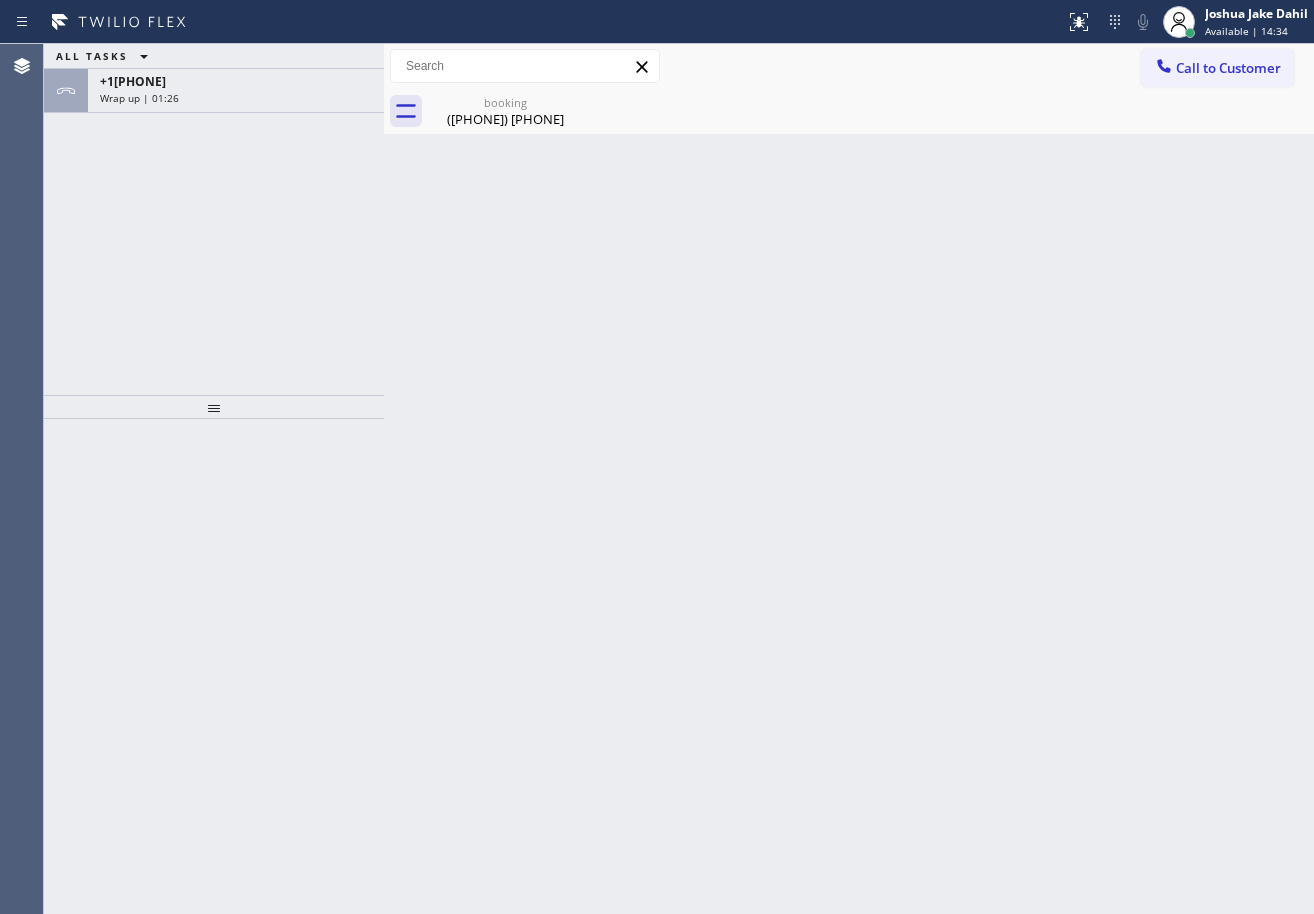 click on "ALL TASKS ALL TASKS ACTIVE TASKS TASKS IN WRAP UP +1[PHONE] Wrap up | 01:26" at bounding box center (214, 219) 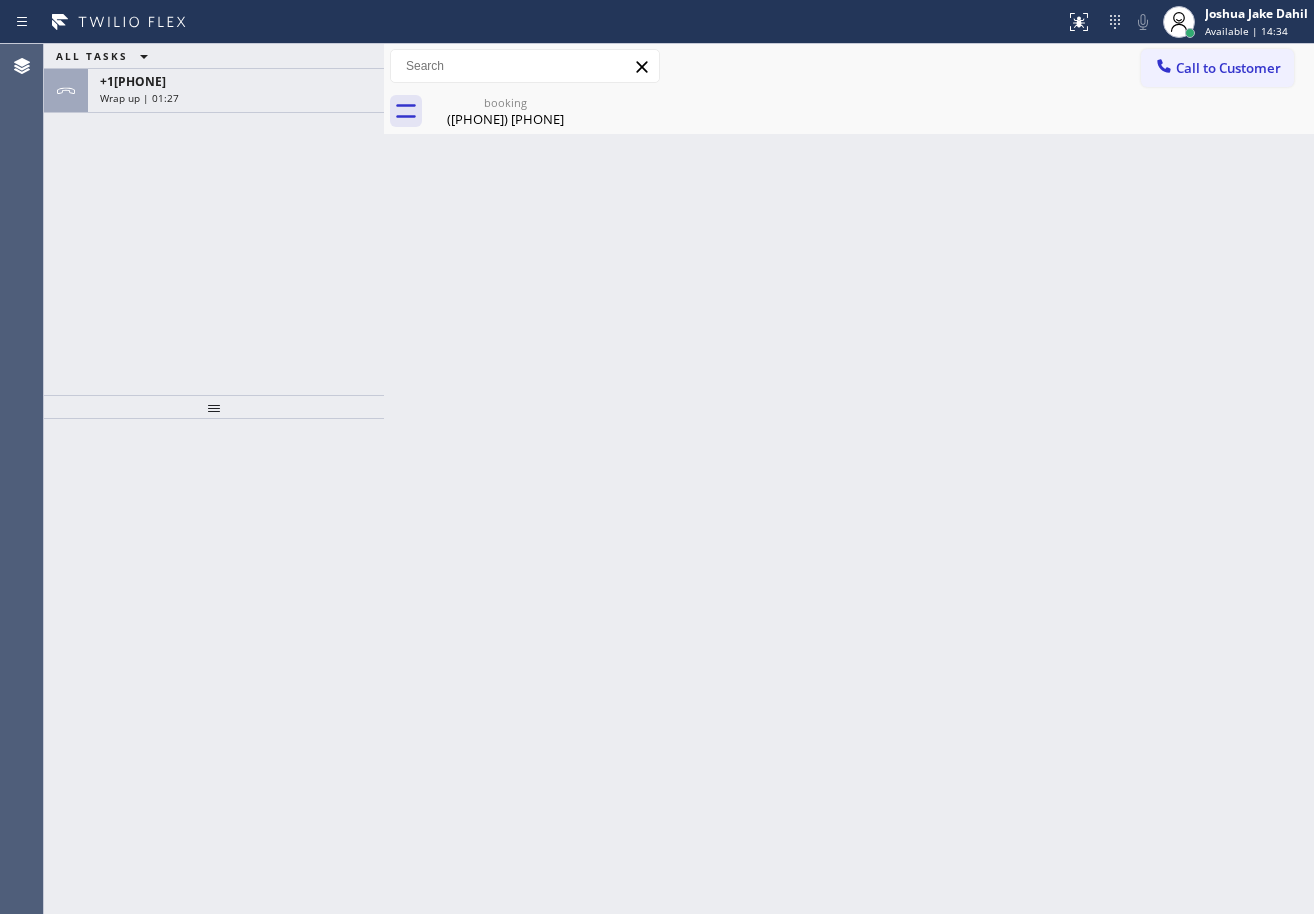 click on "+1[PHONE]" at bounding box center (236, 81) 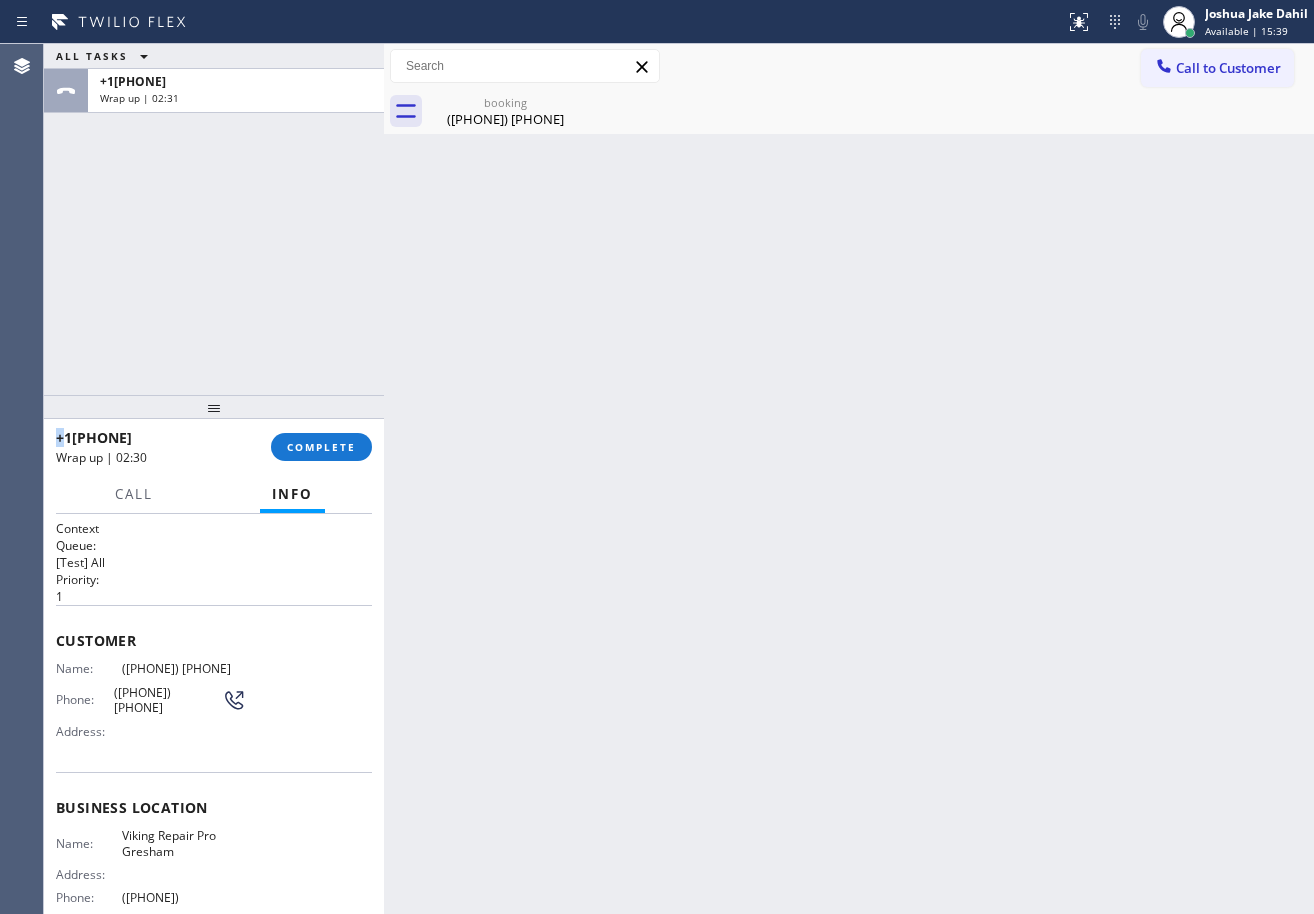 click on "ALL TASKS ALL TASKS ACTIVE TASKS TASKS IN WRAP UP +1[PHONE] Wrap up | 02:31" at bounding box center [214, 219] 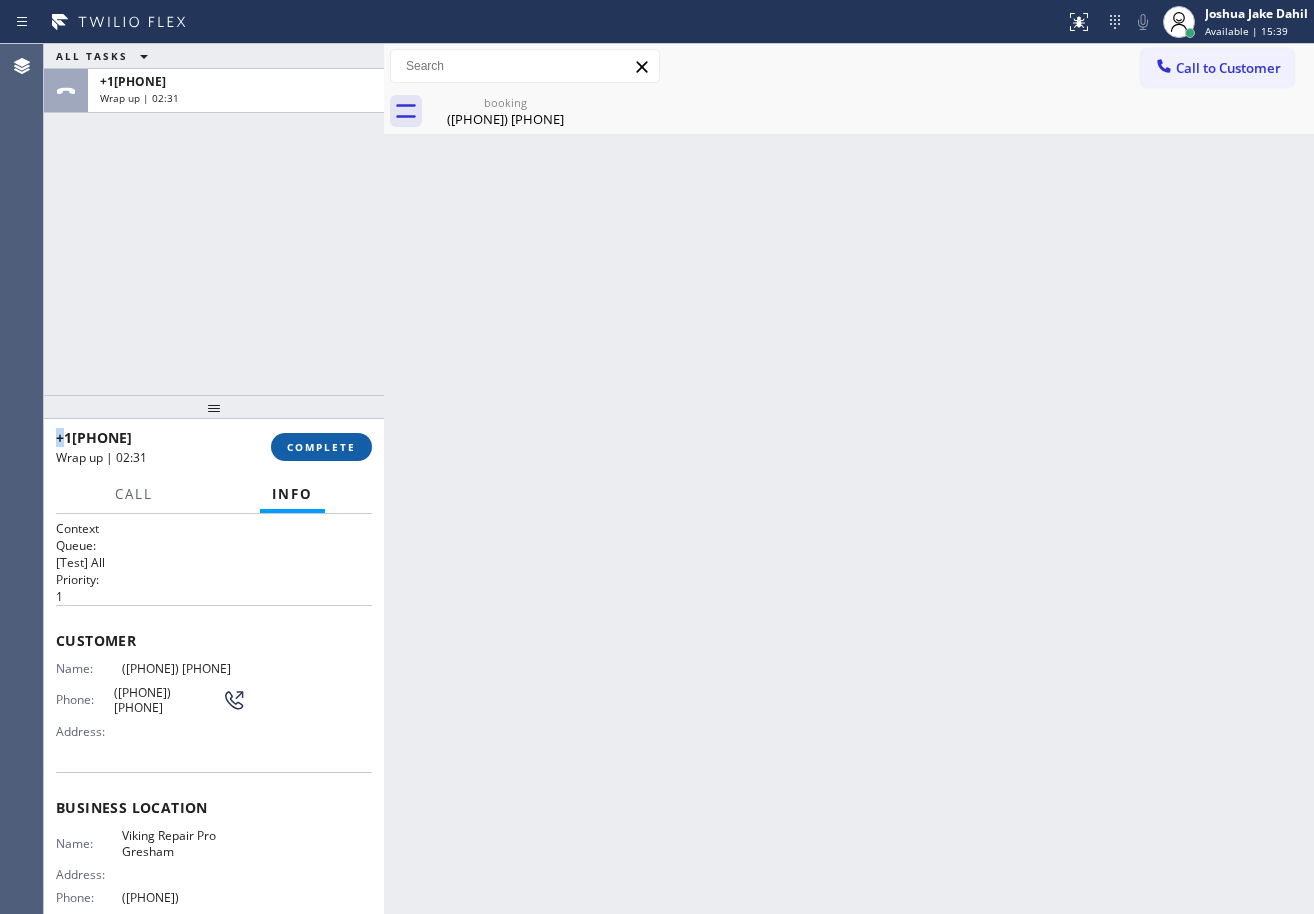 click on "COMPLETE" at bounding box center [321, 447] 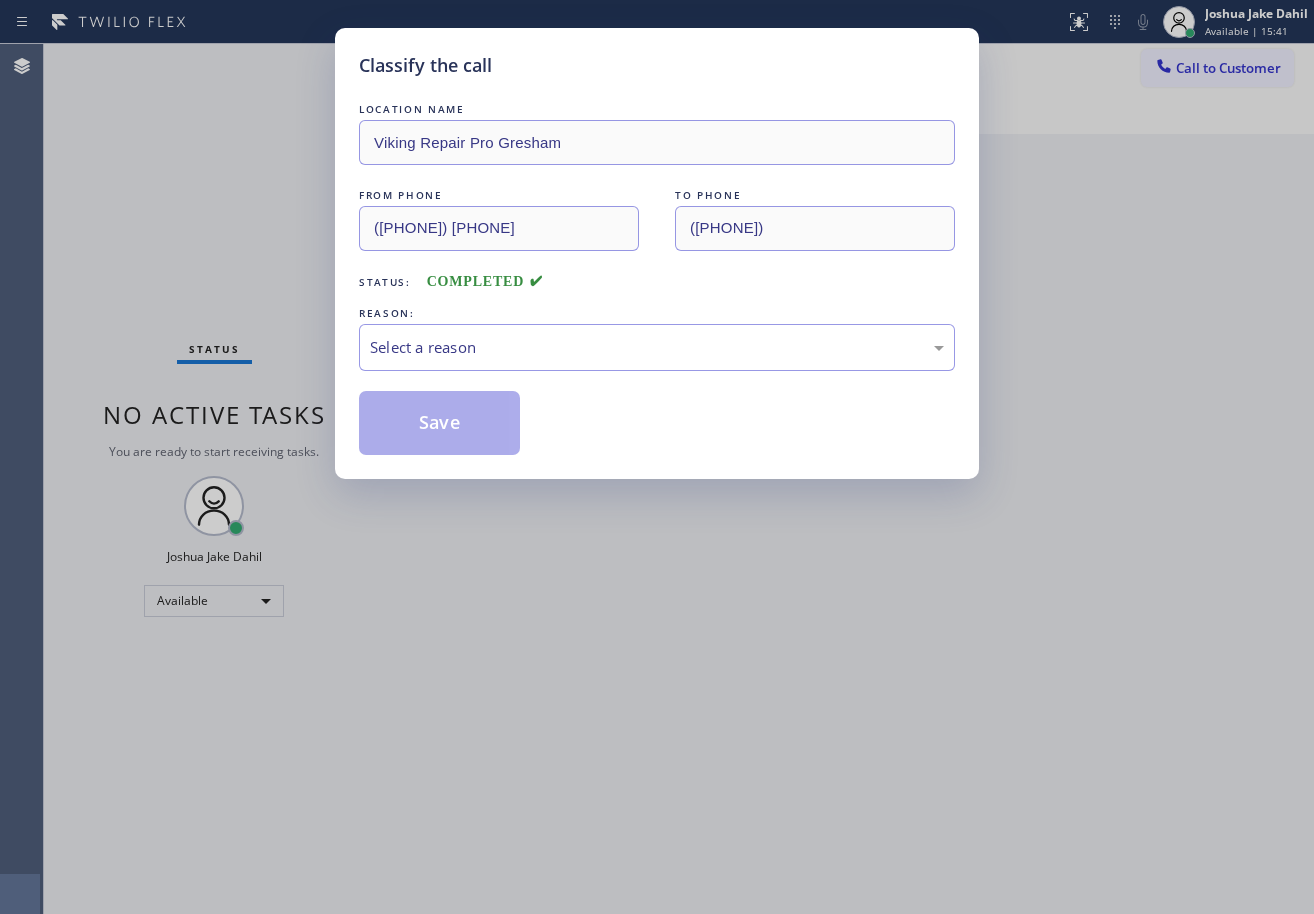 click on "LOCATION NAME Viking Repair Pro Gresham FROM PHONE ([PHONE]) [PHONE] TO PHONE ([PHONE]) [PHONE] Status: COMPLETED REASON: Select a reason Save" at bounding box center (657, 277) 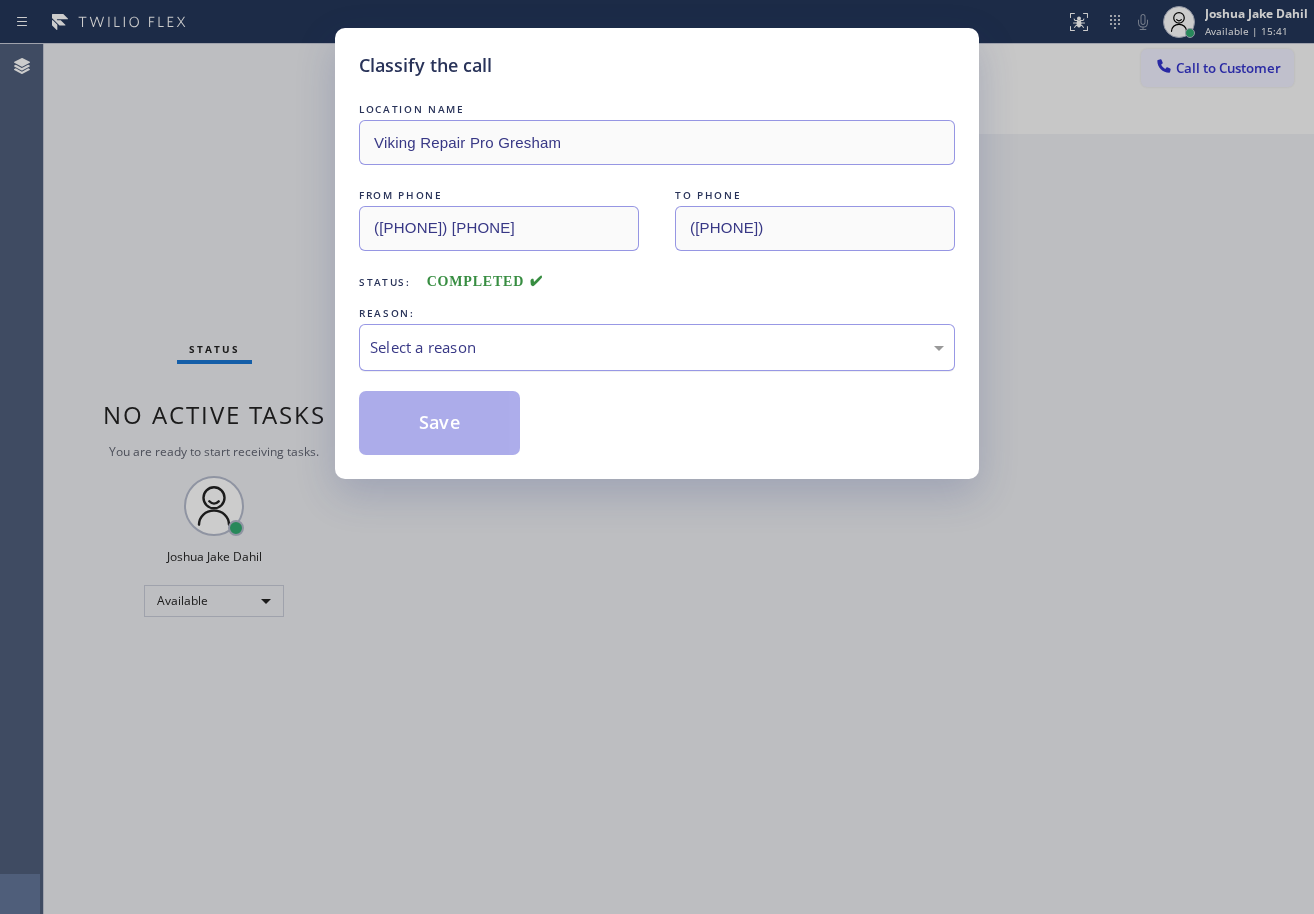 click on "Select a reason" at bounding box center [657, 347] 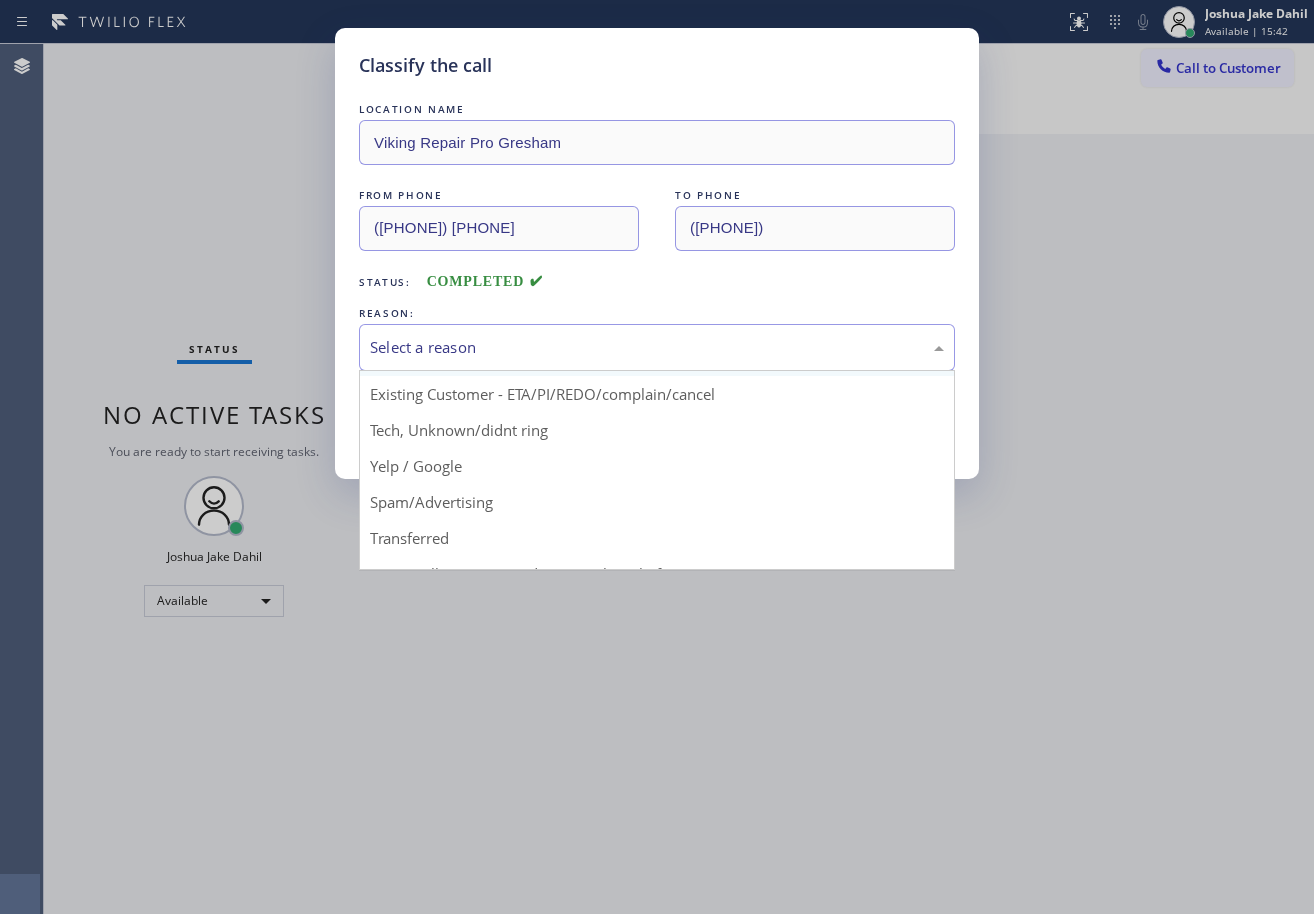 scroll, scrollTop: 0, scrollLeft: 0, axis: both 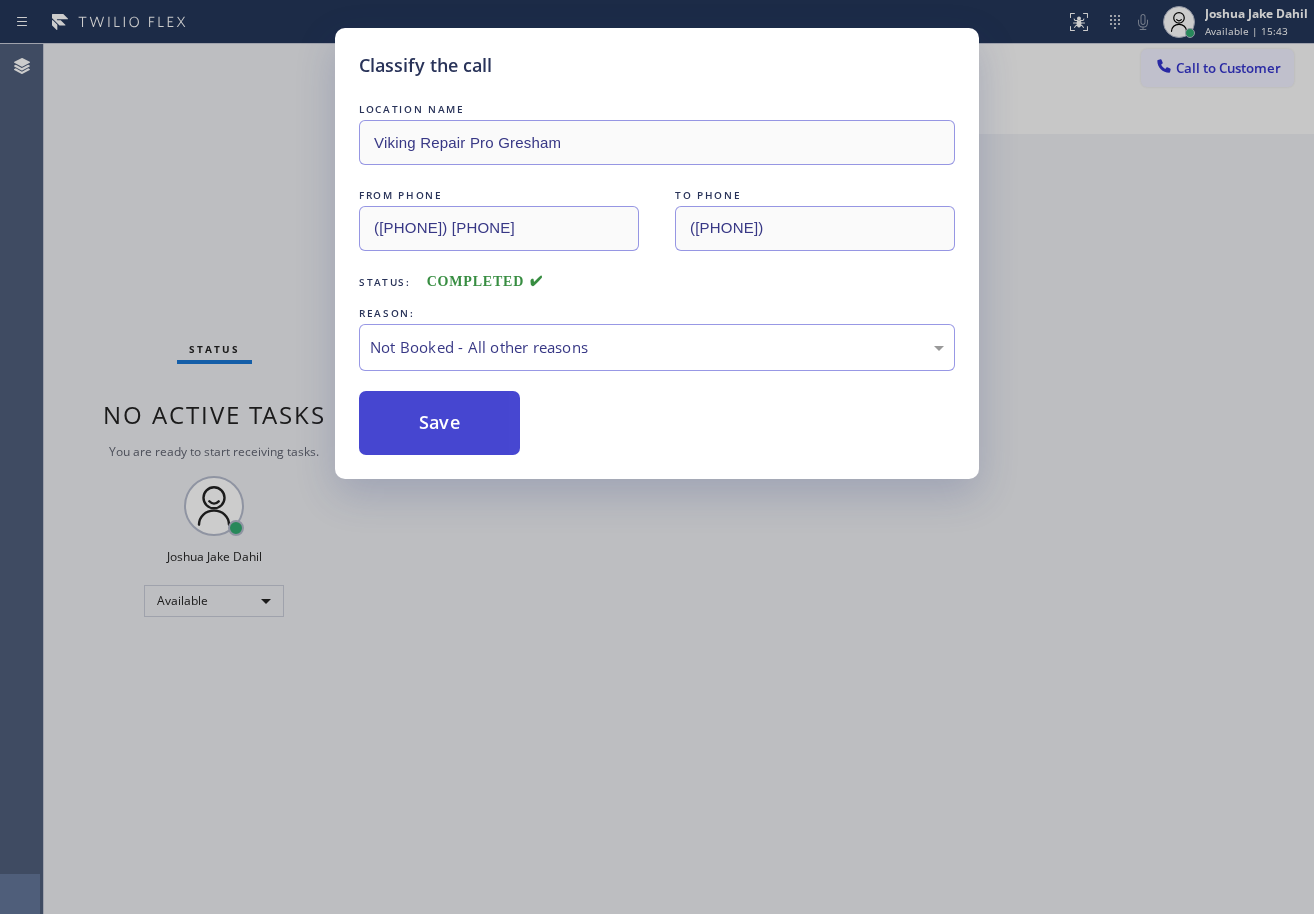 click on "Save" at bounding box center (439, 423) 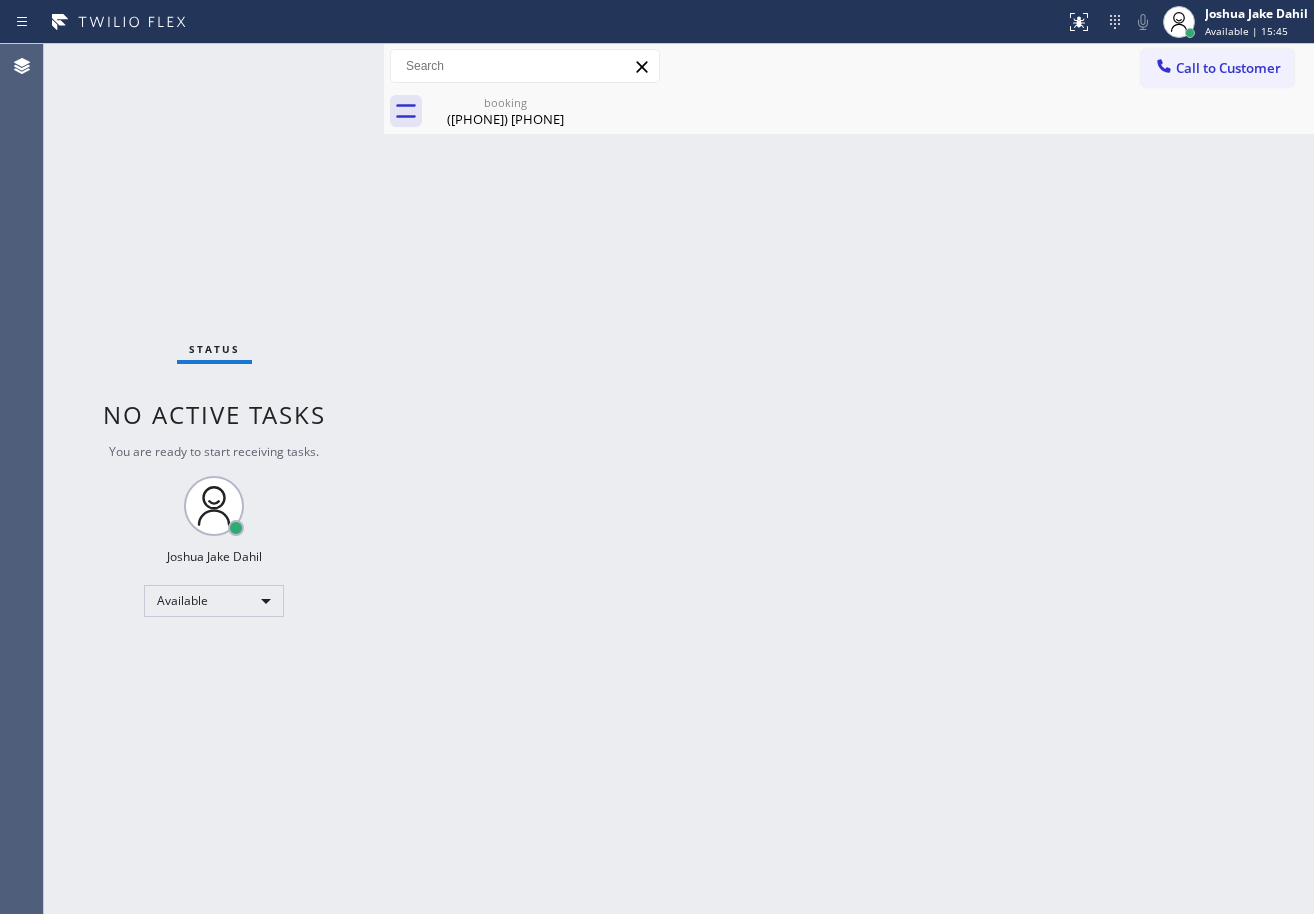 click on "Status No active tasks You are ready to start receiving tasks. [FIRST] [LAST] Available" at bounding box center [214, 479] 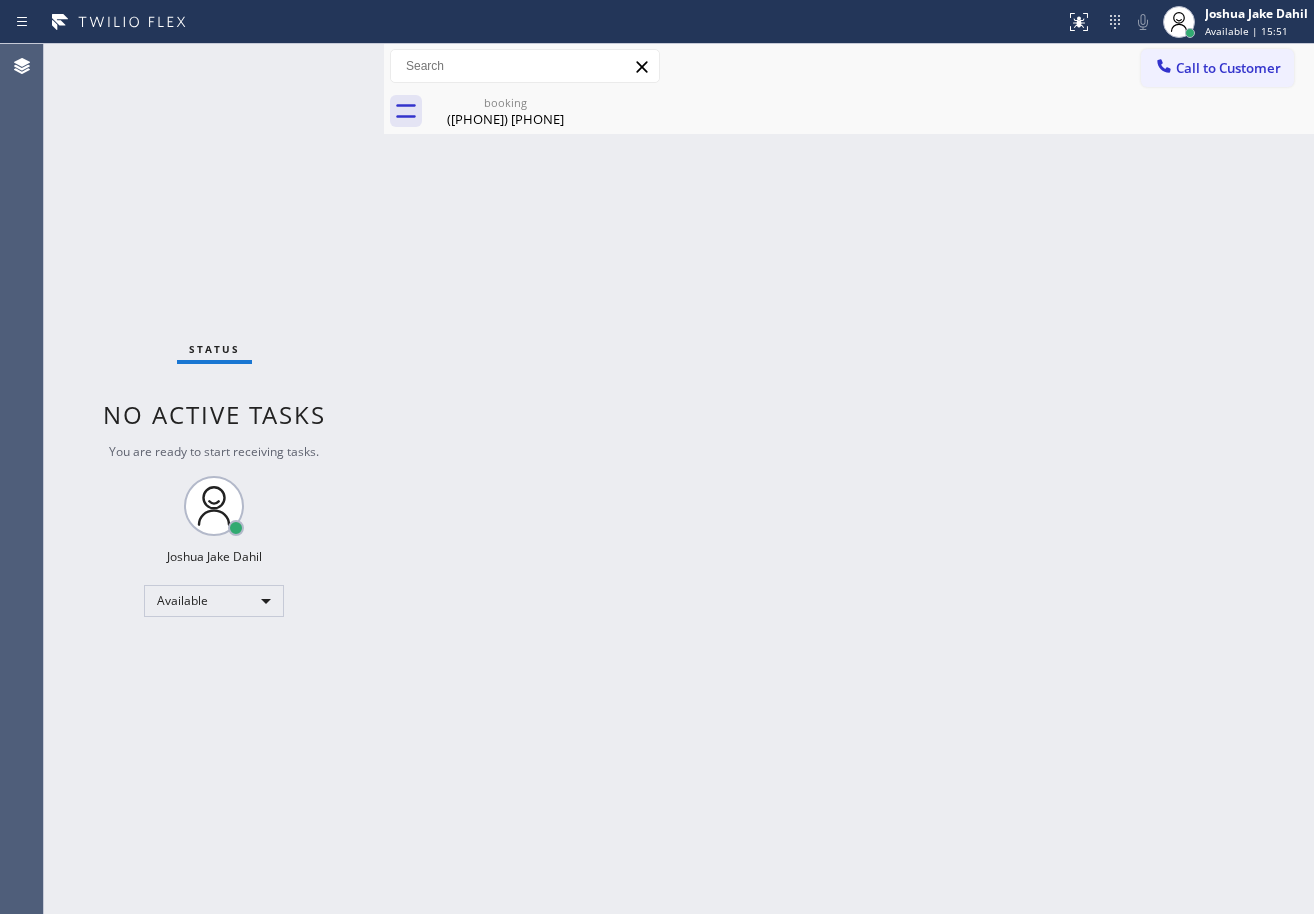 drag, startPoint x: 677, startPoint y: 378, endPoint x: 684, endPoint y: 395, distance: 18.384777 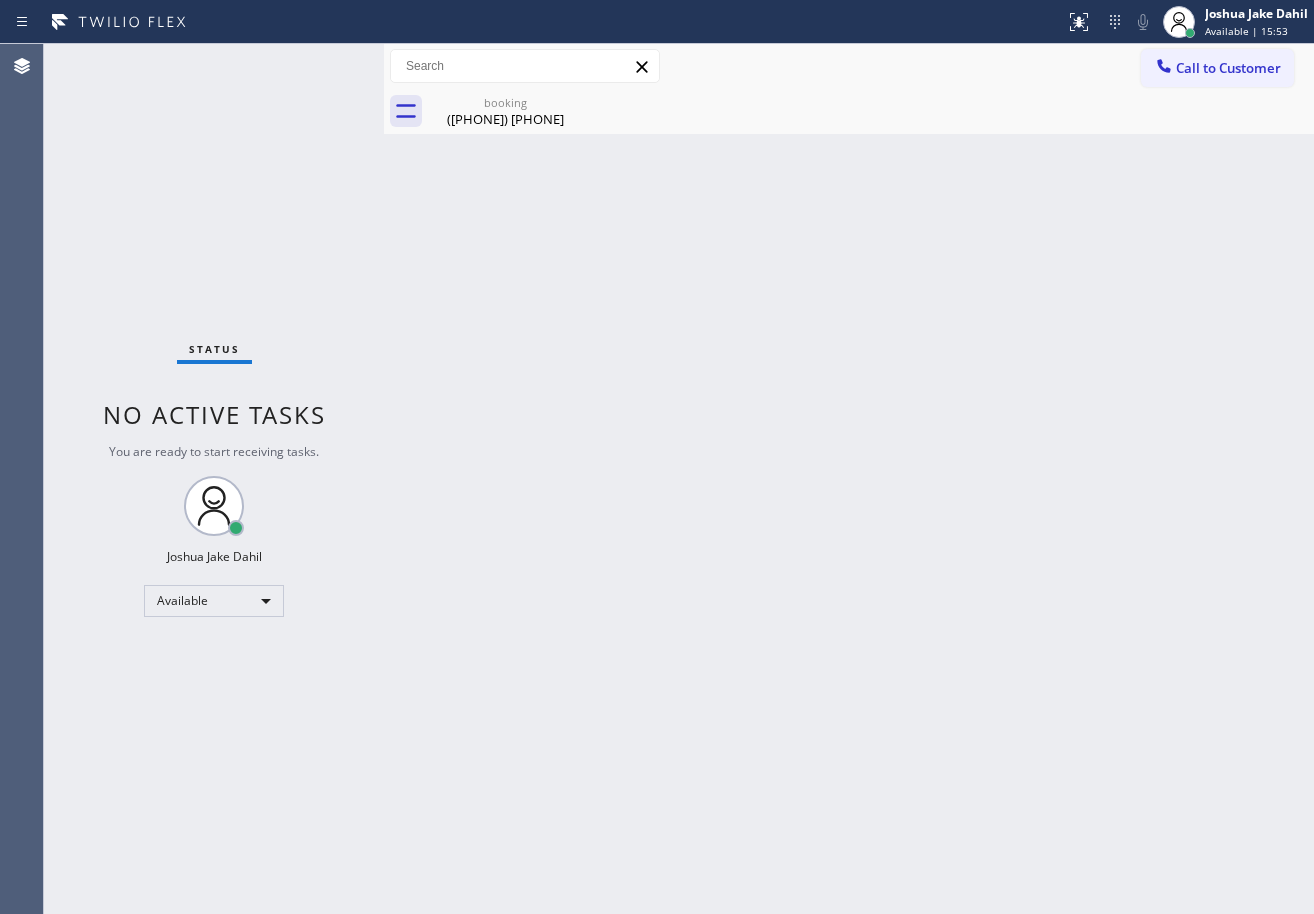 click on "Back to Dashboard Change Sender ID Customers Technicians Select a contact Outbound call Technician Search Technician Your caller id phone number Your caller id phone number Call Technician info Name   Phone none Address none Change Sender ID HVAC +[PHONE] 5 Star Appliance +[PHONE] Appliance Repair +[PHONE] Plumbing +[PHONE] Air Duct Cleaning +[PHONE]  Electricians +[PHONE] Cancel Change Check personal SMS Reset Change booking ([PHONE]) Call to Customer Outbound call Location HVAC Alliance Expert [CITY] Your caller id phone number ([PHONE]) Customer number Call Outbound call Technician Search Technician Your caller id phone number Your caller id phone number Call booking ([PHONE])" at bounding box center [849, 479] 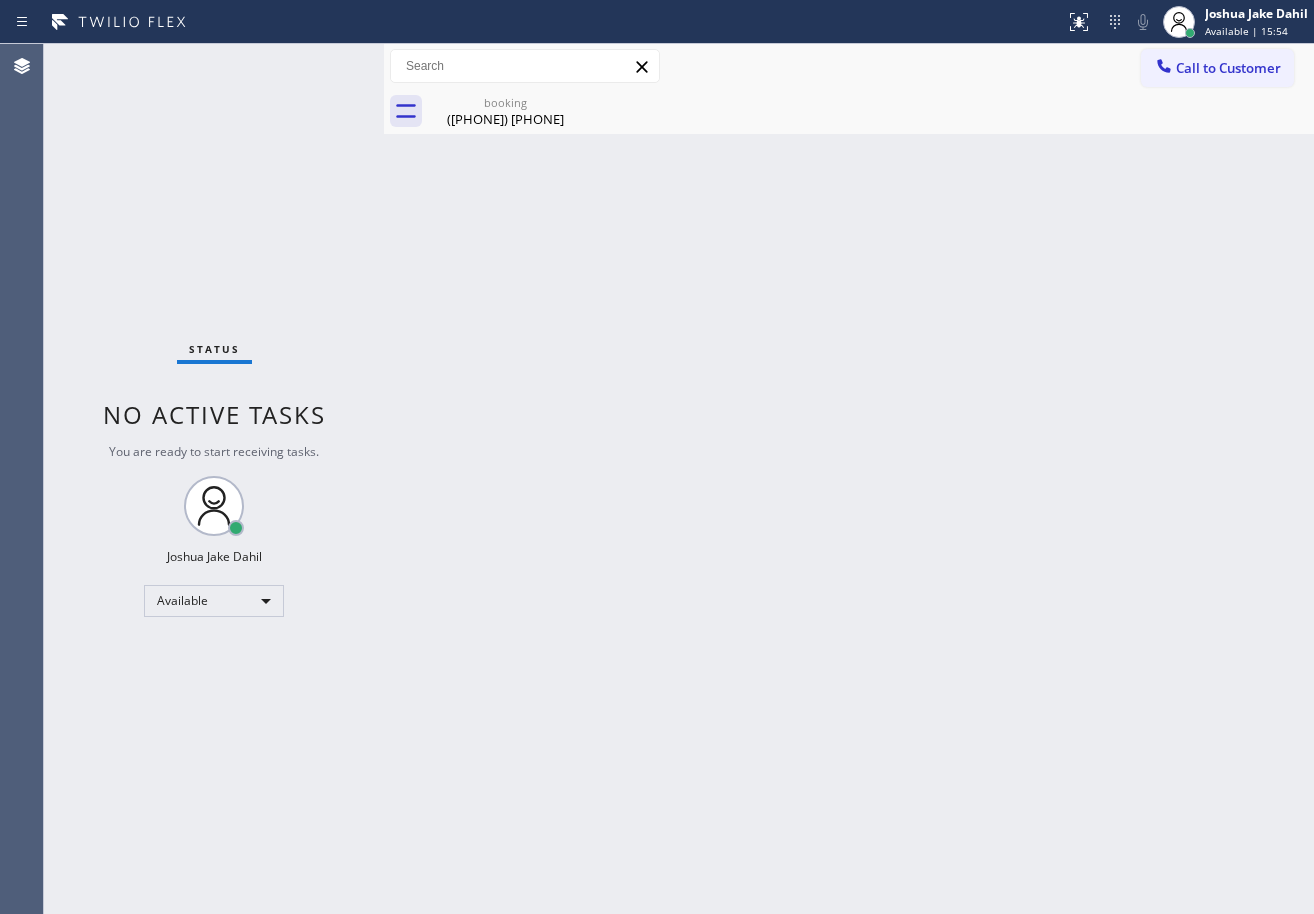 click on "([PHONE]) [PHONE]" at bounding box center [505, 119] 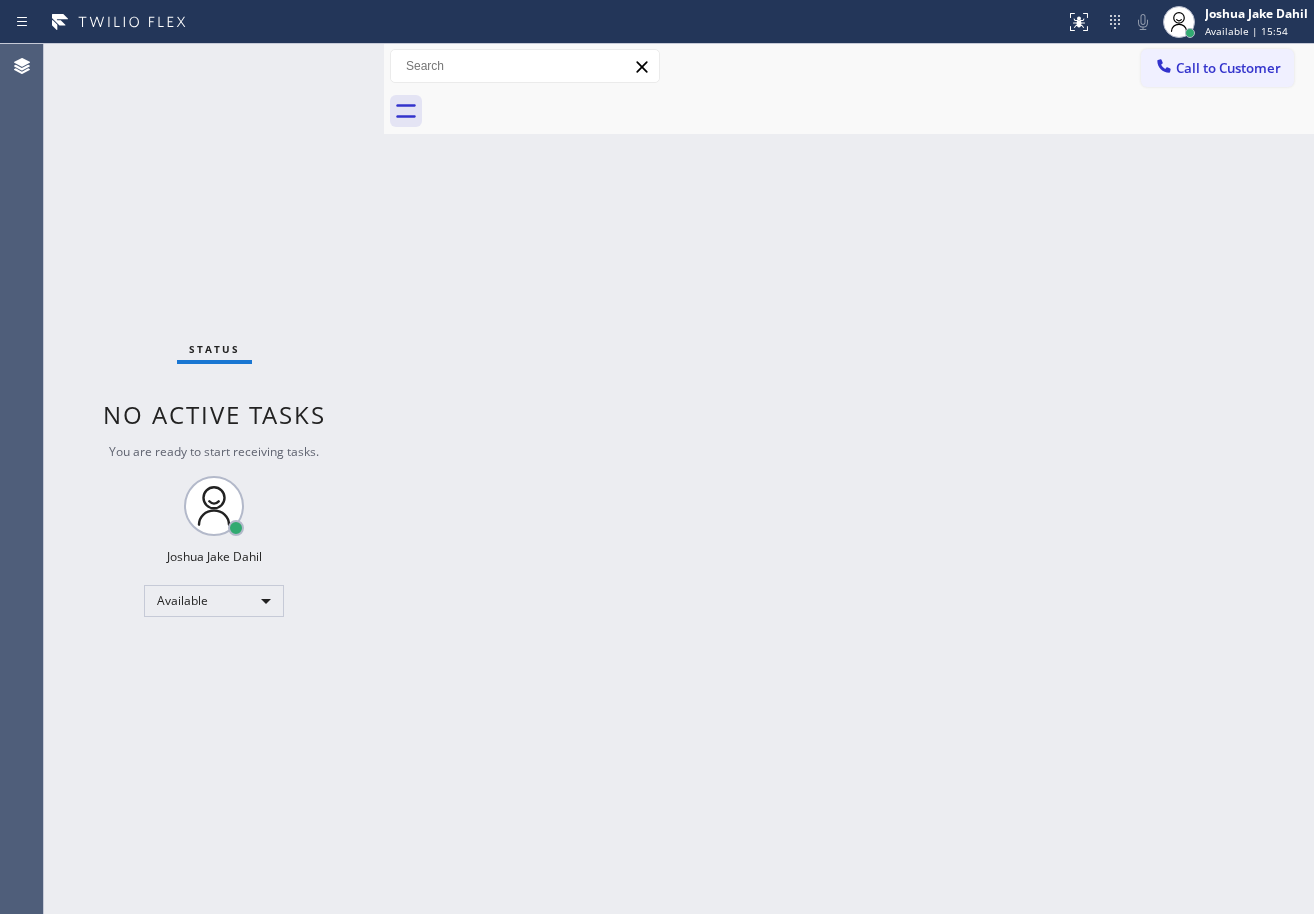 drag, startPoint x: 721, startPoint y: 477, endPoint x: 818, endPoint y: 739, distance: 279.37967 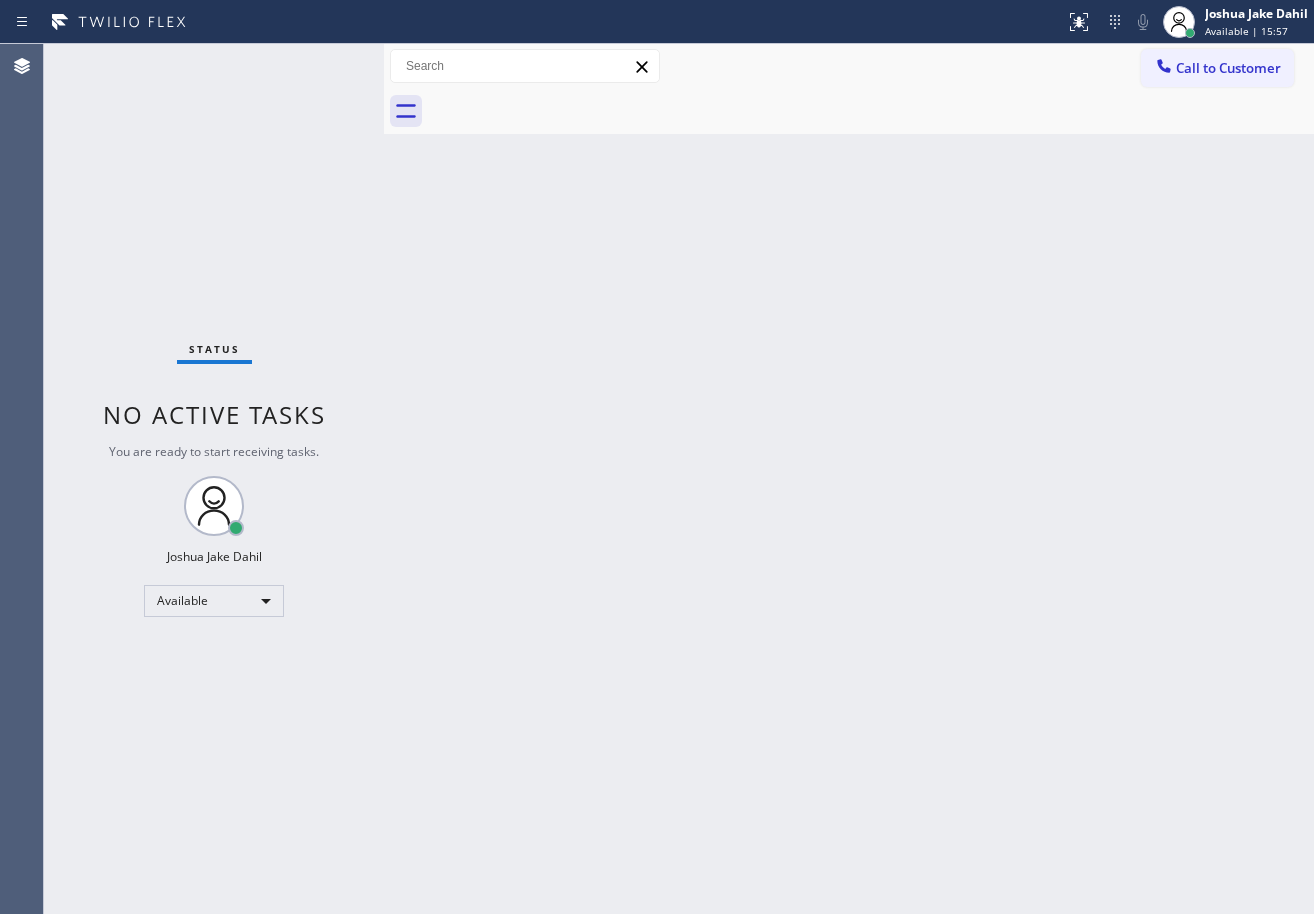 click on "Back to Dashboard Change Sender ID Customers Technicians Select a contact Outbound call Technician Search Technician Your caller id phone number Your caller id phone number Call Technician info Name   Phone none Address none Change Sender ID HVAC +[PHONE] 5 Star Appliance +[PHONE] Appliance Repair +[PHONE] Plumbing +[PHONE] Air Duct Cleaning +[PHONE]  Electricians +[PHONE] Cancel Change Check personal SMS Reset Change No tabs Call to Customer Outbound call Location HVAC Alliance Expert [CITY] Your caller id phone number ([PHONE]) Customer number Call Outbound call Technician Search Technician Your caller id phone number Your caller id phone number Call" at bounding box center [849, 479] 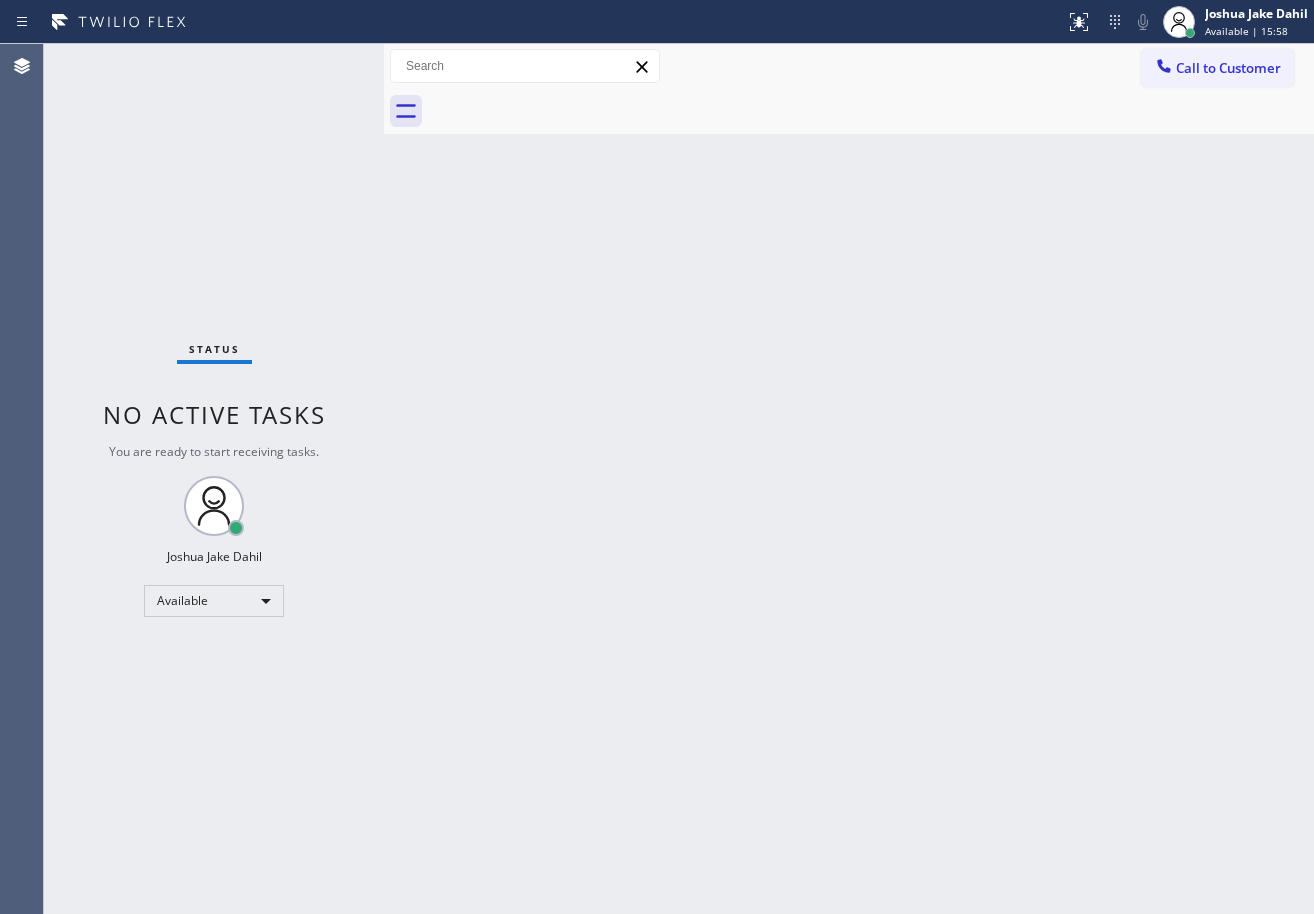 click on "Back to Dashboard Change Sender ID Customers Technicians Select a contact Outbound call Technician Search Technician Your caller id phone number Your caller id phone number Call Technician info Name   Phone none Address none Change Sender ID HVAC +[PHONE] 5 Star Appliance +[PHONE] Appliance Repair +[PHONE] Plumbing +[PHONE] Air Duct Cleaning +[PHONE]  Electricians +[PHONE] Cancel Change Check personal SMS Reset Change No tabs Call to Customer Outbound call Location HVAC Alliance Expert [CITY] Your caller id phone number ([PHONE]) Customer number Call Outbound call Technician Search Technician Your caller id phone number Your caller id phone number Call" at bounding box center (849, 479) 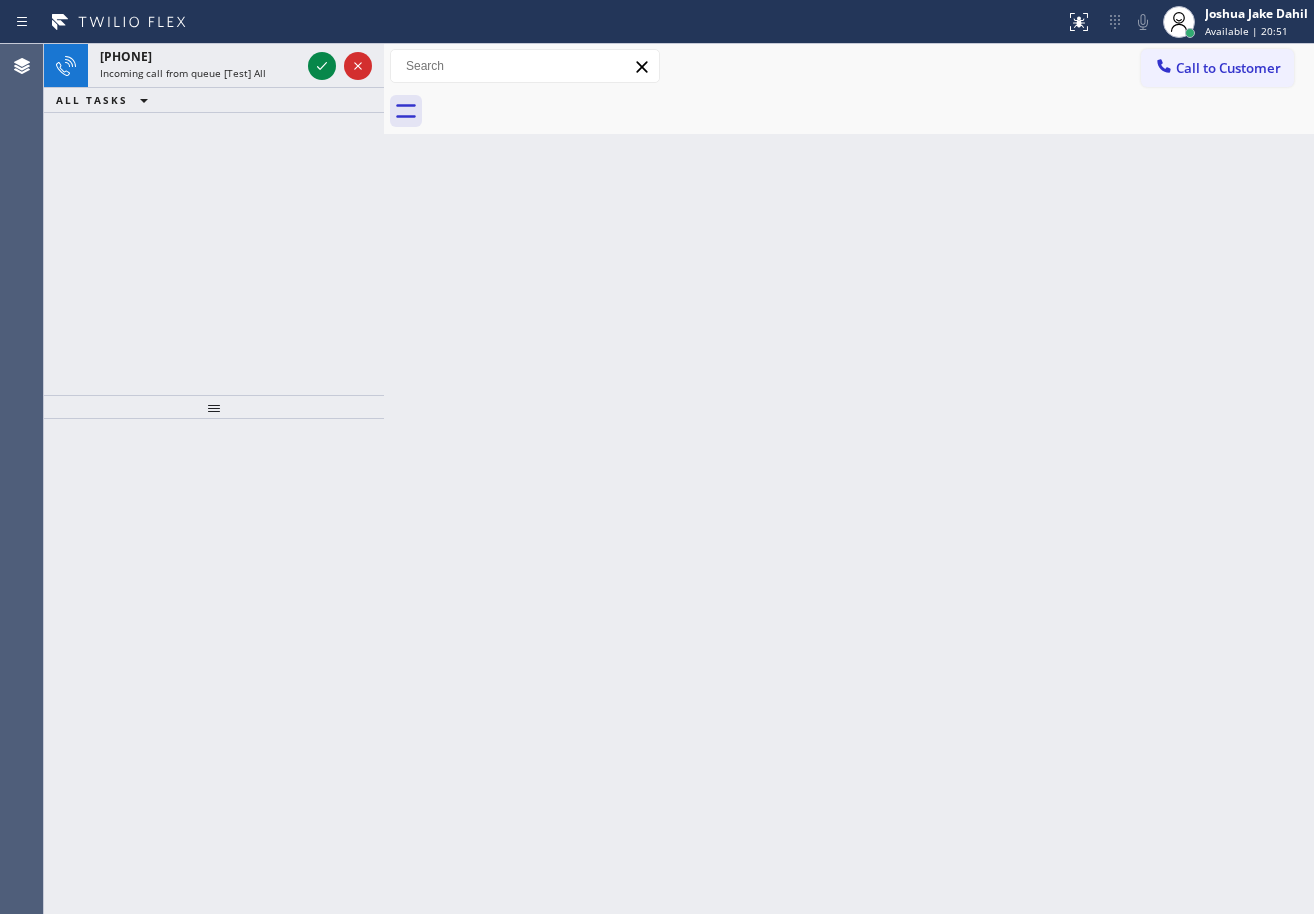 click on "+1[PHONE] Incoming call from queue [Test] All ALL TASKS ALL TASKS ACTIVE TASKS TASKS IN WRAP UP" at bounding box center (214, 219) 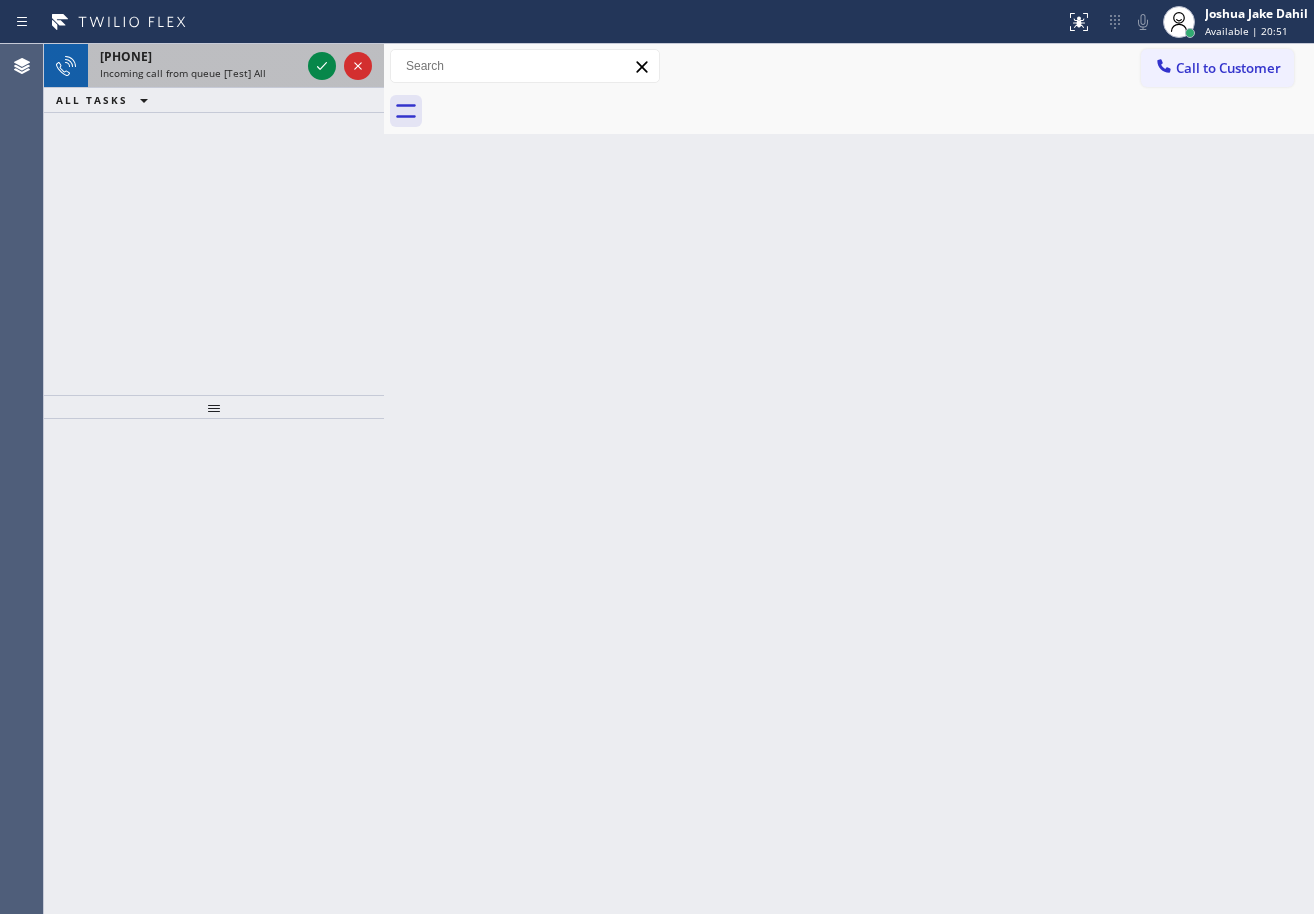 click on "Incoming call from queue [Test] All" at bounding box center (200, 73) 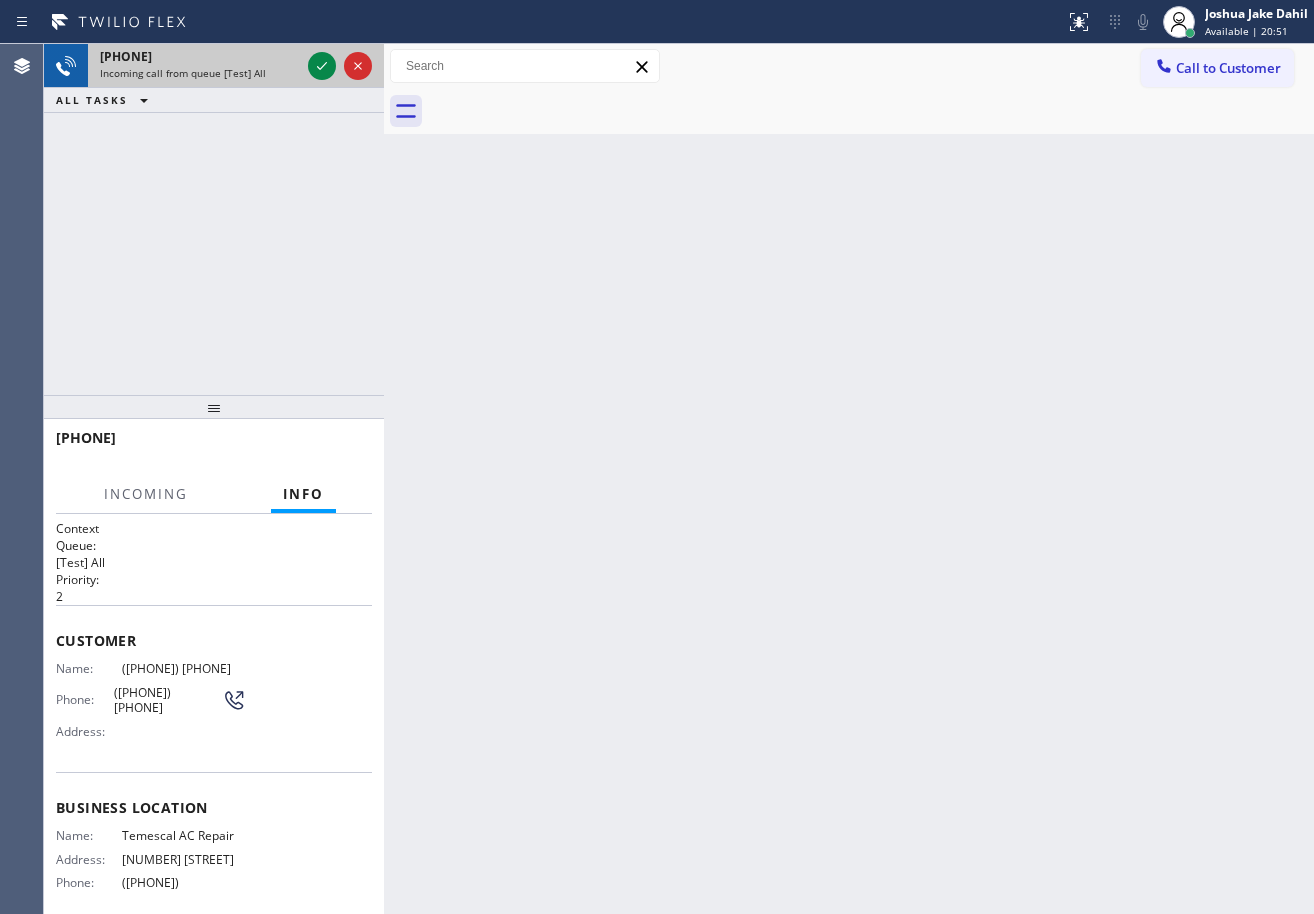 click on "Incoming call from queue [Test] All" at bounding box center (200, 73) 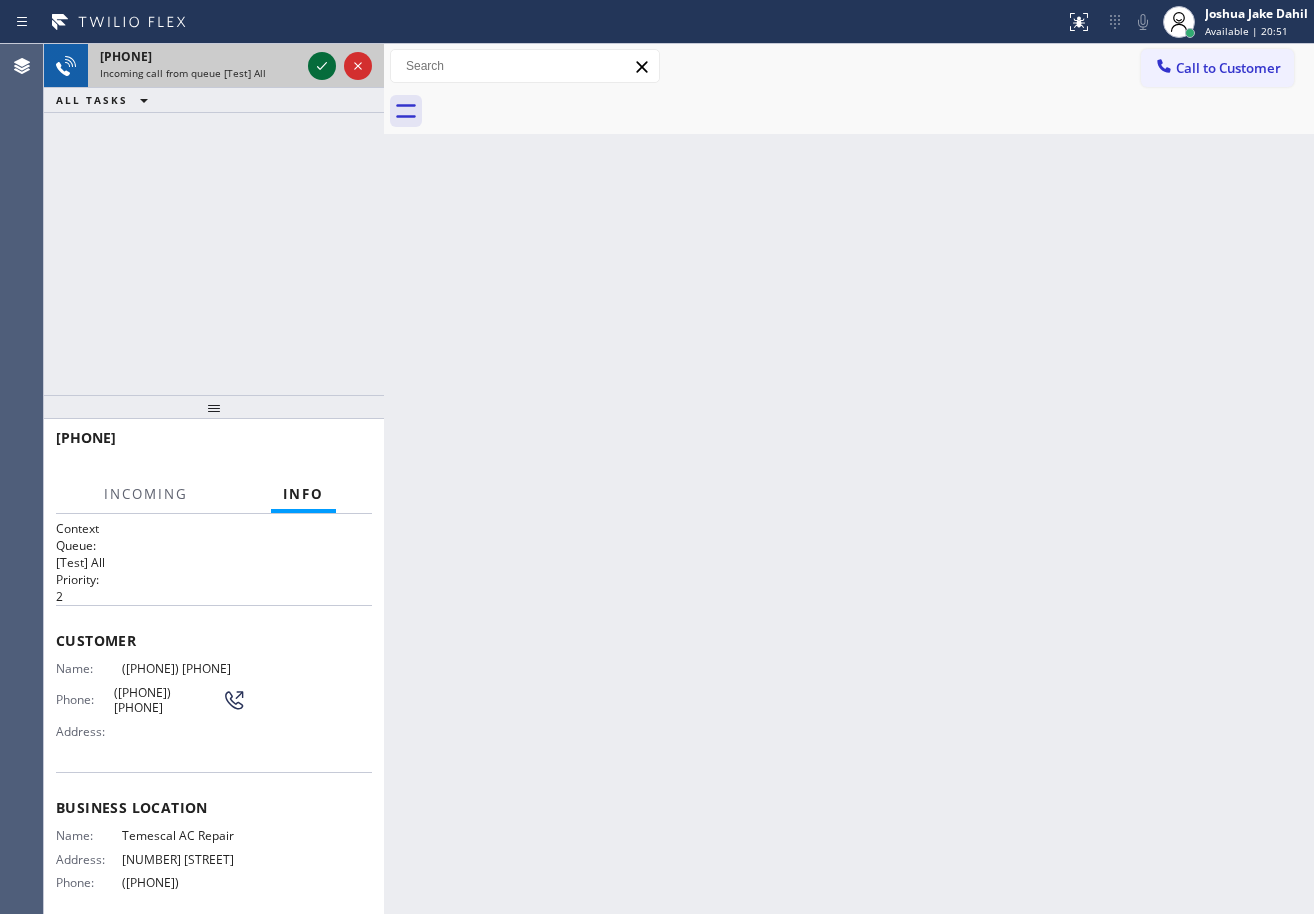 click 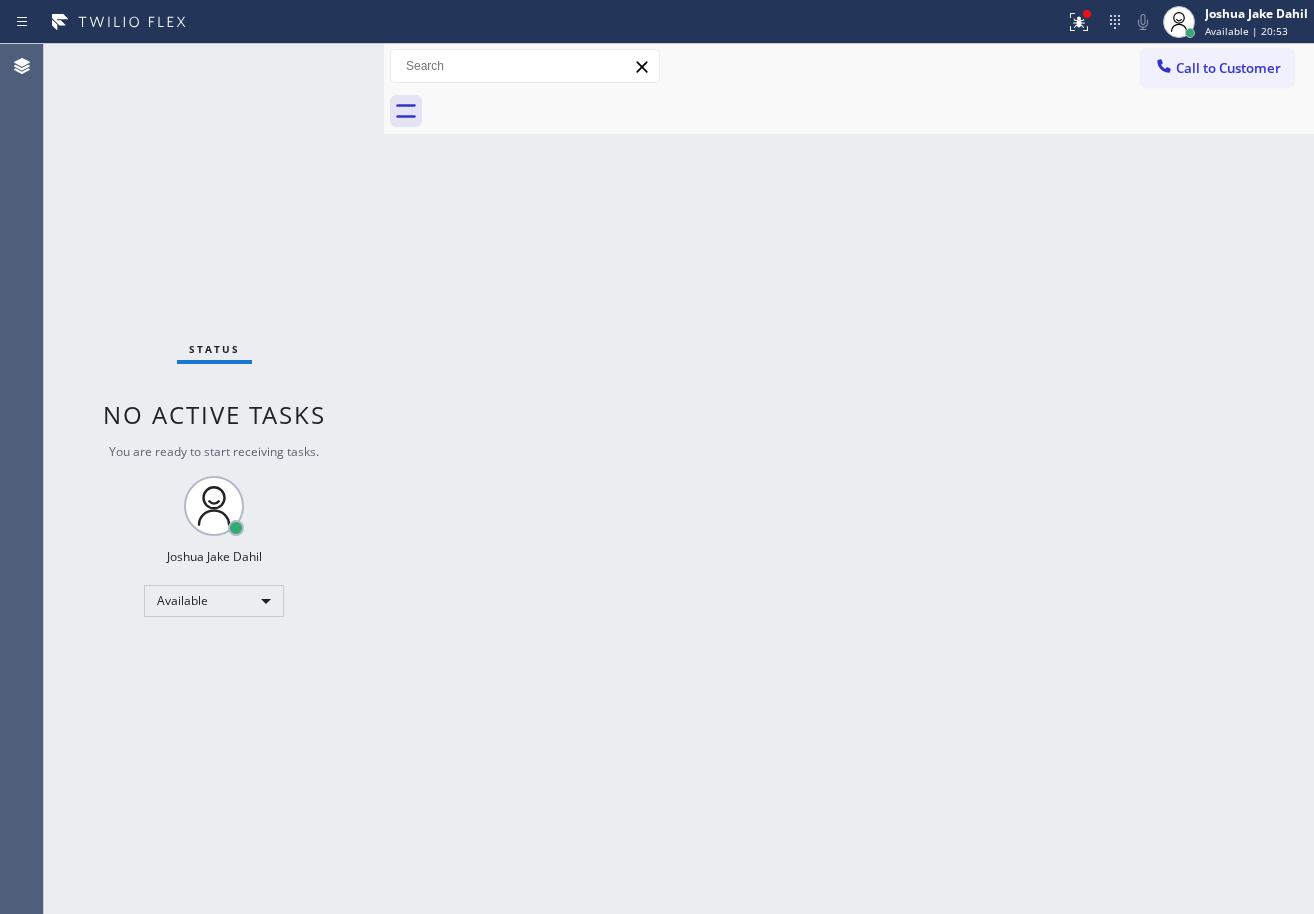 click on "Back to Dashboard Change Sender ID Customers Technicians Select a contact Outbound call Technician Search Technician Your caller id phone number Your caller id phone number Call Technician info Name   Phone none Address none Change Sender ID HVAC +[PHONE] 5 Star Appliance +[PHONE] Appliance Repair +[PHONE] Plumbing +[PHONE] Air Duct Cleaning +[PHONE]  Electricians +[PHONE] Cancel Change Check personal SMS Reset Change No tabs Call to Customer Outbound call Location HVAC Alliance Expert [CITY] Your caller id phone number ([PHONE]) Customer number Call Outbound call Technician Search Technician Your caller id phone number Your caller id phone number Call" at bounding box center (849, 479) 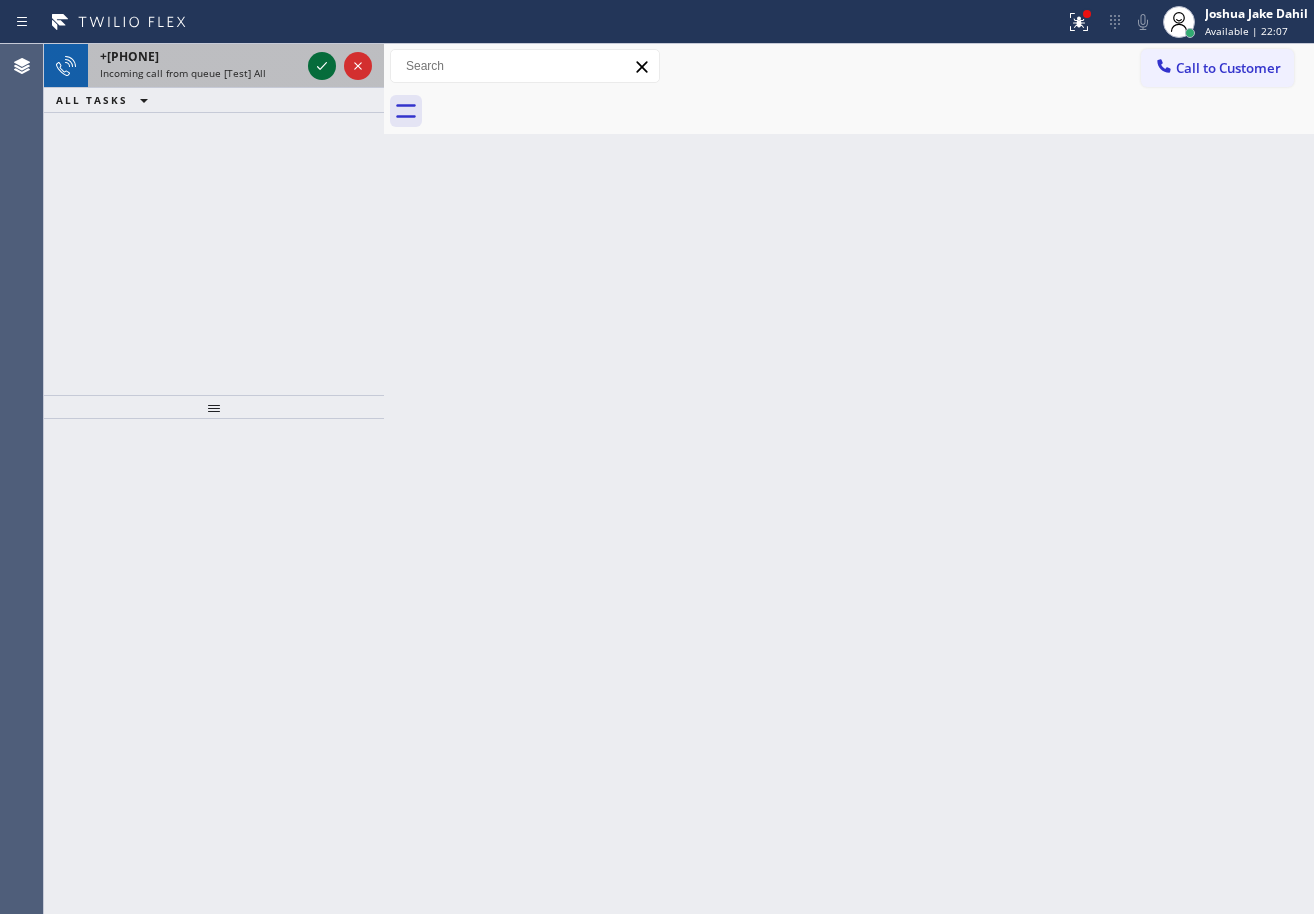 click 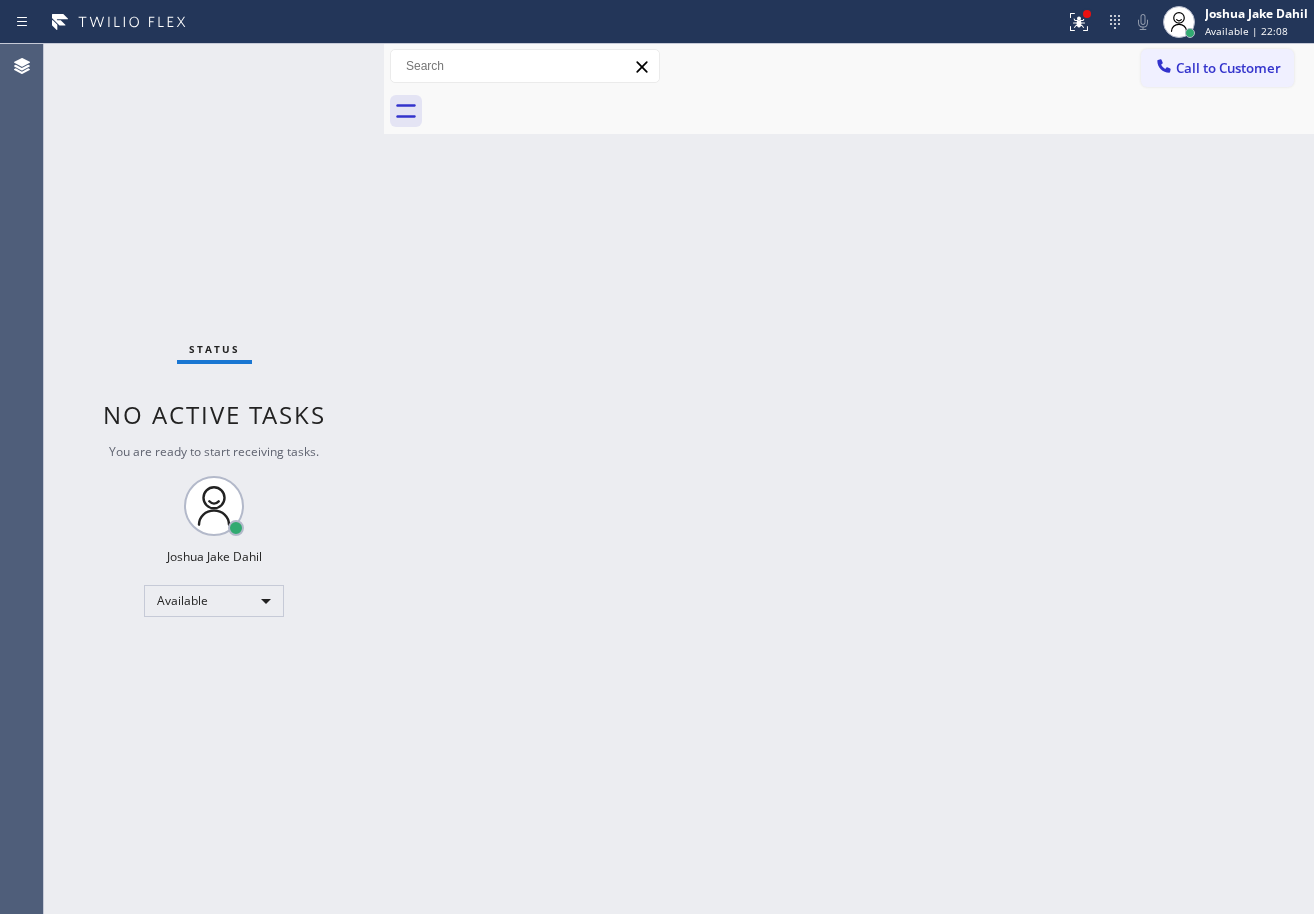 click on "Status No active tasks You are ready to start receiving tasks. [FIRST] [LAST] Available" at bounding box center [214, 479] 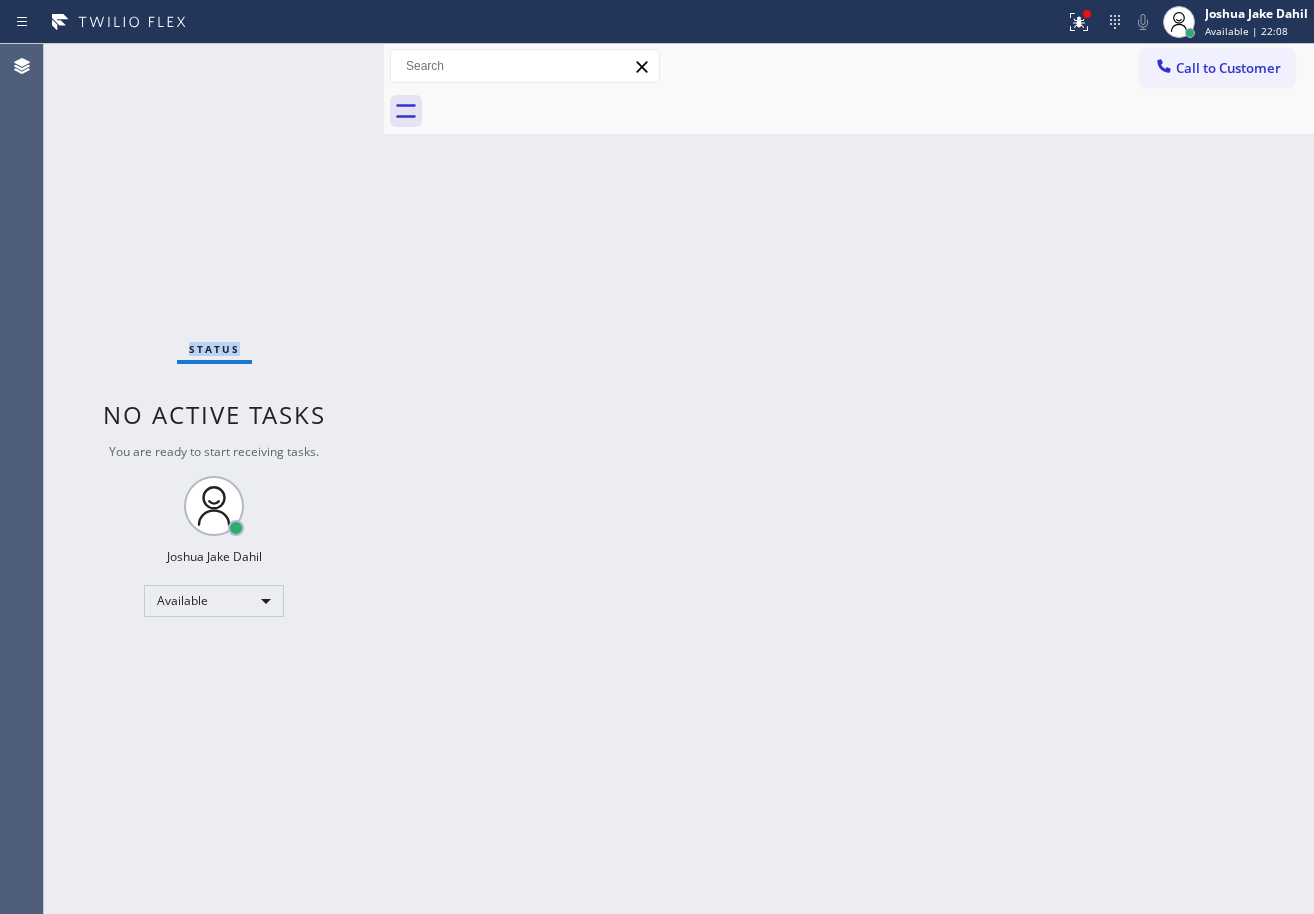 click on "Status No active tasks You are ready to start receiving tasks. [FIRST] [LAST] Available" at bounding box center [214, 479] 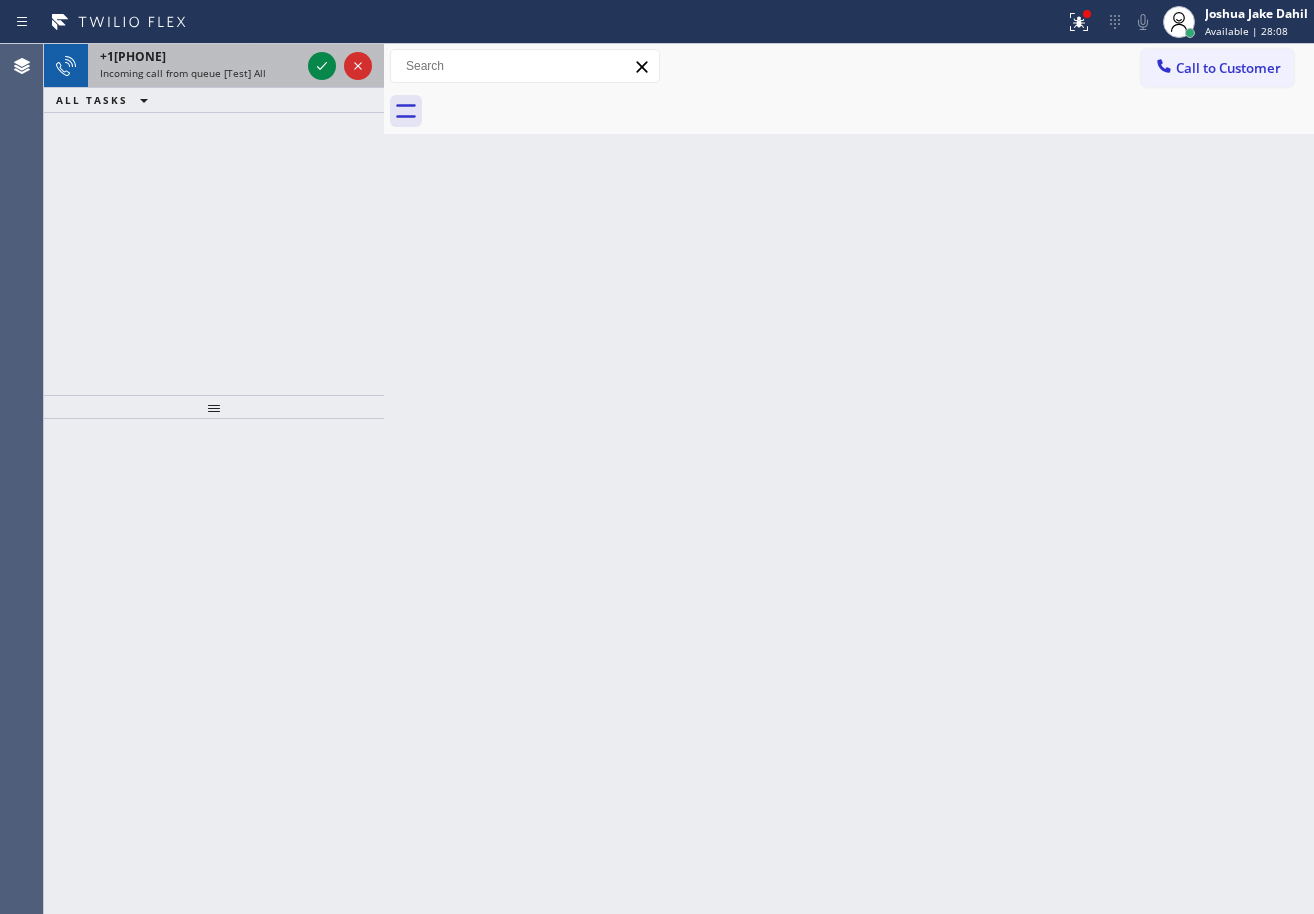 click at bounding box center (340, 66) 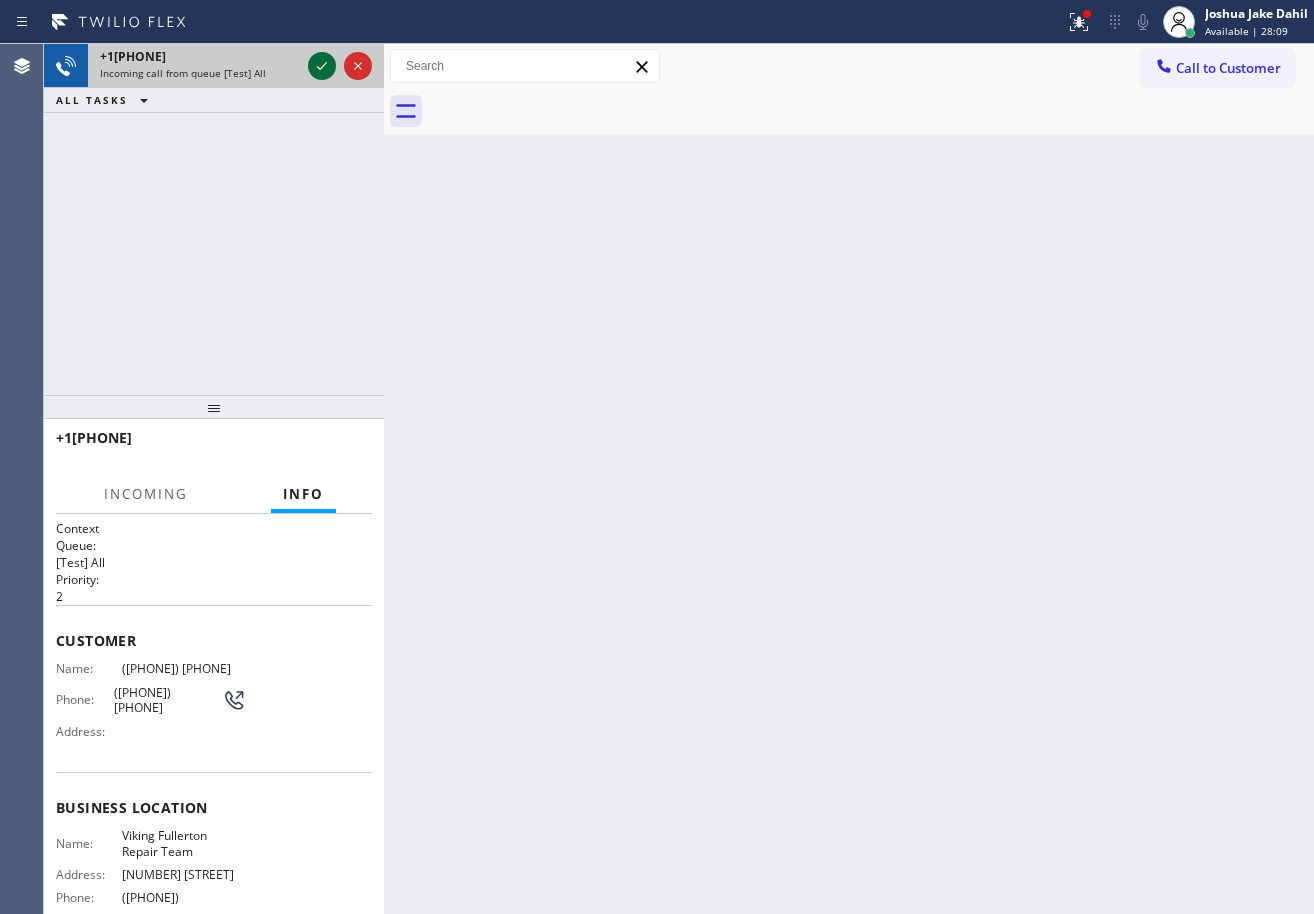click at bounding box center [340, 66] 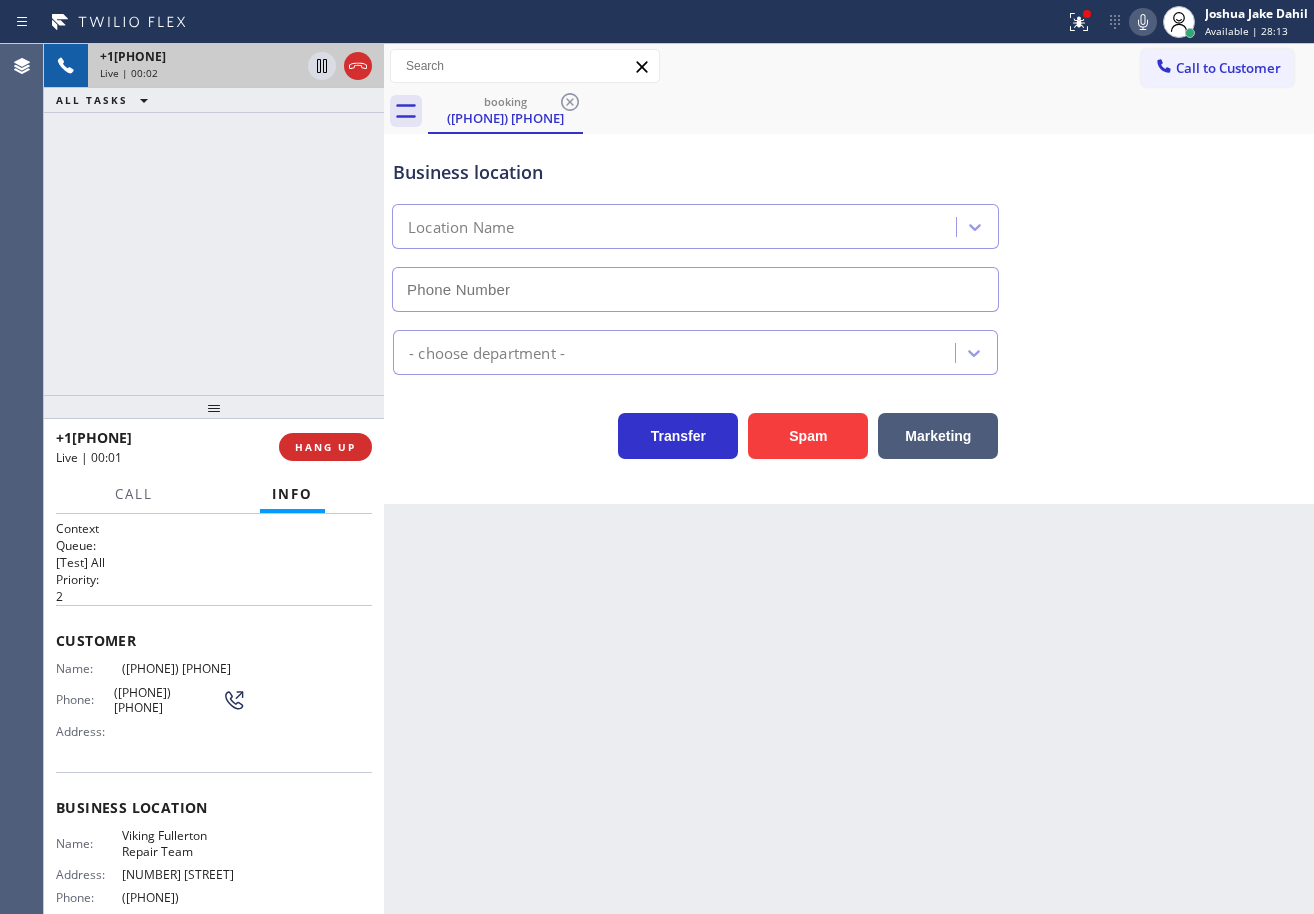 type on "([PHONE])" 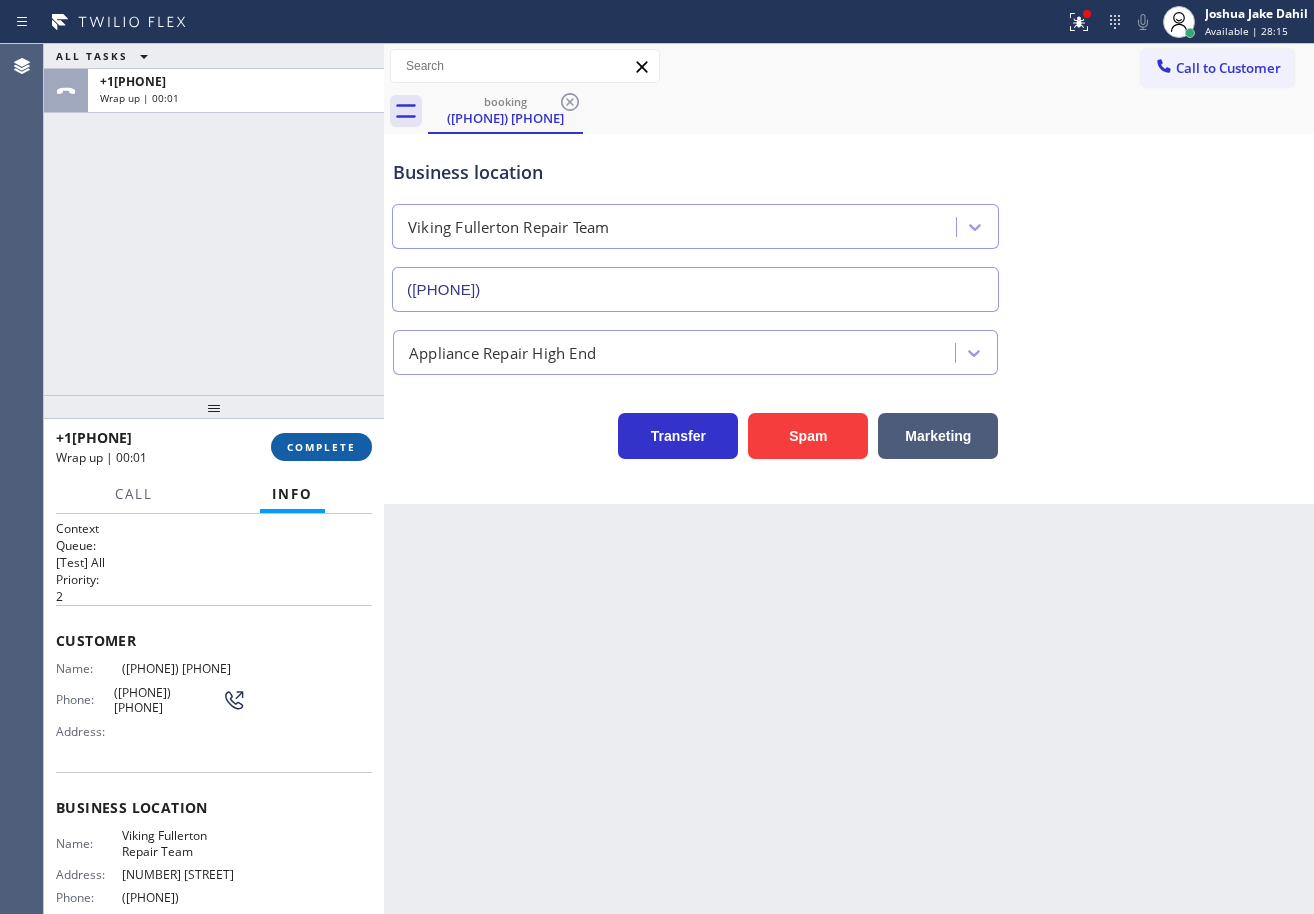 click on "COMPLETE" at bounding box center [321, 447] 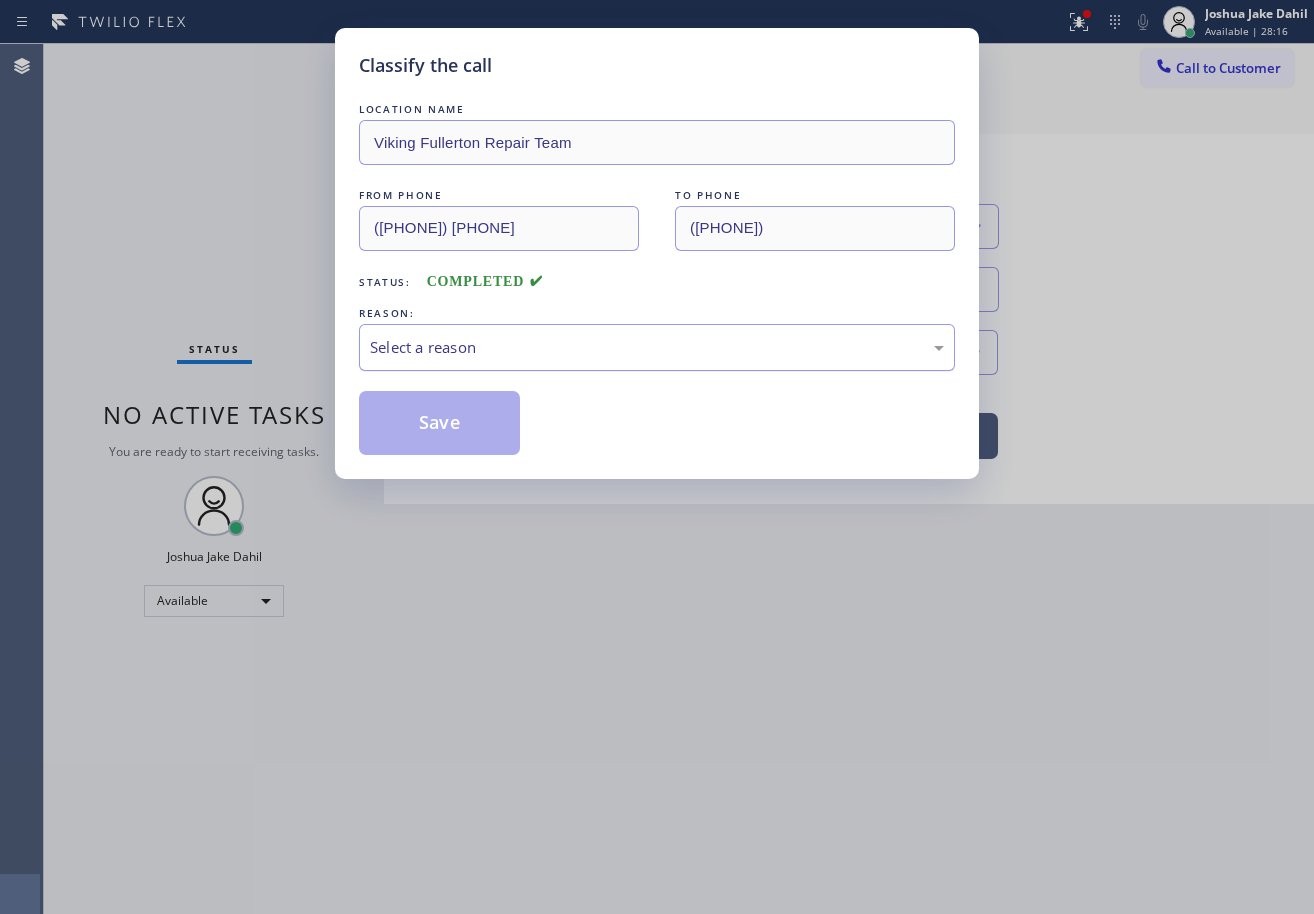 click on "Select a reason" at bounding box center (657, 347) 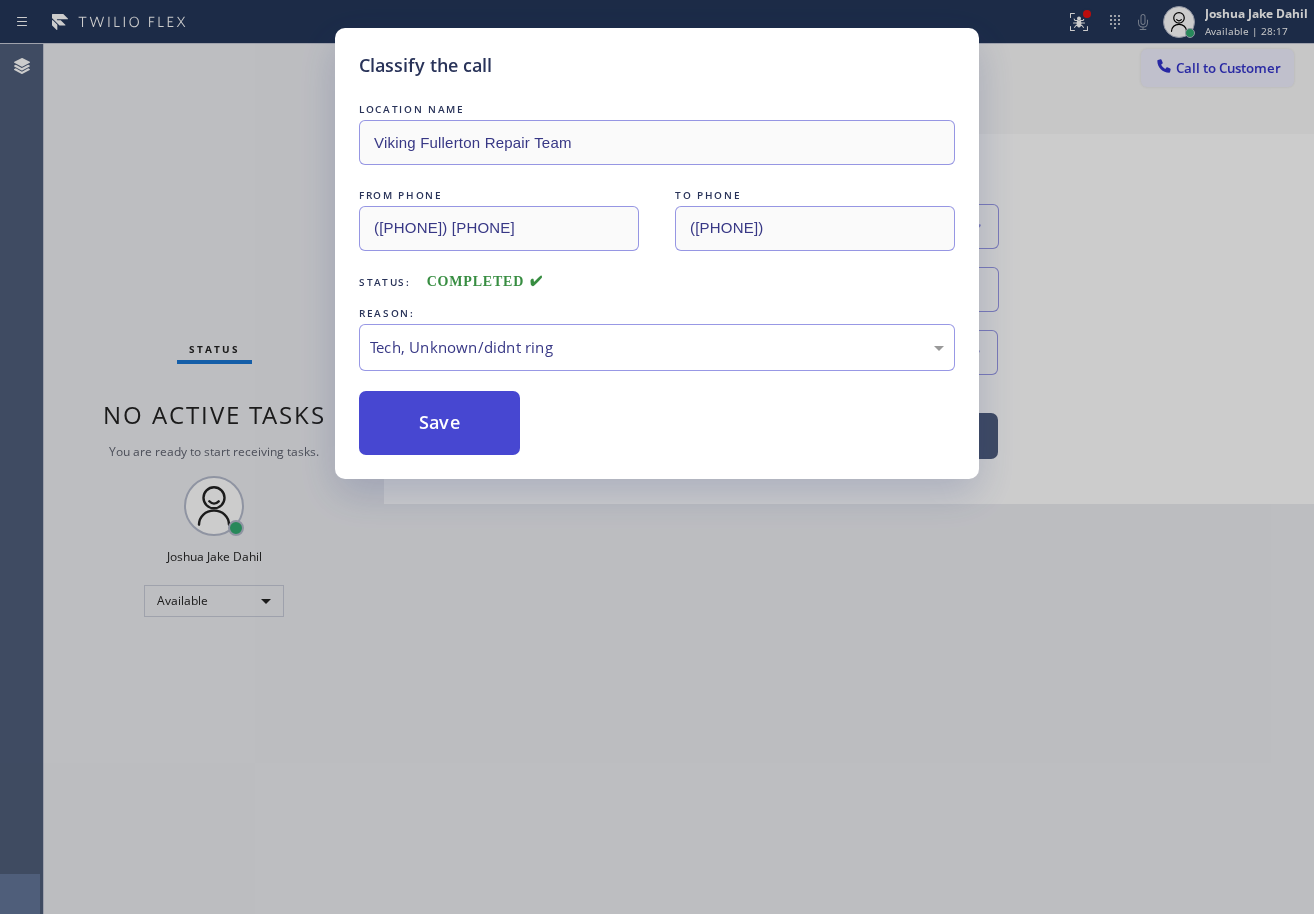 click on "Save" at bounding box center [439, 423] 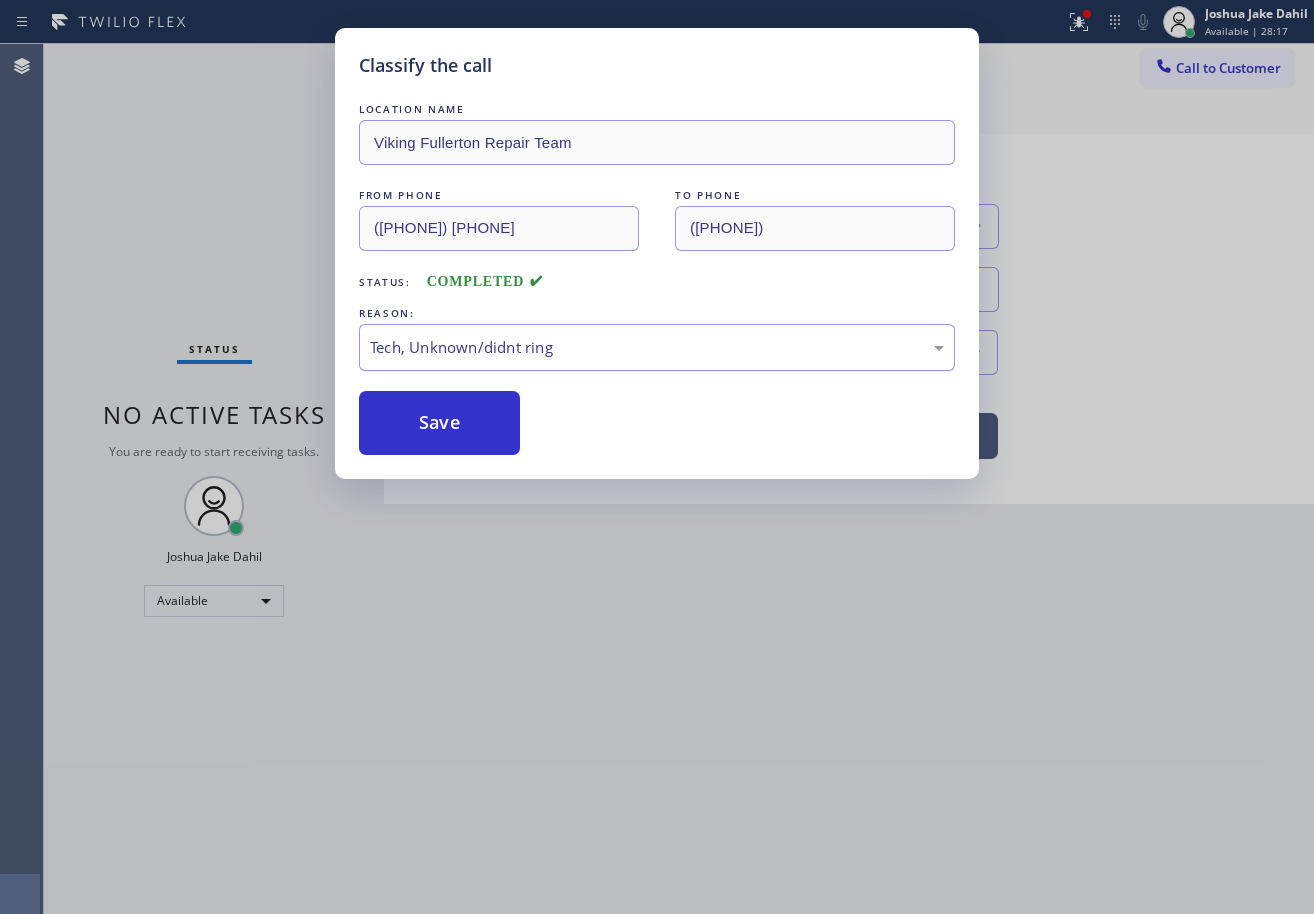 drag, startPoint x: 445, startPoint y: 411, endPoint x: 625, endPoint y: 334, distance: 195.77794 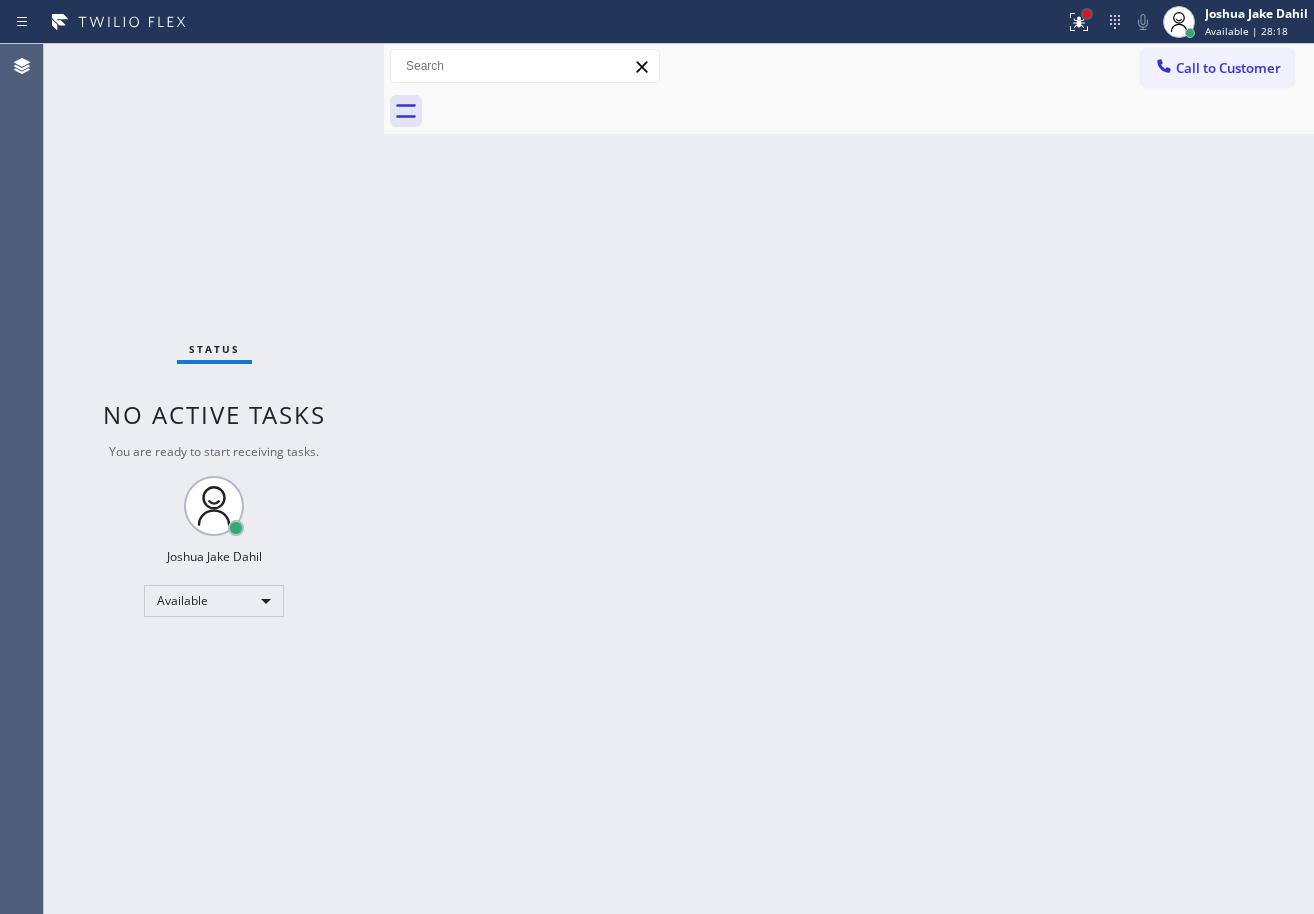 click at bounding box center (1087, 14) 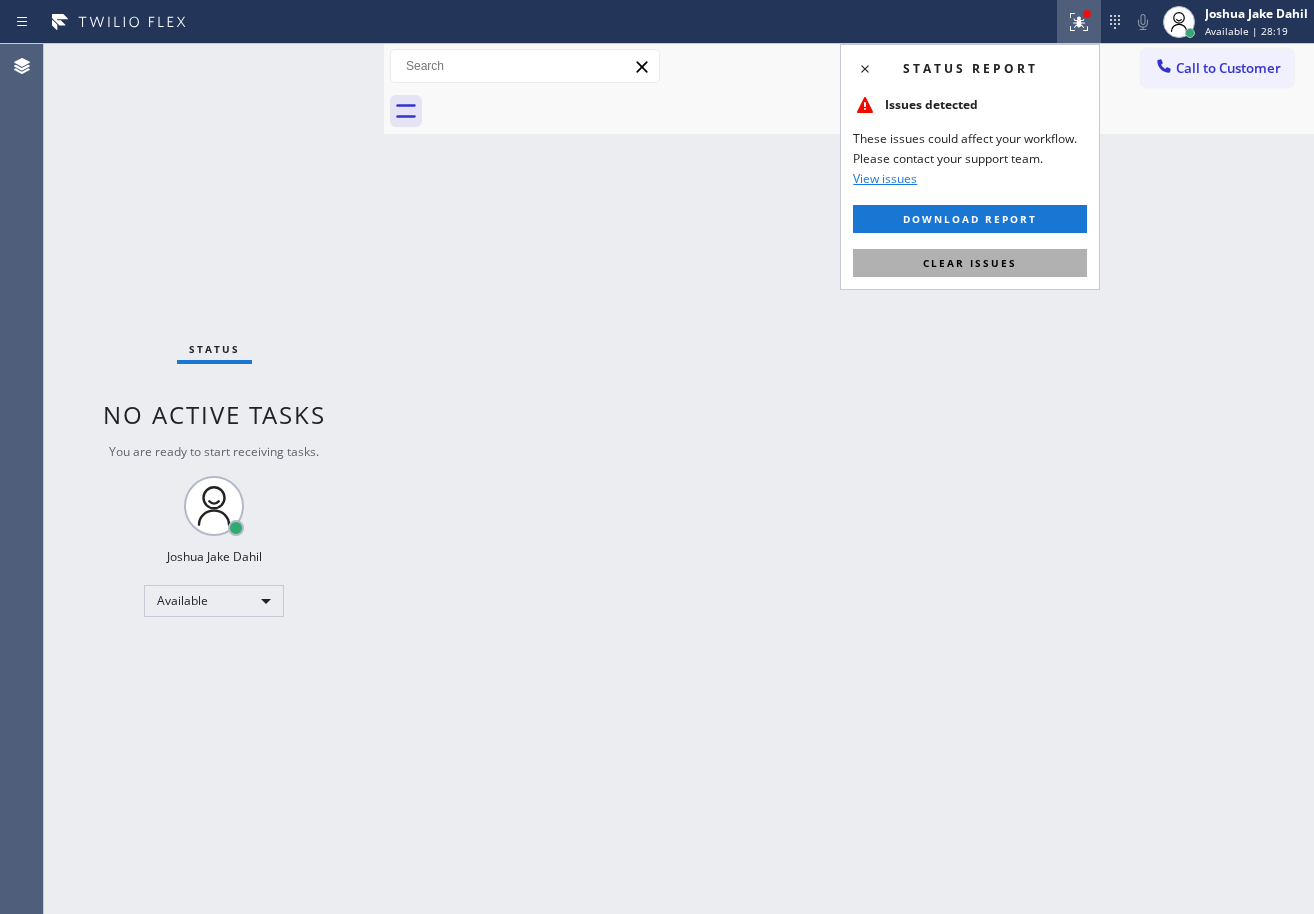 click on "Clear issues" at bounding box center [970, 263] 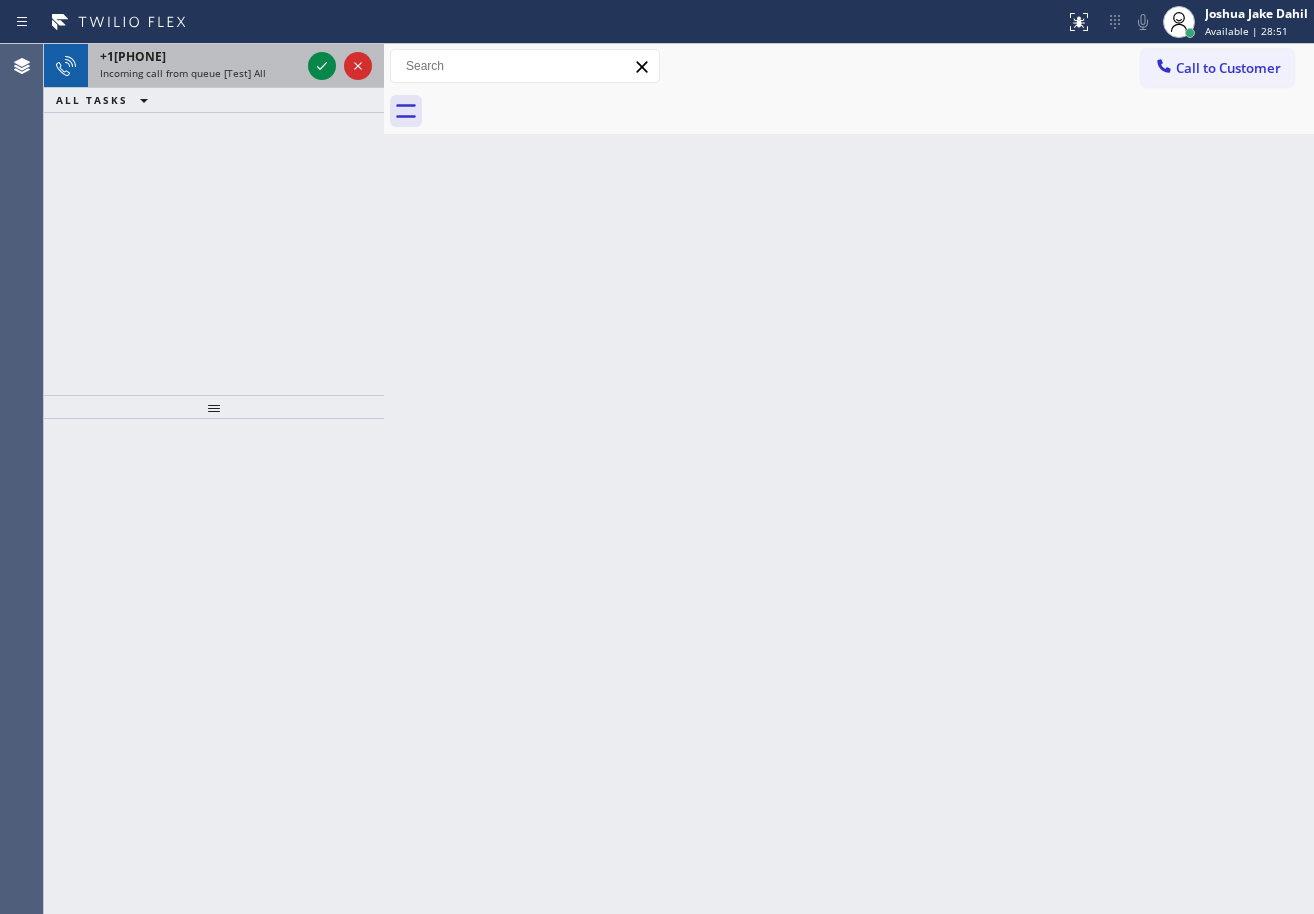 click at bounding box center [340, 66] 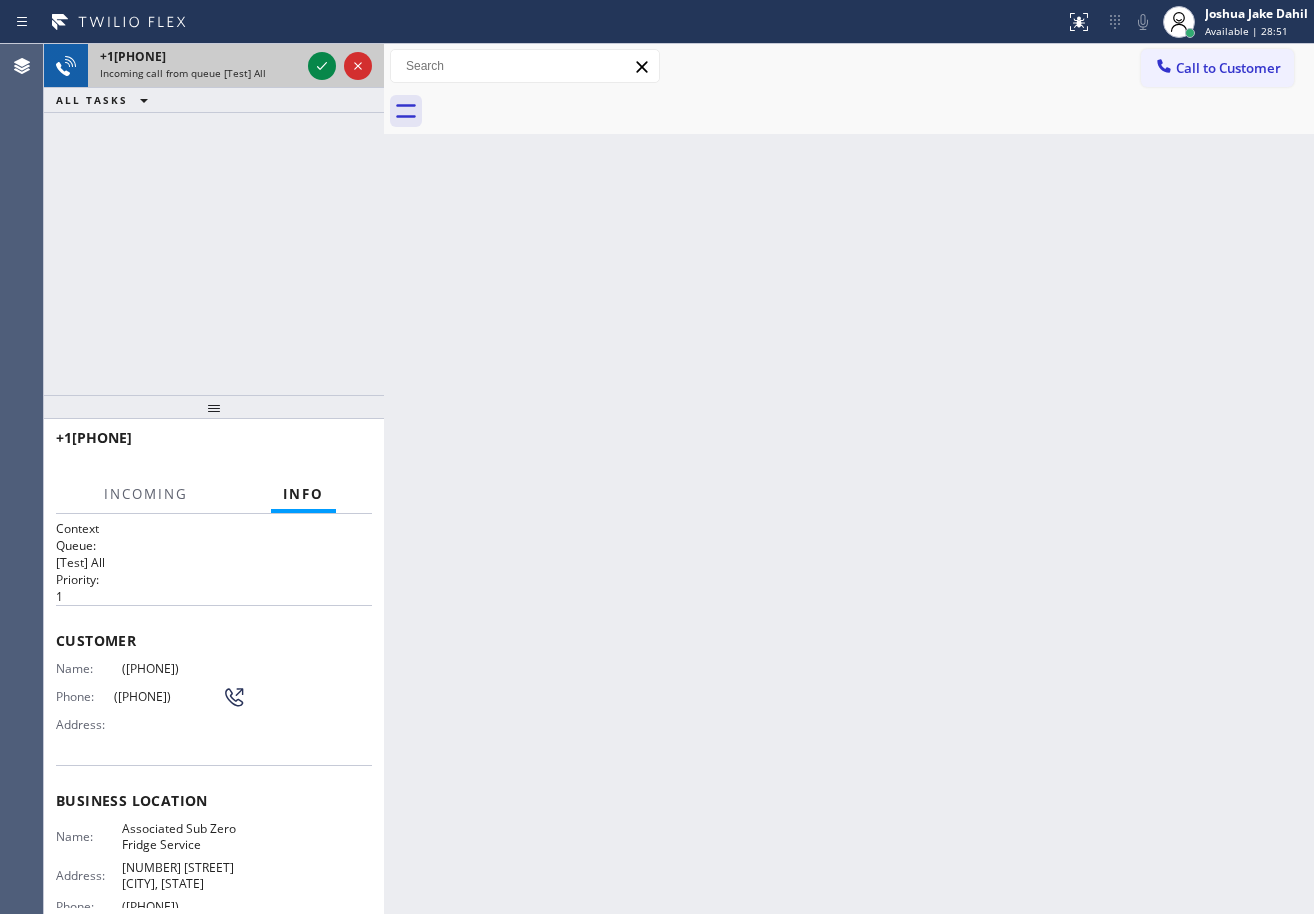 click at bounding box center [340, 66] 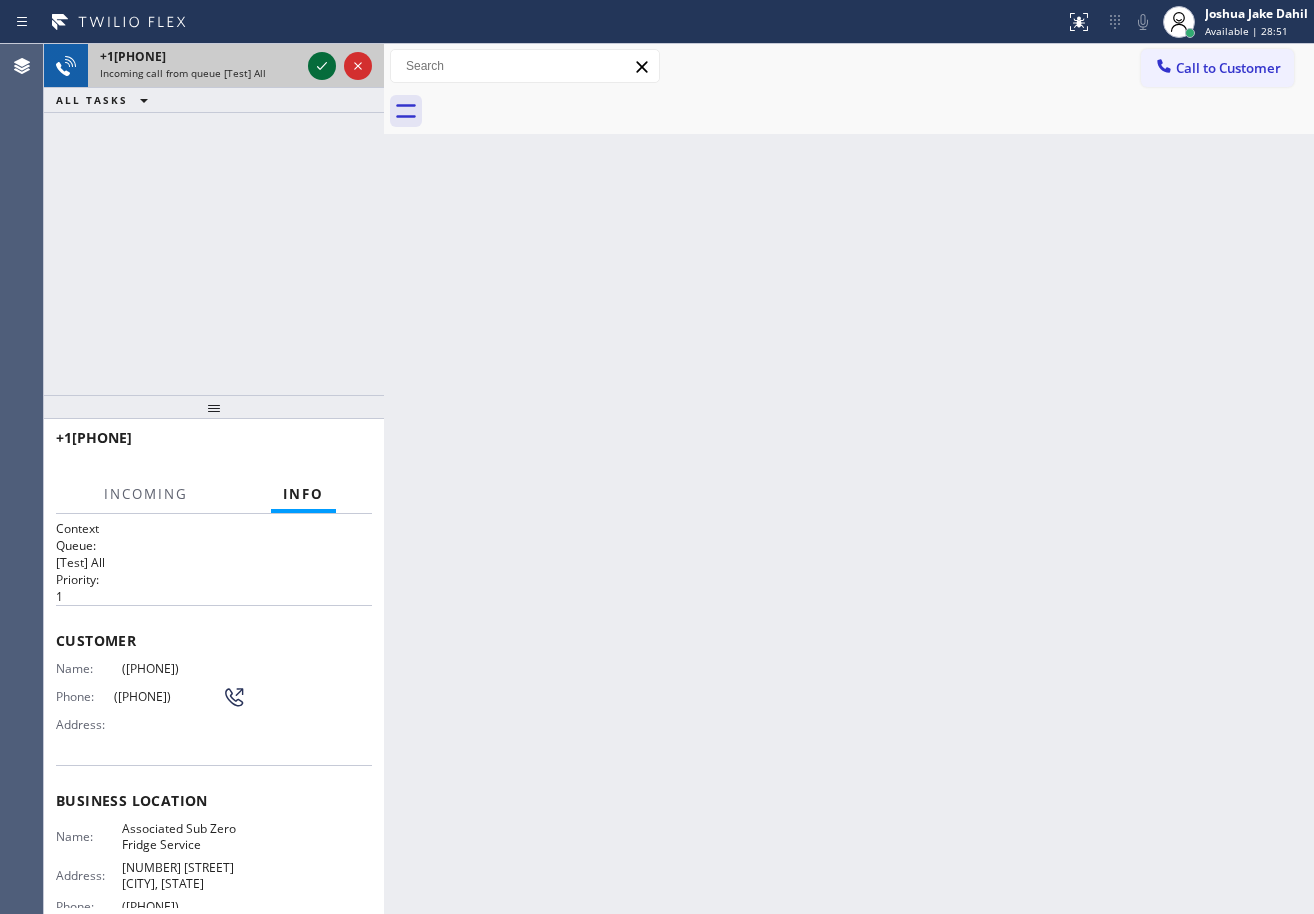 click 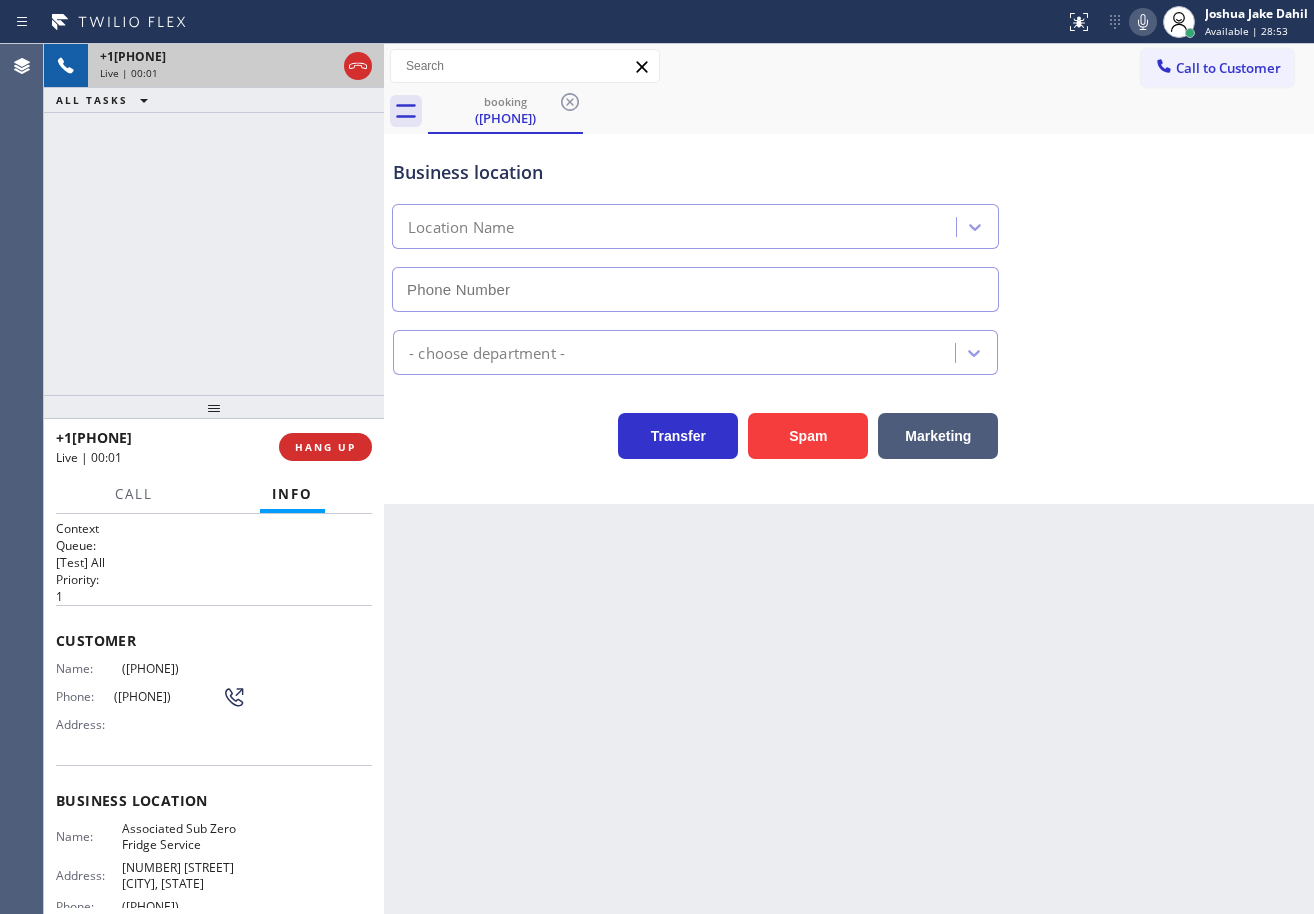 type on "([PHONE])" 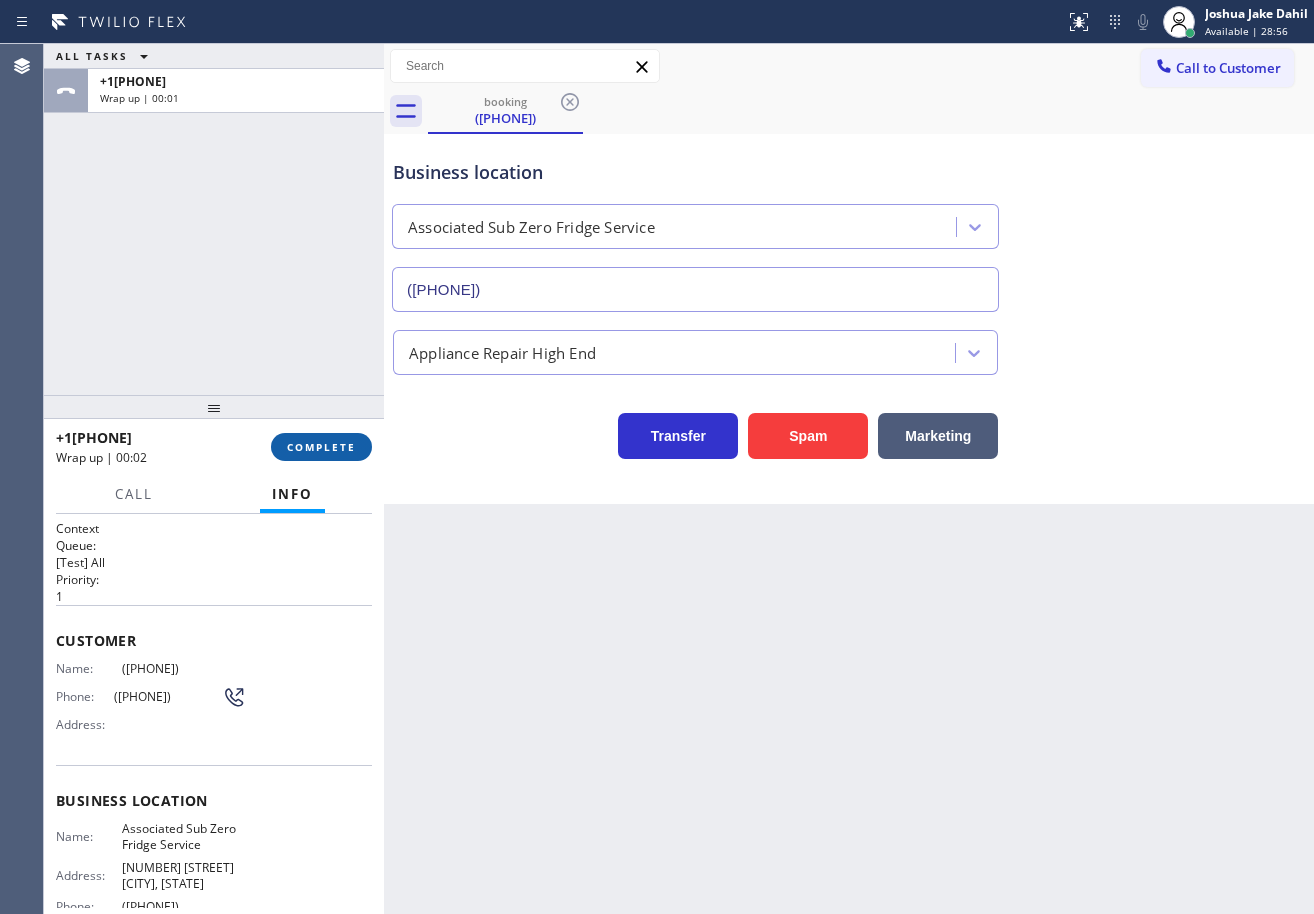 click on "COMPLETE" at bounding box center [321, 447] 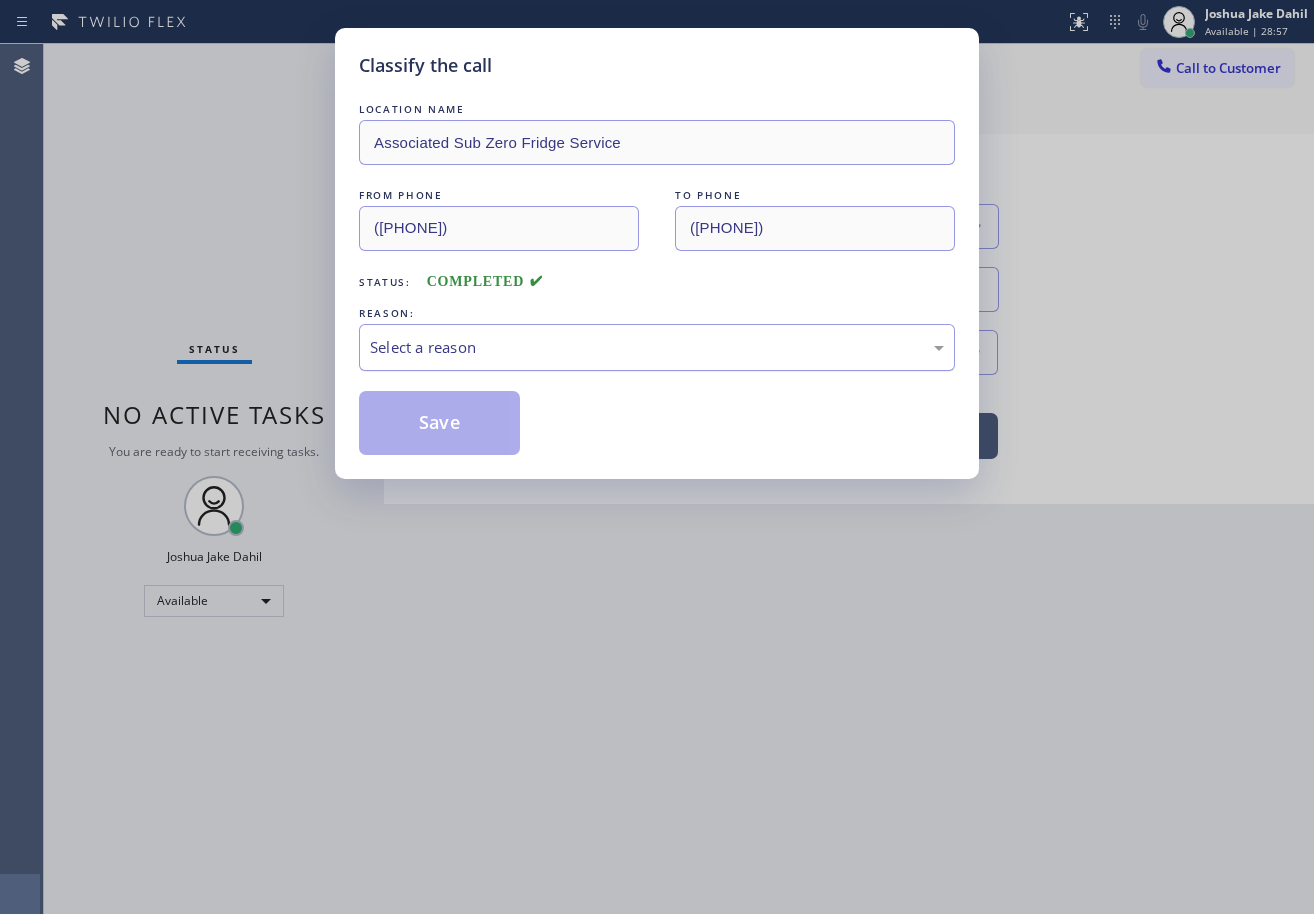 click on "Select a reason" at bounding box center [657, 347] 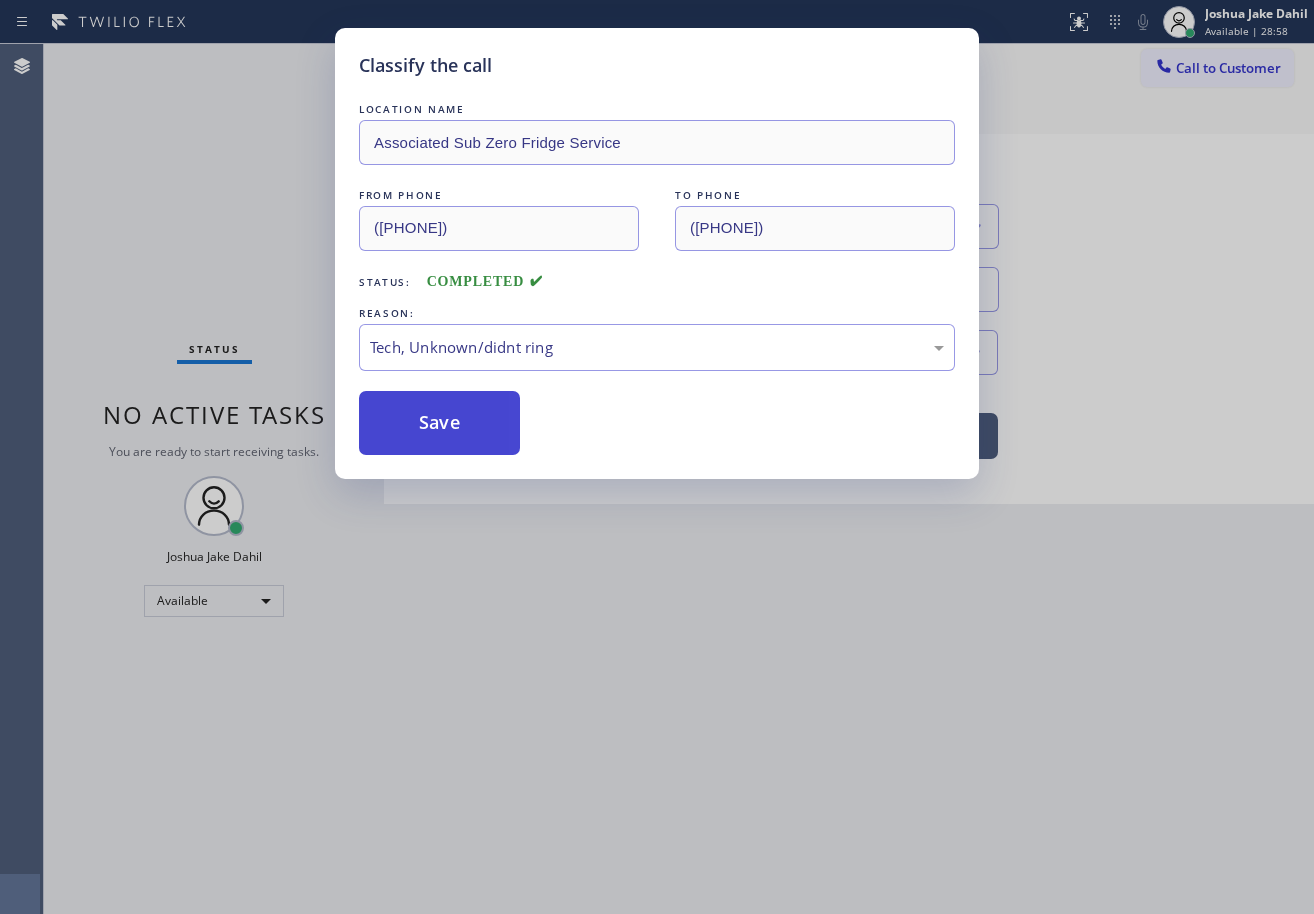 click on "Save" at bounding box center [439, 423] 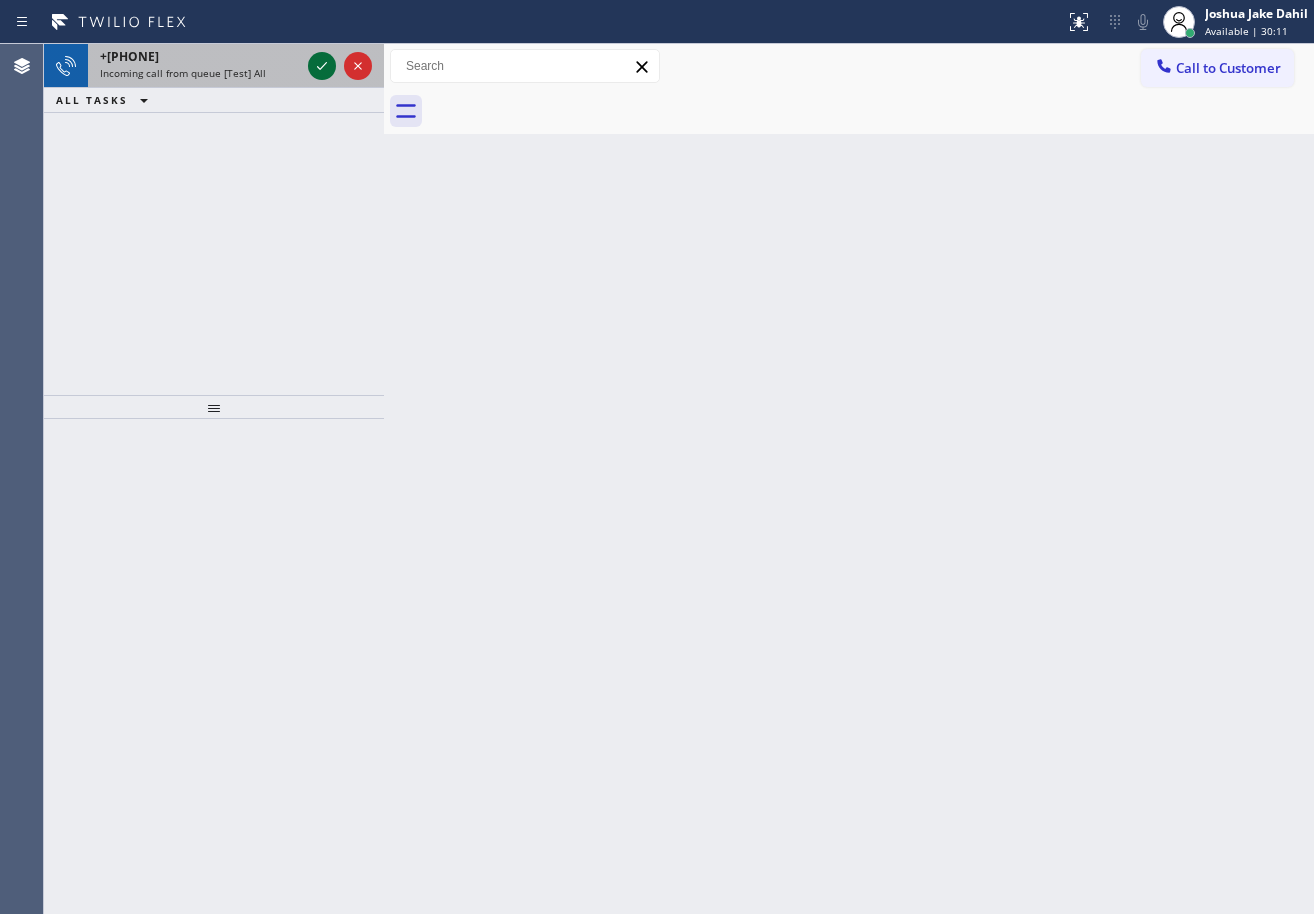 click 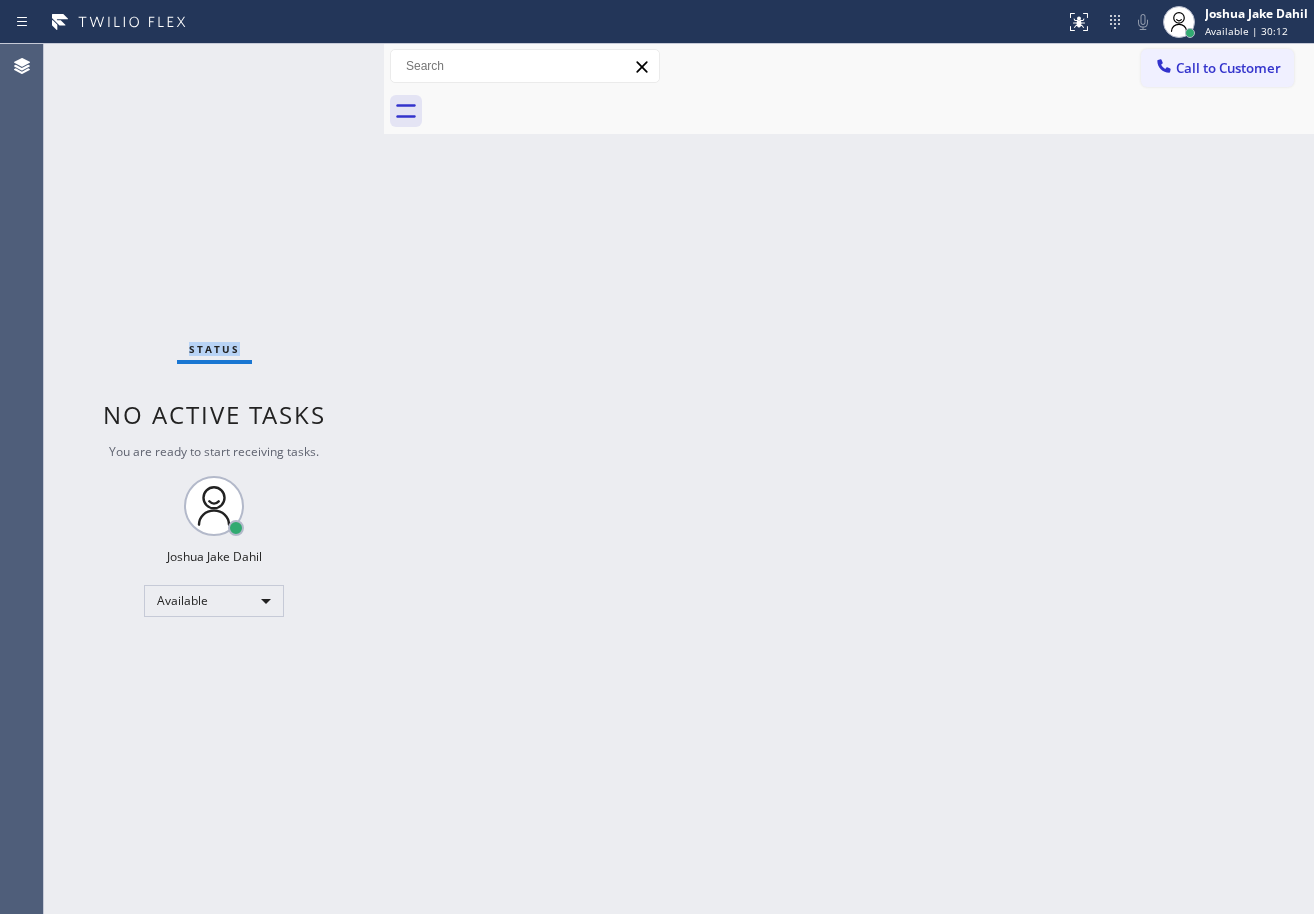 click on "Status No active tasks You are ready to start receiving tasks. [FIRST] [LAST] Available" at bounding box center [214, 479] 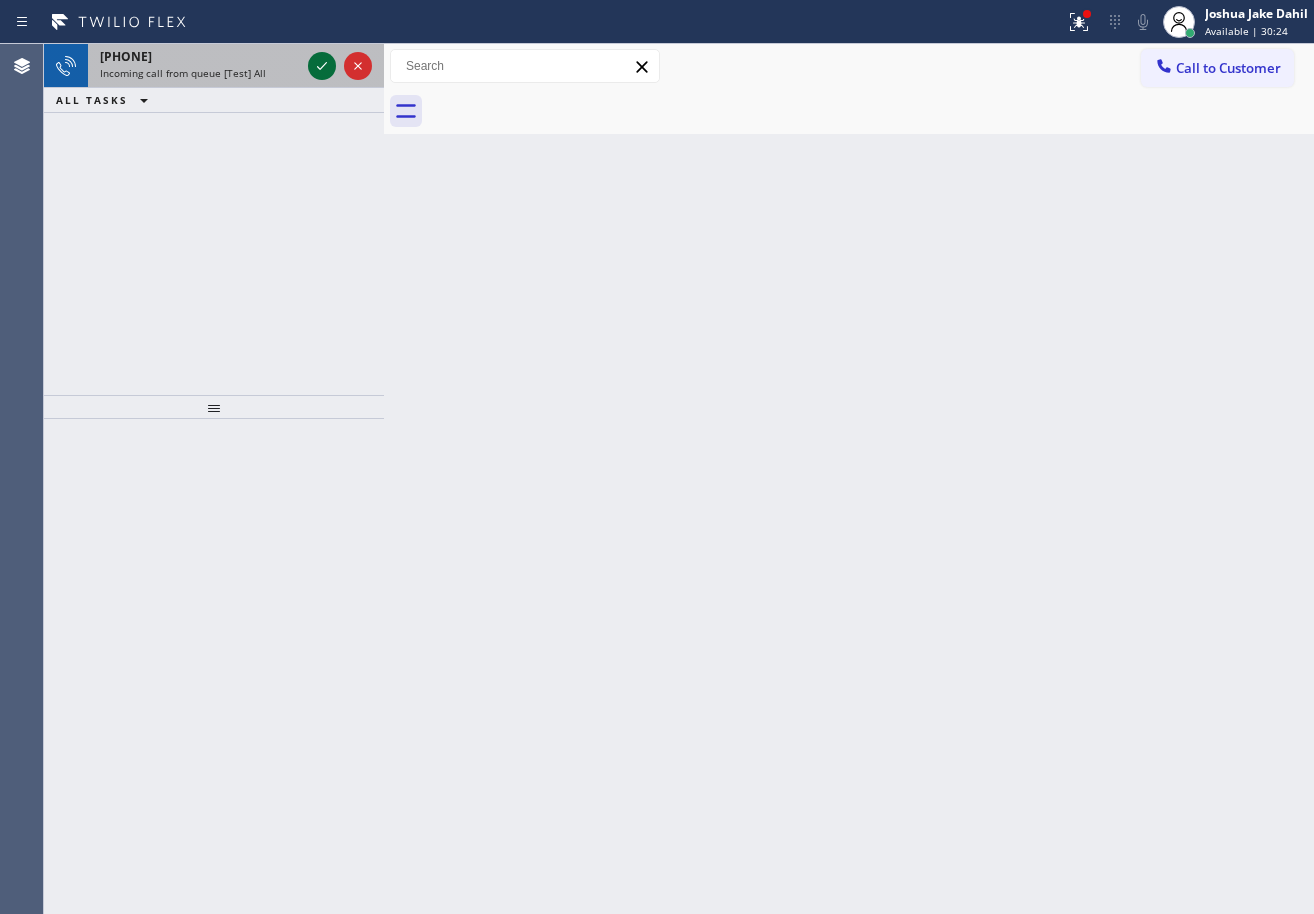 click 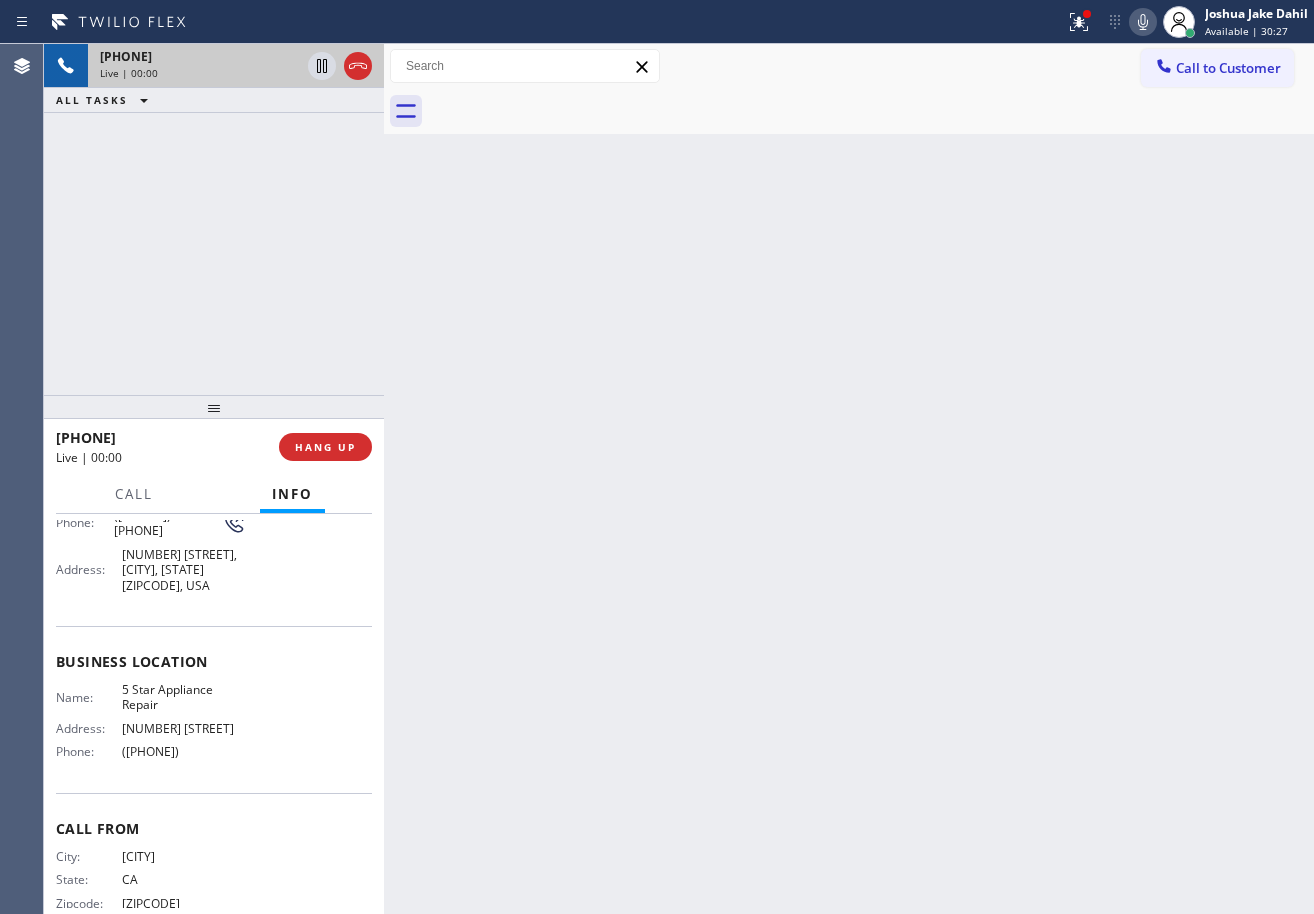 scroll, scrollTop: 0, scrollLeft: 0, axis: both 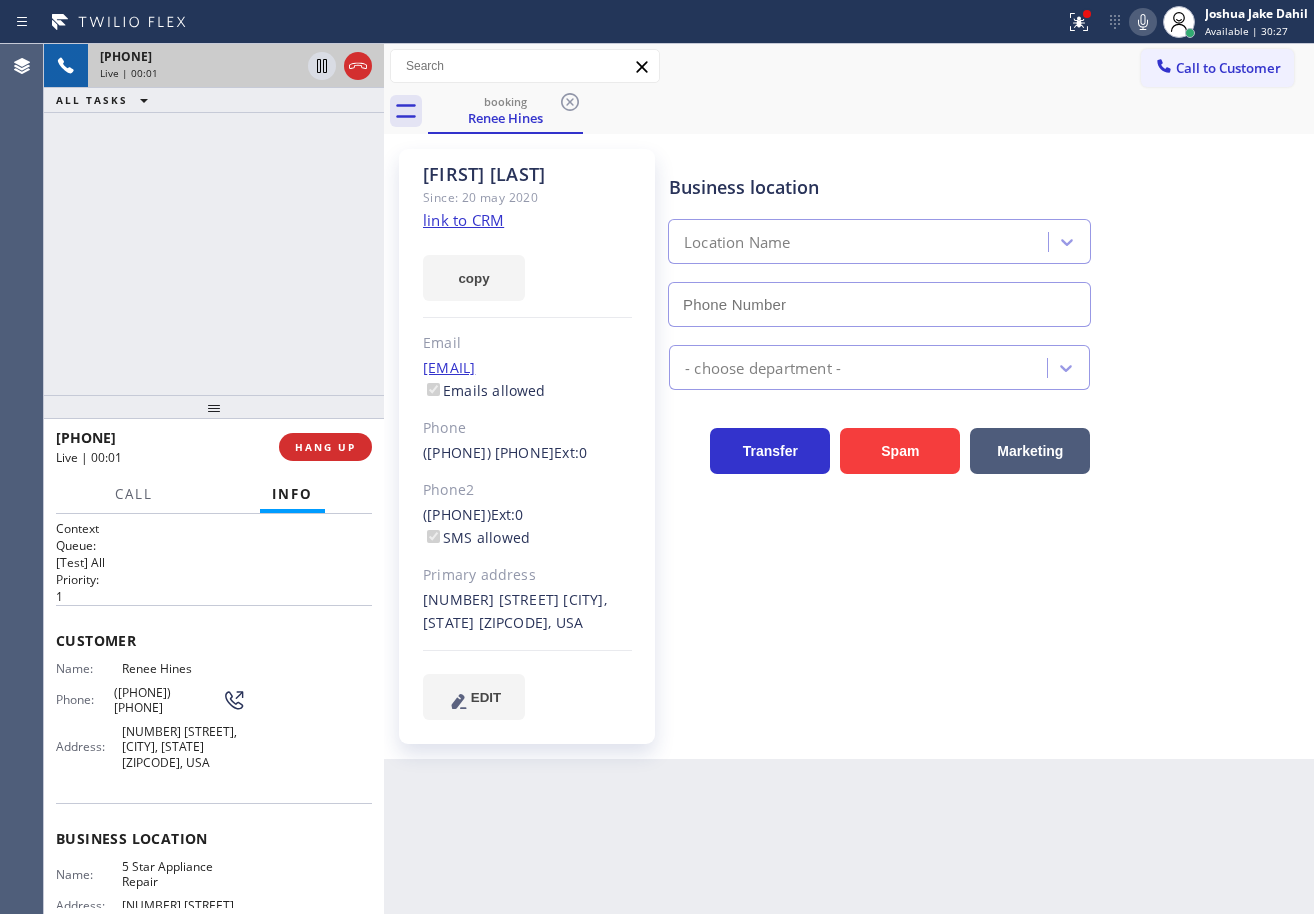 type on "([PHONE])" 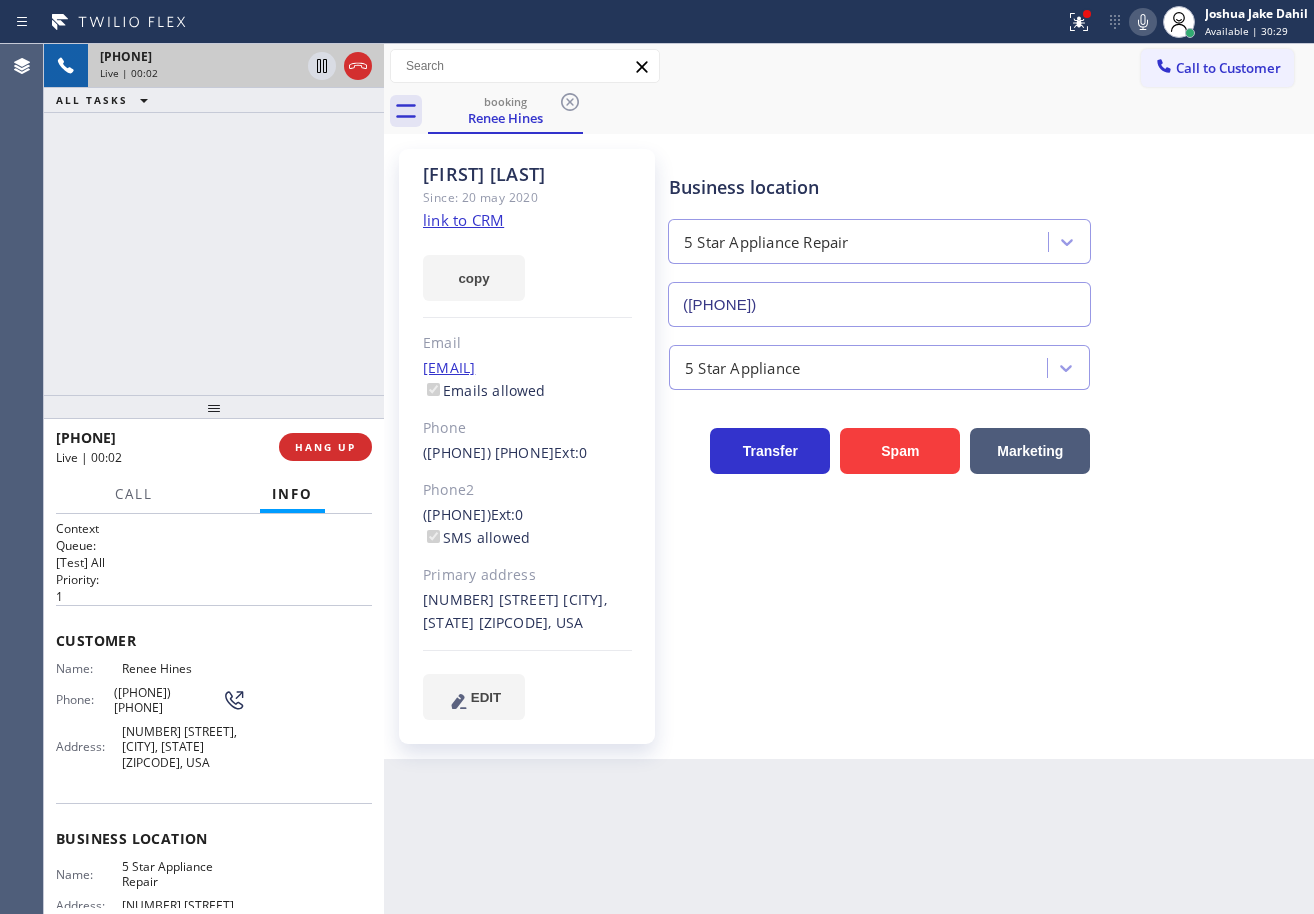 click on "+1[PHONE] Live | 00:02 ALL TASKS ALL TASKS ACTIVE TASKS TASKS IN WRAP UP" at bounding box center [214, 219] 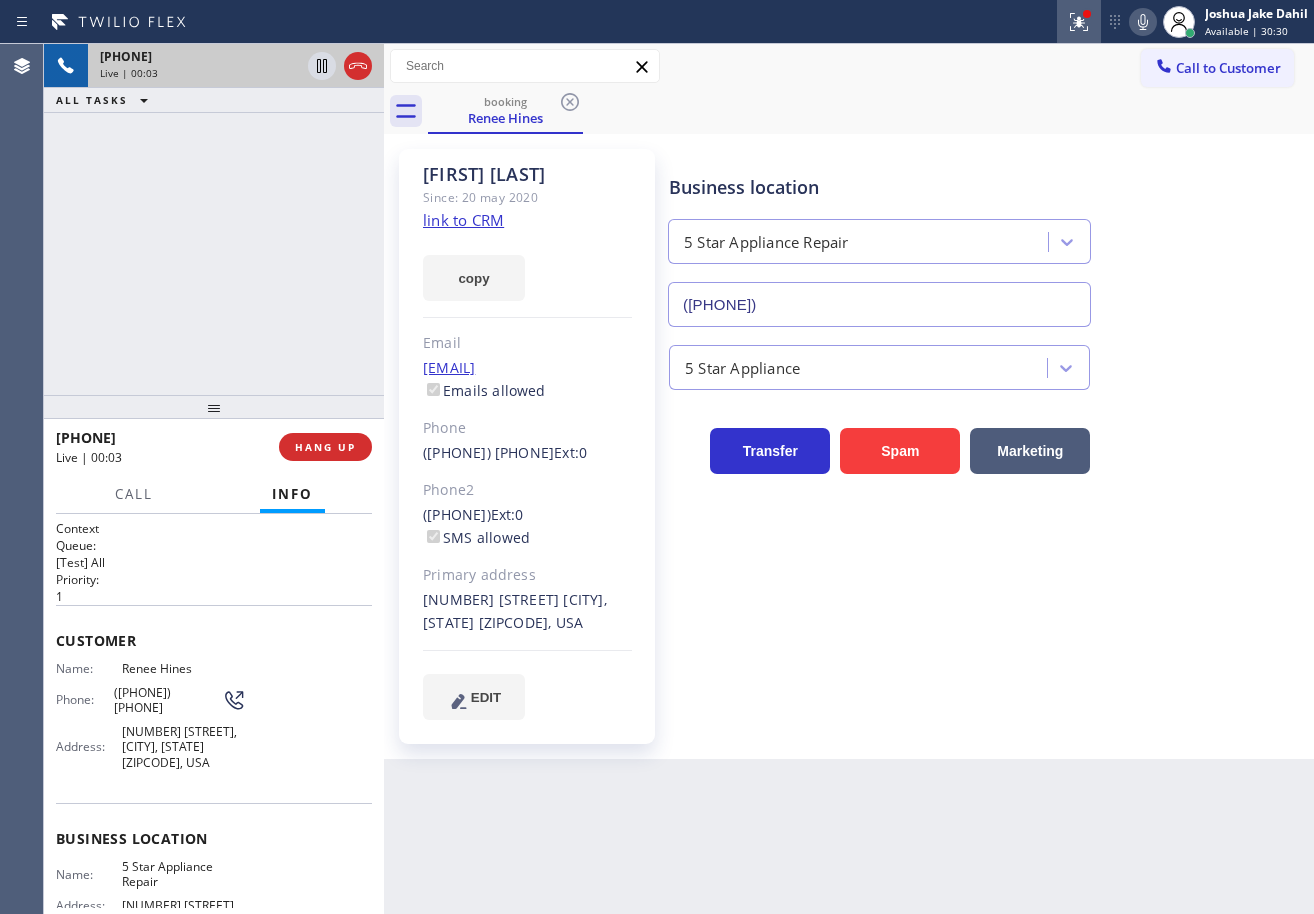 click 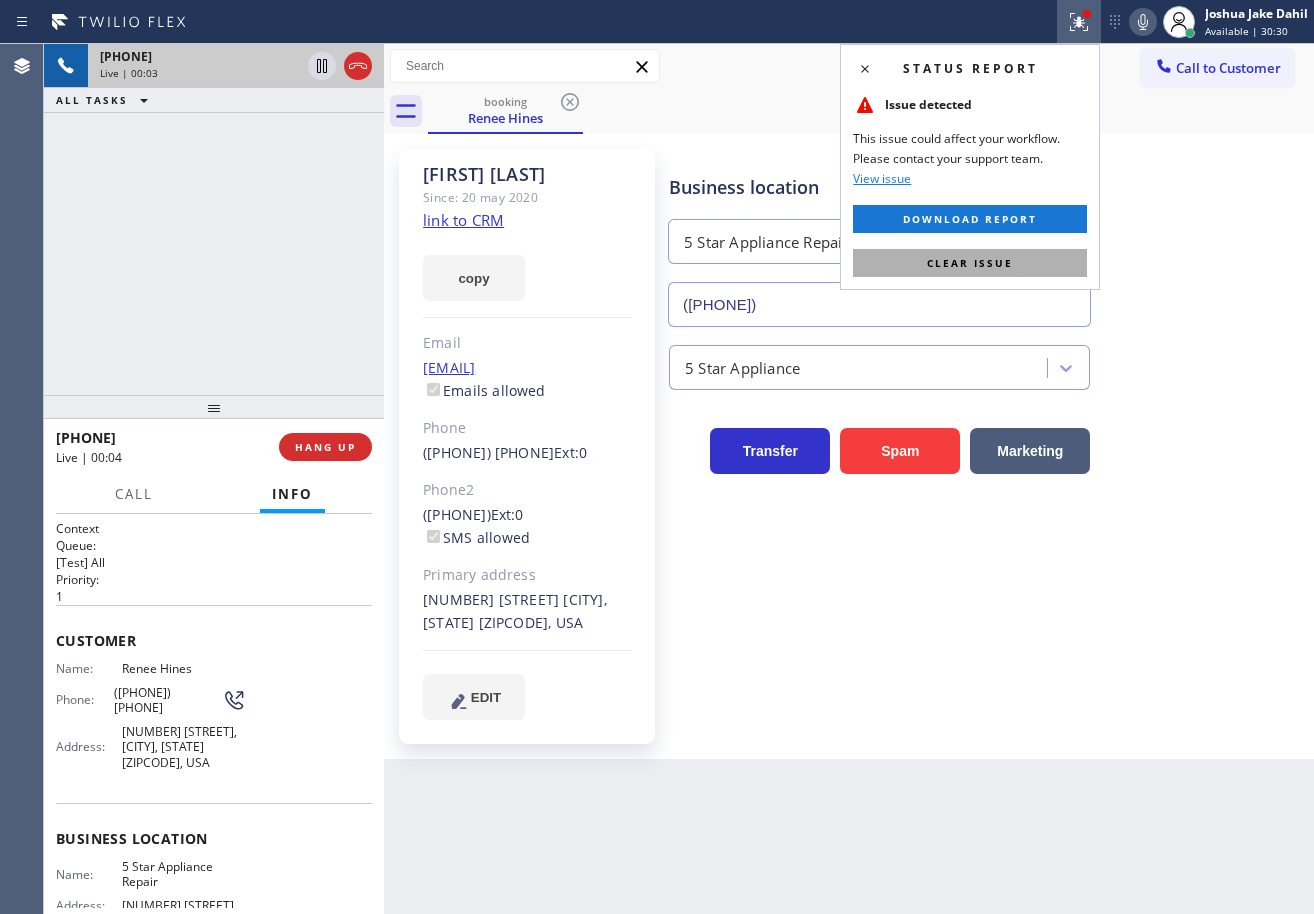 click on "Clear issue" at bounding box center [970, 263] 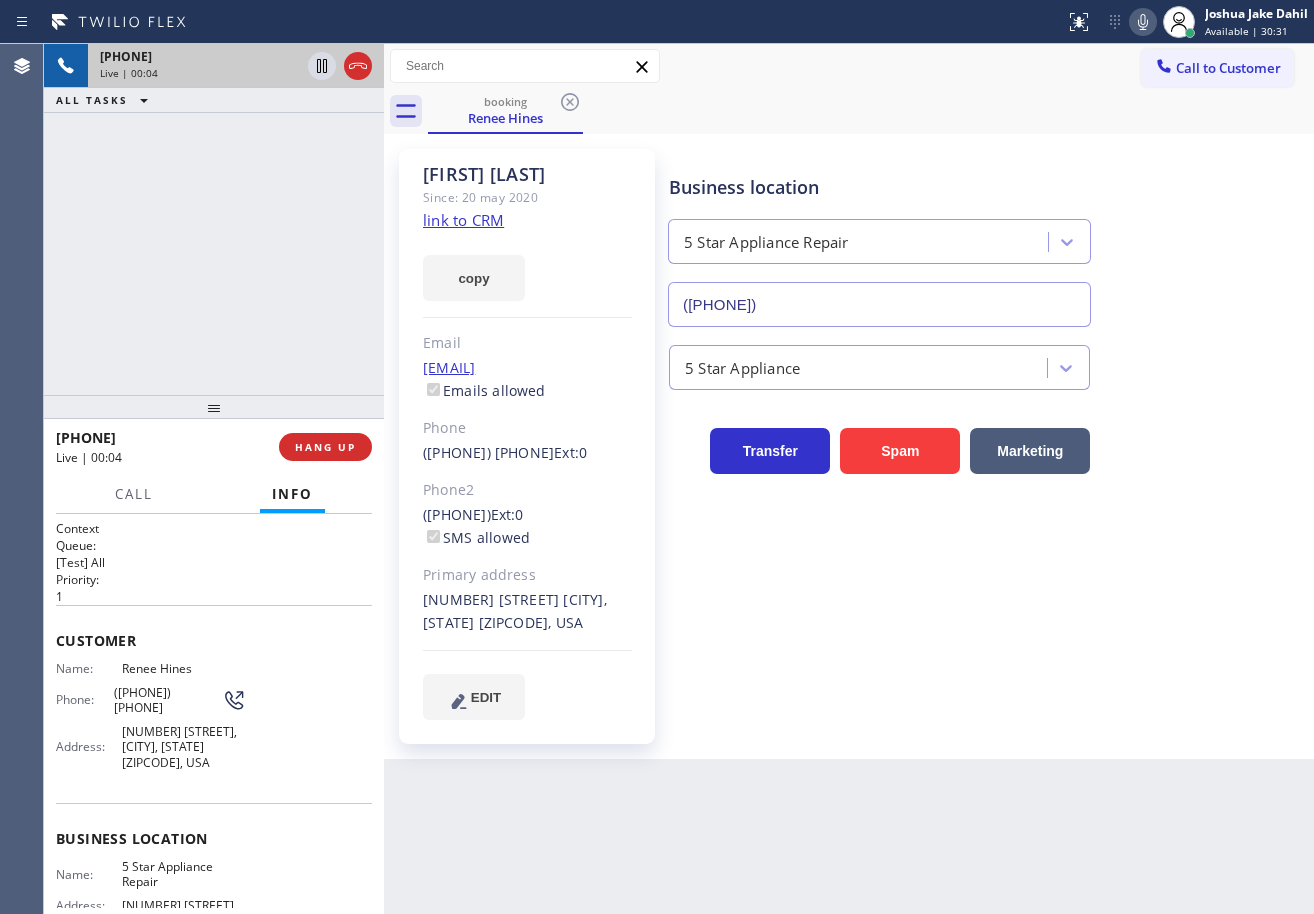 click on "[PHONE] Live | 00:04 ALL TASKS ALL TASKS ACTIVE TASKS TASKS IN WRAP UP" at bounding box center [214, 219] 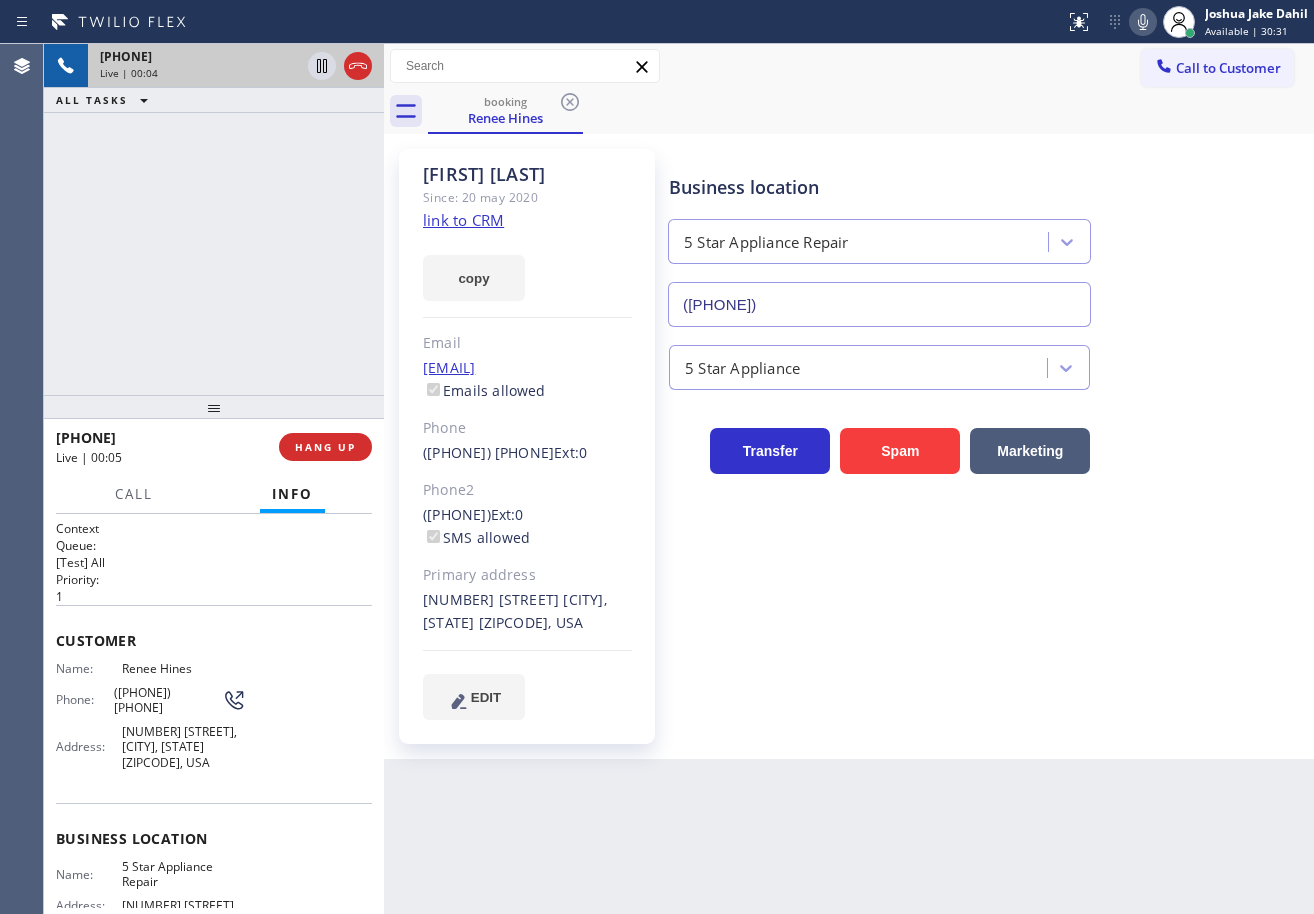 click on "link to CRM" 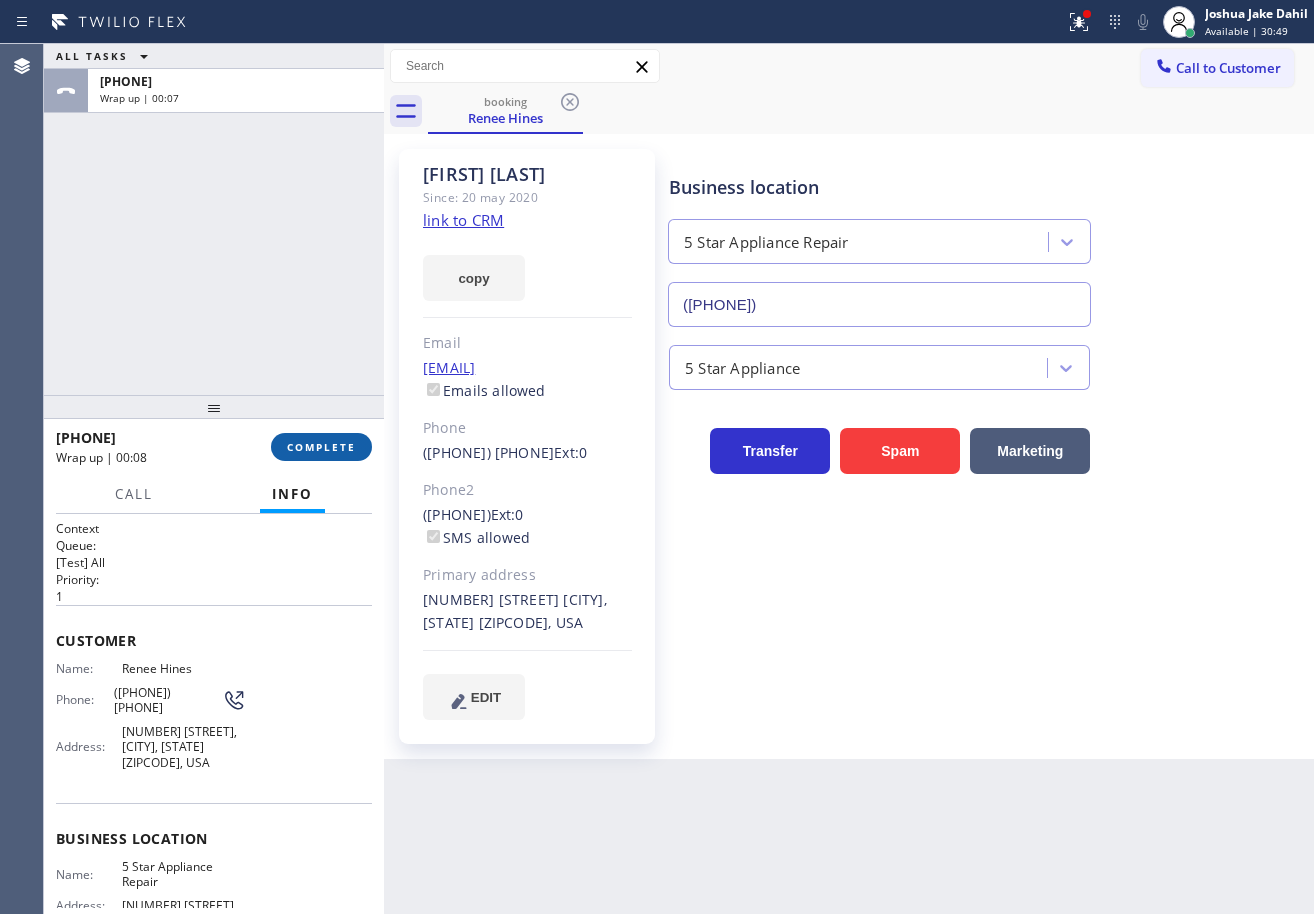 click on "COMPLETE" at bounding box center (321, 447) 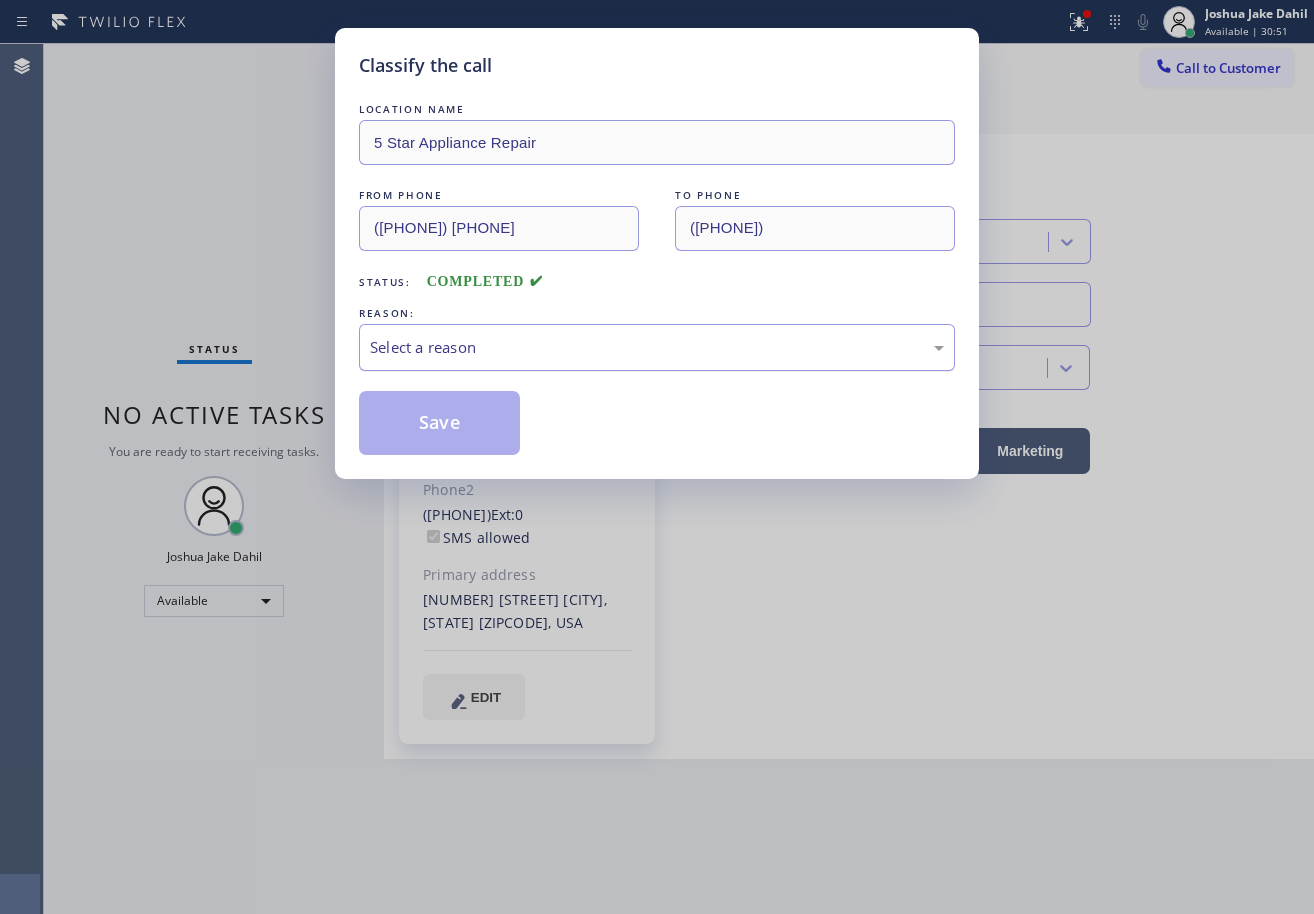 click on "Select a reason" at bounding box center (657, 347) 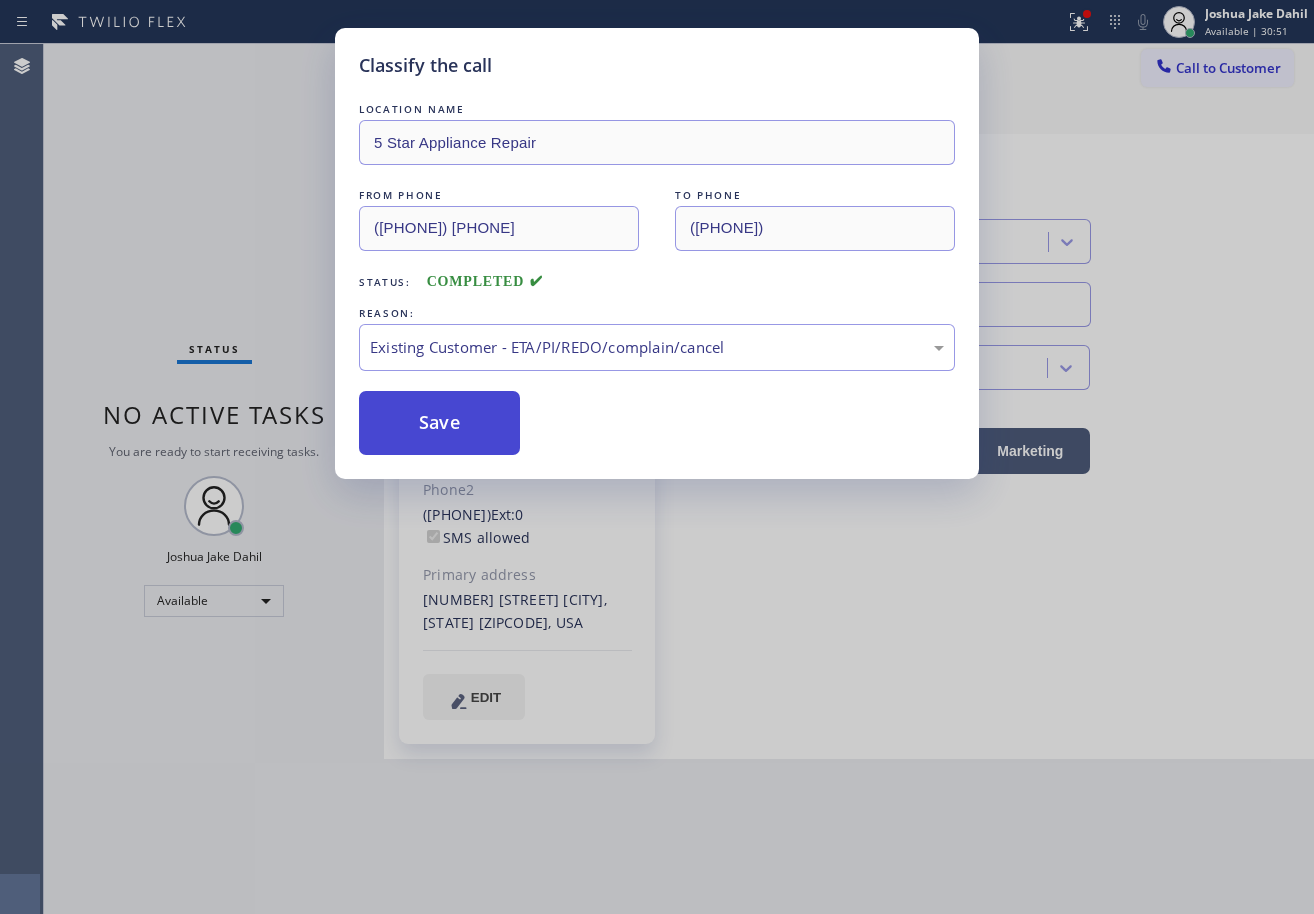 click on "Save" at bounding box center [439, 423] 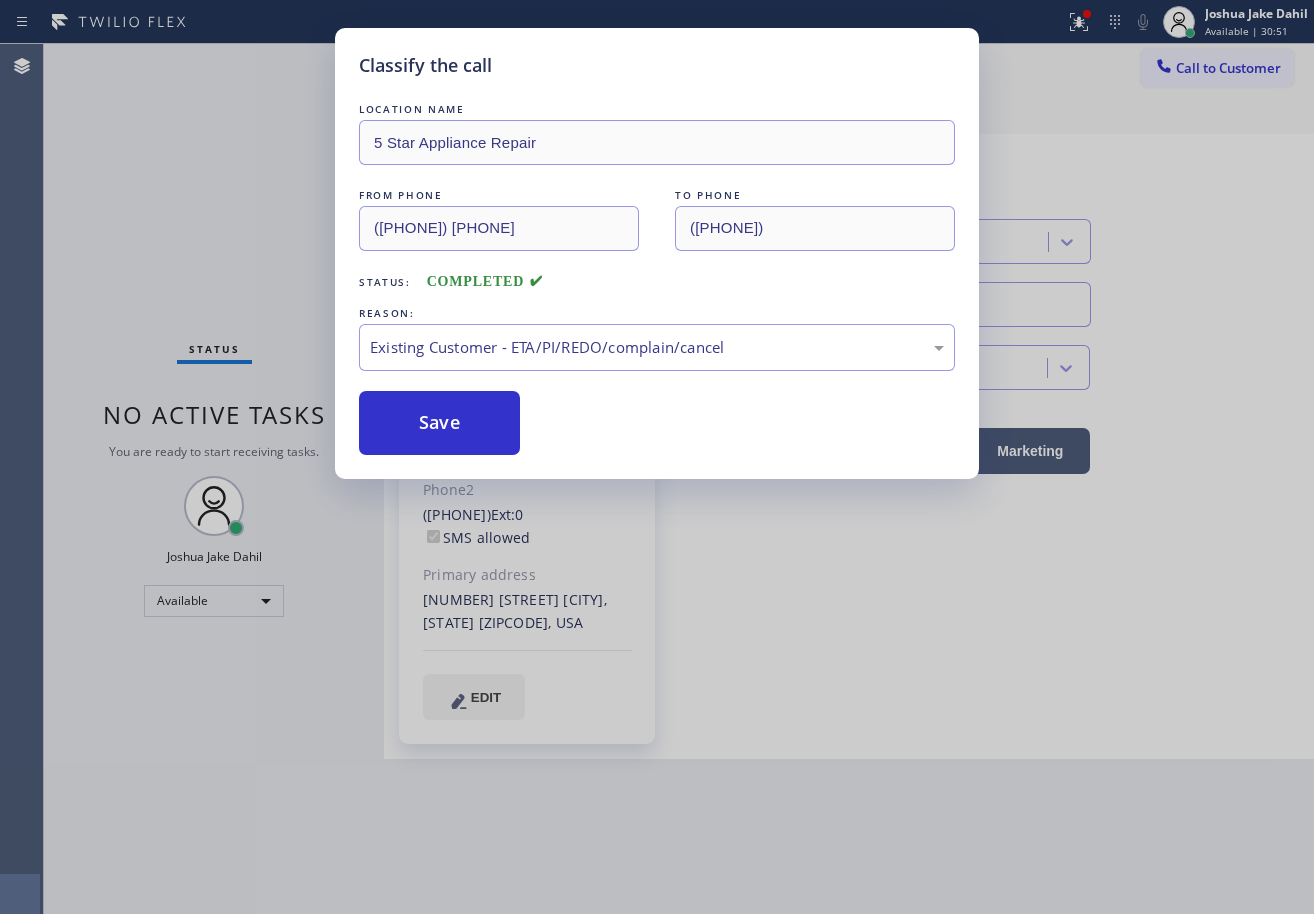 click on "Save" at bounding box center [439, 423] 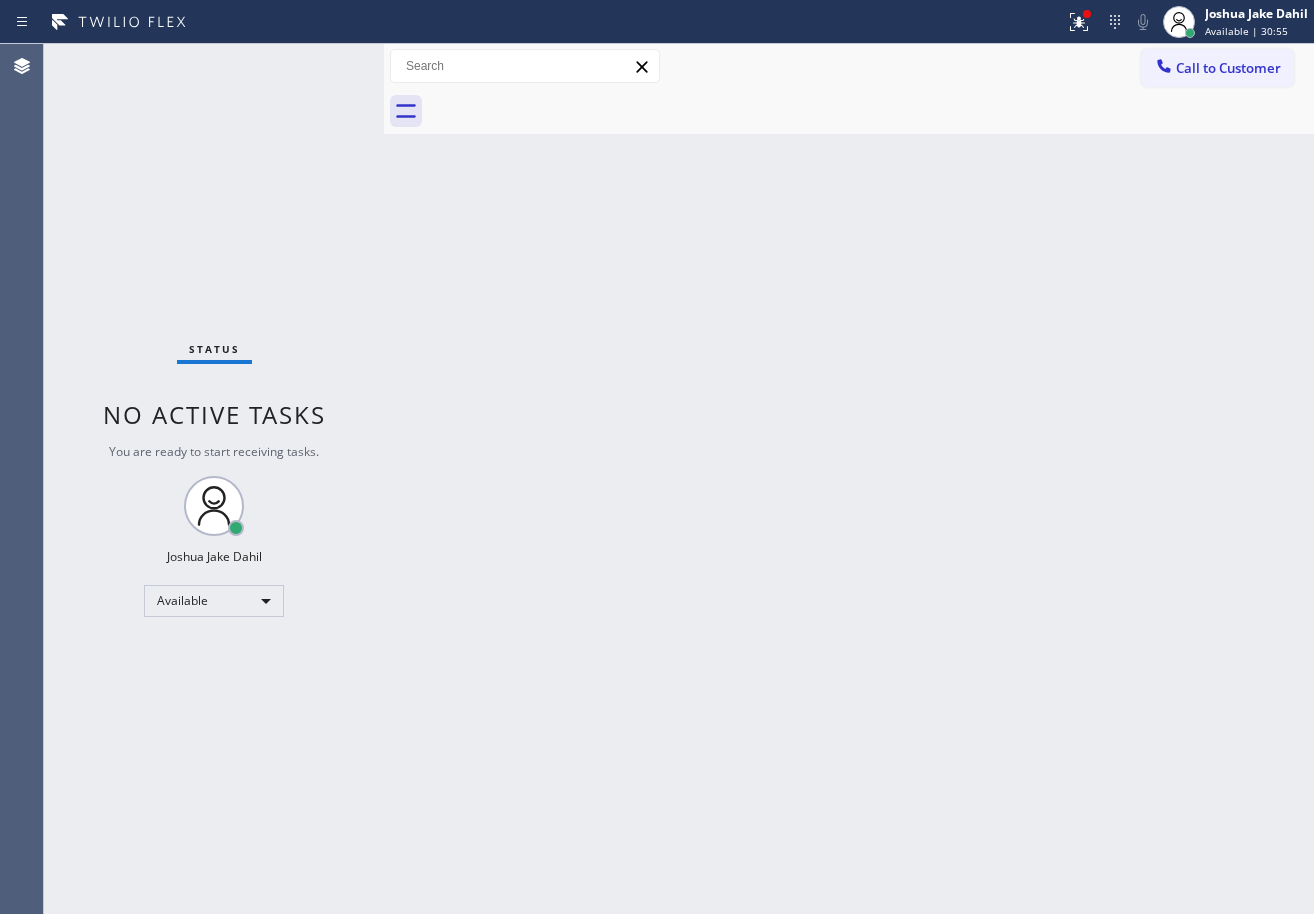 click on "Status No active tasks You are ready to start receiving tasks. [FIRST] [LAST] Available" at bounding box center [214, 479] 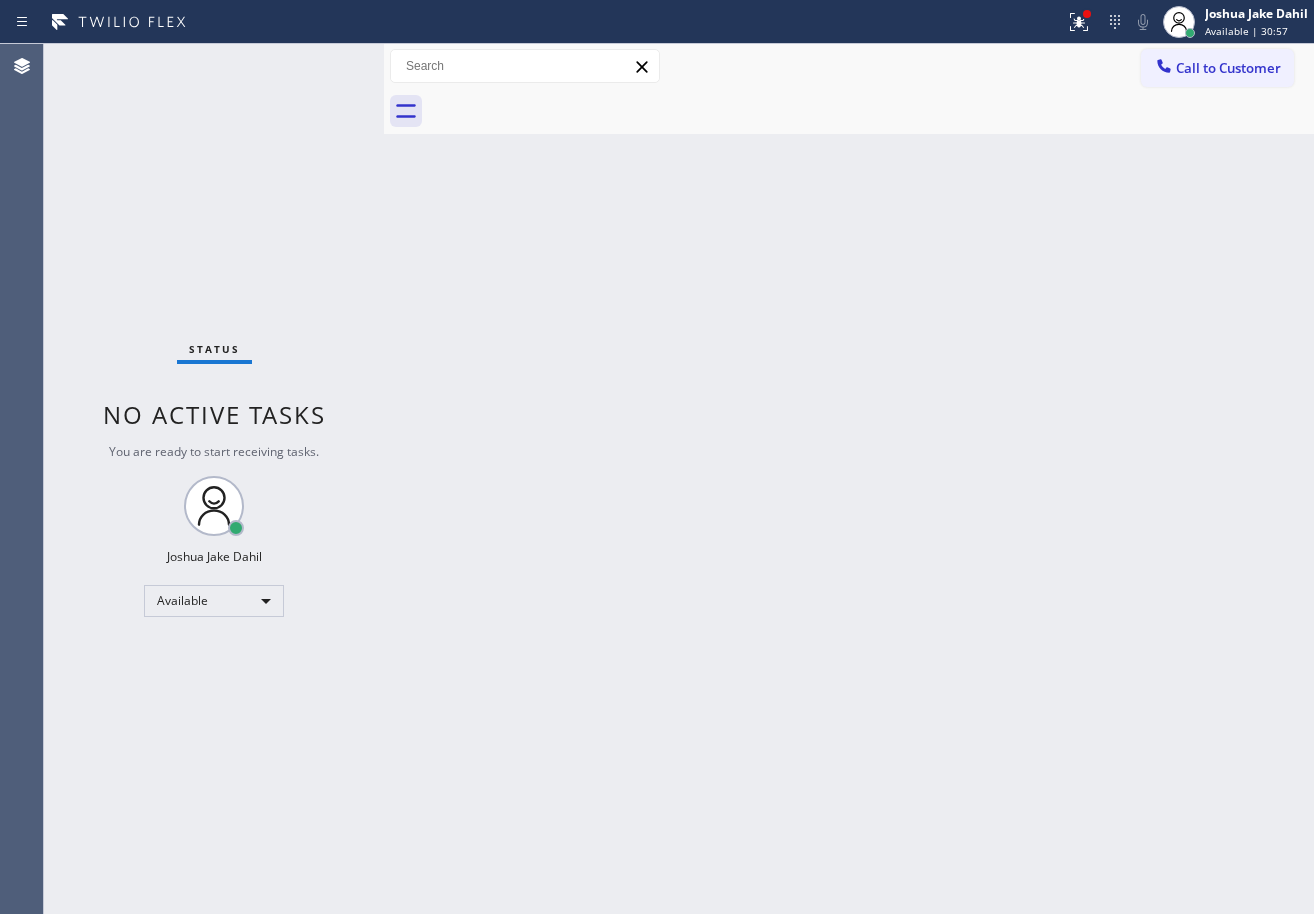 click at bounding box center [871, 111] 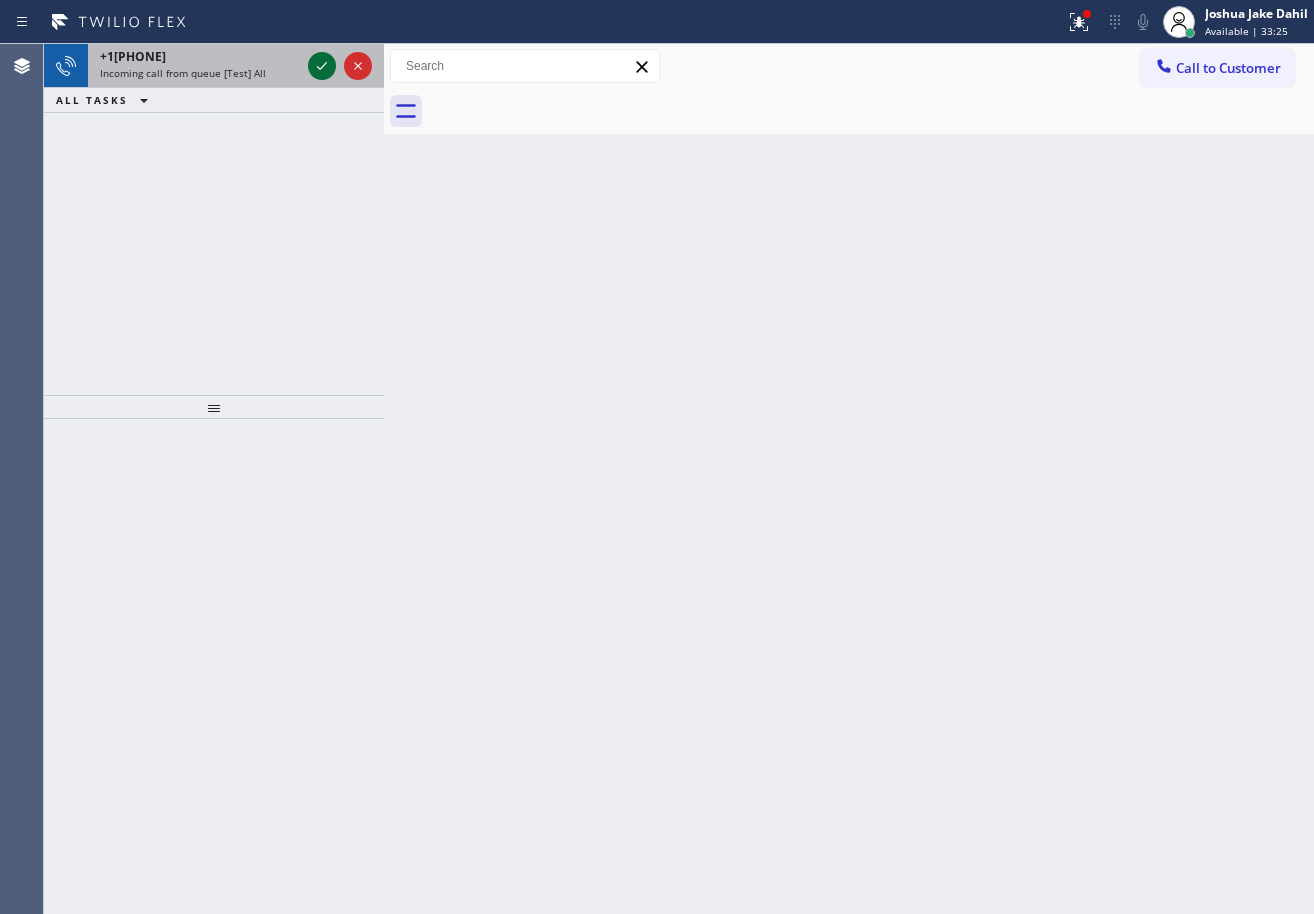 click 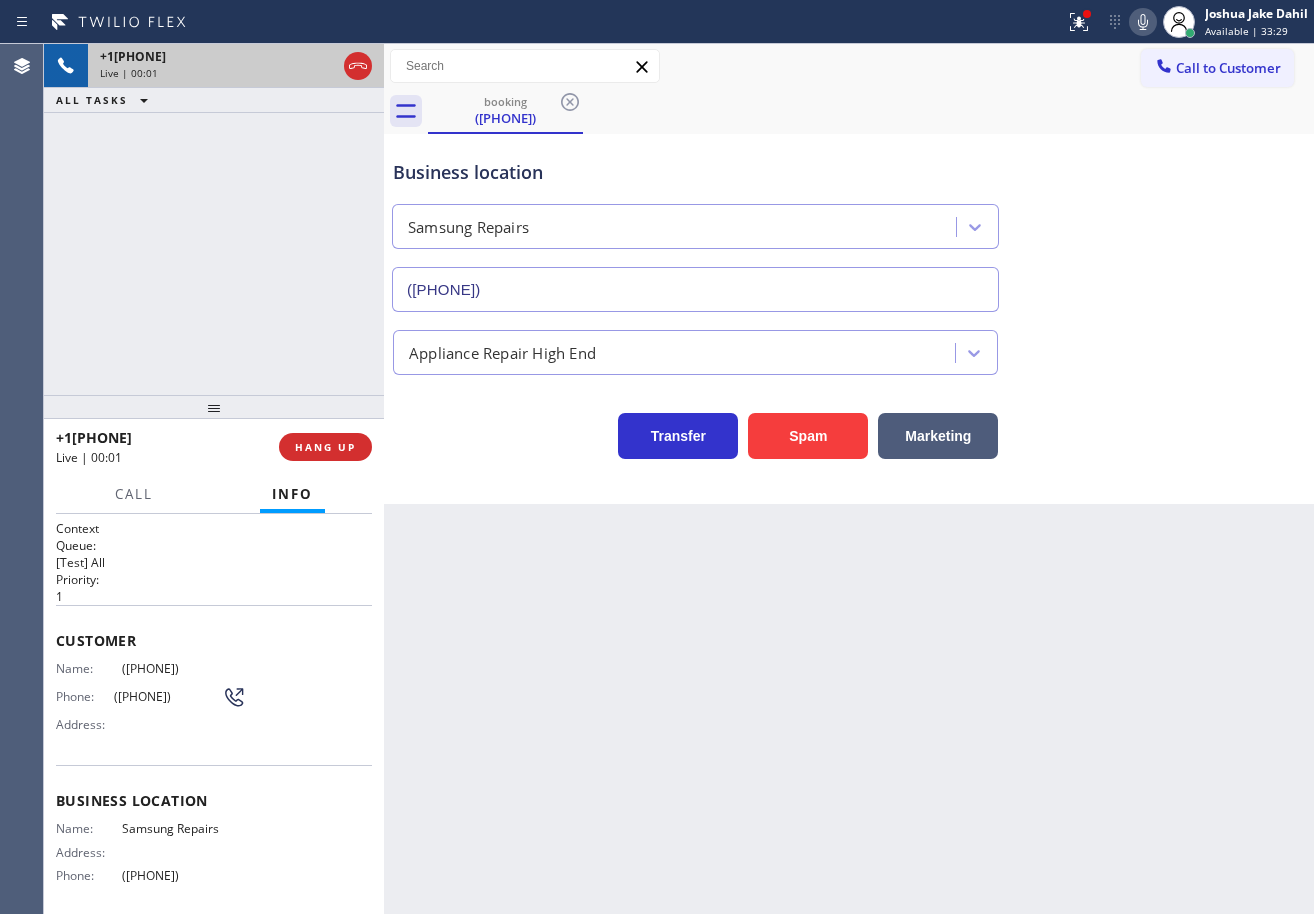 type on "([PHONE])" 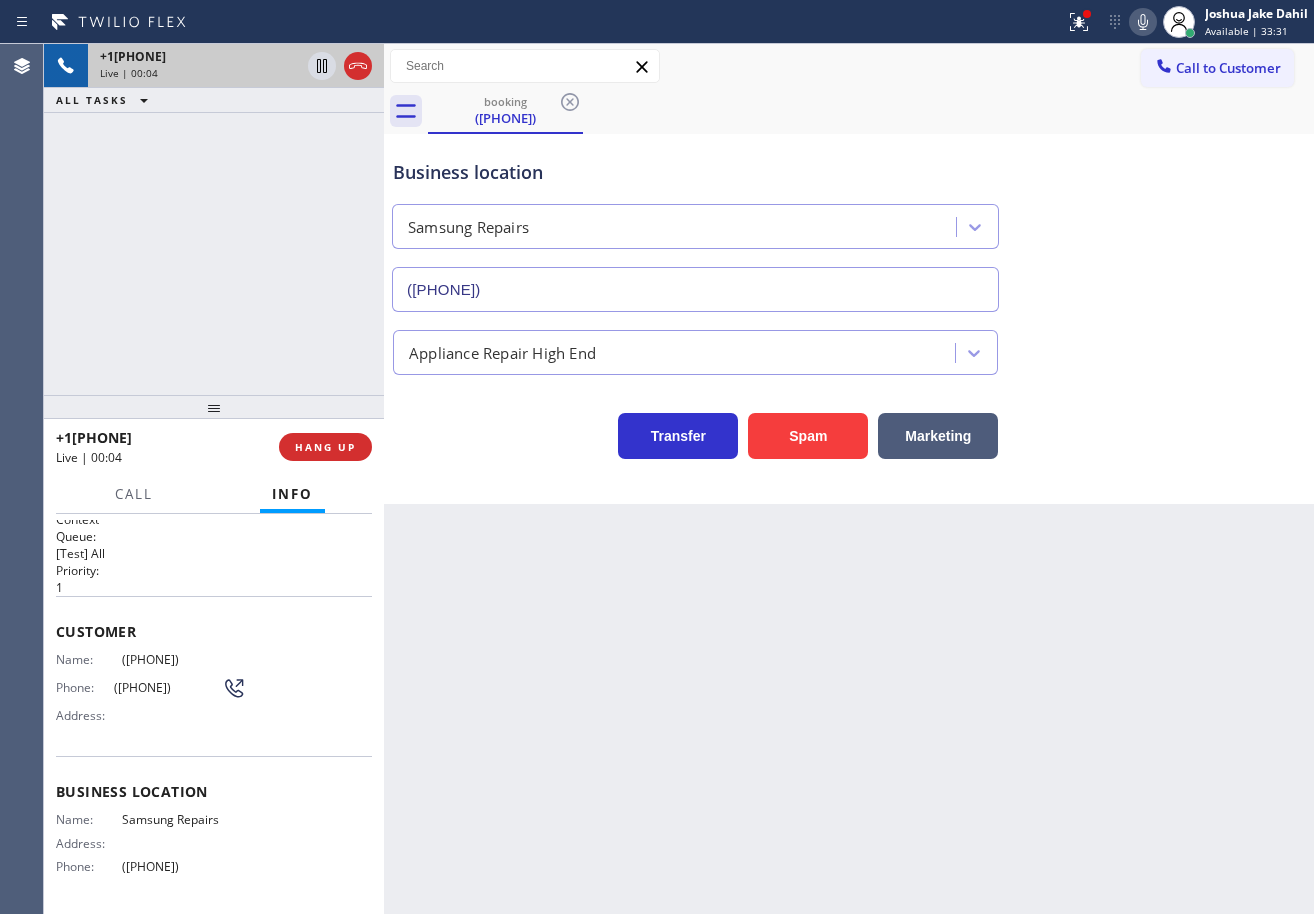 scroll, scrollTop: 0, scrollLeft: 0, axis: both 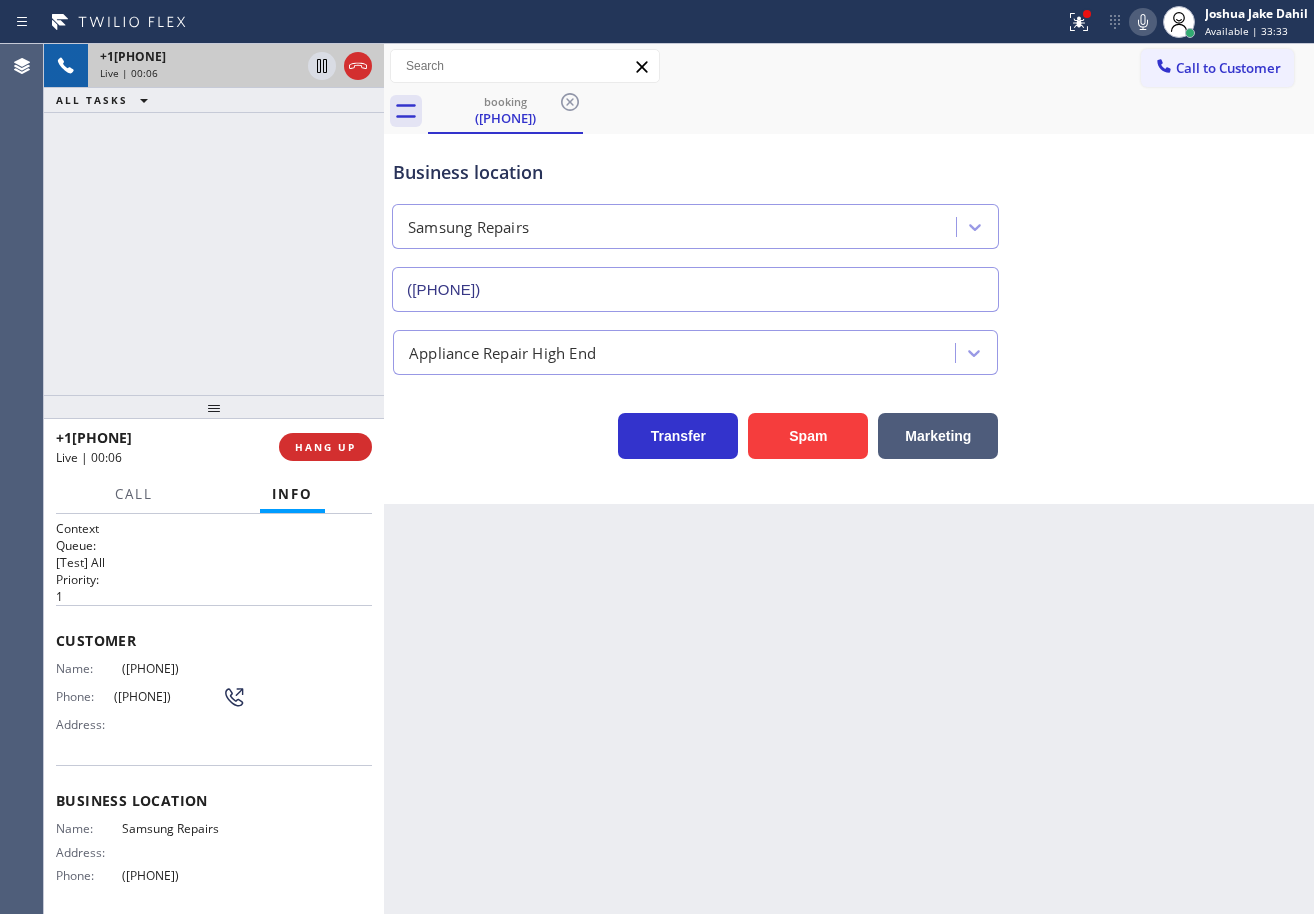 drag, startPoint x: 837, startPoint y: 91, endPoint x: 777, endPoint y: 352, distance: 267.80777 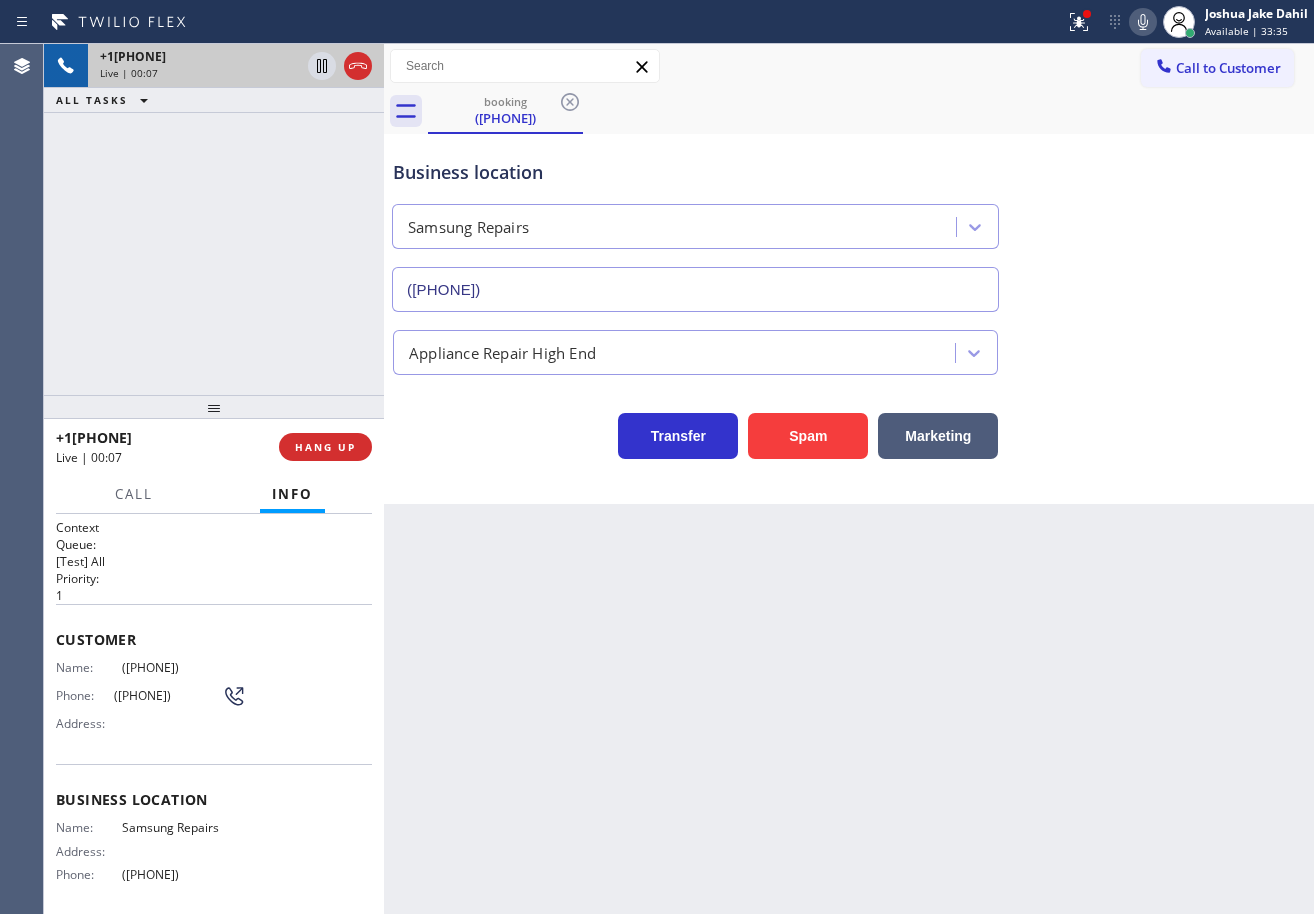 scroll, scrollTop: 0, scrollLeft: 0, axis: both 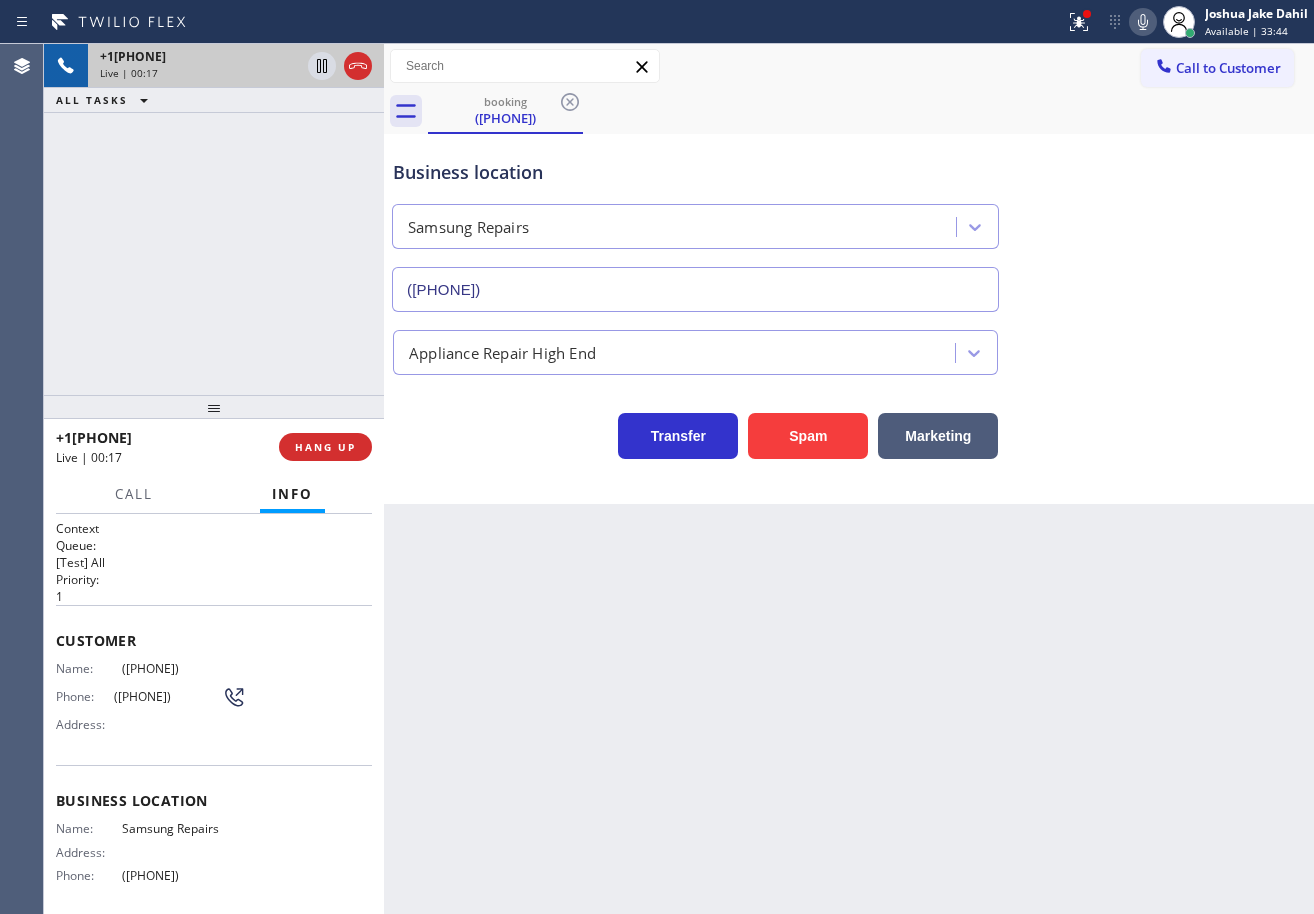 click on "booking ([PHONE]) Call to Customer Outbound call Location 5 Star Appliance Repair Your caller id phone number ([PHONE]) Customer number Call Outbound call Technician Search Technician Your caller id phone number Your caller id phone number Call booking ([PHONE]) Business location Last Minute Appliance Repair Bolingbrook ([PHONE]) Appliance Repair High End Transfer Spam Marketing" at bounding box center [849, 479] 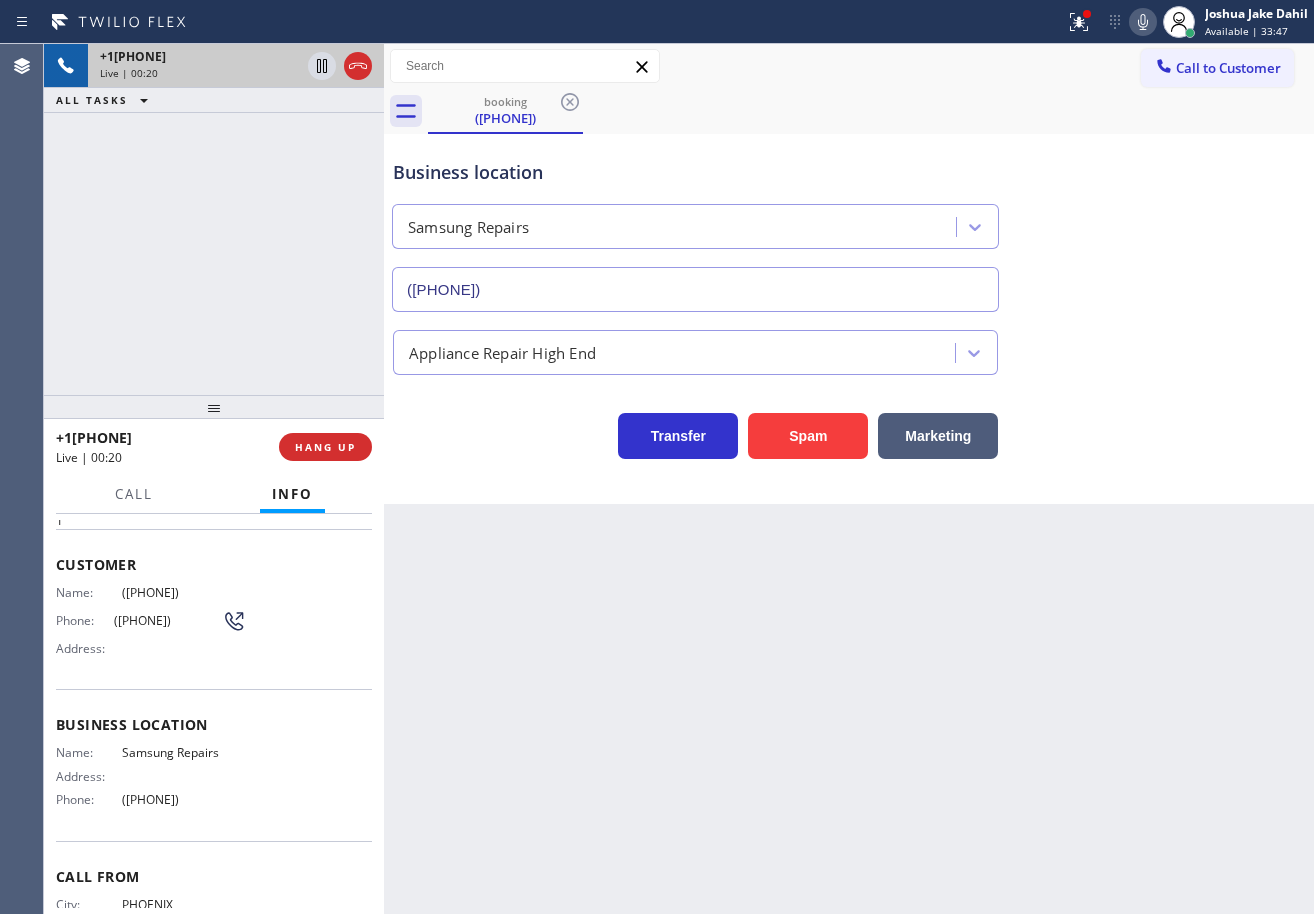 scroll, scrollTop: 0, scrollLeft: 0, axis: both 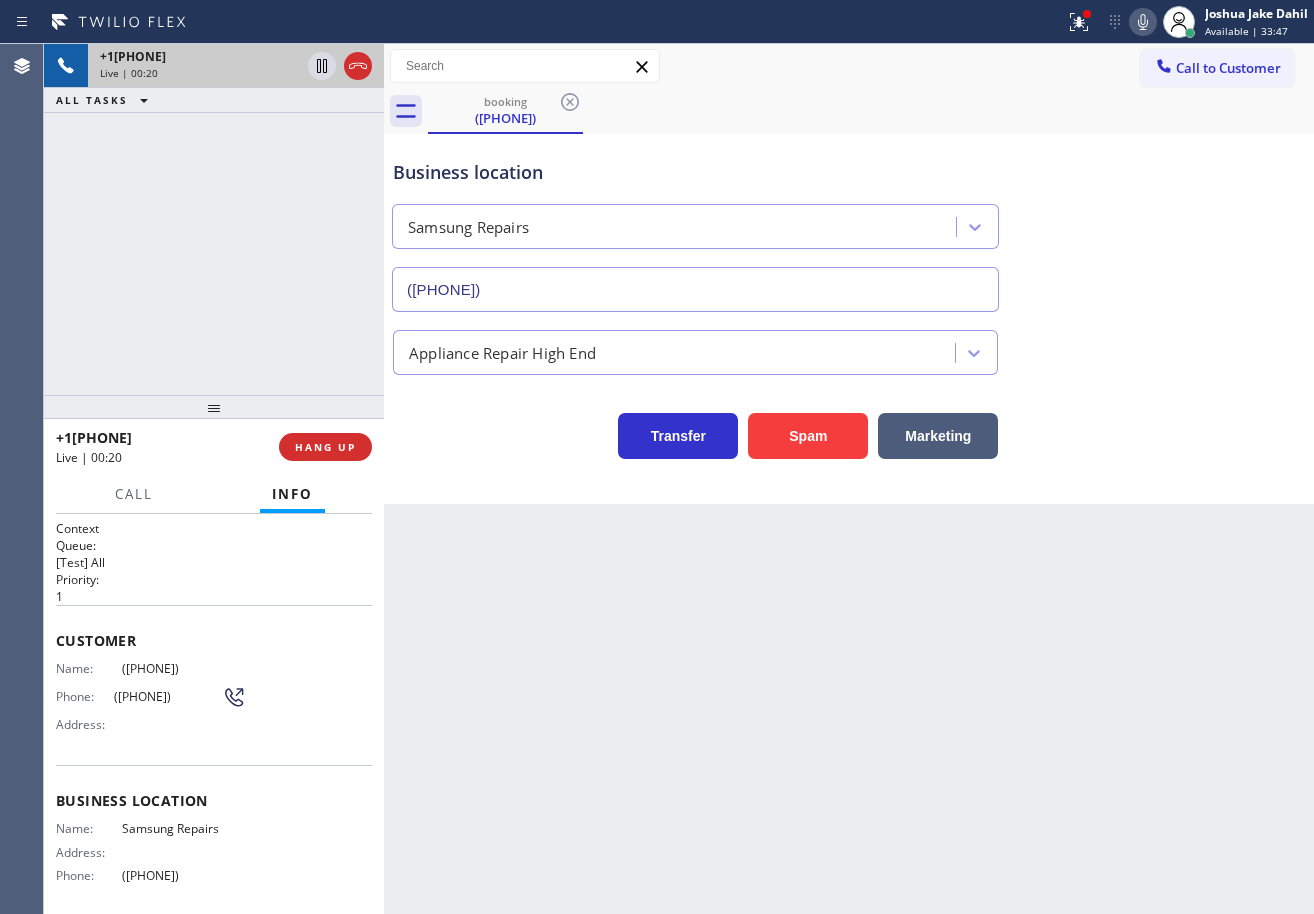 click on "booking ([PHONE]) Call to Customer Outbound call Location 5 Star Appliance Repair Your caller id phone number ([PHONE]) Customer number Call Outbound call Technician Search Technician Your caller id phone number Your caller id phone number Call booking ([PHONE]) Business location Last Minute Appliance Repair Bolingbrook ([PHONE]) Appliance Repair High End Transfer Spam Marketing" at bounding box center (849, 479) 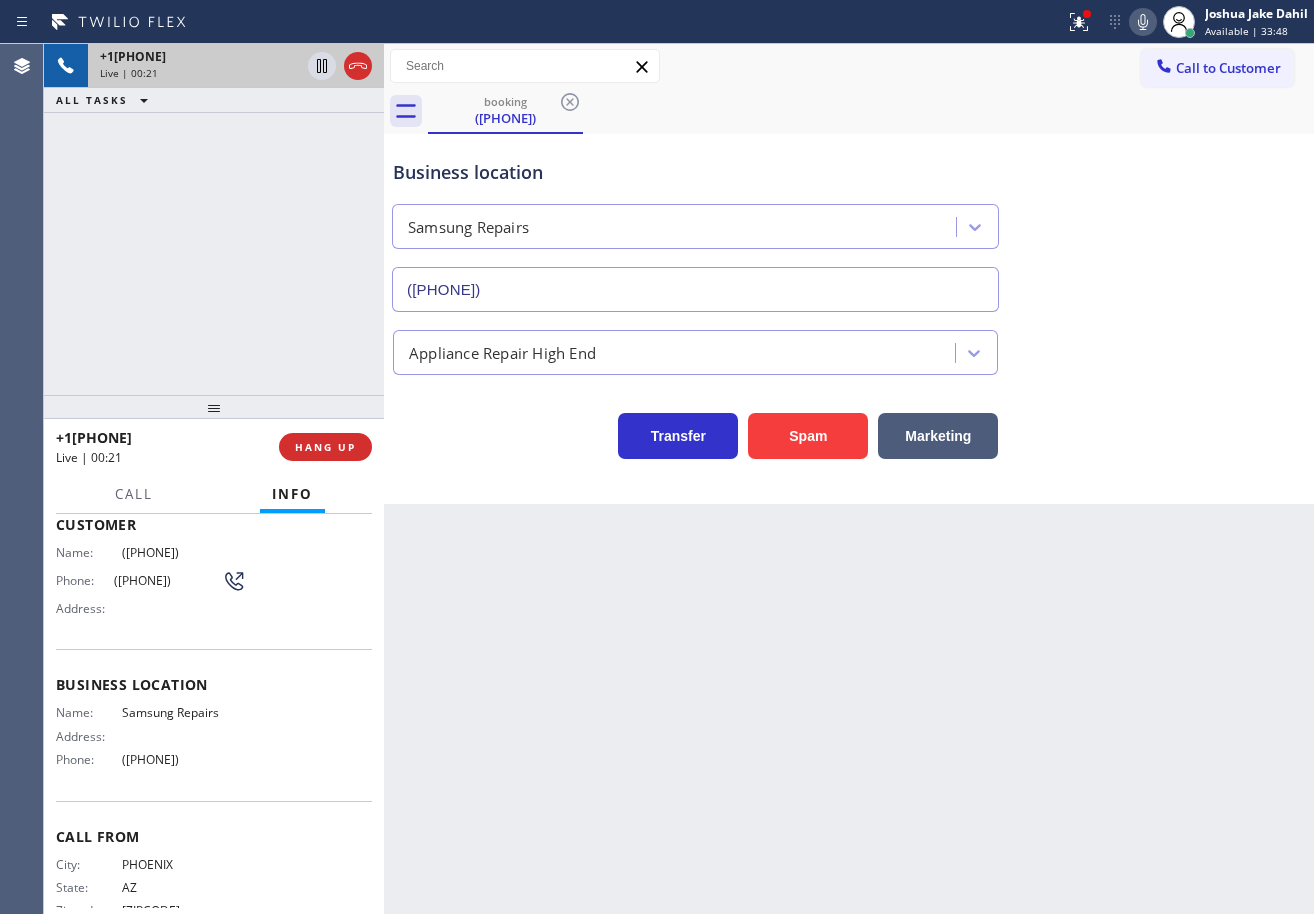 scroll, scrollTop: 0, scrollLeft: 0, axis: both 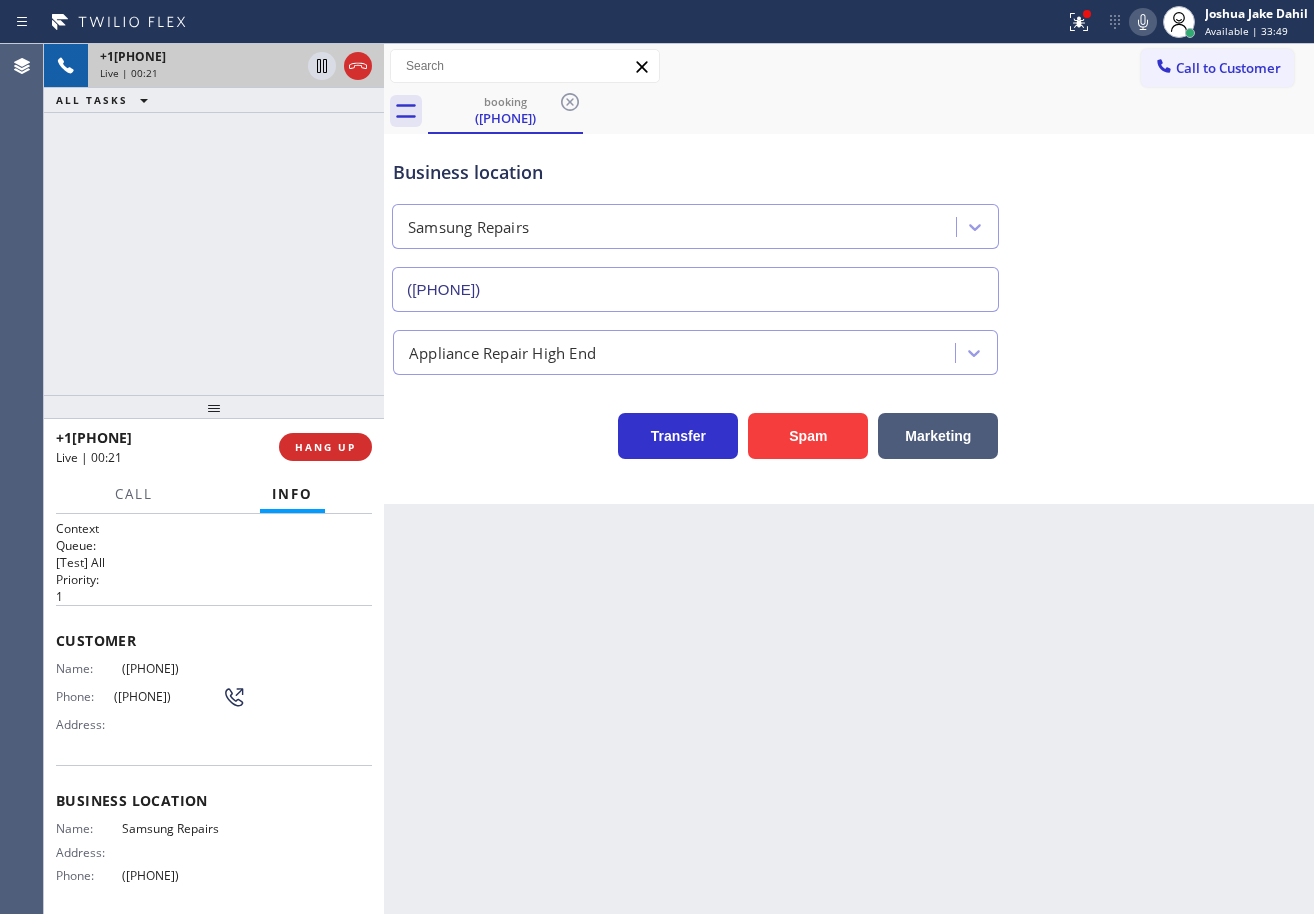 drag, startPoint x: 587, startPoint y: 776, endPoint x: 162, endPoint y: 731, distance: 427.3757 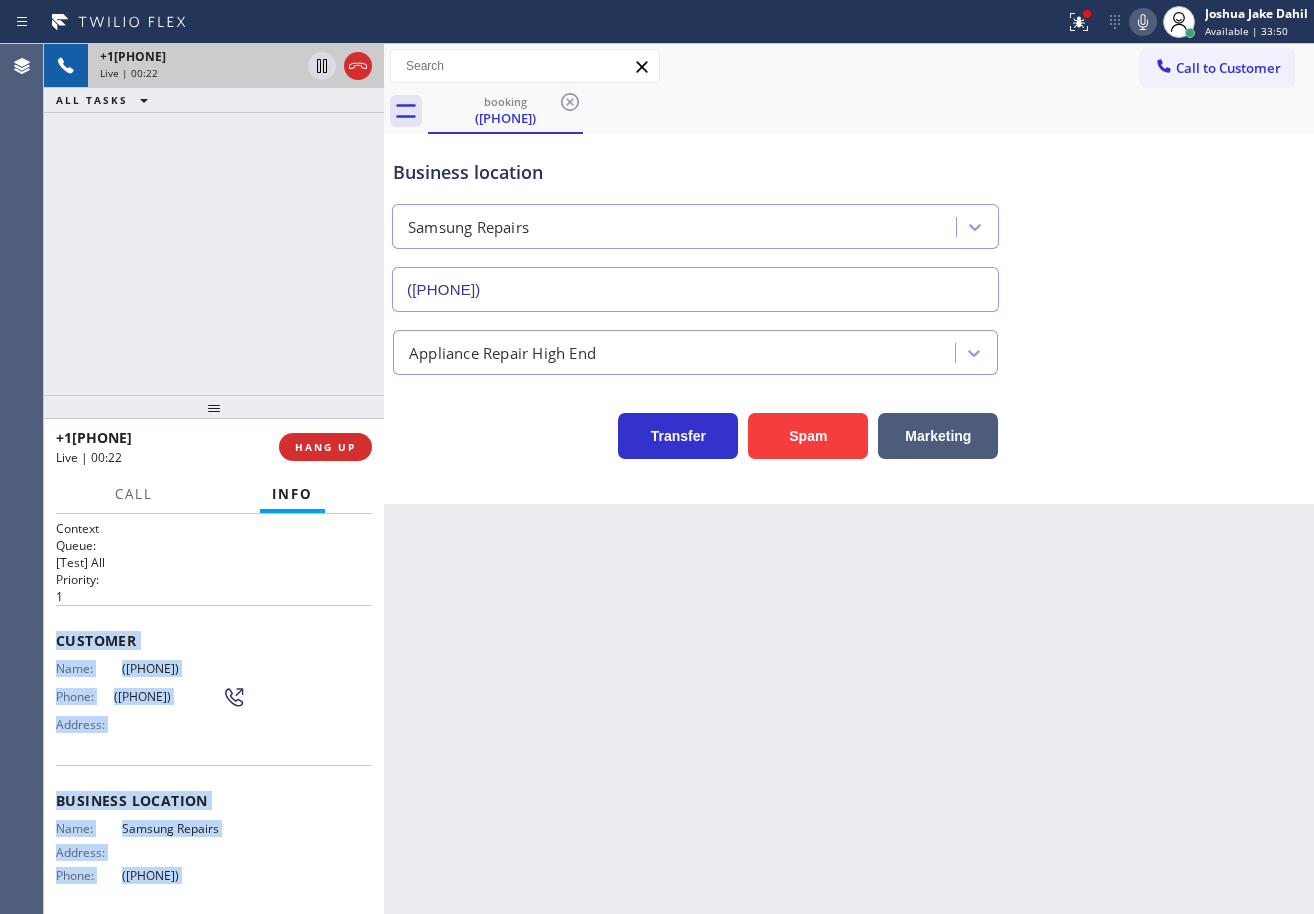 scroll, scrollTop: 160, scrollLeft: 0, axis: vertical 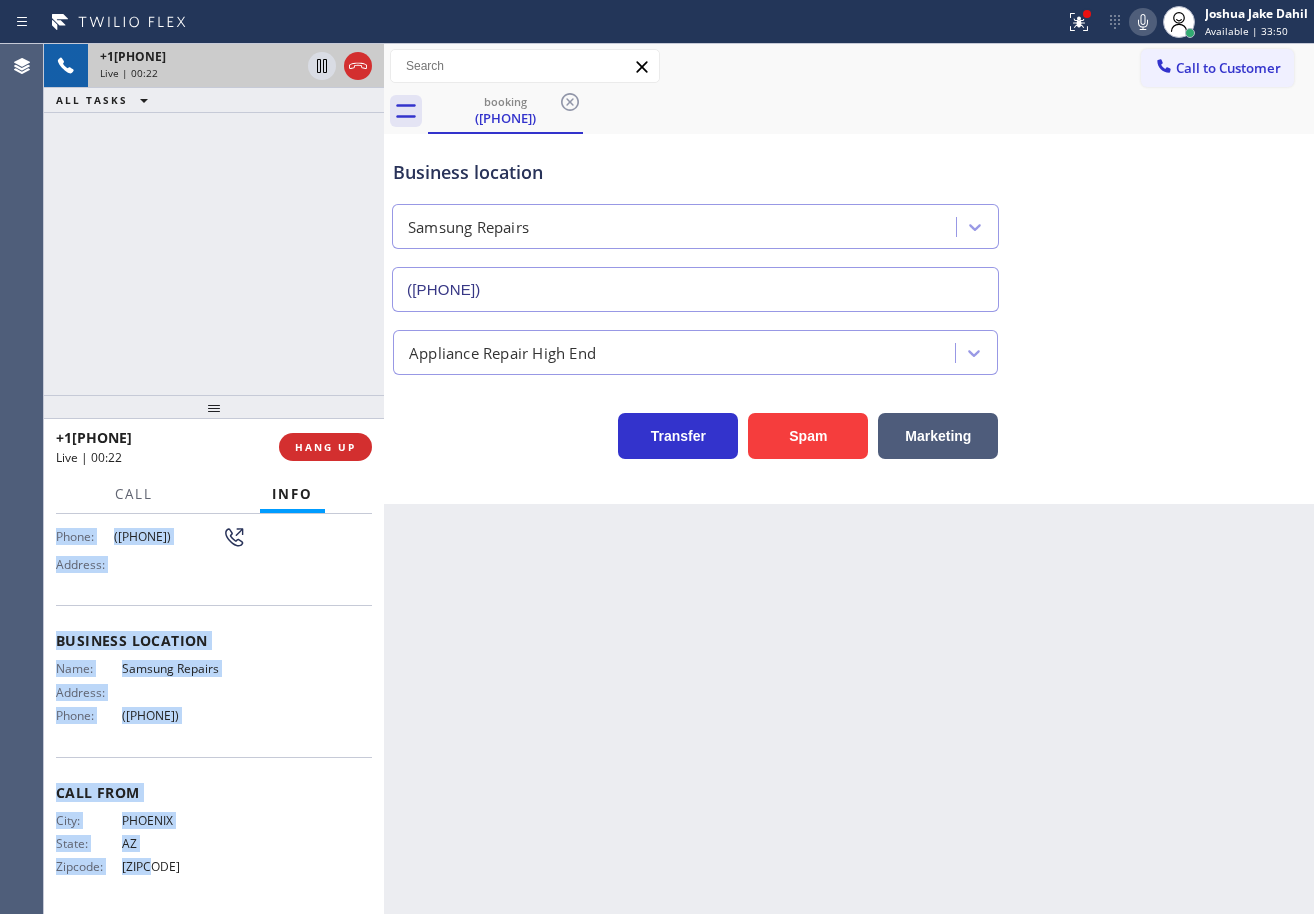drag, startPoint x: 51, startPoint y: 632, endPoint x: 295, endPoint y: 705, distance: 254.68608 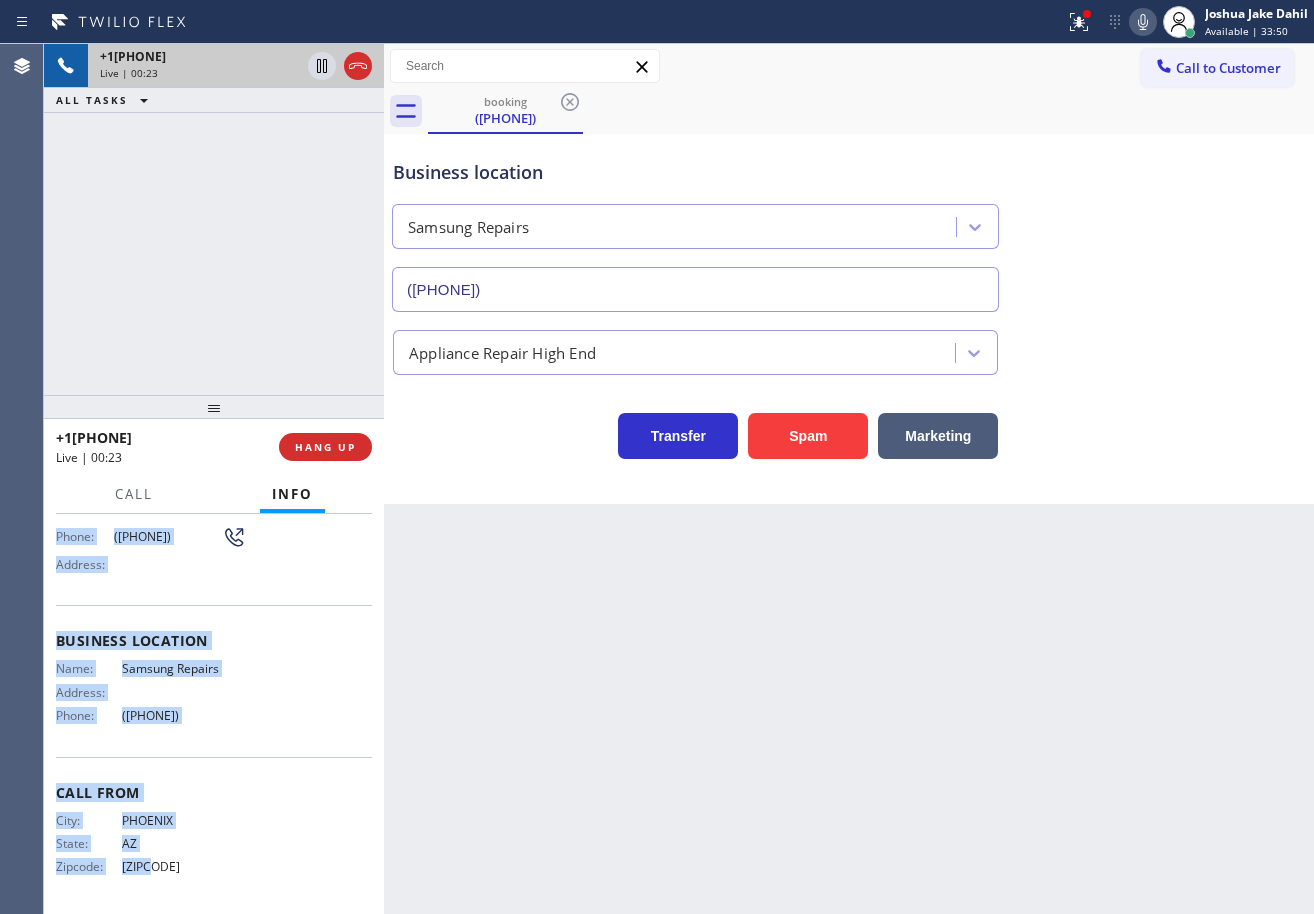 copy on "Customer Name: ([PHONE]) Phone: ([PHONE]) Address: Business location Name: Samsung Repairs Address: Phone: ([PHONE])" 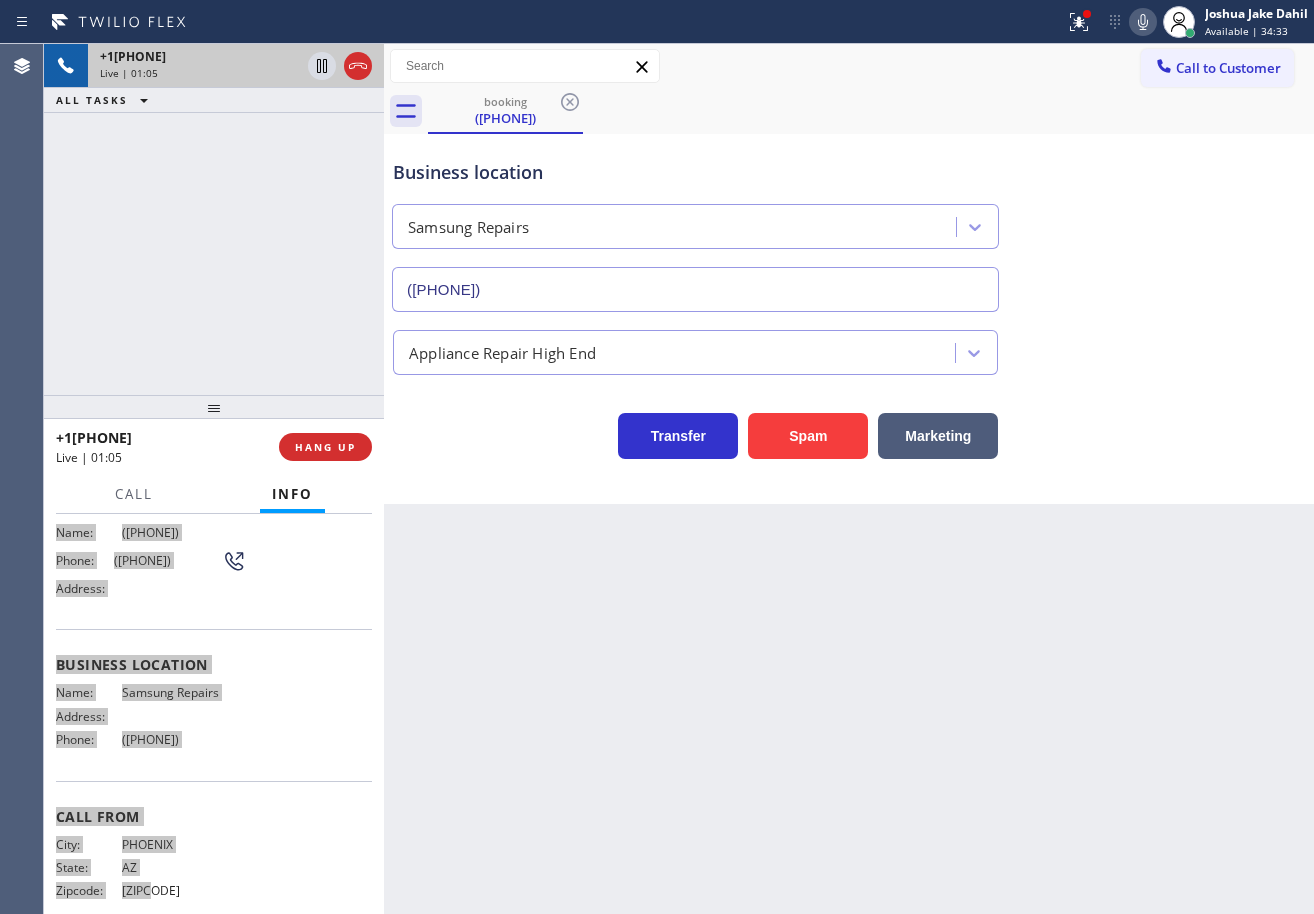 scroll, scrollTop: 7, scrollLeft: 0, axis: vertical 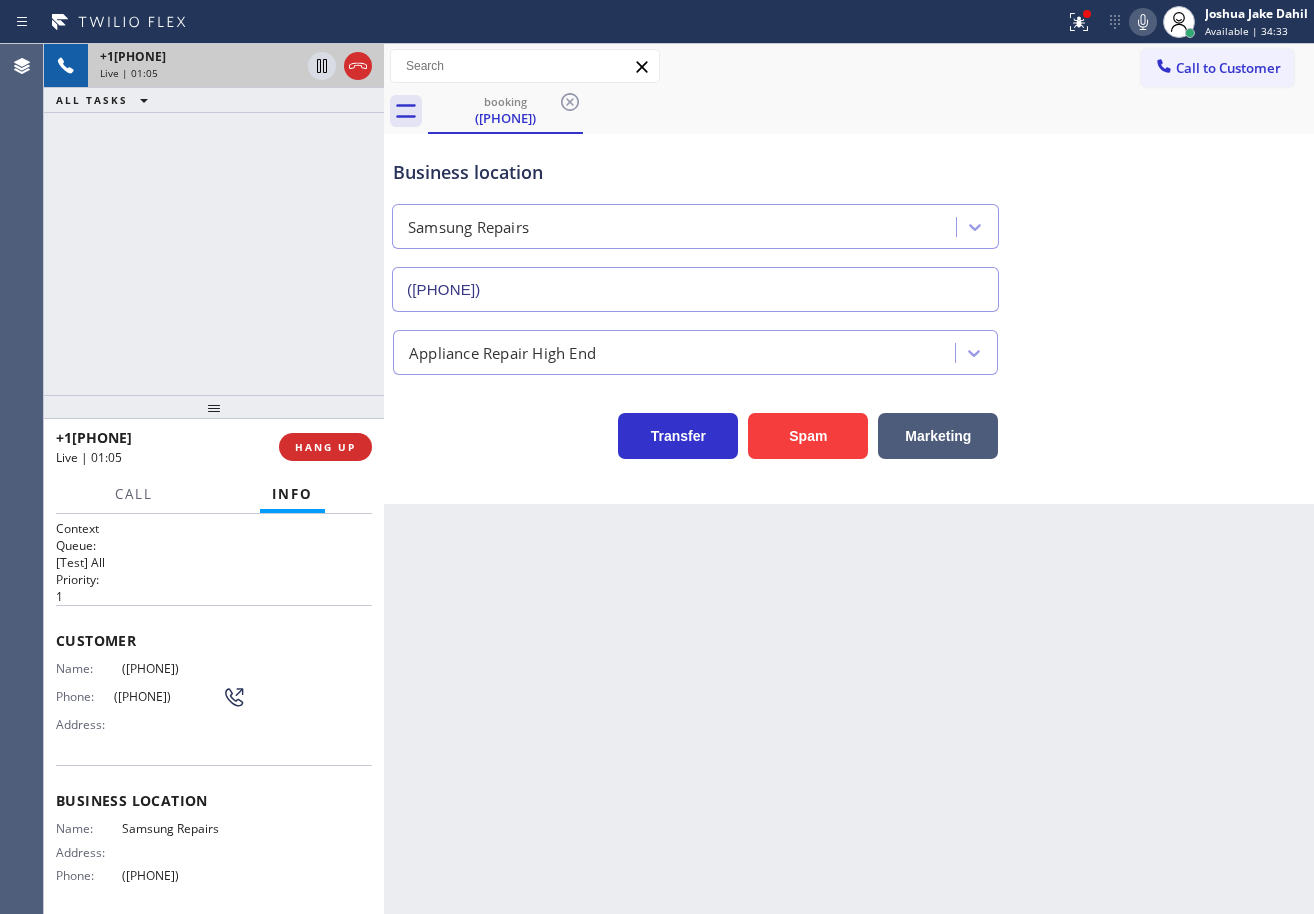 click on "booking ([PHONE]) Call to Customer Outbound call Location 5 Star Appliance Repair Your caller id phone number ([PHONE]) Customer number Call Outbound call Technician Search Technician Your caller id phone number Your caller id phone number Call booking ([PHONE]) Business location Last Minute Appliance Repair Bolingbrook ([PHONE]) Appliance Repair High End Transfer Spam Marketing" at bounding box center (849, 479) 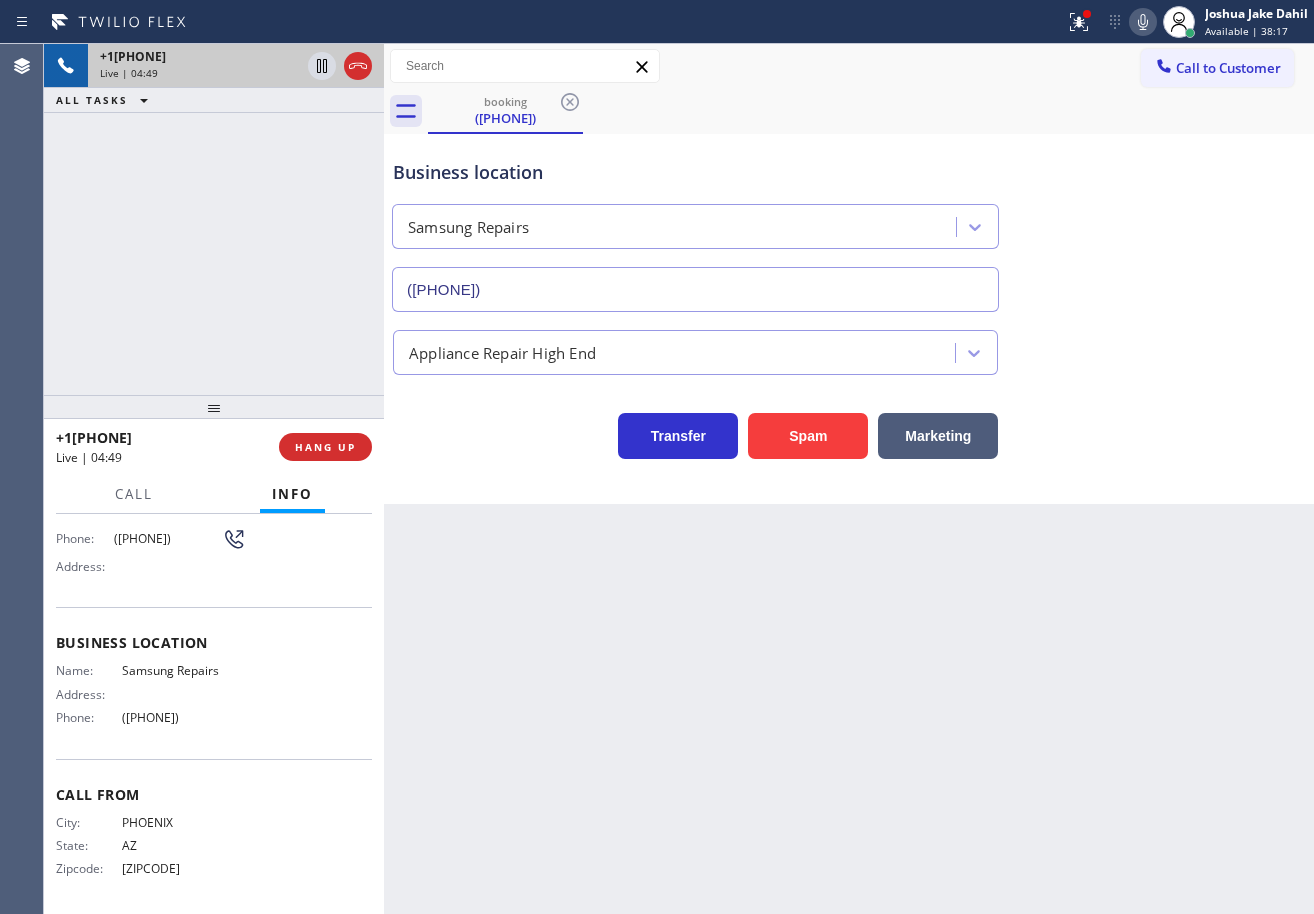 scroll, scrollTop: 160, scrollLeft: 0, axis: vertical 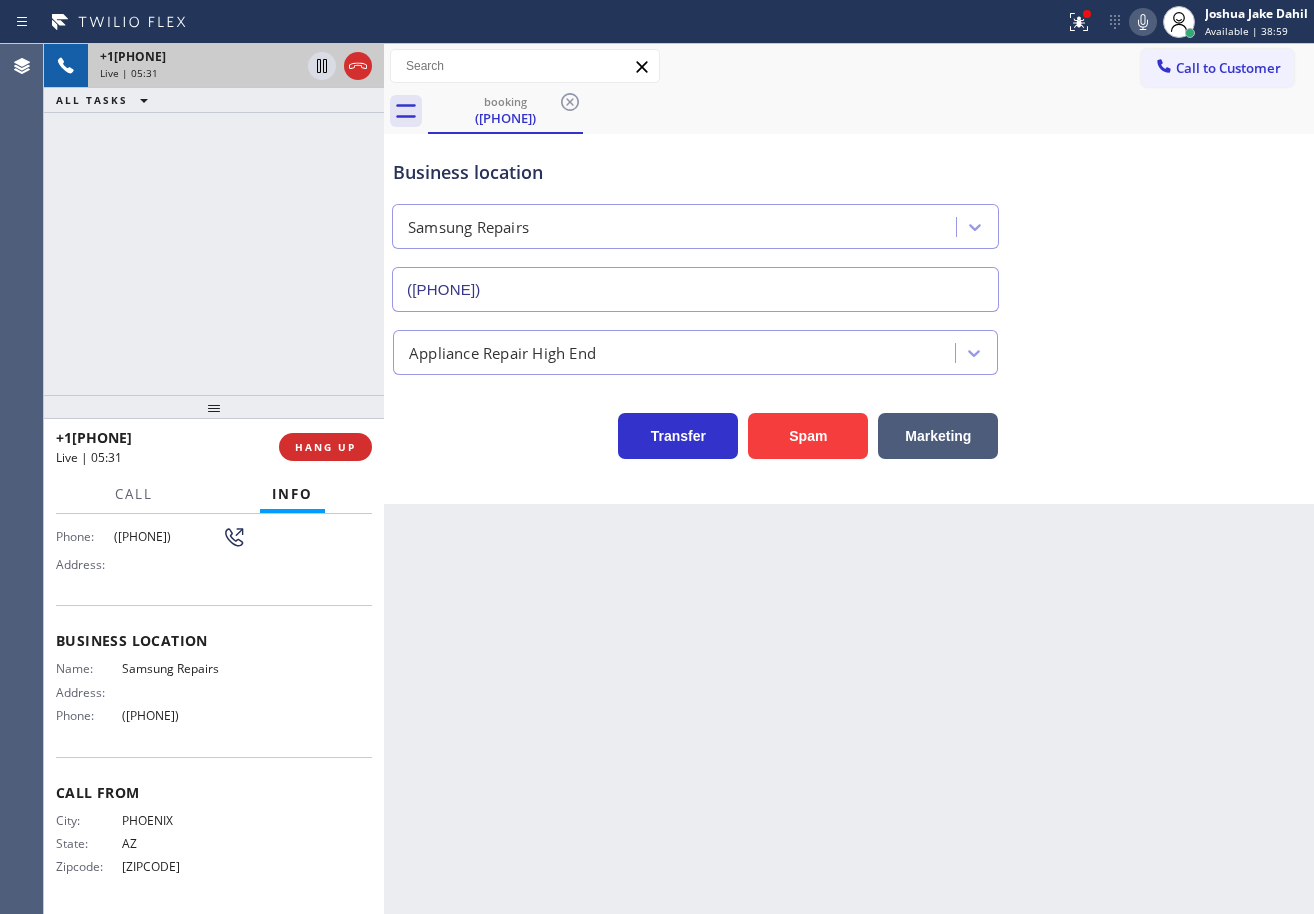 click on "Business location Samsung Repairs ([PHONE])" at bounding box center (849, 221) 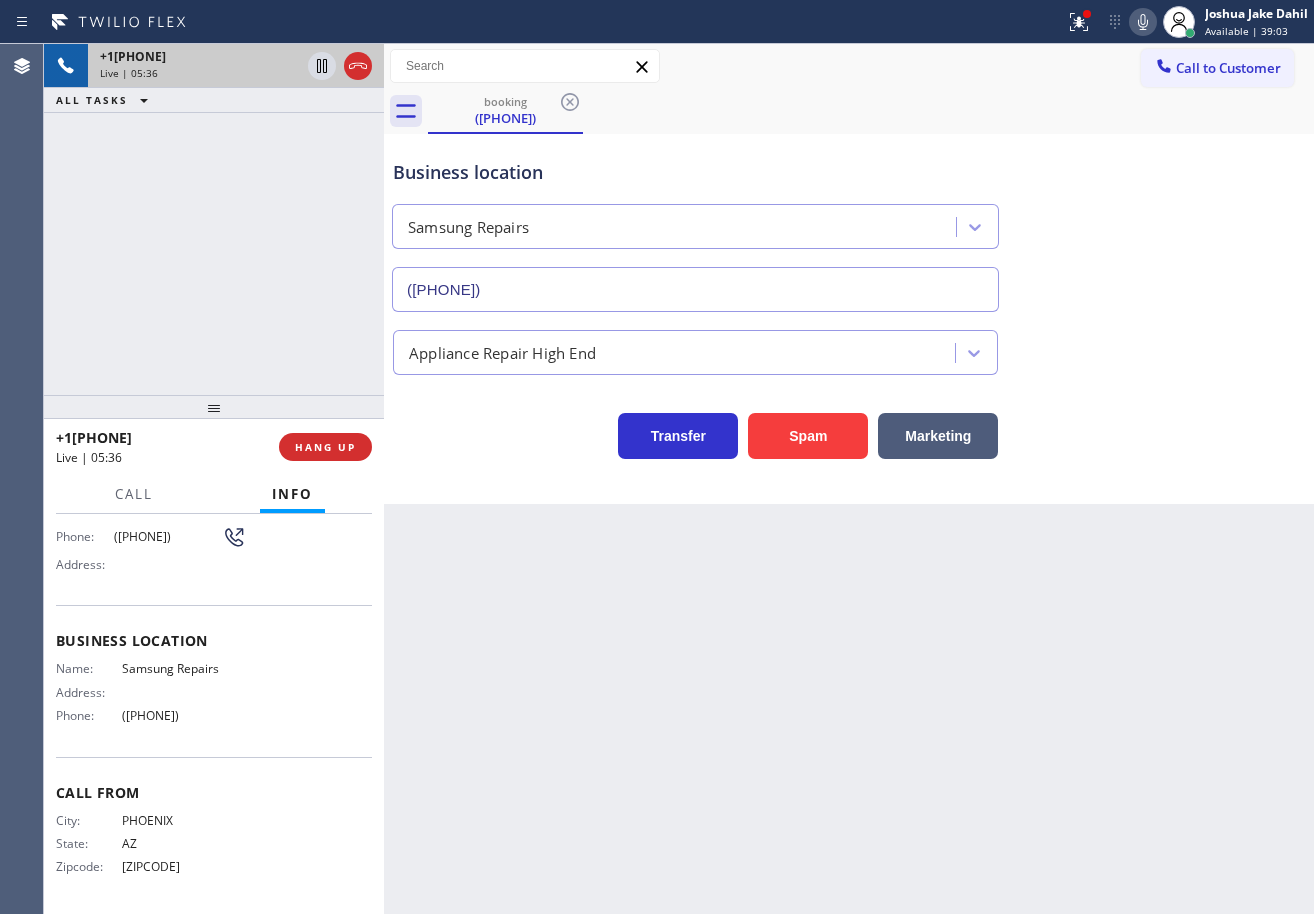 click on "Appliance Repair High End" at bounding box center (849, 348) 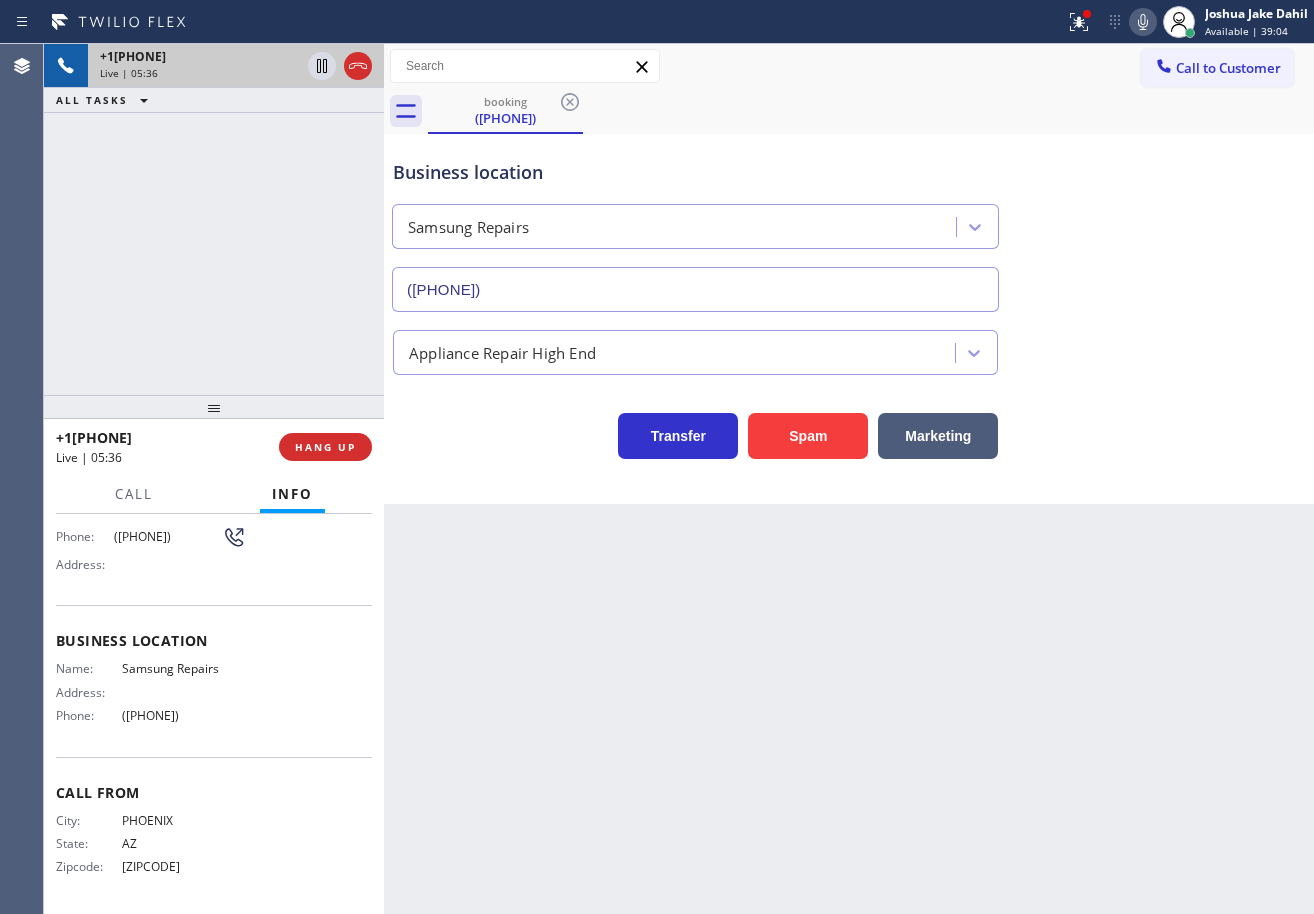 click 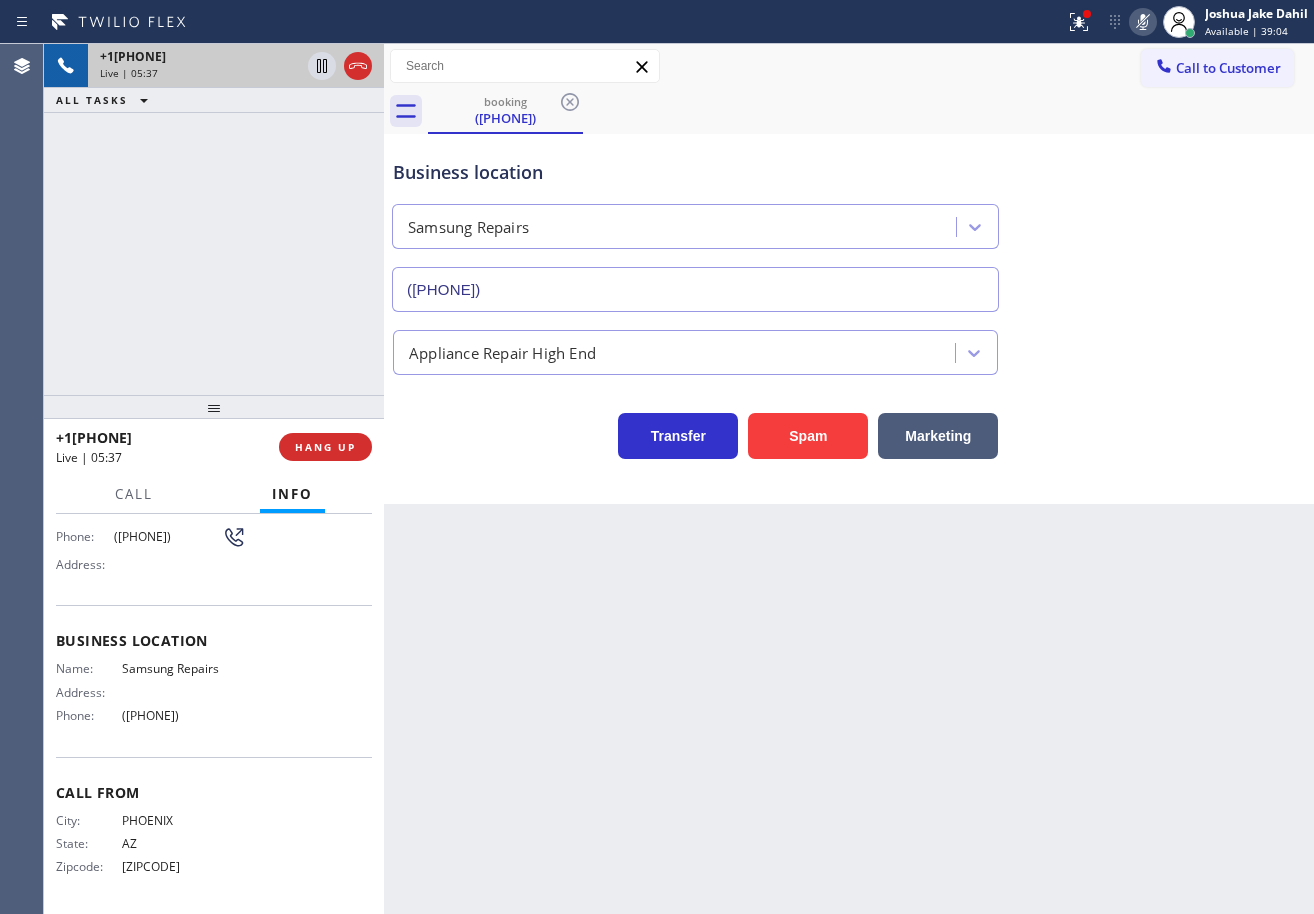 click on "Business location Samsung Repairs ([PHONE])" at bounding box center (849, 221) 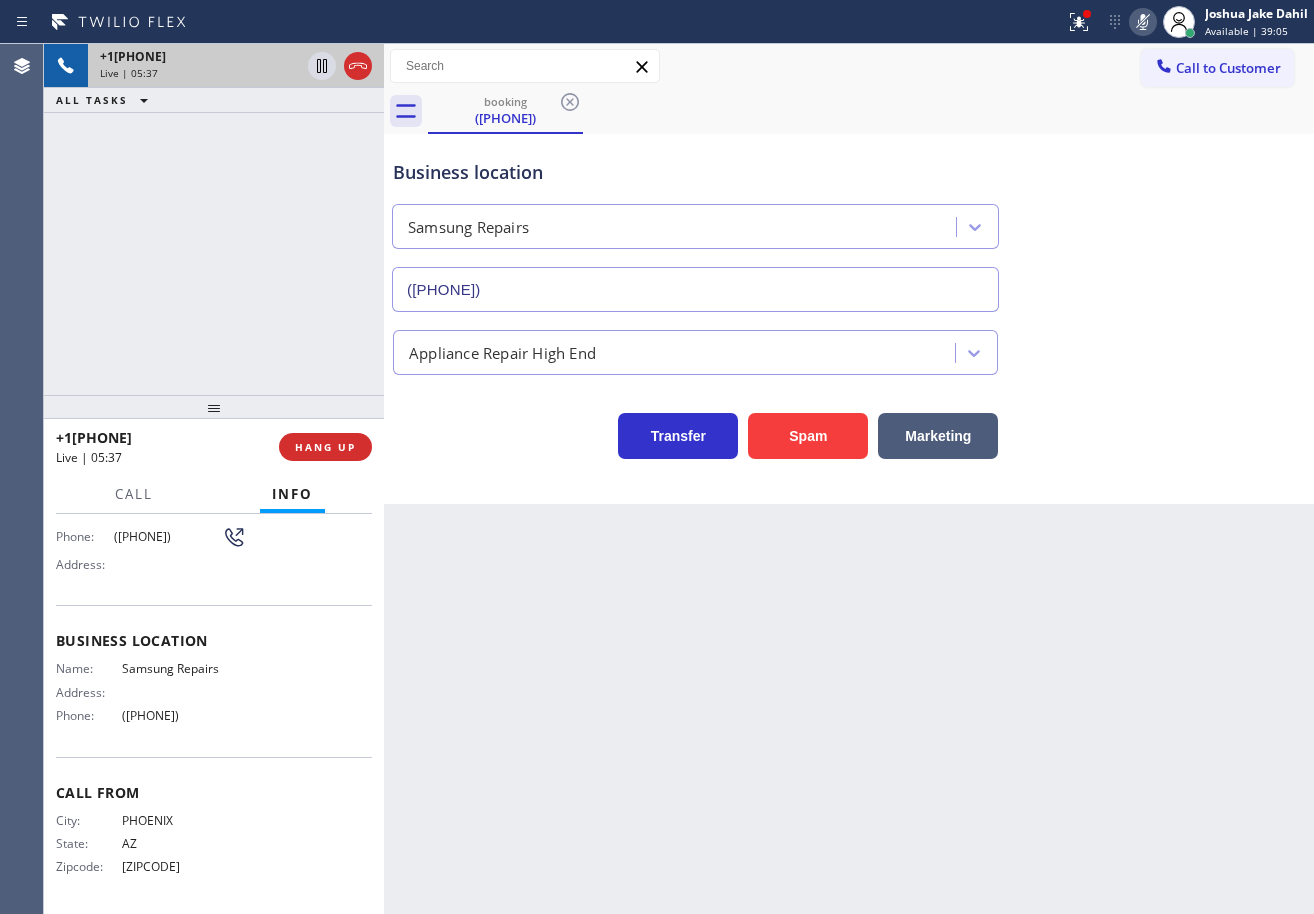 drag, startPoint x: 282, startPoint y: 188, endPoint x: 298, endPoint y: 109, distance: 80.60397 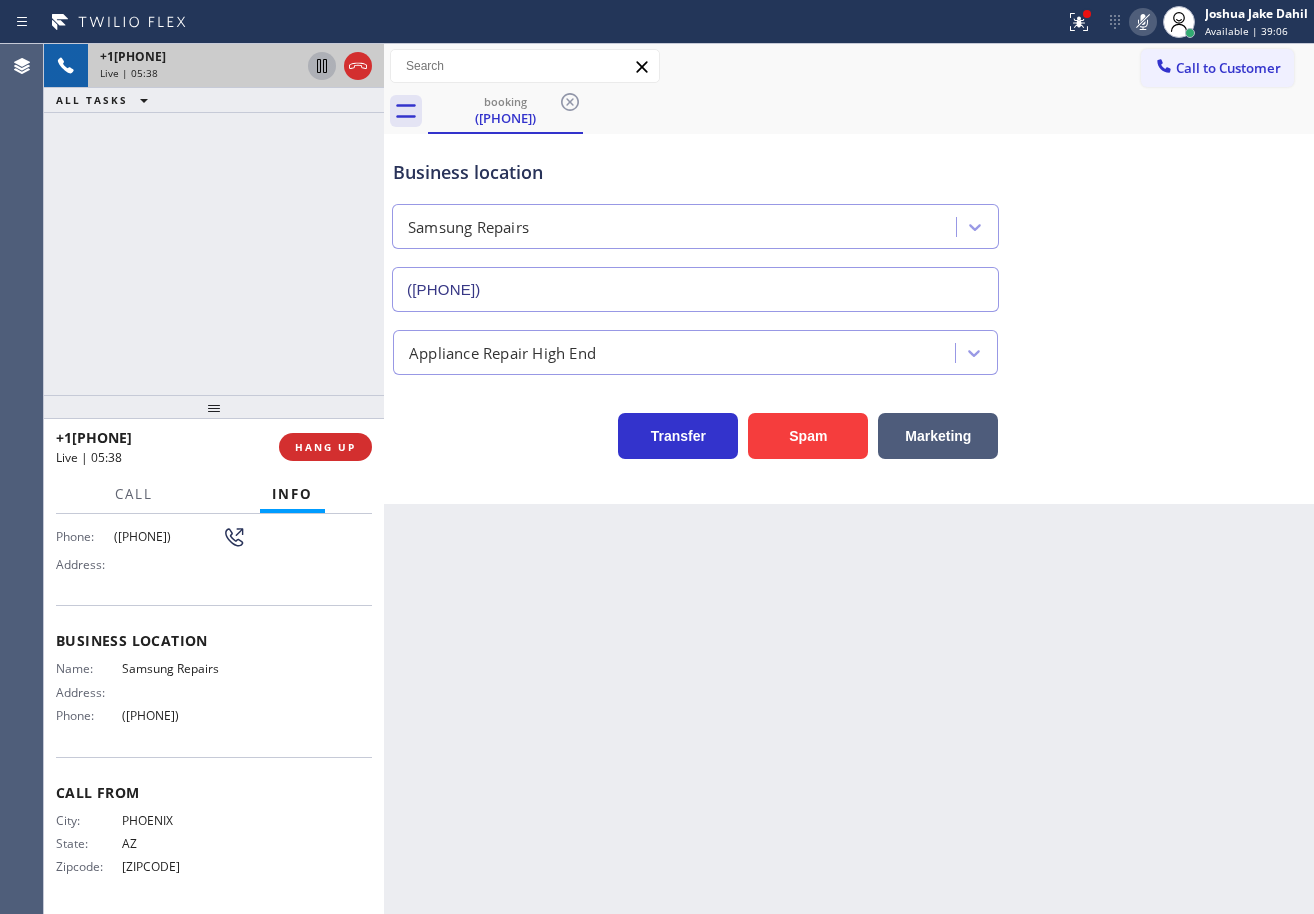click 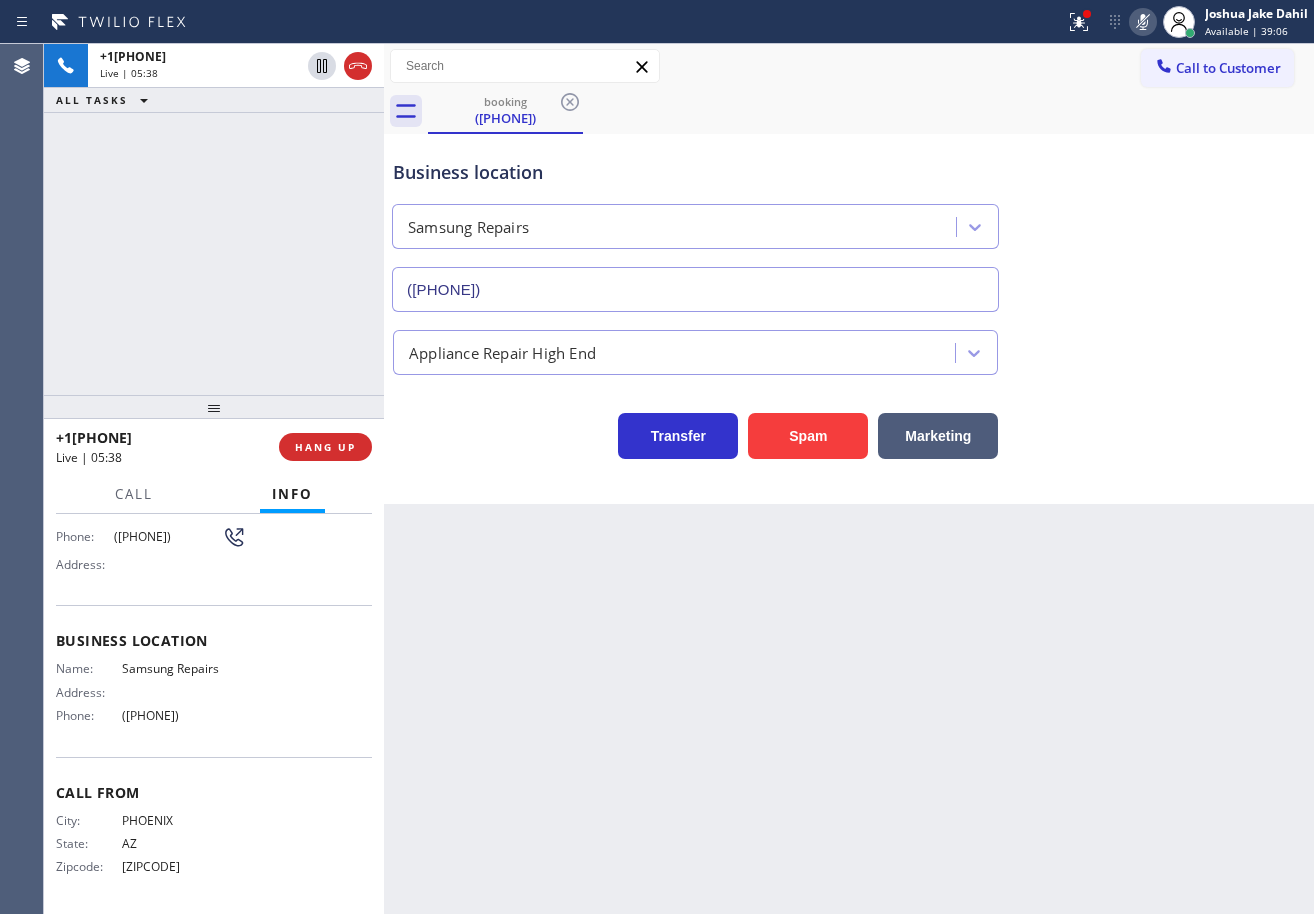 click on "+1[PHONE] Live | 05:38 ALL TASKS ALL TASKS ACTIVE TASKS TASKS IN WRAP UP" at bounding box center (214, 219) 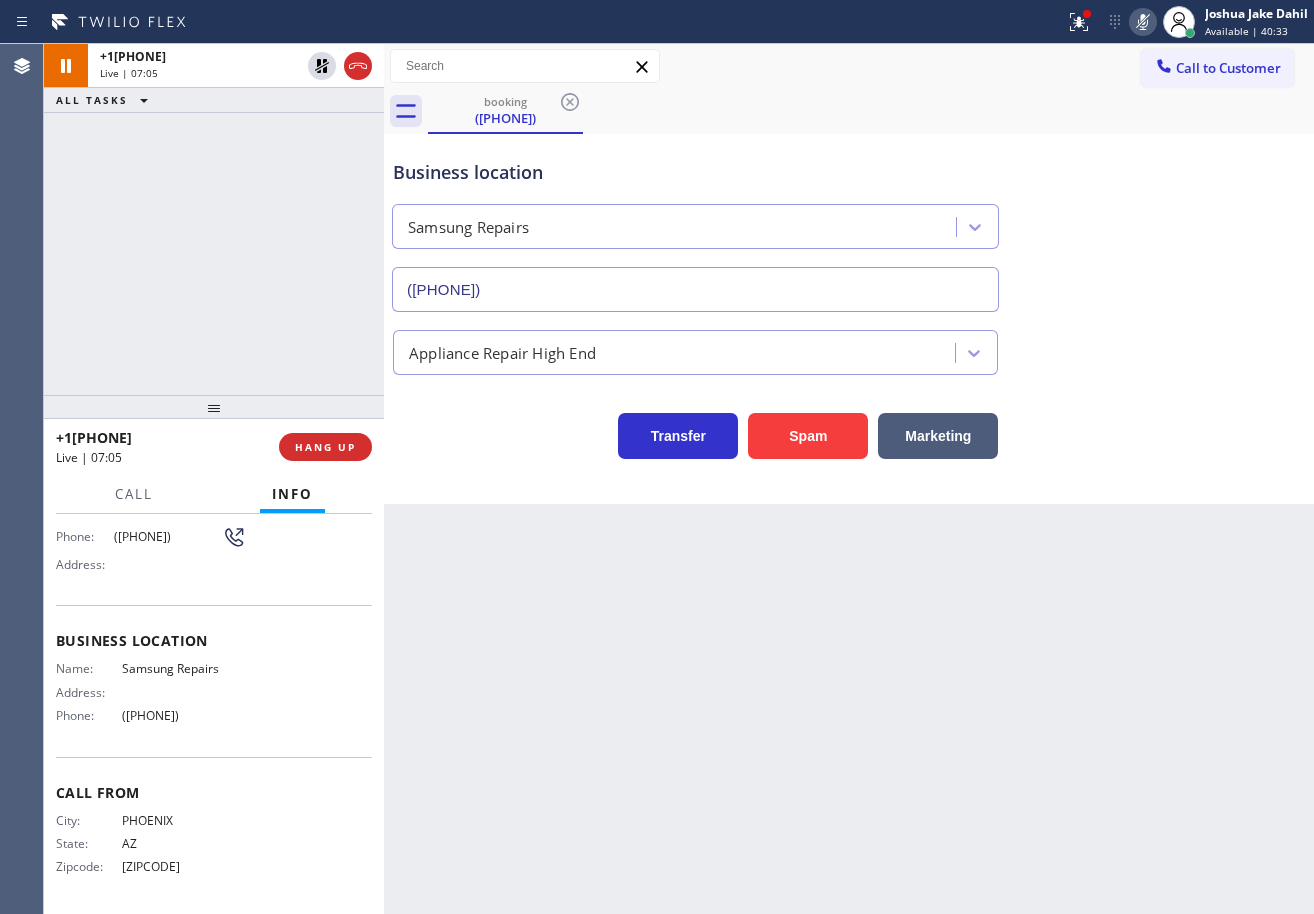 click 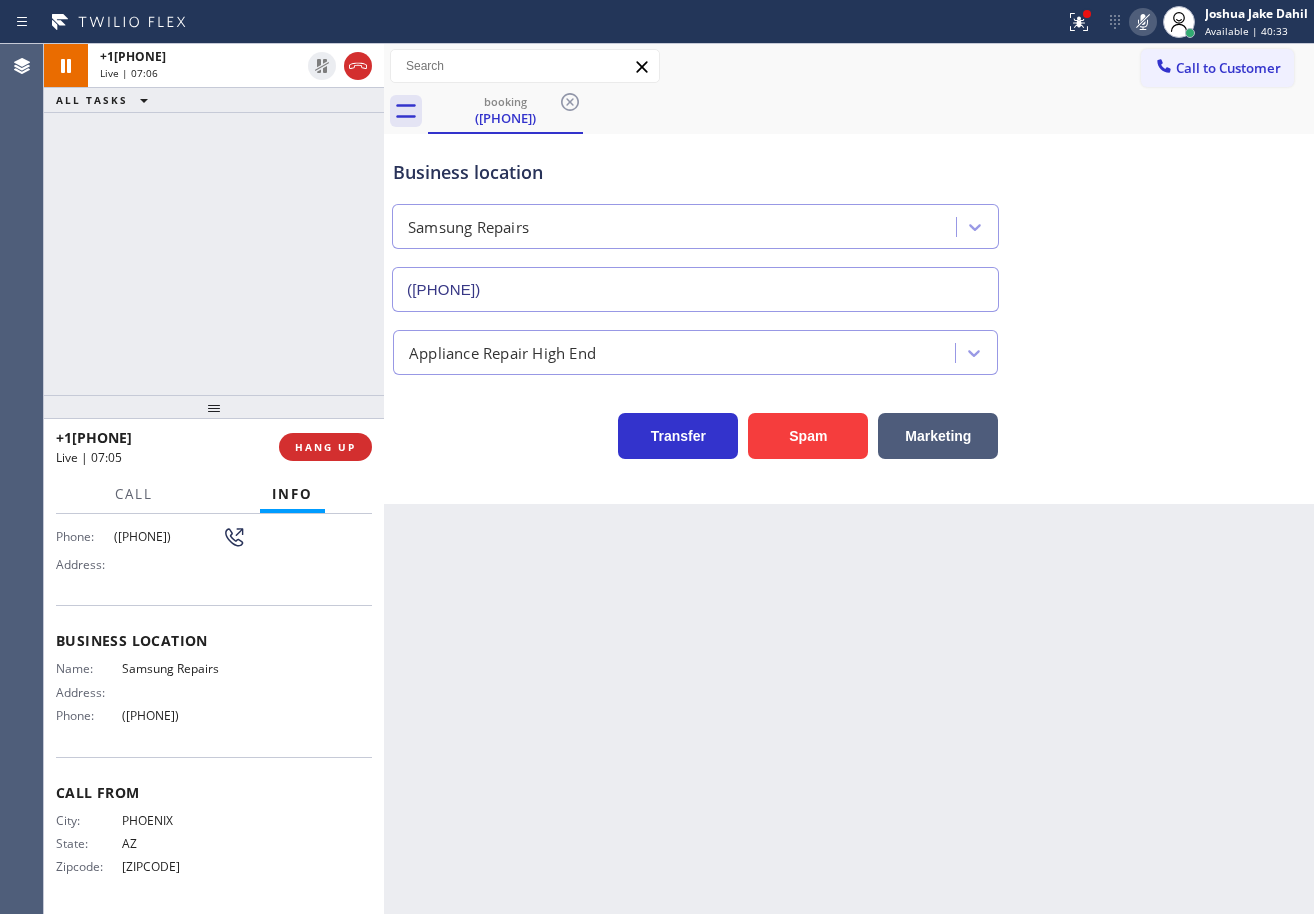 click on "+1[PHONE] Live | 07:06 ALL TASKS ALL TASKS ACTIVE TASKS TASKS IN WRAP UP" at bounding box center (214, 219) 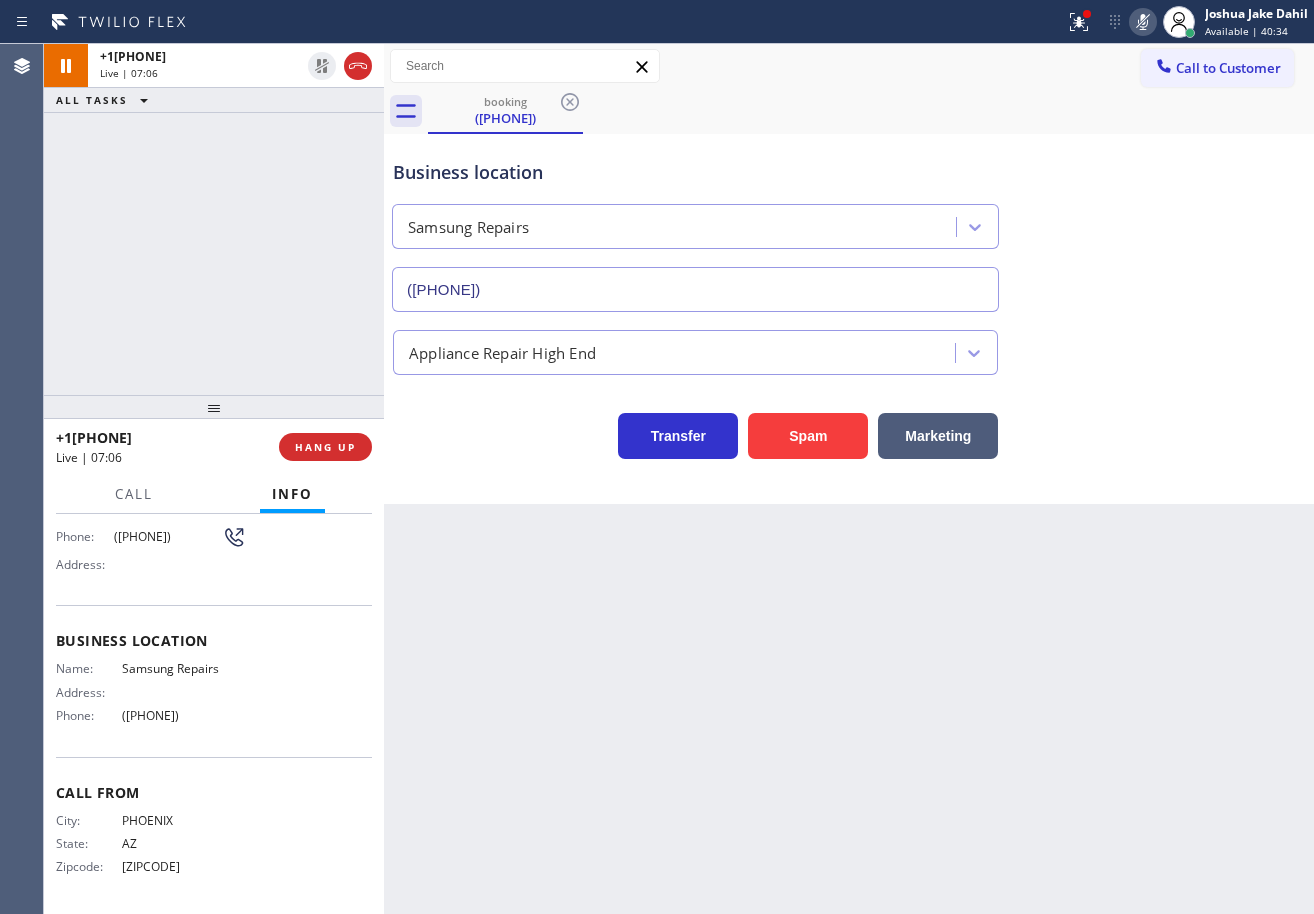 click 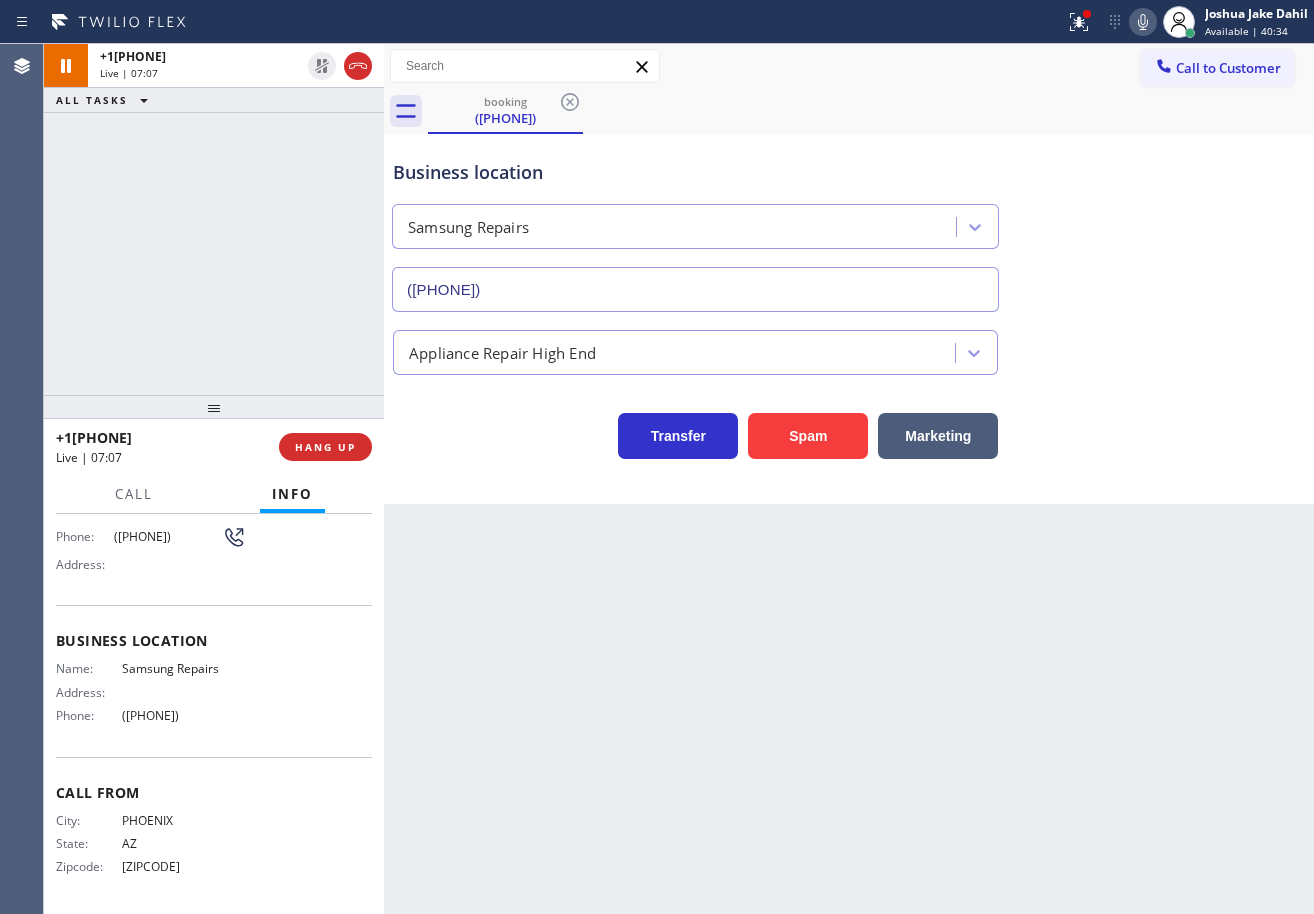 click on "Business location Samsung Repairs ([PHONE])" at bounding box center (849, 221) 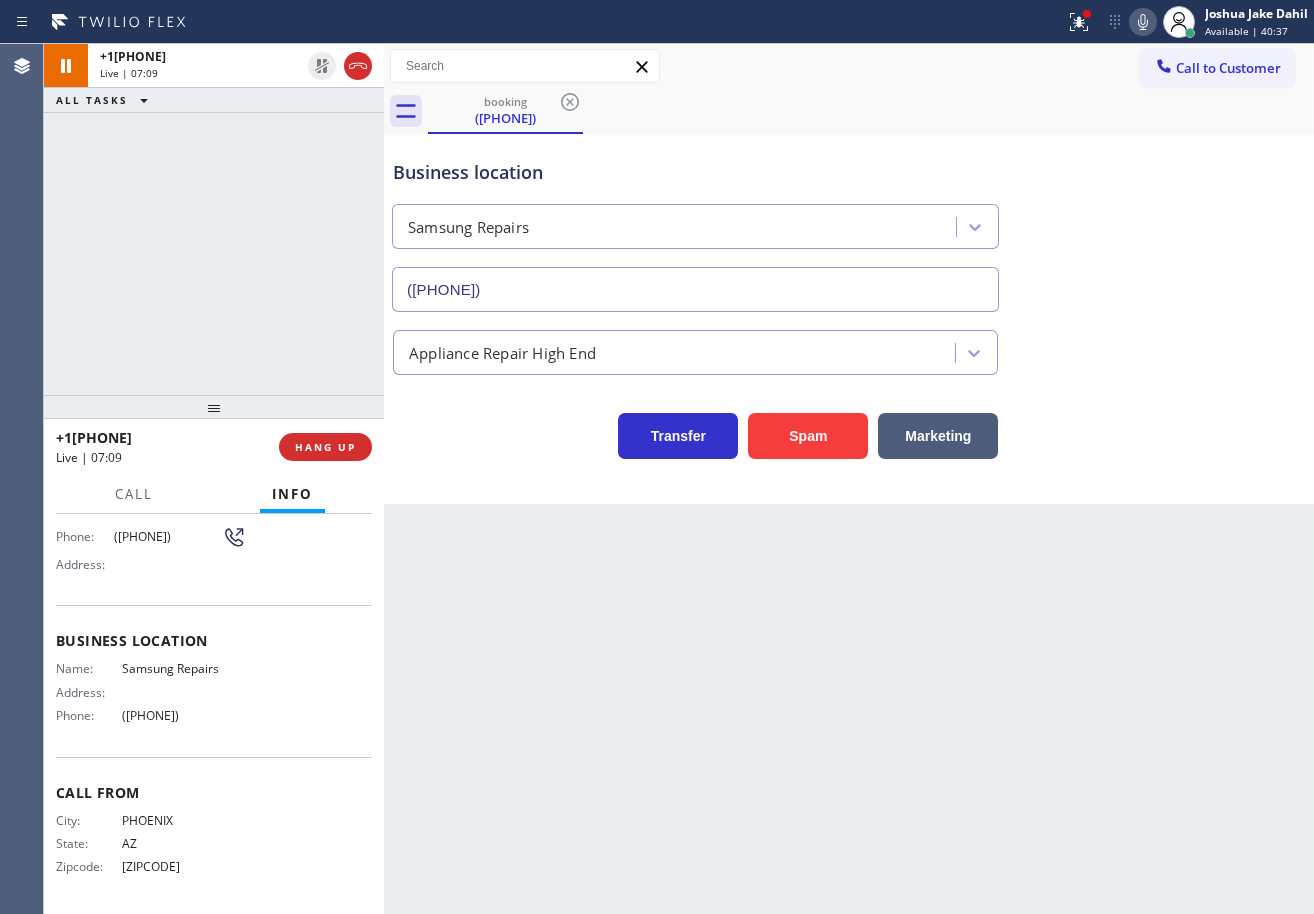 click on "+1[PHONE] Live | 07:09 ALL TASKS ALL TASKS ACTIVE TASKS TASKS IN WRAP UP" at bounding box center (214, 219) 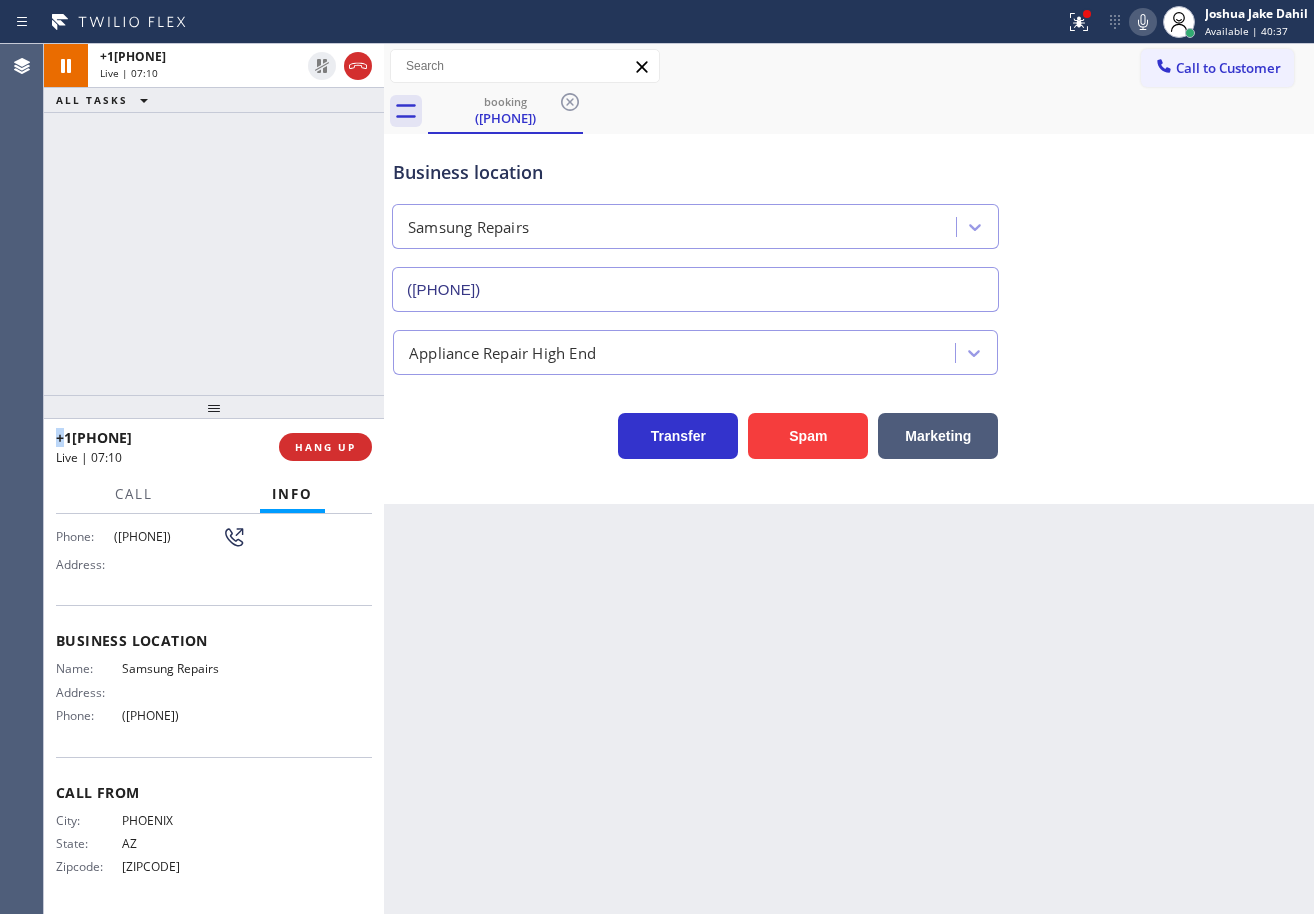 click on "+1[PHONE] Live | 07:10 ALL TASKS ALL TASKS ACTIVE TASKS TASKS IN WRAP UP" at bounding box center [214, 219] 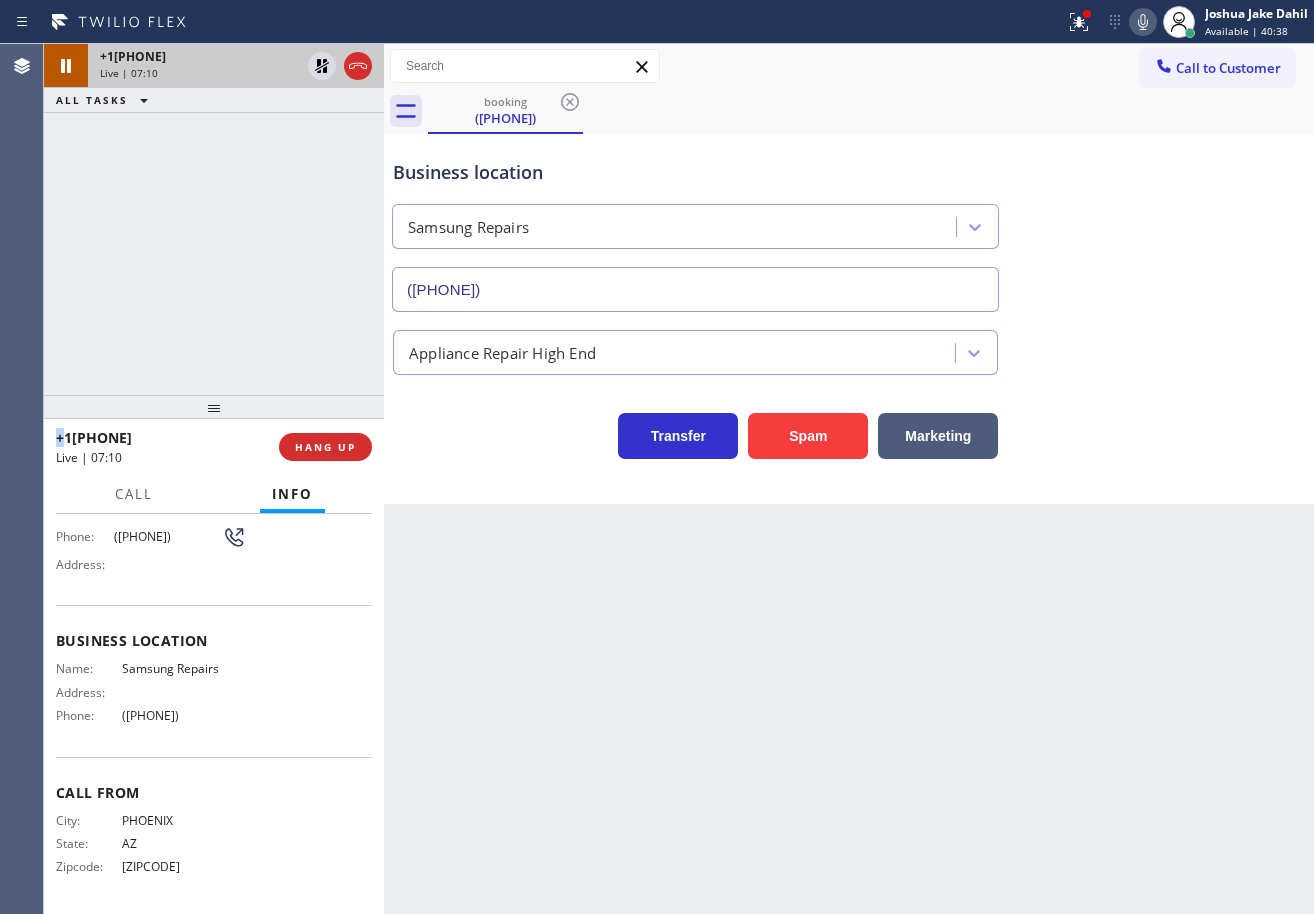 click on "+1[PHONE]" at bounding box center [200, 56] 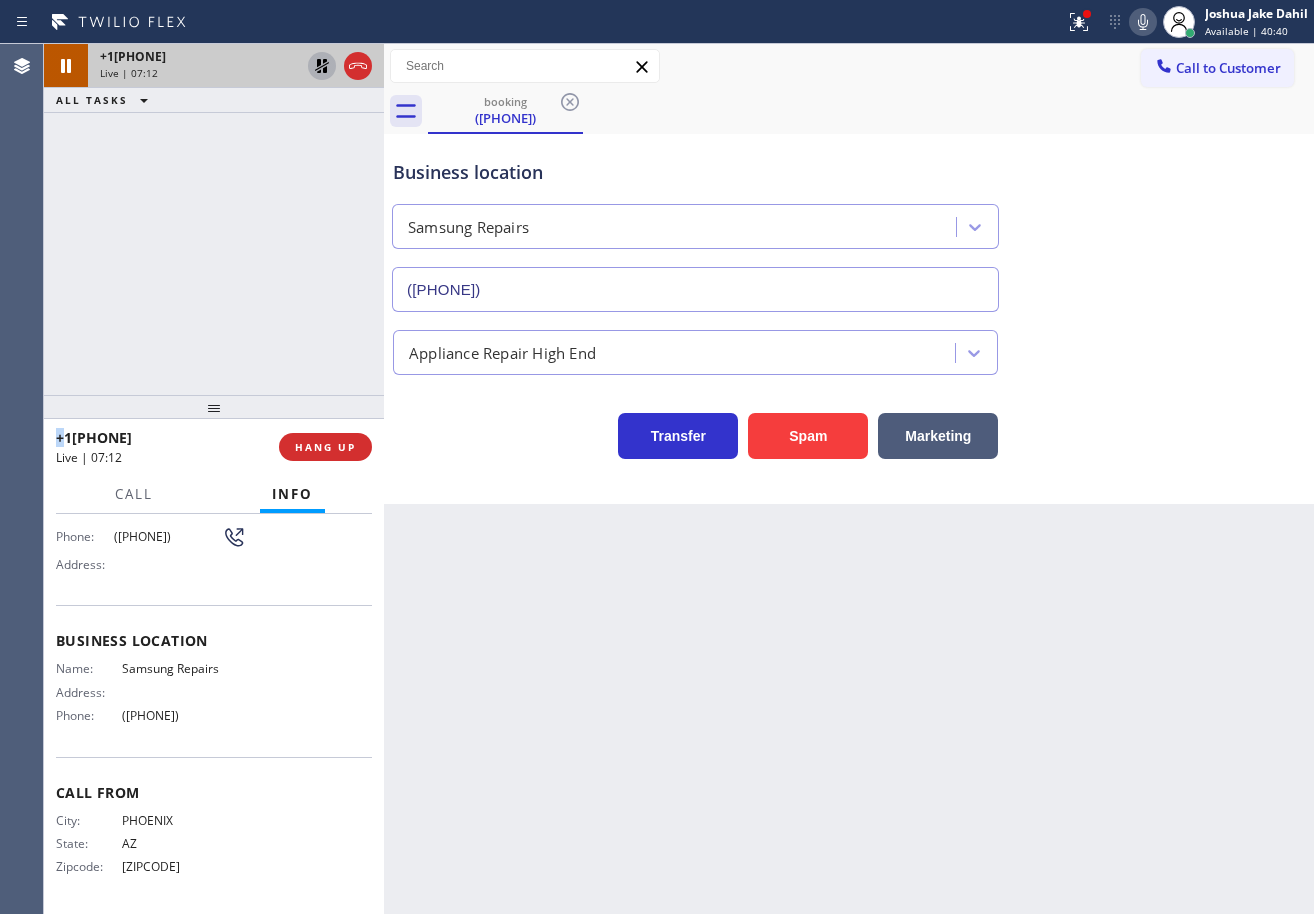 click 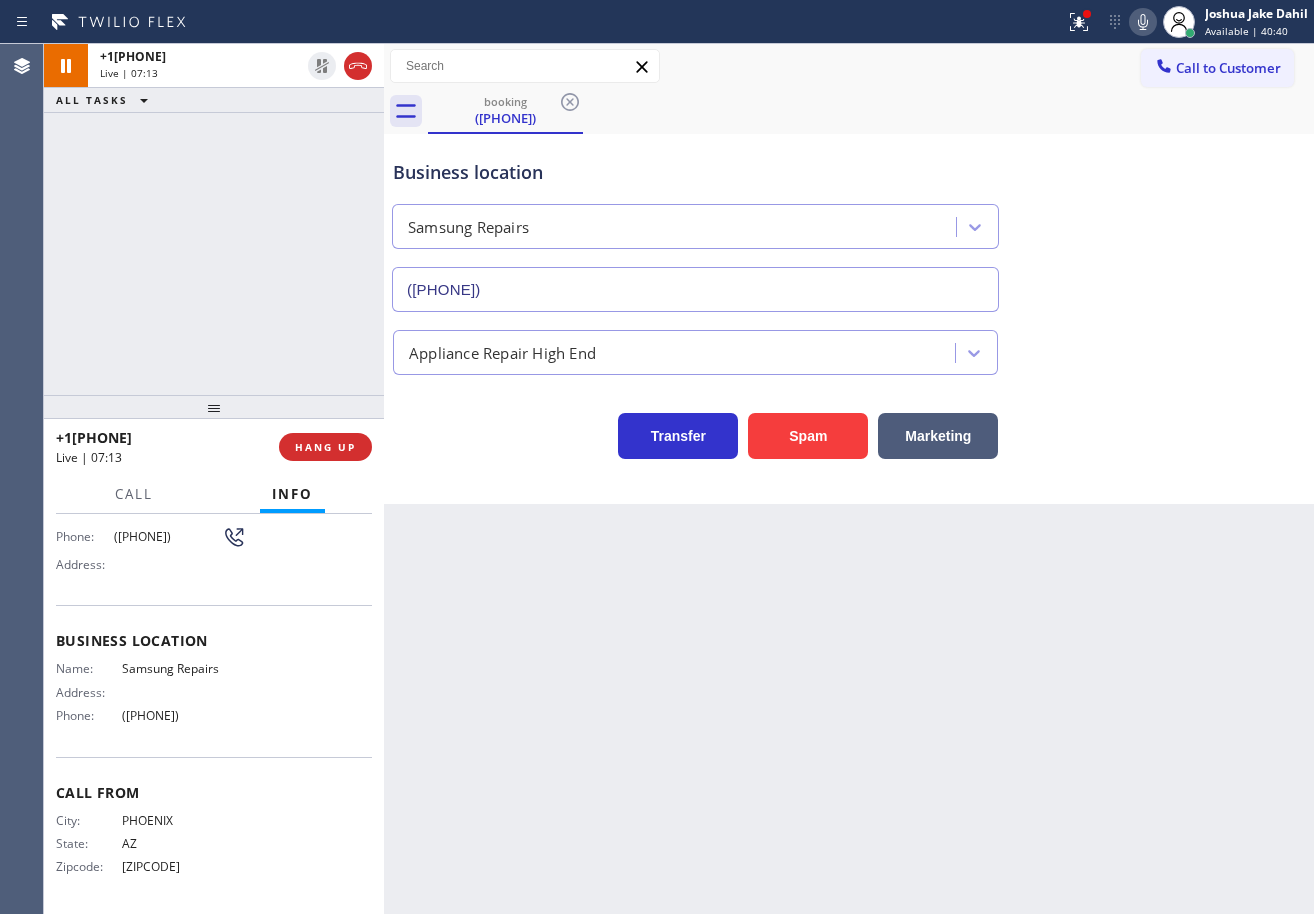 click on "[PHONE] Live | 07:13 ALL TASKS ALL TASKS ACTIVE TASKS TASKS IN WRAP UP" at bounding box center (214, 219) 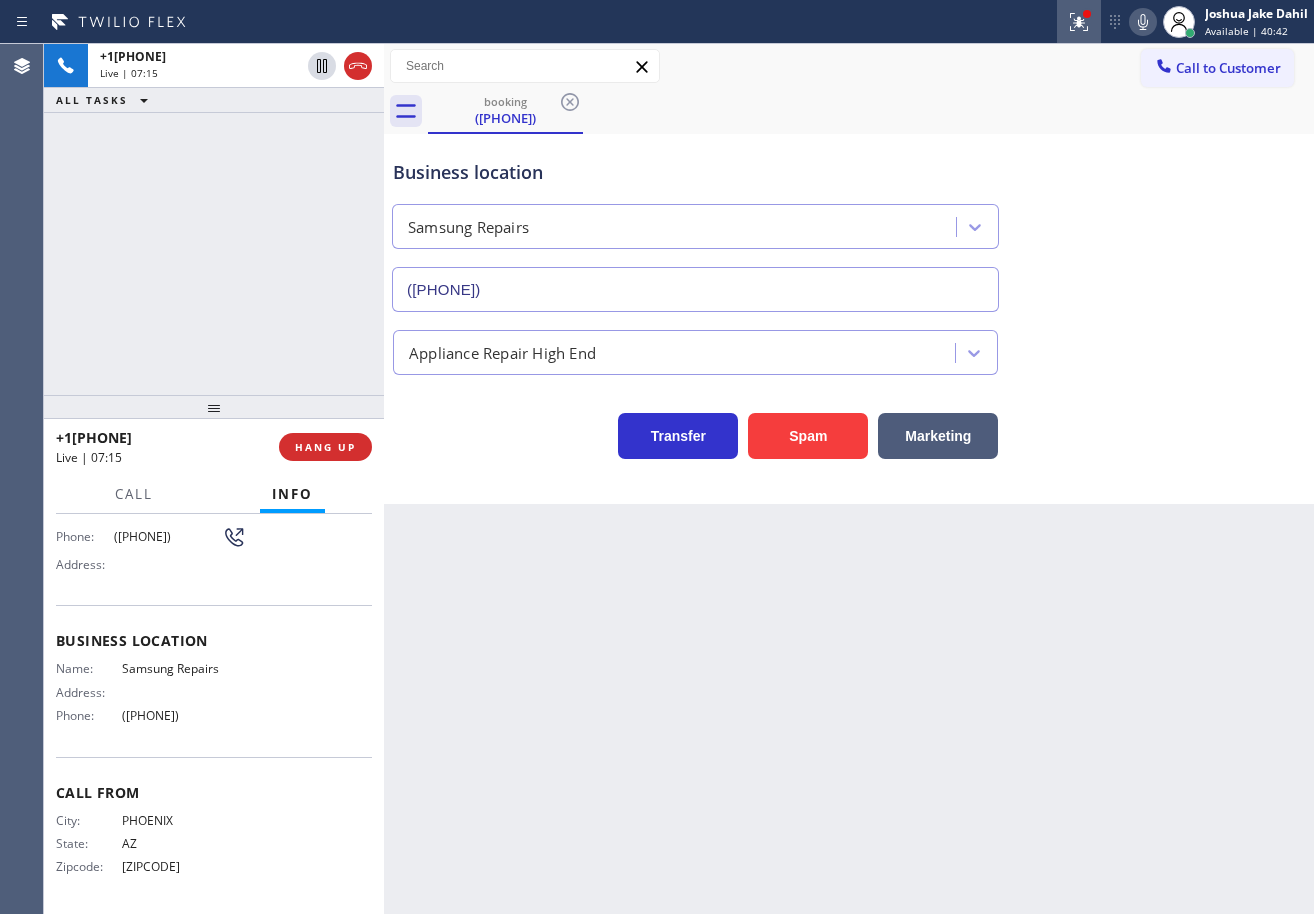 click 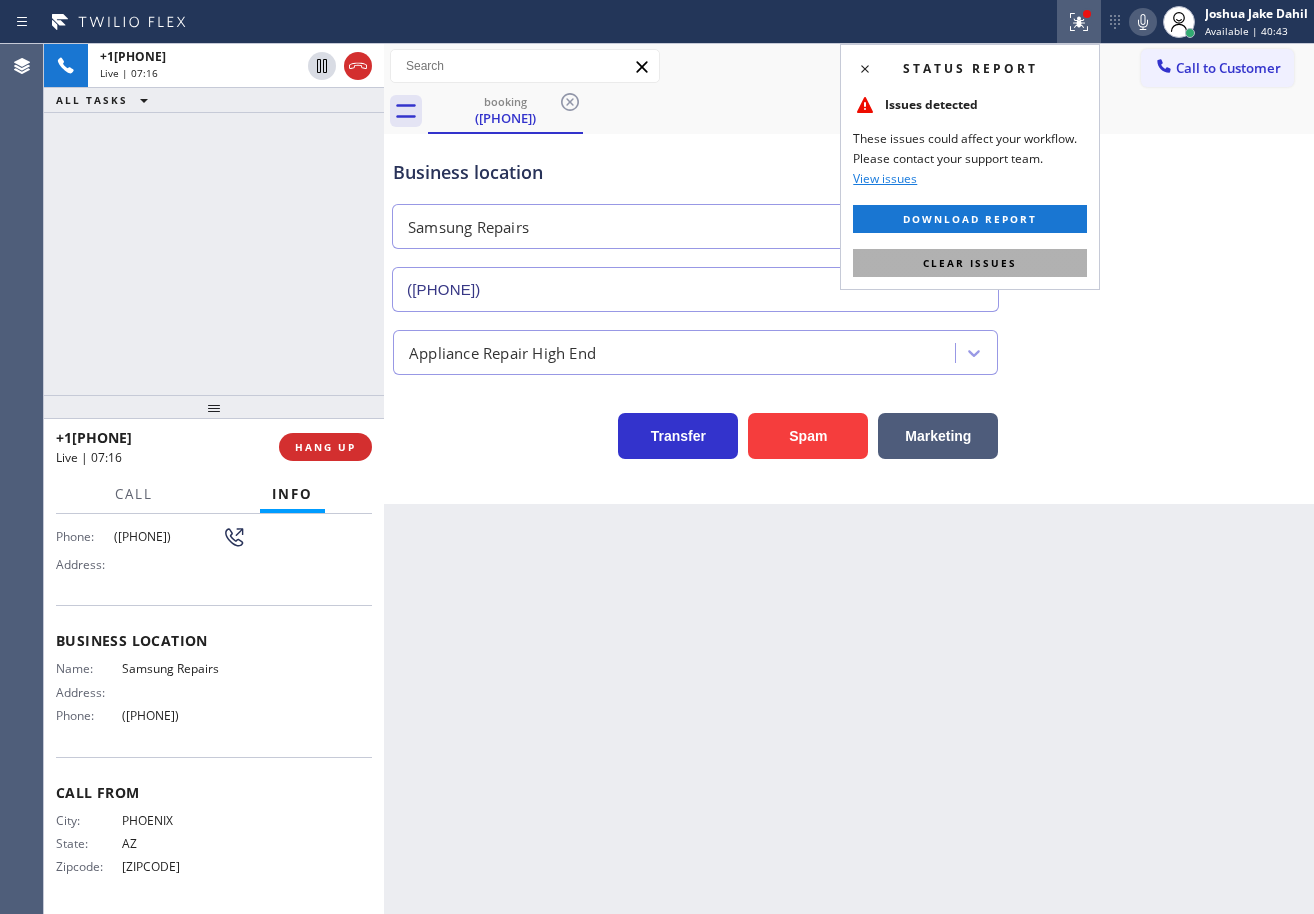 click on "Clear issues" at bounding box center [970, 263] 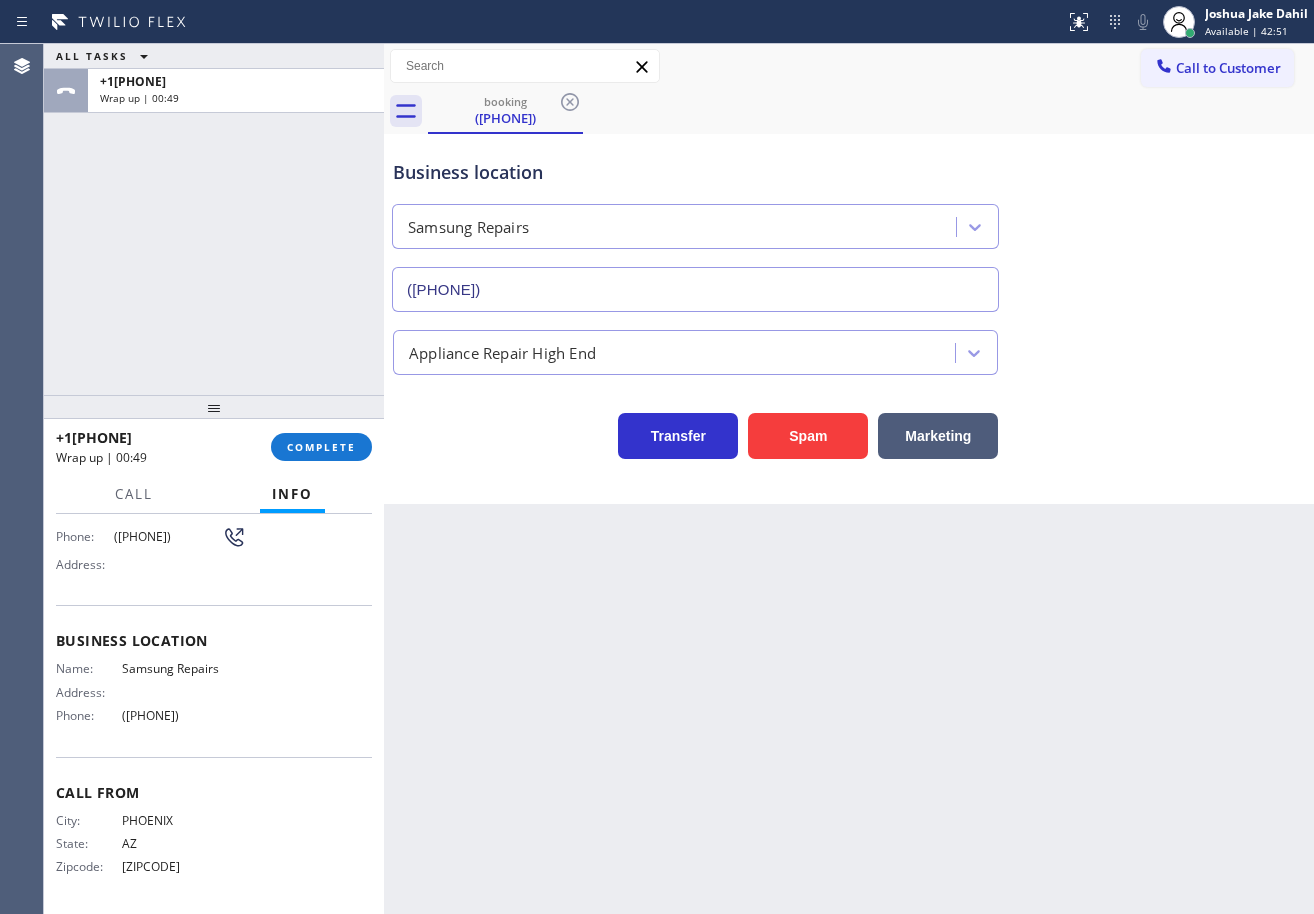 click on "ALL TASKS ALL TASKS ACTIVE TASKS TASKS IN WRAP UP +[PHONE] Wrap up | 00:49" at bounding box center [214, 219] 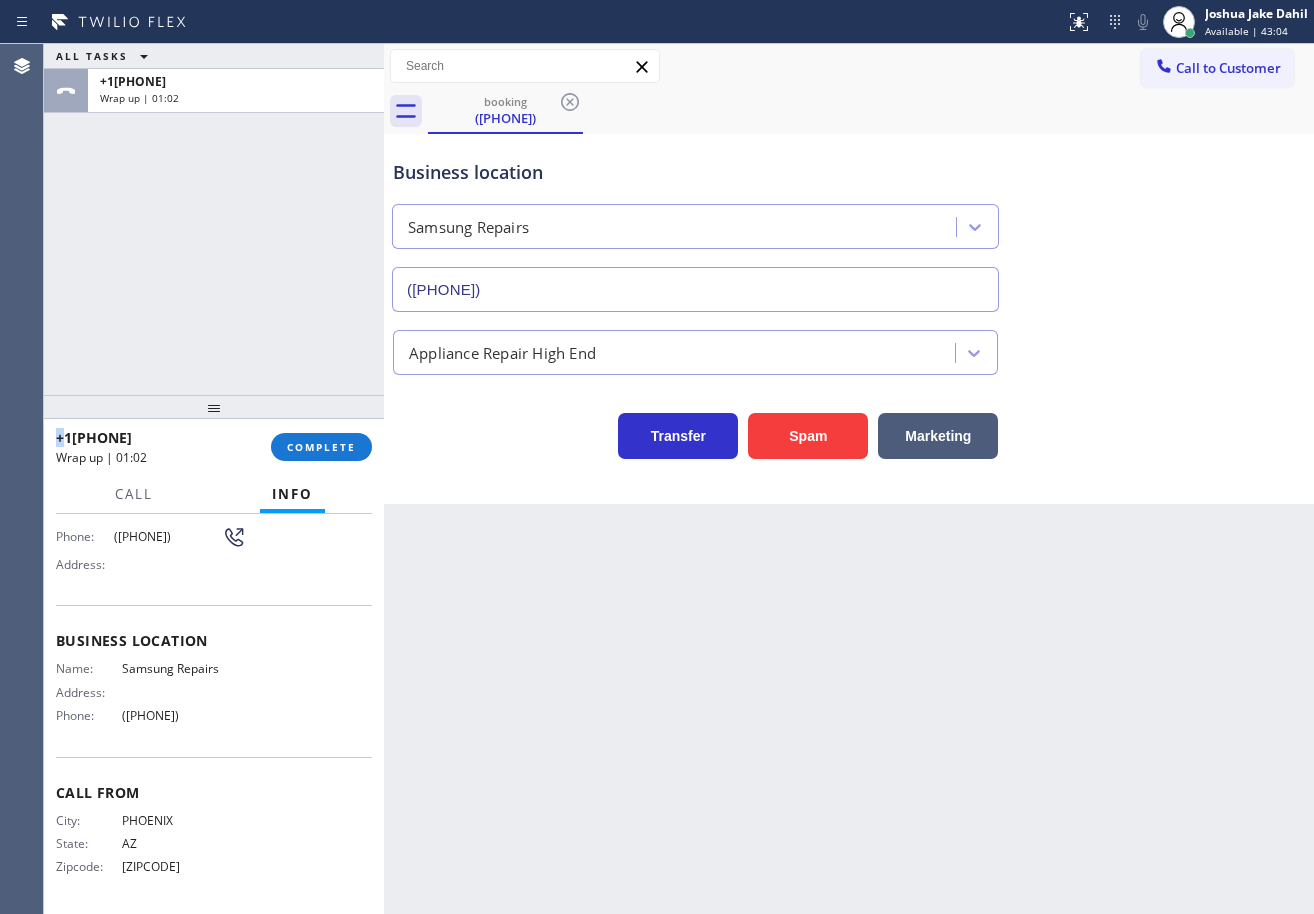 click on "ALL TASKS ALL TASKS ACTIVE TASKS TASKS IN WRAP UP [PHONE] Wrap up | 01:02" at bounding box center [214, 219] 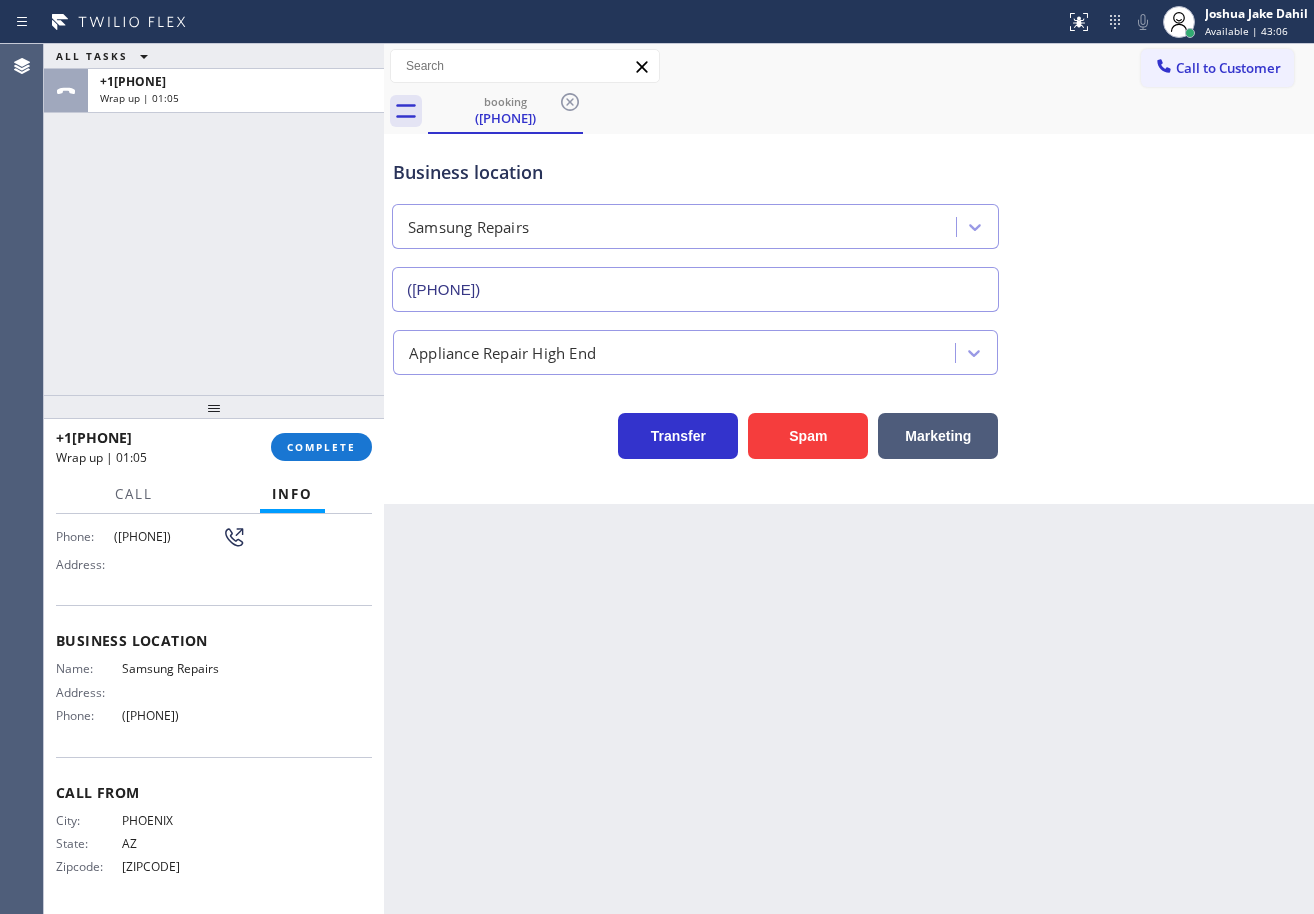 drag, startPoint x: 178, startPoint y: 301, endPoint x: 542, endPoint y: 814, distance: 629.0191 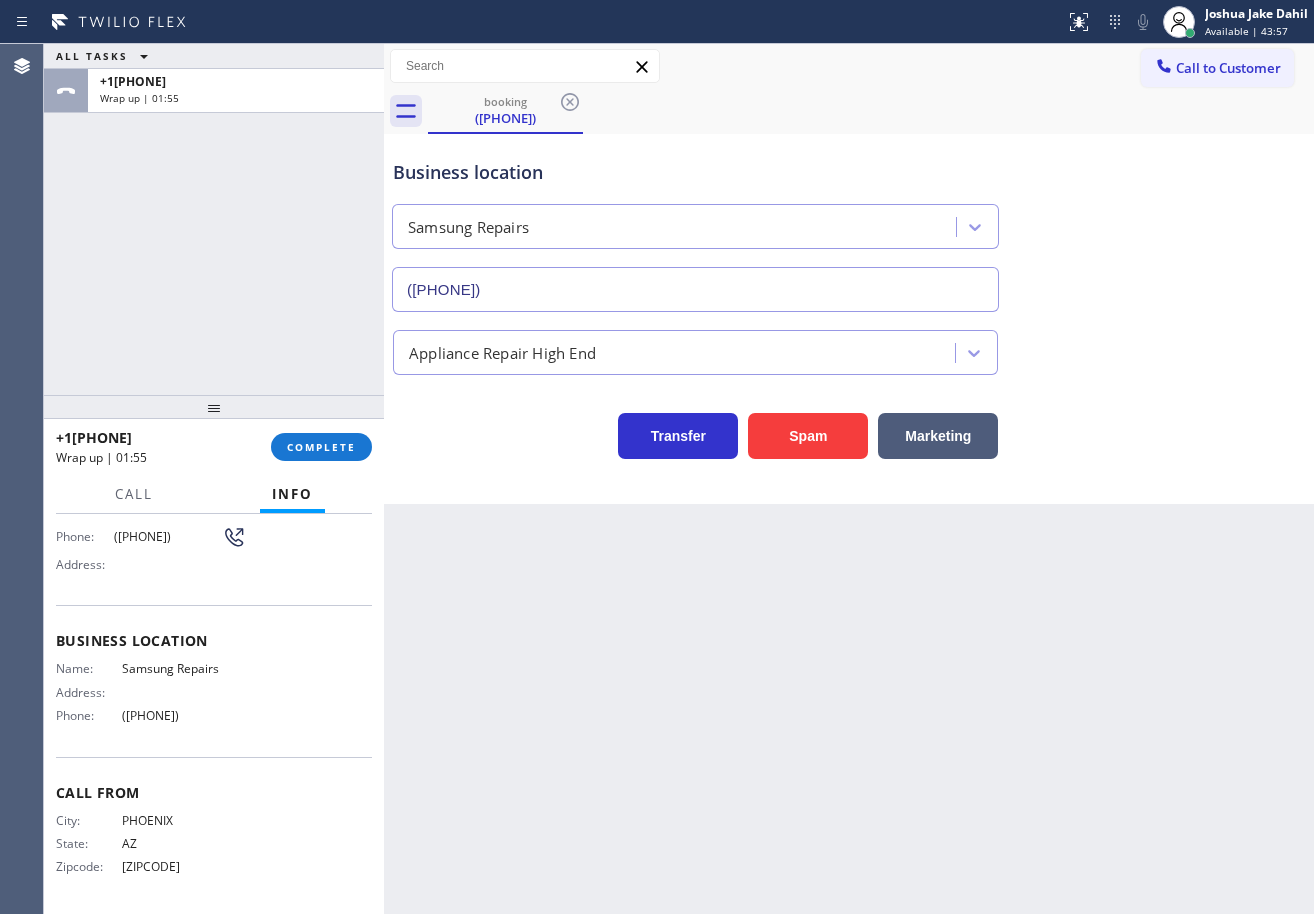 click on "ALL TASKS ALL TASKS ACTIVE TASKS TASKS IN WRAP UP [PHONE] Wrap up | 01:55" at bounding box center (214, 219) 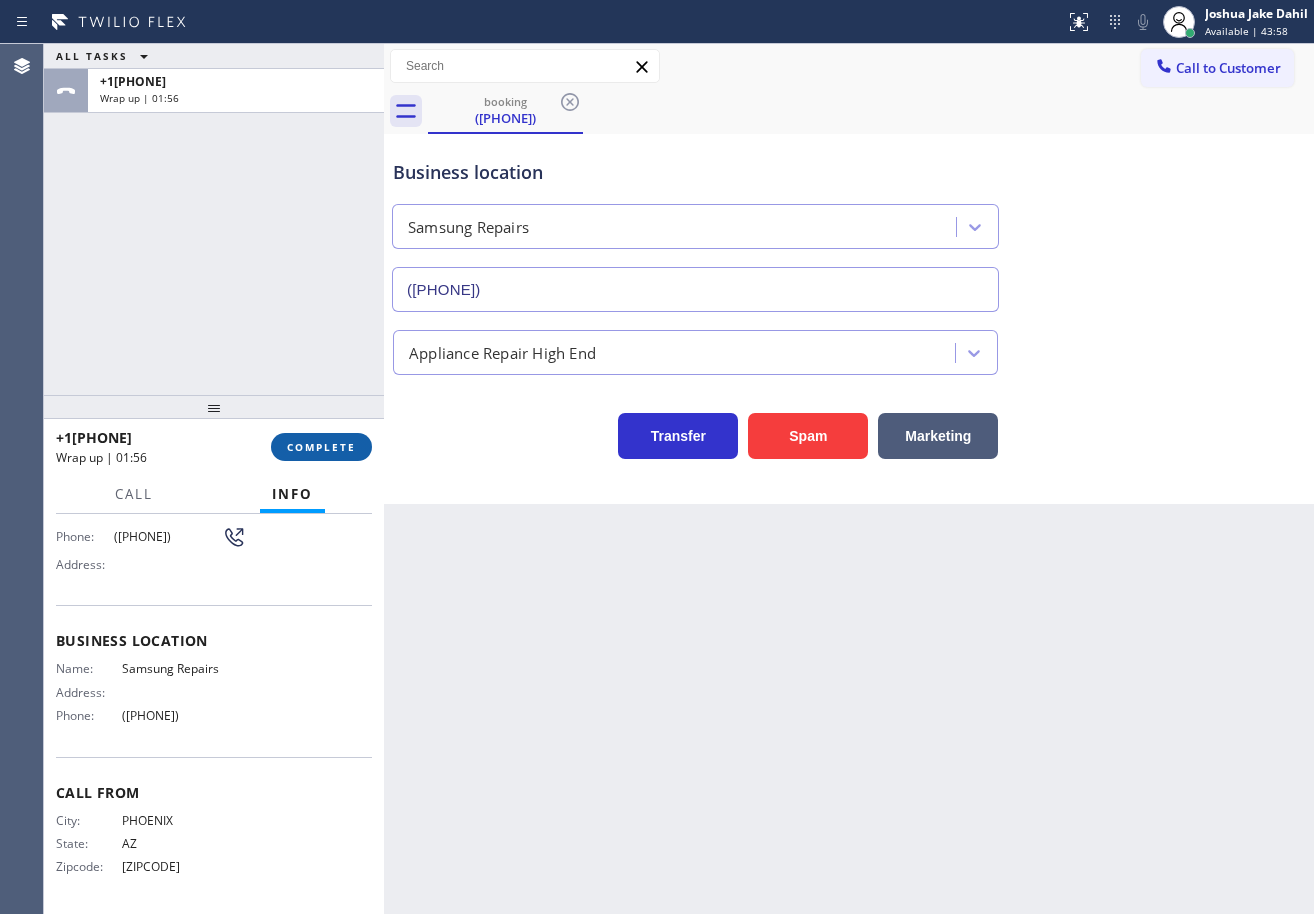 click on "COMPLETE" at bounding box center [321, 447] 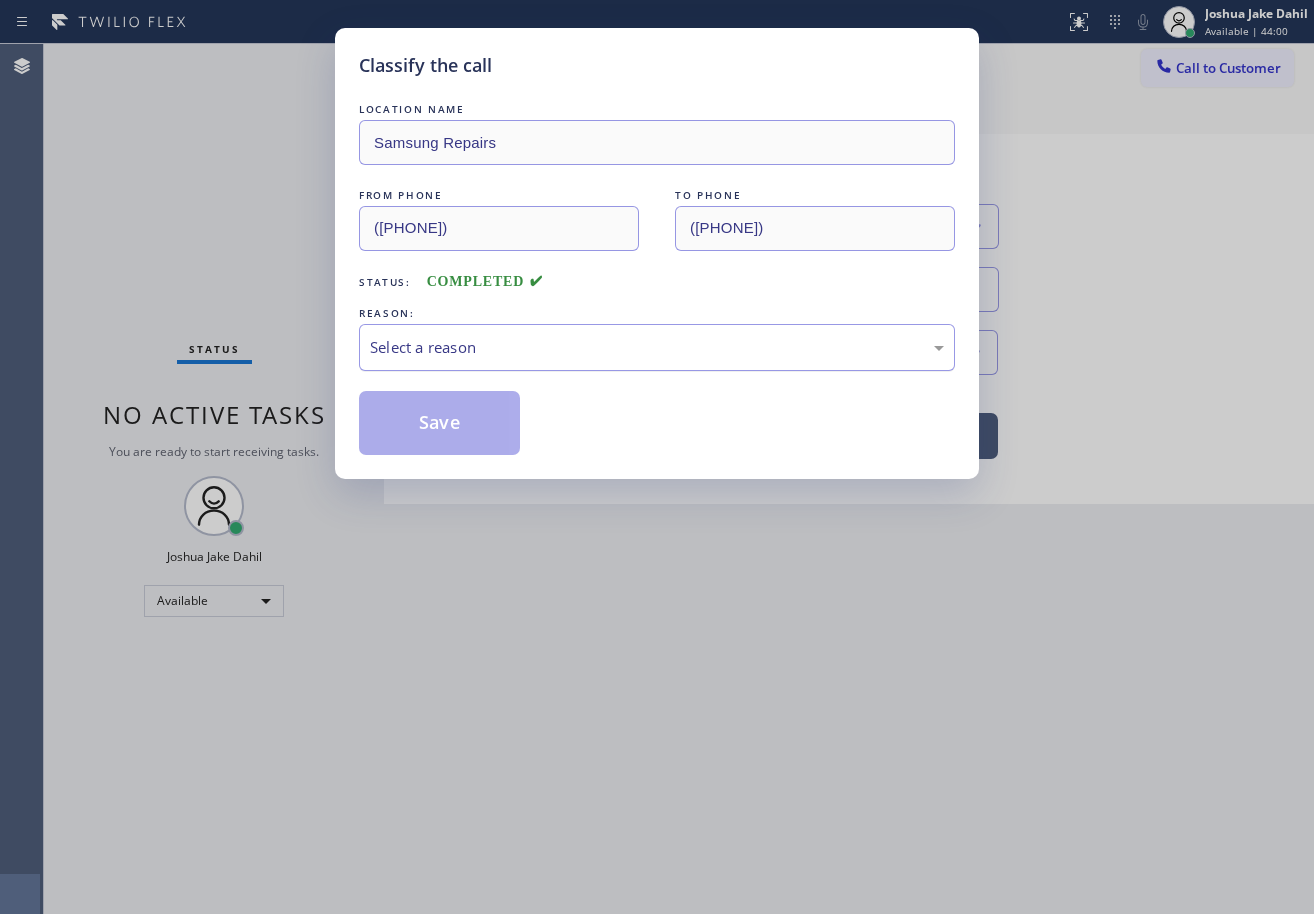click on "Select a reason" at bounding box center [657, 347] 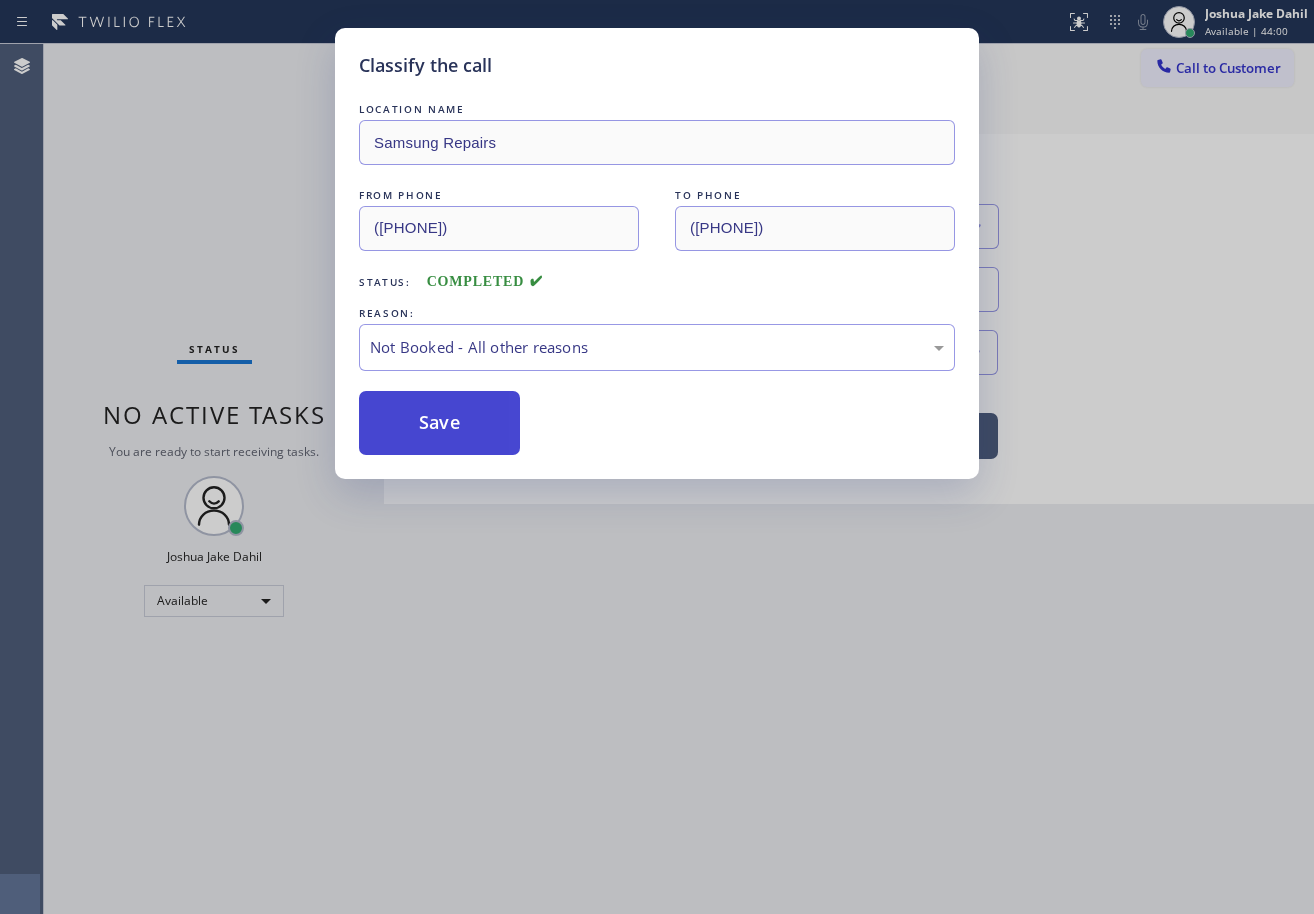click on "Save" at bounding box center (439, 423) 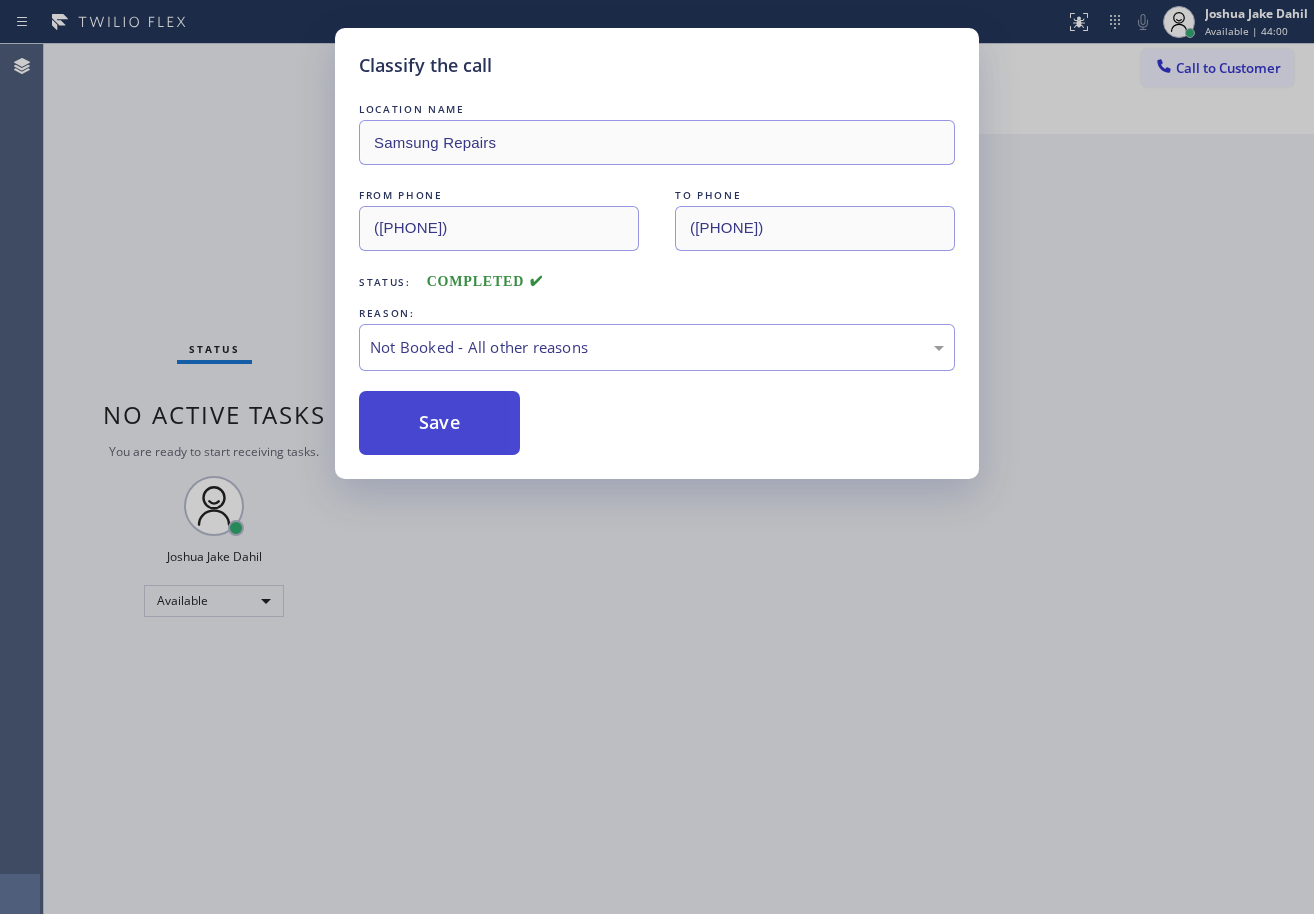 click on "Save" at bounding box center [439, 423] 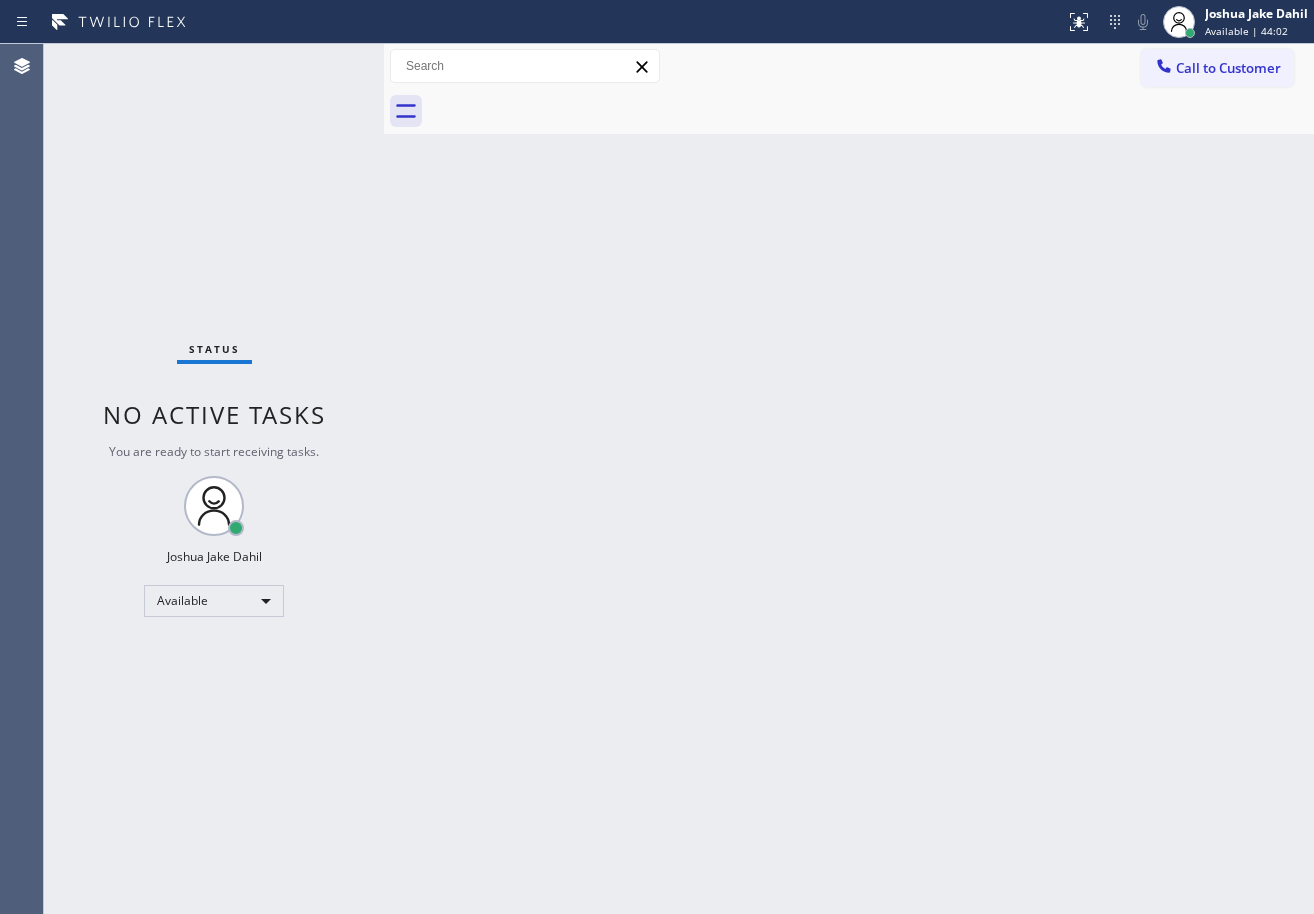 click at bounding box center (871, 111) 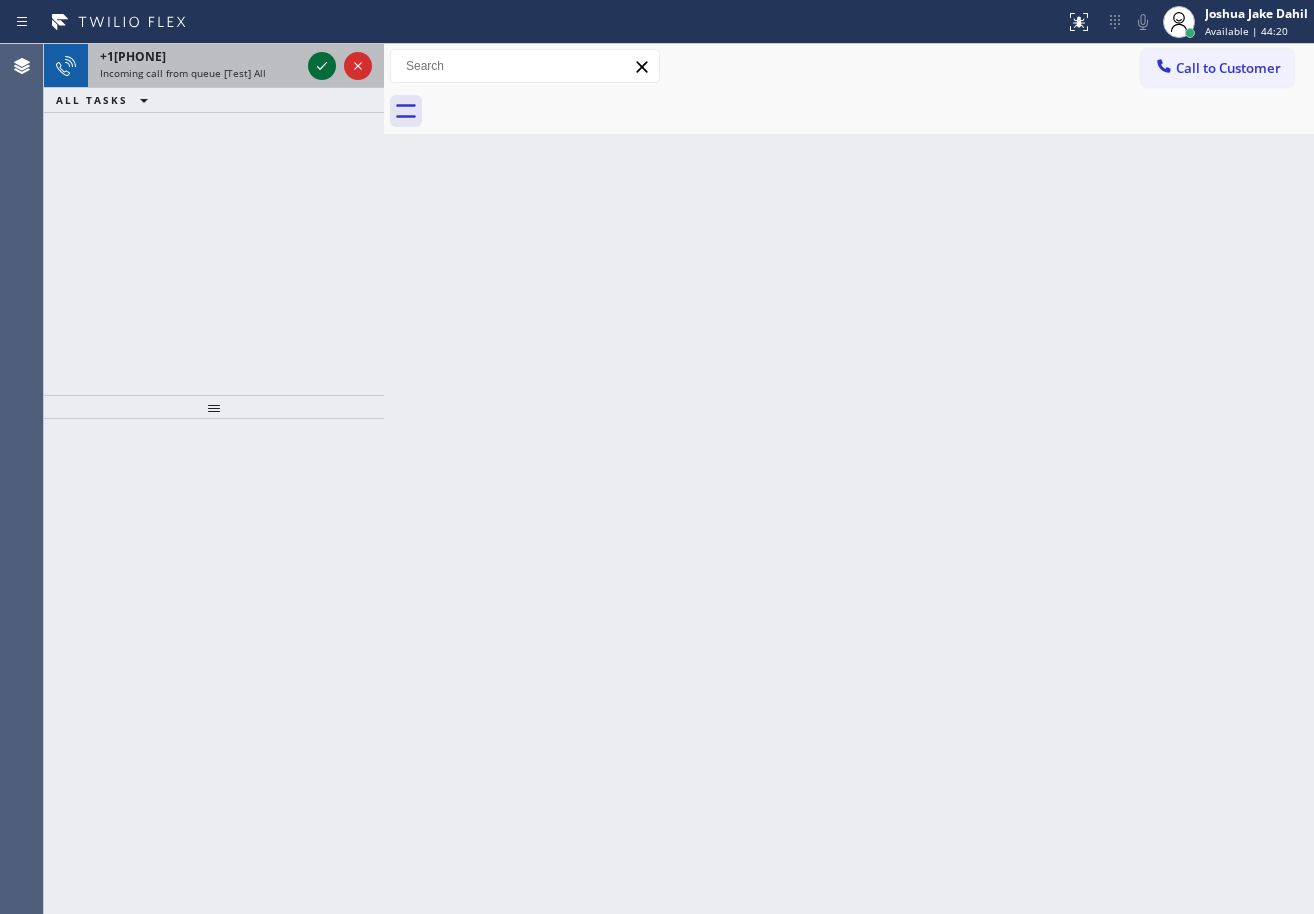 click 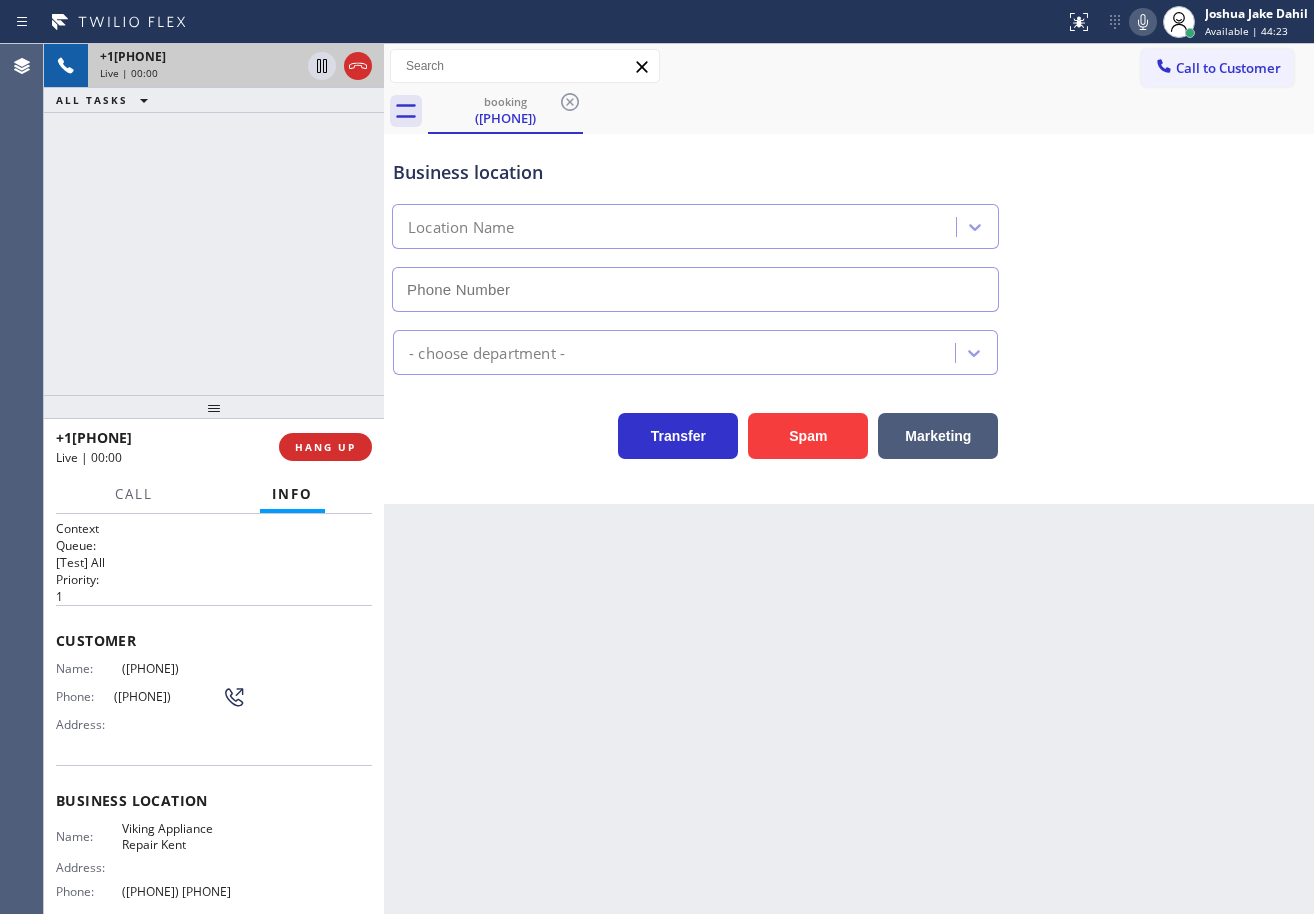 scroll, scrollTop: 58, scrollLeft: 0, axis: vertical 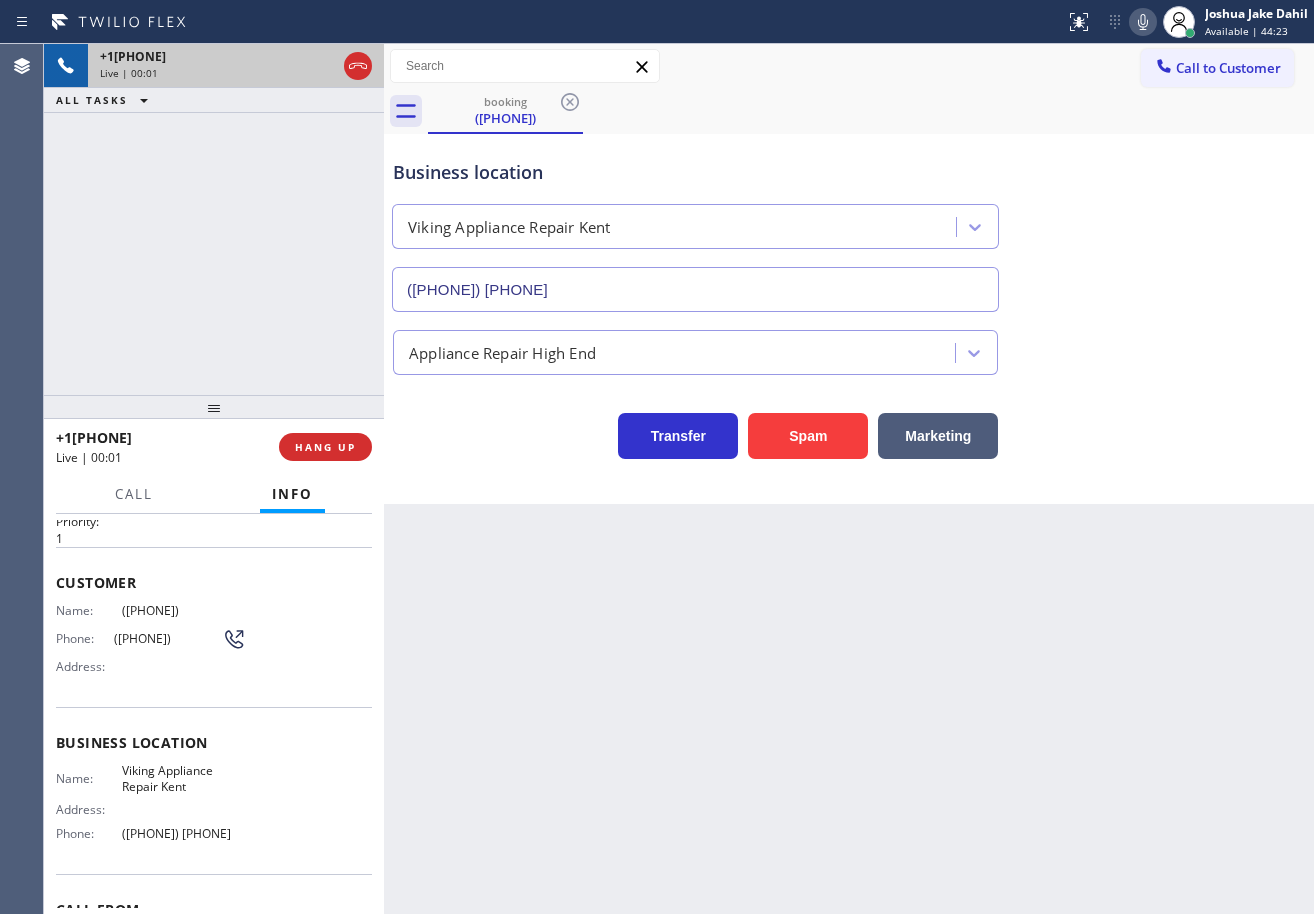 type on "([PHONE]) [PHONE]" 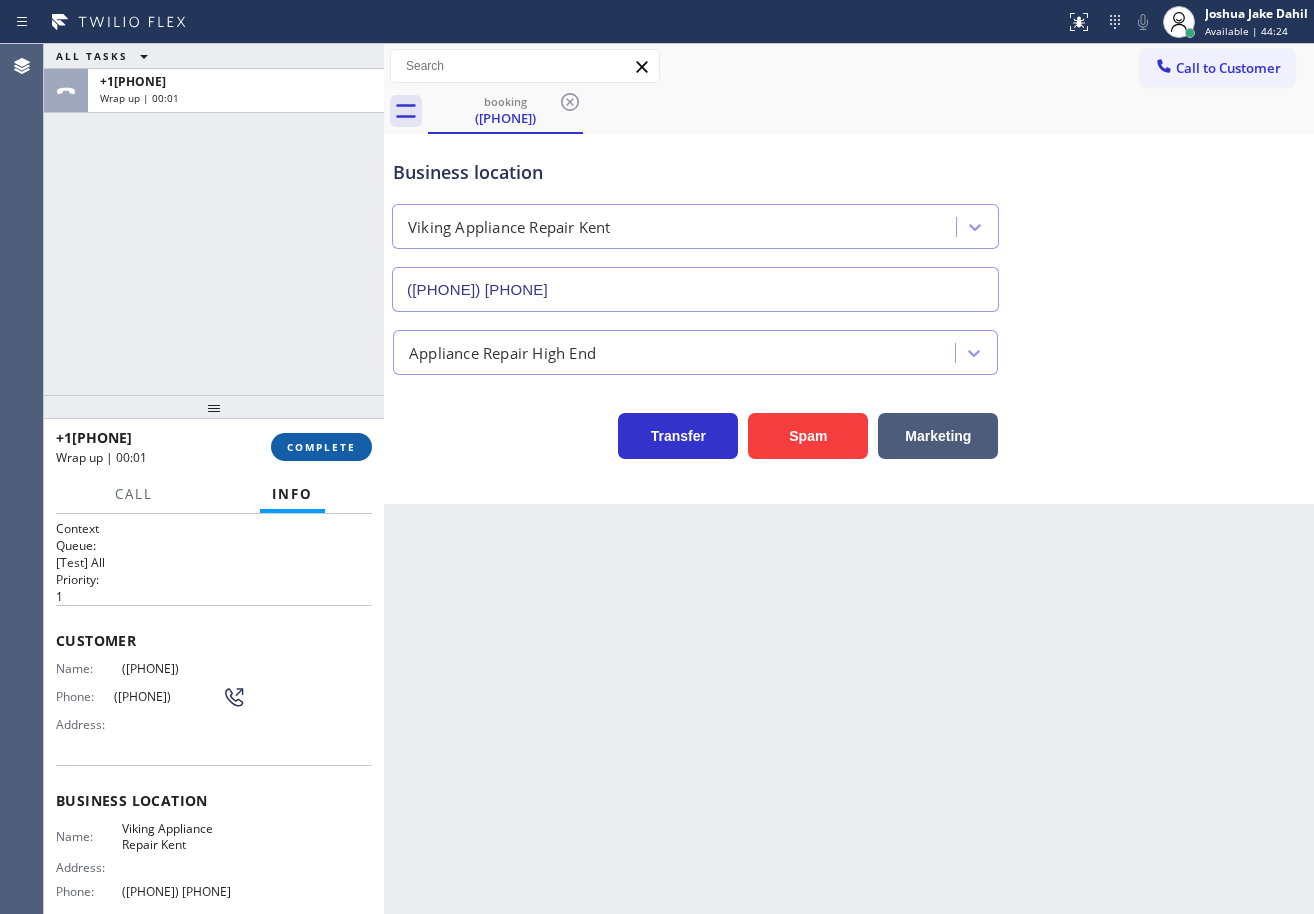 click on "+1[PHONE] Wrap up | 00:01 COMPLETE" at bounding box center [214, 447] 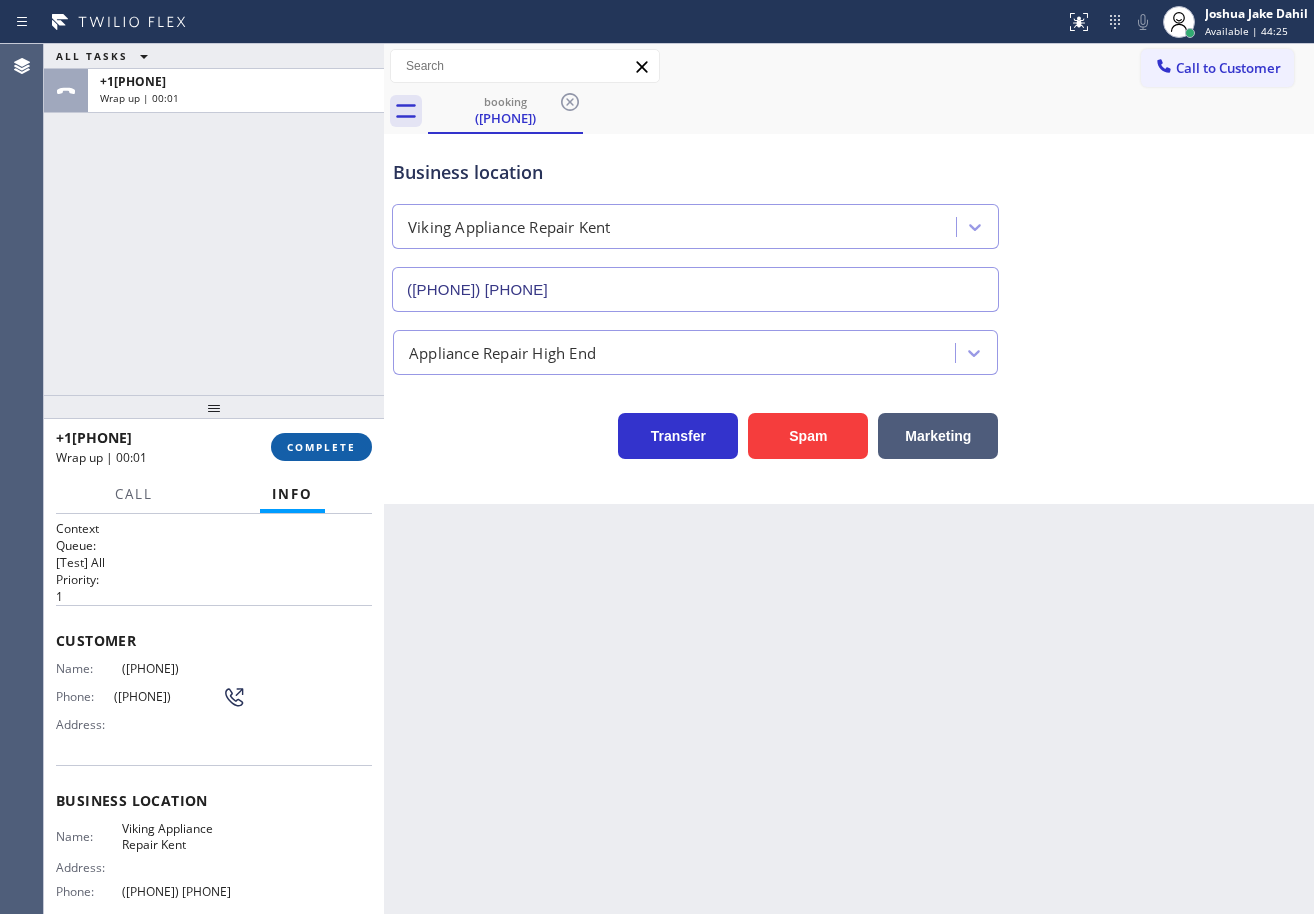 click on "COMPLETE" at bounding box center [321, 447] 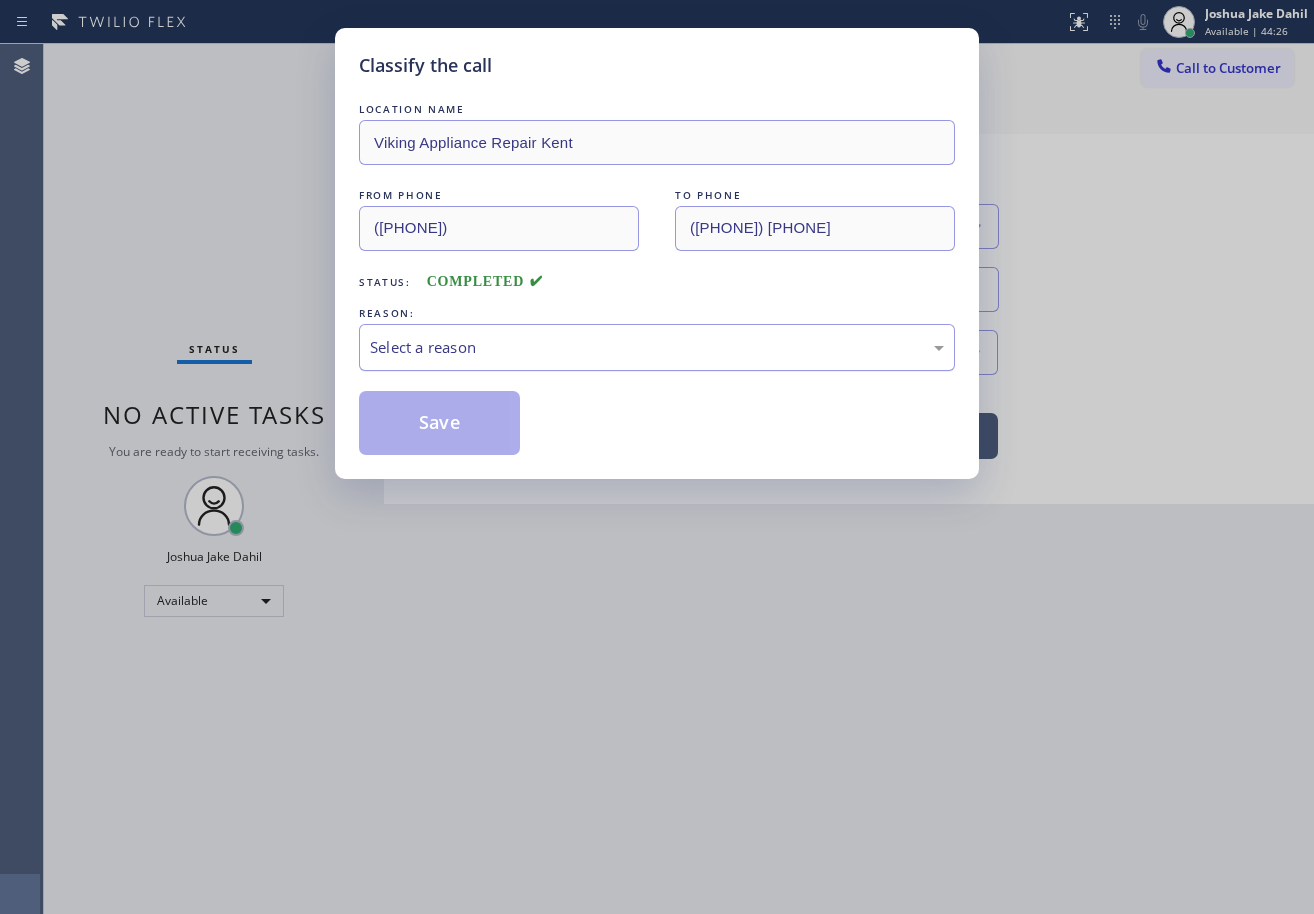 click on "Select a reason" at bounding box center (657, 347) 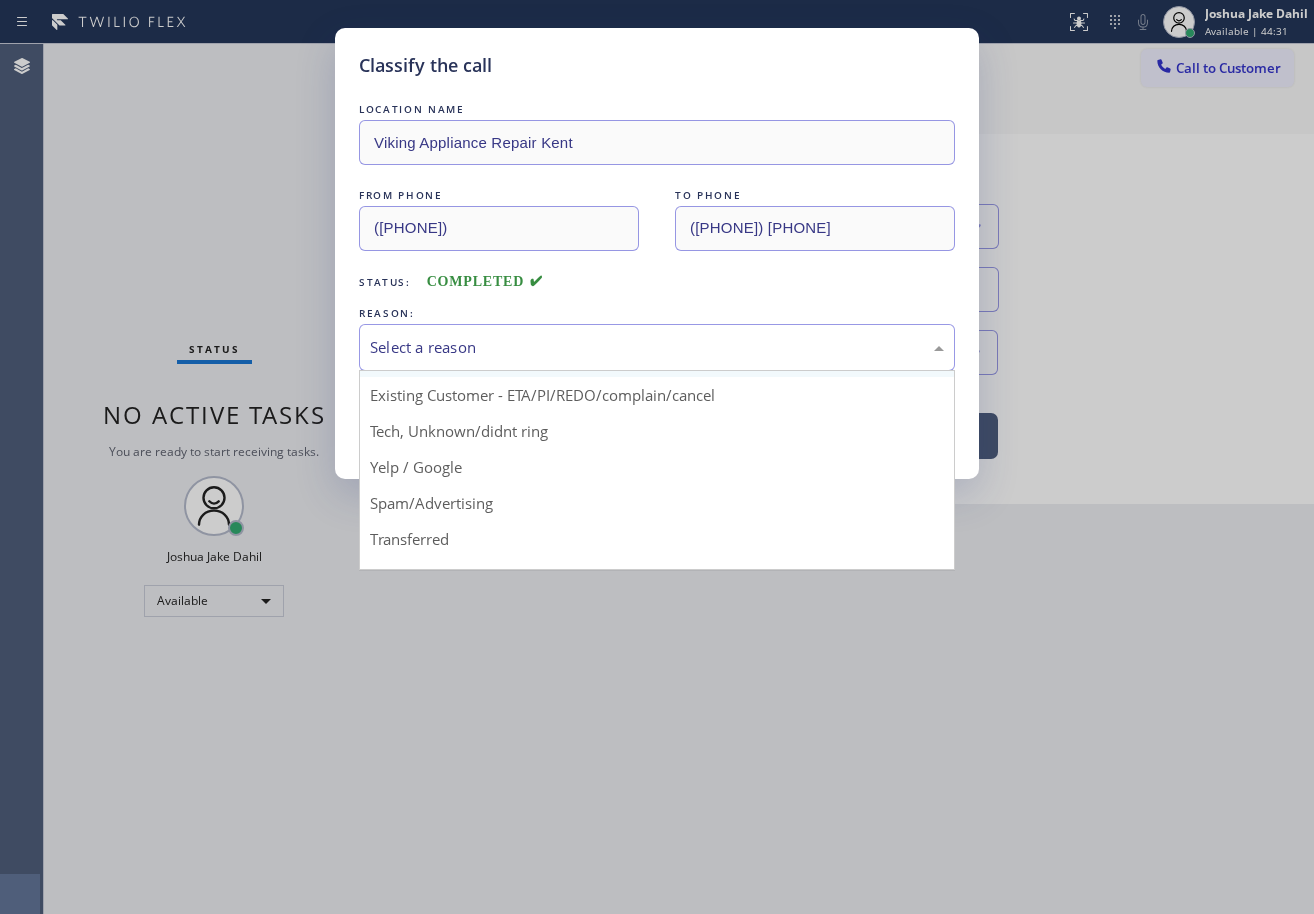 scroll, scrollTop: 0, scrollLeft: 0, axis: both 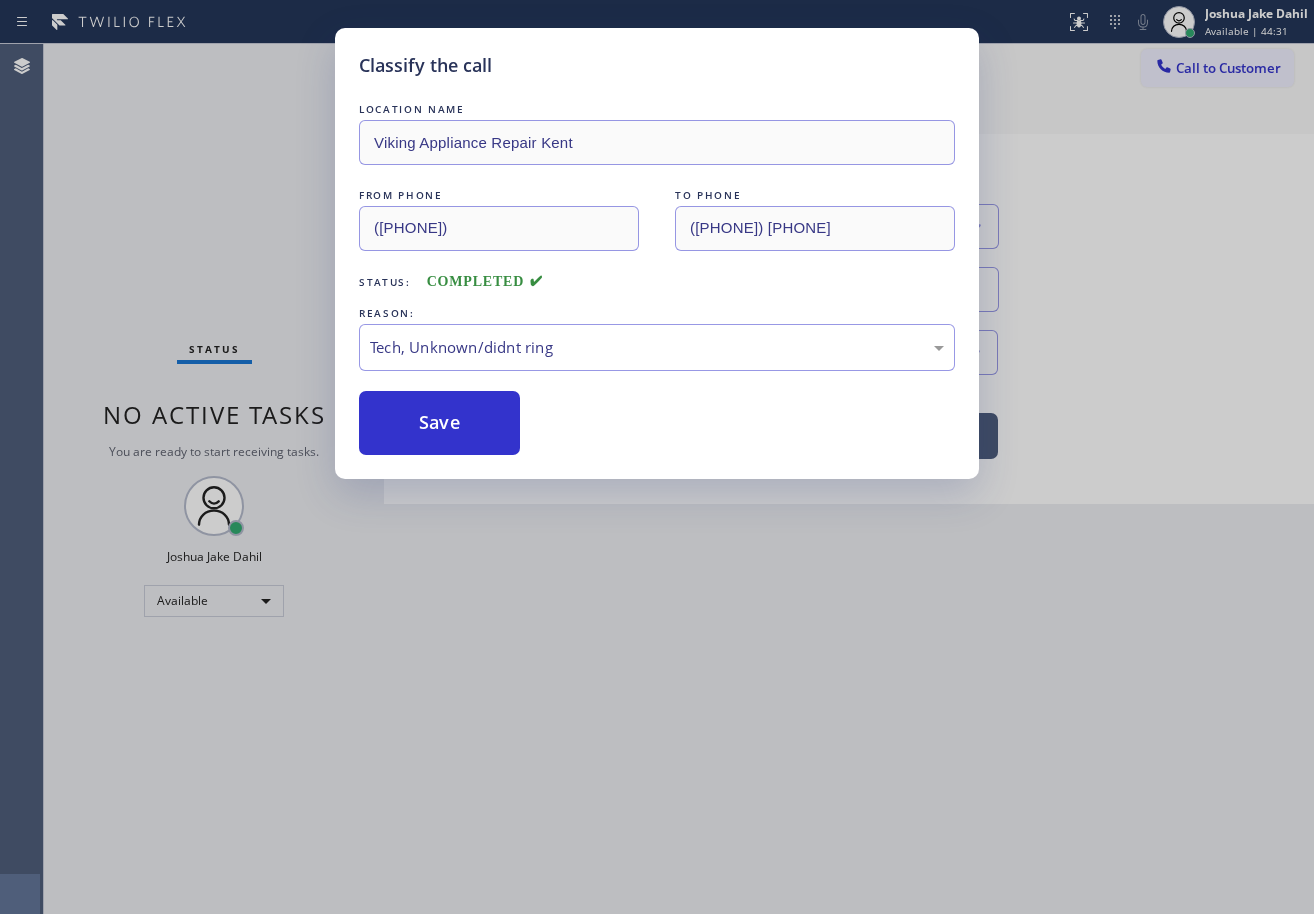 click on "Classify the call LOCATION NAME Viking Appliance Repair Kent FROM PHONE ([PHONE]) TO PHONE ([PHONE]) Status: COMPLETED REASON: Tech, Unknown/didnt ring Save" at bounding box center [657, 253] 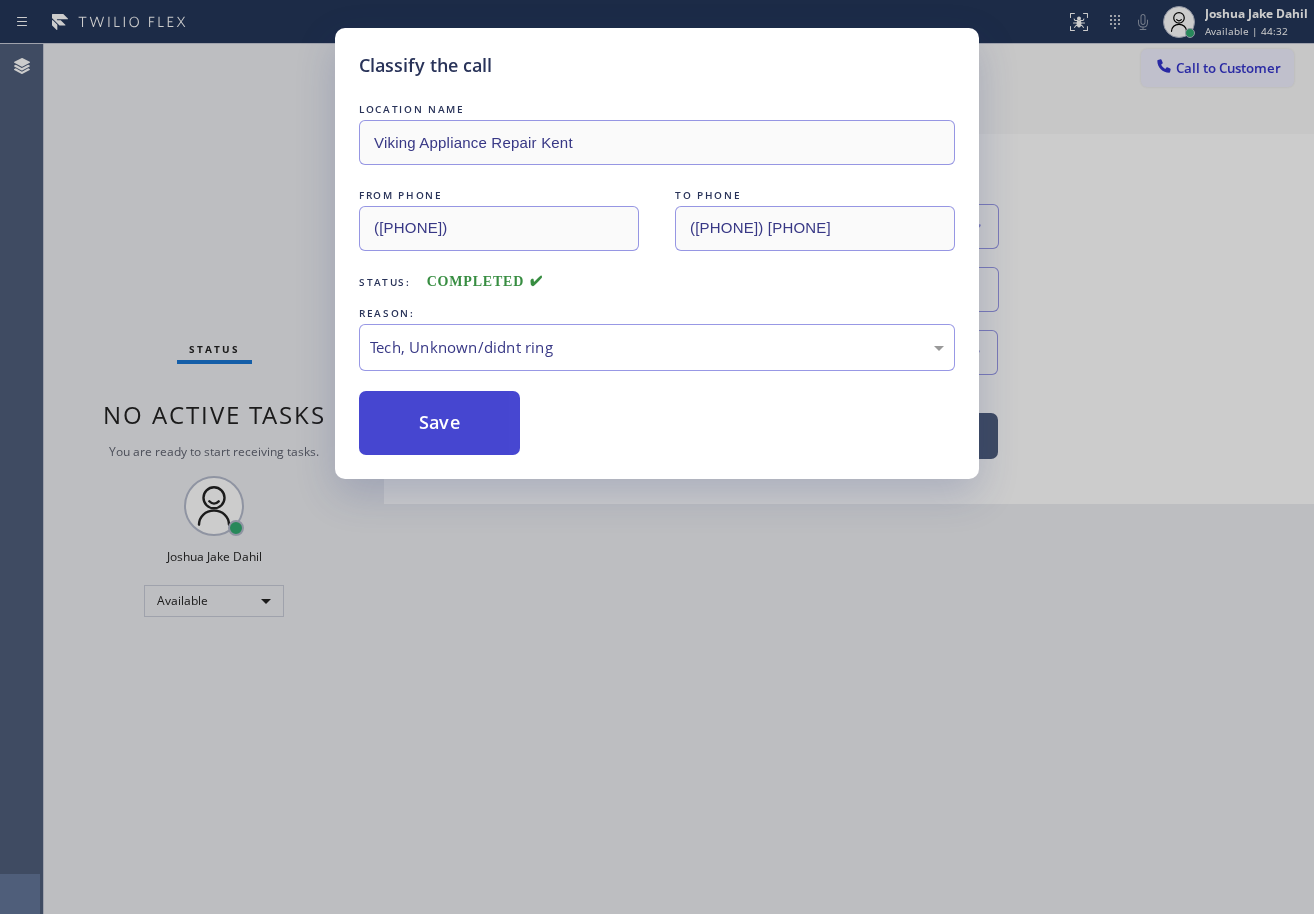 click on "Save" at bounding box center [439, 423] 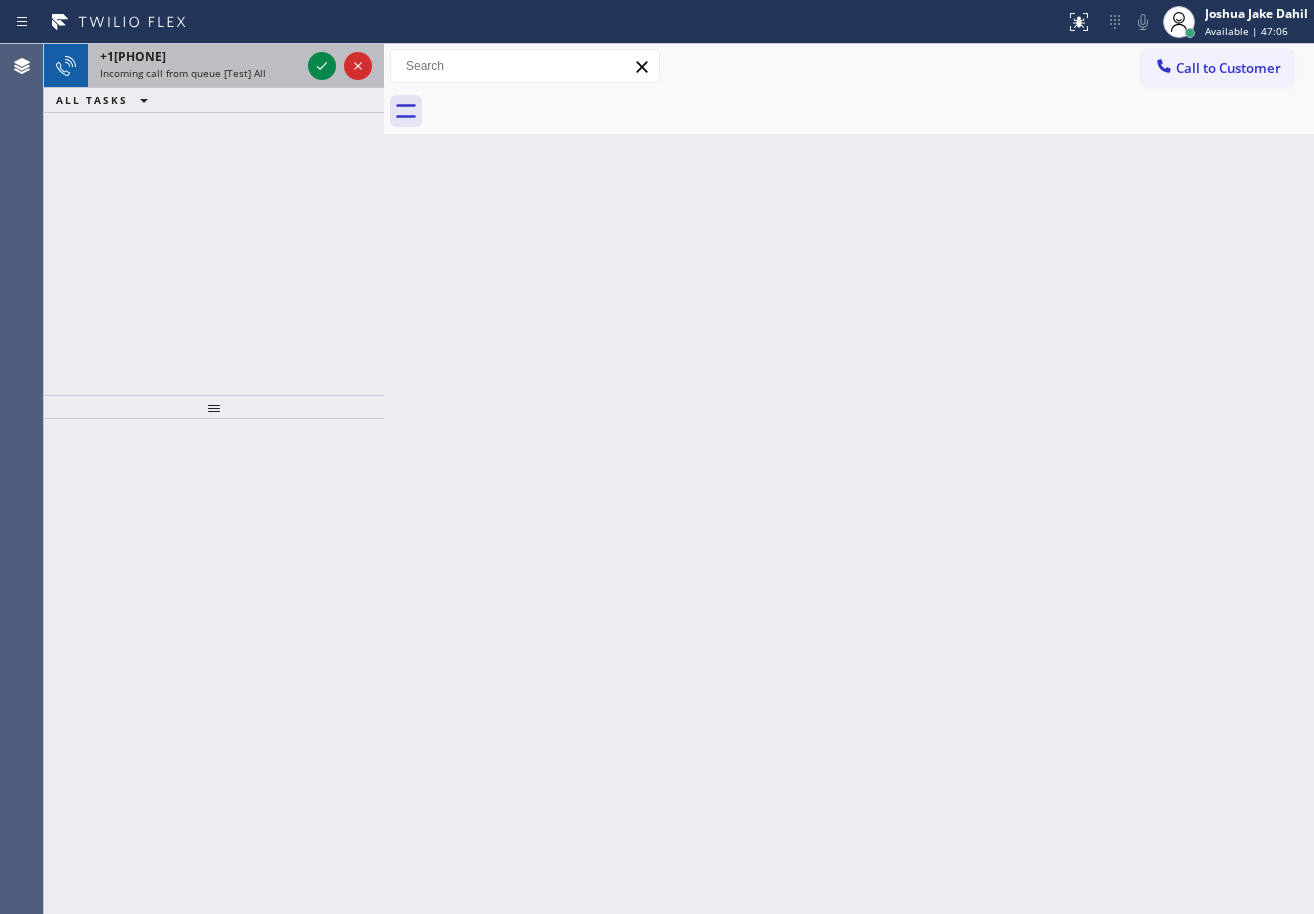 click at bounding box center (340, 66) 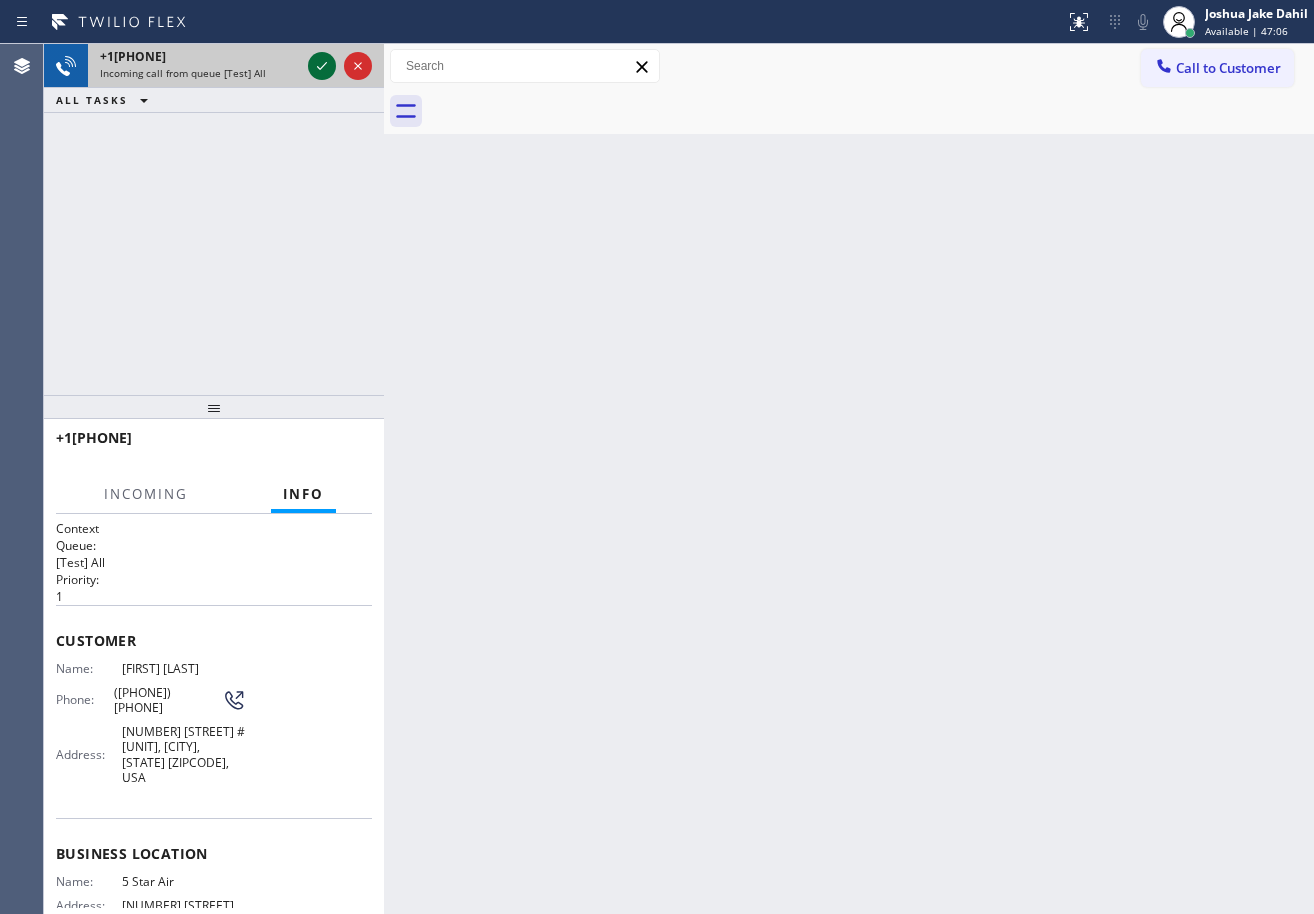 click at bounding box center [340, 66] 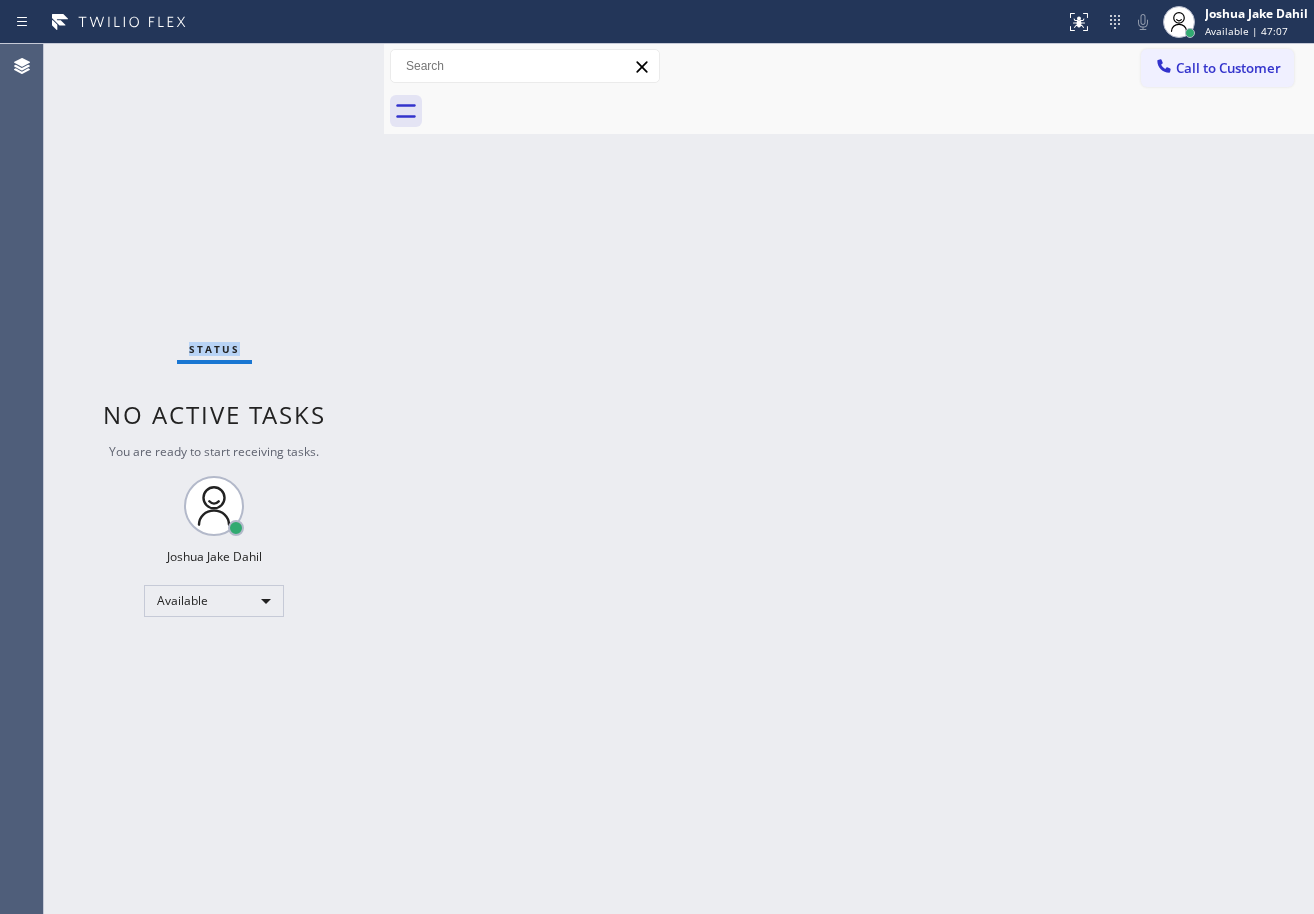 click on "Status No active tasks You are ready to start receiving tasks. [FIRST] [LAST] Available" at bounding box center [214, 479] 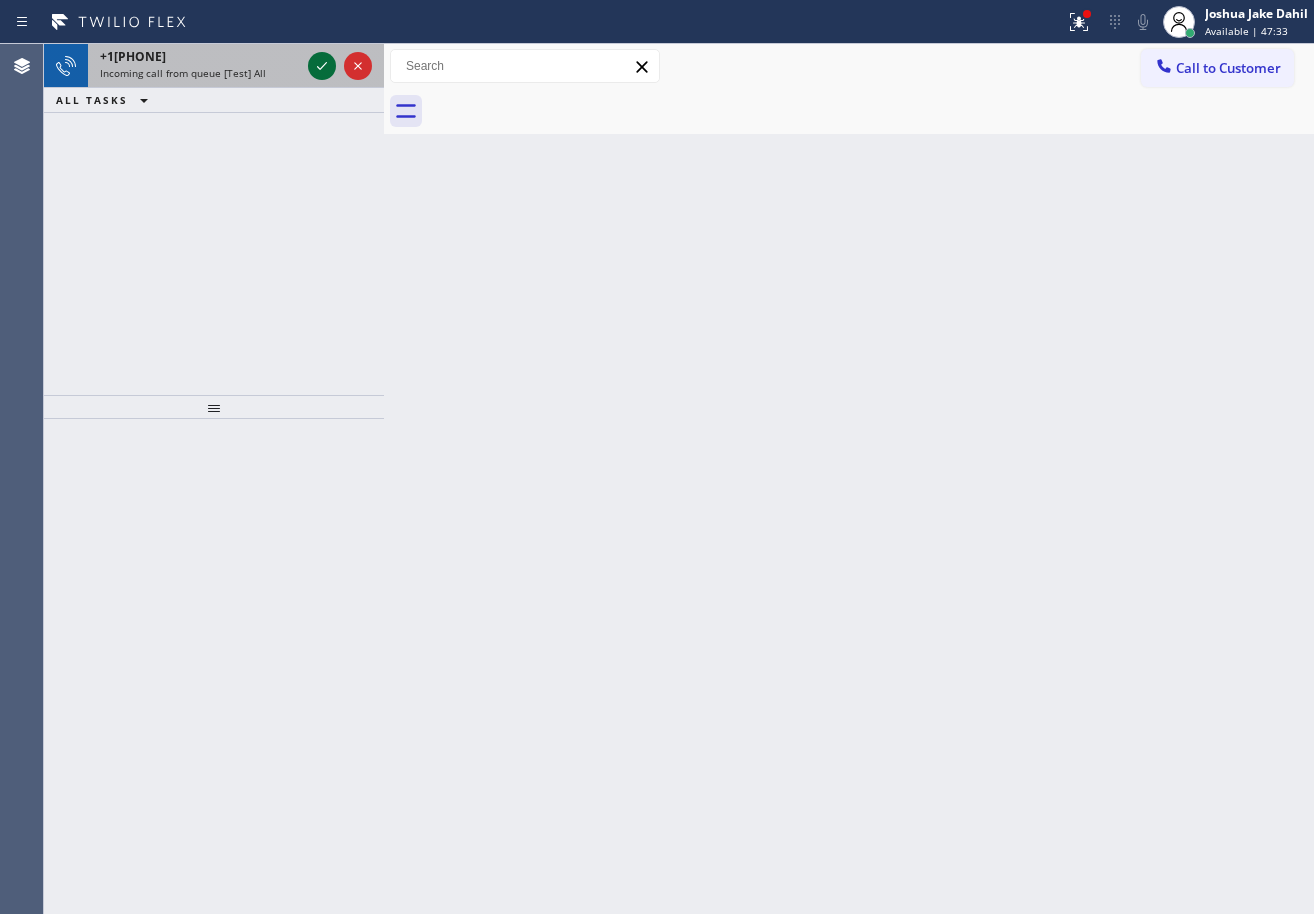 click 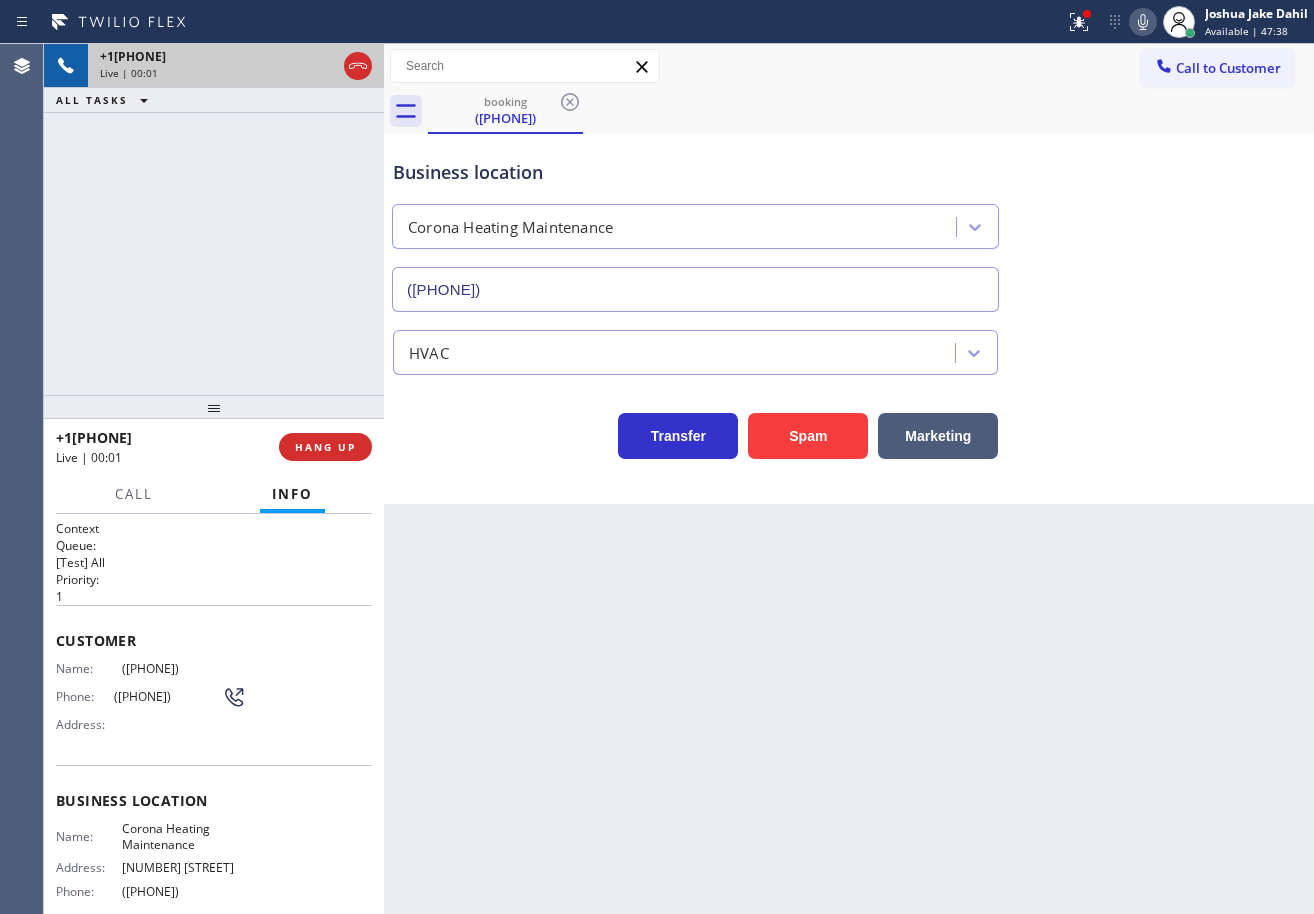 type on "([PHONE])" 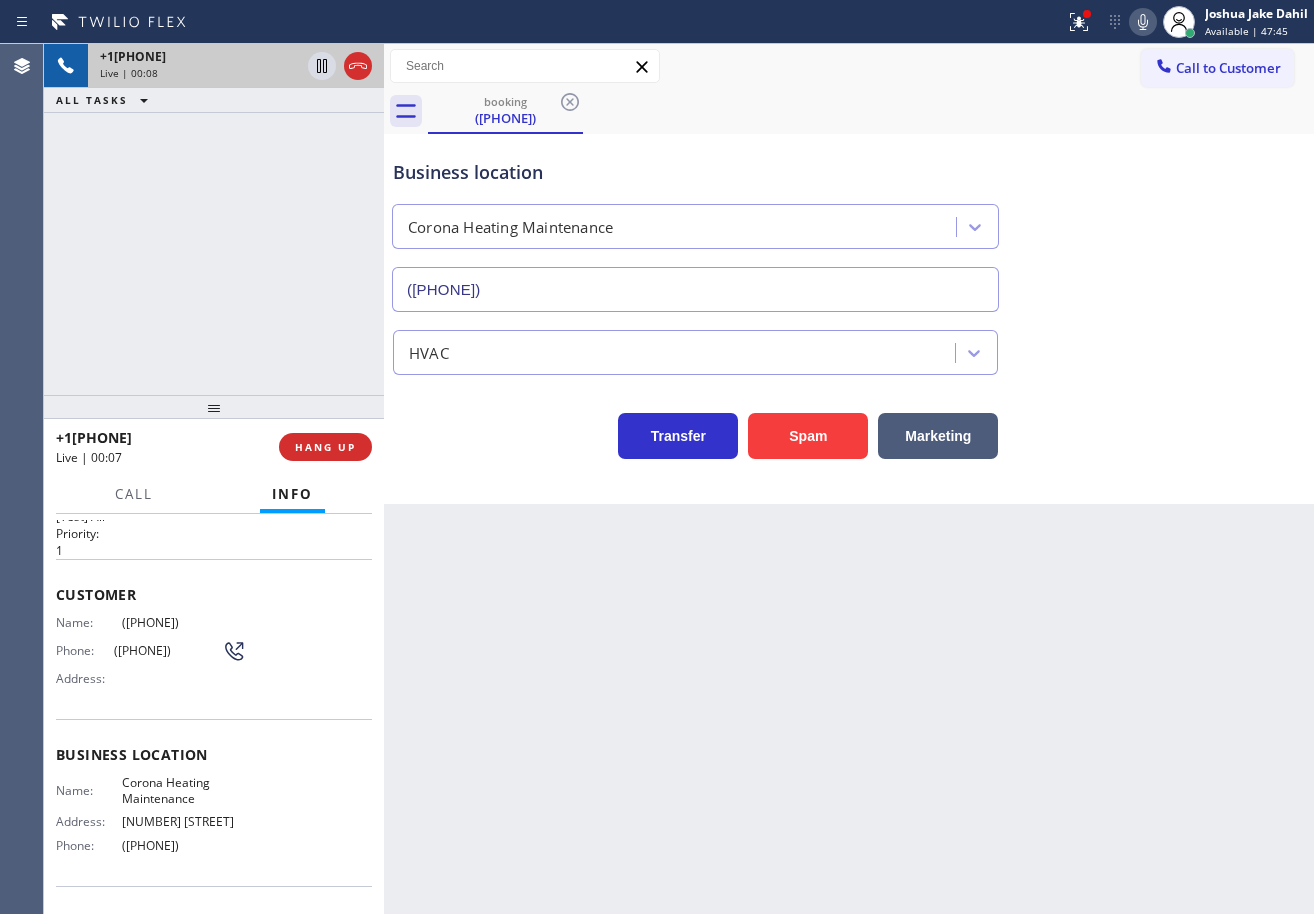 scroll, scrollTop: 0, scrollLeft: 0, axis: both 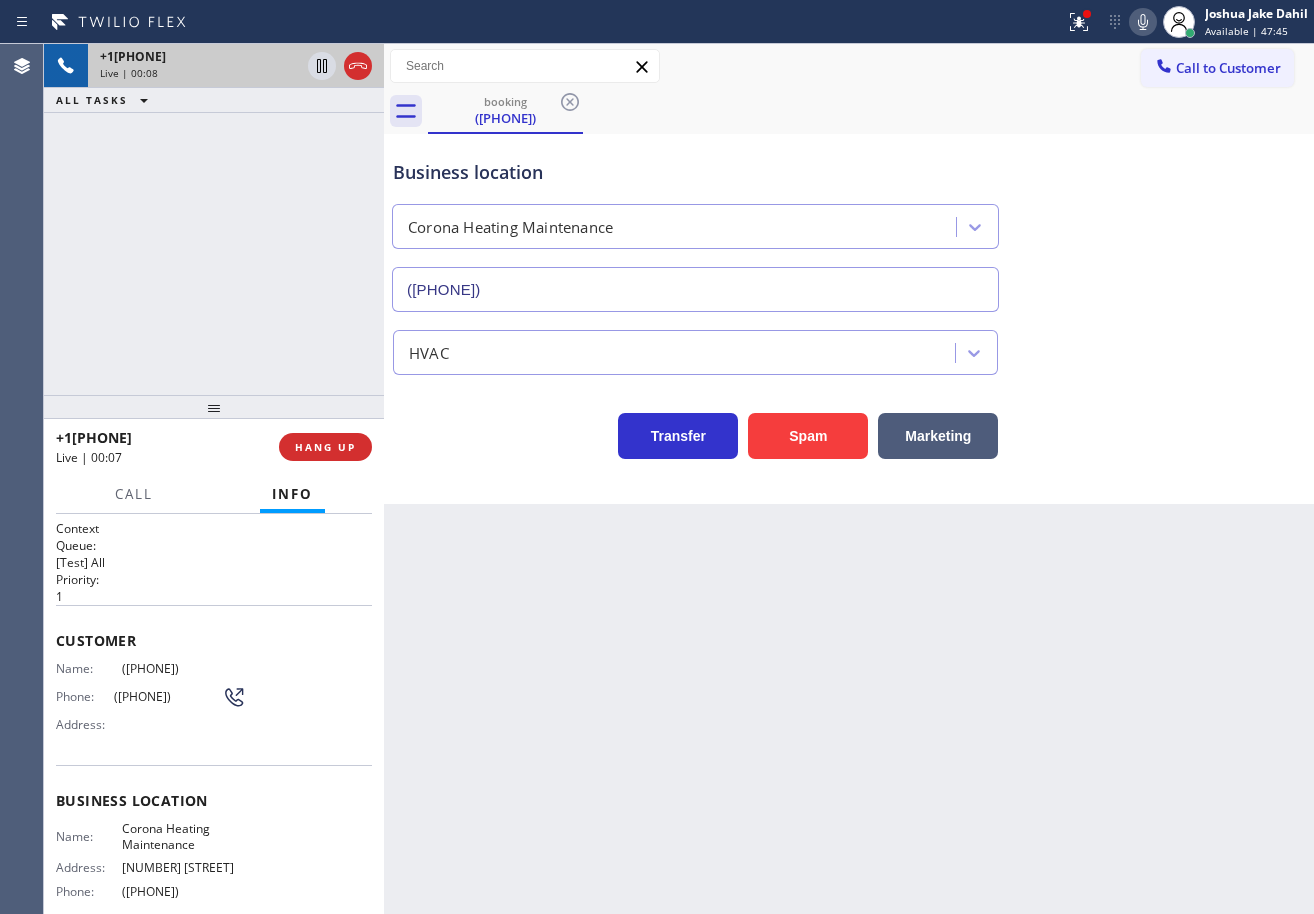 click on "Back to Dashboard Change Sender ID Customers Technicians Select a contact Outbound call Technician Search Technician Your caller id phone number Your caller id phone number Call Technician info Name   Phone none Address none Change Sender ID HVAC +[PHONE] 5 Star Appliance +[PHONE] Appliance Repair +[PHONE] Plumbing +[PHONE] Air Duct Cleaning +[PHONE]  Electricians +[PHONE] Cancel Change Check personal SMS Reset Change booking ([PHONE]) Call to Customer Outbound call Location HVAC Alliance Expert [CITY] Your caller id phone number ([PHONE]) Customer number Call Outbound call Technician Search Technician Your caller id phone number Your caller id phone number Call booking ([PHONE]) Business location Corona Heating Maintenance ([PHONE]) HVAC Transfer Spam Marketing" at bounding box center [849, 479] 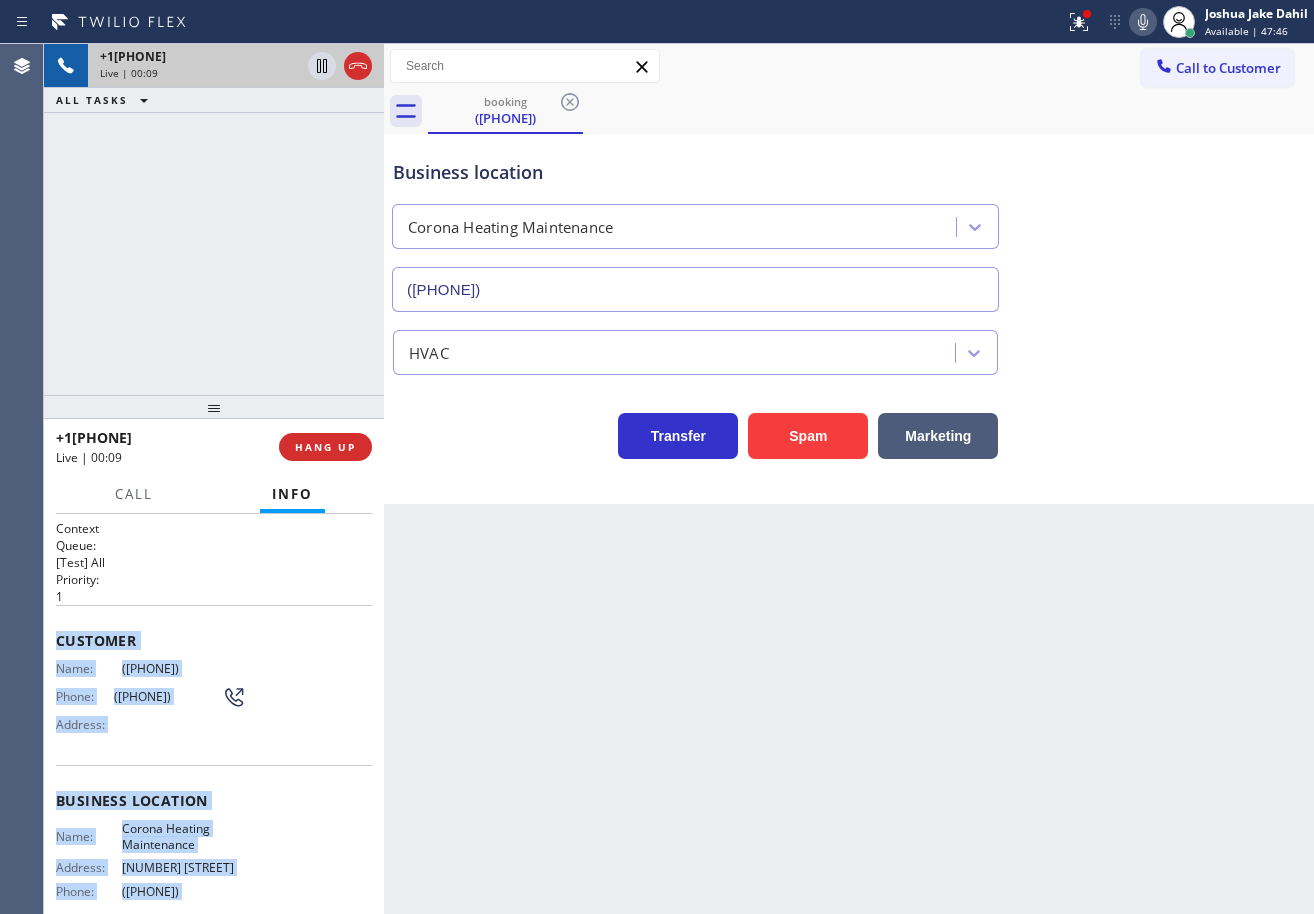 scroll, scrollTop: 175, scrollLeft: 0, axis: vertical 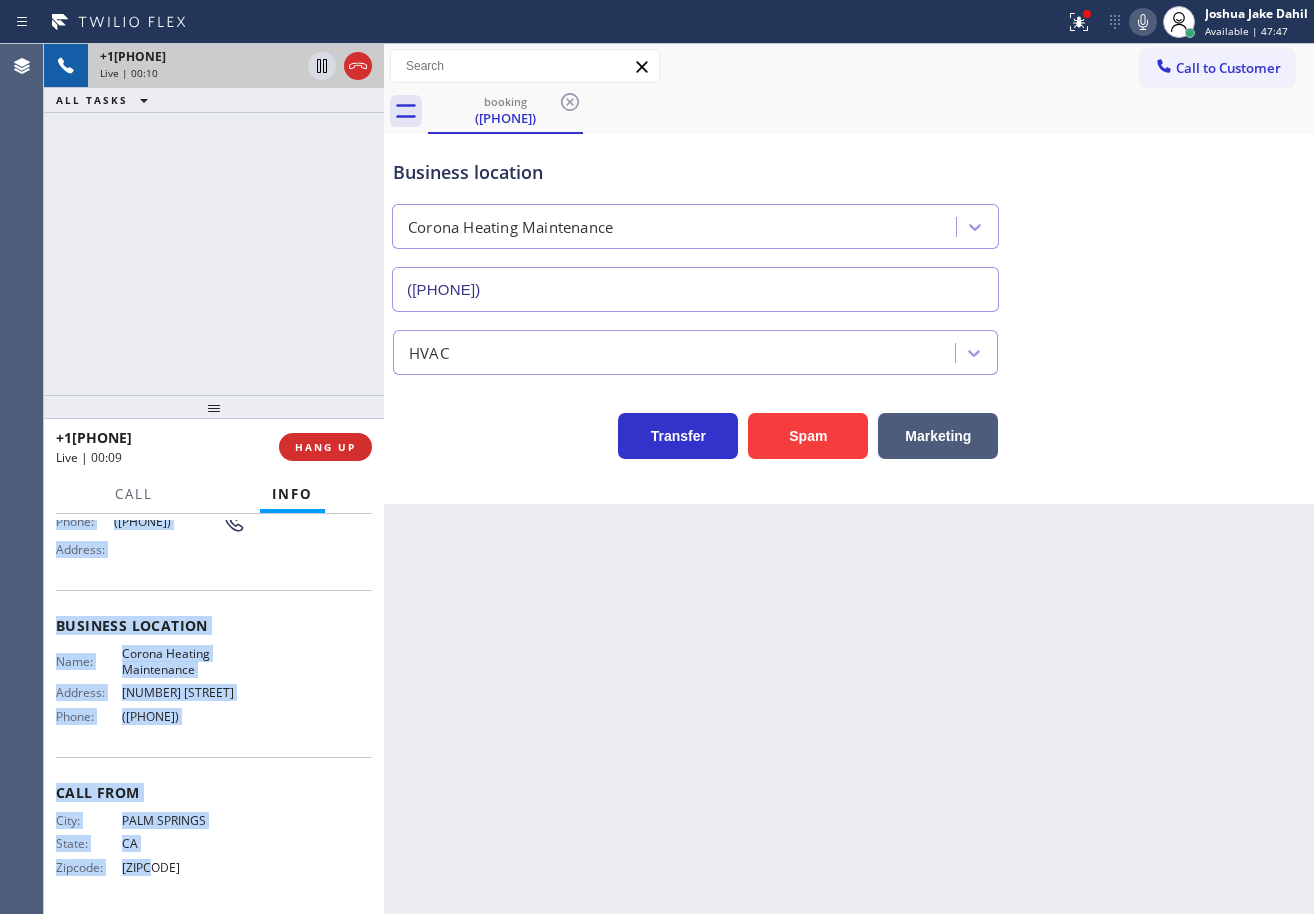 drag, startPoint x: 53, startPoint y: 634, endPoint x: 237, endPoint y: 738, distance: 211.35751 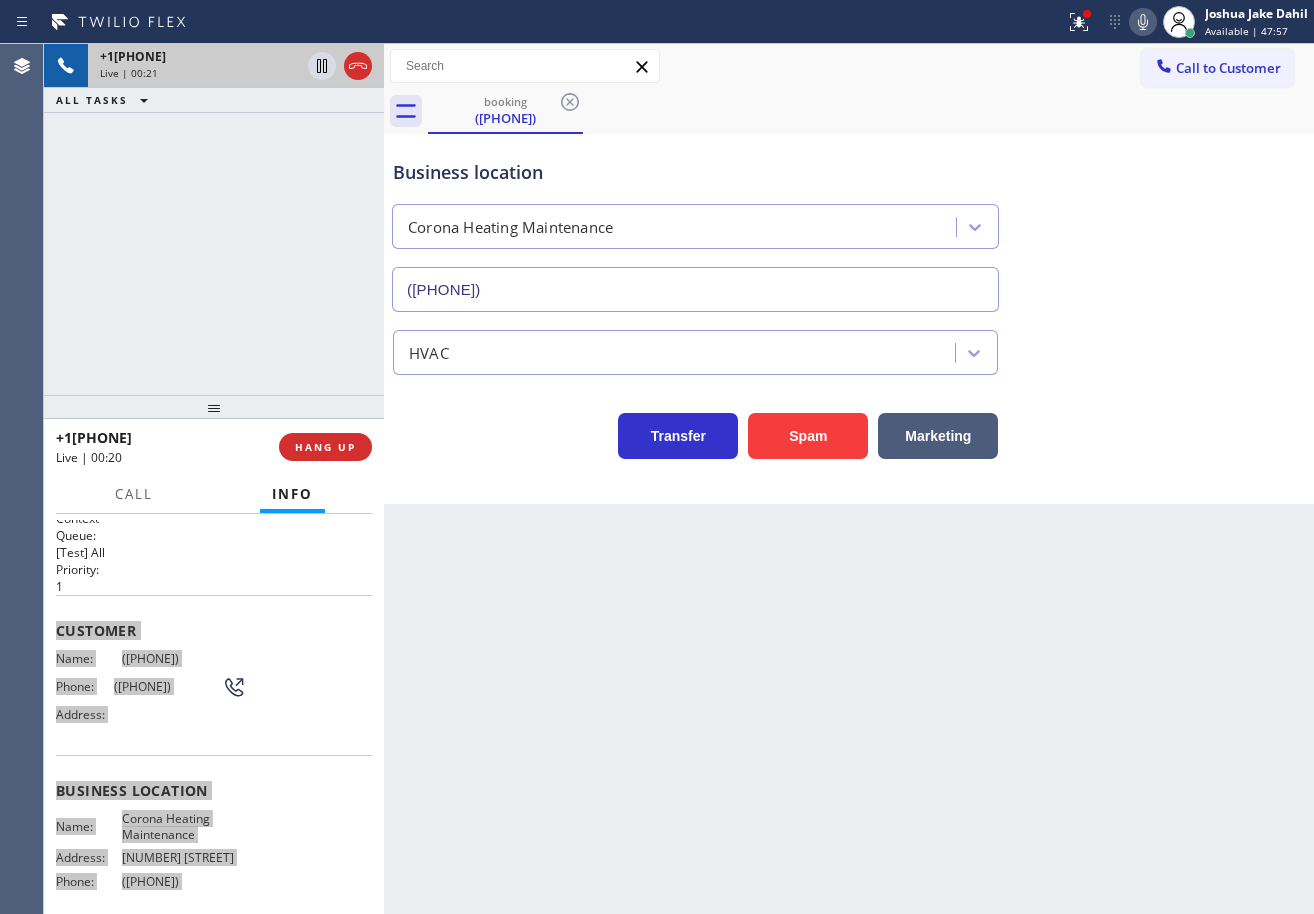 scroll, scrollTop: 0, scrollLeft: 0, axis: both 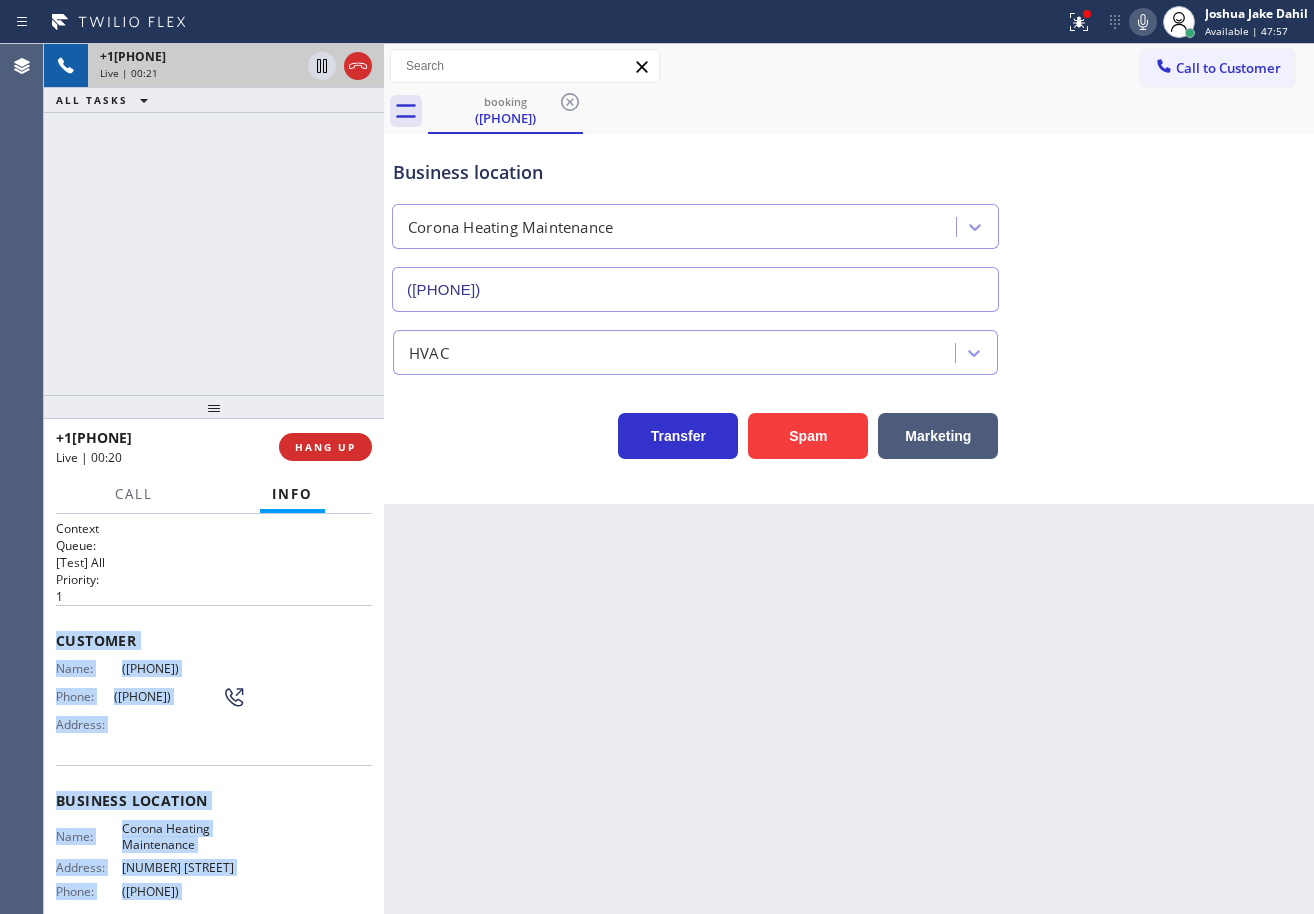 click on "+1[PHONE] Live | 00:21 ALL TASKS ALL TASKS ACTIVE TASKS TASKS IN WRAP UP" at bounding box center (214, 219) 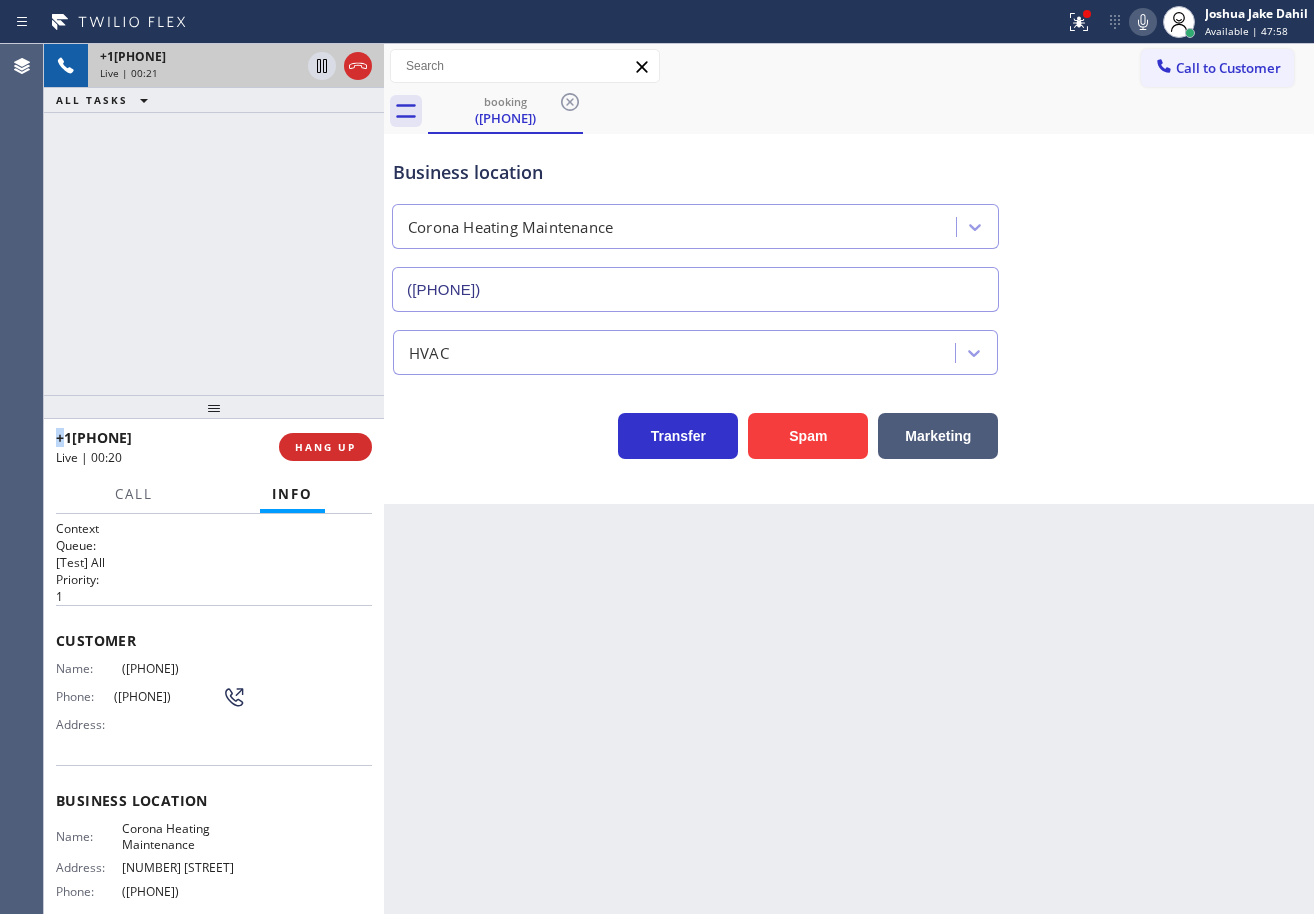 click on "+1[PHONE] Live | 00:21 ALL TASKS ALL TASKS ACTIVE TASKS TASKS IN WRAP UP" at bounding box center [214, 219] 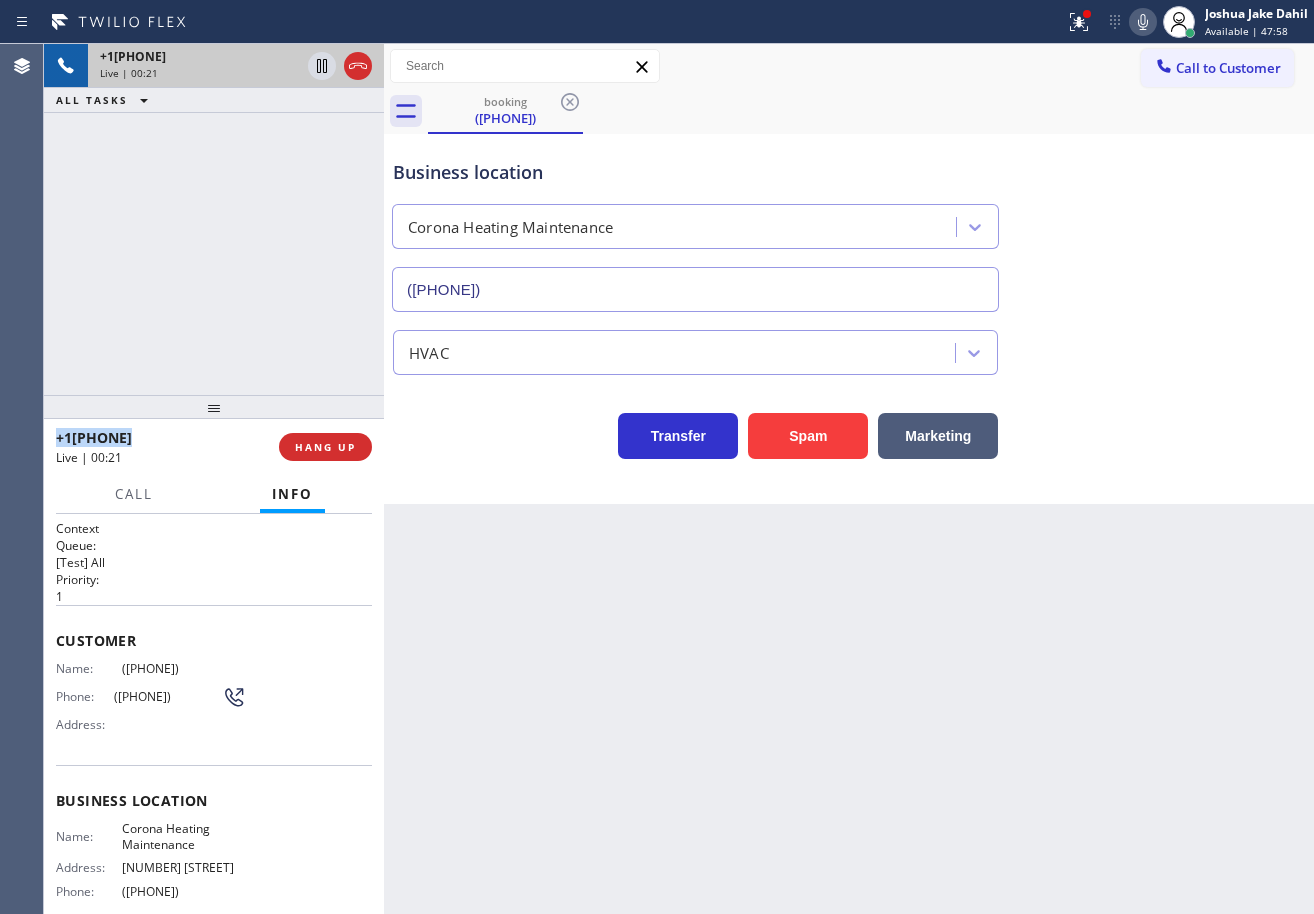 click on "+1[PHONE] Live | 00:21 ALL TASKS ALL TASKS ACTIVE TASKS TASKS IN WRAP UP" at bounding box center [214, 219] 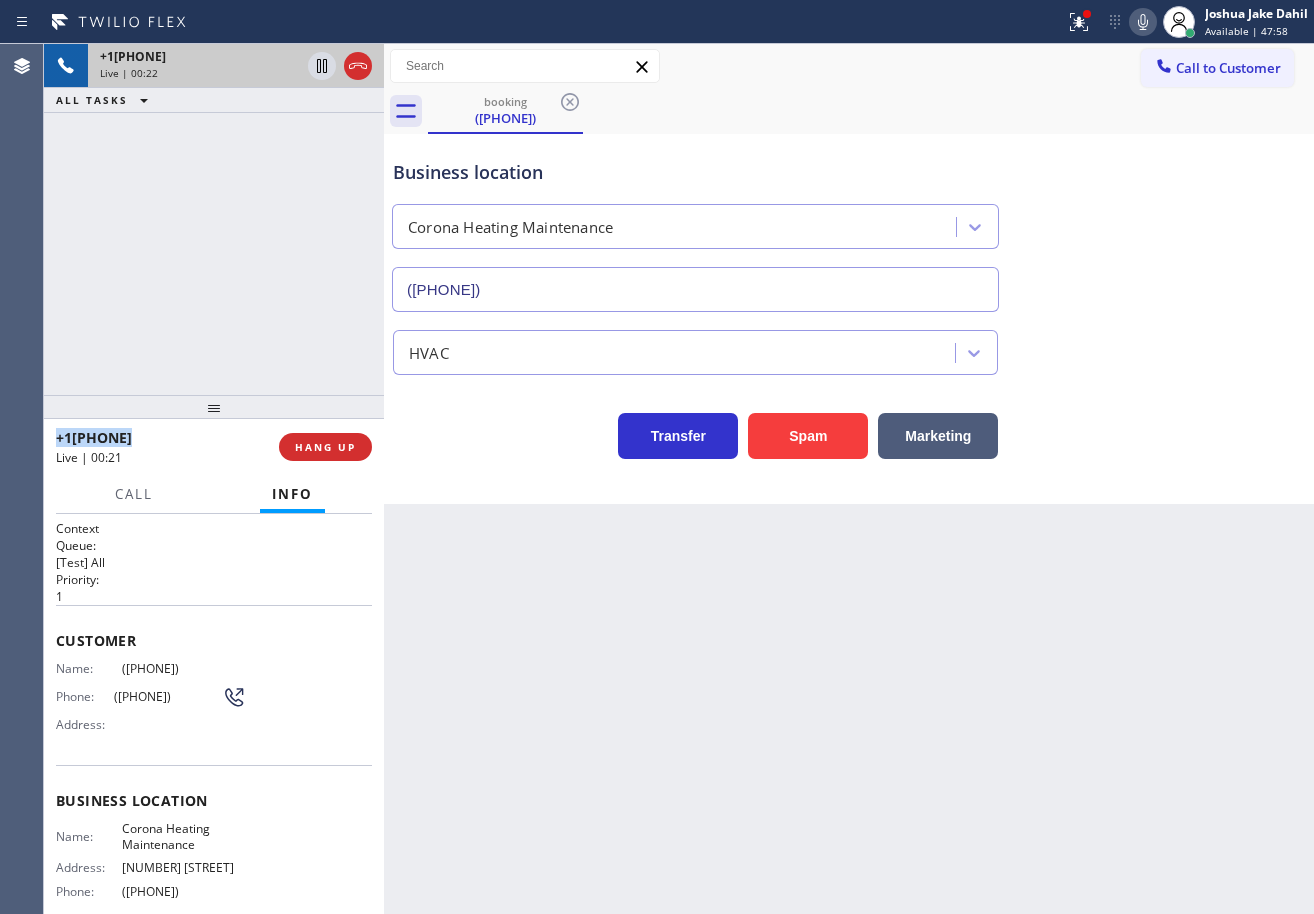 click on "+1[PHONE] Live | 00:22 ALL TASKS ALL TASKS ACTIVE TASKS TASKS IN WRAP UP" at bounding box center (214, 219) 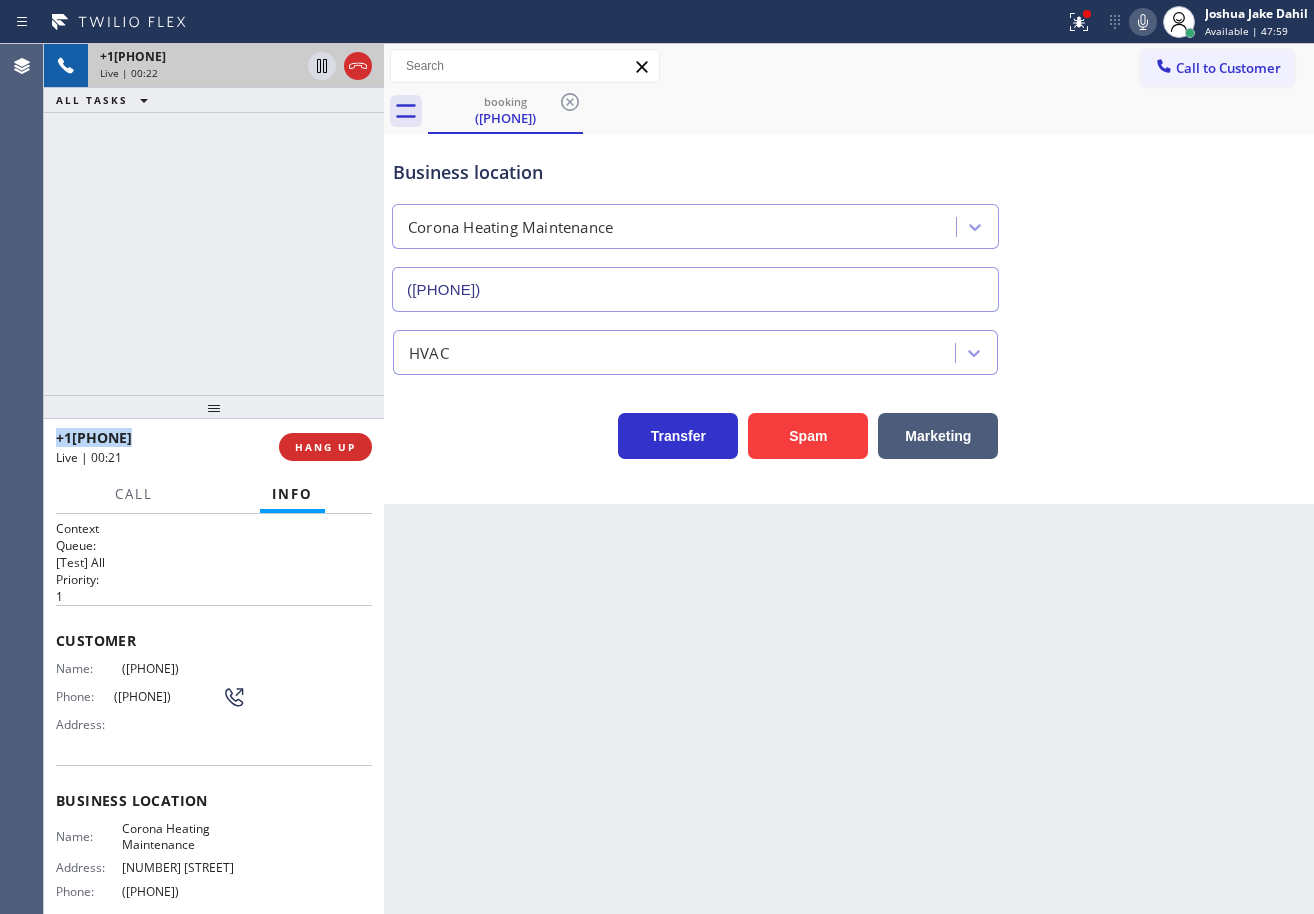 click on "+1[PHONE] Live | 00:22 ALL TASKS ALL TASKS ACTIVE TASKS TASKS IN WRAP UP" at bounding box center (214, 219) 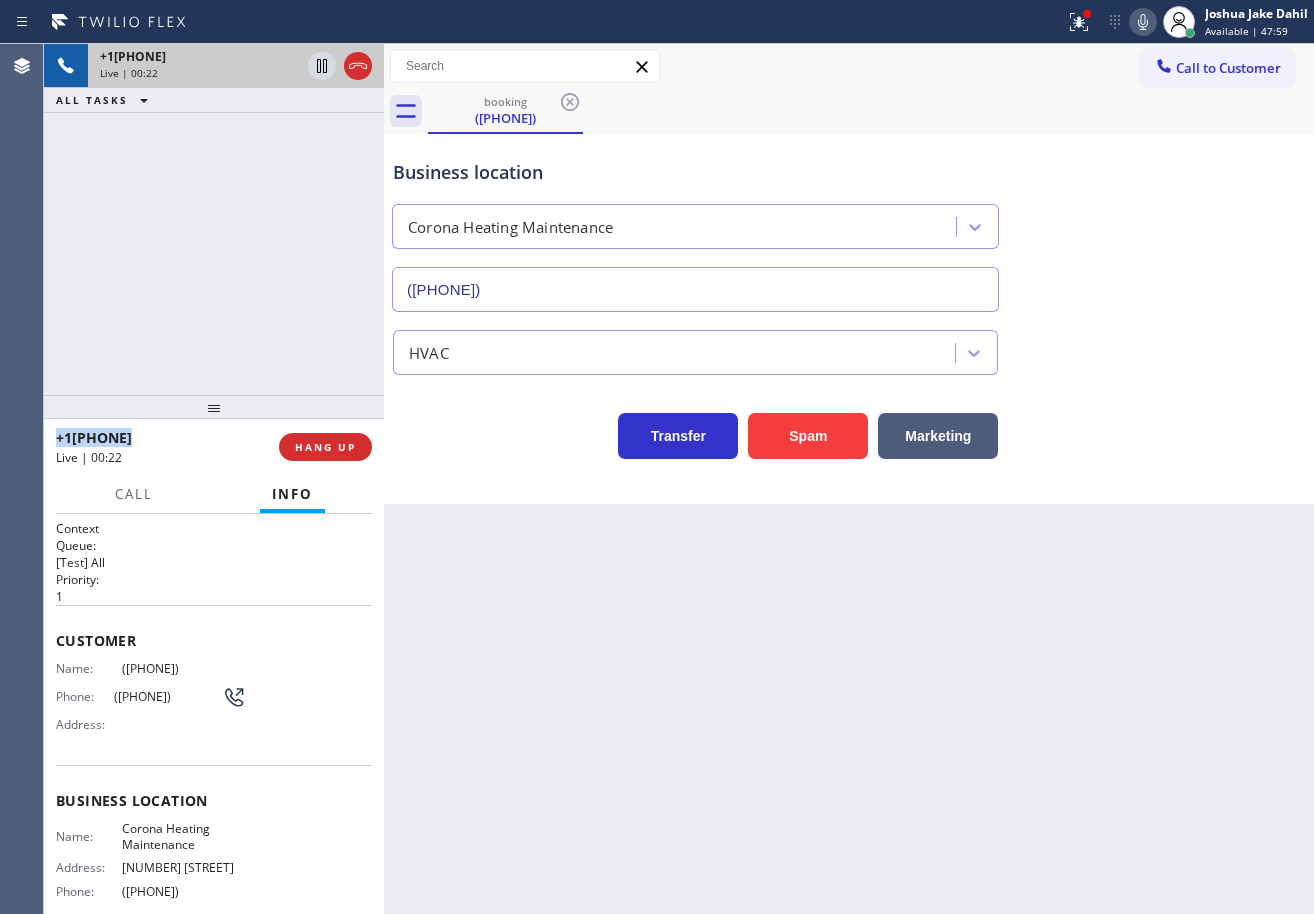 click on "+1[PHONE] Live | 00:22 ALL TASKS ALL TASKS ACTIVE TASKS TASKS IN WRAP UP" at bounding box center (214, 219) 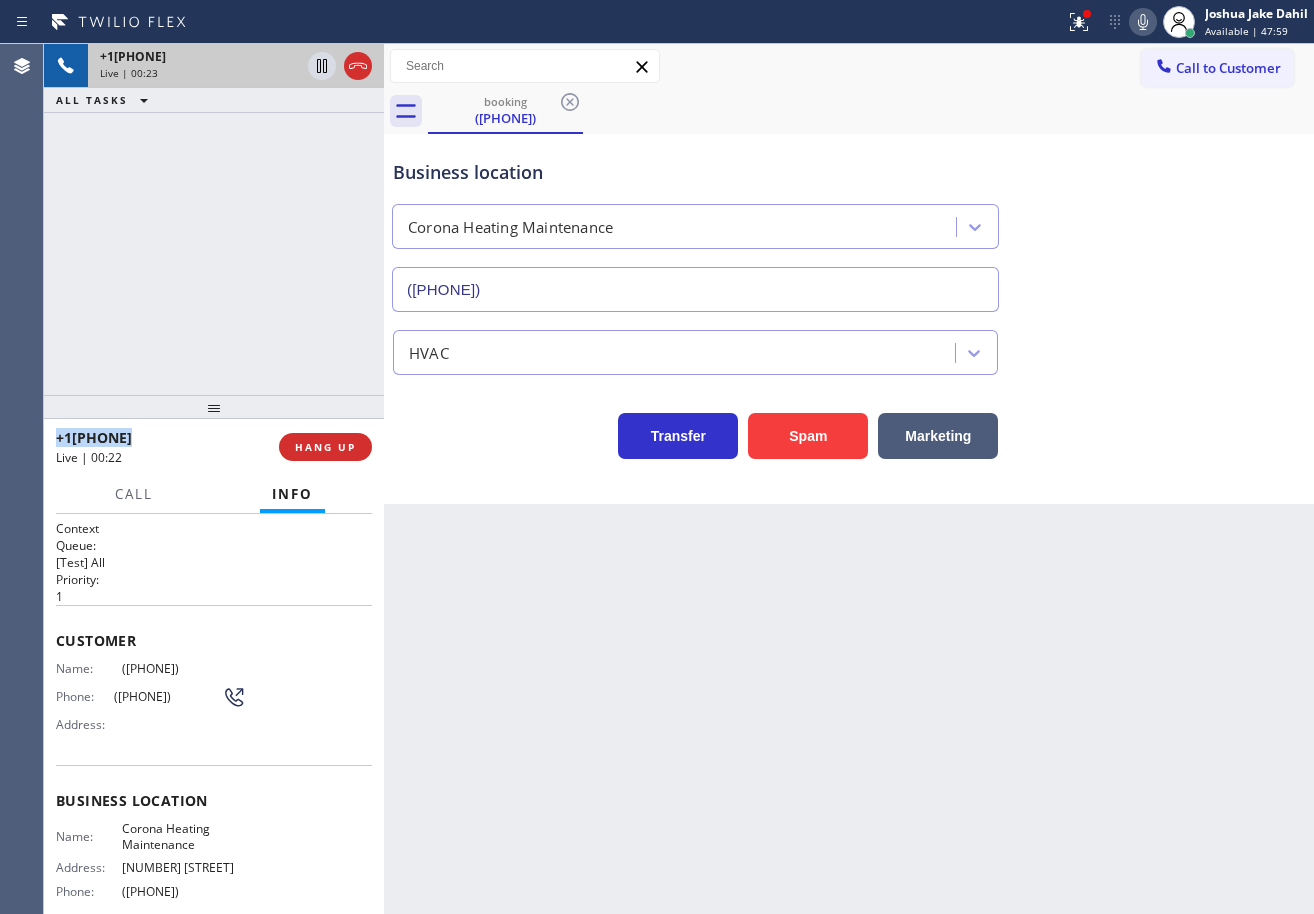 click on "+1[PHONE] Live | 00:23 ALL TASKS ALL TASKS ACTIVE TASKS TASKS IN WRAP UP" at bounding box center (214, 219) 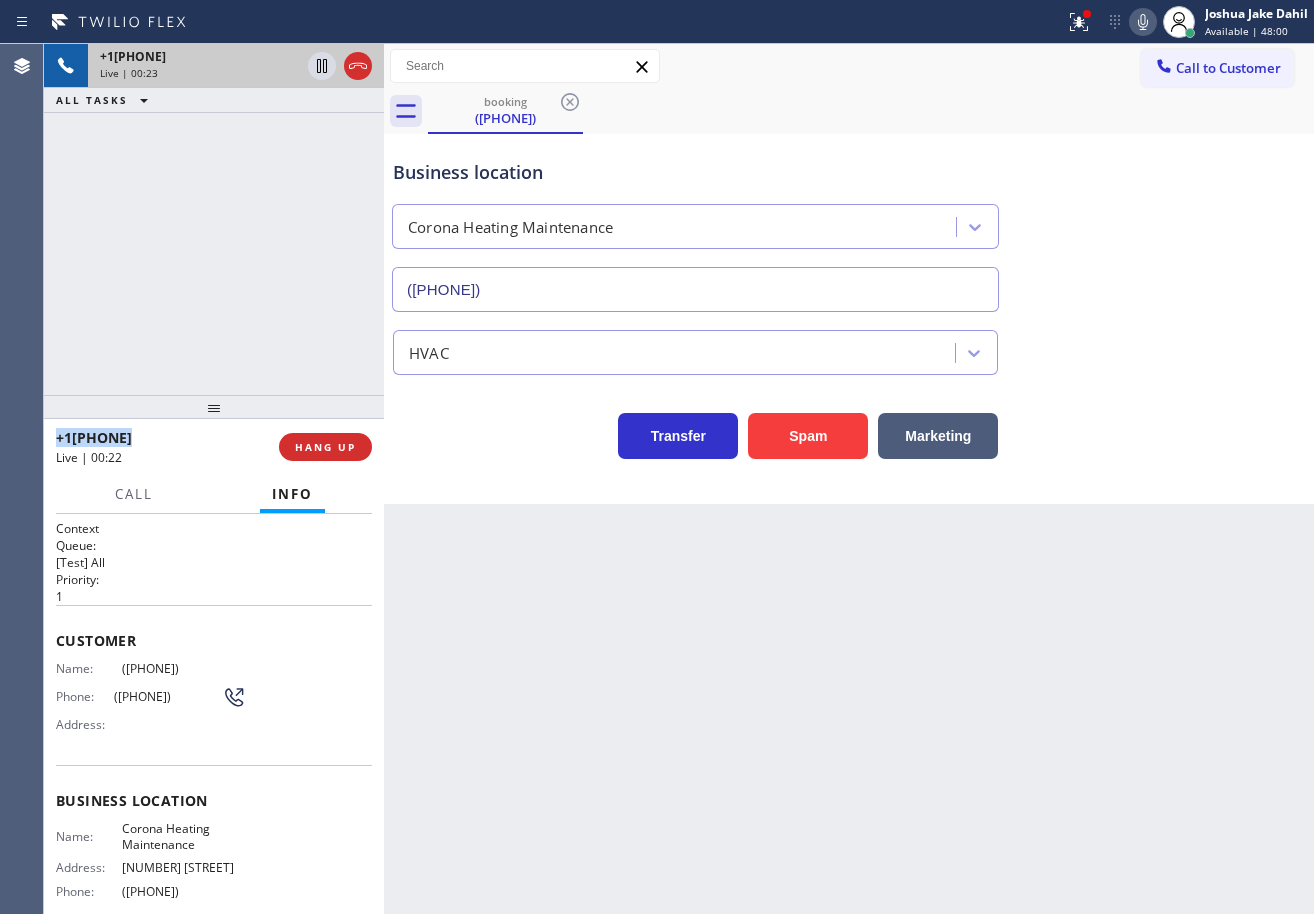 click on "+1[PHONE] Live | 00:23 ALL TASKS ALL TASKS ACTIVE TASKS TASKS IN WRAP UP" at bounding box center (214, 219) 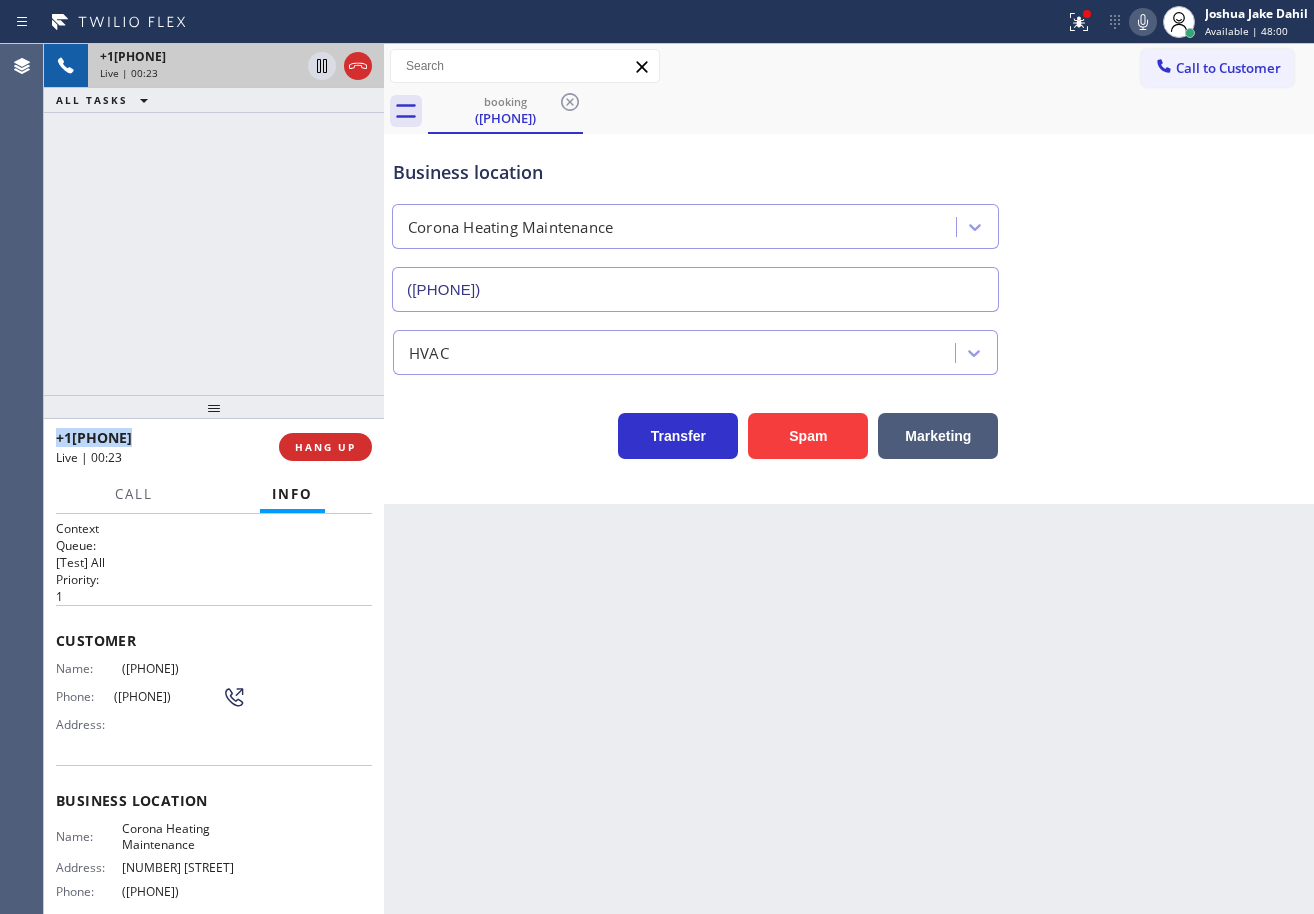 click on "+1[PHONE] Live | 00:23 ALL TASKS ALL TASKS ACTIVE TASKS TASKS IN WRAP UP" at bounding box center [214, 219] 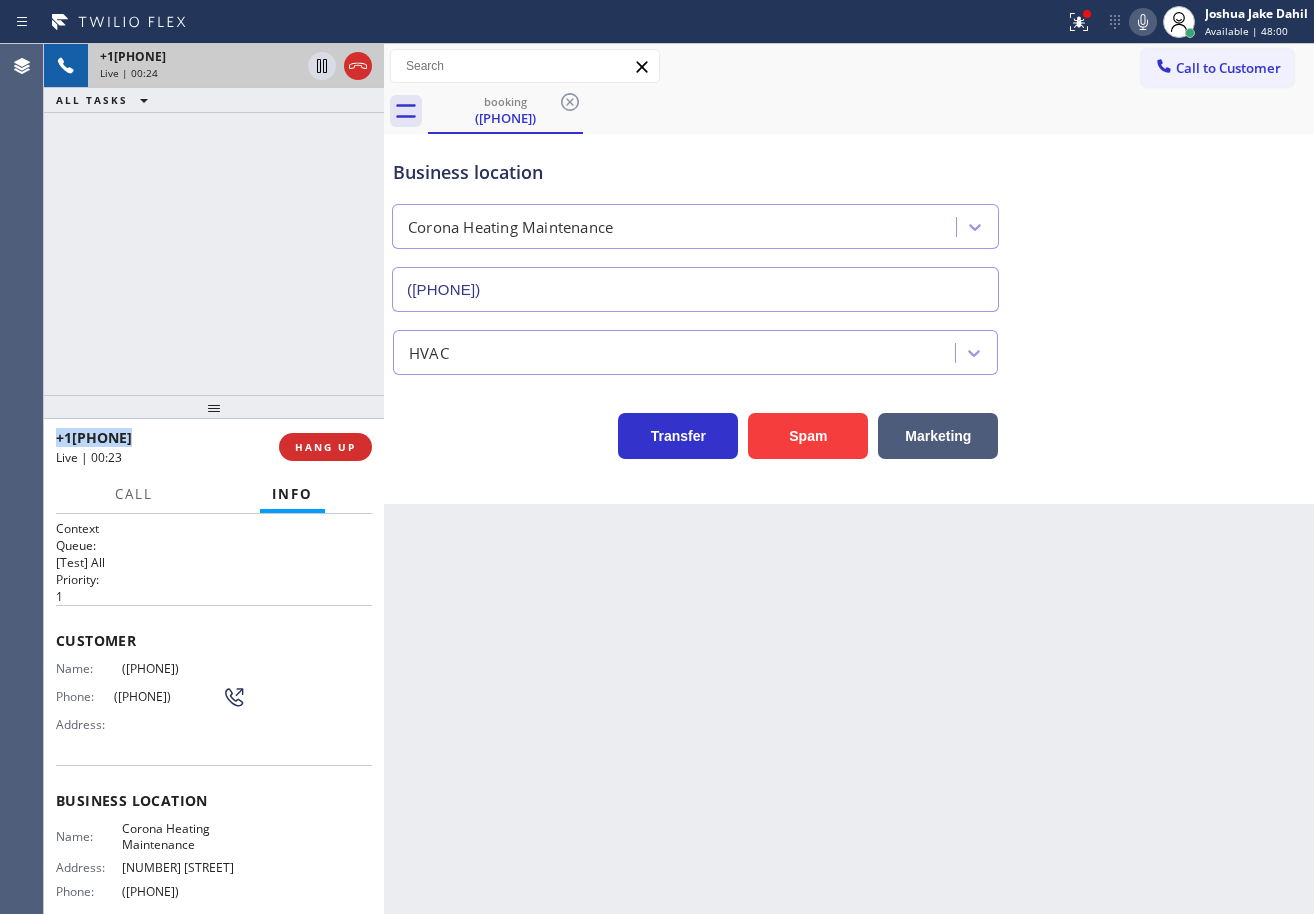 click on "+1[PHONE] Live | 00:24 ALL TASKS ALL TASKS ACTIVE TASKS TASKS IN WRAP UP" at bounding box center [214, 219] 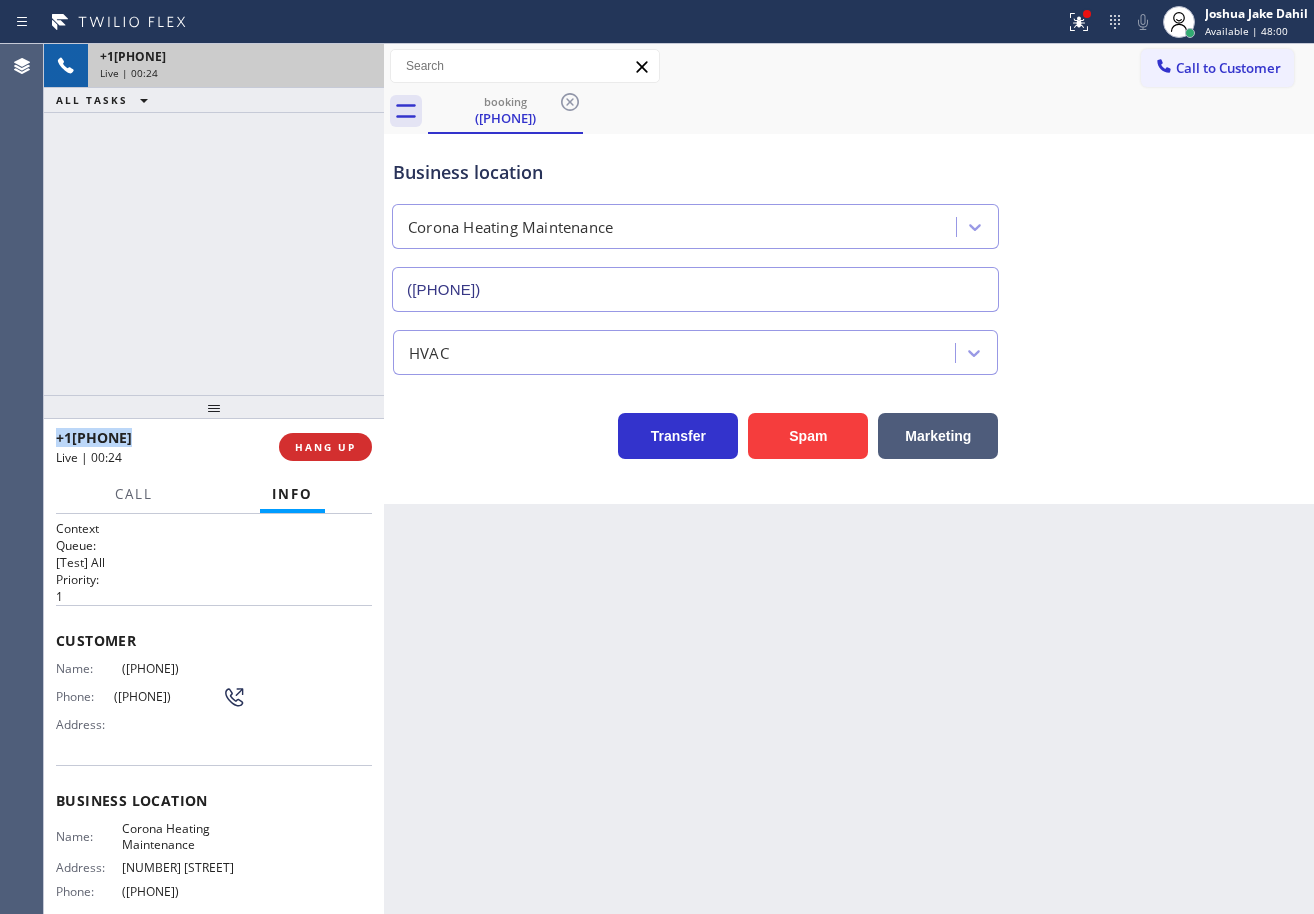 click on "+1[PHONE] Live | 00:24 ALL TASKS ALL TASKS ACTIVE TASKS TASKS IN WRAP UP" at bounding box center (214, 219) 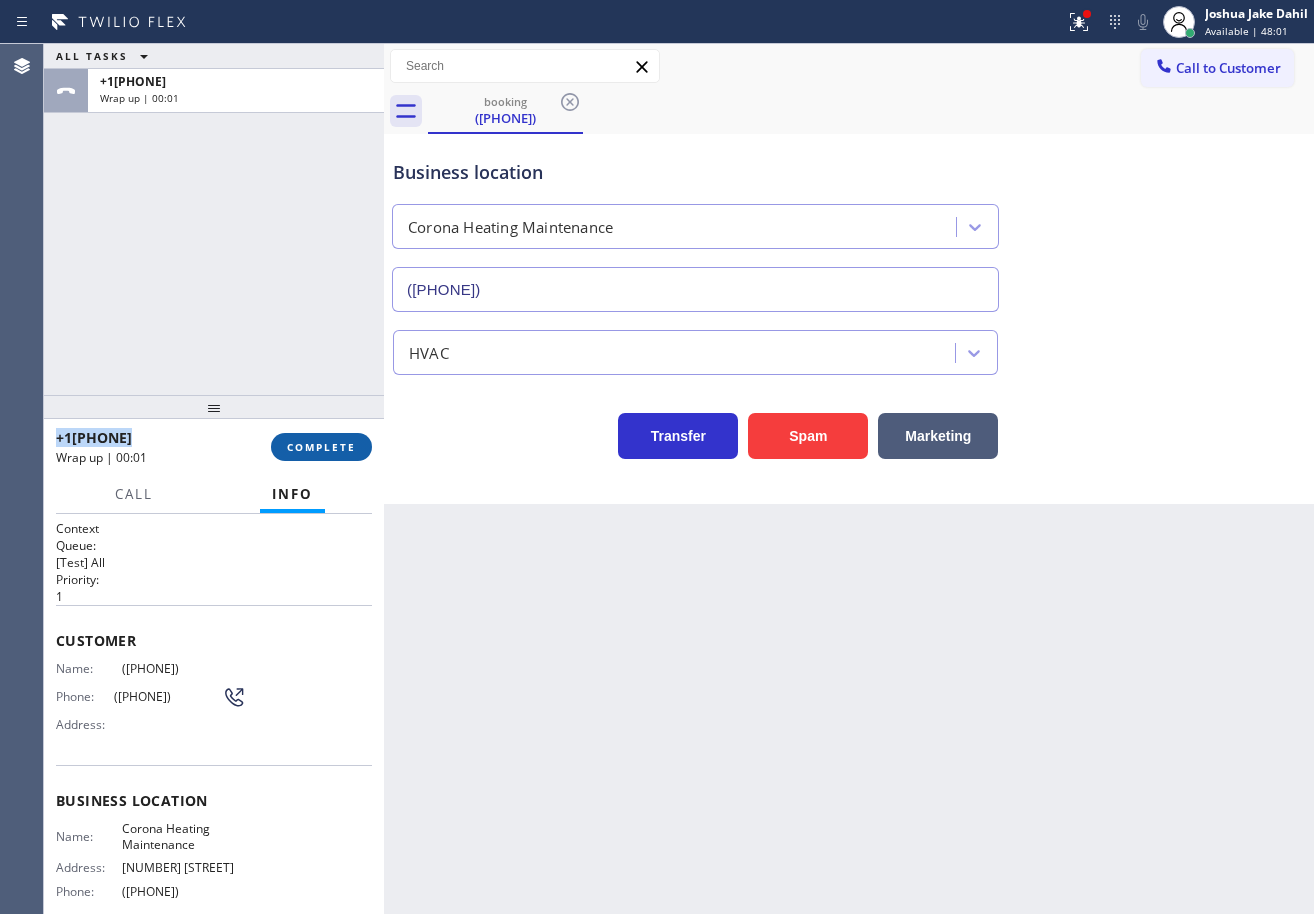 click on "COMPLETE" at bounding box center (321, 447) 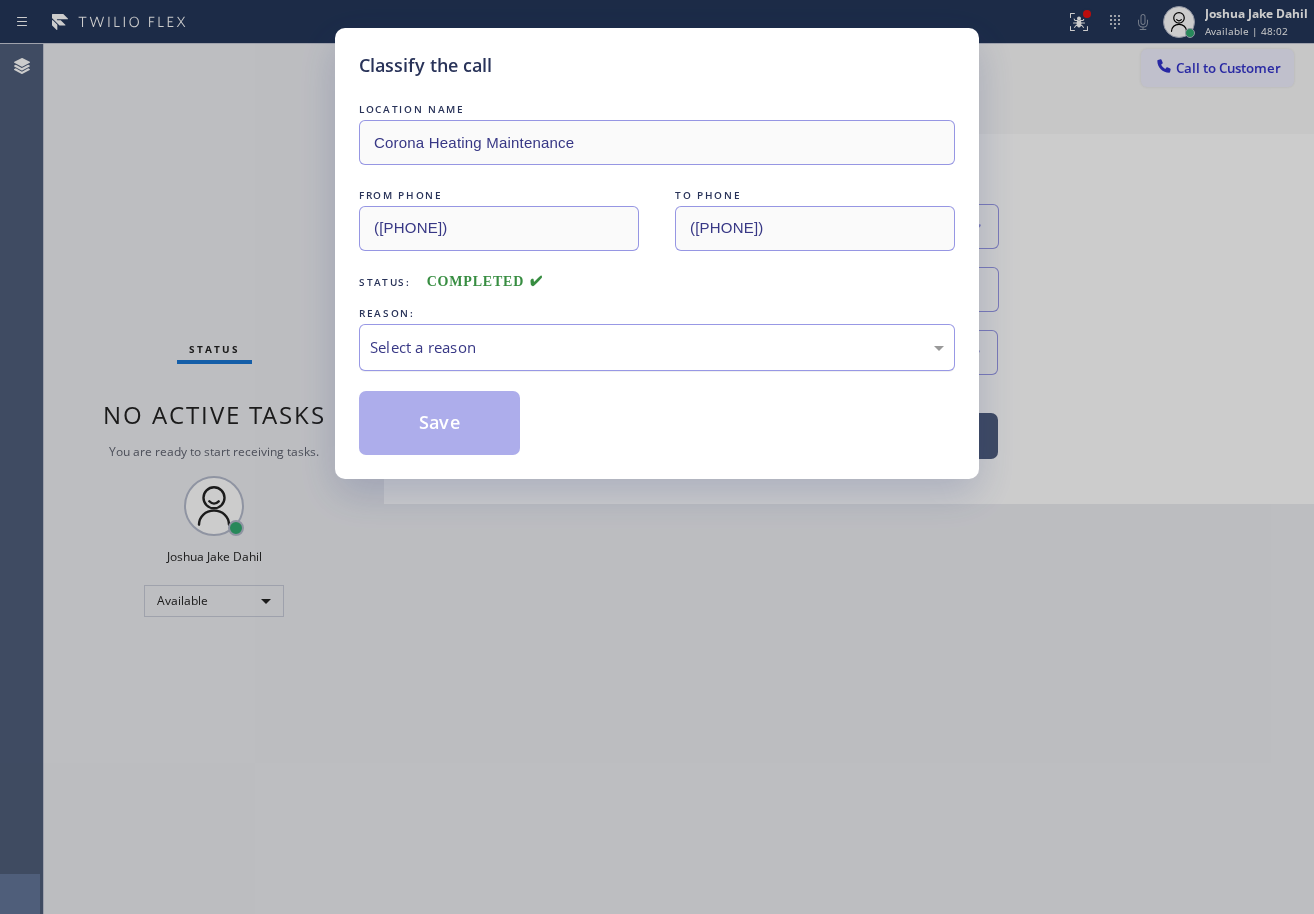 click on "Select a reason" at bounding box center (657, 347) 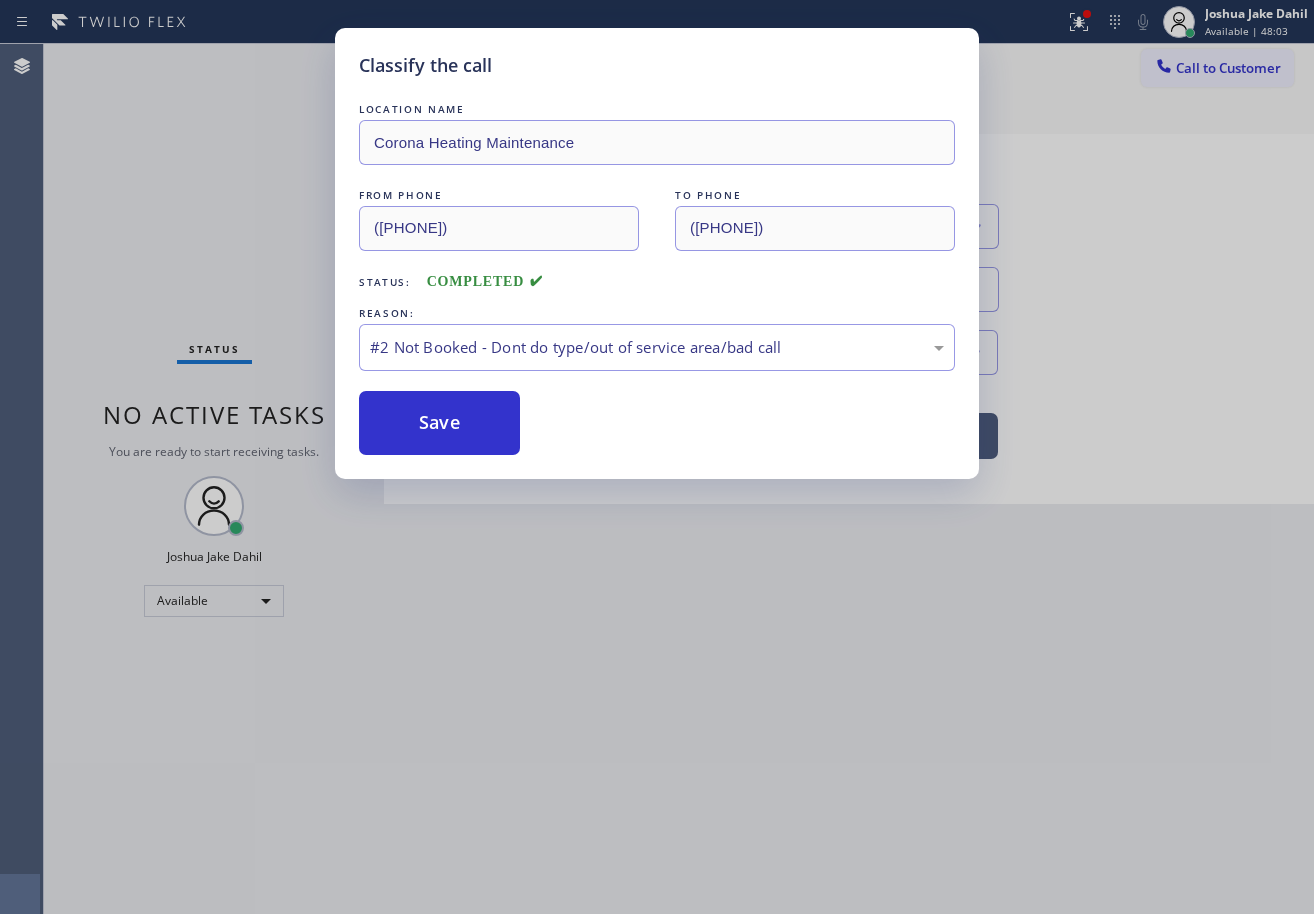 click on "Save" at bounding box center (439, 423) 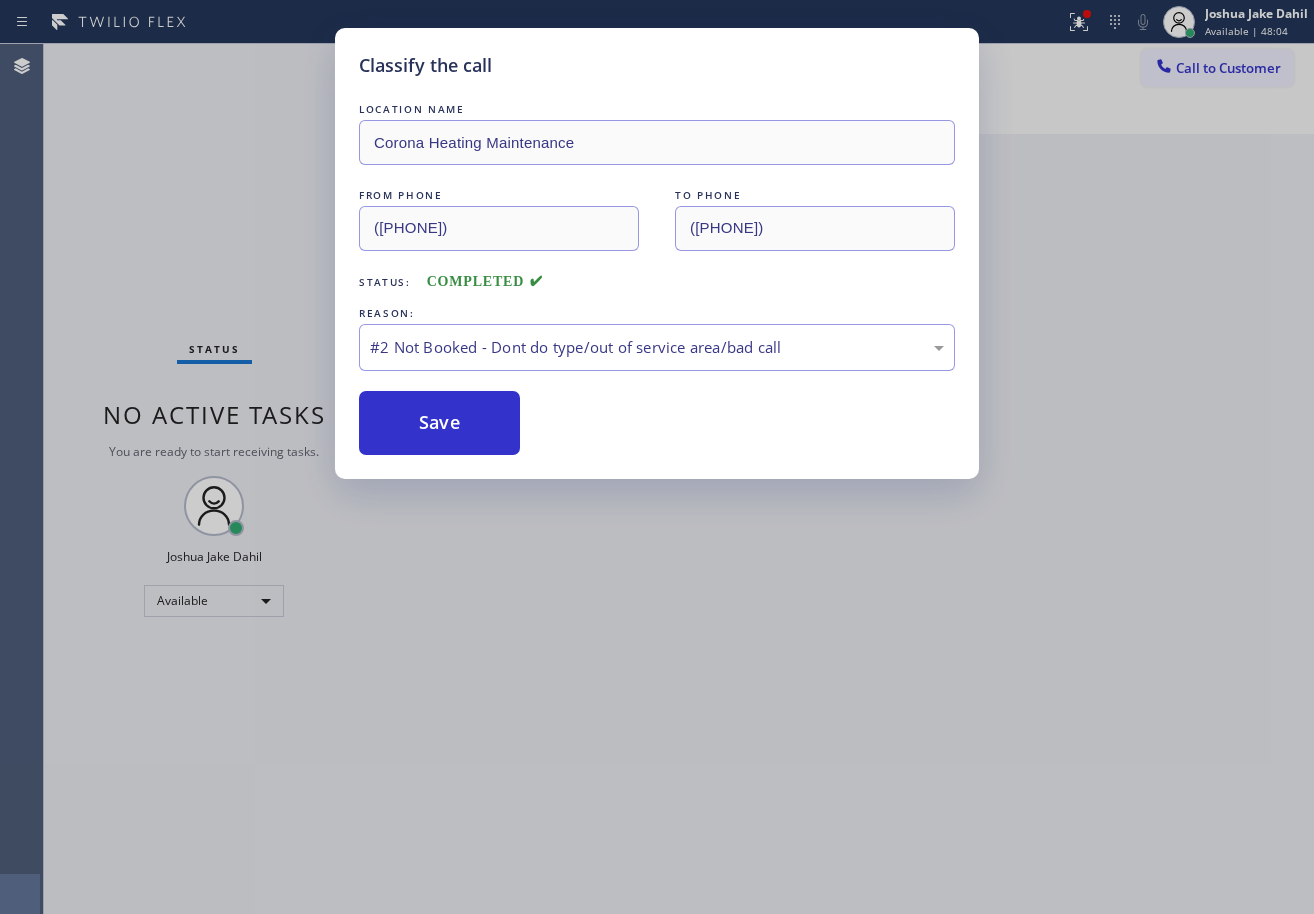 click on "Save" at bounding box center (439, 423) 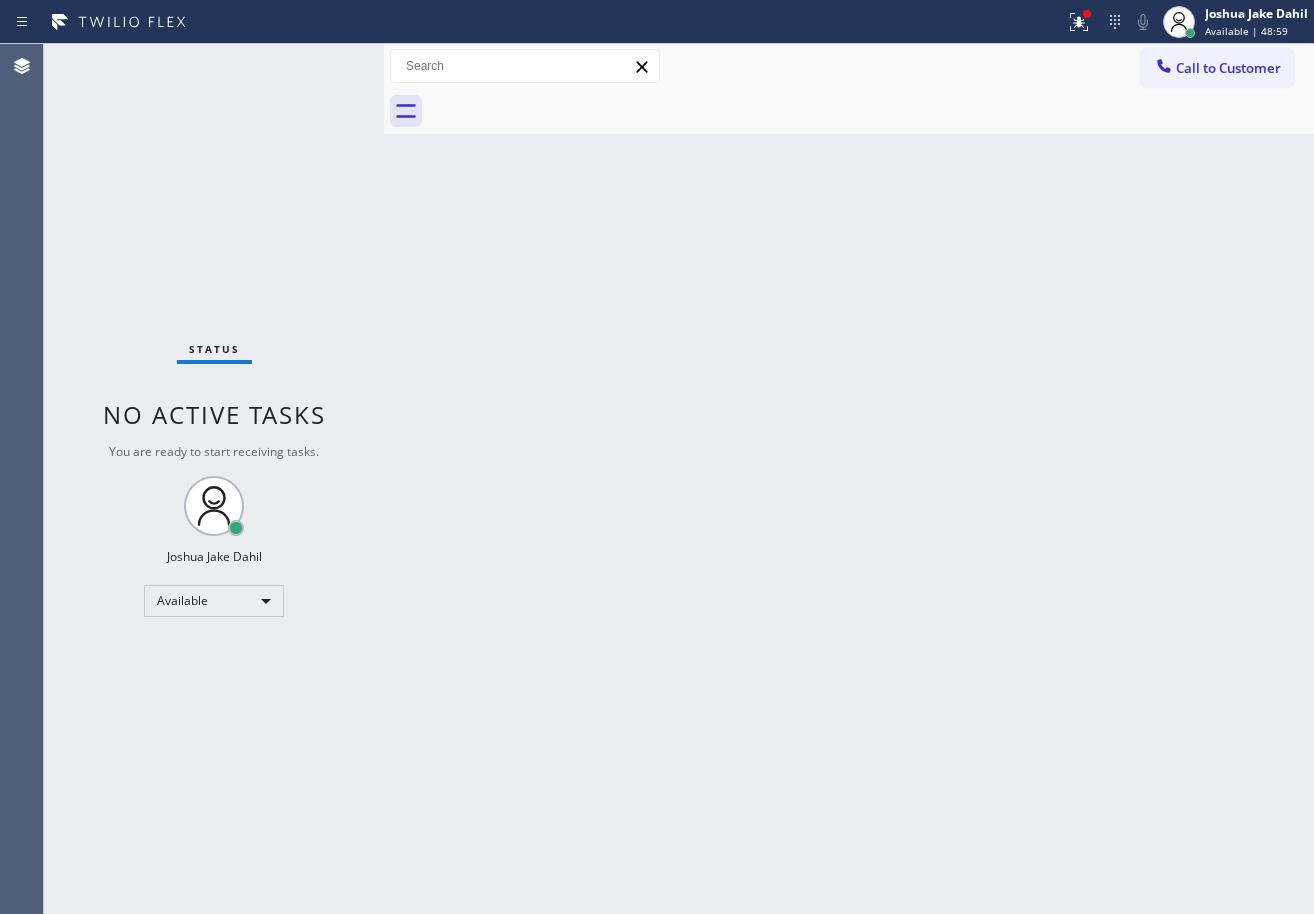 click on "Status No active tasks You are ready to start receiving tasks. [FIRST] [LAST] Available" at bounding box center (214, 479) 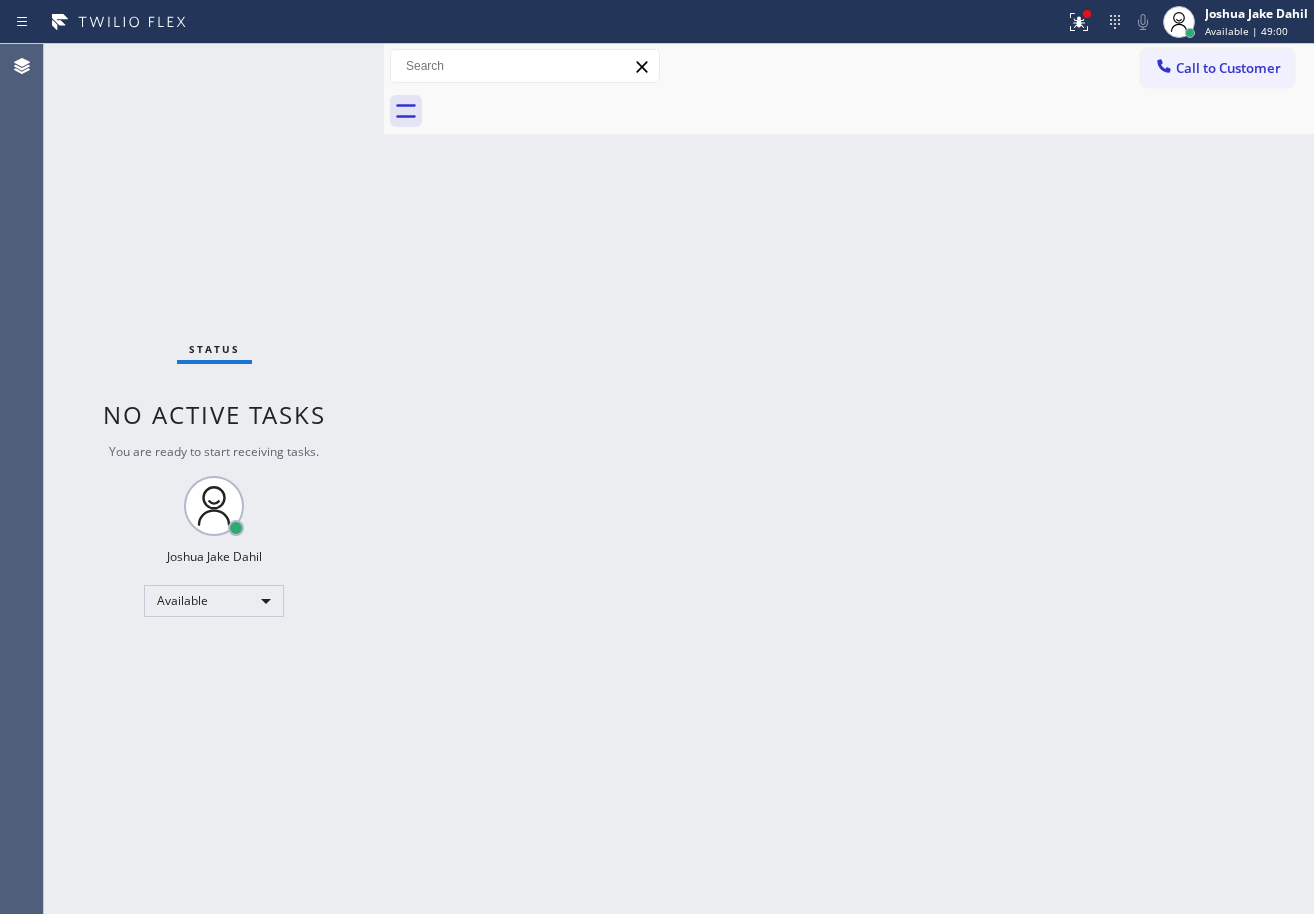 click on "Back to Dashboard Change Sender ID Customers Technicians Select a contact Outbound call Technician Search Technician Your caller id phone number Your caller id phone number Call Technician info Name   Phone none Address none Change Sender ID HVAC +[PHONE] 5 Star Appliance +[PHONE] Appliance Repair +[PHONE] Plumbing +[PHONE] Air Duct Cleaning +[PHONE]  Electricians +[PHONE] Cancel Change Check personal SMS Reset Change No tabs Call to Customer Outbound call Location HVAC Alliance Expert [CITY] Your caller id phone number ([PHONE]) Customer number Call Outbound call Technician Search Technician Your caller id phone number Your caller id phone number Call" at bounding box center [849, 479] 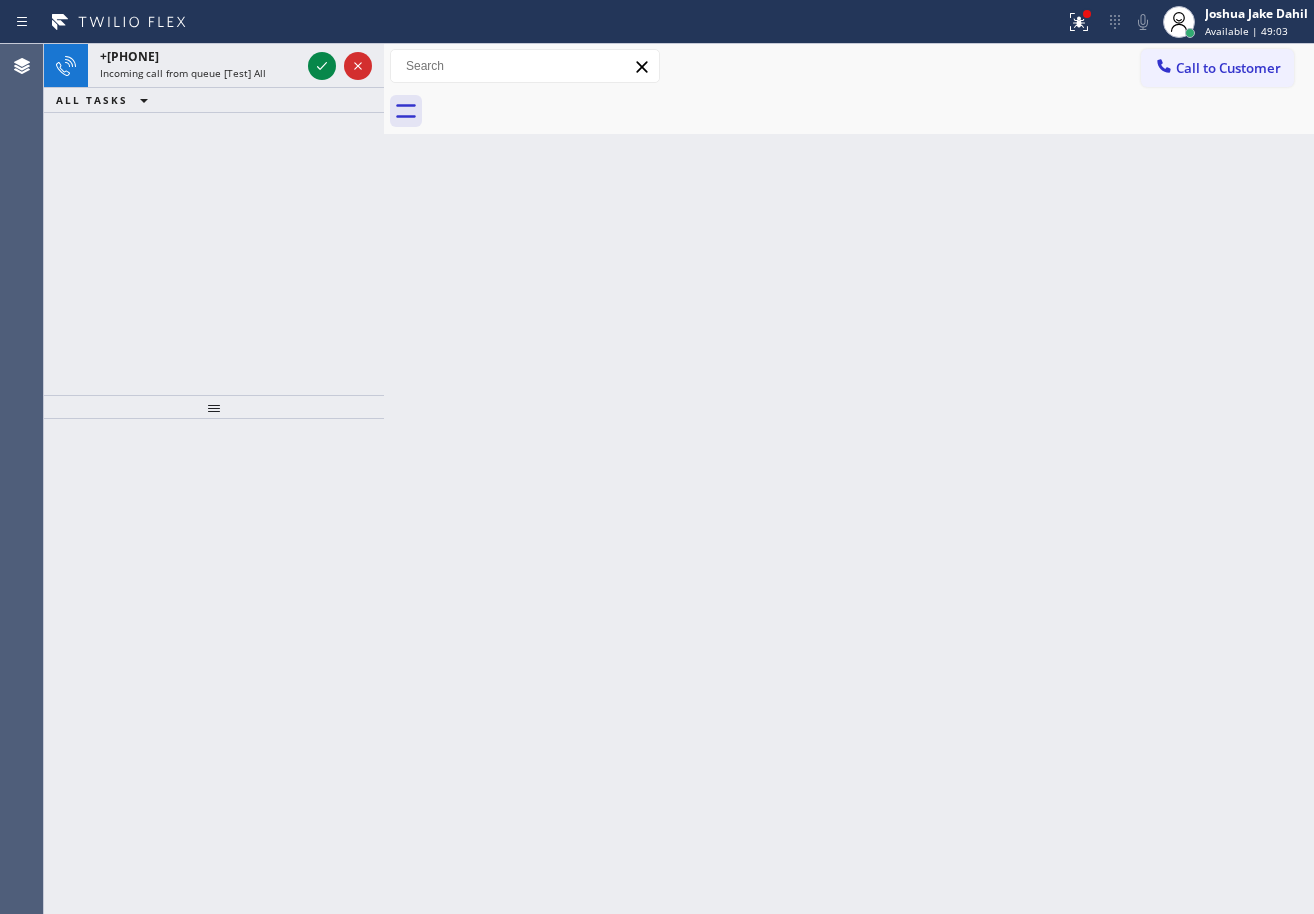 click on "Back to Dashboard Change Sender ID Customers Technicians Select a contact Outbound call Technician Search Technician Your caller id phone number Your caller id phone number Call Technician info Name   Phone none Address none Change Sender ID HVAC +[PHONE] 5 Star Appliance +[PHONE] Appliance Repair +[PHONE] Plumbing +[PHONE] Air Duct Cleaning +[PHONE]  Electricians +[PHONE] Cancel Change Check personal SMS Reset Change No tabs Call to Customer Outbound call Location HVAC Alliance Expert [CITY] Your caller id phone number ([PHONE]) Customer number Call Outbound call Technician Search Technician Your caller id phone number Your caller id phone number Call" at bounding box center (849, 479) 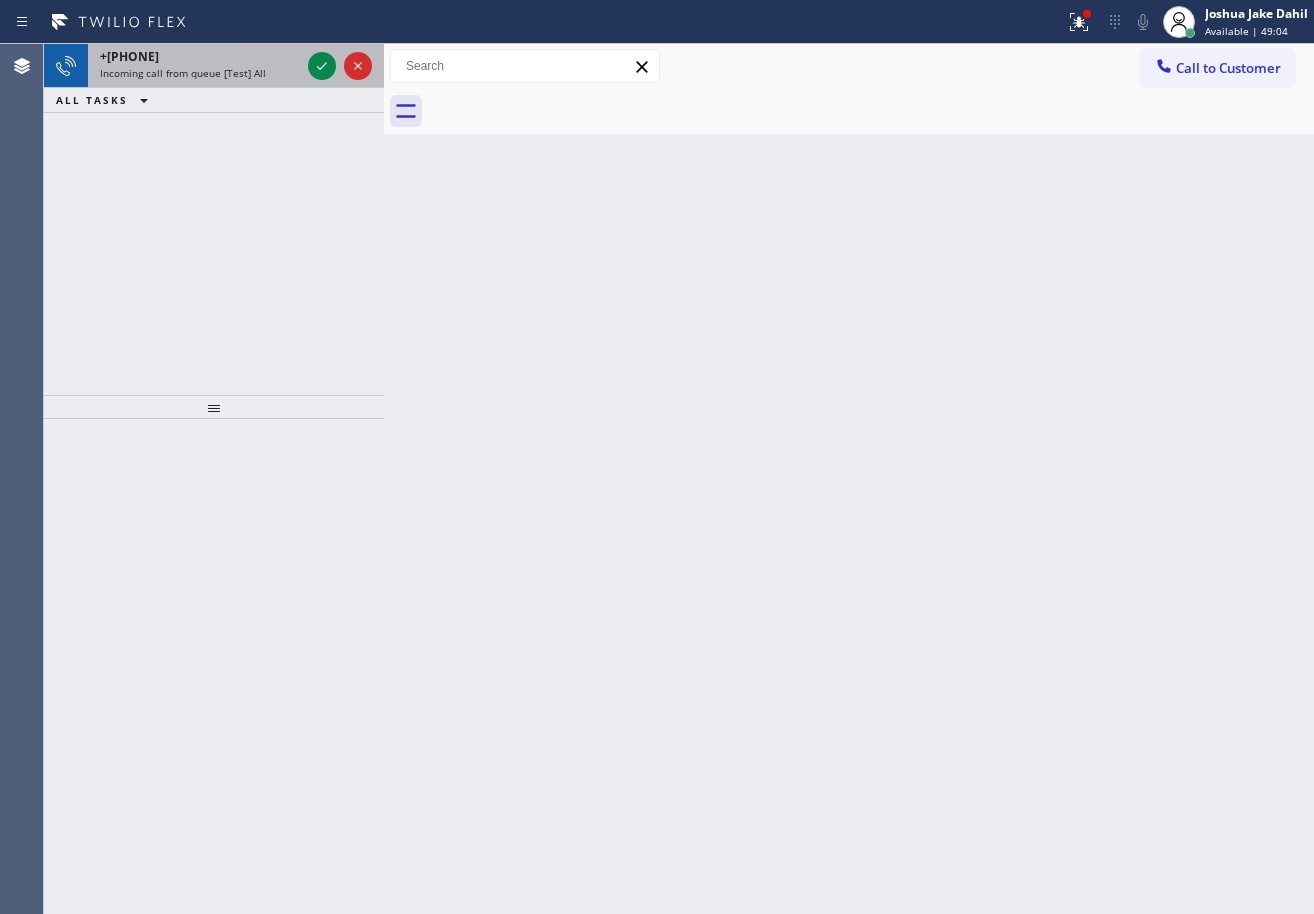 click at bounding box center [340, 66] 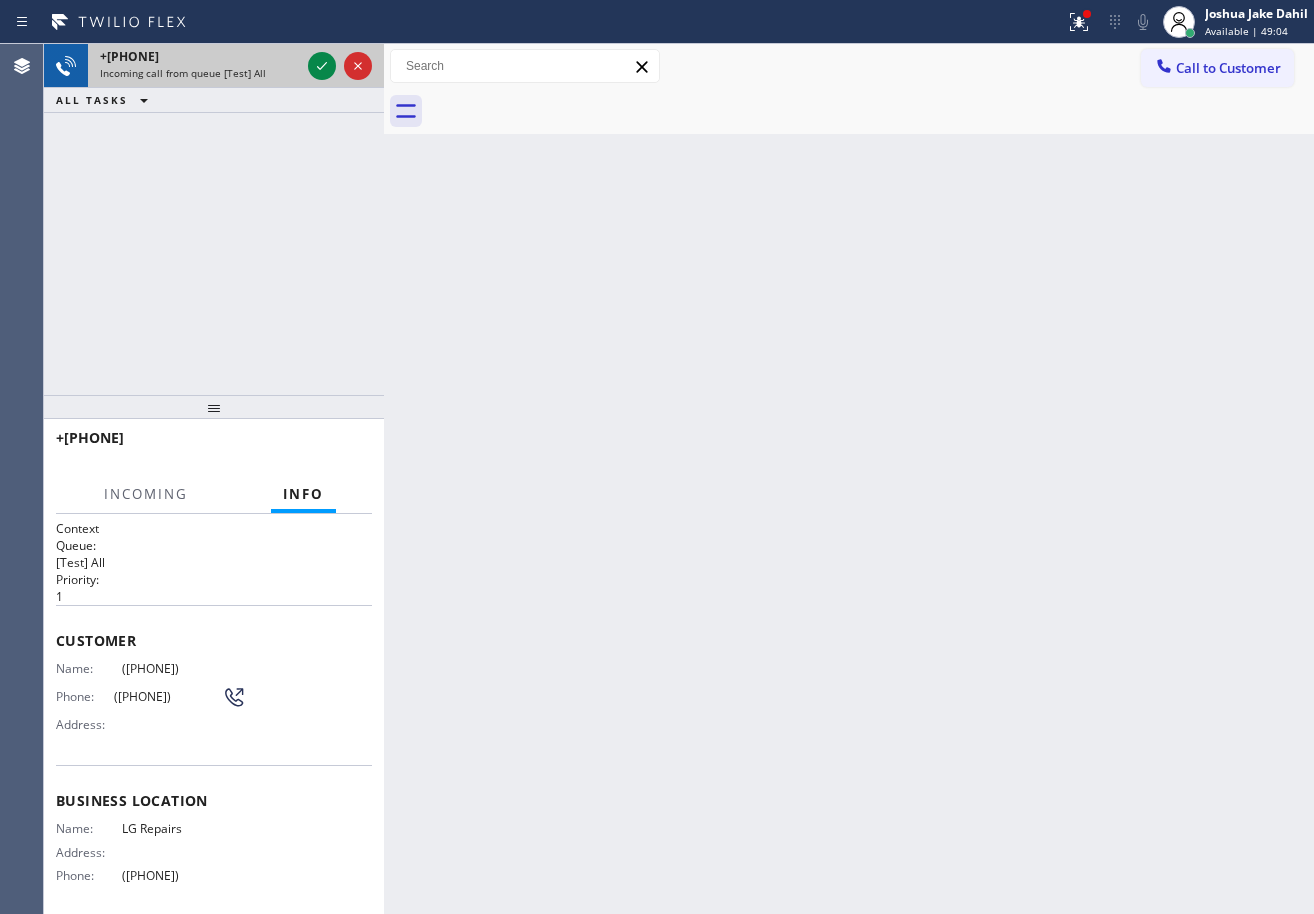 click on "+1[PHONE] Incoming call from queue [Test] All" at bounding box center (196, 66) 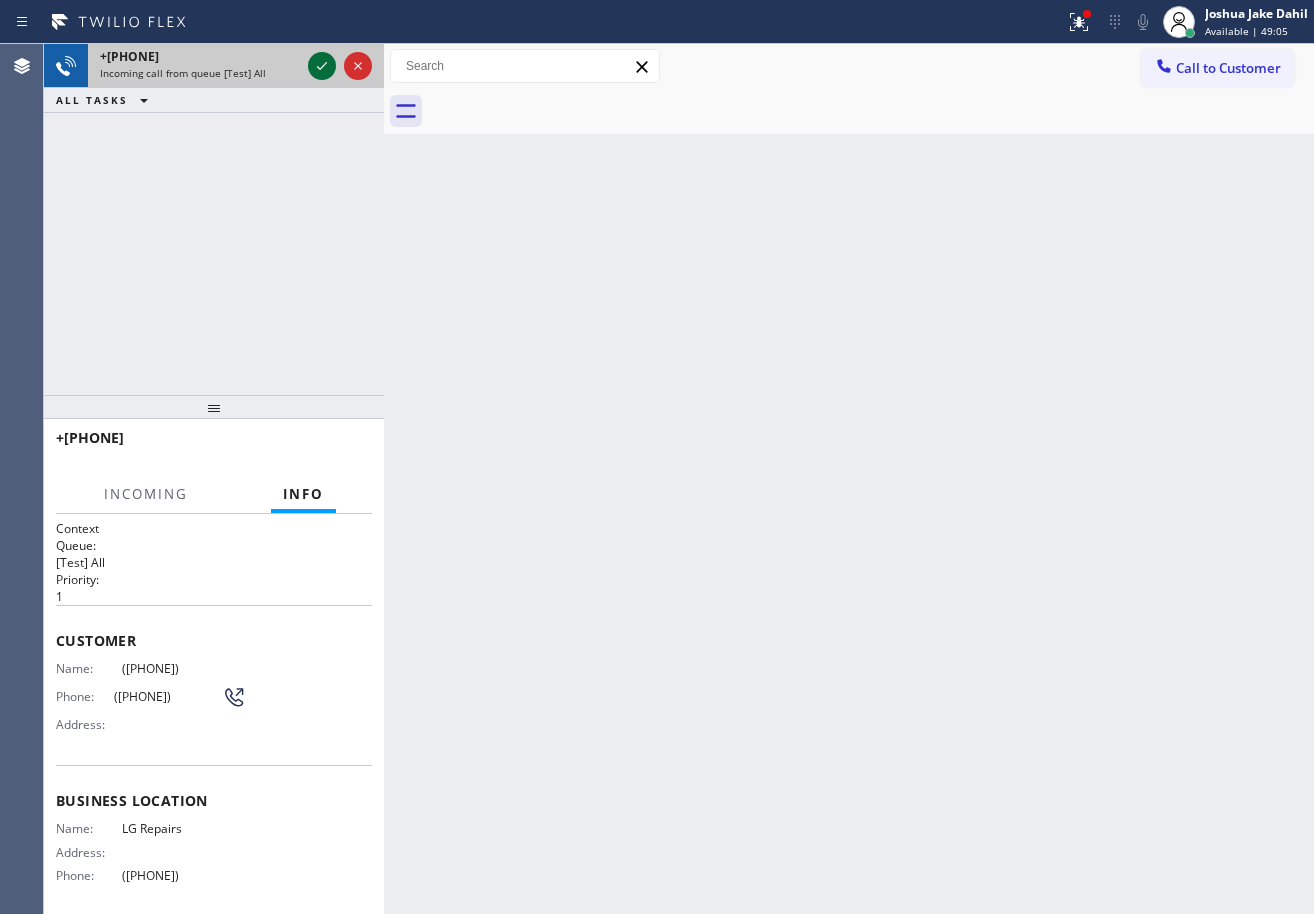 click at bounding box center [322, 66] 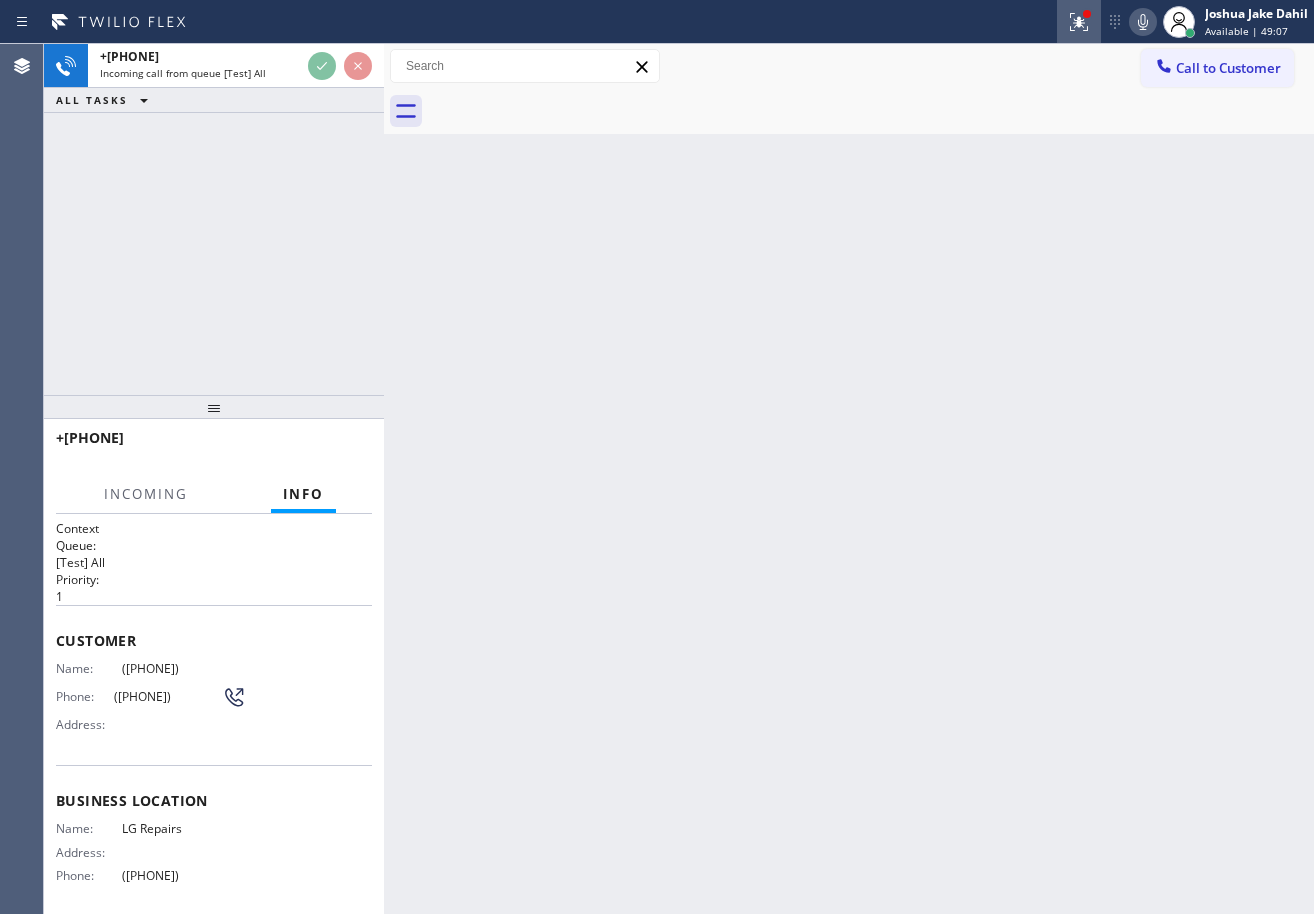 click 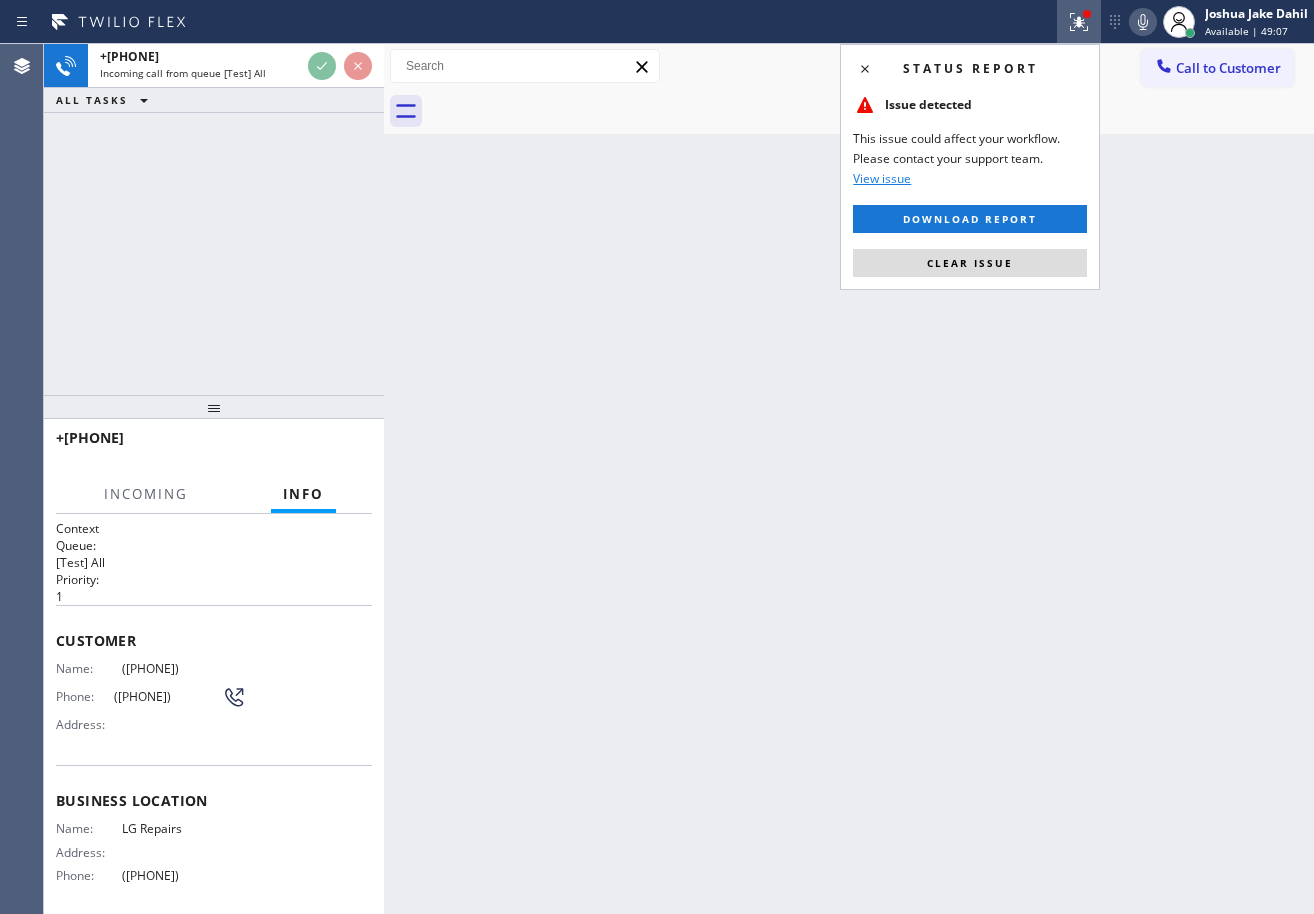 click on "Clear issue" at bounding box center (970, 263) 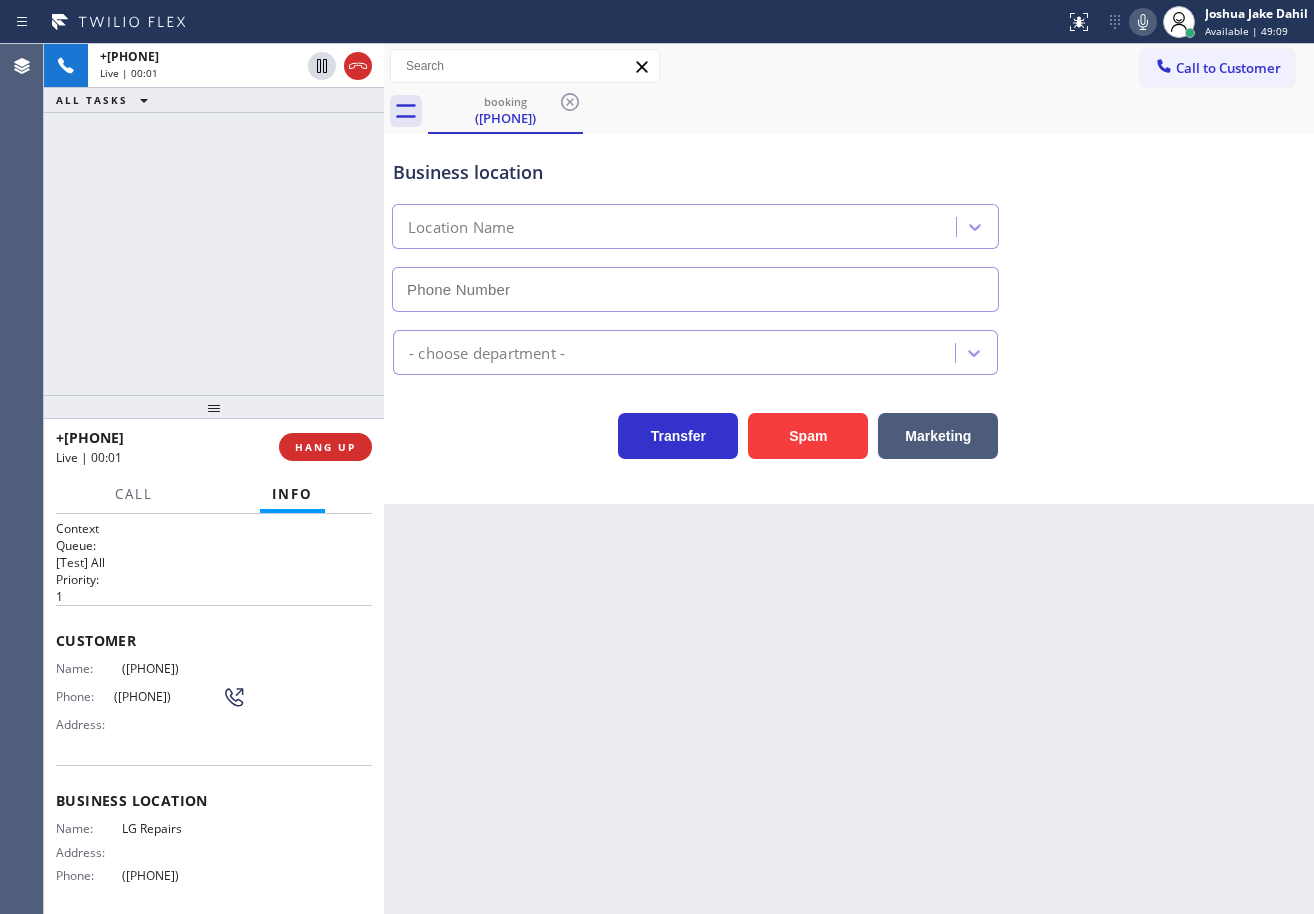 type on "([PHONE])" 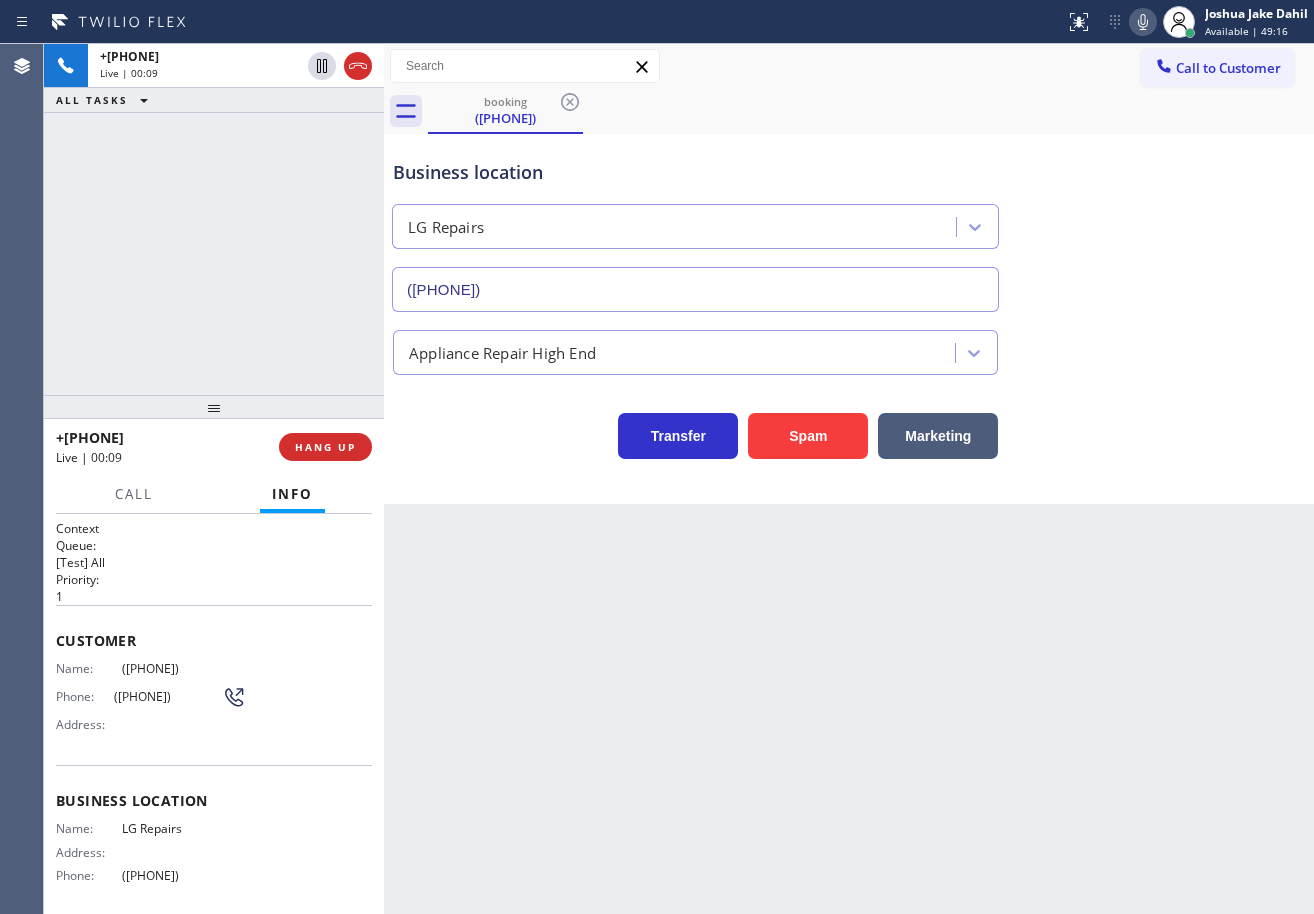 drag, startPoint x: 635, startPoint y: 742, endPoint x: 84, endPoint y: 685, distance: 553.9404 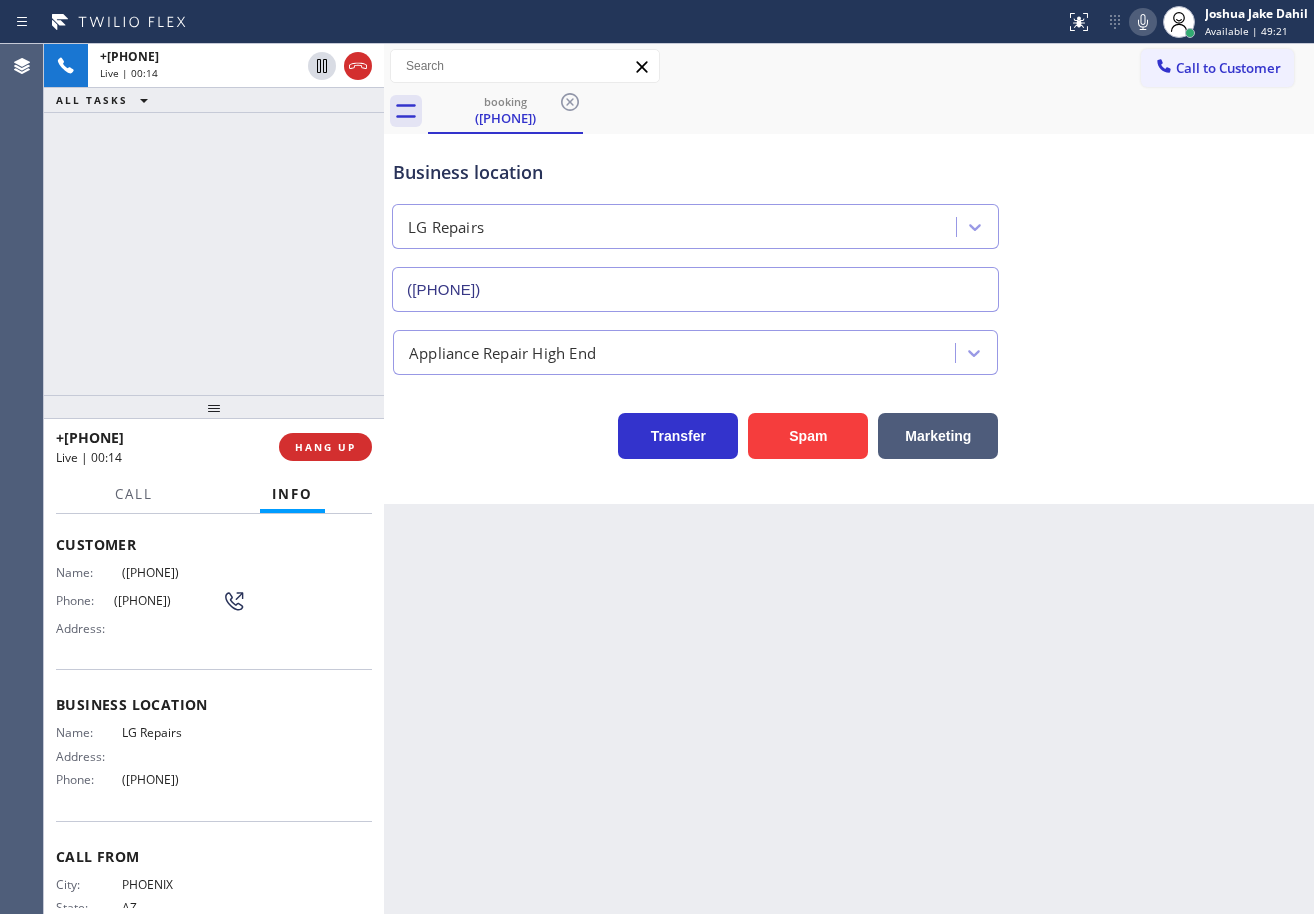 scroll, scrollTop: 0, scrollLeft: 0, axis: both 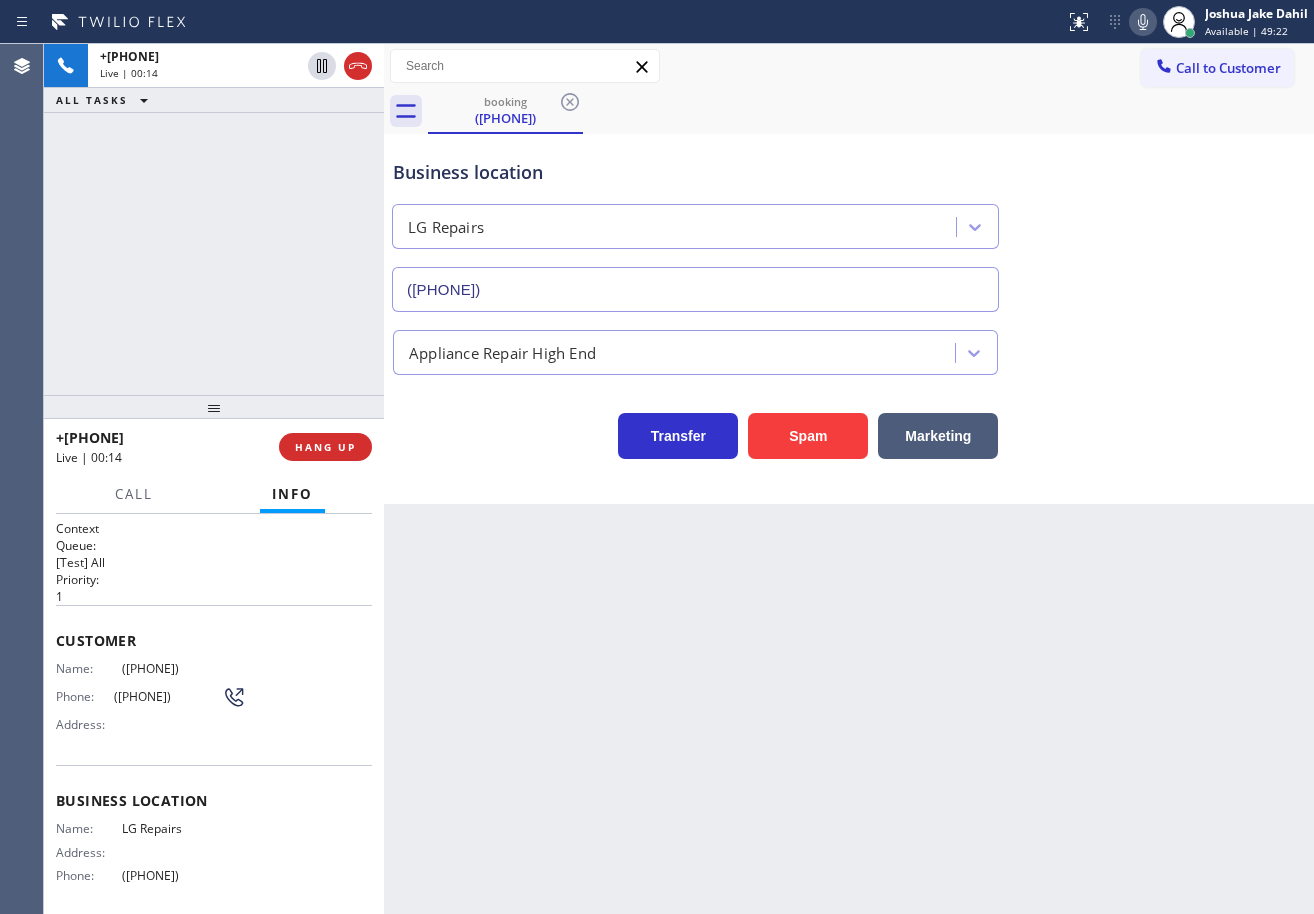 drag, startPoint x: 768, startPoint y: 796, endPoint x: 546, endPoint y: 358, distance: 491.04785 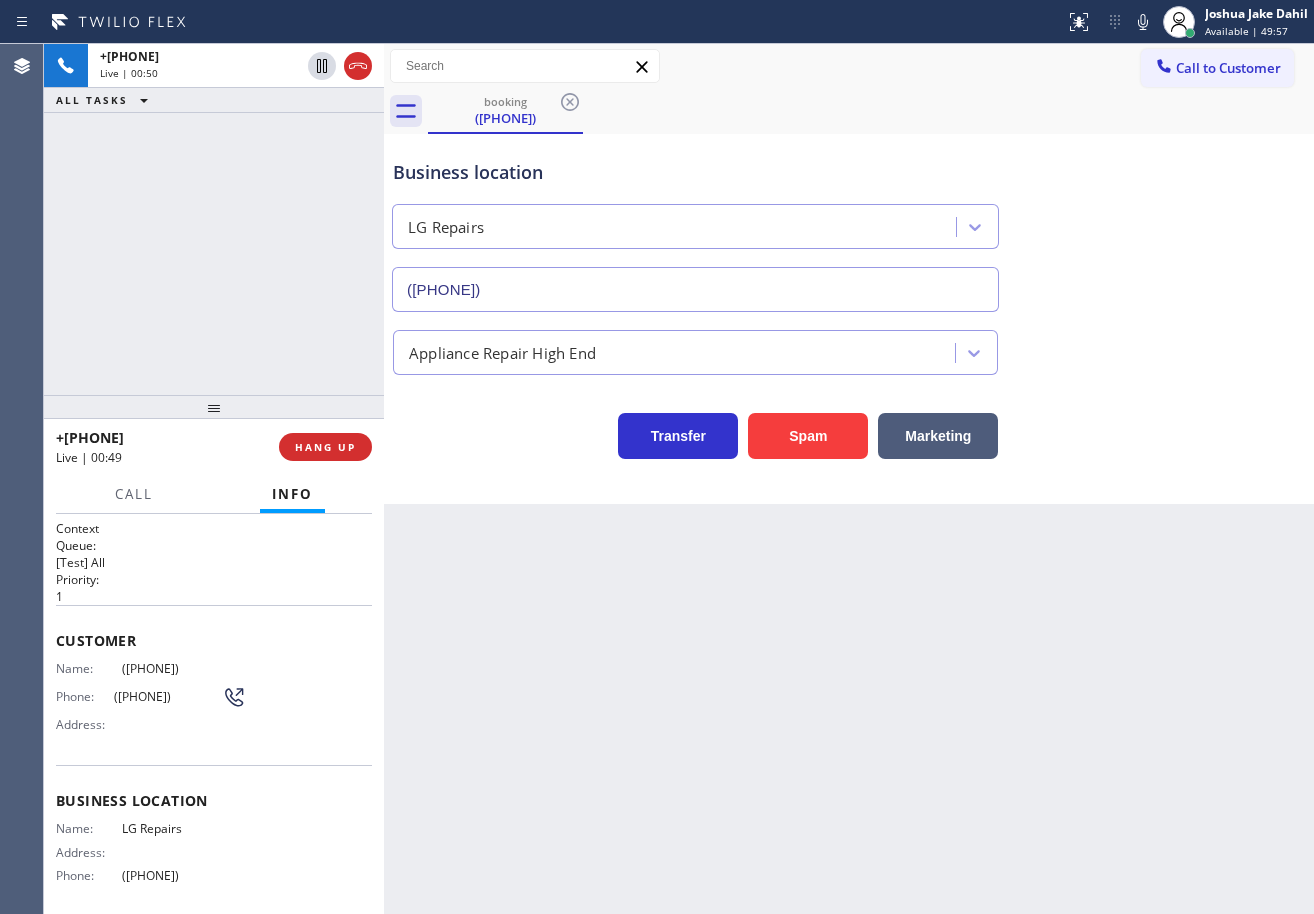 drag, startPoint x: 1145, startPoint y: 23, endPoint x: 1079, endPoint y: 47, distance: 70.2282 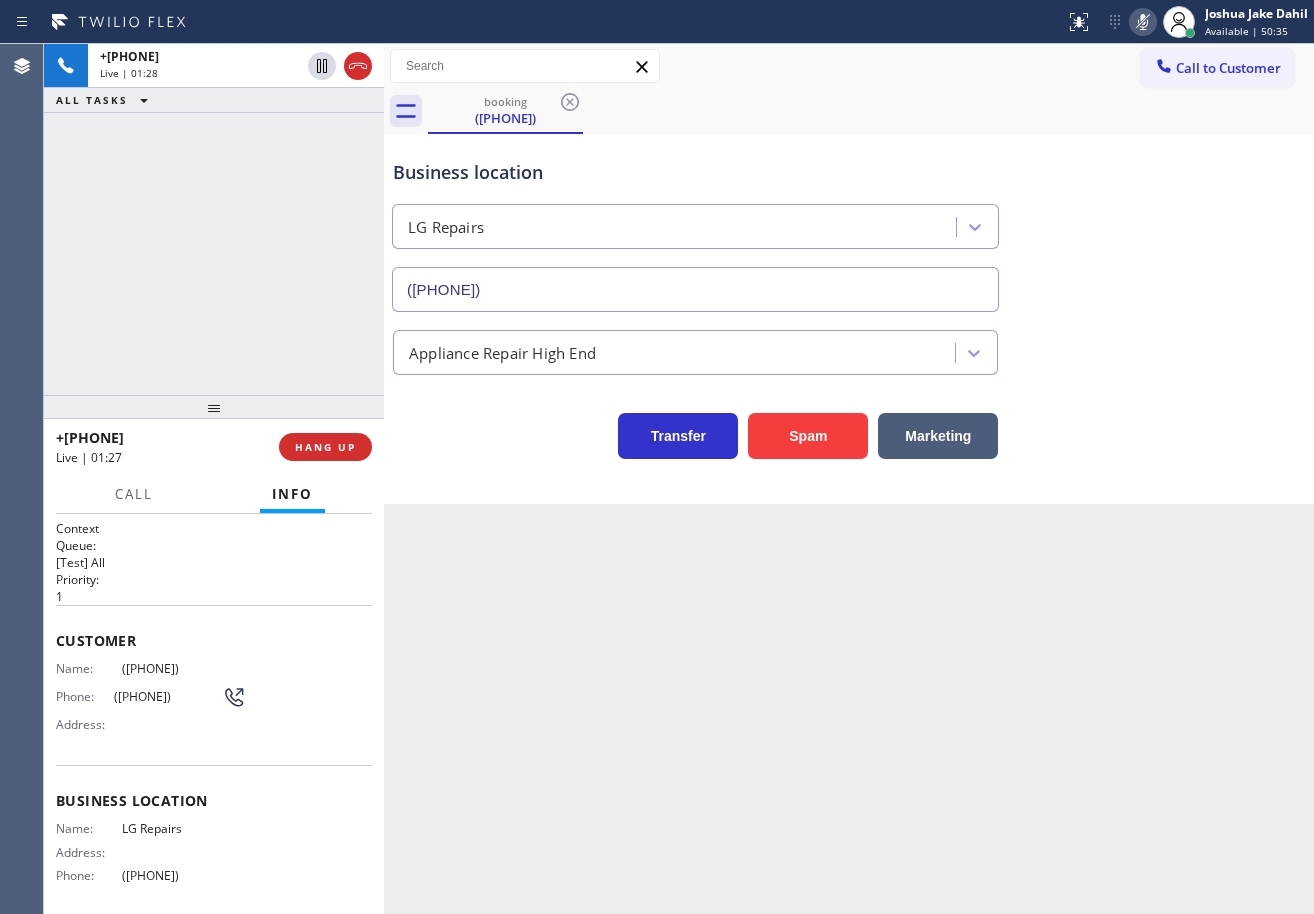 click 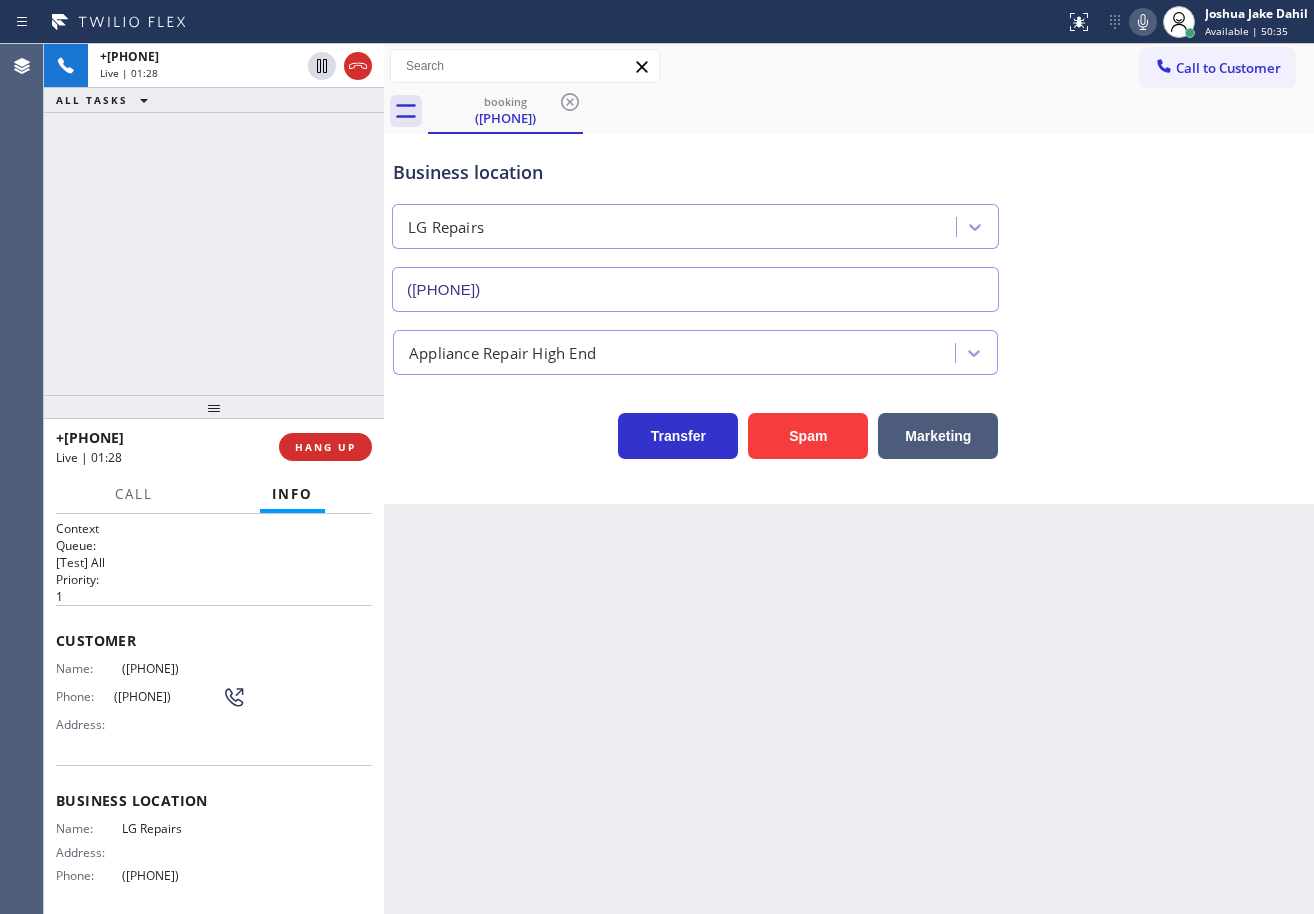 click on "Business location LG Repairs ([PHONE])" at bounding box center [849, 221] 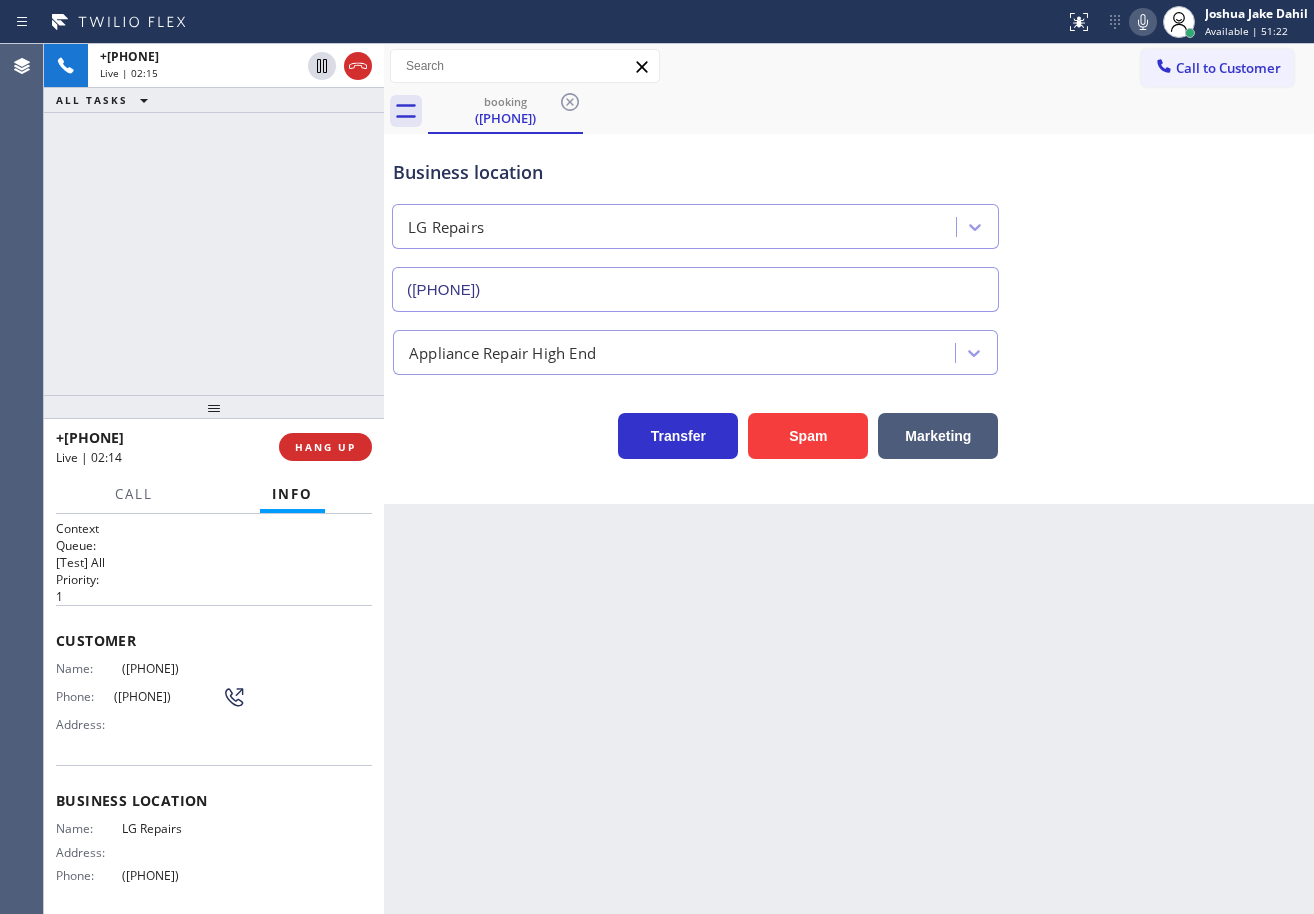 click on "+1[PHONE] Live | 02:15 ALL TASKS ALL TASKS ACTIVE TASKS TASKS IN WRAP UP" at bounding box center [214, 219] 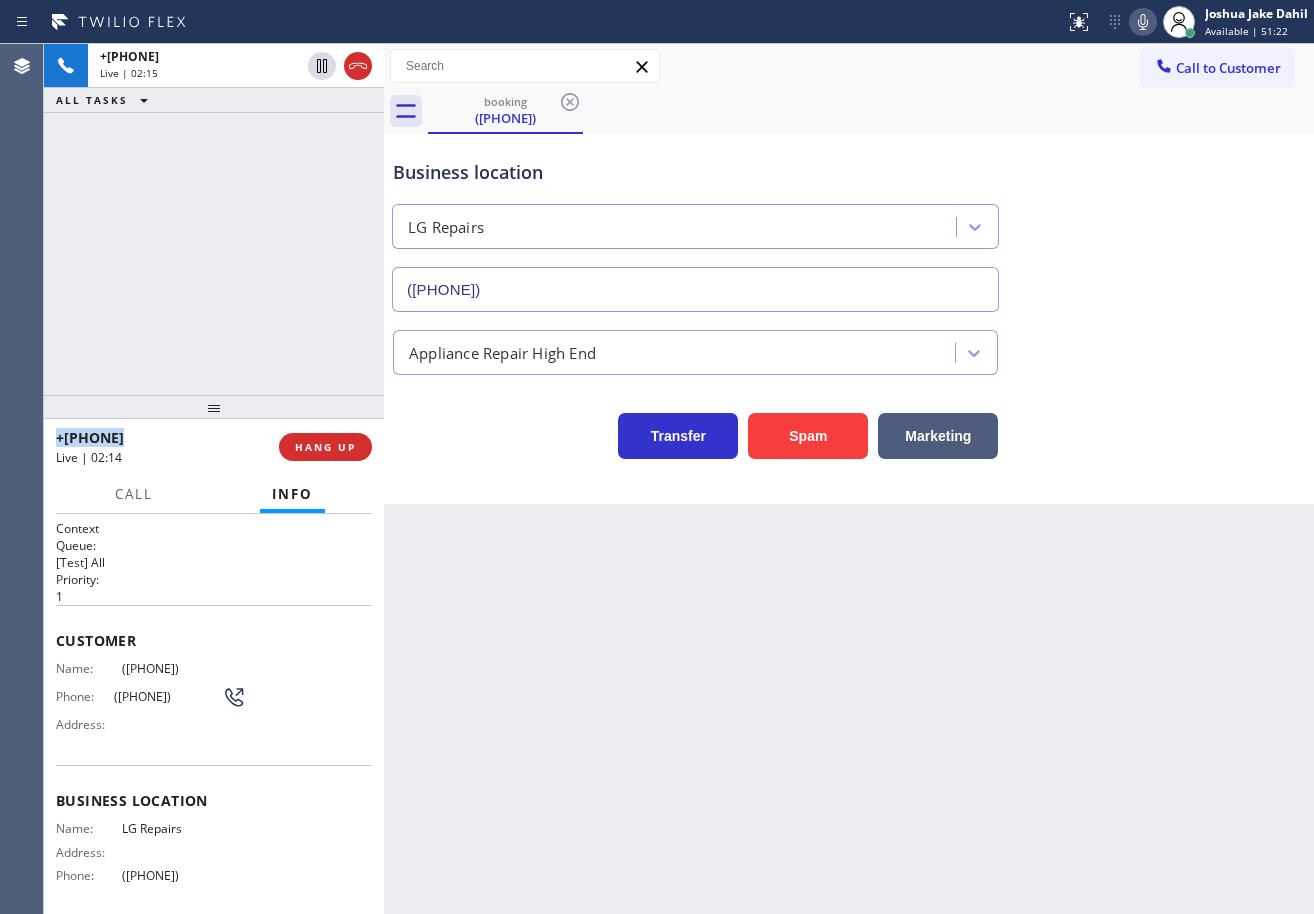 click on "+1[PHONE] Live | 02:15 ALL TASKS ALL TASKS ACTIVE TASKS TASKS IN WRAP UP" at bounding box center [214, 219] 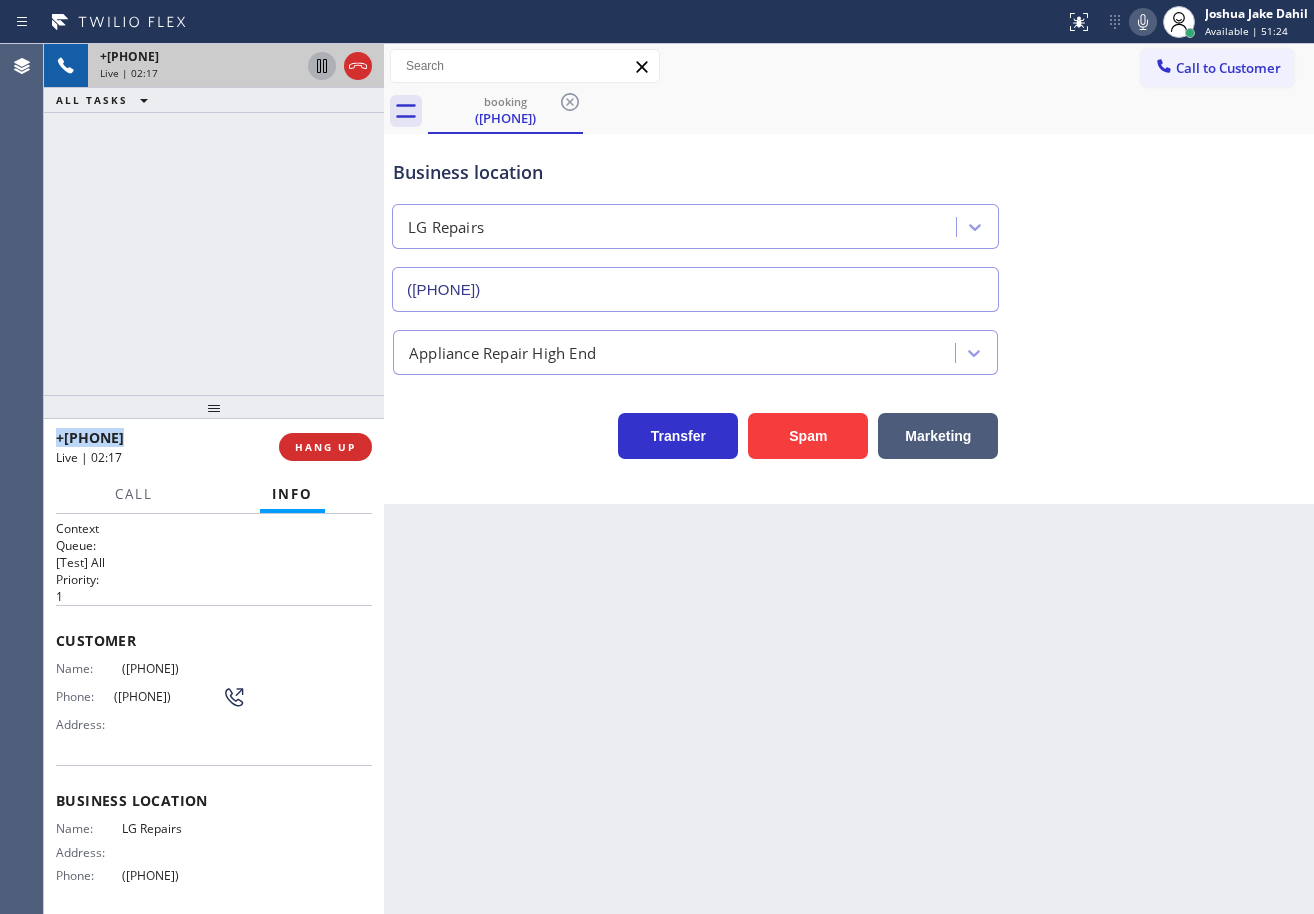 click 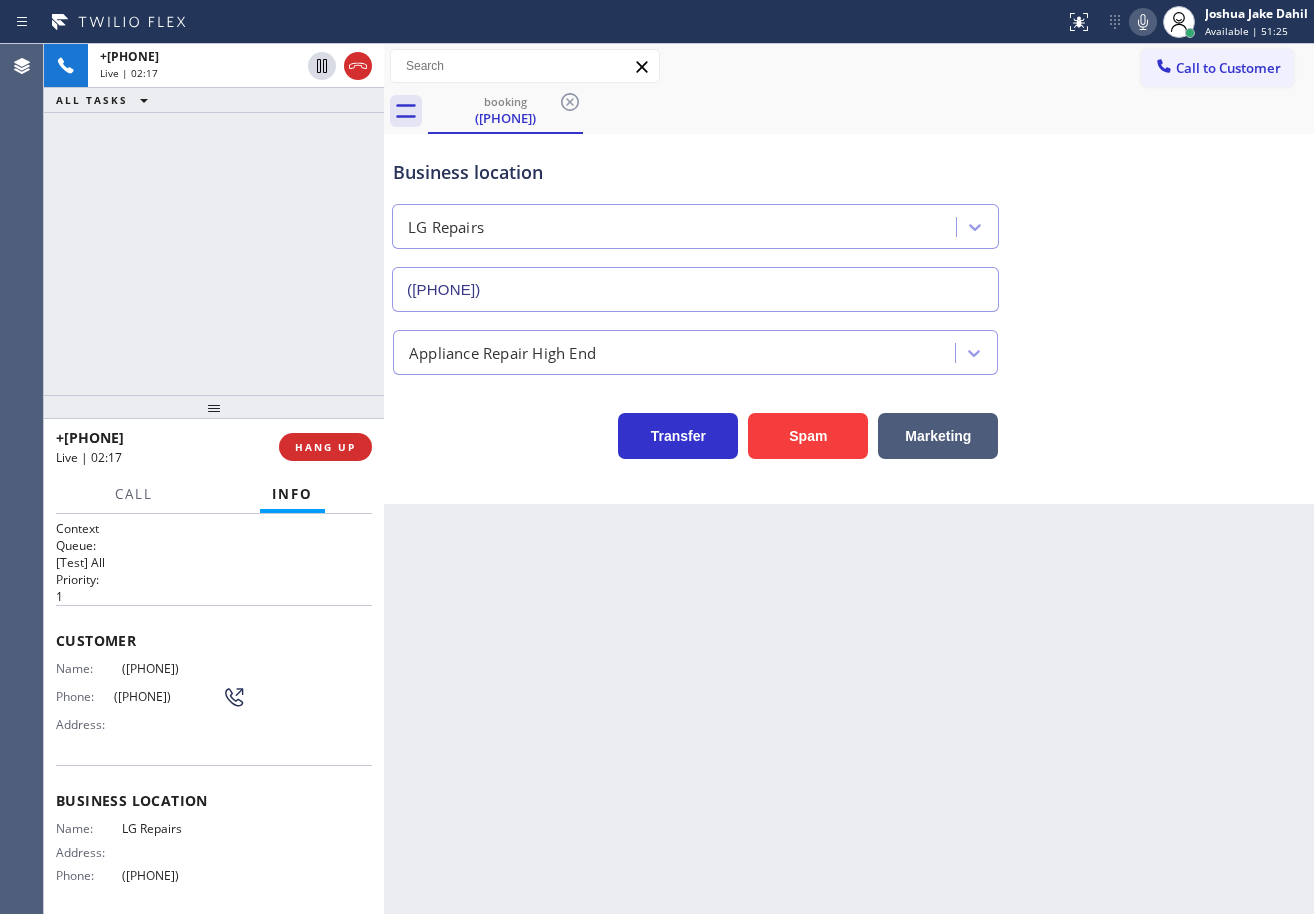 click on "+1[PHONE] Live | 02:17 ALL TASKS ALL TASKS ACTIVE TASKS TASKS IN WRAP UP" at bounding box center [214, 219] 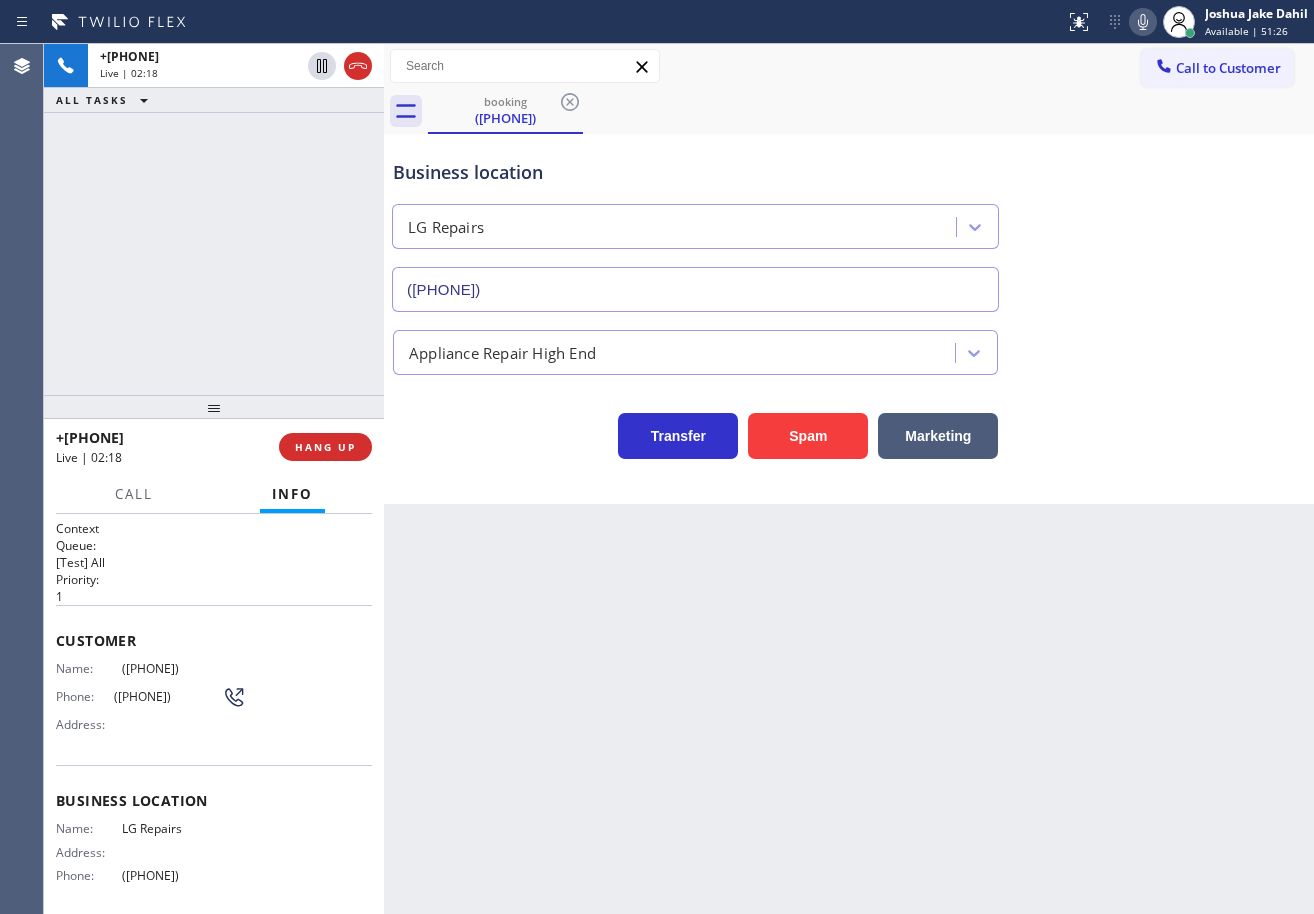 click 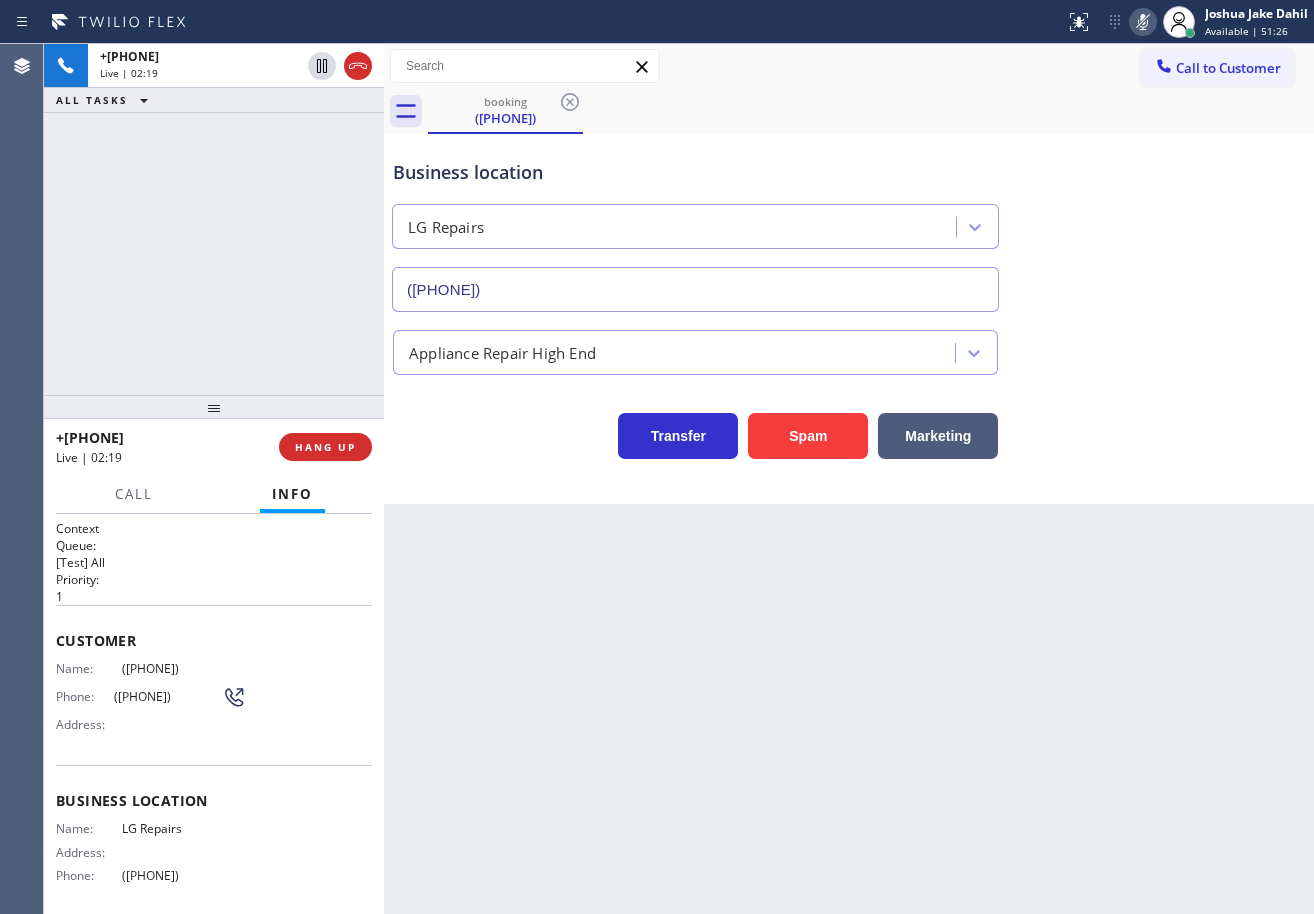 click on "Business location LG Repairs ([PHONE])" at bounding box center (849, 221) 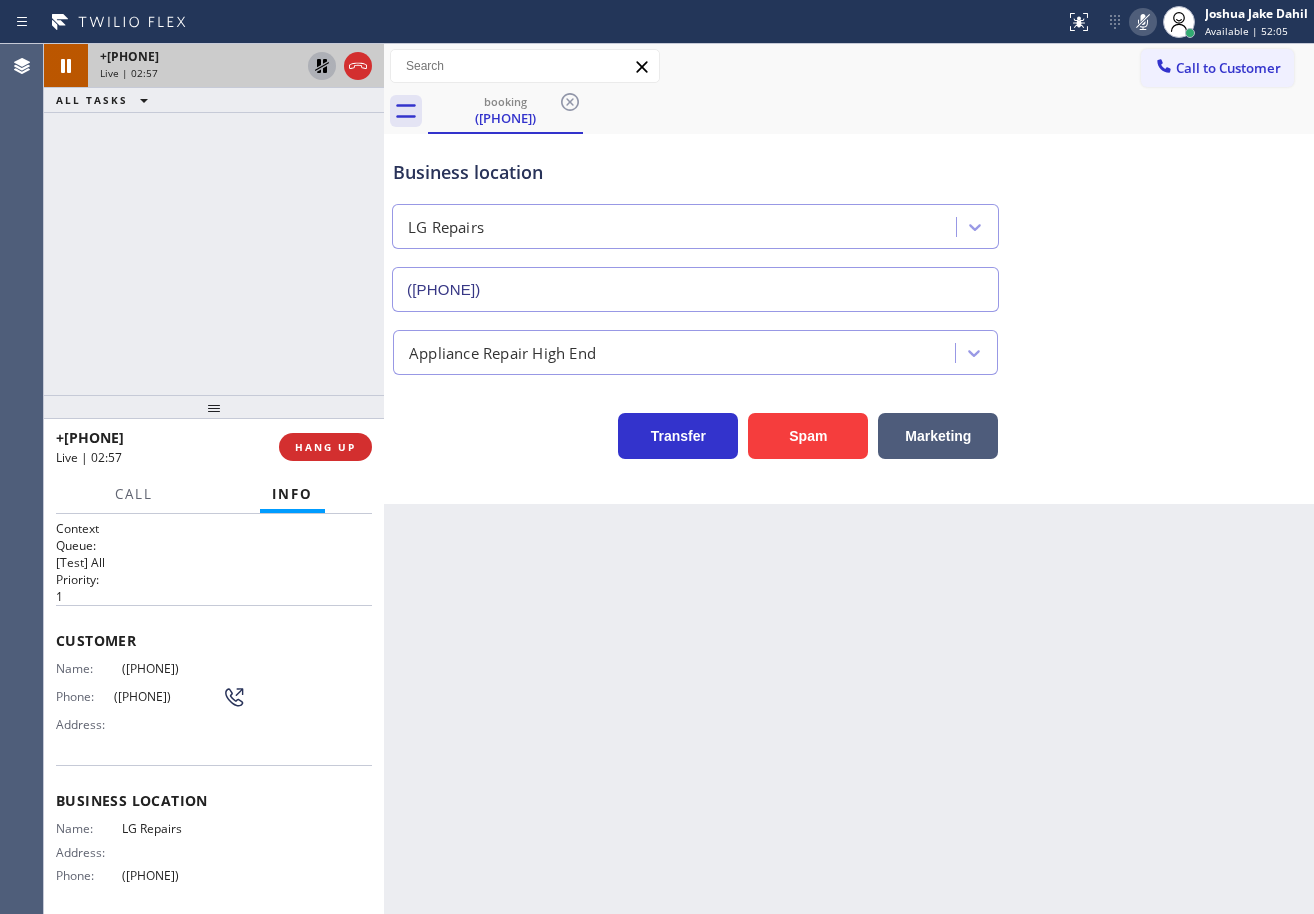 click 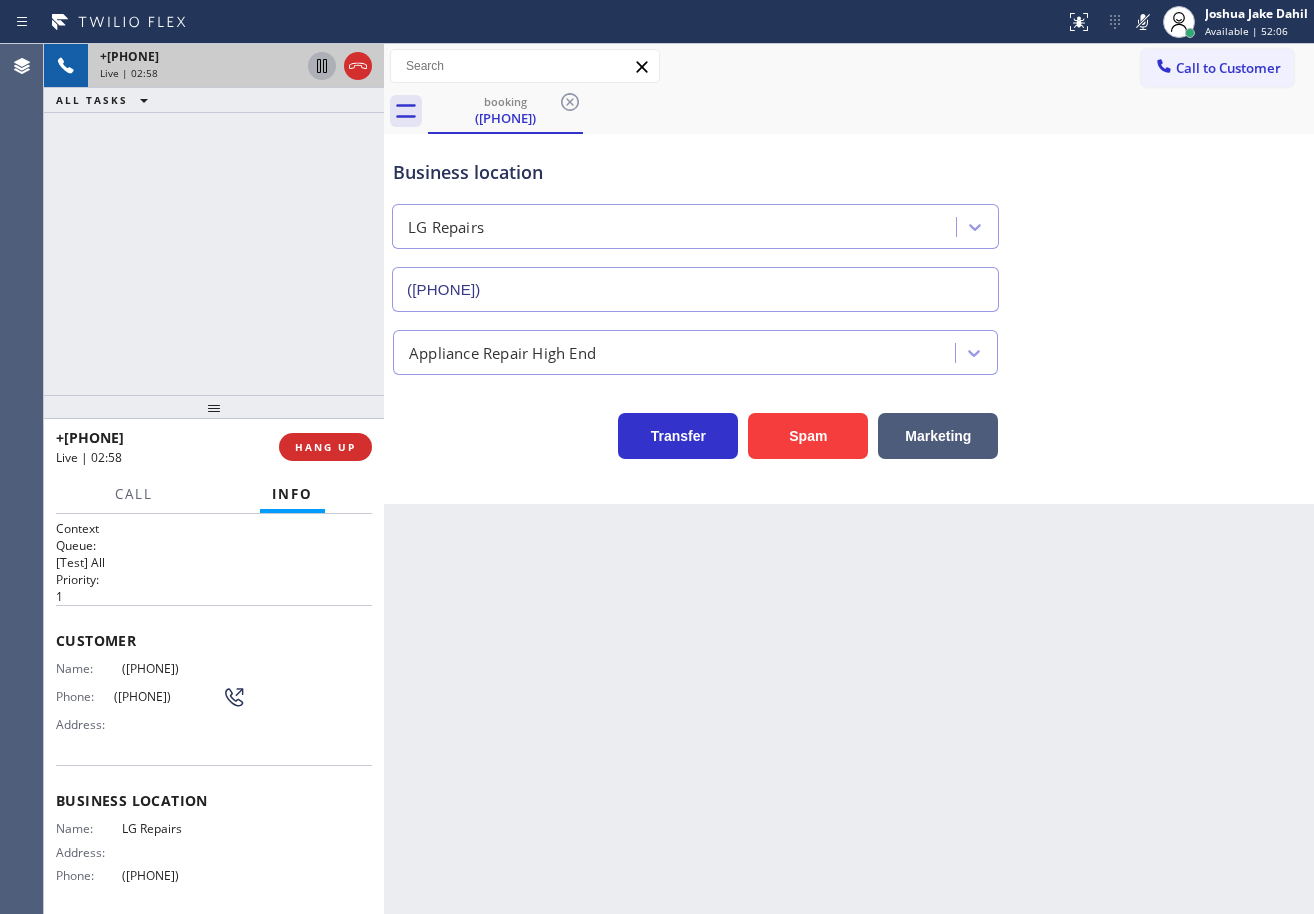 drag, startPoint x: 1143, startPoint y: 20, endPoint x: 1111, endPoint y: 73, distance: 61.91123 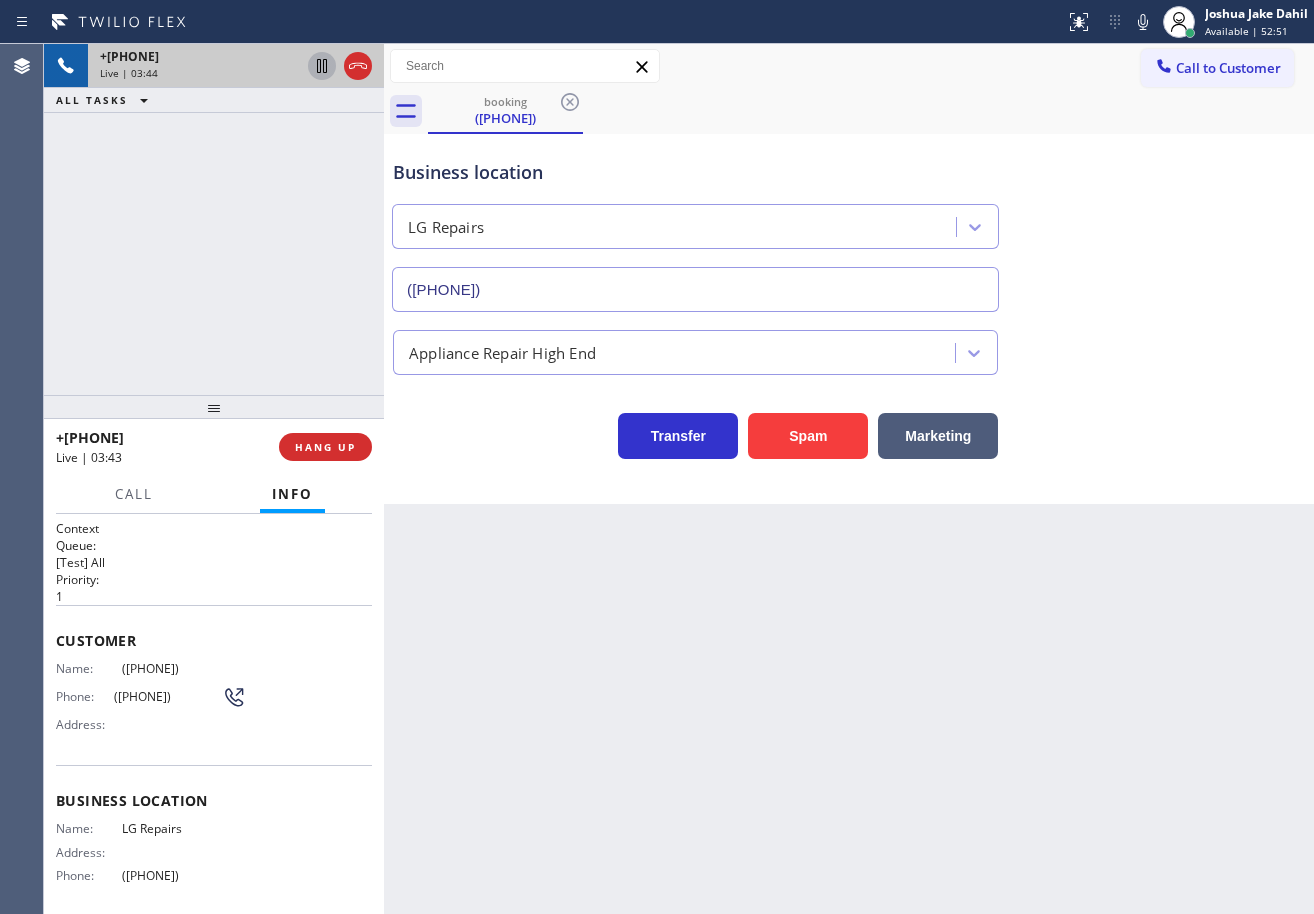 click on "+1[PHONE] Live | 03:44 ALL TASKS ALL TASKS ACTIVE TASKS TASKS IN WRAP UP" at bounding box center (214, 219) 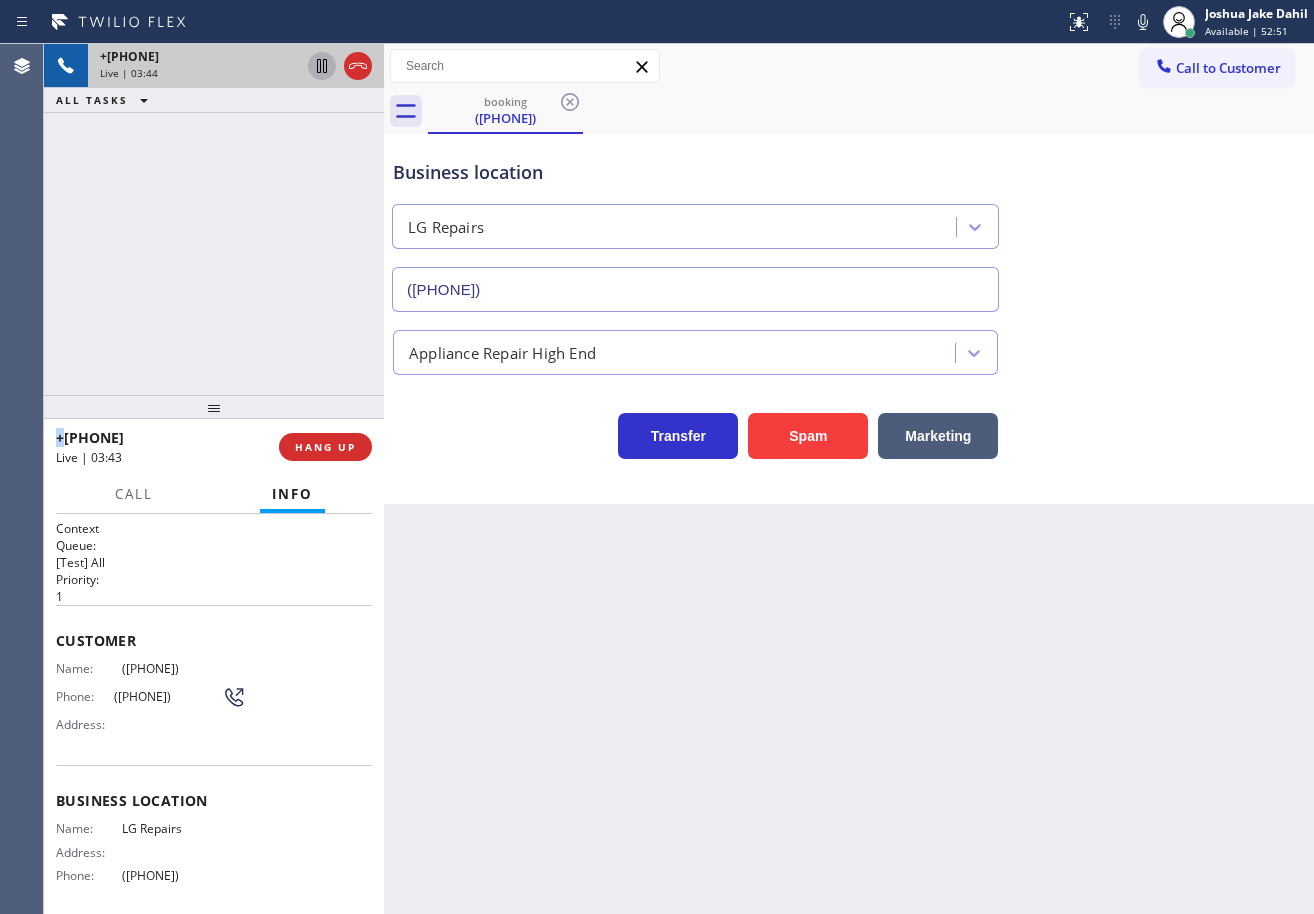 click on "+1[PHONE] Live | 03:44 ALL TASKS ALL TASKS ACTIVE TASKS TASKS IN WRAP UP" at bounding box center [214, 219] 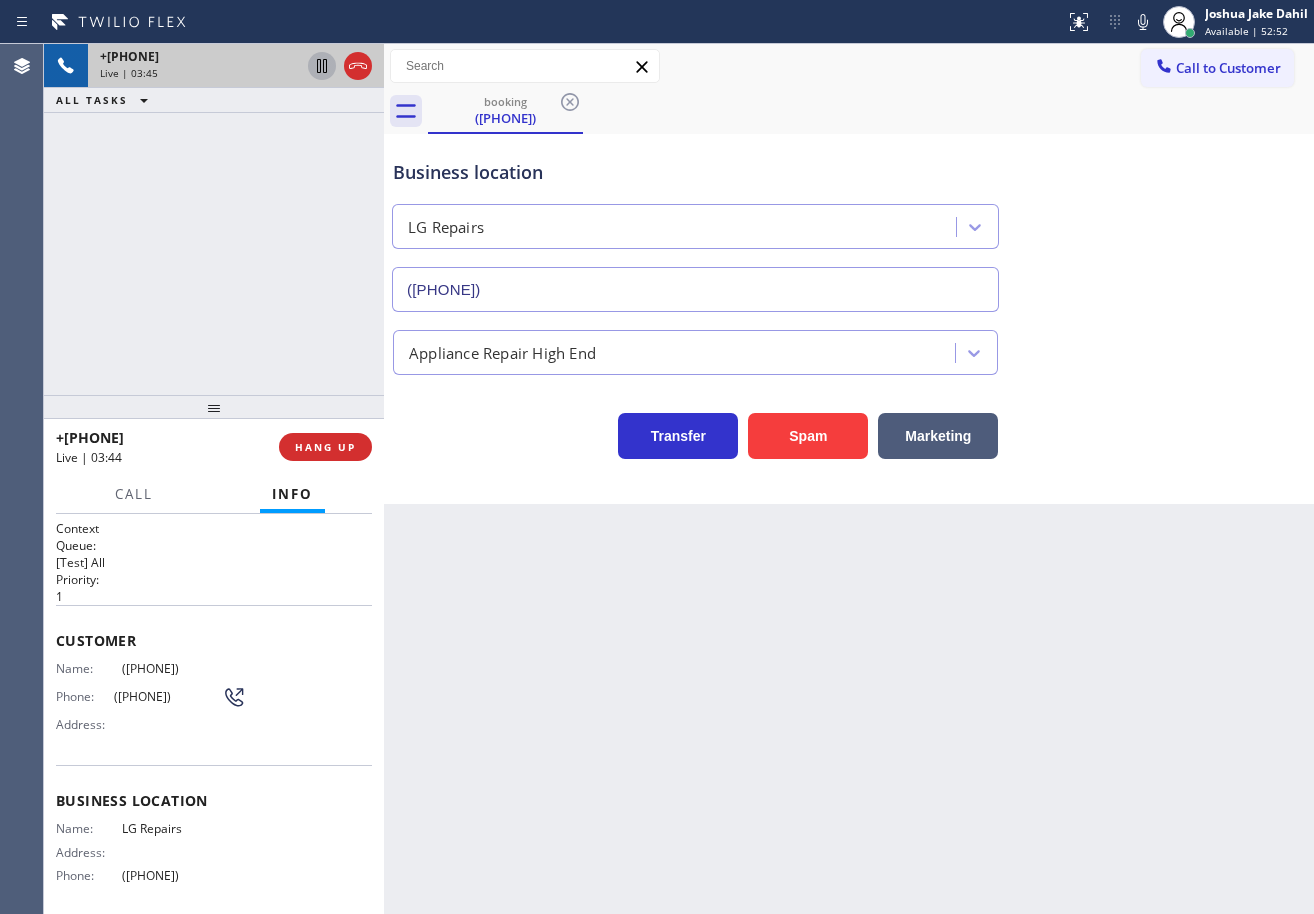 click on "Transfer Spam Marketing" at bounding box center (849, 417) 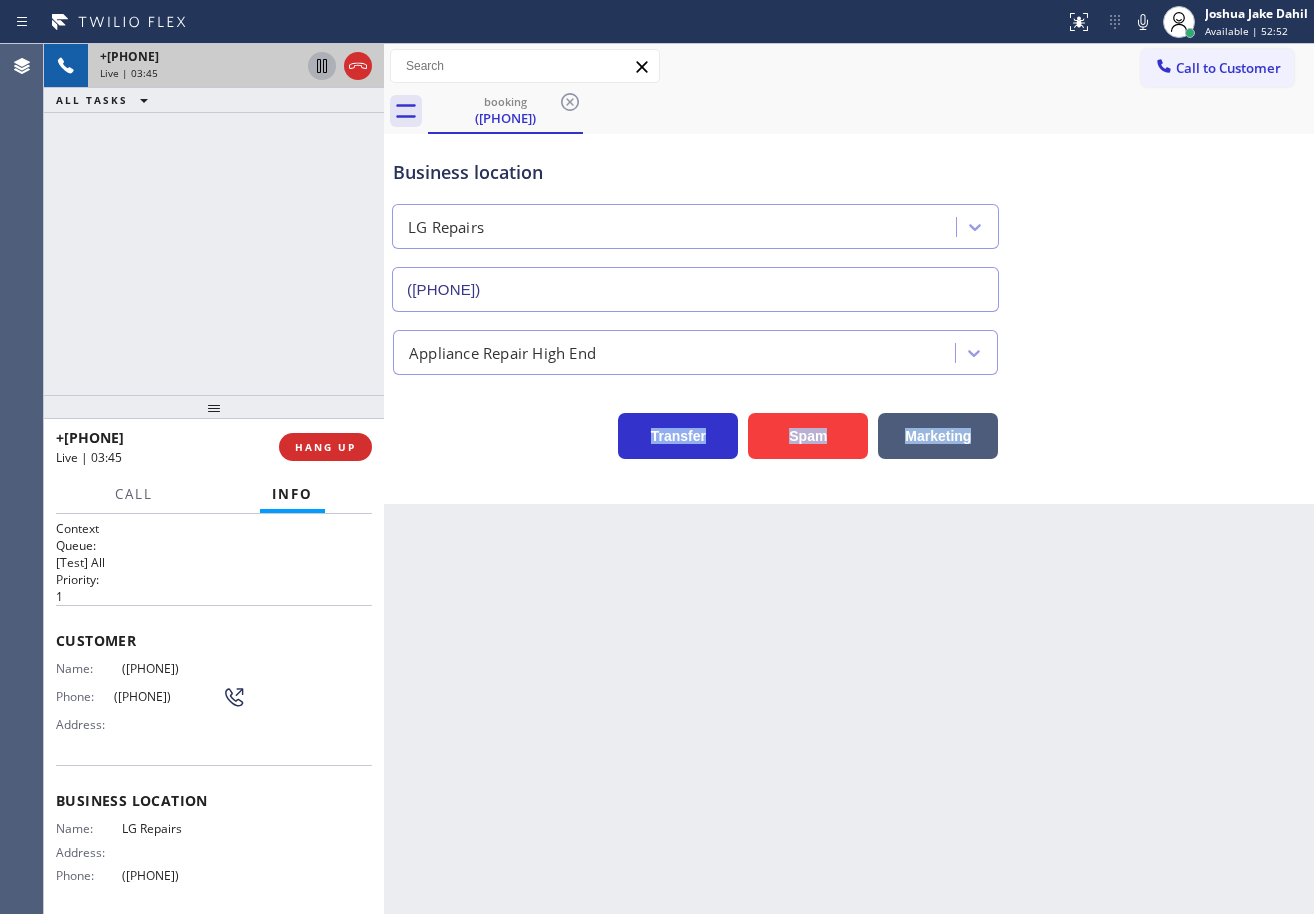click on "Transfer Spam Marketing" at bounding box center [849, 417] 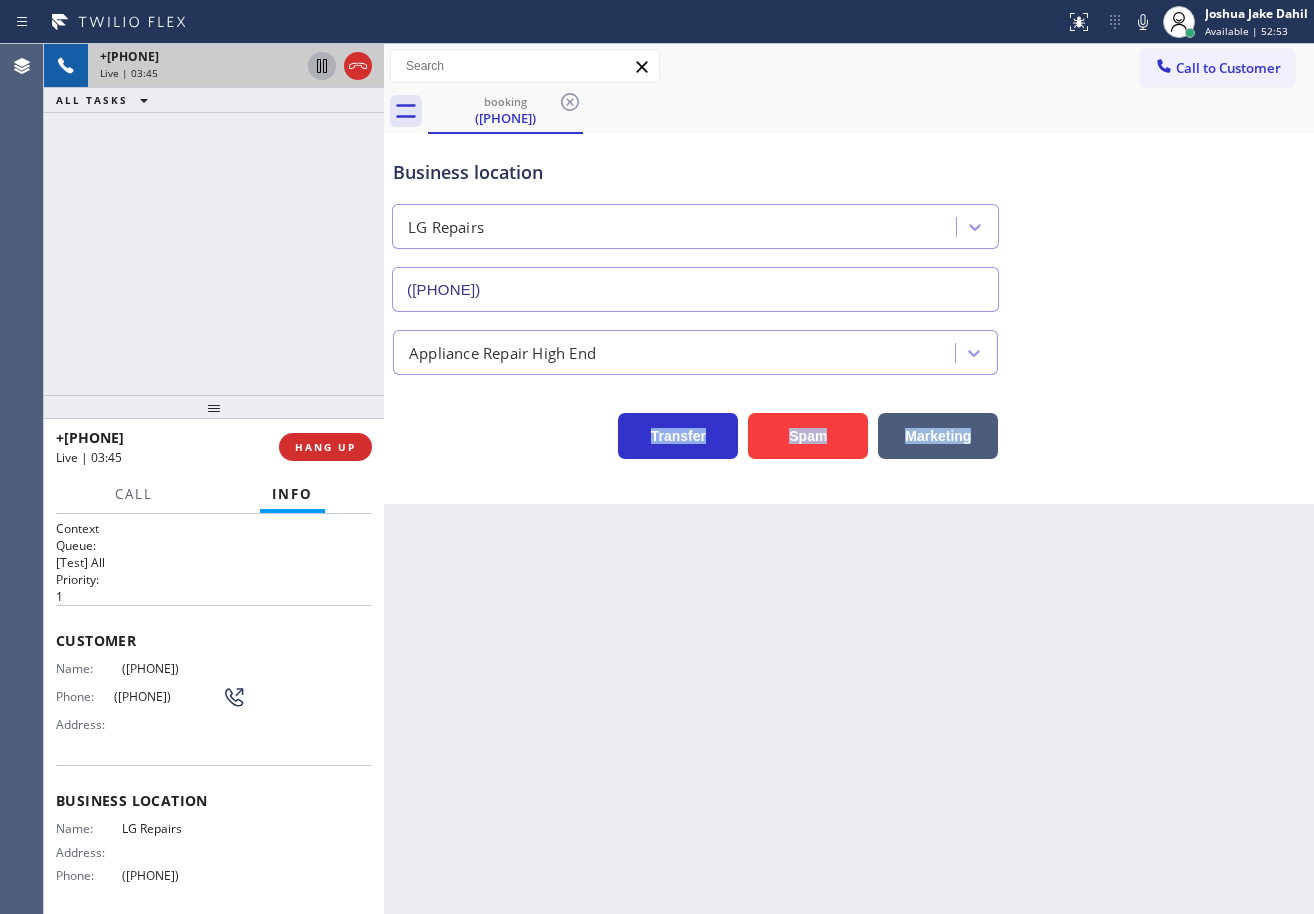 click on "Transfer Spam Marketing" at bounding box center (849, 417) 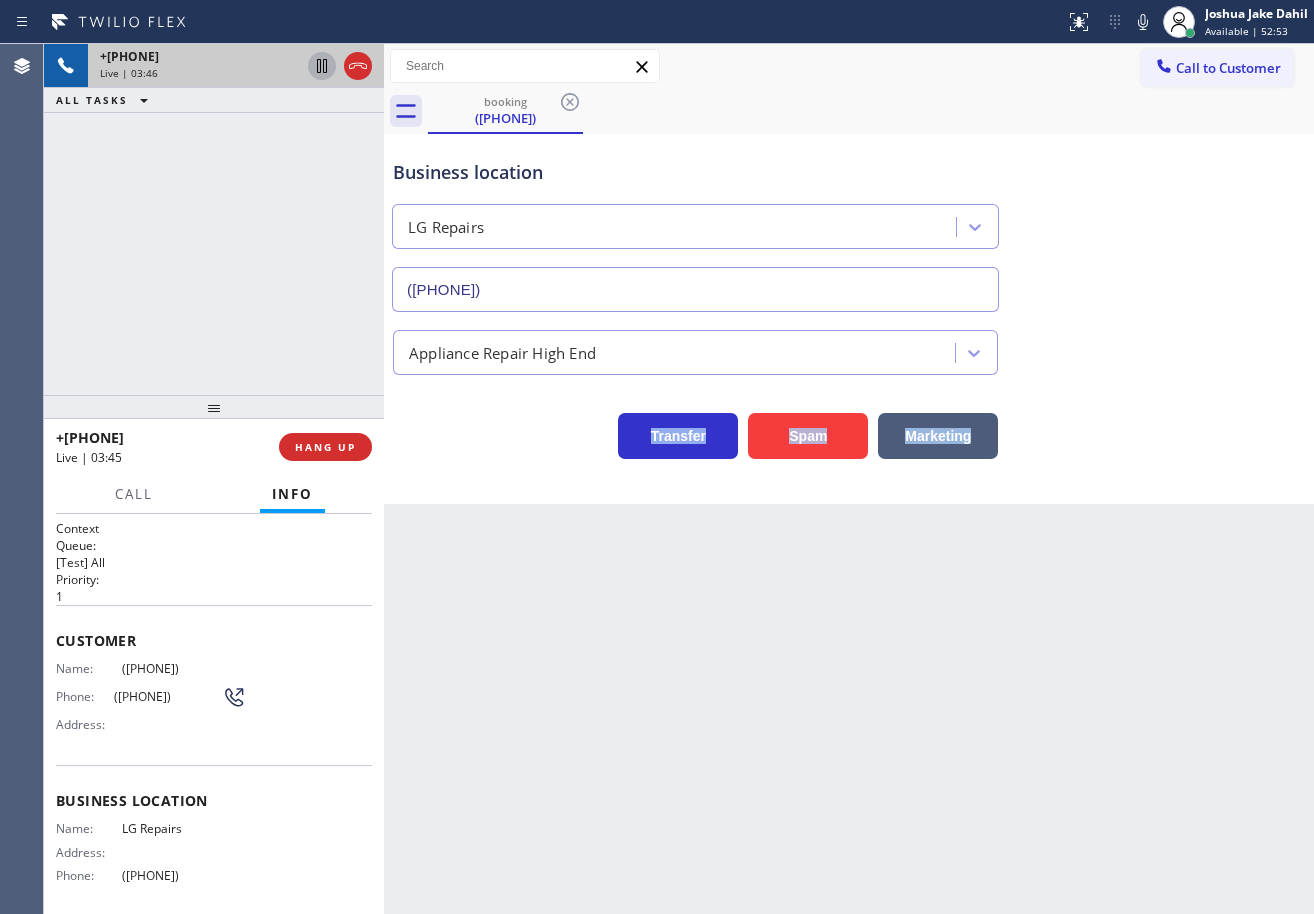 click on "Transfer Spam Marketing" at bounding box center (849, 417) 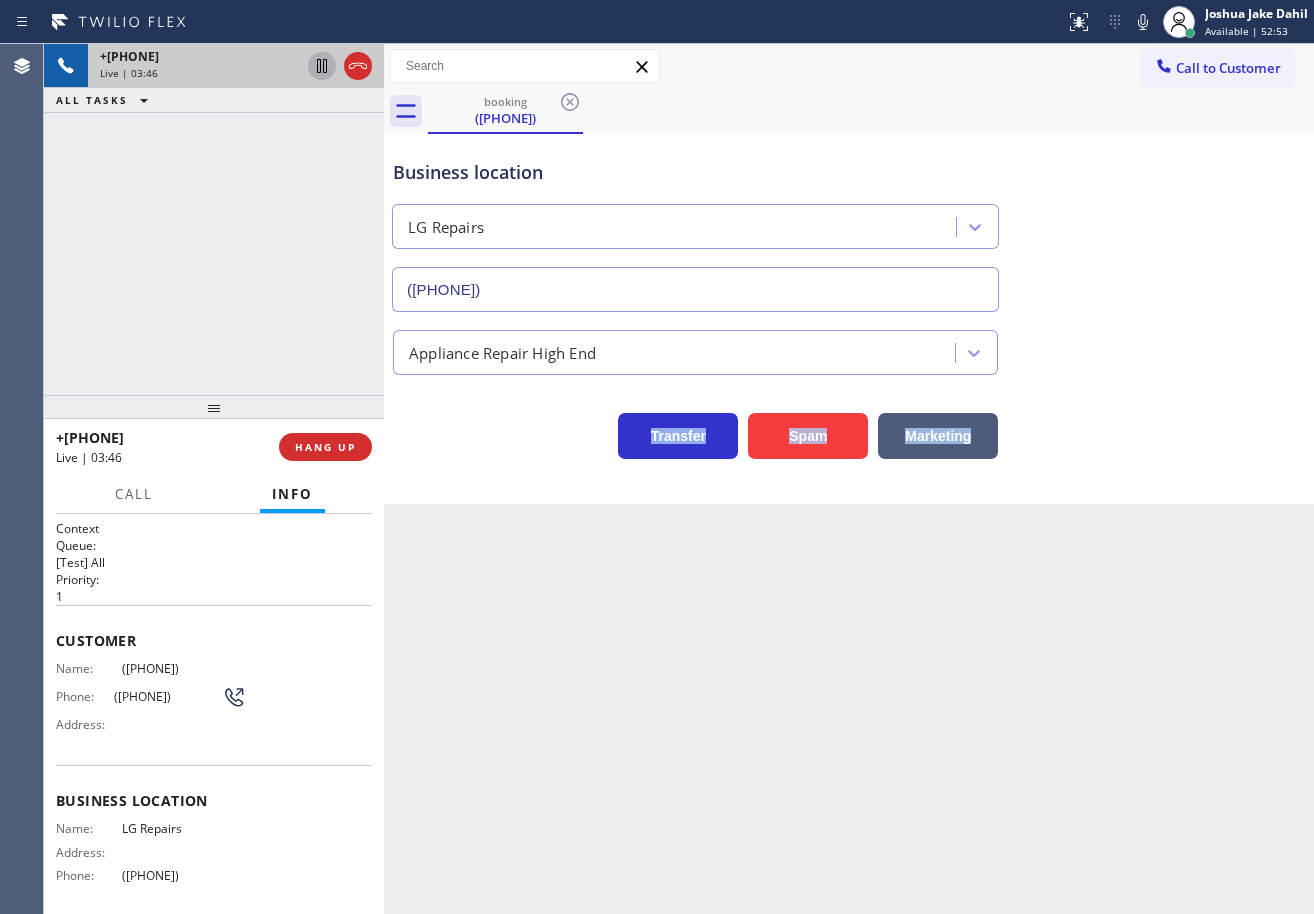click on "Transfer Spam Marketing" at bounding box center [849, 417] 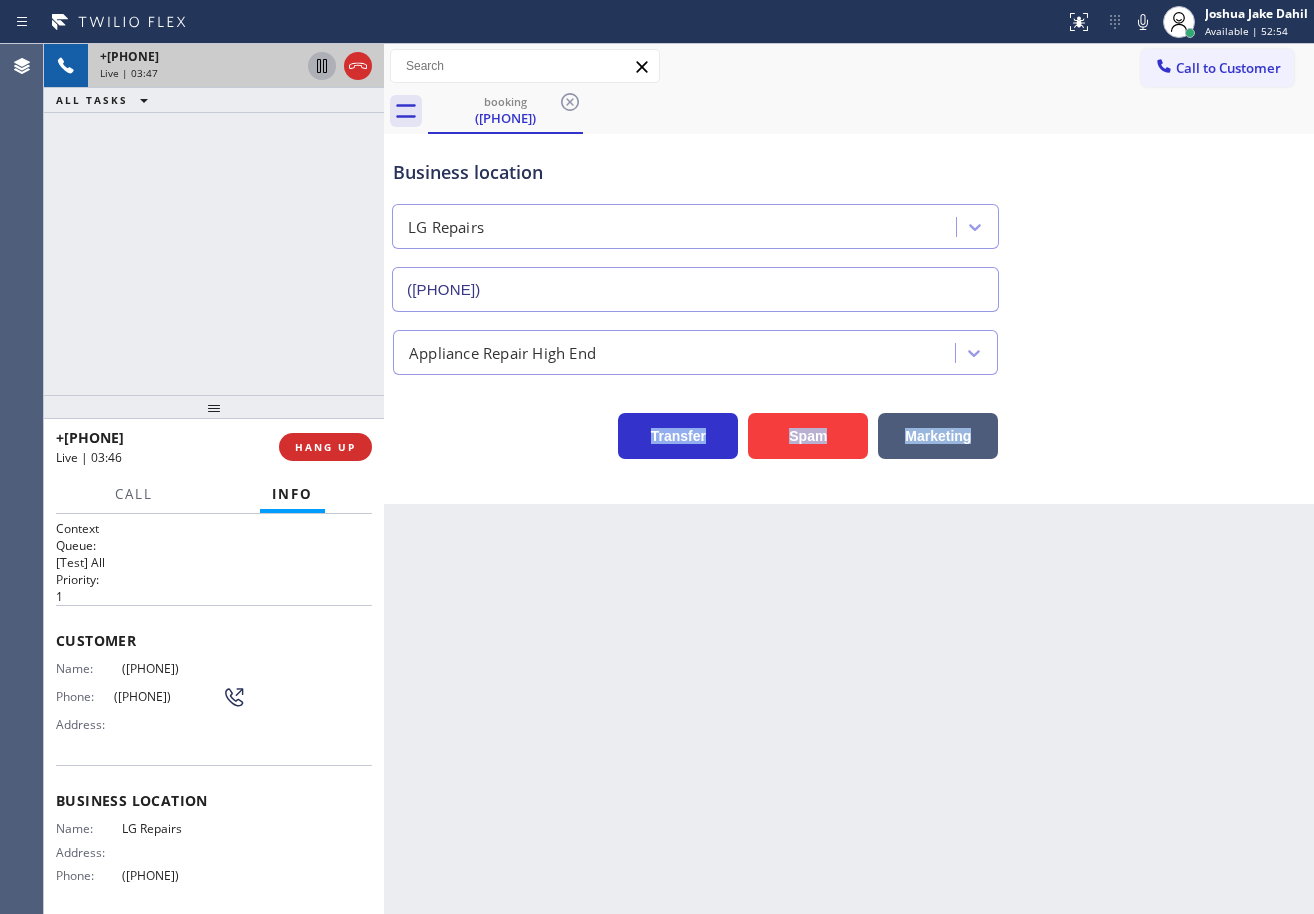 click 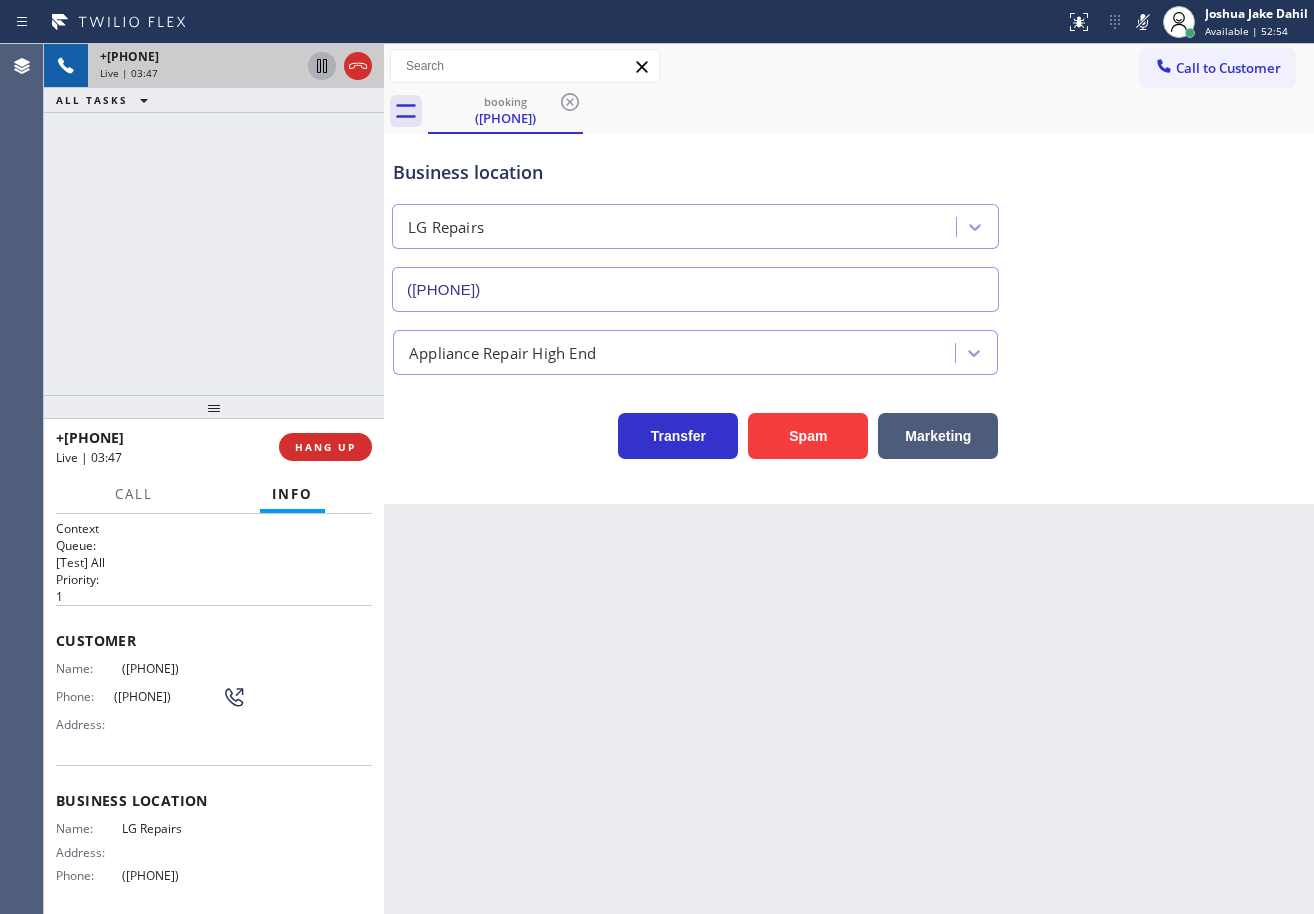 click on "Business location LG Repairs ([PHONE])" at bounding box center (849, 221) 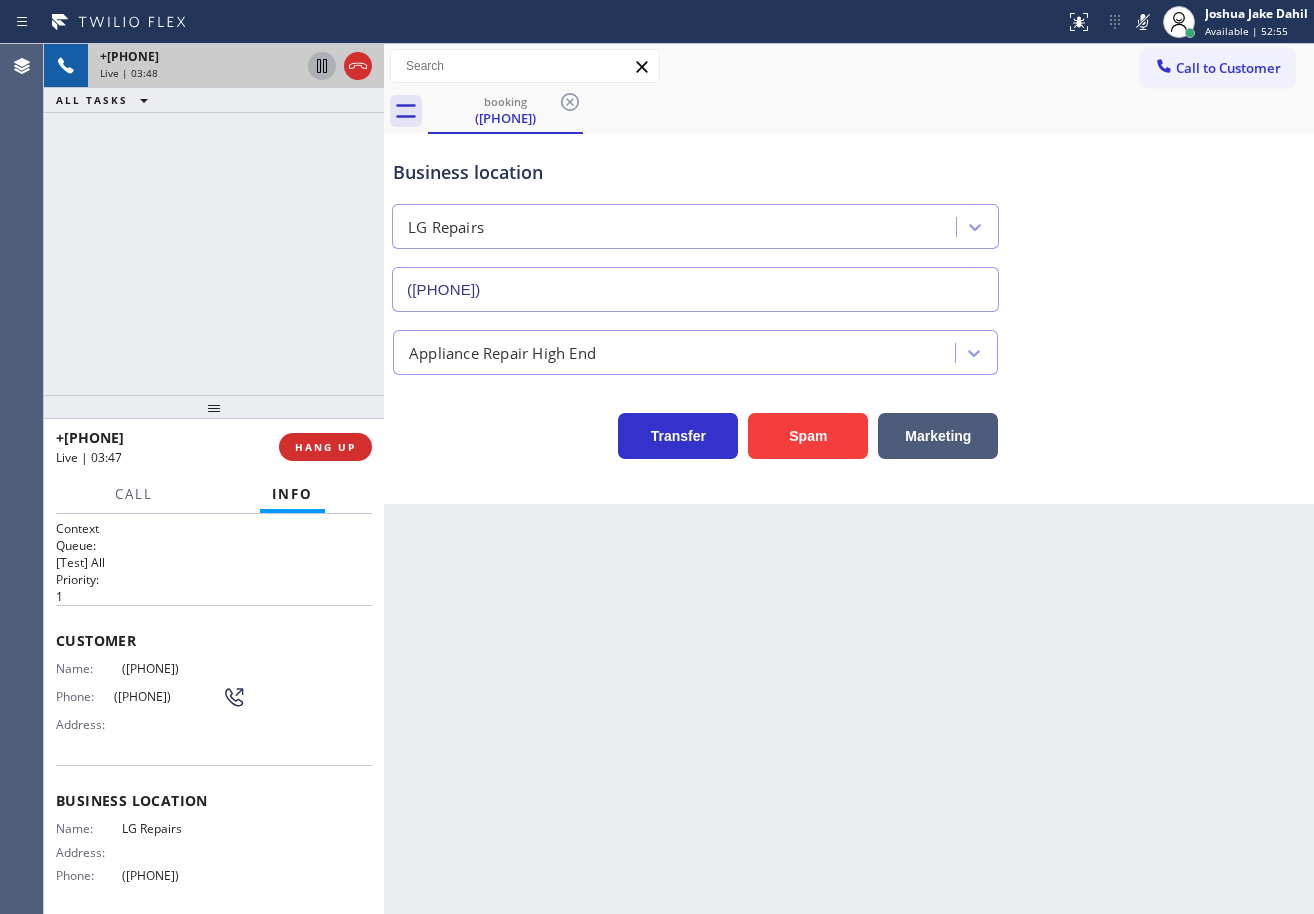drag, startPoint x: 223, startPoint y: 153, endPoint x: 275, endPoint y: 100, distance: 74.24958 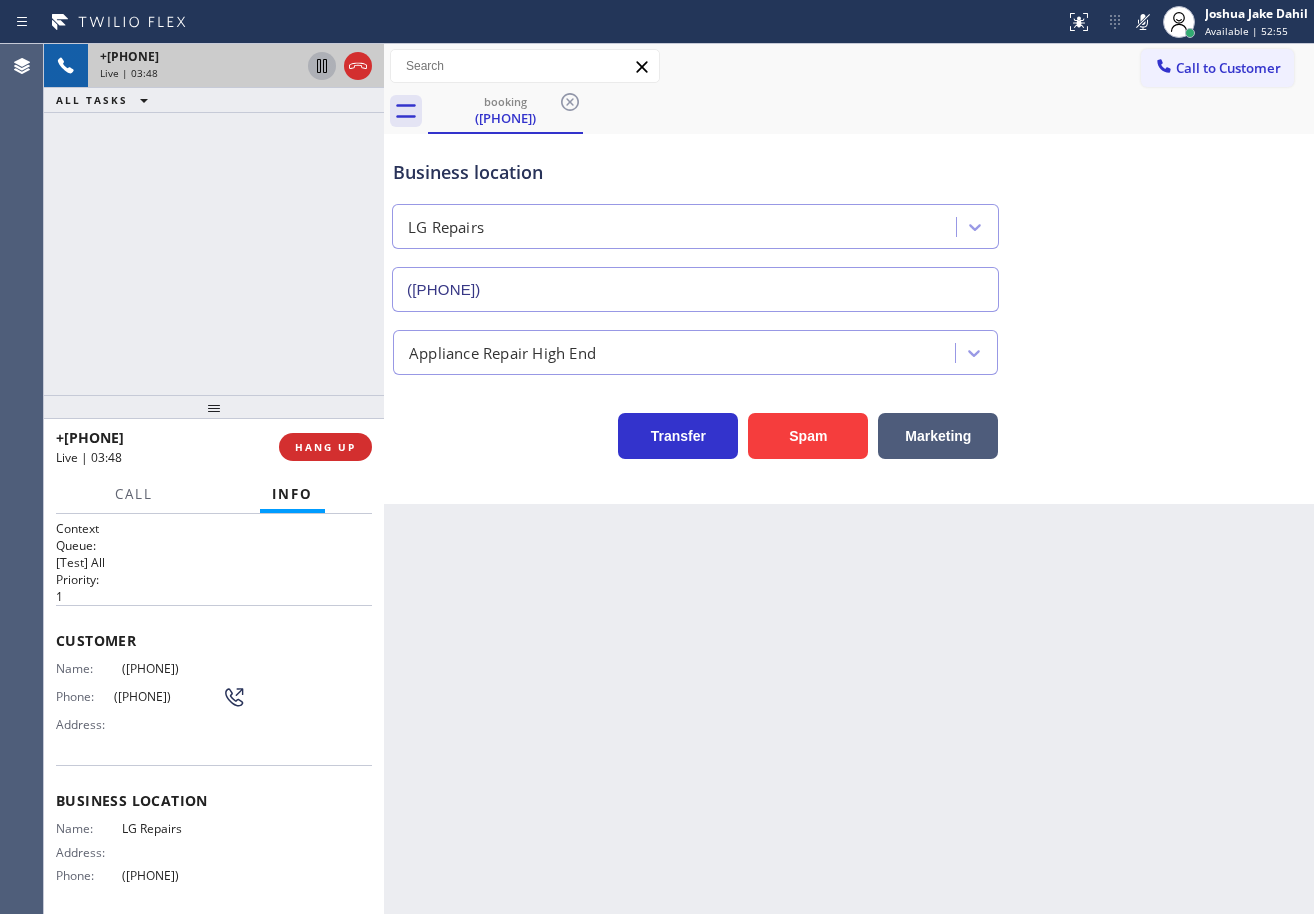 click 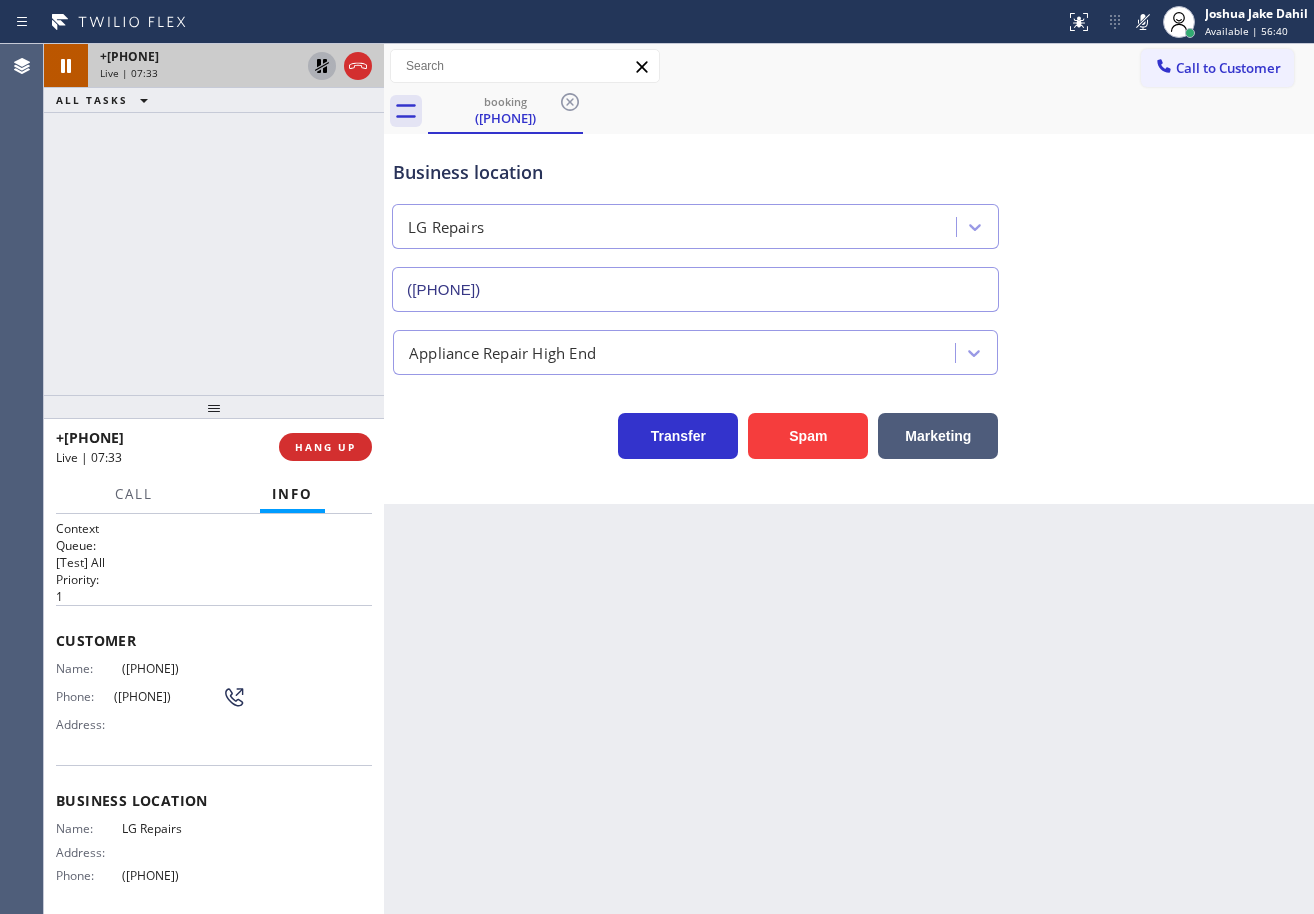 click on "+1[PHONE] Live | 07:33 ALL TASKS ALL TASKS ACTIVE TASKS TASKS IN WRAP UP" at bounding box center [214, 219] 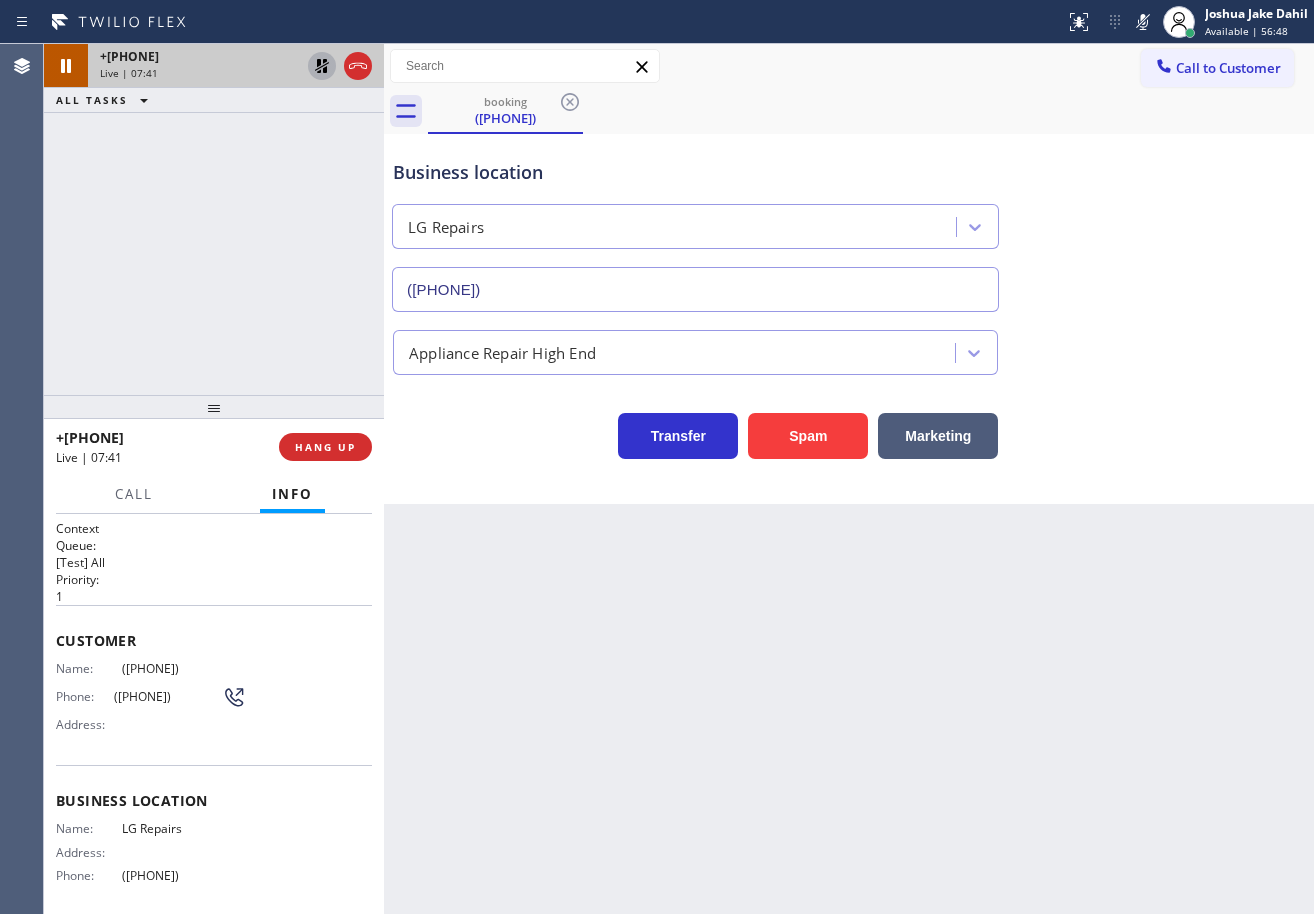 click on "[PHONE] Live | 07:41 ALL TASKS ALL TASKS ACTIVE TASKS TASKS IN WRAP UP" at bounding box center (214, 219) 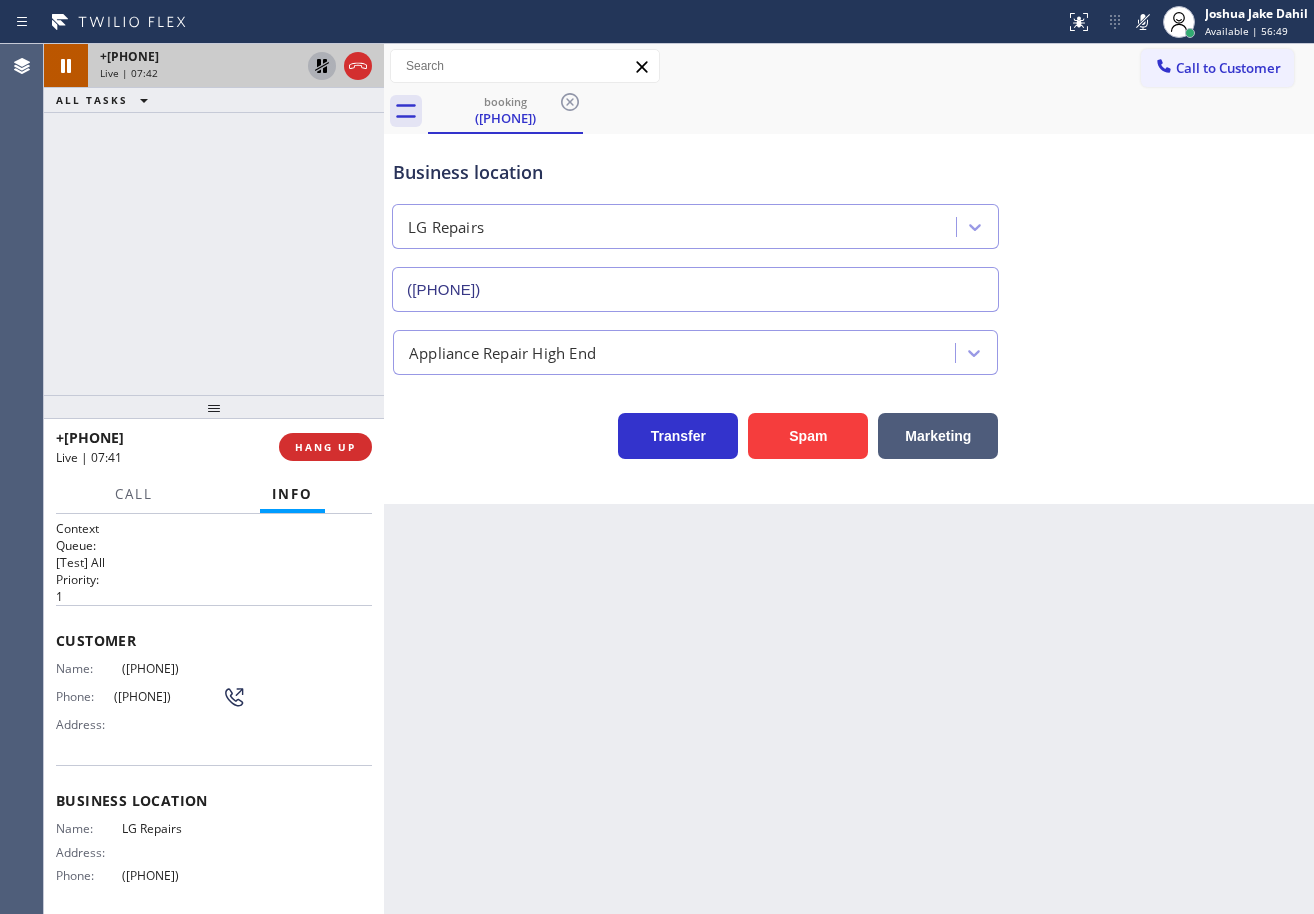 click 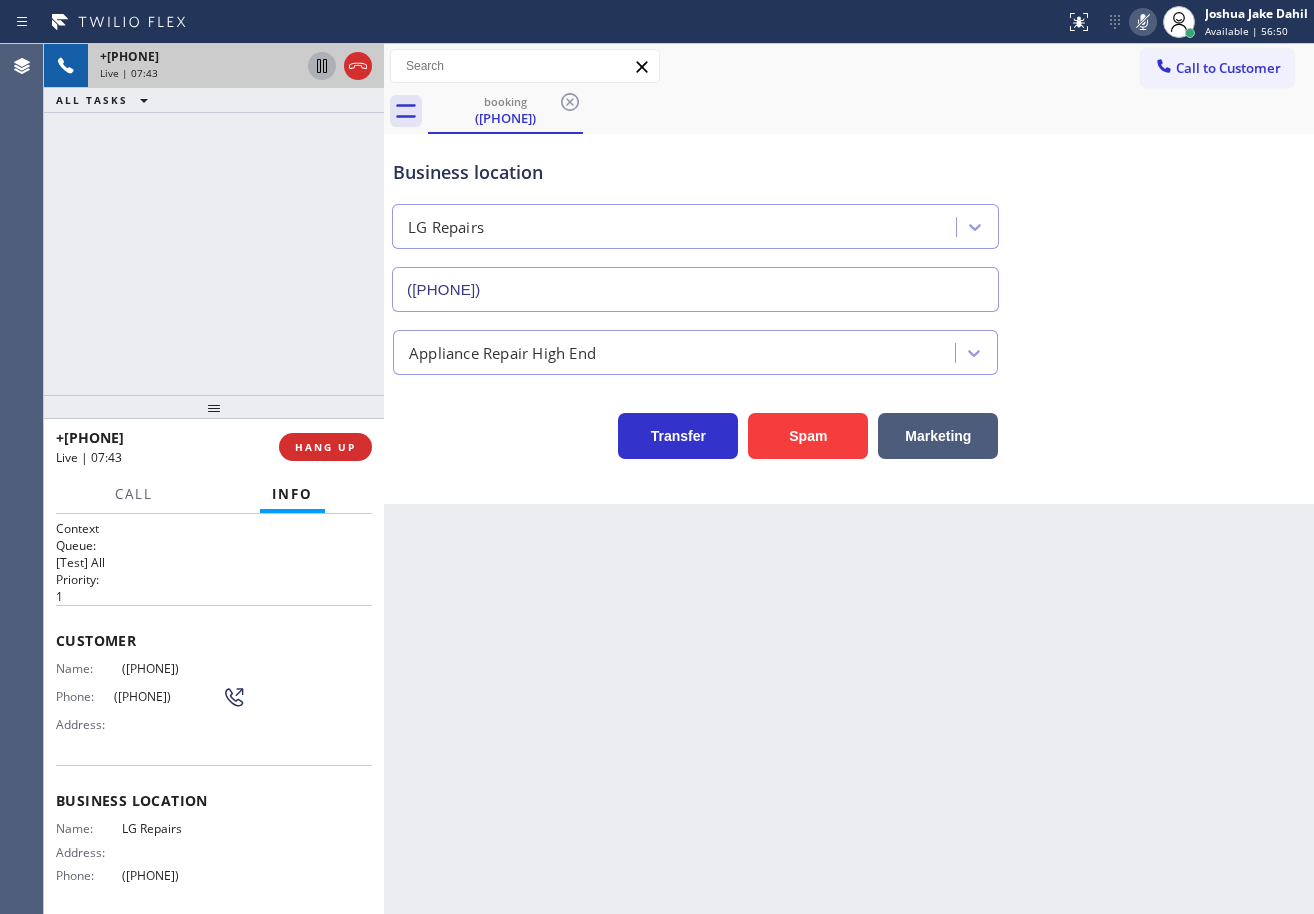 click 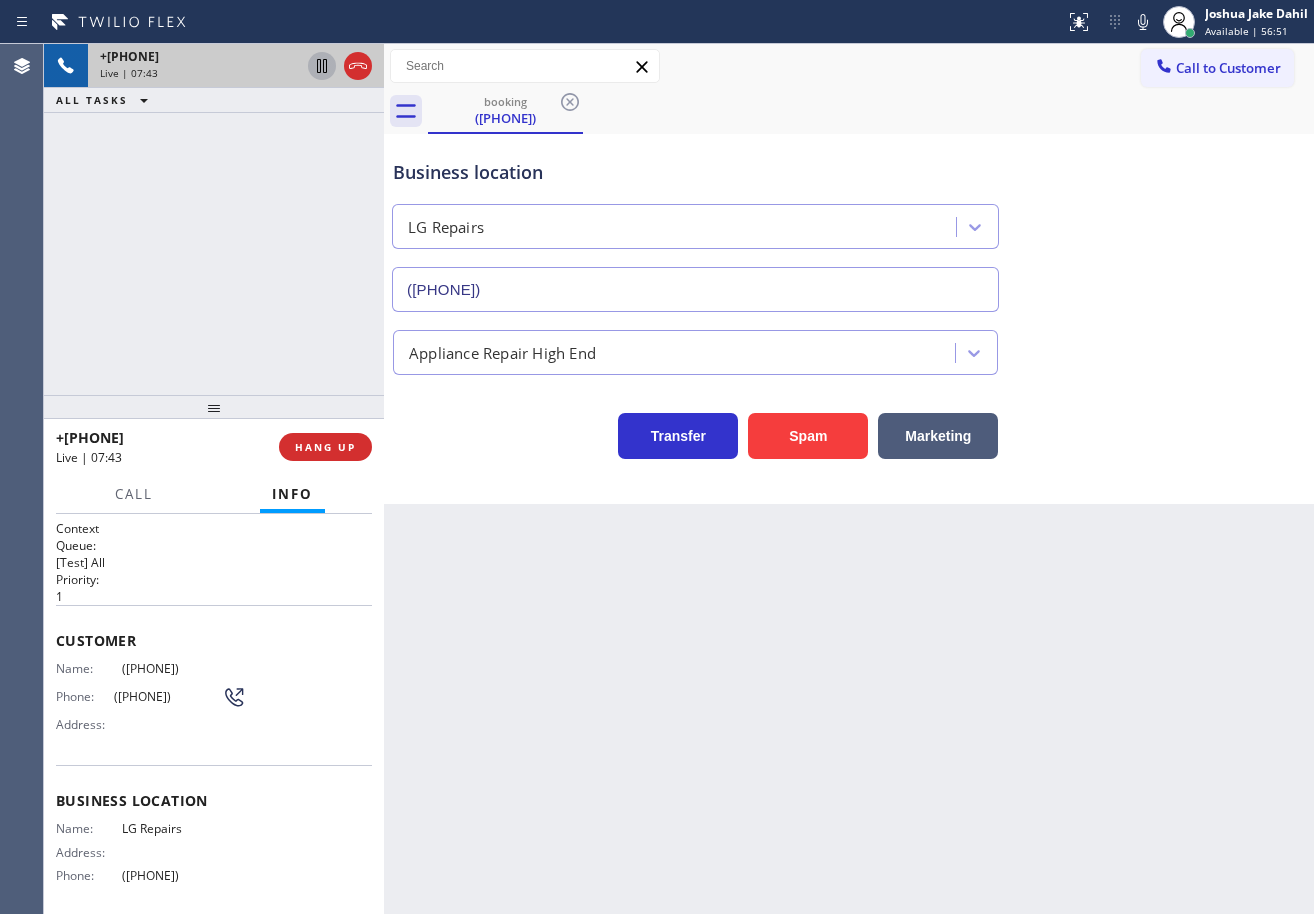 drag, startPoint x: 1105, startPoint y: 174, endPoint x: 1107, endPoint y: 286, distance: 112.01785 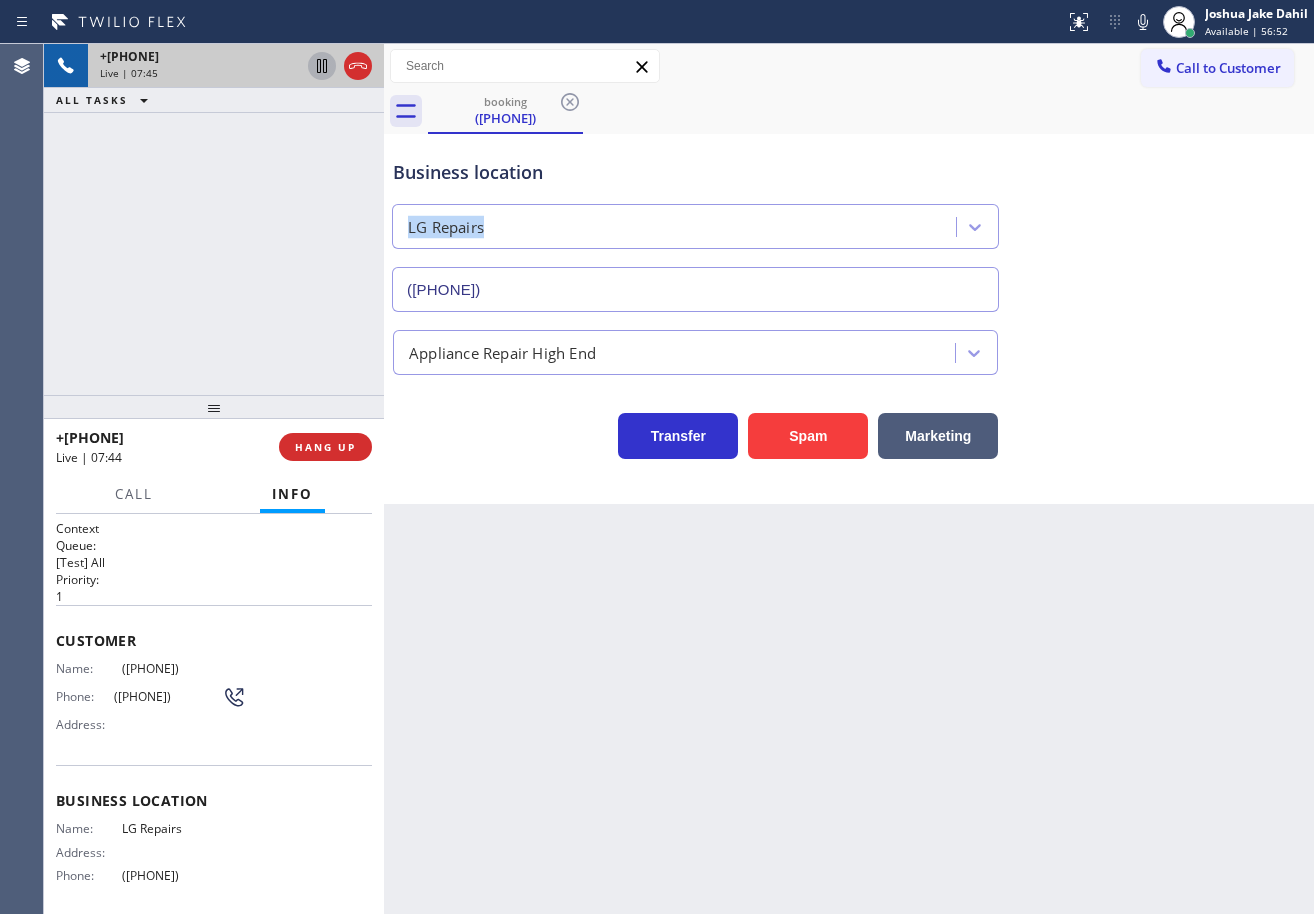 click on "+1[PHONE] Live | 07:45 ALL TASKS ALL TASKS ACTIVE TASKS TASKS IN WRAP UP" at bounding box center (214, 219) 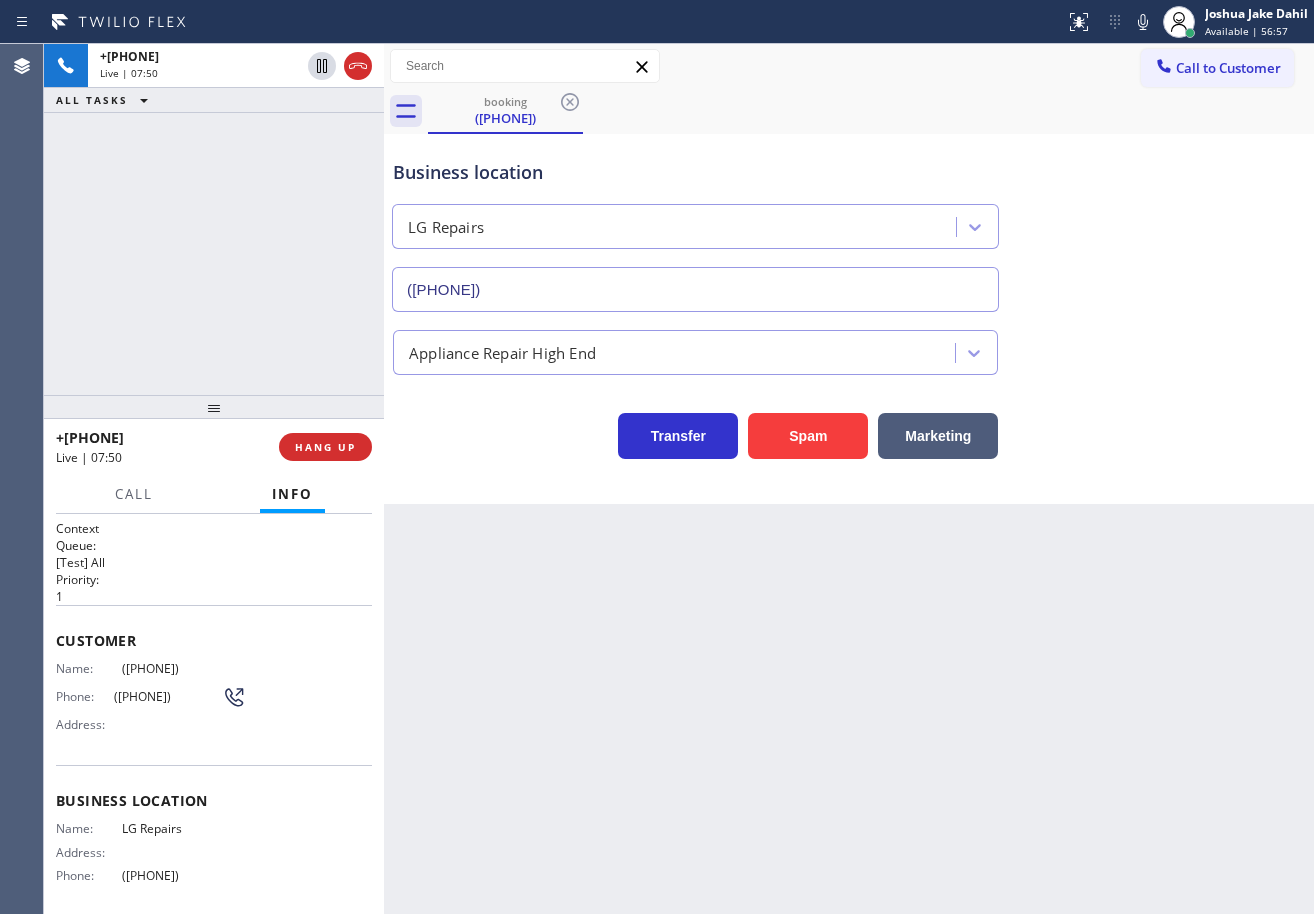 scroll, scrollTop: 0, scrollLeft: 0, axis: both 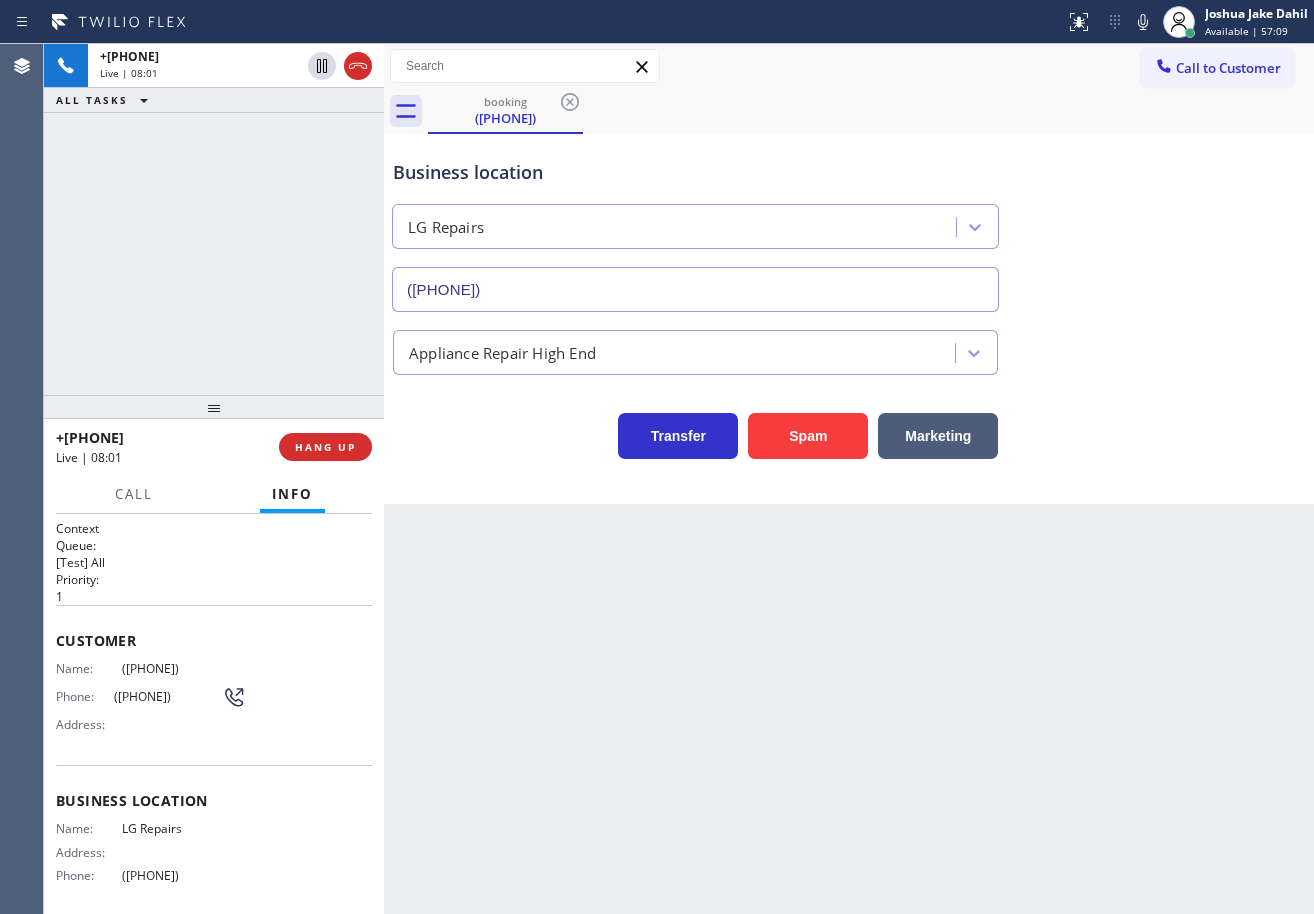 click on "booking ([PHONE])" at bounding box center [871, 111] 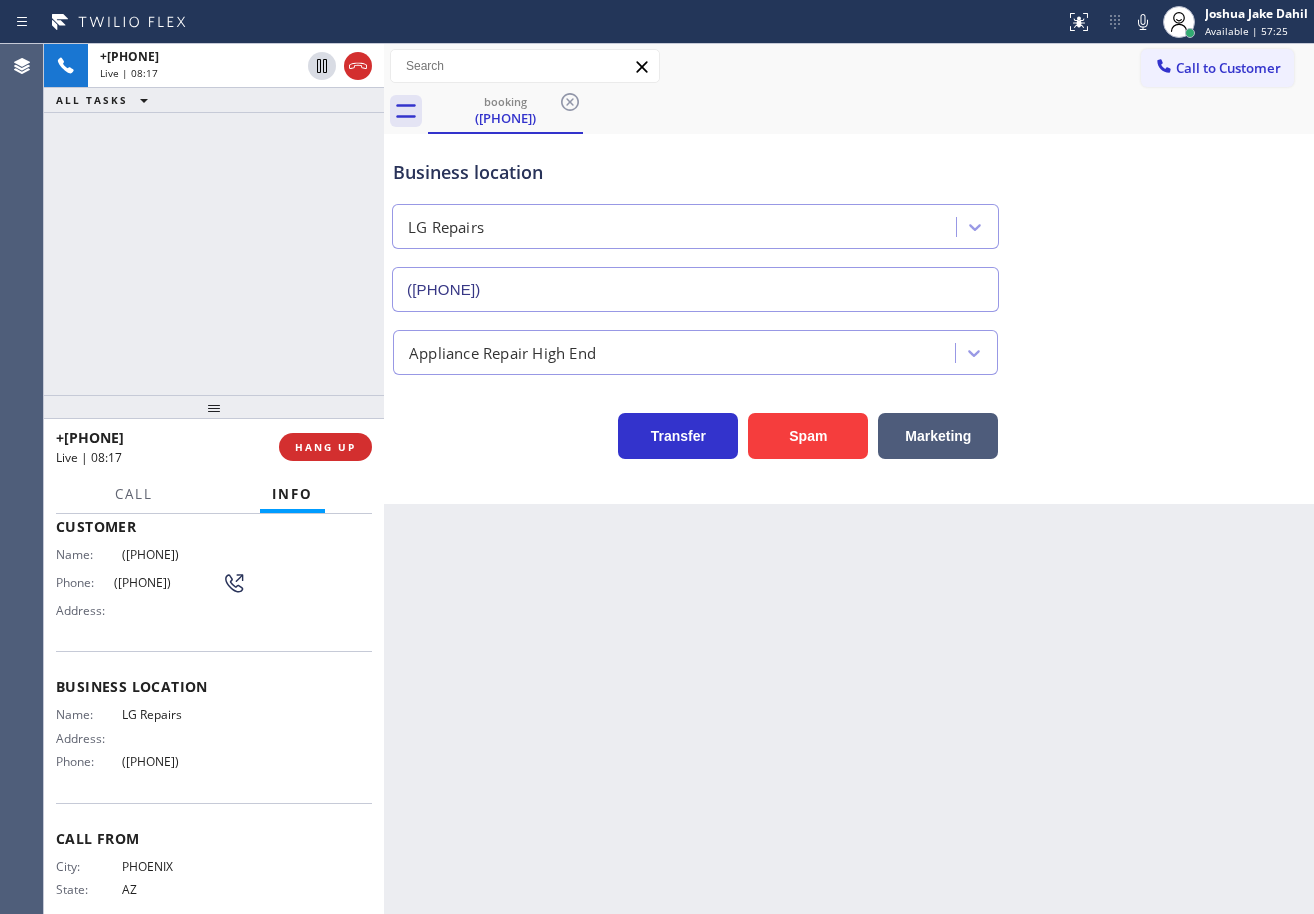 scroll, scrollTop: 0, scrollLeft: 0, axis: both 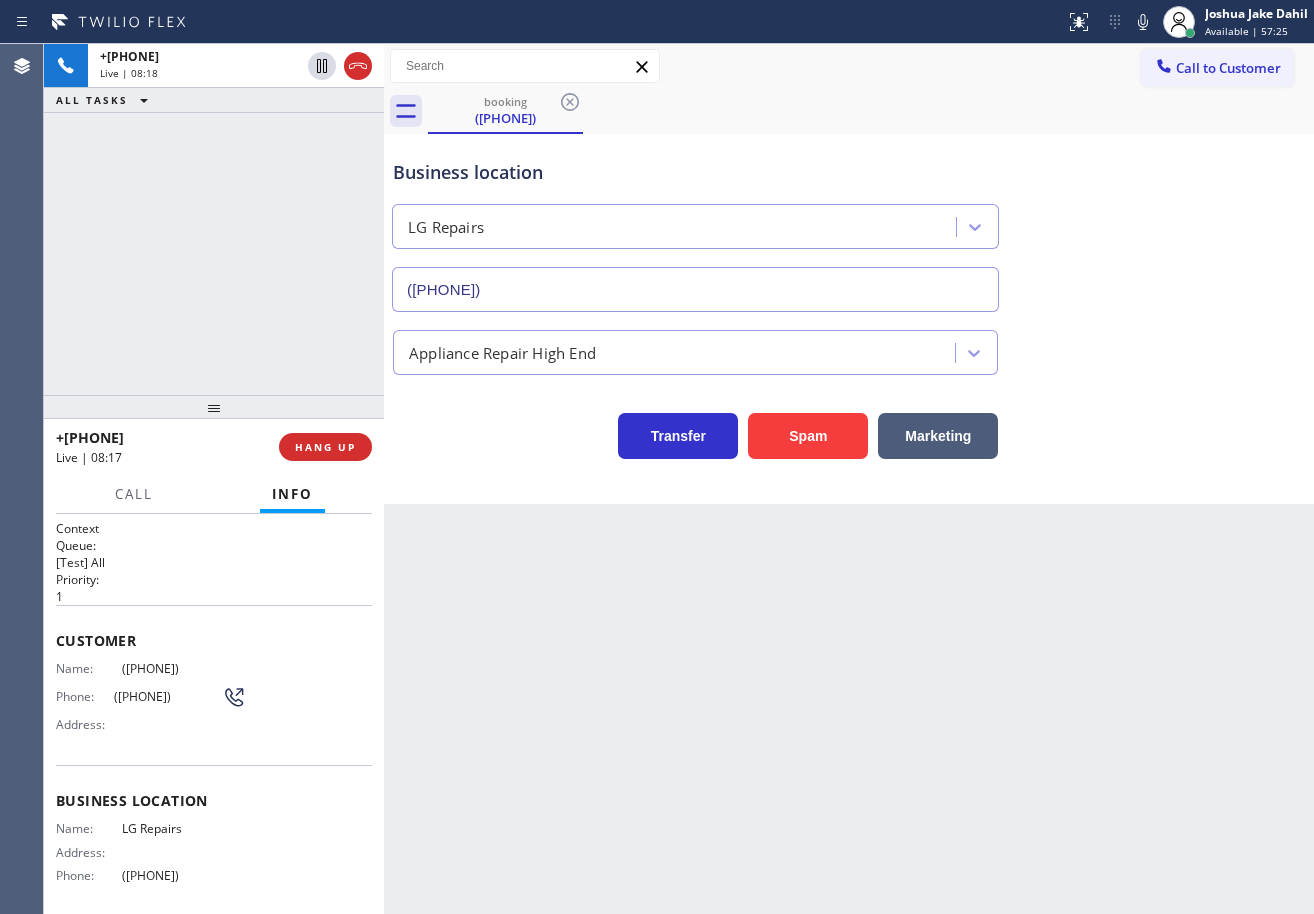 click on "Back to Dashboard Change Sender ID Customers Technicians Select a contact Outbound call Technician Search Technician Your caller id phone number Your caller id phone number Call Technician info Name   Phone none Address none Change Sender ID HVAC +[PHONE] 5 Star Appliance +[PHONE] Appliance Repair +[PHONE] Plumbing +[PHONE] Air Duct Cleaning +[PHONE]  Electricians +[PHONE] Cancel Change Check personal SMS Reset Change booking ([PHONE]) Call to Customer Outbound call Location HVAC Alliance Expert [CITY] Your caller id phone number ([PHONE]) Customer number Call Outbound call Technician Search Technician Your caller id phone number Your caller id phone number Call booking ([PHONE]) Business location LG Repairs ([PHONE]) Appliance Repair High End Transfer Spam Marketing" at bounding box center (849, 479) 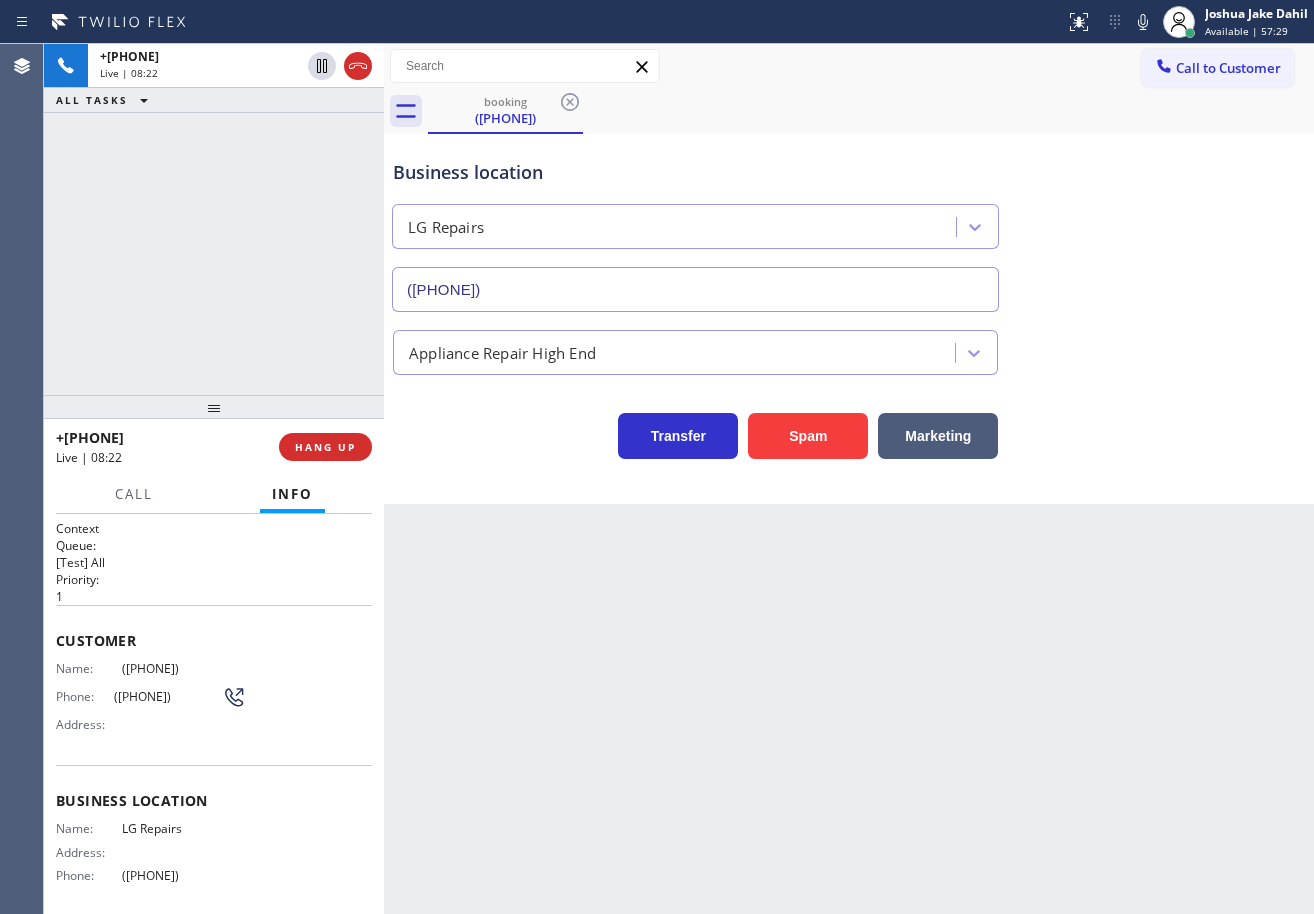 drag, startPoint x: 258, startPoint y: 665, endPoint x: 165, endPoint y: 664, distance: 93.00538 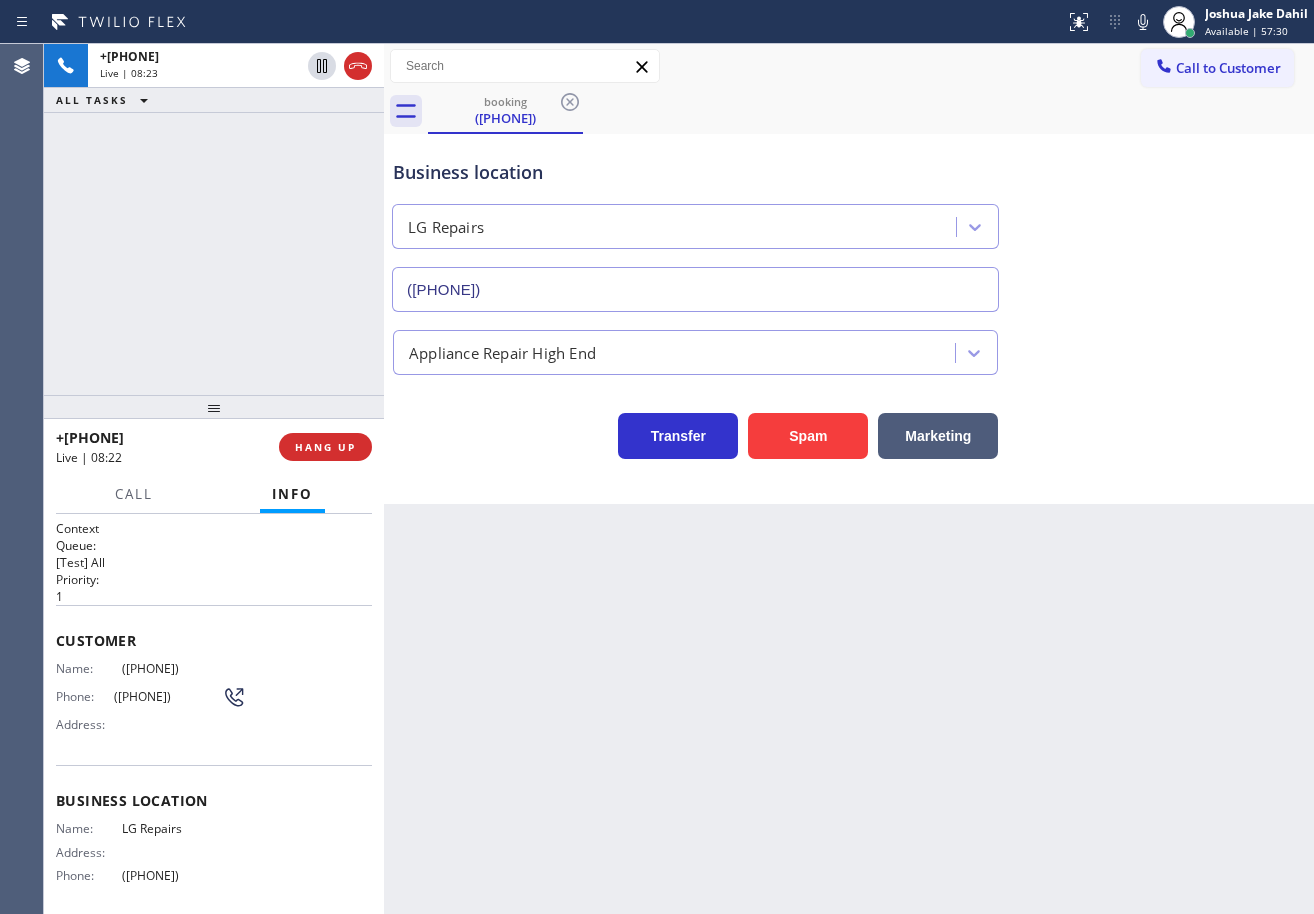 click on "Back to Dashboard Change Sender ID Customers Technicians Select a contact Outbound call Technician Search Technician Your caller id phone number Your caller id phone number Call Technician info Name   Phone none Address none Change Sender ID HVAC +[PHONE] 5 Star Appliance +[PHONE] Appliance Repair +[PHONE] Plumbing +[PHONE] Air Duct Cleaning +[PHONE]  Electricians +[PHONE] Cancel Change Check personal SMS Reset Change booking ([PHONE]) Call to Customer Outbound call Location HVAC Alliance Expert [CITY] Your caller id phone number ([PHONE]) Customer number Call Outbound call Technician Search Technician Your caller id phone number Your caller id phone number Call booking ([PHONE]) Business location LG Repairs ([PHONE]) Appliance Repair High End Transfer Spam Marketing" at bounding box center (849, 479) 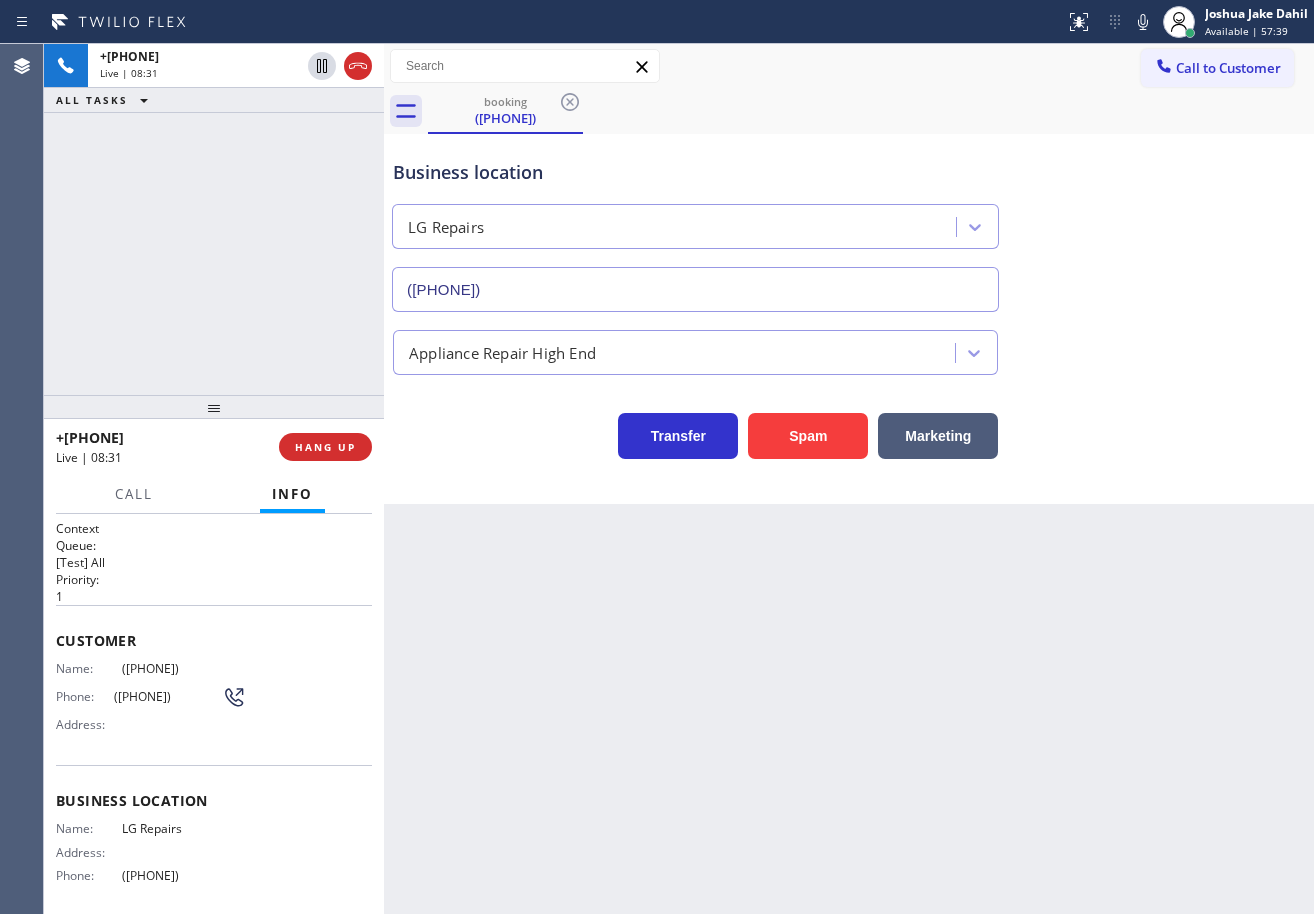 click on "+[PHONE] Live | 08:31 ALL TASKS ALL TASKS ACTIVE TASKS TASKS IN WRAP UP" at bounding box center [214, 219] 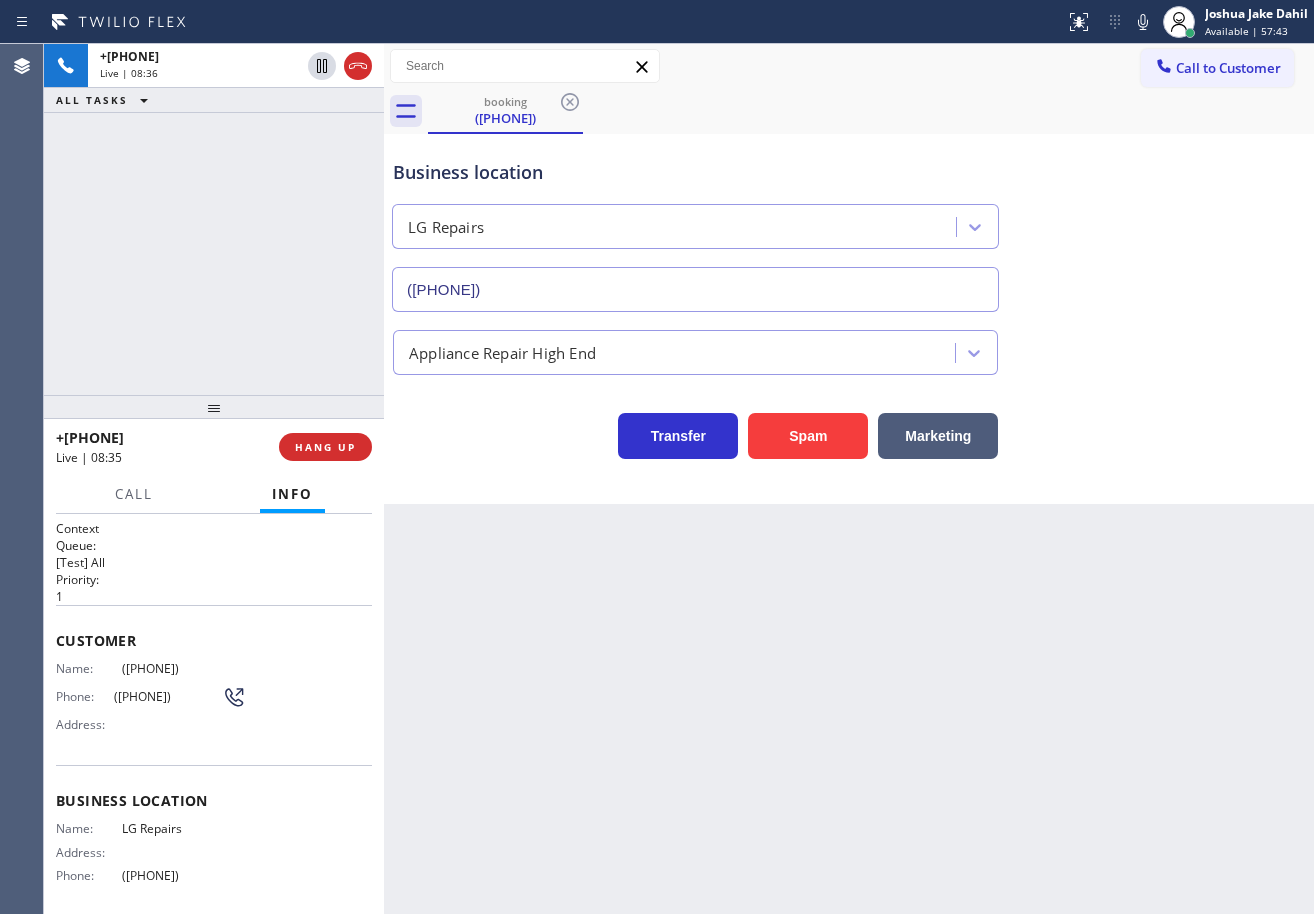 click on "Back to Dashboard Change Sender ID Customers Technicians Select a contact Outbound call Technician Search Technician Your caller id phone number Your caller id phone number Call Technician info Name   Phone none Address none Change Sender ID HVAC +[PHONE] 5 Star Appliance +[PHONE] Appliance Repair +[PHONE] Plumbing +[PHONE] Air Duct Cleaning +[PHONE]  Electricians +[PHONE] Cancel Change Check personal SMS Reset Change booking ([PHONE]) Call to Customer Outbound call Location HVAC Alliance Expert [CITY] Your caller id phone number ([PHONE]) Customer number Call Outbound call Technician Search Technician Your caller id phone number Your caller id phone number Call booking ([PHONE]) Business location LG Repairs ([PHONE]) Appliance Repair High End Transfer Spam Marketing" at bounding box center (849, 479) 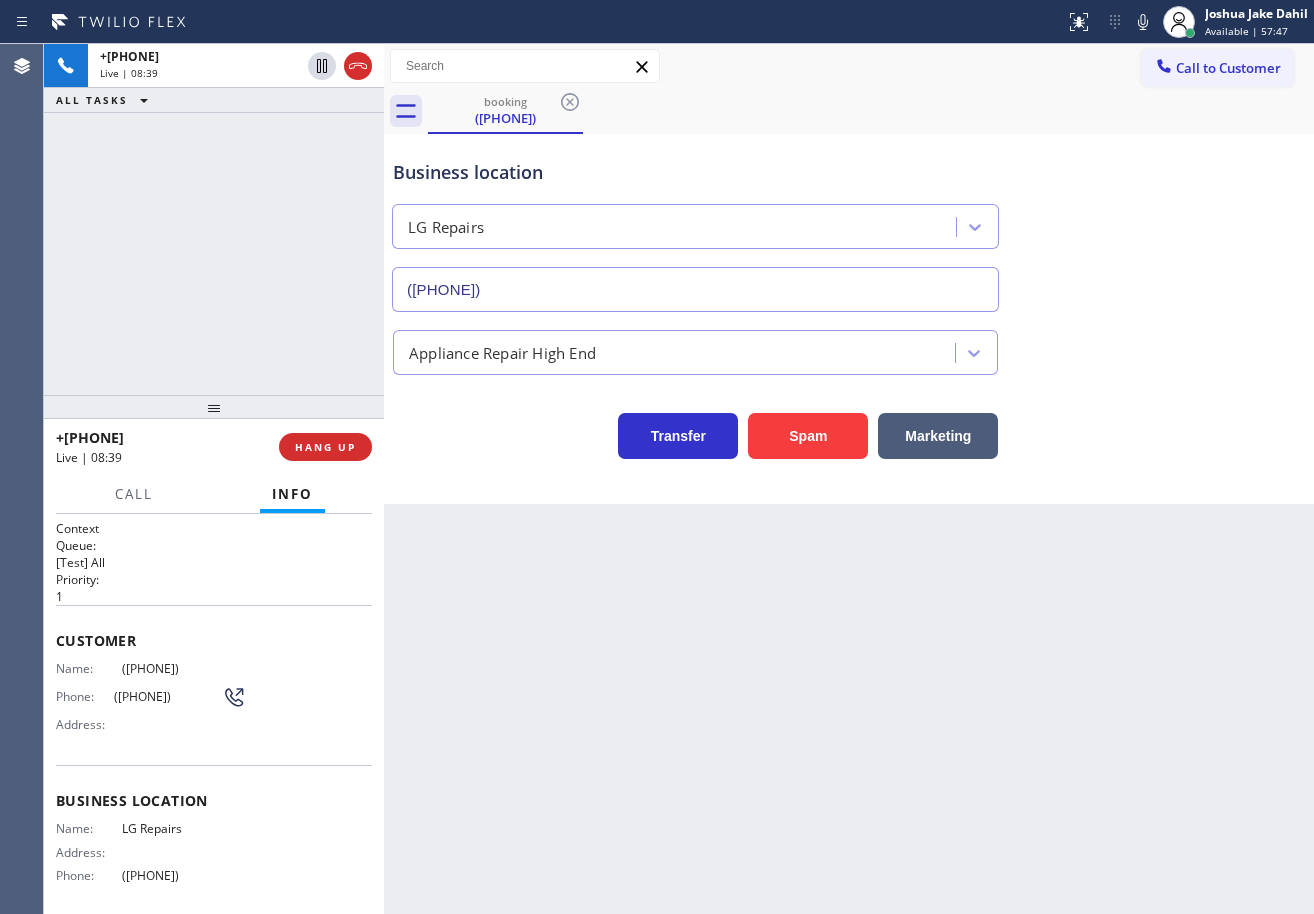 drag, startPoint x: 56, startPoint y: 637, endPoint x: 797, endPoint y: 397, distance: 778.8973 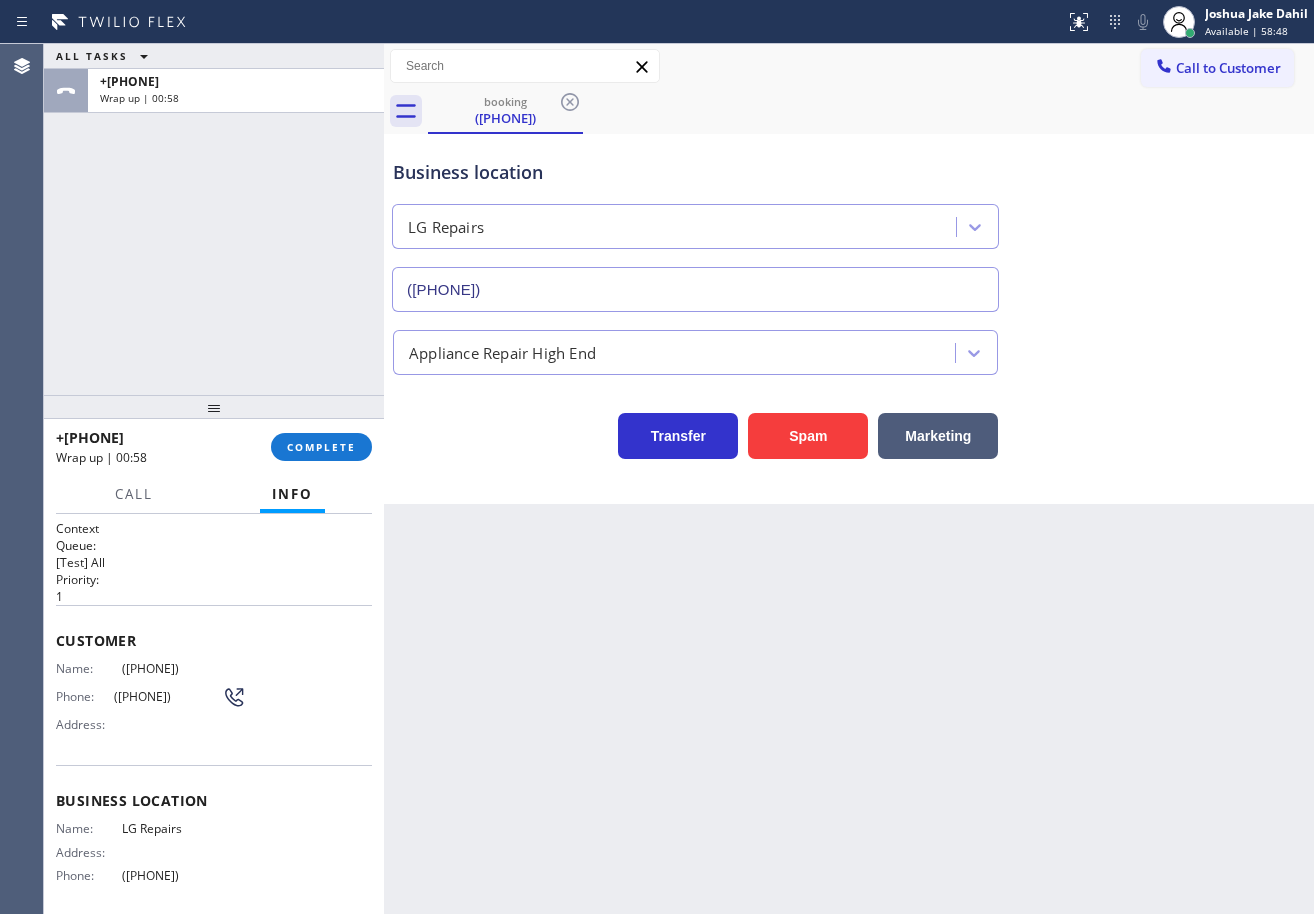 click on "ALL TASKS ALL TASKS ACTIVE TASKS TASKS IN WRAP UP +16022147999 Wrap up | 00:58" at bounding box center (214, 219) 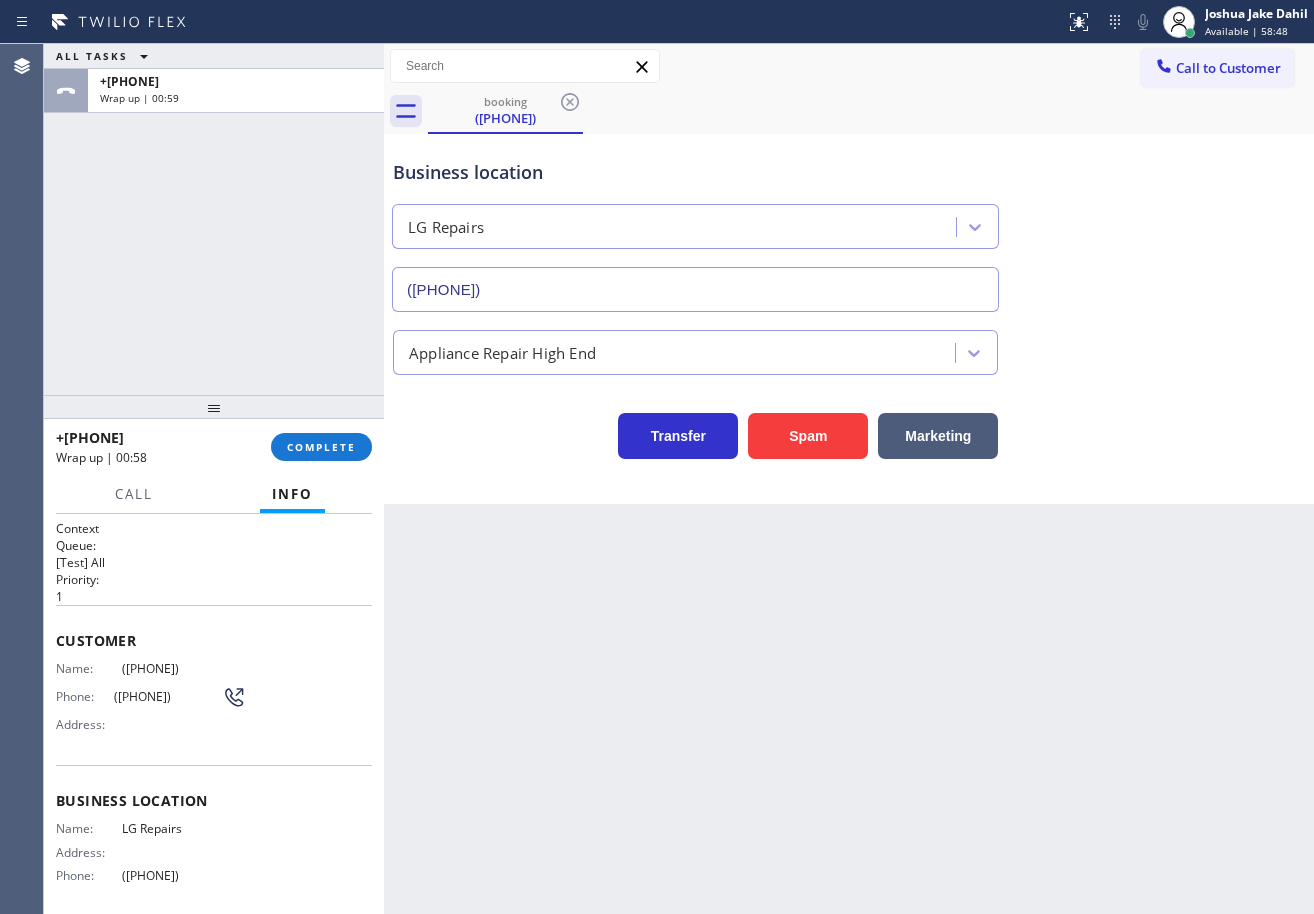 click at bounding box center [214, 407] 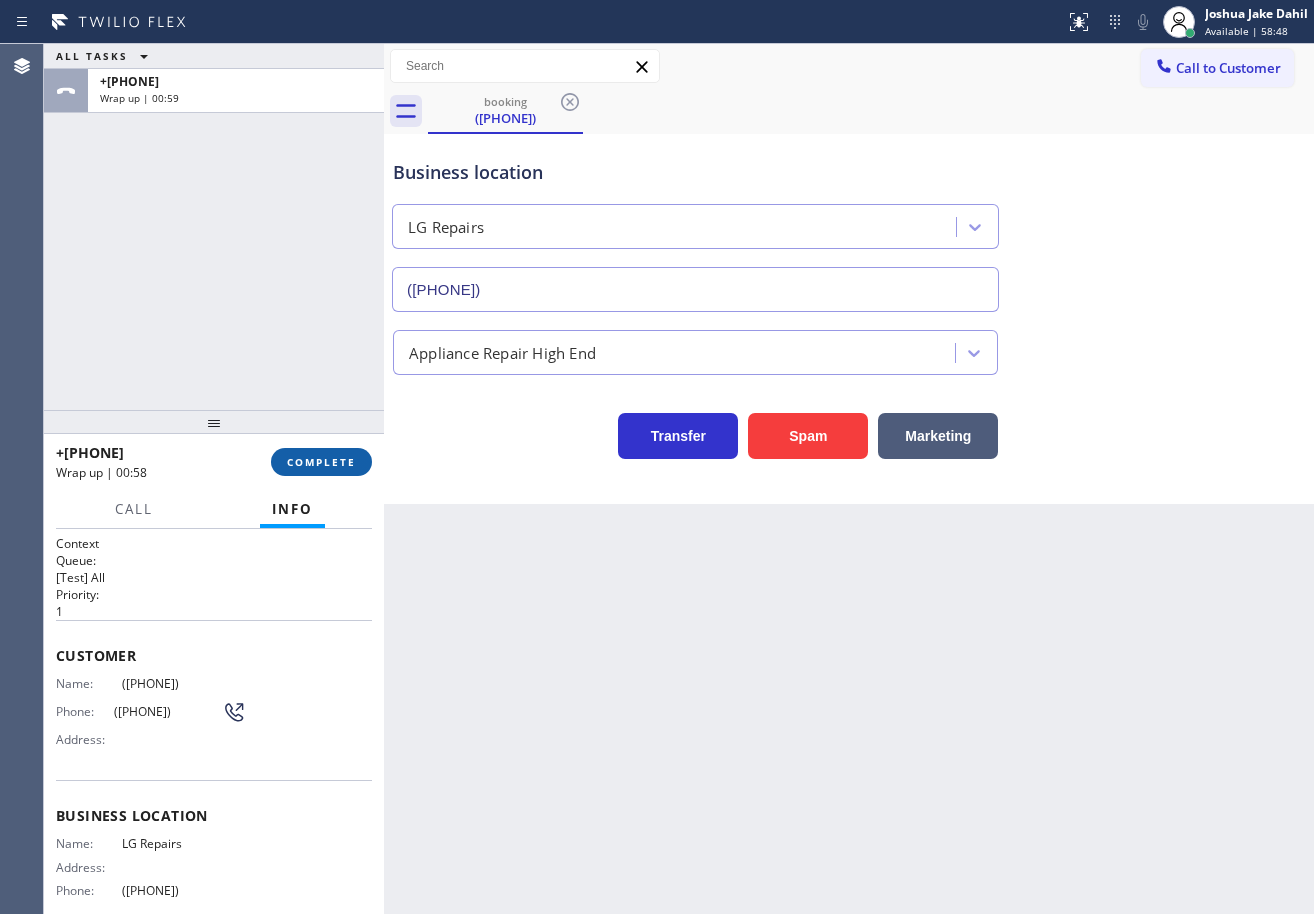 click on "COMPLETE" at bounding box center [321, 462] 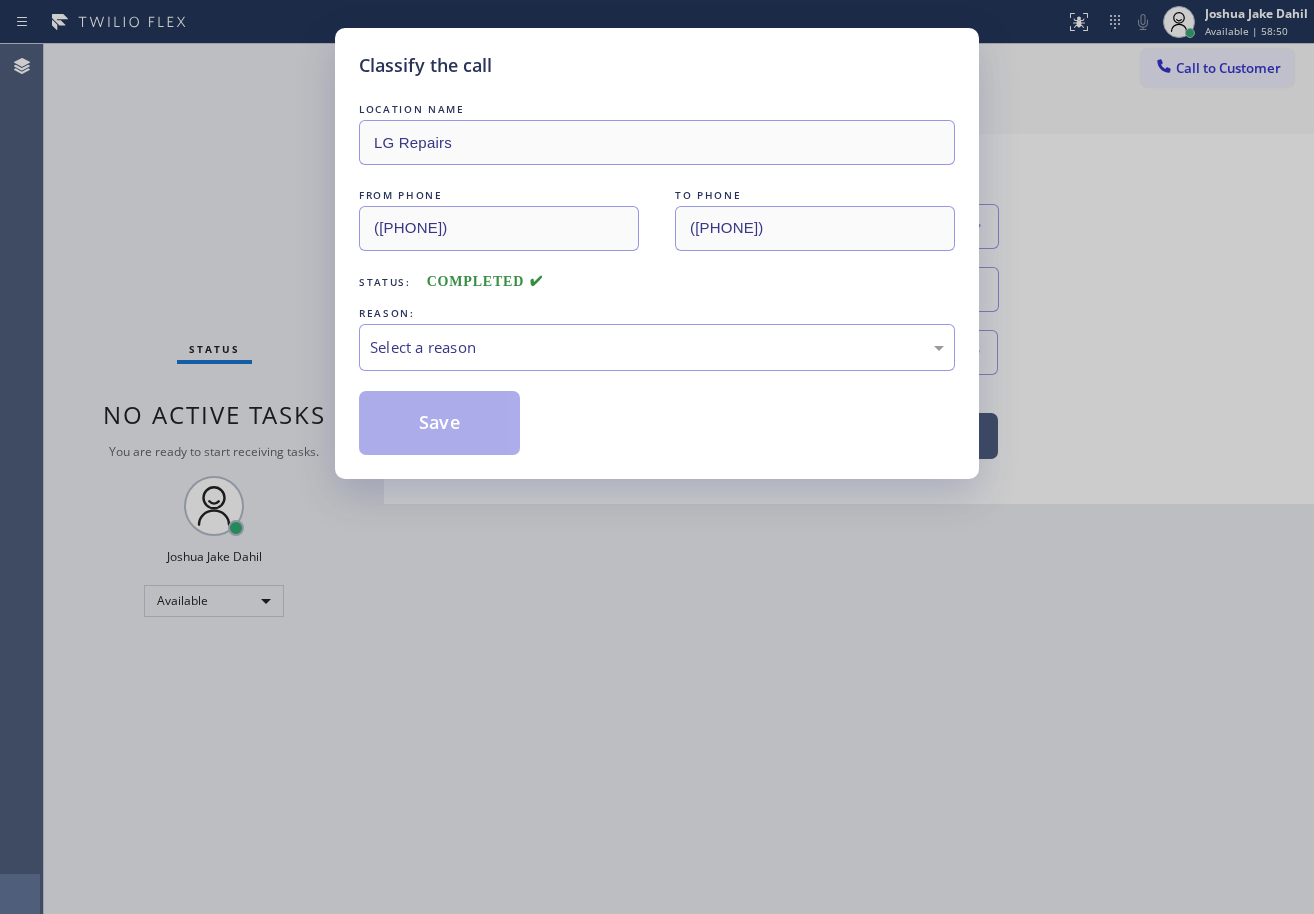 click on "LOCATION NAME LG Repairs FROM PHONE (602) 214-7999 TO PHONE (877) 748-5179 Status: COMPLETED REASON: Select a reason Save" at bounding box center [657, 277] 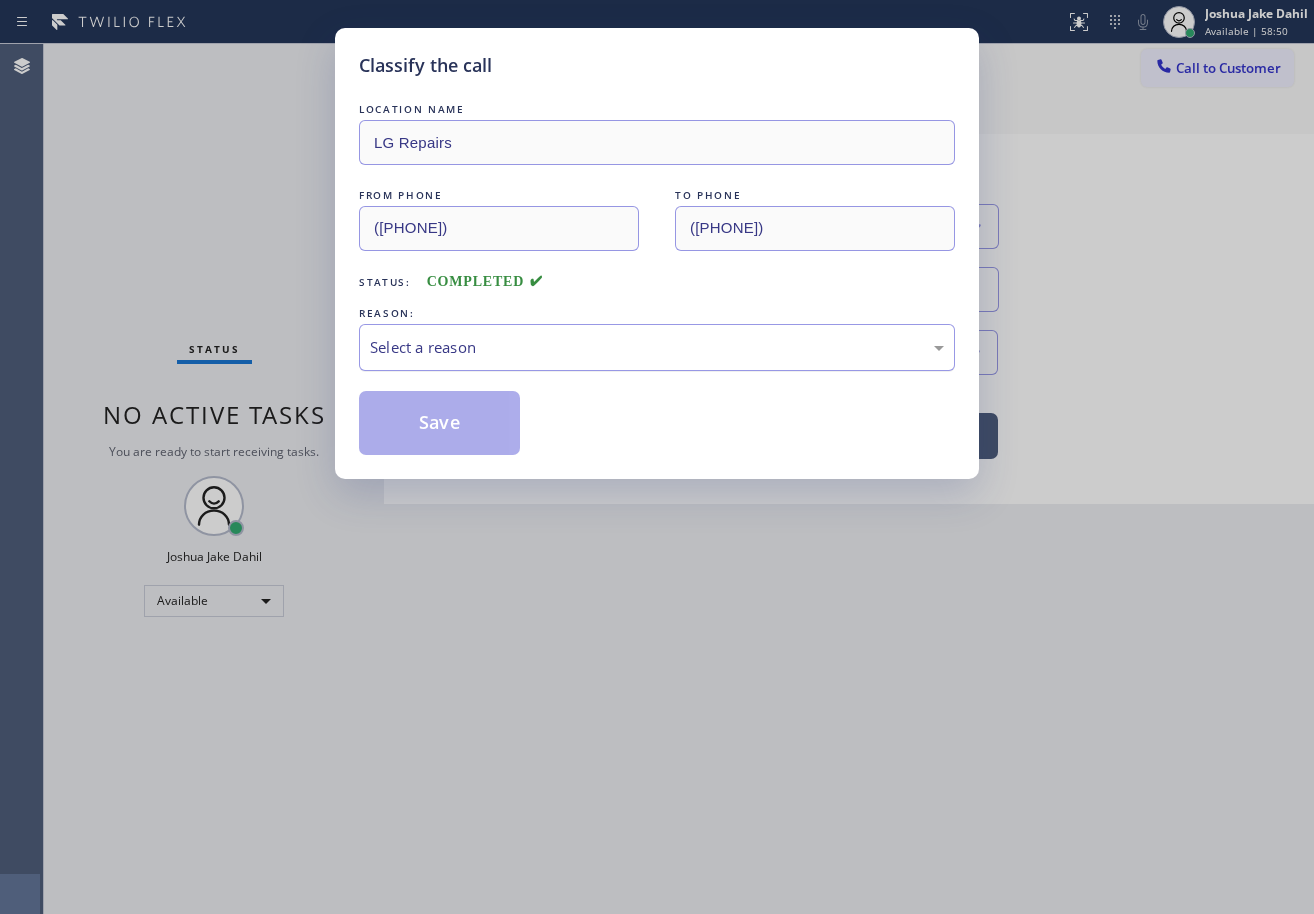 click on "Select a reason" at bounding box center [657, 347] 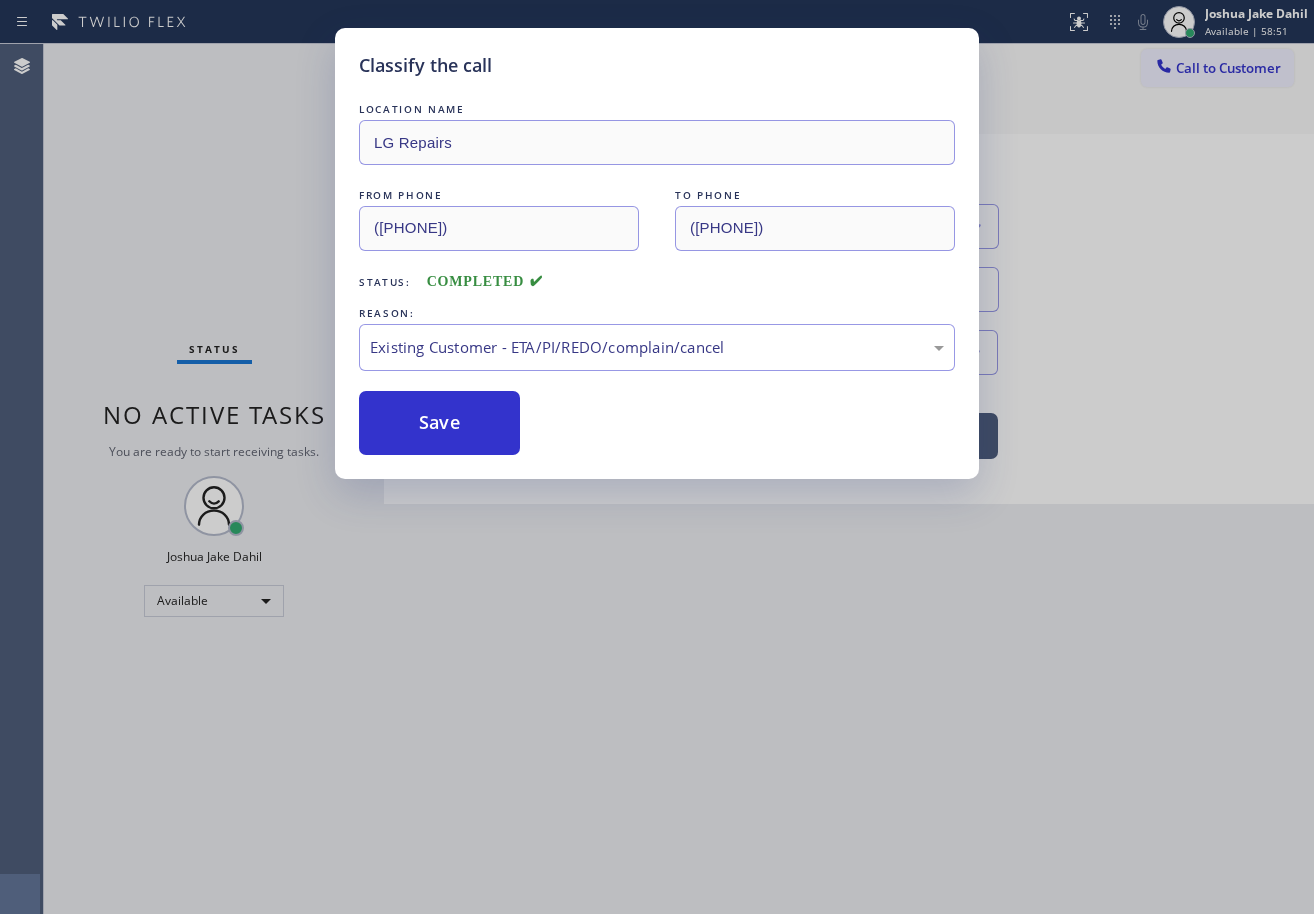 click on "Classify the call LOCATION NAME LG Repairs FROM PHONE (602) 214-7999 TO PHONE (877) 748-5179 Status: COMPLETED REASON: Existing Customer - ETA/PI/REDO/complain/cancel Save" at bounding box center (657, 253) 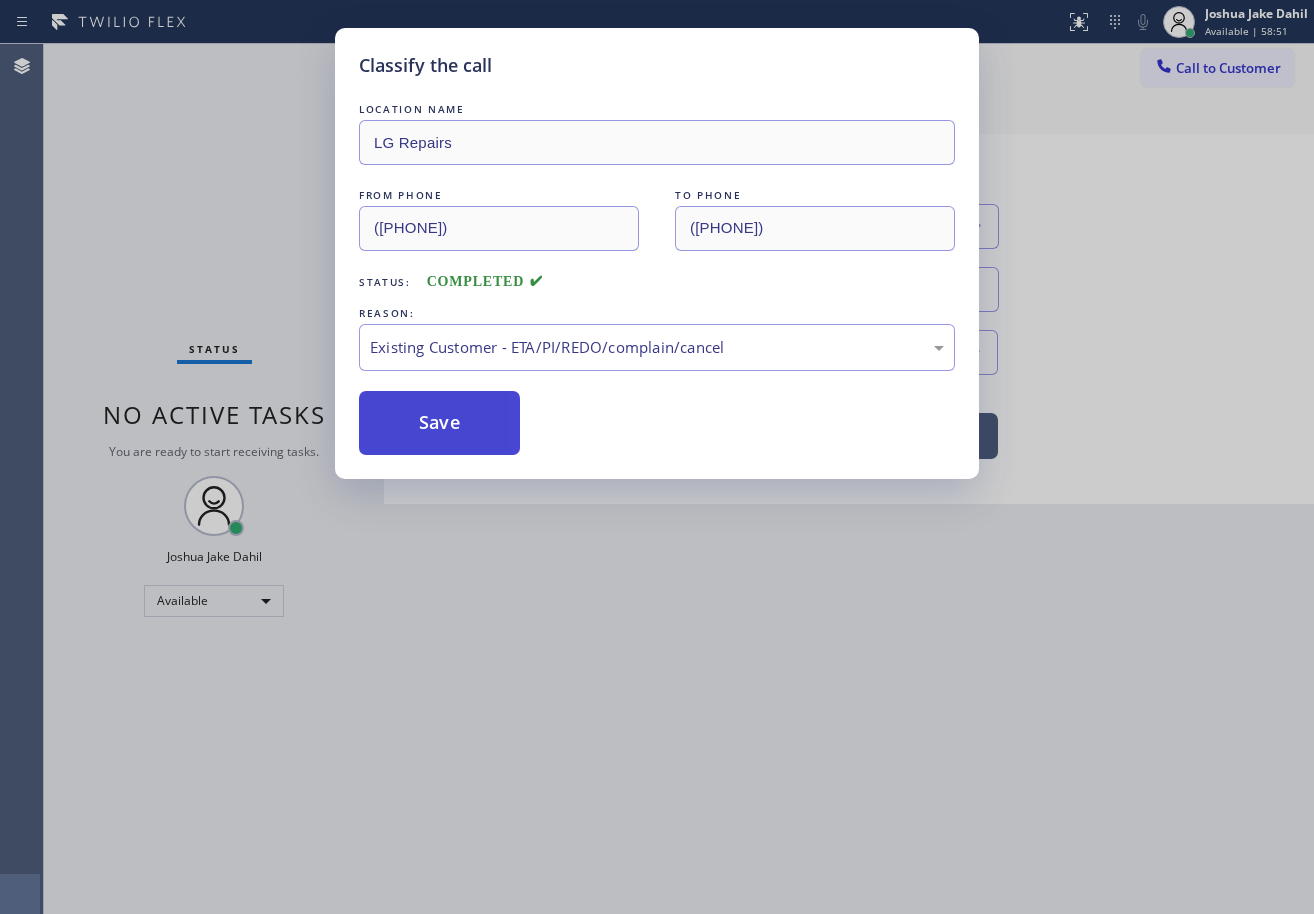 click on "Save" at bounding box center [439, 423] 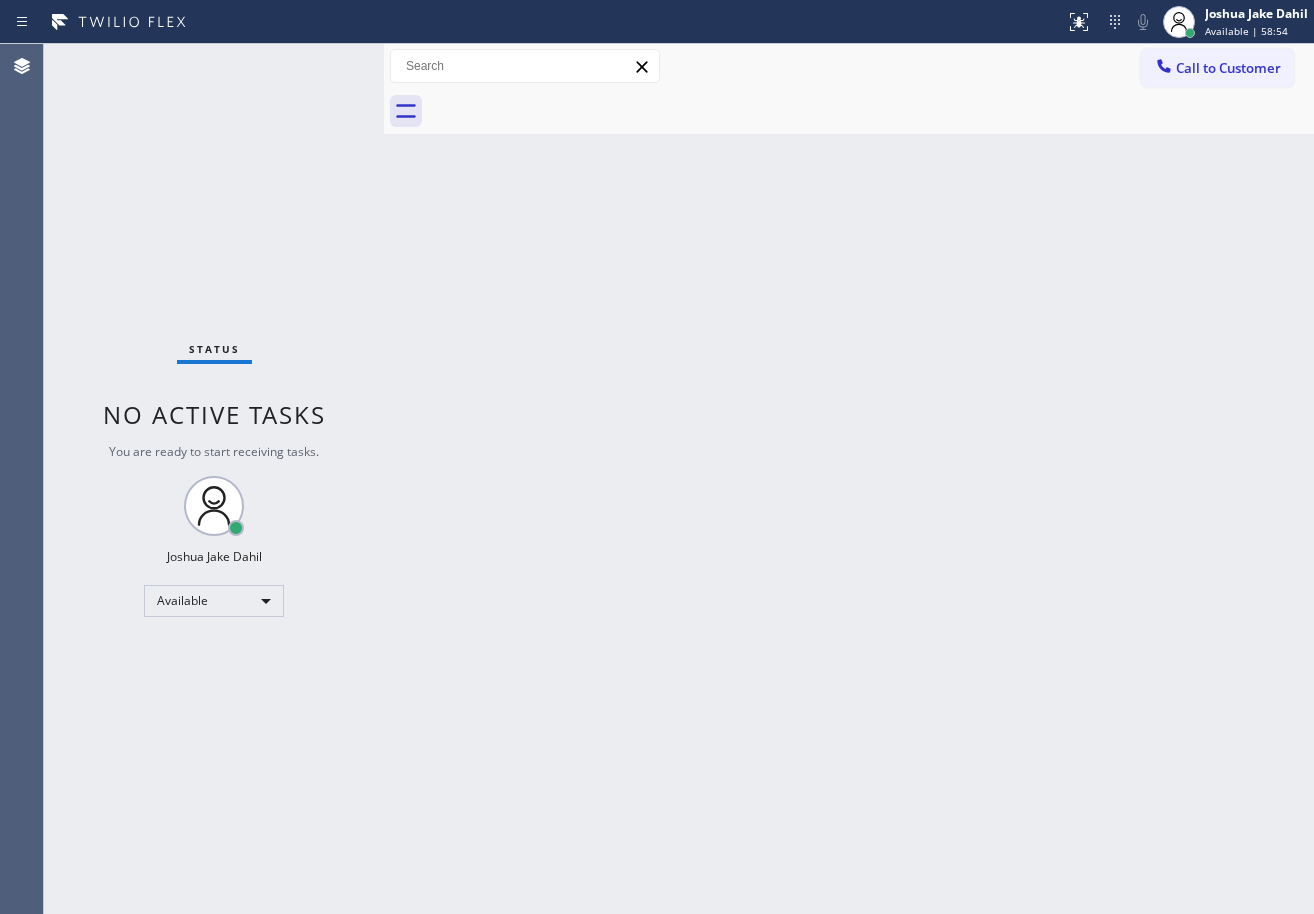 click on "Status No active tasks You are ready to start receiving tasks. [FIRST] [LAST] Available" at bounding box center (214, 479) 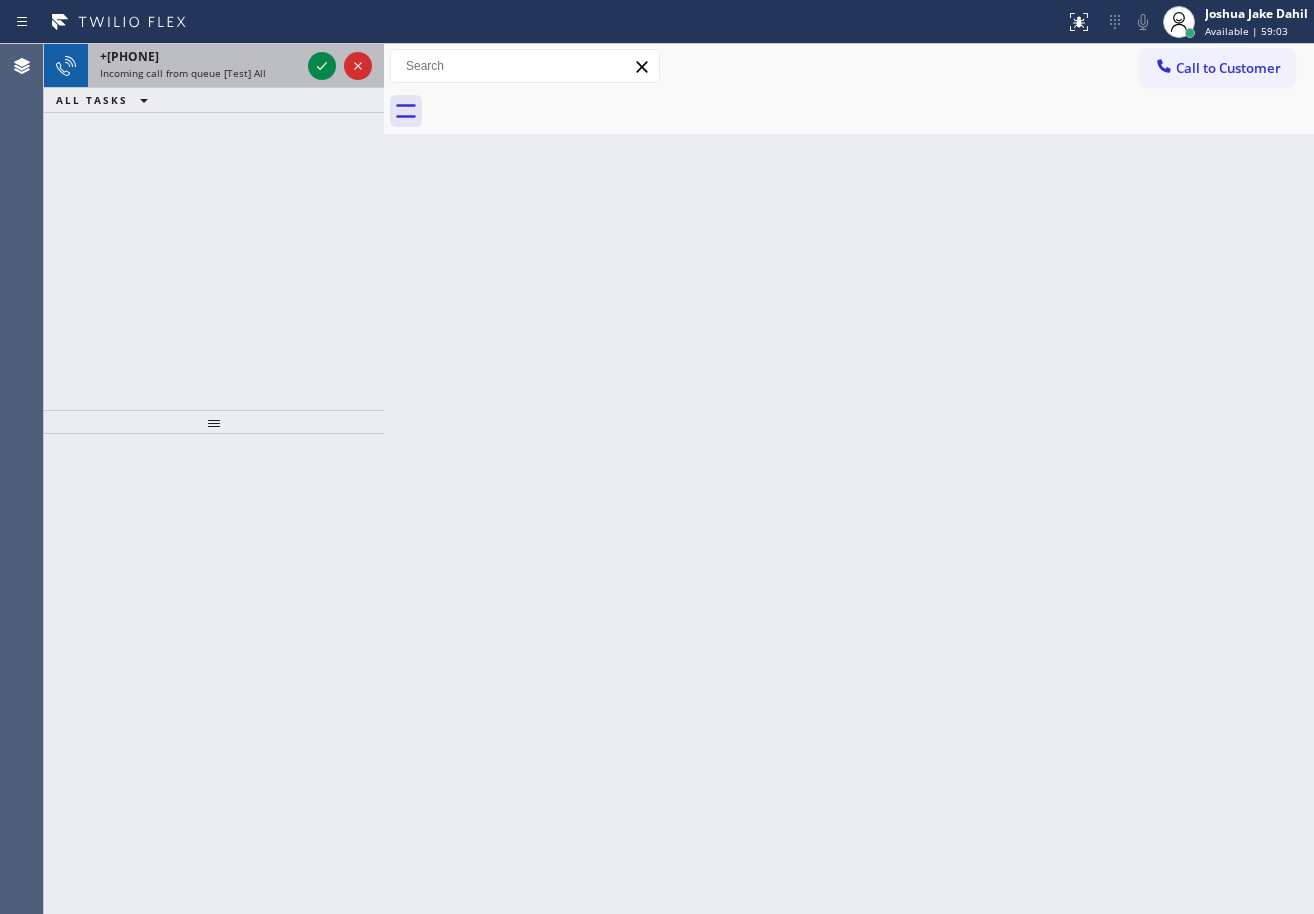 click on "Incoming call from queue [Test] All" at bounding box center (200, 73) 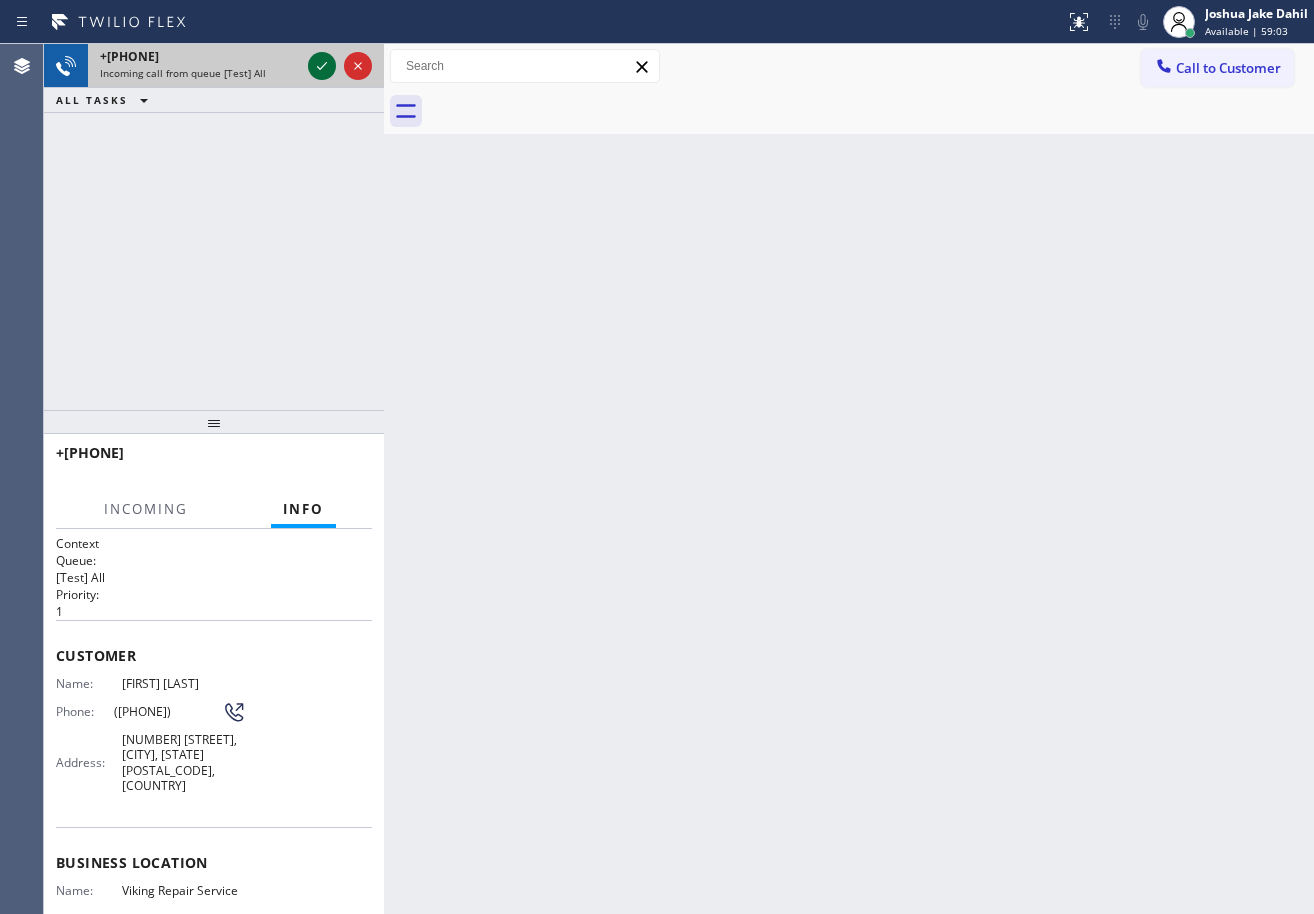 click 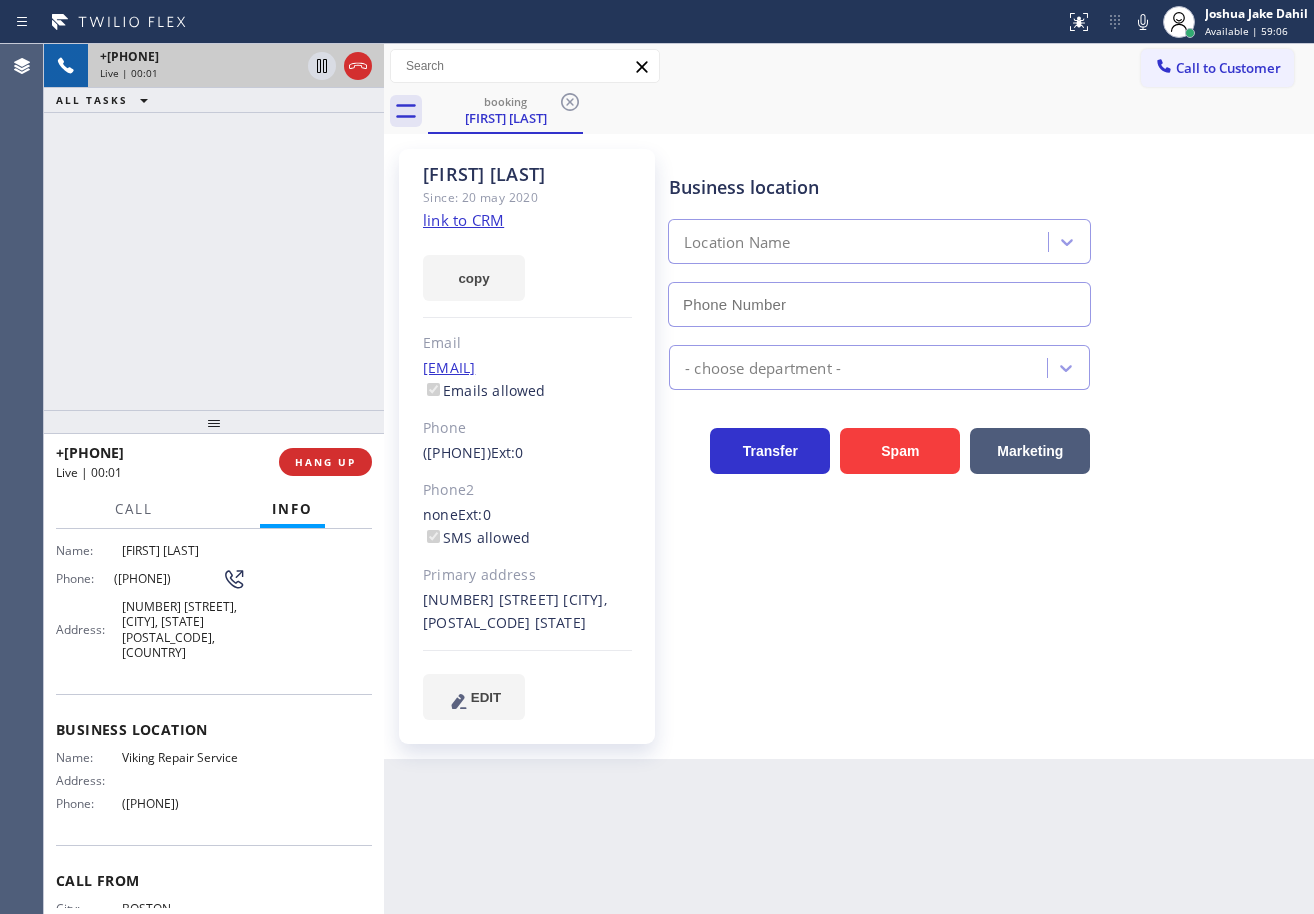 type on "(415) 851-8851" 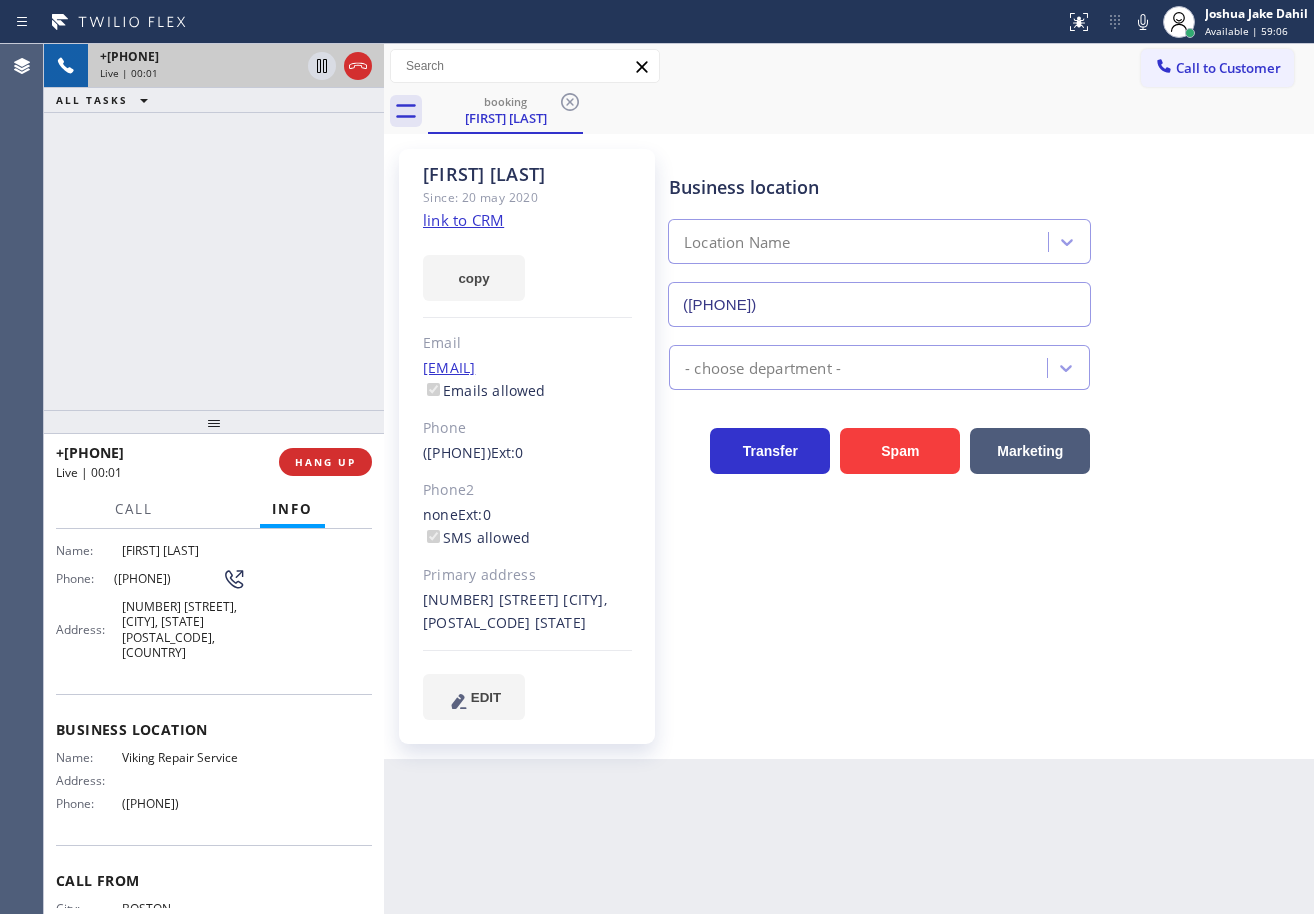 scroll, scrollTop: 200, scrollLeft: 0, axis: vertical 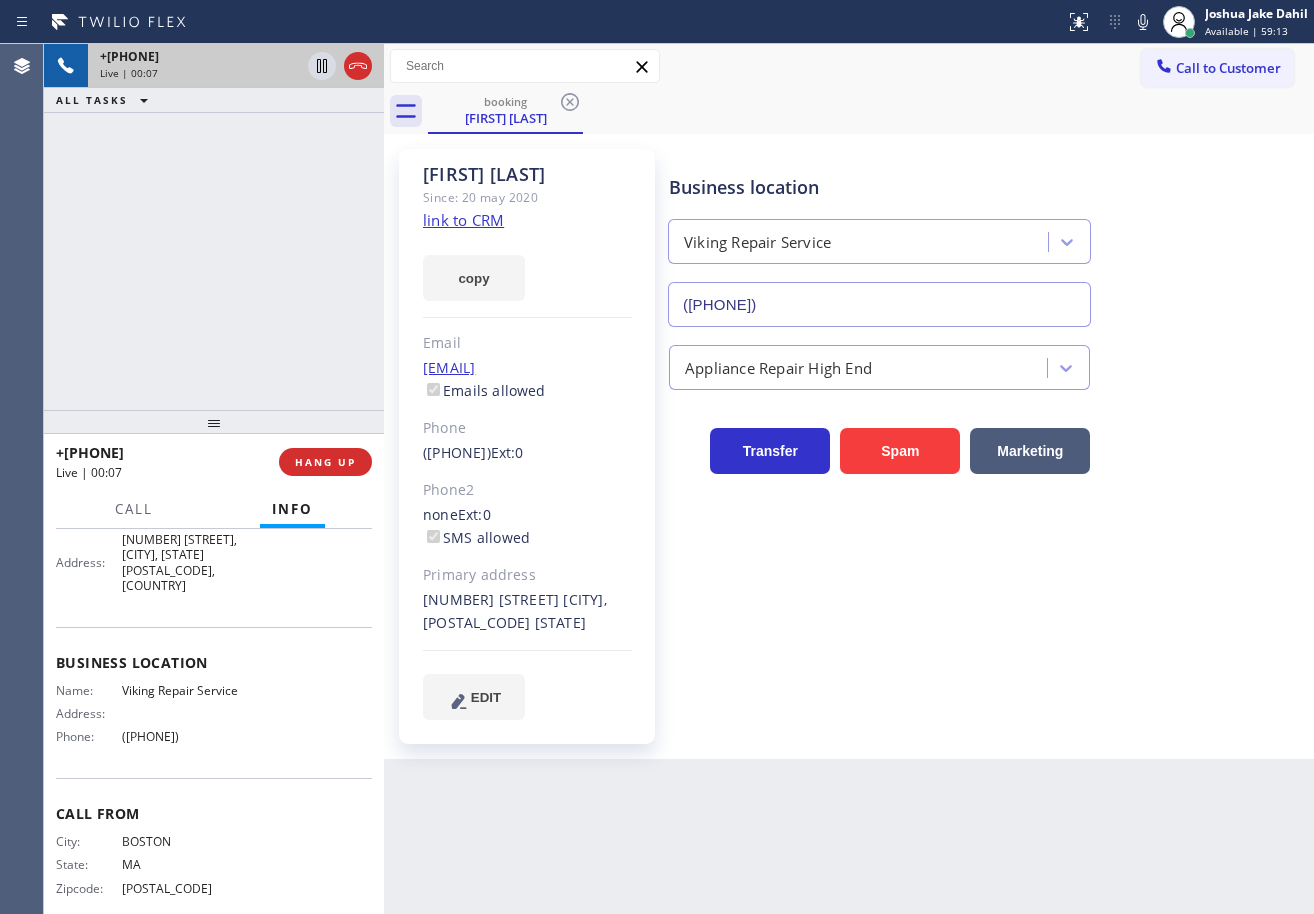click on "link to CRM" 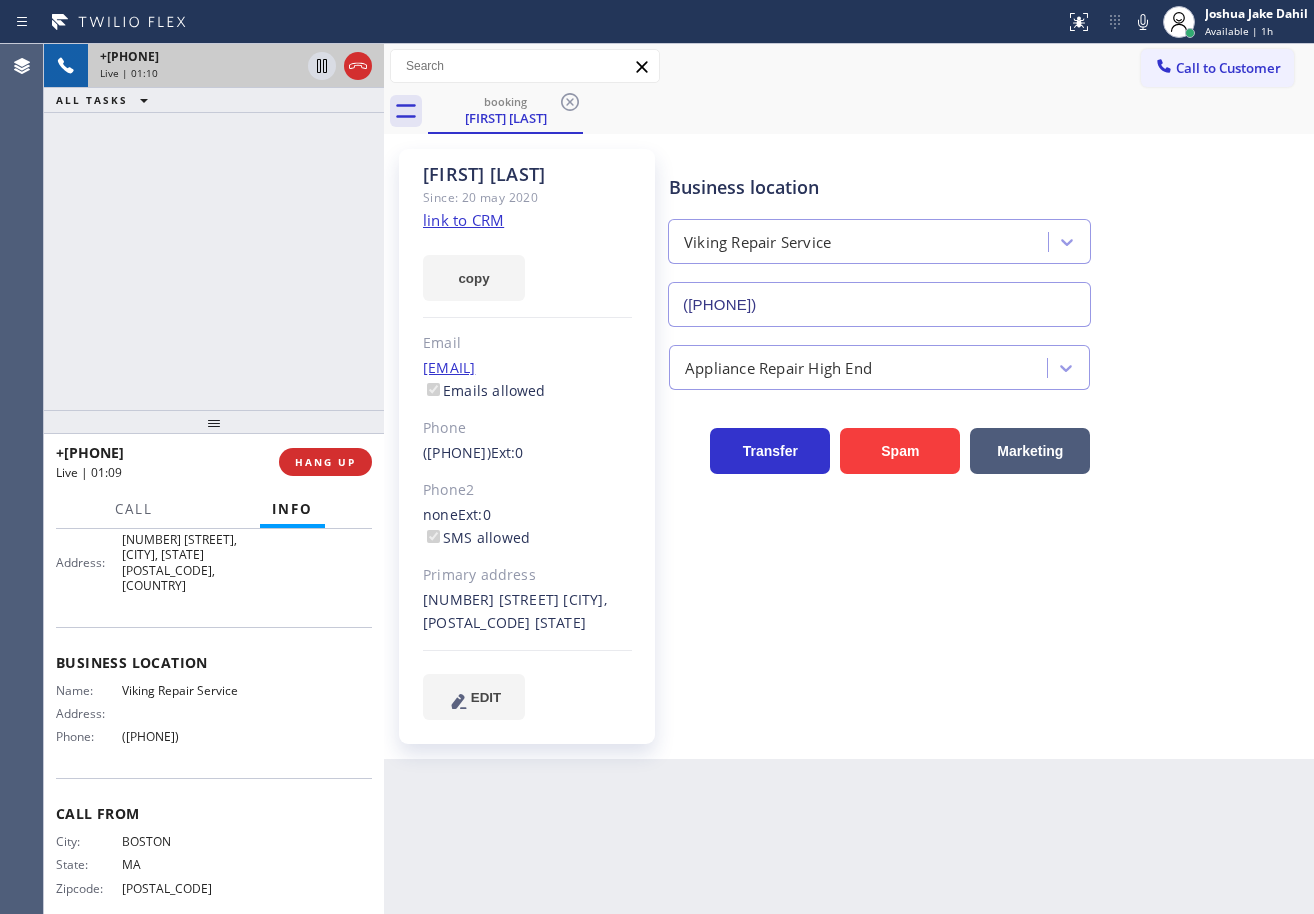 click on "+16173200932 Live | 01:10 ALL TASKS ALL TASKS ACTIVE TASKS TASKS IN WRAP UP" at bounding box center (214, 227) 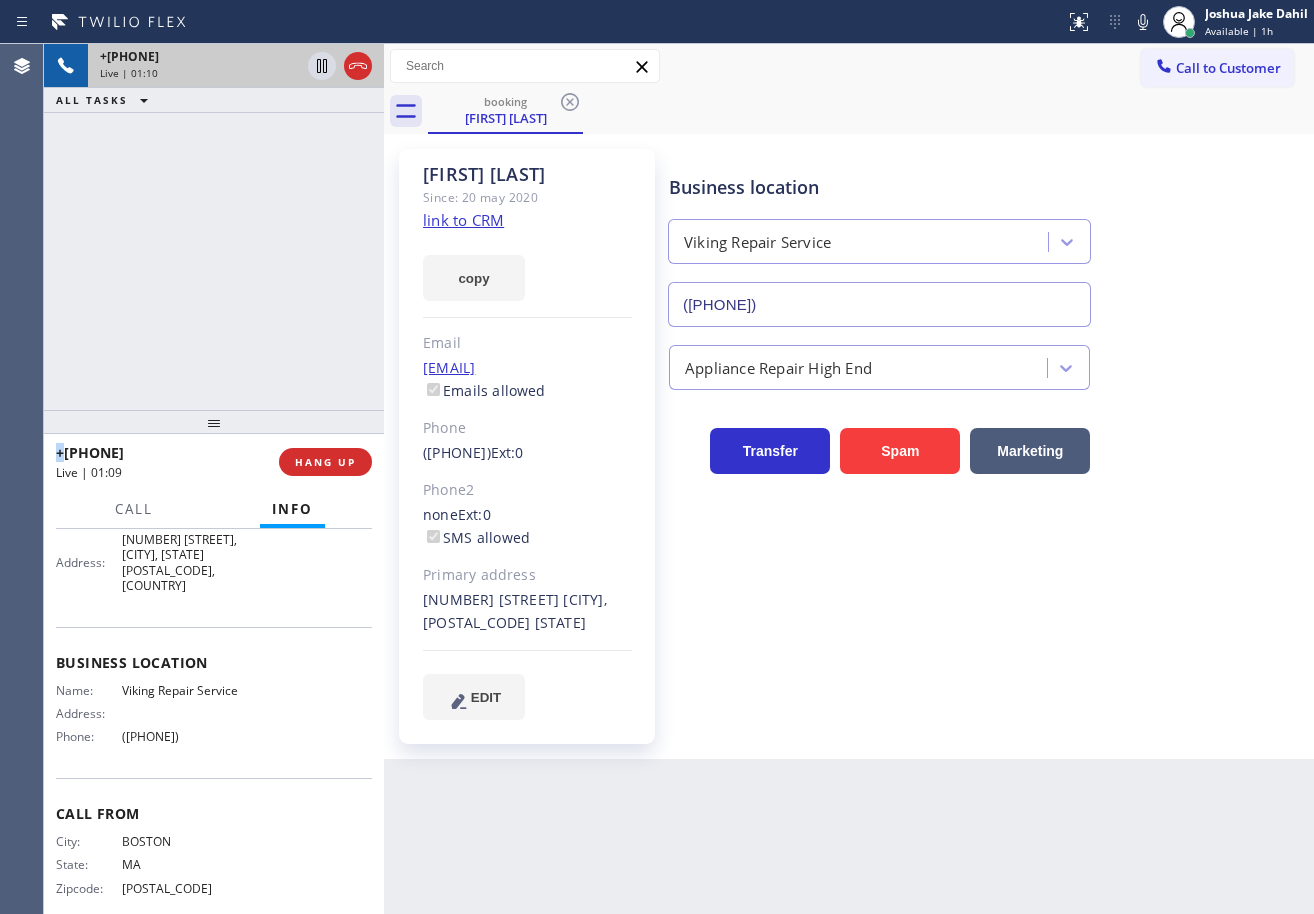 click on "+16173200932 Live | 01:10 ALL TASKS ALL TASKS ACTIVE TASKS TASKS IN WRAP UP" at bounding box center [214, 227] 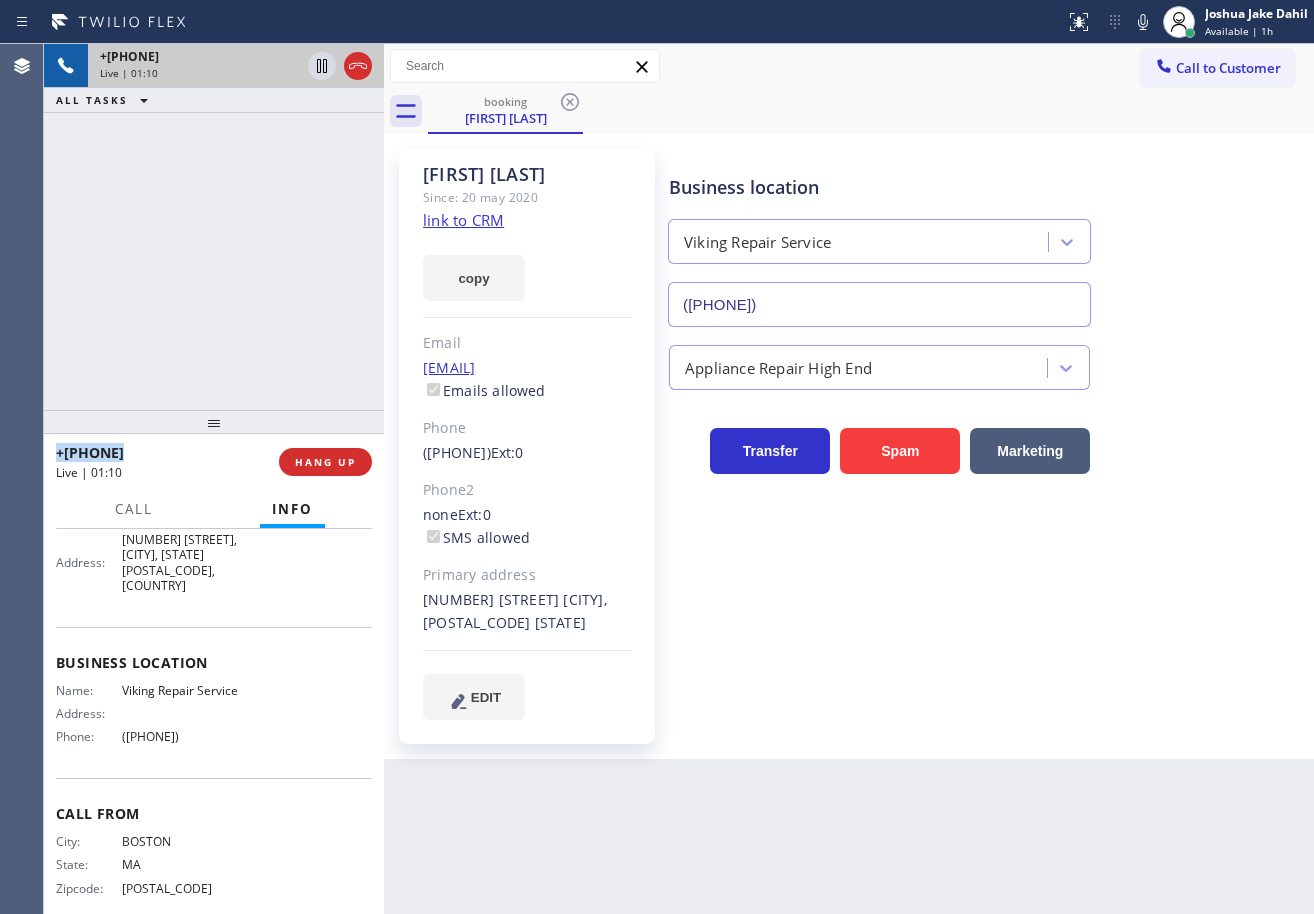 click on "+16173200932 Live | 01:10 ALL TASKS ALL TASKS ACTIVE TASKS TASKS IN WRAP UP" at bounding box center [214, 227] 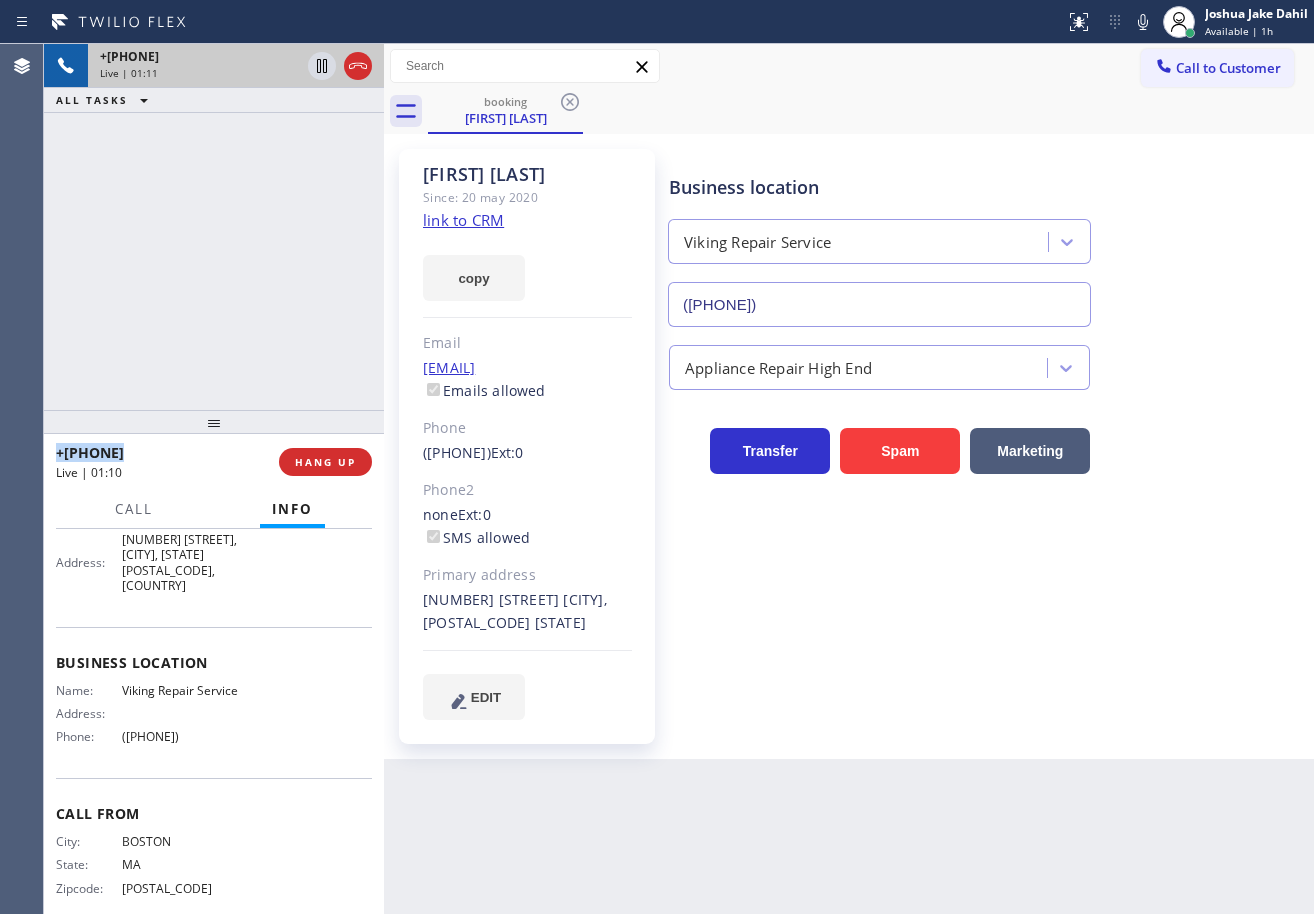 click on "+16173200932 Live | 01:11 ALL TASKS ALL TASKS ACTIVE TASKS TASKS IN WRAP UP" at bounding box center [214, 227] 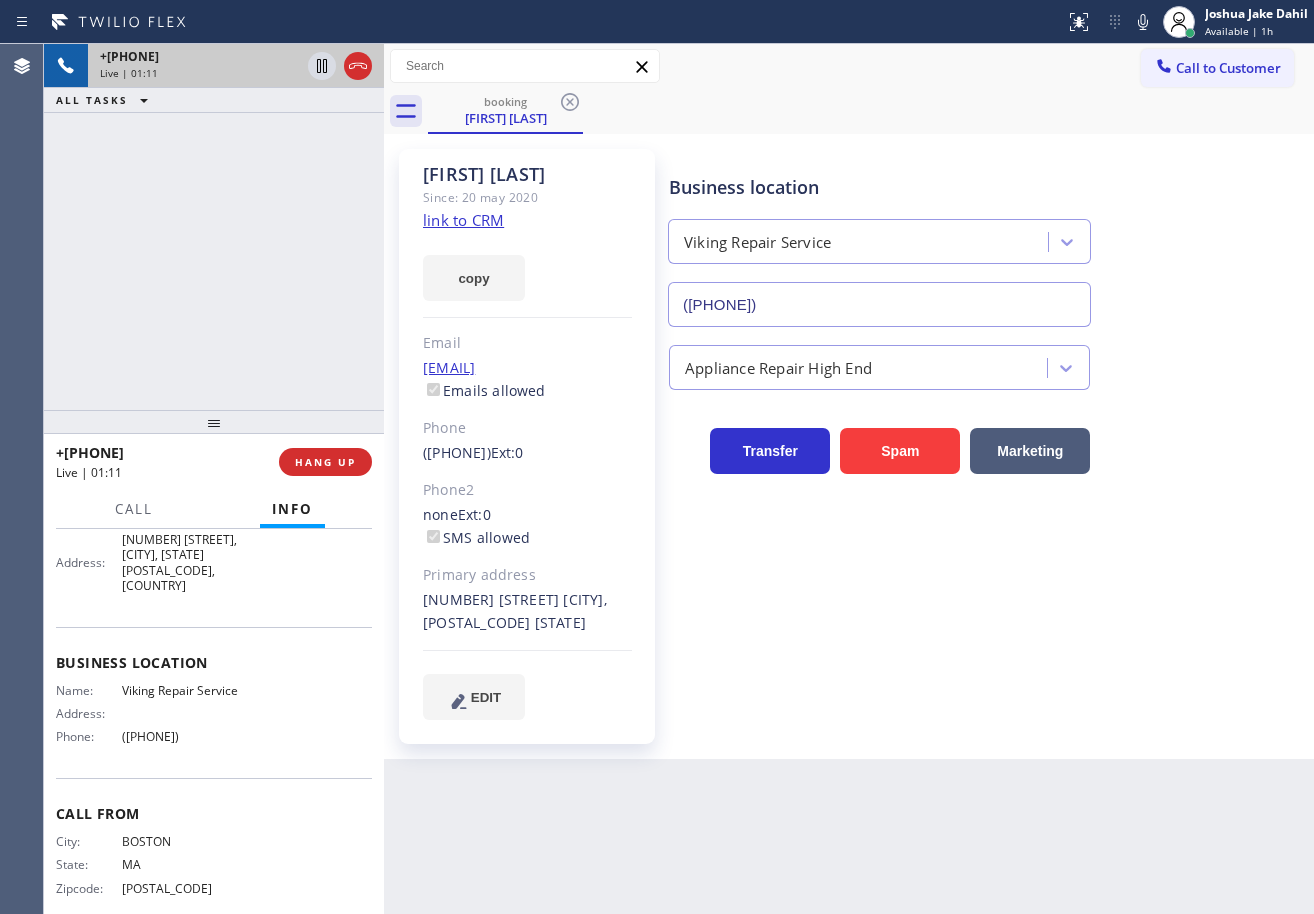 click on "+16173200932 Live | 01:11 ALL TASKS ALL TASKS ACTIVE TASKS TASKS IN WRAP UP" at bounding box center (214, 227) 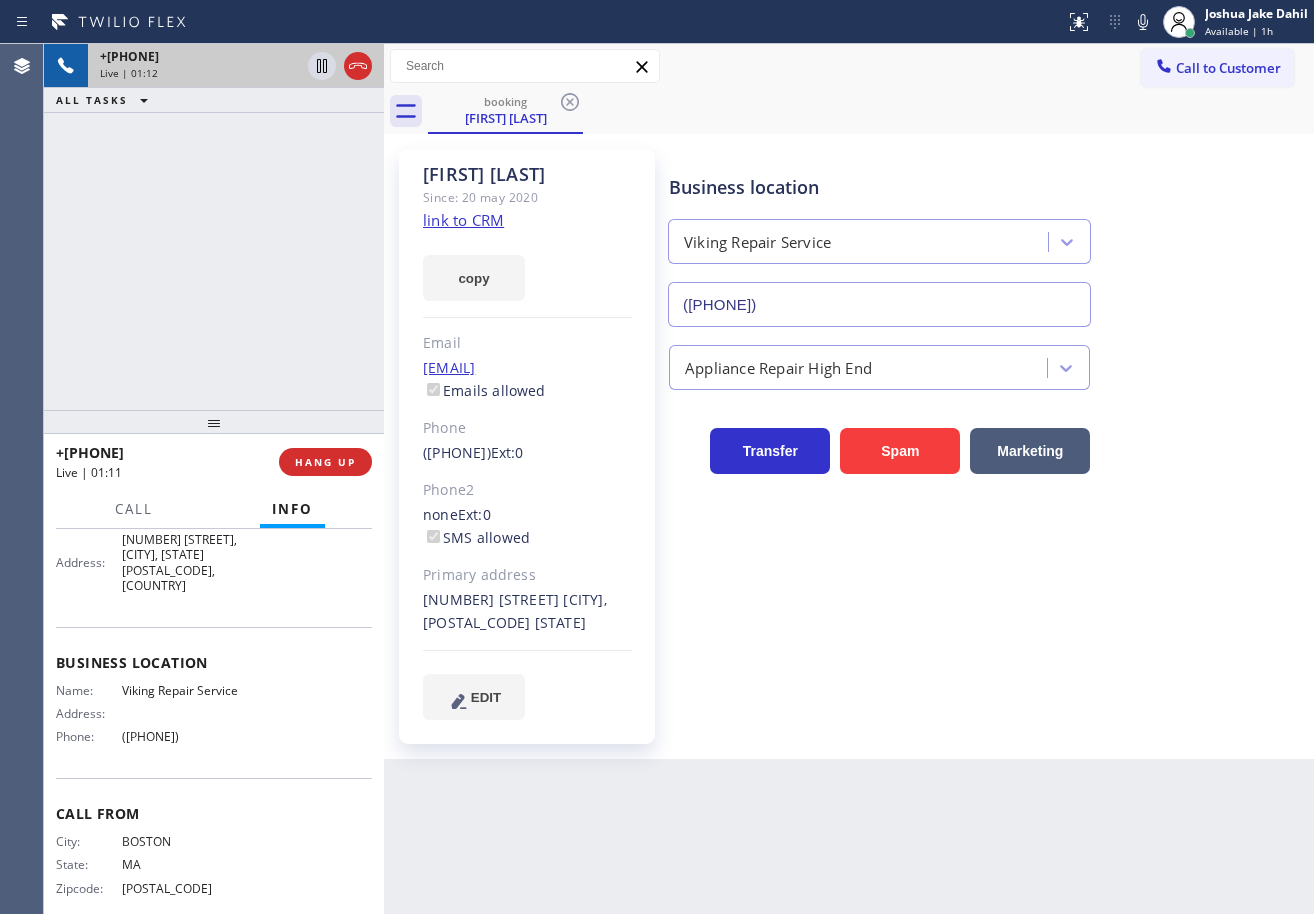 click 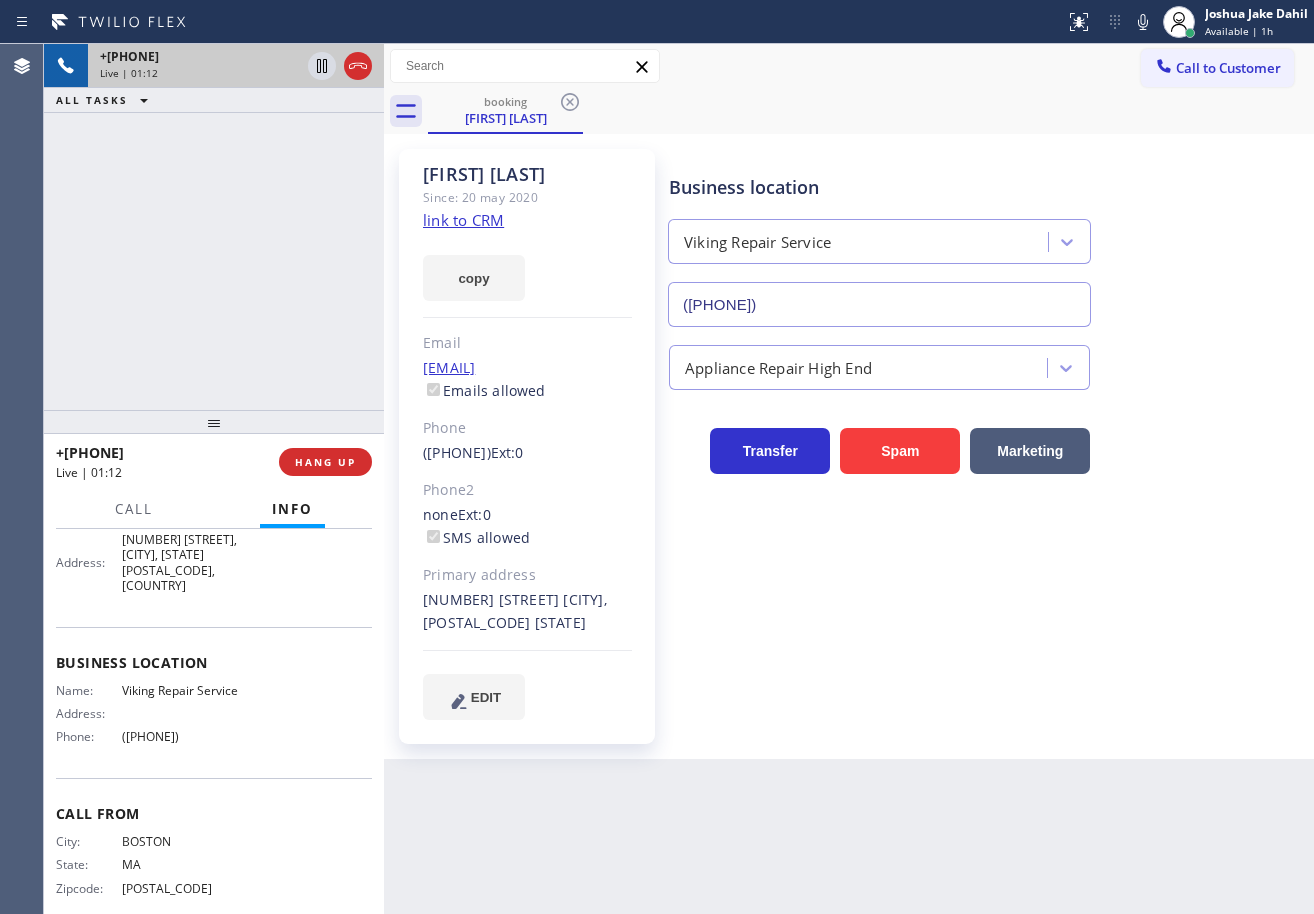 drag, startPoint x: 303, startPoint y: 155, endPoint x: 353, endPoint y: 155, distance: 50 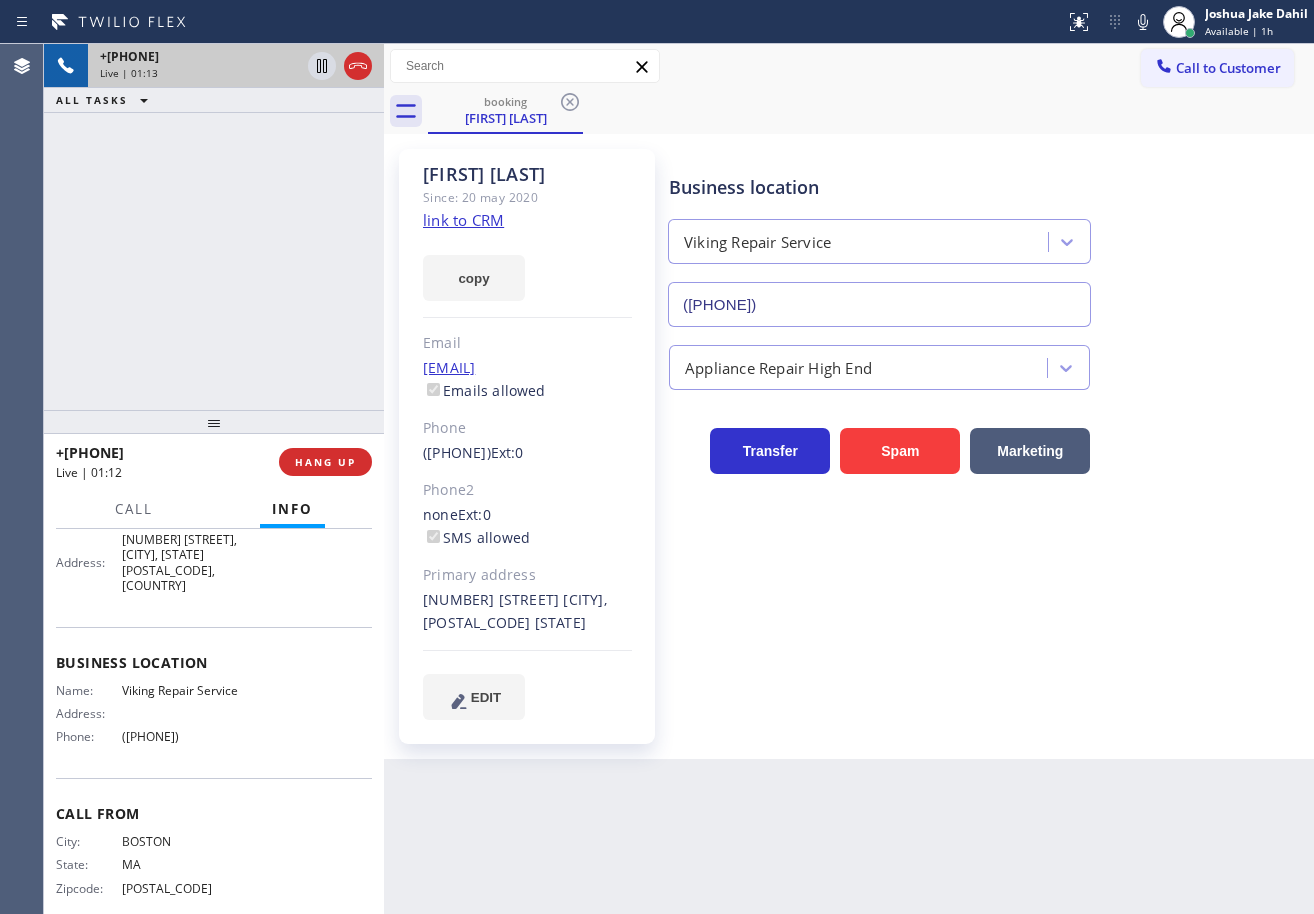 drag, startPoint x: 1144, startPoint y: 25, endPoint x: 1106, endPoint y: 99, distance: 83.18654 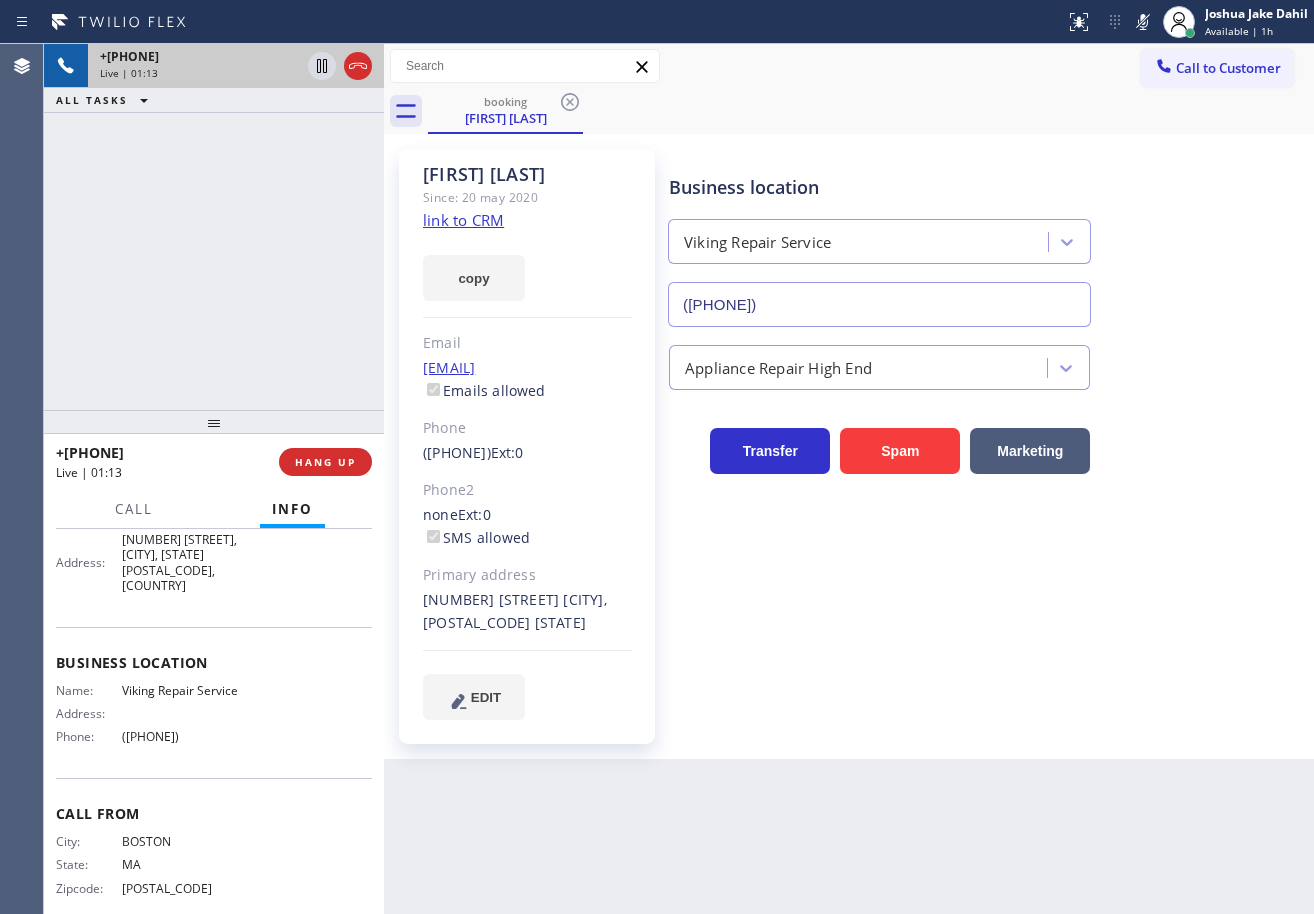 drag, startPoint x: 1103, startPoint y: 106, endPoint x: 881, endPoint y: 98, distance: 222.1441 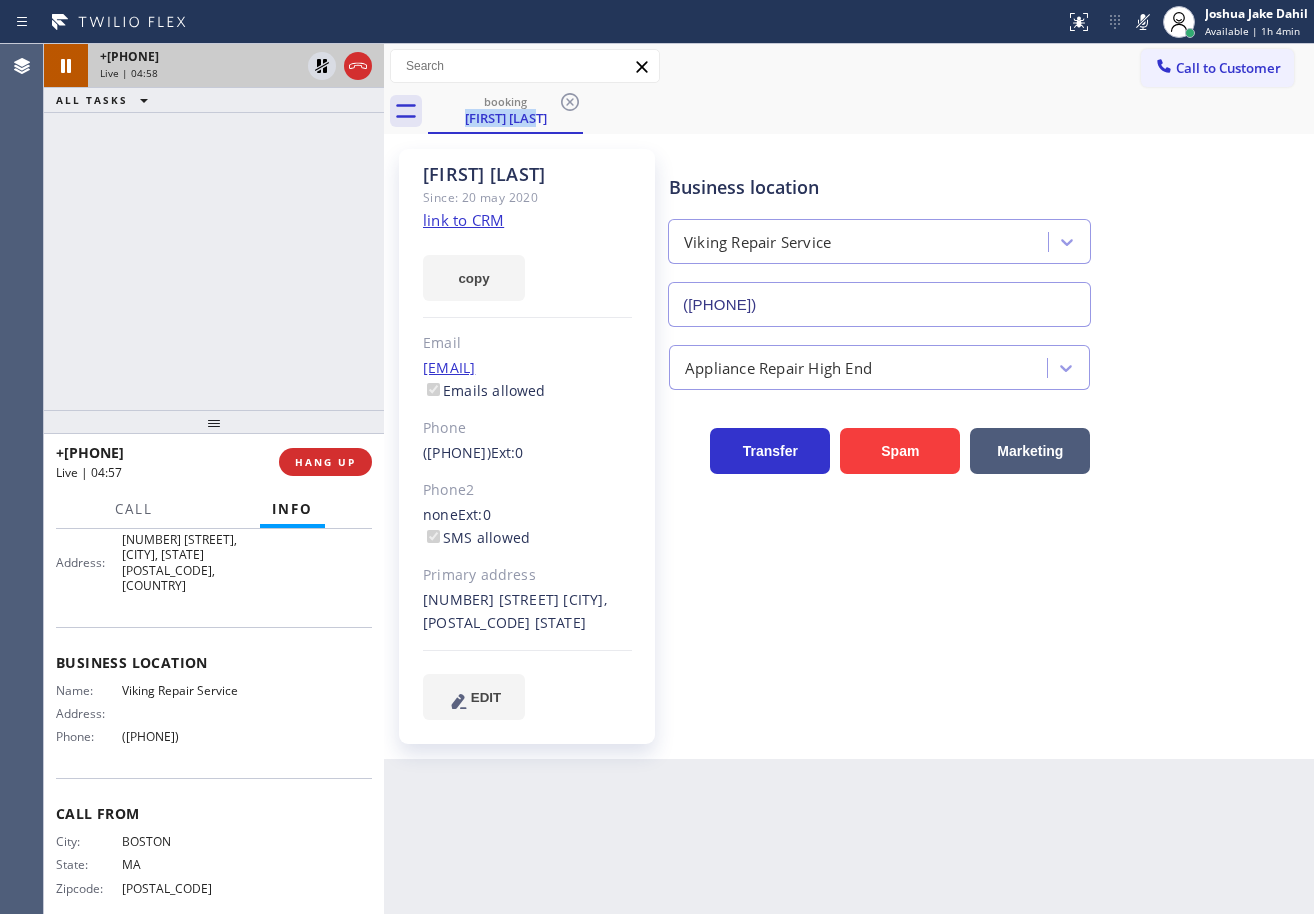 click on "+16173200932 Live | 04:58 ALL TASKS ALL TASKS ACTIVE TASKS TASKS IN WRAP UP" at bounding box center (214, 227) 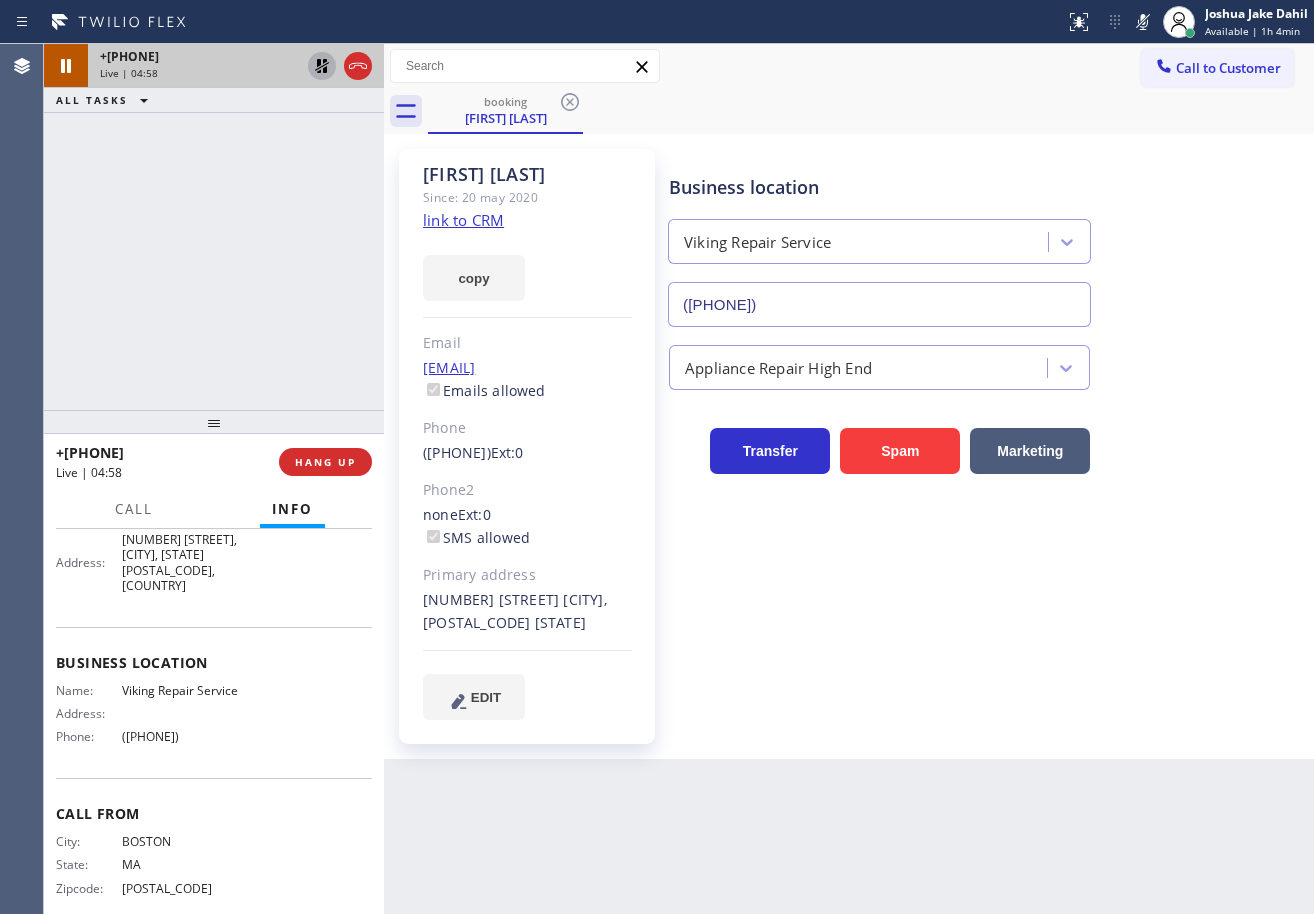click 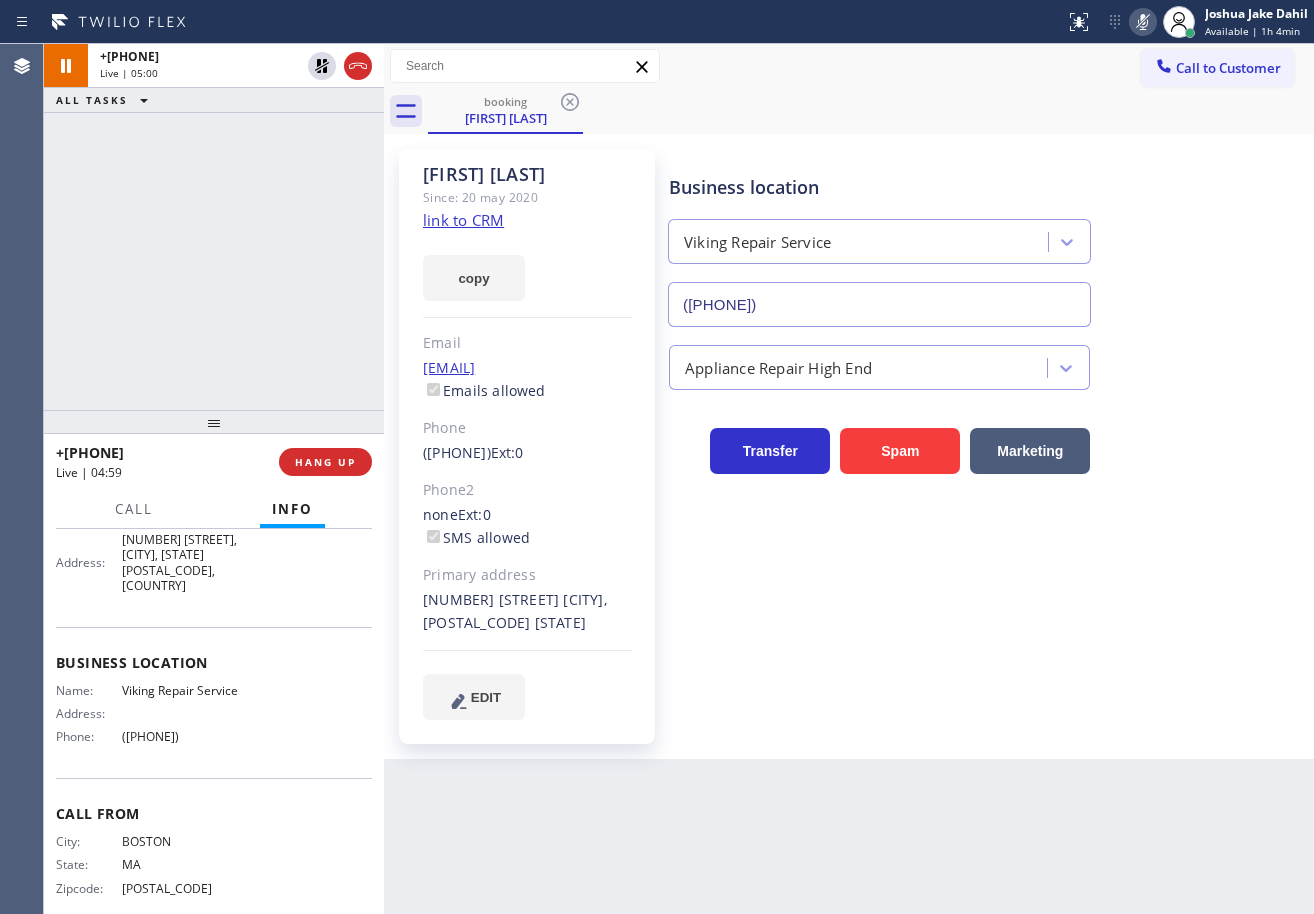 click 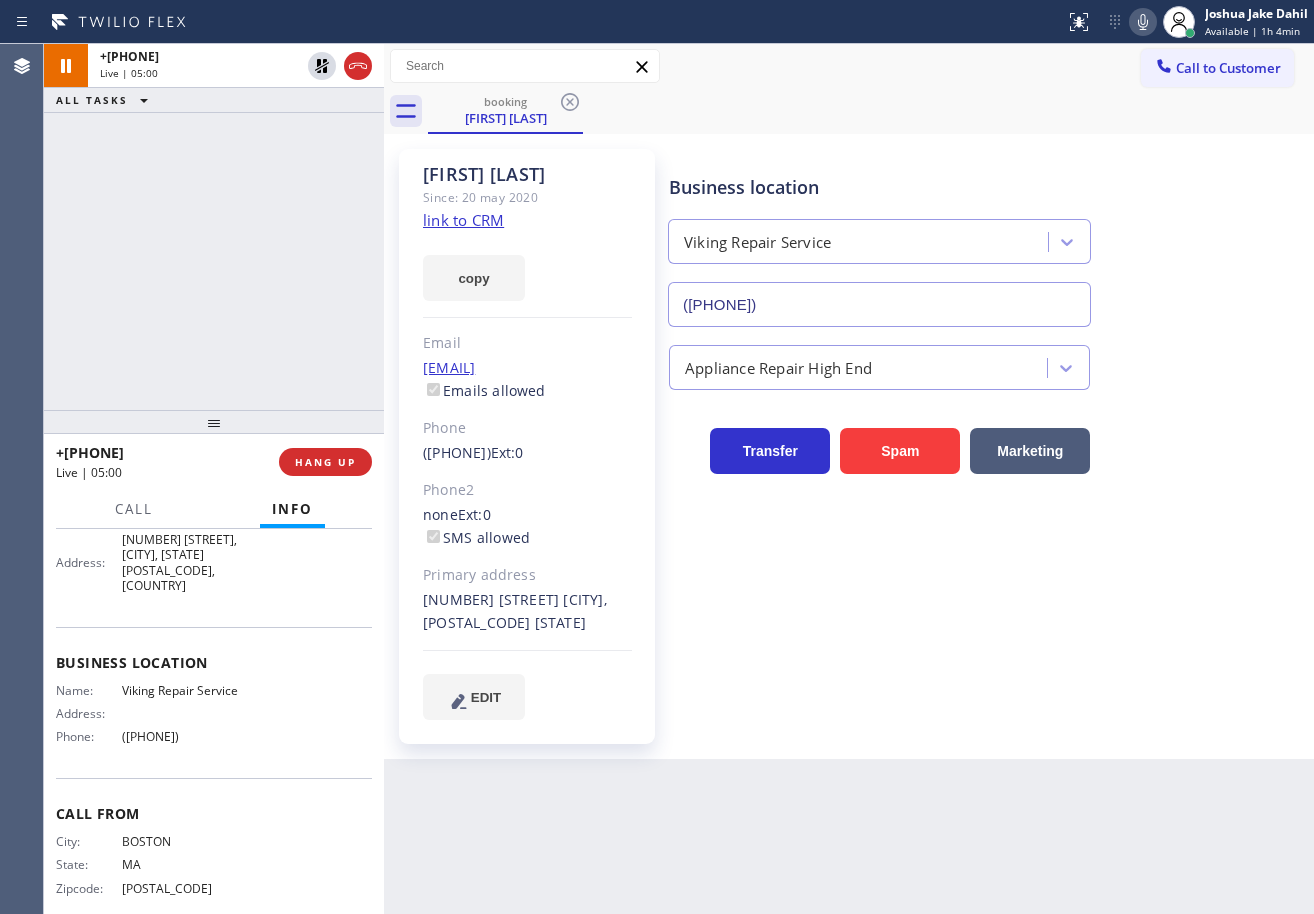 click on "booking Tanaz Odagar" at bounding box center [871, 111] 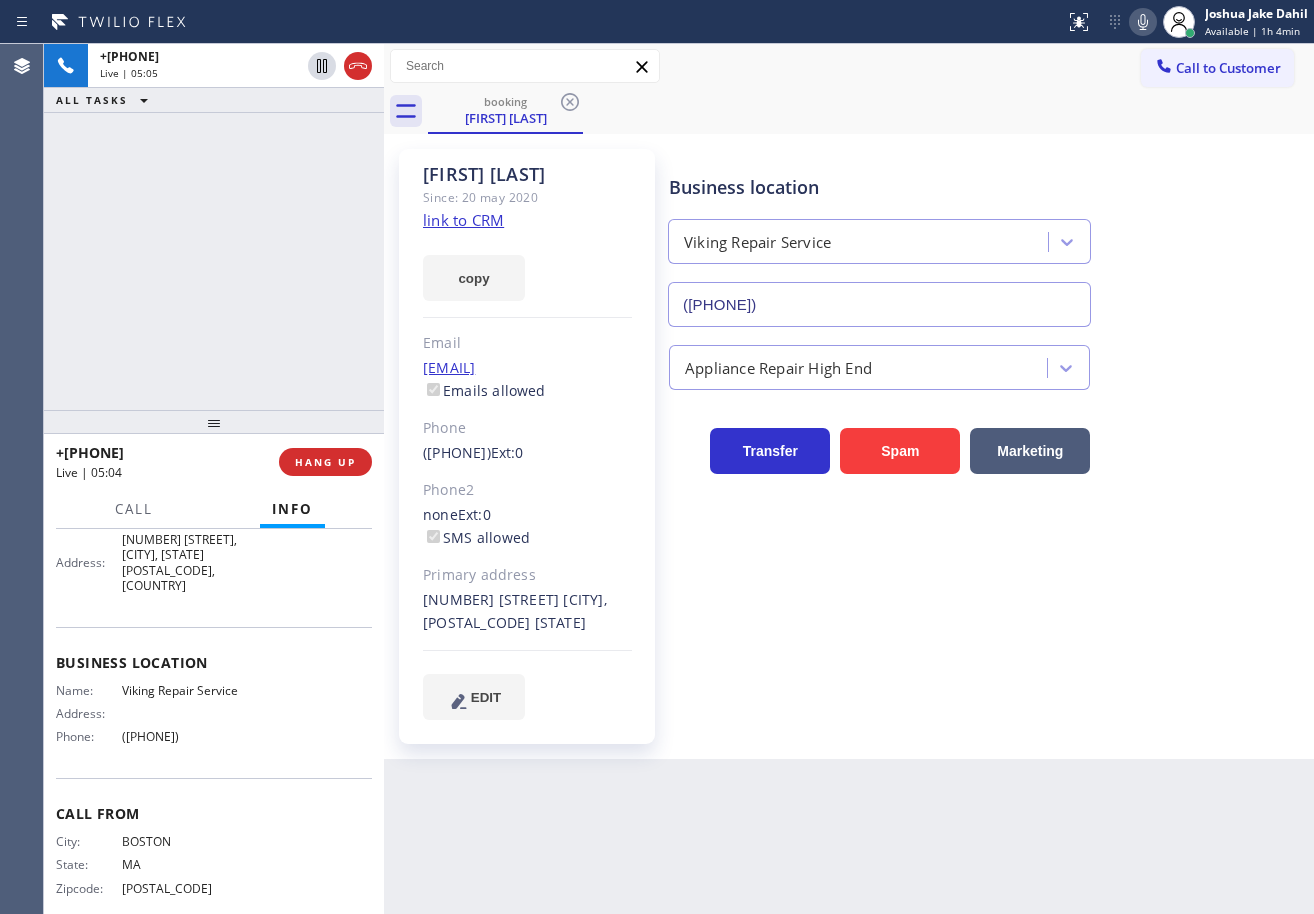 click on "Tanaz   Odagar Since: 20 may 2020 link to CRM copy Email tanaz.sowdagar@gmail.com  Emails allowed Phone (617) 320-0932  Ext:  0 Phone2 none  Ext:  0  SMS allowed Primary address  2404 Washington Street San Francisco, 94115 CA EDIT Outbound call Location Viking Repair  Service Your caller id phone number (415) 851-8851 Customer number Call Benefits  Business location Viking Repair  Service (415) 851-8851 Appliance Repair High End Transfer Spam Marketing" at bounding box center [849, 446] 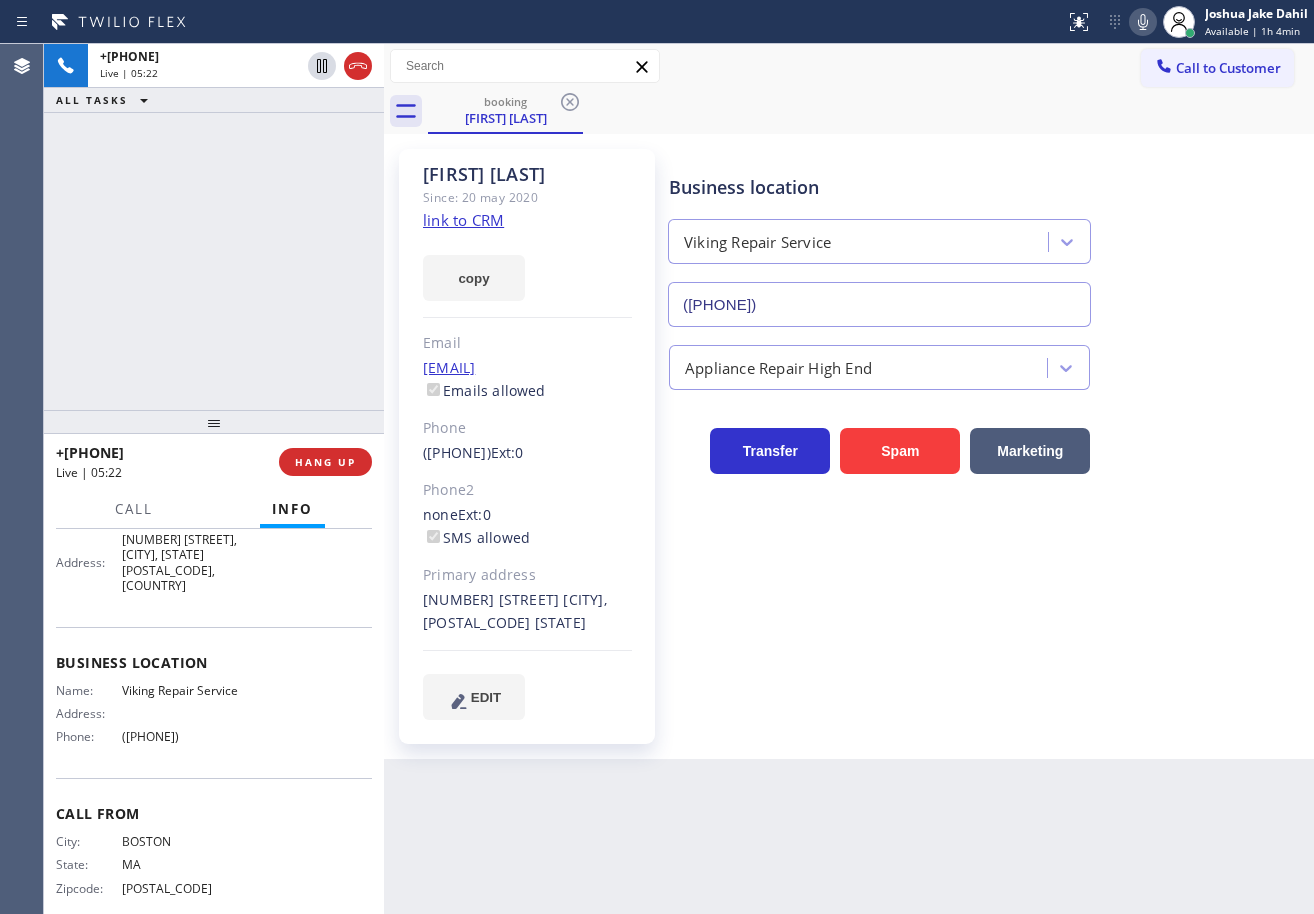 click on "+16173200932 Live | 05:22 ALL TASKS ALL TASKS ACTIVE TASKS TASKS IN WRAP UP" at bounding box center [214, 227] 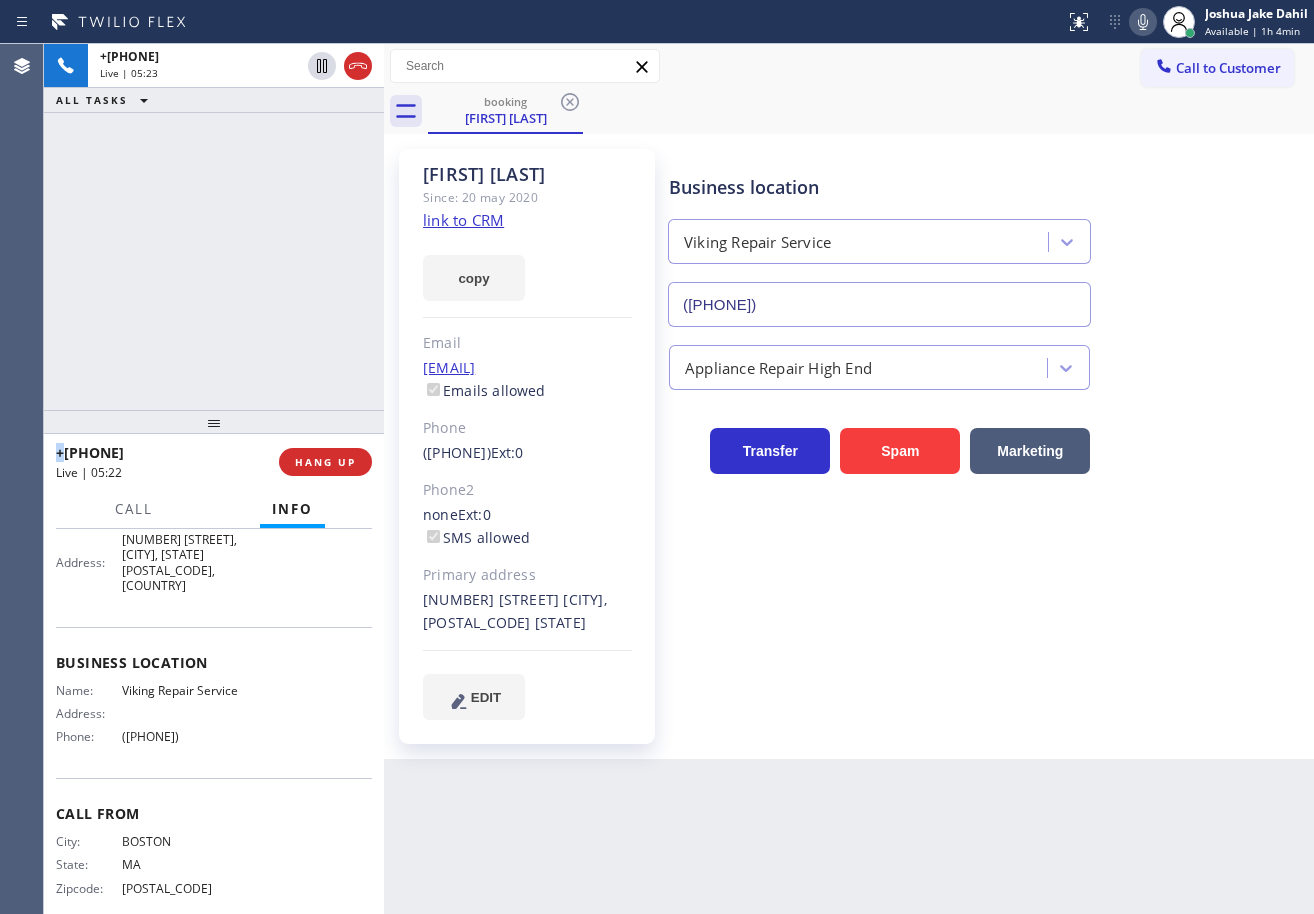 click on "+16173200932 Live | 05:23 ALL TASKS ALL TASKS ACTIVE TASKS TASKS IN WRAP UP" at bounding box center [214, 227] 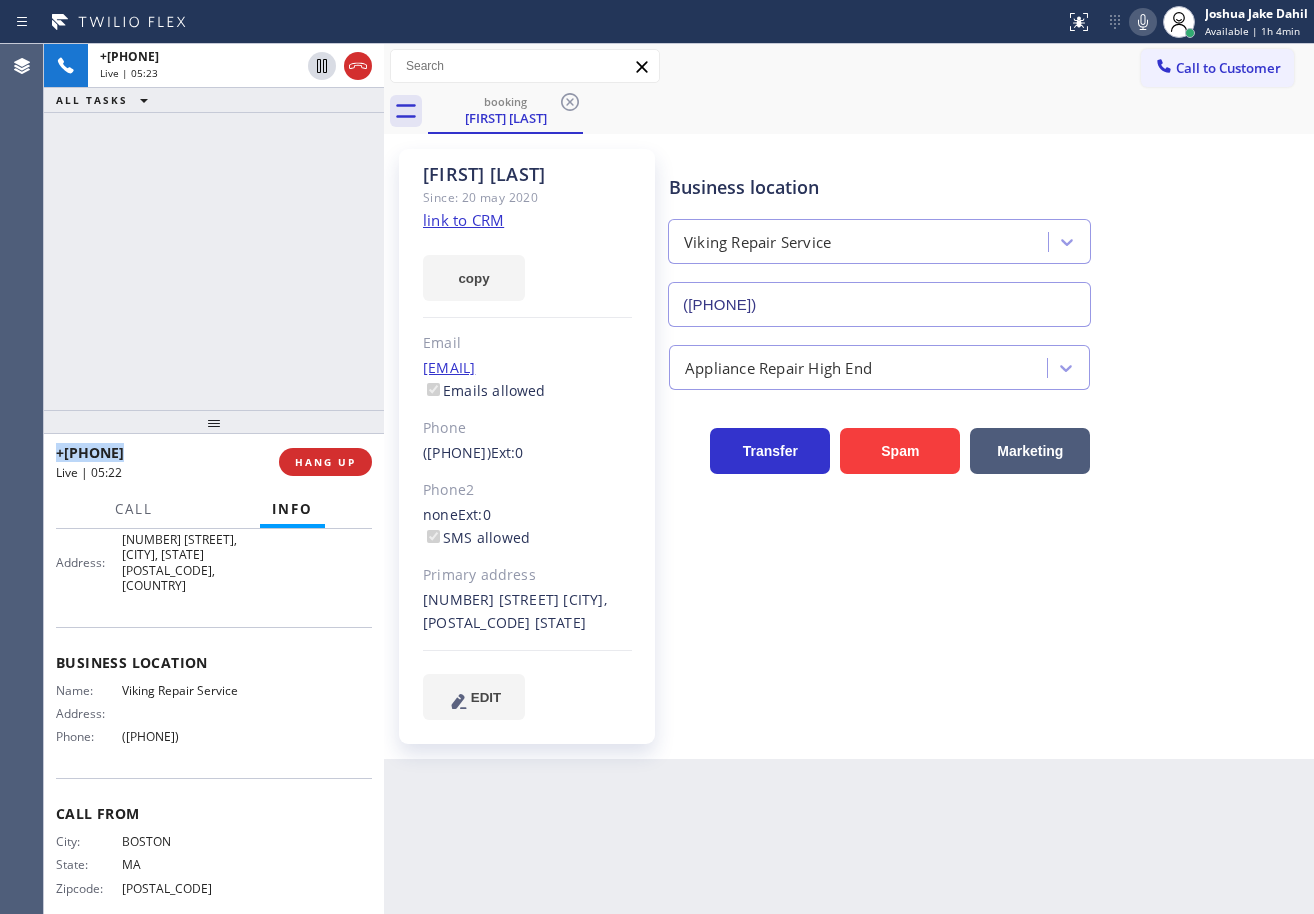 click on "+16173200932 Live | 05:23 ALL TASKS ALL TASKS ACTIVE TASKS TASKS IN WRAP UP" at bounding box center (214, 227) 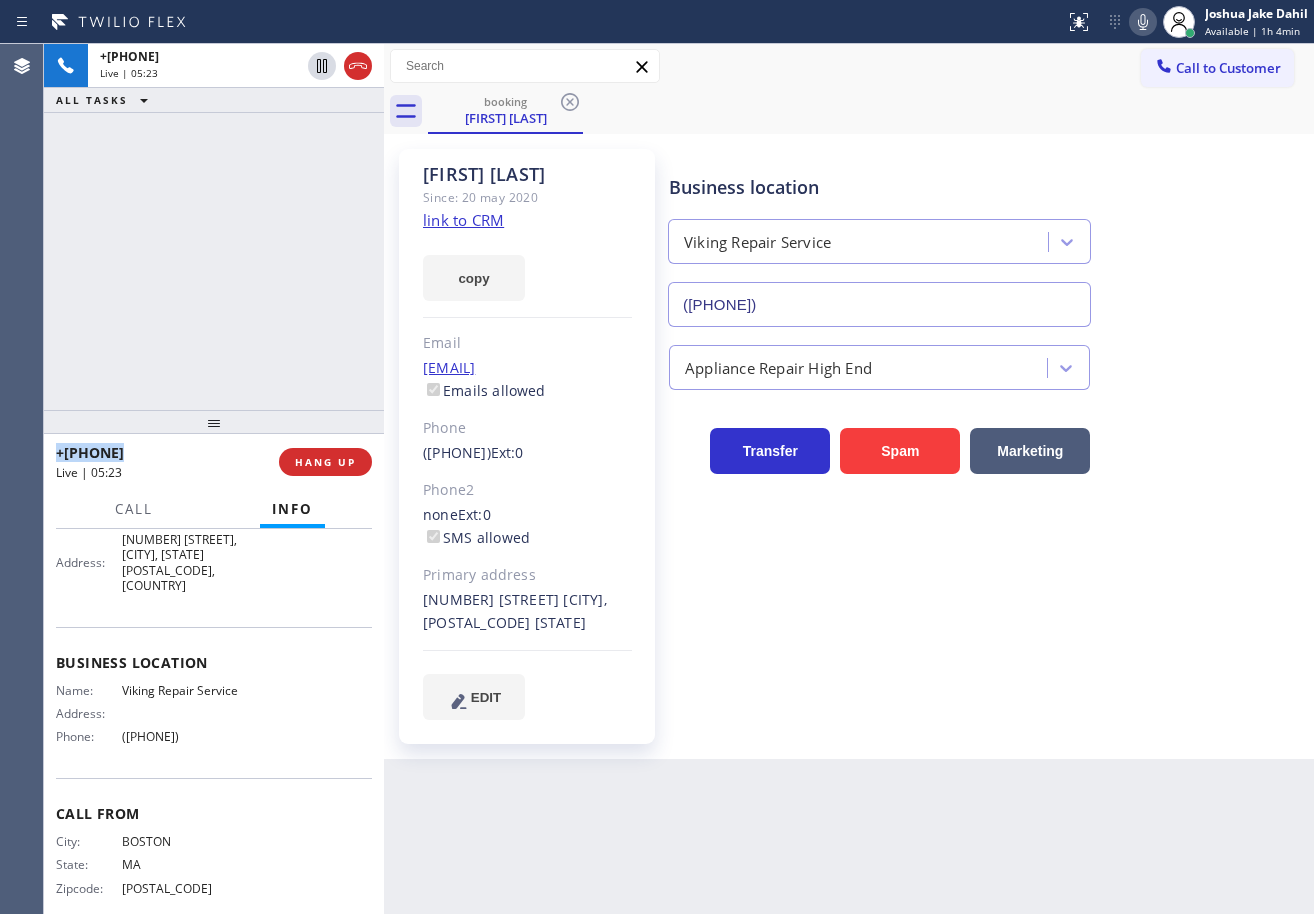 click on "+16173200932 Live | 05:23 ALL TASKS ALL TASKS ACTIVE TASKS TASKS IN WRAP UP" at bounding box center [214, 227] 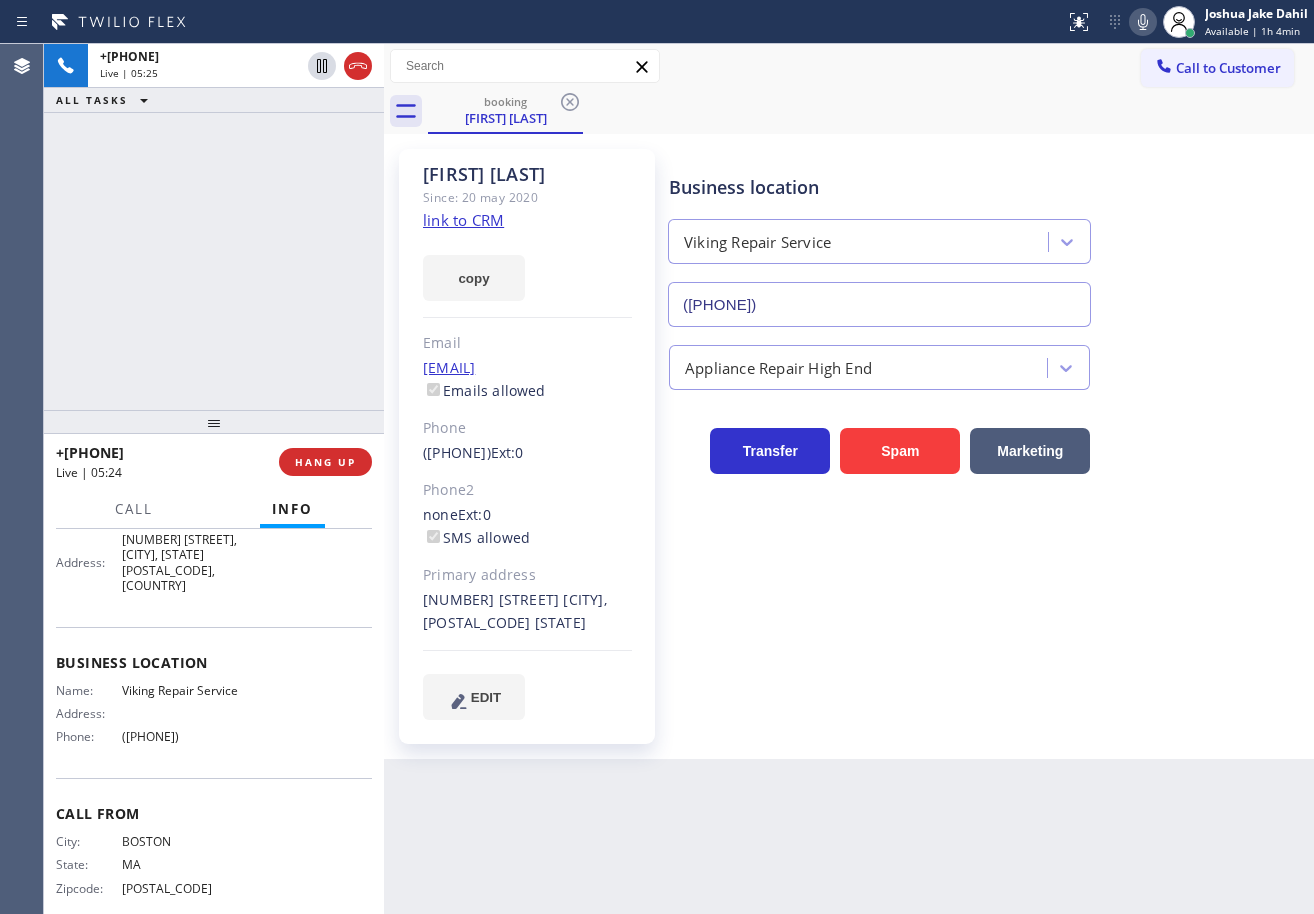 click on "+16173200932 Live | 05:25 ALL TASKS ALL TASKS ACTIVE TASKS TASKS IN WRAP UP" at bounding box center (214, 227) 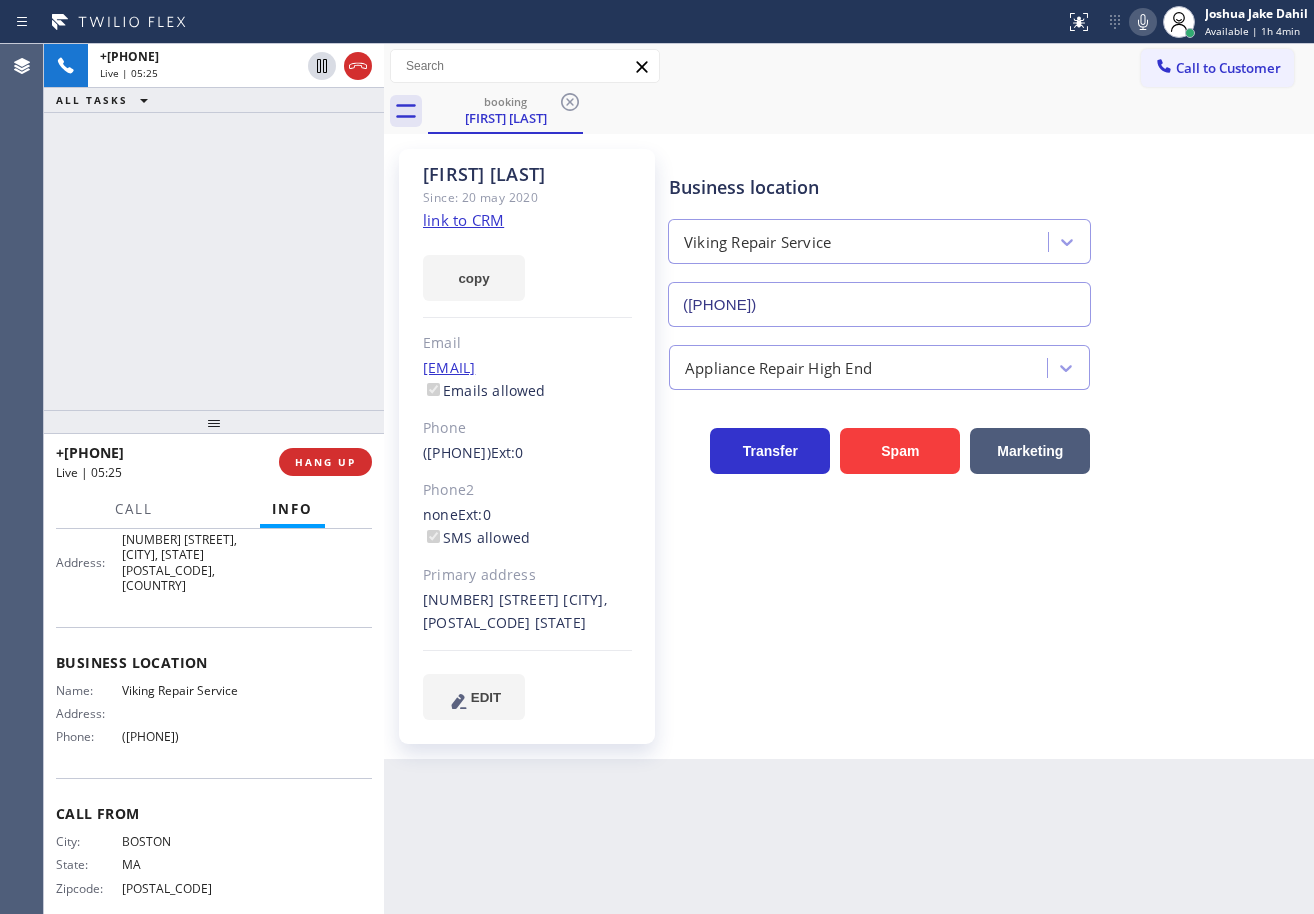 click on "+16173200932 Live | 05:25 ALL TASKS ALL TASKS ACTIVE TASKS TASKS IN WRAP UP" at bounding box center (214, 227) 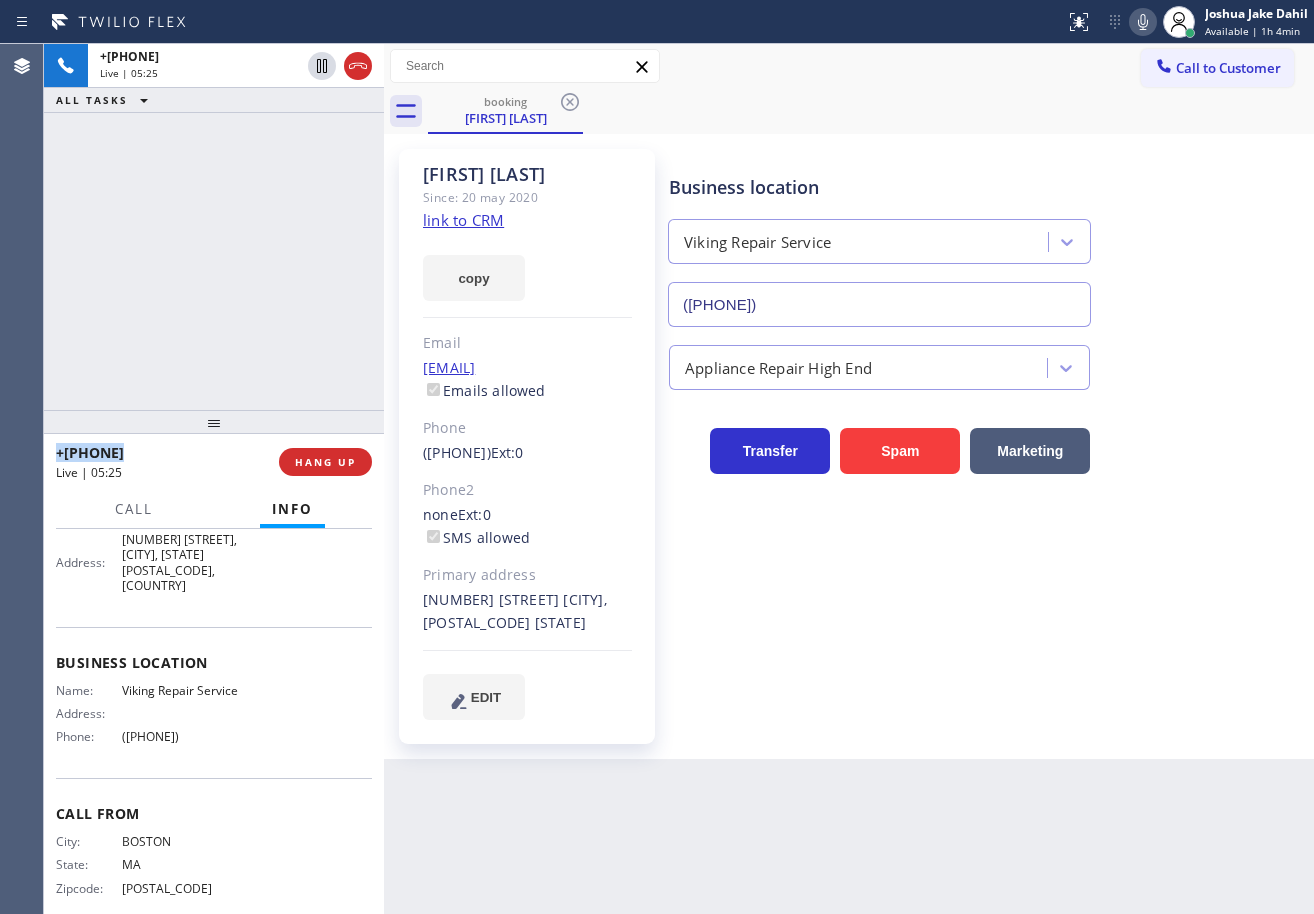 click on "+16173200932 Live | 05:25 ALL TASKS ALL TASKS ACTIVE TASKS TASKS IN WRAP UP" at bounding box center [214, 227] 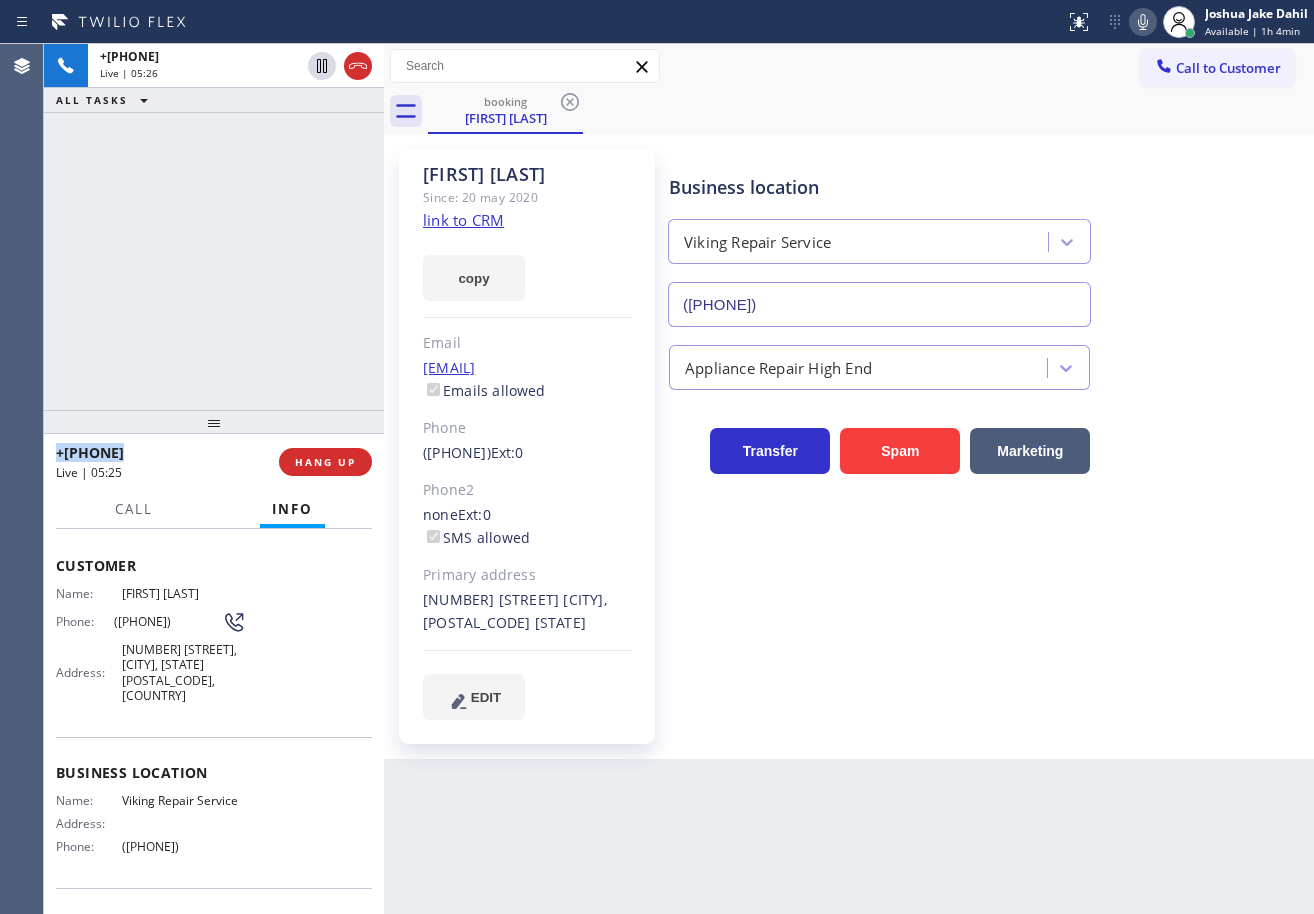 scroll, scrollTop: 0, scrollLeft: 0, axis: both 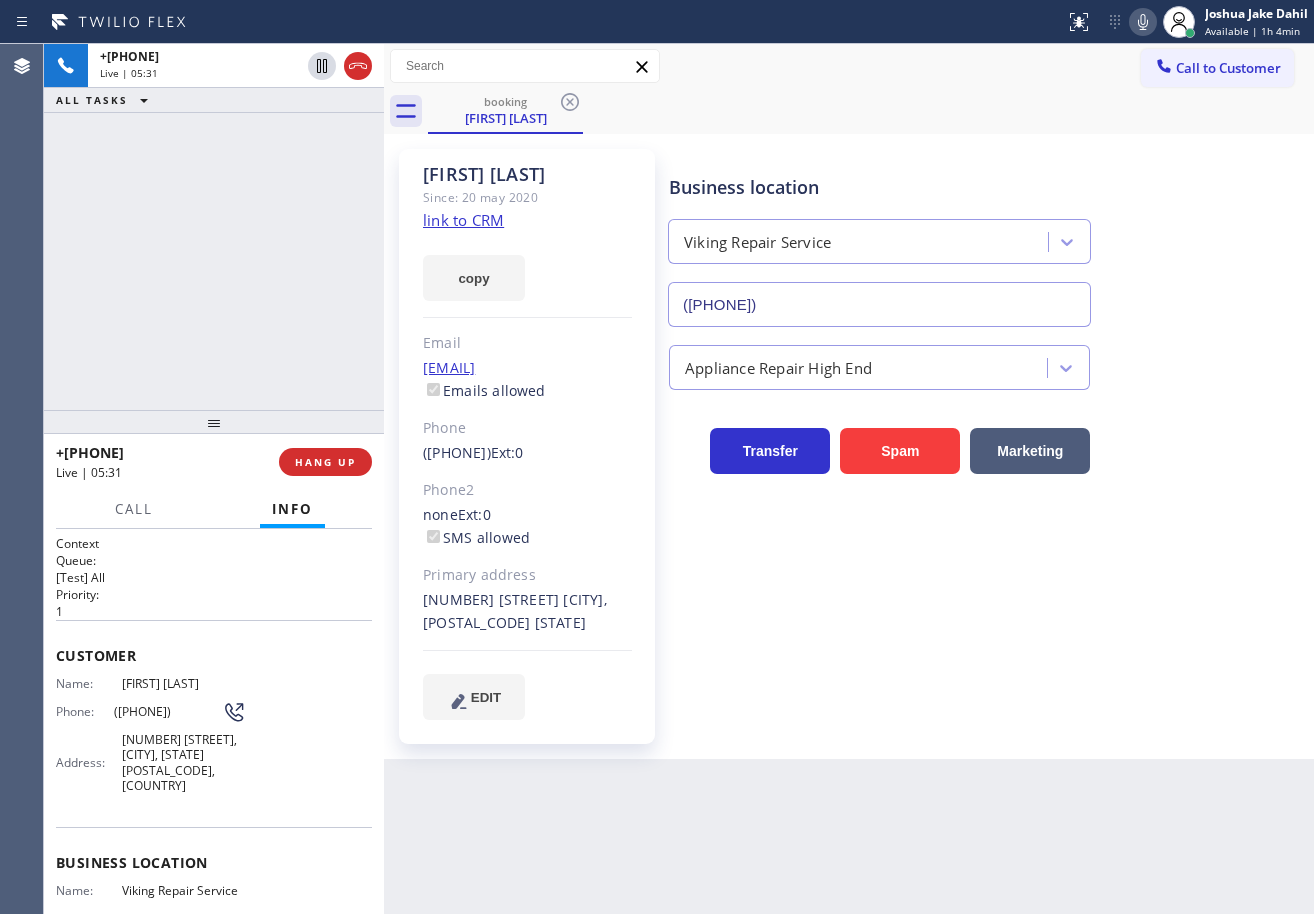 click on "+16173200932 Live | 05:31 ALL TASKS ALL TASKS ACTIVE TASKS TASKS IN WRAP UP" at bounding box center (214, 227) 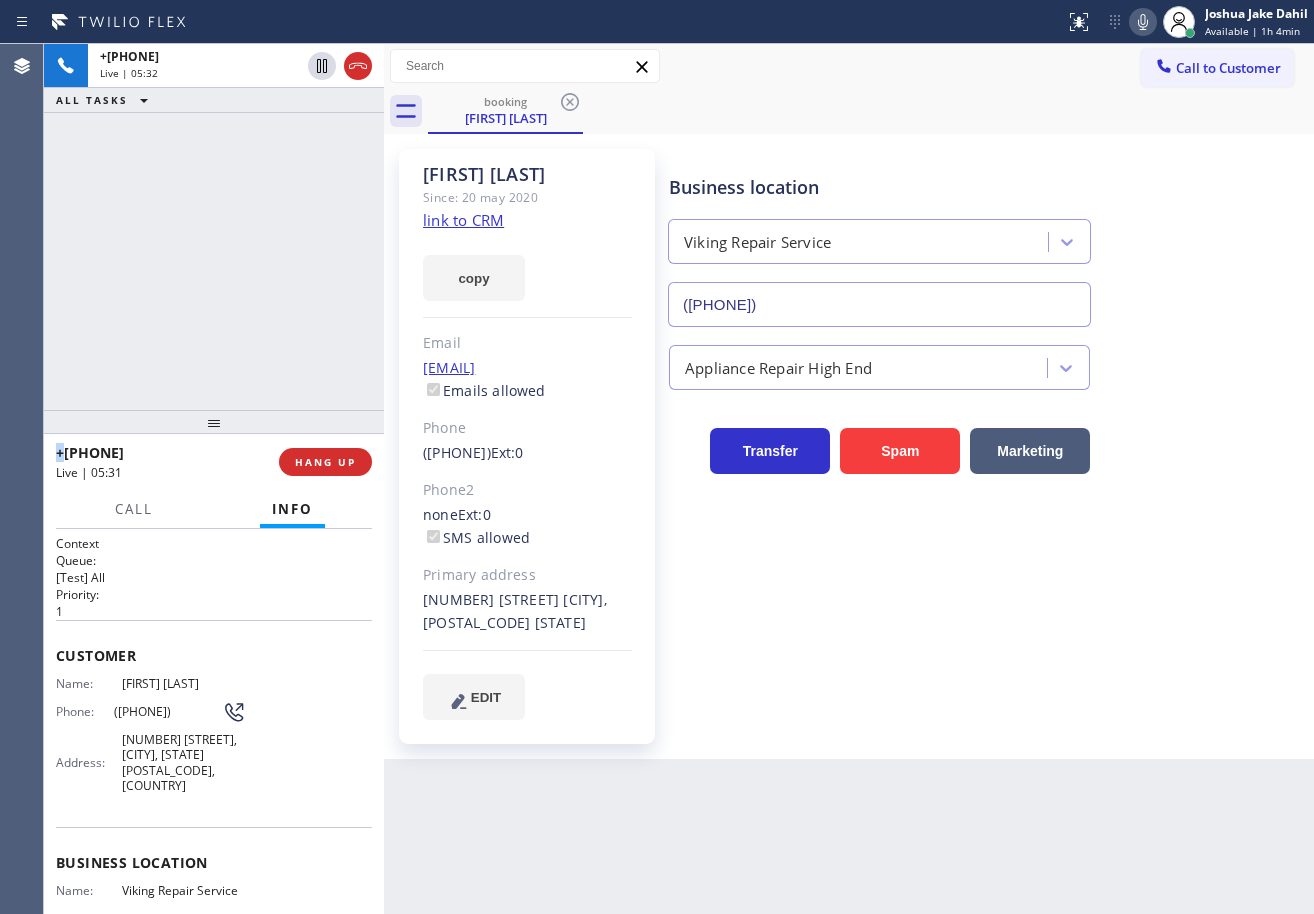 click on "+16173200932 Live | 05:32 ALL TASKS ALL TASKS ACTIVE TASKS TASKS IN WRAP UP" at bounding box center (214, 227) 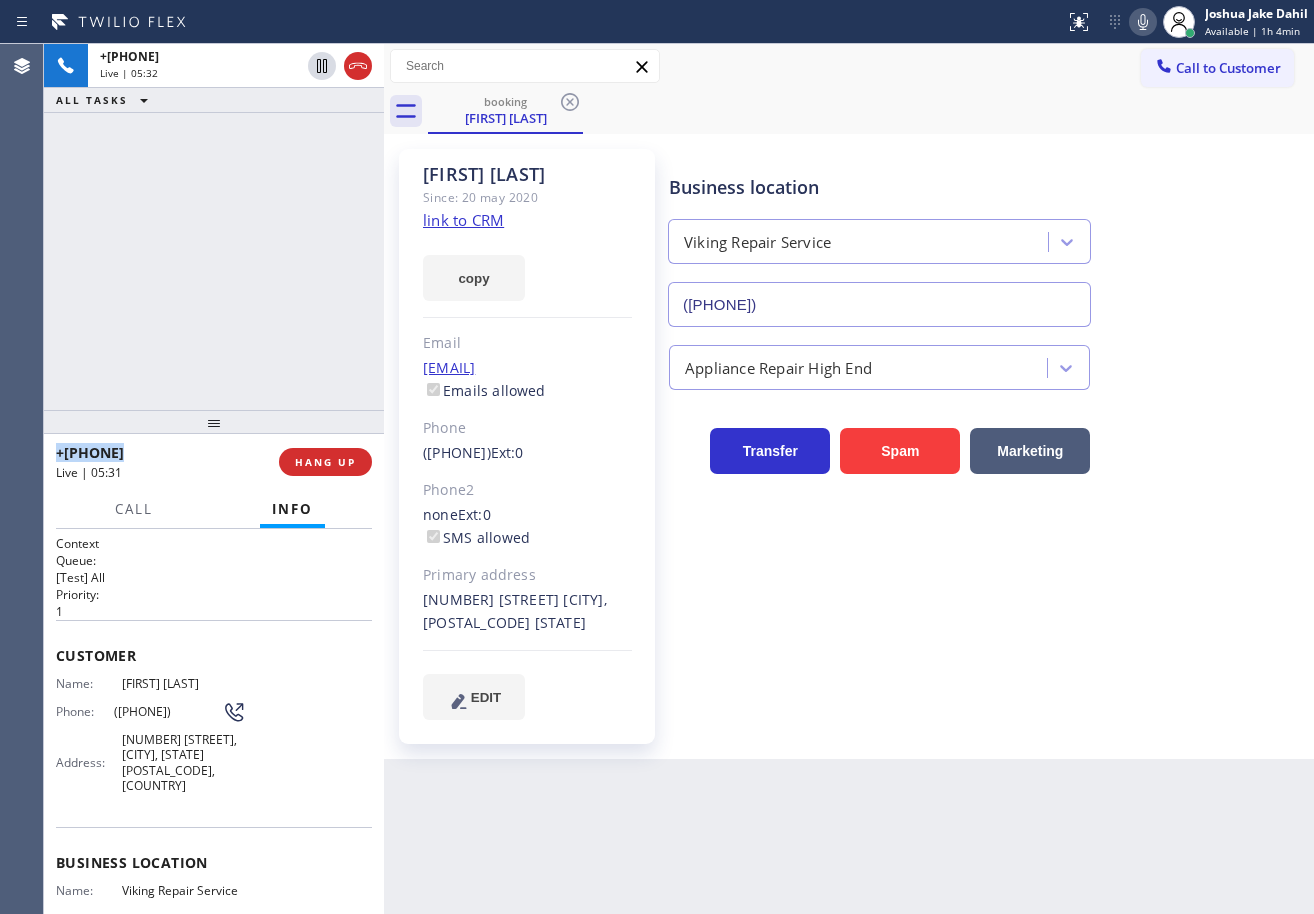 click on "+16173200932 Live | 05:32 ALL TASKS ALL TASKS ACTIVE TASKS TASKS IN WRAP UP" at bounding box center [214, 227] 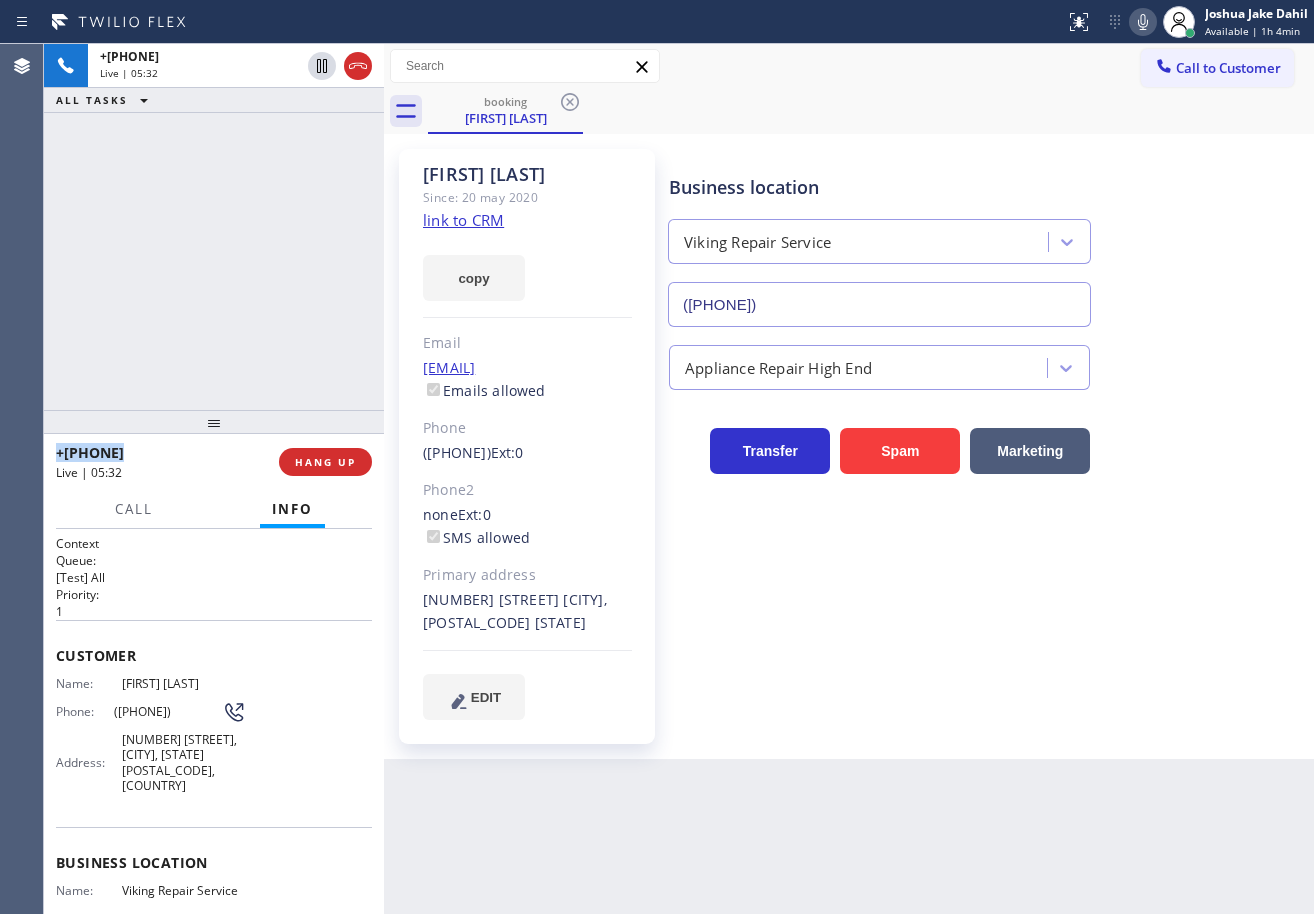 click on "+16173200932 Live | 05:32 ALL TASKS ALL TASKS ACTIVE TASKS TASKS IN WRAP UP" at bounding box center (214, 227) 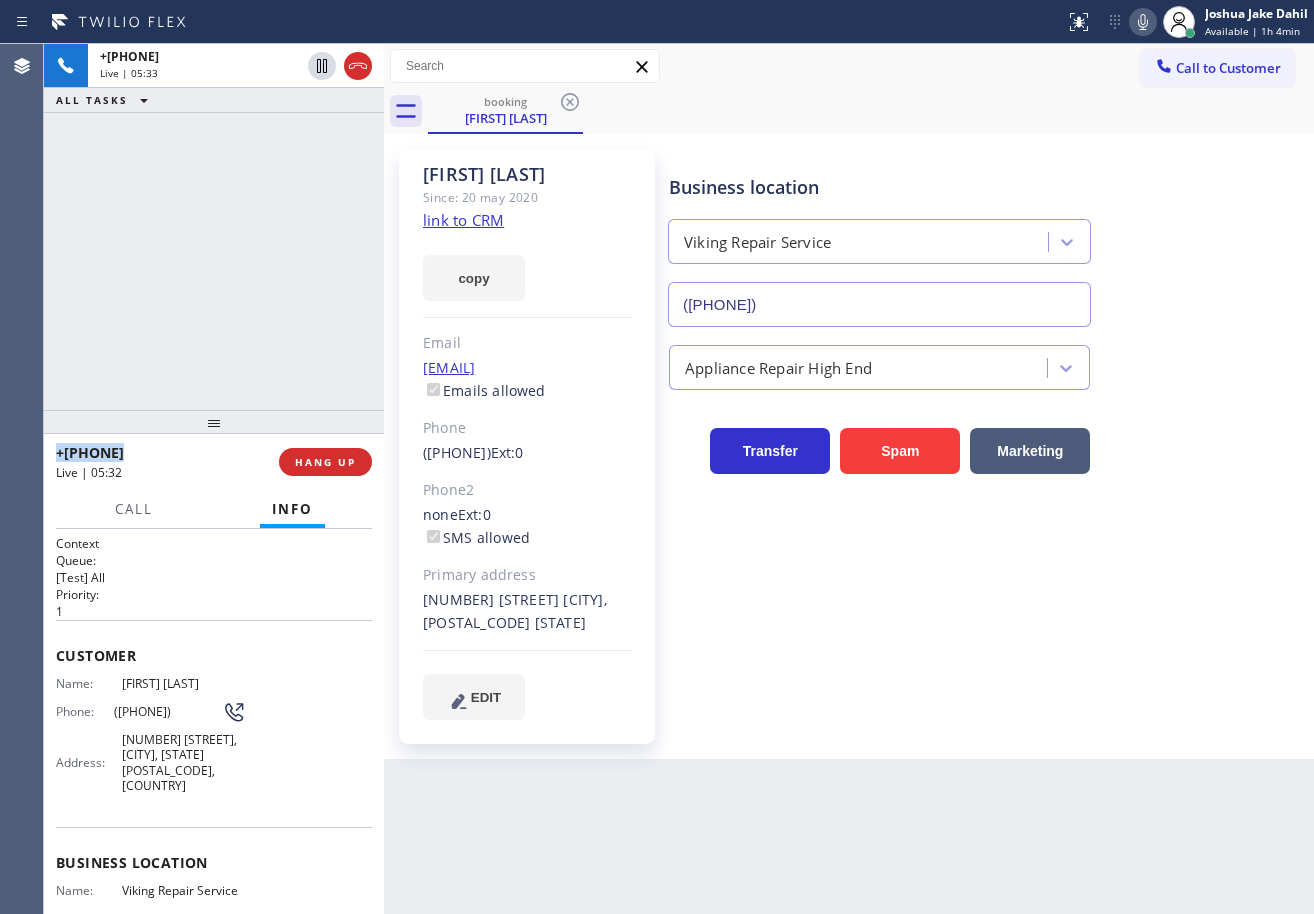 click on "+16173200932 Live | 05:33 ALL TASKS ALL TASKS ACTIVE TASKS TASKS IN WRAP UP" at bounding box center [214, 227] 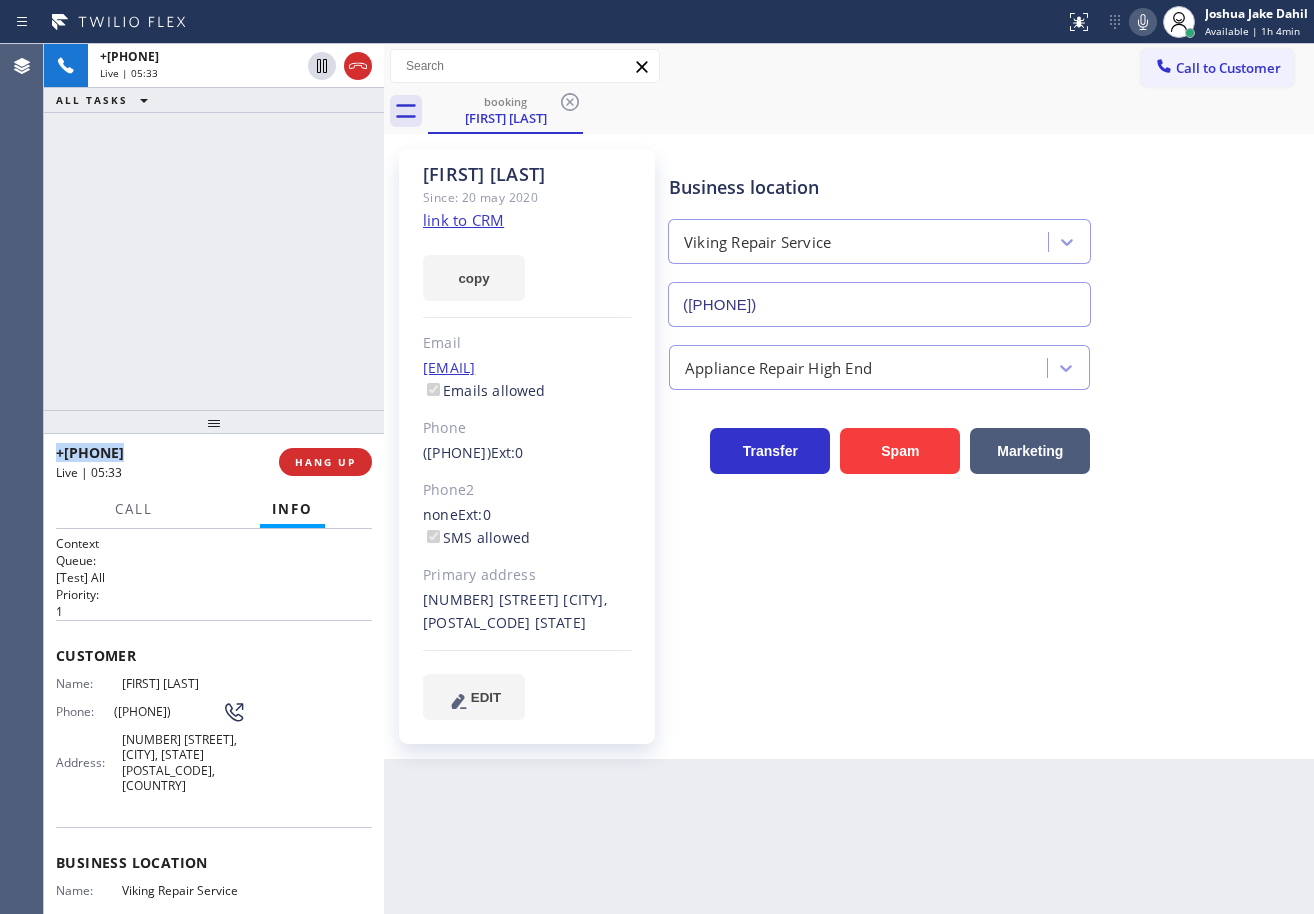 click on "+16173200932 Live | 05:33 ALL TASKS ALL TASKS ACTIVE TASKS TASKS IN WRAP UP" at bounding box center [214, 227] 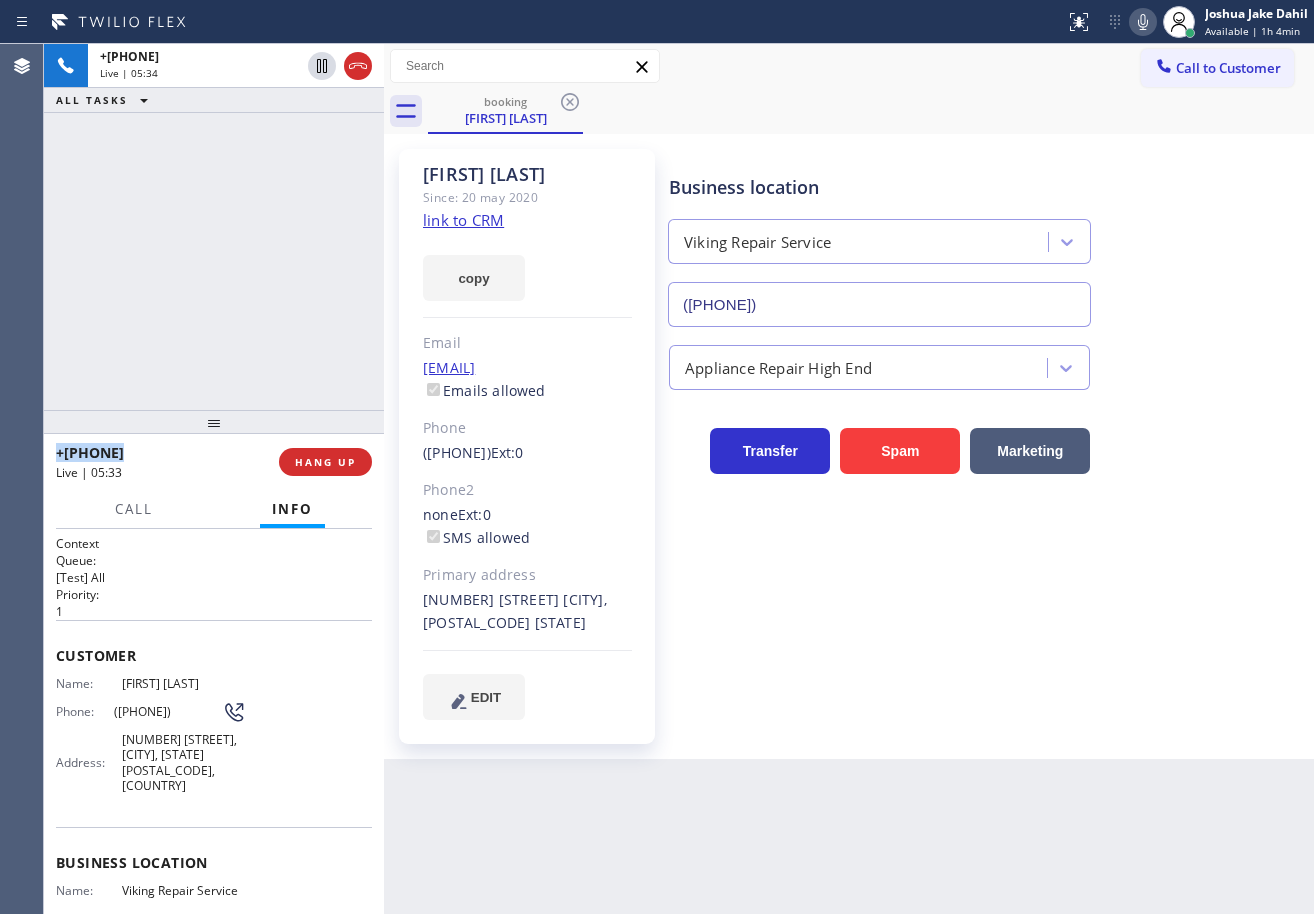 click on "+16173200932 Live | 05:34 ALL TASKS ALL TASKS ACTIVE TASKS TASKS IN WRAP UP" at bounding box center (214, 227) 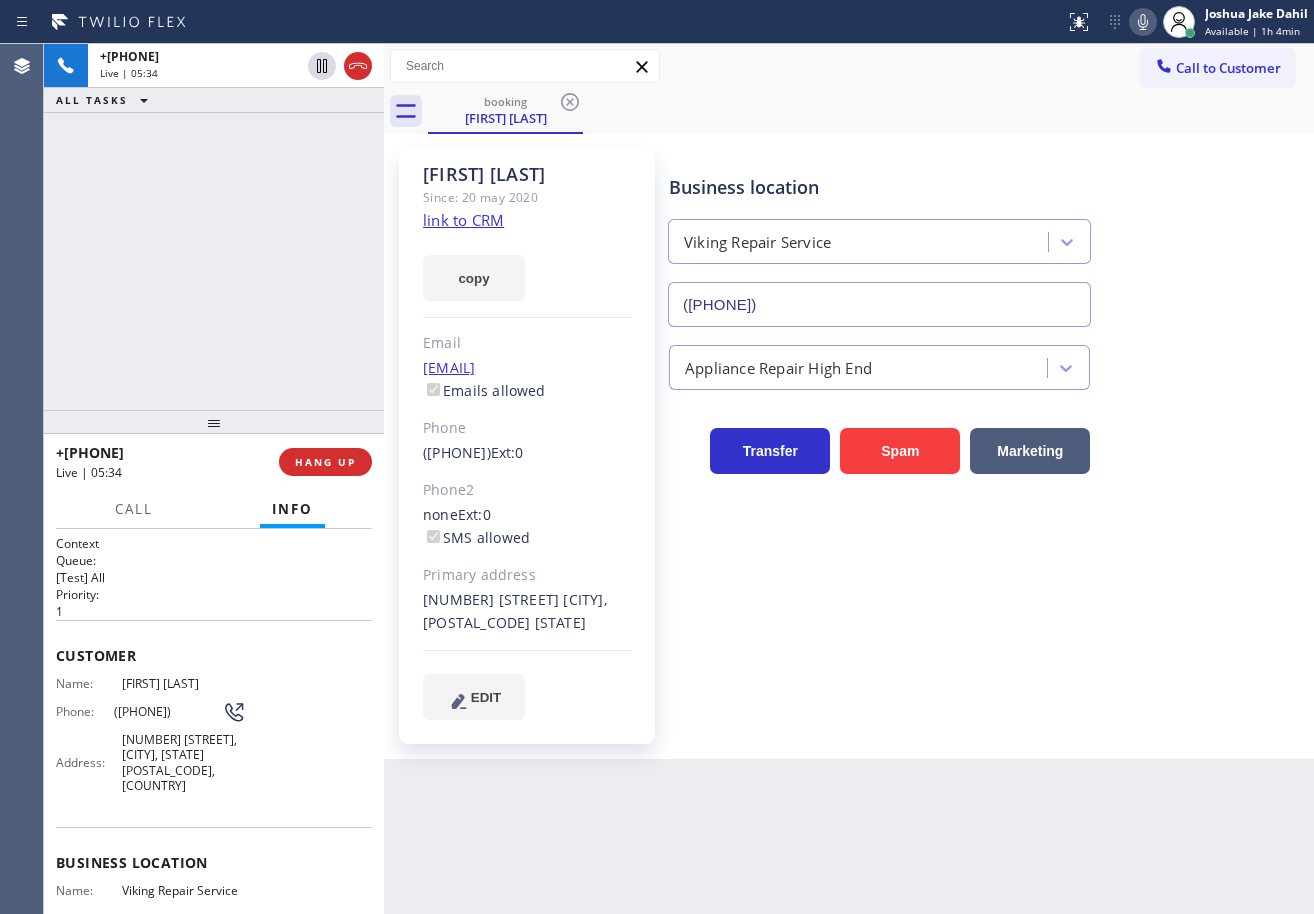 click on "+16173200932 Live | 05:34 ALL TASKS ALL TASKS ACTIVE TASKS TASKS IN WRAP UP" at bounding box center (214, 227) 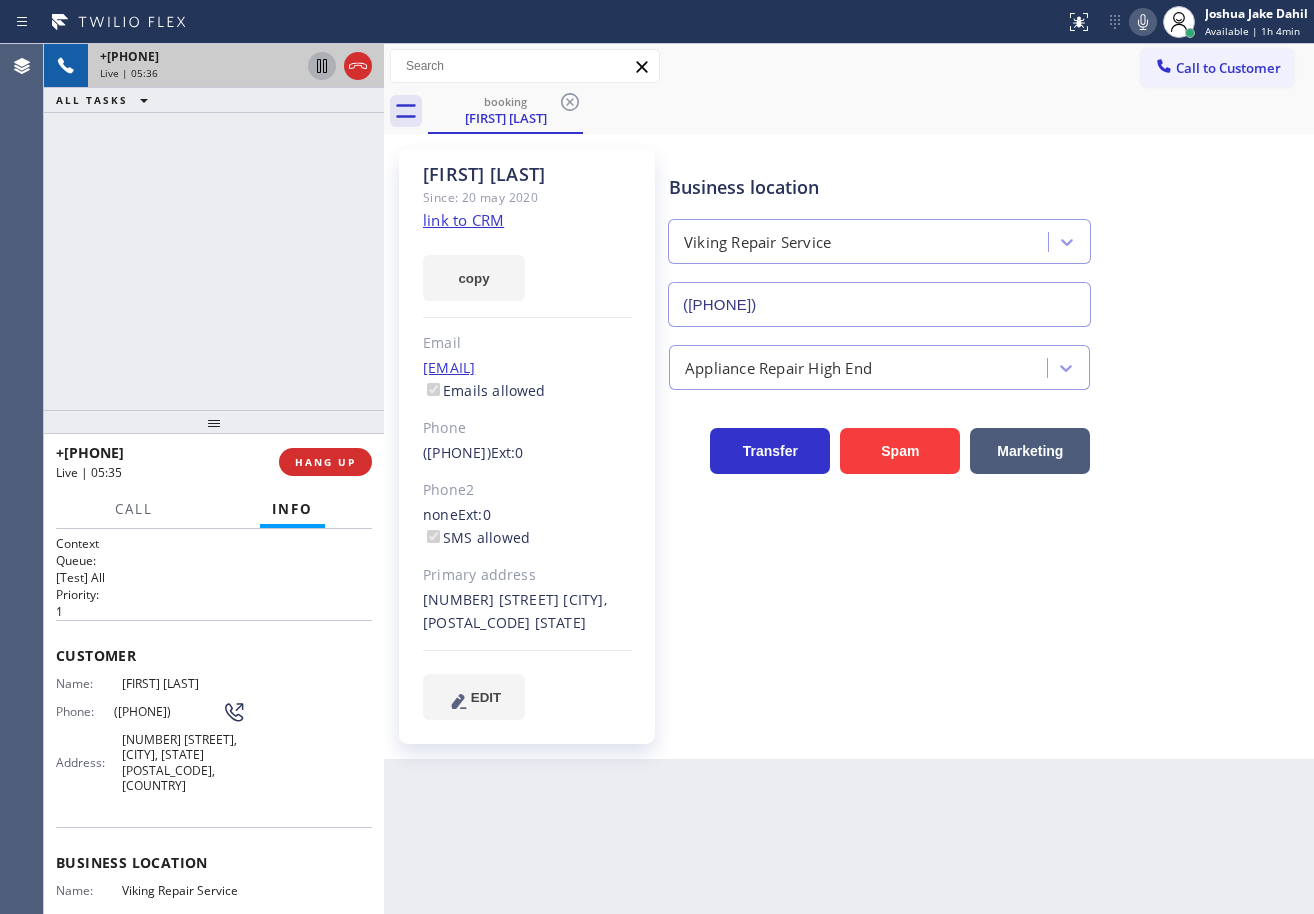 click 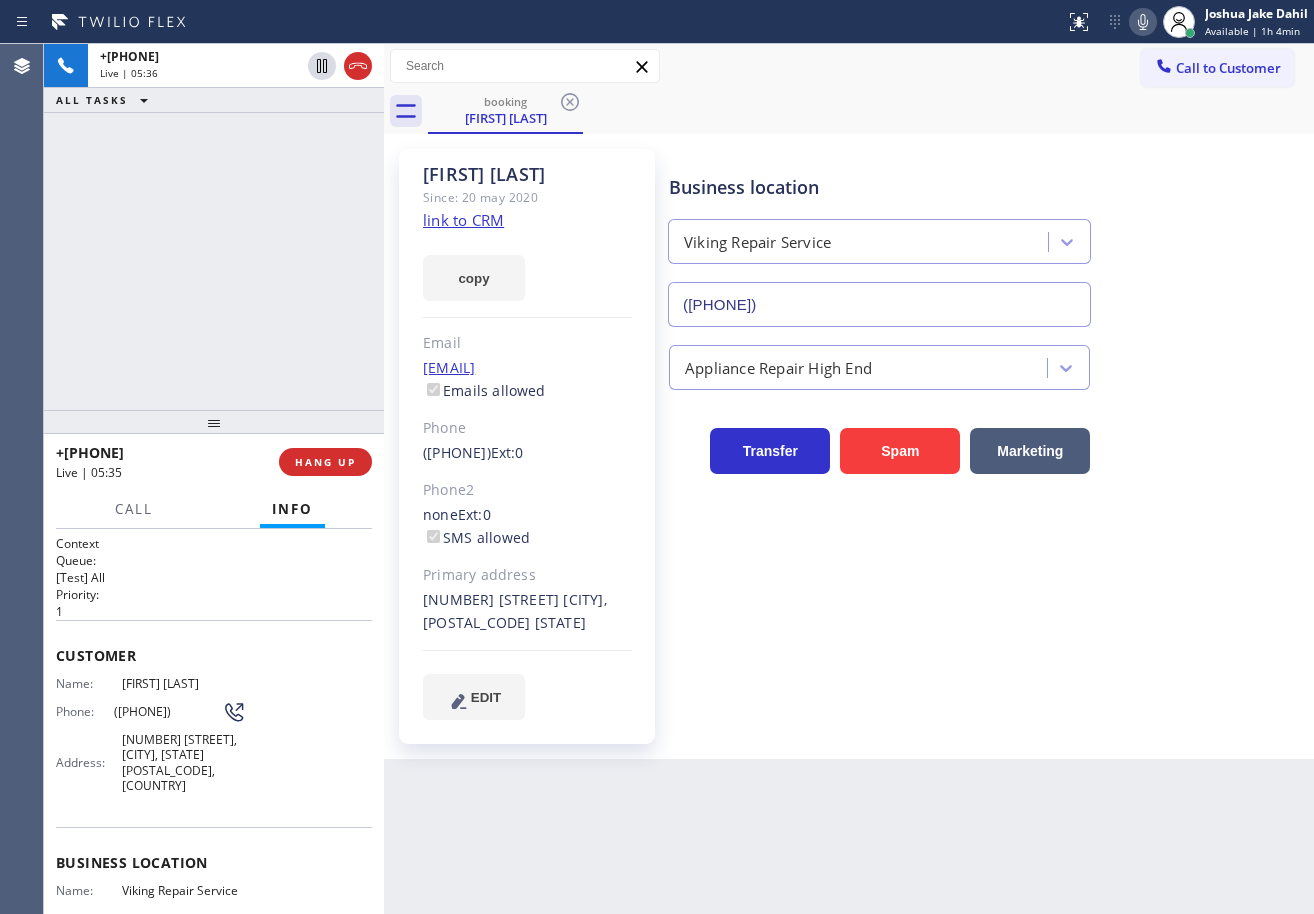 click on "+16173200932 Live | 05:36 ALL TASKS ALL TASKS ACTIVE TASKS TASKS IN WRAP UP" at bounding box center [214, 227] 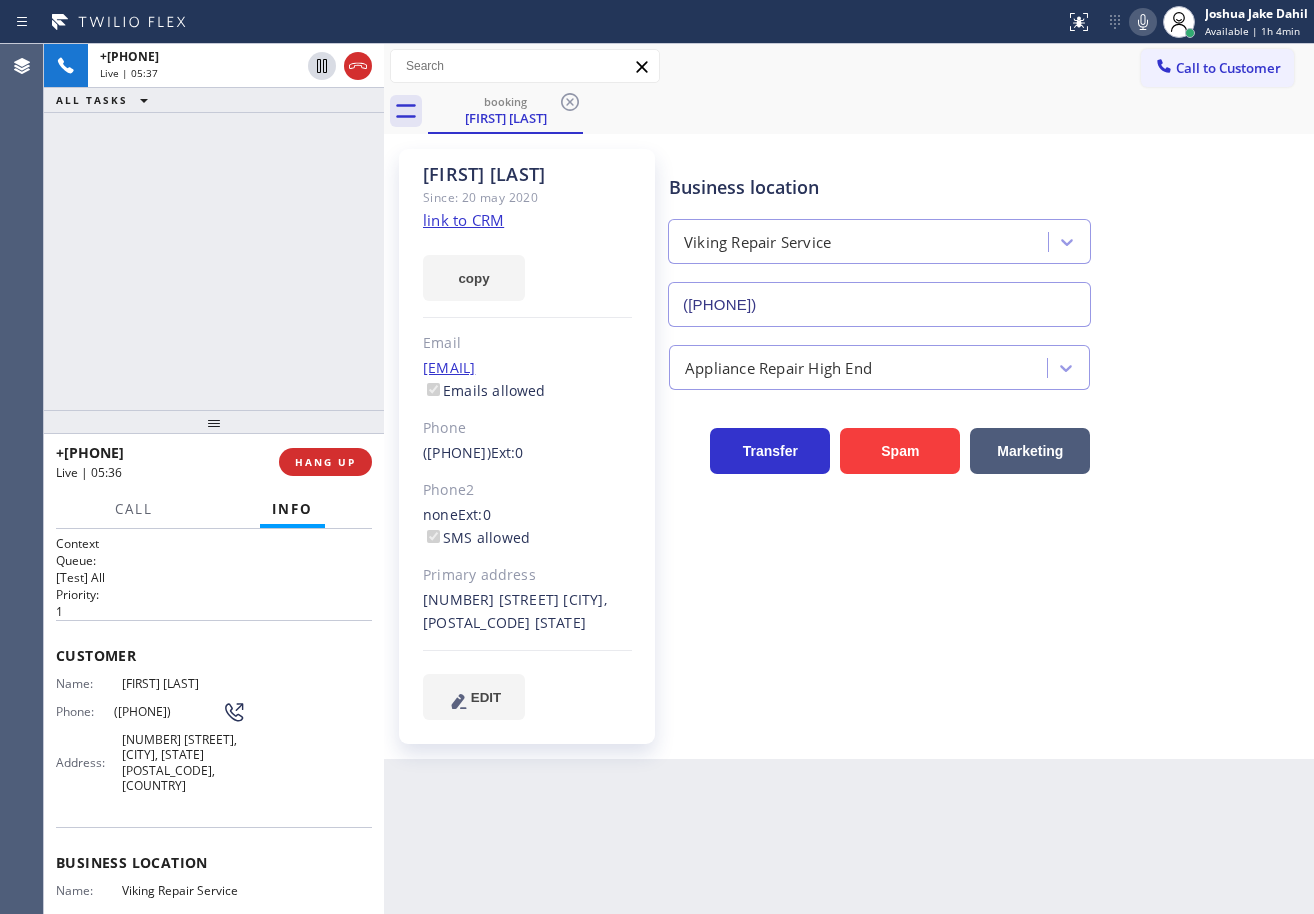 click 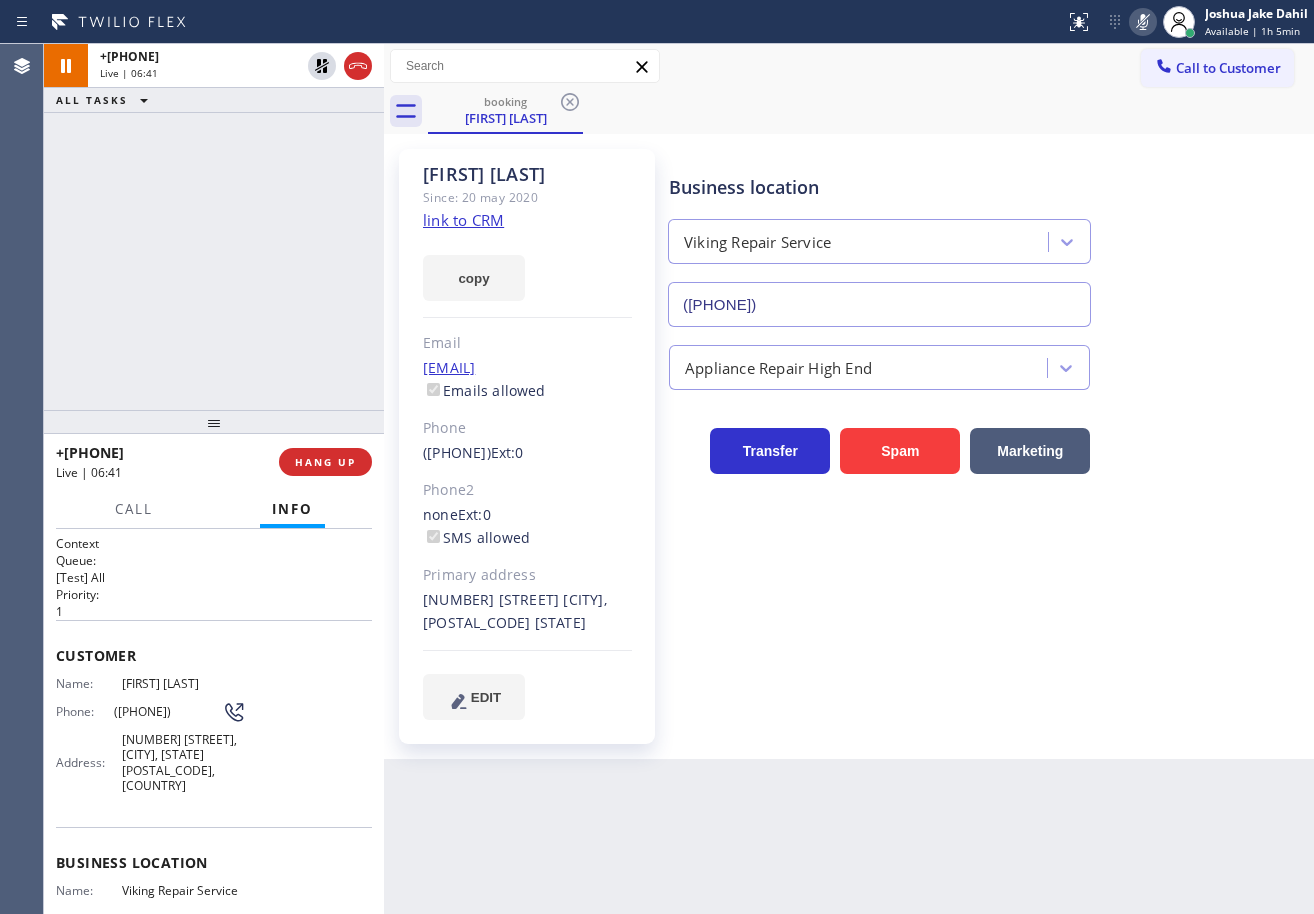 click on "+16173200932 Live | 06:41 ALL TASKS ALL TASKS ACTIVE TASKS TASKS IN WRAP UP" at bounding box center (214, 227) 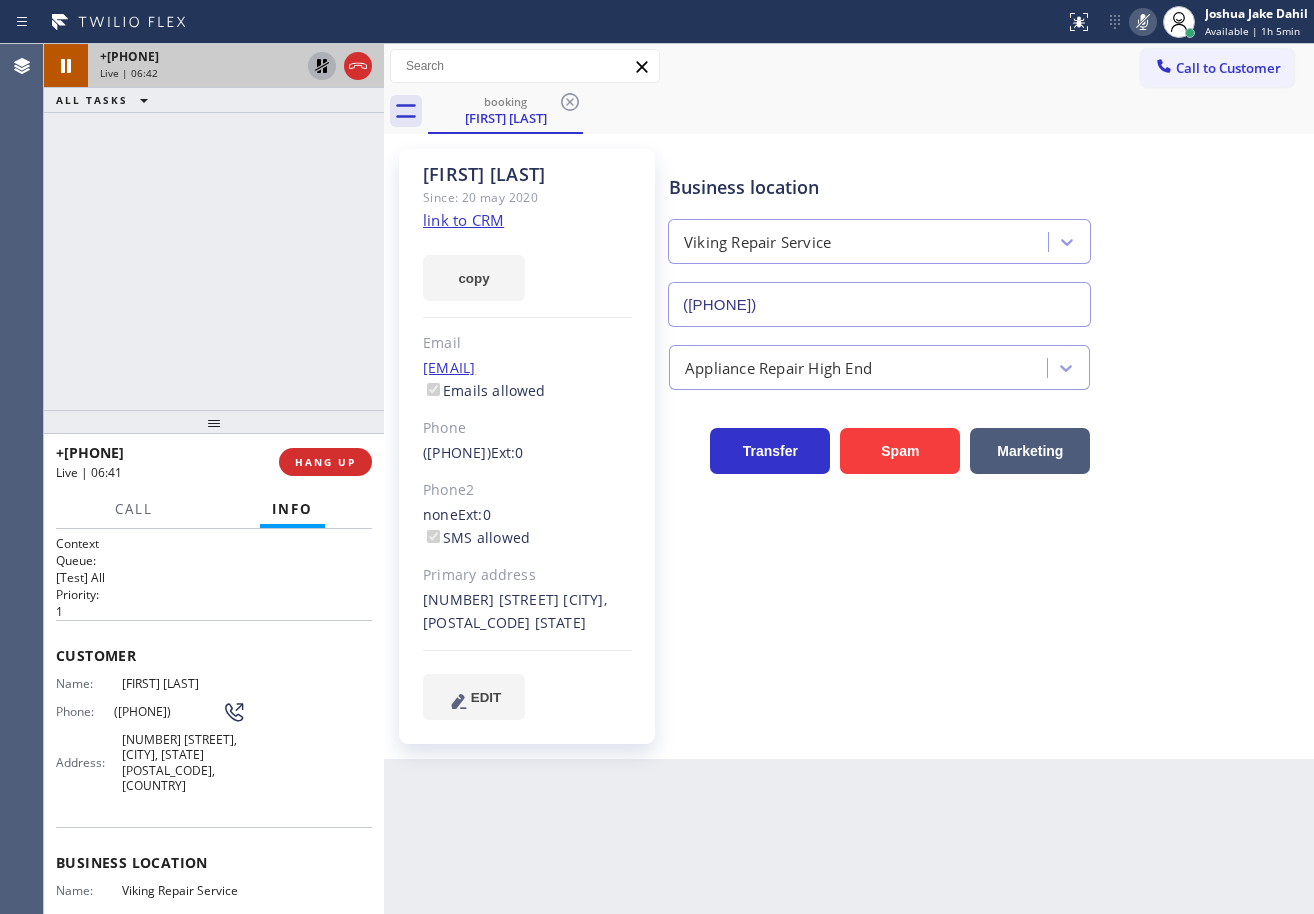 click 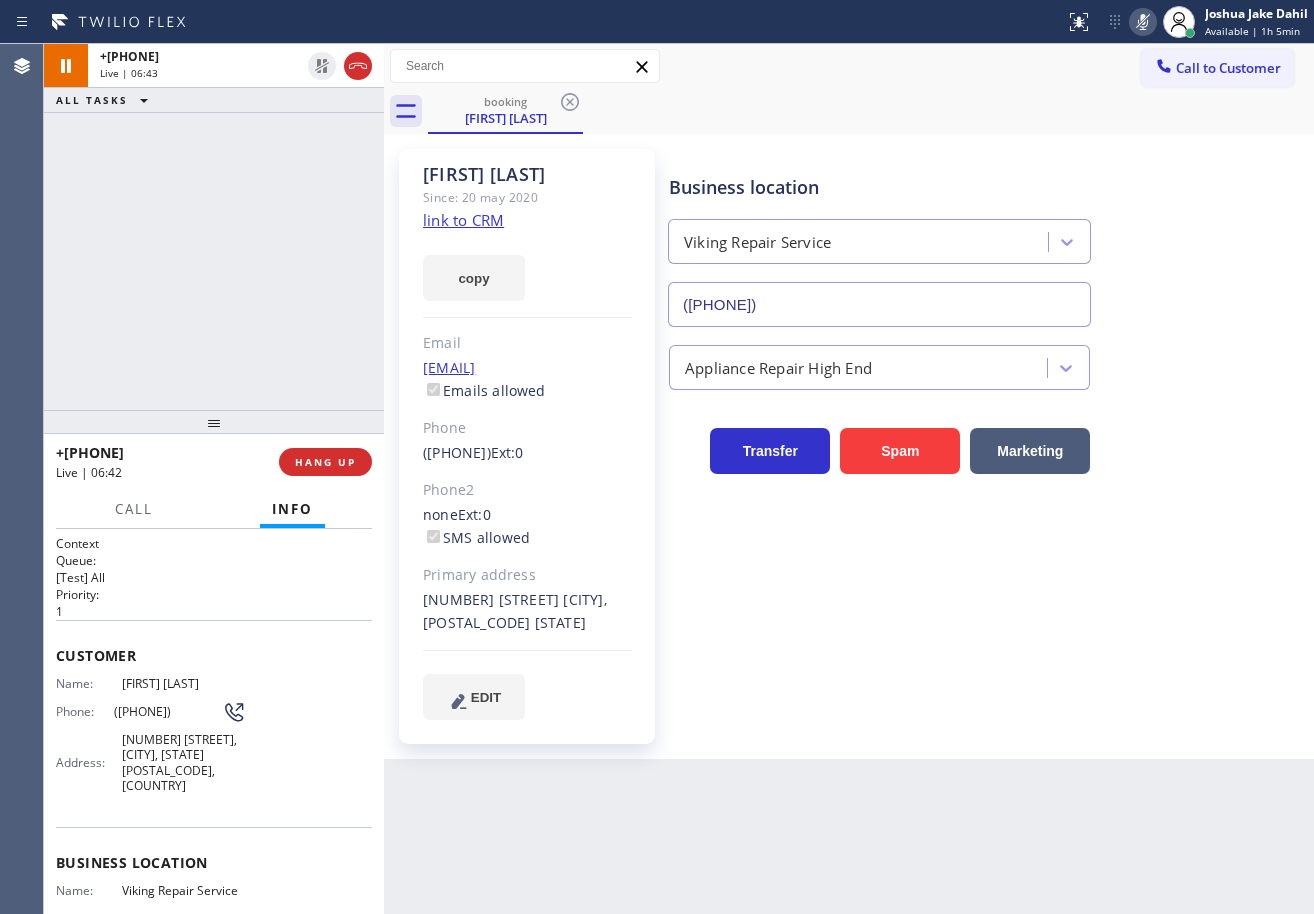 click 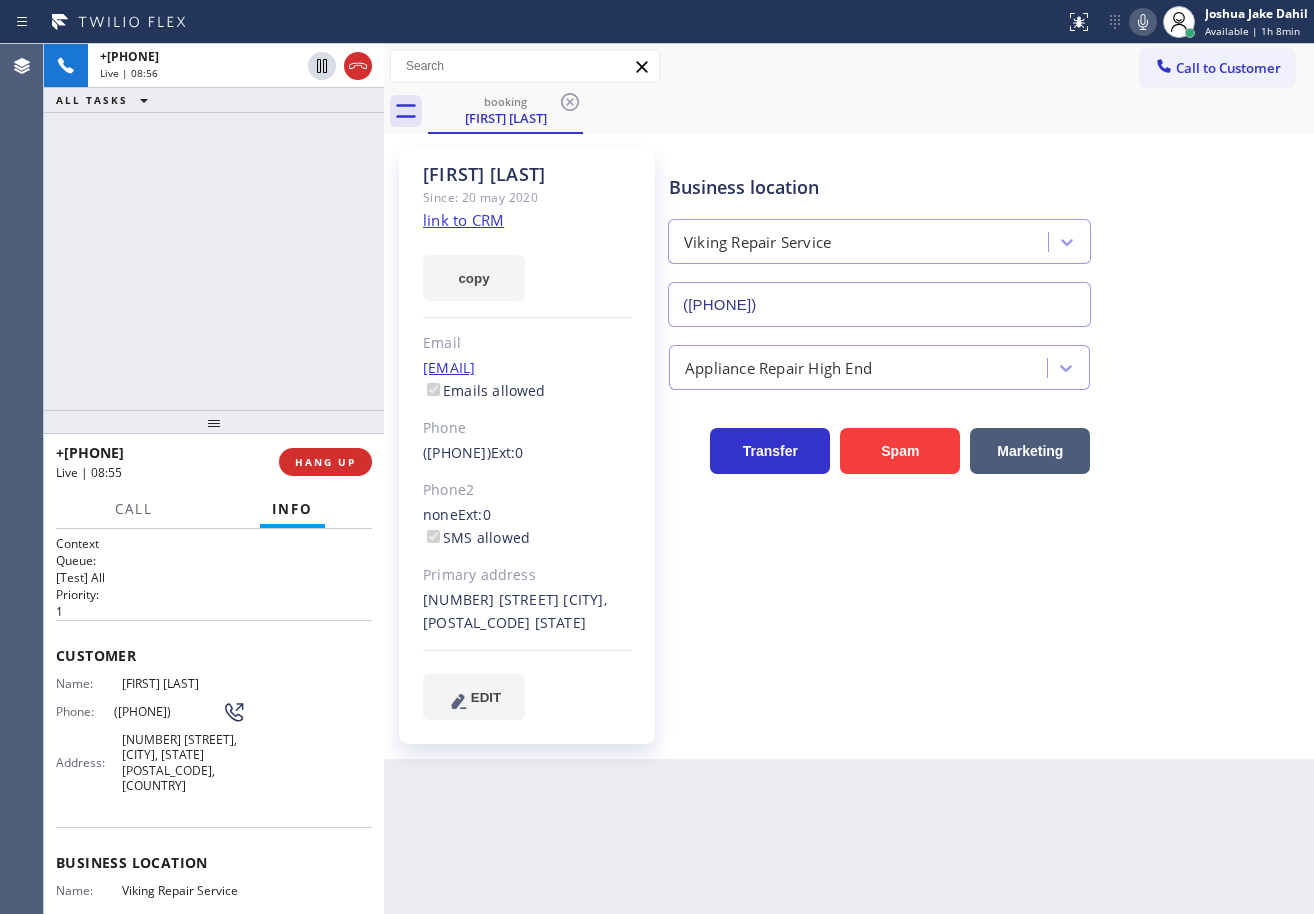 click on "+16173200932 Live | 08:56 ALL TASKS ALL TASKS ACTIVE TASKS TASKS IN WRAP UP" at bounding box center [214, 227] 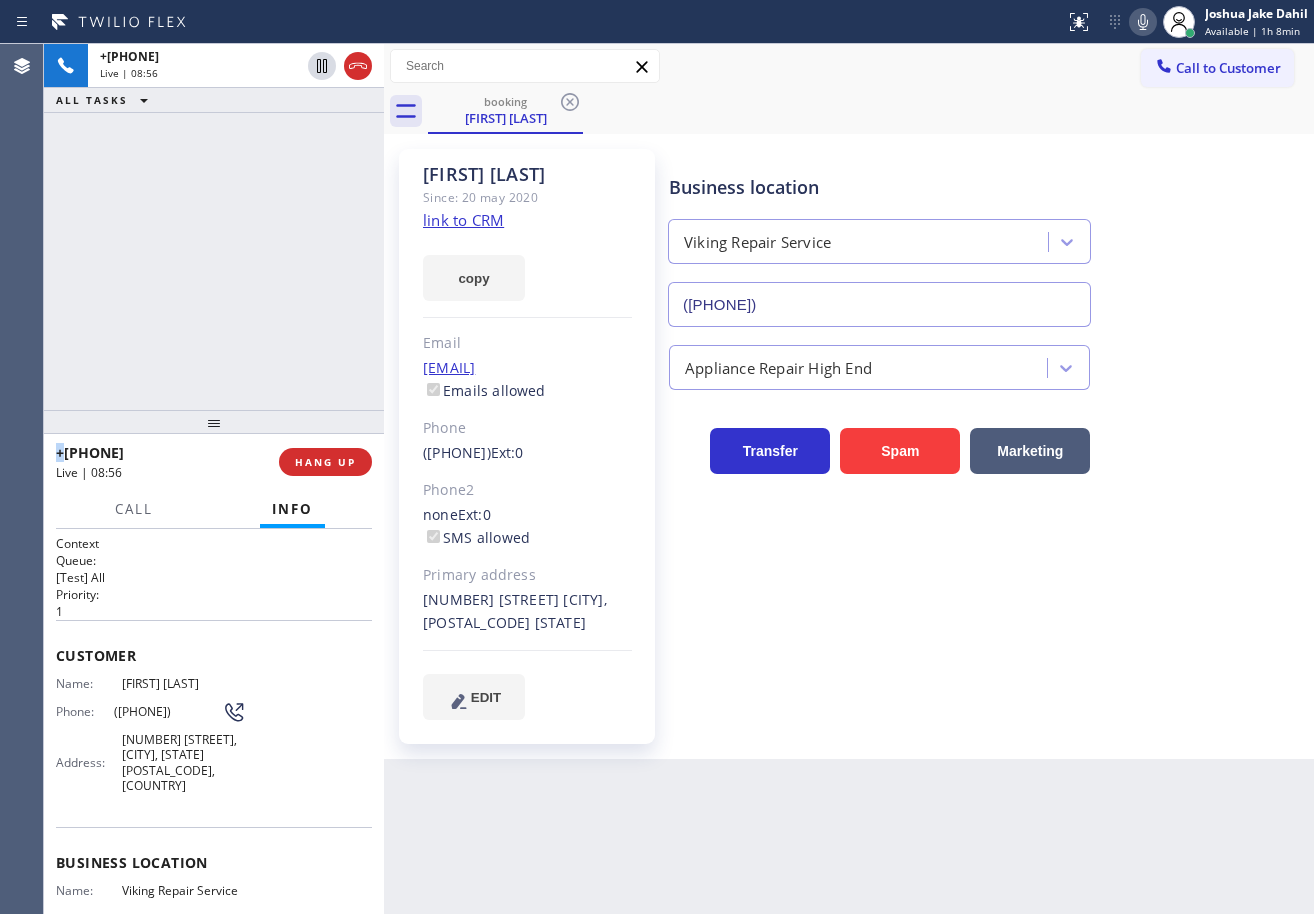 click on "+16173200932 Live | 08:56 ALL TASKS ALL TASKS ACTIVE TASKS TASKS IN WRAP UP" at bounding box center (214, 227) 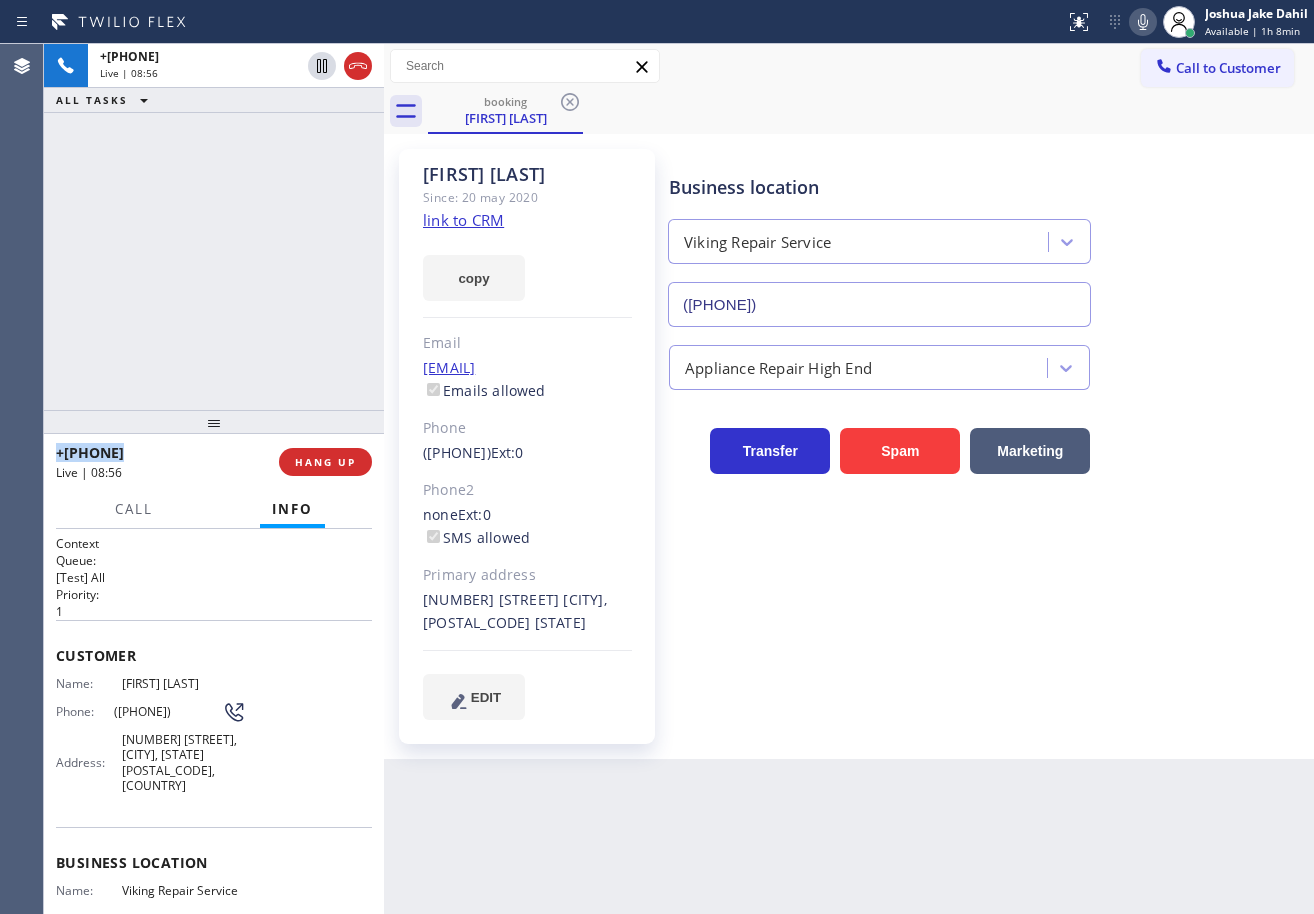 click on "+16173200932 Live | 08:56 ALL TASKS ALL TASKS ACTIVE TASKS TASKS IN WRAP UP" at bounding box center [214, 227] 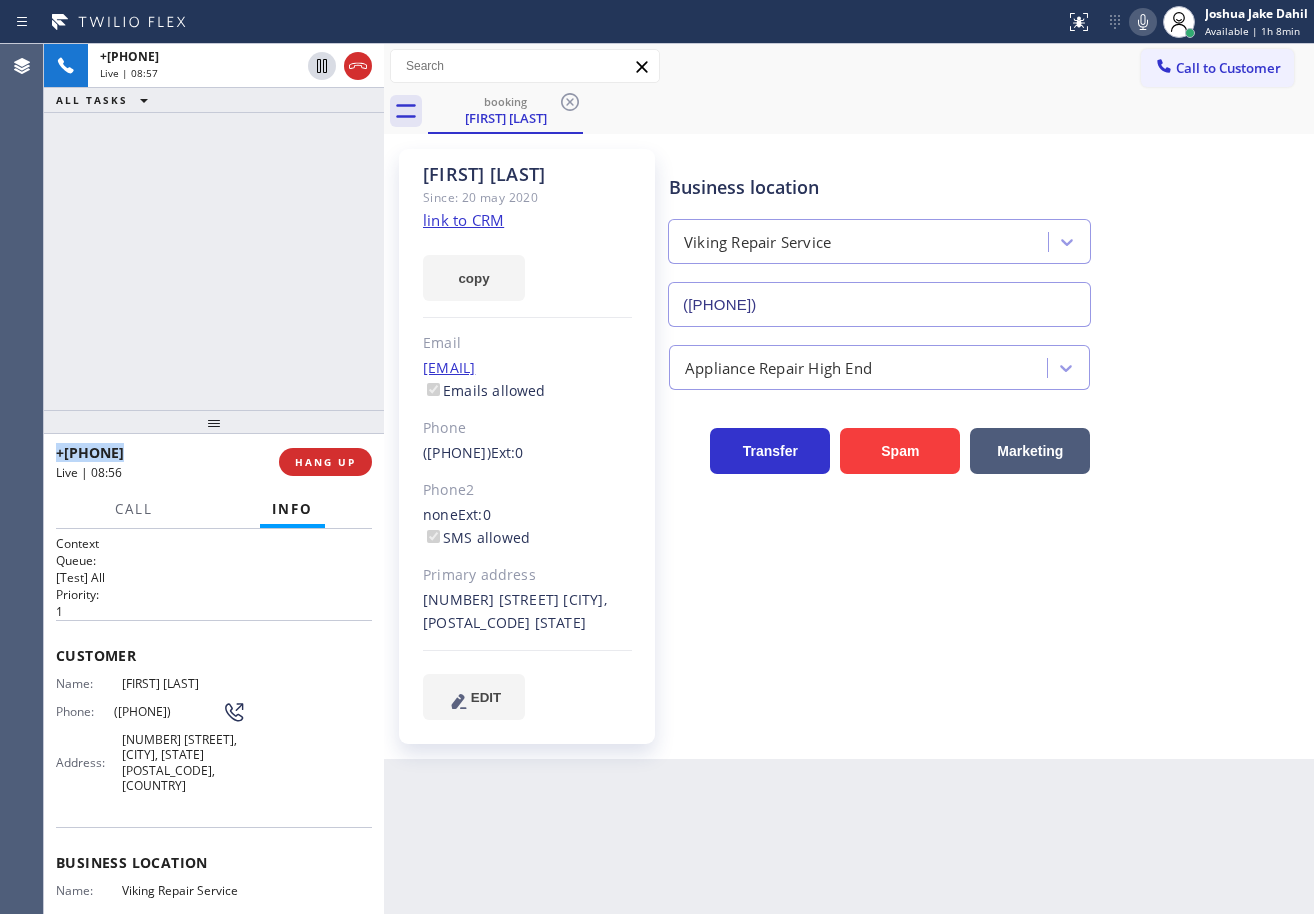 click on "+16173200932 Live | 08:57 ALL TASKS ALL TASKS ACTIVE TASKS TASKS IN WRAP UP" at bounding box center [214, 227] 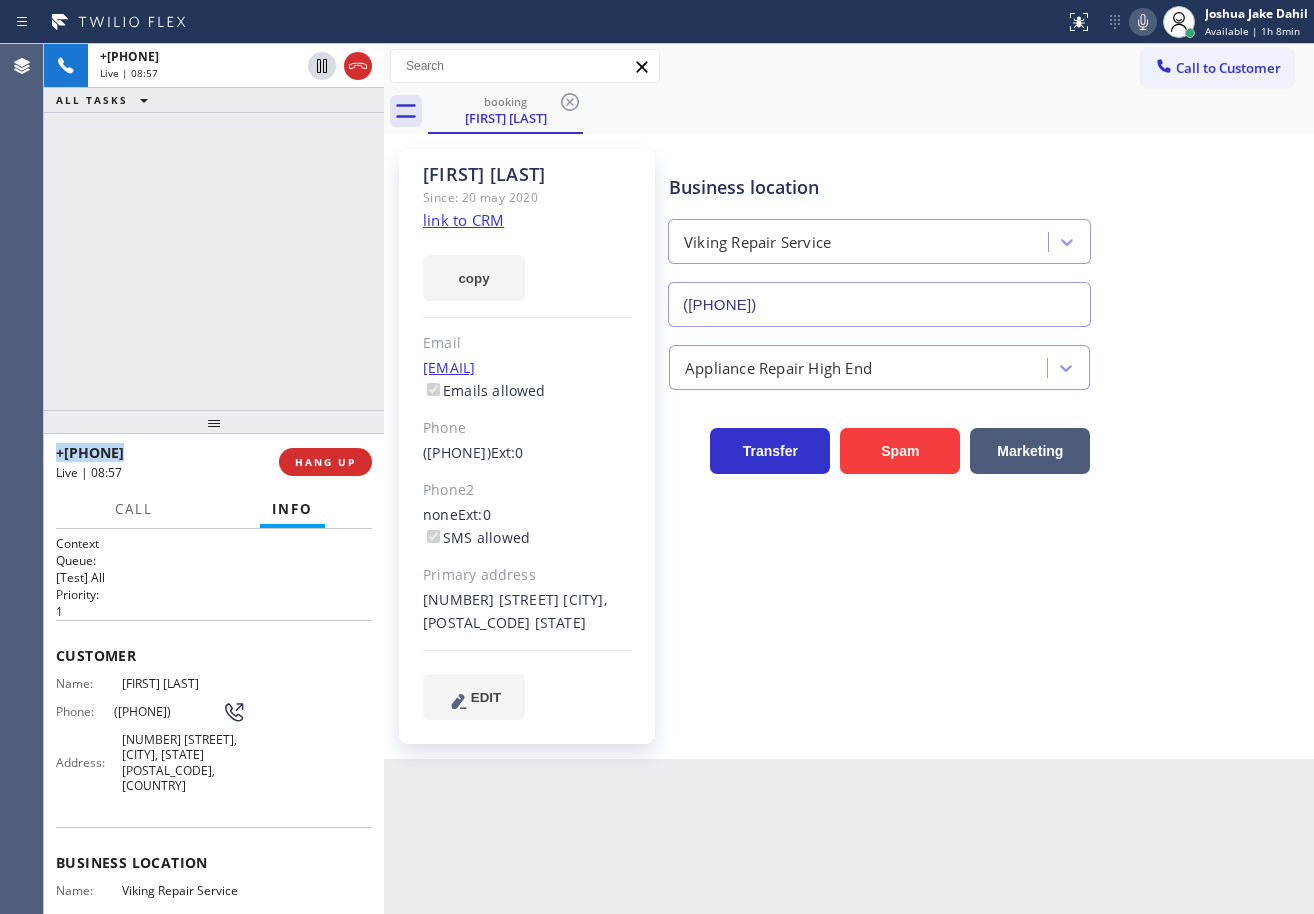 click on "+16173200932 Live | 08:57 ALL TASKS ALL TASKS ACTIVE TASKS TASKS IN WRAP UP" at bounding box center (214, 227) 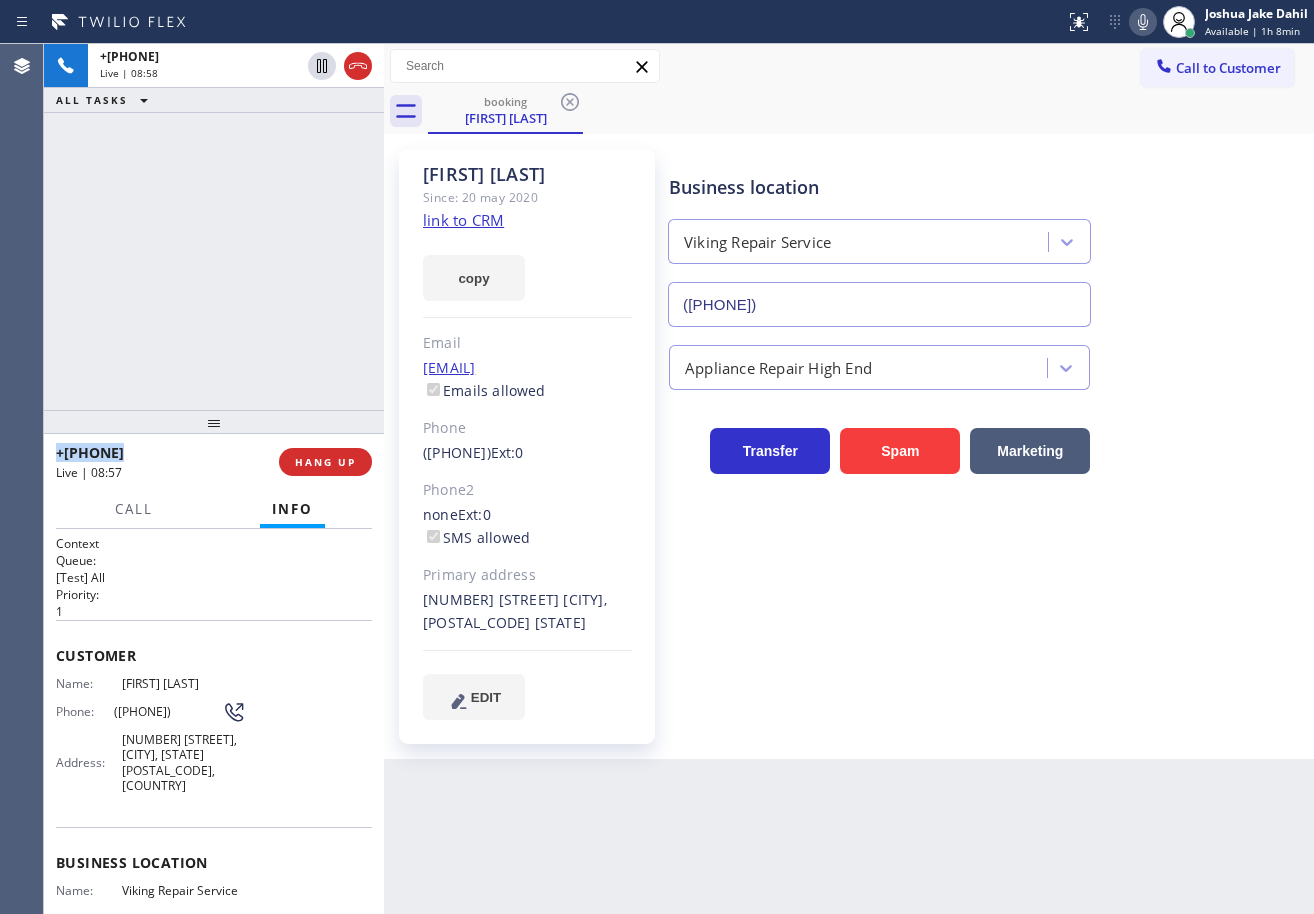 click on "+16173200932 Live | 08:58 ALL TASKS ALL TASKS ACTIVE TASKS TASKS IN WRAP UP" at bounding box center (214, 227) 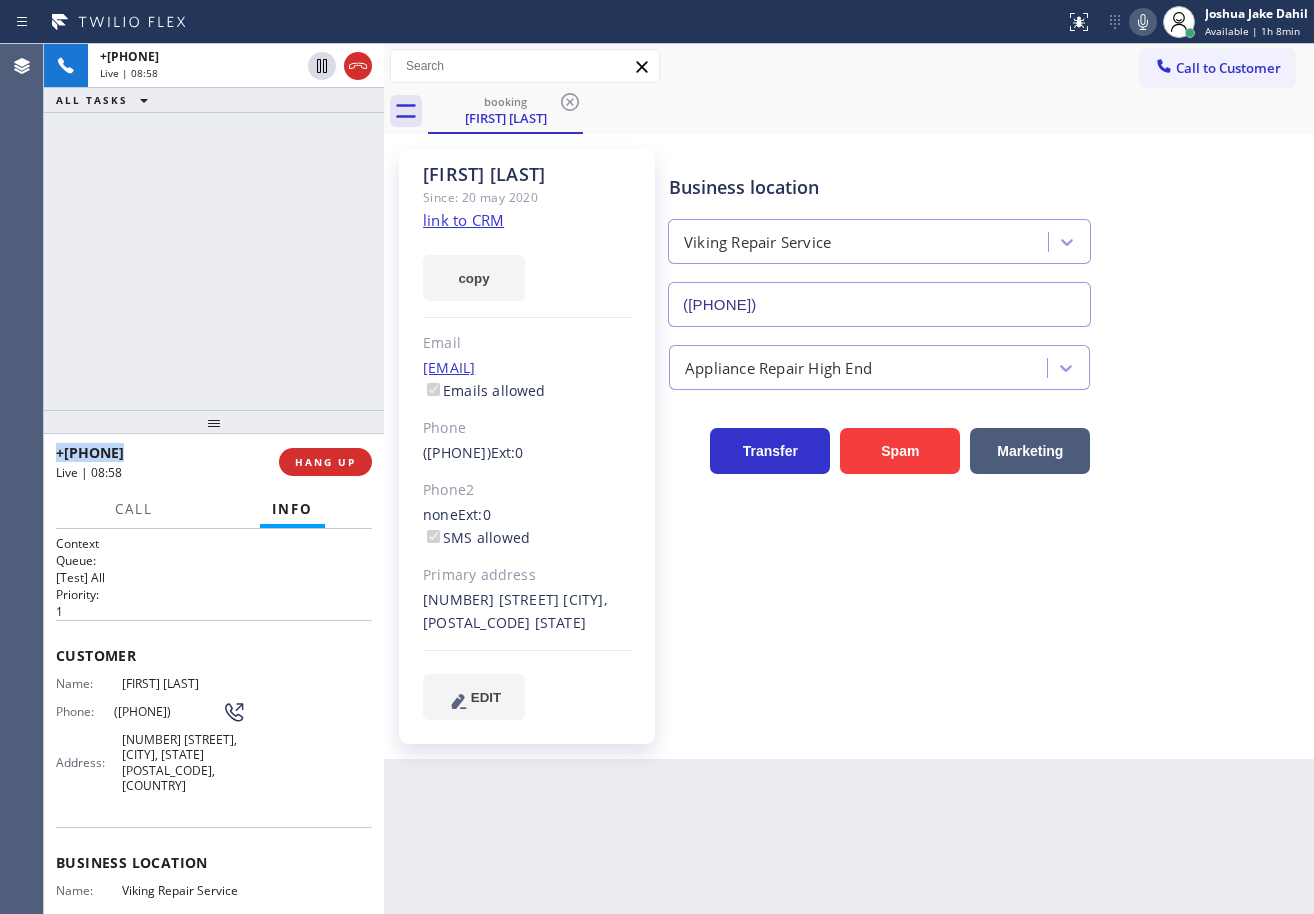 click on "+16173200932 Live | 08:58 ALL TASKS ALL TASKS ACTIVE TASKS TASKS IN WRAP UP" at bounding box center [214, 227] 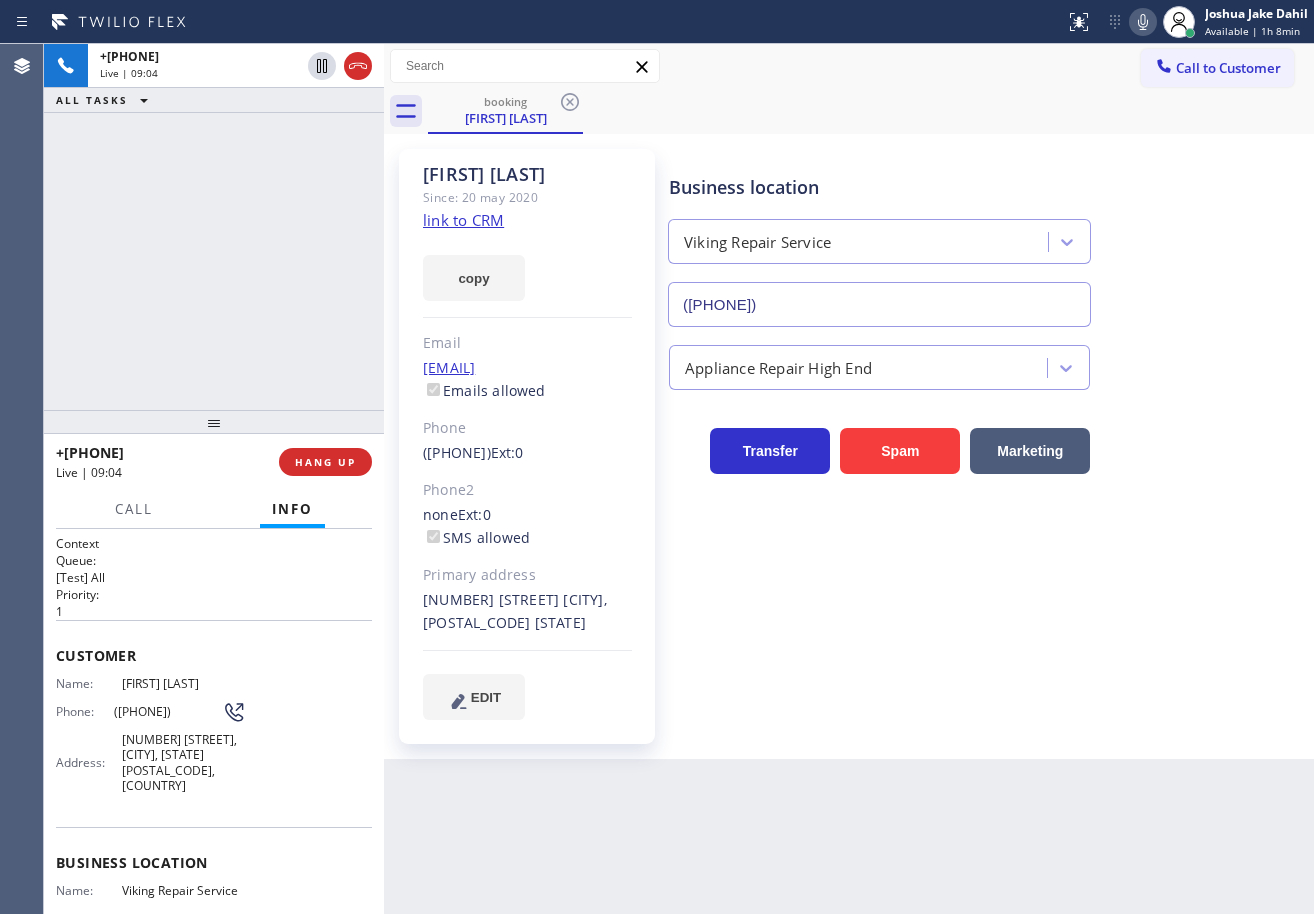 click on "+16173200932 Live | 09:04 ALL TASKS ALL TASKS ACTIVE TASKS TASKS IN WRAP UP" at bounding box center (214, 227) 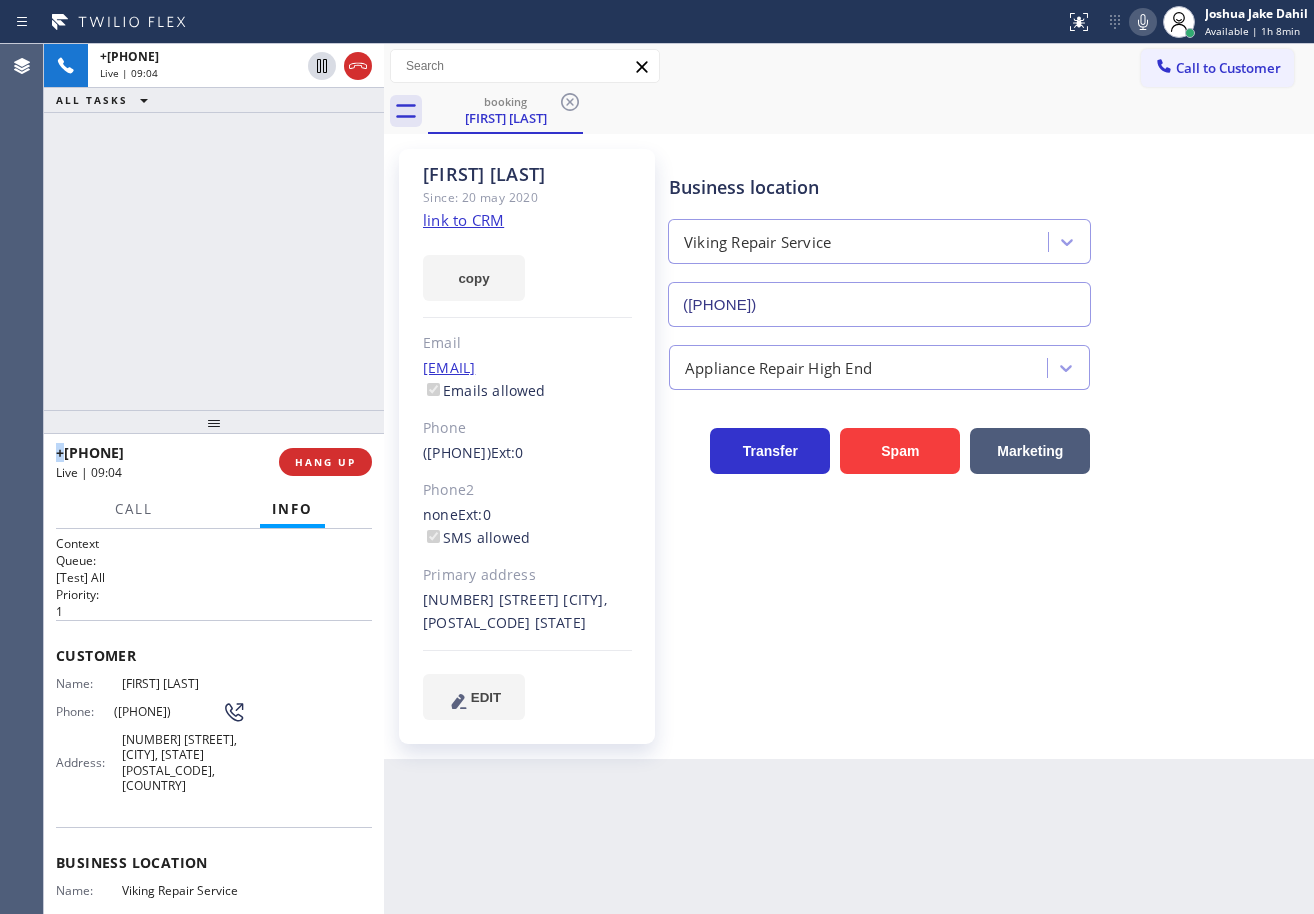 click on "+16173200932 Live | 09:04 ALL TASKS ALL TASKS ACTIVE TASKS TASKS IN WRAP UP" at bounding box center [214, 227] 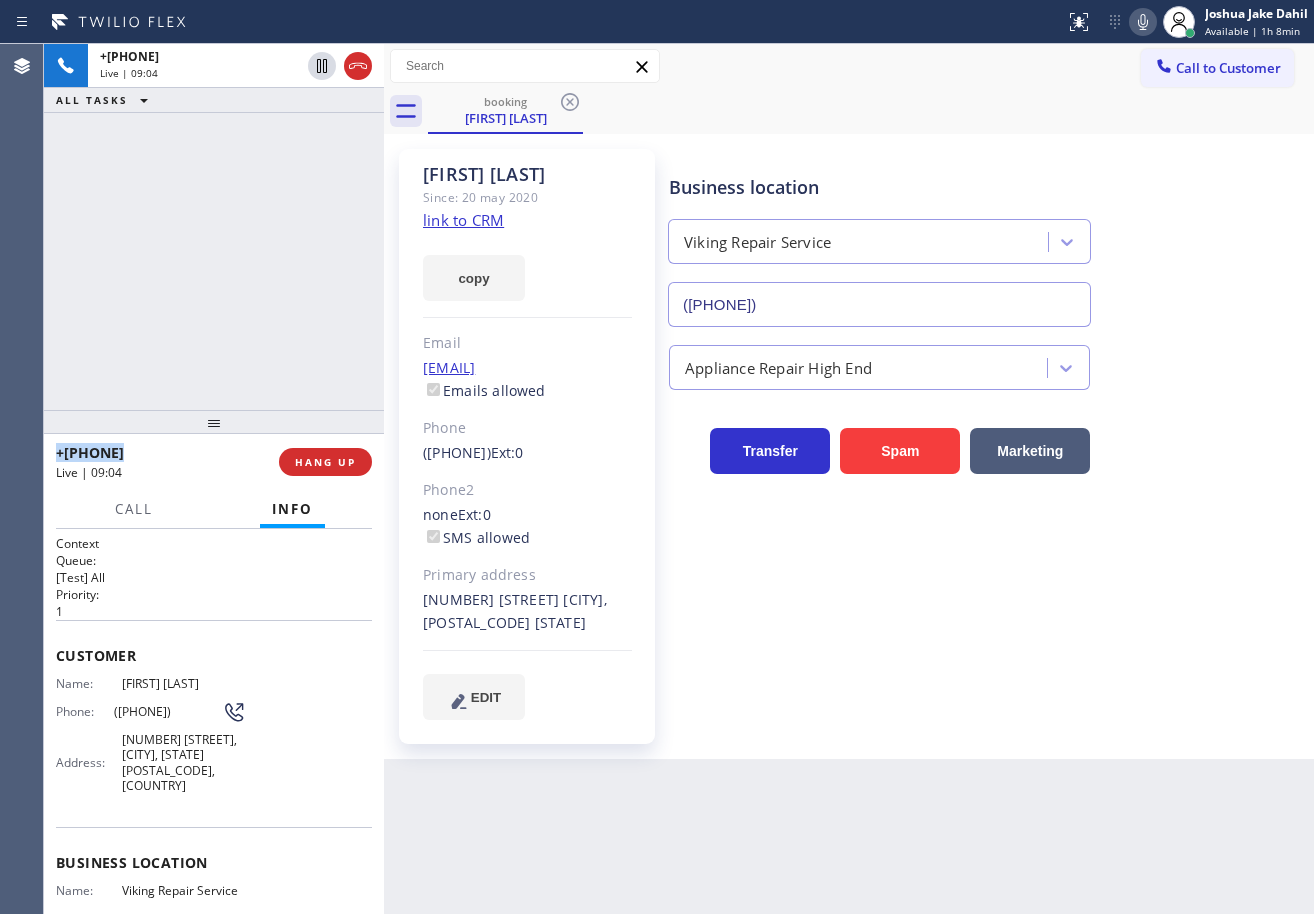 click on "+16173200932 Live | 09:04 ALL TASKS ALL TASKS ACTIVE TASKS TASKS IN WRAP UP" at bounding box center (214, 227) 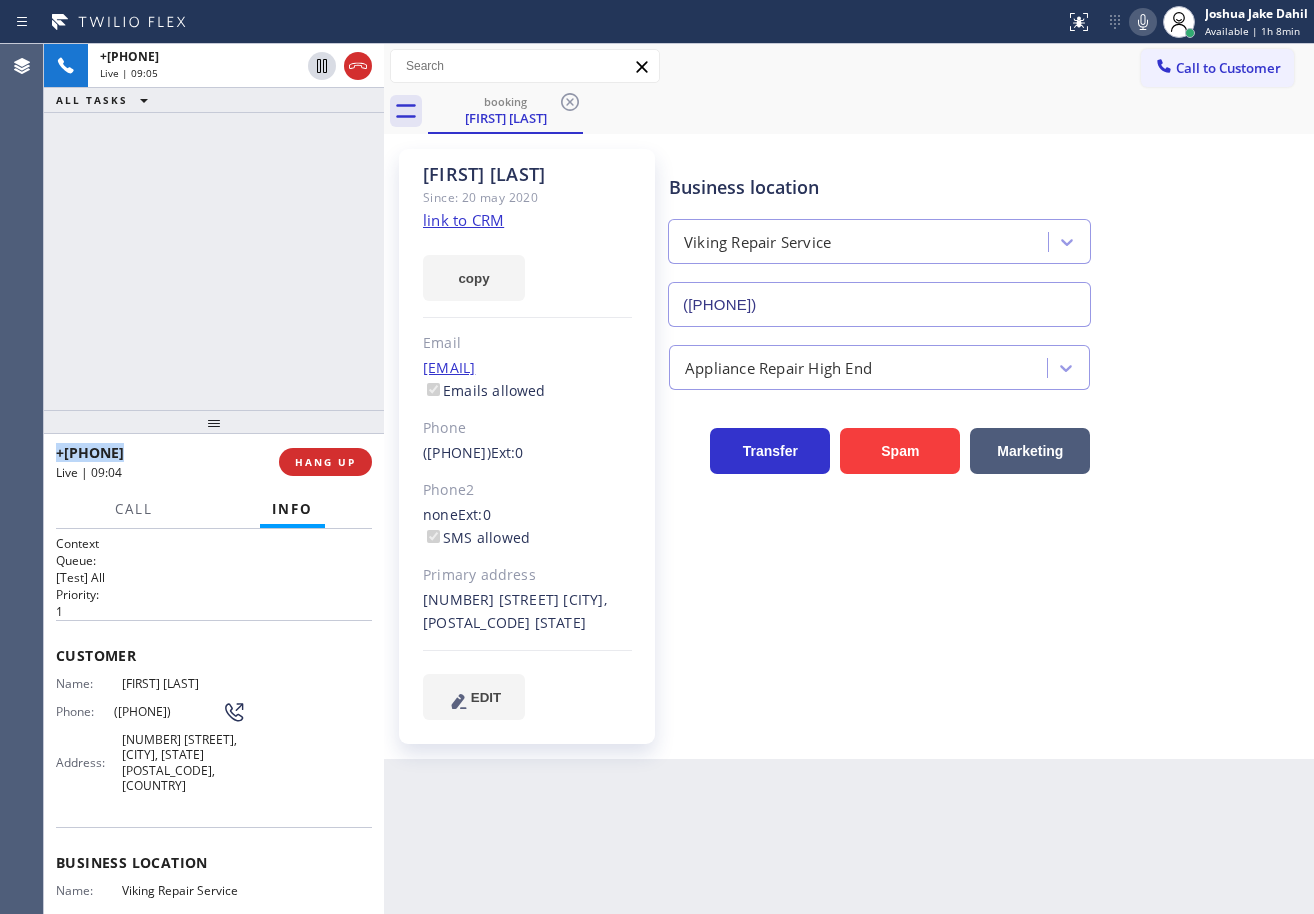 click on "+16173200932 Live | 09:05 ALL TASKS ALL TASKS ACTIVE TASKS TASKS IN WRAP UP" at bounding box center [214, 227] 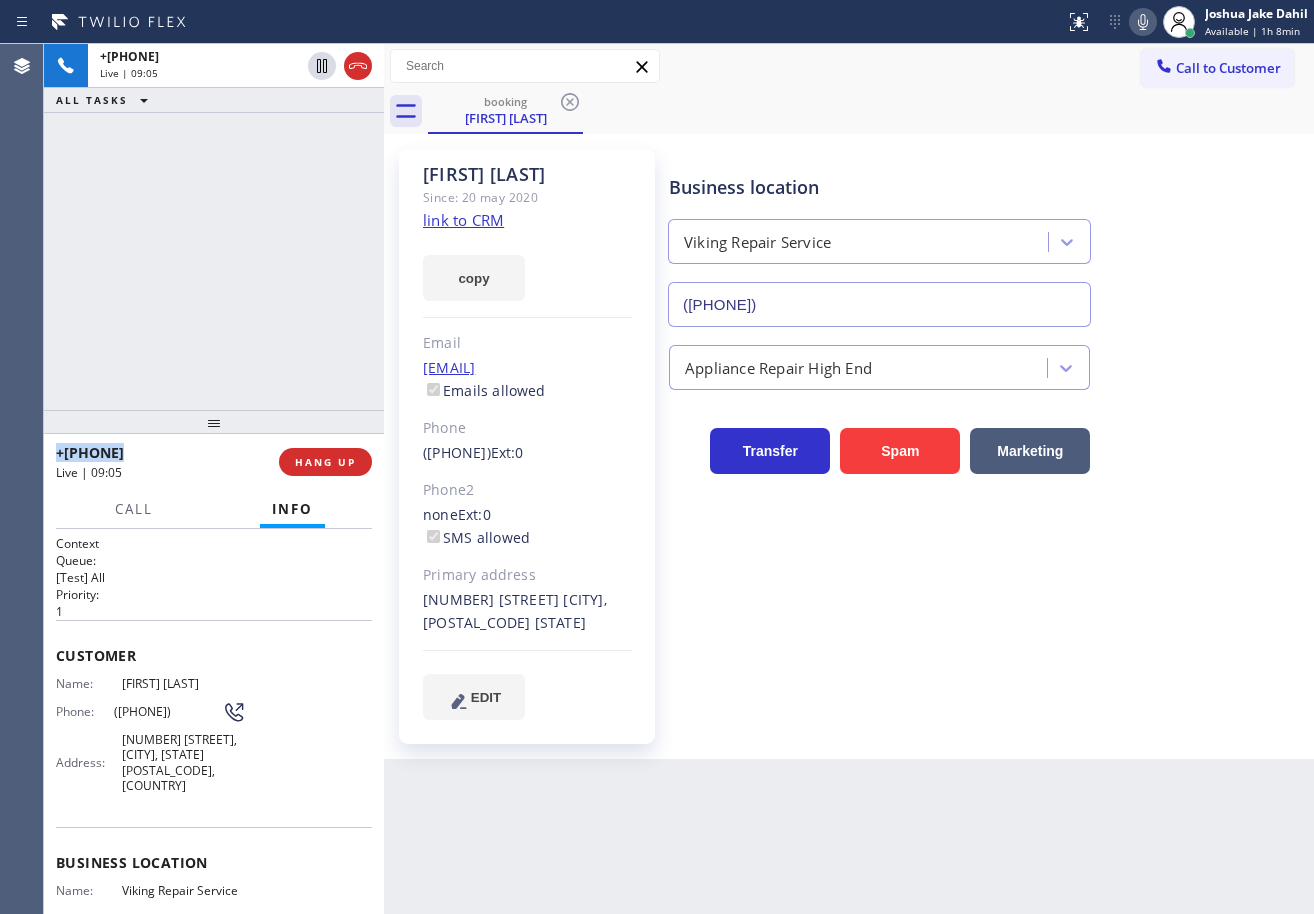click on "+16173200932 Live | 09:05 ALL TASKS ALL TASKS ACTIVE TASKS TASKS IN WRAP UP" at bounding box center (214, 227) 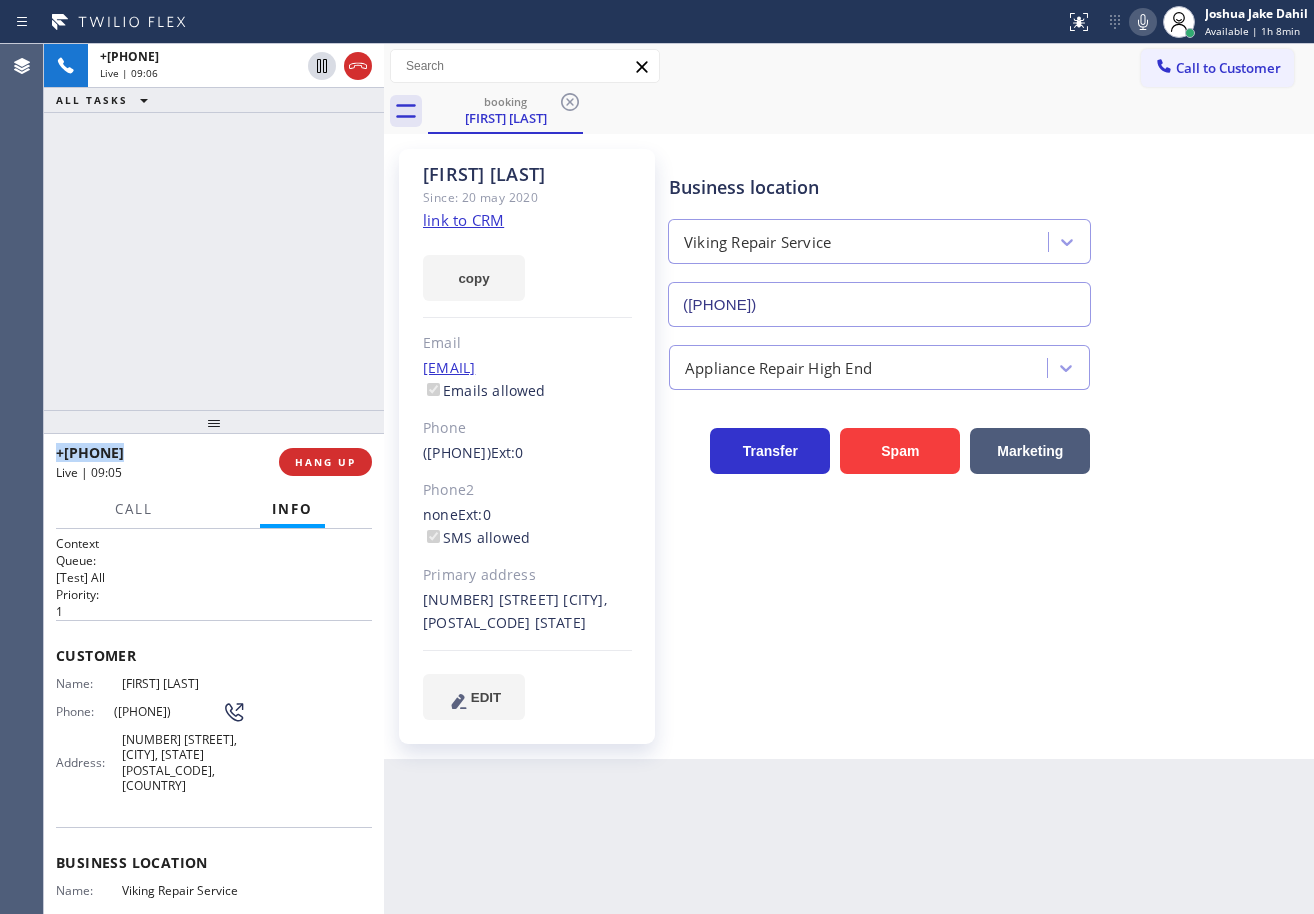 click on "+16173200932 Live | 09:06 ALL TASKS ALL TASKS ACTIVE TASKS TASKS IN WRAP UP" at bounding box center (214, 227) 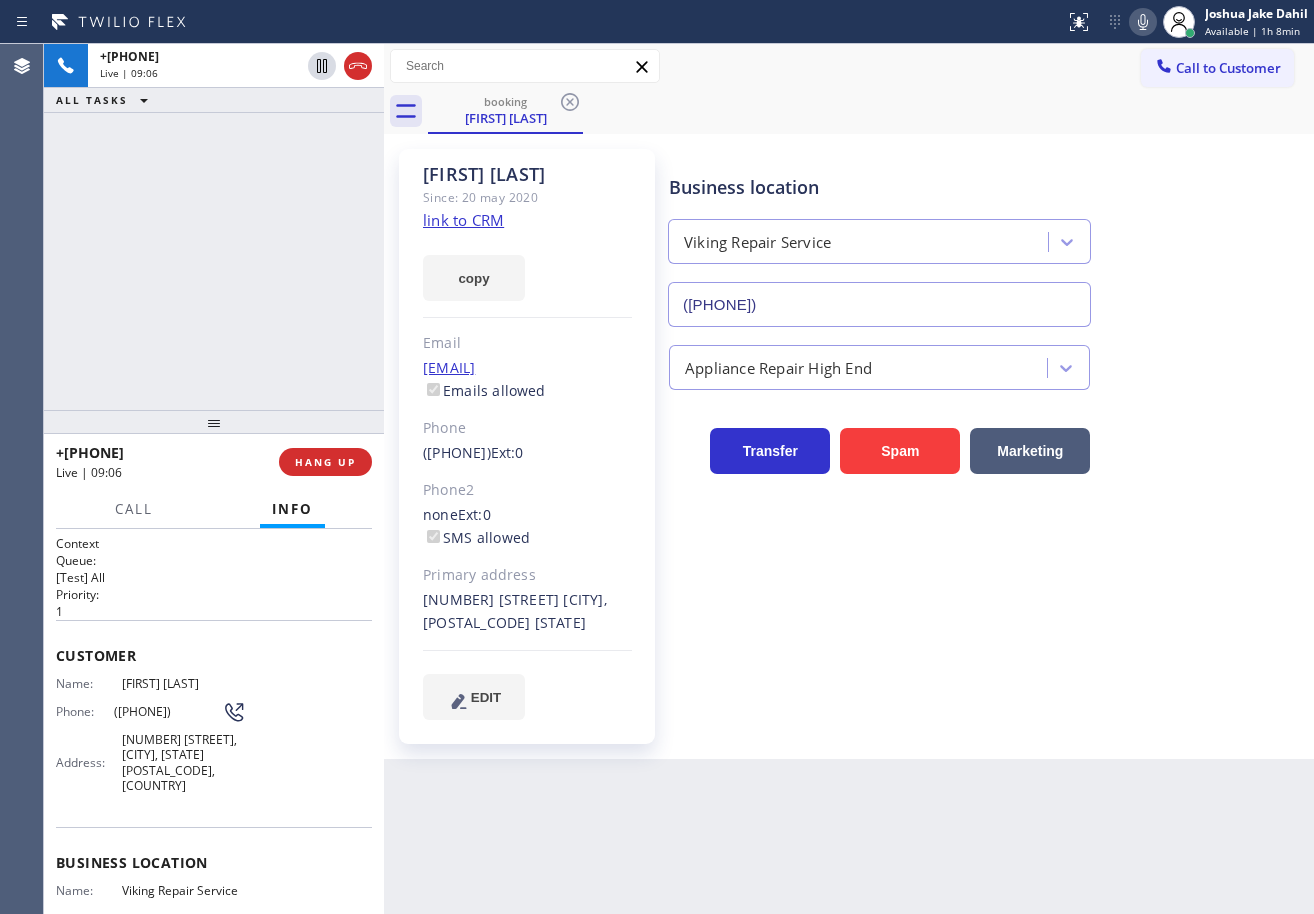 click on "+16173200932 Live | 09:06 ALL TASKS ALL TASKS ACTIVE TASKS TASKS IN WRAP UP" at bounding box center (214, 227) 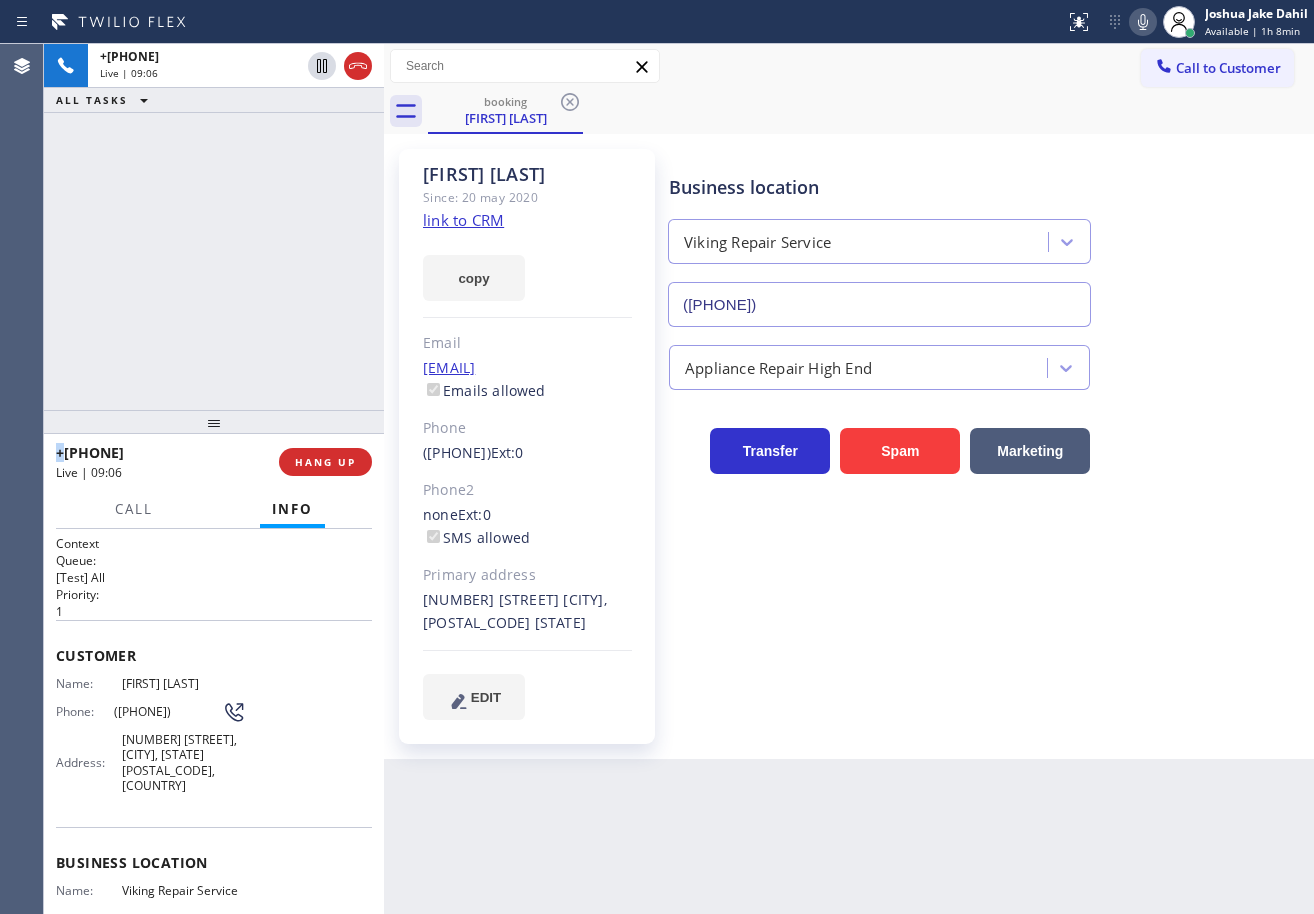 click on "+16173200932 Live | 09:06 ALL TASKS ALL TASKS ACTIVE TASKS TASKS IN WRAP UP" at bounding box center [214, 227] 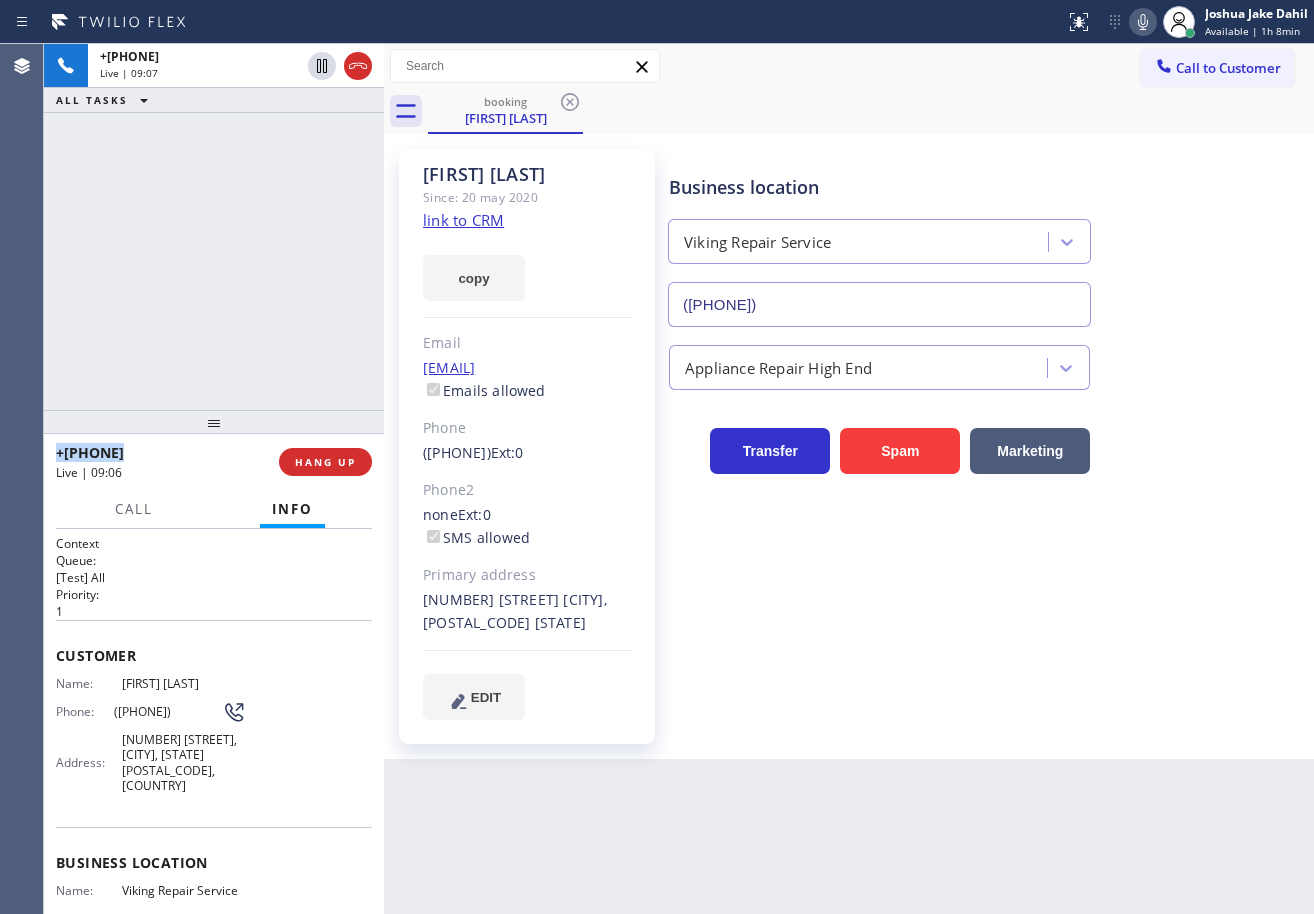 click on "+16173200932 Live | 09:07 ALL TASKS ALL TASKS ACTIVE TASKS TASKS IN WRAP UP" at bounding box center [214, 227] 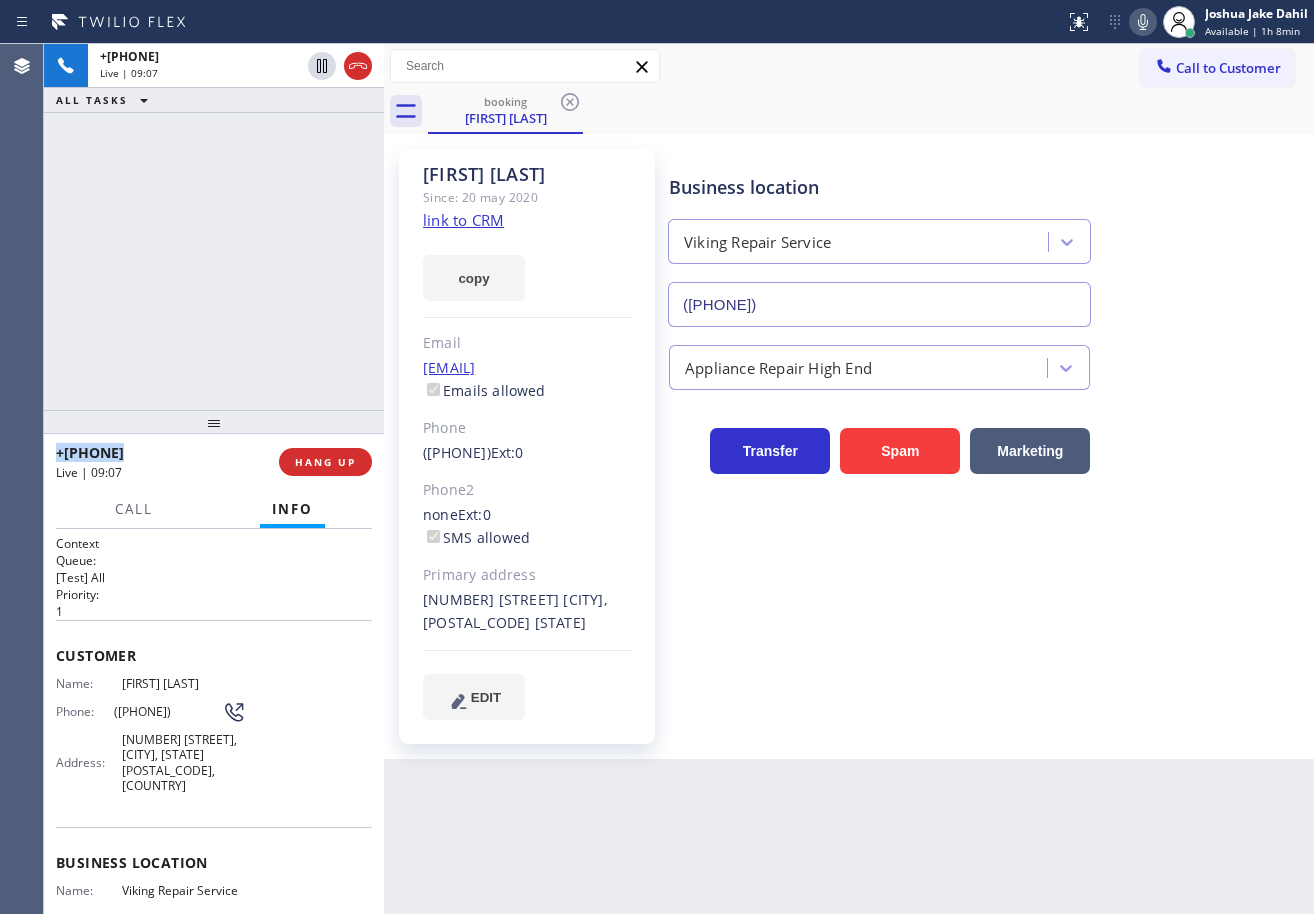 click on "+16173200932 Live | 09:07 ALL TASKS ALL TASKS ACTIVE TASKS TASKS IN WRAP UP" at bounding box center (214, 227) 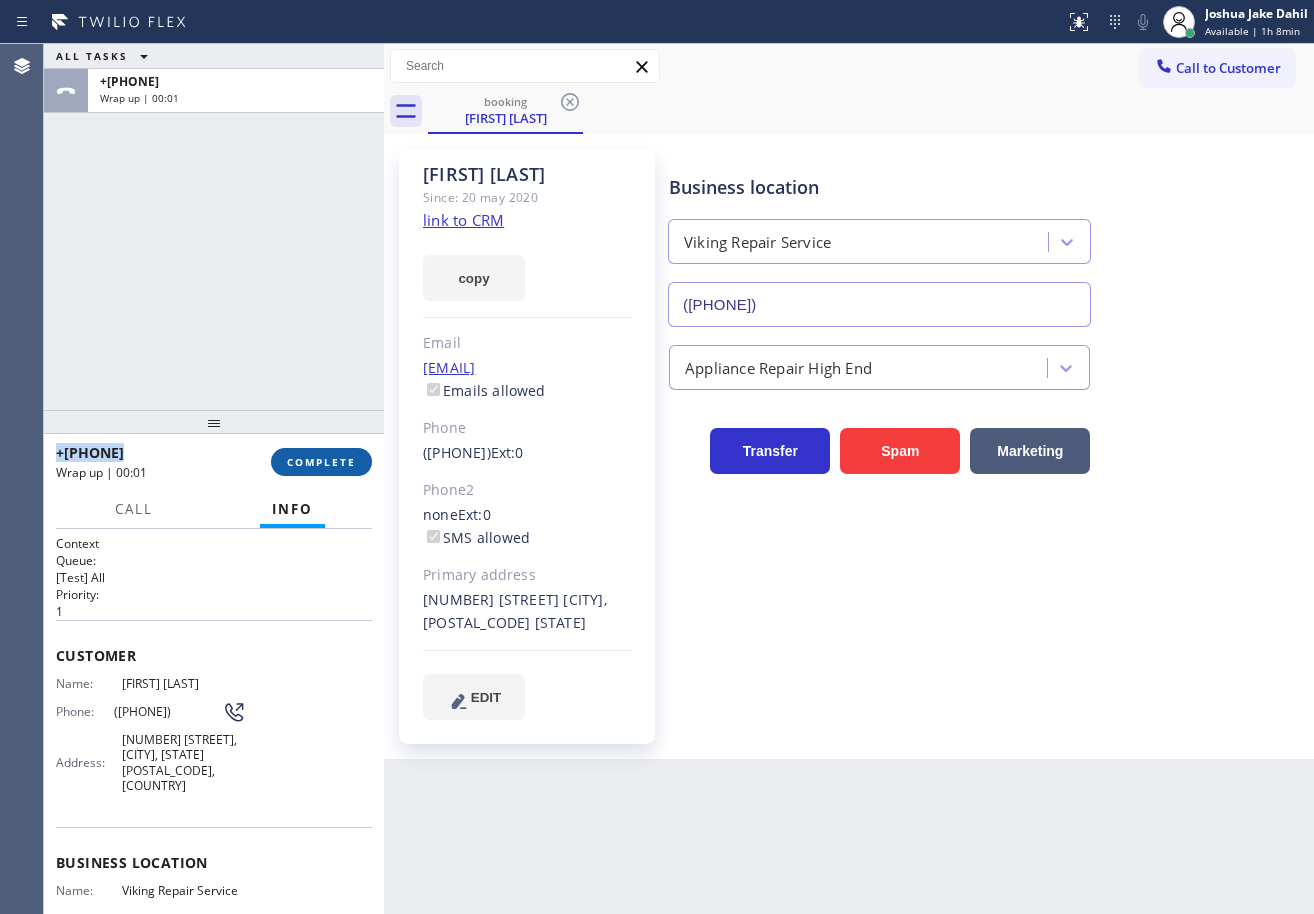 click on "COMPLETE" at bounding box center (321, 462) 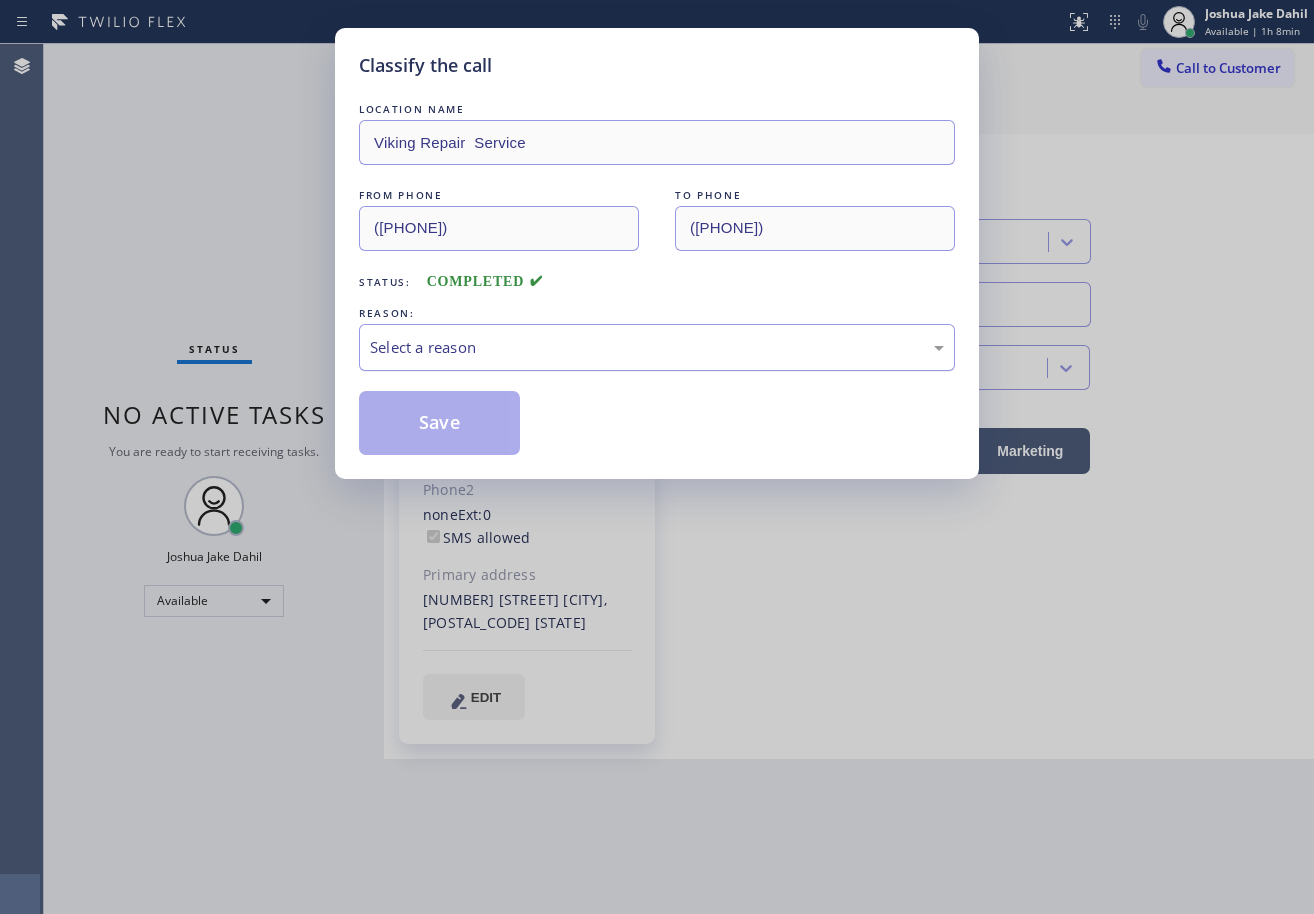 click on "Select a reason" at bounding box center [657, 347] 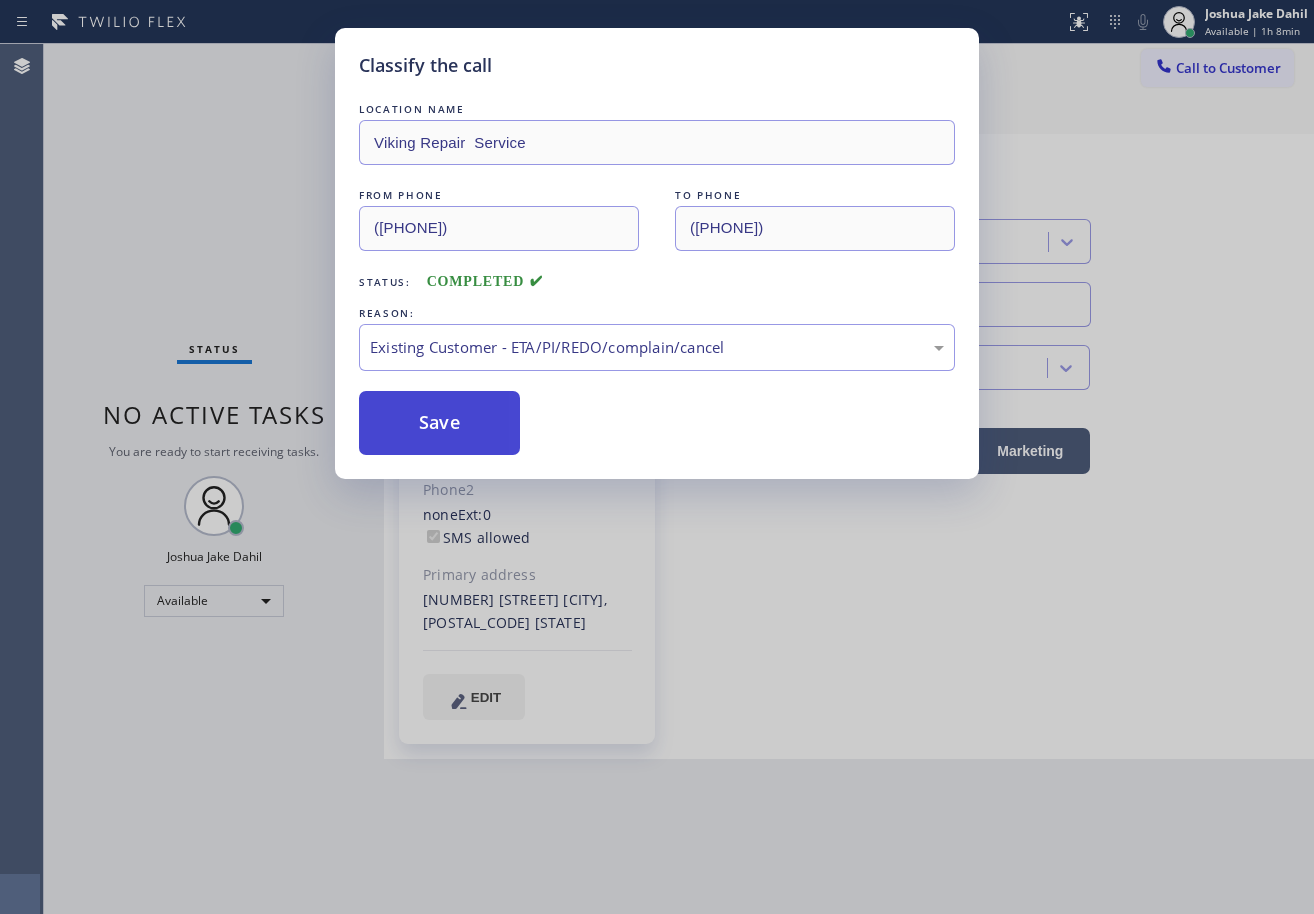 drag, startPoint x: 487, startPoint y: 460, endPoint x: 466, endPoint y: 450, distance: 23.259407 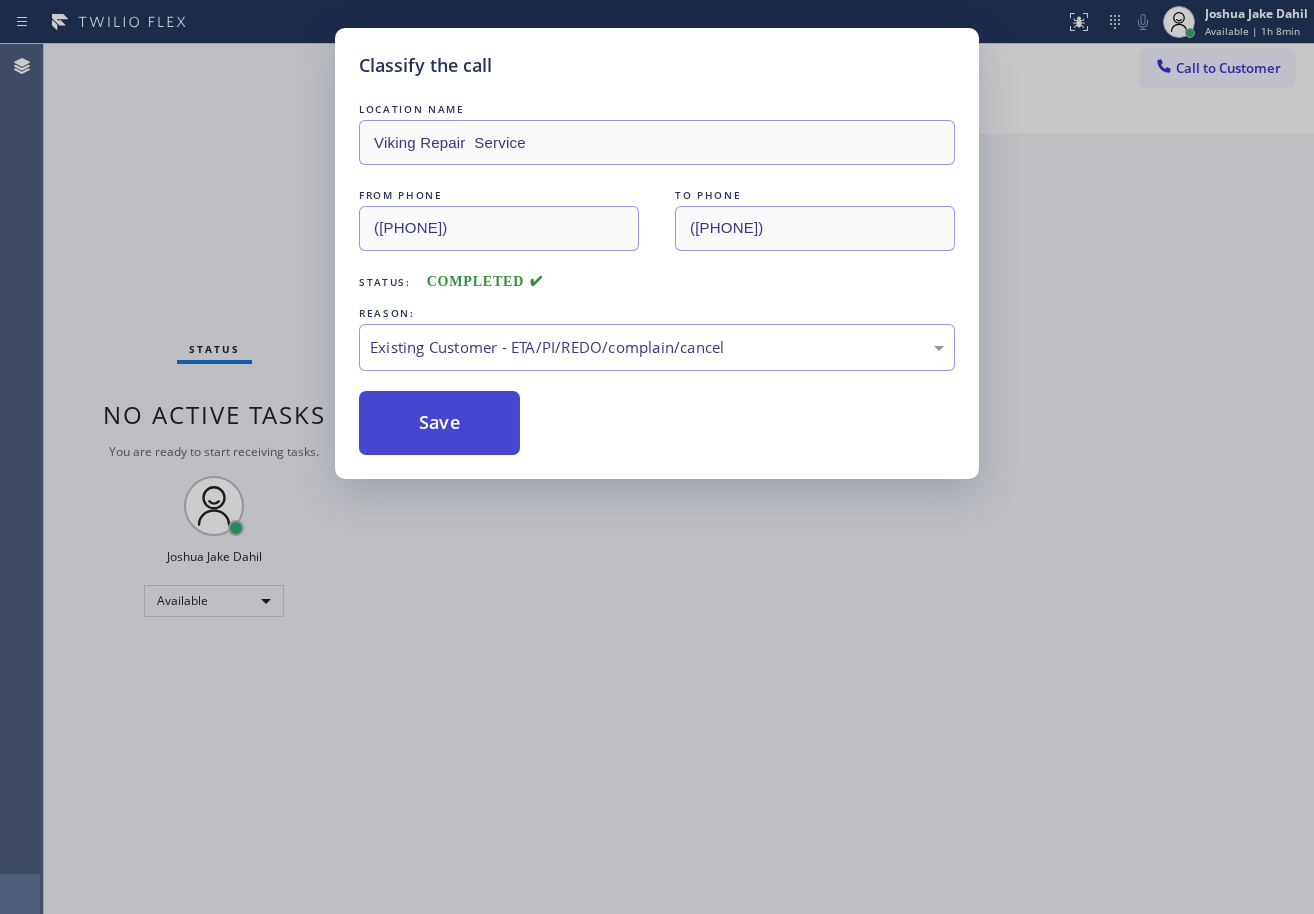 drag, startPoint x: 464, startPoint y: 450, endPoint x: 453, endPoint y: 435, distance: 18.601076 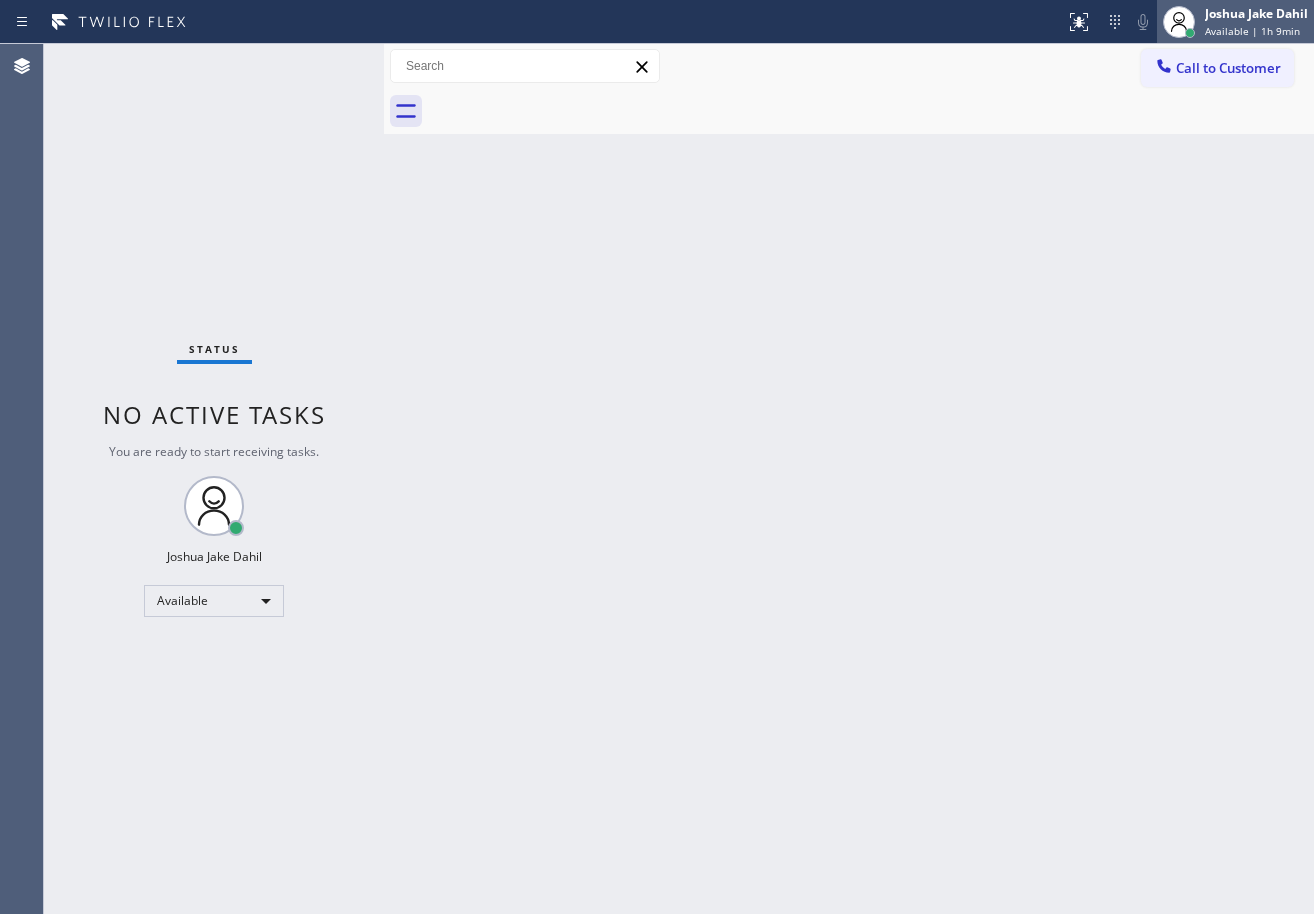 click on "Joshua Jake Dahil" at bounding box center (1256, 13) 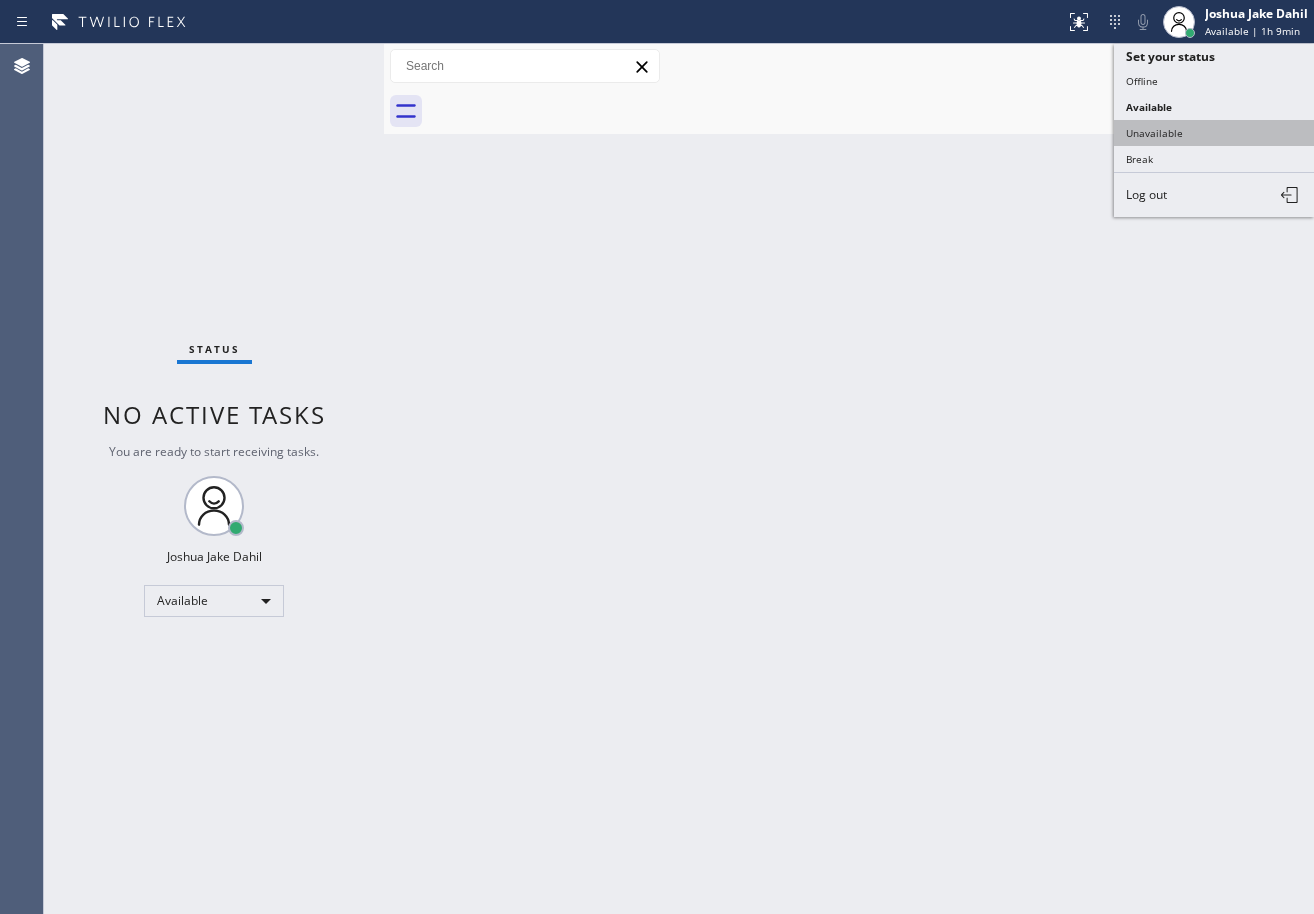 click on "Unavailable" at bounding box center [1214, 133] 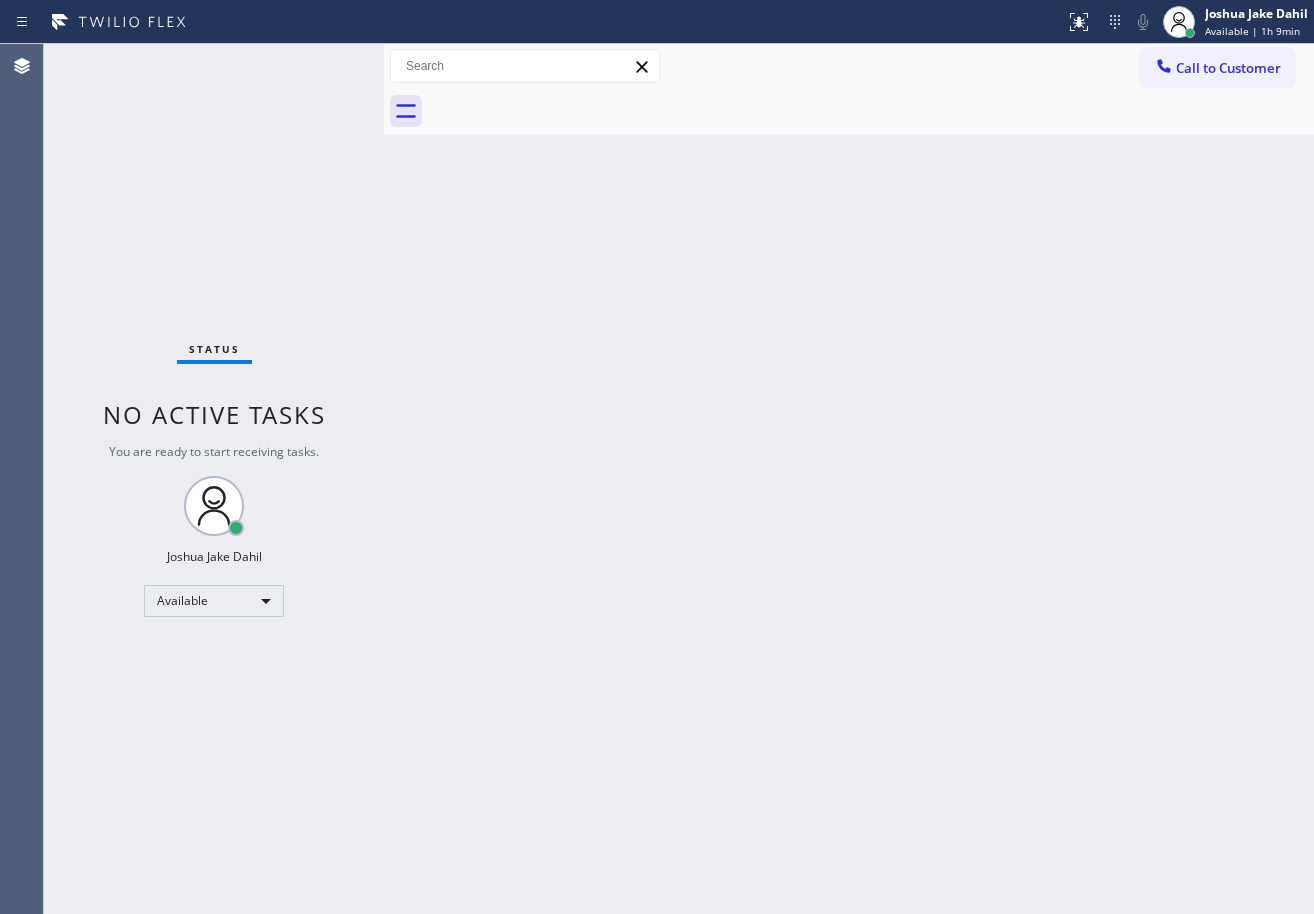 click on "Back to Dashboard Change Sender ID Customers Technicians Select a contact Outbound call Technician Search Technician Your caller id phone number Your caller id phone number Call Technician info Name   Phone none Address none Change Sender ID HVAC +[PHONE] 5 Star Appliance +[PHONE] Appliance Repair +[PHONE] Plumbing +[PHONE] Air Duct Cleaning +[PHONE]  Electricians +[PHONE] Cancel Change Check personal SMS Reset Change No tabs Call to Customer Outbound call Location HVAC Alliance Expert [CITY] Your caller id phone number ([PHONE]) Customer number Call Outbound call Technician Search Technician Your caller id phone number Your caller id phone number Call" at bounding box center [849, 479] 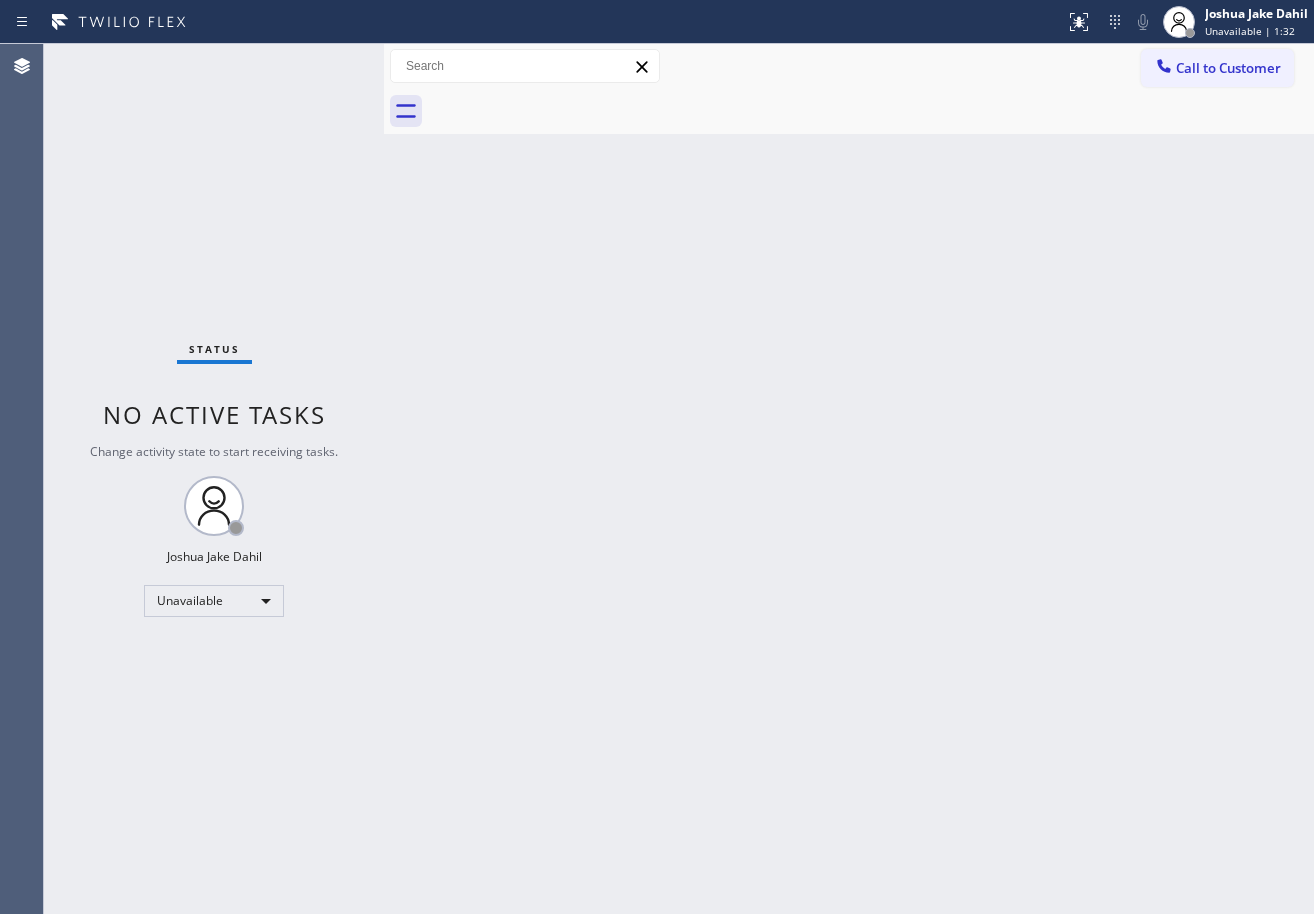 click on "Back to Dashboard Change Sender ID Customers Technicians Select a contact Outbound call Technician Search Technician Your caller id phone number Your caller id phone number Call Technician info Name   Phone none Address none Change Sender ID HVAC +[PHONE] 5 Star Appliance +[PHONE] Appliance Repair +[PHONE] Plumbing +[PHONE] Air Duct Cleaning +[PHONE]  Electricians +[PHONE] Cancel Change Check personal SMS Reset Change No tabs Call to Customer Outbound call Location HVAC Alliance Expert [CITY] Your caller id phone number ([PHONE]) Customer number Call Outbound call Technician Search Technician Your caller id phone number Your caller id phone number Call" at bounding box center (849, 479) 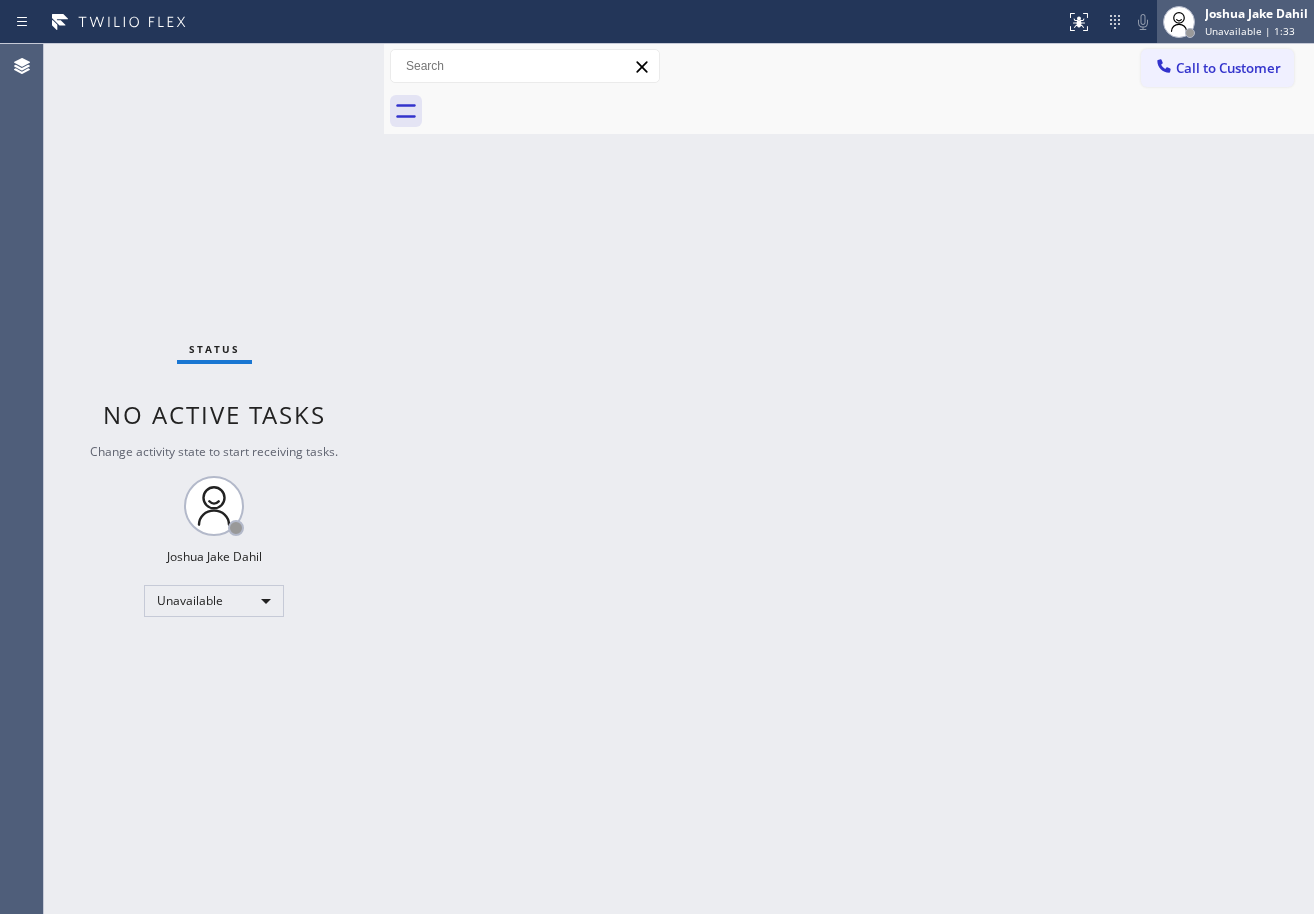 click on "Joshua Jake Dahil" at bounding box center [1256, 13] 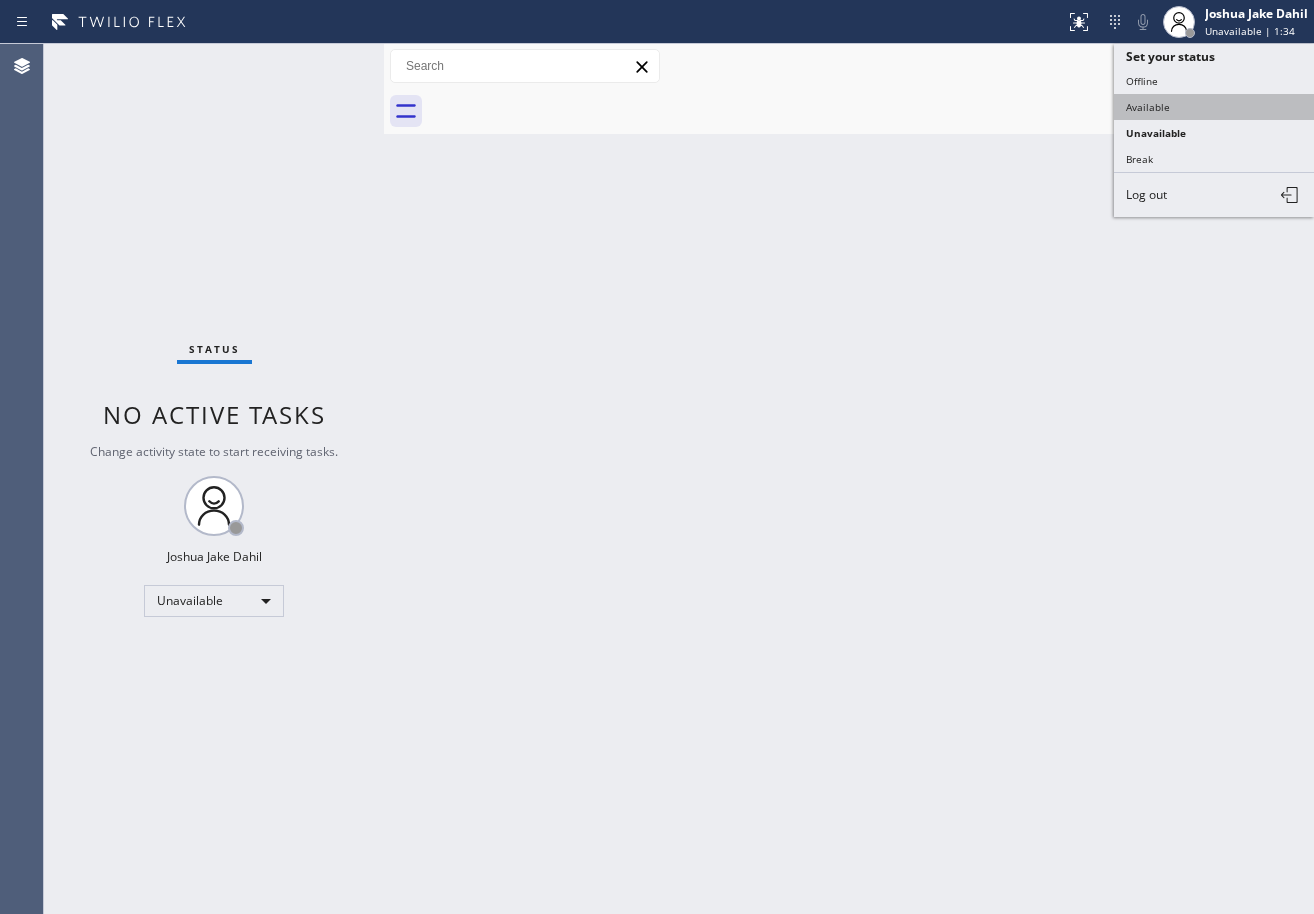 click on "Available" at bounding box center [1214, 107] 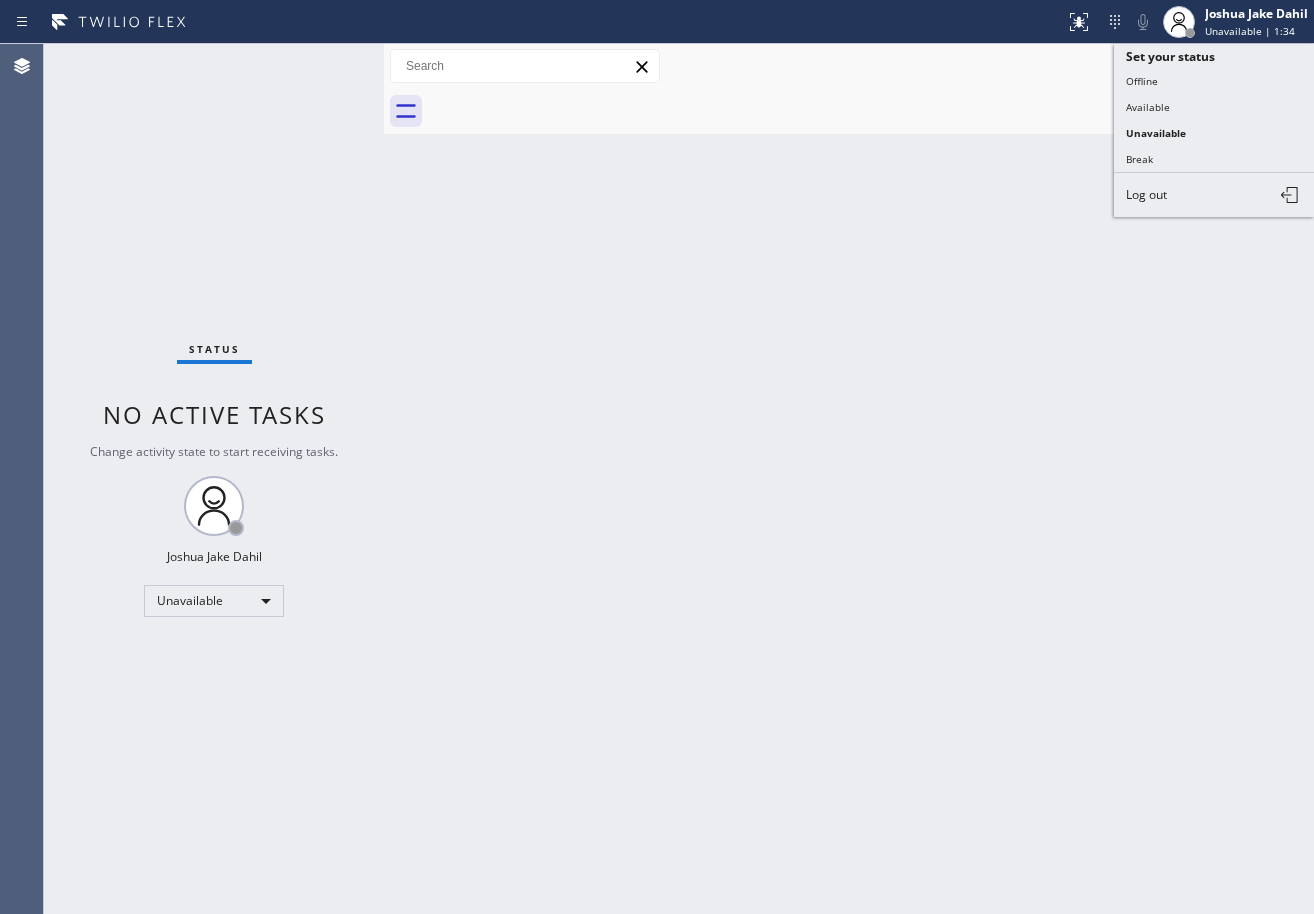 drag, startPoint x: 959, startPoint y: 463, endPoint x: 954, endPoint y: 527, distance: 64.195015 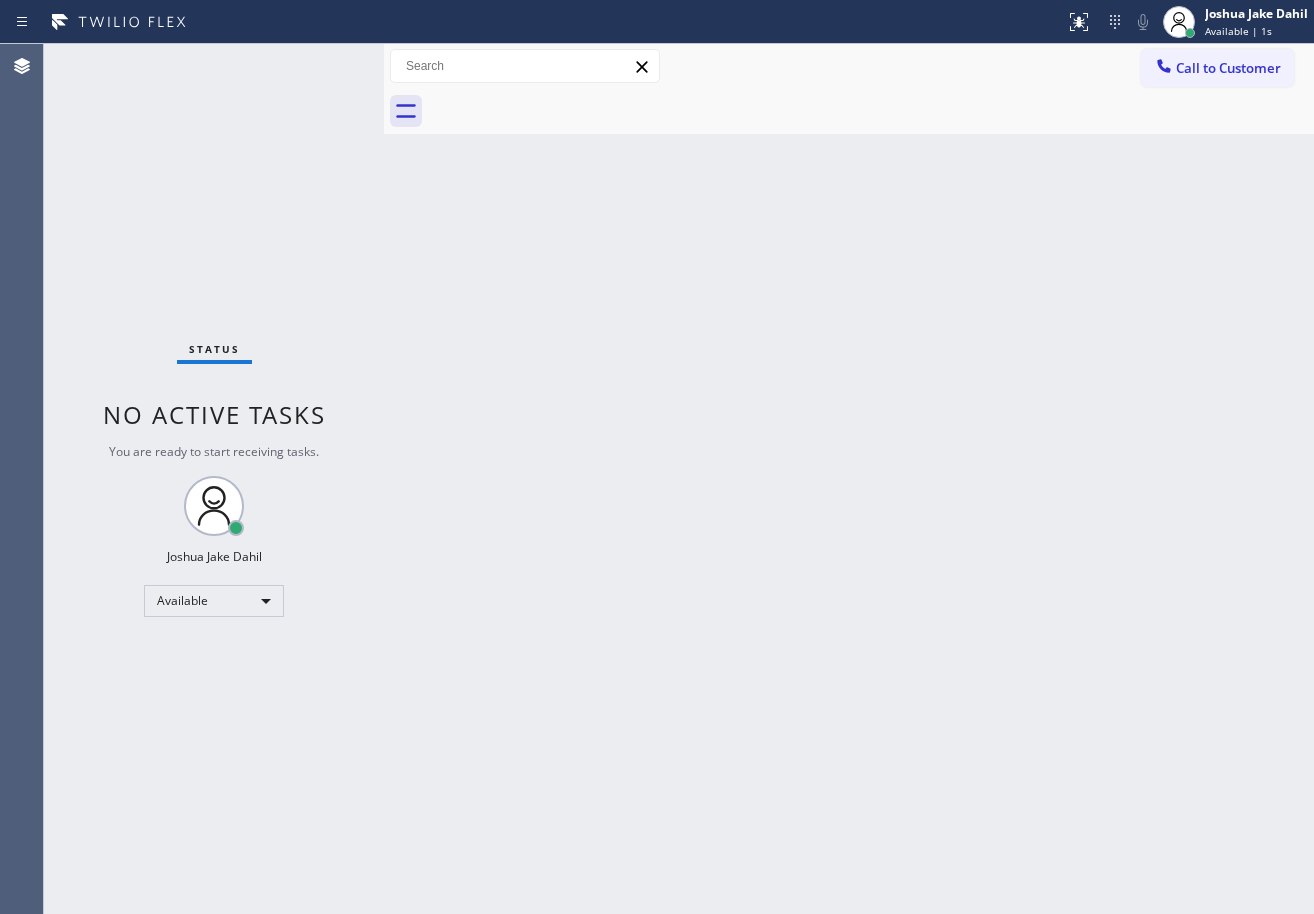 click on "Back to Dashboard Change Sender ID Customers Technicians Select a contact Outbound call Technician Search Technician Your caller id phone number Your caller id phone number Call Technician info Name   Phone none Address none Change Sender ID HVAC +[PHONE] 5 Star Appliance +[PHONE] Appliance Repair +[PHONE] Plumbing +[PHONE] Air Duct Cleaning +[PHONE]  Electricians +[PHONE] Cancel Change Check personal SMS Reset Change No tabs Call to Customer Outbound call Location HVAC Alliance Expert [CITY] Your caller id phone number ([PHONE]) Customer number Call Outbound call Technician Search Technician Your caller id phone number Your caller id phone number Call" at bounding box center [849, 479] 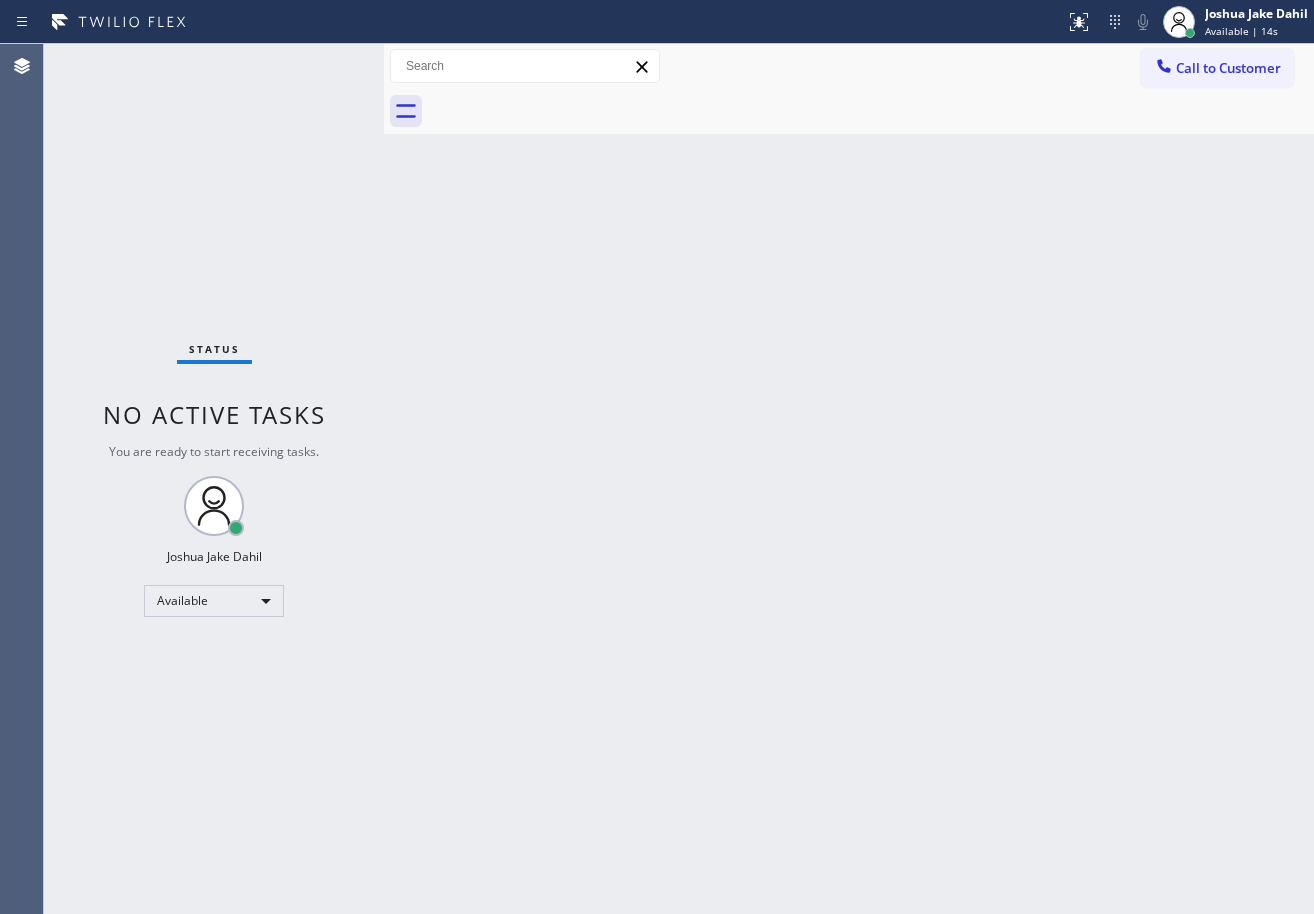 click on "Status No active tasks You are ready to start receiving tasks. [FIRST] [LAST] Available" at bounding box center [214, 479] 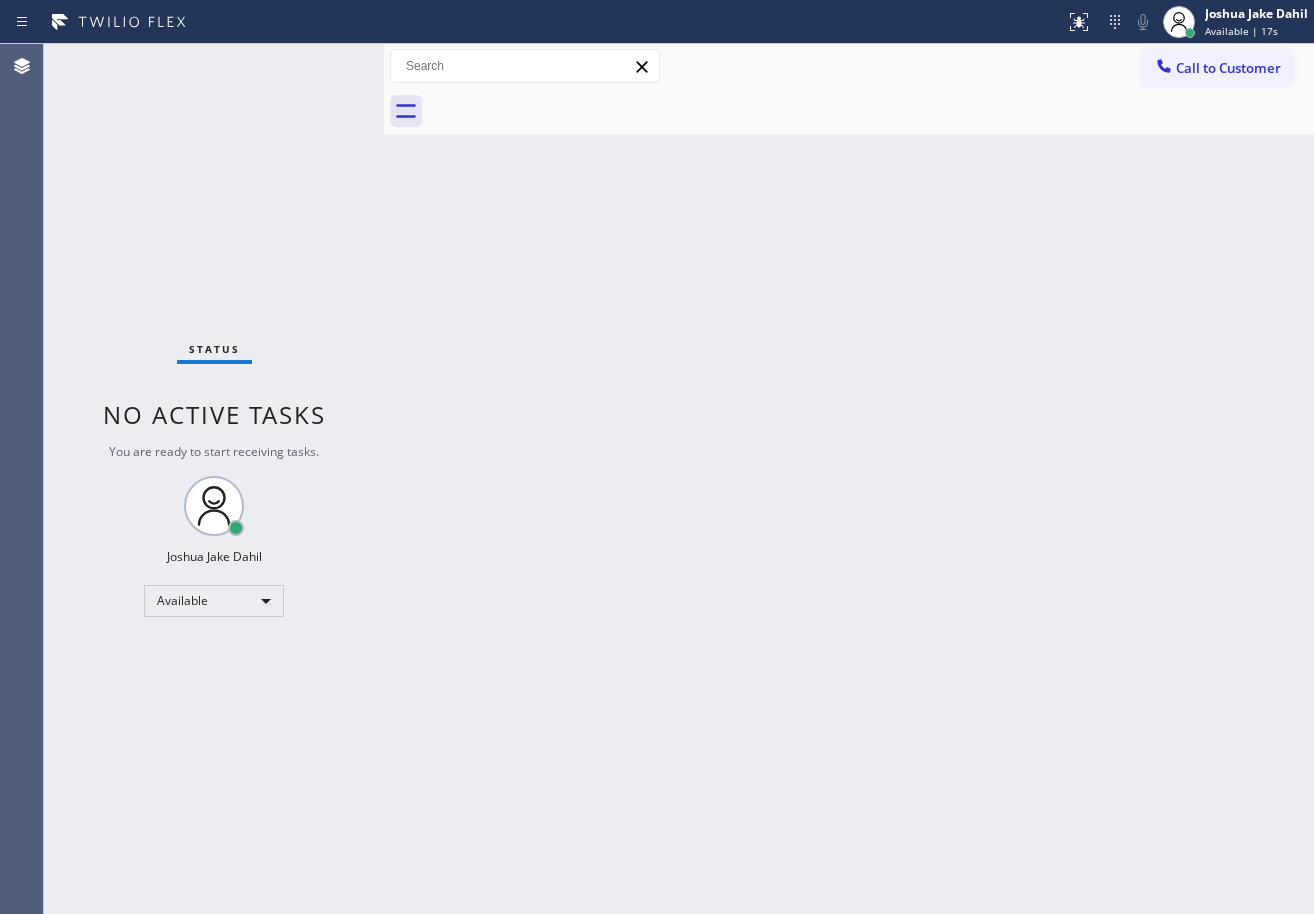 click on "Back to Dashboard Change Sender ID Customers Technicians Select a contact Outbound call Technician Search Technician Your caller id phone number Your caller id phone number Call Technician info Name   Phone none Address none Change Sender ID HVAC +[PHONE] 5 Star Appliance +[PHONE] Appliance Repair +[PHONE] Plumbing +[PHONE] Air Duct Cleaning +[PHONE]  Electricians +[PHONE] Cancel Change Check personal SMS Reset Change No tabs Call to Customer Outbound call Location HVAC Alliance Expert [CITY] Your caller id phone number ([PHONE]) Customer number Call Outbound call Technician Search Technician Your caller id phone number Your caller id phone number Call" at bounding box center (849, 479) 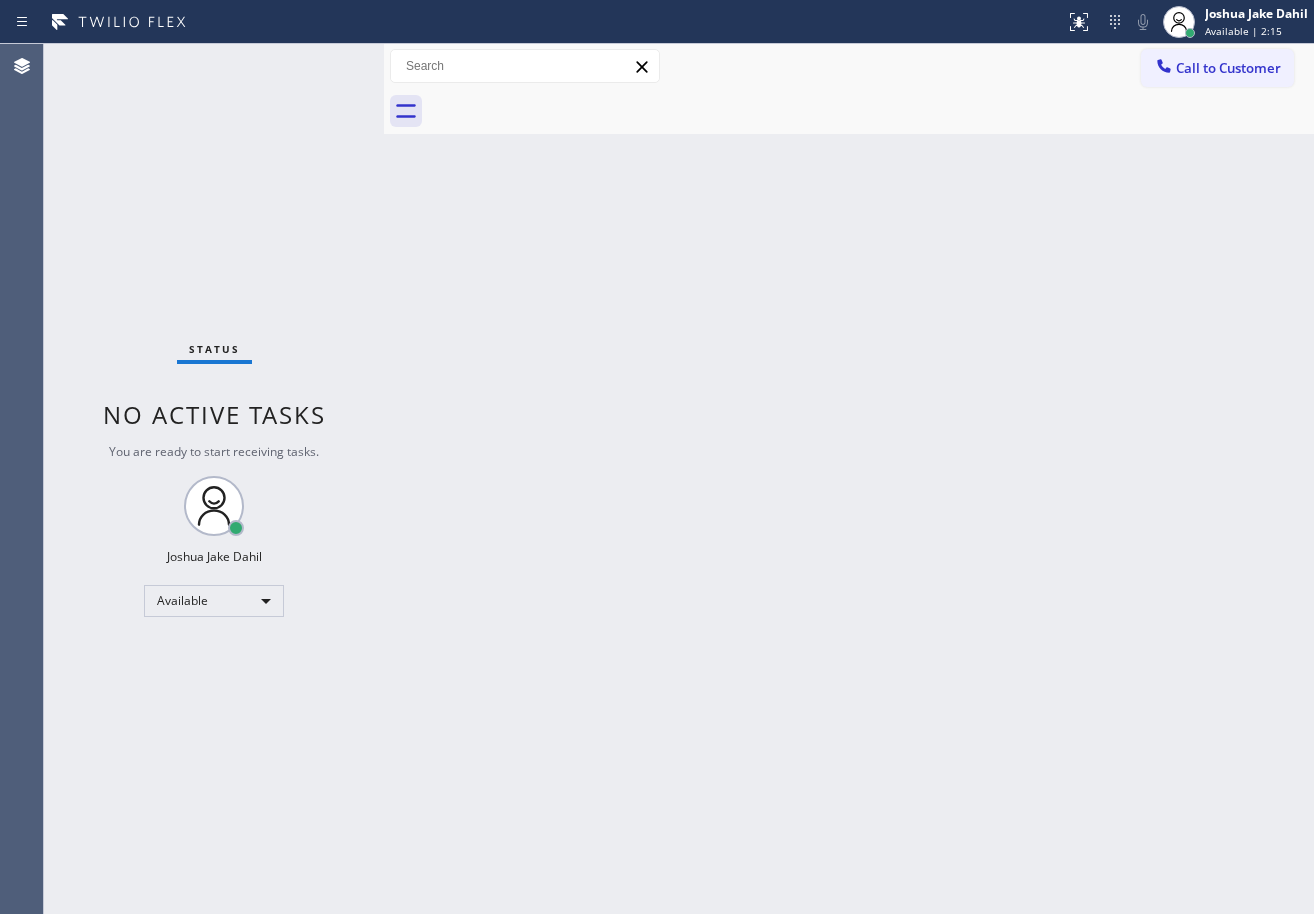 click on "Status No active tasks You are ready to start receiving tasks. [FIRST] [LAST] Available" at bounding box center [214, 479] 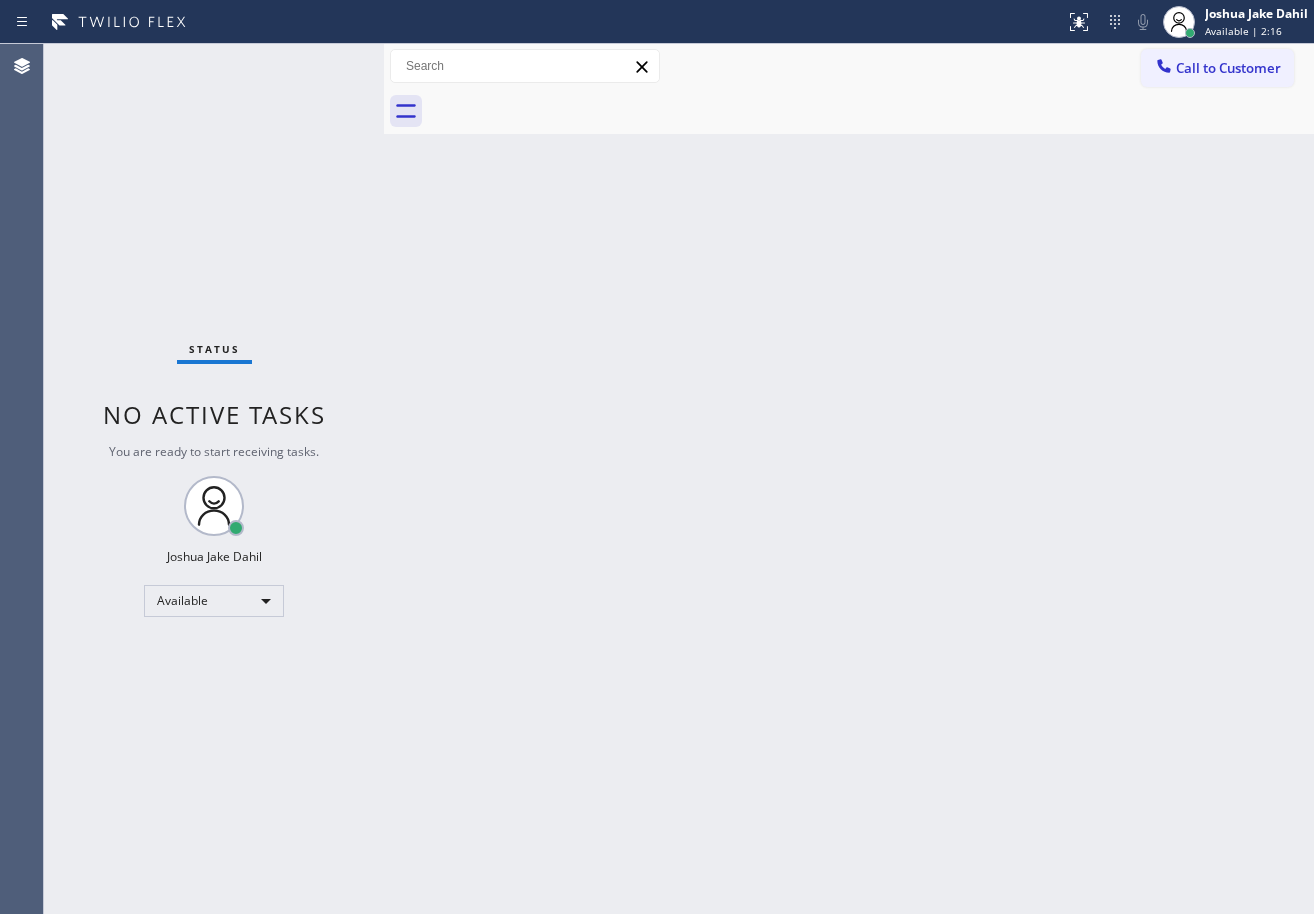 click on "Status No active tasks You are ready to start receiving tasks. [FIRST] [LAST] Available" at bounding box center [214, 479] 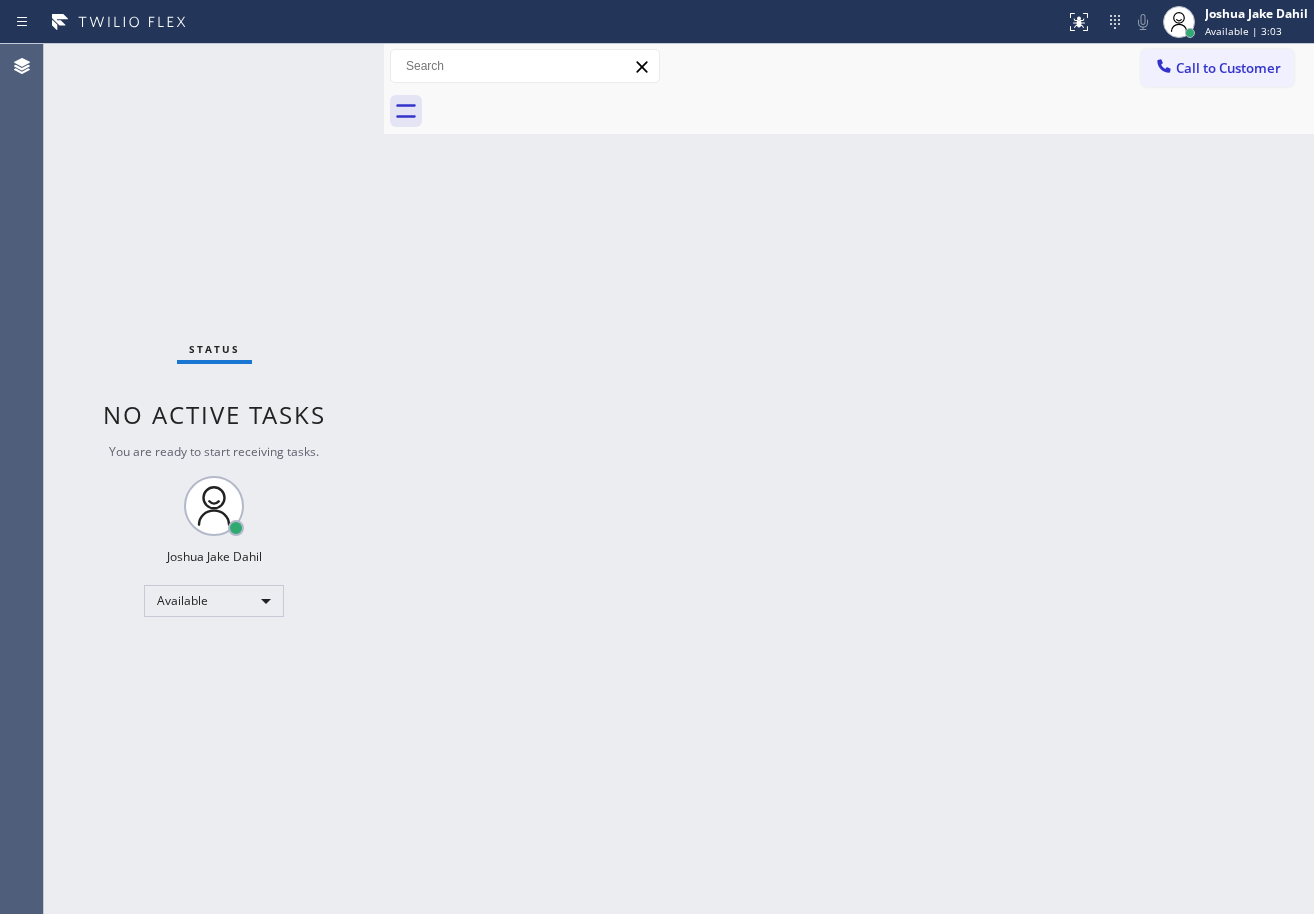 click on "Status No active tasks You are ready to start receiving tasks. [FIRST] [LAST] Available" at bounding box center (214, 479) 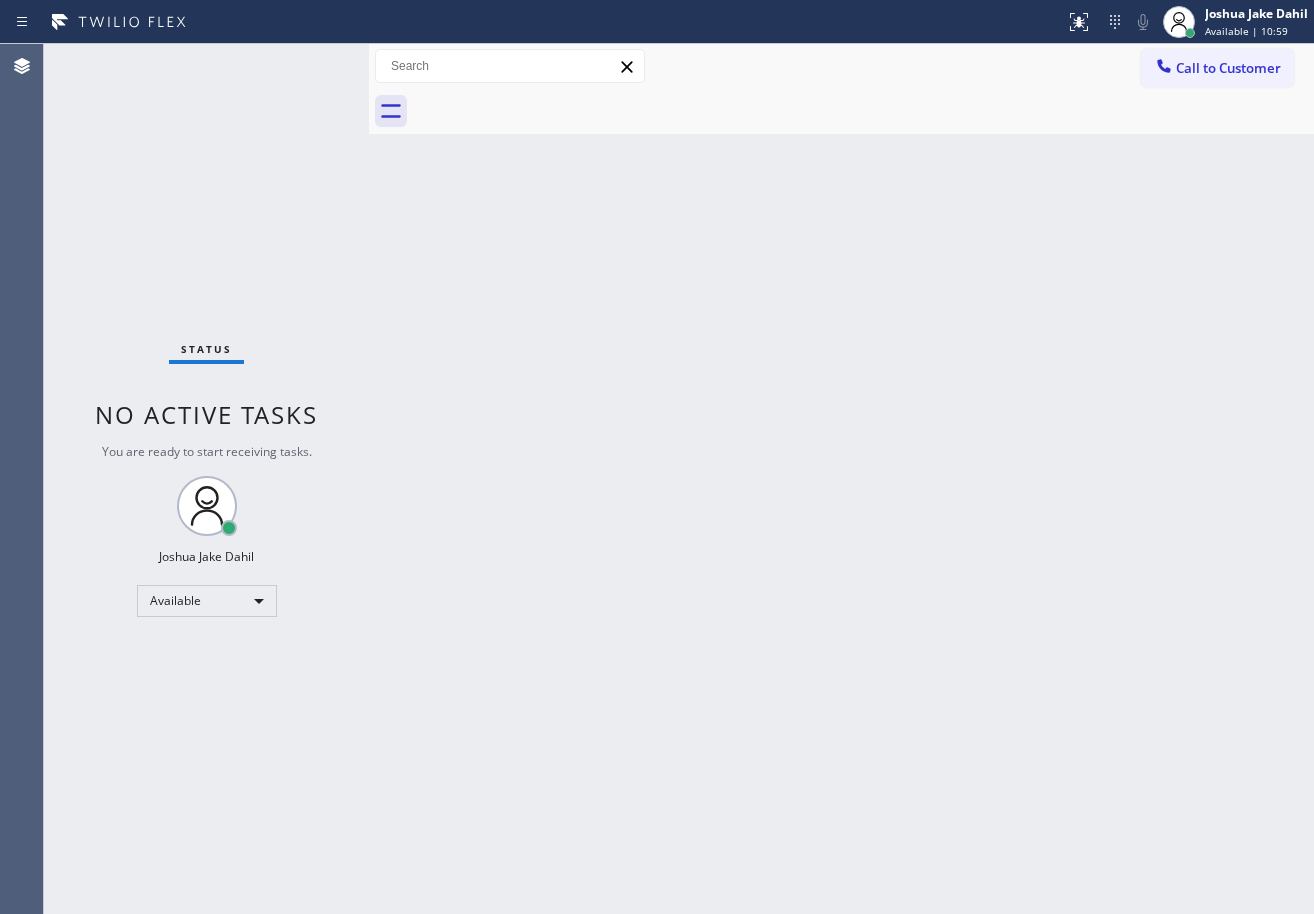 drag, startPoint x: 381, startPoint y: 64, endPoint x: 365, endPoint y: 69, distance: 16.763054 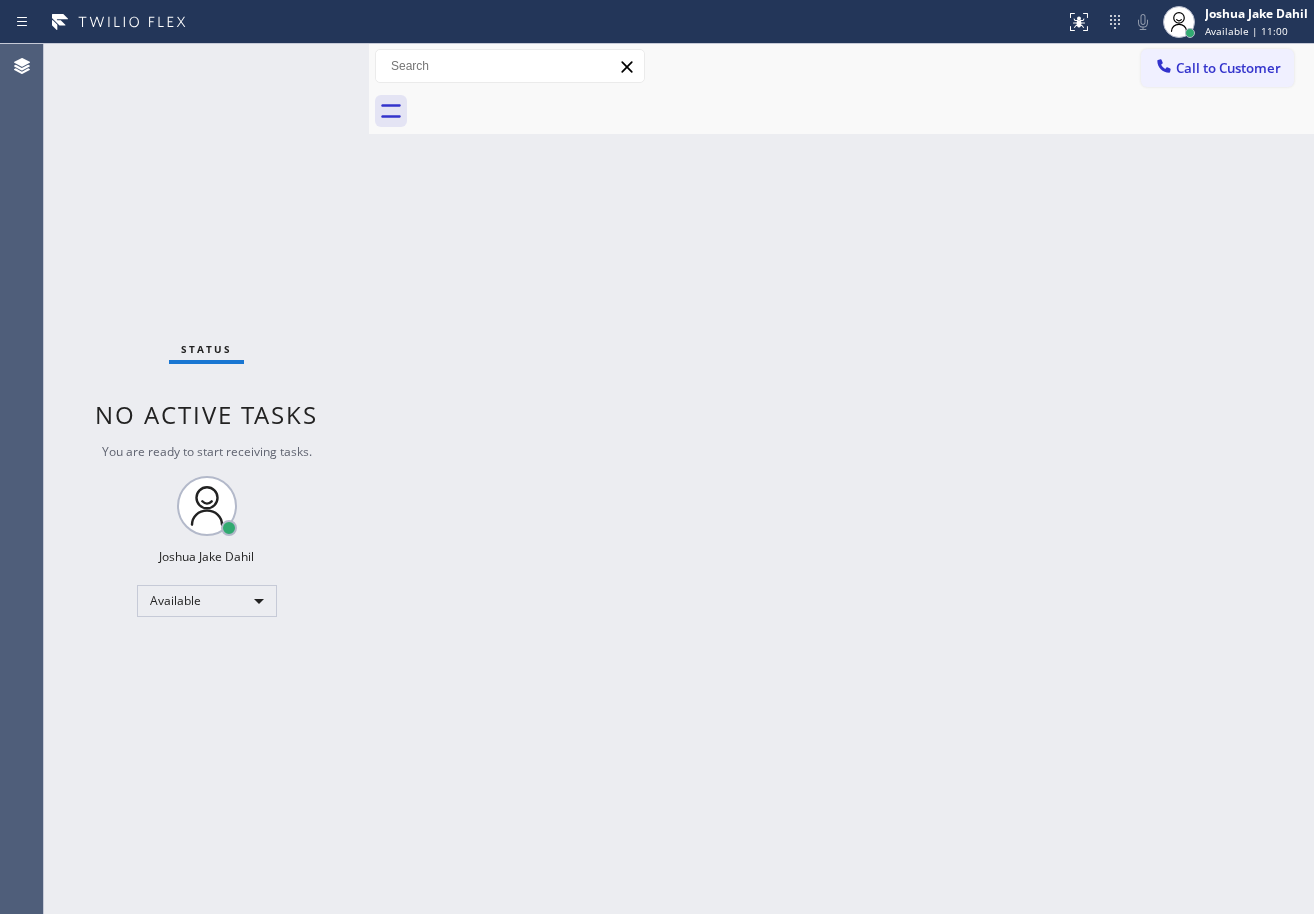 click on "Back to Dashboard Change Sender ID Customers Technicians Select a contact Outbound call Technician Search Technician Your caller id phone number Your caller id phone number Call Technician info Name   Phone none Address none Change Sender ID HVAC +[PHONE] 5 Star Appliance +[PHONE] Appliance Repair +[PHONE] Plumbing +[PHONE] Air Duct Cleaning +[PHONE]  Electricians +[PHONE] Cancel Change Check personal SMS Reset Change No tabs Call to Customer Outbound call Location HVAC Alliance Expert [CITY] Your caller id phone number ([PHONE]) Customer number Call Outbound call Technician Search Technician Your caller id phone number Your caller id phone number Call" at bounding box center (841, 479) 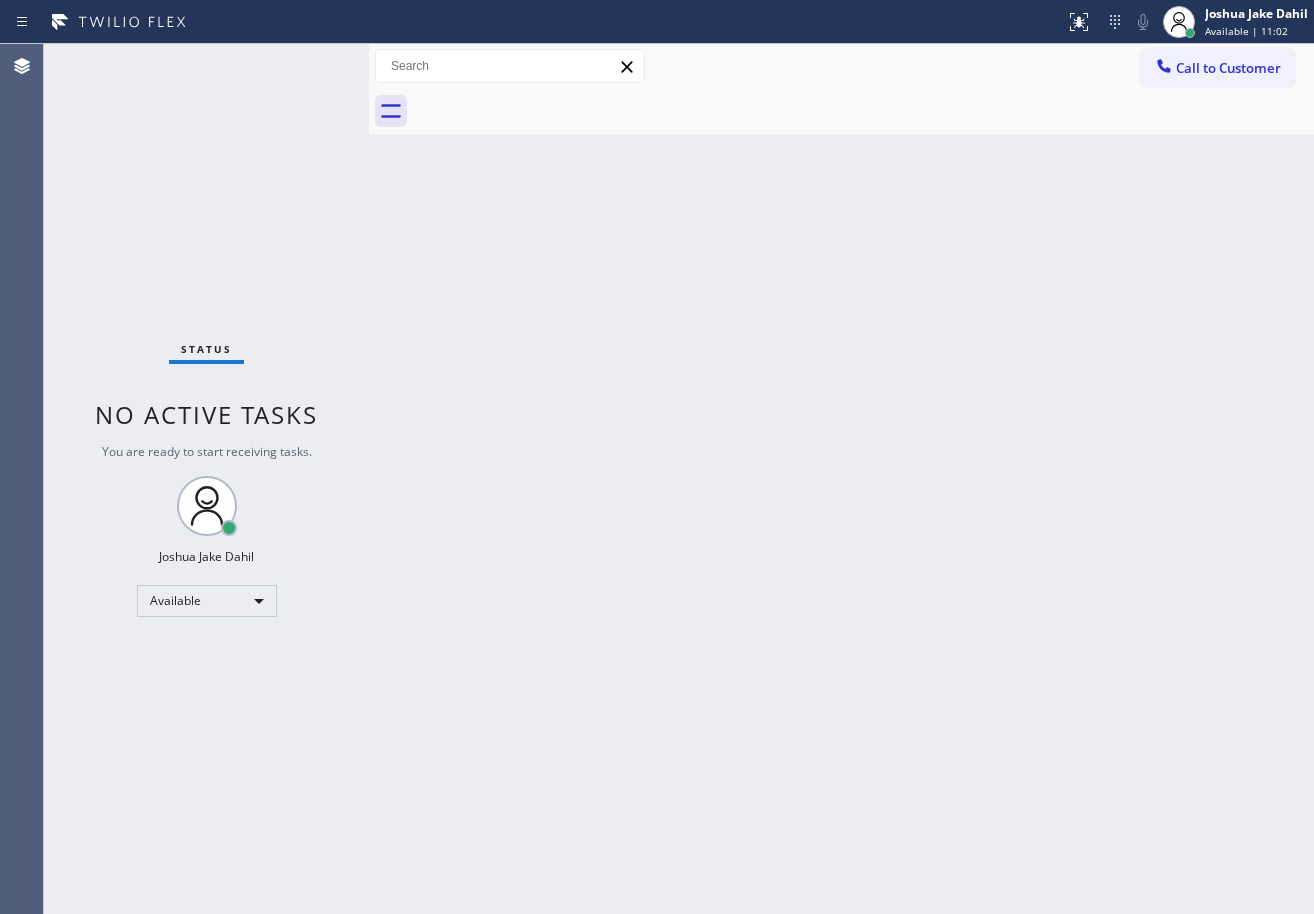 click on "Back to Dashboard Change Sender ID Customers Technicians Select a contact Outbound call Technician Search Technician Your caller id phone number Your caller id phone number Call Technician info Name   Phone none Address none Change Sender ID HVAC +[PHONE] 5 Star Appliance +[PHONE] Appliance Repair +[PHONE] Plumbing +[PHONE] Air Duct Cleaning +[PHONE]  Electricians +[PHONE] Cancel Change Check personal SMS Reset Change No tabs Call to Customer Outbound call Location HVAC Alliance Expert [CITY] Your caller id phone number ([PHONE]) Customer number Call Outbound call Technician Search Technician Your caller id phone number Your caller id phone number Call" at bounding box center [841, 479] 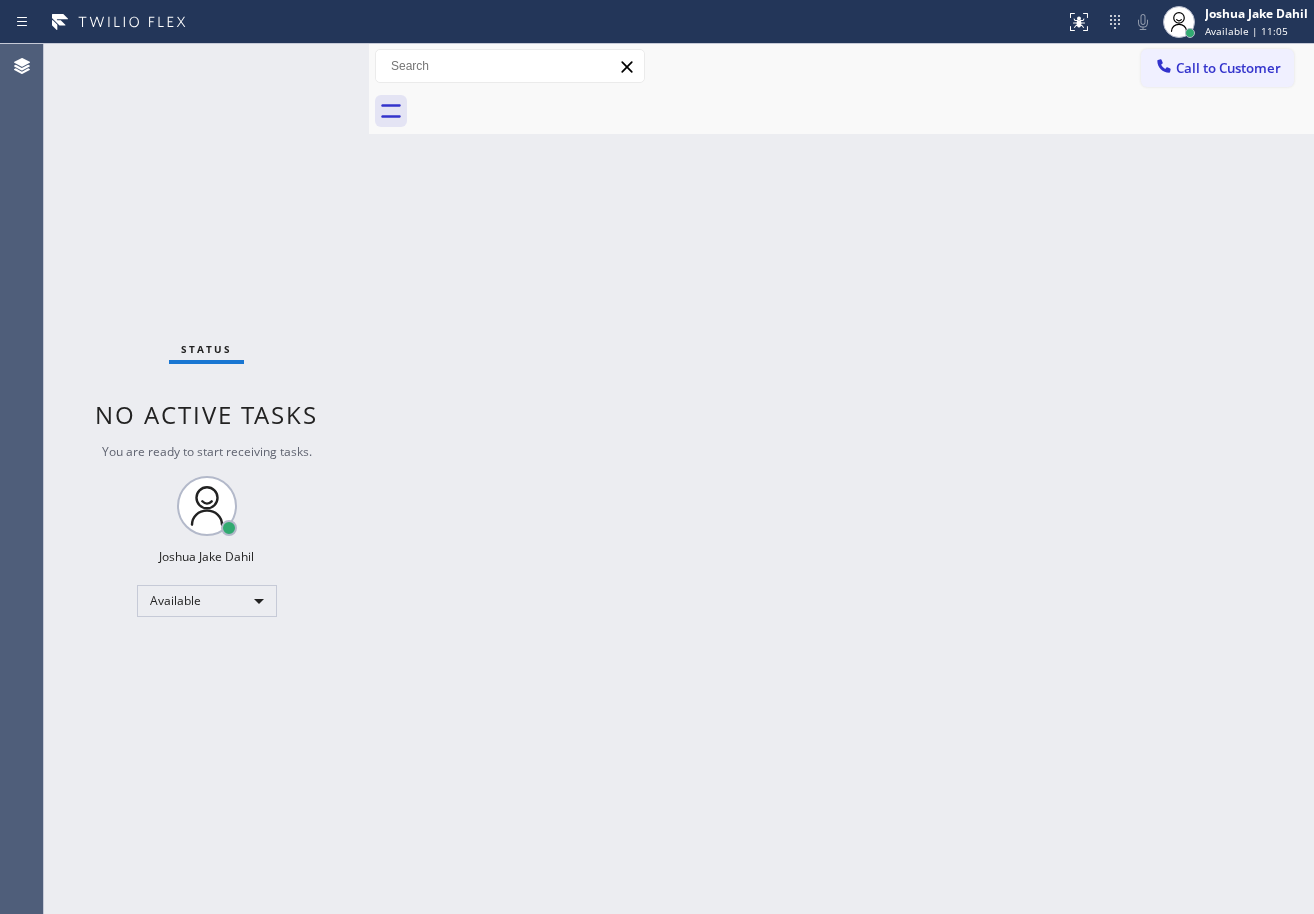 click on "Back to Dashboard Change Sender ID Customers Technicians Select a contact Outbound call Technician Search Technician Your caller id phone number Your caller id phone number Call Technician info Name   Phone none Address none Change Sender ID HVAC +[PHONE] 5 Star Appliance +[PHONE] Appliance Repair +[PHONE] Plumbing +[PHONE] Air Duct Cleaning +[PHONE]  Electricians +[PHONE] Cancel Change Check personal SMS Reset Change No tabs Call to Customer Outbound call Location HVAC Alliance Expert [CITY] Your caller id phone number ([PHONE]) Customer number Call Outbound call Technician Search Technician Your caller id phone number Your caller id phone number Call" at bounding box center (841, 479) 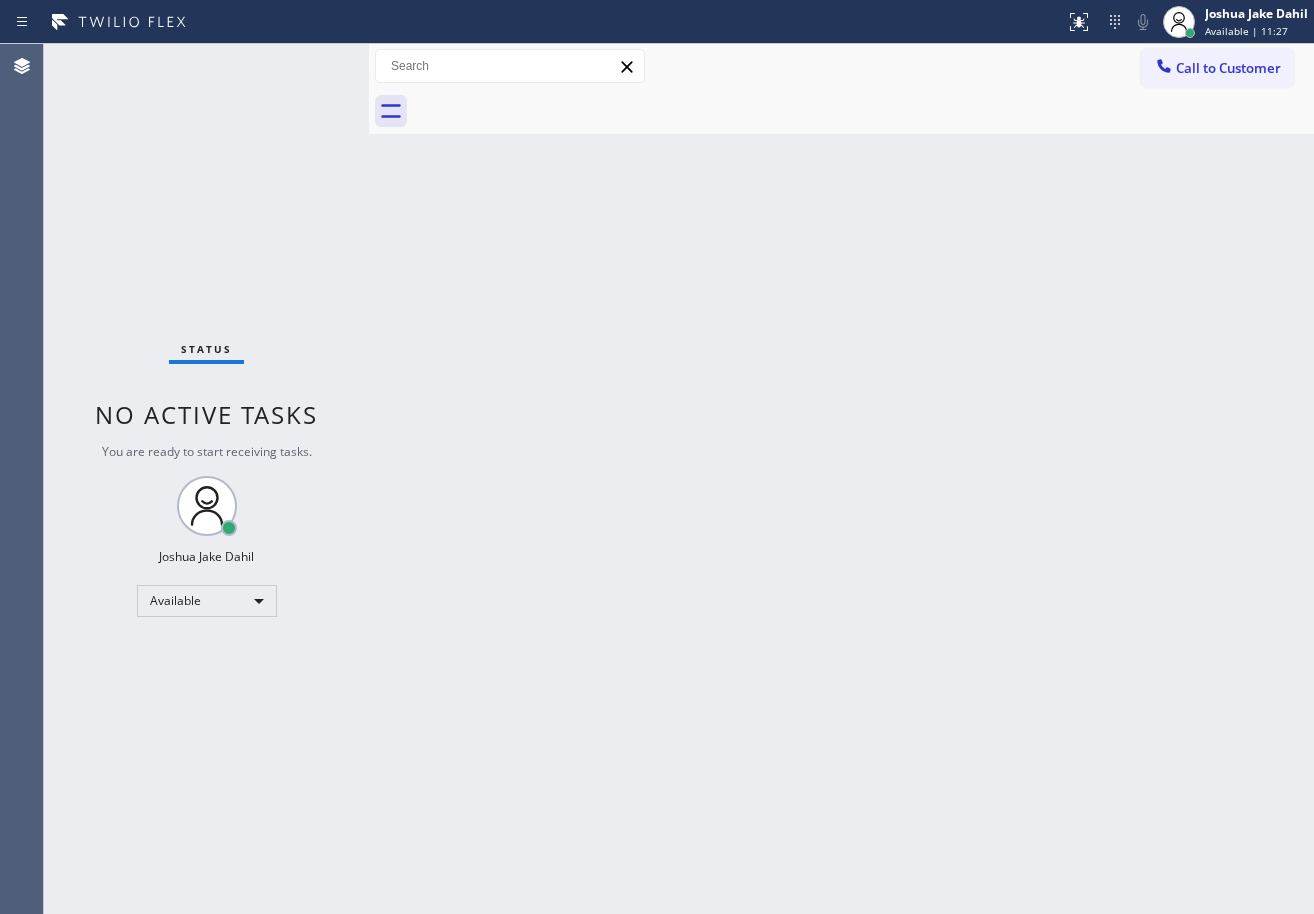 click on "Status No active tasks You are ready to start receiving tasks. [FIRST] [LAST] Available" at bounding box center (206, 479) 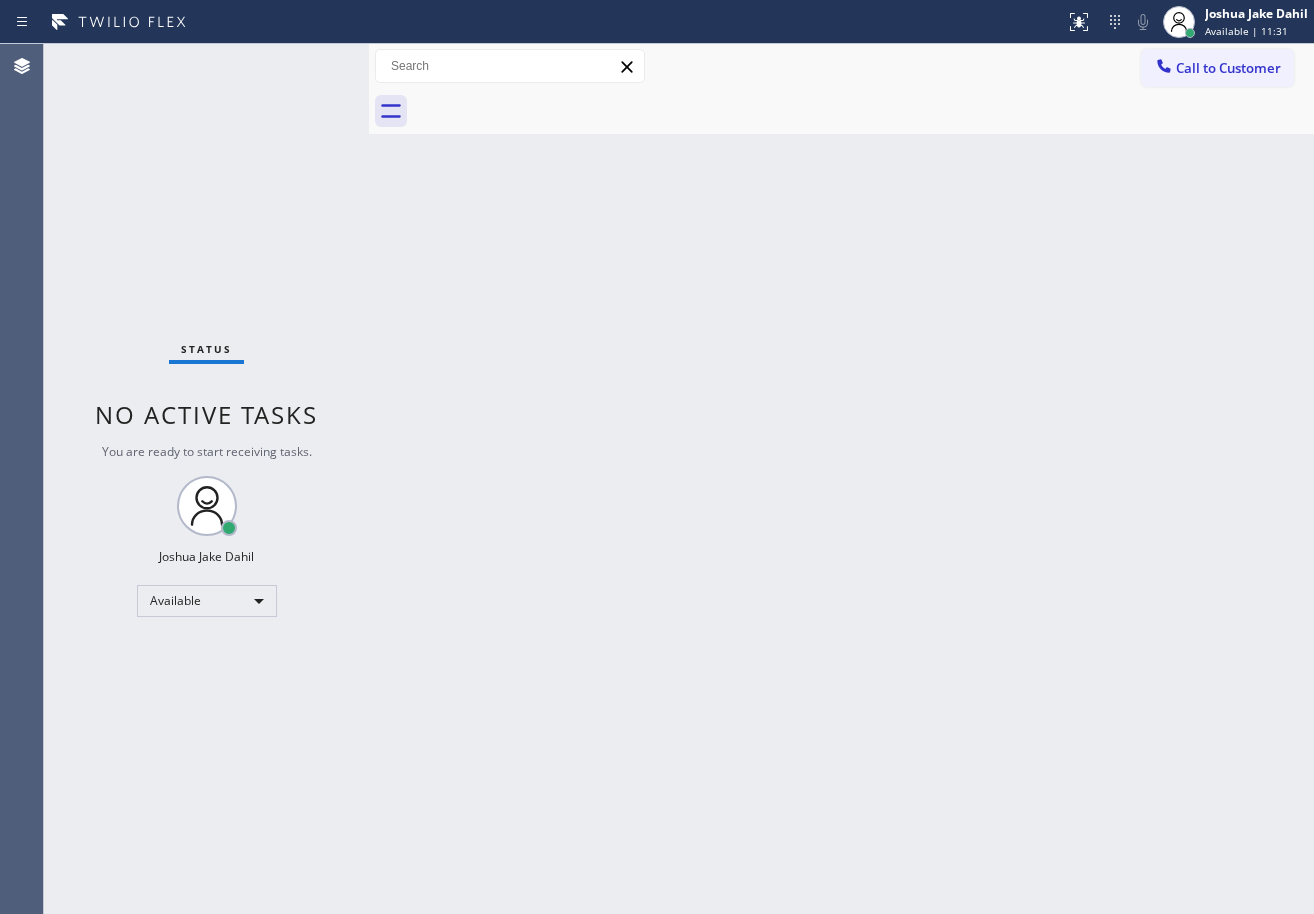 drag, startPoint x: 462, startPoint y: 313, endPoint x: 486, endPoint y: 344, distance: 39.20459 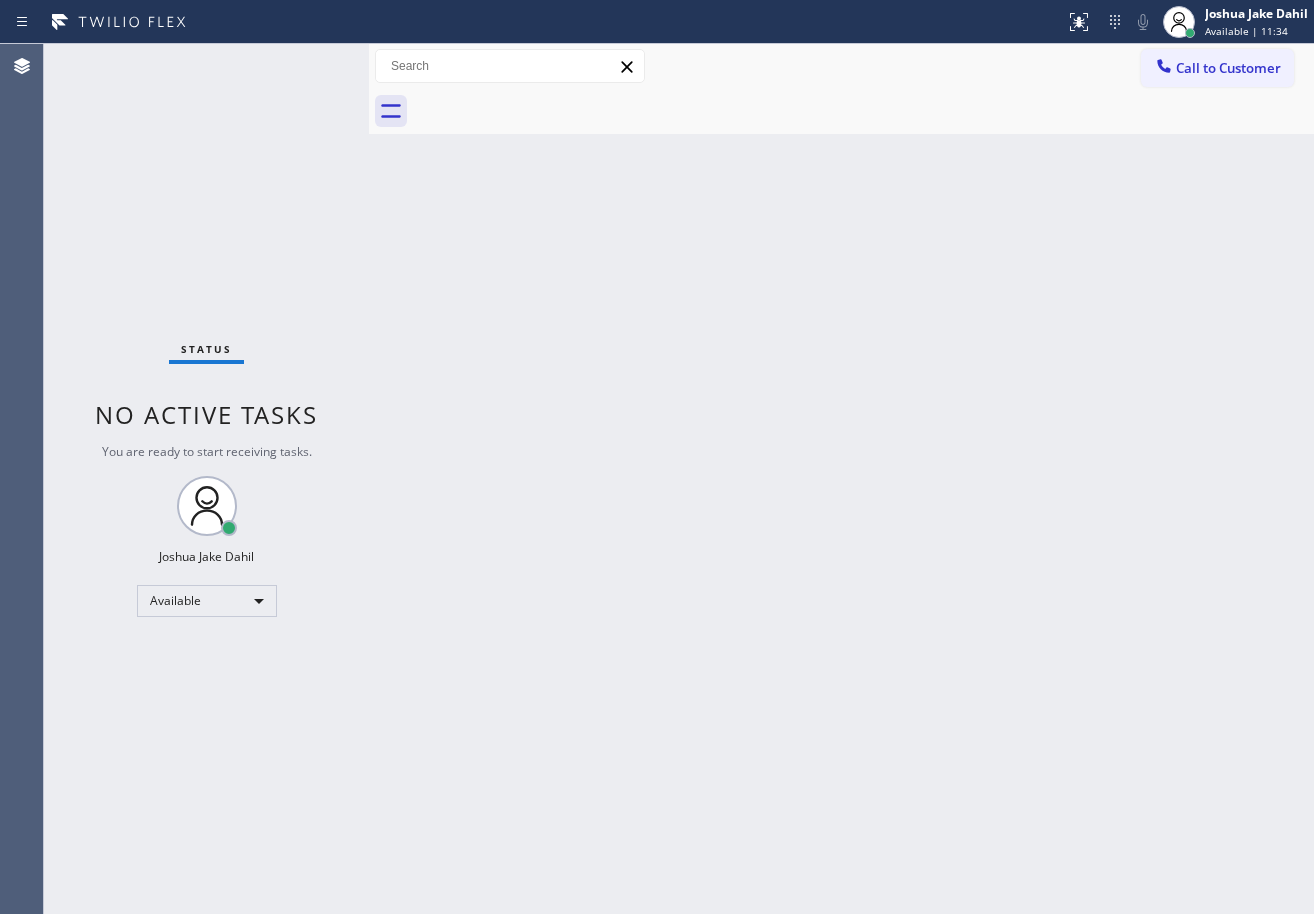 click on "Status No active tasks You are ready to start receiving tasks. [FIRST] [LAST] Available" at bounding box center (206, 479) 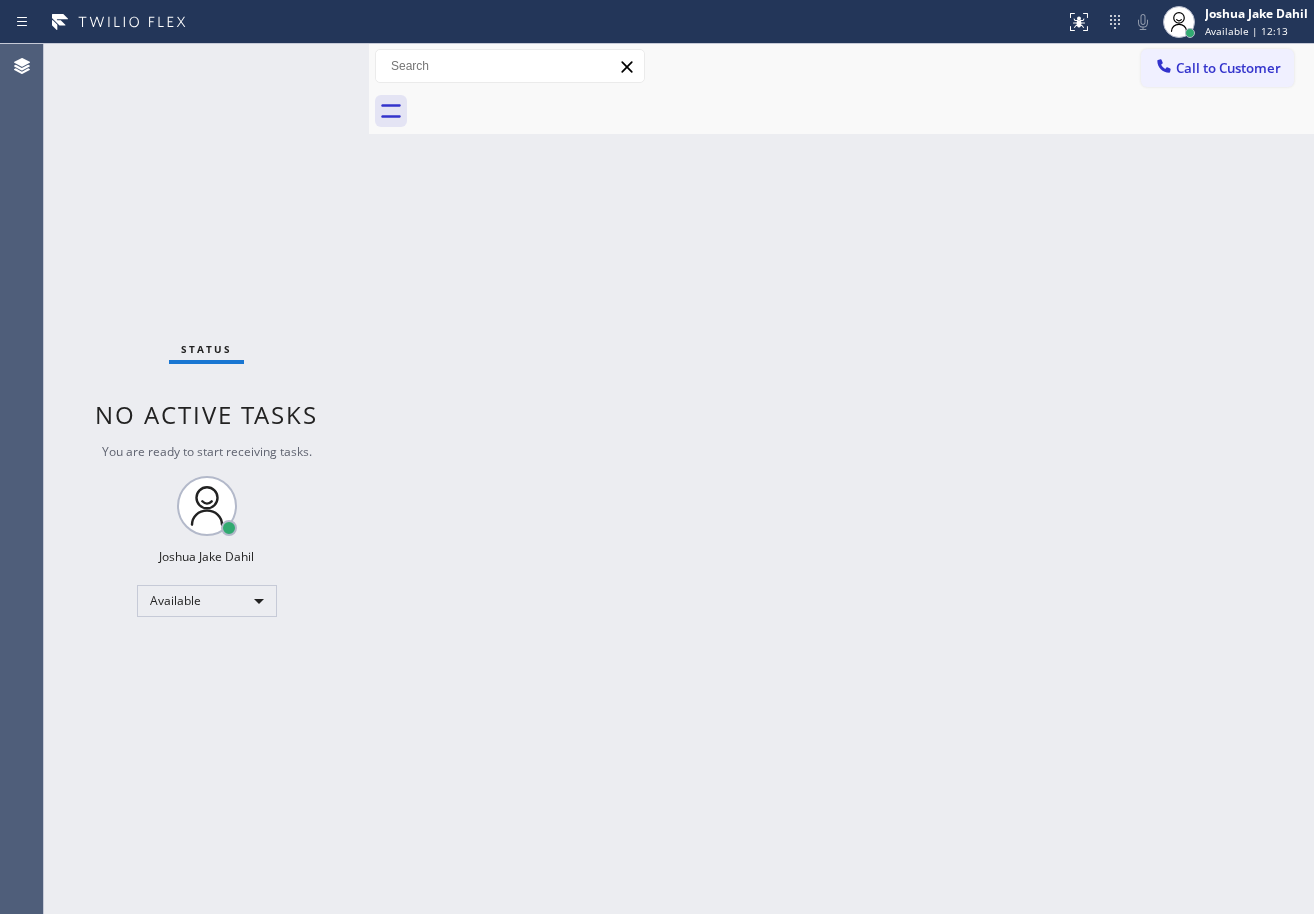 click on "Status No active tasks You are ready to start receiving tasks. [FIRST] [LAST] Available" at bounding box center [206, 479] 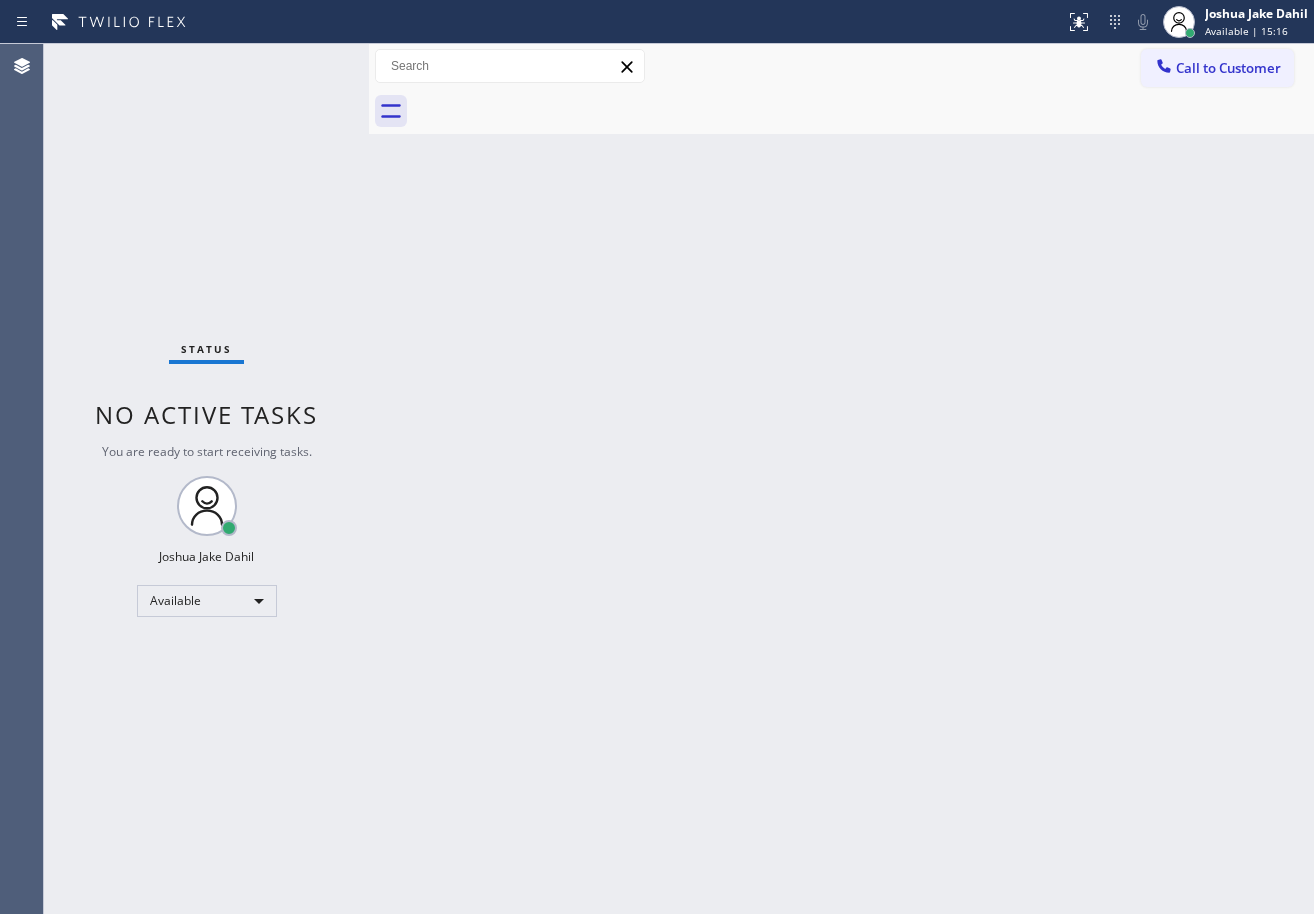 click on "Back to Dashboard Change Sender ID Customers Technicians Select a contact Outbound call Technician Search Technician Your caller id phone number Your caller id phone number Call Technician info Name   Phone none Address none Change Sender ID HVAC +[PHONE] 5 Star Appliance +[PHONE] Appliance Repair +[PHONE] Plumbing +[PHONE] Air Duct Cleaning +[PHONE]  Electricians +[PHONE] Cancel Change Check personal SMS Reset Change No tabs Call to Customer Outbound call Location HVAC Alliance Expert [CITY] Your caller id phone number ([PHONE]) Customer number Call Outbound call Technician Search Technician Your caller id phone number Your caller id phone number Call" at bounding box center (841, 479) 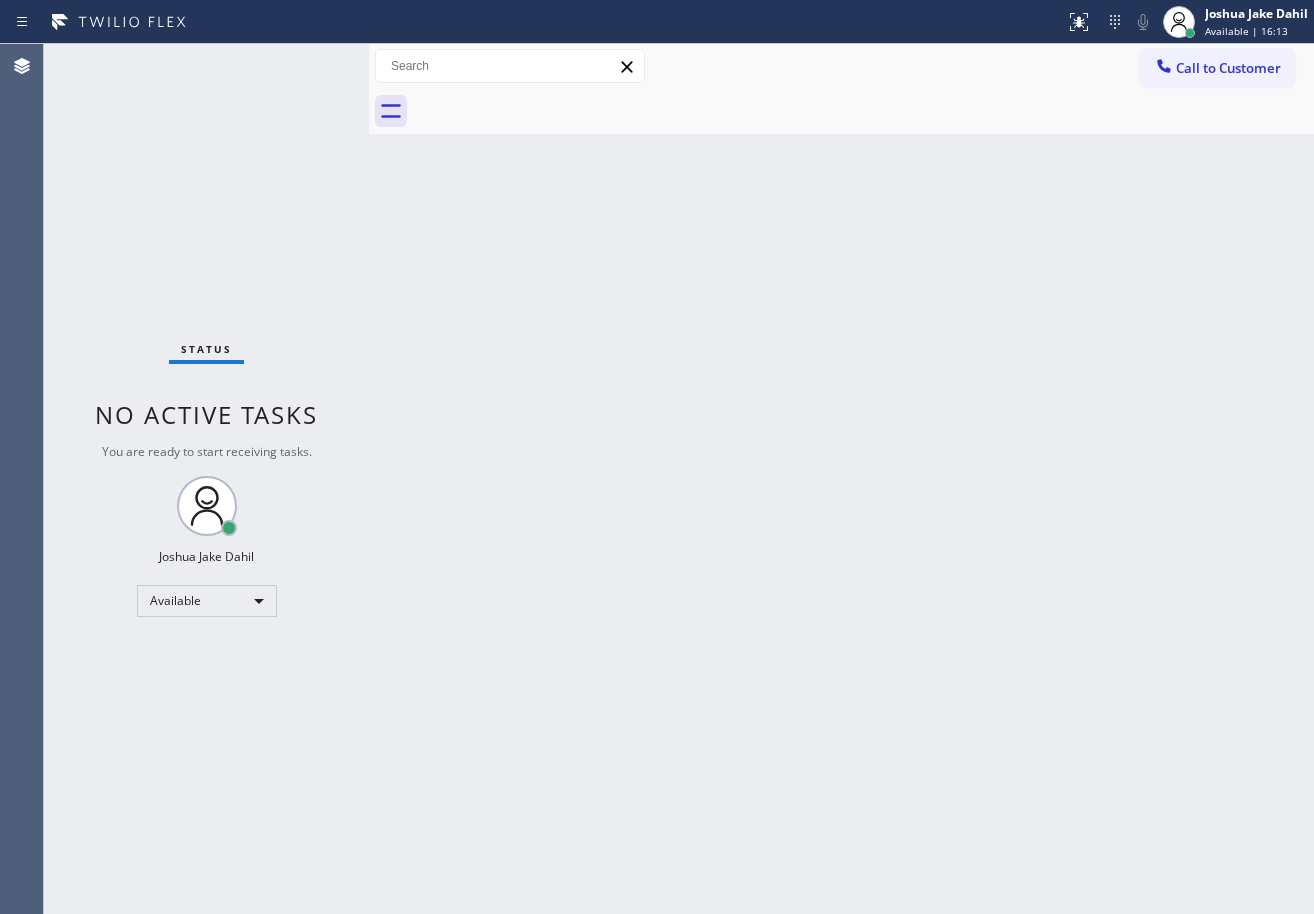 click on "Back to Dashboard Change Sender ID Customers Technicians Select a contact Outbound call Technician Search Technician Your caller id phone number Your caller id phone number Call Technician info Name   Phone none Address none Change Sender ID HVAC +[PHONE] 5 Star Appliance +[PHONE] Appliance Repair +[PHONE] Plumbing +[PHONE] Air Duct Cleaning +[PHONE]  Electricians +[PHONE] Cancel Change Check personal SMS Reset Change No tabs Call to Customer Outbound call Location HVAC Alliance Expert [CITY] Your caller id phone number ([PHONE]) Customer number Call Outbound call Technician Search Technician Your caller id phone number Your caller id phone number Call" at bounding box center (841, 479) 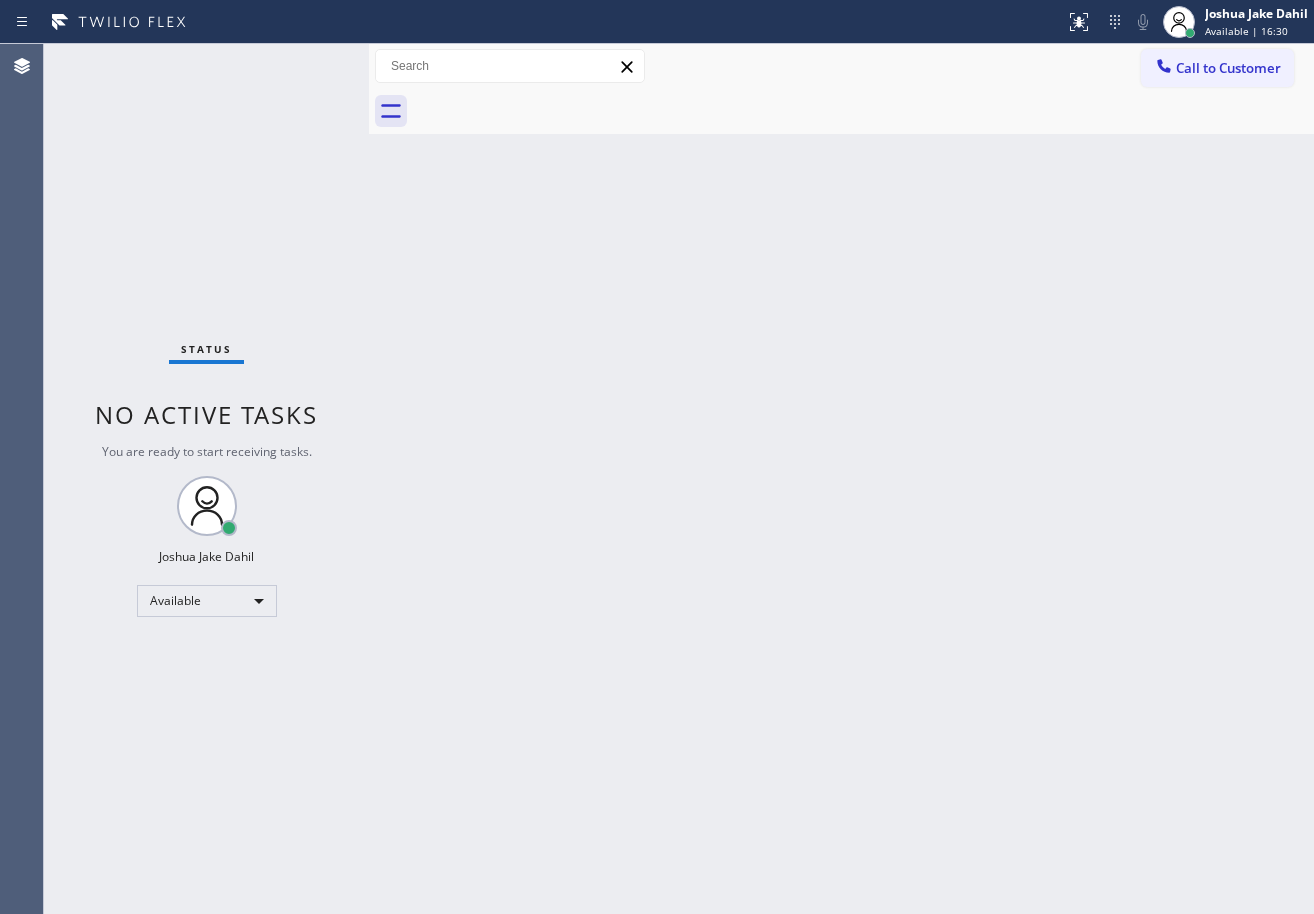 click on "Status No active tasks You are ready to start receiving tasks. [FIRST] [LAST] Available" at bounding box center [206, 479] 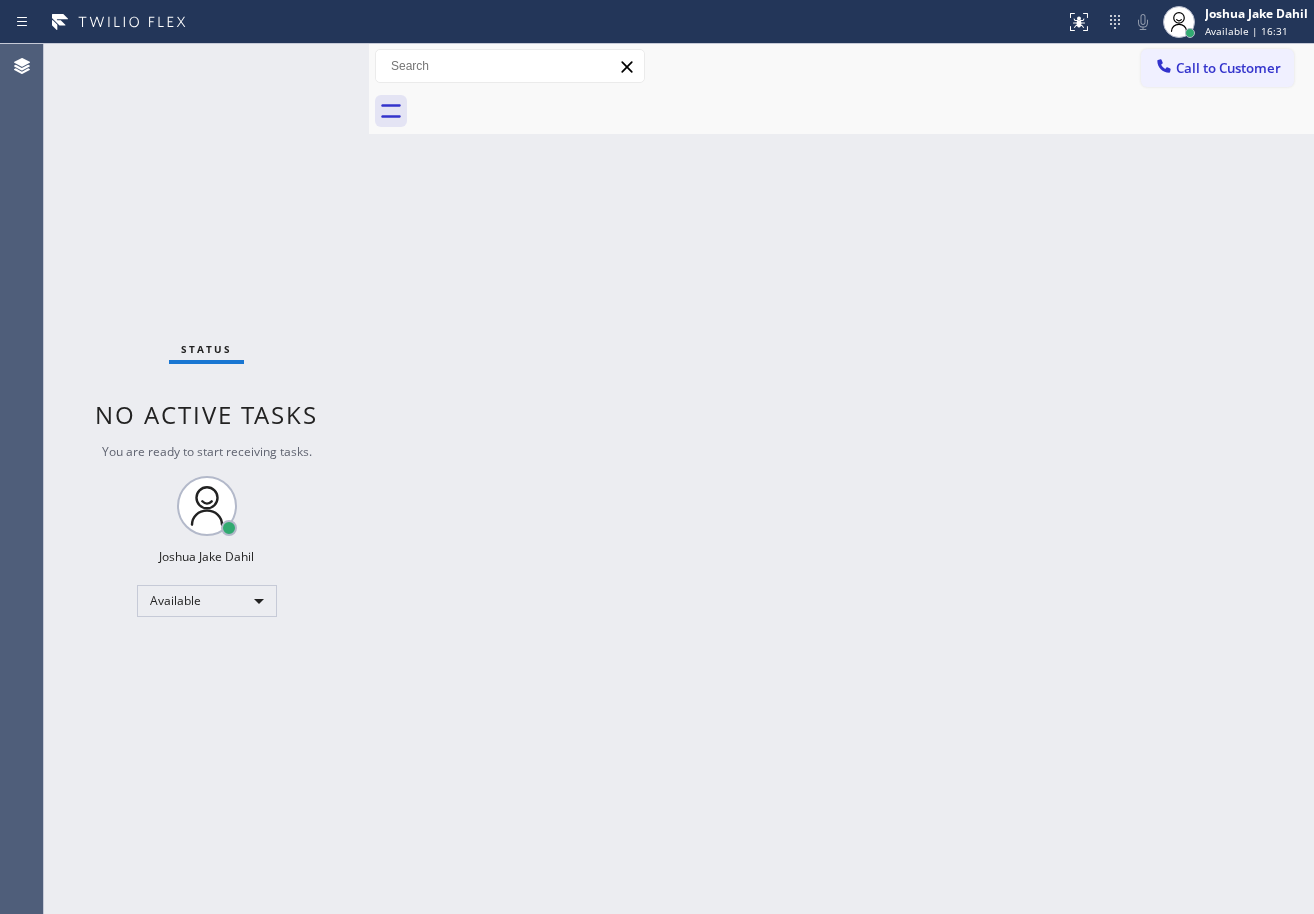 click on "Status No active tasks You are ready to start receiving tasks. [FIRST] [LAST] Available" at bounding box center (206, 479) 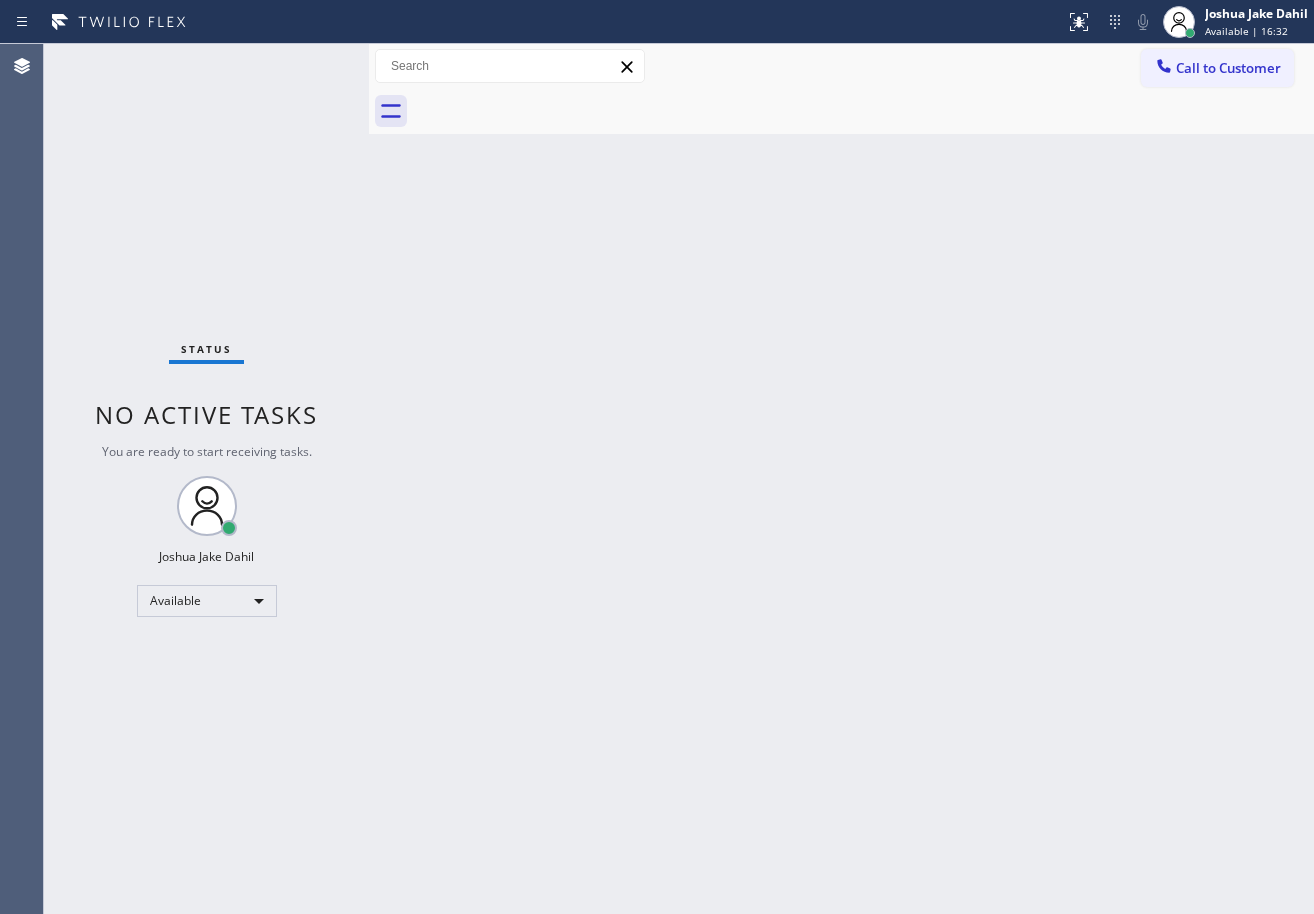 click on "Status No active tasks You are ready to start receiving tasks. [FIRST] [LAST] Available" at bounding box center [206, 479] 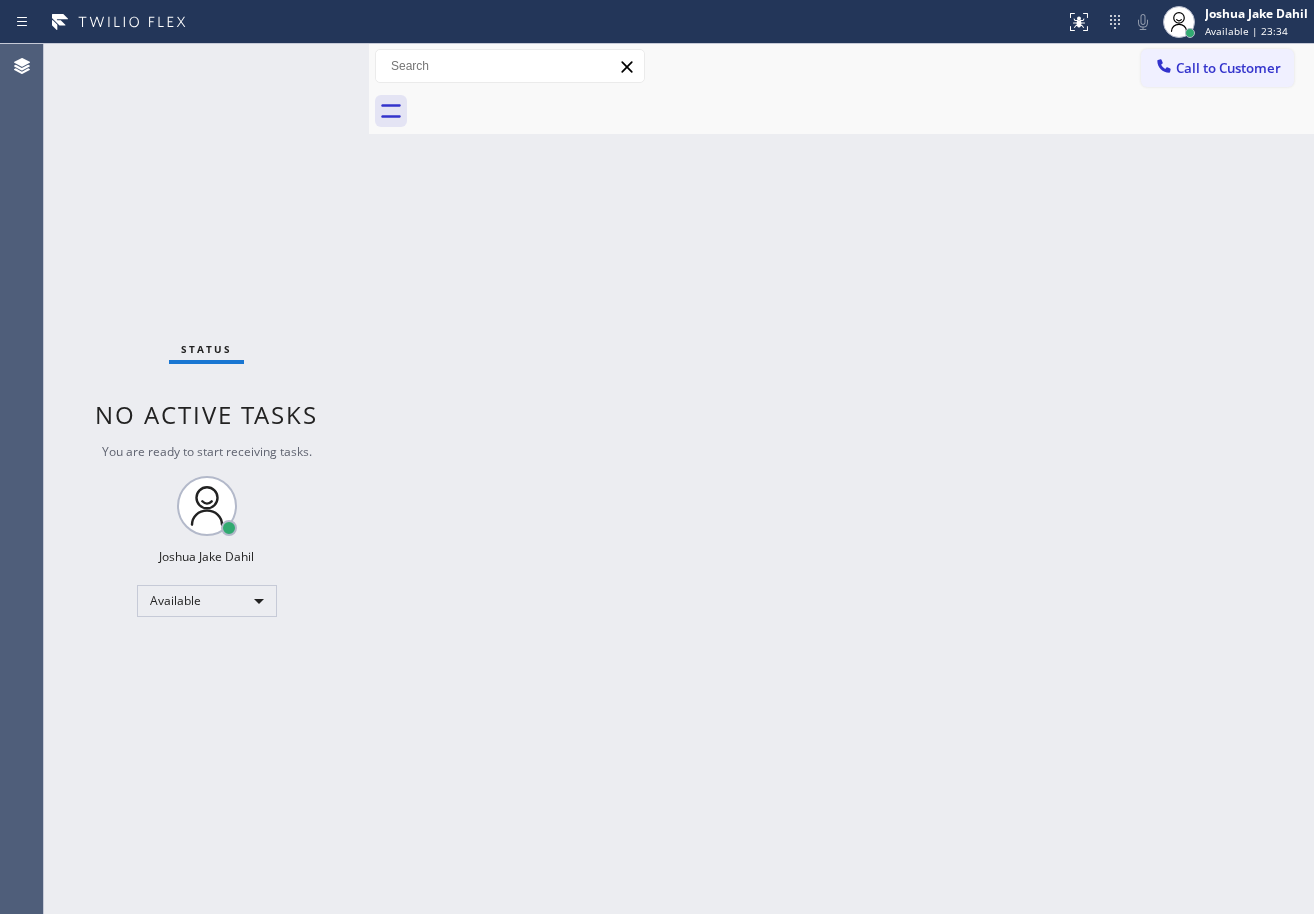 click on "Status No active tasks You are ready to start receiving tasks. [FIRST] [LAST] Available" at bounding box center [206, 479] 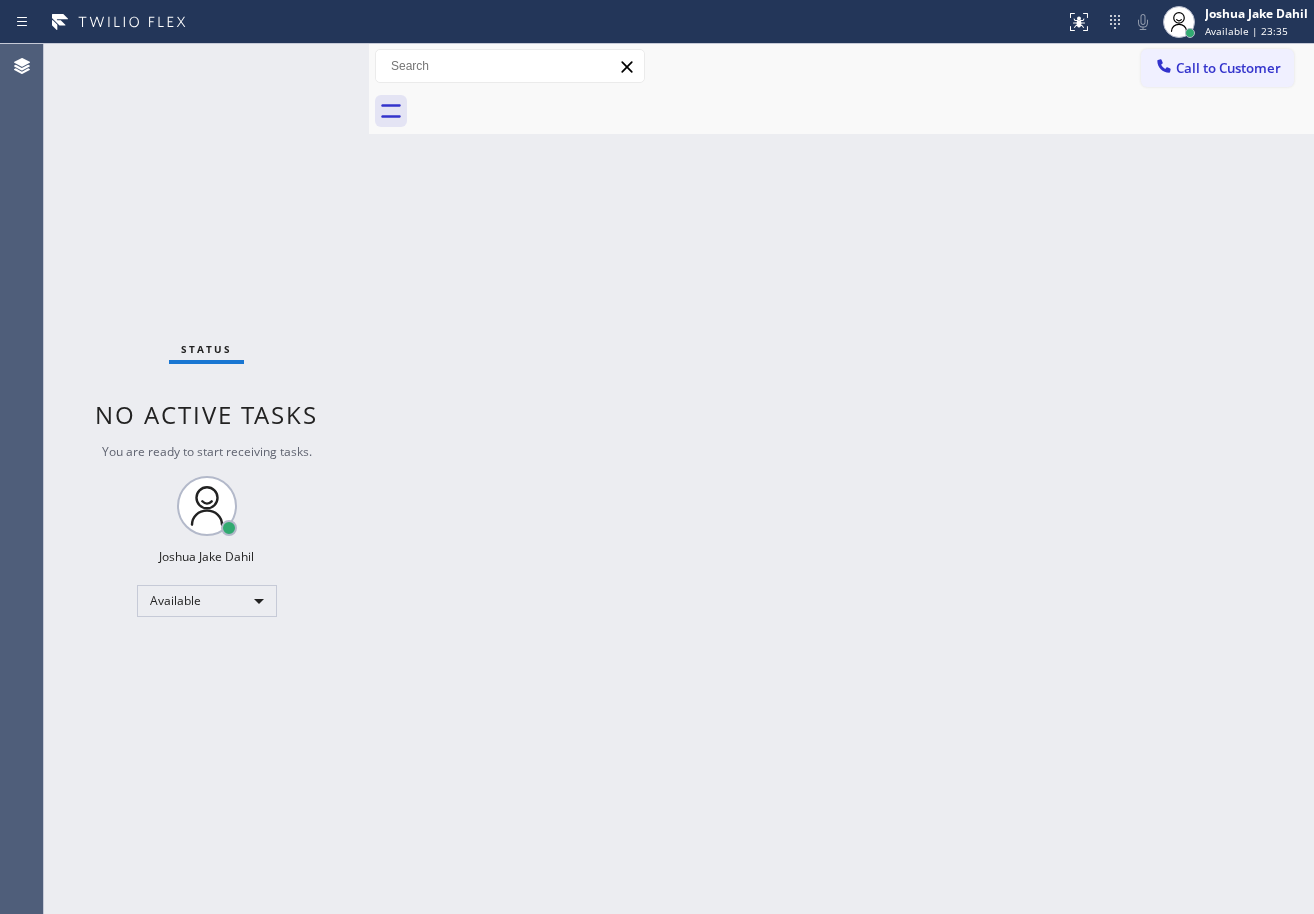click on "Status No active tasks You are ready to start receiving tasks. [FIRST] [LAST] Available" at bounding box center [206, 479] 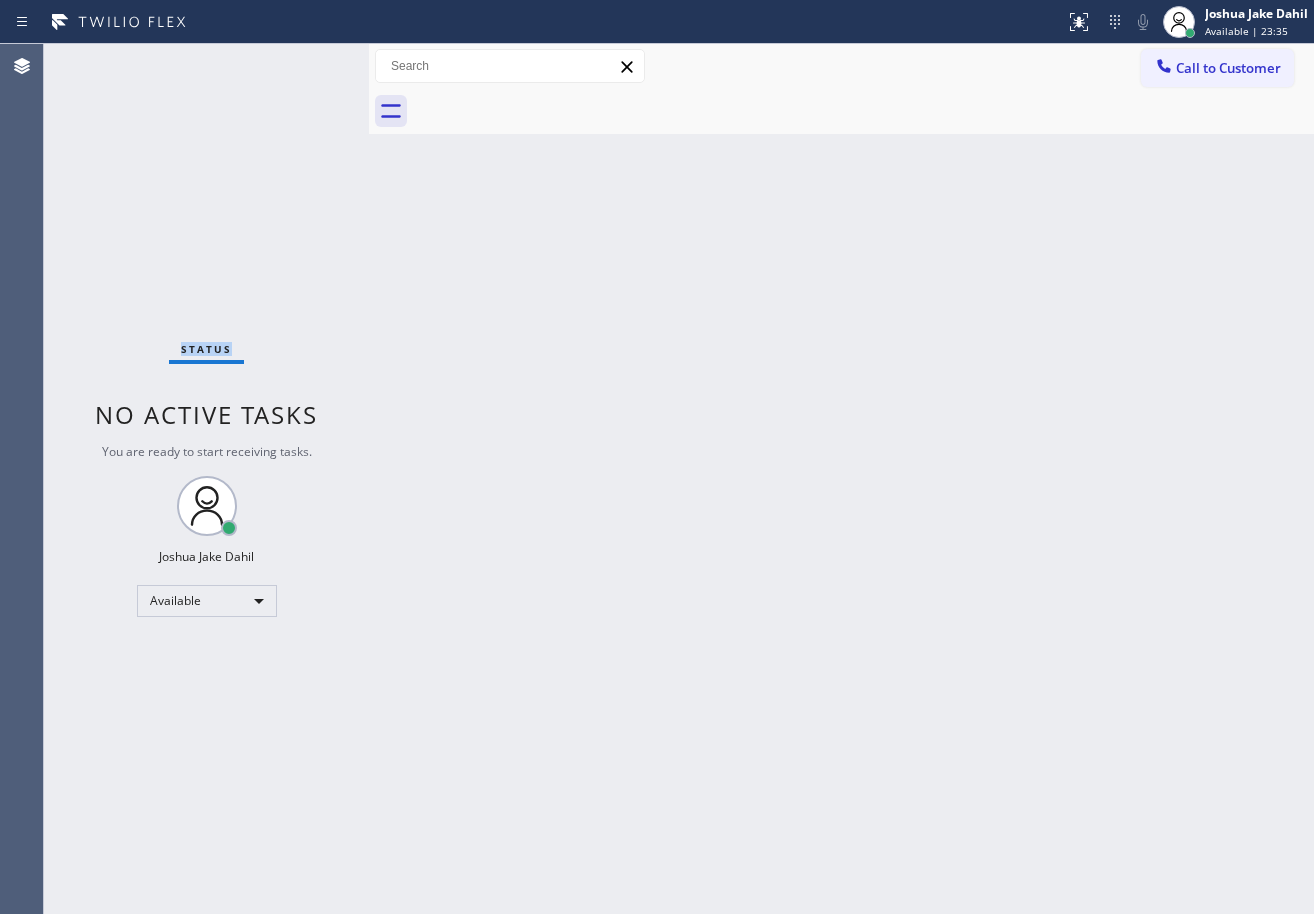 click on "Status No active tasks You are ready to start receiving tasks. [FIRST] [LAST] Available" at bounding box center (206, 479) 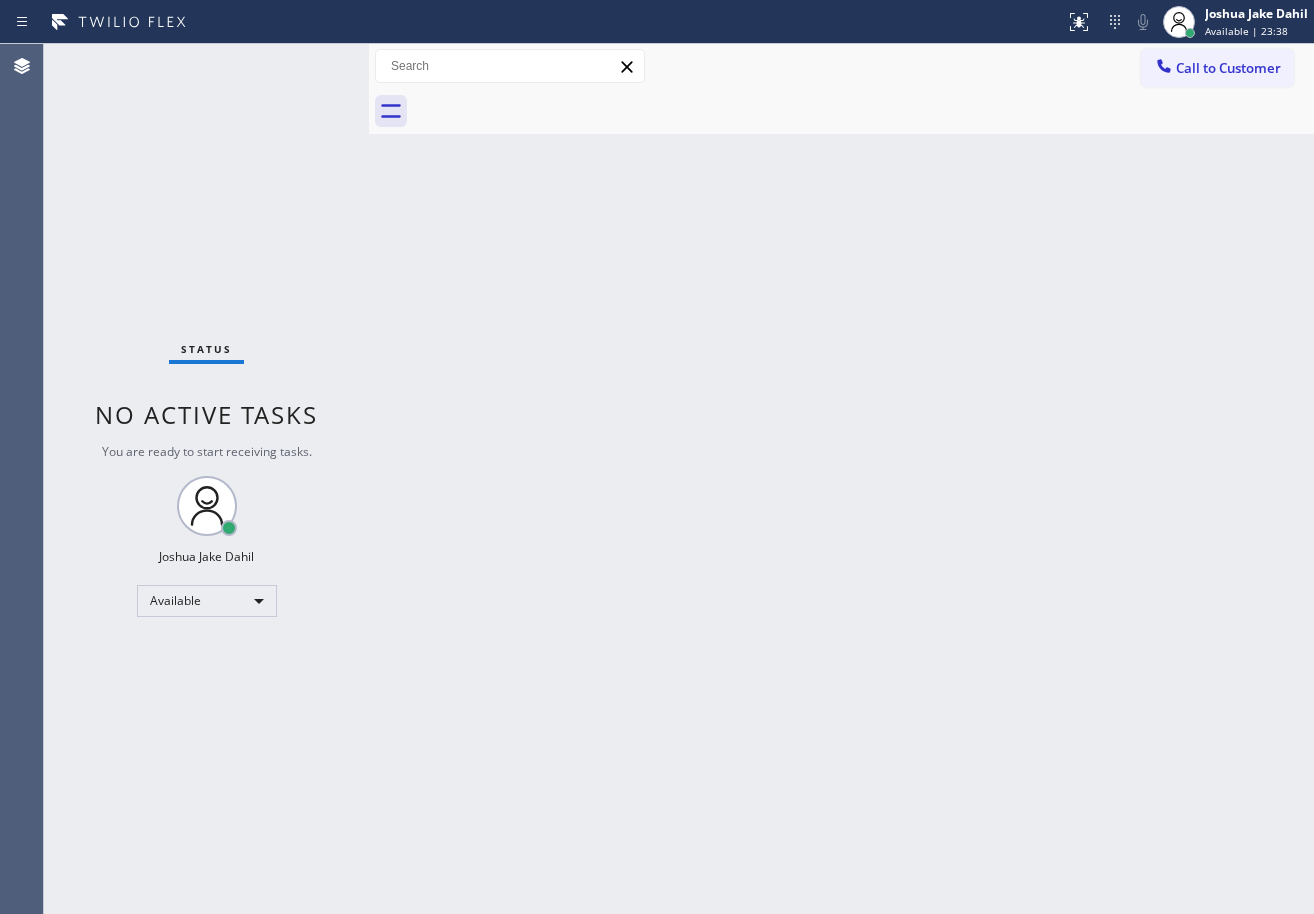 click on "Back to Dashboard Change Sender ID Customers Technicians Select a contact Outbound call Technician Search Technician Your caller id phone number Your caller id phone number Call Technician info Name   Phone none Address none Change Sender ID HVAC +[PHONE] 5 Star Appliance +[PHONE] Appliance Repair +[PHONE] Plumbing +[PHONE] Air Duct Cleaning +[PHONE]  Electricians +[PHONE] Cancel Change Check personal SMS Reset Change No tabs Call to Customer Outbound call Location HVAC Alliance Expert [CITY] Your caller id phone number ([PHONE]) Customer number Call Outbound call Technician Search Technician Your caller id phone number Your caller id phone number Call" at bounding box center [841, 479] 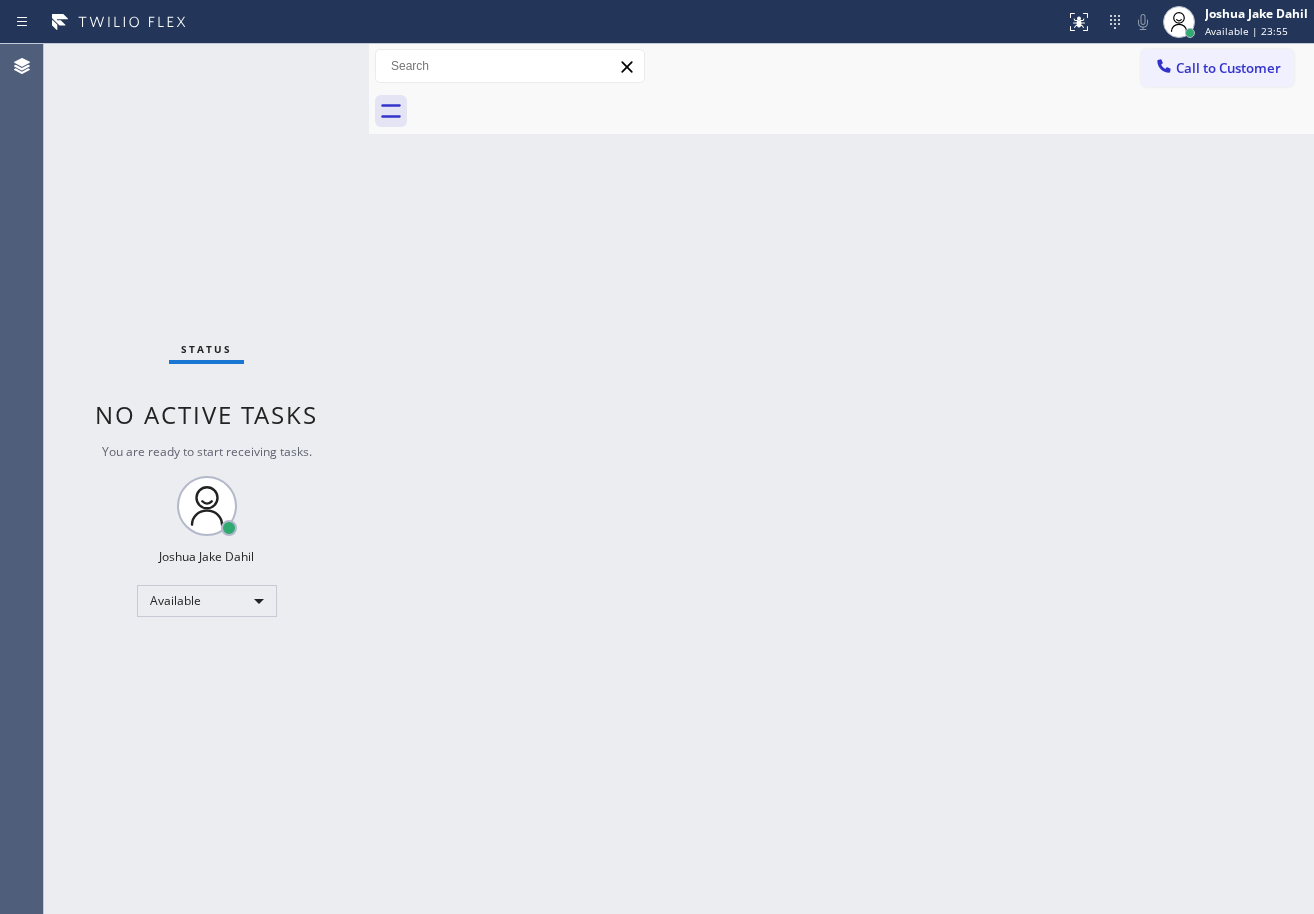 click on "Status No active tasks You are ready to start receiving tasks. [FIRST] [LAST] Available" at bounding box center [206, 479] 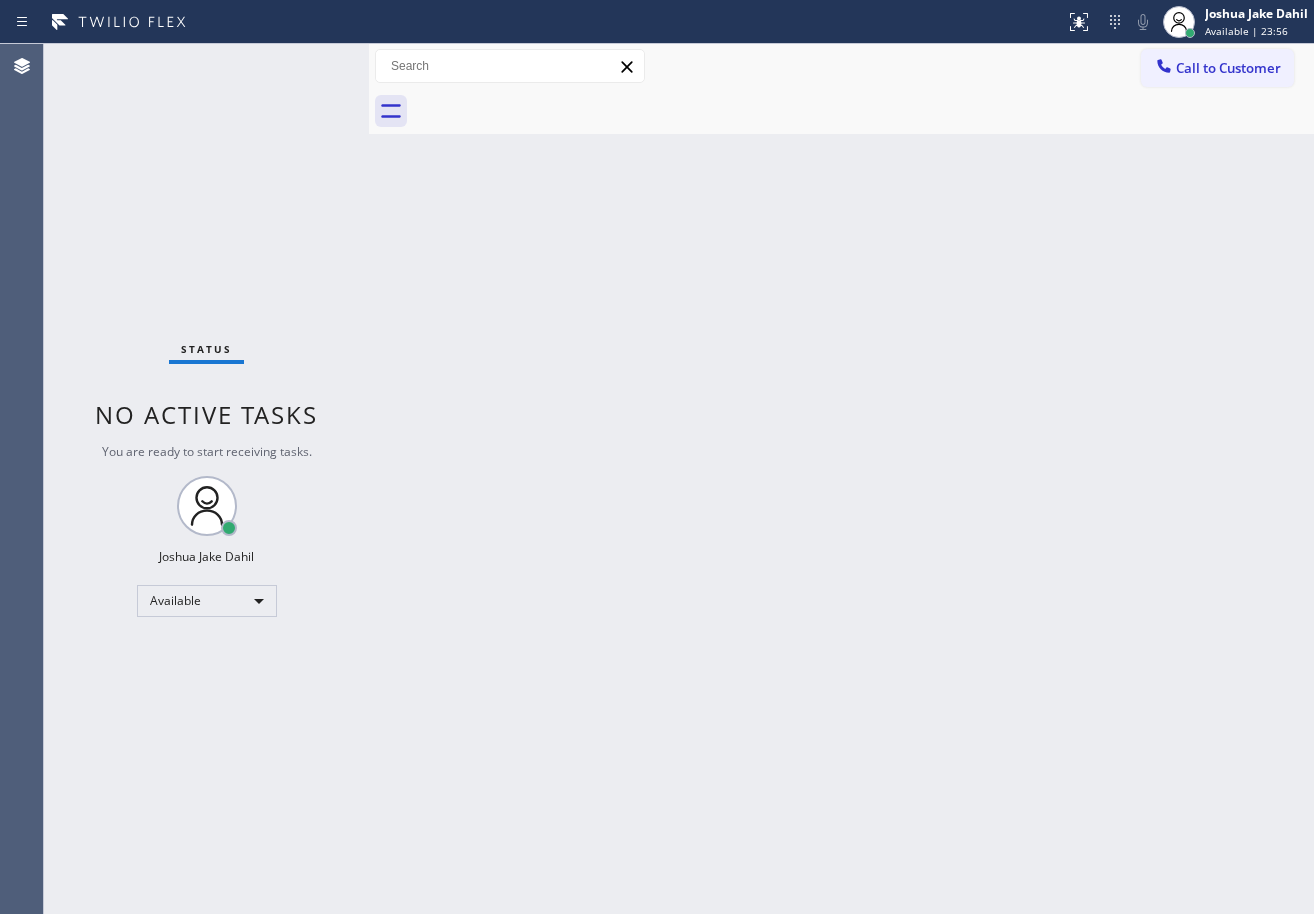 click on "Status No active tasks You are ready to start receiving tasks. [FIRST] [LAST] Available" at bounding box center (206, 479) 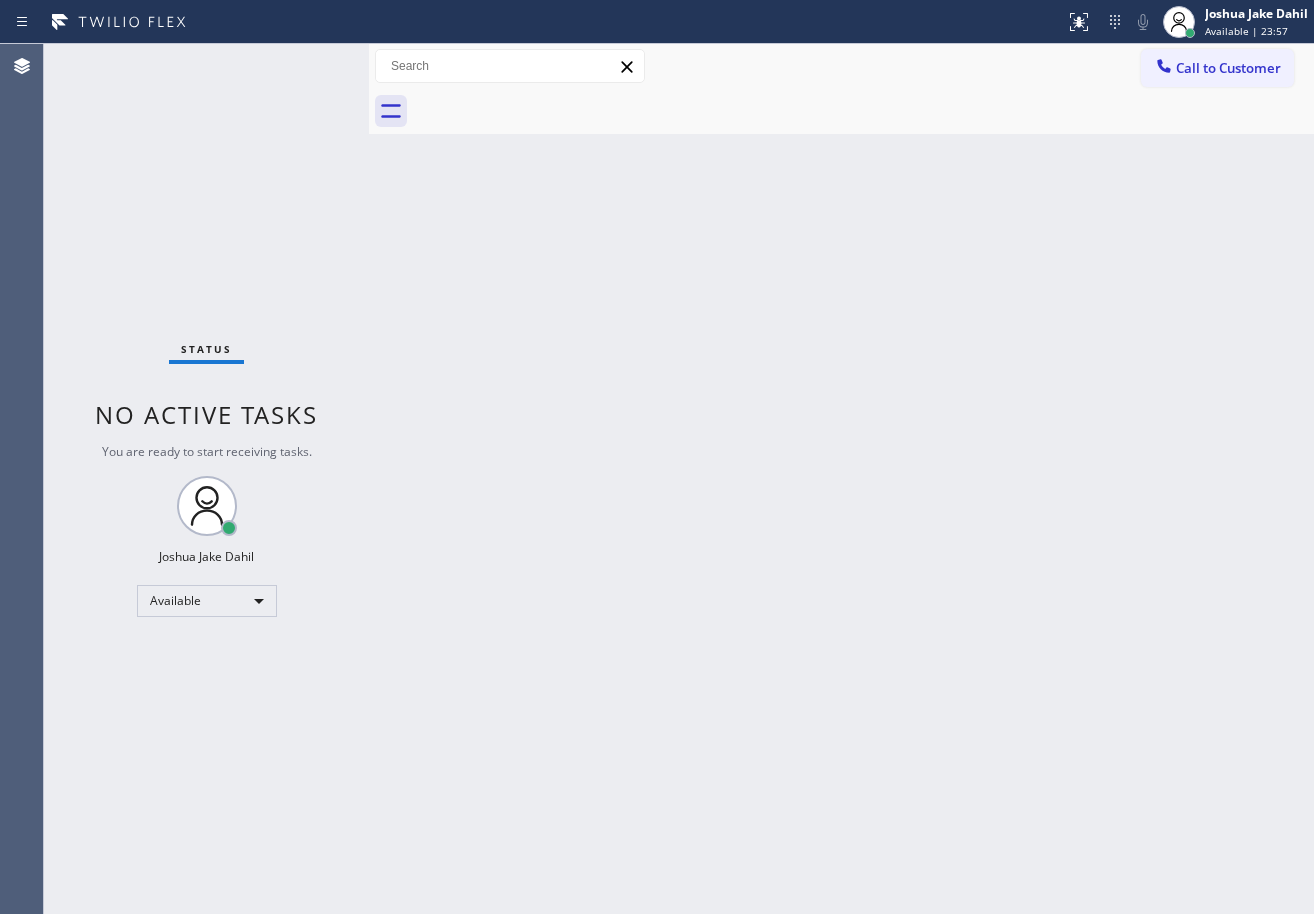 click on "Status No active tasks You are ready to start receiving tasks. [FIRST] [LAST] Available" at bounding box center [206, 479] 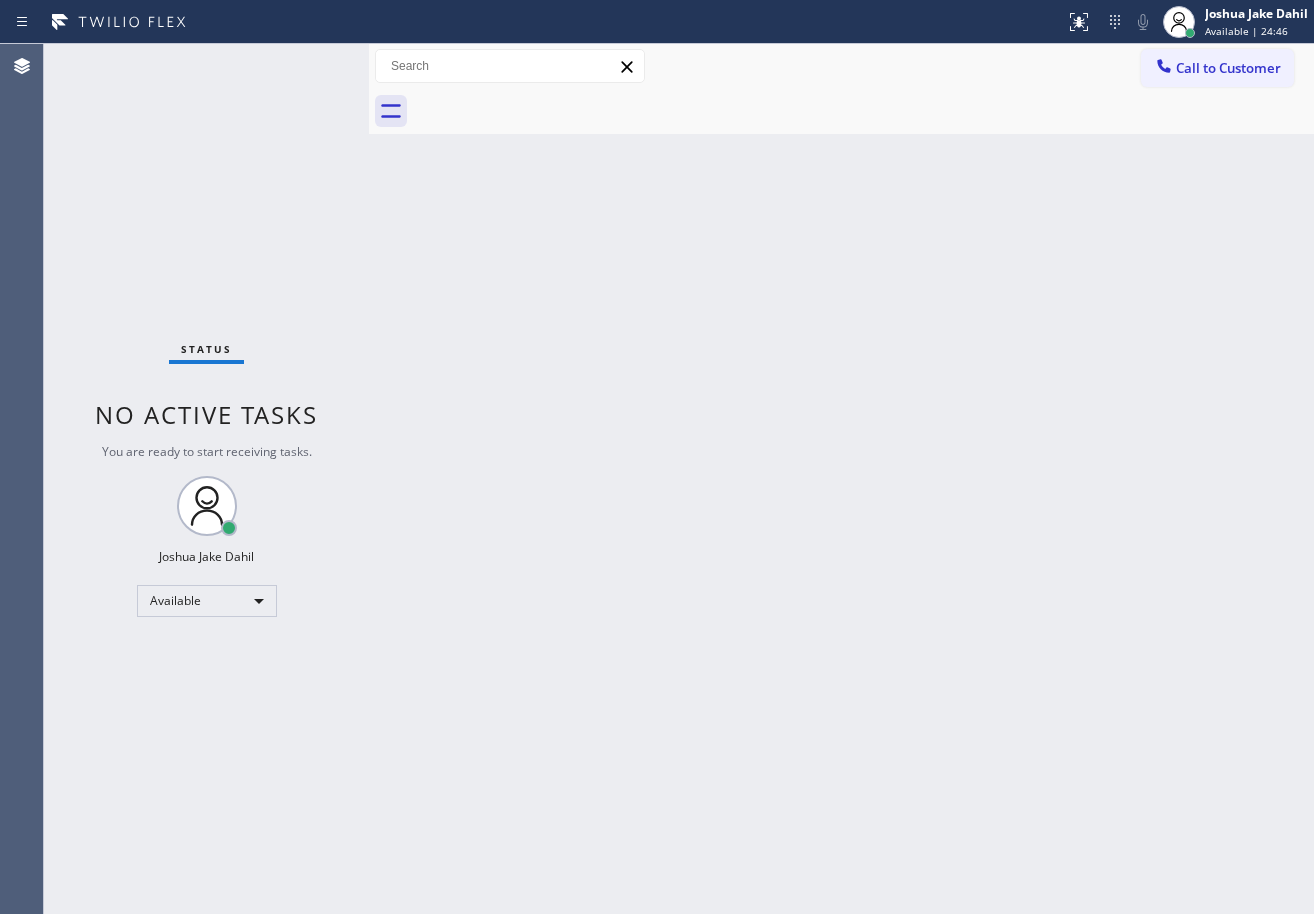 click on "Back to Dashboard Change Sender ID Customers Technicians Select a contact Outbound call Technician Search Technician Your caller id phone number Your caller id phone number Call Technician info Name   Phone none Address none Change Sender ID HVAC +[PHONE] 5 Star Appliance +[PHONE] Appliance Repair +[PHONE] Plumbing +[PHONE] Air Duct Cleaning +[PHONE]  Electricians +[PHONE] Cancel Change Check personal SMS Reset Change No tabs Call to Customer Outbound call Location HVAC Alliance Expert [CITY] Your caller id phone number ([PHONE]) Customer number Call Outbound call Technician Search Technician Your caller id phone number Your caller id phone number Call" at bounding box center [841, 479] 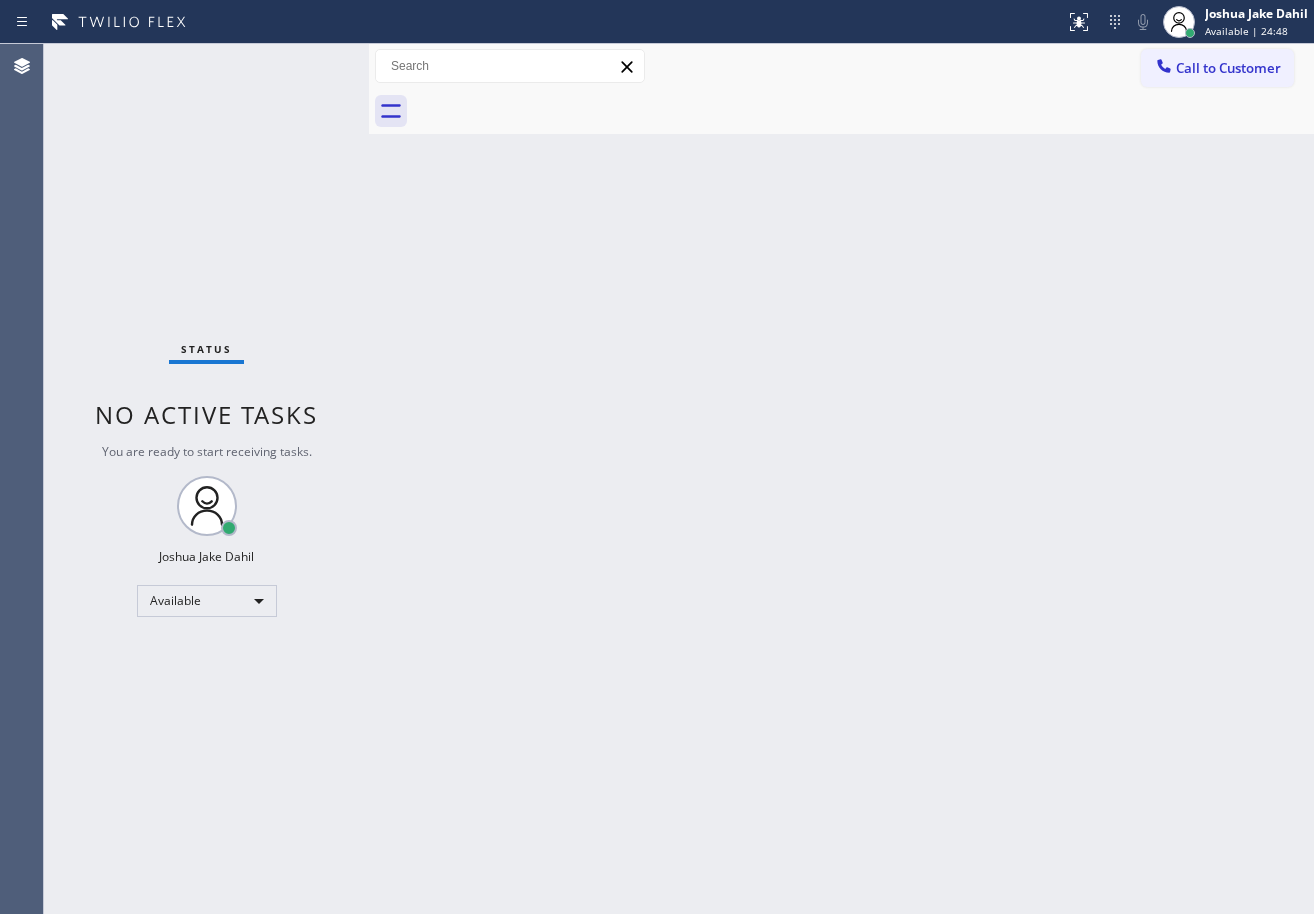 click on "Back to Dashboard Change Sender ID Customers Technicians Select a contact Outbound call Technician Search Technician Your caller id phone number Your caller id phone number Call Technician info Name   Phone none Address none Change Sender ID HVAC +[PHONE] 5 Star Appliance +[PHONE] Appliance Repair +[PHONE] Plumbing +[PHONE] Air Duct Cleaning +[PHONE]  Electricians +[PHONE] Cancel Change Check personal SMS Reset Change No tabs Call to Customer Outbound call Location HVAC Alliance Expert [CITY] Your caller id phone number ([PHONE]) Customer number Call Outbound call Technician Search Technician Your caller id phone number Your caller id phone number Call" at bounding box center (841, 479) 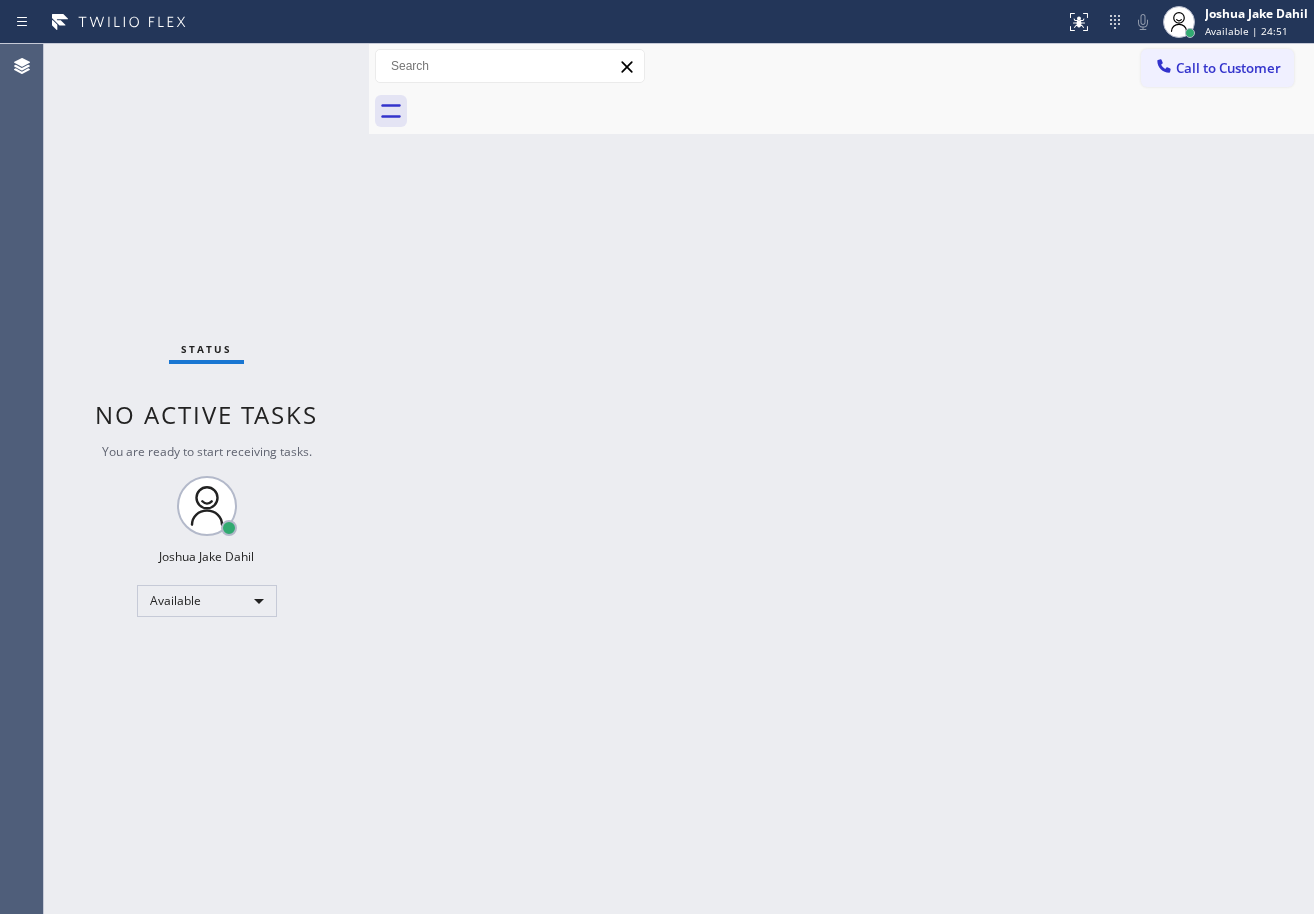 drag, startPoint x: 296, startPoint y: 94, endPoint x: 297, endPoint y: 74, distance: 20.024984 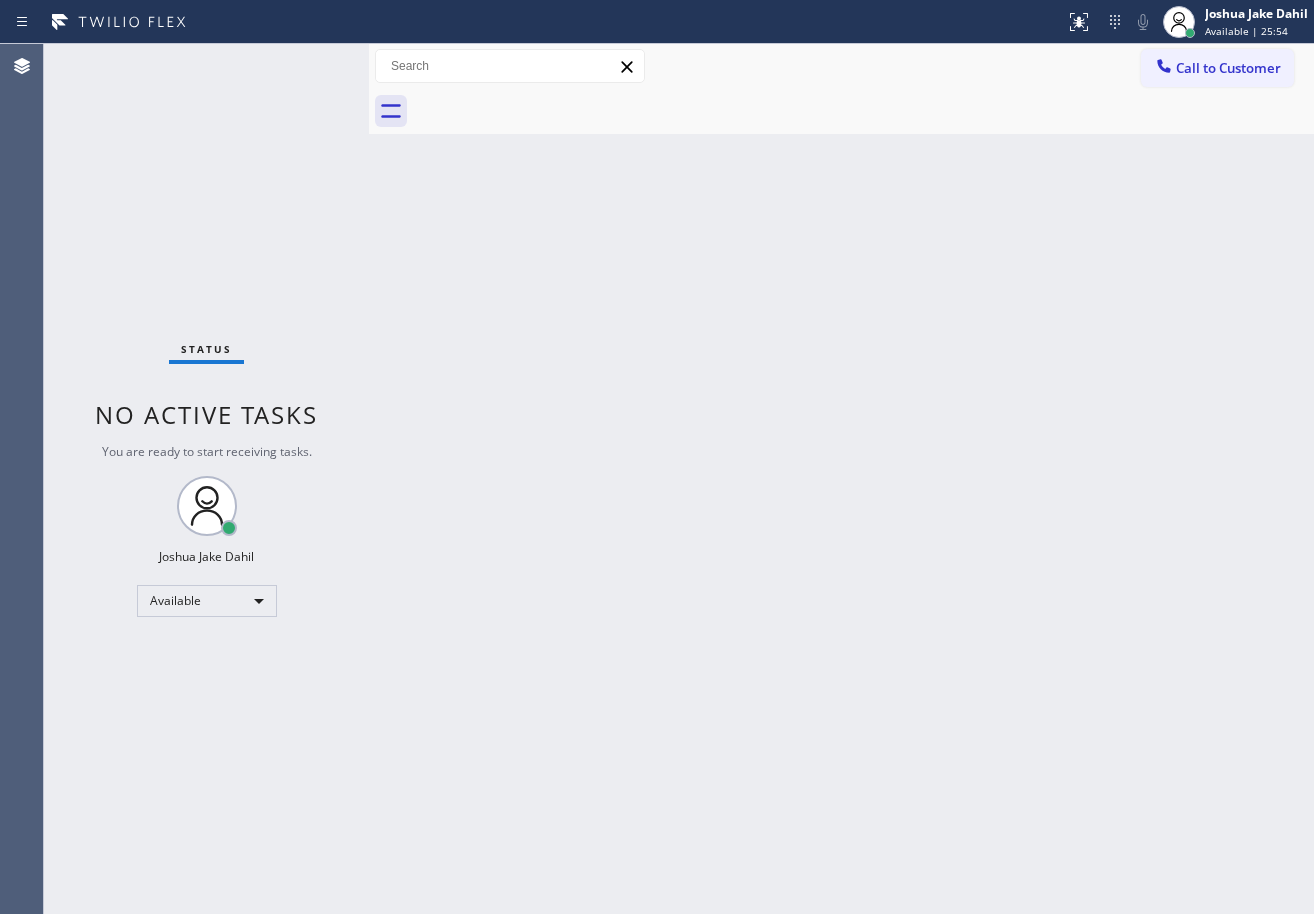 click on "Back to Dashboard Change Sender ID Customers Technicians Select a contact Outbound call Technician Search Technician Your caller id phone number Your caller id phone number Call Technician info Name   Phone none Address none Change Sender ID HVAC +[PHONE] 5 Star Appliance +[PHONE] Appliance Repair +[PHONE] Plumbing +[PHONE] Air Duct Cleaning +[PHONE]  Electricians +[PHONE] Cancel Change Check personal SMS Reset Change No tabs Call to Customer Outbound call Location HVAC Alliance Expert [CITY] Your caller id phone number ([PHONE]) Customer number Call Outbound call Technician Search Technician Your caller id phone number Your caller id phone number Call" at bounding box center (841, 479) 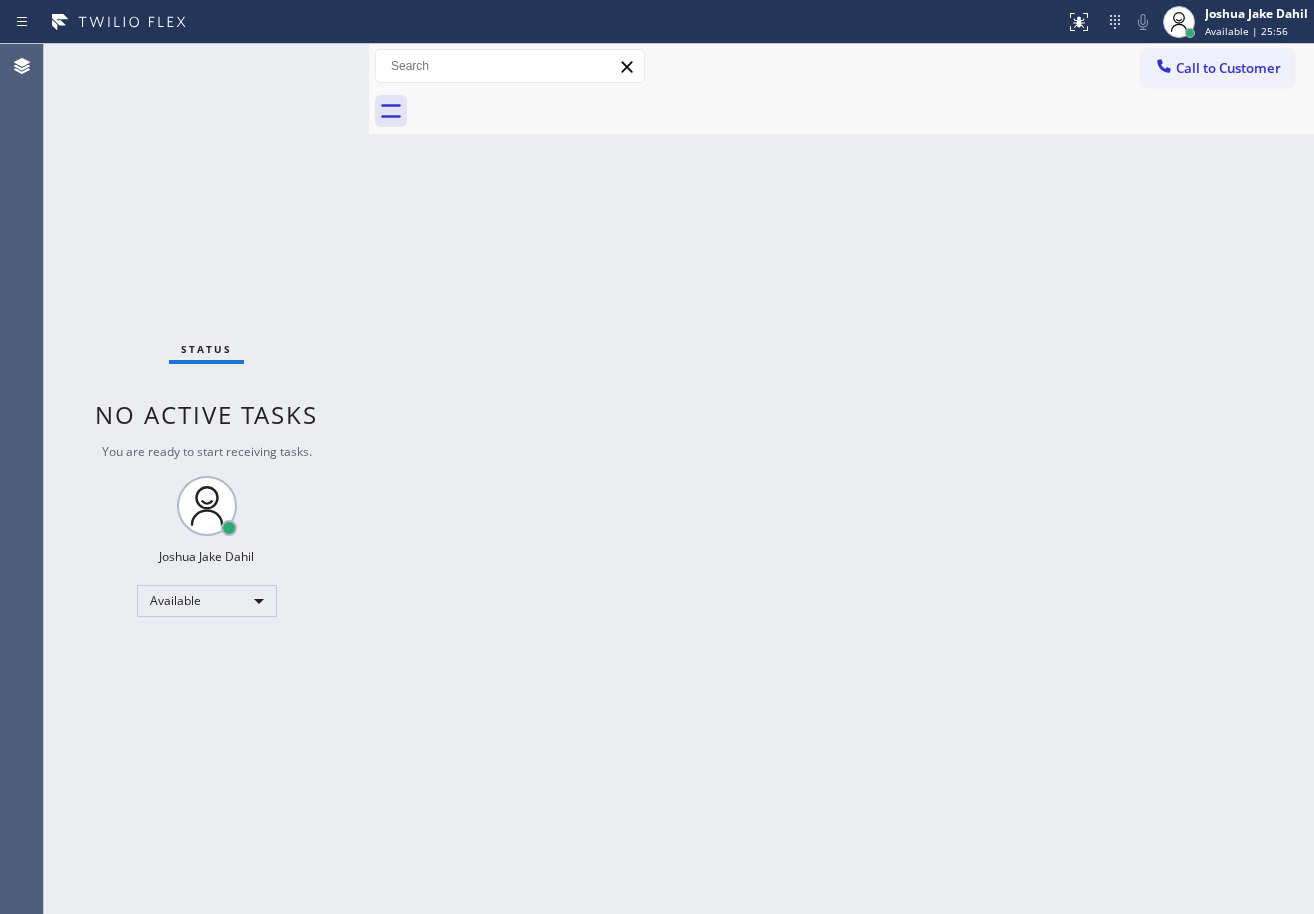 drag, startPoint x: 583, startPoint y: 531, endPoint x: 610, endPoint y: 556, distance: 36.796738 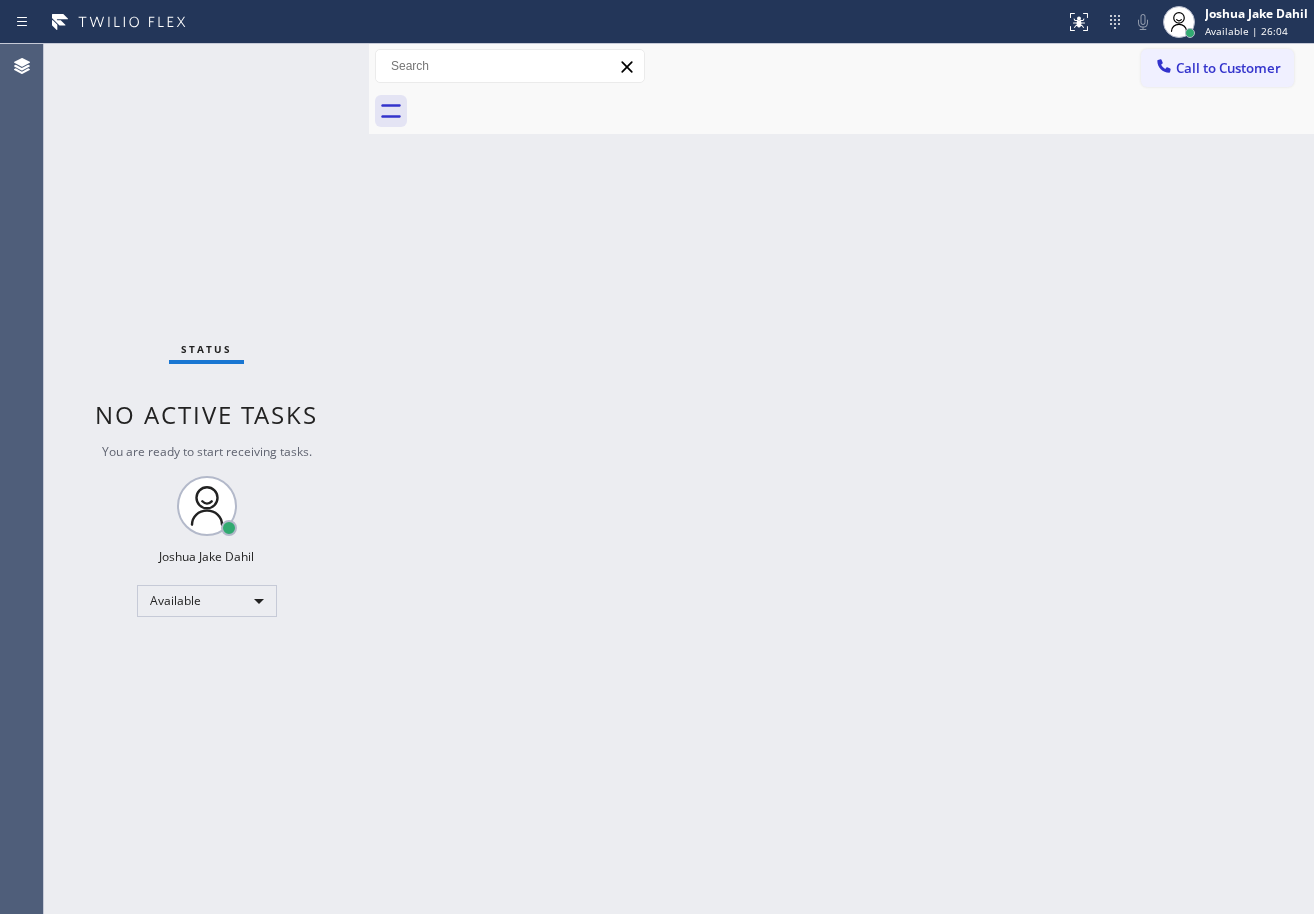 click on "Status No active tasks You are ready to start receiving tasks. [FIRST] [LAST] Available" at bounding box center (206, 479) 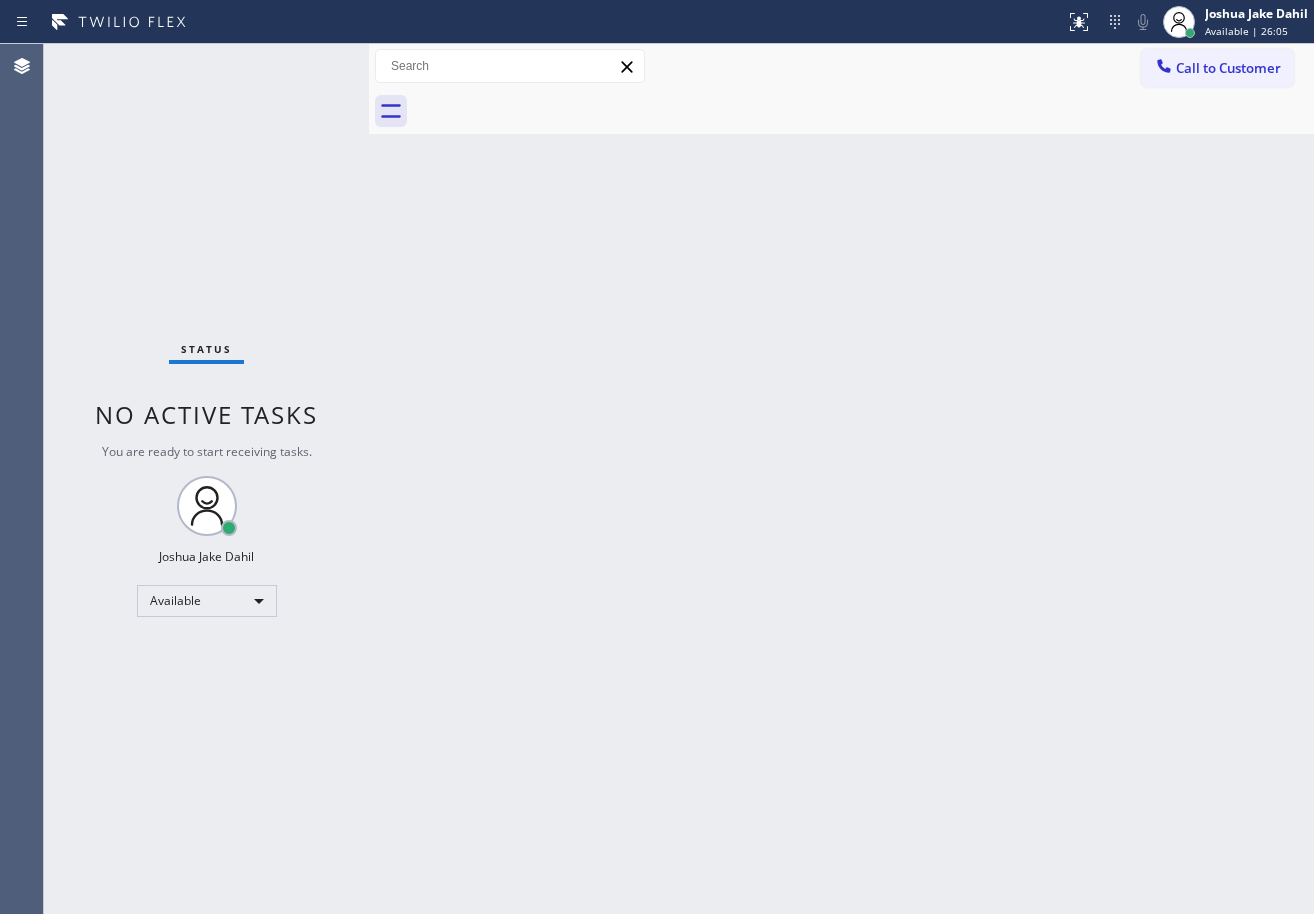 click on "Status No active tasks You are ready to start receiving tasks. [FIRST] [LAST] Available" at bounding box center (206, 479) 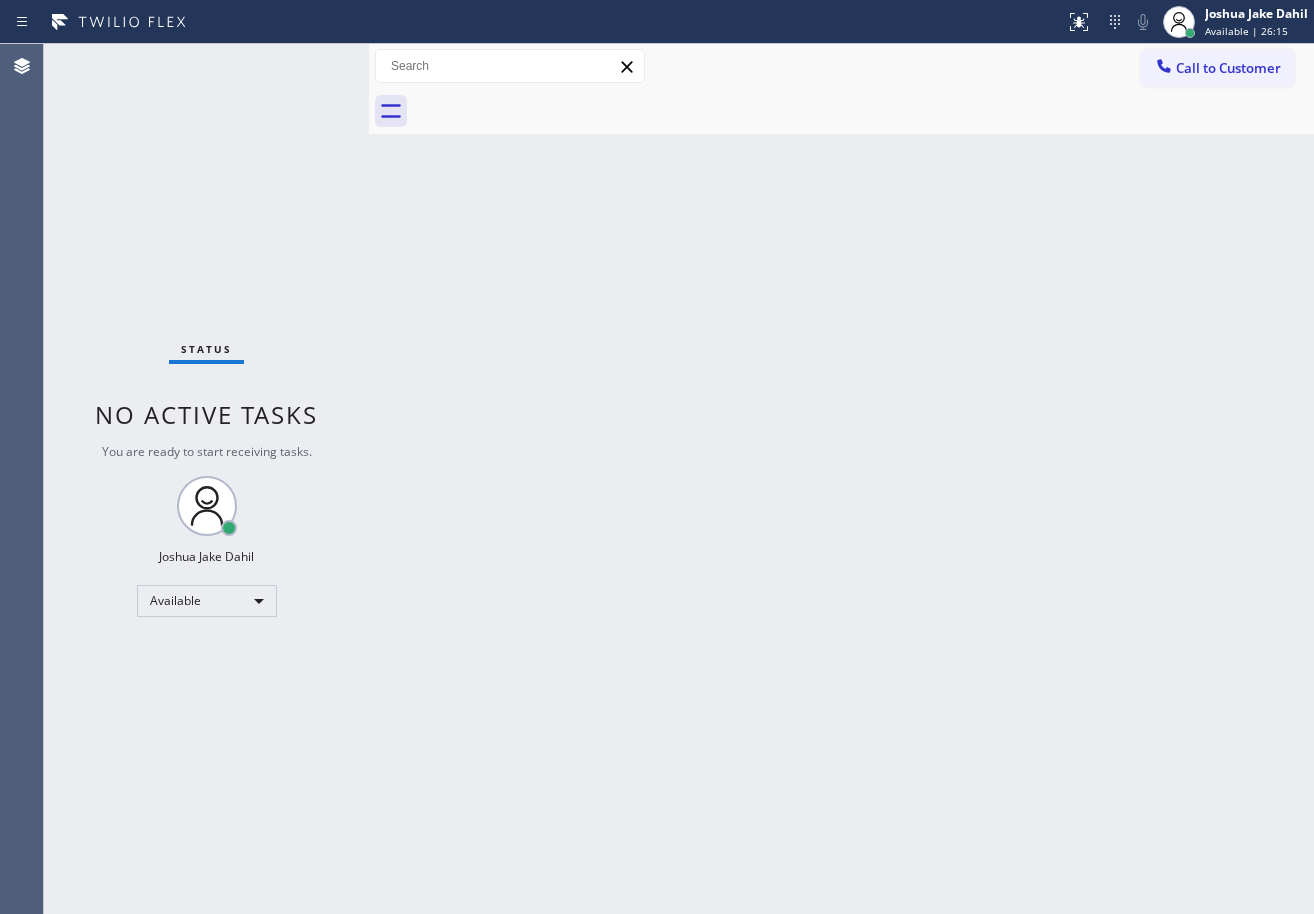 click on "Status No active tasks You are ready to start receiving tasks. [FIRST] [LAST] Available" at bounding box center (206, 479) 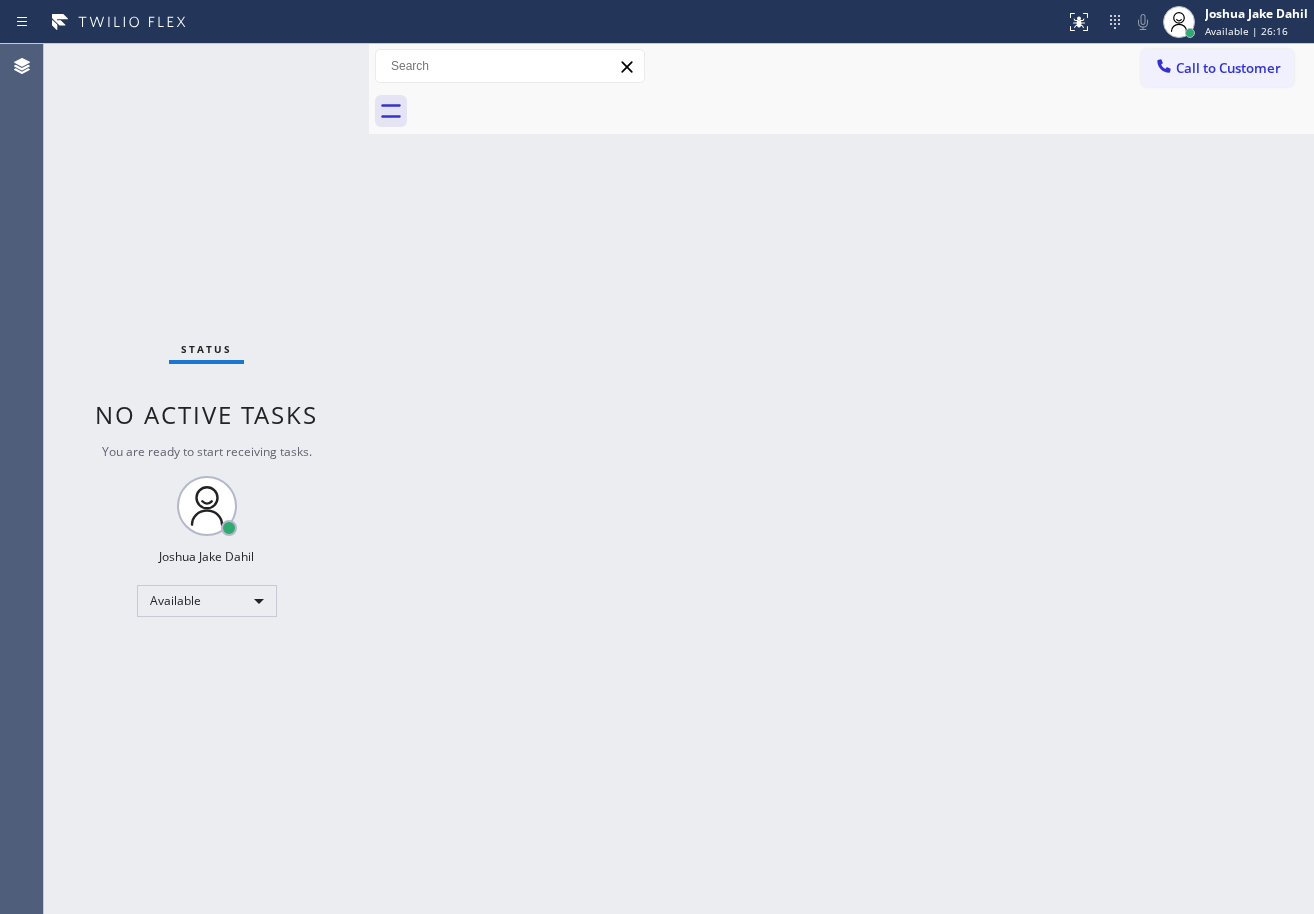 click on "Status No active tasks You are ready to start receiving tasks. [FIRST] [LAST] Available" at bounding box center (206, 479) 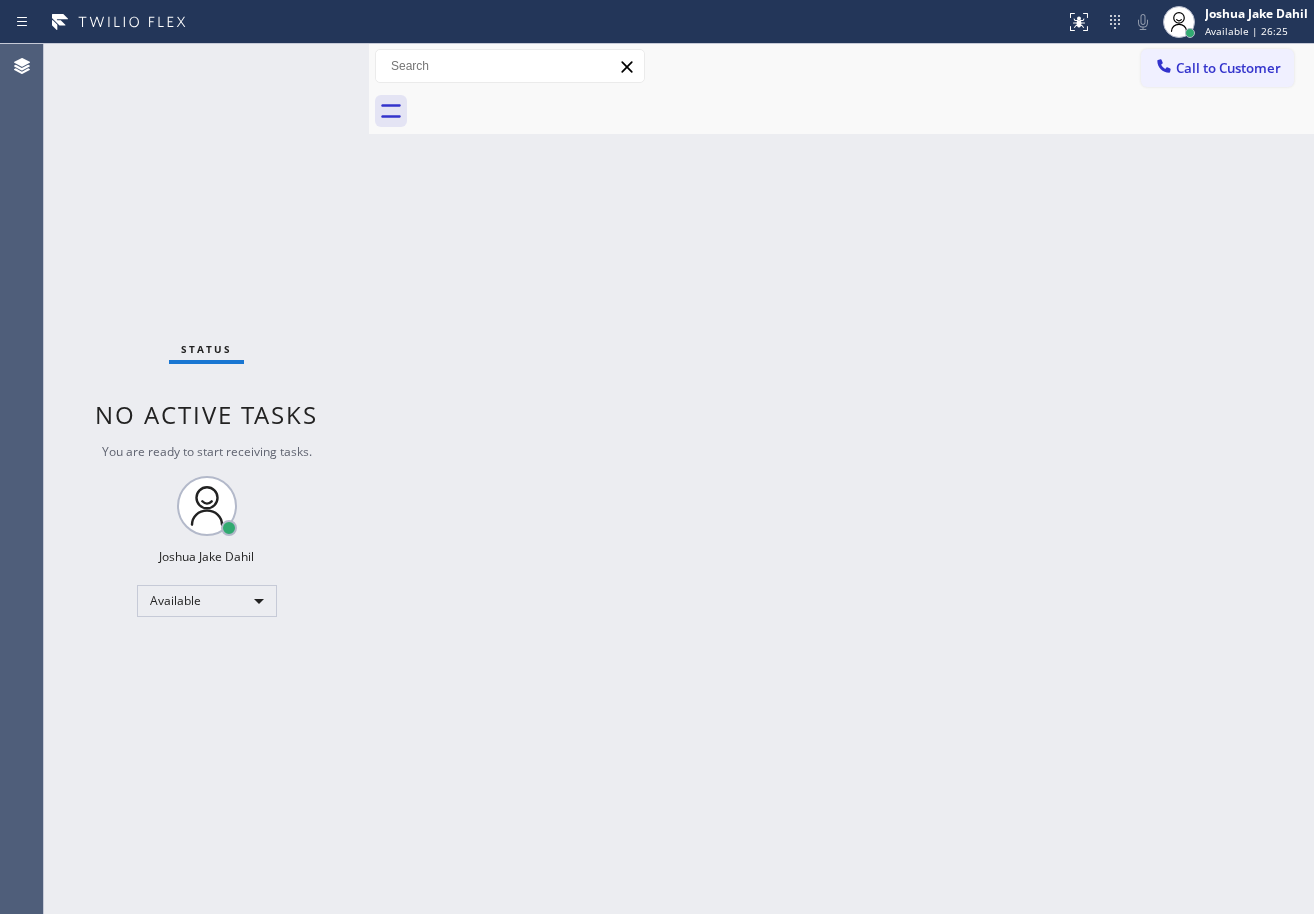 drag, startPoint x: 688, startPoint y: 540, endPoint x: 787, endPoint y: 624, distance: 129.8345 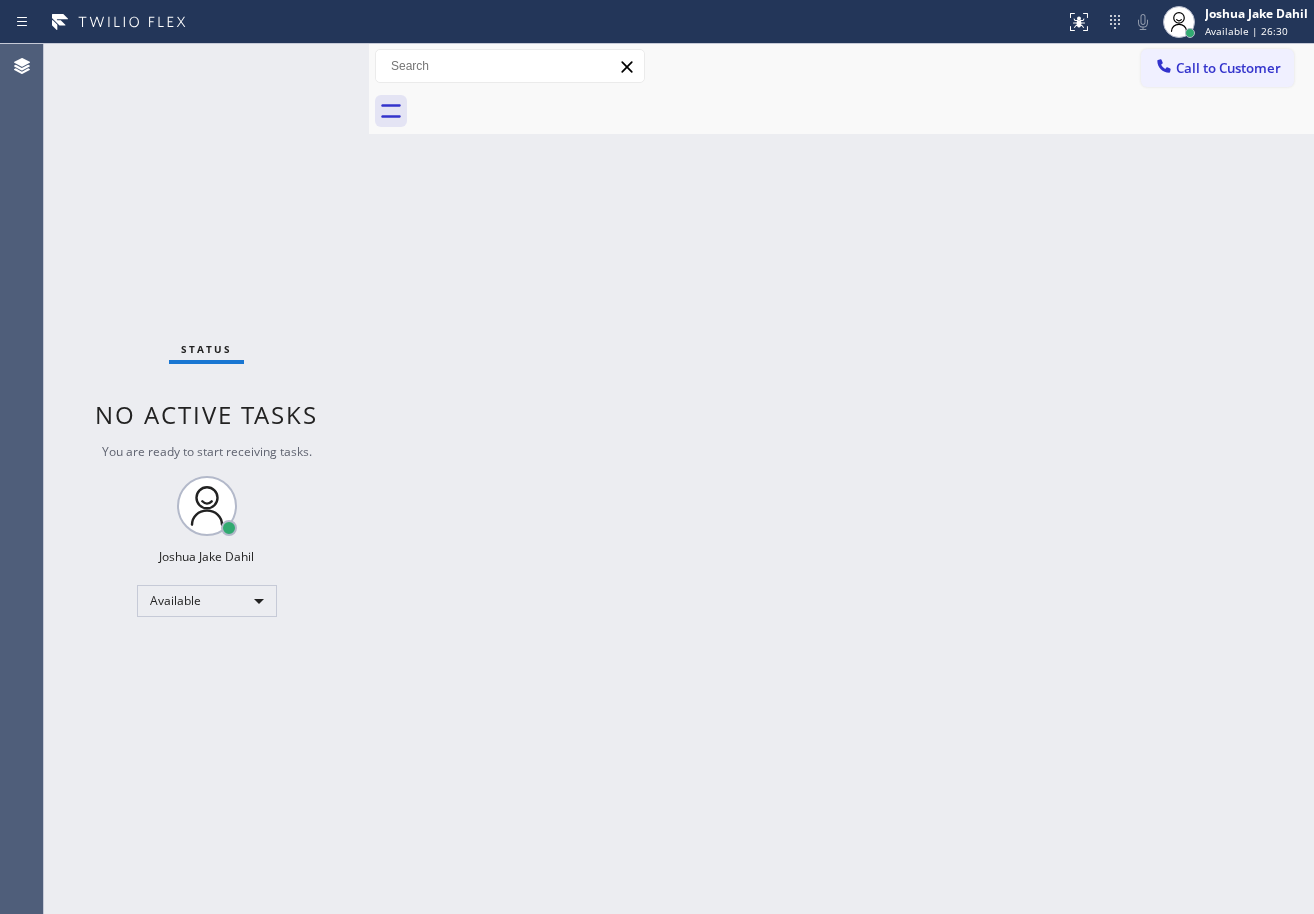 click on "Status No active tasks You are ready to start receiving tasks. [FIRST] [LAST] Available" at bounding box center (206, 479) 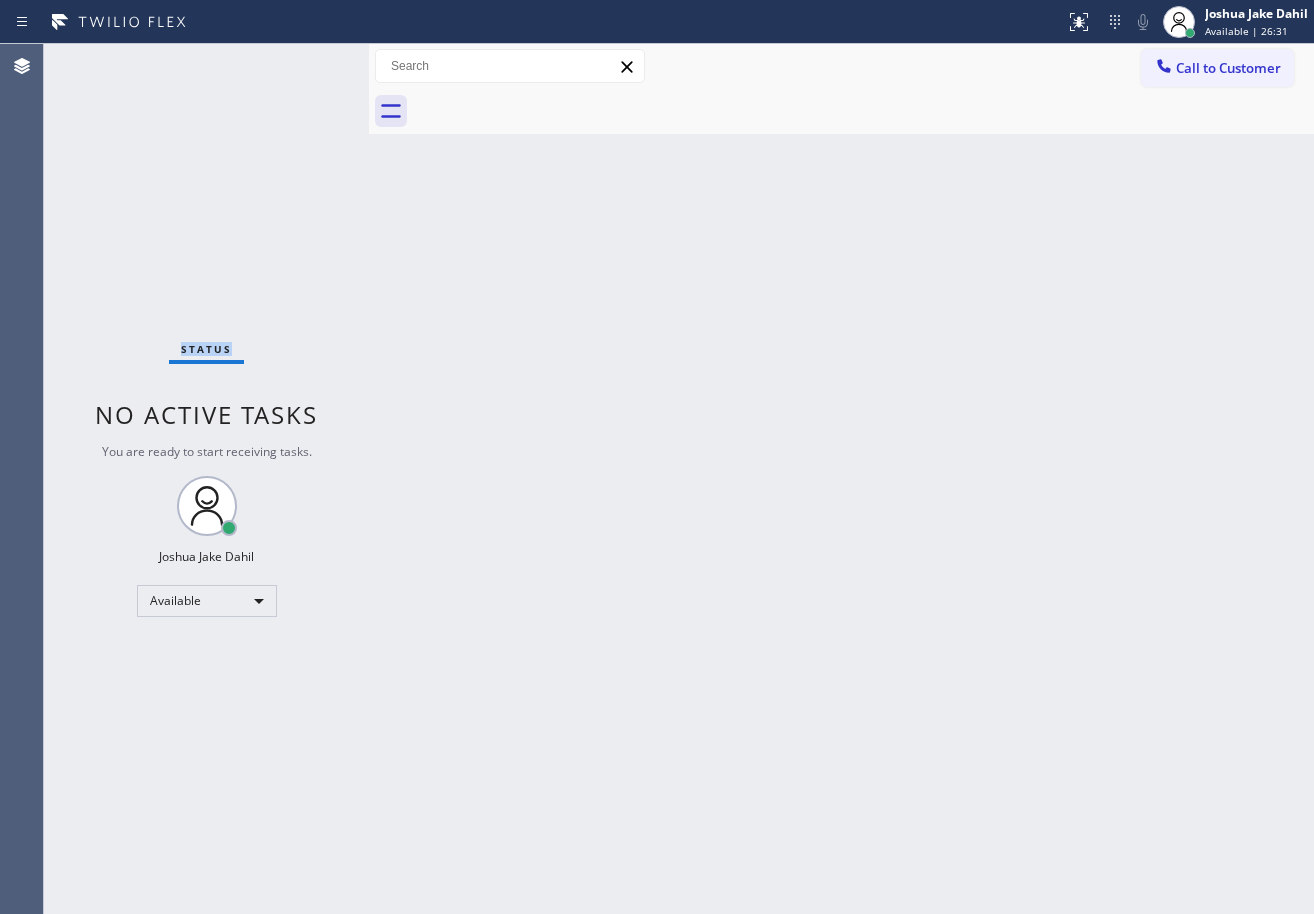 click on "Status No active tasks You are ready to start receiving tasks. [FIRST] [LAST] Available" at bounding box center (206, 479) 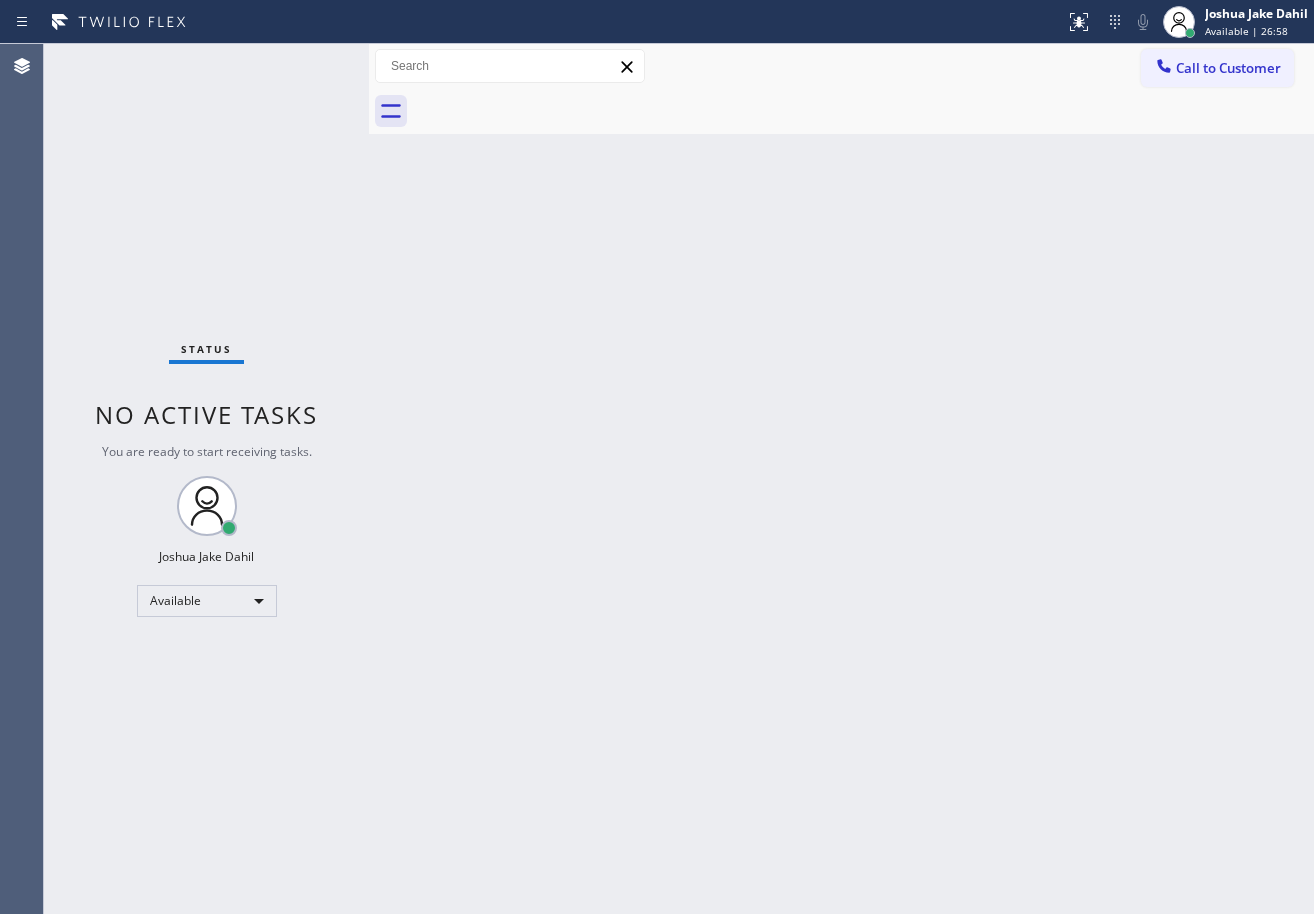 click on "Back to Dashboard Change Sender ID Customers Technicians Select a contact Outbound call Technician Search Technician Your caller id phone number Your caller id phone number Call Technician info Name   Phone none Address none Change Sender ID HVAC +[PHONE] 5 Star Appliance +[PHONE] Appliance Repair +[PHONE] Plumbing +[PHONE] Air Duct Cleaning +[PHONE]  Electricians +[PHONE] Cancel Change Check personal SMS Reset Change No tabs Call to Customer Outbound call Location HVAC Alliance Expert [CITY] Your caller id phone number ([PHONE]) Customer number Call Outbound call Technician Search Technician Your caller id phone number Your caller id phone number Call" at bounding box center [841, 479] 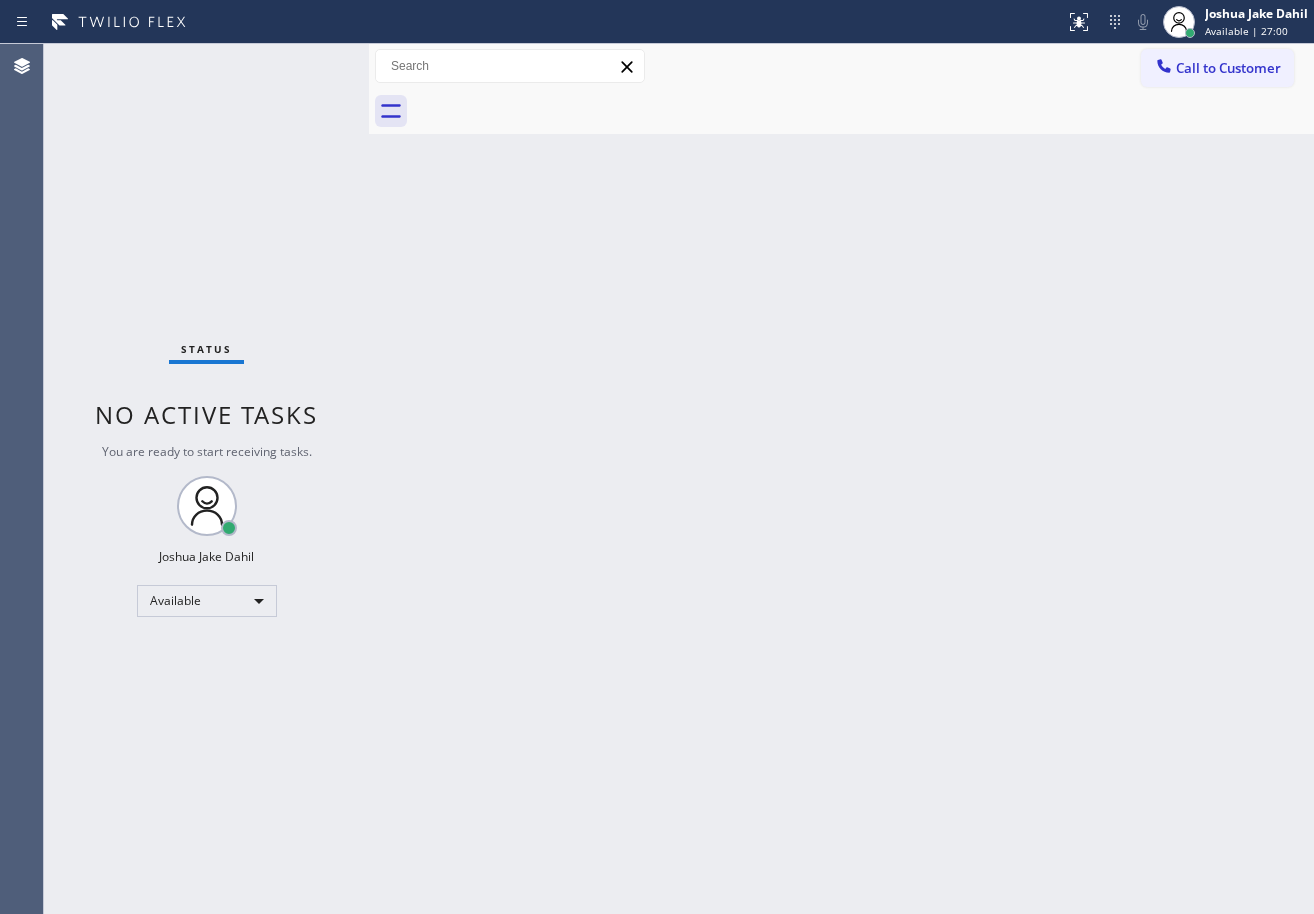 click on "Back to Dashboard Change Sender ID Customers Technicians Select a contact Outbound call Technician Search Technician Your caller id phone number Your caller id phone number Call Technician info Name   Phone none Address none Change Sender ID HVAC +[PHONE] 5 Star Appliance +[PHONE] Appliance Repair +[PHONE] Plumbing +[PHONE] Air Duct Cleaning +[PHONE]  Electricians +[PHONE] Cancel Change Check personal SMS Reset Change No tabs Call to Customer Outbound call Location HVAC Alliance Expert [CITY] Your caller id phone number ([PHONE]) Customer number Call Outbound call Technician Search Technician Your caller id phone number Your caller id phone number Call" at bounding box center (841, 479) 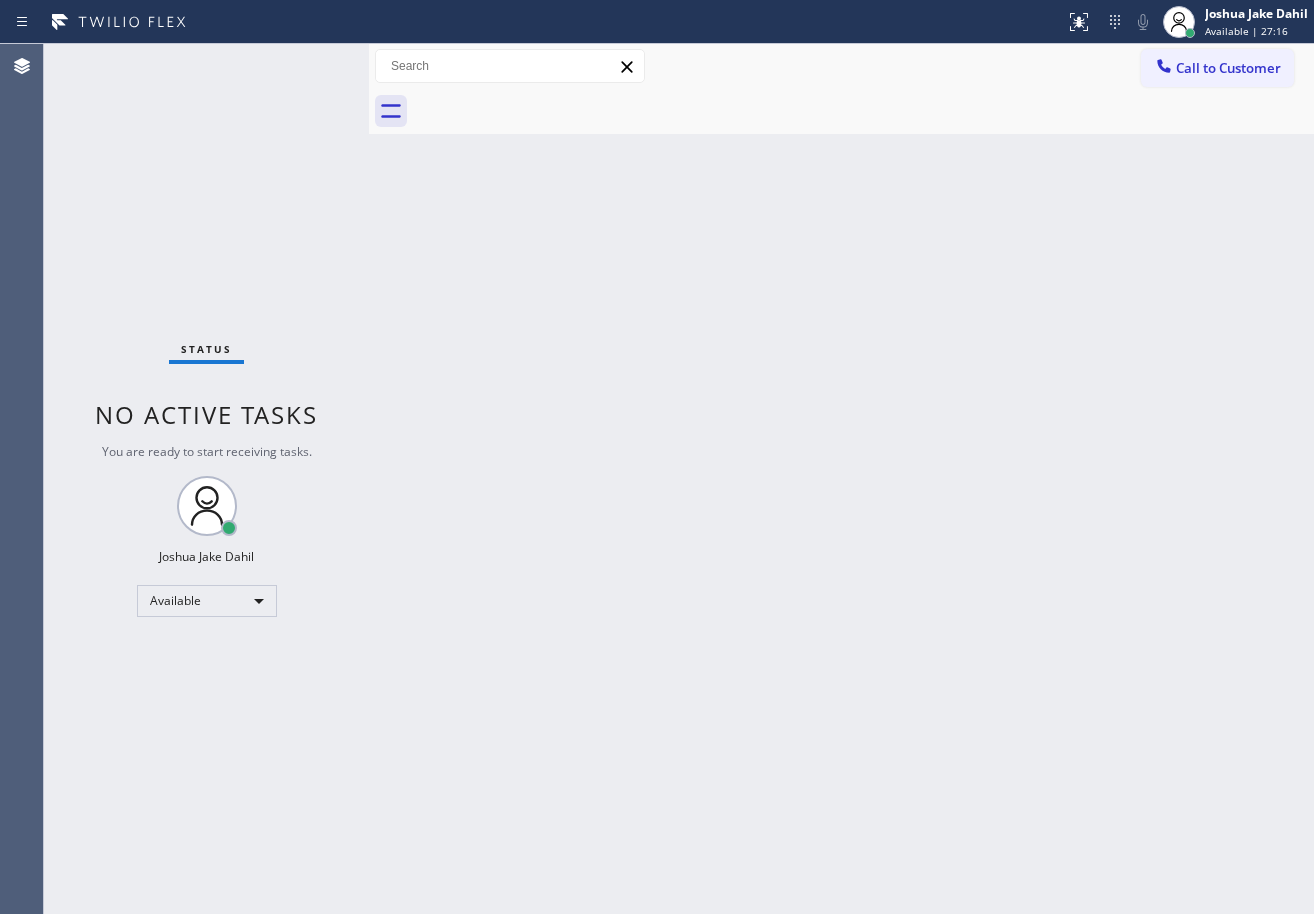 click on "Status No active tasks You are ready to start receiving tasks. [FIRST] [LAST] Available" at bounding box center (206, 479) 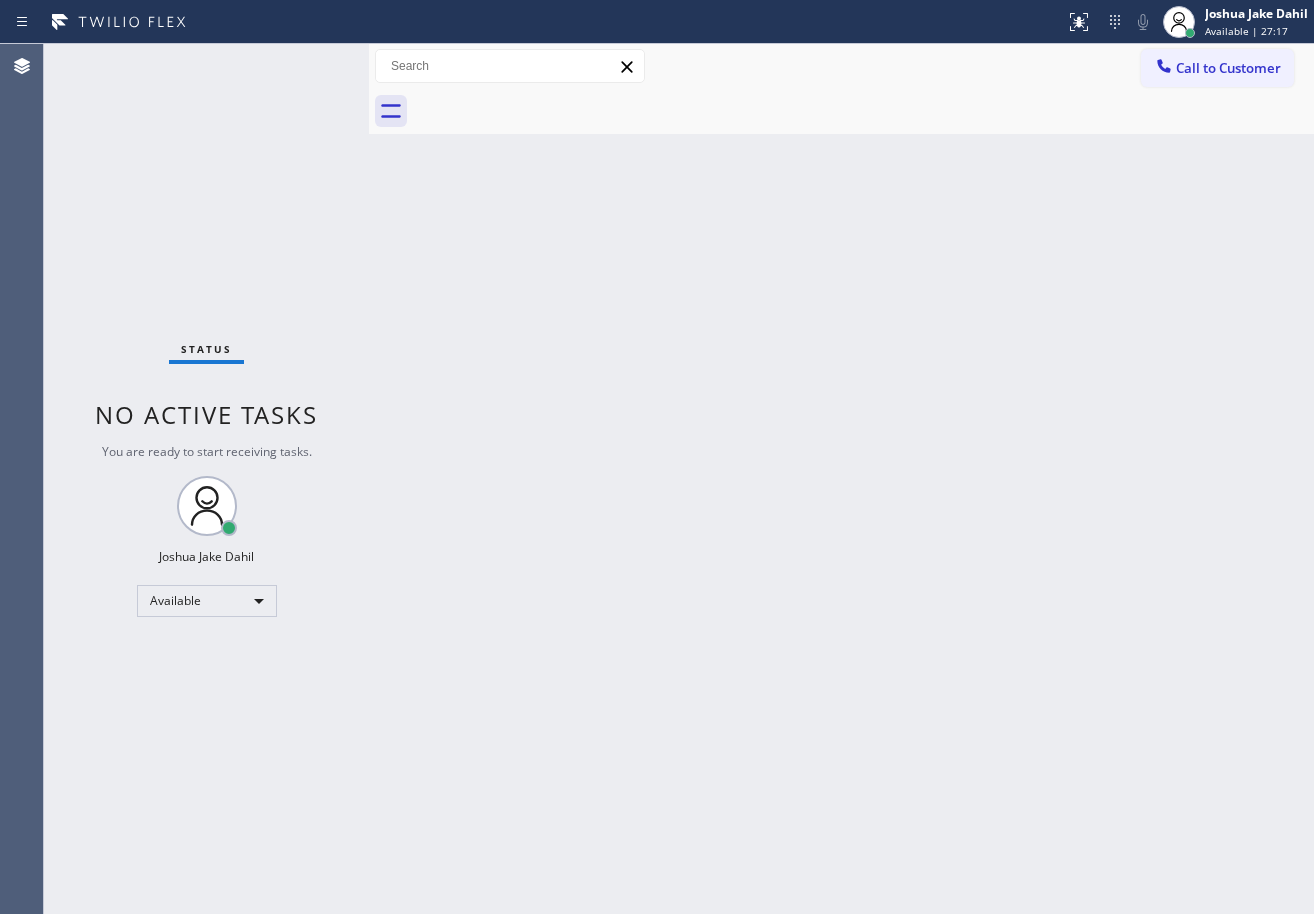 click on "Status No active tasks You are ready to start receiving tasks. [FIRST] [LAST] Available" at bounding box center (206, 479) 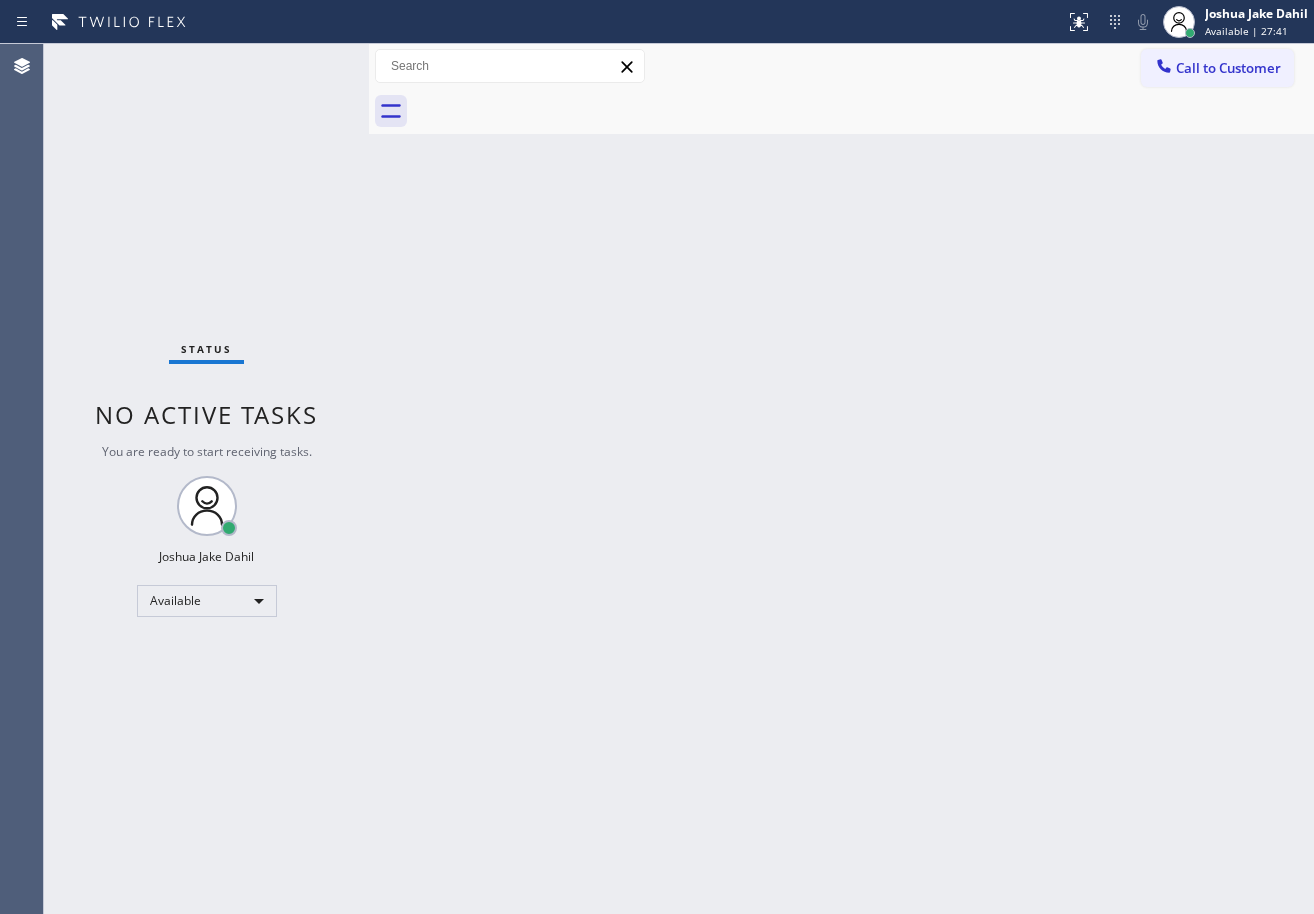 click on "Back to Dashboard Change Sender ID Customers Technicians Select a contact Outbound call Technician Search Technician Your caller id phone number Your caller id phone number Call Technician info Name   Phone none Address none Change Sender ID HVAC +[PHONE] 5 Star Appliance +[PHONE] Appliance Repair +[PHONE] Plumbing +[PHONE] Air Duct Cleaning +[PHONE]  Electricians +[PHONE] Cancel Change Check personal SMS Reset Change No tabs Call to Customer Outbound call Location HVAC Alliance Expert [CITY] Your caller id phone number ([PHONE]) Customer number Call Outbound call Technician Search Technician Your caller id phone number Your caller id phone number Call" at bounding box center [841, 479] 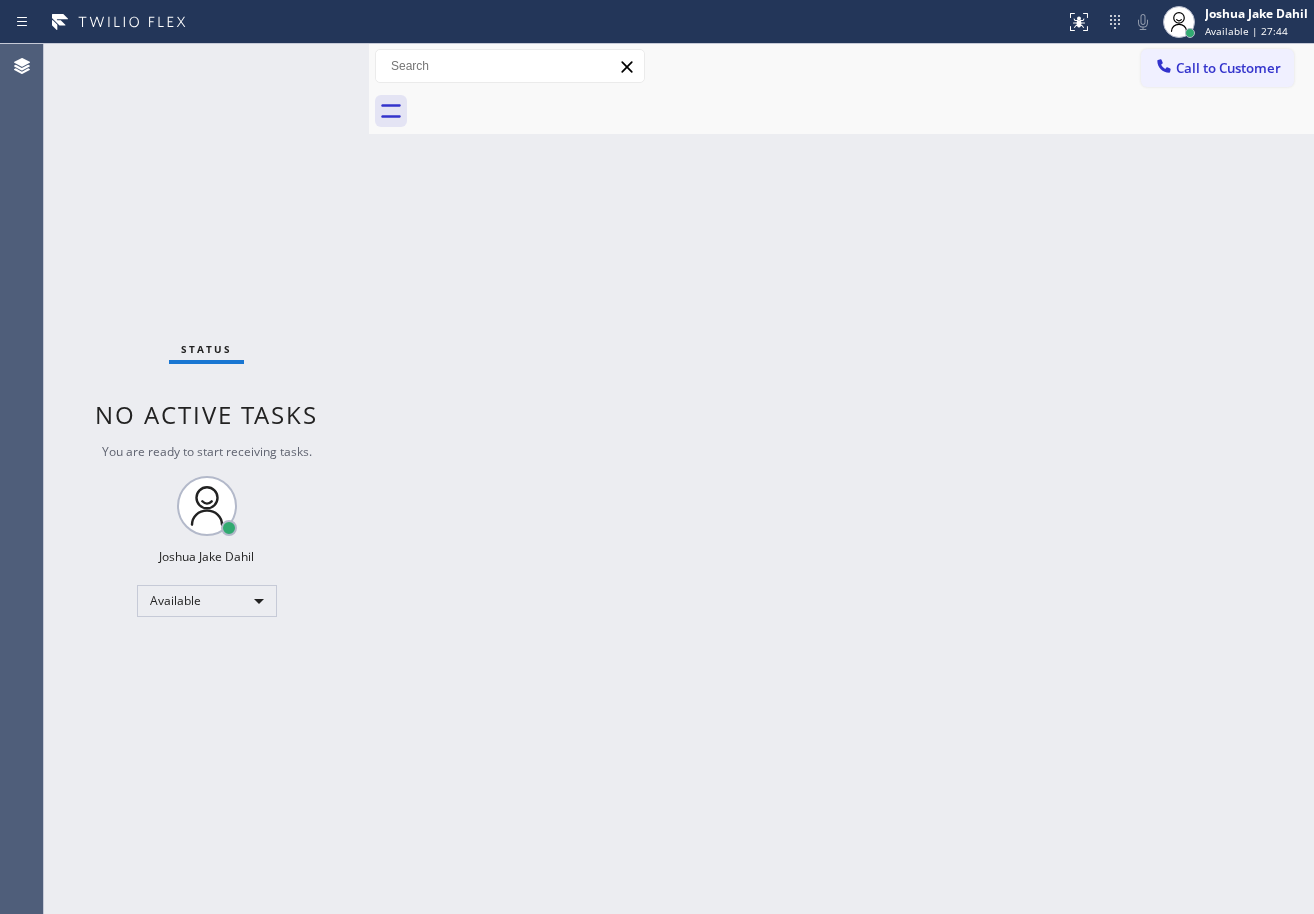 click on "Back to Dashboard Change Sender ID Customers Technicians Select a contact Outbound call Technician Search Technician Your caller id phone number Your caller id phone number Call Technician info Name   Phone none Address none Change Sender ID HVAC +[PHONE] 5 Star Appliance +[PHONE] Appliance Repair +[PHONE] Plumbing +[PHONE] Air Duct Cleaning +[PHONE]  Electricians +[PHONE] Cancel Change Check personal SMS Reset Change No tabs Call to Customer Outbound call Location HVAC Alliance Expert [CITY] Your caller id phone number ([PHONE]) Customer number Call Outbound call Technician Search Technician Your caller id phone number Your caller id phone number Call" at bounding box center [841, 479] 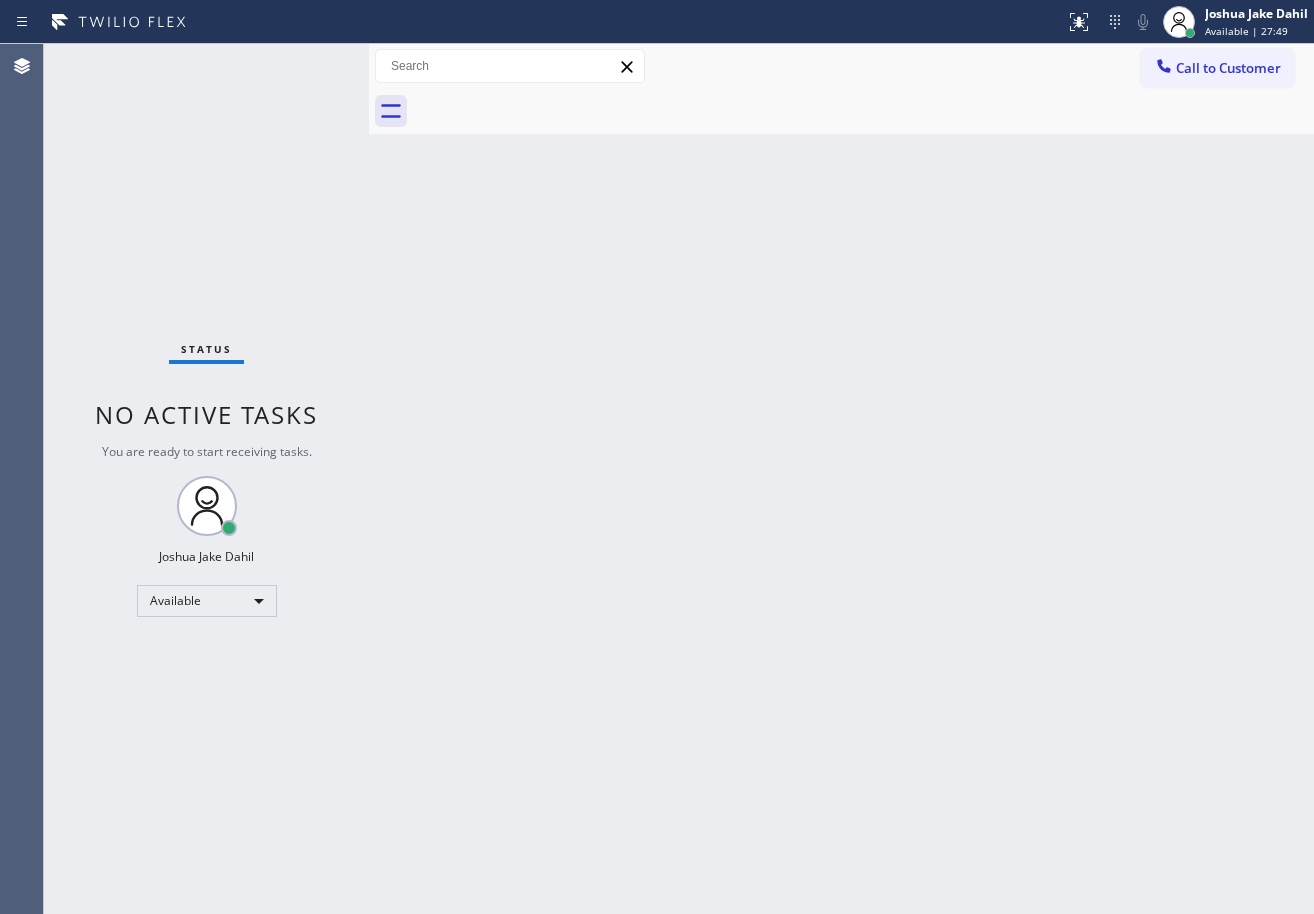 click on "Status No active tasks You are ready to start receiving tasks. [FIRST] [LAST] Available" at bounding box center (206, 479) 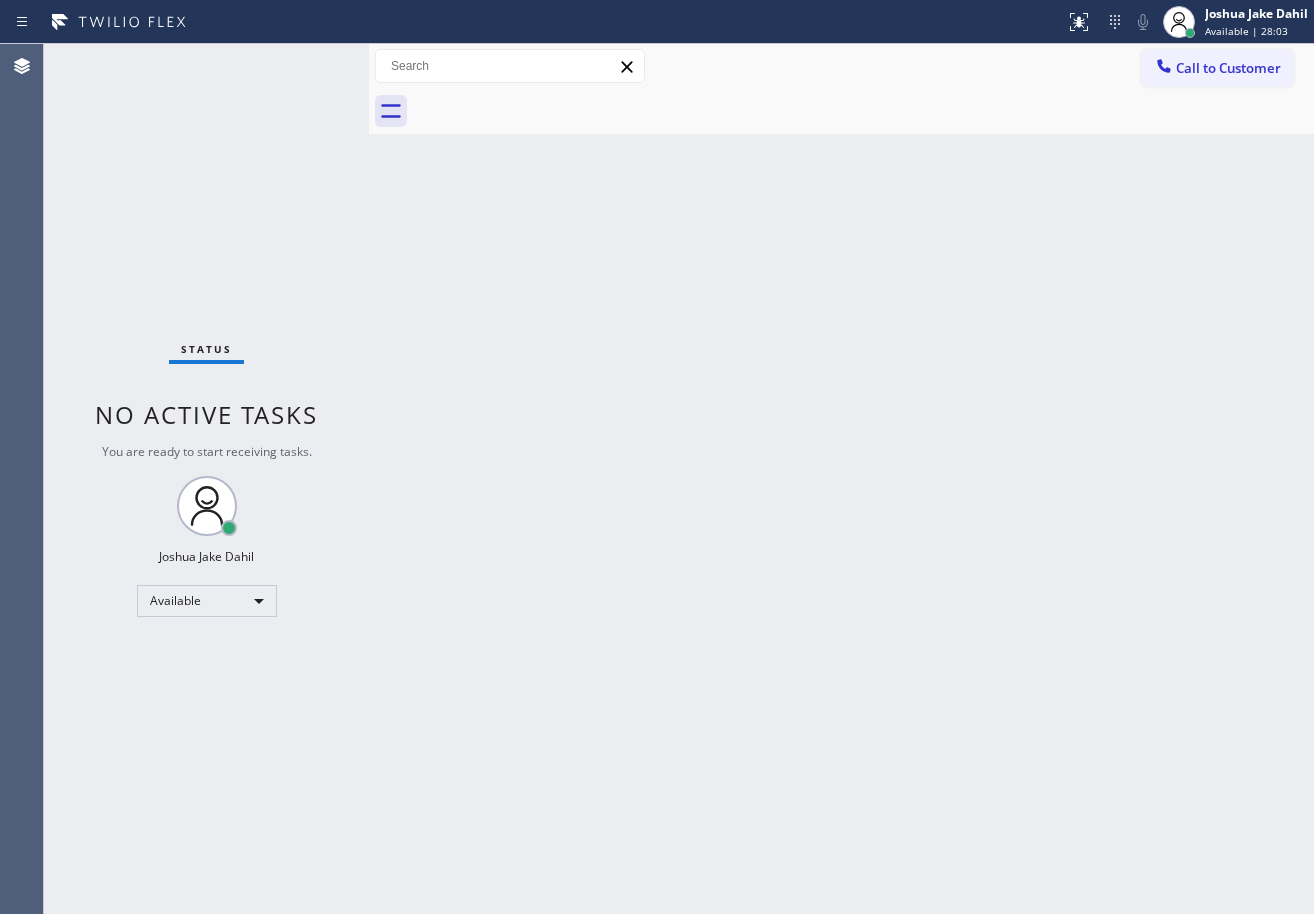 drag, startPoint x: 817, startPoint y: 450, endPoint x: 911, endPoint y: 717, distance: 283.0636 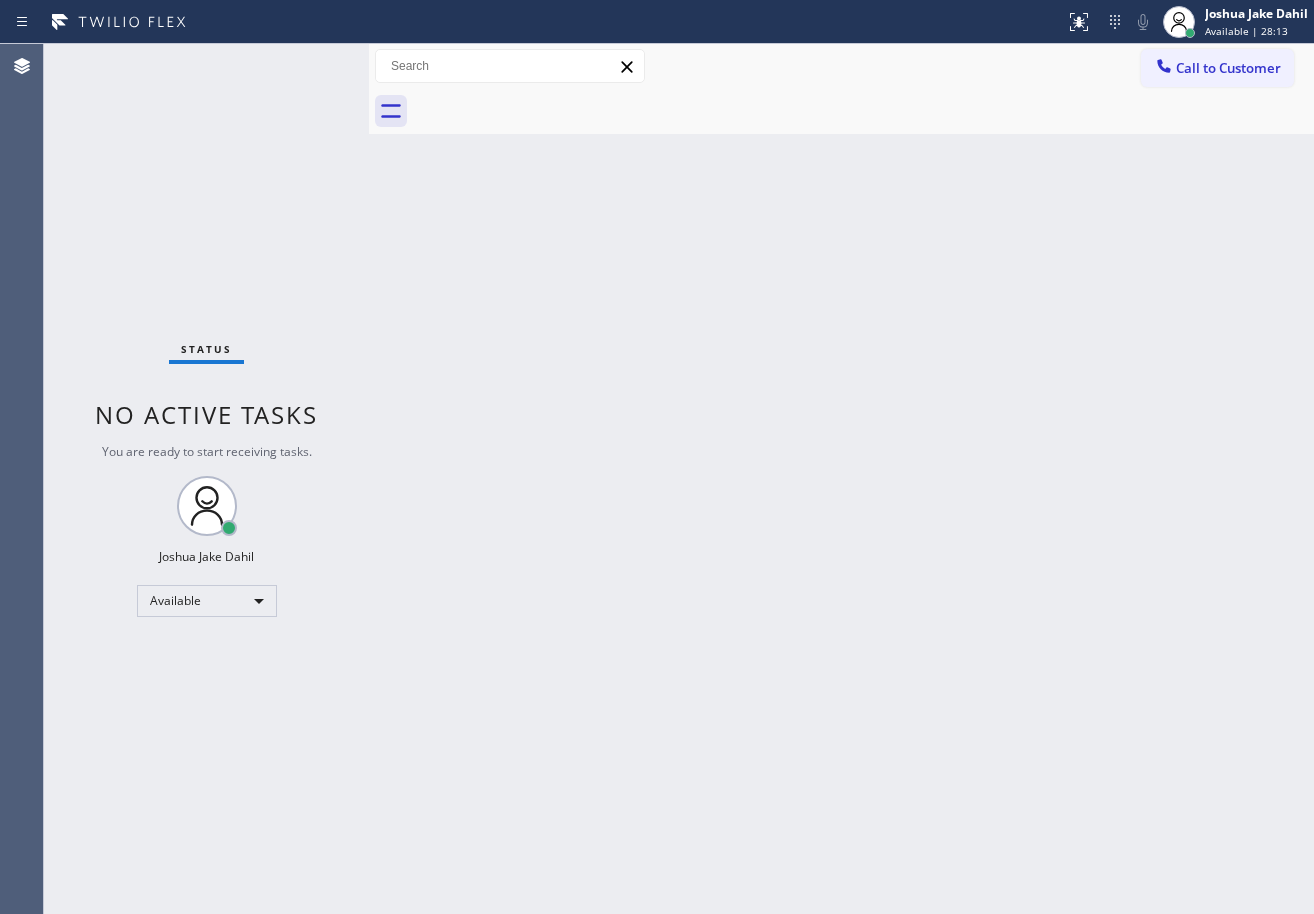 click on "Status No active tasks You are ready to start receiving tasks. [FIRST] [LAST] Available" at bounding box center [206, 479] 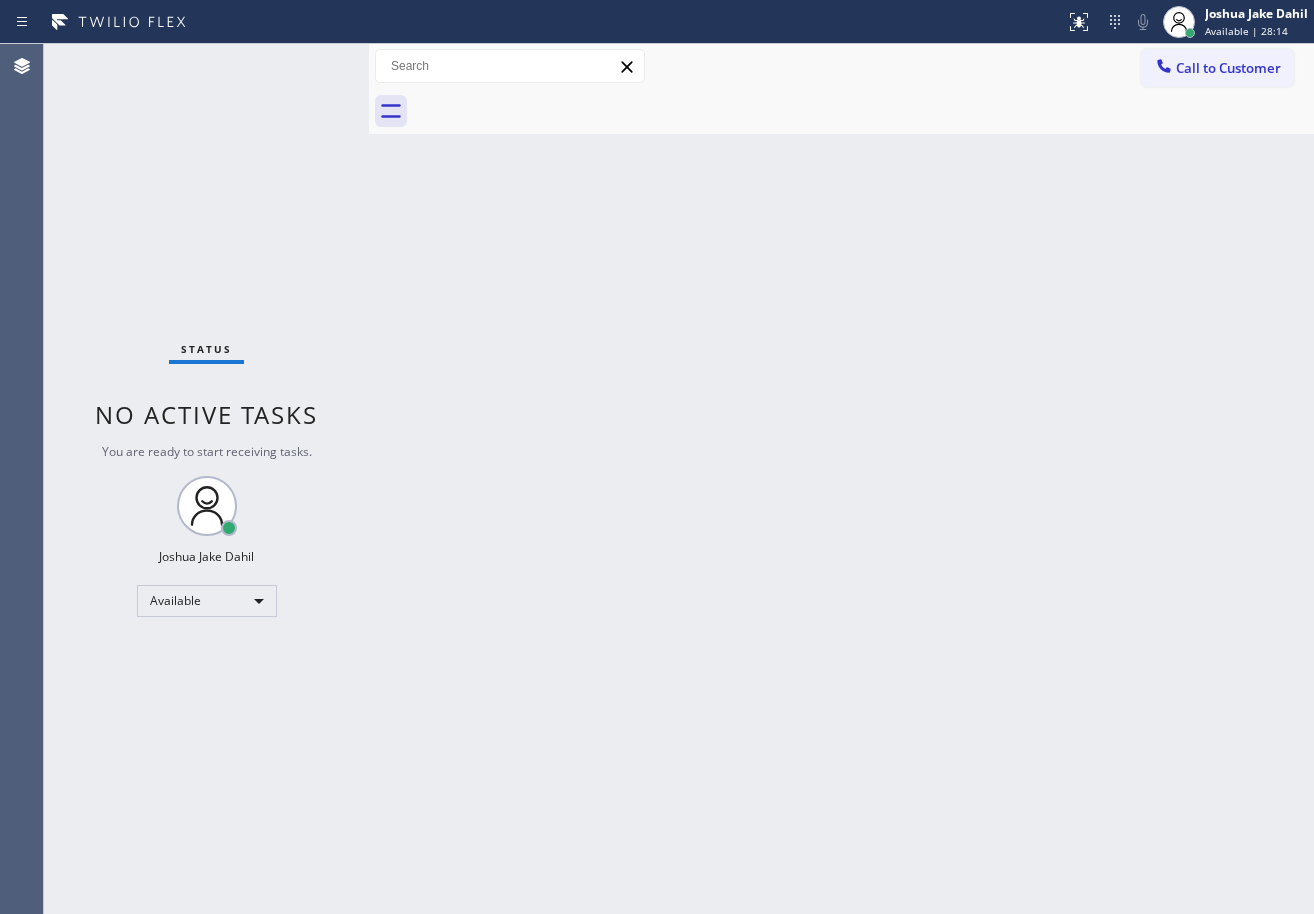 click on "Status No active tasks You are ready to start receiving tasks. [FIRST] [LAST] Available" at bounding box center (206, 479) 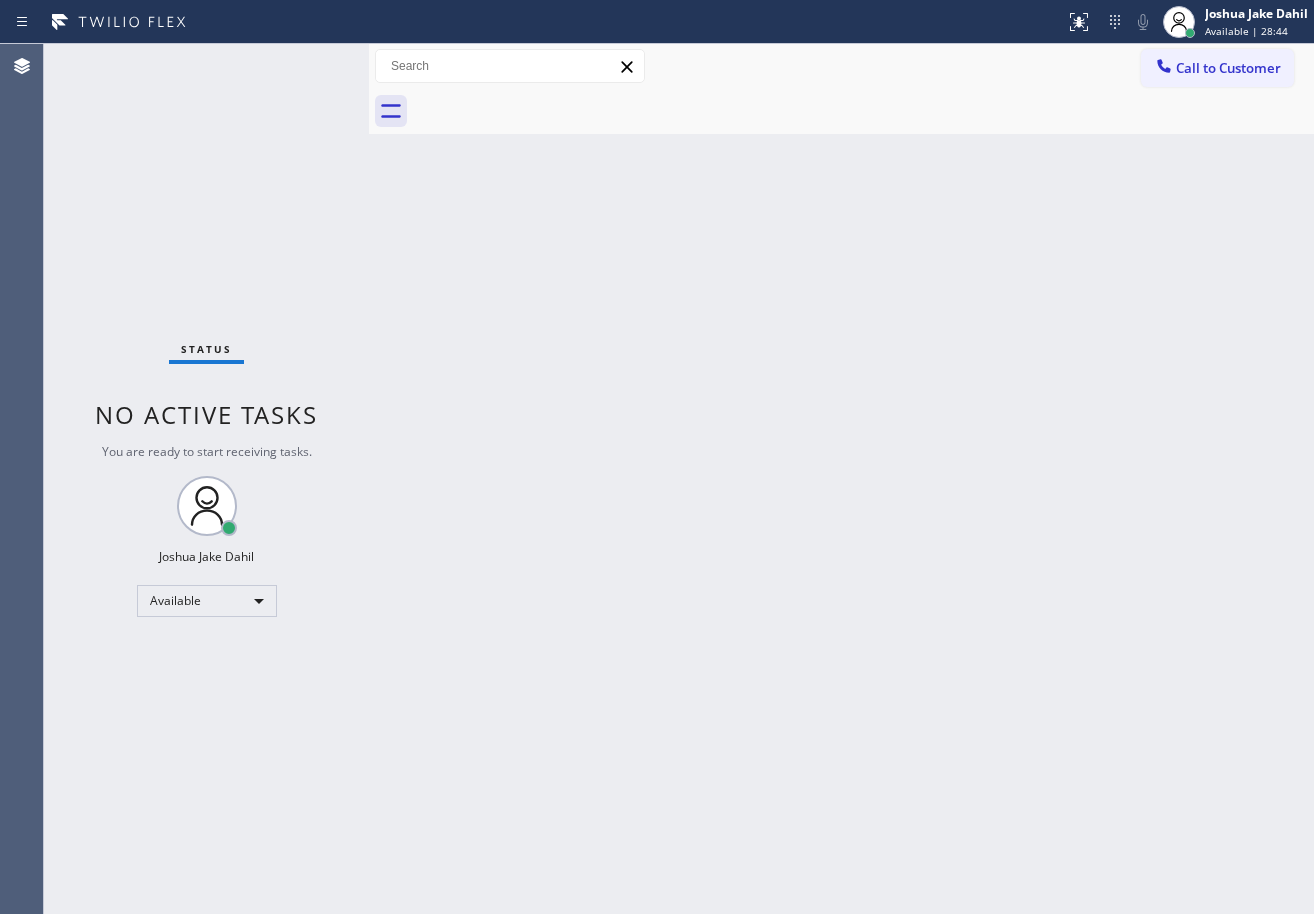 click on "Status No active tasks You are ready to start receiving tasks. [FIRST] [LAST] Available" at bounding box center [206, 479] 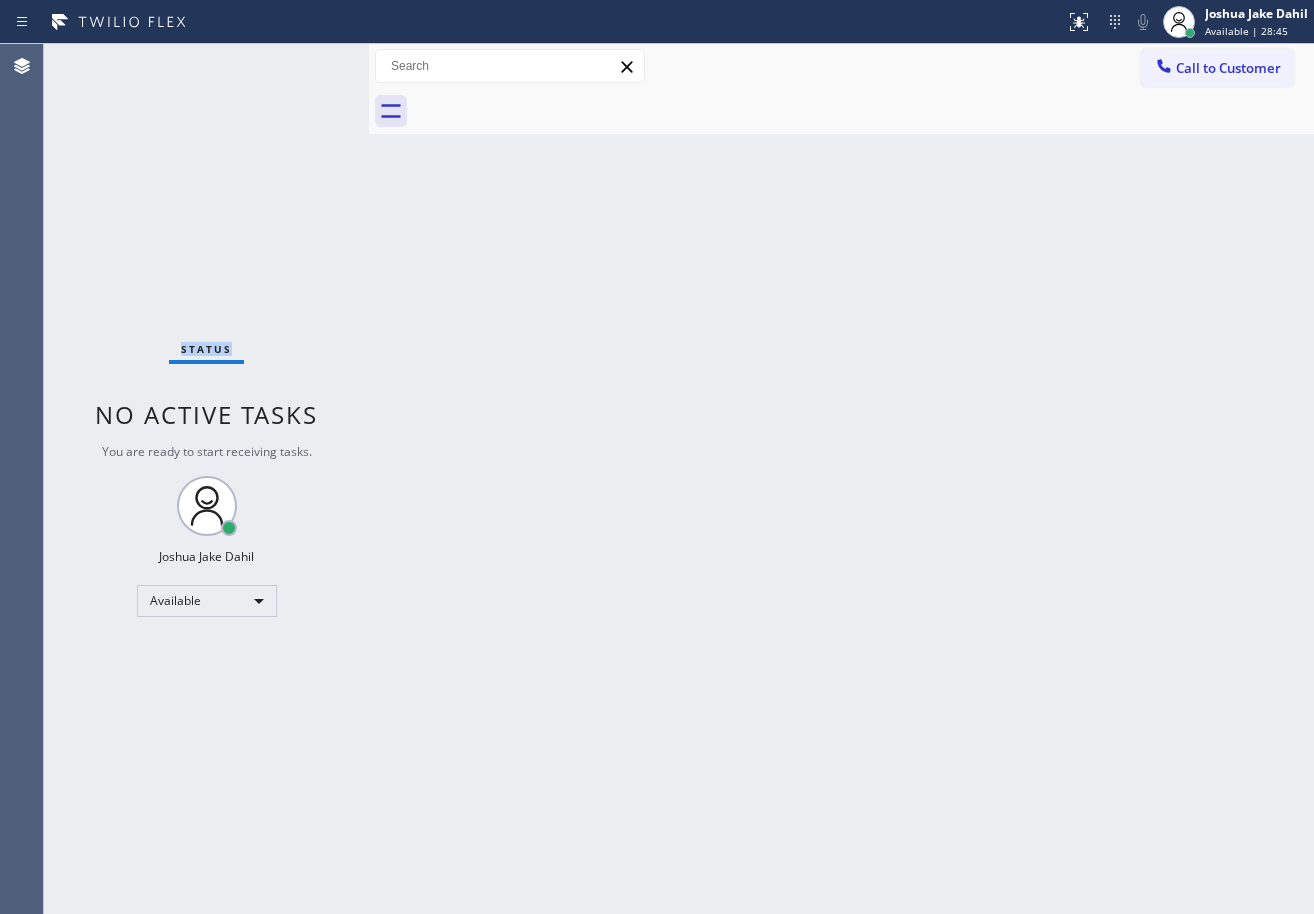 click on "Status No active tasks You are ready to start receiving tasks. [FIRST] [LAST] Available" at bounding box center [206, 479] 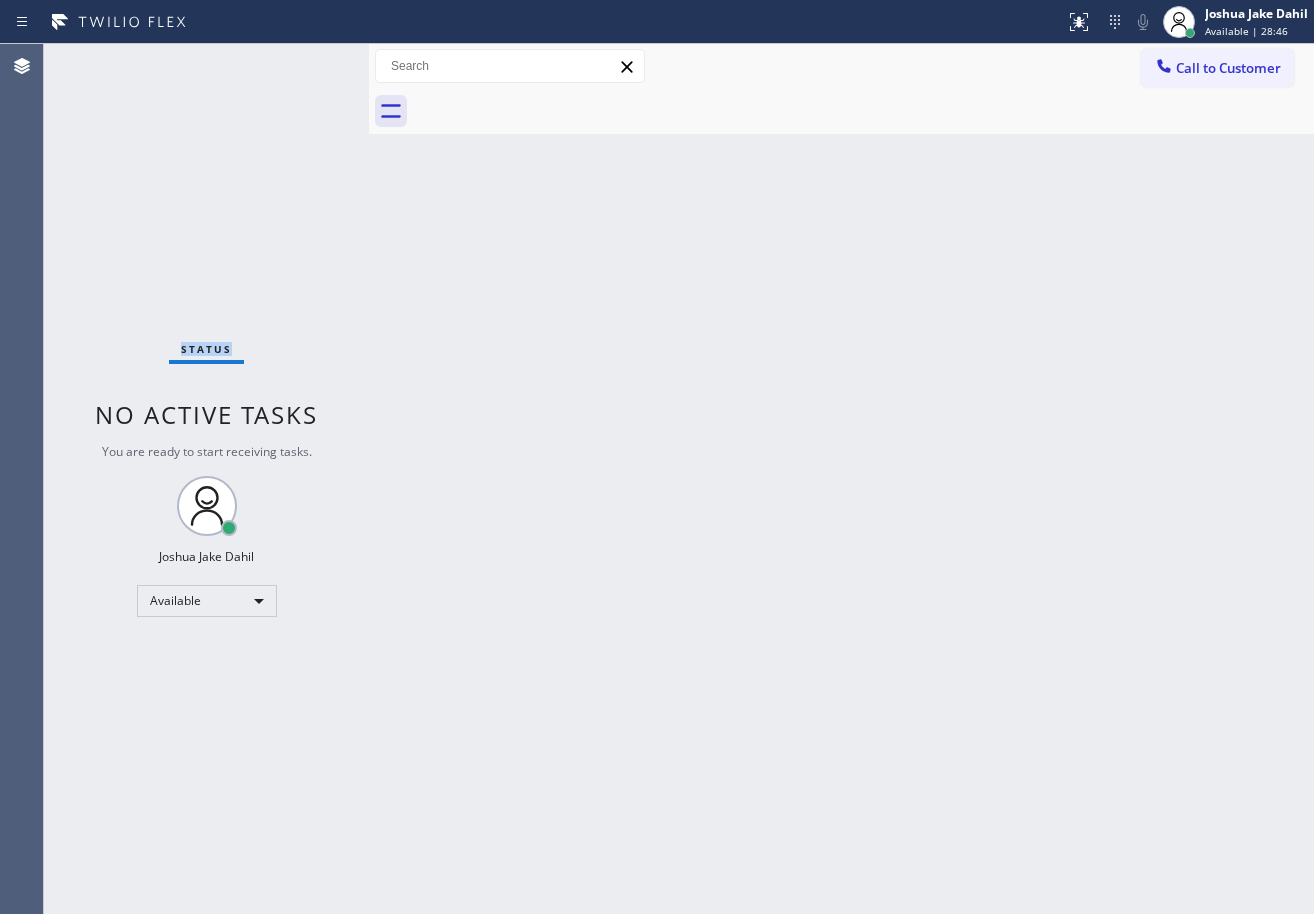 click on "Status No active tasks You are ready to start receiving tasks. [FIRST] [LAST] Available" at bounding box center [206, 479] 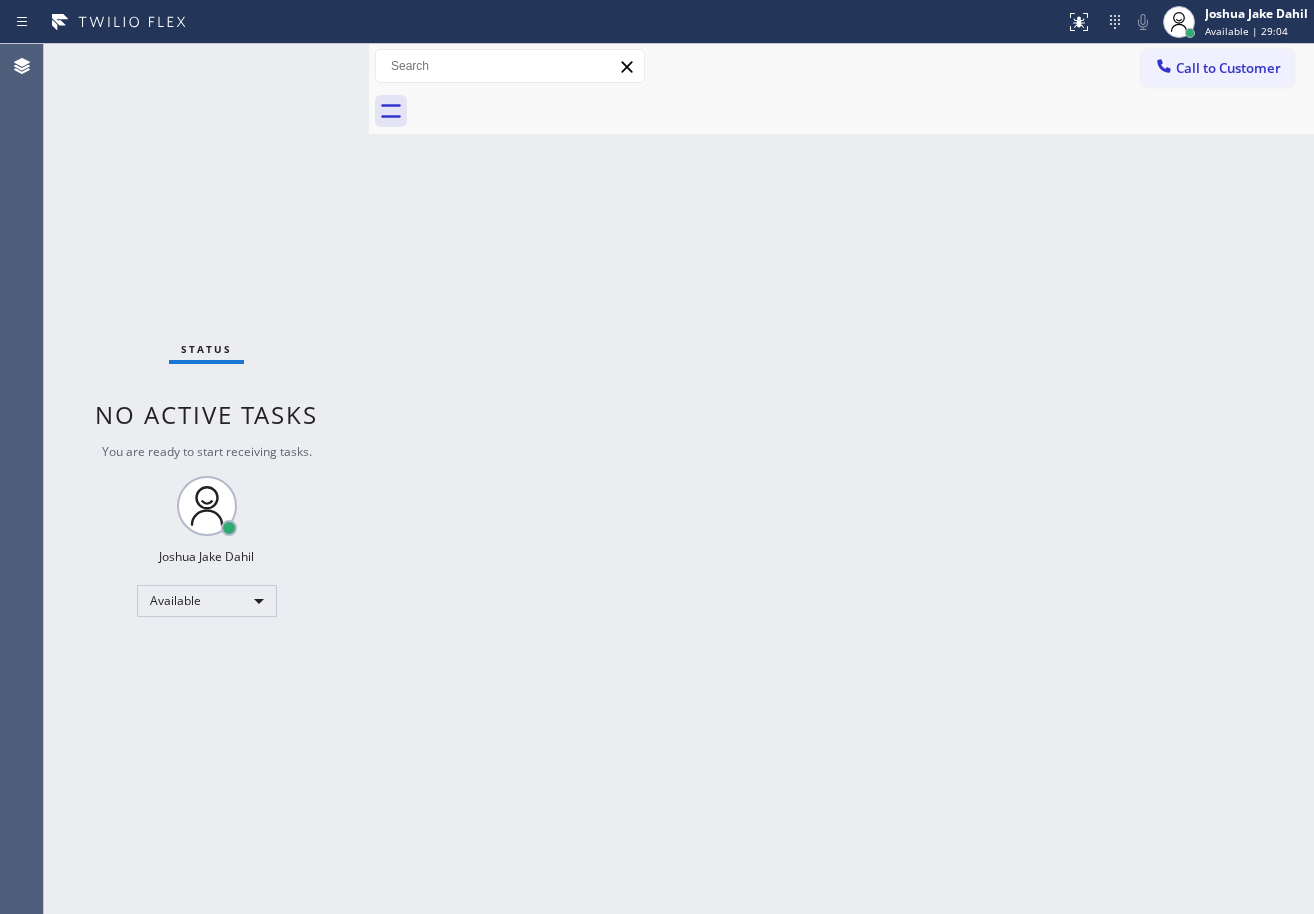 drag, startPoint x: 723, startPoint y: 474, endPoint x: 897, endPoint y: 541, distance: 186.45375 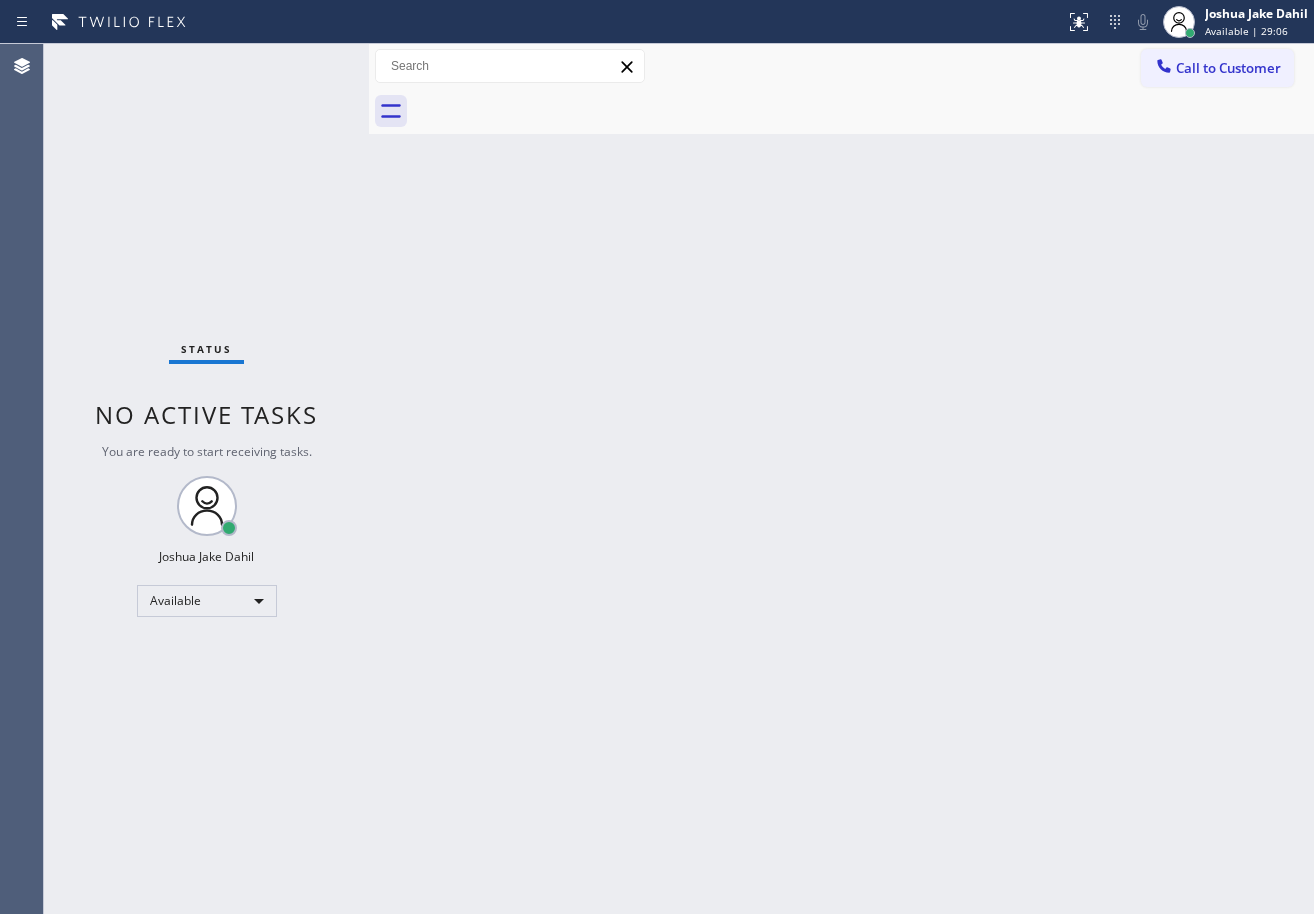 click on "Back to Dashboard Change Sender ID Customers Technicians Select a contact Outbound call Technician Search Technician Your caller id phone number Your caller id phone number Call Technician info Name   Phone none Address none Change Sender ID HVAC +[PHONE] 5 Star Appliance +[PHONE] Appliance Repair +[PHONE] Plumbing +[PHONE] Air Duct Cleaning +[PHONE]  Electricians +[PHONE] Cancel Change Check personal SMS Reset Change No tabs Call to Customer Outbound call Location HVAC Alliance Expert [CITY] Your caller id phone number ([PHONE]) Customer number Call Outbound call Technician Search Technician Your caller id phone number Your caller id phone number Call" at bounding box center (841, 479) 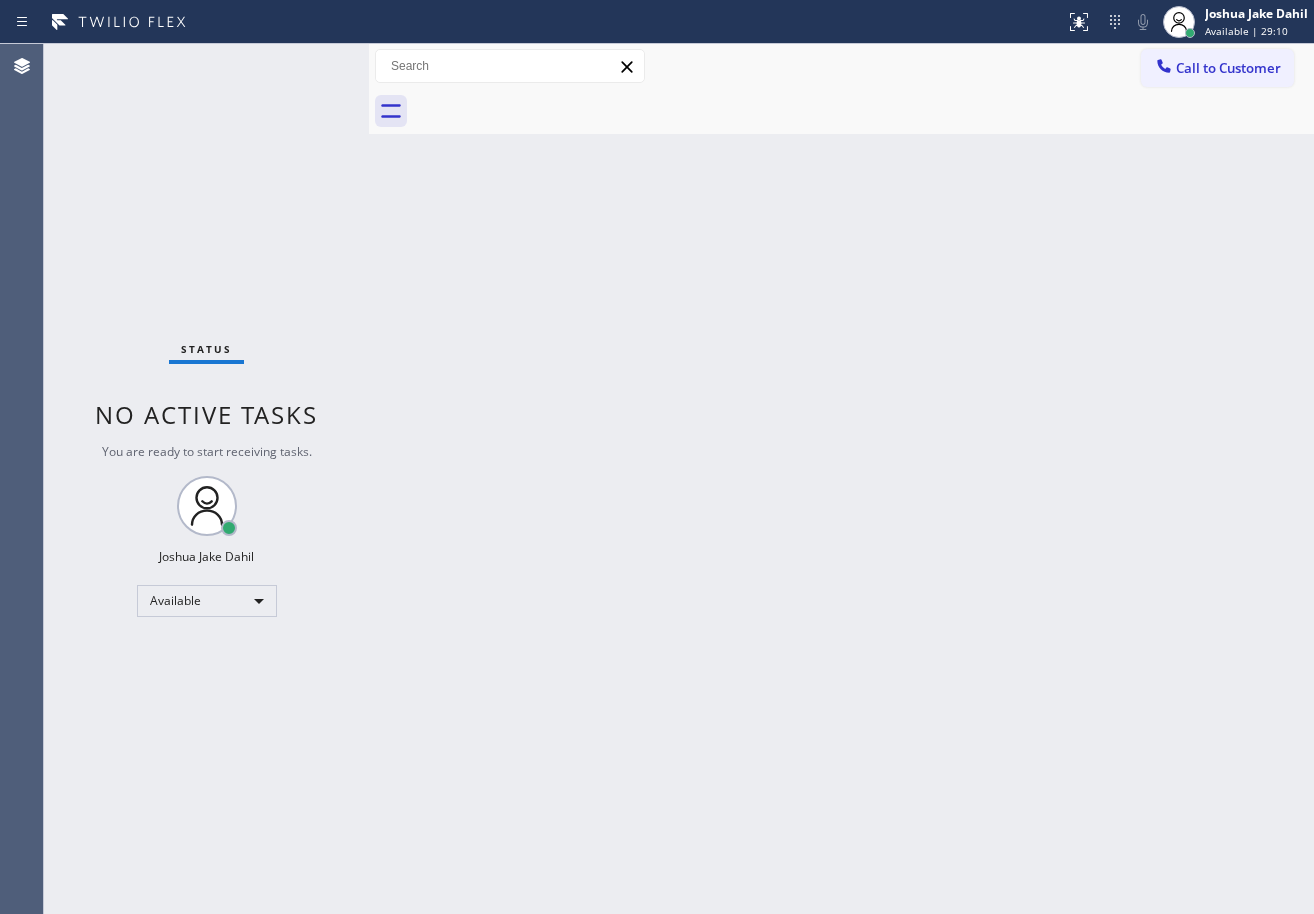 click on "Status No active tasks You are ready to start receiving tasks. [FIRST] [LAST] Available" at bounding box center (206, 479) 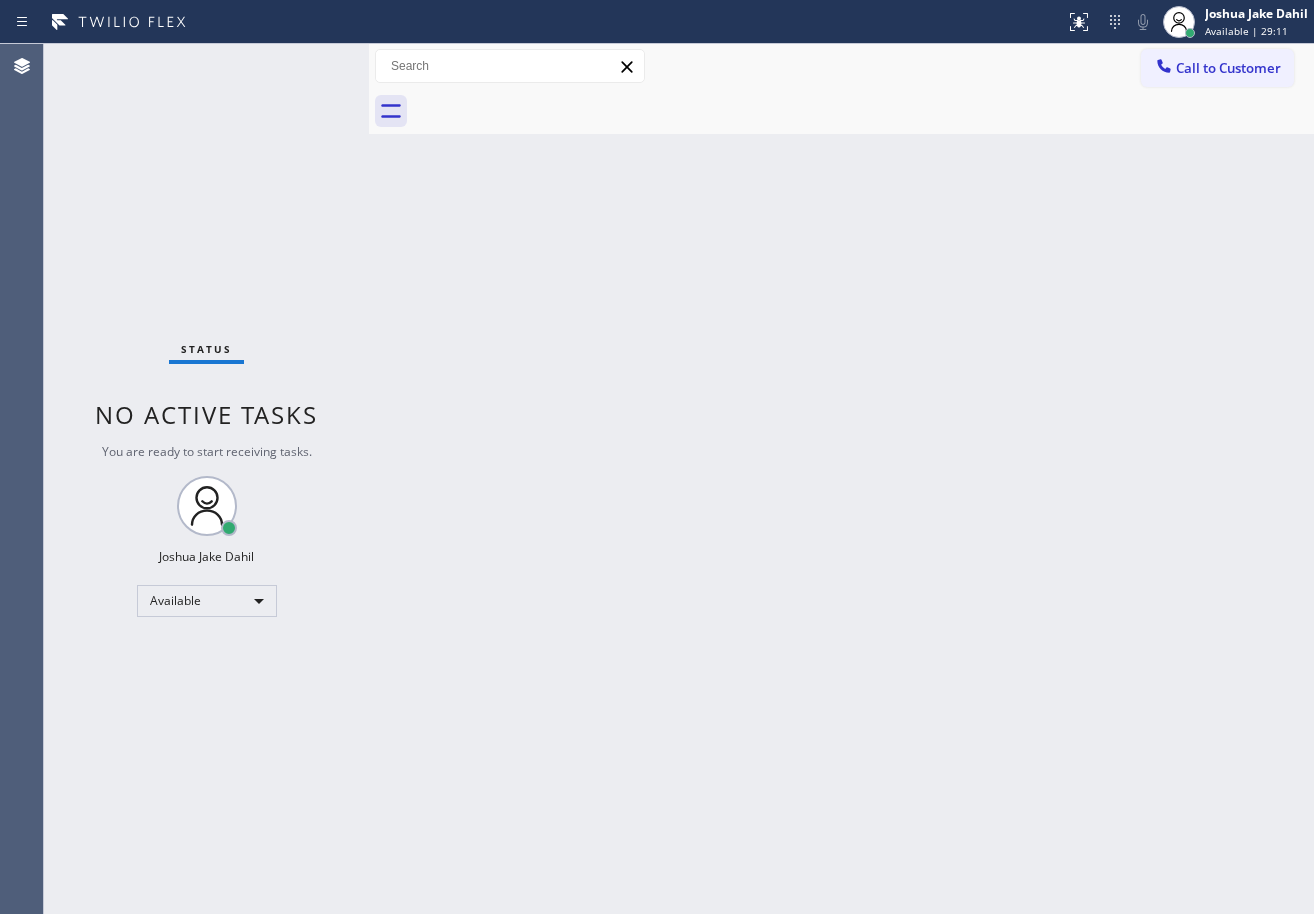 click on "Status No active tasks You are ready to start receiving tasks. [FIRST] [LAST] Available" at bounding box center (206, 479) 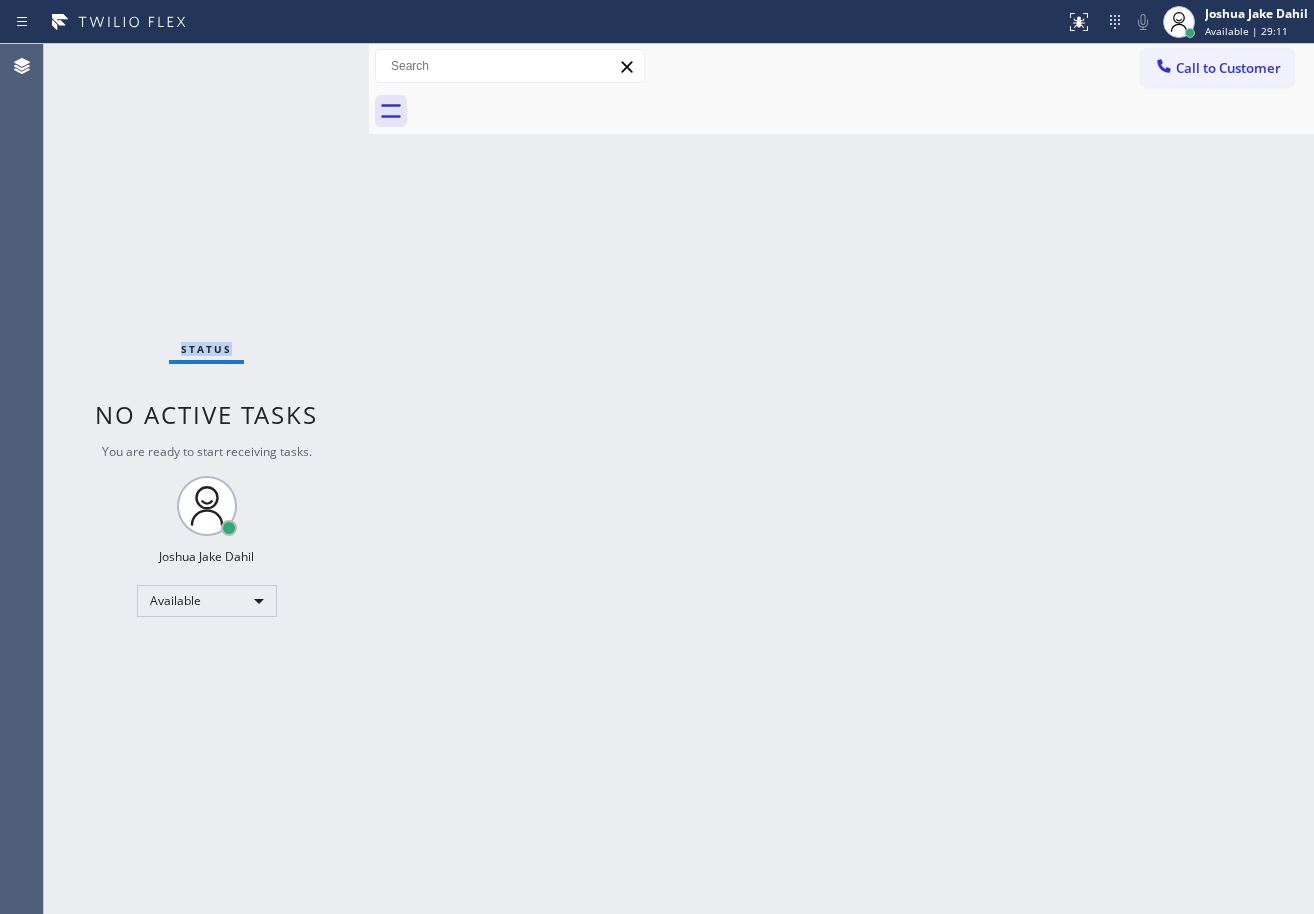 click on "Status No active tasks You are ready to start receiving tasks. [FIRST] [LAST] Available" at bounding box center [206, 479] 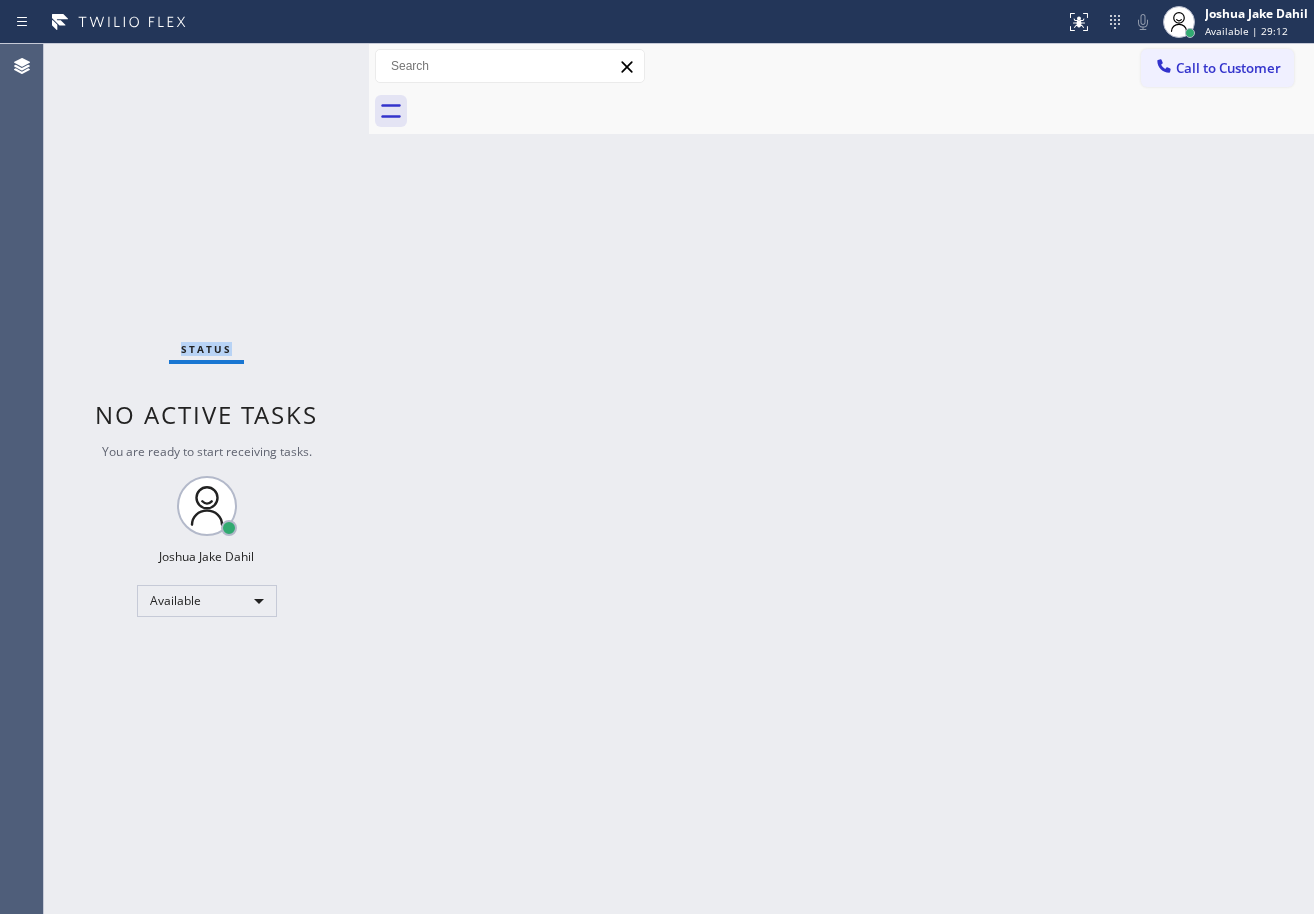 click on "Status No active tasks You are ready to start receiving tasks. [FIRST] [LAST] Available" at bounding box center (206, 479) 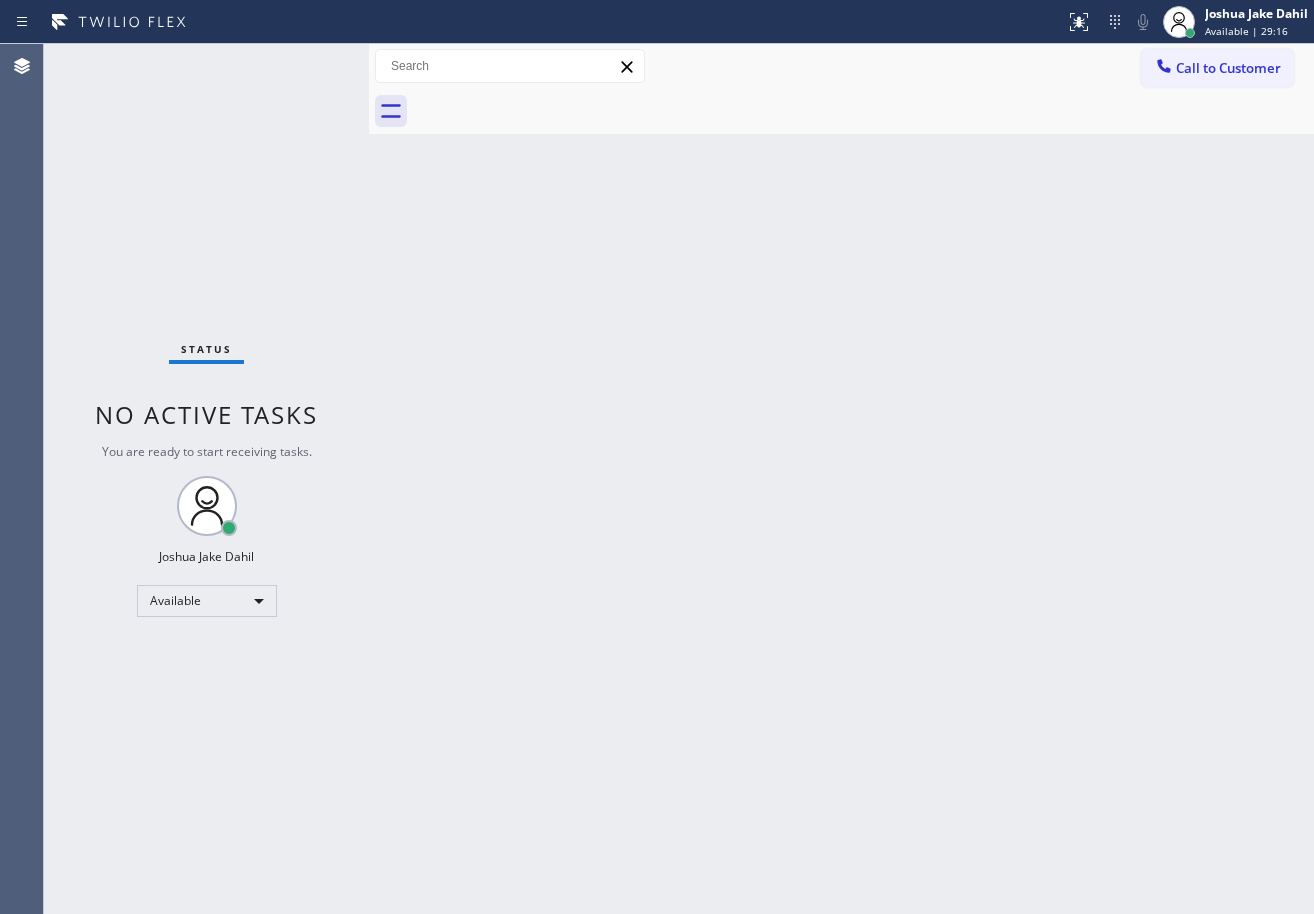 click on "Back to Dashboard Change Sender ID Customers Technicians Select a contact Outbound call Technician Search Technician Your caller id phone number Your caller id phone number Call Technician info Name   Phone none Address none Change Sender ID HVAC +[PHONE] 5 Star Appliance +[PHONE] Appliance Repair +[PHONE] Plumbing +[PHONE] Air Duct Cleaning +[PHONE]  Electricians +[PHONE] Cancel Change Check personal SMS Reset Change No tabs Call to Customer Outbound call Location HVAC Alliance Expert [CITY] Your caller id phone number ([PHONE]) Customer number Call Outbound call Technician Search Technician Your caller id phone number Your caller id phone number Call" at bounding box center (841, 479) 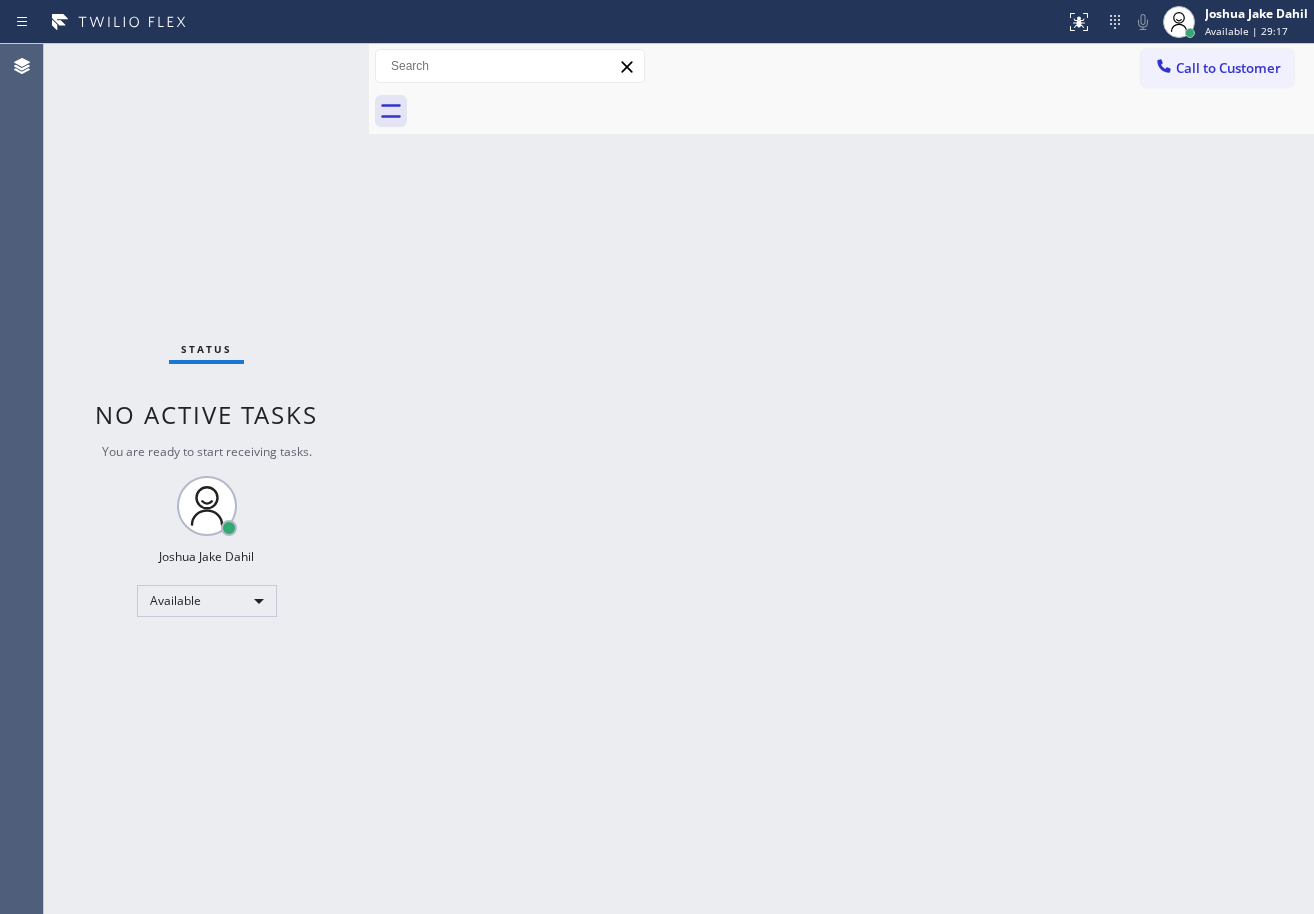 click on "Back to Dashboard Change Sender ID Customers Technicians Select a contact Outbound call Technician Search Technician Your caller id phone number Your caller id phone number Call Technician info Name   Phone none Address none Change Sender ID HVAC +[PHONE] 5 Star Appliance +[PHONE] Appliance Repair +[PHONE] Plumbing +[PHONE] Air Duct Cleaning +[PHONE]  Electricians +[PHONE] Cancel Change Check personal SMS Reset Change No tabs Call to Customer Outbound call Location HVAC Alliance Expert [CITY] Your caller id phone number ([PHONE]) Customer number Call Outbound call Technician Search Technician Your caller id phone number Your caller id phone number Call" at bounding box center [841, 479] 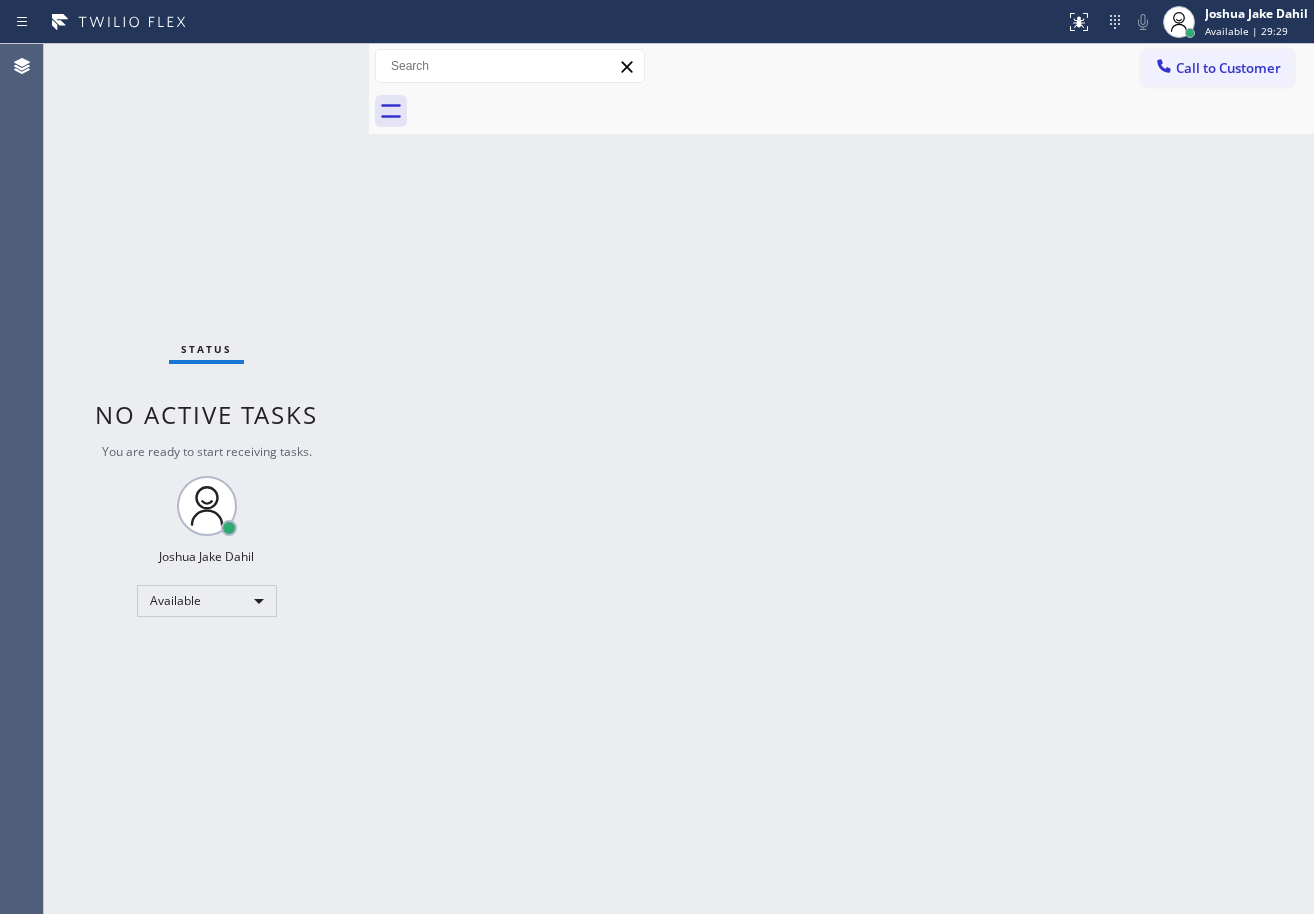 click on "Status No active tasks You are ready to start receiving tasks. [FIRST] [LAST] Available" at bounding box center [206, 479] 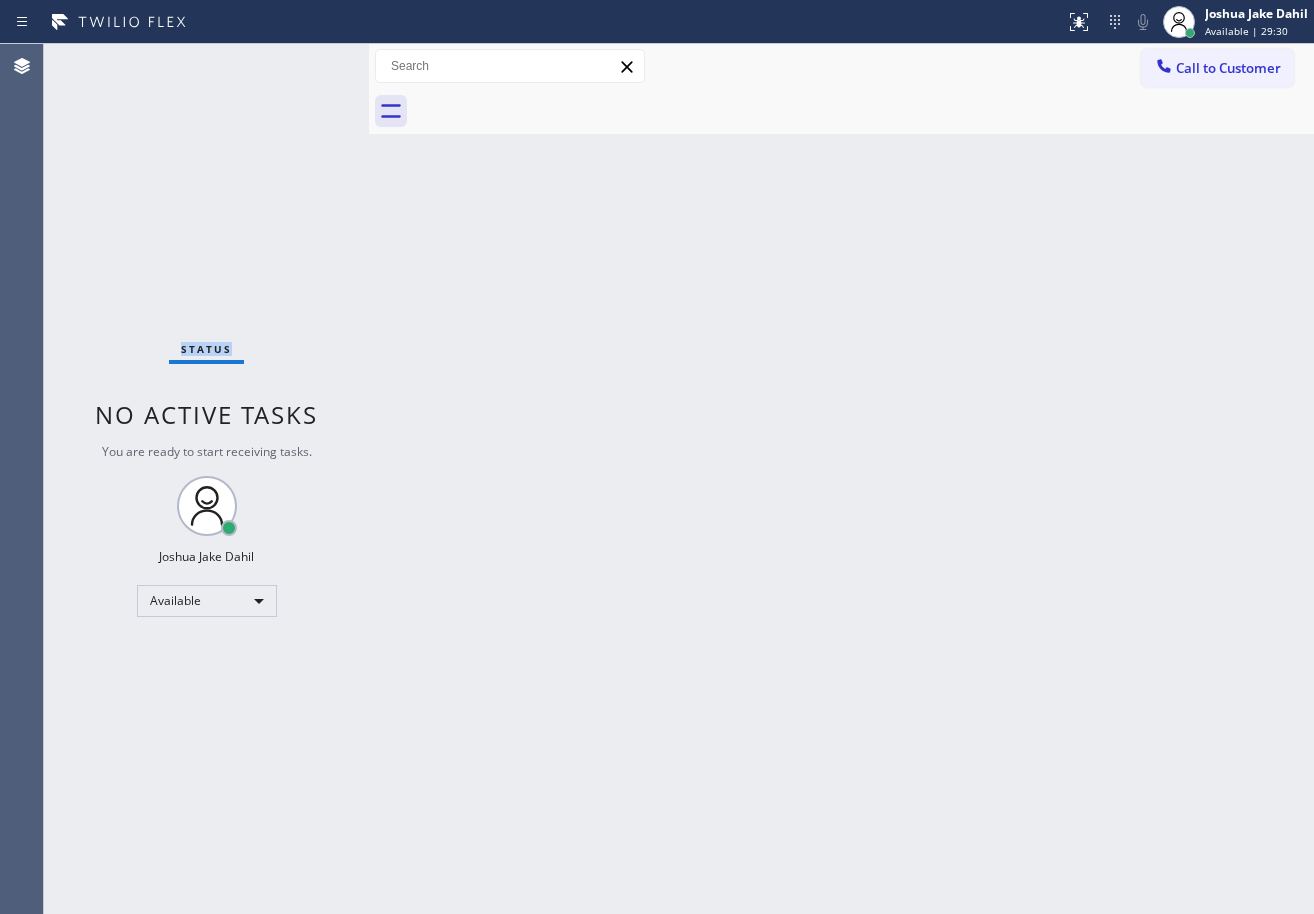 click on "Status No active tasks You are ready to start receiving tasks. [FIRST] [LAST] Available" at bounding box center [206, 479] 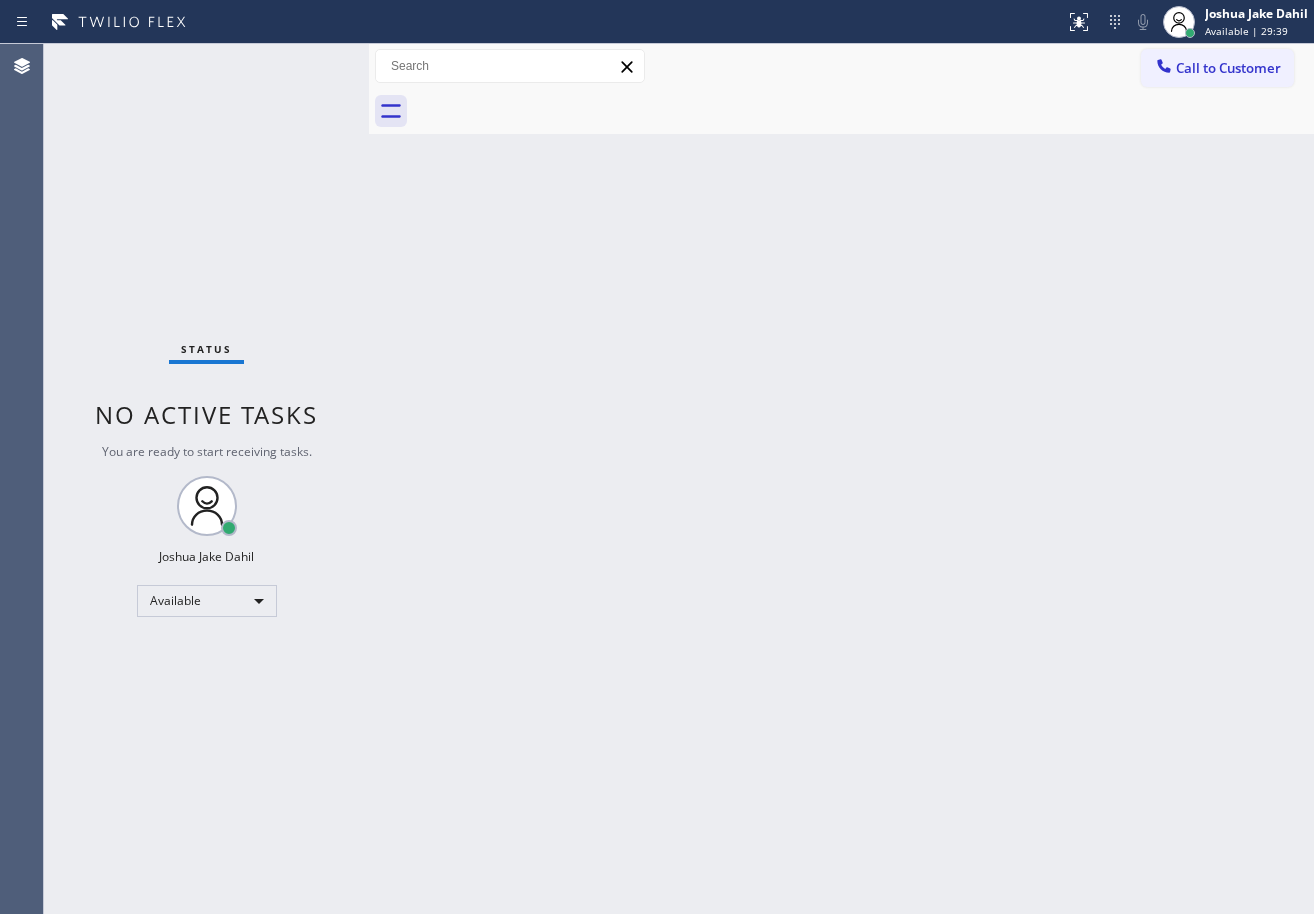 click on "Back to Dashboard Change Sender ID Customers Technicians Select a contact Outbound call Technician Search Technician Your caller id phone number Your caller id phone number Call Technician info Name   Phone none Address none Change Sender ID HVAC +[PHONE] 5 Star Appliance +[PHONE] Appliance Repair +[PHONE] Plumbing +[PHONE] Air Duct Cleaning +[PHONE]  Electricians +[PHONE] Cancel Change Check personal SMS Reset Change No tabs Call to Customer Outbound call Location HVAC Alliance Expert [CITY] Your caller id phone number ([PHONE]) Customer number Call Outbound call Technician Search Technician Your caller id phone number Your caller id phone number Call" at bounding box center (841, 479) 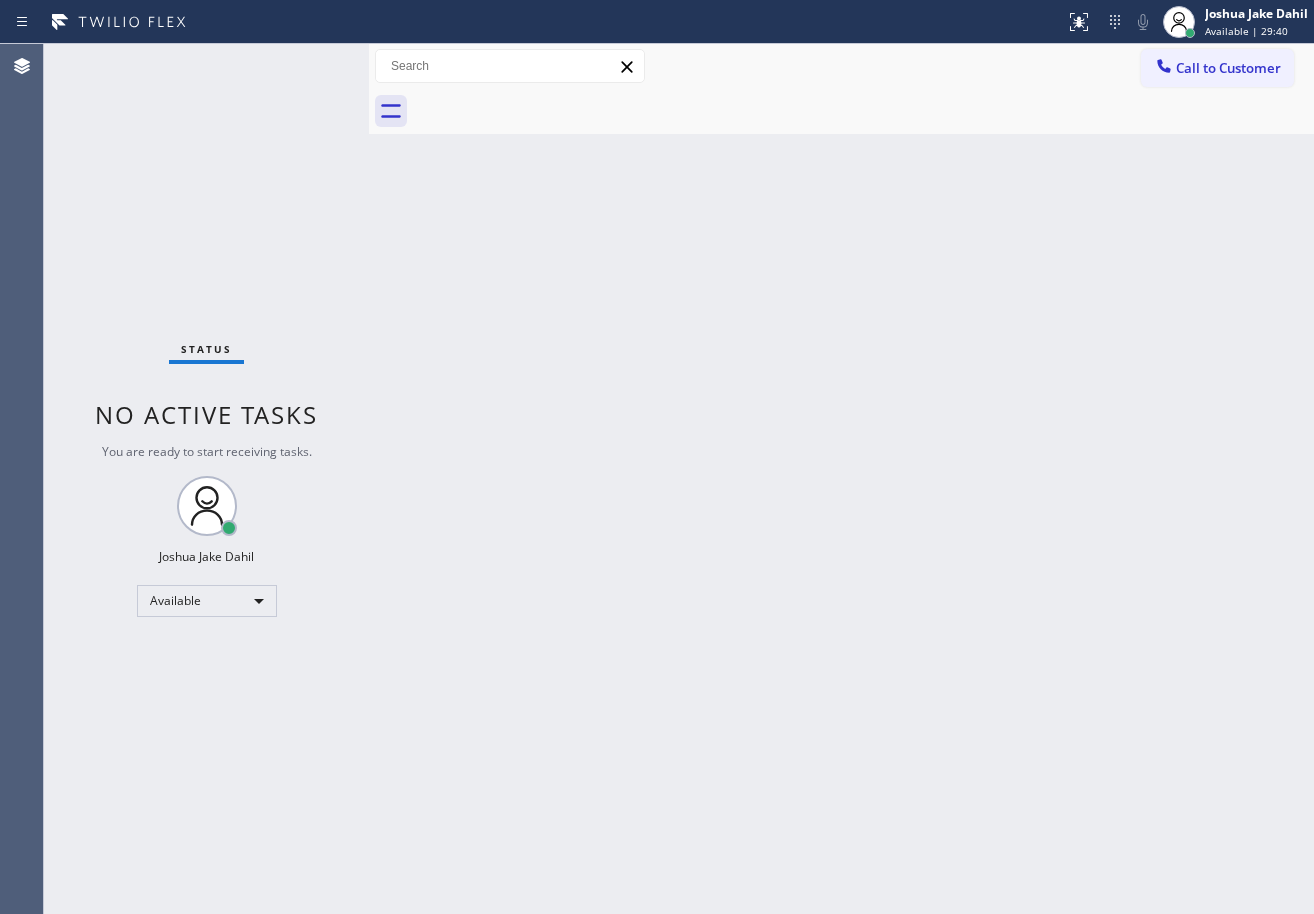 click on "Back to Dashboard Change Sender ID Customers Technicians Select a contact Outbound call Technician Search Technician Your caller id phone number Your caller id phone number Call Technician info Name   Phone none Address none Change Sender ID HVAC +[PHONE] 5 Star Appliance +[PHONE] Appliance Repair +[PHONE] Plumbing +[PHONE] Air Duct Cleaning +[PHONE]  Electricians +[PHONE] Cancel Change Check personal SMS Reset Change No tabs Call to Customer Outbound call Location HVAC Alliance Expert [CITY] Your caller id phone number ([PHONE]) Customer number Call Outbound call Technician Search Technician Your caller id phone number Your caller id phone number Call" at bounding box center (841, 479) 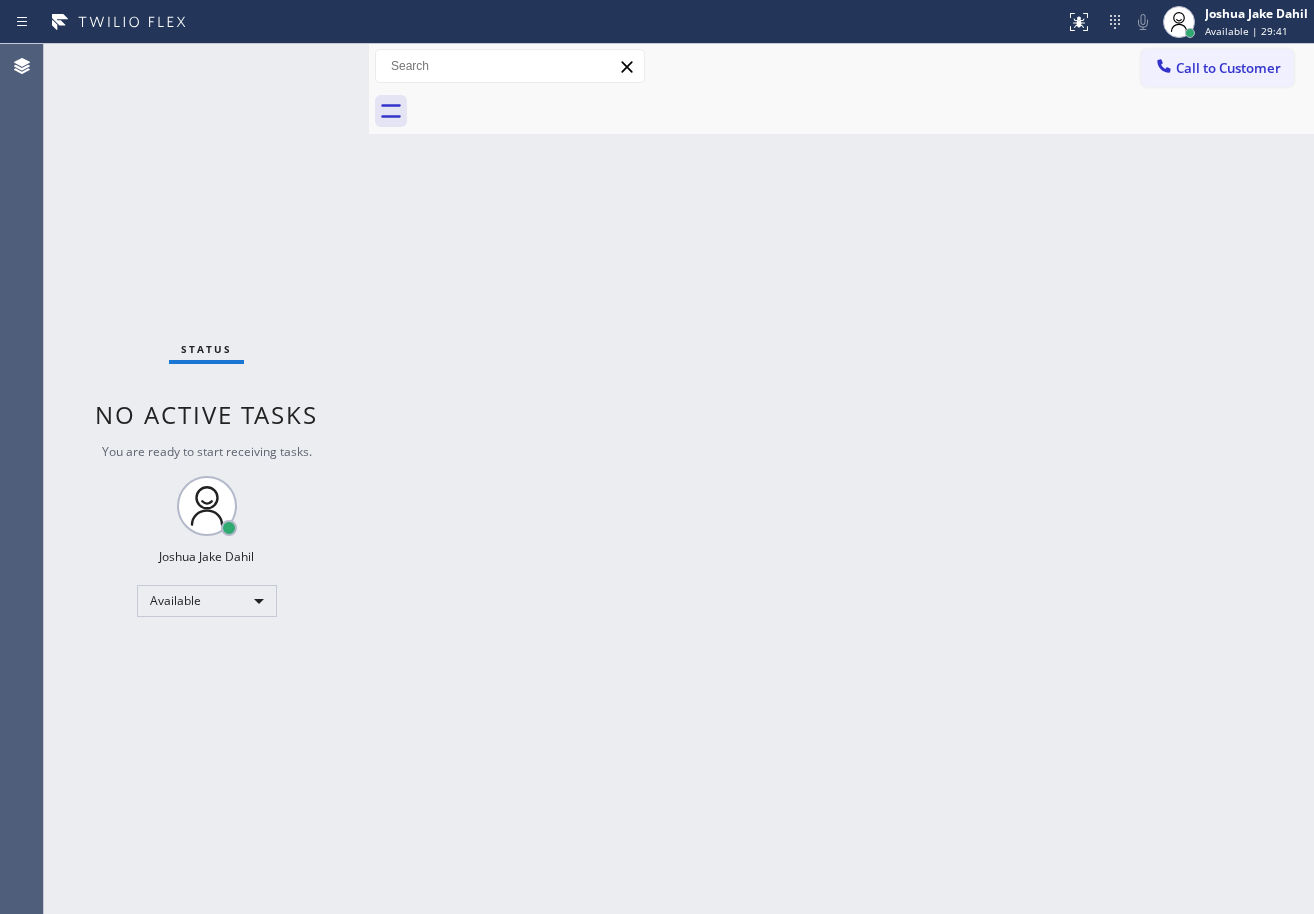 click on "Back to Dashboard Change Sender ID Customers Technicians Select a contact Outbound call Technician Search Technician Your caller id phone number Your caller id phone number Call Technician info Name   Phone none Address none Change Sender ID HVAC +[PHONE] 5 Star Appliance +[PHONE] Appliance Repair +[PHONE] Plumbing +[PHONE] Air Duct Cleaning +[PHONE]  Electricians +[PHONE] Cancel Change Check personal SMS Reset Change No tabs Call to Customer Outbound call Location HVAC Alliance Expert [CITY] Your caller id phone number ([PHONE]) Customer number Call Outbound call Technician Search Technician Your caller id phone number Your caller id phone number Call" at bounding box center [841, 479] 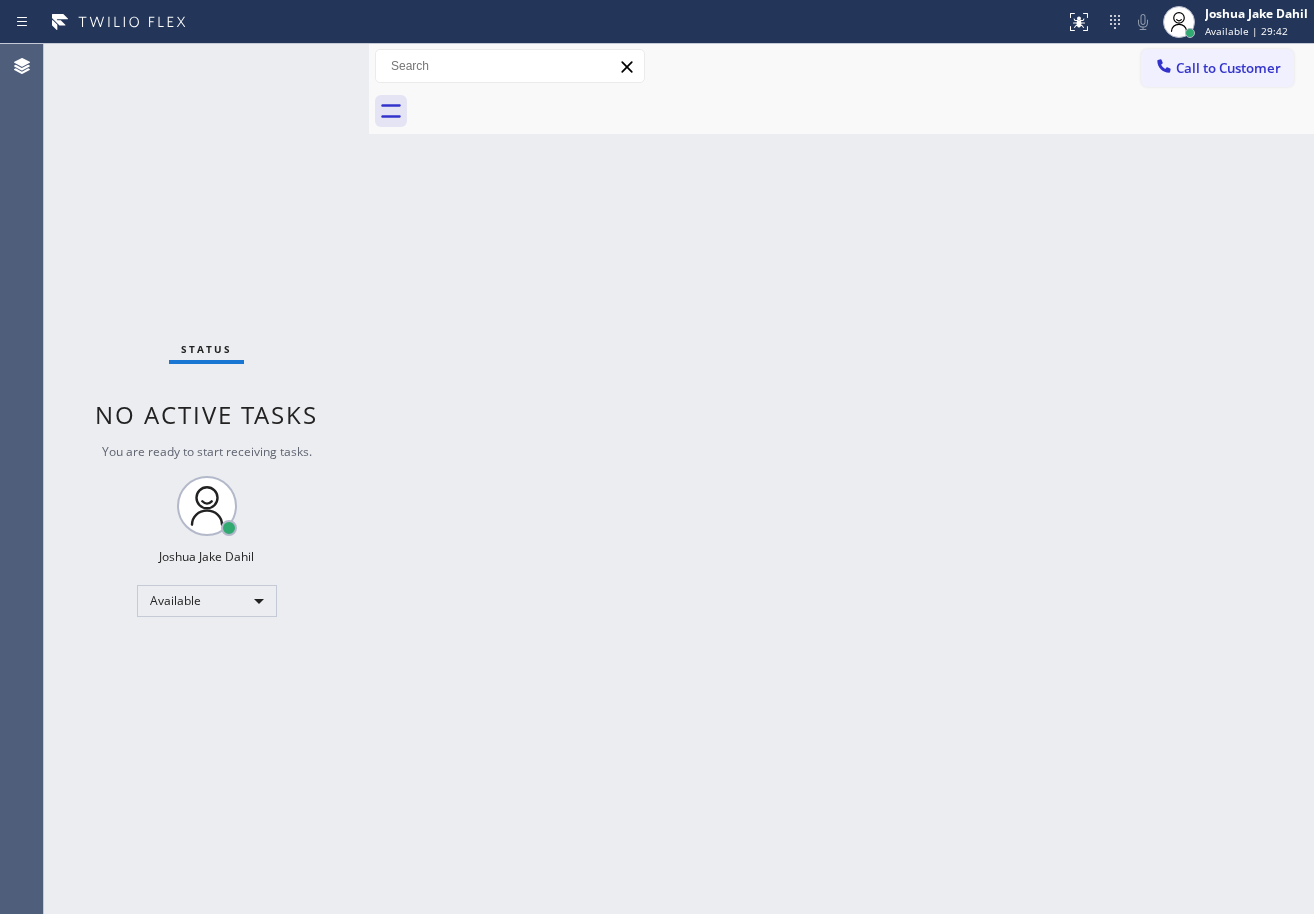 click on "Back to Dashboard Change Sender ID Customers Technicians Select a contact Outbound call Technician Search Technician Your caller id phone number Your caller id phone number Call Technician info Name   Phone none Address none Change Sender ID HVAC +[PHONE] 5 Star Appliance +[PHONE] Appliance Repair +[PHONE] Plumbing +[PHONE] Air Duct Cleaning +[PHONE]  Electricians +[PHONE] Cancel Change Check personal SMS Reset Change No tabs Call to Customer Outbound call Location HVAC Alliance Expert [CITY] Your caller id phone number ([PHONE]) Customer number Call Outbound call Technician Search Technician Your caller id phone number Your caller id phone number Call" at bounding box center [841, 479] 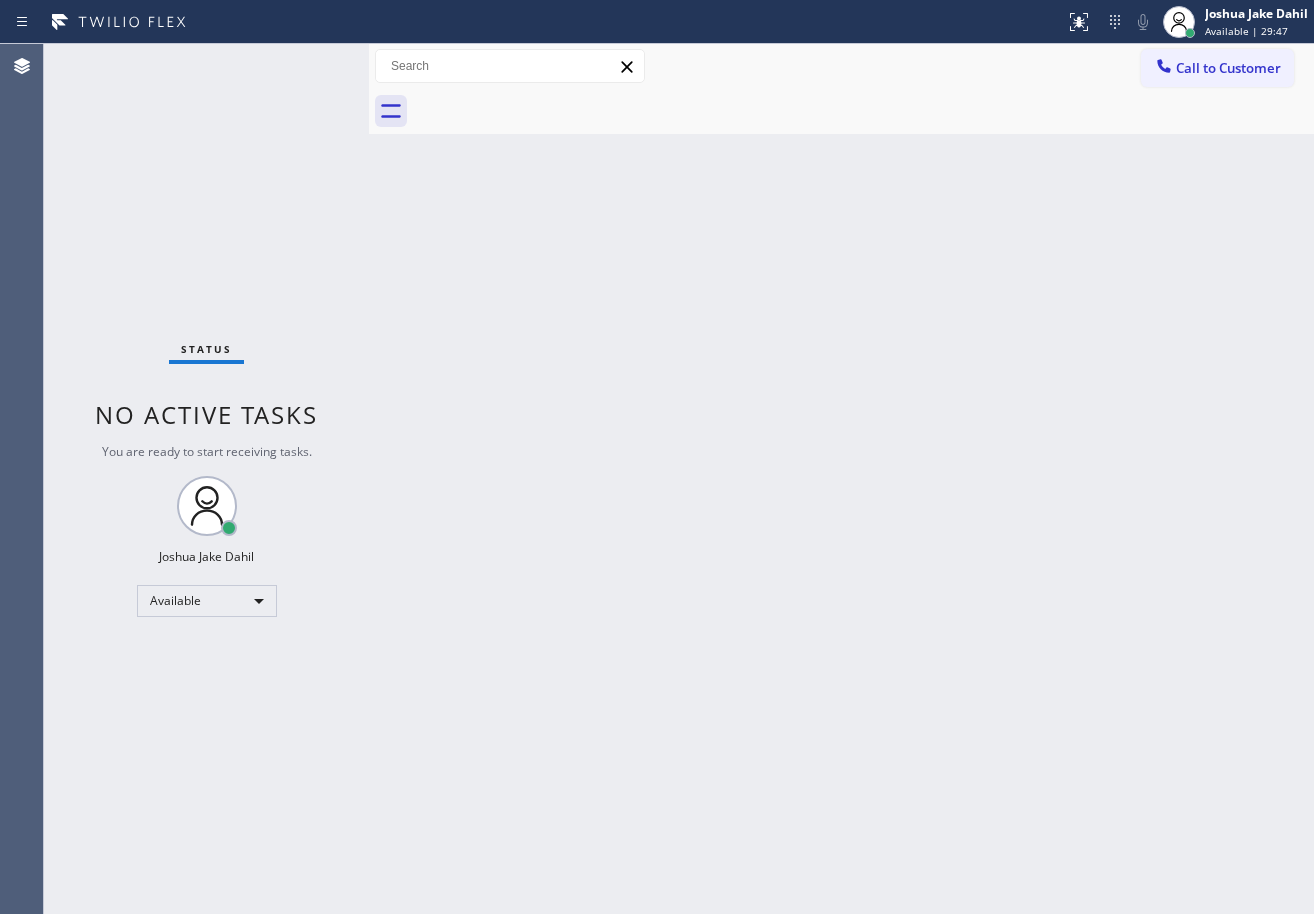 click on "Status No active tasks You are ready to start receiving tasks. [FIRST] [LAST] Available" at bounding box center (206, 479) 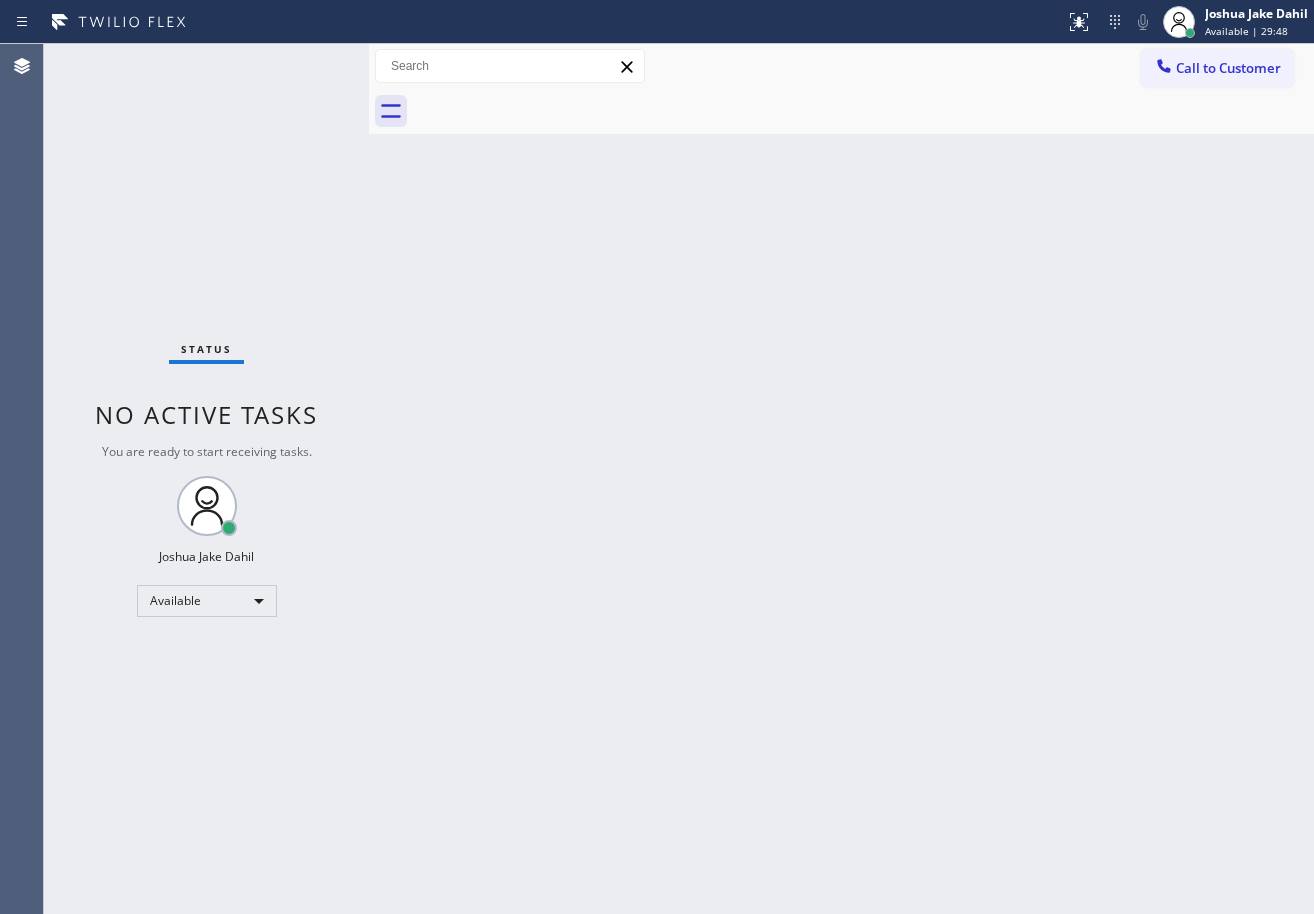 click on "Back to Dashboard Change Sender ID Customers Technicians Select a contact Outbound call Technician Search Technician Your caller id phone number Your caller id phone number Call Technician info Name   Phone none Address none Change Sender ID HVAC +[PHONE] 5 Star Appliance +[PHONE] Appliance Repair +[PHONE] Plumbing +[PHONE] Air Duct Cleaning +[PHONE]  Electricians +[PHONE] Cancel Change Check personal SMS Reset Change No tabs Call to Customer Outbound call Location HVAC Alliance Expert [CITY] Your caller id phone number ([PHONE]) Customer number Call Outbound call Technician Search Technician Your caller id phone number Your caller id phone number Call" at bounding box center (841, 479) 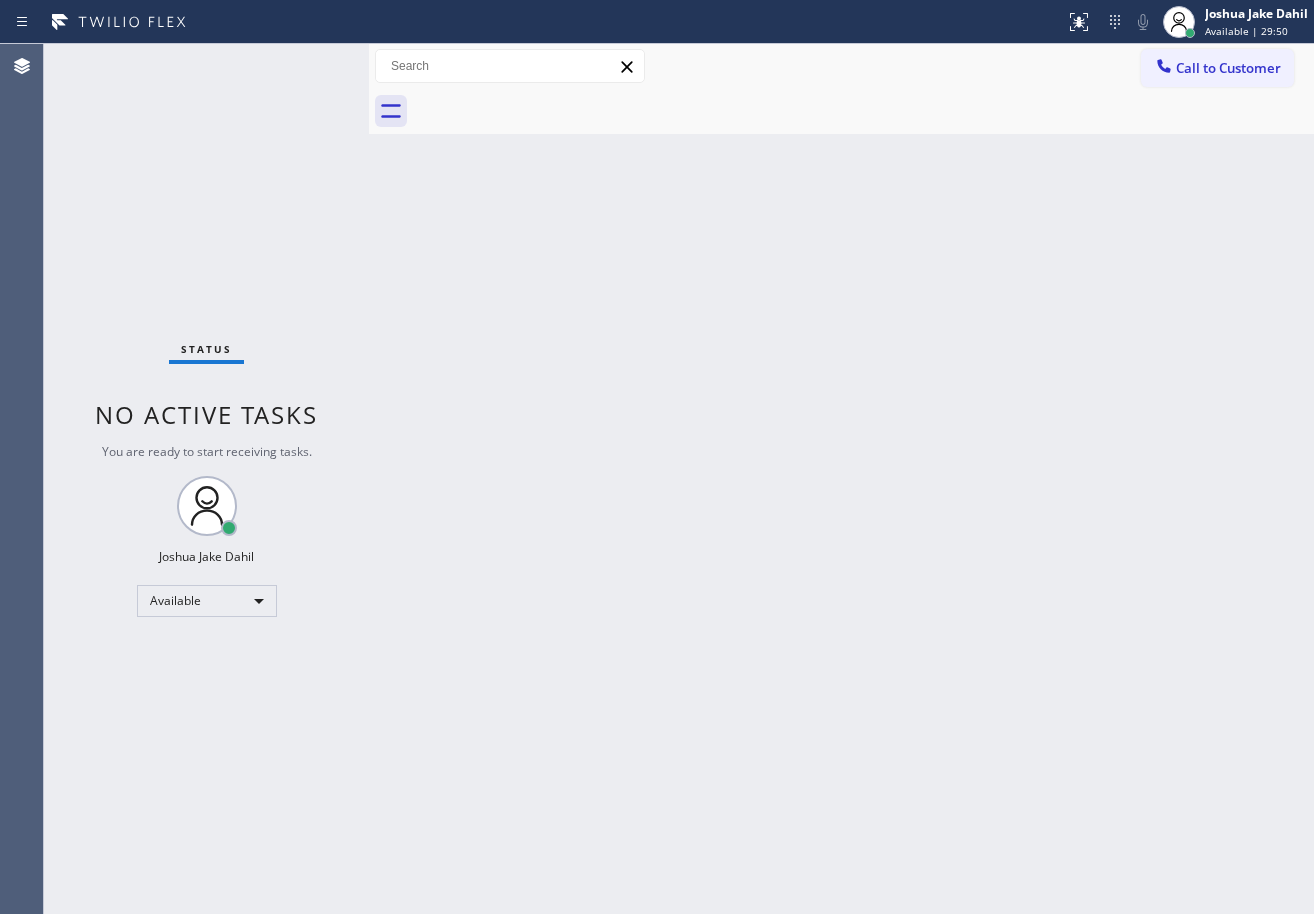 click on "Back to Dashboard Change Sender ID Customers Technicians Select a contact Outbound call Technician Search Technician Your caller id phone number Your caller id phone number Call Technician info Name   Phone none Address none Change Sender ID HVAC +[PHONE] 5 Star Appliance +[PHONE] Appliance Repair +[PHONE] Plumbing +[PHONE] Air Duct Cleaning +[PHONE]  Electricians +[PHONE] Cancel Change Check personal SMS Reset Change No tabs Call to Customer Outbound call Location HVAC Alliance Expert [CITY] Your caller id phone number ([PHONE]) Customer number Call Outbound call Technician Search Technician Your caller id phone number Your caller id phone number Call" at bounding box center (841, 479) 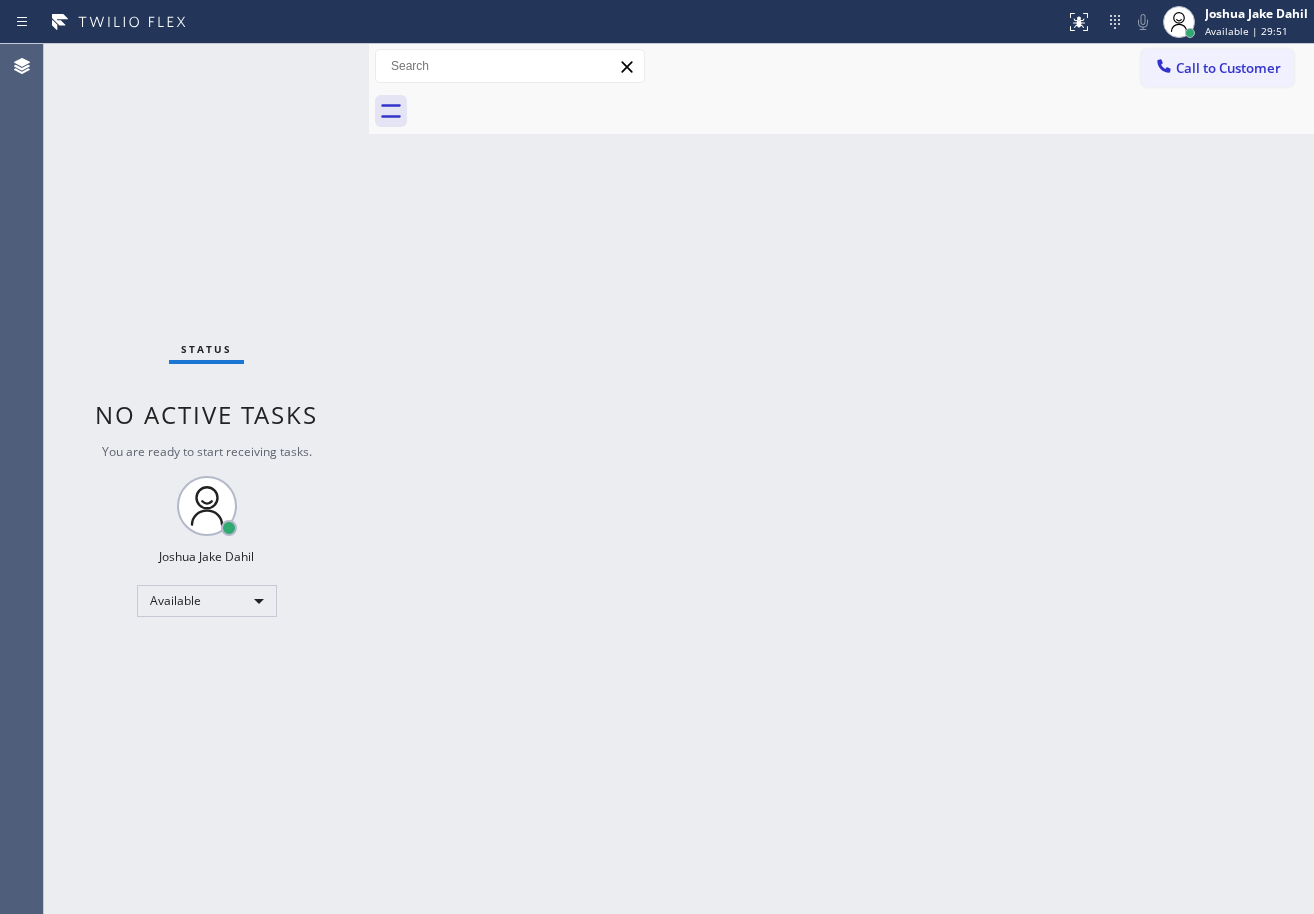 click on "Back to Dashboard Change Sender ID Customers Technicians Select a contact Outbound call Technician Search Technician Your caller id phone number Your caller id phone number Call Technician info Name   Phone none Address none Change Sender ID HVAC +[PHONE] 5 Star Appliance +[PHONE] Appliance Repair +[PHONE] Plumbing +[PHONE] Air Duct Cleaning +[PHONE]  Electricians +[PHONE] Cancel Change Check personal SMS Reset Change No tabs Call to Customer Outbound call Location HVAC Alliance Expert [CITY] Your caller id phone number ([PHONE]) Customer number Call Outbound call Technician Search Technician Your caller id phone number Your caller id phone number Call" at bounding box center (841, 479) 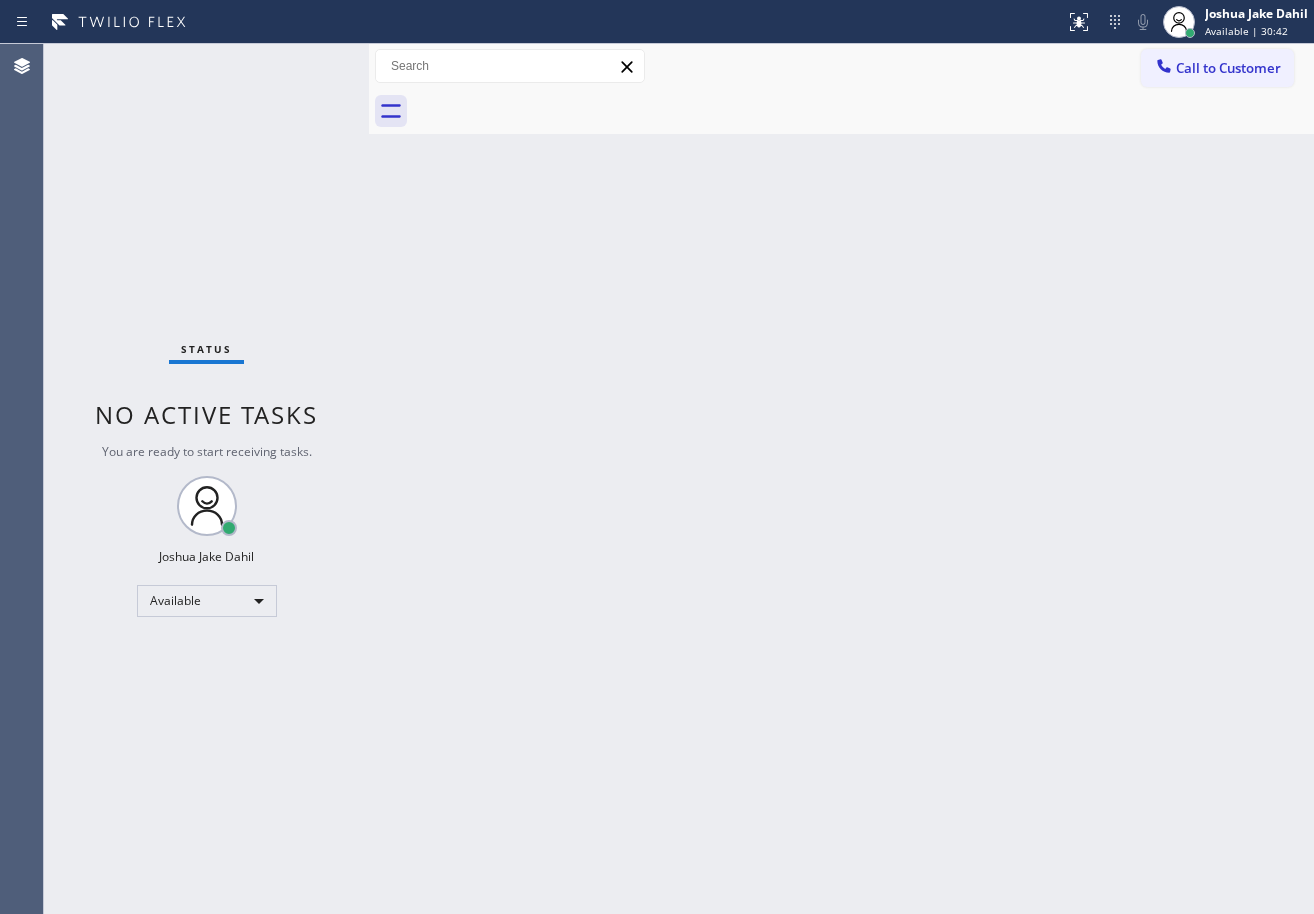 click on "Back to Dashboard Change Sender ID Customers Technicians Select a contact Outbound call Technician Search Technician Your caller id phone number Your caller id phone number Call Technician info Name   Phone none Address none Change Sender ID HVAC +[PHONE] 5 Star Appliance +[PHONE] Appliance Repair +[PHONE] Plumbing +[PHONE] Air Duct Cleaning +[PHONE]  Electricians +[PHONE] Cancel Change Check personal SMS Reset Change No tabs Call to Customer Outbound call Location HVAC Alliance Expert [CITY] Your caller id phone number ([PHONE]) Customer number Call Outbound call Technician Search Technician Your caller id phone number Your caller id phone number Call" at bounding box center [841, 479] 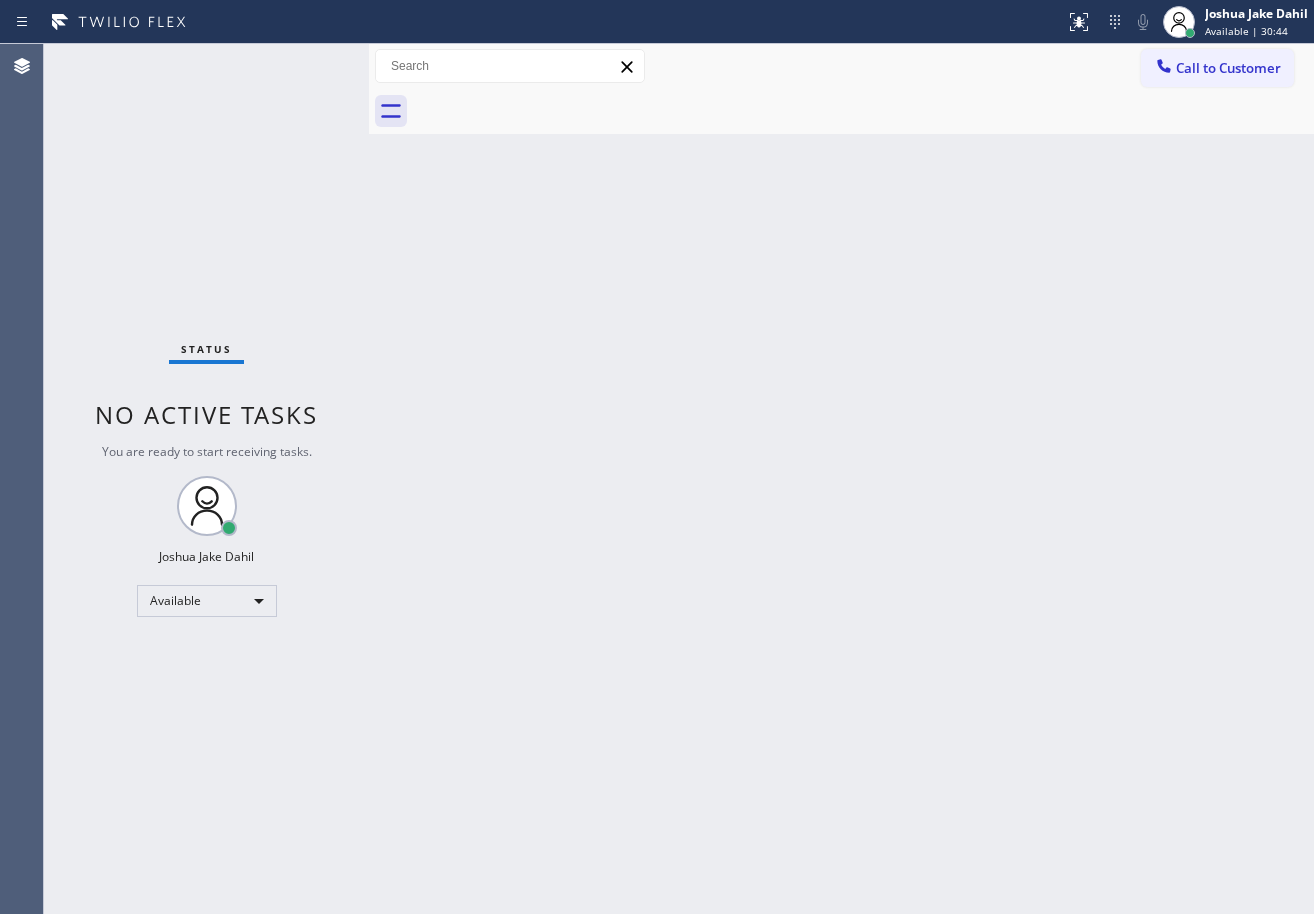 click on "Back to Dashboard Change Sender ID Customers Technicians Select a contact Outbound call Technician Search Technician Your caller id phone number Your caller id phone number Call Technician info Name   Phone none Address none Change Sender ID HVAC +[PHONE] 5 Star Appliance +[PHONE] Appliance Repair +[PHONE] Plumbing +[PHONE] Air Duct Cleaning +[PHONE]  Electricians +[PHONE] Cancel Change Check personal SMS Reset Change No tabs Call to Customer Outbound call Location HVAC Alliance Expert [CITY] Your caller id phone number ([PHONE]) Customer number Call Outbound call Technician Search Technician Your caller id phone number Your caller id phone number Call" at bounding box center [841, 479] 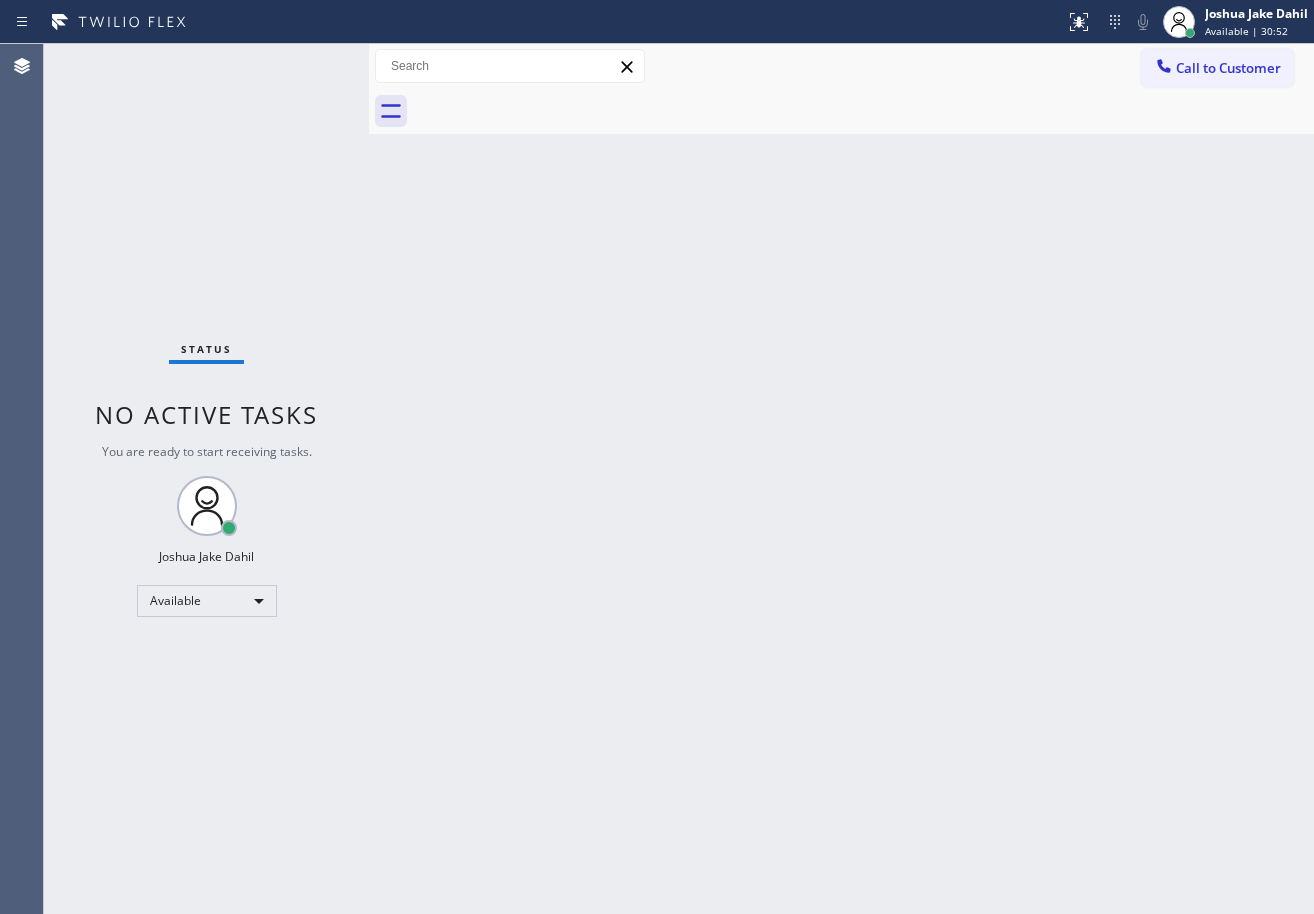 click on "Status No active tasks You are ready to start receiving tasks. [FIRST] [LAST] Available" at bounding box center (206, 479) 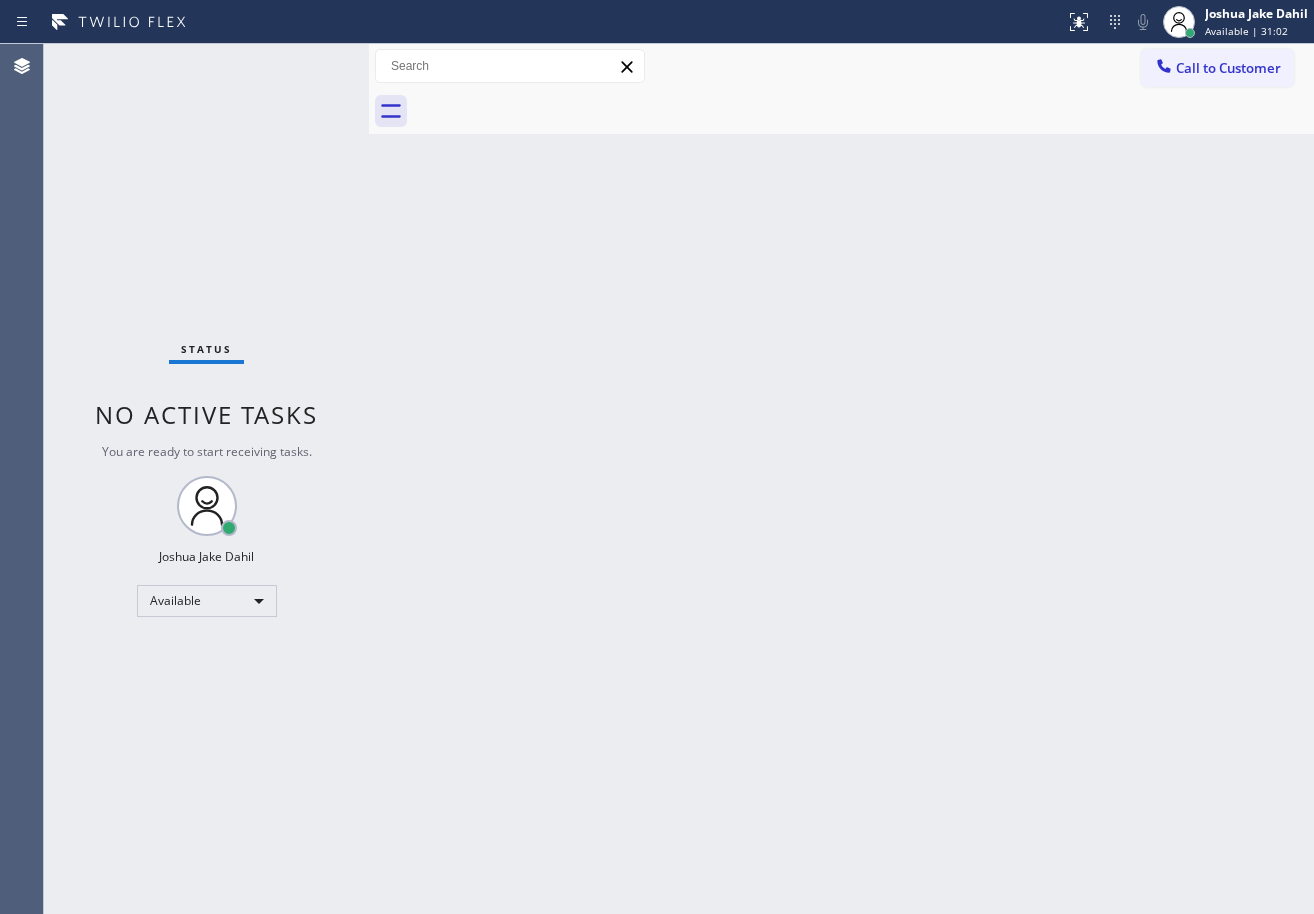 click on "Back to Dashboard Change Sender ID Customers Technicians Select a contact Outbound call Technician Search Technician Your caller id phone number Your caller id phone number Call Technician info Name   Phone none Address none Change Sender ID HVAC +[PHONE] 5 Star Appliance +[PHONE] Appliance Repair +[PHONE] Plumbing +[PHONE] Air Duct Cleaning +[PHONE]  Electricians +[PHONE] Cancel Change Check personal SMS Reset Change No tabs Call to Customer Outbound call Location HVAC Alliance Expert [CITY] Your caller id phone number ([PHONE]) Customer number Call Outbound call Technician Search Technician Your caller id phone number Your caller id phone number Call" at bounding box center (841, 479) 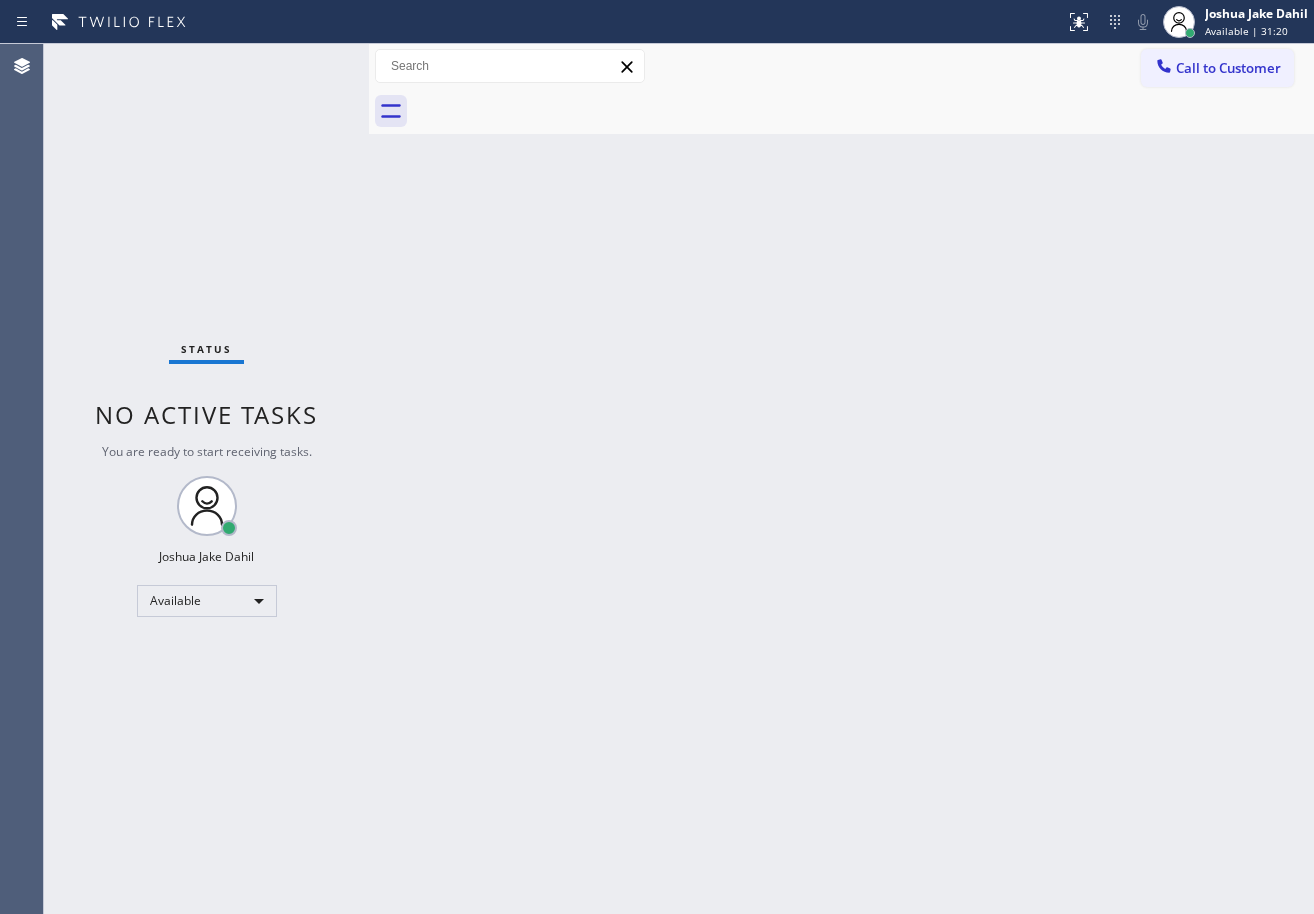 drag, startPoint x: 1169, startPoint y: 164, endPoint x: 1266, endPoint y: 356, distance: 215.1116 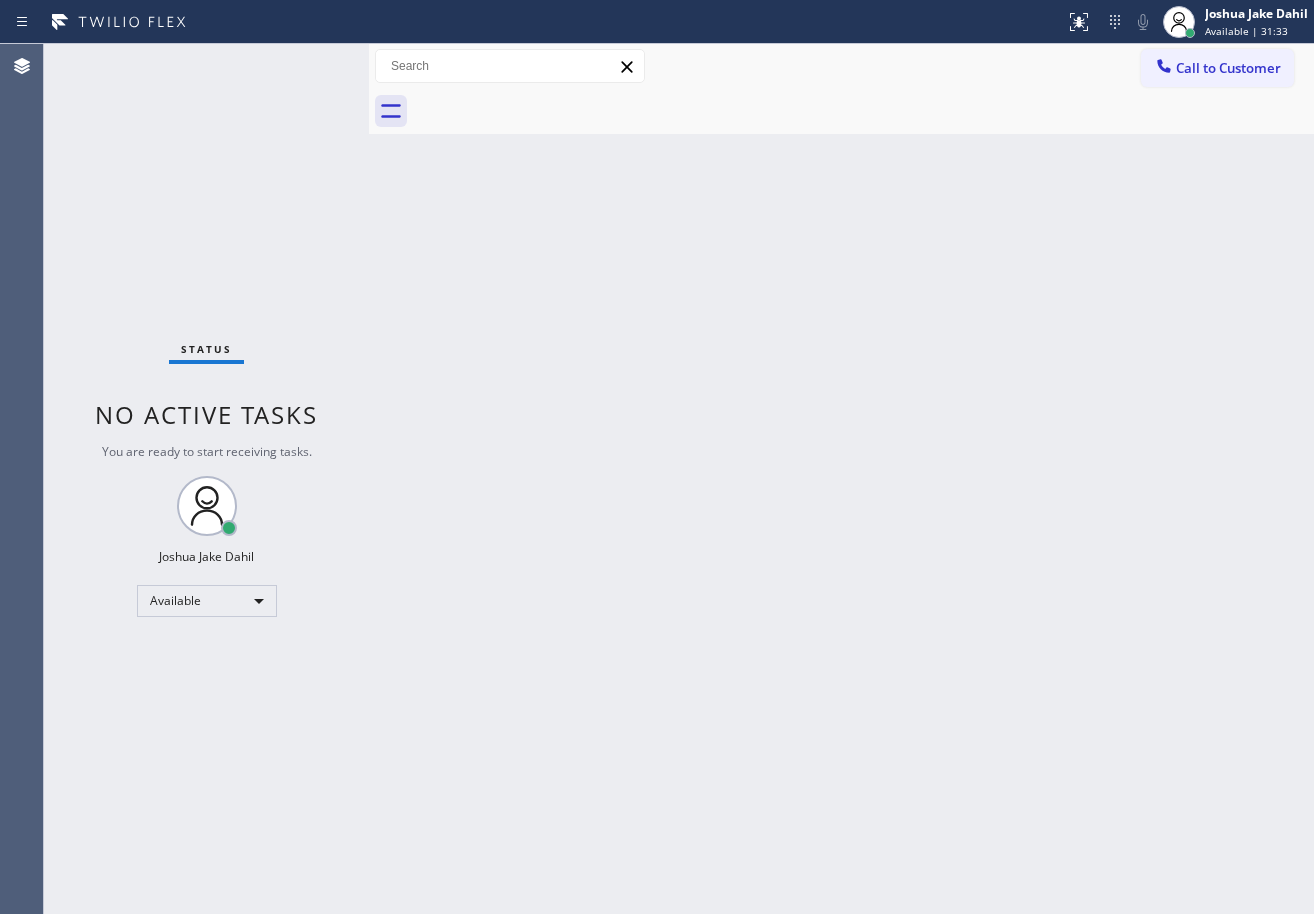 click on "Back to Dashboard Change Sender ID Customers Technicians Select a contact Outbound call Technician Search Technician Your caller id phone number Your caller id phone number Call Technician info Name   Phone none Address none Change Sender ID HVAC +[PHONE] 5 Star Appliance +[PHONE] Appliance Repair +[PHONE] Plumbing +[PHONE] Air Duct Cleaning +[PHONE]  Electricians +[PHONE] Cancel Change Check personal SMS Reset Change No tabs Call to Customer Outbound call Location HVAC Alliance Expert [CITY] Your caller id phone number ([PHONE]) Customer number Call Outbound call Technician Search Technician Your caller id phone number Your caller id phone number Call" at bounding box center (841, 479) 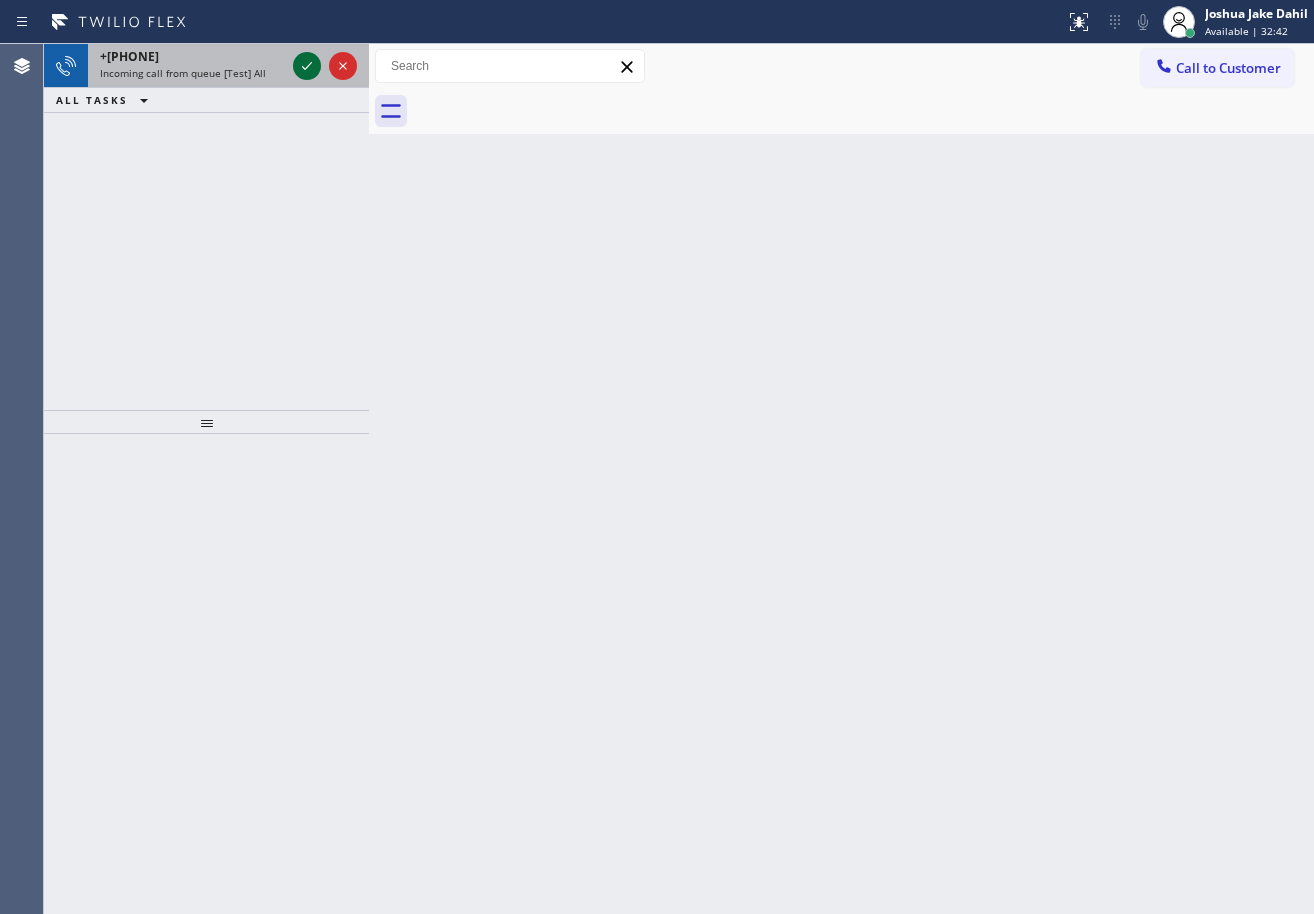 click 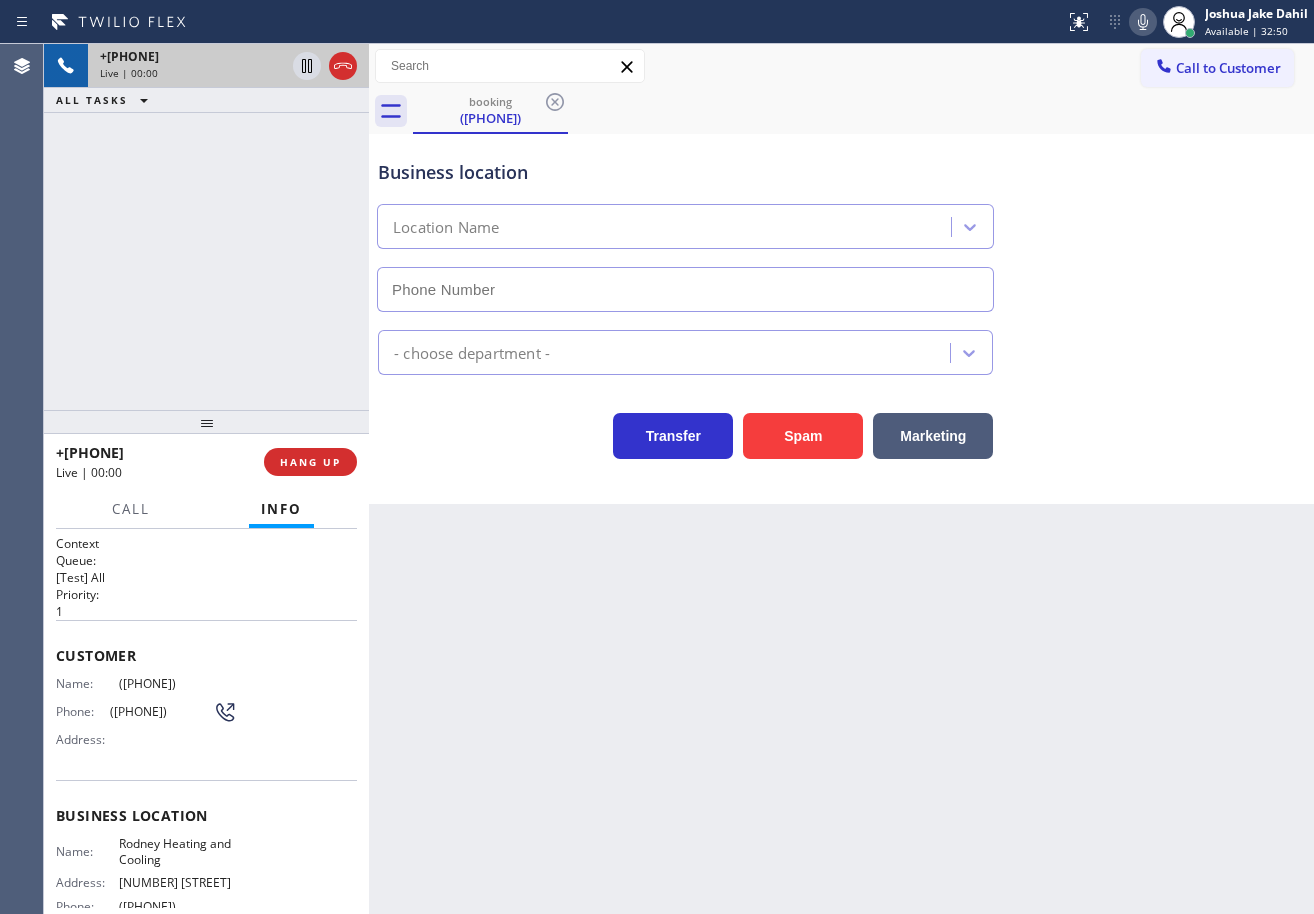 scroll, scrollTop: 0, scrollLeft: 0, axis: both 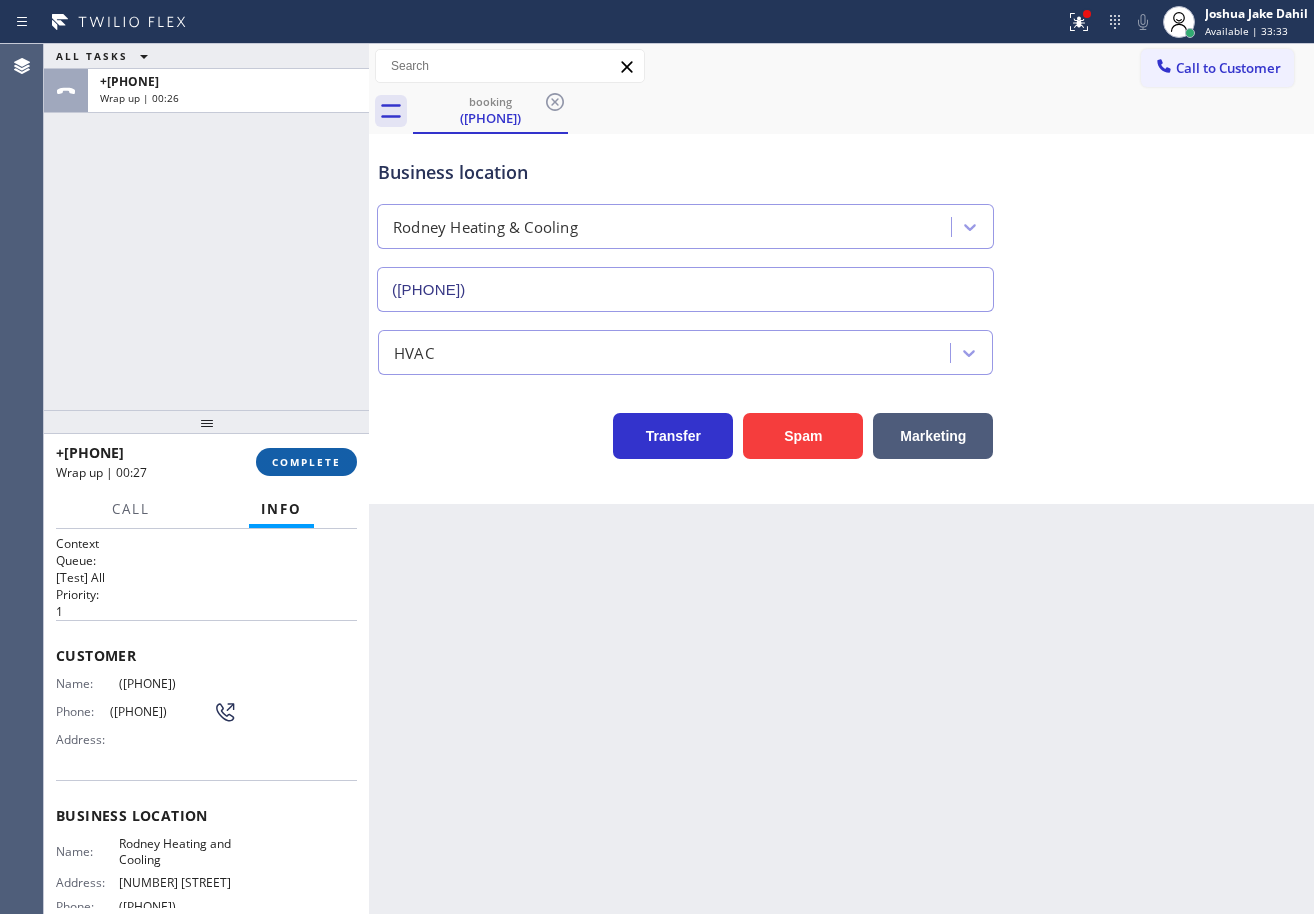 click on "COMPLETE" at bounding box center (306, 462) 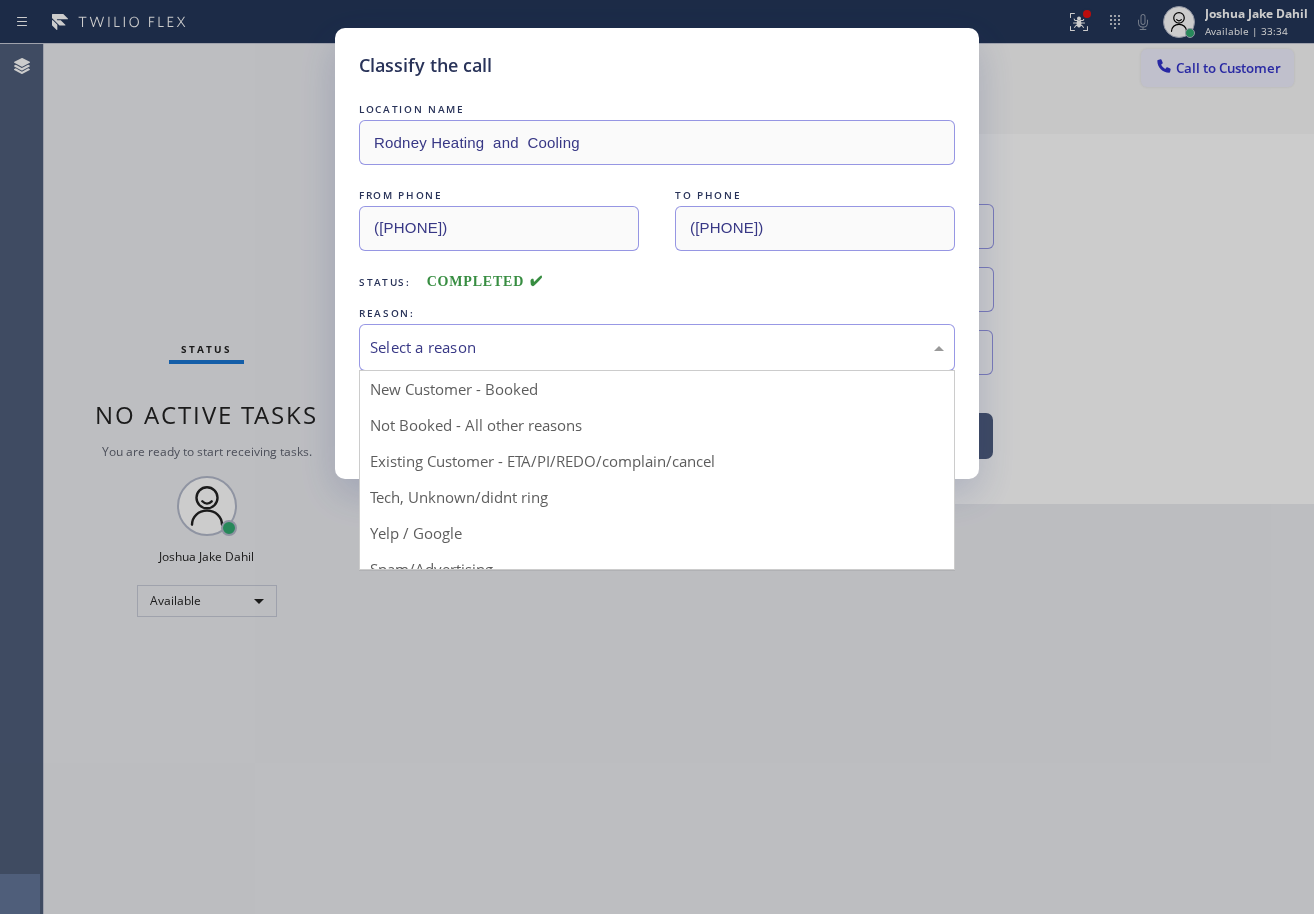 click on "Select a reason" at bounding box center [657, 347] 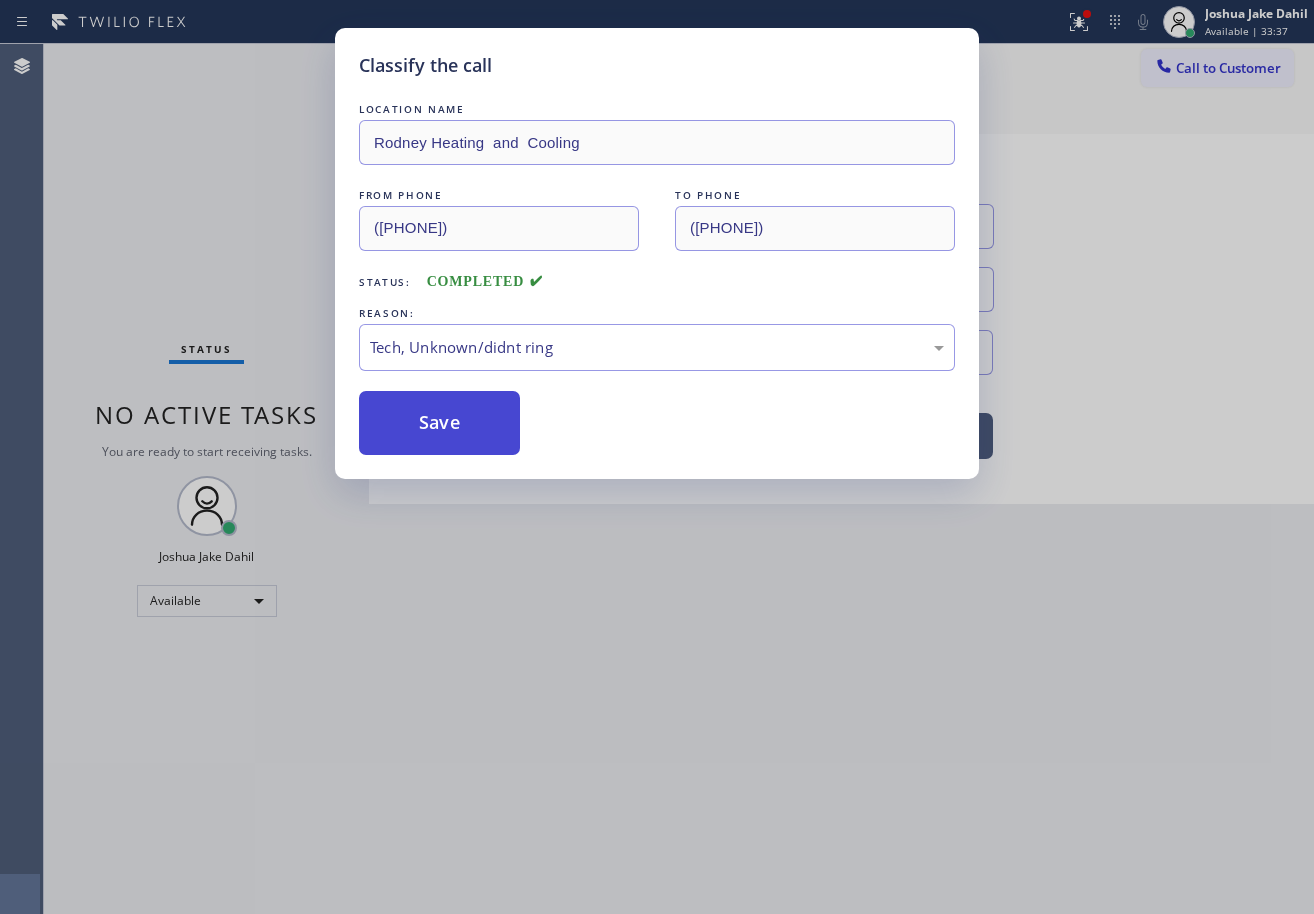 click on "Save" at bounding box center [439, 423] 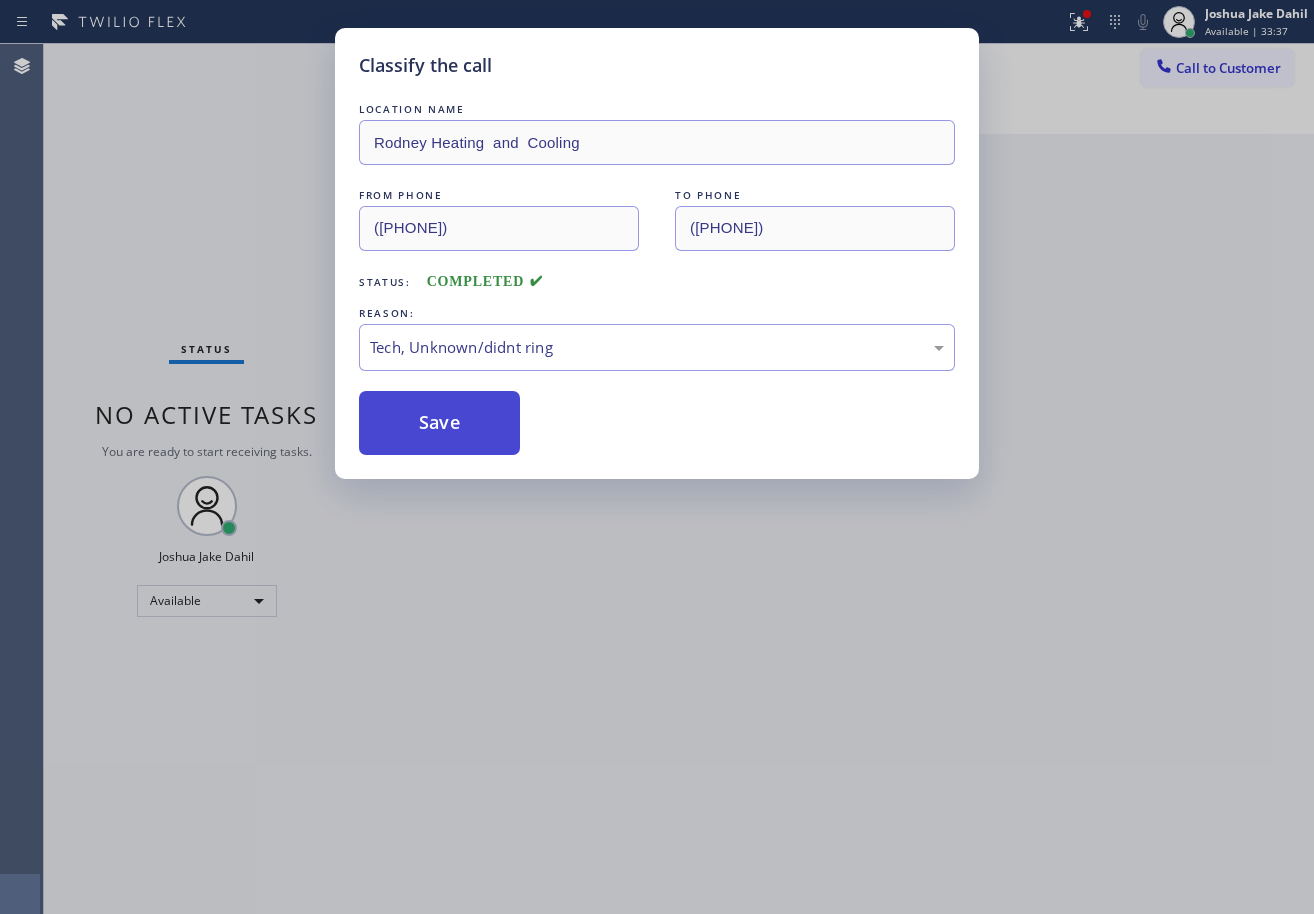 click on "Save" at bounding box center (439, 423) 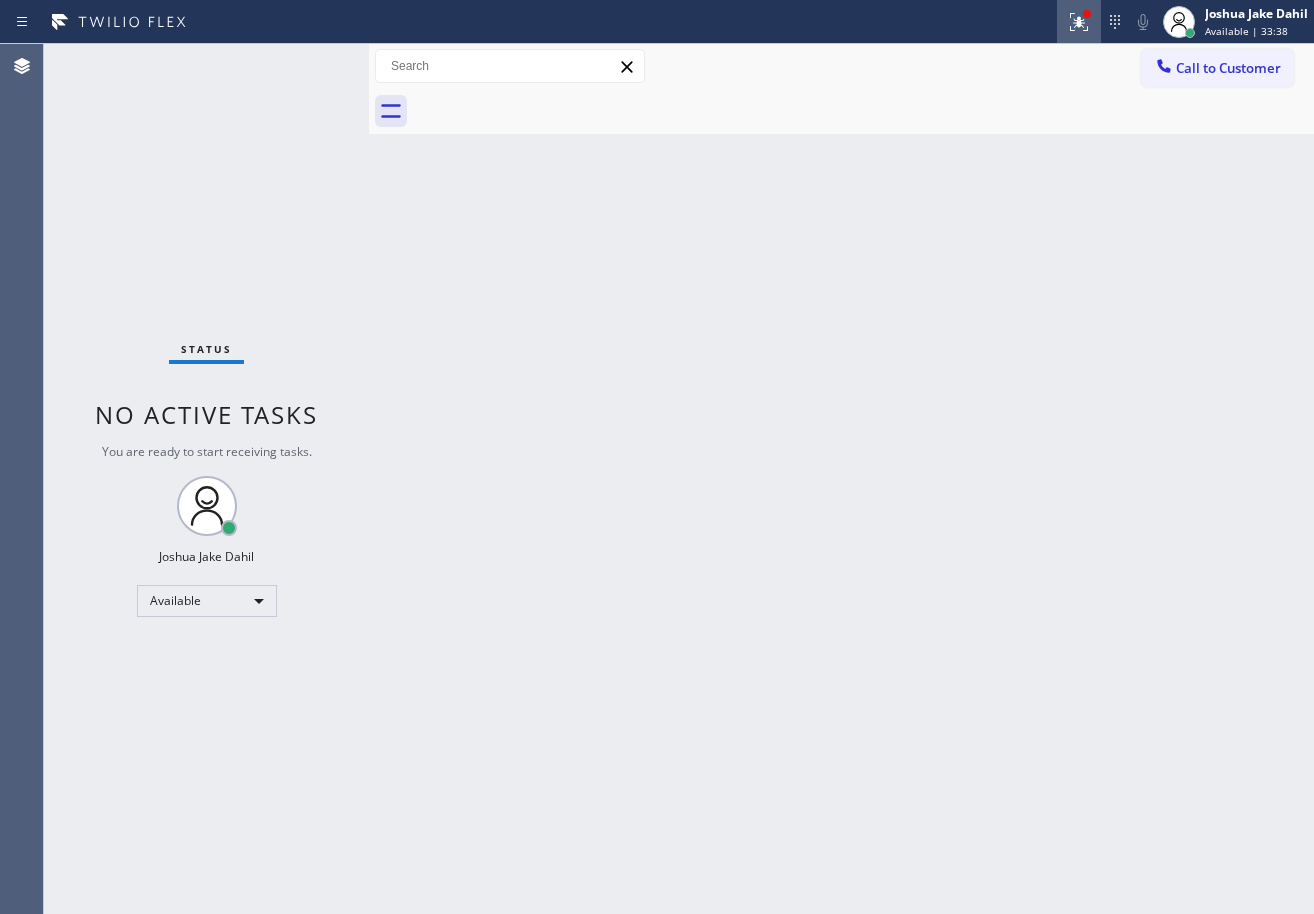 click at bounding box center (1079, 22) 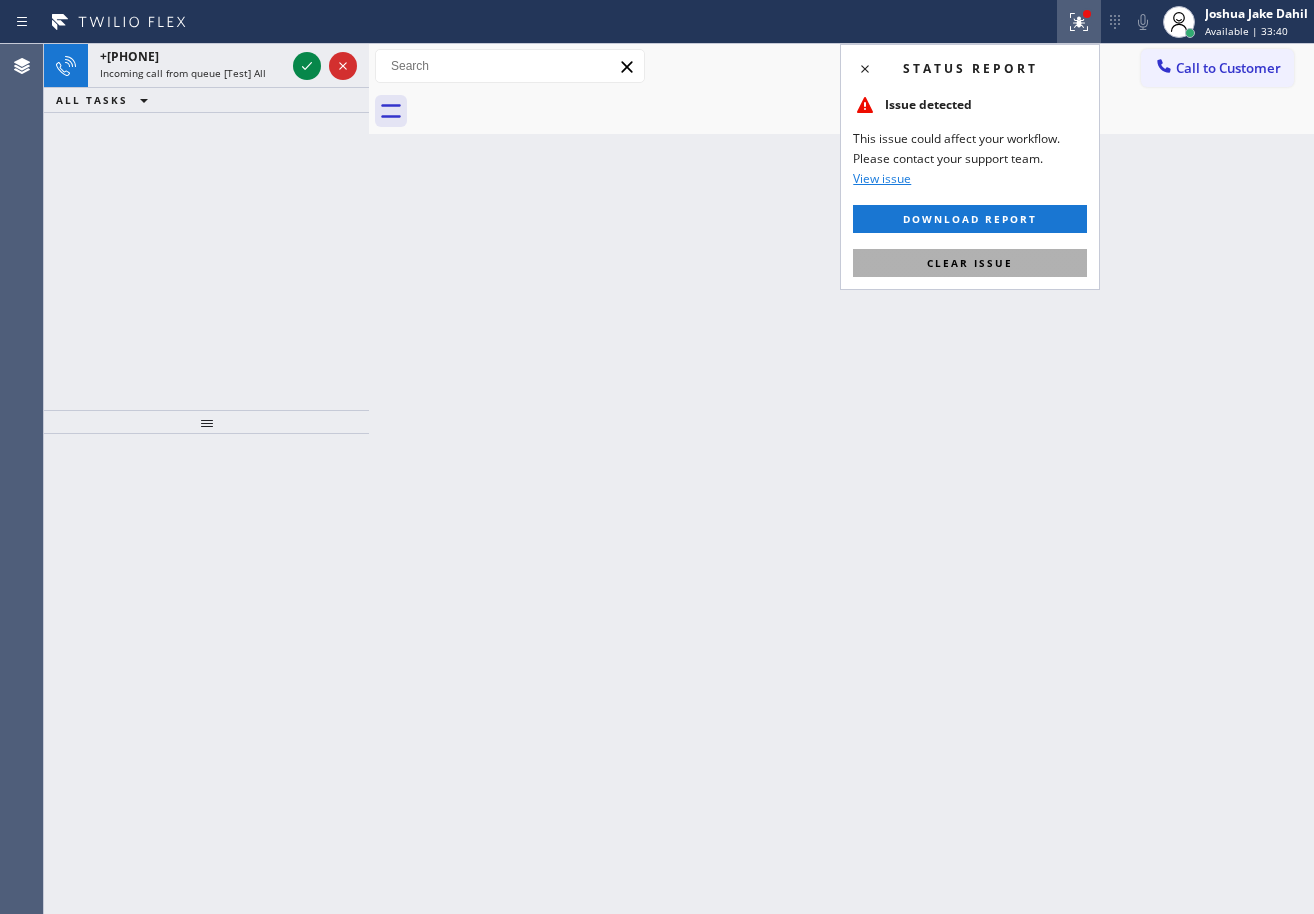 click on "Clear issue" at bounding box center (970, 263) 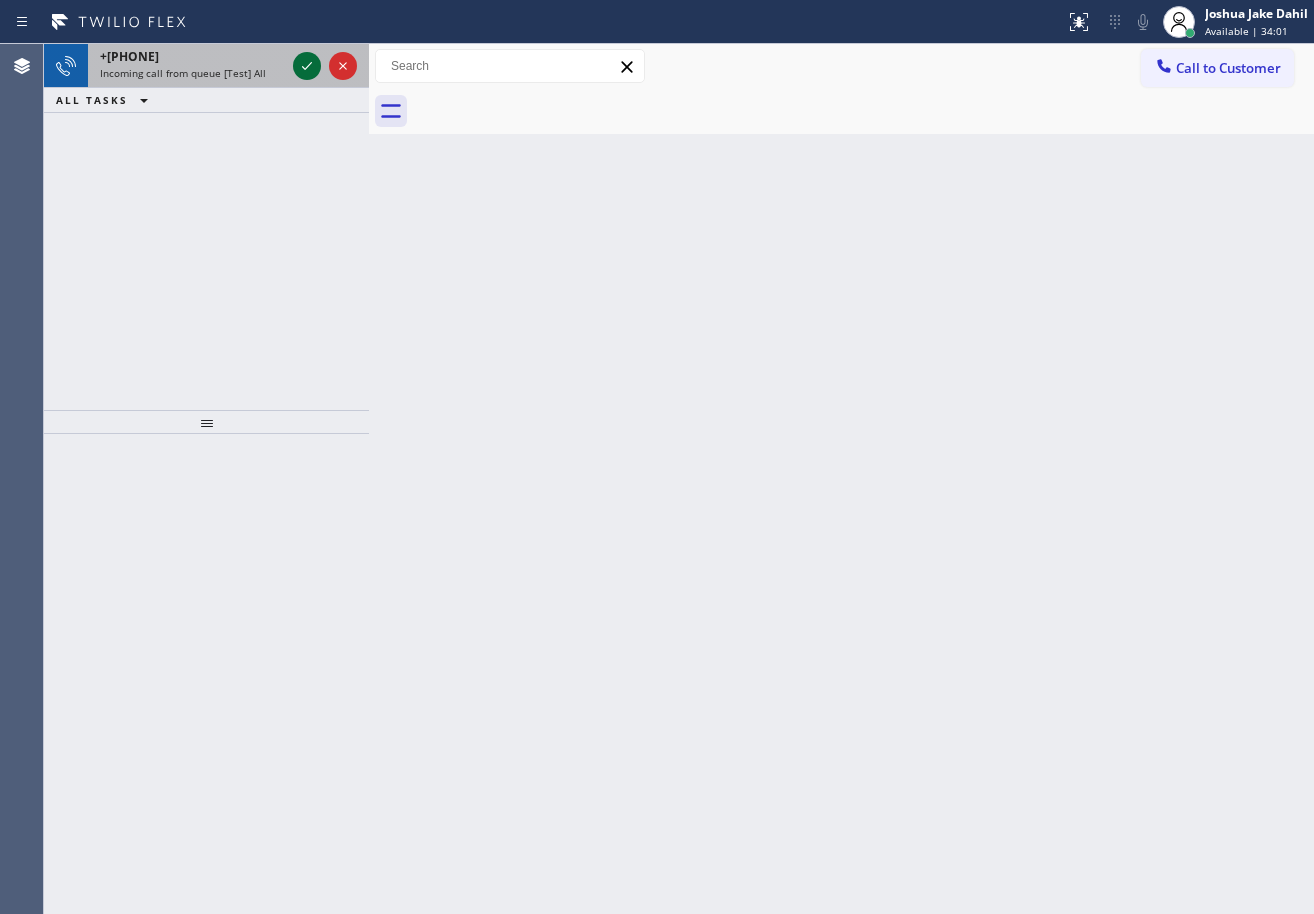 click 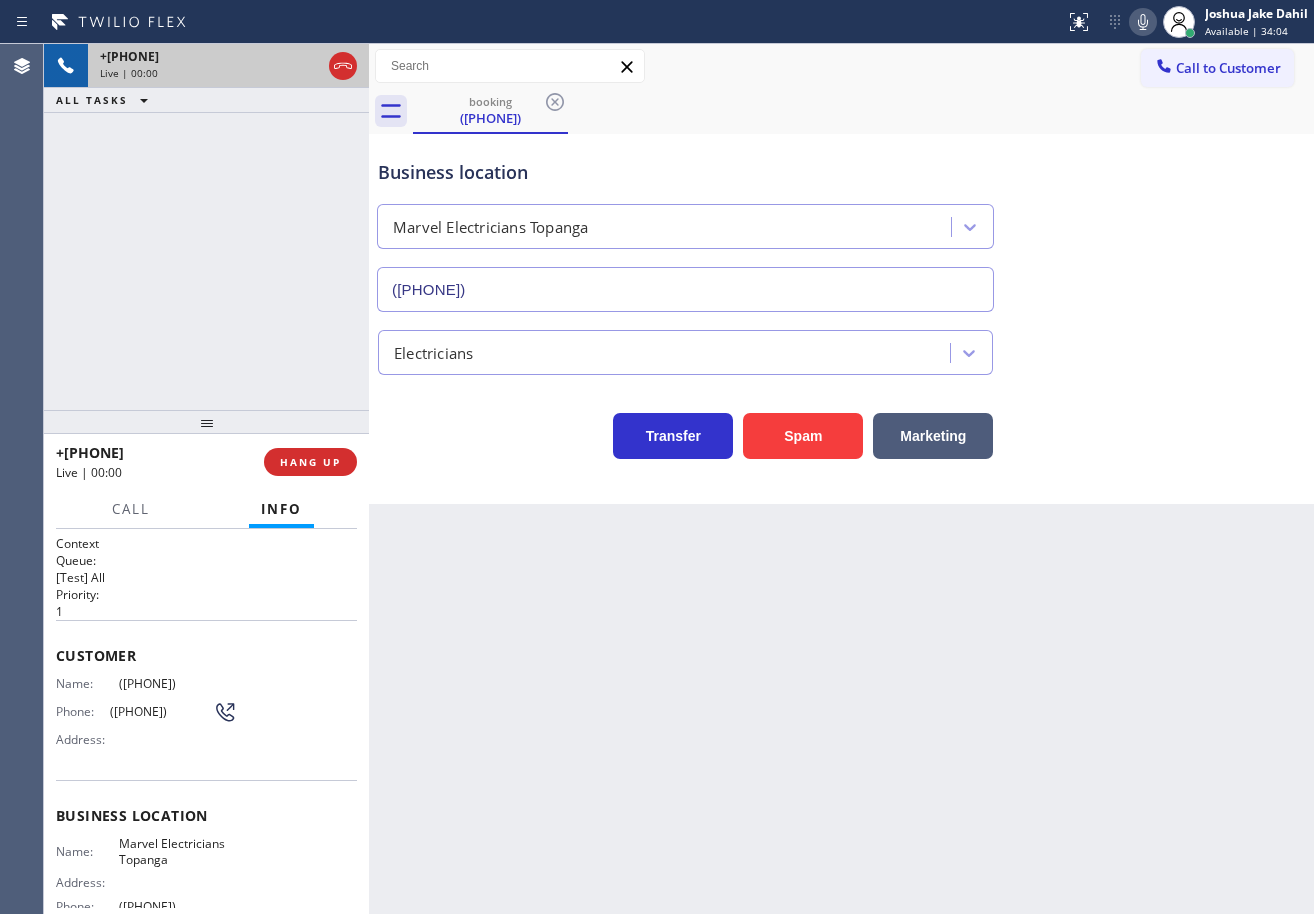 type on "(310) 388-4025" 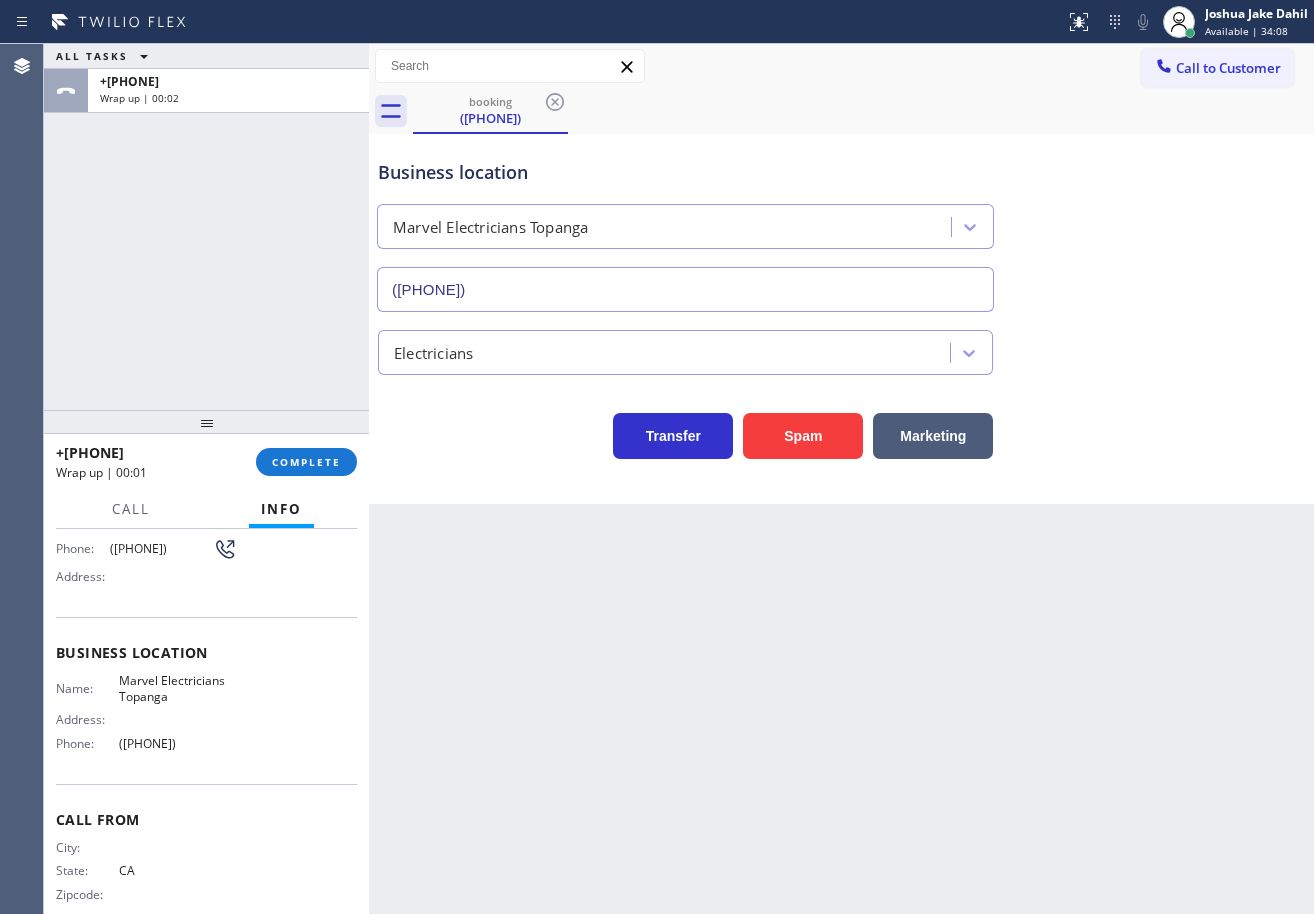 scroll, scrollTop: 190, scrollLeft: 0, axis: vertical 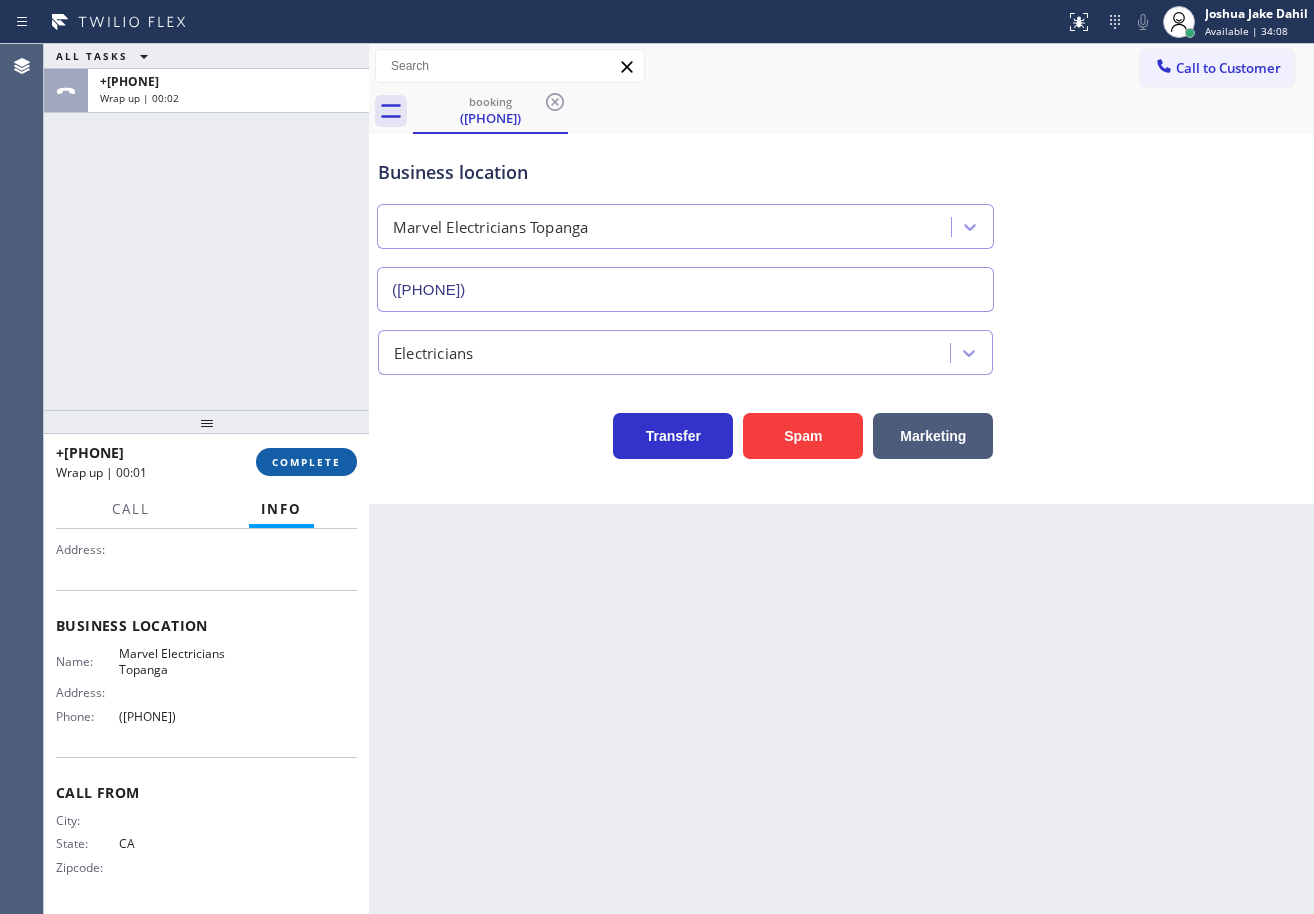 click on "COMPLETE" at bounding box center [306, 462] 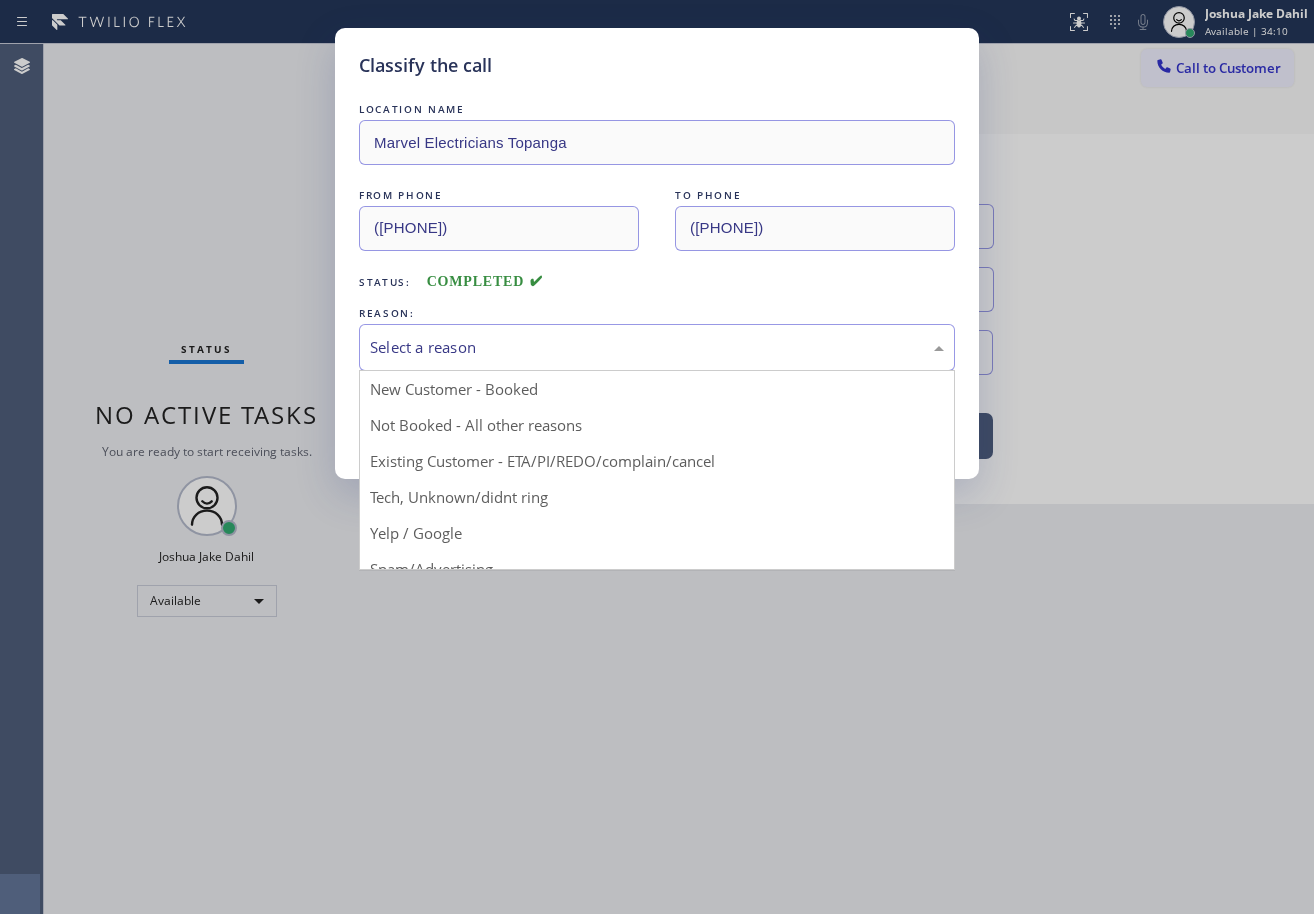 click on "Select a reason" at bounding box center (657, 347) 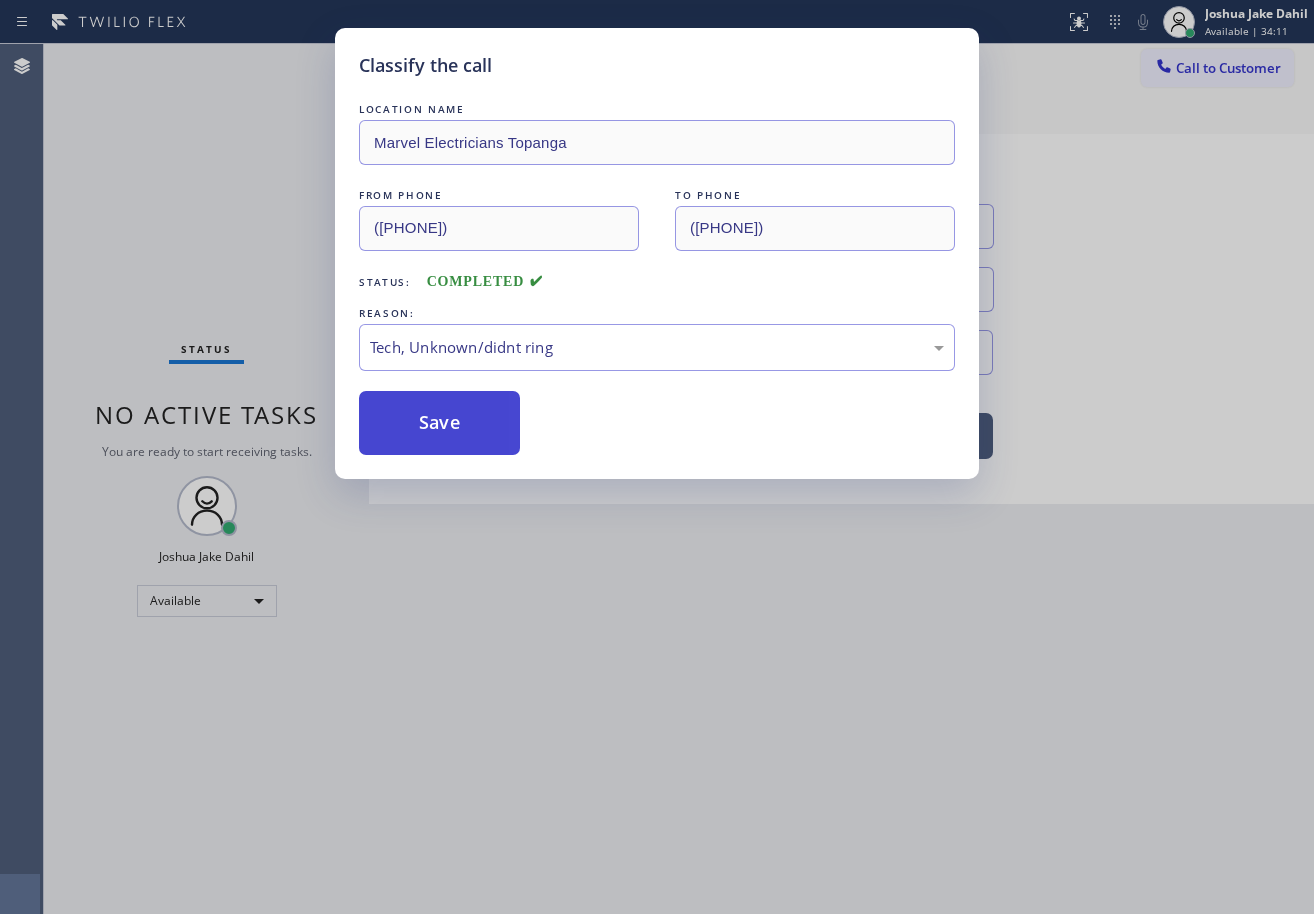 click on "Save" at bounding box center (439, 423) 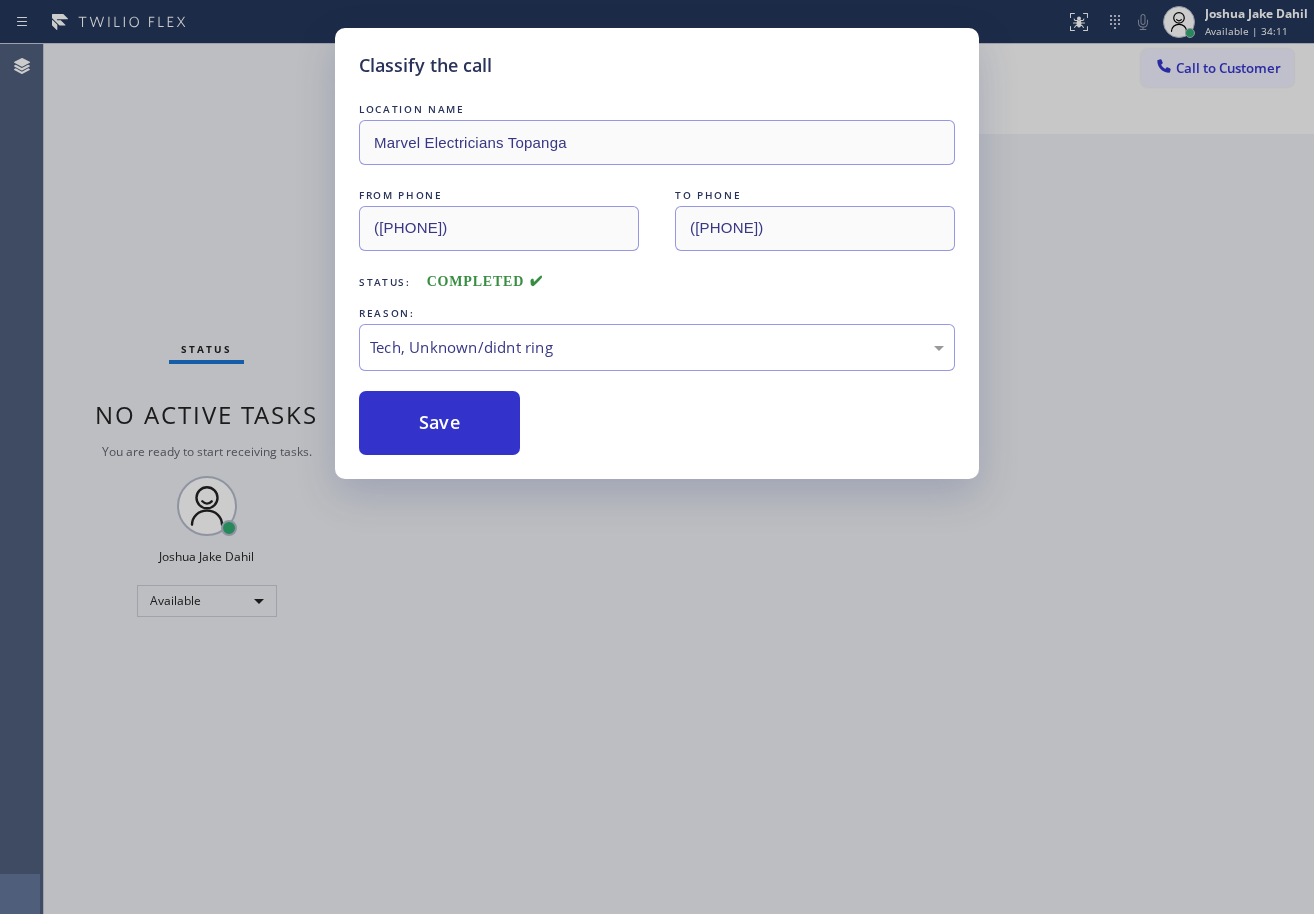 click on "Classify the call LOCATION NAME Marvel Electricians Topanga FROM PHONE (213) 310-9972 TO PHONE (310) 388-4025 Status: COMPLETED REASON: Tech, Unknown/didnt ring Save" at bounding box center (657, 457) 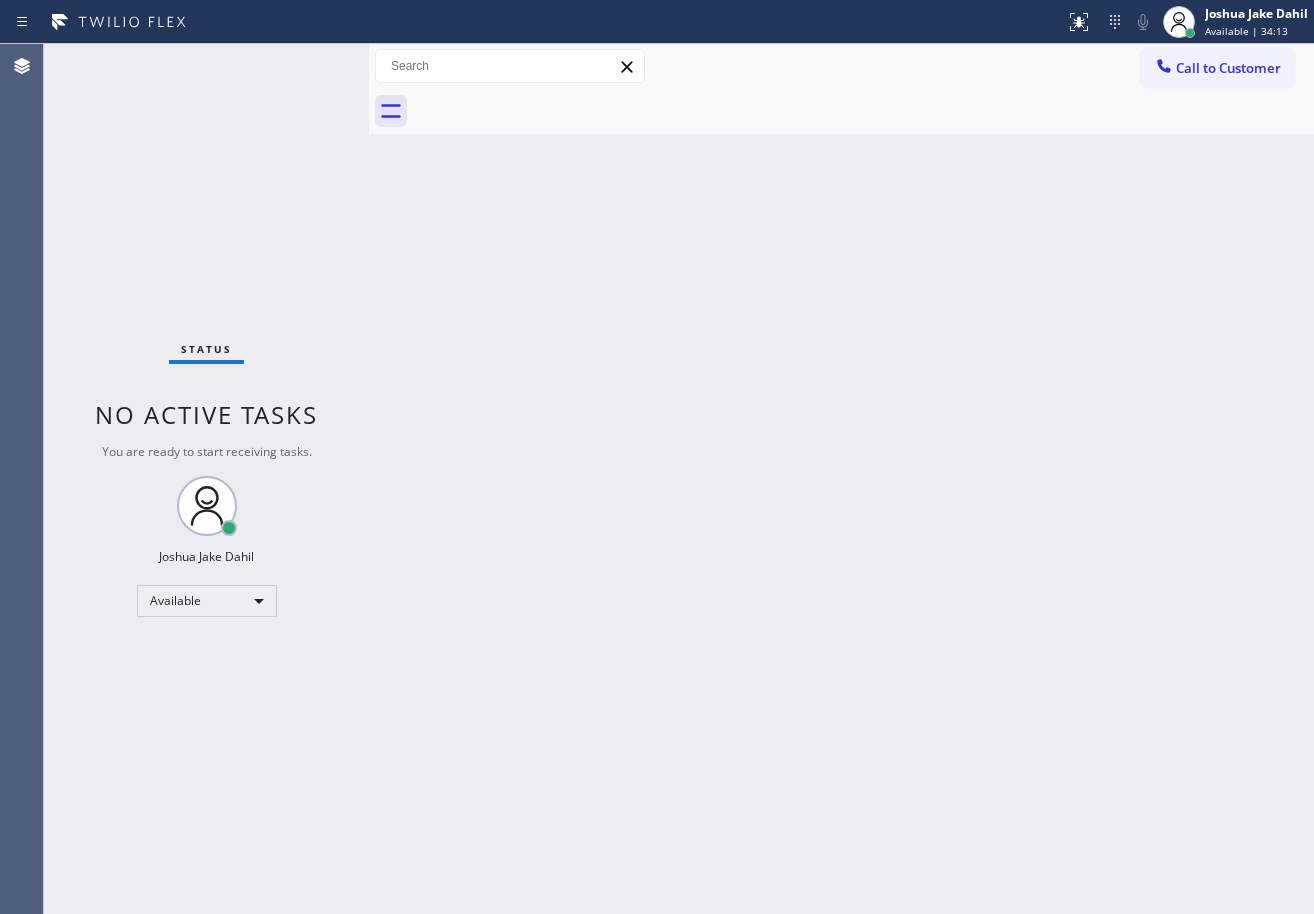 click on "Back to Dashboard Change Sender ID Customers Technicians Select a contact Outbound call Technician Search Technician Your caller id phone number Your caller id phone number Call Technician info Name   Phone none Address none Change Sender ID HVAC +[PHONE] 5 Star Appliance +[PHONE] Appliance Repair +[PHONE] Plumbing +[PHONE] Air Duct Cleaning +[PHONE]  Electricians +[PHONE] Cancel Change Check personal SMS Reset Change No tabs Call to Customer Outbound call Location HVAC Alliance Expert [CITY] Your caller id phone number ([PHONE]) Customer number Call Outbound call Technician Search Technician Your caller id phone number Your caller id phone number Call" at bounding box center (841, 479) 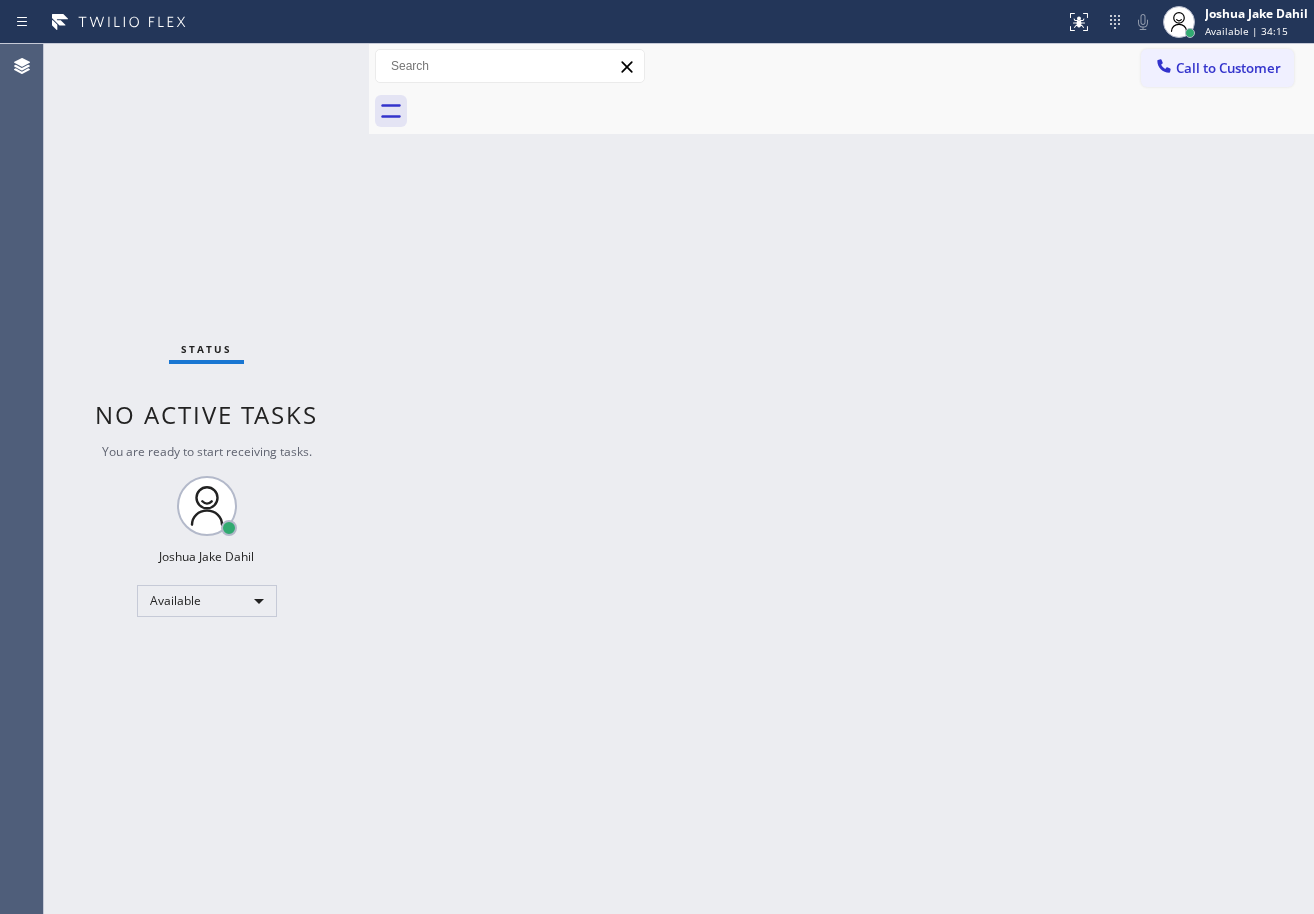 click on "Back to Dashboard Change Sender ID Customers Technicians Select a contact Outbound call Technician Search Technician Your caller id phone number Your caller id phone number Call Technician info Name   Phone none Address none Change Sender ID HVAC +[PHONE] 5 Star Appliance +[PHONE] Appliance Repair +[PHONE] Plumbing +[PHONE] Air Duct Cleaning +[PHONE]  Electricians +[PHONE] Cancel Change Check personal SMS Reset Change No tabs Call to Customer Outbound call Location HVAC Alliance Expert [CITY] Your caller id phone number ([PHONE]) Customer number Call Outbound call Technician Search Technician Your caller id phone number Your caller id phone number Call" at bounding box center [841, 479] 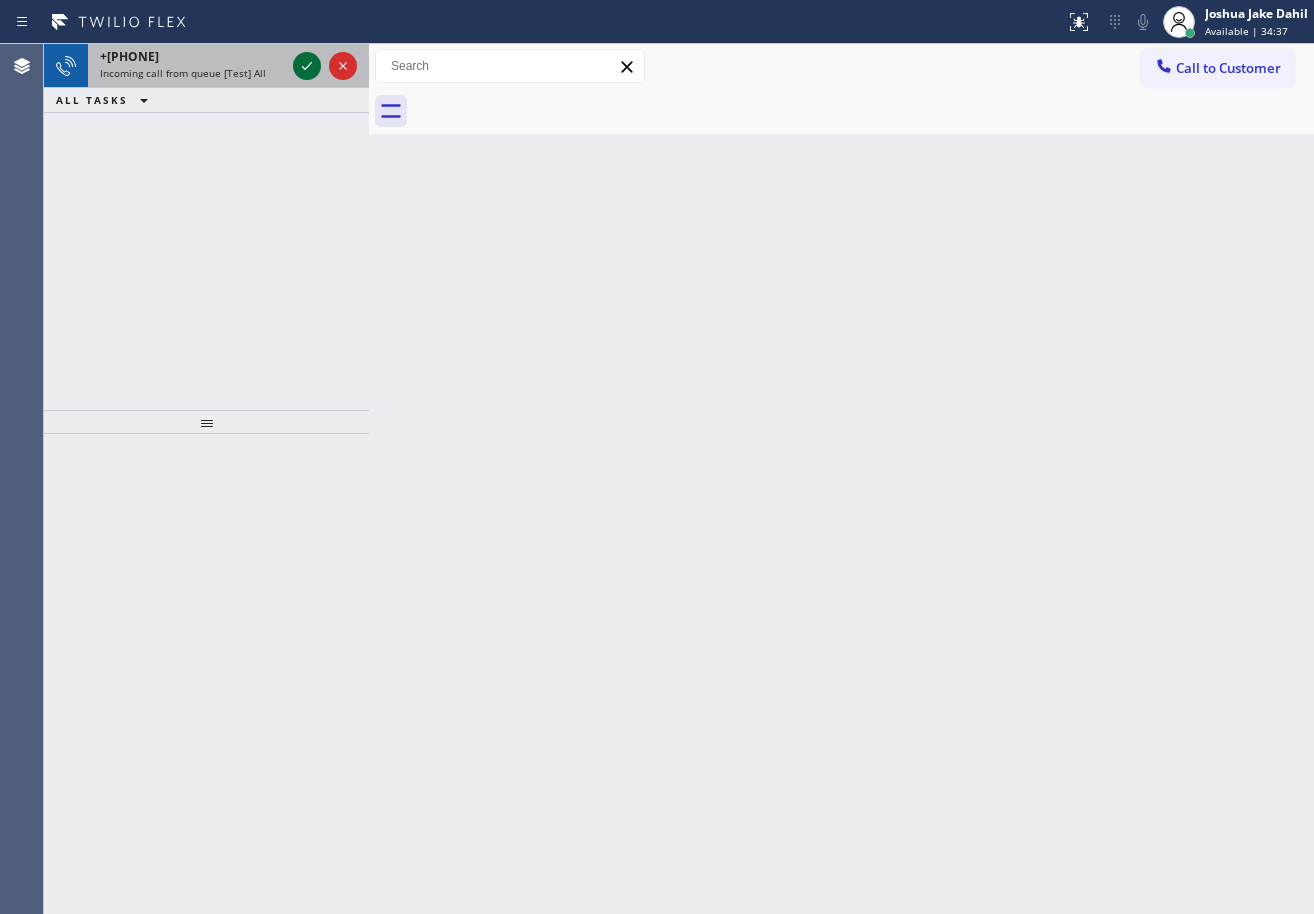 click 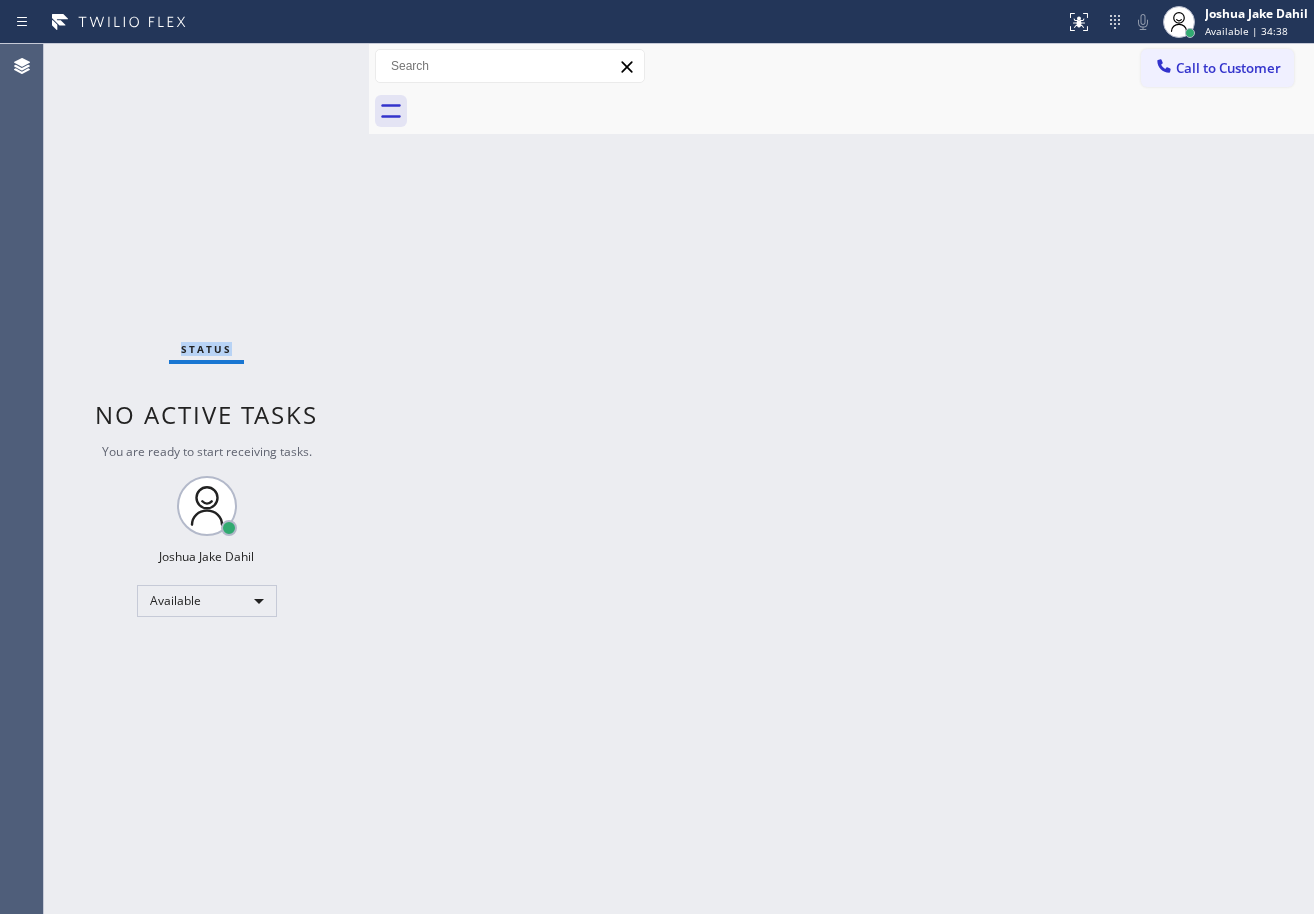 click on "Status No active tasks You are ready to start receiving tasks. [FIRST] [LAST] Available" at bounding box center [206, 479] 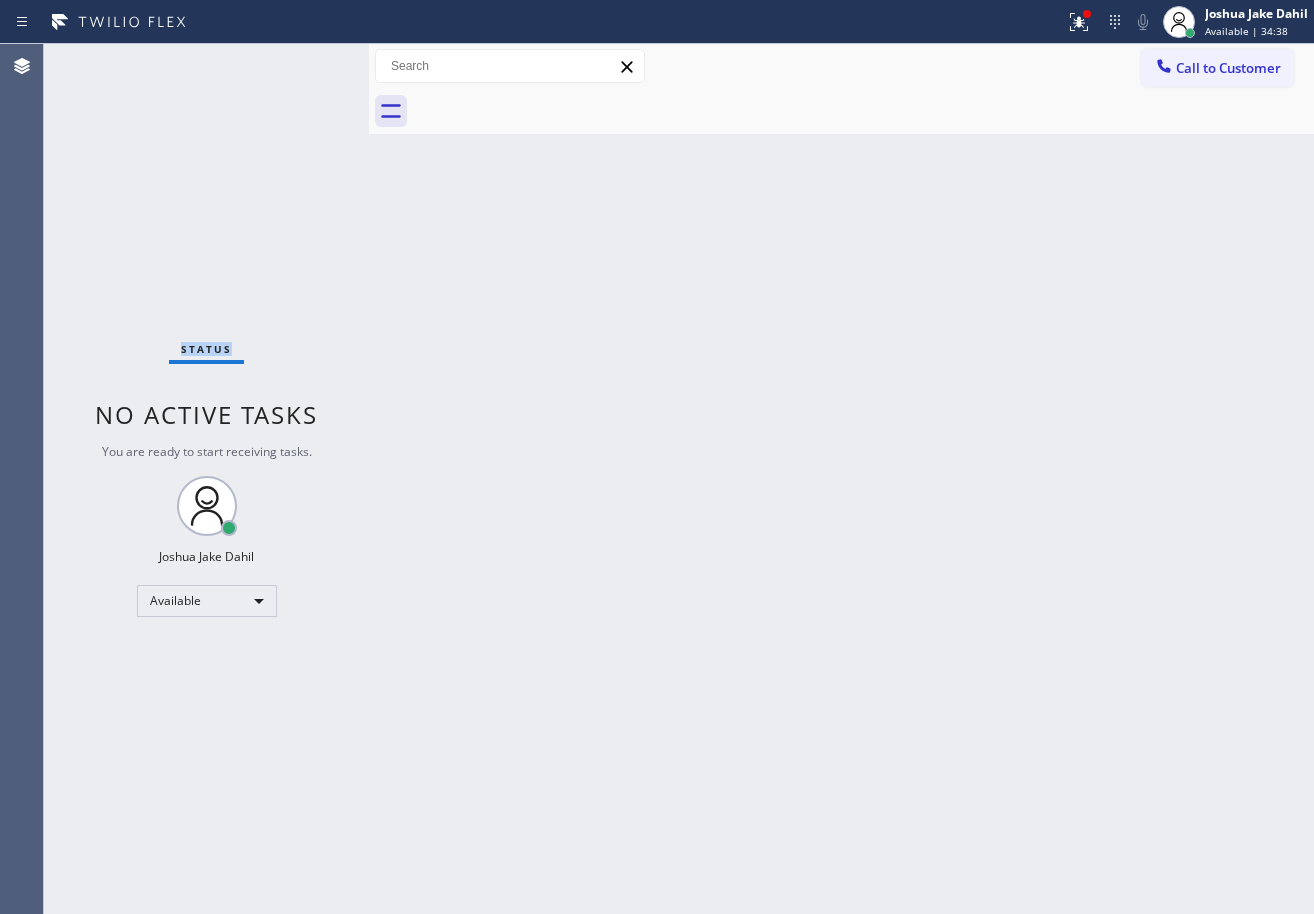 click on "Status No active tasks You are ready to start receiving tasks. [FIRST] [LAST] Available" at bounding box center [206, 479] 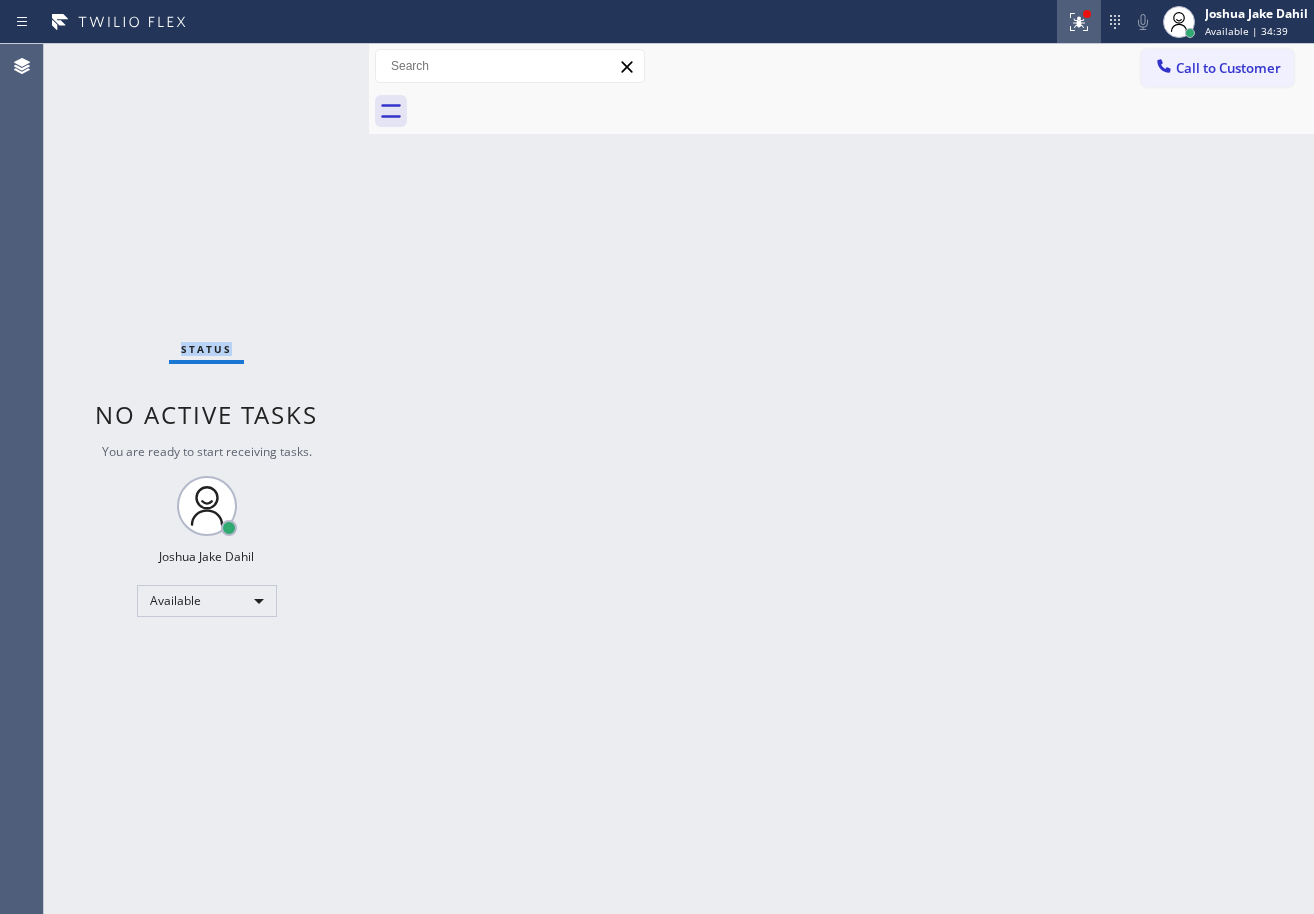 click 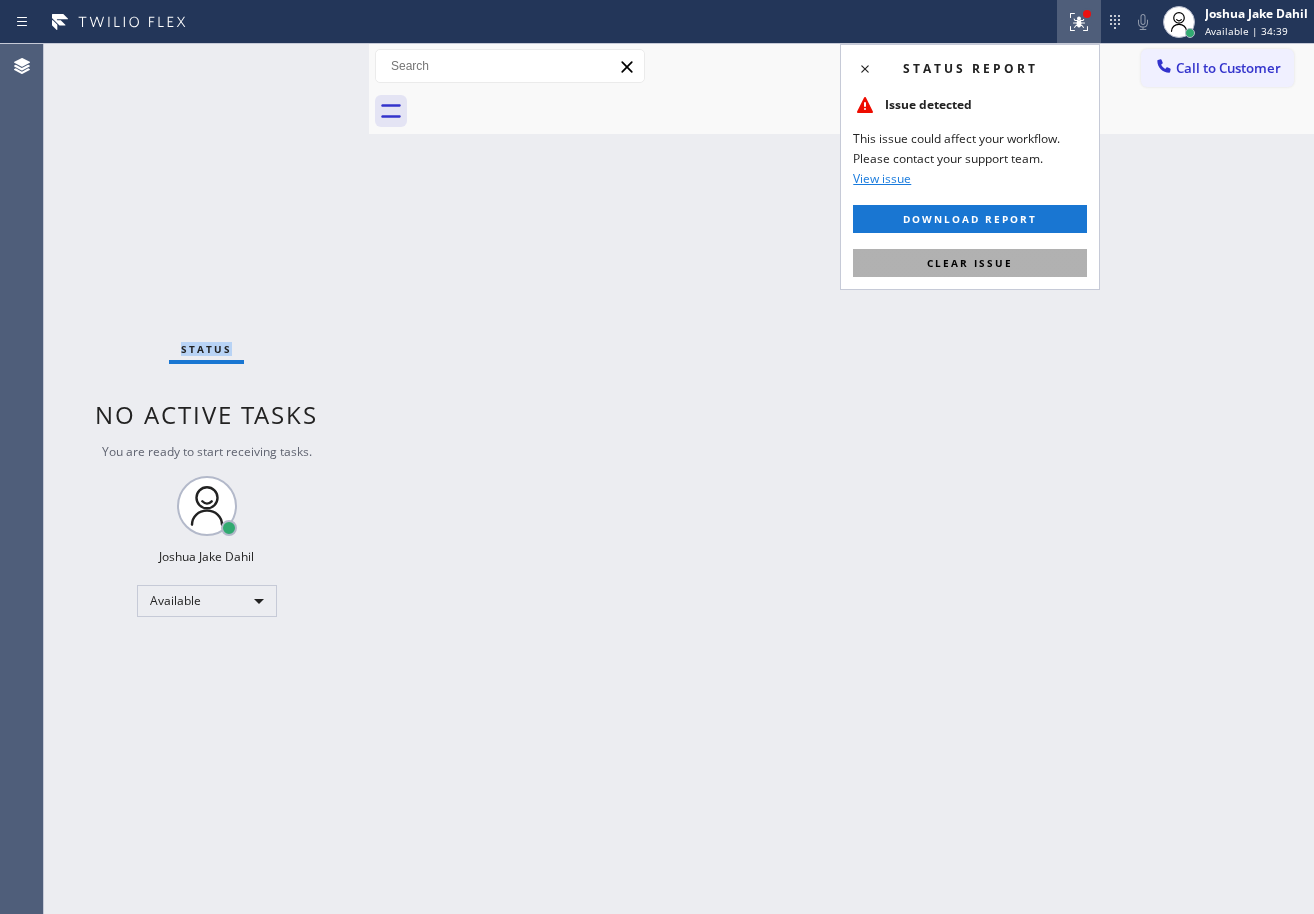 click on "Clear issue" at bounding box center [970, 263] 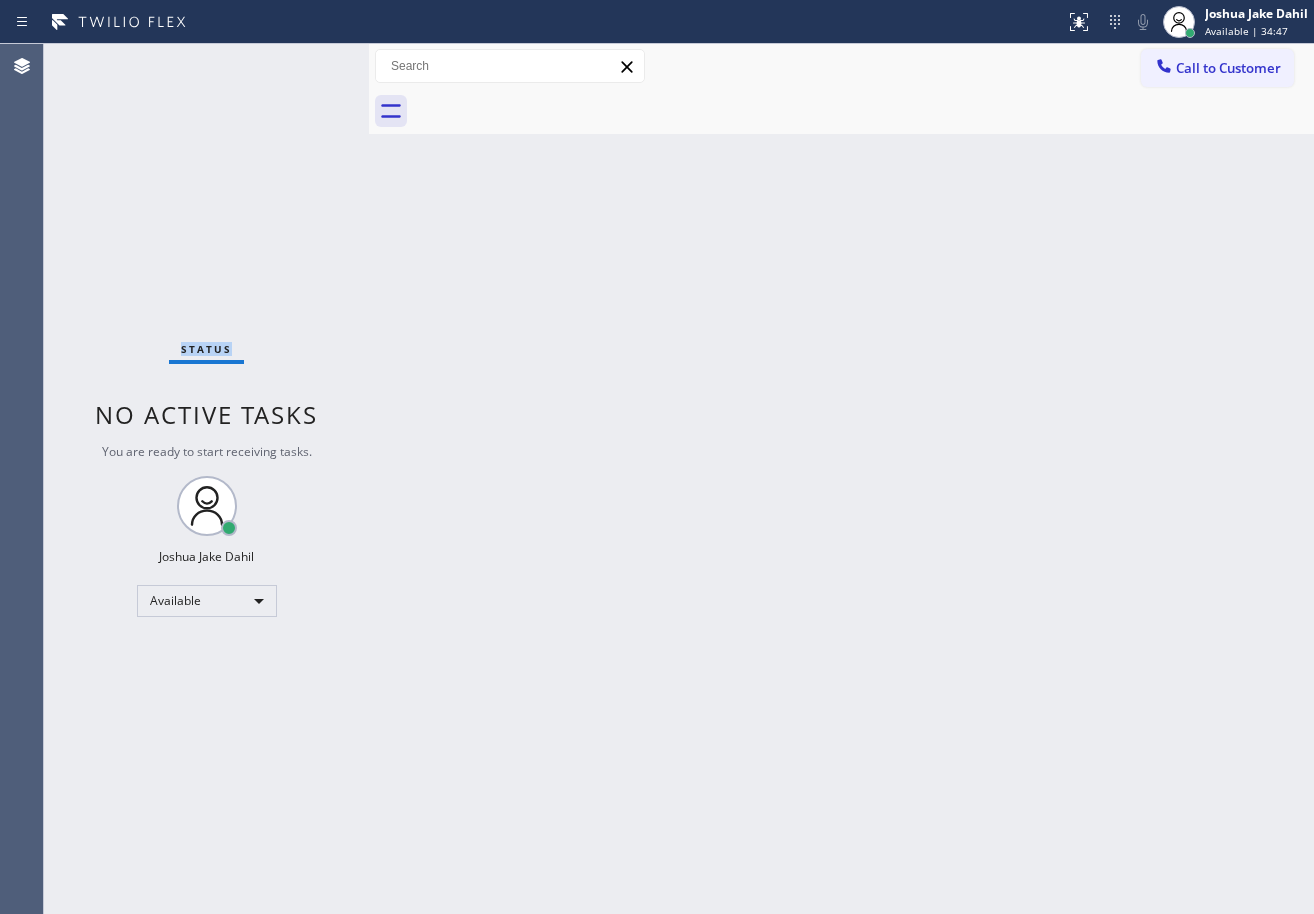 click on "Back to Dashboard Change Sender ID Customers Technicians Select a contact Outbound call Technician Search Technician Your caller id phone number Your caller id phone number Call Technician info Name   Phone none Address none Change Sender ID HVAC +[PHONE] 5 Star Appliance +[PHONE] Appliance Repair +[PHONE] Plumbing +[PHONE] Air Duct Cleaning +[PHONE]  Electricians +[PHONE] Cancel Change Check personal SMS Reset Change No tabs Call to Customer Outbound call Location HVAC Alliance Expert [CITY] Your caller id phone number ([PHONE]) Customer number Call Outbound call Technician Search Technician Your caller id phone number Your caller id phone number Call" at bounding box center (841, 479) 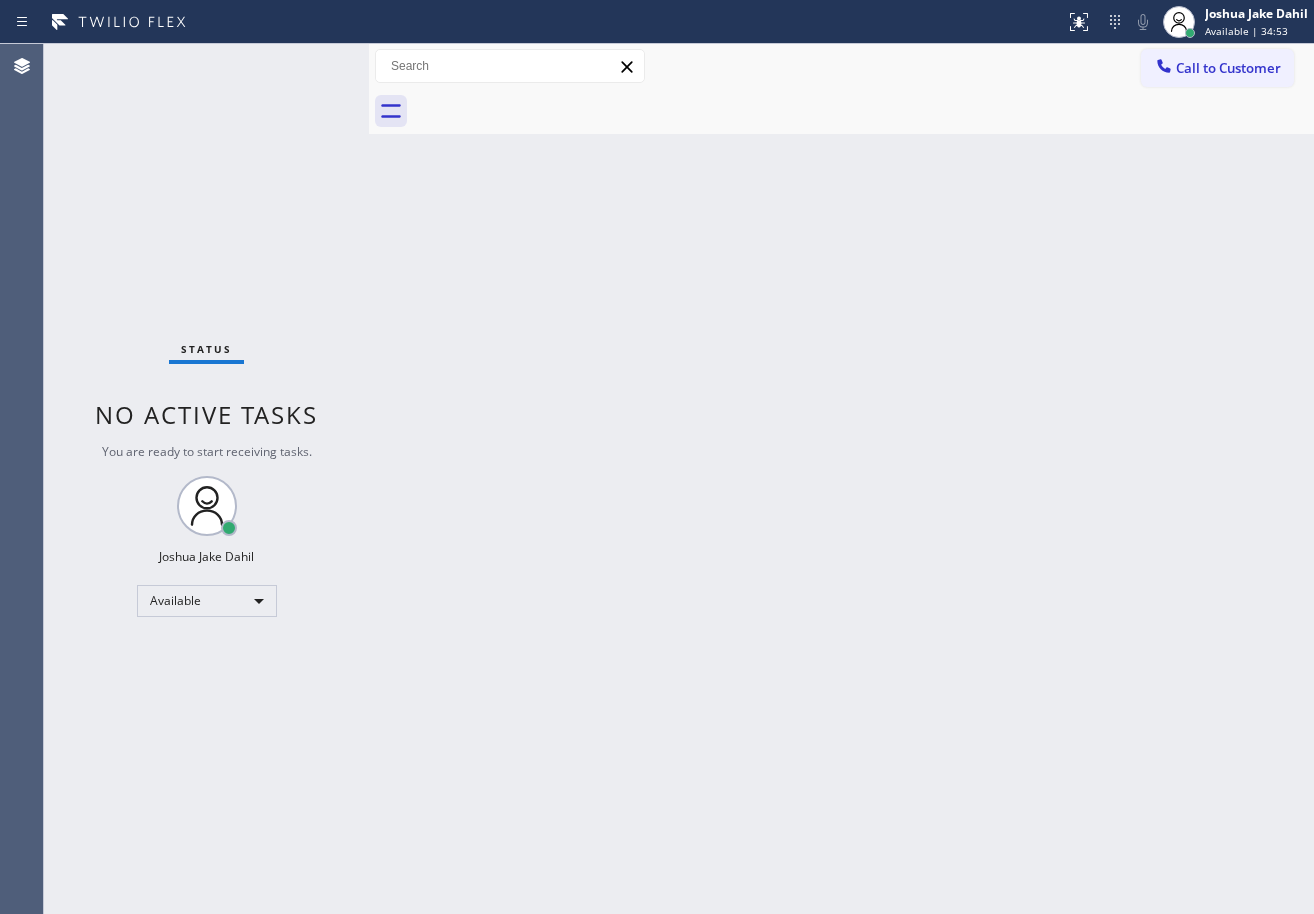click on "Status No active tasks You are ready to start receiving tasks. [FIRST] [LAST] Available" at bounding box center [206, 479] 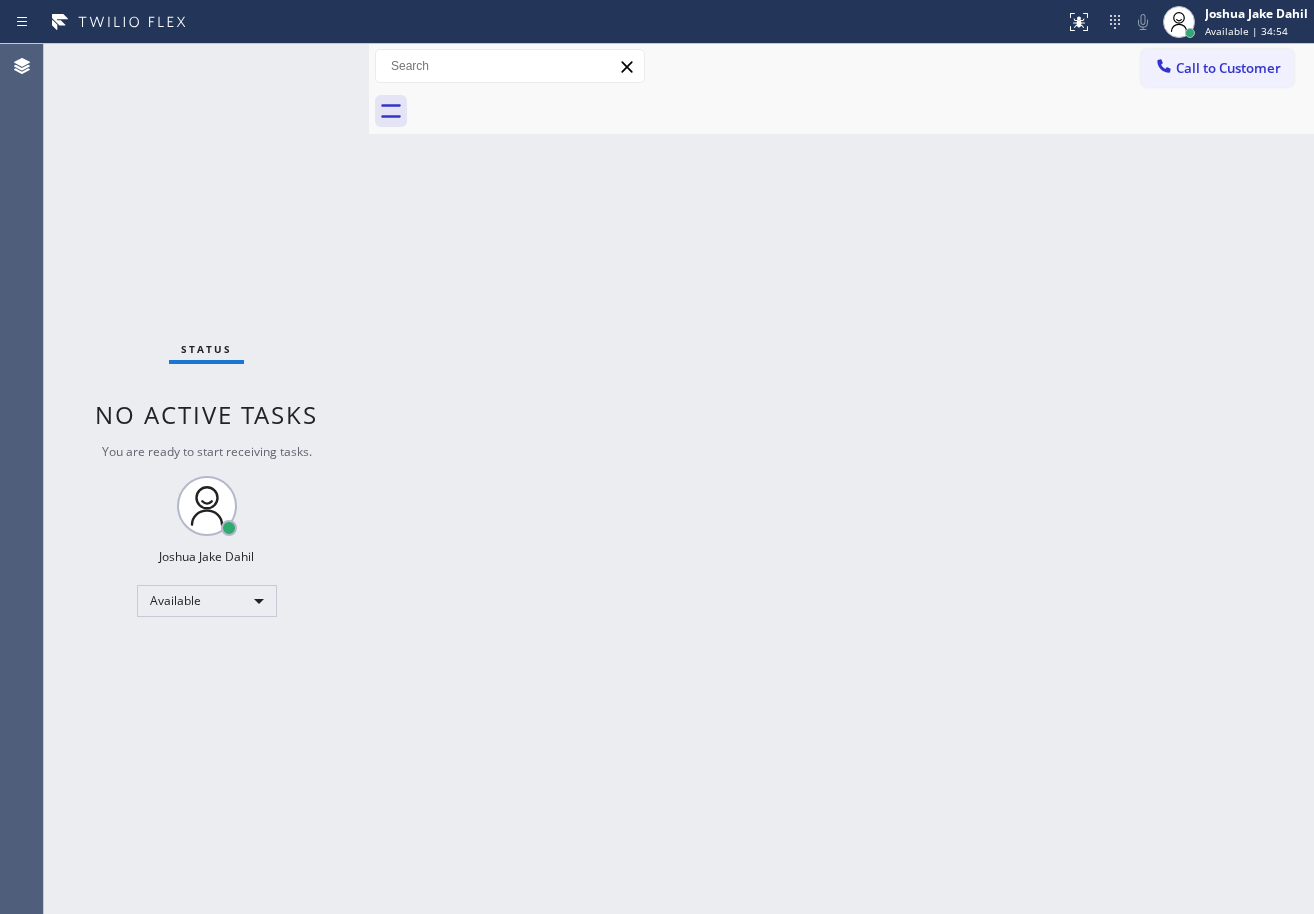 click on "Status No active tasks You are ready to start receiving tasks. [FIRST] [LAST] Available" at bounding box center (206, 479) 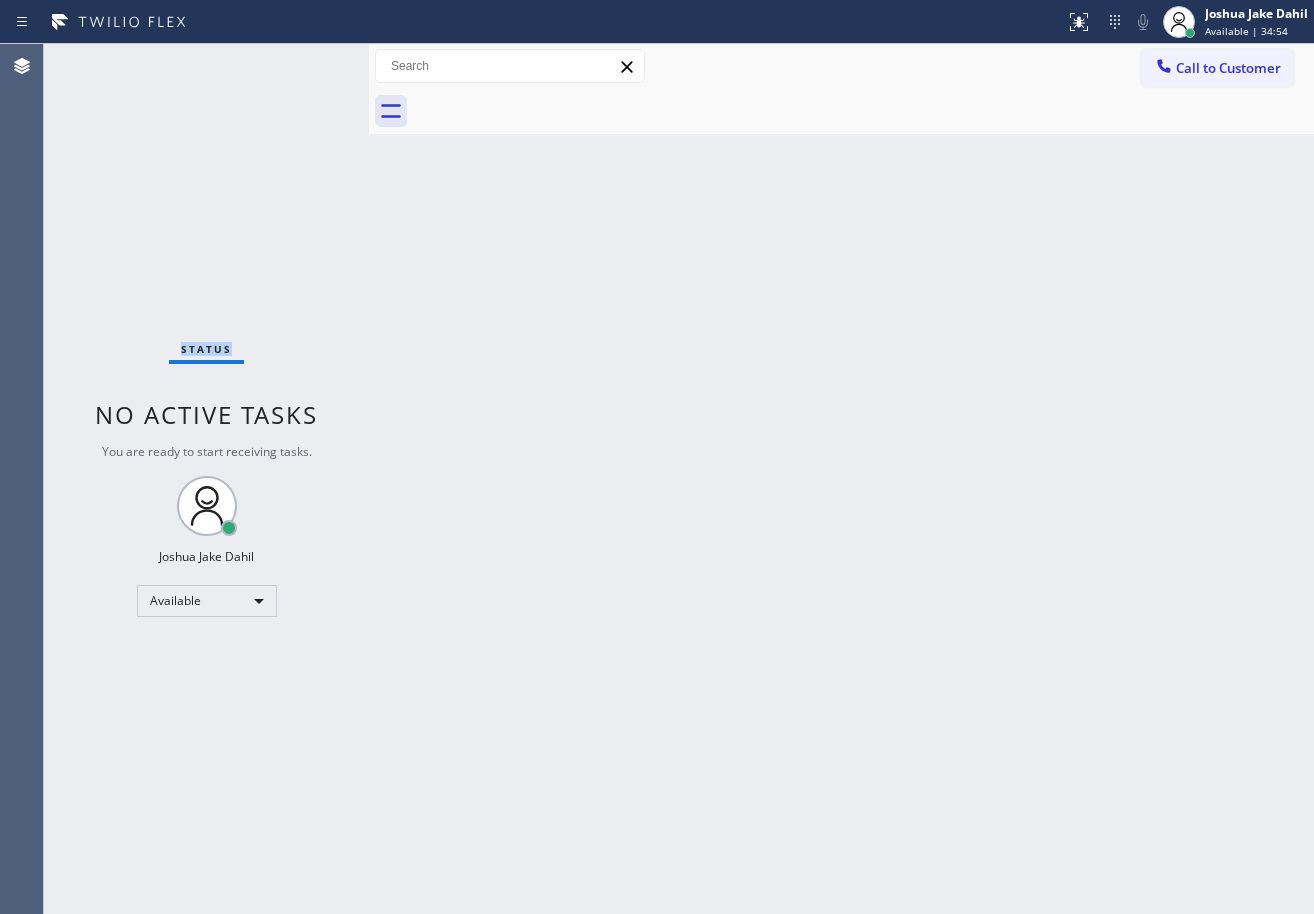 click on "Status No active tasks You are ready to start receiving tasks. [FIRST] [LAST] Available" at bounding box center (206, 479) 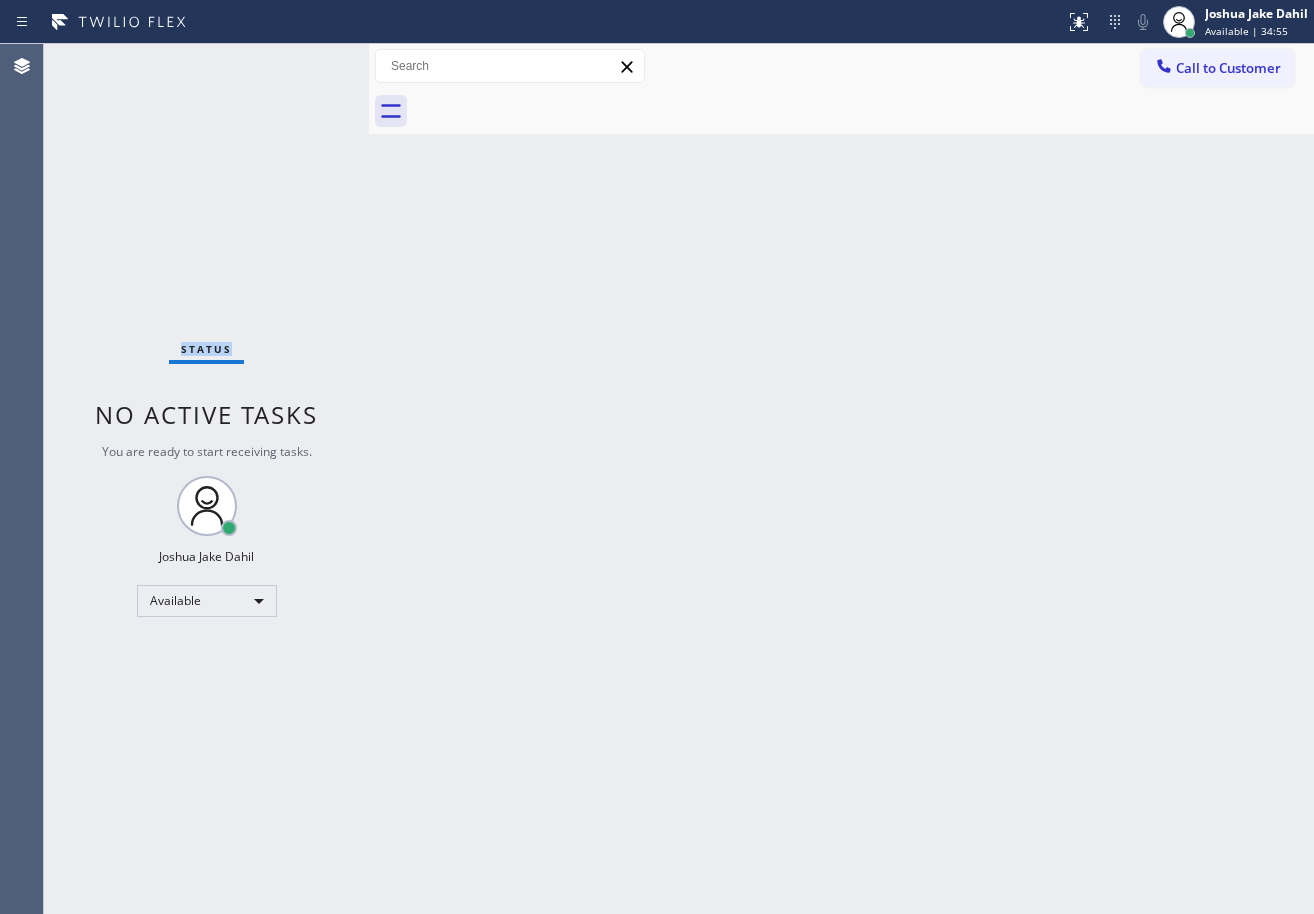 click on "Status No active tasks You are ready to start receiving tasks. [FIRST] [LAST] Available" at bounding box center [206, 479] 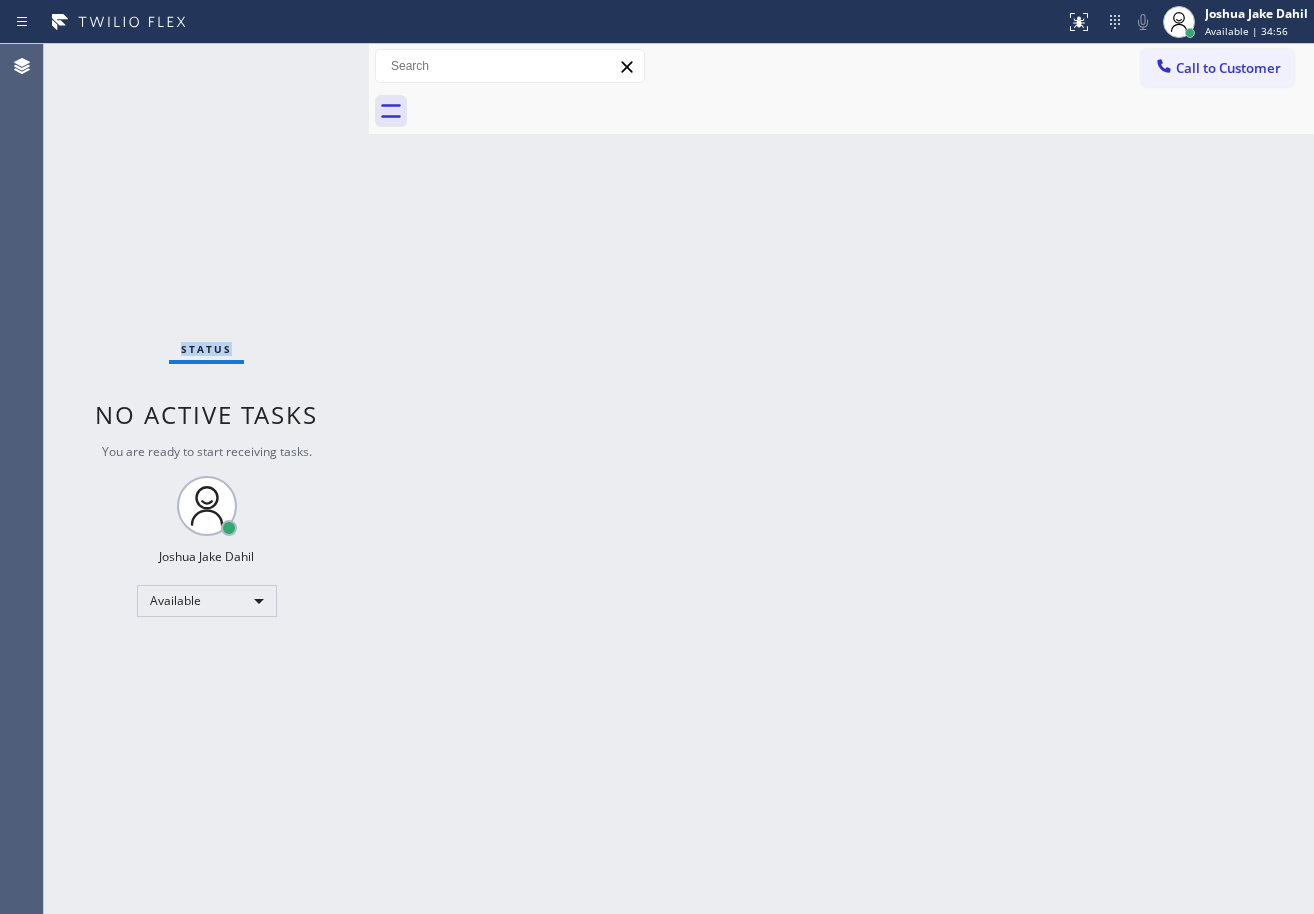 click on "Status No active tasks You are ready to start receiving tasks. [FIRST] [LAST] Available" at bounding box center (206, 479) 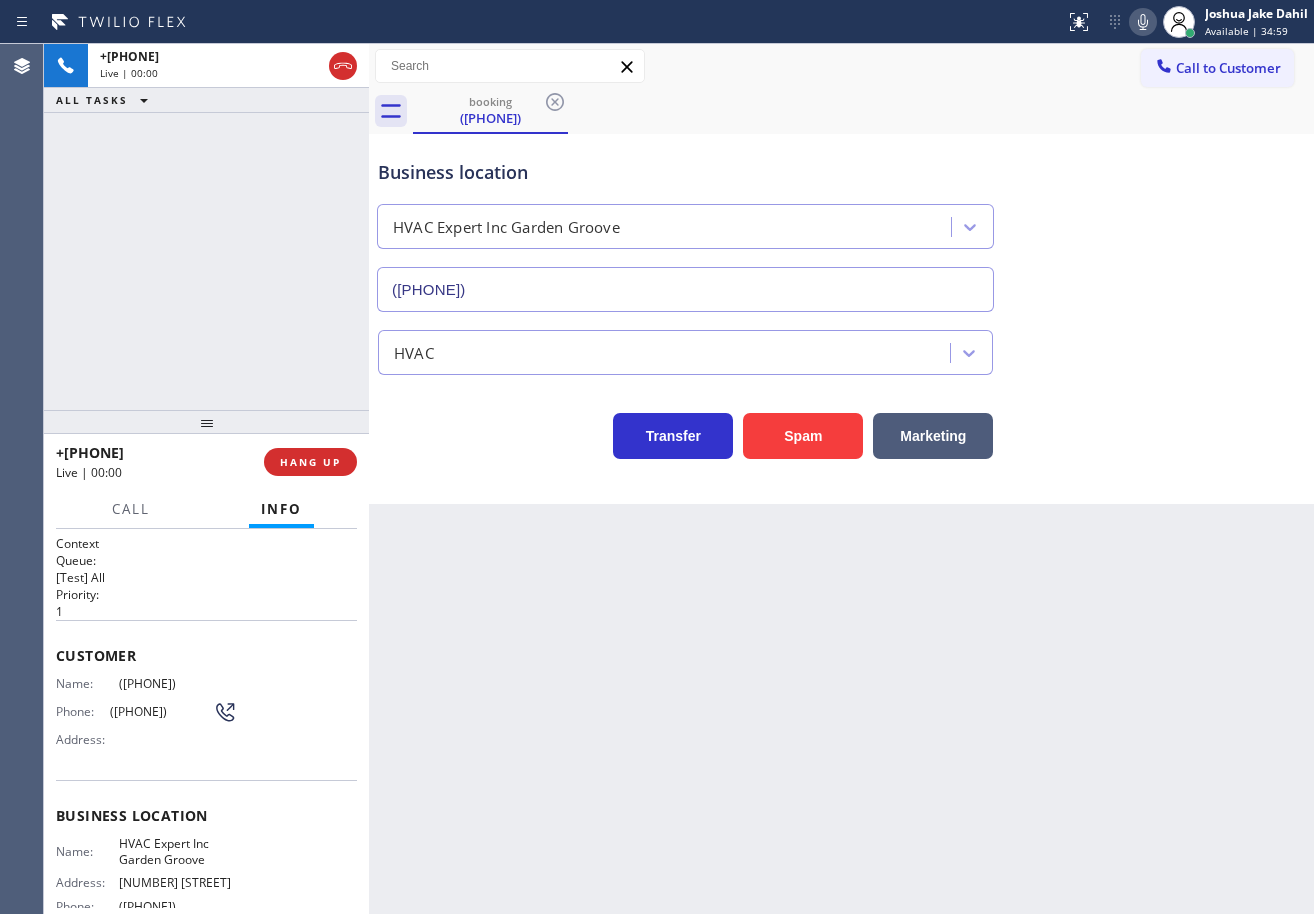 type on "(714) 909-1501" 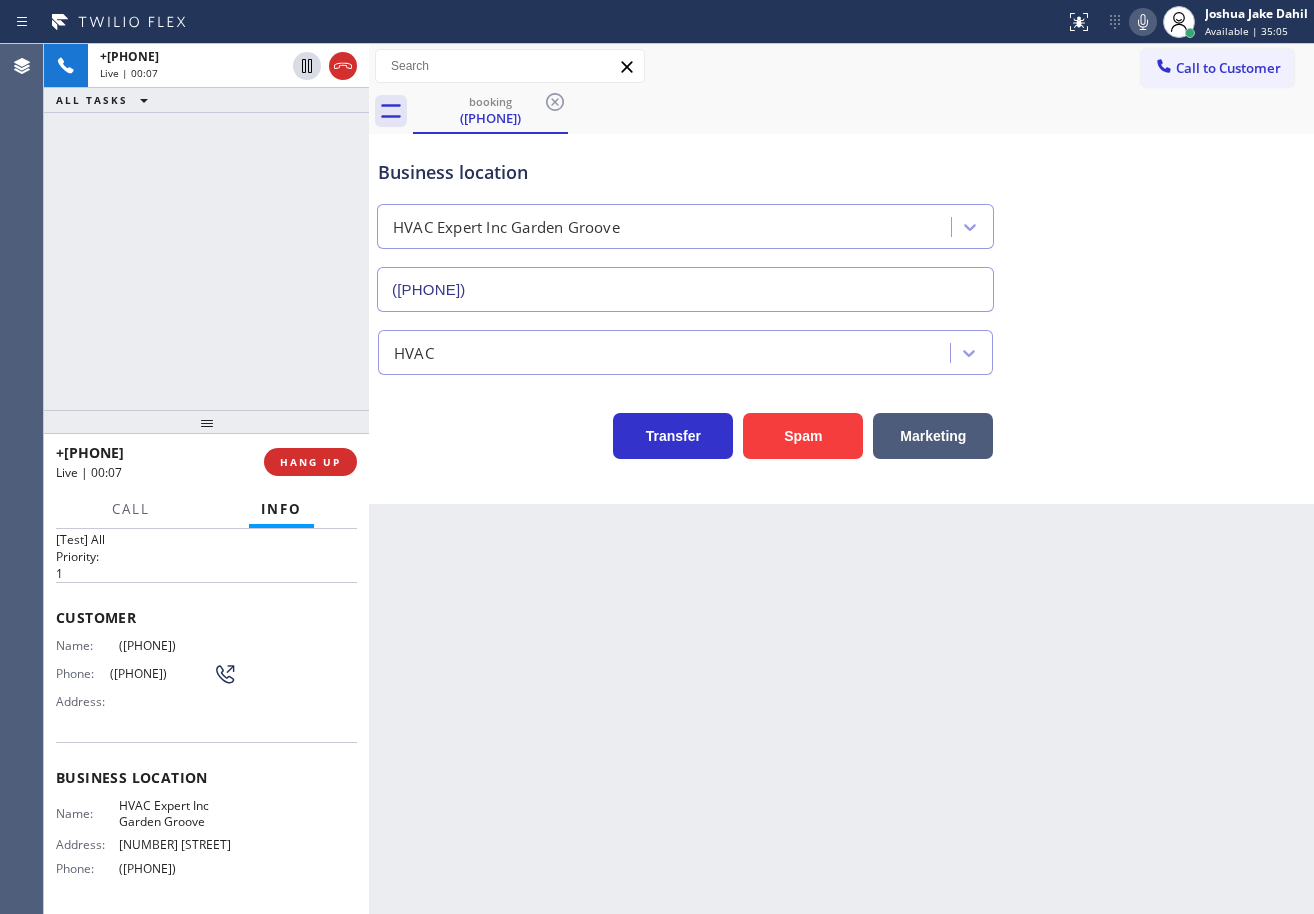 scroll, scrollTop: 0, scrollLeft: 0, axis: both 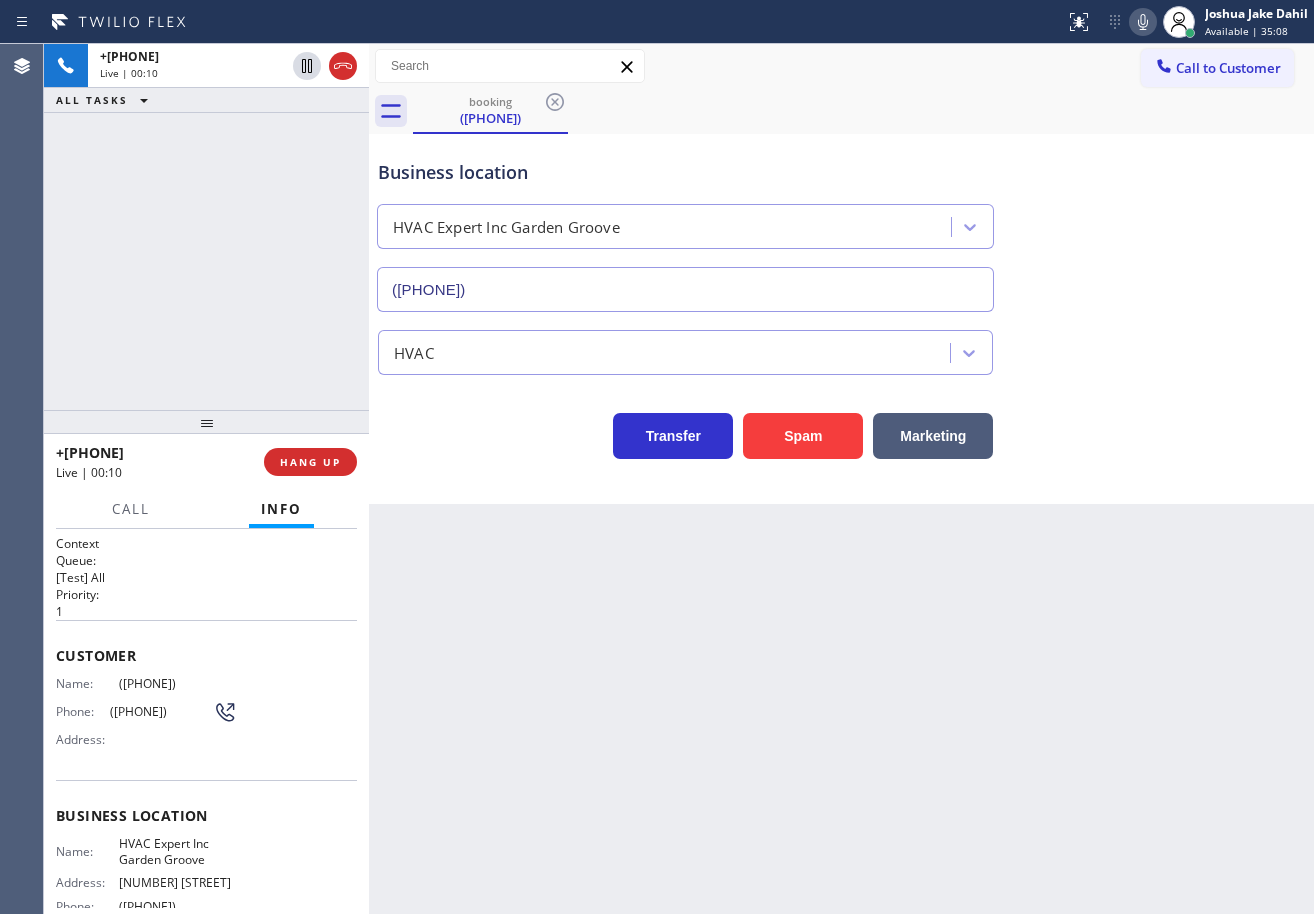 click on "Back to Dashboard Change Sender ID Customers Technicians Select a contact Outbound call Technician Search Technician Your caller id phone number Your caller id phone number Call Technician info Name   Phone none Address none Change Sender ID HVAC +18559994417 5 Star Appliance +18557314952 Appliance Repair +18554611149 Plumbing +18889090120 Air Duct Cleaning +18006865038  Electricians +18005688664 Cancel Change Check personal SMS Reset Change booking (424) 250-4725 Call to Customer Outbound call Location HVAC Alliance Expert Cathedral City Your caller id phone number (760) 330-2622 Customer number Call Outbound call Technician Search Technician Your caller id phone number Your caller id phone number Call booking (424) 250-4725 Business location HVAC Expert Inc Garden Groove (714) 909-1501 HVAC Transfer Spam Marketing" at bounding box center [841, 479] 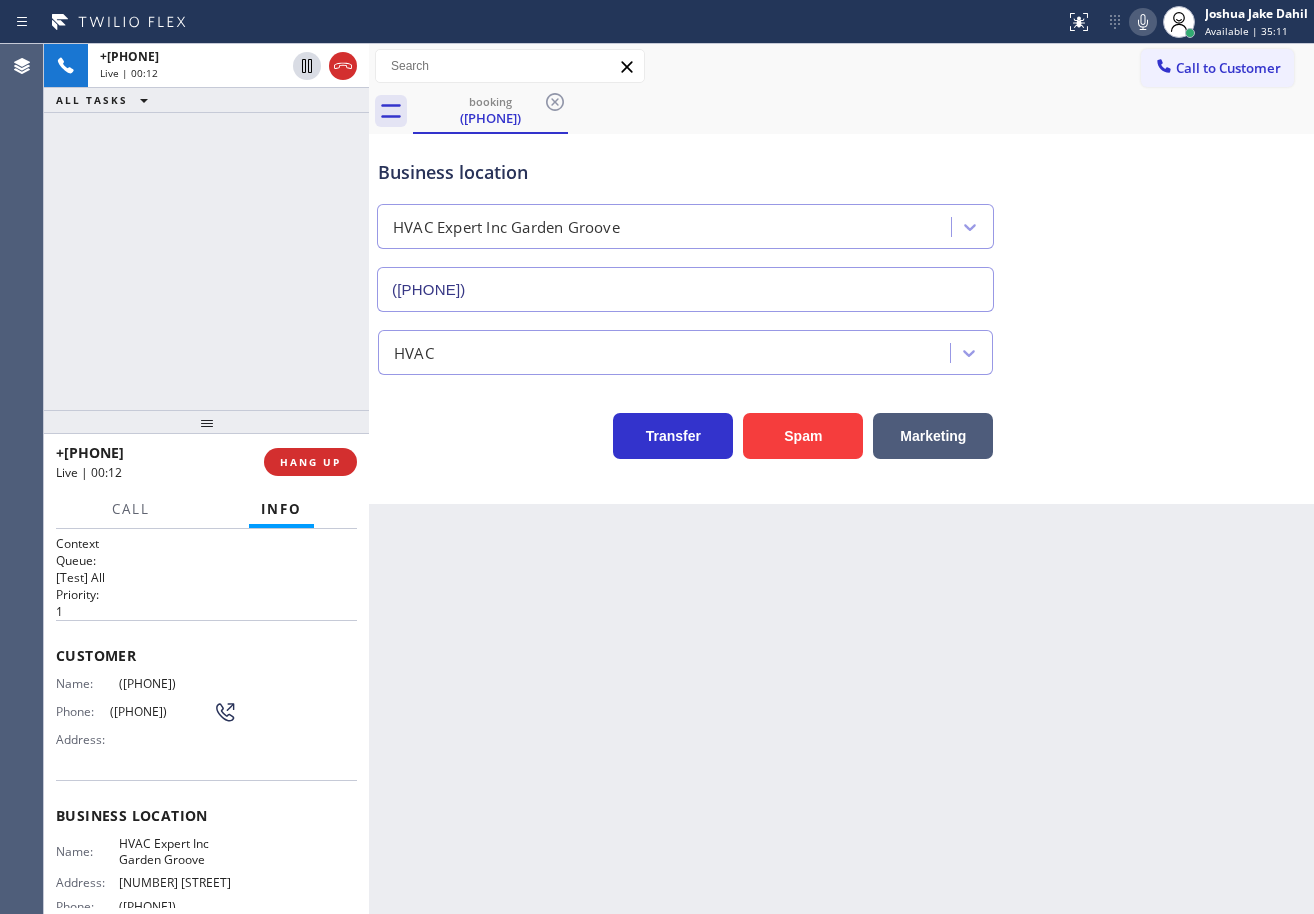 drag, startPoint x: 111, startPoint y: 221, endPoint x: 127, endPoint y: 243, distance: 27.202942 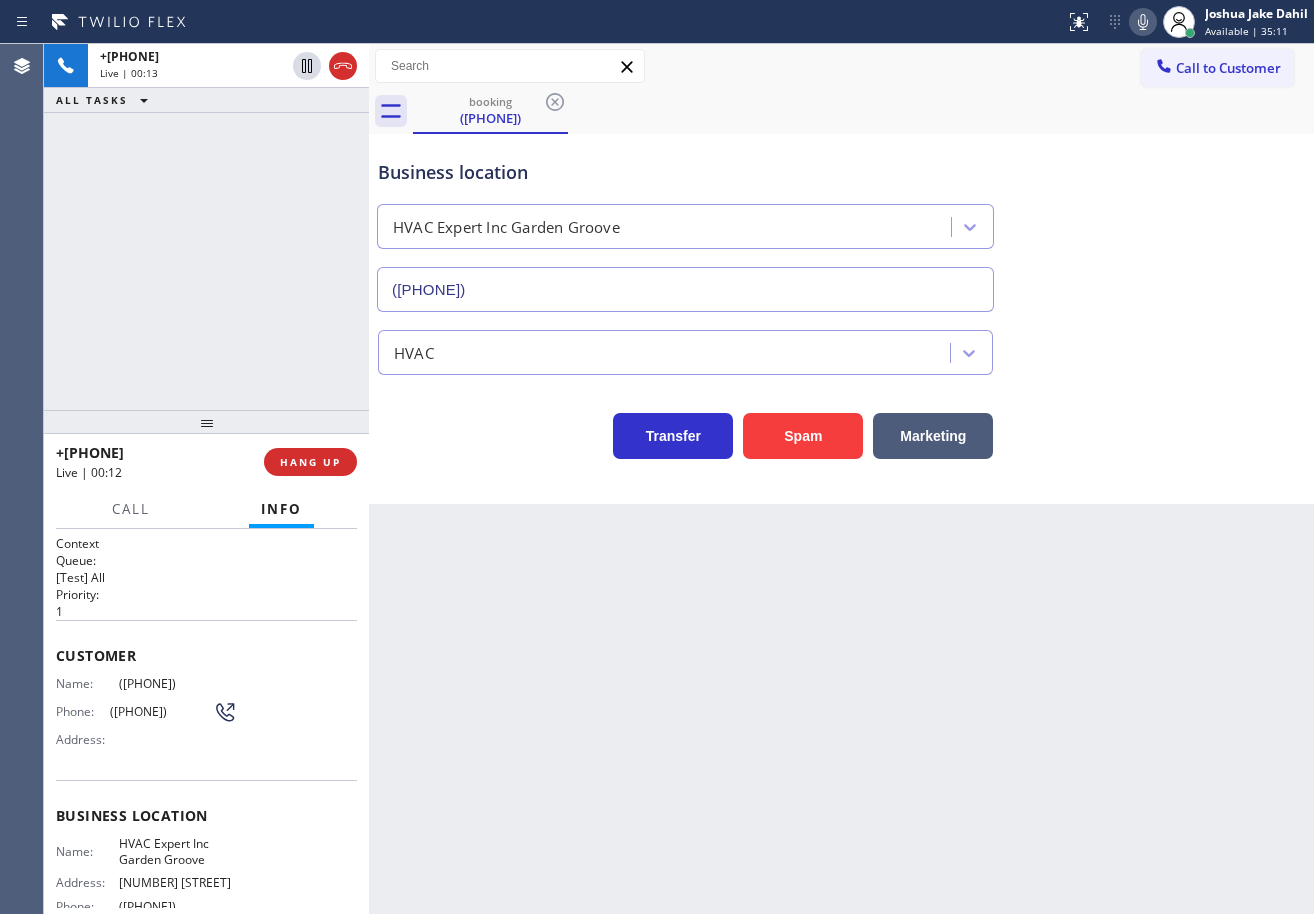 click on "+14242504725 Live | 00:13 ALL TASKS ALL TASKS ACTIVE TASKS TASKS IN WRAP UP" at bounding box center (206, 227) 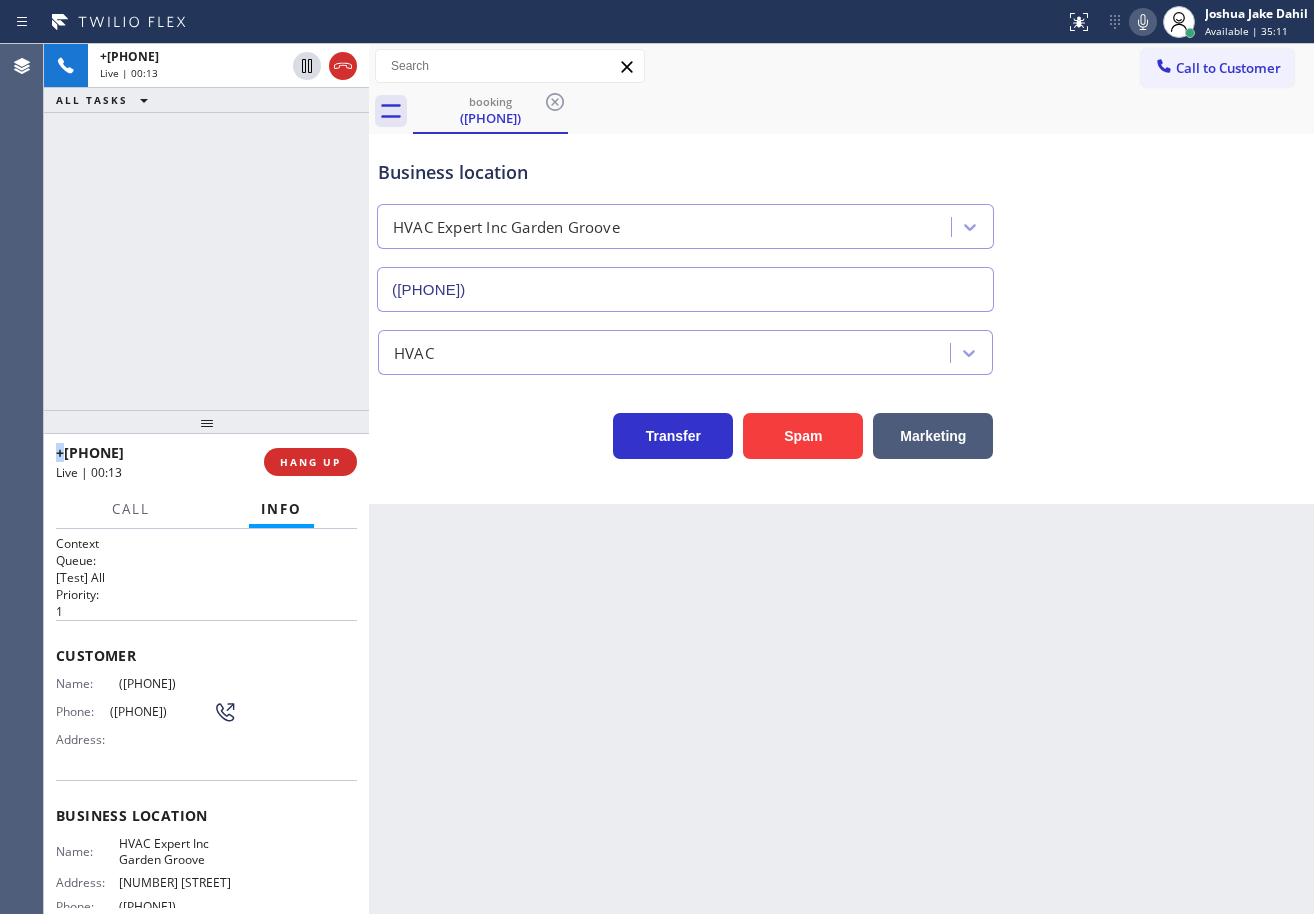 click on "+14242504725 Live | 00:13 ALL TASKS ALL TASKS ACTIVE TASKS TASKS IN WRAP UP" at bounding box center [206, 227] 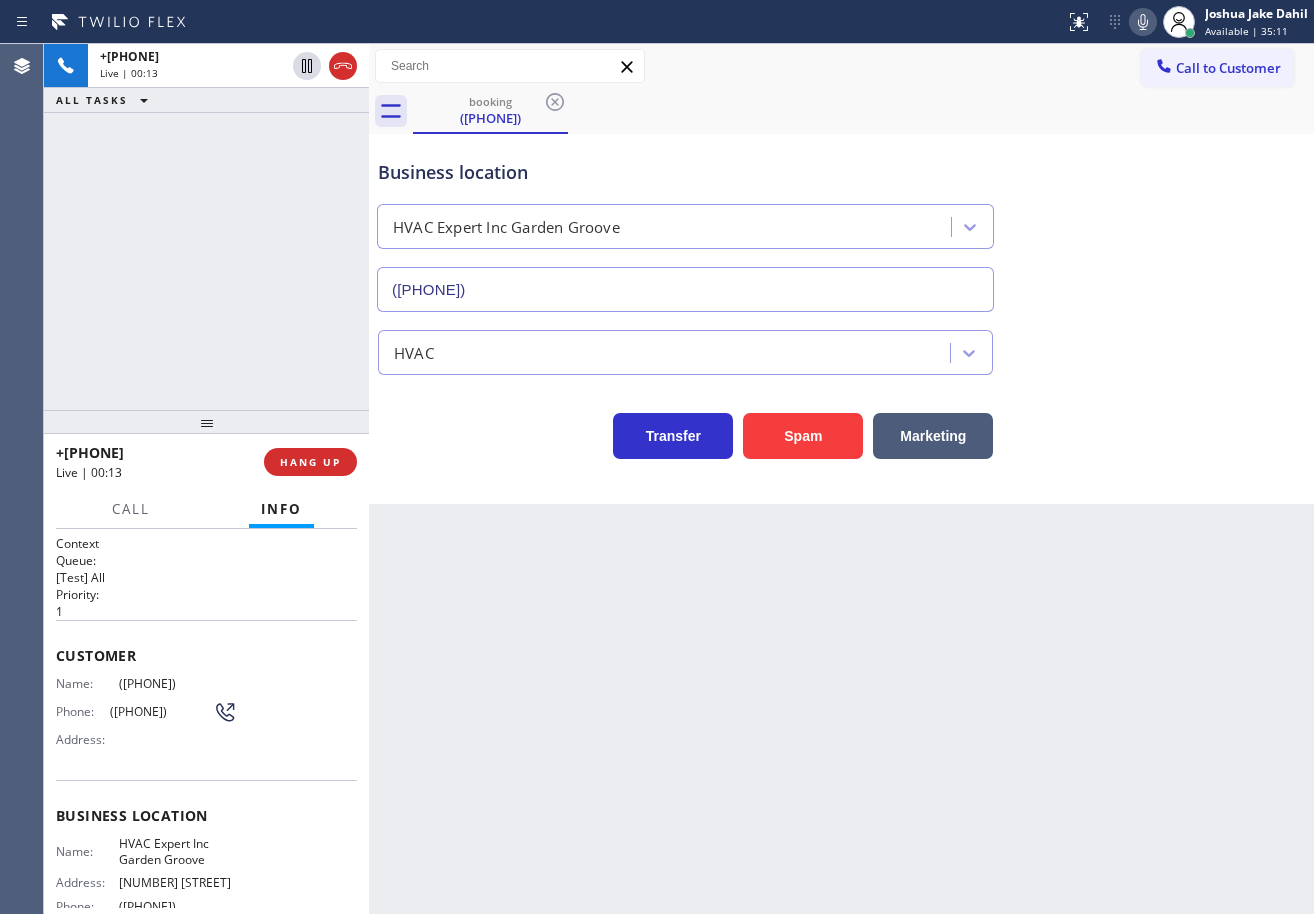 click on "+14242504725 Live | 00:13 ALL TASKS ALL TASKS ACTIVE TASKS TASKS IN WRAP UP" at bounding box center [206, 227] 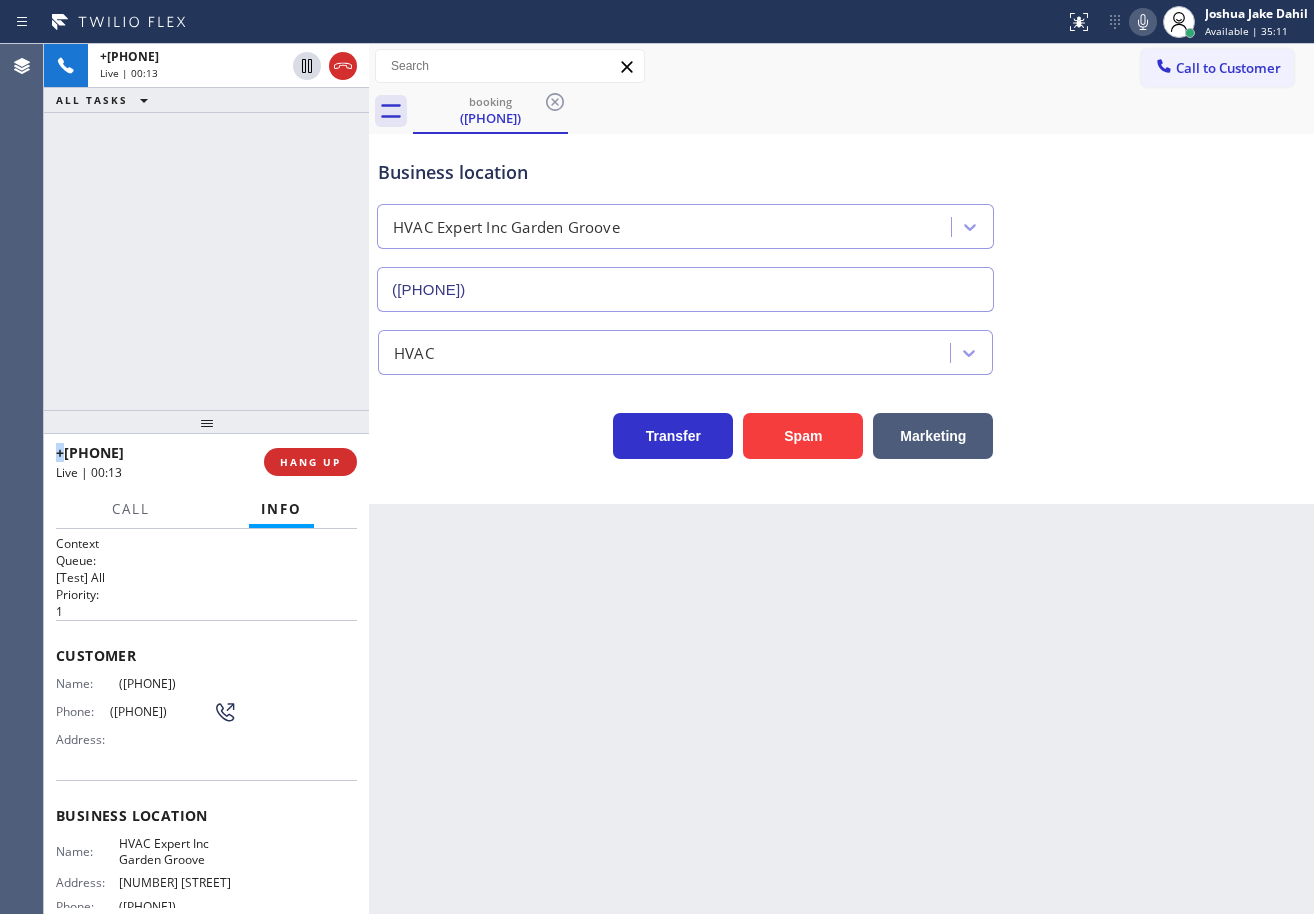 click on "+14242504725 Live | 00:13 ALL TASKS ALL TASKS ACTIVE TASKS TASKS IN WRAP UP" at bounding box center (206, 227) 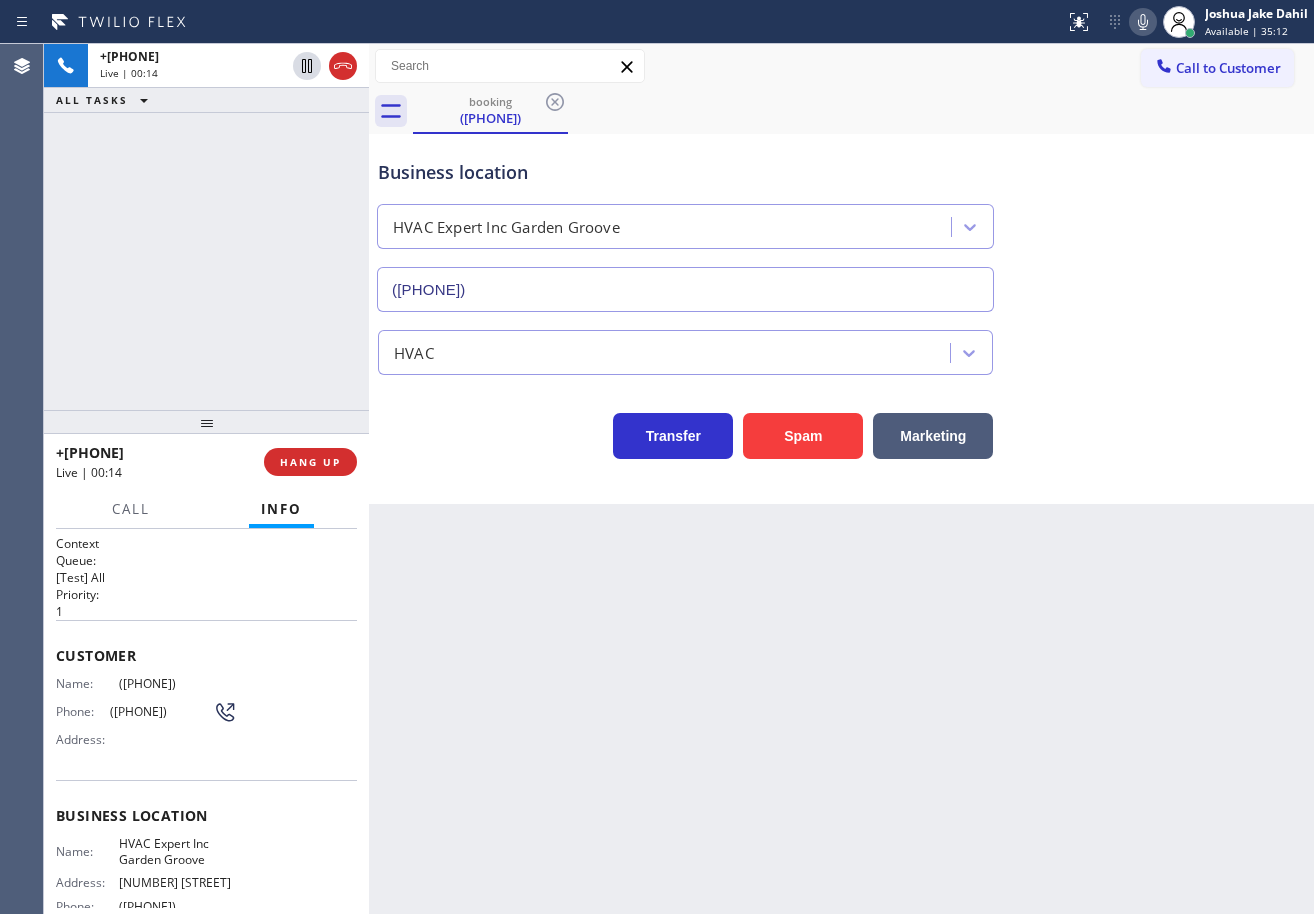 click on "+14242504725 Live | 00:14 HANG UP" at bounding box center (206, 462) 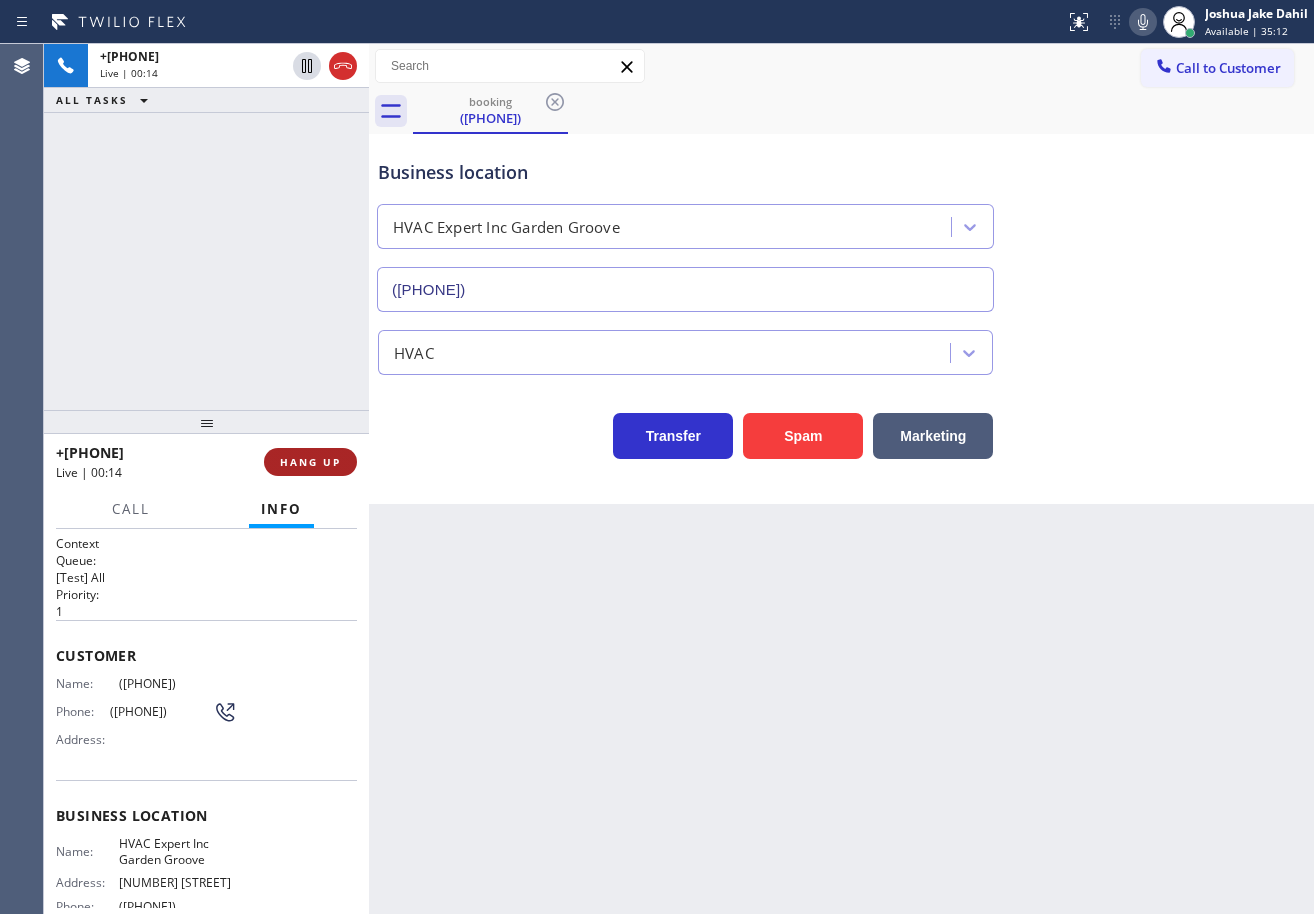 click on "HANG UP" at bounding box center [310, 462] 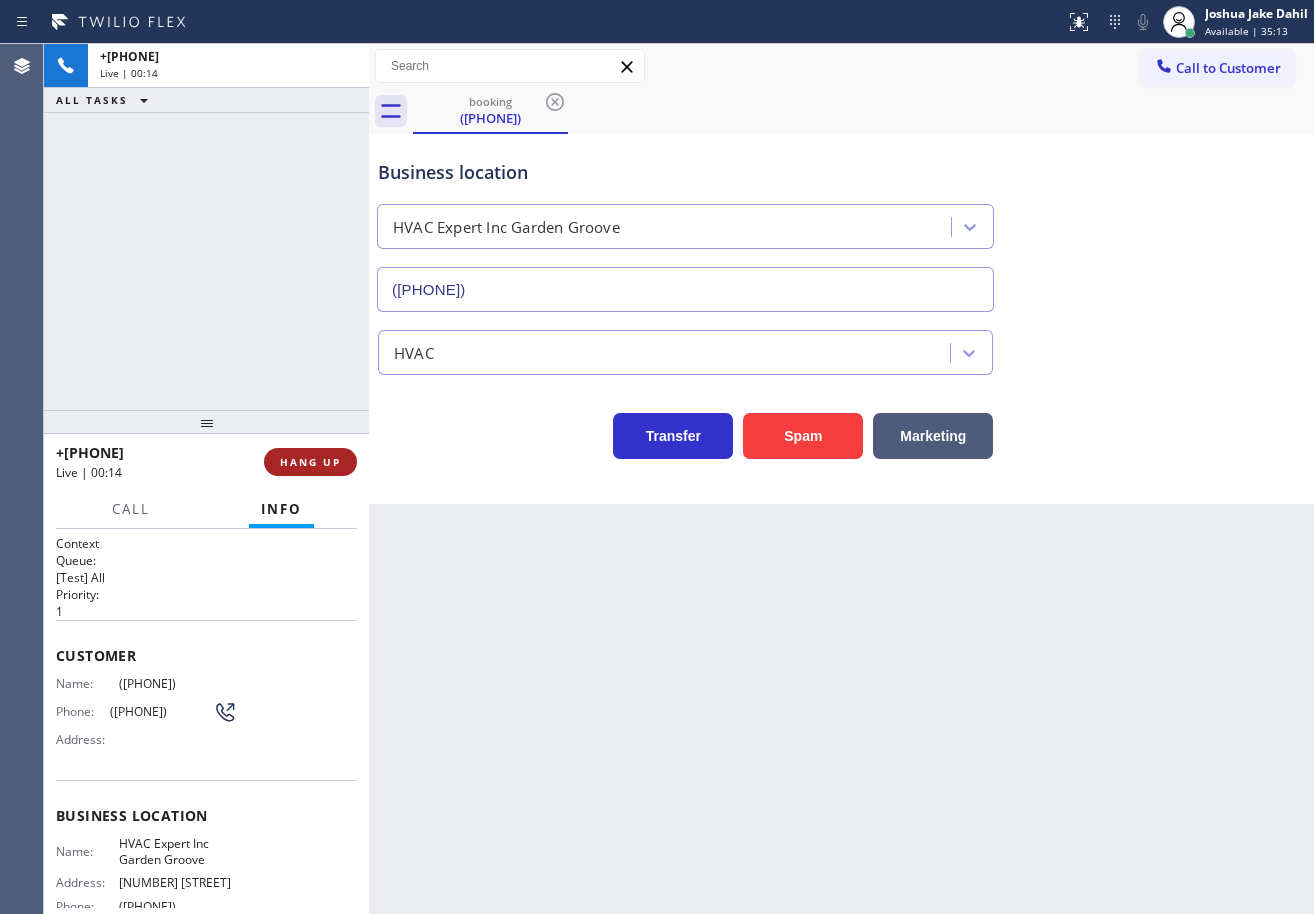 click on "HANG UP" at bounding box center (310, 462) 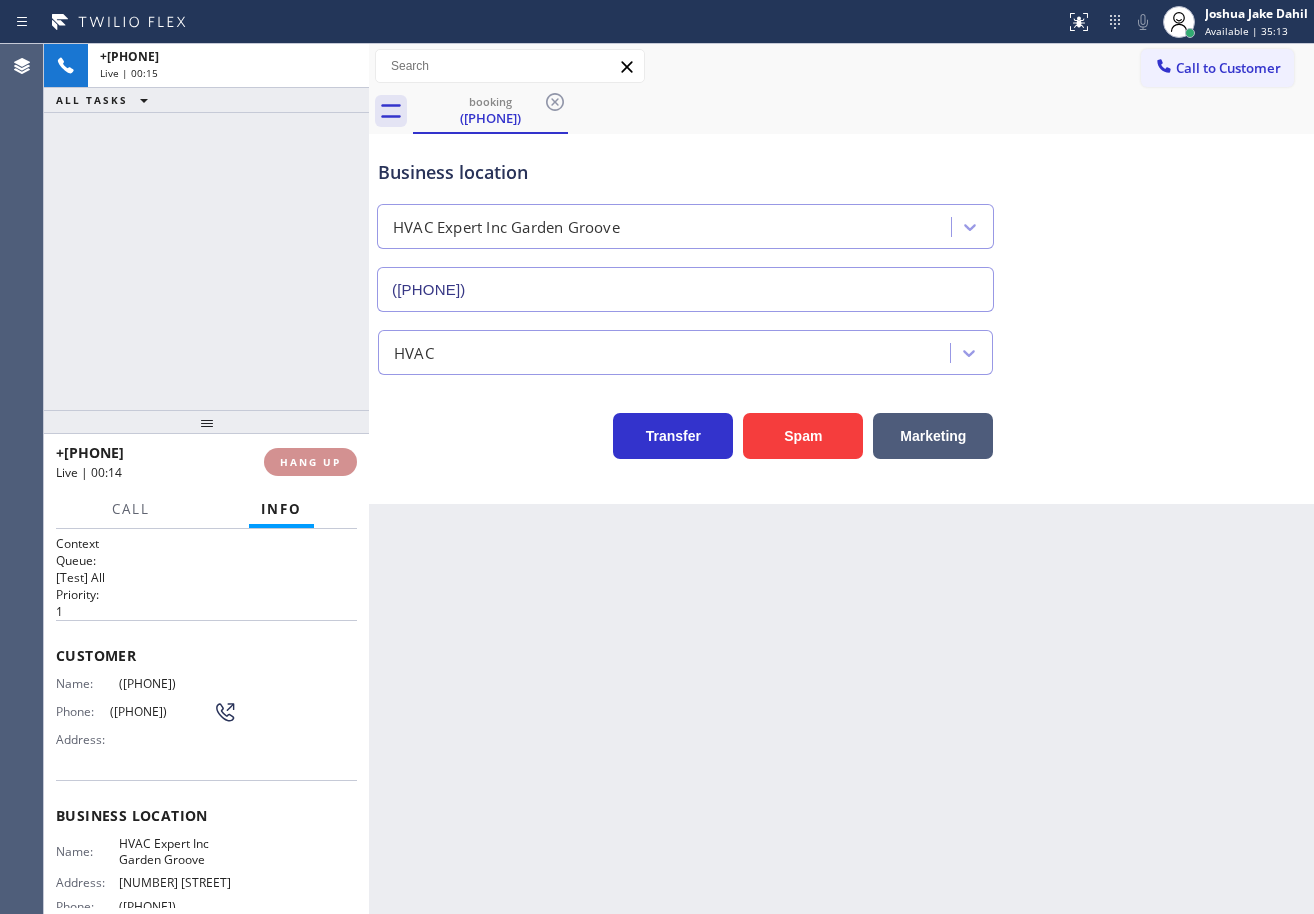click on "HANG UP" at bounding box center [310, 462] 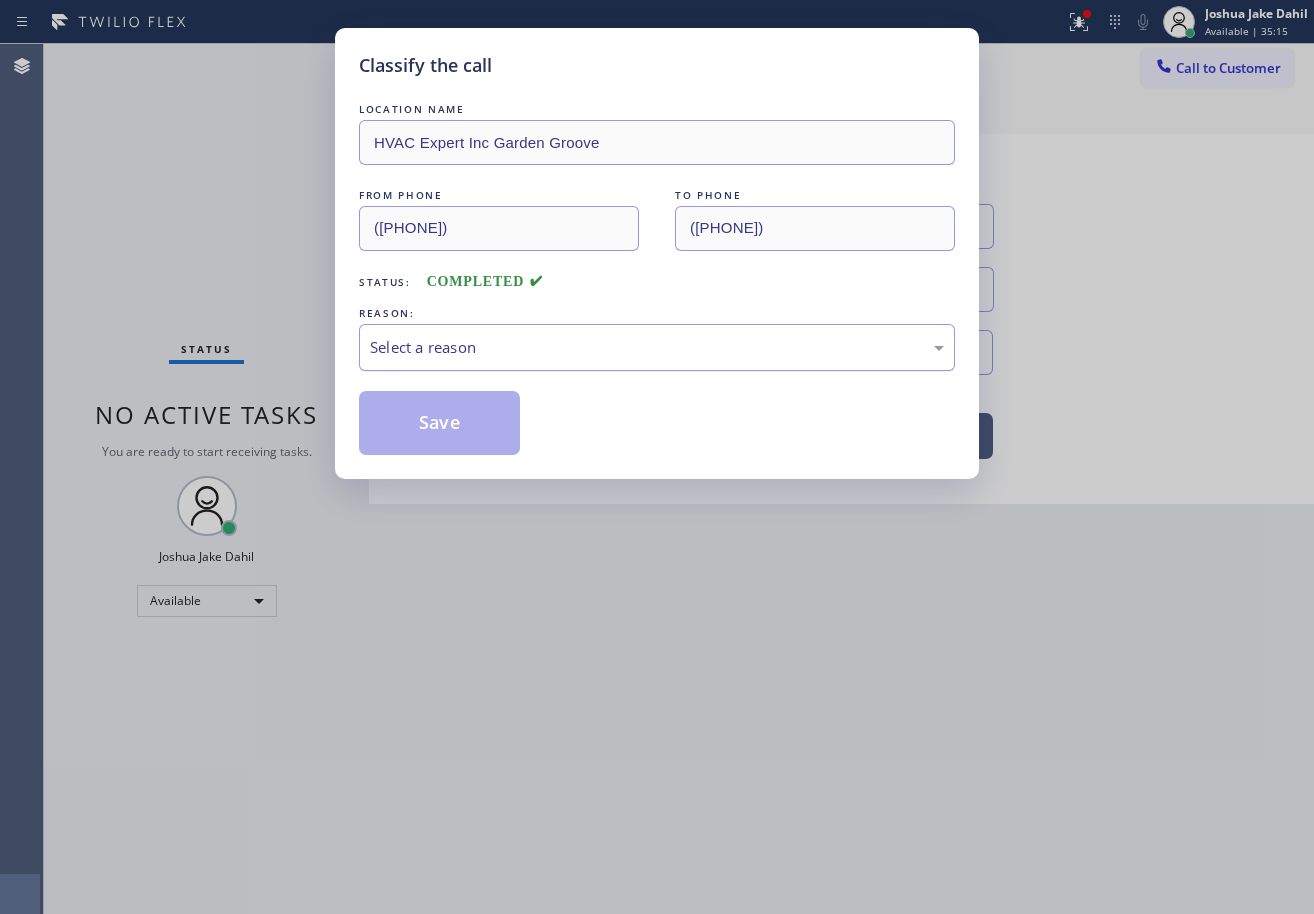 click on "Select a reason" at bounding box center [657, 347] 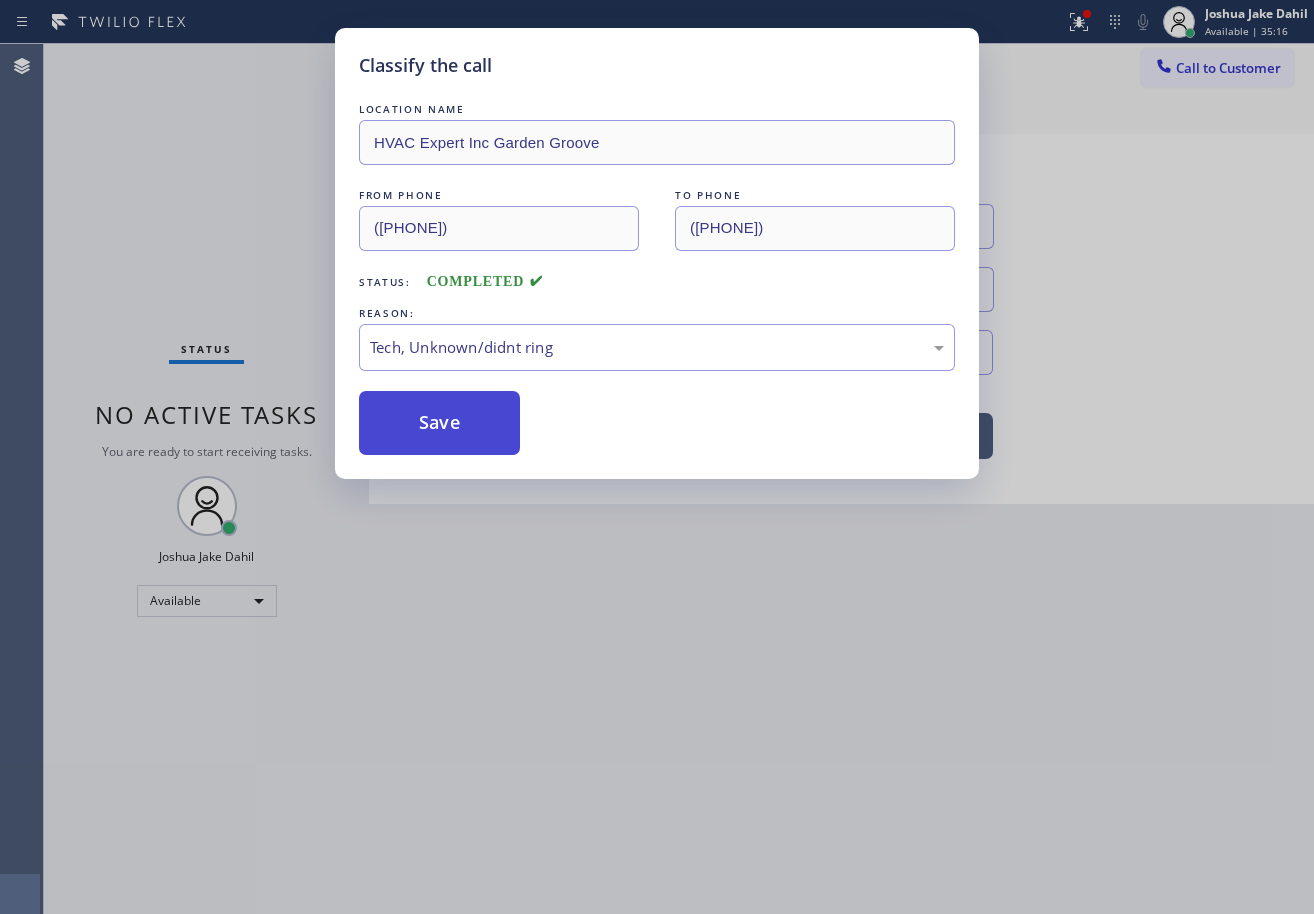 click on "Save" at bounding box center (439, 423) 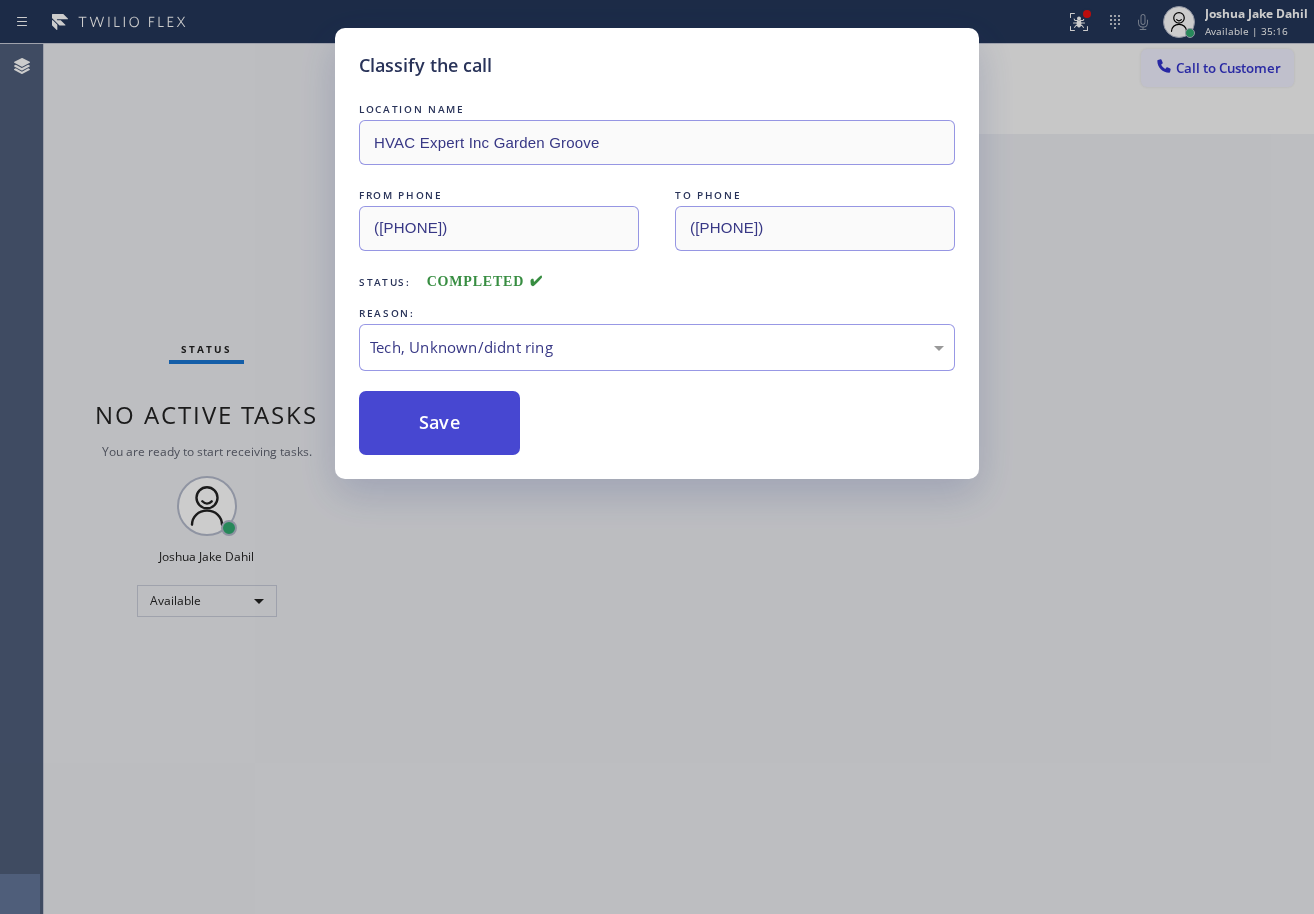click on "Save" at bounding box center (439, 423) 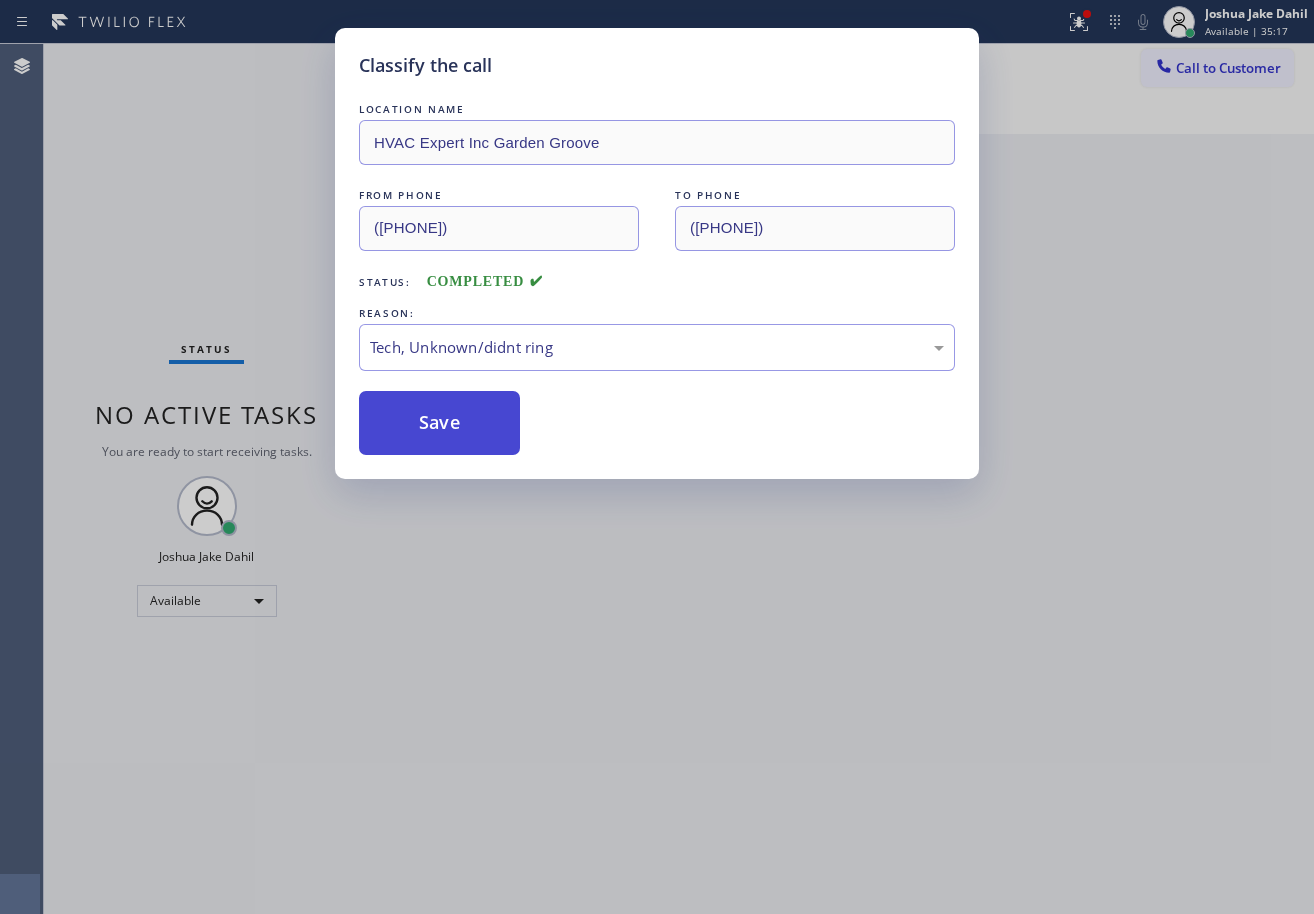 click on "Save" at bounding box center (439, 423) 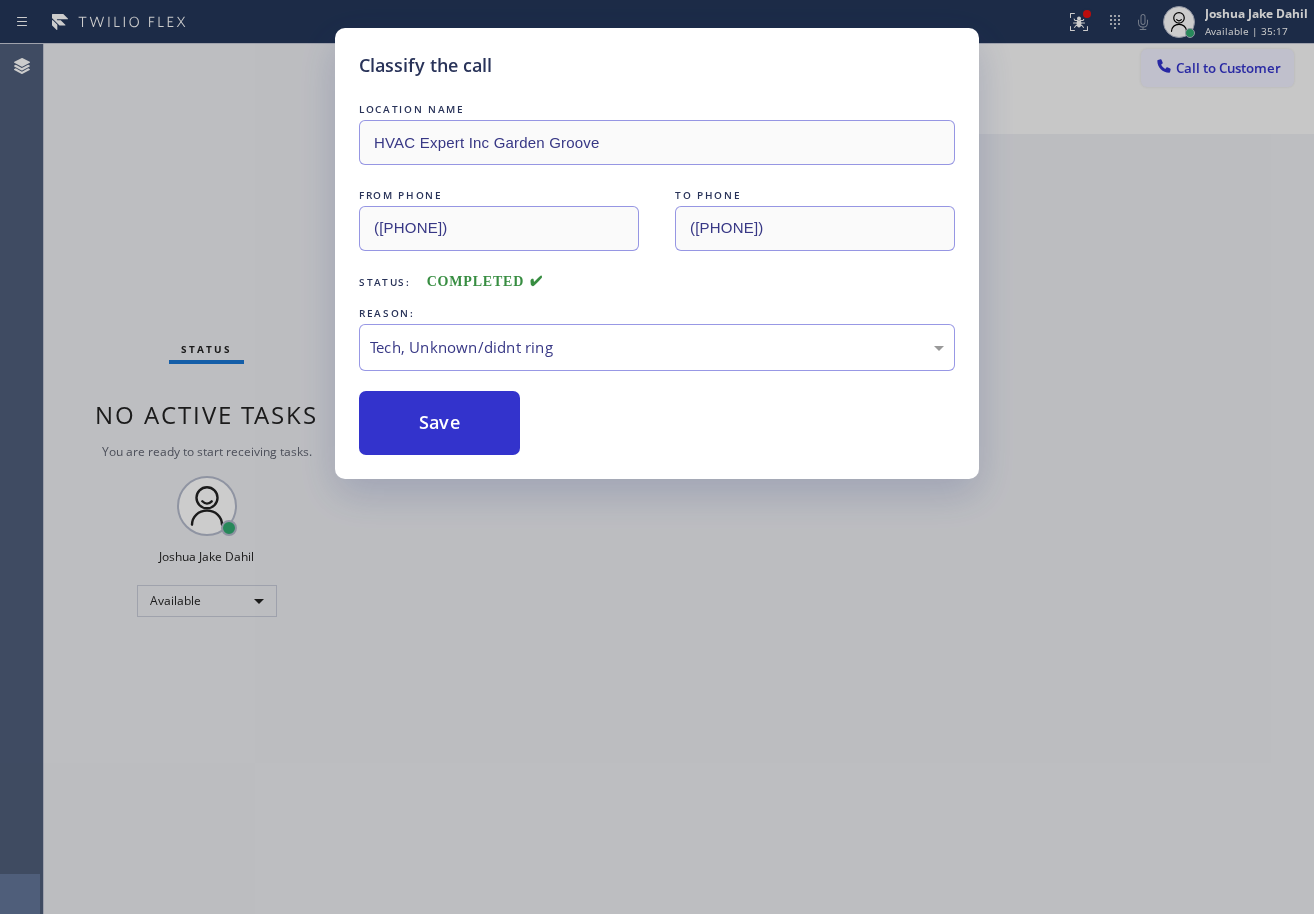click on "Back to Dashboard Change Sender ID Customers Technicians Select a contact Outbound call Technician Search Technician Your caller id phone number Your caller id phone number Call Technician info Name   Phone none Address none Change Sender ID HVAC +[PHONE] 5 Star Appliance +[PHONE] Appliance Repair +[PHONE] Plumbing +[PHONE] Air Duct Cleaning +[PHONE]  Electricians +[PHONE] Cancel Change Check personal SMS Reset Change No tabs Call to Customer Outbound call Location HVAC Alliance Expert [CITY] Your caller id phone number ([PHONE]) Customer number Call Outbound call Technician Search Technician Your caller id phone number Your caller id phone number Call" at bounding box center [841, 479] 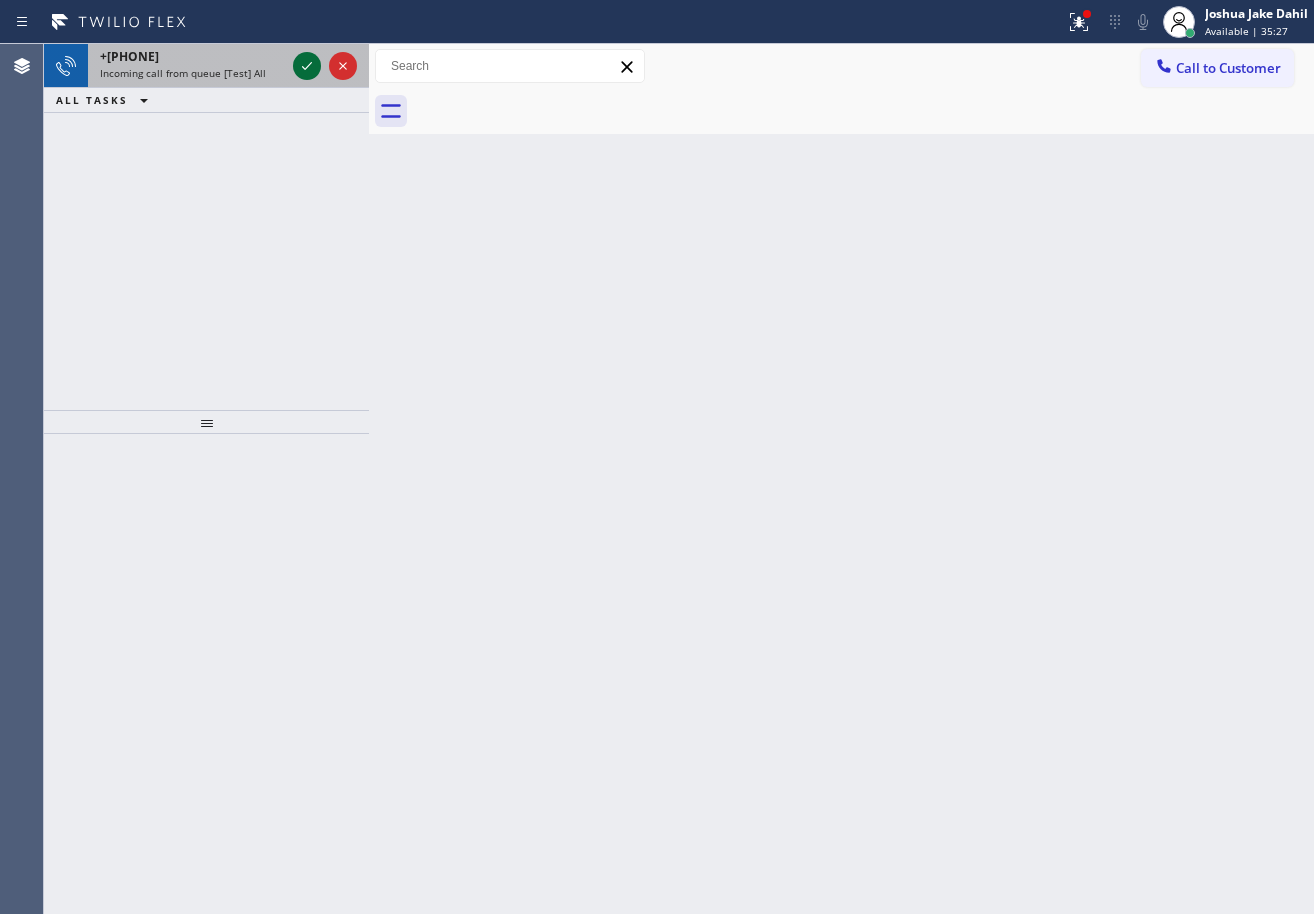 click 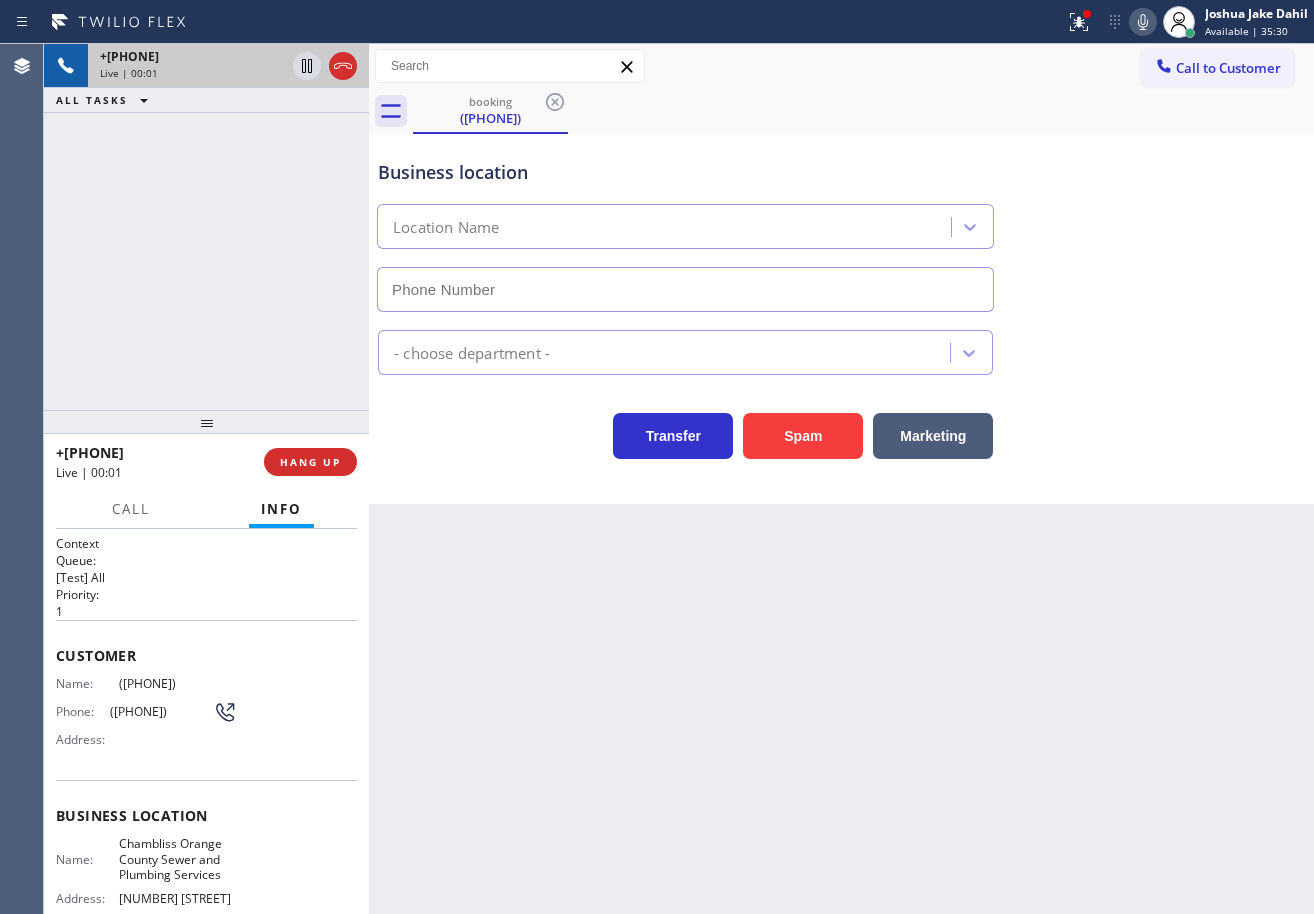 type on "(714) 909-2616" 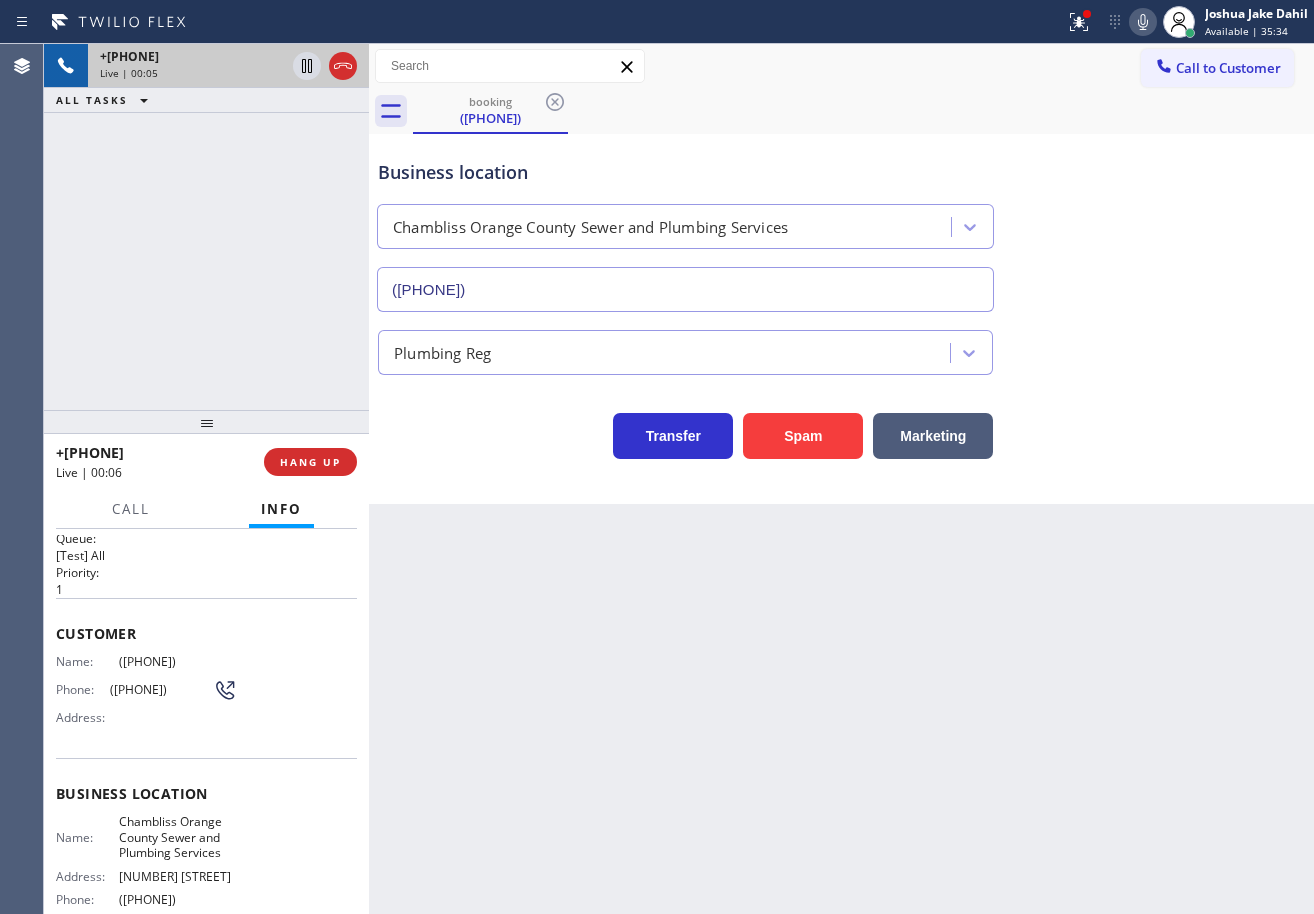 scroll, scrollTop: 0, scrollLeft: 0, axis: both 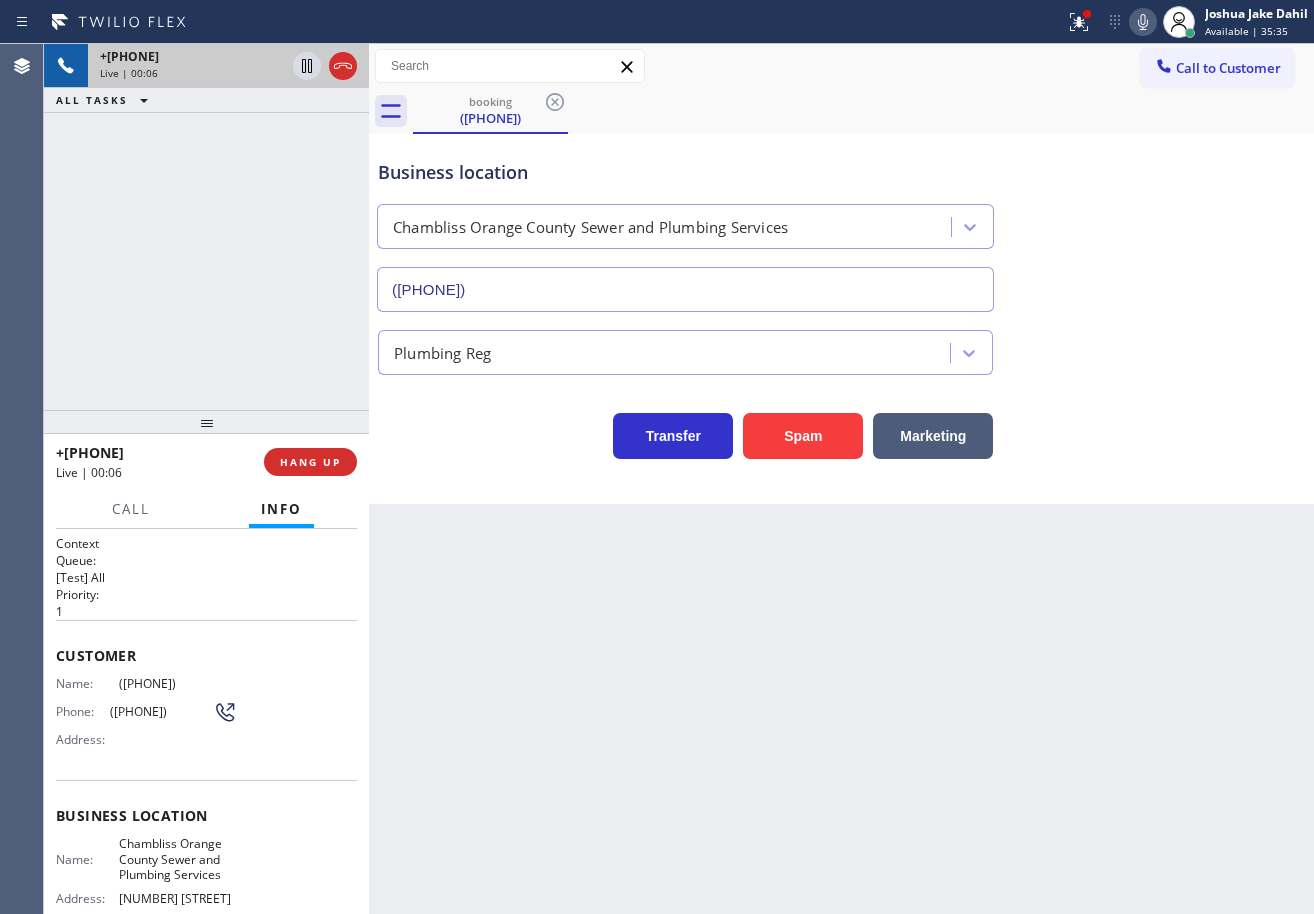 click on "Back to Dashboard Change Sender ID Customers Technicians Select a contact Outbound call Technician Search Technician Your caller id phone number Your caller id phone number Call Technician info Name   Phone none Address none Change Sender ID HVAC +18559994417 5 Star Appliance +18557314952 Appliance Repair +18554611149 Plumbing +18889090120 Air Duct Cleaning +18006865038  Electricians +18005688664 Cancel Change Check personal SMS Reset Change booking (562) 450-1623 Call to Customer Outbound call Location HVAC Alliance Expert Cathedral City Your caller id phone number (760) 330-2622 Customer number Call Outbound call Technician Search Technician Your caller id phone number Your caller id phone number Call booking (562) 450-1623 Business location Chambliss Orange County Sewer and Plumbing Services (714) 909-2616 Plumbing Reg Transfer Spam Marketing" at bounding box center [841, 479] 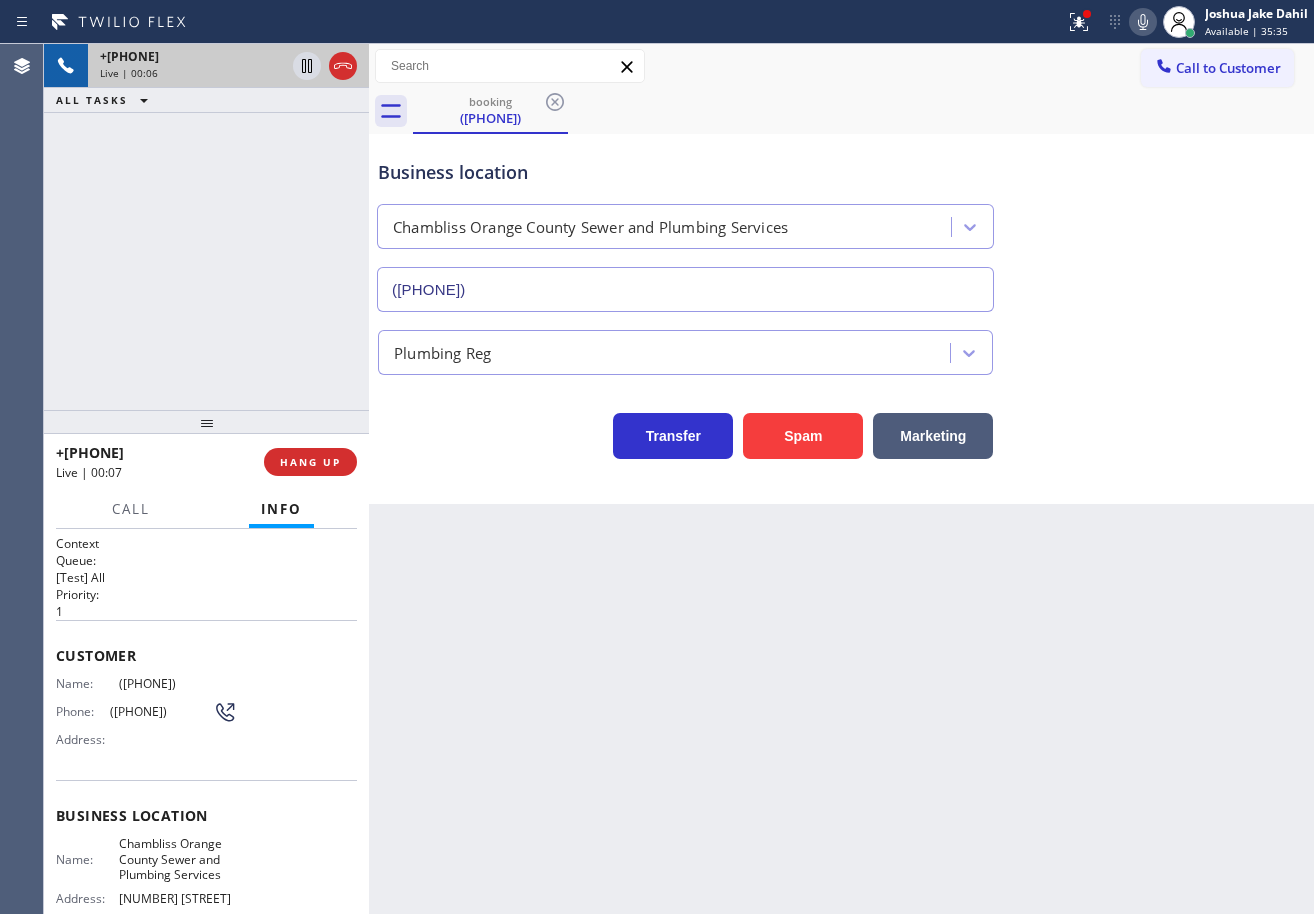 click on "Back to Dashboard Change Sender ID Customers Technicians Select a contact Outbound call Technician Search Technician Your caller id phone number Your caller id phone number Call Technician info Name   Phone none Address none Change Sender ID HVAC +18559994417 5 Star Appliance +18557314952 Appliance Repair +18554611149 Plumbing +18889090120 Air Duct Cleaning +18006865038  Electricians +18005688664 Cancel Change Check personal SMS Reset Change booking (562) 450-1623 Call to Customer Outbound call Location HVAC Alliance Expert Cathedral City Your caller id phone number (760) 330-2622 Customer number Call Outbound call Technician Search Technician Your caller id phone number Your caller id phone number Call booking (562) 450-1623 Business location Chambliss Orange County Sewer and Plumbing Services (714) 909-2616 Plumbing Reg Transfer Spam Marketing" at bounding box center (841, 479) 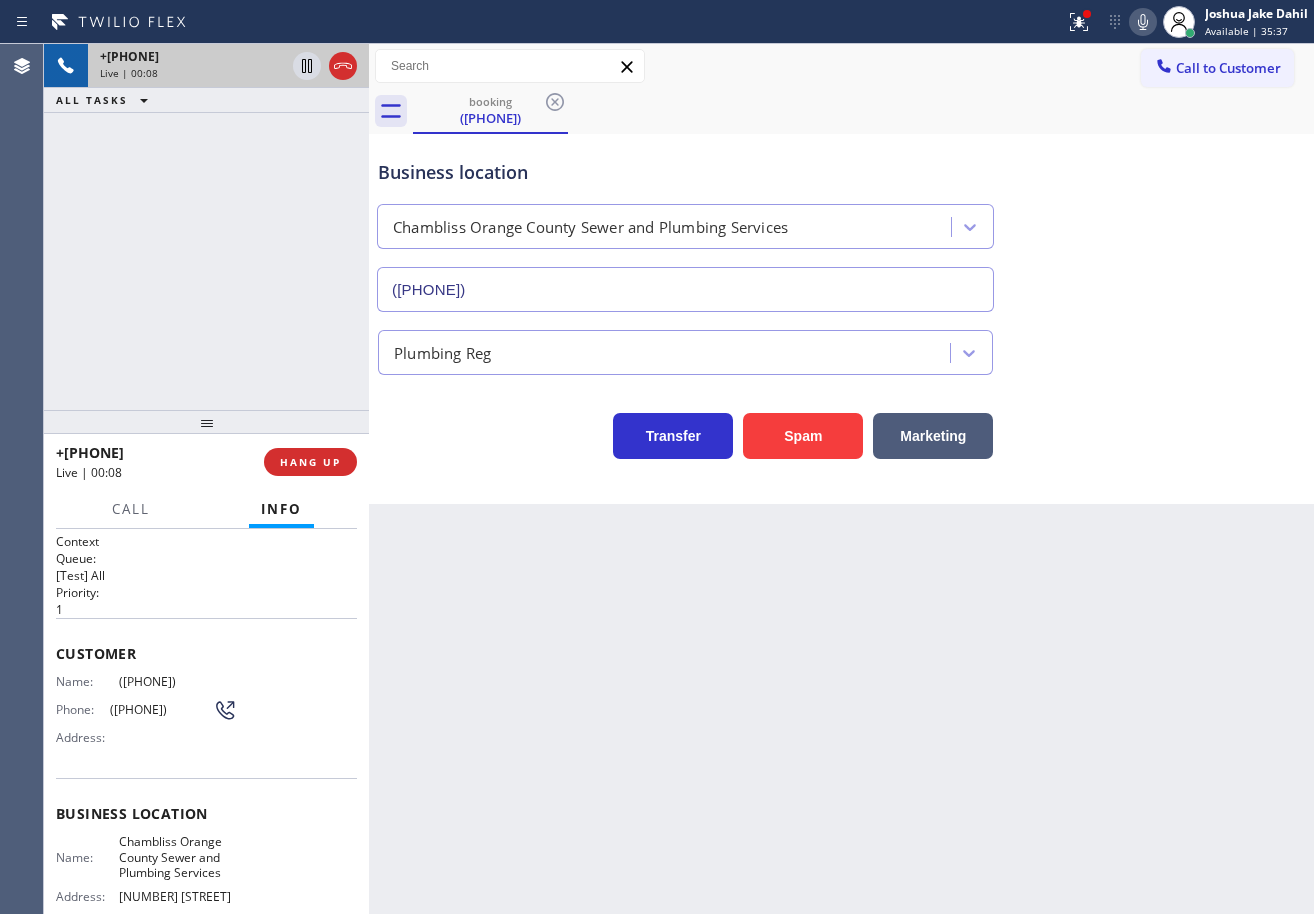 scroll, scrollTop: 0, scrollLeft: 0, axis: both 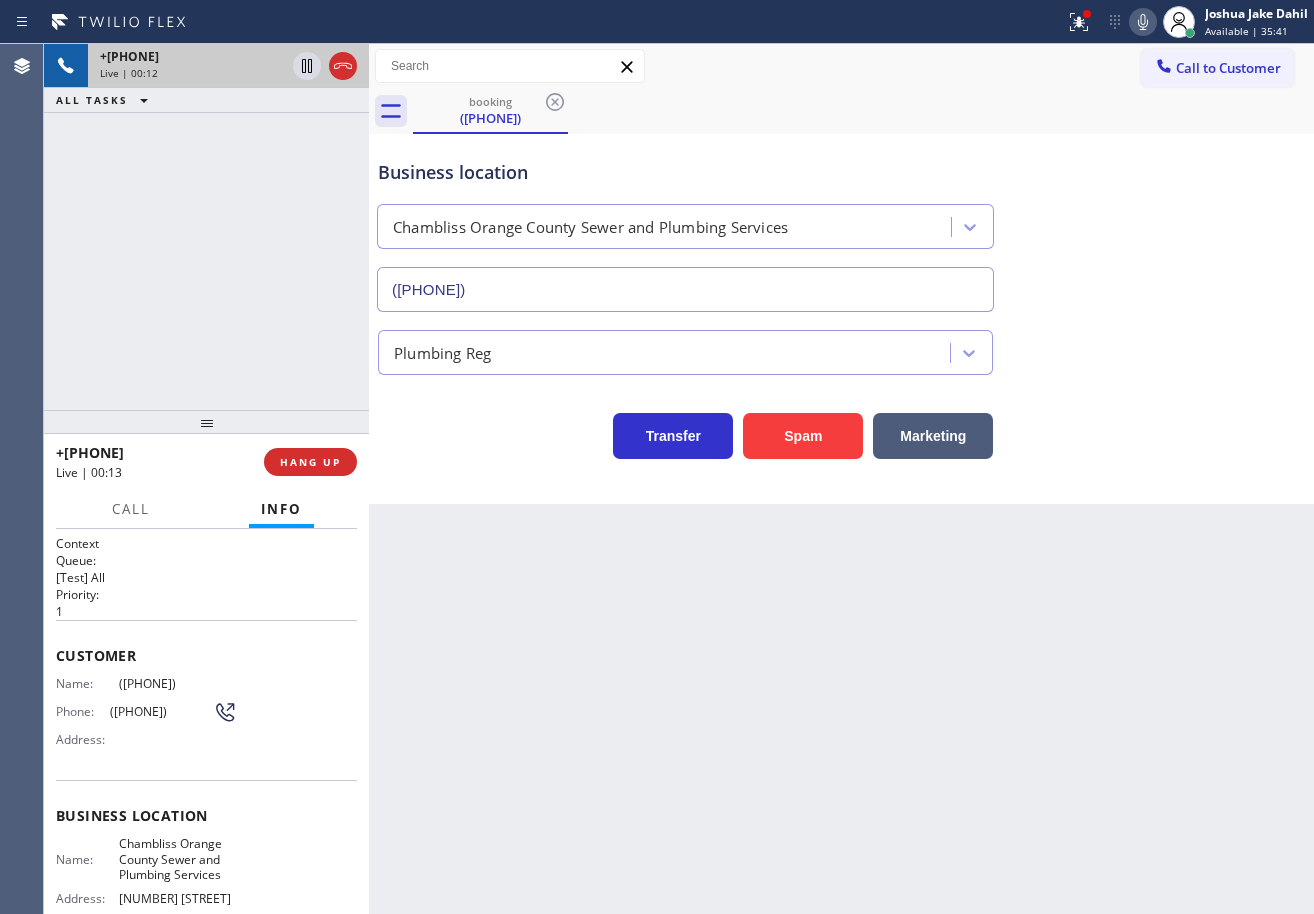 click on "Back to Dashboard Change Sender ID Customers Technicians Select a contact Outbound call Technician Search Technician Your caller id phone number Your caller id phone number Call Technician info Name   Phone none Address none Change Sender ID HVAC +18559994417 5 Star Appliance +18557314952 Appliance Repair +18554611149 Plumbing +18889090120 Air Duct Cleaning +18006865038  Electricians +18005688664 Cancel Change Check personal SMS Reset Change booking (562) 450-1623 Call to Customer Outbound call Location HVAC Alliance Expert Cathedral City Your caller id phone number (760) 330-2622 Customer number Call Outbound call Technician Search Technician Your caller id phone number Your caller id phone number Call booking (562) 450-1623 Business location Chambliss Orange County Sewer and Plumbing Services (714) 909-2616 Plumbing Reg Transfer Spam Marketing" at bounding box center [841, 479] 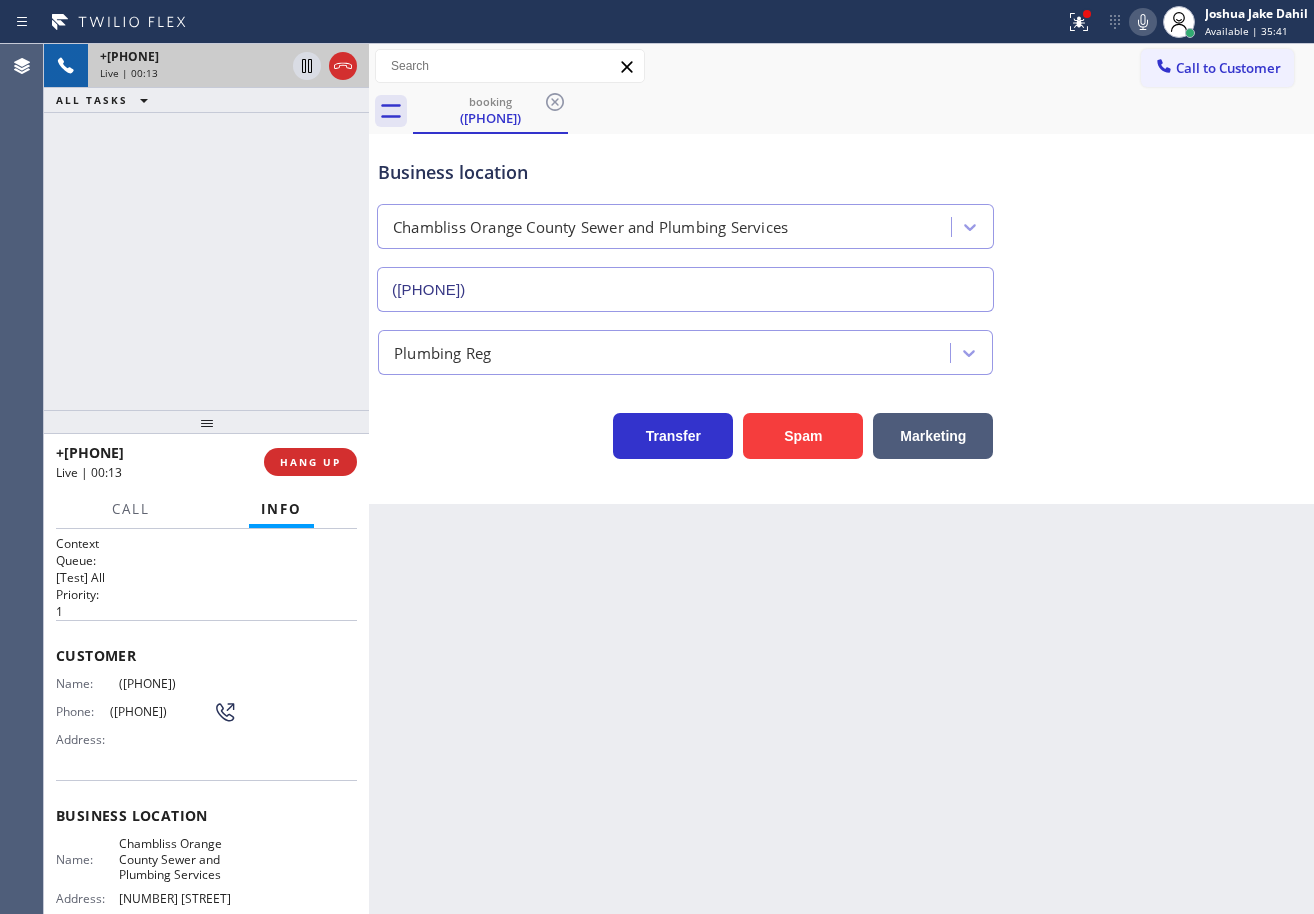 click on "Back to Dashboard Change Sender ID Customers Technicians Select a contact Outbound call Technician Search Technician Your caller id phone number Your caller id phone number Call Technician info Name   Phone none Address none Change Sender ID HVAC +18559994417 5 Star Appliance +18557314952 Appliance Repair +18554611149 Plumbing +18889090120 Air Duct Cleaning +18006865038  Electricians +18005688664 Cancel Change Check personal SMS Reset Change booking (562) 450-1623 Call to Customer Outbound call Location HVAC Alliance Expert Cathedral City Your caller id phone number (760) 330-2622 Customer number Call Outbound call Technician Search Technician Your caller id phone number Your caller id phone number Call booking (562) 450-1623 Business location Chambliss Orange County Sewer and Plumbing Services (714) 909-2616 Plumbing Reg Transfer Spam Marketing" at bounding box center (841, 479) 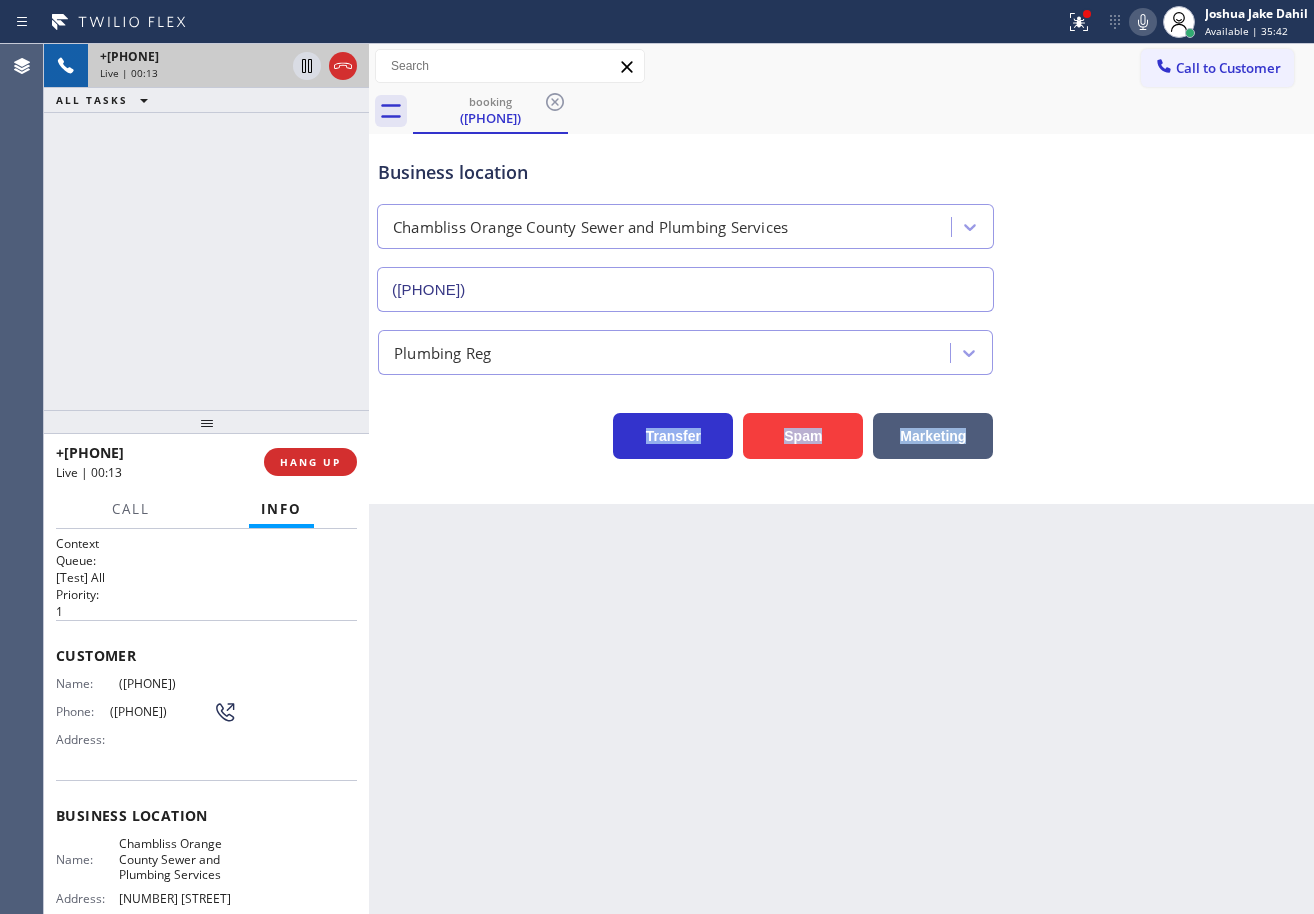 click on "Back to Dashboard Change Sender ID Customers Technicians Select a contact Outbound call Technician Search Technician Your caller id phone number Your caller id phone number Call Technician info Name   Phone none Address none Change Sender ID HVAC +18559994417 5 Star Appliance +18557314952 Appliance Repair +18554611149 Plumbing +18889090120 Air Duct Cleaning +18006865038  Electricians +18005688664 Cancel Change Check personal SMS Reset Change booking (562) 450-1623 Call to Customer Outbound call Location HVAC Alliance Expert Cathedral City Your caller id phone number (760) 330-2622 Customer number Call Outbound call Technician Search Technician Your caller id phone number Your caller id phone number Call booking (562) 450-1623 Business location Chambliss Orange County Sewer and Plumbing Services (714) 909-2616 Plumbing Reg Transfer Spam Marketing" at bounding box center (841, 479) 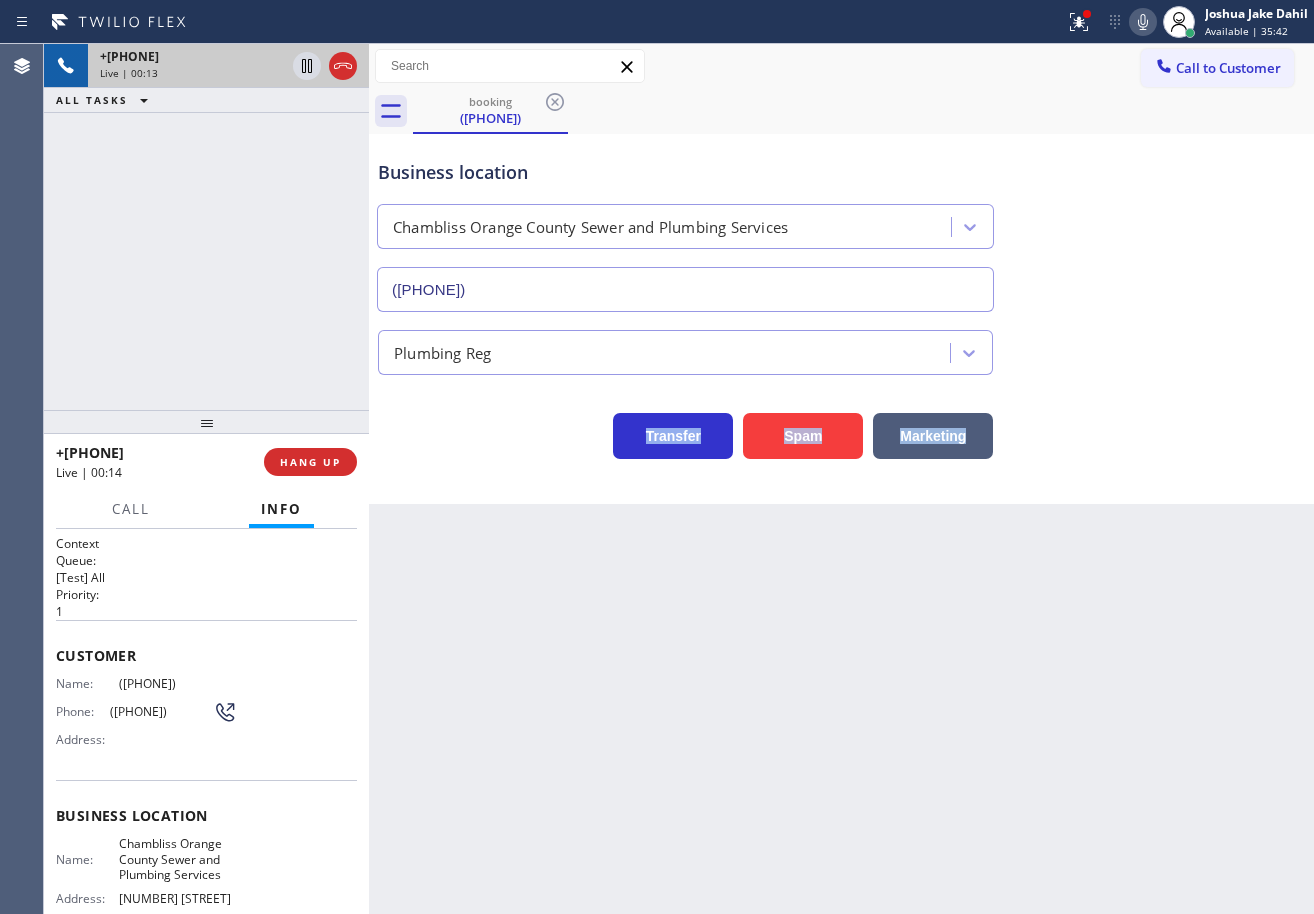 click on "Back to Dashboard Change Sender ID Customers Technicians Select a contact Outbound call Technician Search Technician Your caller id phone number Your caller id phone number Call Technician info Name   Phone none Address none Change Sender ID HVAC +18559994417 5 Star Appliance +18557314952 Appliance Repair +18554611149 Plumbing +18889090120 Air Duct Cleaning +18006865038  Electricians +18005688664 Cancel Change Check personal SMS Reset Change booking (562) 450-1623 Call to Customer Outbound call Location HVAC Alliance Expert Cathedral City Your caller id phone number (760) 330-2622 Customer number Call Outbound call Technician Search Technician Your caller id phone number Your caller id phone number Call booking (562) 450-1623 Business location Chambliss Orange County Sewer and Plumbing Services (714) 909-2616 Plumbing Reg Transfer Spam Marketing" at bounding box center [841, 479] 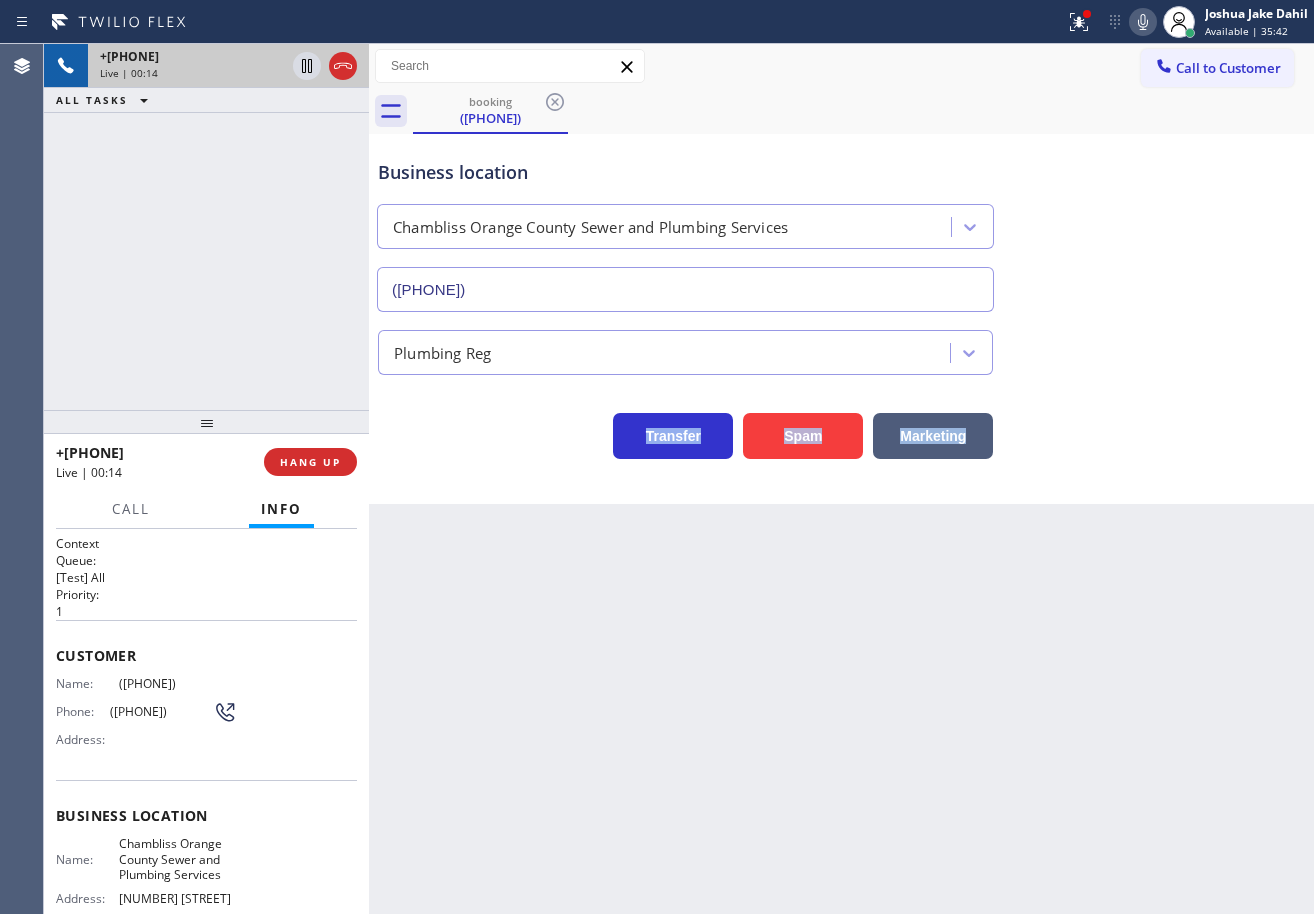 click on "Back to Dashboard Change Sender ID Customers Technicians Select a contact Outbound call Technician Search Technician Your caller id phone number Your caller id phone number Call Technician info Name   Phone none Address none Change Sender ID HVAC +18559994417 5 Star Appliance +18557314952 Appliance Repair +18554611149 Plumbing +18889090120 Air Duct Cleaning +18006865038  Electricians +18005688664 Cancel Change Check personal SMS Reset Change booking (562) 450-1623 Call to Customer Outbound call Location HVAC Alliance Expert Cathedral City Your caller id phone number (760) 330-2622 Customer number Call Outbound call Technician Search Technician Your caller id phone number Your caller id phone number Call booking (562) 450-1623 Business location Chambliss Orange County Sewer and Plumbing Services (714) 909-2616 Plumbing Reg Transfer Spam Marketing" at bounding box center [841, 479] 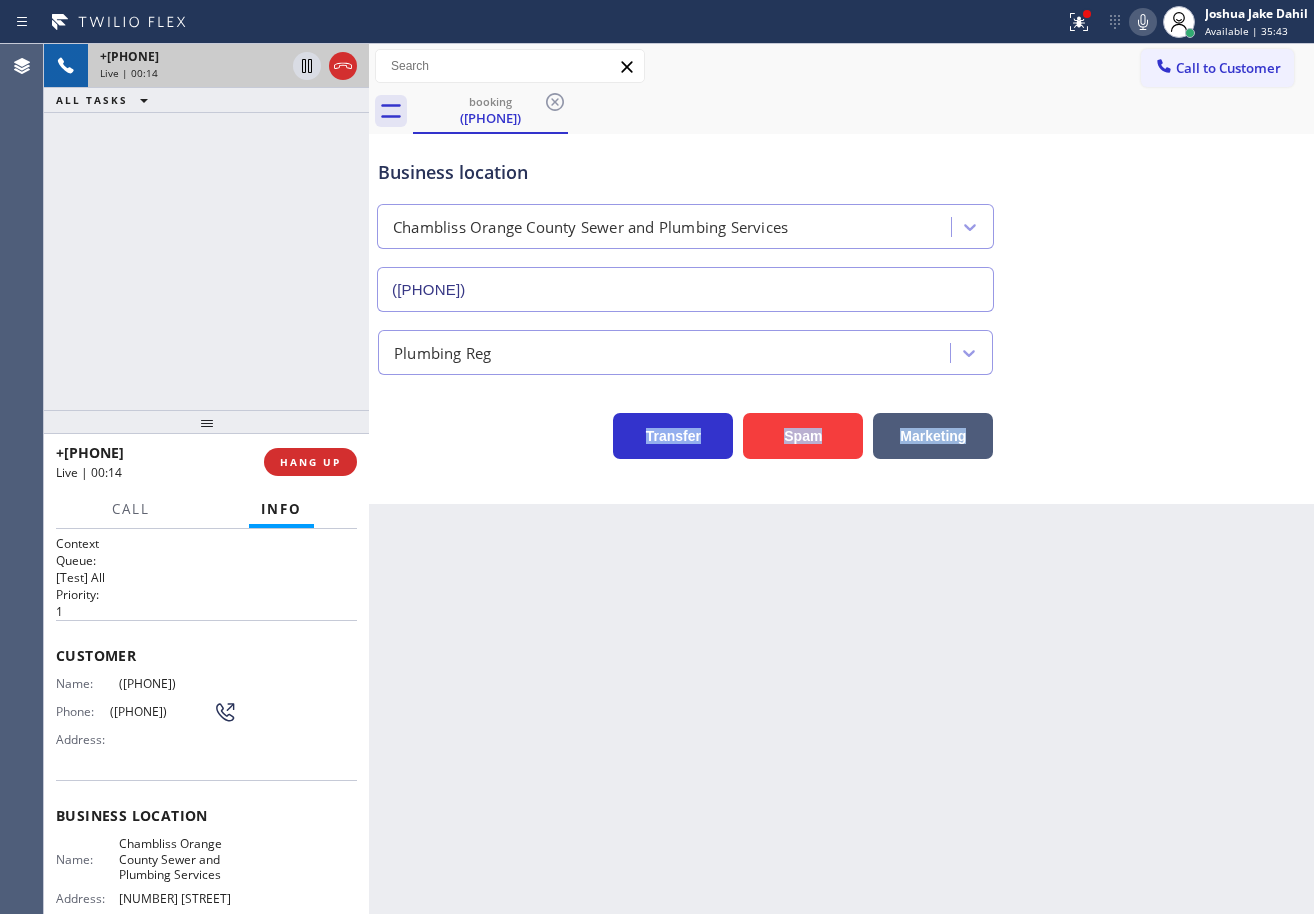 click on "Back to Dashboard Change Sender ID Customers Technicians Select a contact Outbound call Technician Search Technician Your caller id phone number Your caller id phone number Call Technician info Name   Phone none Address none Change Sender ID HVAC +18559994417 5 Star Appliance +18557314952 Appliance Repair +18554611149 Plumbing +18889090120 Air Duct Cleaning +18006865038  Electricians +18005688664 Cancel Change Check personal SMS Reset Change booking (562) 450-1623 Call to Customer Outbound call Location HVAC Alliance Expert Cathedral City Your caller id phone number (760) 330-2622 Customer number Call Outbound call Technician Search Technician Your caller id phone number Your caller id phone number Call booking (562) 450-1623 Business location Chambliss Orange County Sewer and Plumbing Services (714) 909-2616 Plumbing Reg Transfer Spam Marketing" at bounding box center (841, 479) 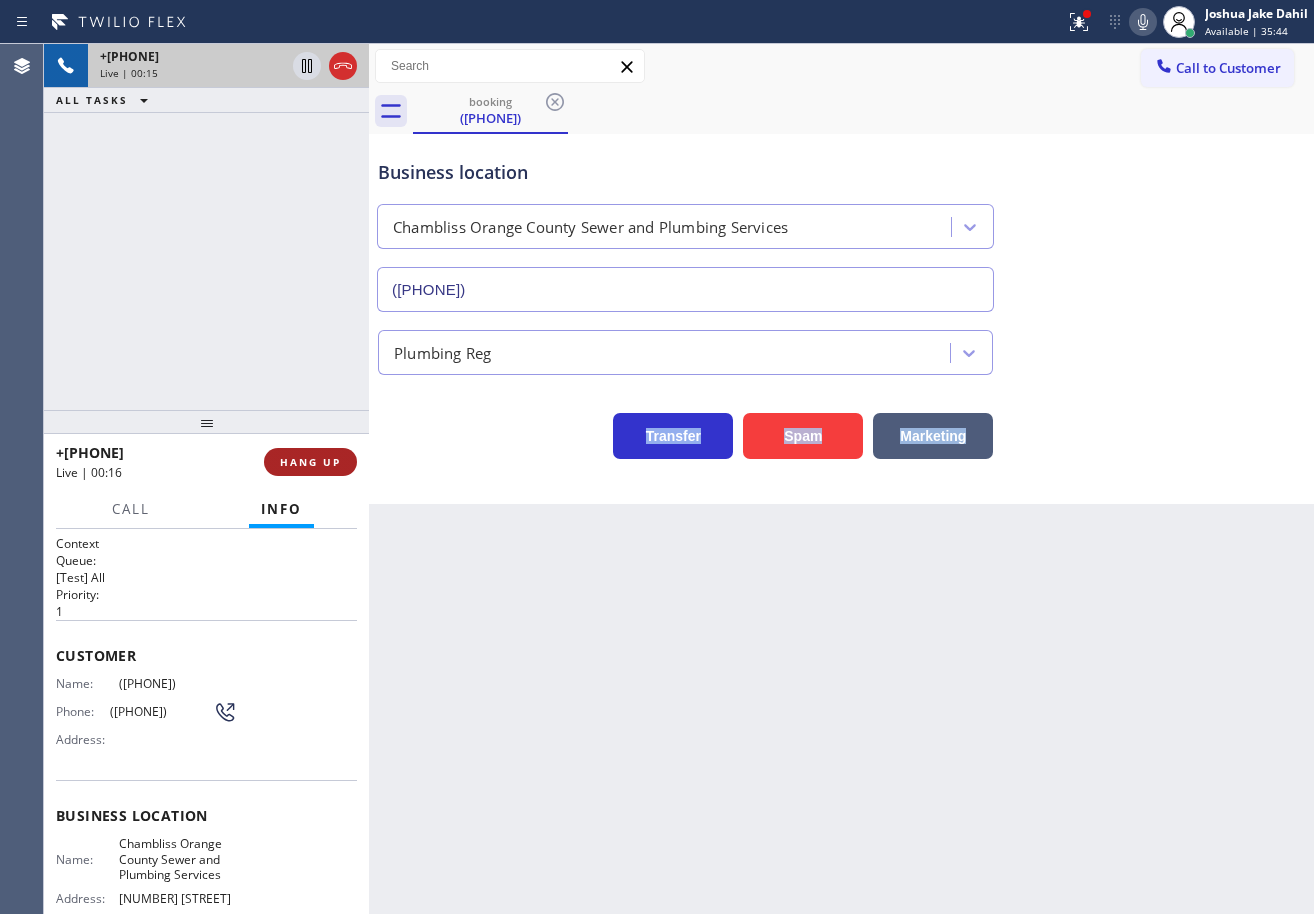 click on "HANG UP" at bounding box center (310, 462) 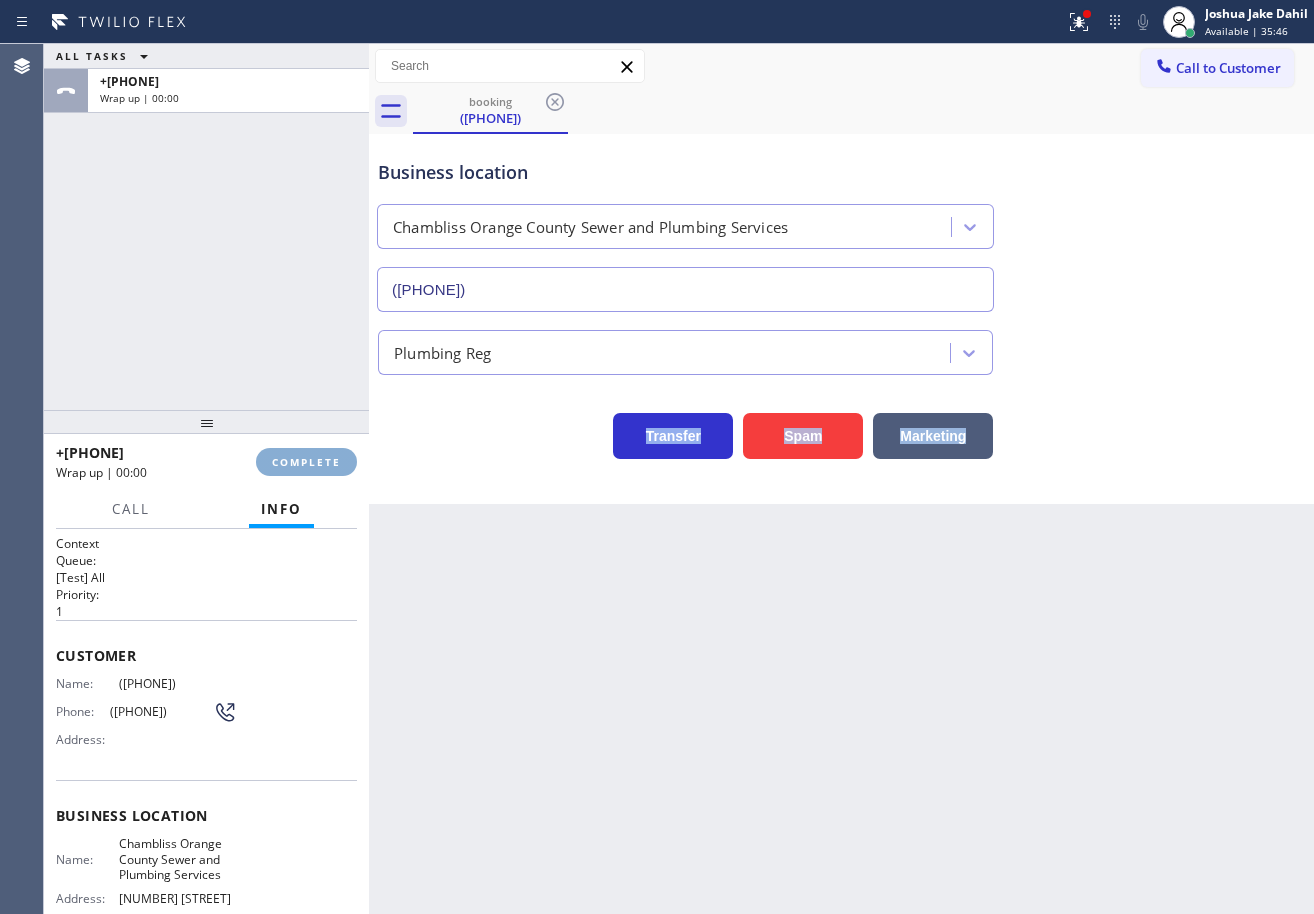 click on "COMPLETE" at bounding box center (306, 462) 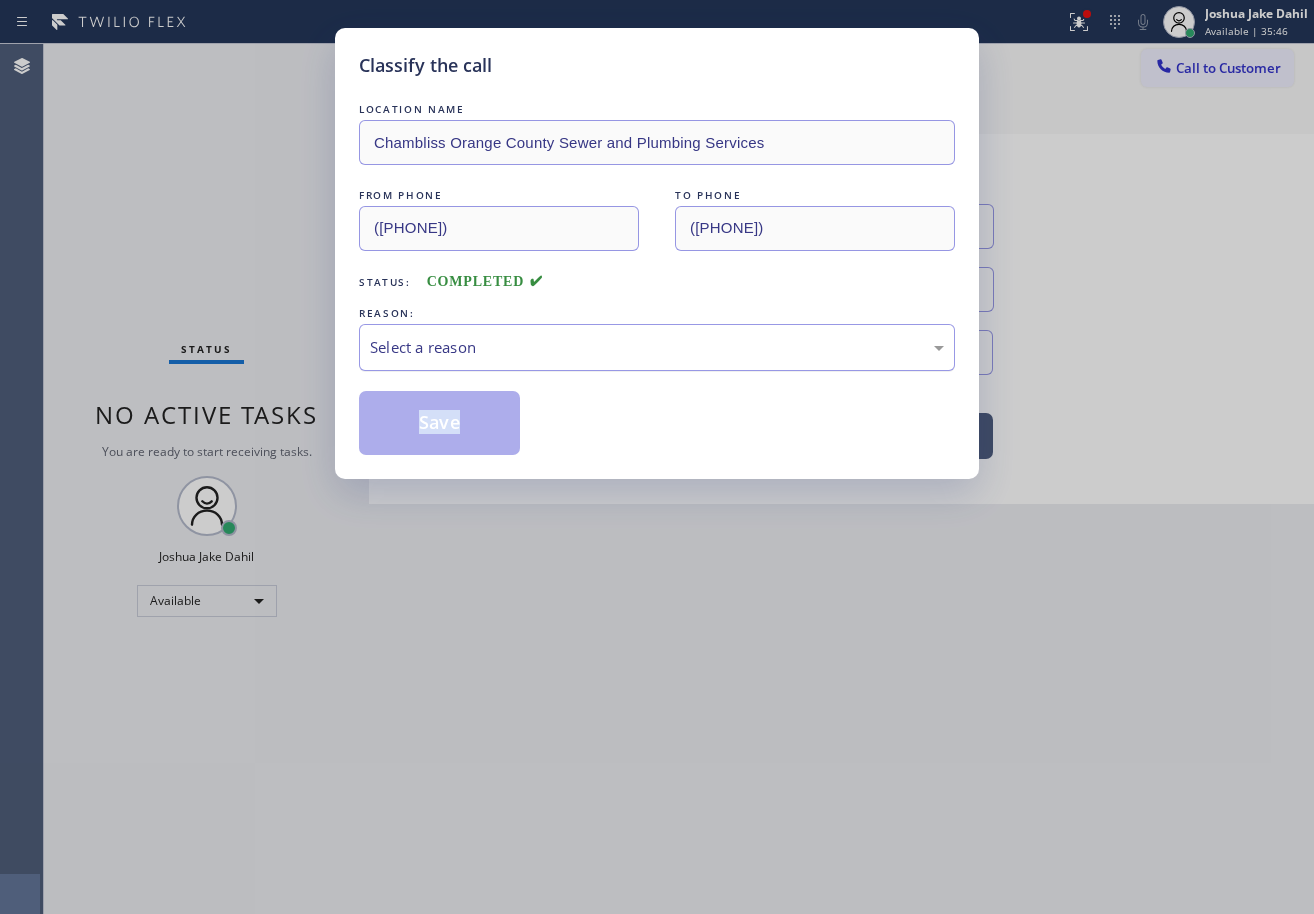 click on "Select a reason" at bounding box center [657, 347] 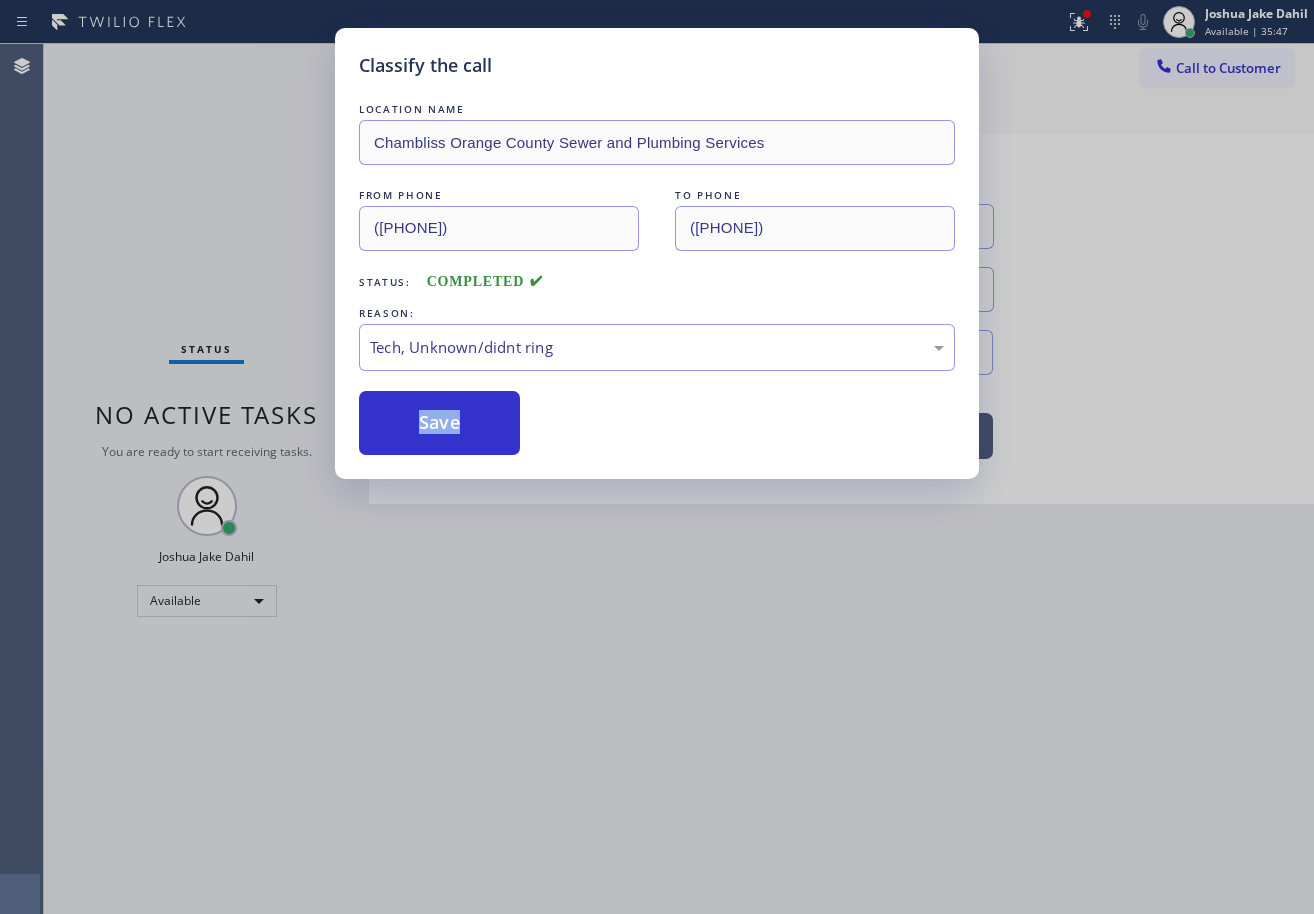 click on "Save" at bounding box center (439, 423) 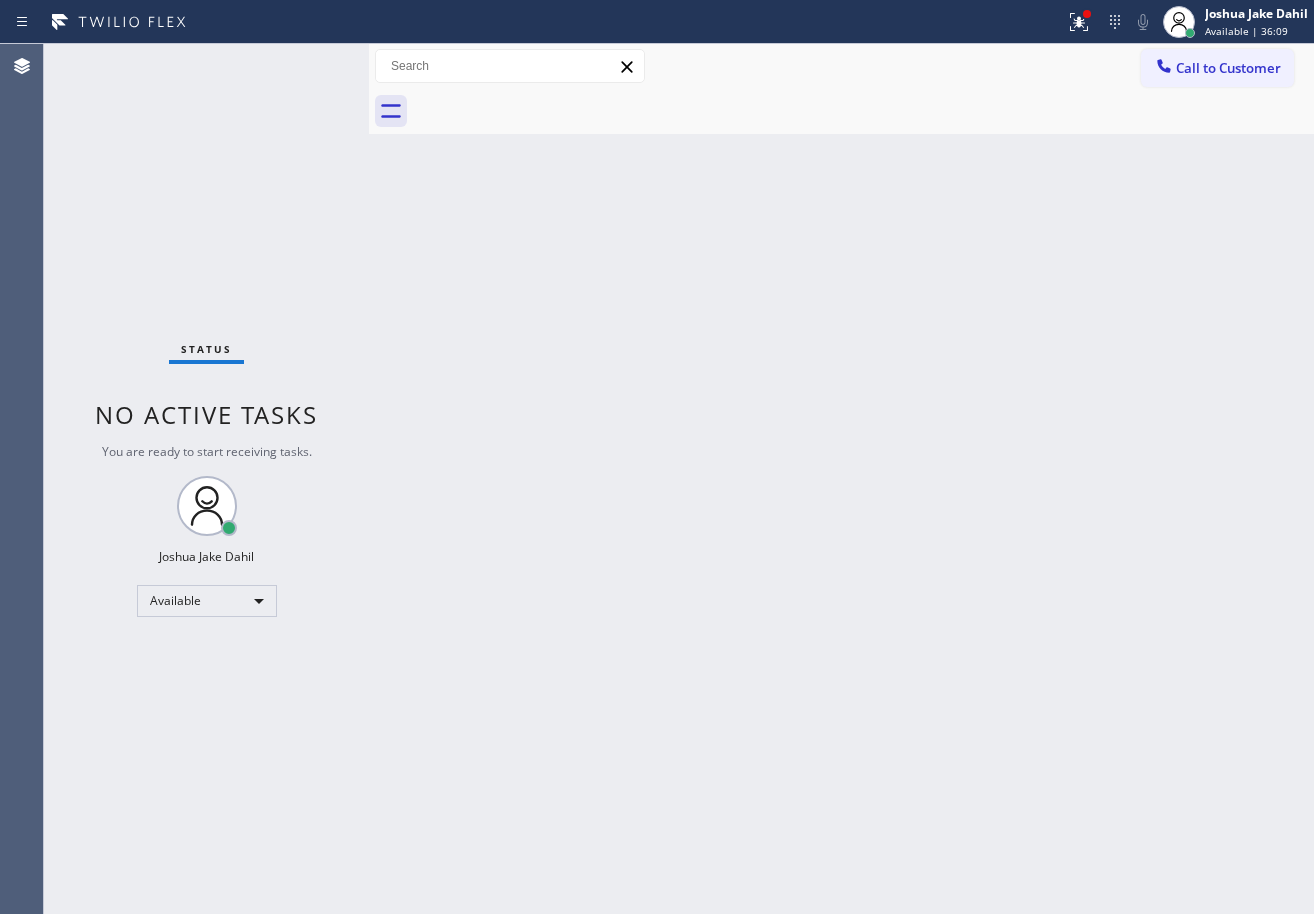 click on "Status No active tasks You are ready to start receiving tasks. [FIRST] [LAST] Available" at bounding box center (206, 479) 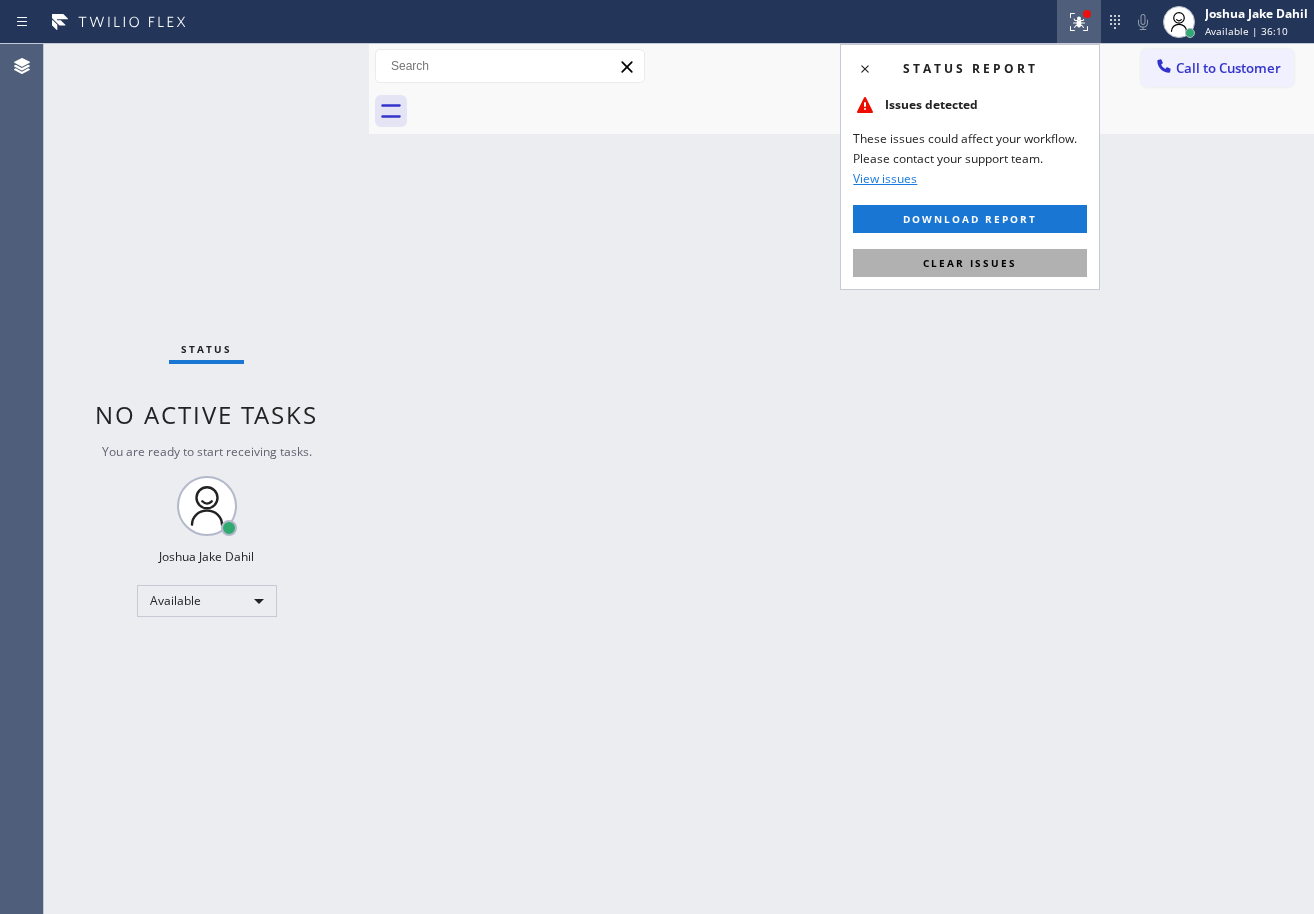 click on "Clear issues" at bounding box center (970, 263) 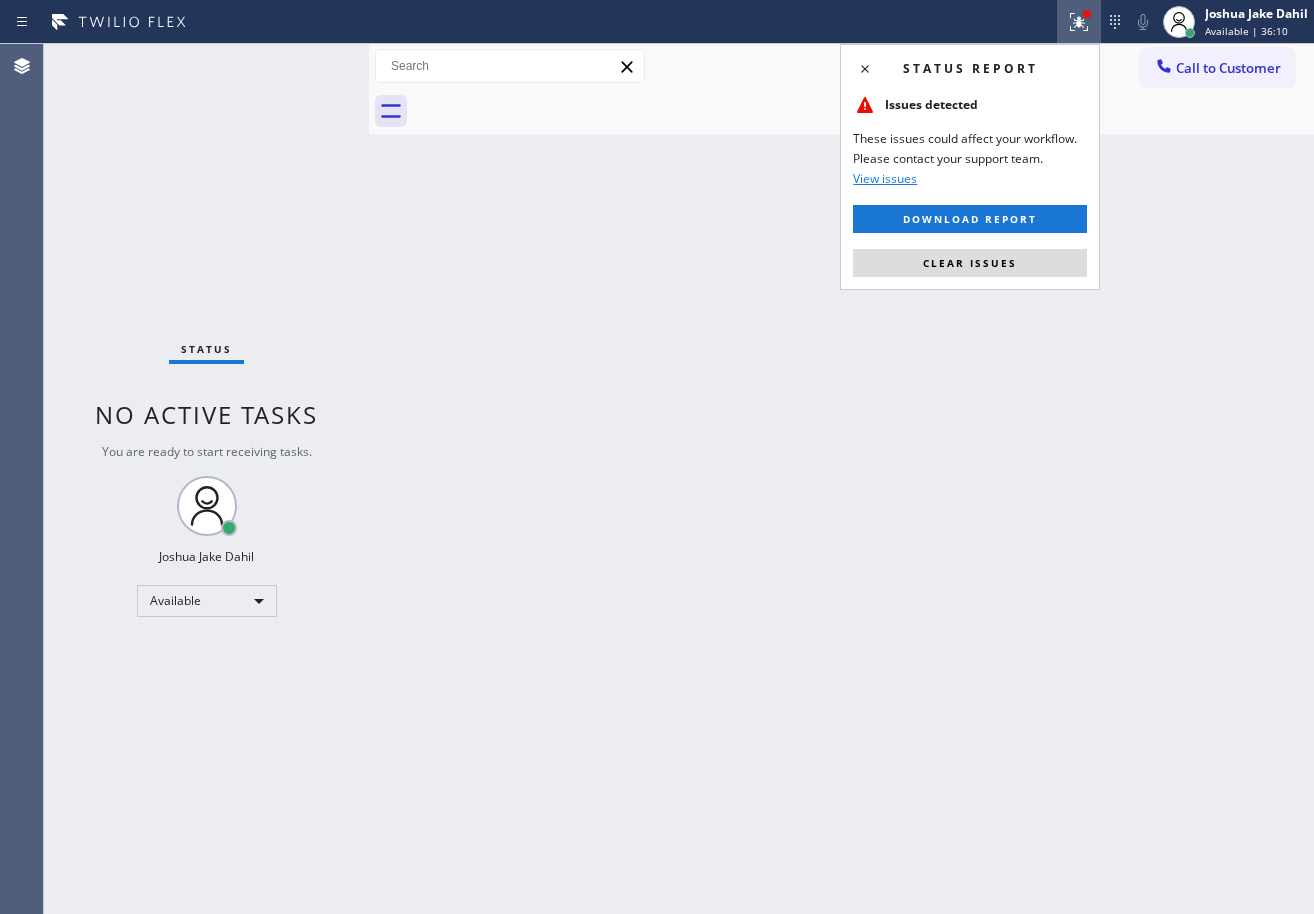 click on "Back to Dashboard Change Sender ID Customers Technicians Select a contact Outbound call Technician Search Technician Your caller id phone number Your caller id phone number Call Technician info Name   Phone none Address none Change Sender ID HVAC +[PHONE] 5 Star Appliance +[PHONE] Appliance Repair +[PHONE] Plumbing +[PHONE] Air Duct Cleaning +[PHONE]  Electricians +[PHONE] Cancel Change Check personal SMS Reset Change No tabs Call to Customer Outbound call Location HVAC Alliance Expert [CITY] Your caller id phone number ([PHONE]) Customer number Call Outbound call Technician Search Technician Your caller id phone number Your caller id phone number Call" at bounding box center (841, 479) 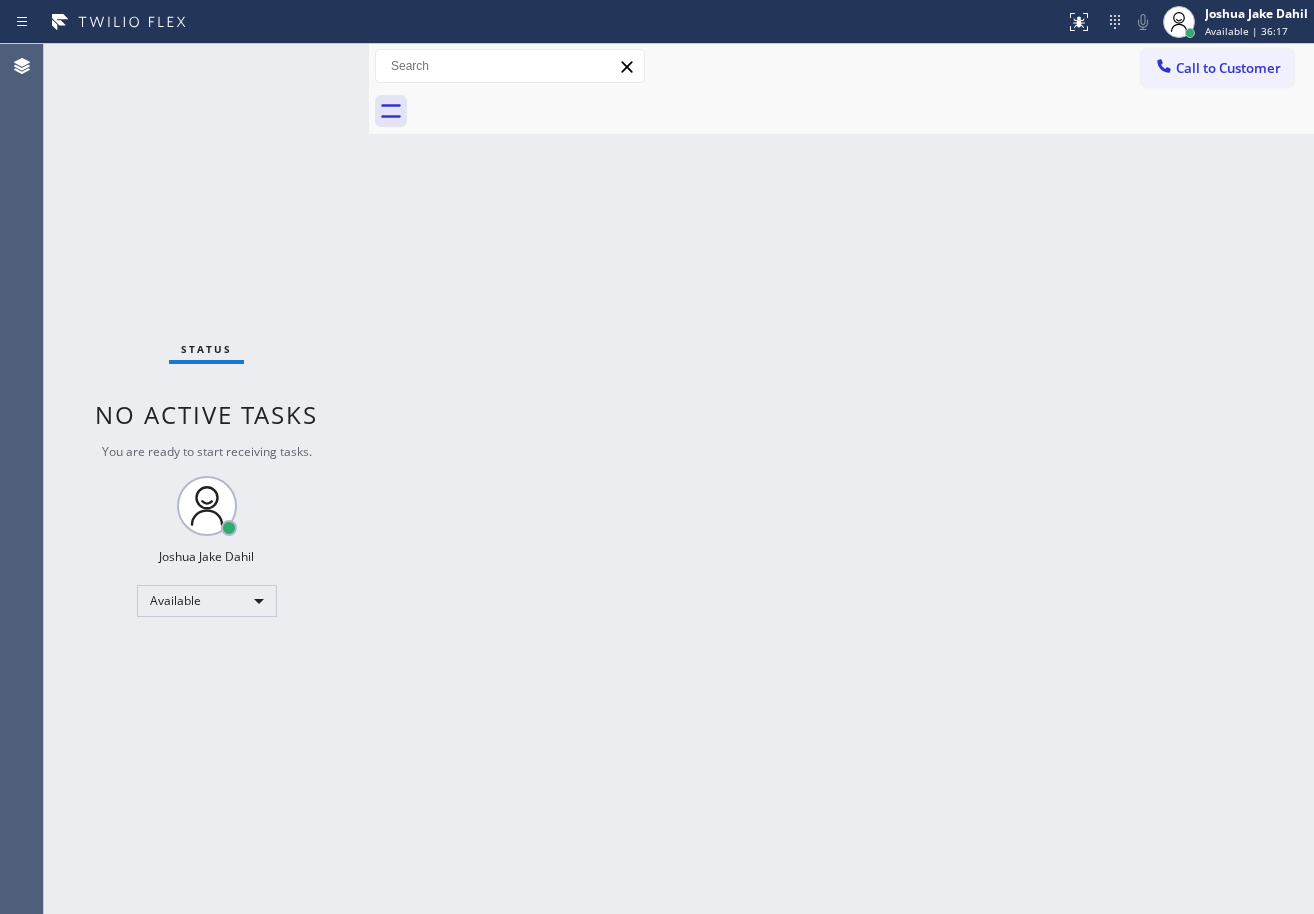 click on "Back to Dashboard Change Sender ID Customers Technicians Select a contact Outbound call Technician Search Technician Your caller id phone number Your caller id phone number Call Technician info Name   Phone none Address none Change Sender ID HVAC +[PHONE] 5 Star Appliance +[PHONE] Appliance Repair +[PHONE] Plumbing +[PHONE] Air Duct Cleaning +[PHONE]  Electricians +[PHONE] Cancel Change Check personal SMS Reset Change No tabs Call to Customer Outbound call Location HVAC Alliance Expert [CITY] Your caller id phone number ([PHONE]) Customer number Call Outbound call Technician Search Technician Your caller id phone number Your caller id phone number Call" at bounding box center [841, 479] 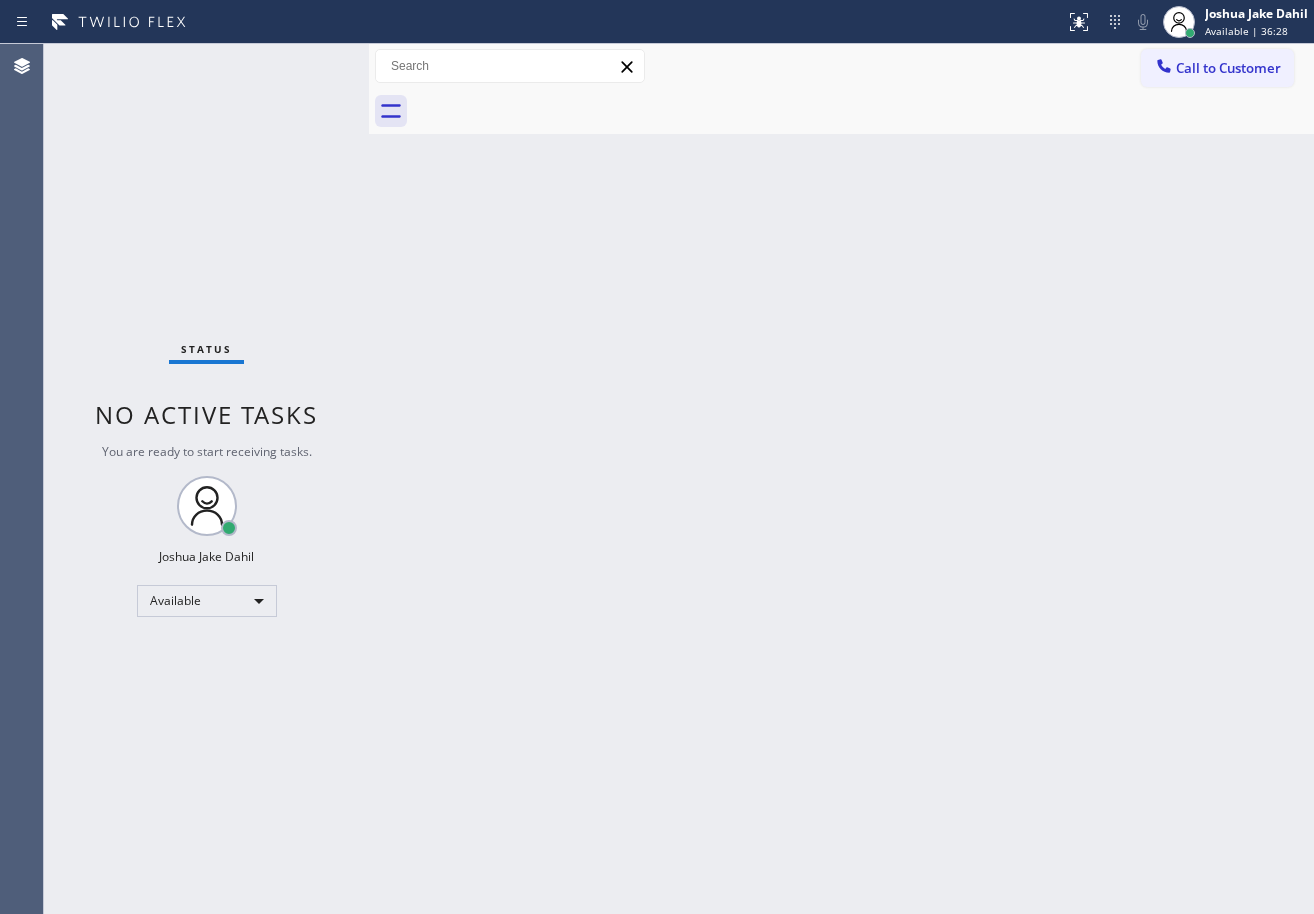 click on "Status No active tasks You are ready to start receiving tasks. [FIRST] [LAST] Available" at bounding box center [206, 479] 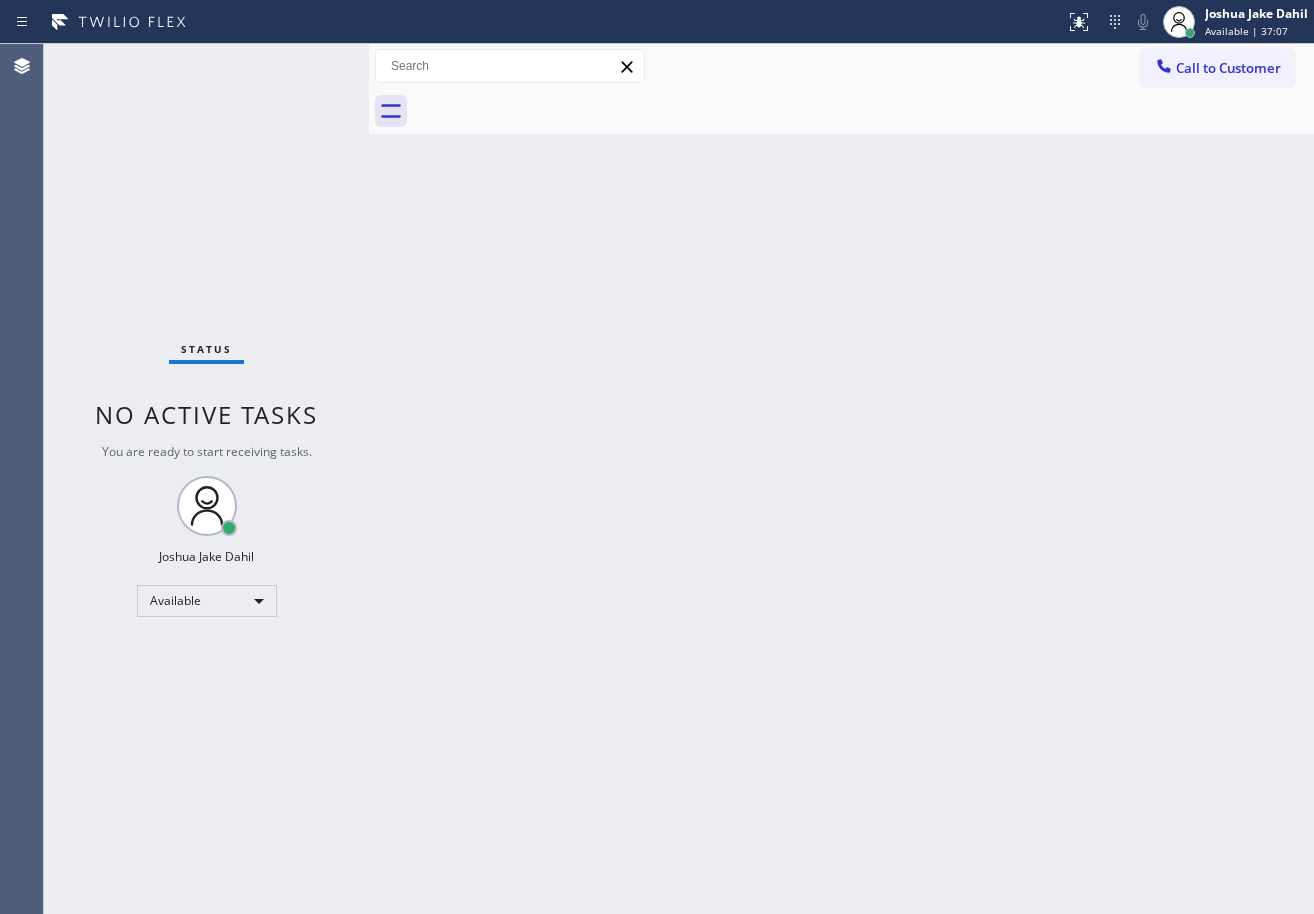 click on "Back to Dashboard Change Sender ID Customers Technicians Select a contact Outbound call Technician Search Technician Your caller id phone number Your caller id phone number Call Technician info Name   Phone none Address none Change Sender ID HVAC +[PHONE] 5 Star Appliance +[PHONE] Appliance Repair +[PHONE] Plumbing +[PHONE] Air Duct Cleaning +[PHONE]  Electricians +[PHONE] Cancel Change Check personal SMS Reset Change No tabs Call to Customer Outbound call Location HVAC Alliance Expert [CITY] Your caller id phone number ([PHONE]) Customer number Call Outbound call Technician Search Technician Your caller id phone number Your caller id phone number Call" at bounding box center [841, 479] 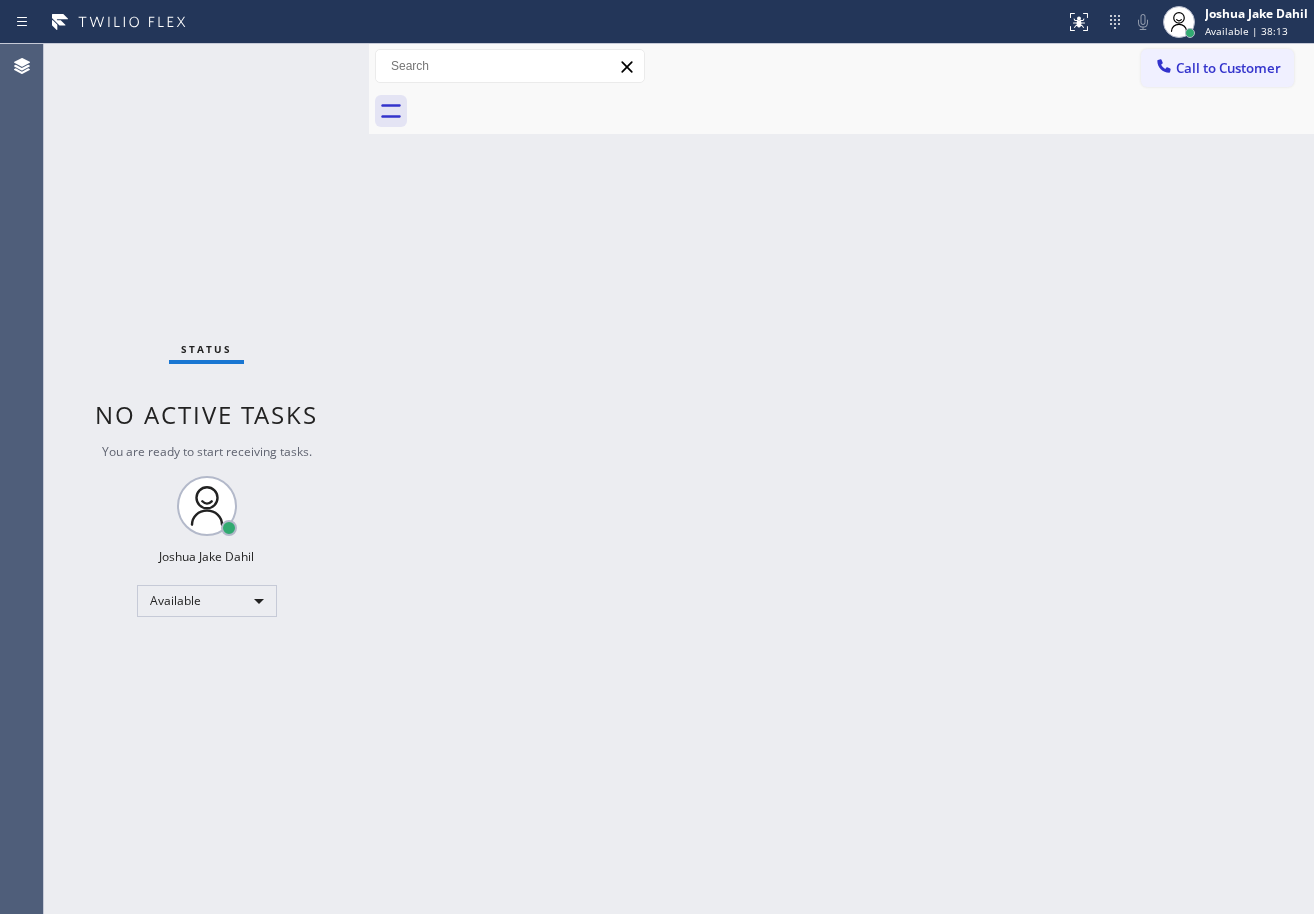 click on "Back to Dashboard Change Sender ID Customers Technicians Select a contact Outbound call Technician Search Technician Your caller id phone number Your caller id phone number Call Technician info Name   Phone none Address none Change Sender ID HVAC +[PHONE] 5 Star Appliance +[PHONE] Appliance Repair +[PHONE] Plumbing +[PHONE] Air Duct Cleaning +[PHONE]  Electricians +[PHONE] Cancel Change Check personal SMS Reset Change No tabs Call to Customer Outbound call Location HVAC Alliance Expert [CITY] Your caller id phone number ([PHONE]) Customer number Call Outbound call Technician Search Technician Your caller id phone number Your caller id phone number Call" at bounding box center [841, 479] 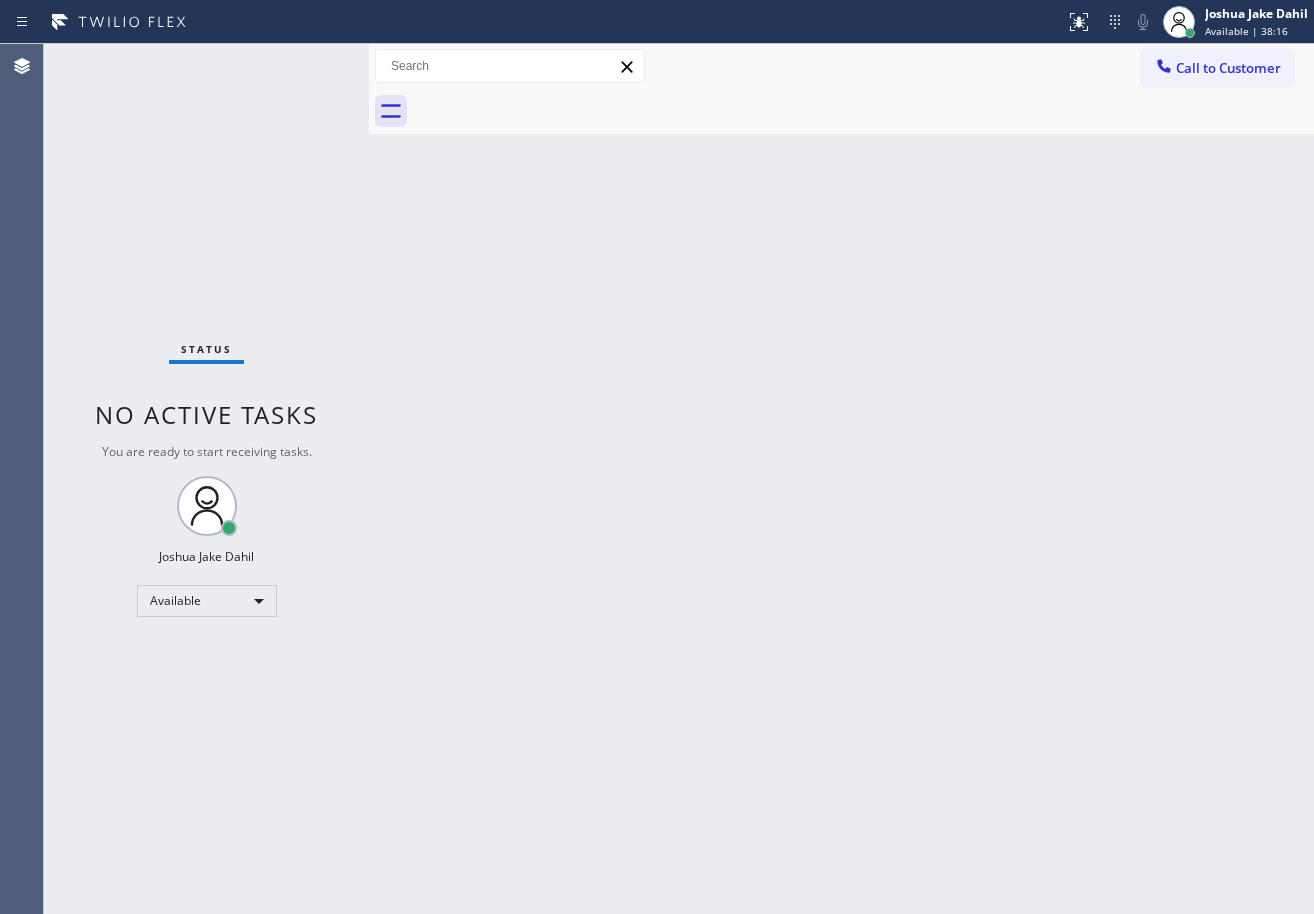 click on "Back to Dashboard Change Sender ID Customers Technicians Select a contact Outbound call Technician Search Technician Your caller id phone number Your caller id phone number Call Technician info Name   Phone none Address none Change Sender ID HVAC +[PHONE] 5 Star Appliance +[PHONE] Appliance Repair +[PHONE] Plumbing +[PHONE] Air Duct Cleaning +[PHONE]  Electricians +[PHONE] Cancel Change Check personal SMS Reset Change No tabs Call to Customer Outbound call Location HVAC Alliance Expert [CITY] Your caller id phone number ([PHONE]) Customer number Call Outbound call Technician Search Technician Your caller id phone number Your caller id phone number Call" at bounding box center (841, 479) 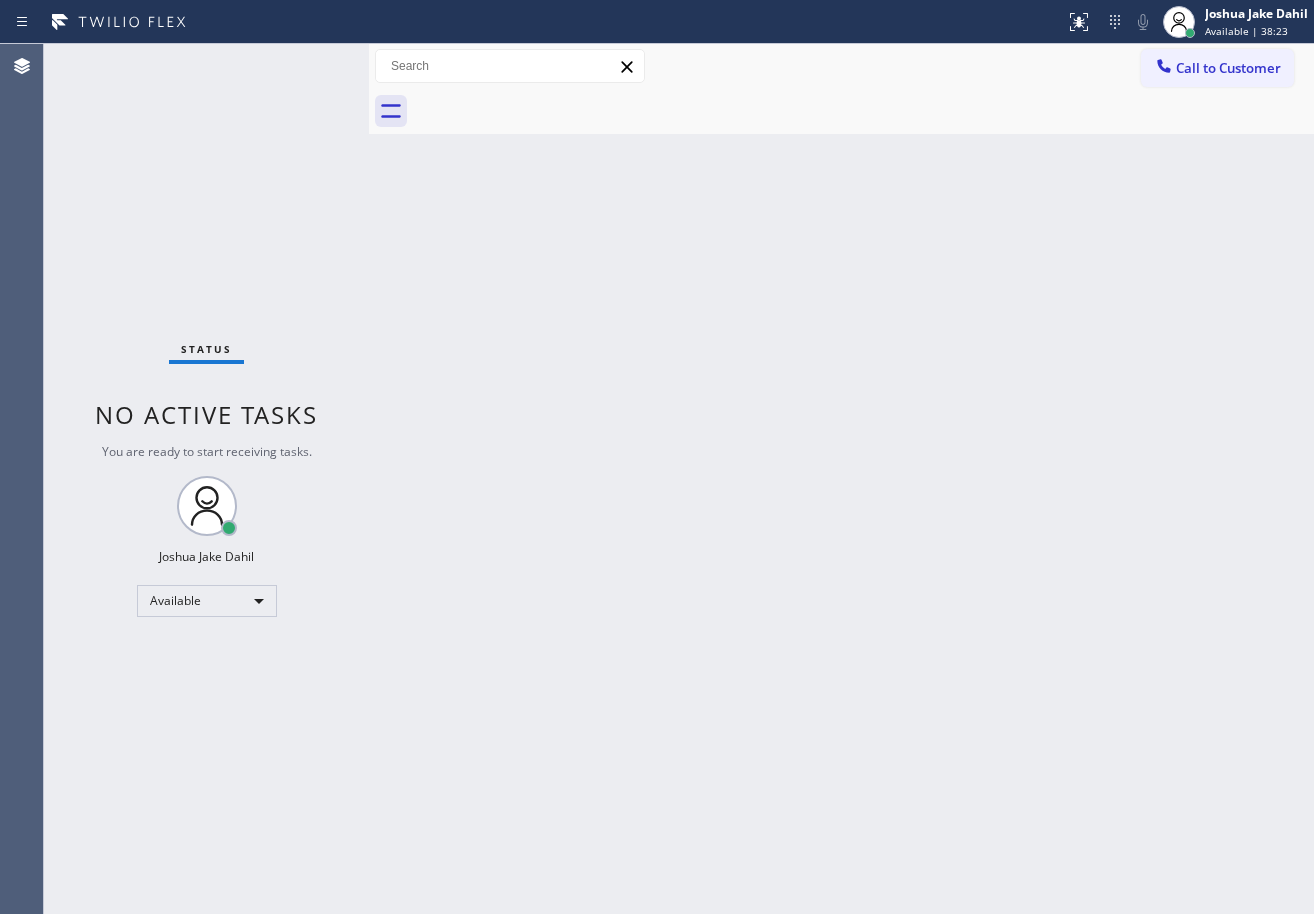 drag, startPoint x: 274, startPoint y: 177, endPoint x: 275, endPoint y: 132, distance: 45.01111 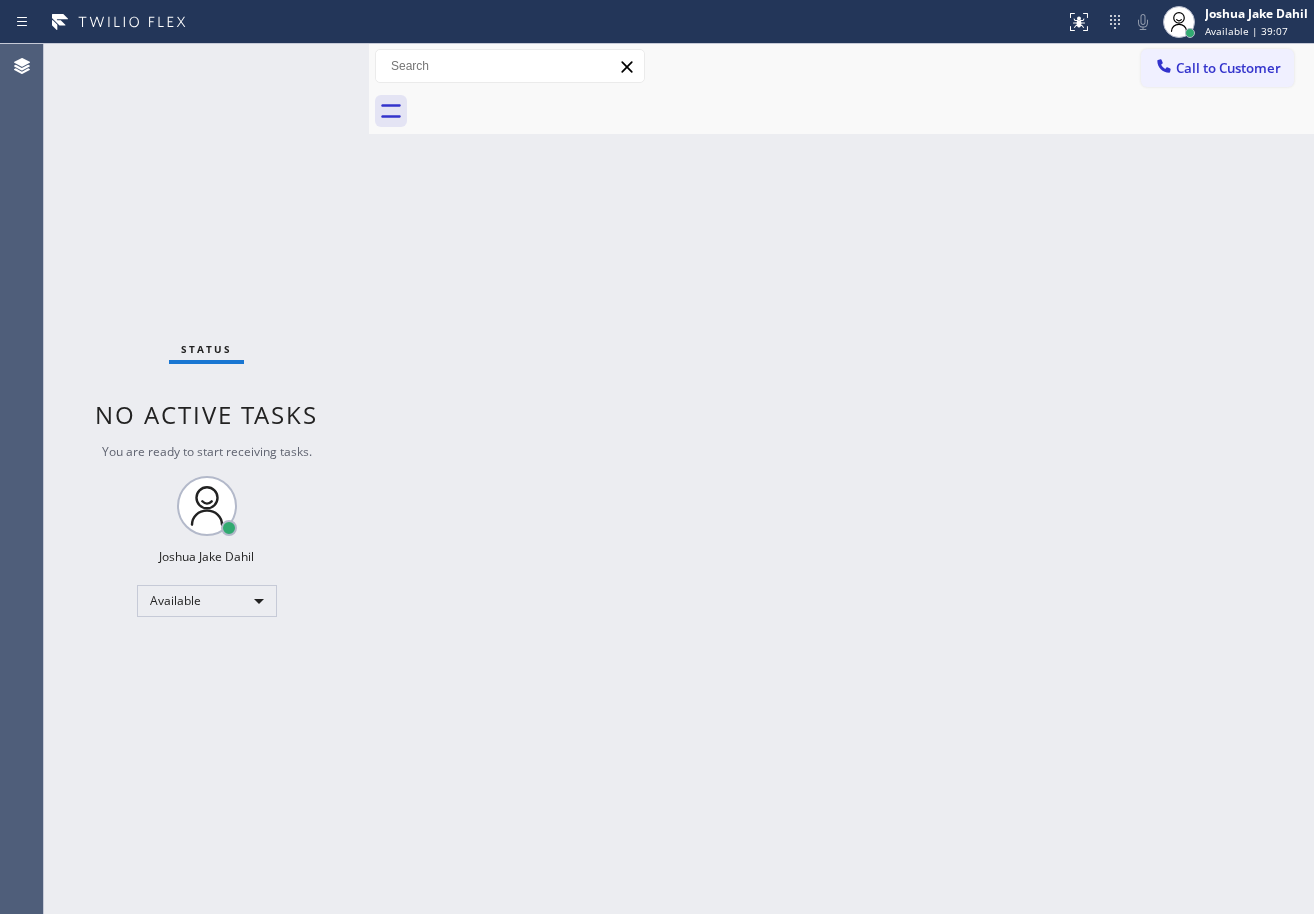click on "Status No active tasks You are ready to start receiving tasks. [FIRST] [LAST] Available" at bounding box center (206, 479) 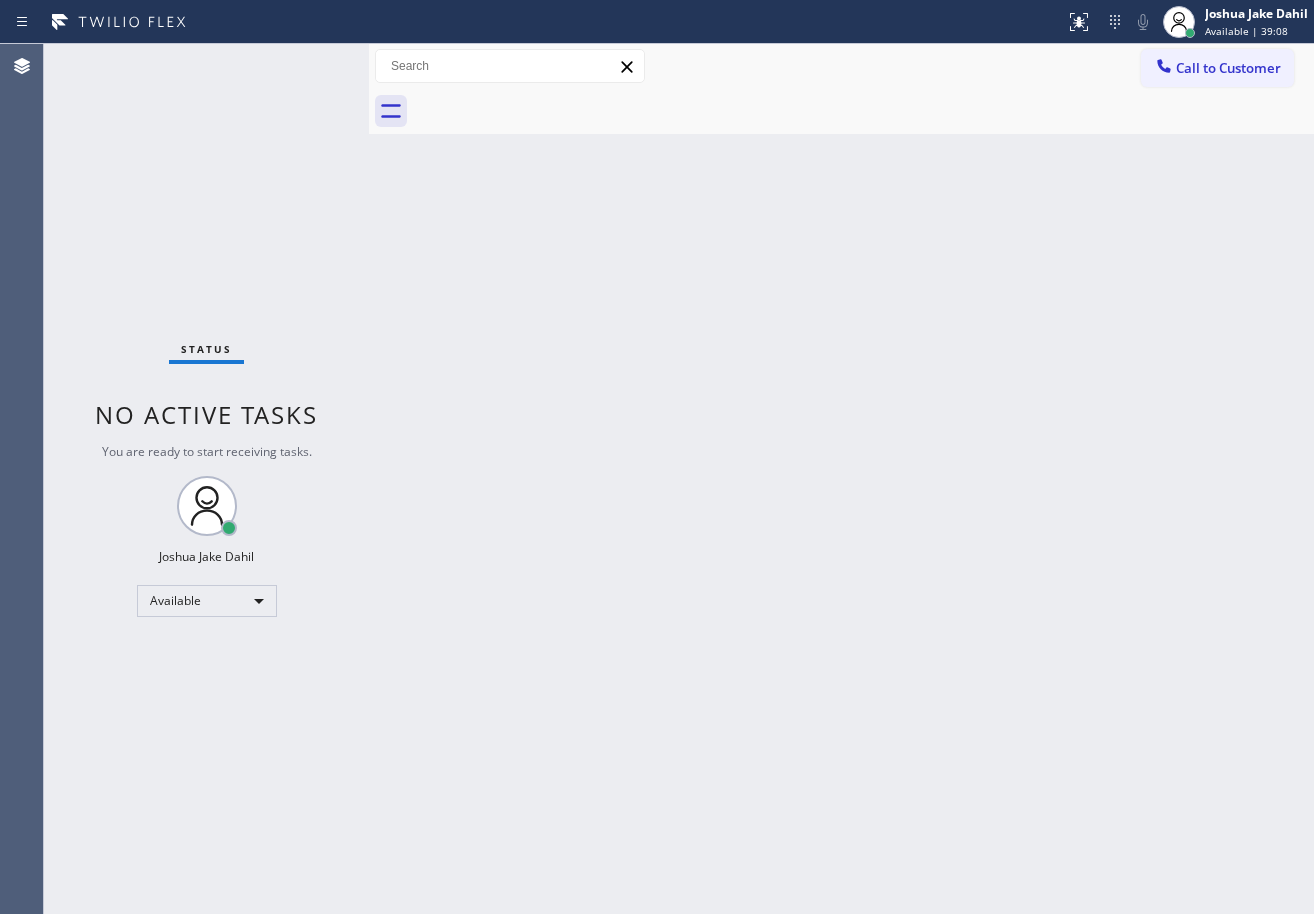 click on "Status No active tasks You are ready to start receiving tasks. [FIRST] [LAST] Available" at bounding box center [206, 479] 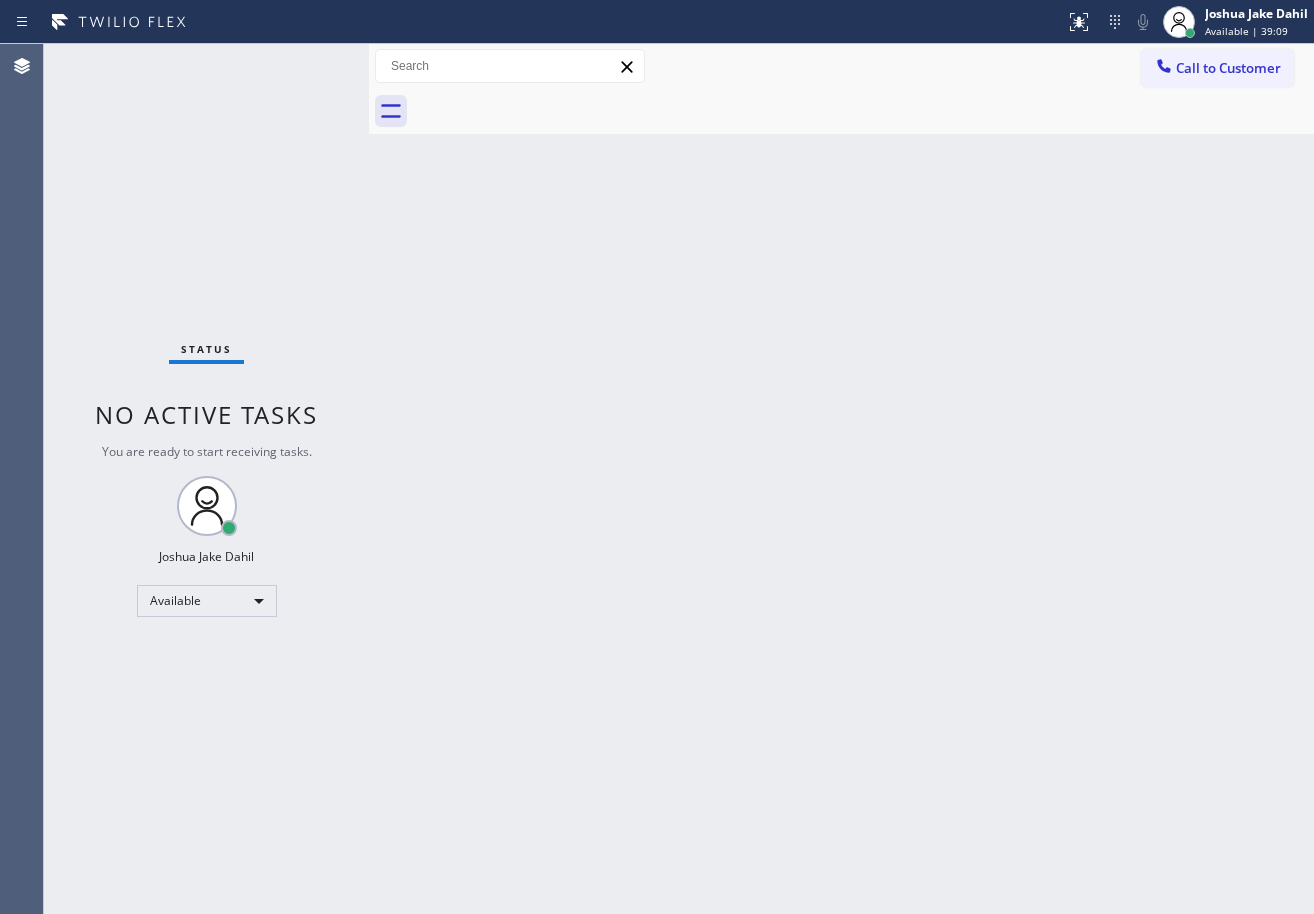 click on "Back to Dashboard Change Sender ID Customers Technicians Select a contact Outbound call Technician Search Technician Your caller id phone number Your caller id phone number Call Technician info Name   Phone none Address none Change Sender ID HVAC +[PHONE] 5 Star Appliance +[PHONE] Appliance Repair +[PHONE] Plumbing +[PHONE] Air Duct Cleaning +[PHONE]  Electricians +[PHONE] Cancel Change Check personal SMS Reset Change No tabs Call to Customer Outbound call Location HVAC Alliance Expert [CITY] Your caller id phone number ([PHONE]) Customer number Call Outbound call Technician Search Technician Your caller id phone number Your caller id phone number Call" at bounding box center [841, 479] 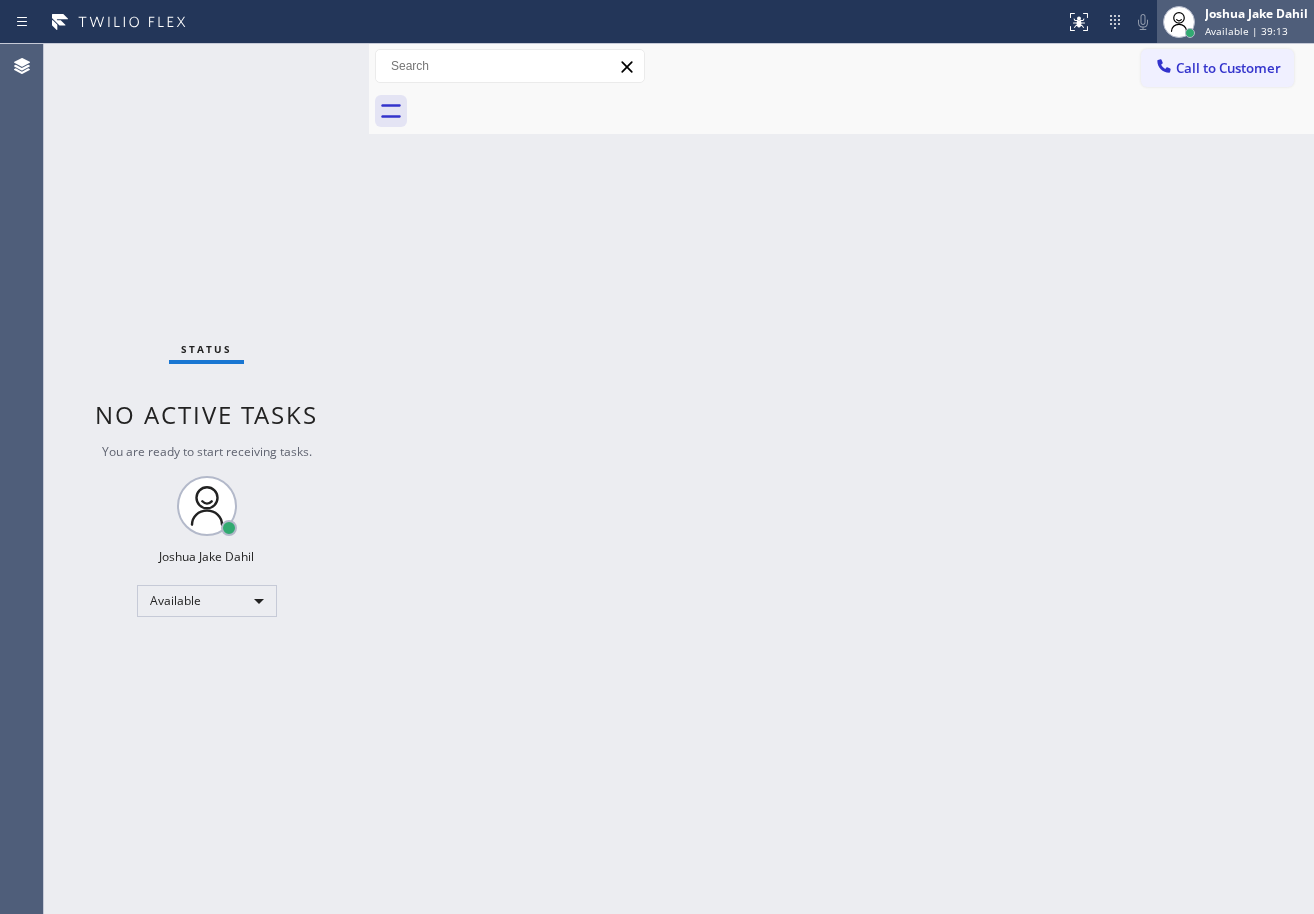 click on "Joshua Jake Dahil" at bounding box center (1256, 13) 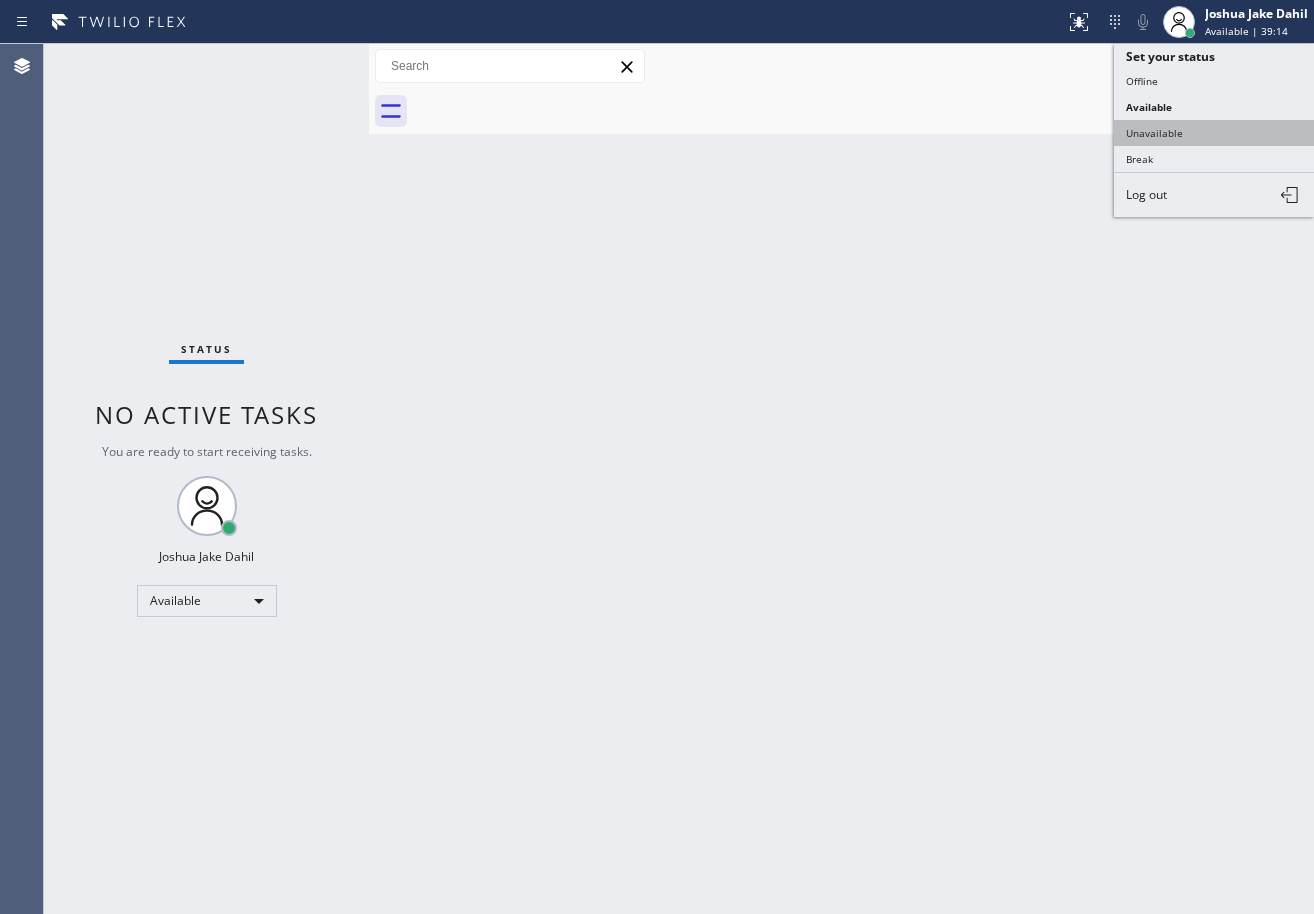 click on "Unavailable" at bounding box center (1214, 133) 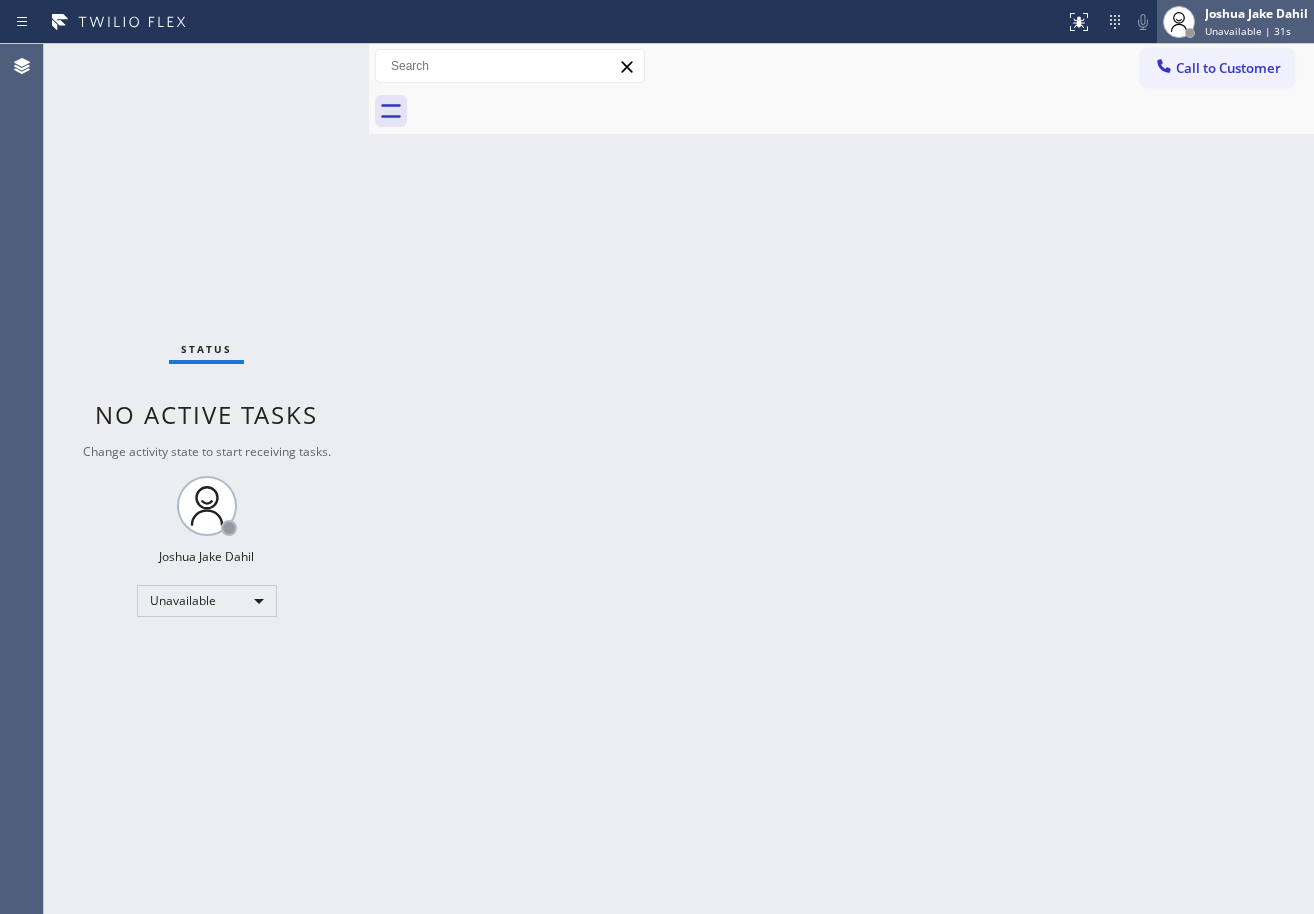 click on "Joshua Jake Dahil" at bounding box center (1256, 13) 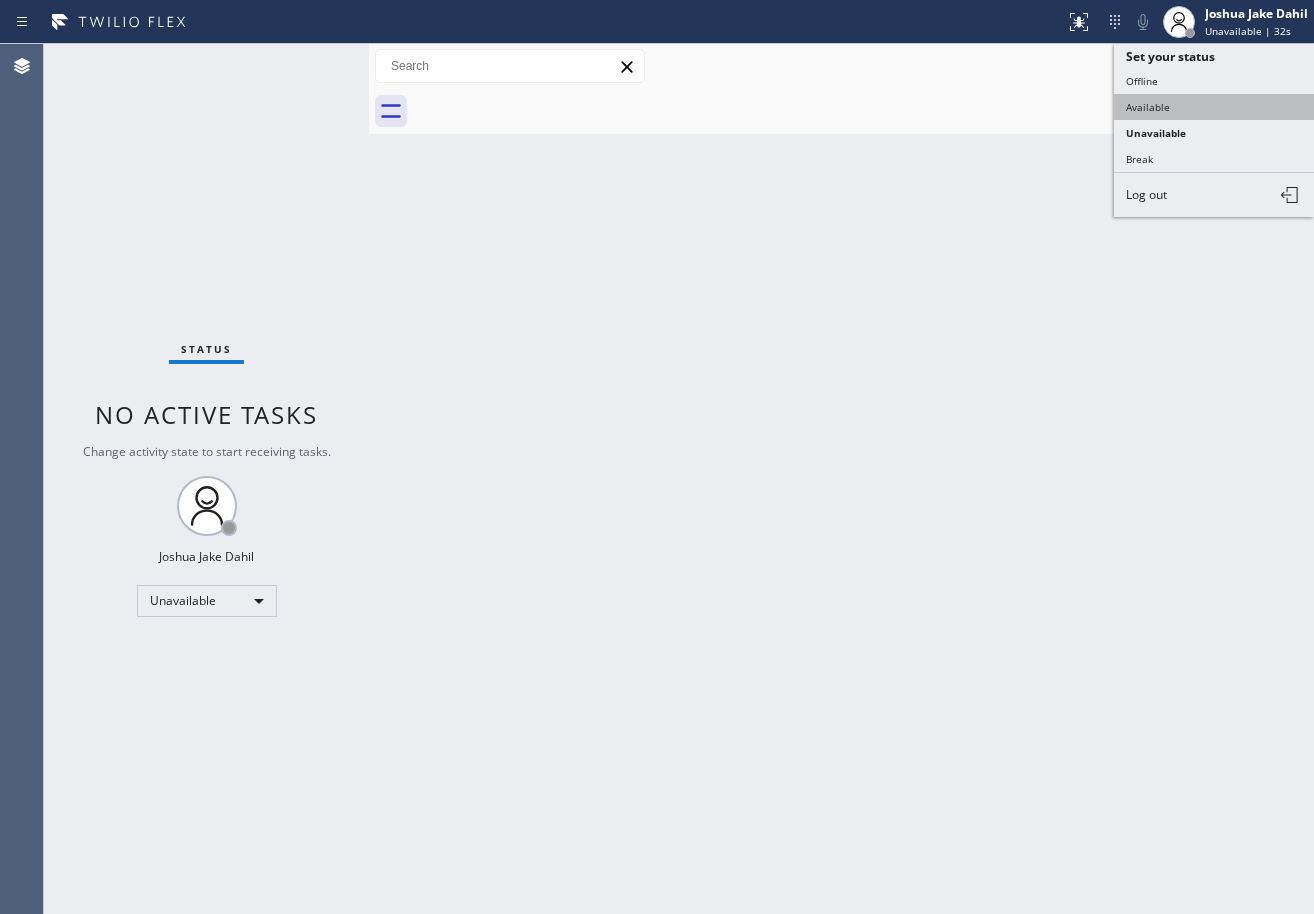click on "Available" at bounding box center [1214, 107] 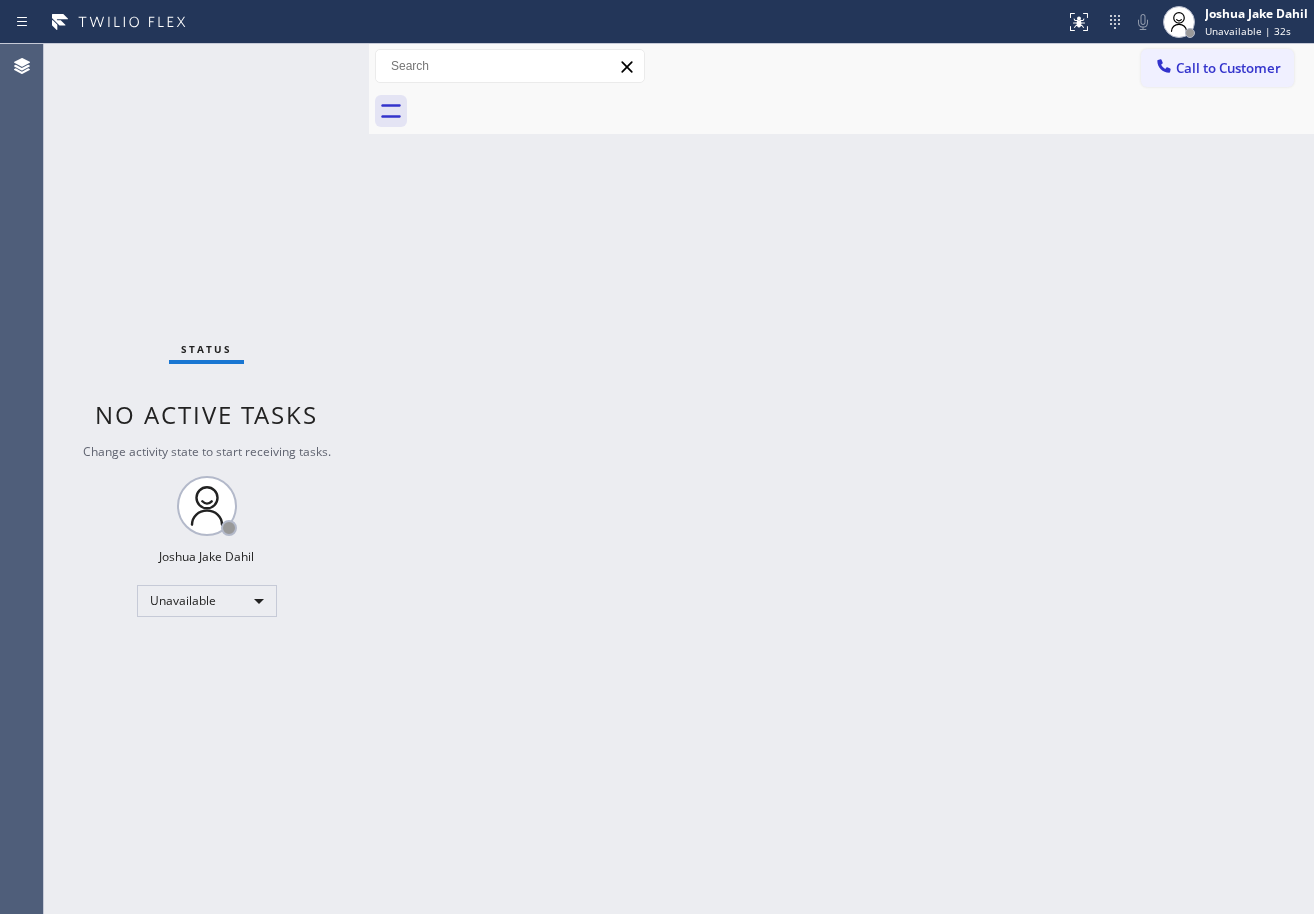 click on "Back to Dashboard Change Sender ID Customers Technicians Select a contact Outbound call Technician Search Technician Your caller id phone number Your caller id phone number Call Technician info Name   Phone none Address none Change Sender ID HVAC +[PHONE] 5 Star Appliance +[PHONE] Appliance Repair +[PHONE] Plumbing +[PHONE] Air Duct Cleaning +[PHONE]  Electricians +[PHONE] Cancel Change Check personal SMS Reset Change No tabs Call to Customer Outbound call Location HVAC Alliance Expert [CITY] Your caller id phone number ([PHONE]) Customer number Call Outbound call Technician Search Technician Your caller id phone number Your caller id phone number Call" at bounding box center (841, 479) 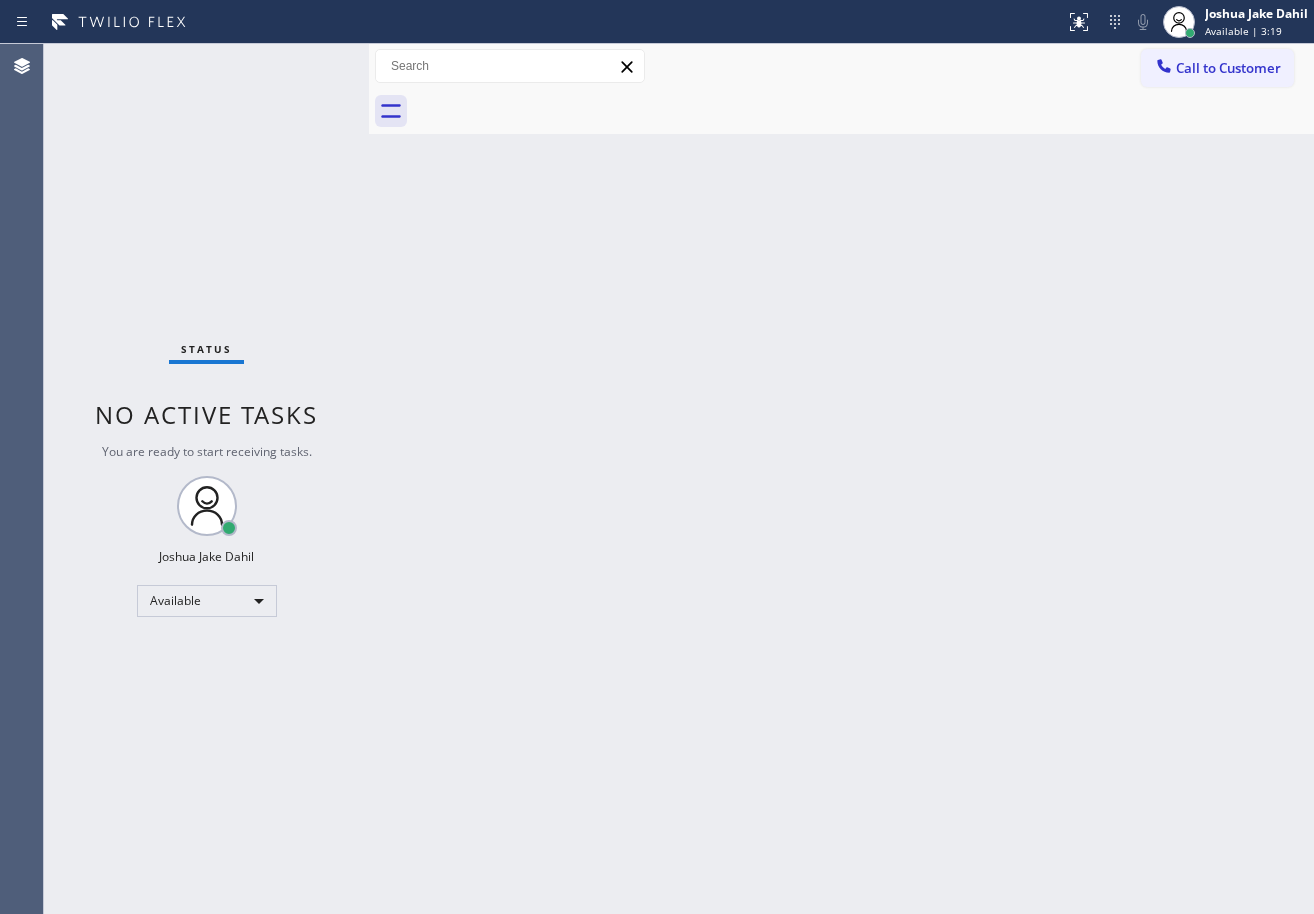 click on "Status No active tasks You are ready to start receiving tasks. [FIRST] [LAST] Available" at bounding box center (206, 479) 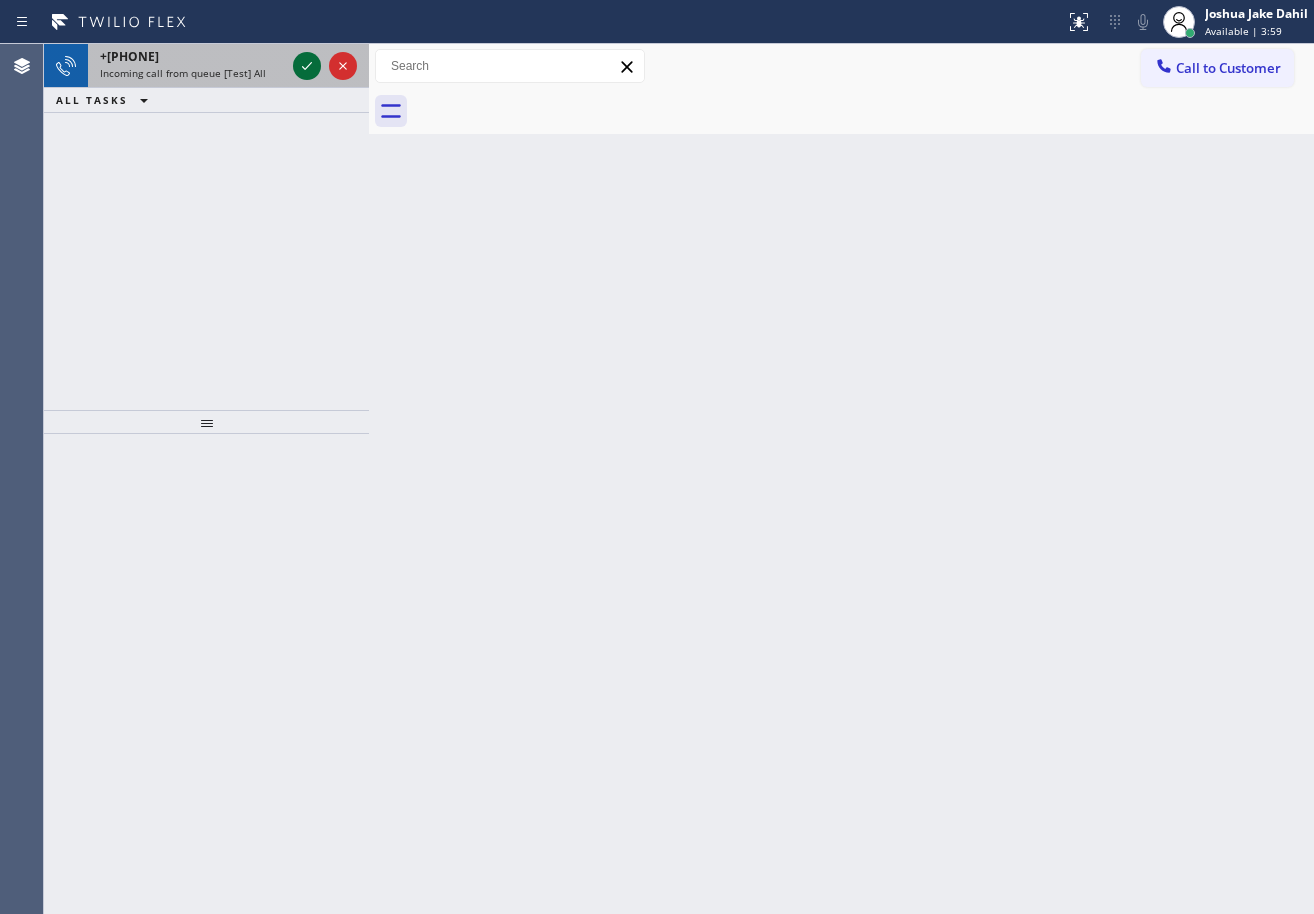click 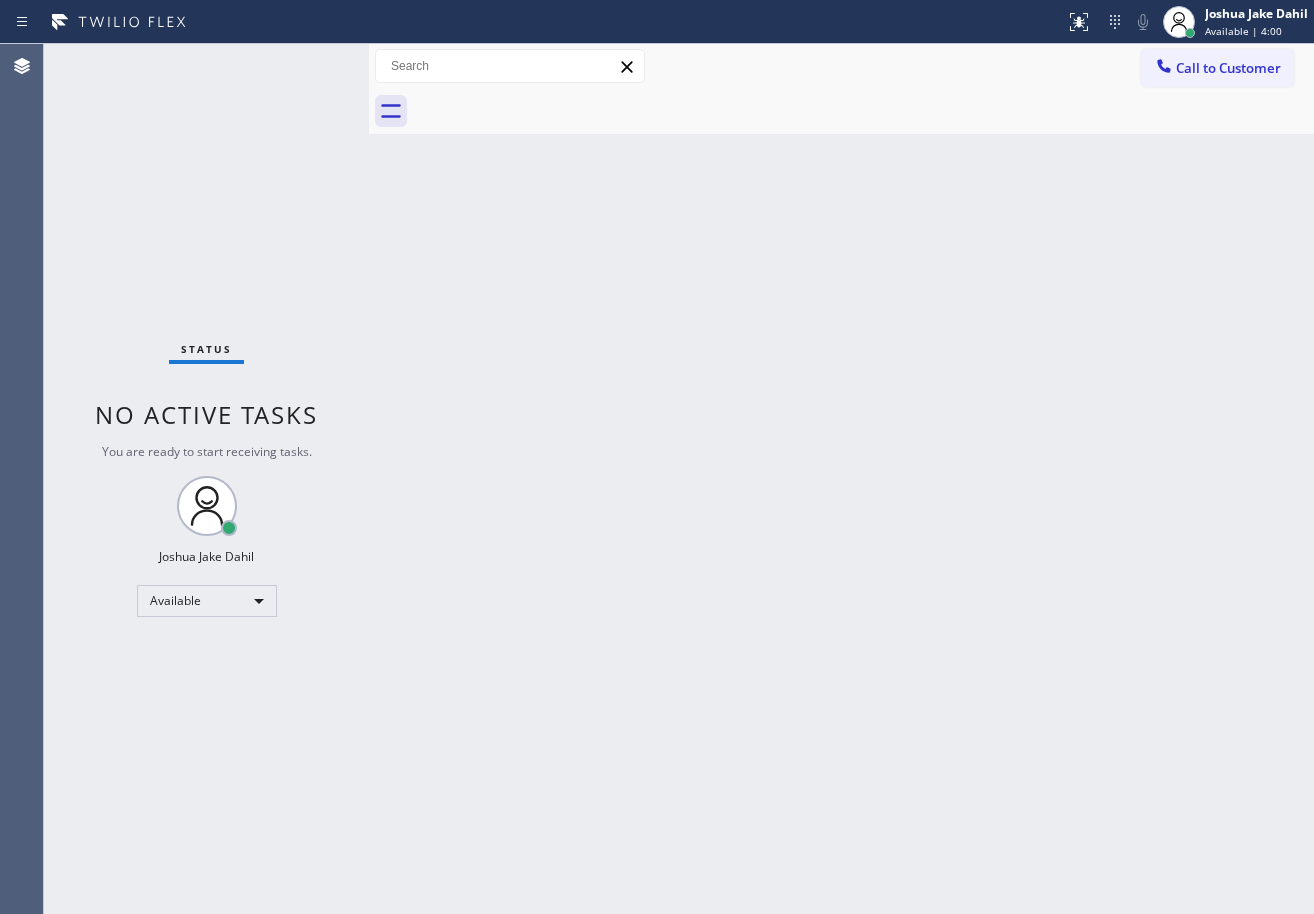 click on "Status No active tasks You are ready to start receiving tasks. [FIRST] [LAST] Available" at bounding box center (206, 479) 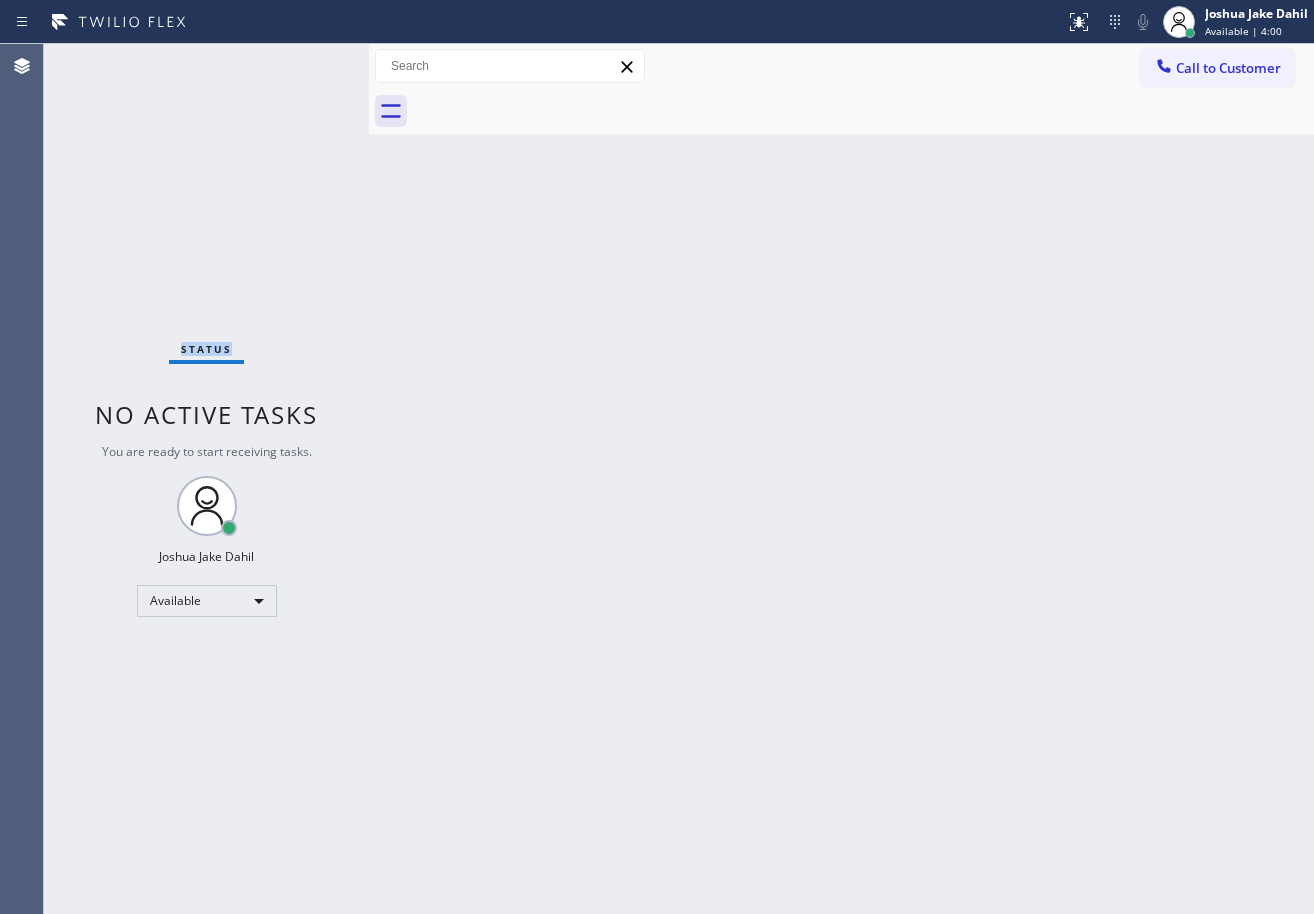 click on "Status No active tasks You are ready to start receiving tasks. [FIRST] [LAST] Available" at bounding box center (206, 479) 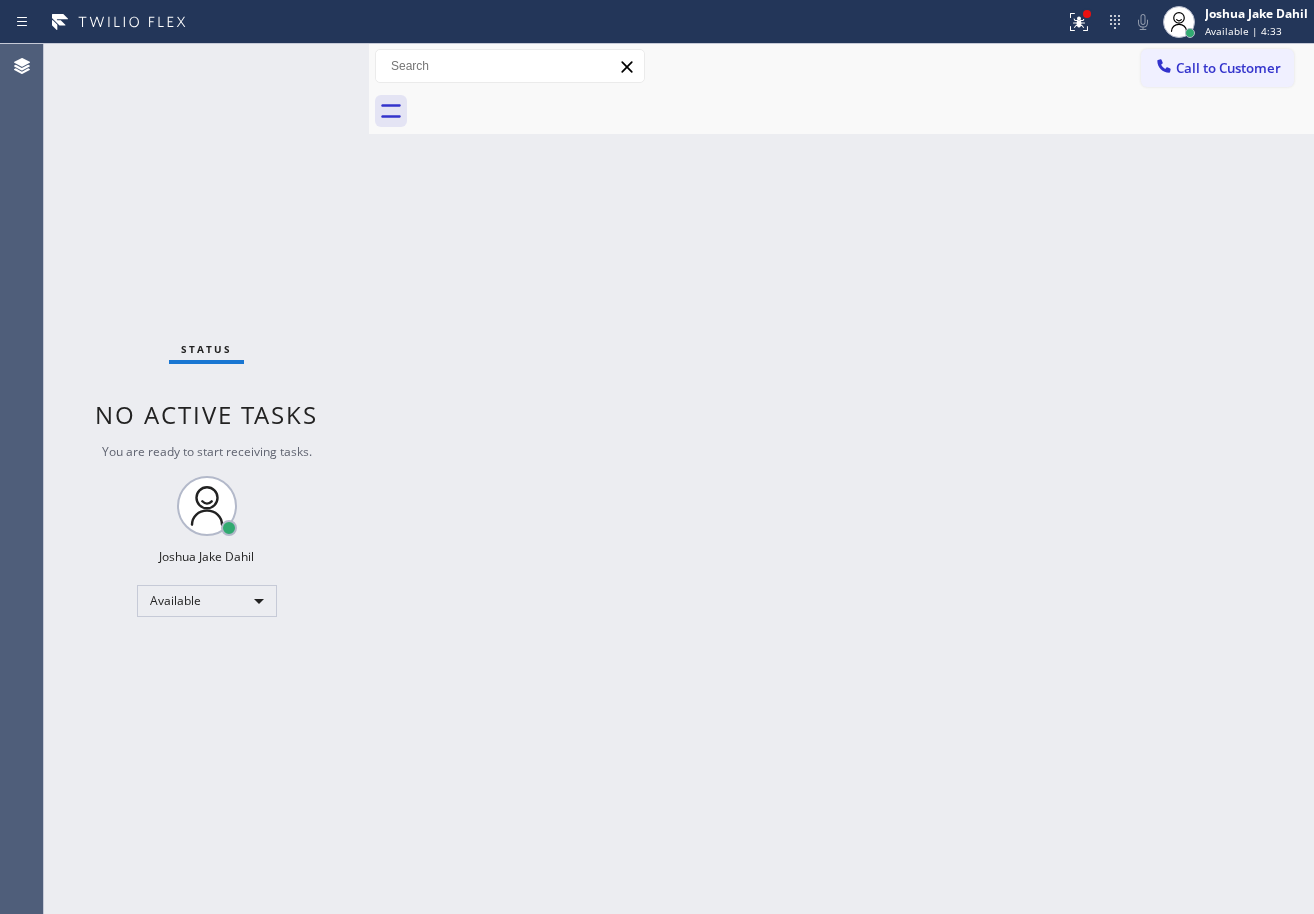 drag, startPoint x: 631, startPoint y: 584, endPoint x: 691, endPoint y: 616, distance: 68 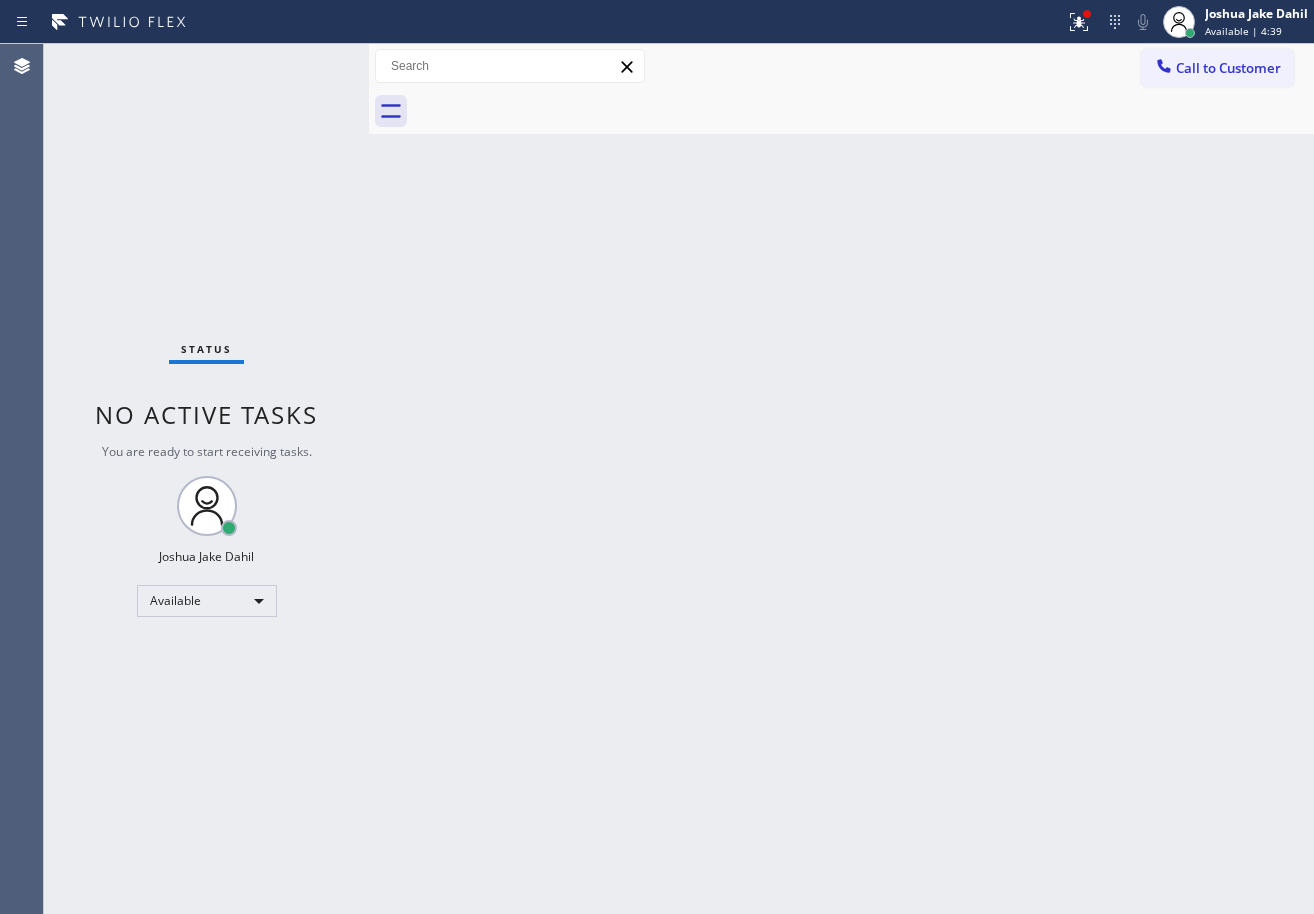 click on "Back to Dashboard Change Sender ID Customers Technicians Select a contact Outbound call Technician Search Technician Your caller id phone number Your caller id phone number Call Technician info Name   Phone none Address none Change Sender ID HVAC +[PHONE] 5 Star Appliance +[PHONE] Appliance Repair +[PHONE] Plumbing +[PHONE] Air Duct Cleaning +[PHONE]  Electricians +[PHONE] Cancel Change Check personal SMS Reset Change No tabs Call to Customer Outbound call Location HVAC Alliance Expert [CITY] Your caller id phone number ([PHONE]) Customer number Call Outbound call Technician Search Technician Your caller id phone number Your caller id phone number Call" at bounding box center (841, 479) 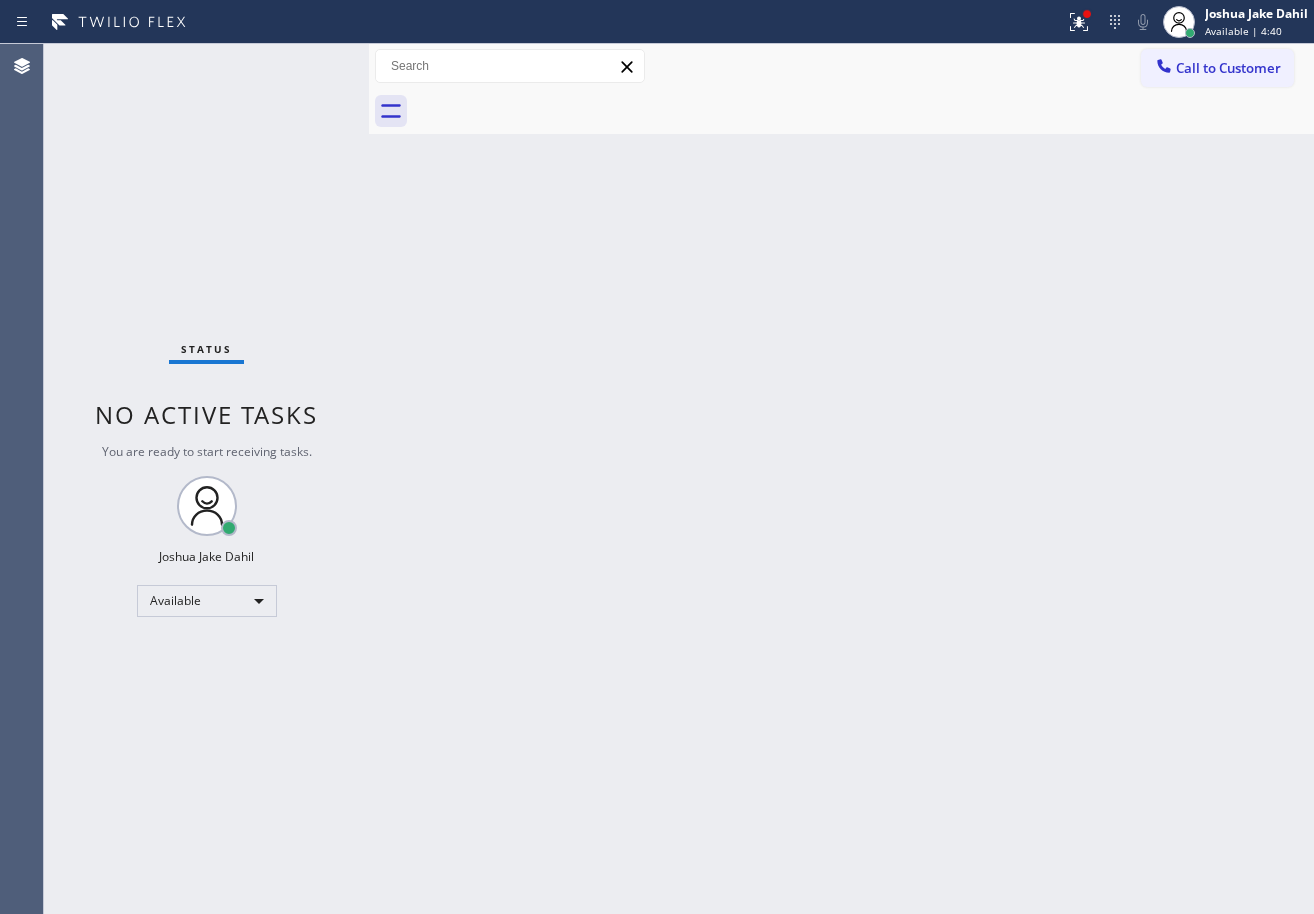 click on "Status No active tasks You are ready to start receiving tasks. [FIRST] [LAST] Available" at bounding box center (206, 479) 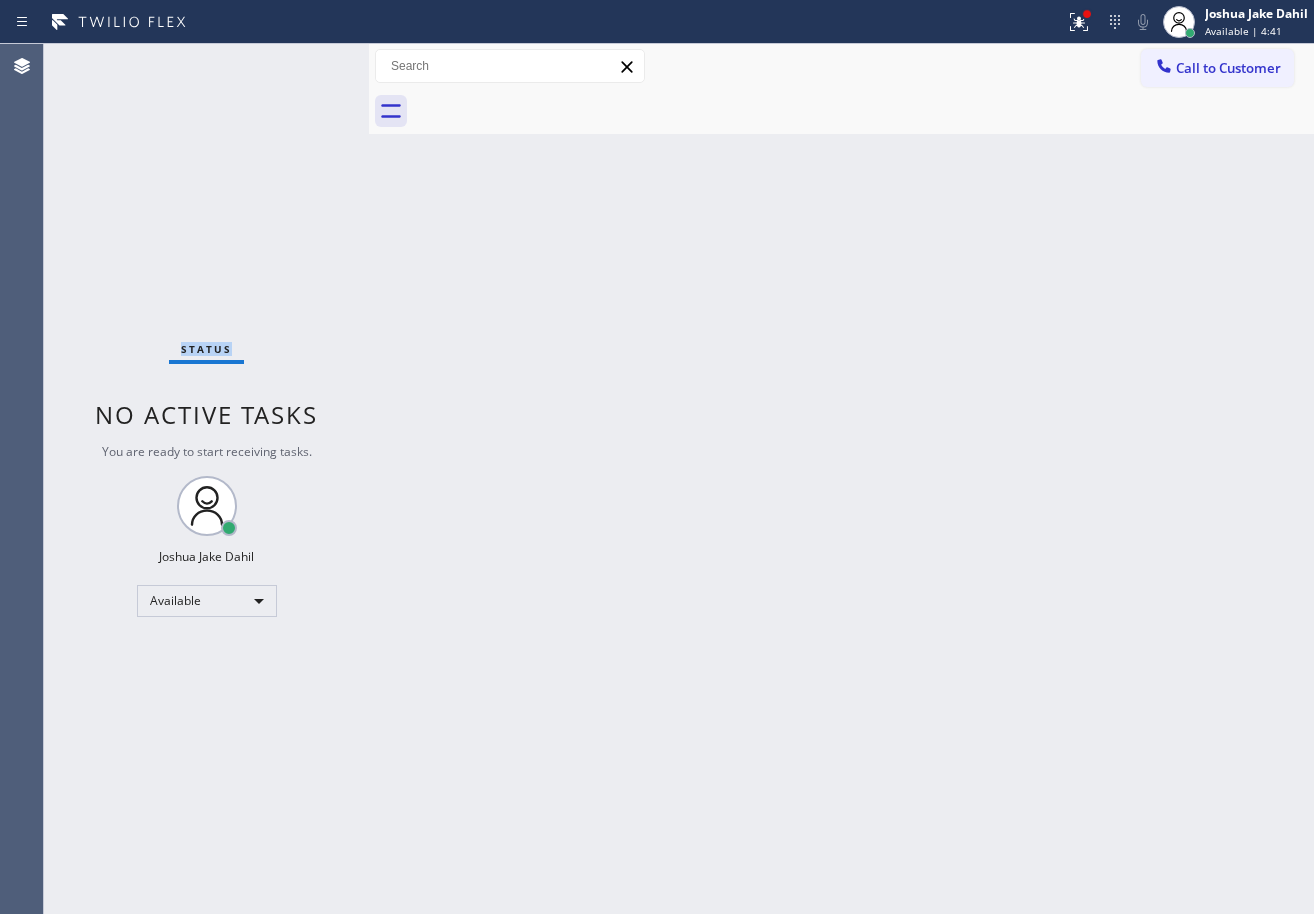 click on "Status No active tasks You are ready to start receiving tasks. [FIRST] [LAST] Available" at bounding box center [206, 479] 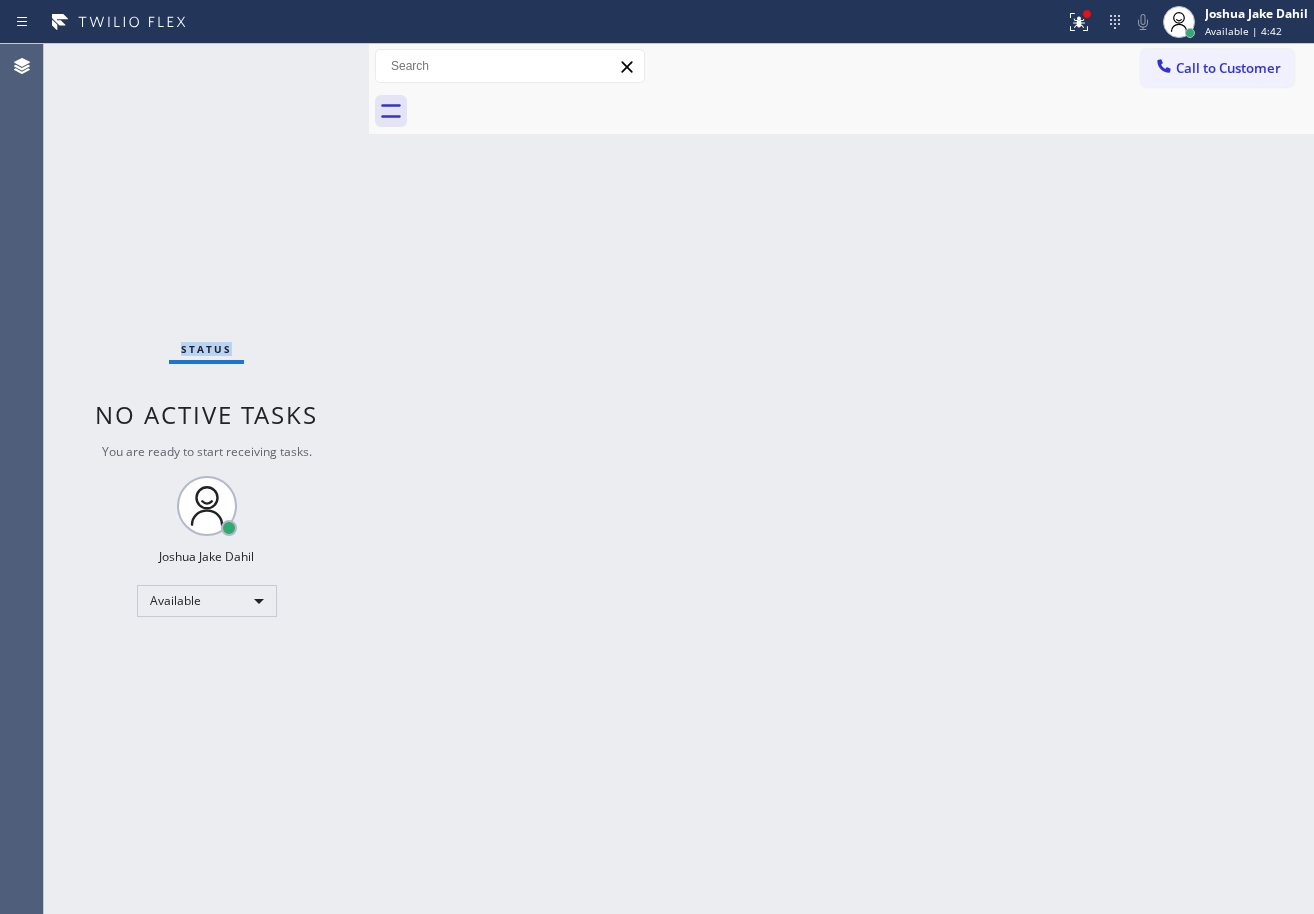 click on "Status No active tasks You are ready to start receiving tasks. [FIRST] [LAST] Available" at bounding box center (206, 479) 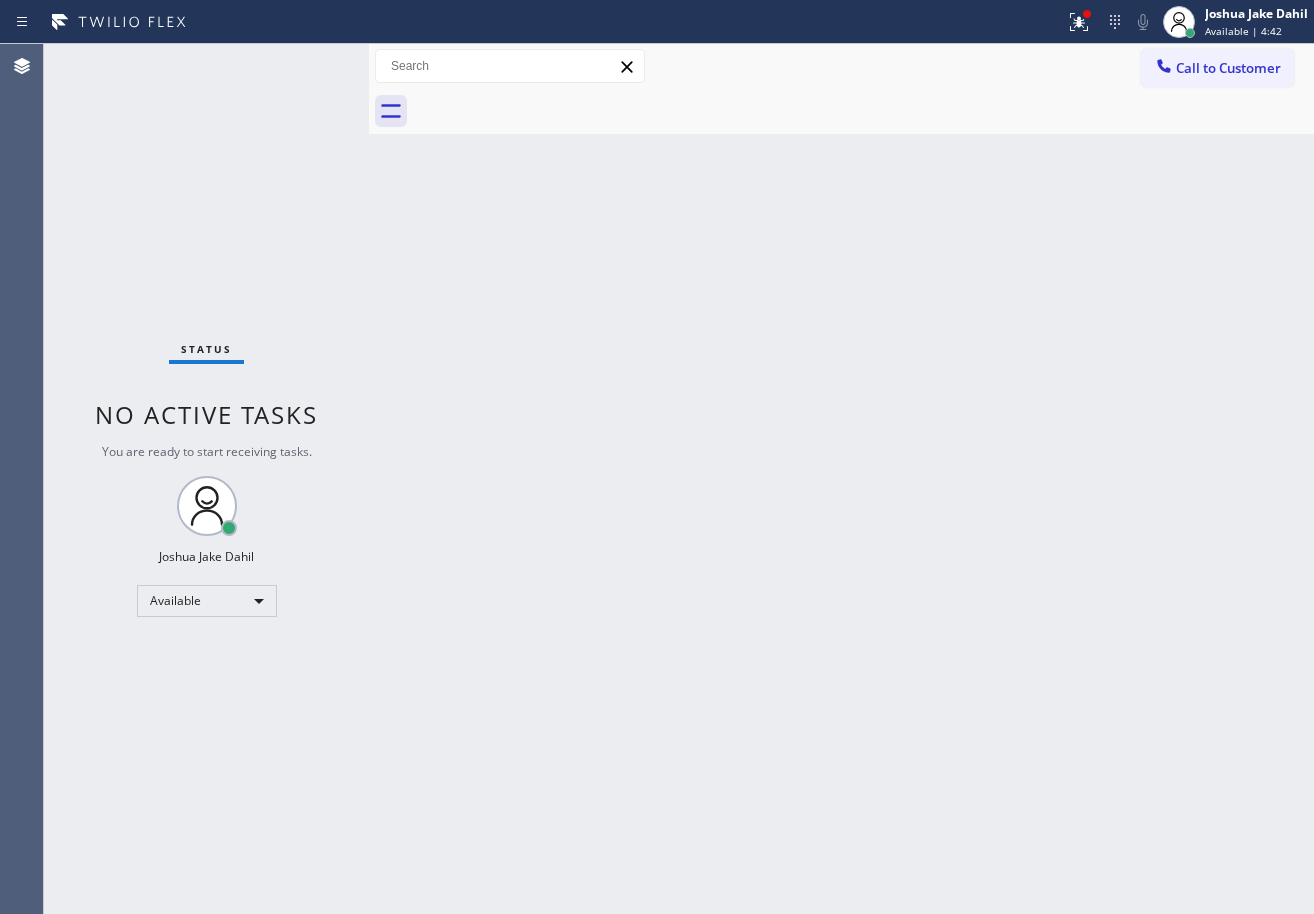 click on "Status No active tasks You are ready to start receiving tasks. [FIRST] [LAST] Available" at bounding box center (206, 479) 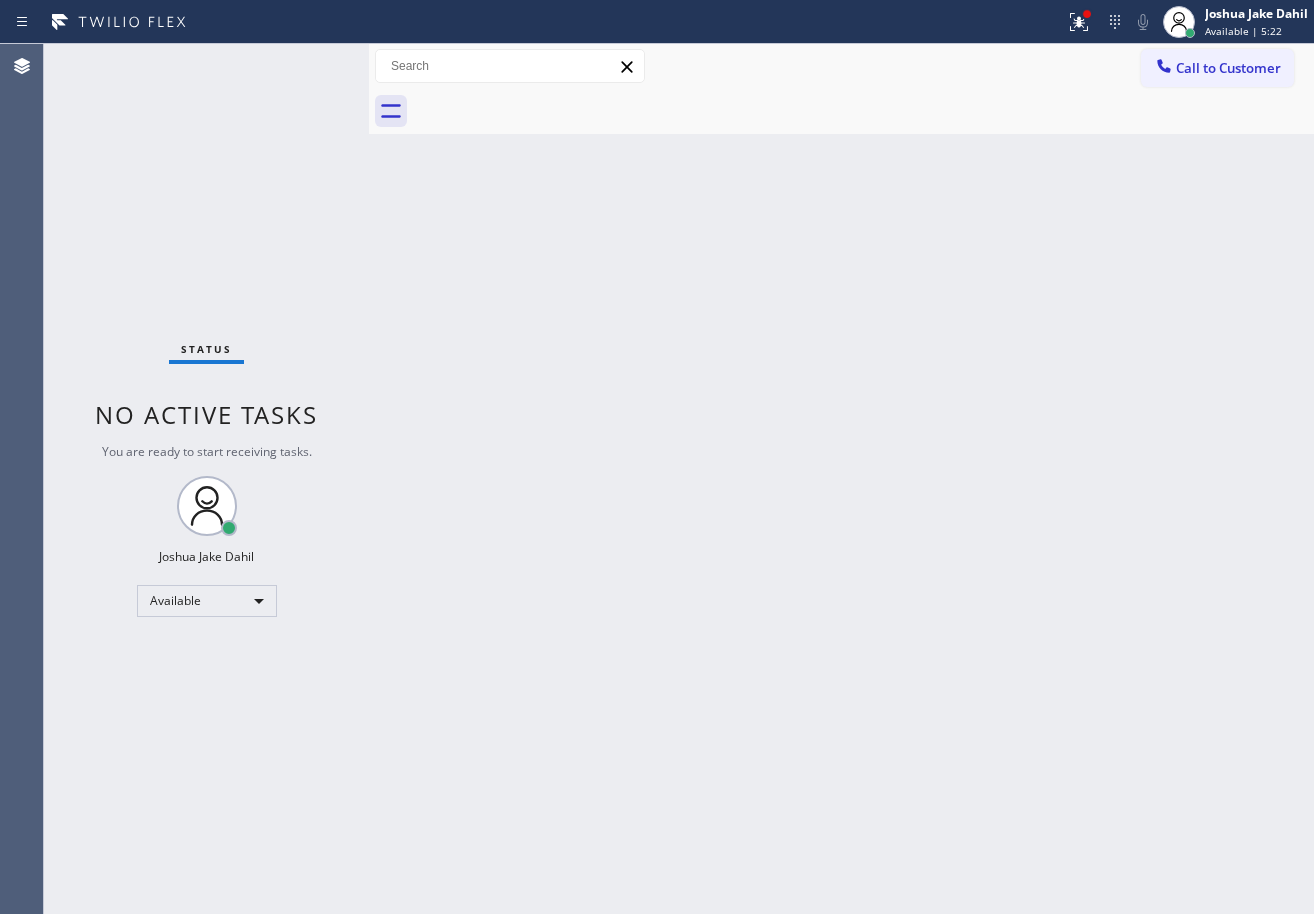 click on "Back to Dashboard Change Sender ID Customers Technicians Select a contact Outbound call Technician Search Technician Your caller id phone number Your caller id phone number Call Technician info Name   Phone none Address none Change Sender ID HVAC +[PHONE] 5 Star Appliance +[PHONE] Appliance Repair +[PHONE] Plumbing +[PHONE] Air Duct Cleaning +[PHONE]  Electricians +[PHONE] Cancel Change Check personal SMS Reset Change No tabs Call to Customer Outbound call Location HVAC Alliance Expert [CITY] Your caller id phone number ([PHONE]) Customer number Call Outbound call Technician Search Technician Your caller id phone number Your caller id phone number Call" at bounding box center (841, 479) 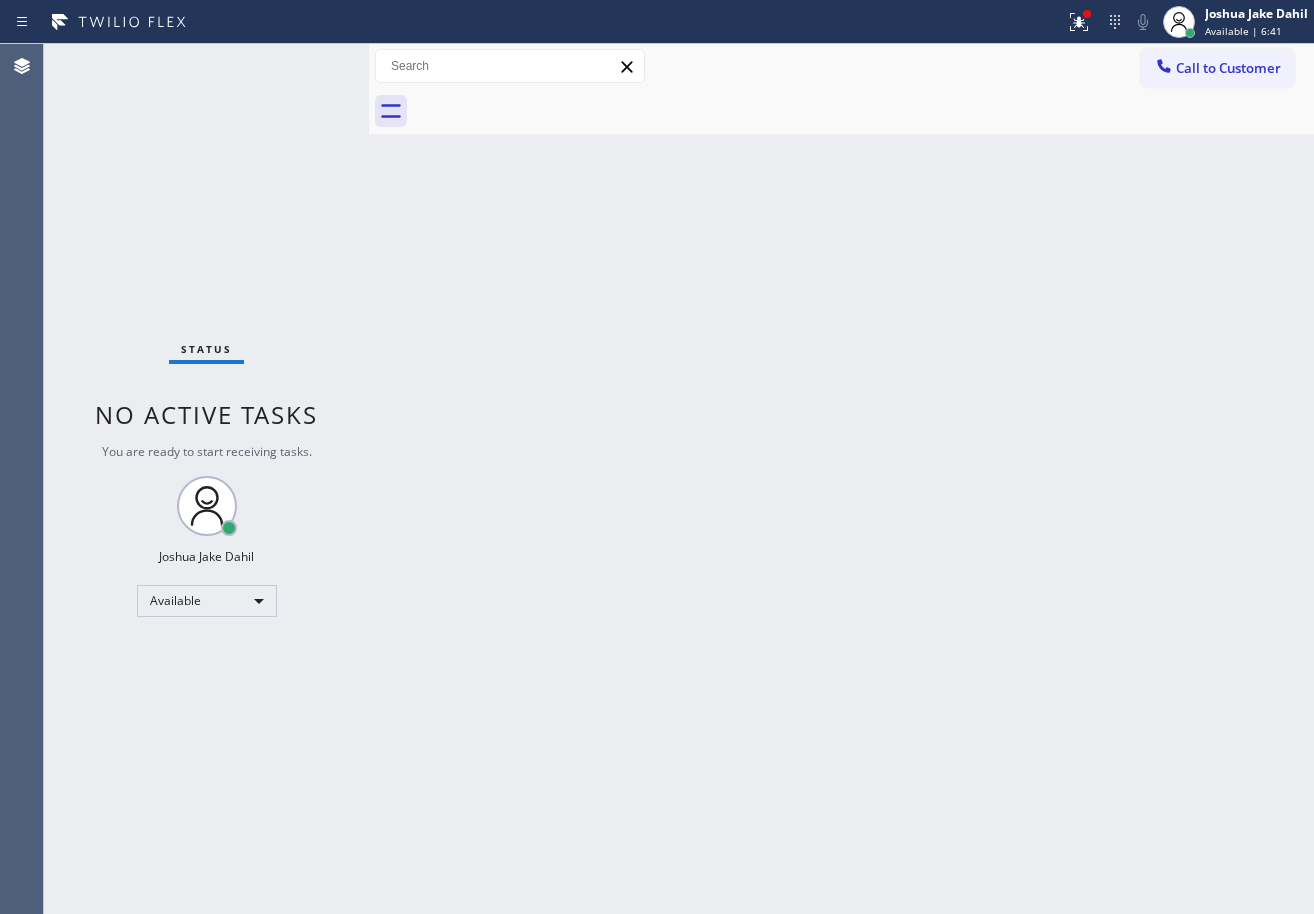 click on "Back to Dashboard Change Sender ID Customers Technicians Select a contact Outbound call Technician Search Technician Your caller id phone number Your caller id phone number Call Technician info Name   Phone none Address none Change Sender ID HVAC +[PHONE] 5 Star Appliance +[PHONE] Appliance Repair +[PHONE] Plumbing +[PHONE] Air Duct Cleaning +[PHONE]  Electricians +[PHONE] Cancel Change Check personal SMS Reset Change No tabs Call to Customer Outbound call Location HVAC Alliance Expert [CITY] Your caller id phone number ([PHONE]) Customer number Call Outbound call Technician Search Technician Your caller id phone number Your caller id phone number Call" at bounding box center [841, 479] 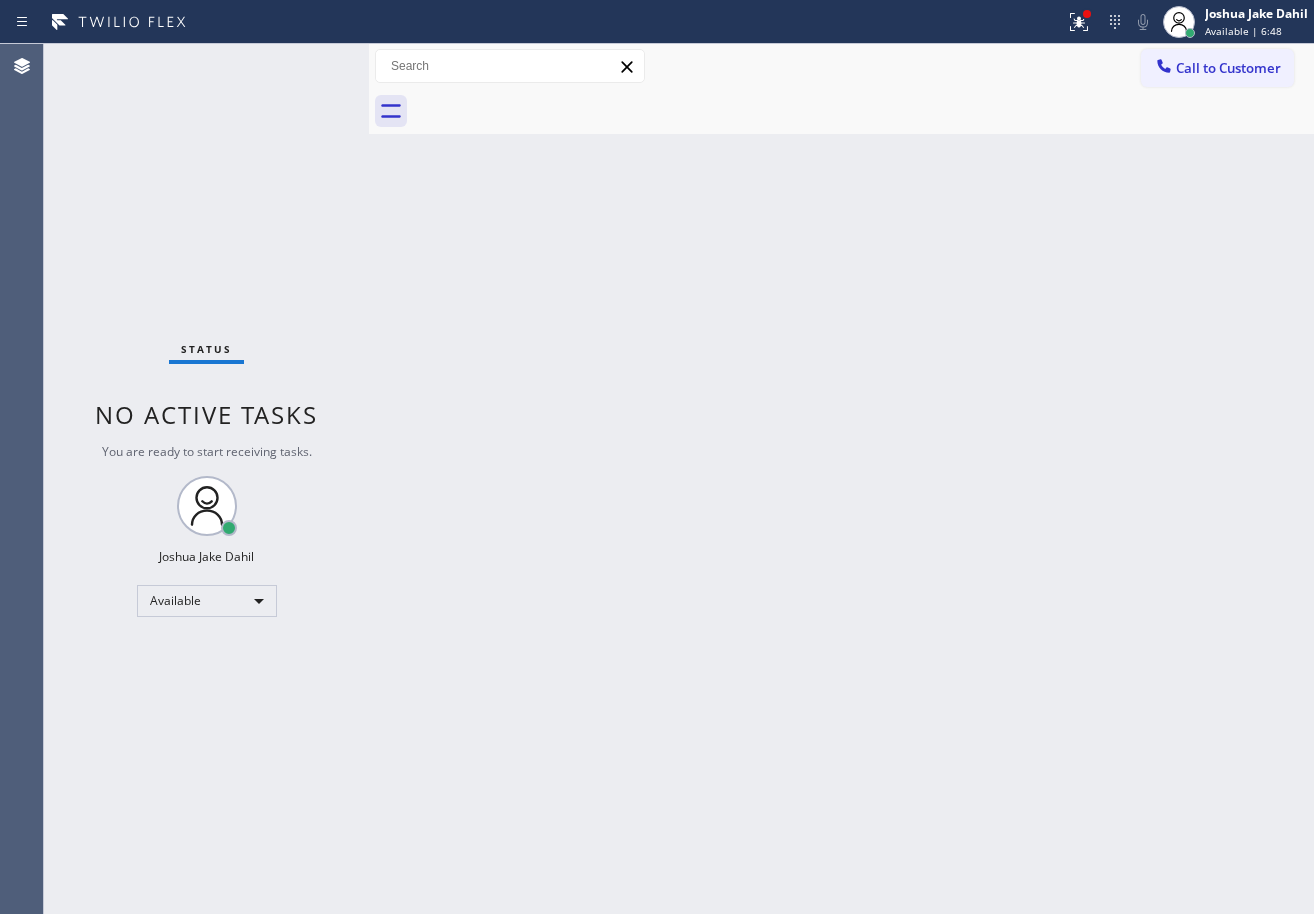 click on "Status No active tasks You are ready to start receiving tasks. [FIRST] [LAST] Available" at bounding box center [206, 479] 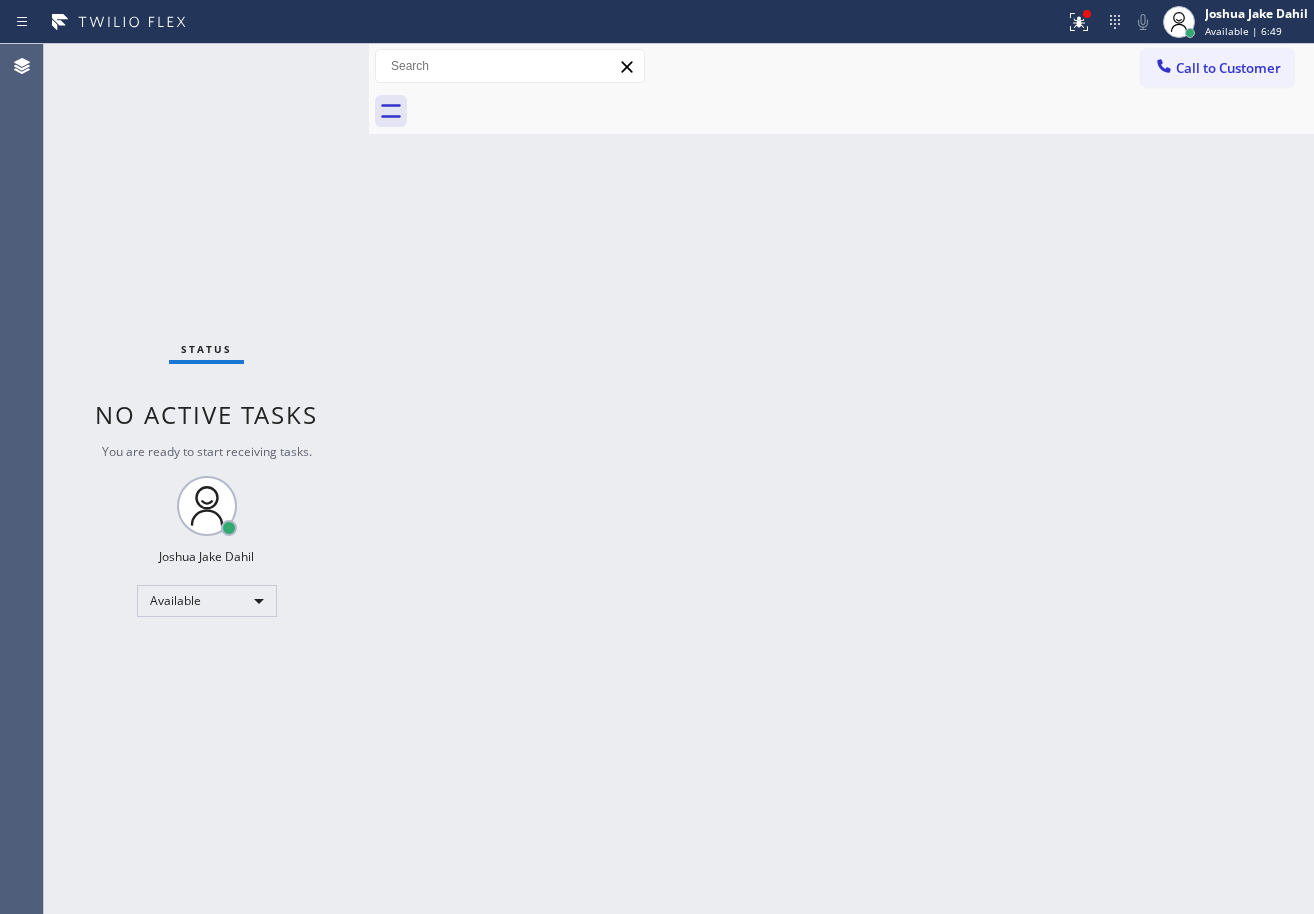 click on "Status No active tasks You are ready to start receiving tasks. [FIRST] [LAST] Available" at bounding box center [206, 479] 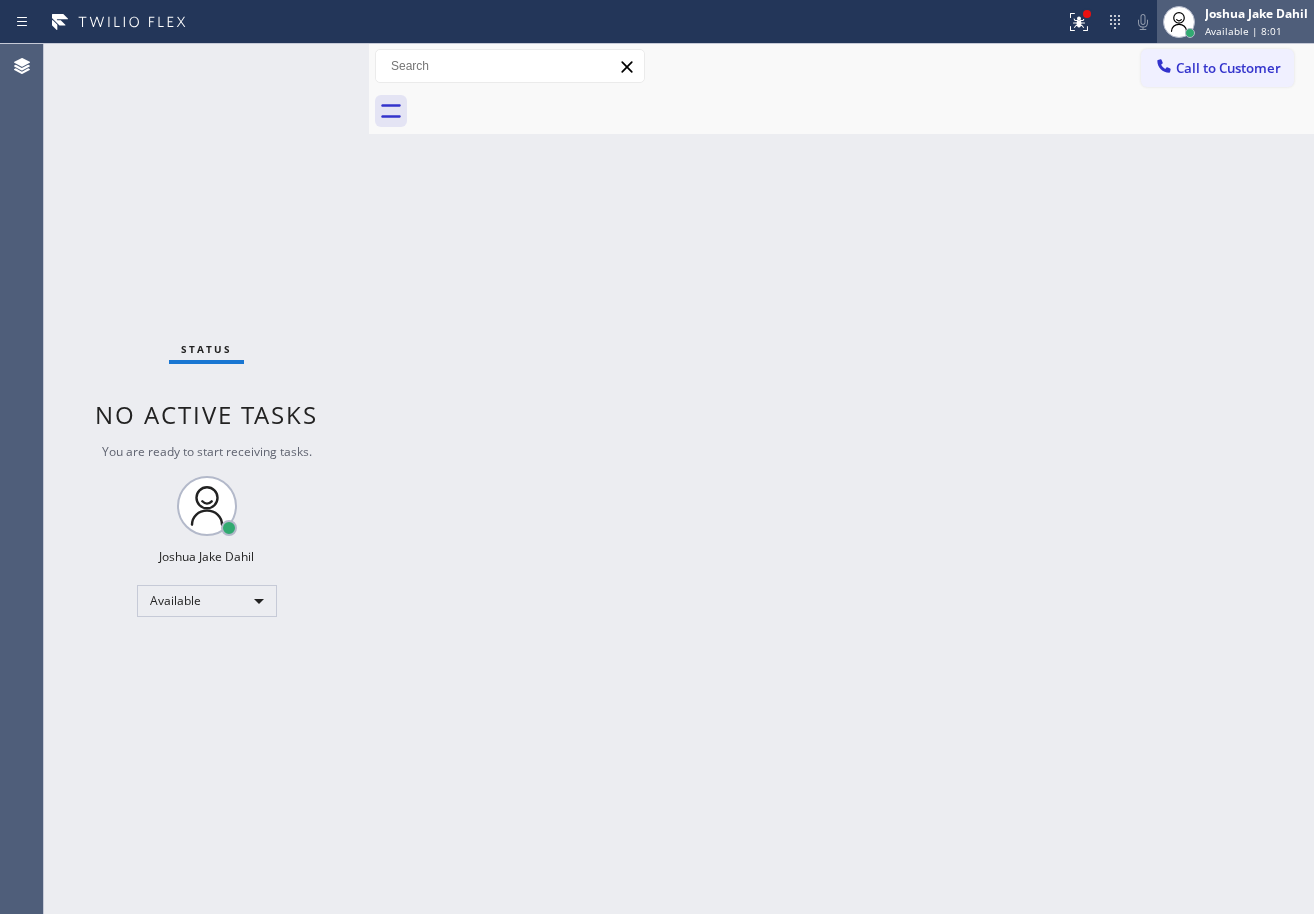 click on "Available | 8:01" at bounding box center [1243, 31] 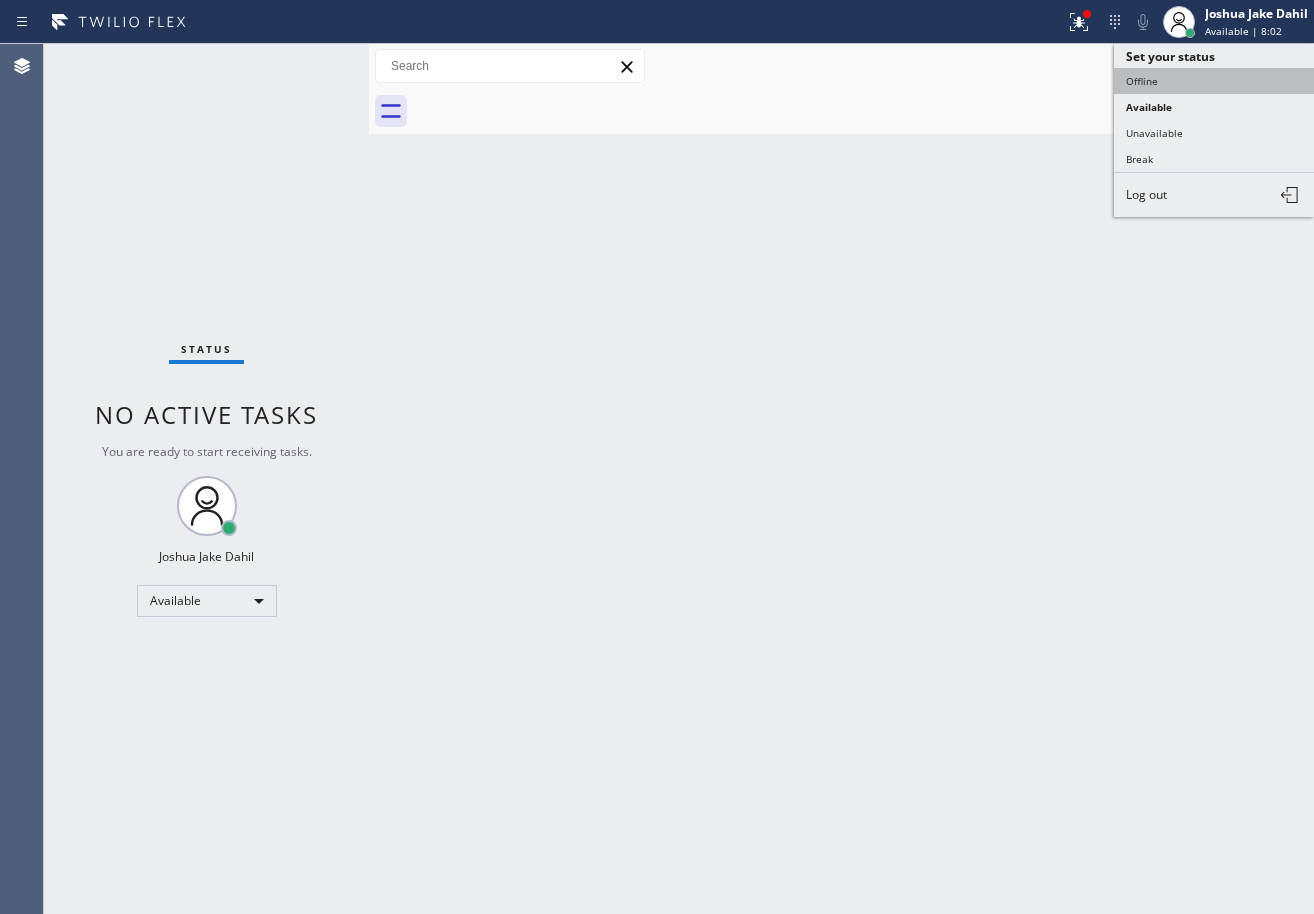click on "Offline" at bounding box center (1214, 81) 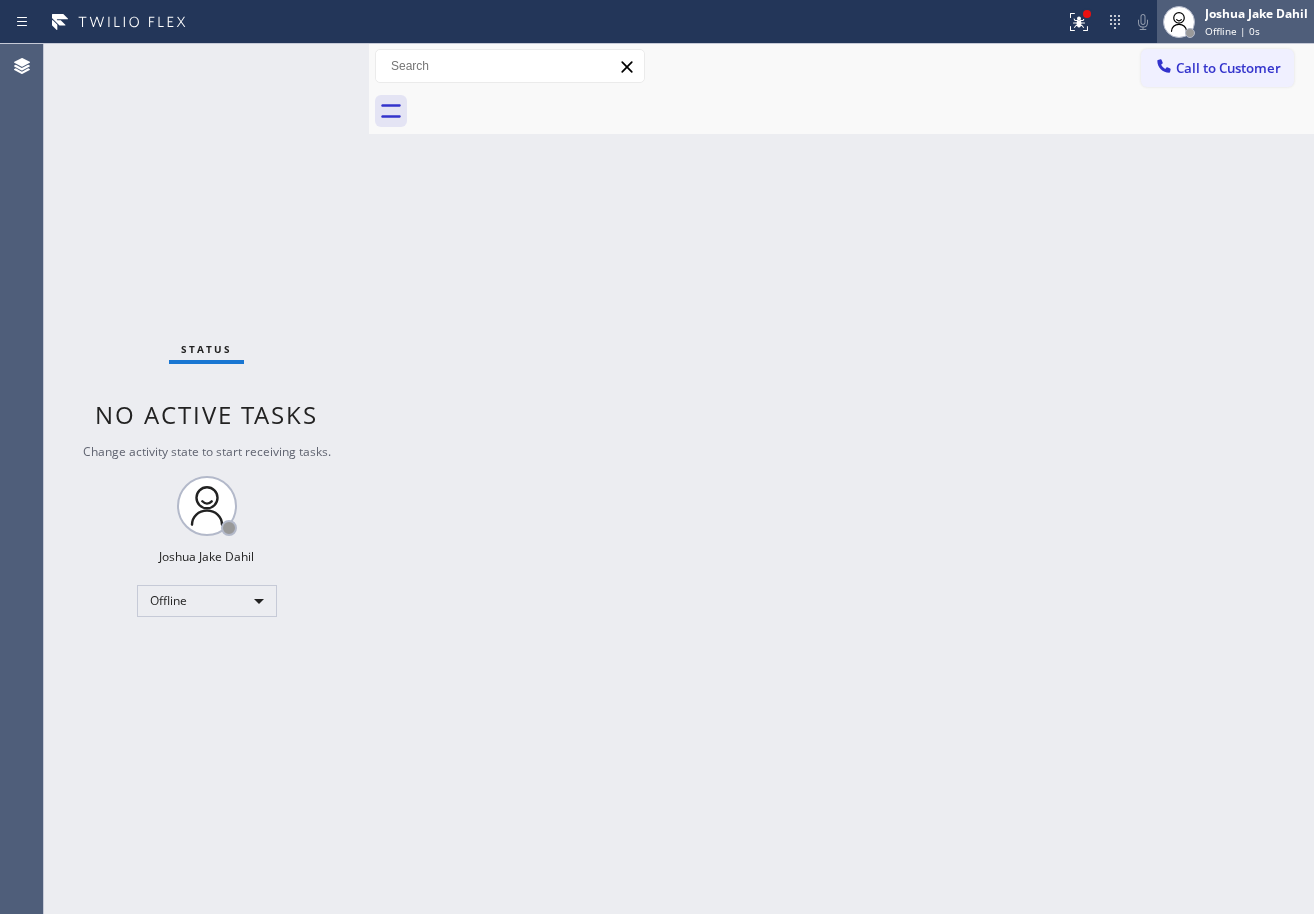 click on "Joshua Jake Dahil" at bounding box center [1256, 13] 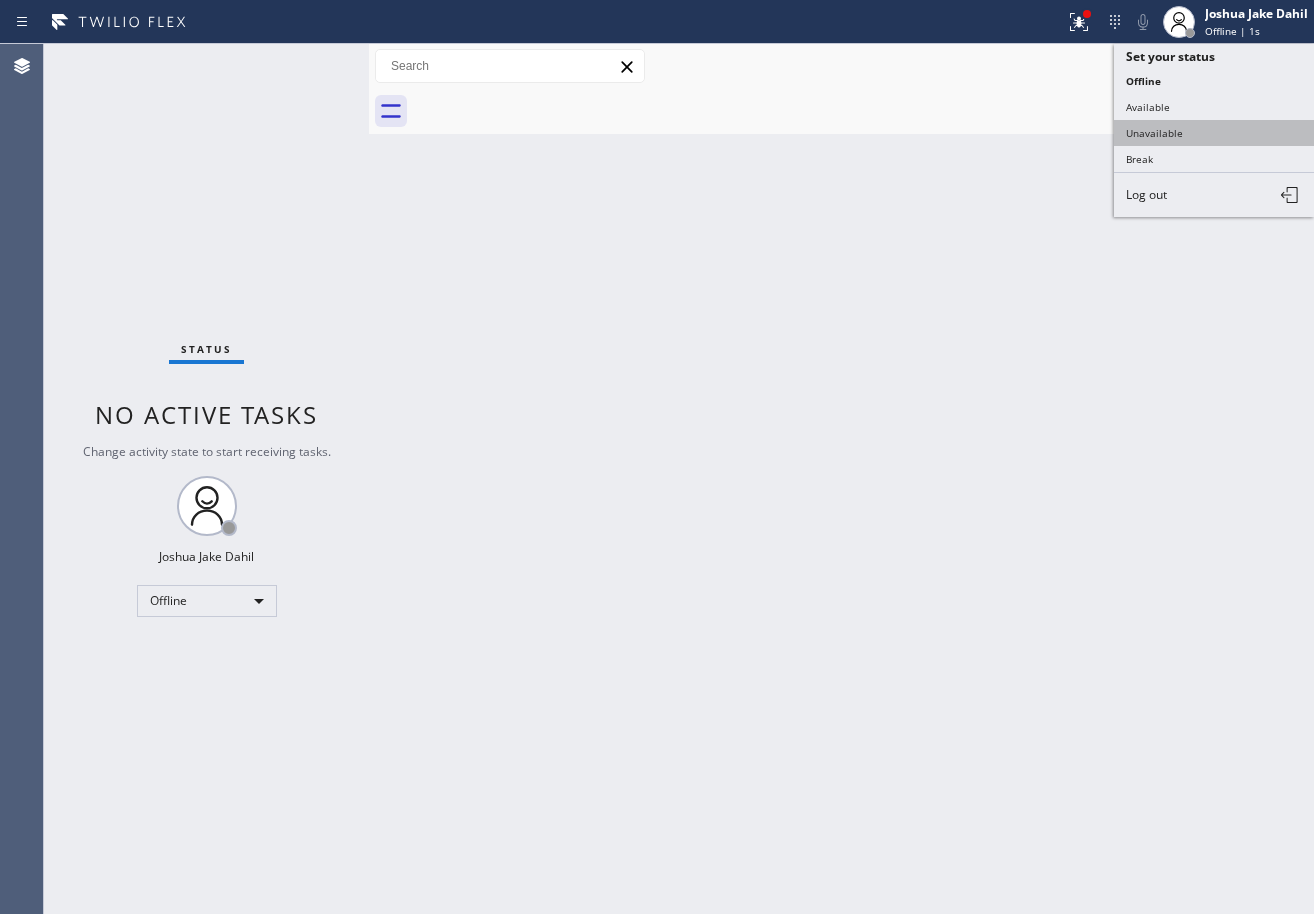 click on "Unavailable" at bounding box center [1214, 133] 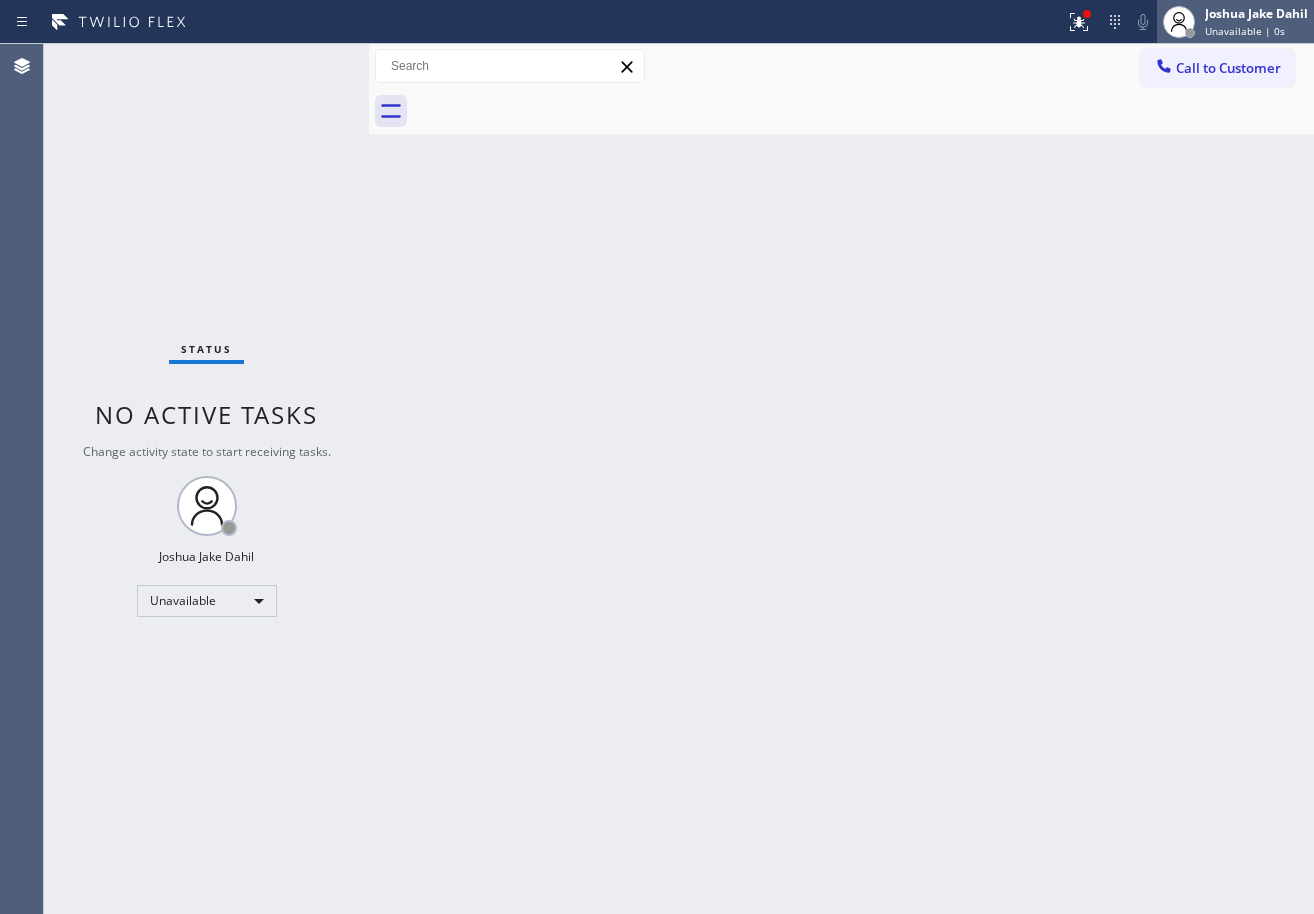 click on "Joshua Jake Dahil" at bounding box center (1256, 13) 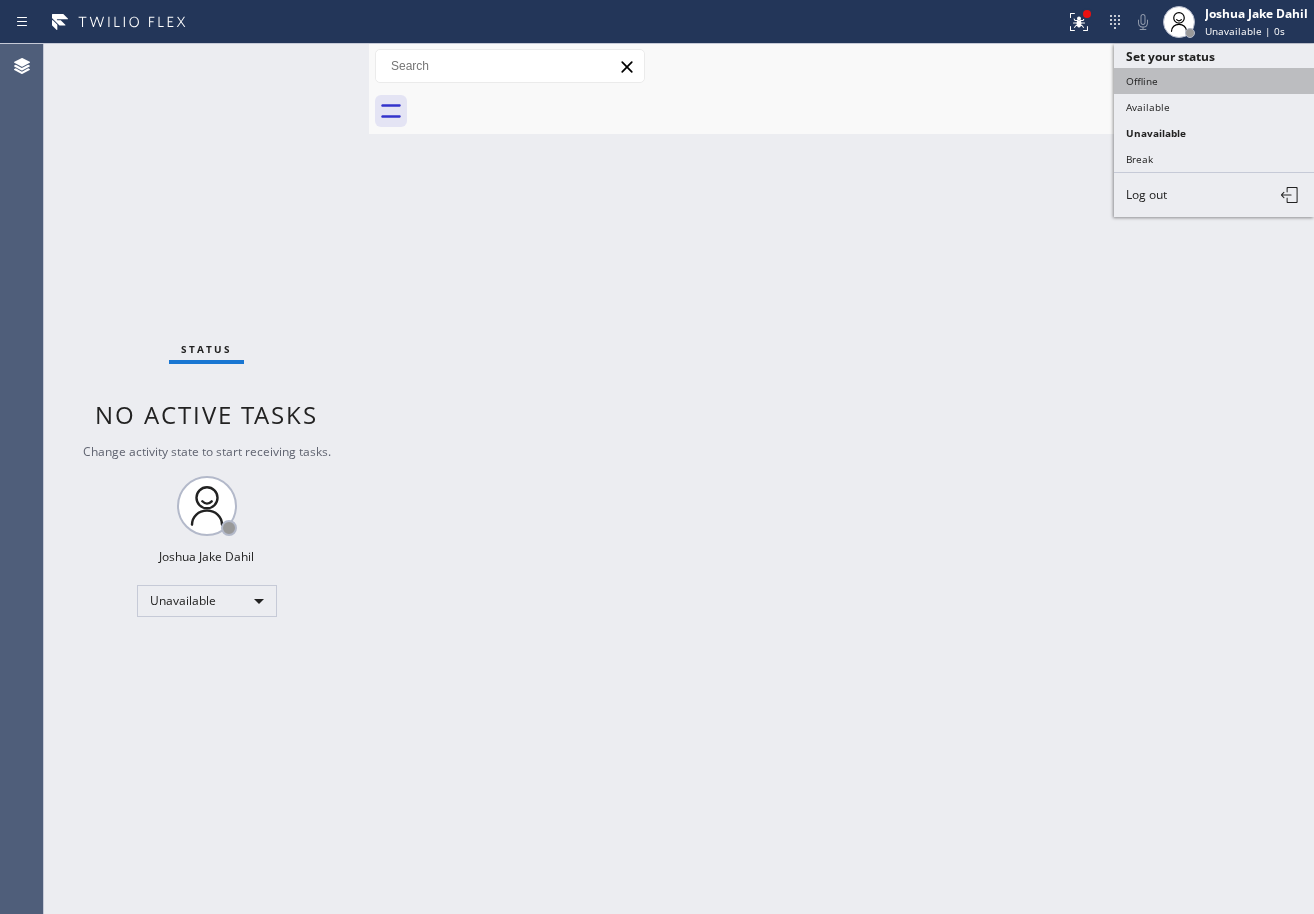 click on "Offline" at bounding box center (1214, 81) 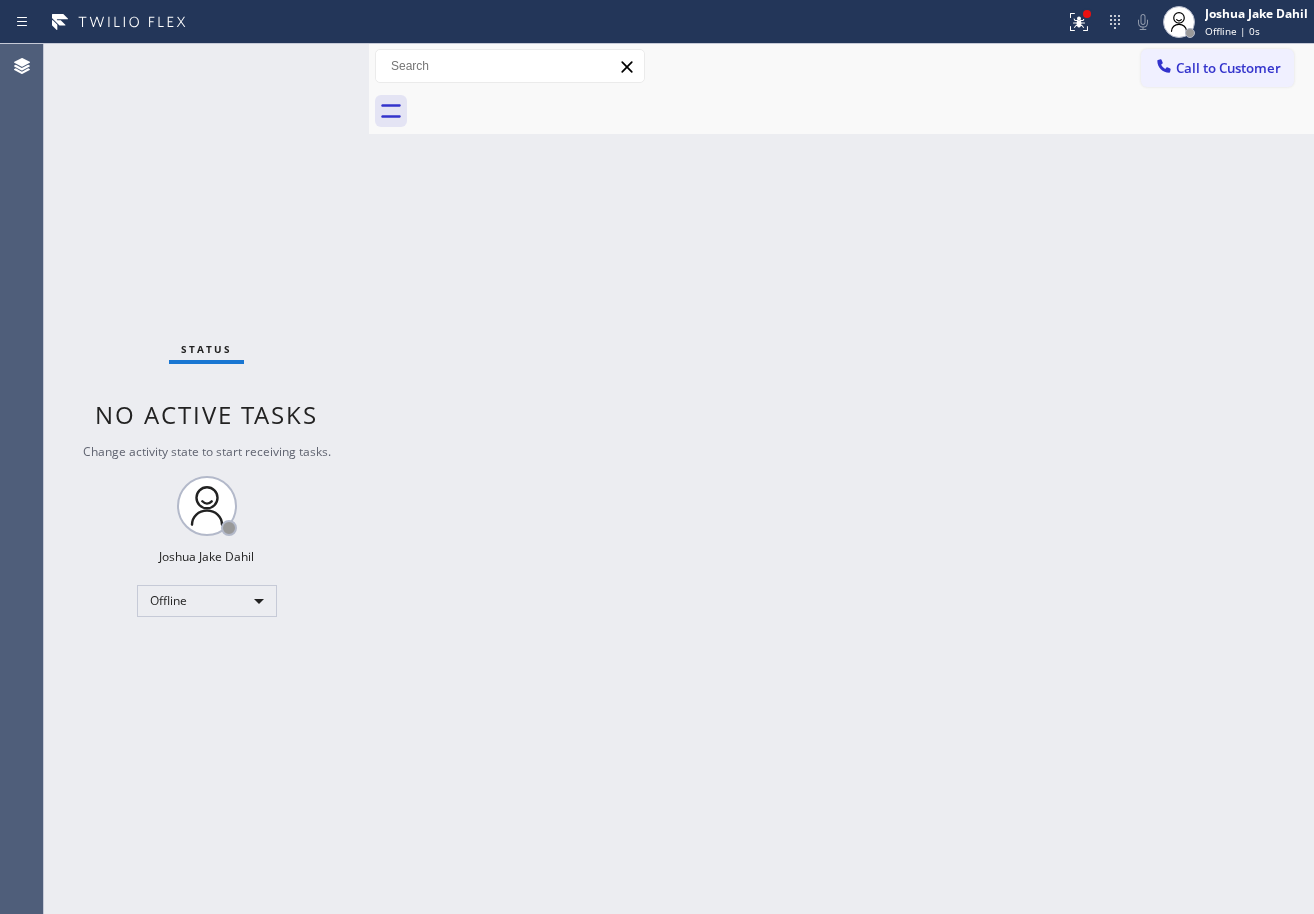 drag, startPoint x: 1204, startPoint y: 22, endPoint x: 1213, endPoint y: 63, distance: 41.976185 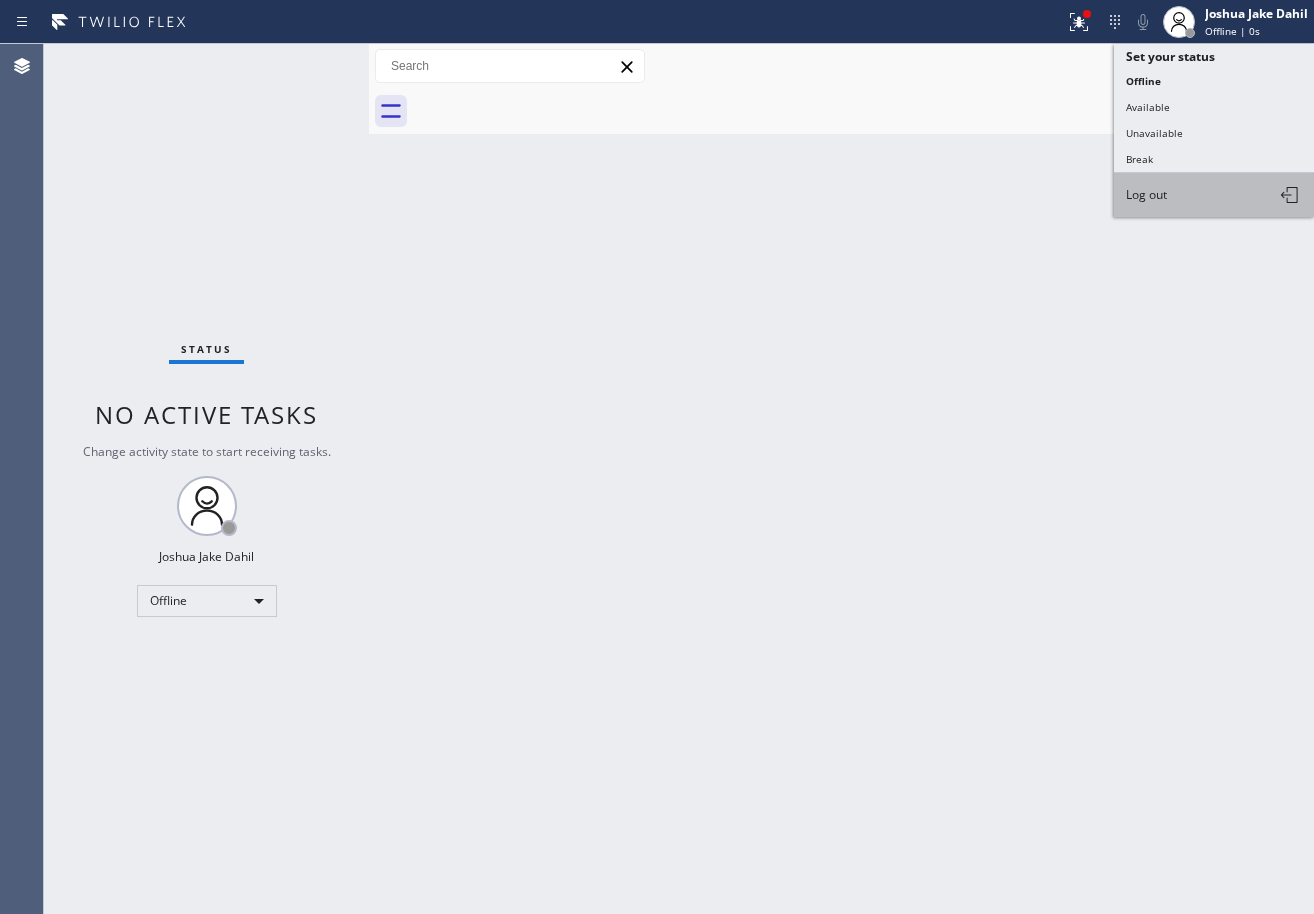 click on "Log out" at bounding box center (1214, 195) 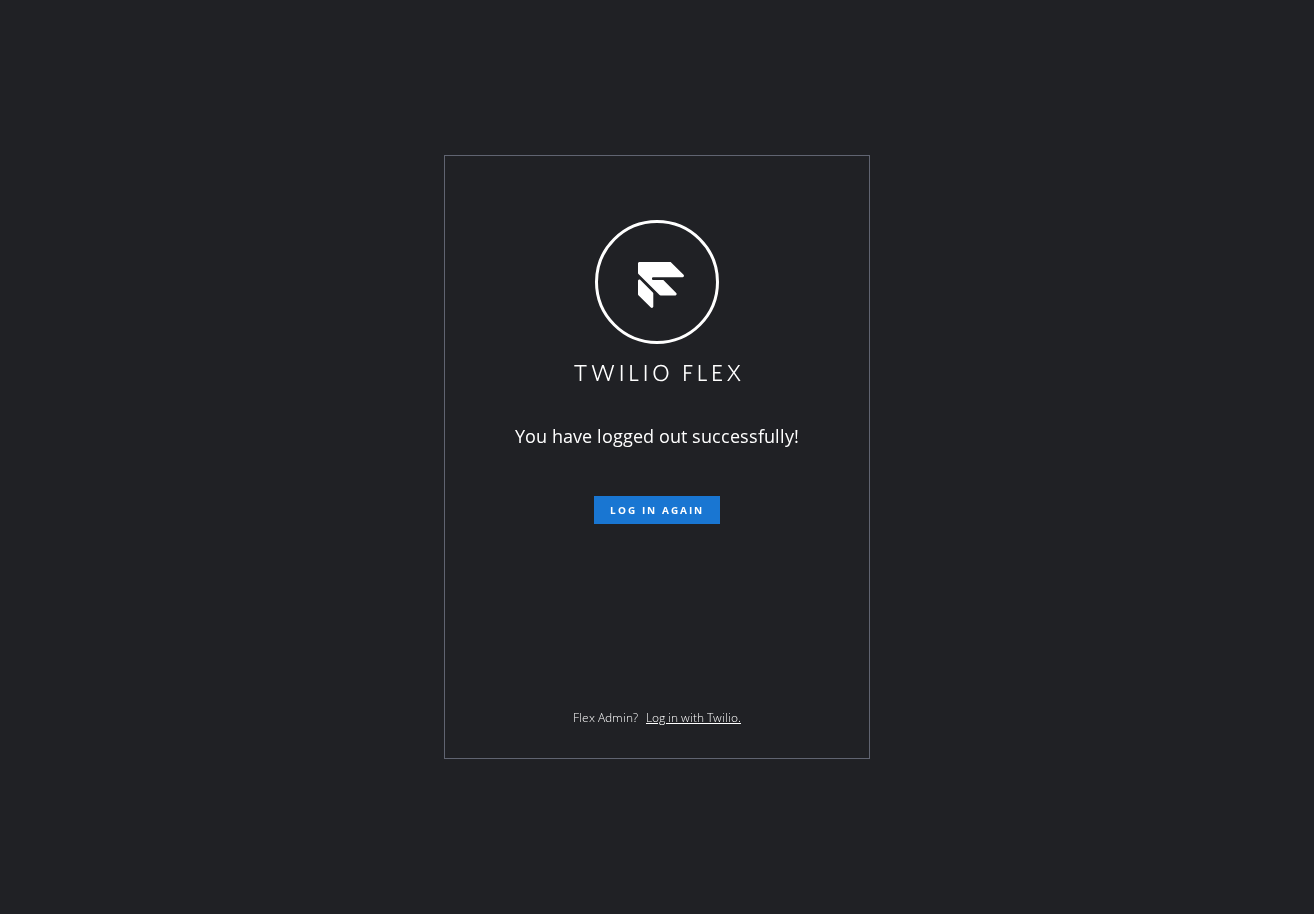 click on "You have logged out successfully! Log in again Flex Admin? Log in with Twilio." at bounding box center (657, 457) 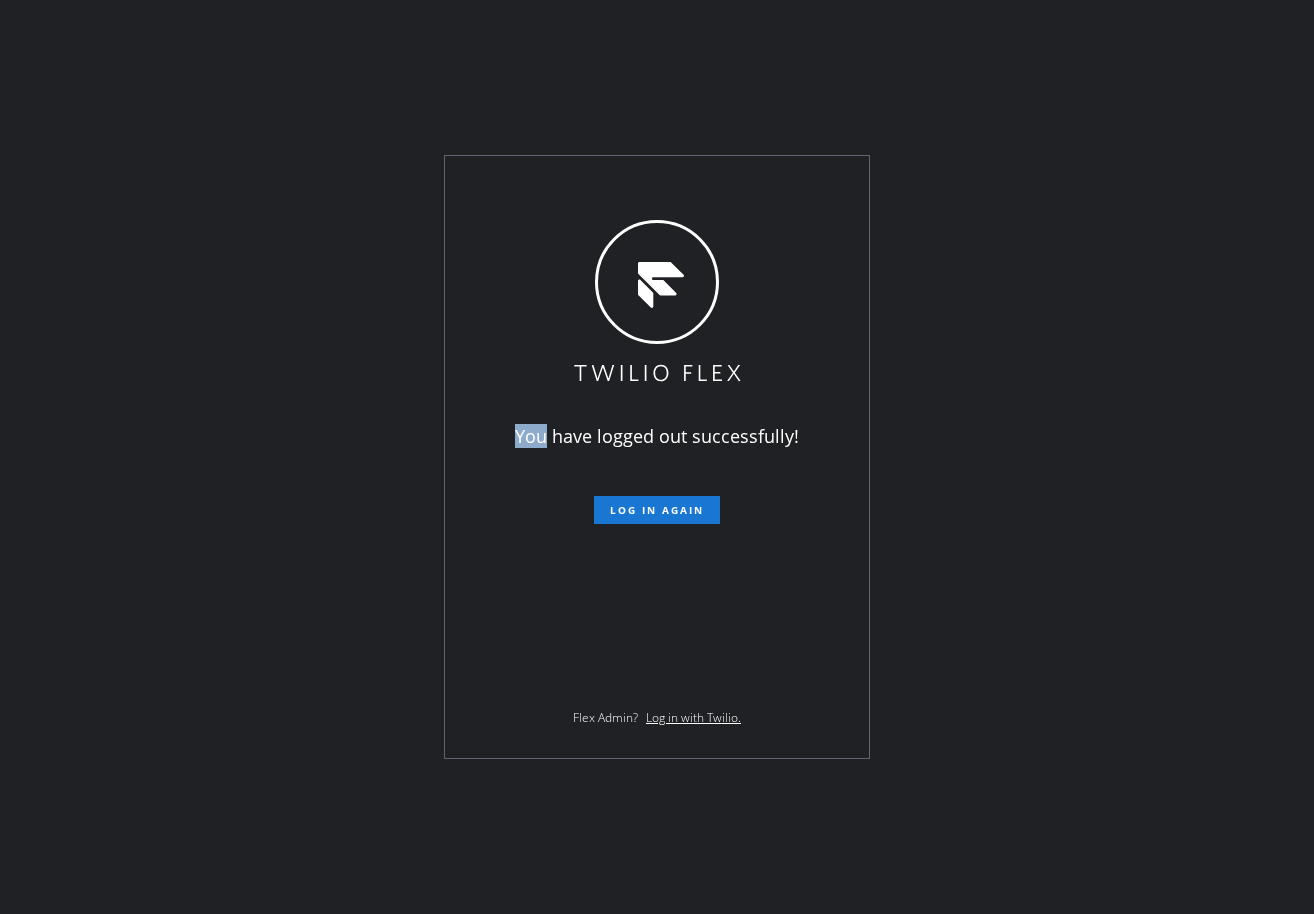 click on "You have logged out successfully! Log in again Flex Admin? Log in with Twilio." at bounding box center (657, 457) 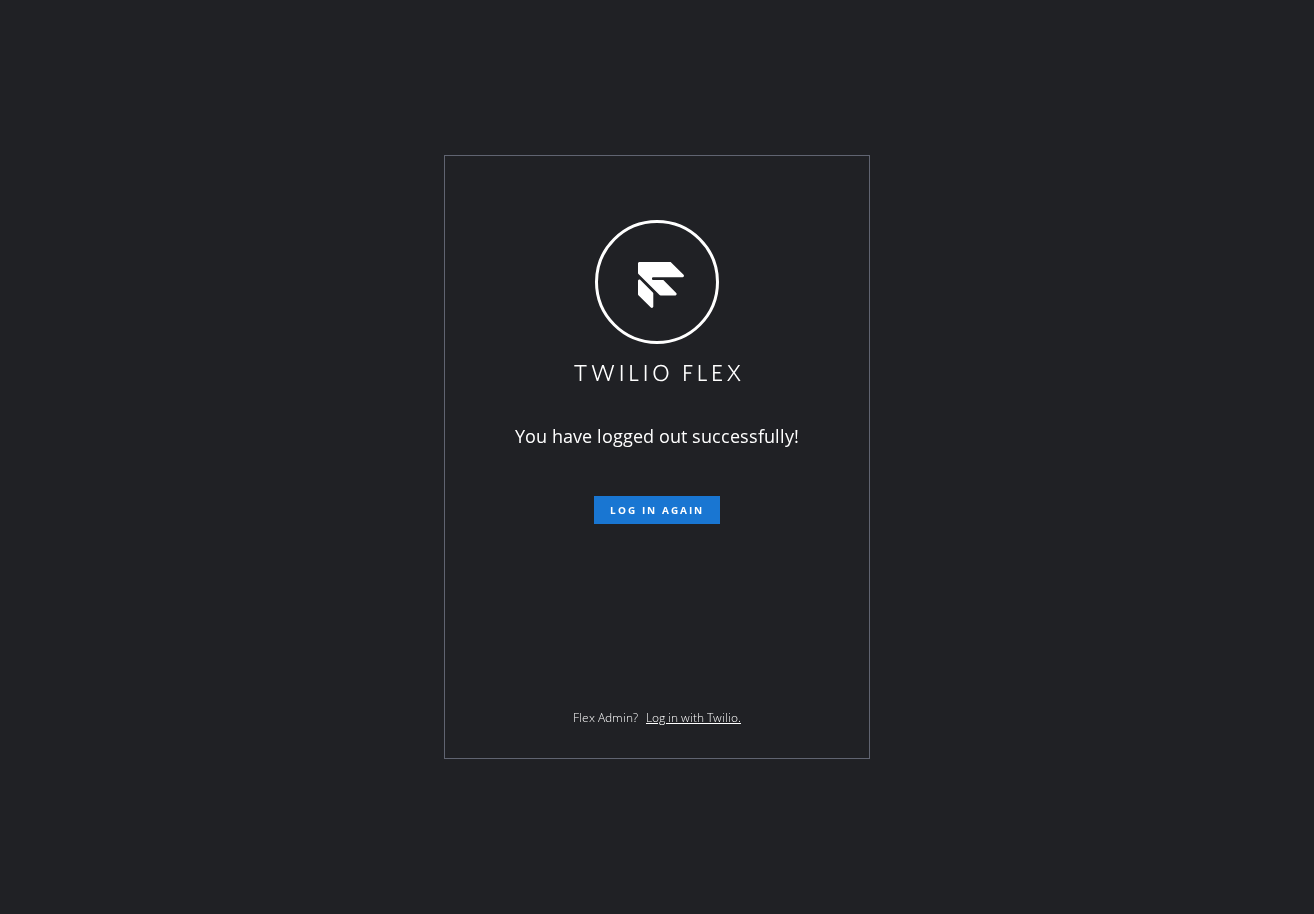 click on "You have logged out successfully! Log in again Flex Admin? Log in with Twilio." at bounding box center (657, 457) 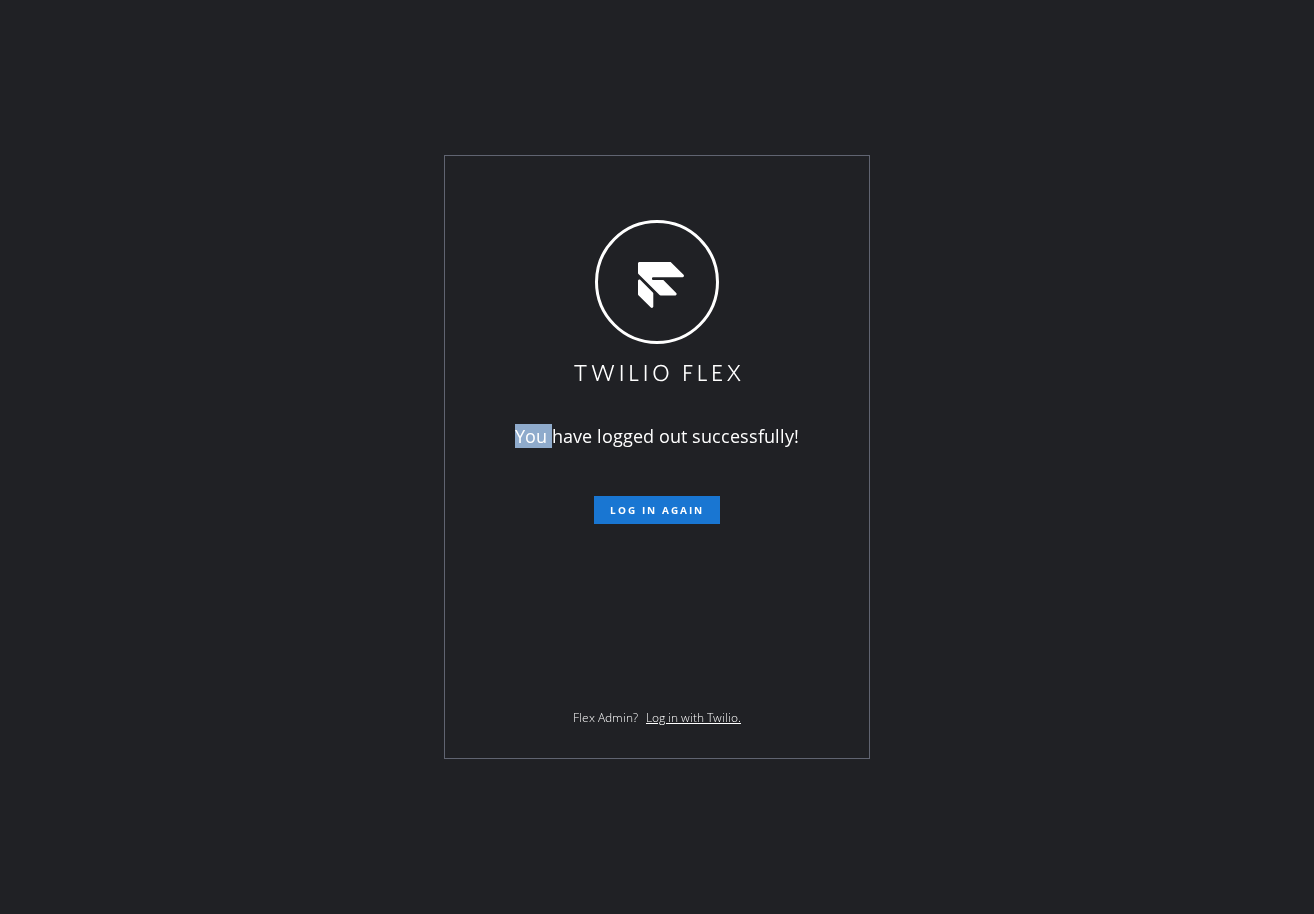 click on "You have logged out successfully! Log in again Flex Admin? Log in with Twilio." at bounding box center [657, 457] 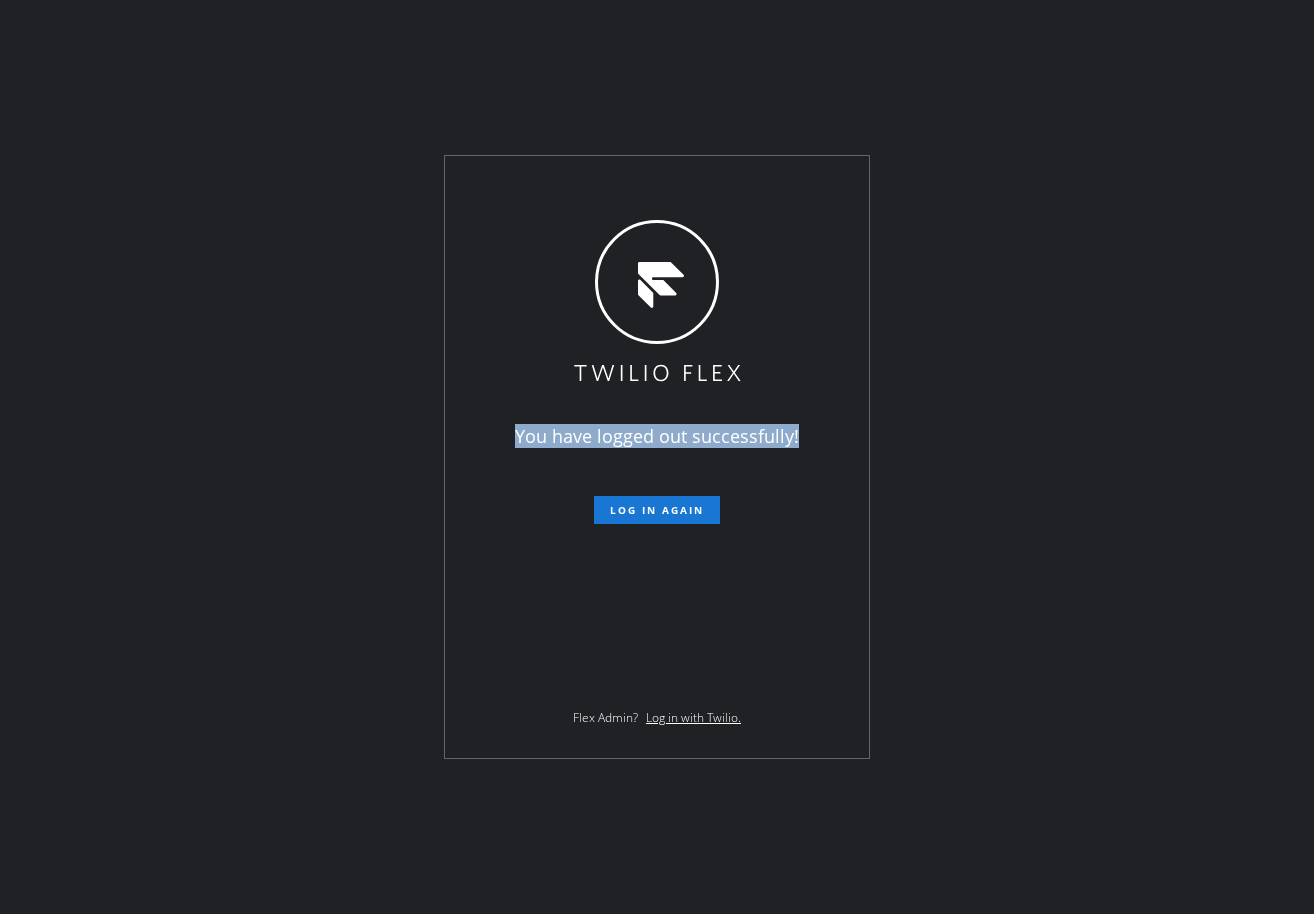 click on "You have logged out successfully! Log in again Flex Admin? Log in with Twilio." at bounding box center [657, 457] 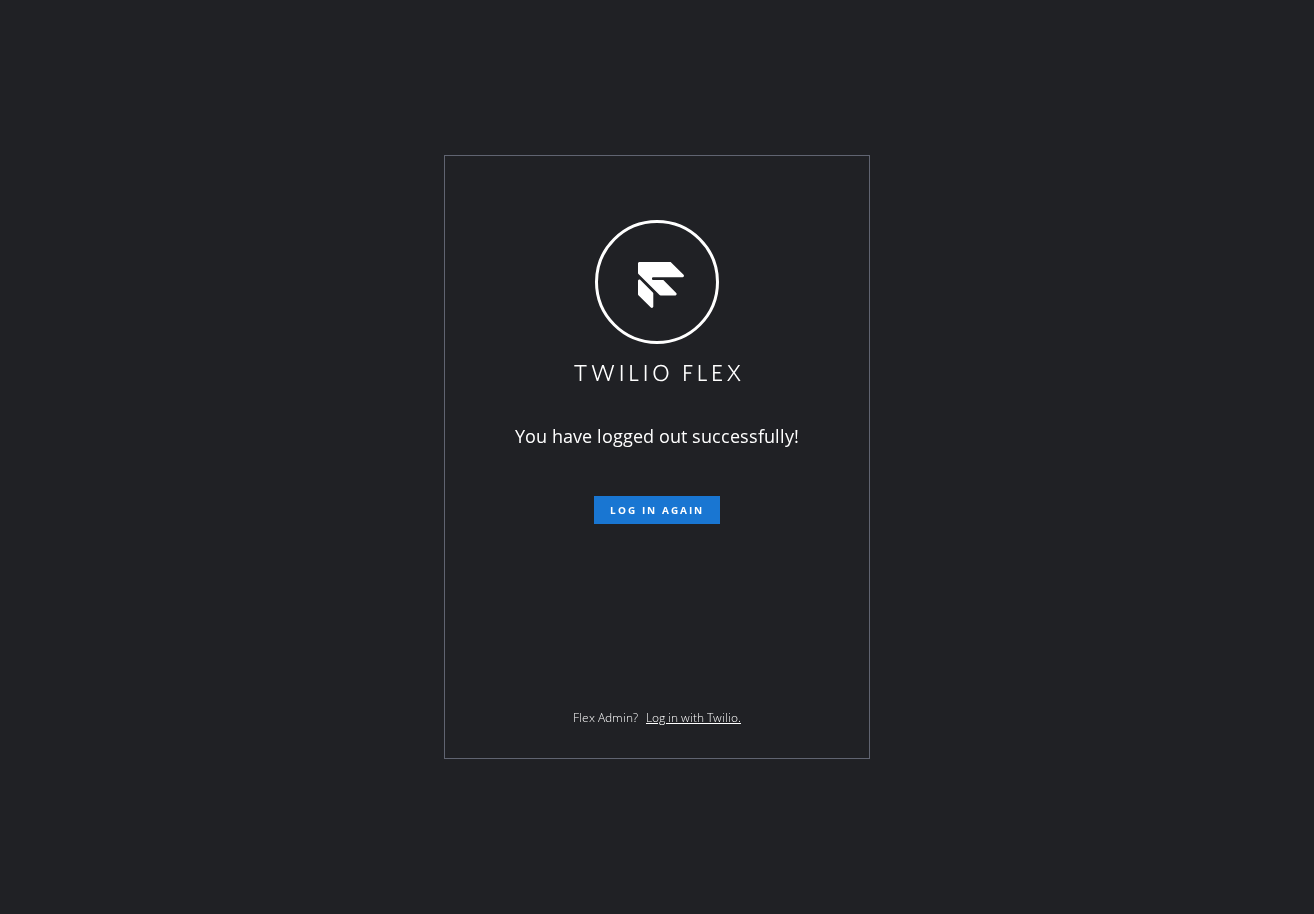 click on "You have logged out successfully! Log in again Flex Admin? Log in with Twilio." at bounding box center [657, 457] 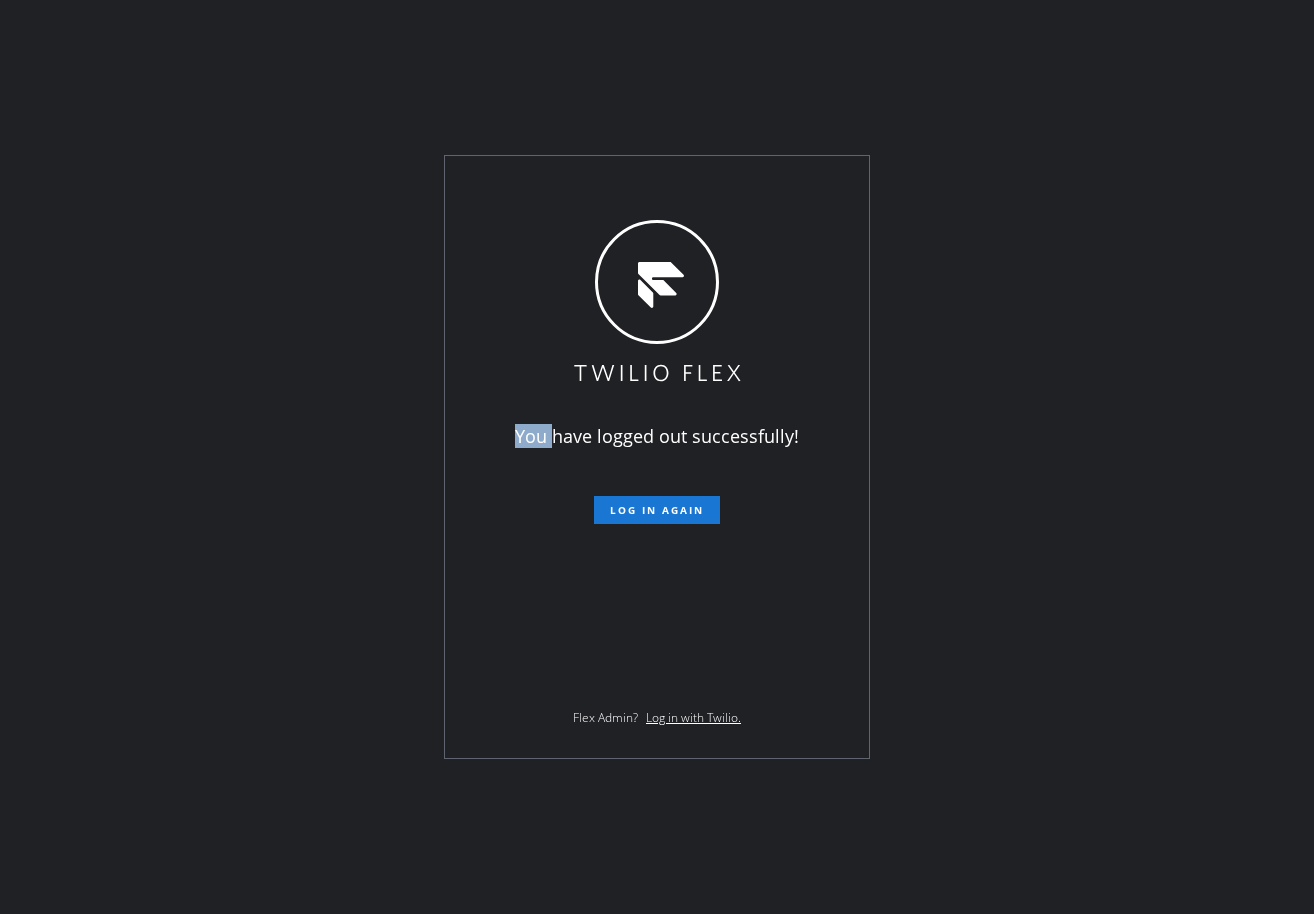 click on "You have logged out successfully! Log in again Flex Admin? Log in with Twilio." at bounding box center (657, 457) 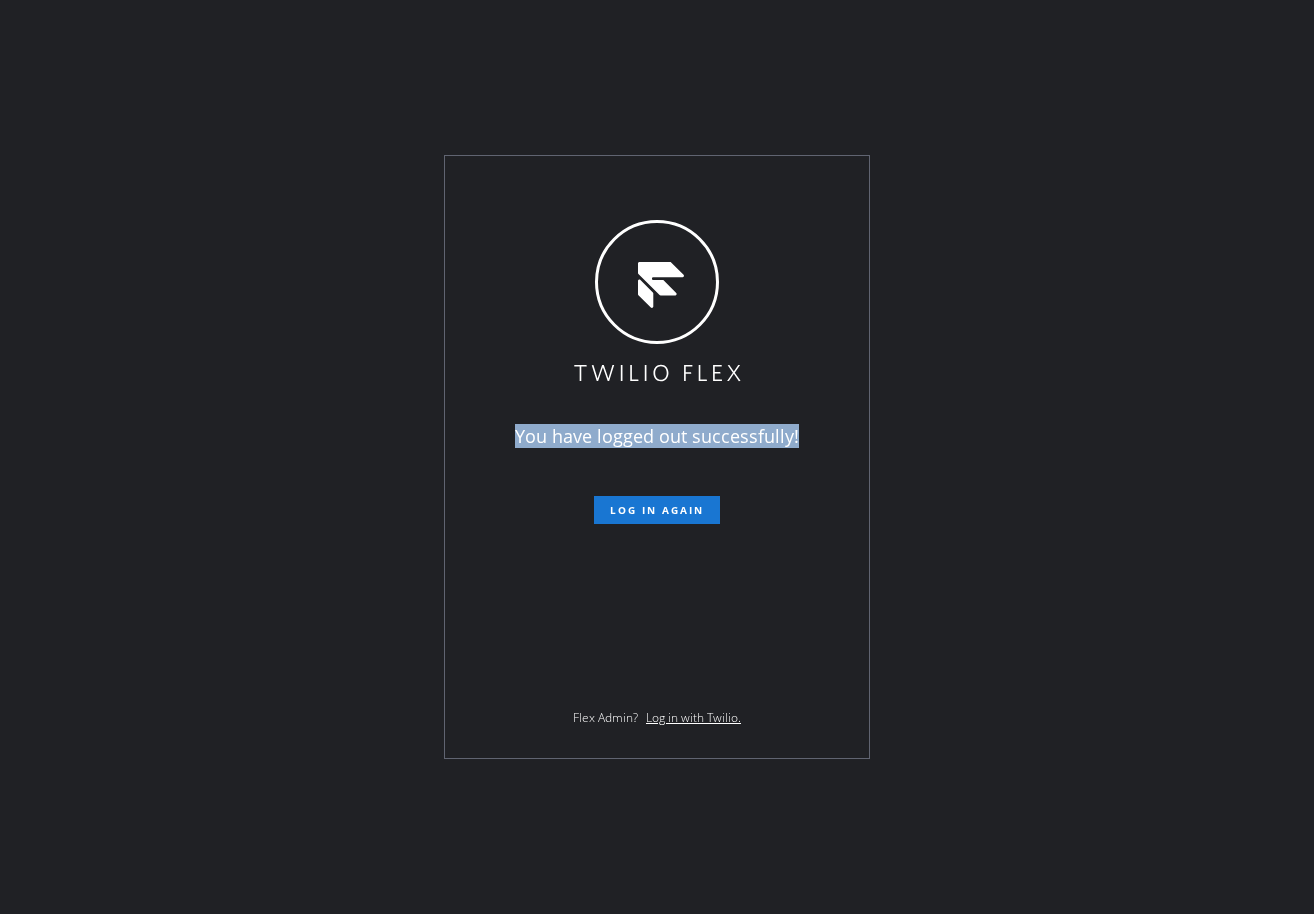 click on "You have logged out successfully! Log in again Flex Admin? Log in with Twilio." at bounding box center (657, 457) 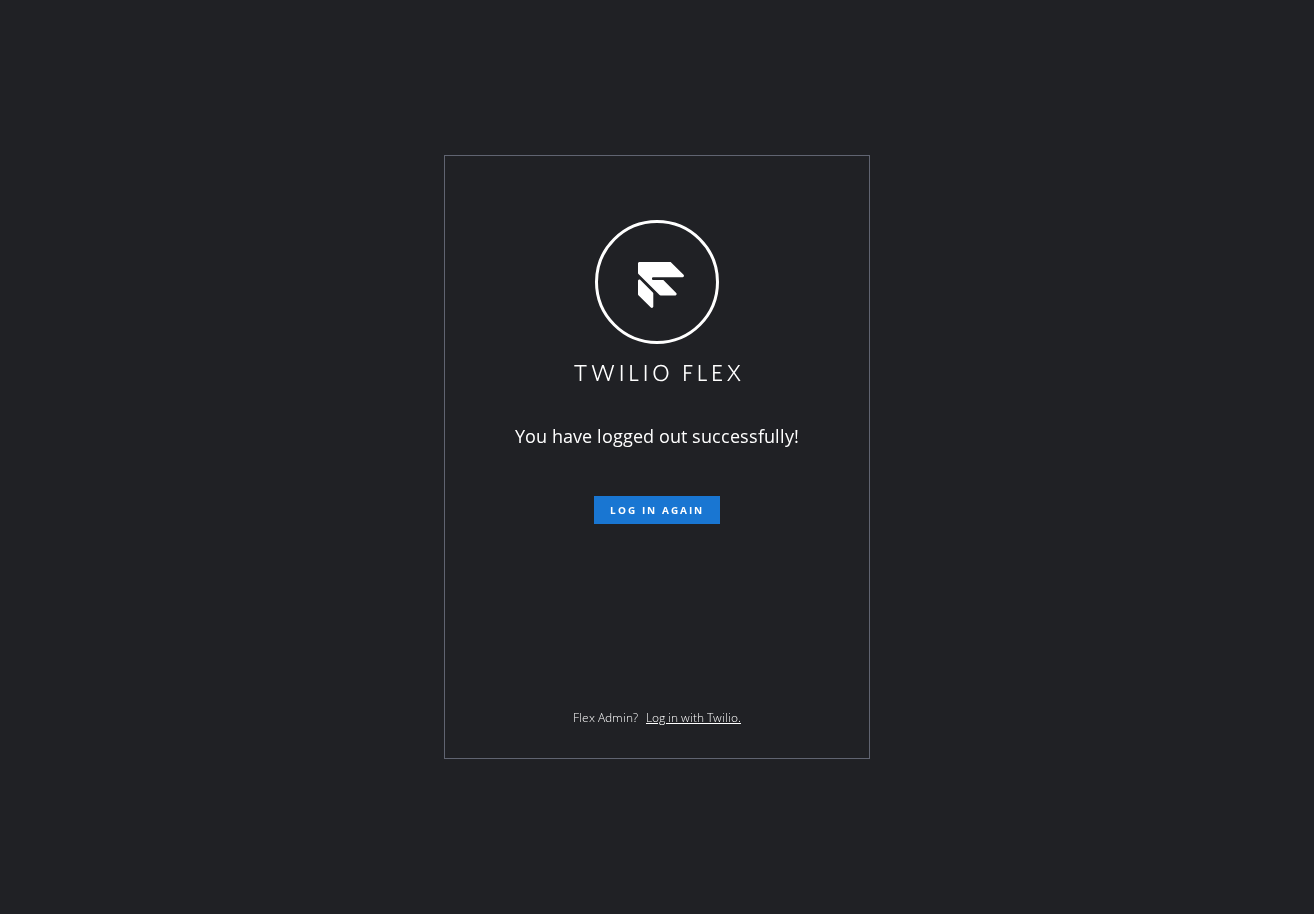 click on "You have logged out successfully! Log in again Flex Admin? Log in with Twilio." at bounding box center (657, 457) 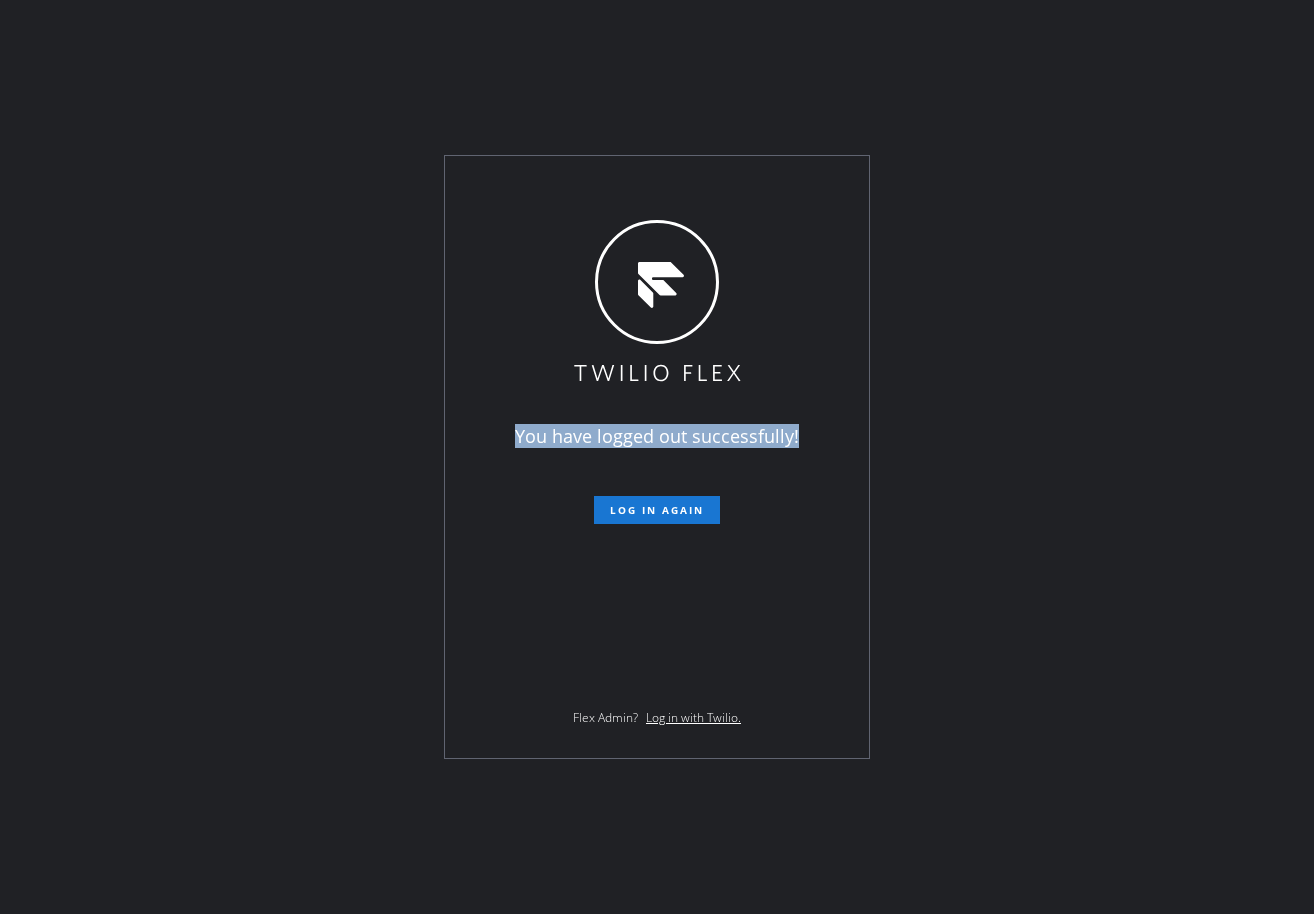 drag, startPoint x: 935, startPoint y: 259, endPoint x: 917, endPoint y: 211, distance: 51.264023 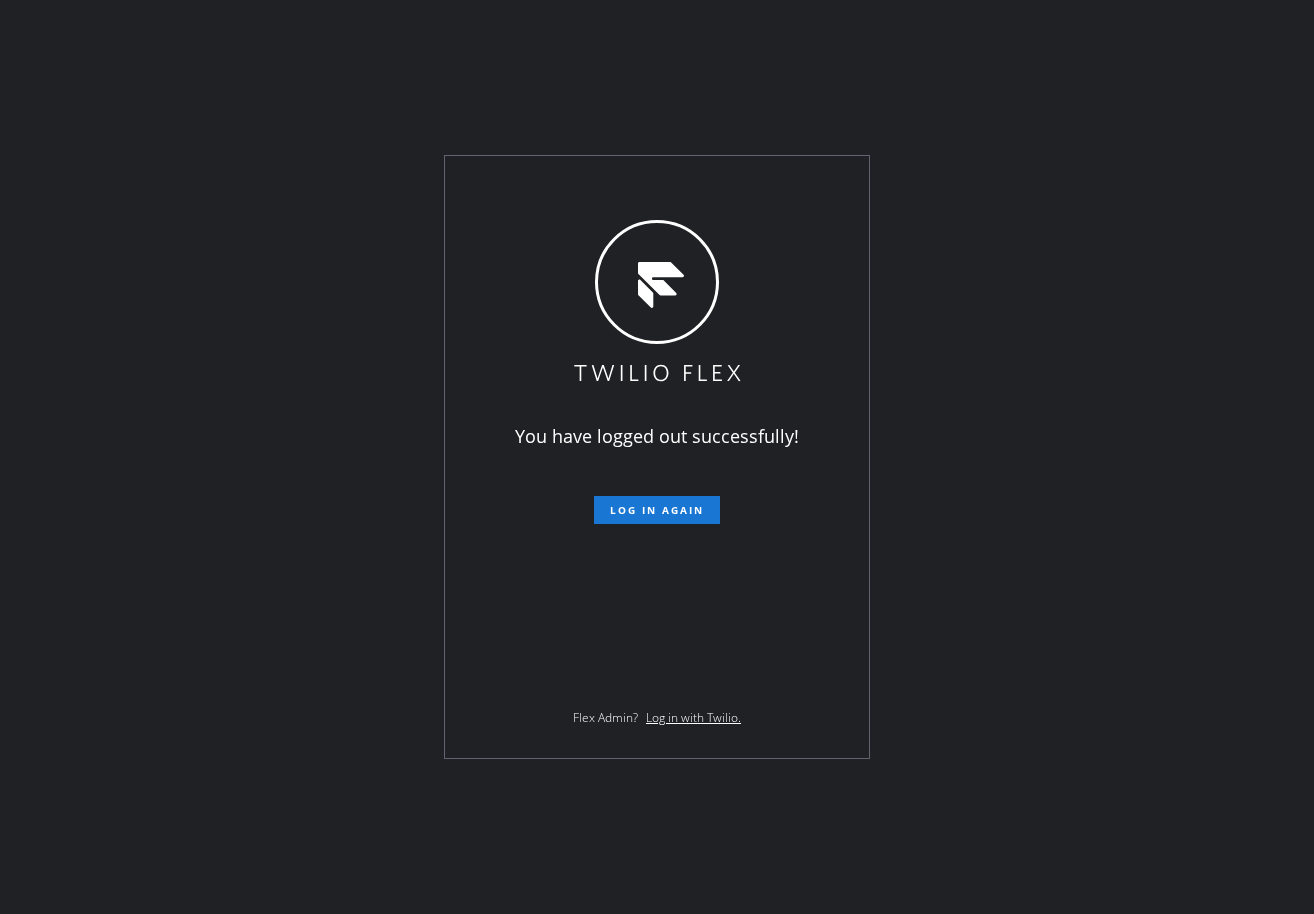 drag, startPoint x: 918, startPoint y: 209, endPoint x: 917, endPoint y: 162, distance: 47.010635 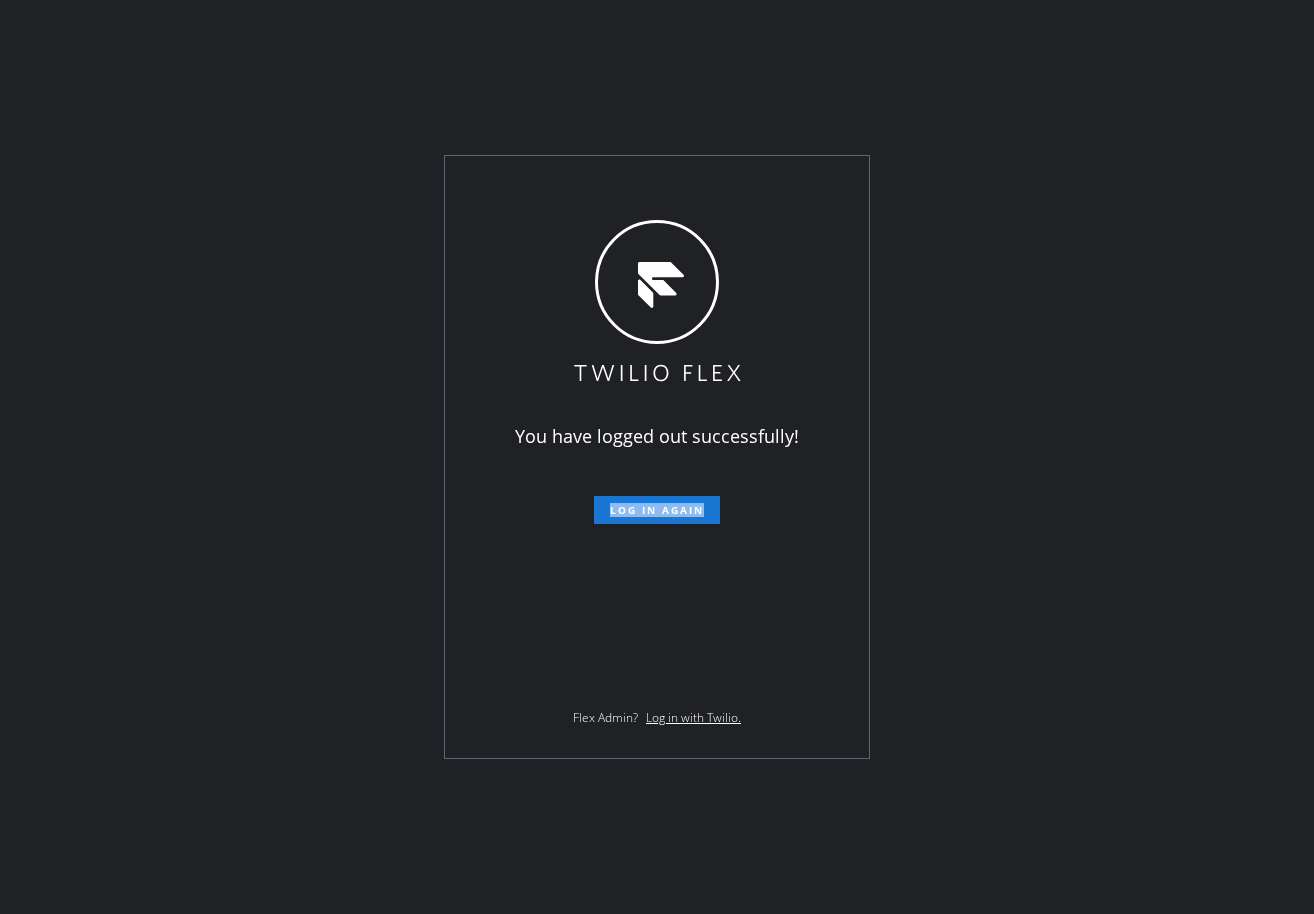 click on "You have logged out successfully! Log in again Flex Admin? Log in with Twilio." at bounding box center [657, 457] 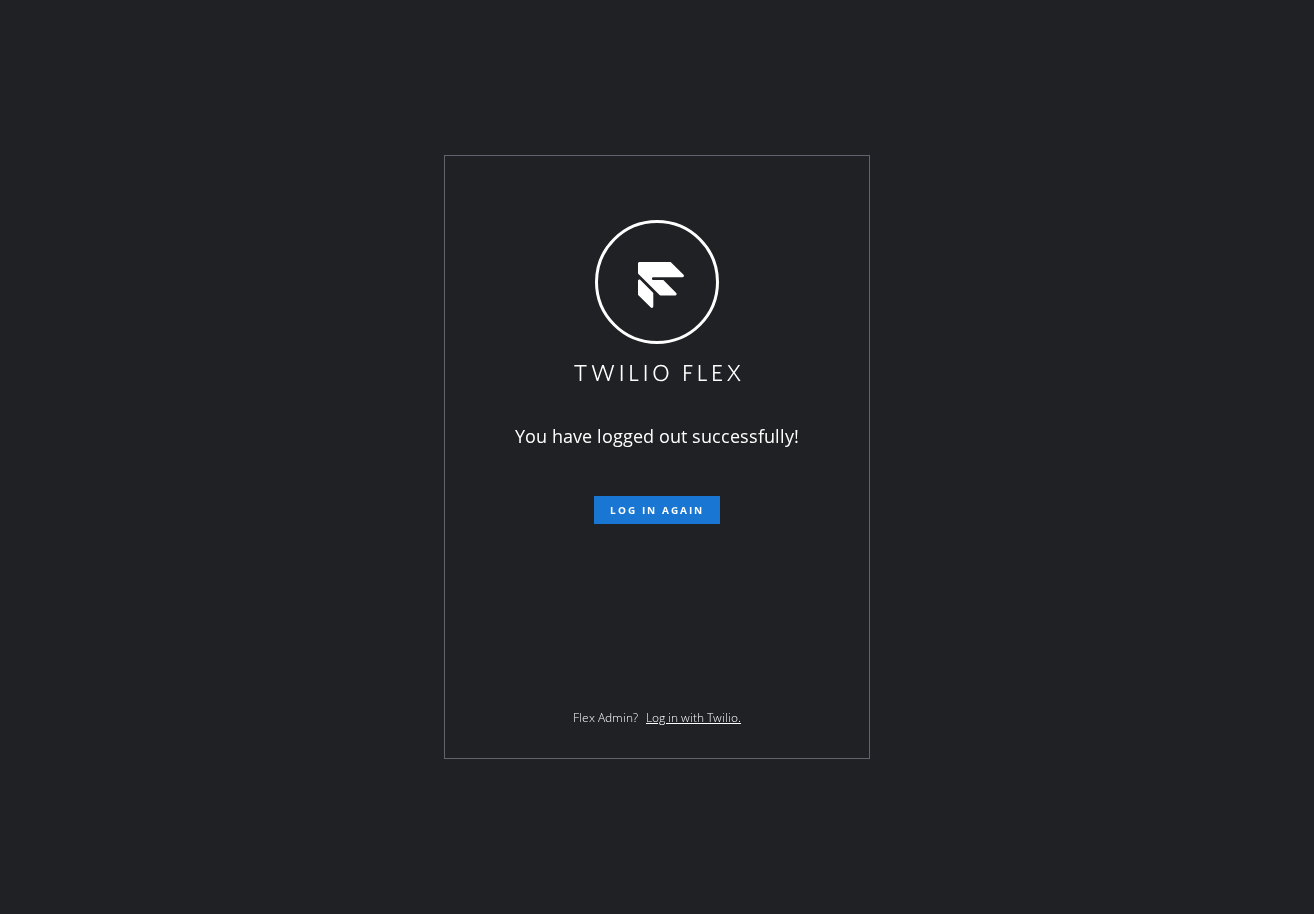 click on "You have logged out successfully! Log in again Flex Admin? Log in with Twilio." at bounding box center [657, 457] 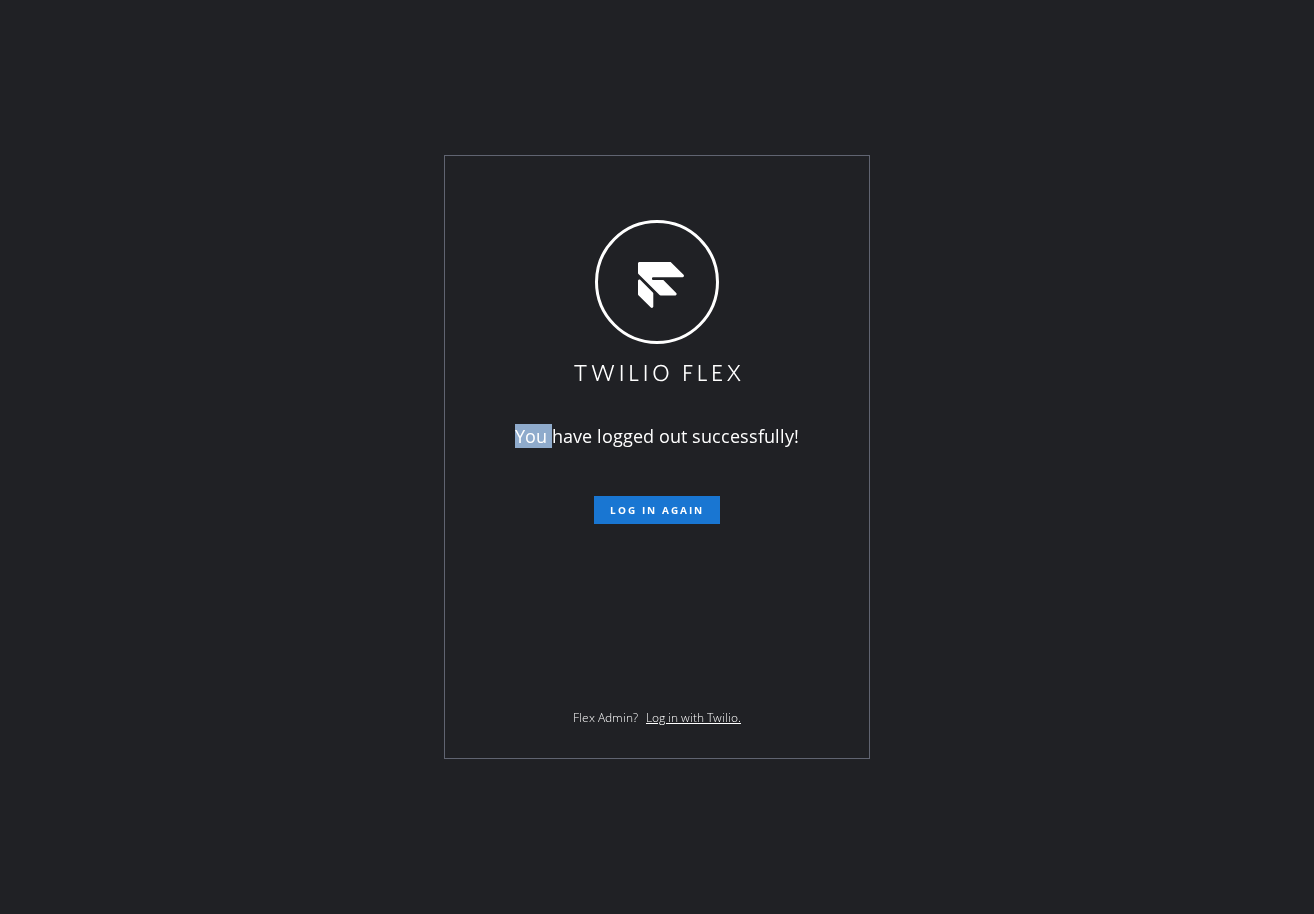 click on "You have logged out successfully! Log in again Flex Admin? Log in with Twilio." at bounding box center (657, 457) 